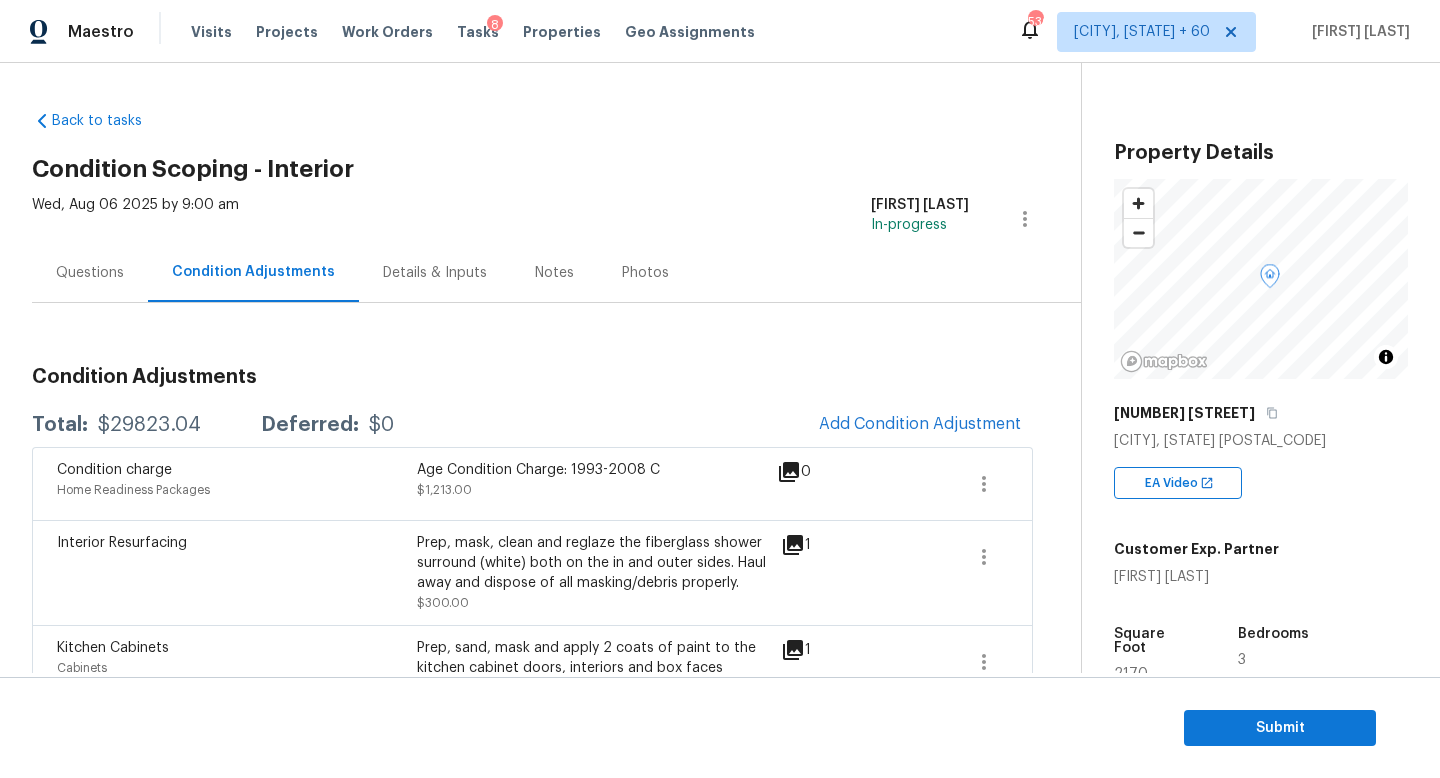 scroll, scrollTop: 0, scrollLeft: 0, axis: both 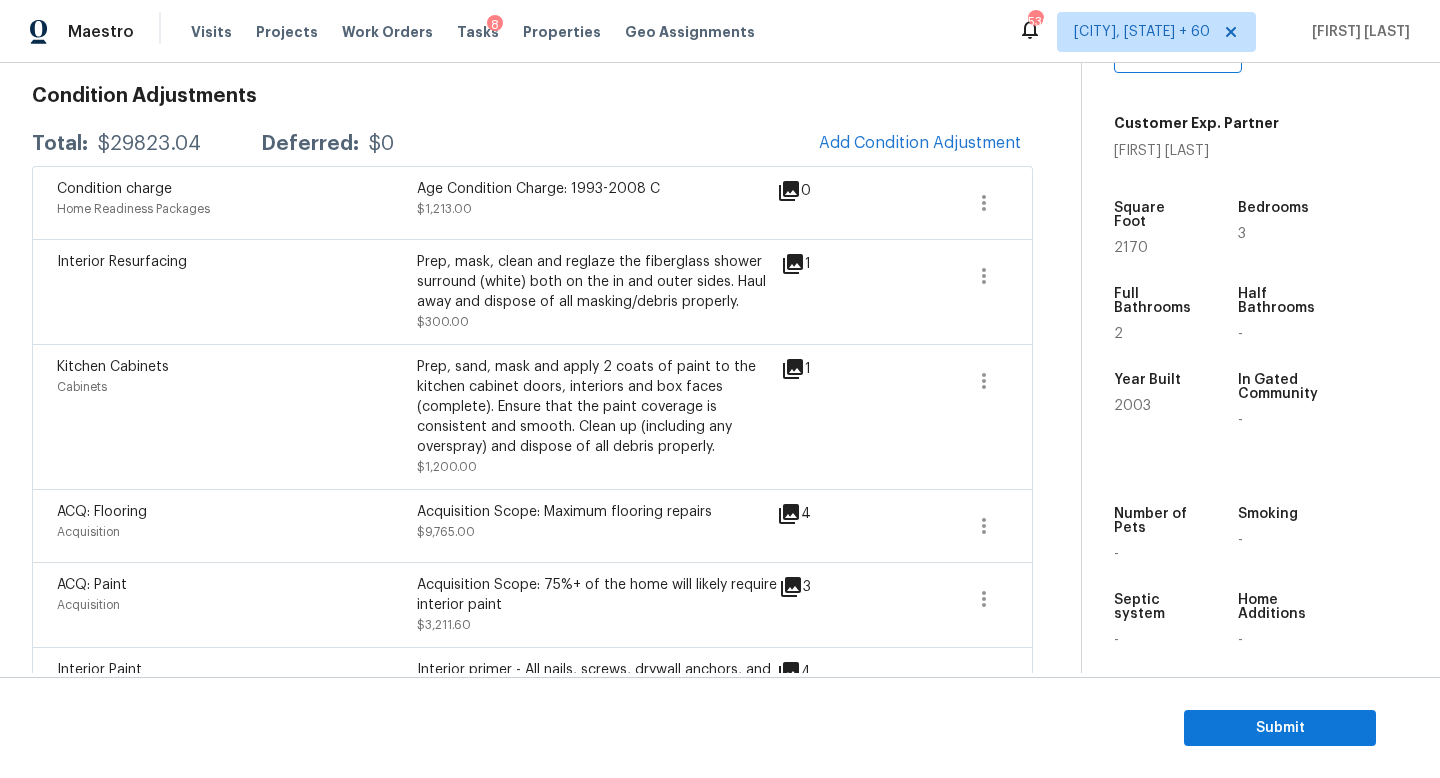 click on "$29823.04" at bounding box center [149, 144] 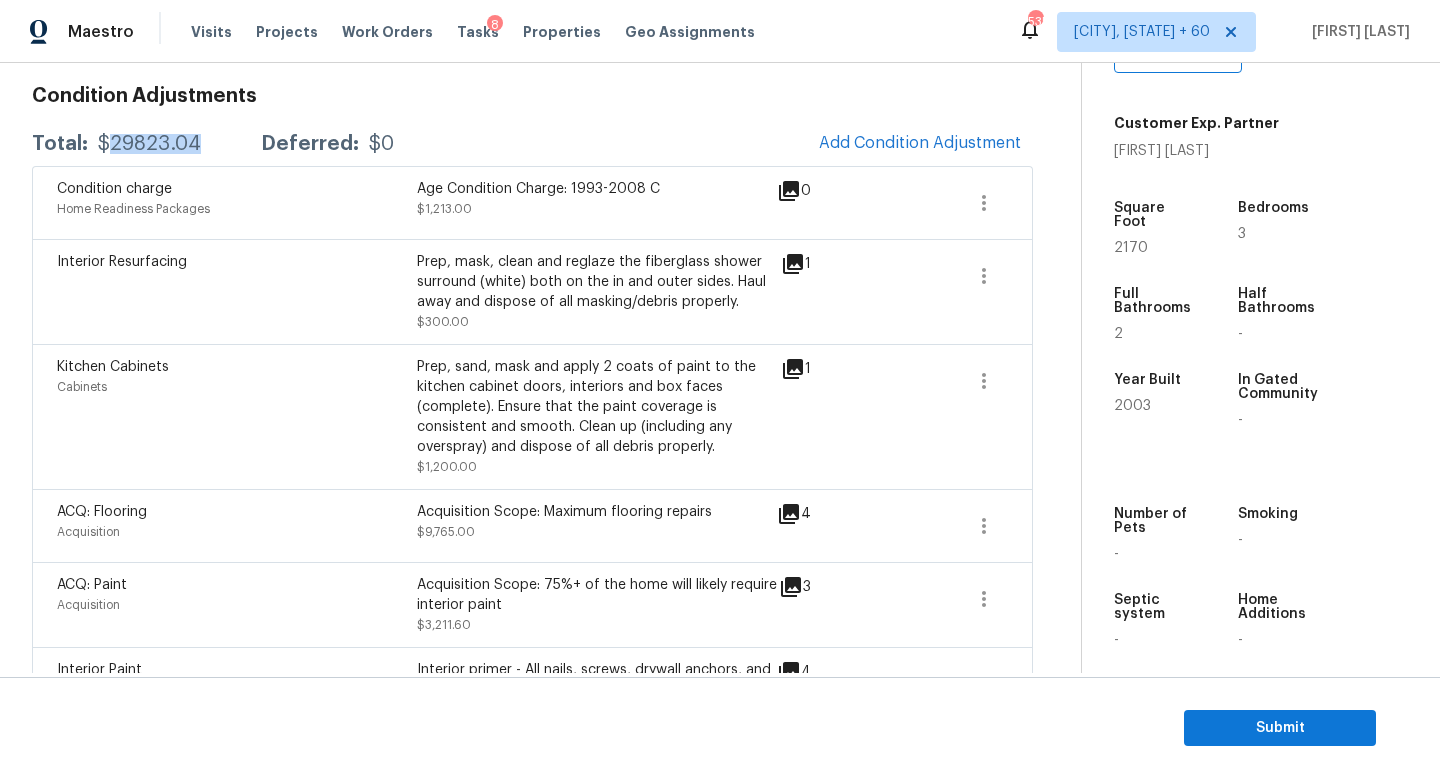 click on "$29823.04" at bounding box center (149, 144) 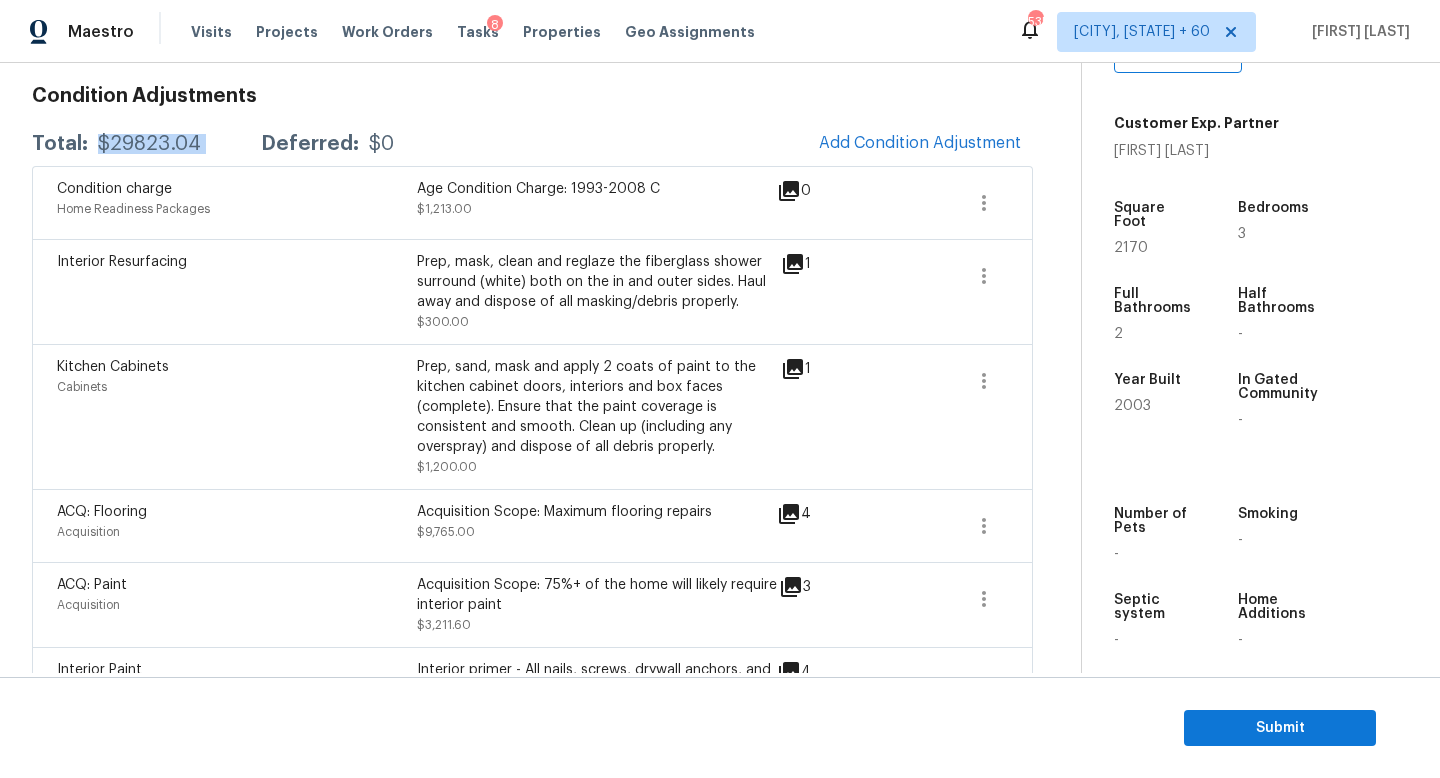 copy on "$29823.04" 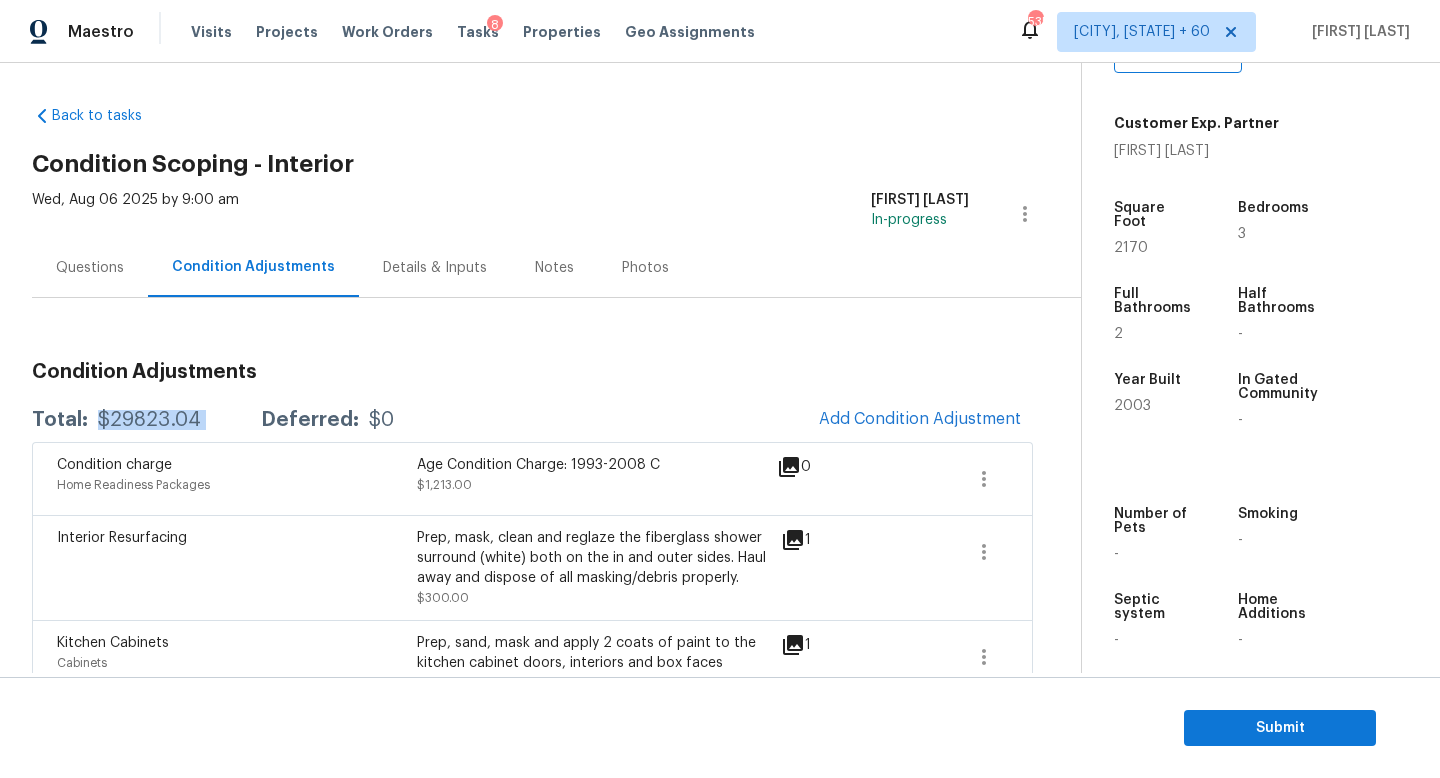 scroll, scrollTop: 0, scrollLeft: 0, axis: both 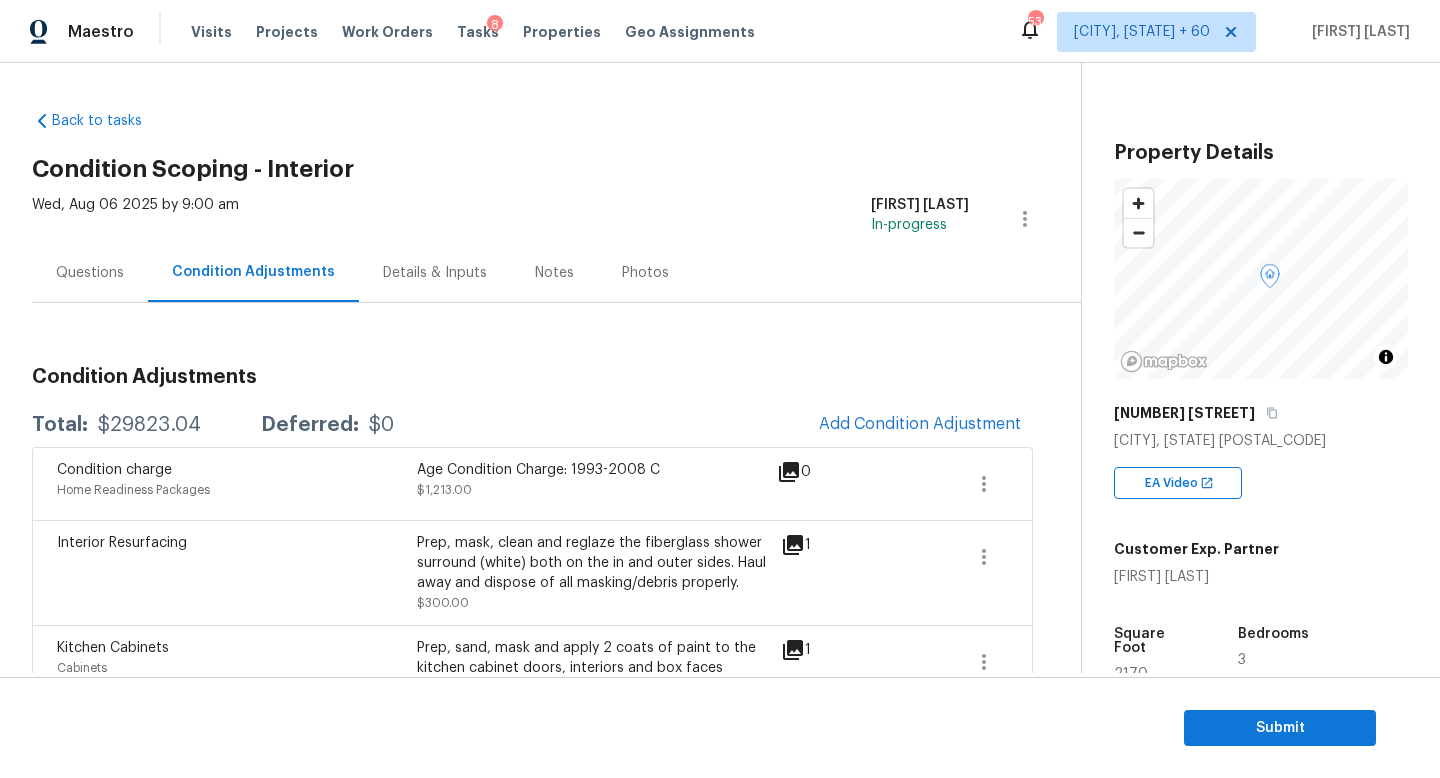 click on "Questions" at bounding box center [90, 273] 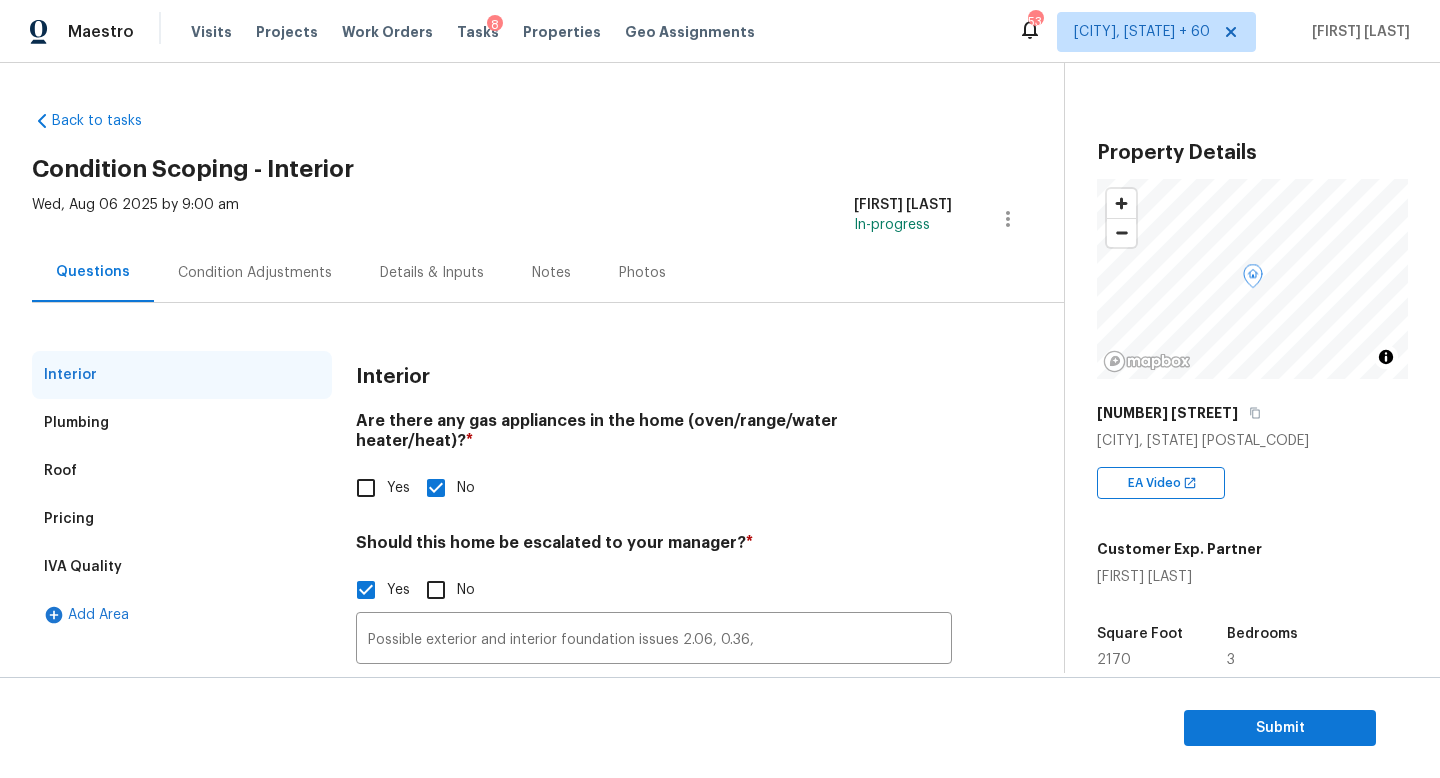 scroll, scrollTop: 137, scrollLeft: 0, axis: vertical 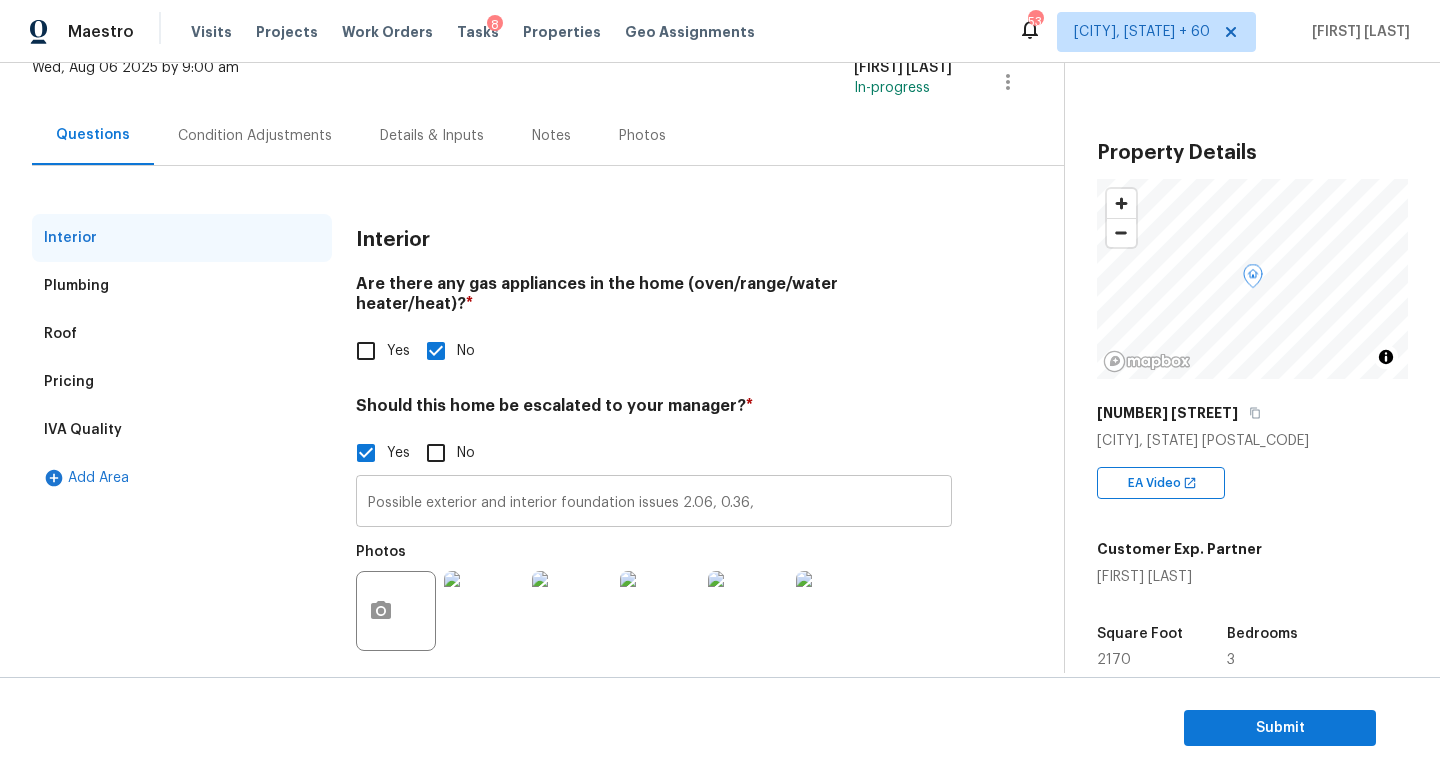 click on "Possible exterior and interior foundation issues 2.06, 0.36," at bounding box center [654, 503] 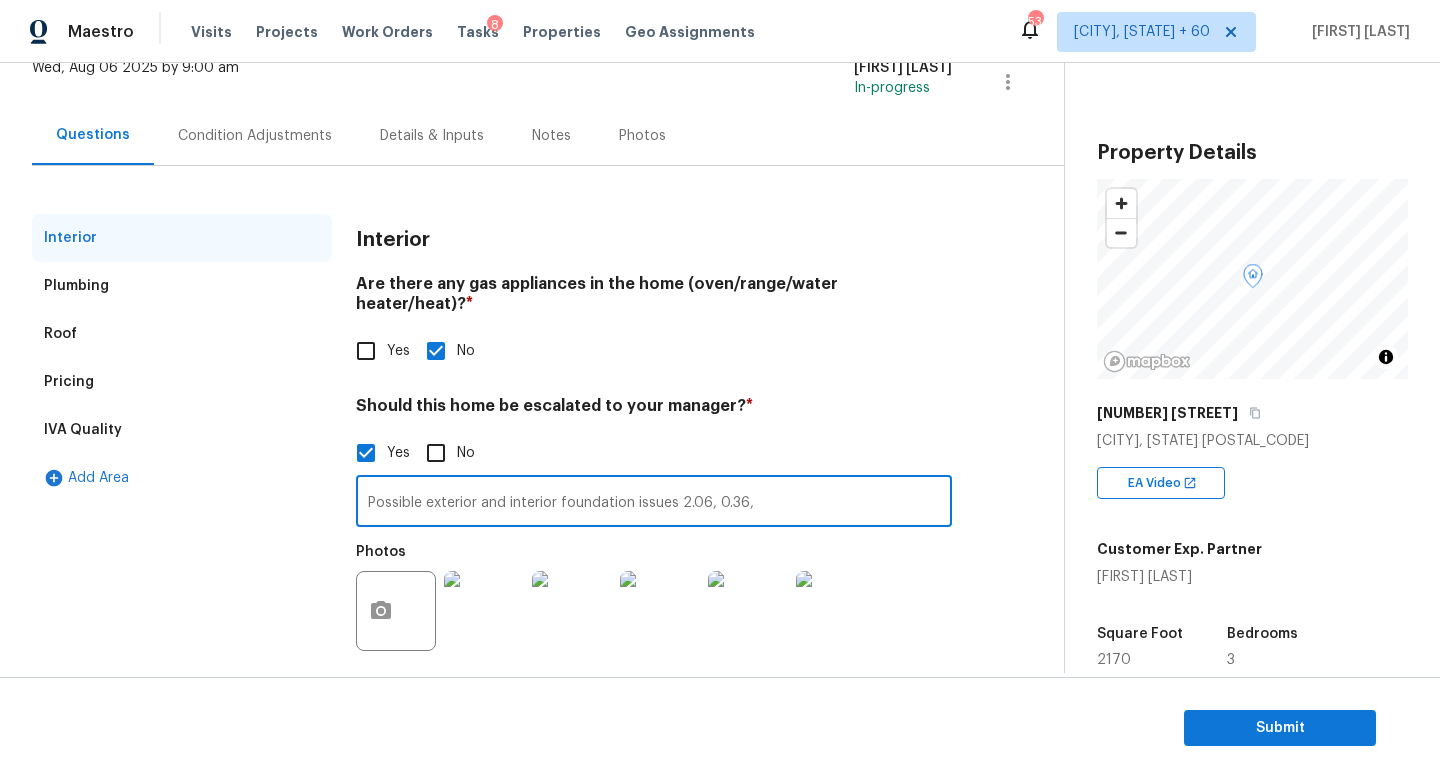 click on "Pricing" at bounding box center [182, 382] 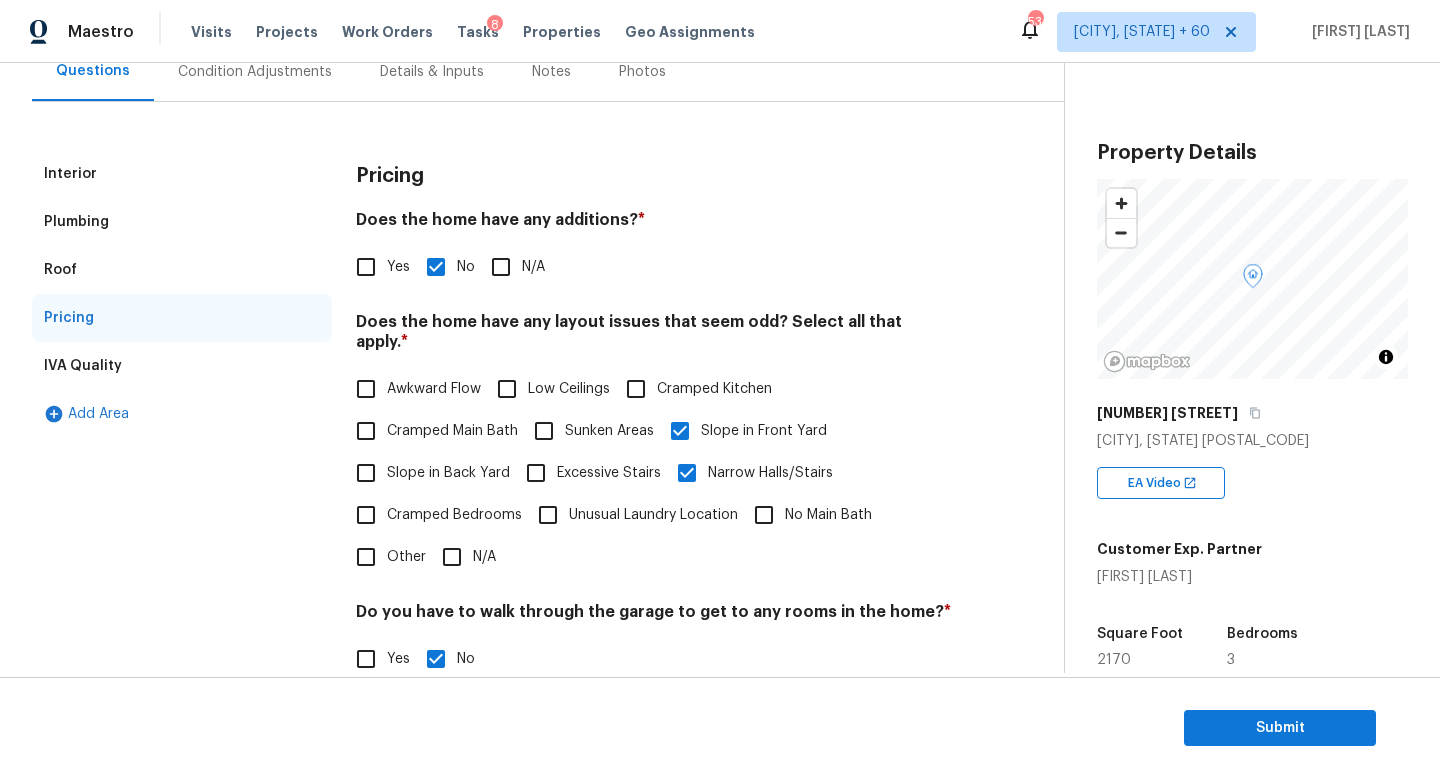 scroll, scrollTop: 147, scrollLeft: 0, axis: vertical 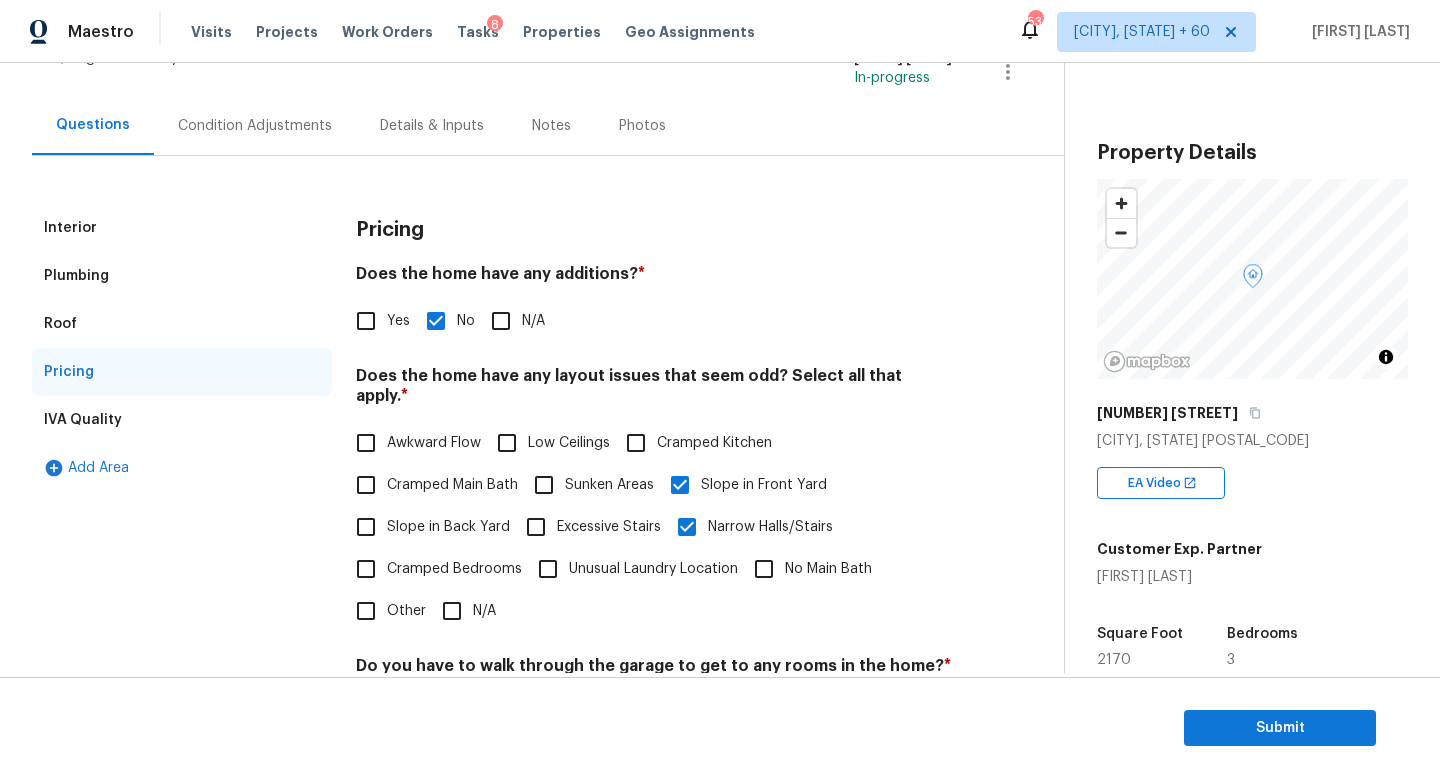 click on "Condition Adjustments" at bounding box center (255, 126) 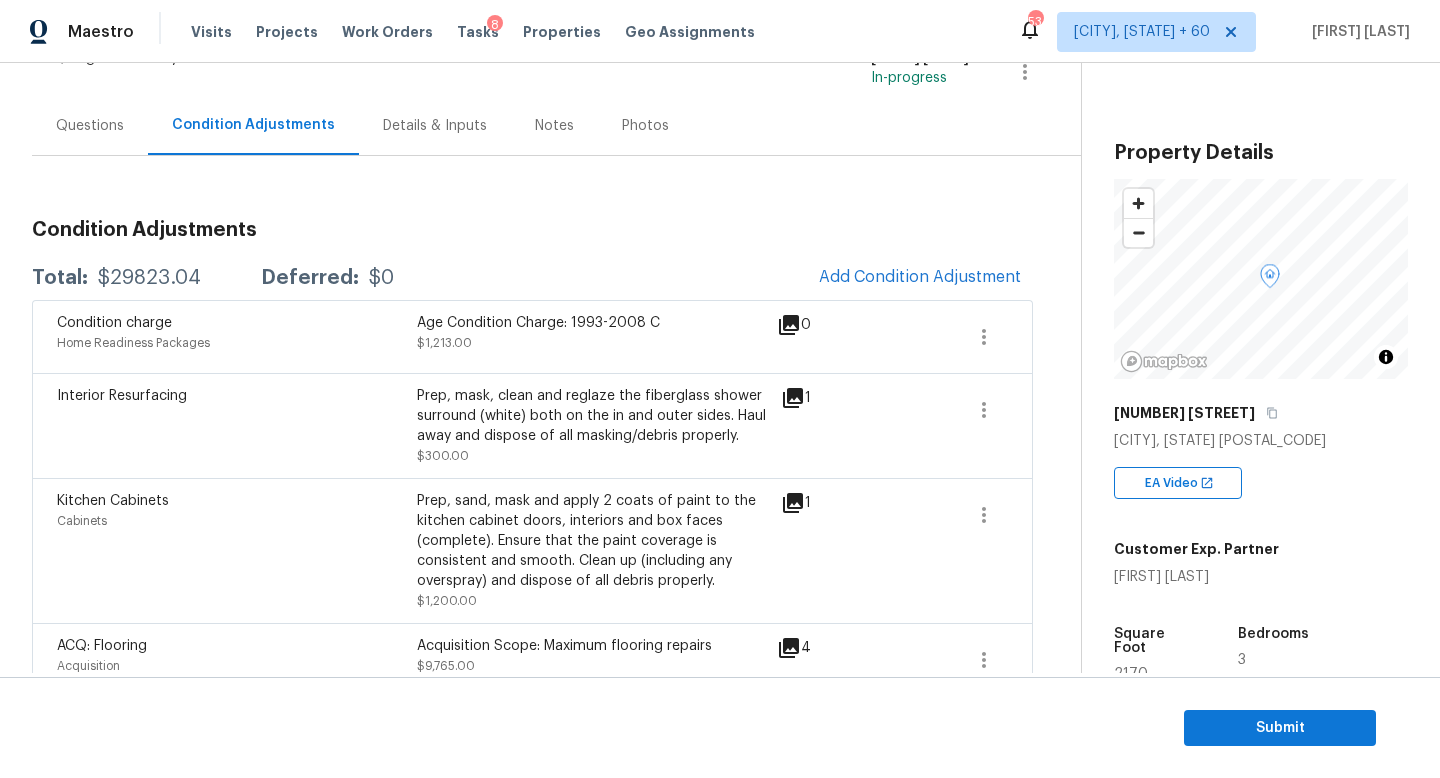 click on "Prep, sand, mask and apply 2 coats of paint to the kitchen cabinet doors, interiors and box faces (complete). Ensure that the paint coverage is consistent and smooth. Clean up (including any overspray) and dispose of all debris properly." at bounding box center (597, 541) 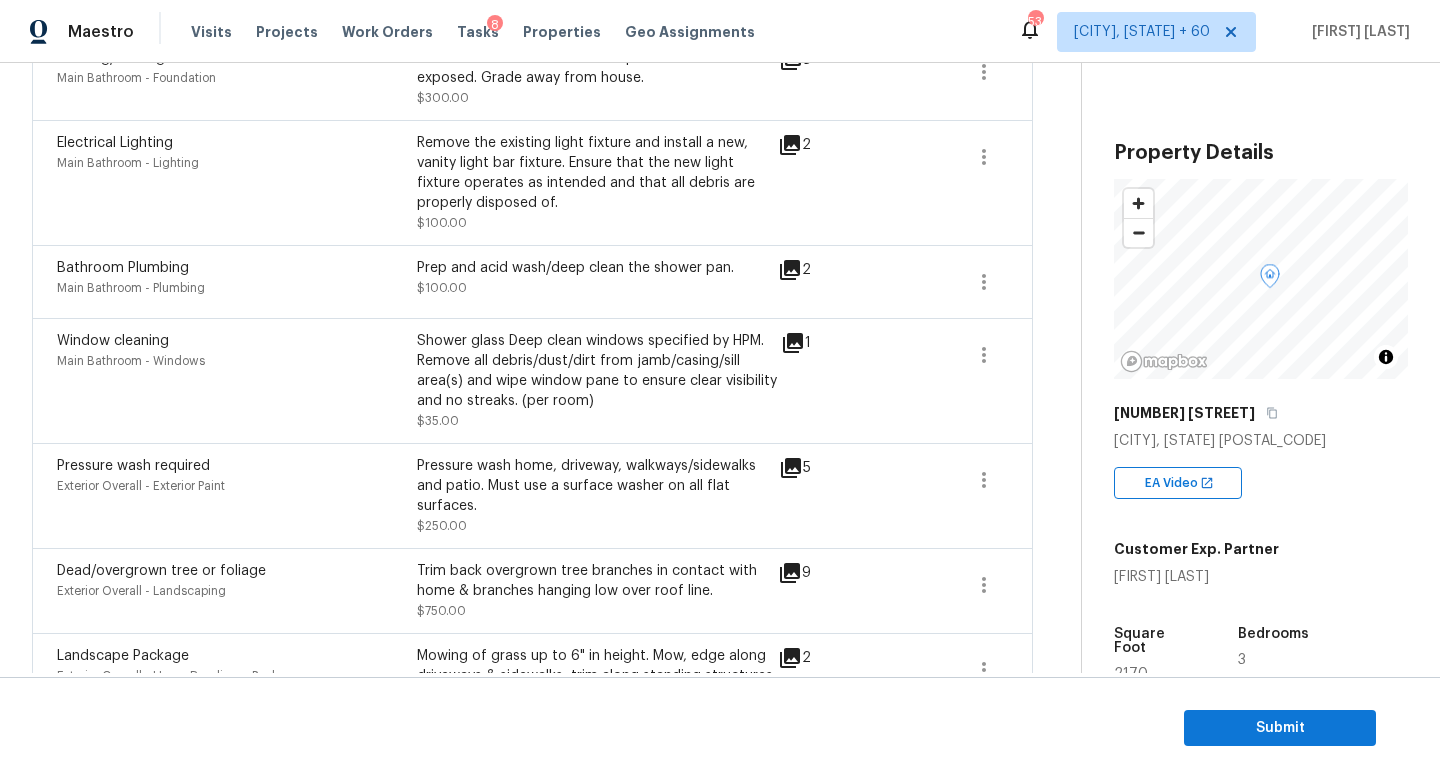 scroll, scrollTop: 1537, scrollLeft: 0, axis: vertical 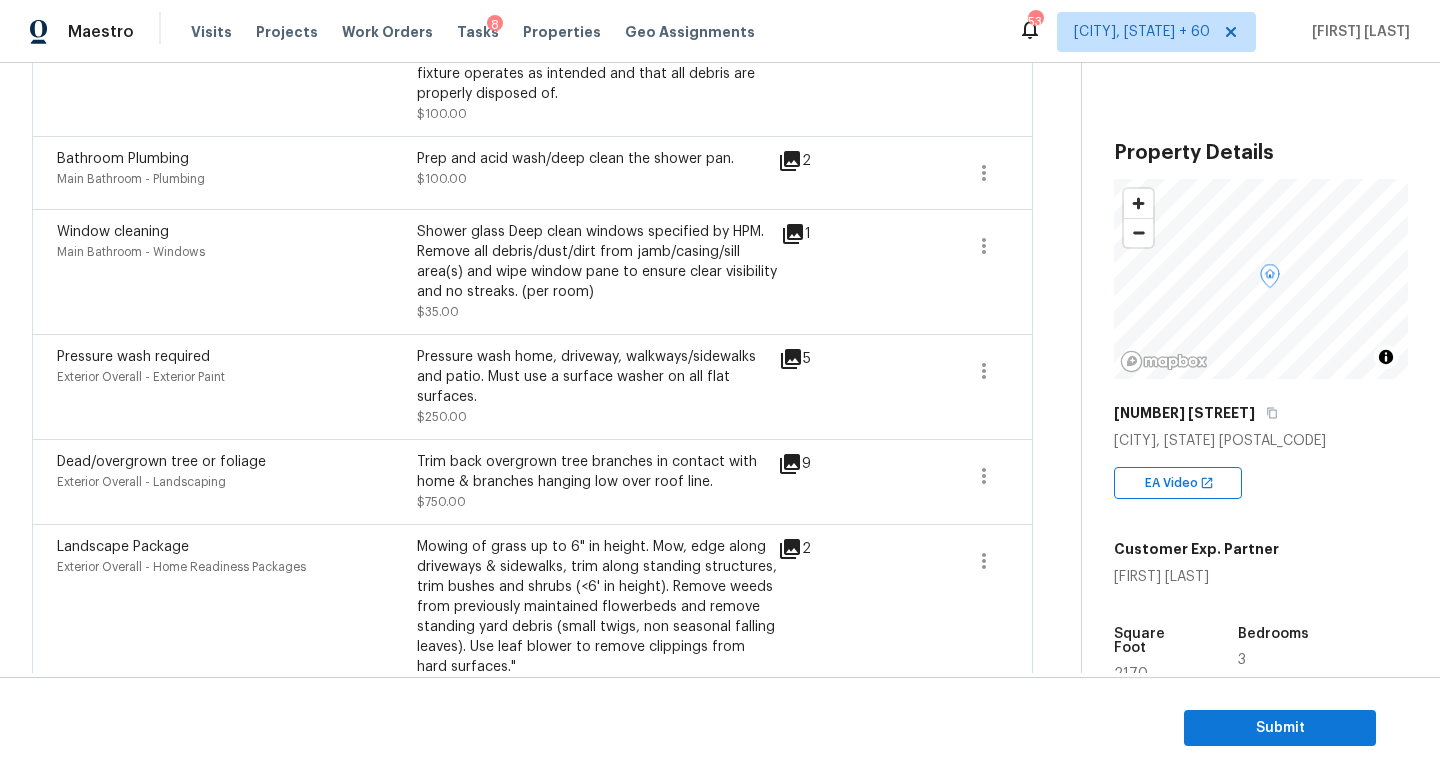 click 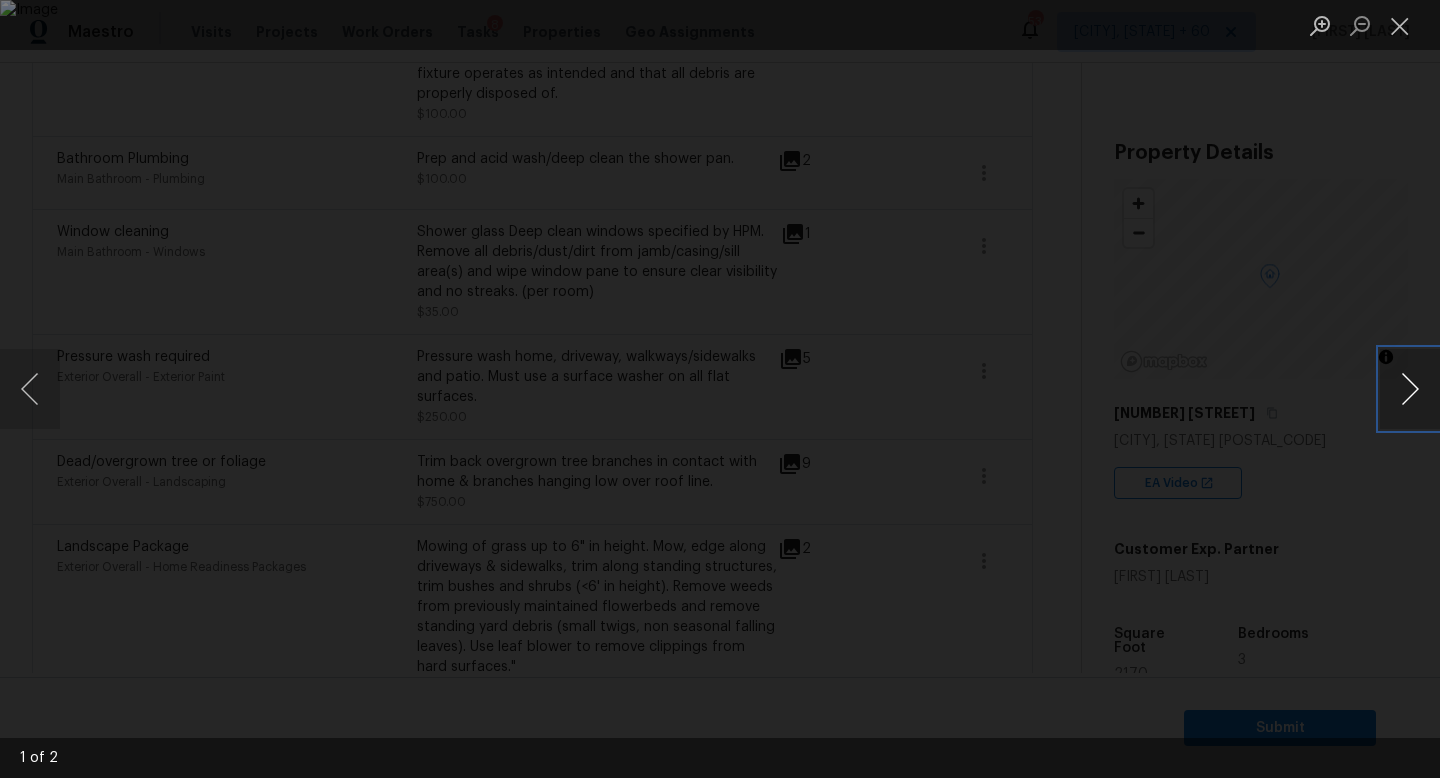 click at bounding box center [1410, 389] 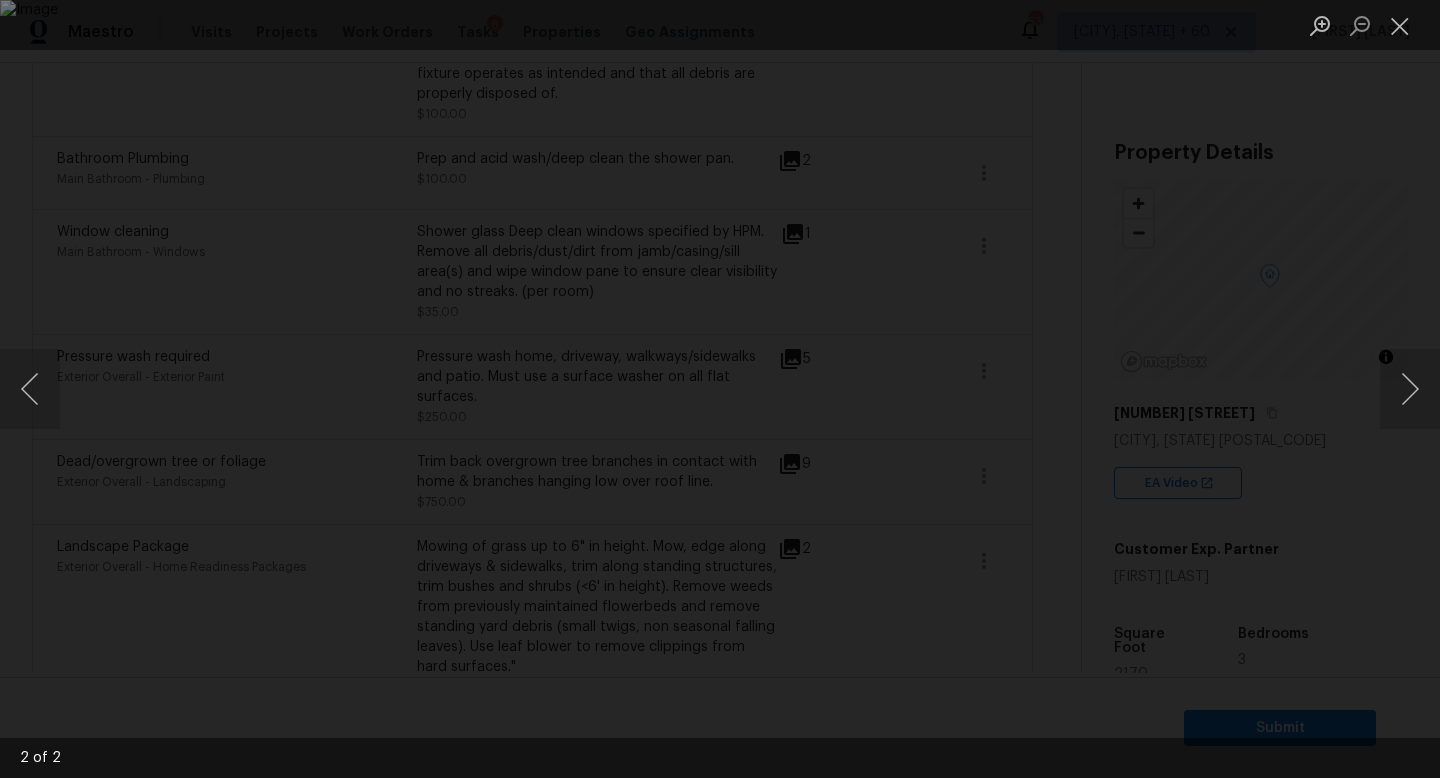 click at bounding box center (720, 389) 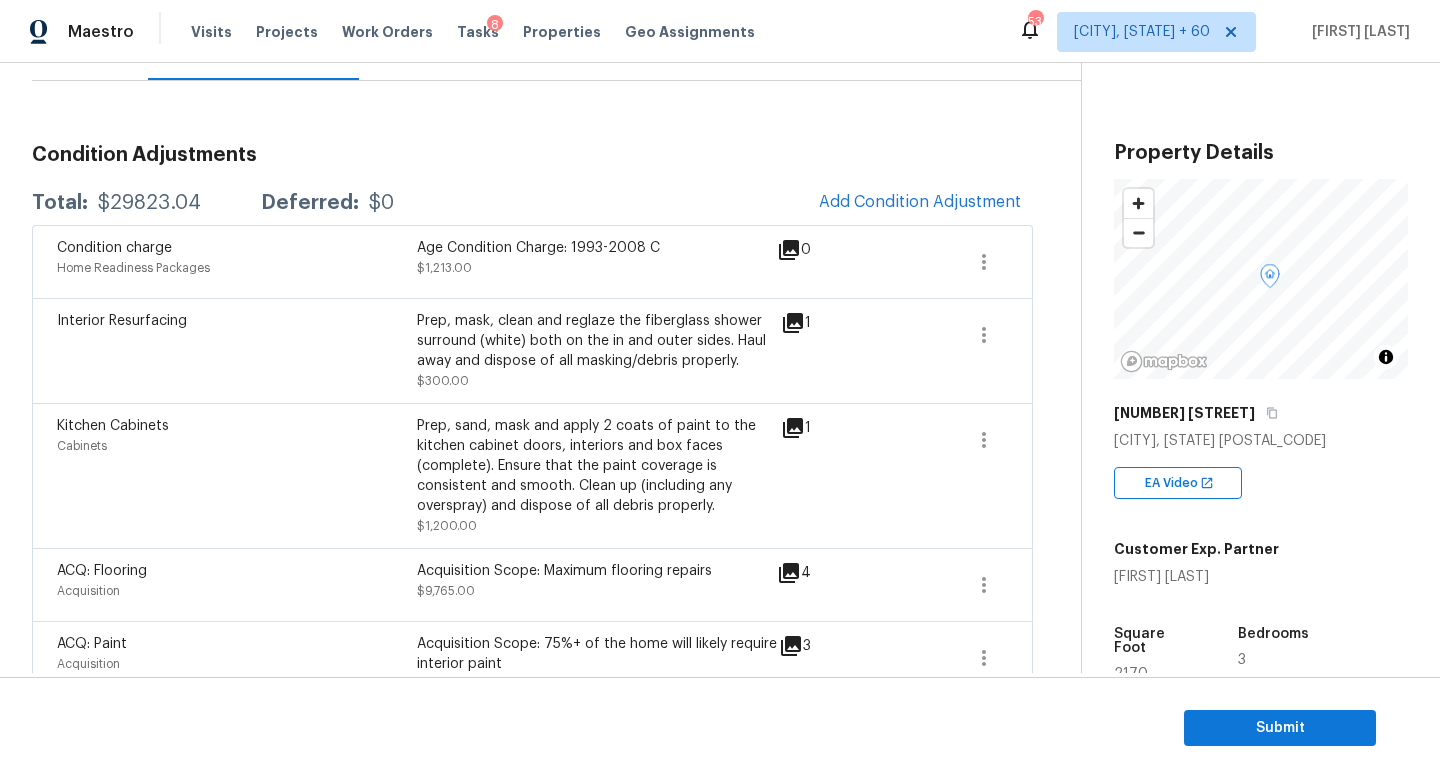 scroll, scrollTop: 223, scrollLeft: 0, axis: vertical 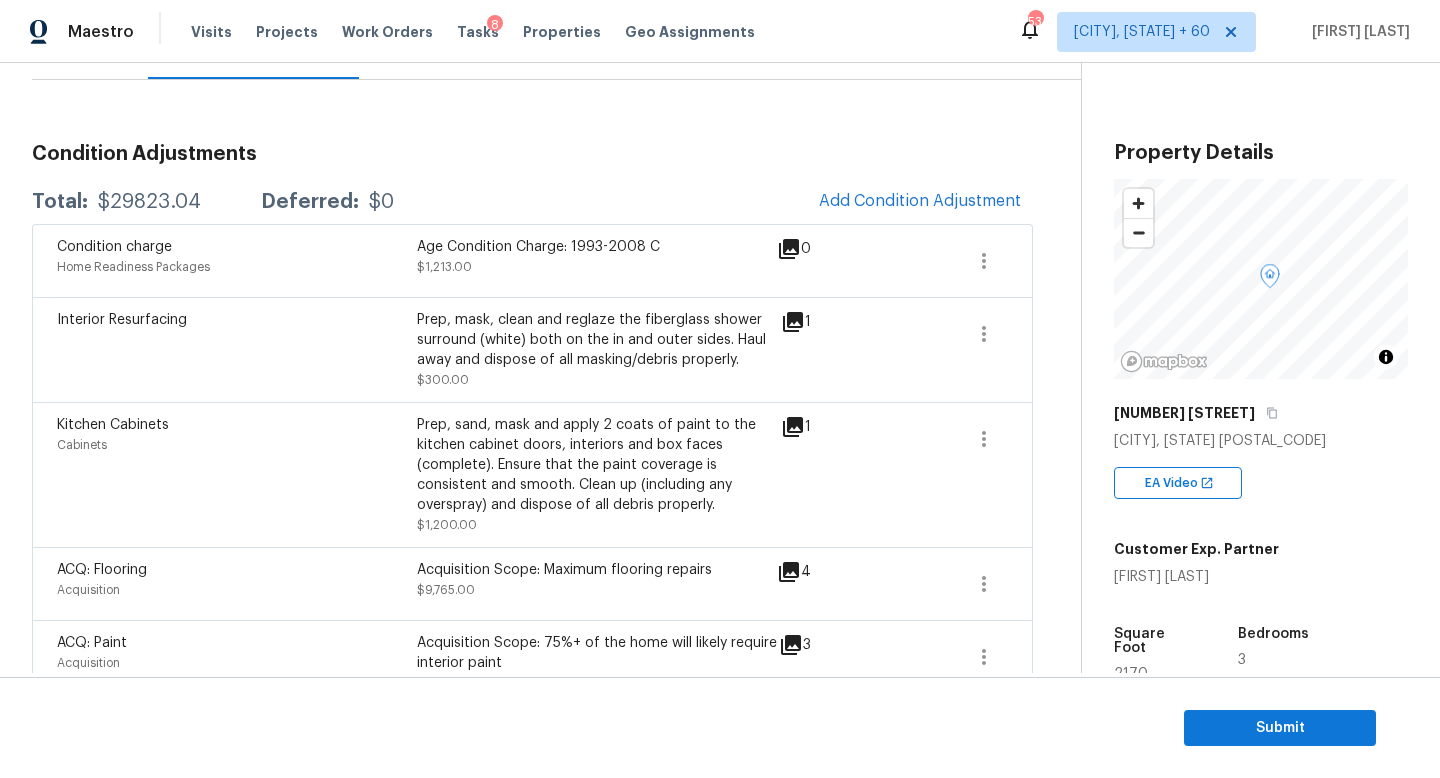 click 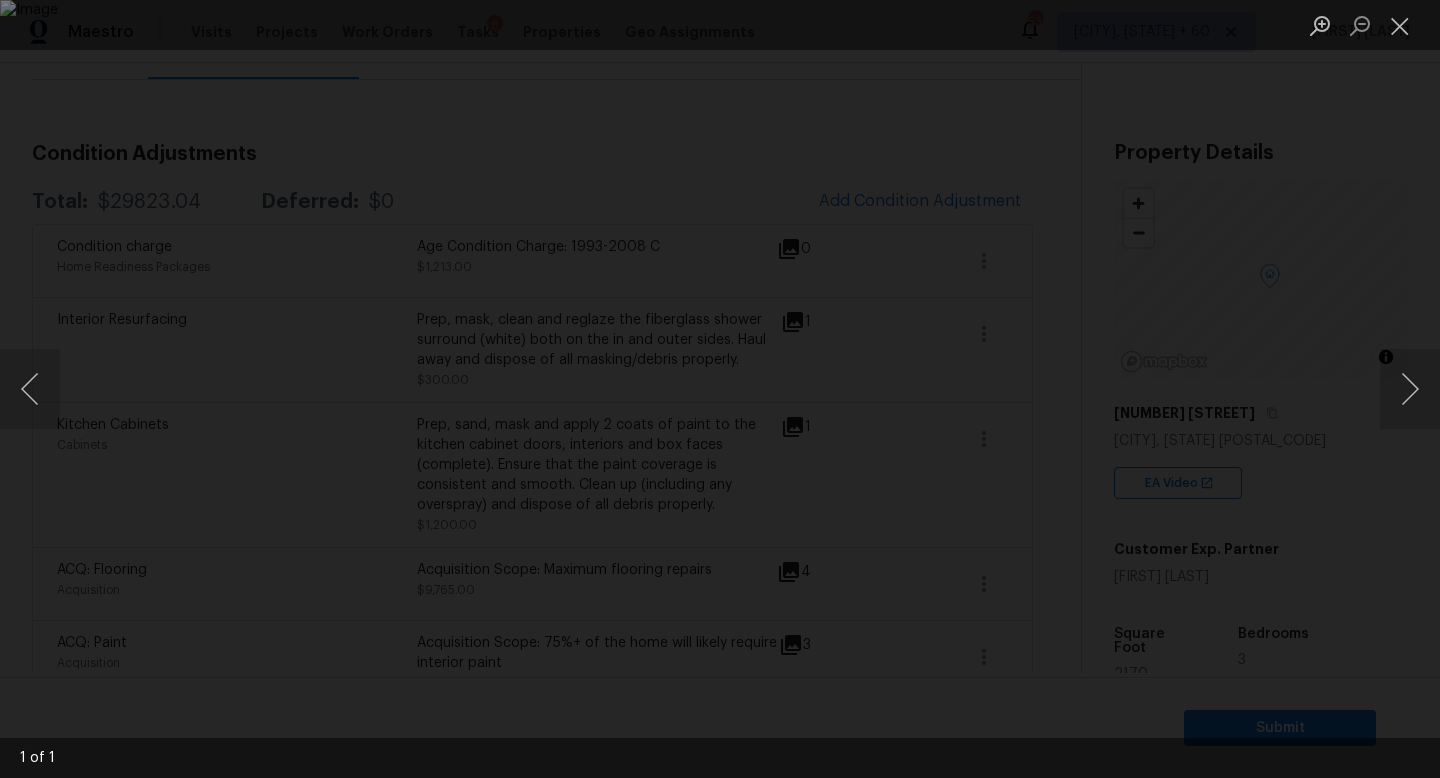 click at bounding box center [720, 389] 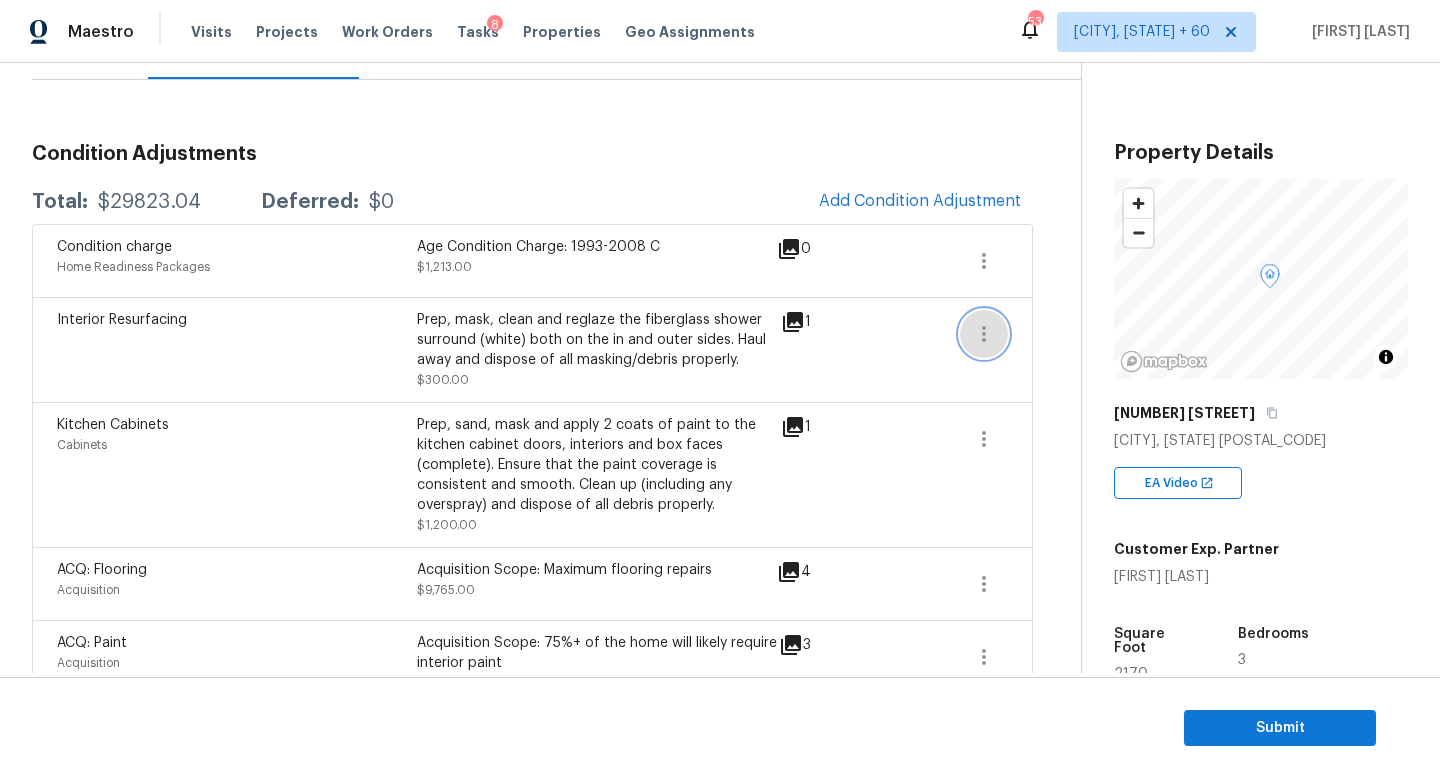 click at bounding box center (984, 334) 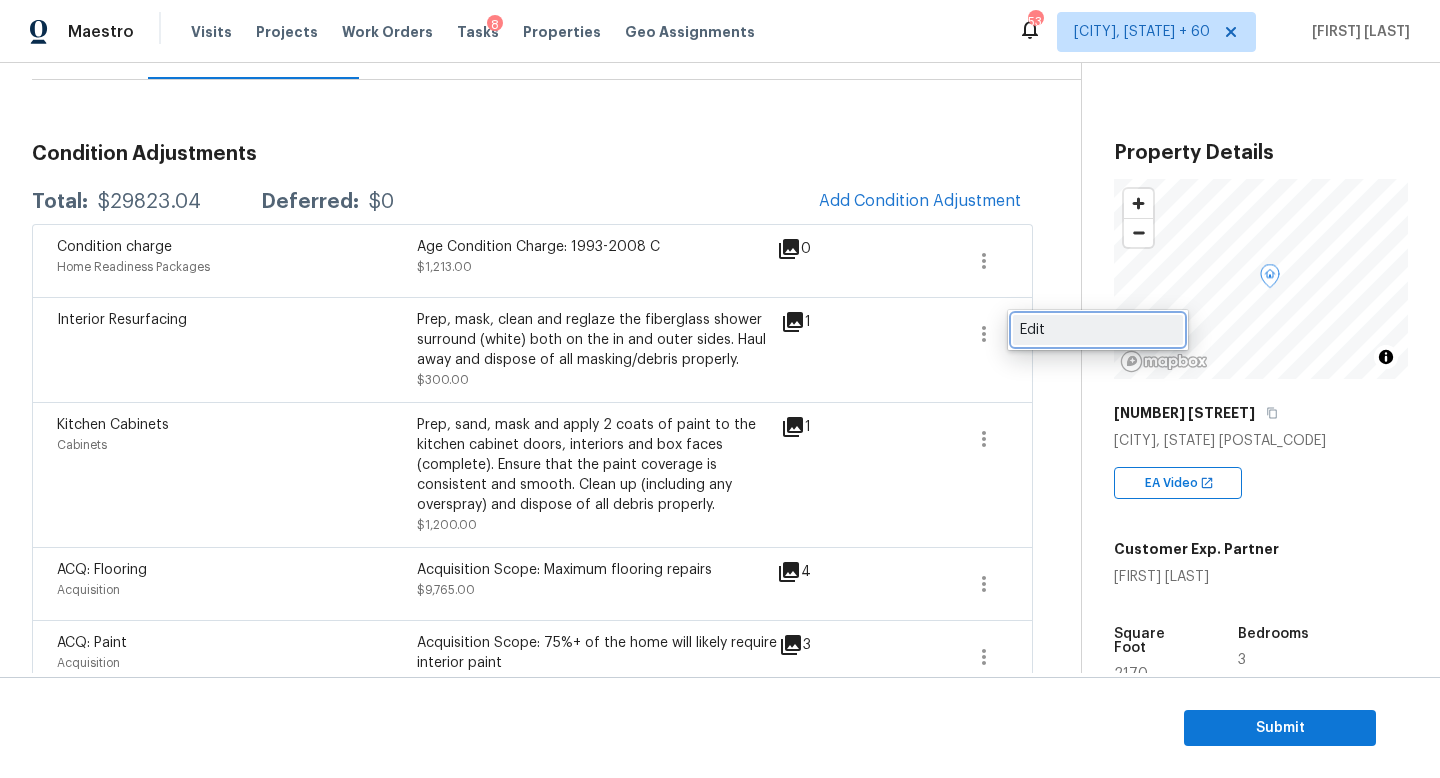 click on "Edit" at bounding box center [1098, 330] 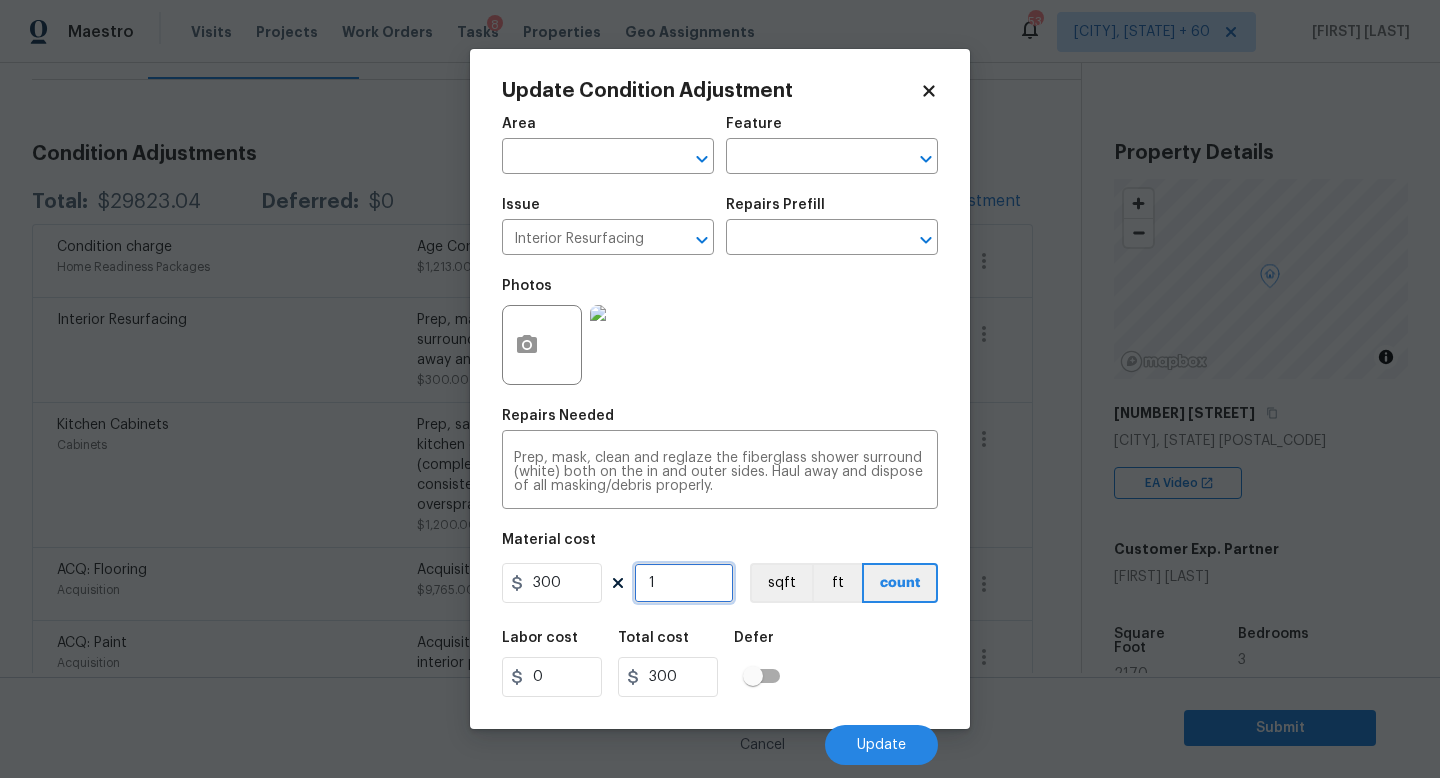 click on "1" at bounding box center [684, 583] 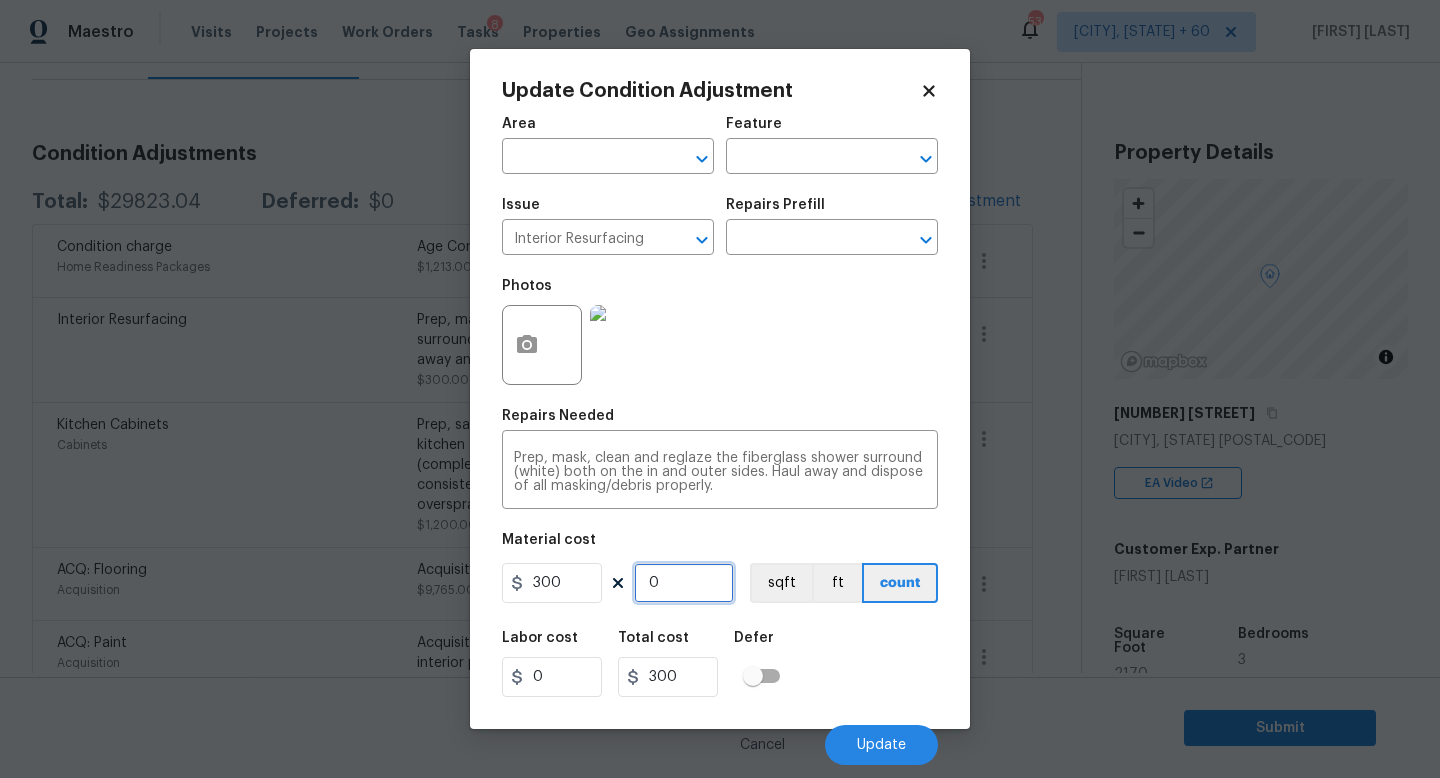type on "0" 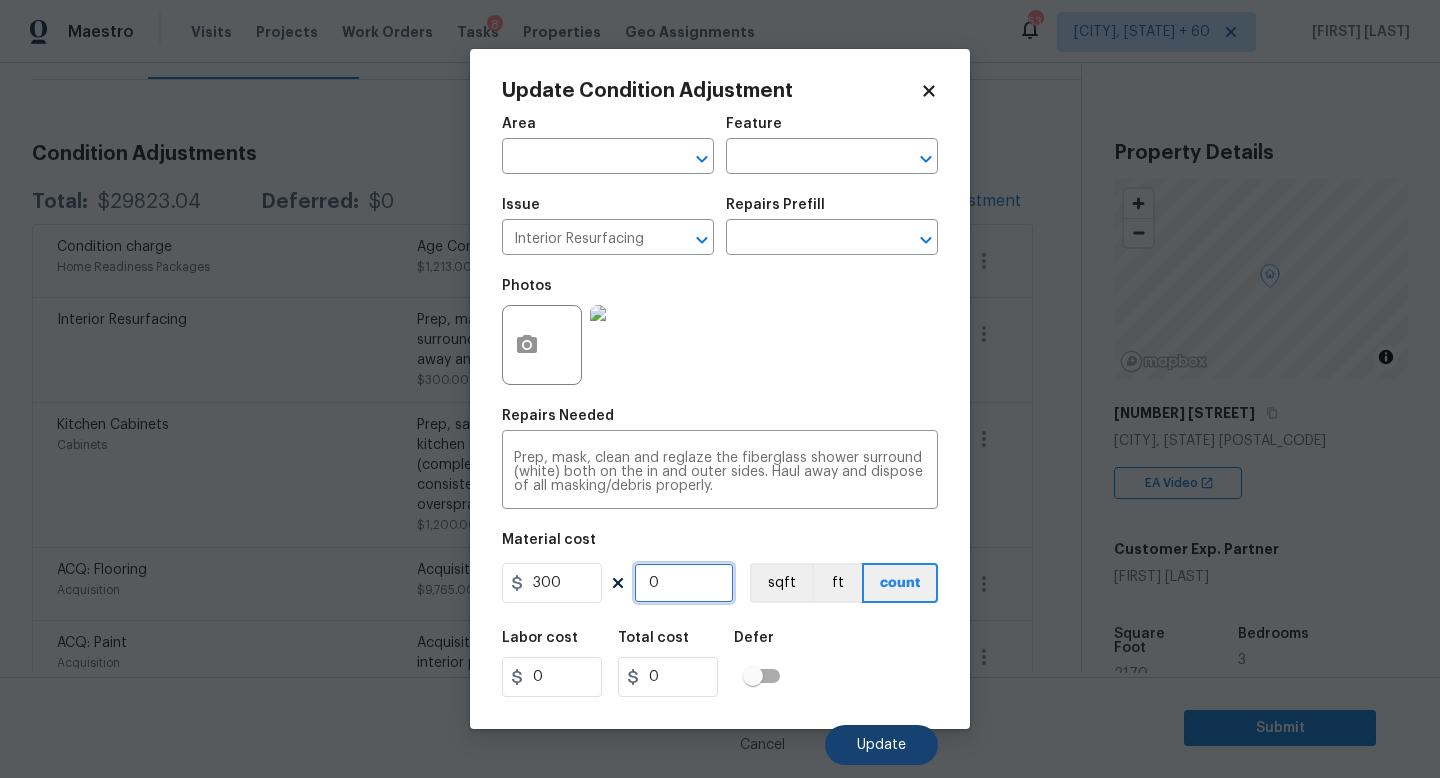type on "0" 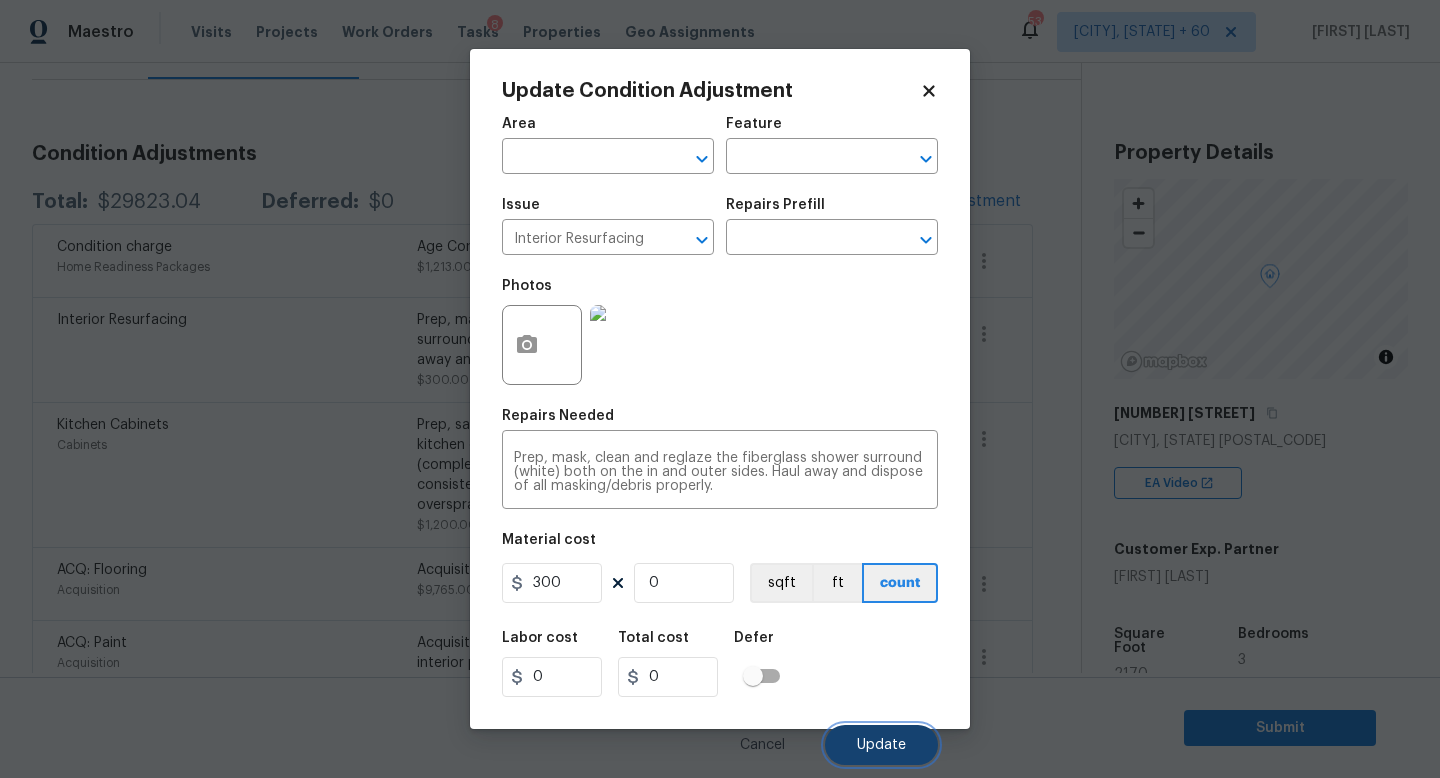 click on "Update" at bounding box center (881, 745) 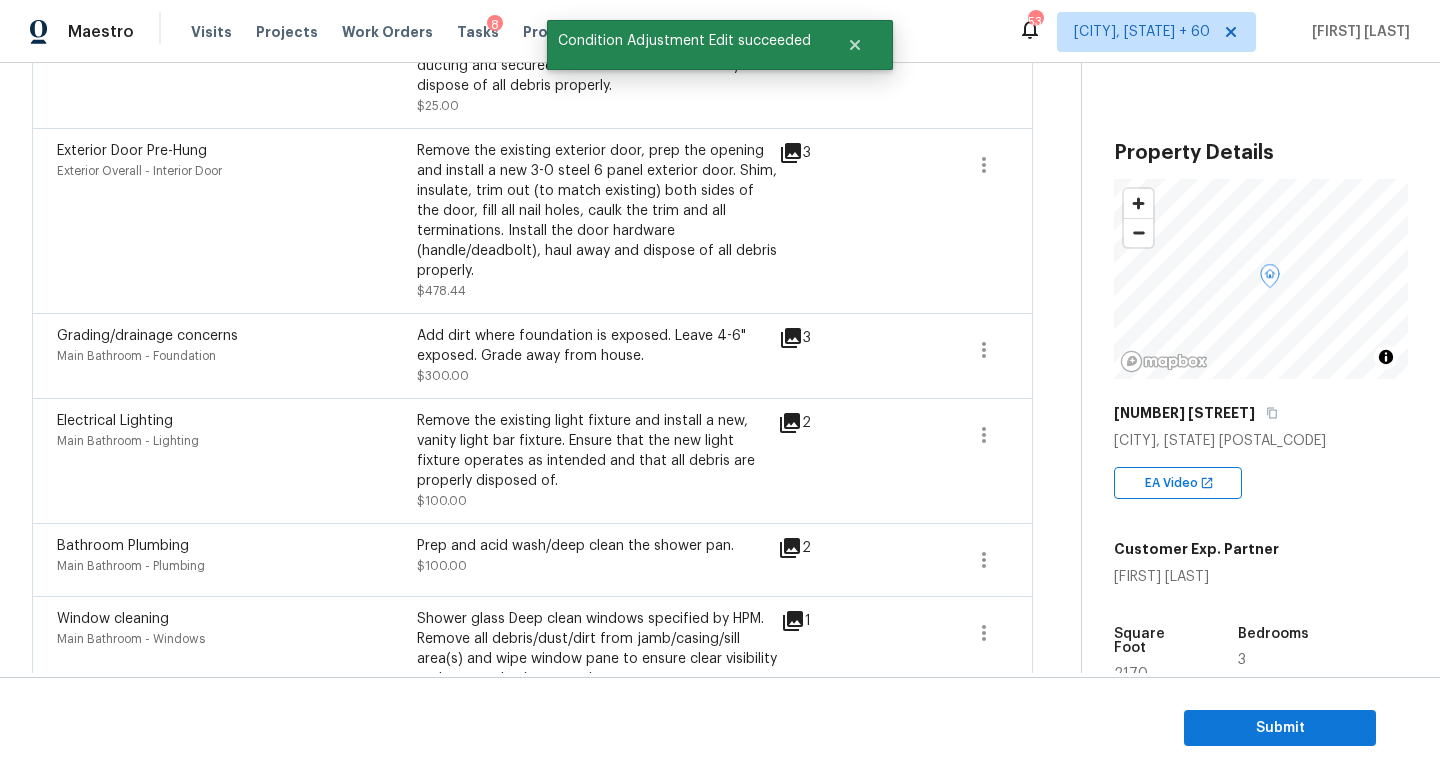scroll, scrollTop: 1179, scrollLeft: 0, axis: vertical 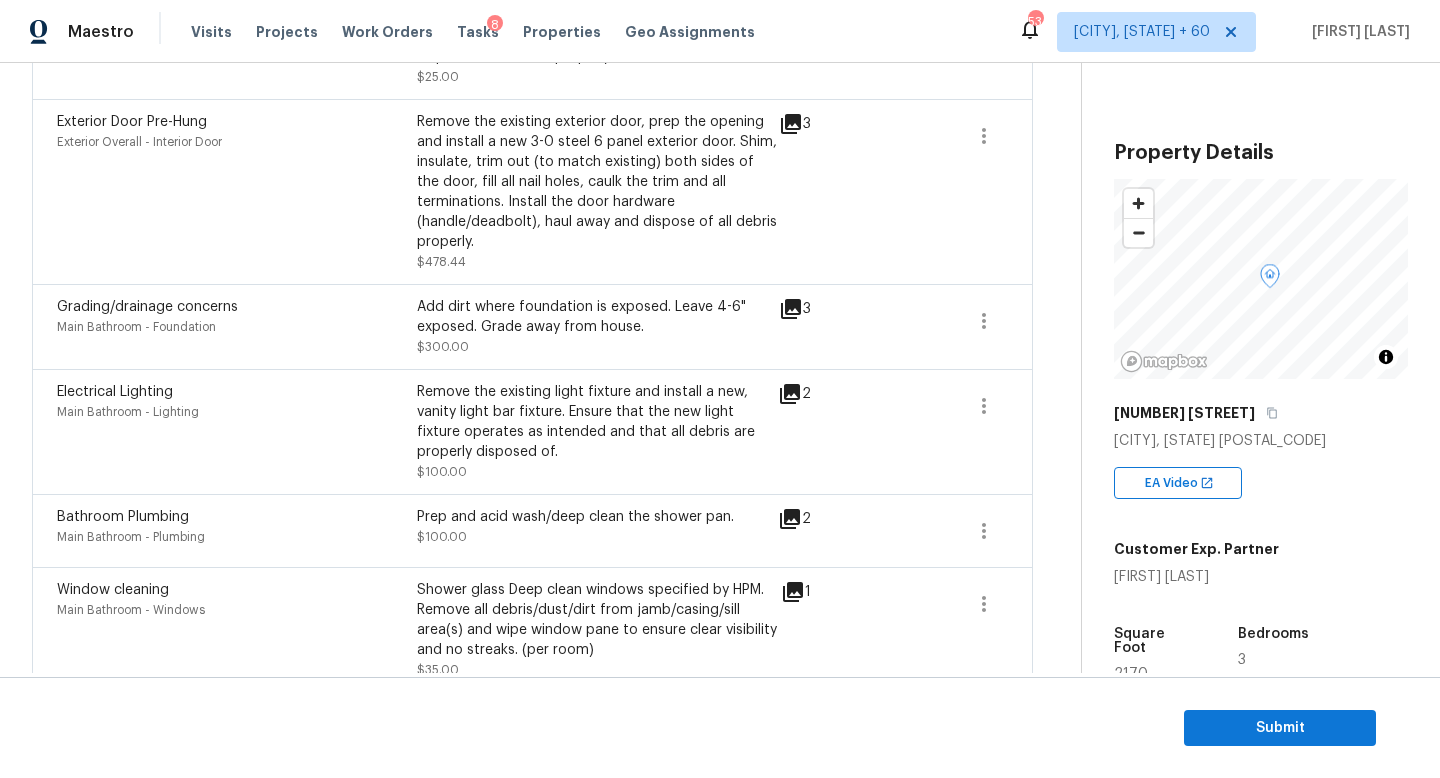 click 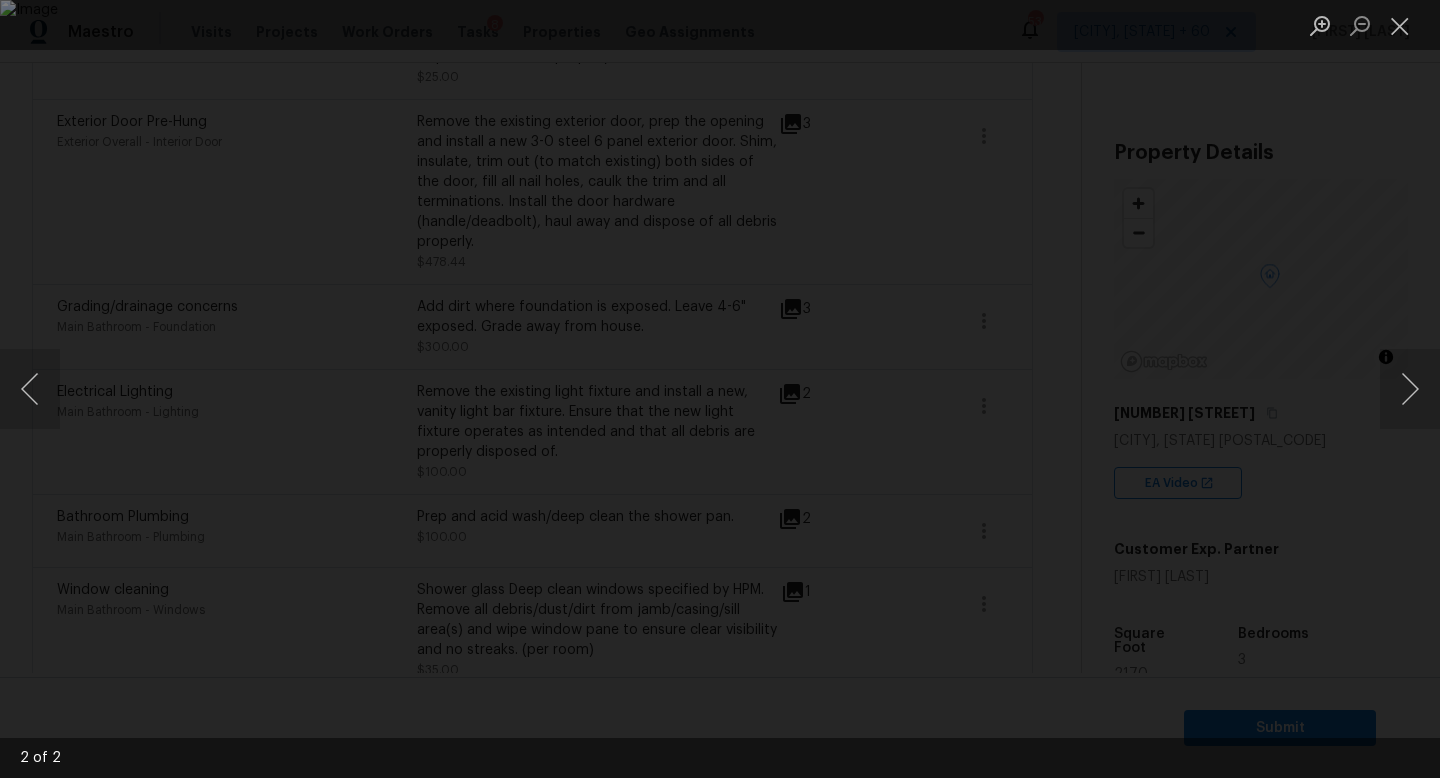 click at bounding box center [720, 389] 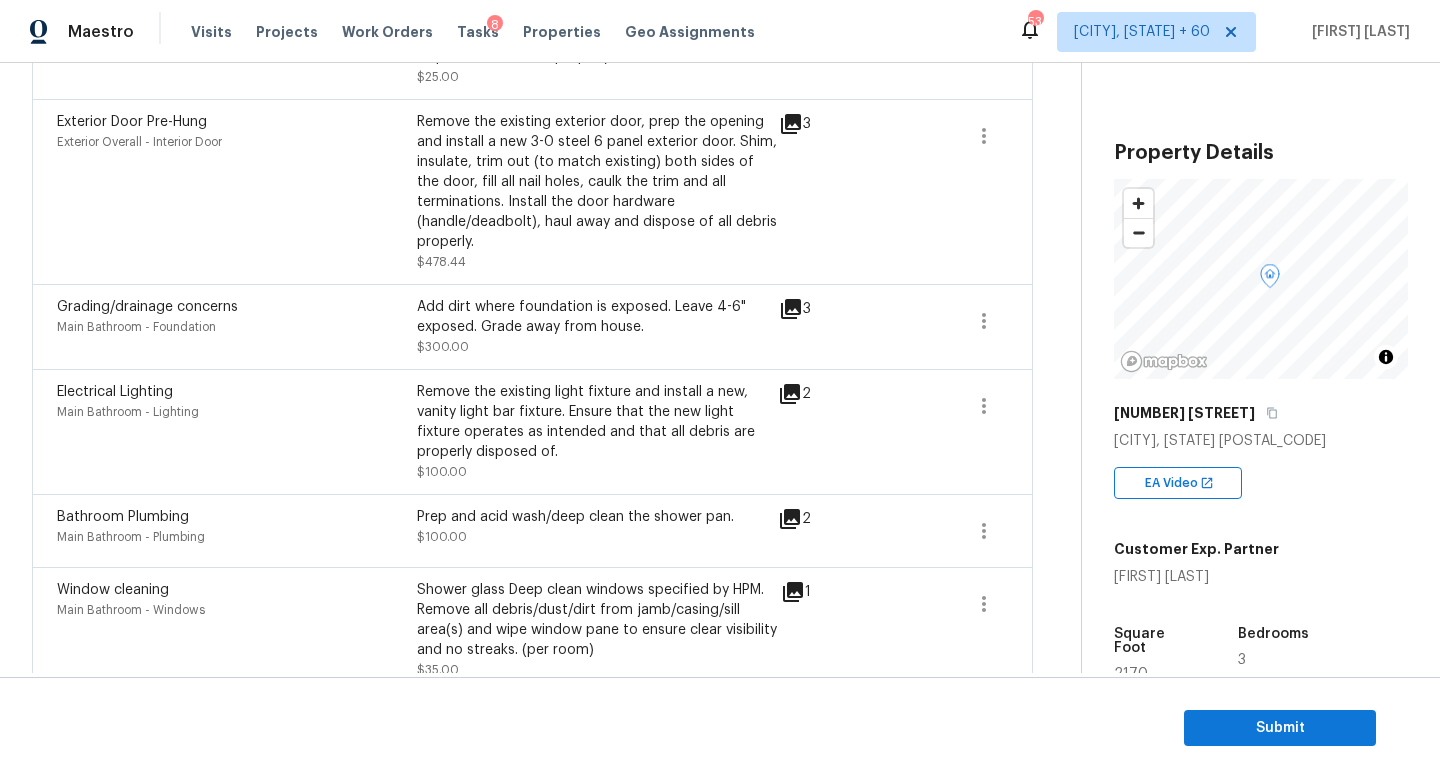 click on "Prep and acid wash/deep clean the shower pan. $100.00" at bounding box center (597, 531) 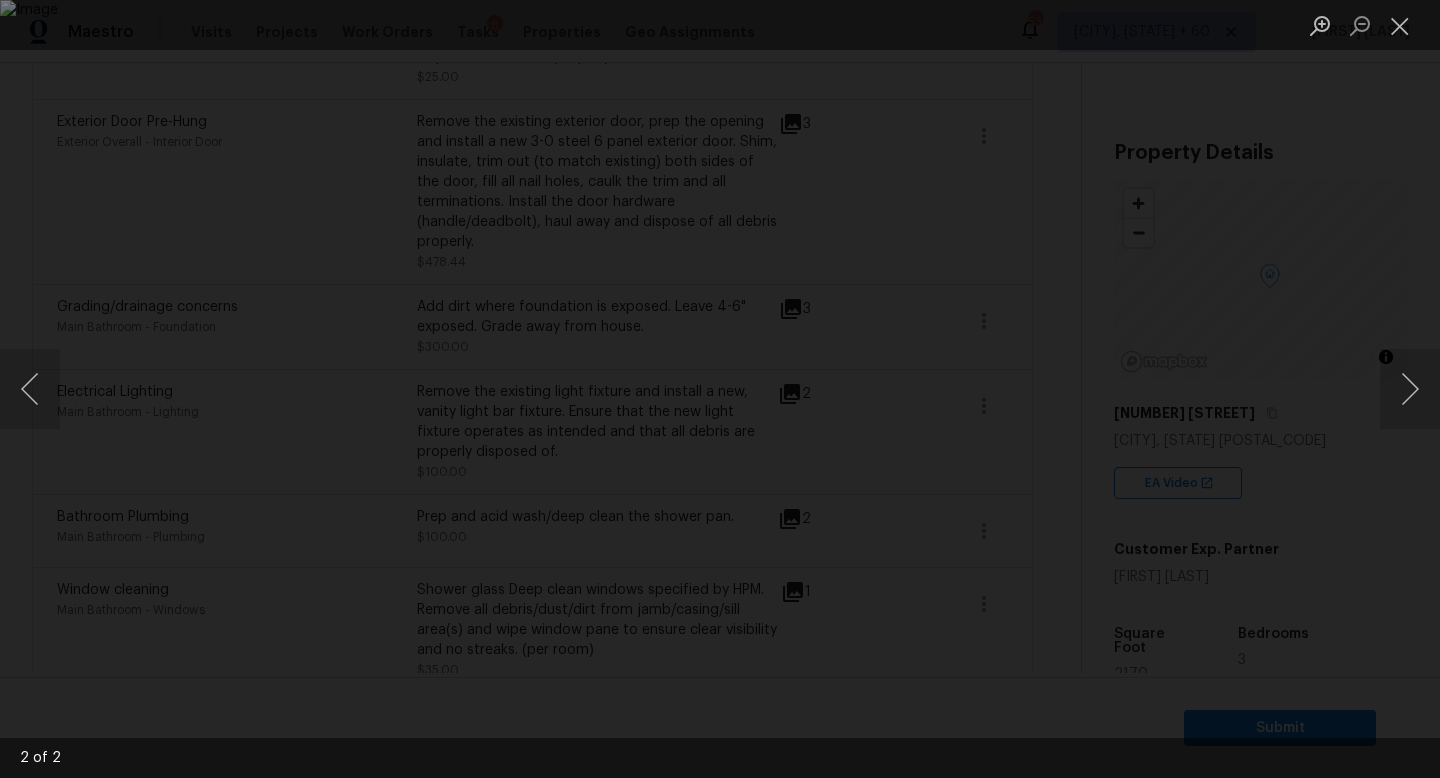 click at bounding box center (720, 389) 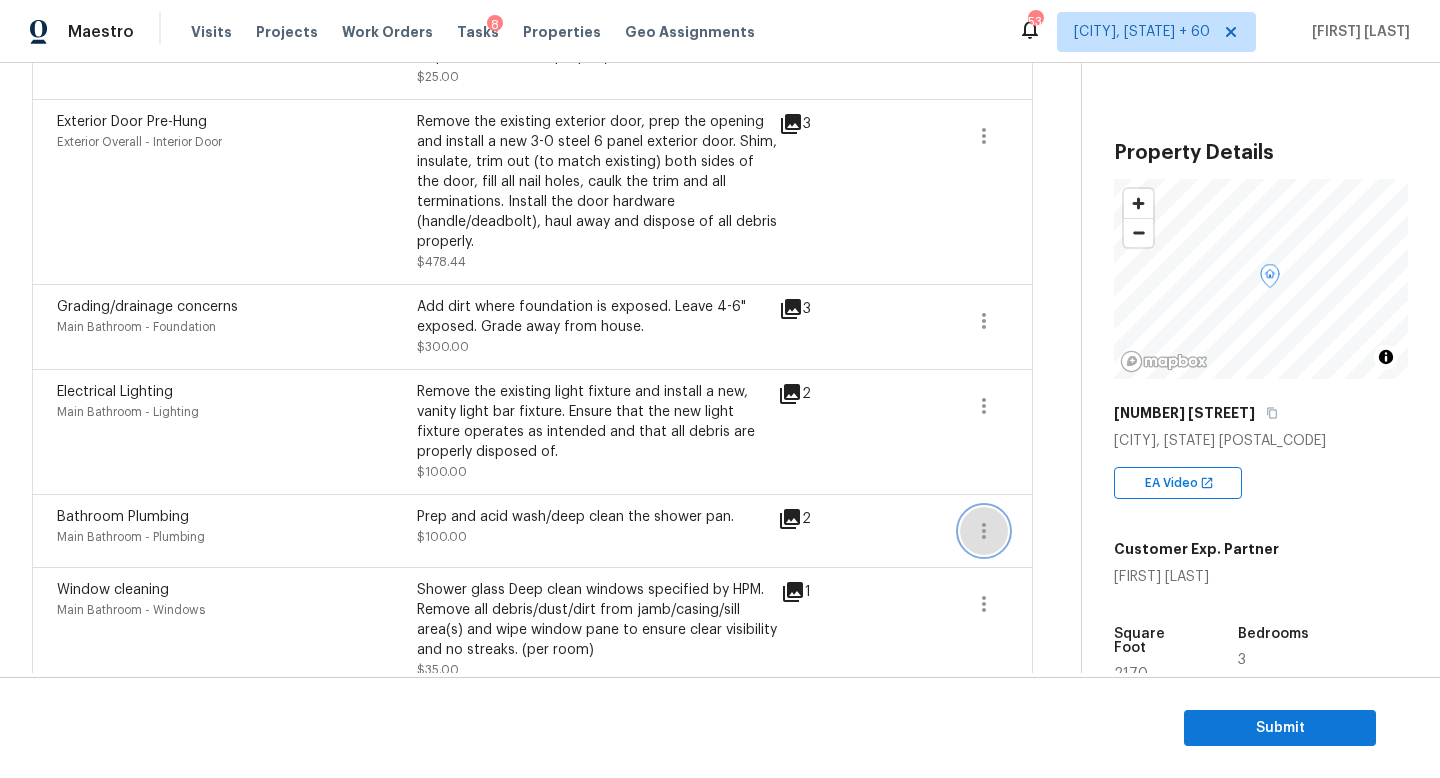 click 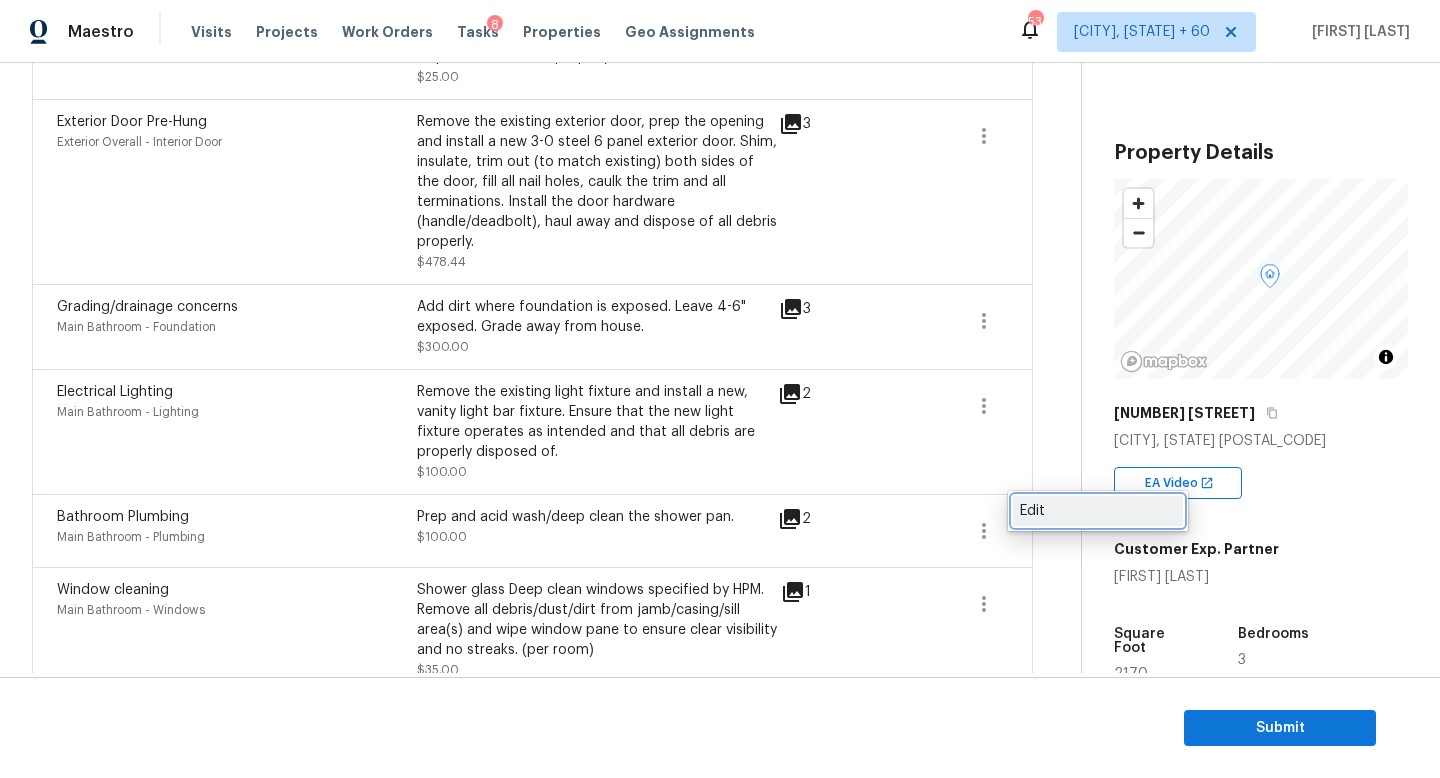 click on "Edit" at bounding box center (1098, 511) 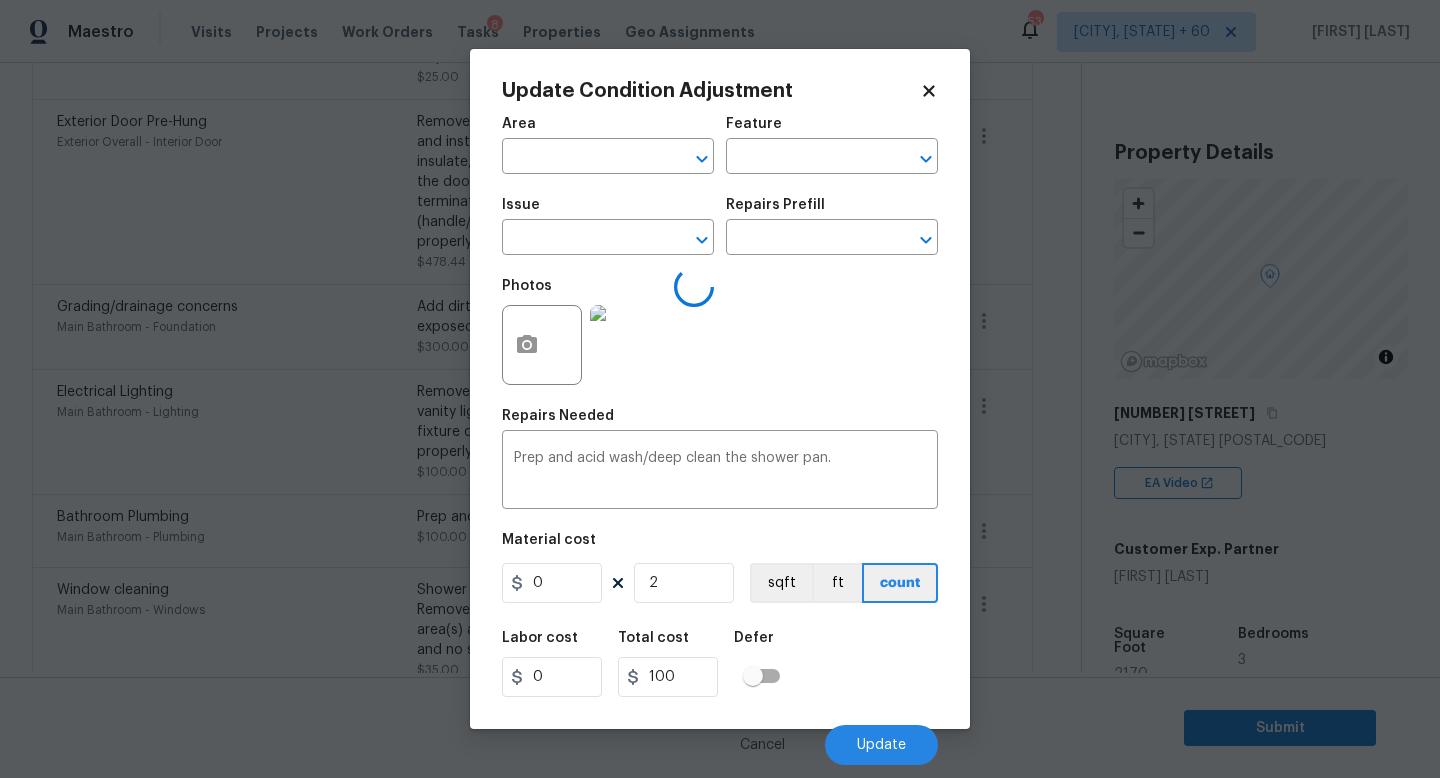 type on "Main Bathroom" 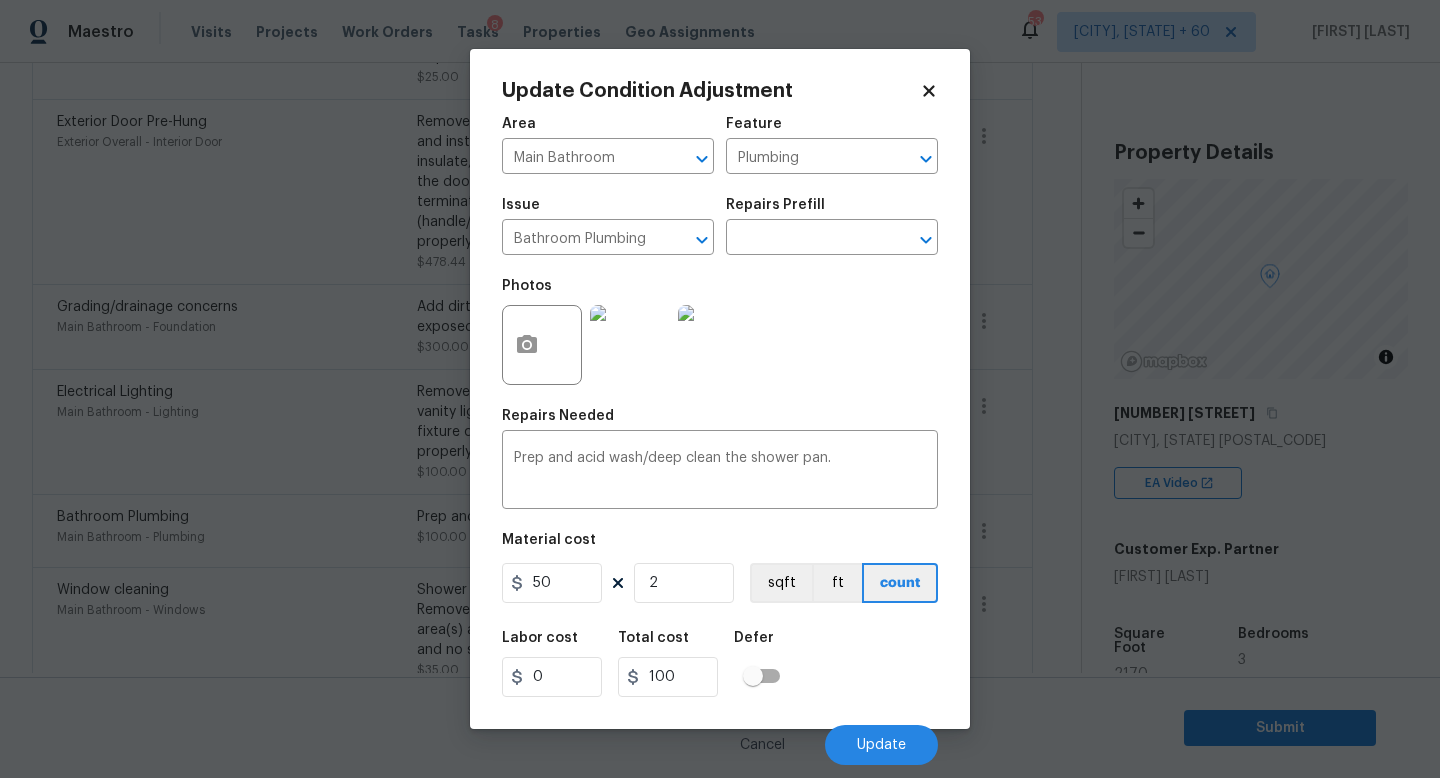 click on "Maestro Visits Projects Work Orders Tasks 8 Properties Geo Assignments 534 Knoxville, TN + 60 Jishnu Manoj Back to tasks Condition Scoping - Interior Wed, Aug 06 2025 by 9:00 am   Jishnu Manoj In-progress Questions Condition Adjustments Details & Inputs Notes Photos Condition Adjustments Total:  $29523.04 Deferred:  $0 Add Condition Adjustment Condition charge Home Readiness Packages Age Condition Charge: 1993-2008 C	 $1,213.00   0 Interior Resurfacing Prep, mask, clean and reglaze the fiberglass shower surround (white) both on the in and outer sides. Haul away and dispose of all masking/debris properly. $0.00   1 Kitchen Cabinets Cabinets Prep, sand, mask and apply 2 coats of paint to the kitchen cabinet doors, interiors and box faces (complete). Ensure that the paint coverage is consistent and smooth. Clean up (including any overspray) and dispose of all debris properly. $1,200.00   1 ACQ: Flooring Acquisition Acquisition Scope: Maximum flooring repairs $9,765.00   4 ACQ: Paint Acquisition $3,211.60   3   4" at bounding box center [720, 389] 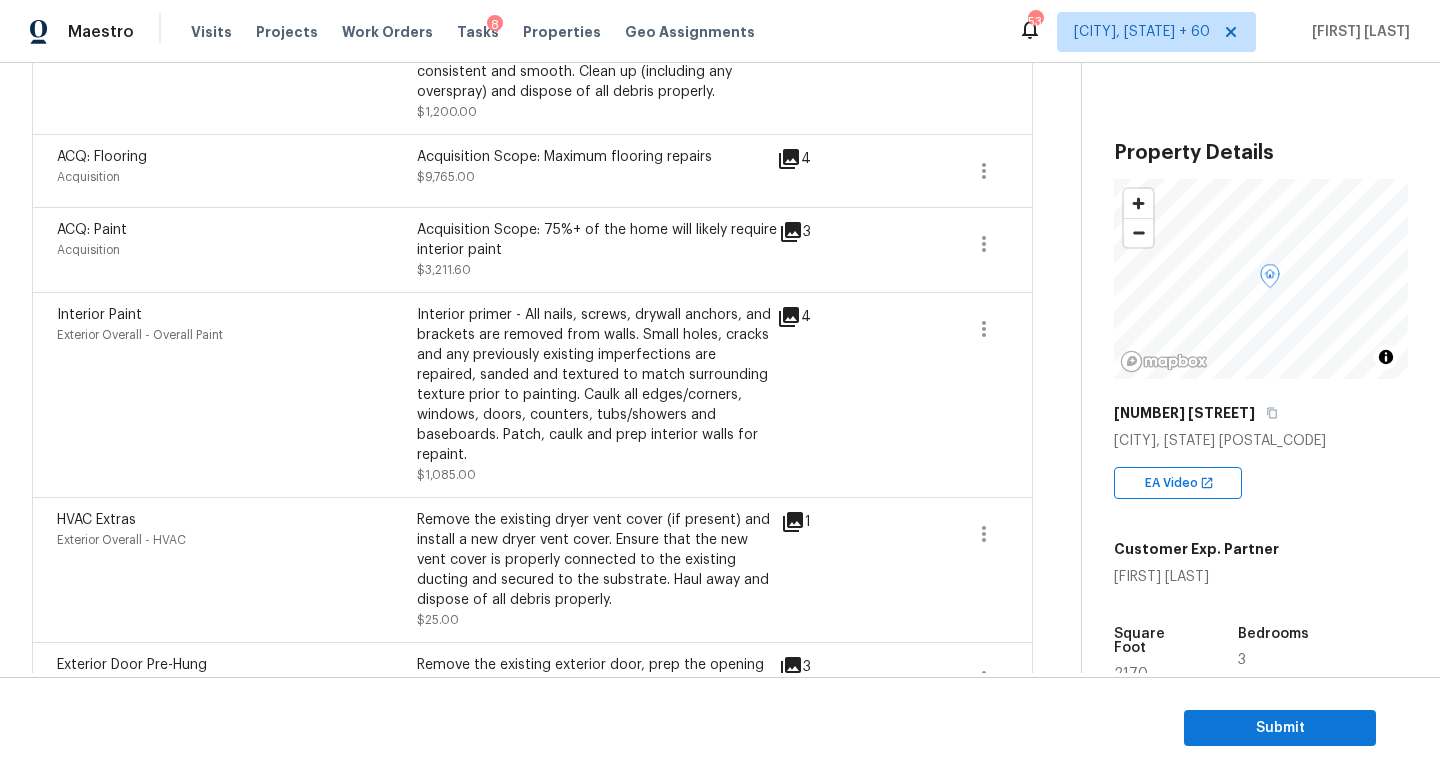 scroll, scrollTop: 0, scrollLeft: 0, axis: both 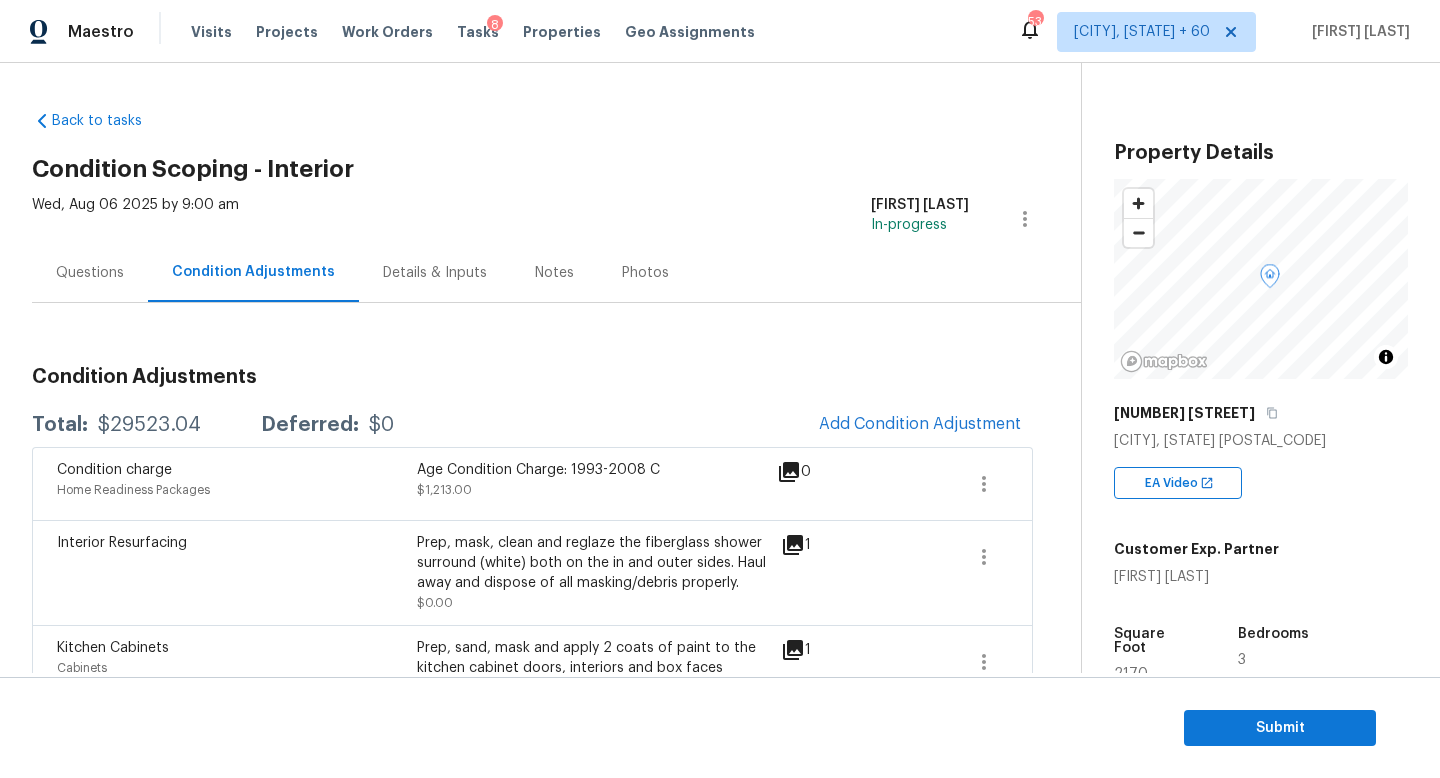 click on "Questions" at bounding box center (90, 273) 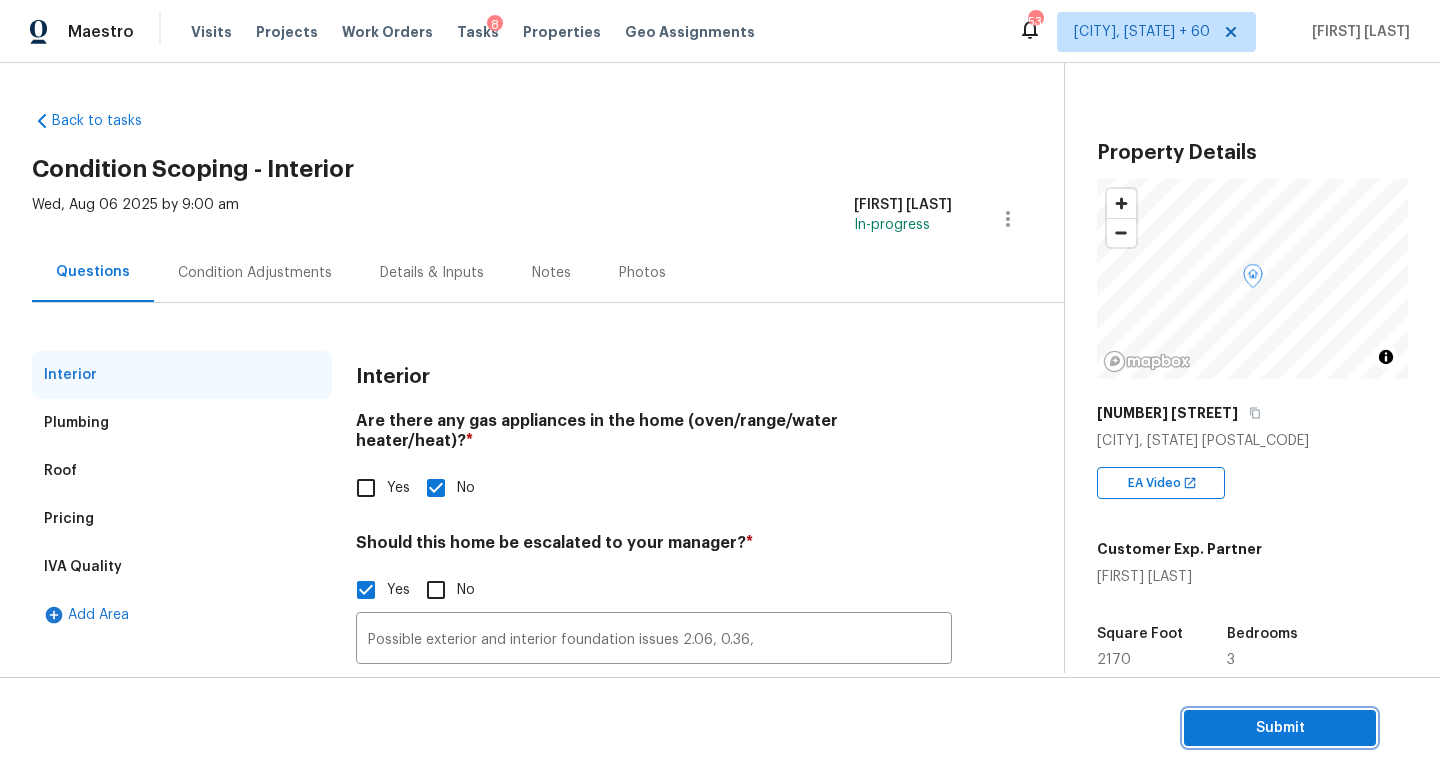 click on "Submit" at bounding box center [1280, 728] 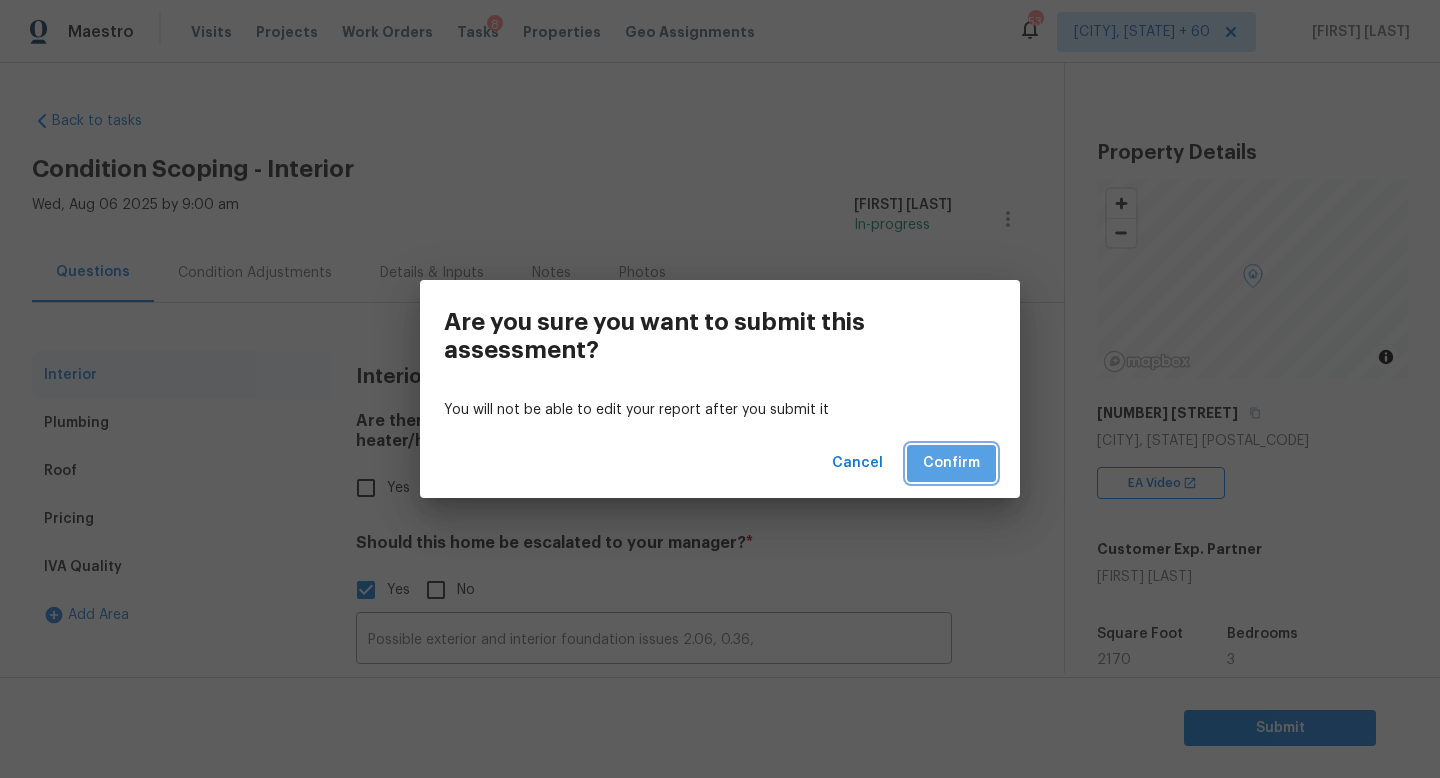 click on "Confirm" at bounding box center [951, 463] 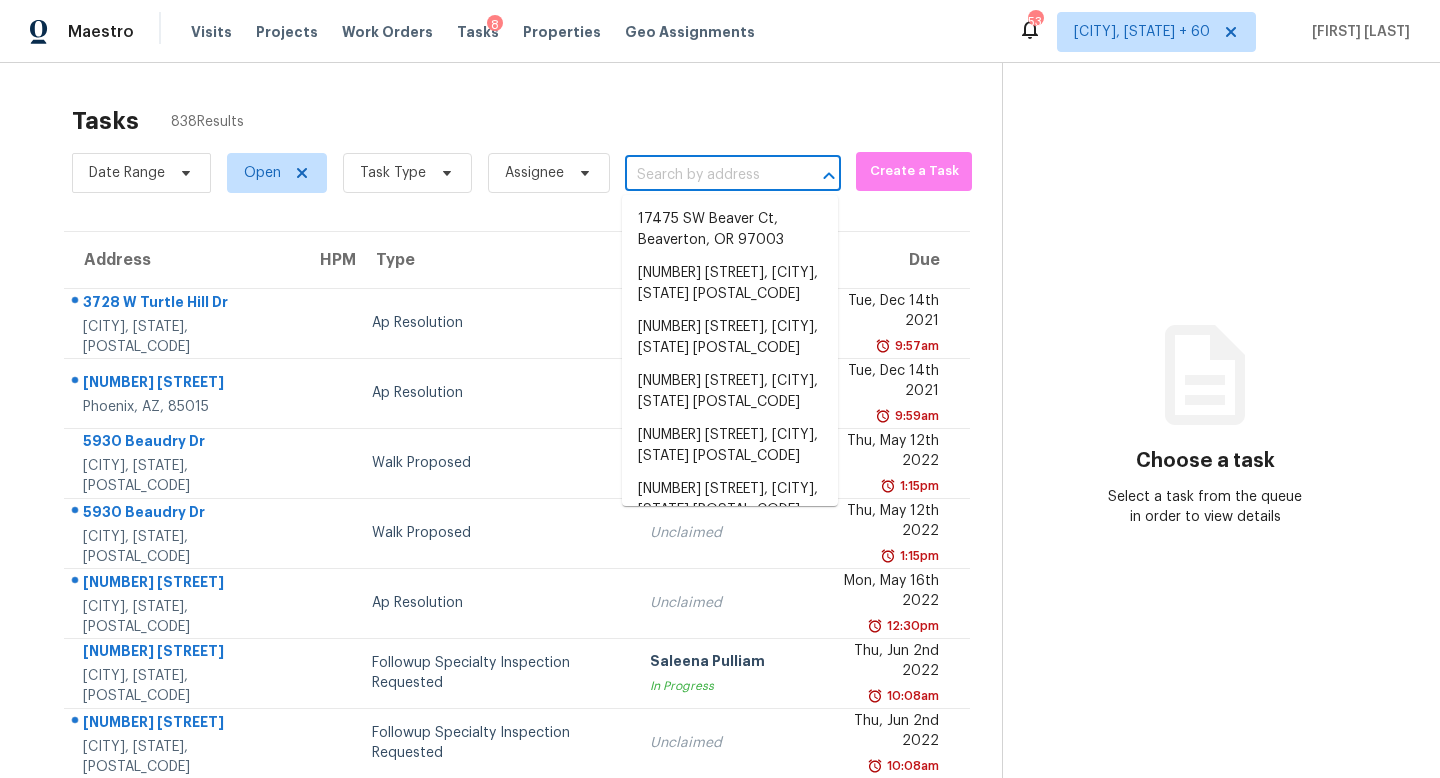click at bounding box center (705, 175) 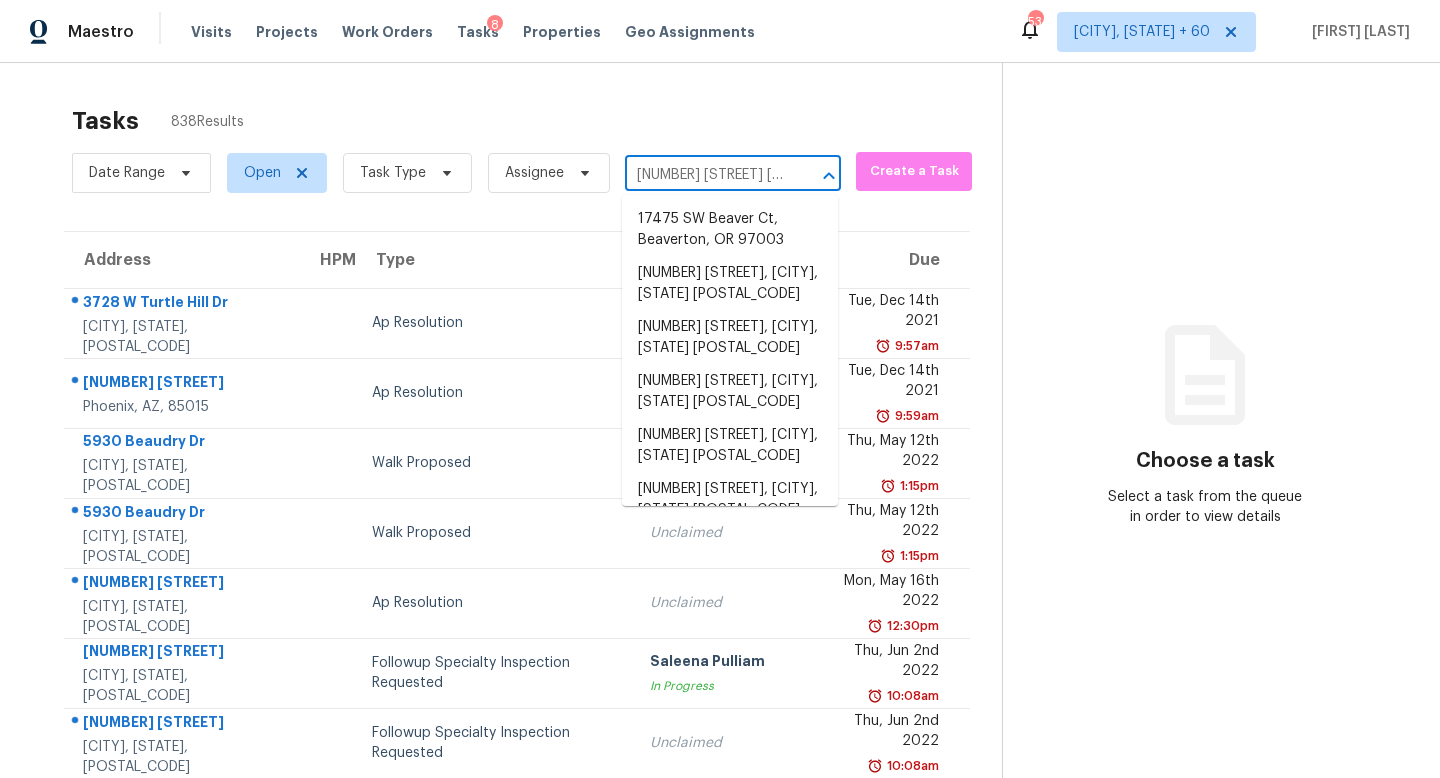 scroll, scrollTop: 0, scrollLeft: 138, axis: horizontal 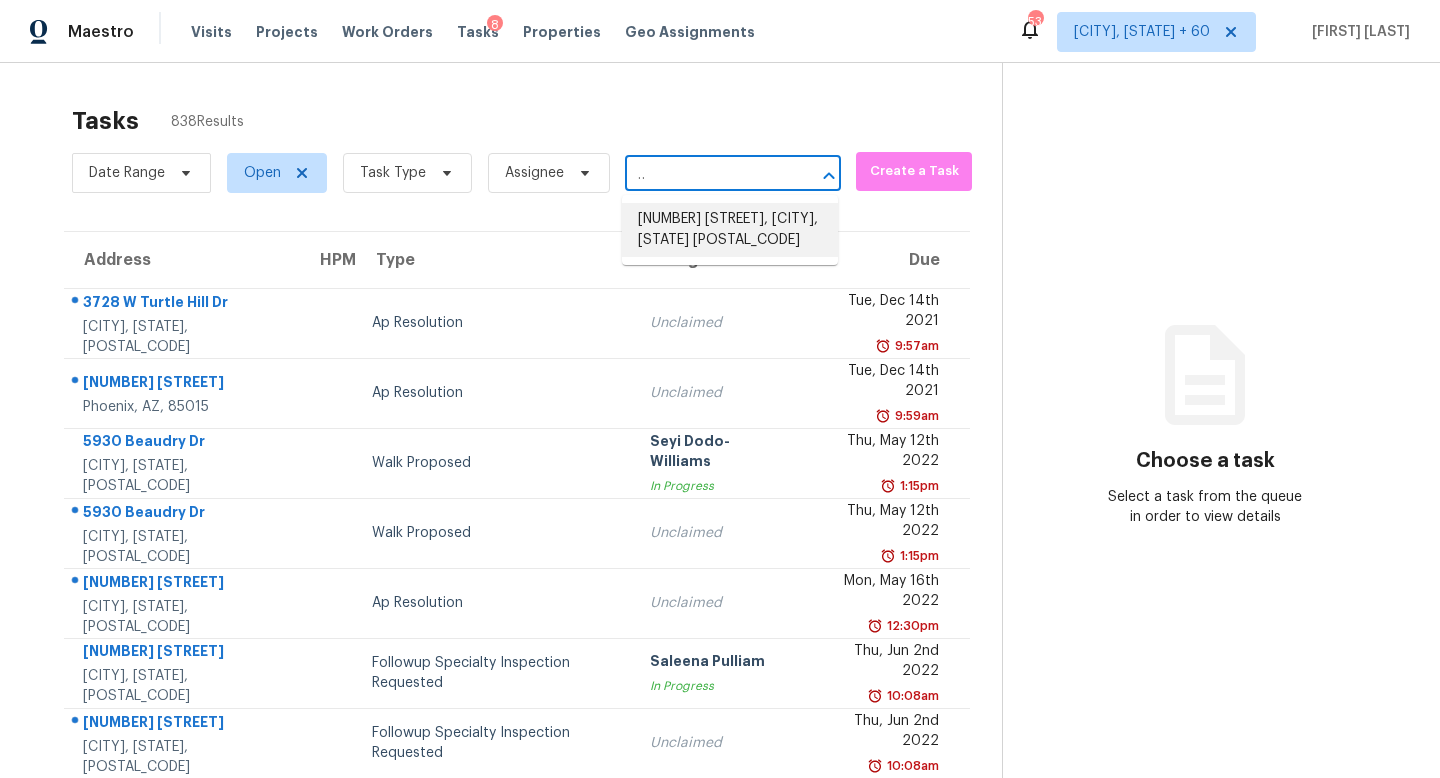 click on "1916 Taylor Ave, Fort Washington, MD 20744" at bounding box center [730, 230] 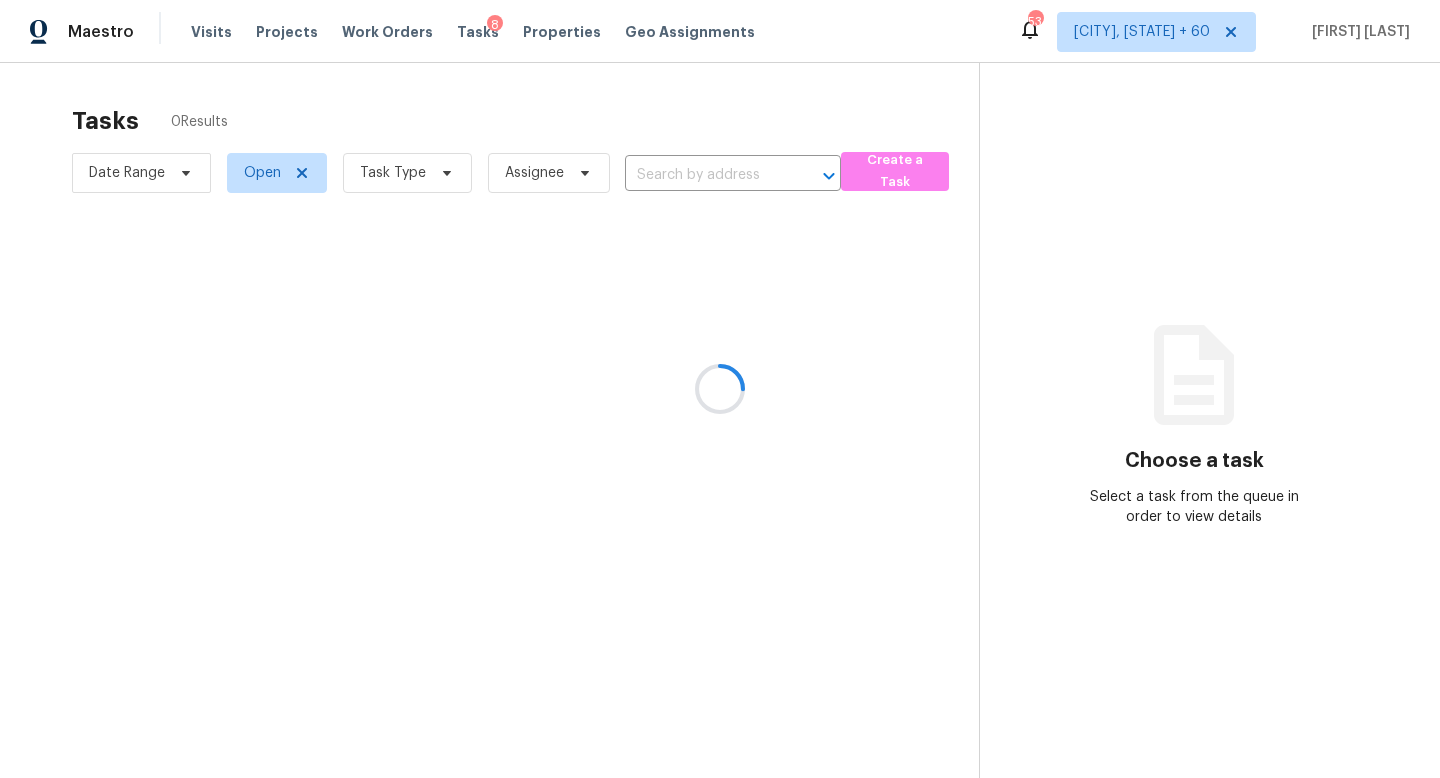 type on "1916 Taylor Ave, Fort Washington, MD 20744" 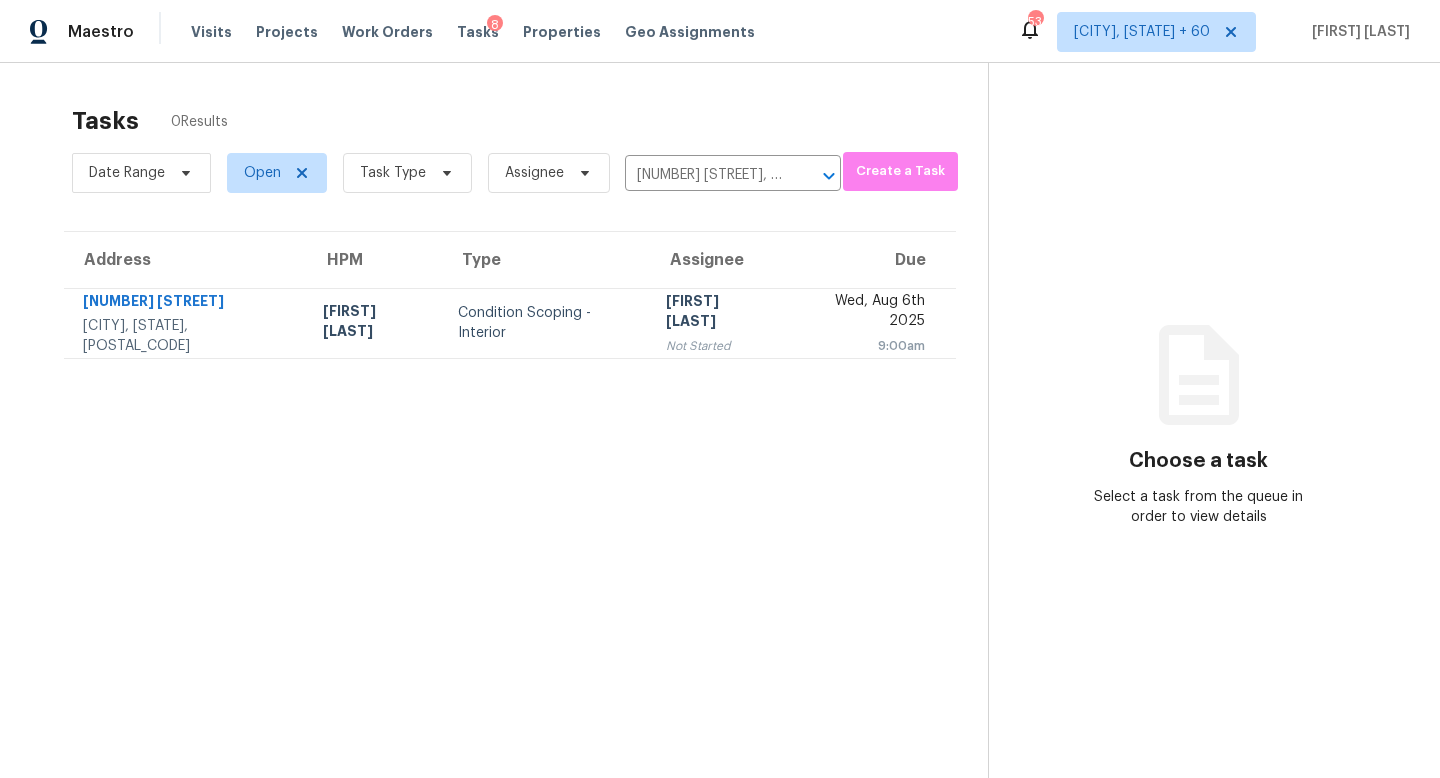 click on "[FIRST] [LAST]" at bounding box center (717, 313) 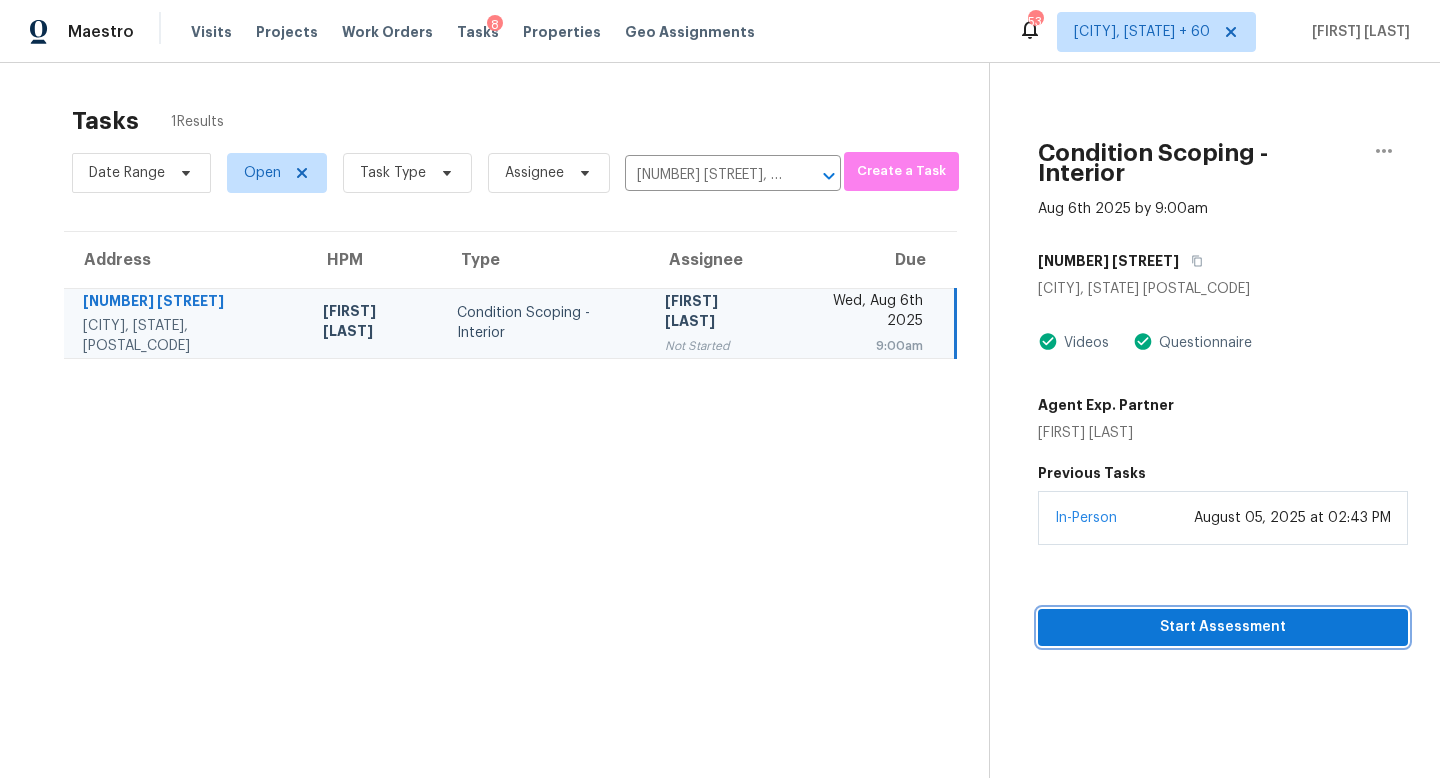click on "Start Assessment" at bounding box center [1223, 627] 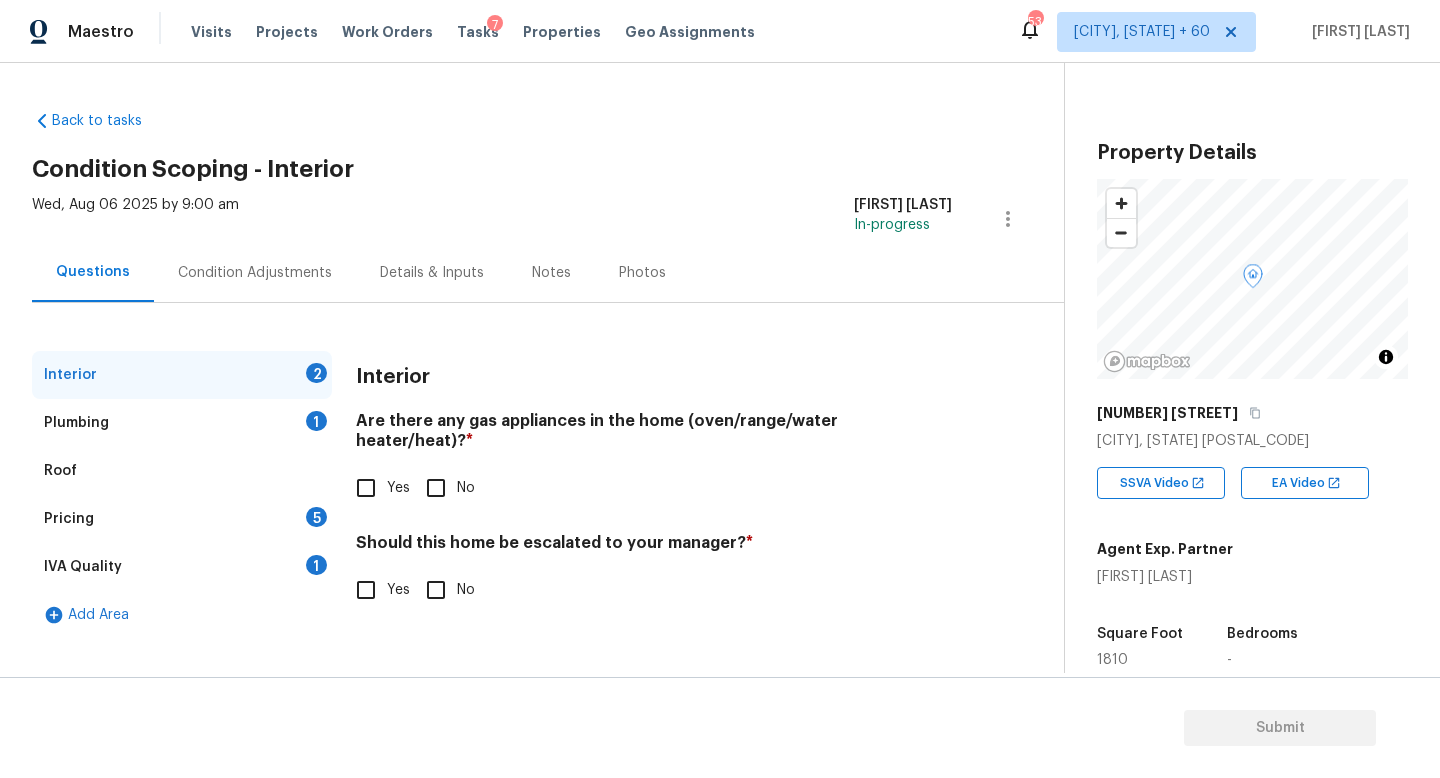scroll, scrollTop: 426, scrollLeft: 0, axis: vertical 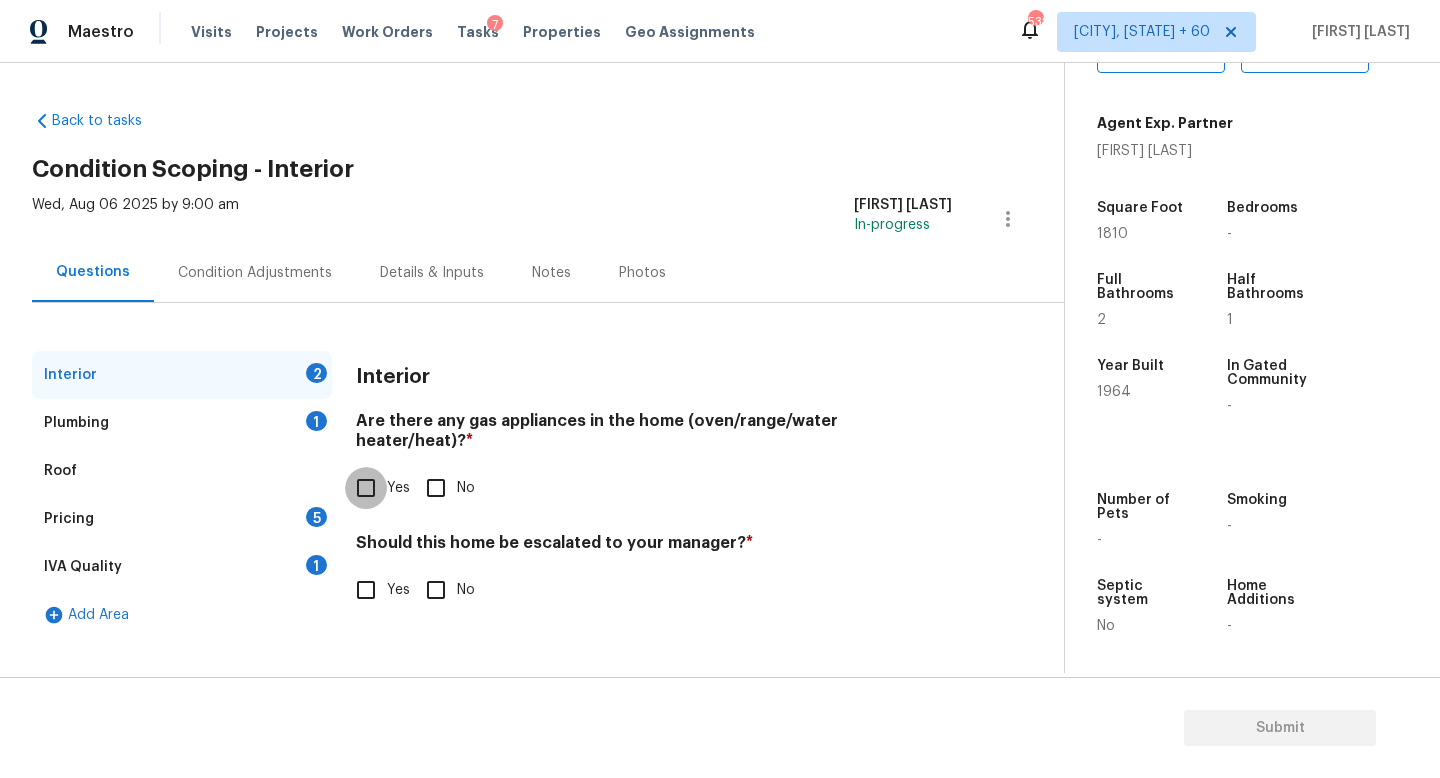 click on "Yes" at bounding box center (366, 488) 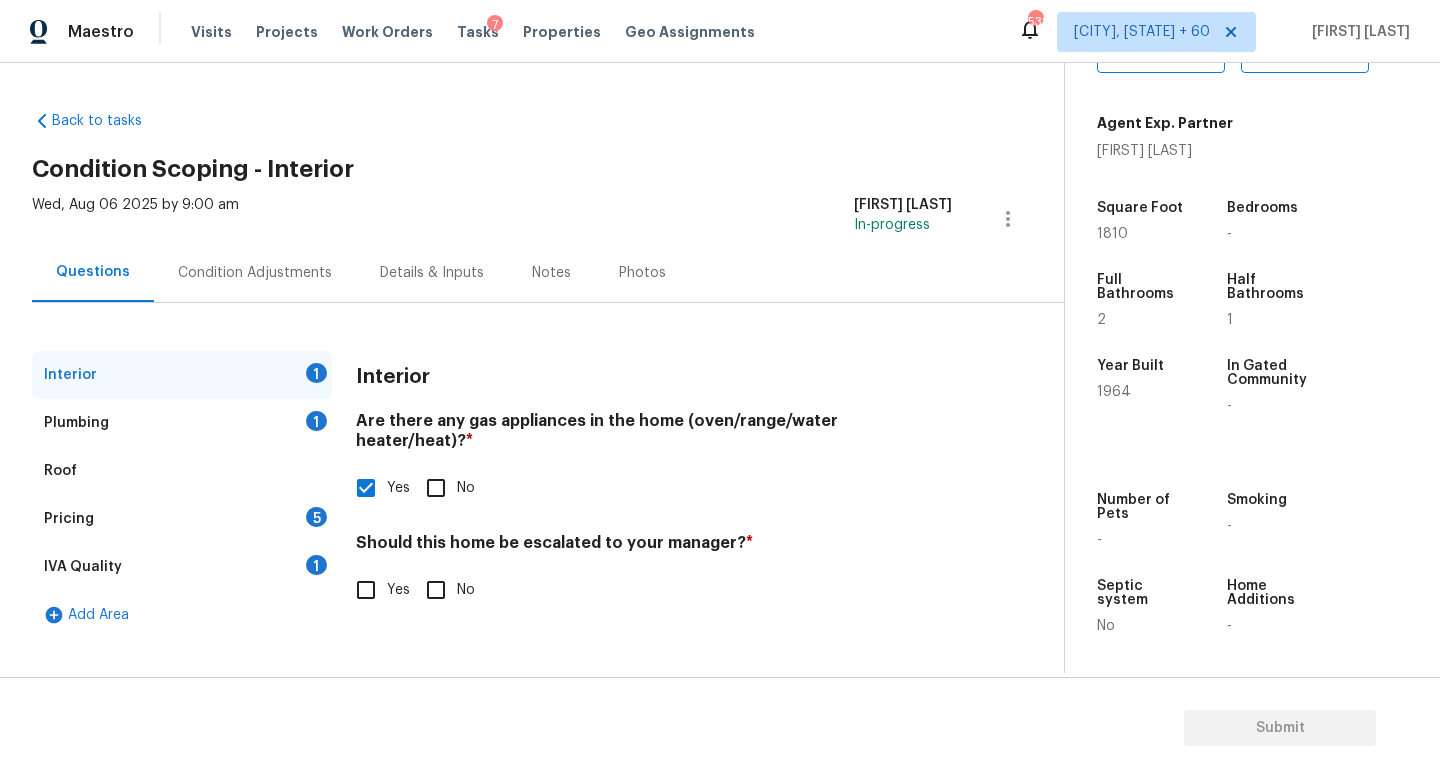 click on "Plumbing 1" at bounding box center [182, 423] 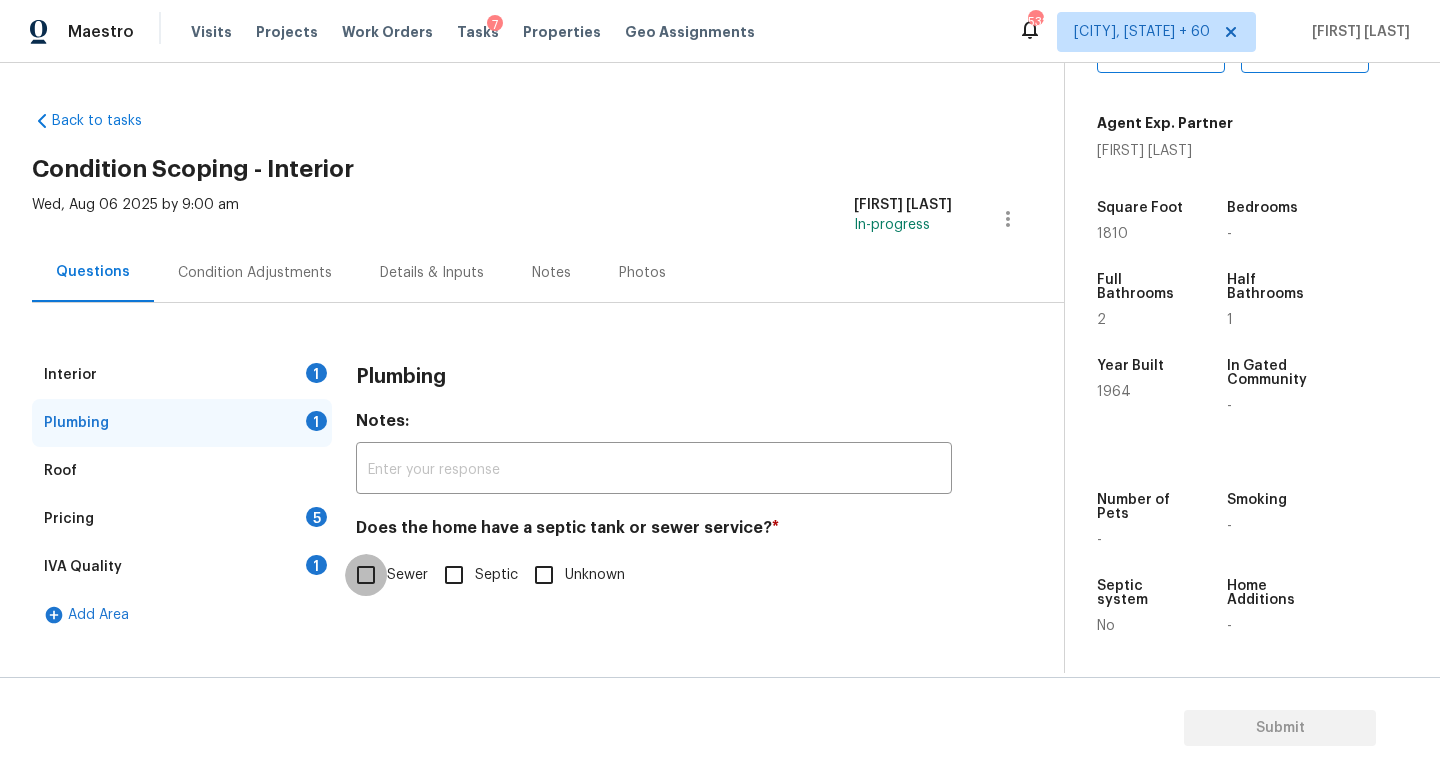 click on "Sewer" at bounding box center (366, 575) 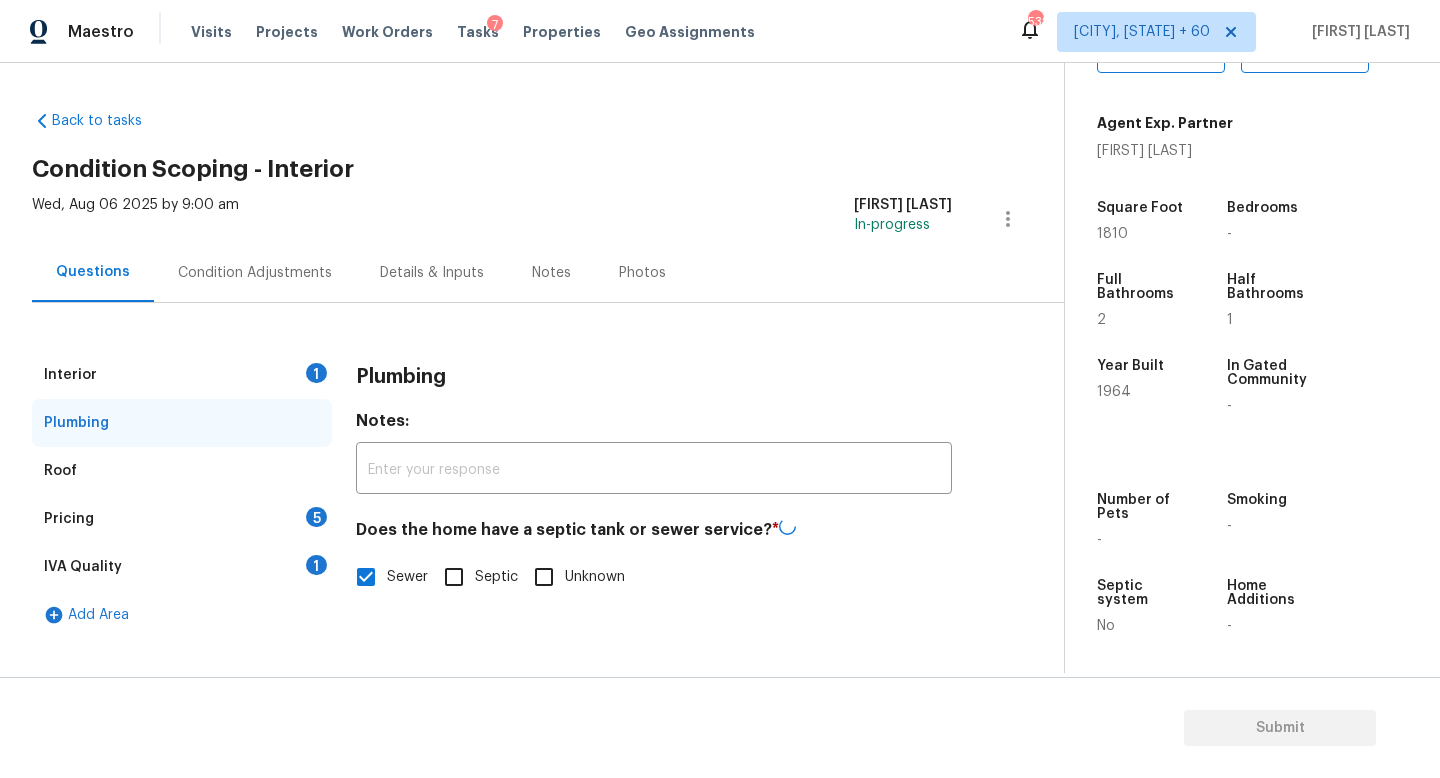 click on "Pricing 5" at bounding box center [182, 519] 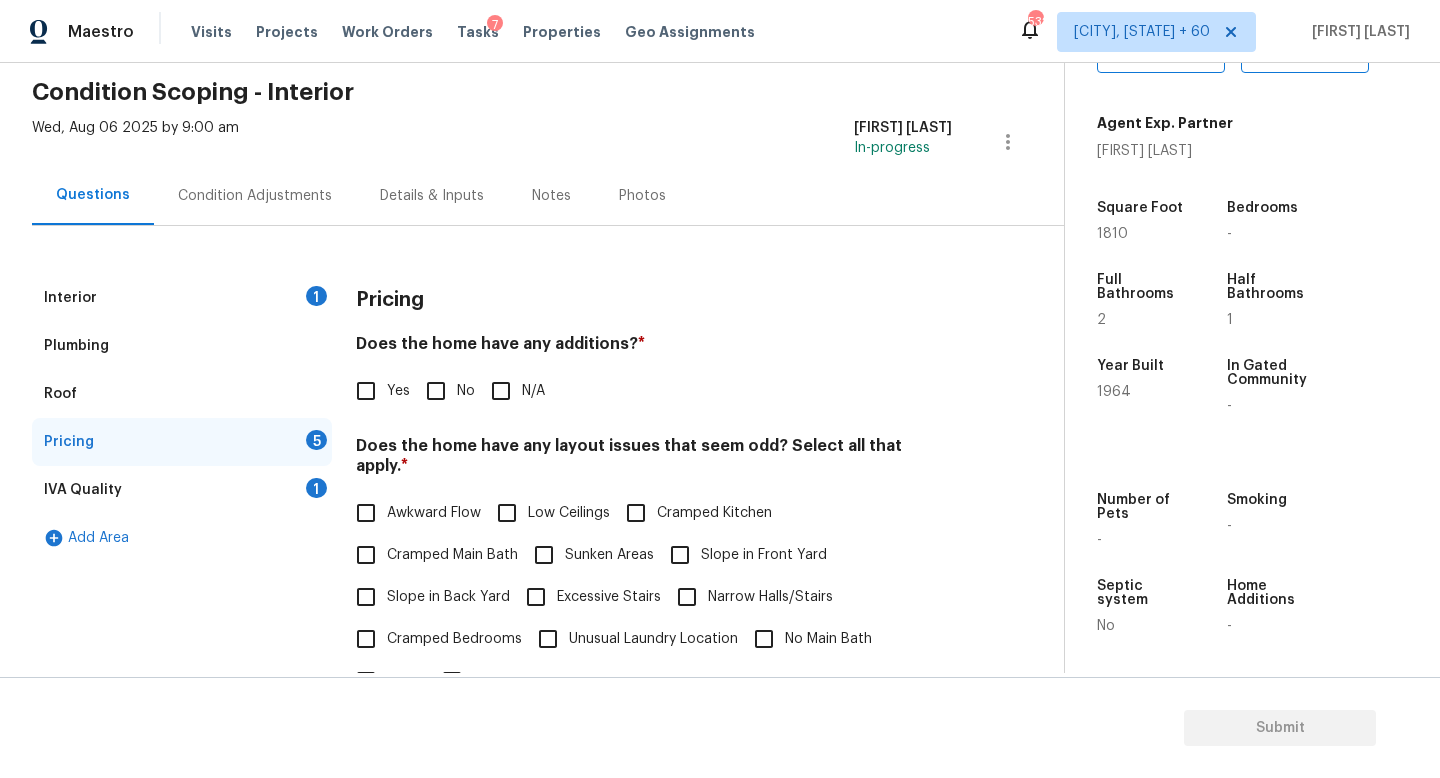 scroll, scrollTop: 96, scrollLeft: 0, axis: vertical 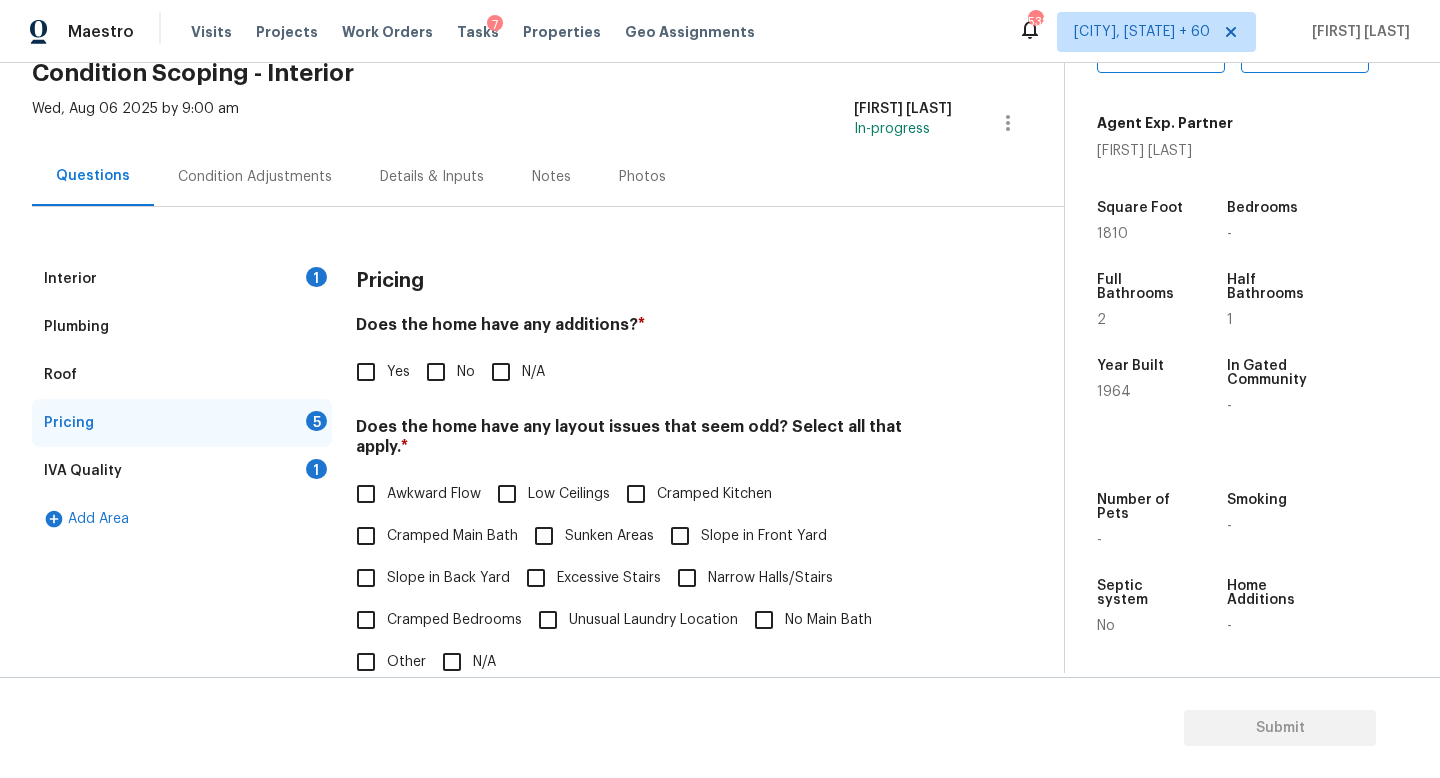 click on "No" at bounding box center (436, 372) 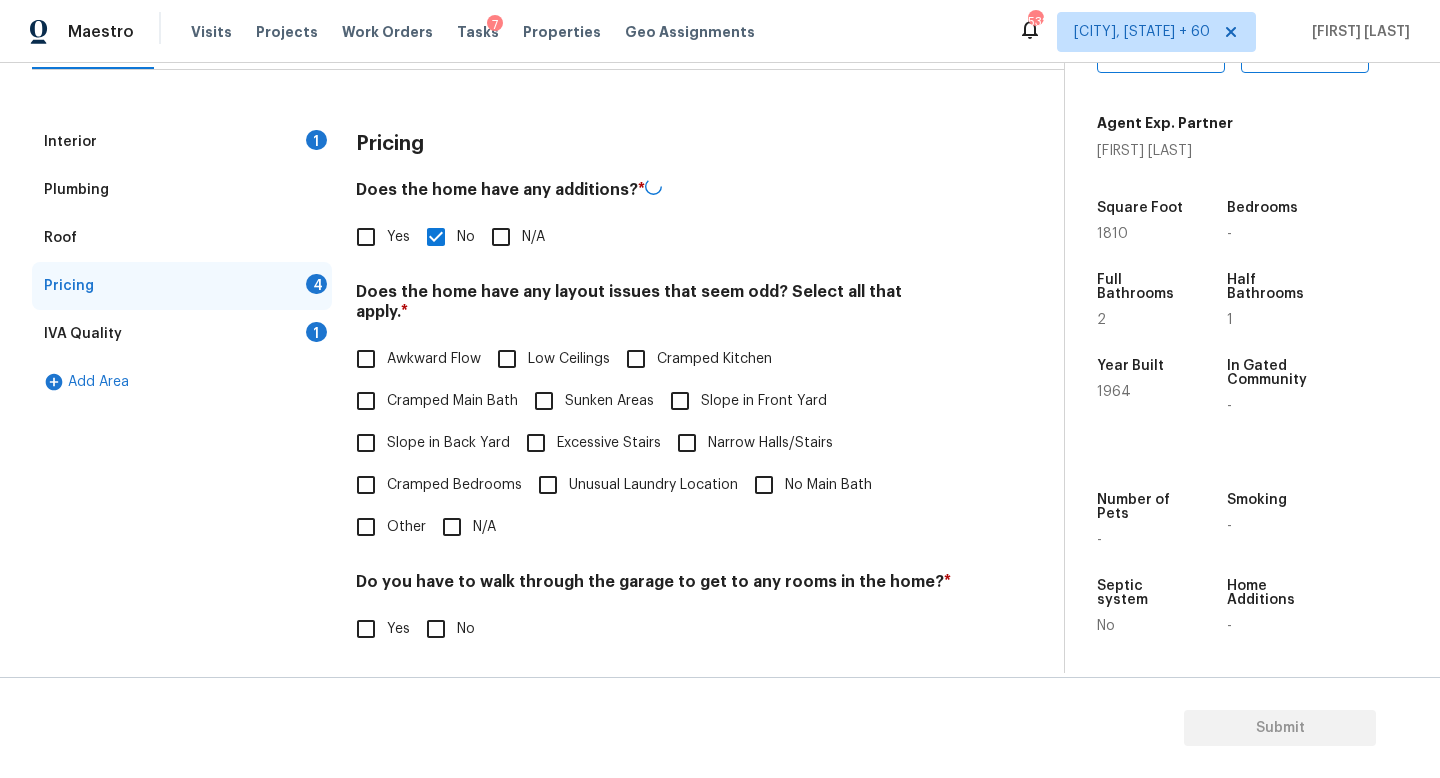 scroll, scrollTop: 424, scrollLeft: 0, axis: vertical 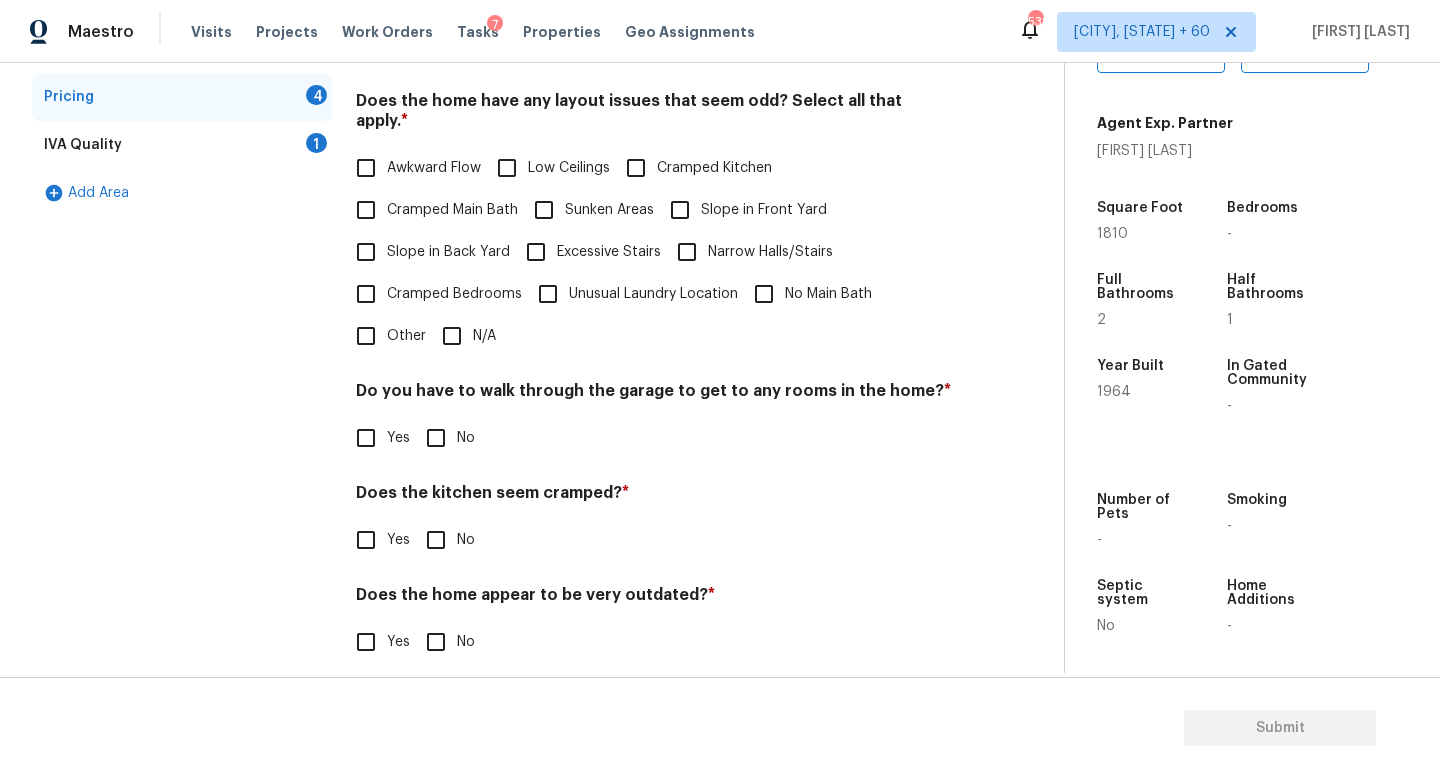 click on "Awkward Flow" at bounding box center (366, 168) 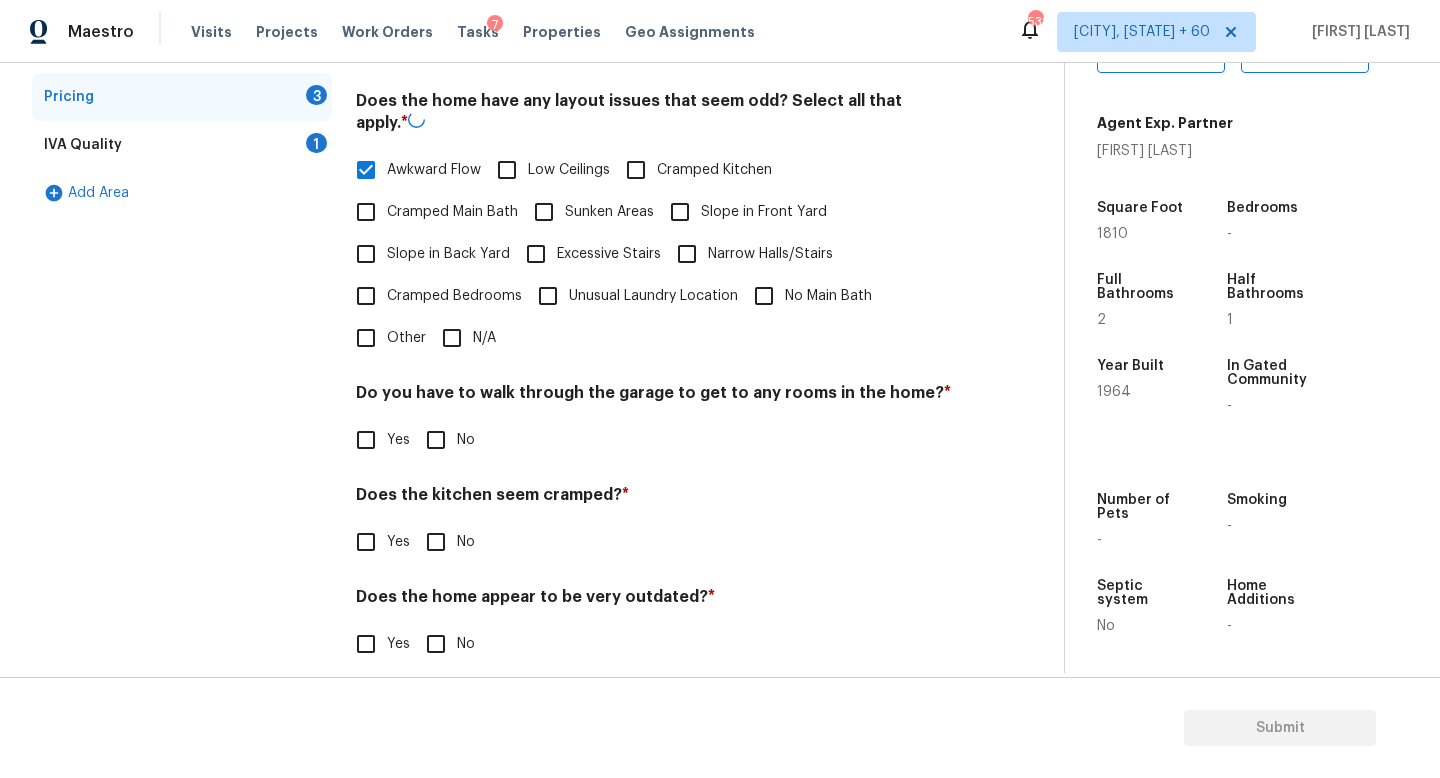 click on "Slope in Back Yard" at bounding box center (366, 254) 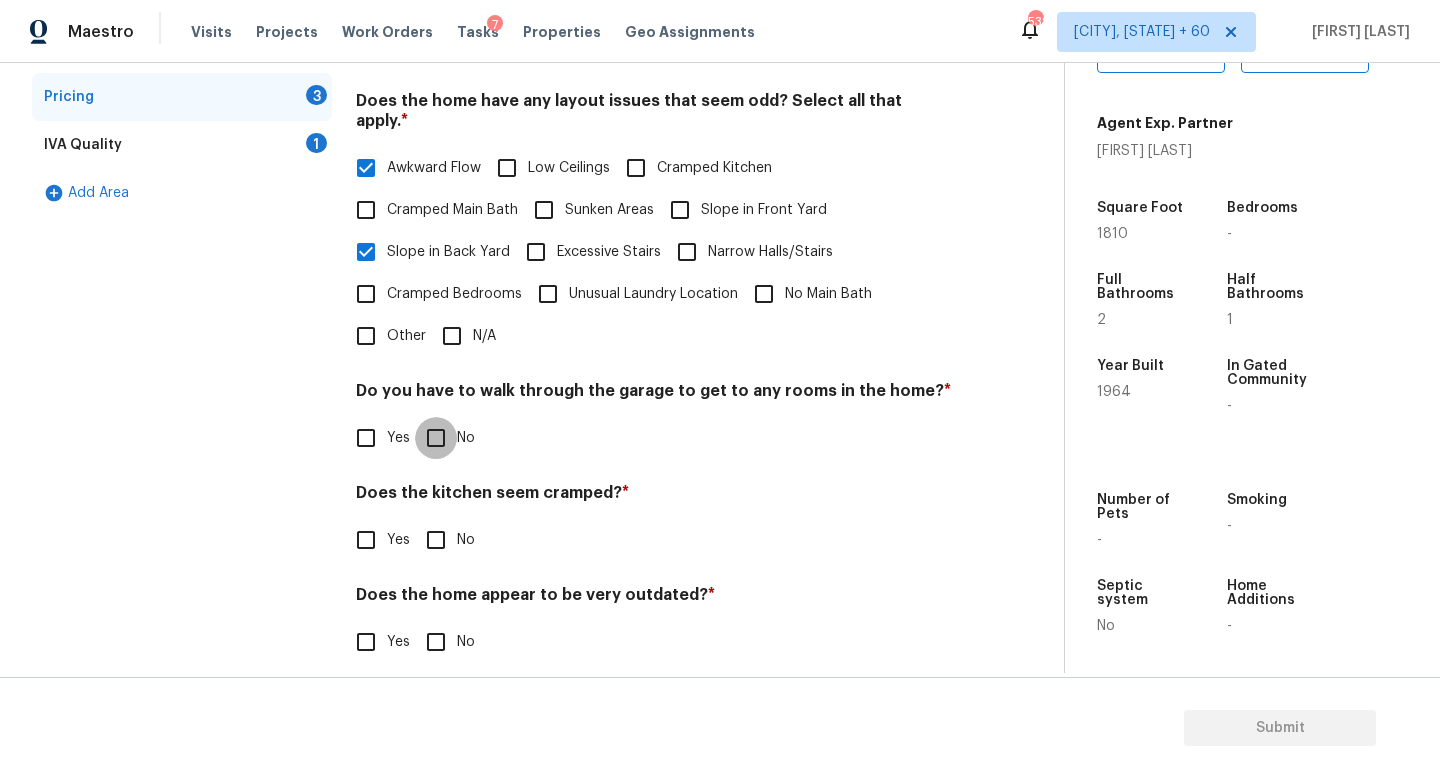 click on "No" at bounding box center [436, 438] 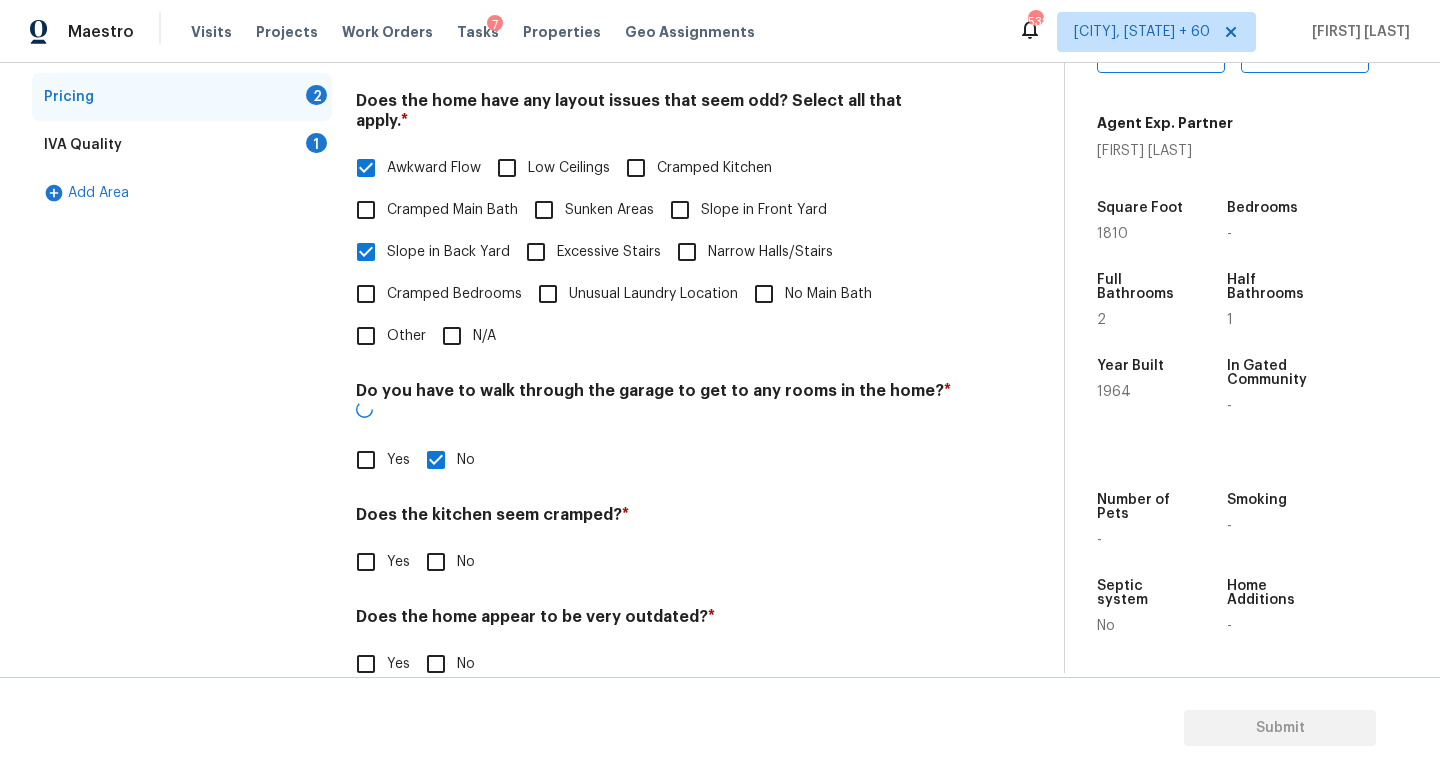 click on "No" at bounding box center [436, 562] 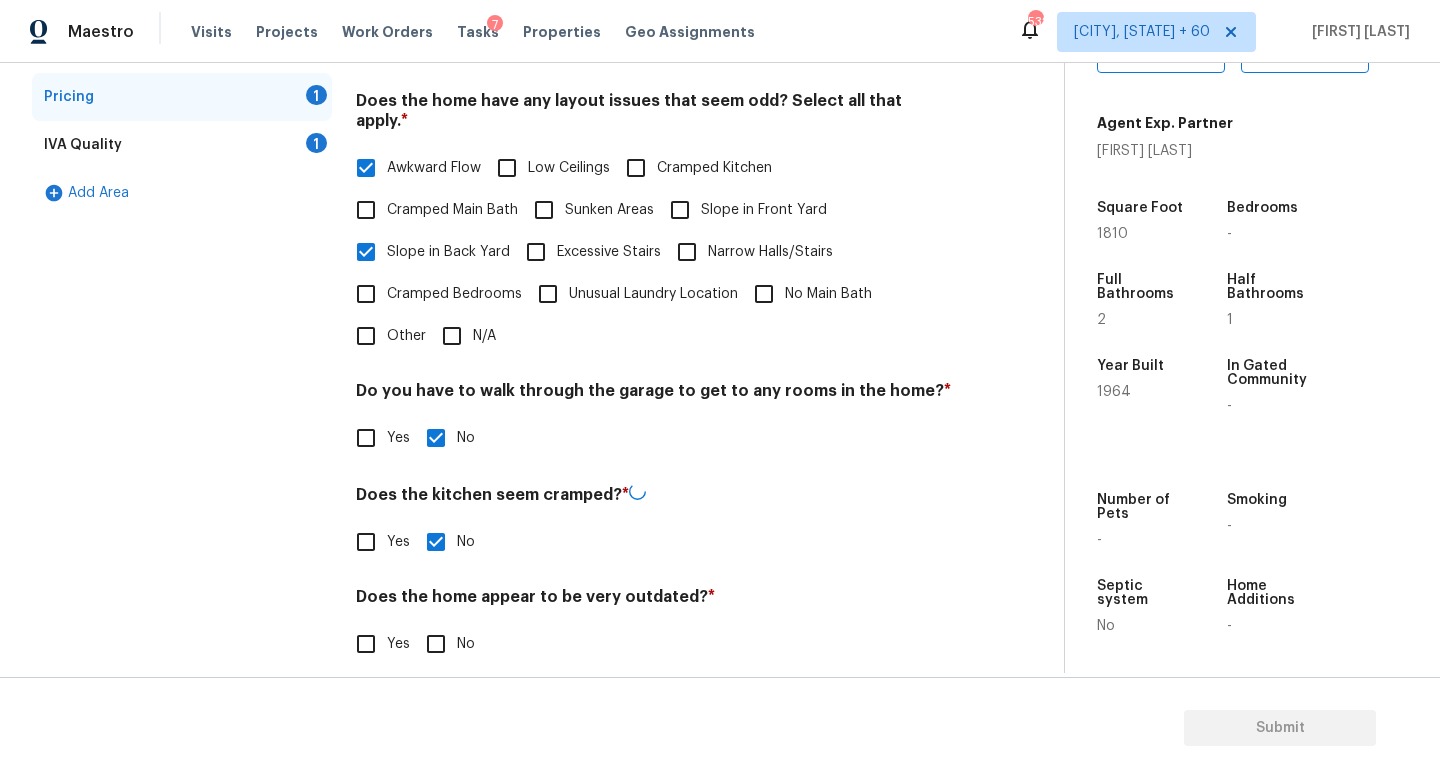 click on "Submit" at bounding box center [720, 728] 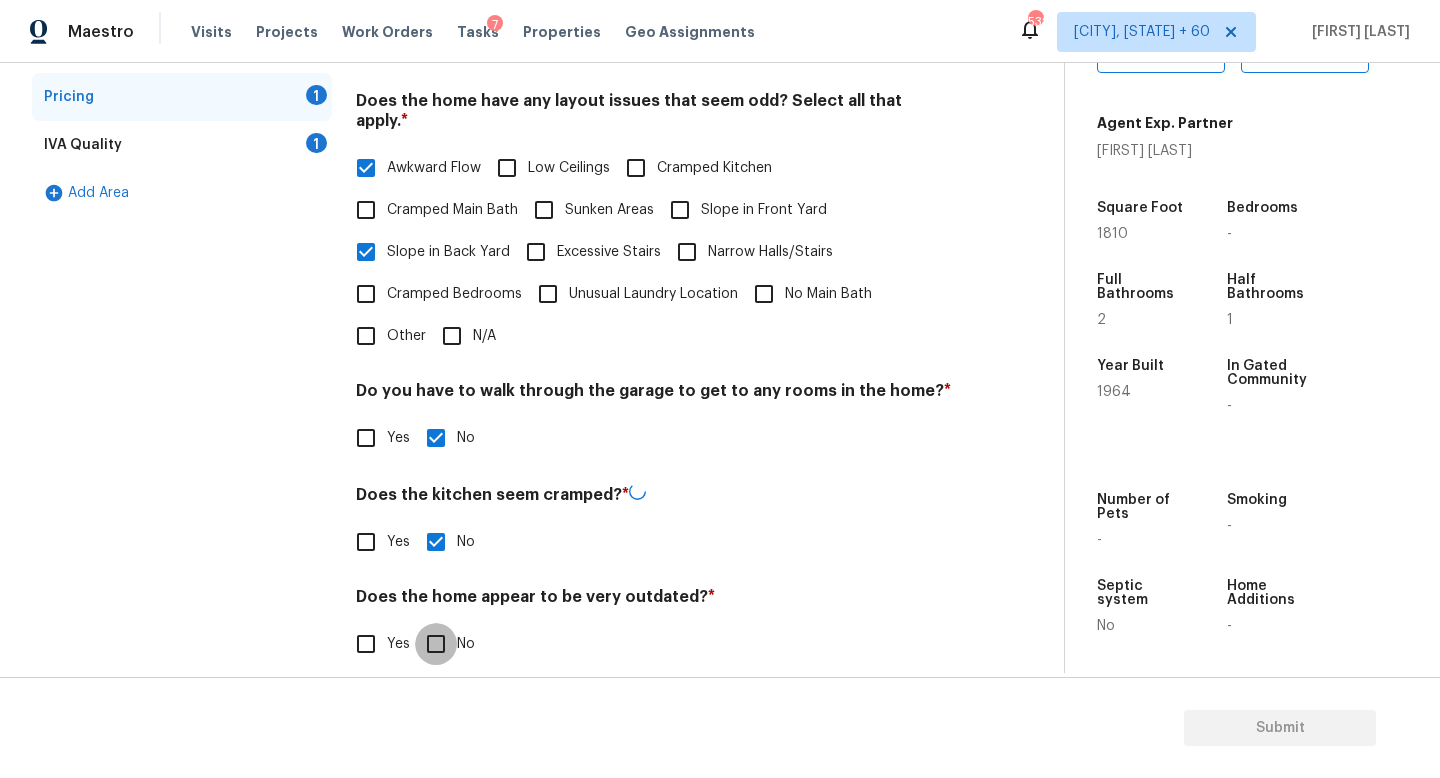 click on "No" at bounding box center (436, 644) 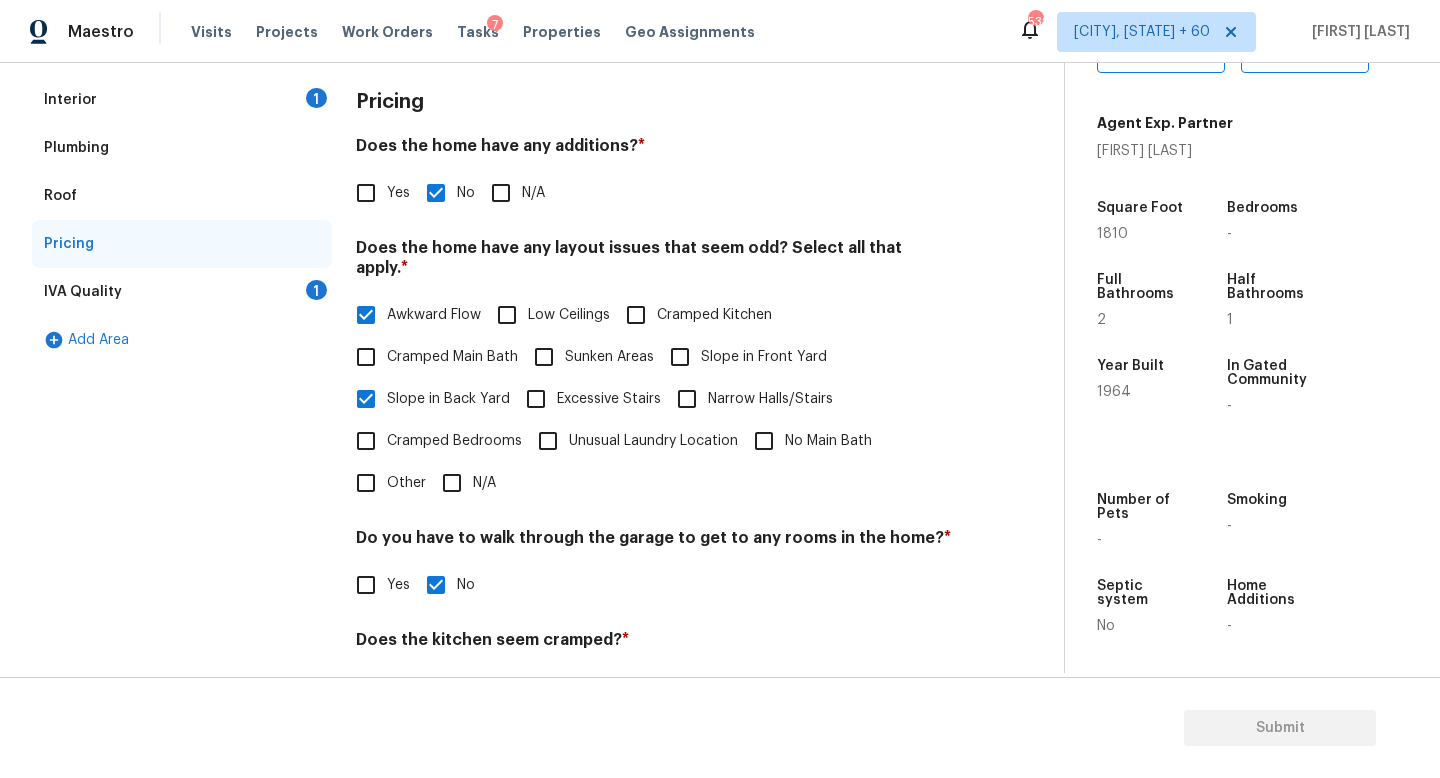 scroll, scrollTop: 0, scrollLeft: 0, axis: both 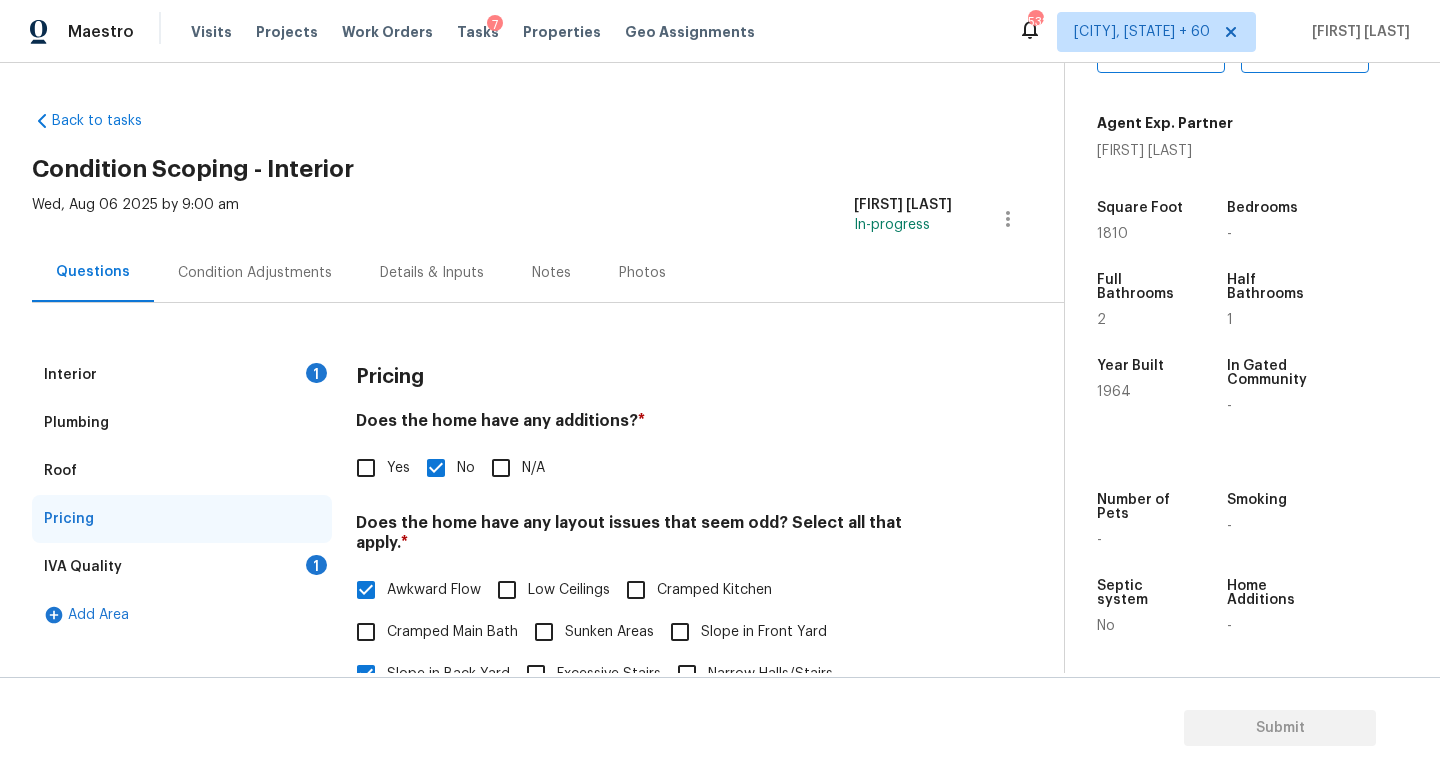 click on "IVA Quality 1" at bounding box center [182, 567] 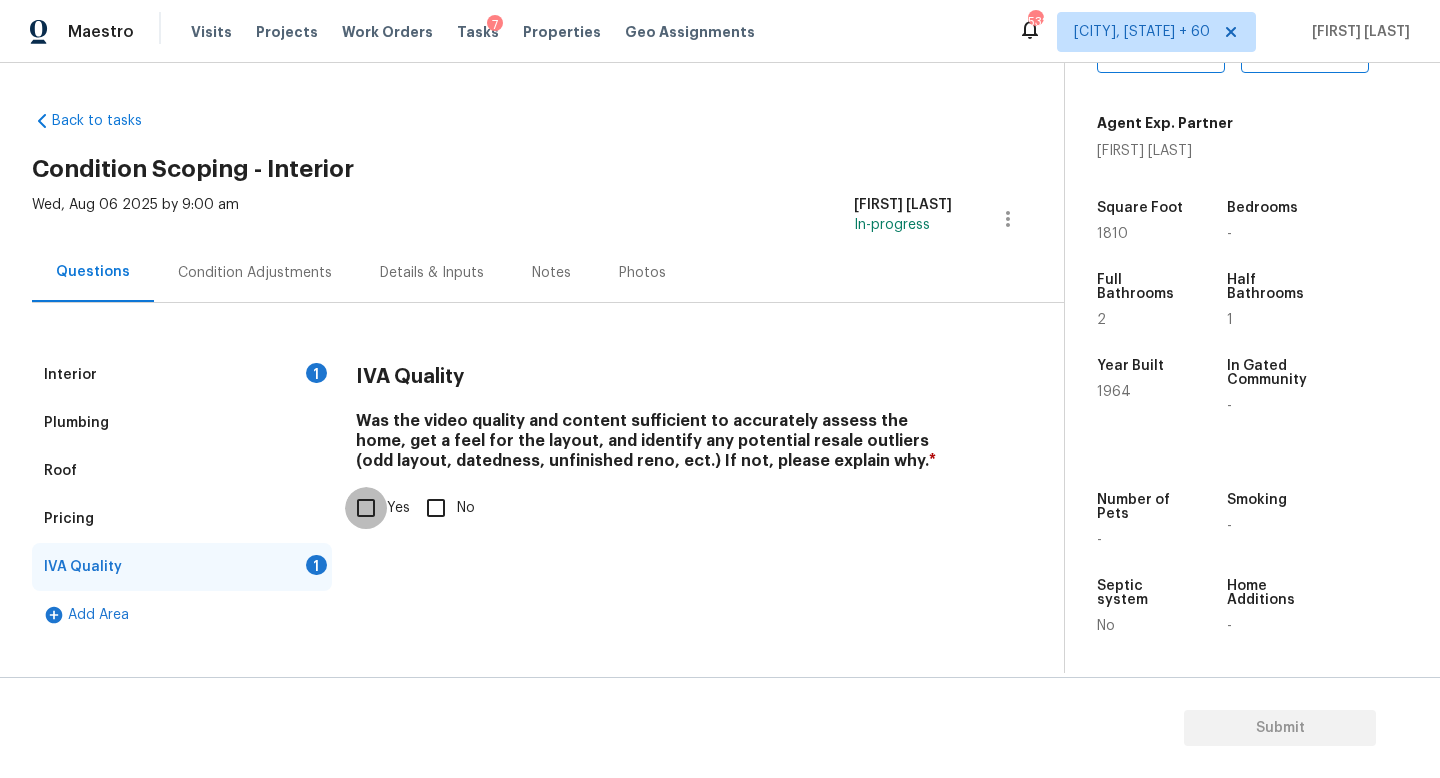 click on "Yes" at bounding box center [366, 508] 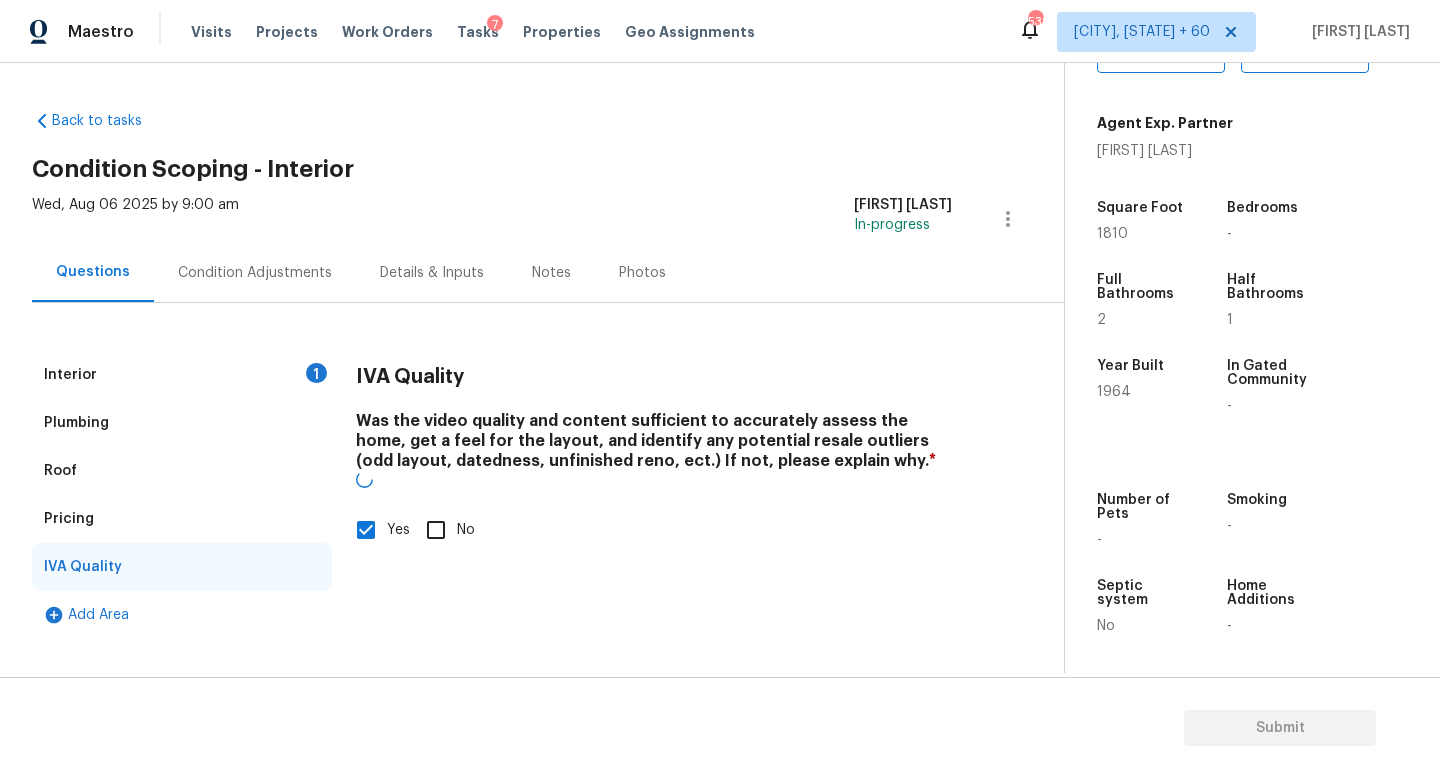 click on "Condition Adjustments" at bounding box center [255, 273] 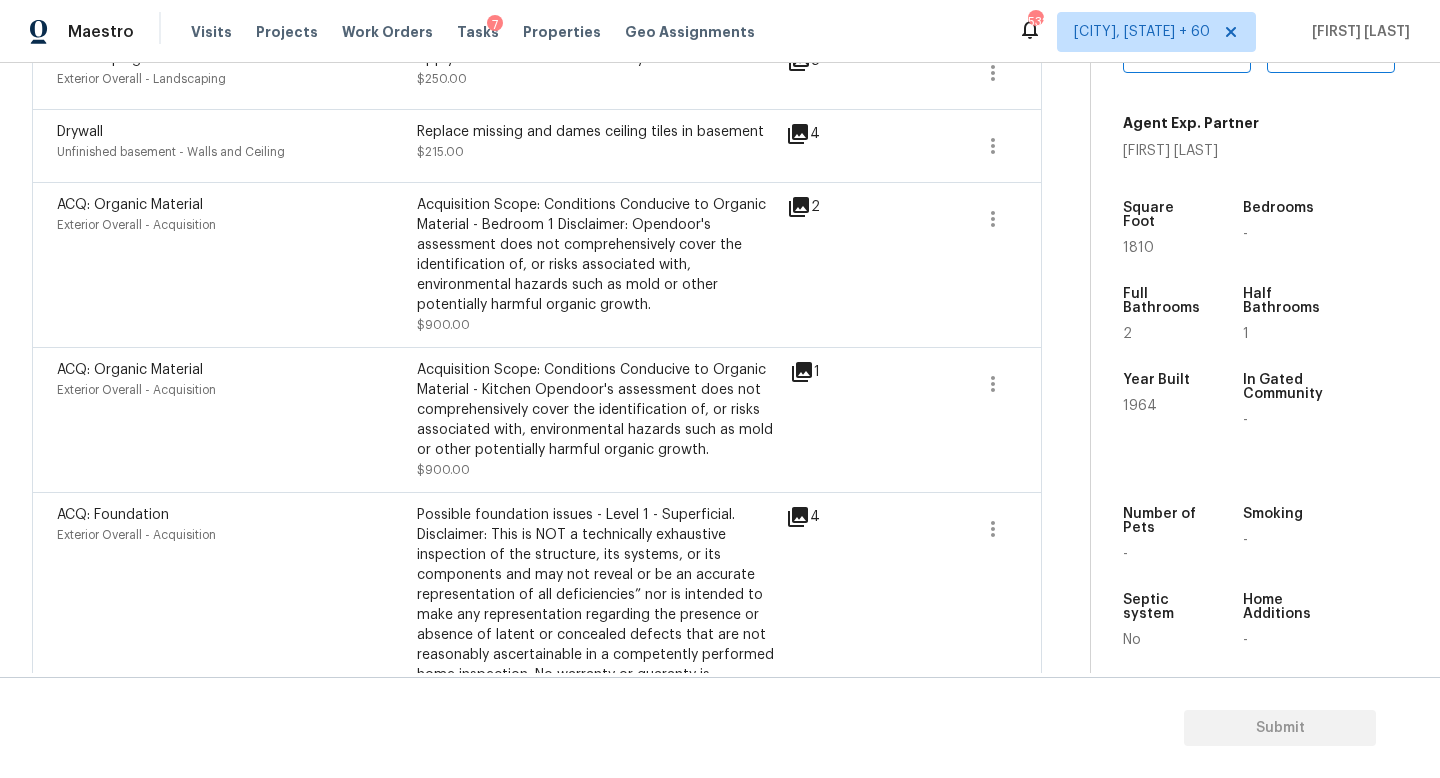 scroll, scrollTop: 766, scrollLeft: 0, axis: vertical 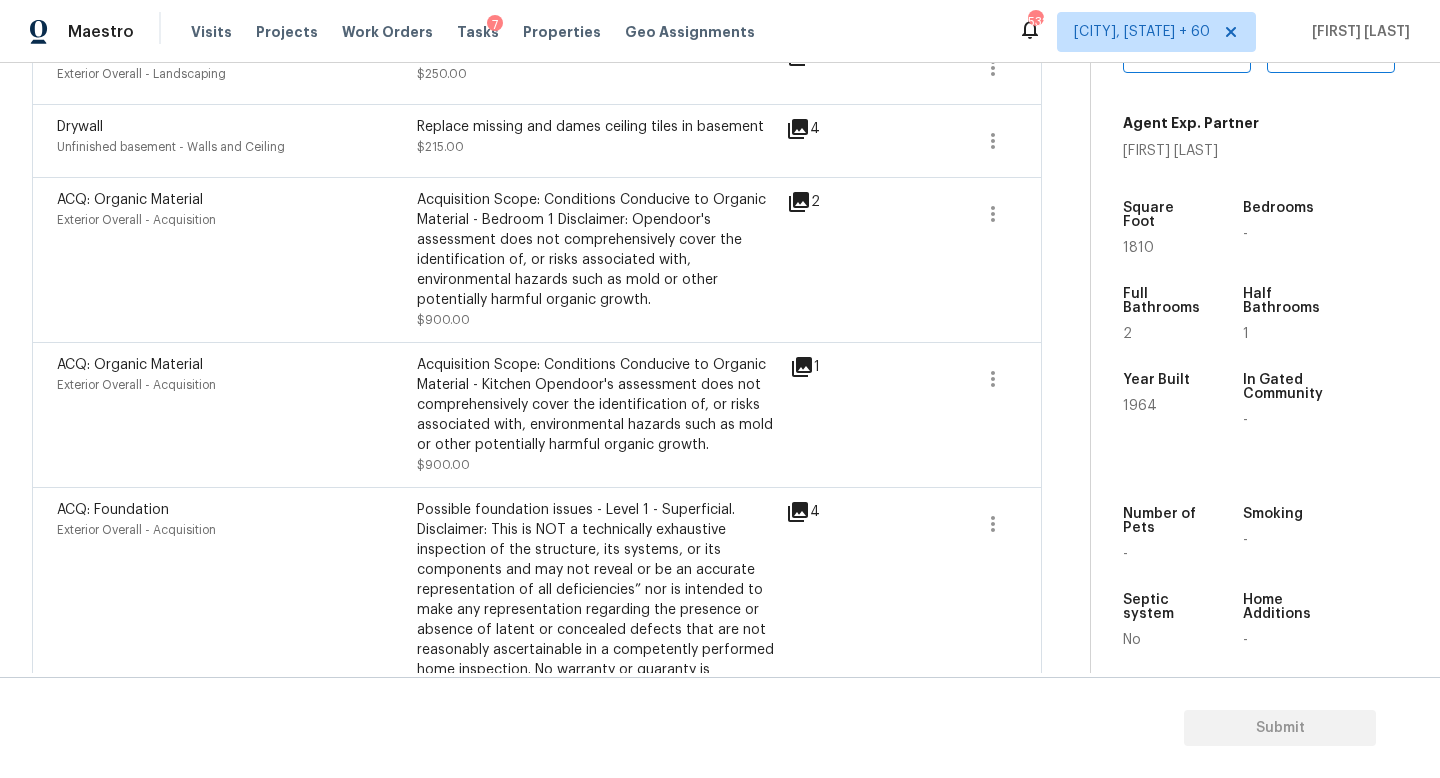 click 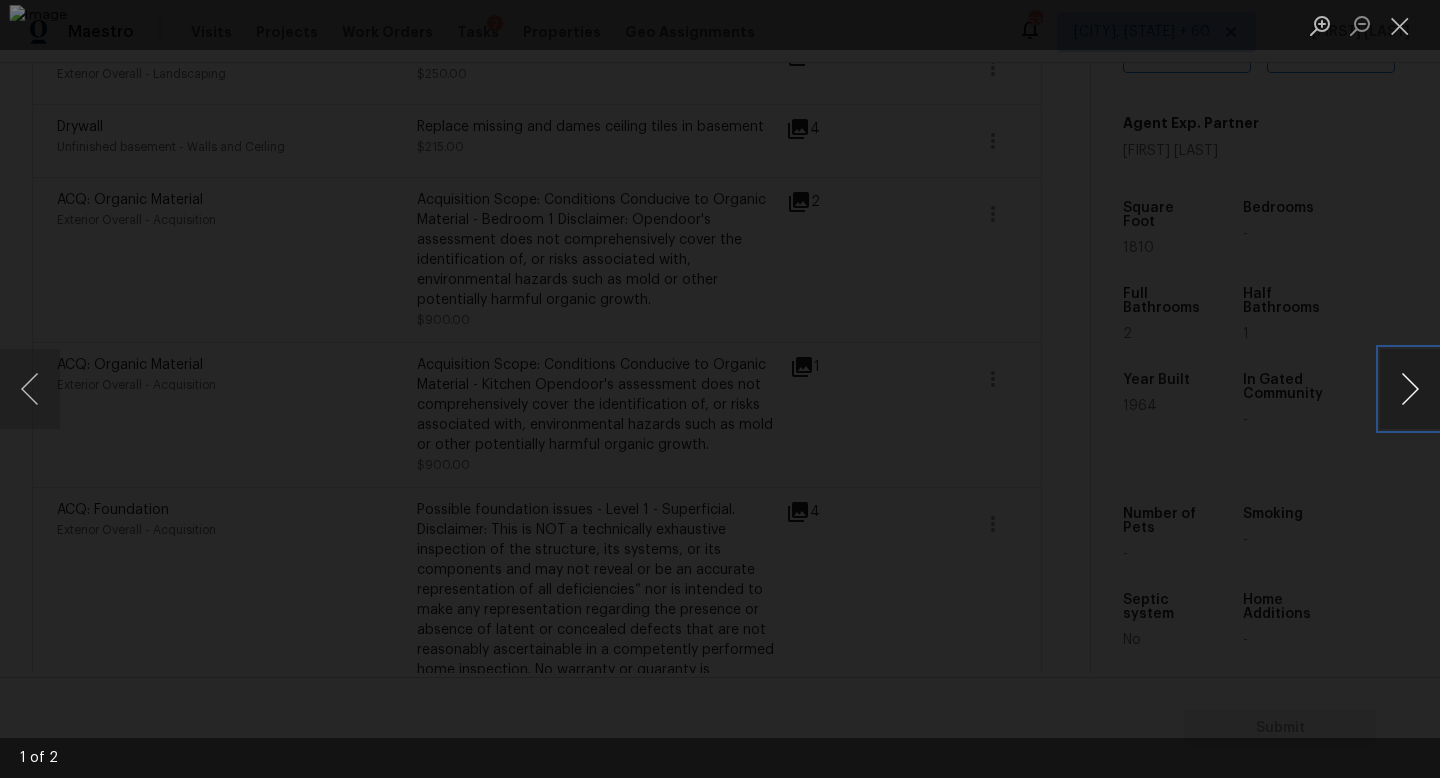 click at bounding box center [1410, 389] 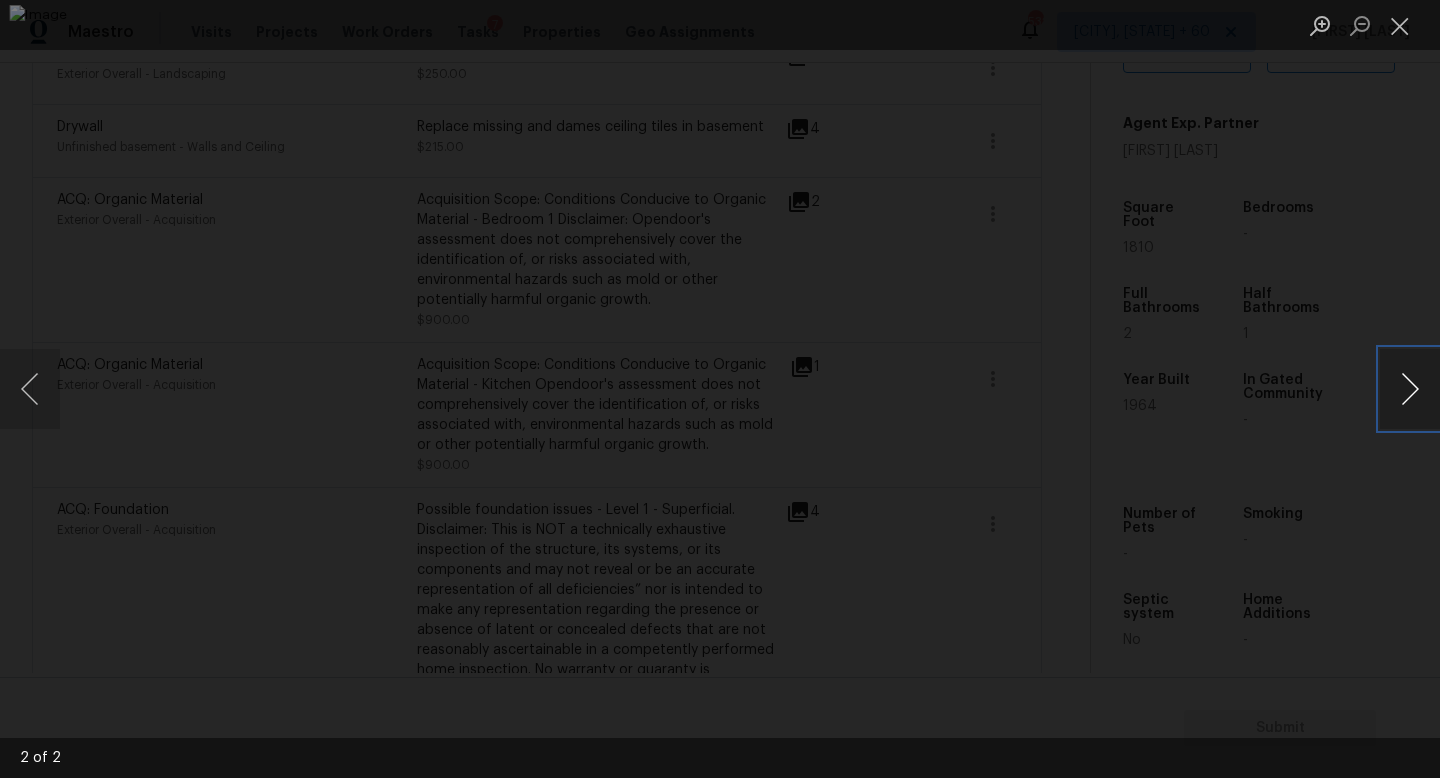 type 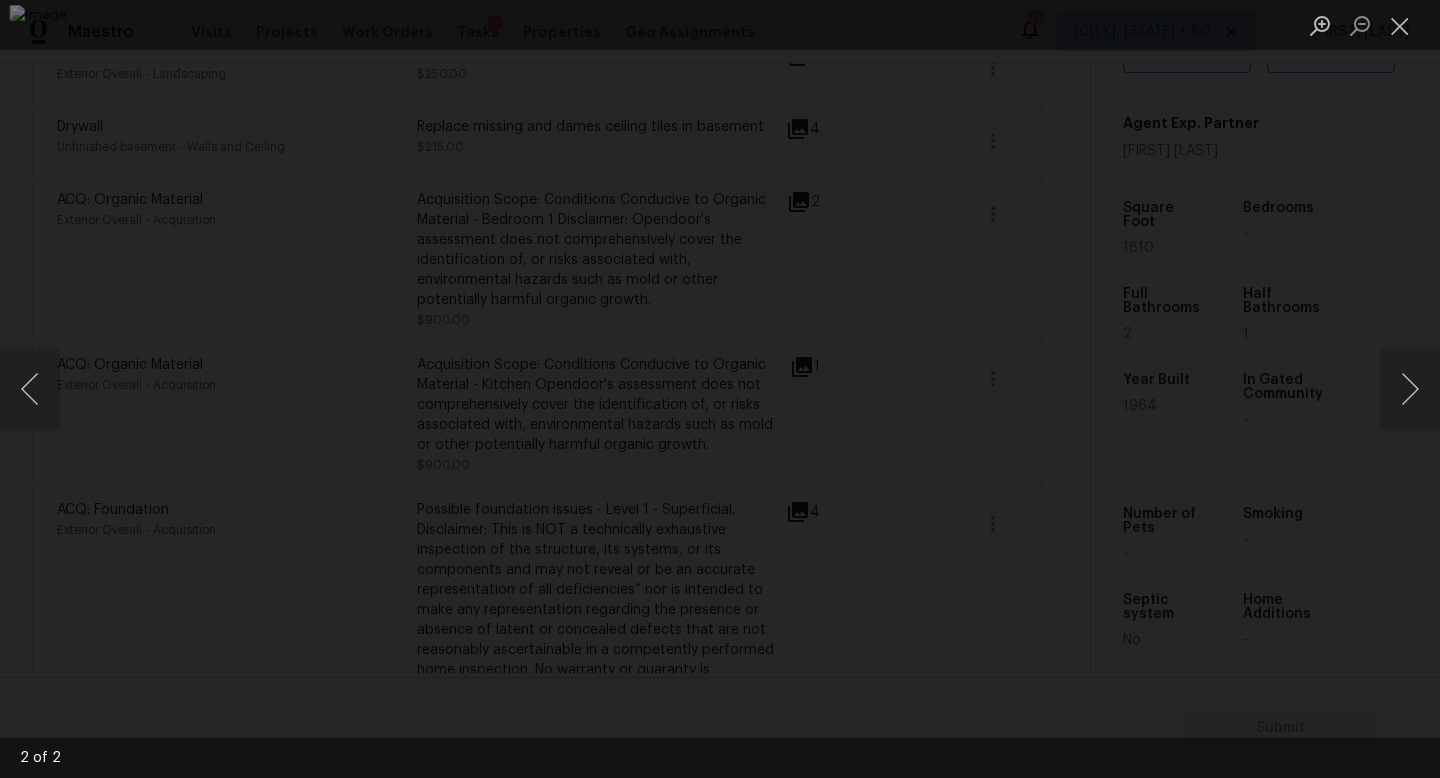 click at bounding box center (720, 389) 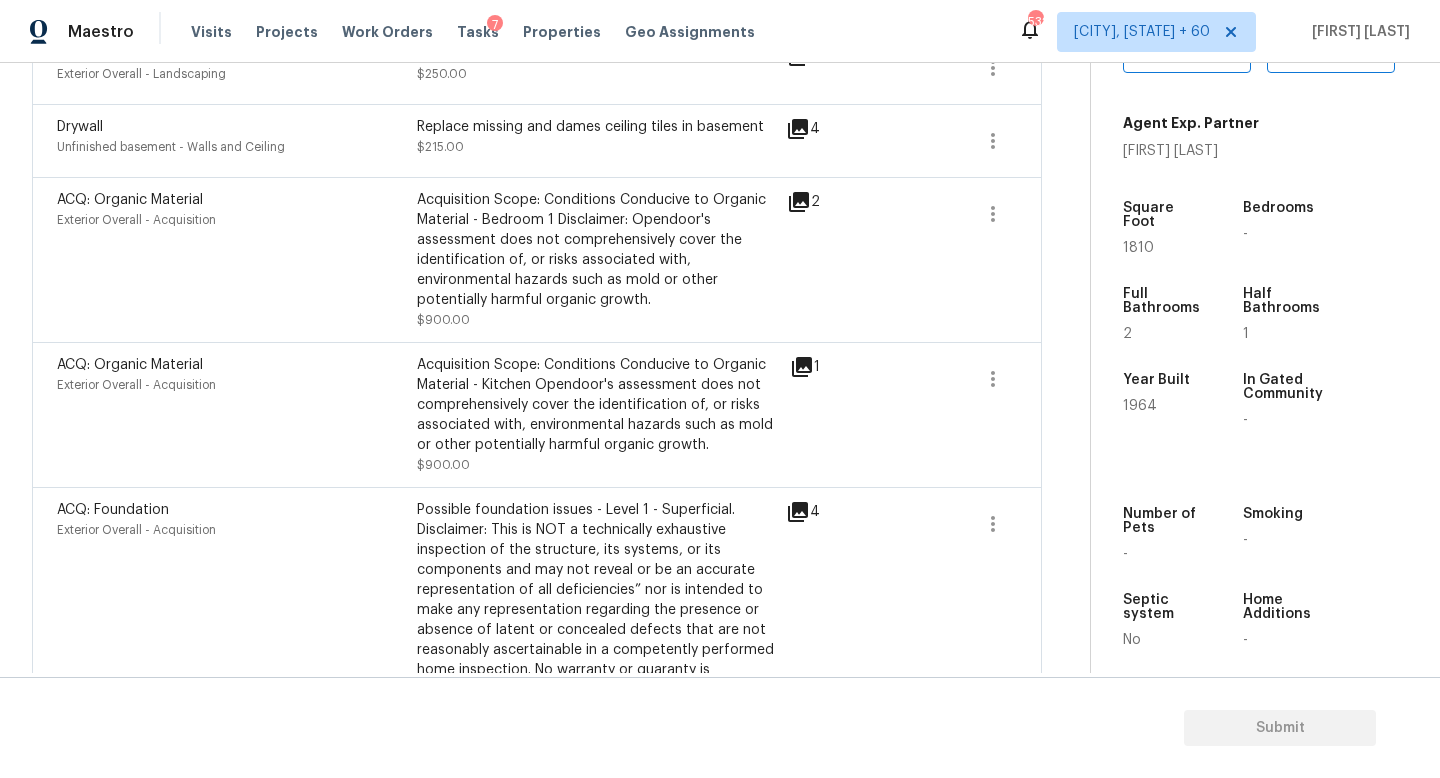 scroll, scrollTop: 0, scrollLeft: 0, axis: both 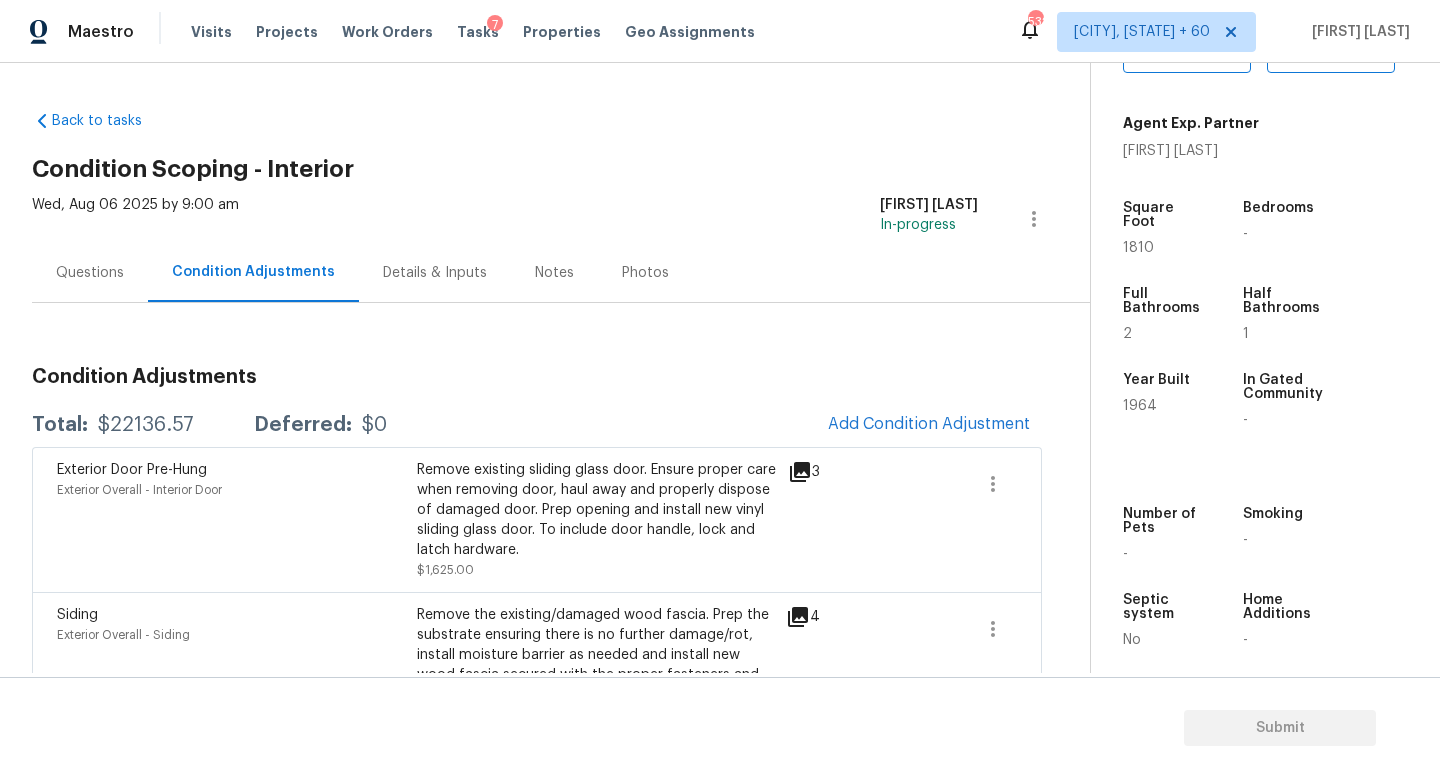 click on "Questions" at bounding box center (90, 272) 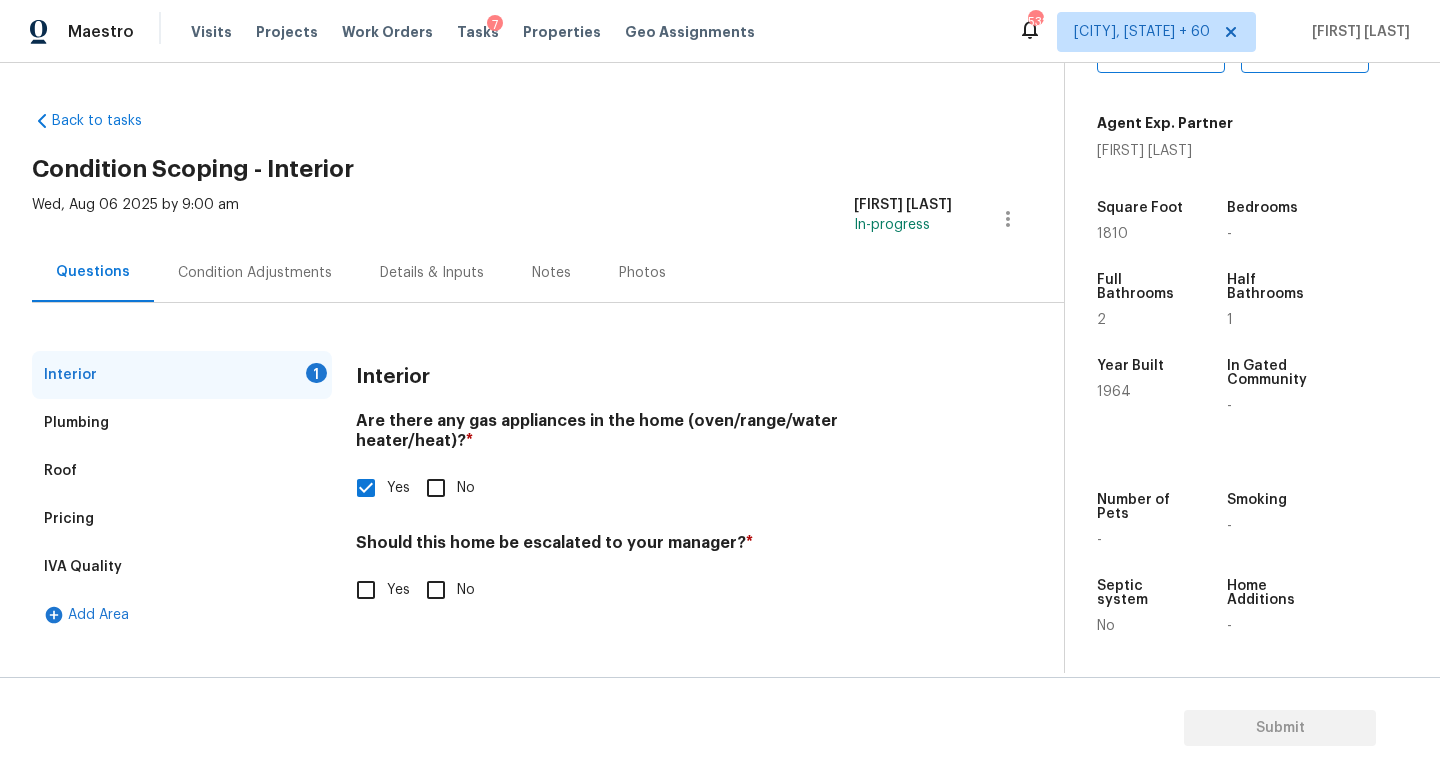 click on "Interior Are there any gas appliances in the home (oven/range/water heater/heat)?  * Yes No Should this home be escalated to your manager?  * Yes No" at bounding box center (654, 493) 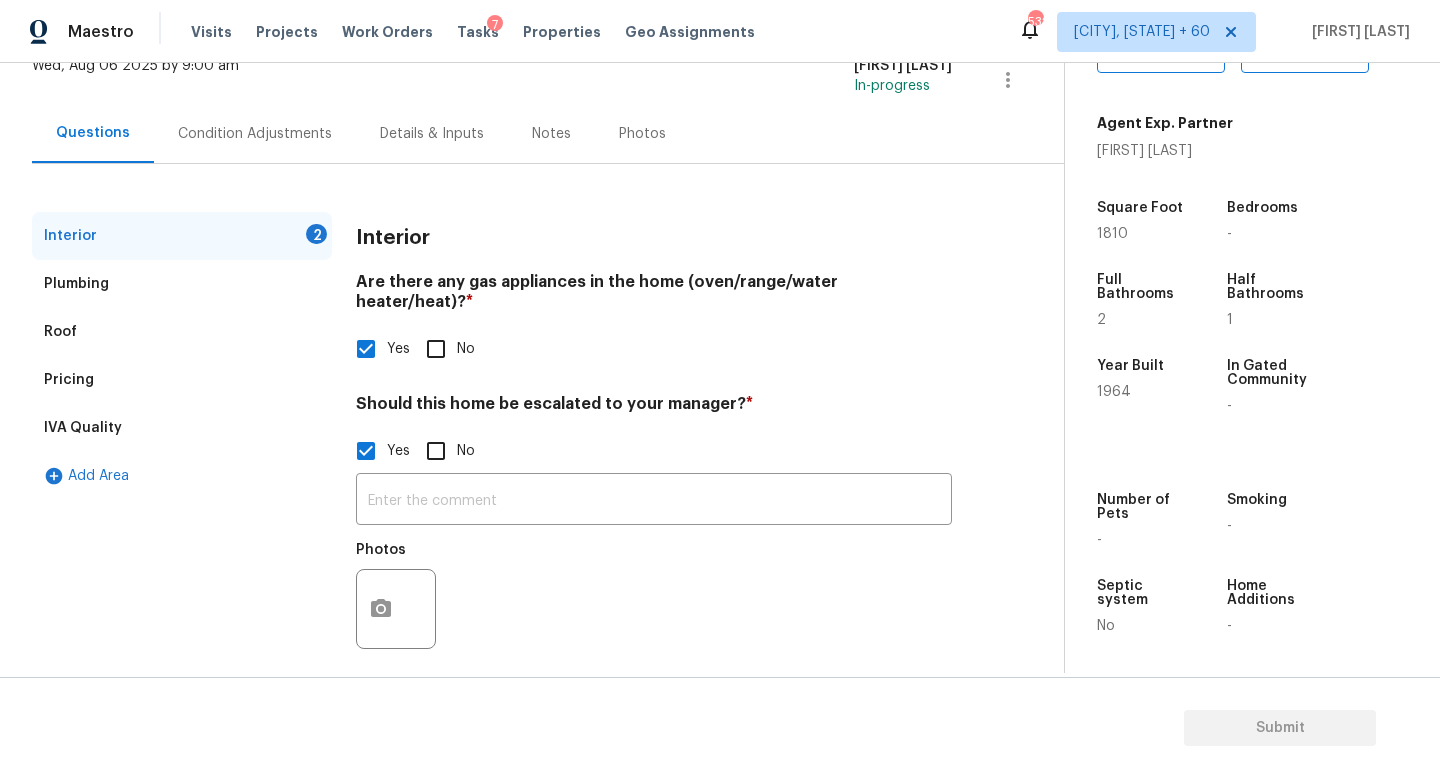 scroll, scrollTop: 137, scrollLeft: 0, axis: vertical 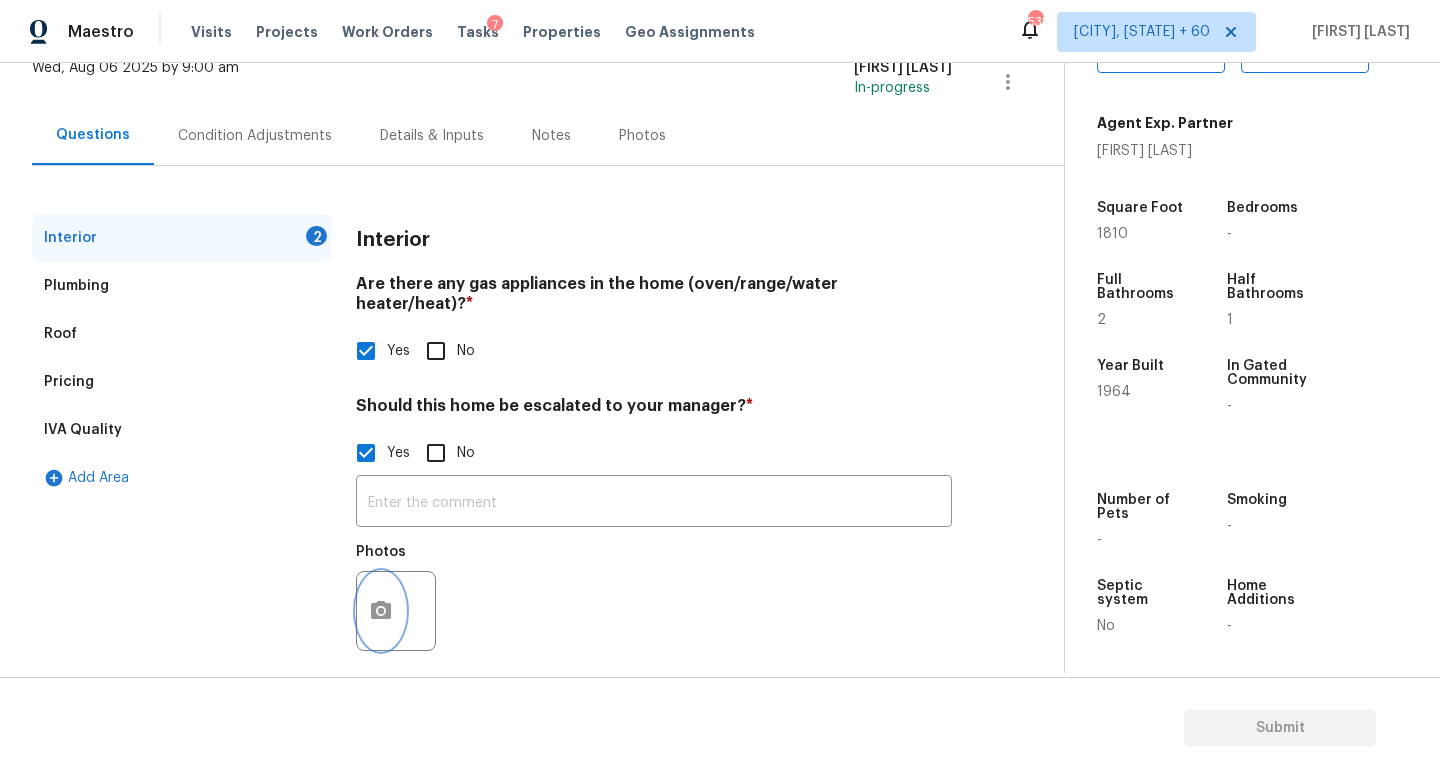 click 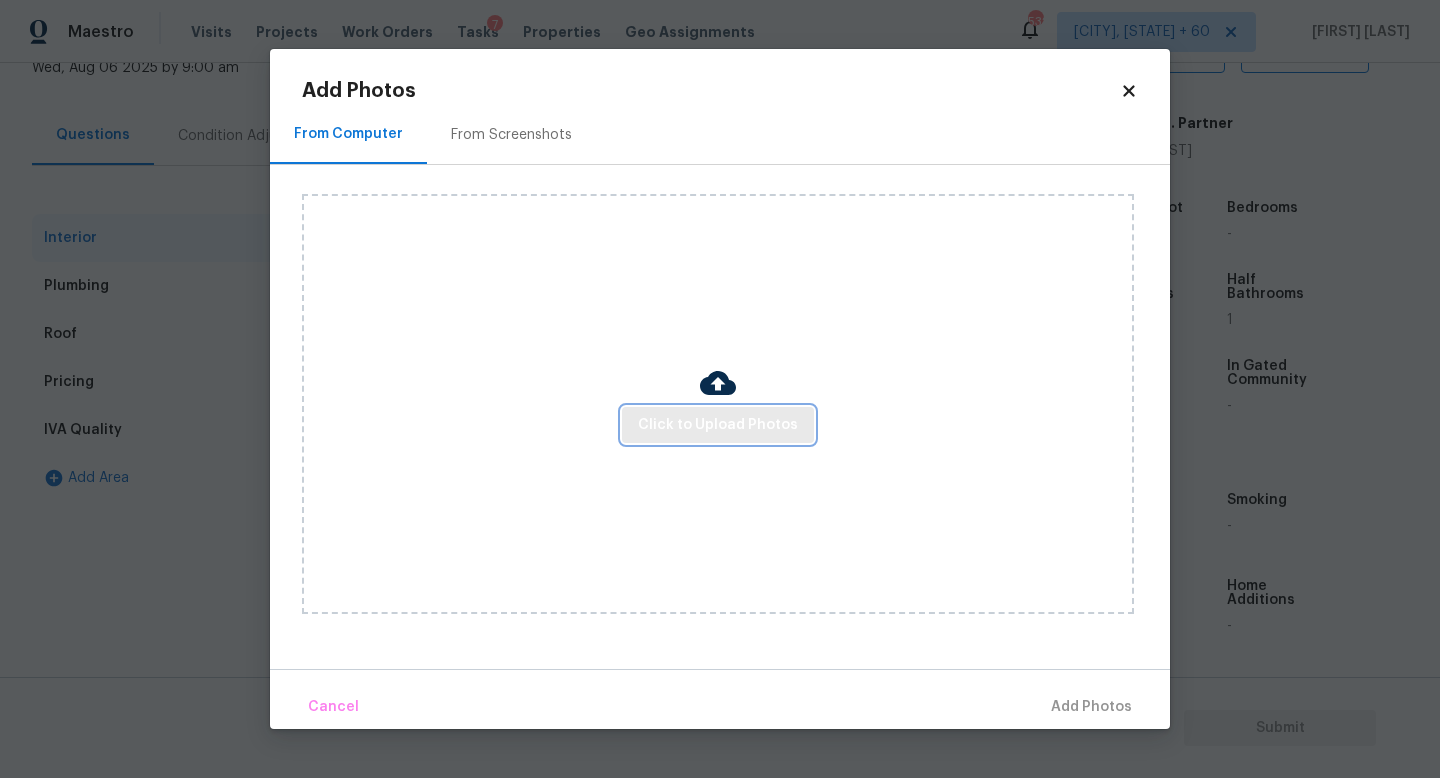 click on "Click to Upload Photos" at bounding box center (718, 425) 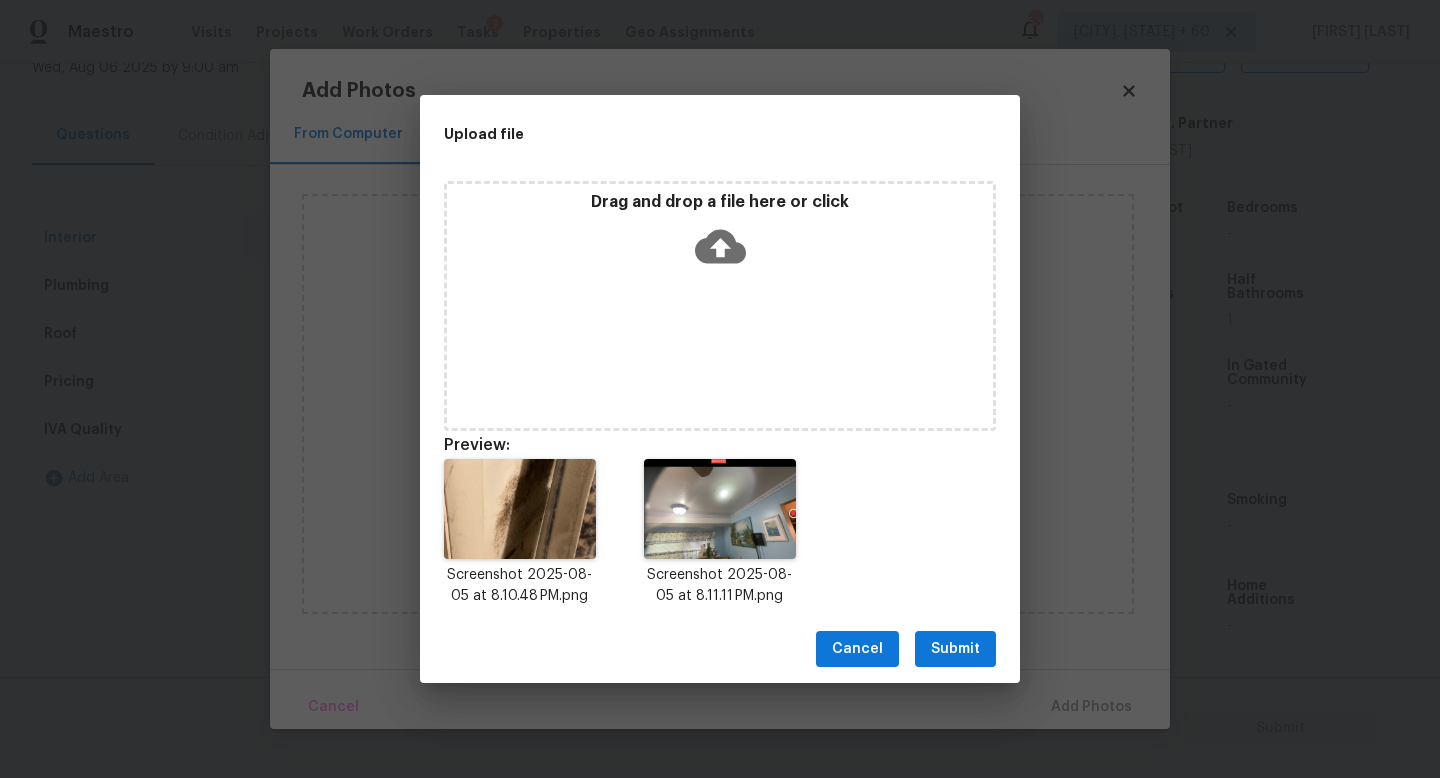 click on "Submit" at bounding box center (955, 649) 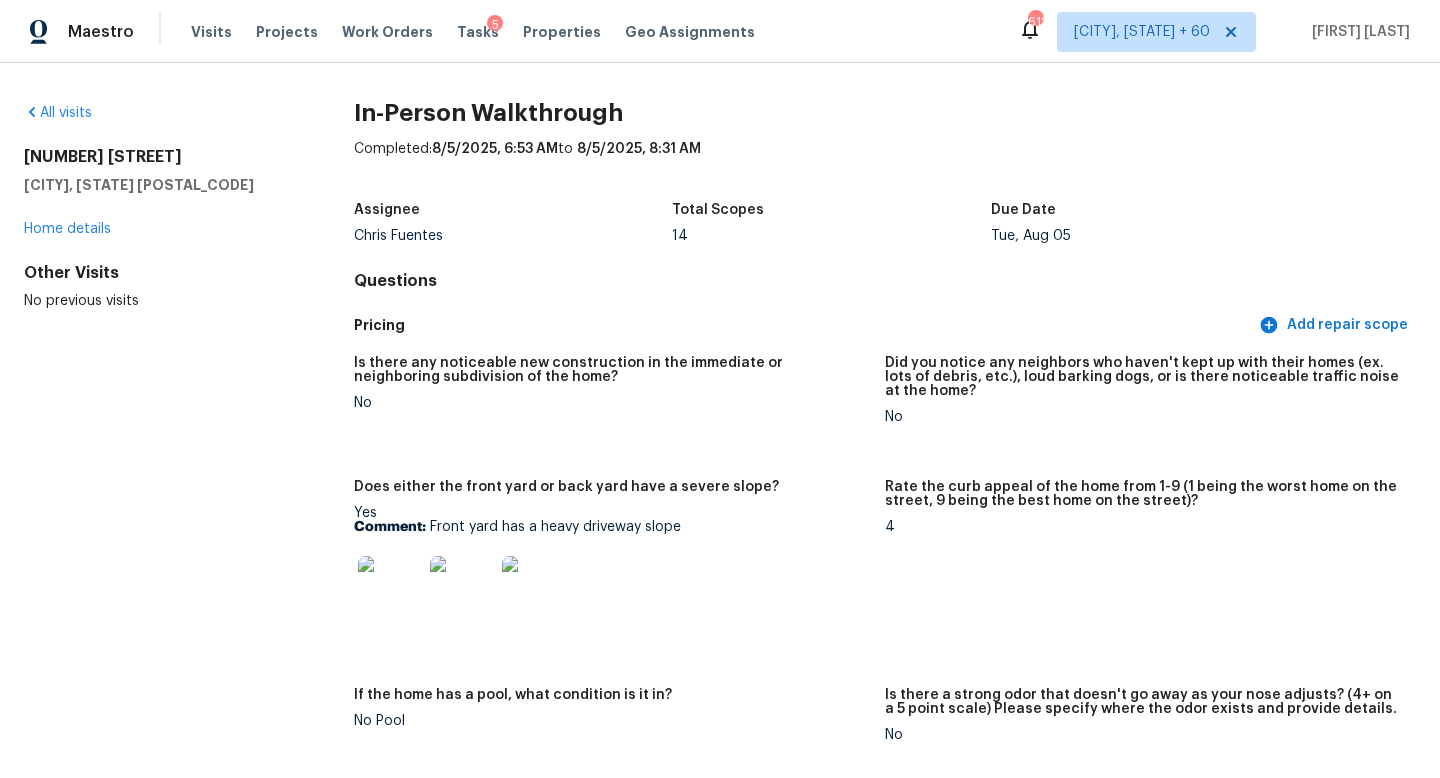 scroll, scrollTop: 0, scrollLeft: 0, axis: both 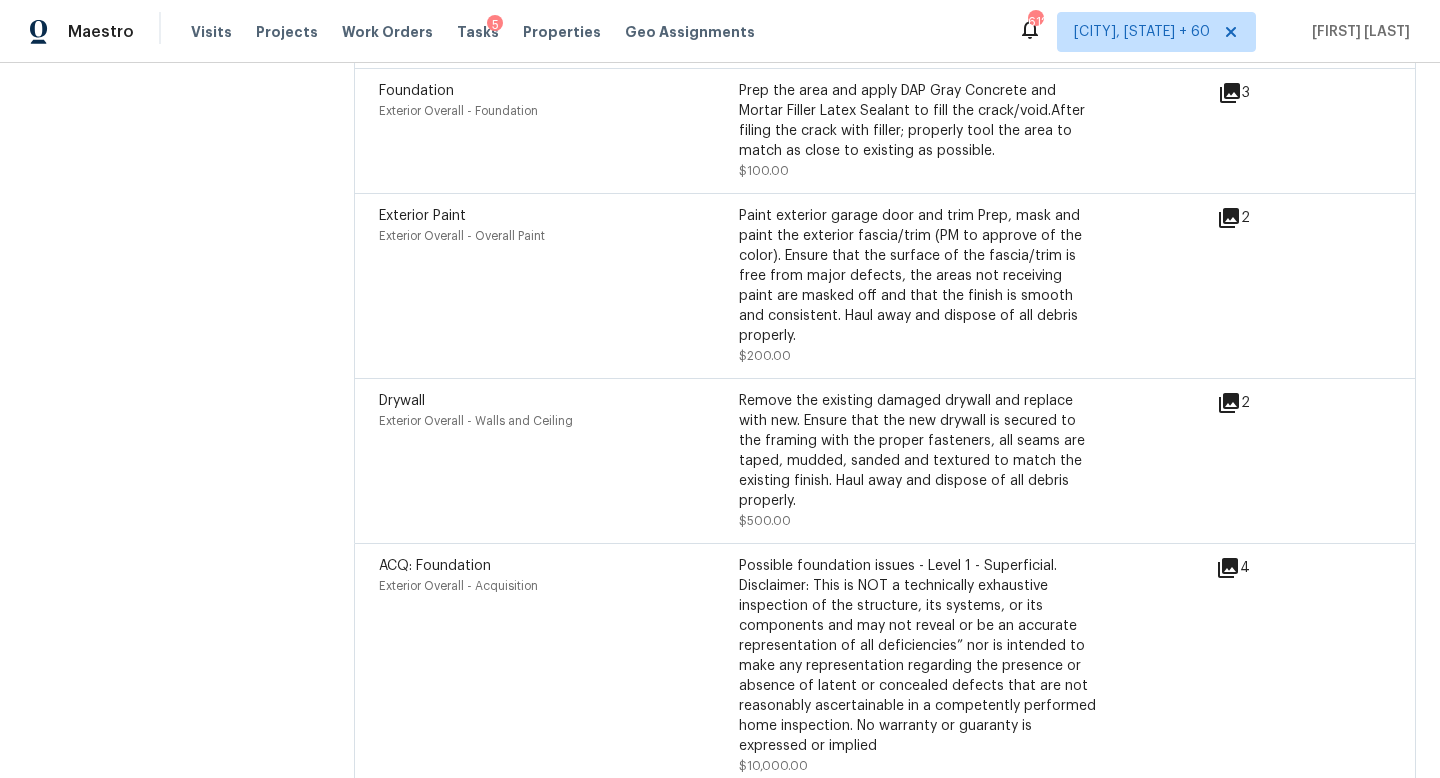 click 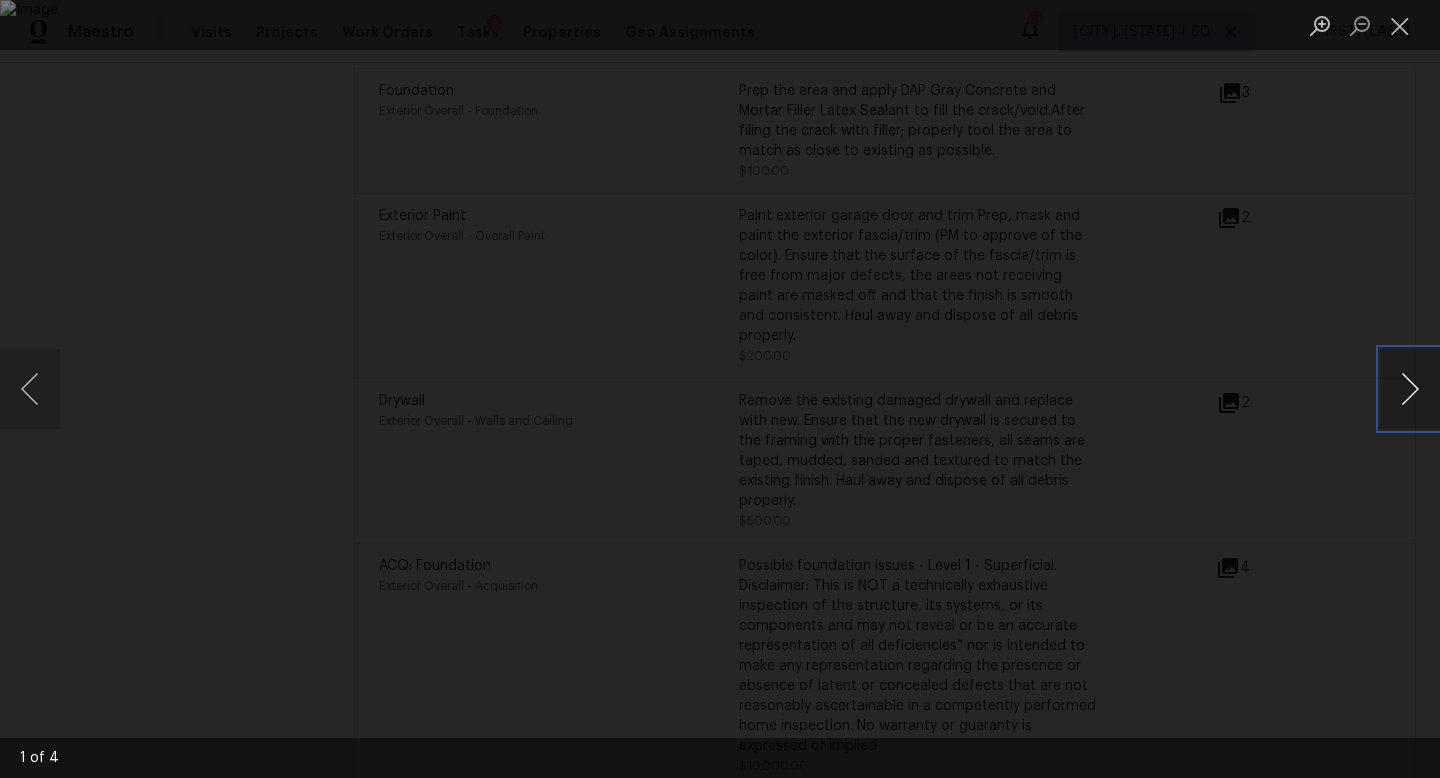 click at bounding box center [1410, 389] 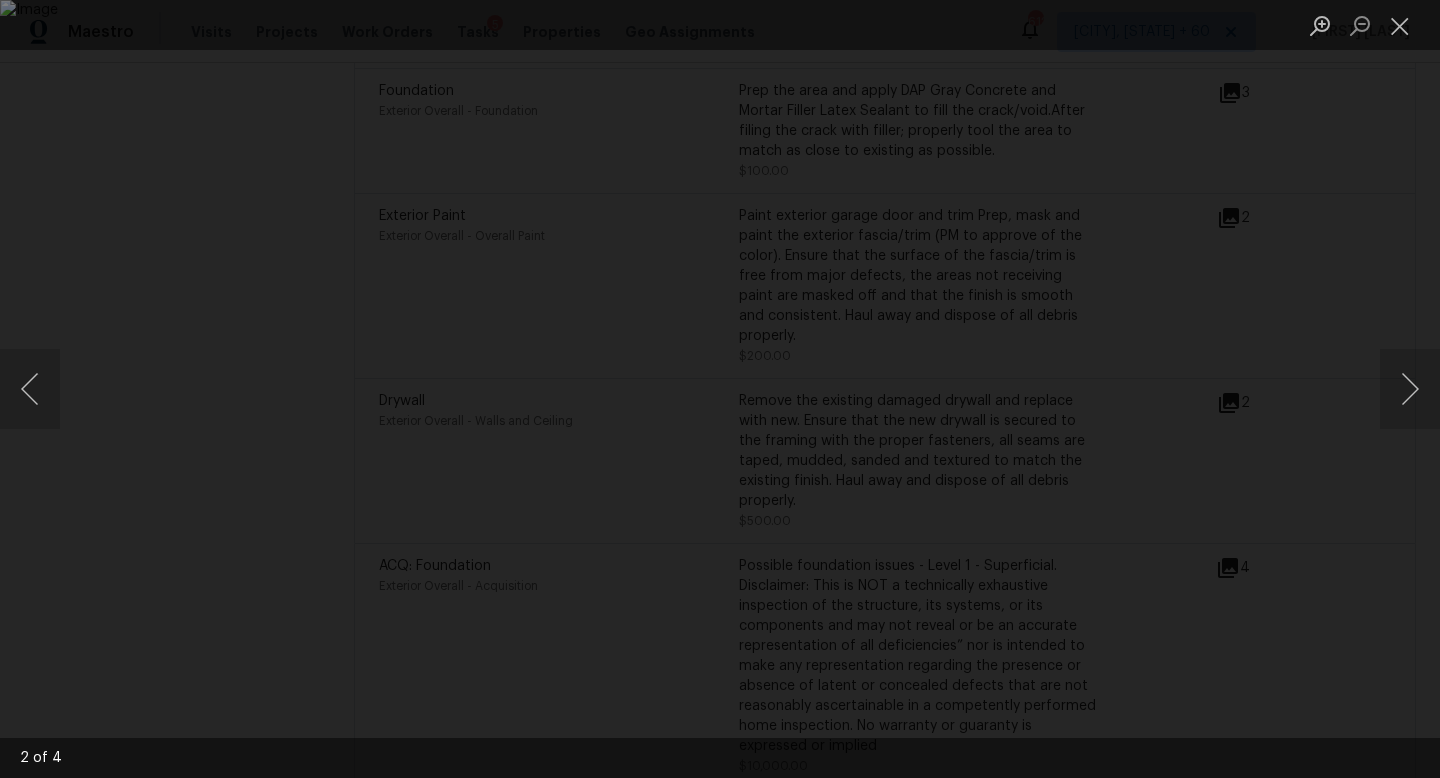 click at bounding box center (720, 389) 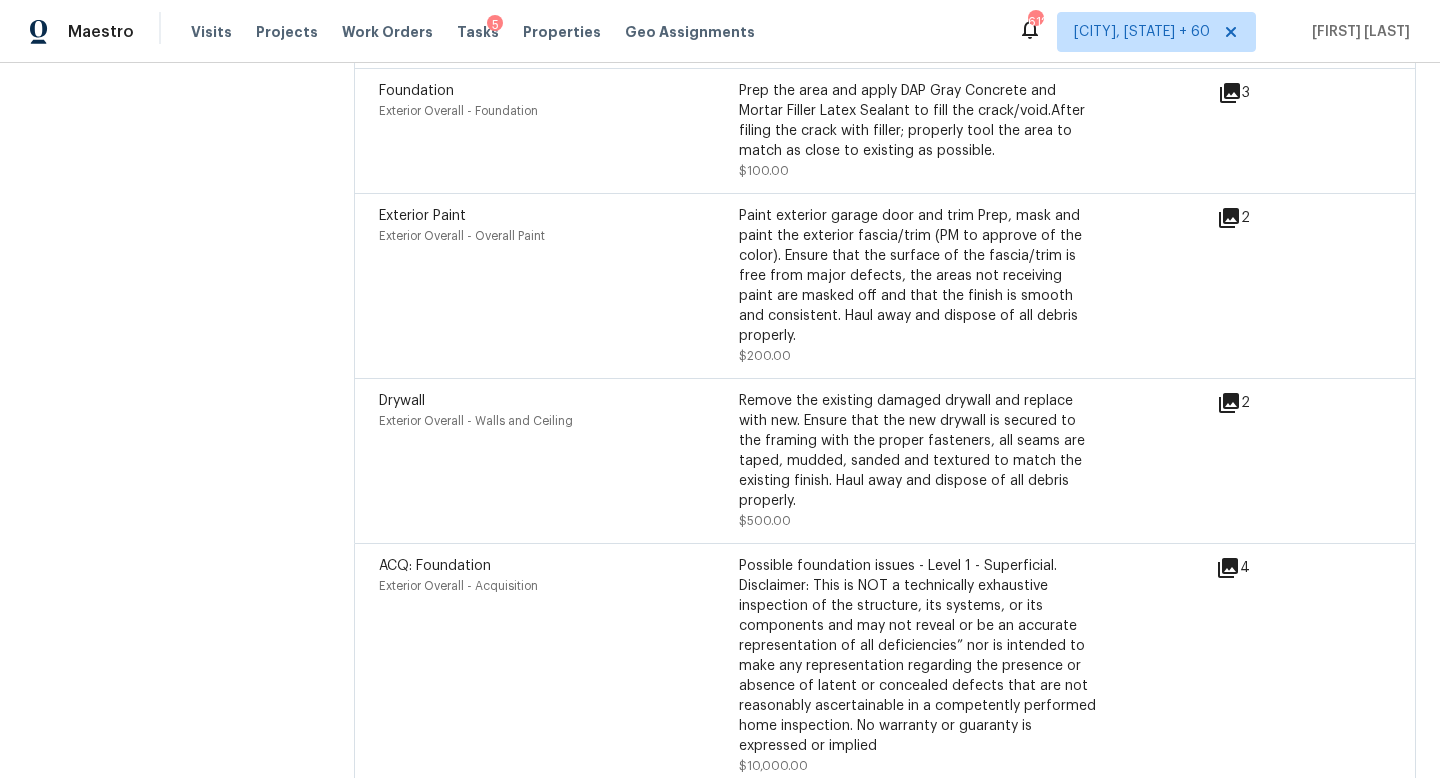 click on "All visits [NUMBER] [STREET] [CITY], [STATE] [POSTAL_CODE] Home details Other Visits No previous visits" at bounding box center (157, -2717) 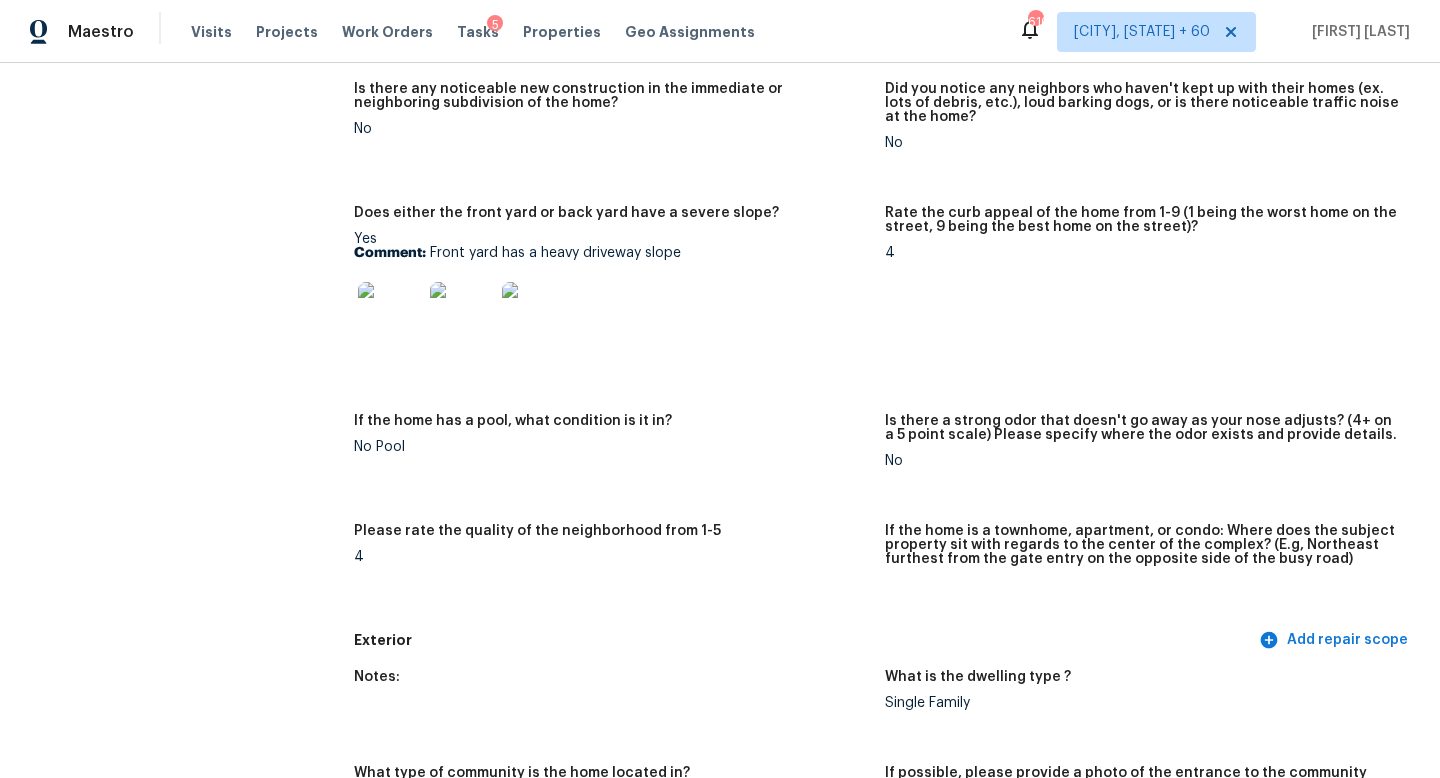 scroll, scrollTop: 0, scrollLeft: 0, axis: both 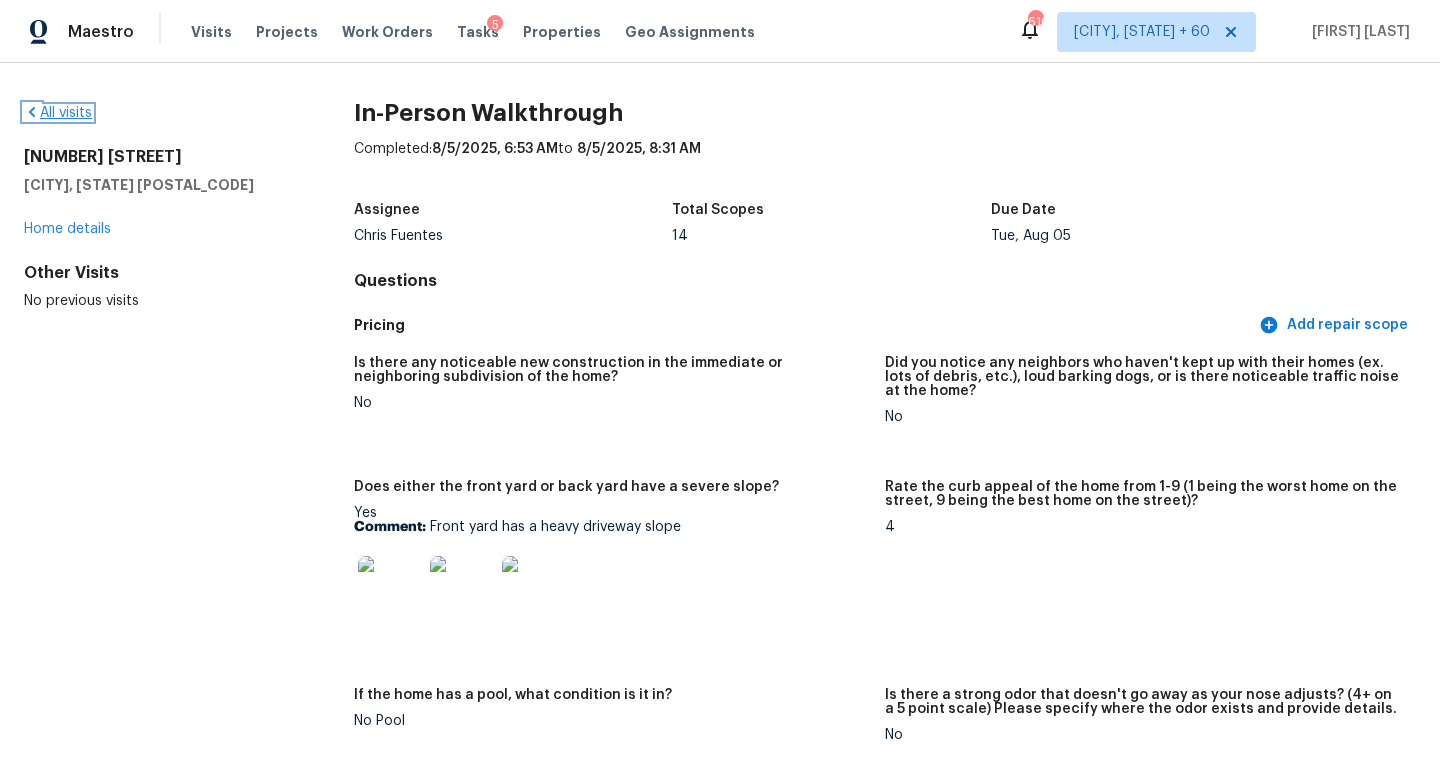 click on "All visits" at bounding box center [58, 113] 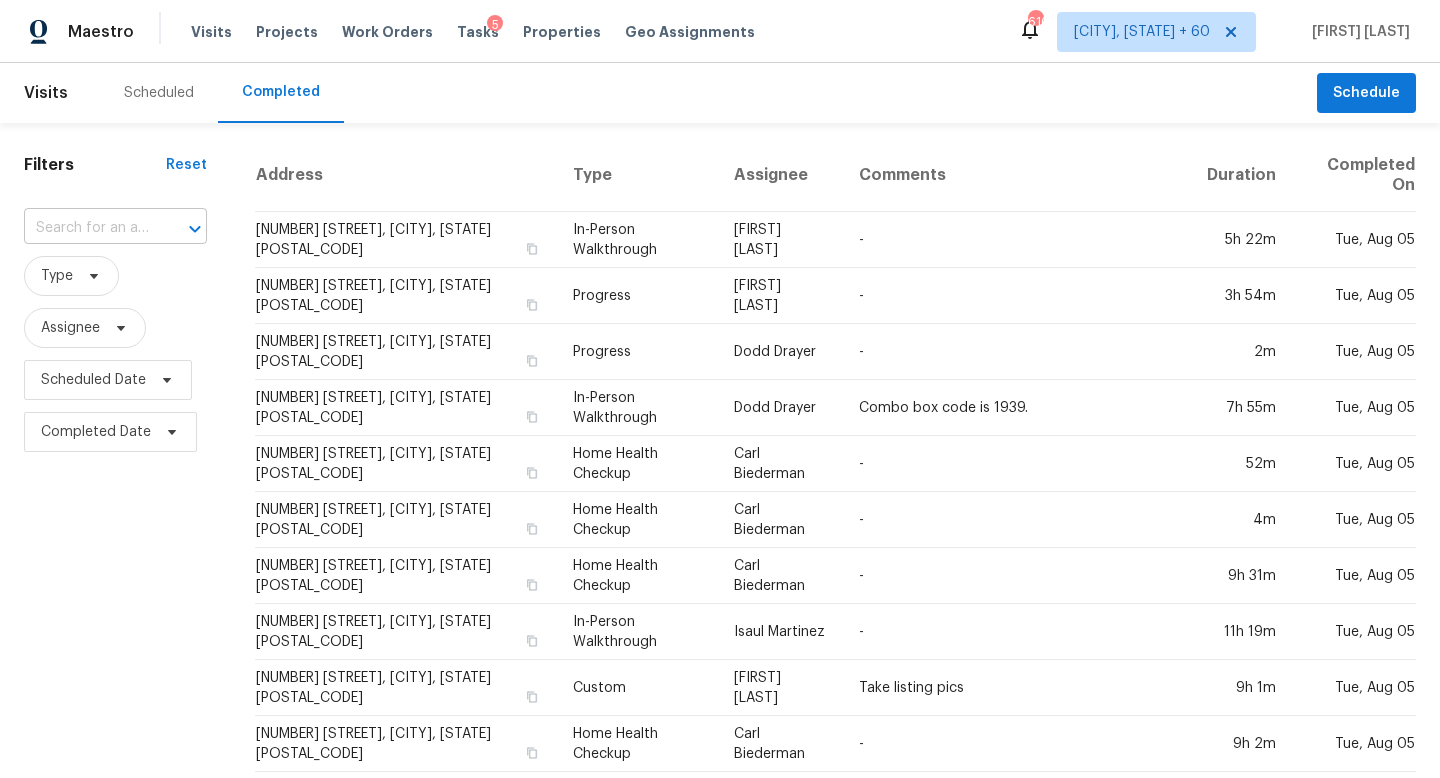 click at bounding box center (87, 228) 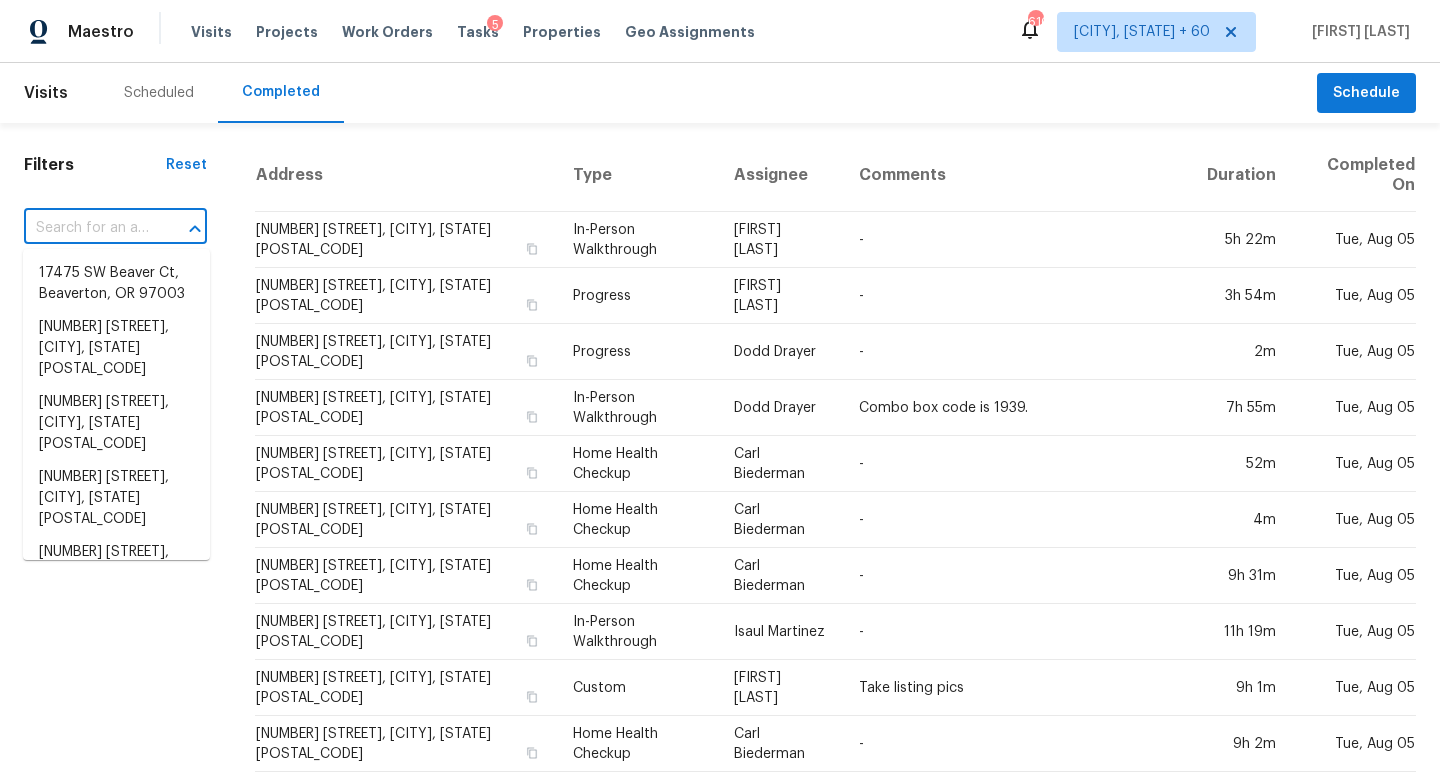 paste on "[NUMBER] [STREET] [CITY], [STATE], [POSTAL_CODE]" 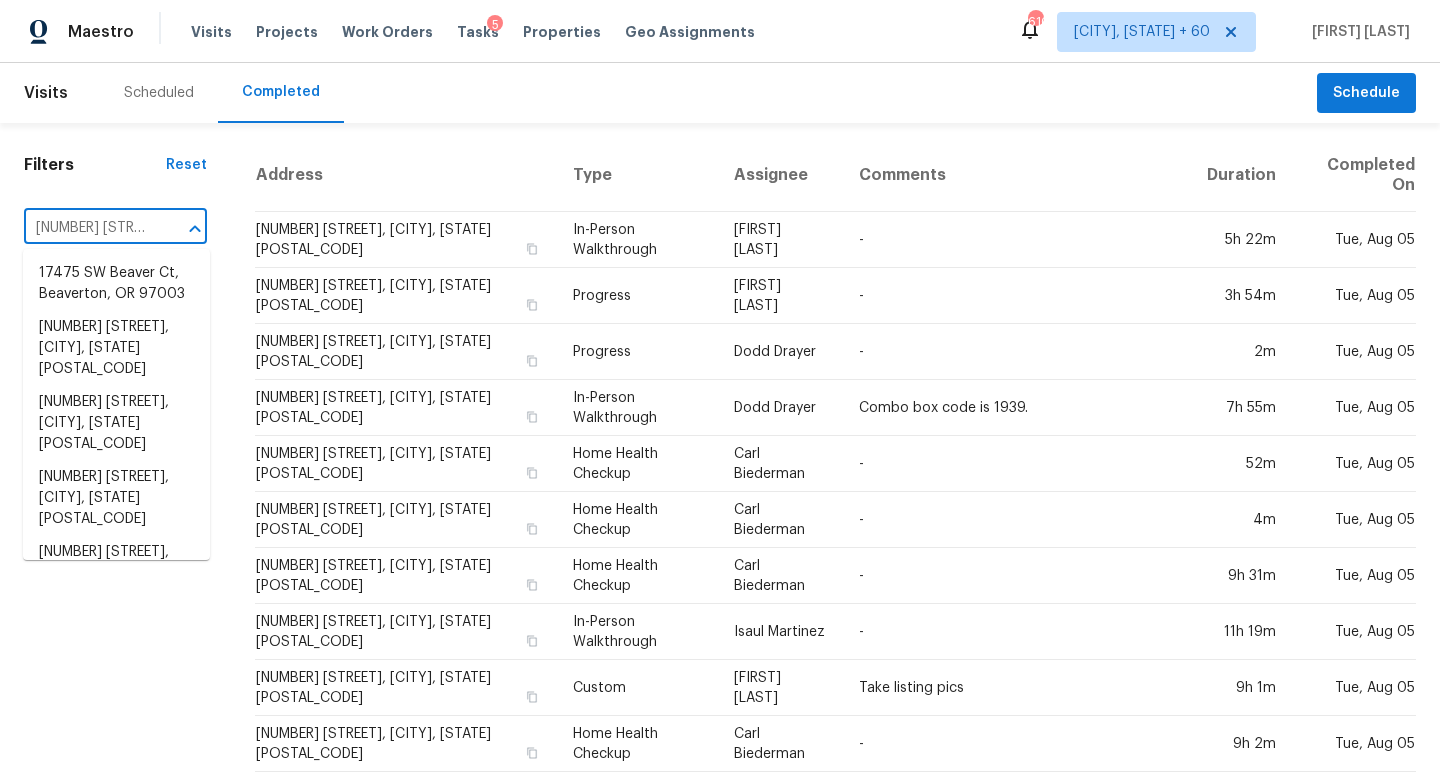 scroll, scrollTop: 0, scrollLeft: 168, axis: horizontal 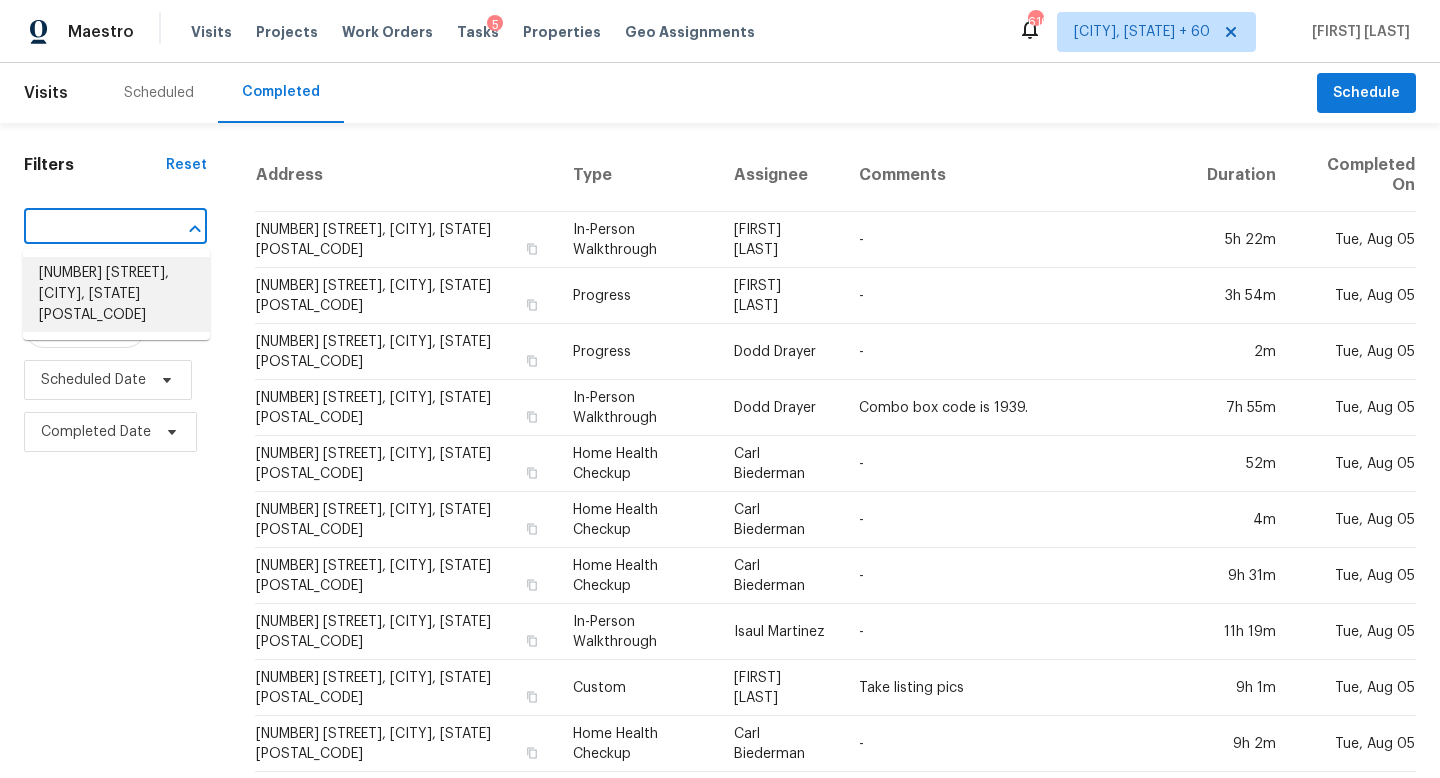 click on "[NUMBER] [STREET], [CITY], [STATE] [POSTAL_CODE]" at bounding box center (116, 294) 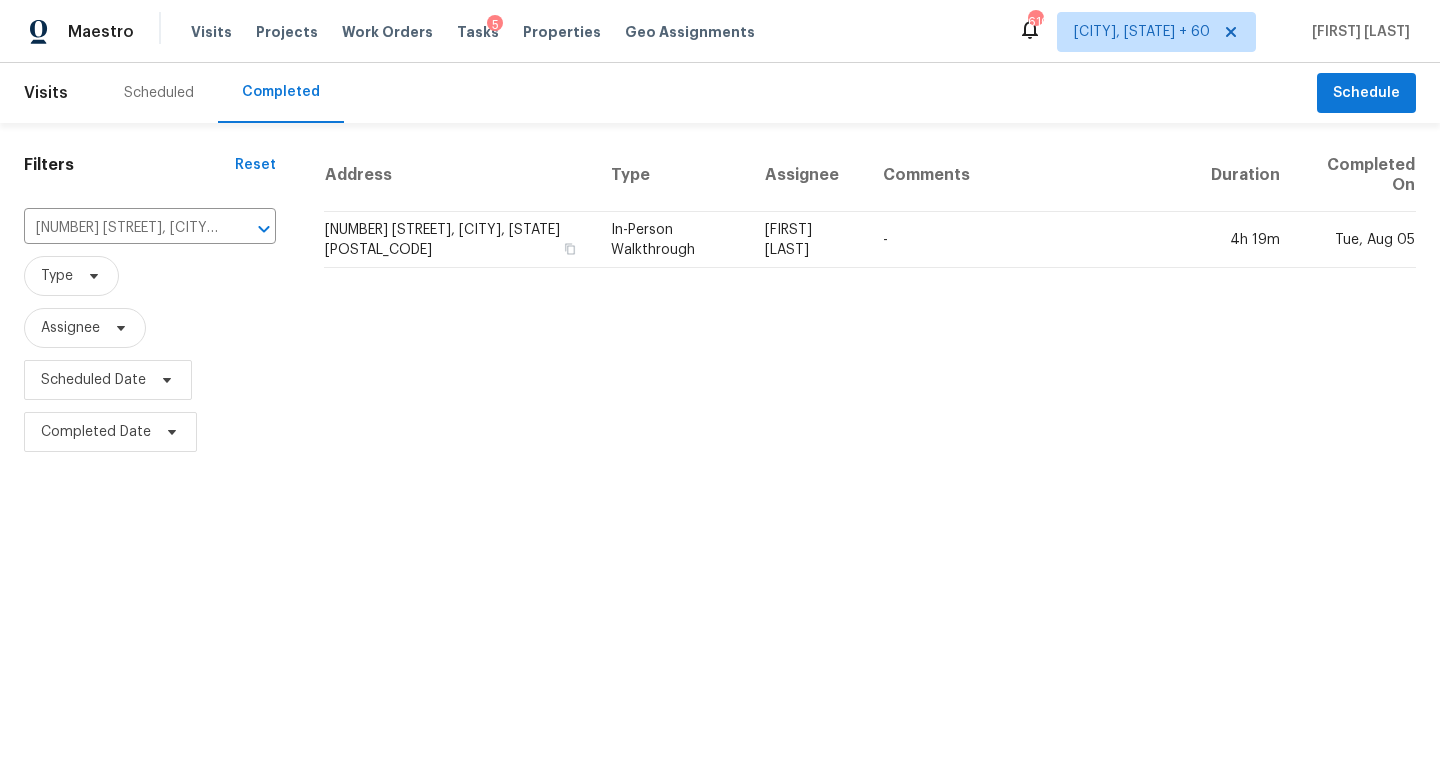 click on "Address Type Assignee Comments Duration Completed On [NUMBER] [STREET], [CITY], [STATE] [POSTAL_CODE] In-Person Walkthrough [FIRST] [LAST] - 4h 19m Tue, Aug 05" at bounding box center [870, 298] 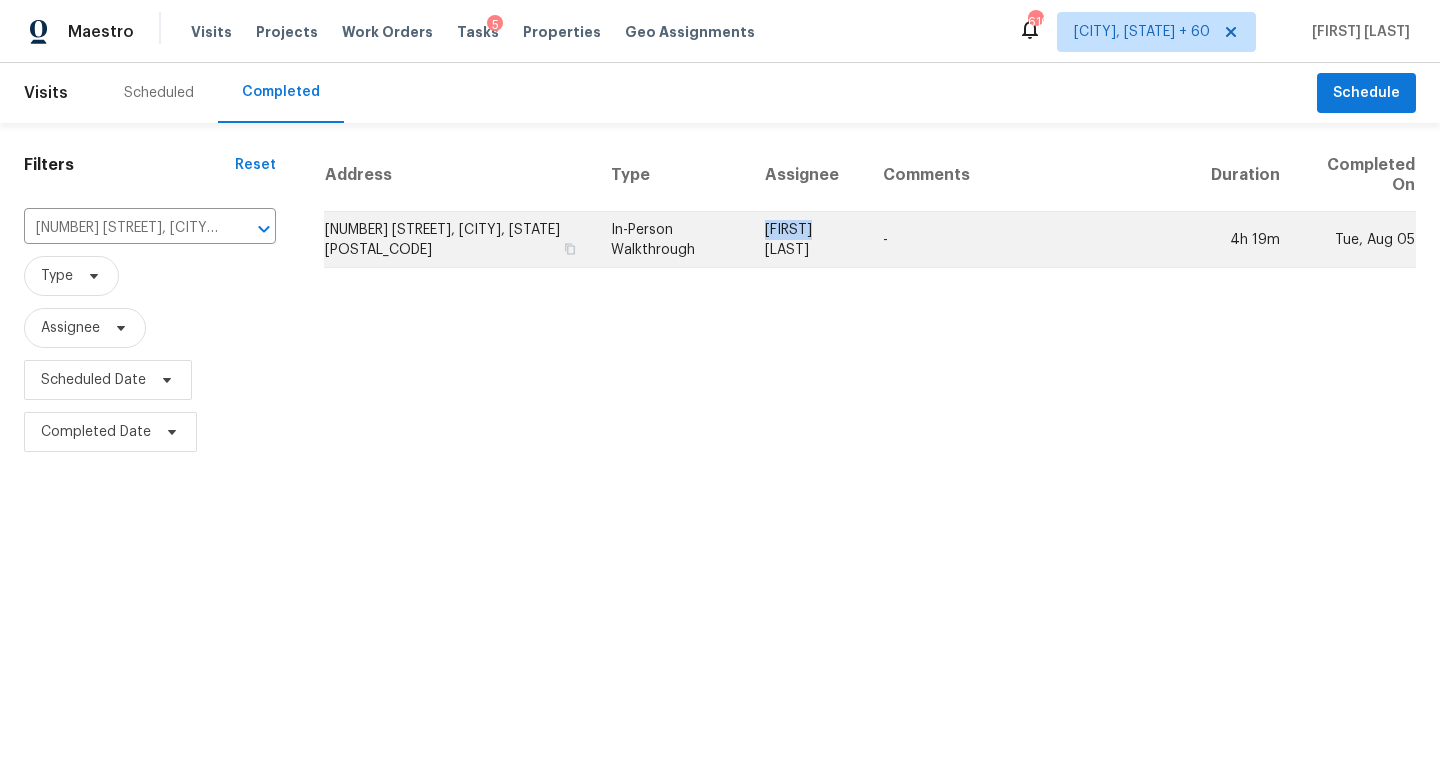 click on "[NUMBER] [STREET], [CITY], [STATE] [POSTAL_CODE] In-Person Walkthrough [FIRST] [LAST] - 4h 19m Tue, Aug 05" at bounding box center (870, 240) 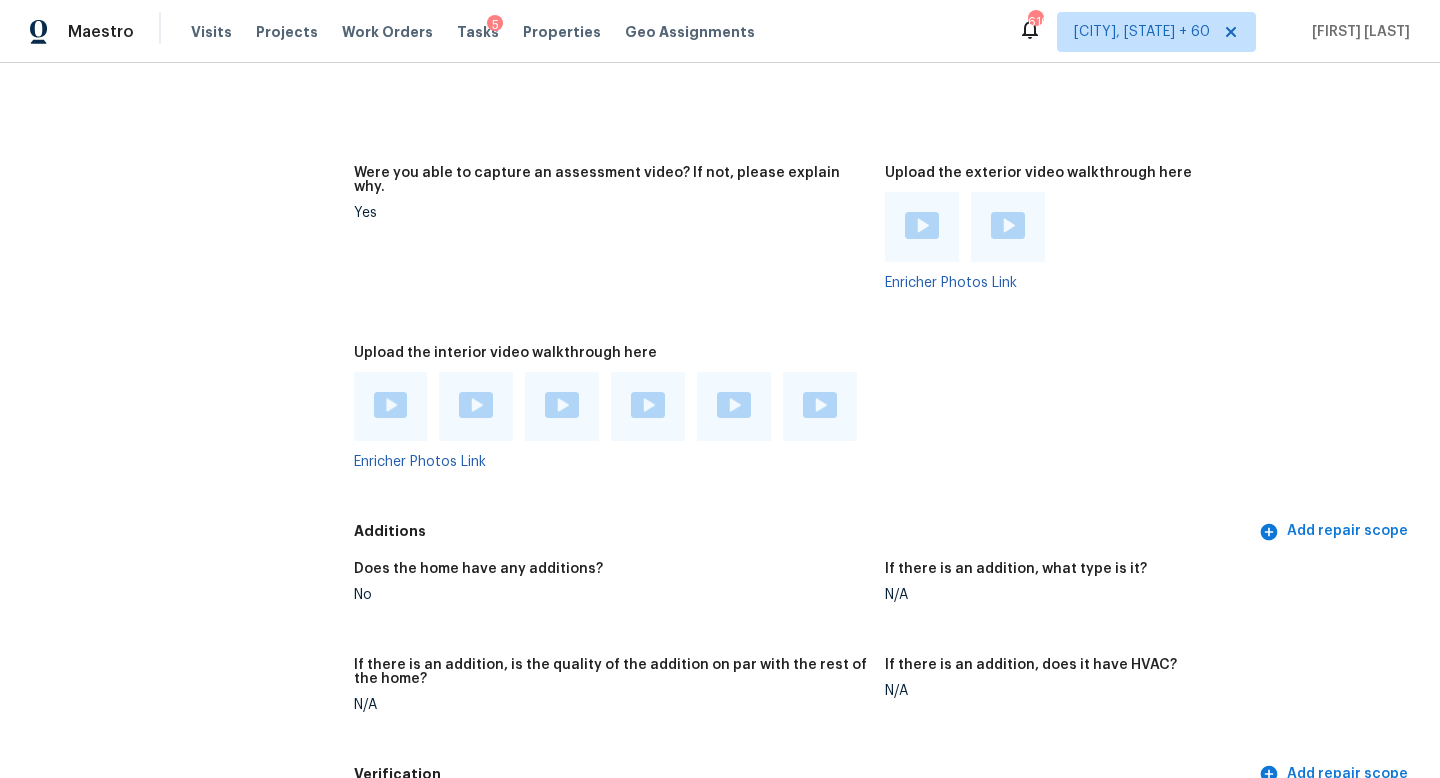 scroll, scrollTop: 3997, scrollLeft: 0, axis: vertical 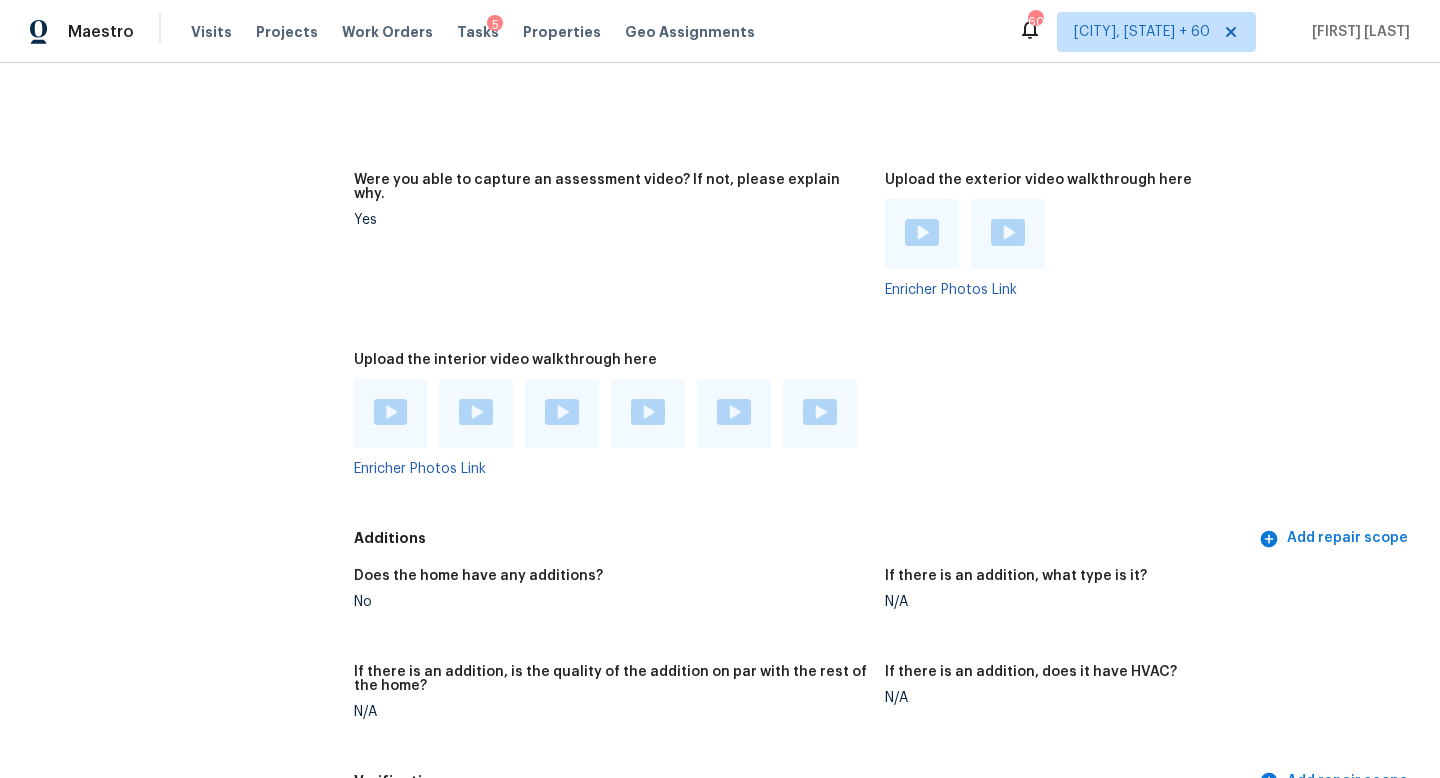 click at bounding box center (391, 412) 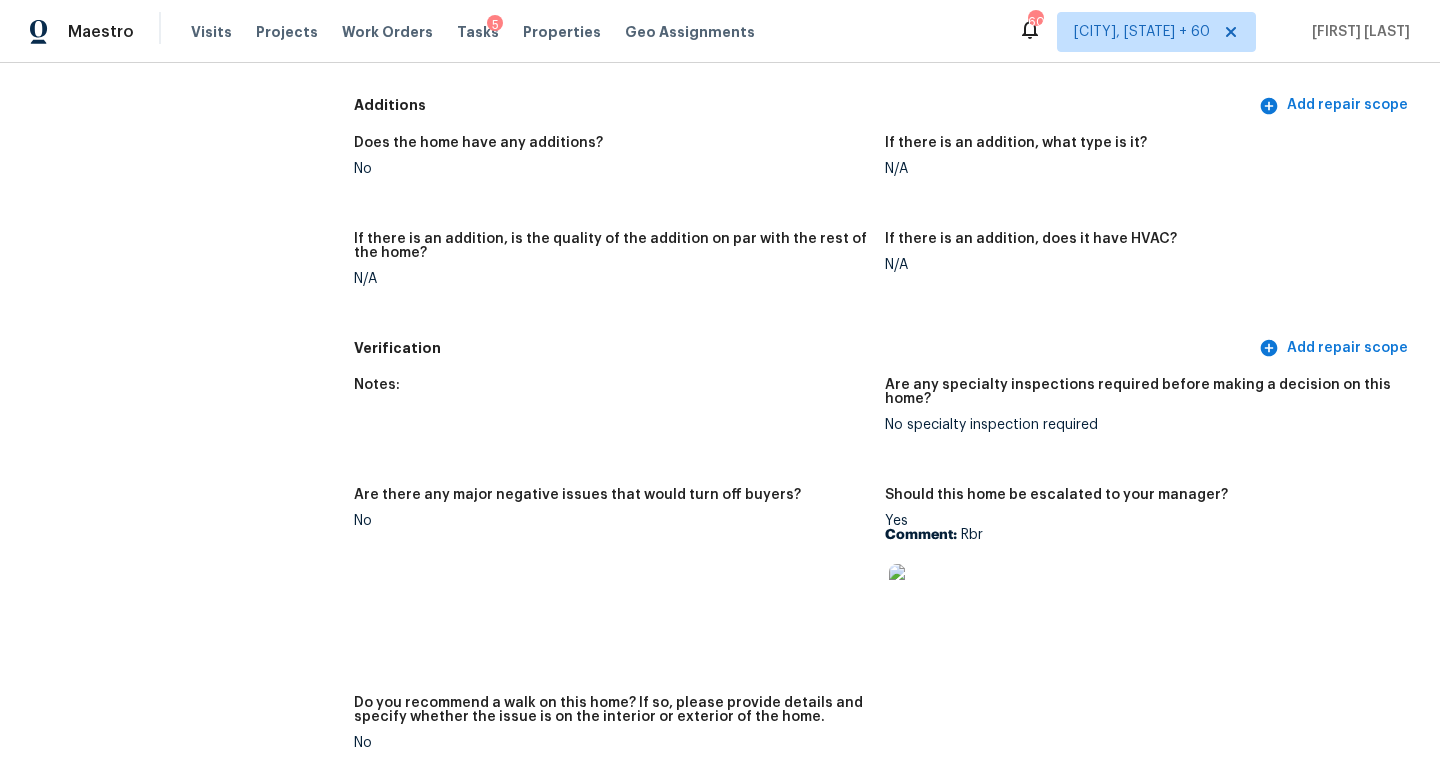 click on "All visits [NUMBER] [STREET] [CITY], [STATE] [POSTAL_CODE] Home details Other Visits No previous visits" at bounding box center (157, -28) 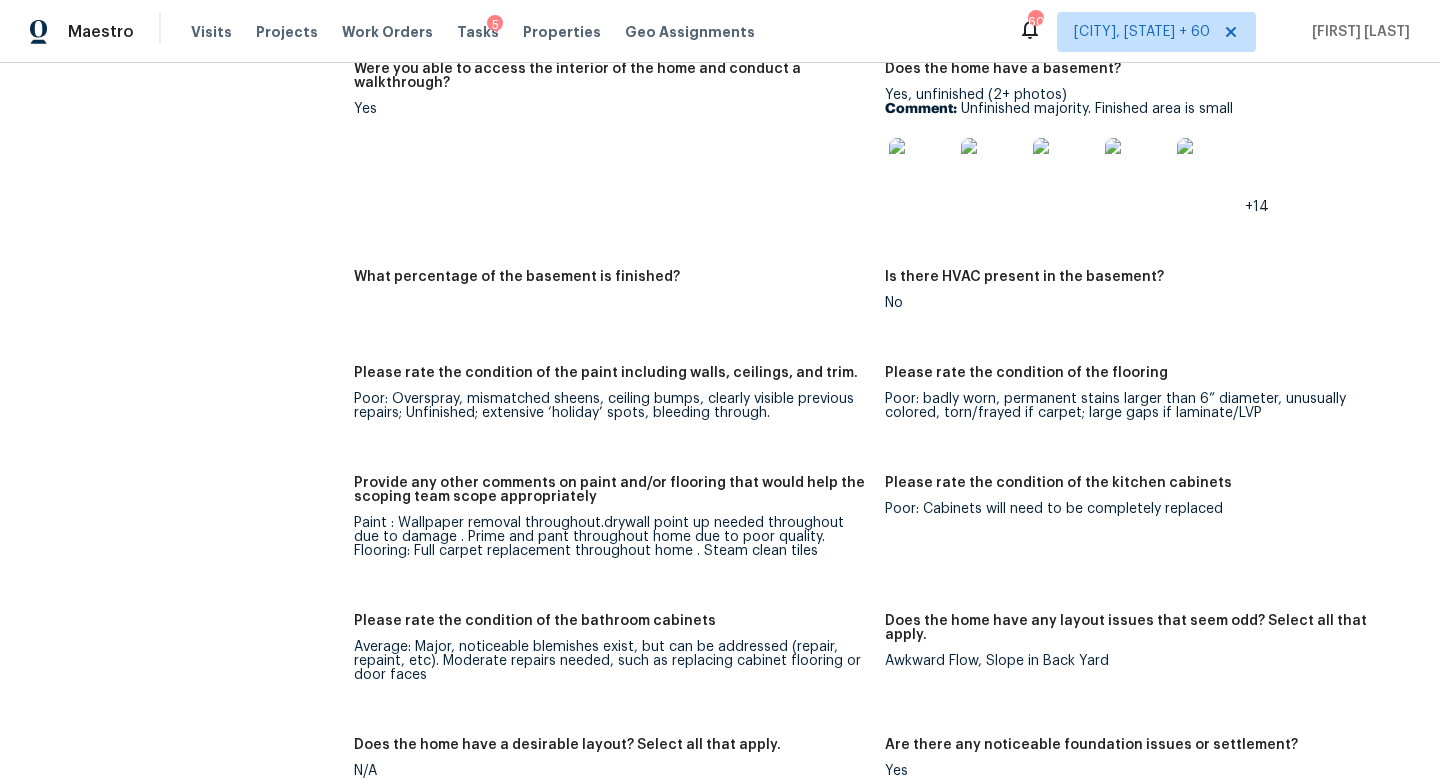 scroll, scrollTop: 2821, scrollLeft: 0, axis: vertical 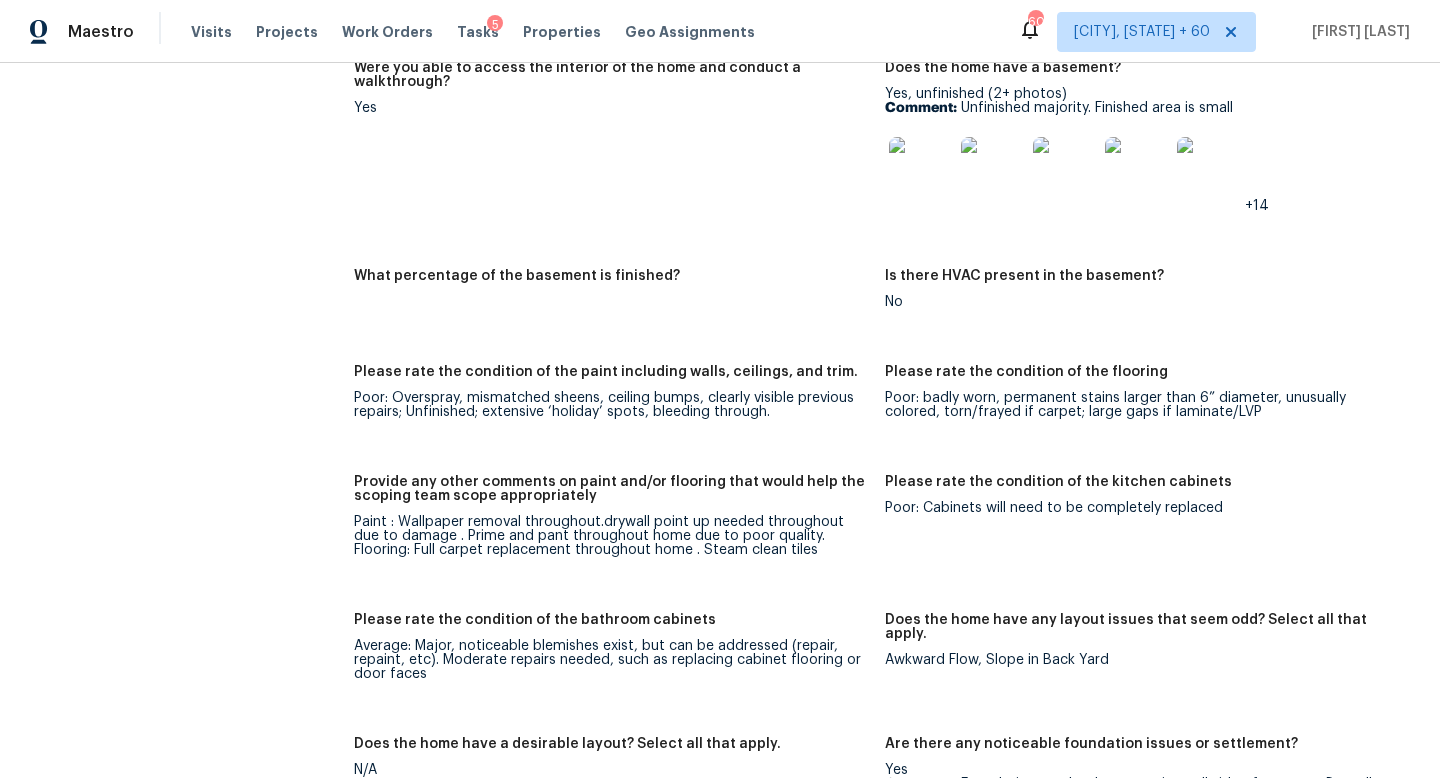 click on "All visits [NUMBER] [STREET] [CITY], [STATE] [POSTAL_CODE] Home details Other Visits No previous visits" at bounding box center (157, 1581) 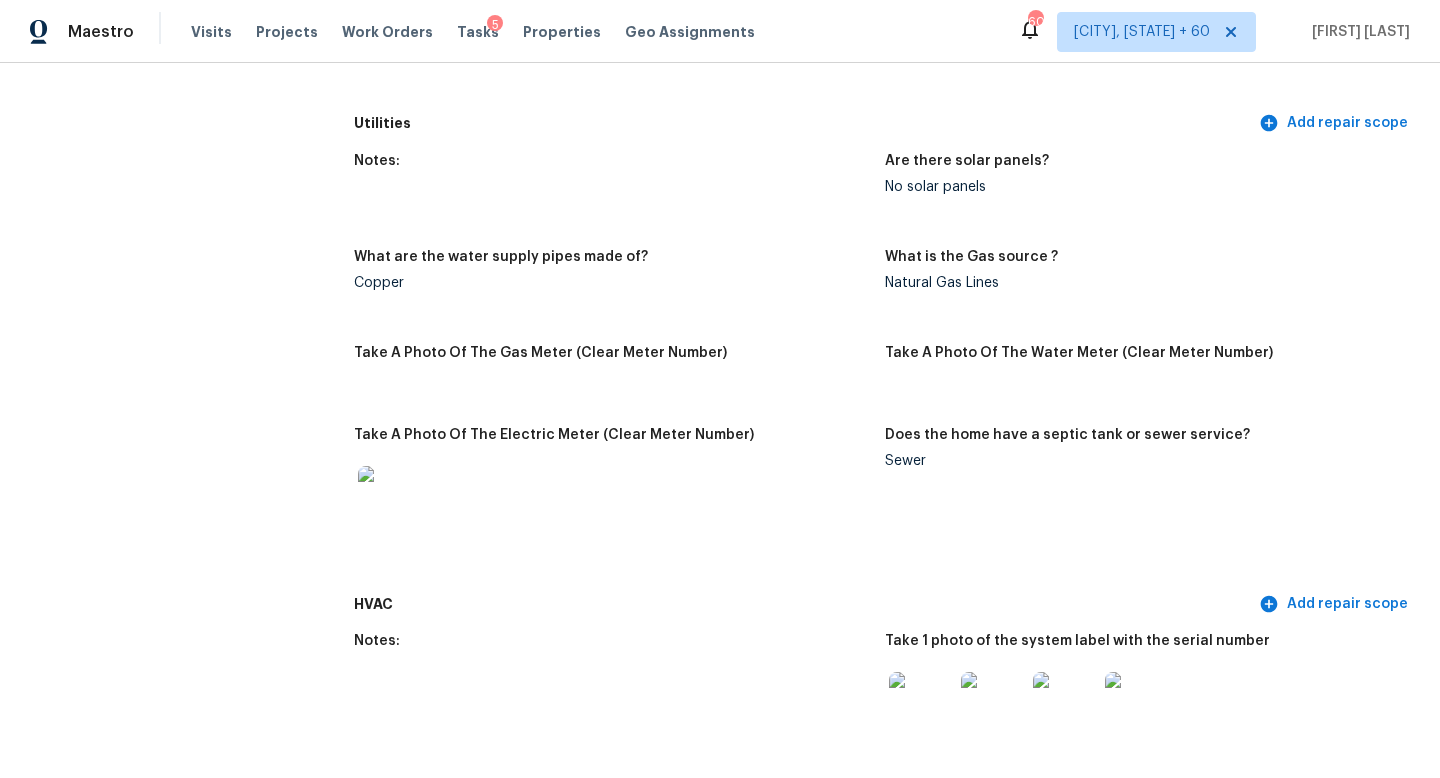 scroll, scrollTop: 4101, scrollLeft: 0, axis: vertical 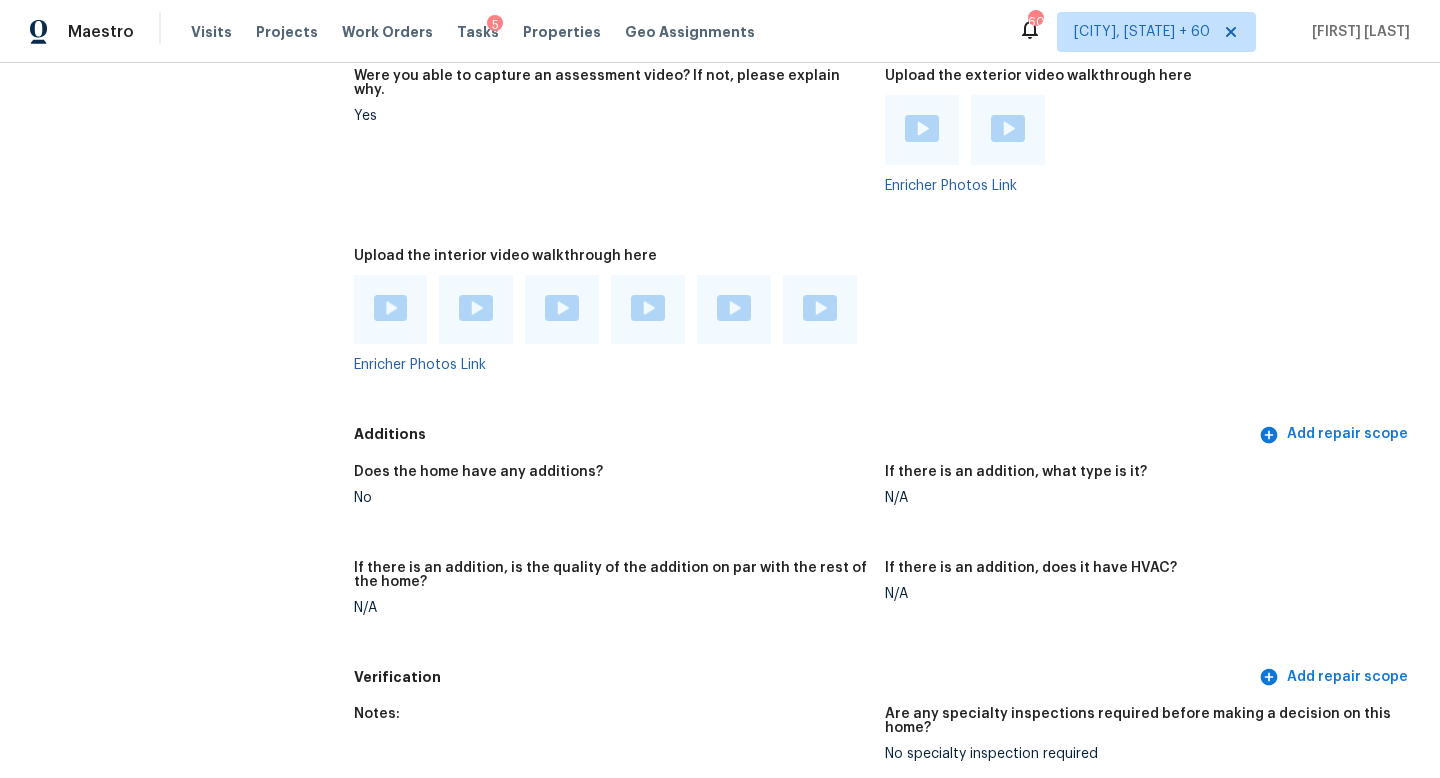 click on "All visits [NUMBER] [STREET] [CITY], [STATE] [POSTAL_CODE] Home details Other Visits No previous visits" at bounding box center [157, 301] 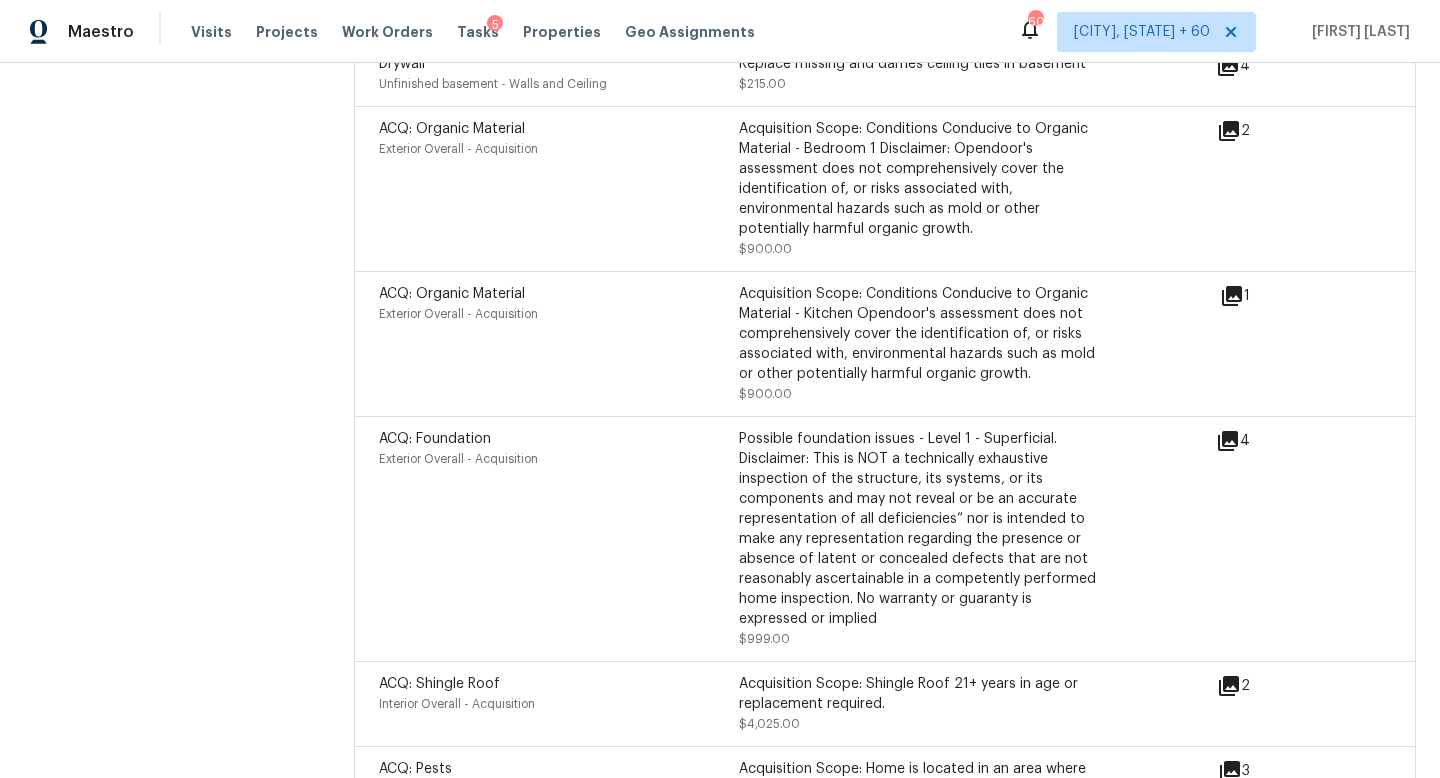 scroll, scrollTop: 5744, scrollLeft: 0, axis: vertical 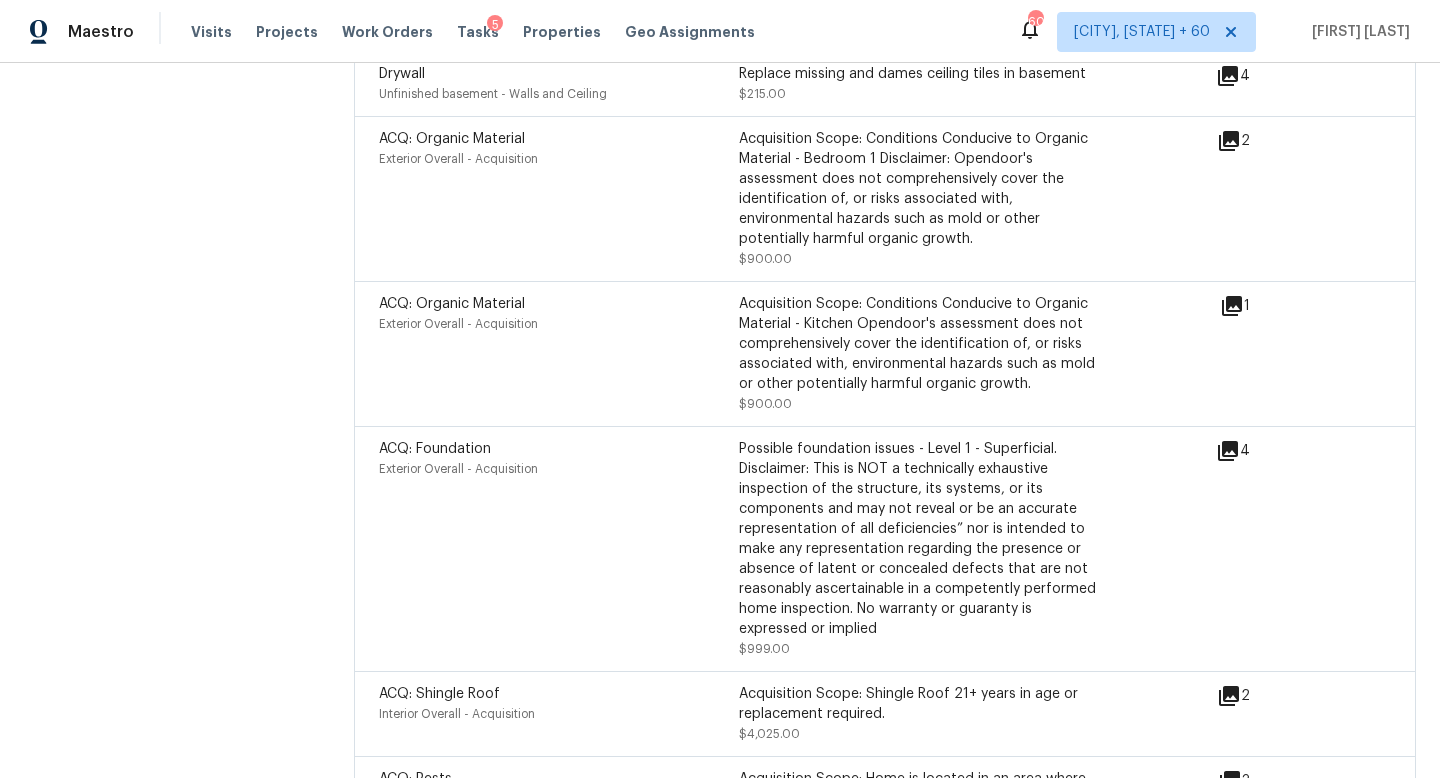 click on "ACQ: Organic Material Exterior Overall - Acquisition Acquisition Scope: Conditions Conducive to Organic Material - Kitchen Opendoor's assessment does not comprehensively cover the identification of, or risks associated with, environmental hazards such as mold or other potentially harmful organic growth. $900.00   1" at bounding box center (885, 353) 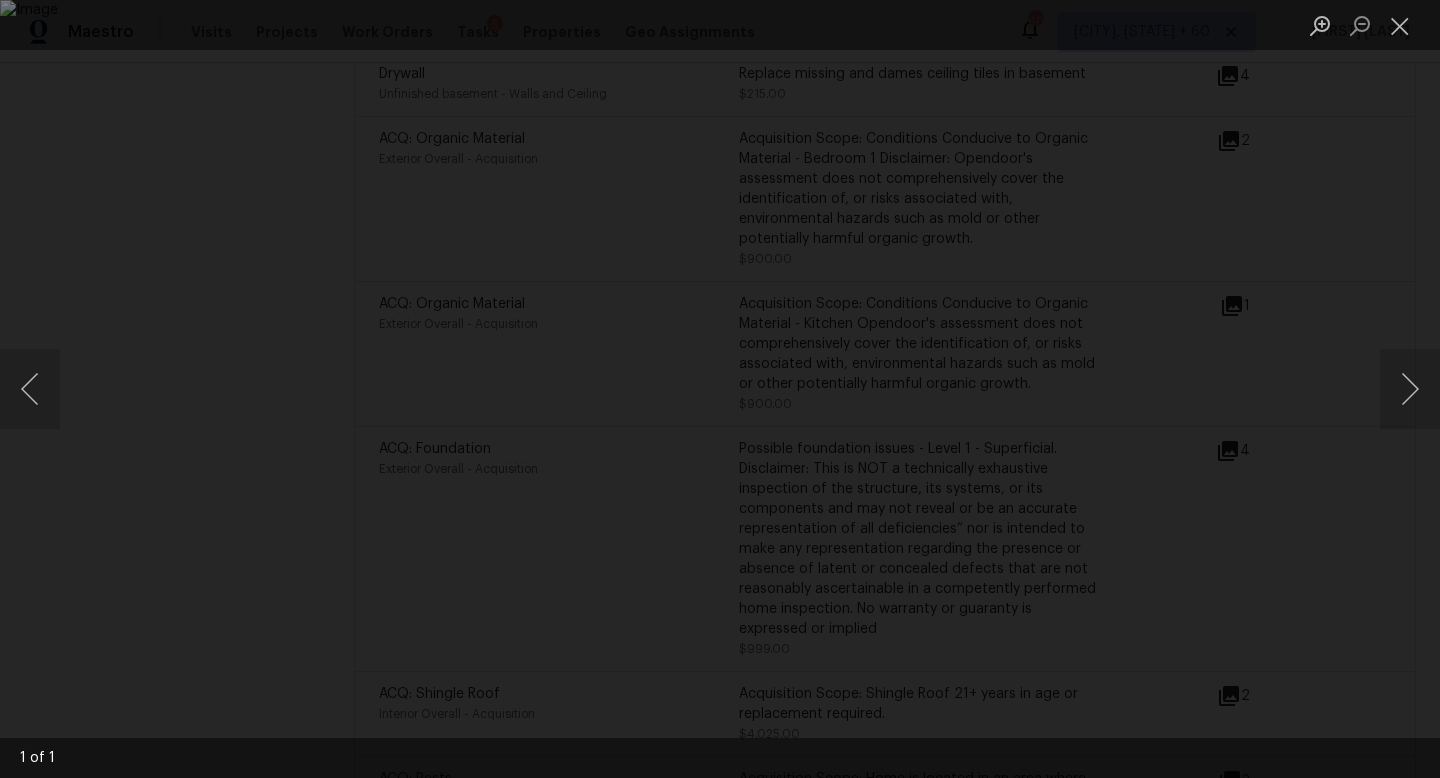 click at bounding box center (720, 389) 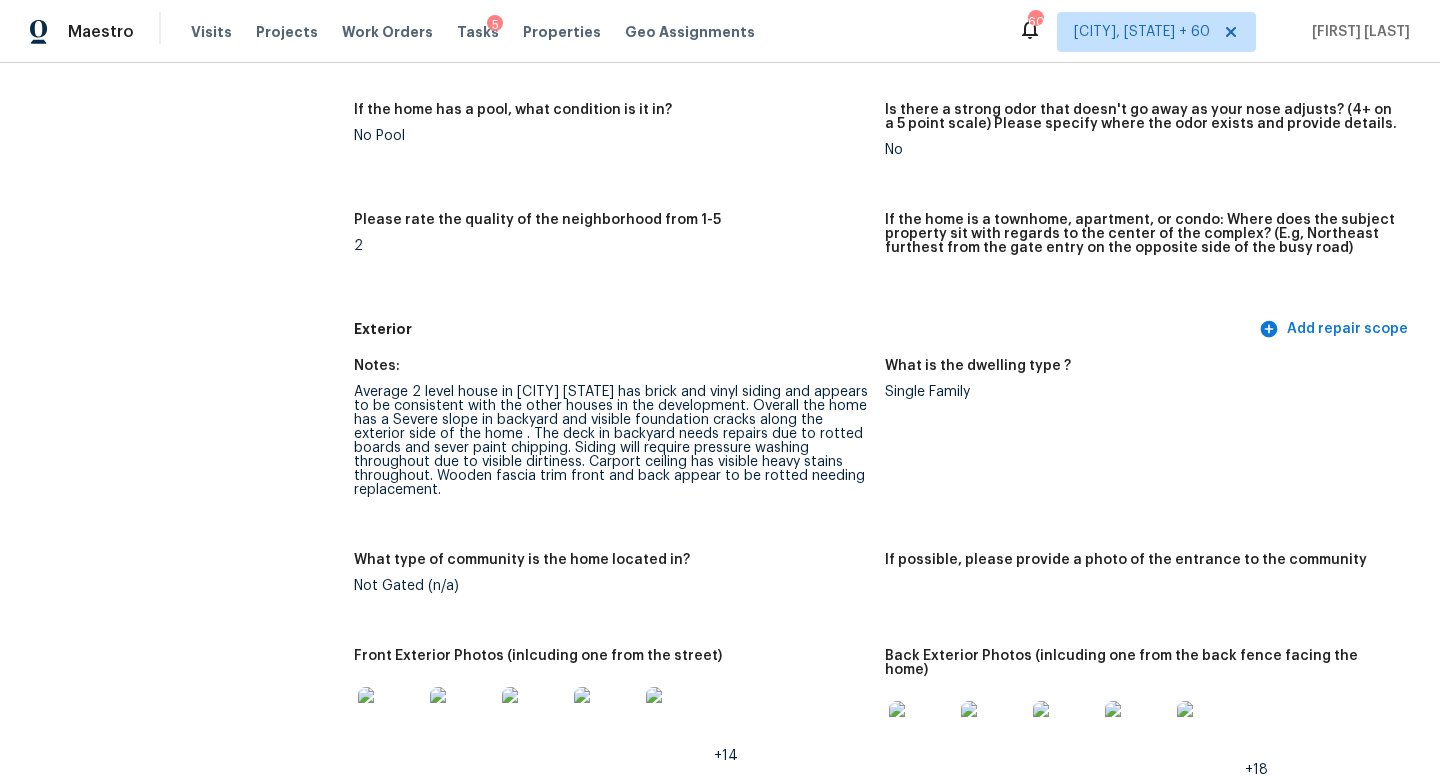 scroll, scrollTop: 3131, scrollLeft: 0, axis: vertical 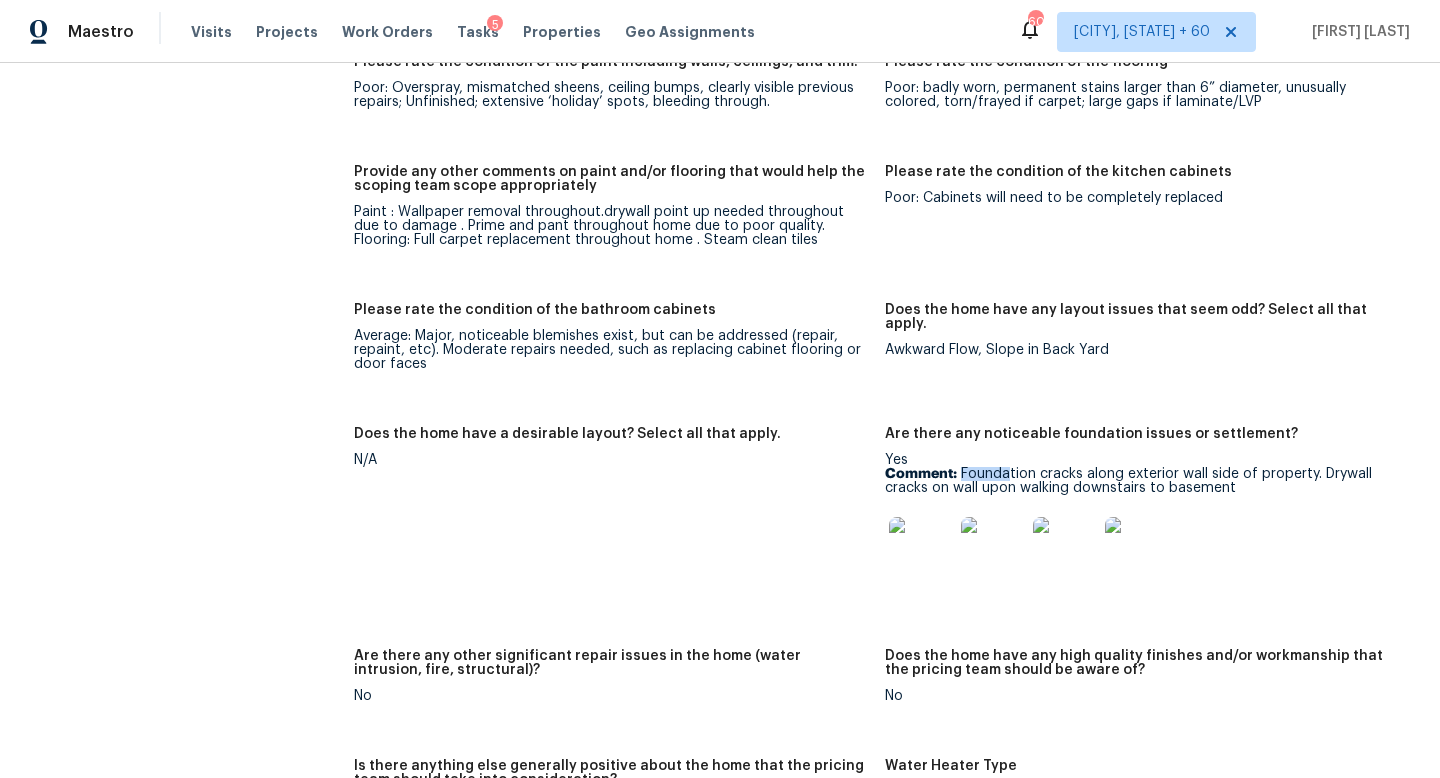 click at bounding box center (921, 549) 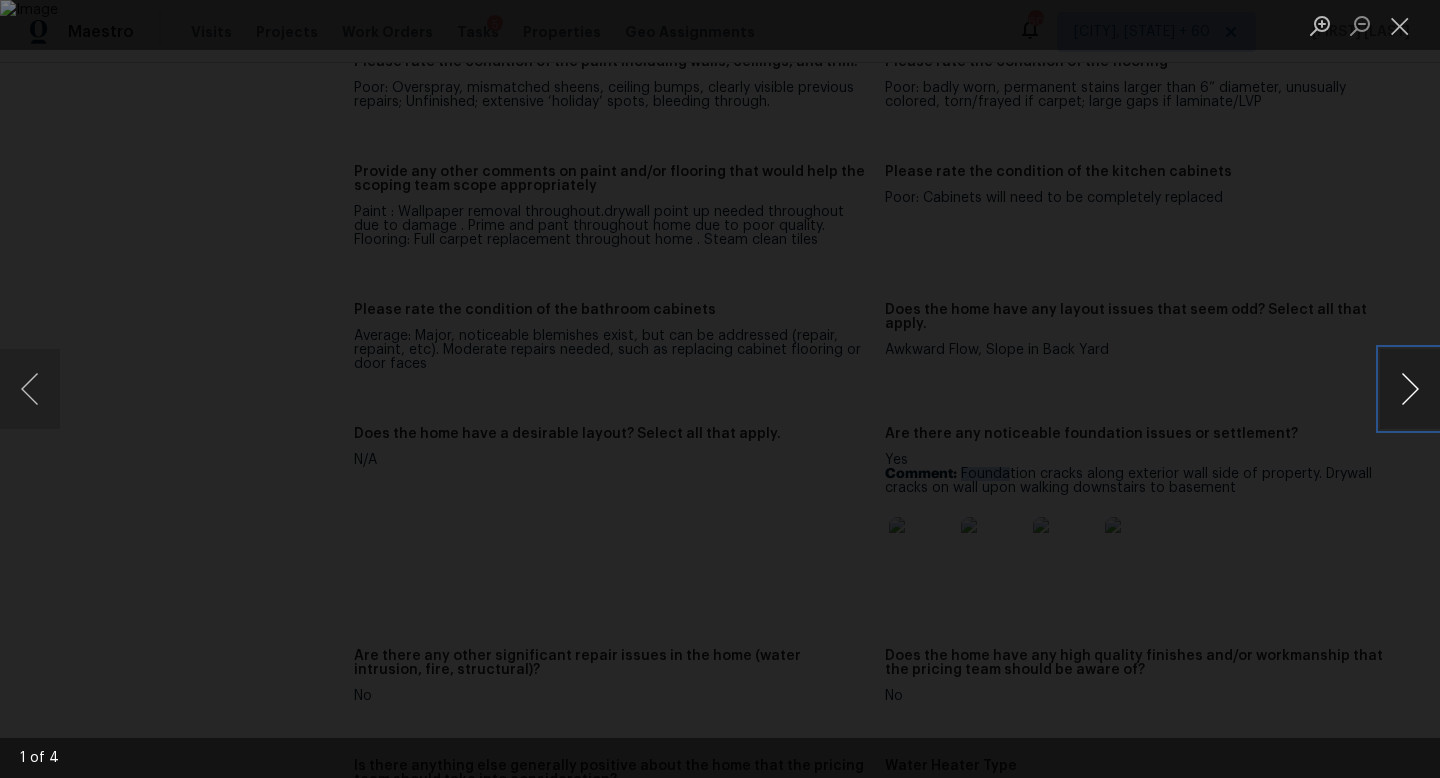click at bounding box center [1410, 389] 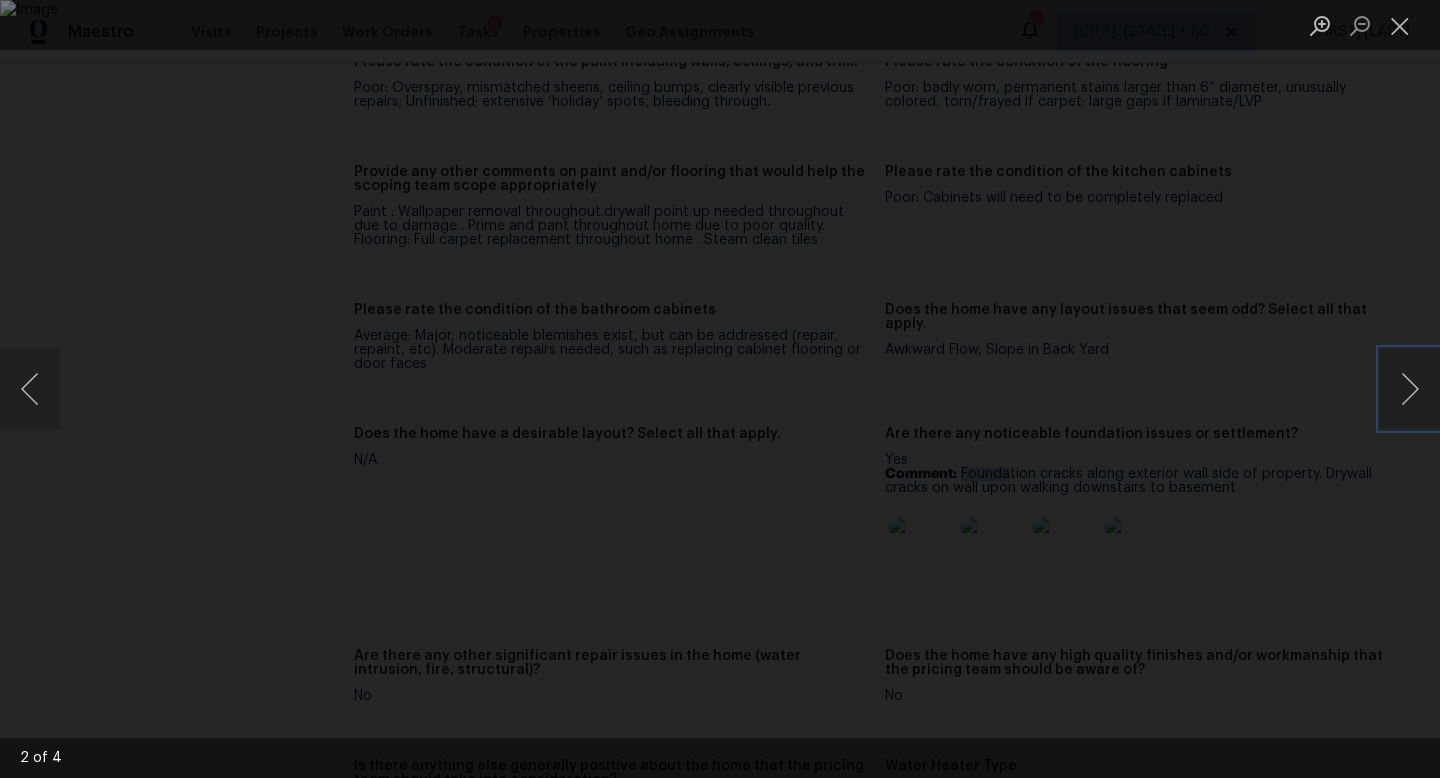 type 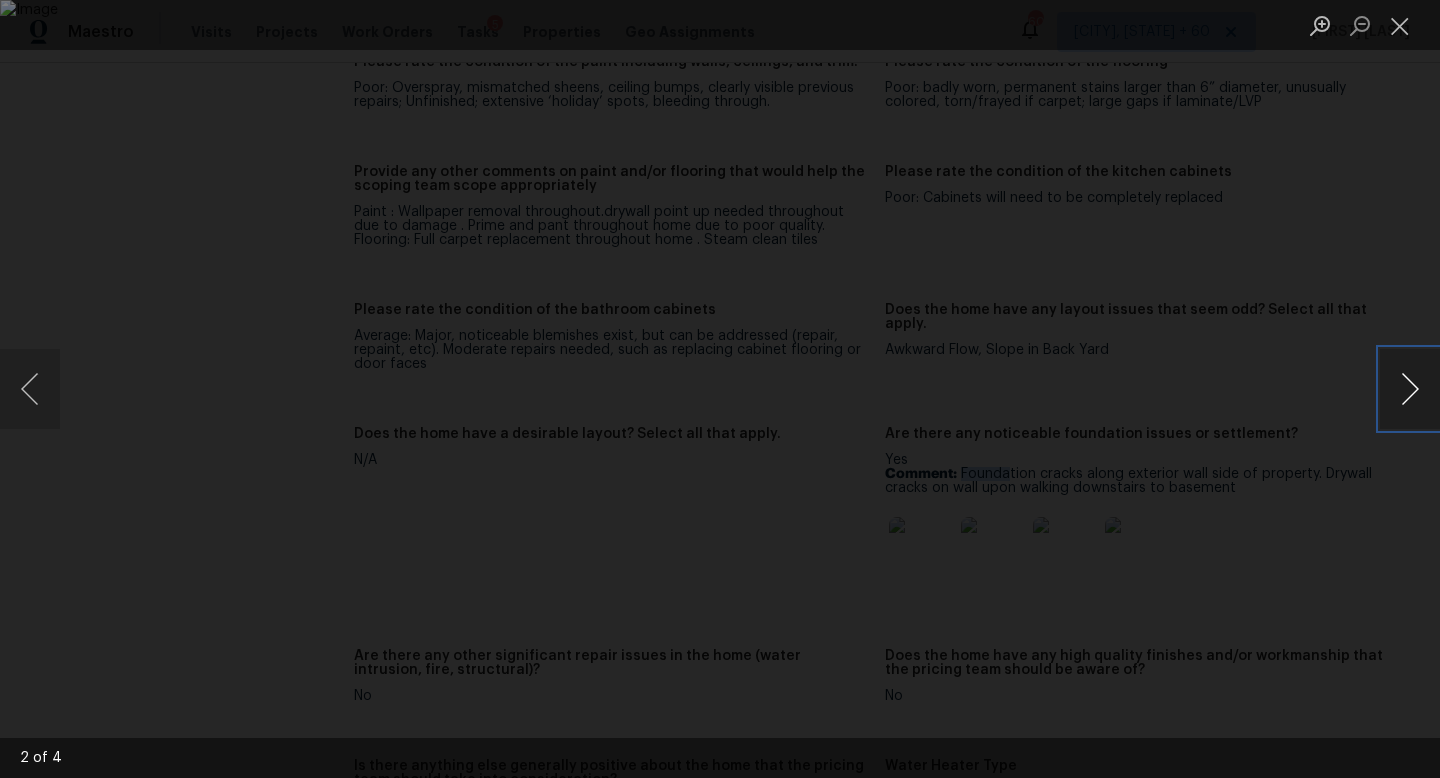 click at bounding box center (1410, 389) 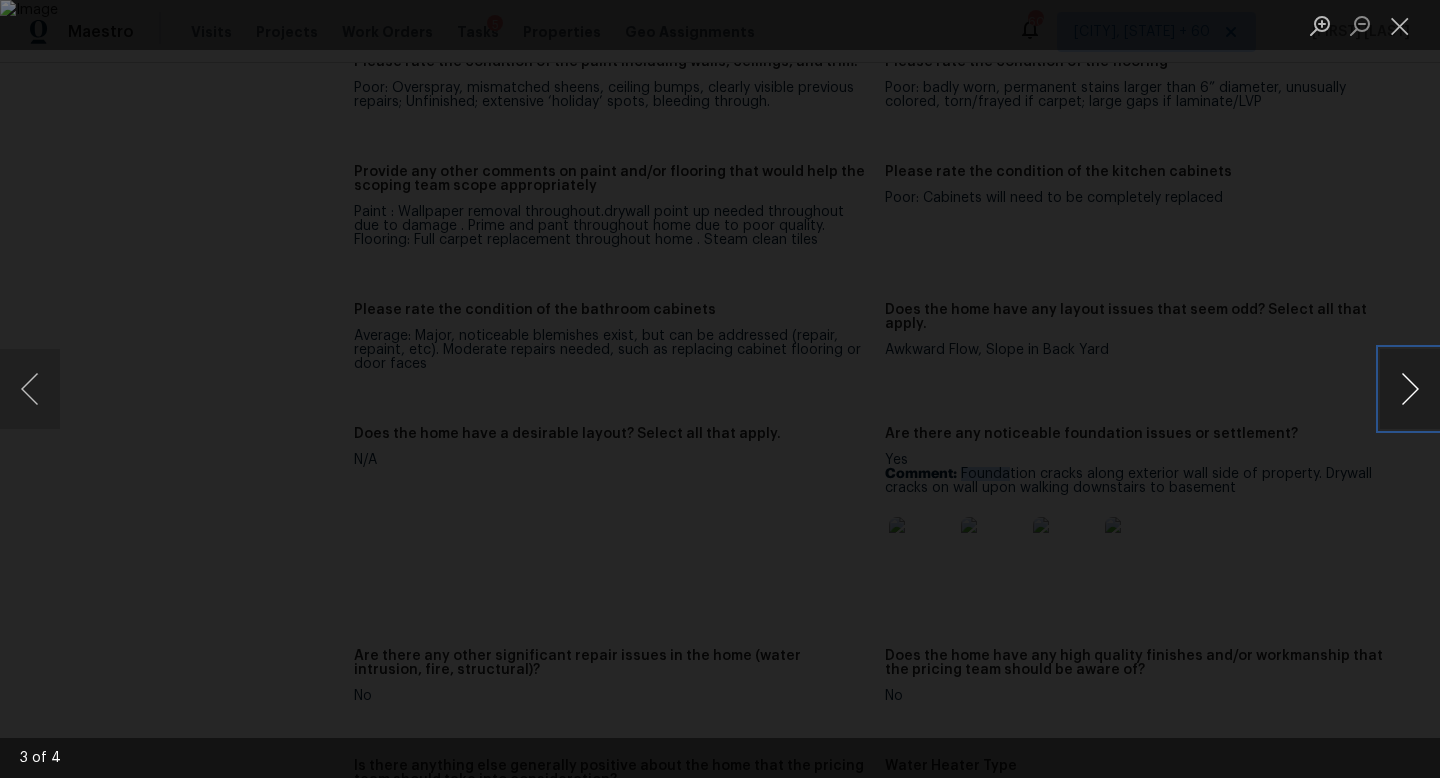 click at bounding box center (1410, 389) 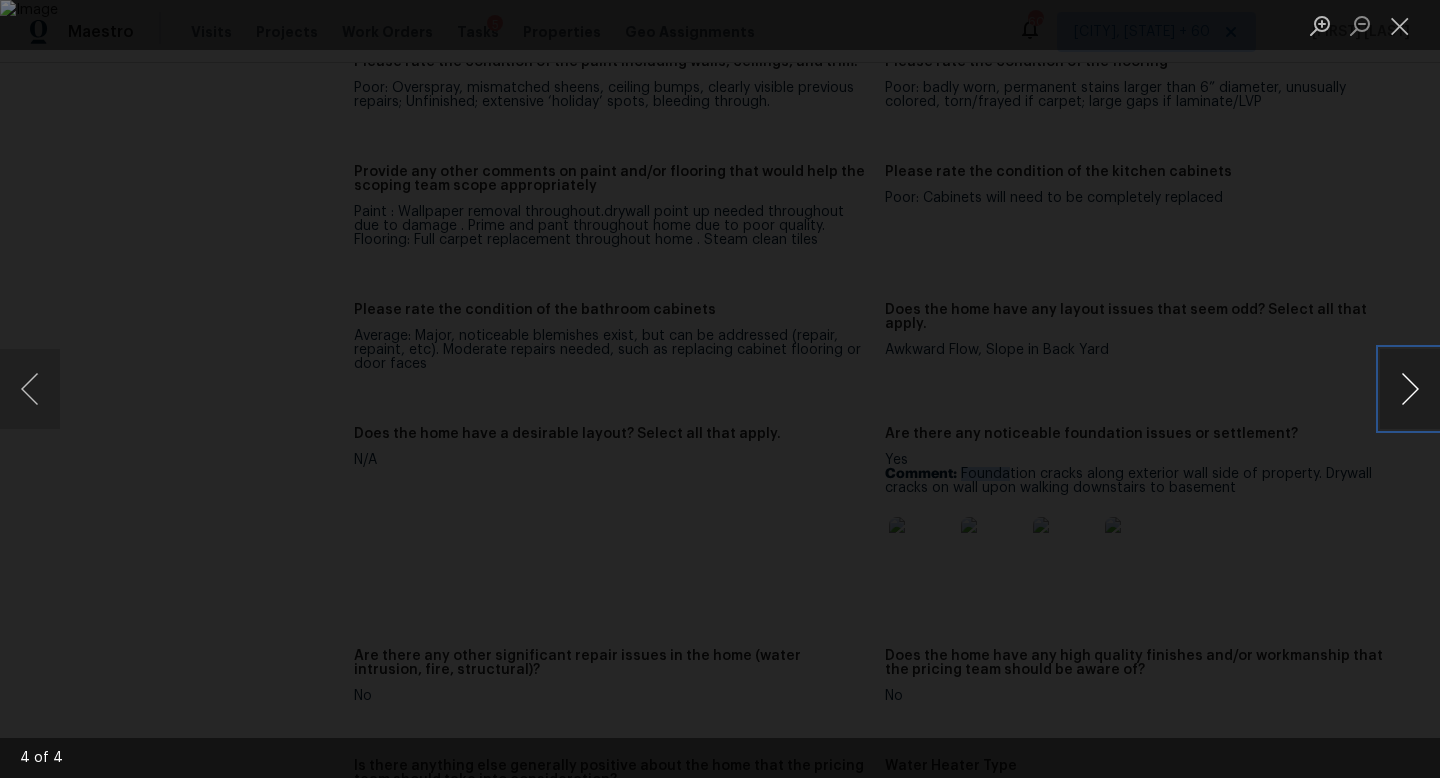 click at bounding box center (1410, 389) 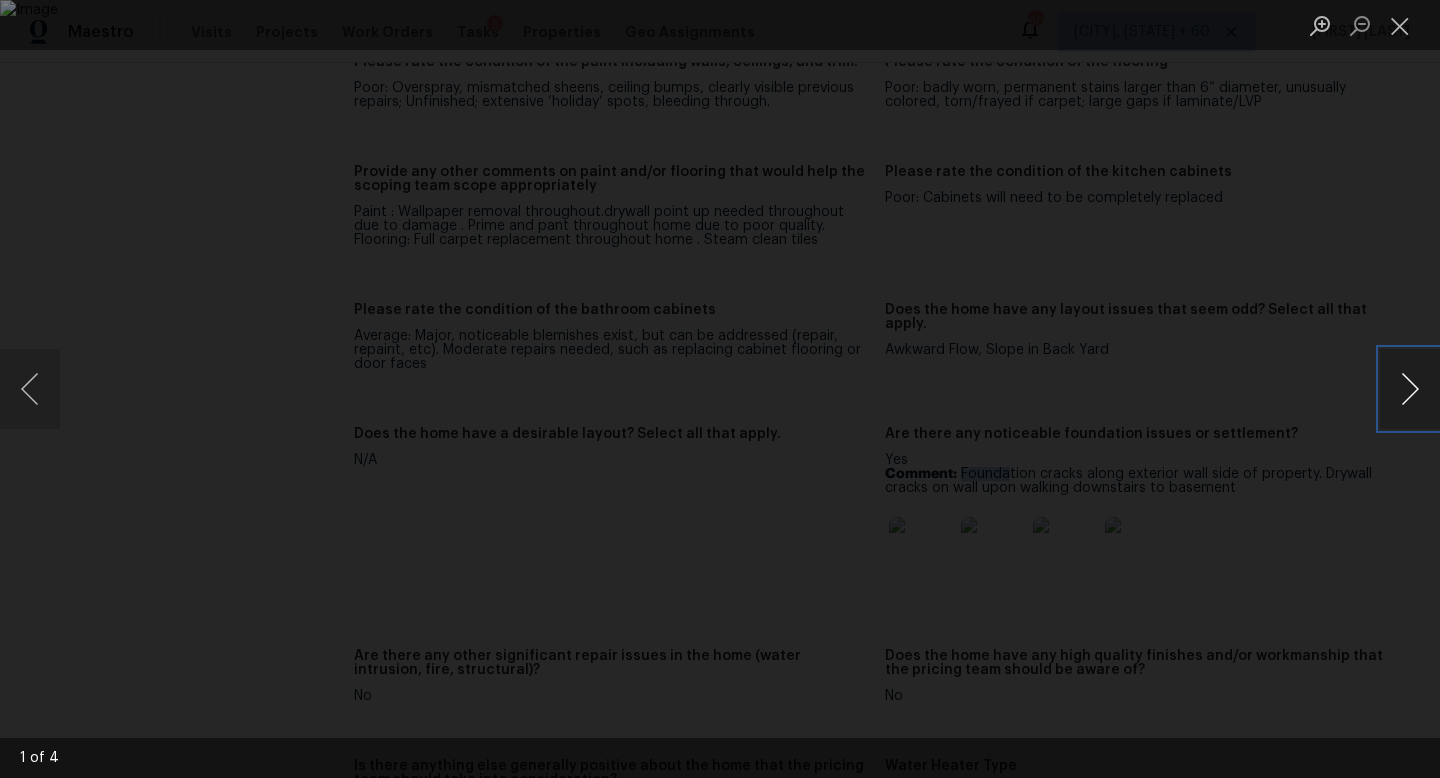 click at bounding box center (1410, 389) 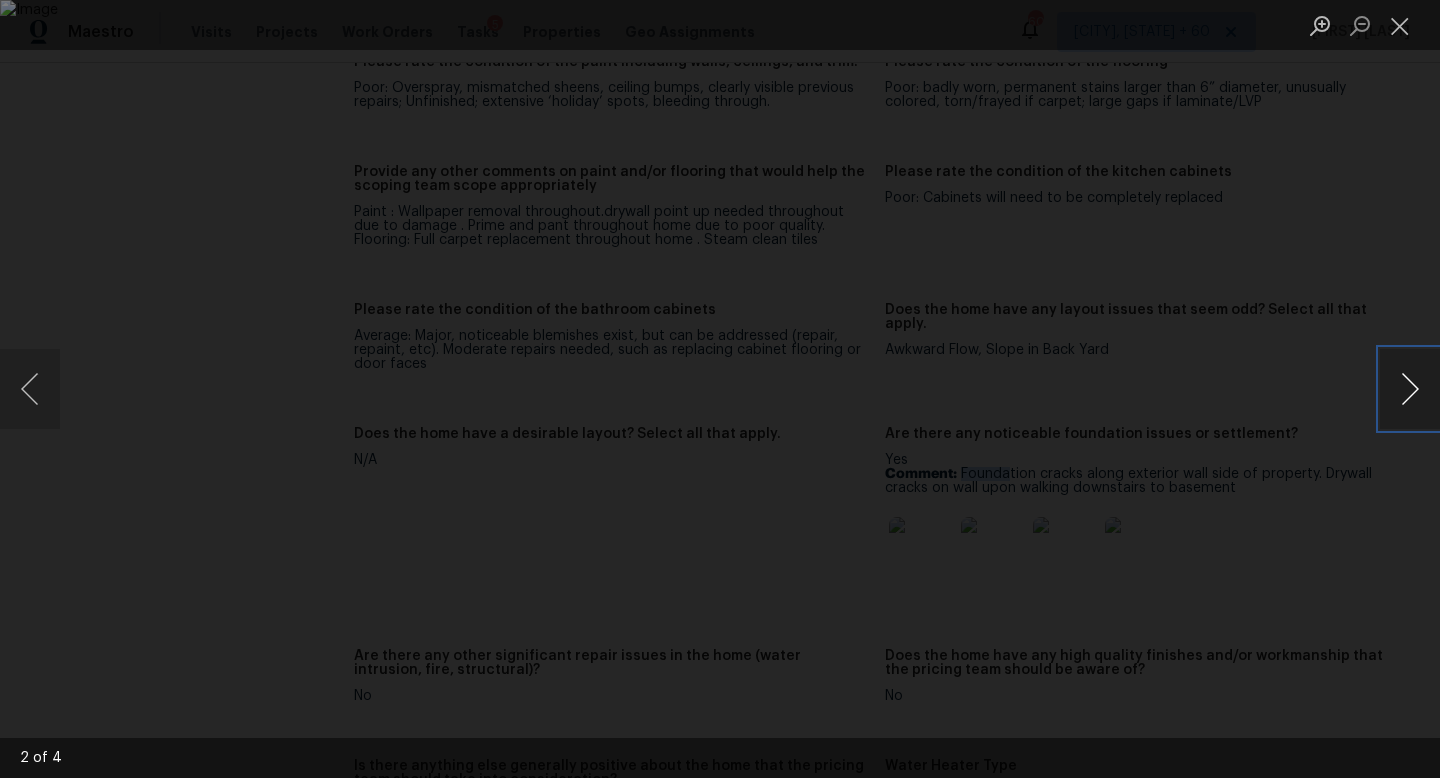 click at bounding box center (1410, 389) 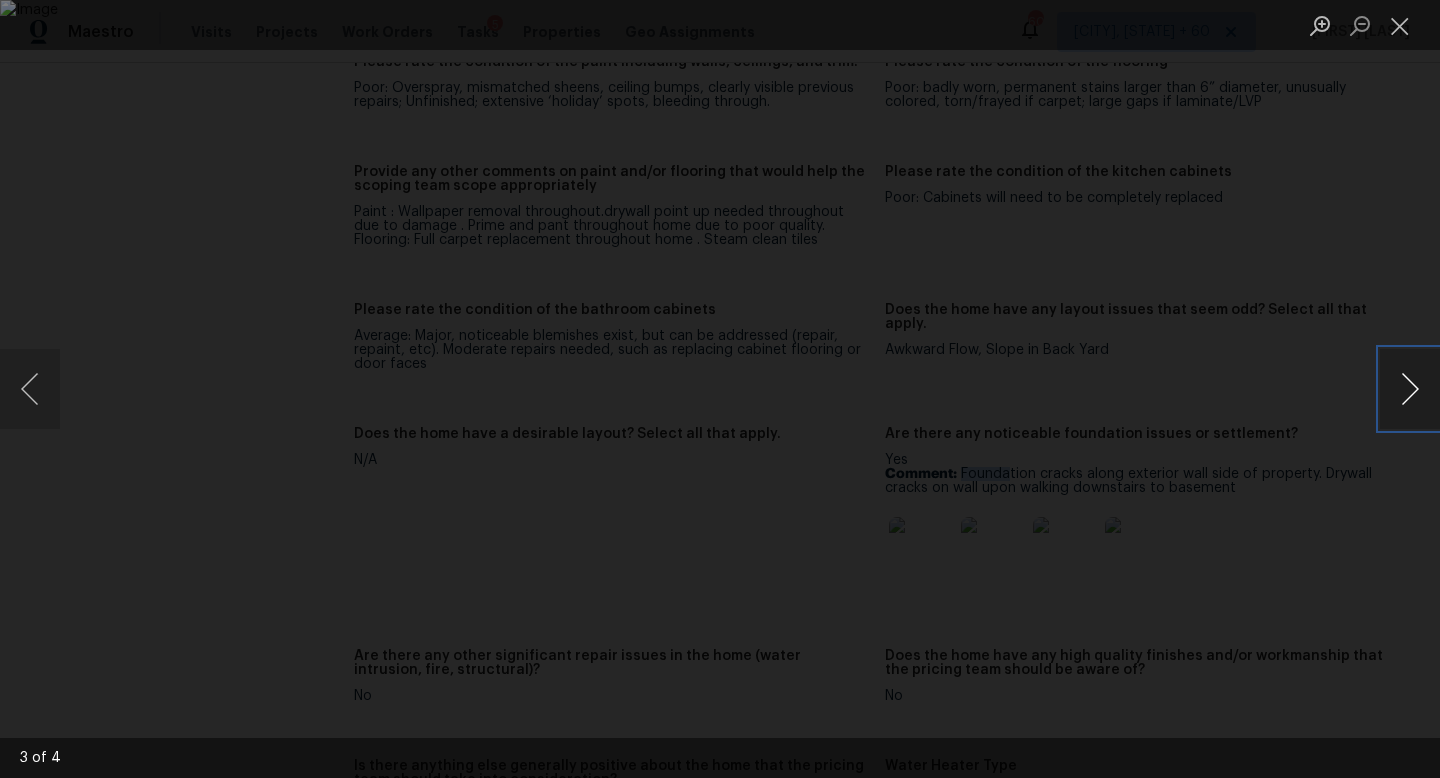 click at bounding box center (1410, 389) 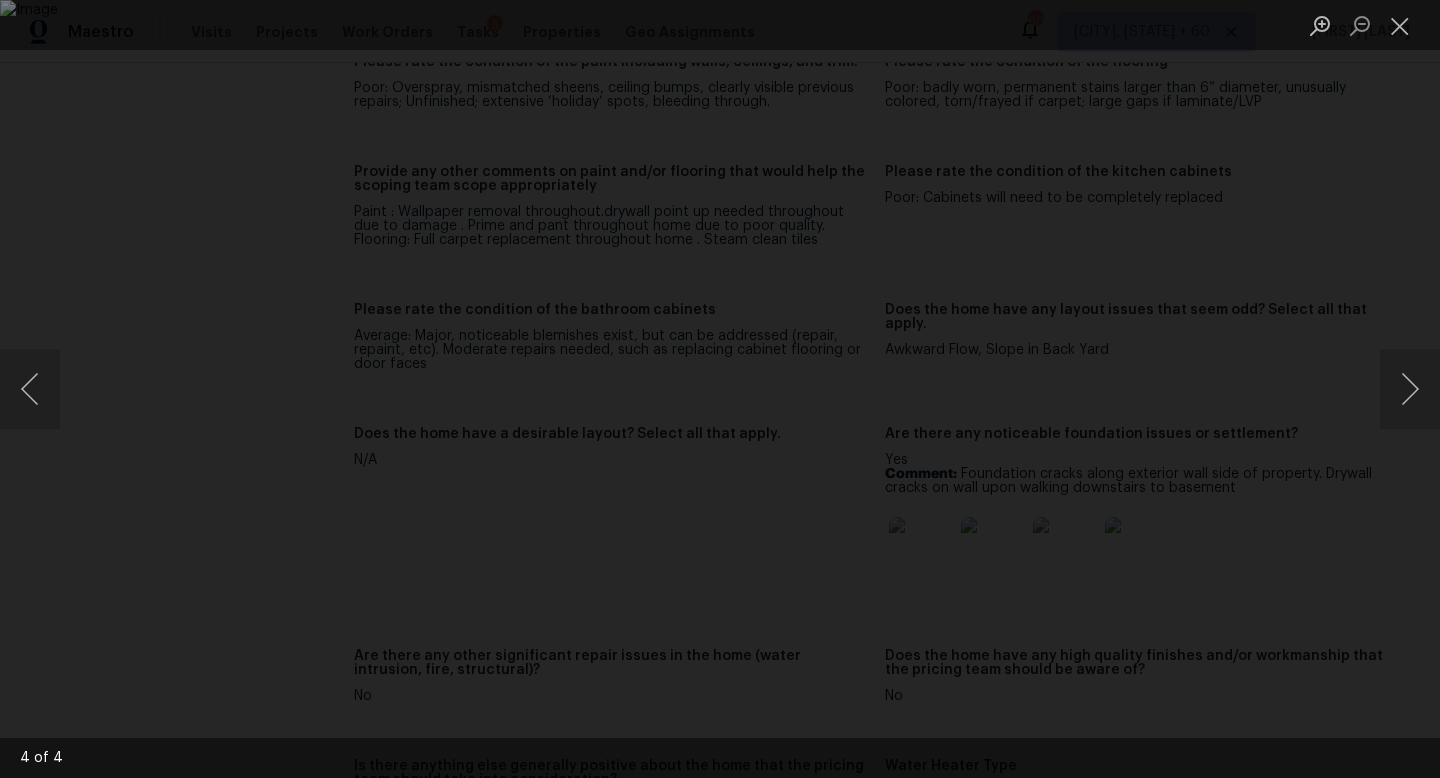 click at bounding box center [720, 389] 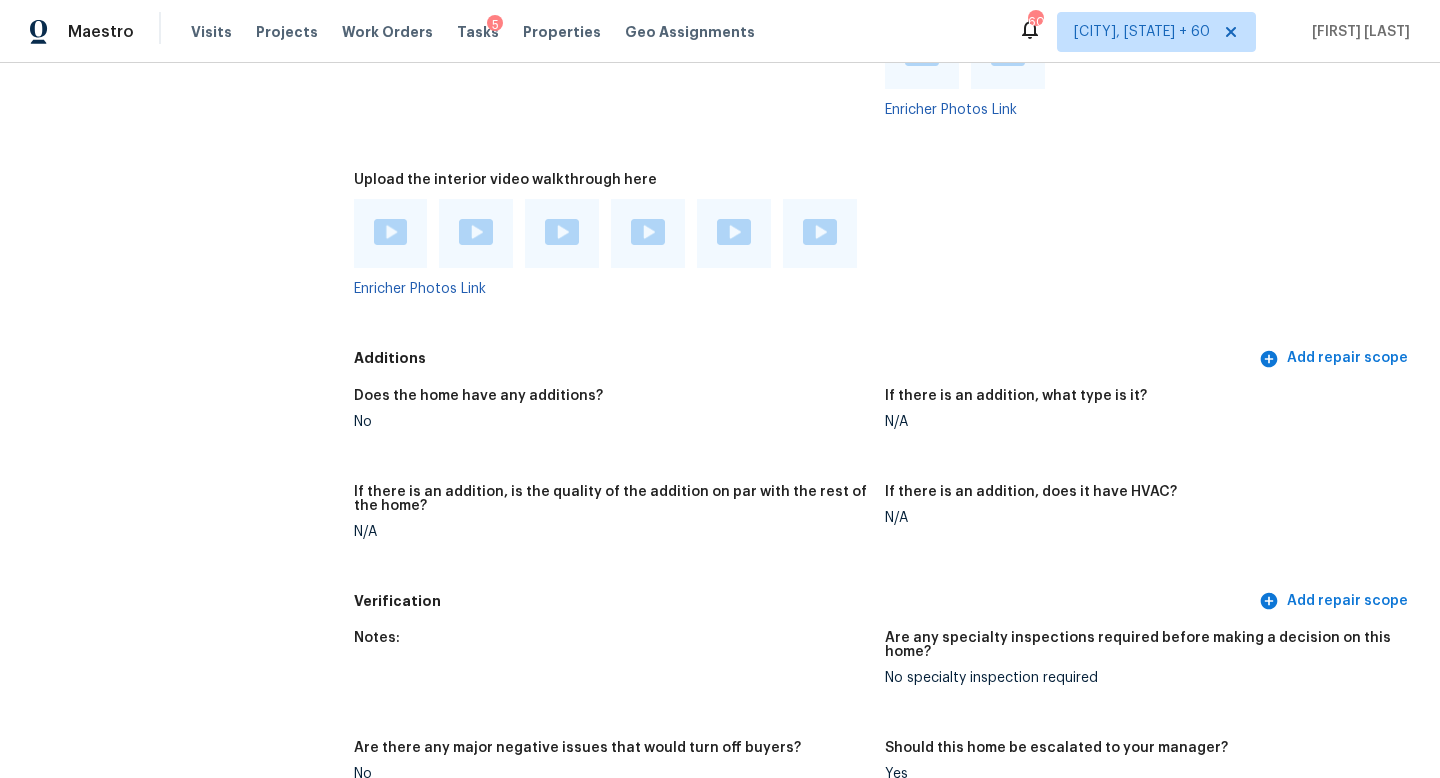 scroll, scrollTop: 4167, scrollLeft: 0, axis: vertical 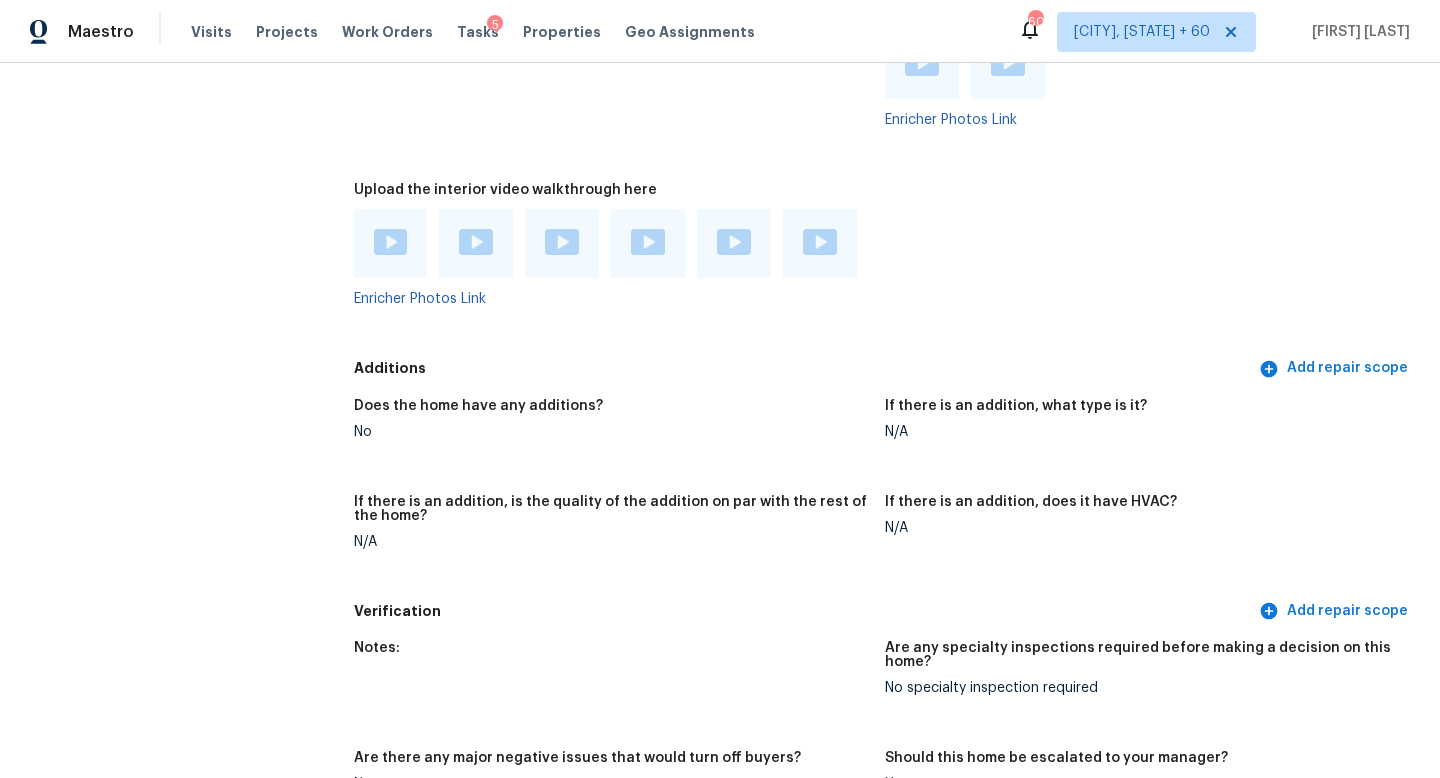 click at bounding box center [820, 242] 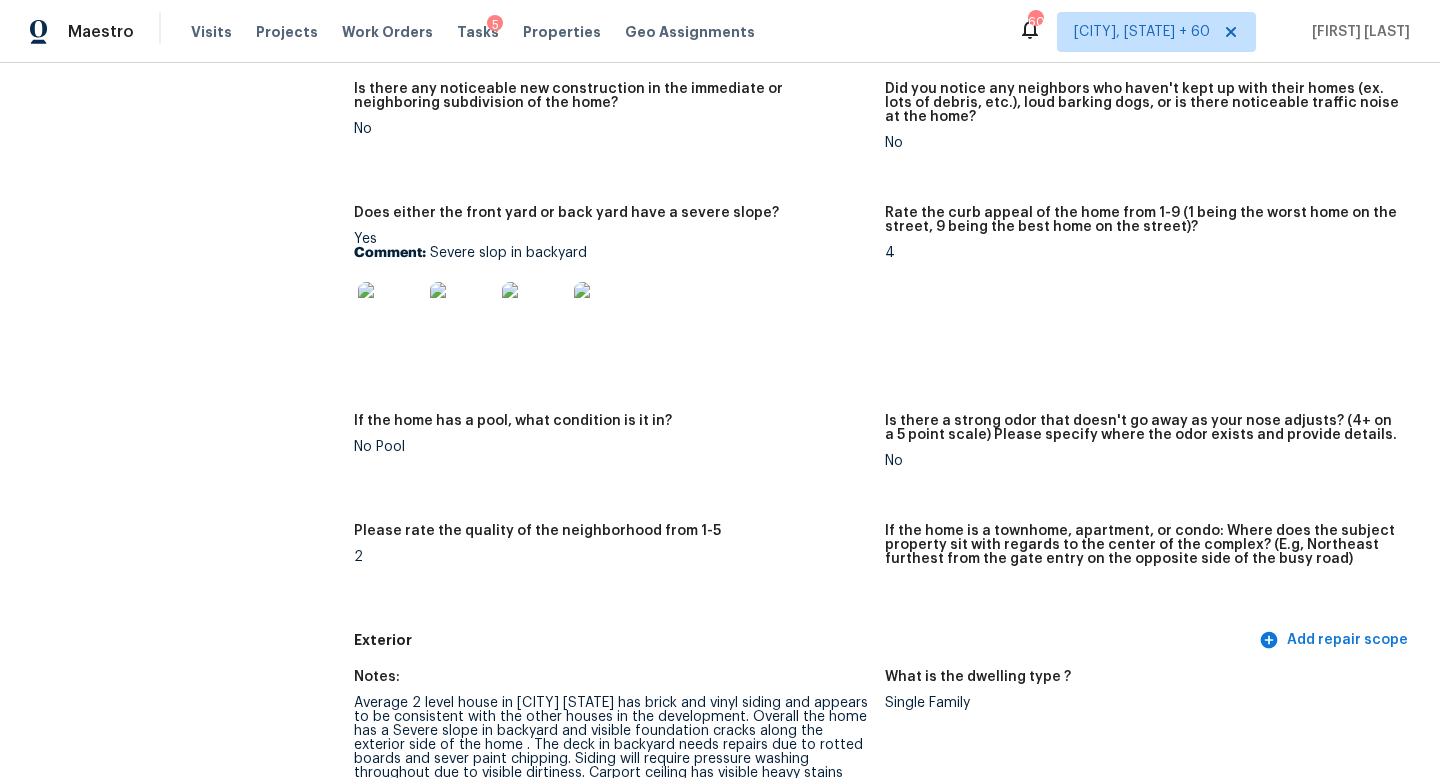 scroll, scrollTop: 0, scrollLeft: 0, axis: both 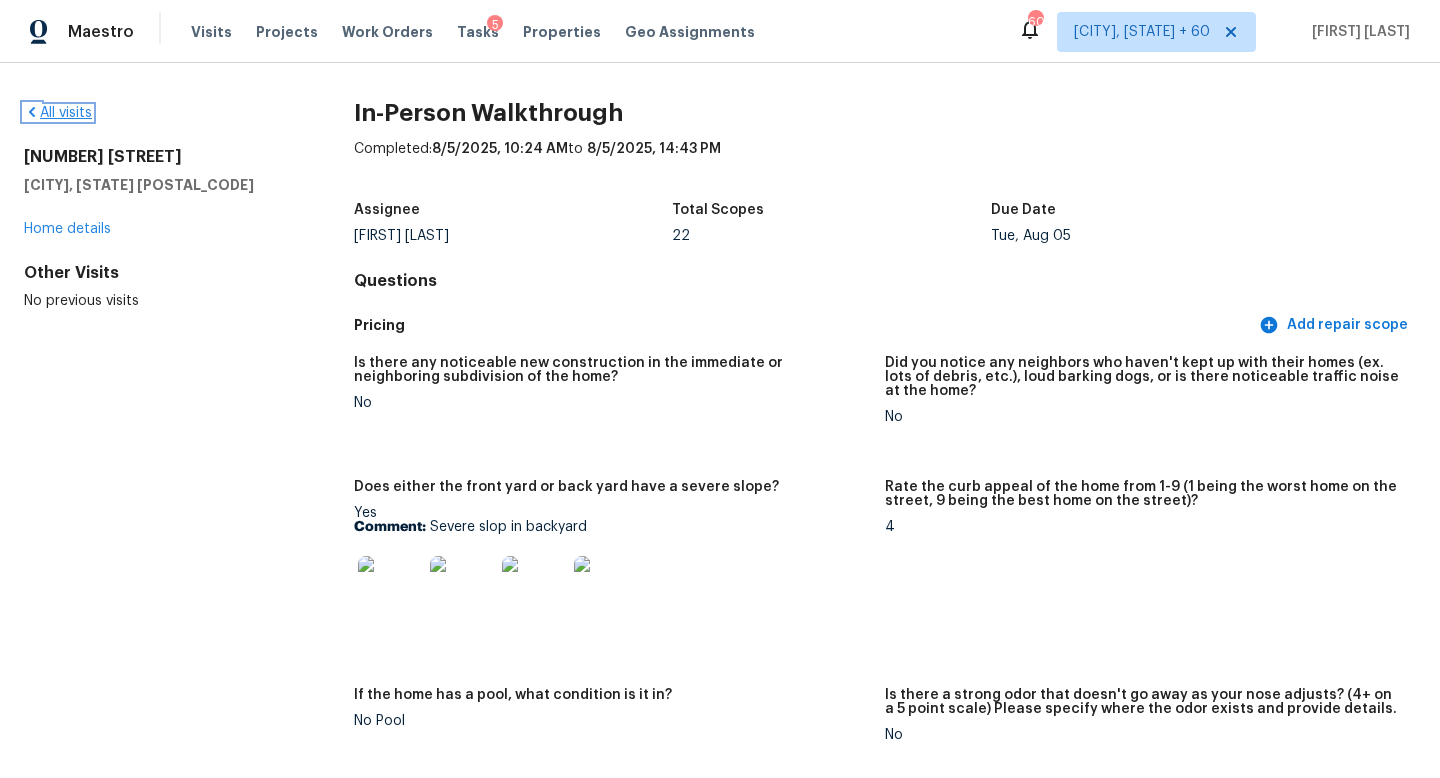 click on "All visits" at bounding box center (58, 113) 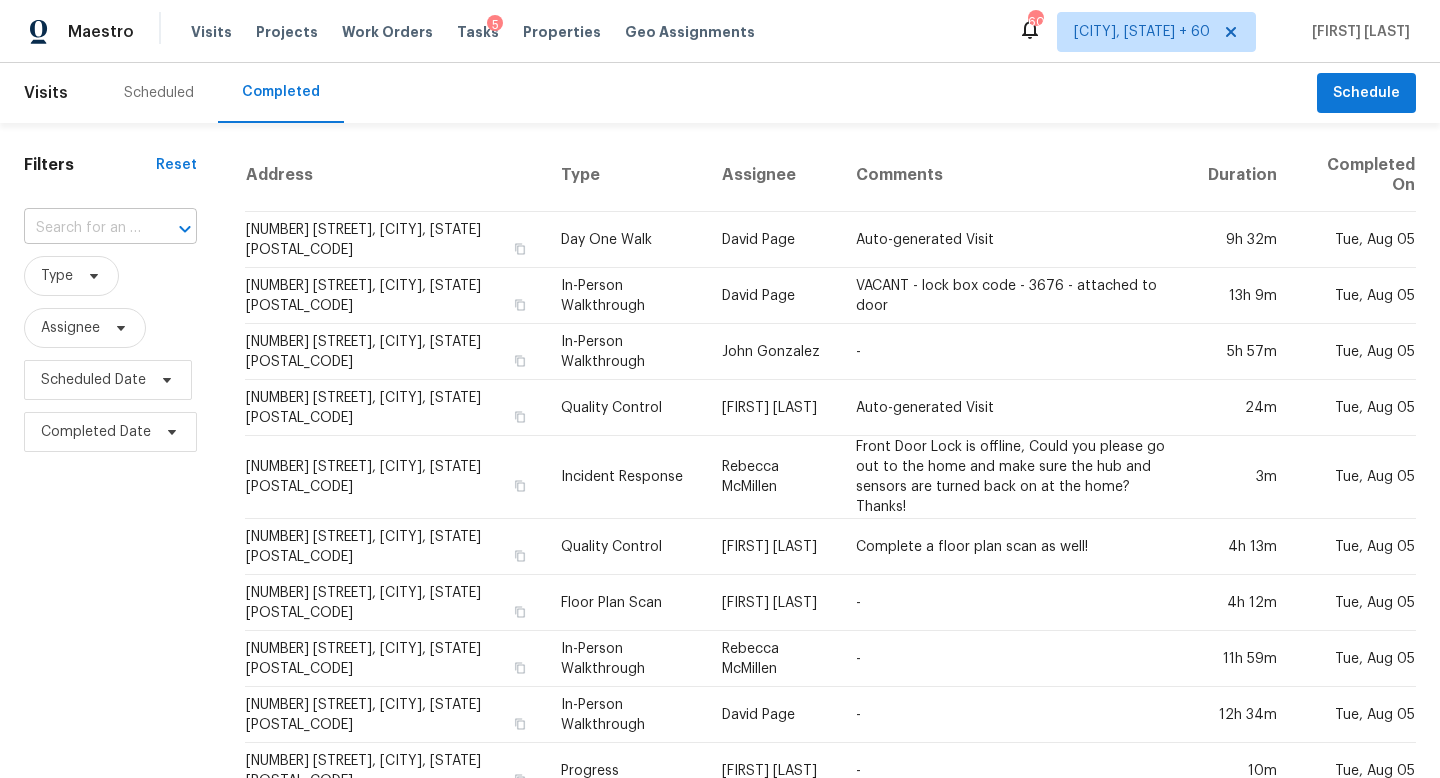 click at bounding box center [82, 228] 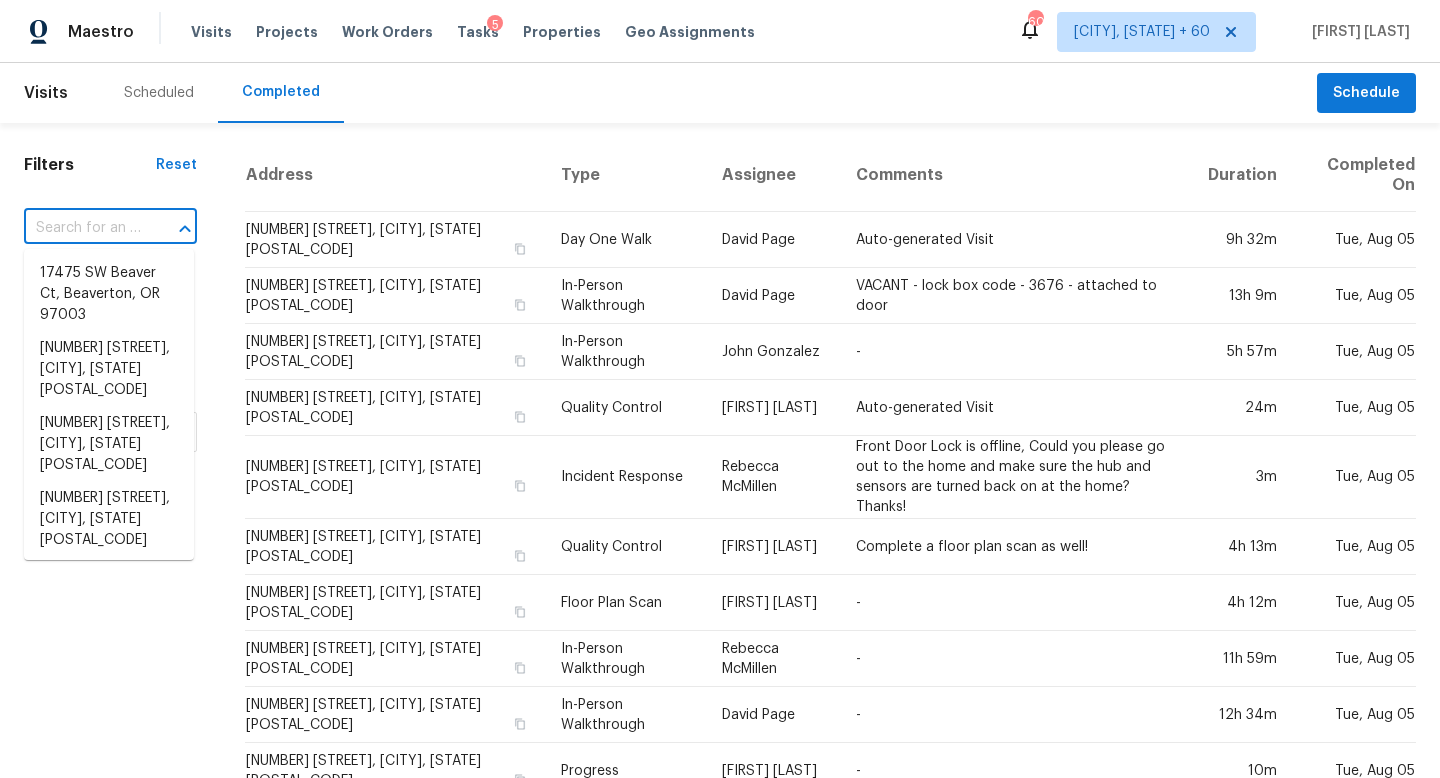 paste on "All visits [NUMBER] [STREET] [CITY], [STATE], [POSTAL_CODE]" 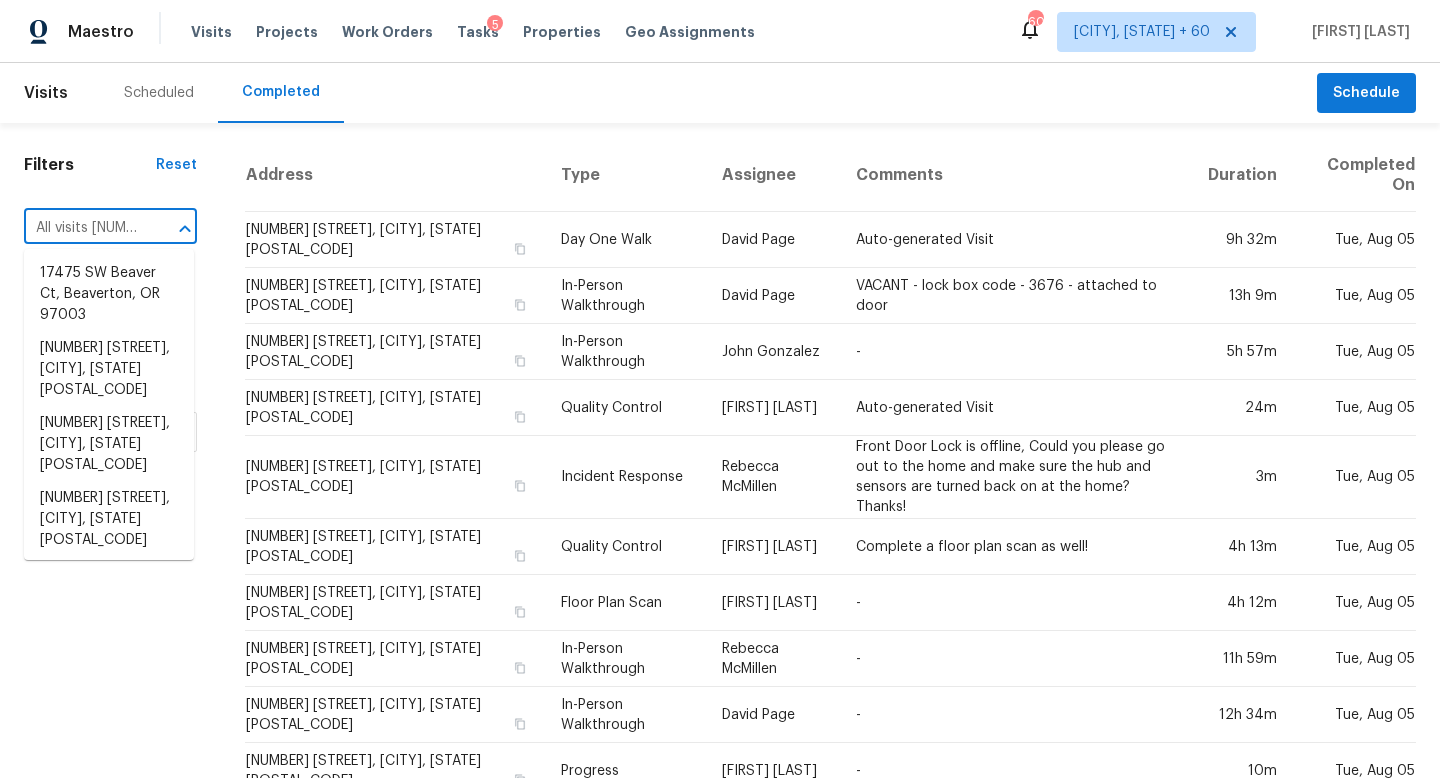 scroll, scrollTop: 0, scrollLeft: 117, axis: horizontal 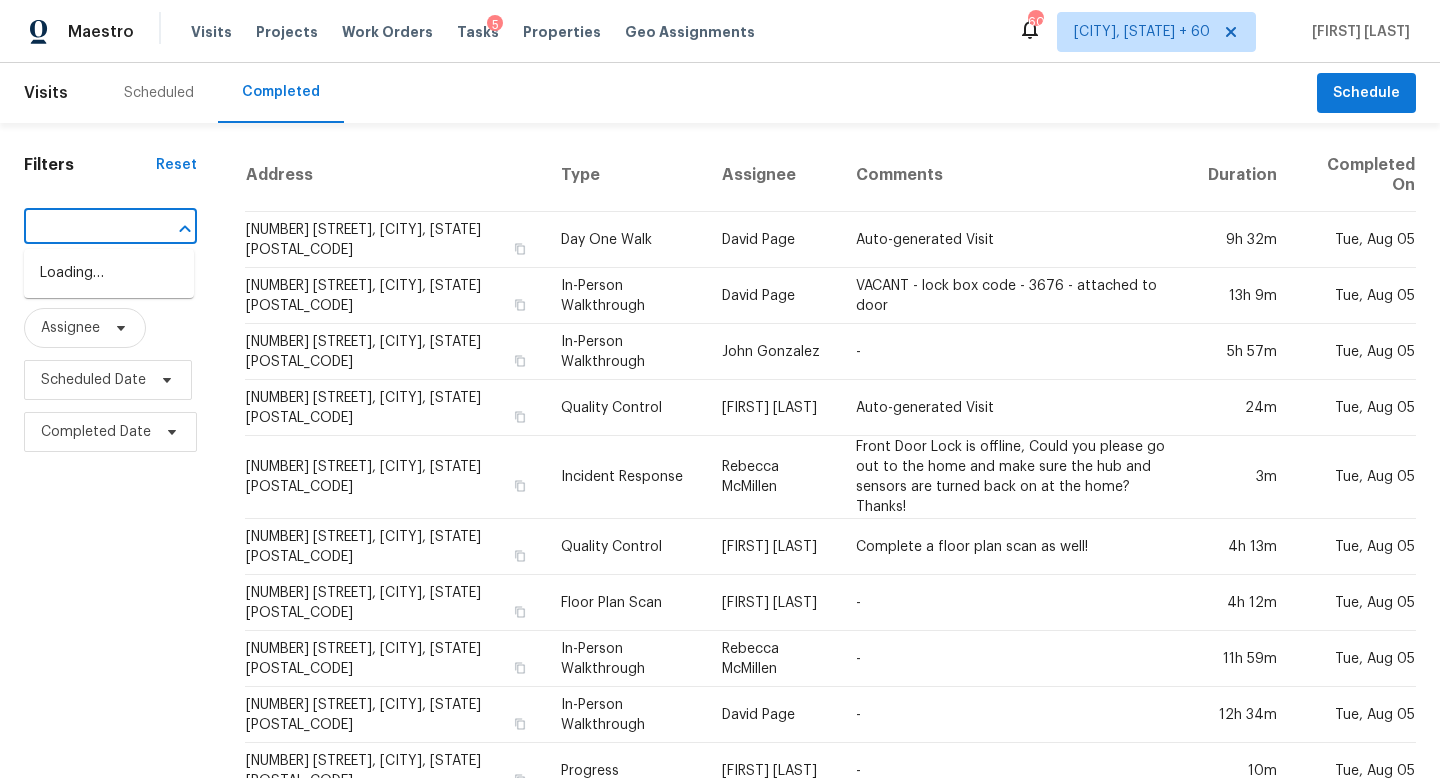 type on "All visits [NUMBER] [STREET] [CITY], [STATE], [POSTAL_CODE]" 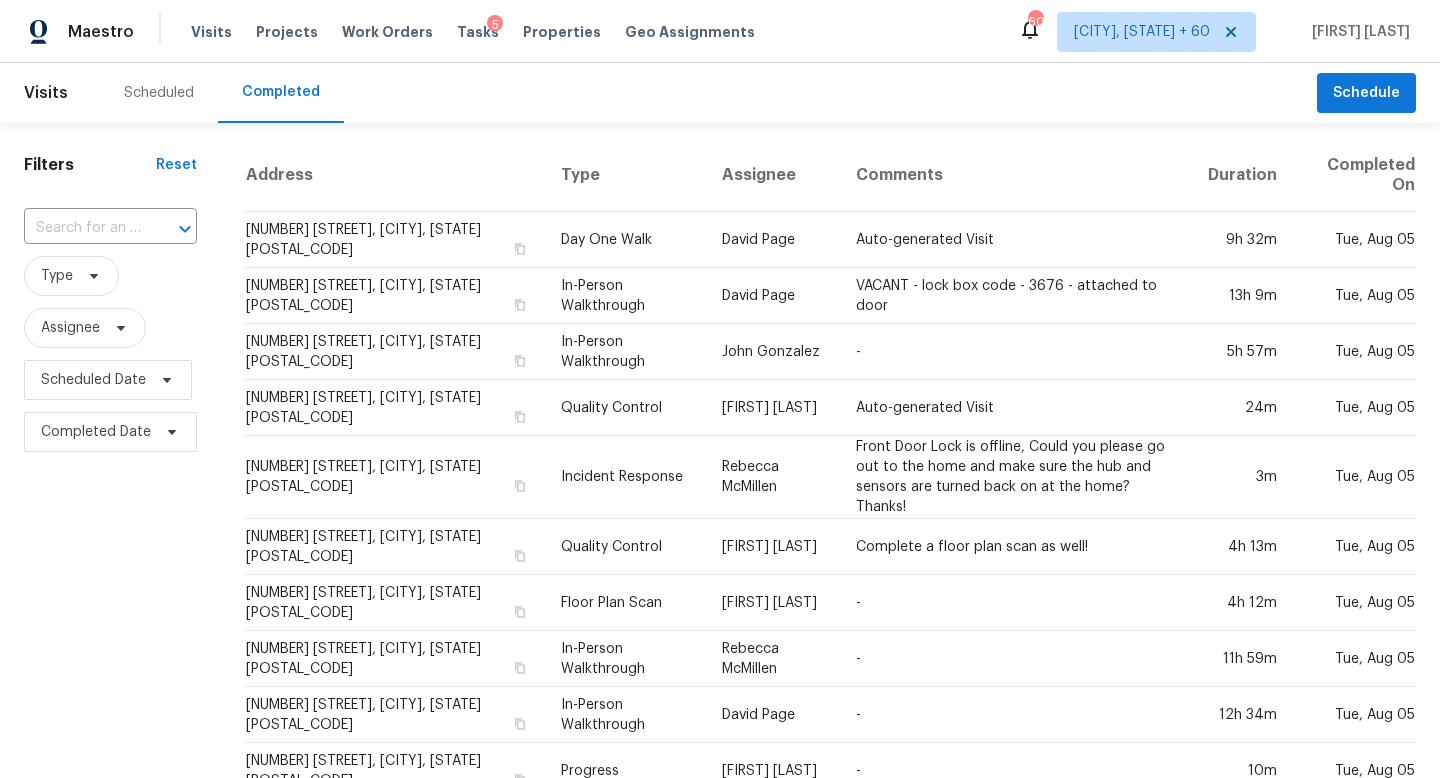 scroll, scrollTop: 0, scrollLeft: 0, axis: both 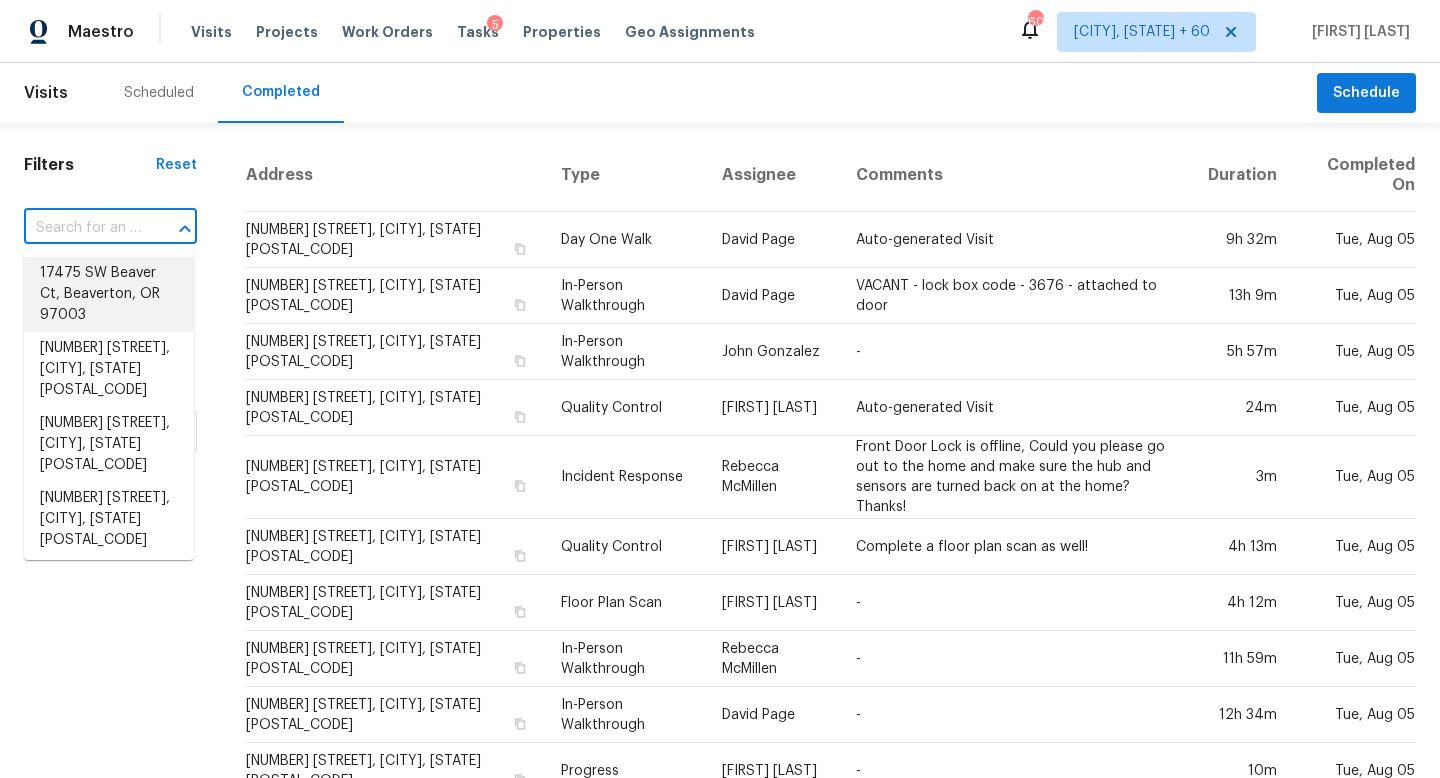 click at bounding box center [82, 228] 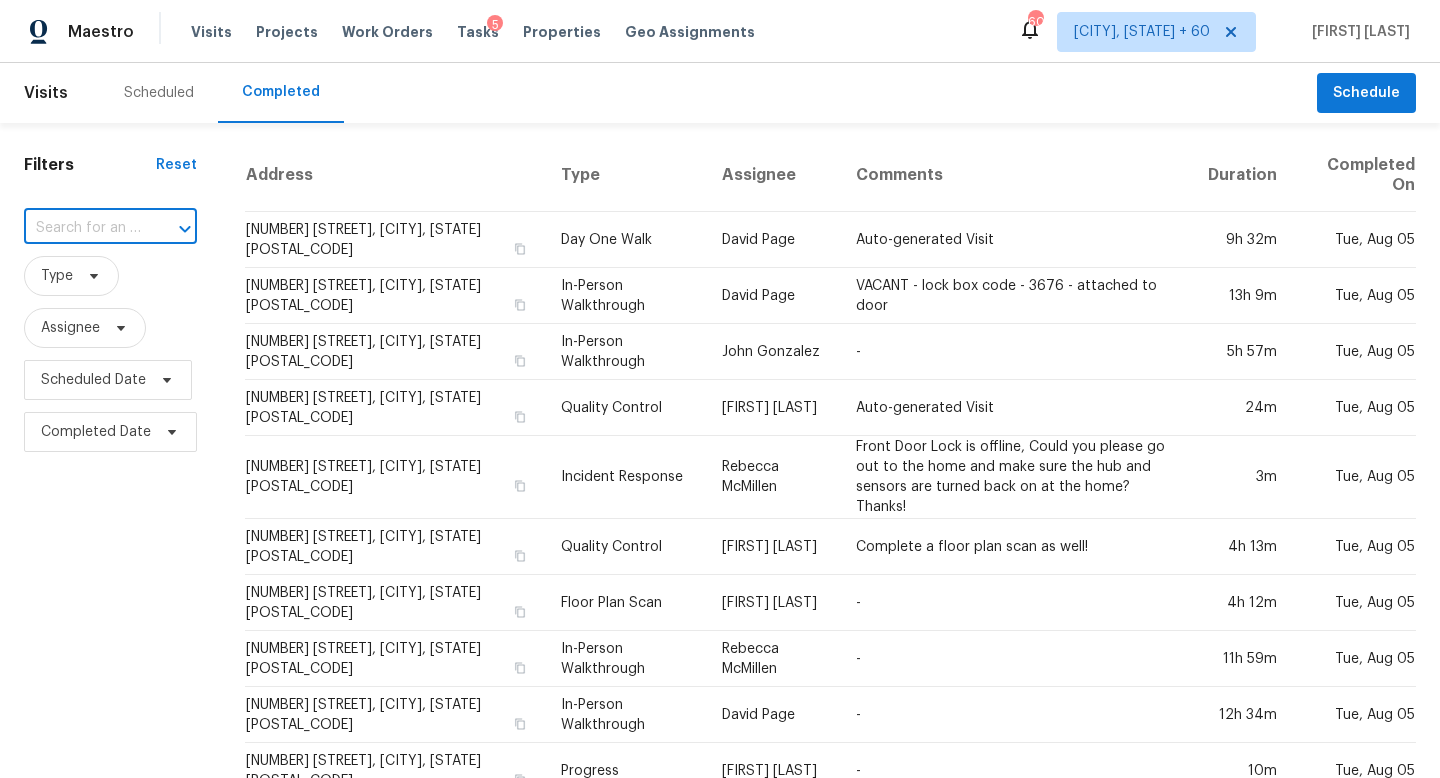 paste on "2169 Barx Dr Little Elm, TX, 75068" 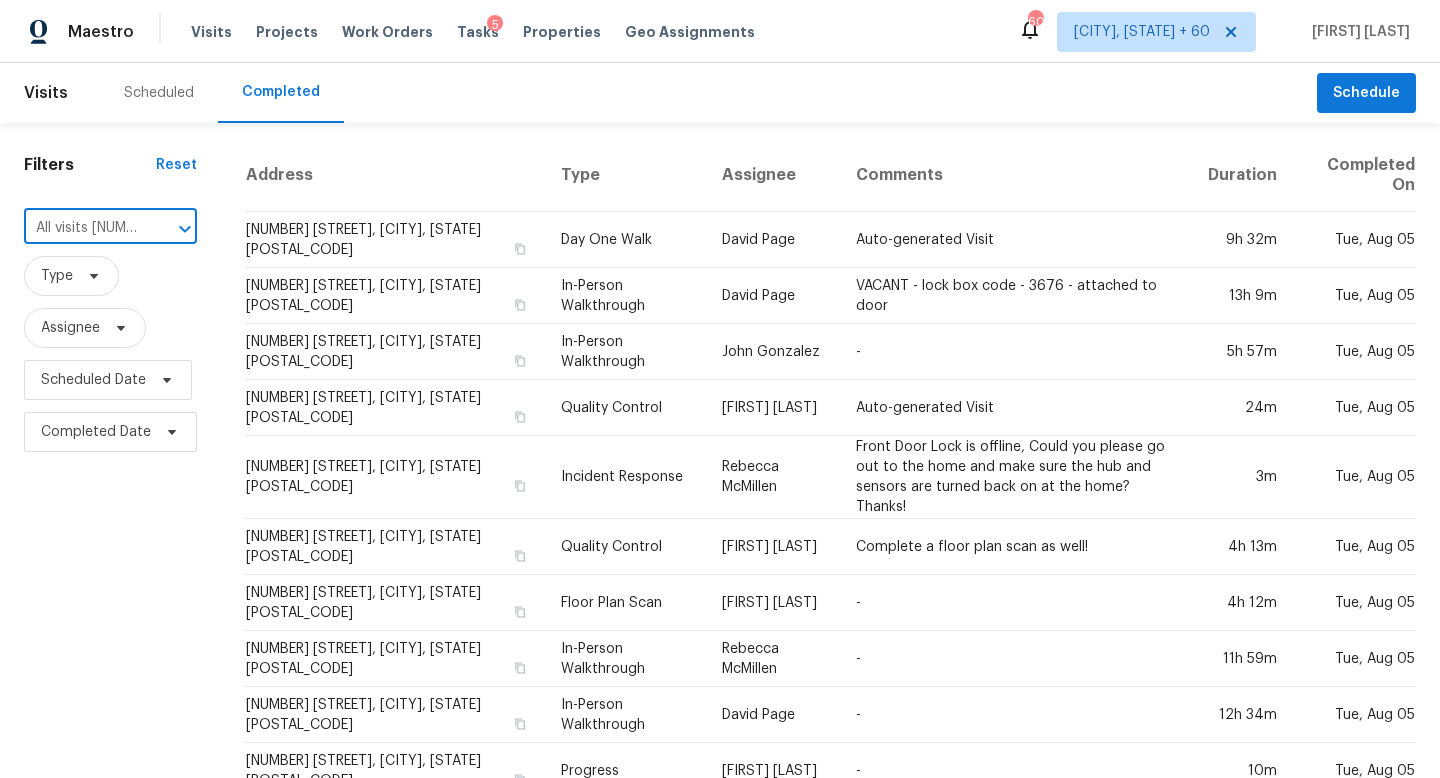 scroll, scrollTop: 0, scrollLeft: 117, axis: horizontal 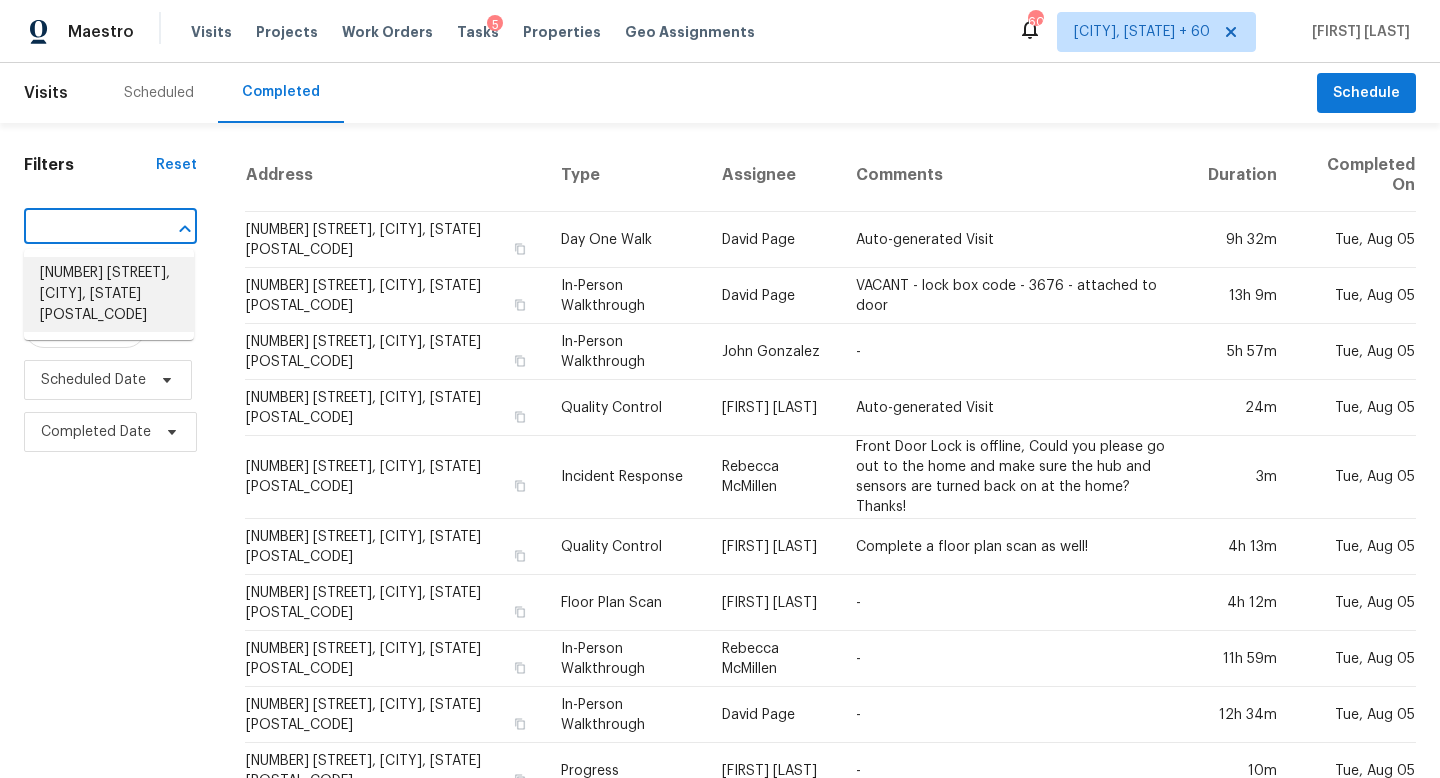 click on "2169 Barx Dr, Little Elm, TX 75068" at bounding box center [109, 294] 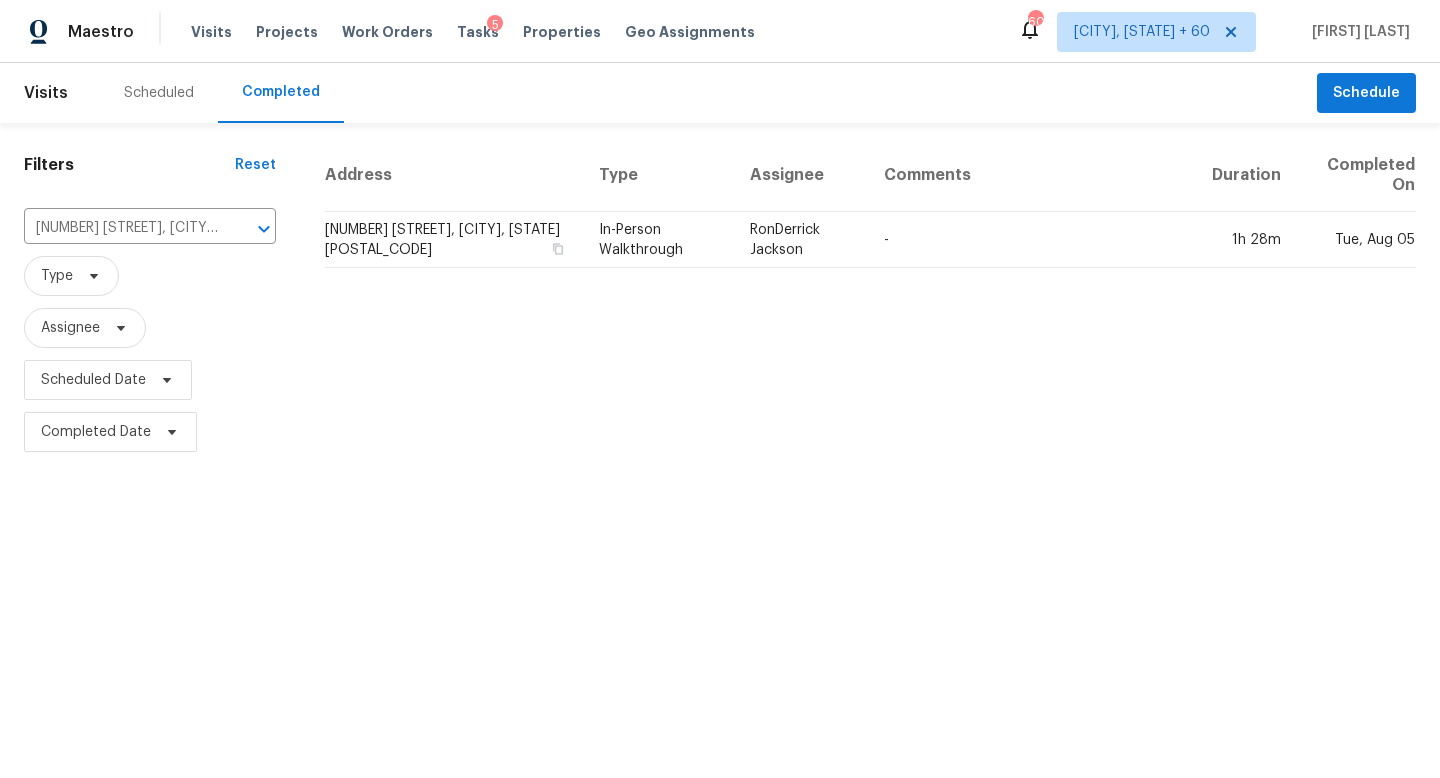 click on "In-Person Walkthrough" at bounding box center [658, 240] 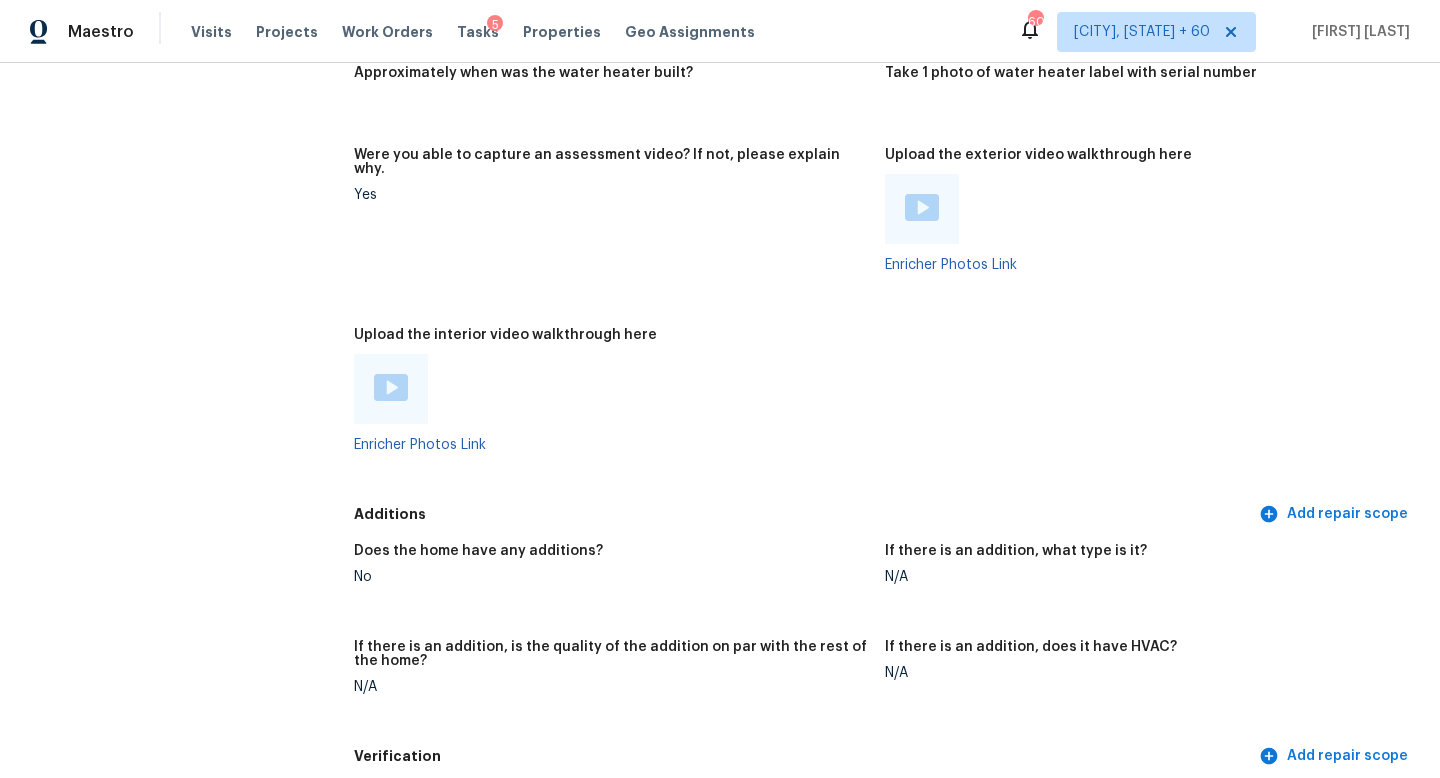 scroll, scrollTop: 3952, scrollLeft: 0, axis: vertical 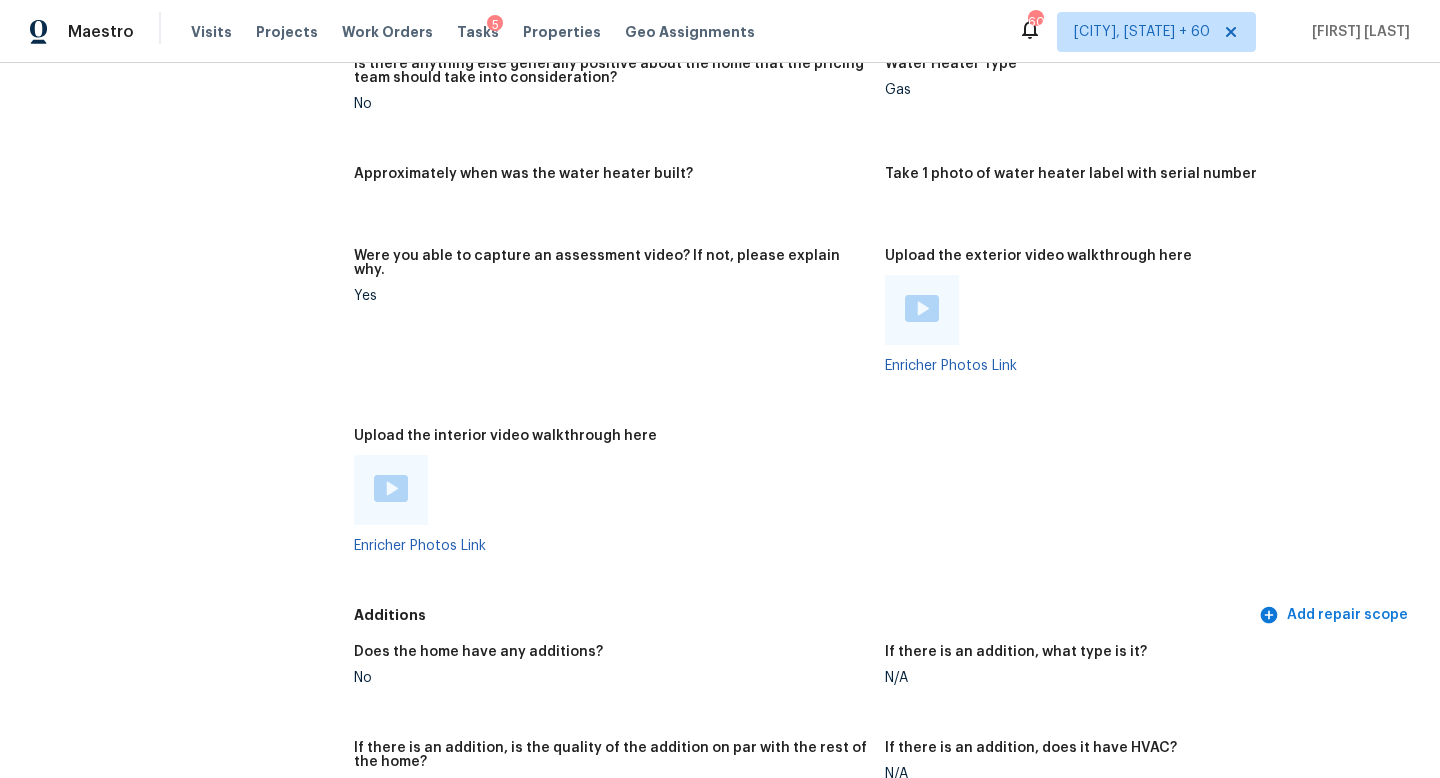 click at bounding box center [391, 488] 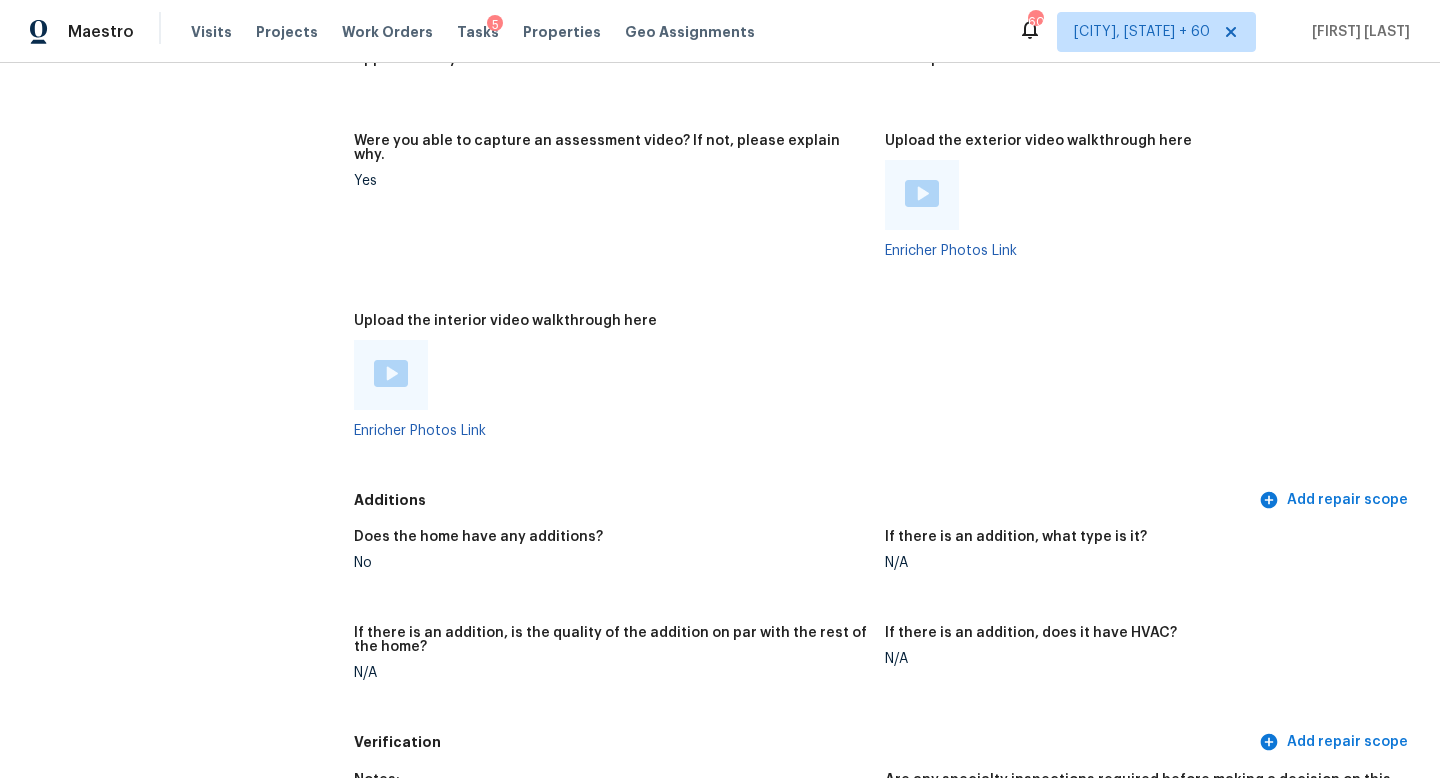 scroll, scrollTop: 4038, scrollLeft: 0, axis: vertical 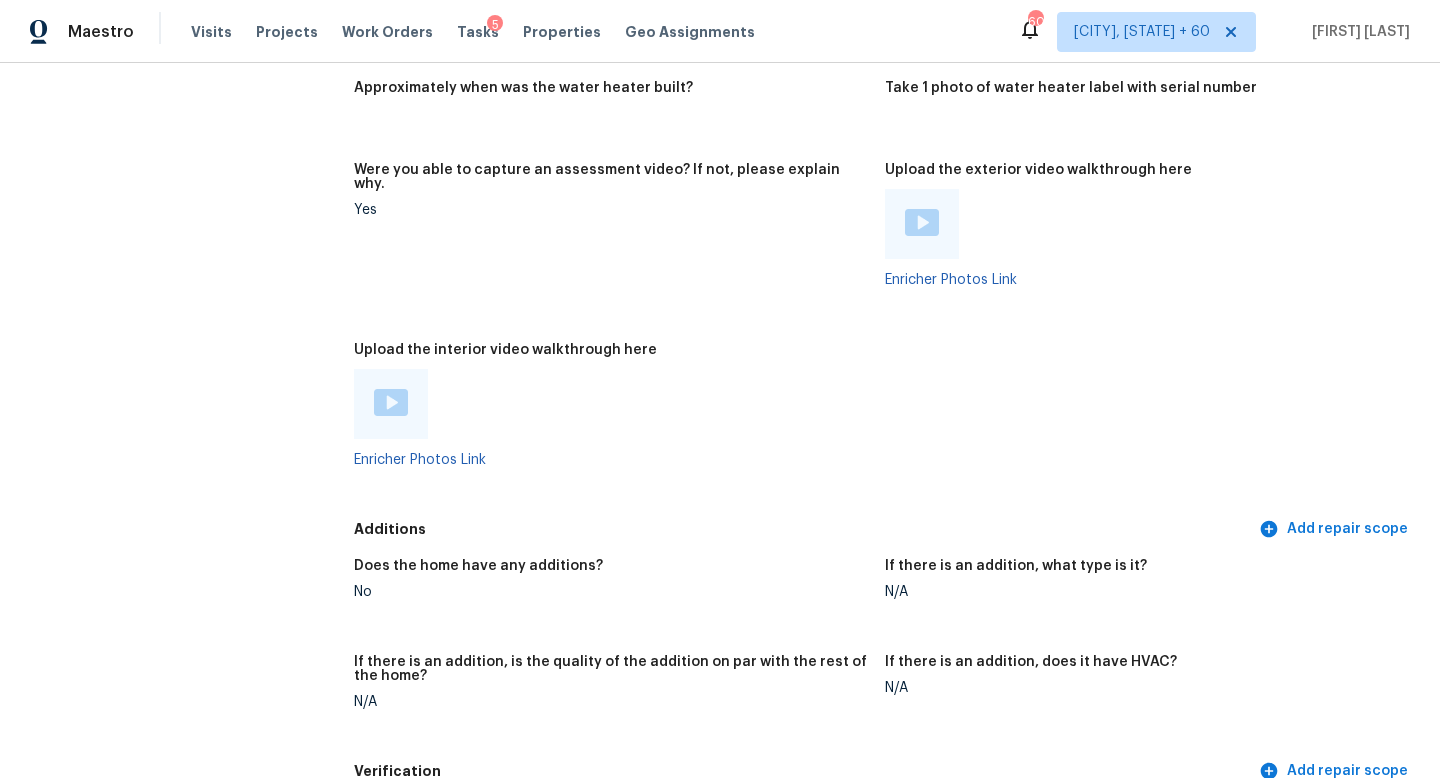 click at bounding box center [391, 402] 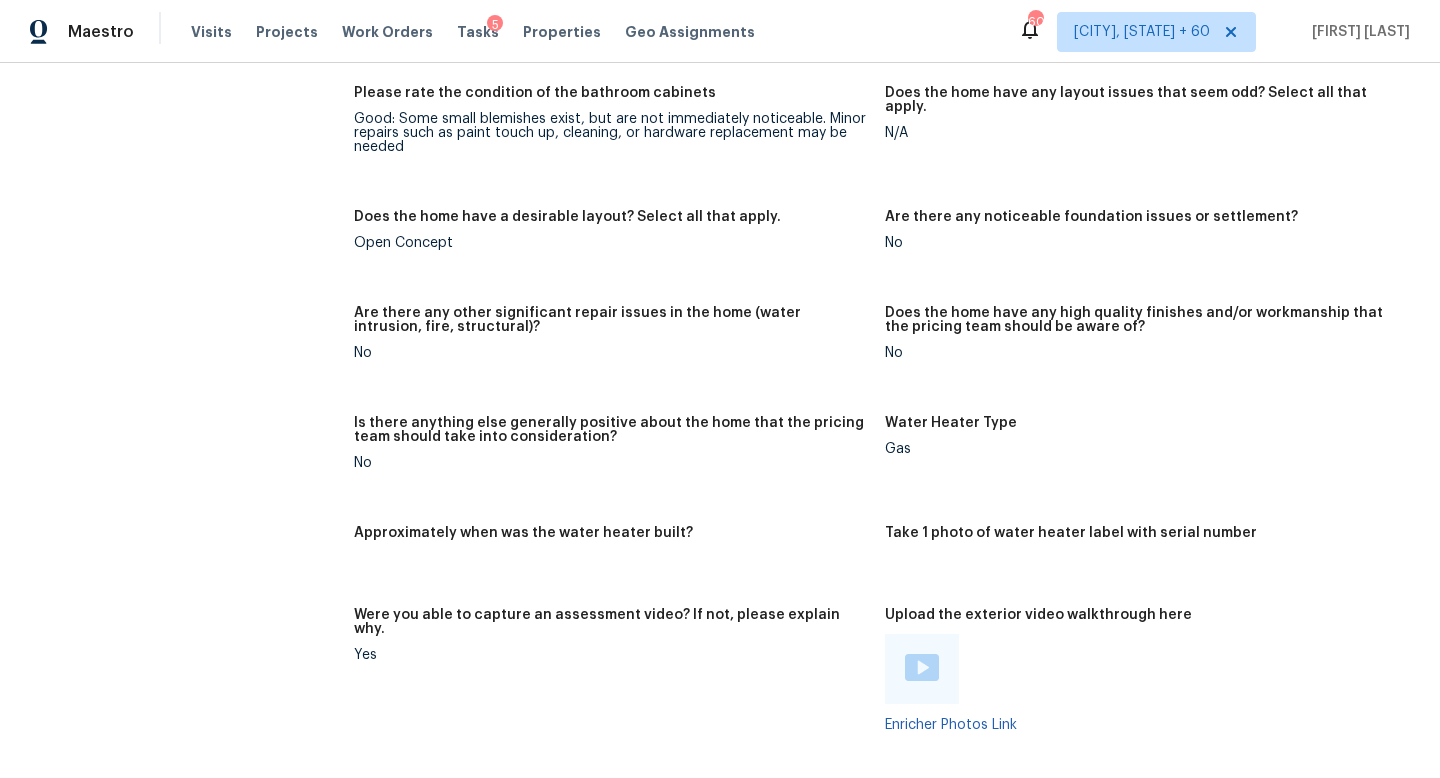 scroll, scrollTop: 1009, scrollLeft: 0, axis: vertical 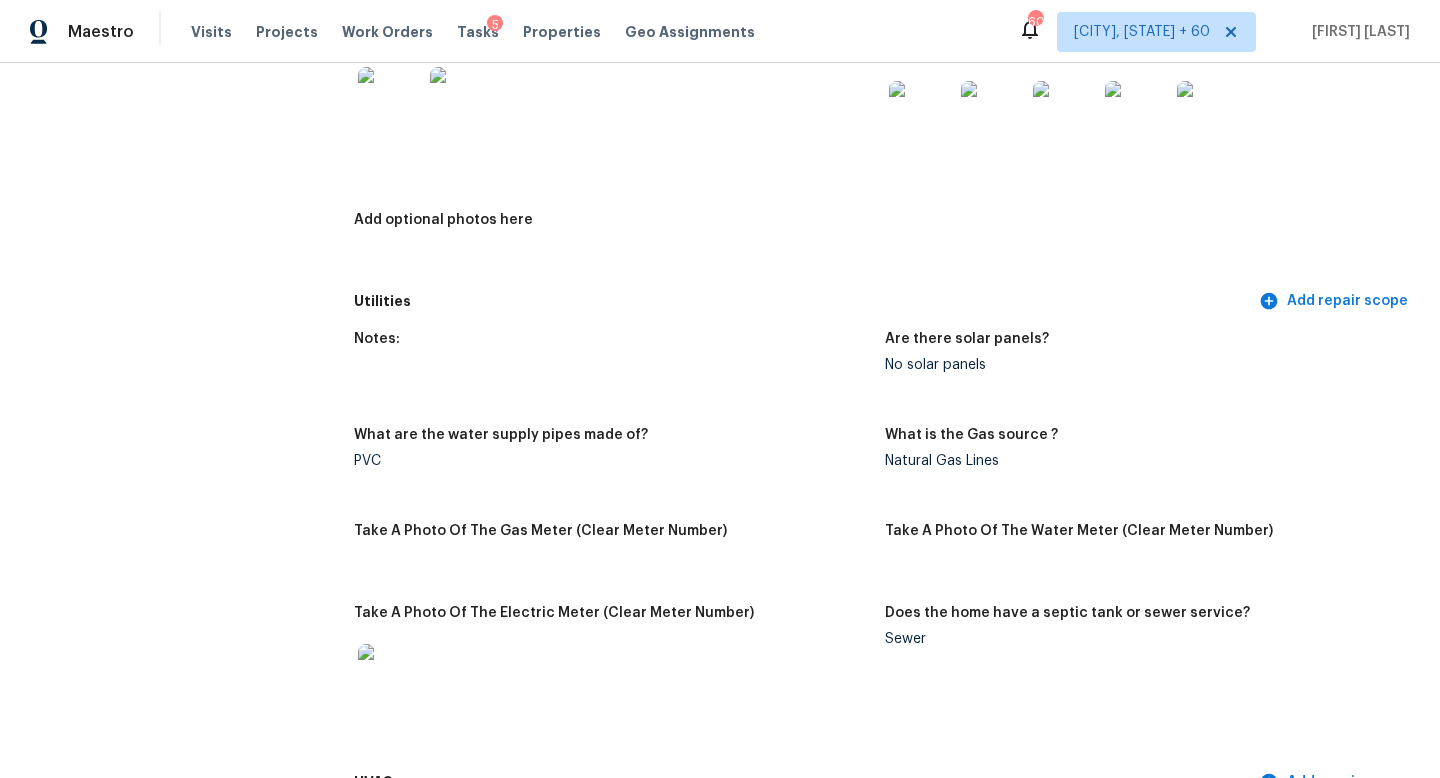 click on "All visits 2169 Barx Dr Little Elm, TX 75068 Home details Other Visits No previous visits" at bounding box center (157, 1868) 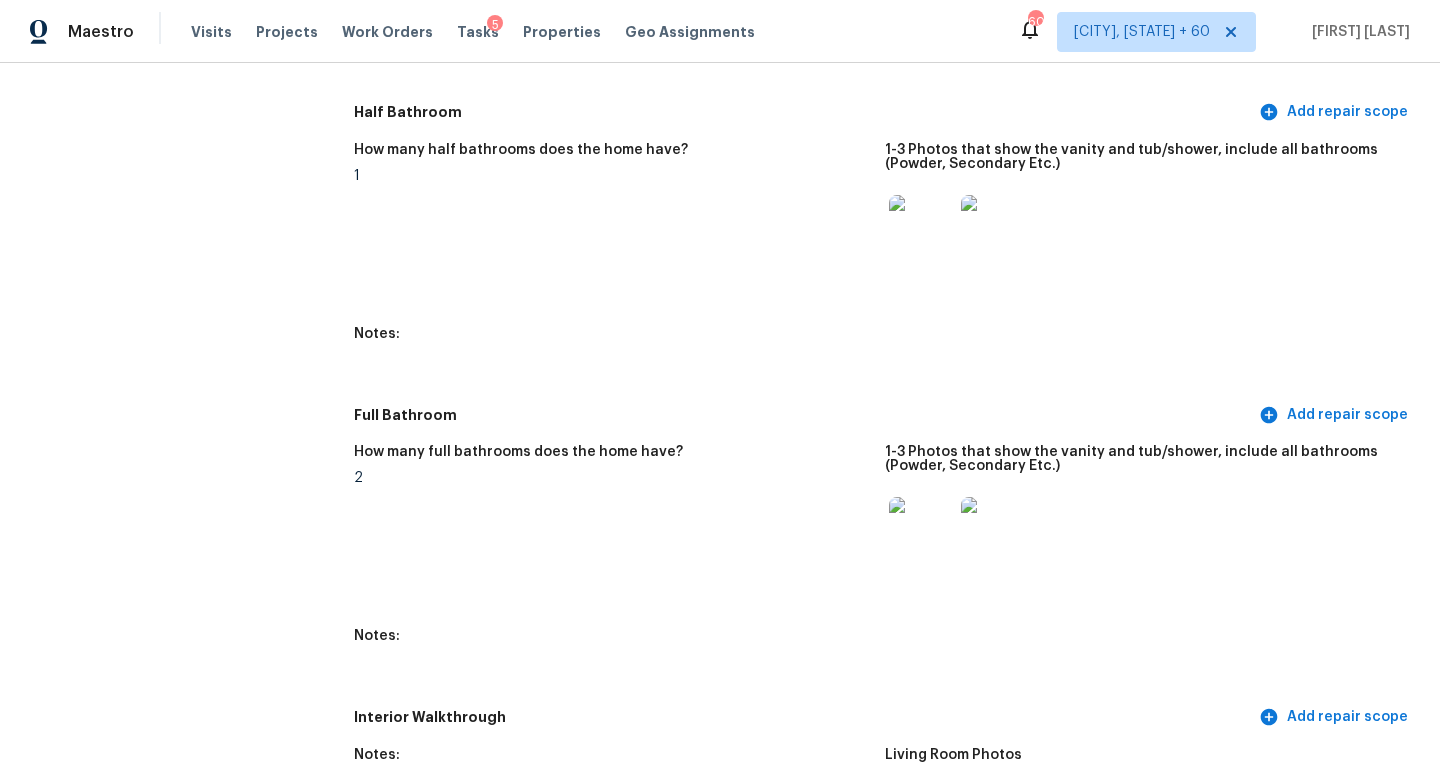 scroll, scrollTop: 1924, scrollLeft: 0, axis: vertical 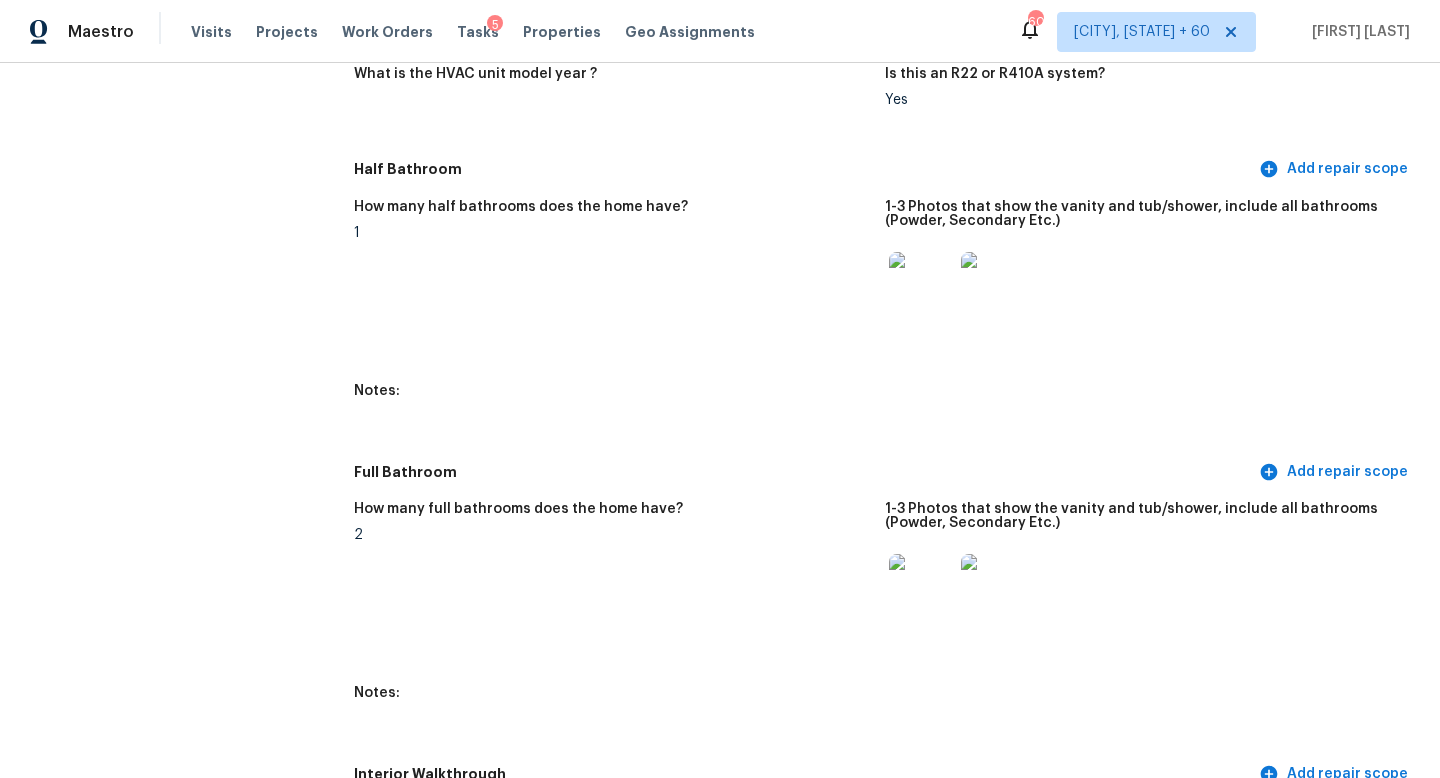 click on "All visits 2169 Barx Dr Little Elm, TX 75068 Home details Other Visits No previous visits" at bounding box center [157, 953] 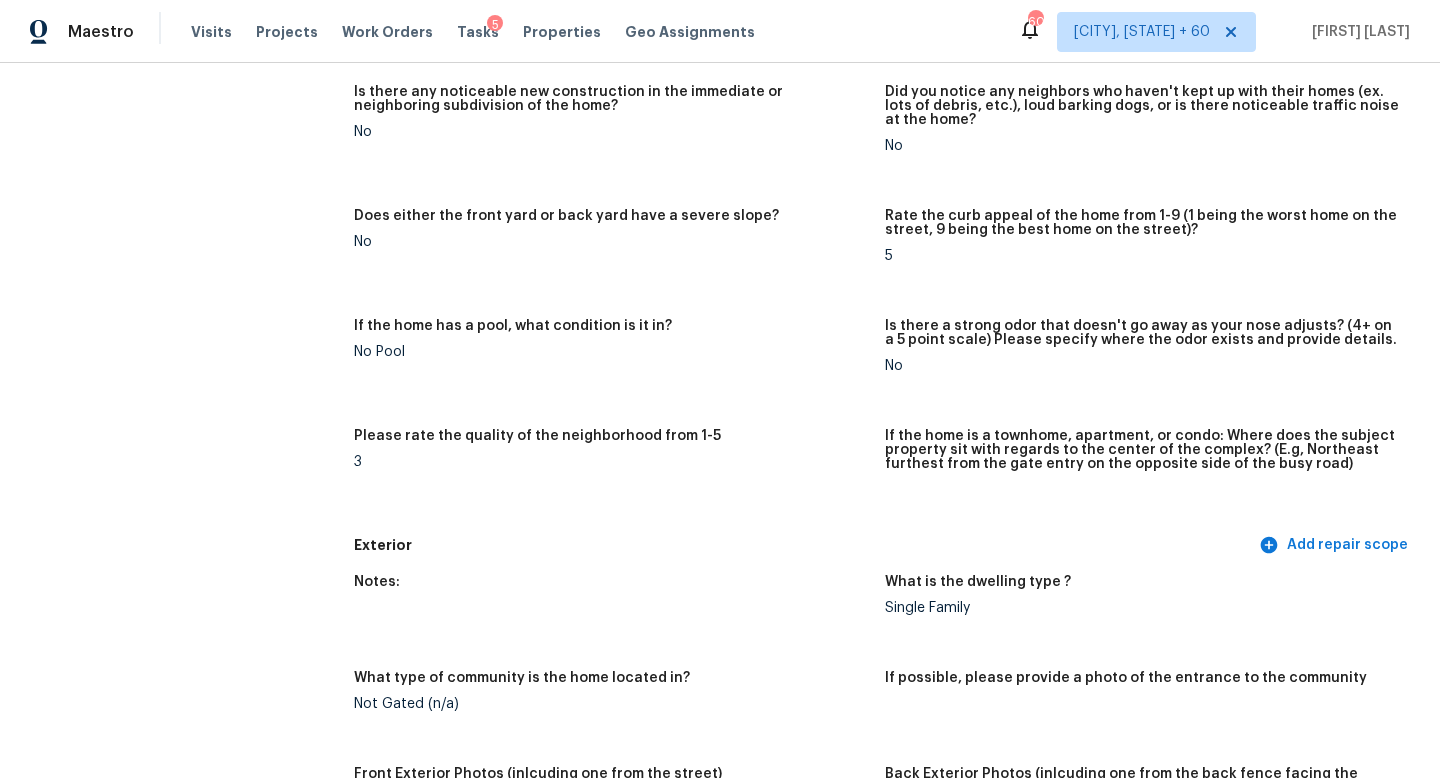 scroll, scrollTop: 0, scrollLeft: 0, axis: both 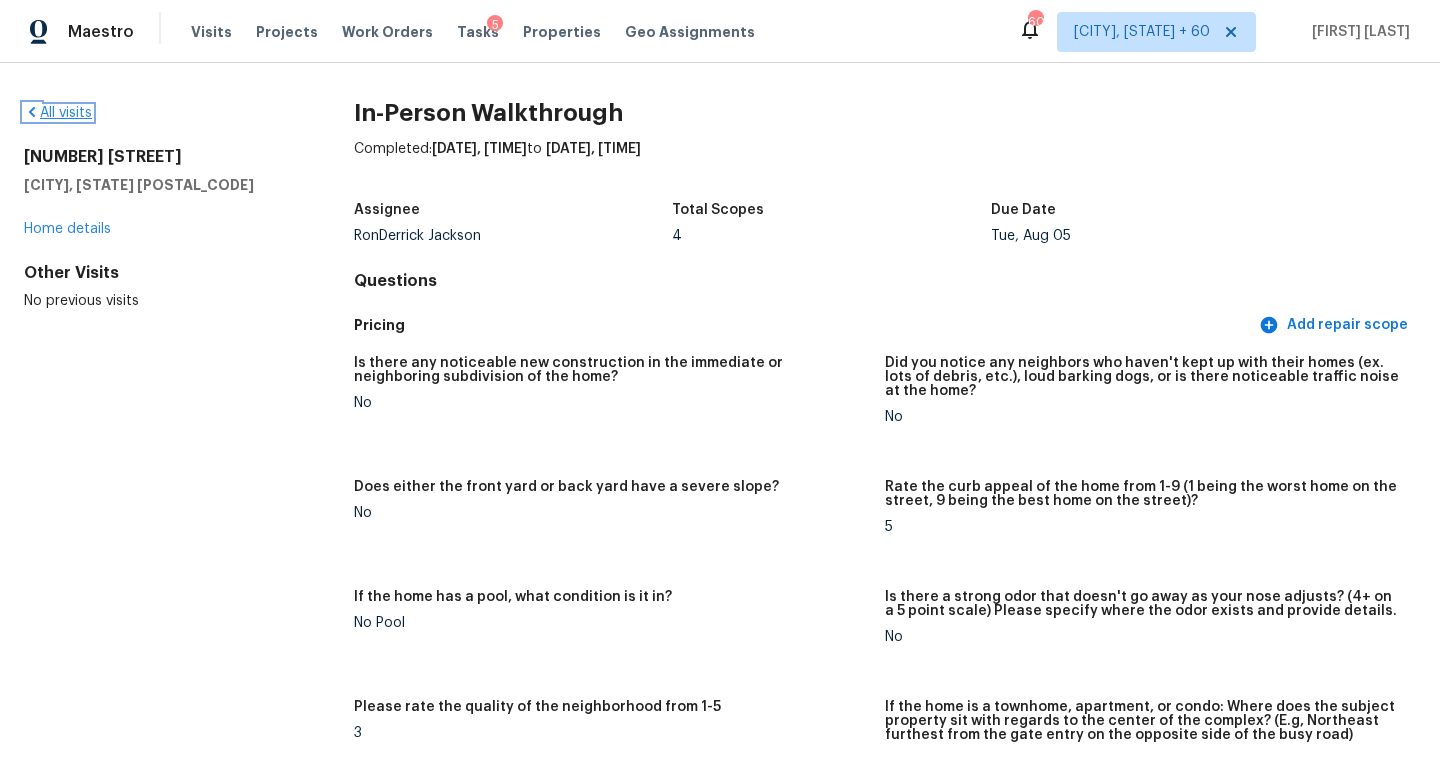 click on "All visits" at bounding box center [58, 113] 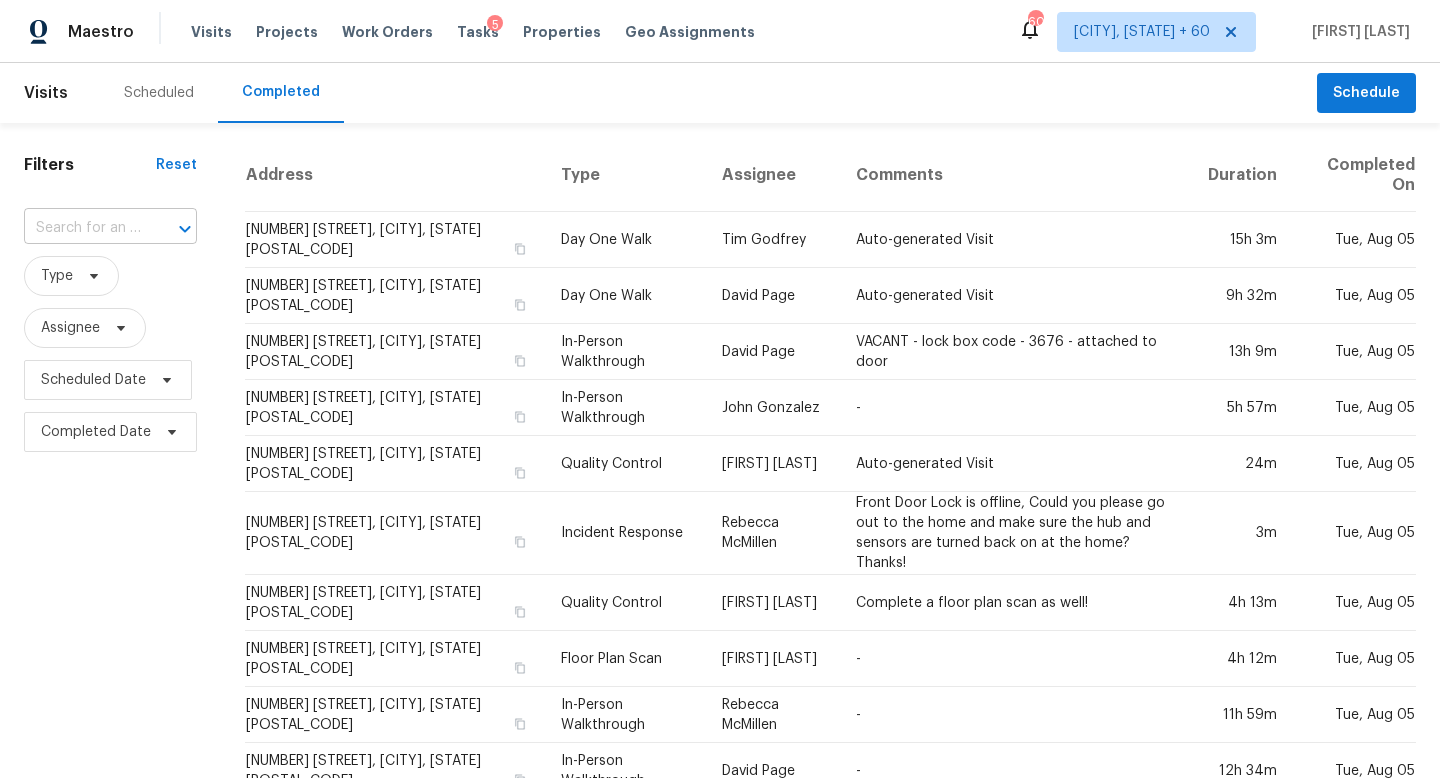 click at bounding box center (82, 228) 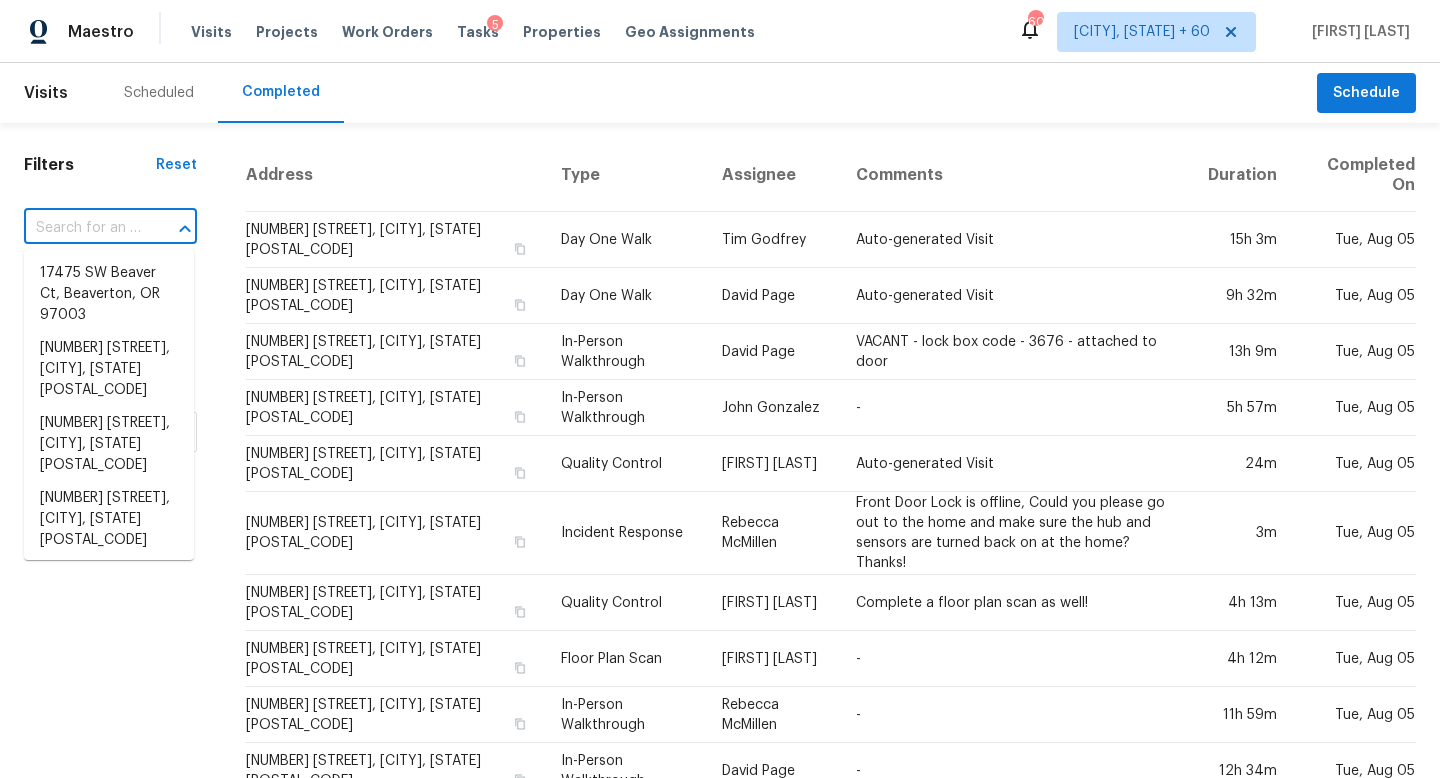 paste on "207 Birchwood Dr Loganville, GA, 30052" 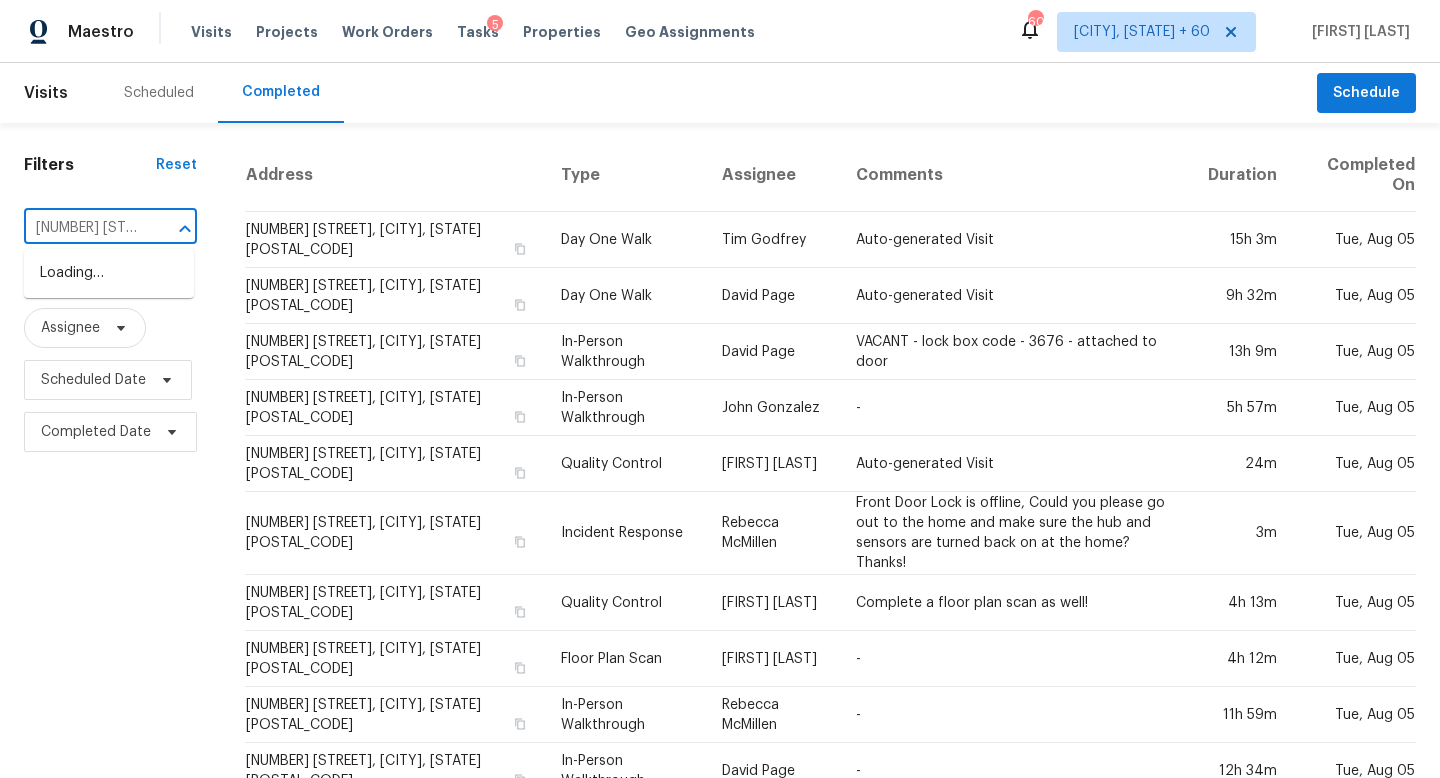 scroll, scrollTop: 0, scrollLeft: 162, axis: horizontal 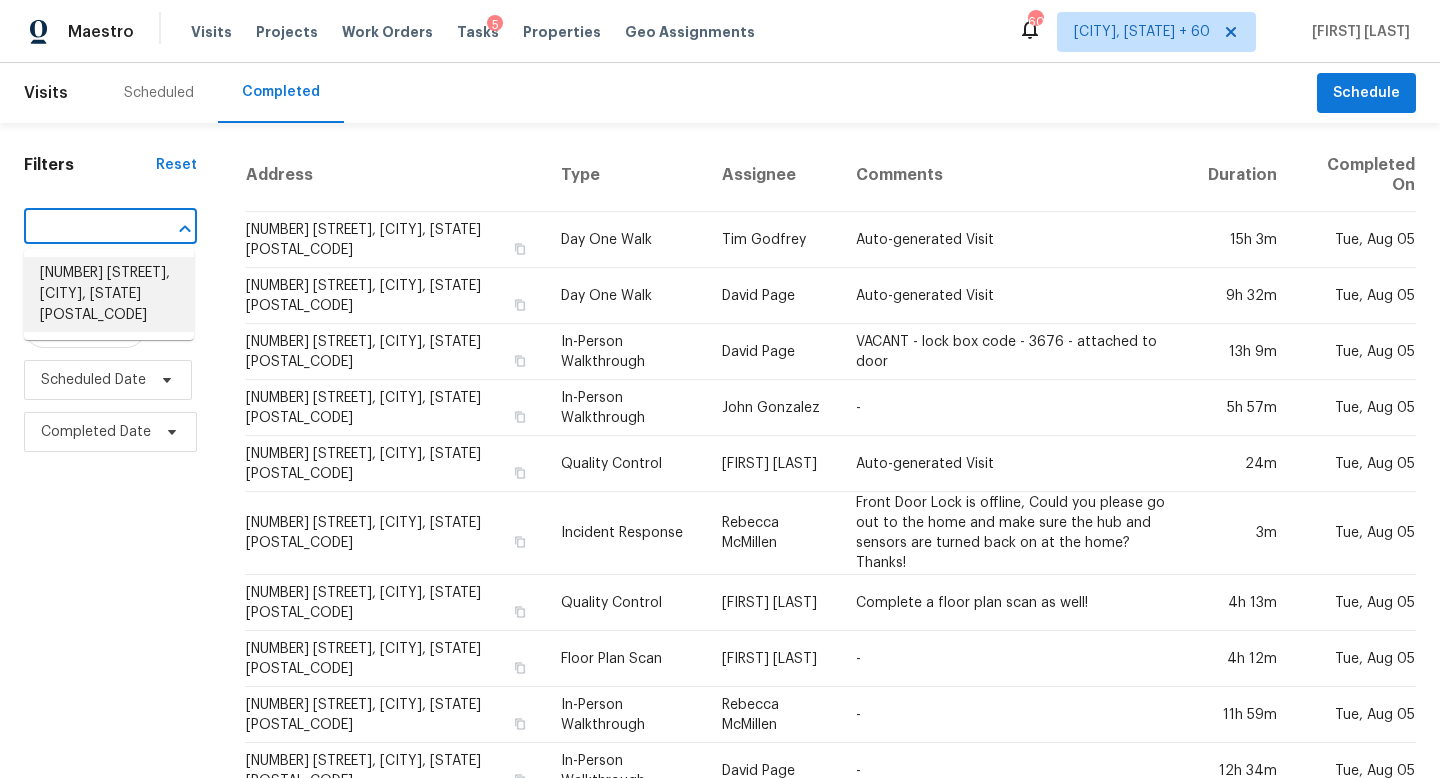 click on "207 Birchwood Dr, Loganville, GA 30052" at bounding box center (109, 294) 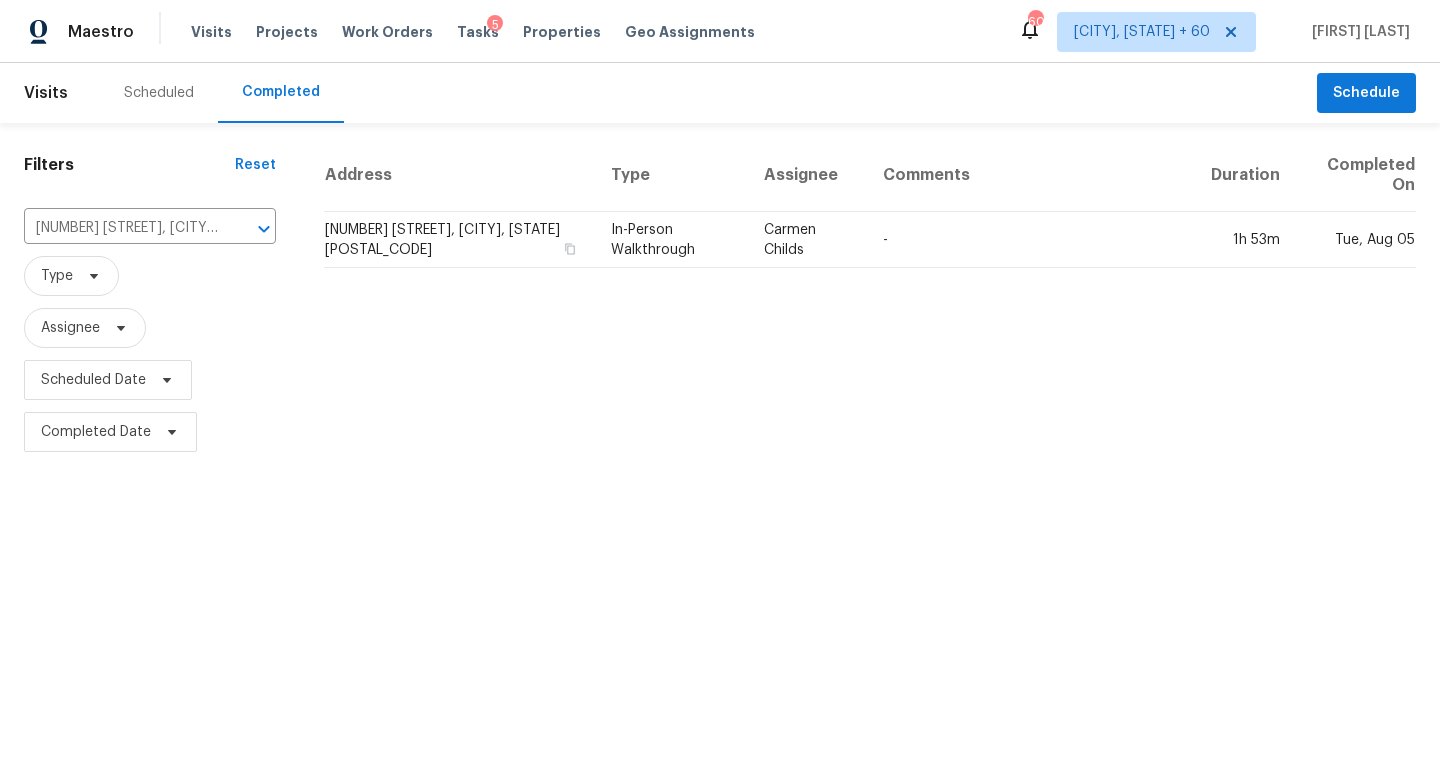 click on "In-Person Walkthrough" at bounding box center [672, 240] 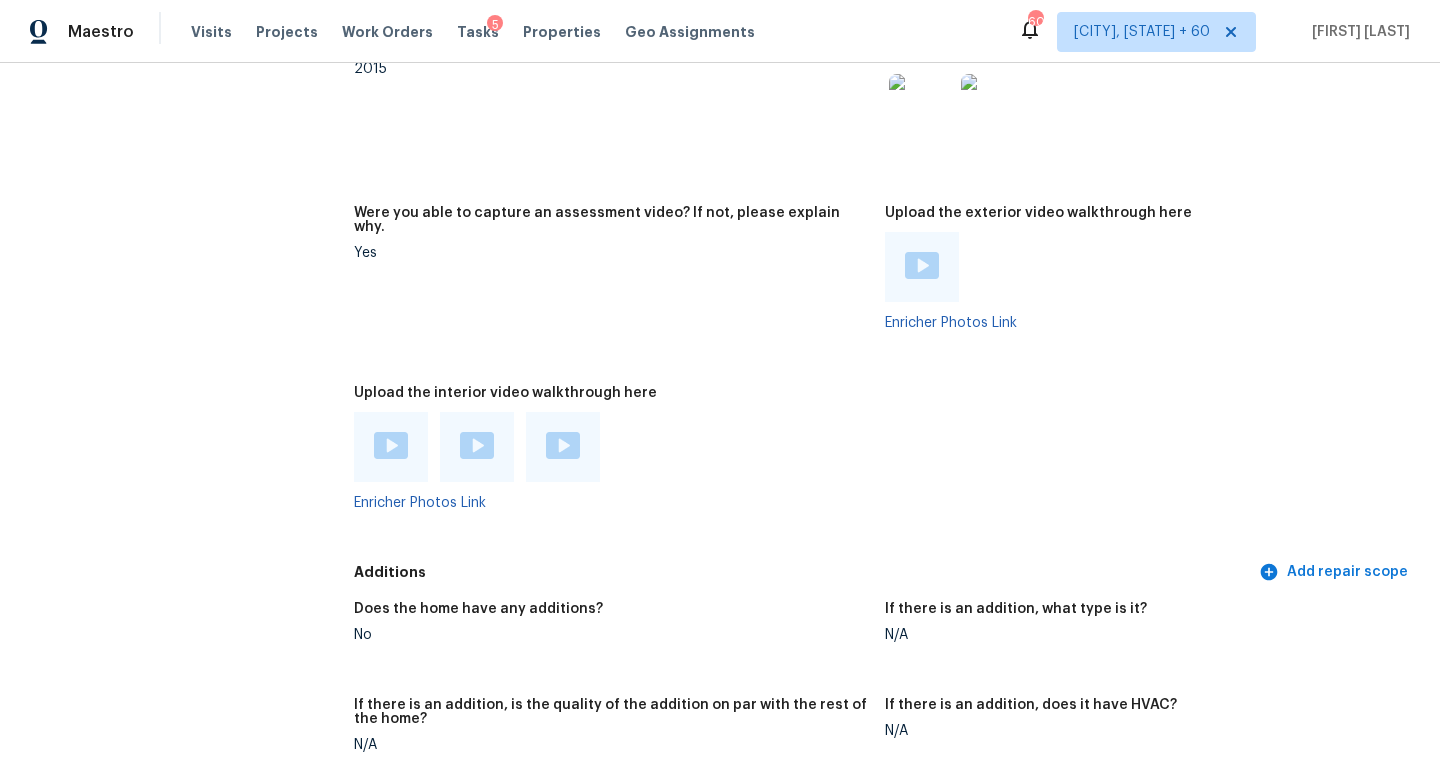 scroll, scrollTop: 4004, scrollLeft: 0, axis: vertical 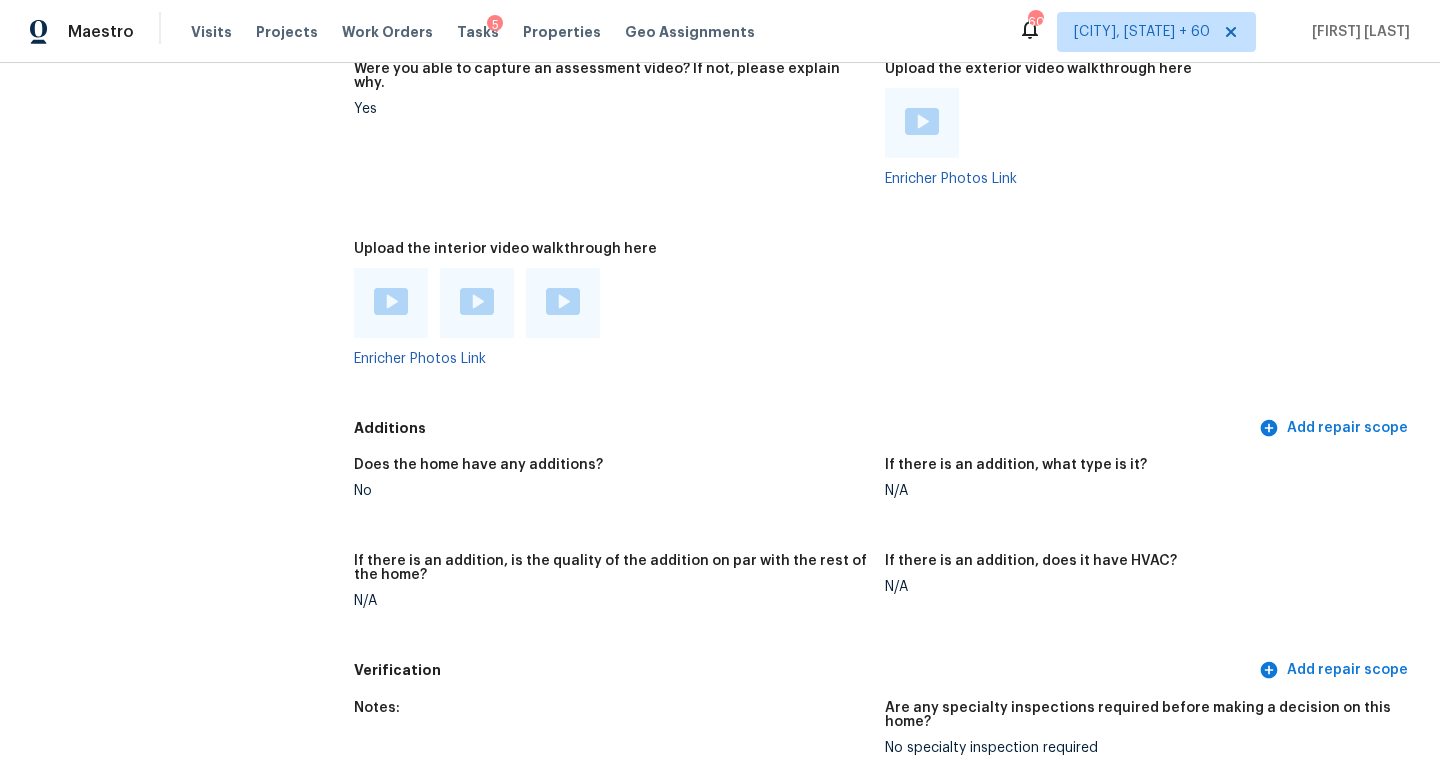 click at bounding box center (391, 301) 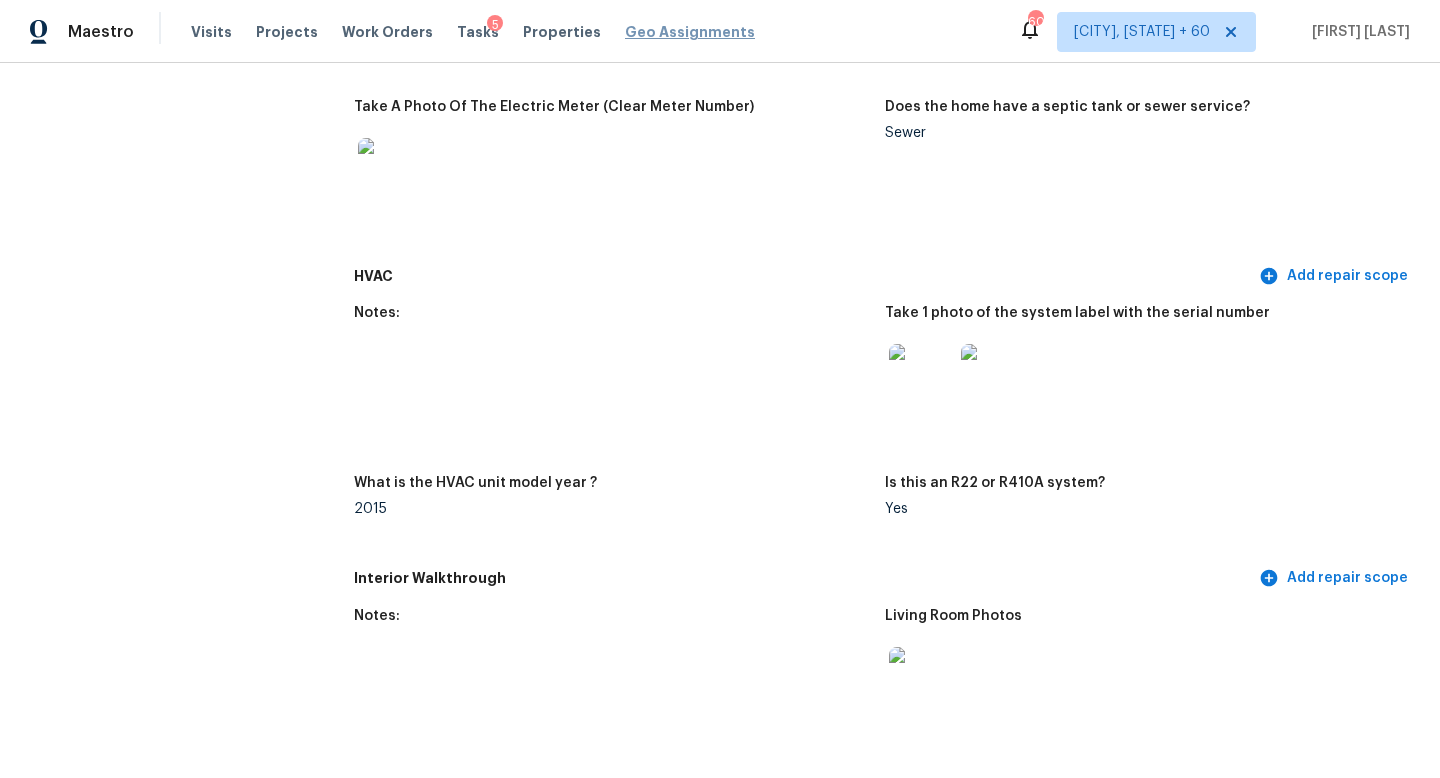 scroll, scrollTop: 1875, scrollLeft: 0, axis: vertical 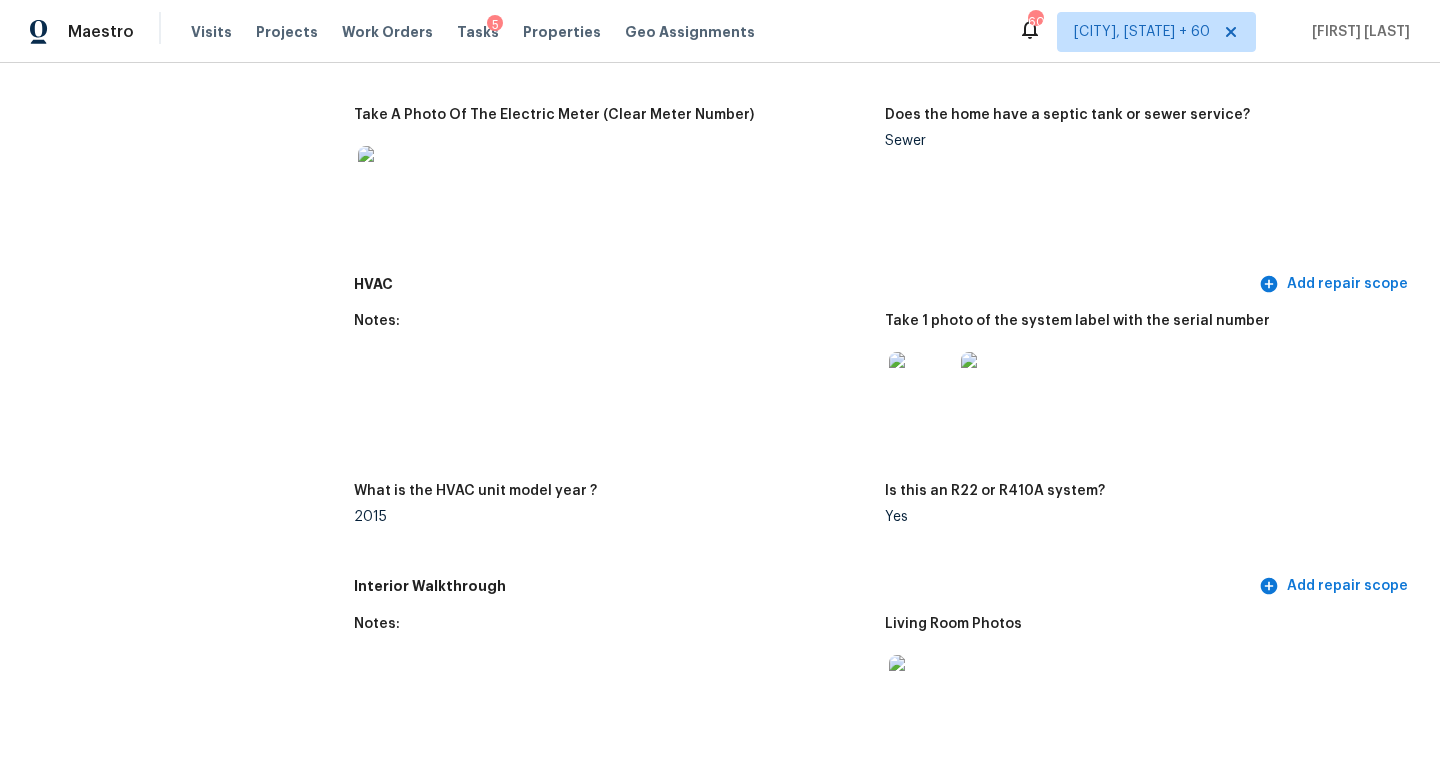 click on "HVAC" at bounding box center [804, 284] 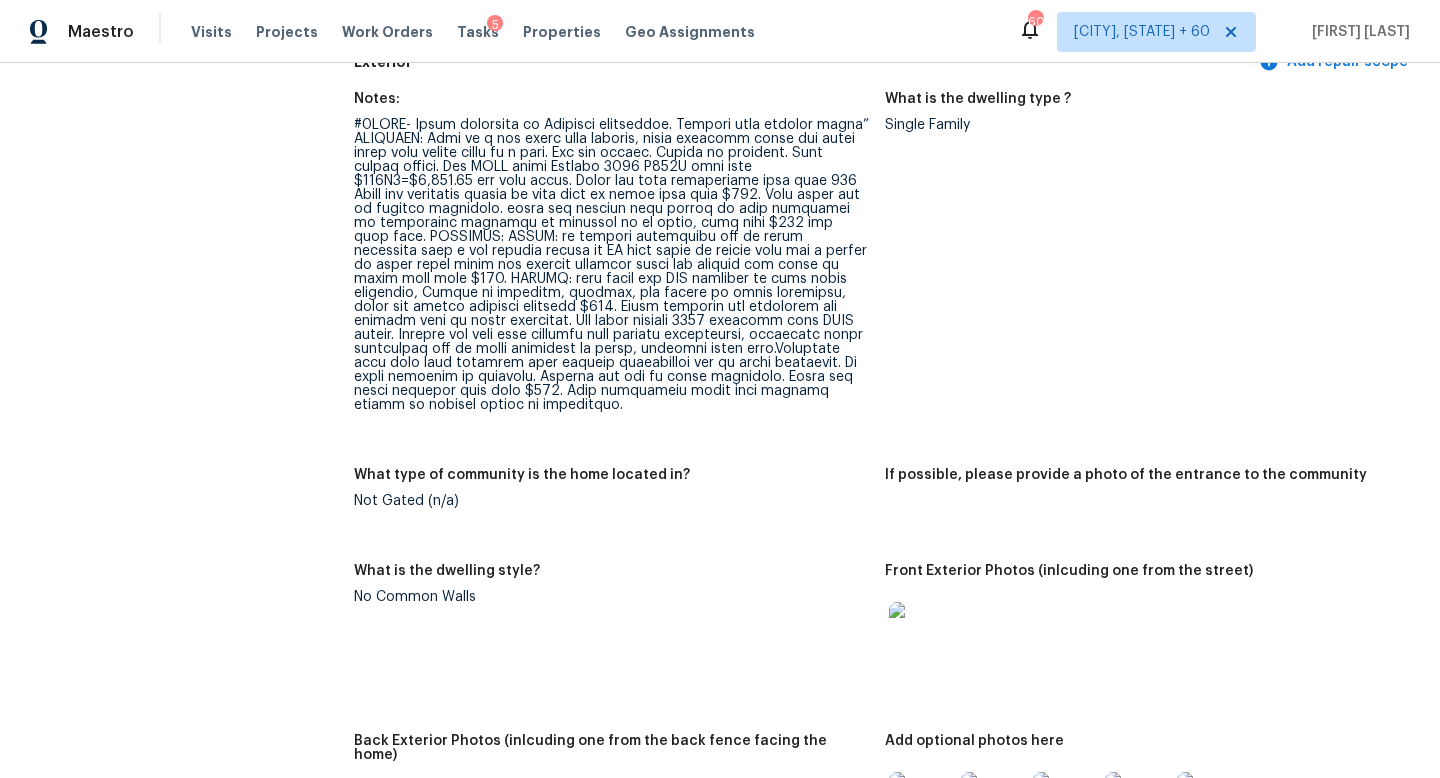 scroll, scrollTop: 635, scrollLeft: 0, axis: vertical 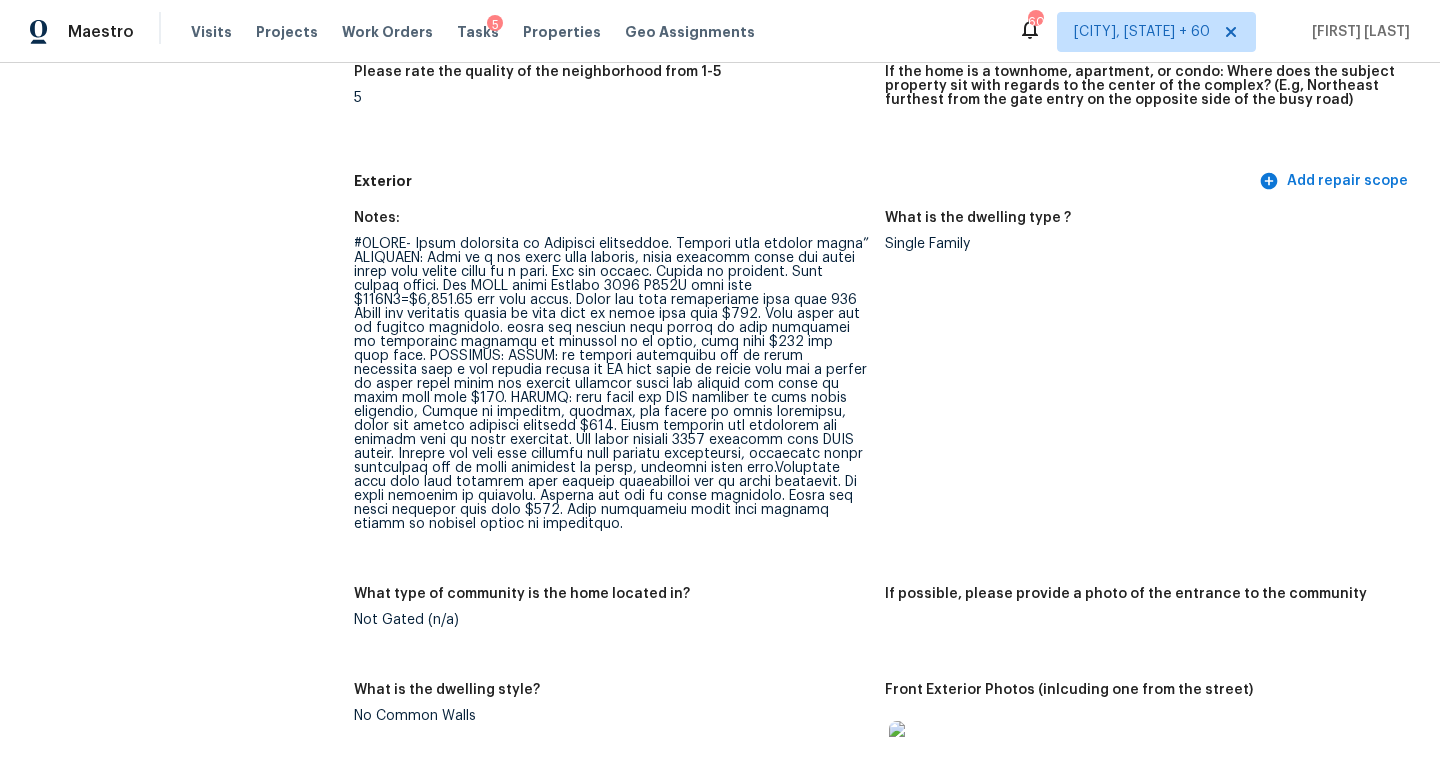 click at bounding box center (611, 384) 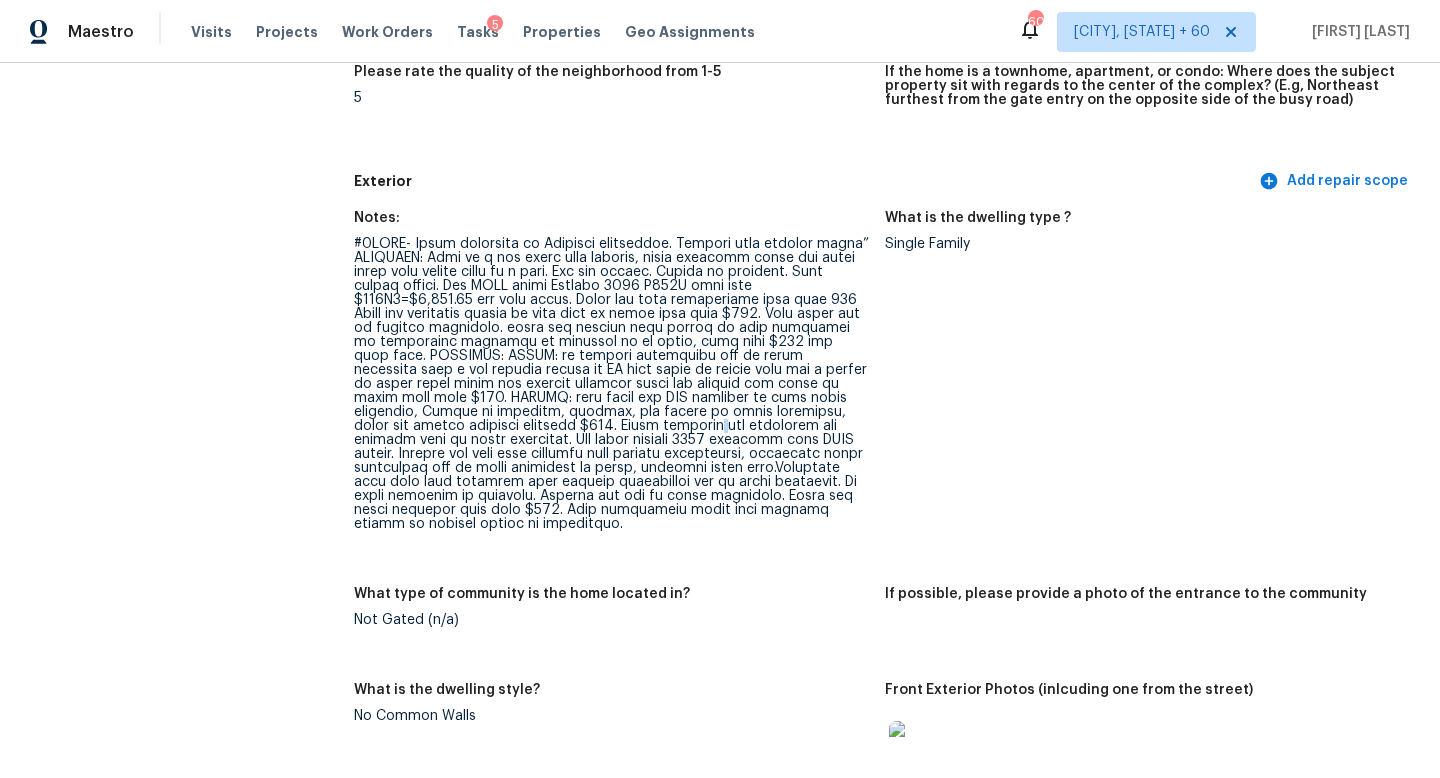click at bounding box center [611, 384] 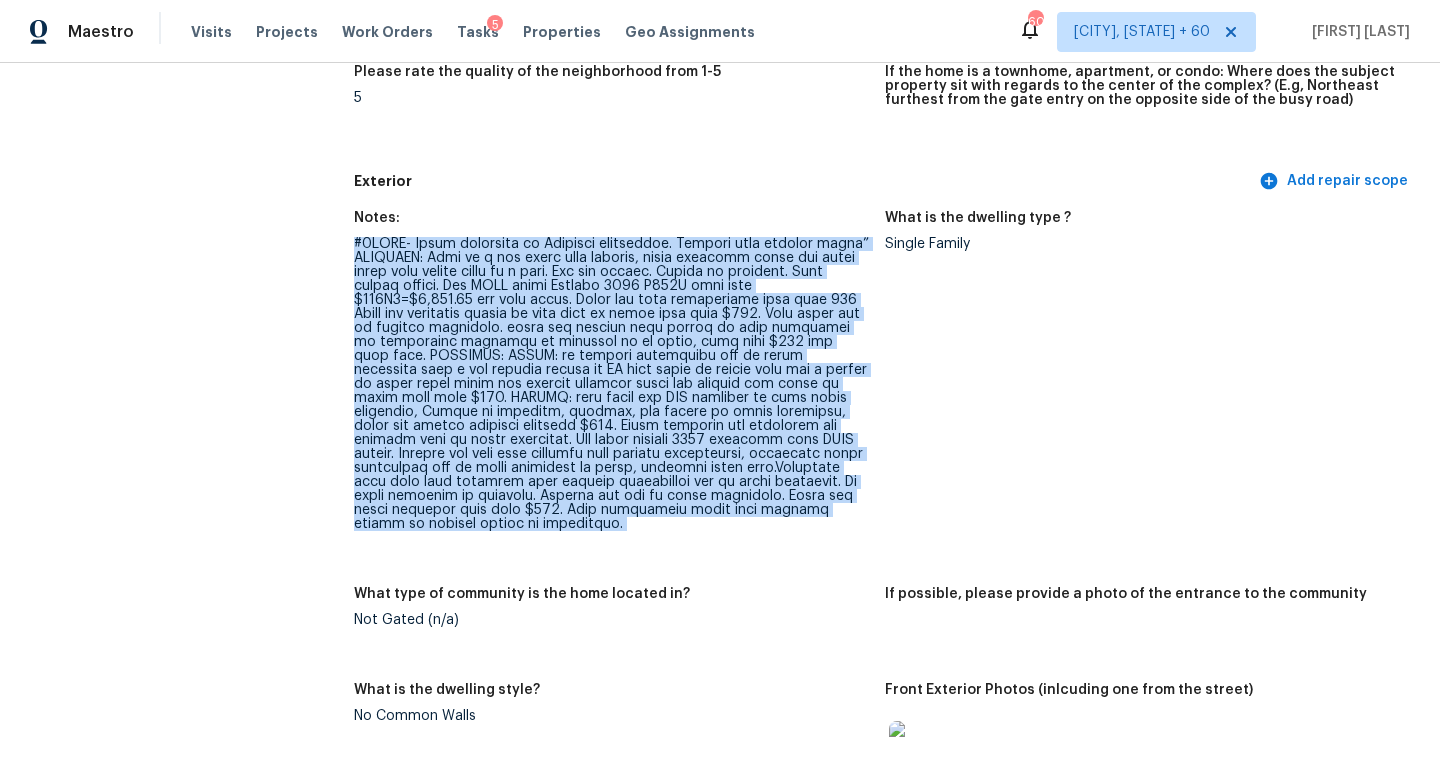 copy on "#3PIWT- Visit completed by Opendoor contractor. Provide full virtual scope”
EXTERIOR: This is a two story five bedroom, three bathroom brick and hardy plank side siding house on a slab. Two car garage. Fenced in backyard. City sewage system. Two HVAC units Goodman 2015 R410A hold back $500X2=$1,000.00 for aged units. Scope for yard maintenance hold back 350 Scope for downspout repair on back left of house hold back $100. Back patio has an outside fireplace. three tab shingle roof system in good condition no watermarks observed on ceilings or an attic, hold back $500 for aged roof.
INTERIOR: PAINT: is uniform throughout and in great condition only a few repairs needed at TV wall mount in living room and a couple of other minor holes for picture hangings scope for repairs and touch up paint hold back $500. FLOORS: main level has LVP flooring in good great condition, Carpet in bedrooms, closets, and stairs in great condition, scope for carpet cleaning holdback $350. Vinyl flooring and bathrooms and laundry r..." 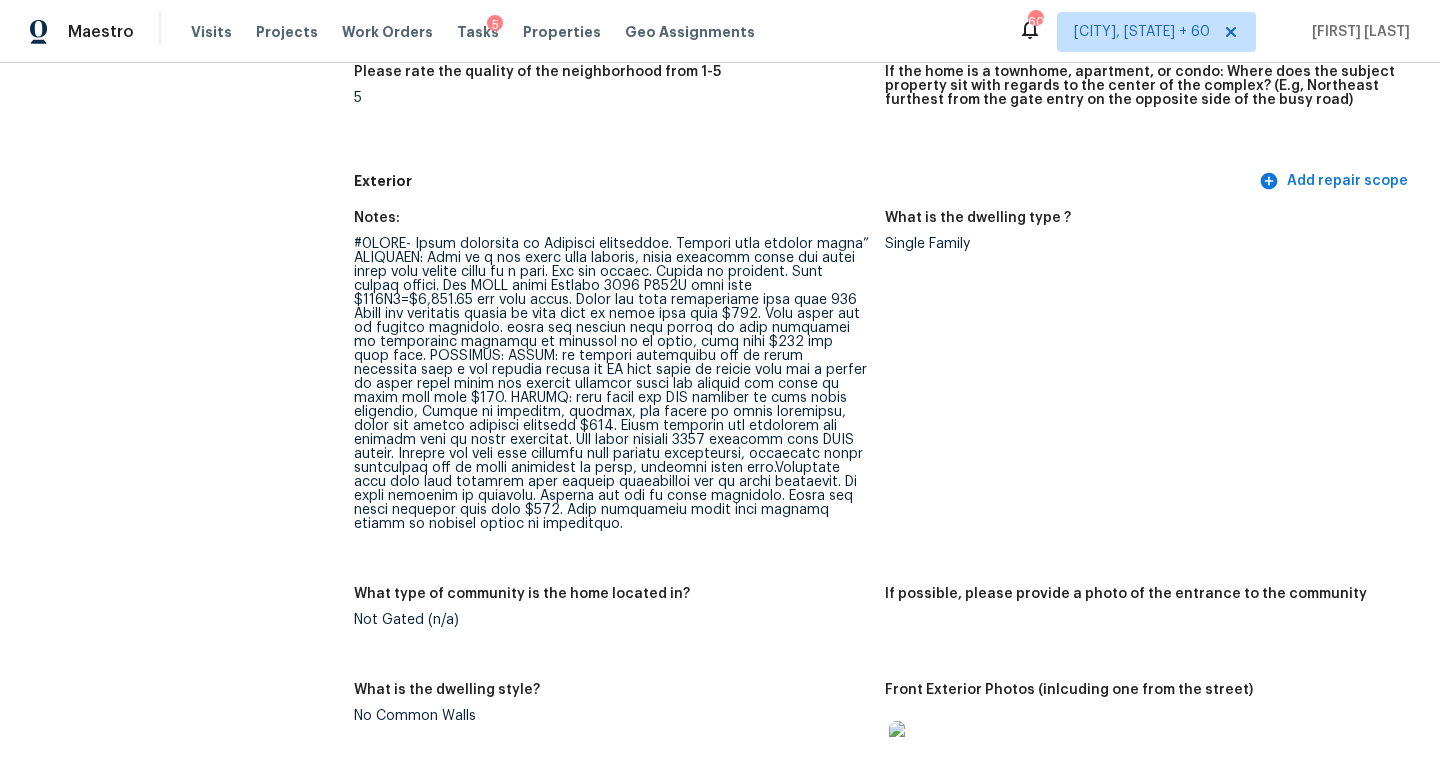 click on "All visits 207 Birchwood Dr Loganville, GA 30052 Home details Other Visits No previous visits In-Person Walkthrough Completed:  8/5/2025, 12:22 AM  to   8/5/2025, 14:16 PM Assignee Carmen Childs Total Scopes 0 Due Date Tue, Aug 05 Questions Pricing Add repair scope Is there any noticeable new construction in the immediate or neighboring subdivision of the home? No Did you notice any neighbors who haven't kept up with their homes (ex. lots of debris, etc.), loud barking dogs, or is there noticeable traffic noise at the home? No Does either the front yard or back yard have a severe slope? No Rate the curb appeal of the home from 1-9 (1 being the worst home on the street, 9 being the best home on the street)? 9 If the home has a pool, what condition is it in? No Pool Is there a strong odor that doesn't go away as your nose adjusts? (4+ on a 5 point scale) Please specify where the odor exists and provide details. No Please rate the quality of the neighborhood from 1-5 5 Exterior Add repair scope Notes:  +18 CPVC" at bounding box center [720, 2024] 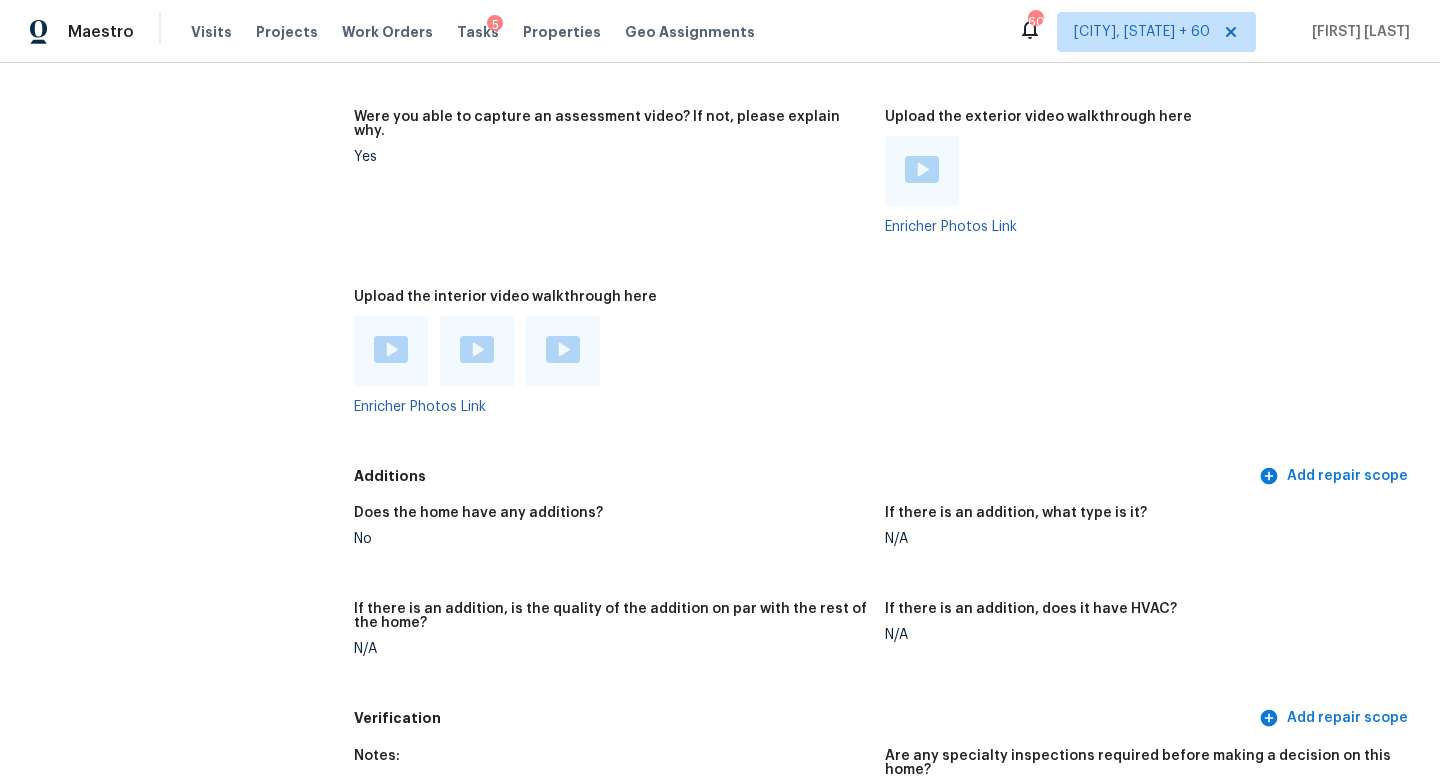 scroll, scrollTop: 4034, scrollLeft: 0, axis: vertical 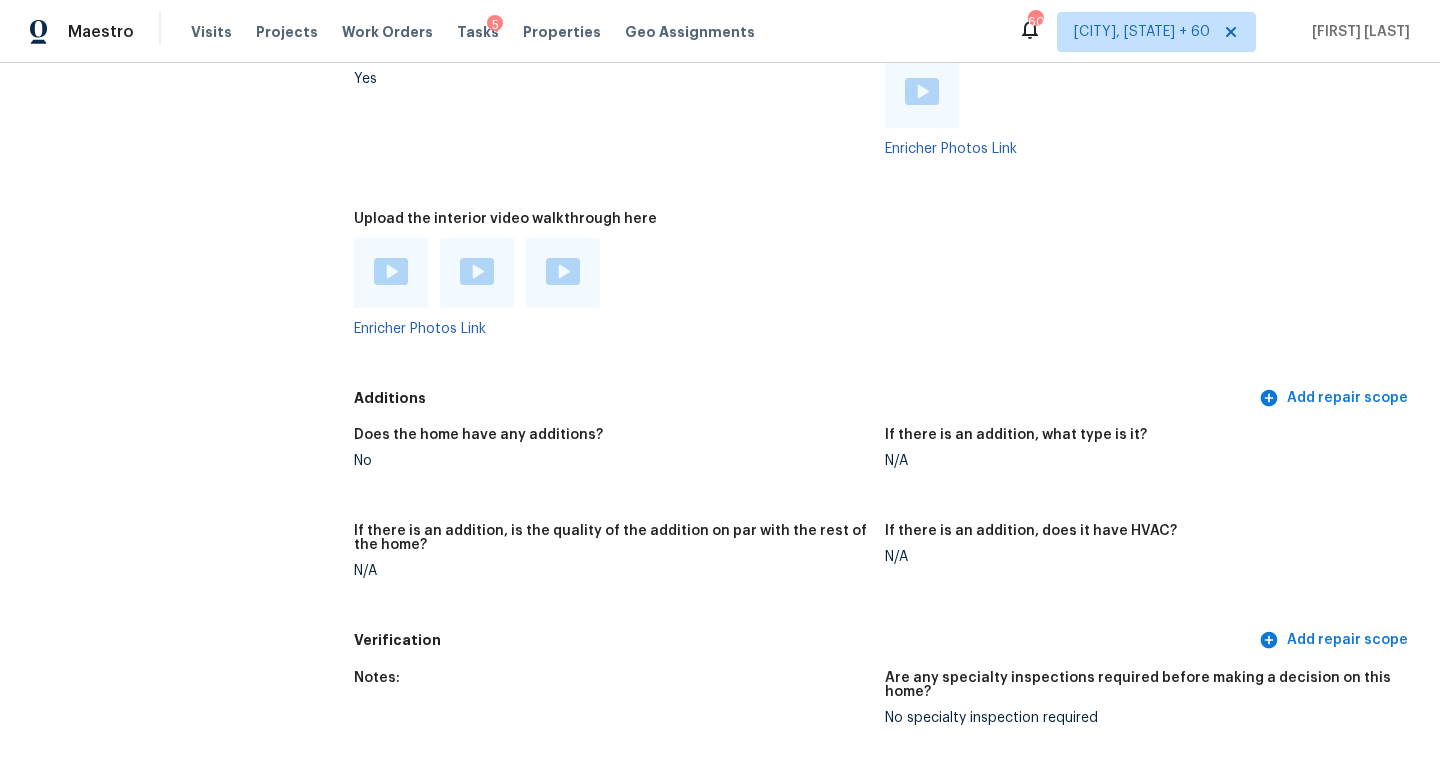 click at bounding box center [391, 271] 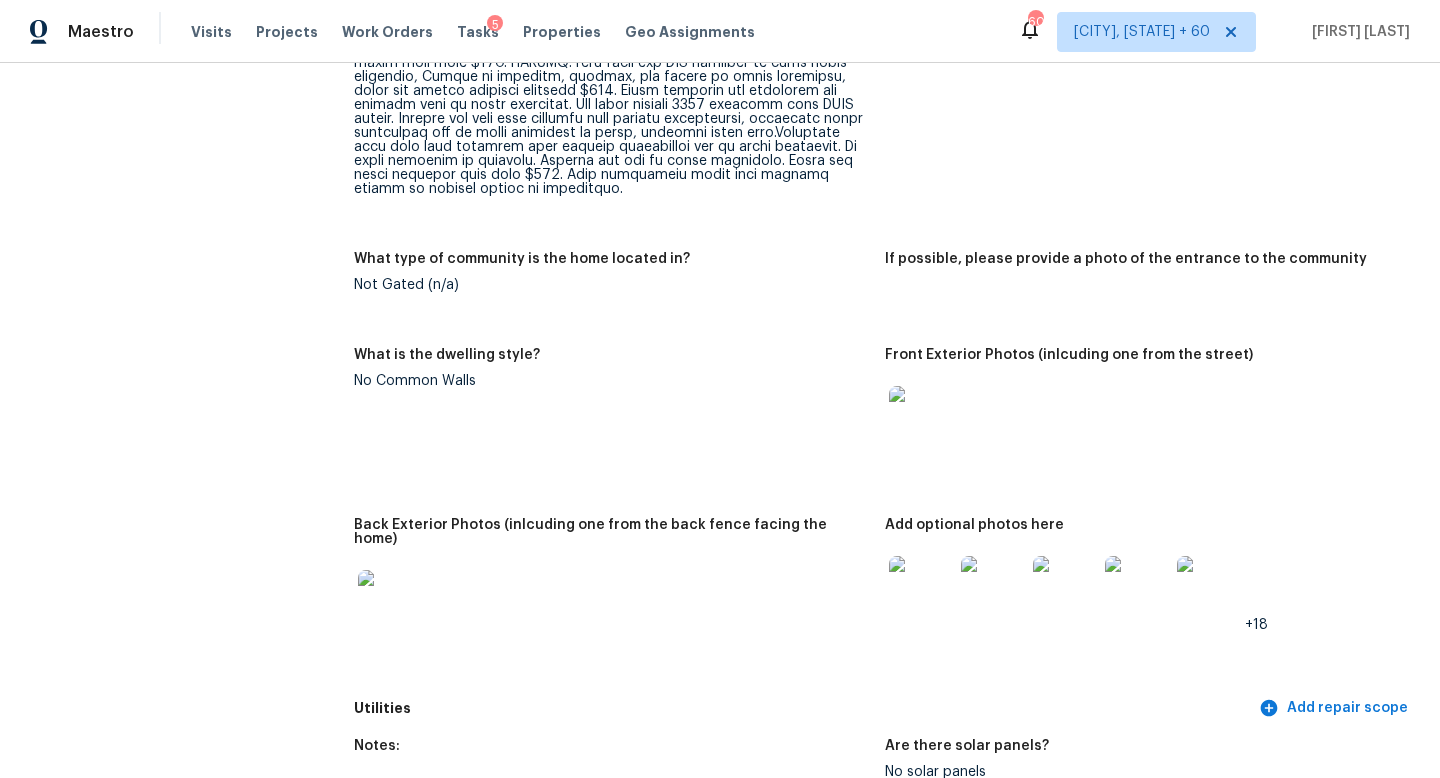 scroll, scrollTop: 628, scrollLeft: 0, axis: vertical 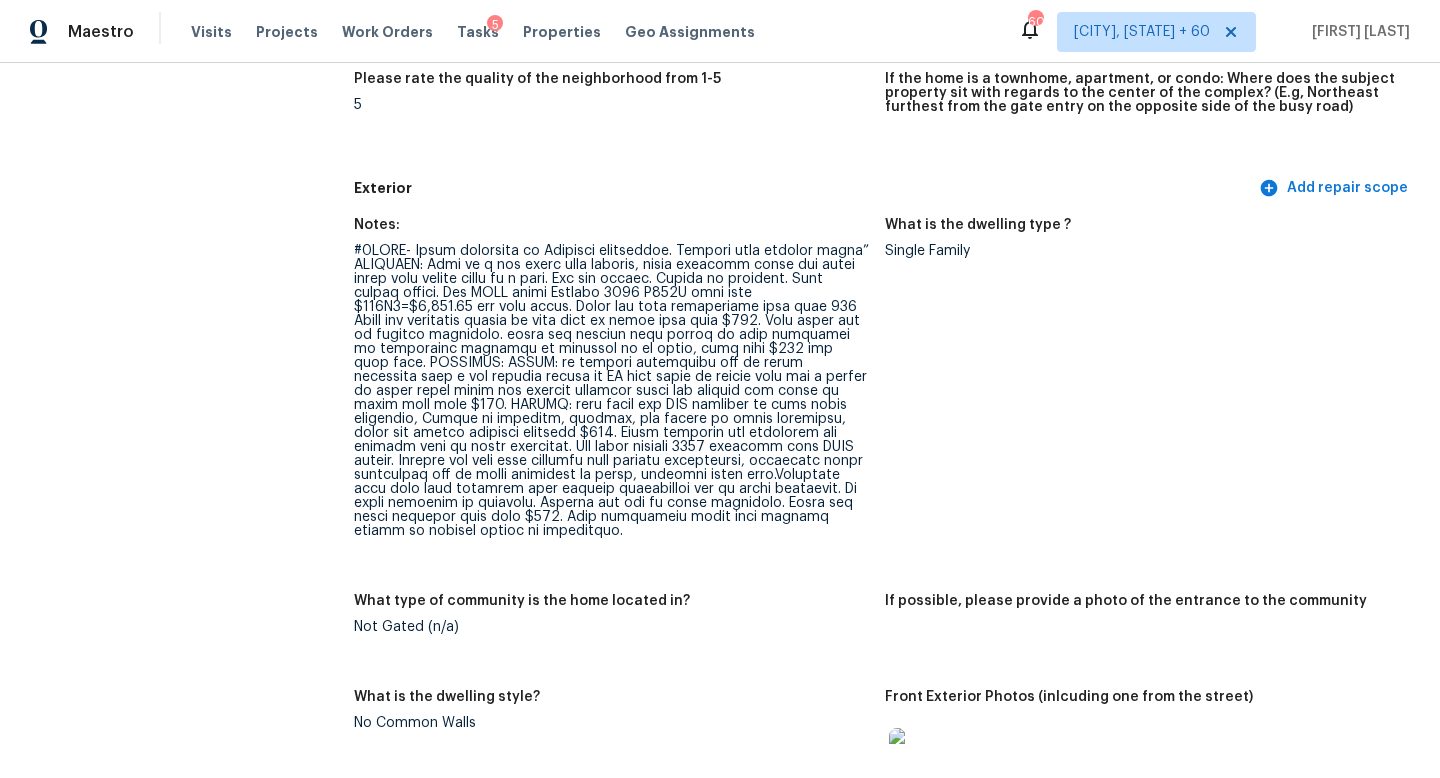 click on "All visits 207 Birchwood Dr Loganville, GA 30052 Home details Other Visits No previous visits In-Person Walkthrough Completed:  8/5/2025, 12:22 AM  to   8/5/2025, 14:16 PM Assignee Carmen Childs Total Scopes 0 Due Date Tue, Aug 05 Questions Pricing Add repair scope Is there any noticeable new construction in the immediate or neighboring subdivision of the home? No Did you notice any neighbors who haven't kept up with their homes (ex. lots of debris, etc.), loud barking dogs, or is there noticeable traffic noise at the home? No Does either the front yard or back yard have a severe slope? No Rate the curb appeal of the home from 1-9 (1 being the worst home on the street, 9 being the best home on the street)? 9 If the home has a pool, what condition is it in? No Pool Is there a strong odor that doesn't go away as your nose adjusts? (4+ on a 5 point scale) Please specify where the odor exists and provide details. No Please rate the quality of the neighborhood from 1-5 5 Exterior Add repair scope Notes:  +18 CPVC" at bounding box center [720, 2031] 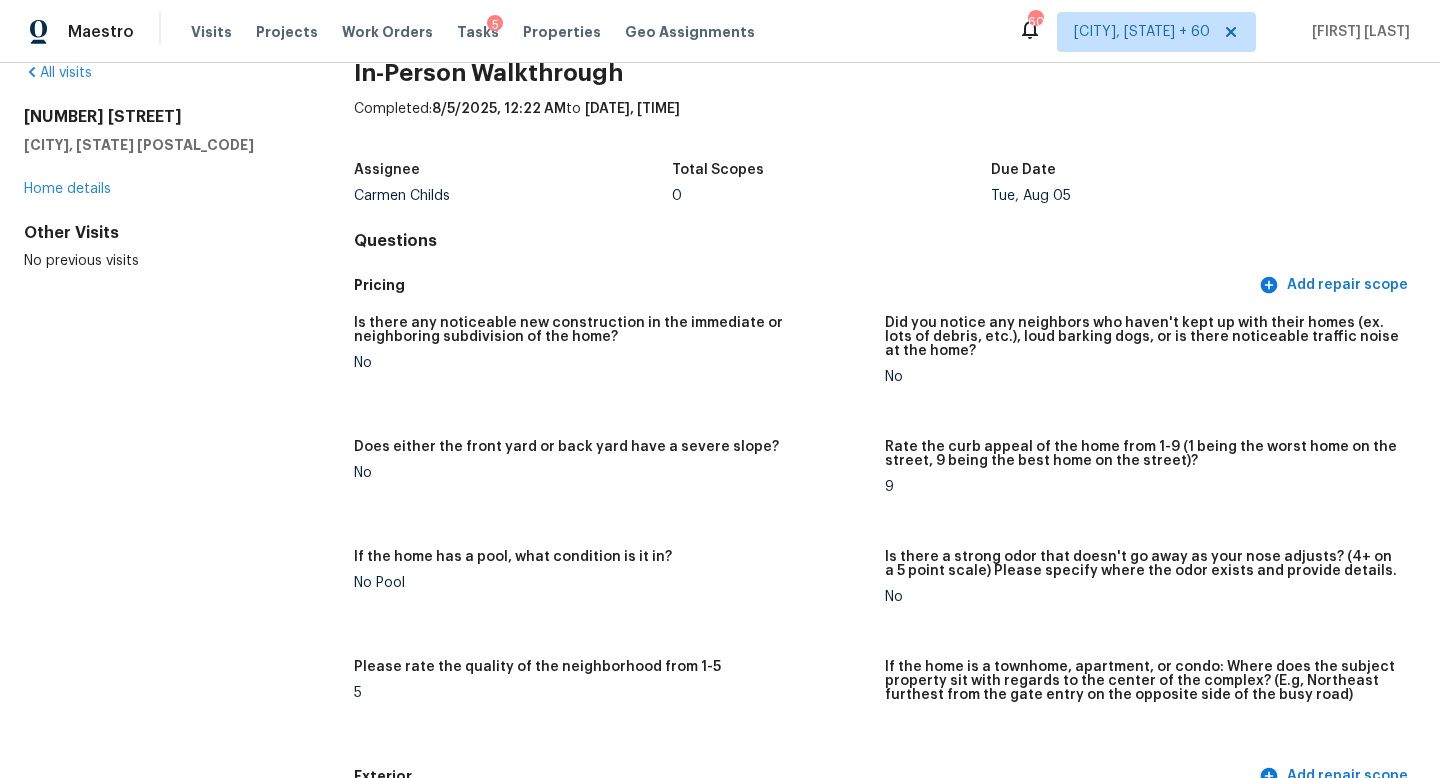 scroll, scrollTop: 0, scrollLeft: 0, axis: both 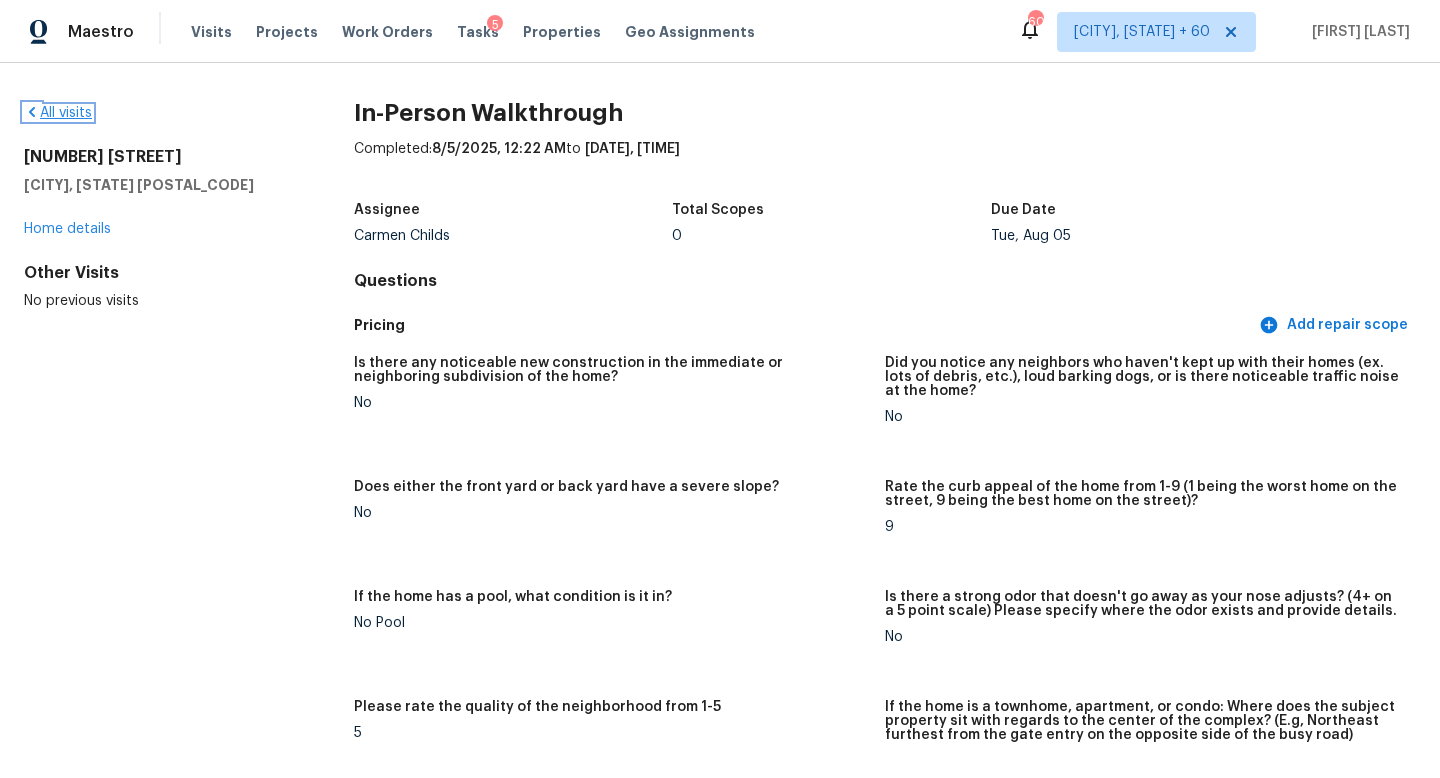 click on "All visits" at bounding box center [58, 113] 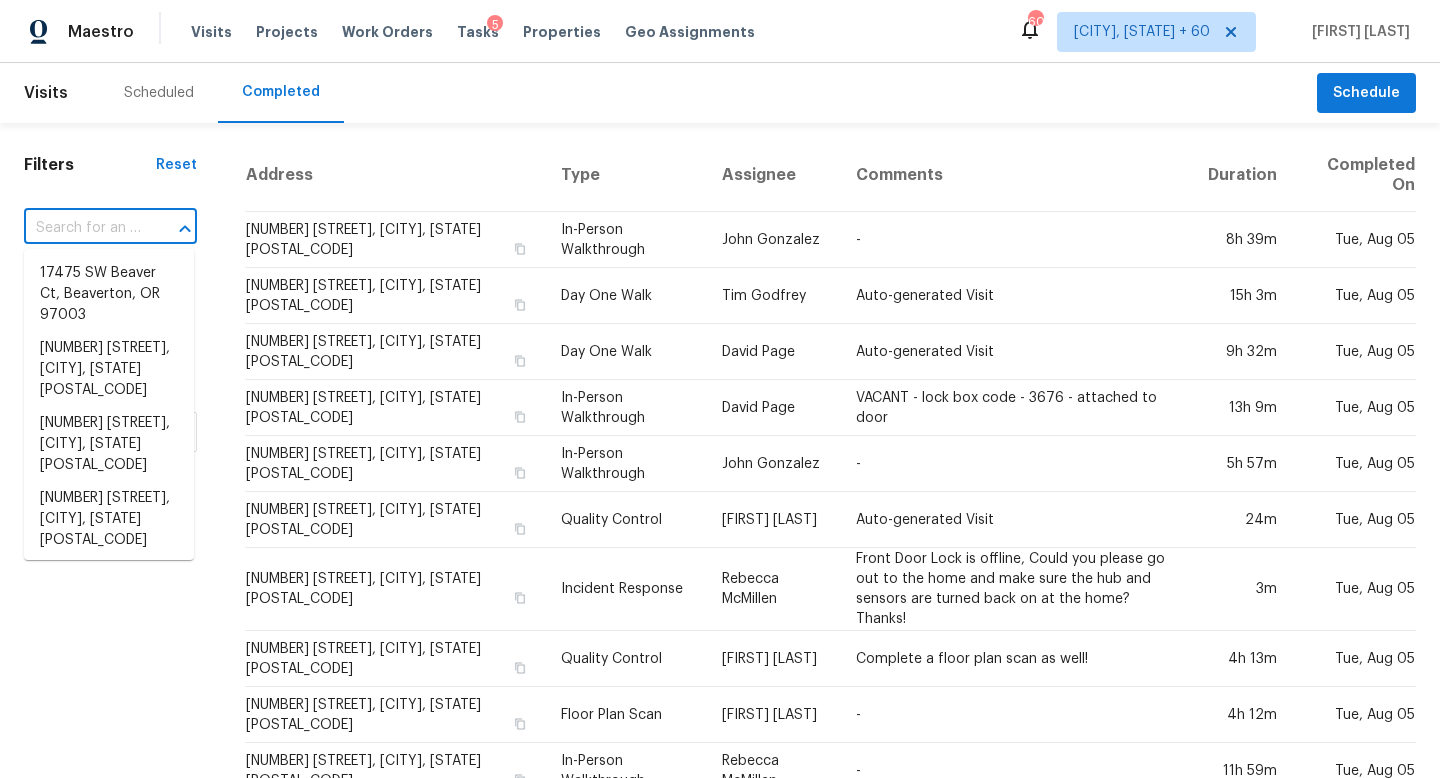 click at bounding box center (82, 228) 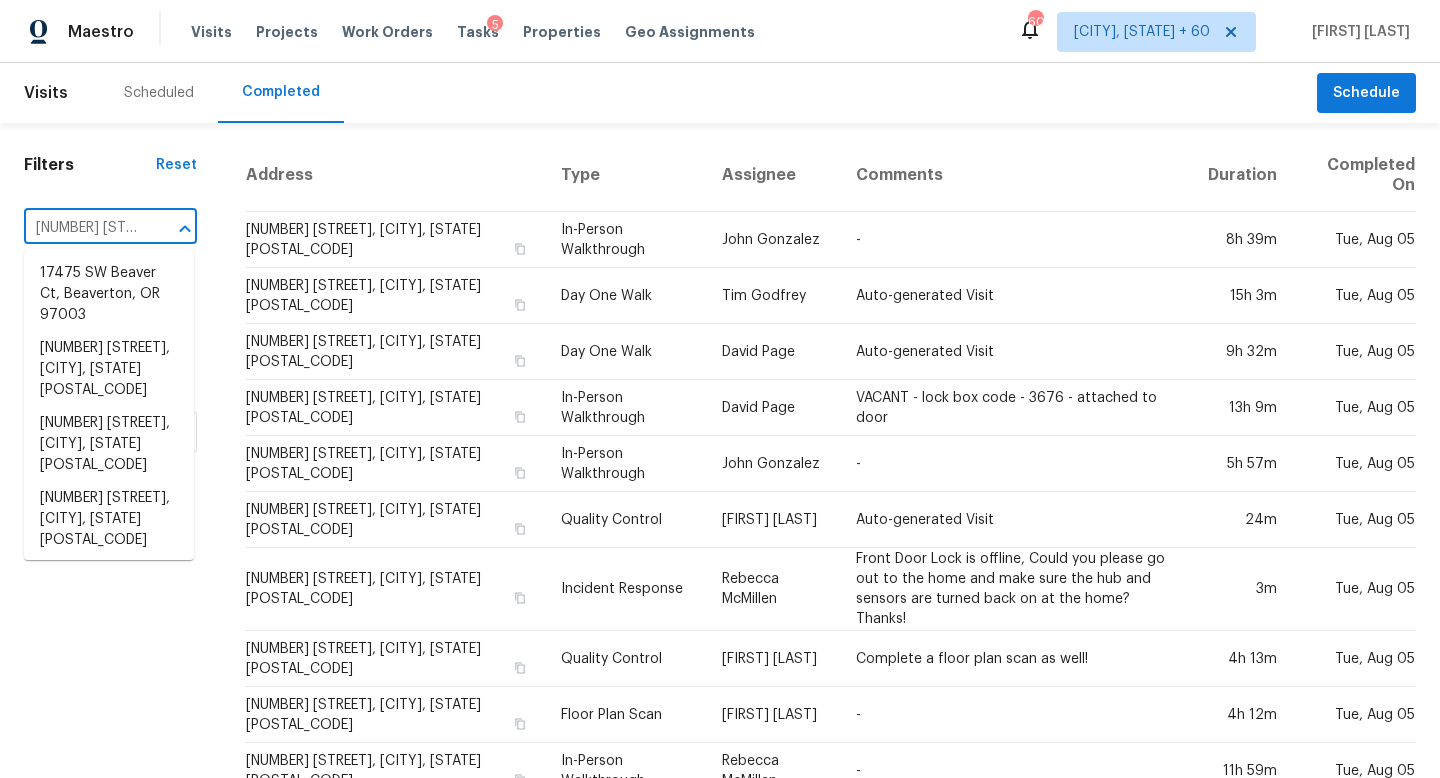 scroll, scrollTop: 0, scrollLeft: 151, axis: horizontal 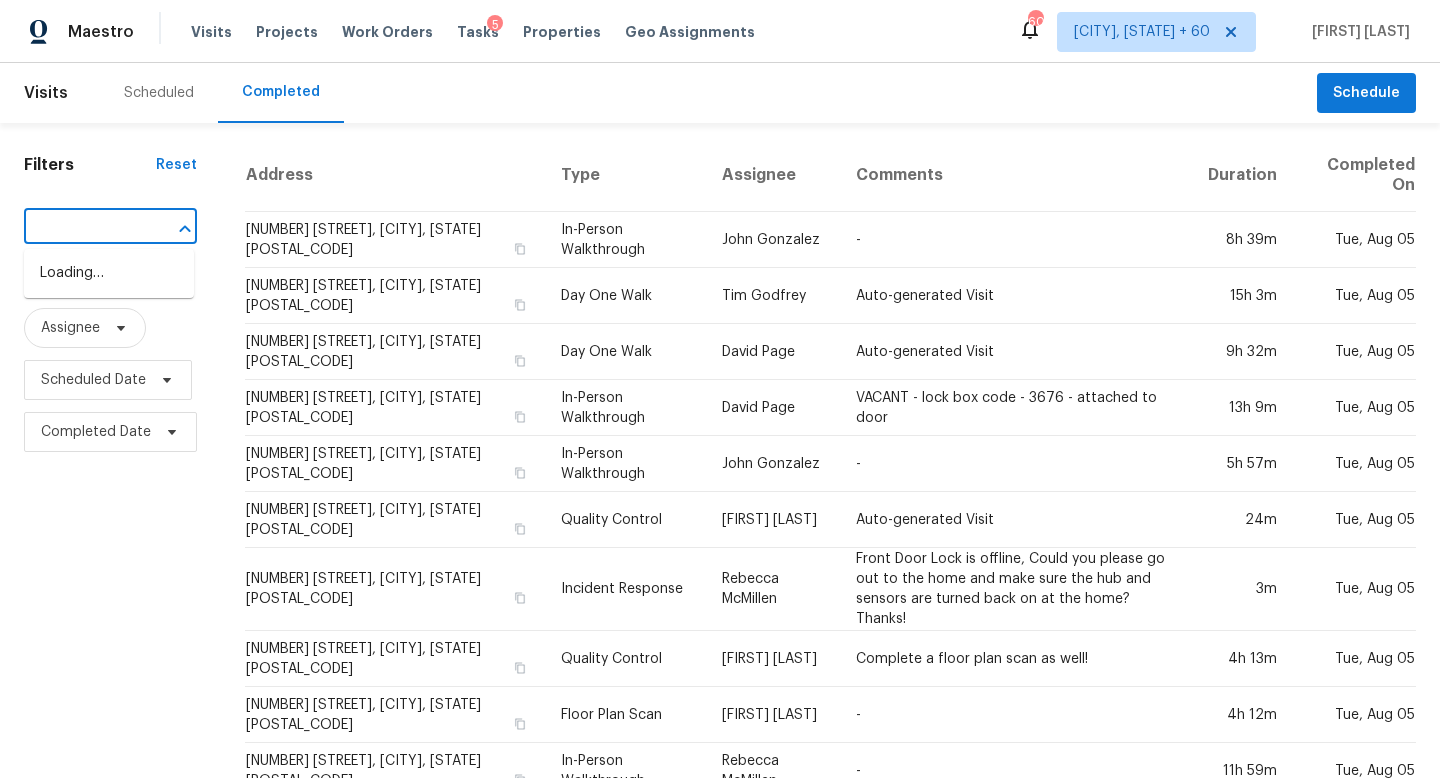 type on "1503 Stratford Dr Mansfield, TX, 76063" 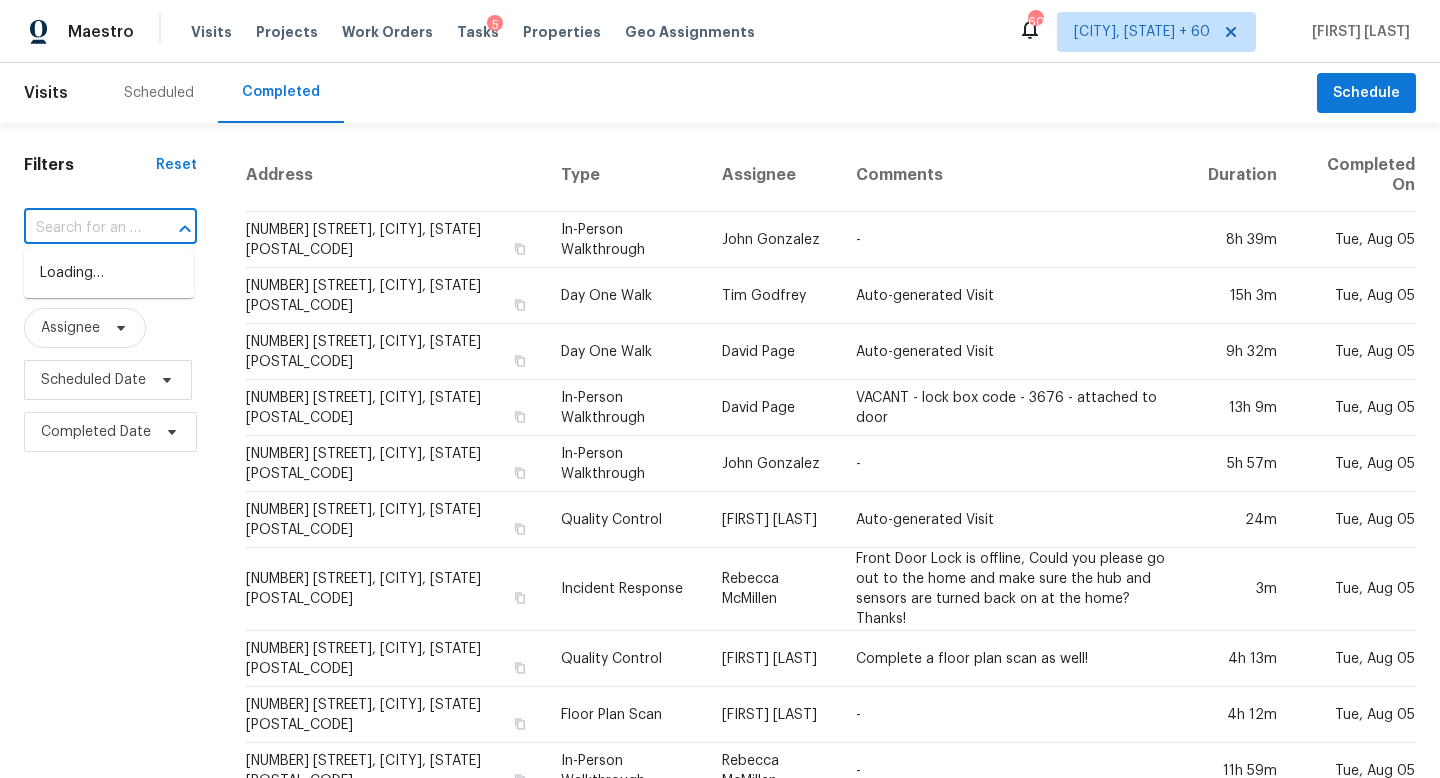 scroll, scrollTop: 0, scrollLeft: 0, axis: both 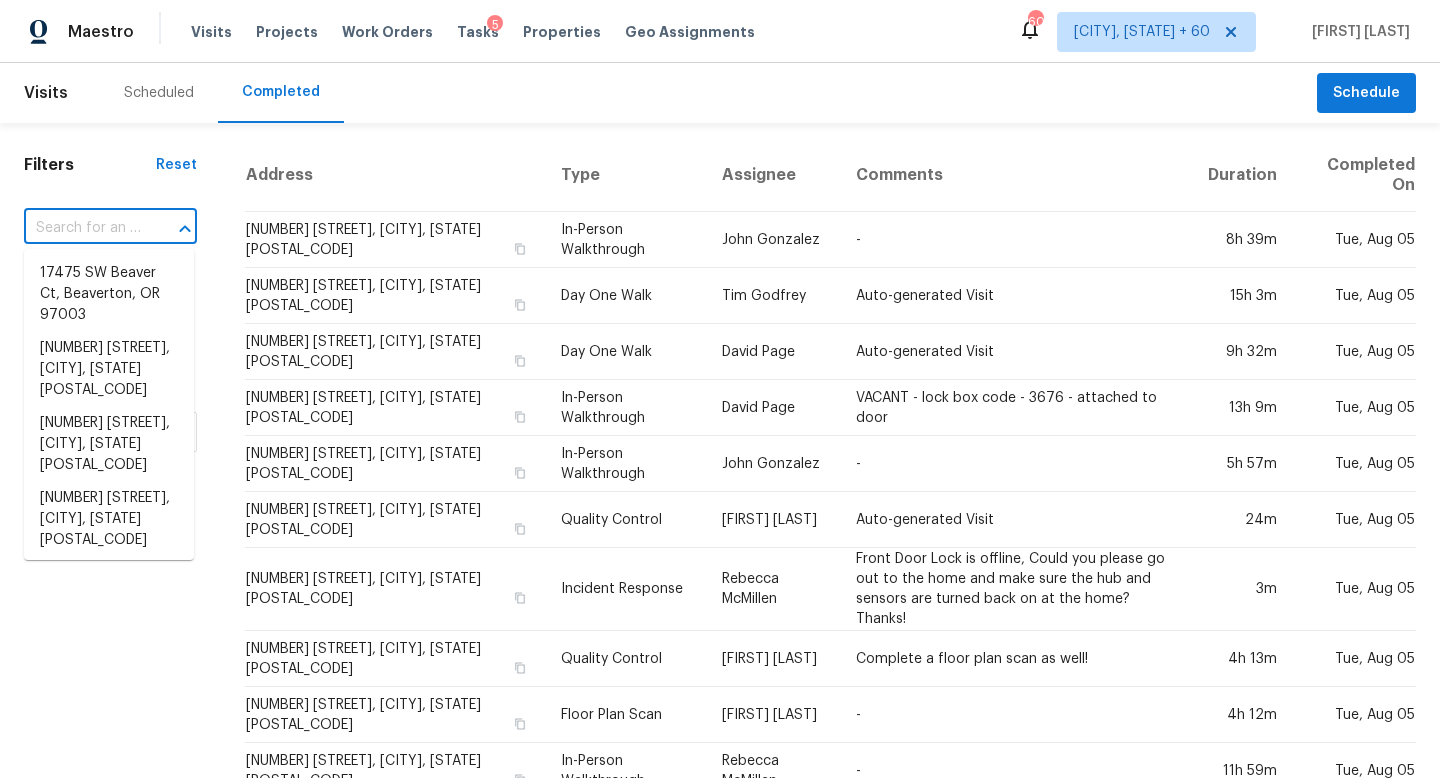 click at bounding box center [82, 228] 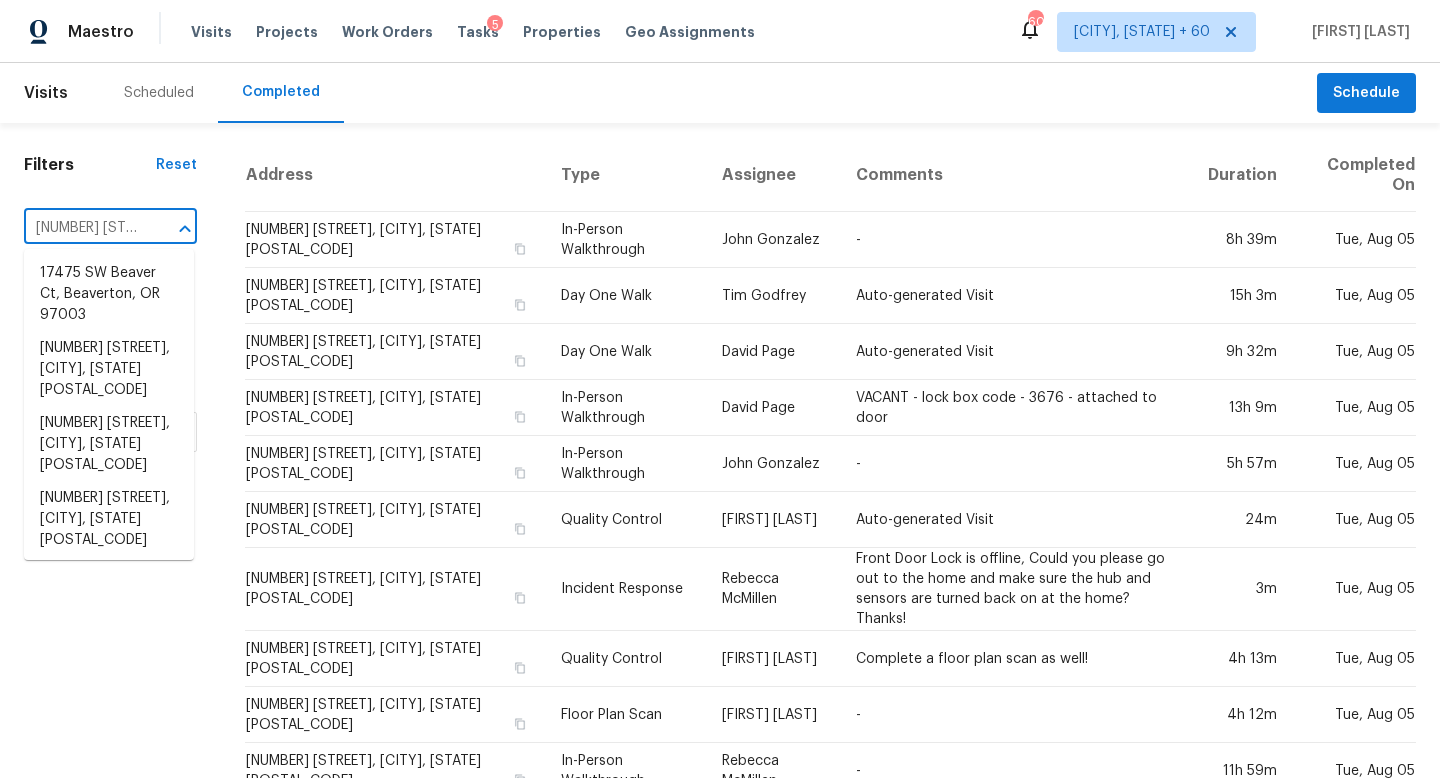 scroll, scrollTop: 0, scrollLeft: 151, axis: horizontal 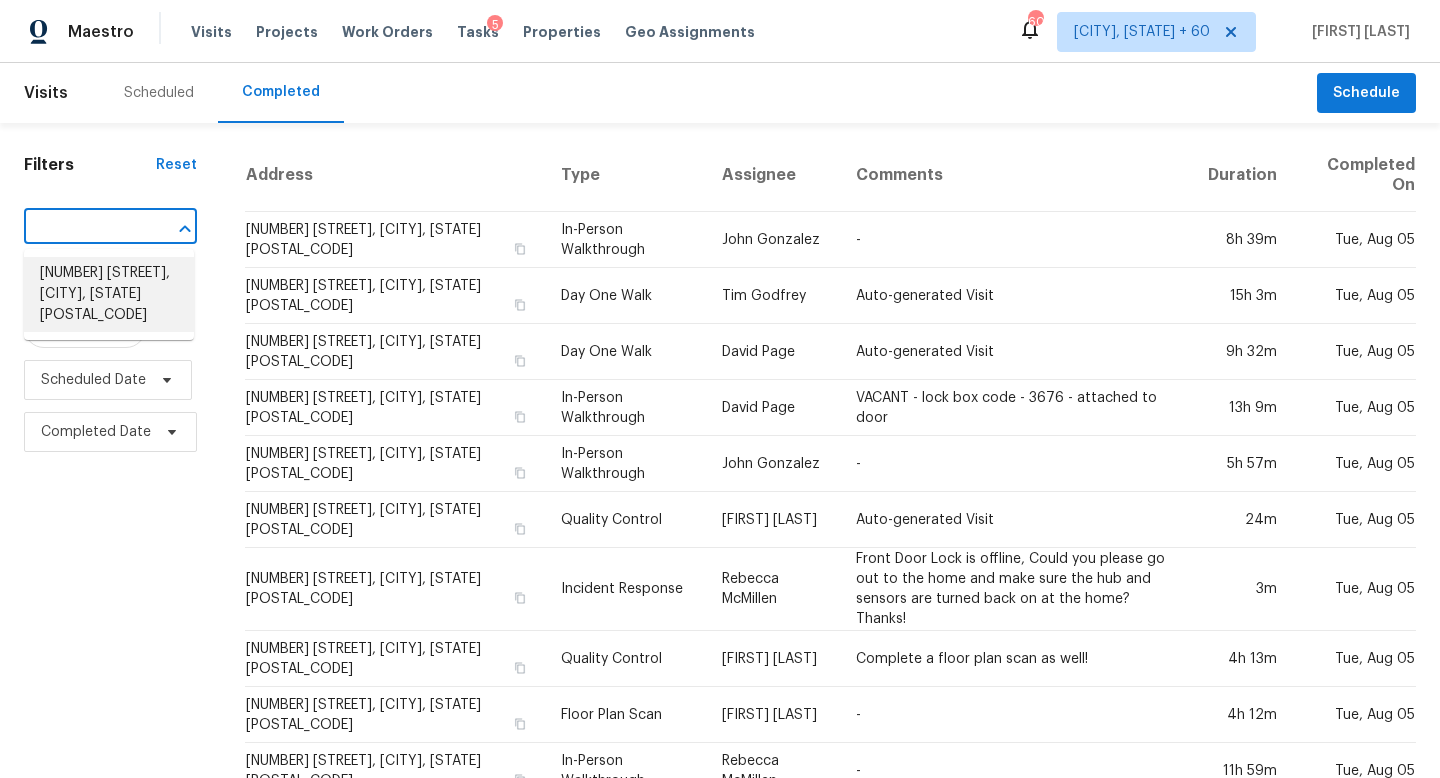 click on "1503 Stratford Dr, Mansfield, TX 76063" at bounding box center [109, 294] 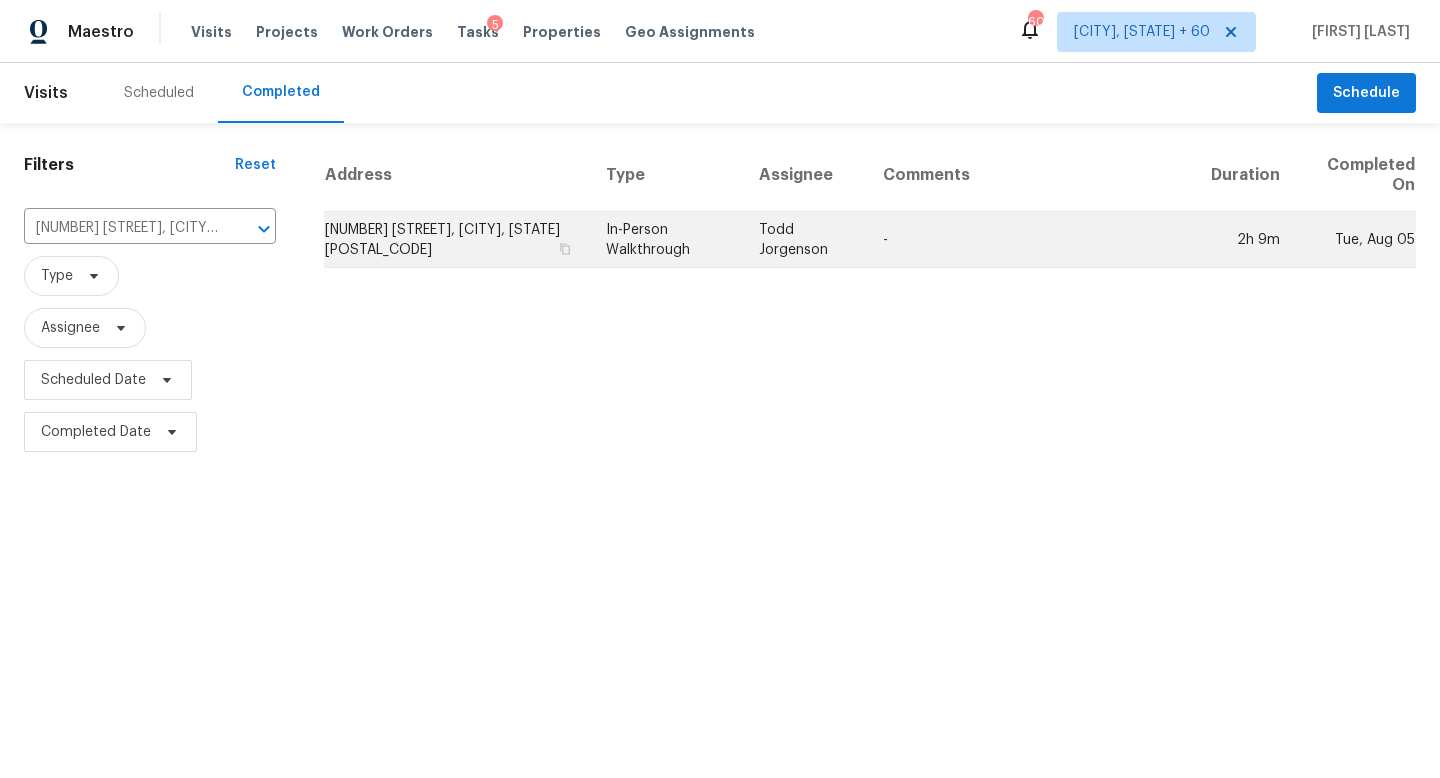 click on "In-Person Walkthrough" at bounding box center [666, 240] 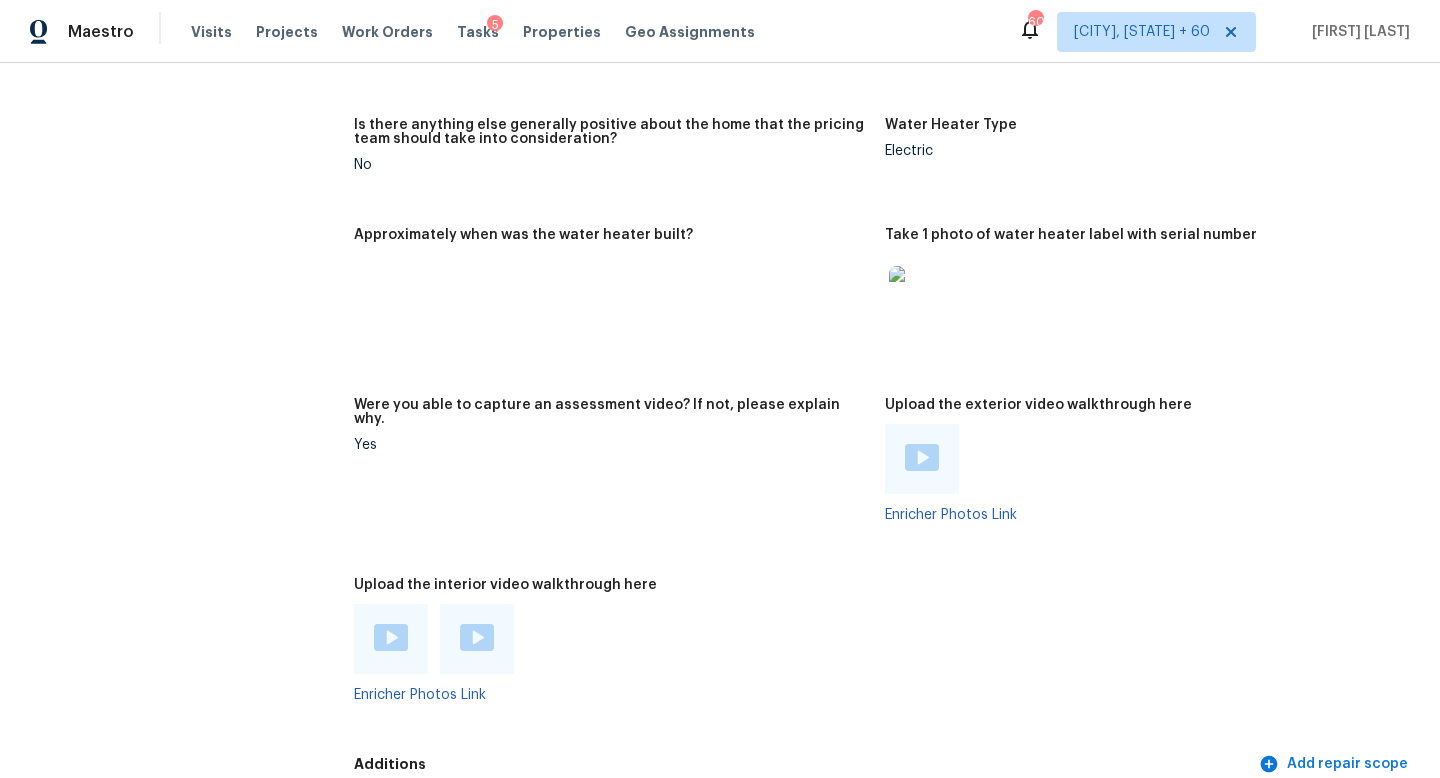 scroll, scrollTop: 3783, scrollLeft: 0, axis: vertical 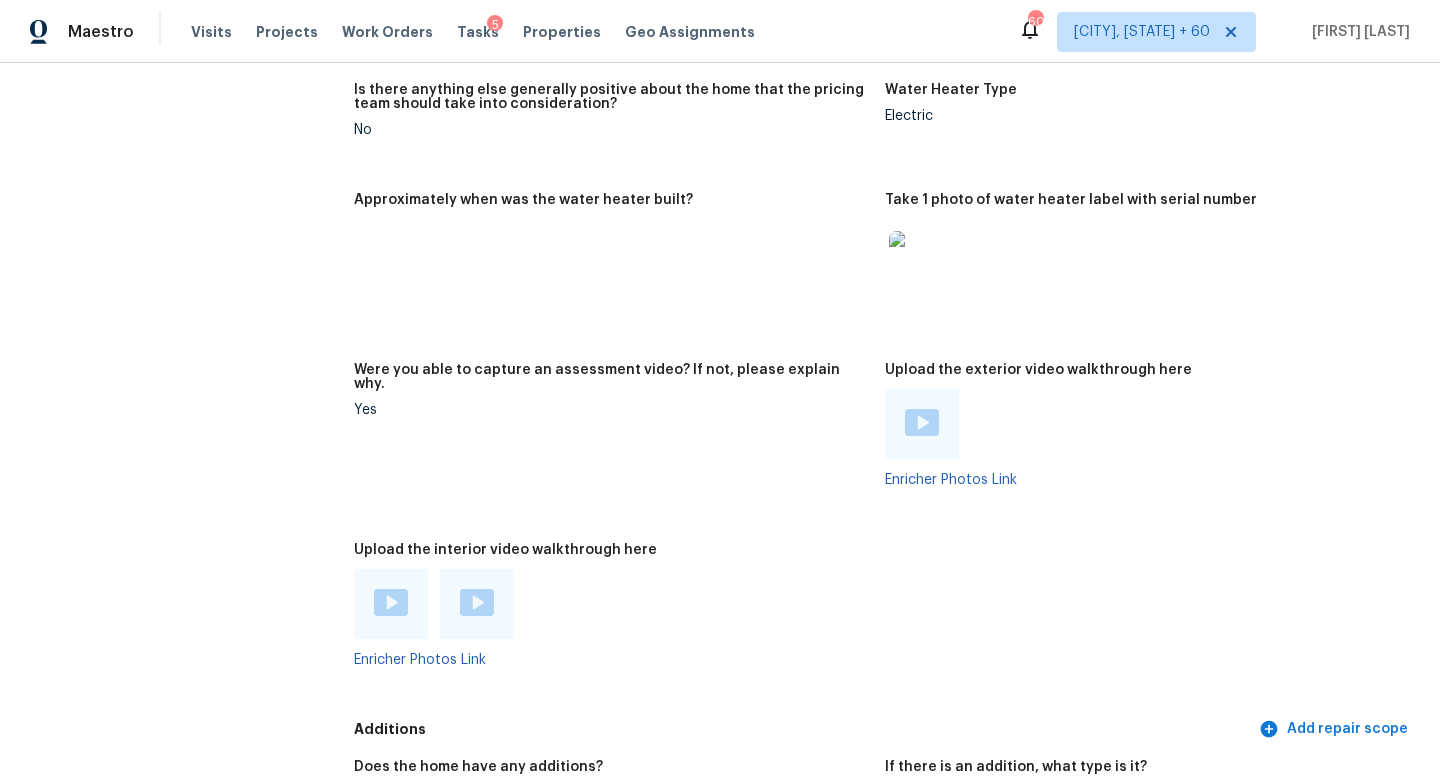 click at bounding box center [391, 602] 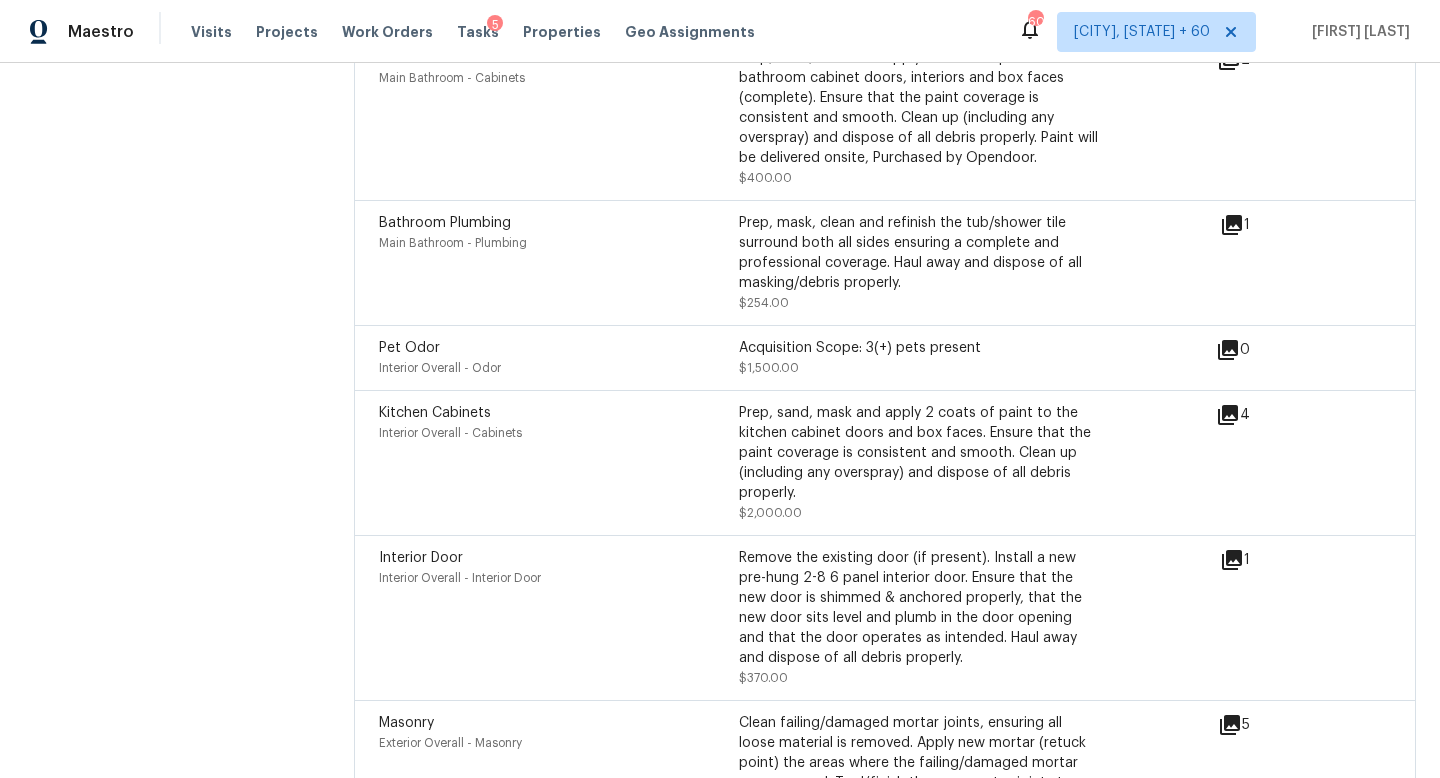 scroll, scrollTop: 5687, scrollLeft: 0, axis: vertical 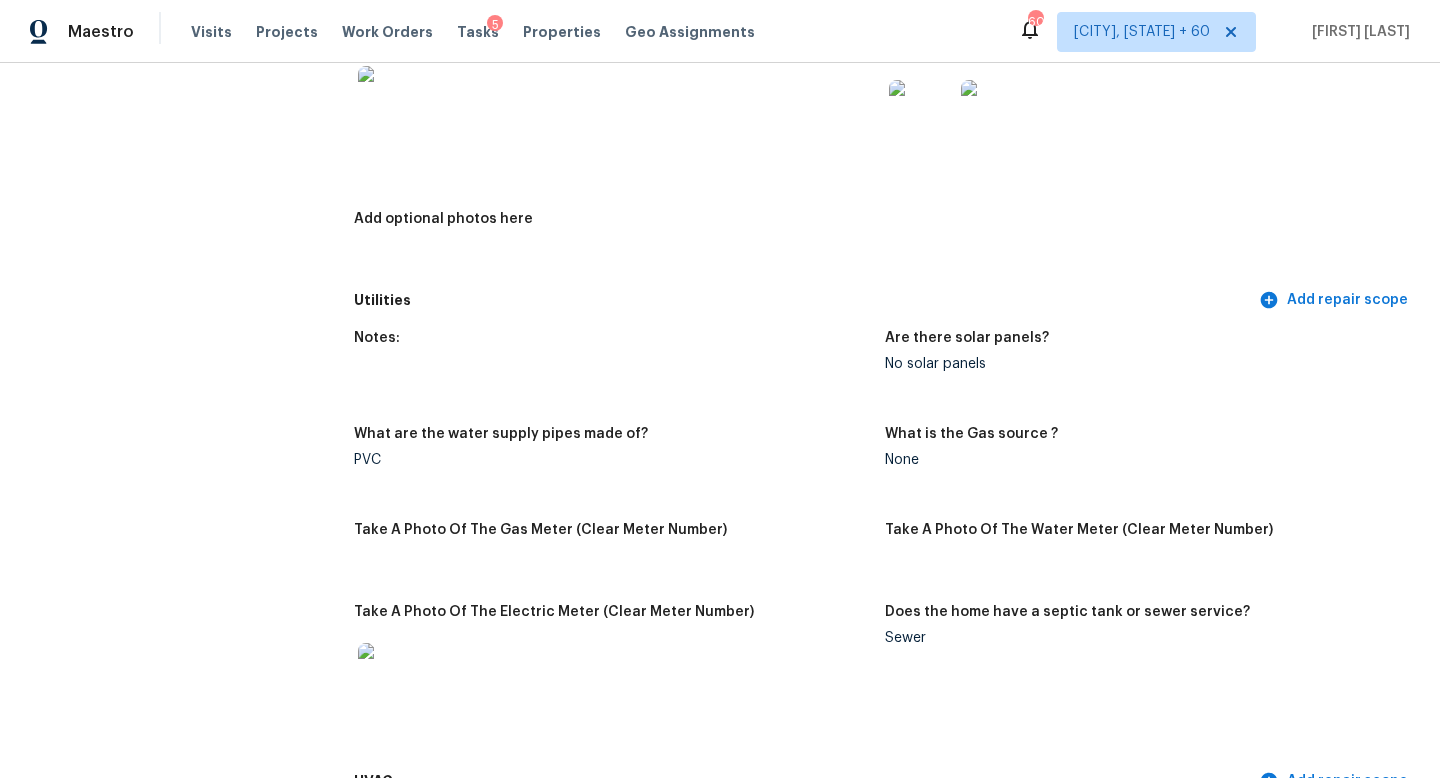 click on "Notes: Are there solar panels? No solar panels What are the water supply pipes made of? PVC What is the Gas source ? None Take A Photo Of The Gas Meter (Clear Meter Number) Take A Photo Of The Water Meter (Clear Meter Number) Take A Photo Of The Electric Meter (Clear Meter Number) Does the home have a septic tank or sewer service? Sewer" at bounding box center [885, 541] 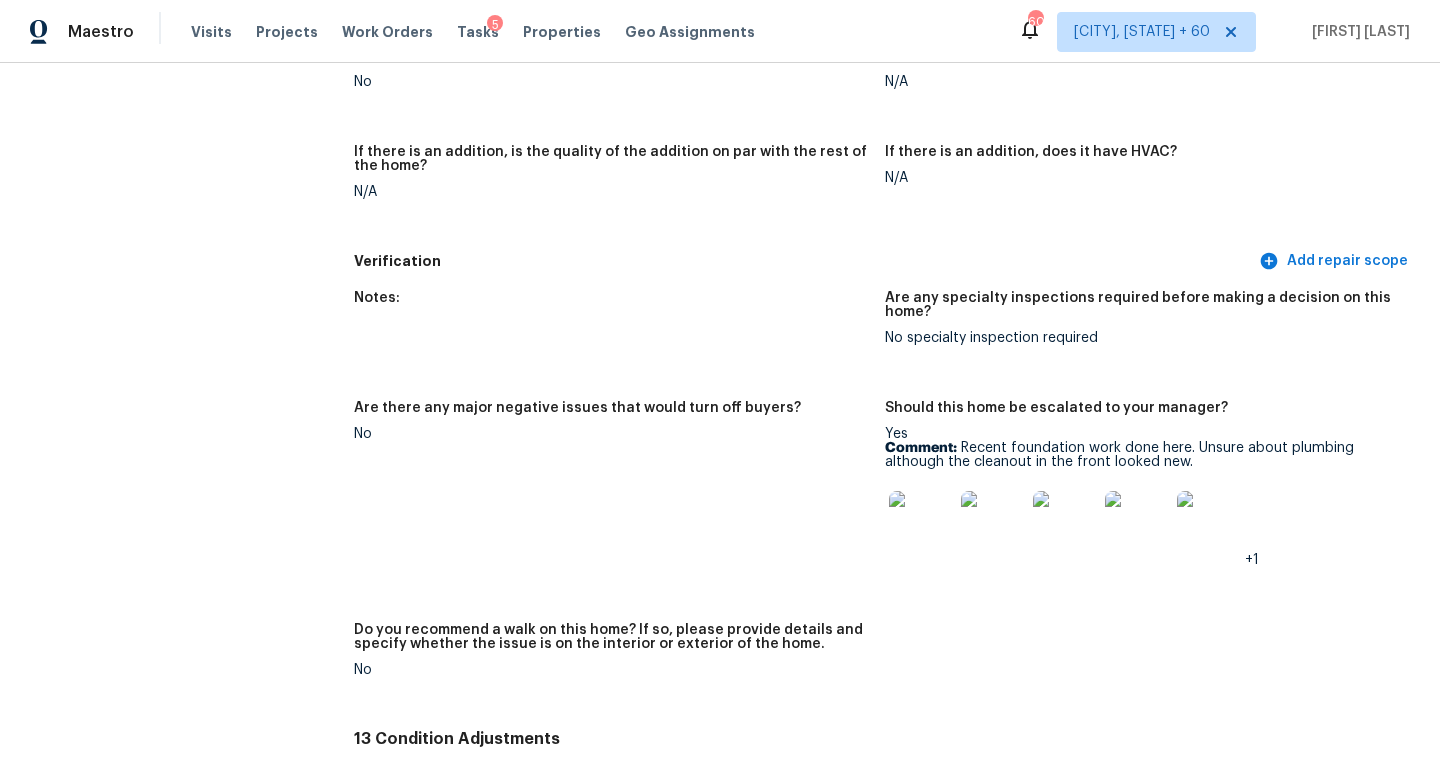 scroll, scrollTop: 6348, scrollLeft: 0, axis: vertical 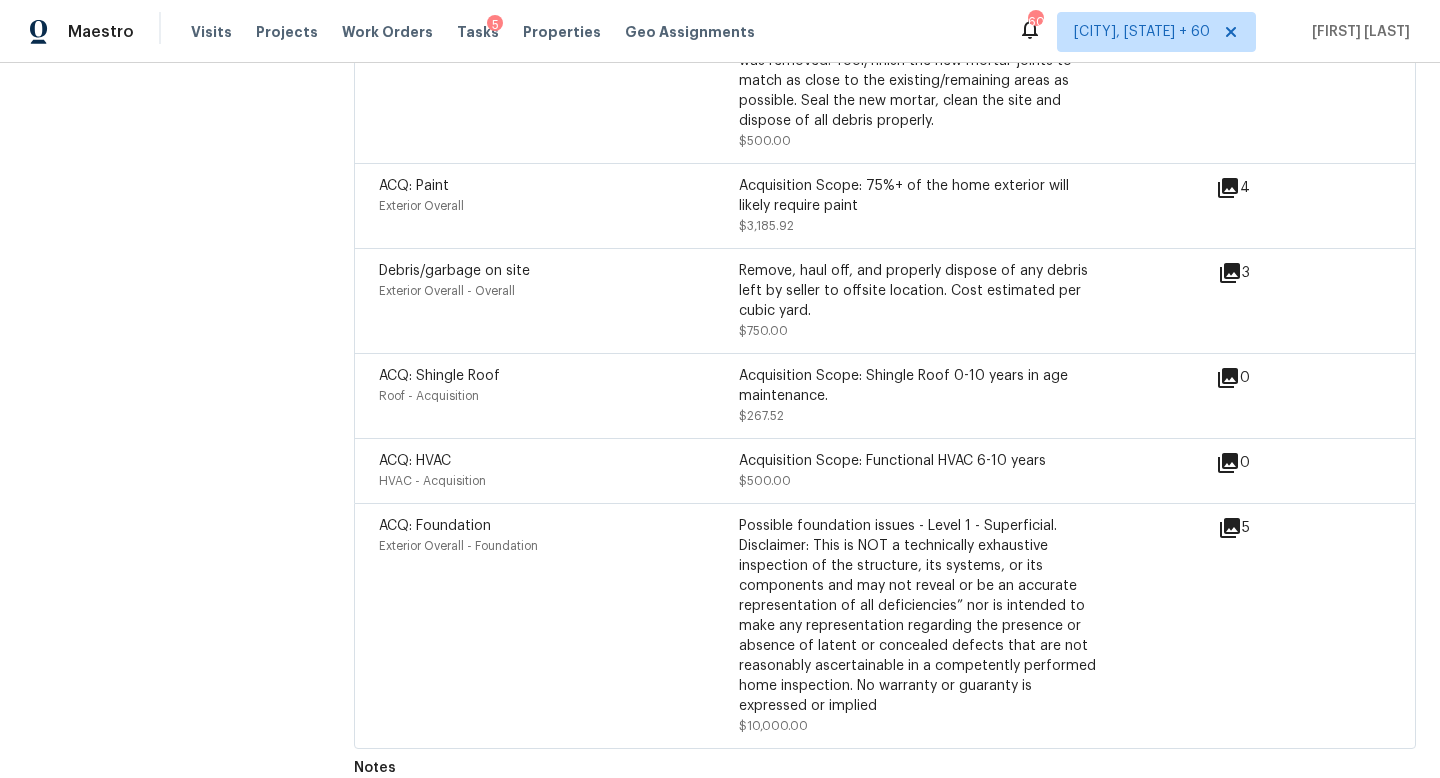 click on "5" at bounding box center (1266, 528) 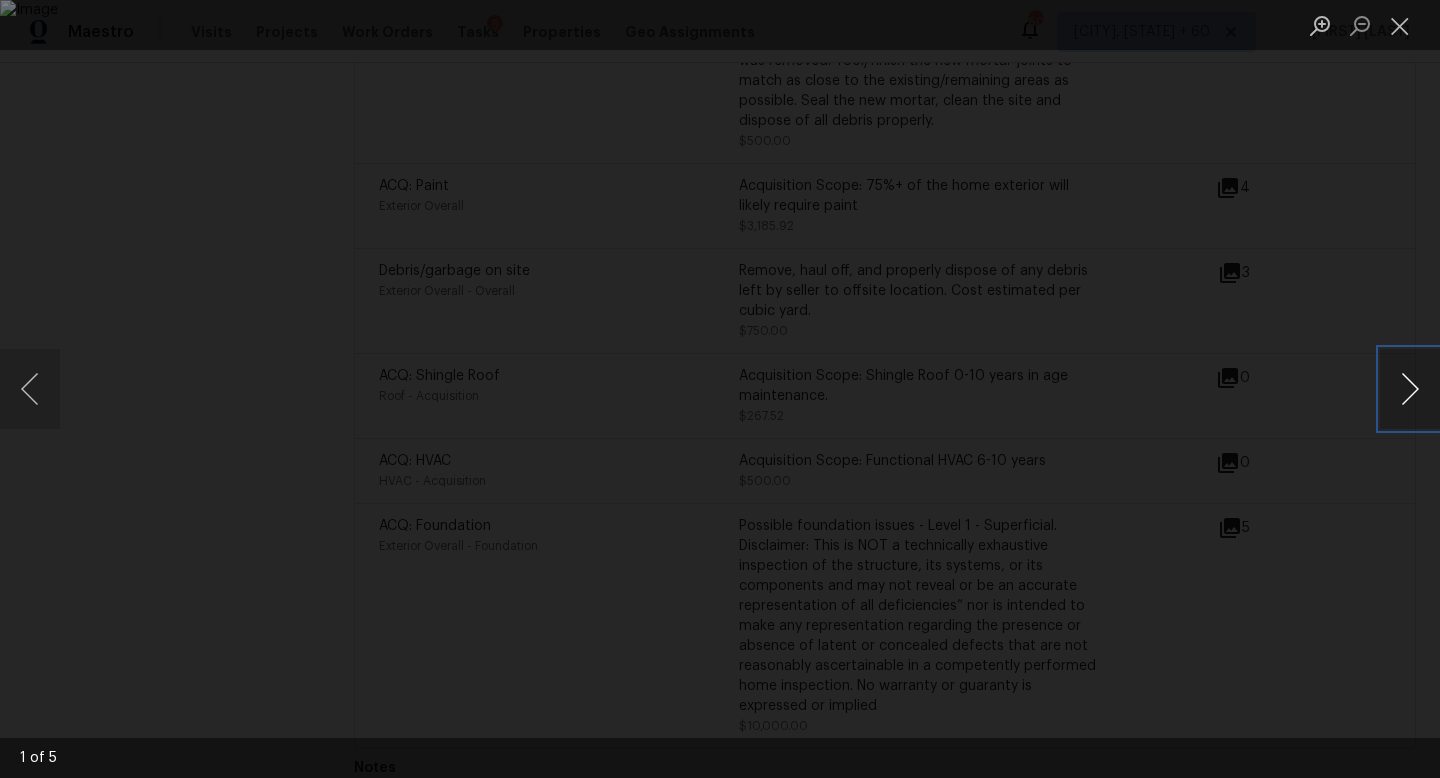 click at bounding box center (1410, 389) 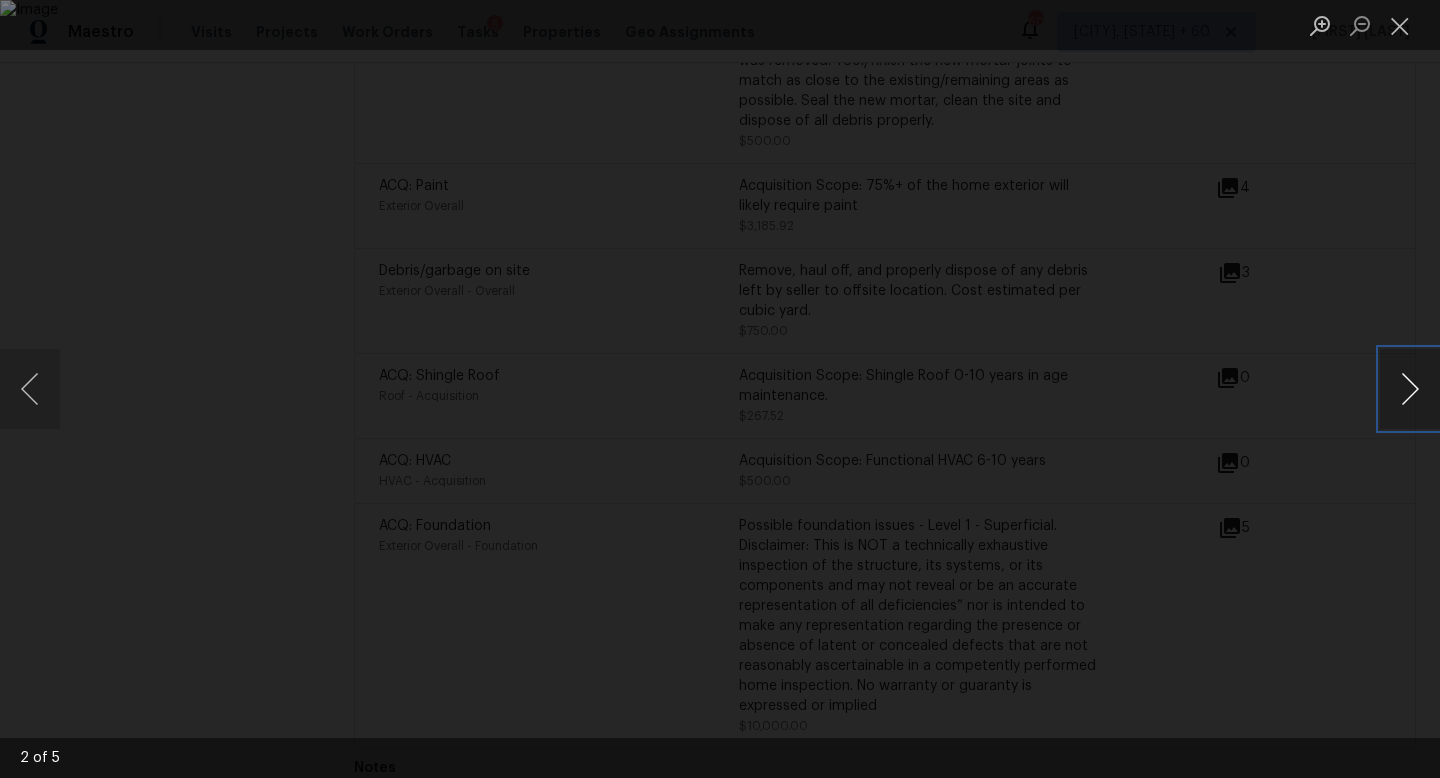 type 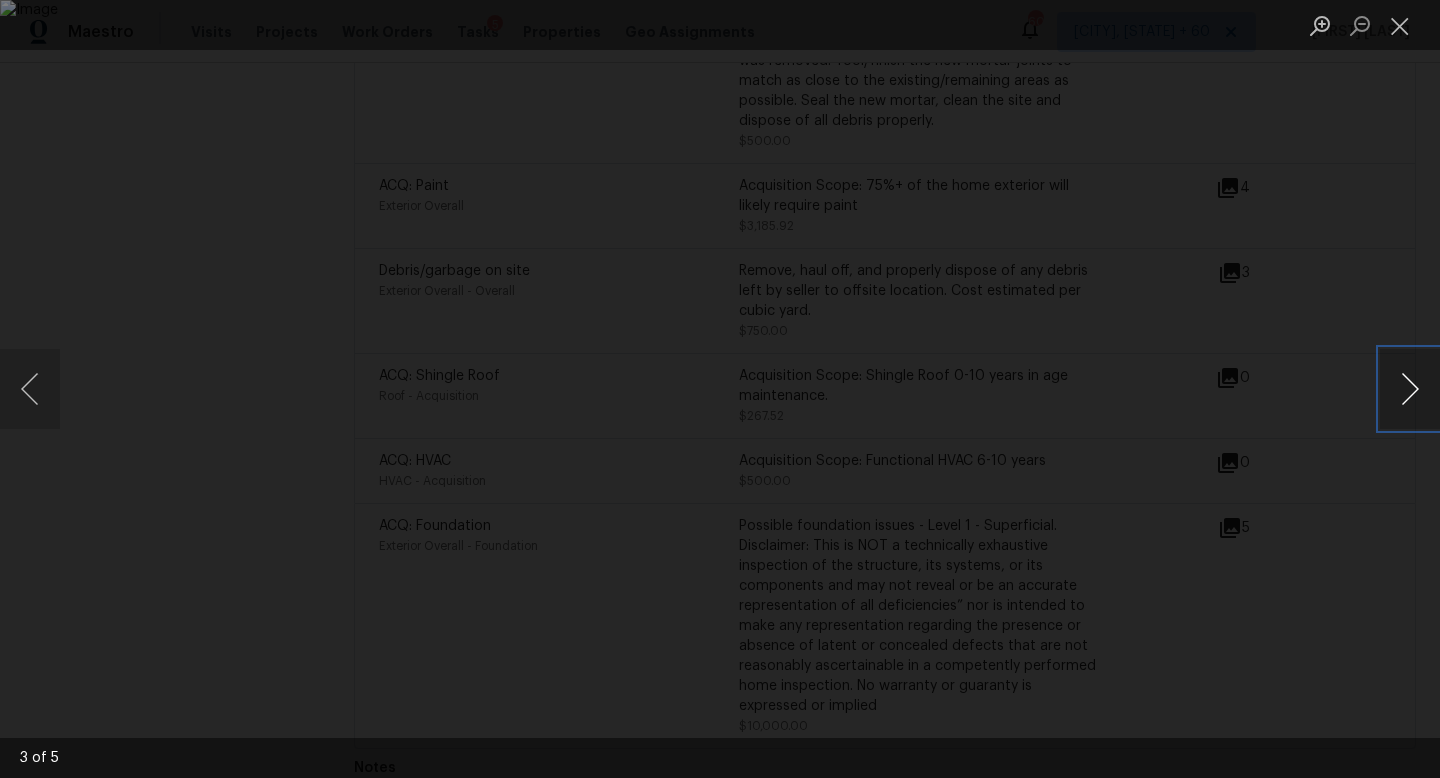 click at bounding box center [1410, 389] 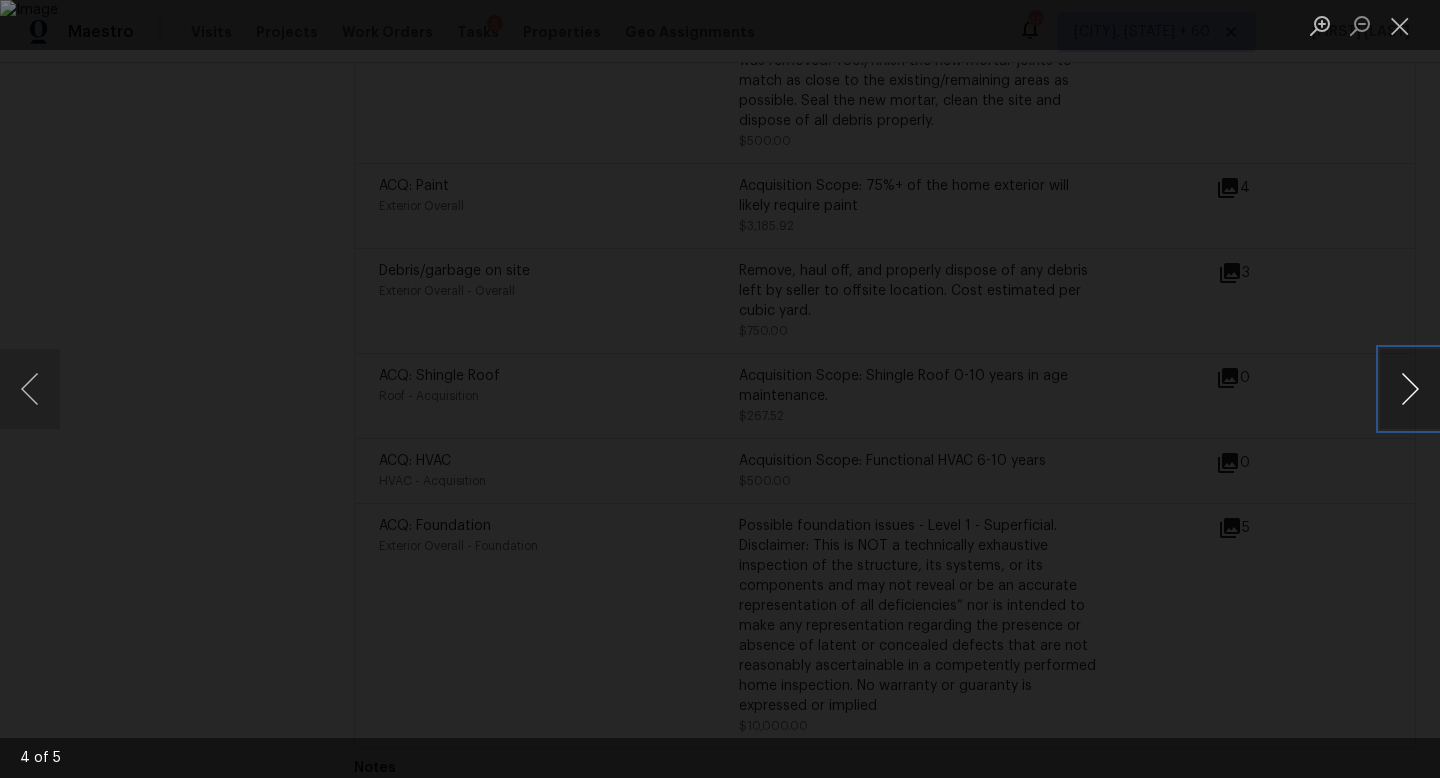 click at bounding box center (1410, 389) 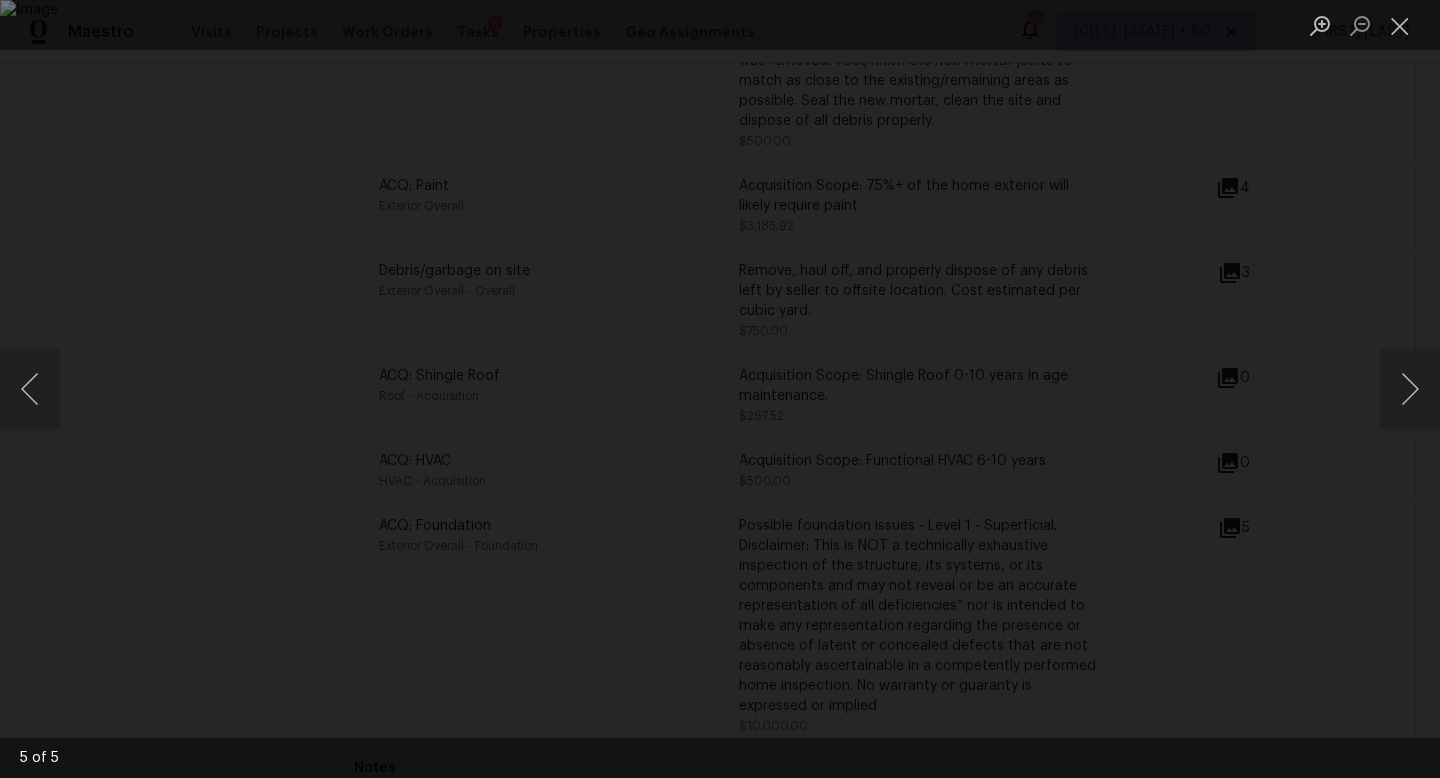 click at bounding box center [720, 389] 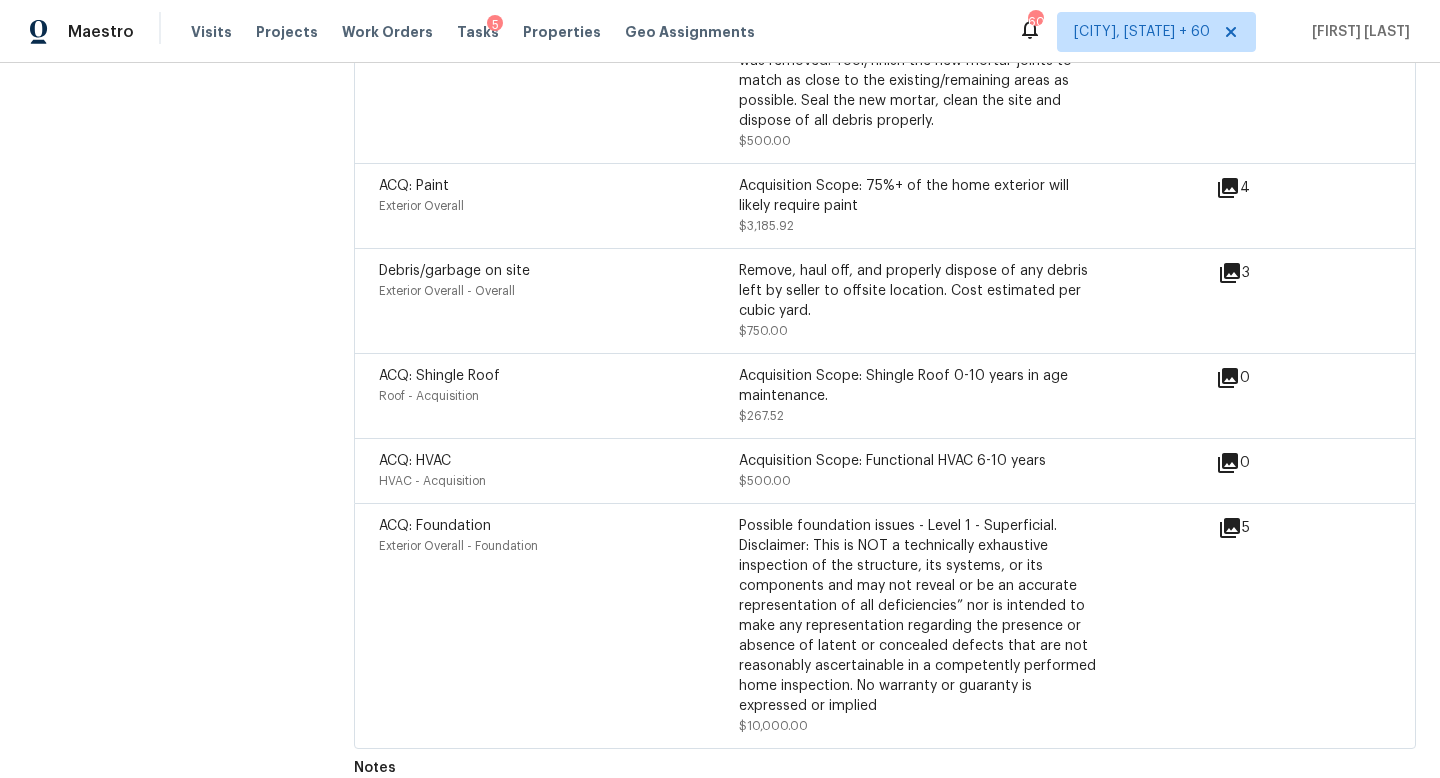 scroll, scrollTop: 1236, scrollLeft: 0, axis: vertical 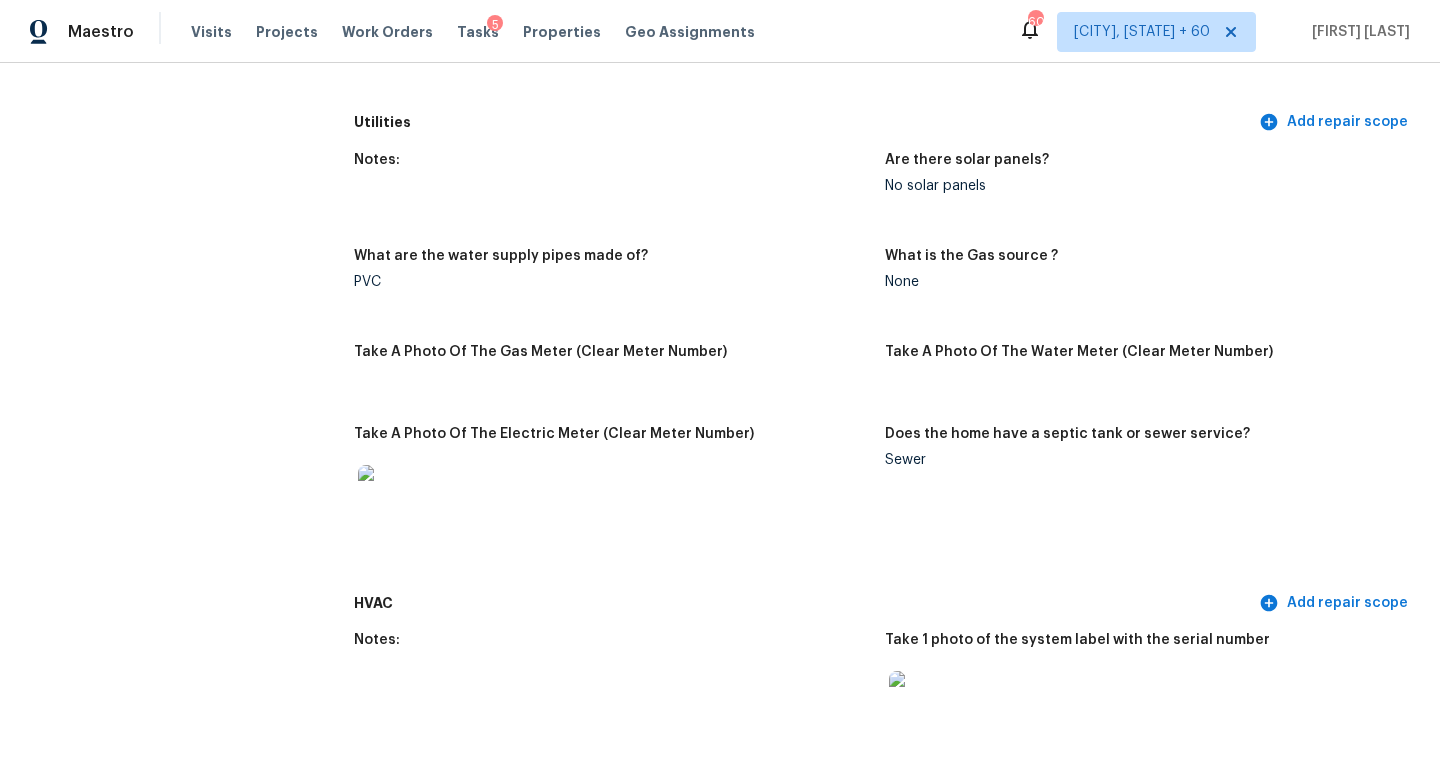click on "All visits 1503 Stratford Dr Mansfield, TX 76063 Home details Other Visits No previous visits" at bounding box center (157, 2389) 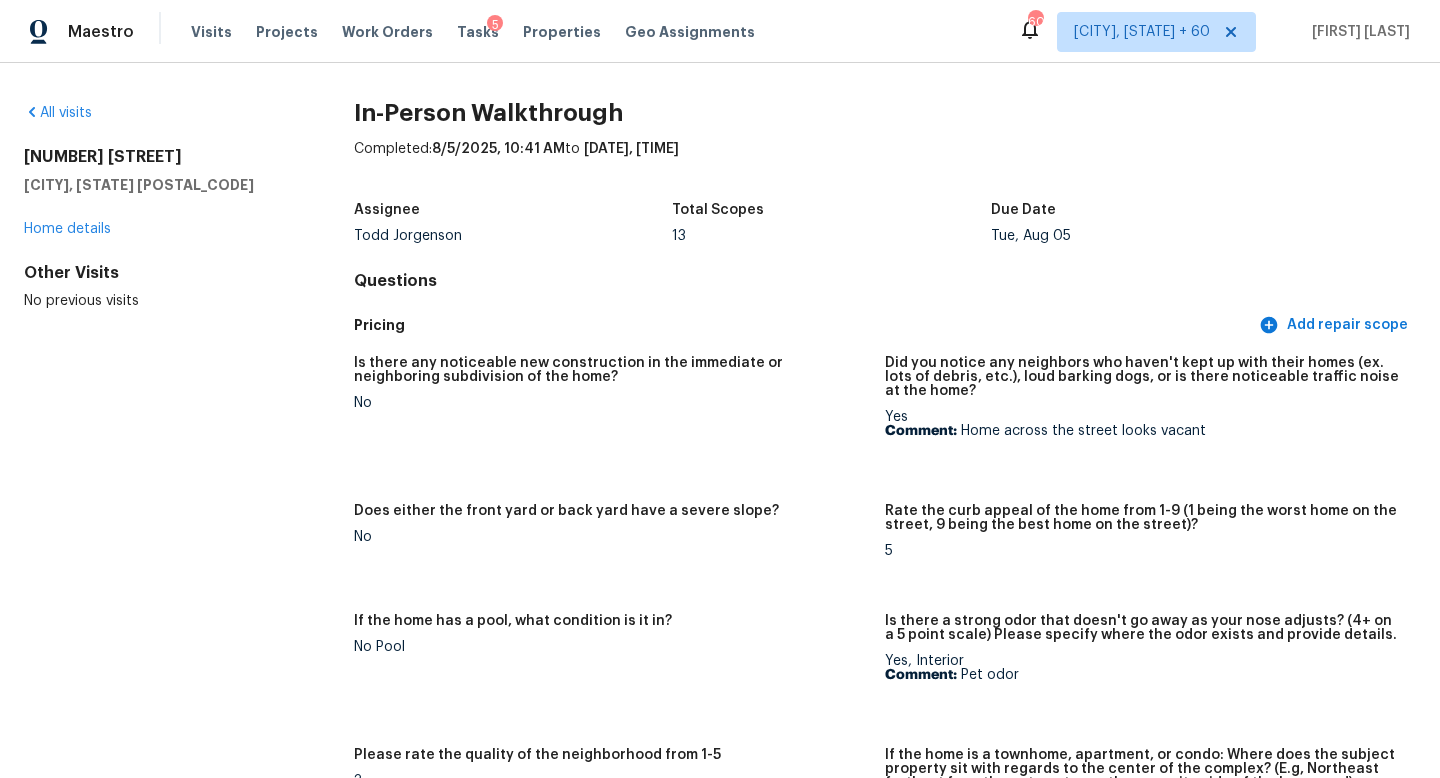 scroll, scrollTop: 2983, scrollLeft: 0, axis: vertical 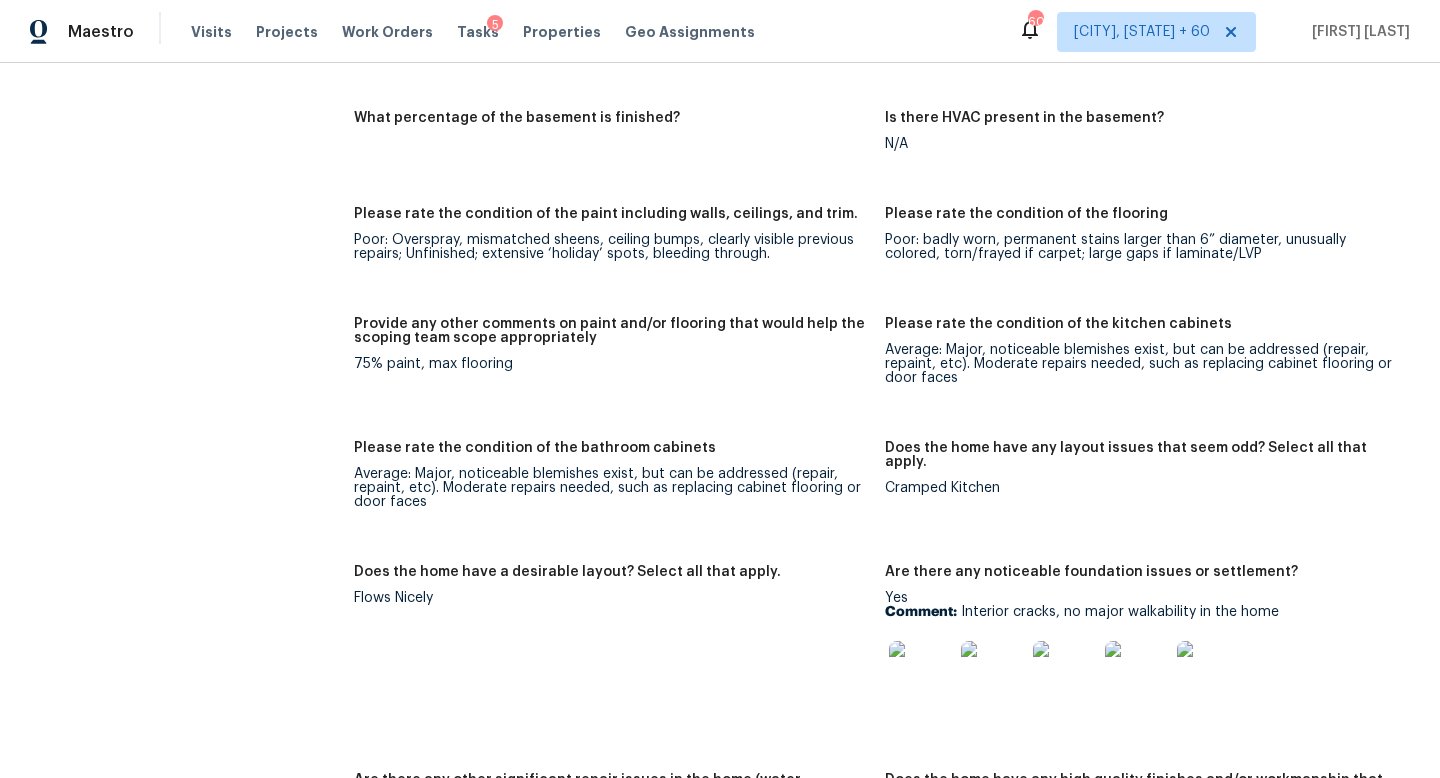click at bounding box center [921, 673] 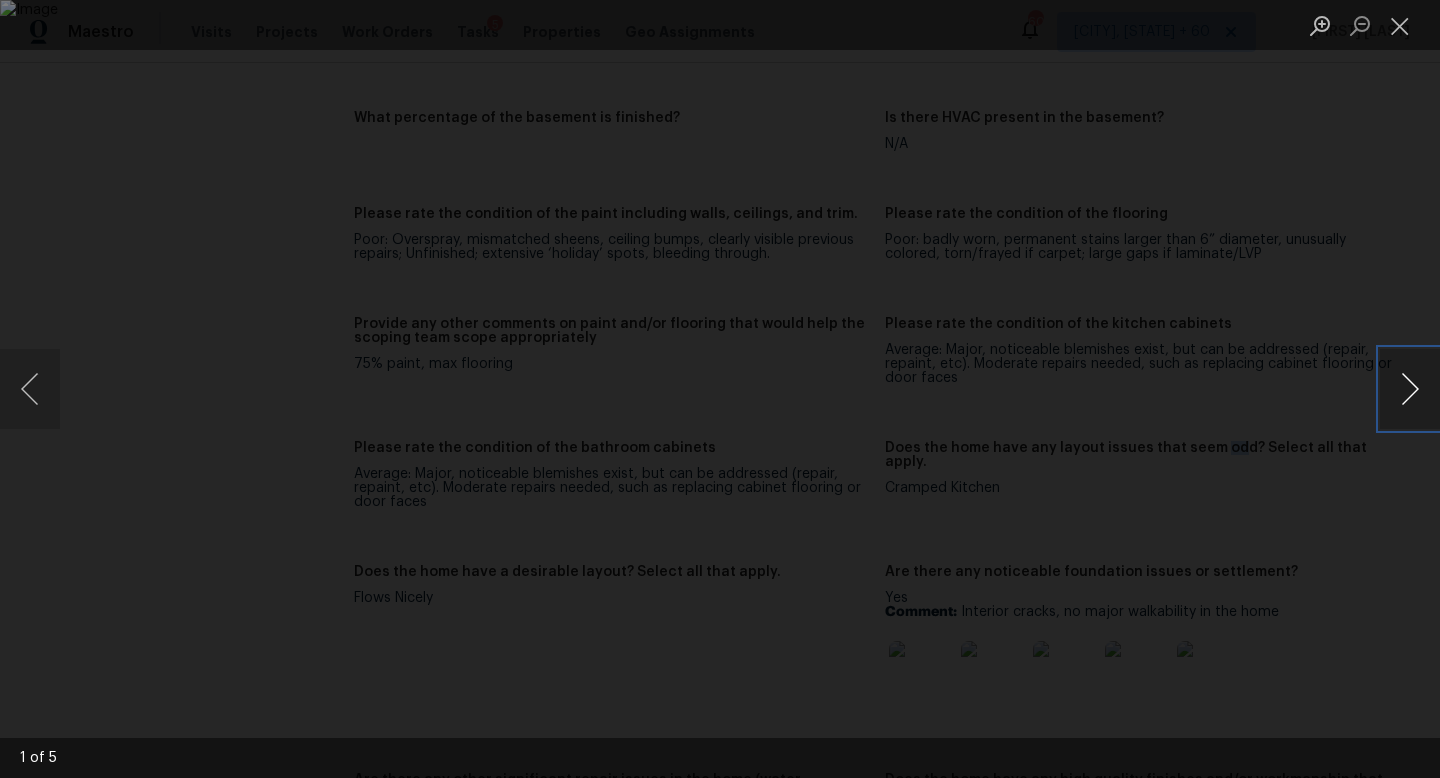 click at bounding box center [1410, 389] 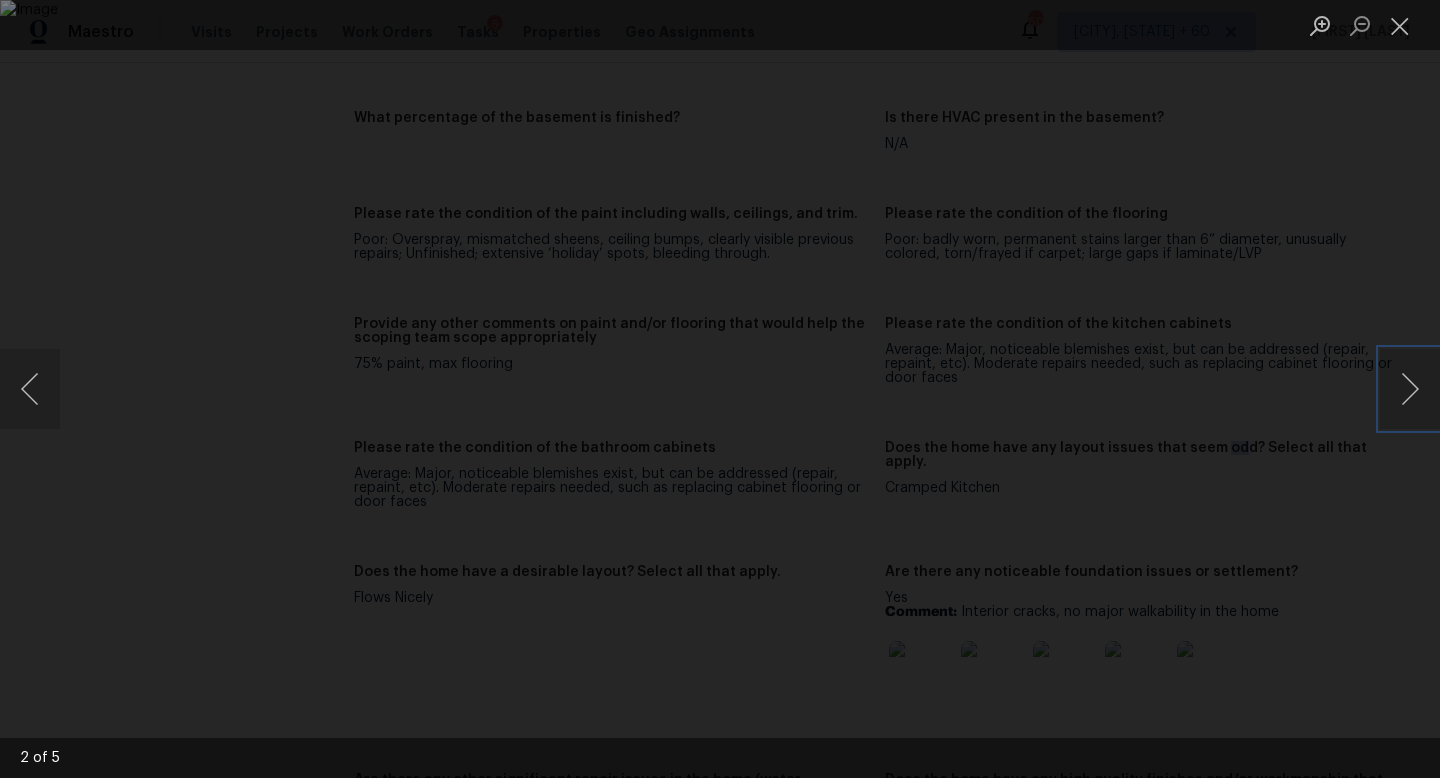 type 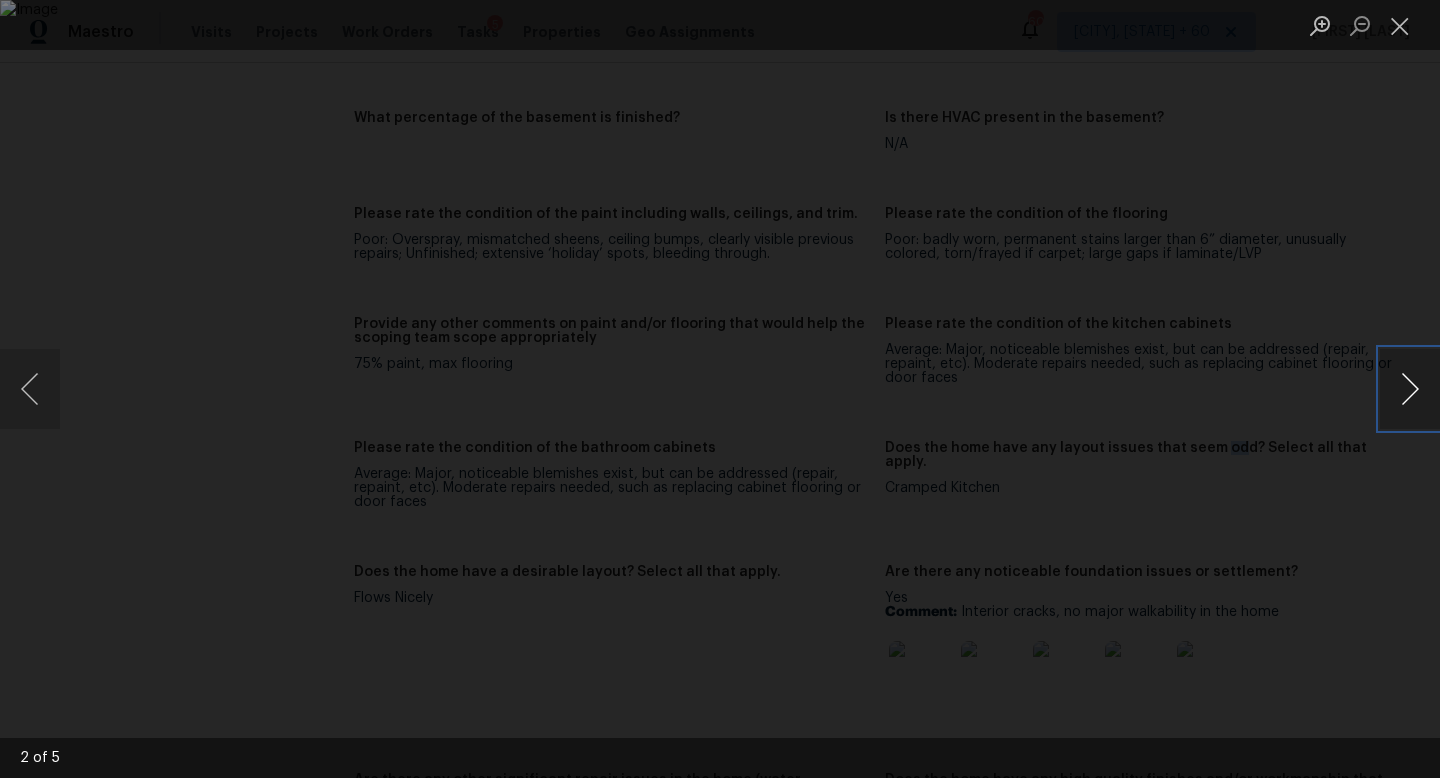 click at bounding box center (1410, 389) 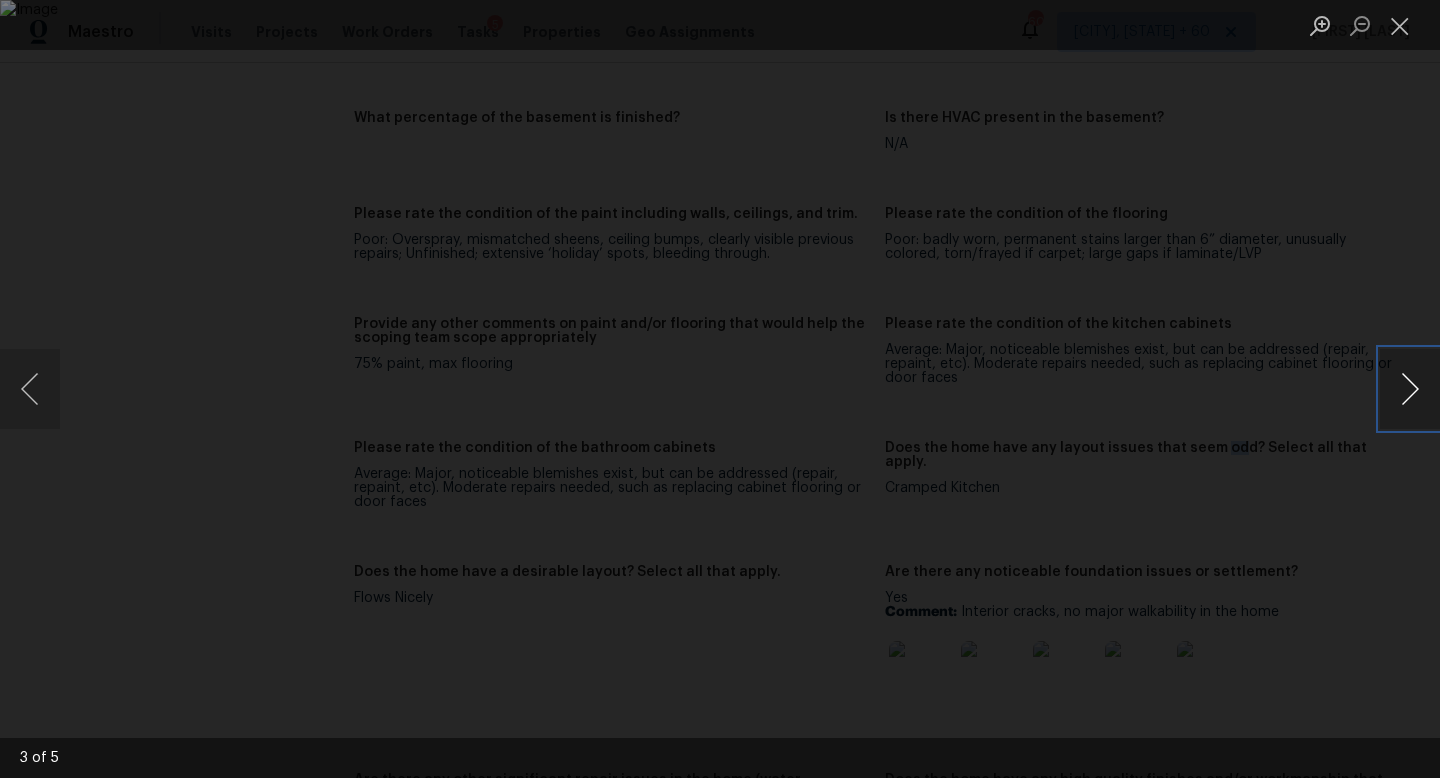 click at bounding box center (1410, 389) 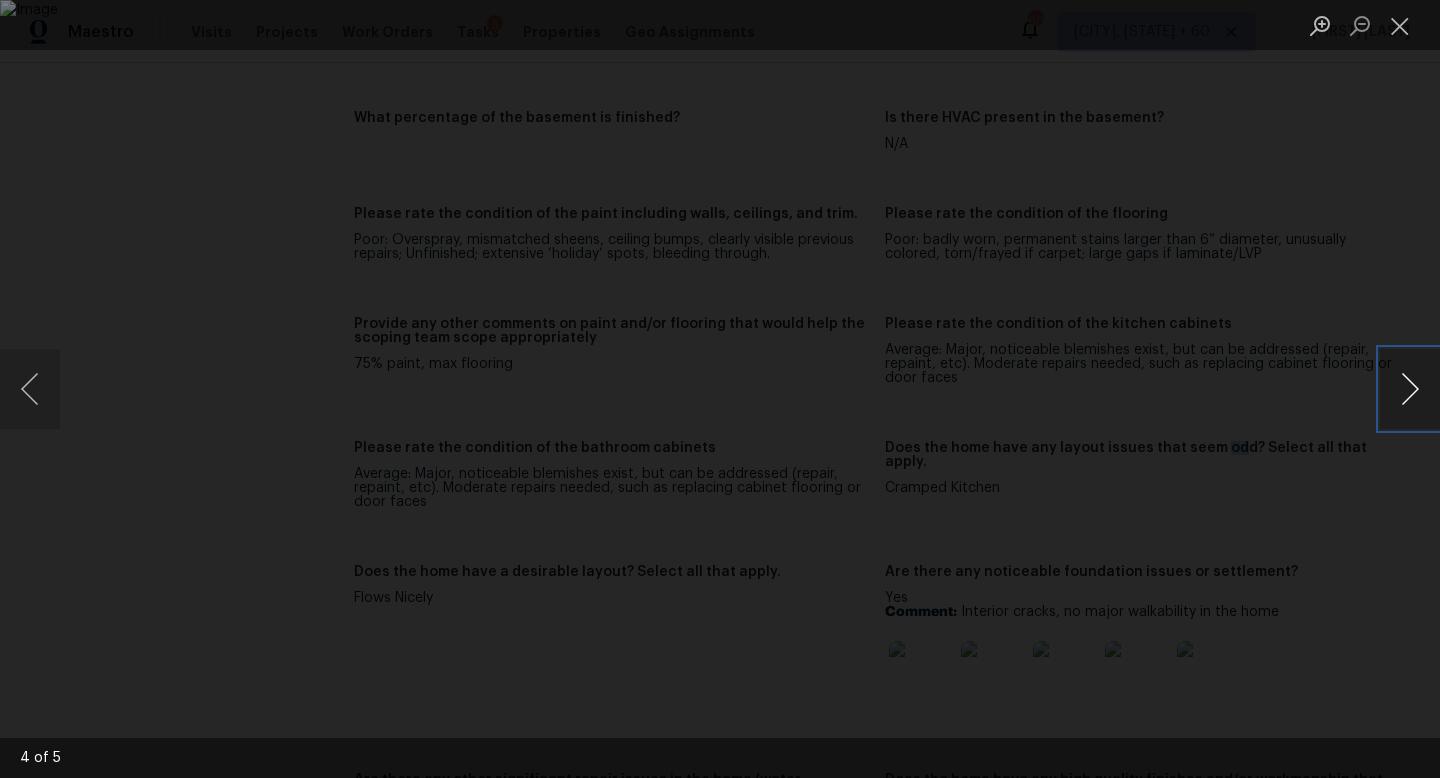 click at bounding box center [1410, 389] 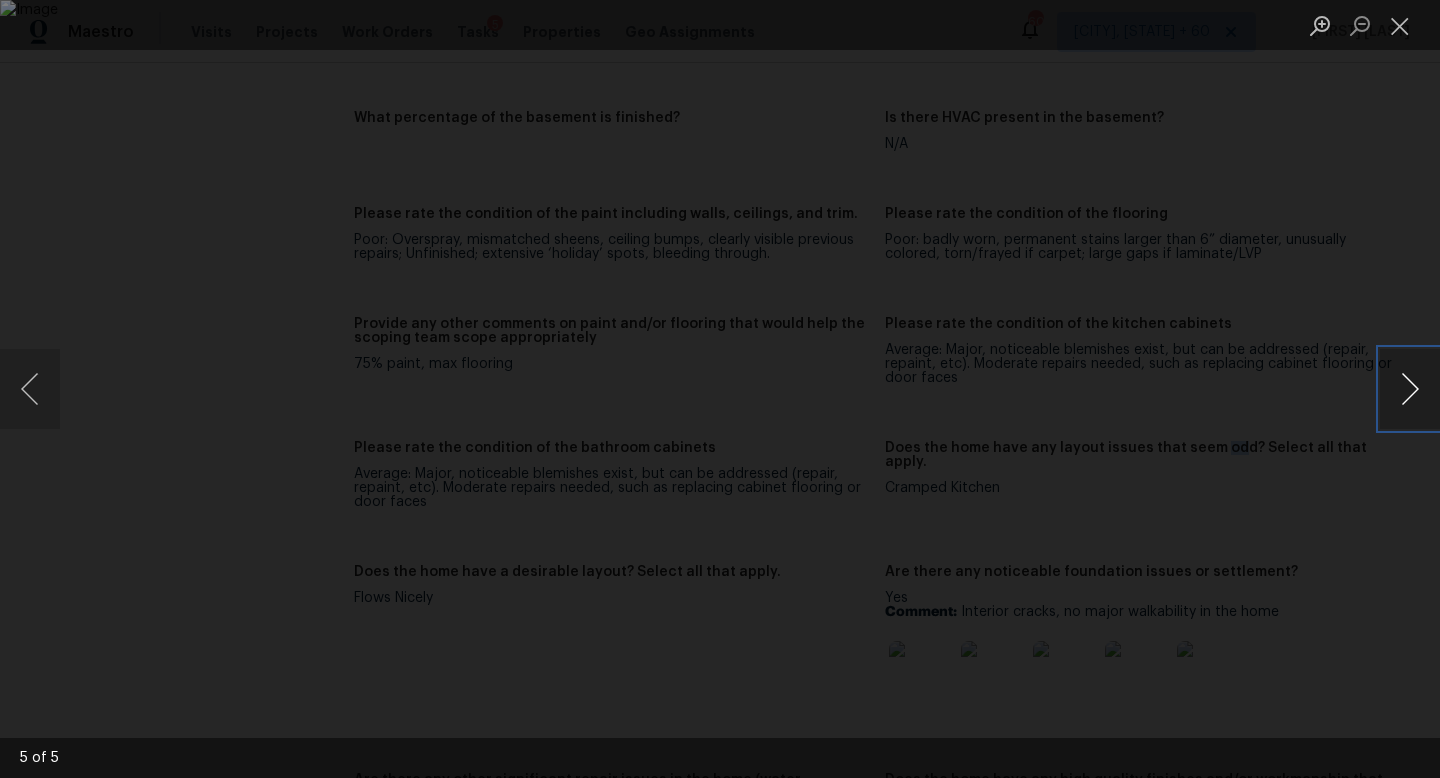 click at bounding box center [1410, 389] 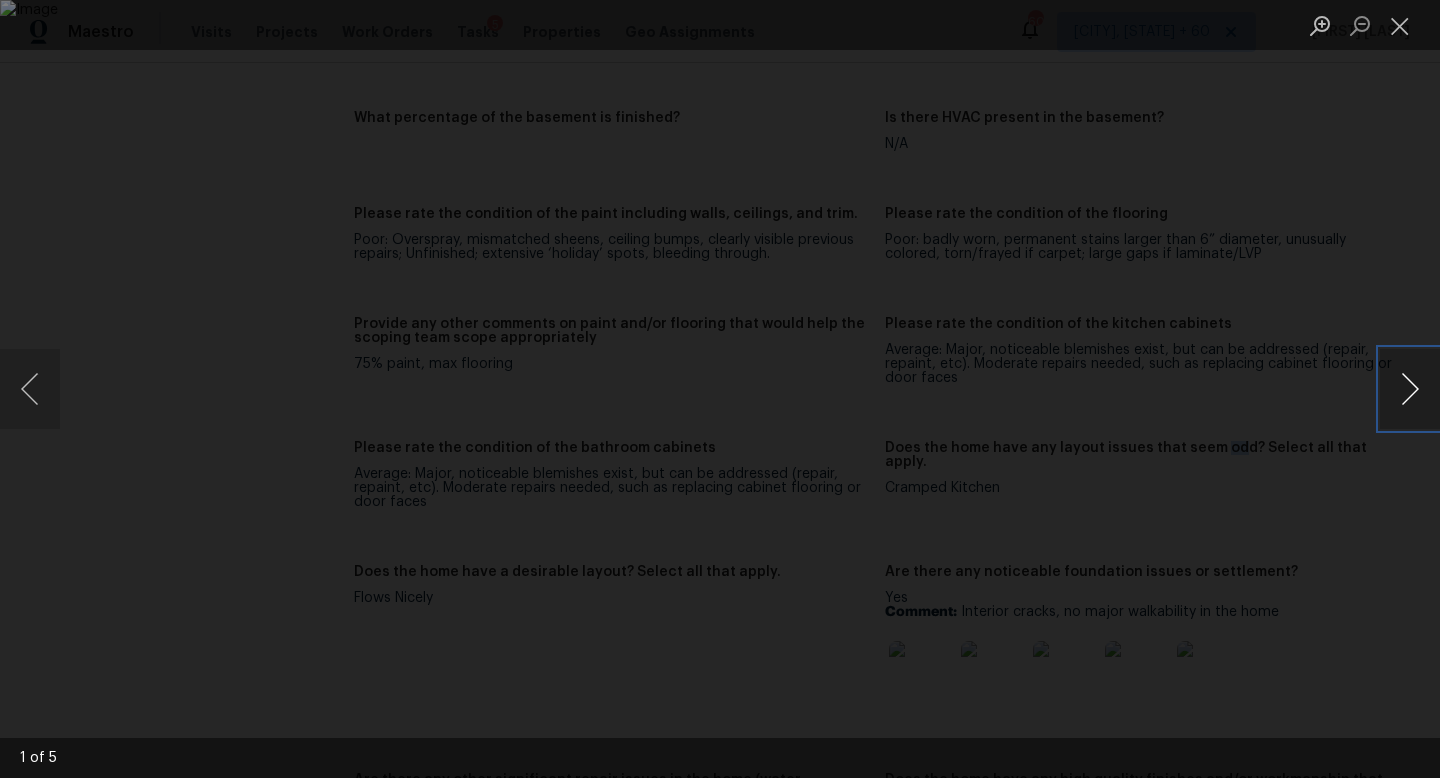 click at bounding box center [1410, 389] 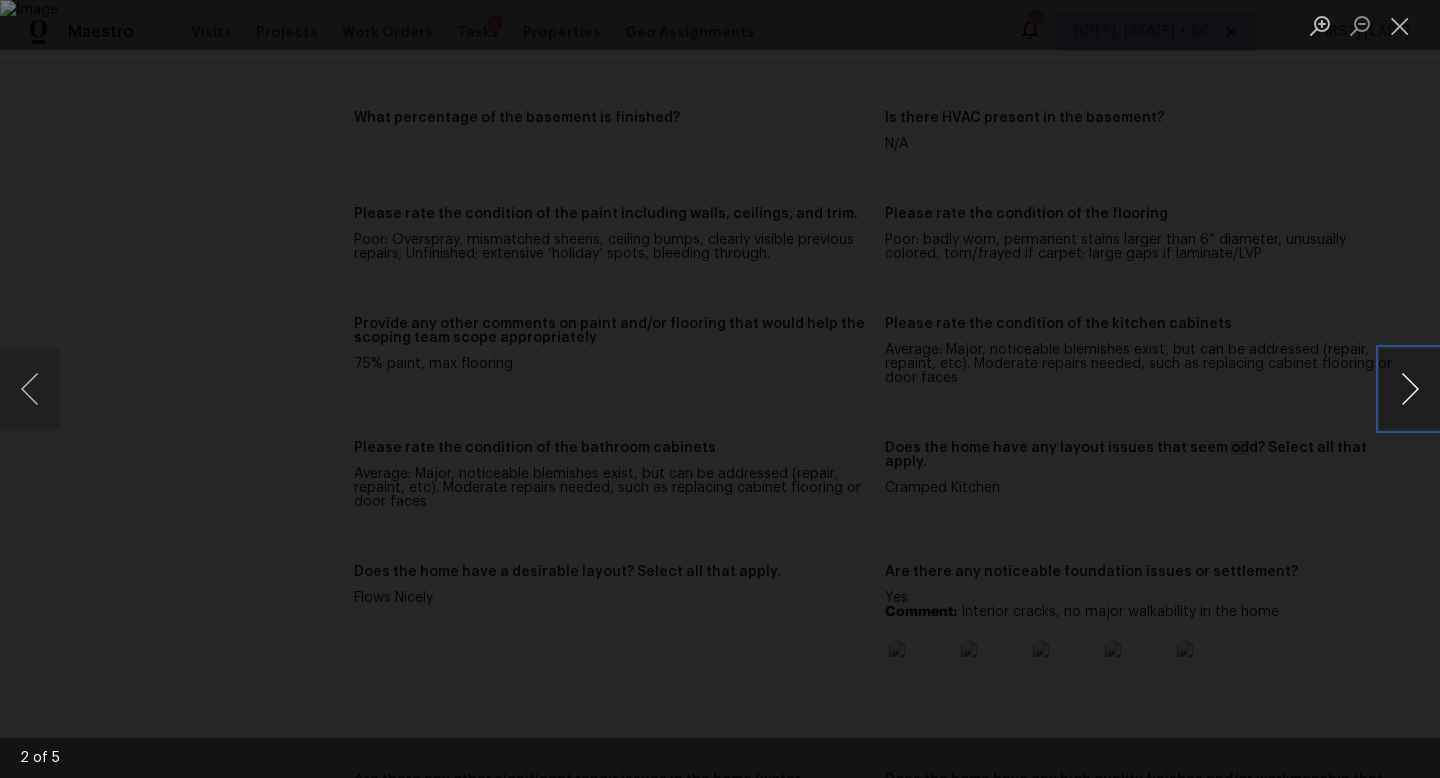 click at bounding box center [1410, 389] 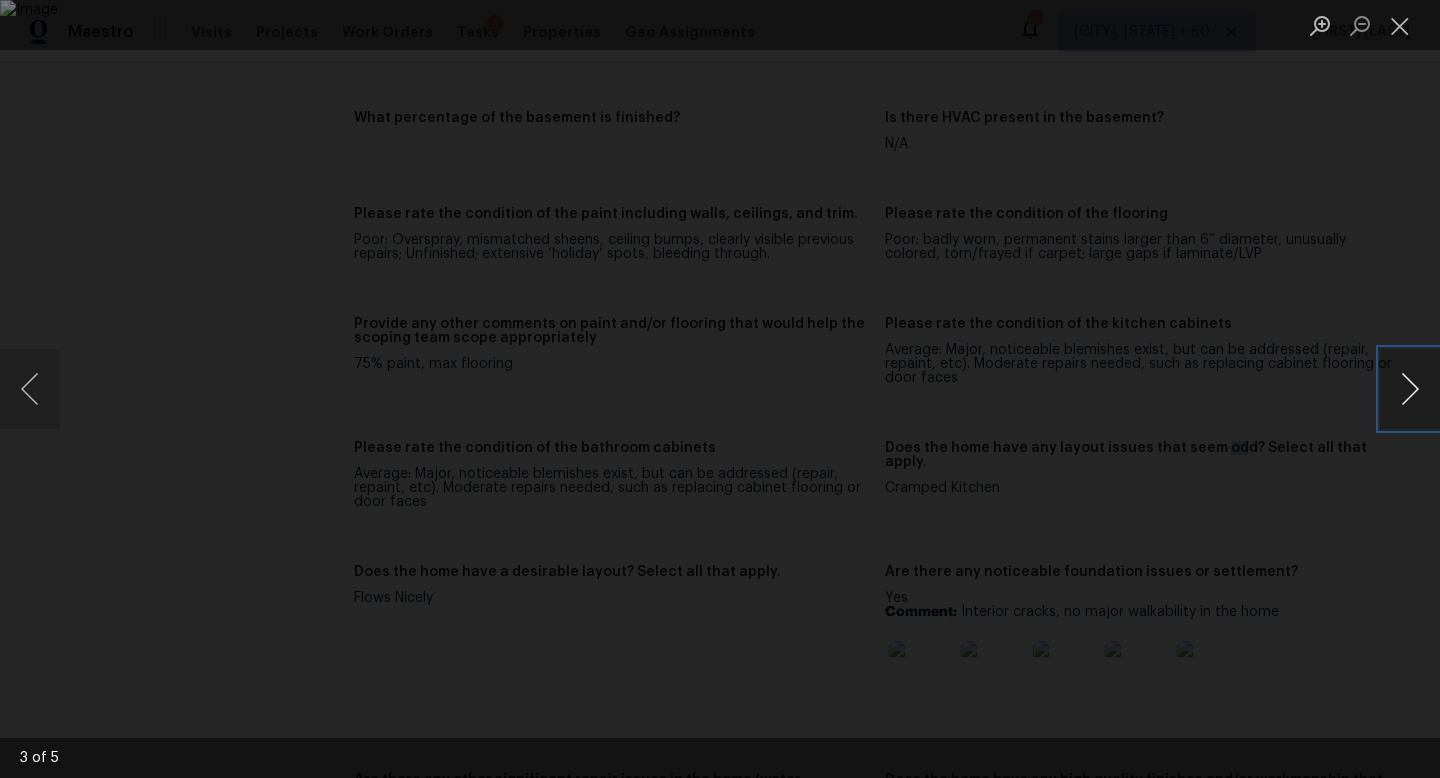 click at bounding box center (1410, 389) 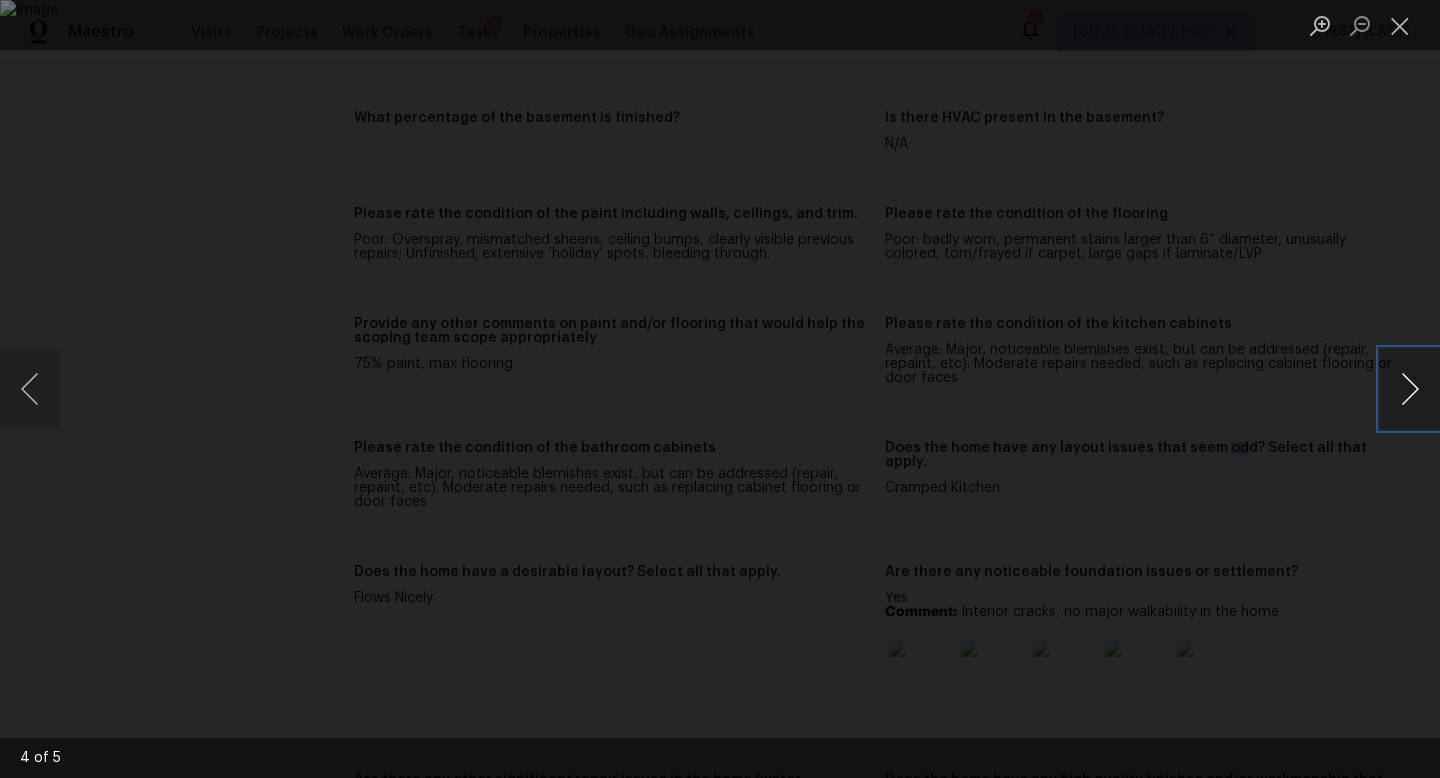click at bounding box center [1410, 389] 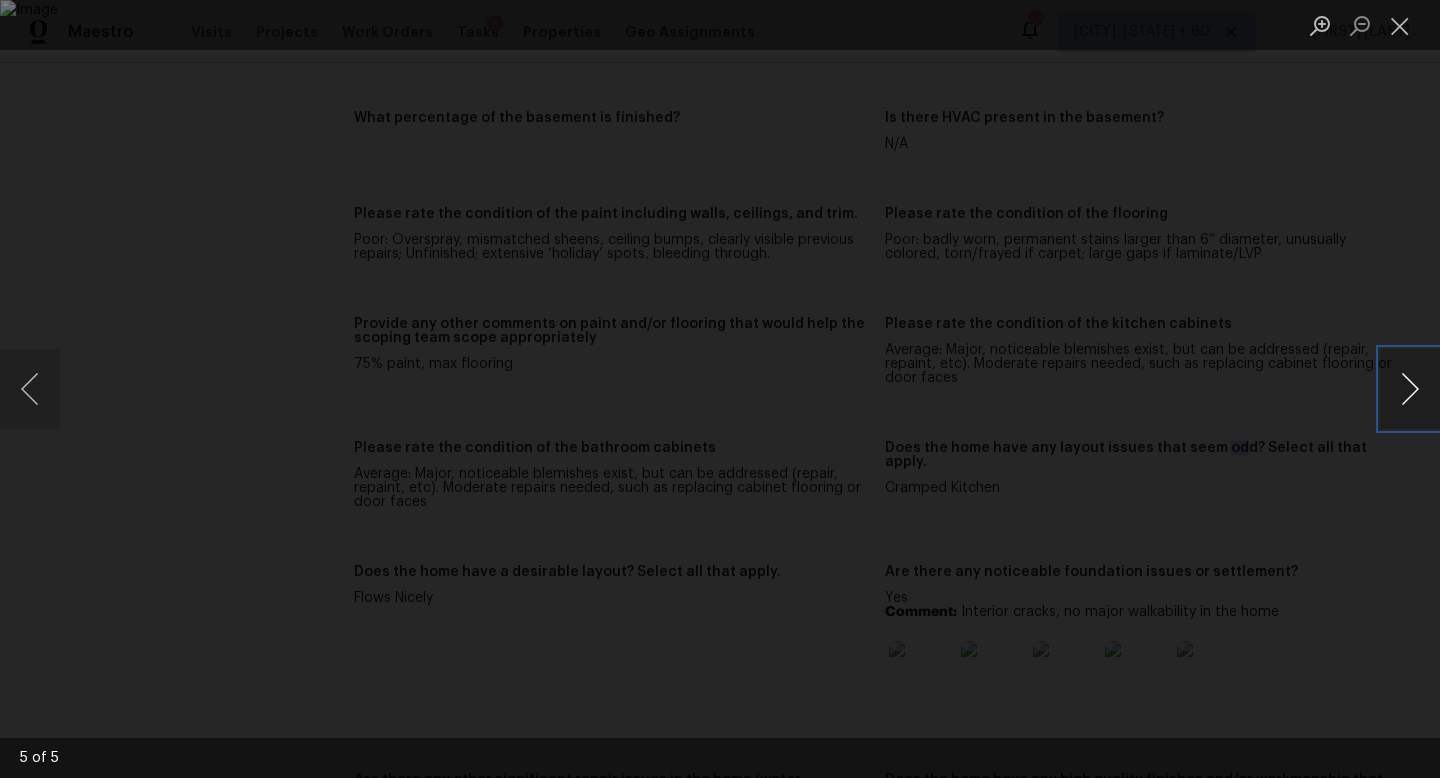 click at bounding box center (1410, 389) 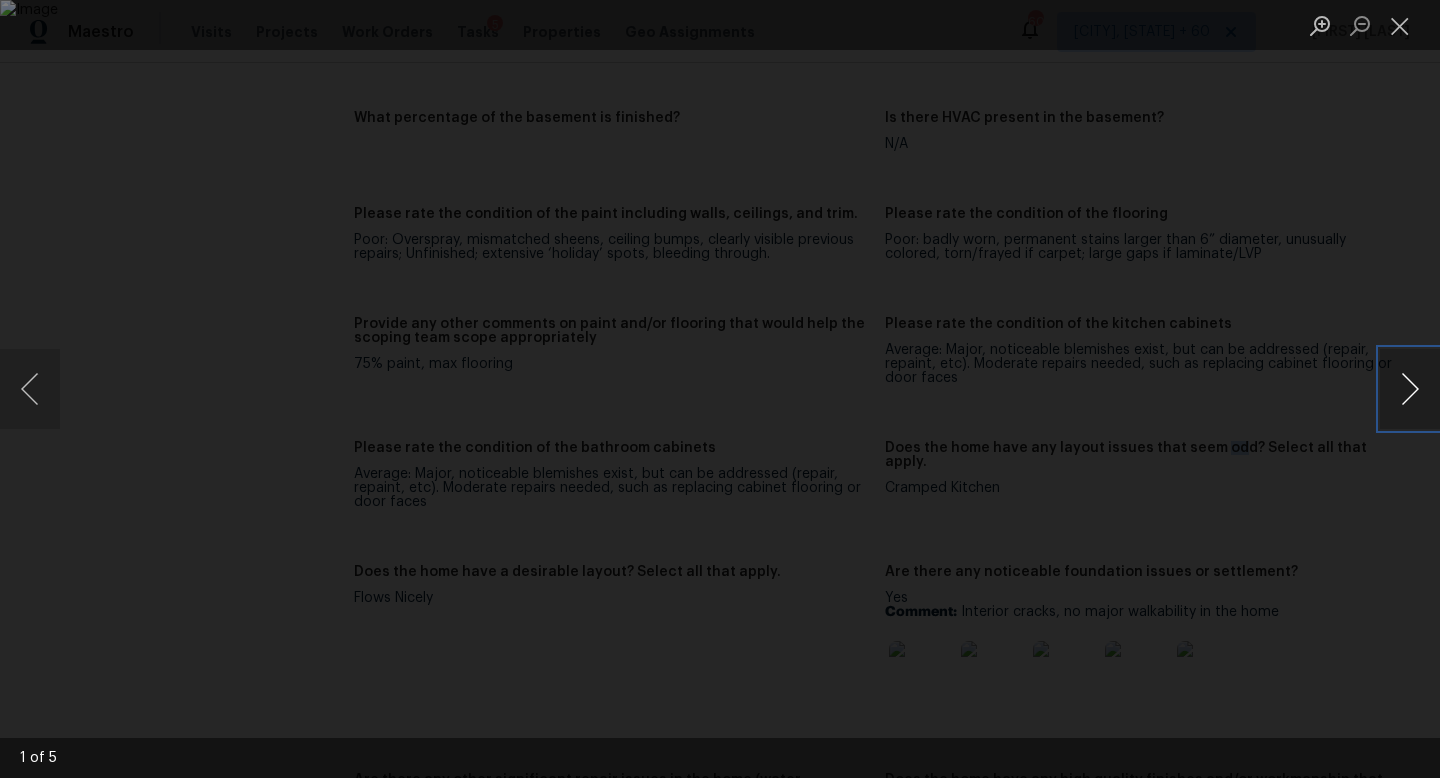 click at bounding box center (1410, 389) 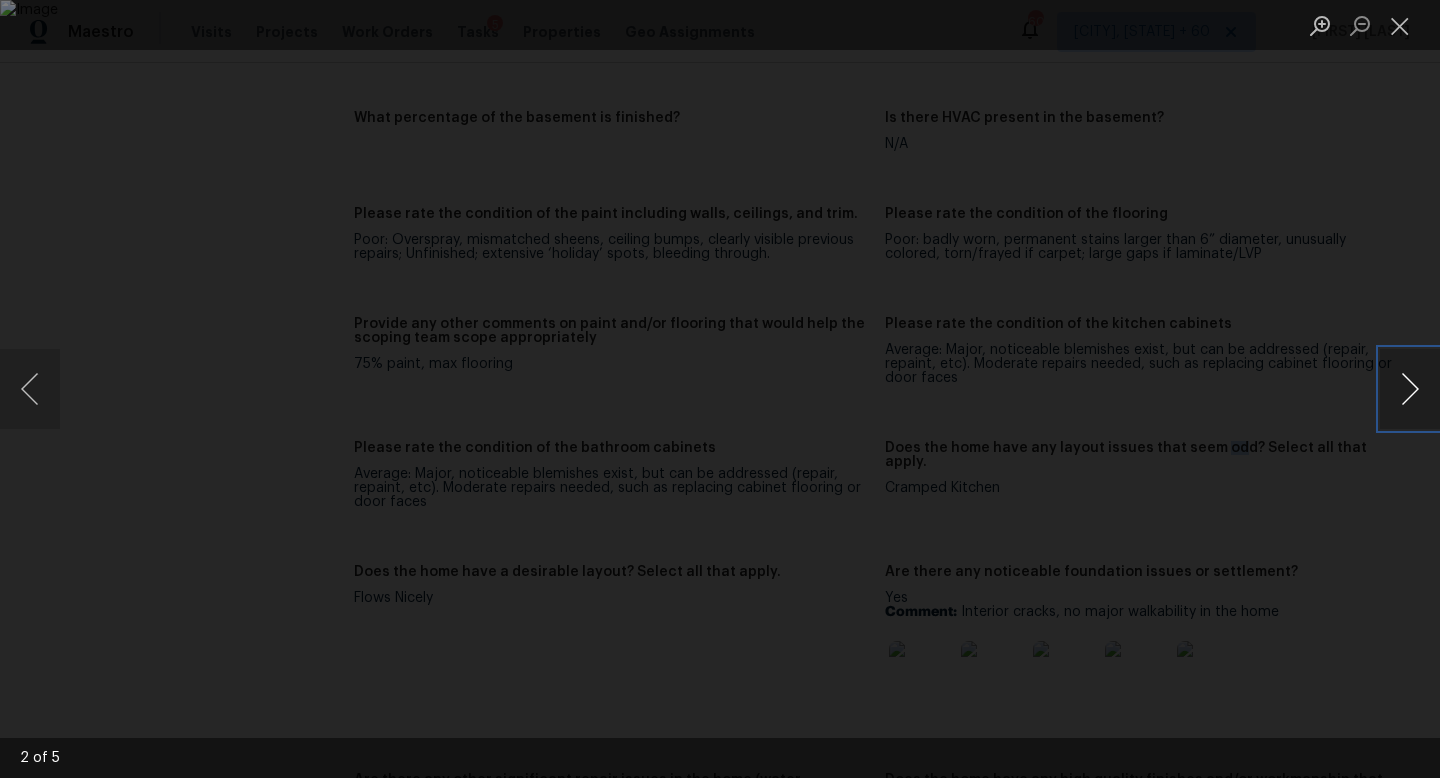 click at bounding box center [1410, 389] 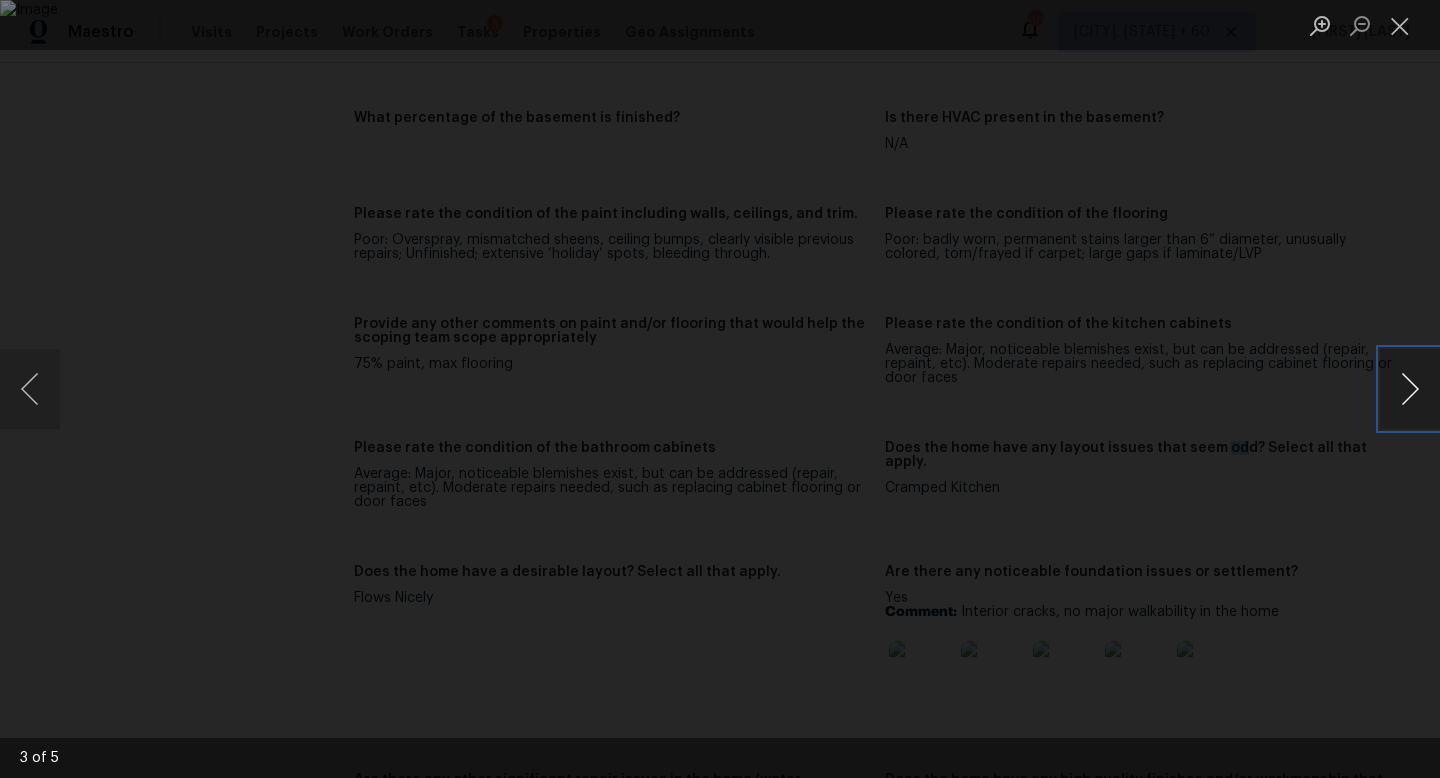 click at bounding box center (1410, 389) 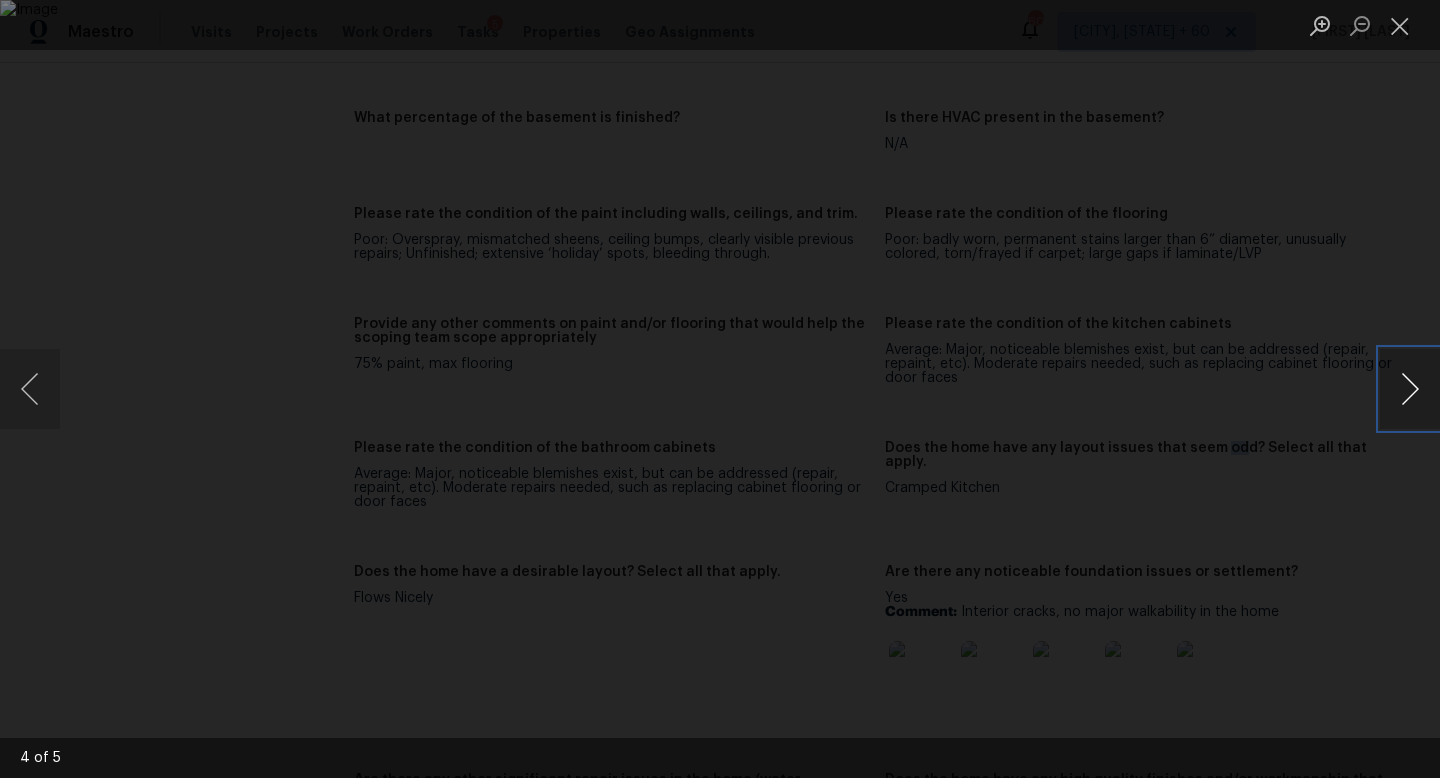 click at bounding box center [1410, 389] 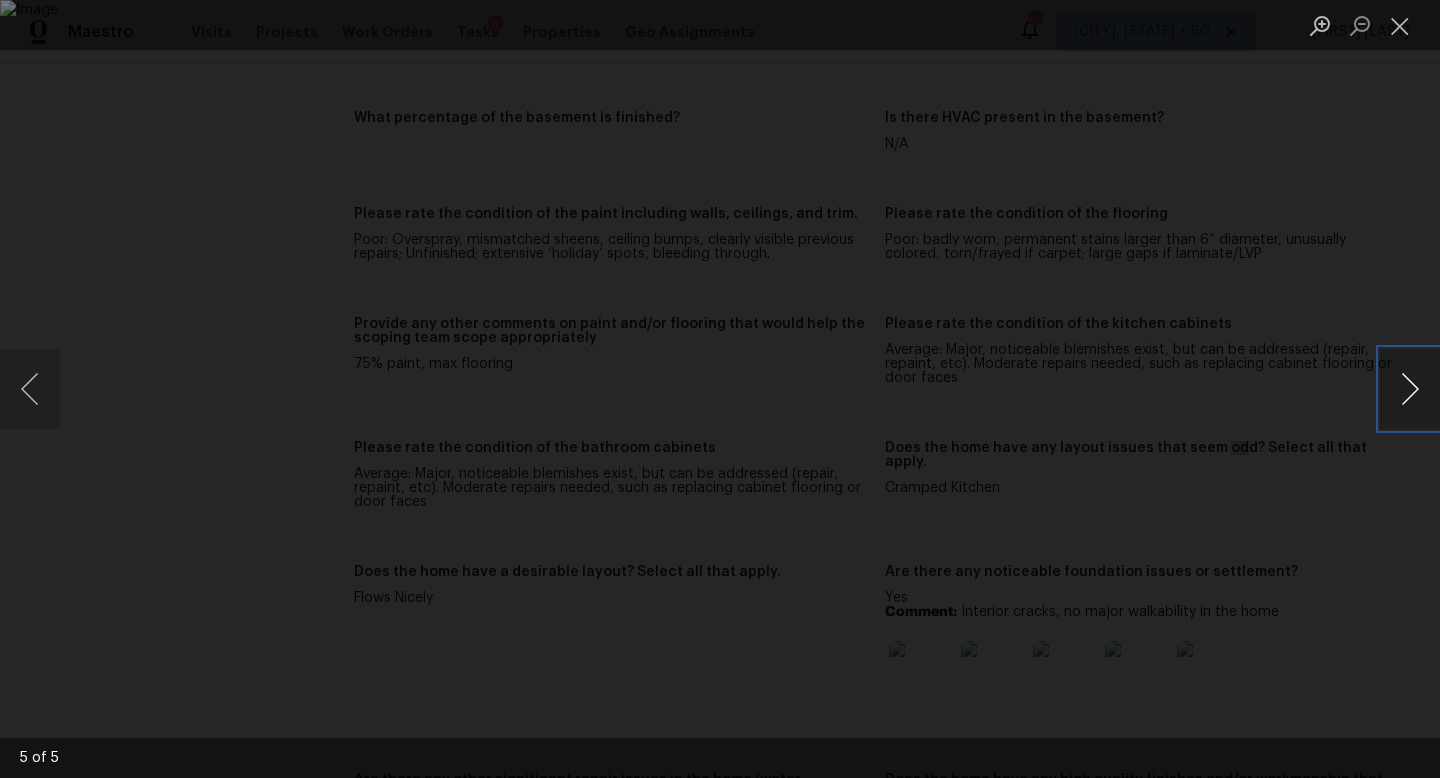 click at bounding box center (1410, 389) 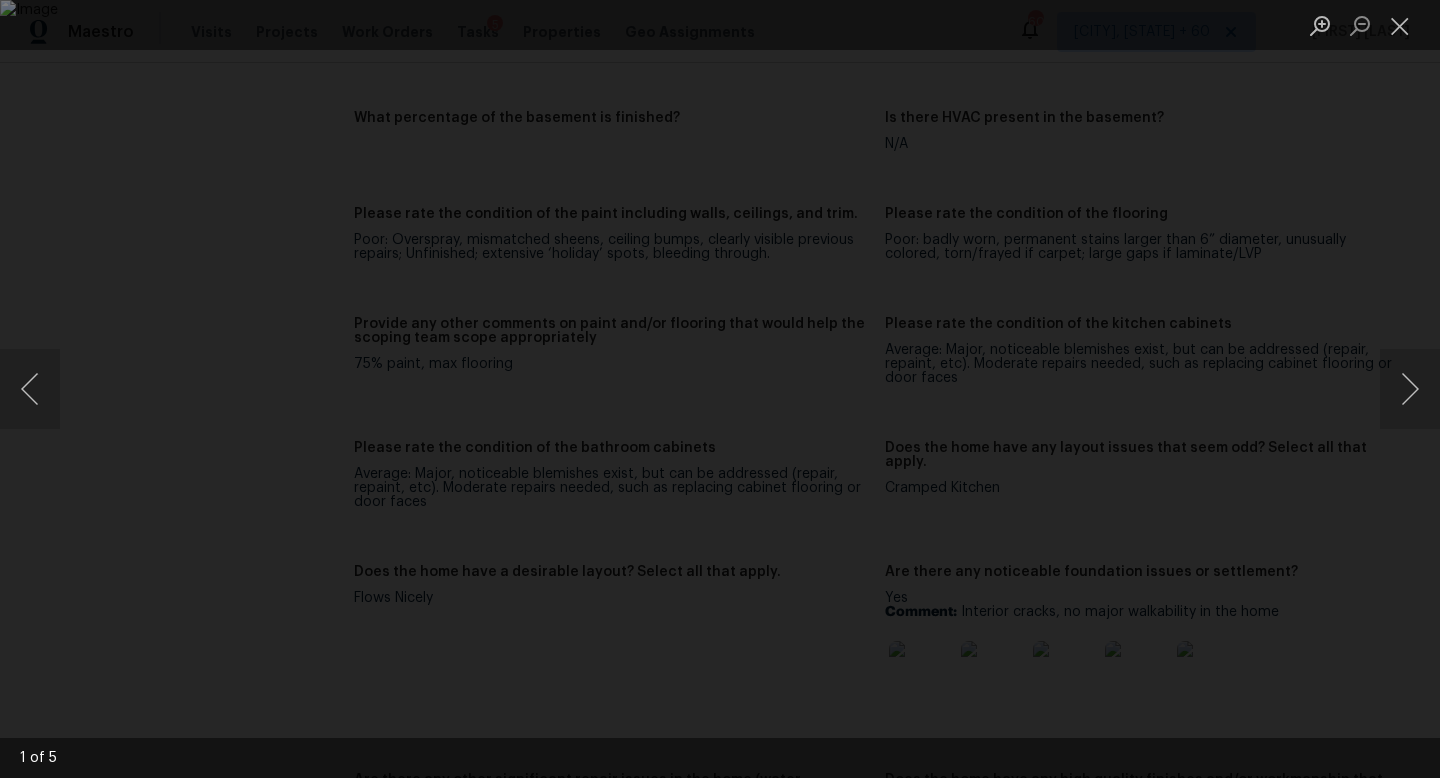 click at bounding box center [720, 389] 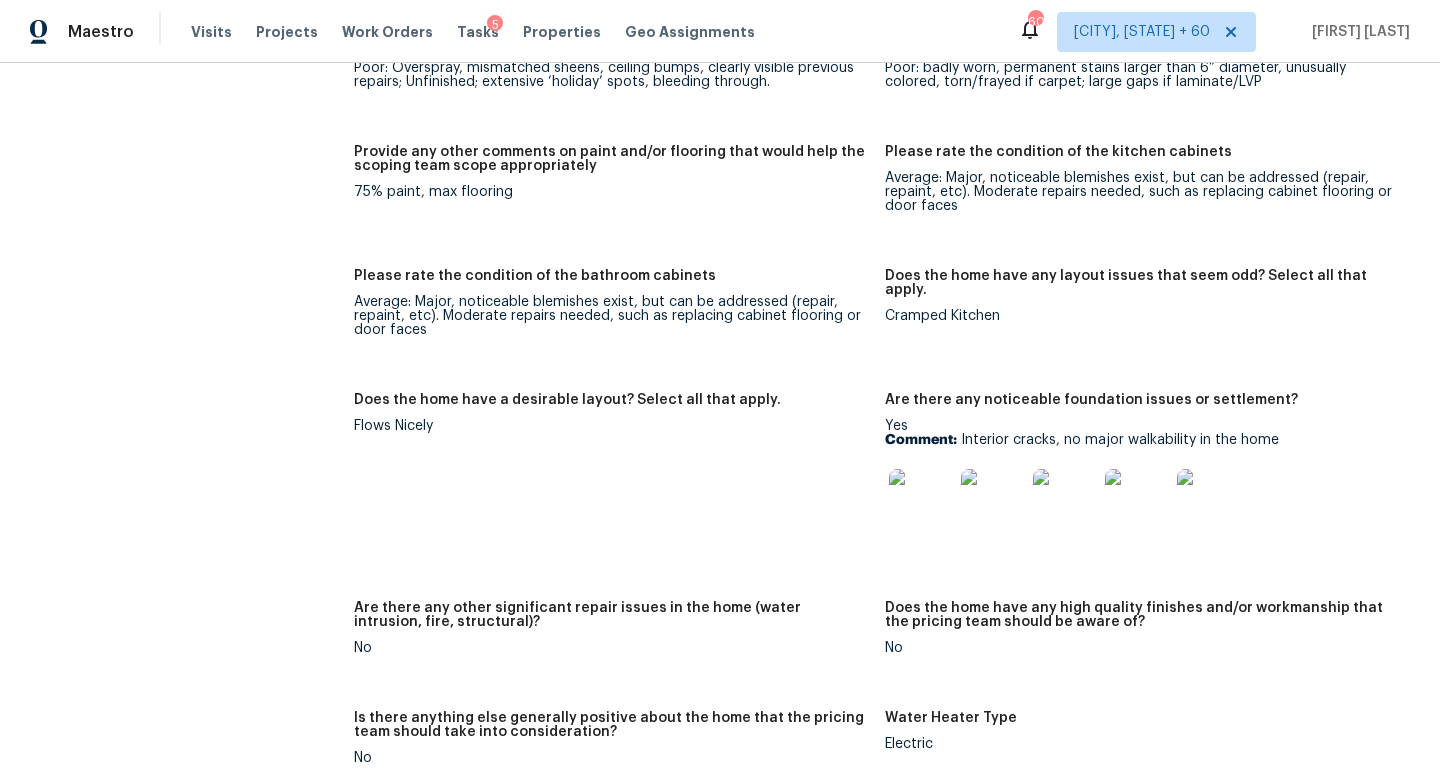 scroll, scrollTop: 3156, scrollLeft: 0, axis: vertical 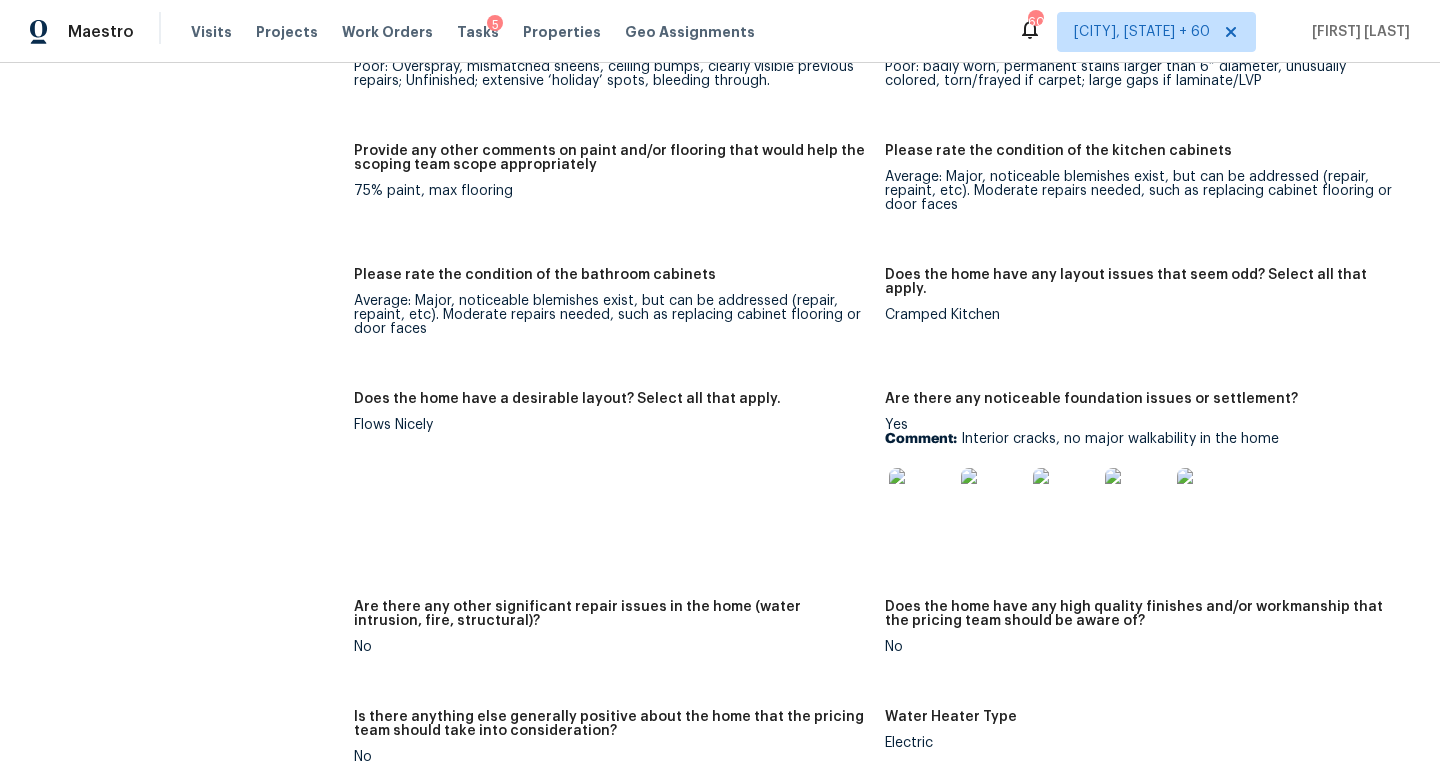 click on "All visits 1503 Stratford Dr Mansfield, TX 76063 Home details Other Visits No previous visits" at bounding box center (157, 469) 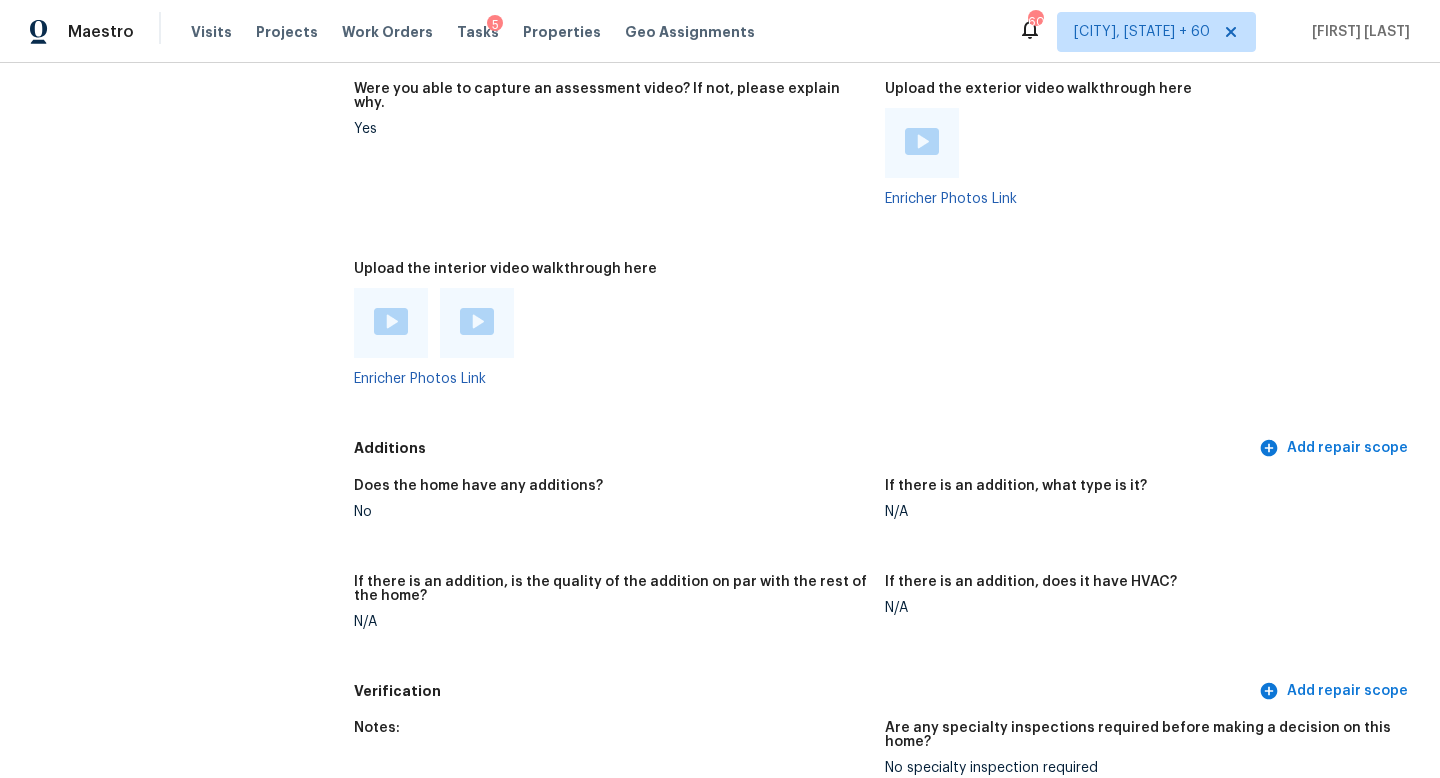 click on "All visits 1503 Stratford Dr Mansfield, TX 76063 Home details Other Visits No previous visits" at bounding box center [157, -439] 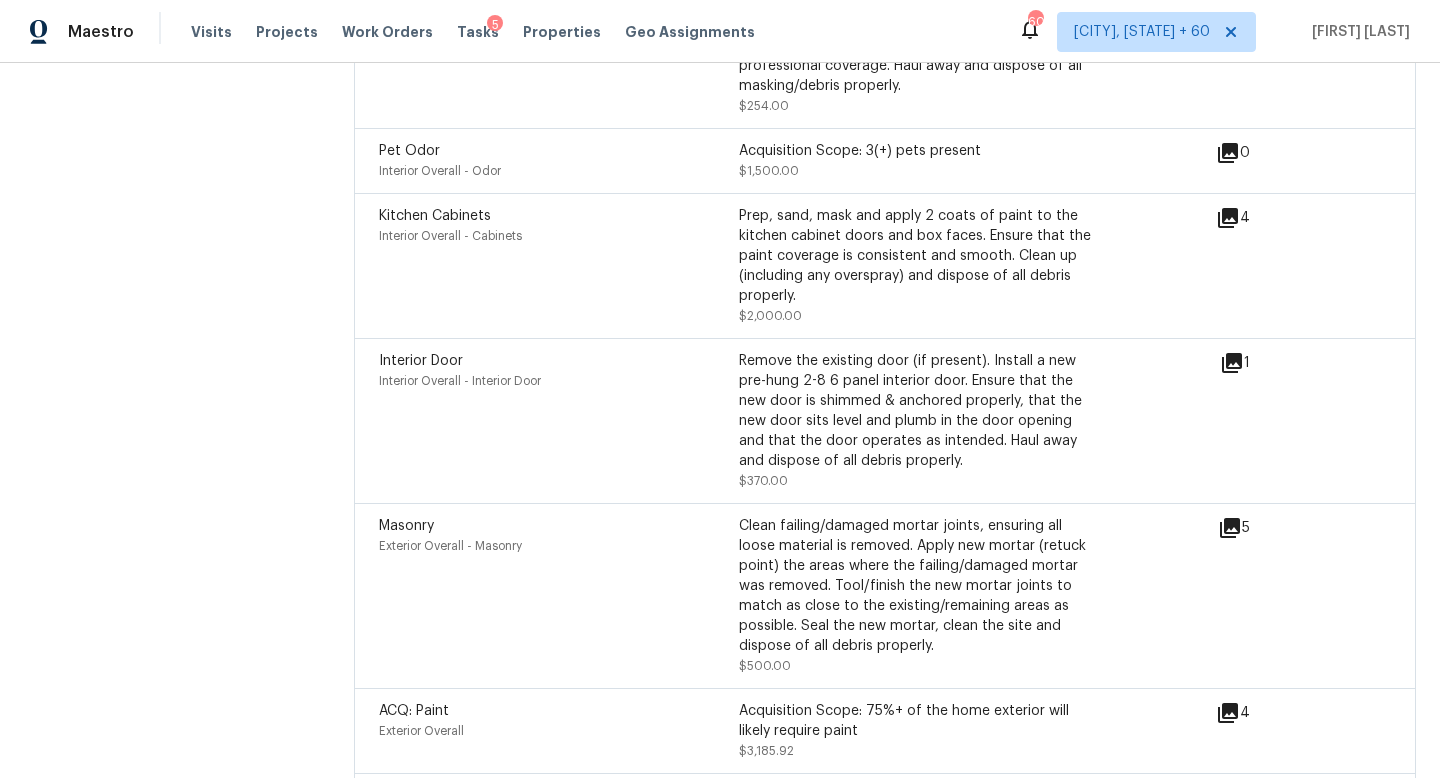 scroll, scrollTop: 5664, scrollLeft: 0, axis: vertical 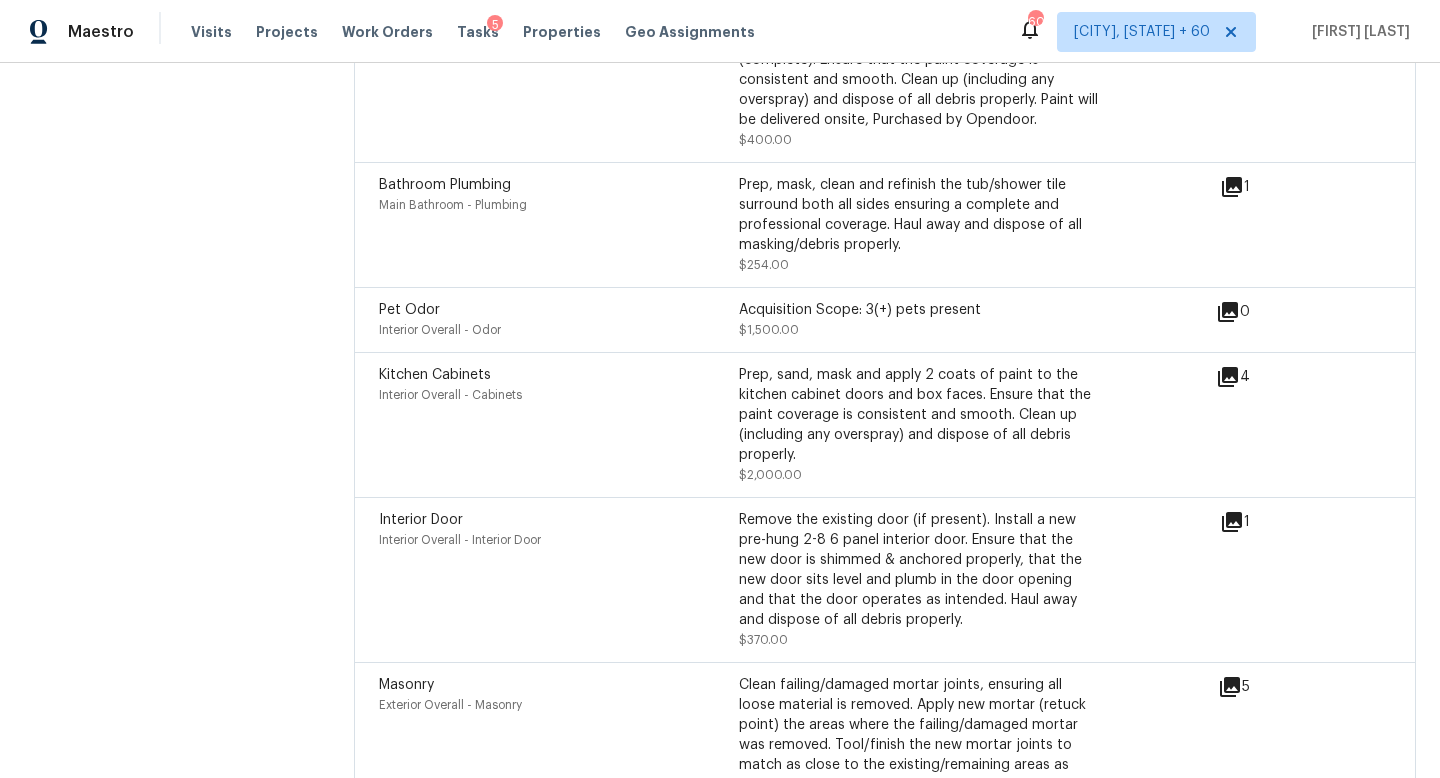 click 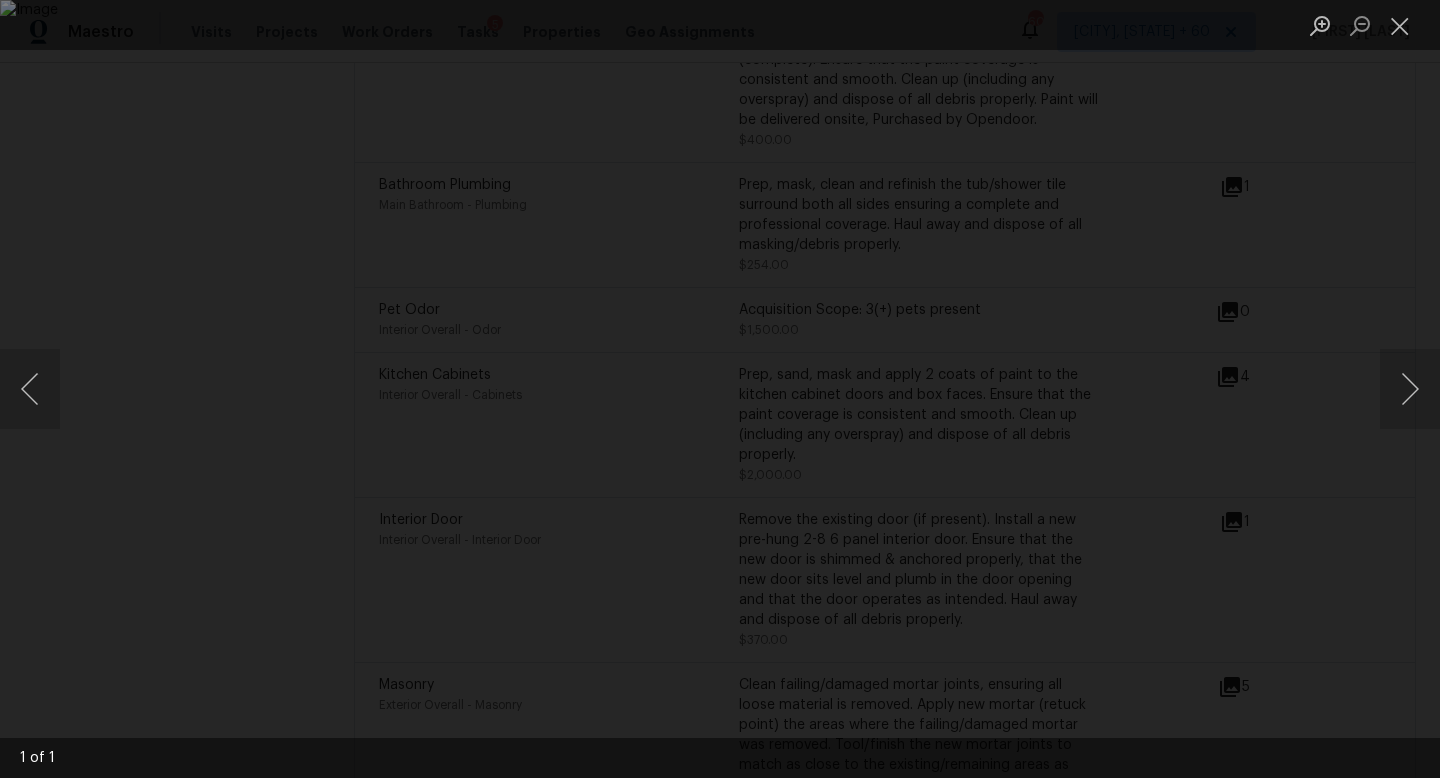 click at bounding box center (720, 389) 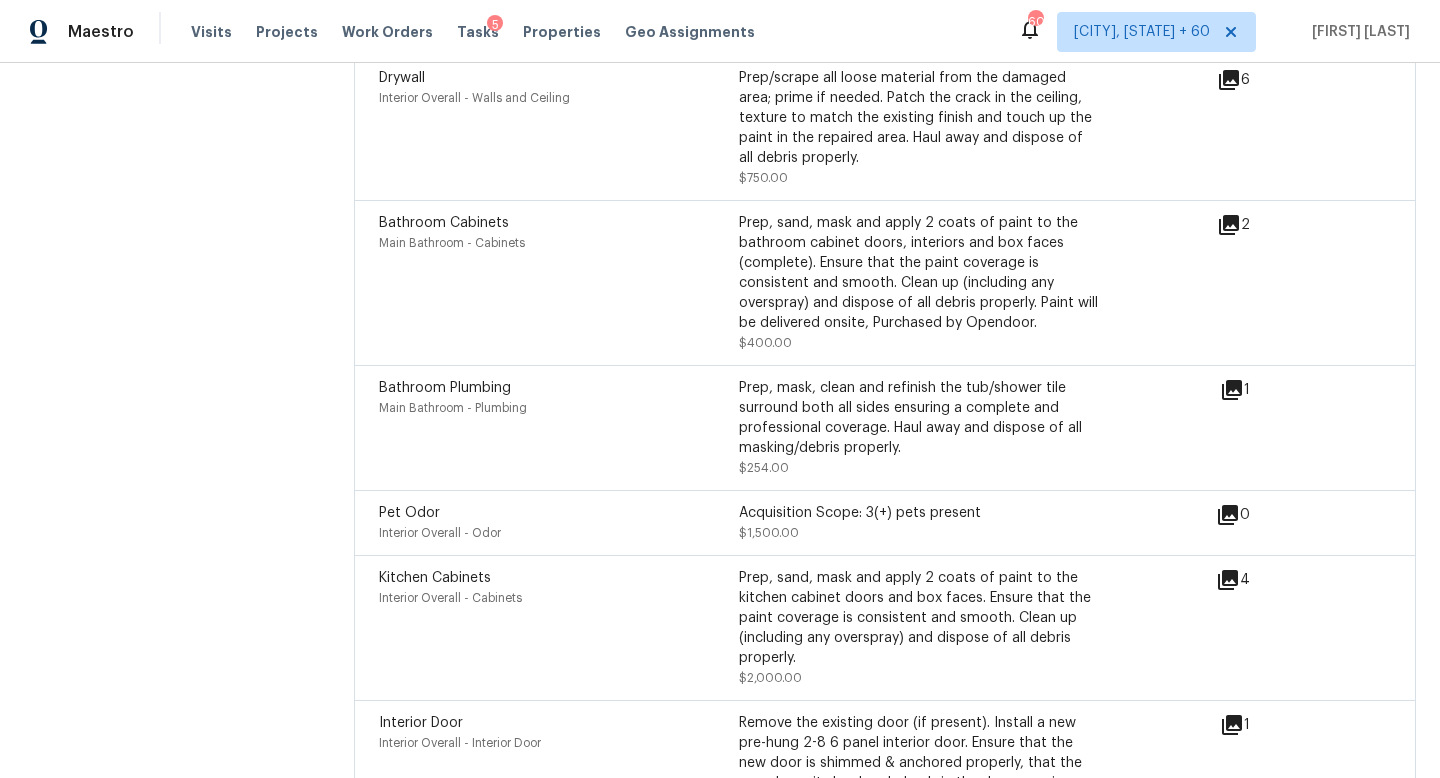 scroll, scrollTop: 5452, scrollLeft: 0, axis: vertical 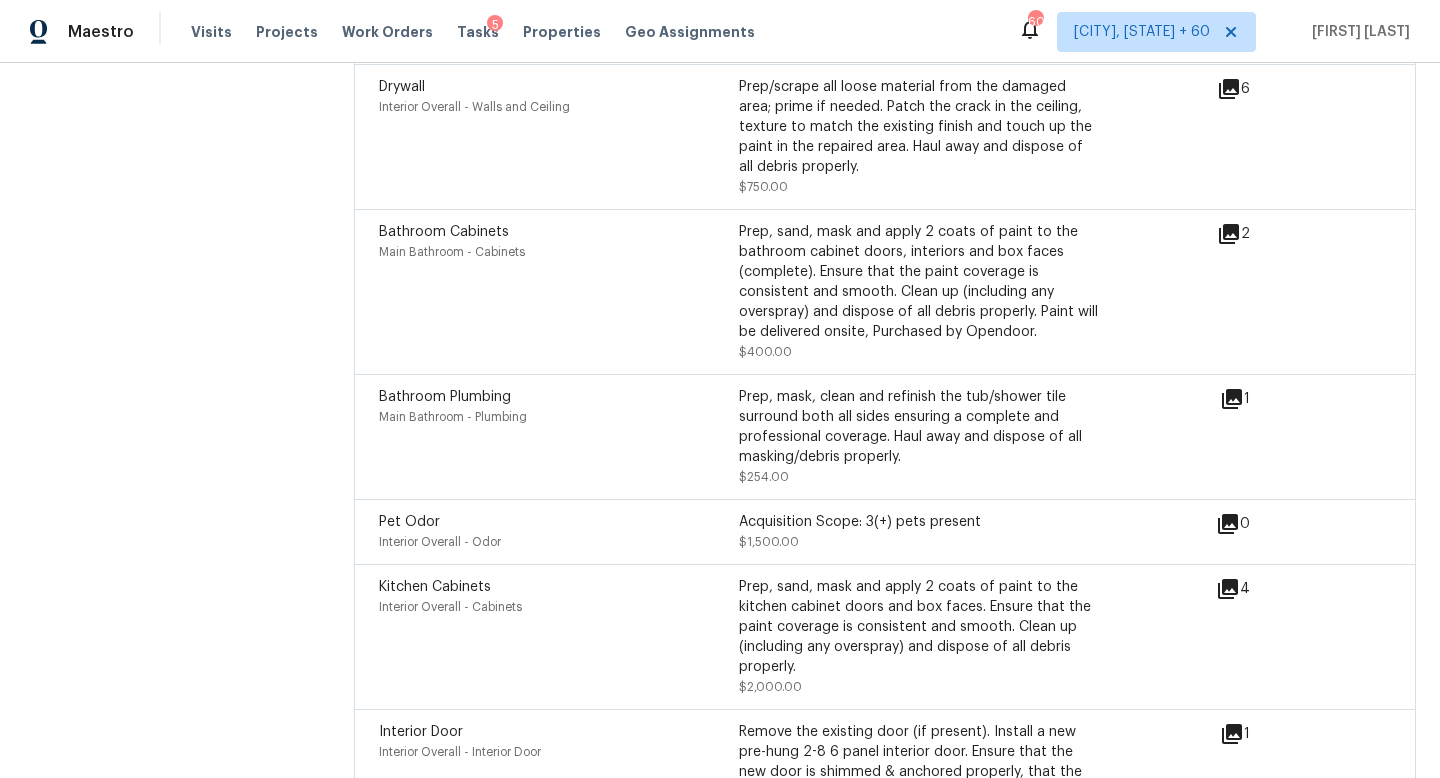 click 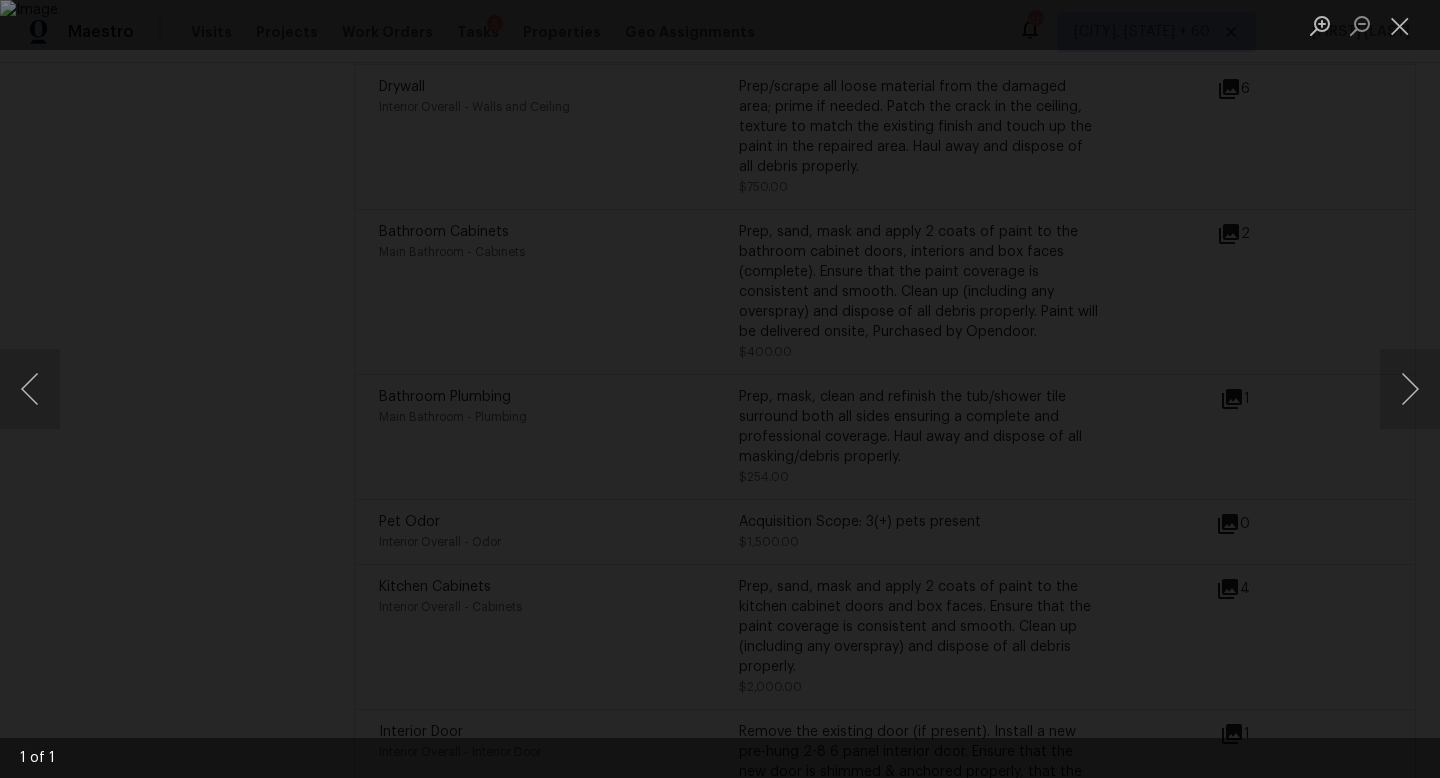 click at bounding box center [720, 389] 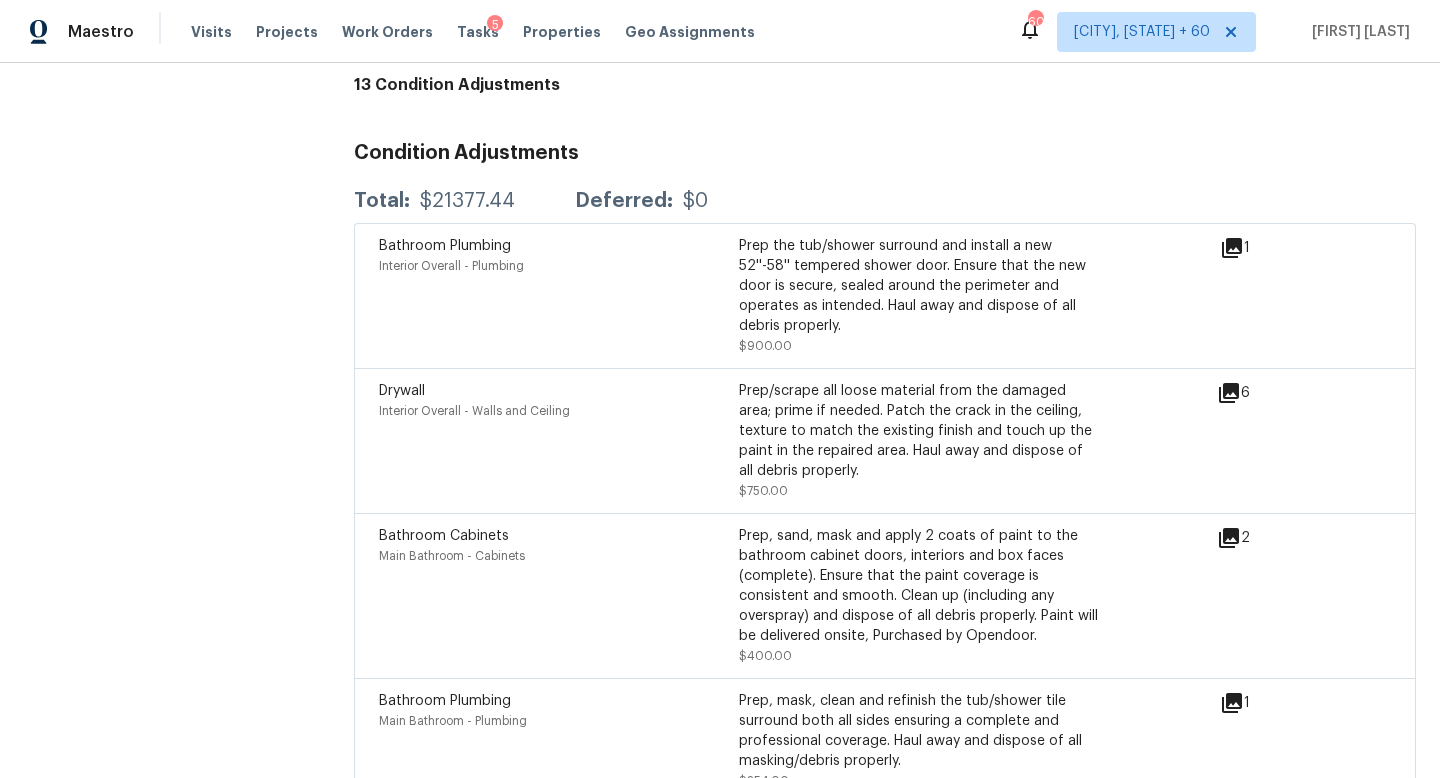 scroll, scrollTop: 5113, scrollLeft: 0, axis: vertical 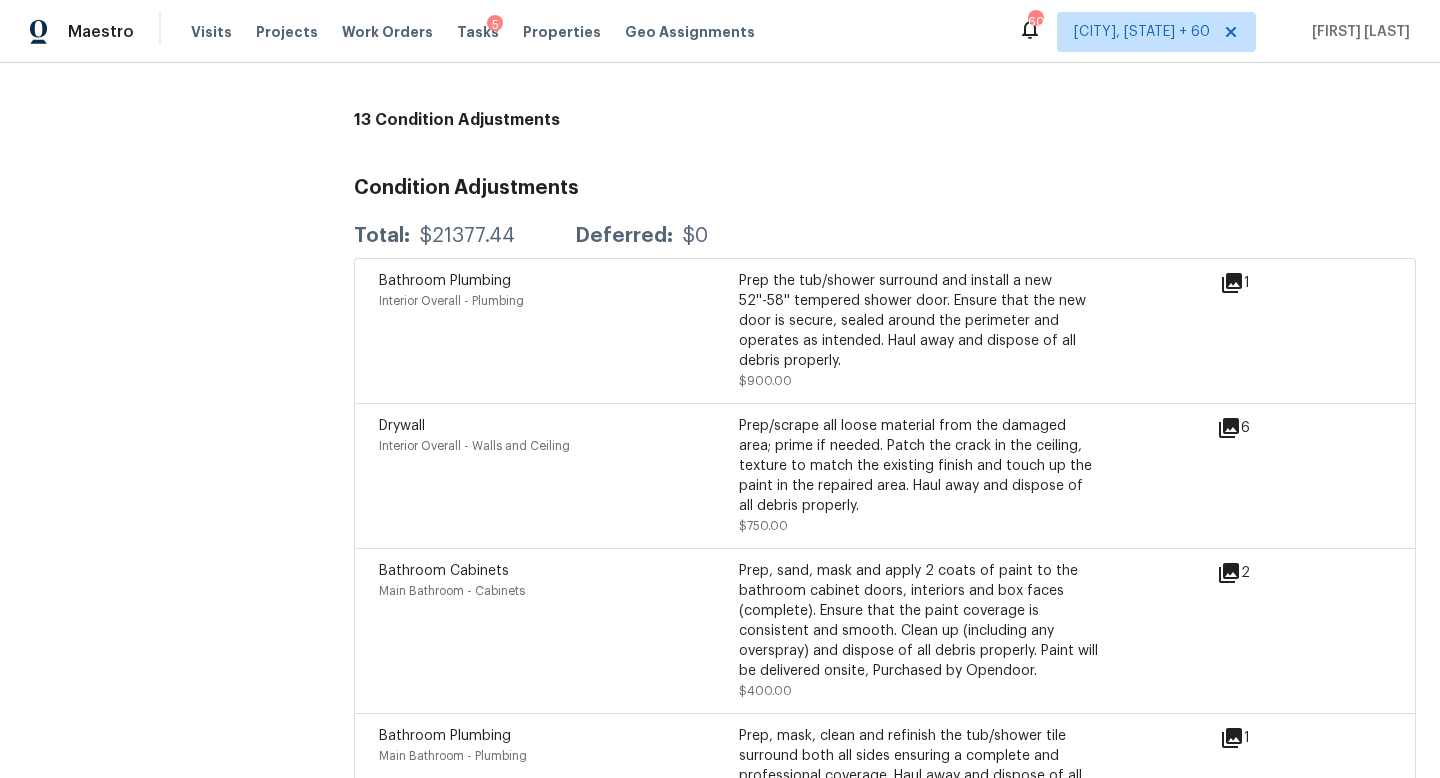 click 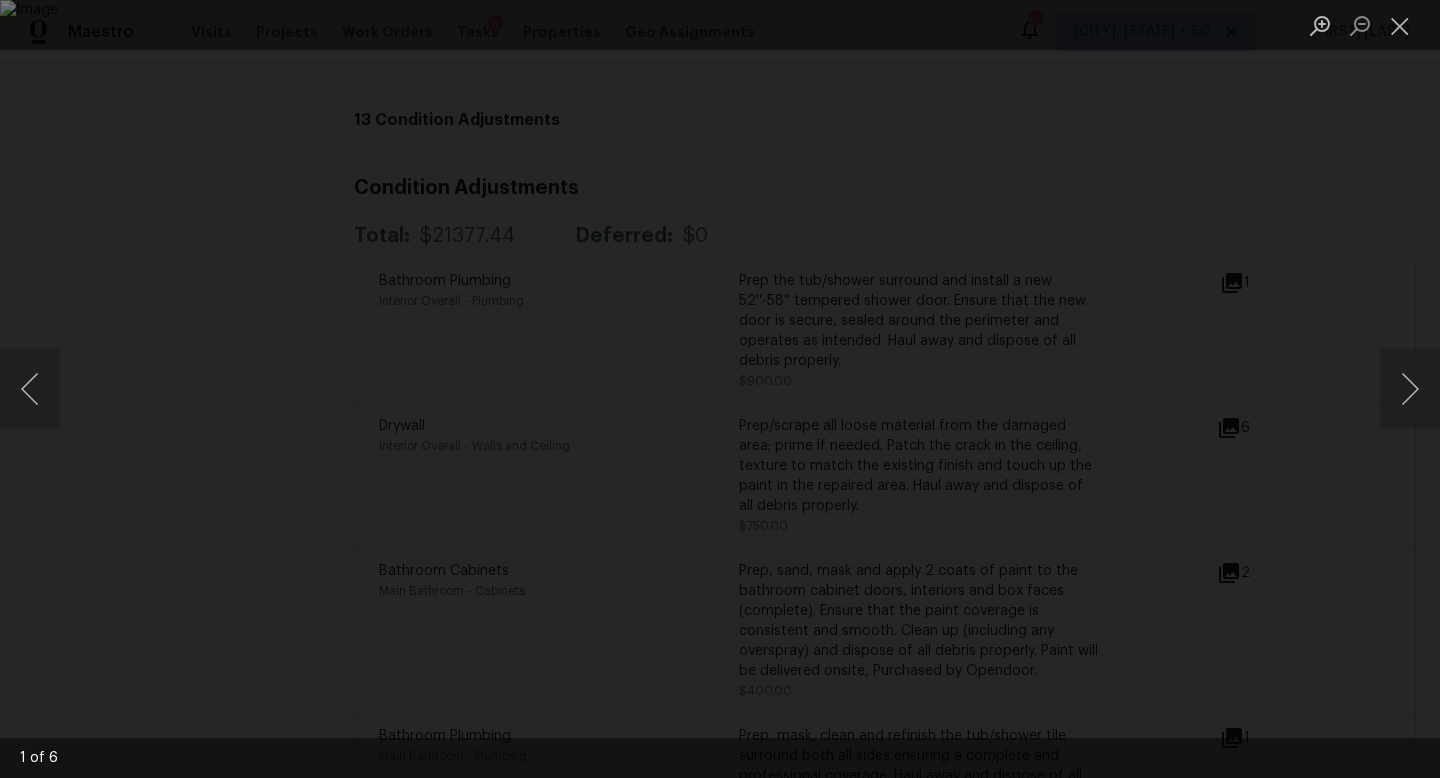 click at bounding box center [720, 389] 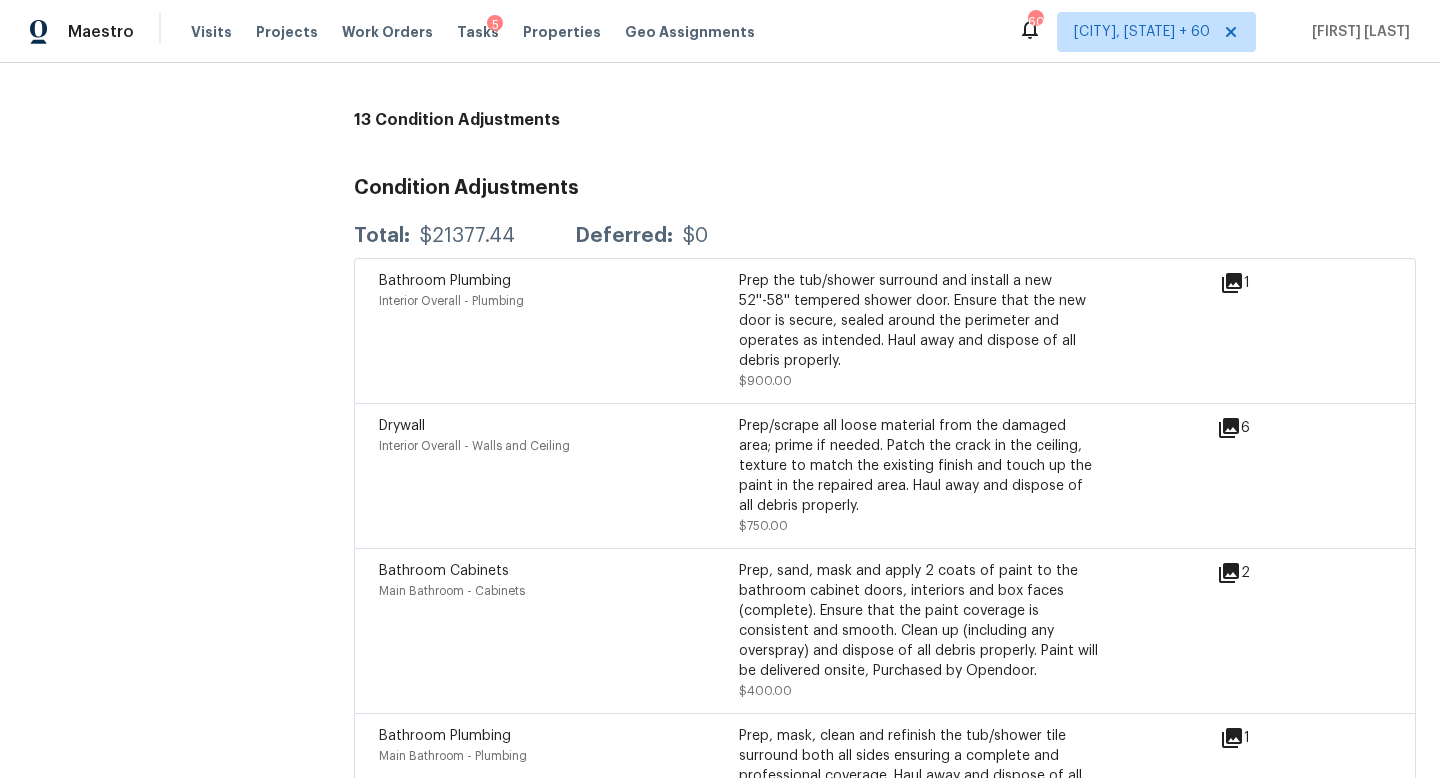 click 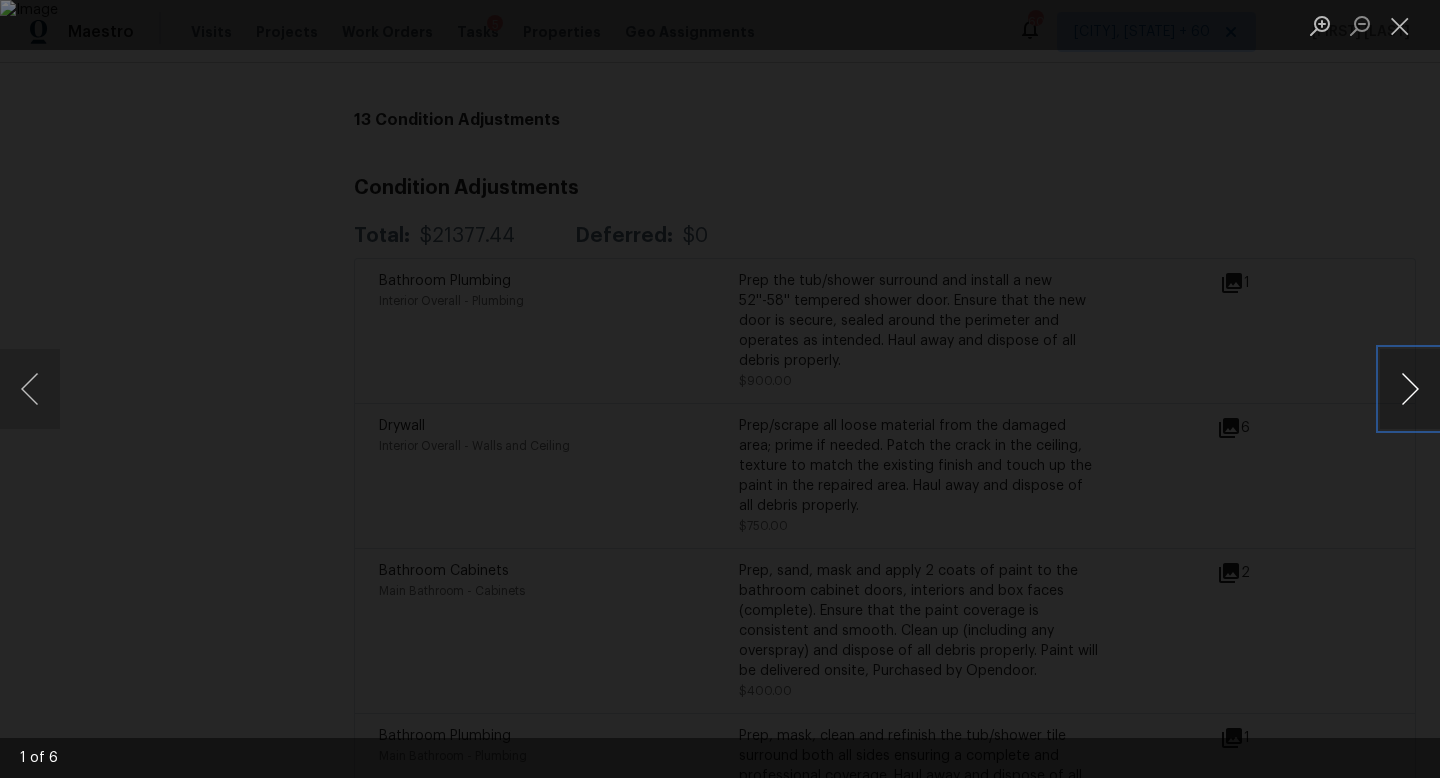 click at bounding box center (1410, 389) 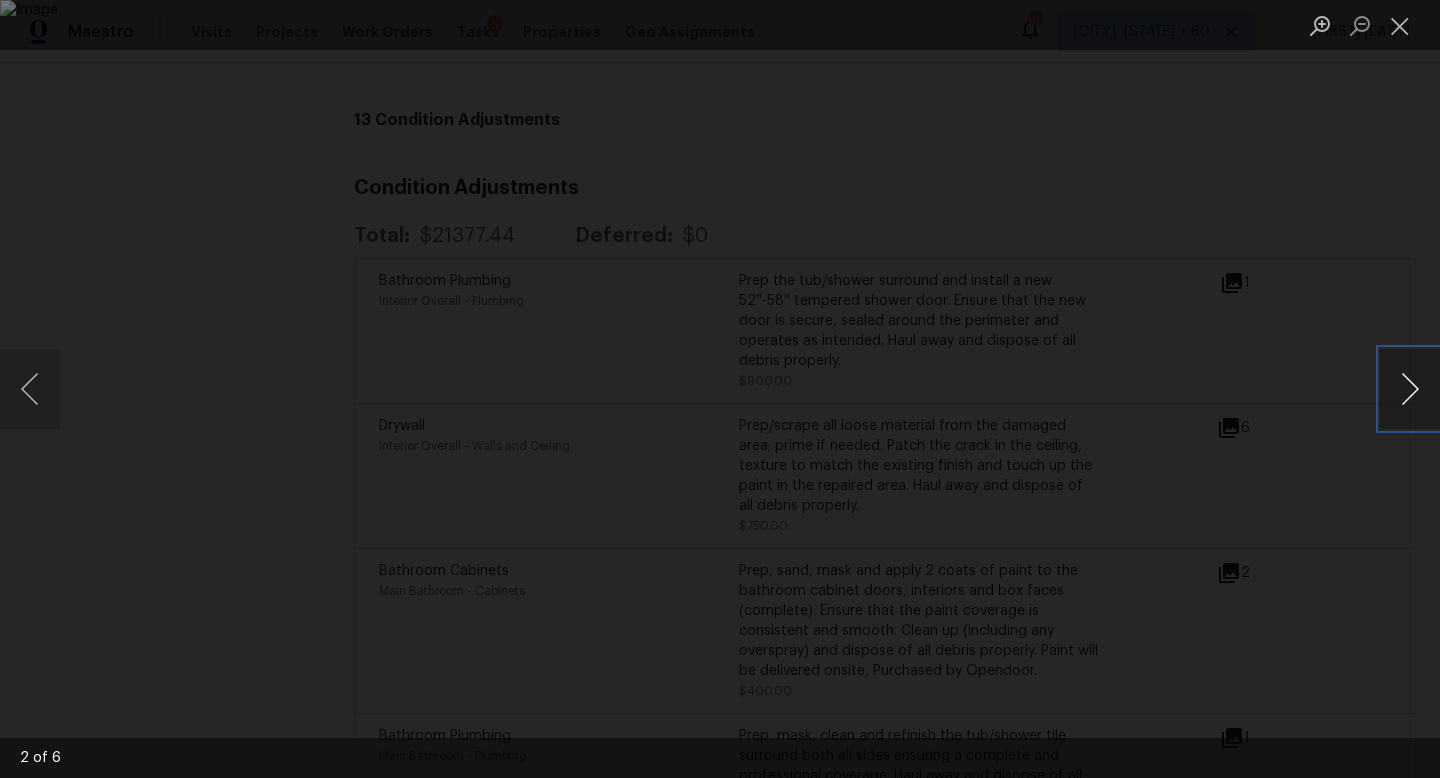click at bounding box center [1410, 389] 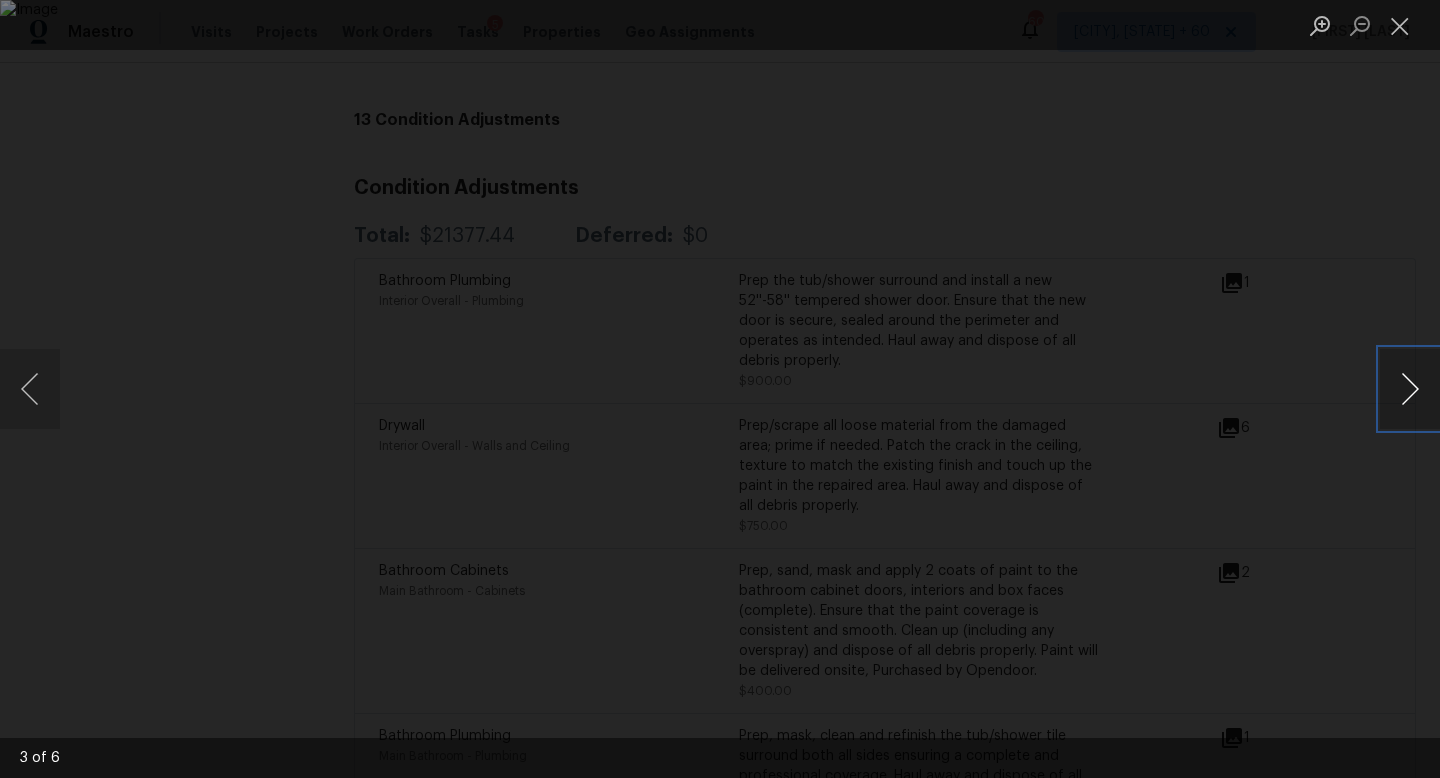 click at bounding box center (1410, 389) 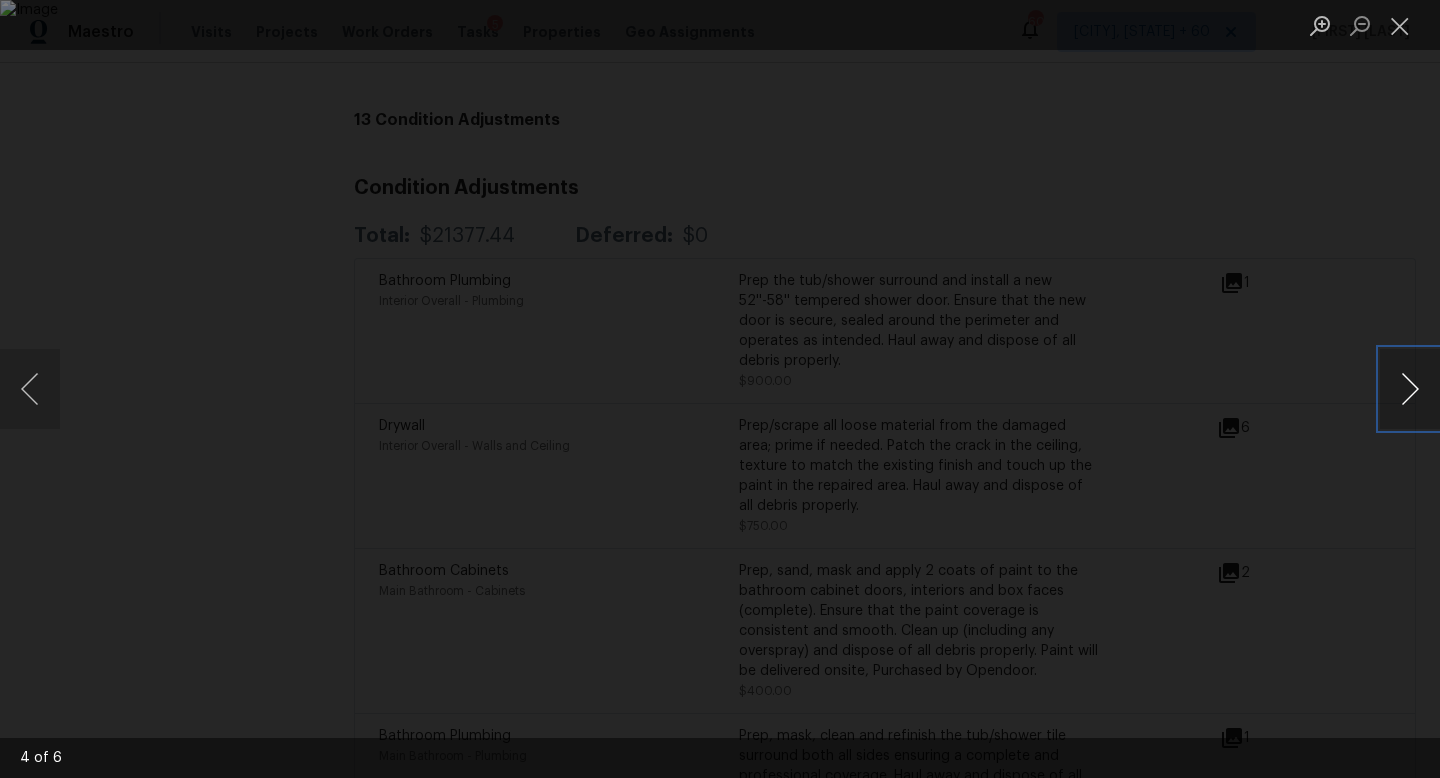 click at bounding box center (1410, 389) 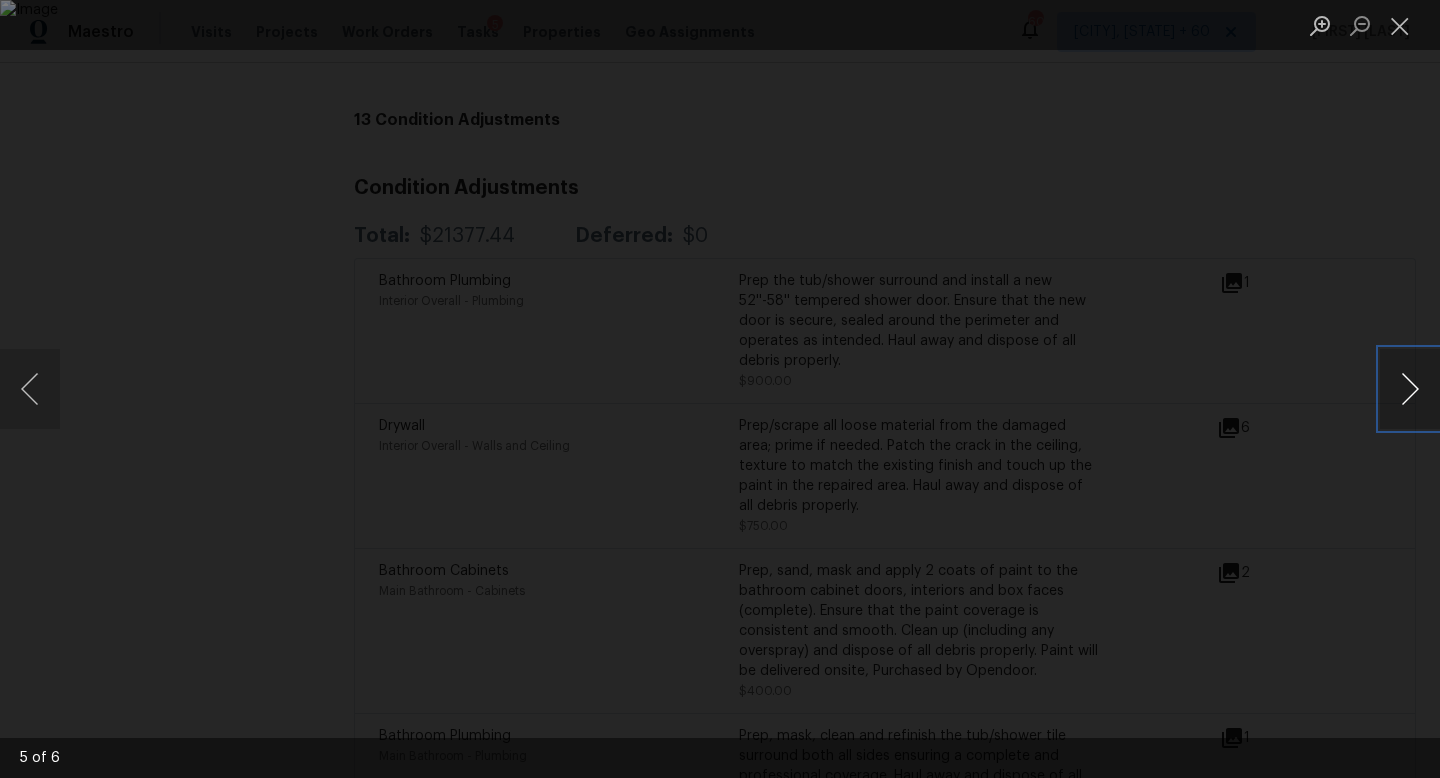 click at bounding box center [1410, 389] 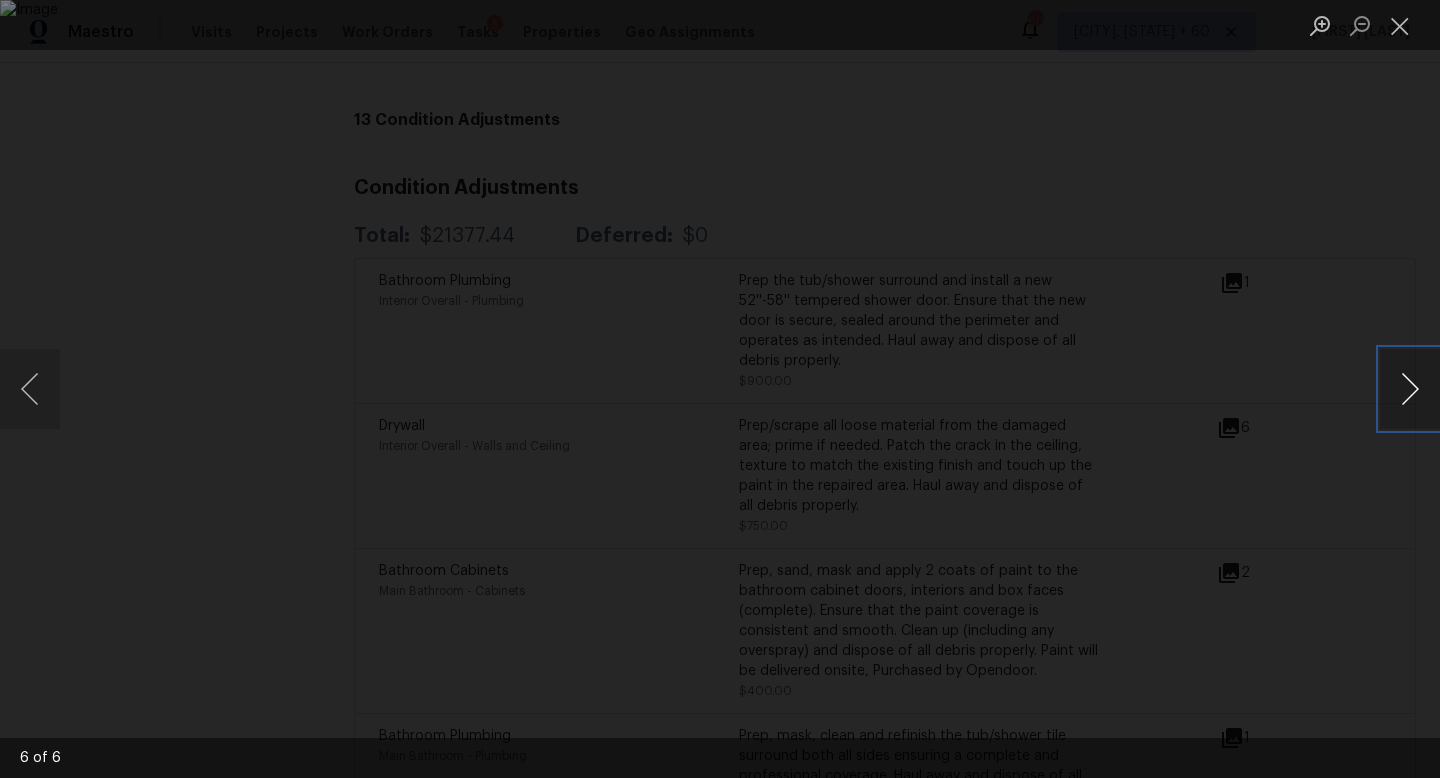 click at bounding box center [1410, 389] 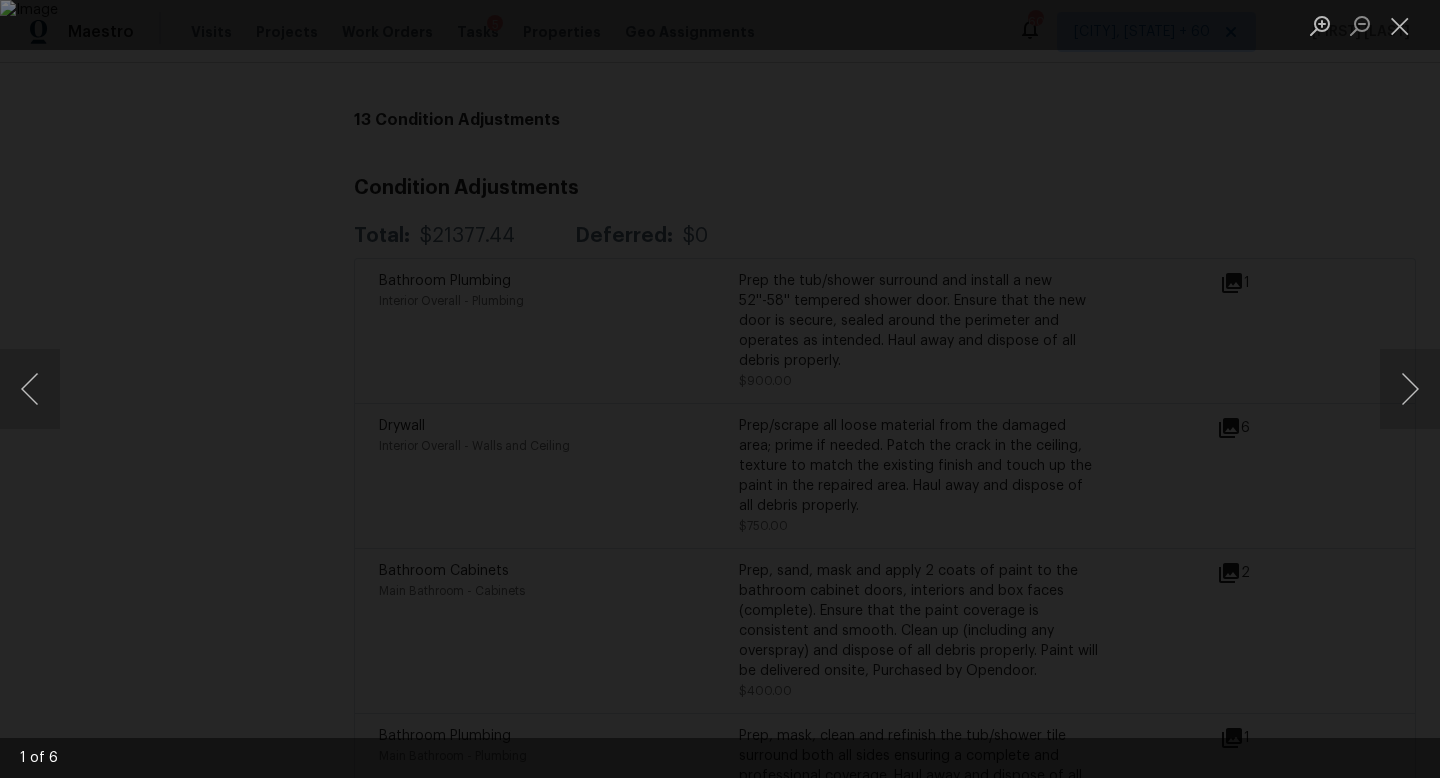 click at bounding box center (720, 389) 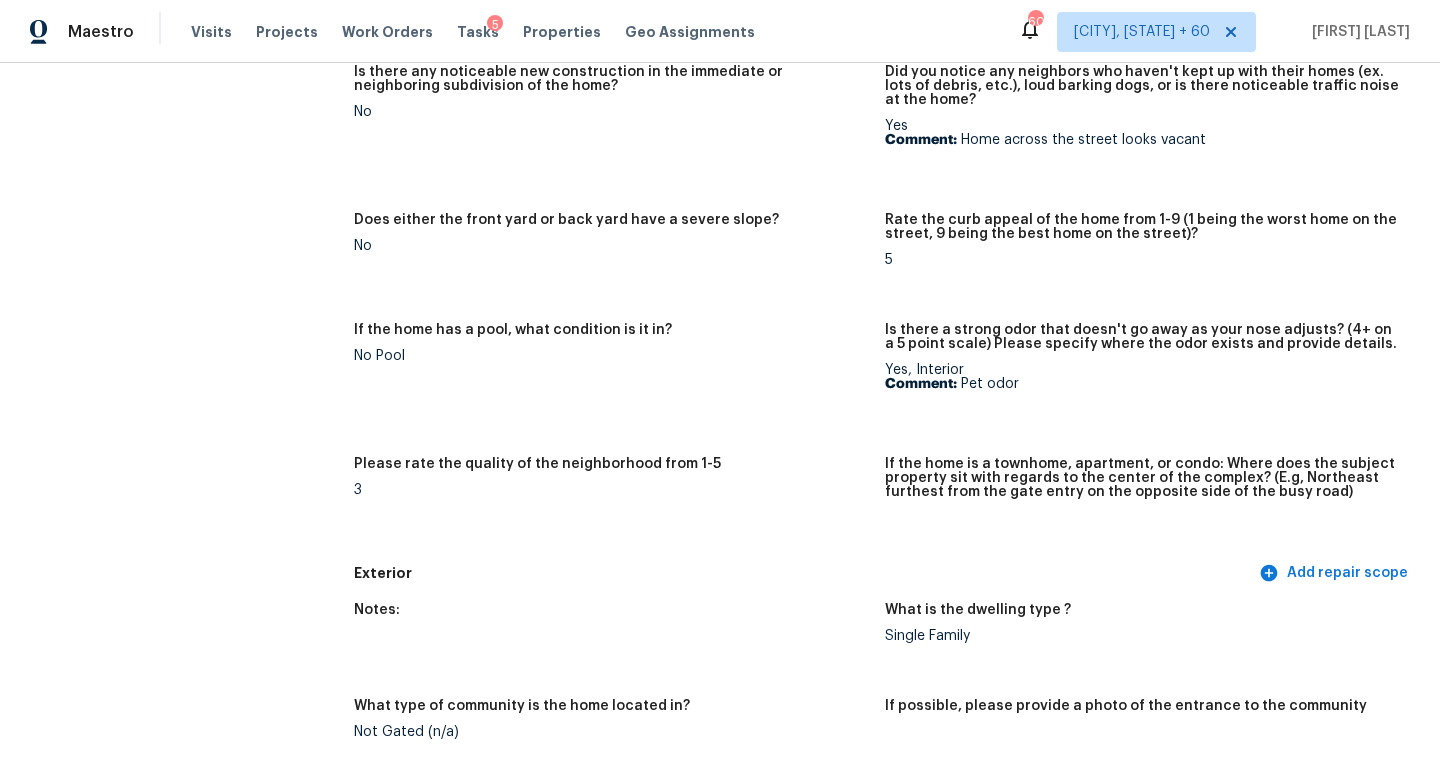 scroll, scrollTop: 0, scrollLeft: 0, axis: both 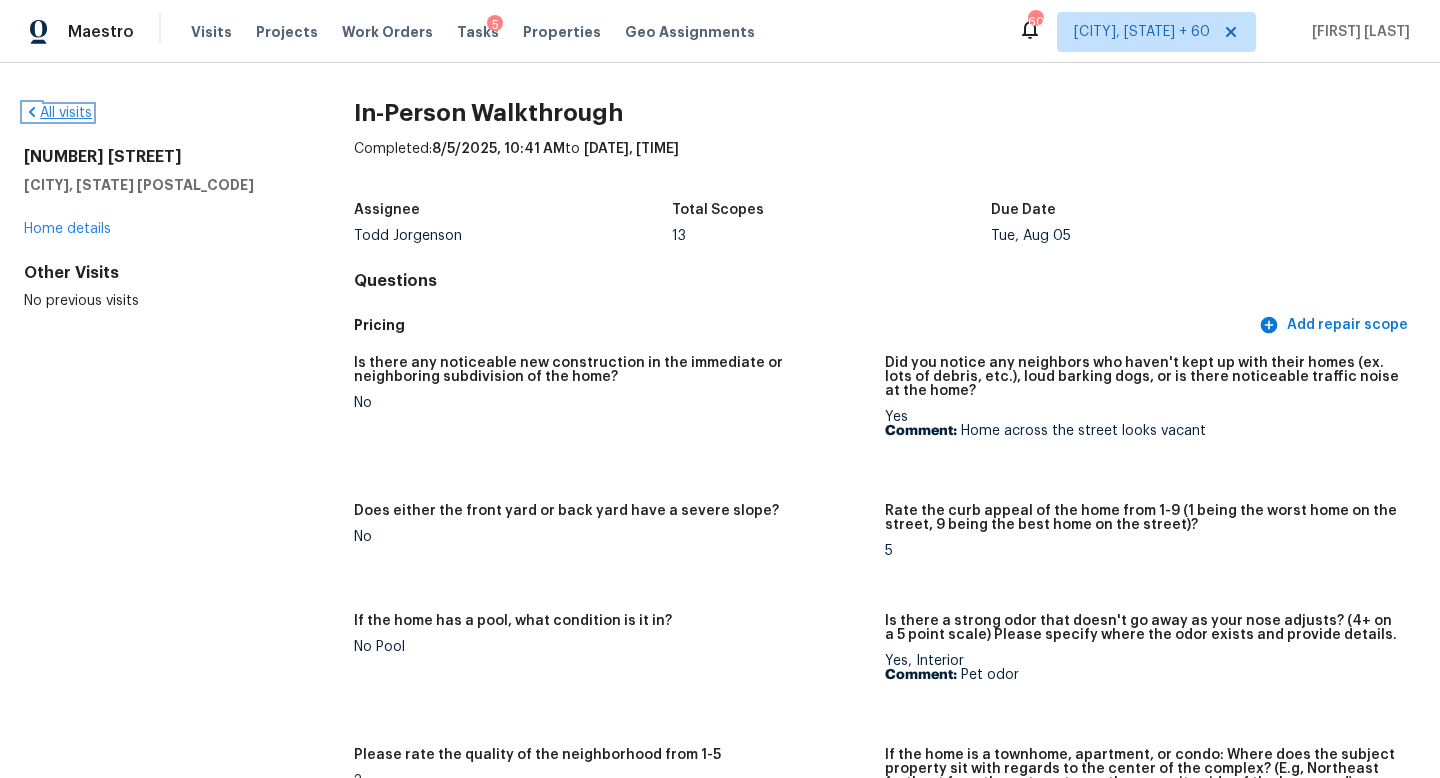 click on "All visits" at bounding box center (58, 113) 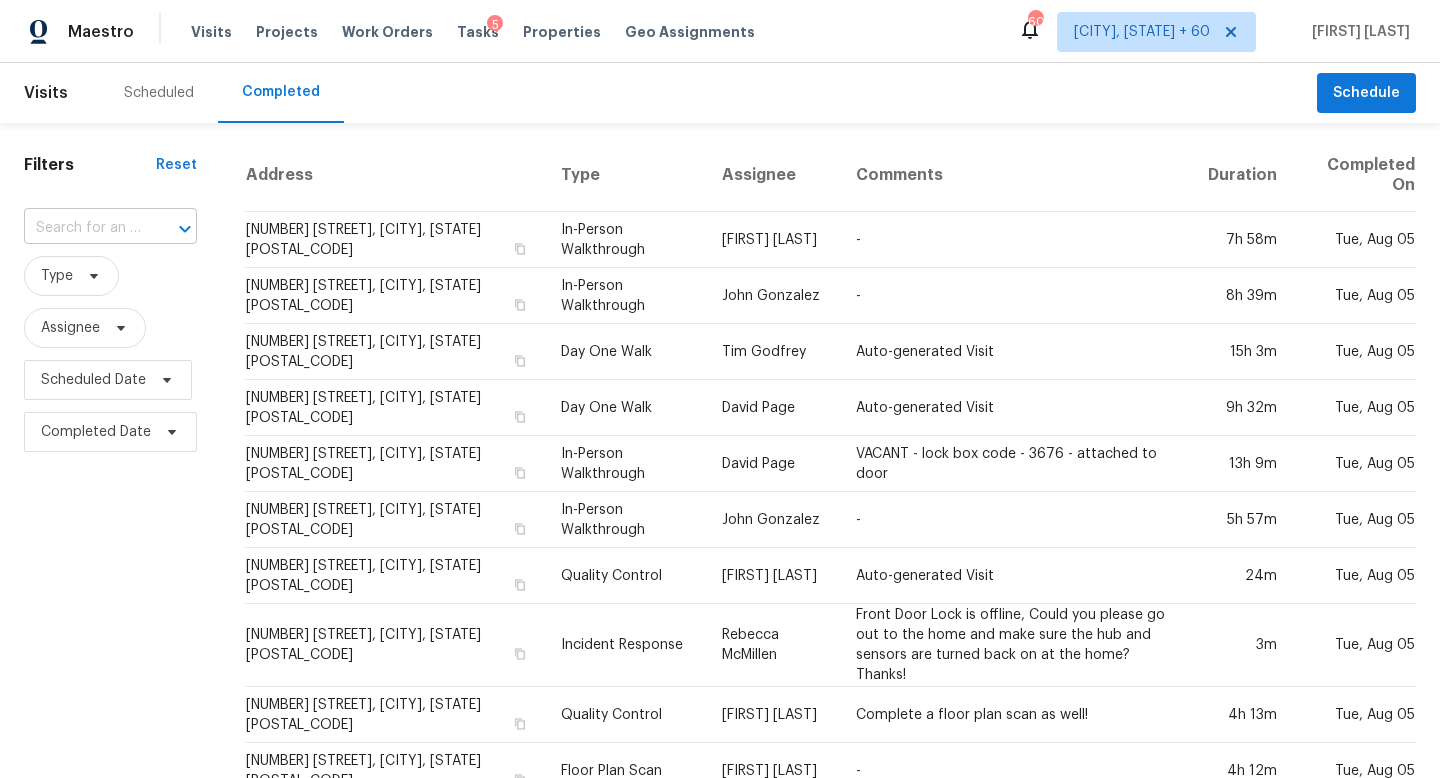 click at bounding box center (82, 228) 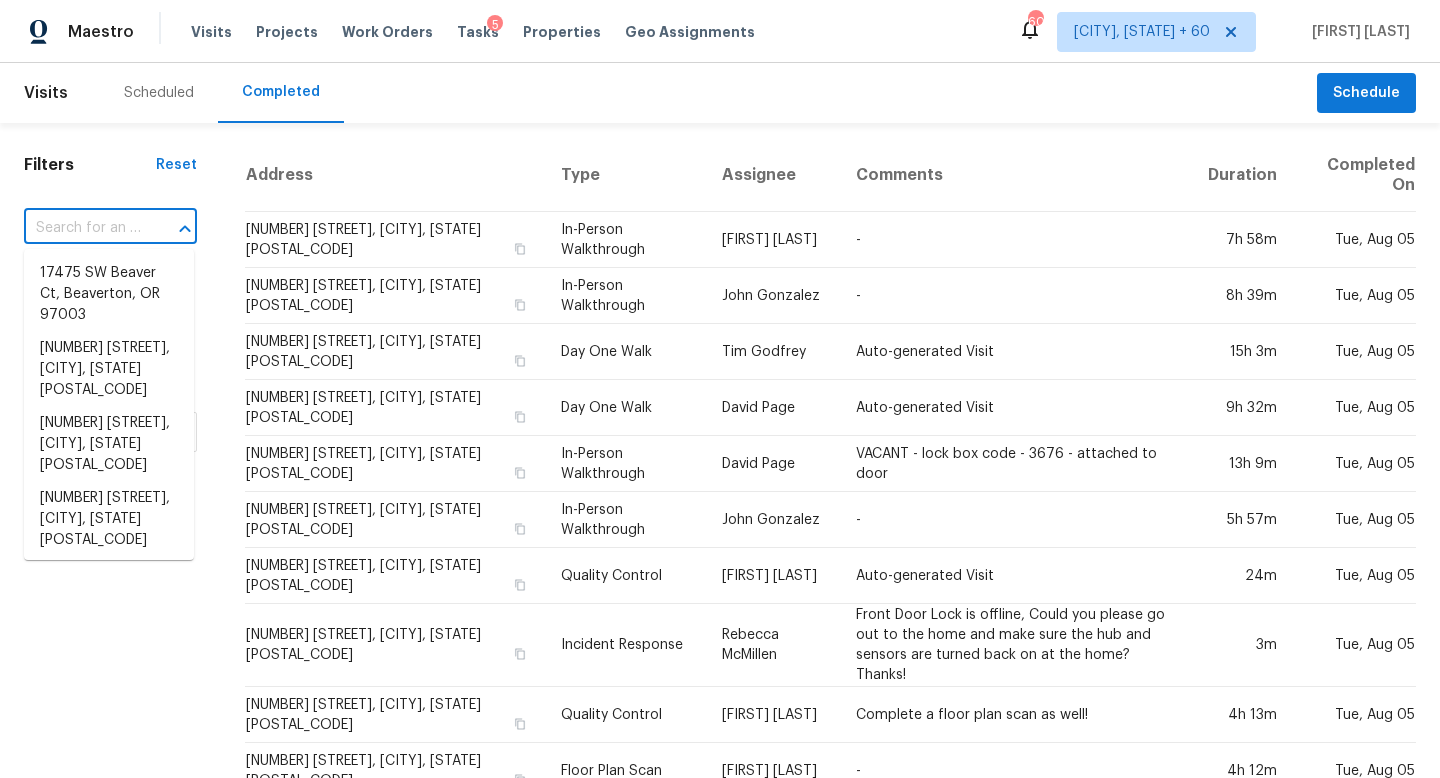 paste on "151 Saddleridge Rd Columbia, SC, 29223" 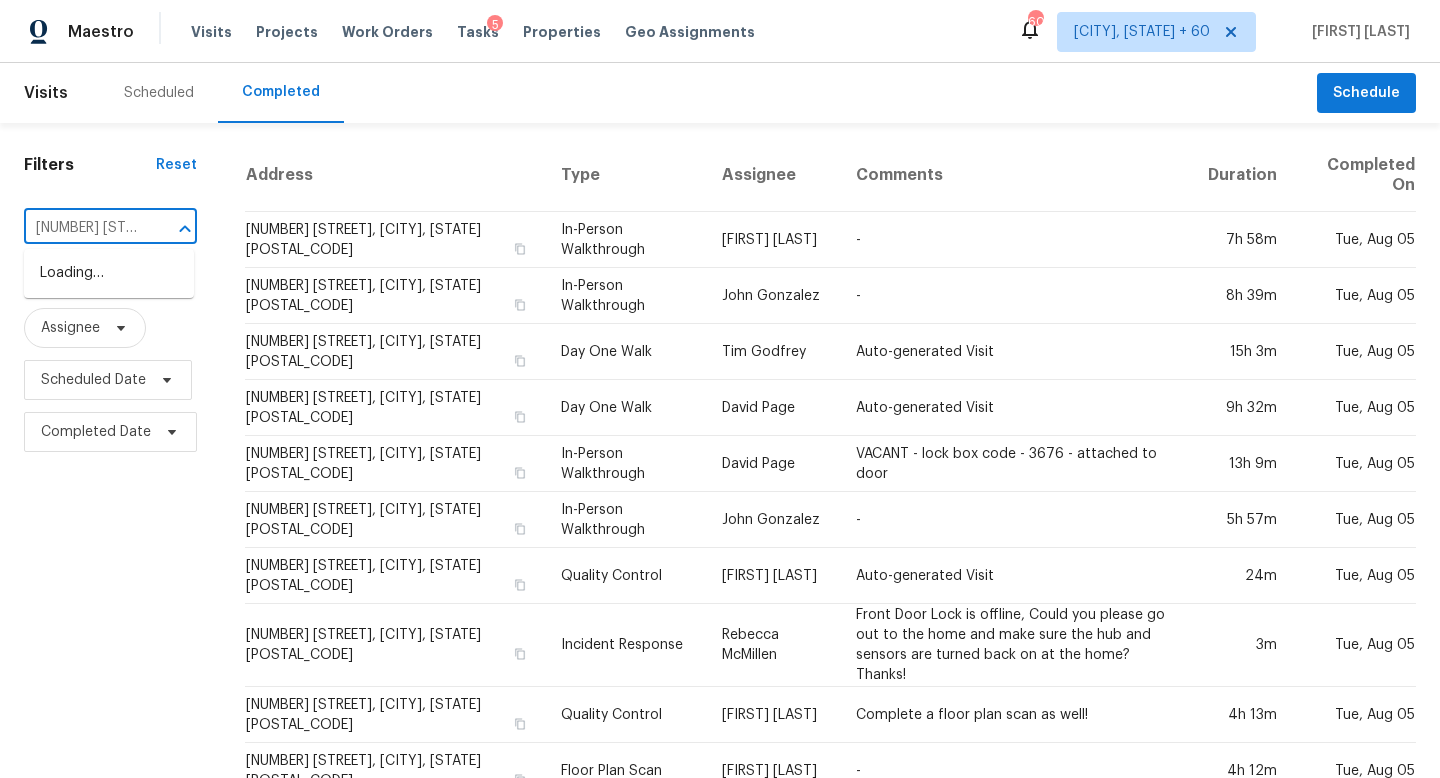 scroll, scrollTop: 0, scrollLeft: 162, axis: horizontal 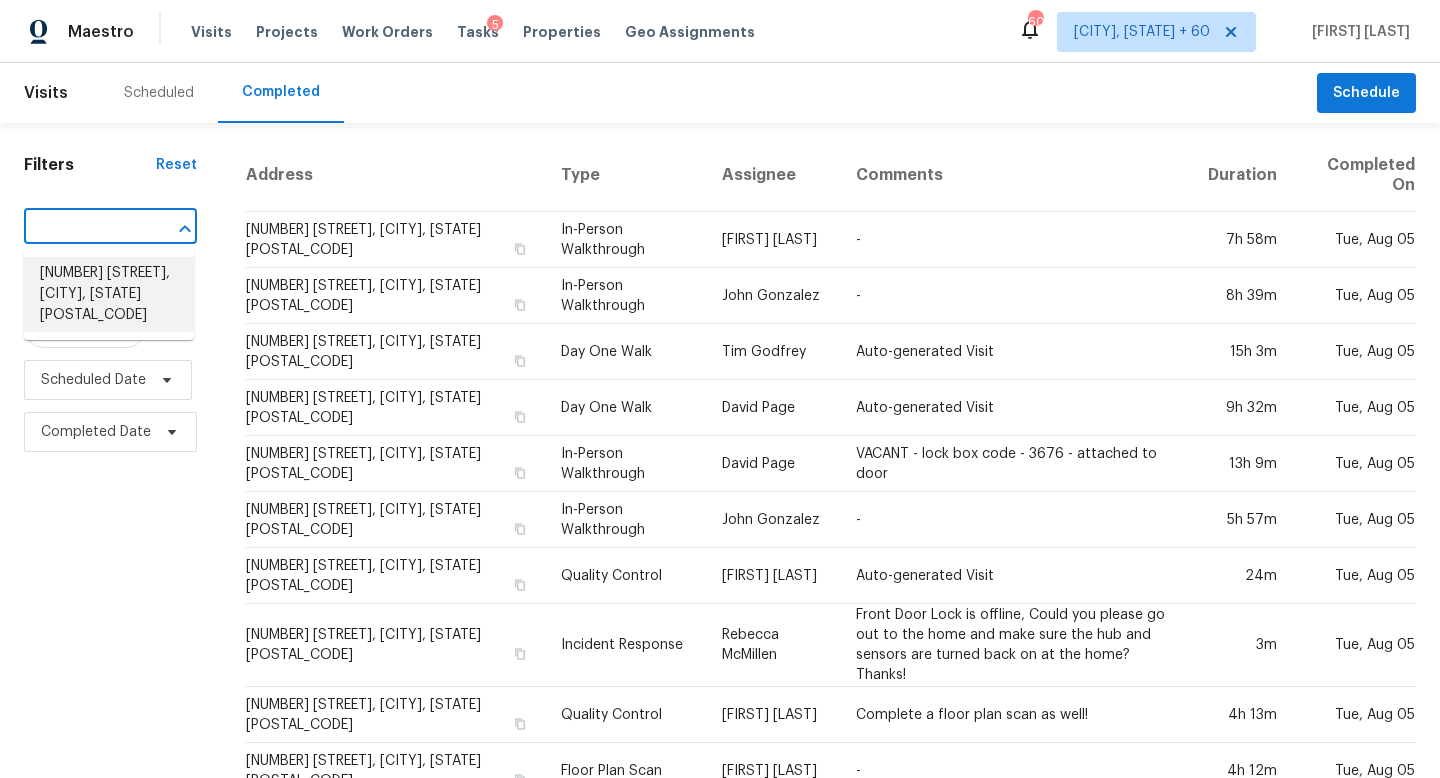 click on "151 Saddleridge Rd, Columbia, SC 29223" at bounding box center (109, 294) 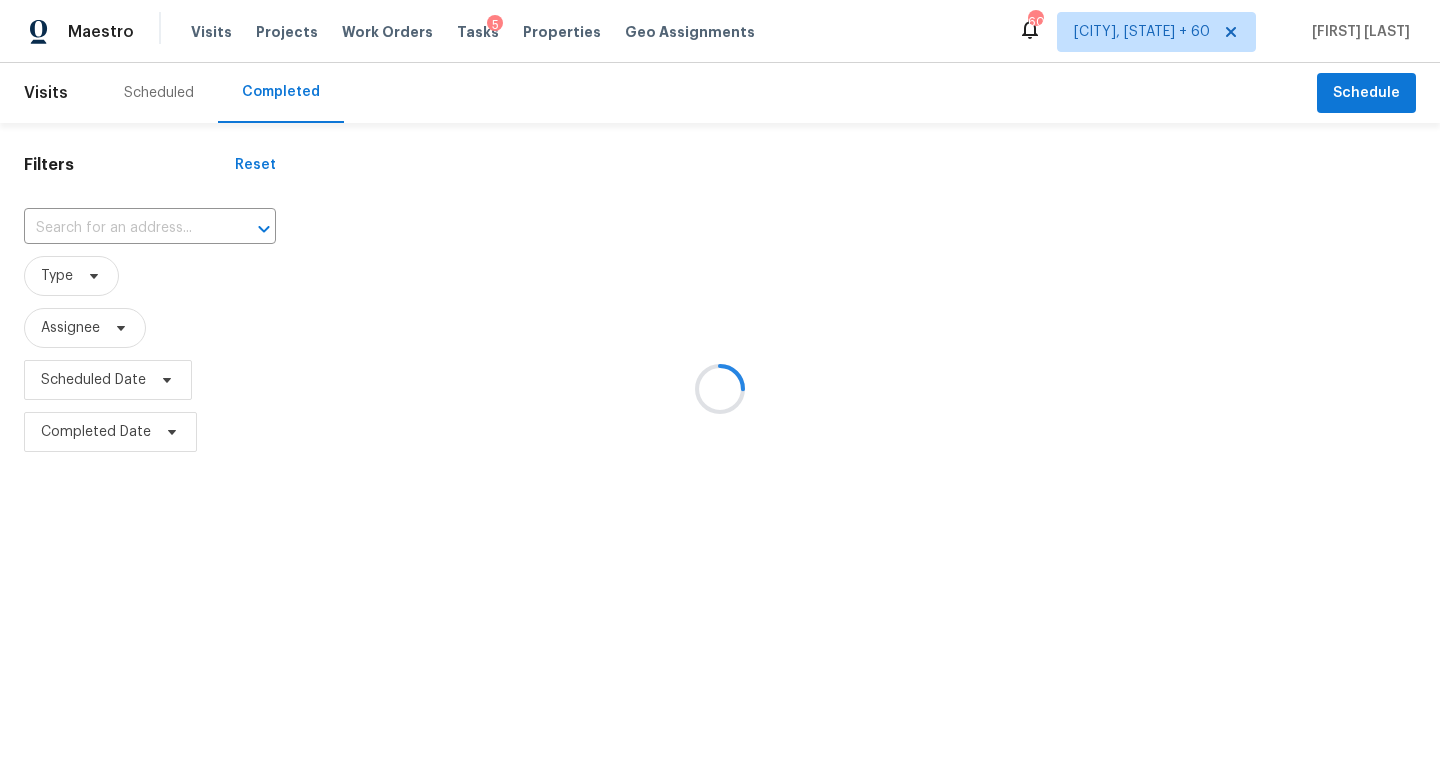 type on "151 Saddleridge Rd, Columbia, SC 29223" 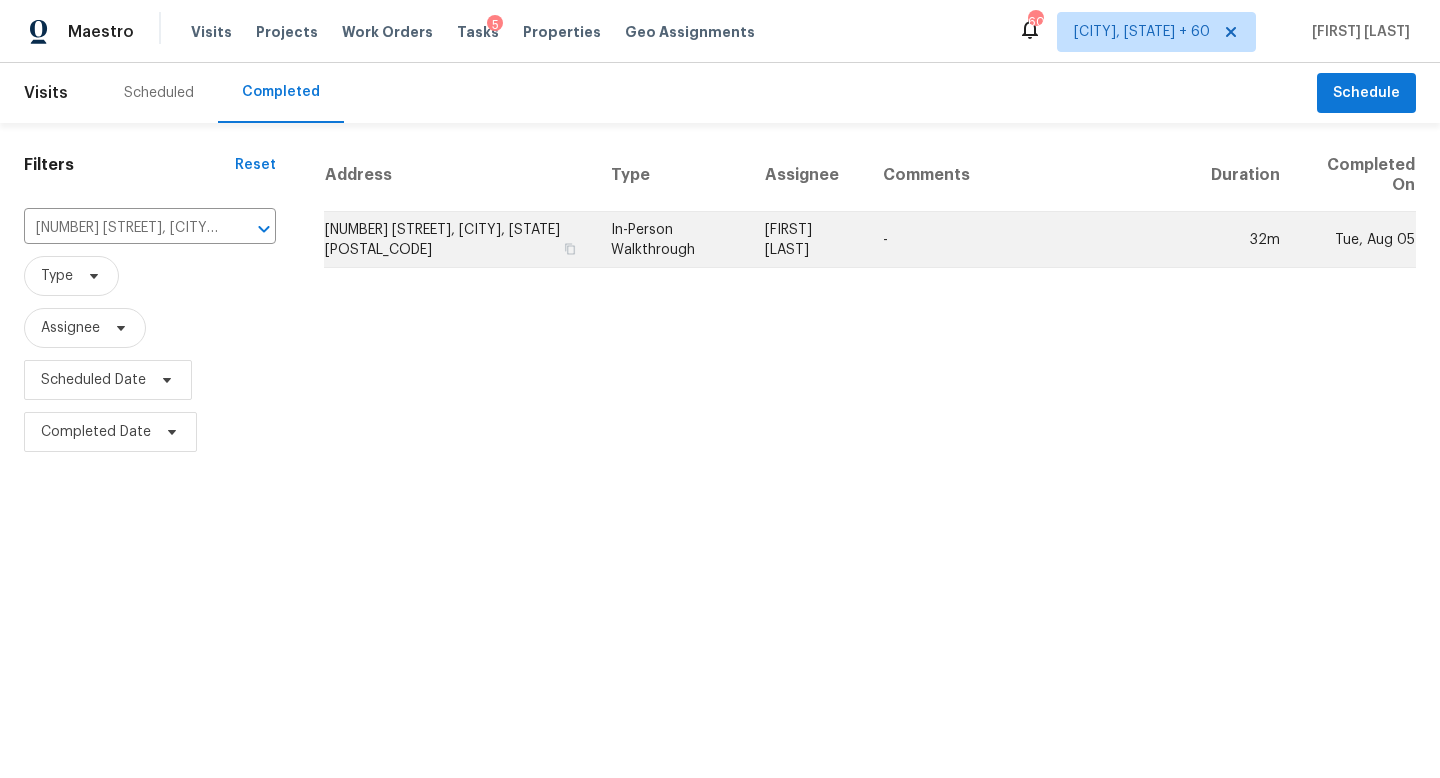 click on "In-Person Walkthrough" at bounding box center [672, 240] 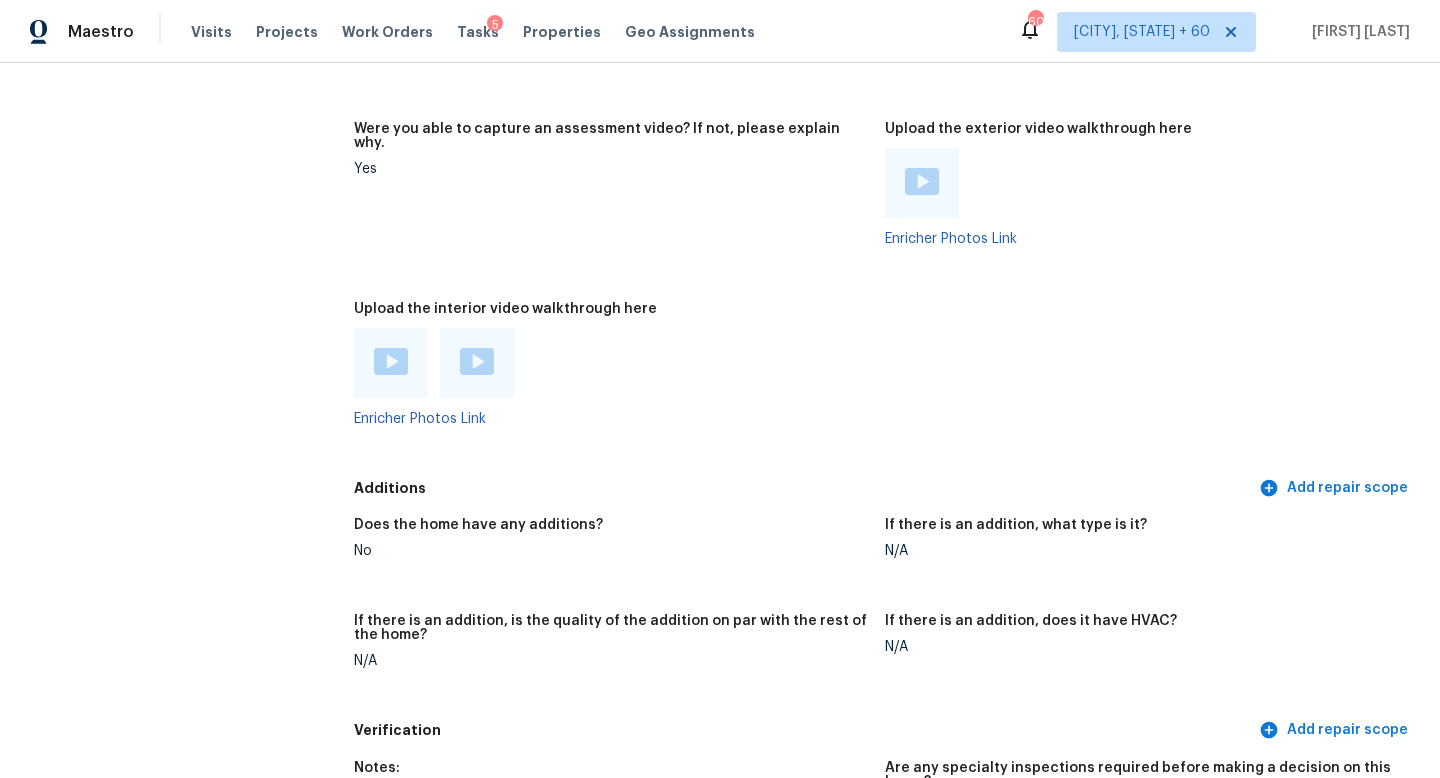 scroll, scrollTop: 4280, scrollLeft: 0, axis: vertical 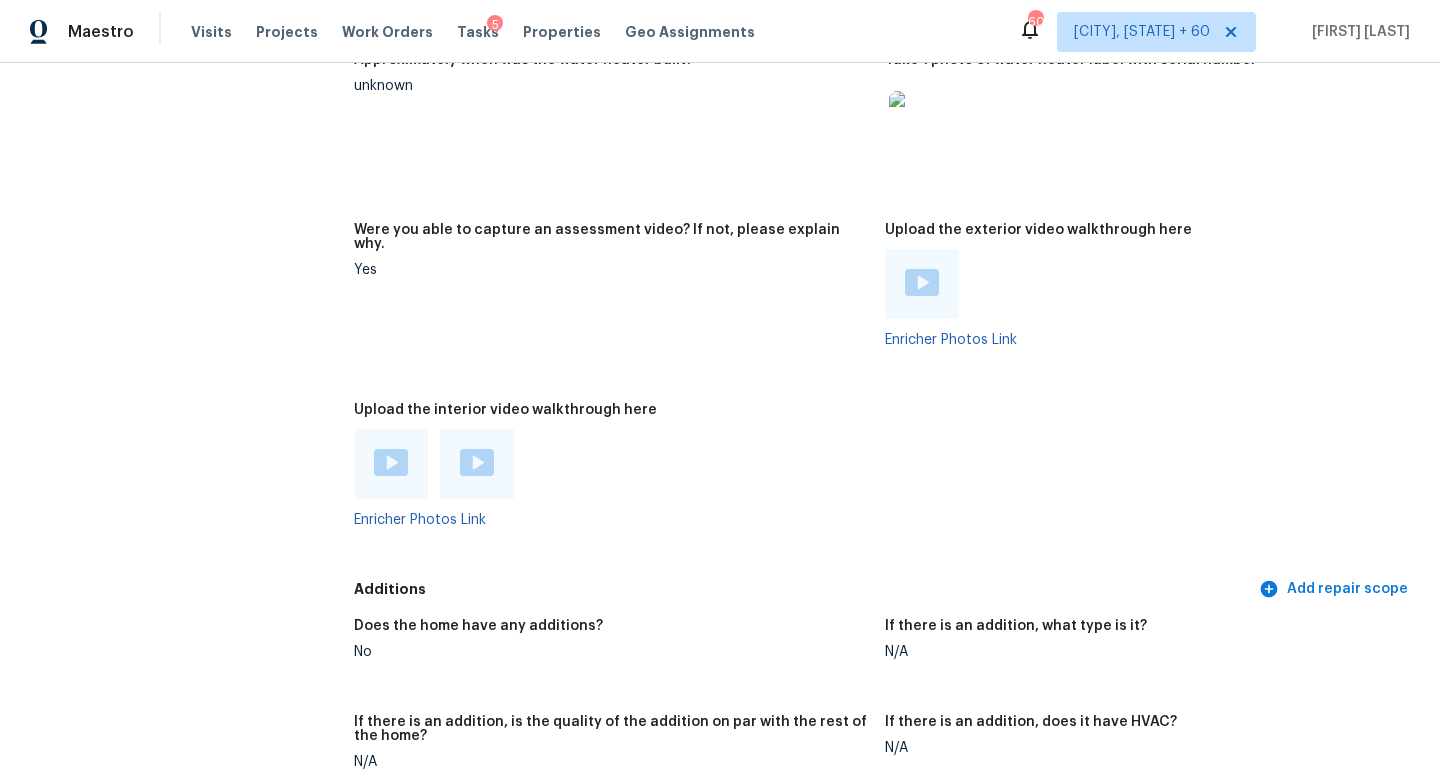 click on "Upload the interior video walkthrough here" at bounding box center (611, 416) 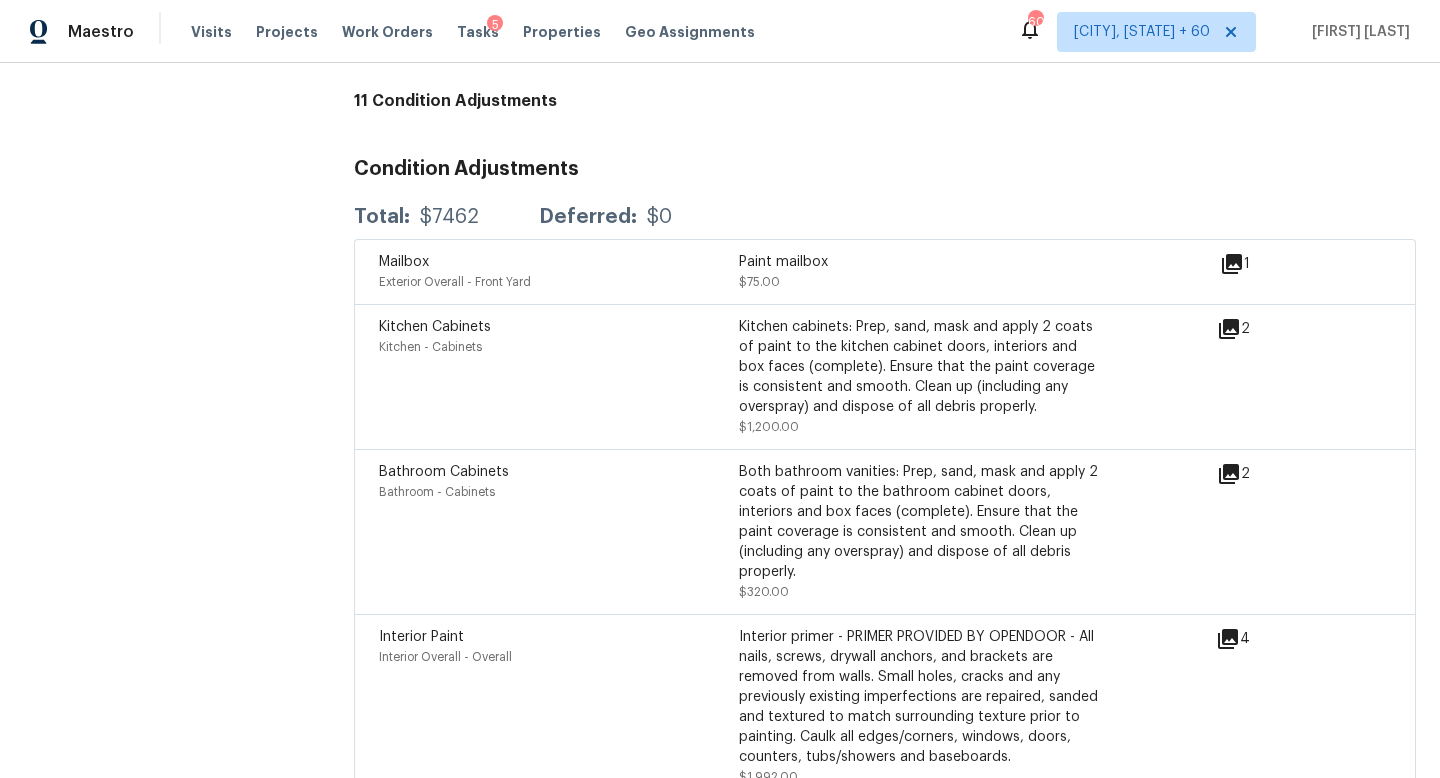 scroll, scrollTop: 5364, scrollLeft: 0, axis: vertical 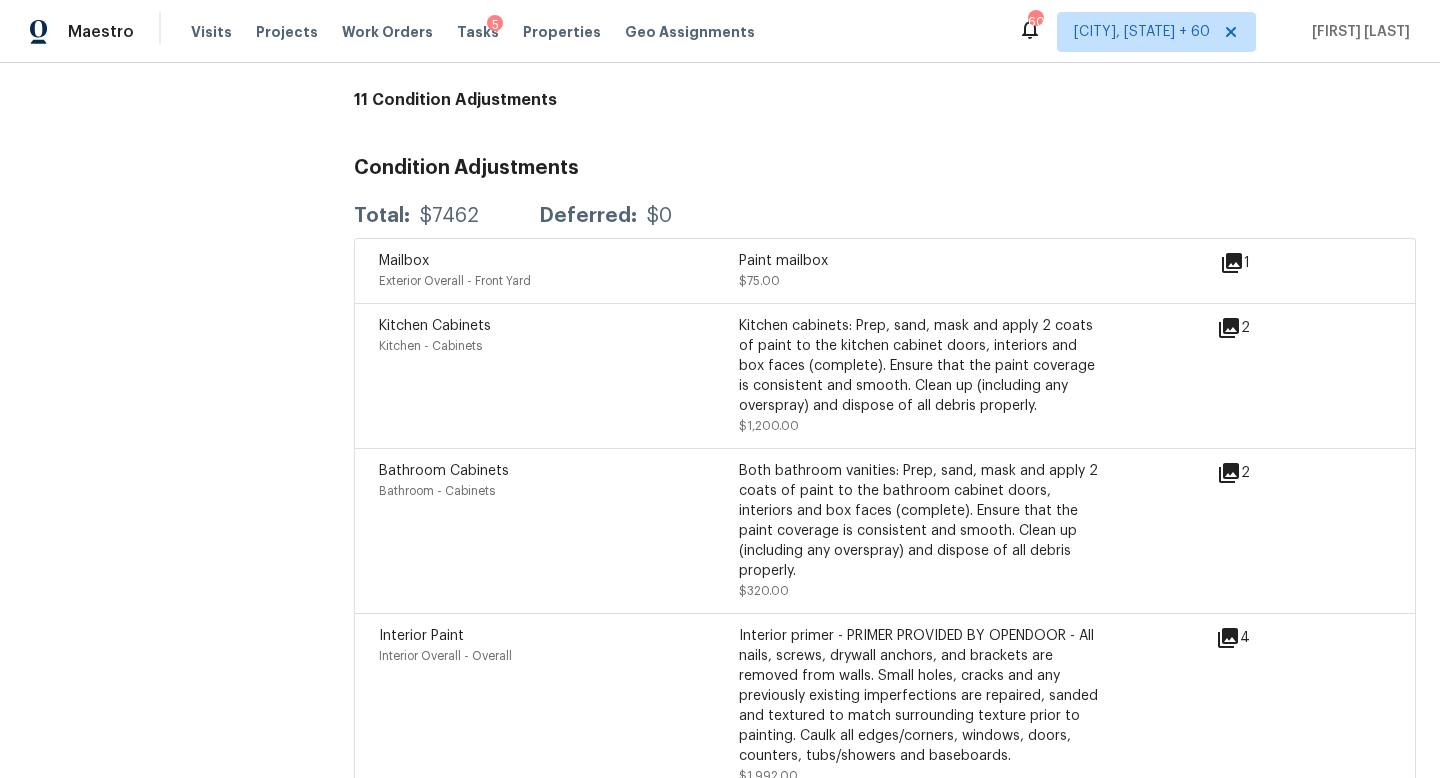click 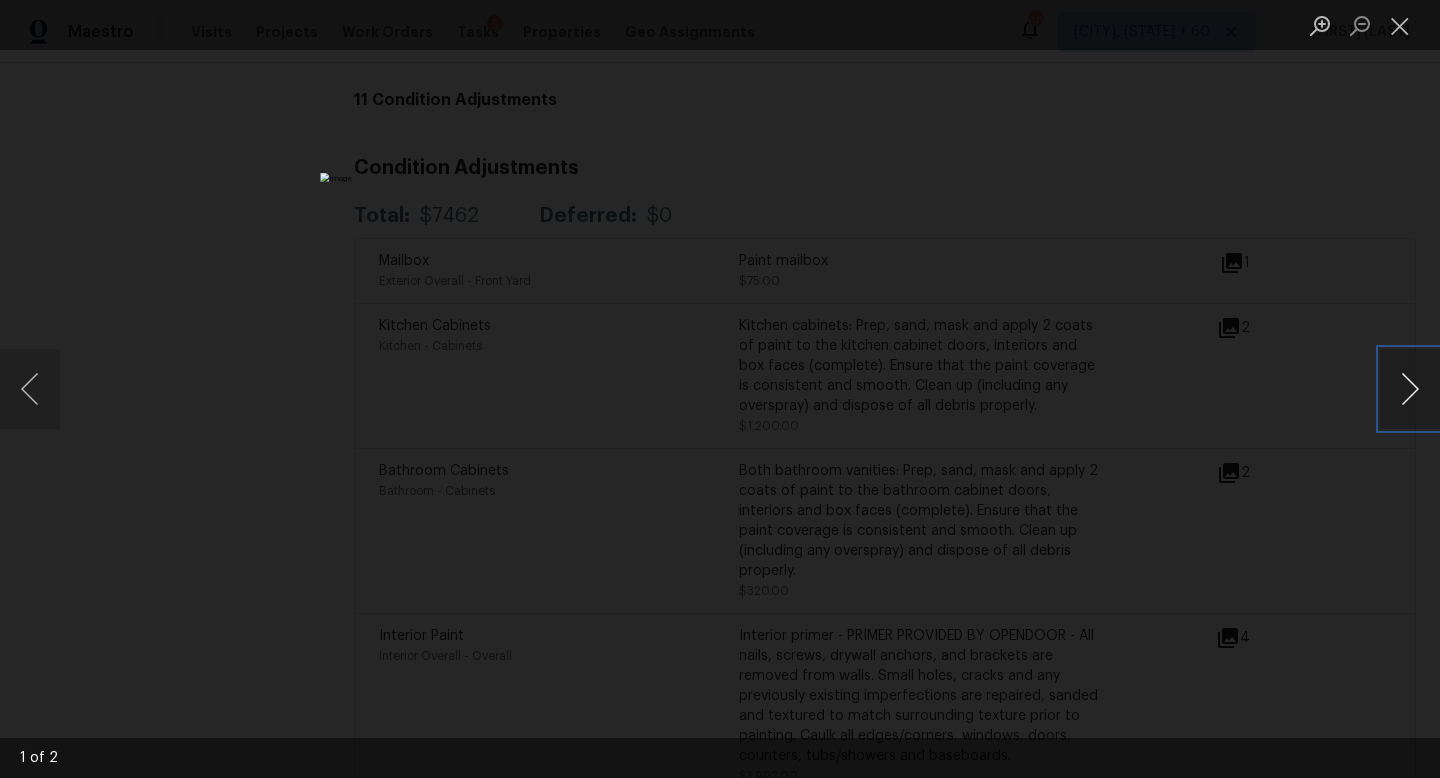 click at bounding box center (1410, 389) 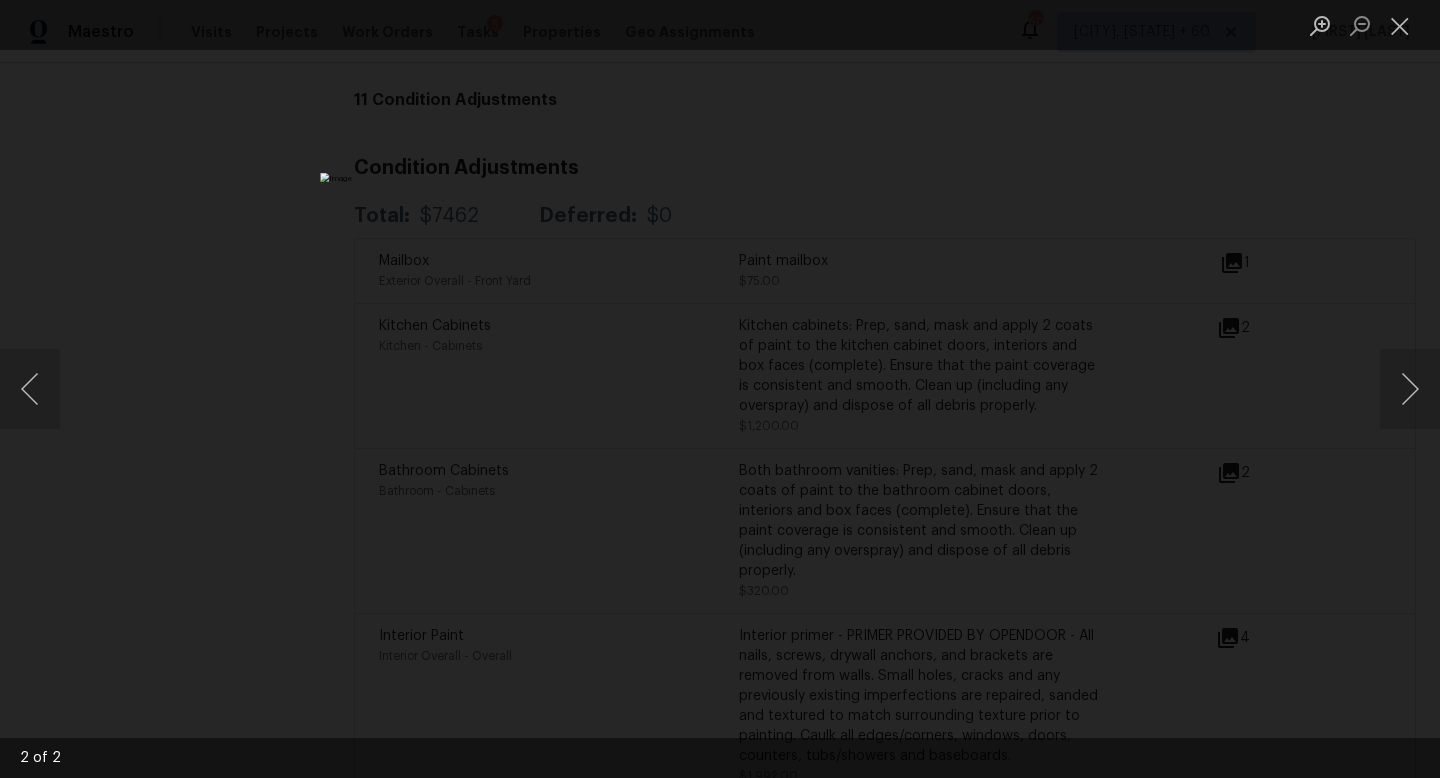 click at bounding box center (720, 389) 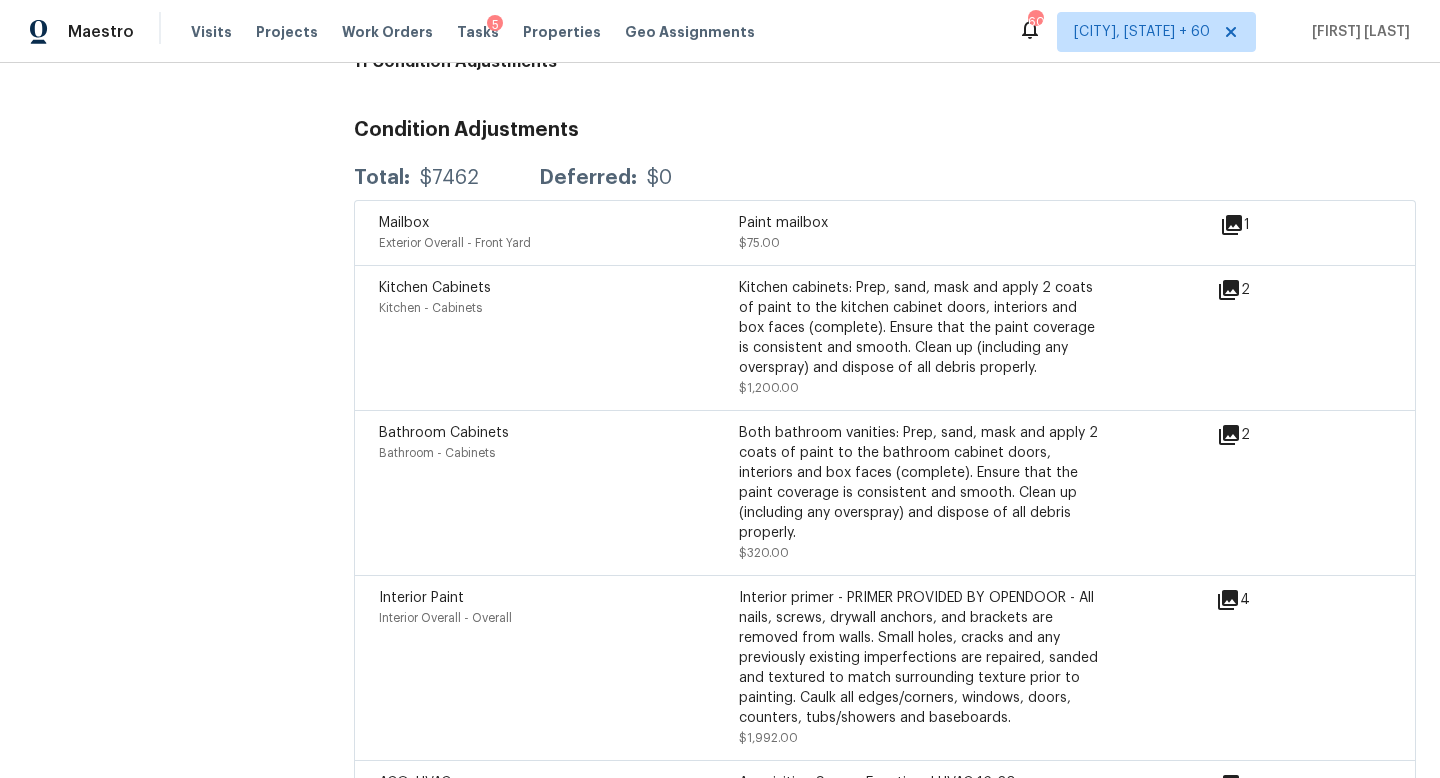 scroll, scrollTop: 5409, scrollLeft: 0, axis: vertical 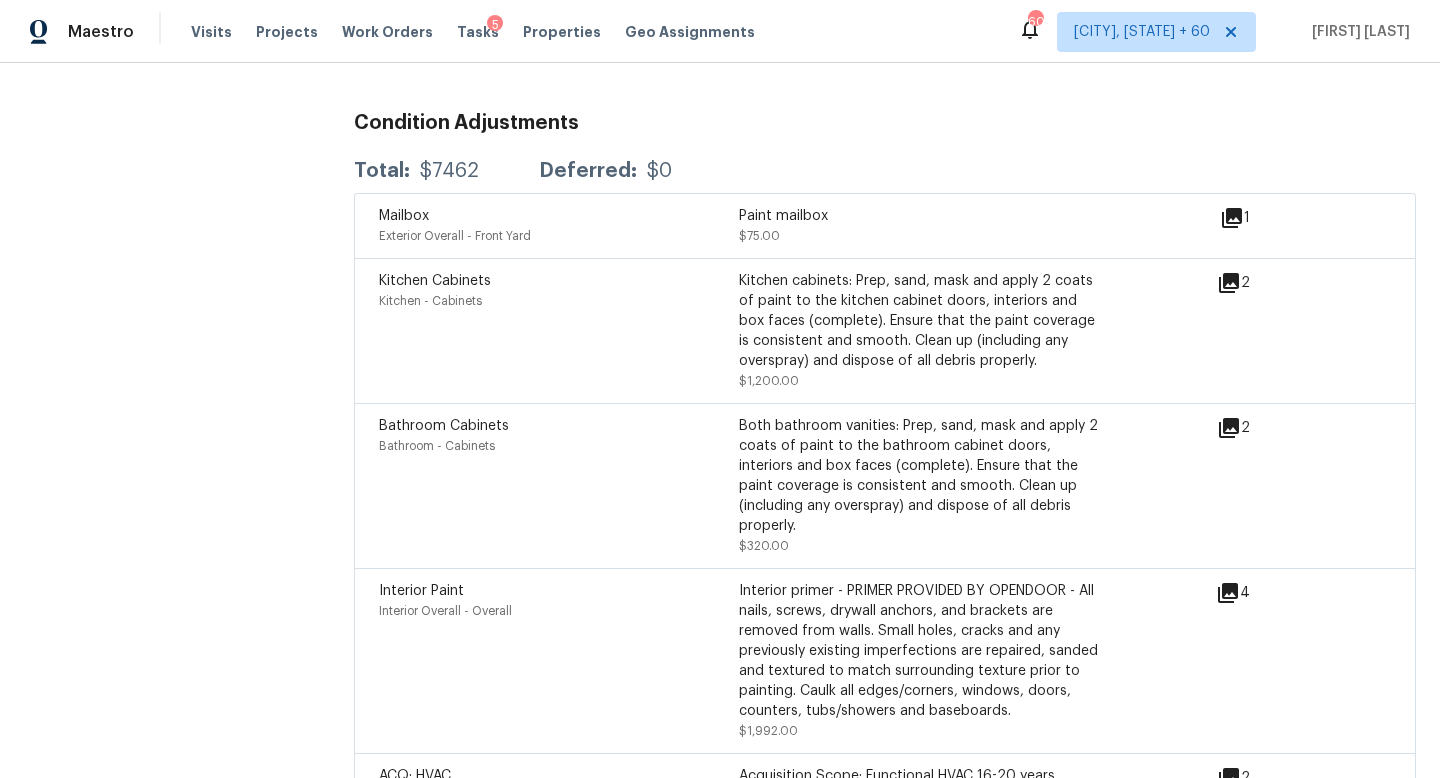 click 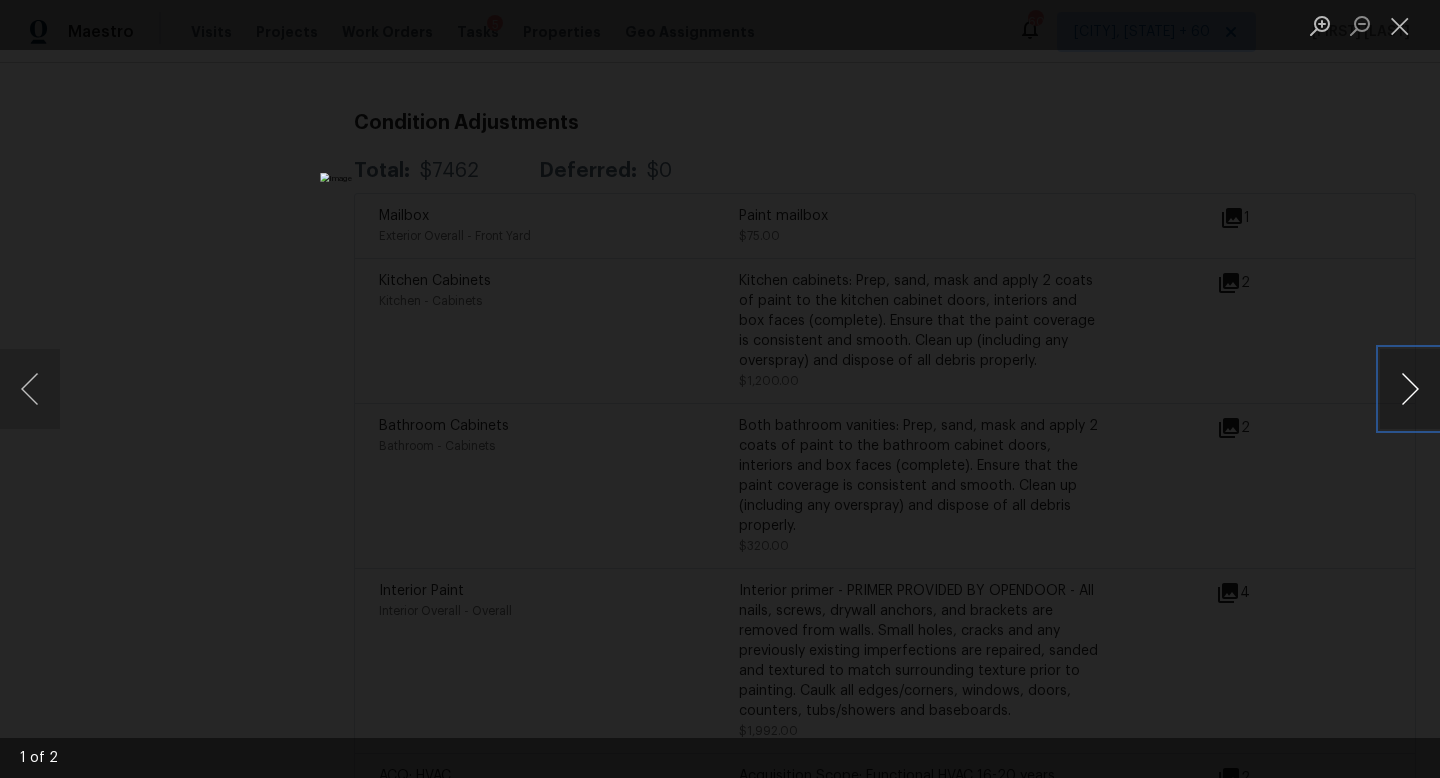 click at bounding box center [1410, 389] 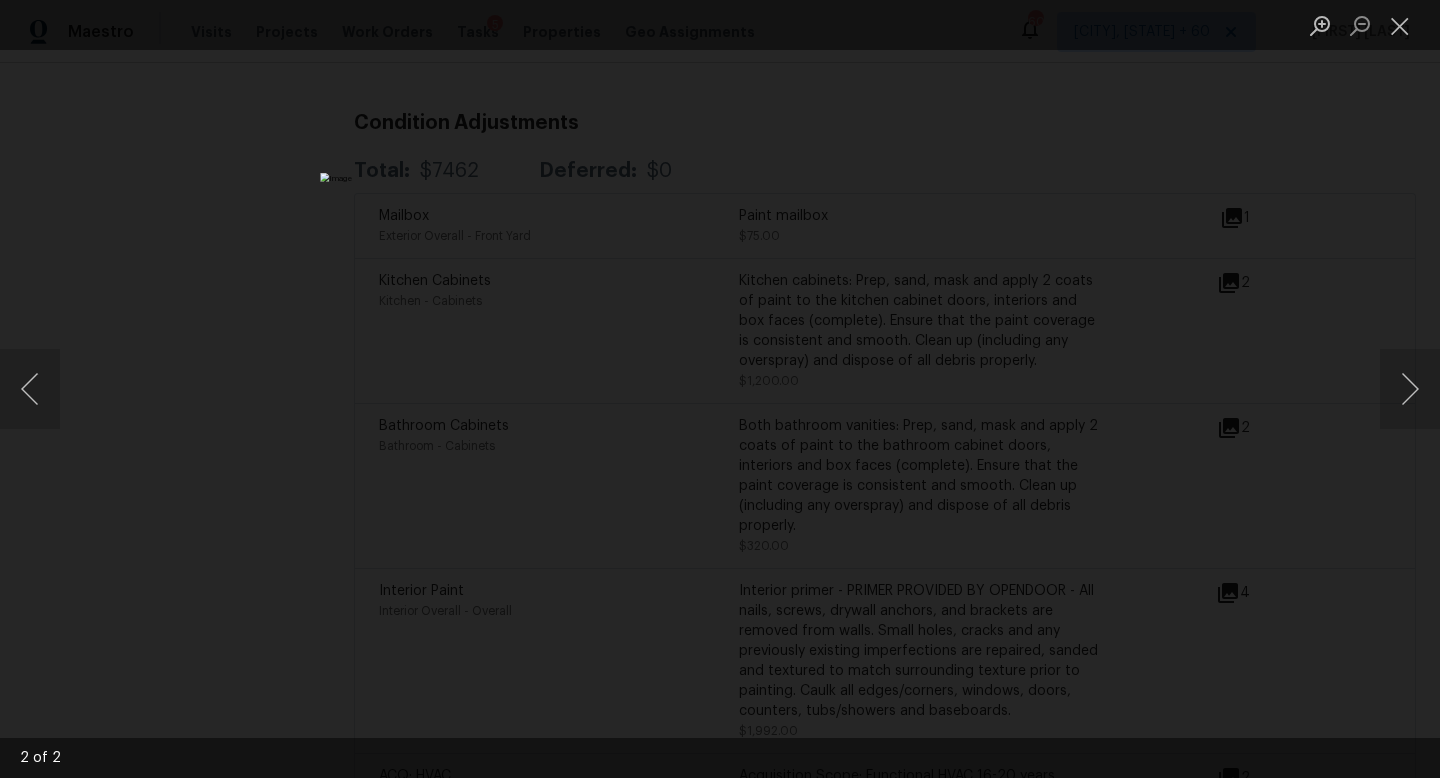 click at bounding box center (720, 389) 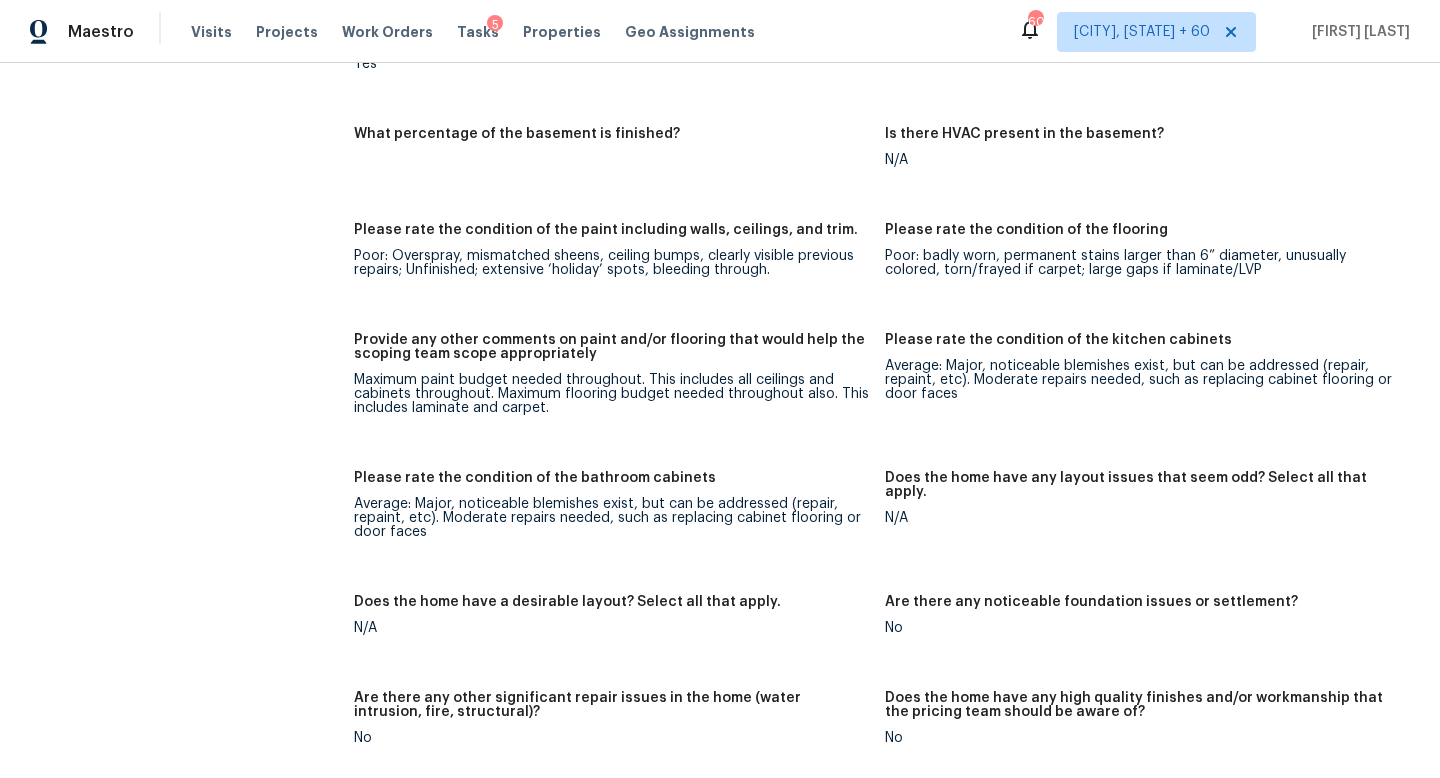 scroll, scrollTop: 3415, scrollLeft: 0, axis: vertical 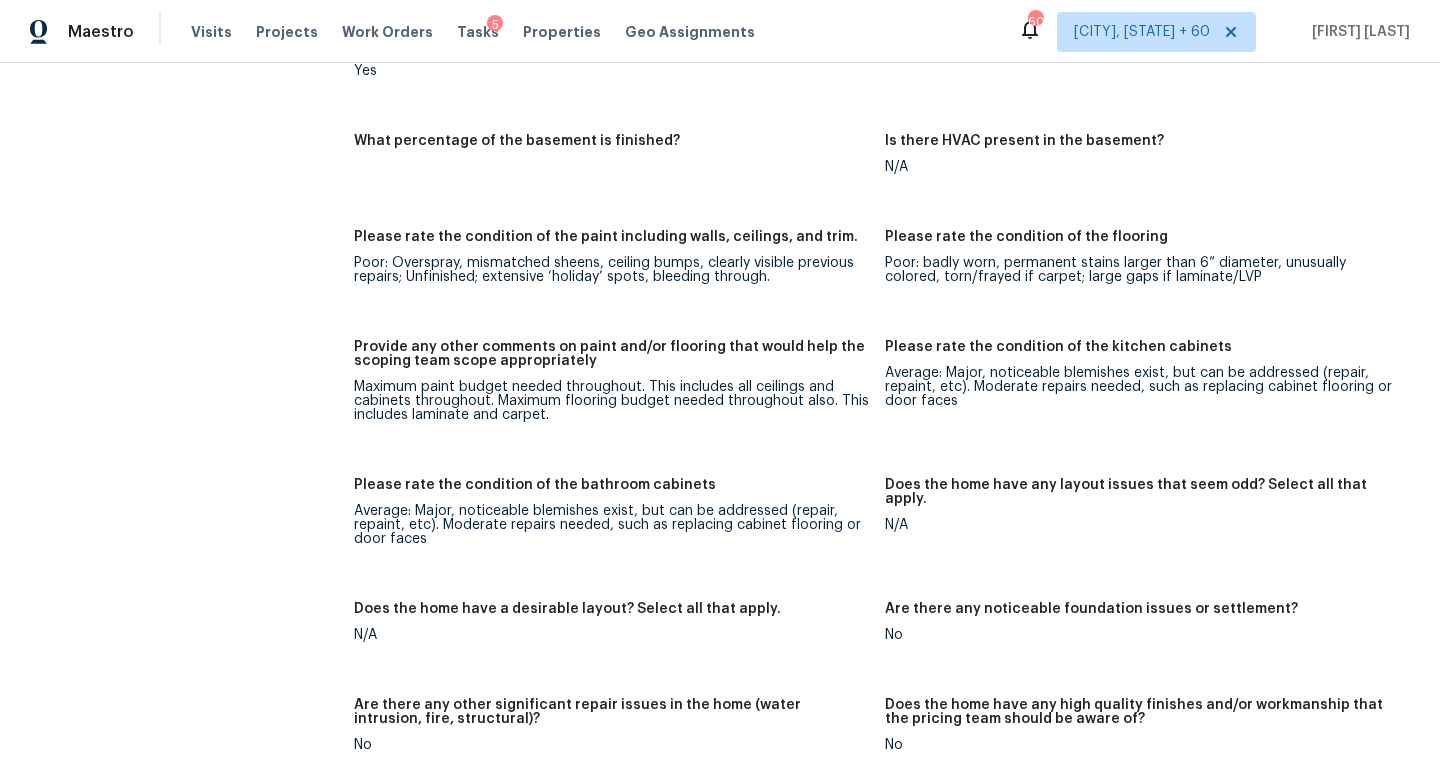 click on "All visits 151 Saddleridge Rd Columbia, SC 29223 Home details Other Visits No previous visits" at bounding box center (157, 170) 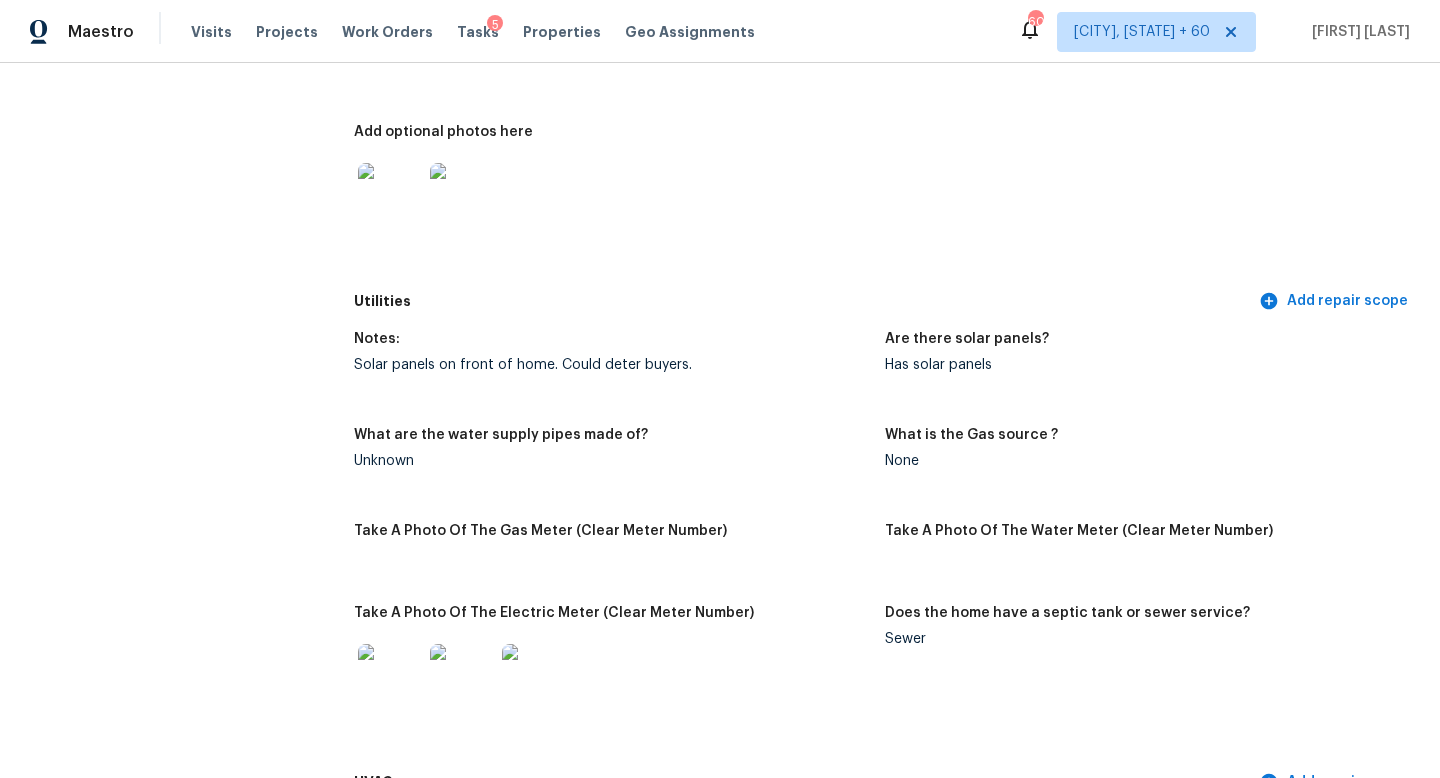 scroll, scrollTop: 3575, scrollLeft: 0, axis: vertical 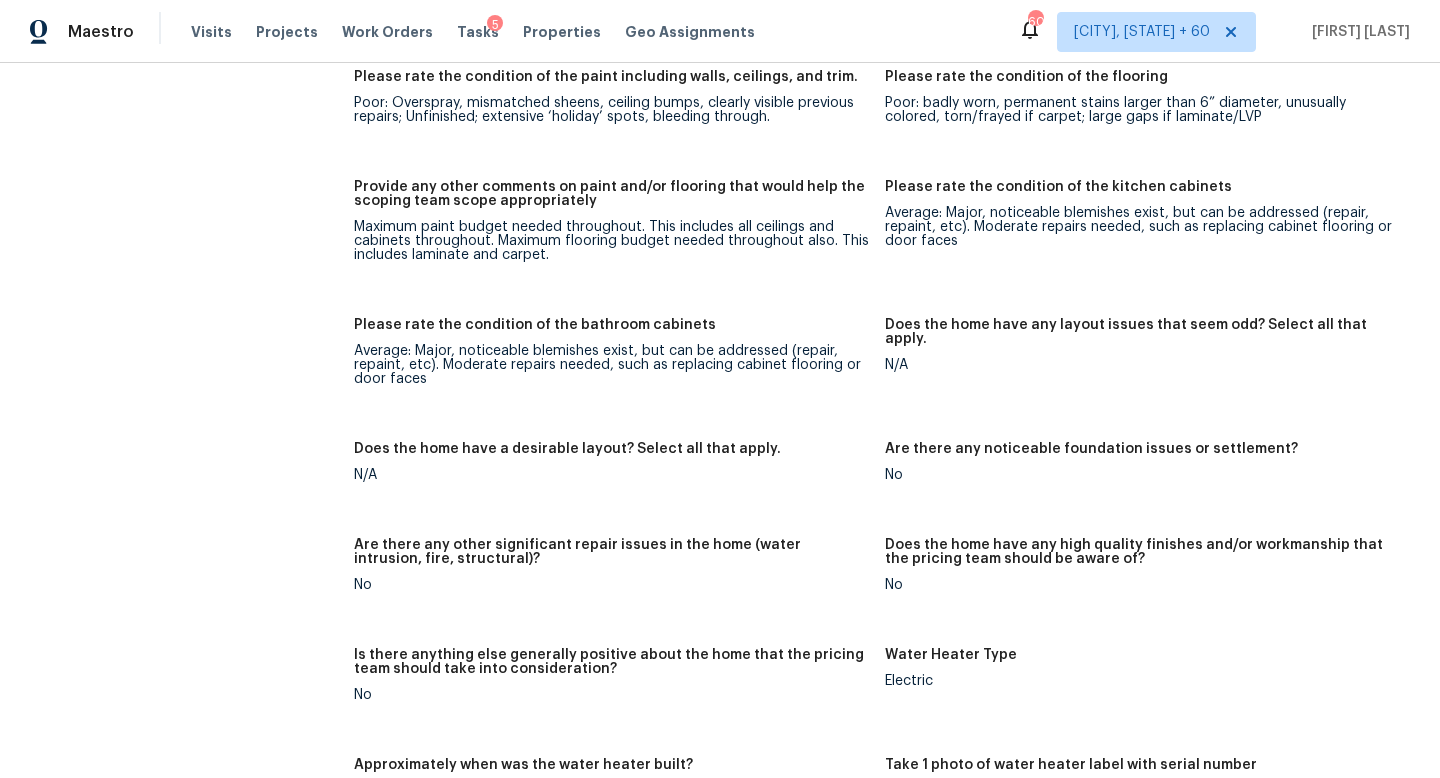 click on "All visits 151 Saddleridge Rd Columbia, SC 29223 Home details Other Visits No previous visits" at bounding box center [157, 10] 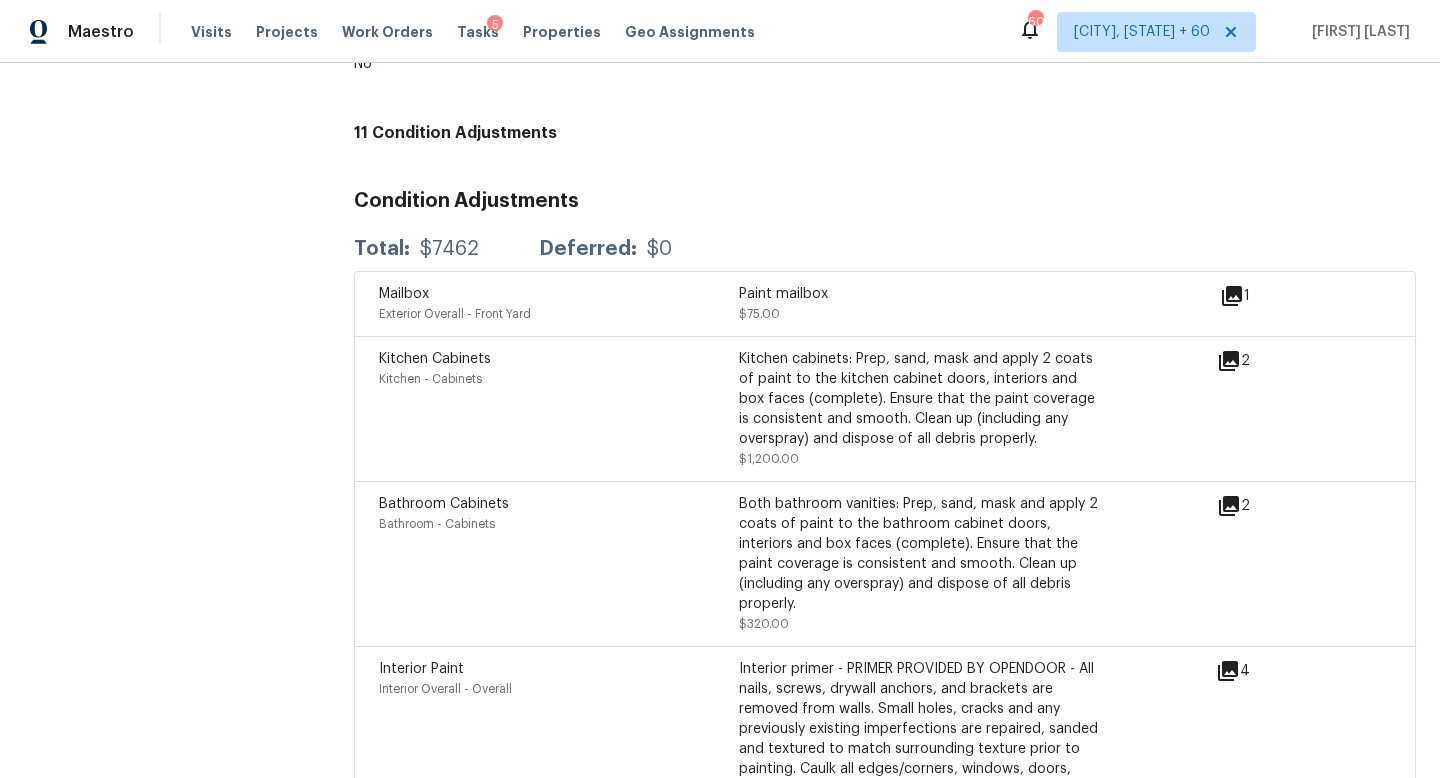 scroll, scrollTop: 5335, scrollLeft: 0, axis: vertical 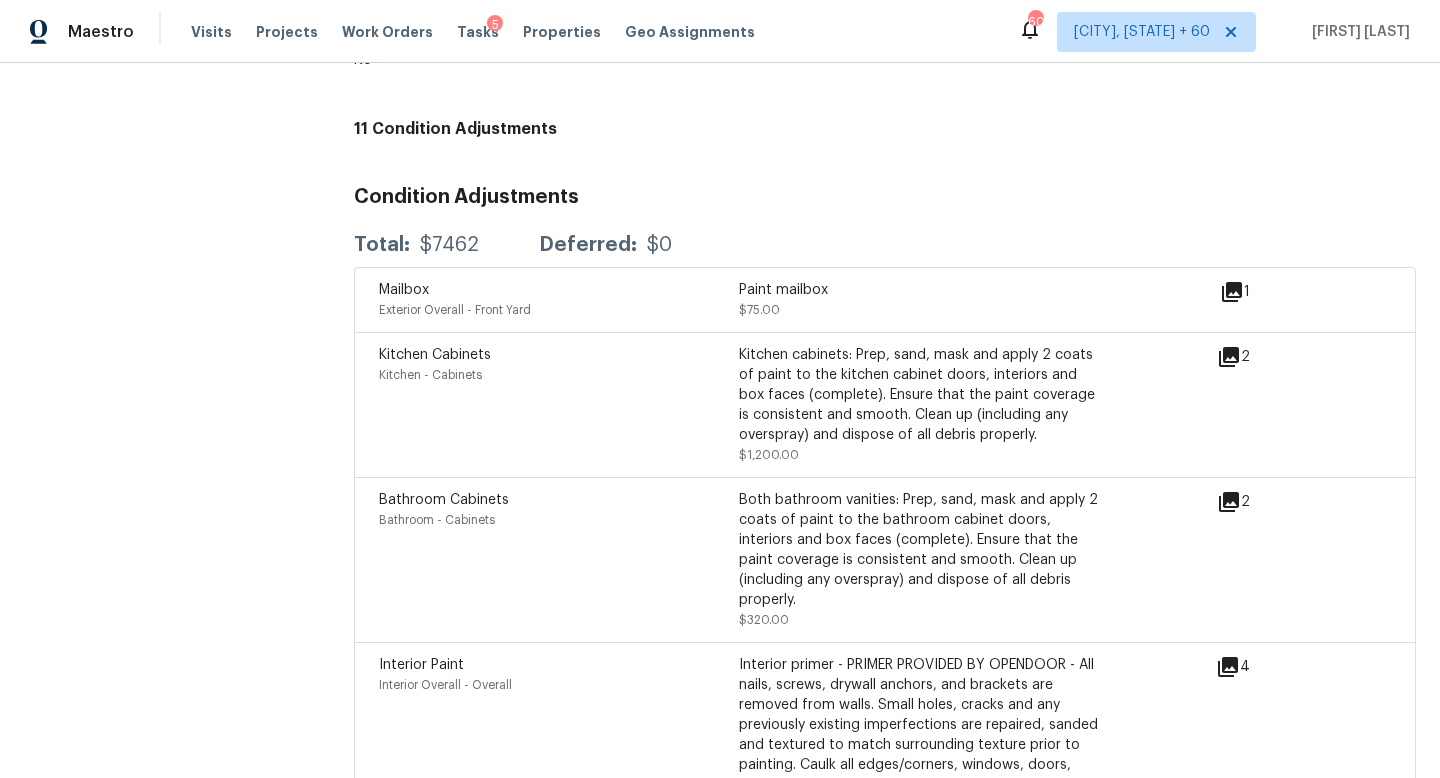 click on "All visits 151 Saddleridge Rd Columbia, SC 29223 Home details Other Visits No previous visits" at bounding box center (157, -1750) 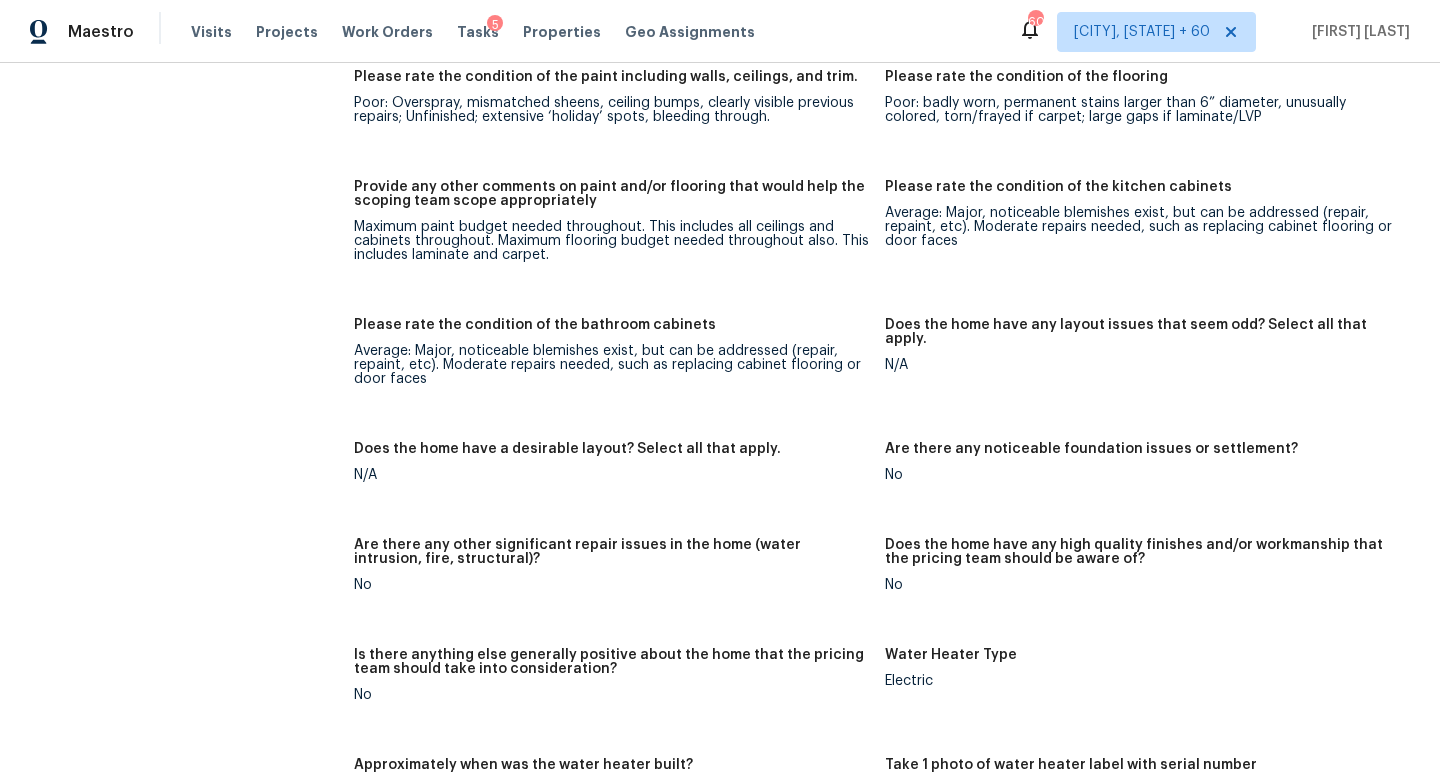 click on "All visits 151 Saddleridge Rd Columbia, SC 29223 Home details Other Visits No previous visits" at bounding box center (157, 10) 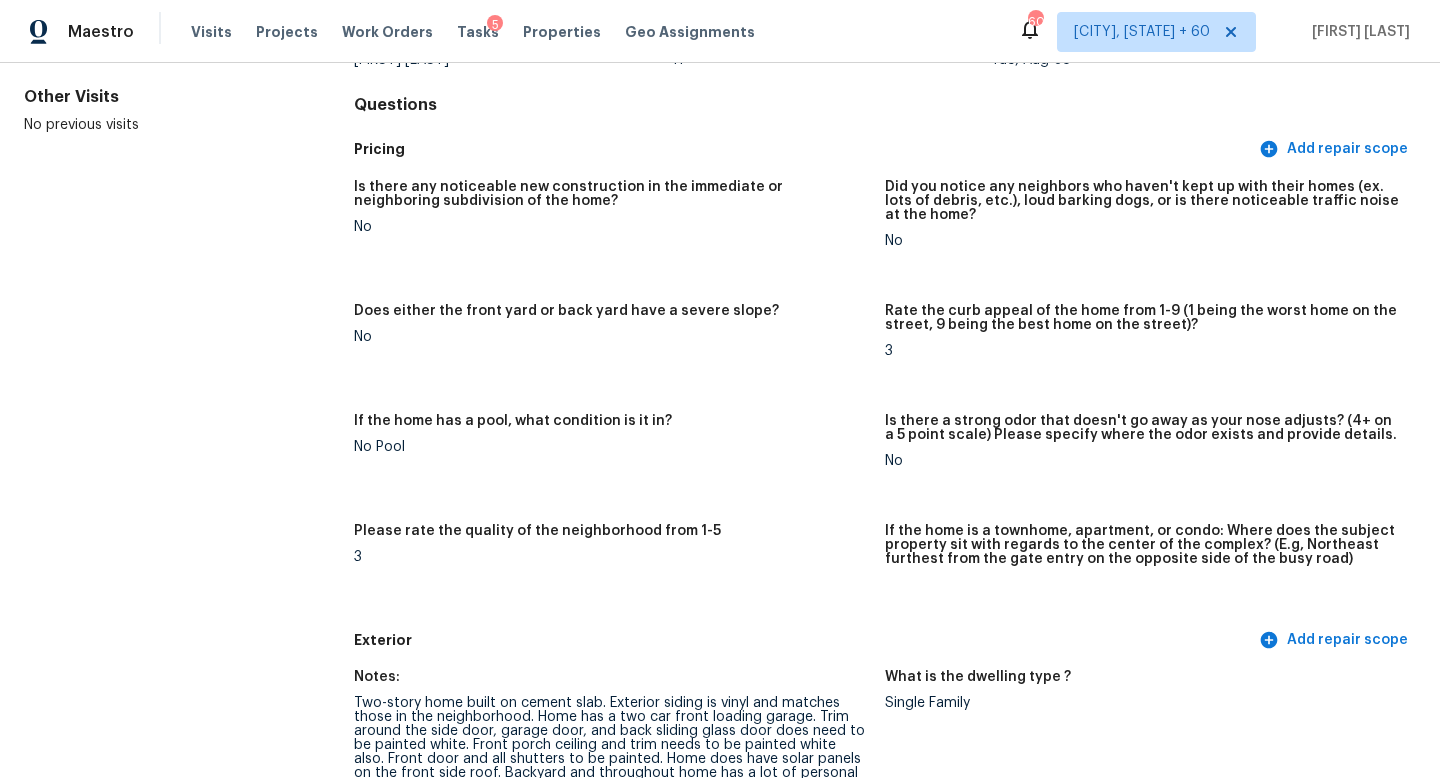 scroll, scrollTop: 0, scrollLeft: 0, axis: both 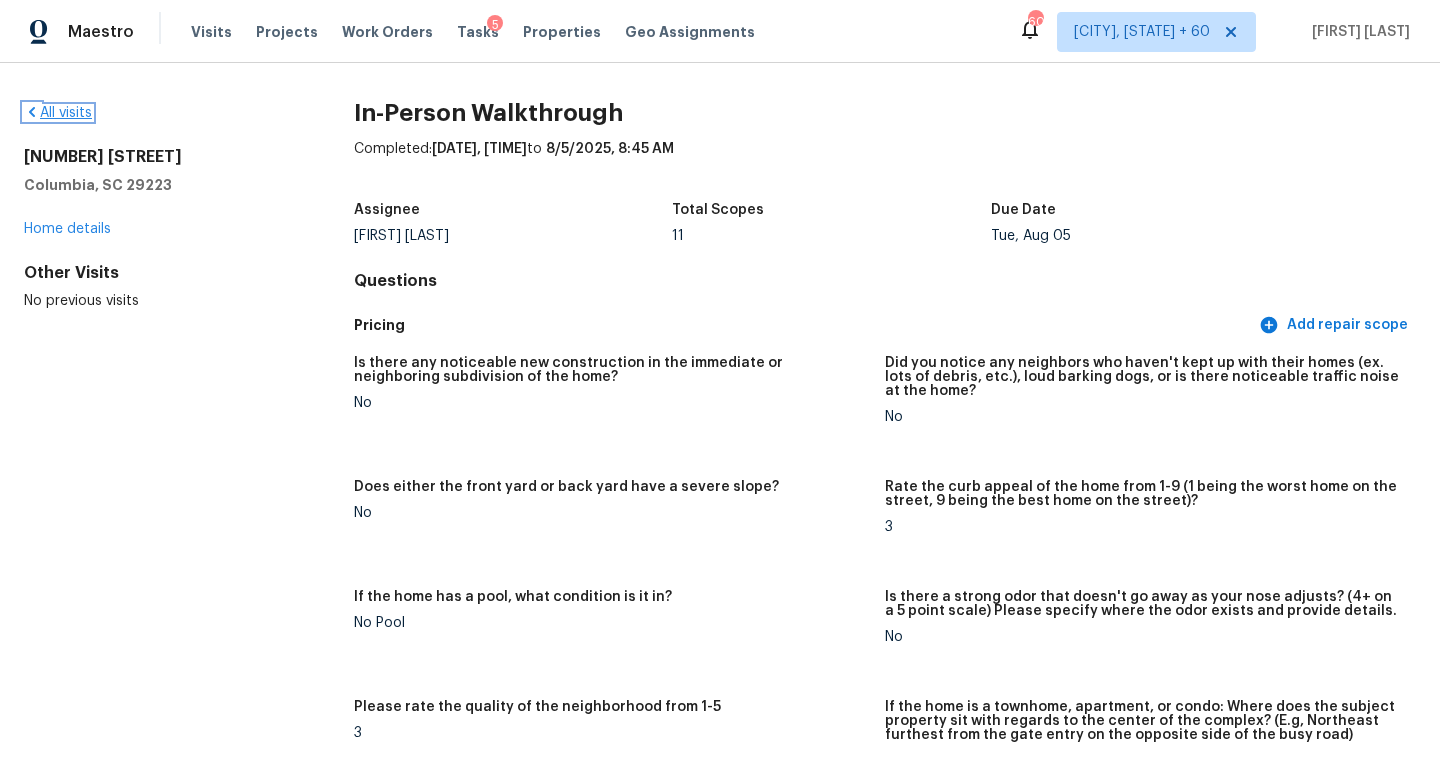 click on "All visits" at bounding box center [58, 113] 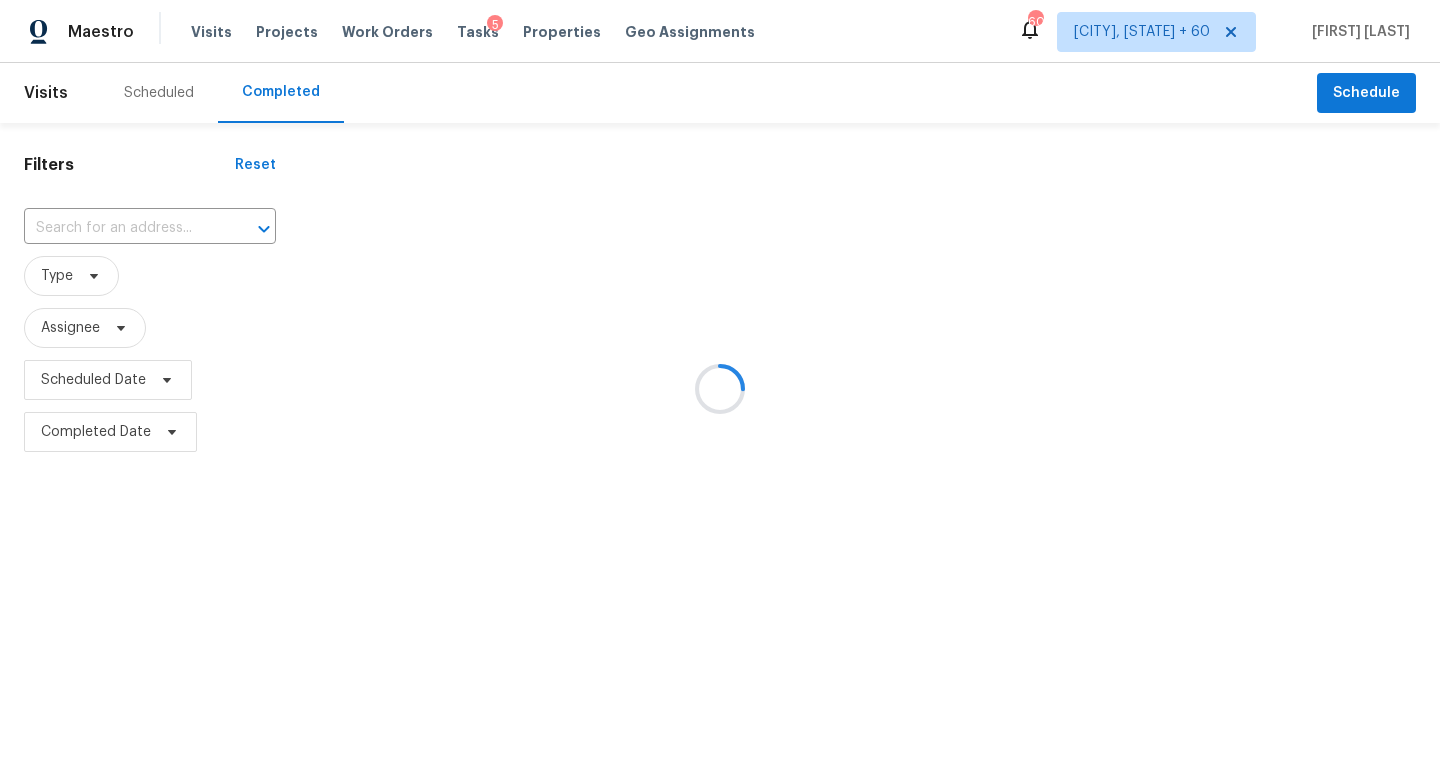 click at bounding box center (720, 389) 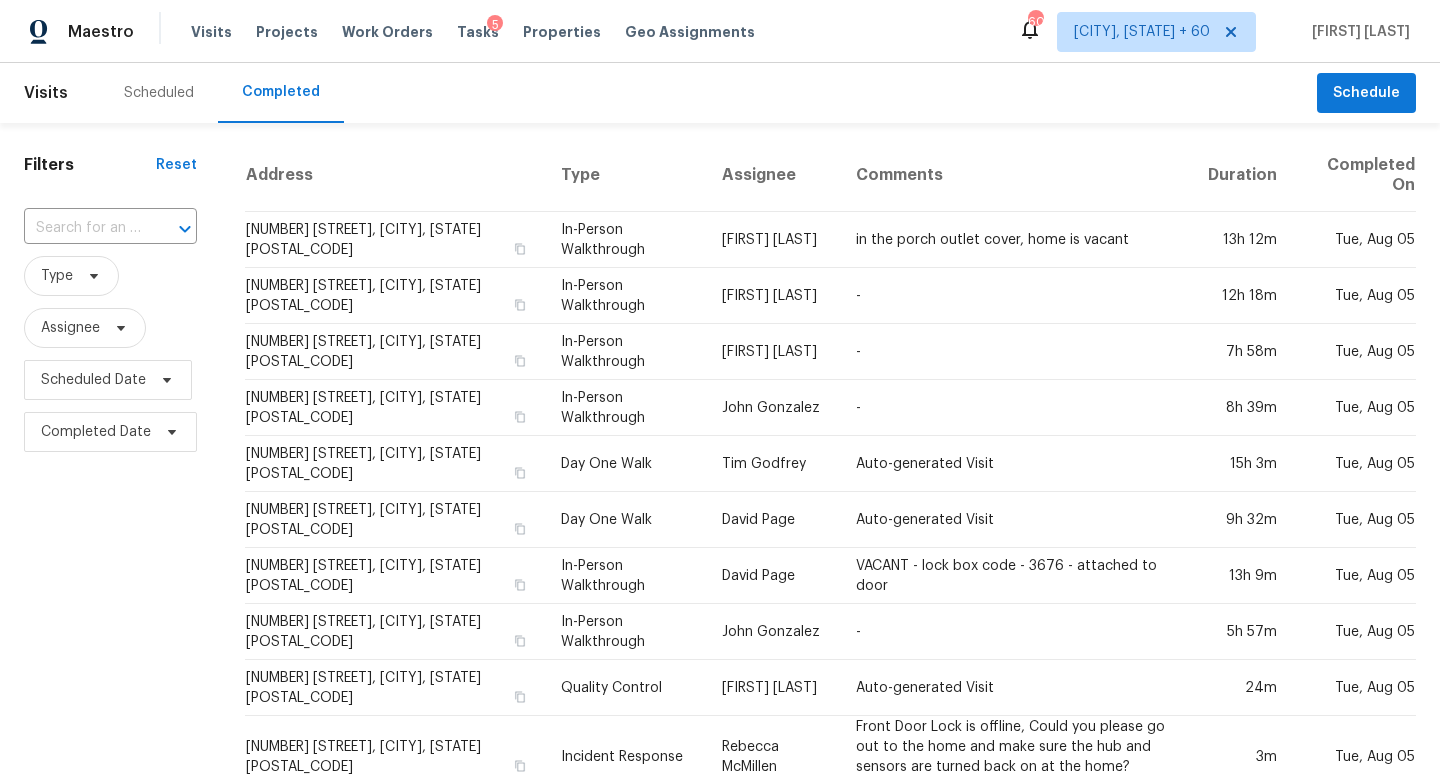click on "​" at bounding box center (110, 228) 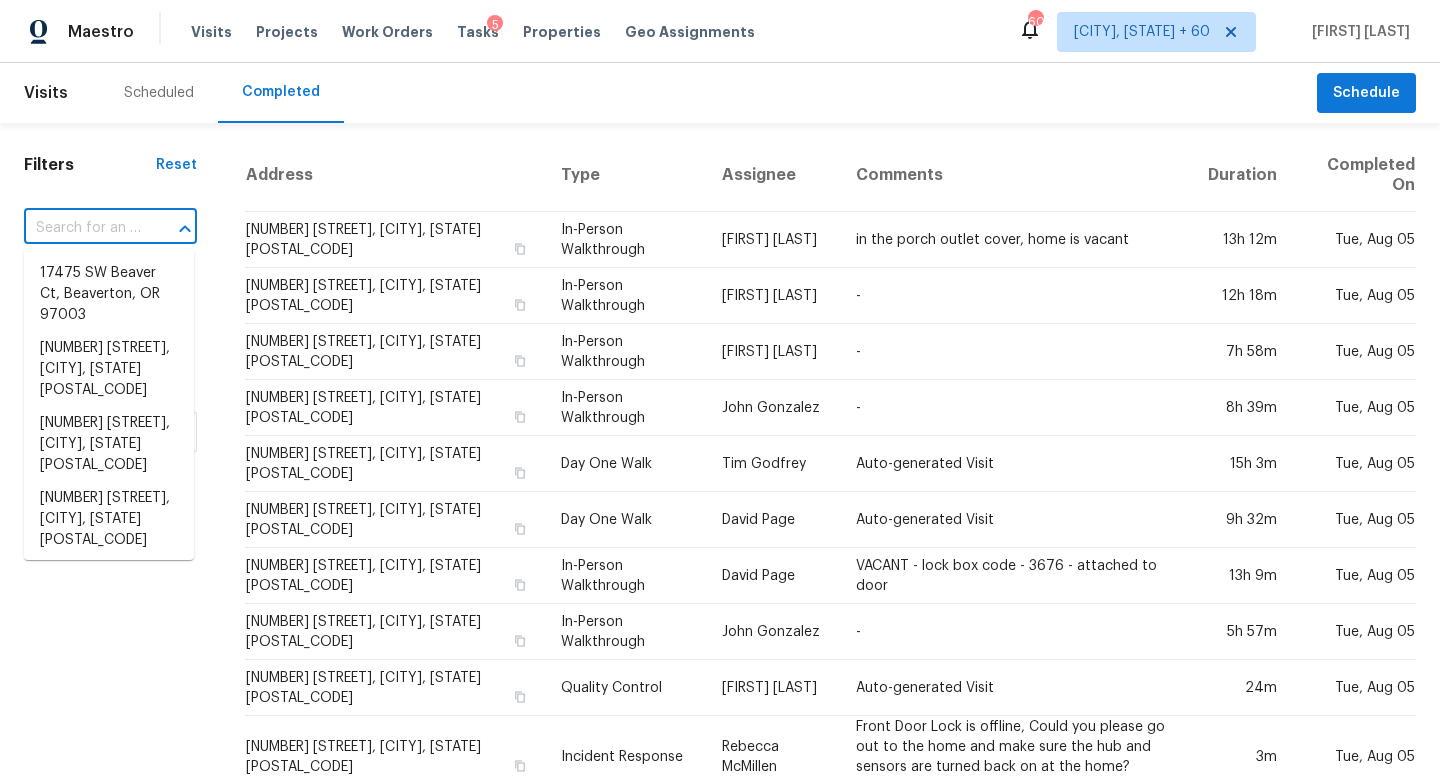 paste on "12534 S Alcan Cir Olathe, KS, 66062" 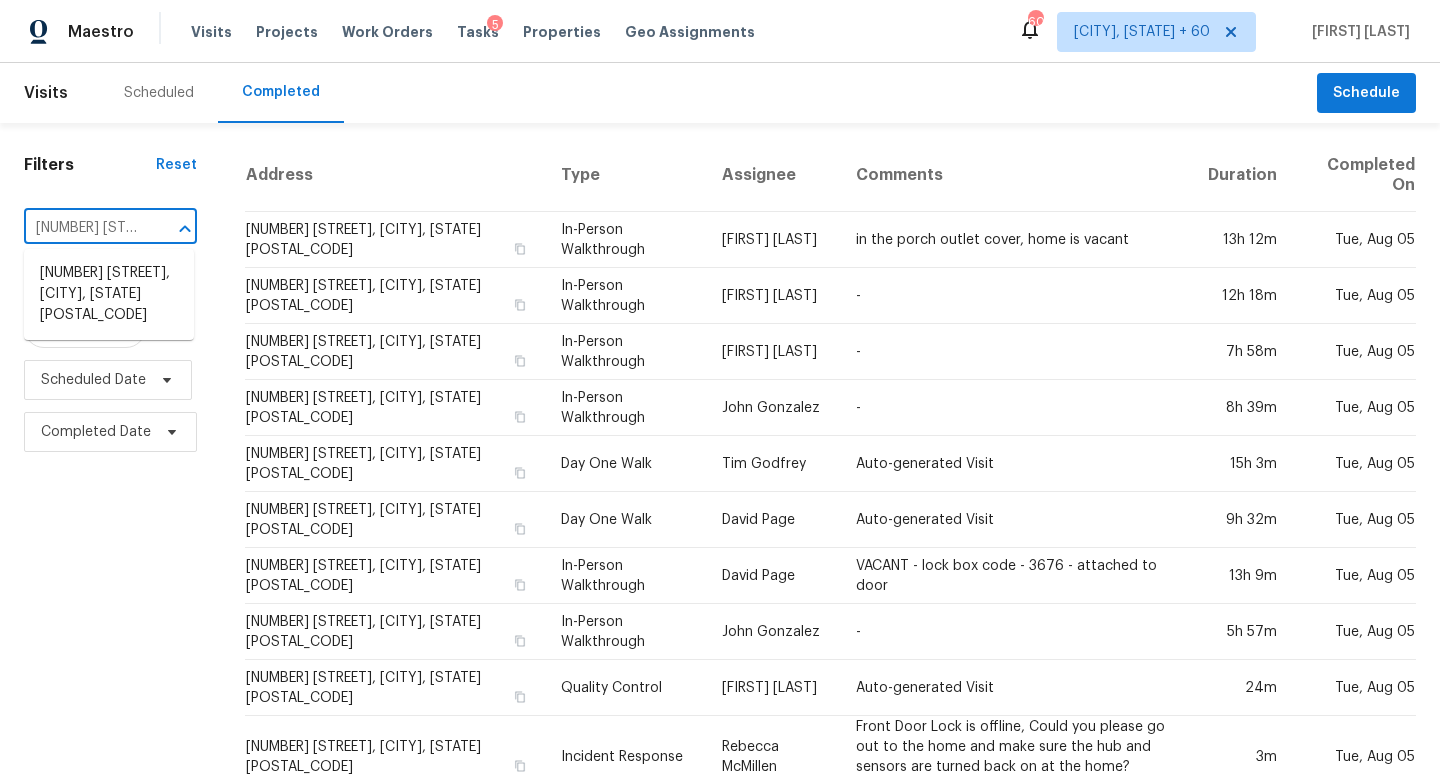 scroll, scrollTop: 0, scrollLeft: 134, axis: horizontal 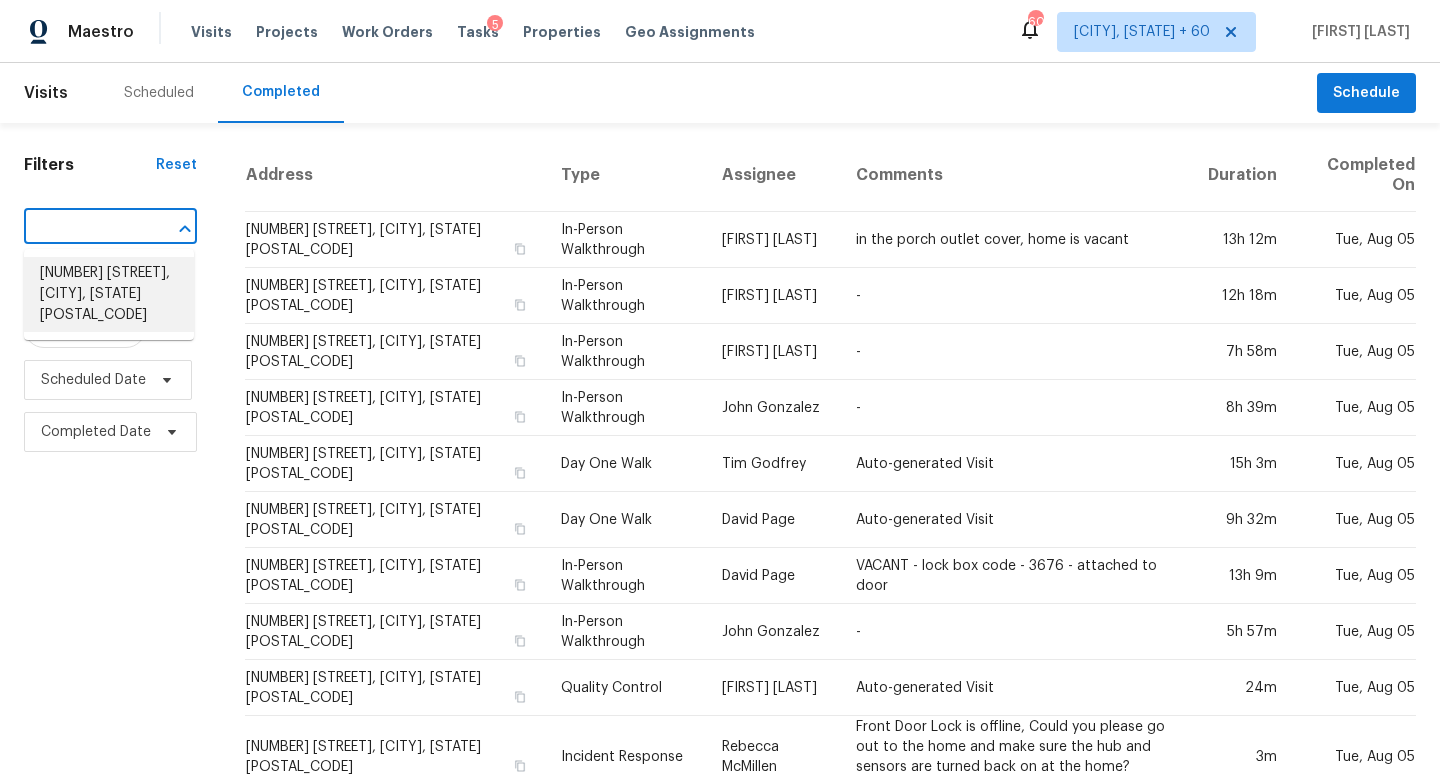 click on "12534 S Alcan Cir, Olathe, KS 66062" at bounding box center [109, 294] 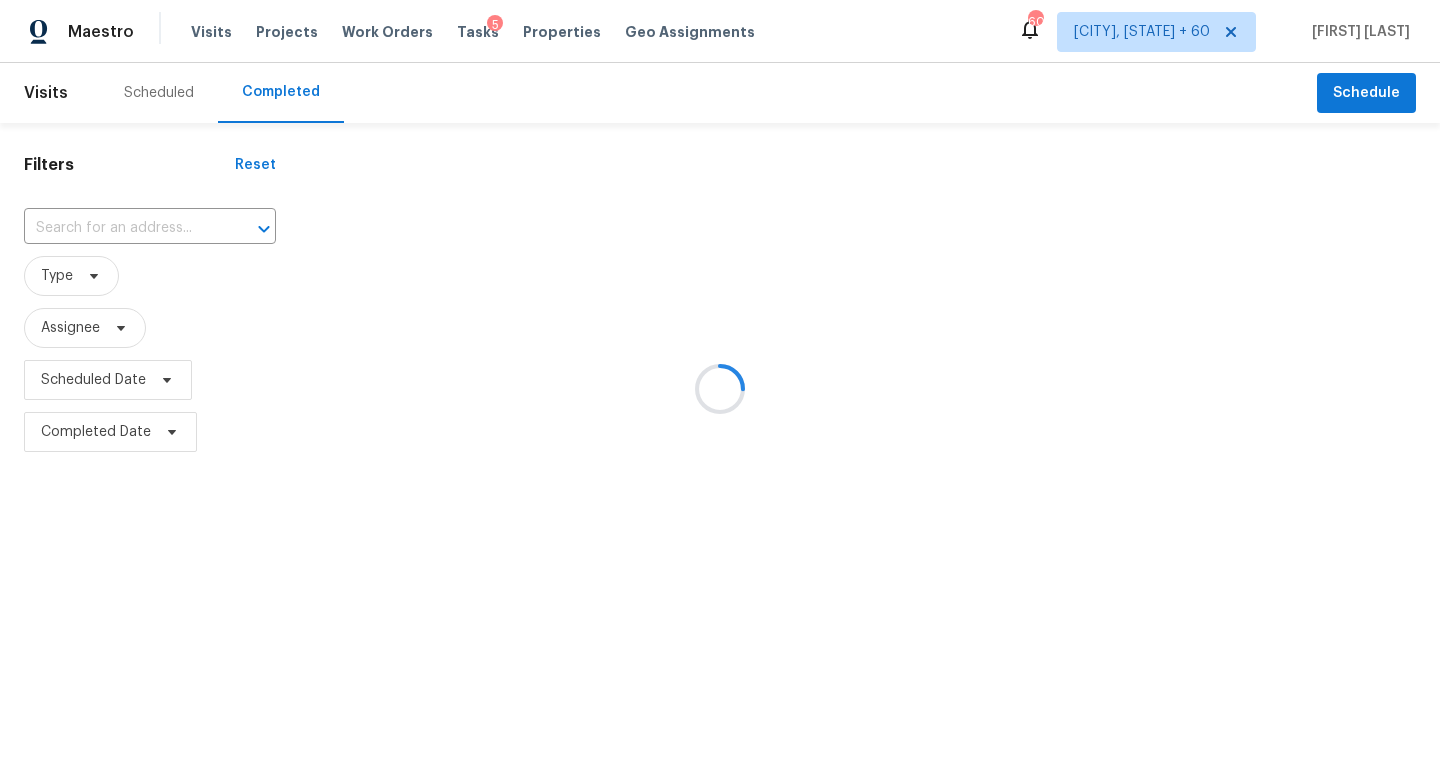 type on "12534 S Alcan Cir, Olathe, KS 66062" 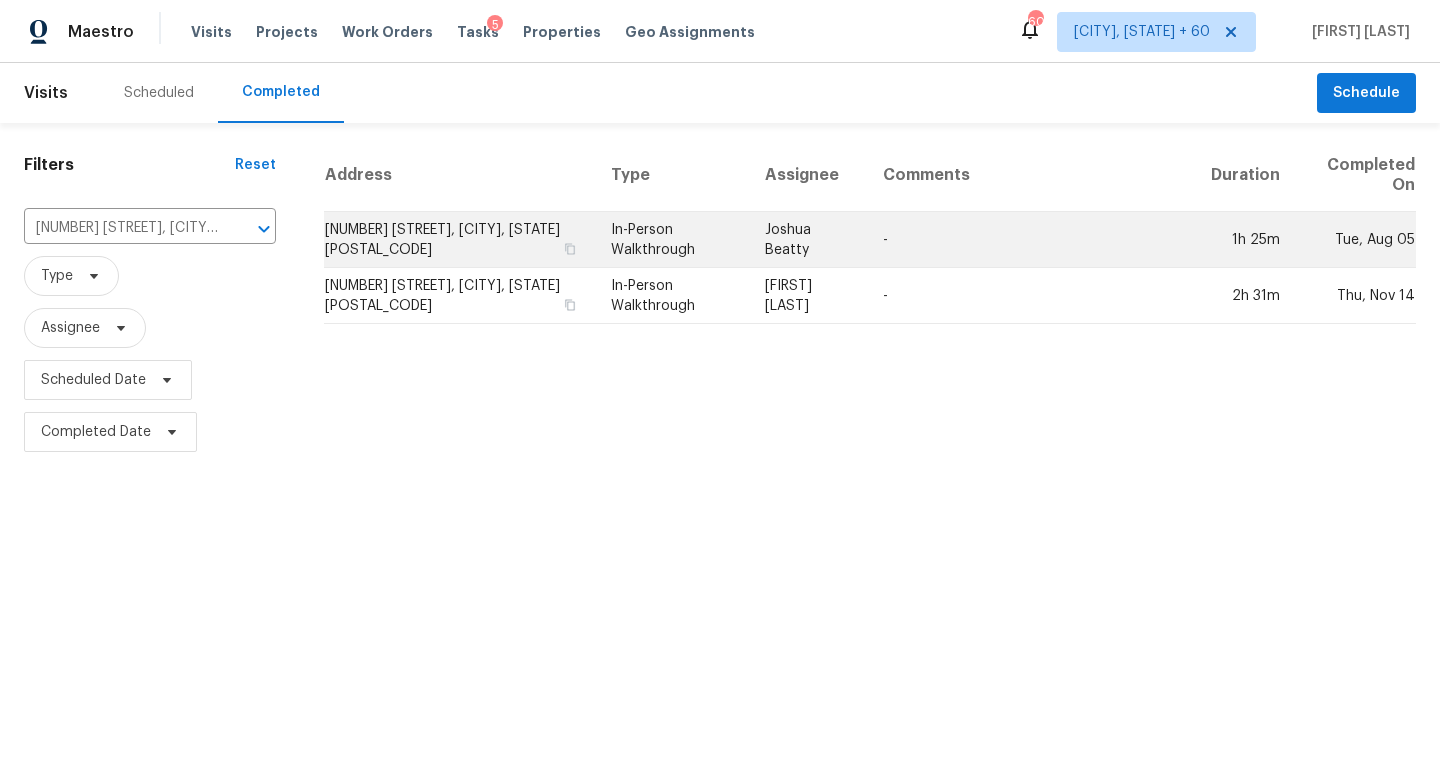 click on "In-Person Walkthrough" at bounding box center (672, 240) 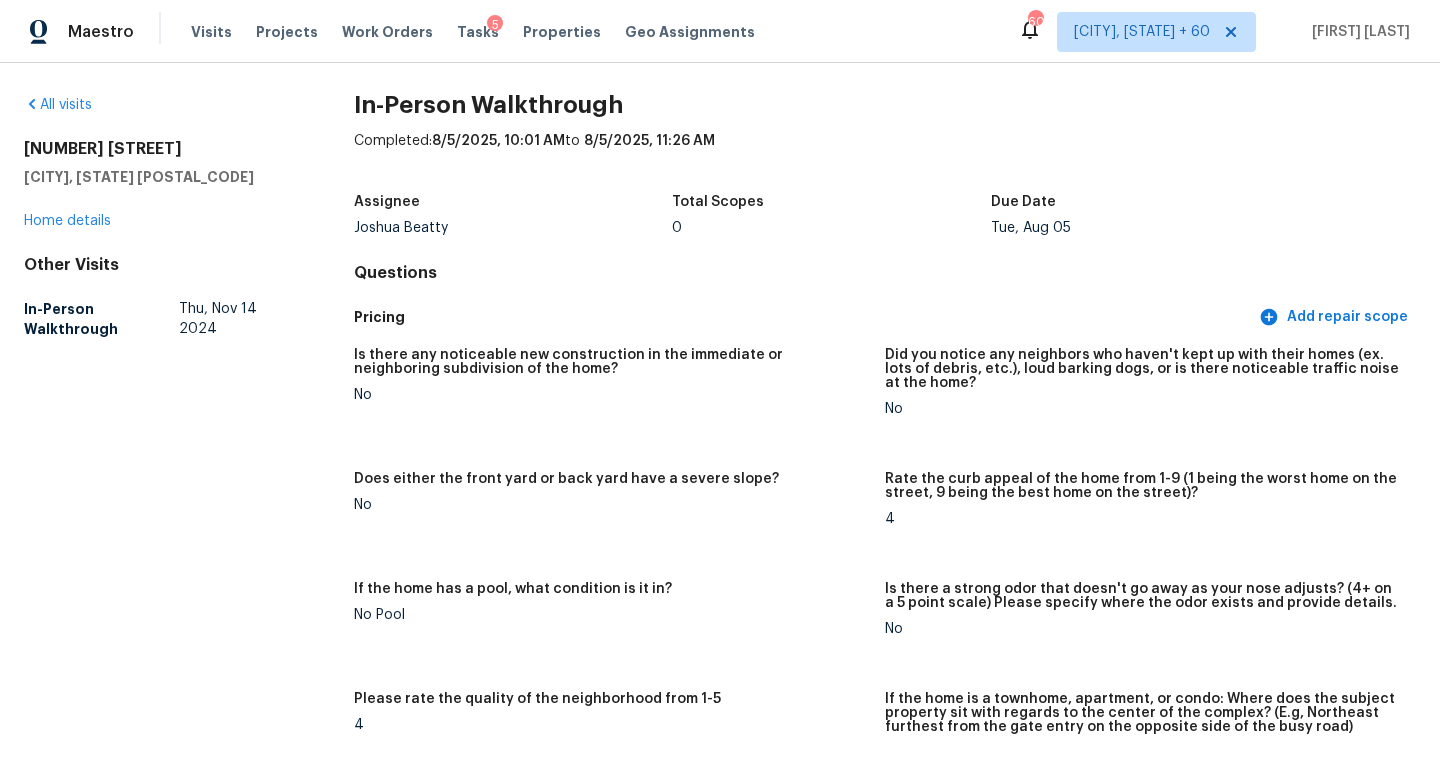 scroll, scrollTop: 0, scrollLeft: 0, axis: both 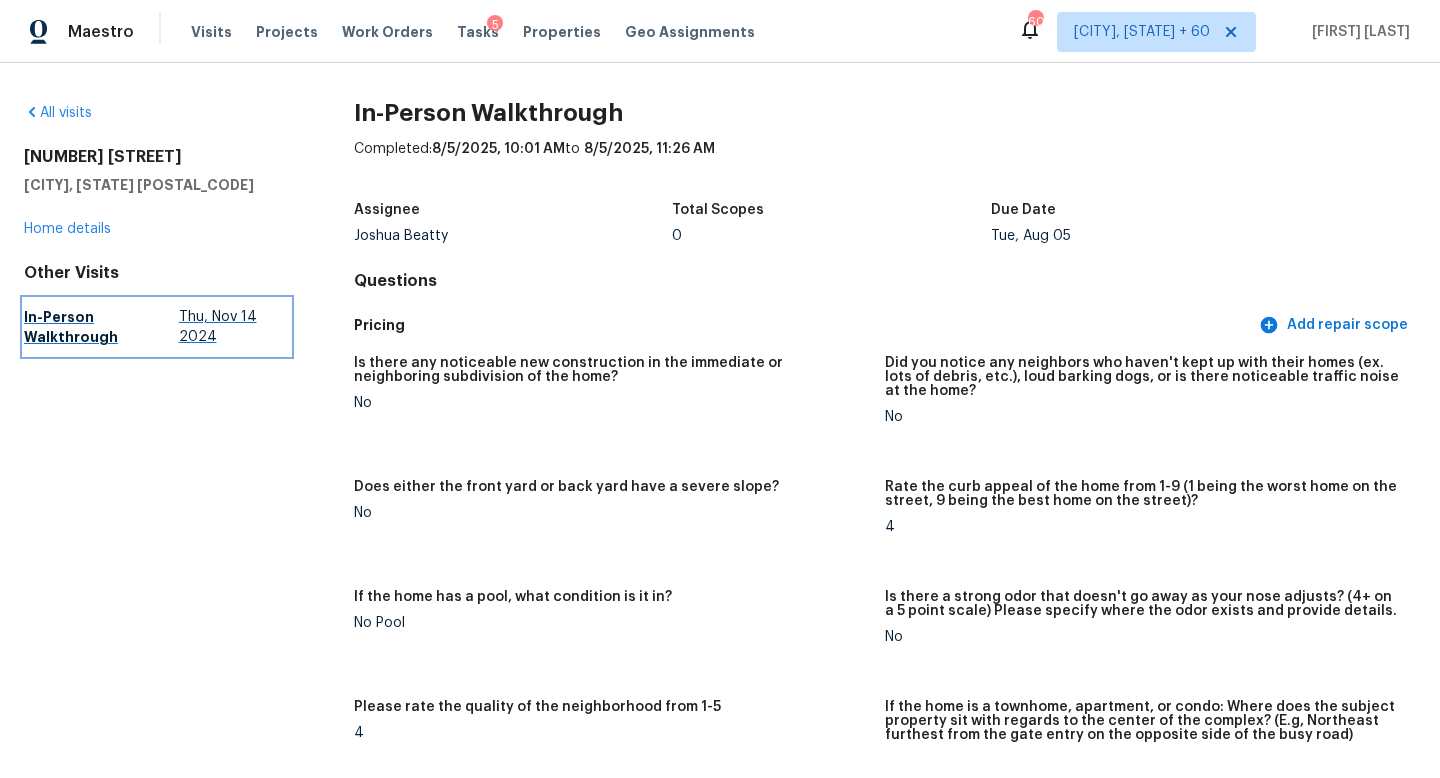 click on "In-Person Walkthrough" at bounding box center (101, 327) 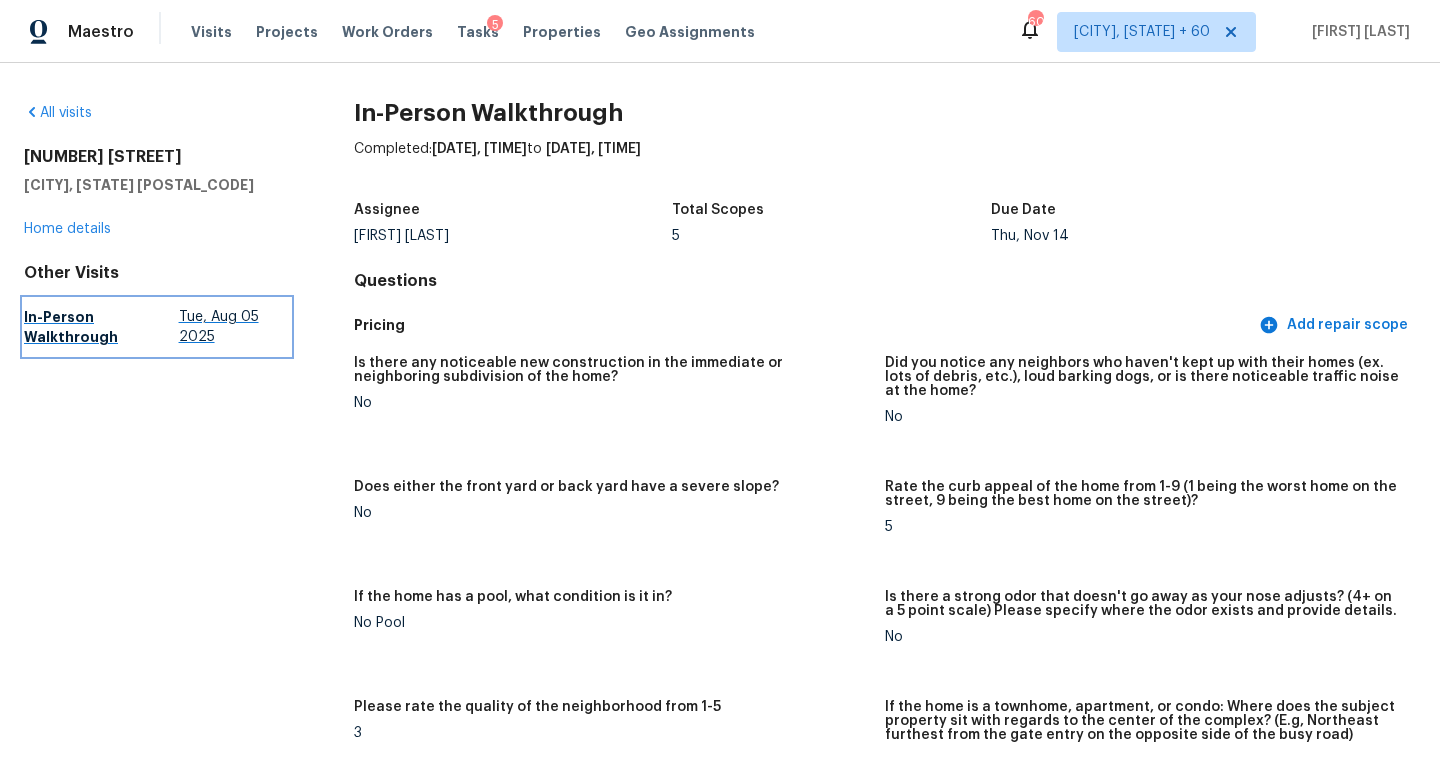 click on "Tue, Aug 05 2025" at bounding box center (234, 327) 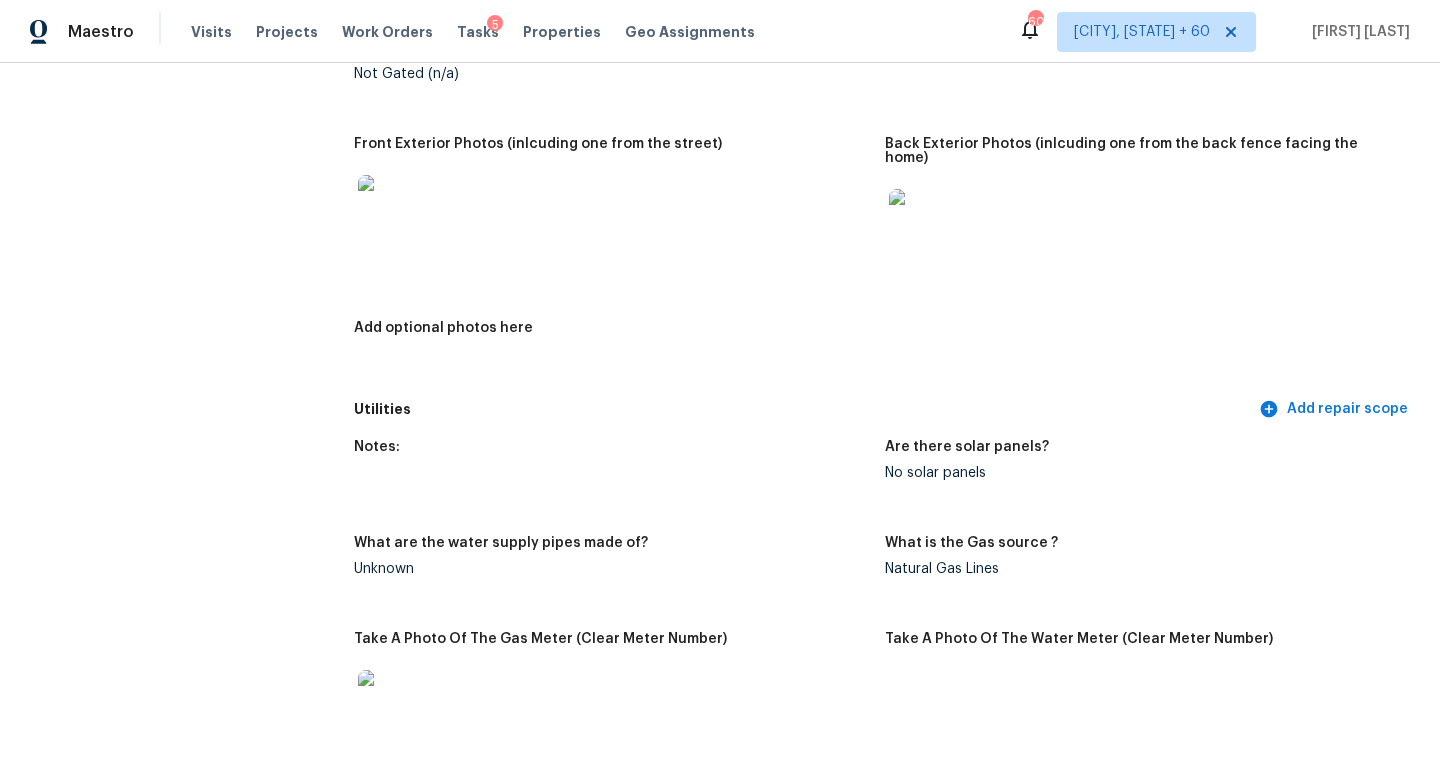 scroll, scrollTop: 0, scrollLeft: 0, axis: both 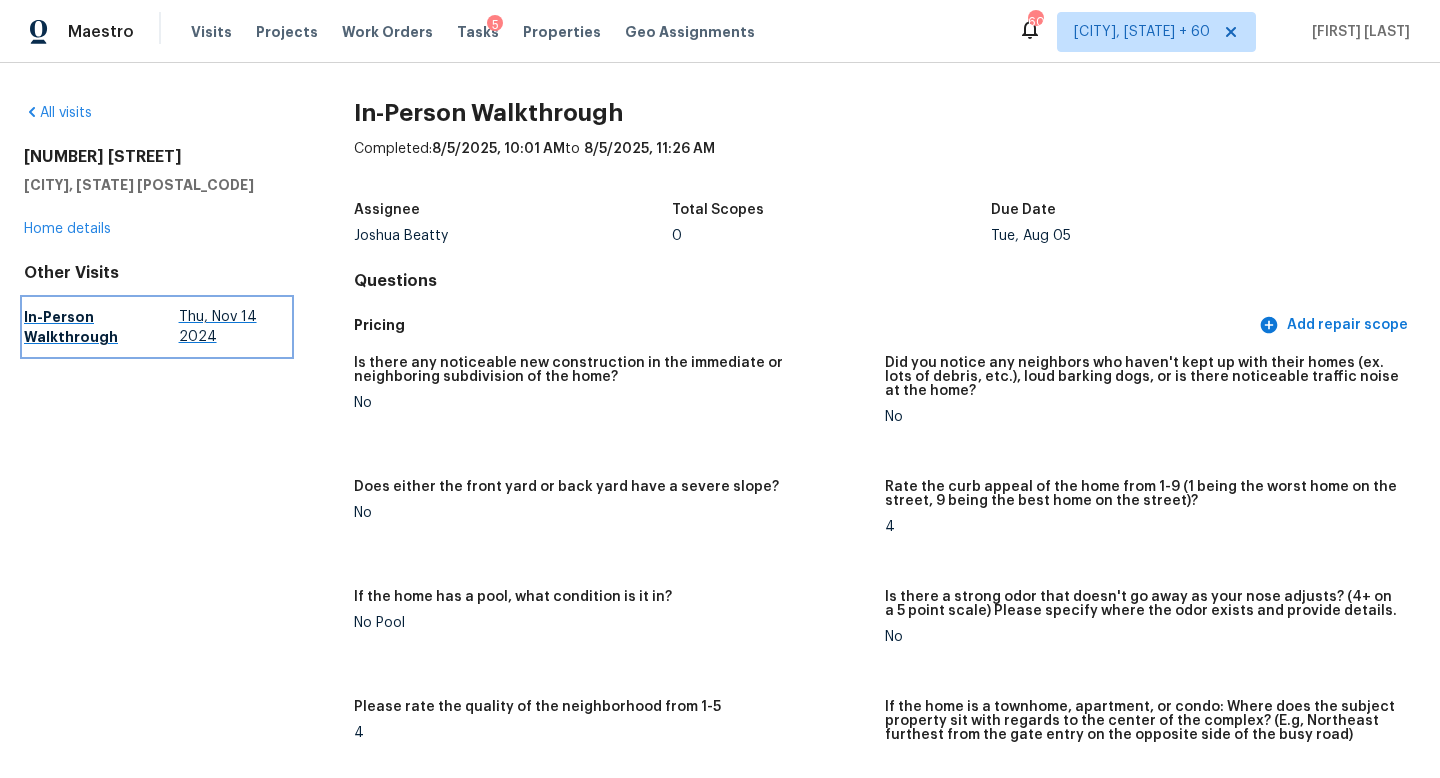 click on "In-Person Walkthrough" at bounding box center [101, 327] 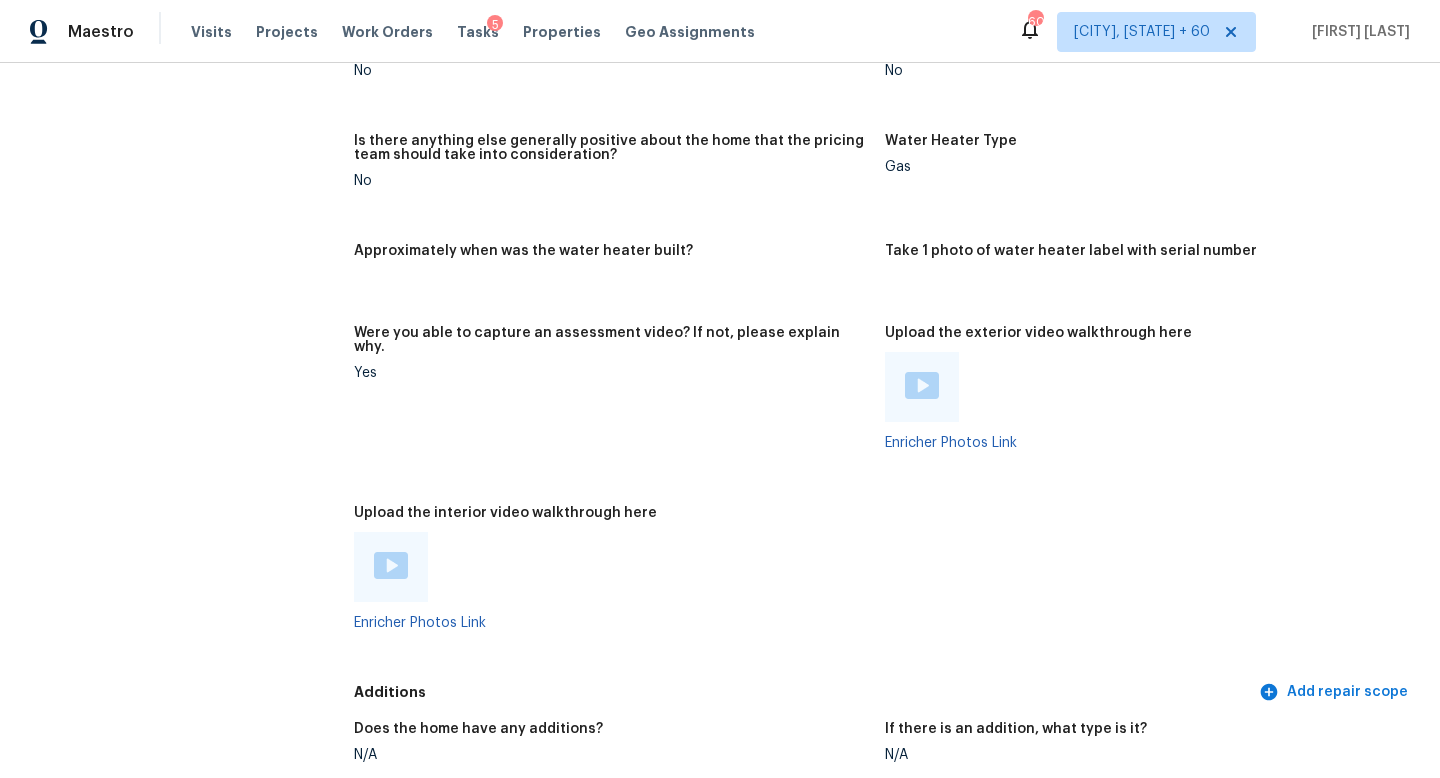 scroll, scrollTop: 3412, scrollLeft: 0, axis: vertical 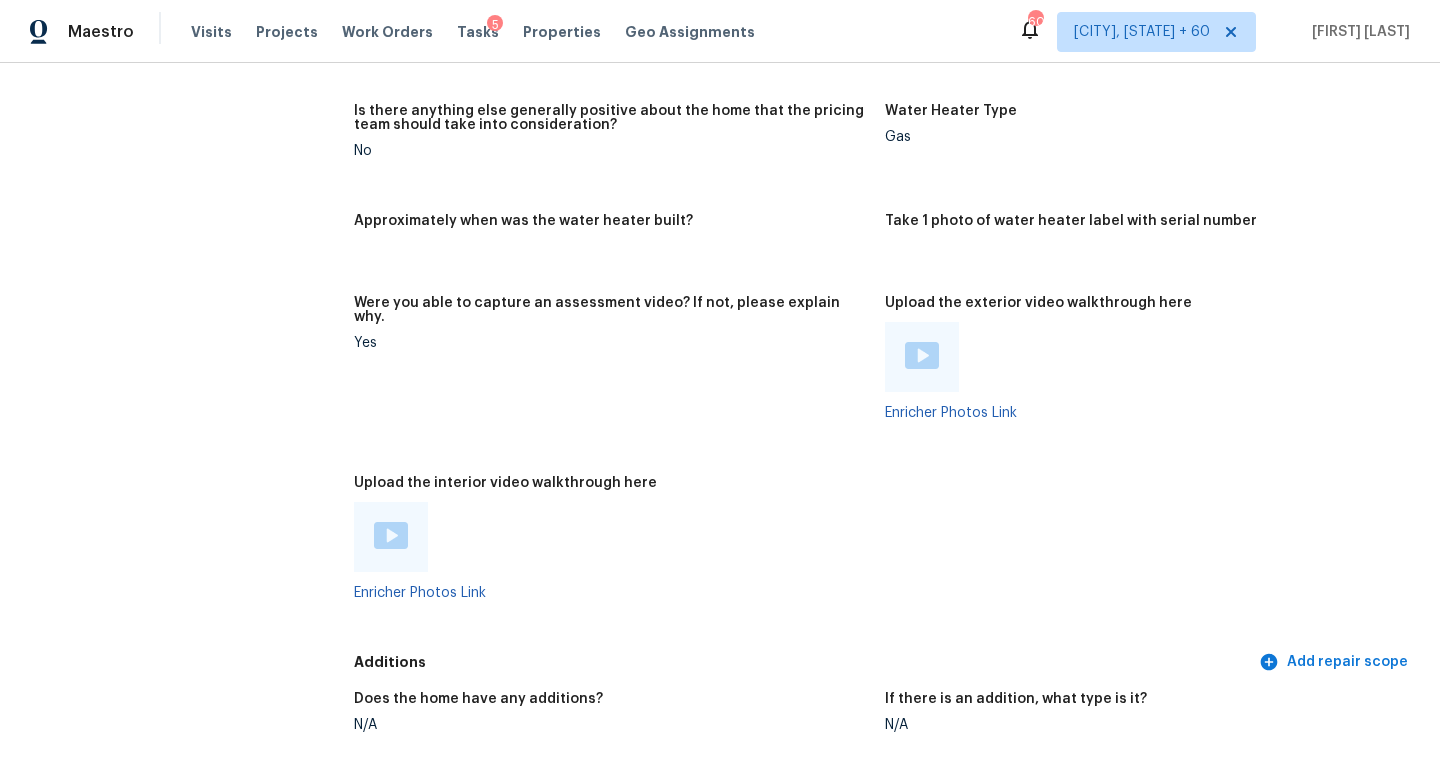 click at bounding box center [391, 535] 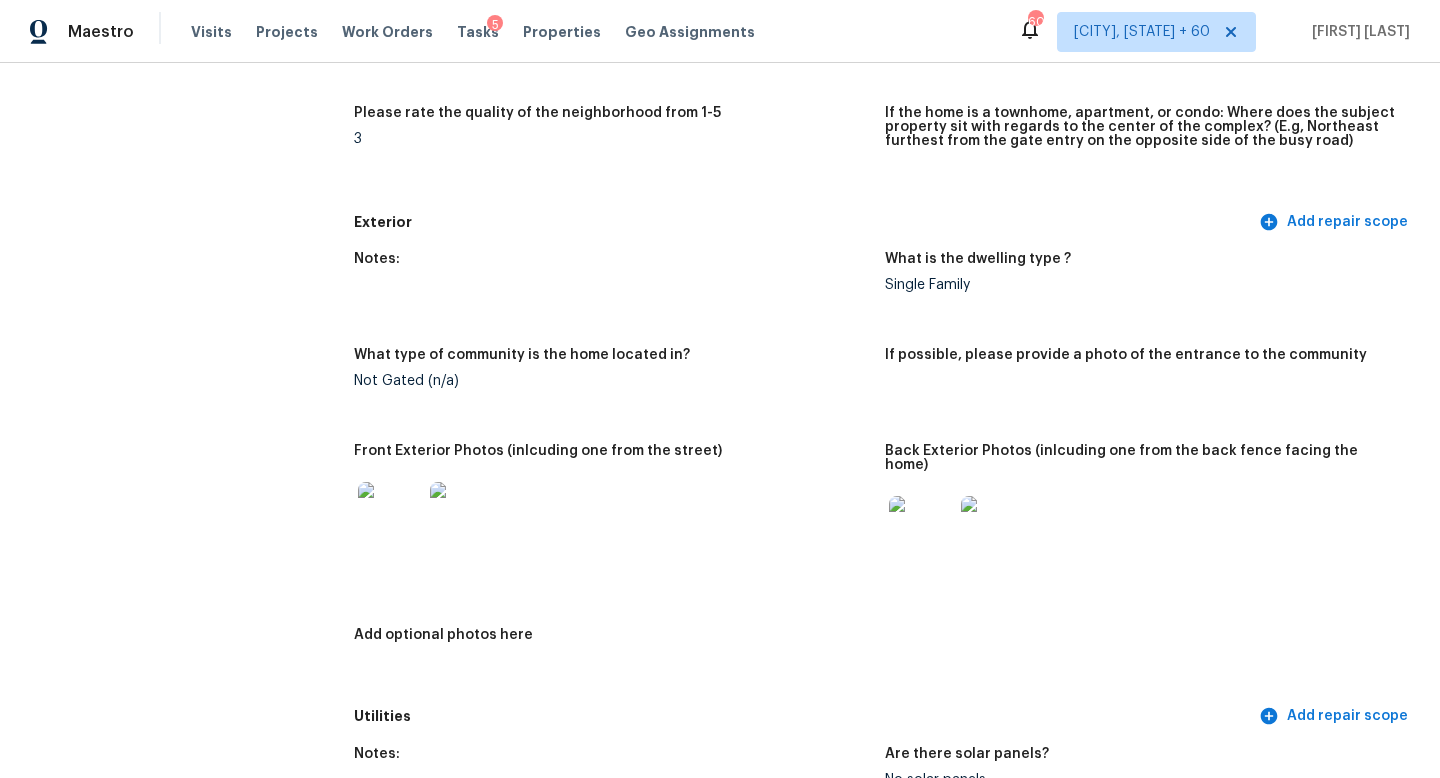 scroll, scrollTop: 0, scrollLeft: 0, axis: both 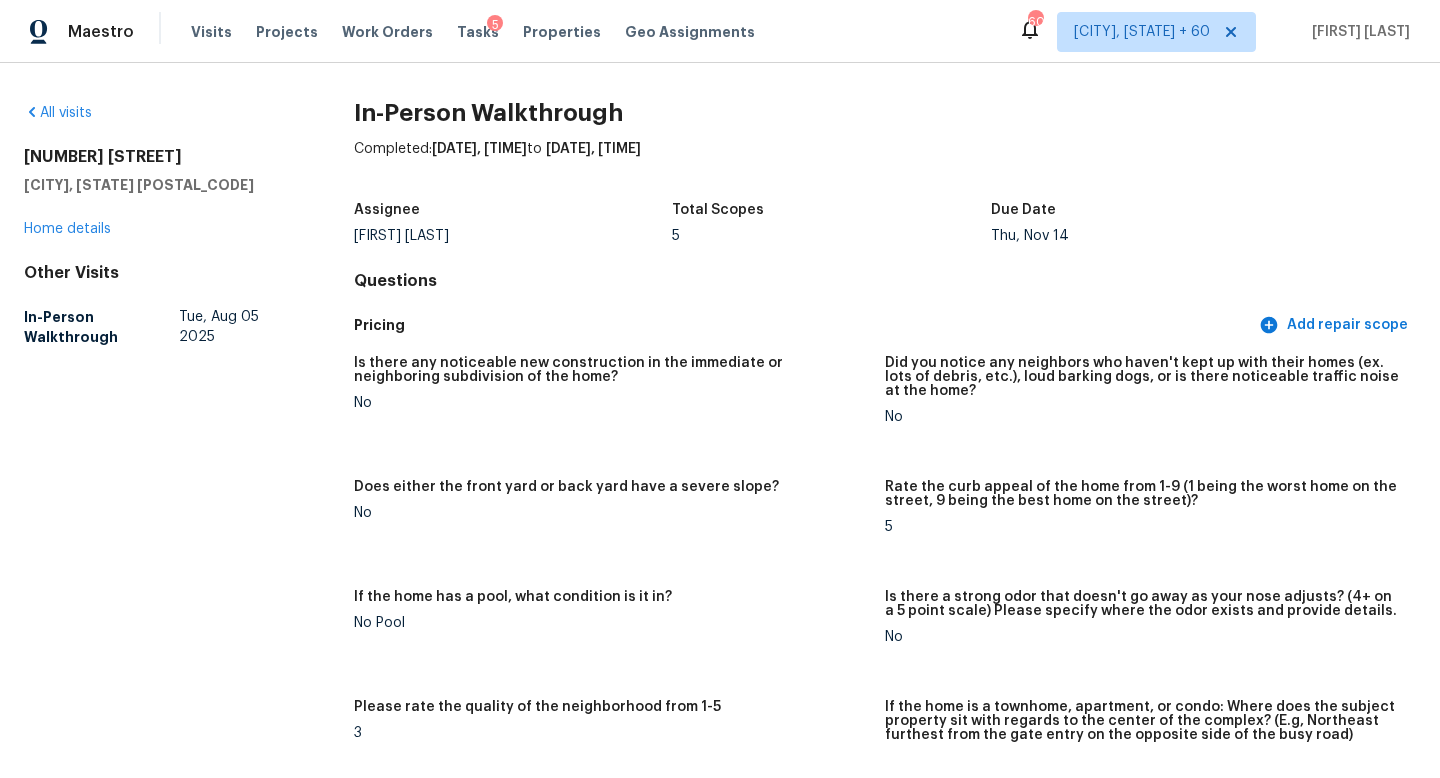 click on "All visits 12534 S Alcan Cir Olathe, KS 66062 Home details Other Visits In-Person Walkthrough Tue, Aug 05 2025 In-Person Walkthrough Completed:  11/14/2024, 7:00 AM  to   11/14/2024, 9:31 AM Assignee Motaz Hanson Total Scopes 5 Due Date Thu, Nov 14 Questions Pricing Add repair scope Is there any noticeable new construction in the immediate or neighboring subdivision of the home? No Did you notice any neighbors who haven't kept up with their homes (ex. lots of debris, etc.), loud barking dogs, or is there noticeable traffic noise at the home? No Does either the front yard or back yard have a severe slope? No Rate the curb appeal of the home from 1-9 (1 being the worst home on the street, 9 being the best home on the street)? 5 If the home has a pool, what condition is it in? No Pool Is there a strong odor that doesn't go away as your nose adjusts? (4+ on a 5 point scale) Please specify where the odor exists and provide details. No Please rate the quality of the neighborhood from 1-5 3 Exterior Add repair scope" at bounding box center (720, 2763) 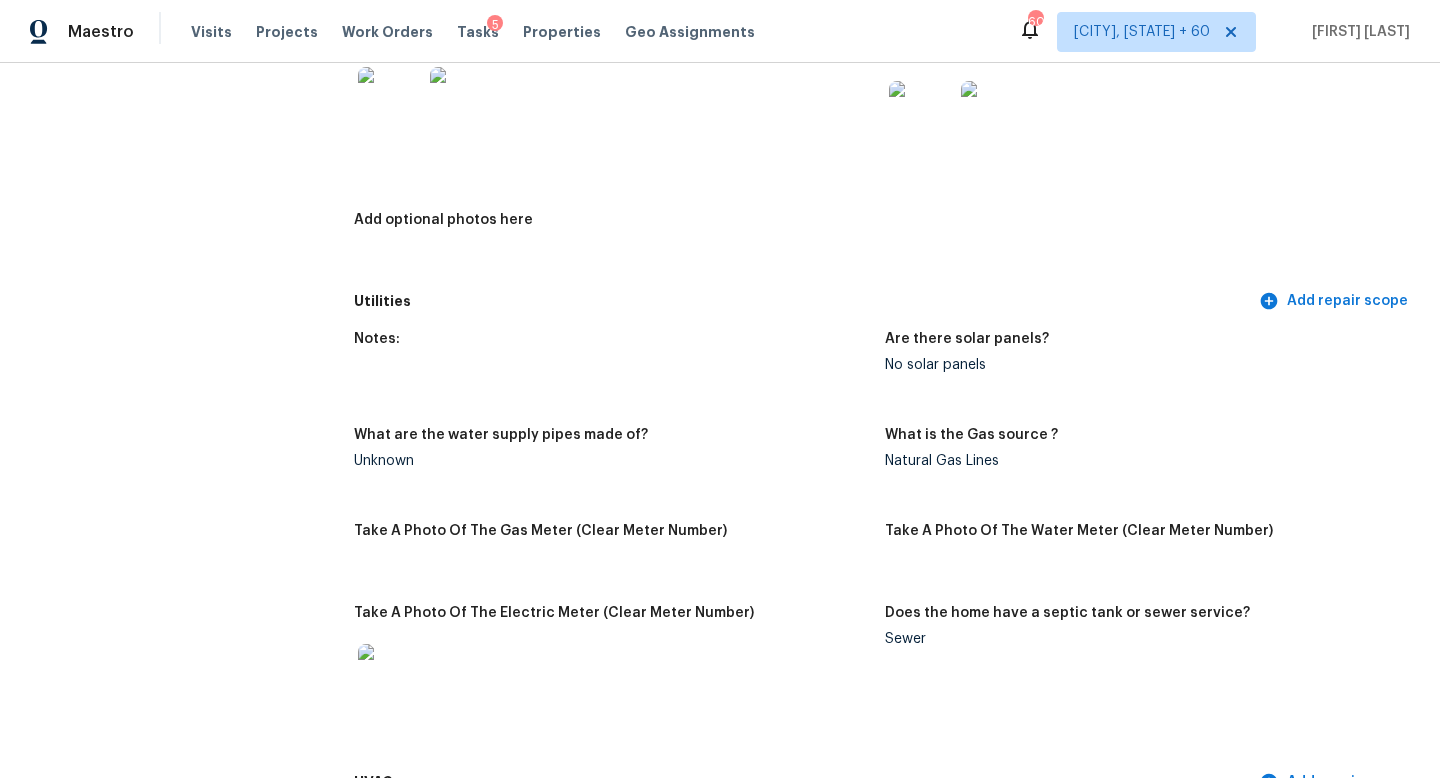 click on "All visits 12534 S Alcan Cir Olathe, KS 66062 Home details Other Visits In-Person Walkthrough Tue, Aug 05 2025" at bounding box center (157, 1754) 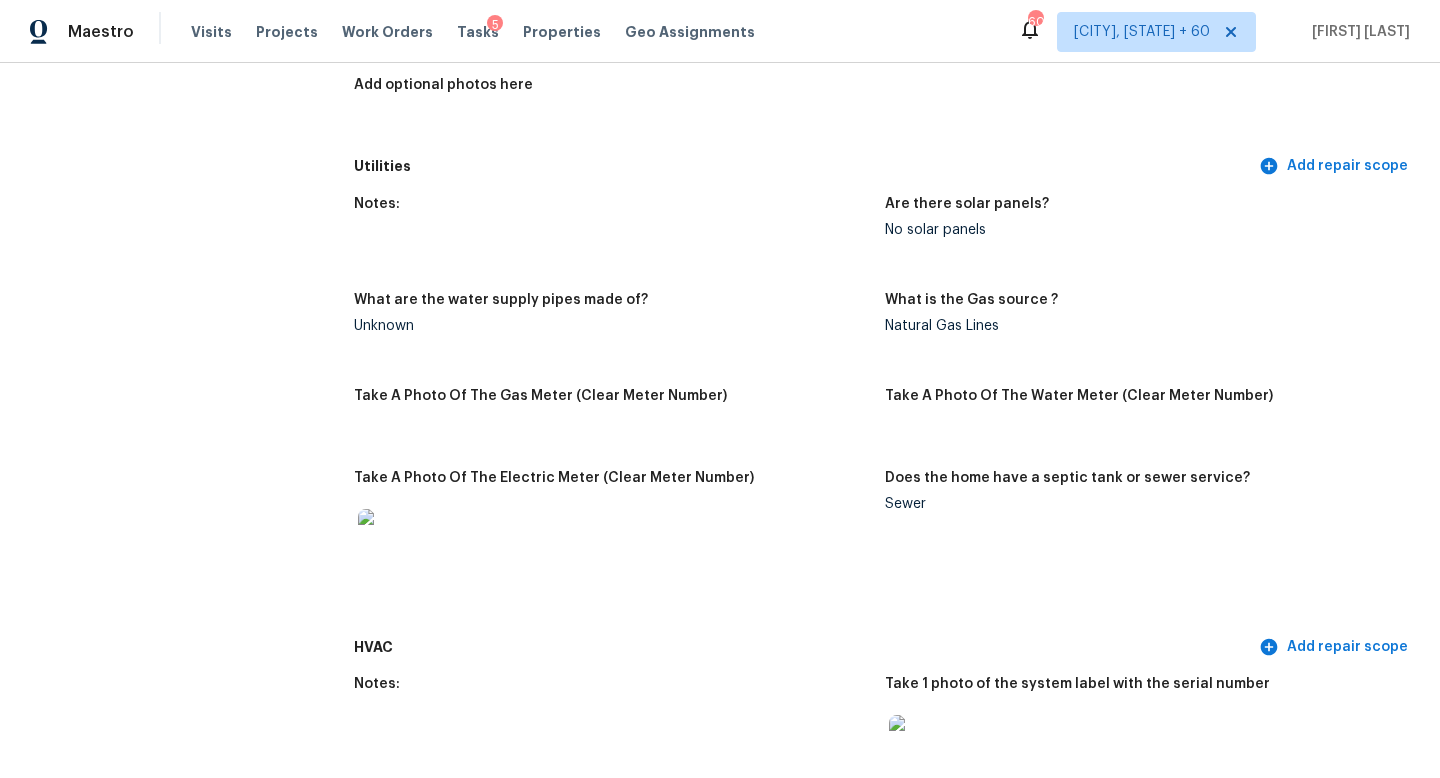 scroll, scrollTop: 0, scrollLeft: 0, axis: both 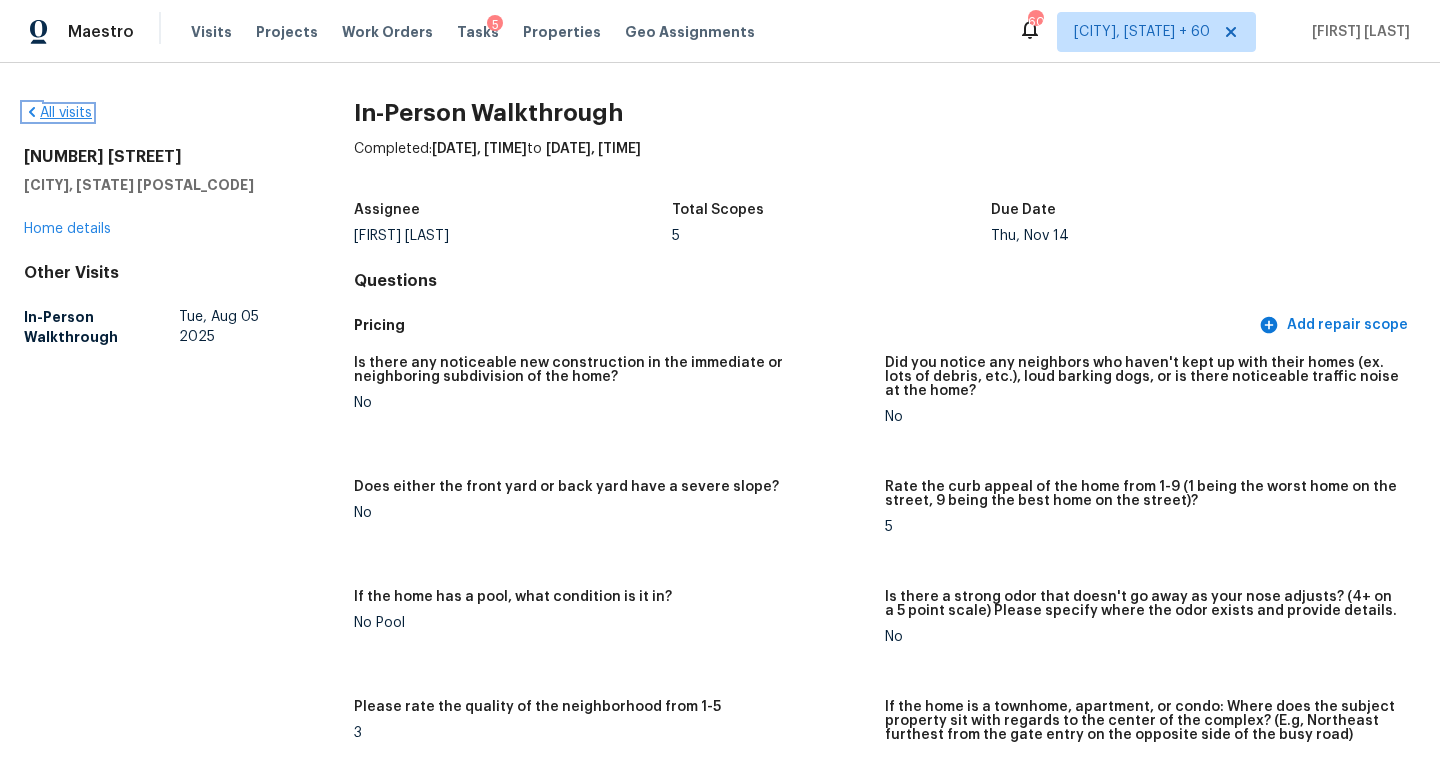 click on "All visits" at bounding box center (58, 113) 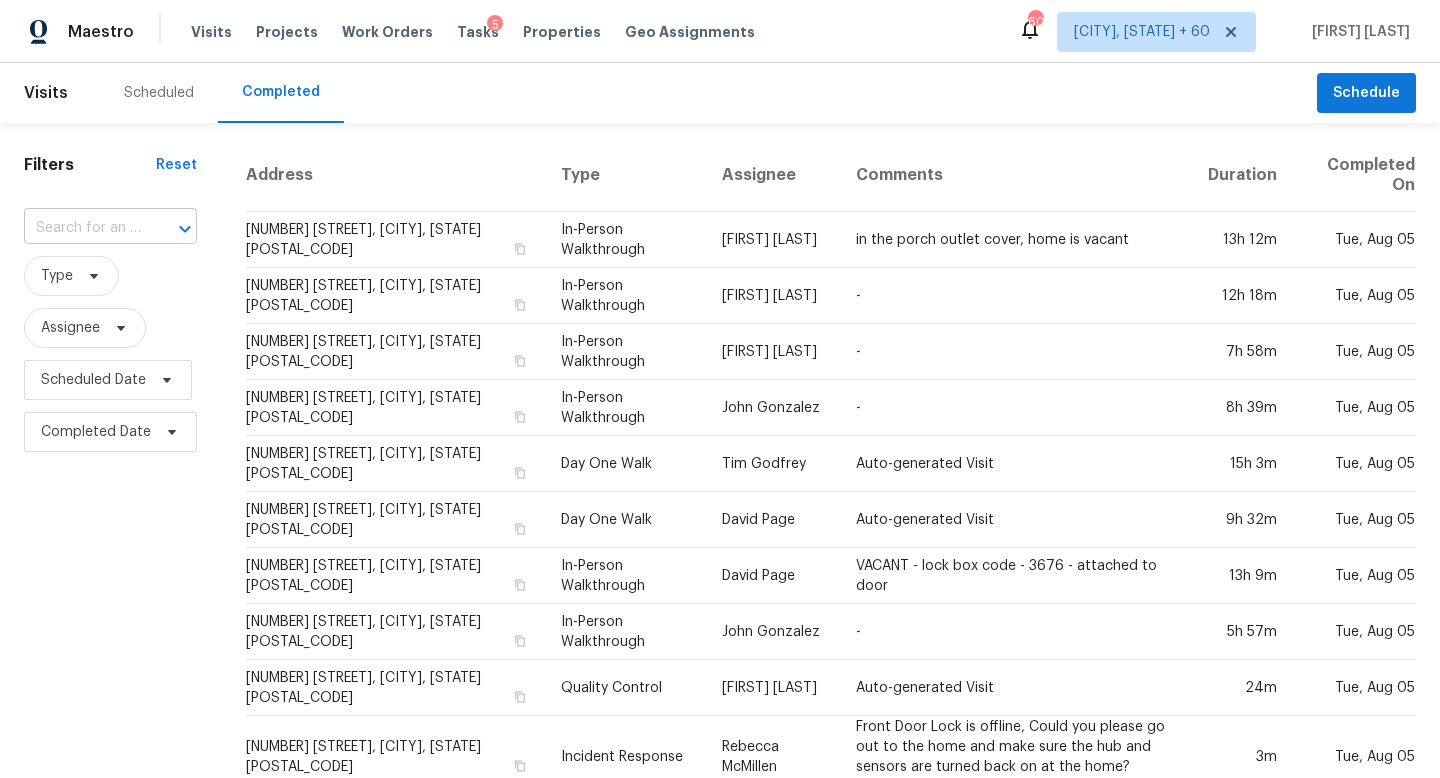 click at bounding box center [82, 228] 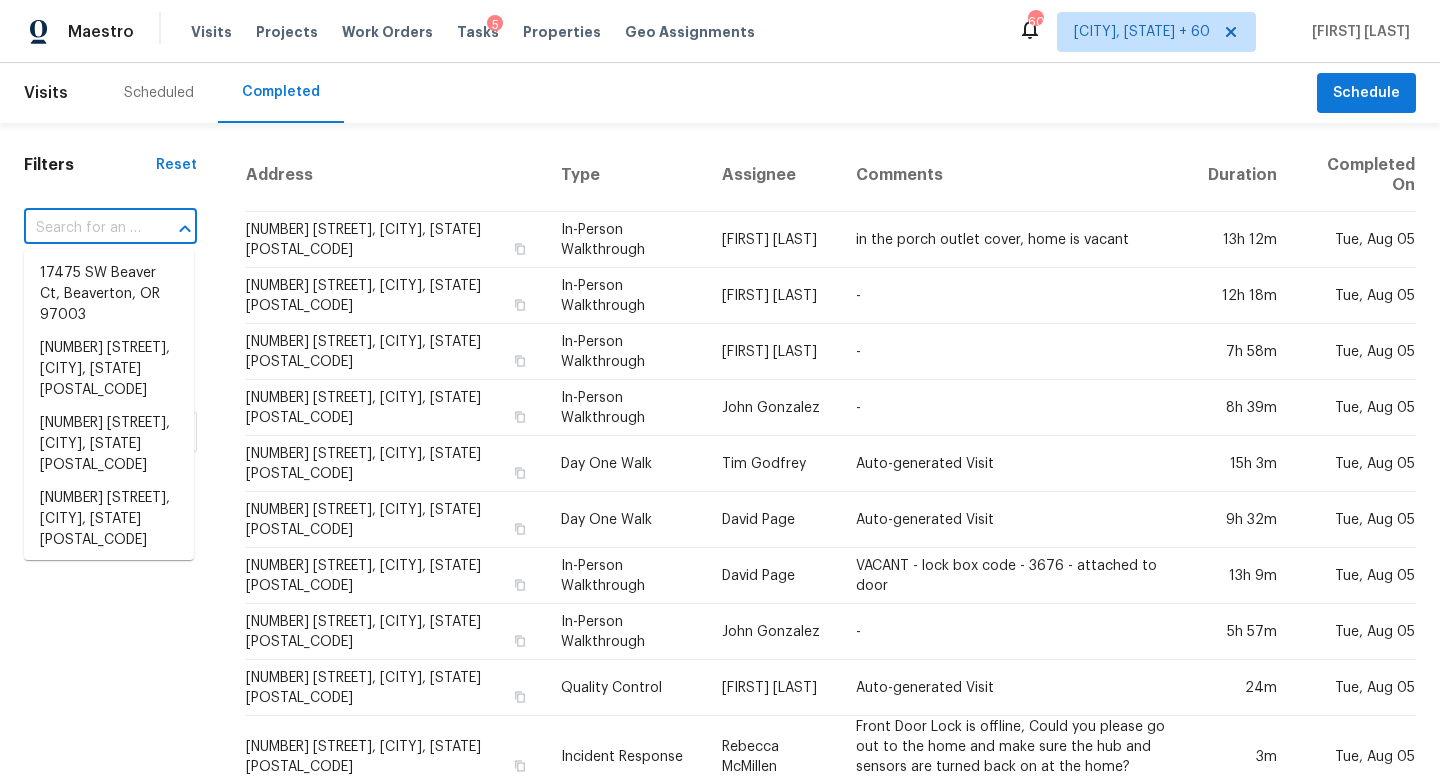 paste on "4520 Hickory Meadows Ln Fort Worth, TX, 76244" 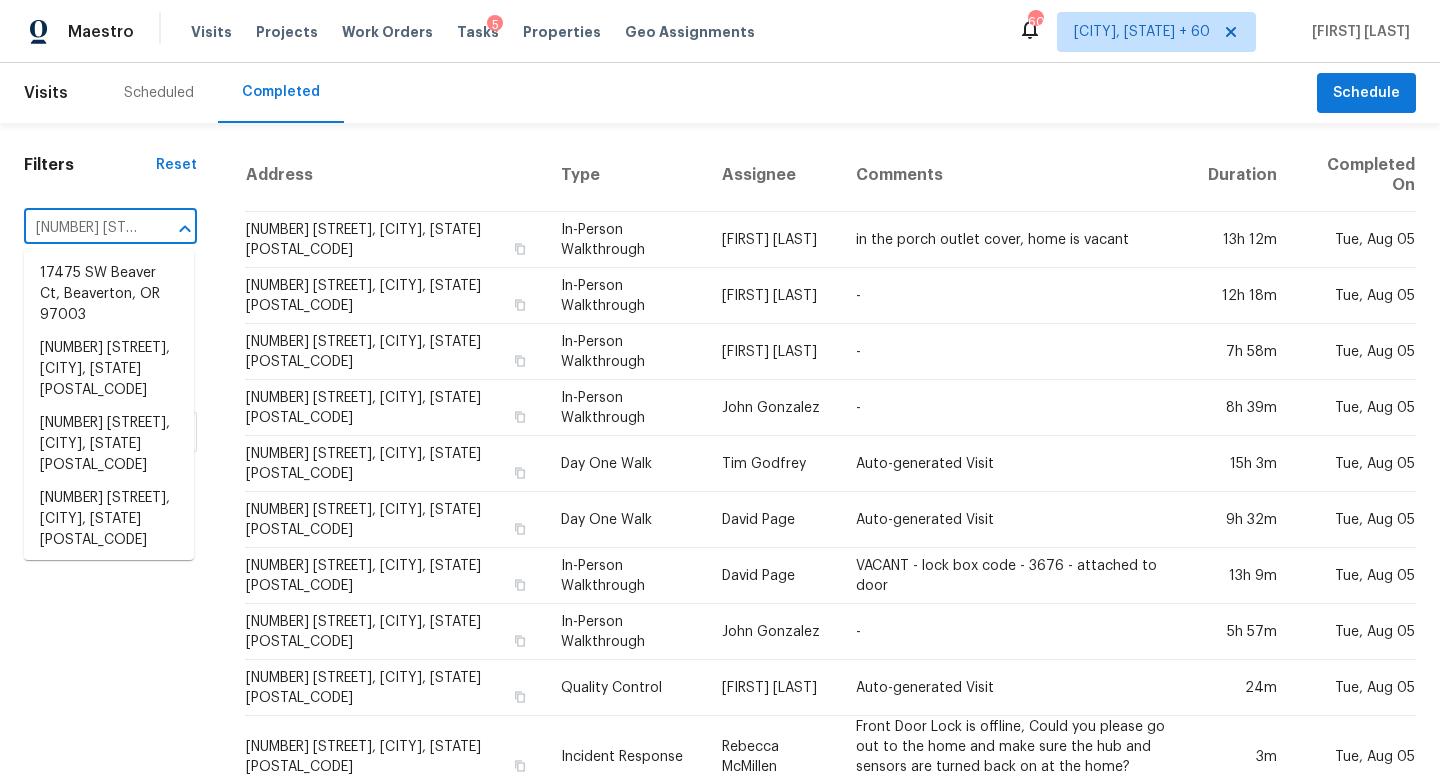 scroll, scrollTop: 0, scrollLeft: 216, axis: horizontal 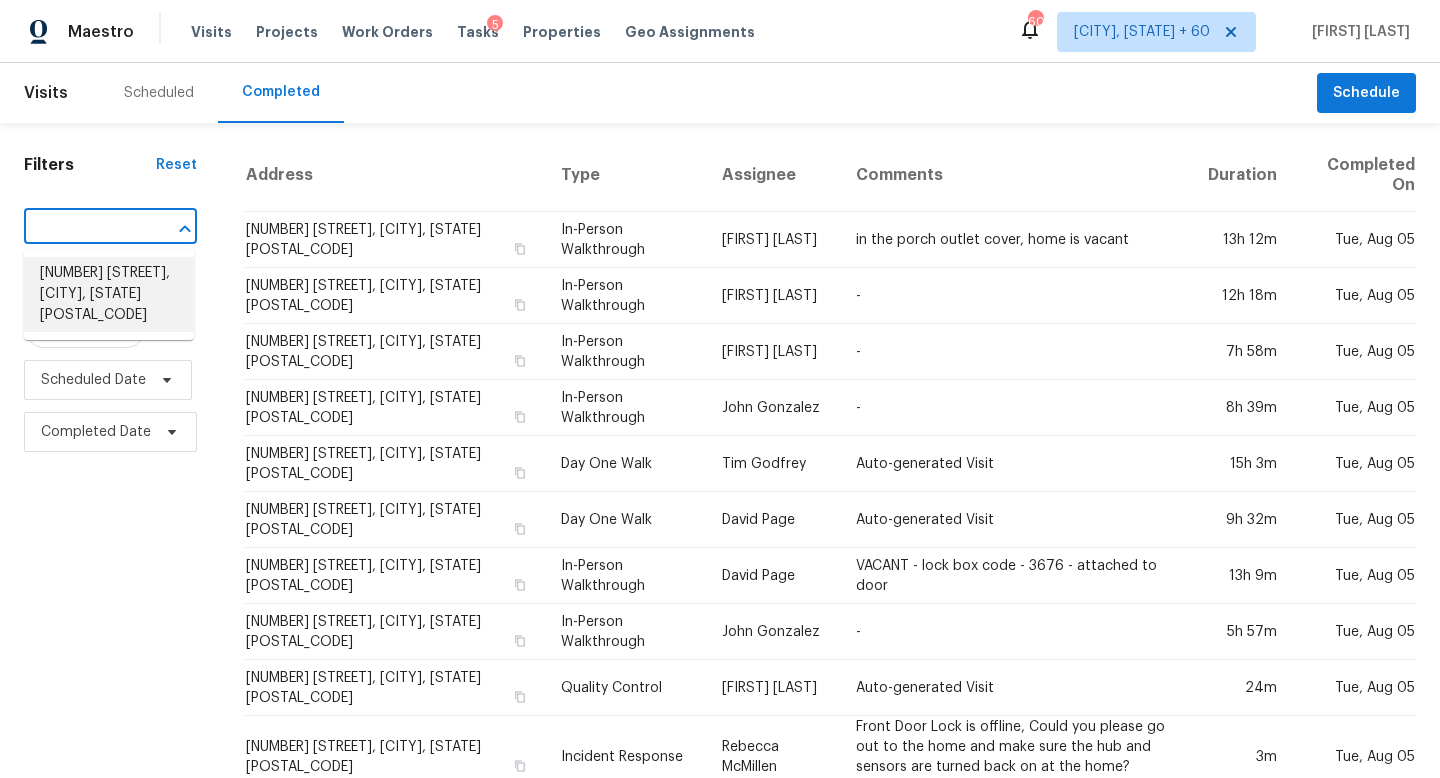 click on "4520 Hickory Meadows Ln, Fort Worth, TX 76244" at bounding box center [109, 294] 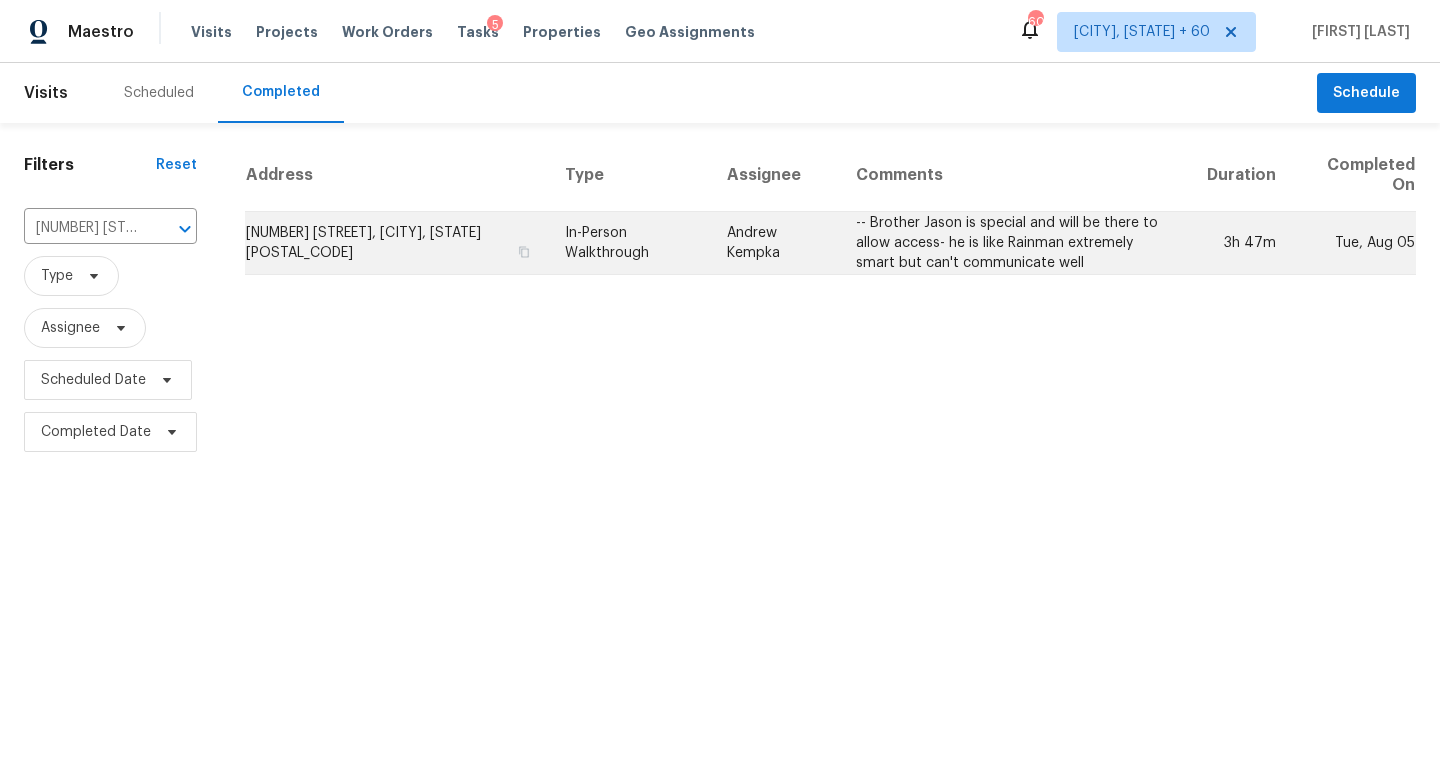 click on "In-Person Walkthrough" at bounding box center (630, 243) 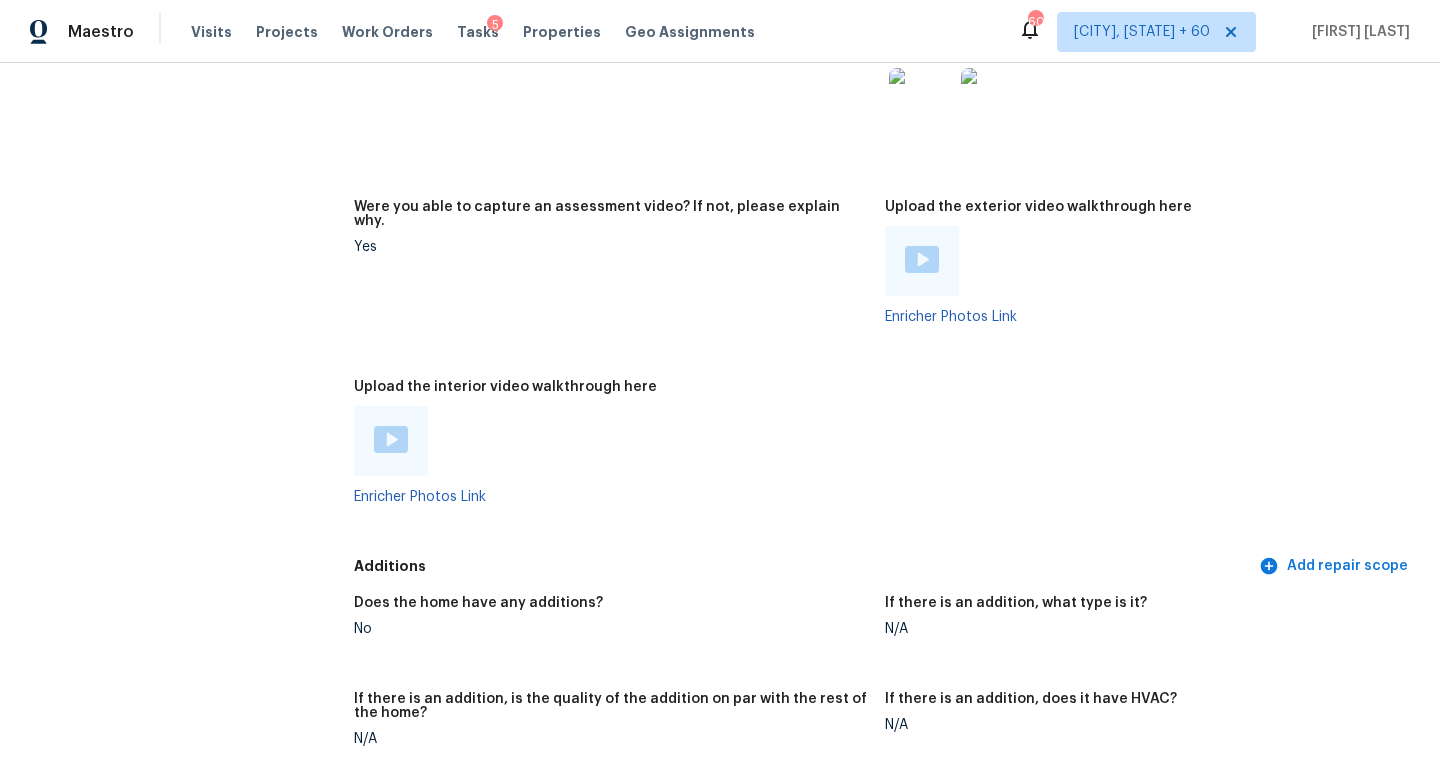 scroll, scrollTop: 3774, scrollLeft: 0, axis: vertical 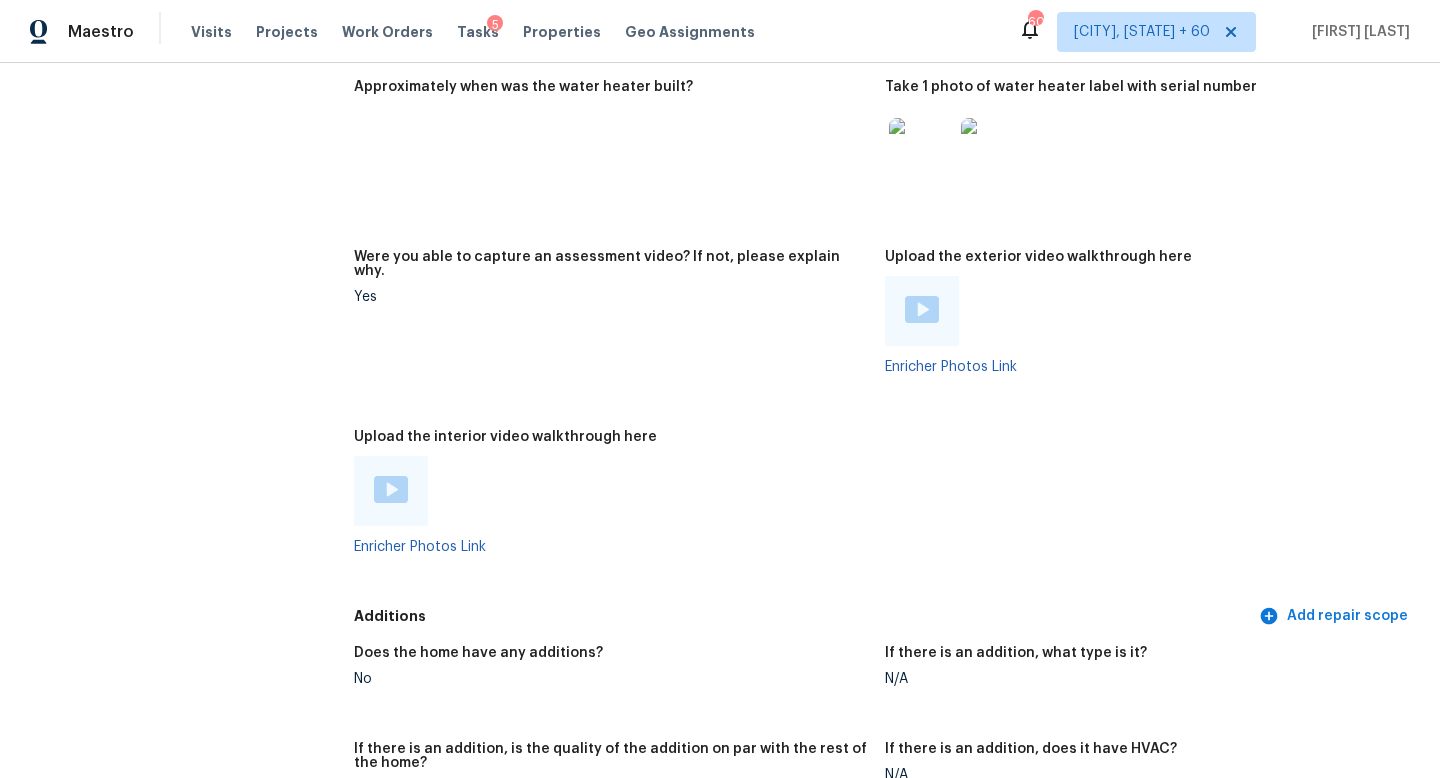 click at bounding box center (391, 491) 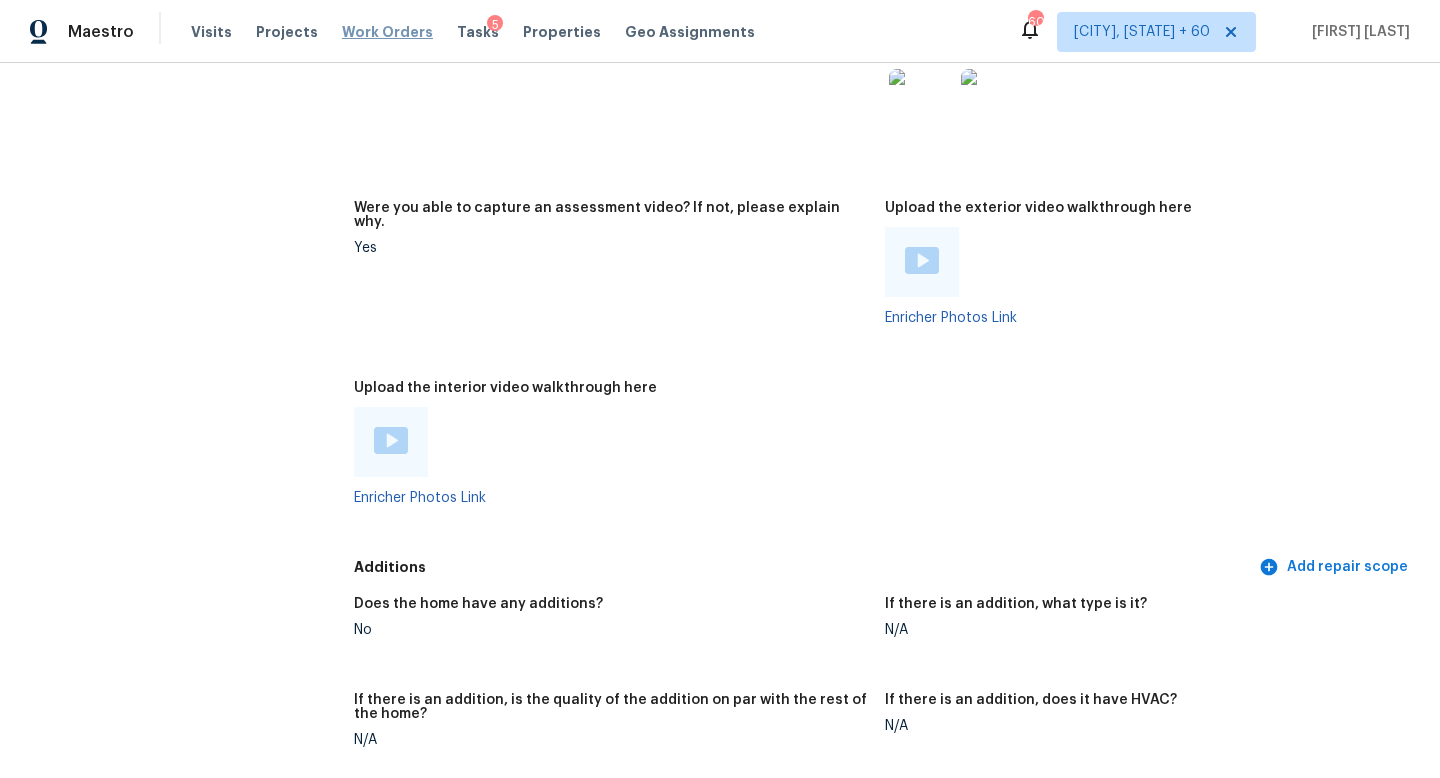 scroll, scrollTop: 3838, scrollLeft: 0, axis: vertical 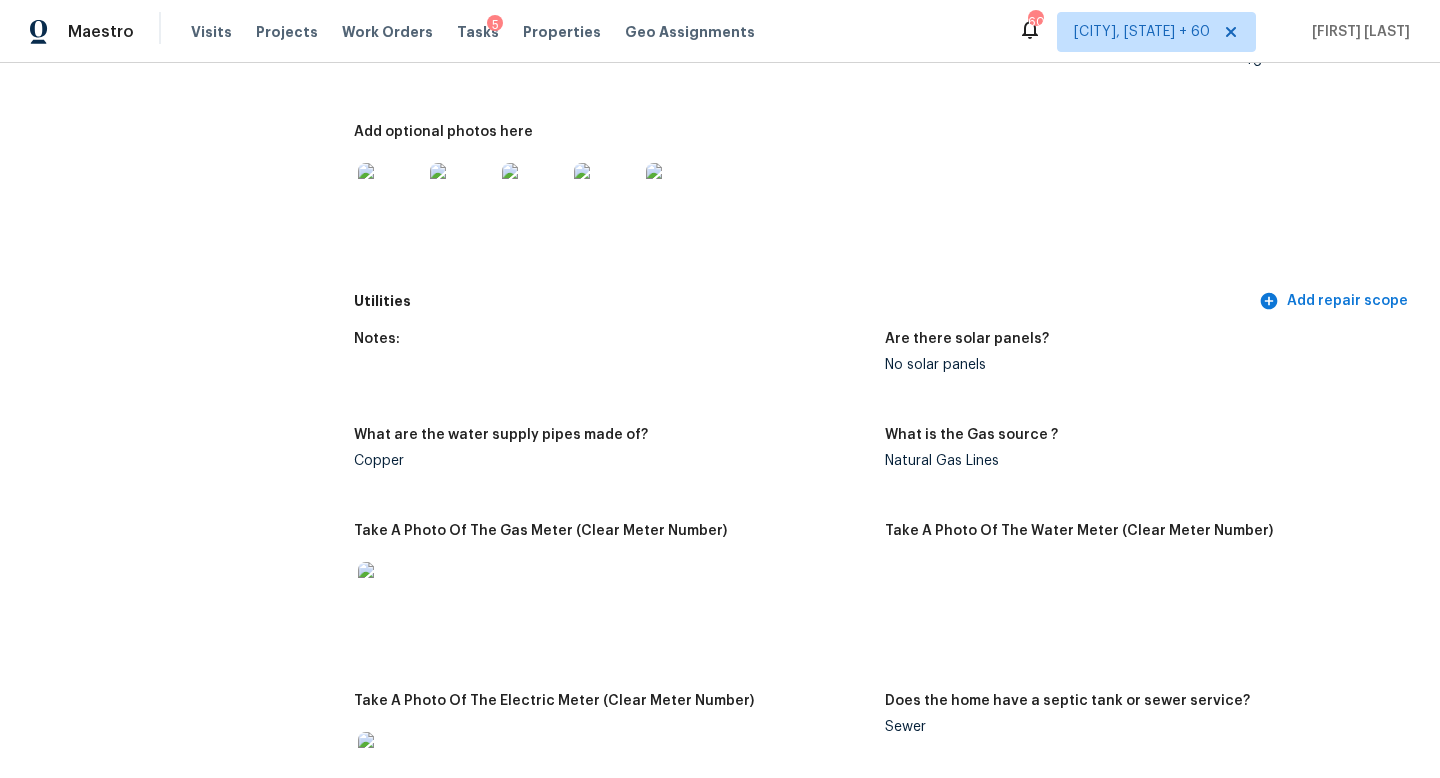 click on "All visits 4520 Hickory Meadows Ln Fort Worth, TX 76244 Home details Other Visits No previous visits In-Person Walkthrough Completed:  8/5/2025, 10:24 AM  to   8/5/2025, 14:11 PM Assignee Andrew Kempka Total Scopes 8 Due Date Tue, Aug 05 Questions Pricing Add repair scope Is there any noticeable new construction in the immediate or neighboring subdivision of the home? No Did you notice any neighbors who haven't kept up with their homes (ex. lots of debris, etc.), loud barking dogs, or is there noticeable traffic noise at the home? No Does either the front yard or back yard have a severe slope? No Rate the curb appeal of the home from 1-9 (1 being the worst home on the street, 9 being the best home on the street)? 6 If the home has a pool, what condition is it in? No Pool Is there a strong odor that doesn't go away as your nose adjusts? (4+ on a 5 point scale) Please specify where the odor exists and provide details. Yes, Interior Comment:   Dogs. Please rate the quality of the neighborhood from 1-5 3 Exterior" at bounding box center [720, 2040] 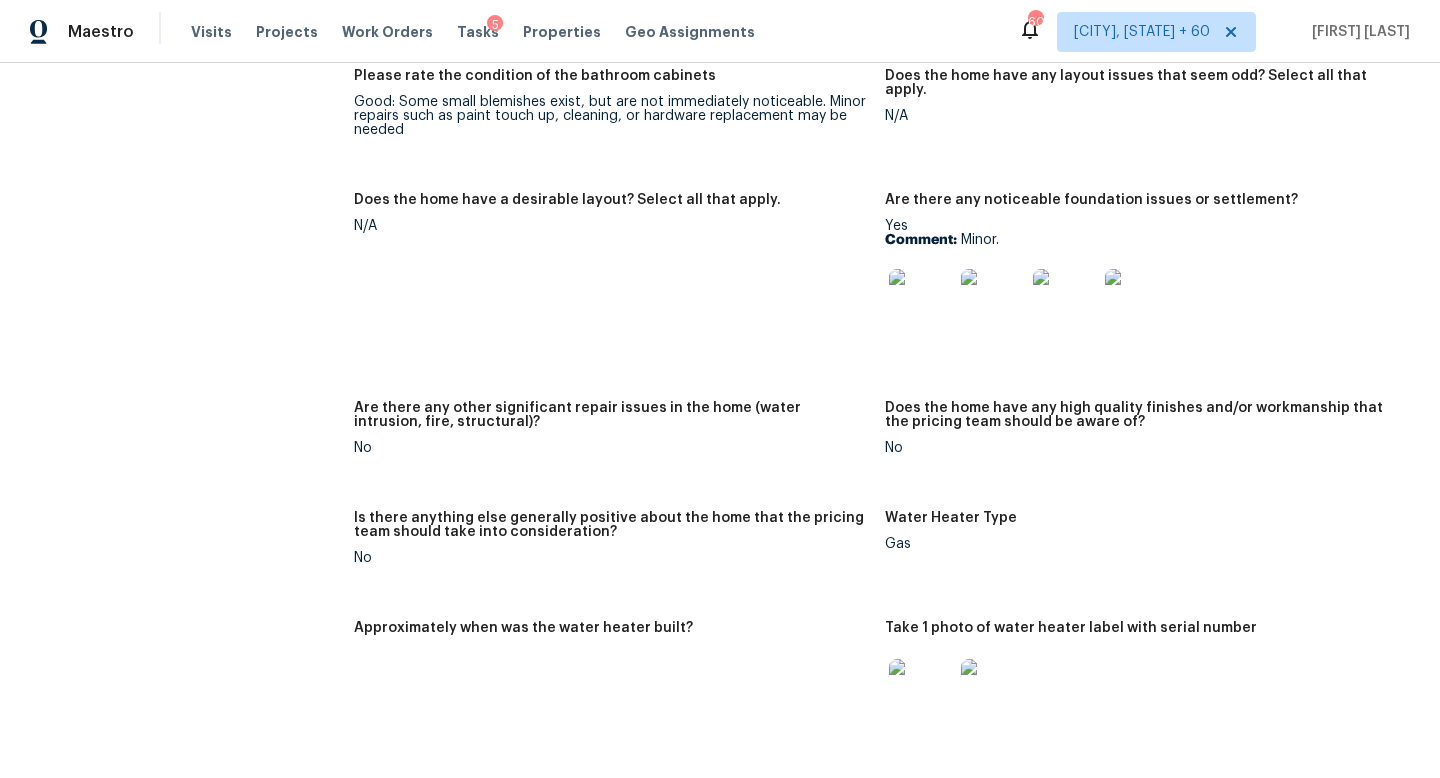 scroll, scrollTop: 3234, scrollLeft: 0, axis: vertical 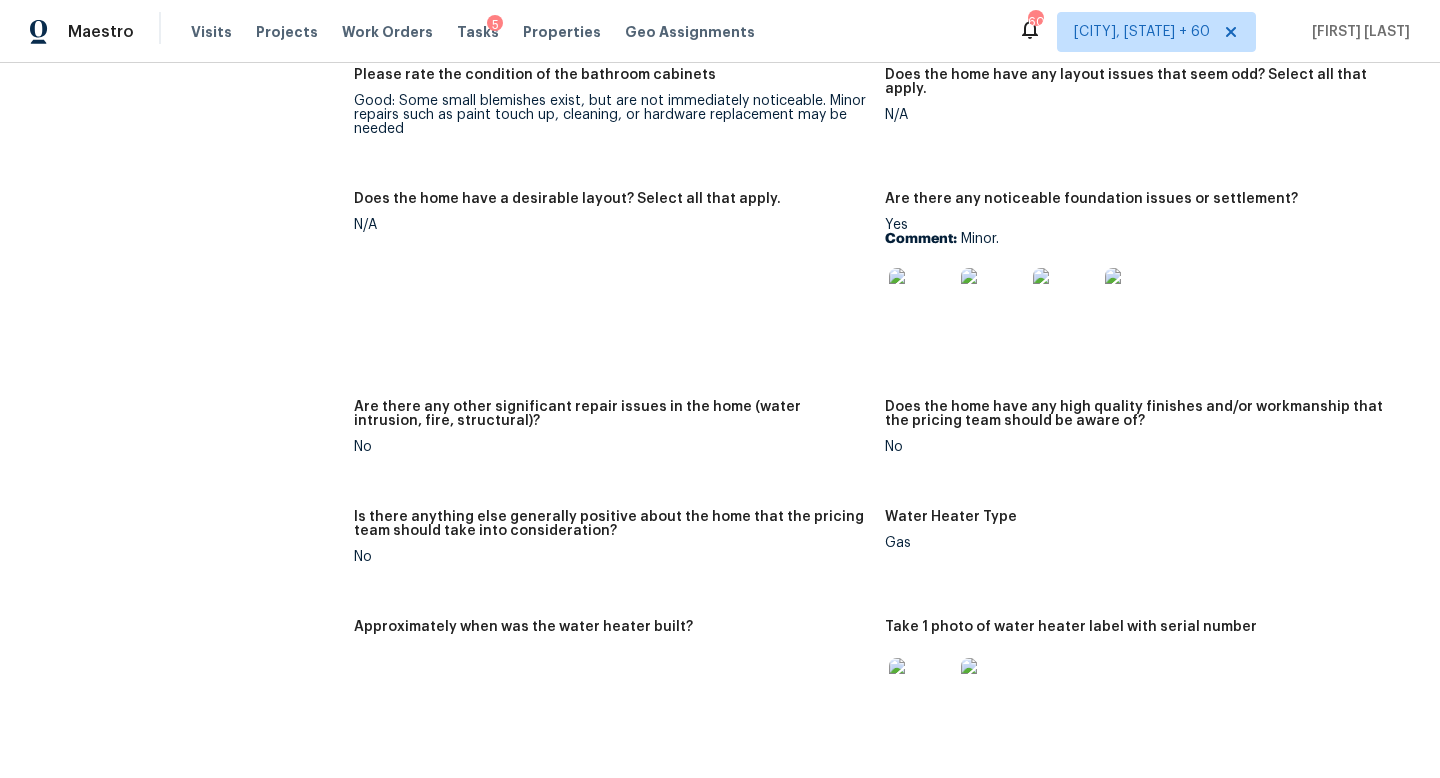 click at bounding box center [921, 300] 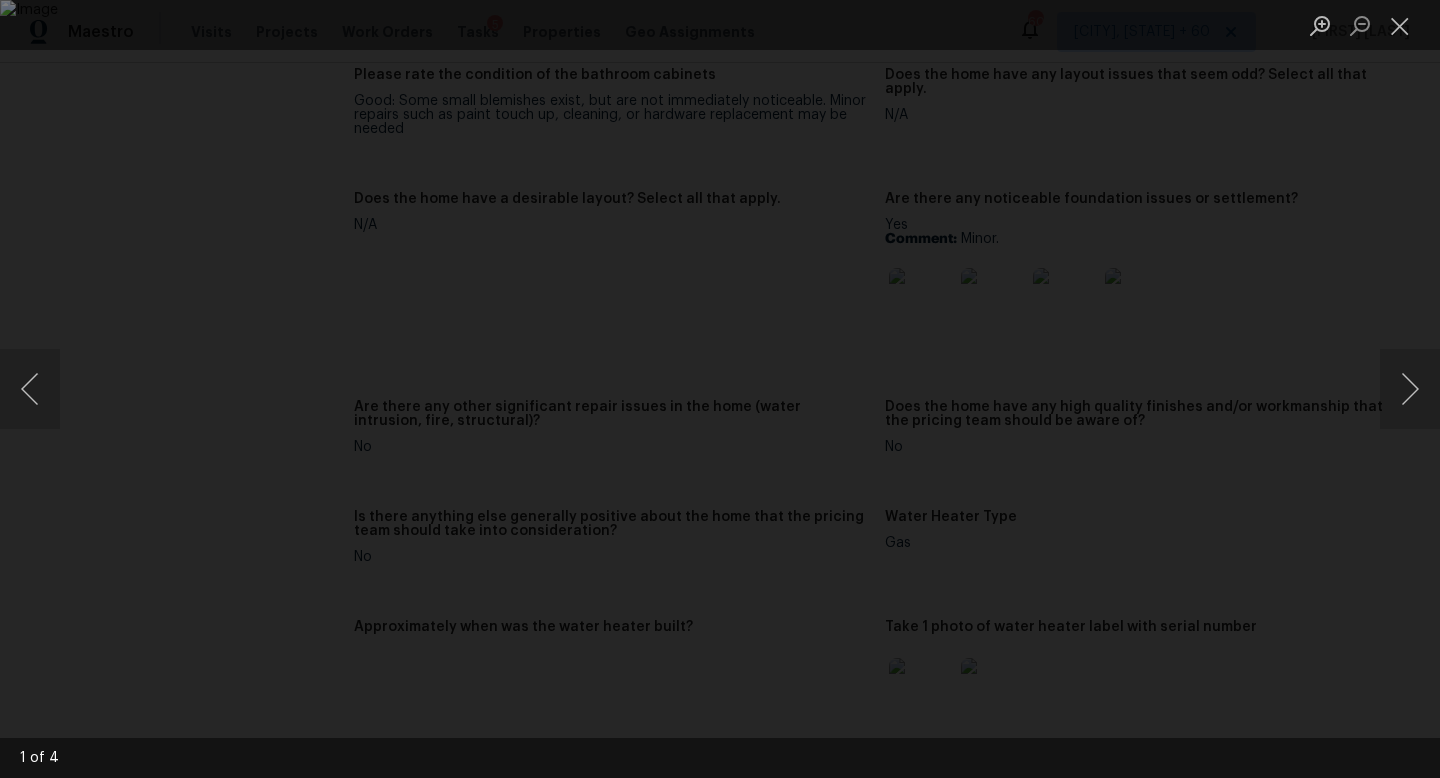 click at bounding box center (720, 389) 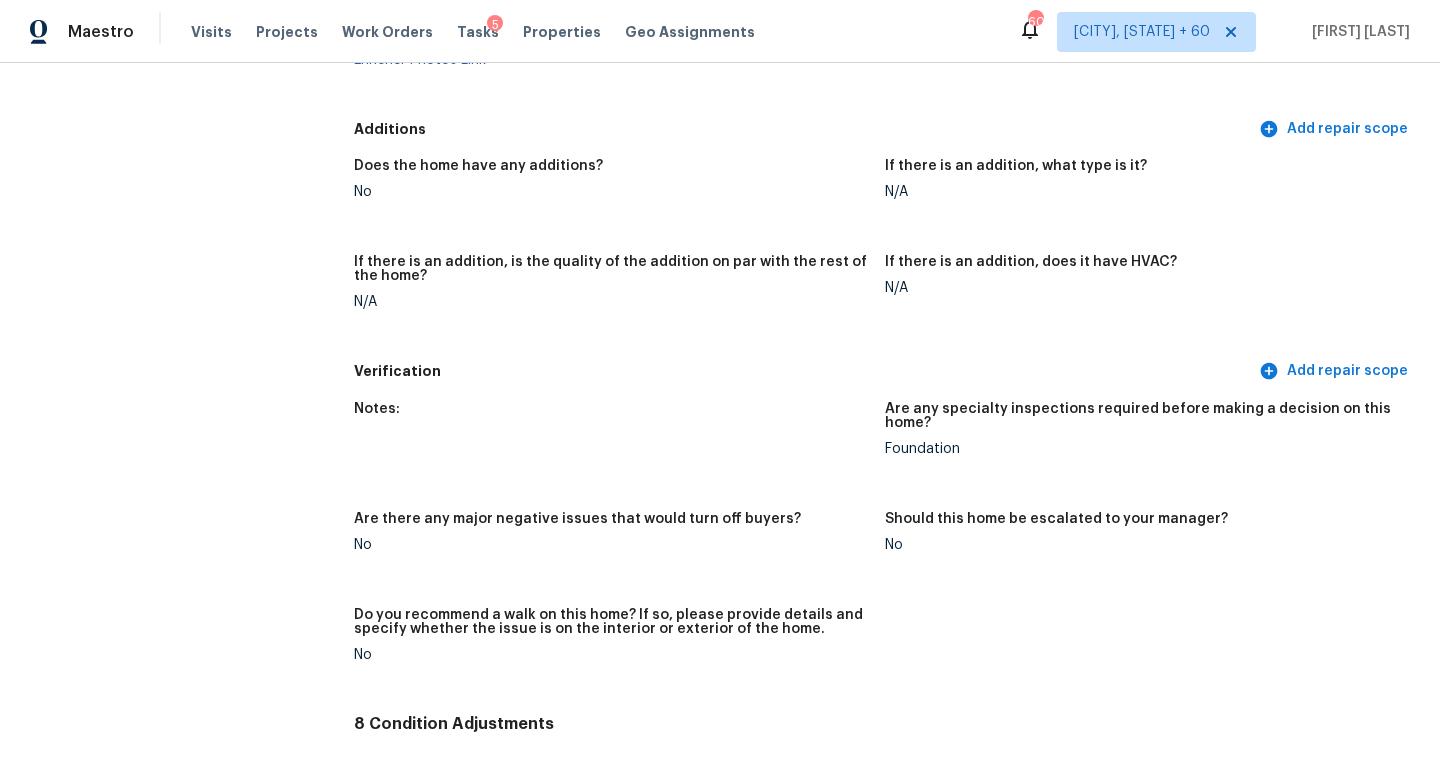 scroll, scrollTop: 5487, scrollLeft: 0, axis: vertical 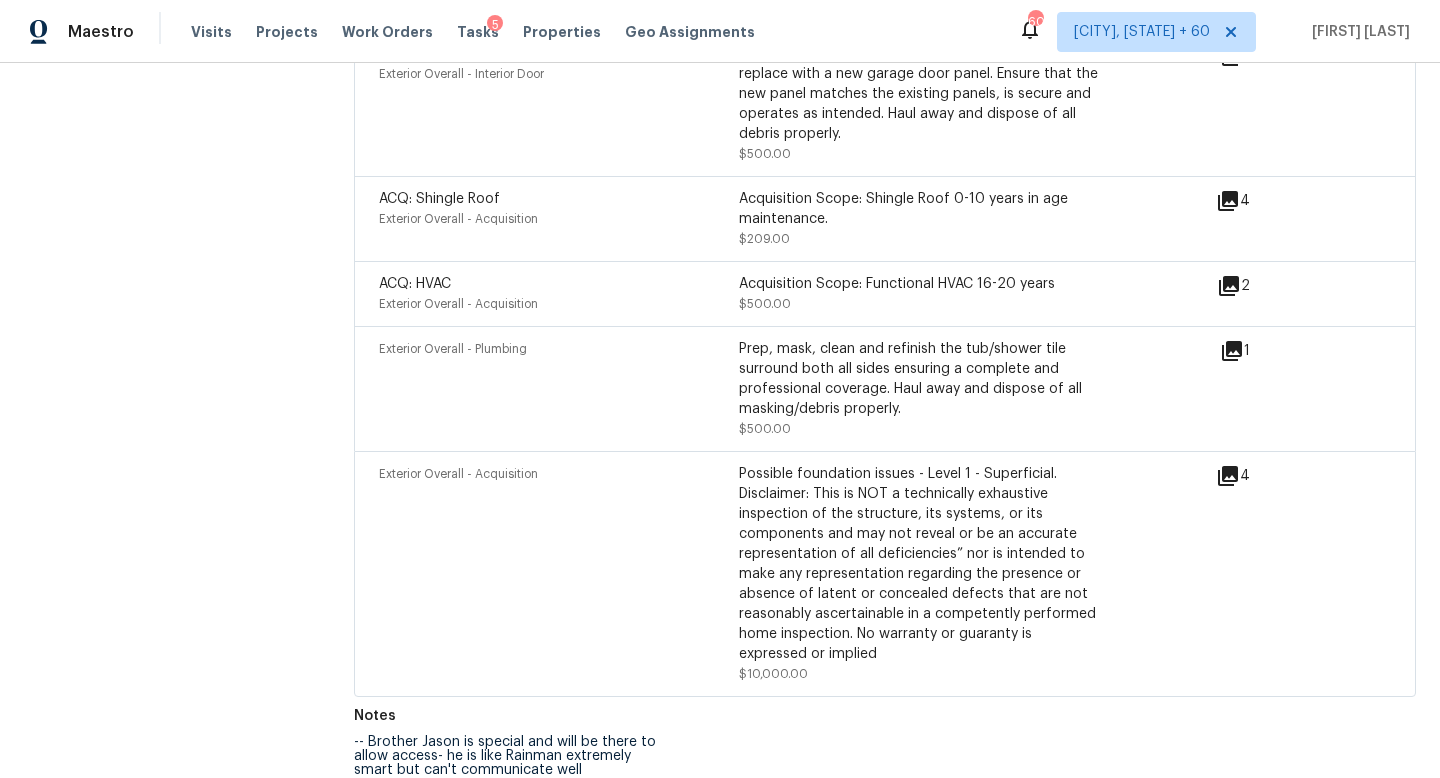click on "Exterior Overall - Acquisition Possible foundation issues - Level 1 - Superficial. Disclaimer: This is NOT a technically exhaustive inspection of the structure, its systems, or its components and may not reveal or be an accurate representation of all deficiencies” nor is intended to make any representation regarding the presence or absence of latent or concealed defects that are not reasonably ascertainable in a competently performed home inspection. No warranty or guaranty is expressed or implied $10,000.00   4" at bounding box center [885, 574] 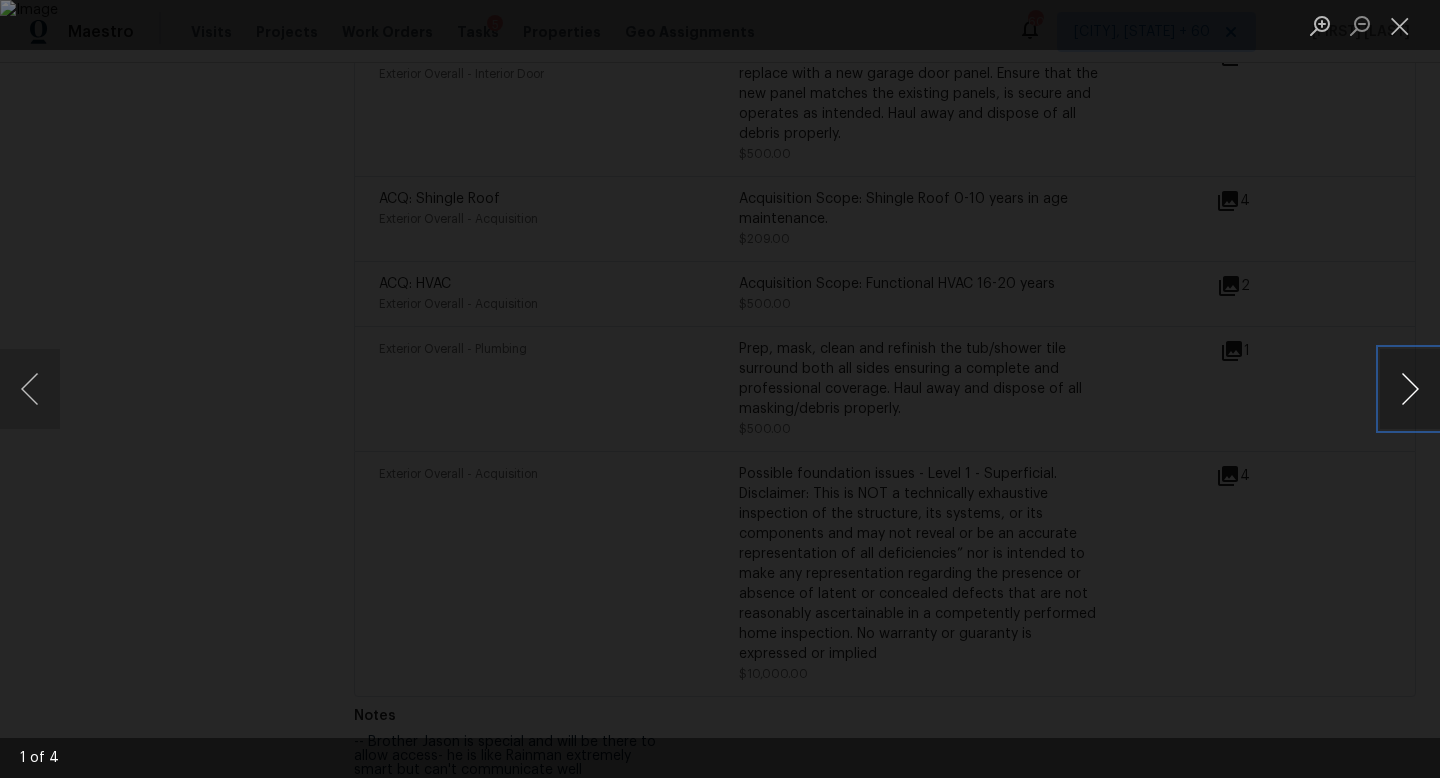 click at bounding box center (1410, 389) 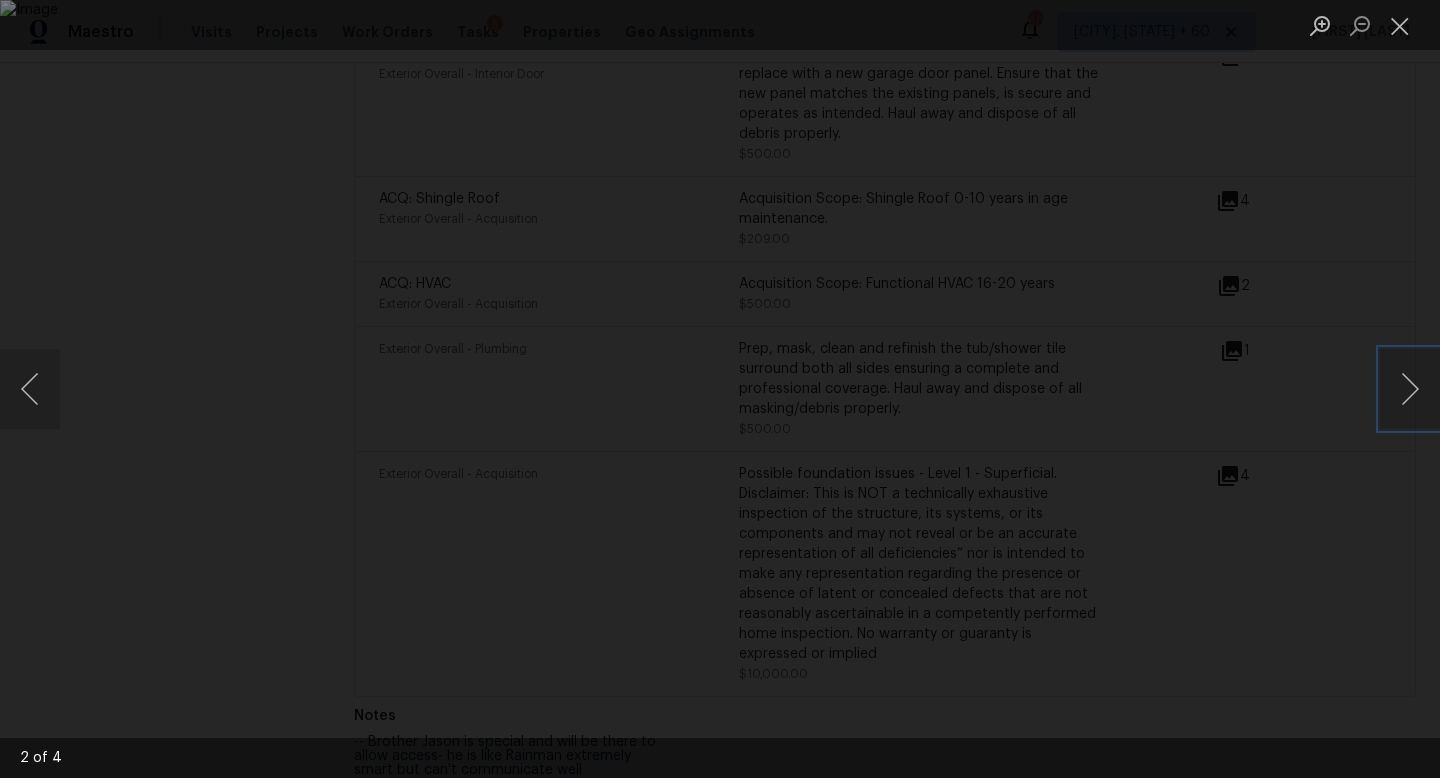 type 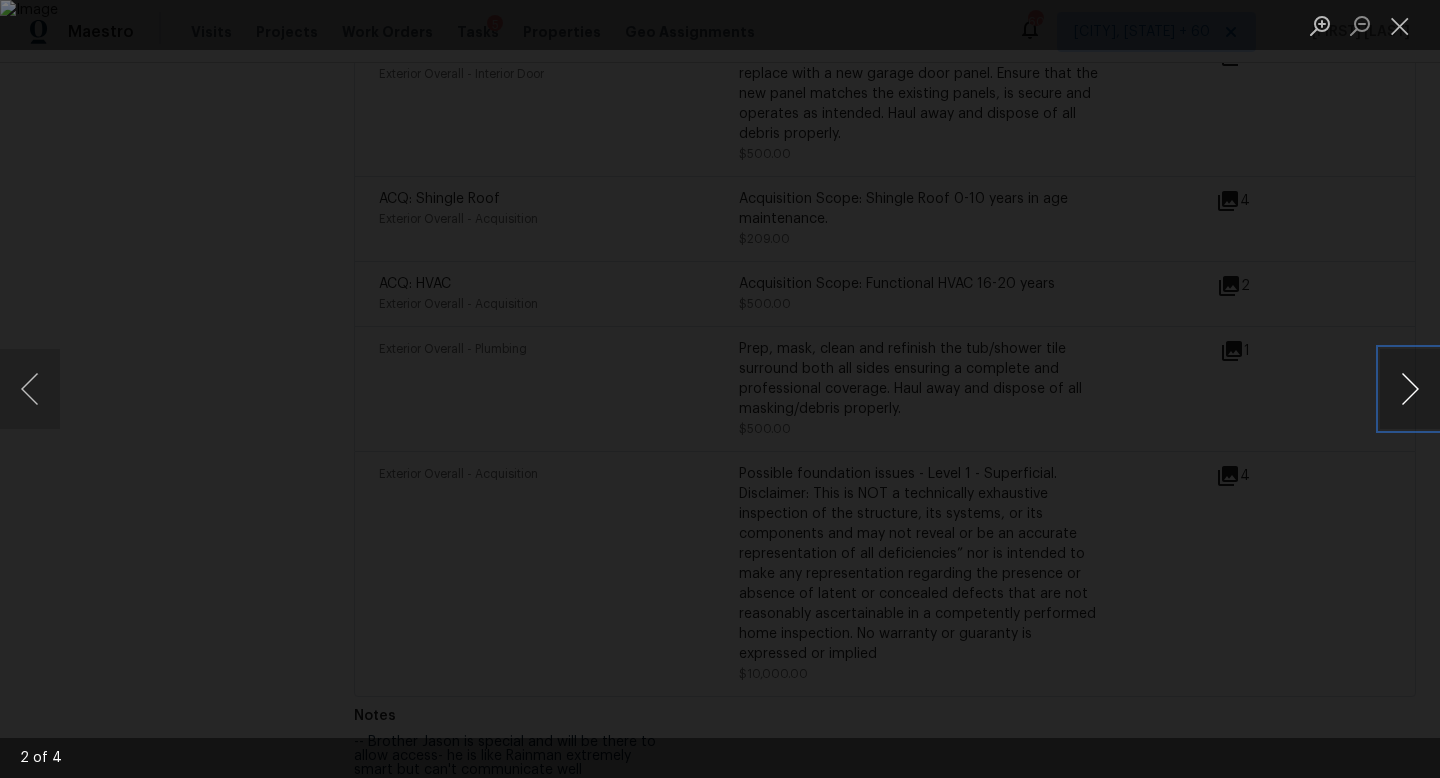 click at bounding box center [1410, 389] 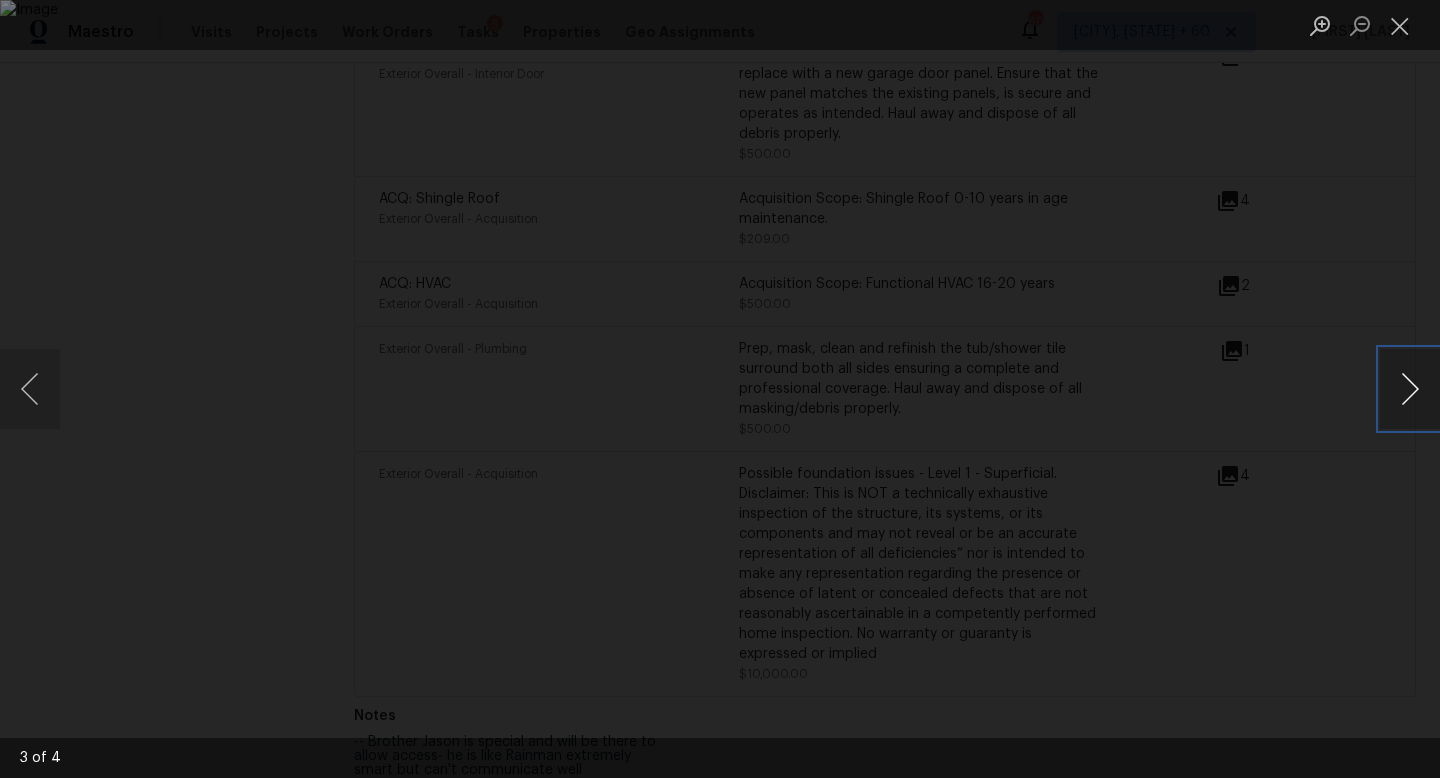 click at bounding box center (1410, 389) 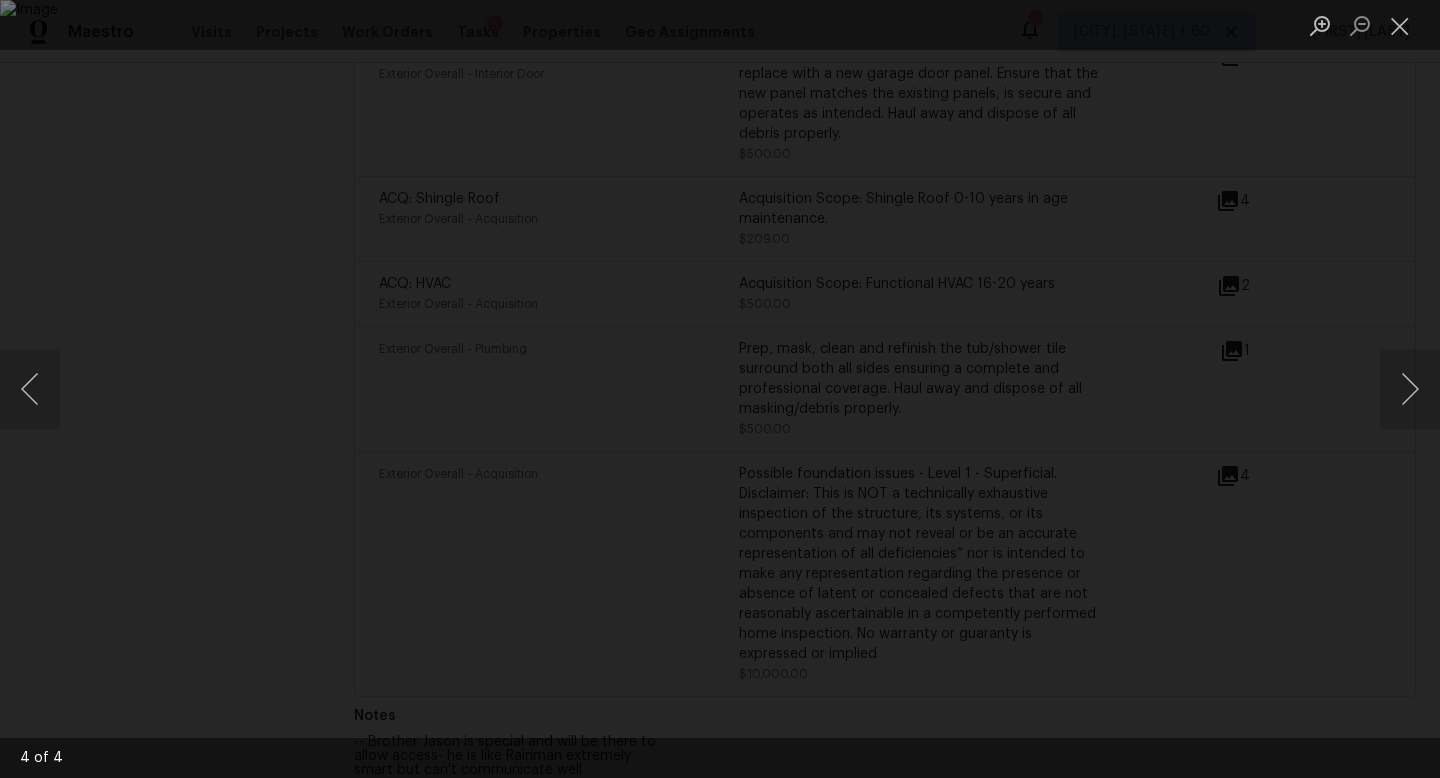 click at bounding box center [720, 389] 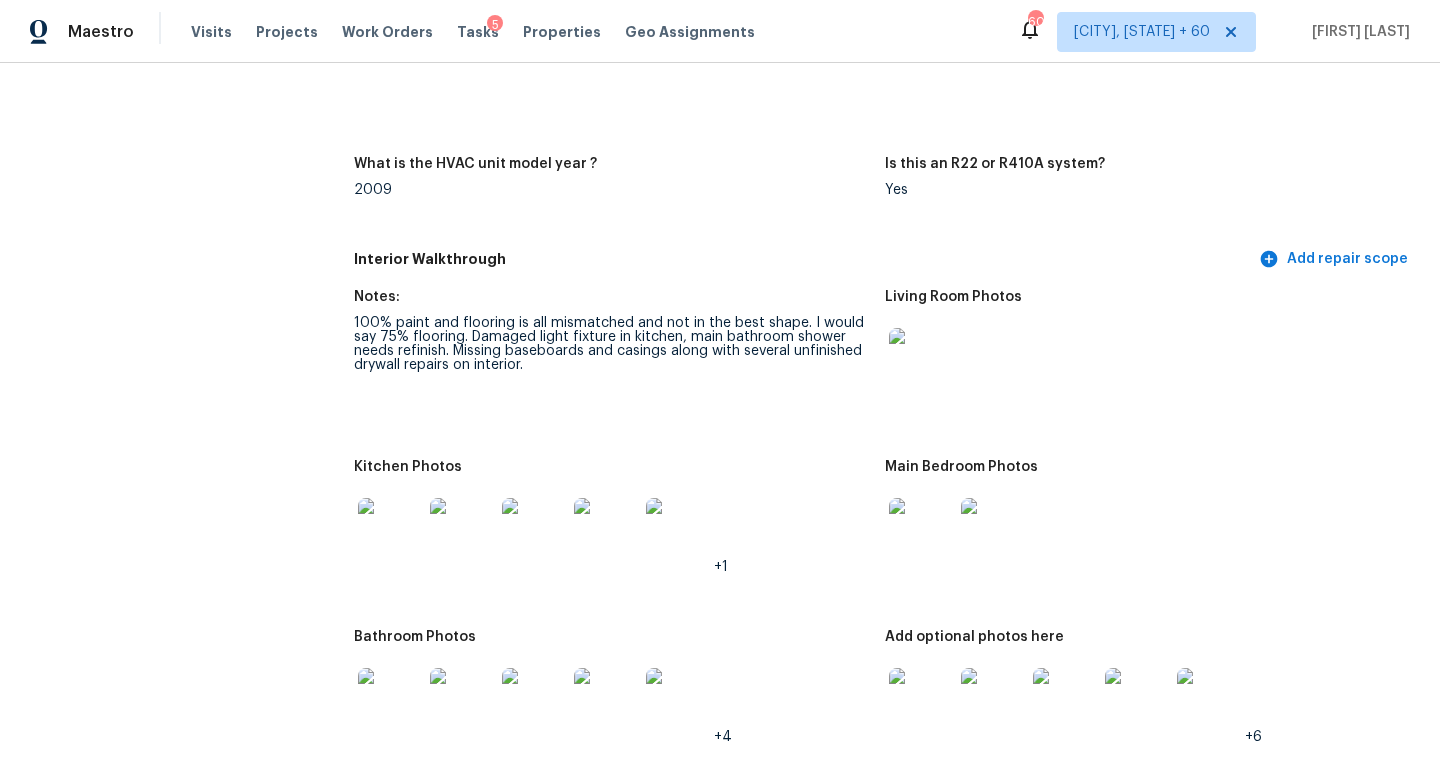 scroll, scrollTop: 0, scrollLeft: 0, axis: both 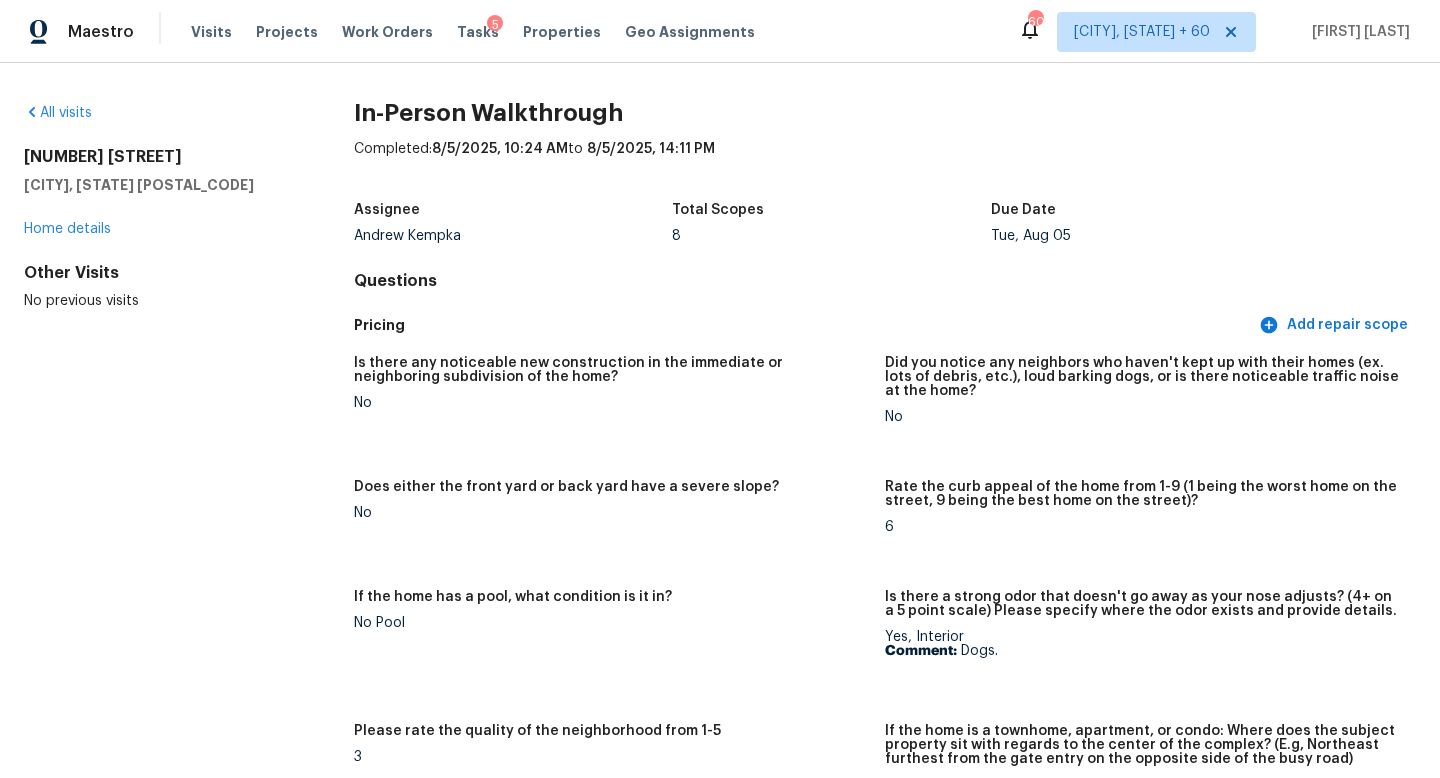 click on "All visits 4520 Hickory Meadows Ln Fort Worth, TX 76244 Home details Other Visits No previous visits In-Person Walkthrough Completed:  8/5/2025, 10:24 AM  to   8/5/2025, 14:11 PM Assignee Andrew Kempka Total Scopes 8 Due Date Tue, Aug 05 Questions Pricing Add repair scope Is there any noticeable new construction in the immediate or neighboring subdivision of the home? No Did you notice any neighbors who haven't kept up with their homes (ex. lots of debris, etc.), loud barking dogs, or is there noticeable traffic noise at the home? No Does either the front yard or back yard have a severe slope? No Rate the curb appeal of the home from 1-9 (1 being the worst home on the street, 9 being the best home on the street)? 6 If the home has a pool, what condition is it in? No Pool Is there a strong odor that doesn't go away as your nose adjusts? (4+ on a 5 point scale) Please specify where the odor exists and provide details. Yes, Interior Comment:   Dogs. Please rate the quality of the neighborhood from 1-5 3 Exterior" at bounding box center (720, 420) 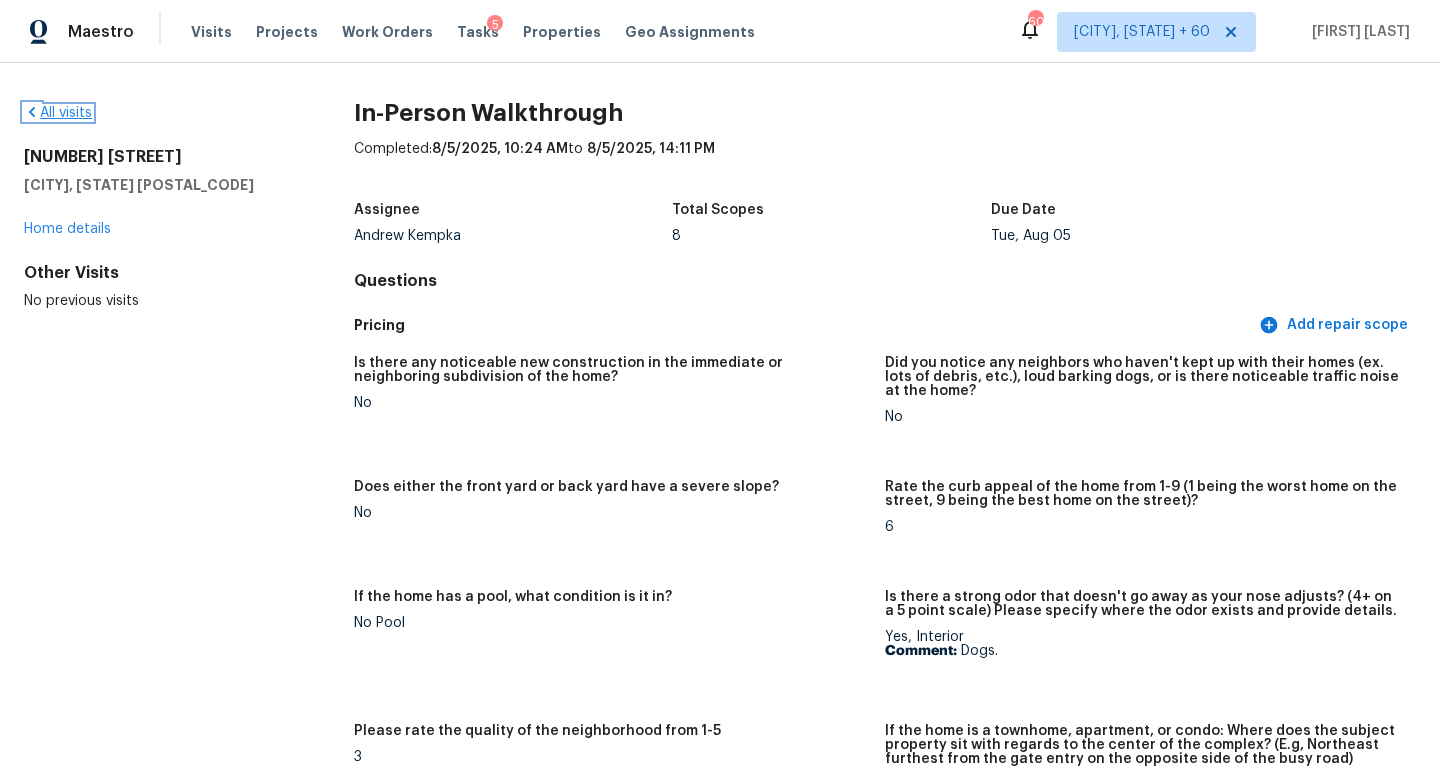click on "All visits" at bounding box center (58, 113) 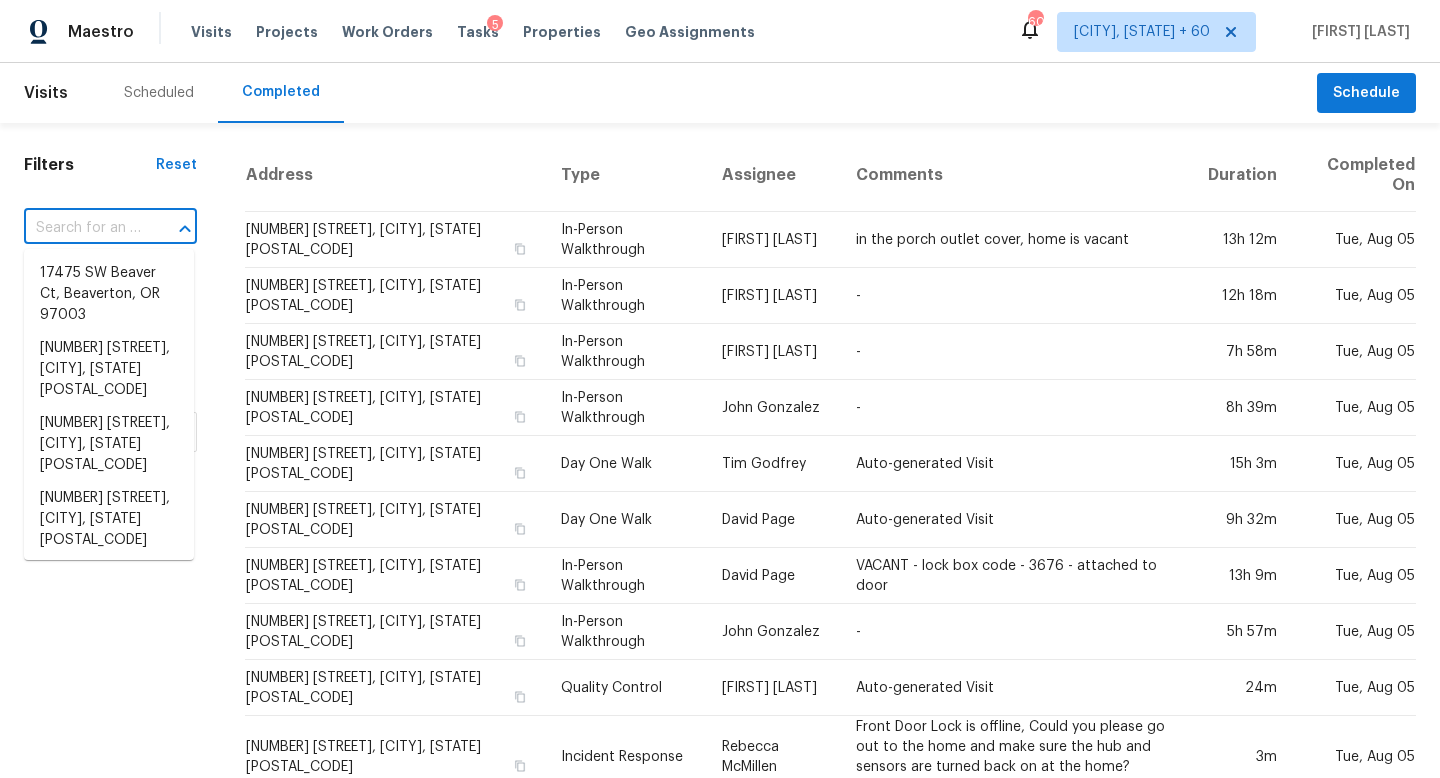 click at bounding box center [82, 228] 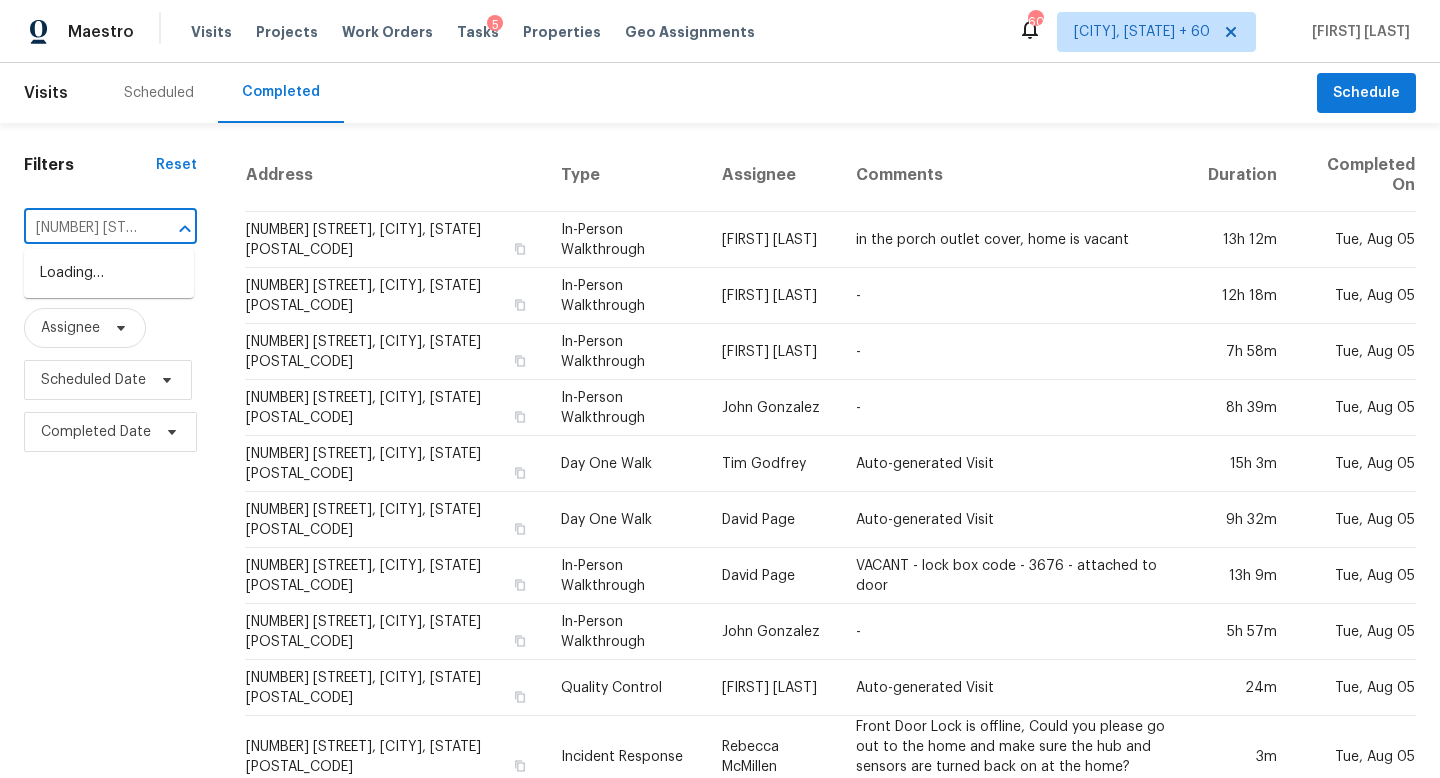 scroll, scrollTop: 0, scrollLeft: 121, axis: horizontal 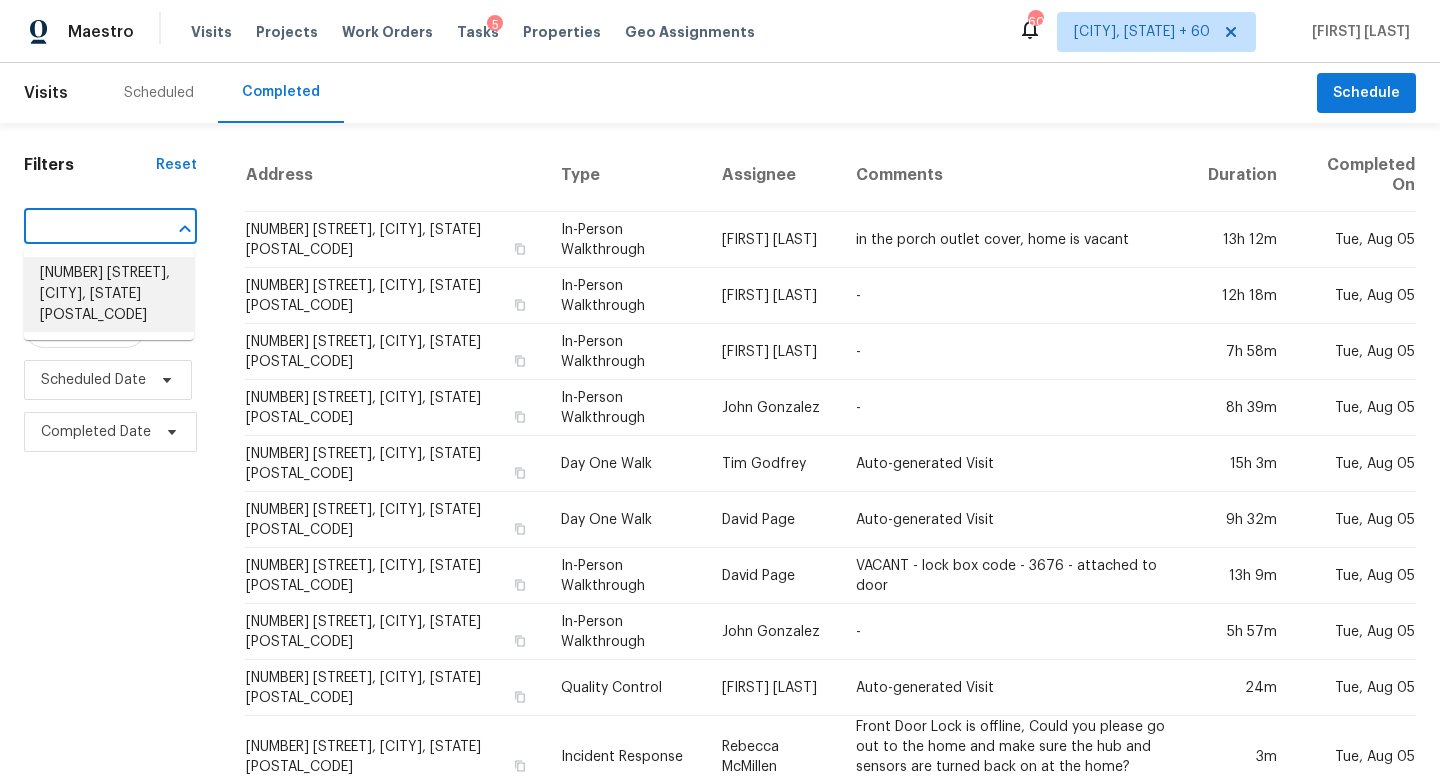 click on "7531 W Elm St, Phoenix, AZ 85033" at bounding box center [109, 294] 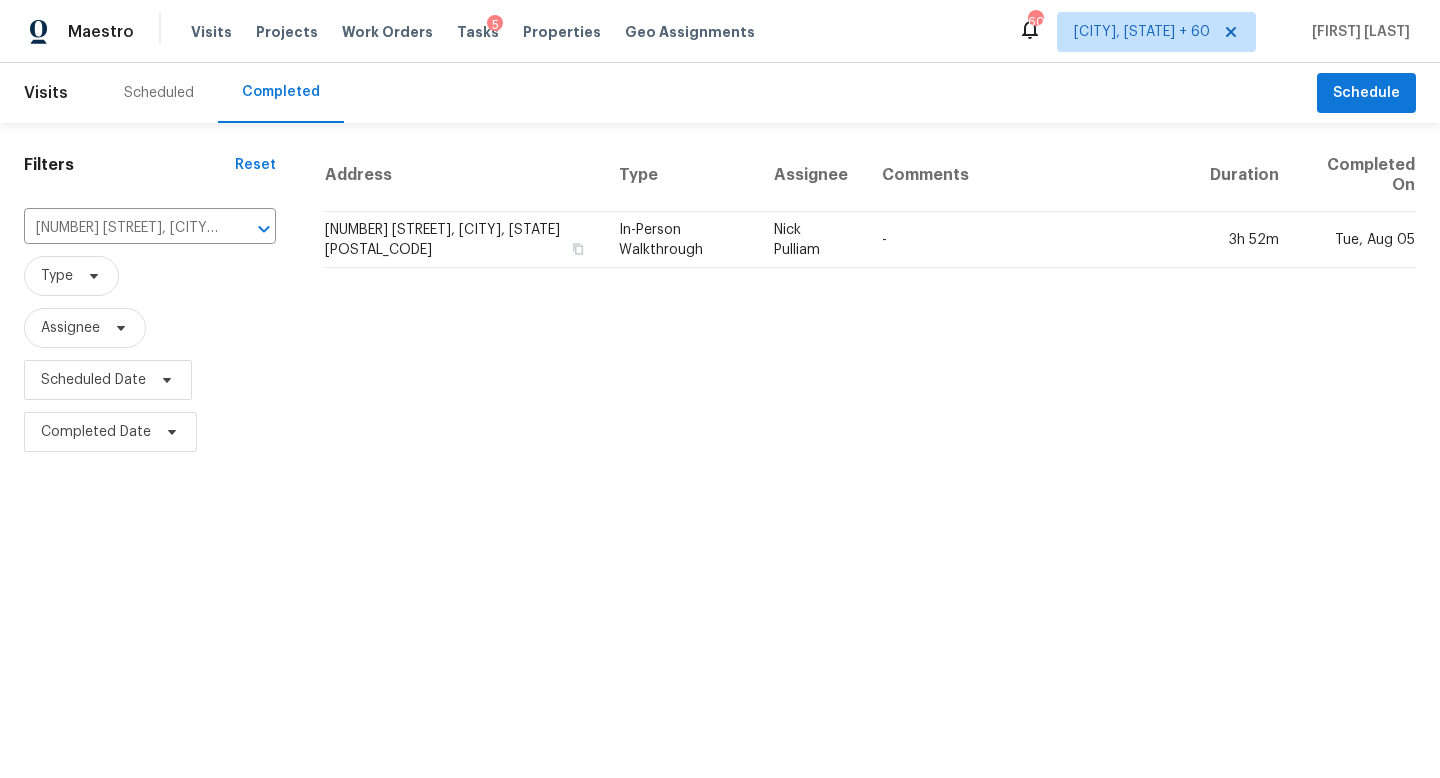 click on "Nick Pulliam" at bounding box center (812, 240) 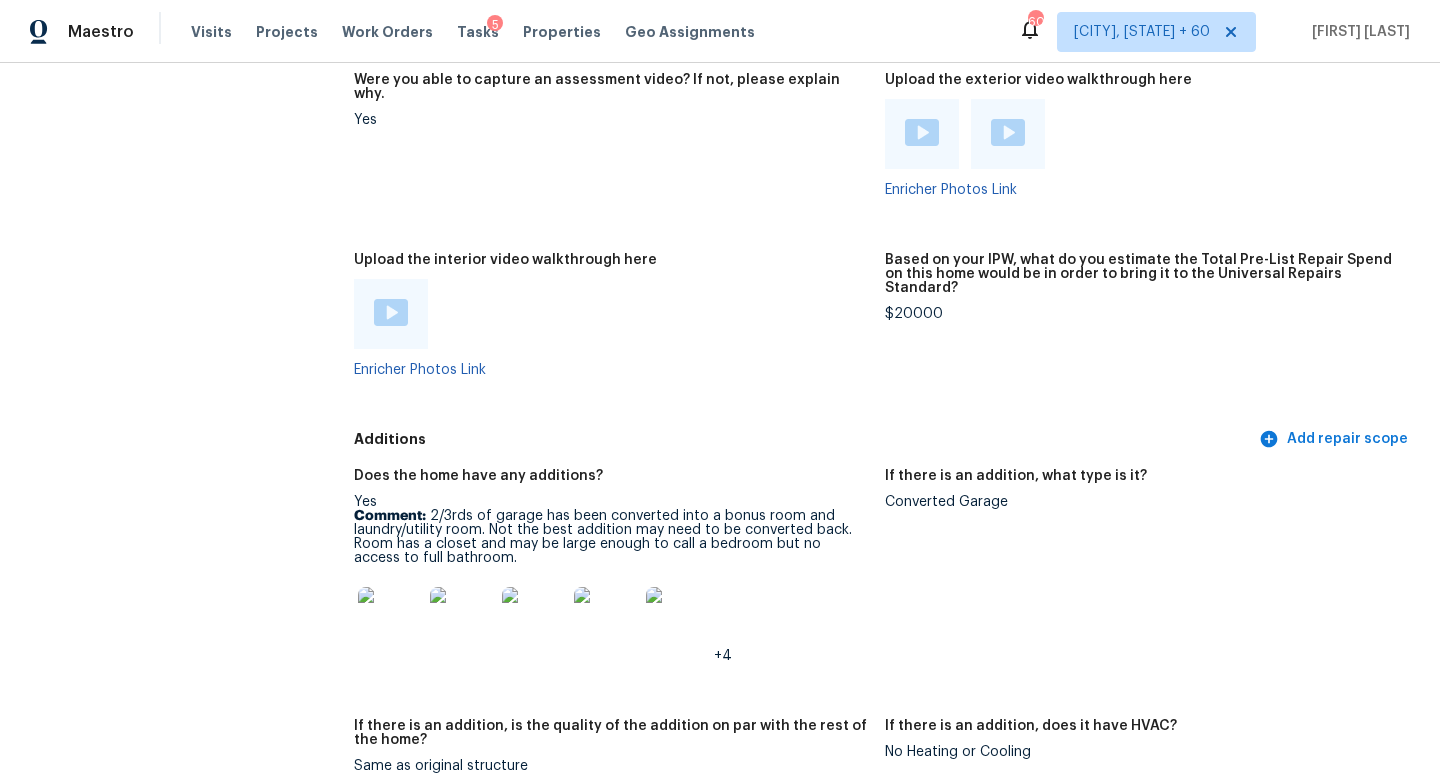 scroll, scrollTop: 4057, scrollLeft: 0, axis: vertical 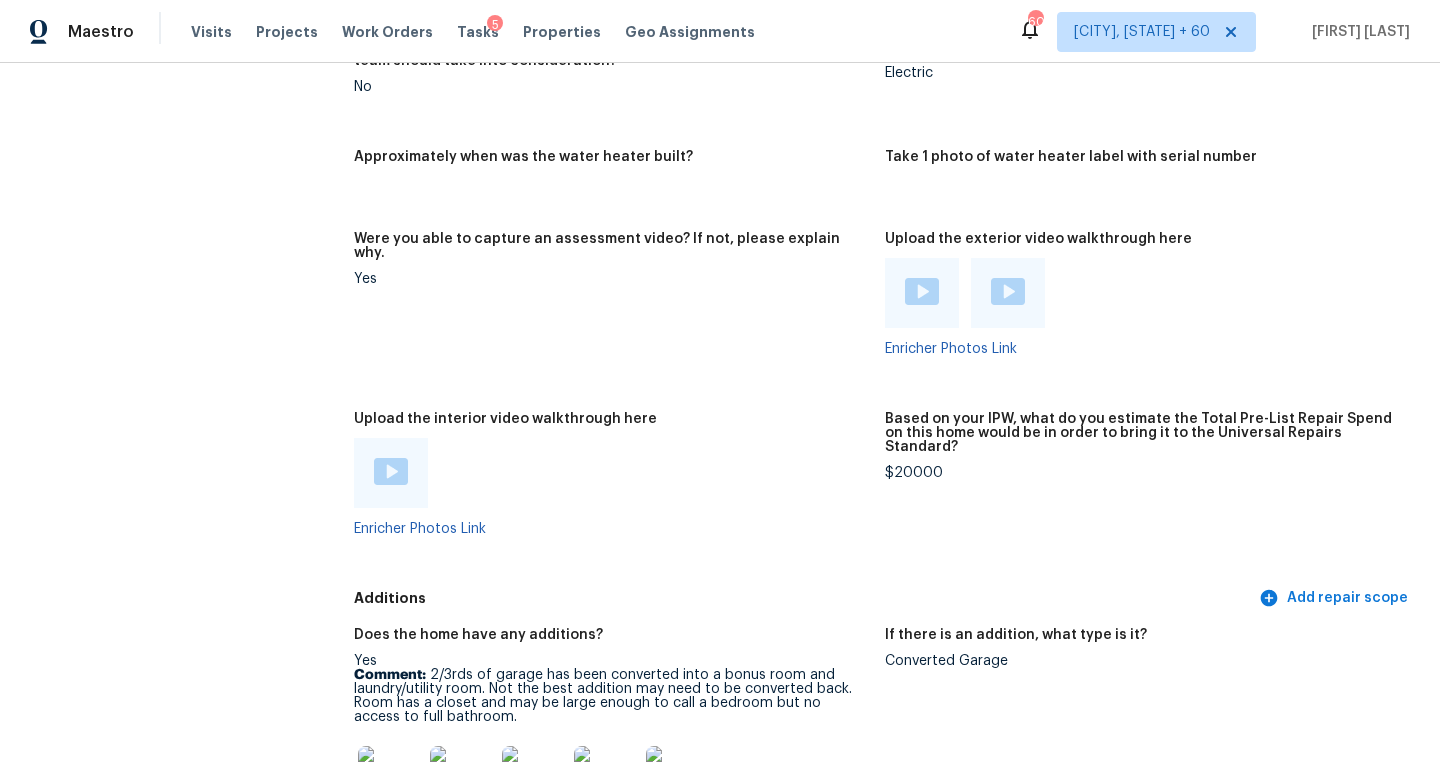 click at bounding box center (391, 471) 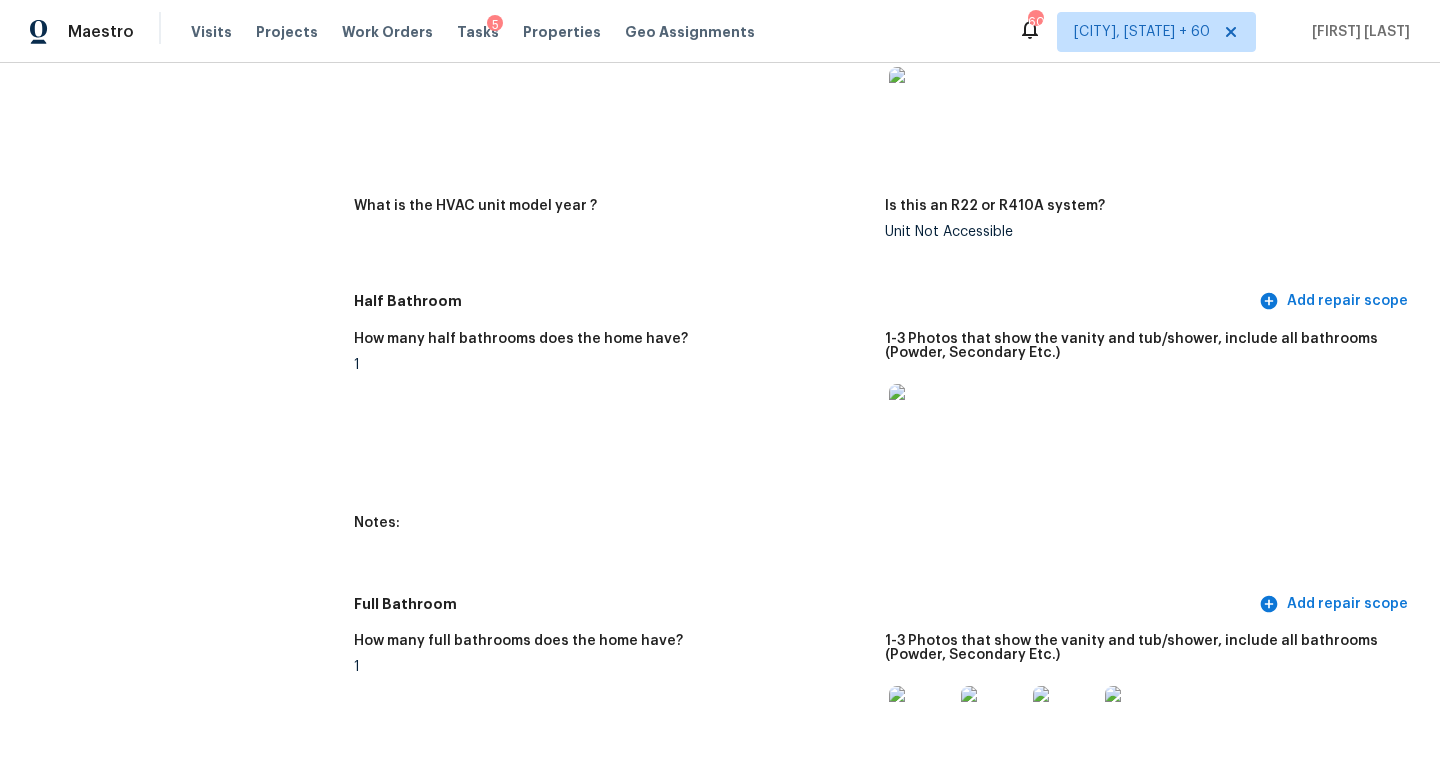 scroll, scrollTop: 1882, scrollLeft: 0, axis: vertical 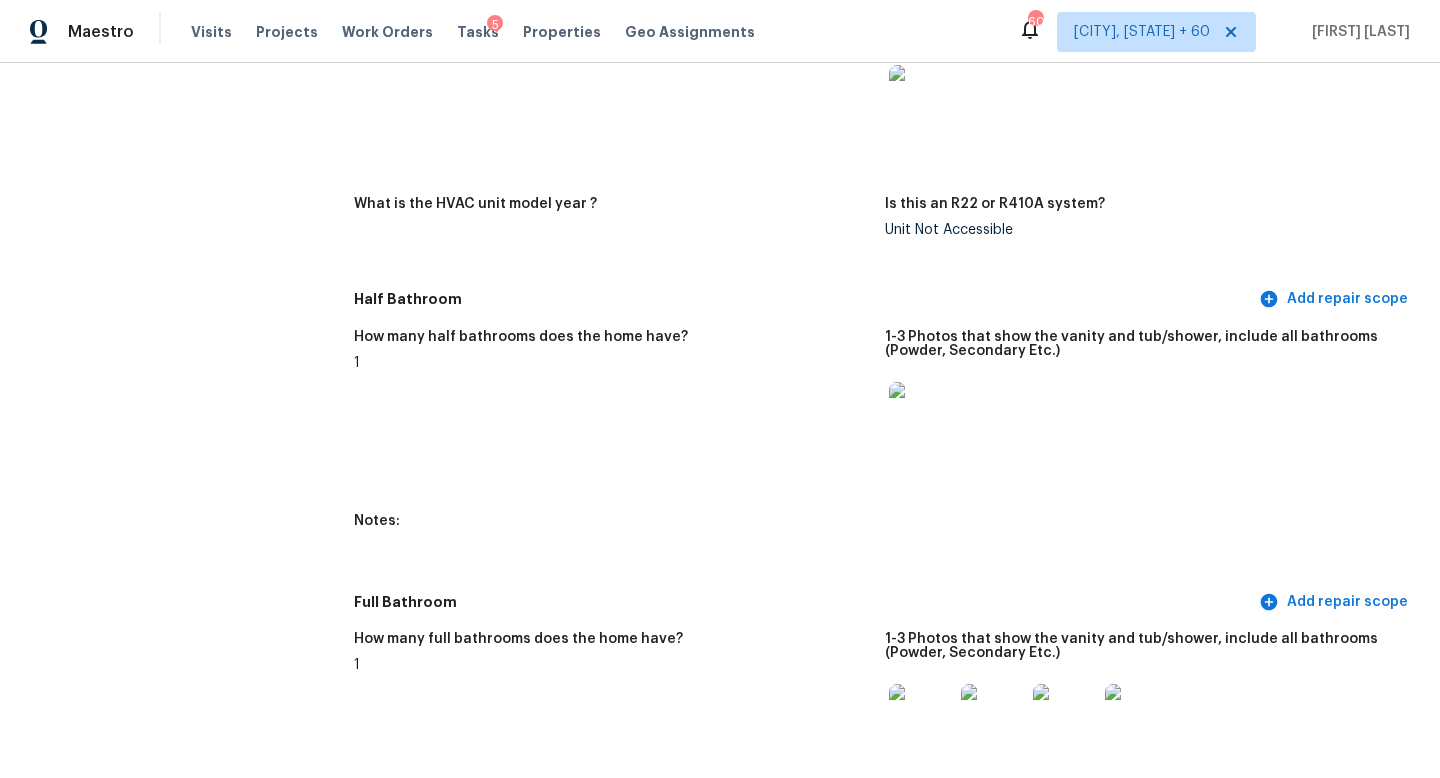 click at bounding box center (921, 716) 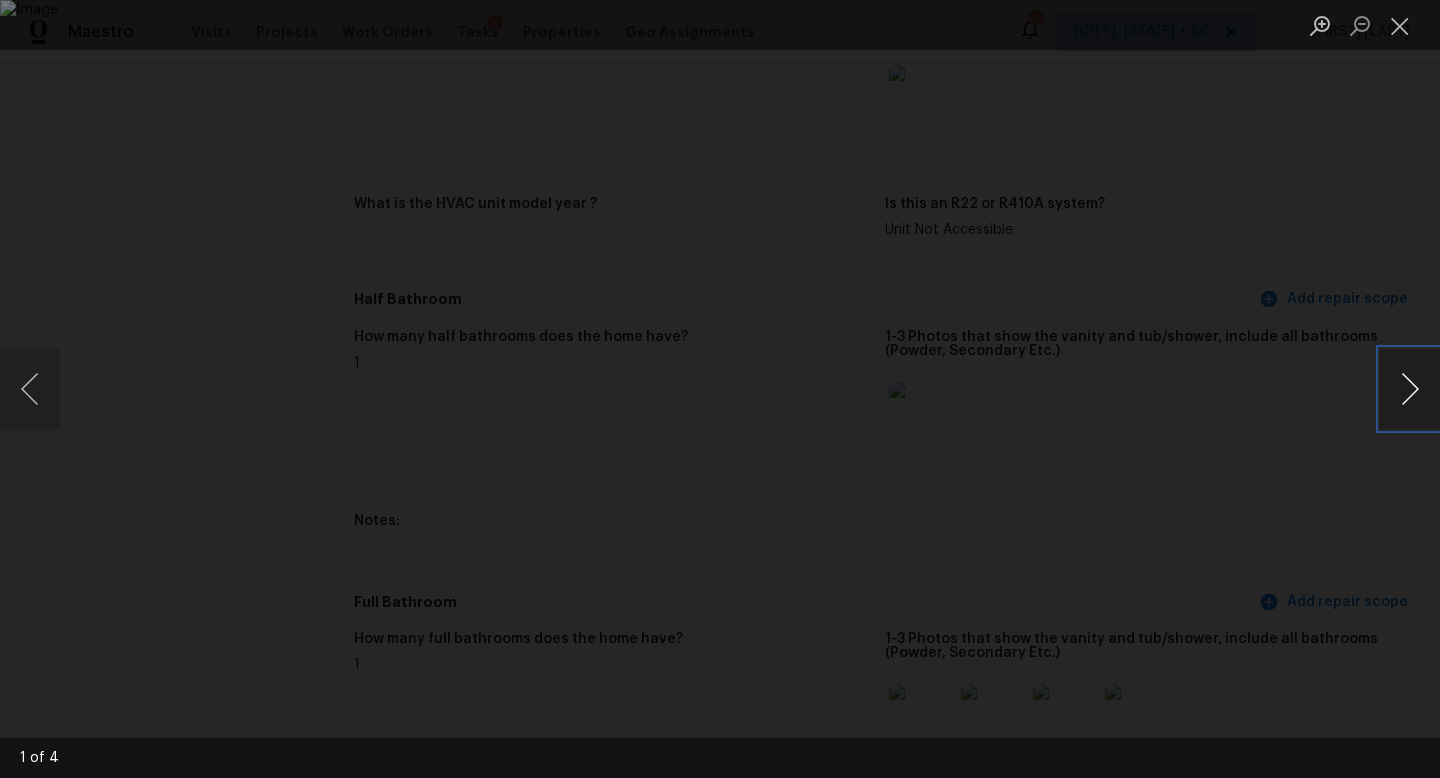click at bounding box center [1410, 389] 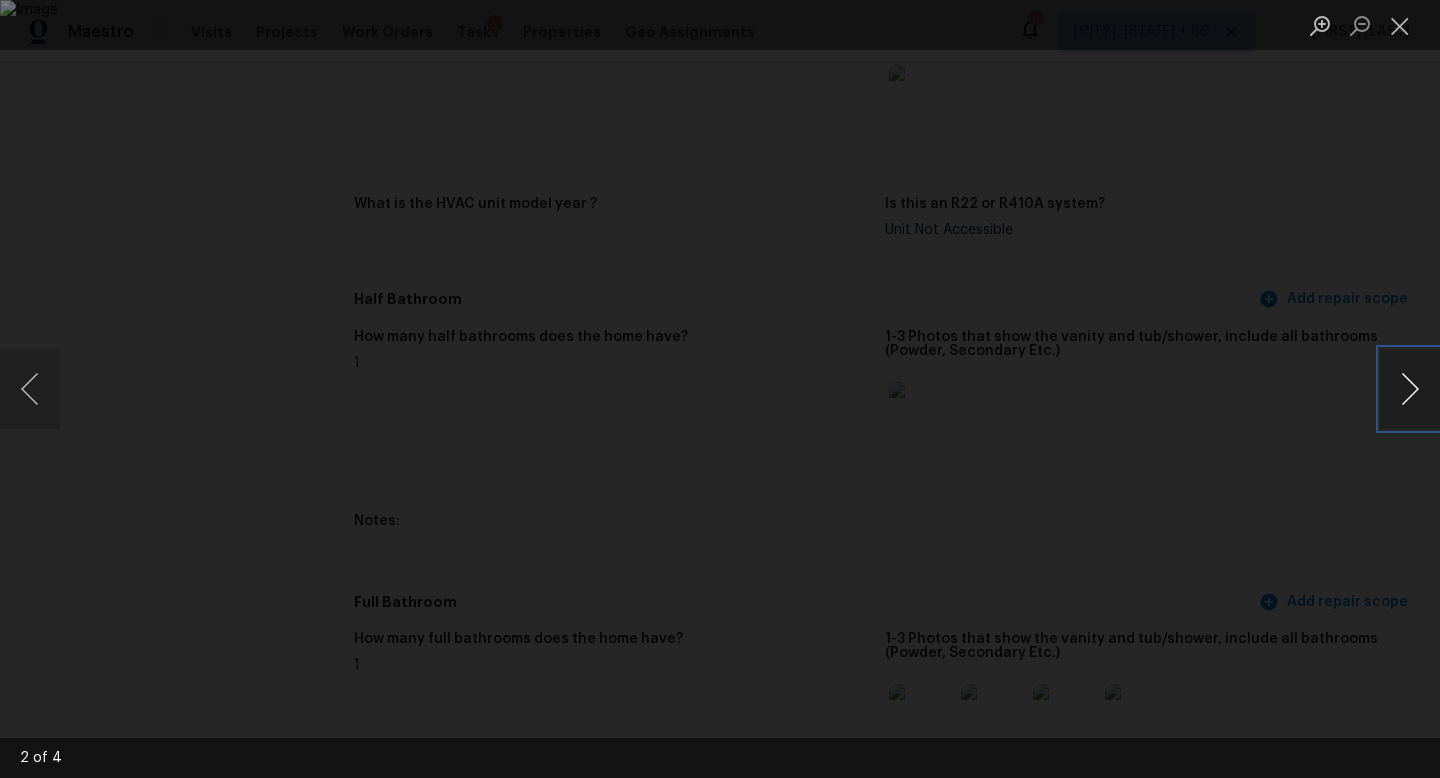 click at bounding box center [1410, 389] 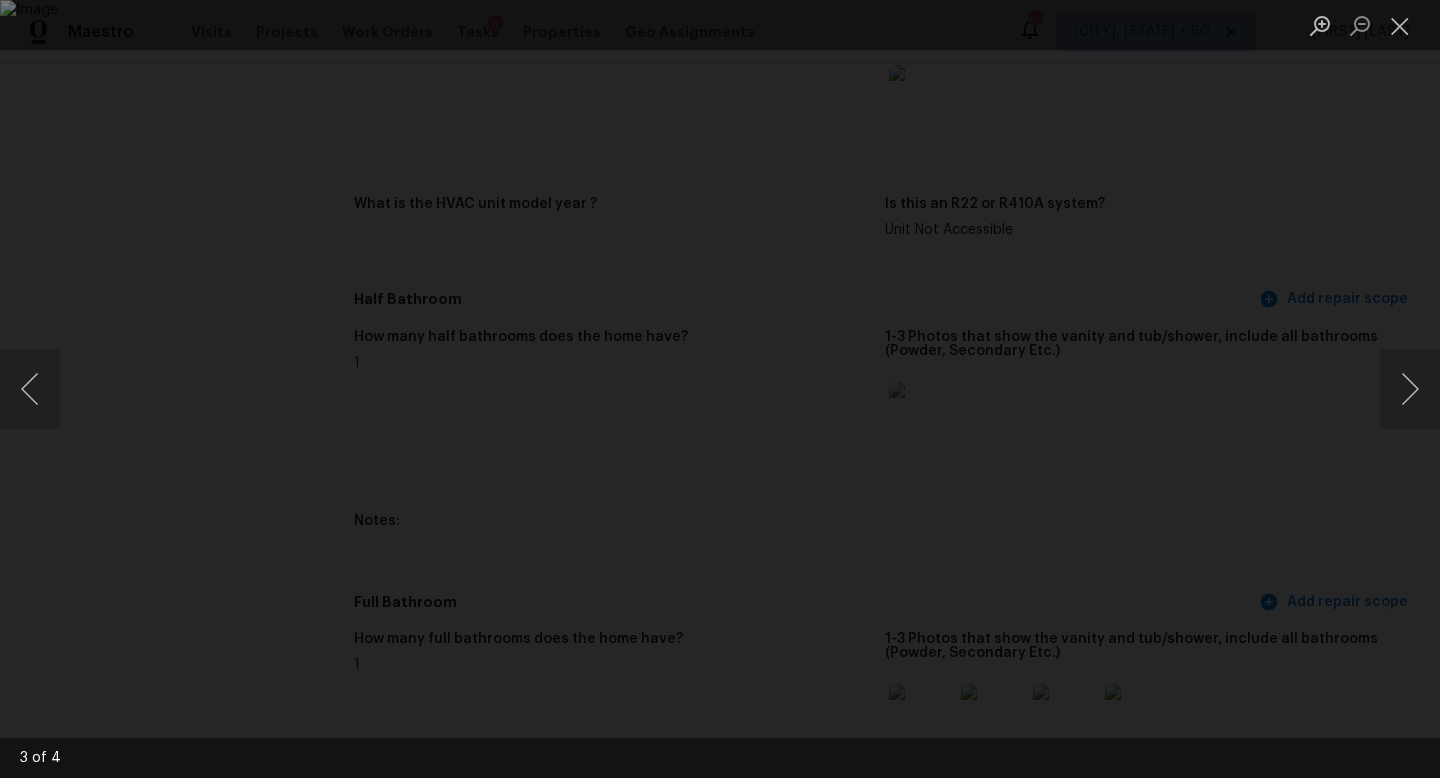 click at bounding box center [720, 389] 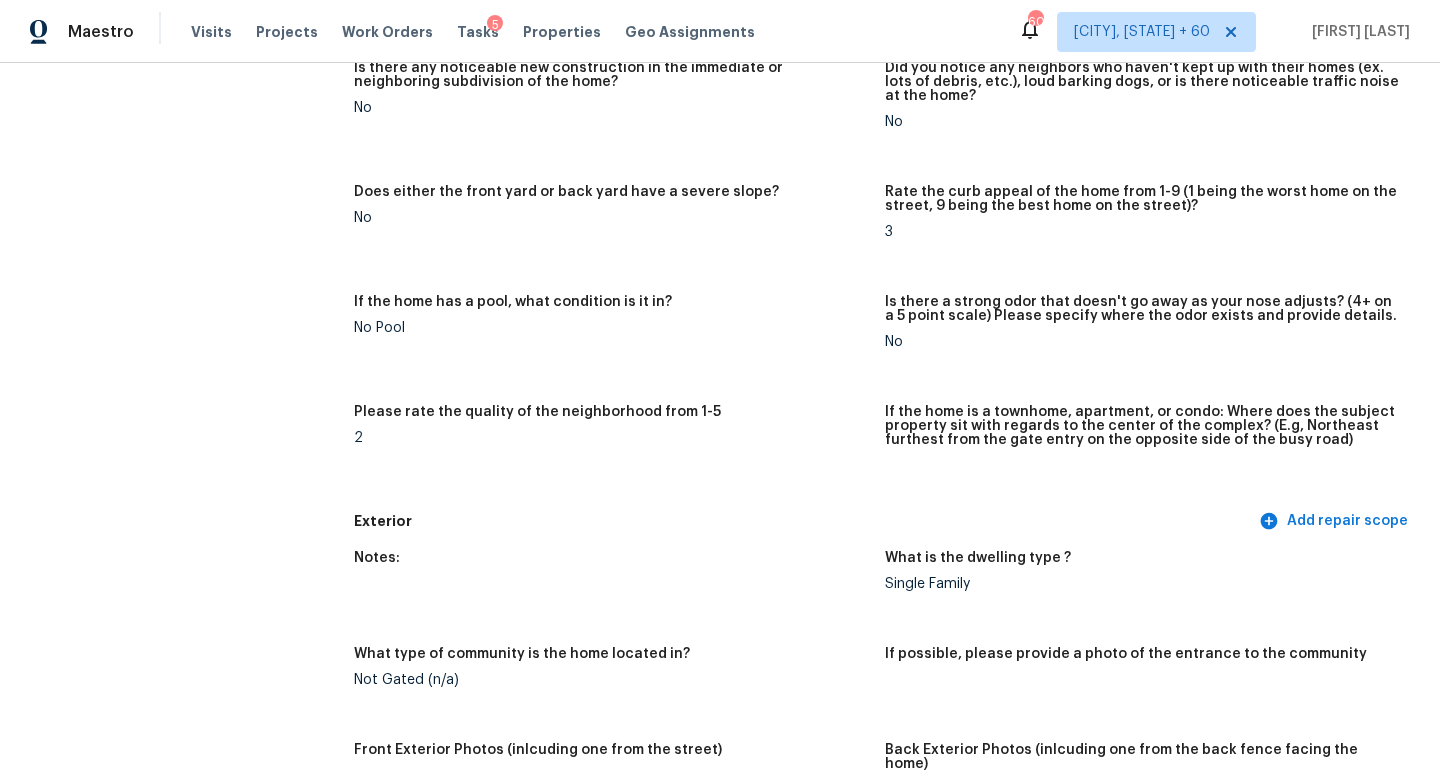 scroll, scrollTop: 0, scrollLeft: 0, axis: both 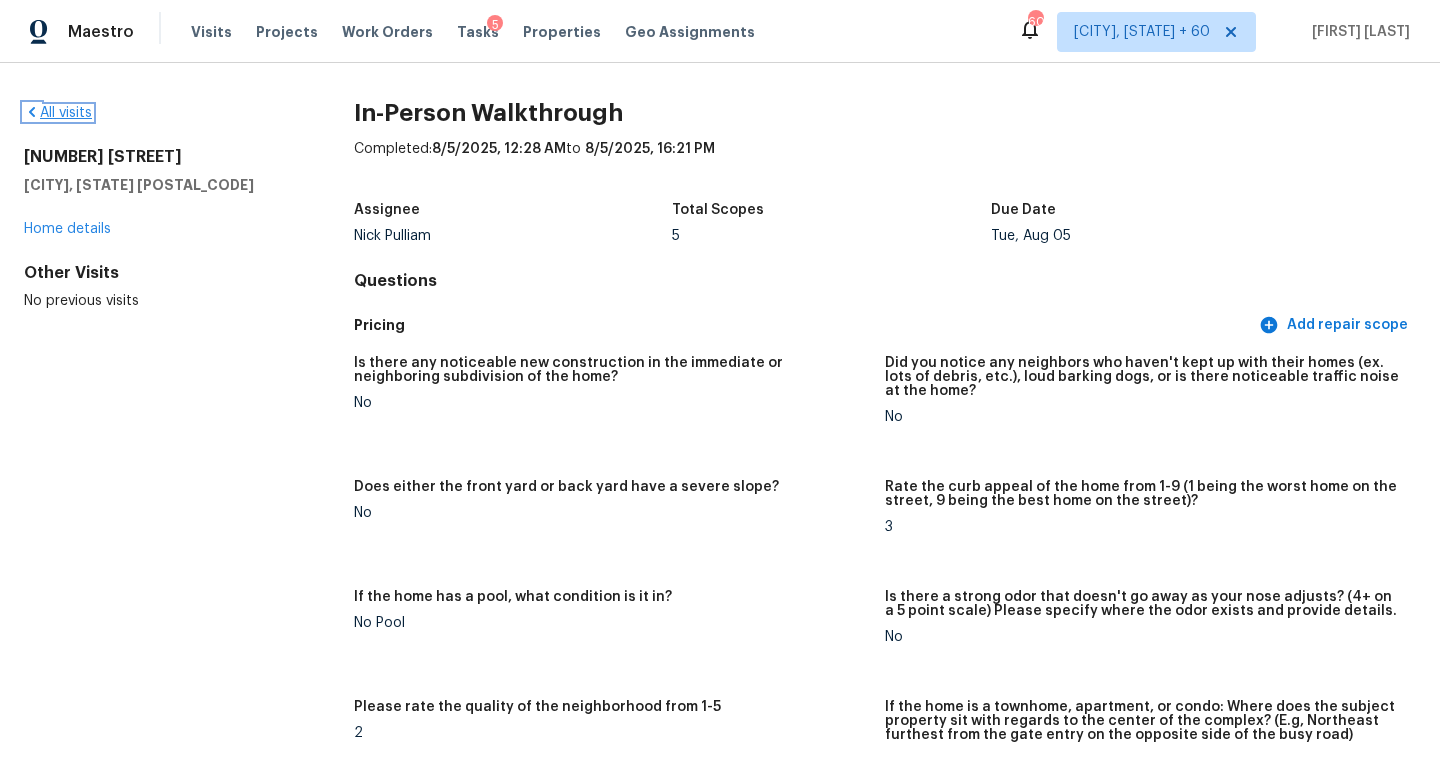 click on "All visits" at bounding box center [58, 113] 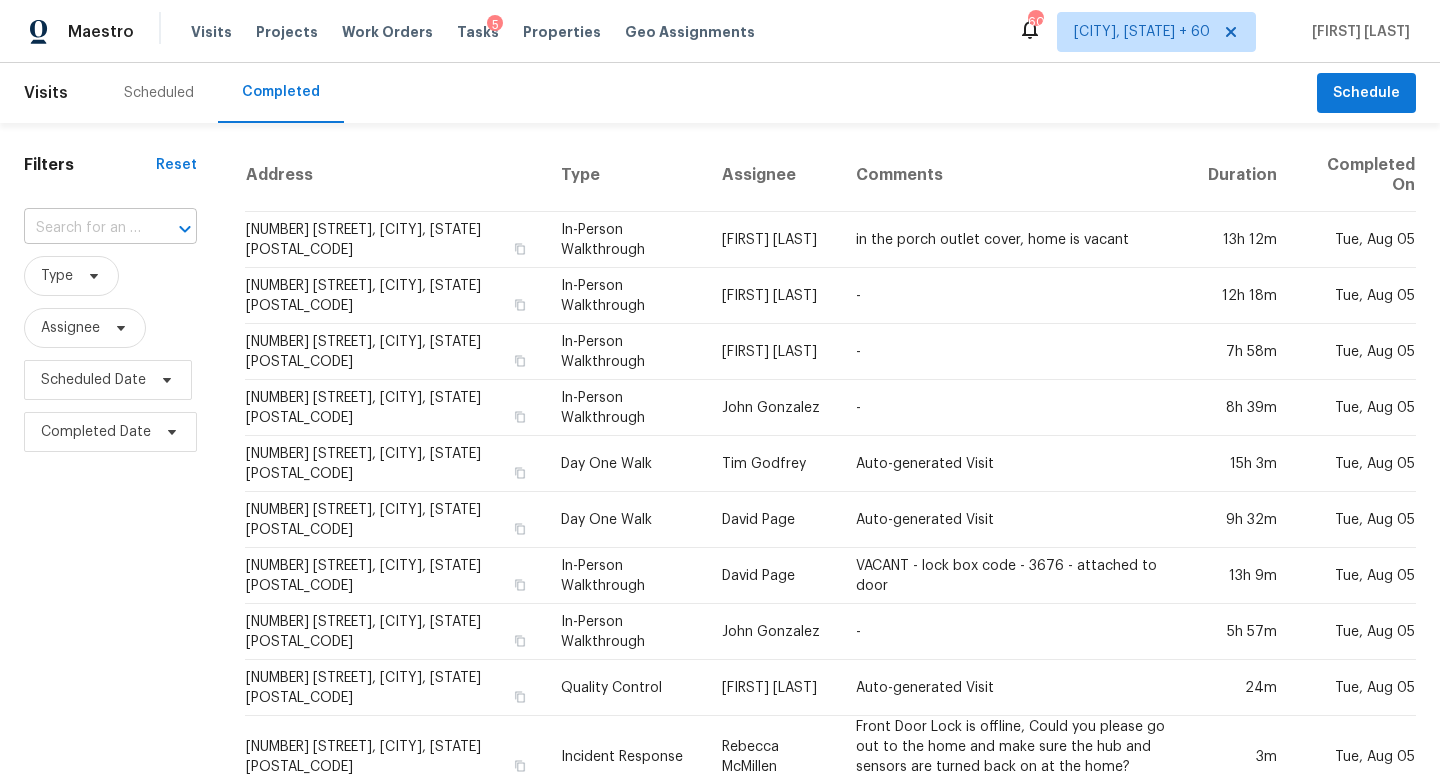 click at bounding box center [171, 229] 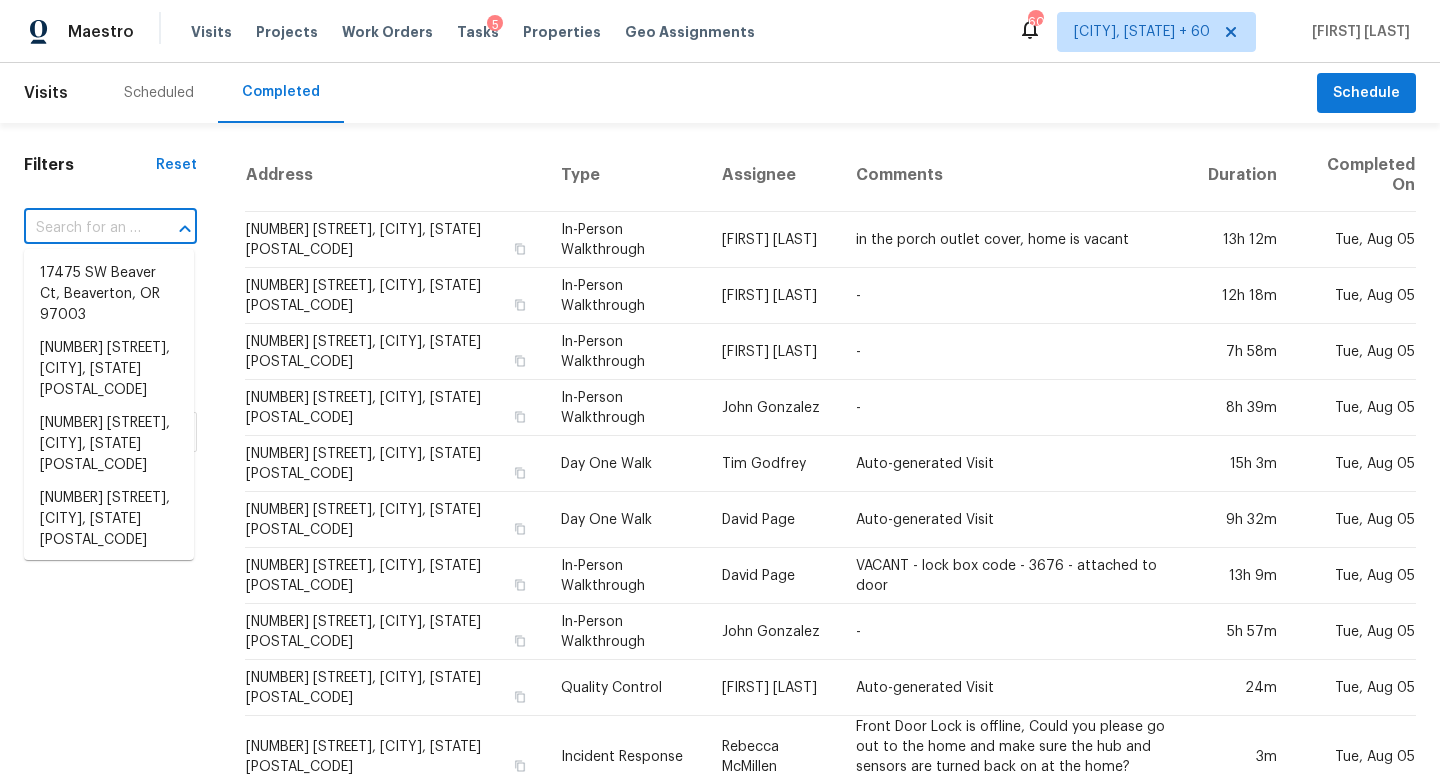 paste on "12378 Swan Wings Pl, Huntersville, NC 28078" 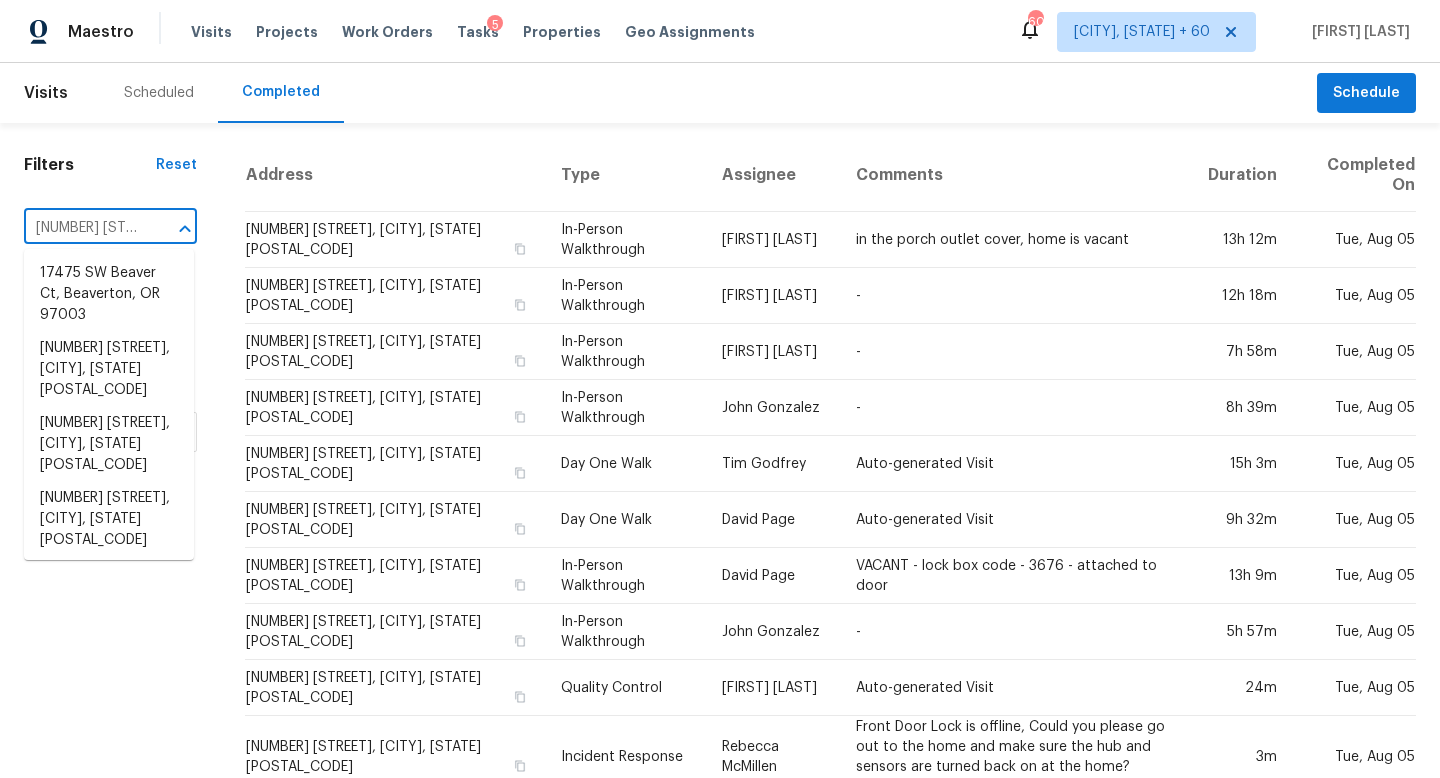 scroll, scrollTop: 0, scrollLeft: 190, axis: horizontal 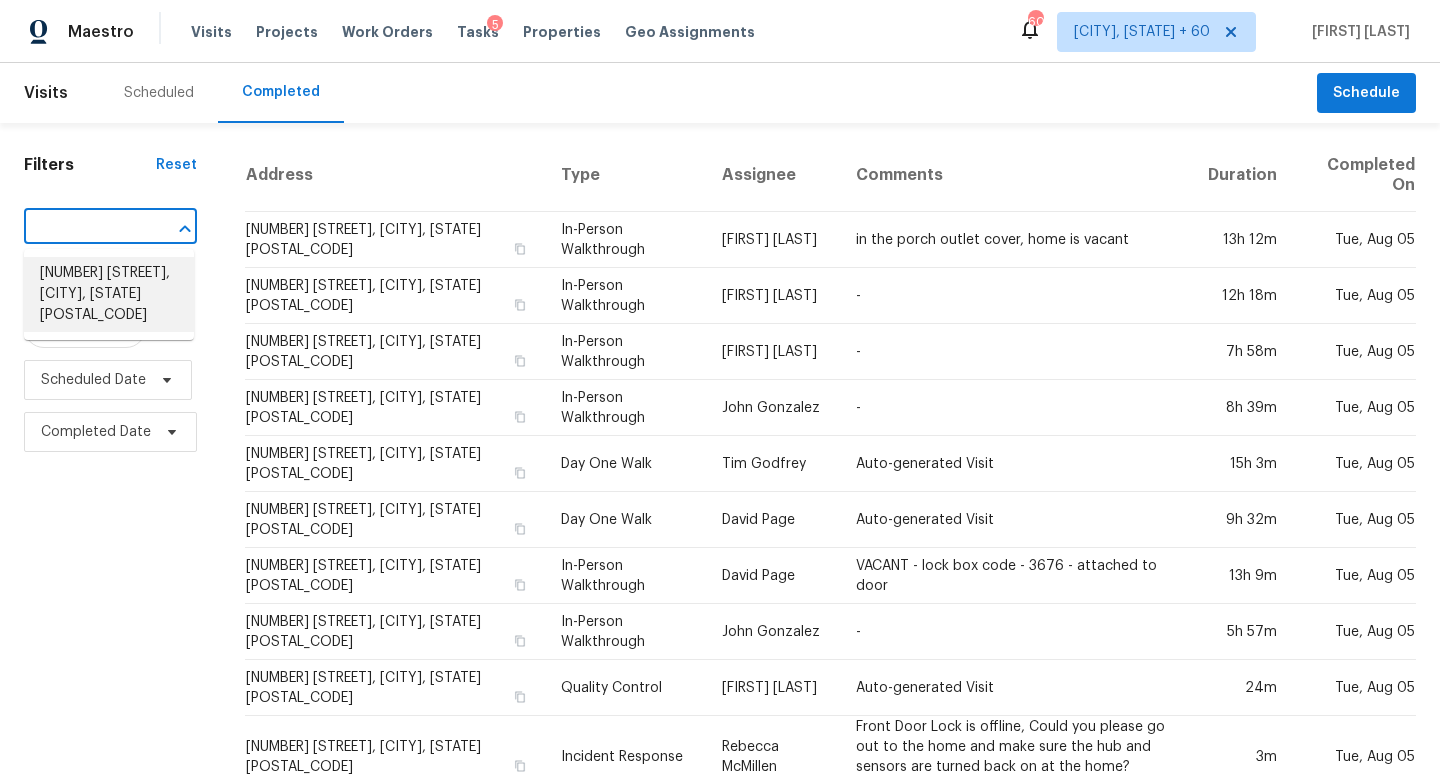 click on "12378 Swan Wings Pl, Huntersville, NC 28078" at bounding box center (109, 294) 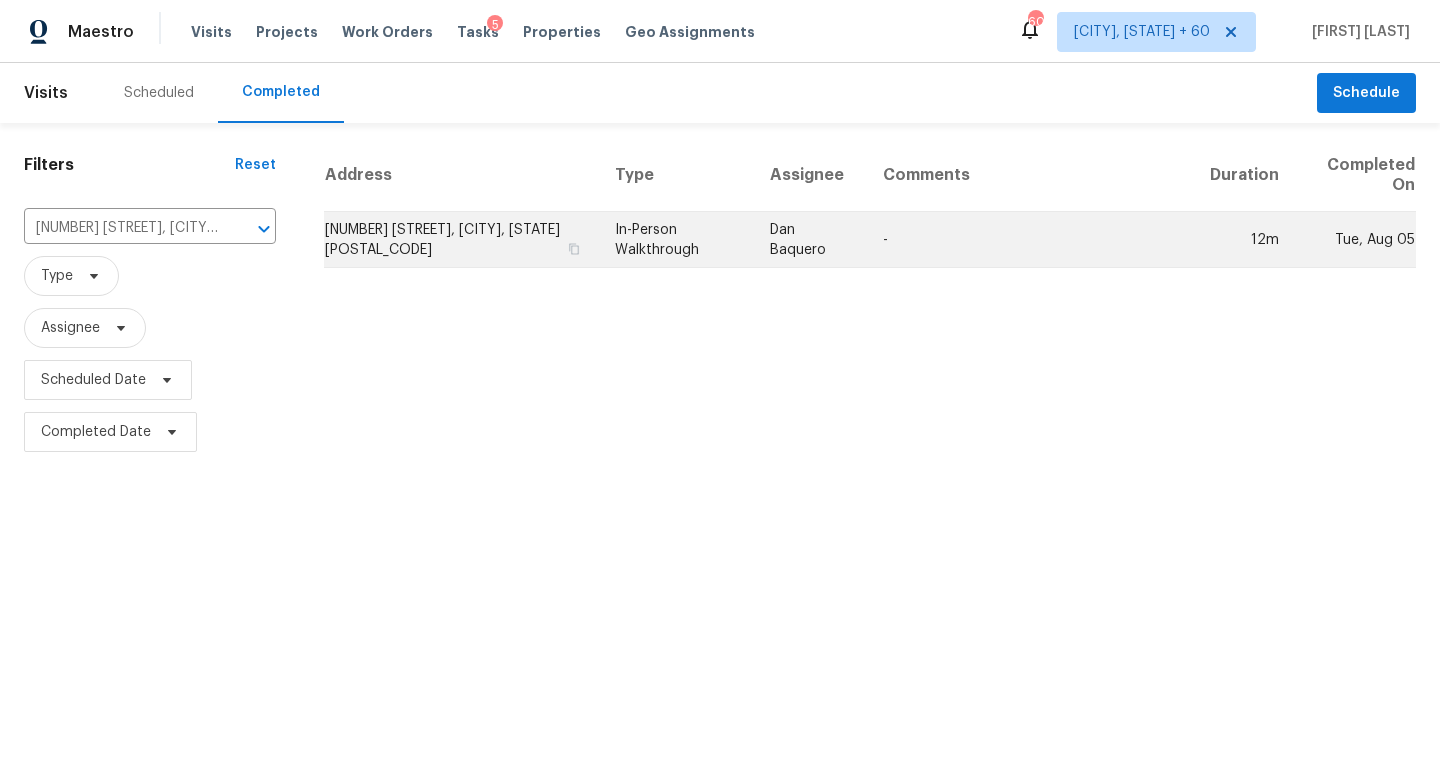 click on "Dan Baquero" at bounding box center [810, 240] 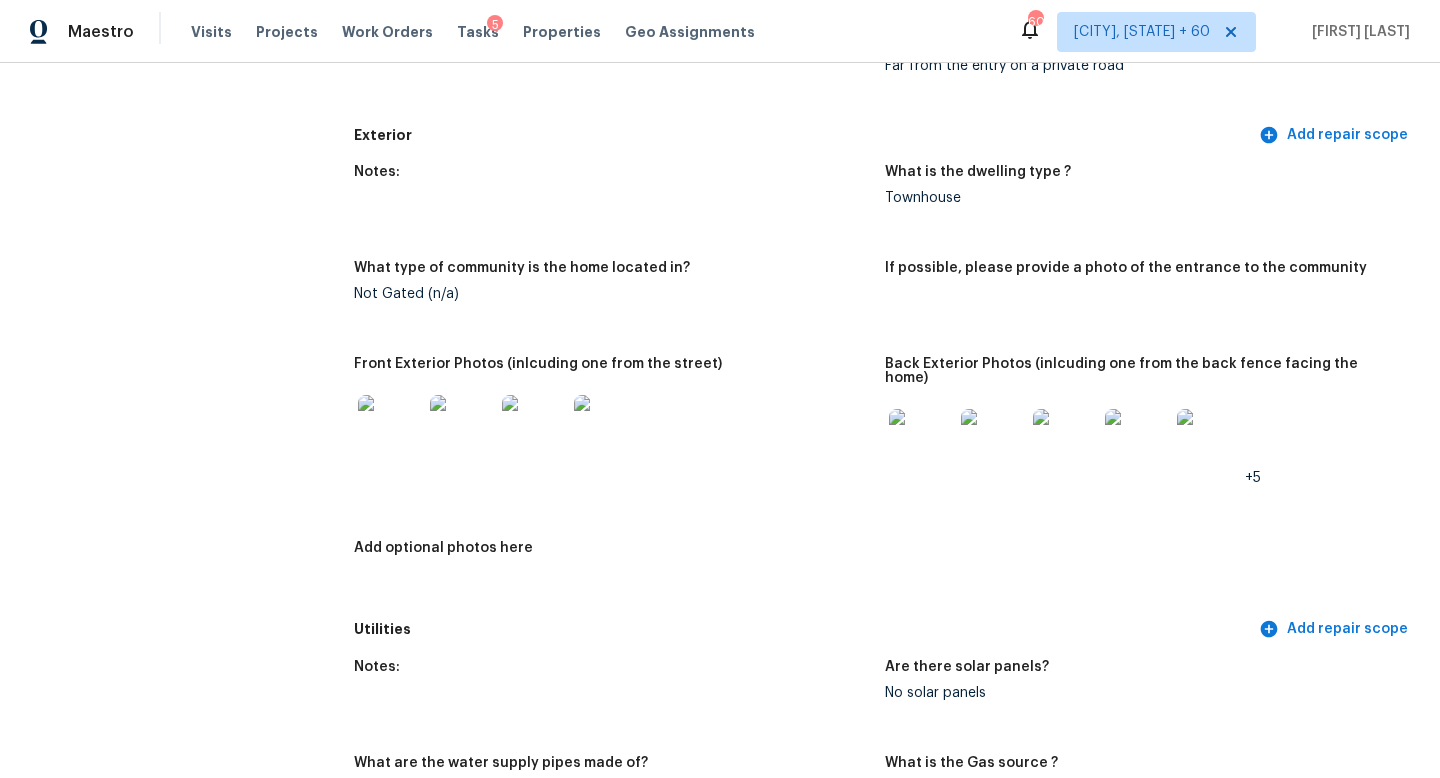 scroll, scrollTop: 793, scrollLeft: 0, axis: vertical 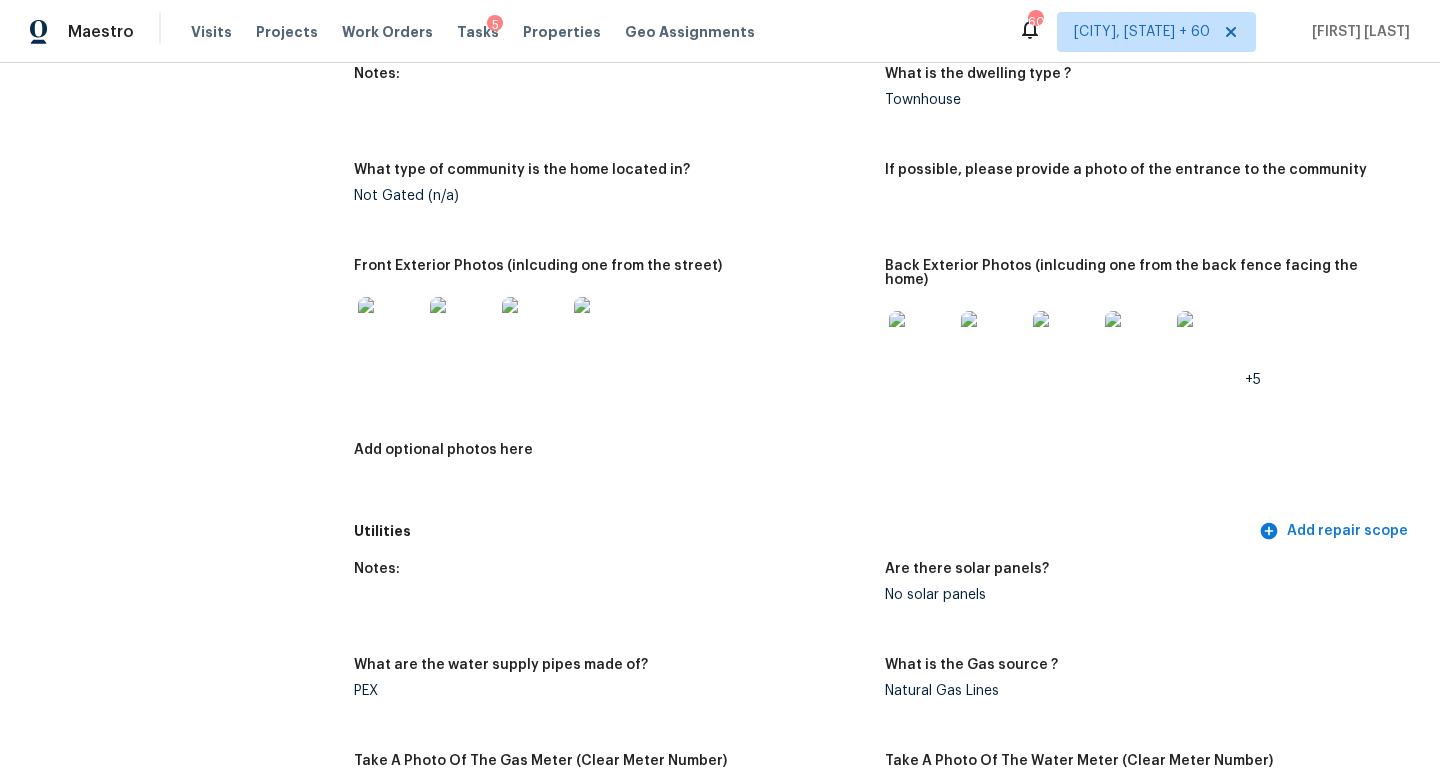 click at bounding box center (390, 329) 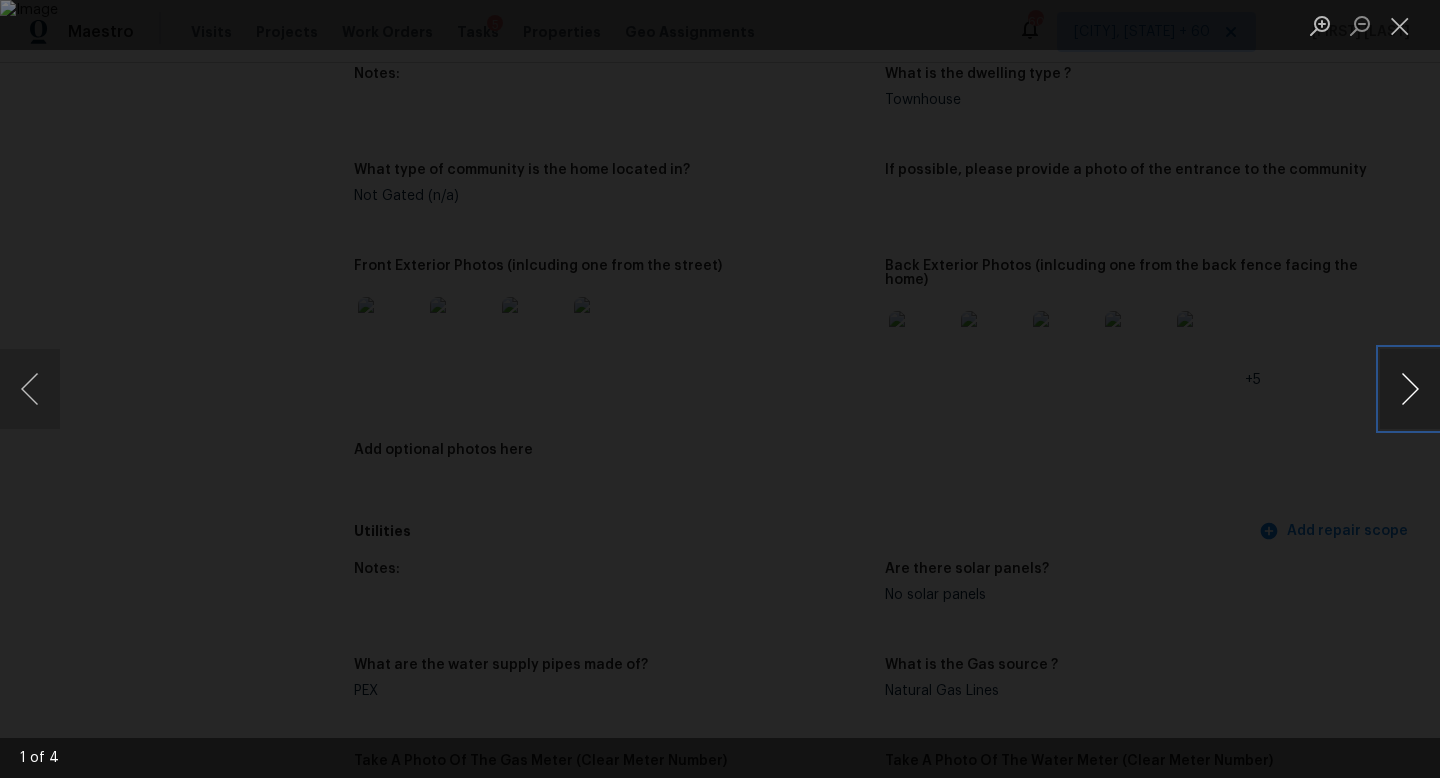 click at bounding box center (1410, 389) 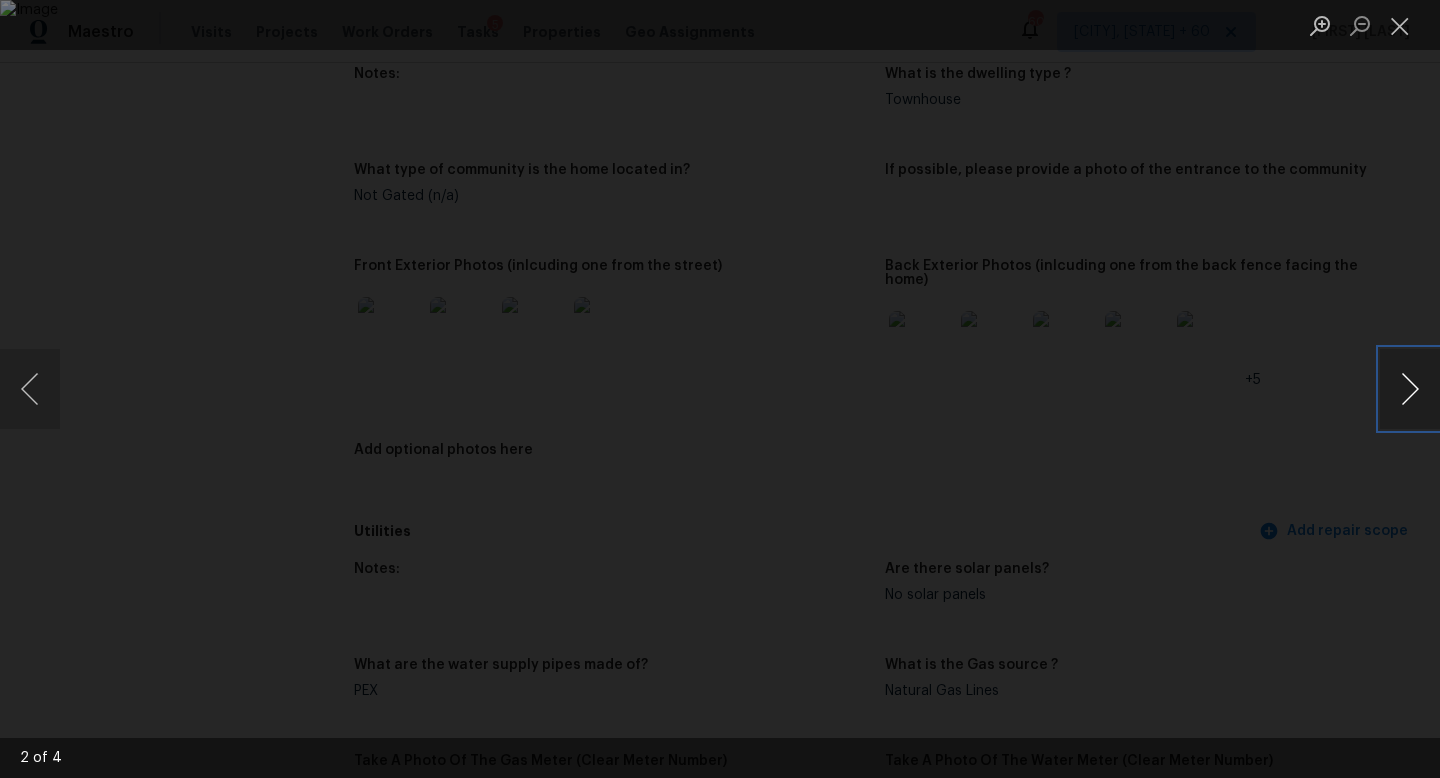 click at bounding box center (1410, 389) 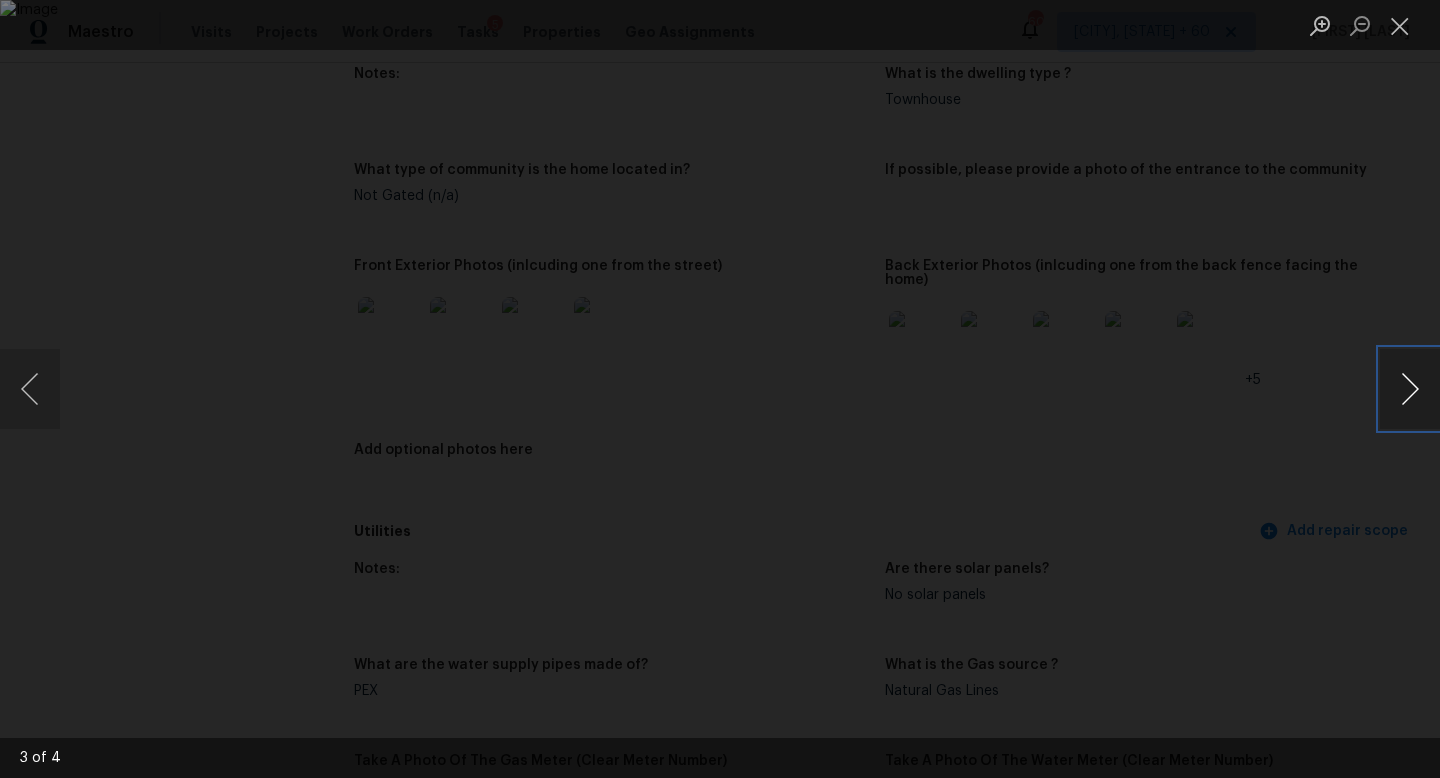 click at bounding box center (1410, 389) 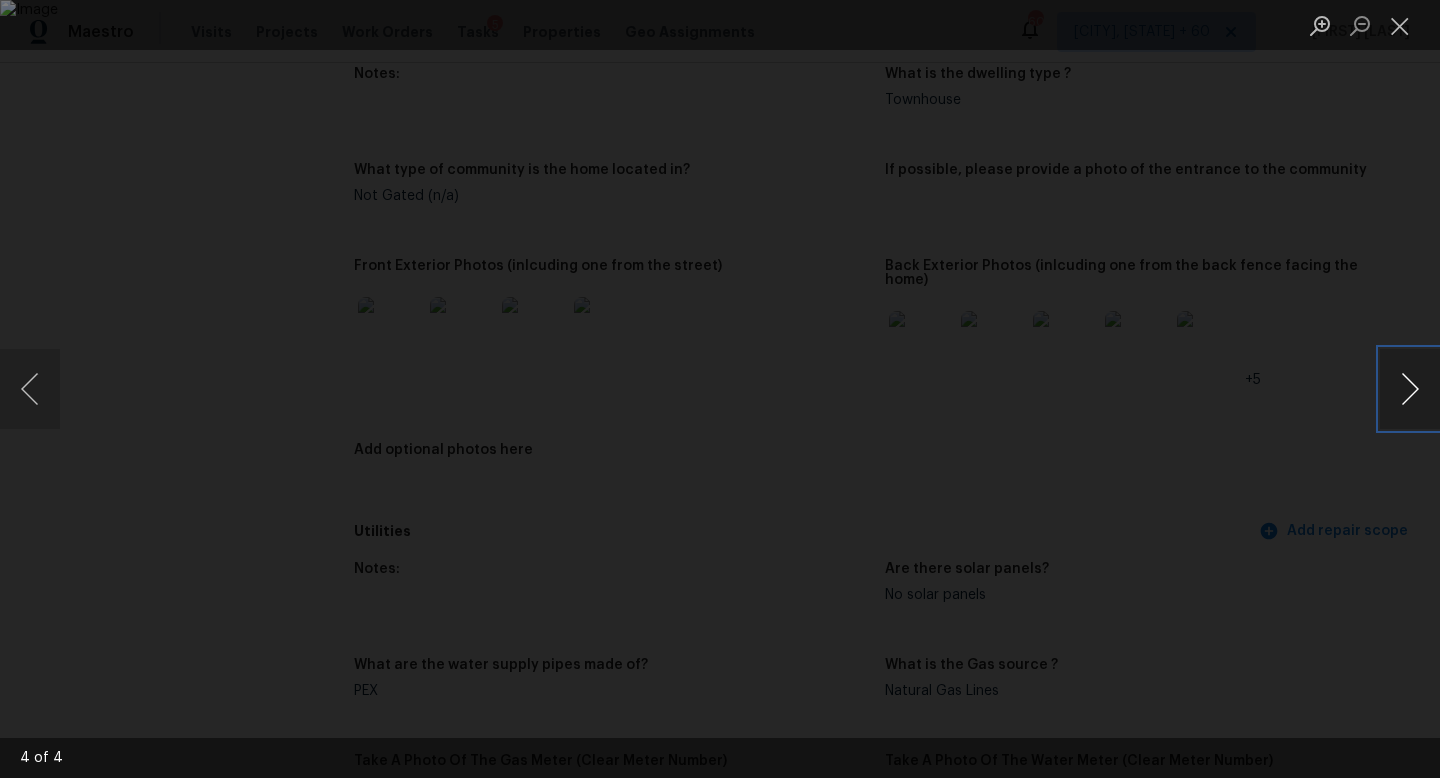 click at bounding box center [1410, 389] 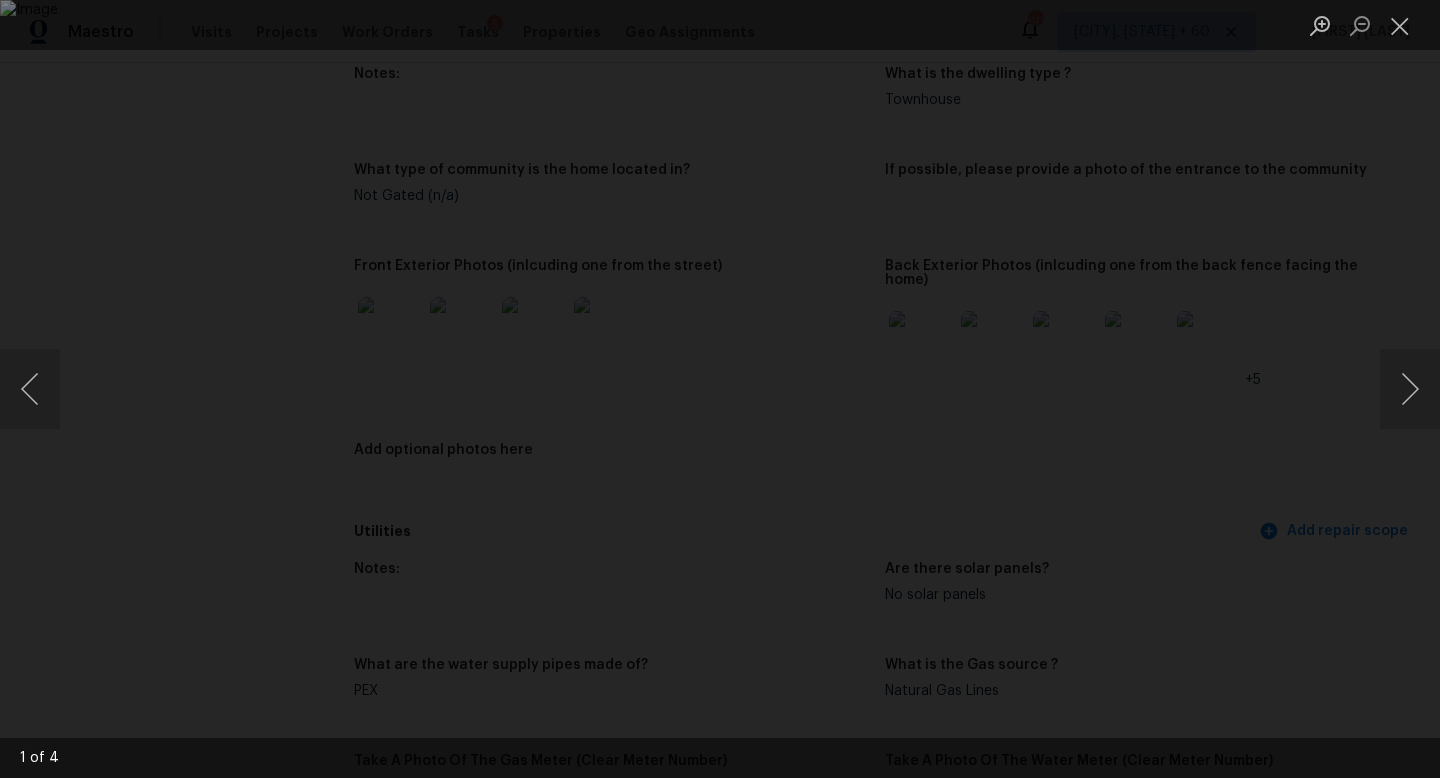click at bounding box center [720, 389] 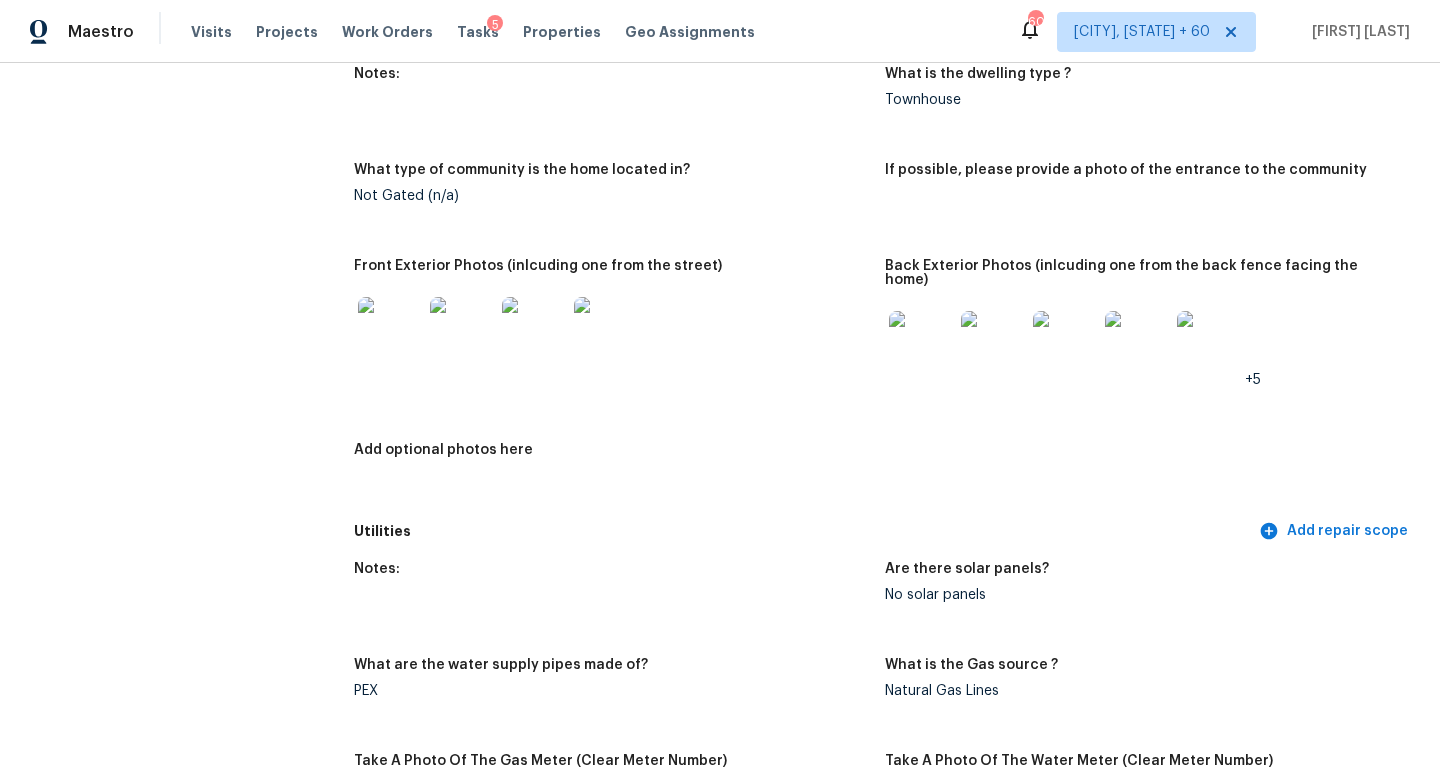 click at bounding box center [921, 343] 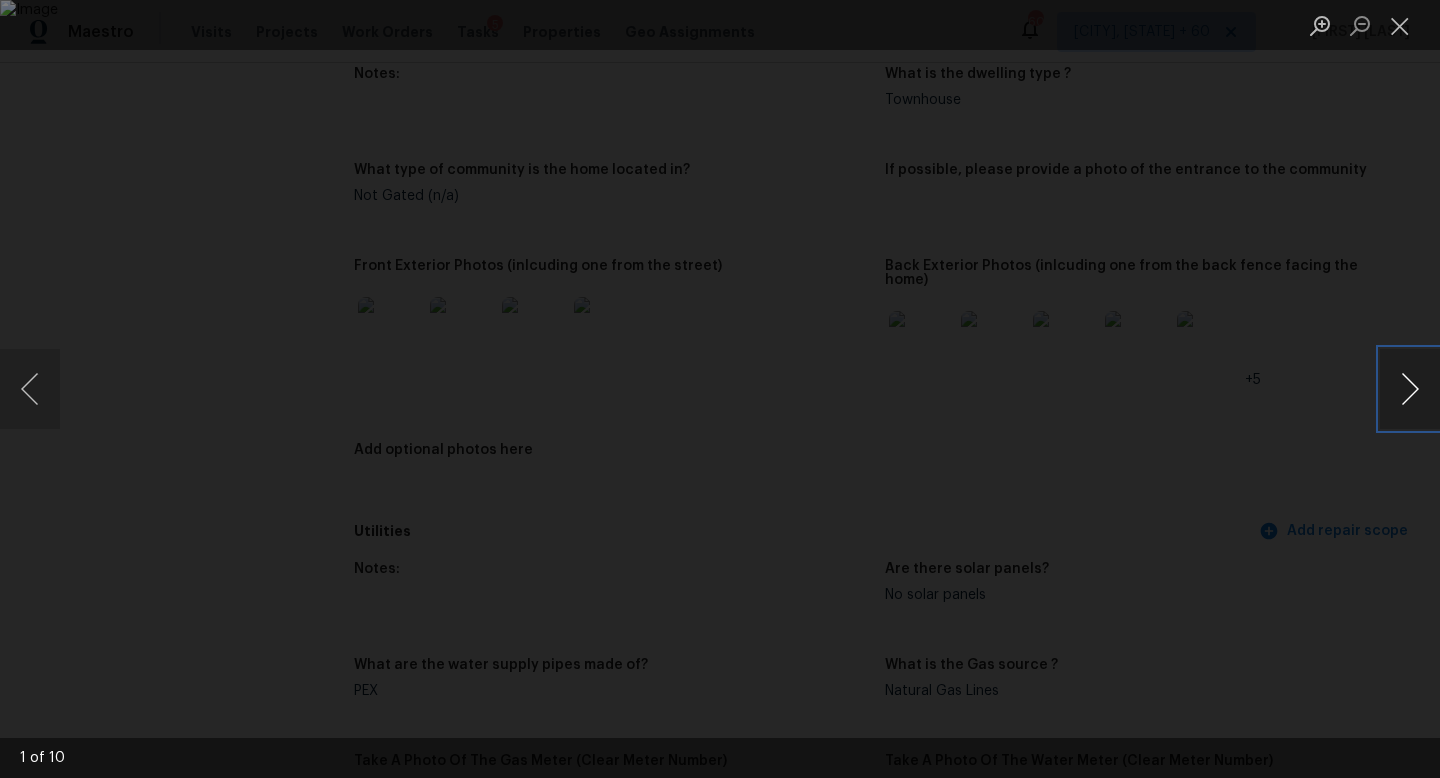 click at bounding box center (1410, 389) 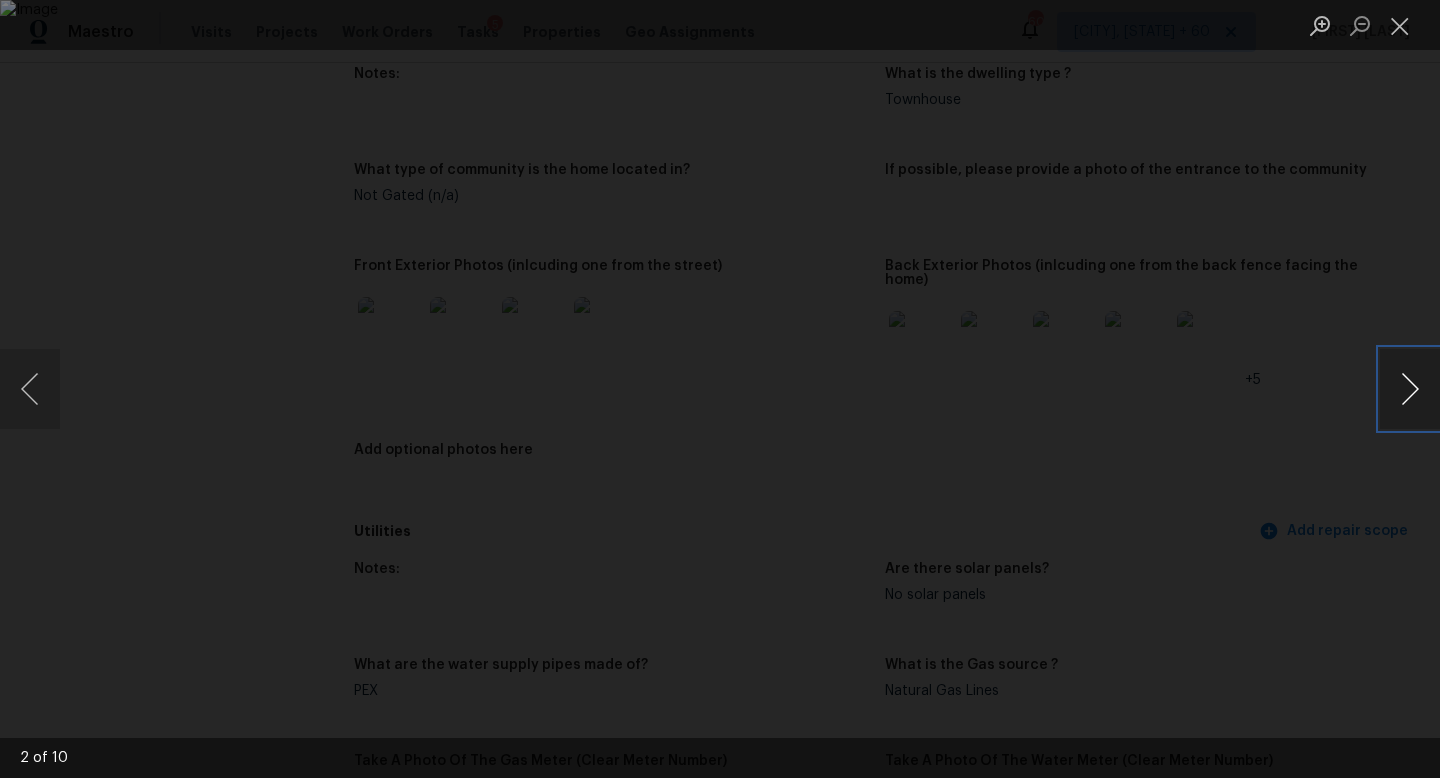 click at bounding box center (1410, 389) 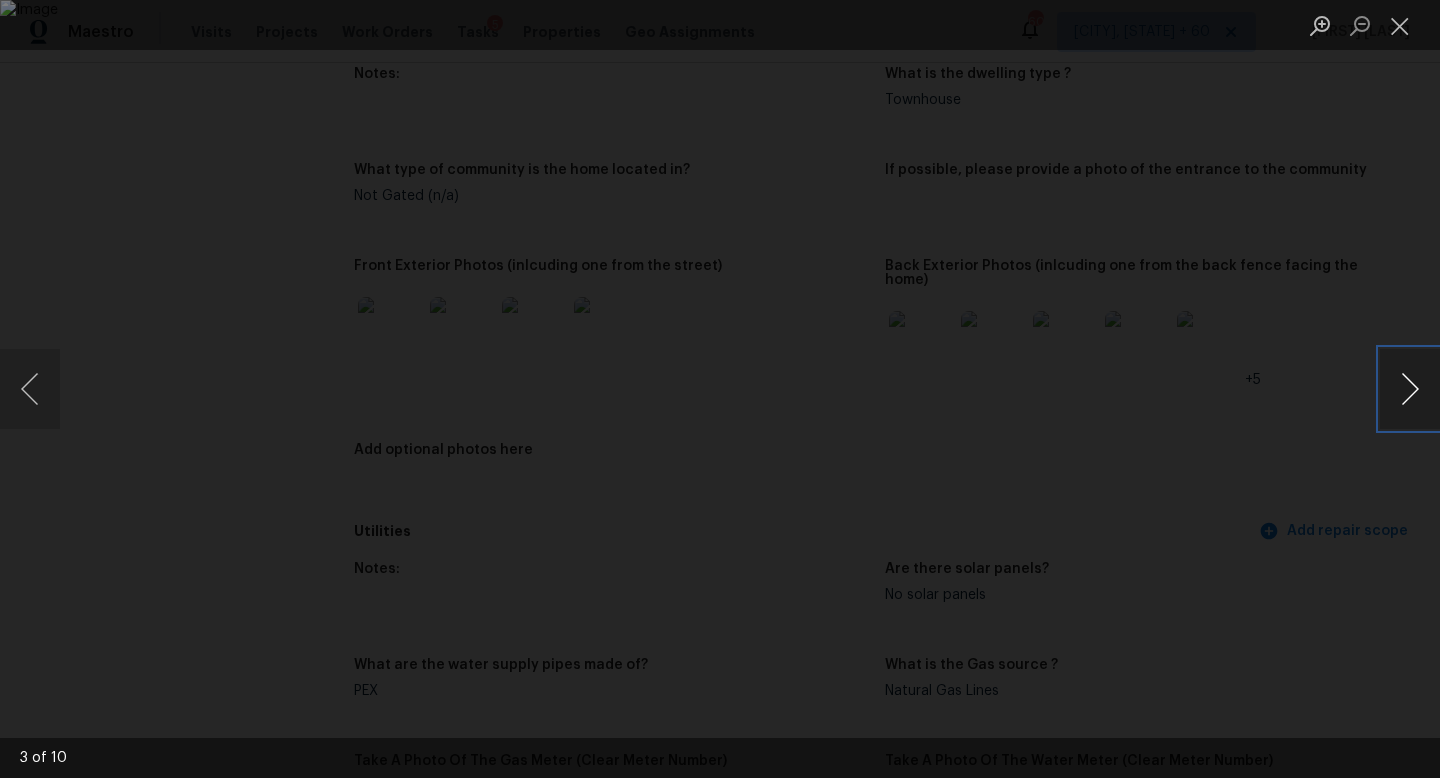 click at bounding box center [1410, 389] 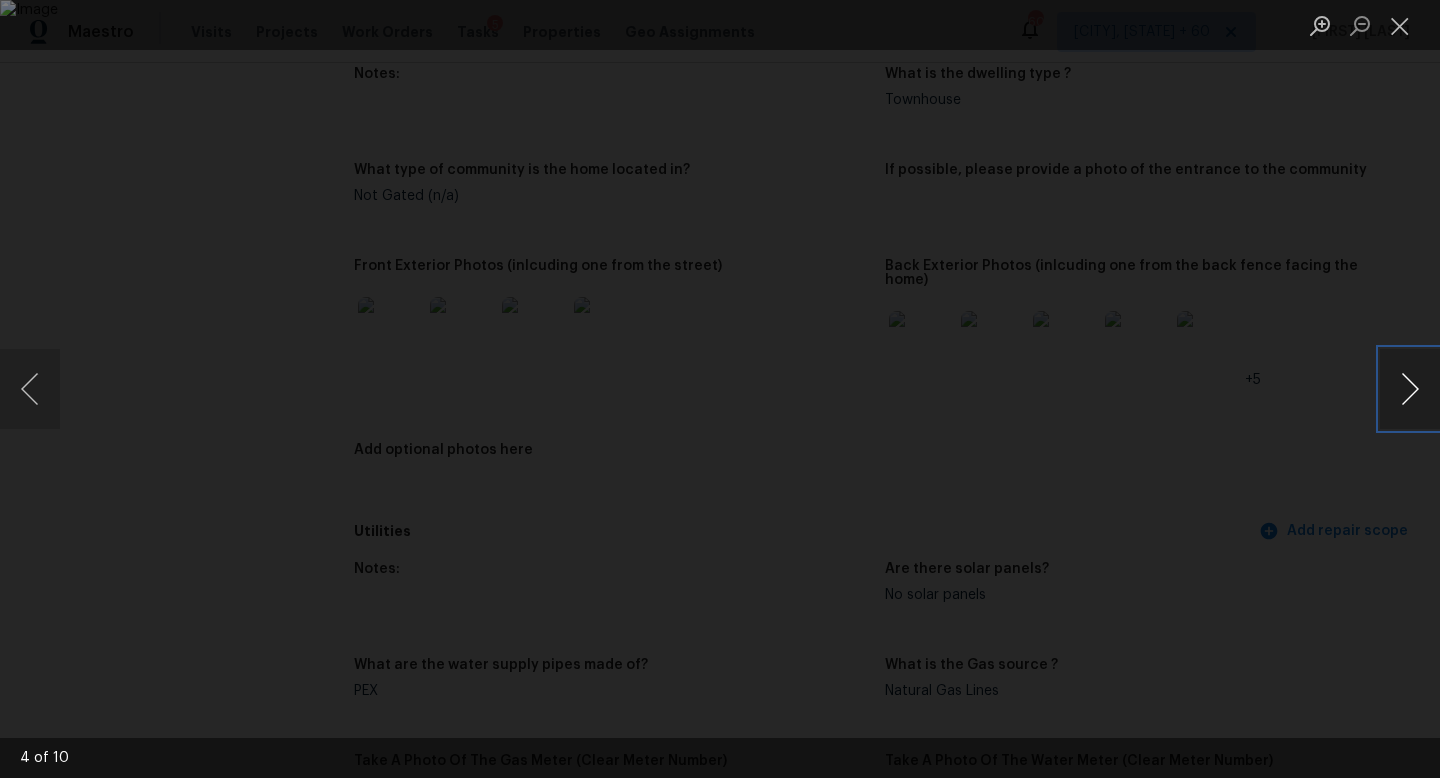 click at bounding box center (1410, 389) 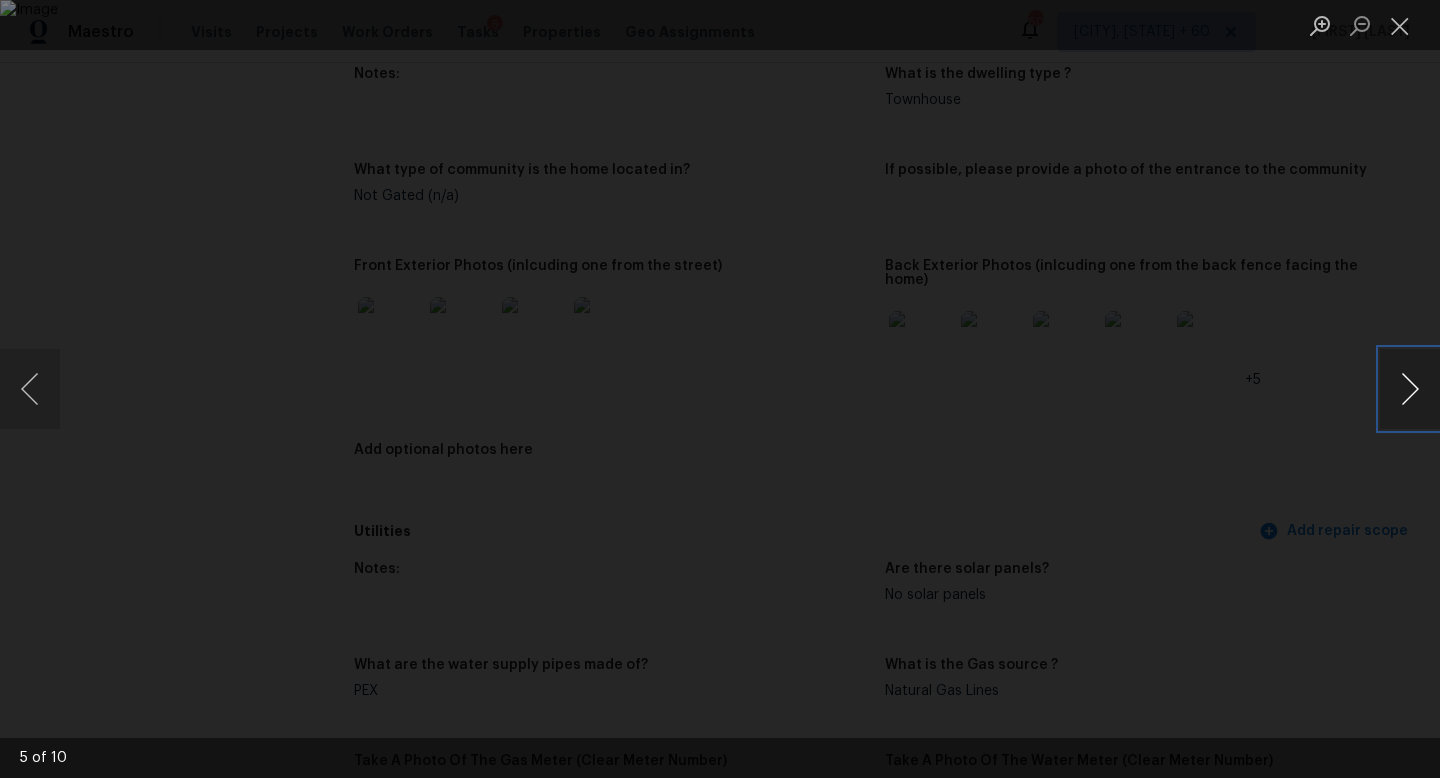 click at bounding box center (1410, 389) 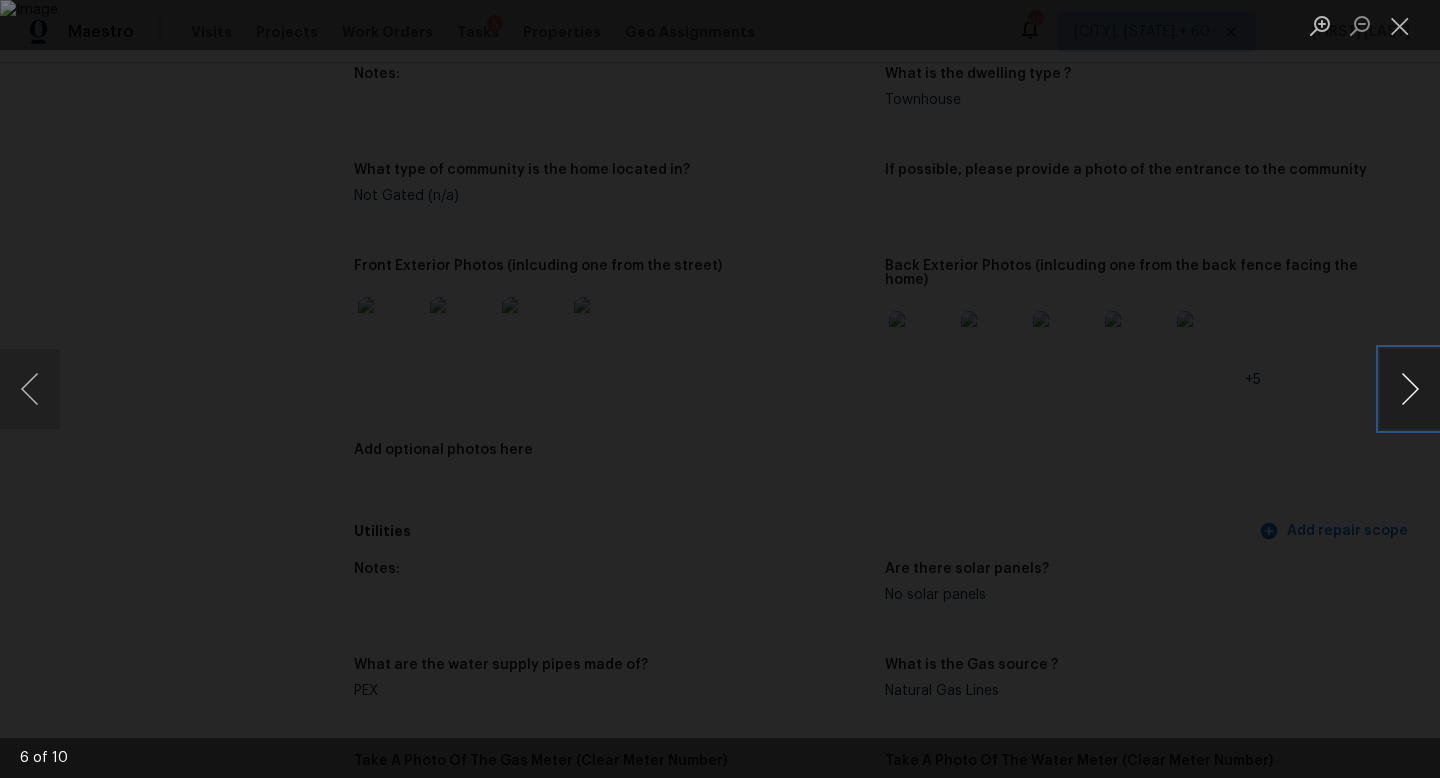 click at bounding box center [1410, 389] 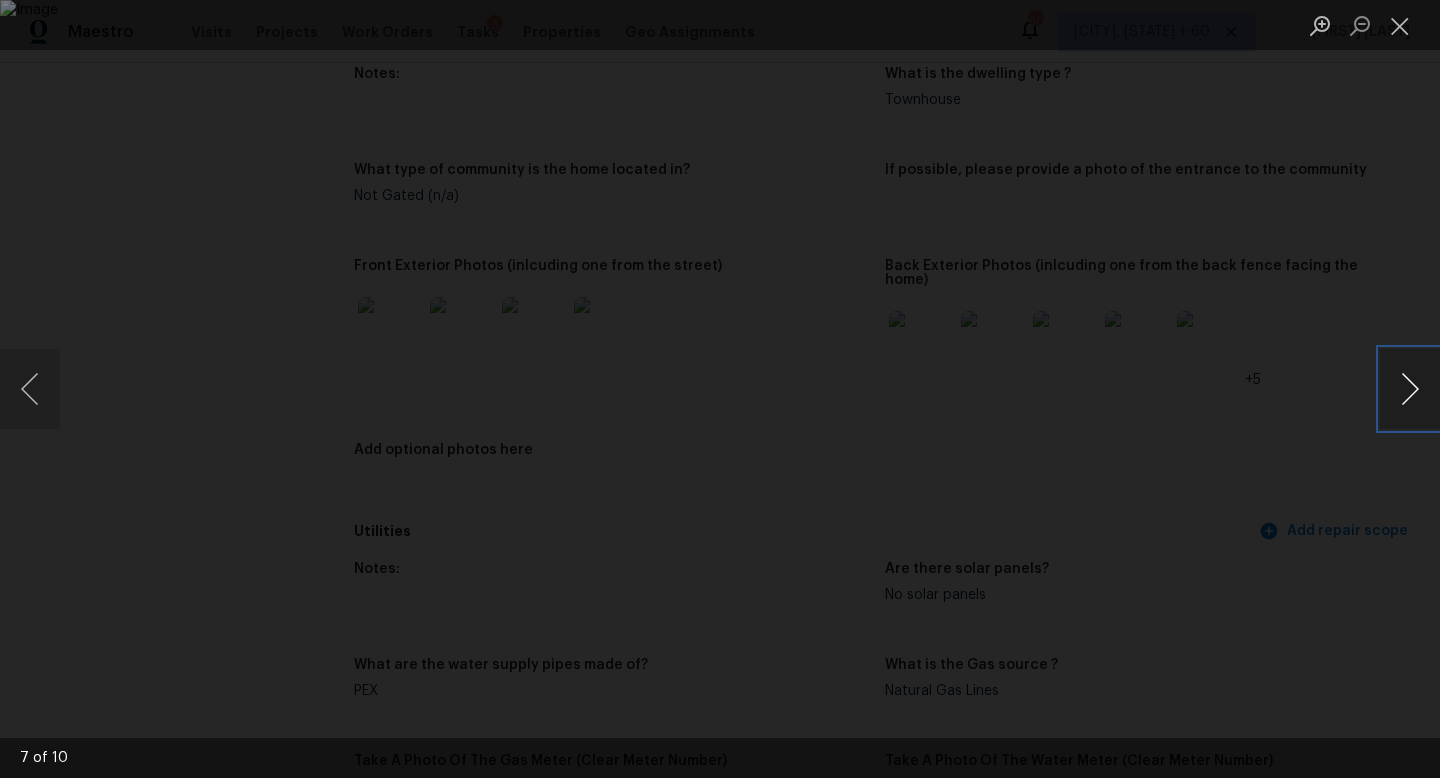 click at bounding box center (1410, 389) 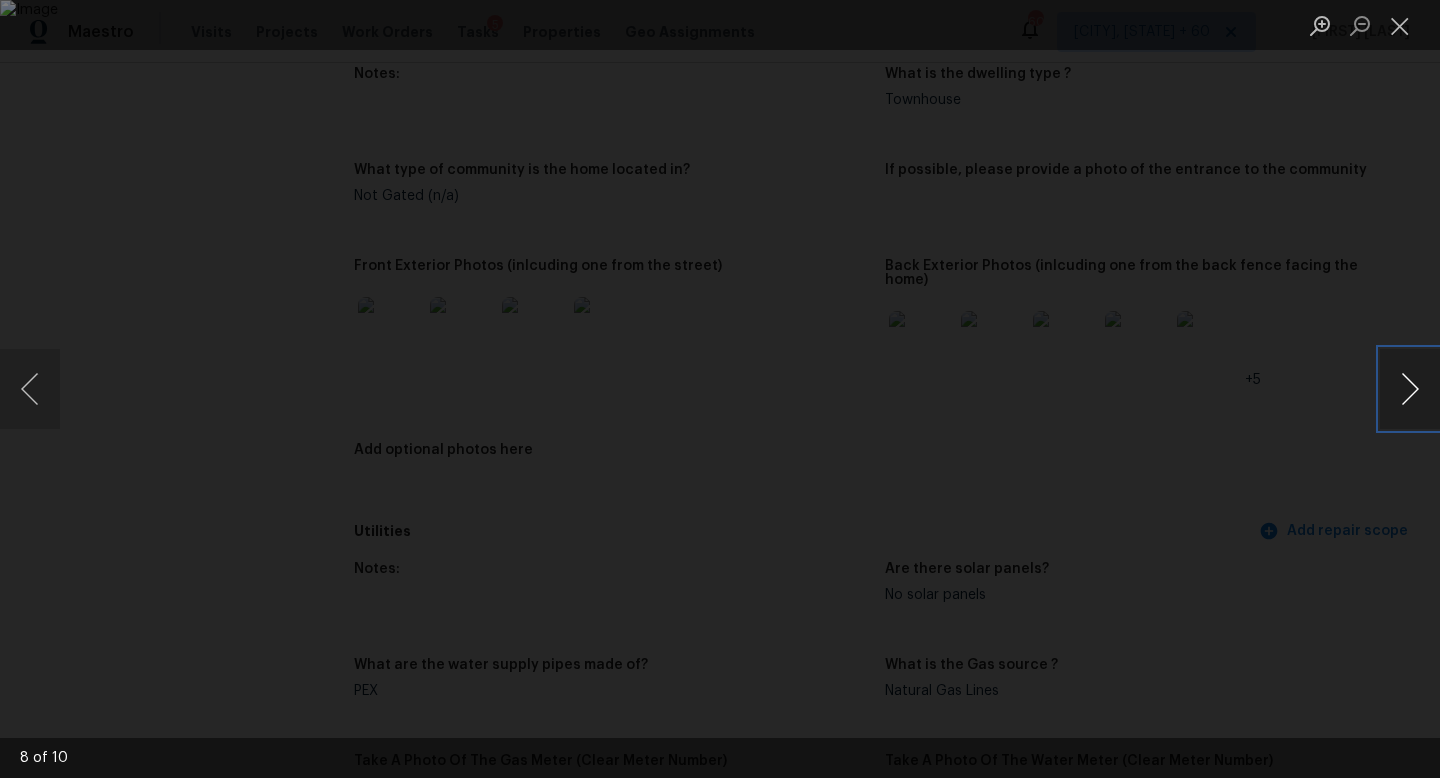 click at bounding box center (1410, 389) 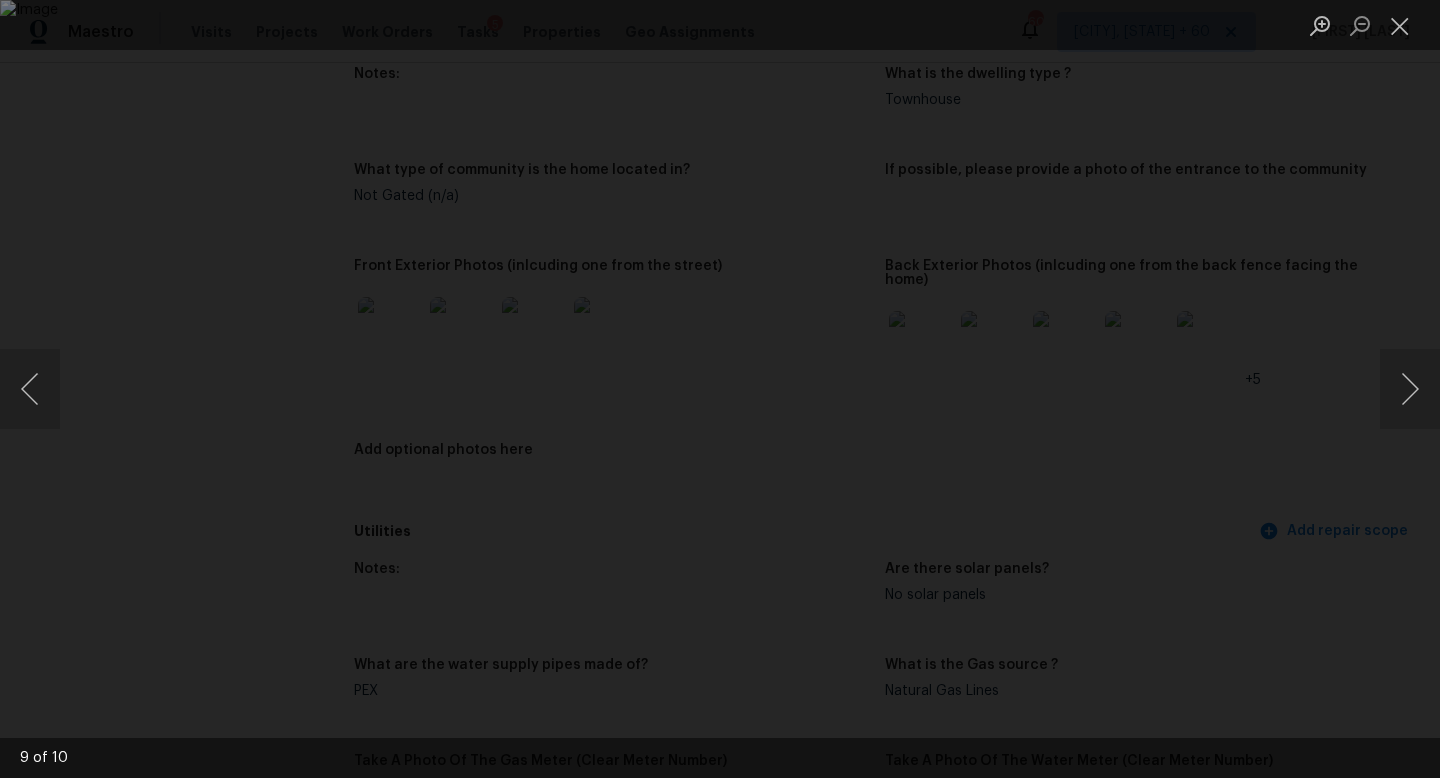 click at bounding box center (720, 389) 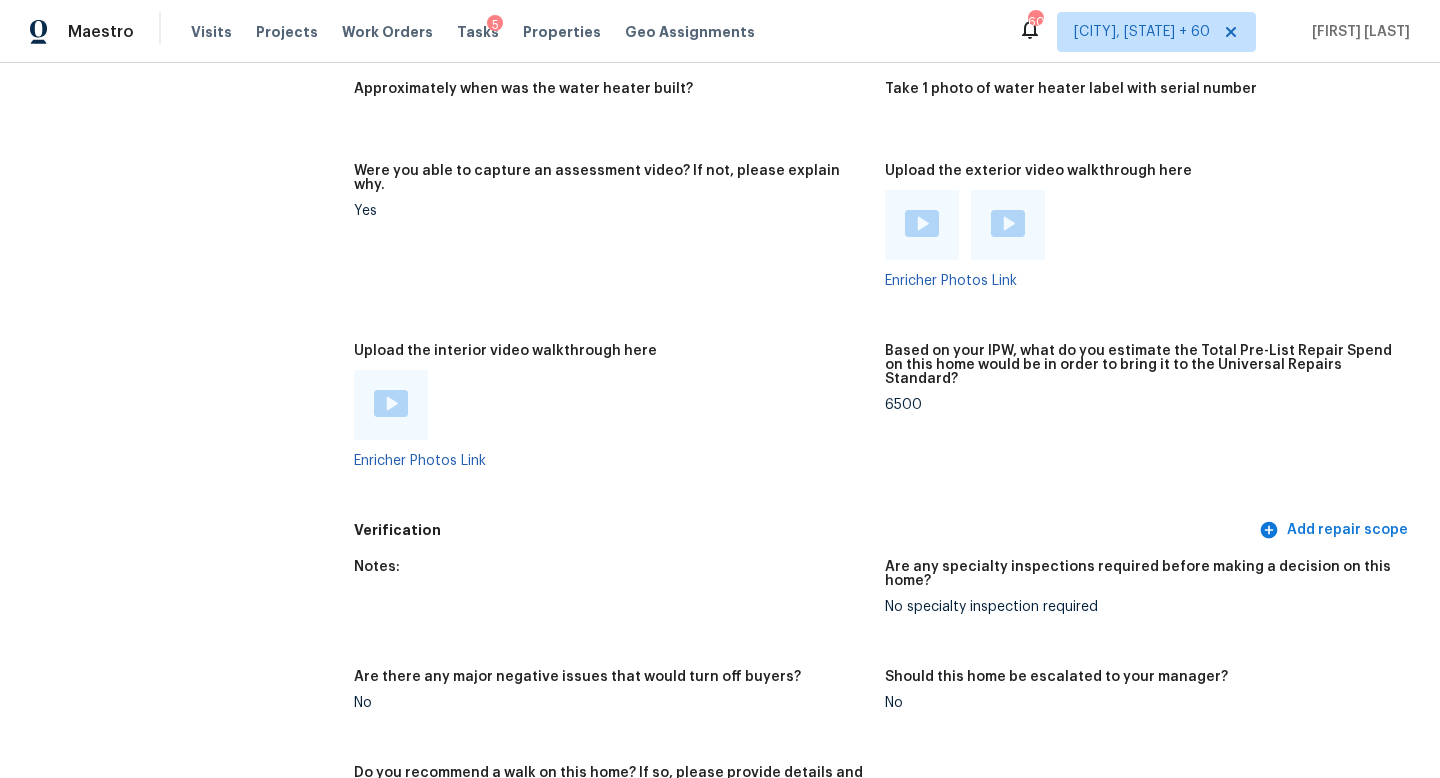 scroll, scrollTop: 3429, scrollLeft: 0, axis: vertical 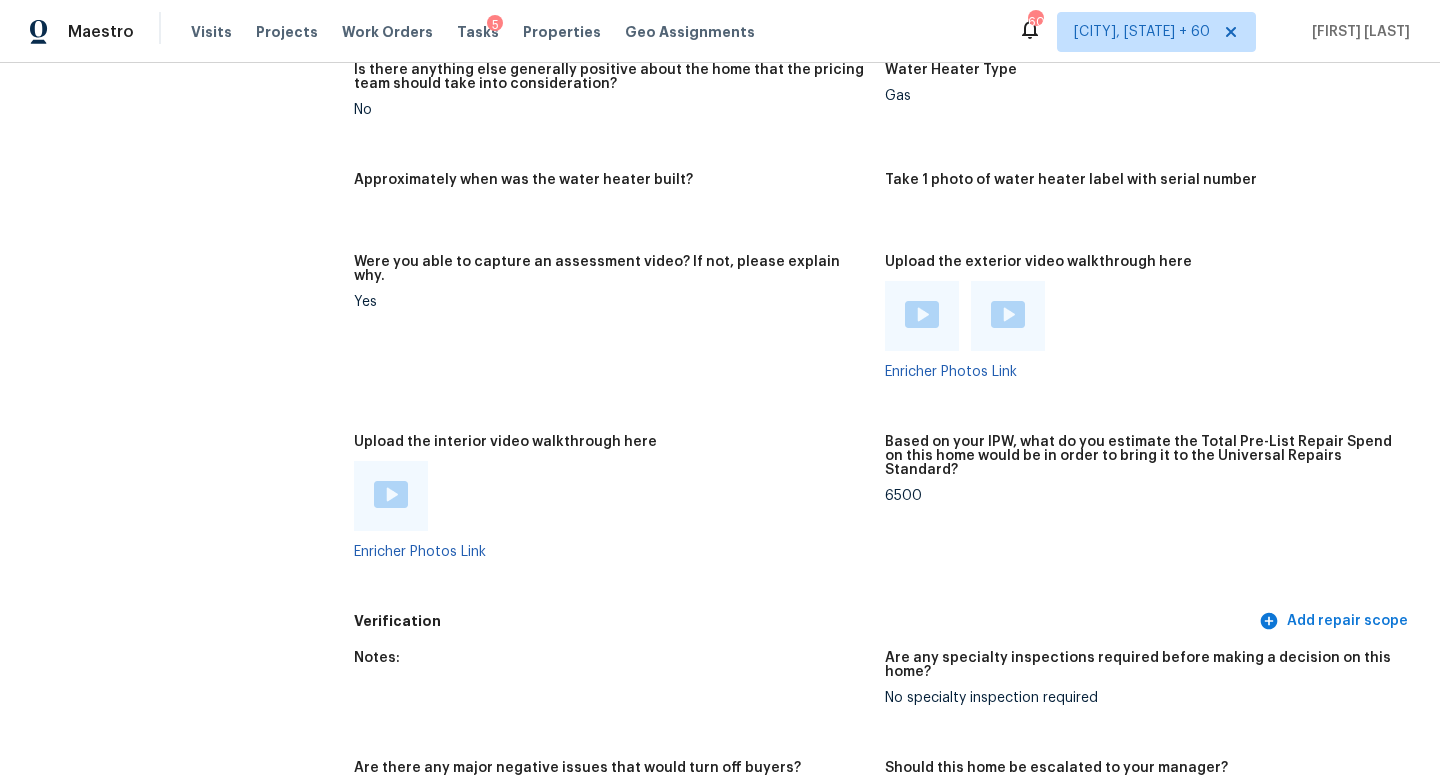 click at bounding box center (391, 494) 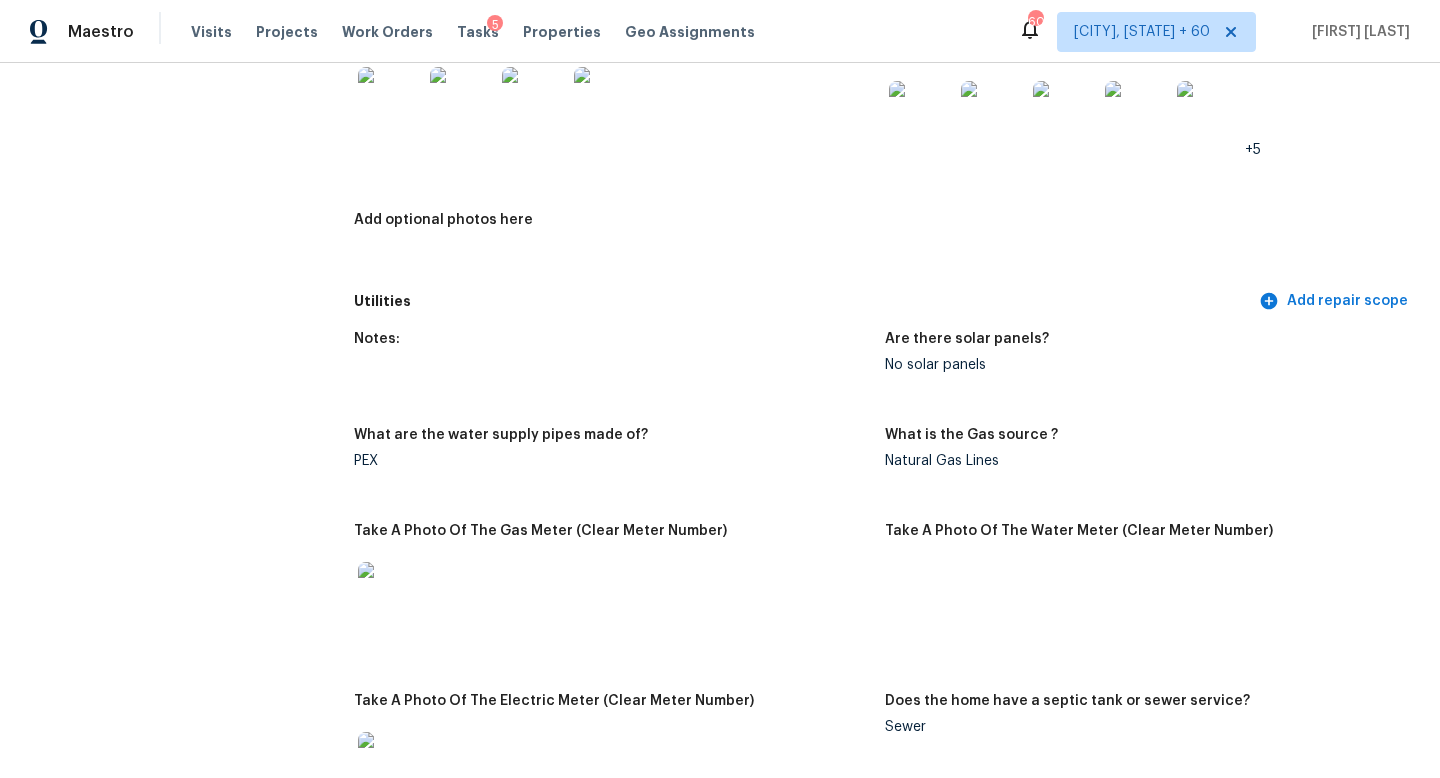 scroll, scrollTop: 3076, scrollLeft: 0, axis: vertical 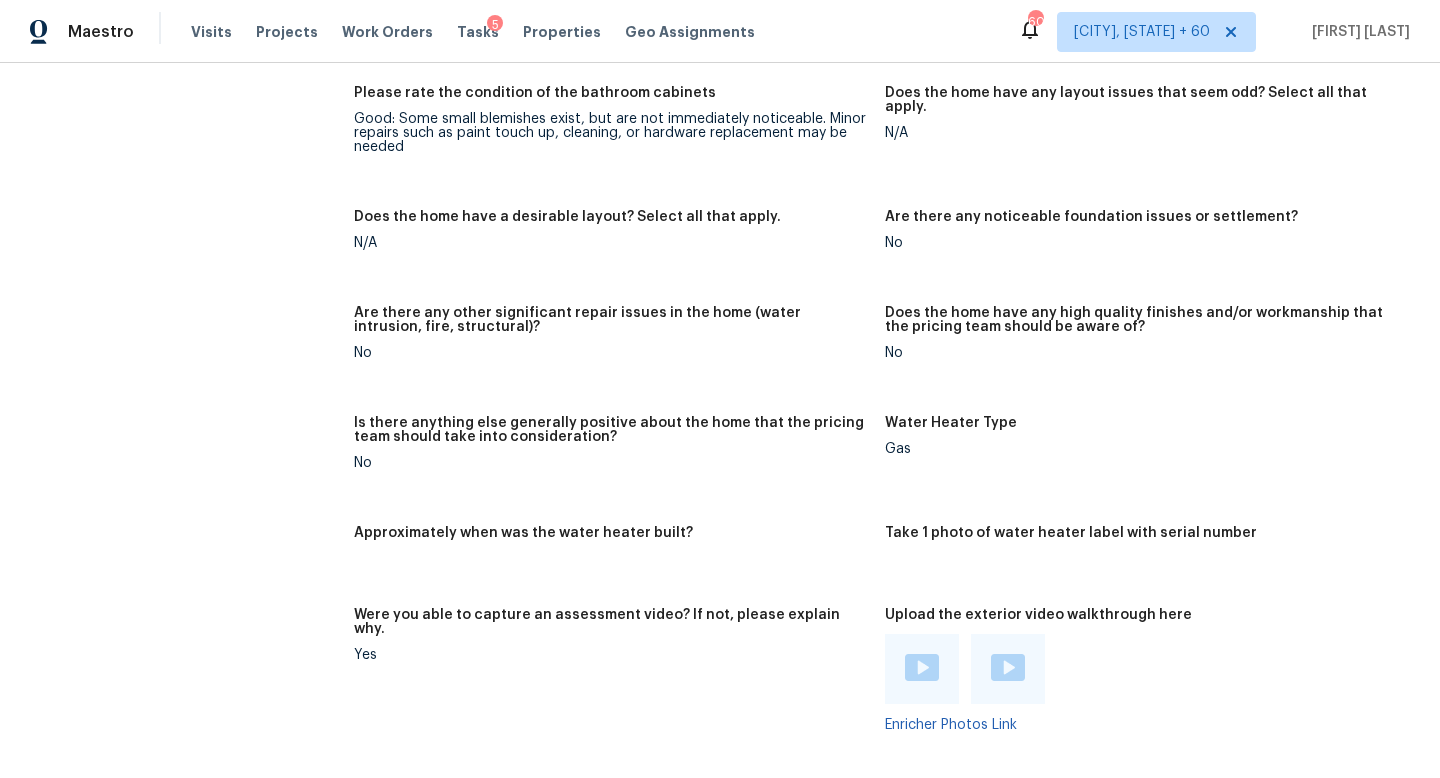 click on "All visits 12378 Swan Wings Pl Huntersville, NC 28078 Home details Other Visits No previous visits" at bounding box center [157, -512] 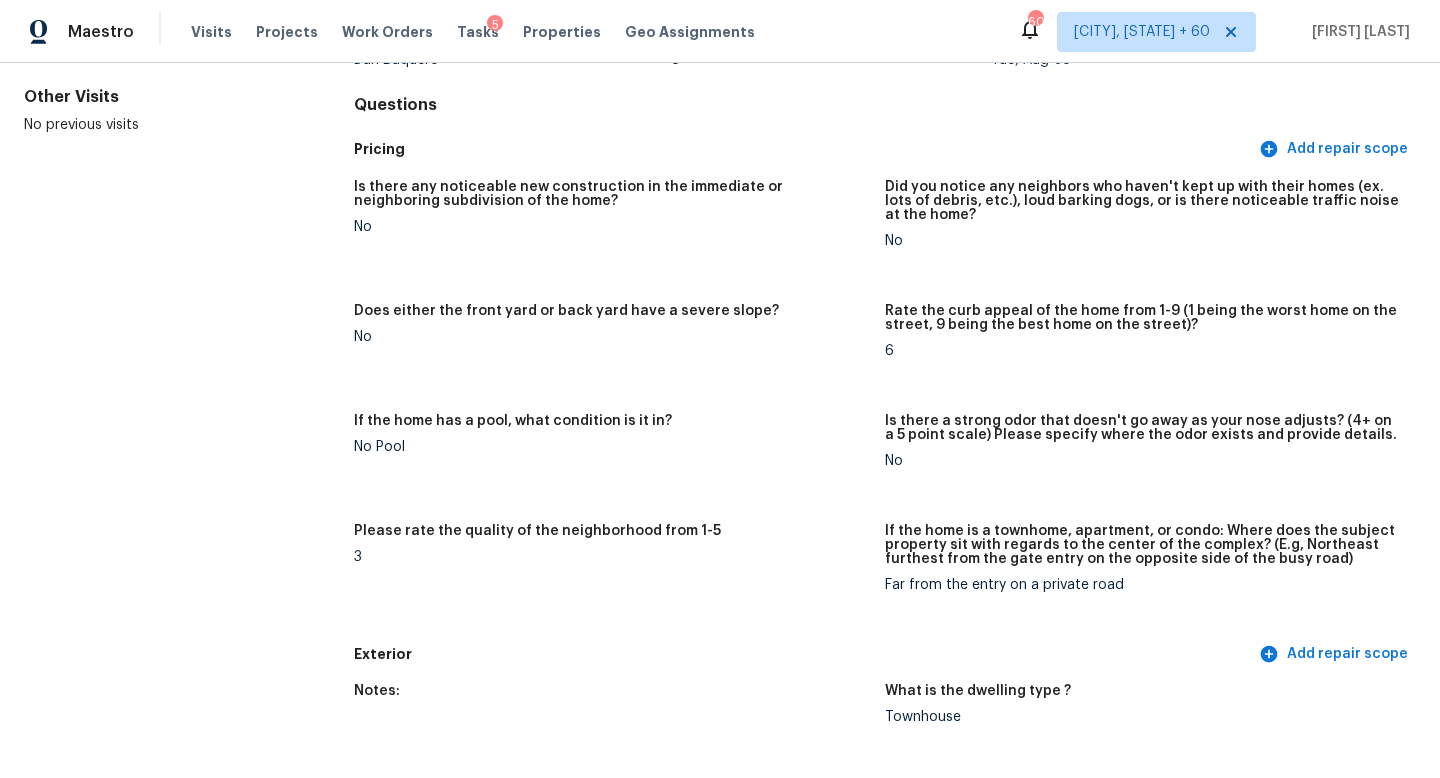 scroll, scrollTop: 2720, scrollLeft: 0, axis: vertical 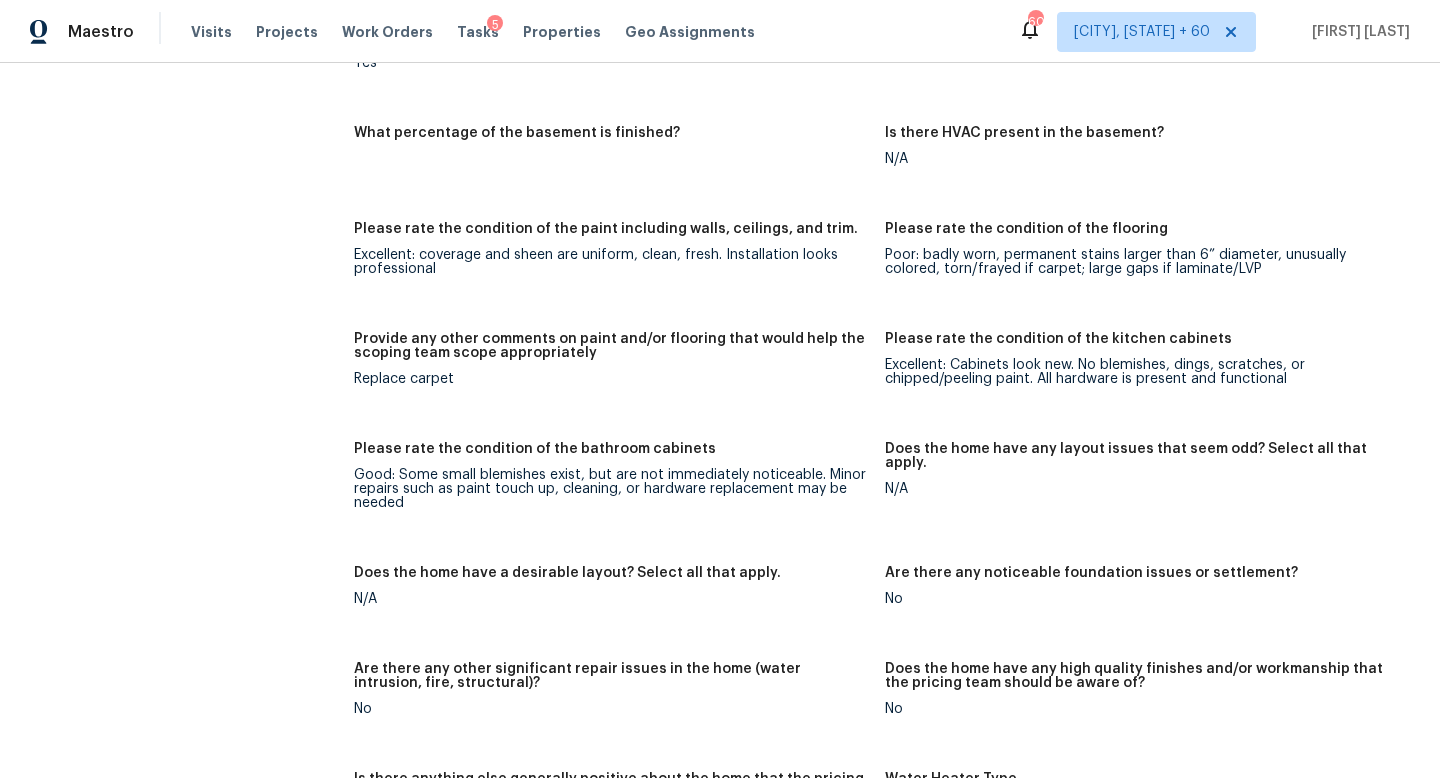 click on "All visits 12378 Swan Wings Pl Huntersville, NC 28078 Home details Other Visits No previous visits" at bounding box center [157, -156] 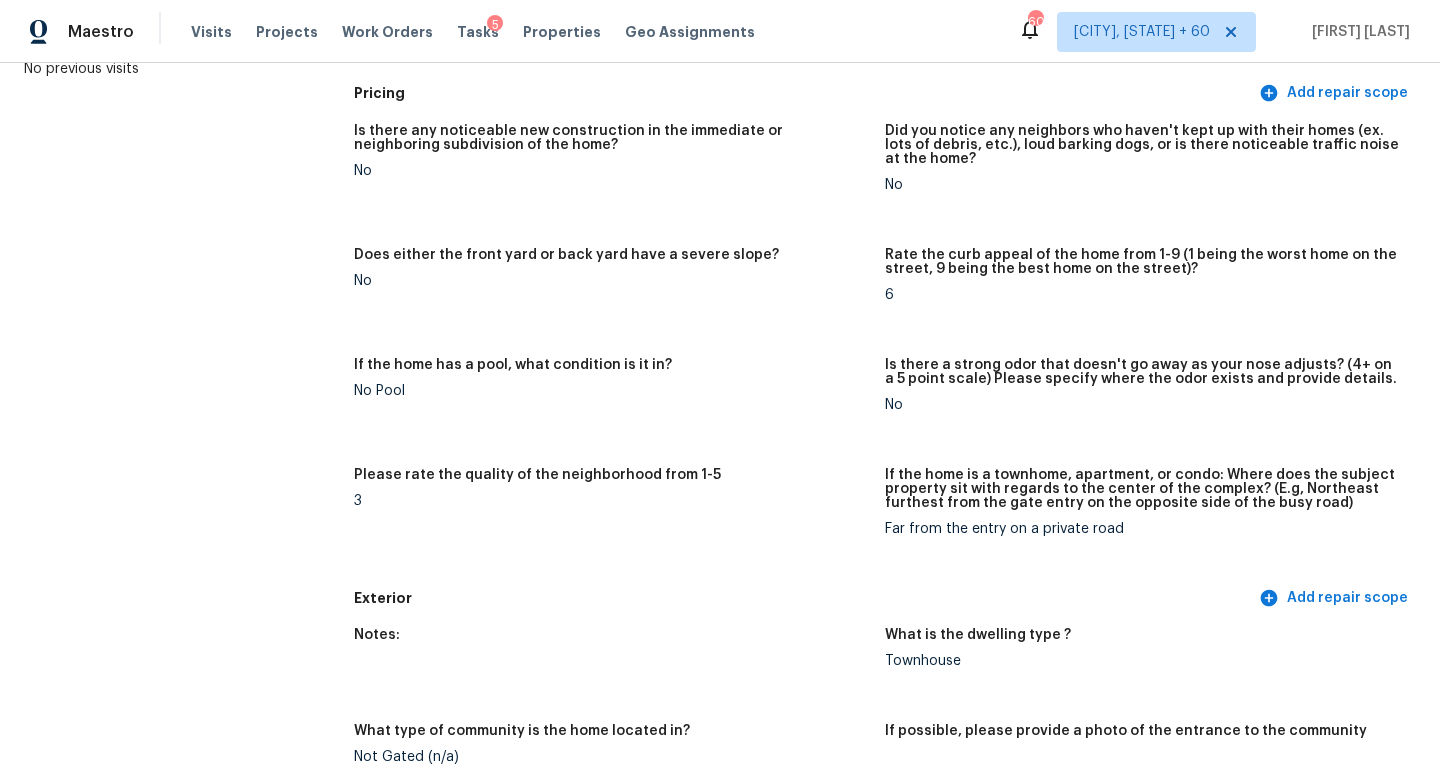 scroll, scrollTop: 0, scrollLeft: 0, axis: both 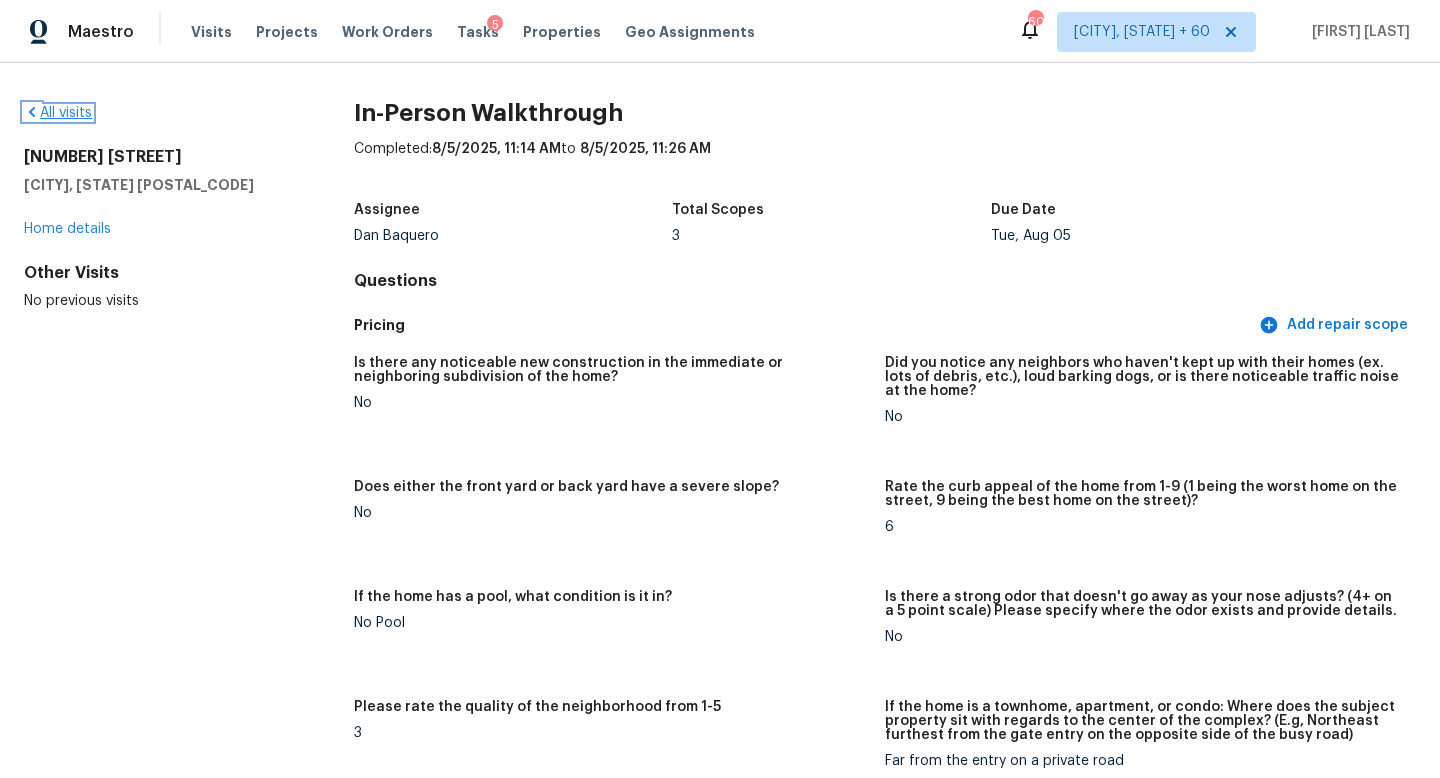 click on "All visits" at bounding box center (58, 113) 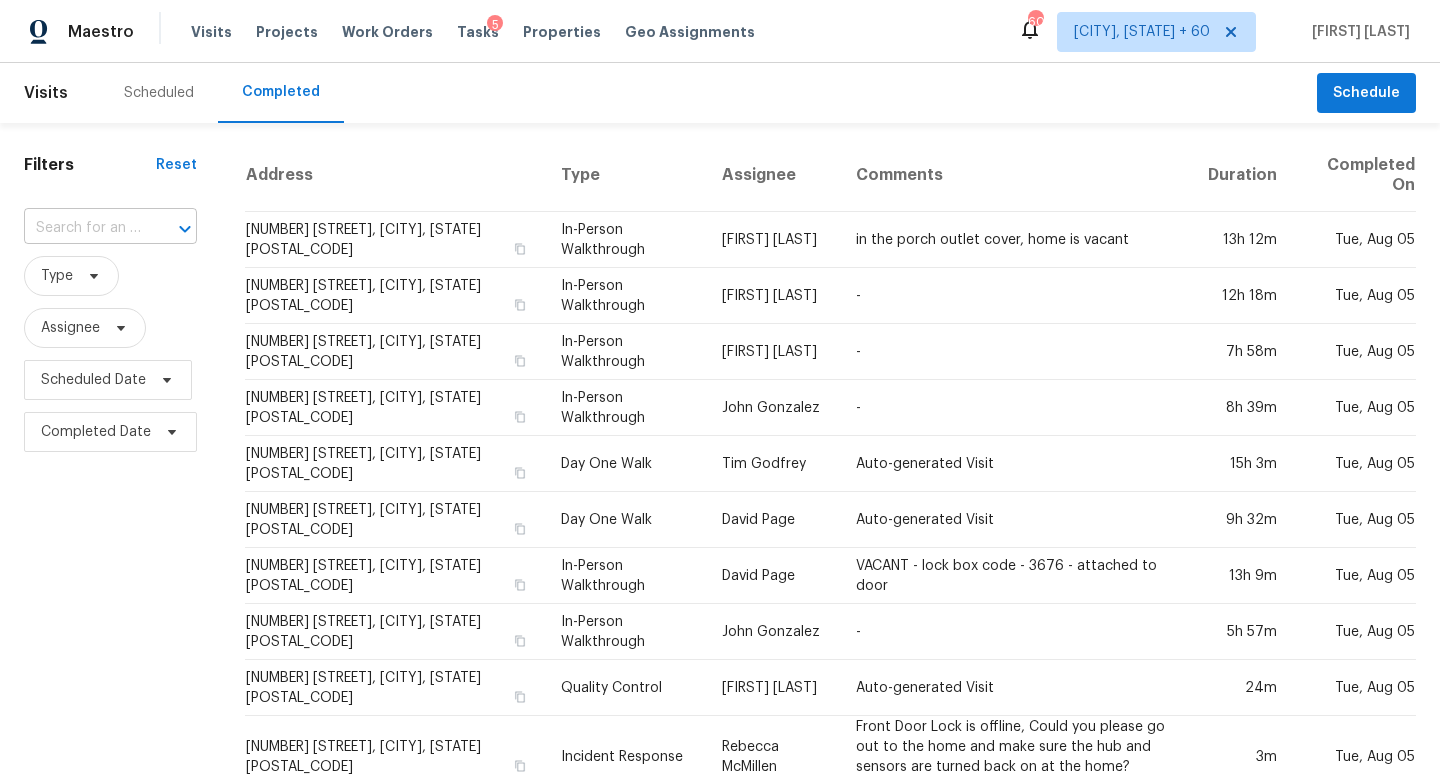 click at bounding box center (171, 229) 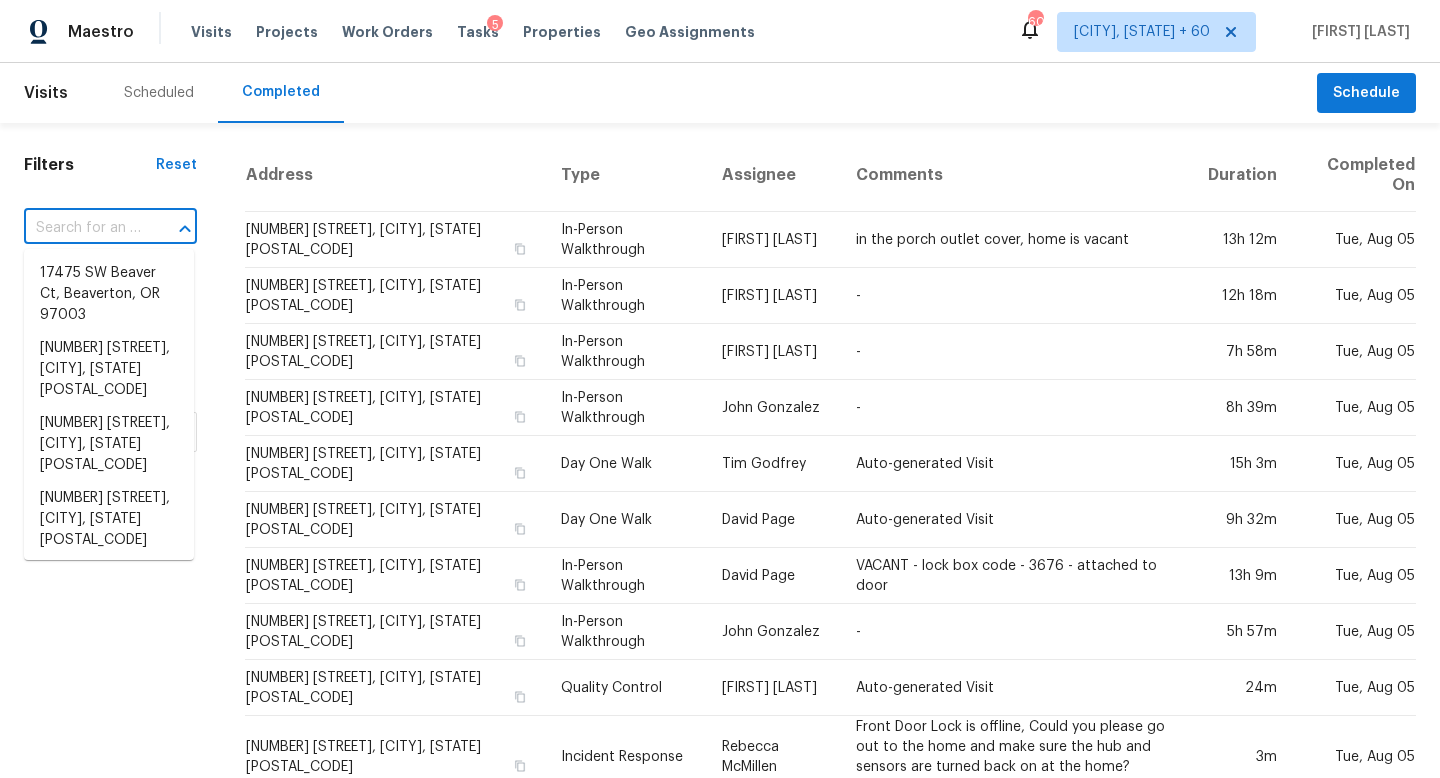 paste on "275 Elder St, Fairburn, GA 30213" 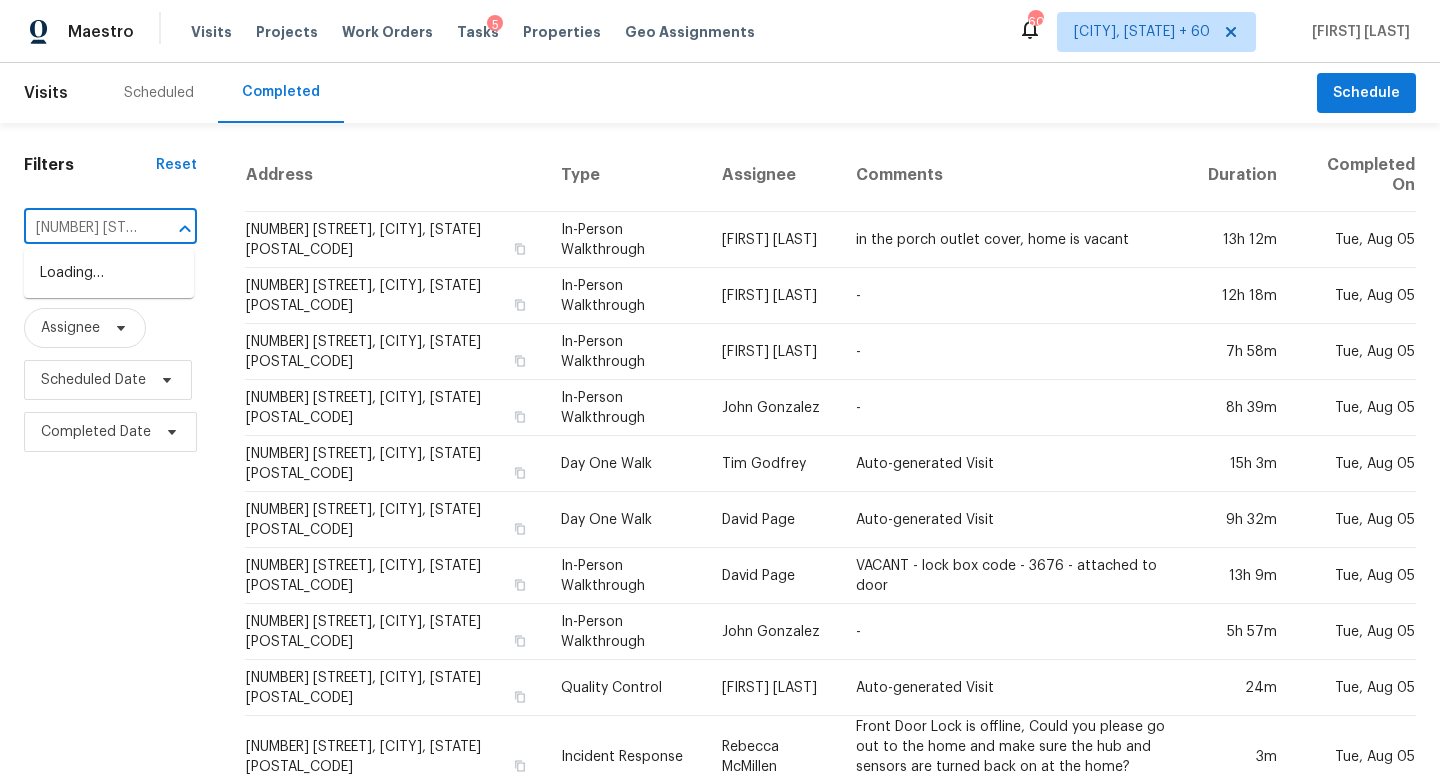scroll, scrollTop: 0, scrollLeft: 108, axis: horizontal 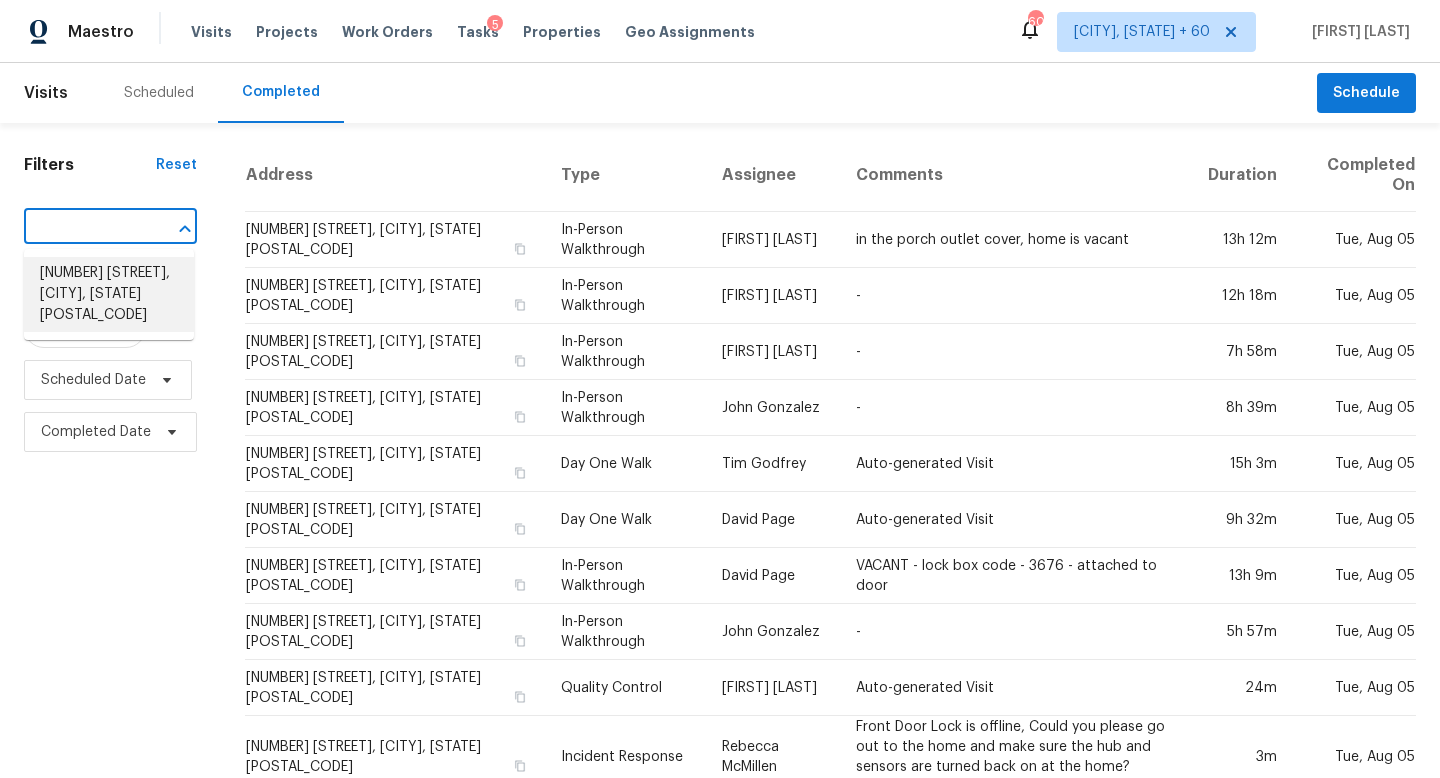 click on "275 Elder St, Fairburn, GA 30213" at bounding box center [109, 294] 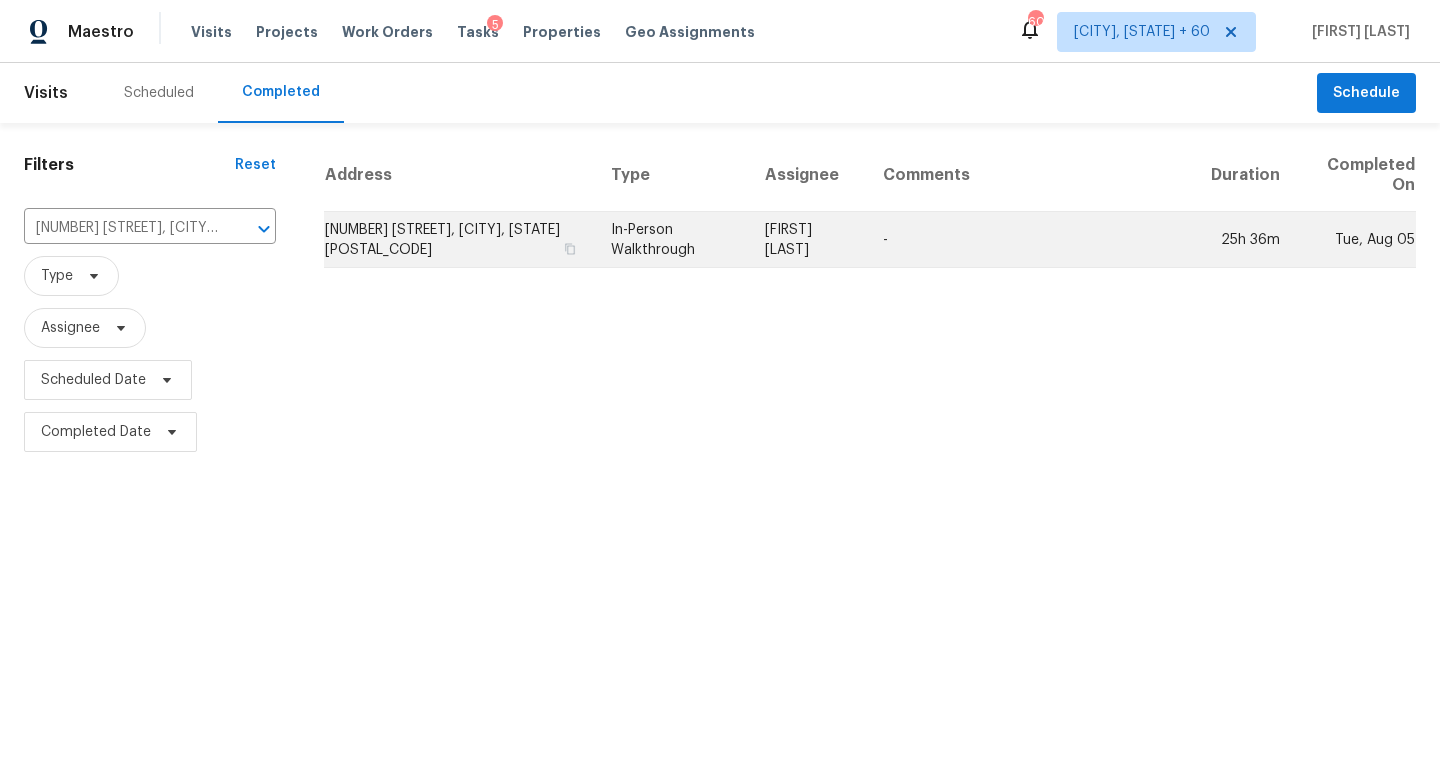 click on "Jaydon Entrekin" at bounding box center (808, 240) 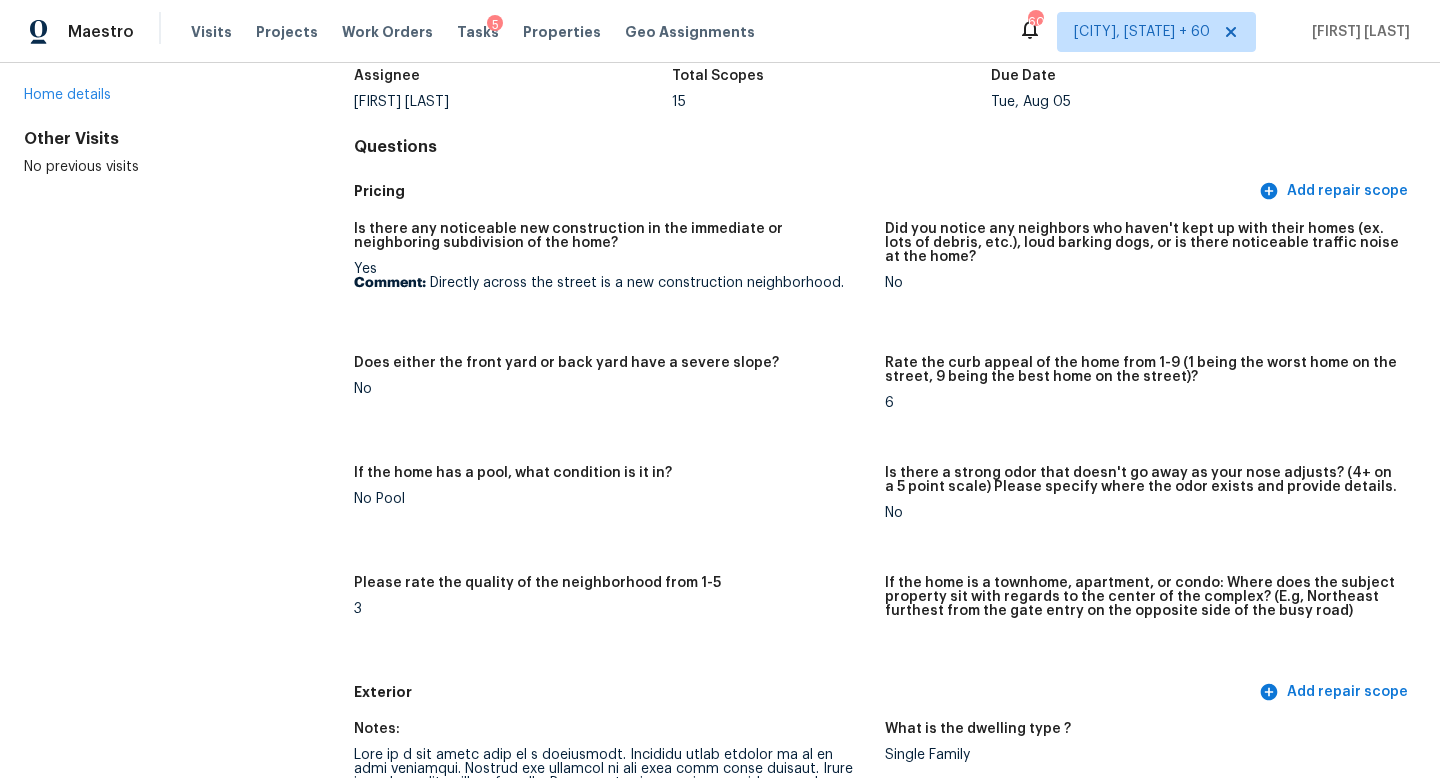 scroll, scrollTop: 0, scrollLeft: 0, axis: both 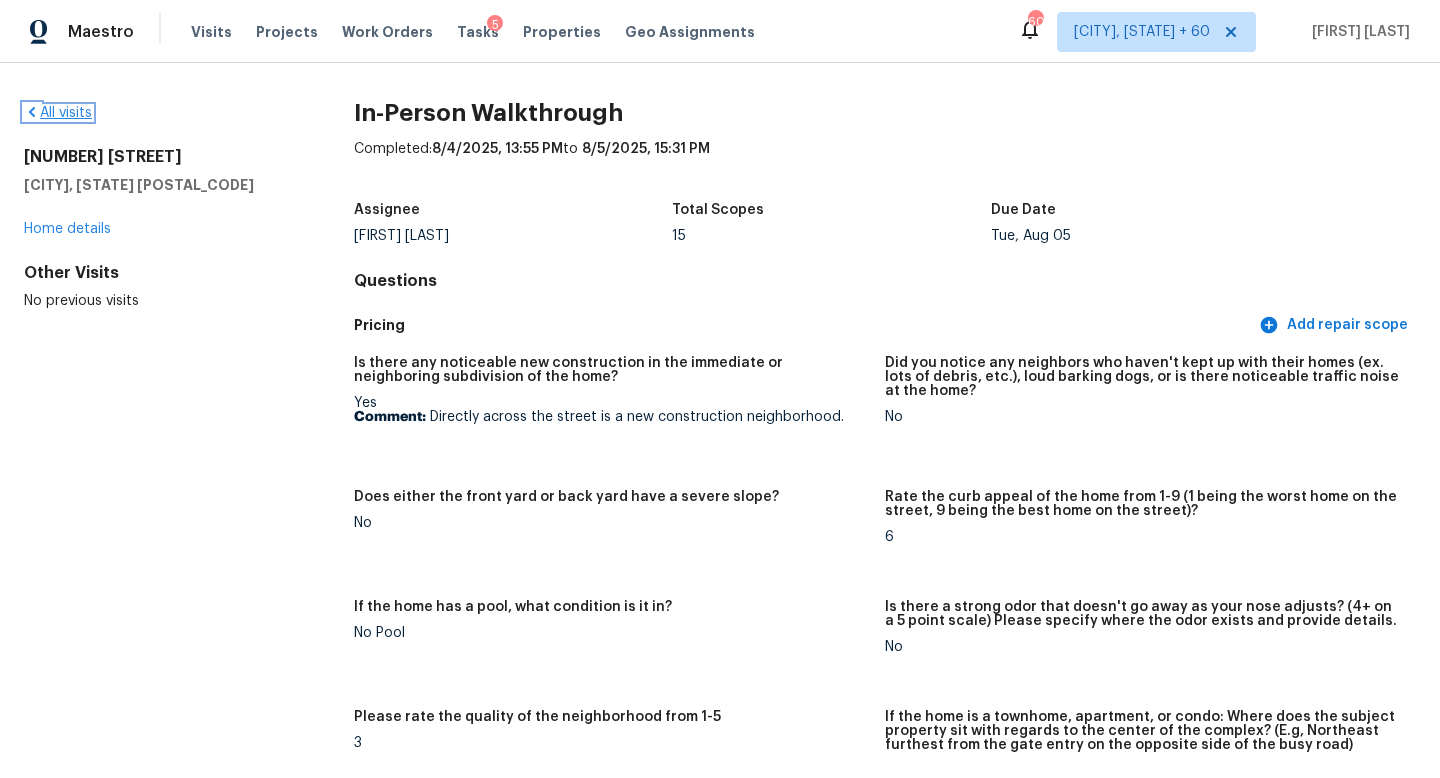 click on "All visits" at bounding box center (58, 113) 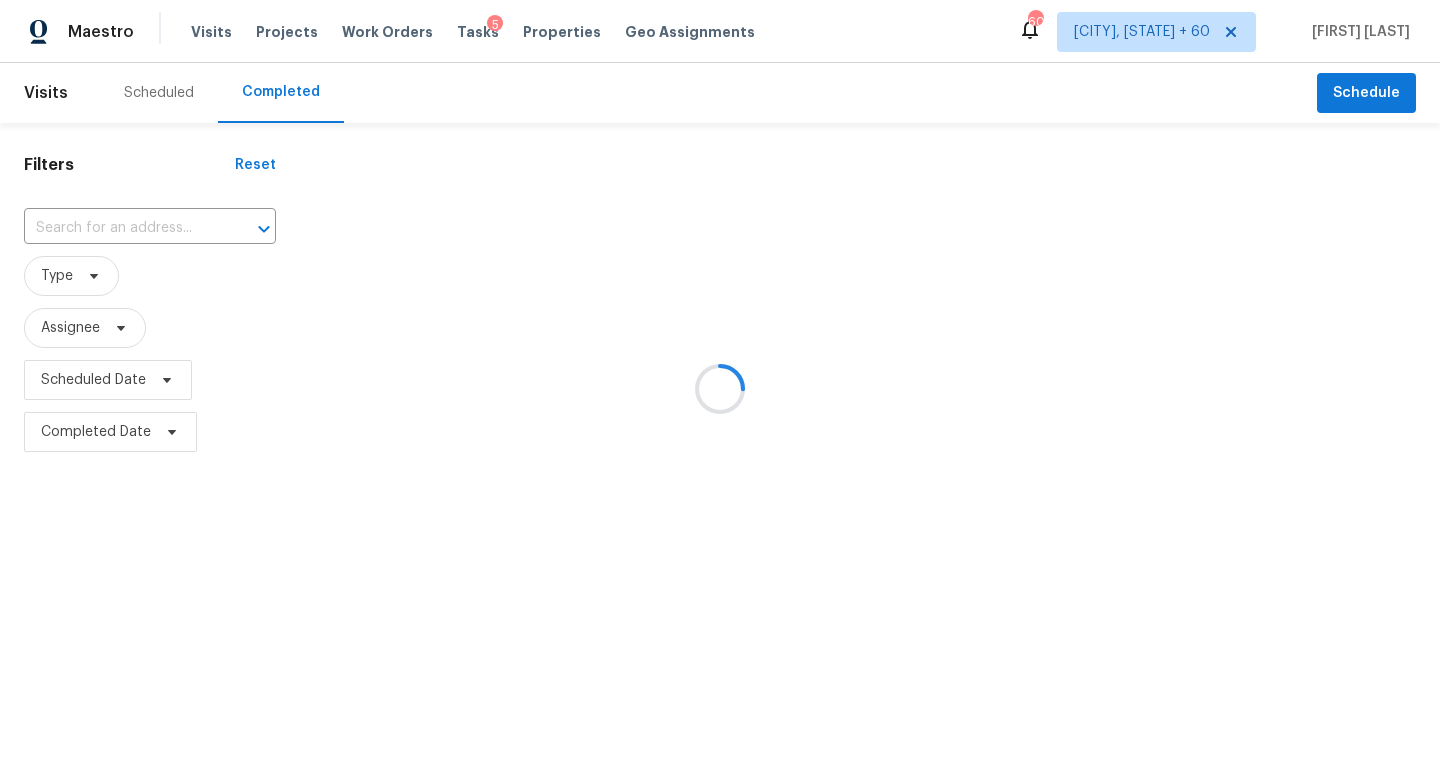 click at bounding box center (720, 389) 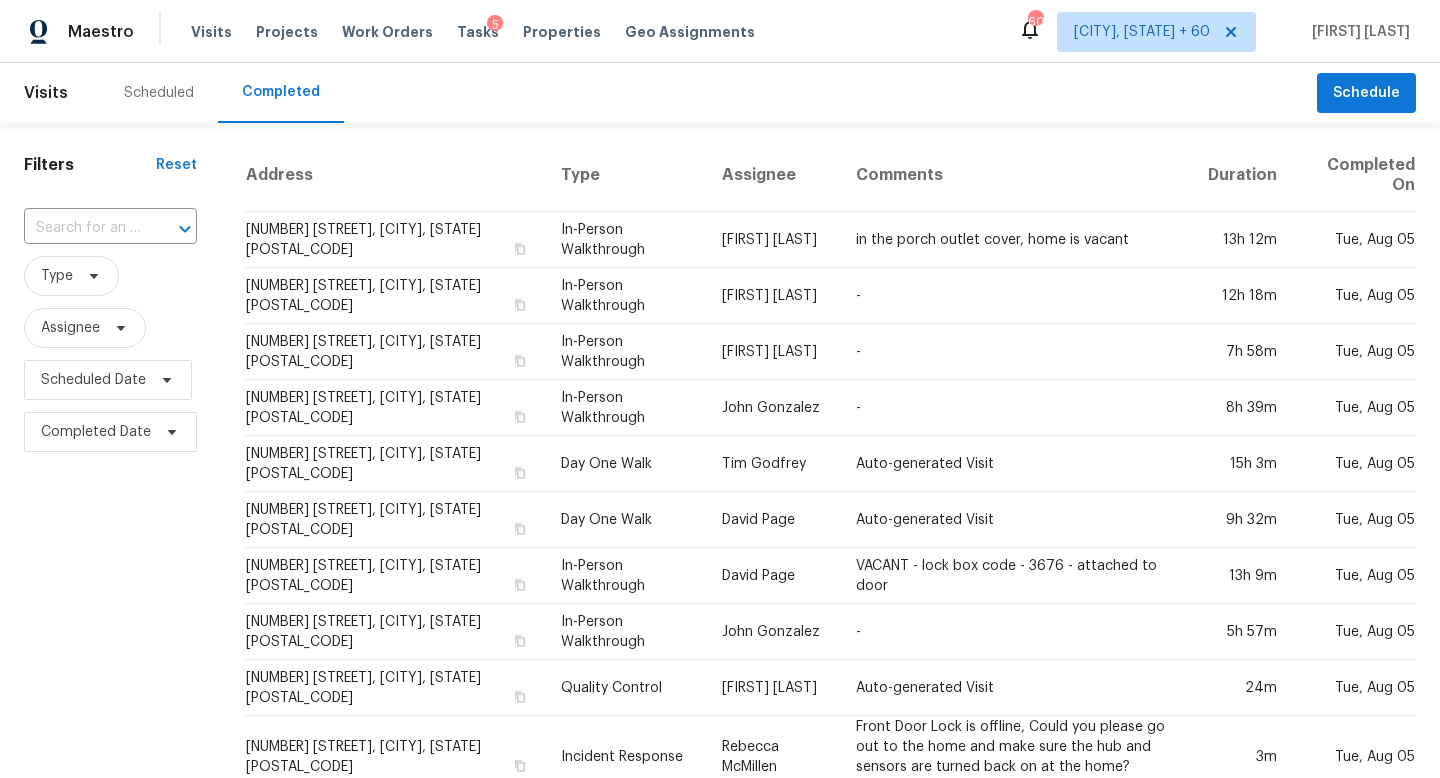 click at bounding box center (82, 228) 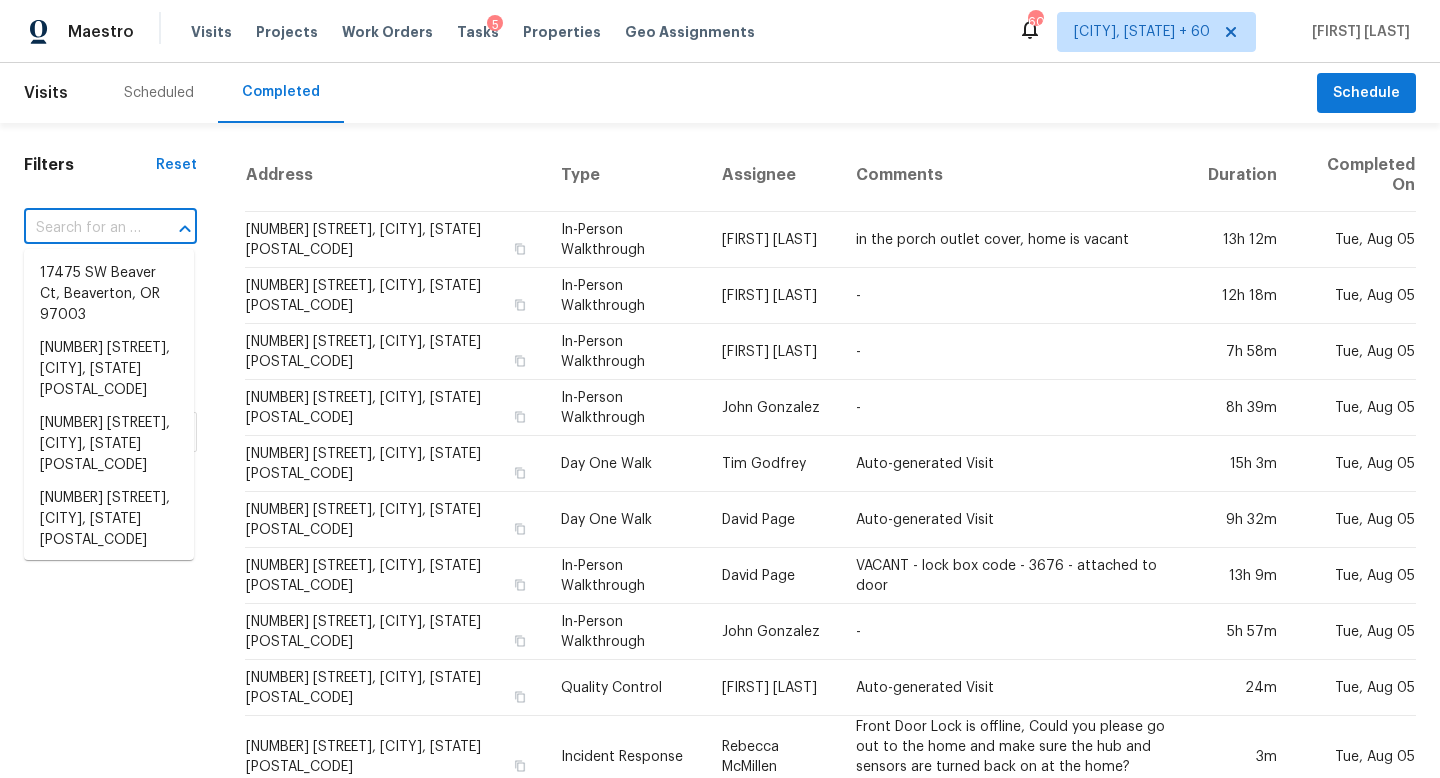 paste on "2591 Landington Way, Duluth, GA 30096" 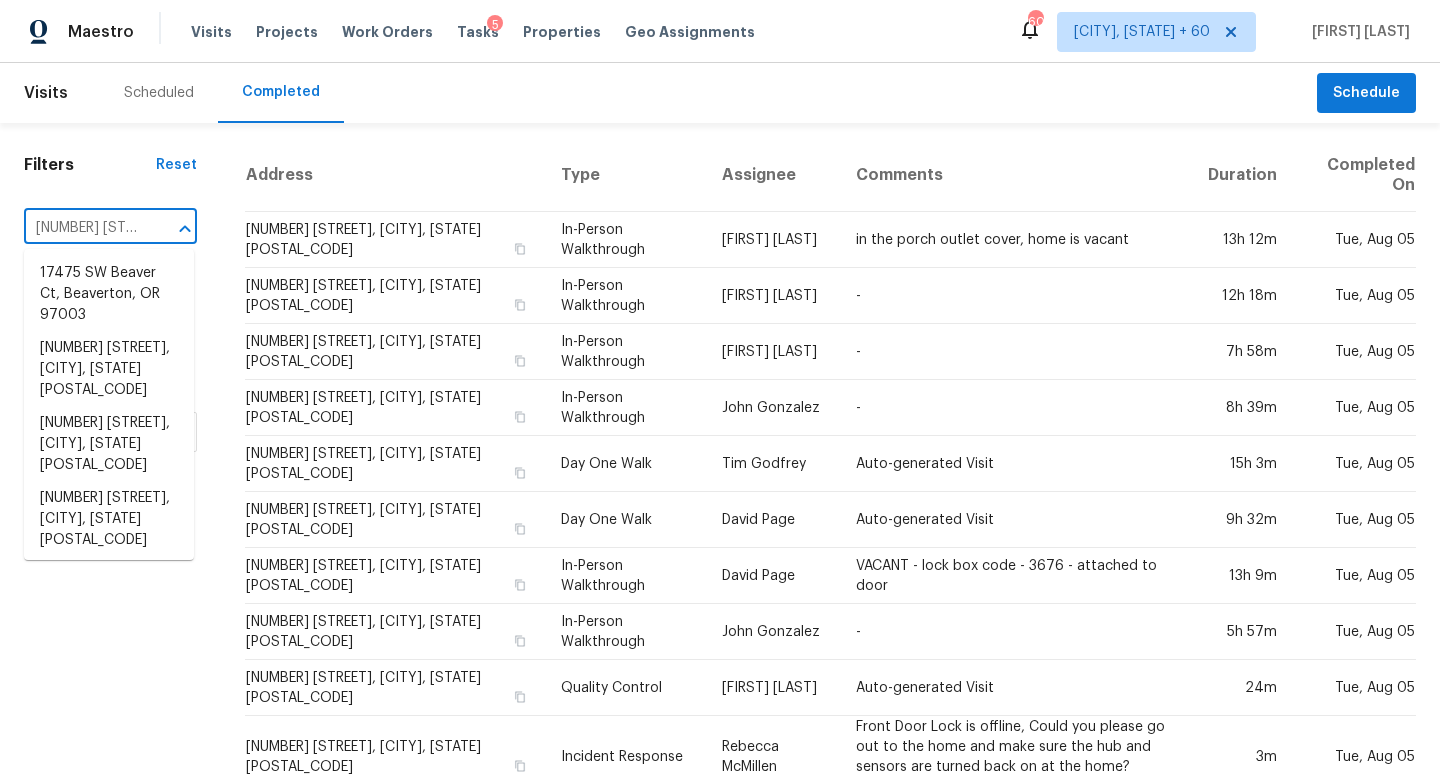 scroll, scrollTop: 0, scrollLeft: 162, axis: horizontal 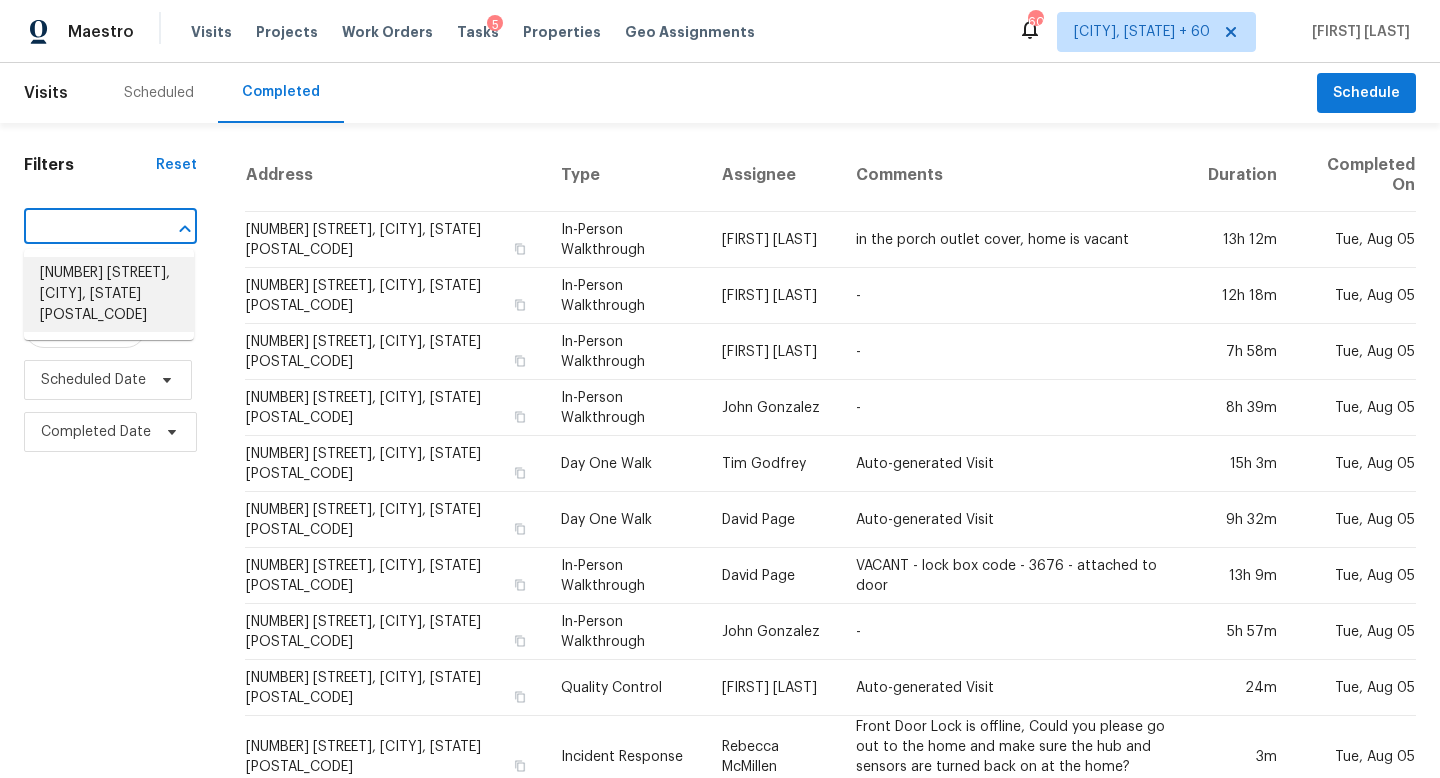 click on "2591 Landington Way, Duluth, GA 30096" at bounding box center [109, 294] 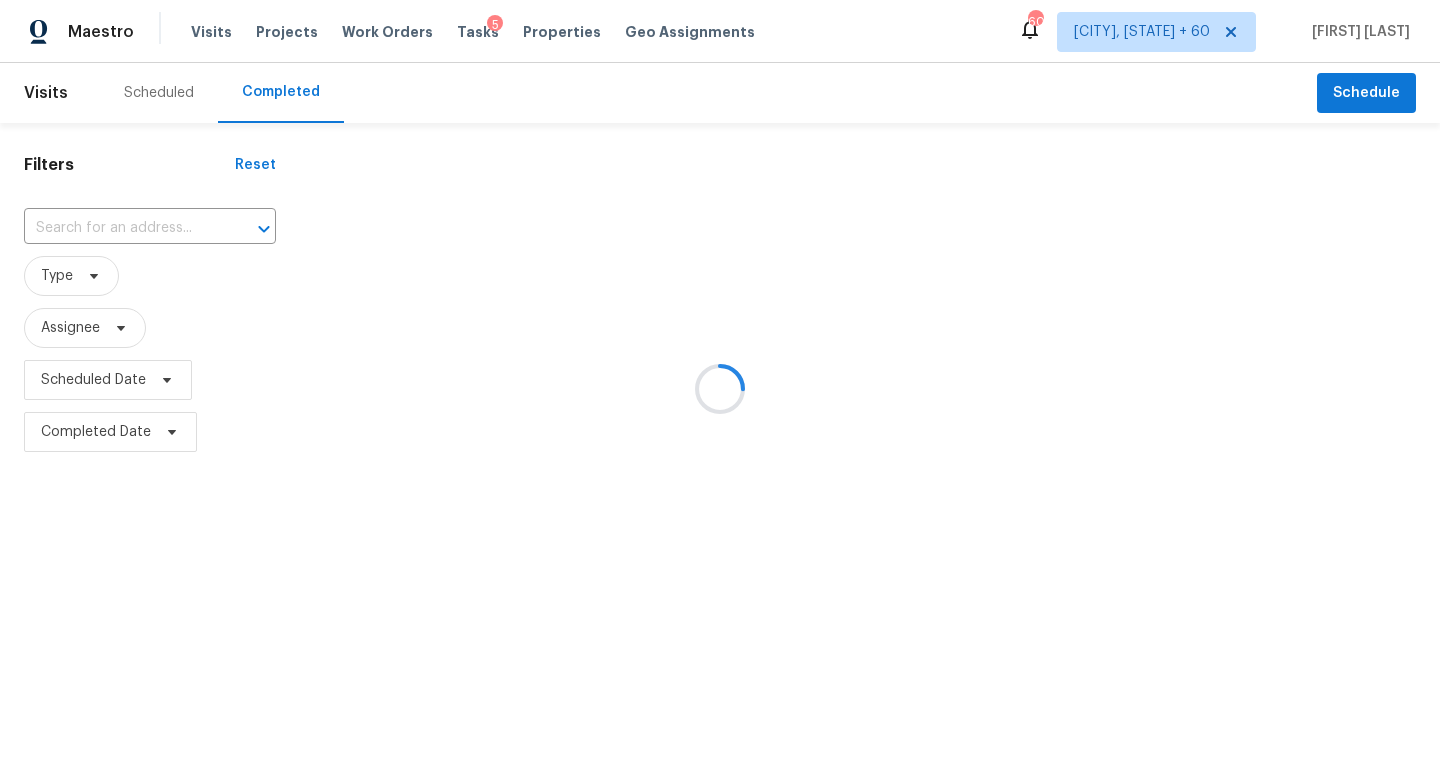 type on "2591 Landington Way, Duluth, GA 30096" 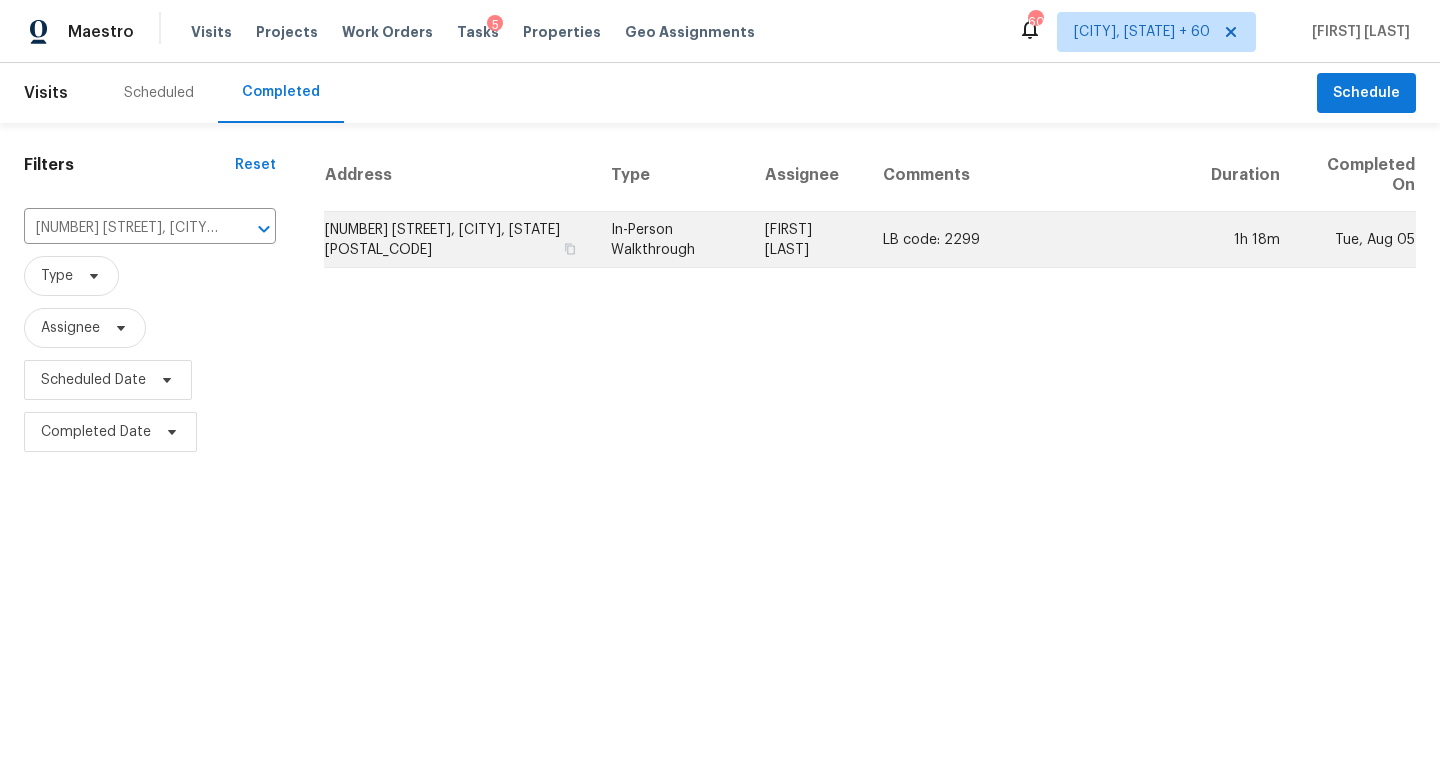 click on "In-Person Walkthrough" at bounding box center (672, 240) 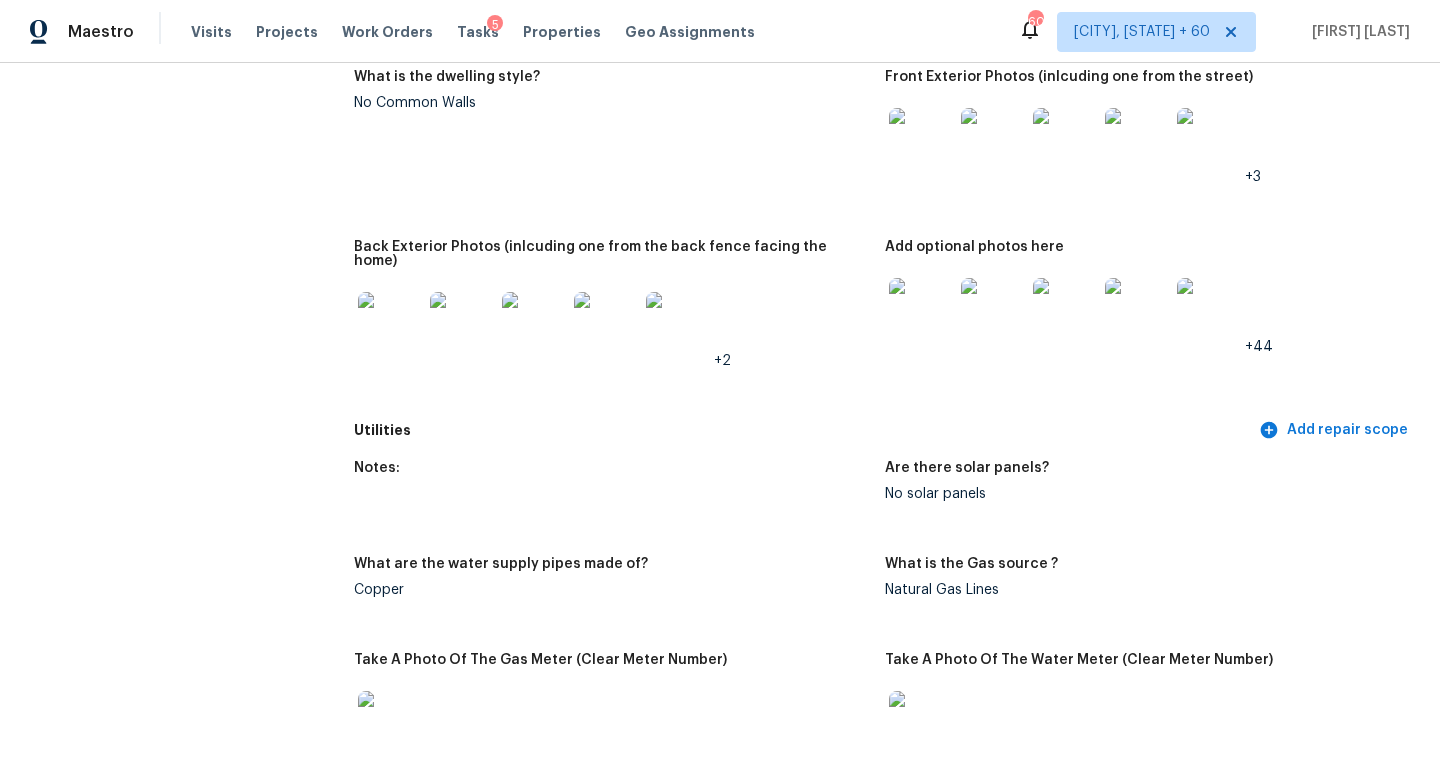 scroll, scrollTop: 0, scrollLeft: 0, axis: both 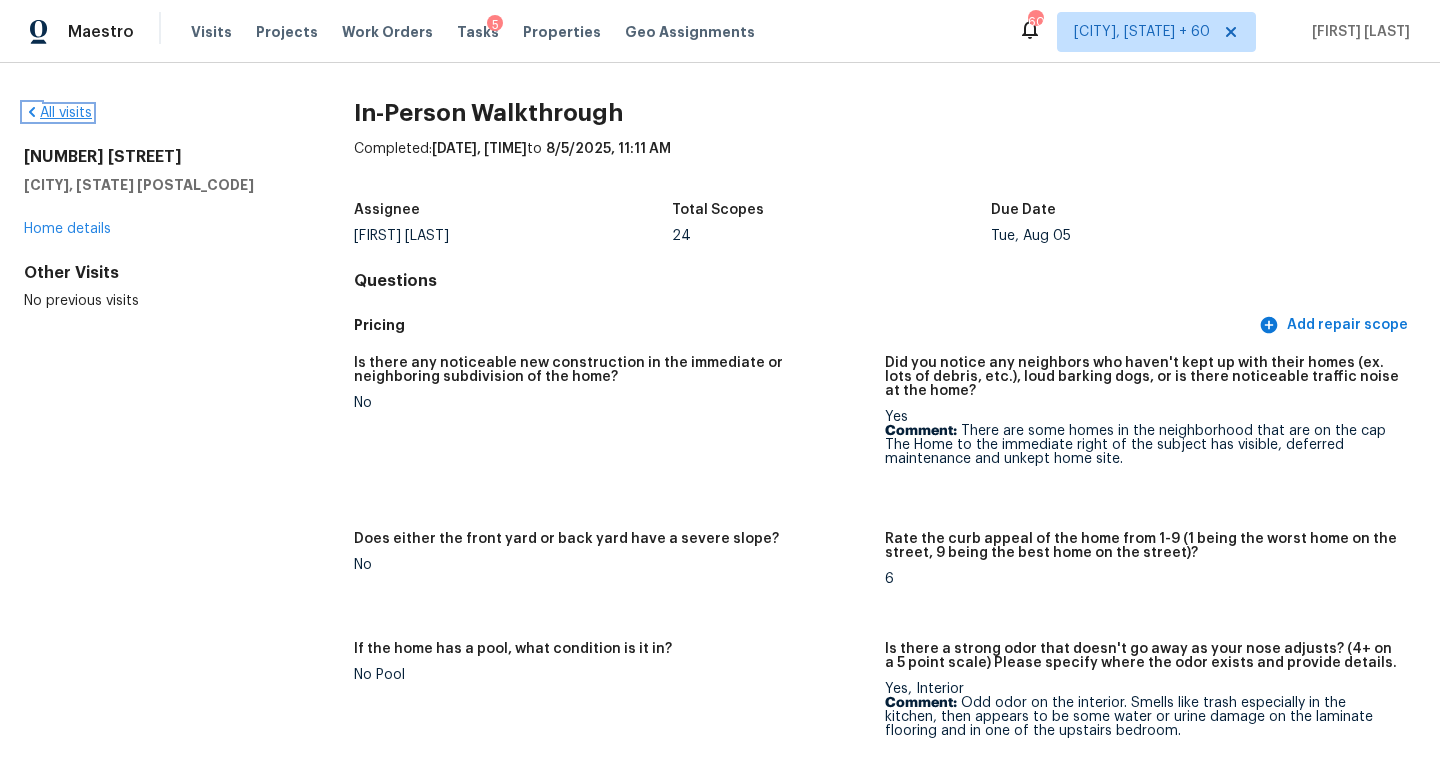 click on "All visits" at bounding box center (58, 113) 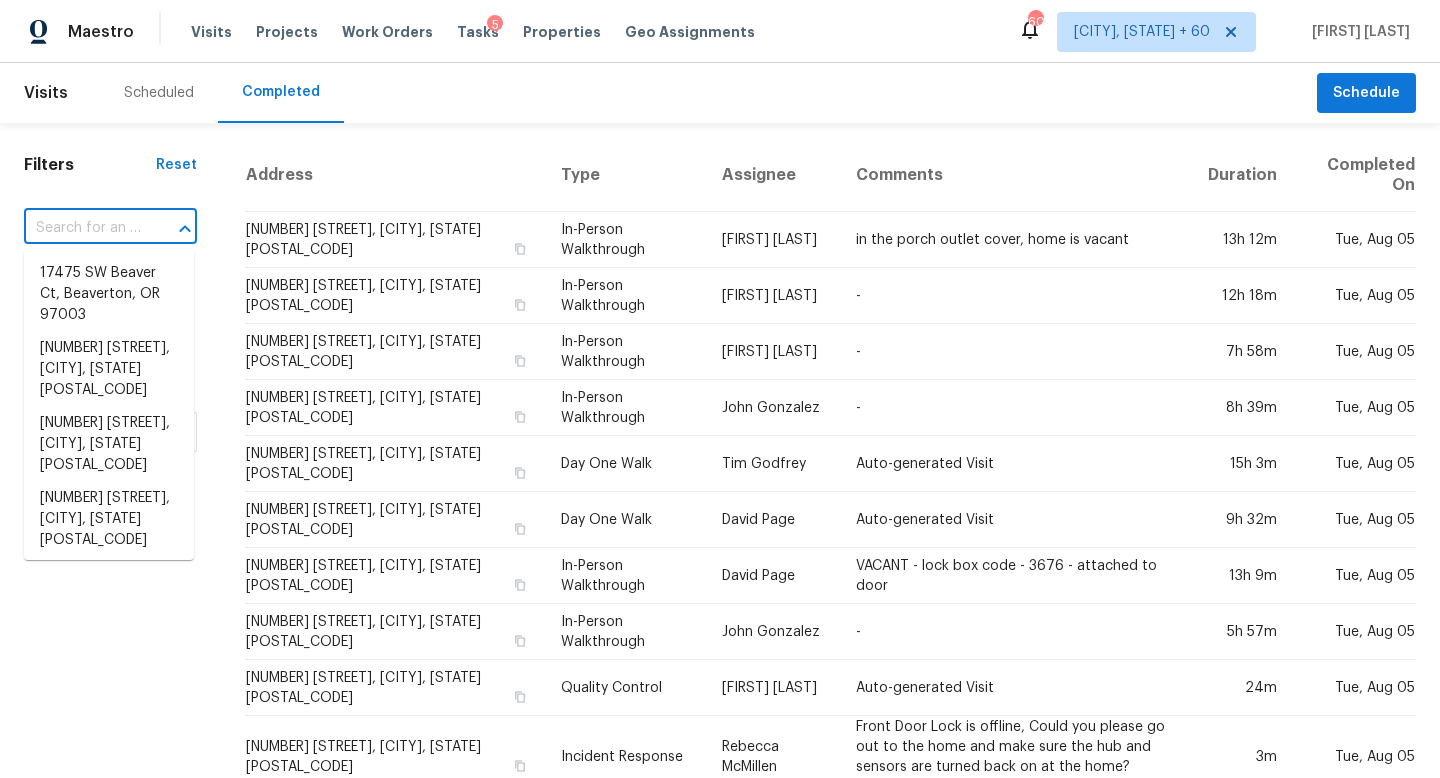 click at bounding box center (82, 228) 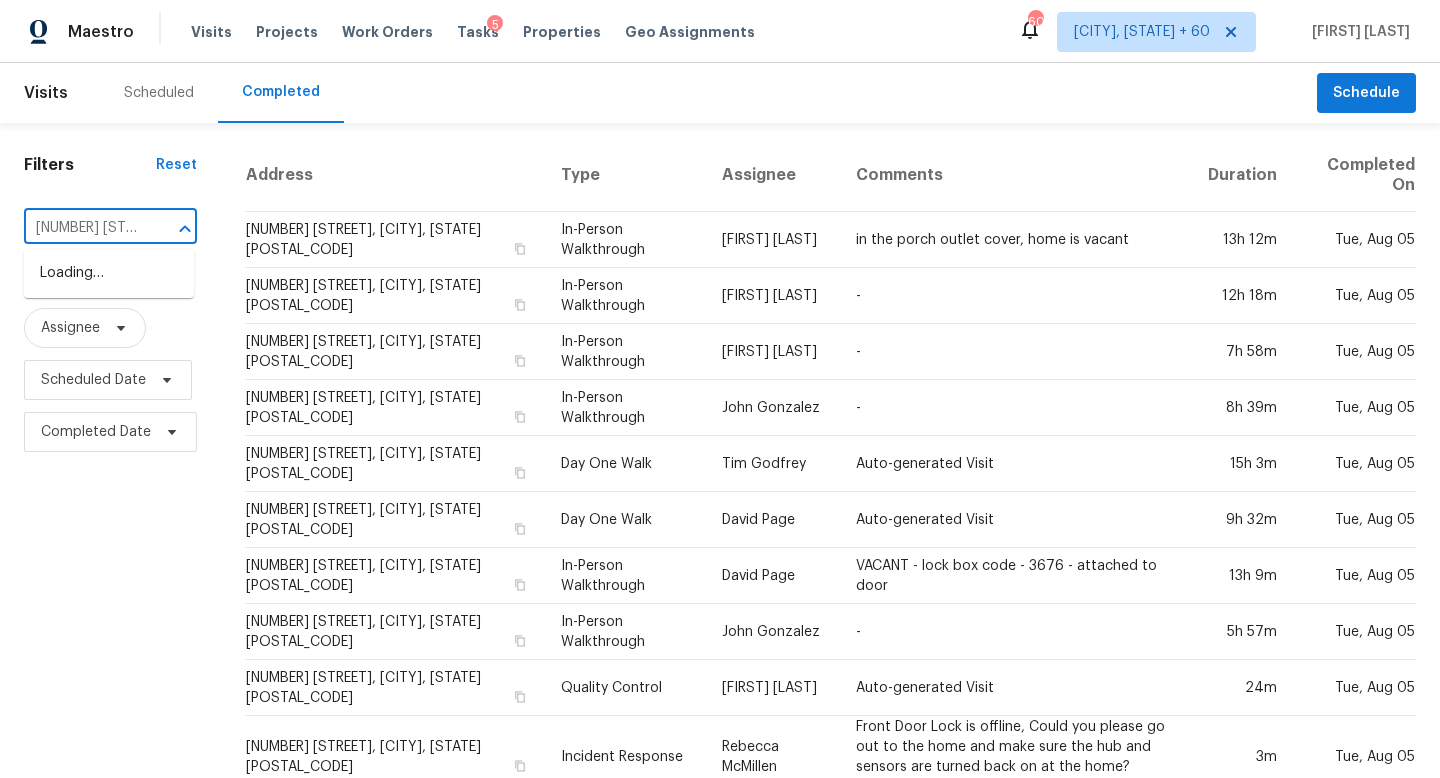 scroll, scrollTop: 0, scrollLeft: 103, axis: horizontal 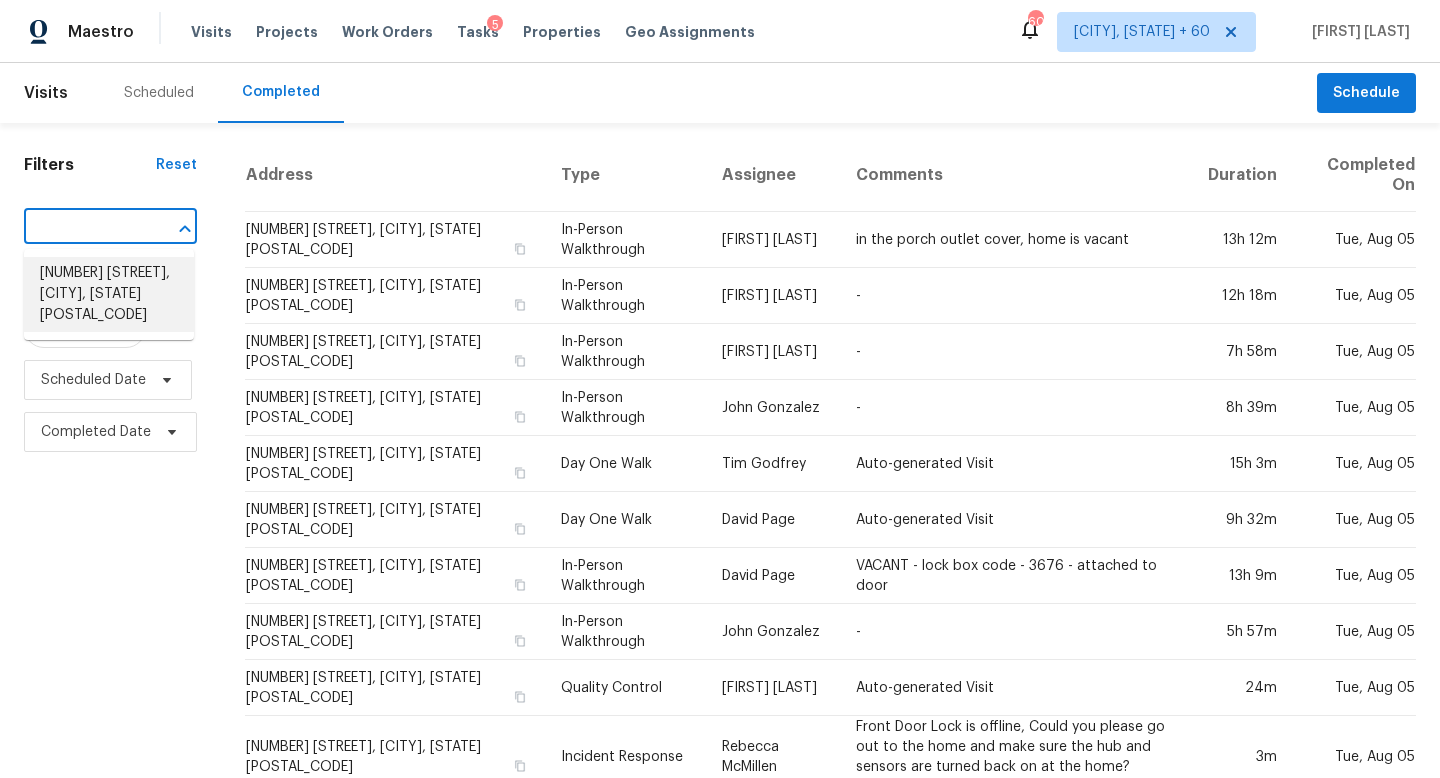 click on "436 5th St NW, Largo, FL 33770" at bounding box center [109, 294] 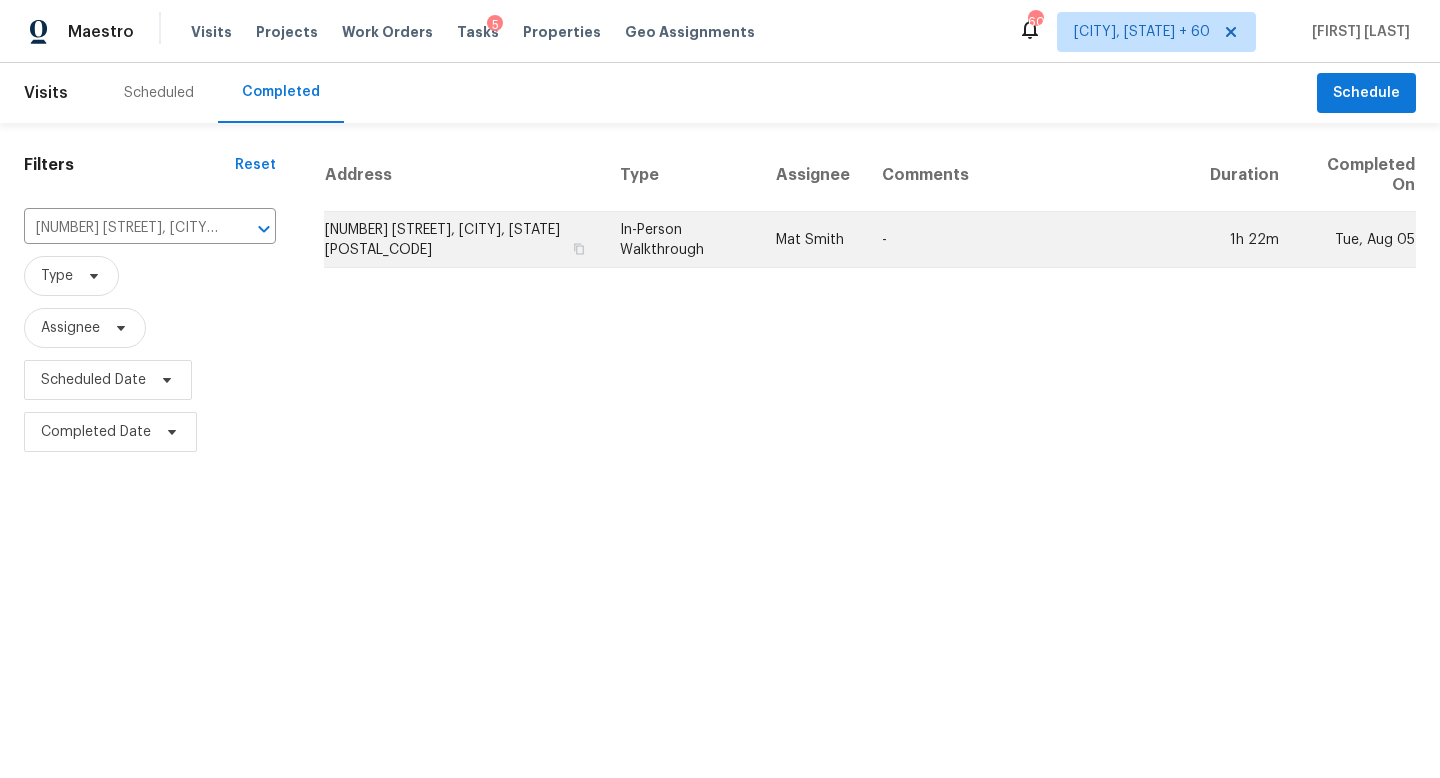 click on "In-Person Walkthrough" at bounding box center [682, 240] 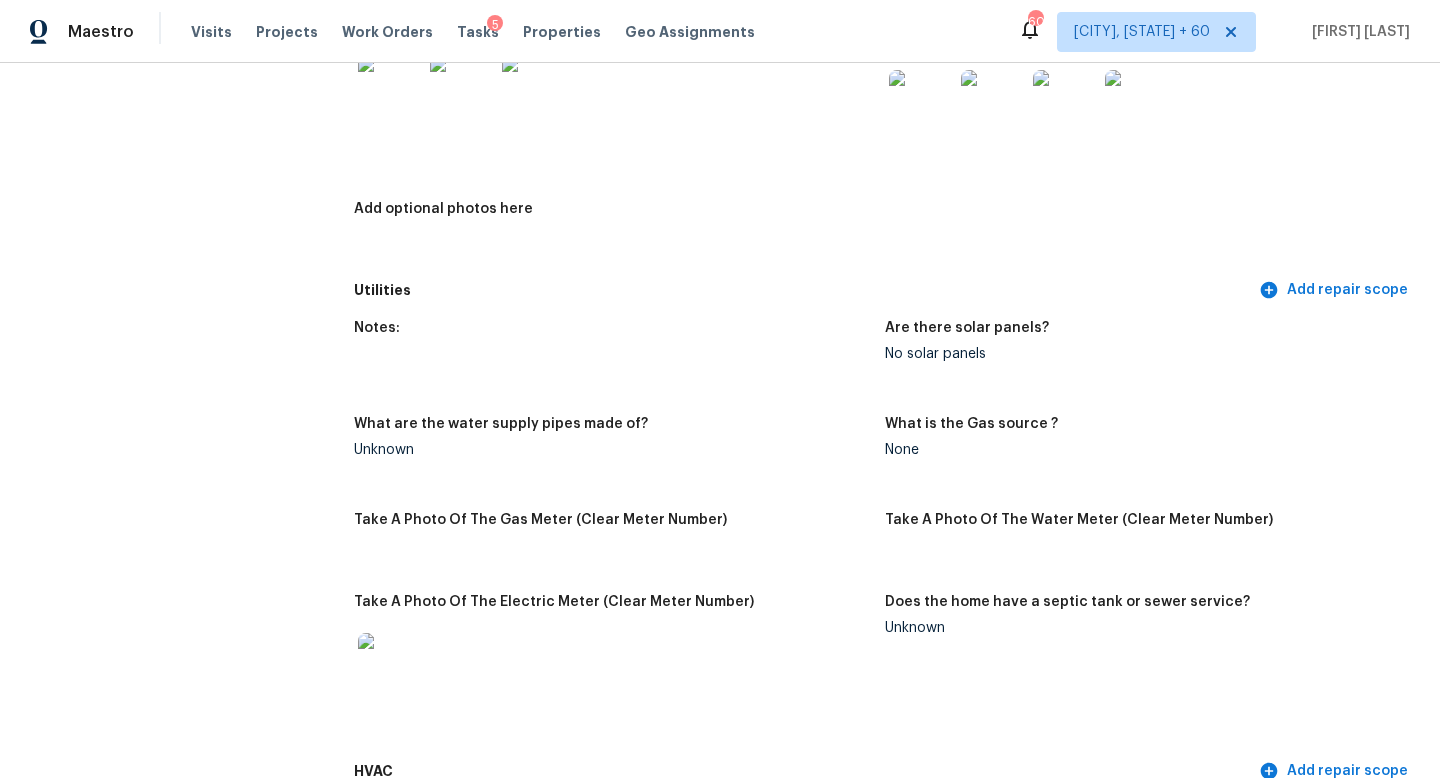 scroll, scrollTop: 0, scrollLeft: 0, axis: both 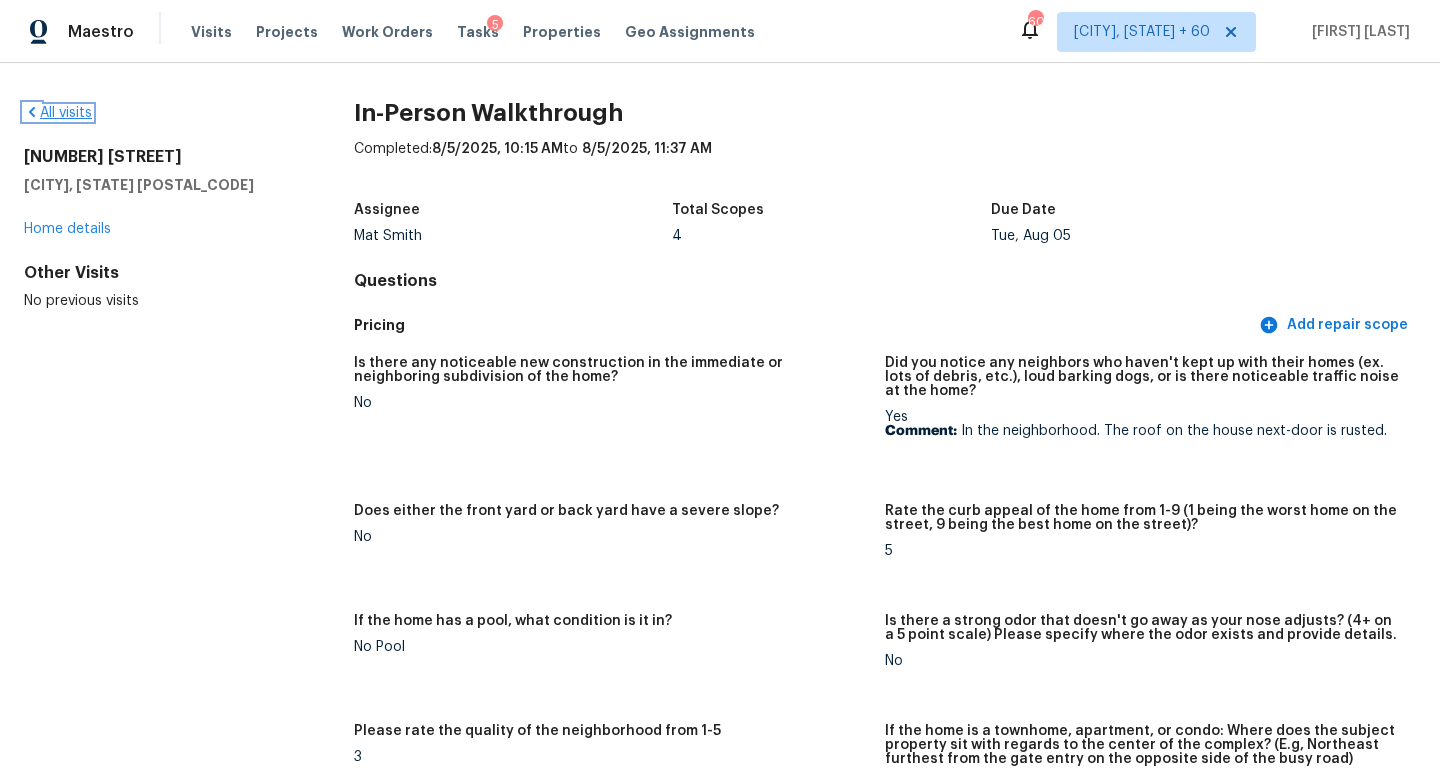 click on "All visits" at bounding box center (58, 113) 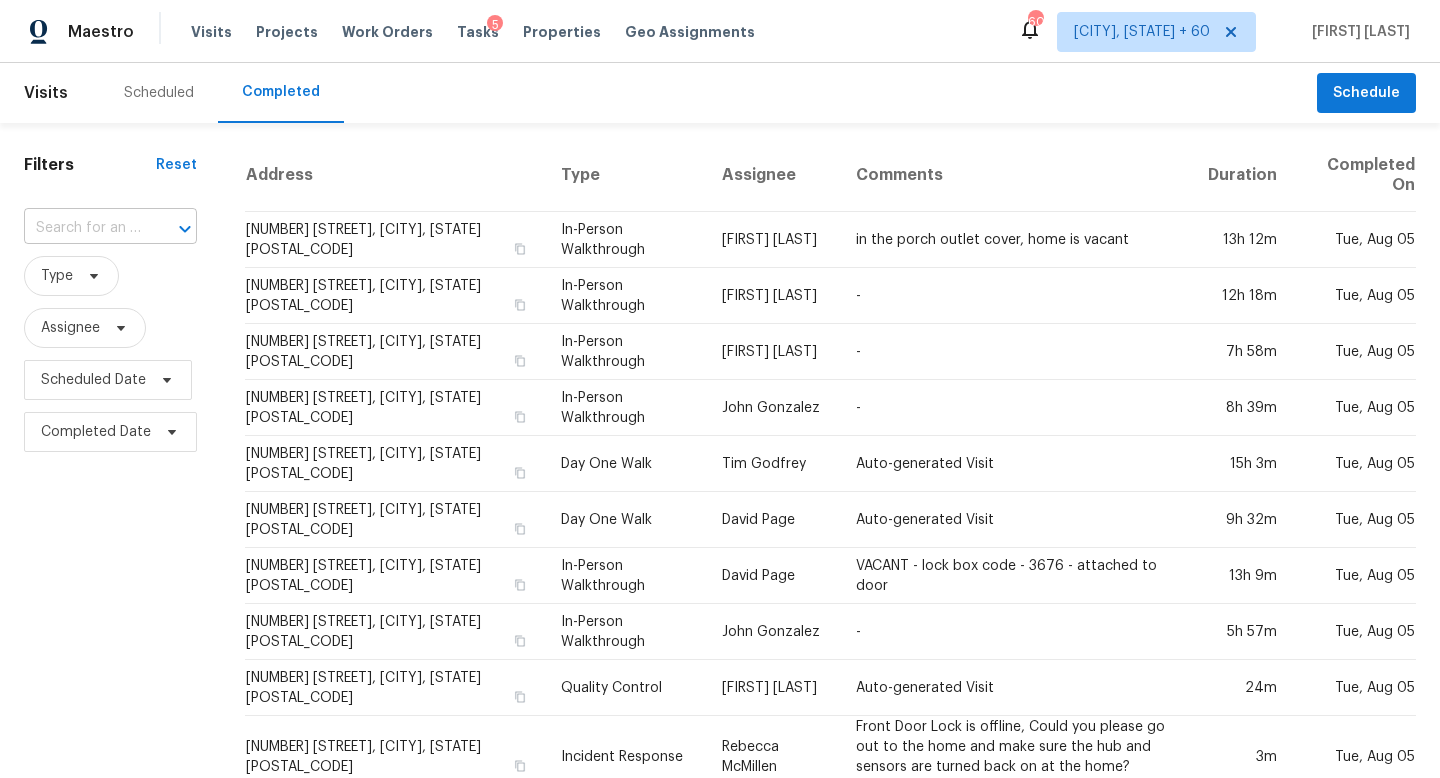 click at bounding box center [171, 229] 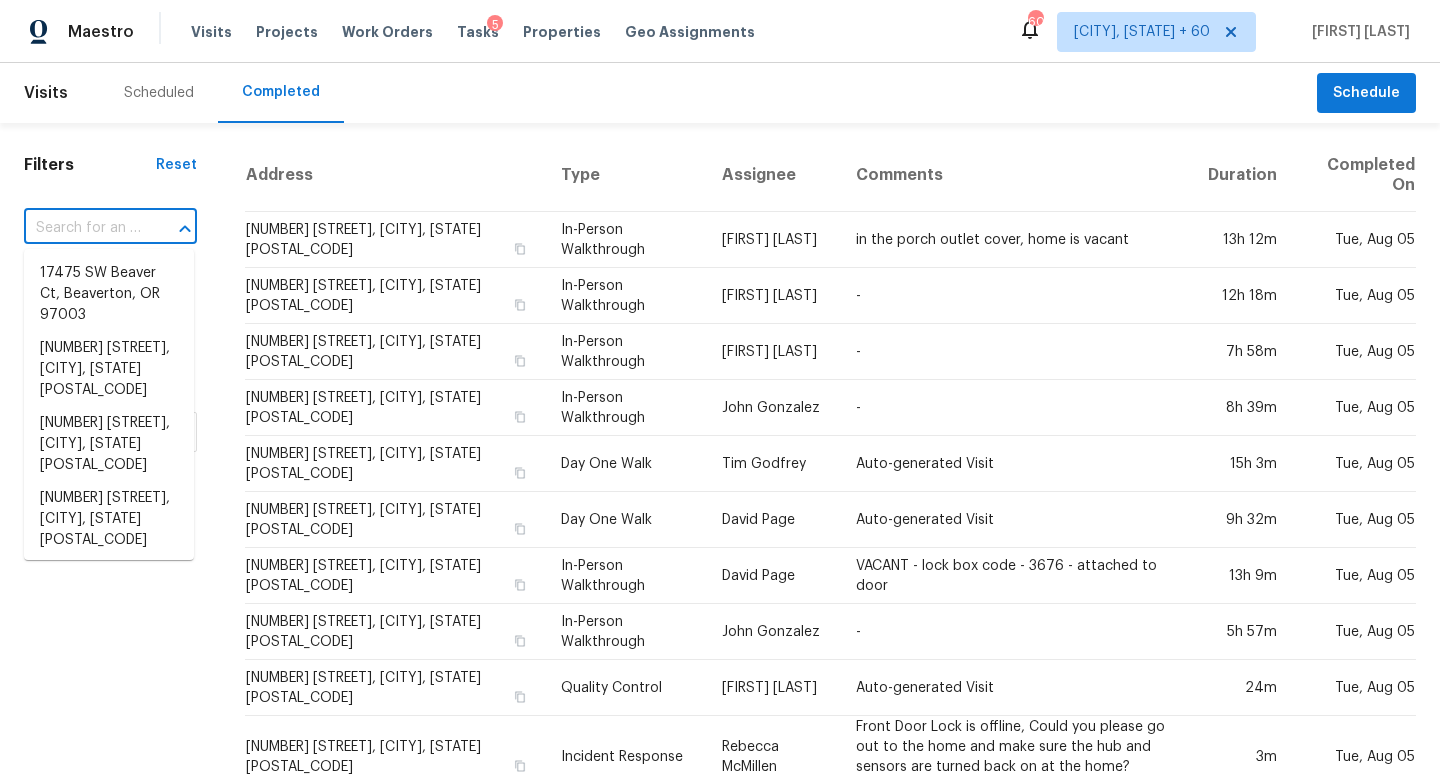 paste on "14018 Drake Watch Ln, Charlotte, NC 28262" 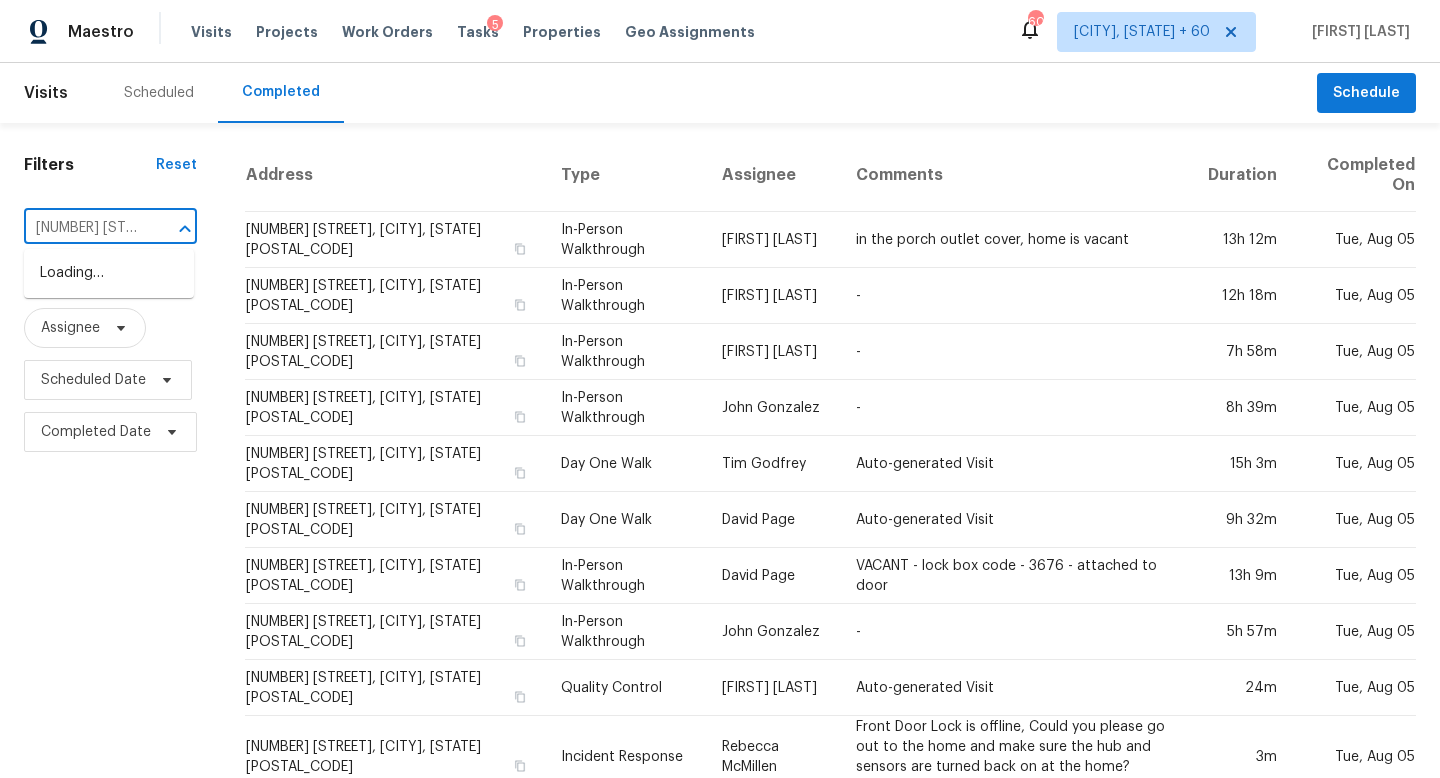scroll, scrollTop: 0, scrollLeft: 181, axis: horizontal 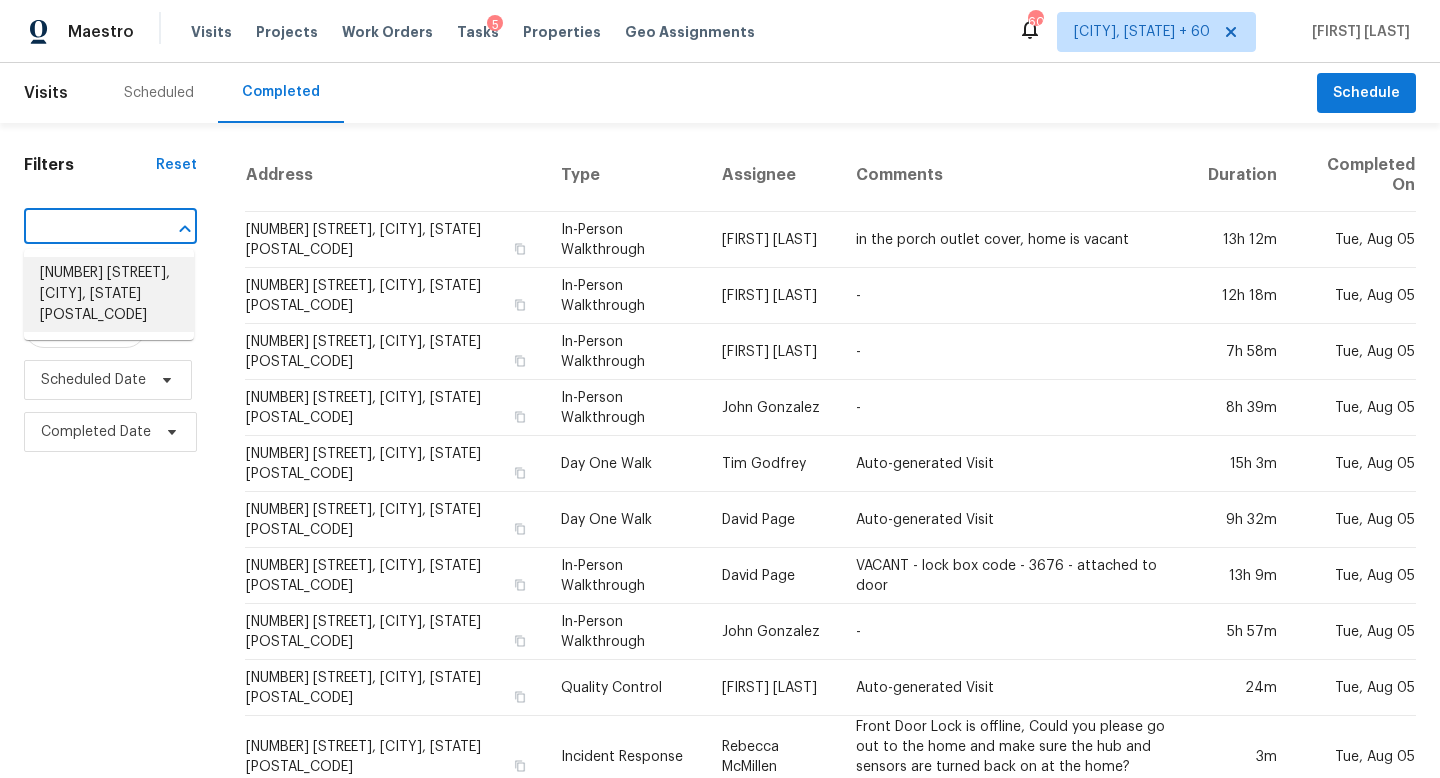 click on "14018 Drake Watch Ln, Charlotte, NC 28262" at bounding box center [109, 294] 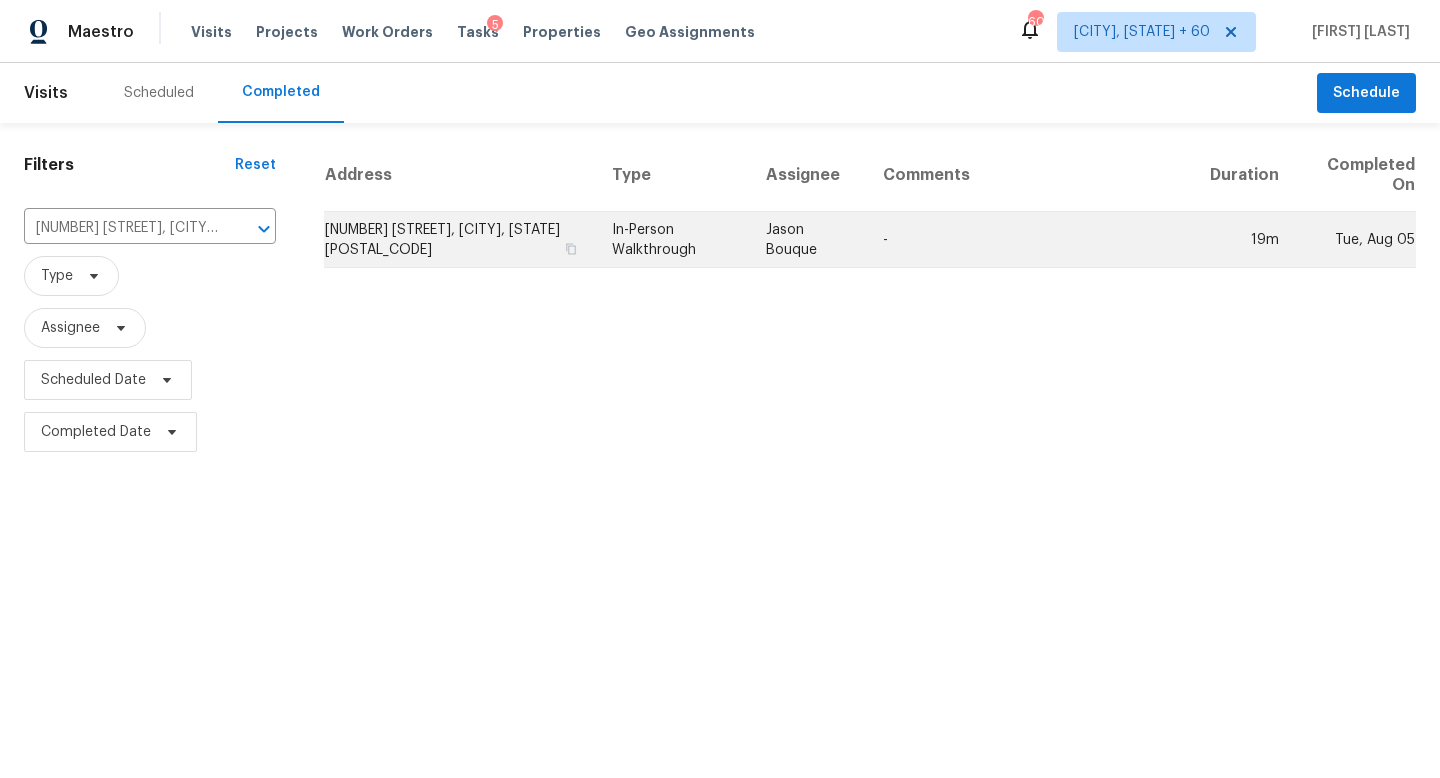 click on "In-Person Walkthrough" at bounding box center (673, 240) 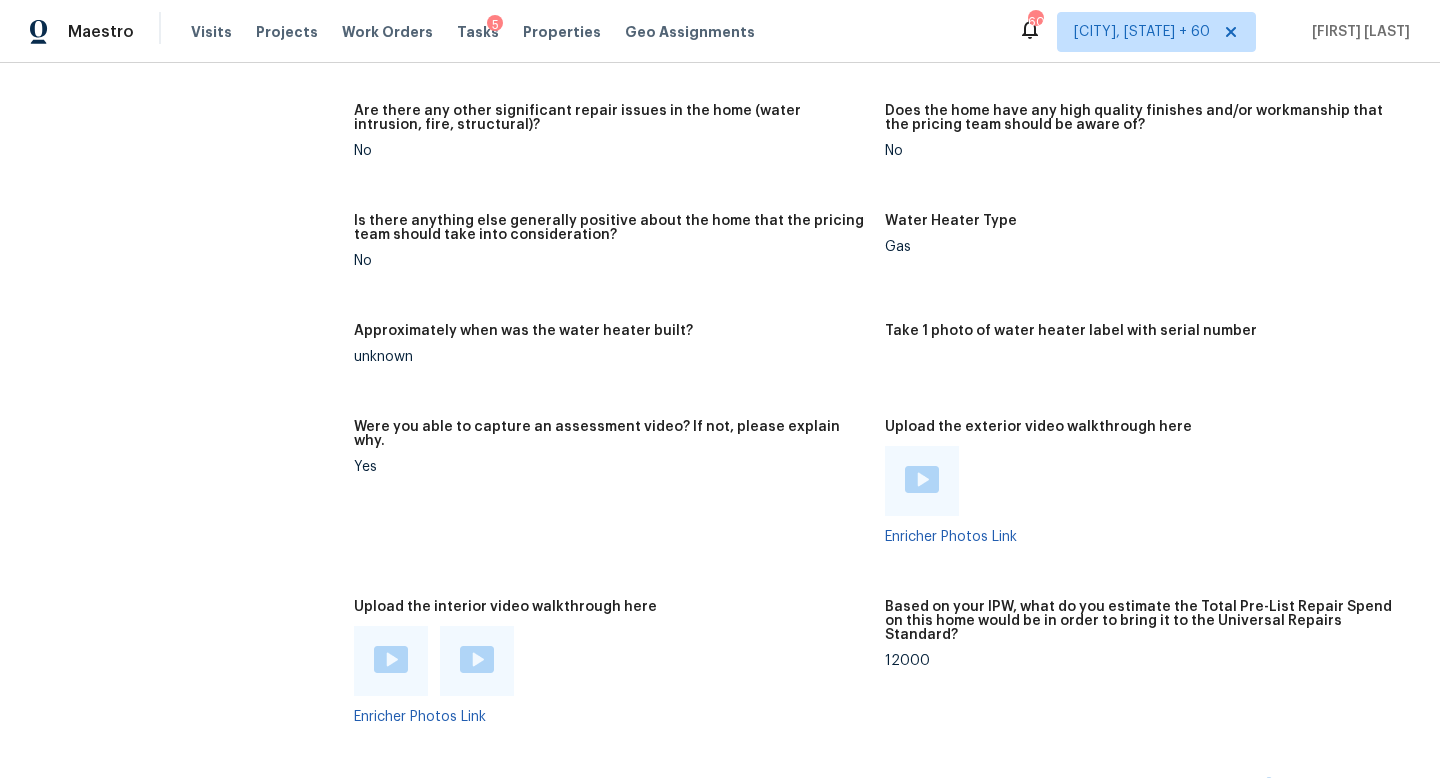 scroll, scrollTop: 3295, scrollLeft: 0, axis: vertical 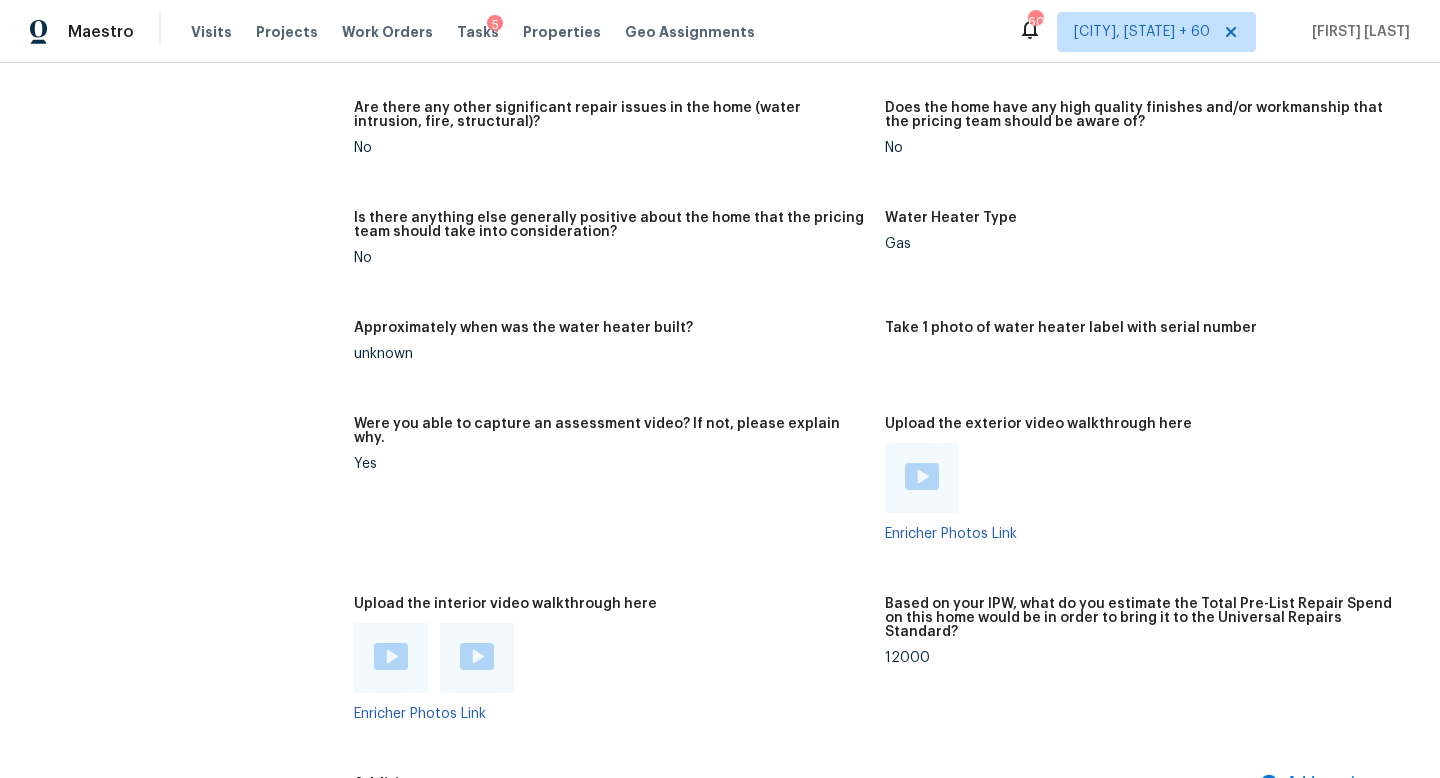 click at bounding box center (391, 656) 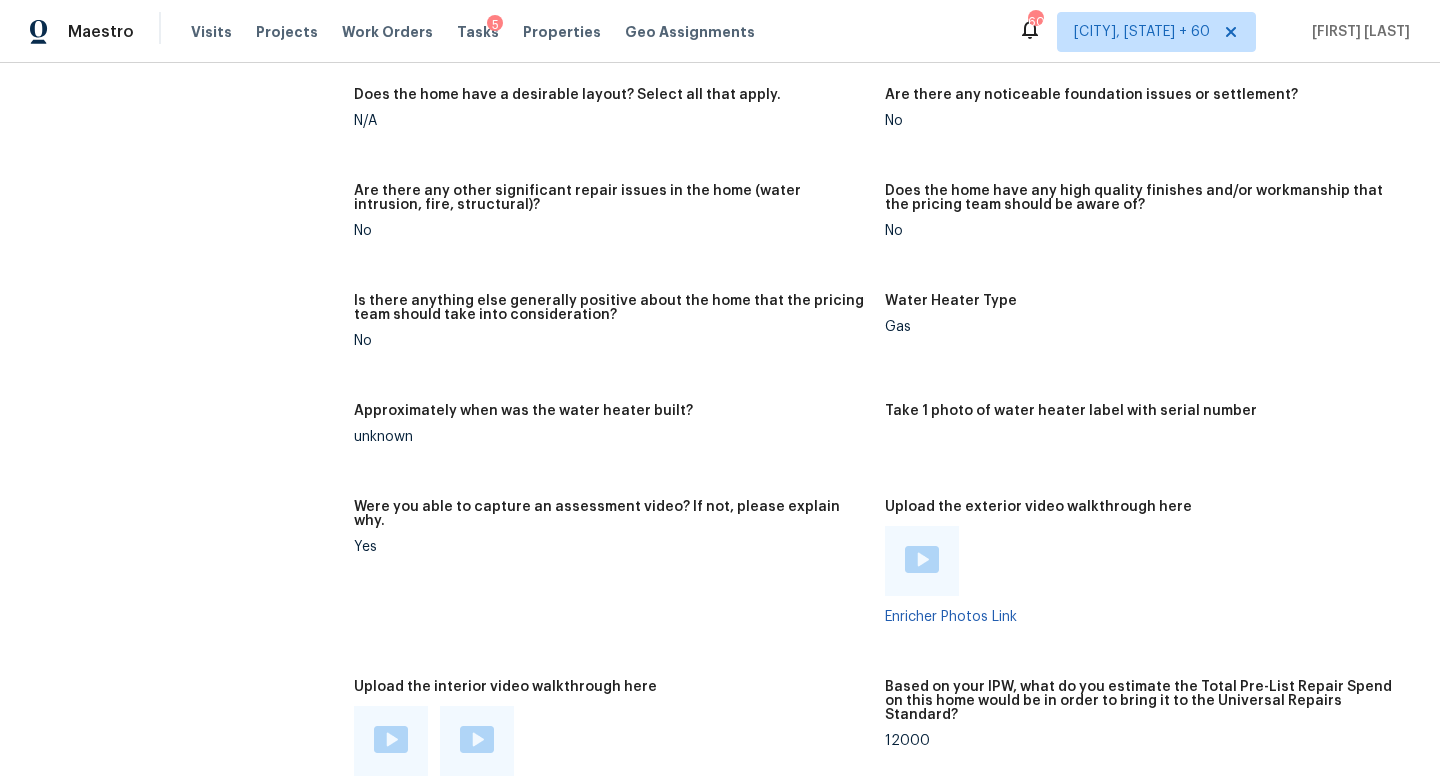 scroll, scrollTop: 3213, scrollLeft: 0, axis: vertical 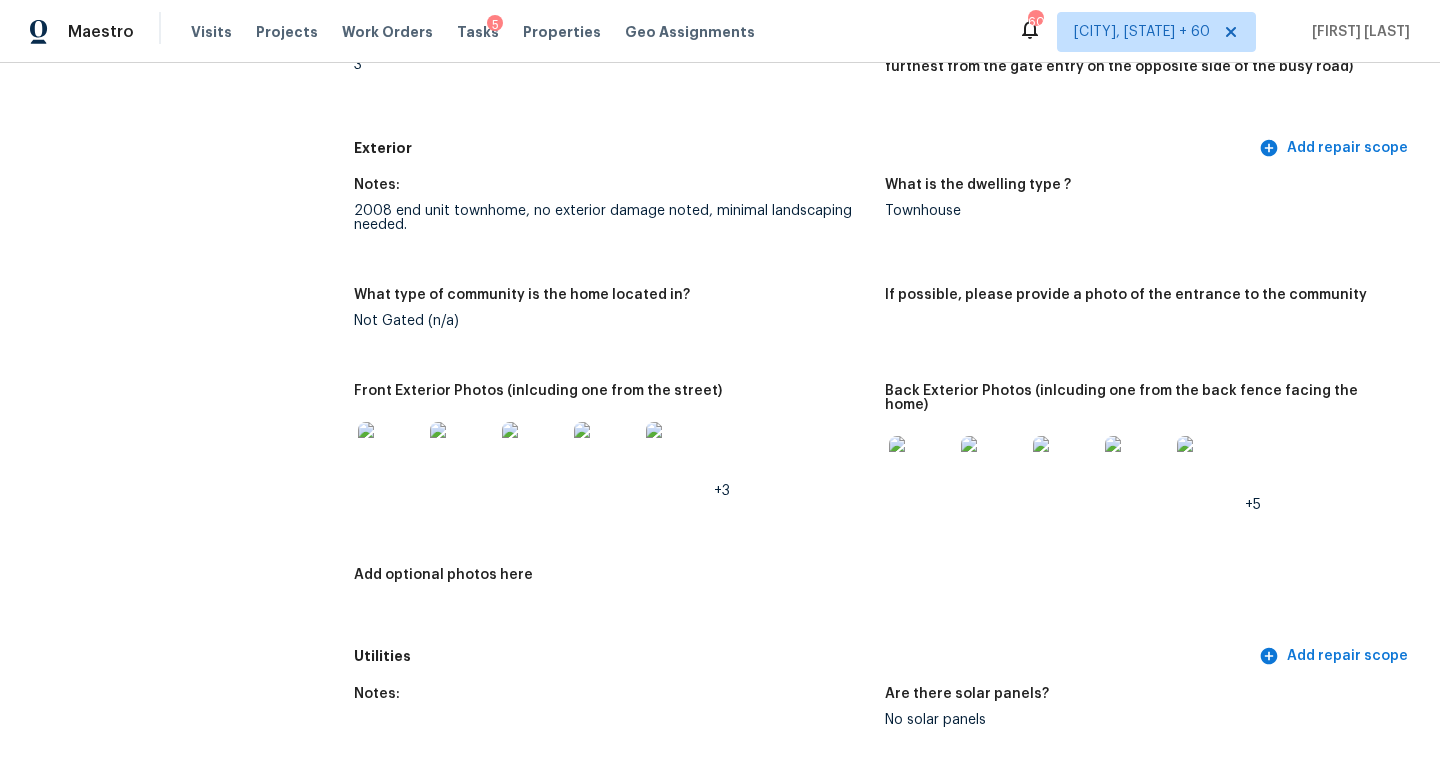 click at bounding box center (993, 468) 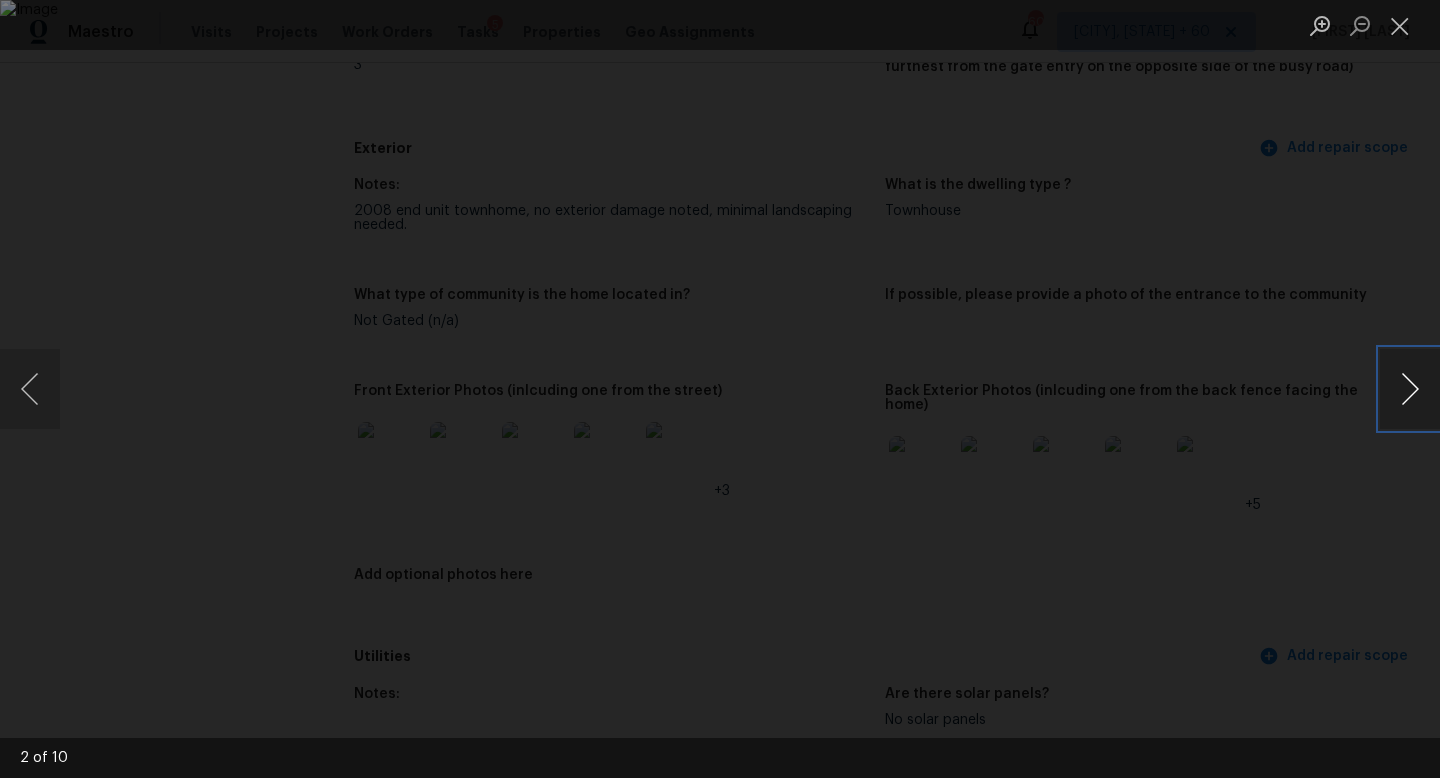 click at bounding box center (1410, 389) 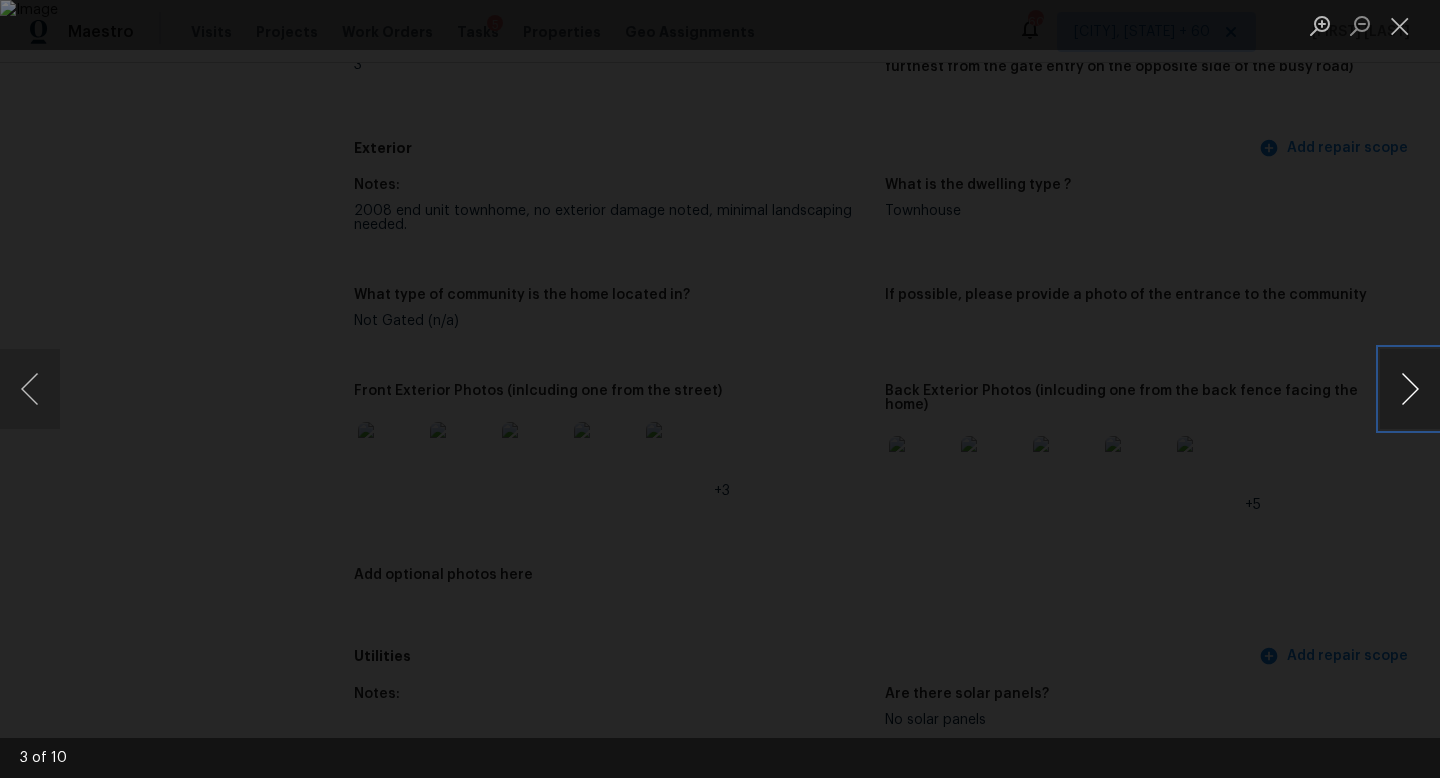 click at bounding box center [1410, 389] 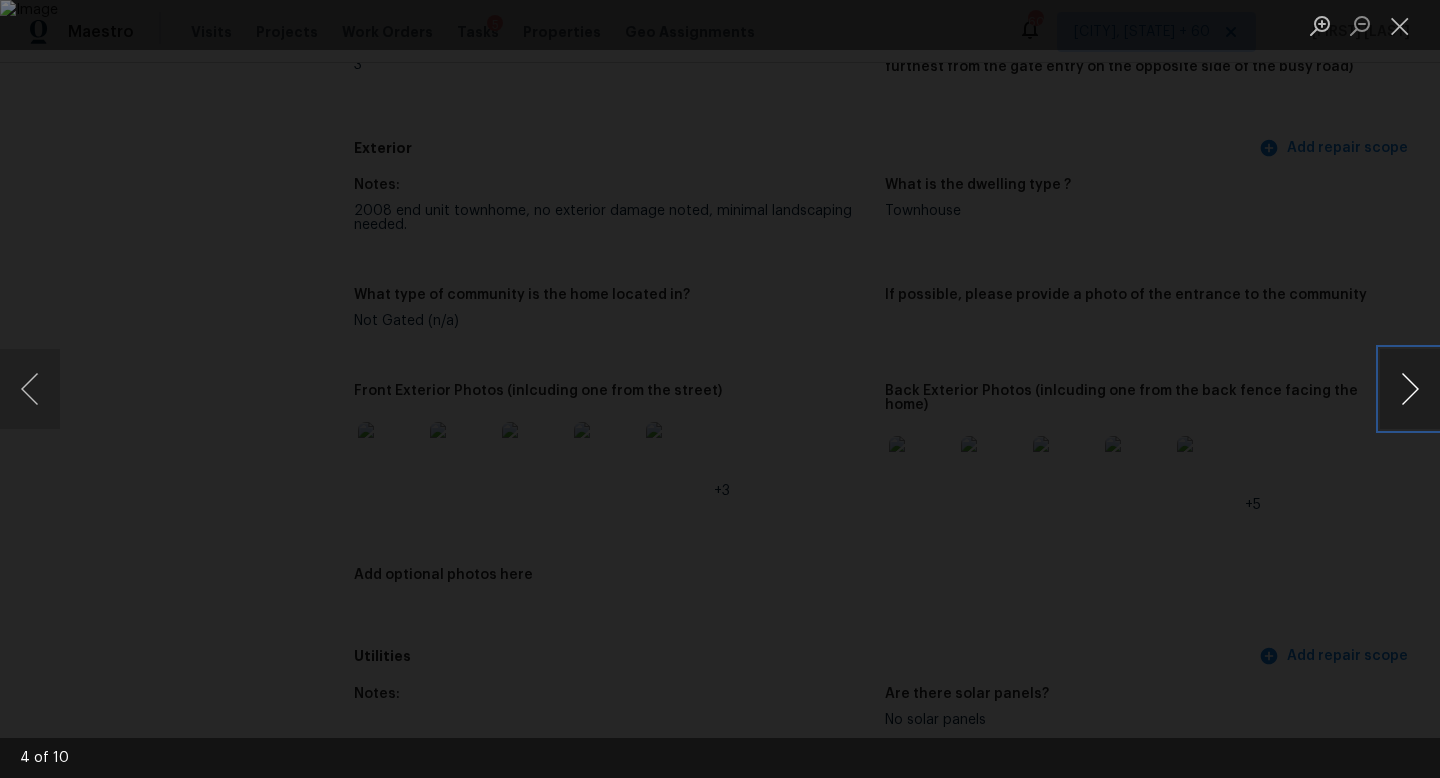 click at bounding box center (1410, 389) 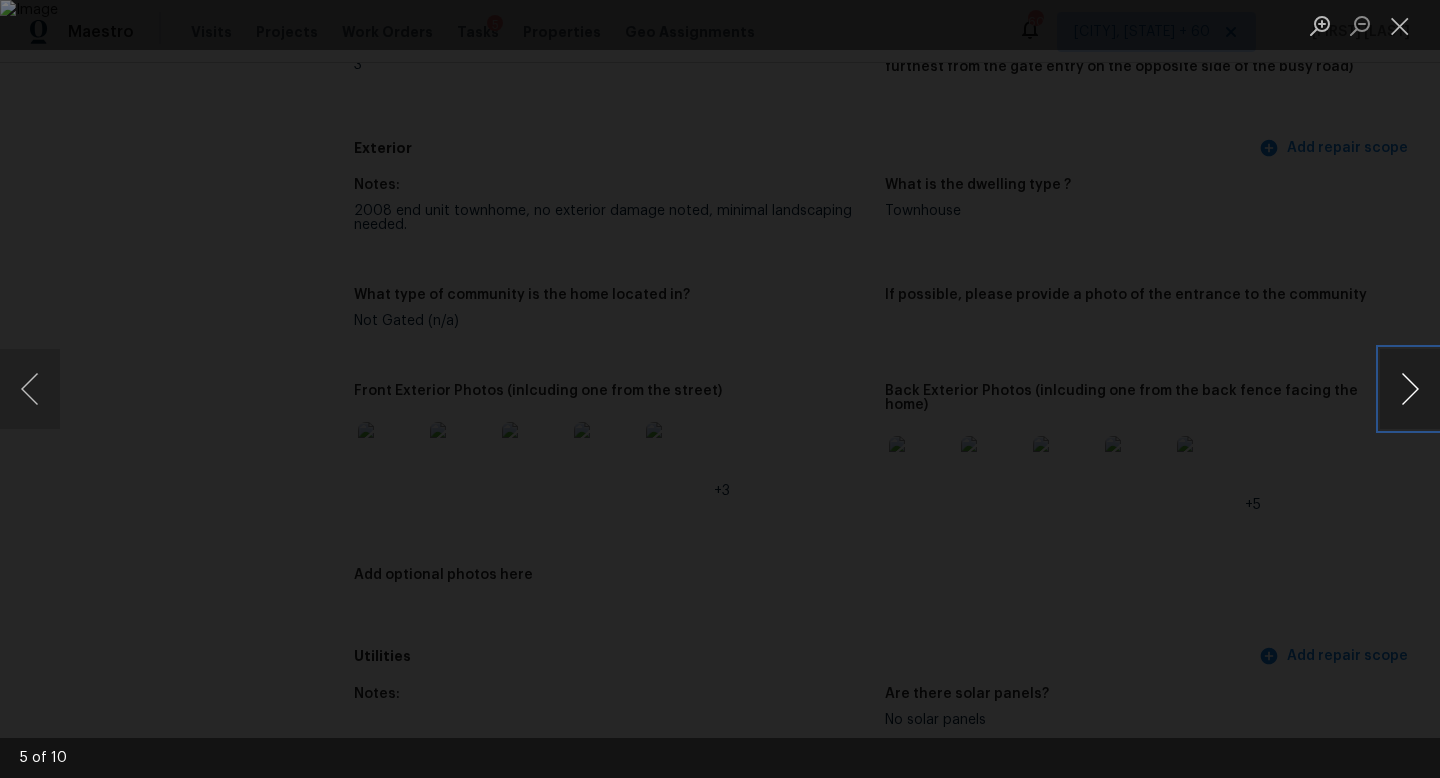 click at bounding box center (1410, 389) 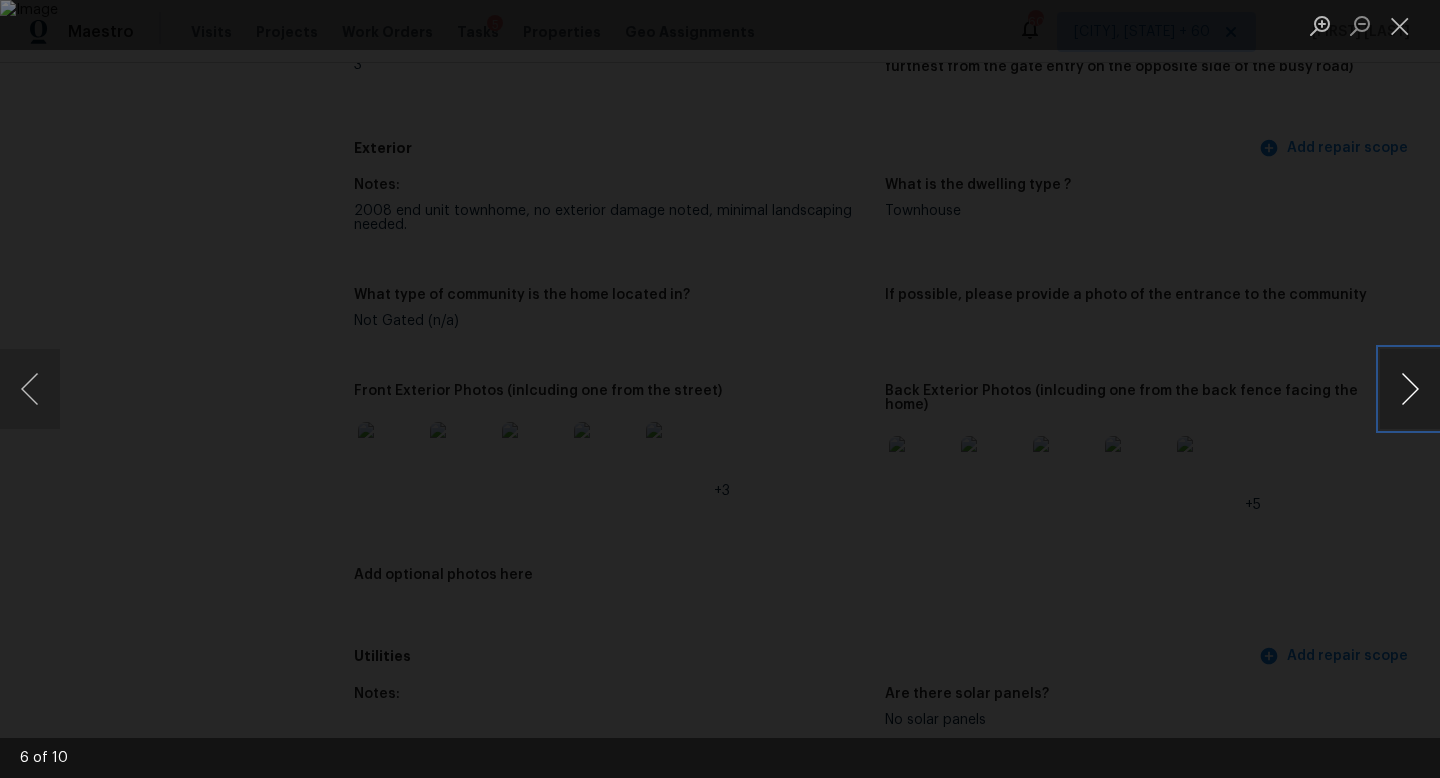 click at bounding box center (1410, 389) 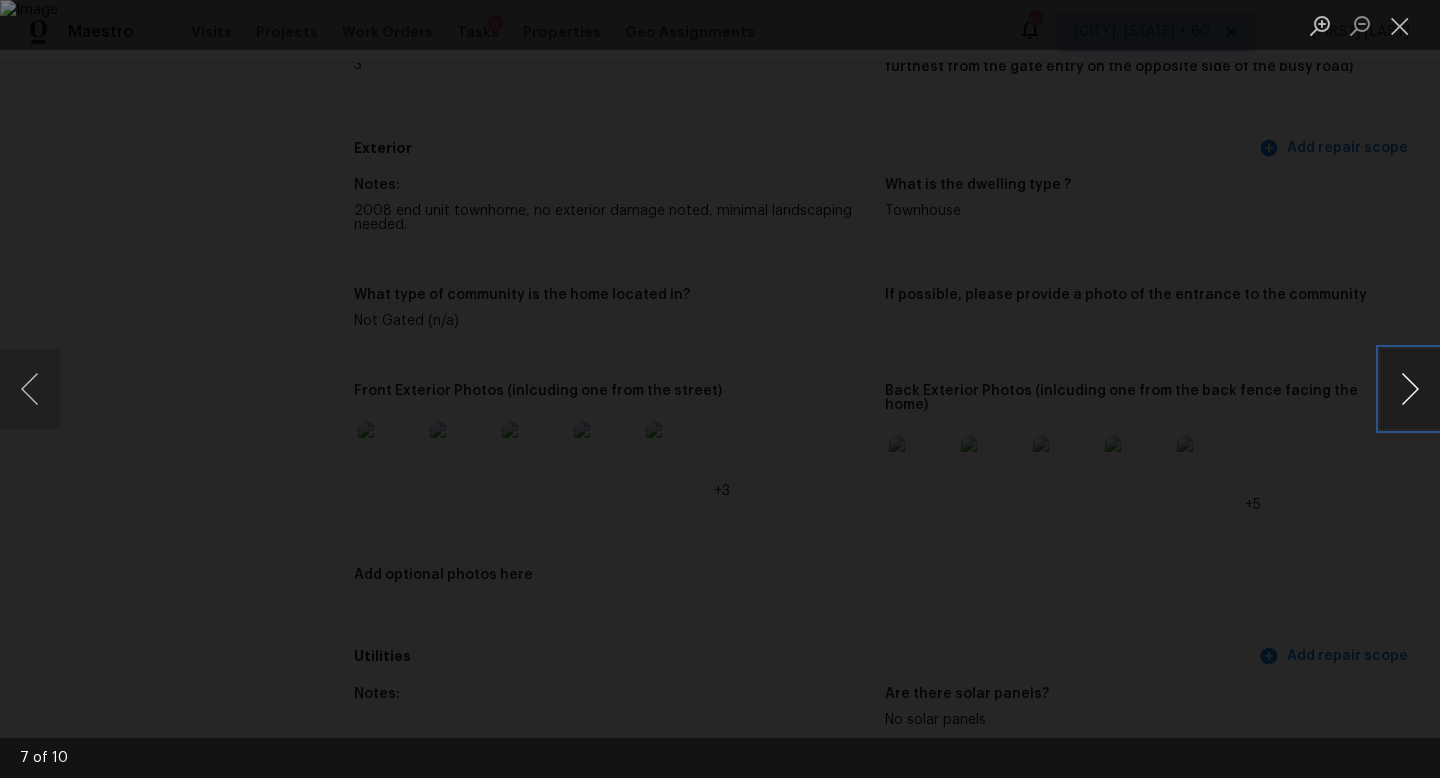 click at bounding box center [1410, 389] 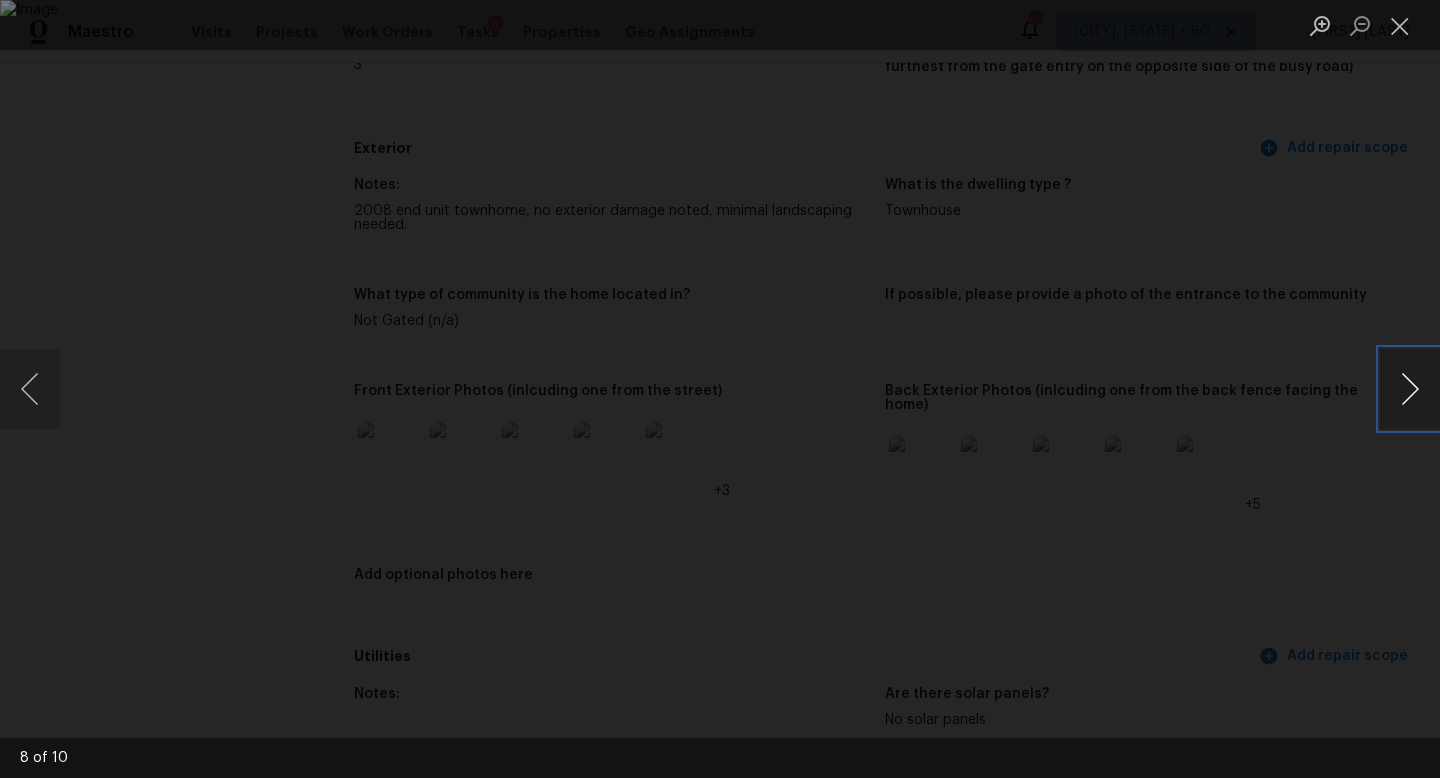 click at bounding box center [1410, 389] 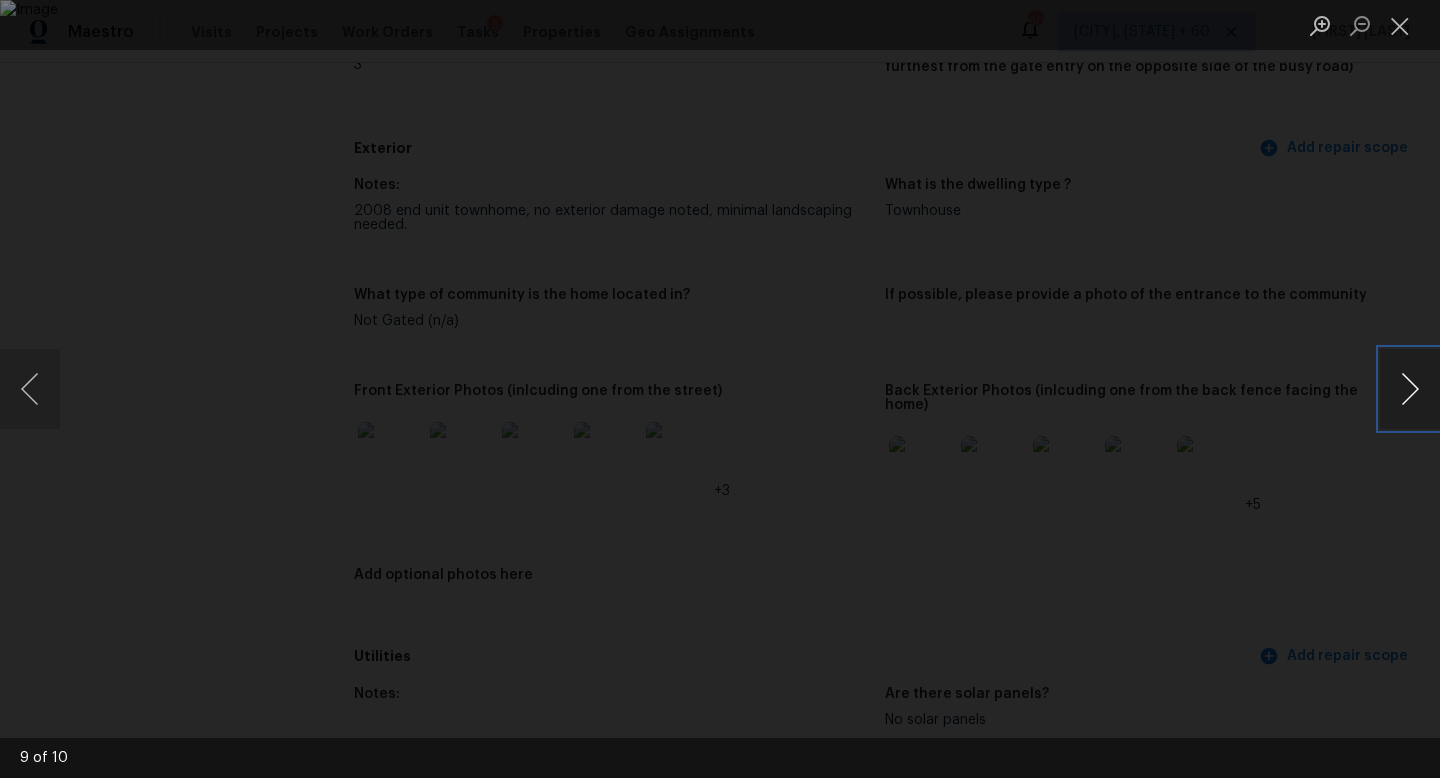 click at bounding box center [1410, 389] 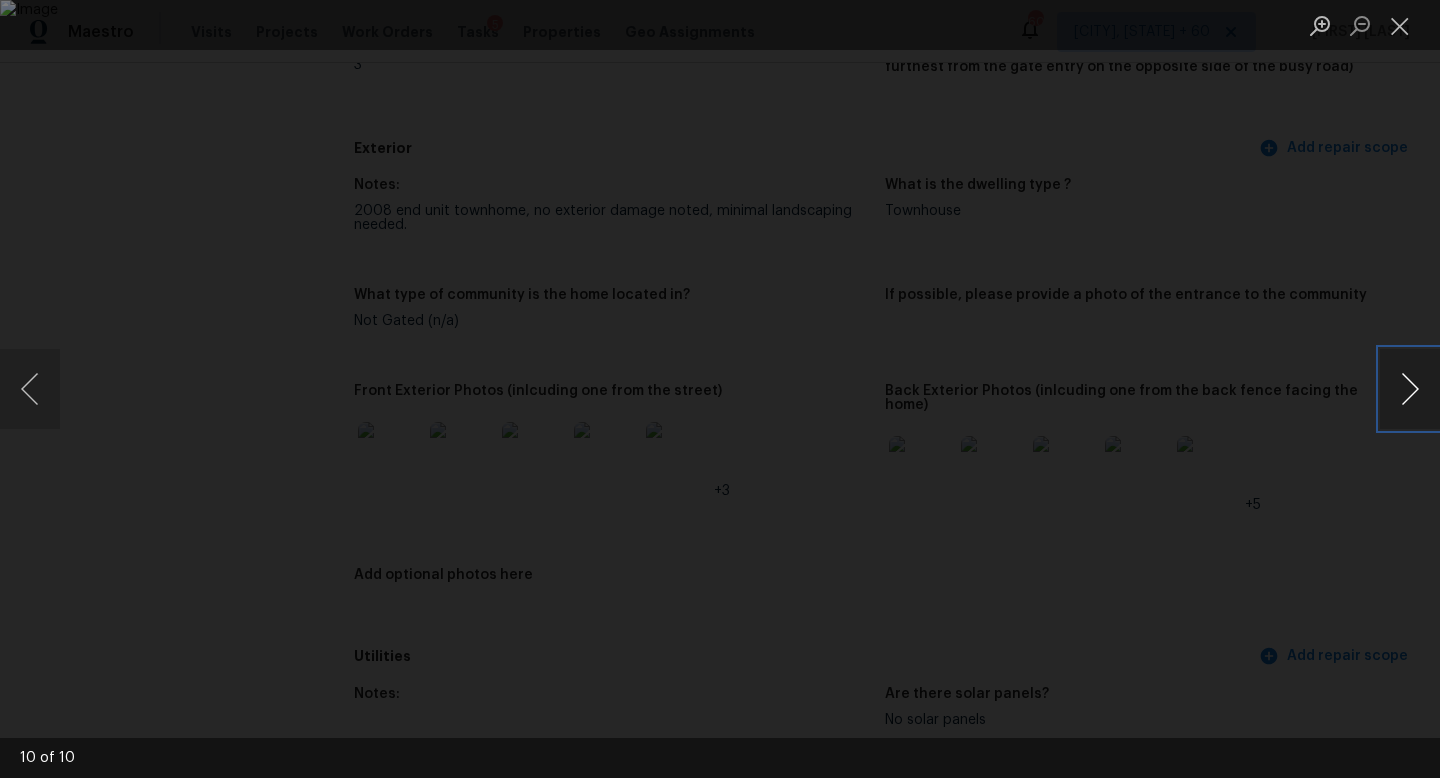 click at bounding box center (1410, 389) 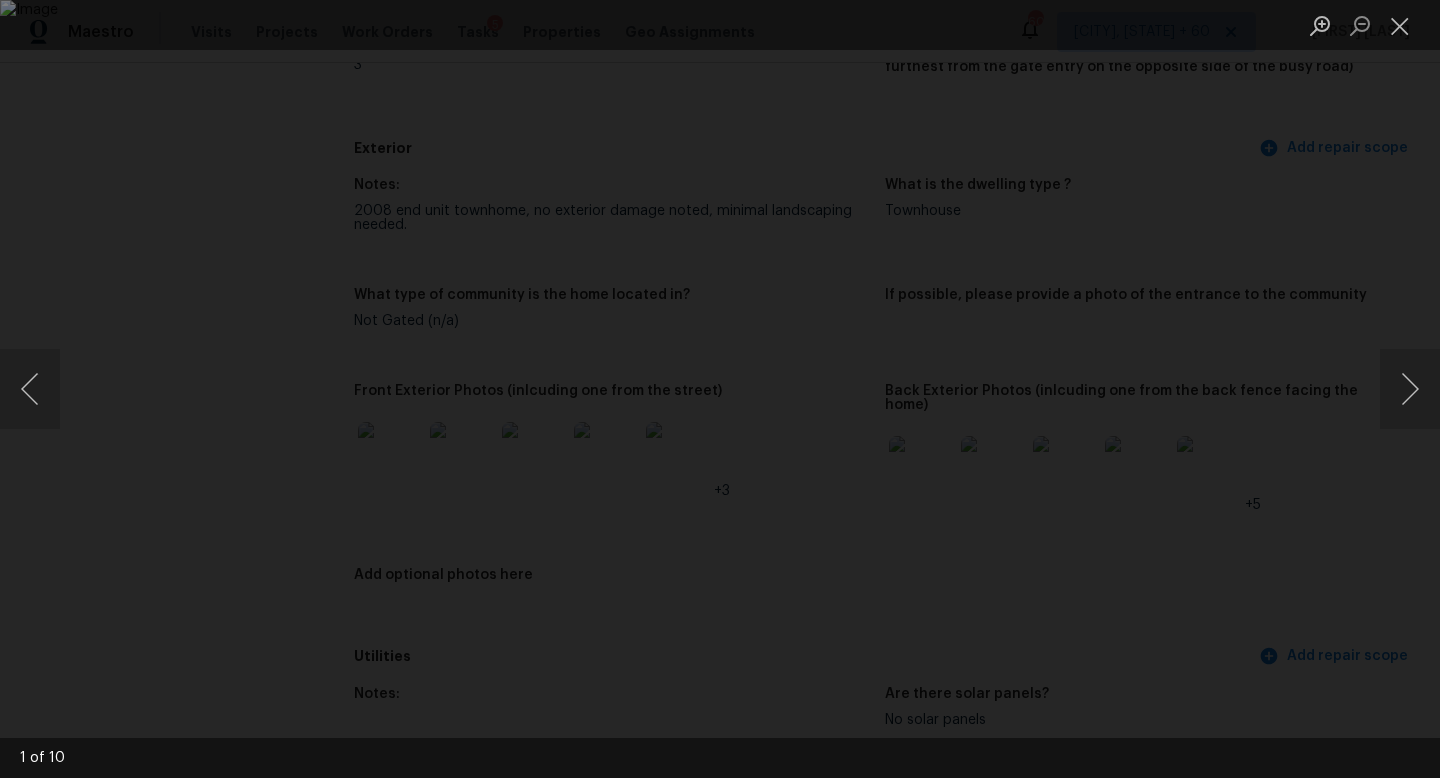 click at bounding box center (720, 389) 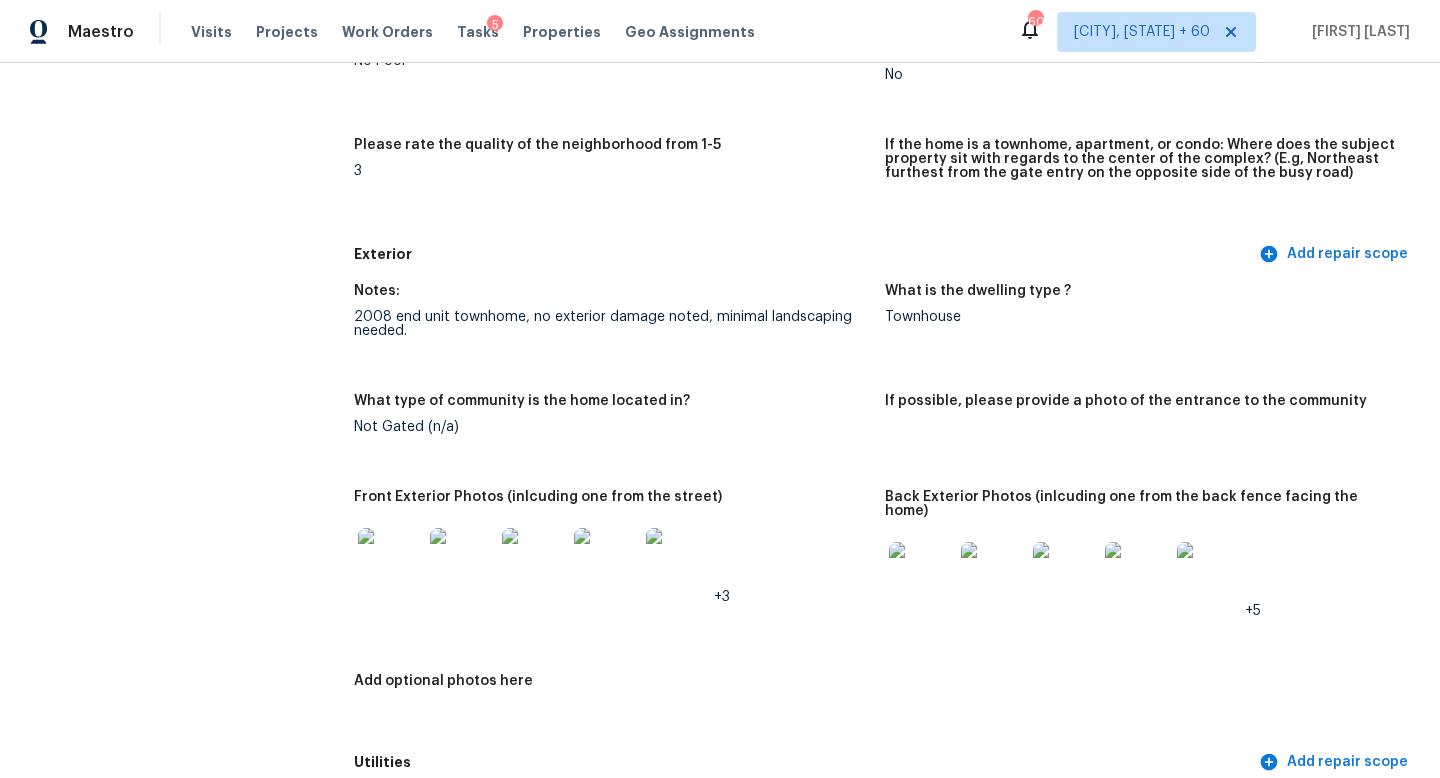 scroll, scrollTop: 688, scrollLeft: 0, axis: vertical 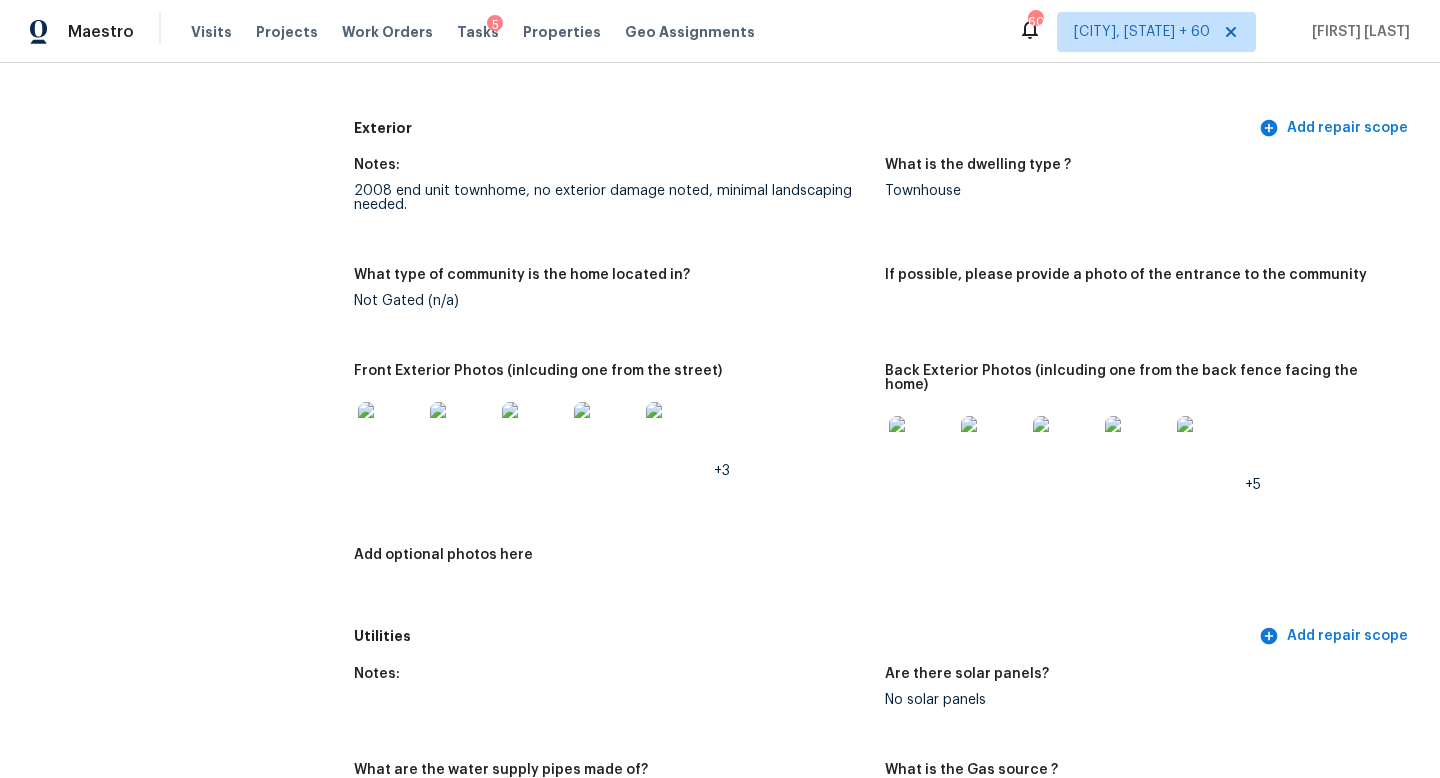 click at bounding box center (534, 434) 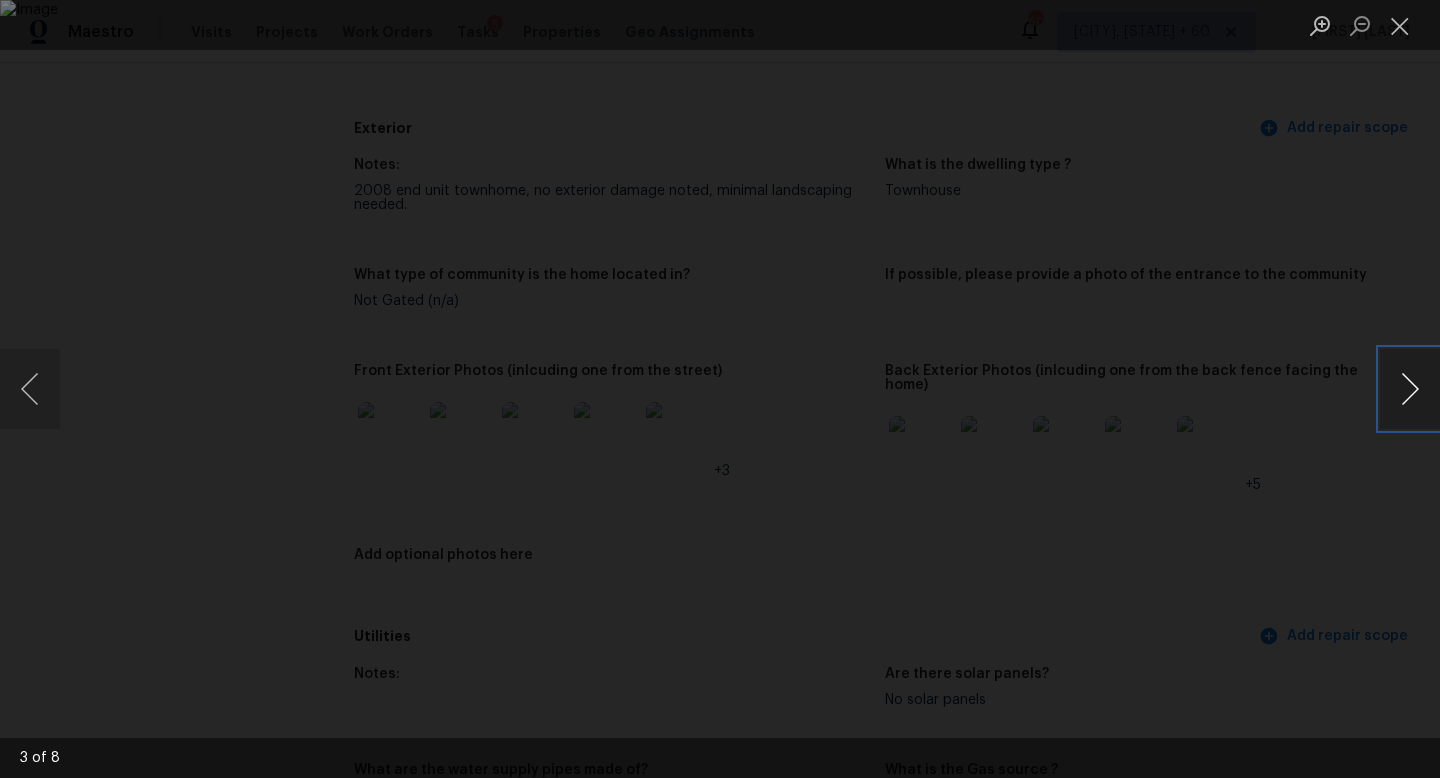 click at bounding box center (1410, 389) 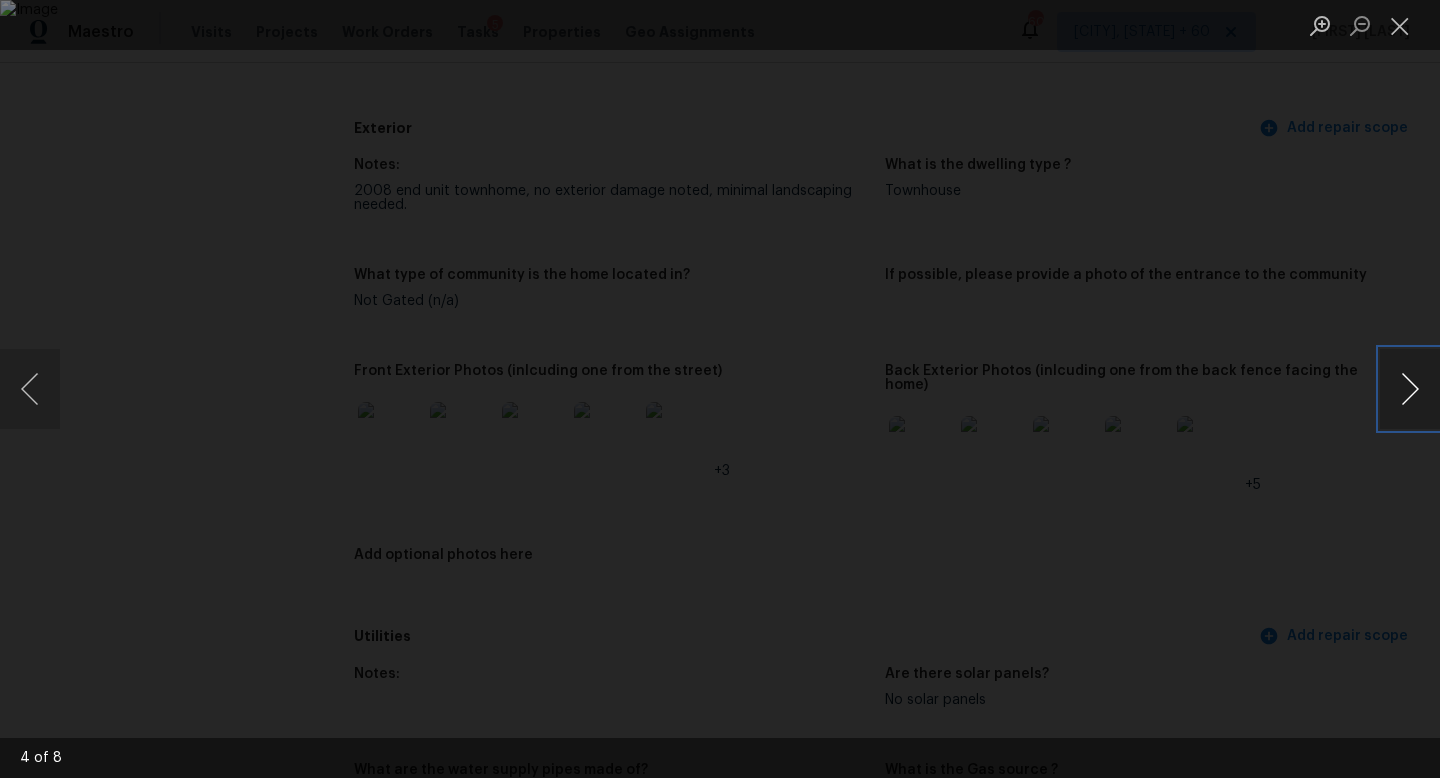click at bounding box center (1410, 389) 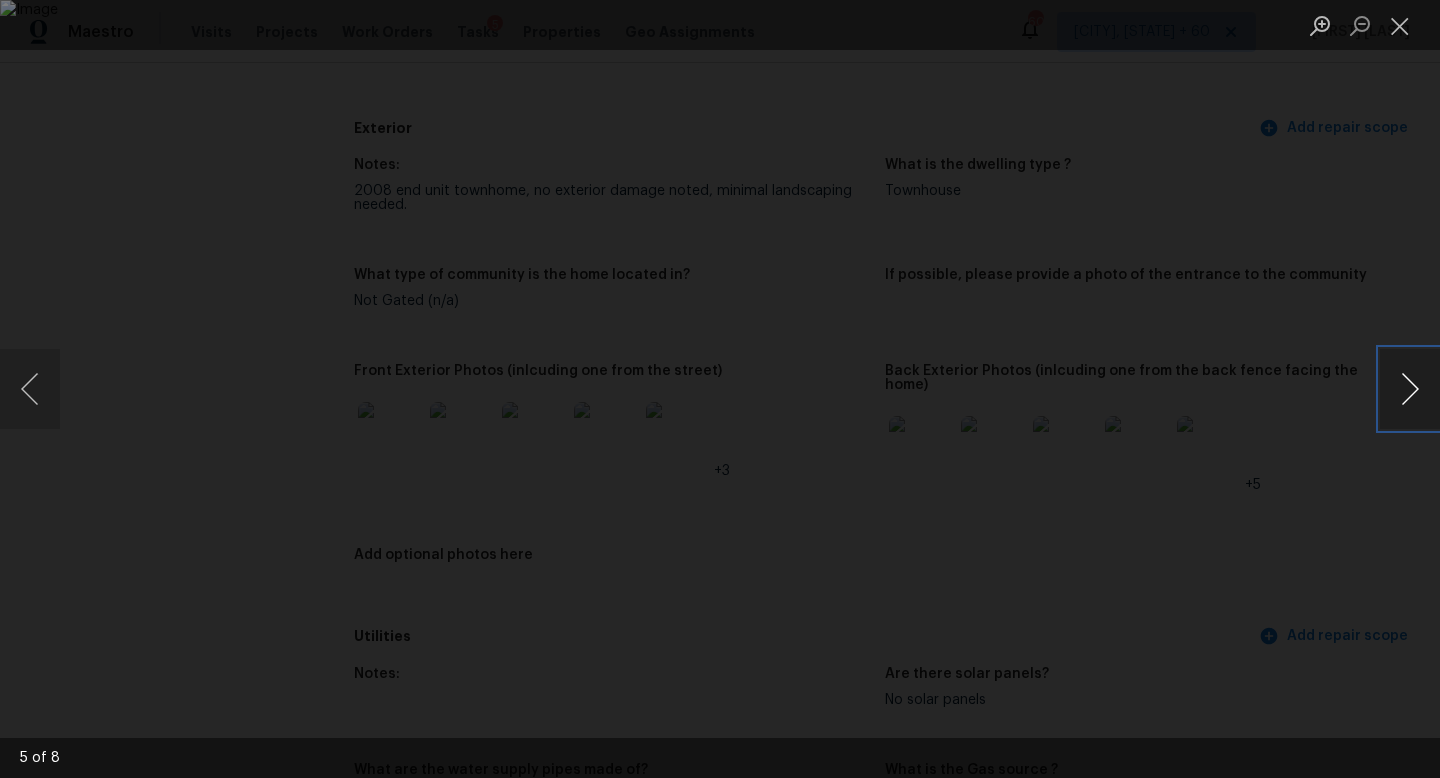 click at bounding box center (1410, 389) 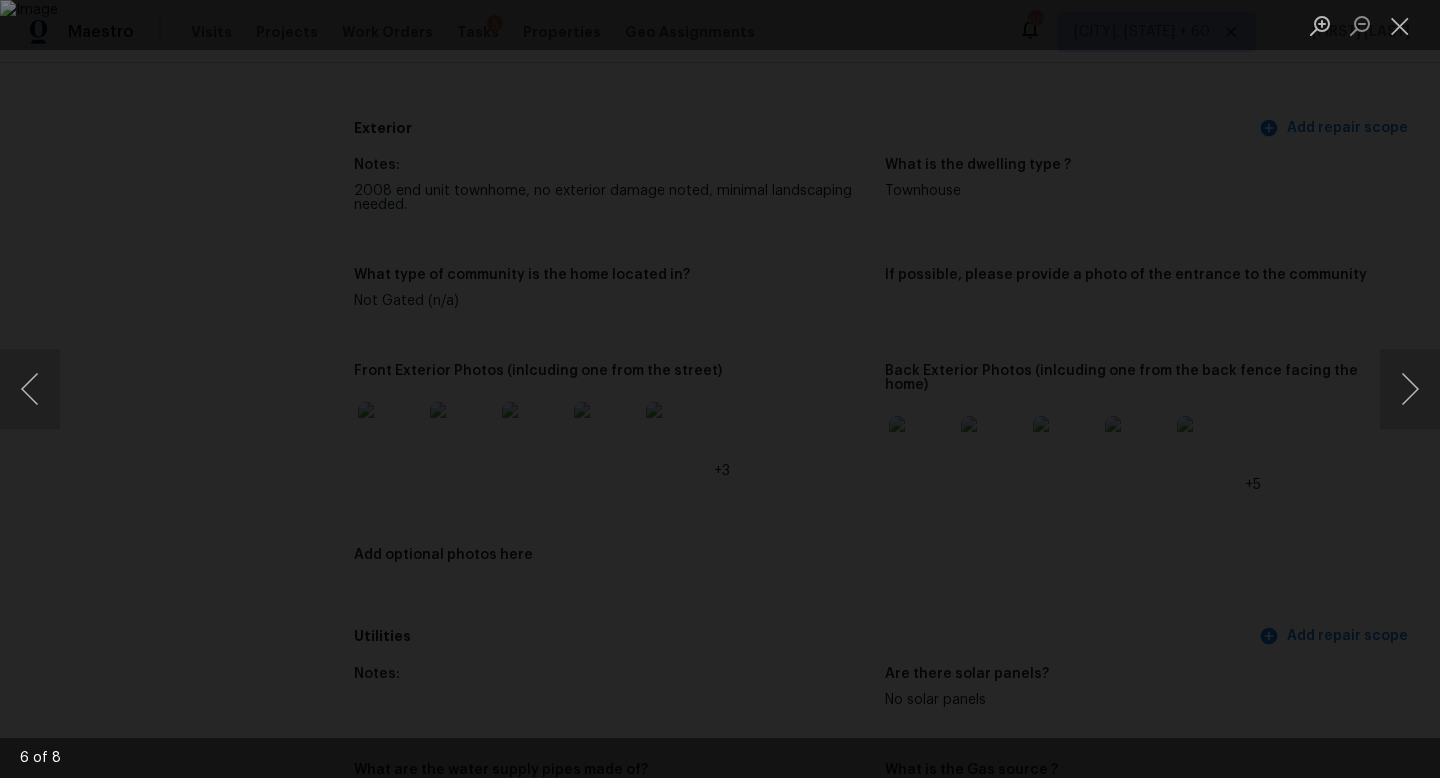 click at bounding box center (720, 389) 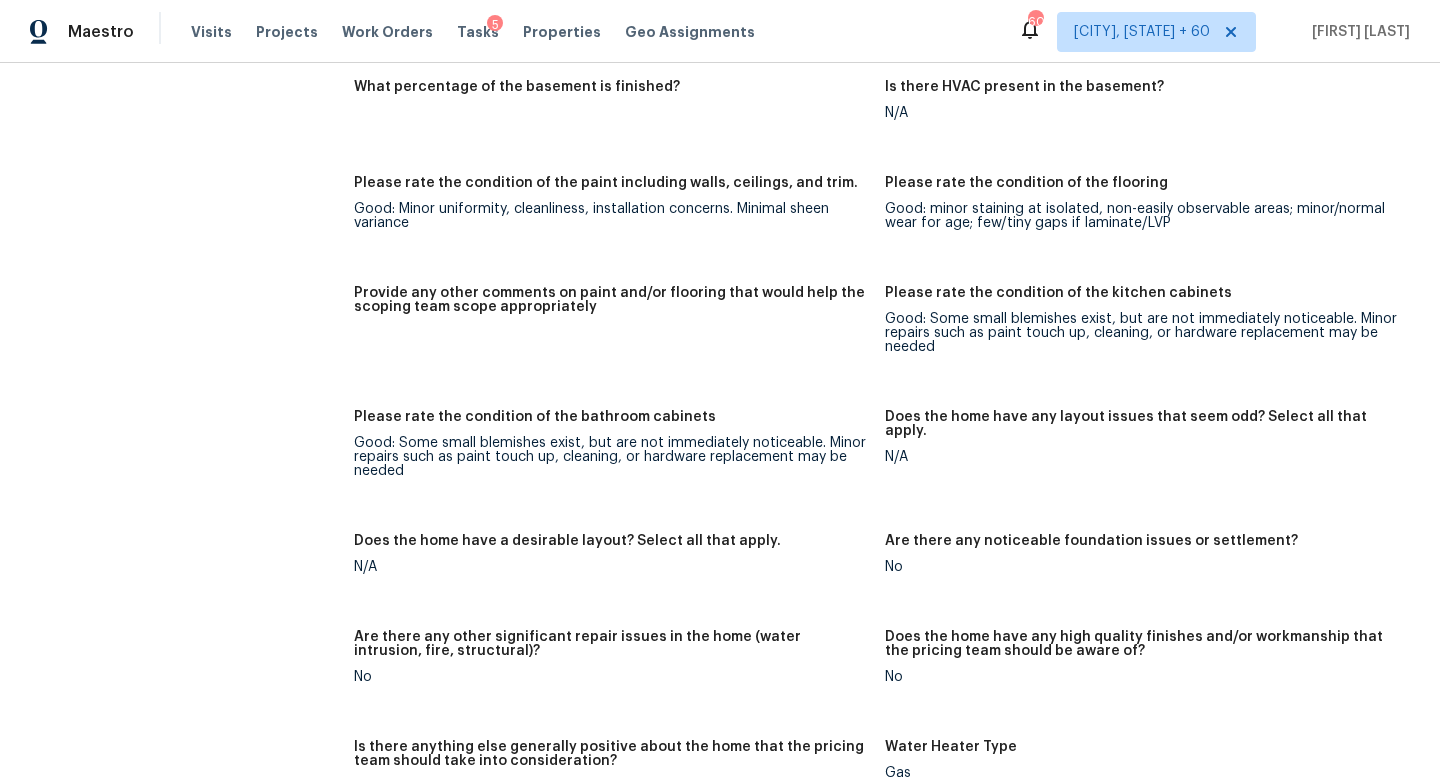 scroll, scrollTop: 3377, scrollLeft: 0, axis: vertical 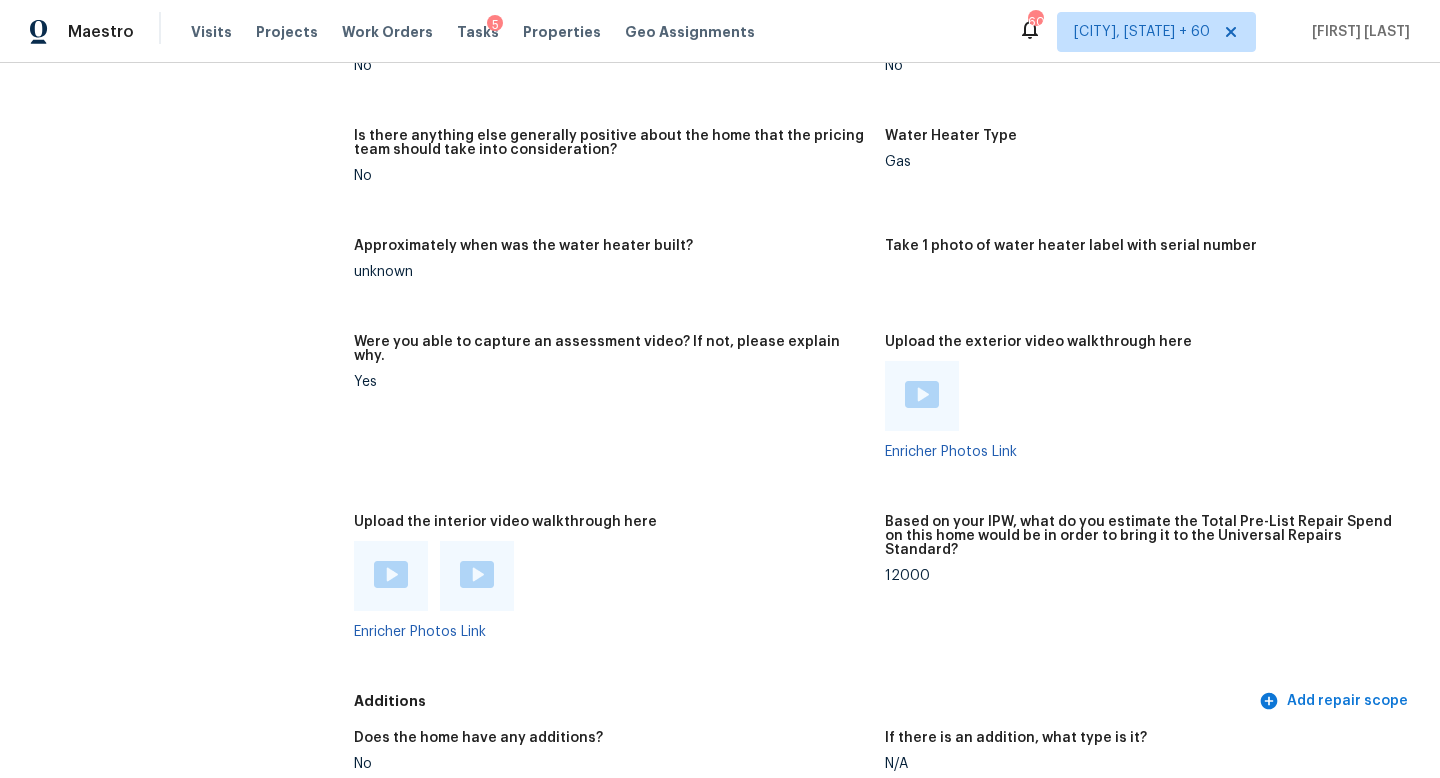 click at bounding box center (922, 394) 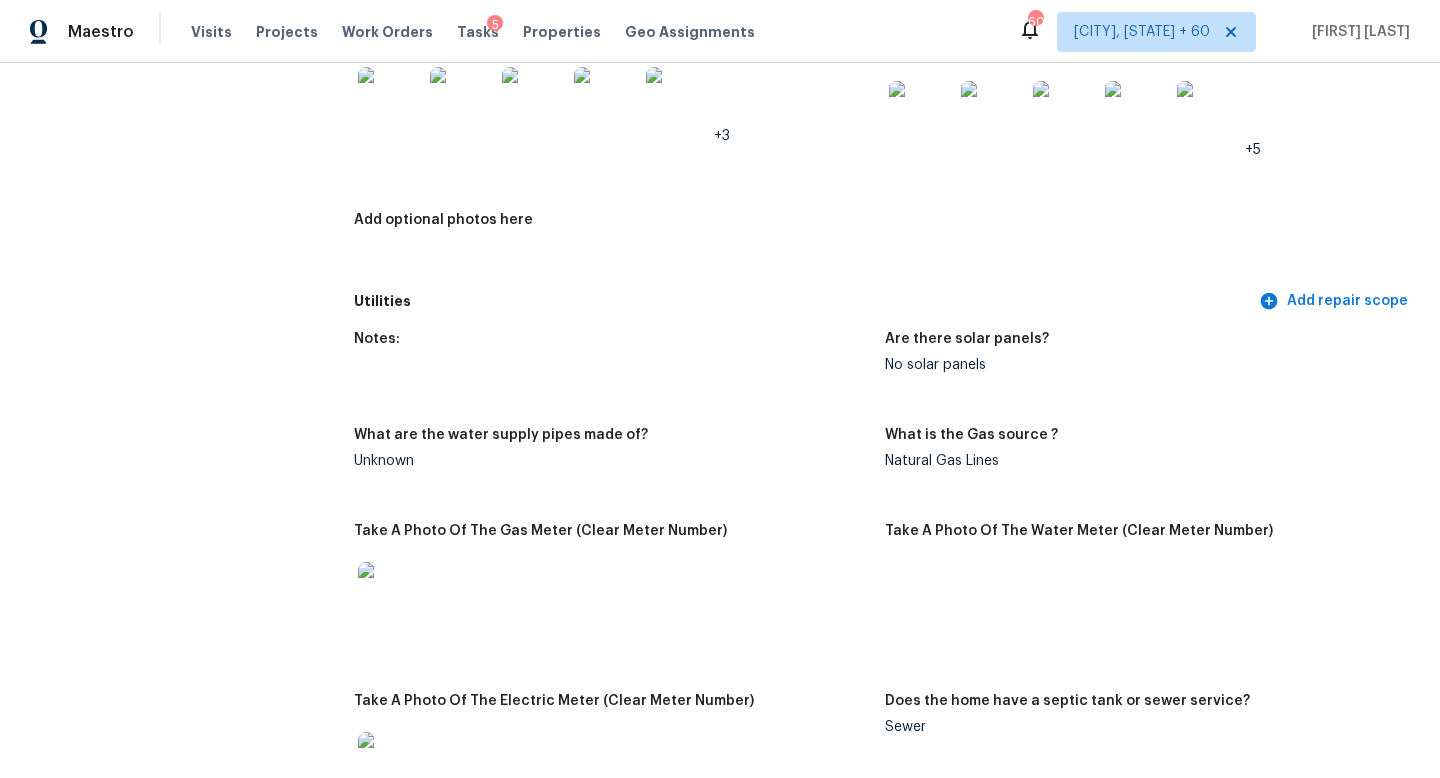 click on "All visits 14018 Drake Watch Ln Charlotte, NC 28262 Home details Other Visits No previous visits In-Person Walkthrough Completed:  8/5/2025, 17:40 PM  to   8/5/2025, 17:59 PM Assignee Jason Bouque Total Scopes 3 Due Date Tue, Aug 05 Questions Pricing Add repair scope Is there any noticeable new construction in the immediate or neighboring subdivision of the home? No Did you notice any neighbors who haven't kept up with their homes (ex. lots of debris, etc.), loud barking dogs, or is there noticeable traffic noise at the home? No Does either the front yard or back yard have a severe slope? No Rate the curb appeal of the home from 1-9 (1 being the worst home on the street, 9 being the best home on the street)? 6 If the home has a pool, what condition is it in? No Pool Is there a strong odor that doesn't go away as your nose adjusts? (4+ on a 5 point scale) Please specify where the odor exists and provide details. No Please rate the quality of the neighborhood from 1-5 3 Exterior Add repair scope Notes:  +3  +5" at bounding box center [720, 1747] 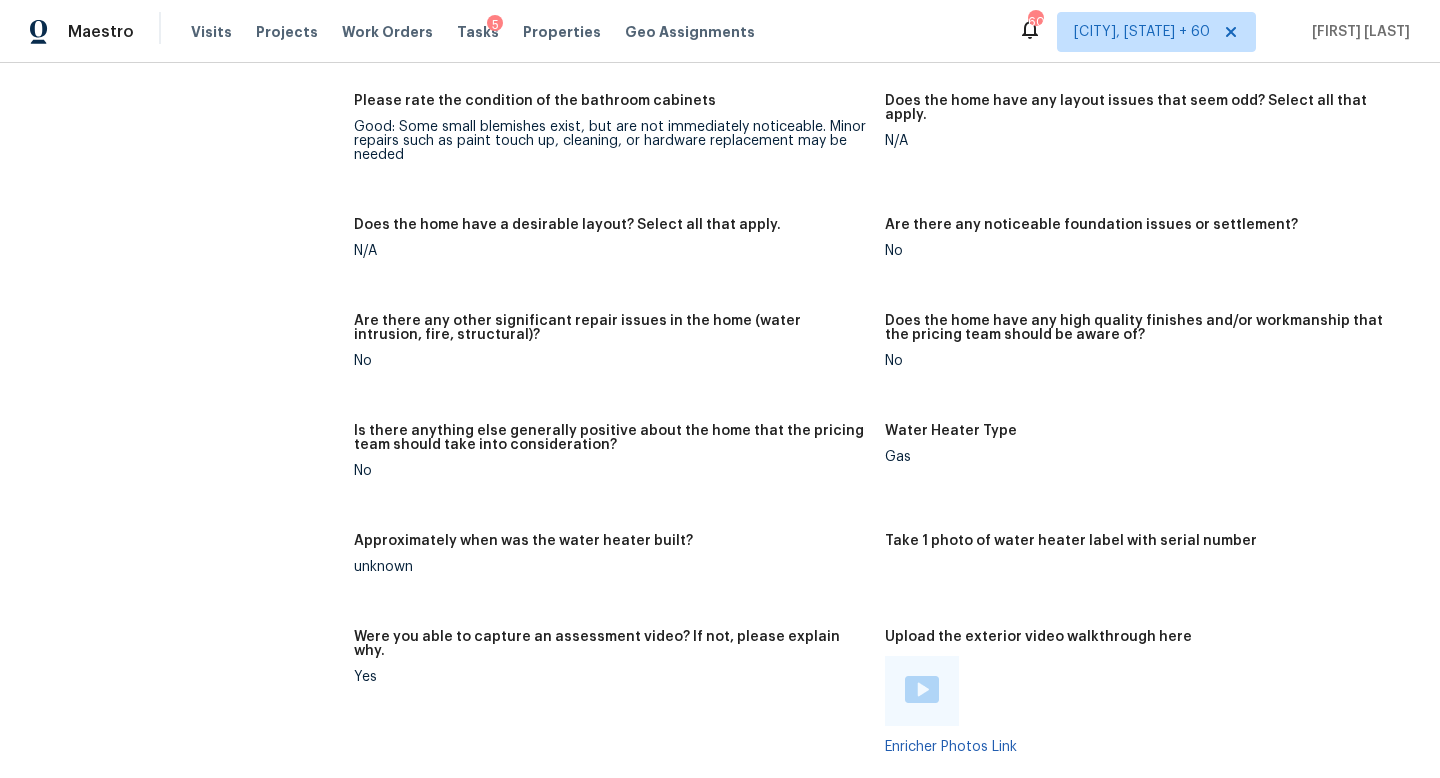 scroll, scrollTop: 3594, scrollLeft: 0, axis: vertical 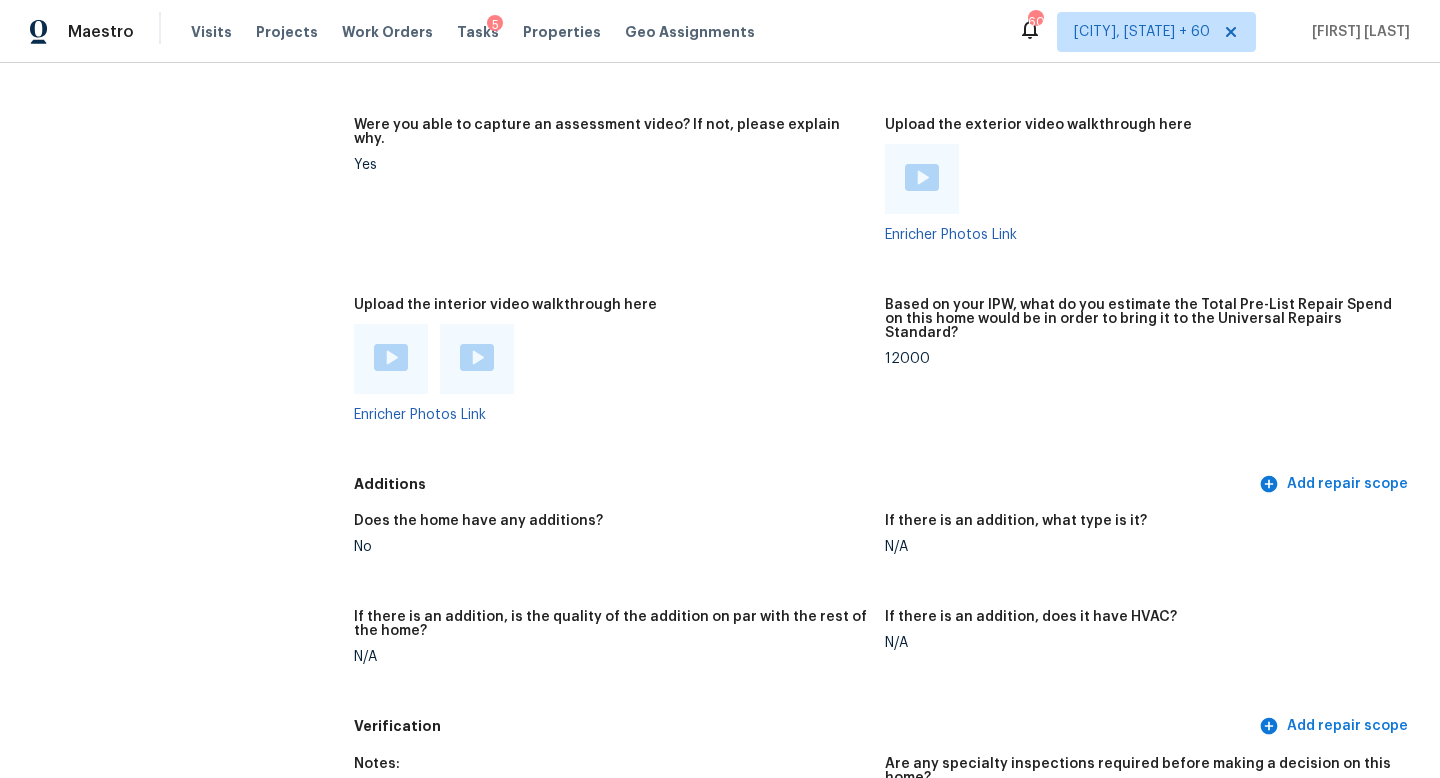 click on "All visits 14018 Drake Watch Ln Charlotte, NC 28262 Home details Other Visits No previous visits In-Person Walkthrough Completed:  8/5/2025, 17:40 PM  to   8/5/2025, 17:59 PM Assignee Jason Bouque Total Scopes 3 Due Date Tue, Aug 05 Questions Pricing Add repair scope Is there any noticeable new construction in the immediate or neighboring subdivision of the home? No Did you notice any neighbors who haven't kept up with their homes (ex. lots of debris, etc.), loud barking dogs, or is there noticeable traffic noise at the home? No Does either the front yard or back yard have a severe slope? No Rate the curb appeal of the home from 1-9 (1 being the worst home on the street, 9 being the best home on the street)? 6 If the home has a pool, what condition is it in? No Pool Is there a strong odor that doesn't go away as your nose adjusts? (4+ on a 5 point scale) Please specify where the odor exists and provide details. No Please rate the quality of the neighborhood from 1-5 3 Exterior Add repair scope Notes:  +3  +5" at bounding box center [720, -824] 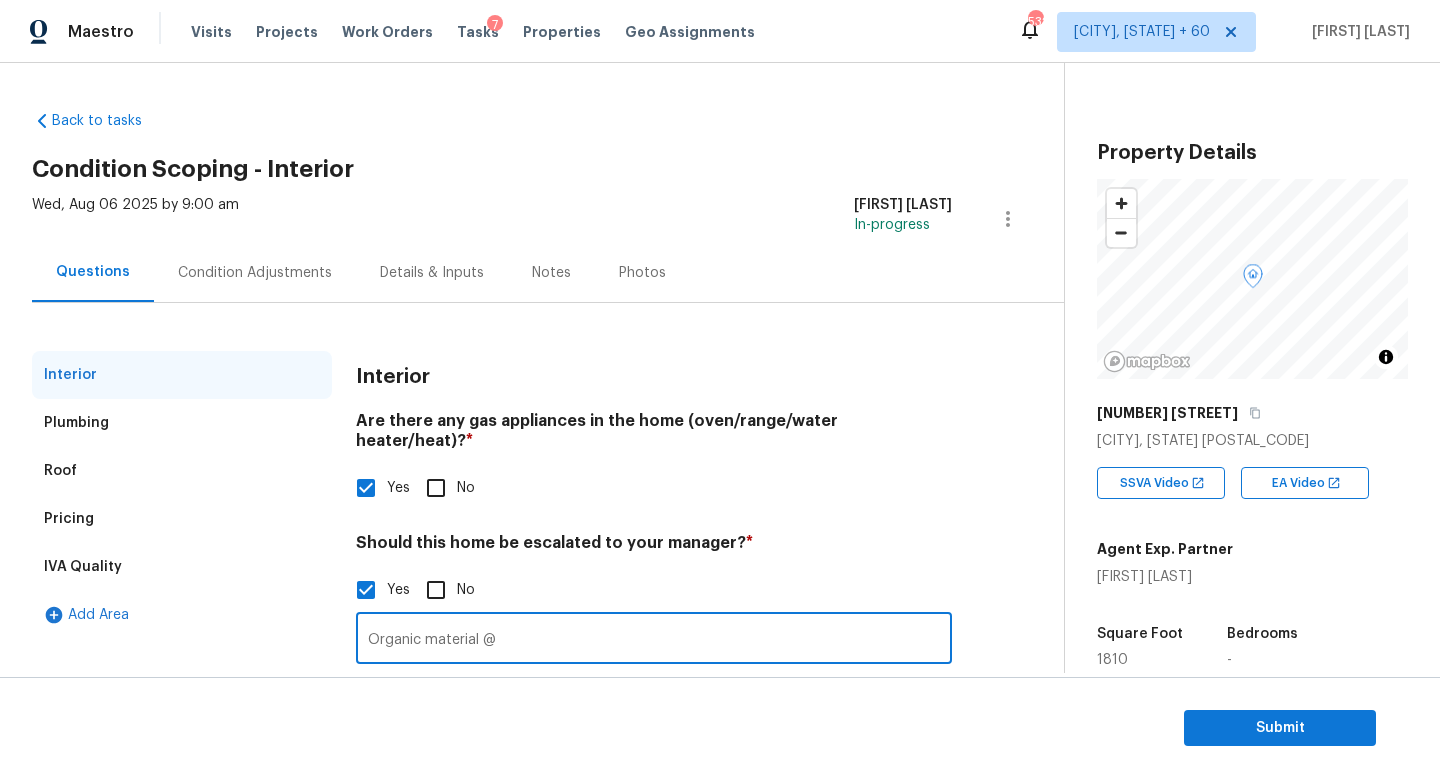 scroll, scrollTop: 0, scrollLeft: 0, axis: both 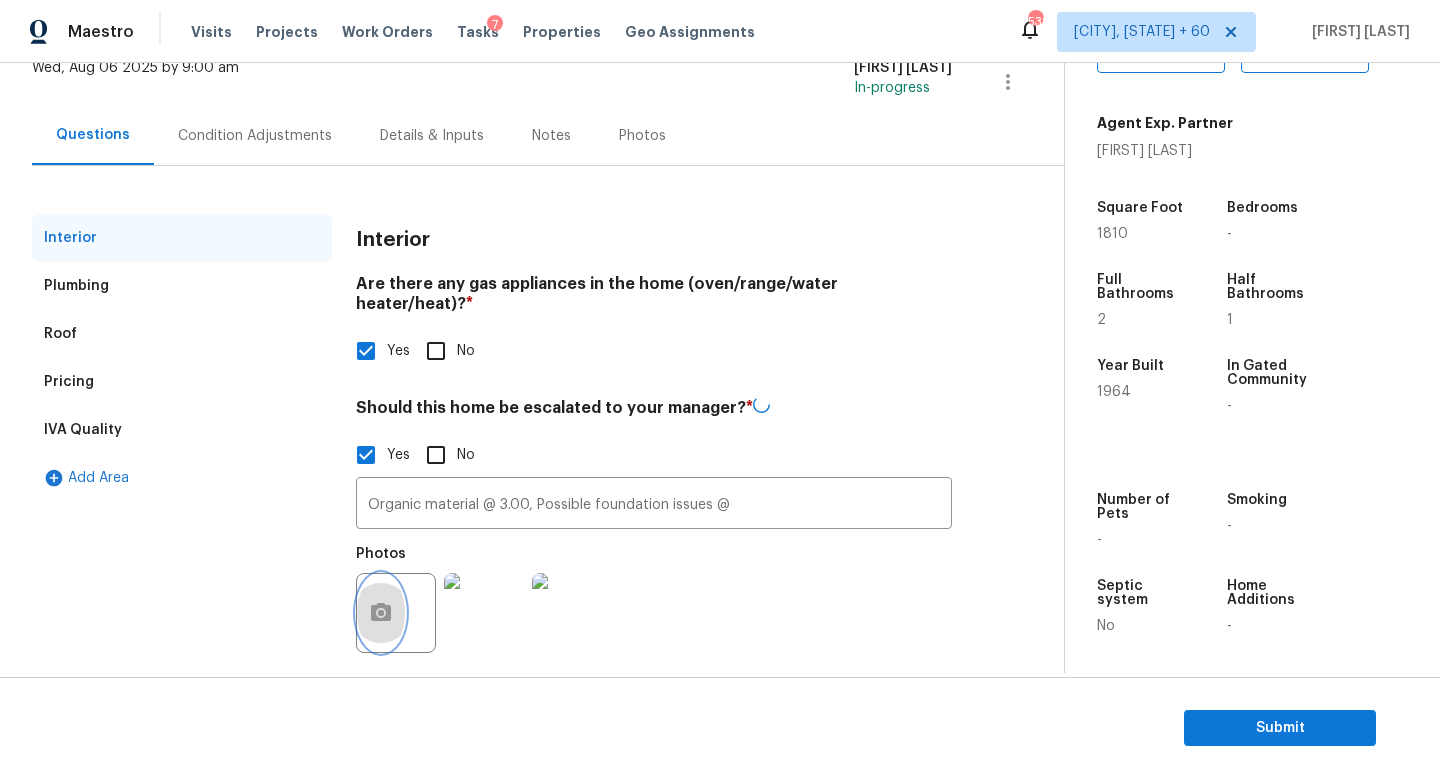 click at bounding box center [381, 613] 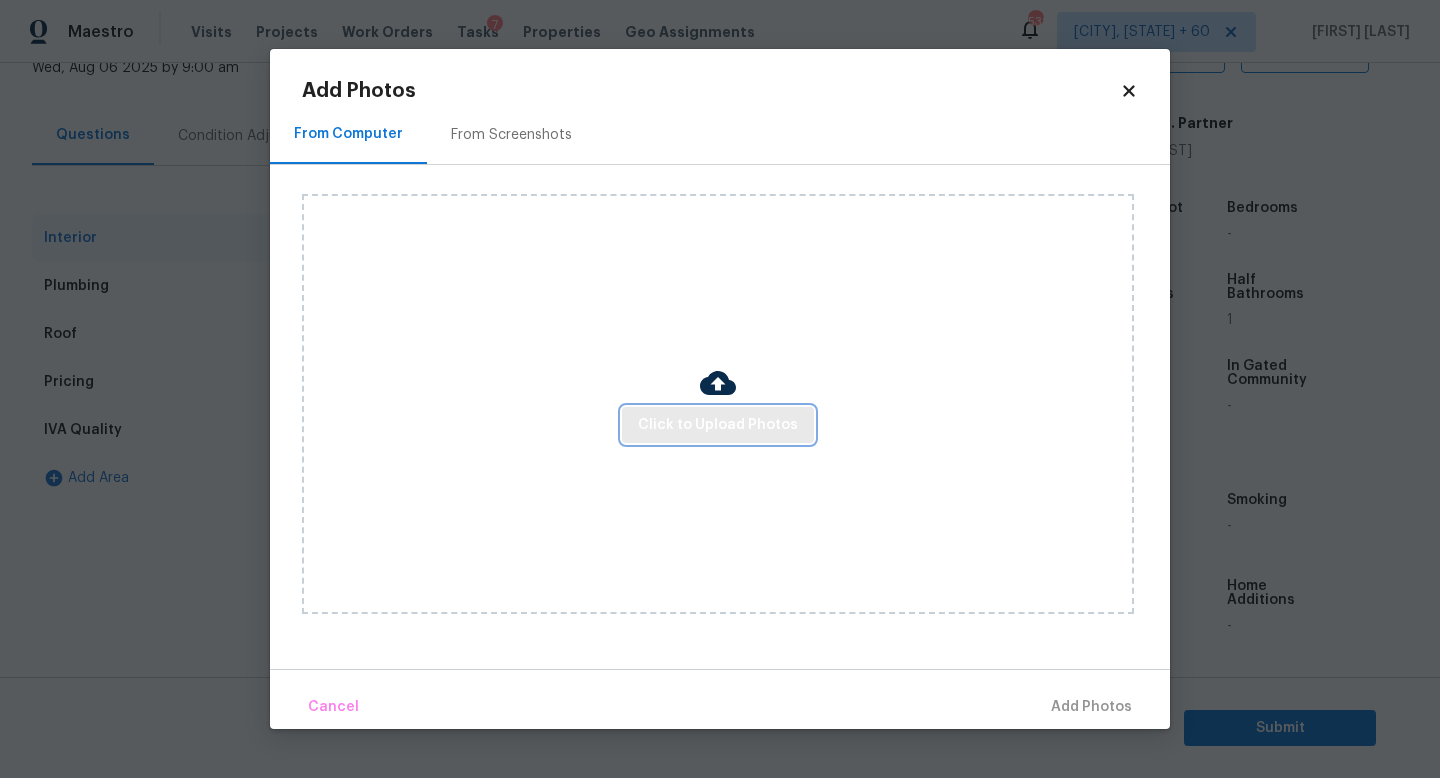 click on "Click to Upload Photos" at bounding box center (718, 425) 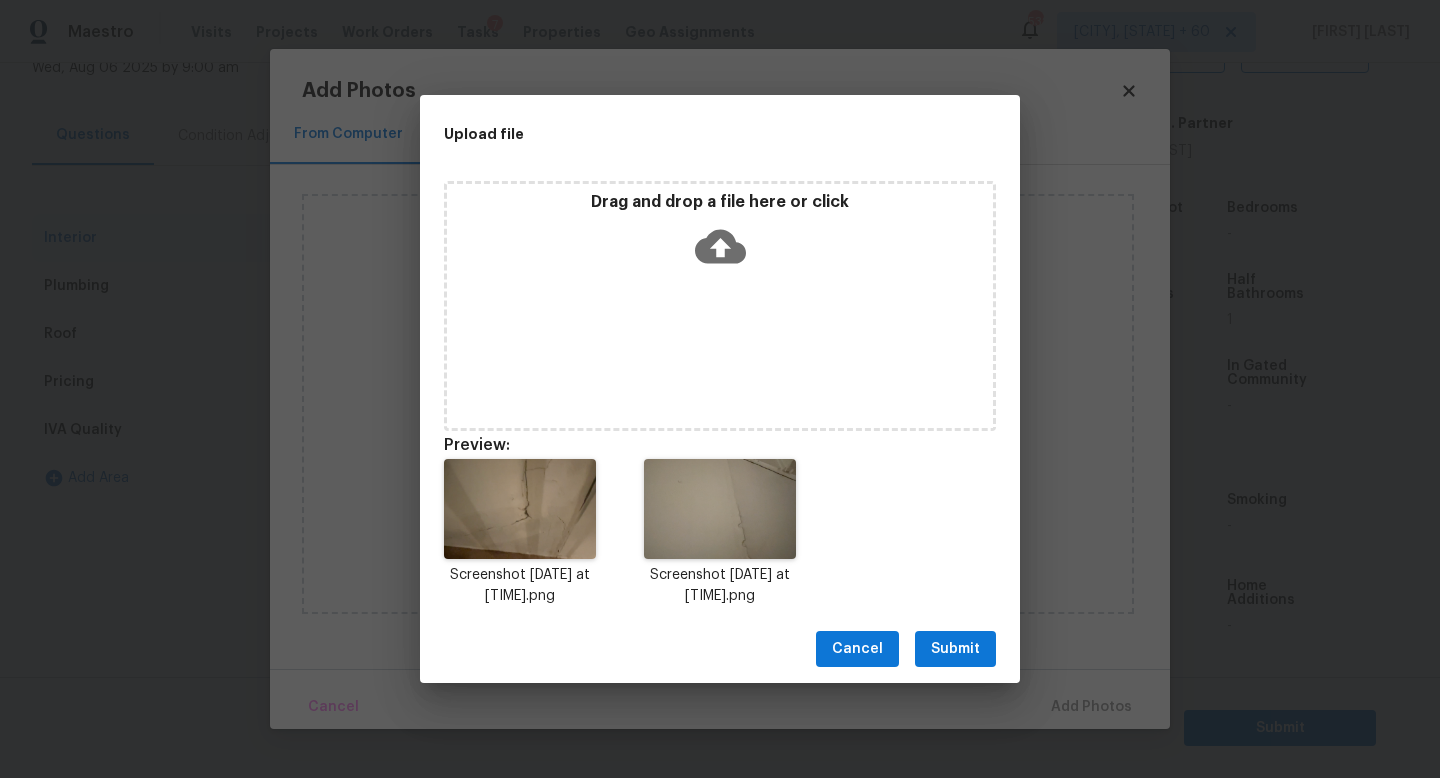 click on "Submit" at bounding box center [955, 649] 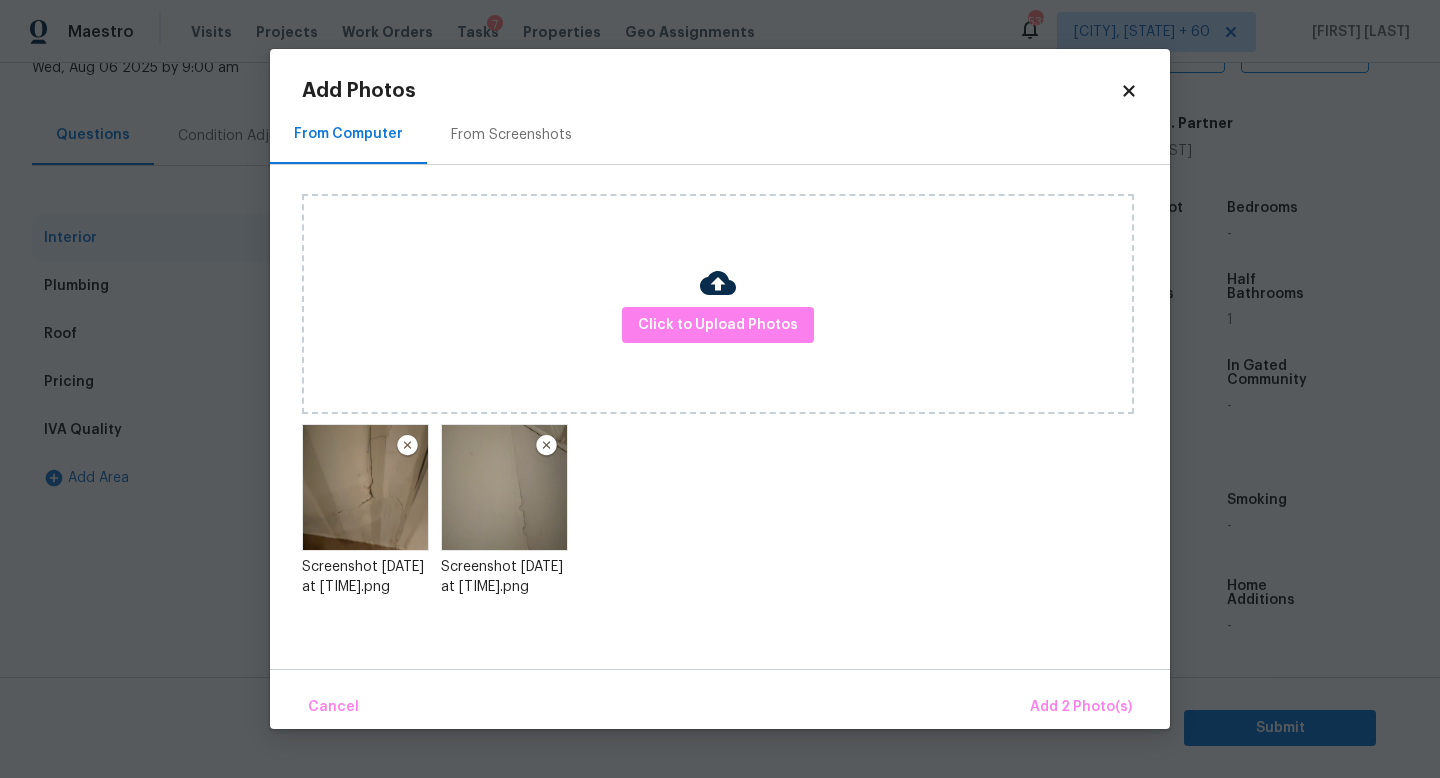 click on "Cancel Add 2 Photo(s)" at bounding box center [720, 699] 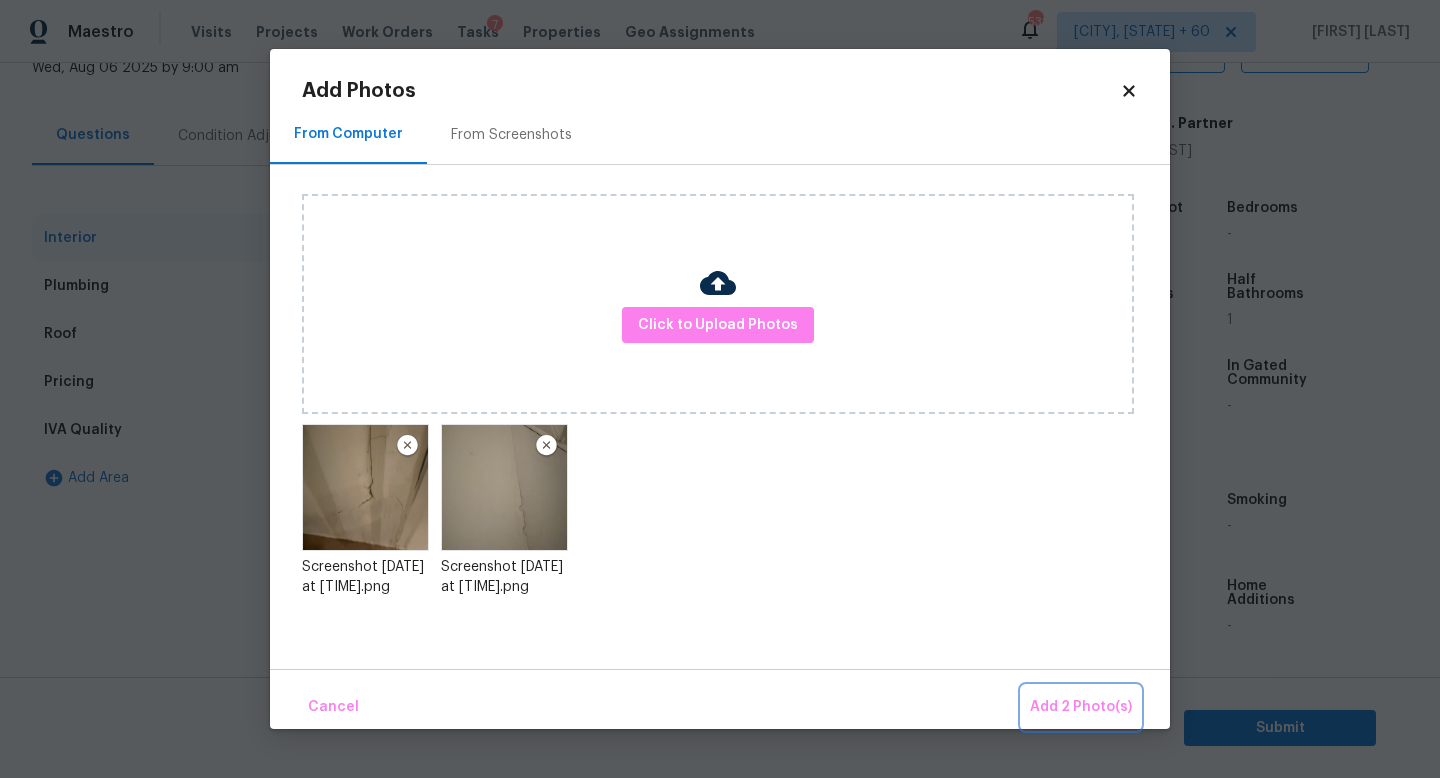 click on "Add 2 Photo(s)" at bounding box center (1081, 707) 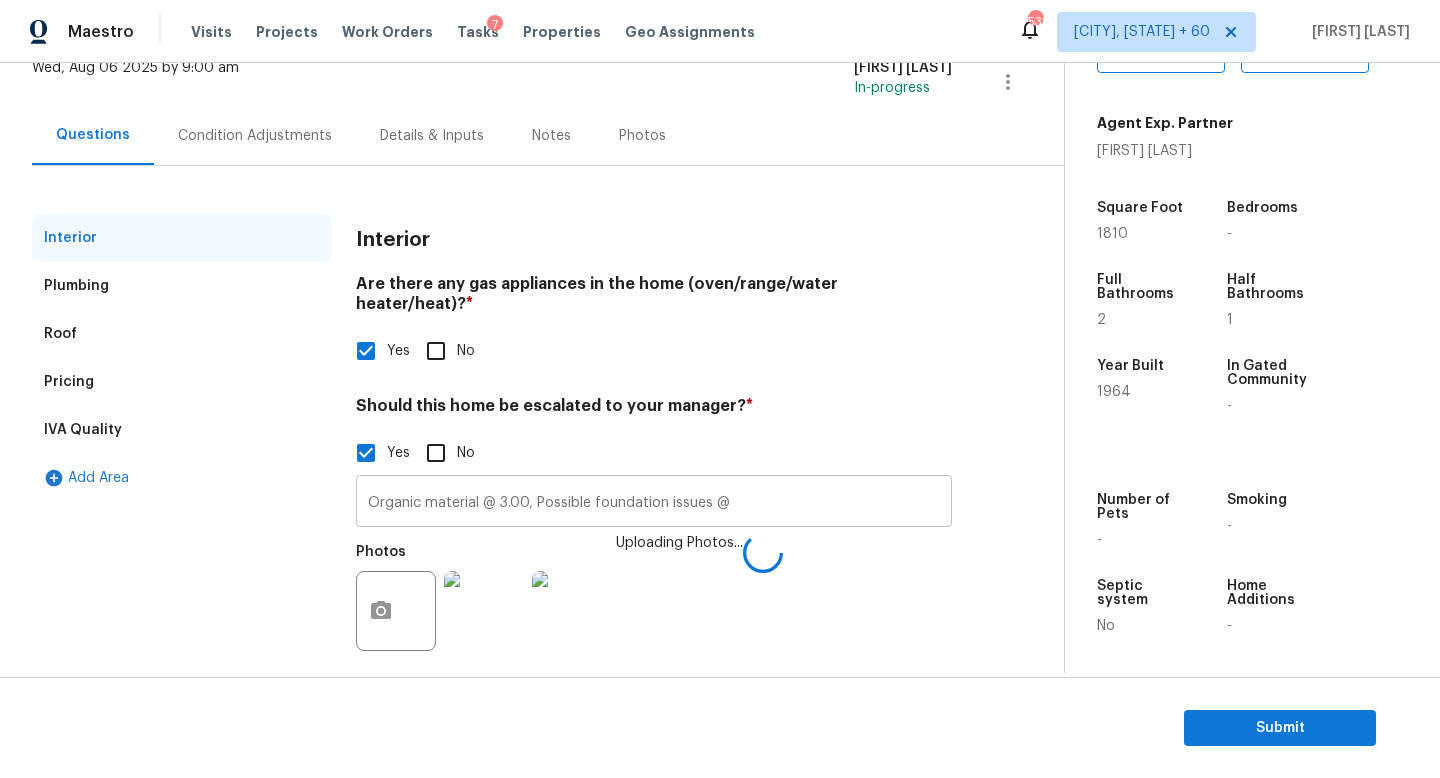 click on "Organic material @ 3.00, Possible foundation issues @" at bounding box center (654, 503) 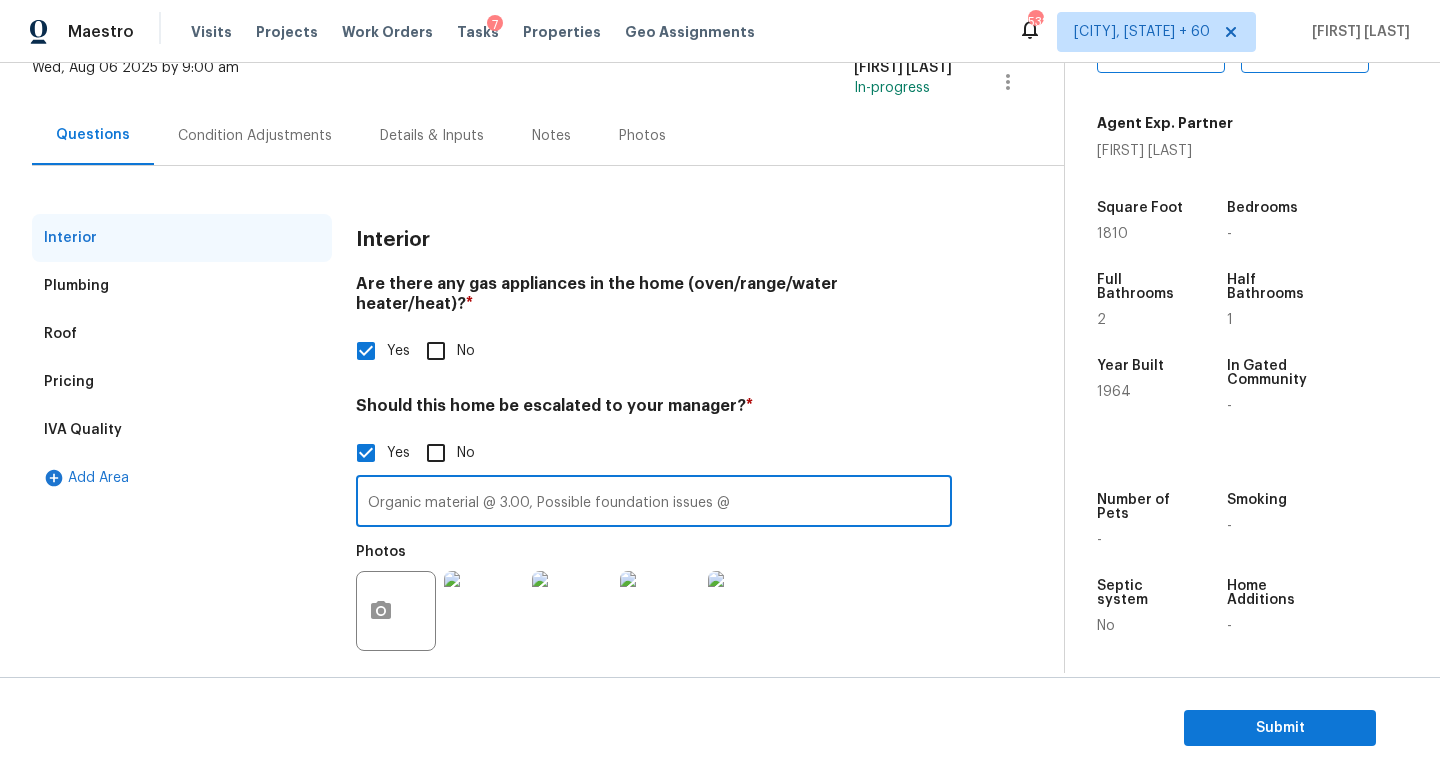 click on "Organic material @ 3.00, Possible foundation issues @" at bounding box center [654, 503] 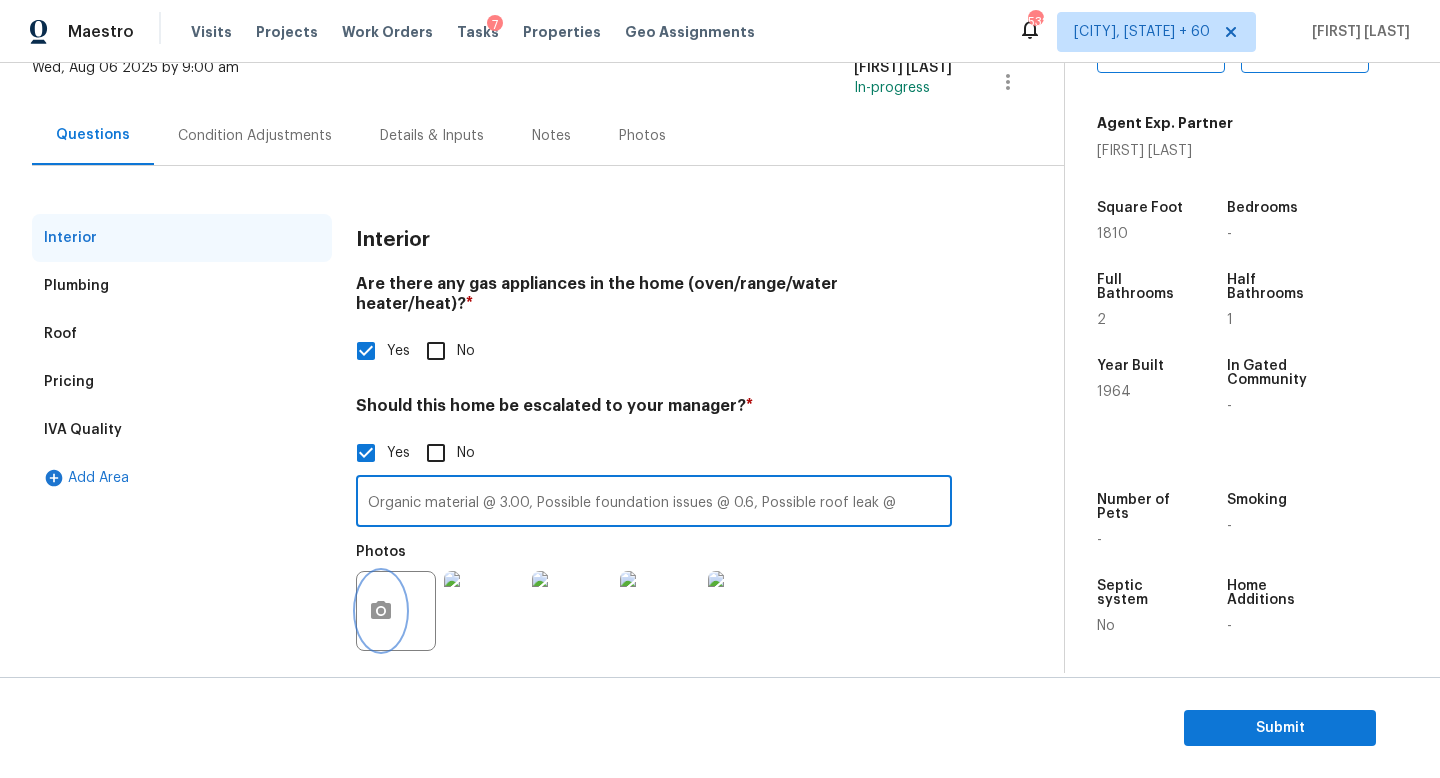click at bounding box center (396, 611) 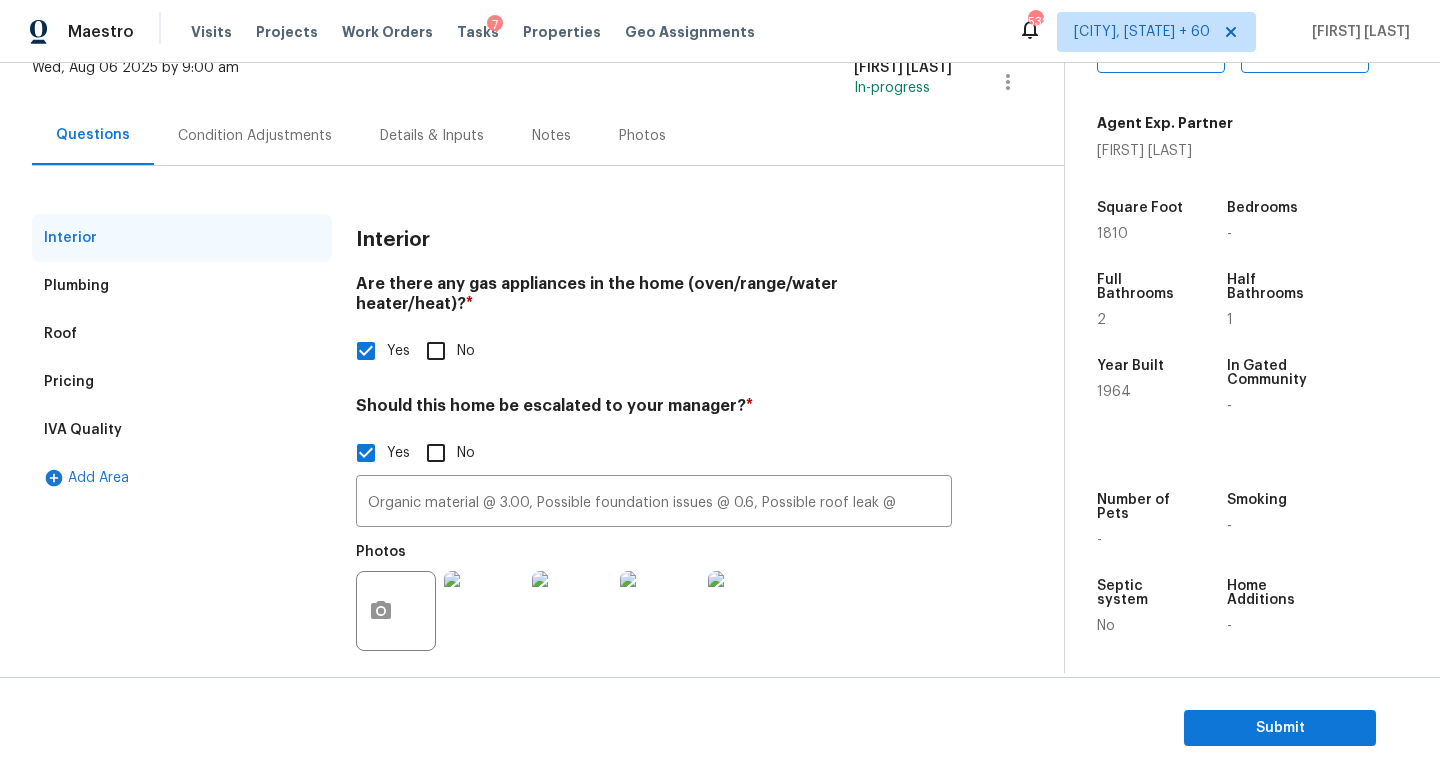 click at bounding box center [396, 611] 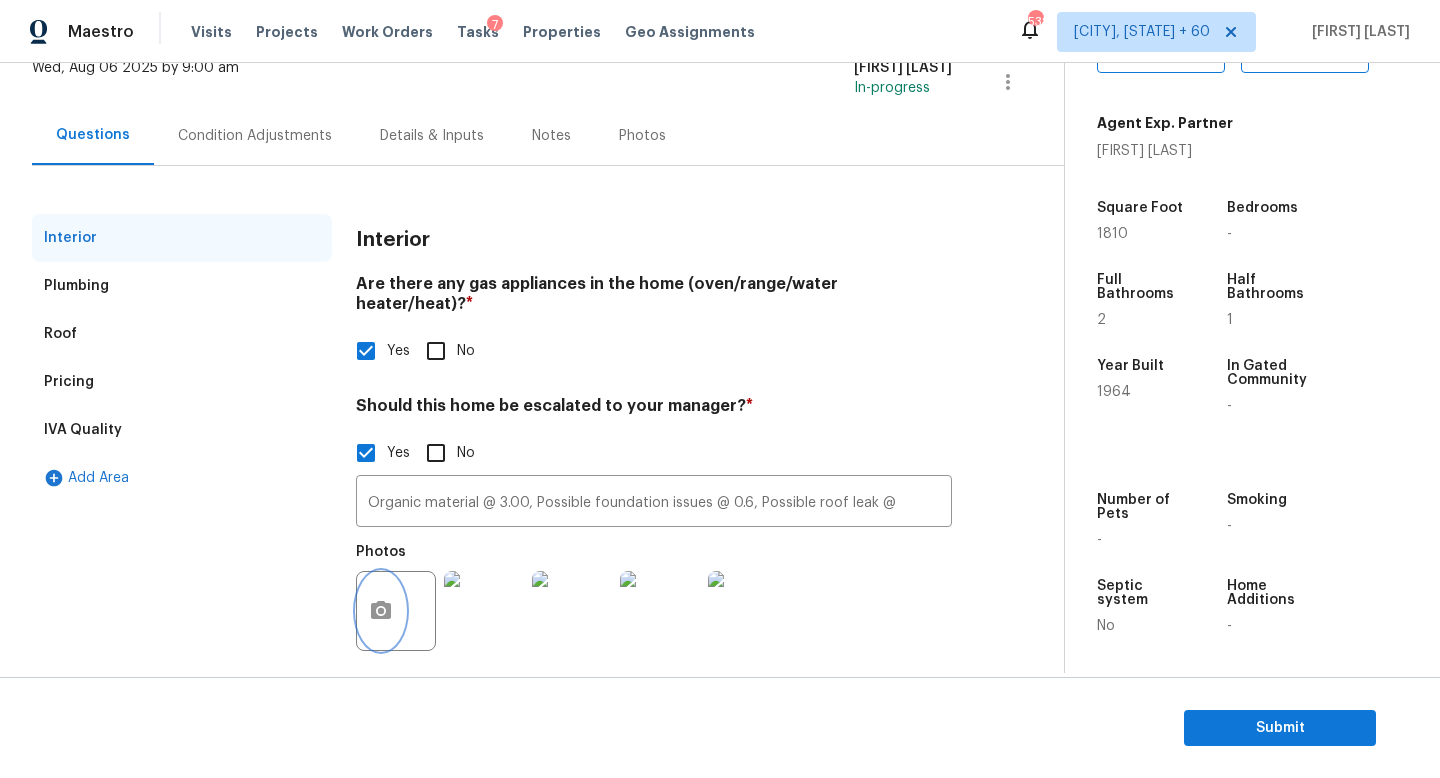 click at bounding box center (381, 611) 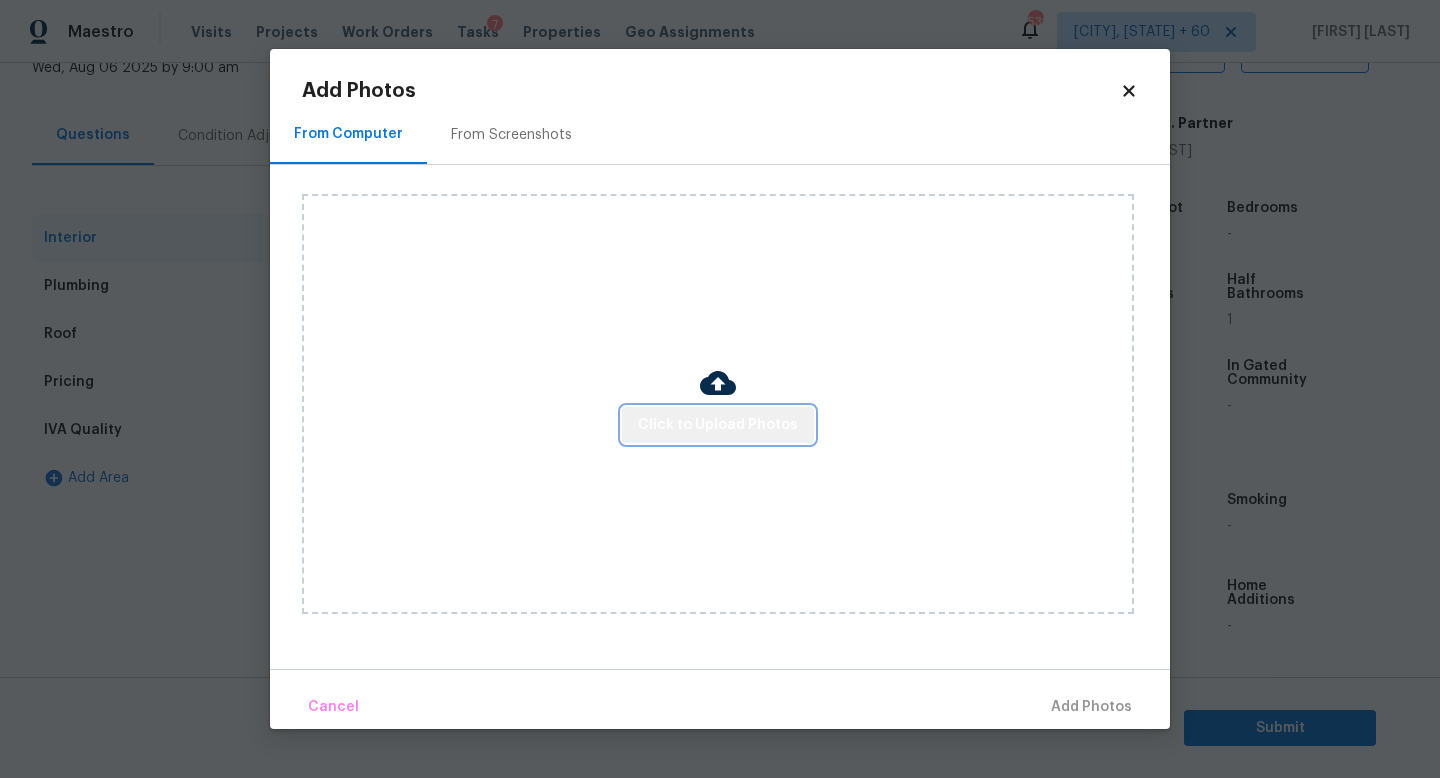 click on "Click to Upload Photos" at bounding box center [718, 425] 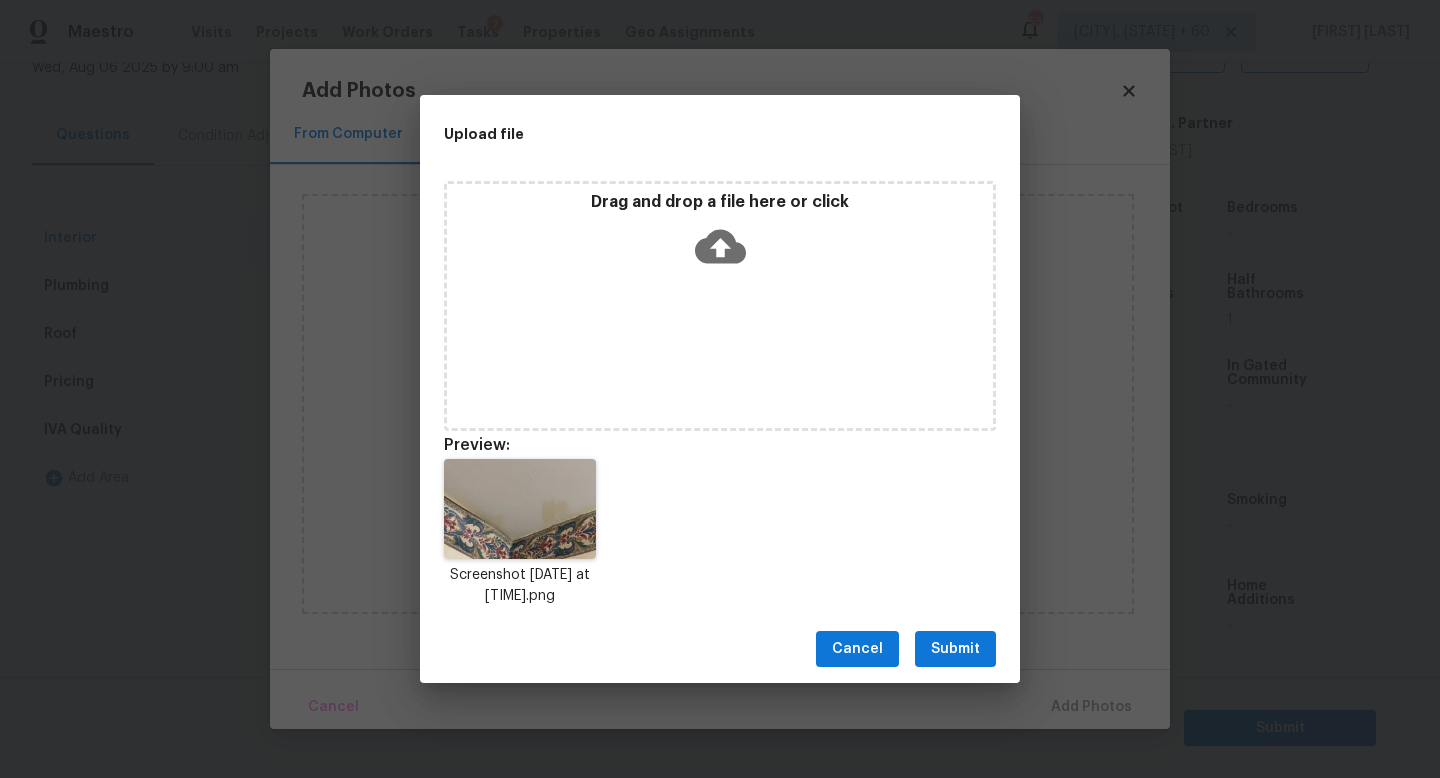 click on "Submit" at bounding box center (955, 649) 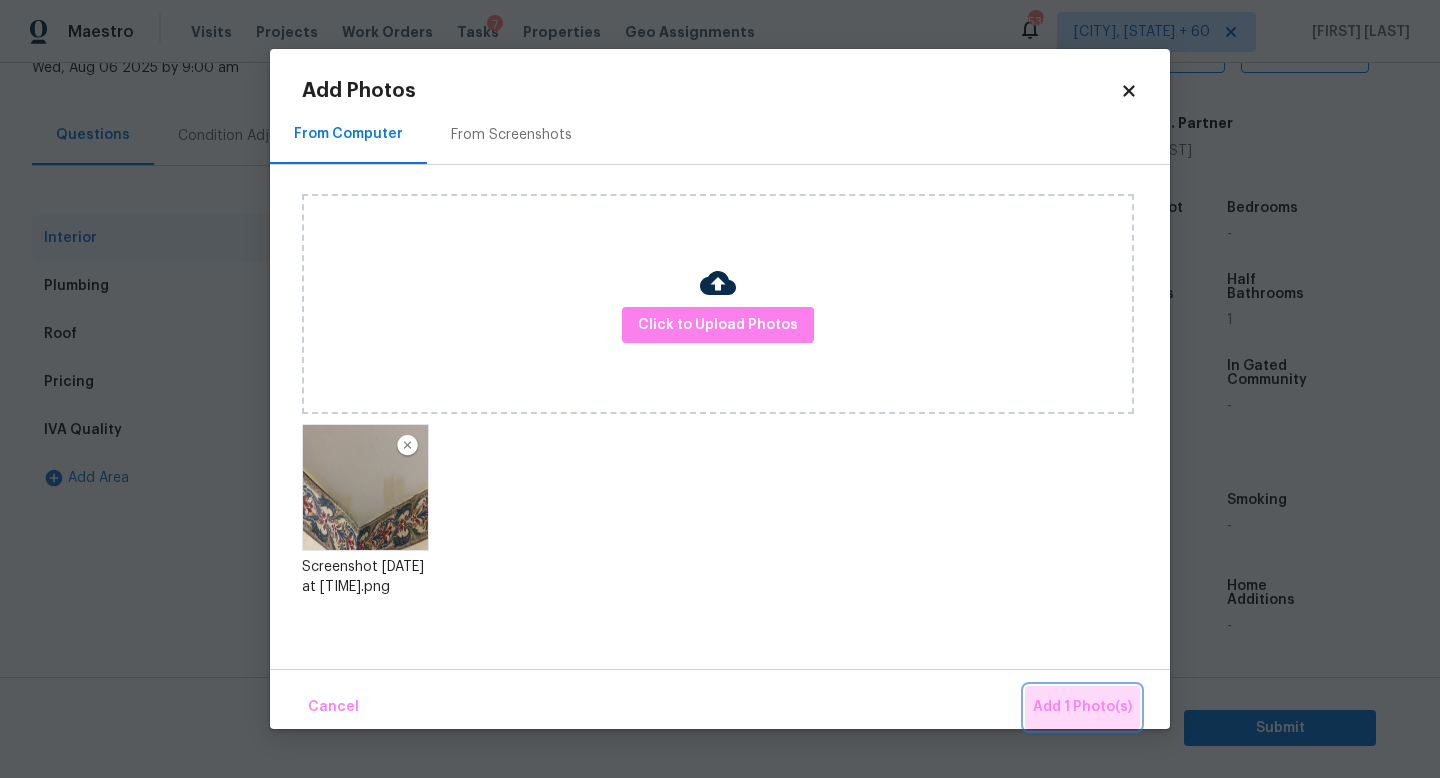 click on "Add 1 Photo(s)" at bounding box center [1082, 707] 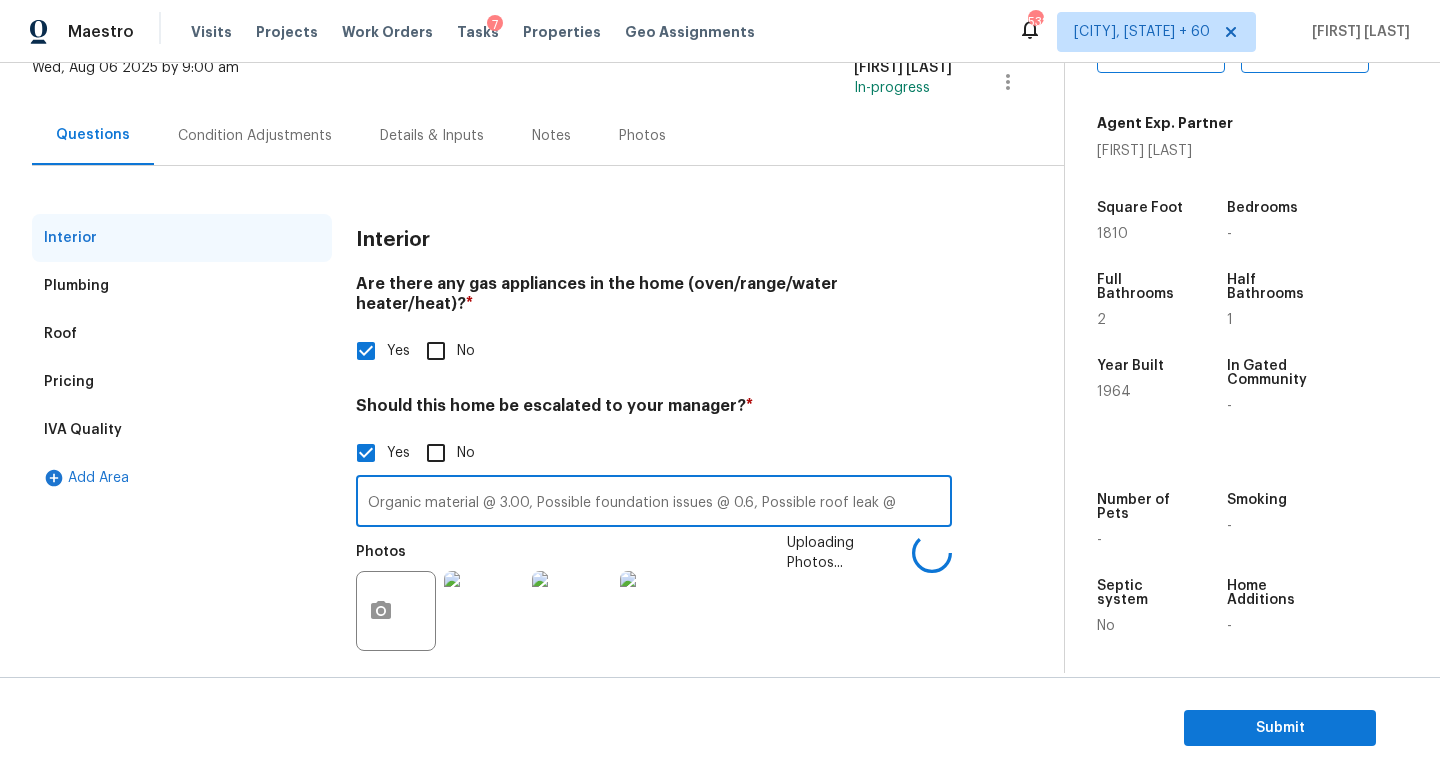 click on "Organic material @ 3.00, Possible foundation issues @ 0.6, Possible roof leak @" at bounding box center (654, 503) 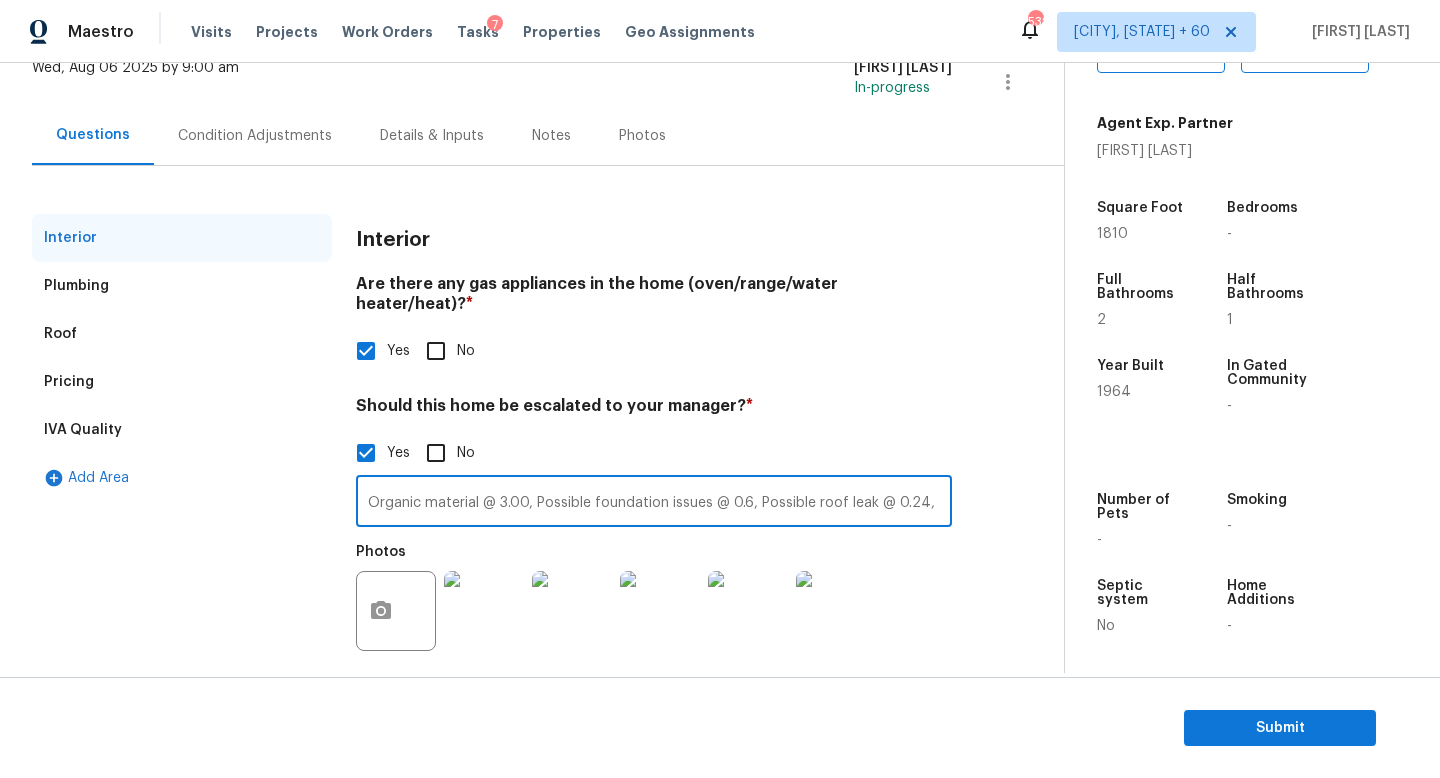 type on "Organic material @ 3.00, Possible foundation issues @ 0.6, Possible roof leak @ 0.24," 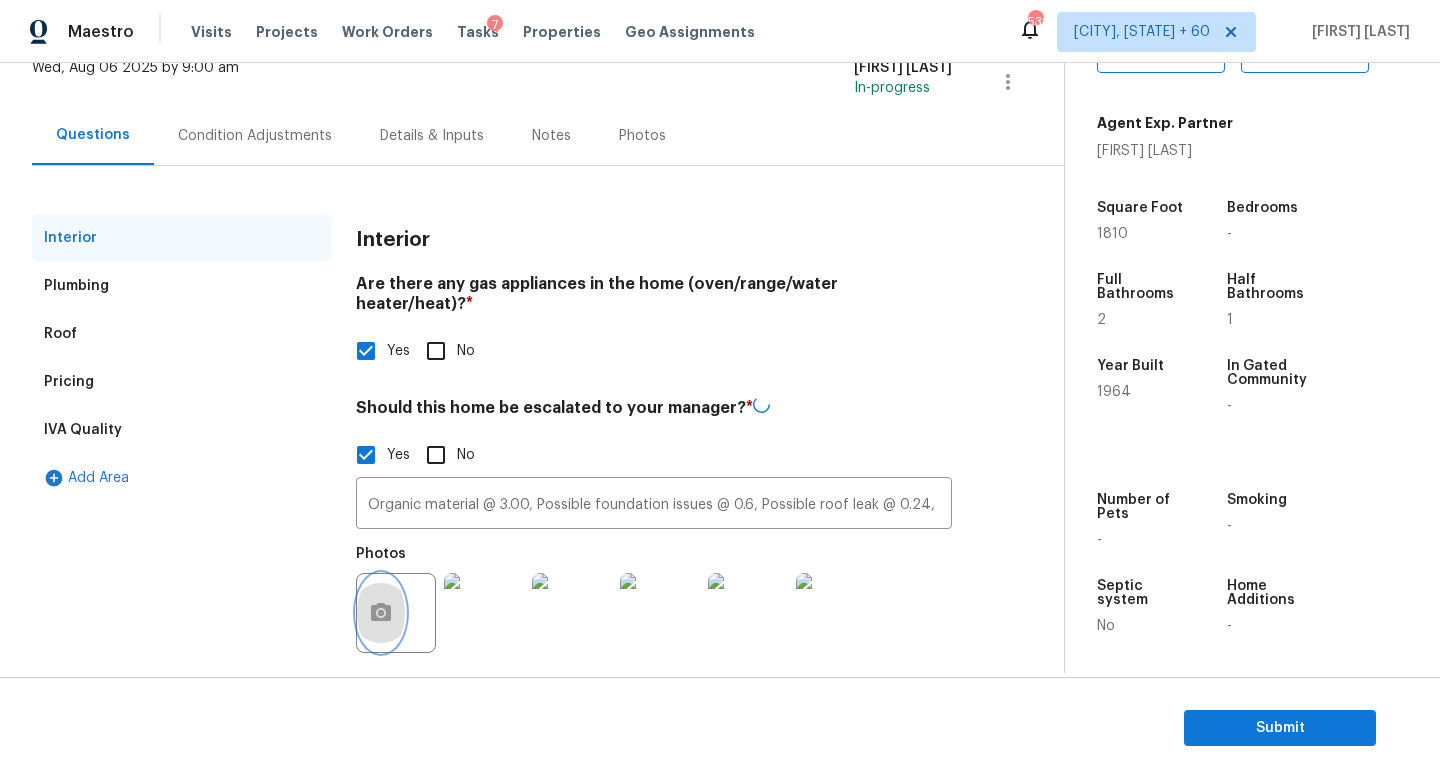click at bounding box center [381, 613] 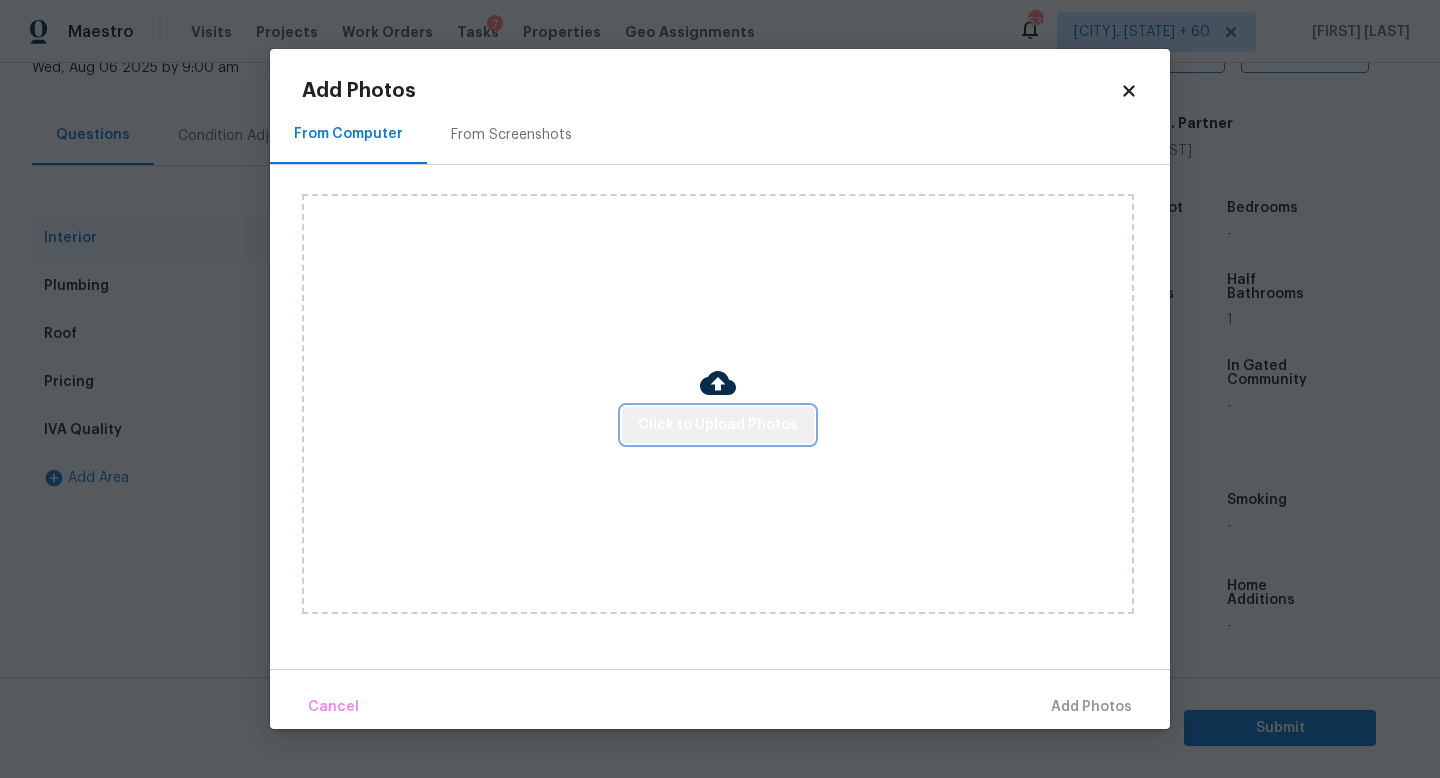 click on "Click to Upload Photos" at bounding box center (718, 425) 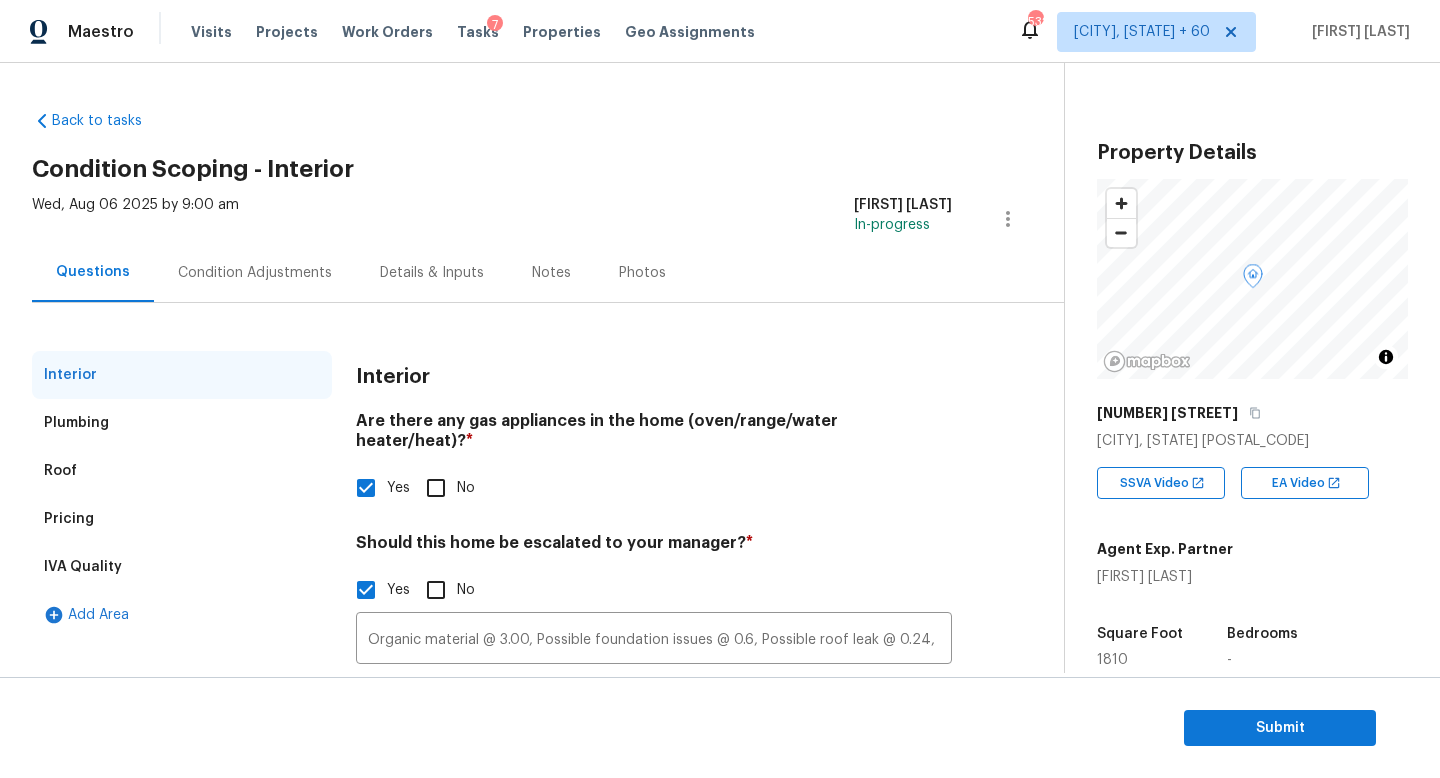 scroll, scrollTop: 0, scrollLeft: 0, axis: both 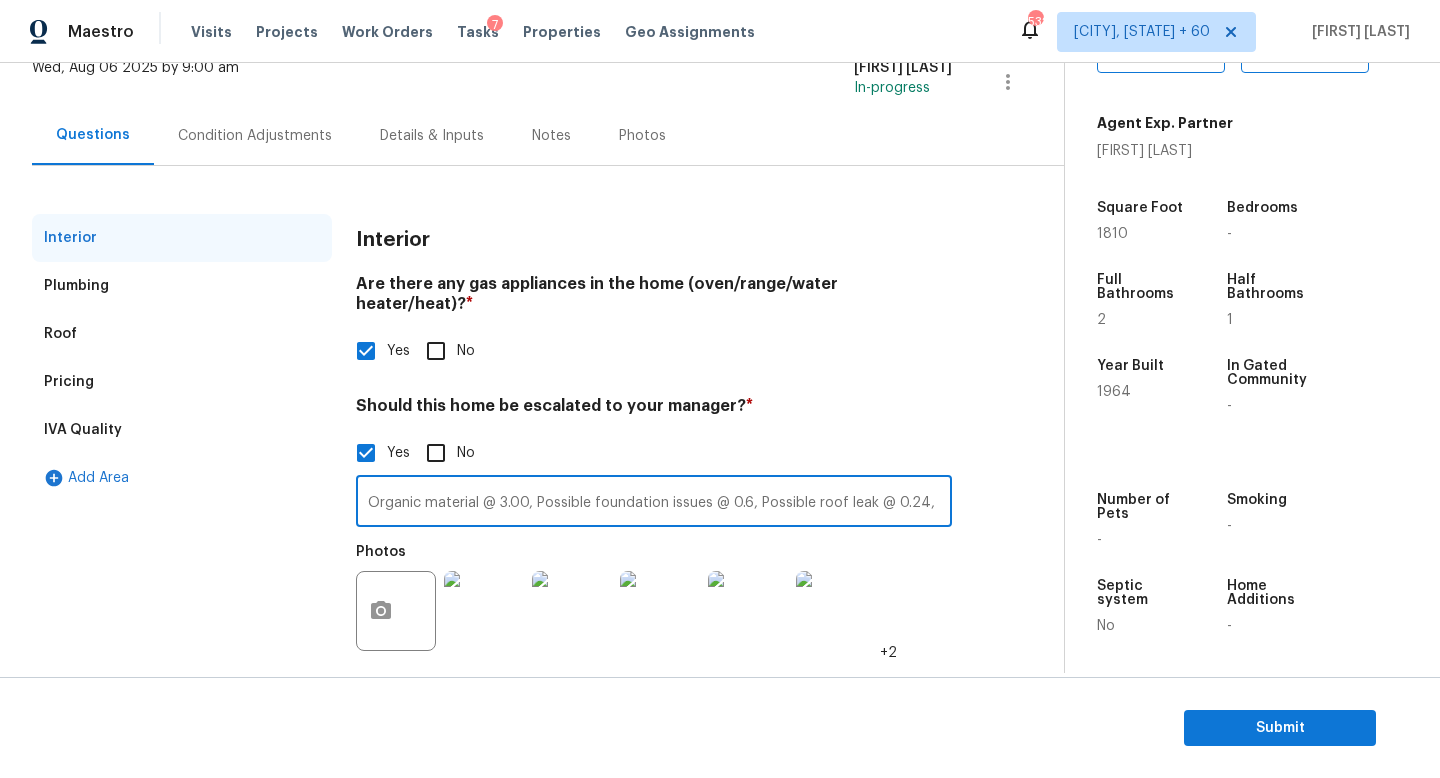 click on "Organic material @ 3.00, Possible foundation issues @ 0.6, Possible roof leak @ 0.24," at bounding box center [654, 503] 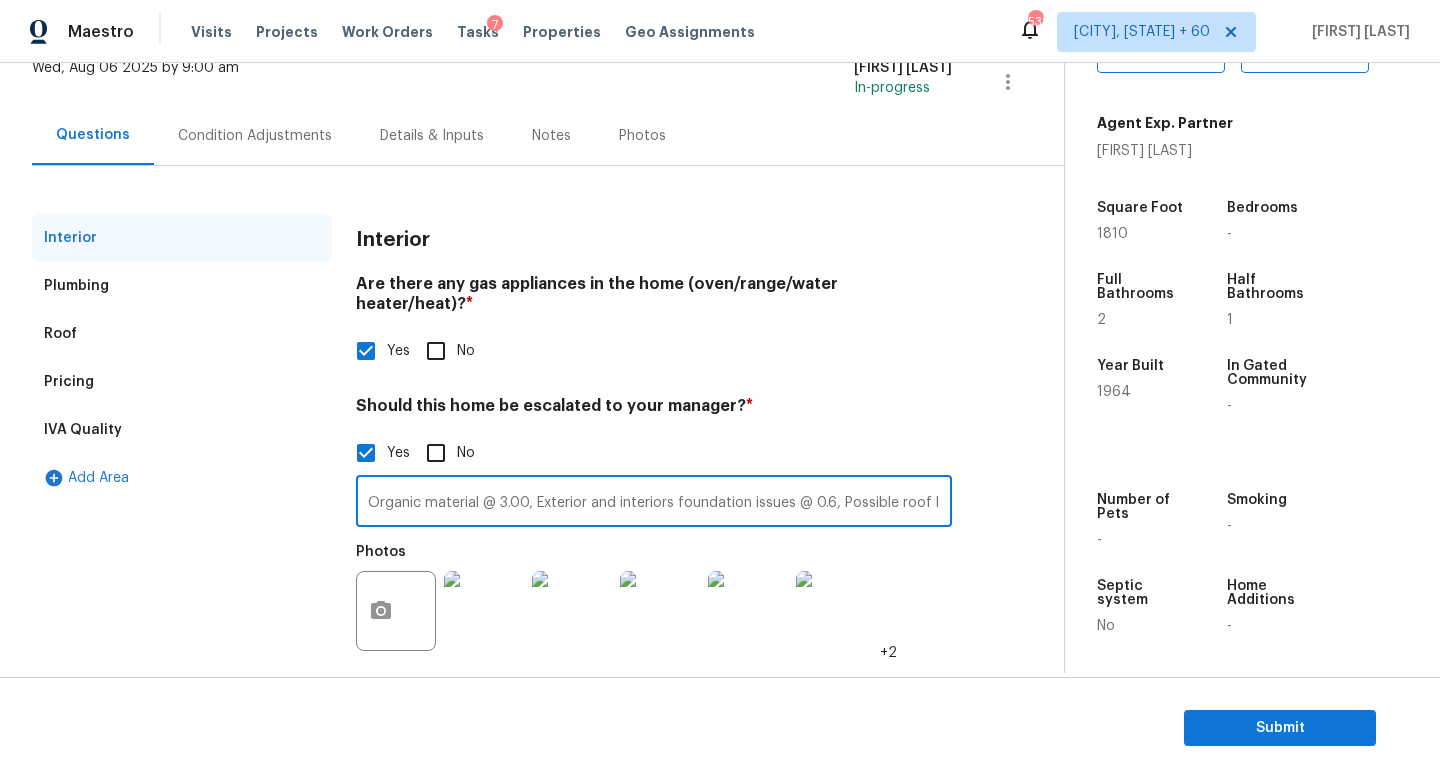 type on "Organic material @ 3.00, Exterior and interior foundation issues @ 0.6, Possible roof leak @ 0.24," 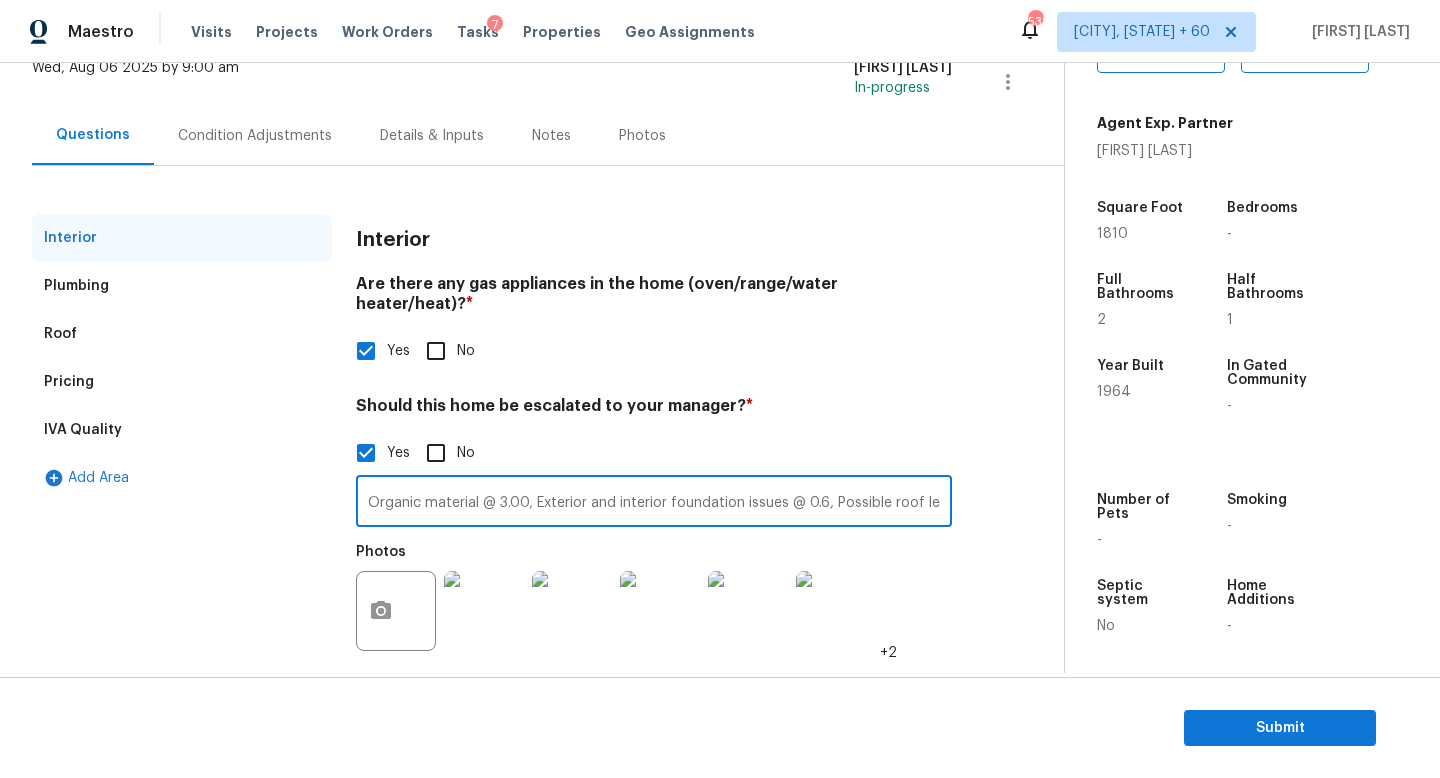 click on "Organic material @ 3.00, Exterior and interior foundation issues @ 0.6, Possible roof leak @ 0.24," at bounding box center (654, 503) 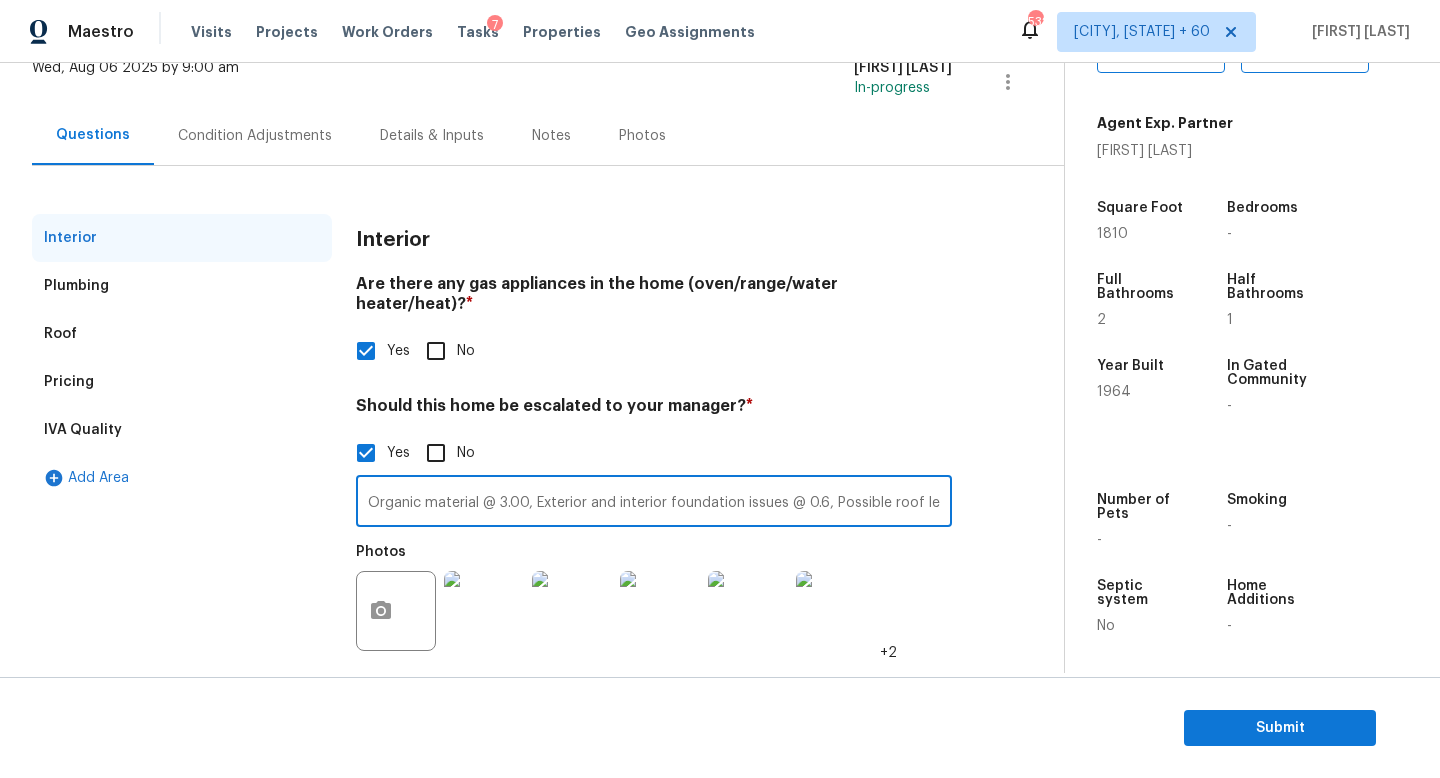 click on "Condition Adjustments" at bounding box center [255, 136] 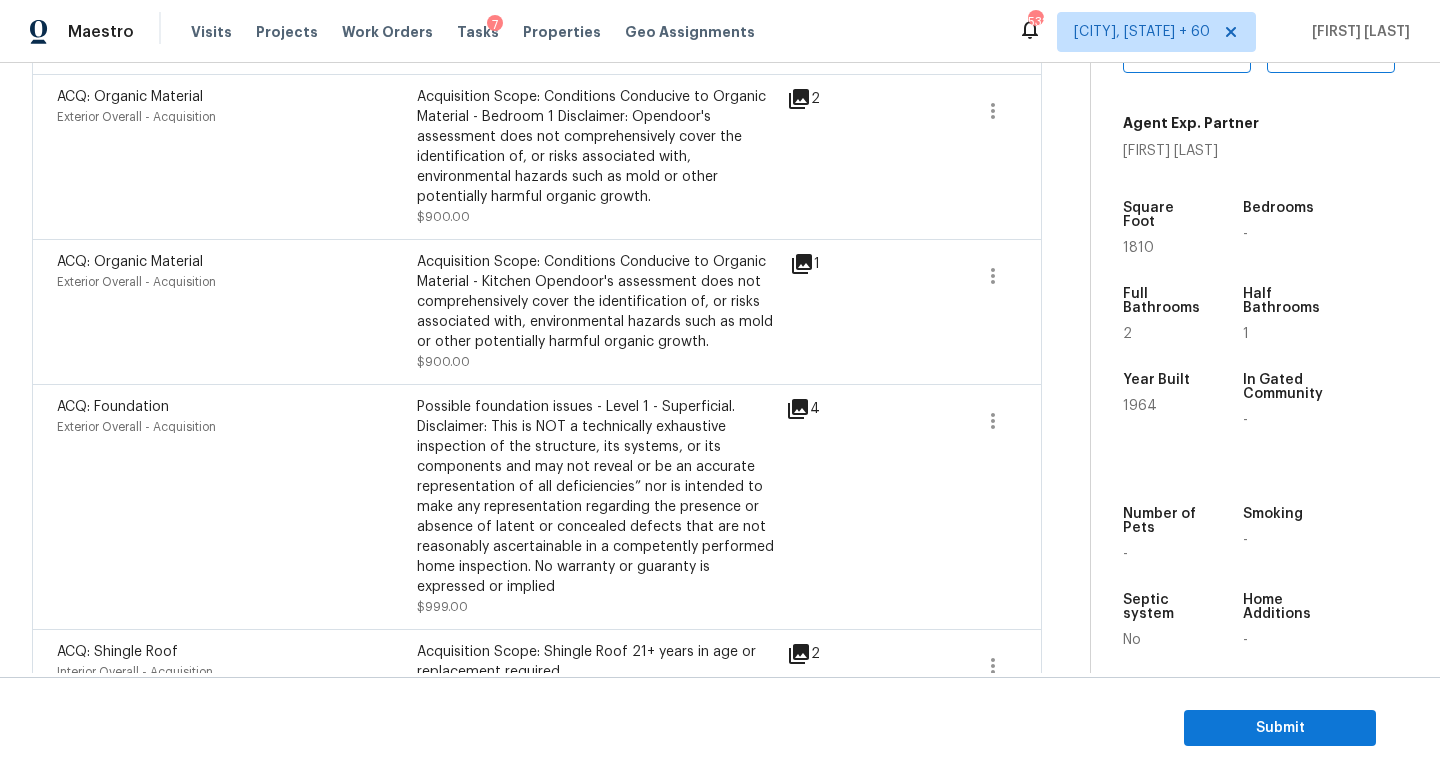 scroll, scrollTop: 870, scrollLeft: 0, axis: vertical 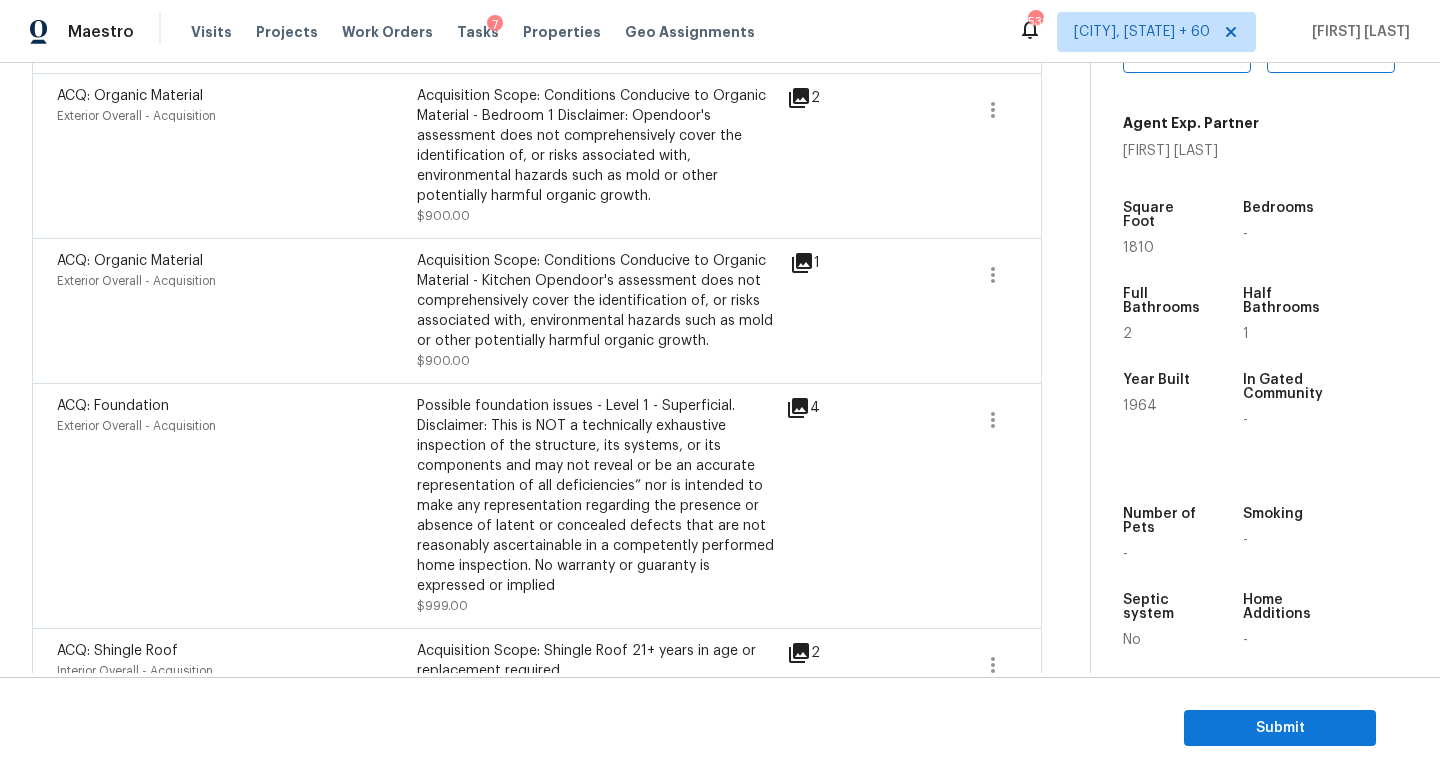 click 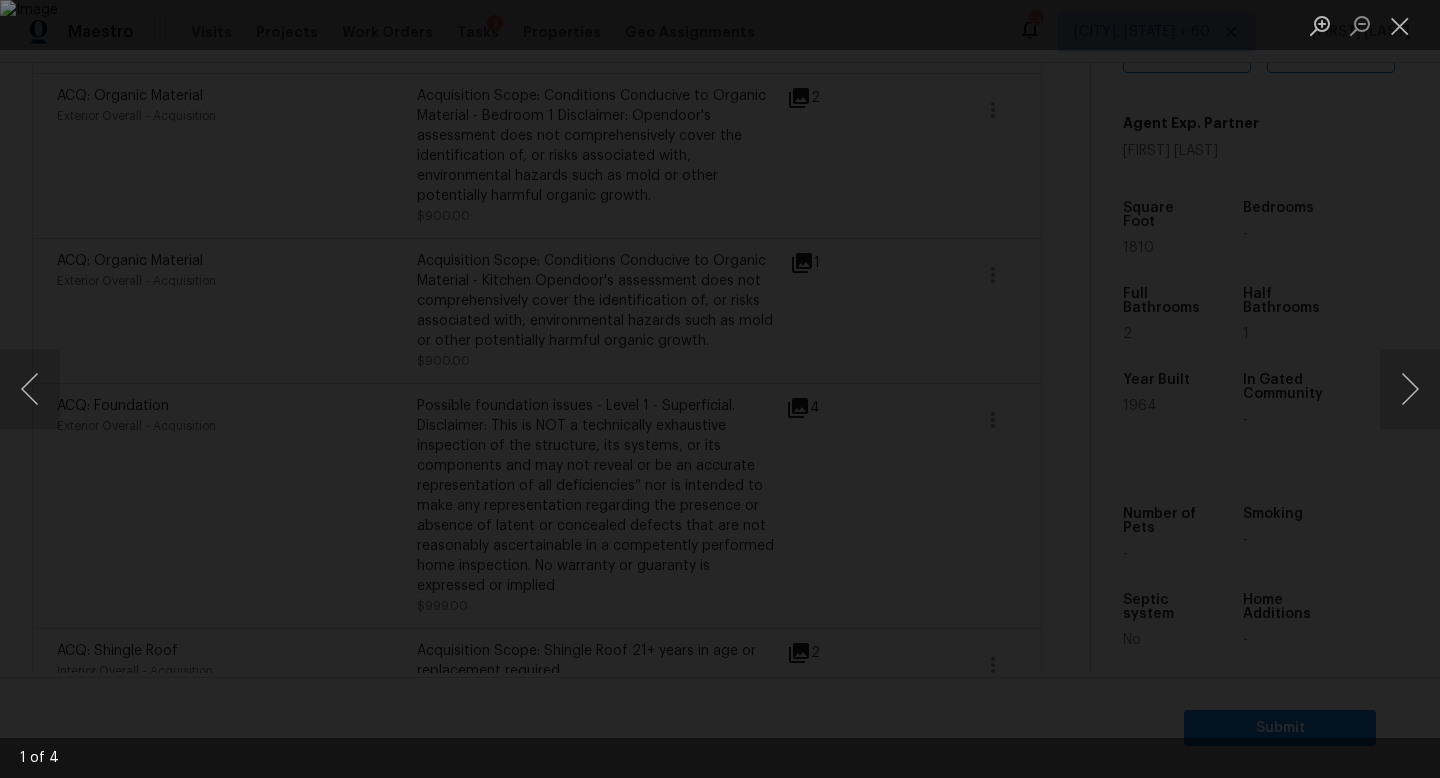 click at bounding box center [720, 389] 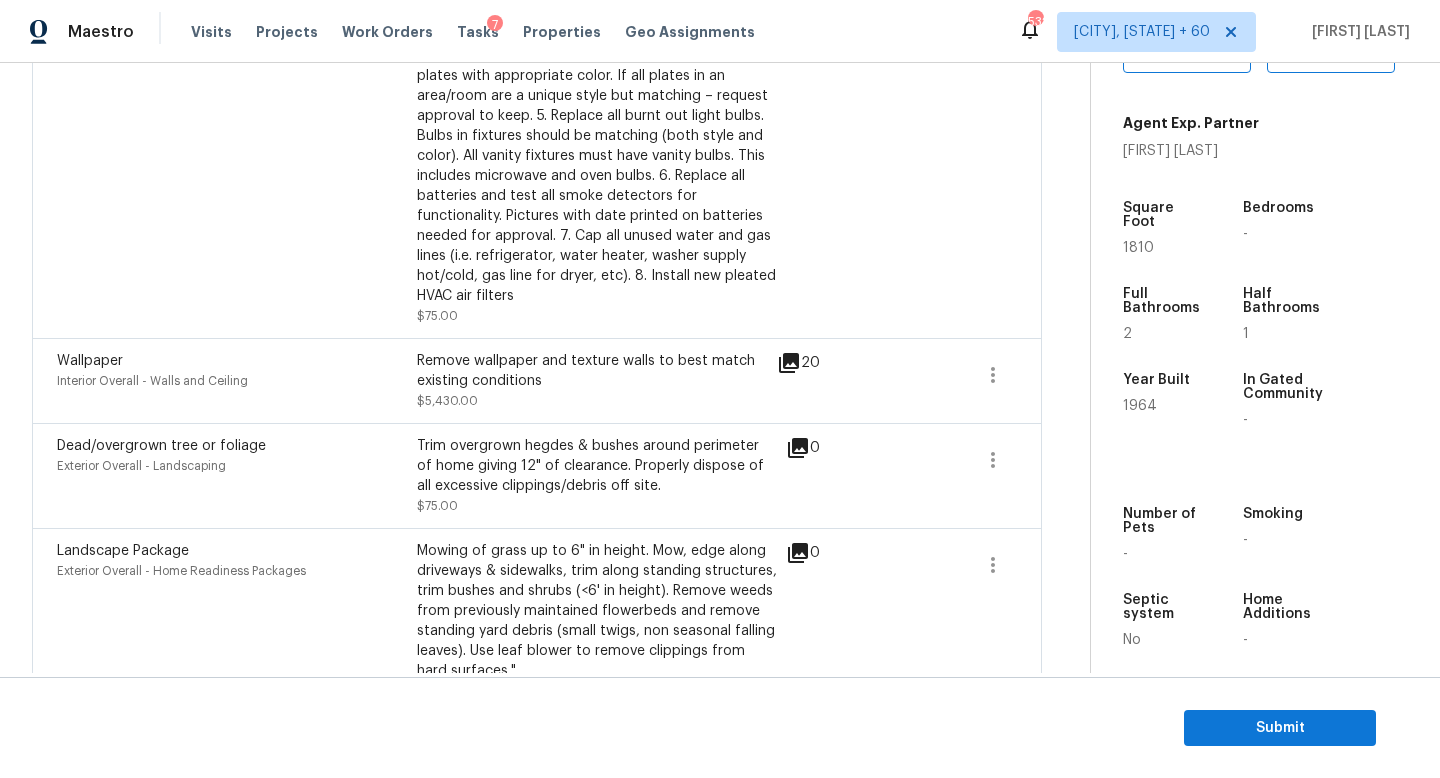 scroll, scrollTop: 327, scrollLeft: 0, axis: vertical 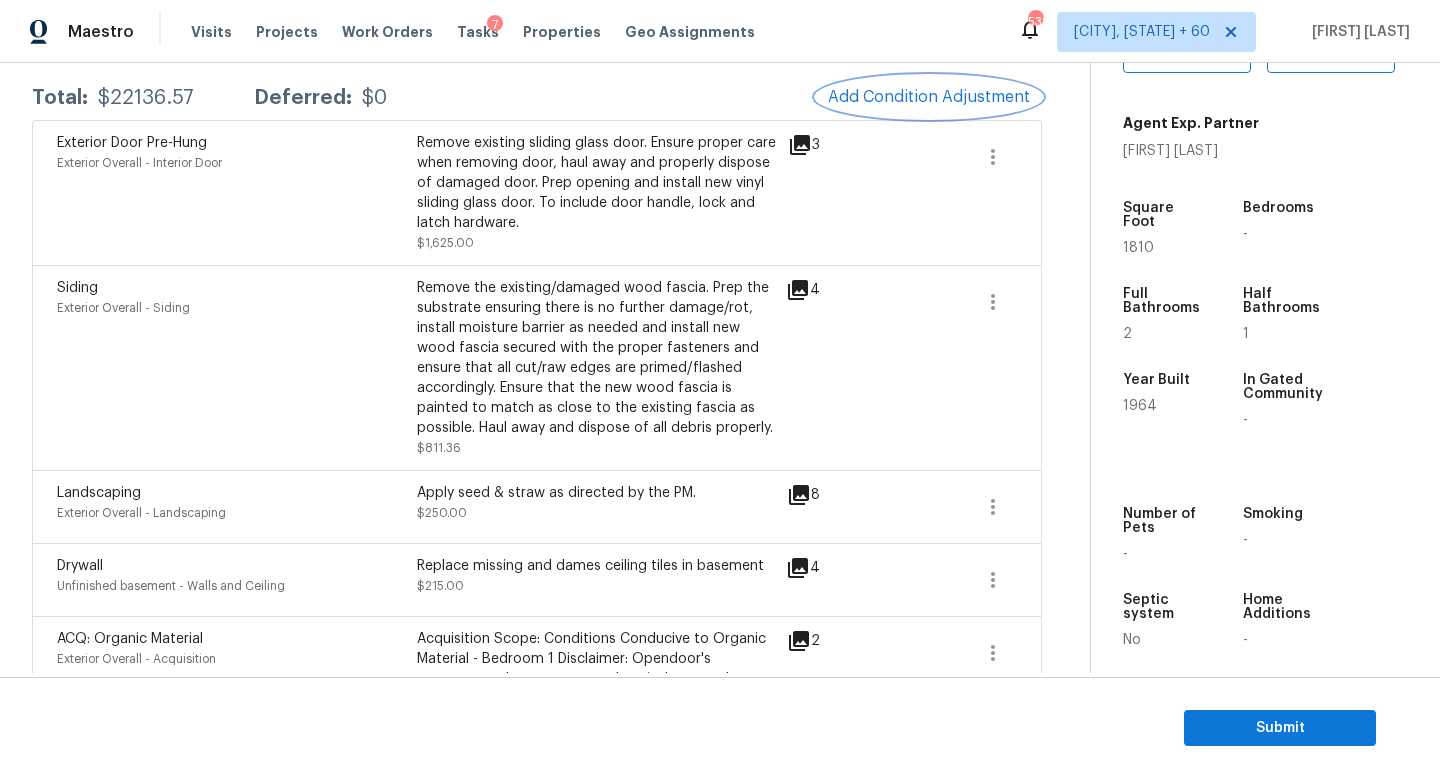 click on "Add Condition Adjustment" at bounding box center [929, 97] 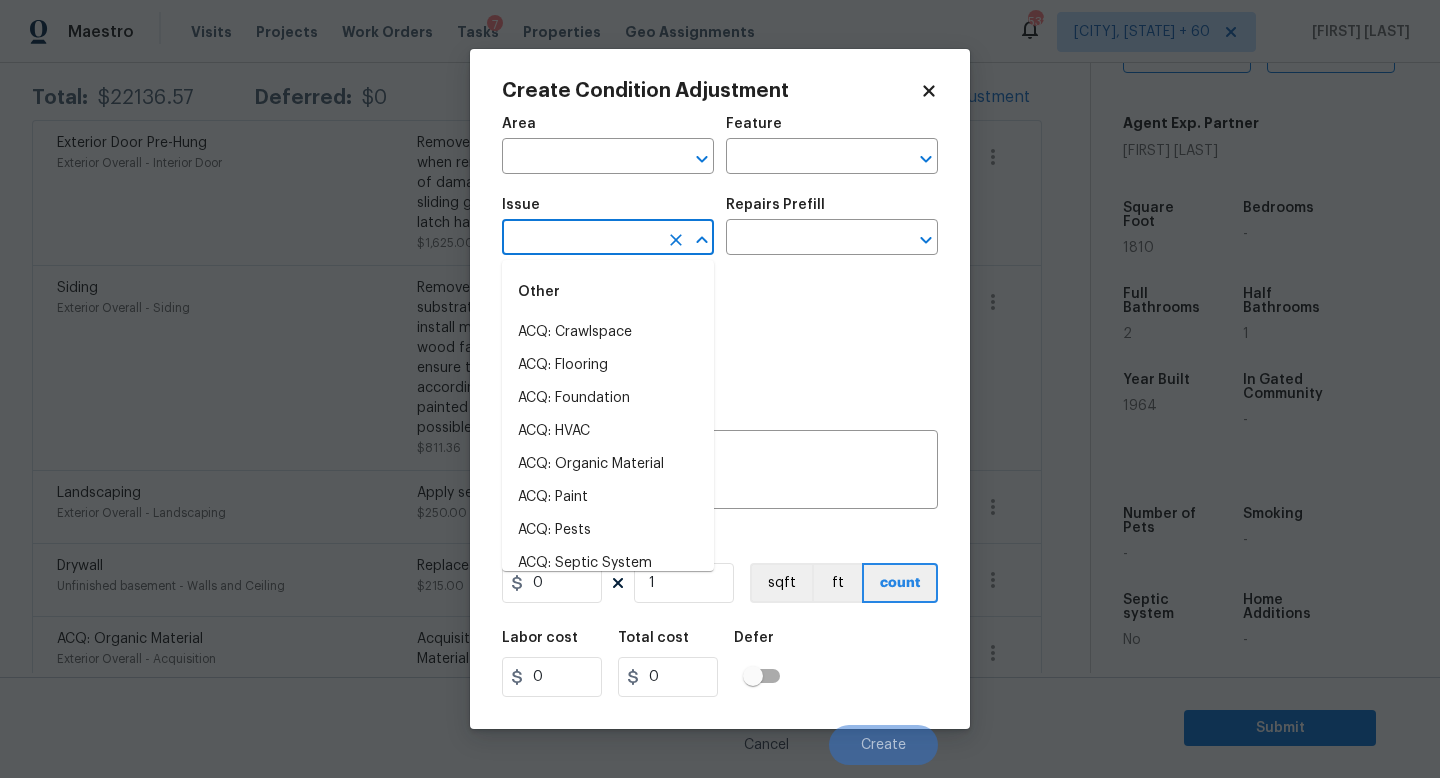 click at bounding box center [580, 239] 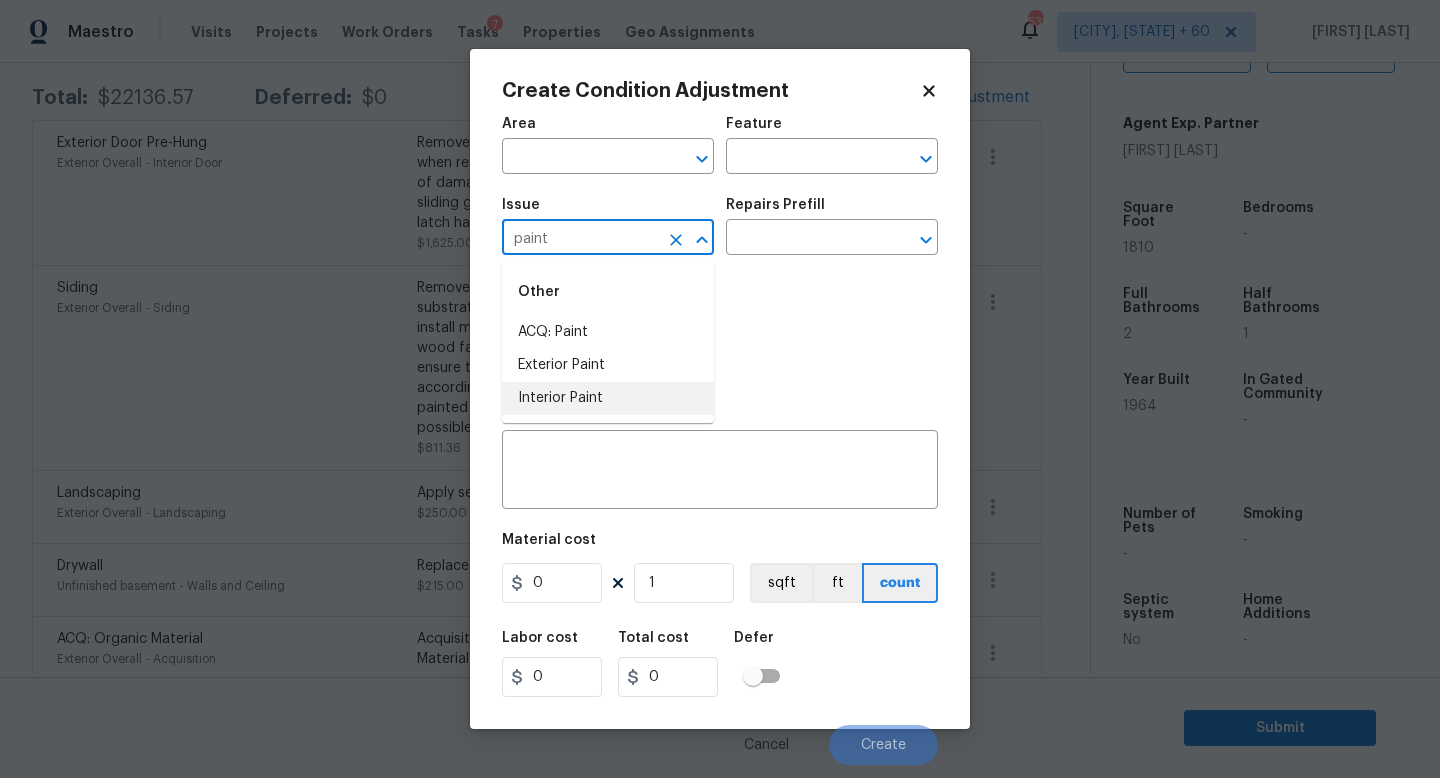 click on "Interior Paint" at bounding box center (608, 398) 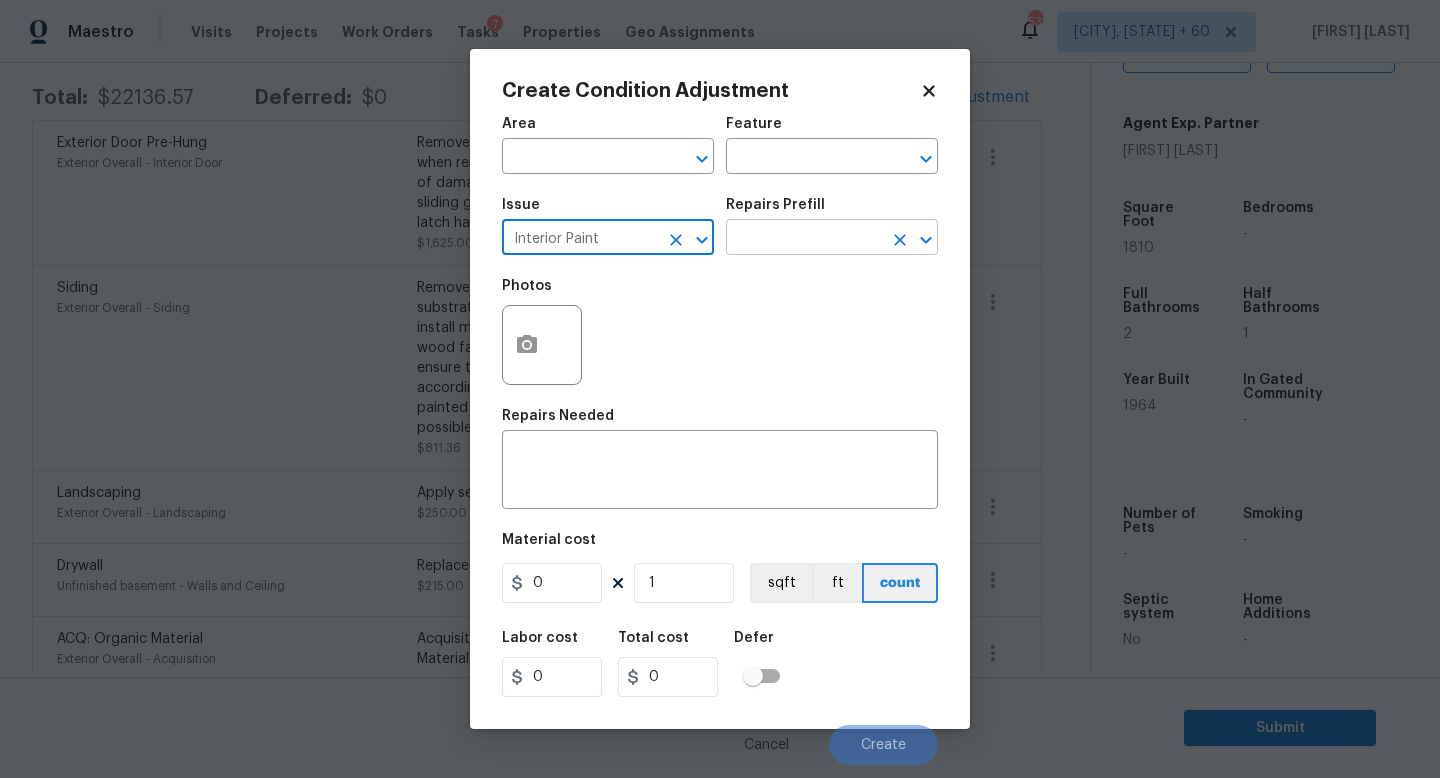 type on "Interior Paint" 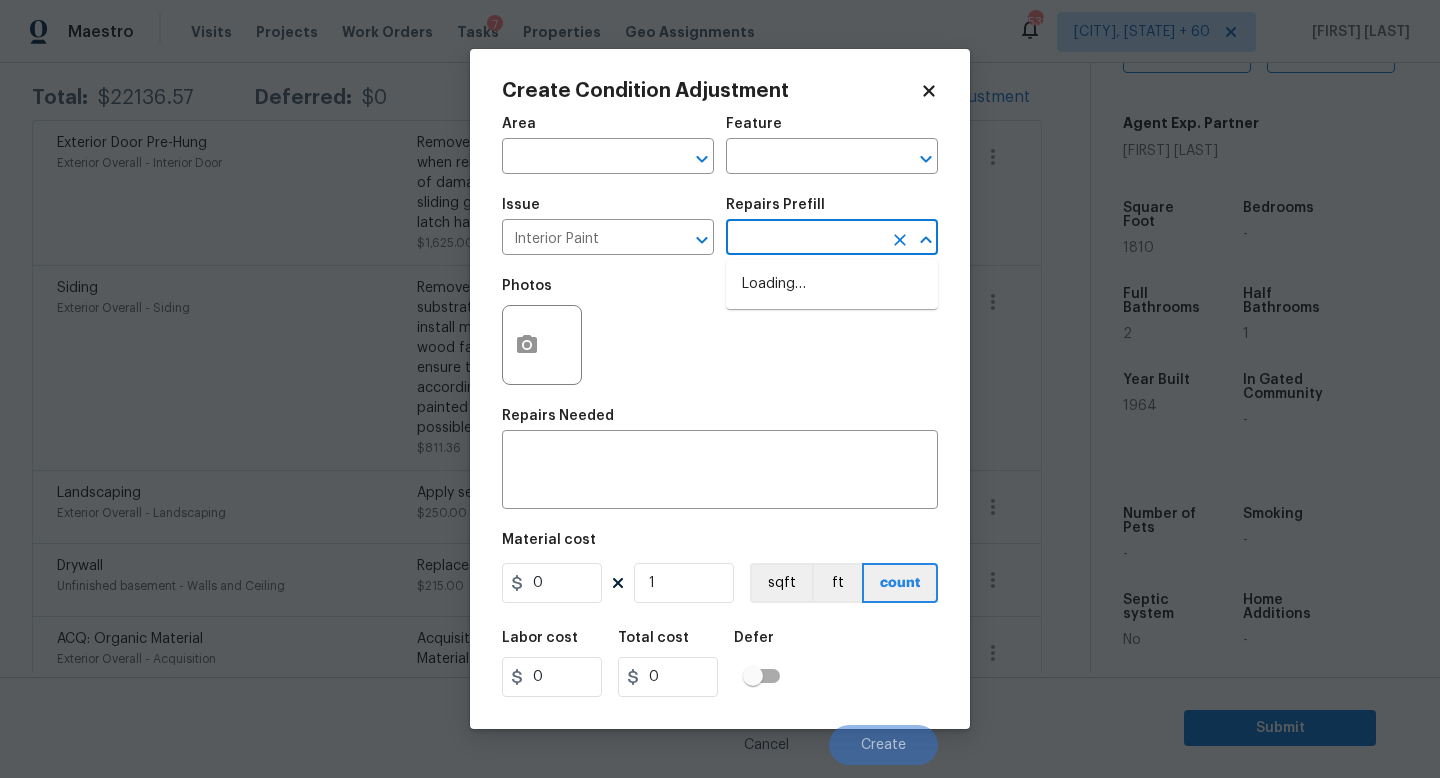 click at bounding box center (804, 239) 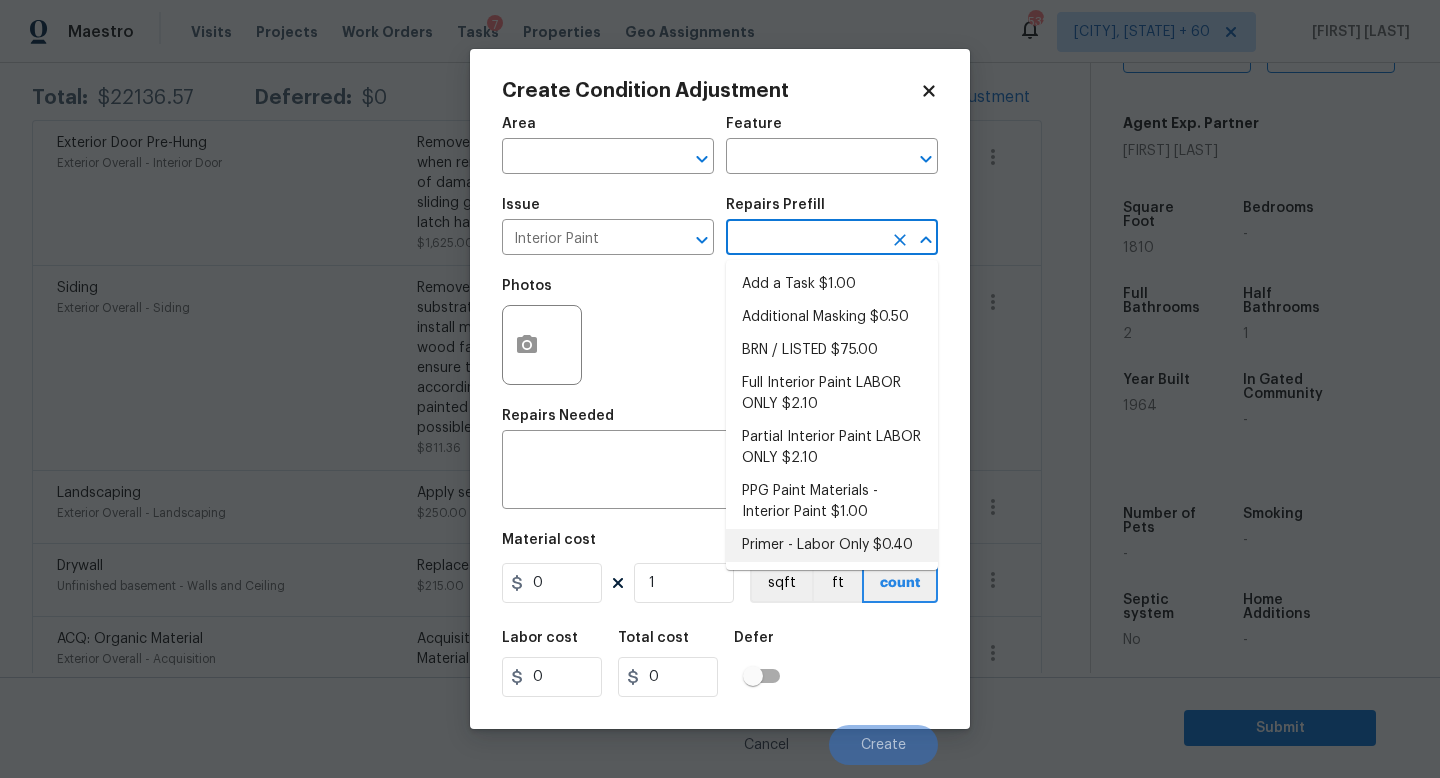 click on "Primer - Labor Only $0.40" at bounding box center (832, 545) 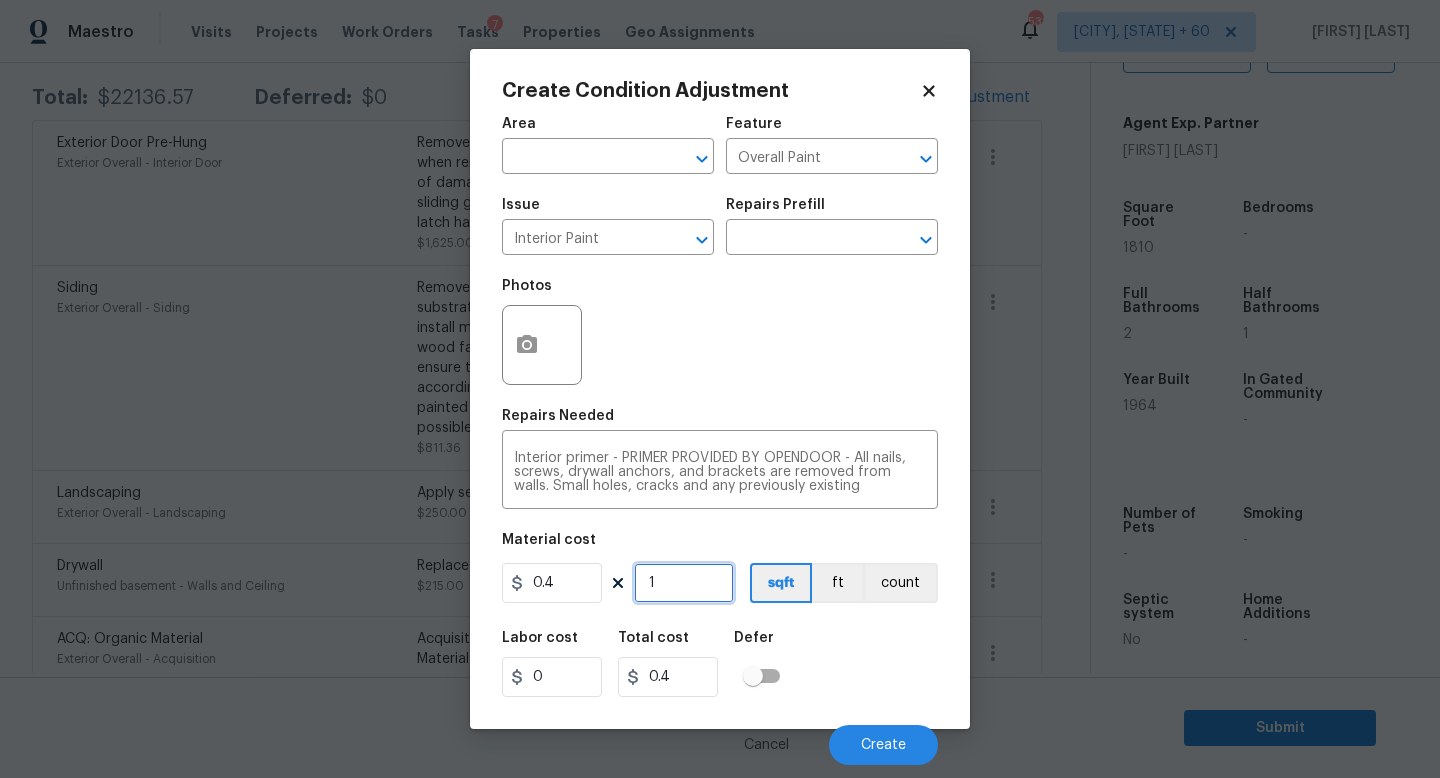click on "1" at bounding box center [684, 583] 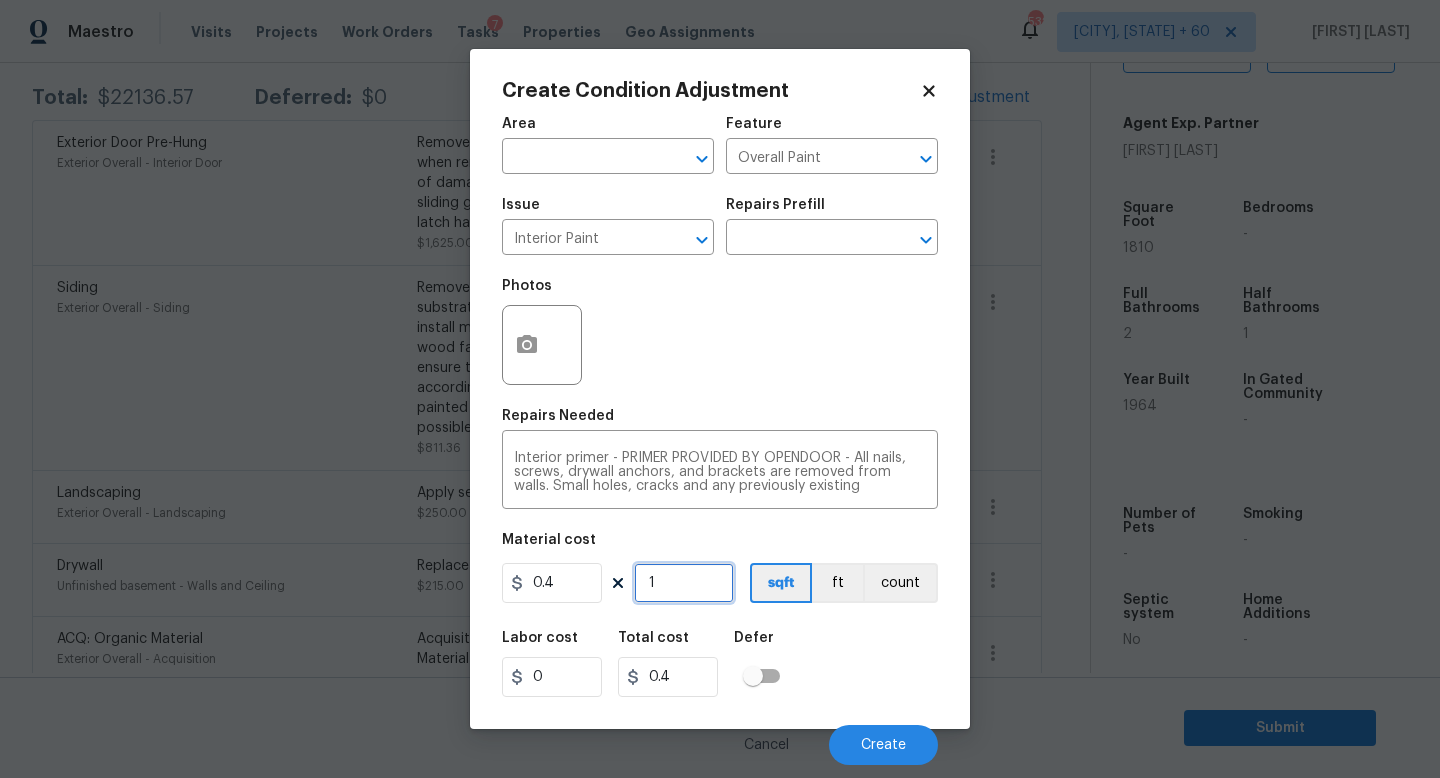 type on "0" 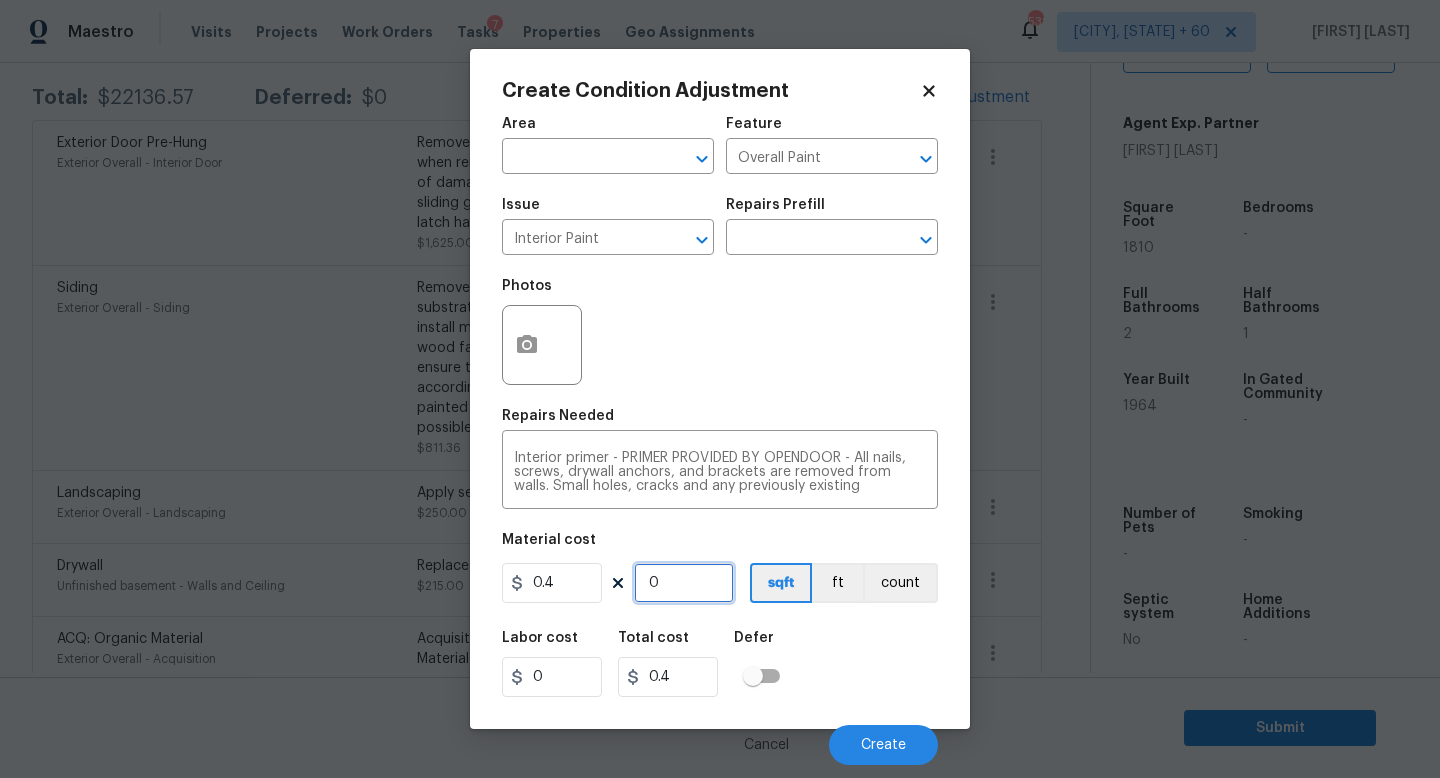 type on "0" 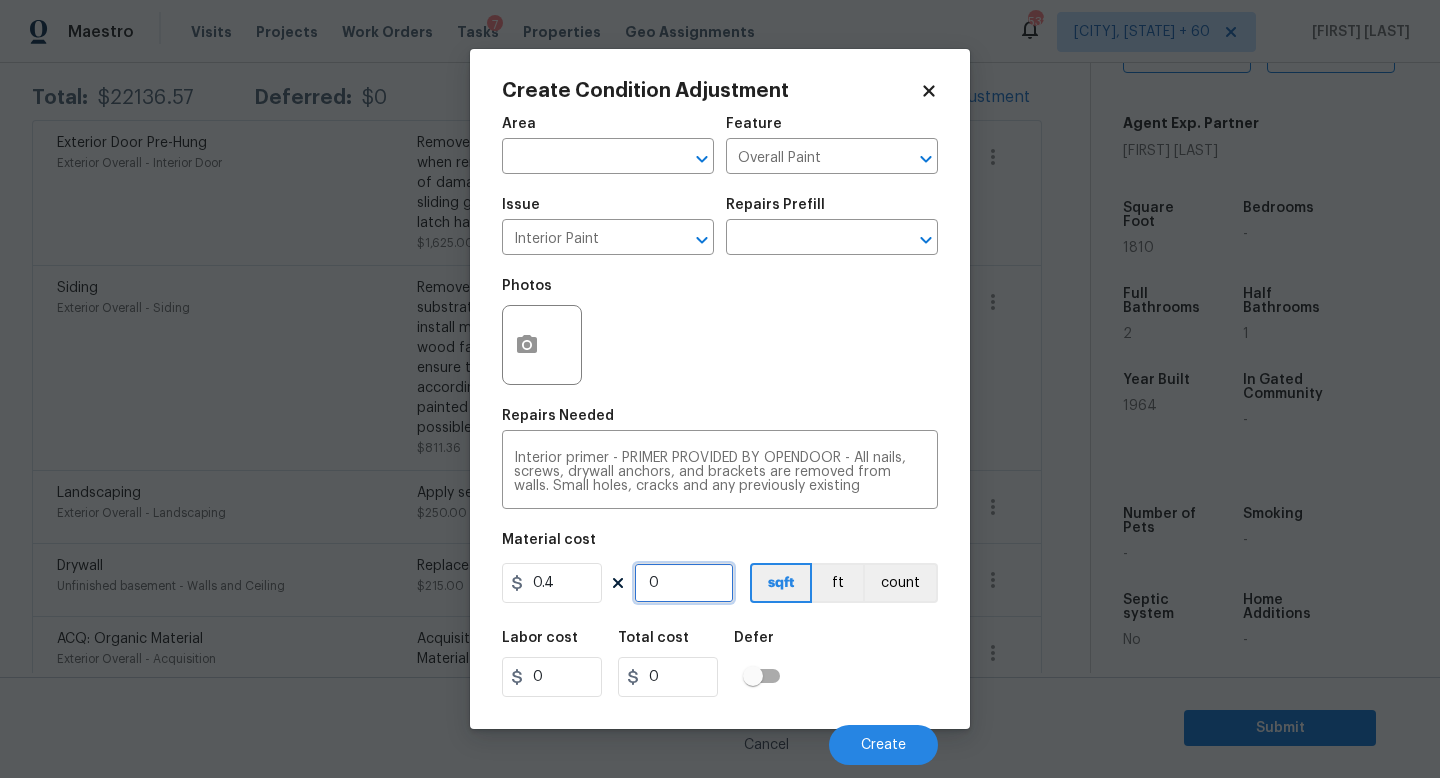 type on "1" 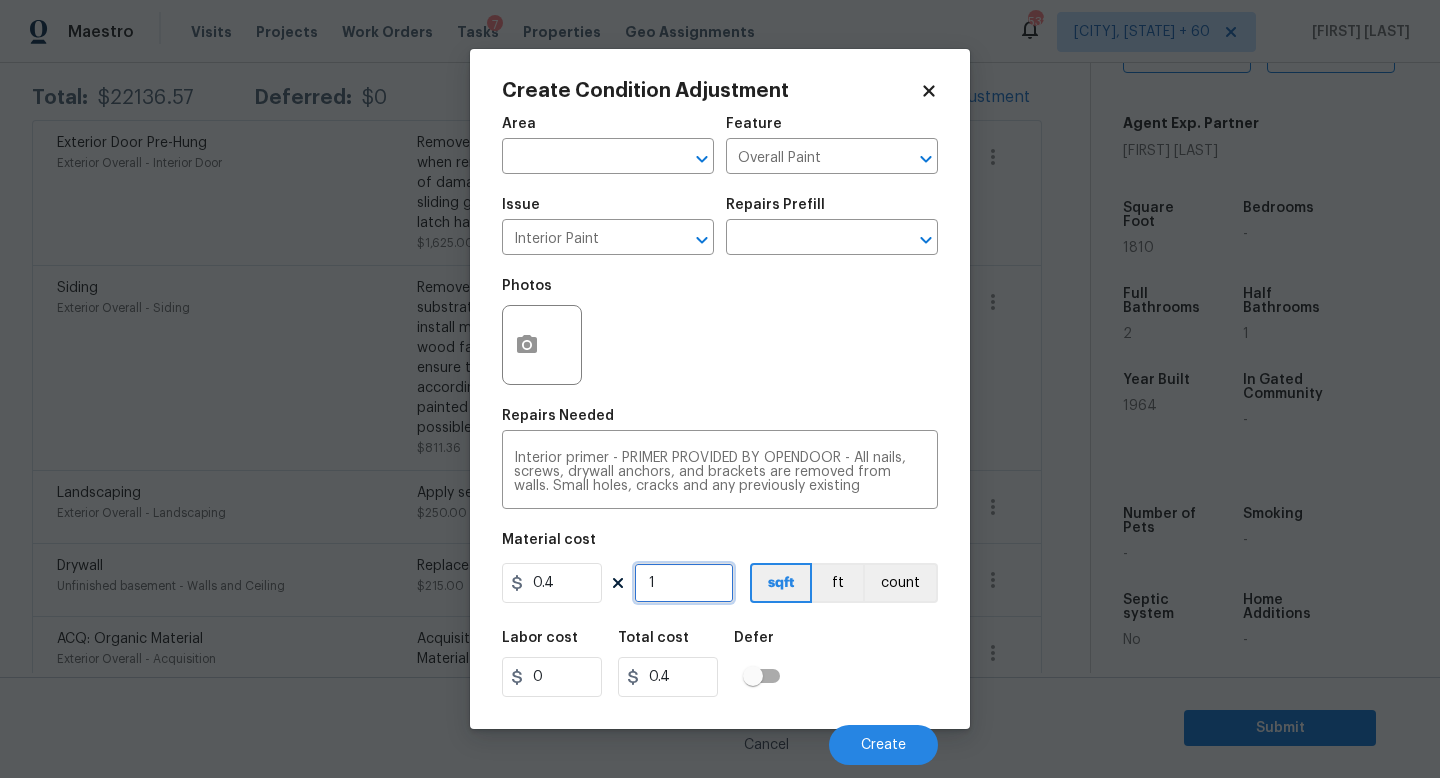 type on "19" 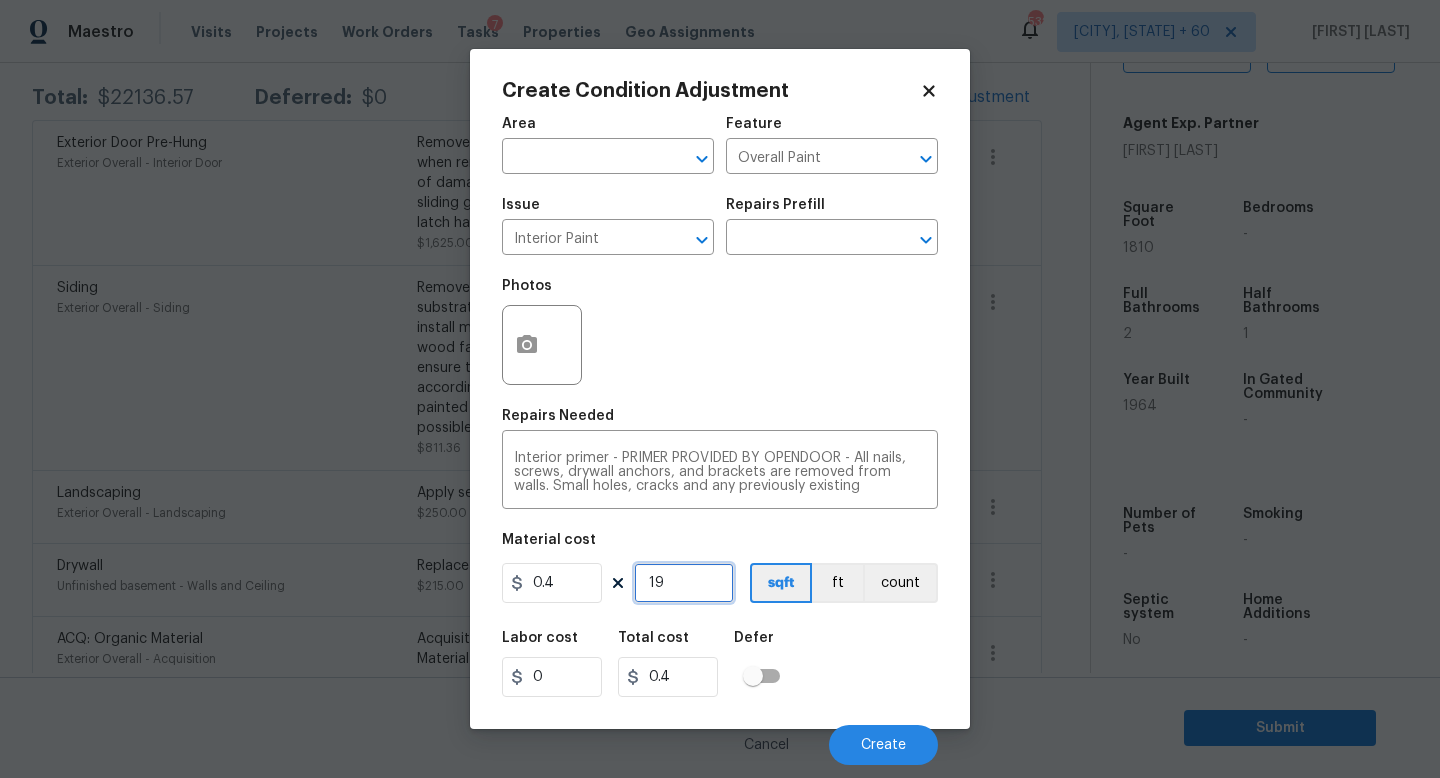 type on "7.6" 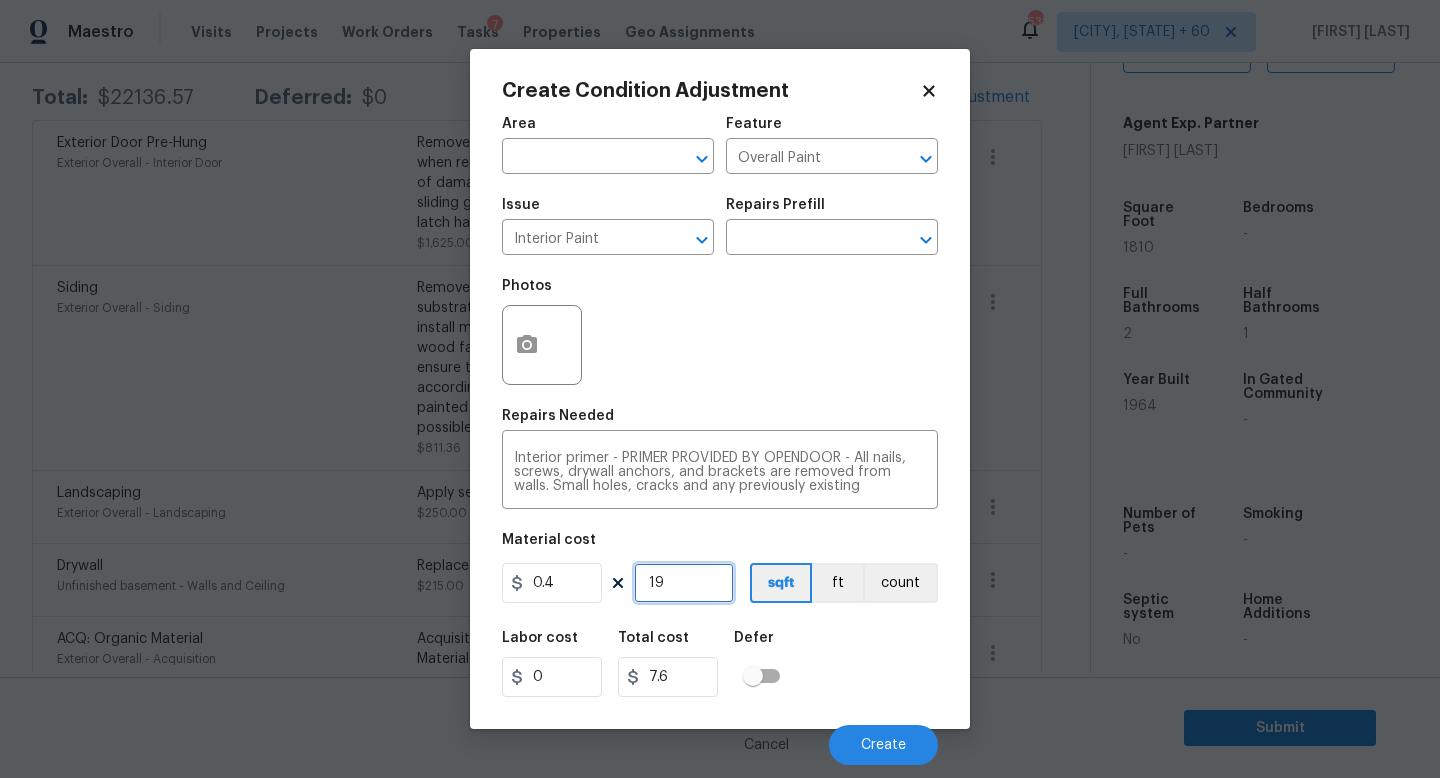 type on "198" 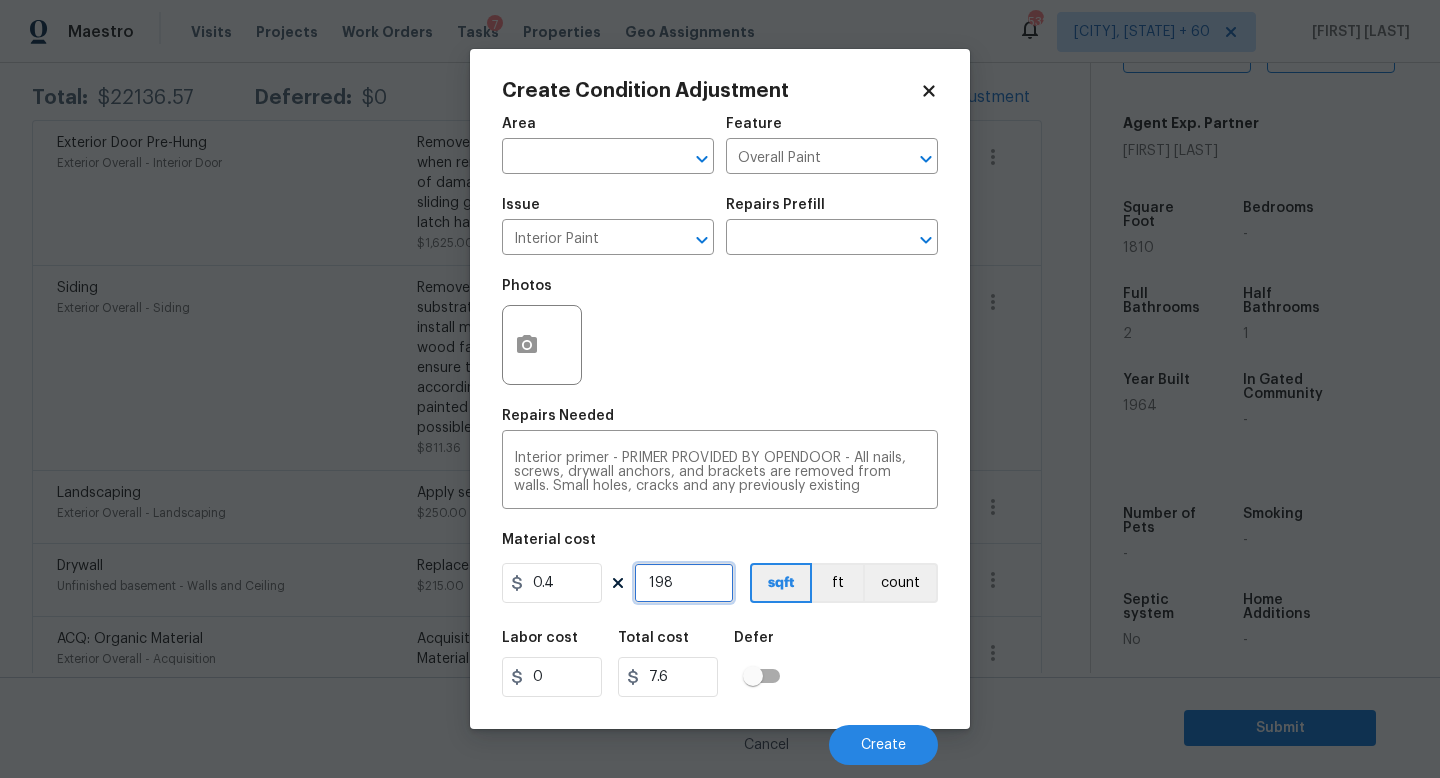 type on "79.2" 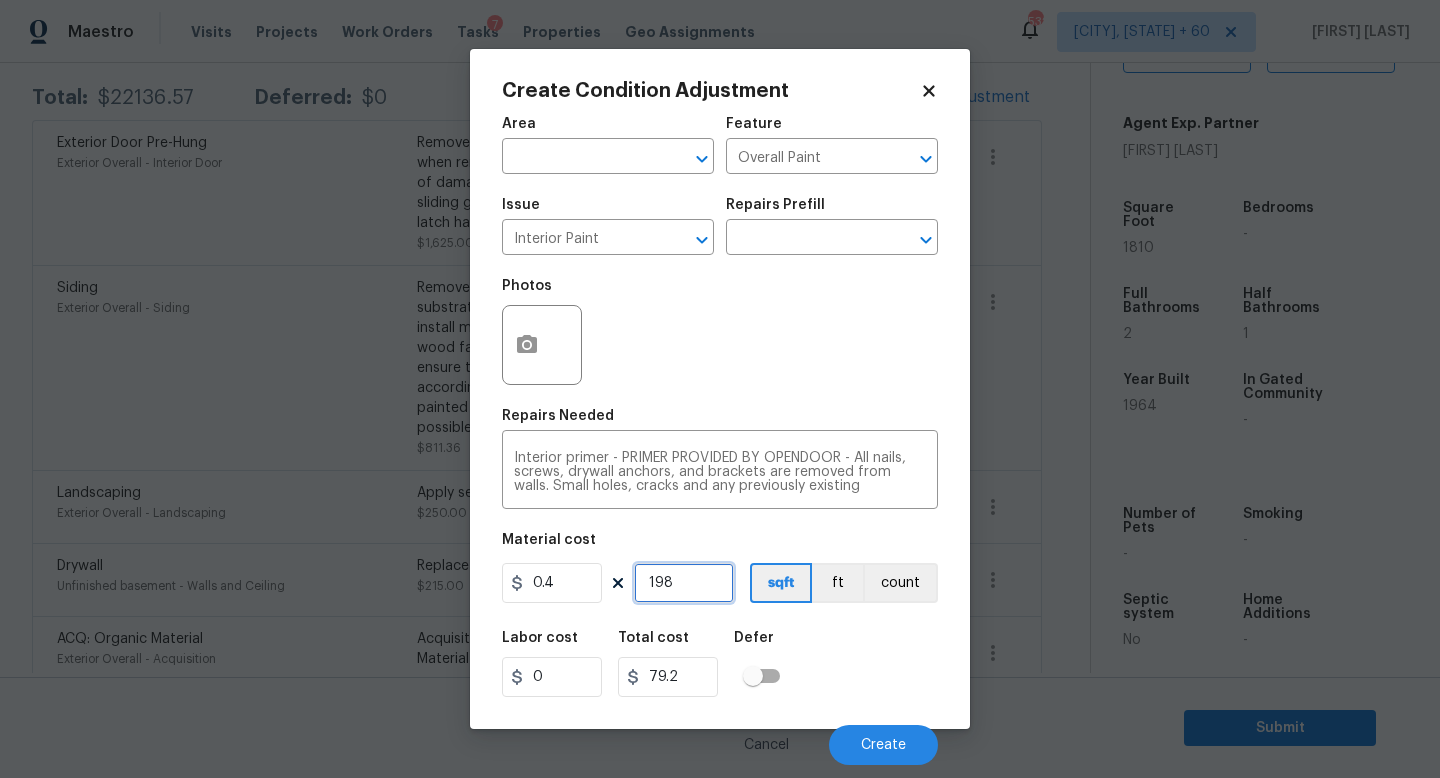 type on "1980" 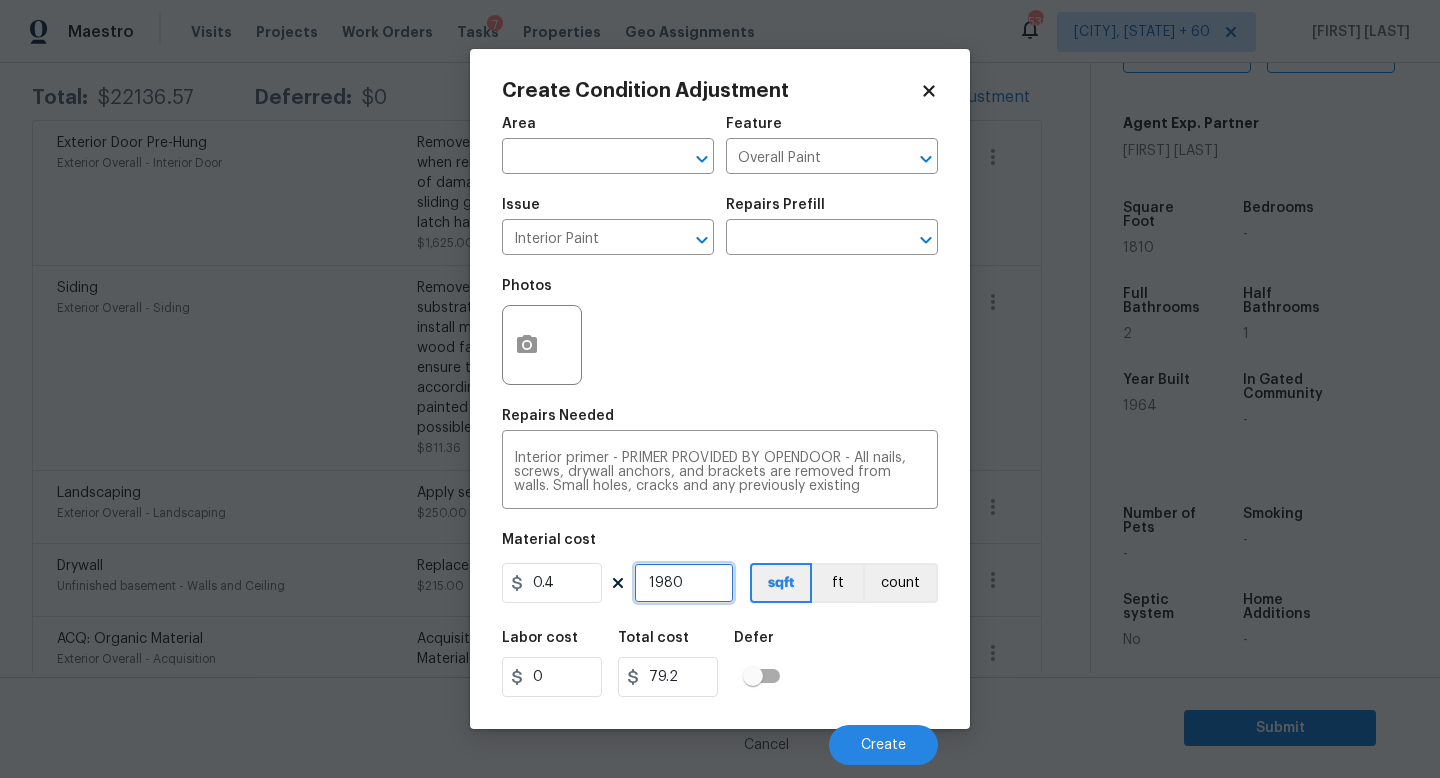 type on "792" 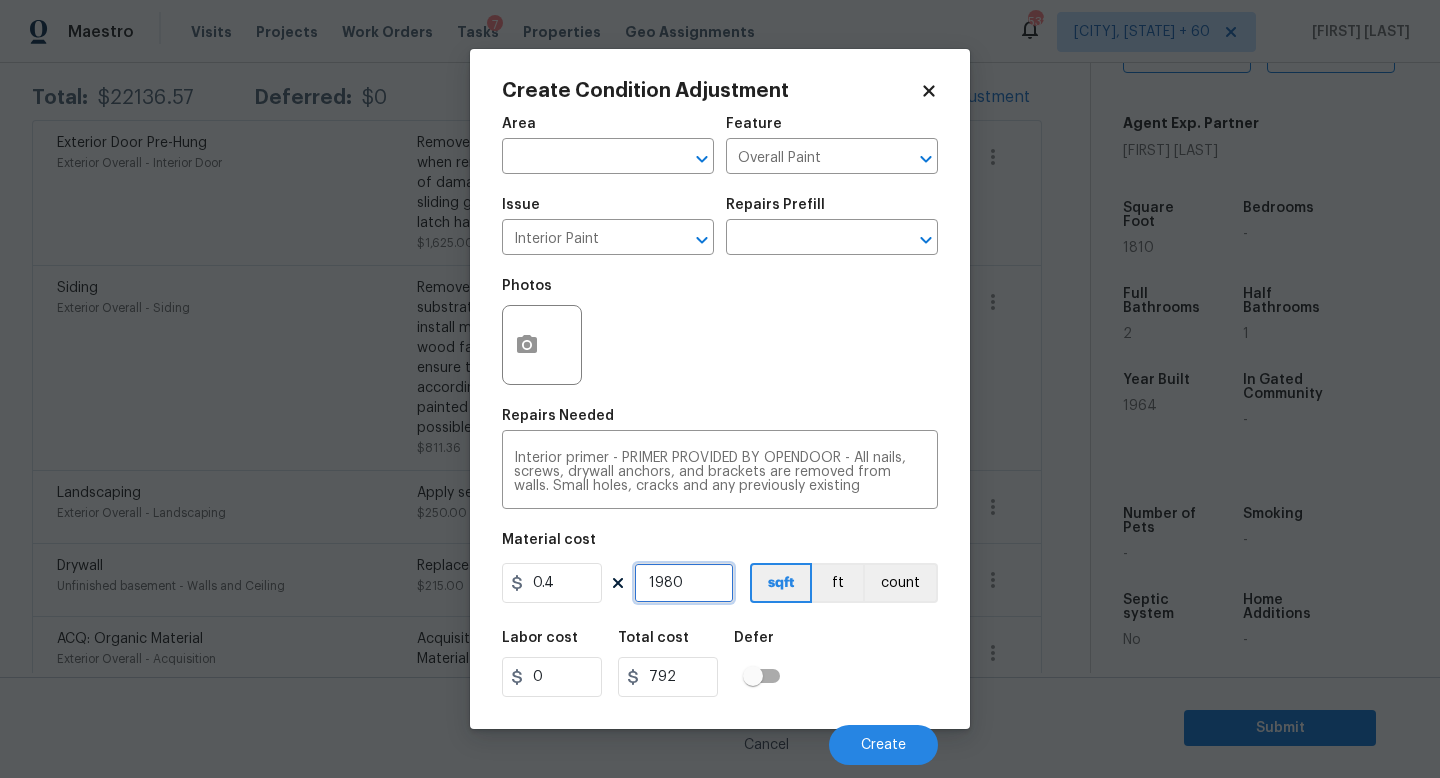 type on "1980" 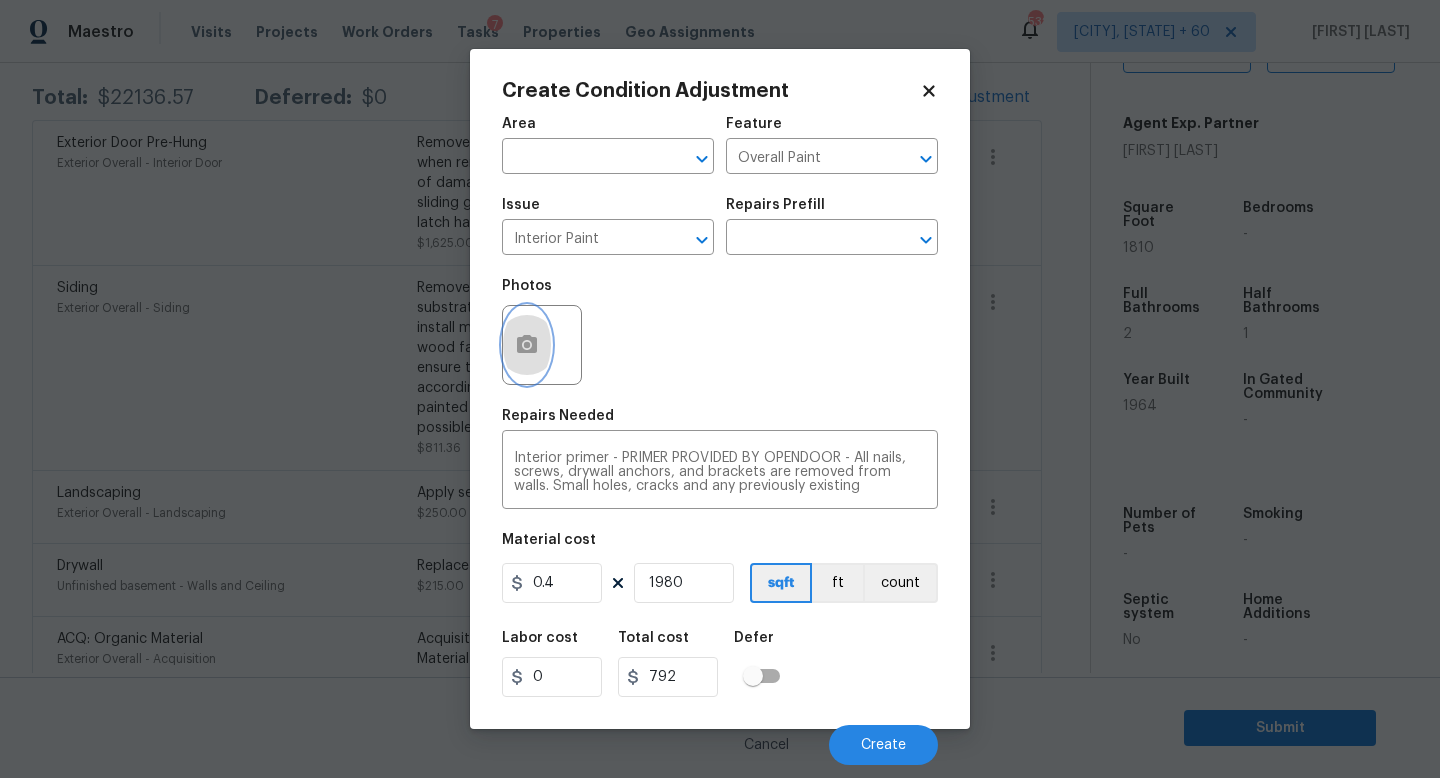 click 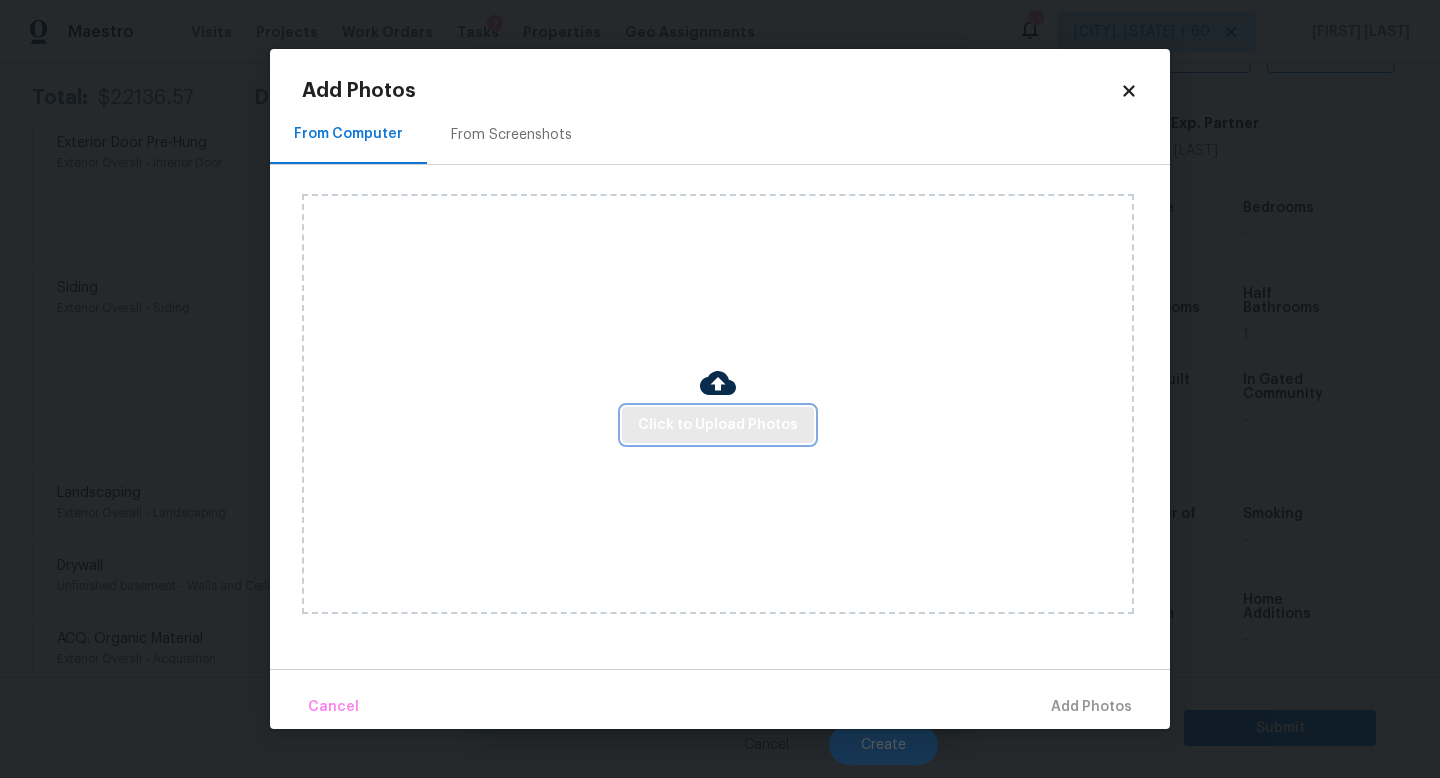 click on "Click to Upload Photos" at bounding box center (718, 425) 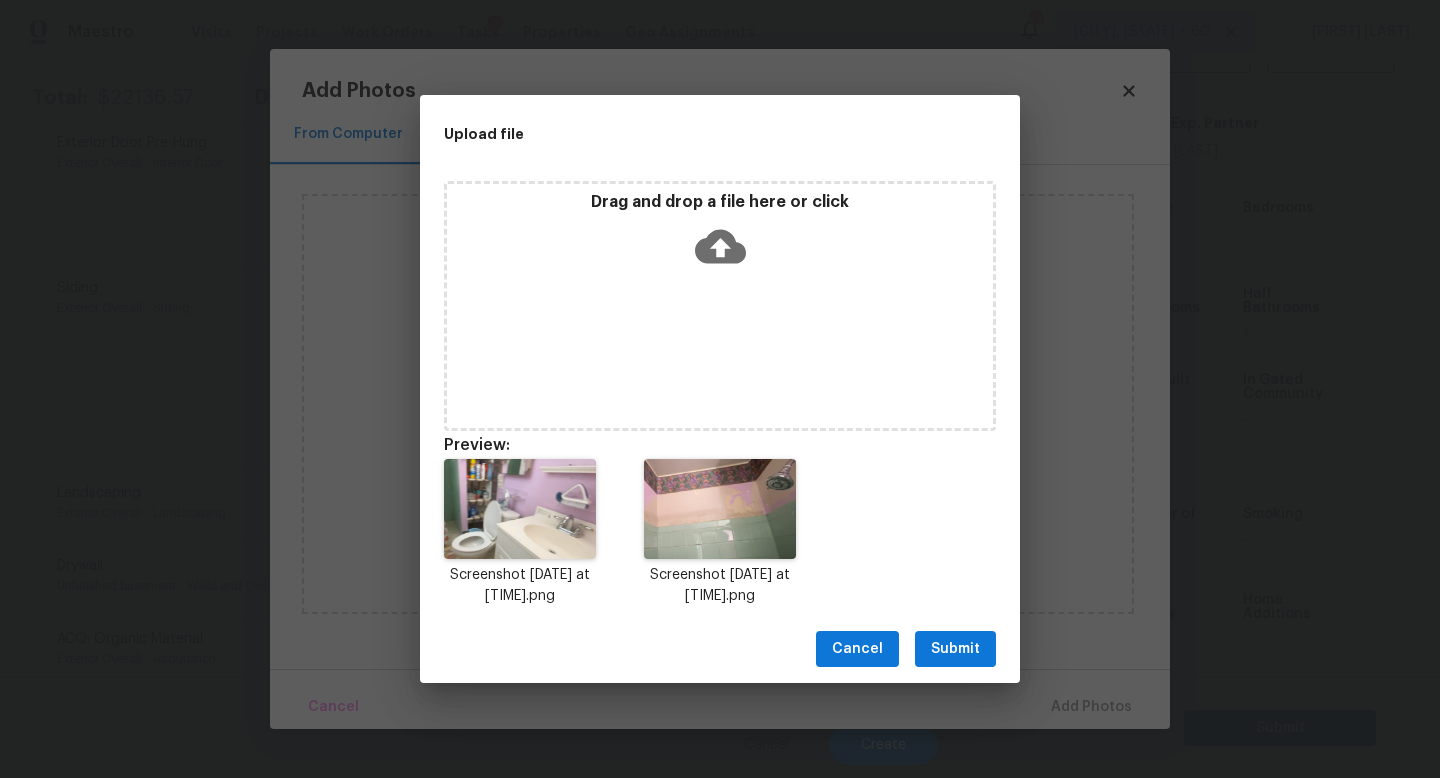 click on "Submit" at bounding box center (955, 649) 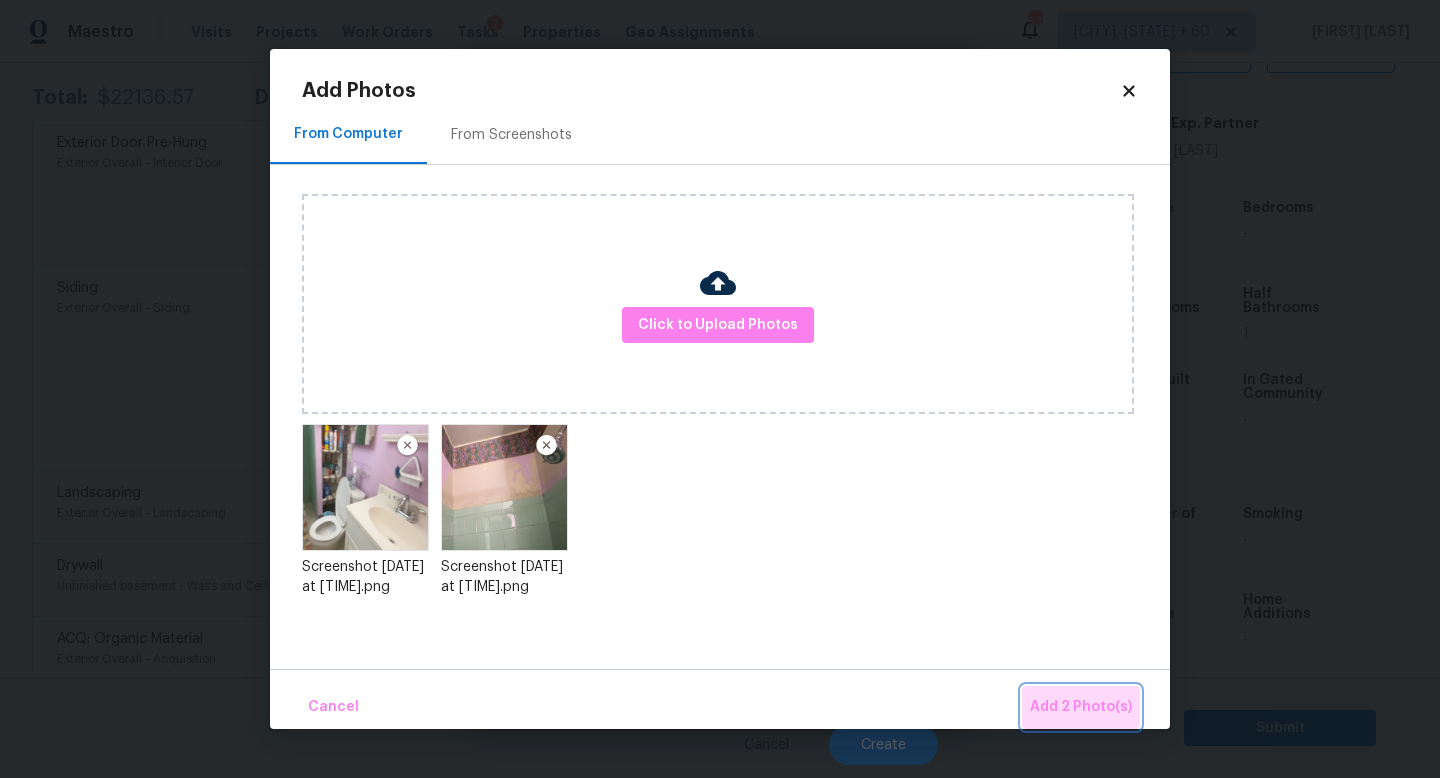 click on "Add 2 Photo(s)" at bounding box center (1081, 707) 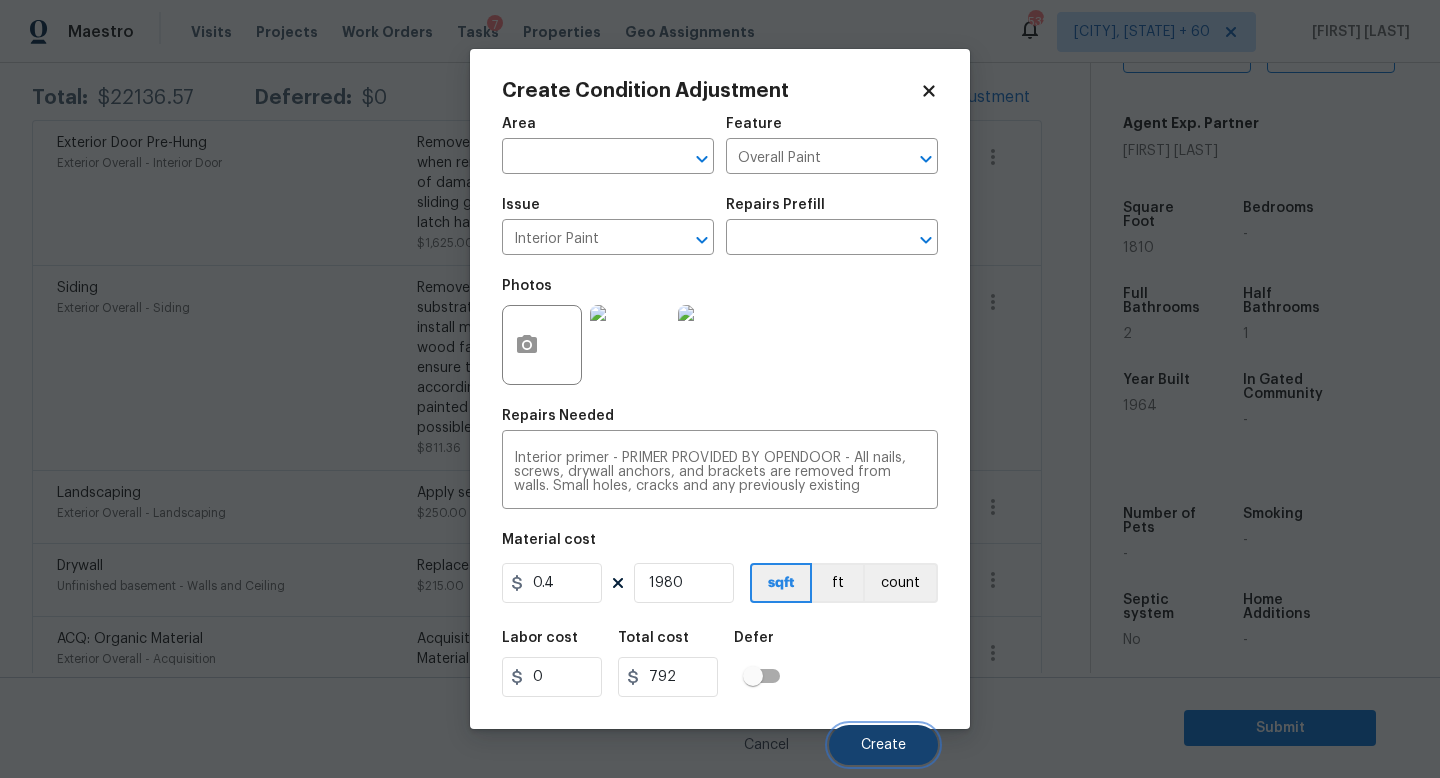 click on "Create" at bounding box center (883, 745) 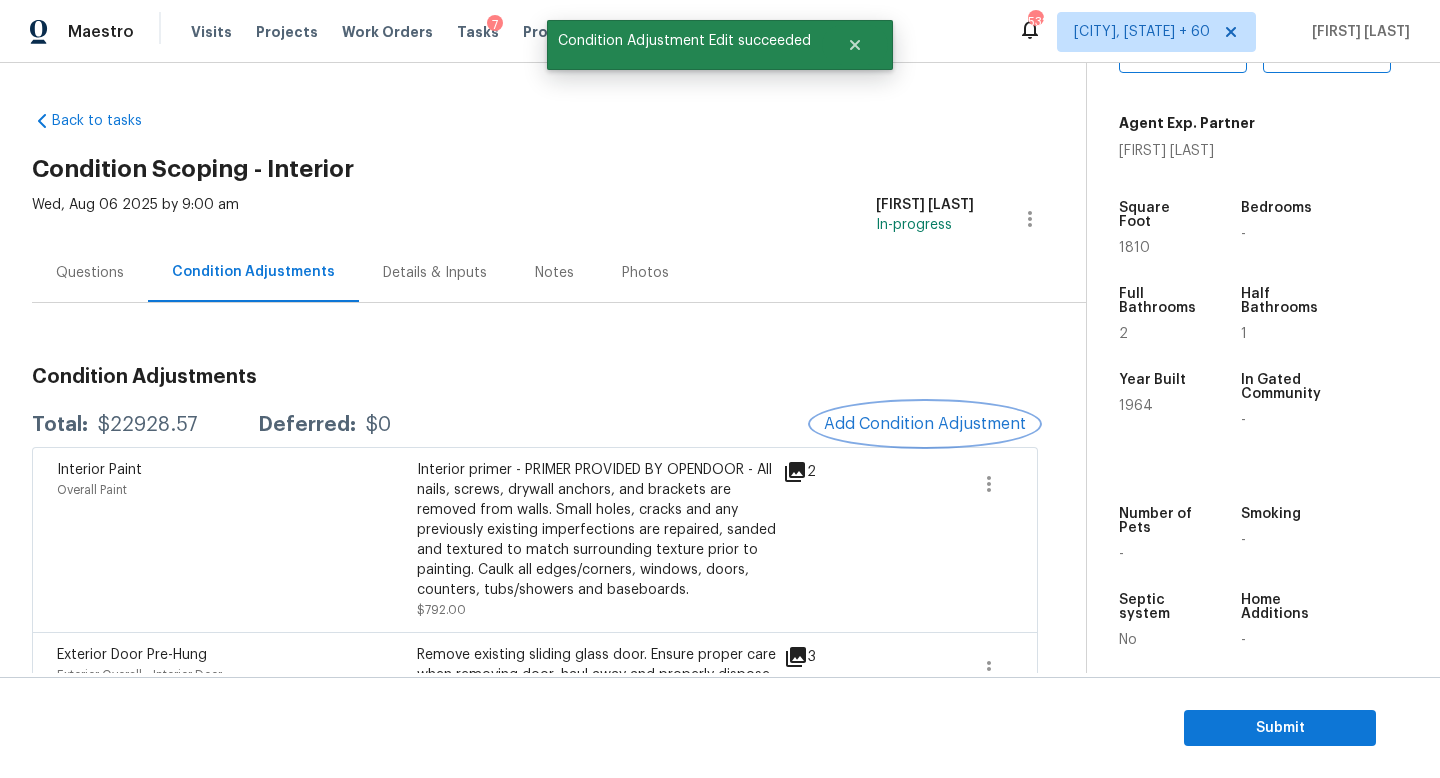 scroll, scrollTop: 78, scrollLeft: 0, axis: vertical 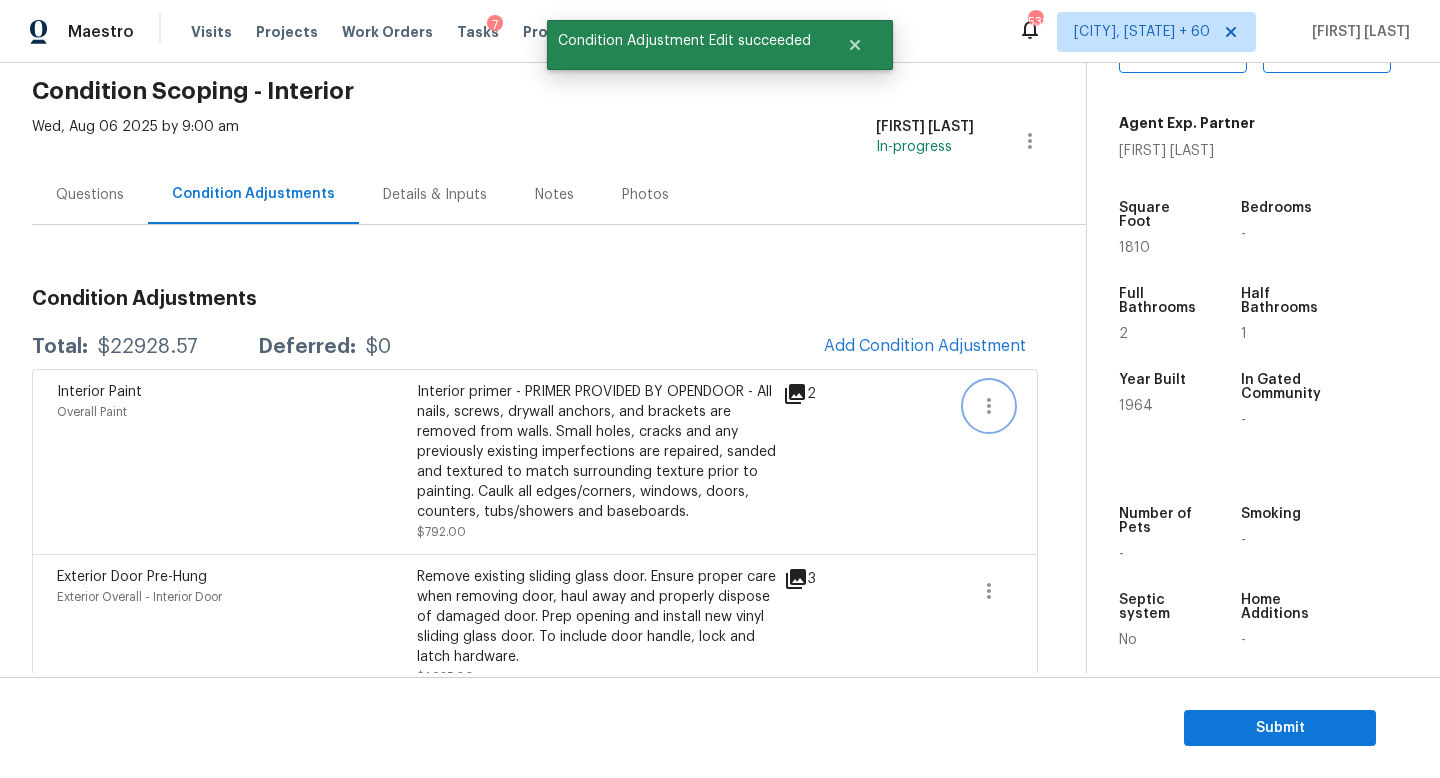 click at bounding box center [989, 406] 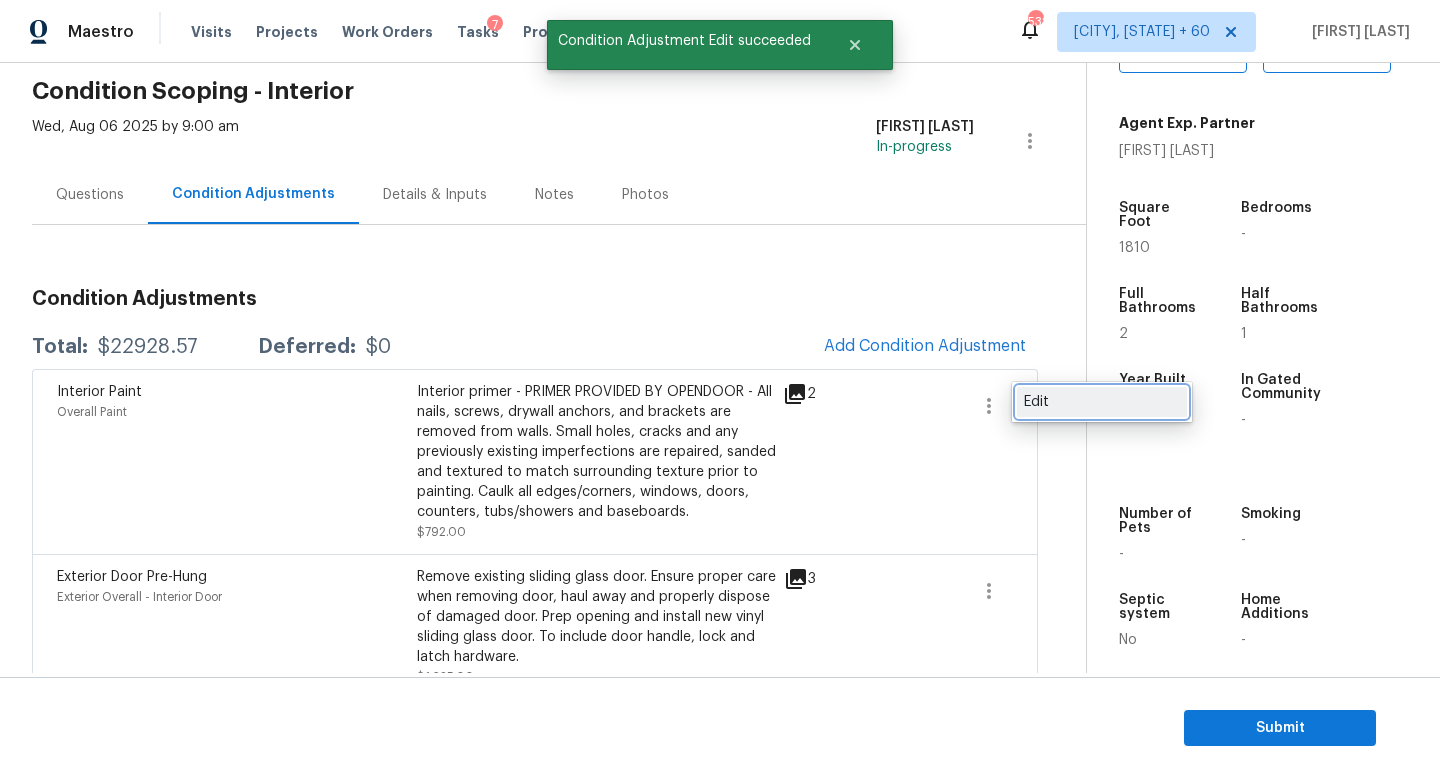 click on "Edit" at bounding box center (1102, 402) 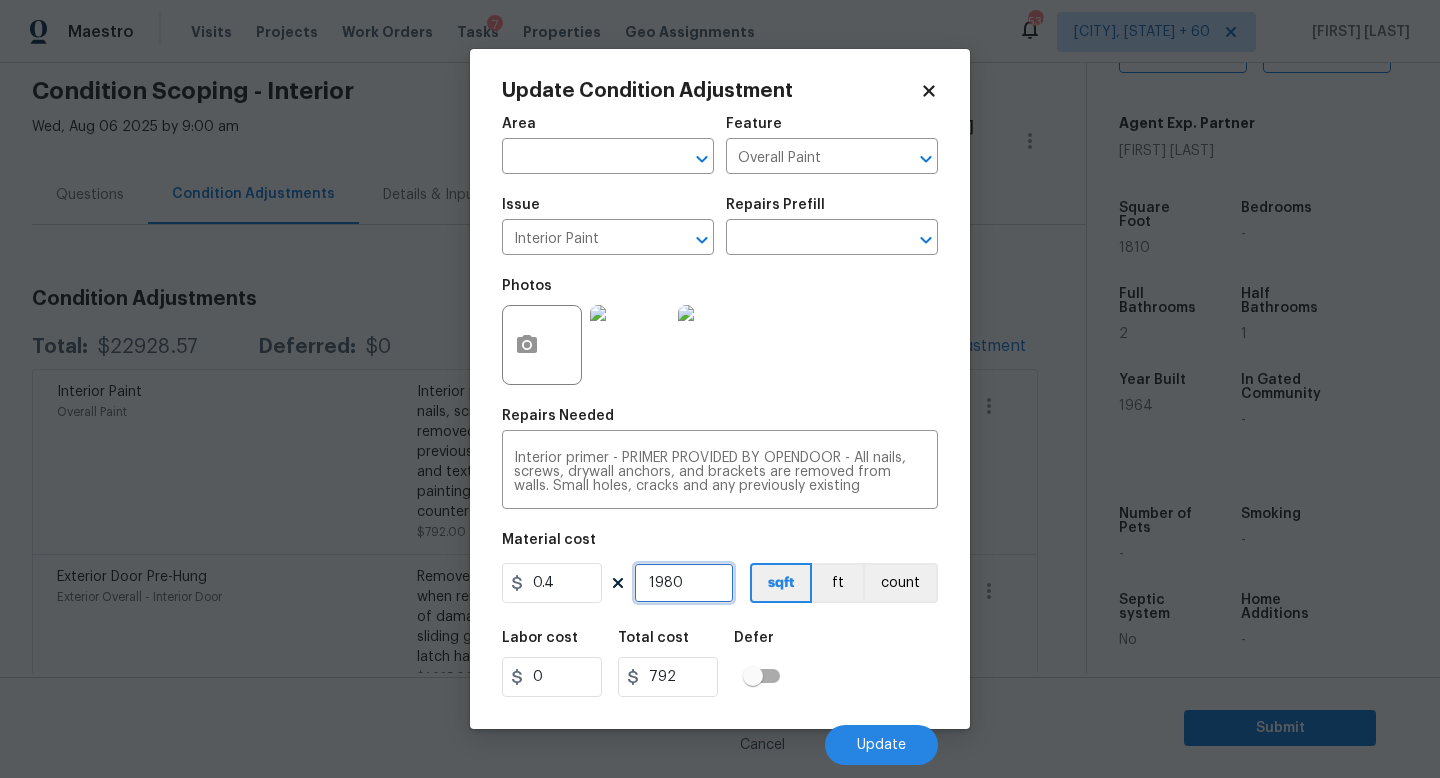 click on "1980" at bounding box center [684, 583] 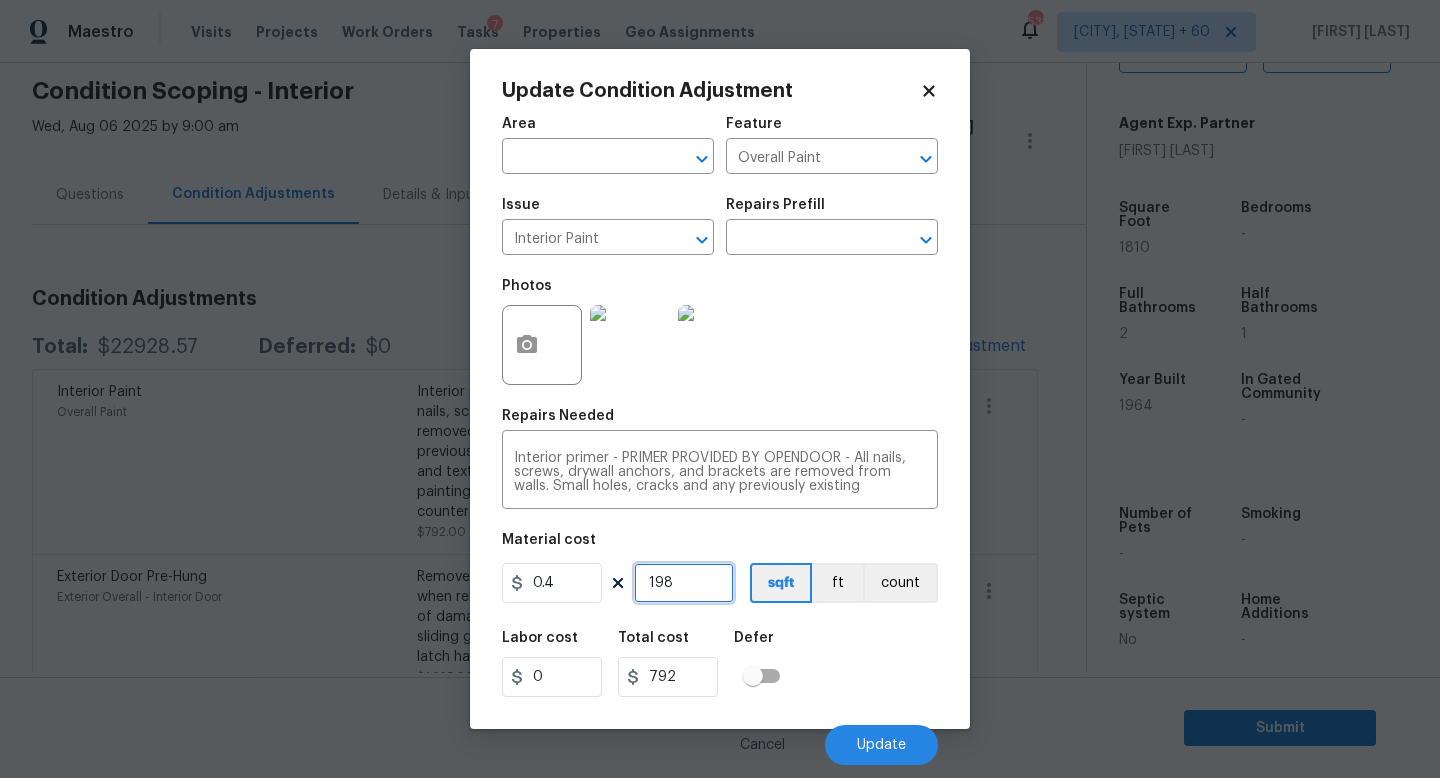 type on "79.2" 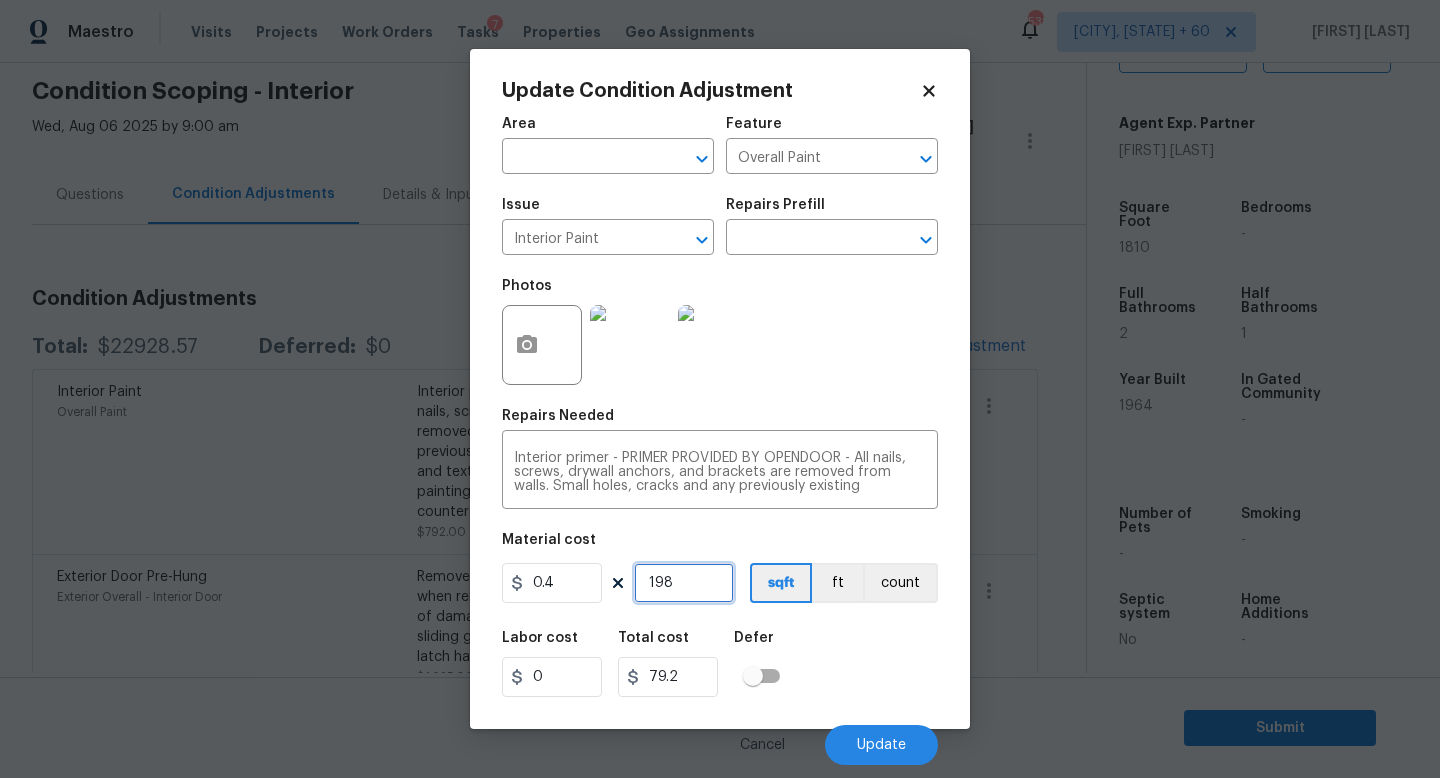 type on "19" 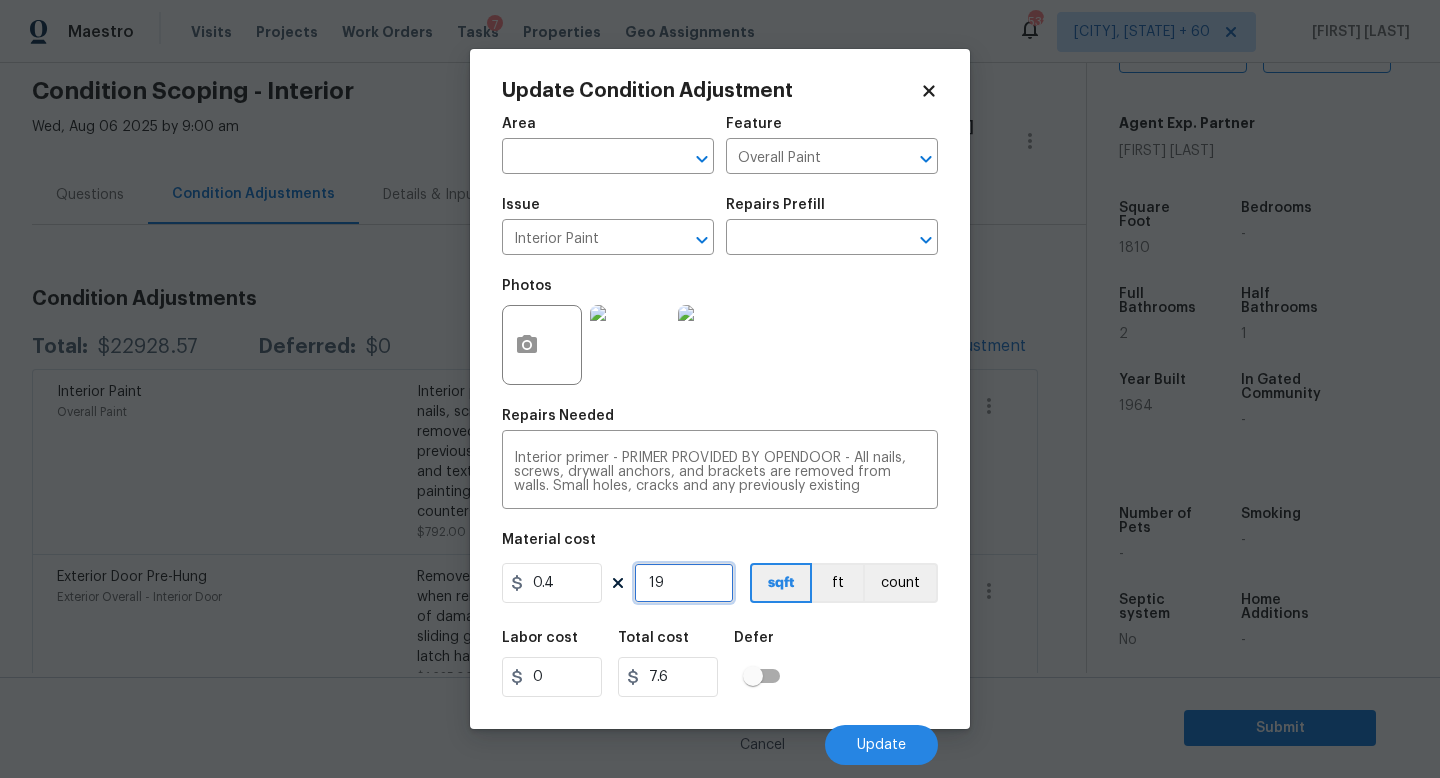 type on "1" 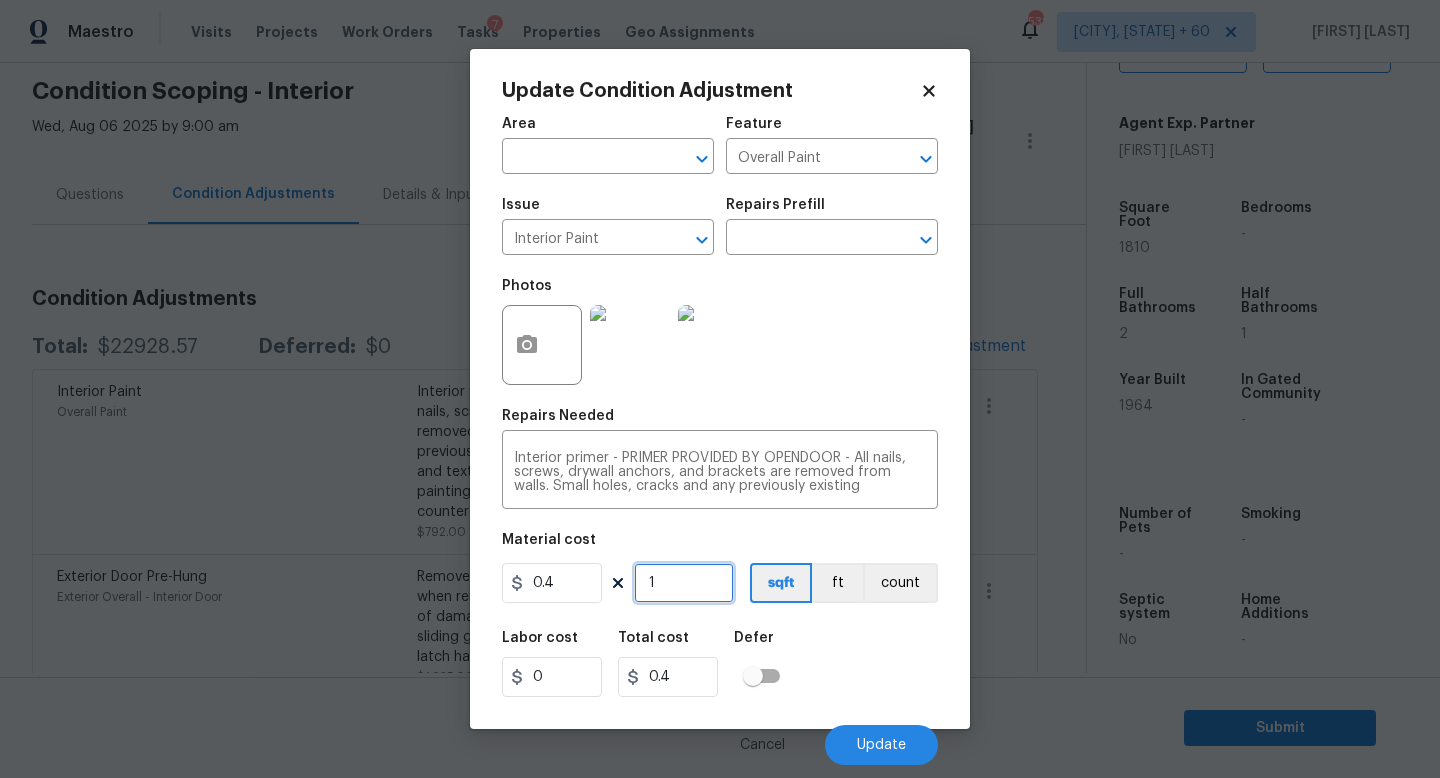 type on "18" 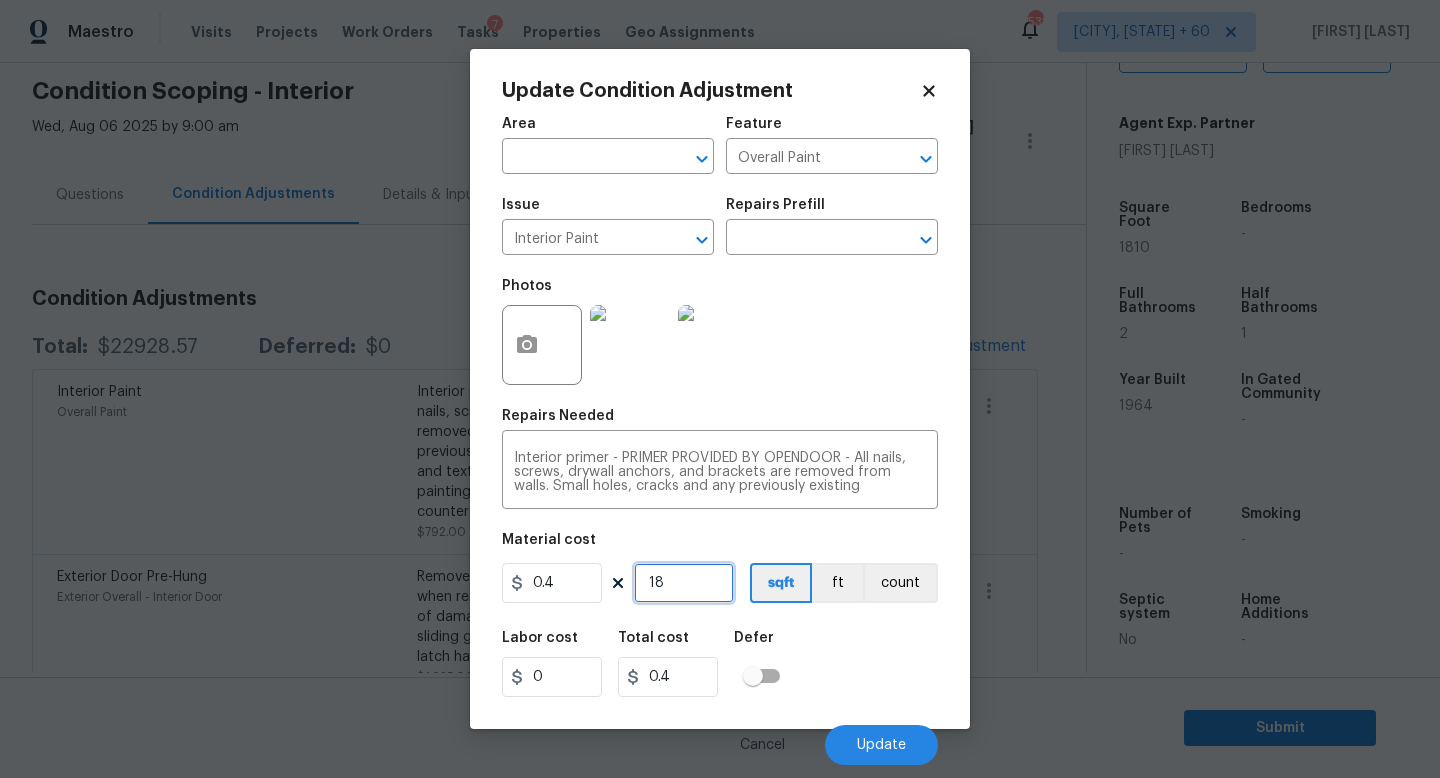 type on "7.2" 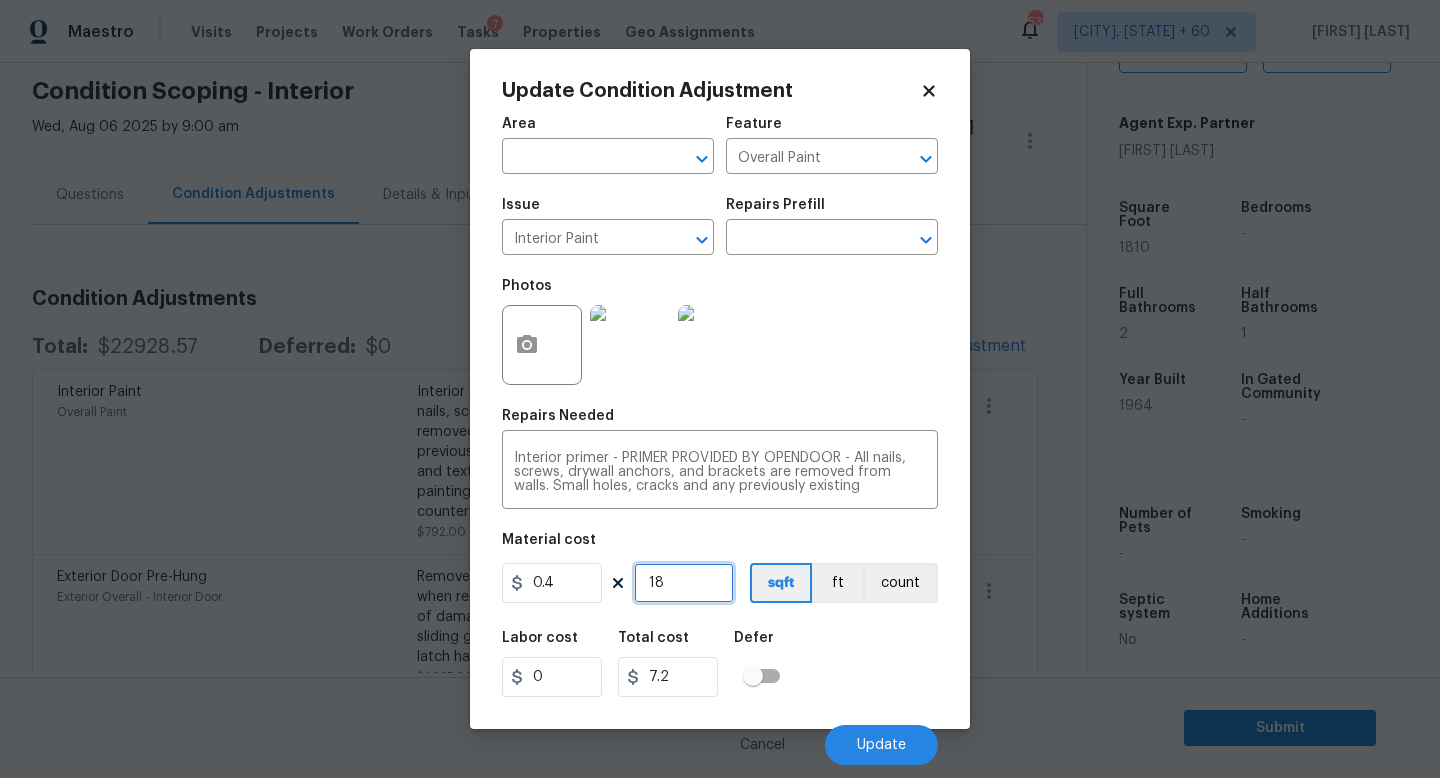 type on "181" 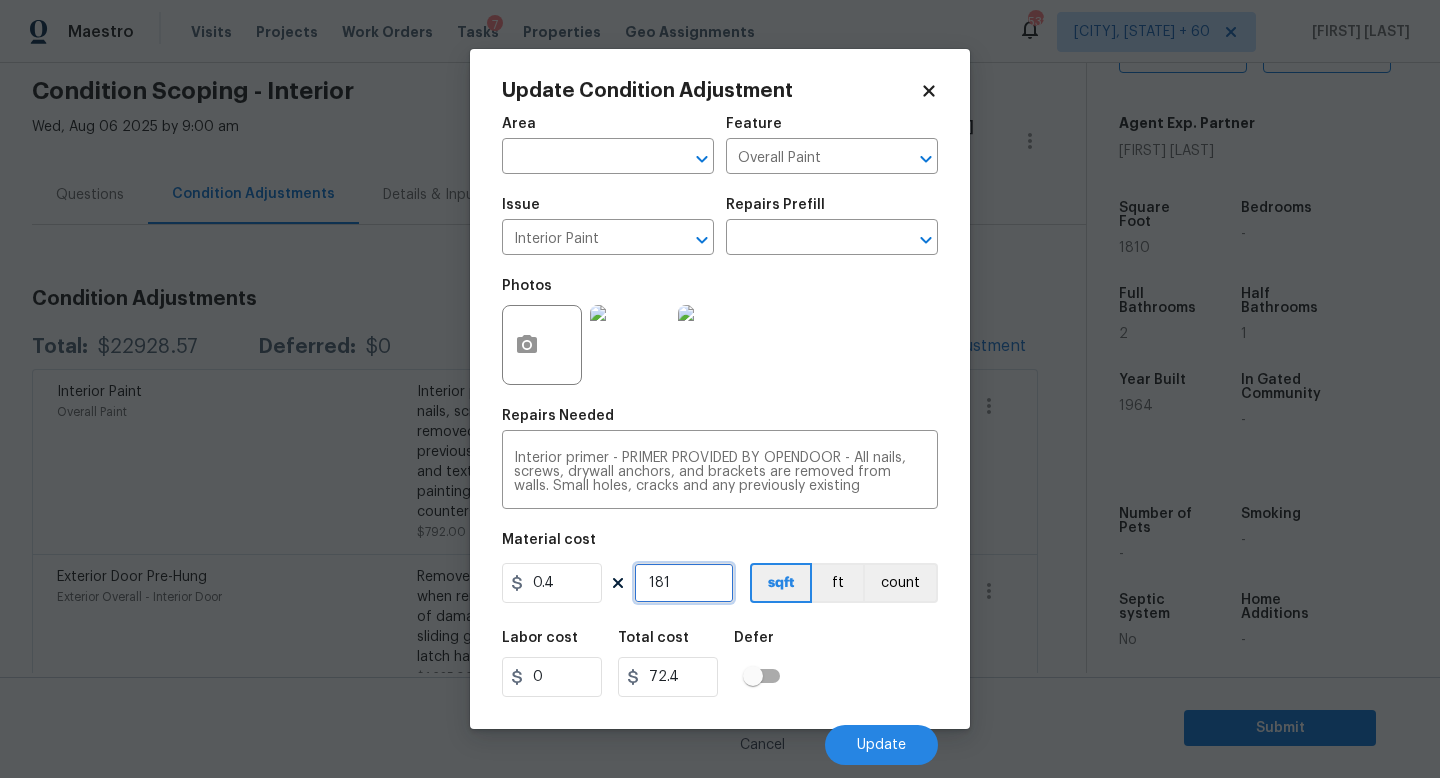 type on "1810" 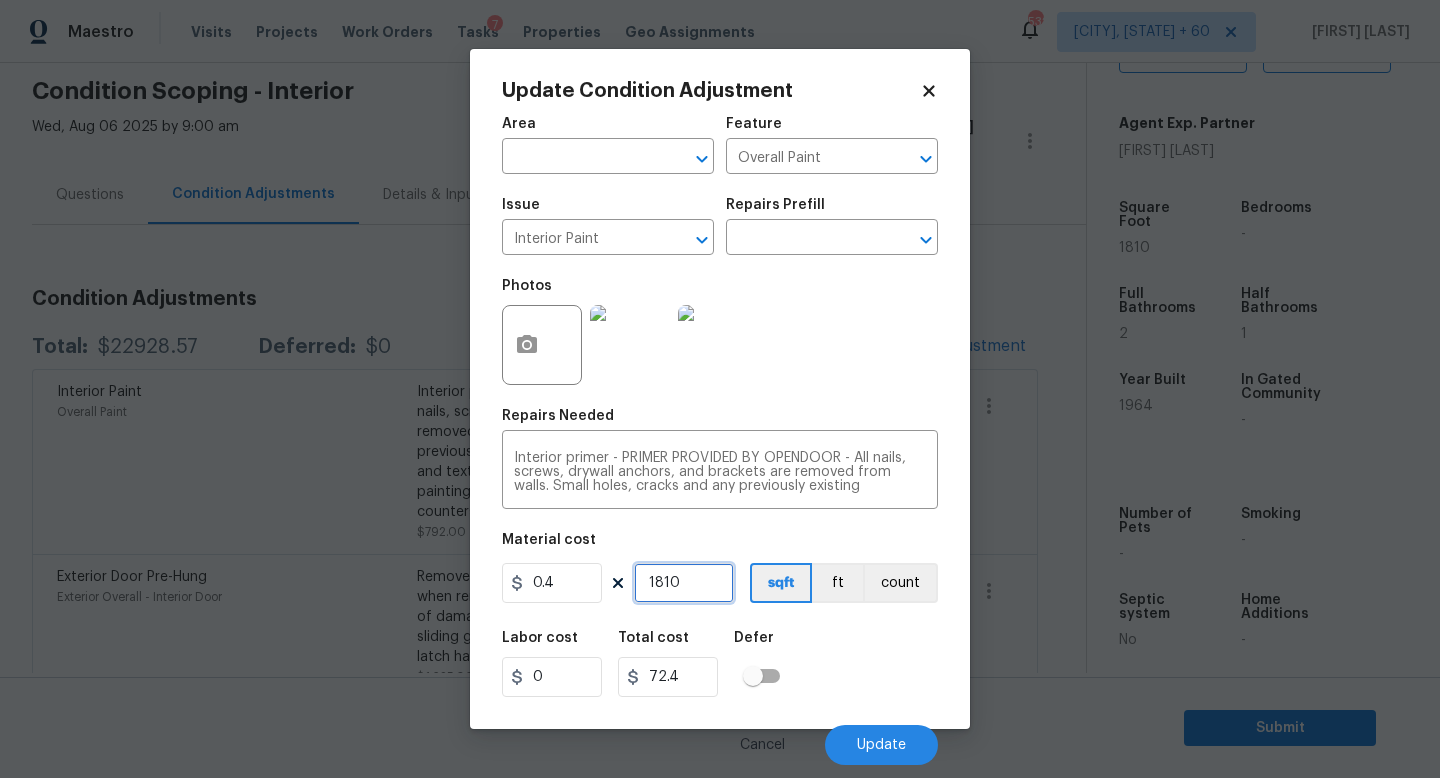 type on "724" 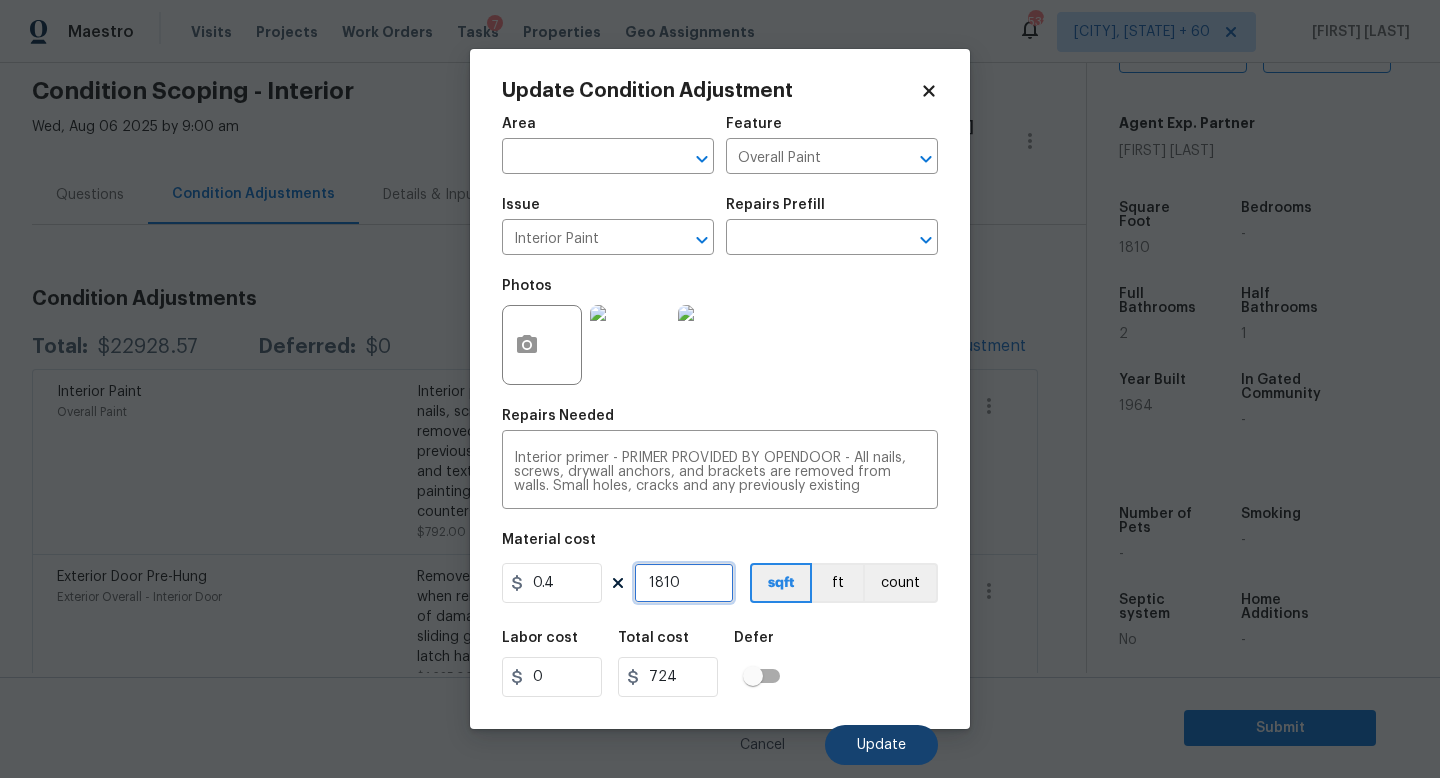type on "1810" 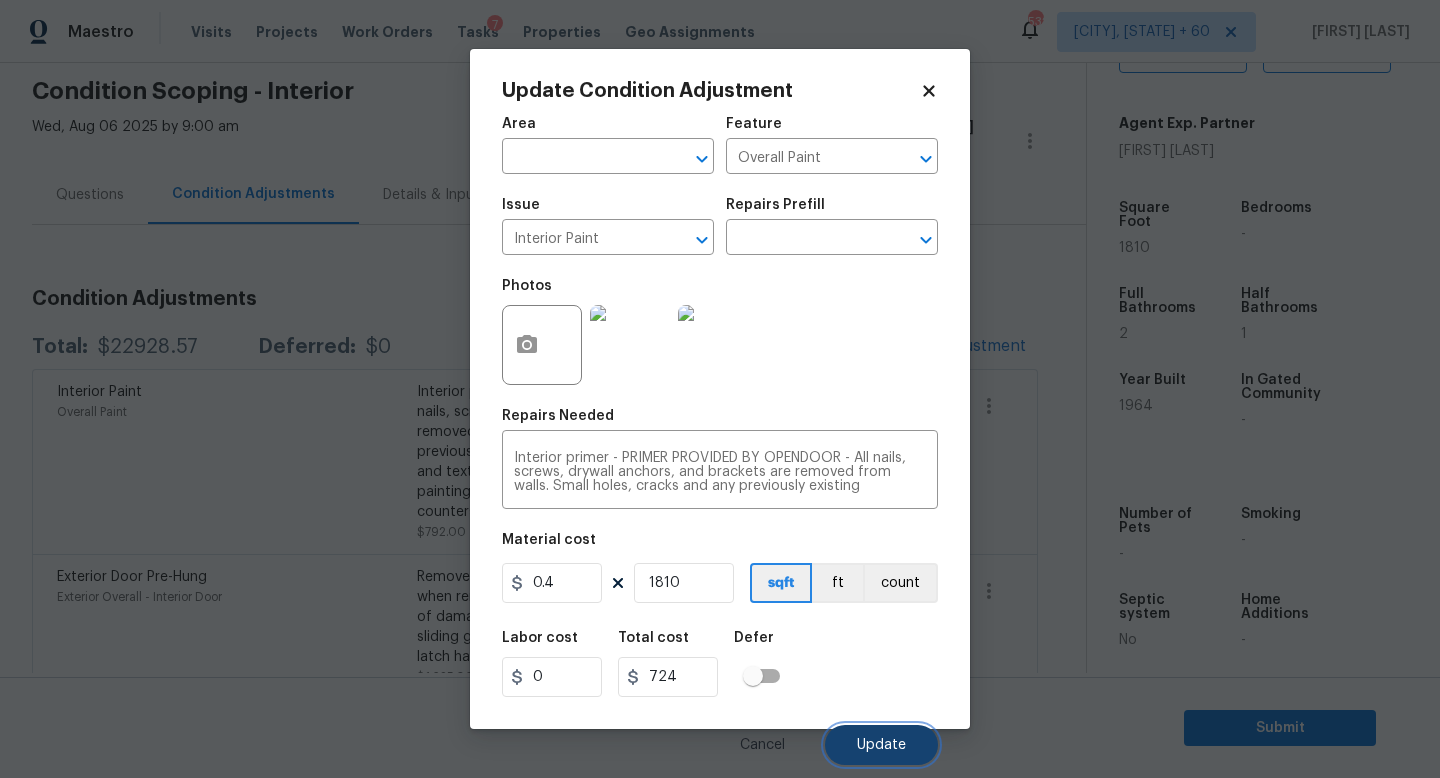 click on "Update" at bounding box center [881, 745] 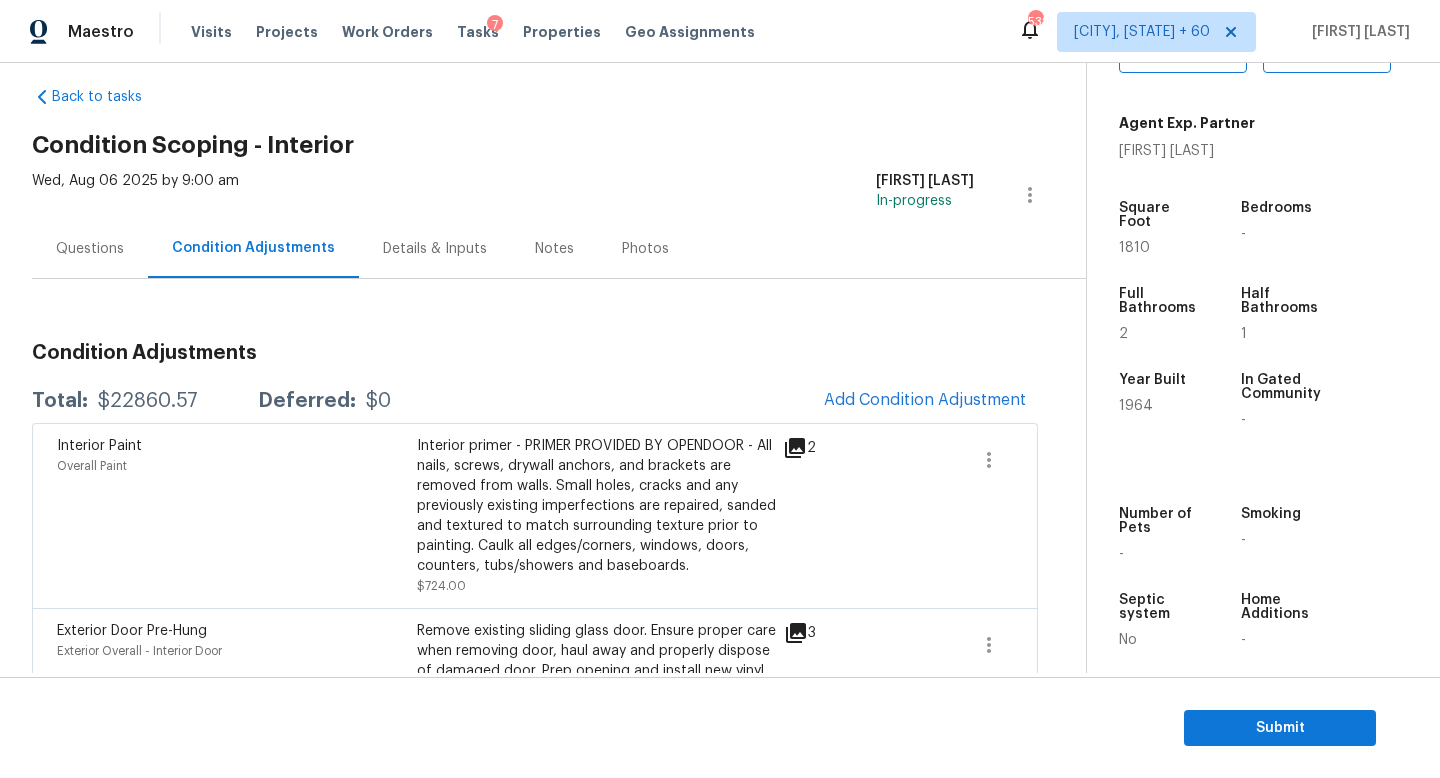 scroll, scrollTop: 25, scrollLeft: 0, axis: vertical 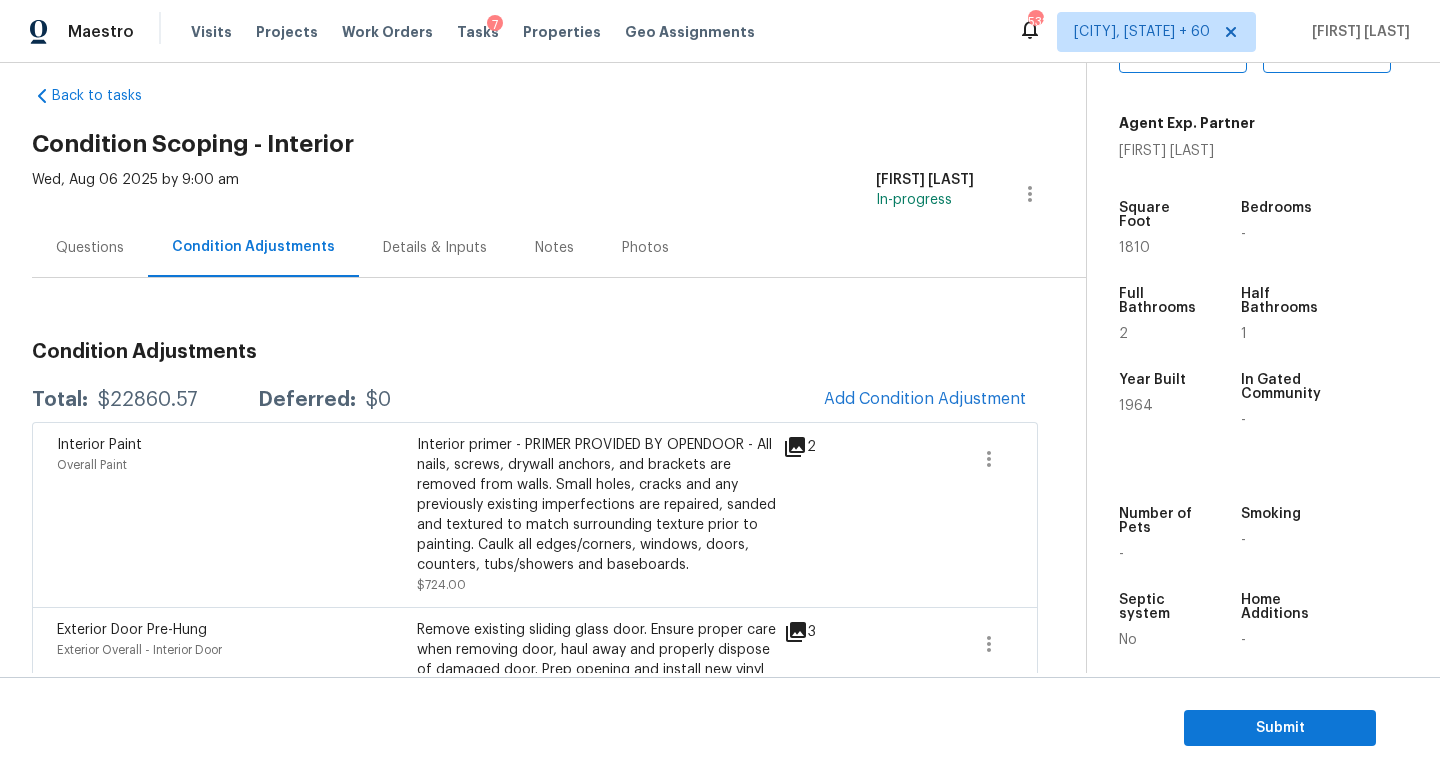 click on "Questions" at bounding box center [90, 248] 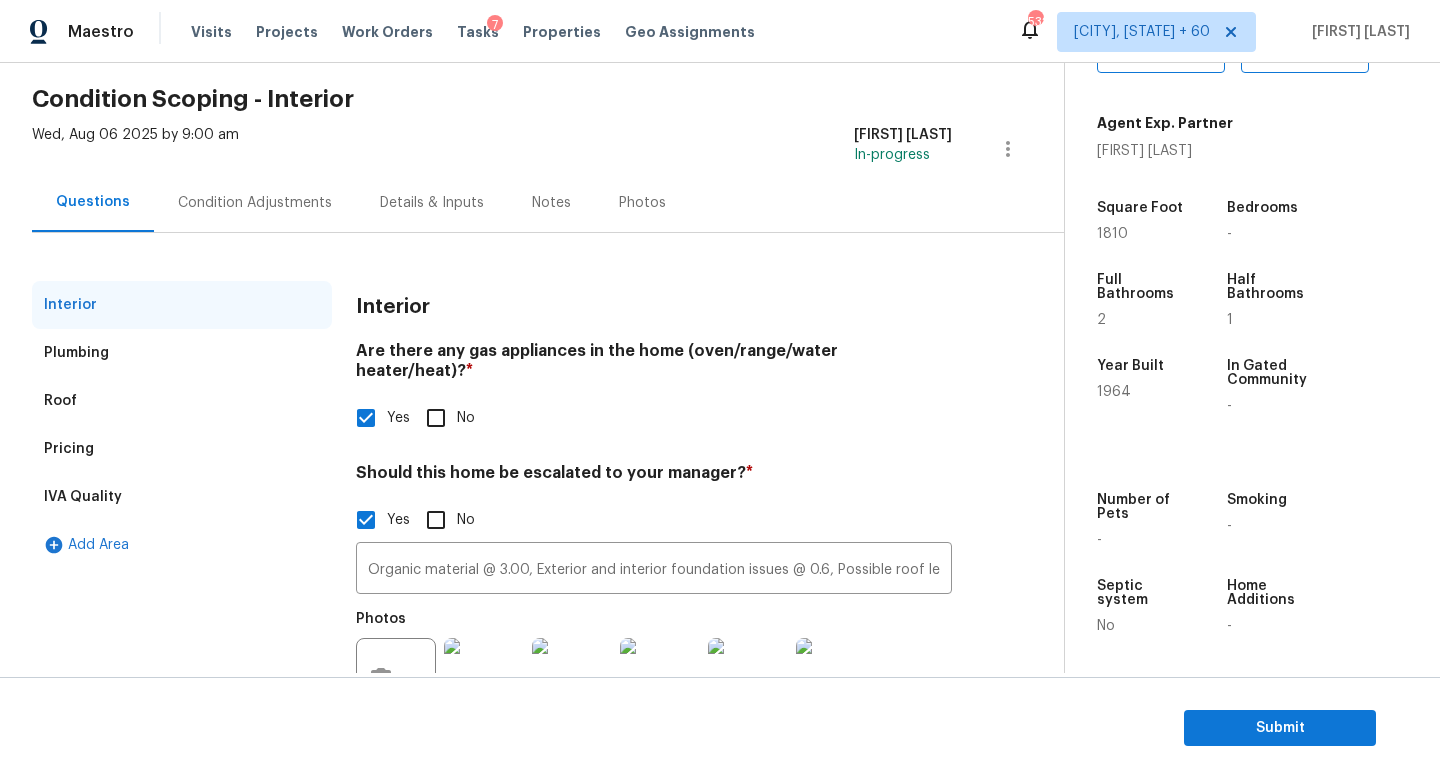 scroll, scrollTop: 72, scrollLeft: 0, axis: vertical 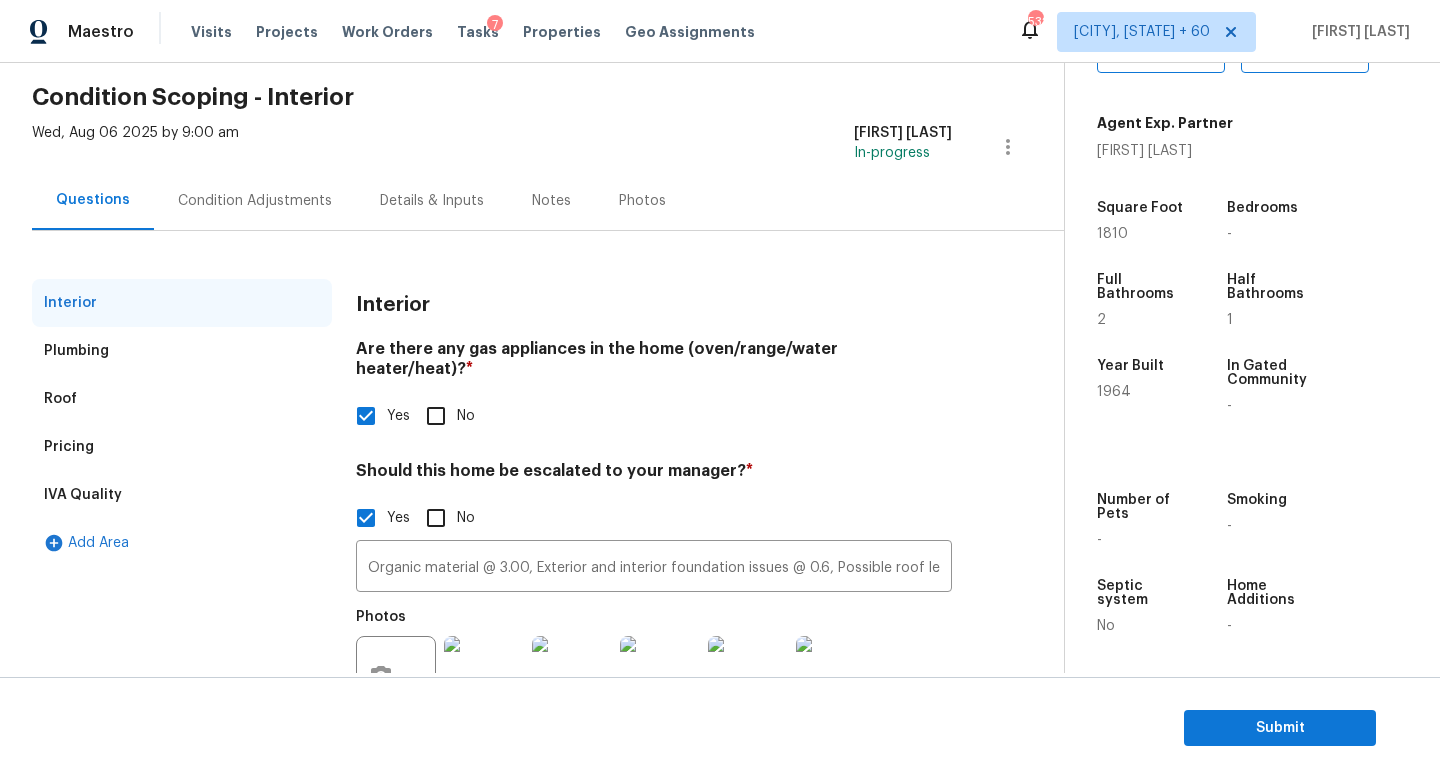 click on "Condition Adjustments" at bounding box center [255, 200] 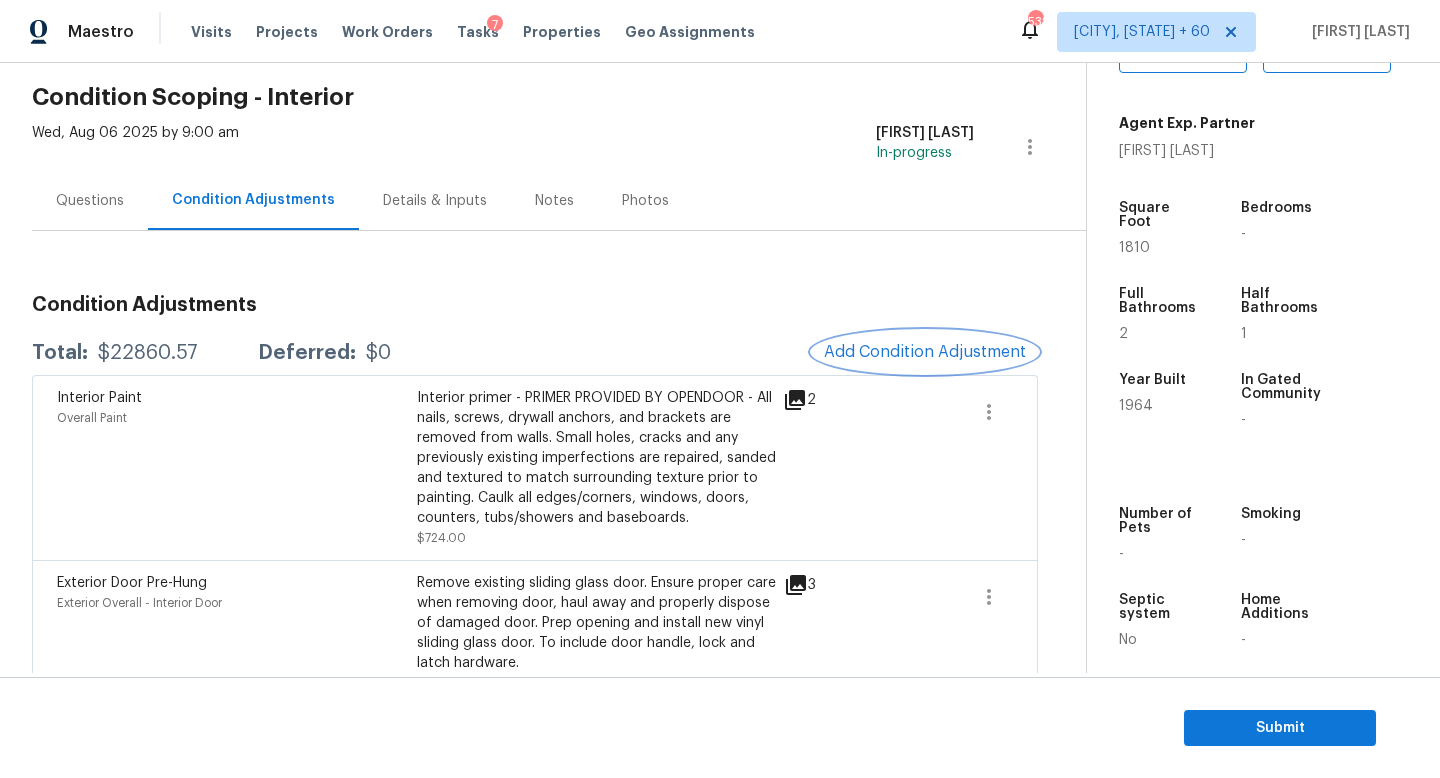 click on "Add Condition Adjustment" at bounding box center [925, 352] 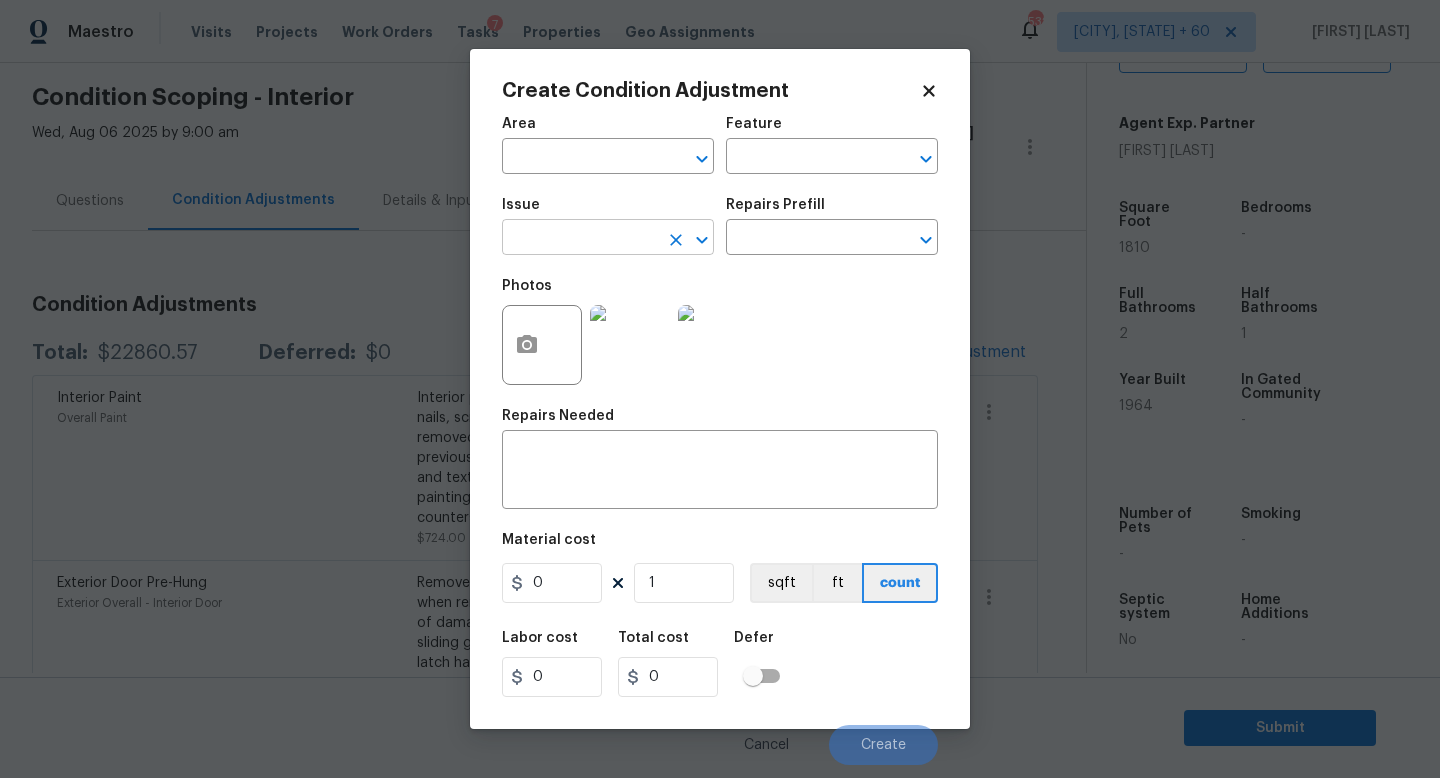 click at bounding box center [580, 239] 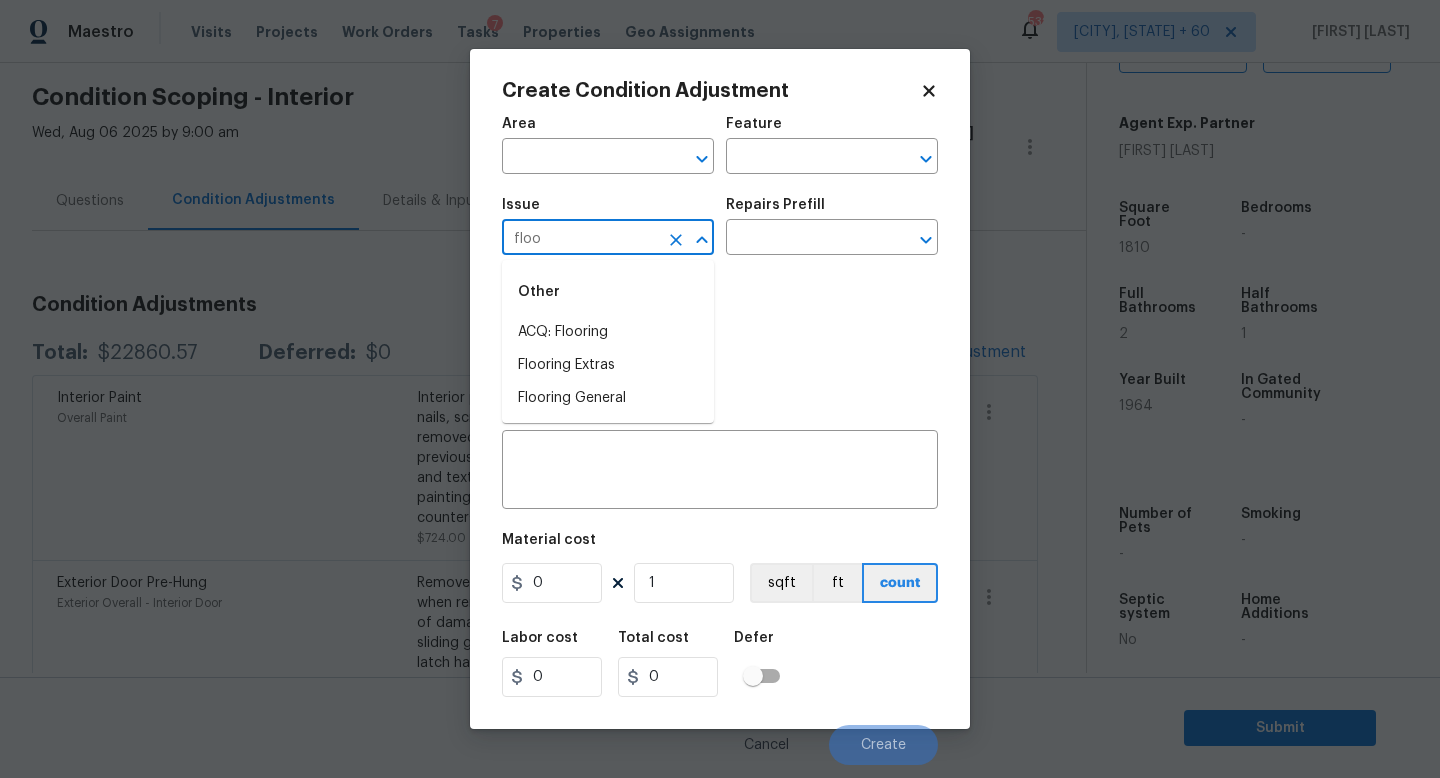 click on "ACQ: Flooring" at bounding box center (608, 332) 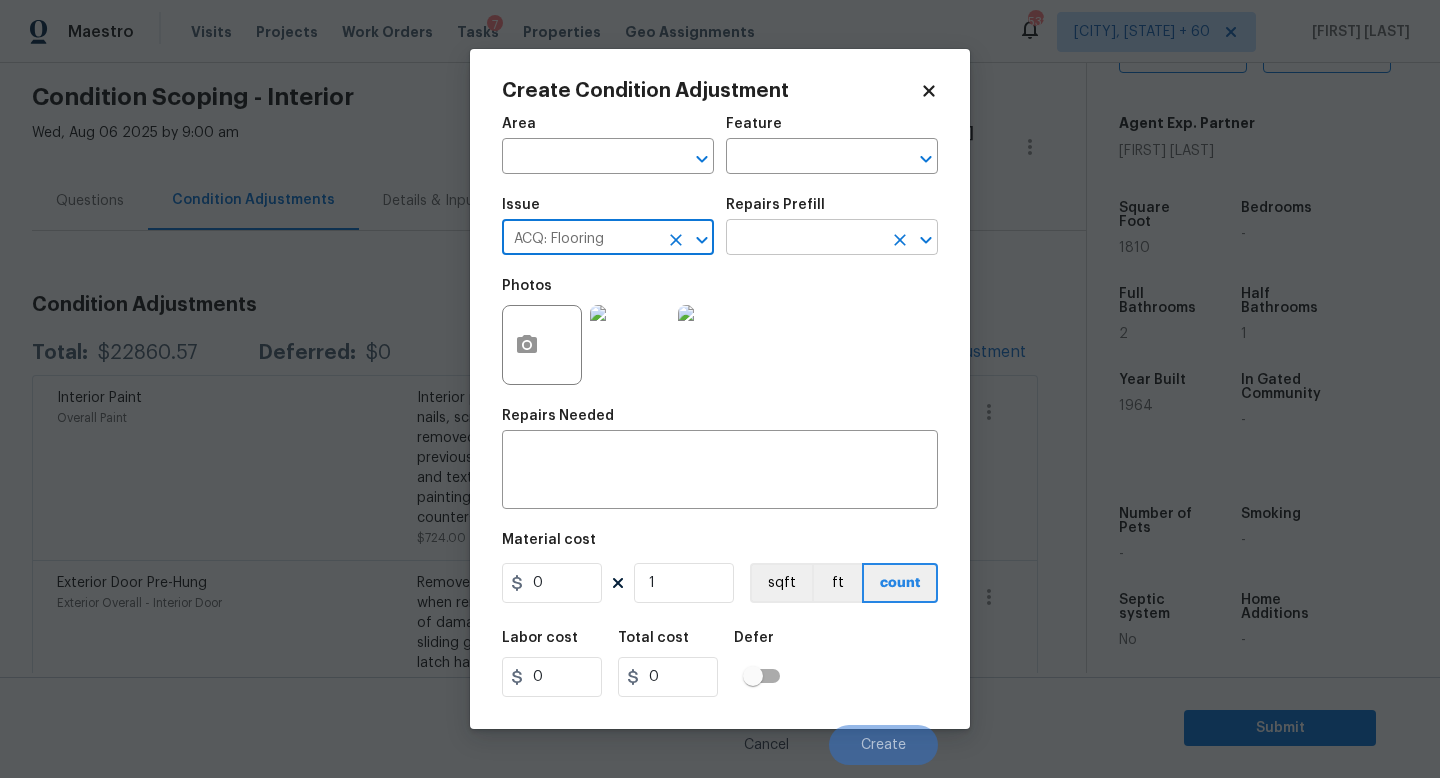 type on "ACQ: Flooring" 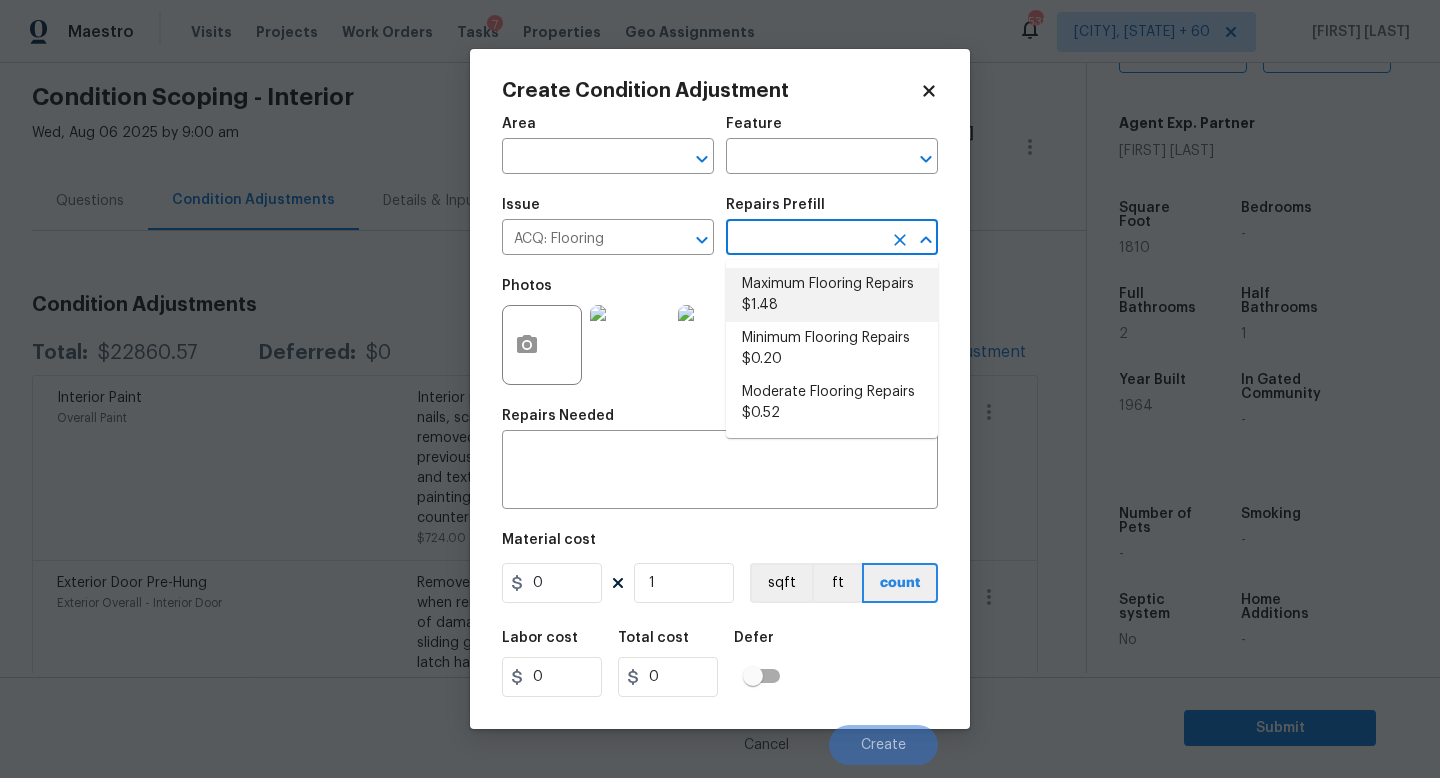 click on "Maximum Flooring Repairs $1.48" at bounding box center [832, 295] 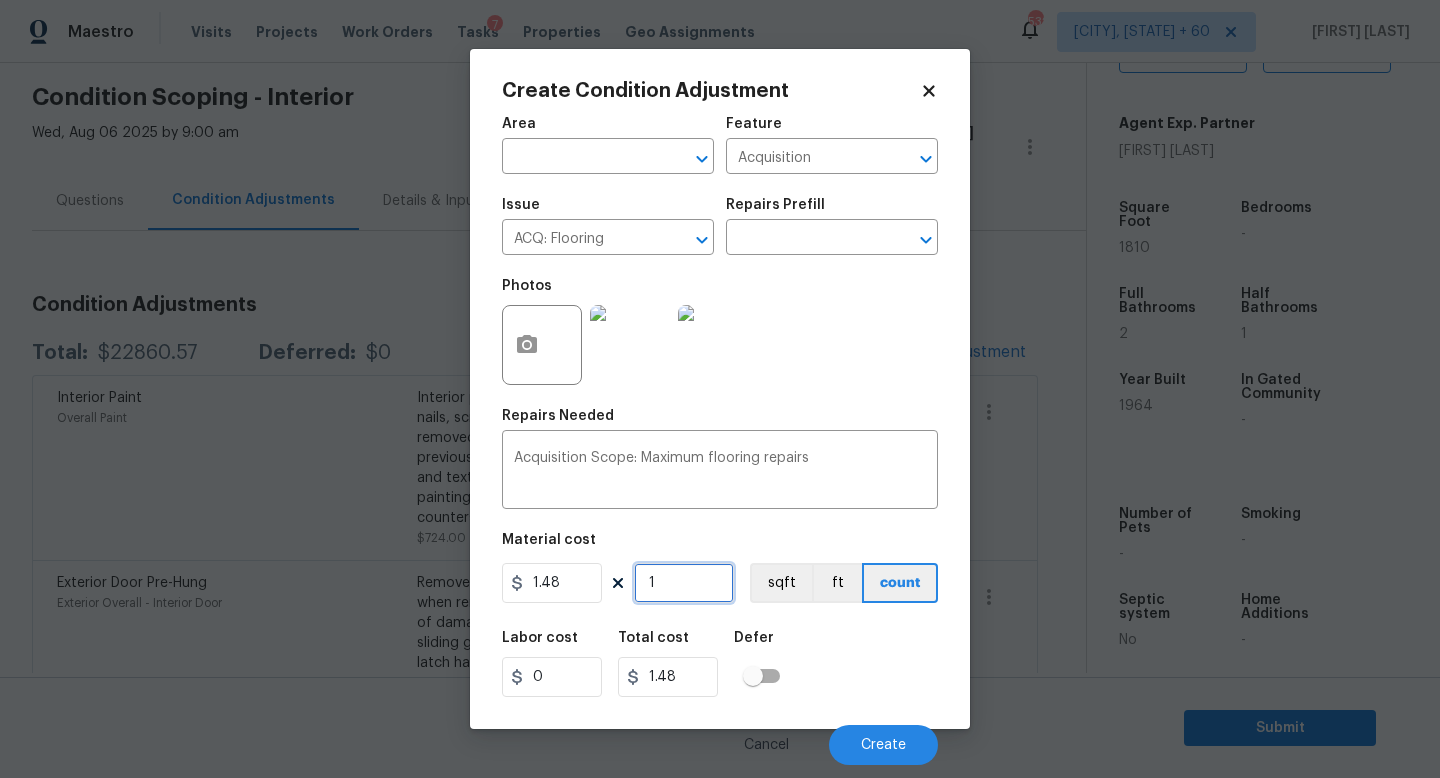click on "1" at bounding box center [684, 583] 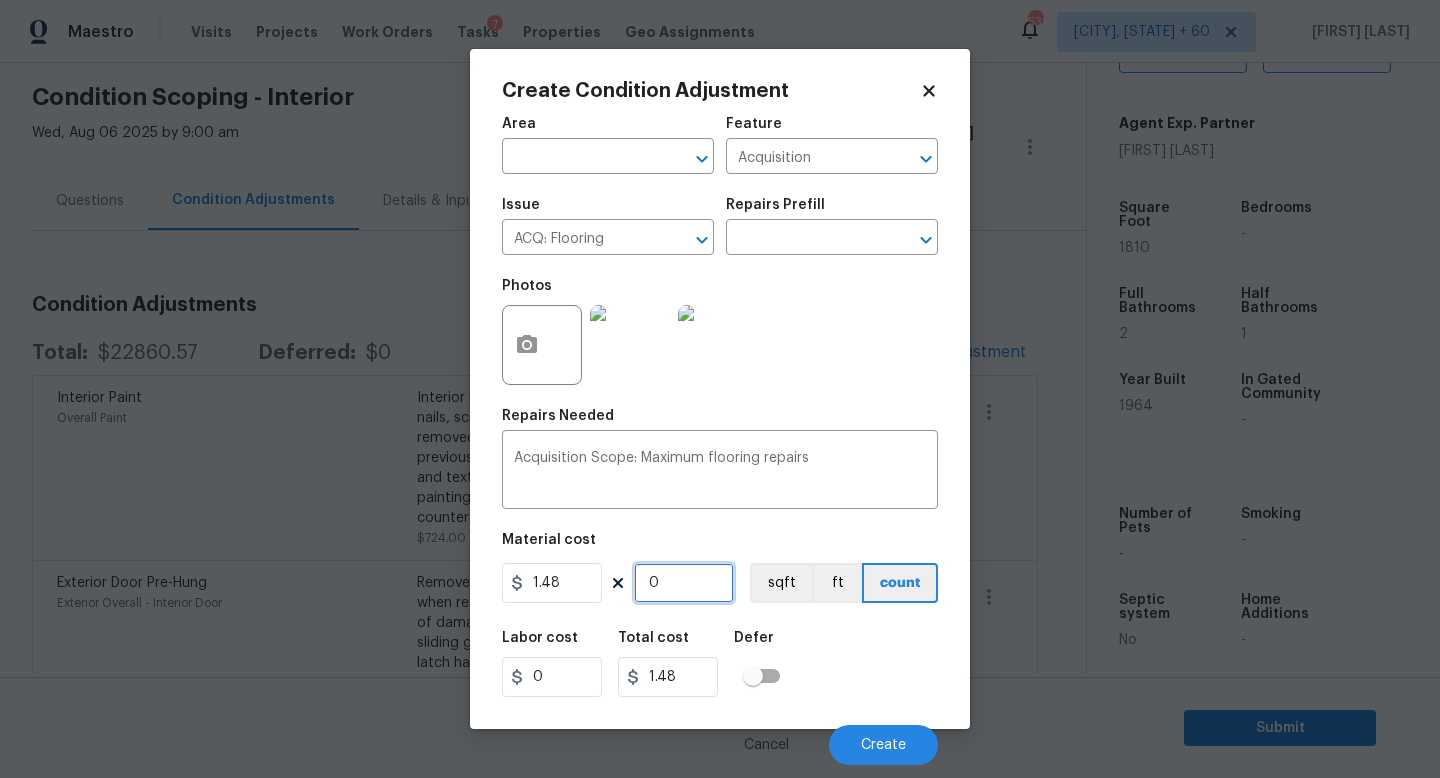 type on "0" 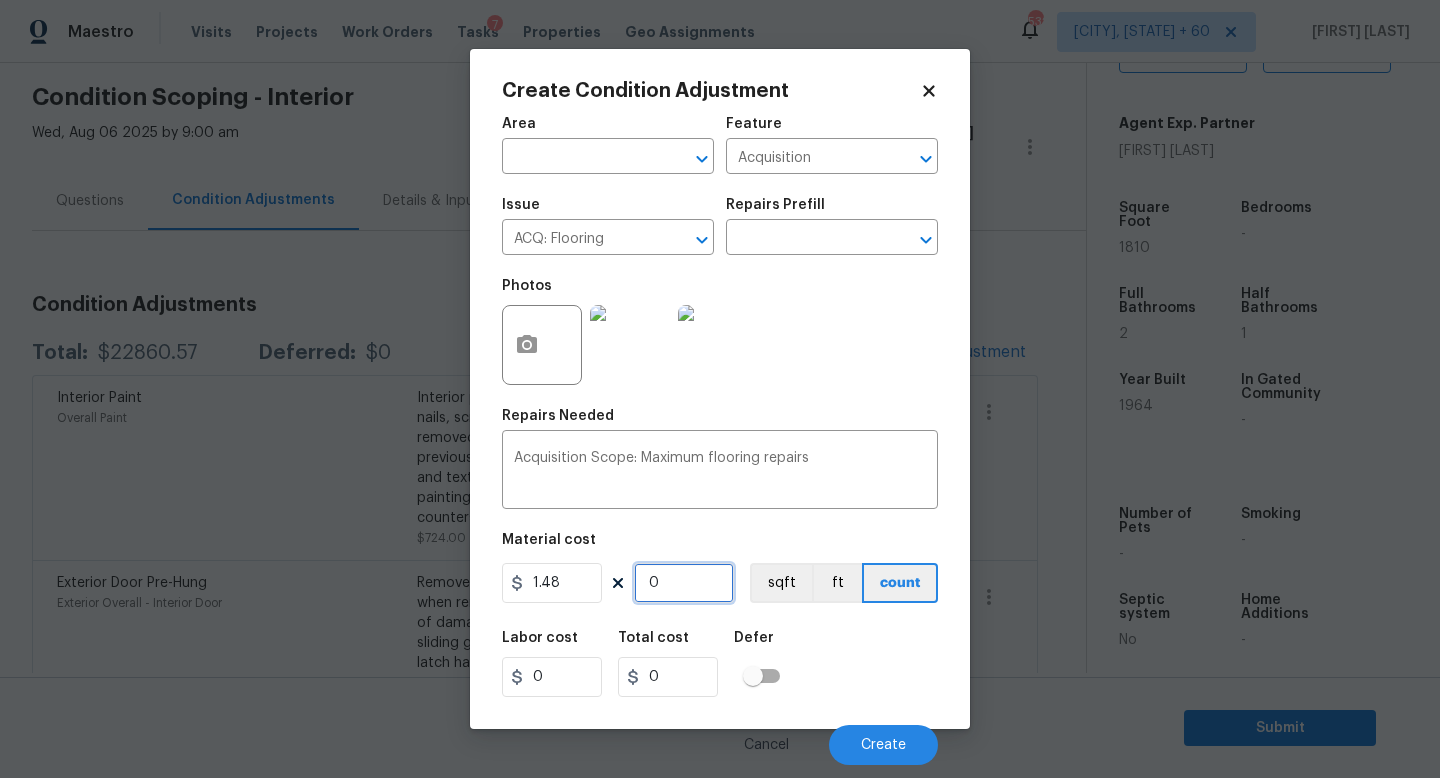 type on "1" 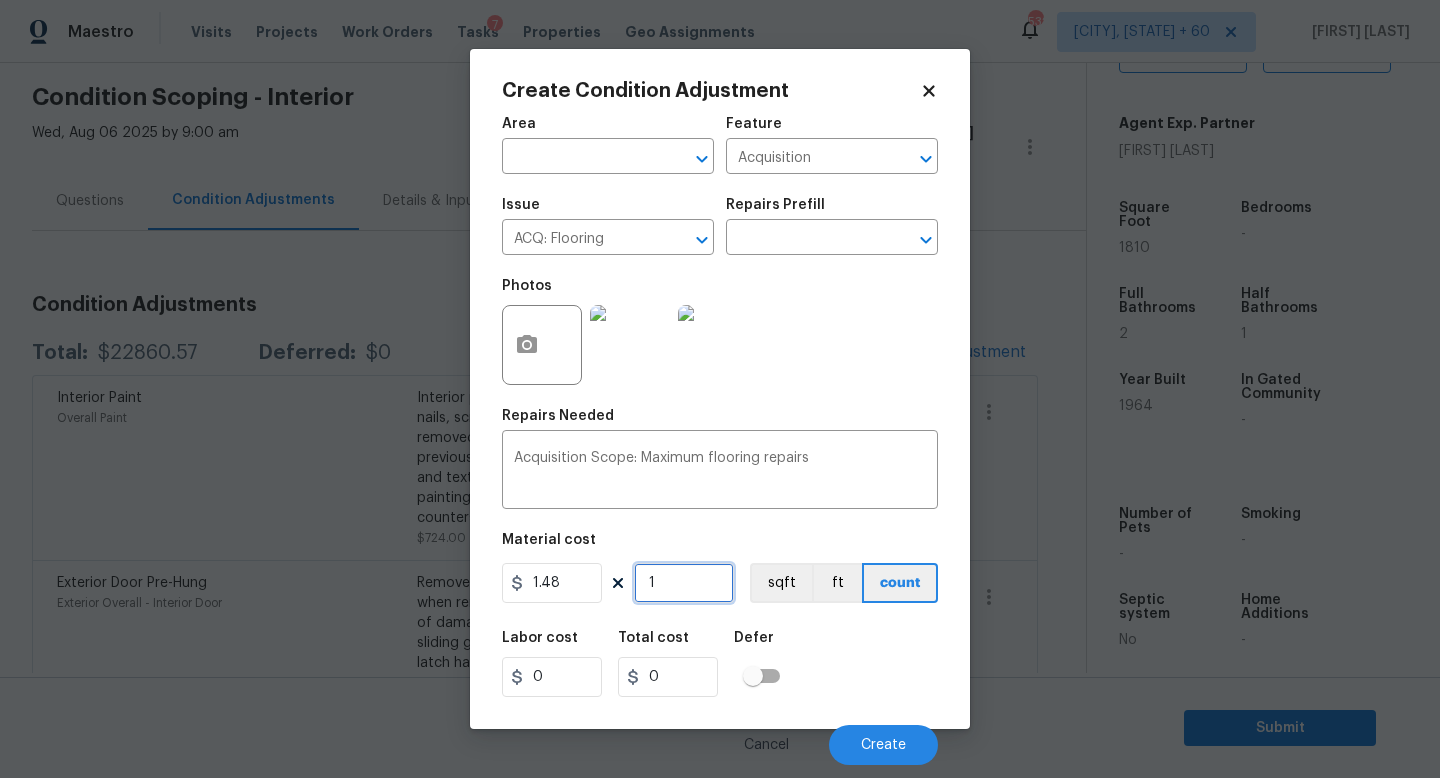type on "1.48" 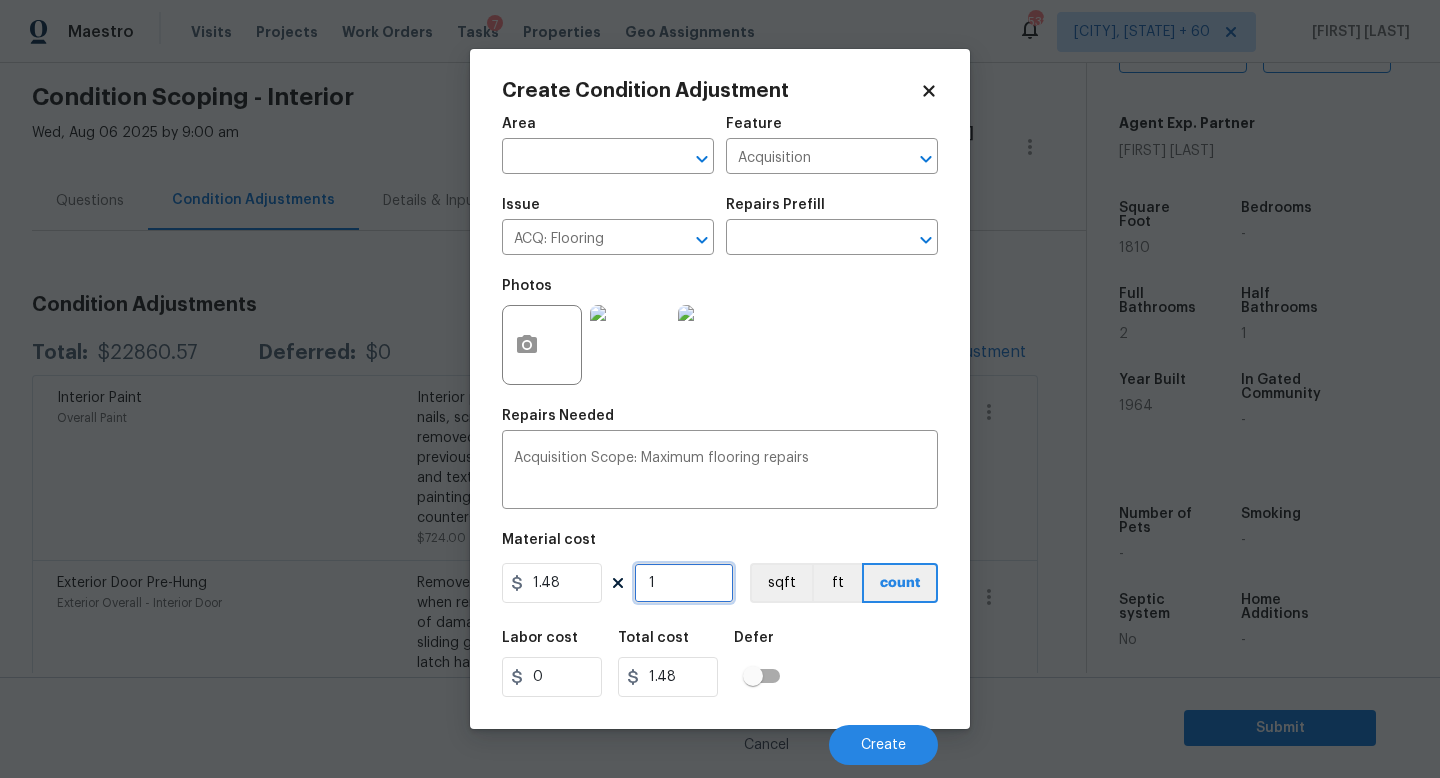type on "18" 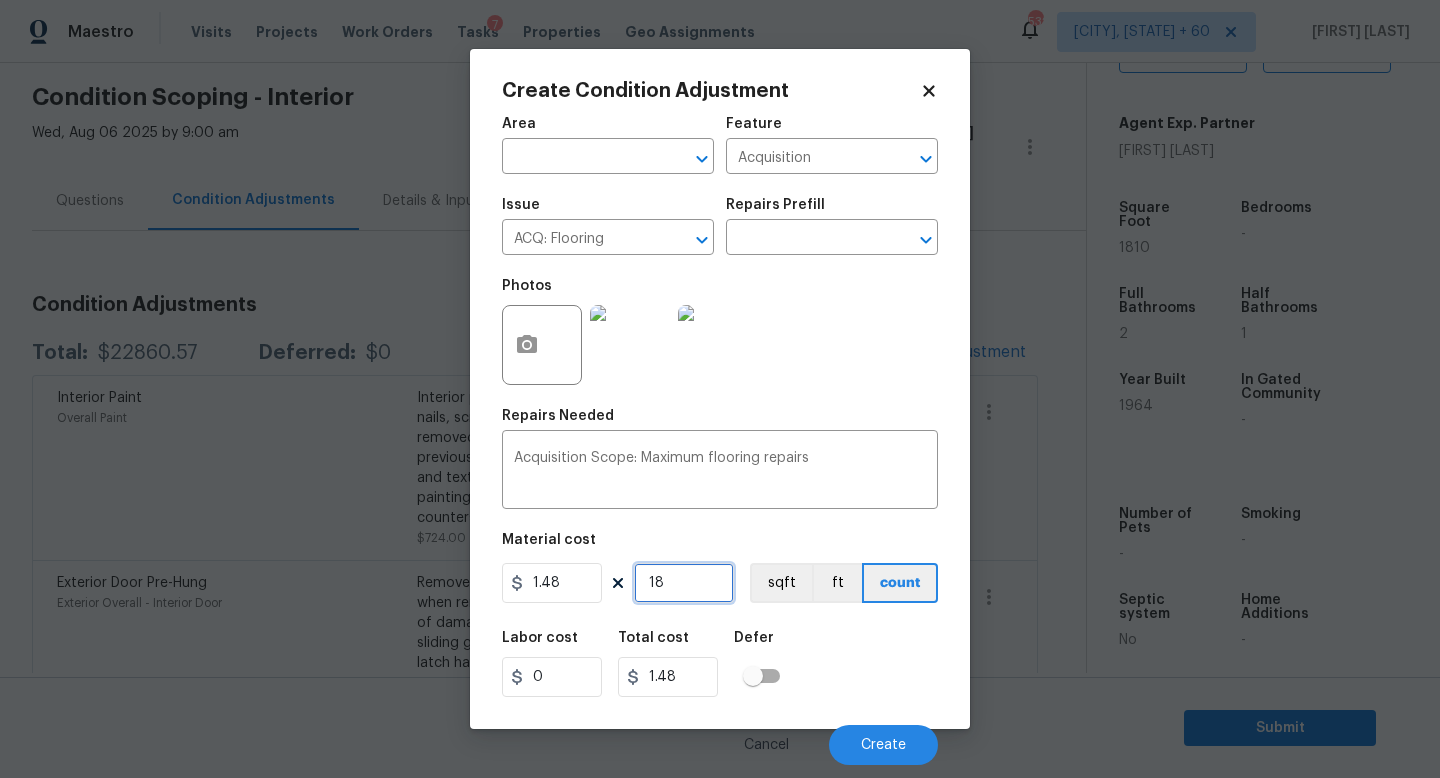 type on "26.64" 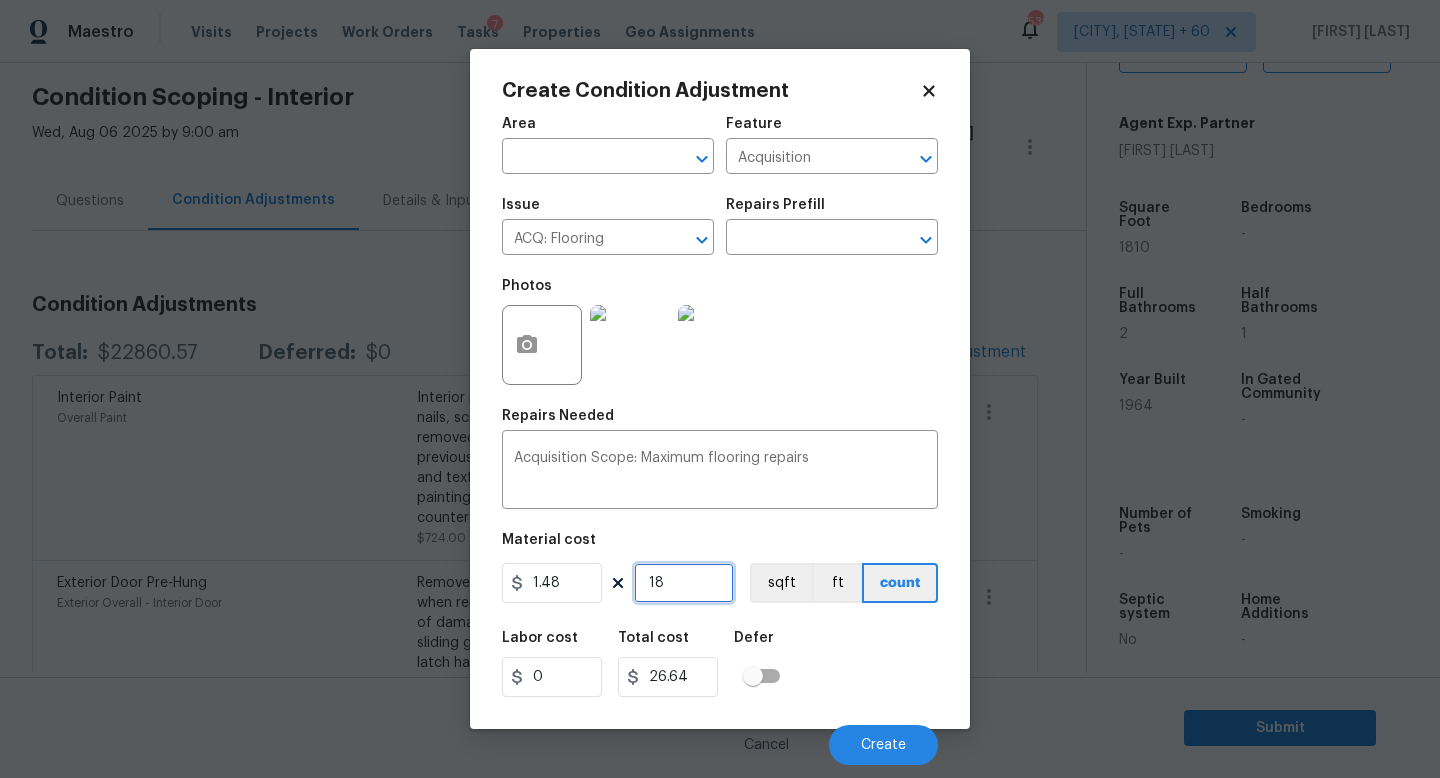type on "181" 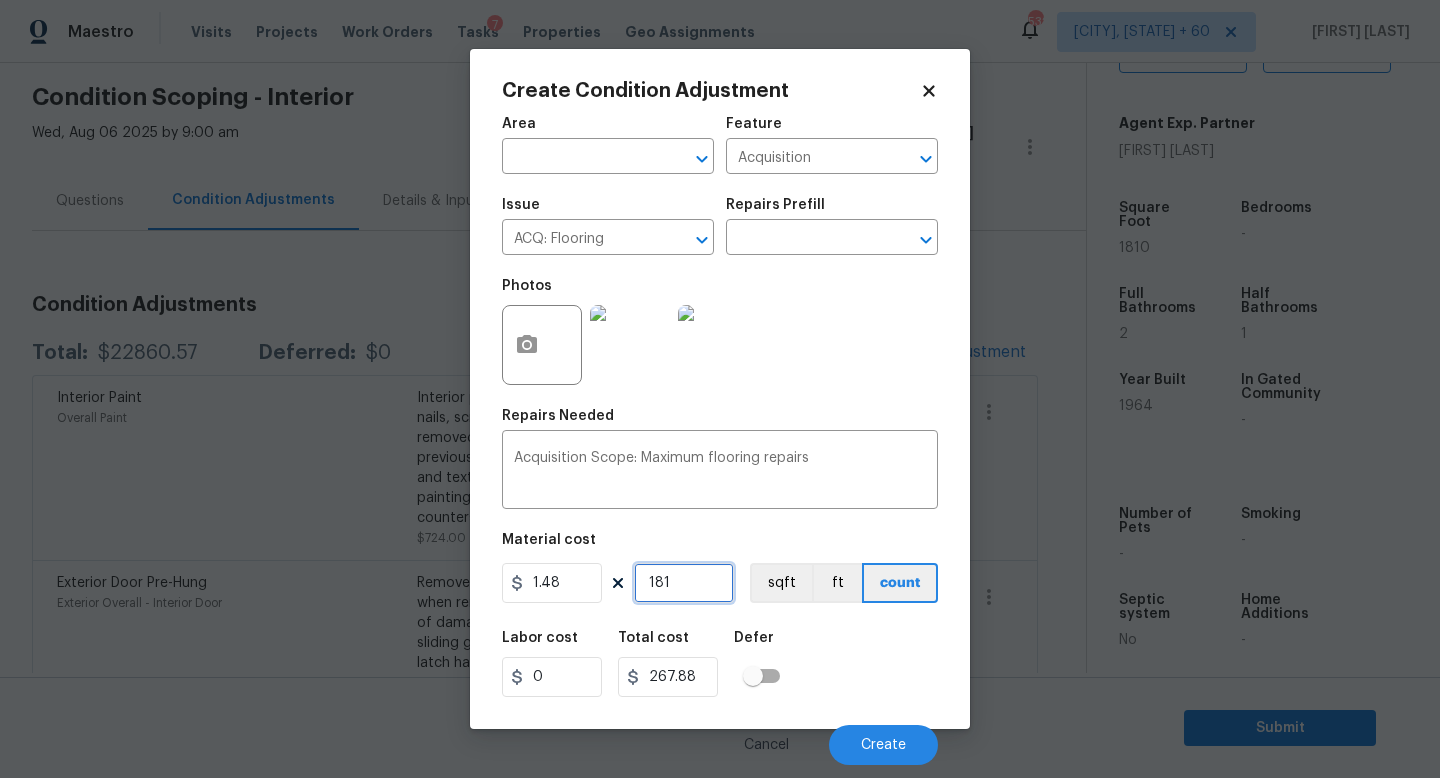 type on "1819" 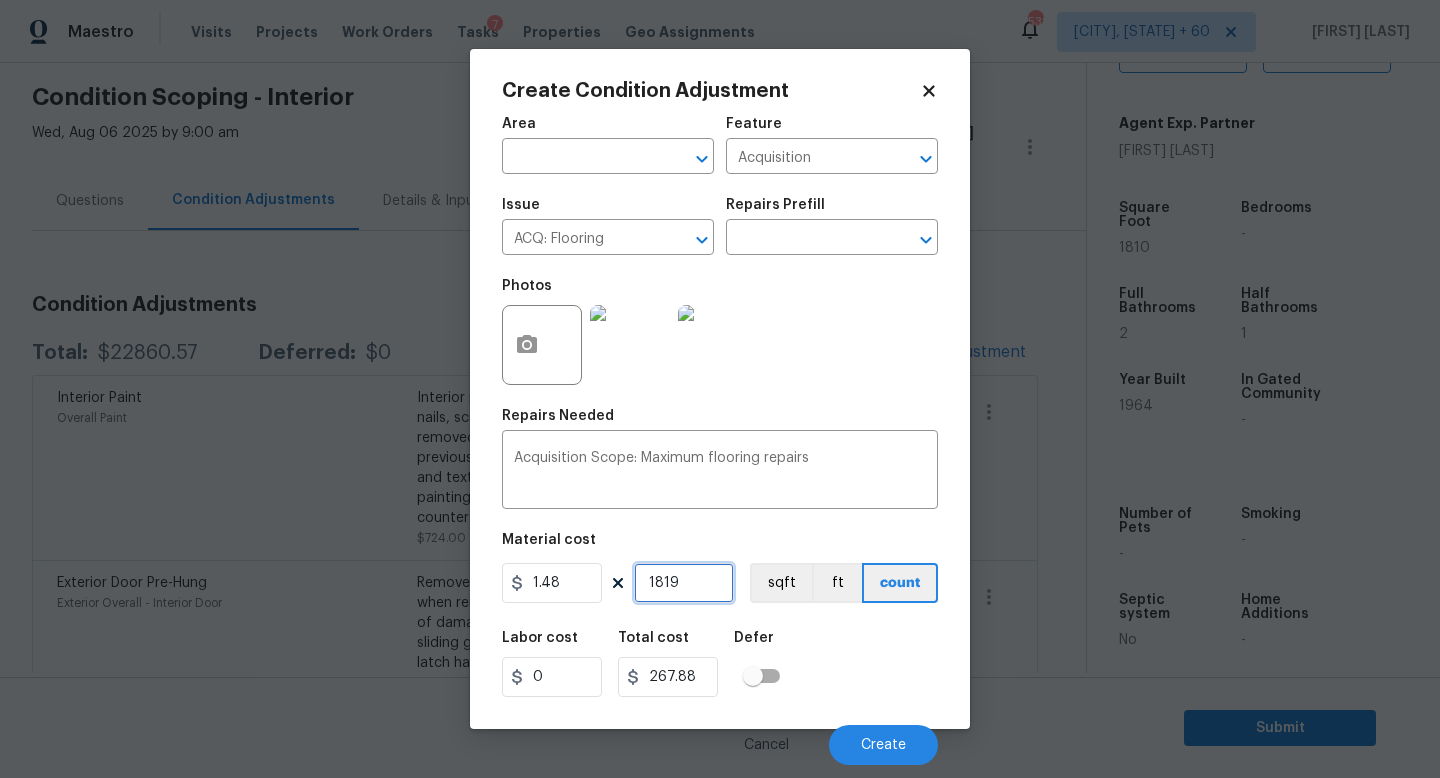 type on "2692.12" 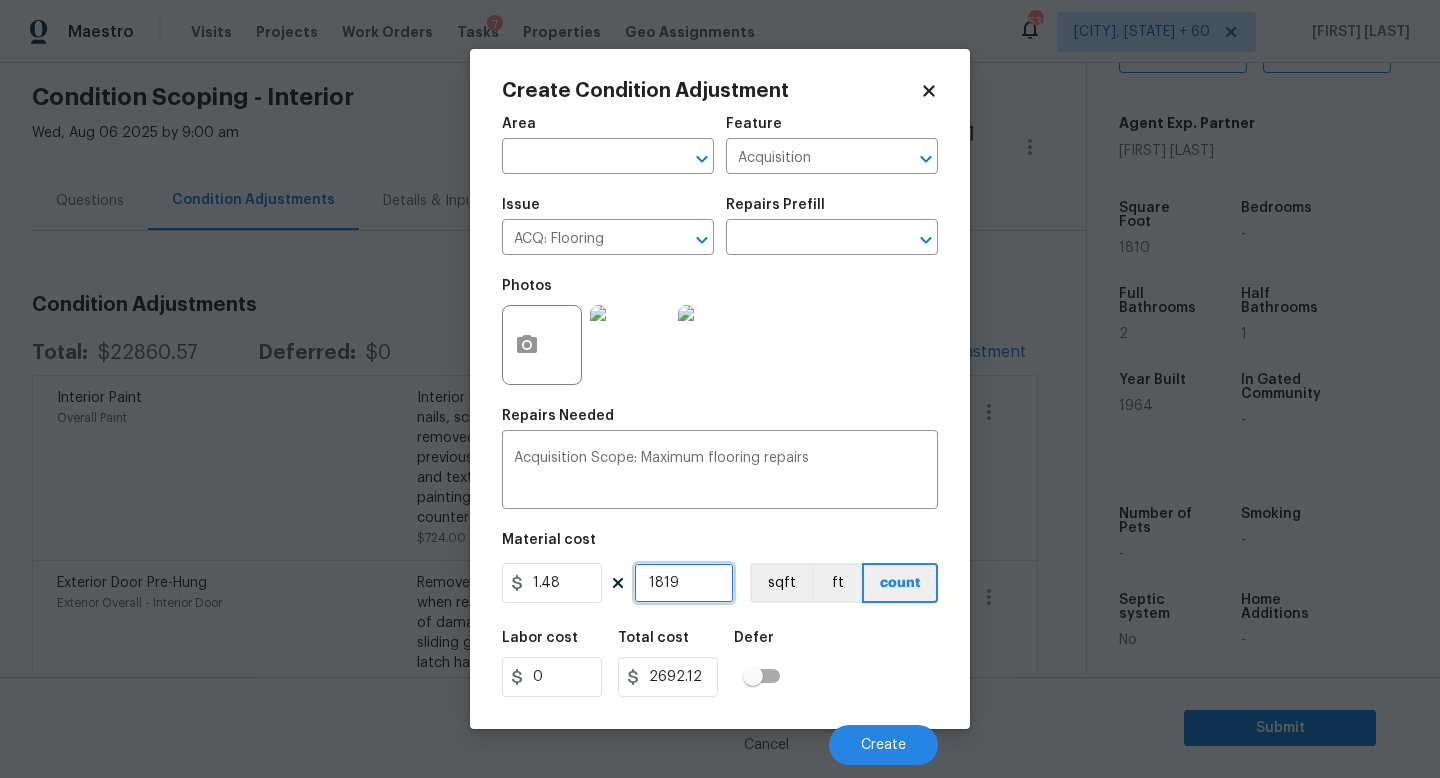 type on "181" 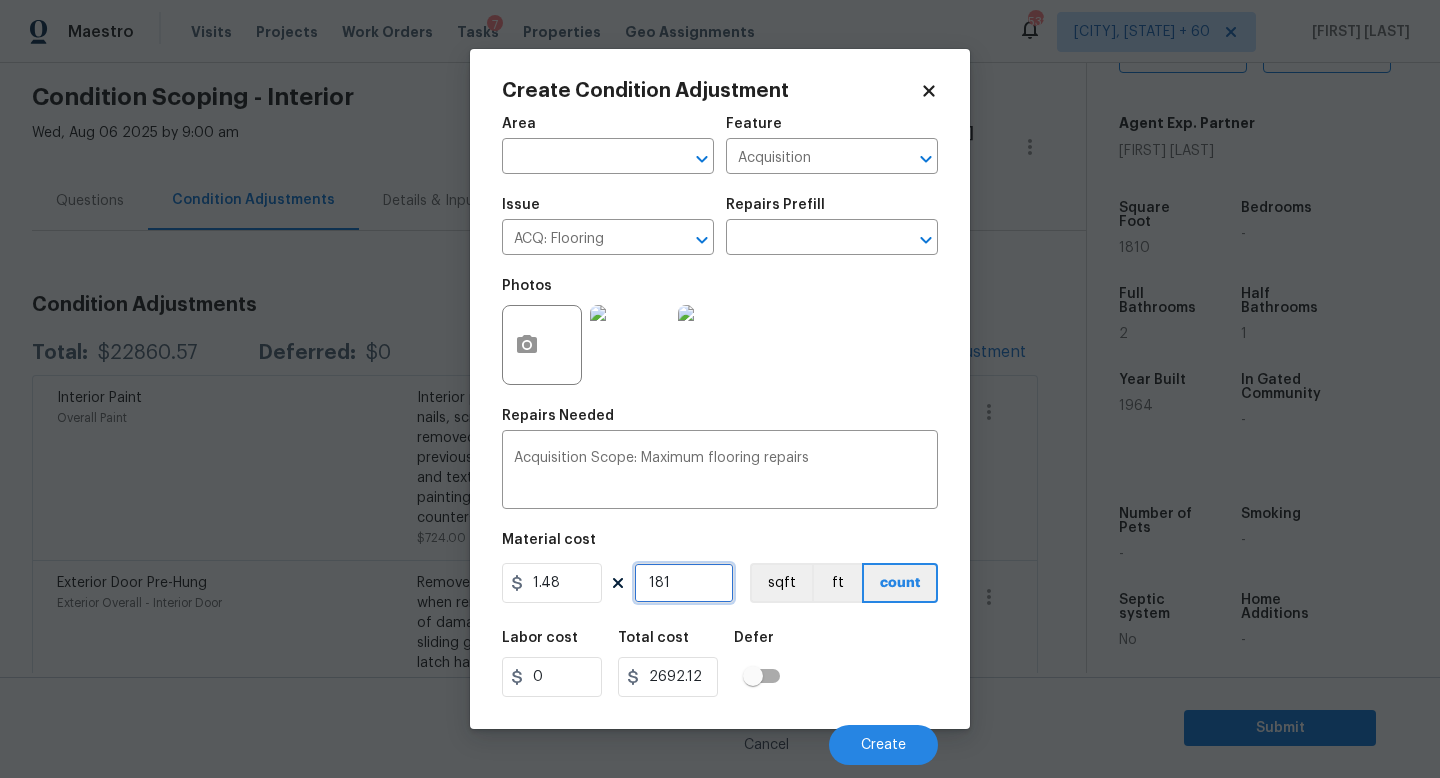 type on "267.88" 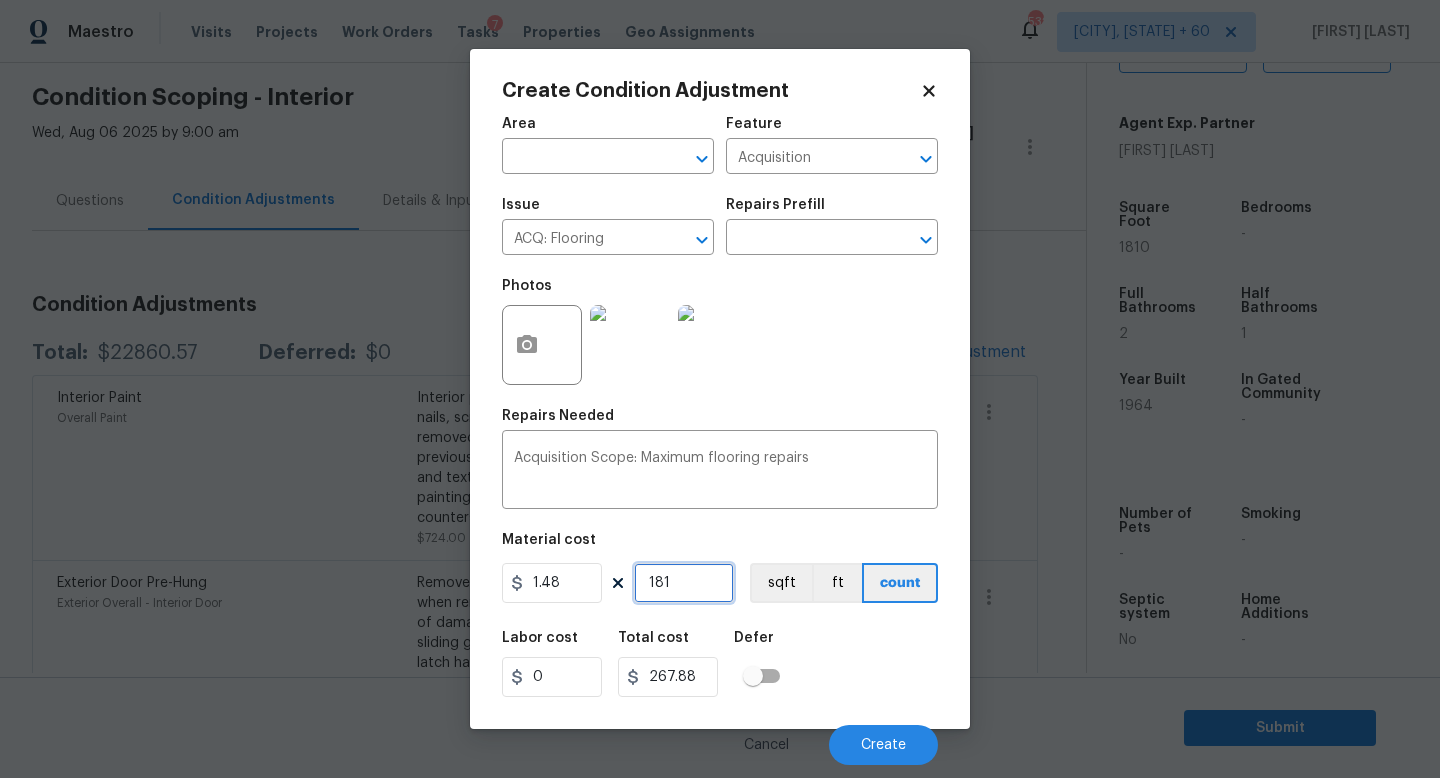 type on "1810" 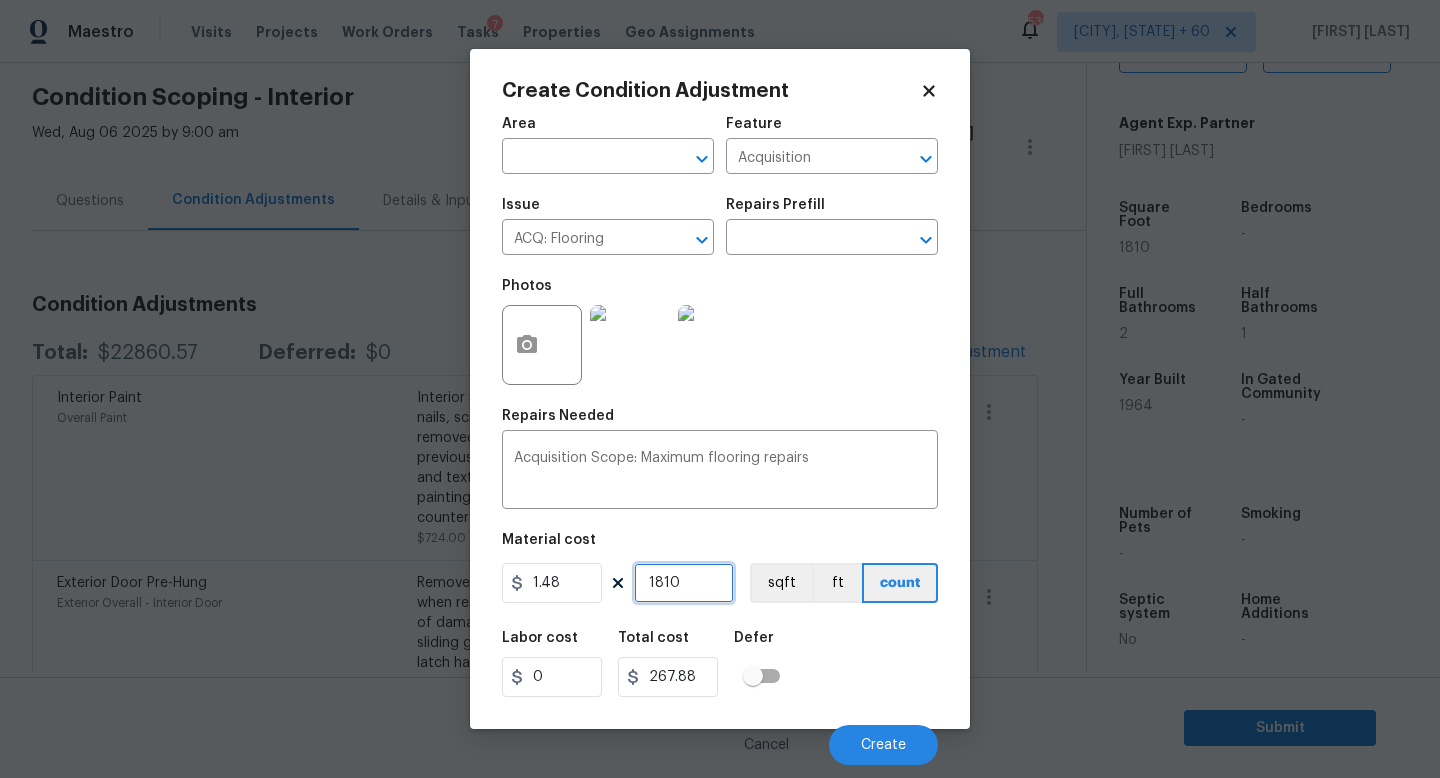 type on "2678.8" 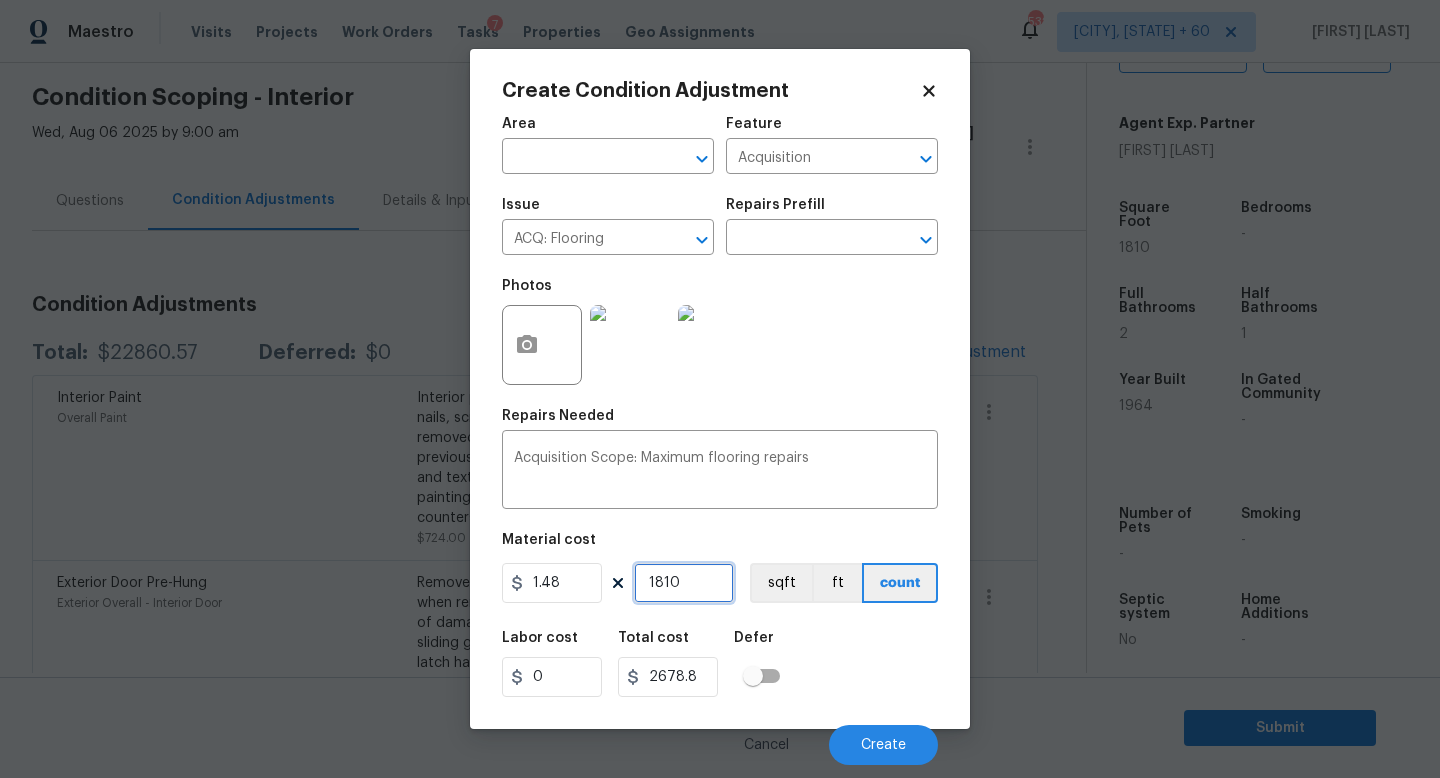 type on "1810" 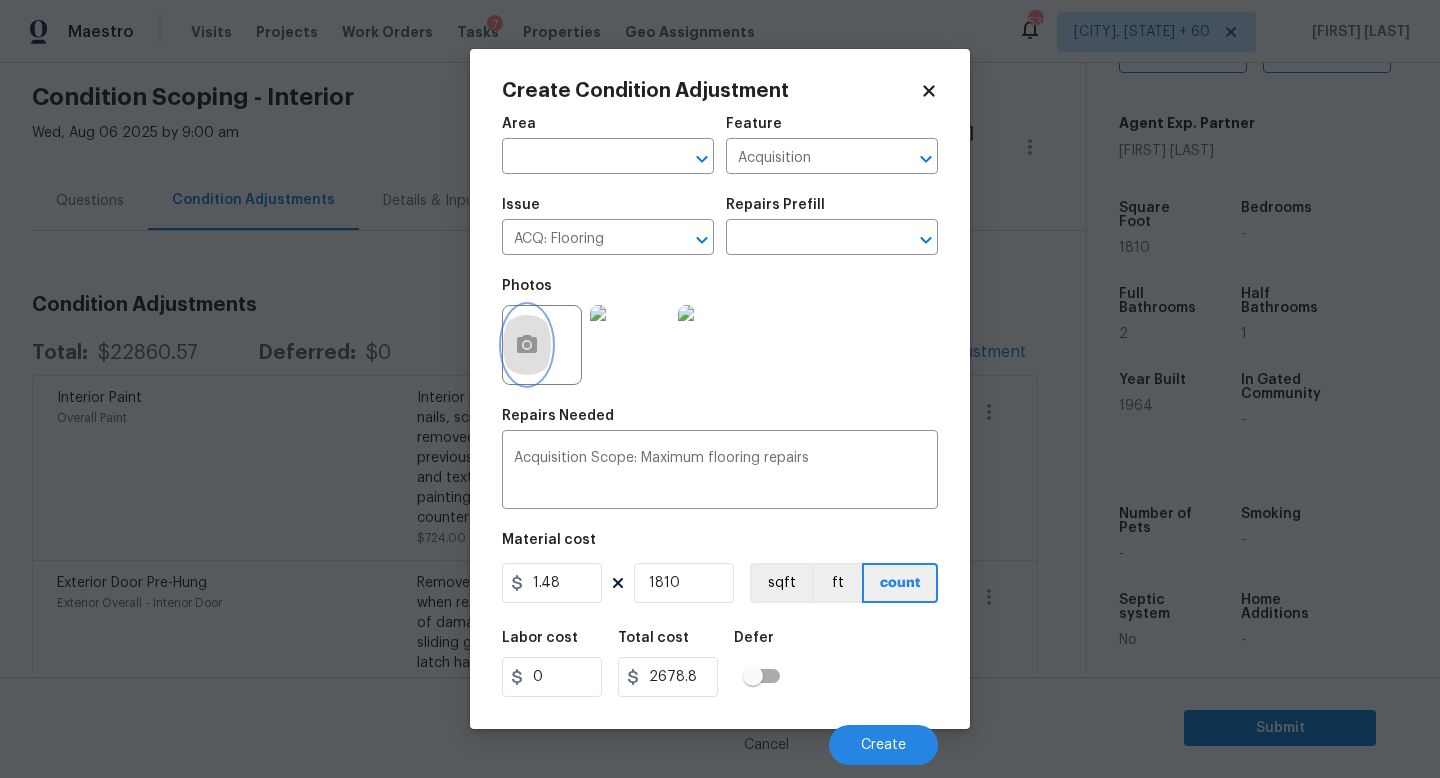 click 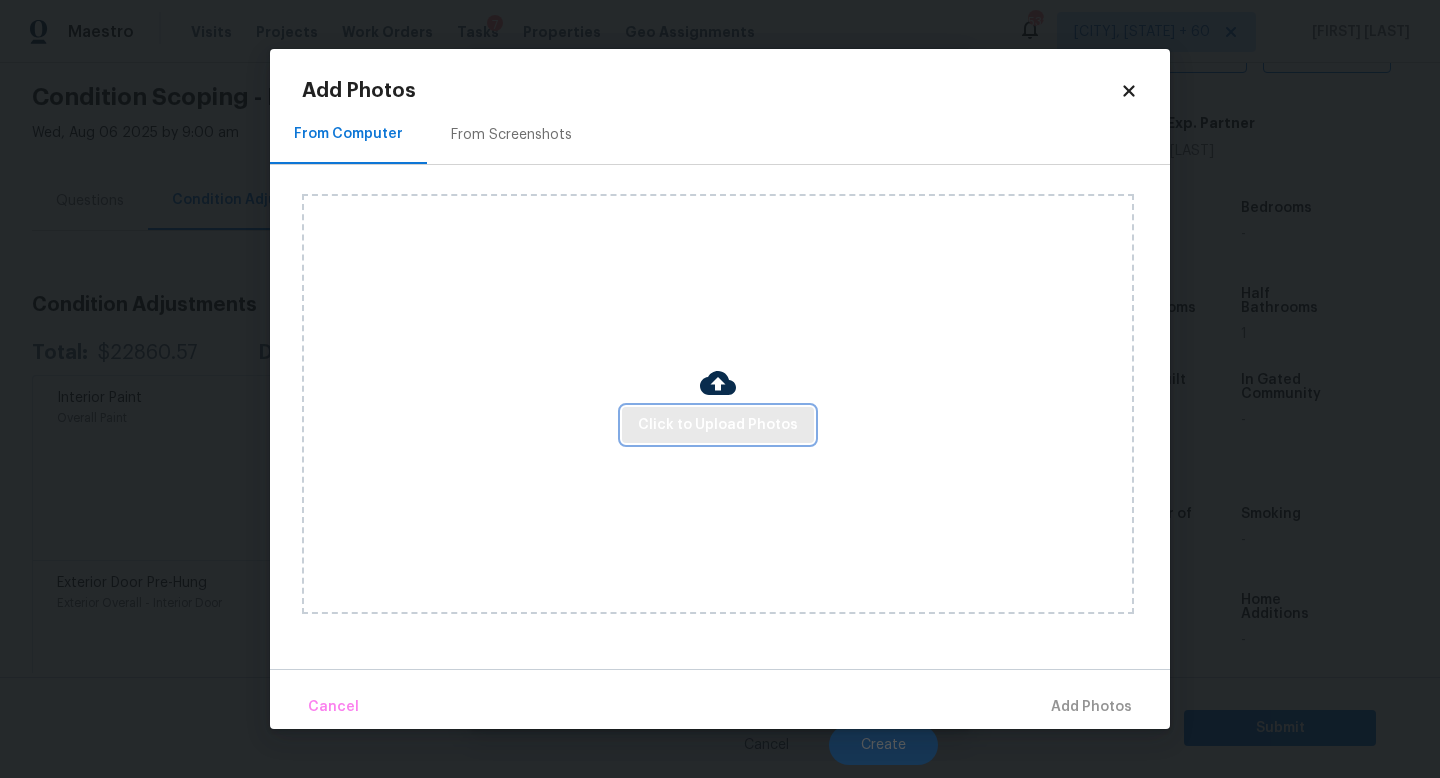 click on "Click to Upload Photos" at bounding box center (718, 425) 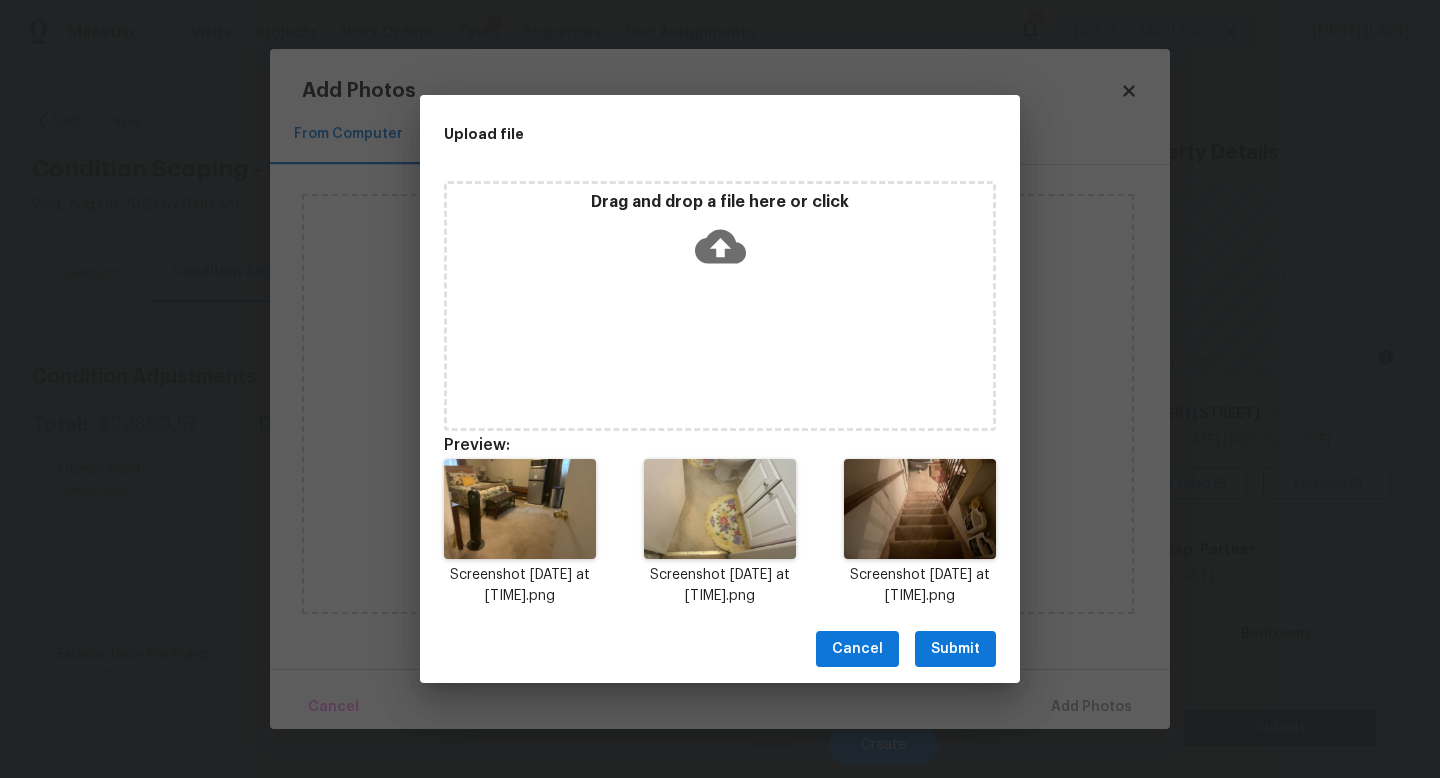 scroll, scrollTop: 0, scrollLeft: 0, axis: both 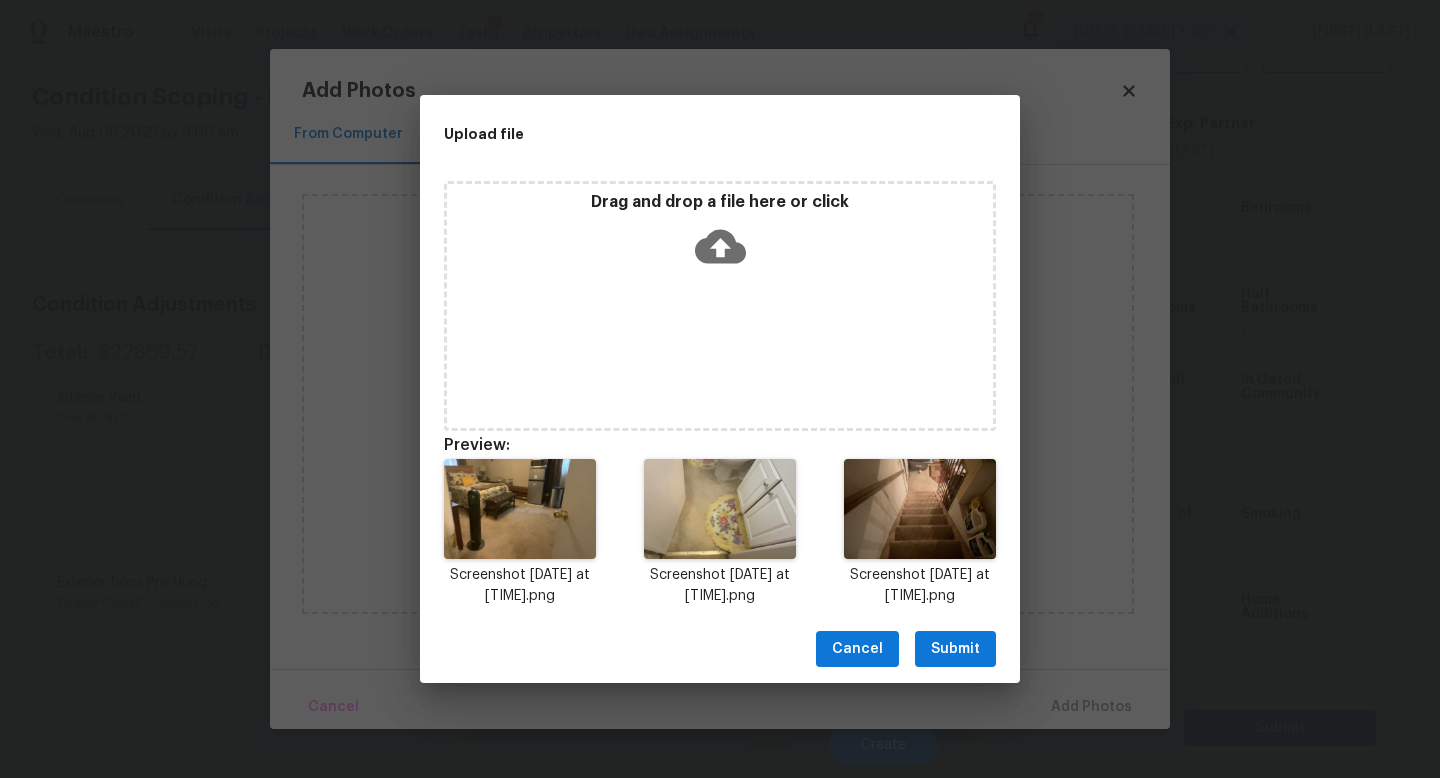 click on "Submit" at bounding box center (955, 649) 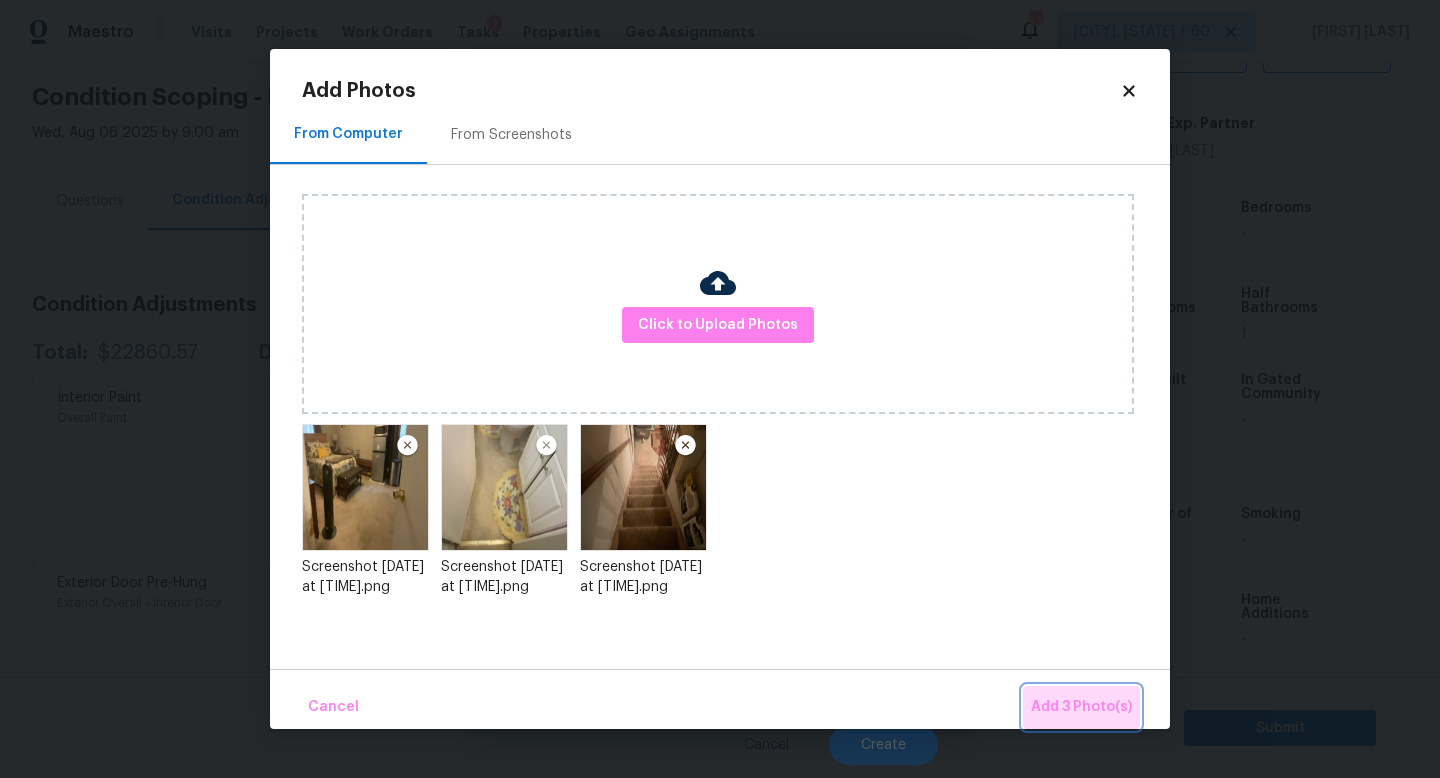 click on "Add 3 Photo(s)" at bounding box center [1081, 707] 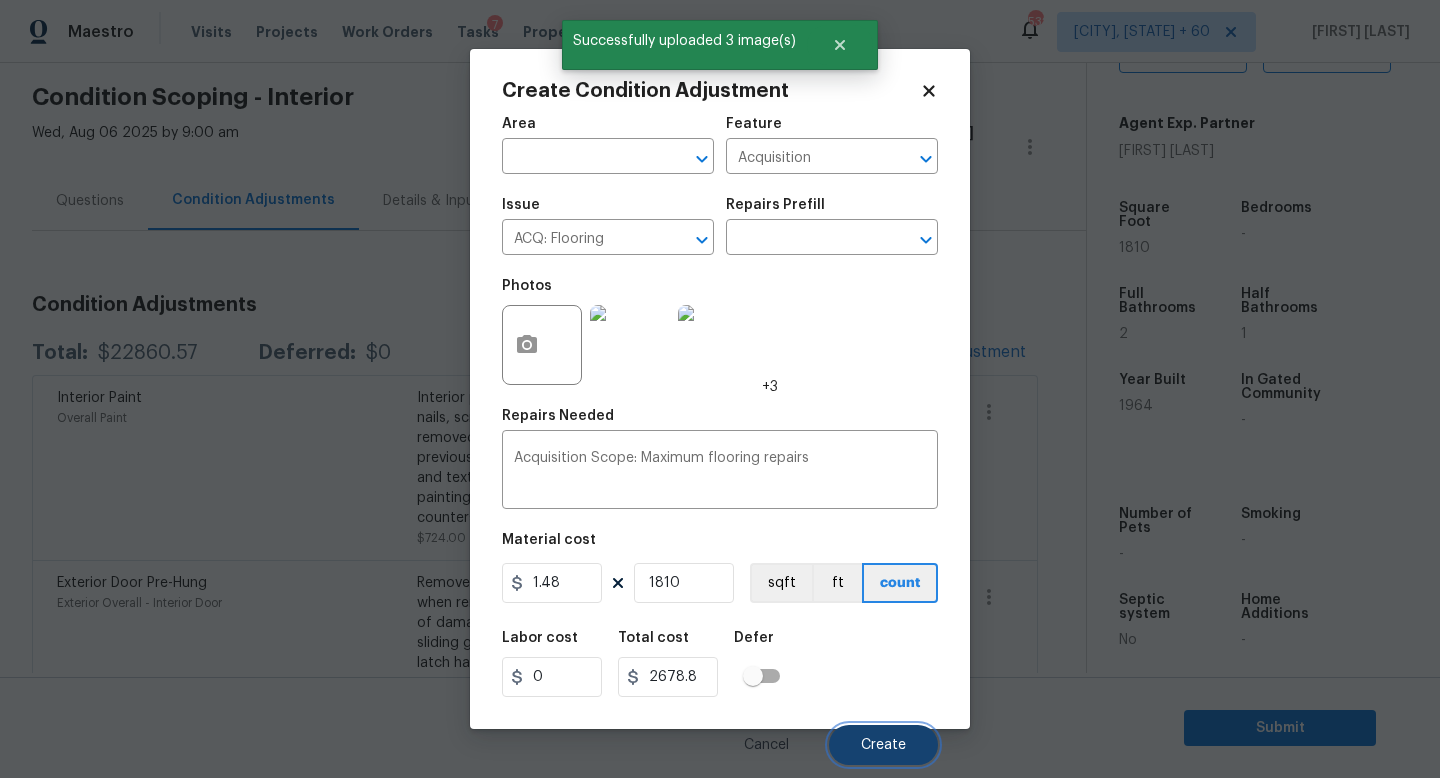 click on "Create" at bounding box center [883, 745] 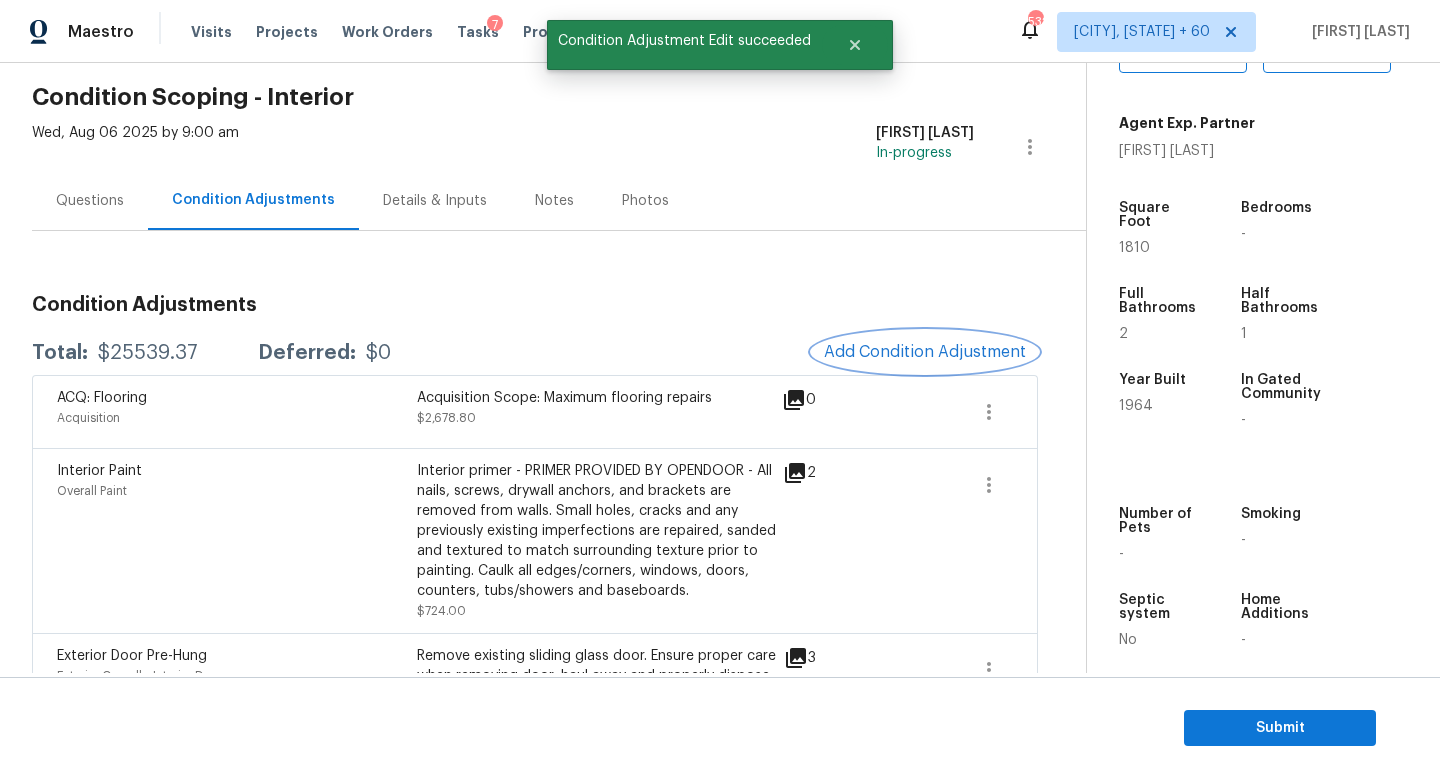 type 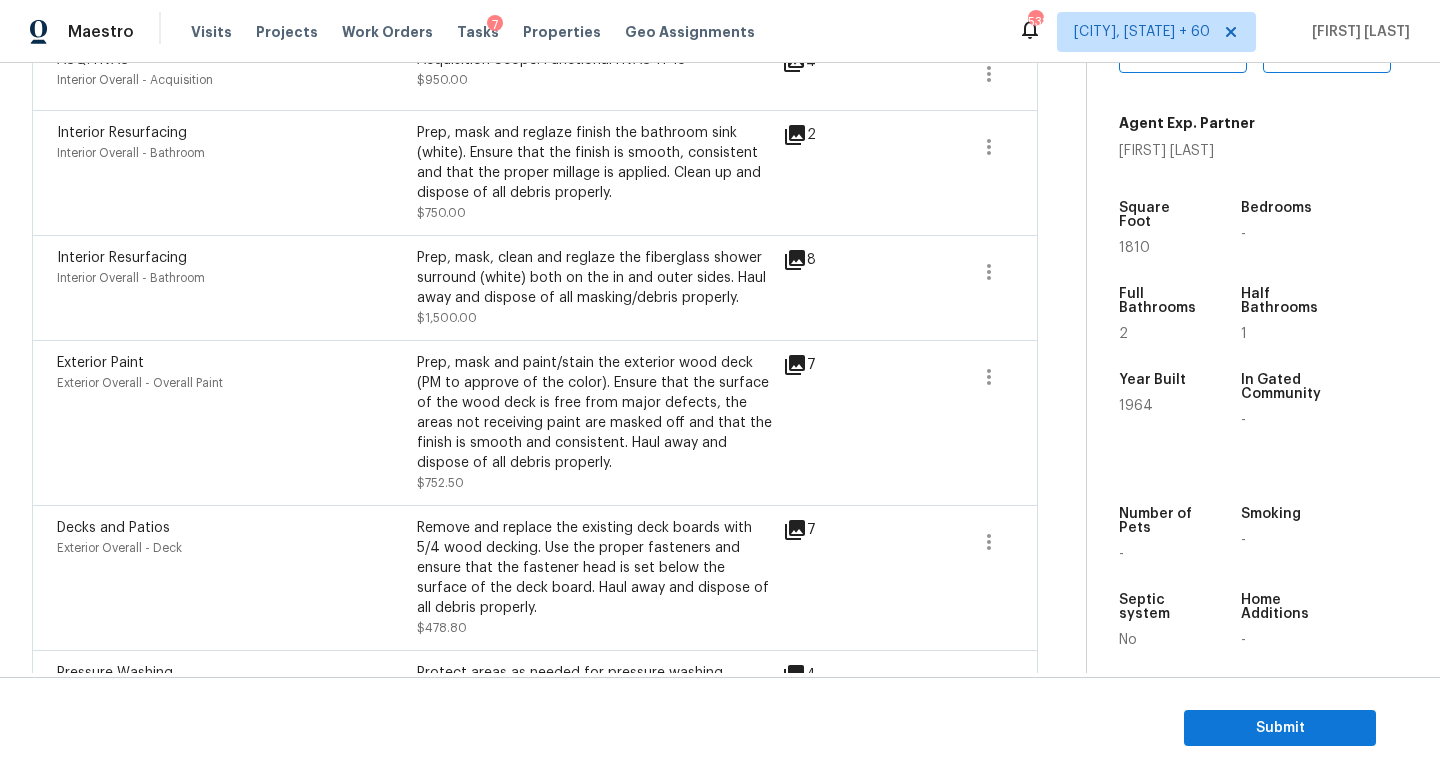 scroll, scrollTop: 175, scrollLeft: 0, axis: vertical 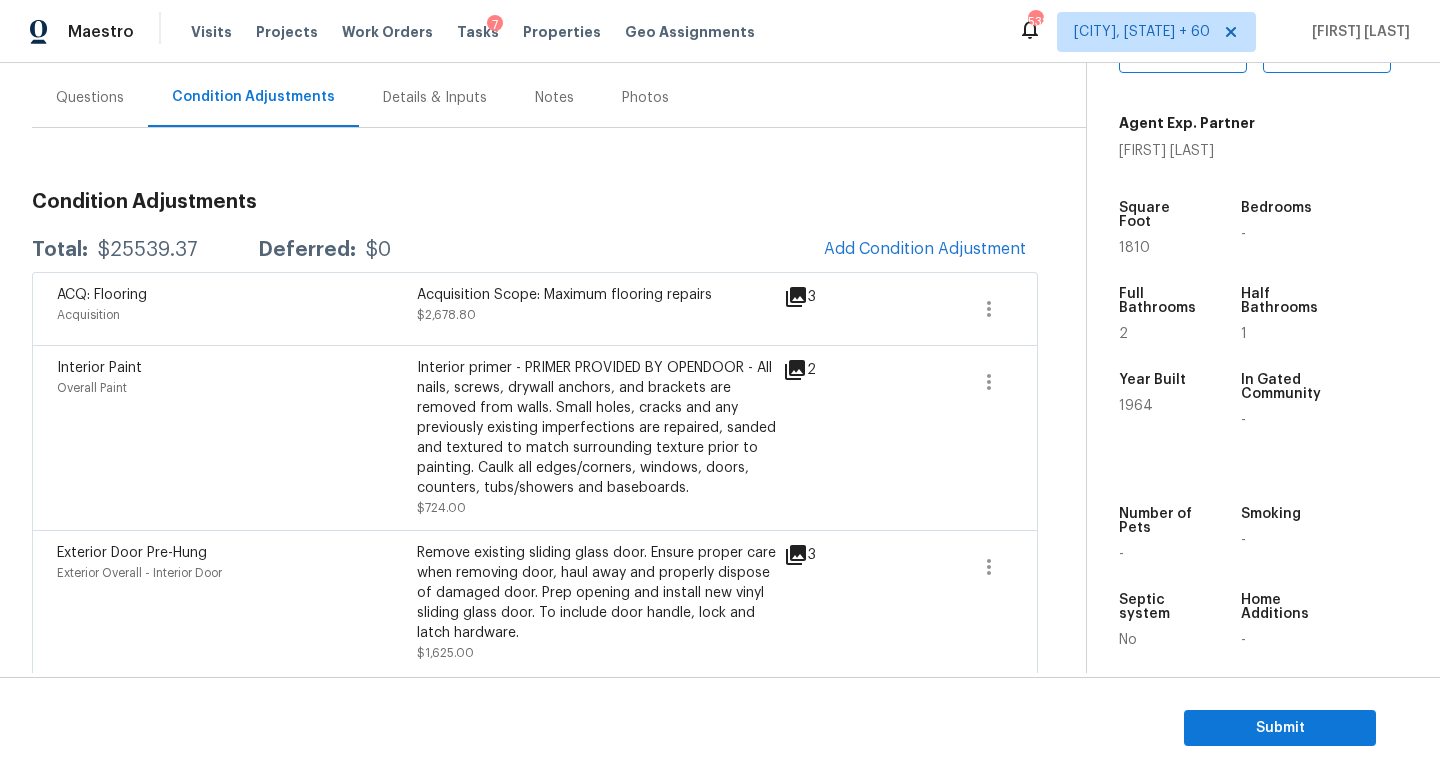 click on "Add Condition Adjustment" at bounding box center [925, 250] 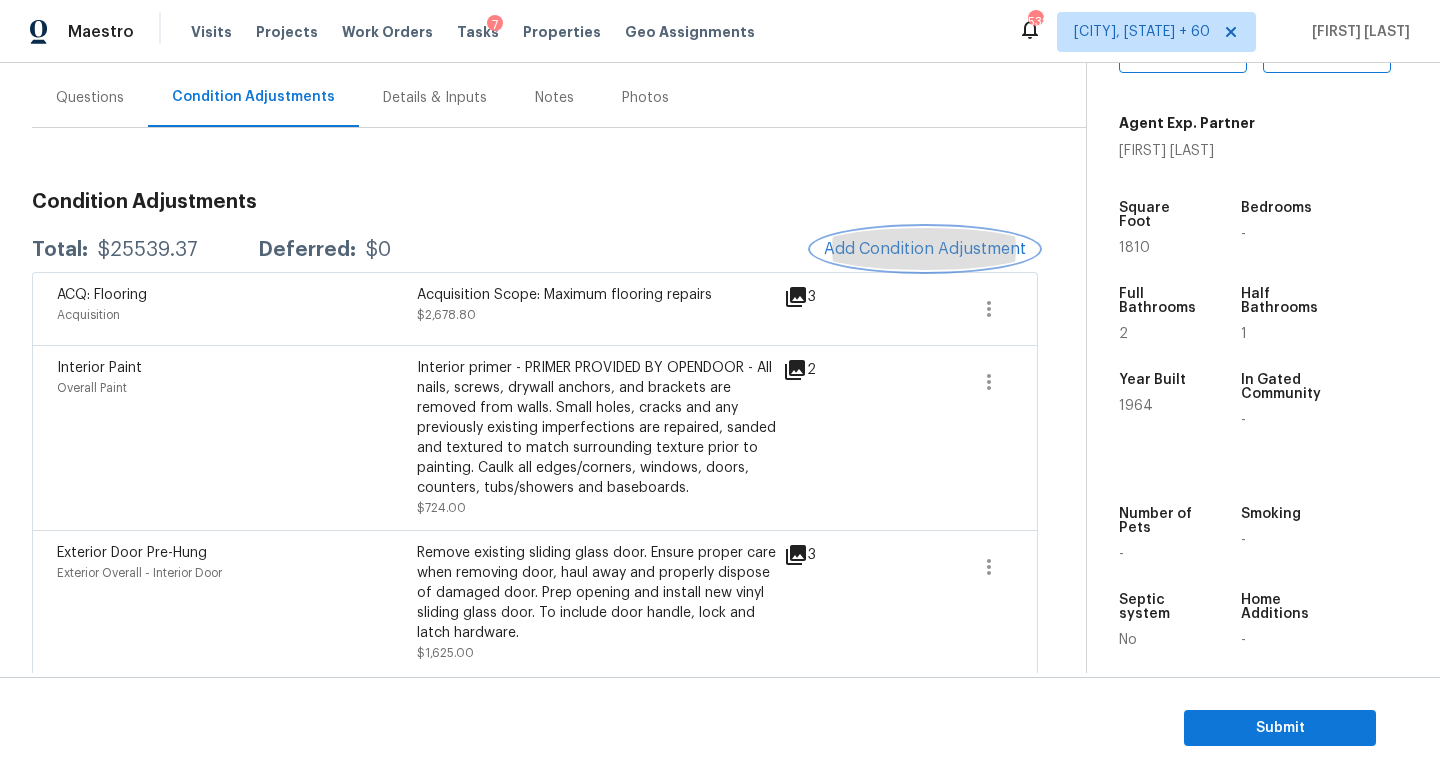 click on "Add Condition Adjustment" at bounding box center [925, 249] 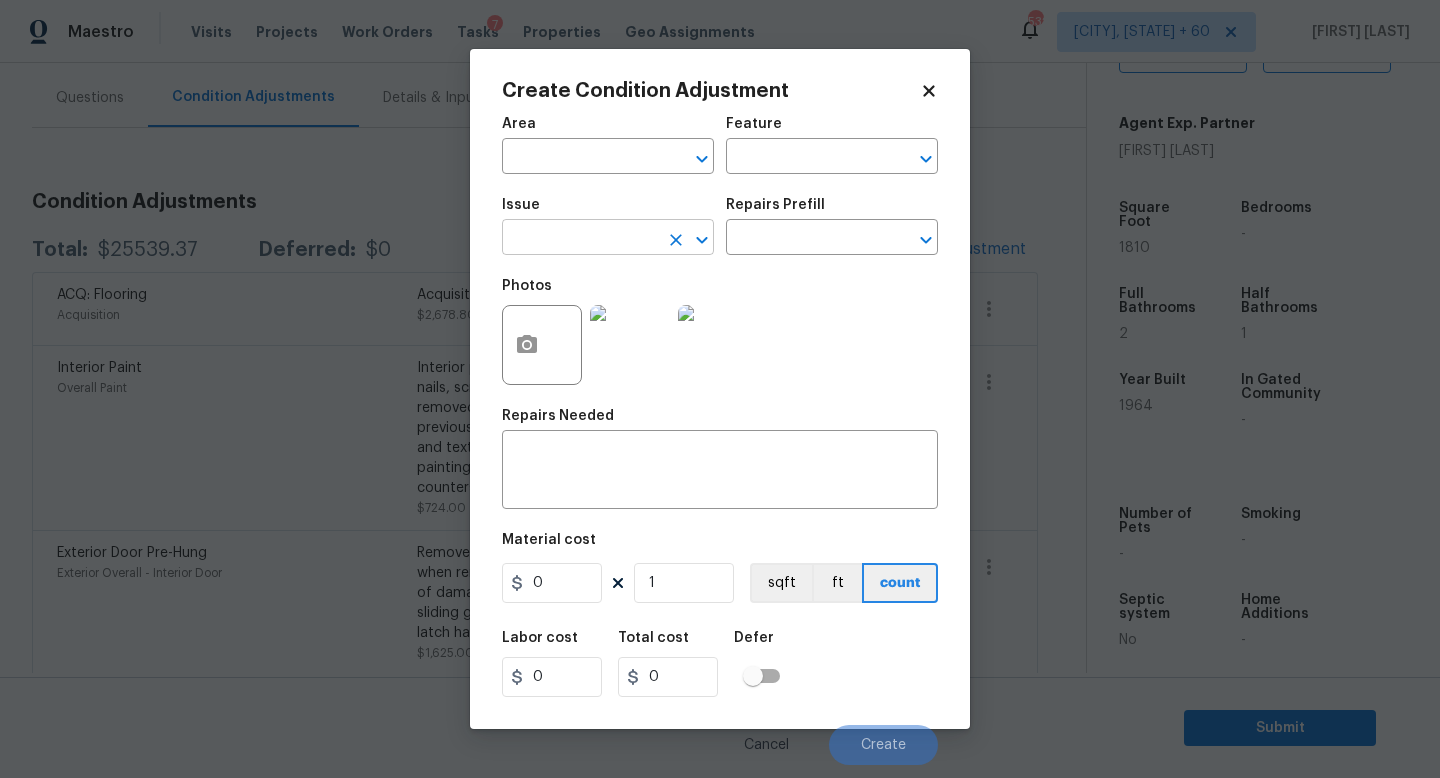 click at bounding box center [580, 239] 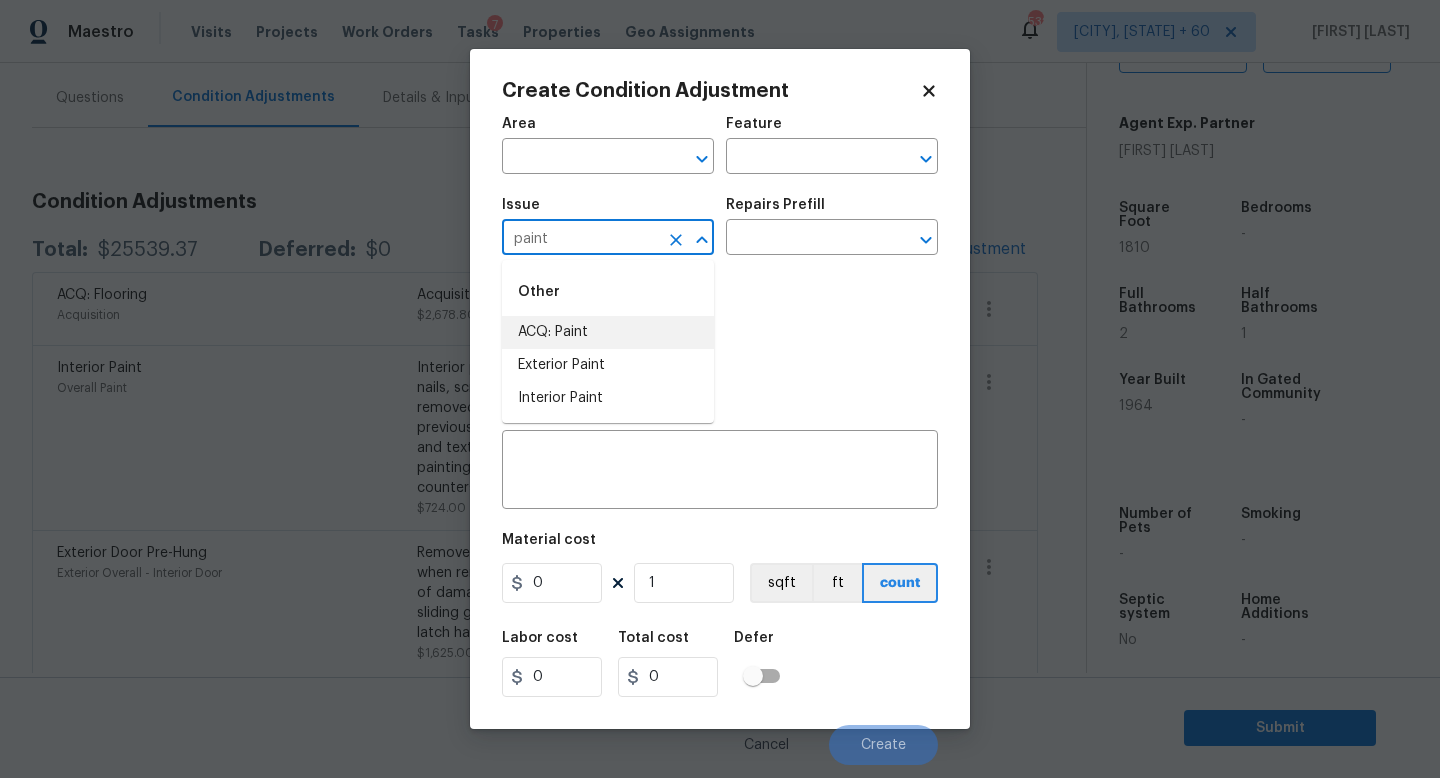 click on "ACQ: Paint" at bounding box center (608, 332) 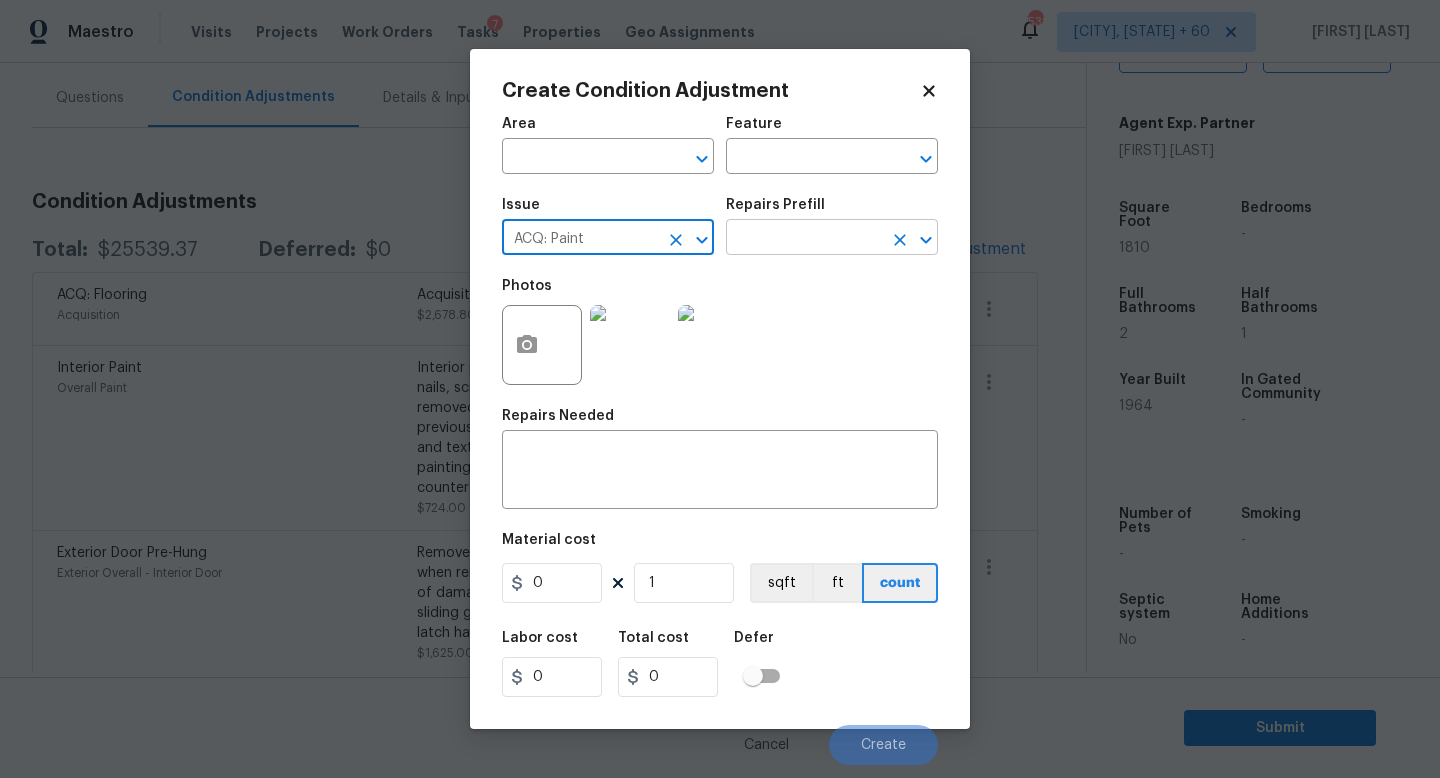 type on "ACQ: Paint" 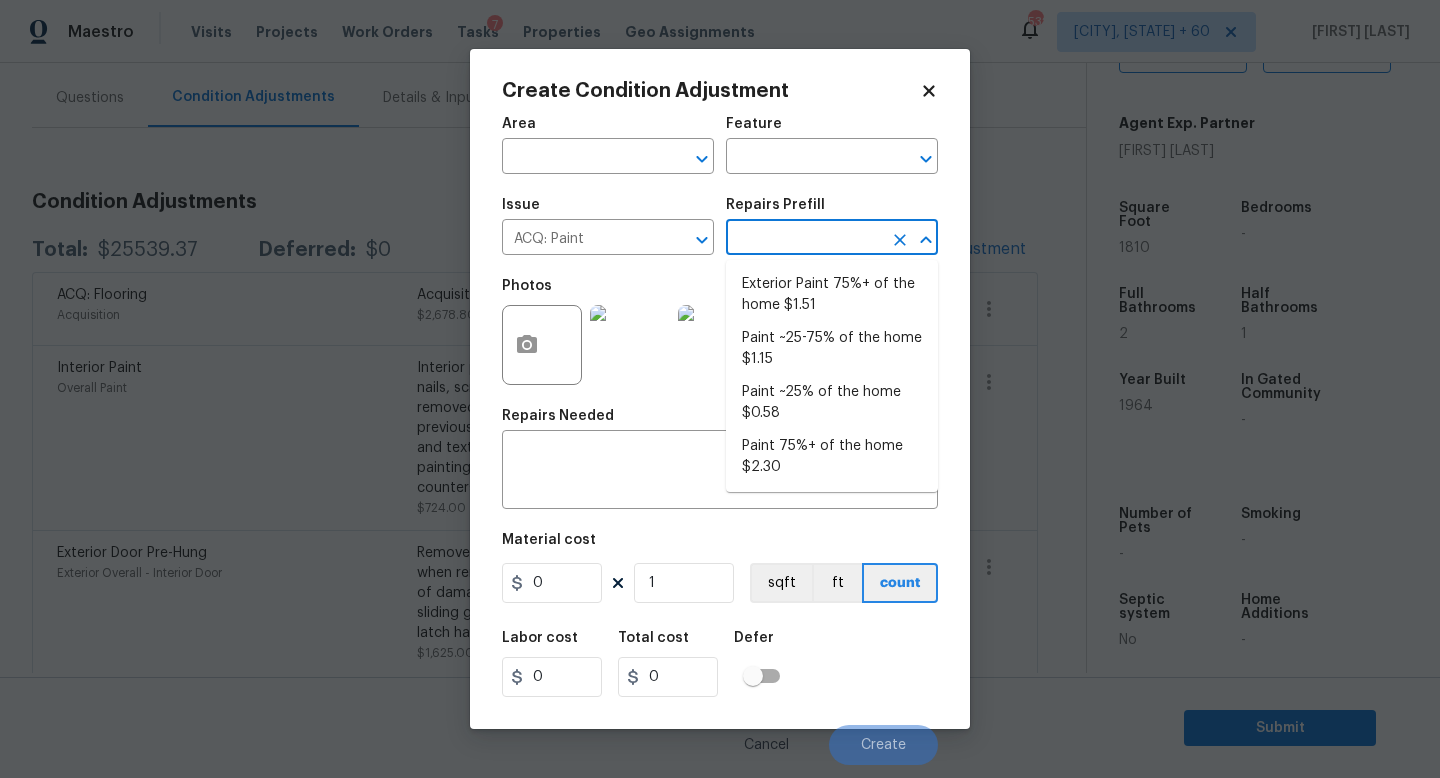 click at bounding box center (804, 239) 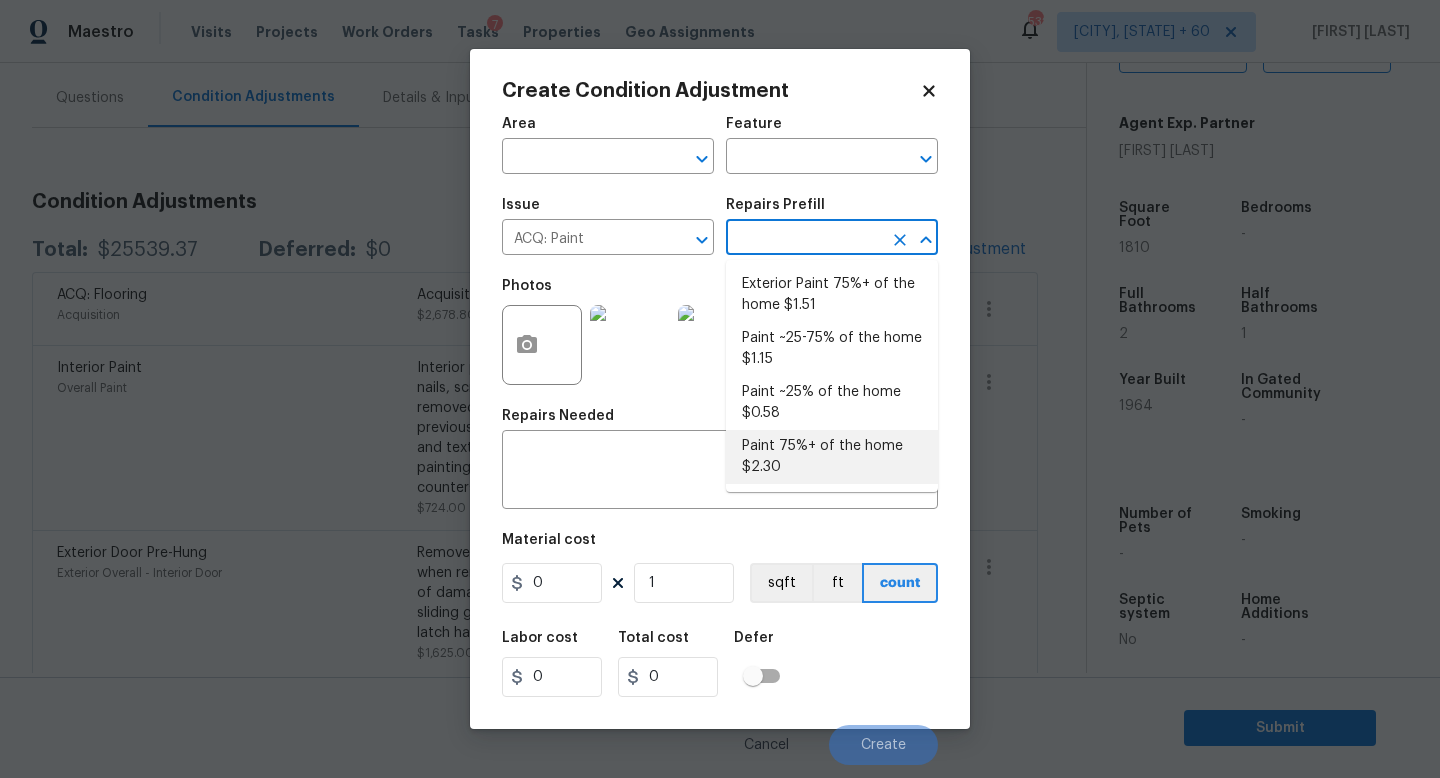 click on "Paint 75%+ of the home $2.30" at bounding box center (832, 457) 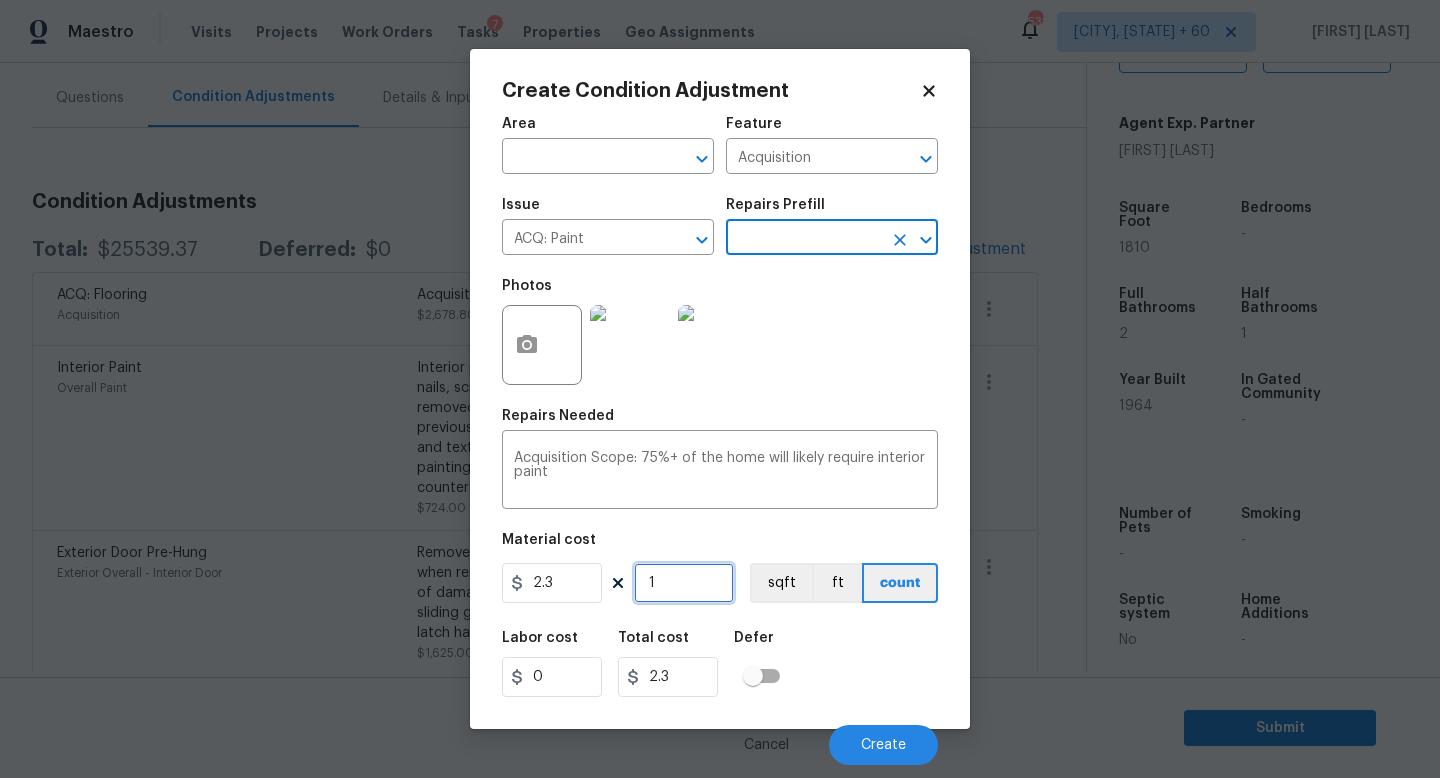 click on "1" at bounding box center [684, 583] 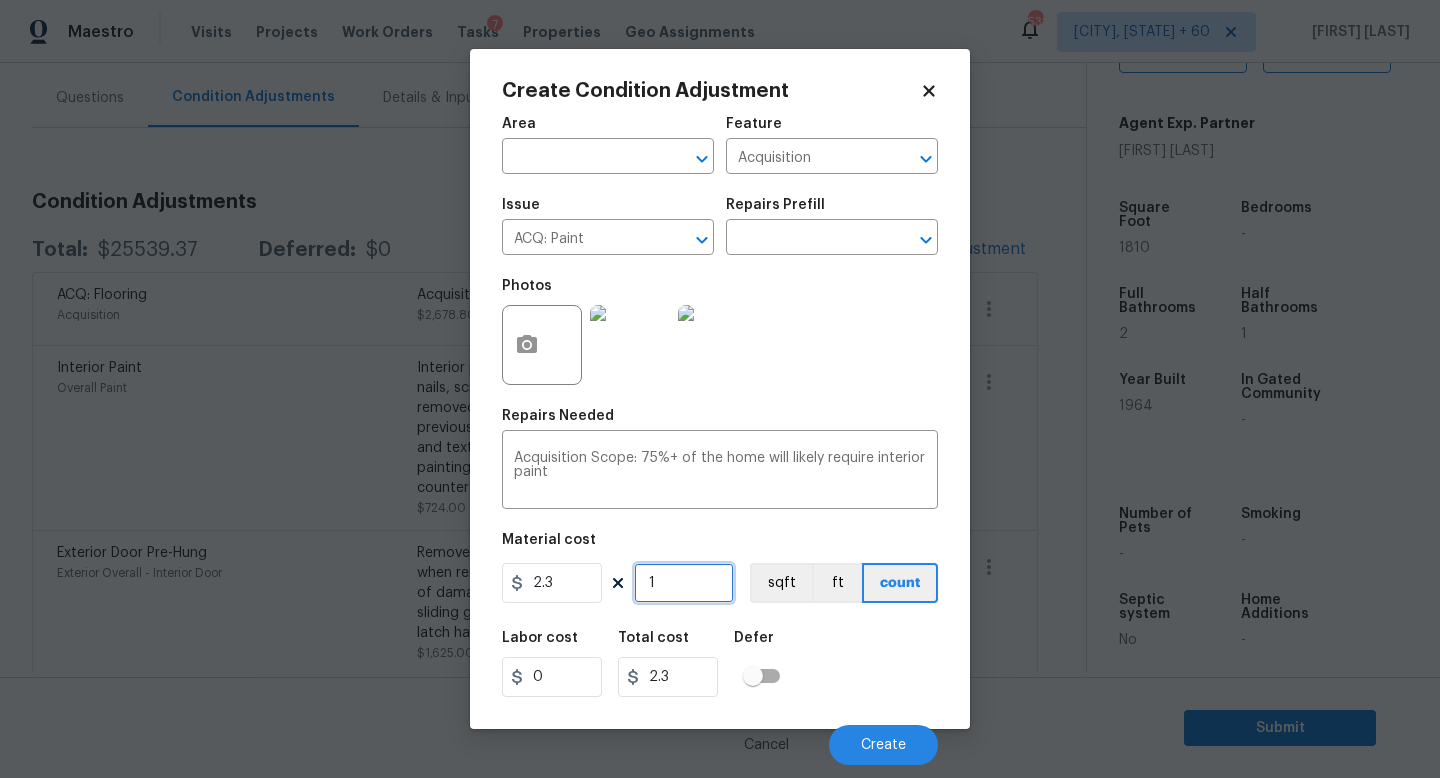 type on "0" 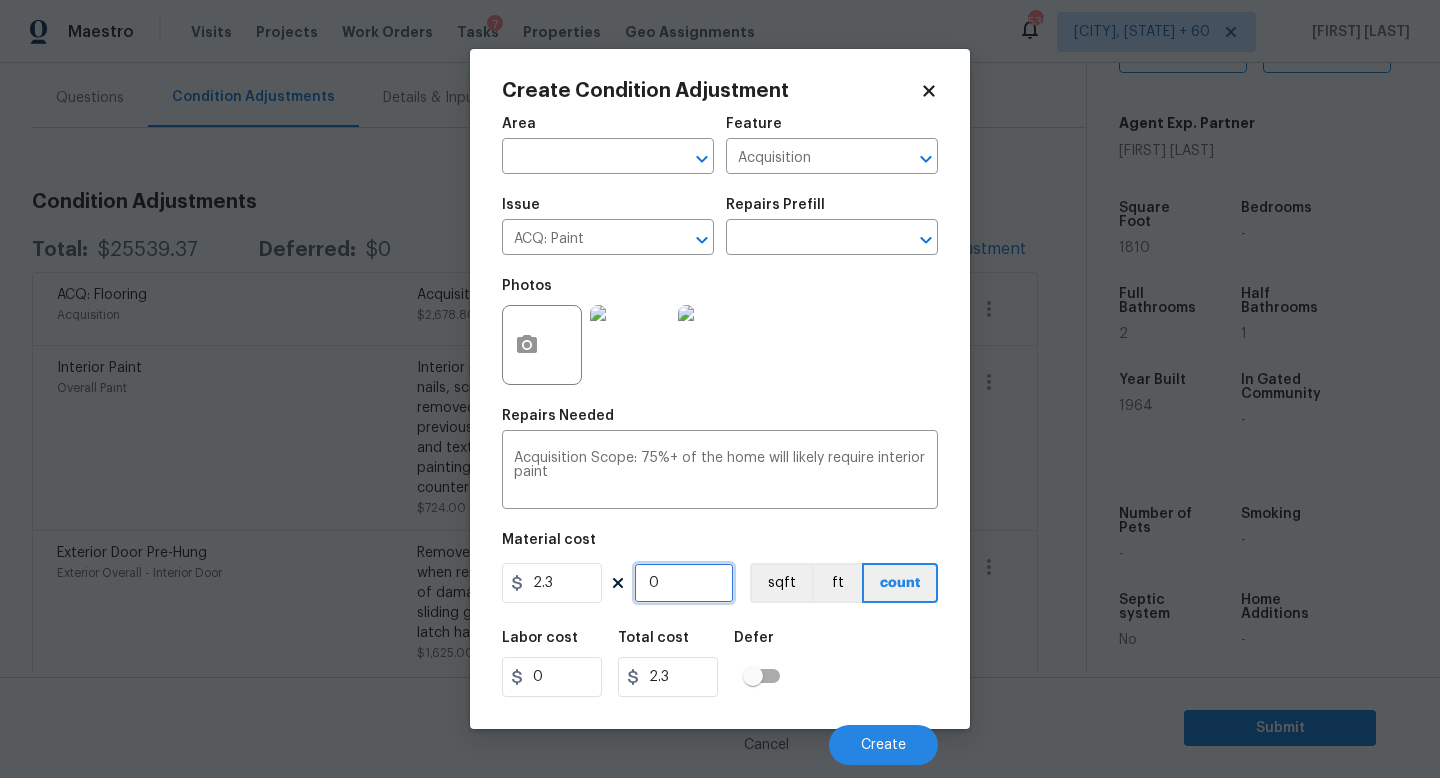 type on "0" 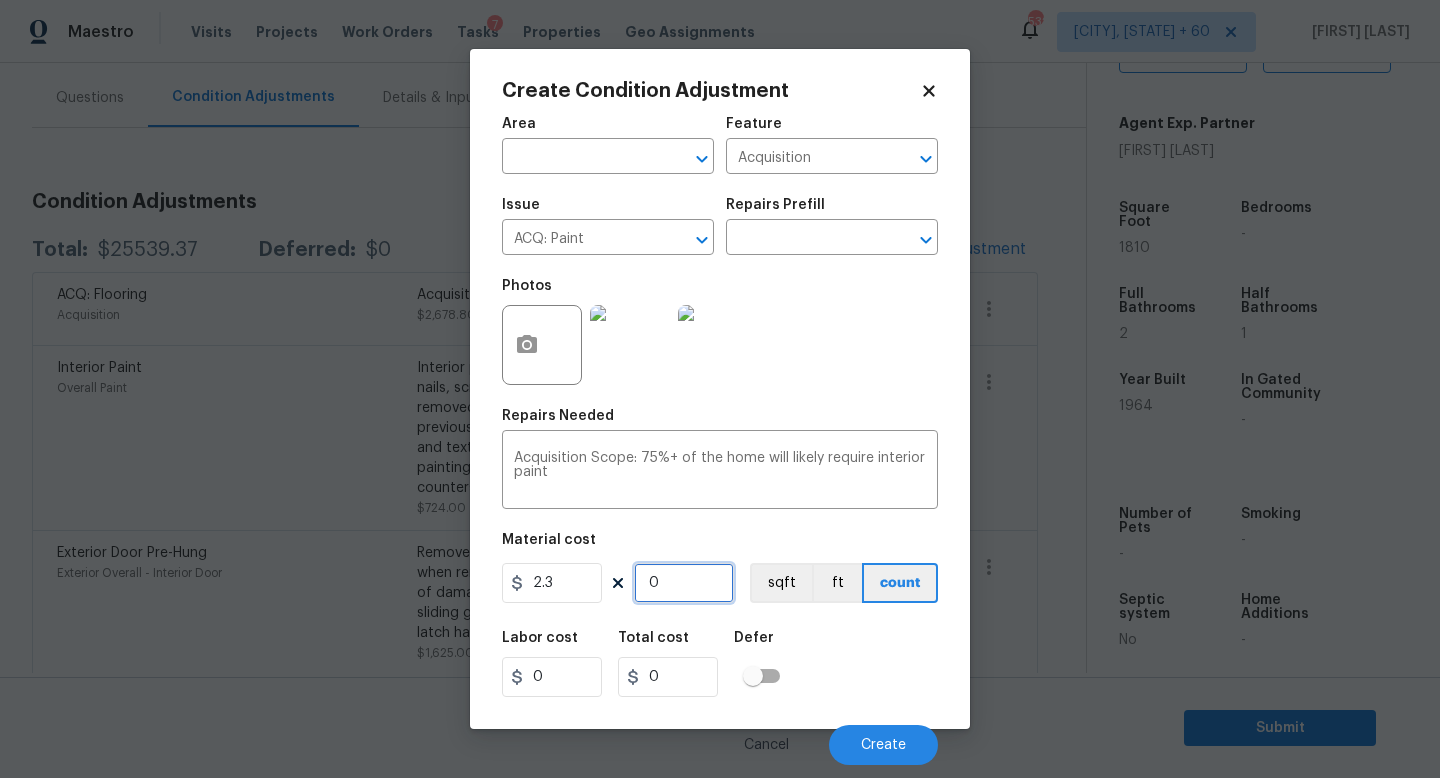 type on "1" 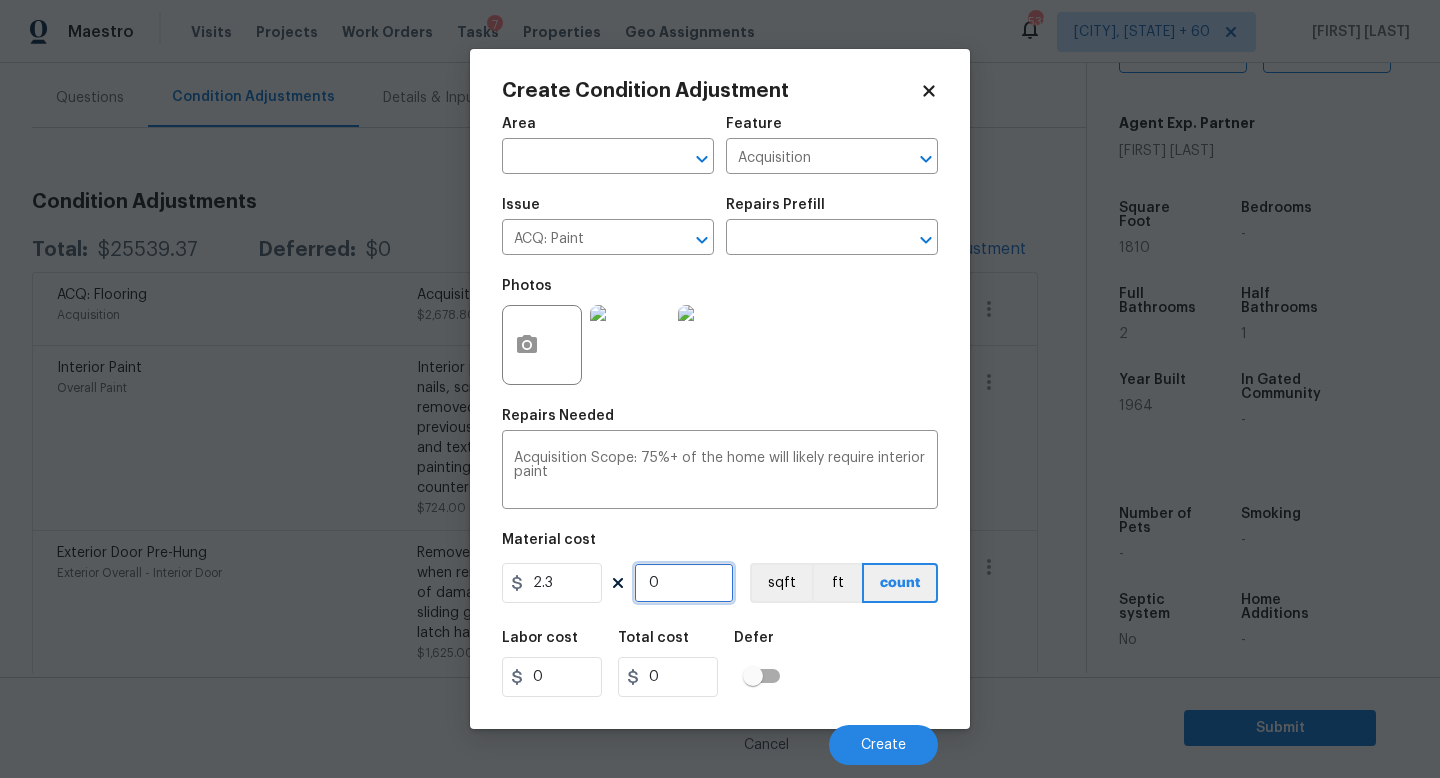 type on "2.3" 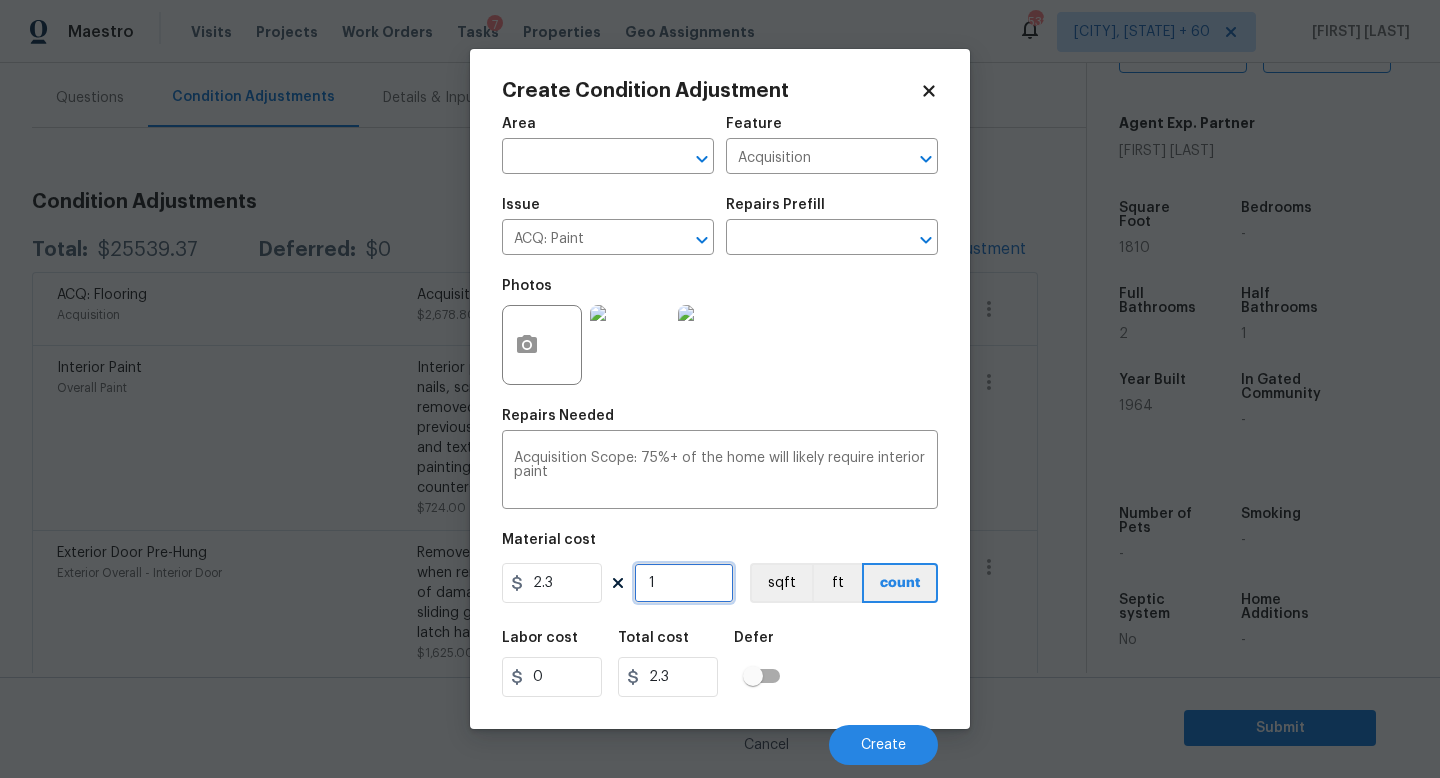 type on "18" 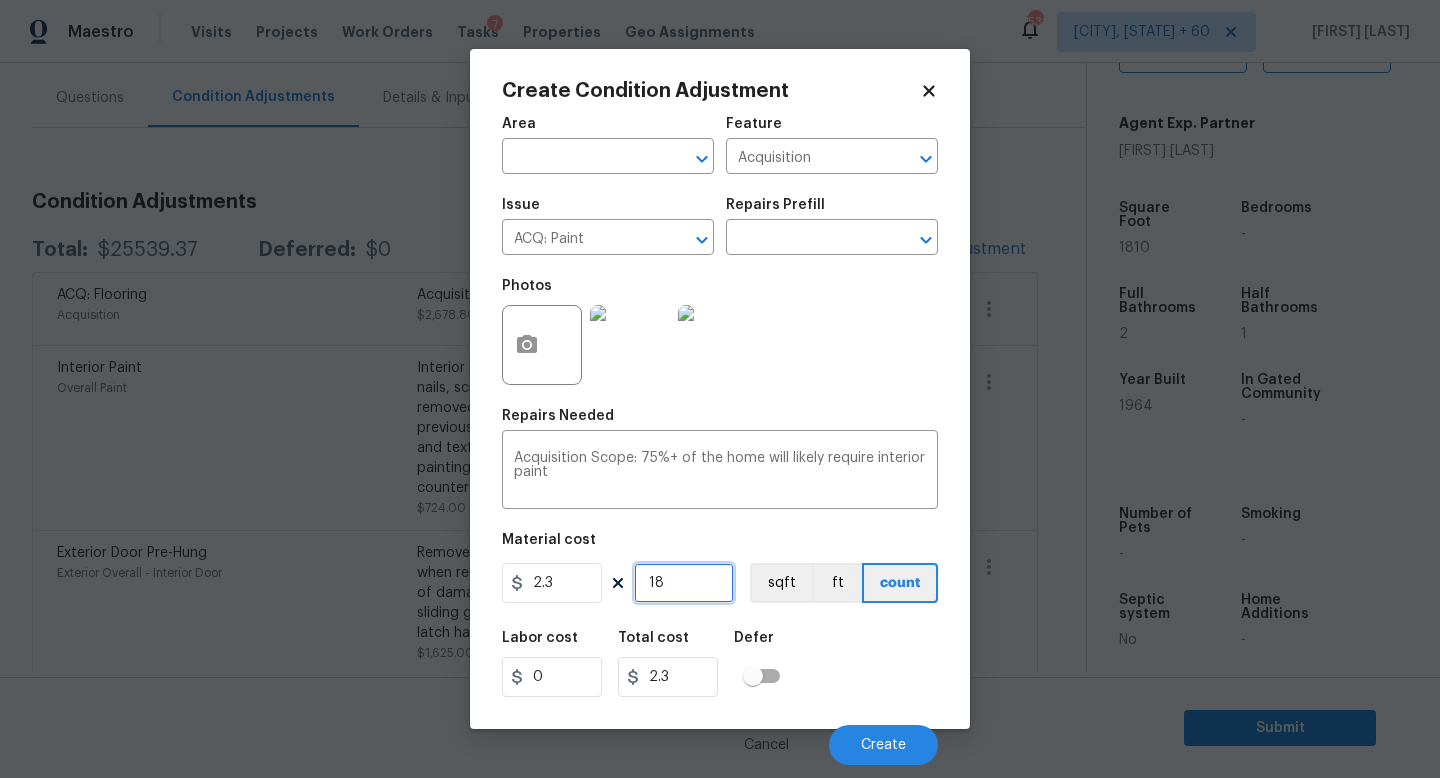 type on "41.4" 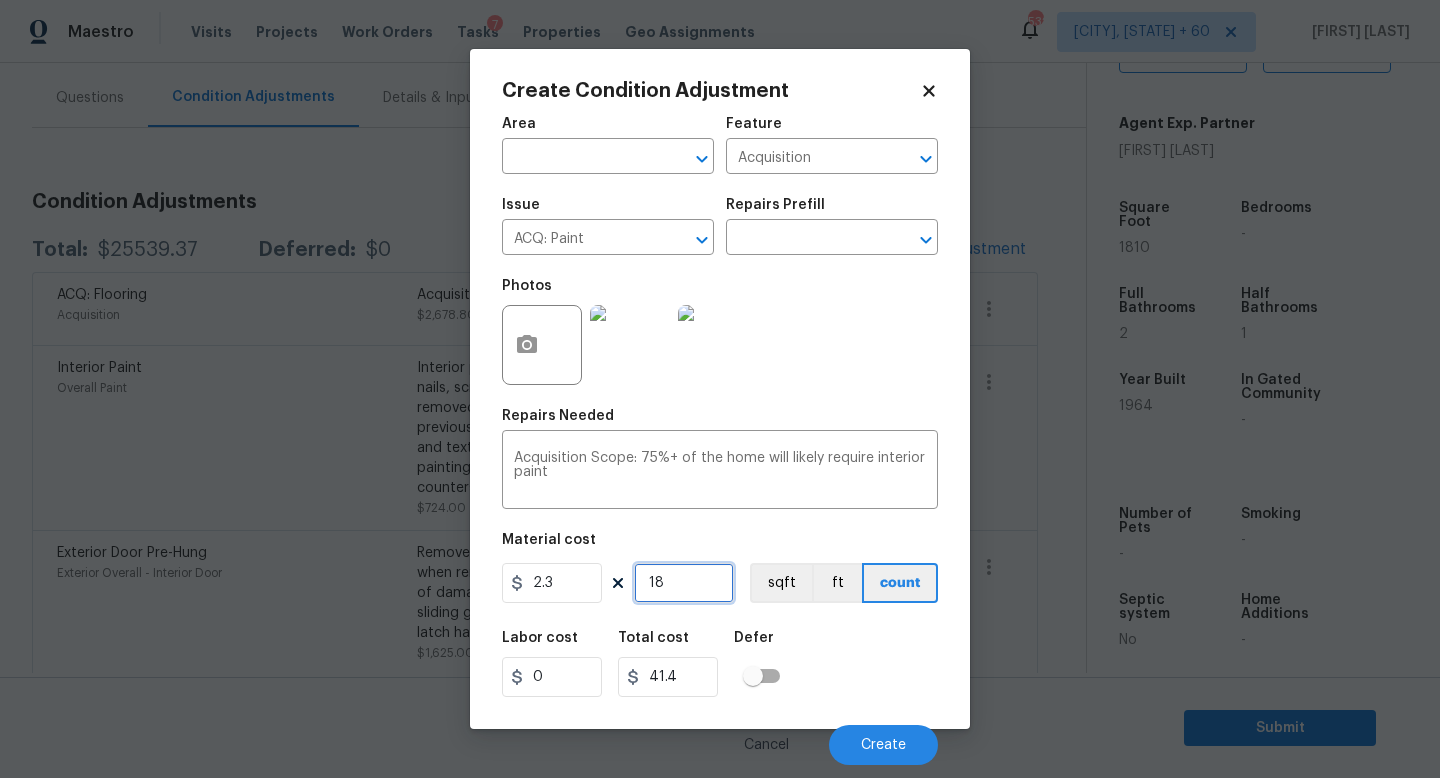 type on "181" 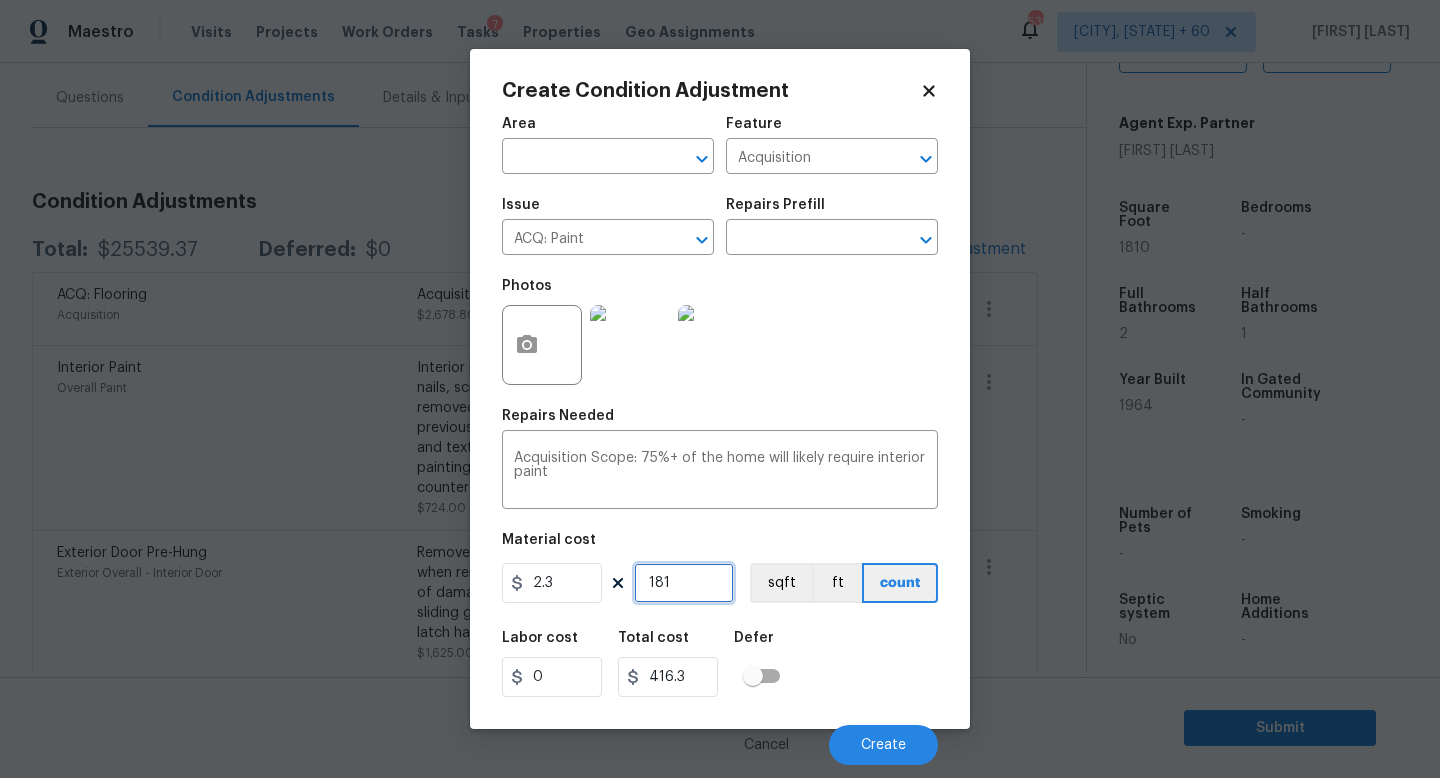 type on "1810" 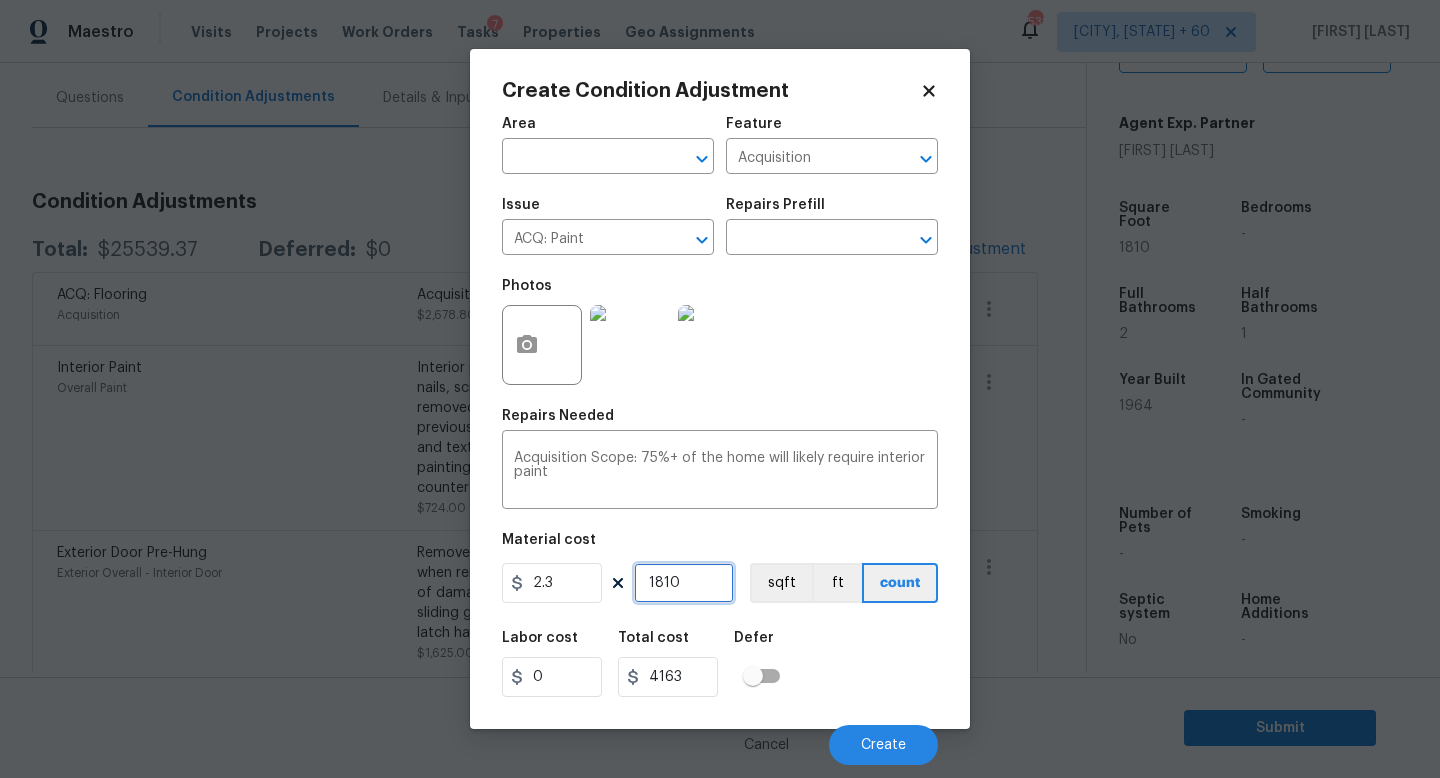 type on "1810" 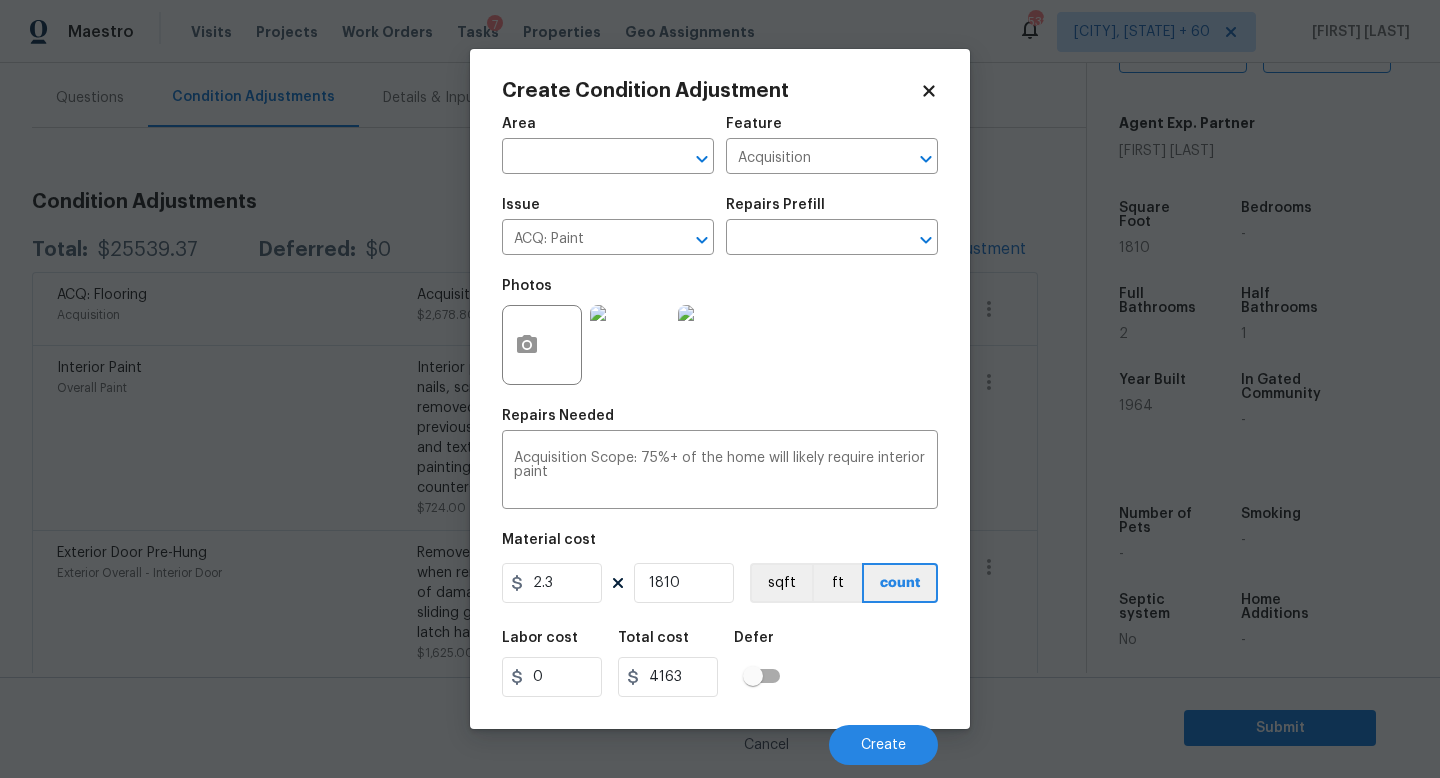 click on "Labor cost 0 Total cost 4163 Defer" at bounding box center (720, 664) 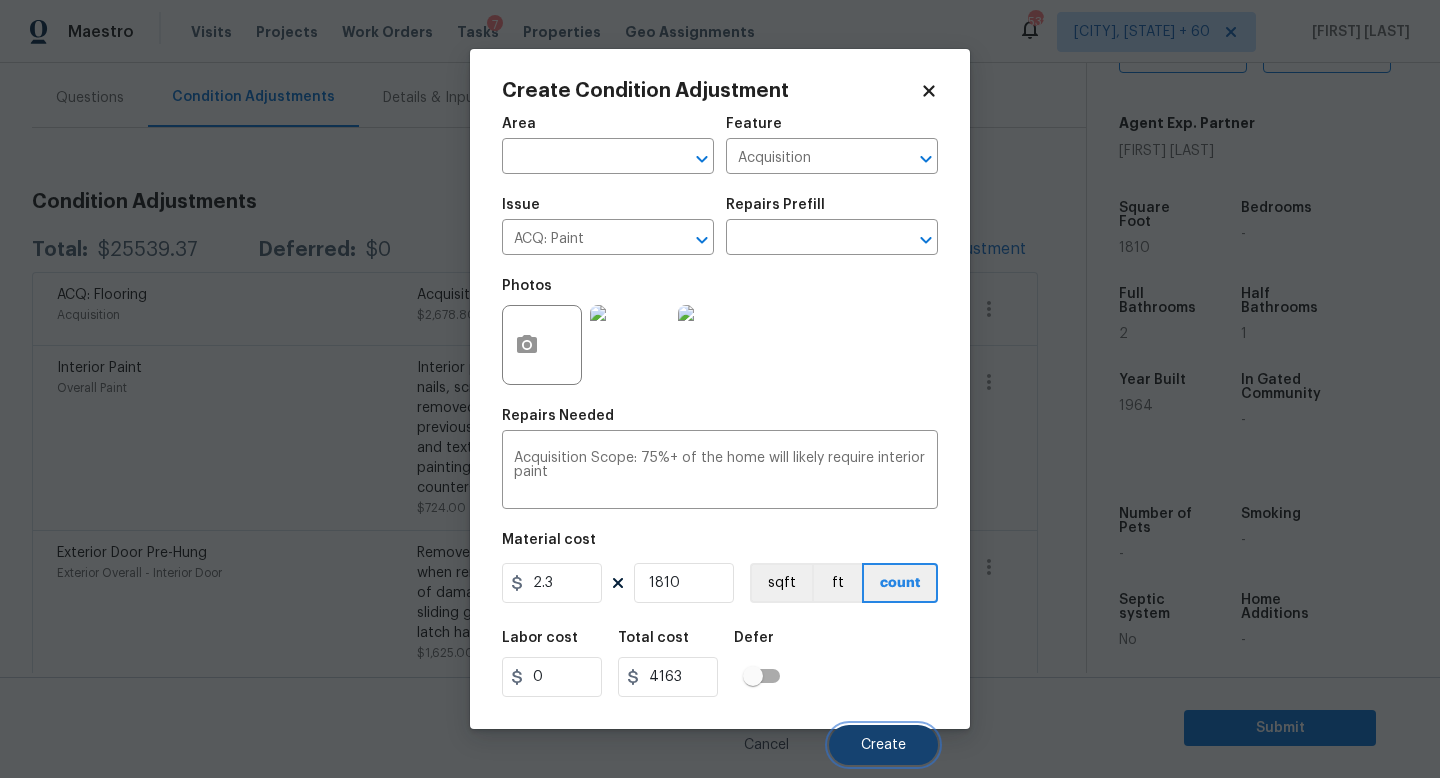 click on "Create" at bounding box center [883, 745] 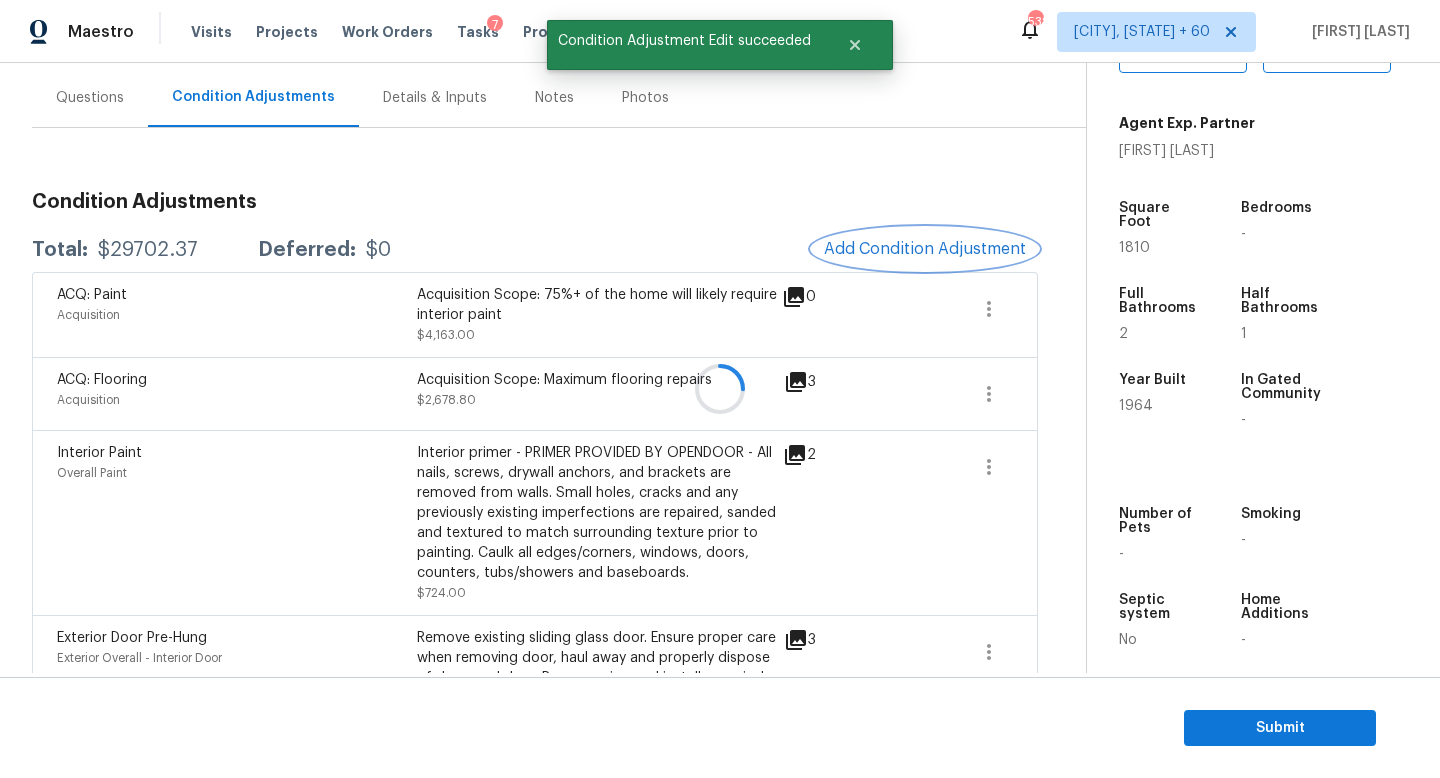 scroll, scrollTop: 260, scrollLeft: 0, axis: vertical 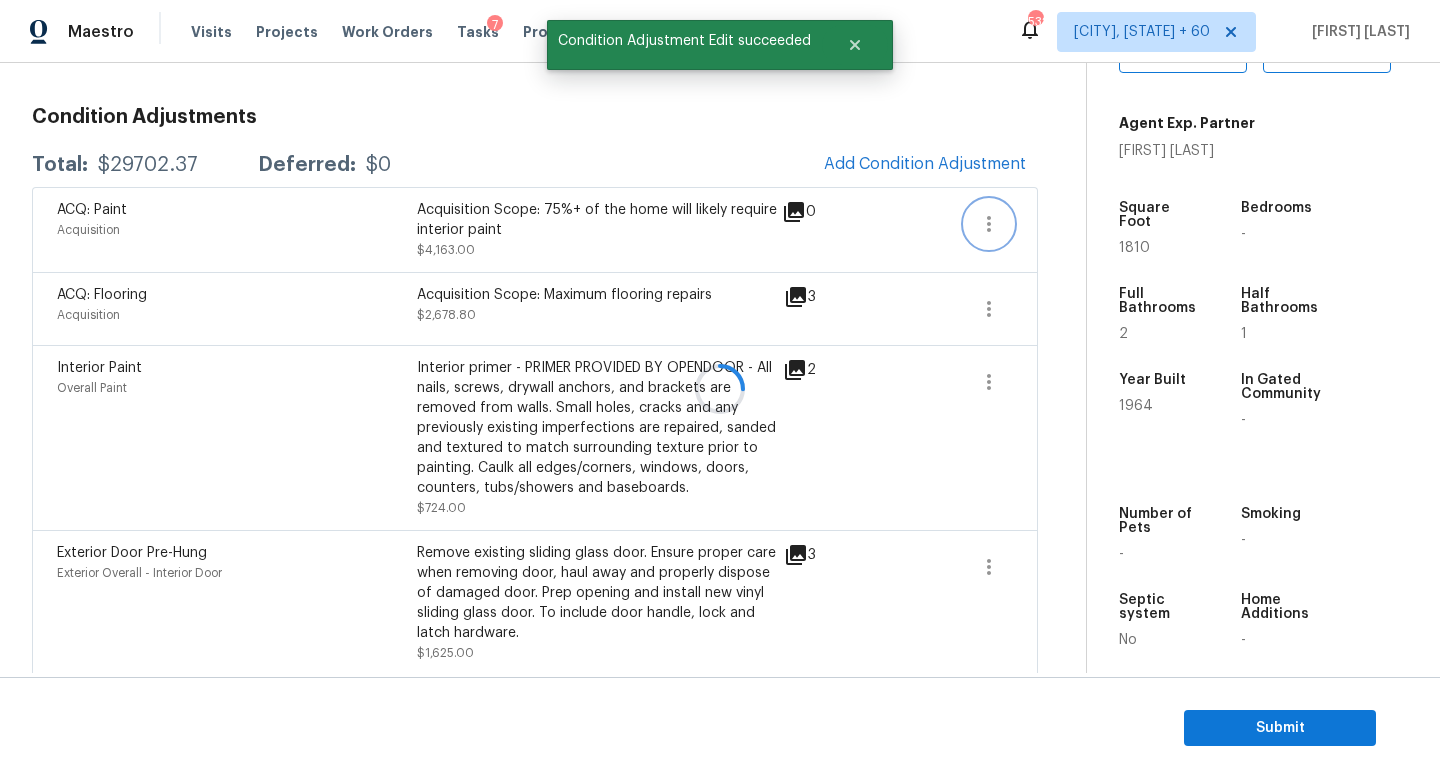 click 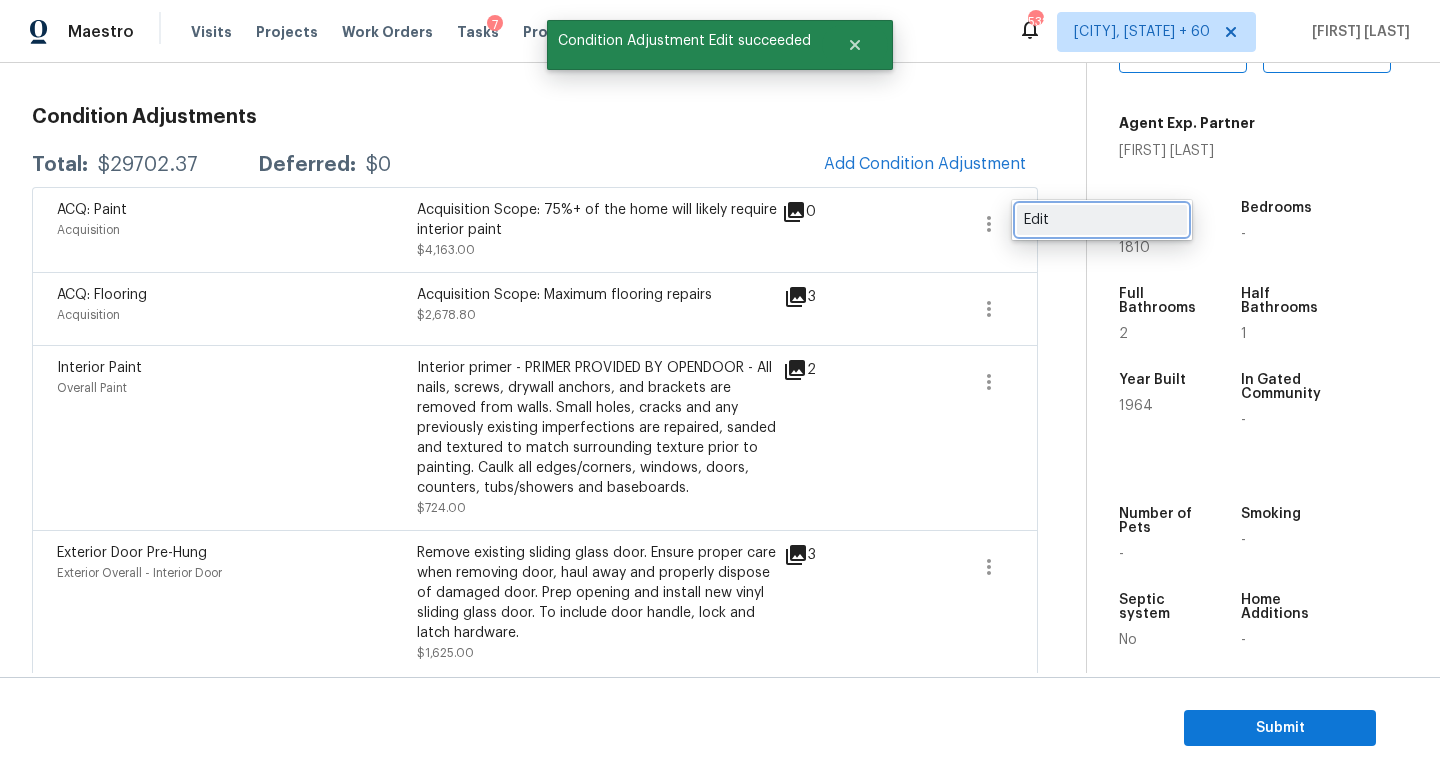 click on "Edit" at bounding box center [1102, 220] 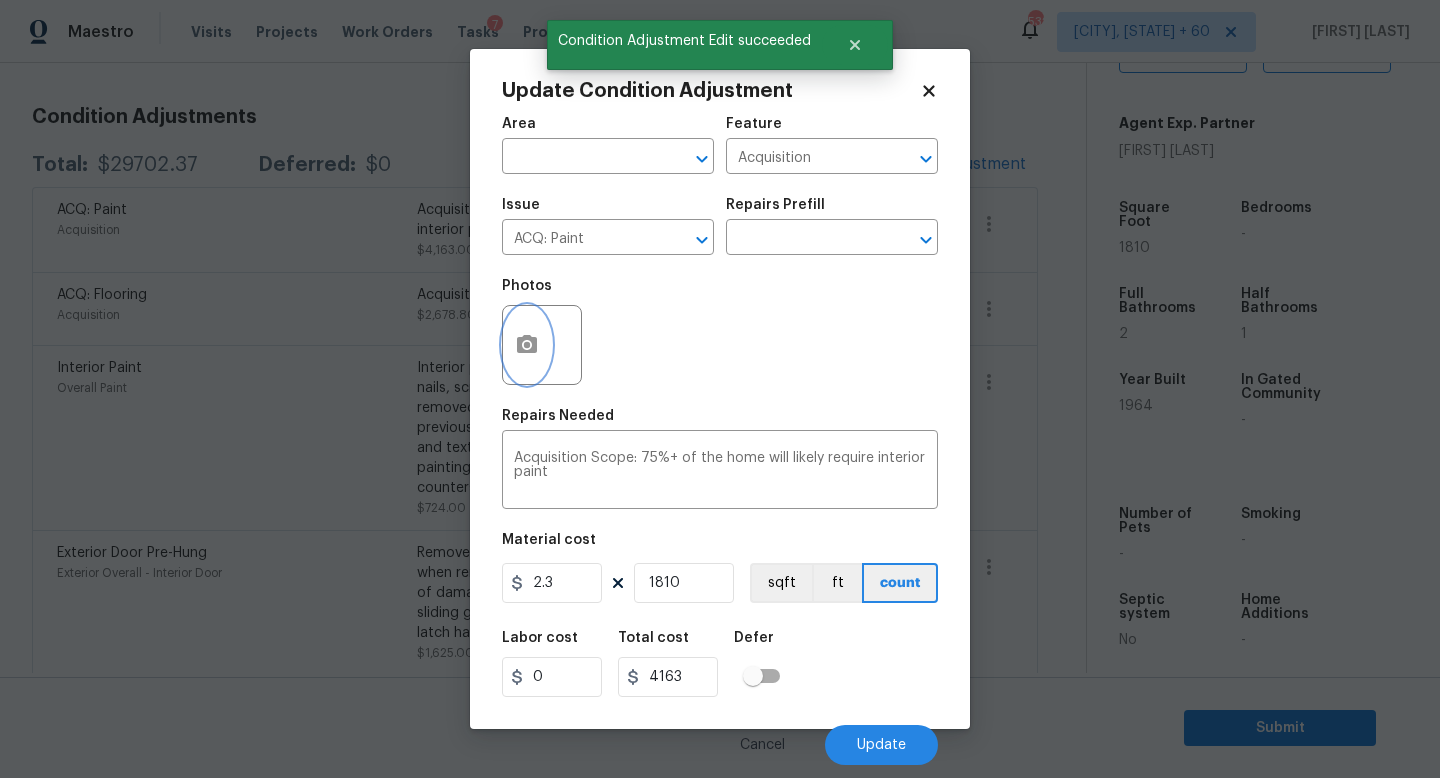 click 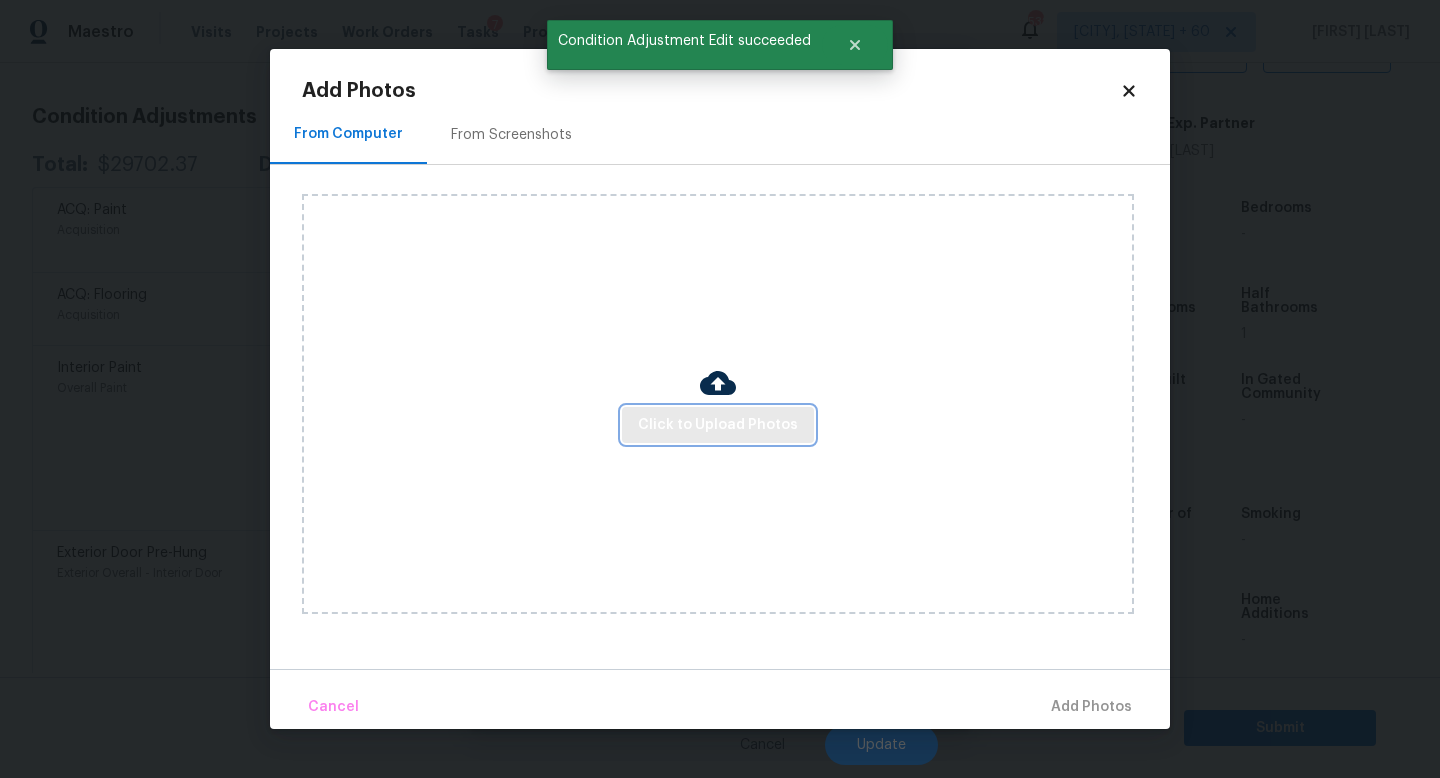 click on "Click to Upload Photos" at bounding box center (718, 425) 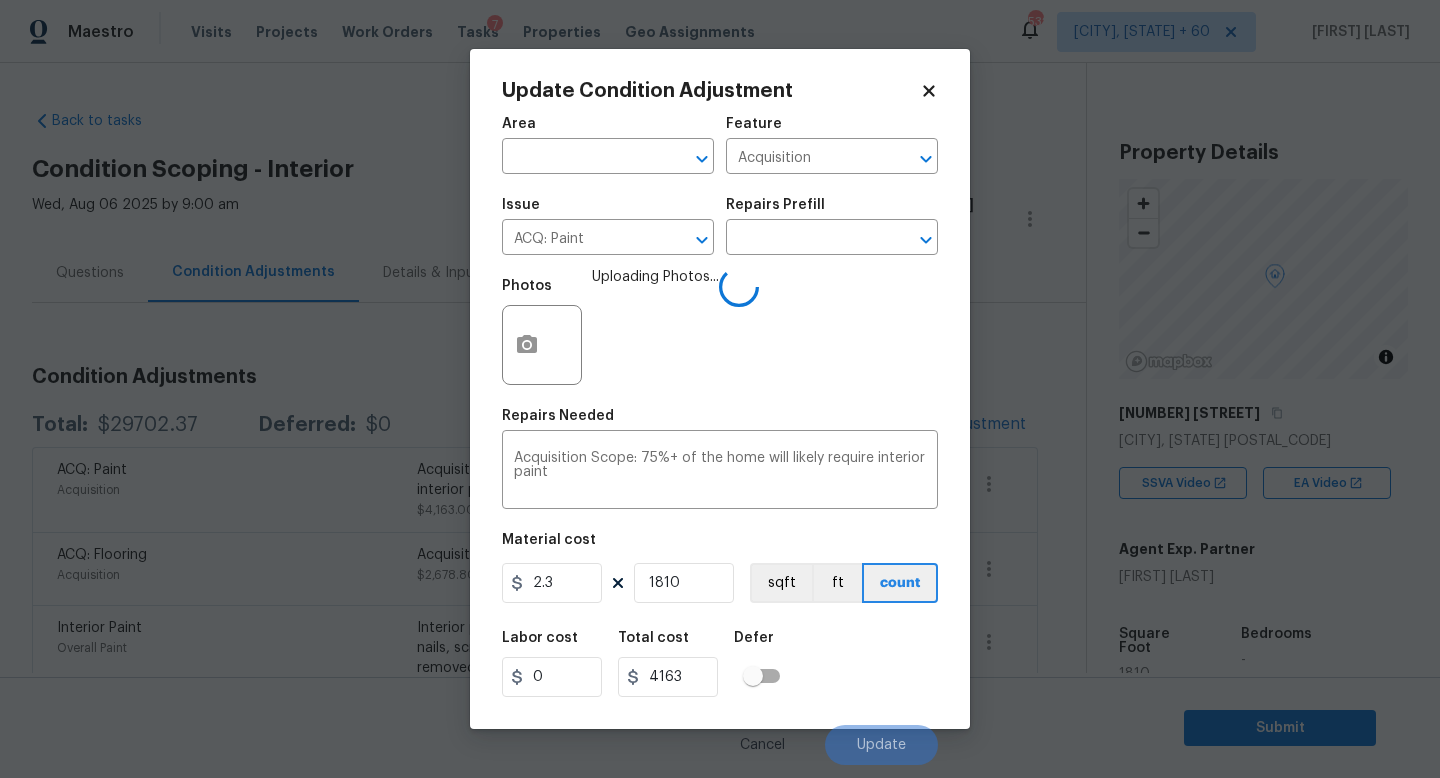 scroll, scrollTop: 0, scrollLeft: 0, axis: both 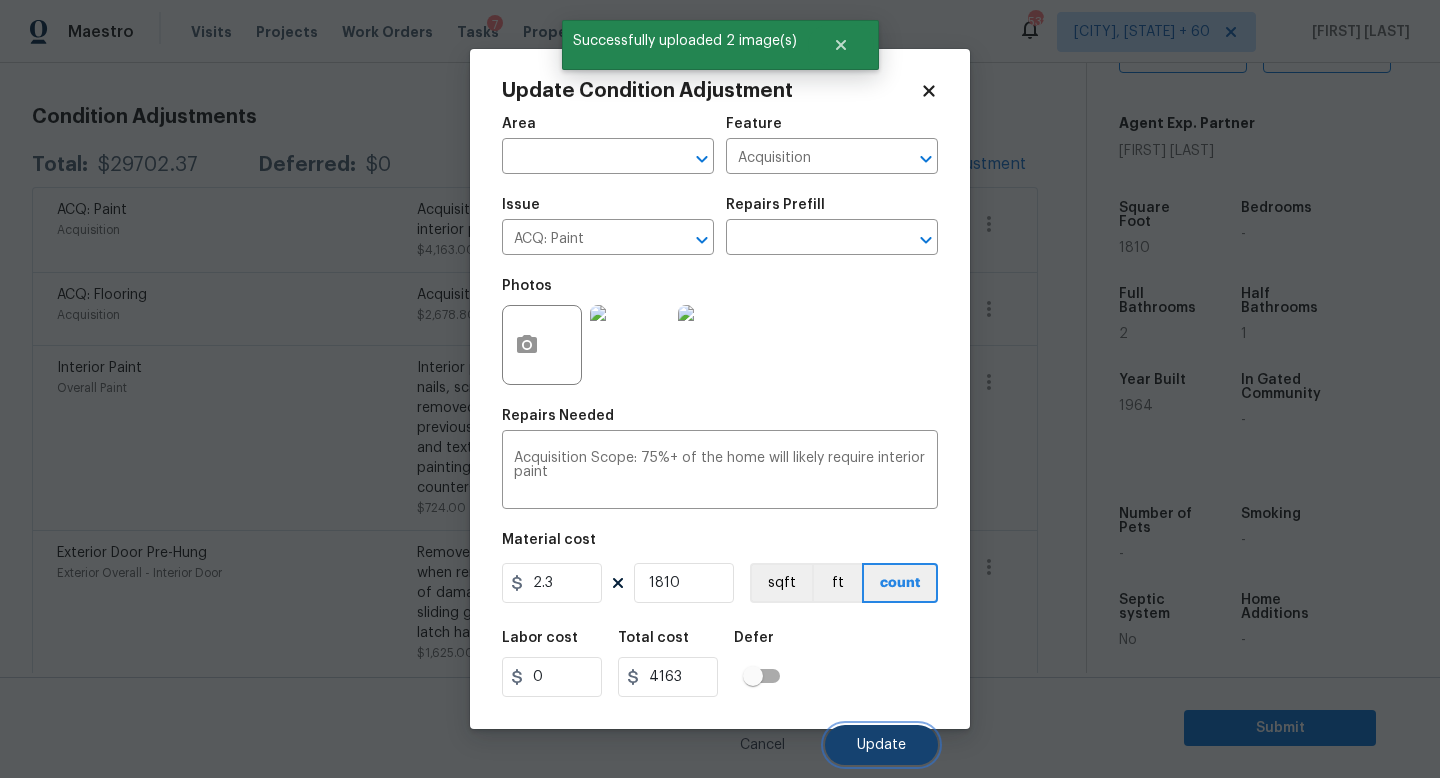click on "Update" at bounding box center (881, 745) 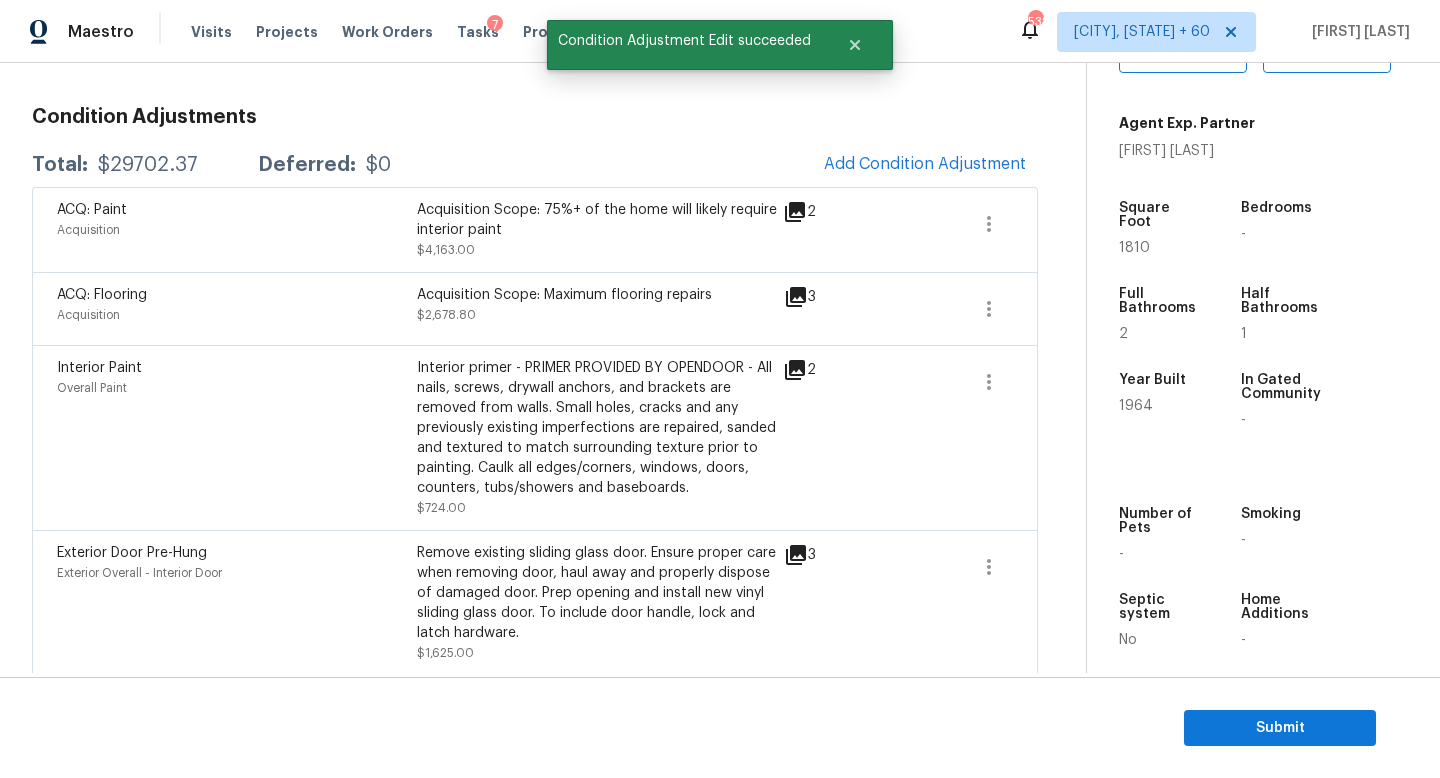 click on "Total:  $29702.37 Deferred:  $0 Add Condition Adjustment" at bounding box center (535, 165) 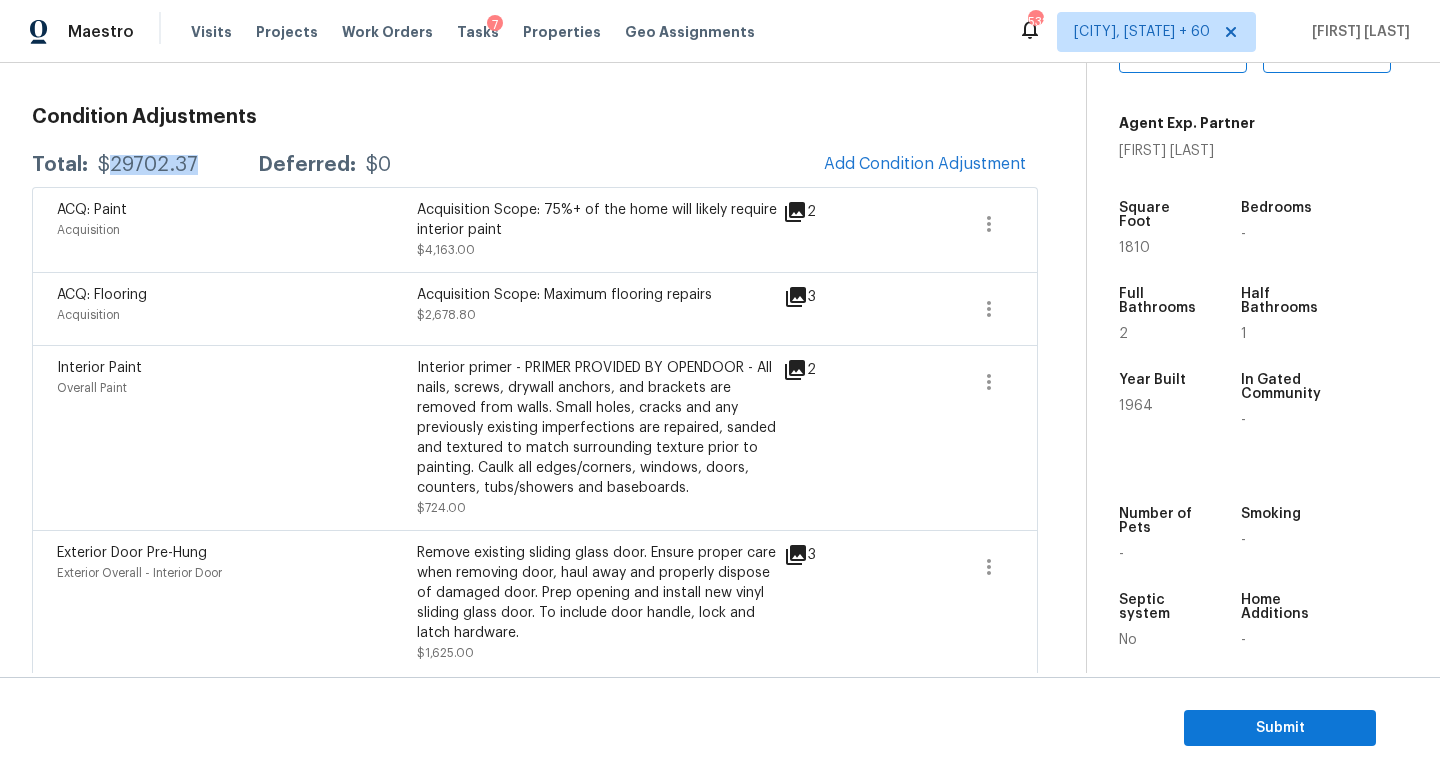 click on "Total:  $29702.37 Deferred:  $0 Add Condition Adjustment" at bounding box center [535, 165] 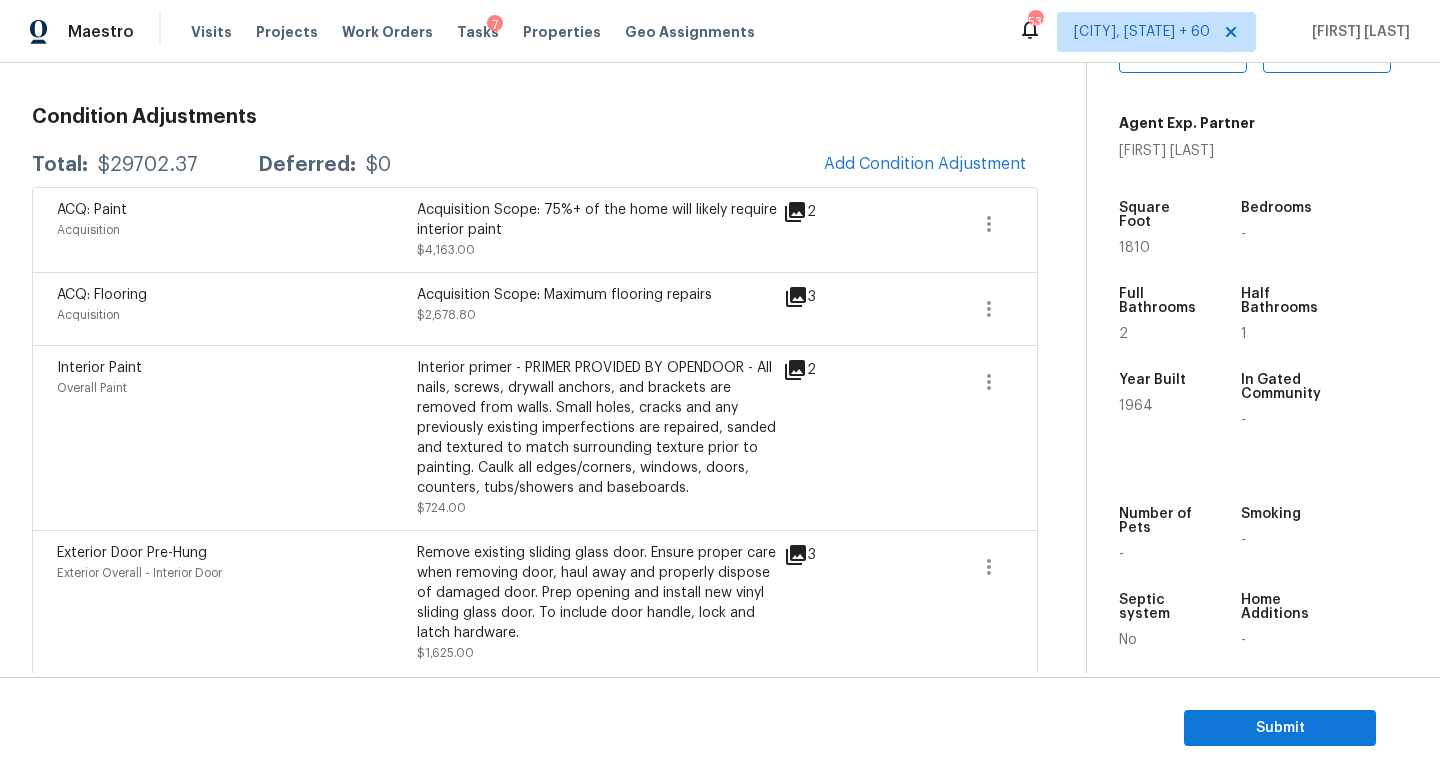 click on "Total:  $29702.37 Deferred:  $0 Add Condition Adjustment" at bounding box center [535, 165] 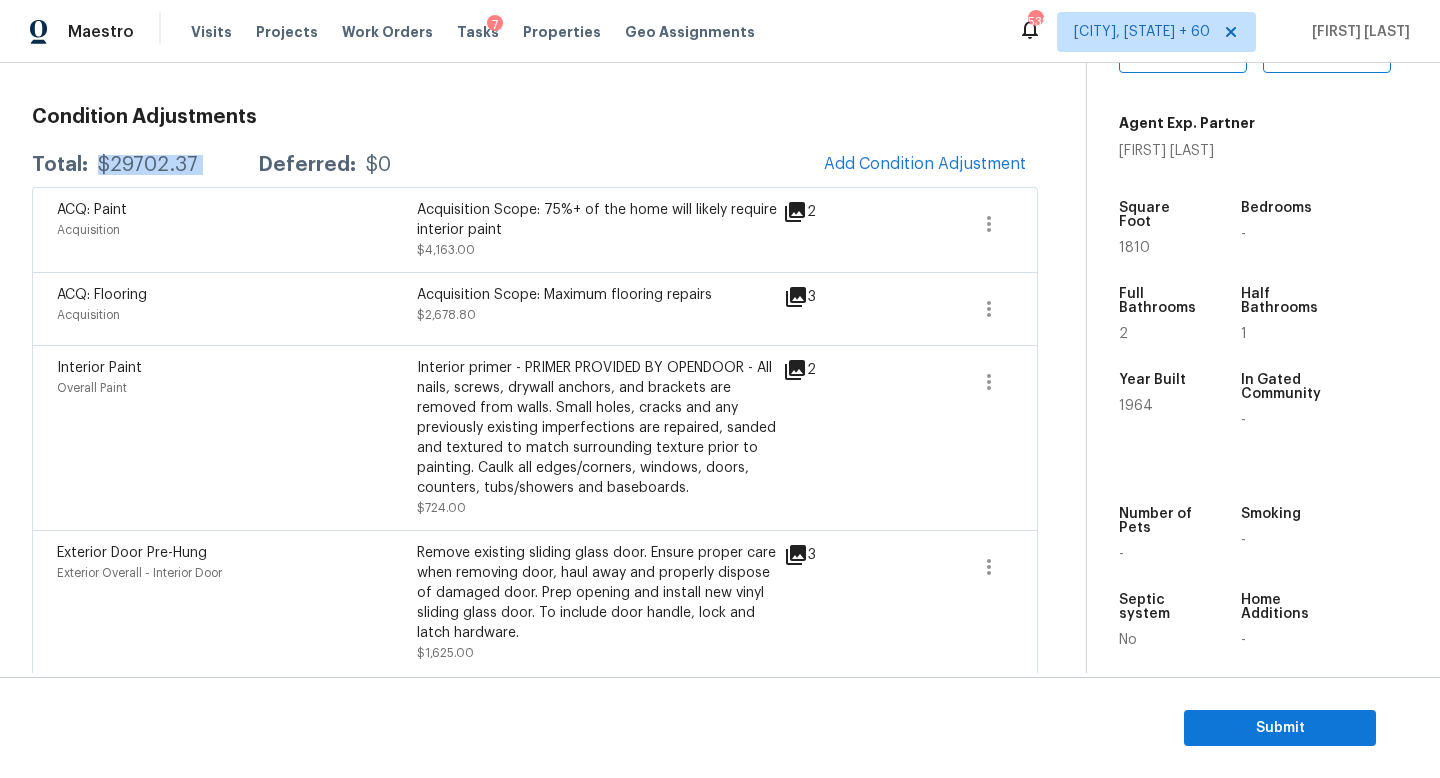 click on "Total:  $29702.37 Deferred:  $0 Add Condition Adjustment" at bounding box center (535, 165) 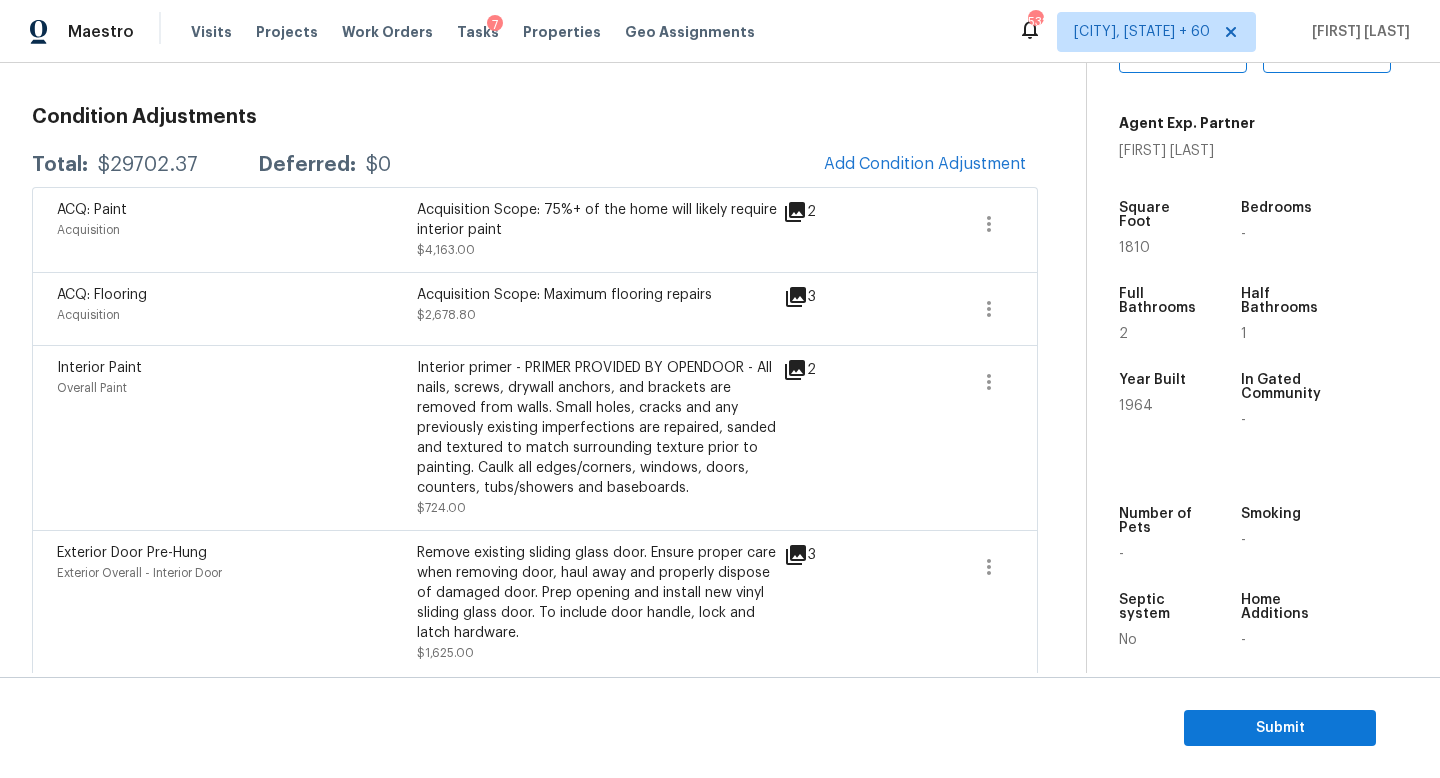 click on "ACQ: Paint Acquisition Acquisition Scope: 75%+ of the home will likely require interior paint $4,163.00   2" at bounding box center [535, 229] 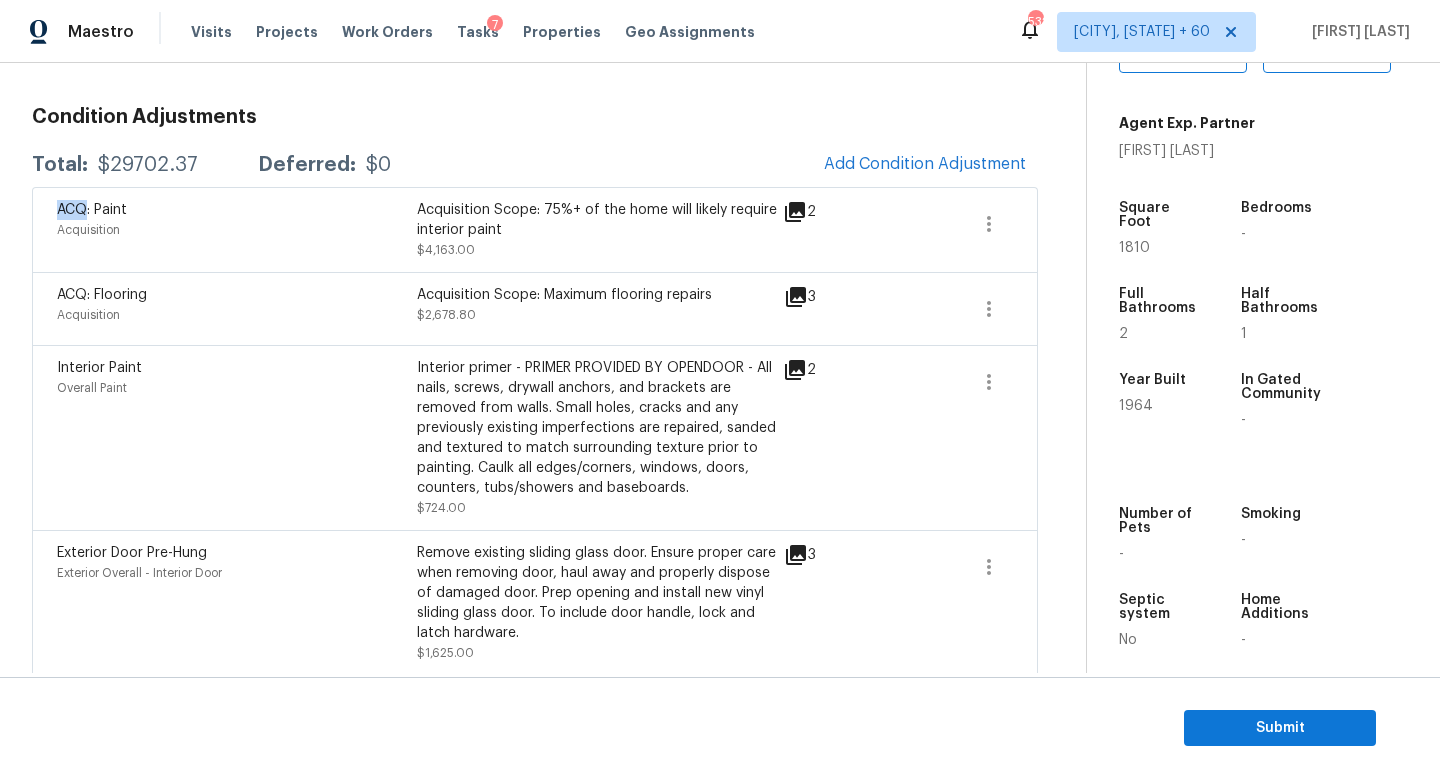 click on "ACQ: Paint Acquisition Acquisition Scope: 75%+ of the home will likely require interior paint $4,163.00   2" at bounding box center (535, 229) 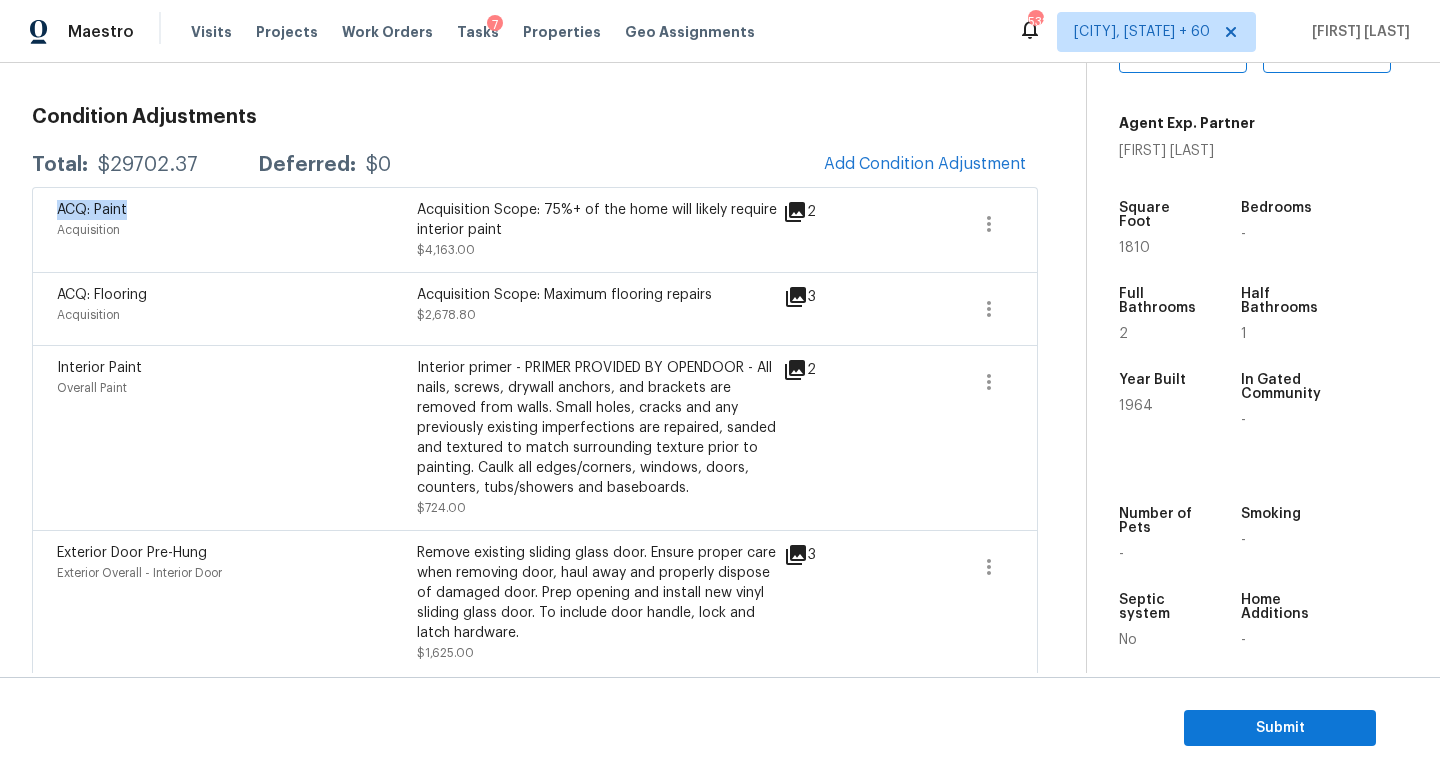 click on "ACQ: Paint Acquisition Acquisition Scope: 75%+ of the home will likely require interior paint $4,163.00   2" at bounding box center (535, 229) 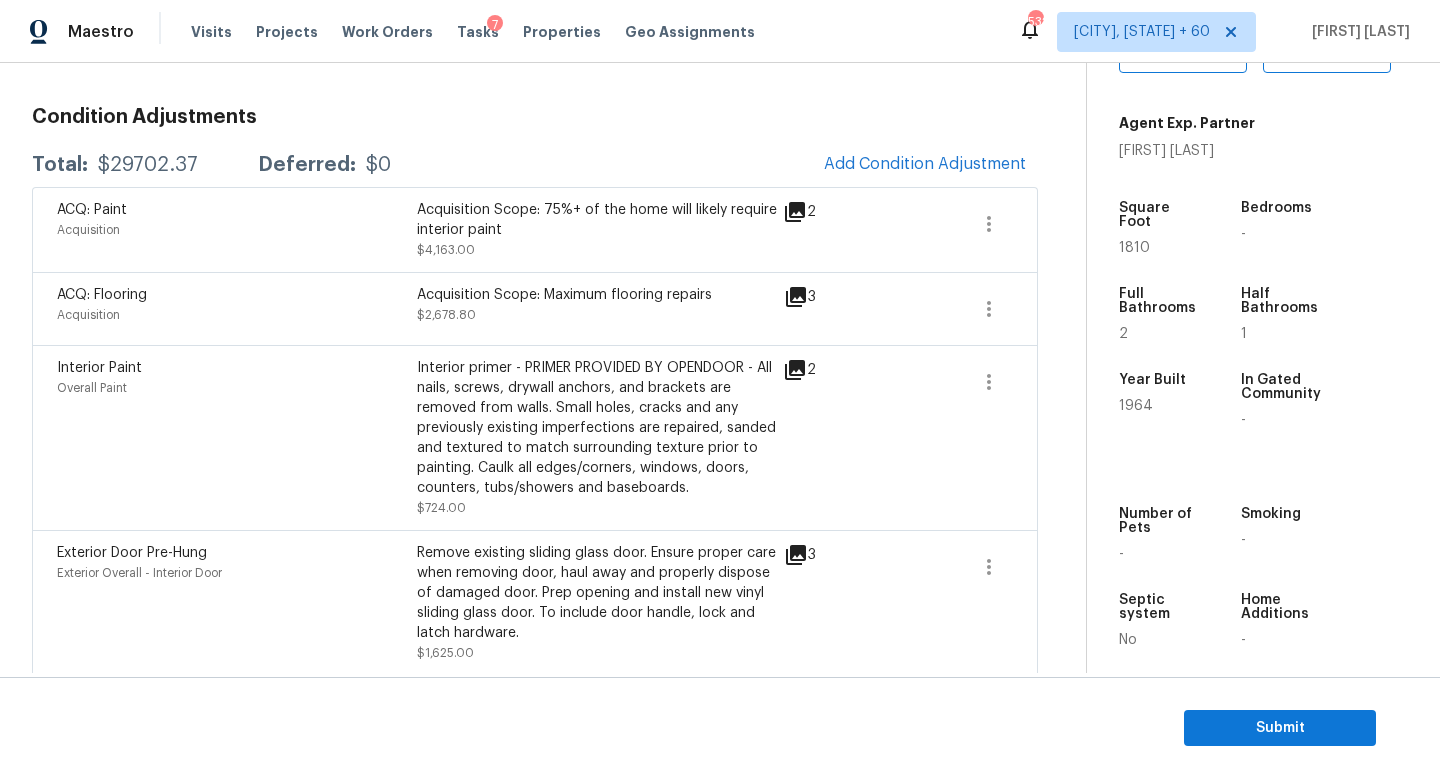 click on "$29702.37" at bounding box center (148, 165) 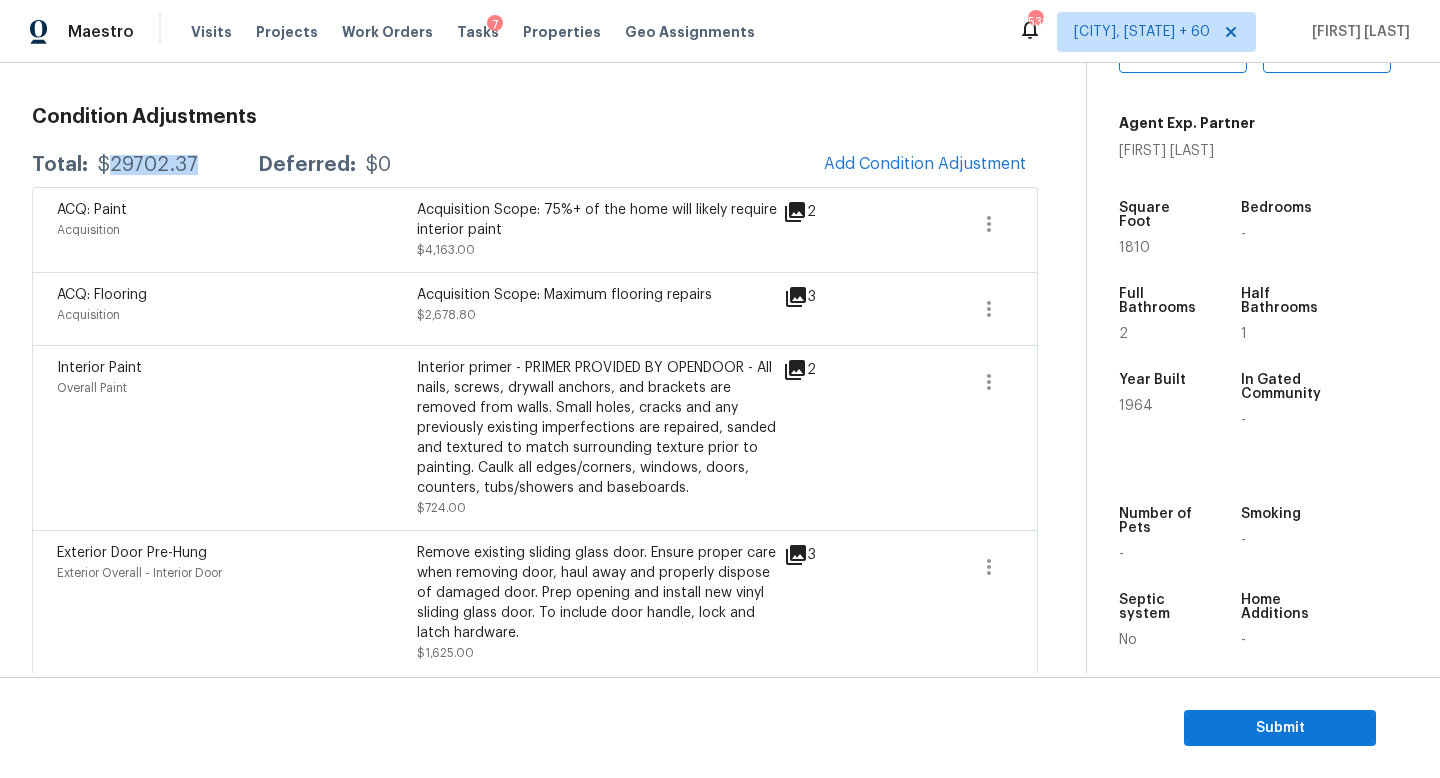 click on "$29702.37" at bounding box center [148, 165] 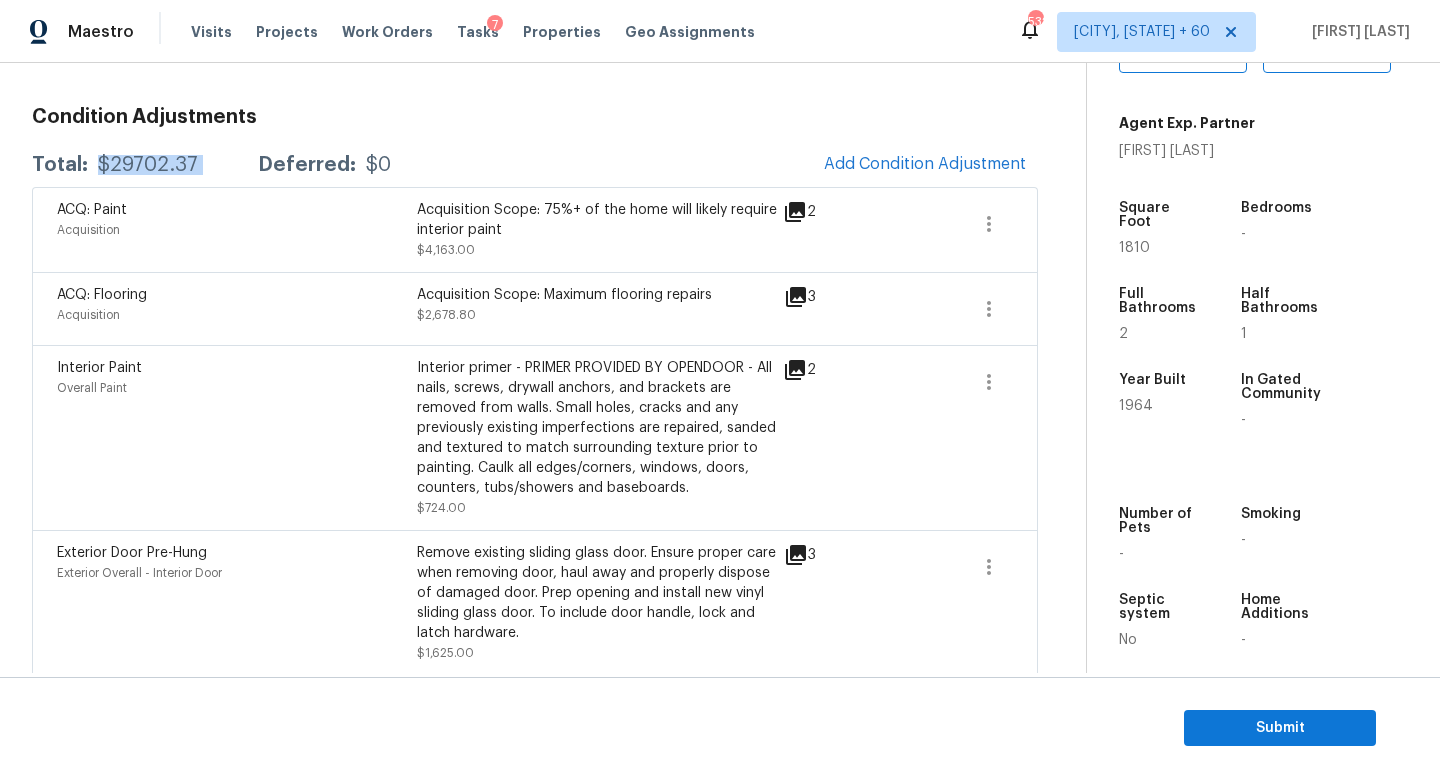 click on "Condition Adjustments" at bounding box center [535, 117] 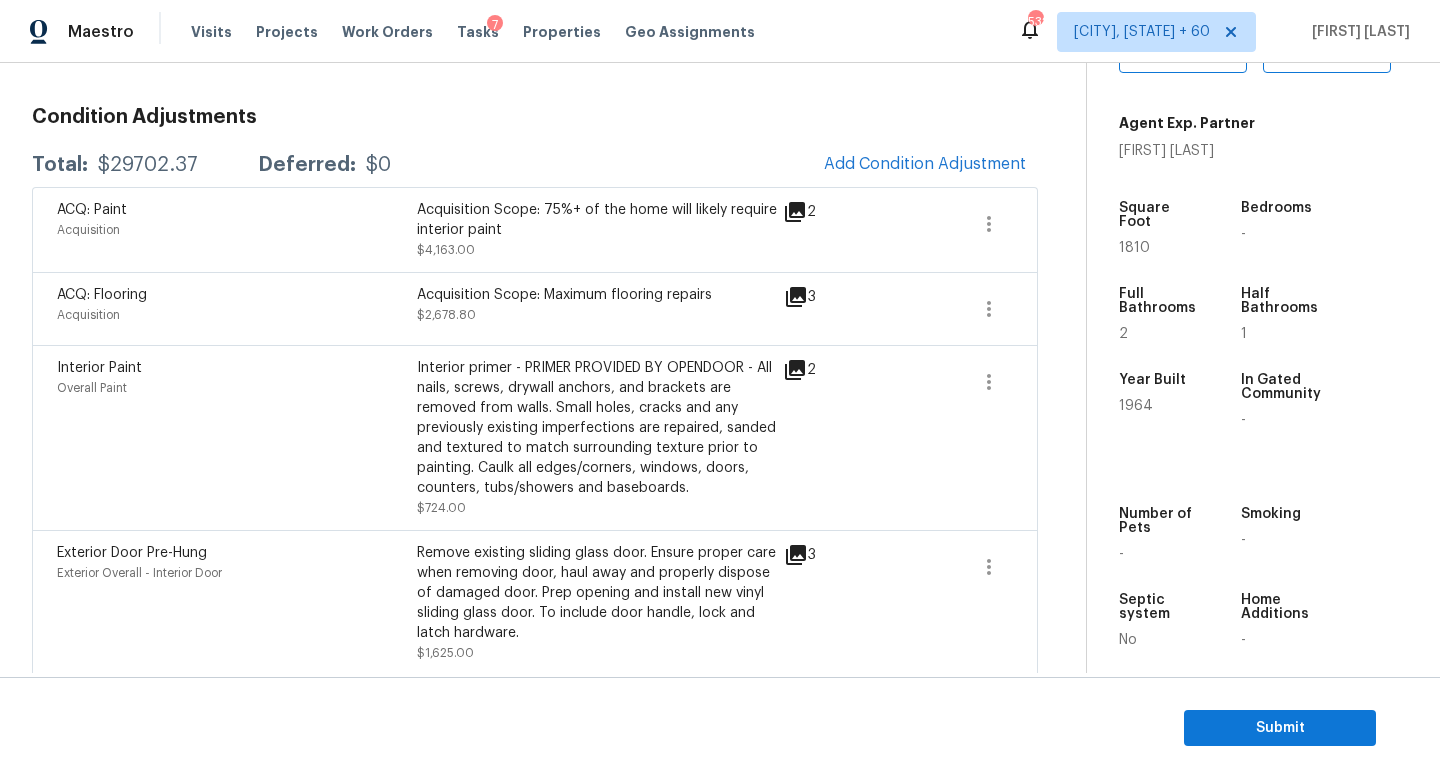 click on "Condition Adjustments" at bounding box center (535, 117) 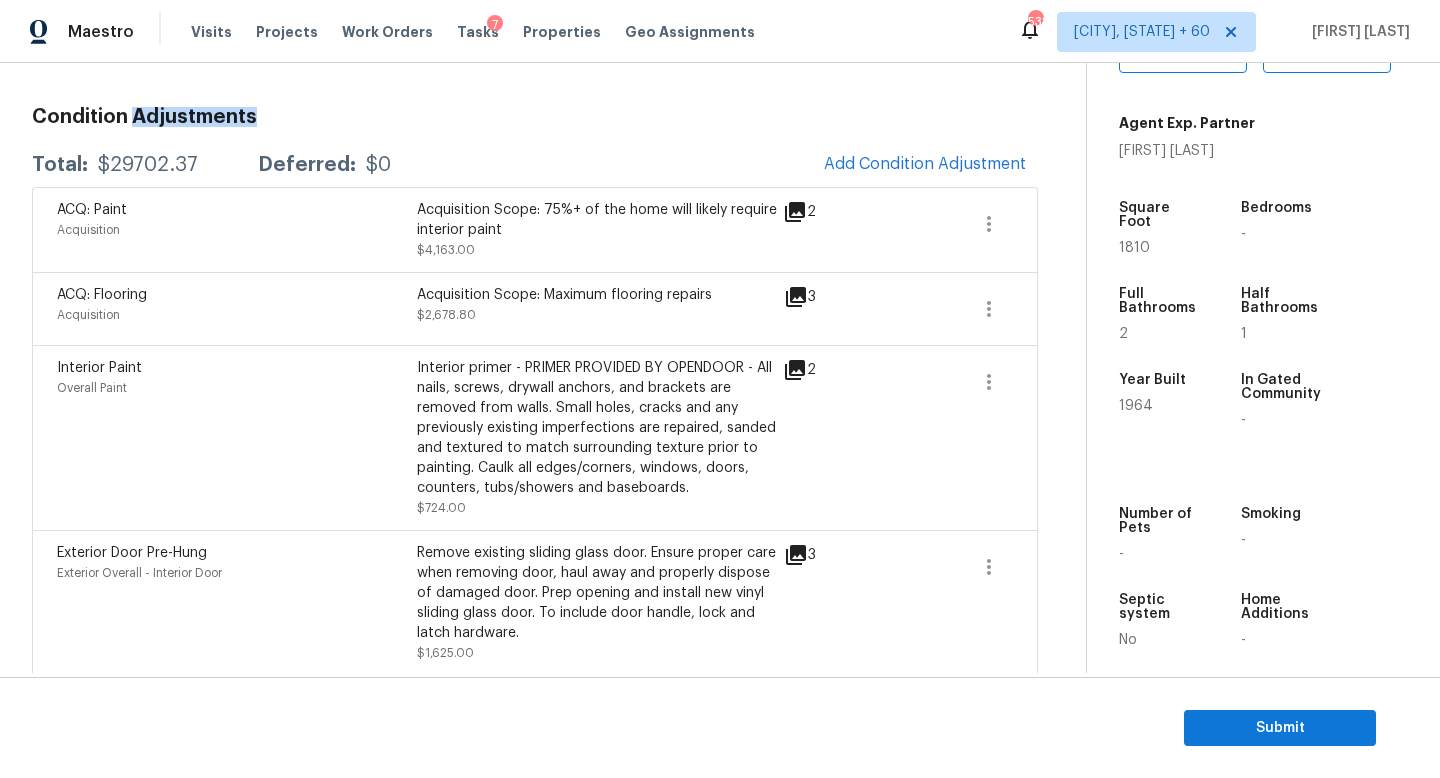click on "Condition Adjustments" at bounding box center [535, 117] 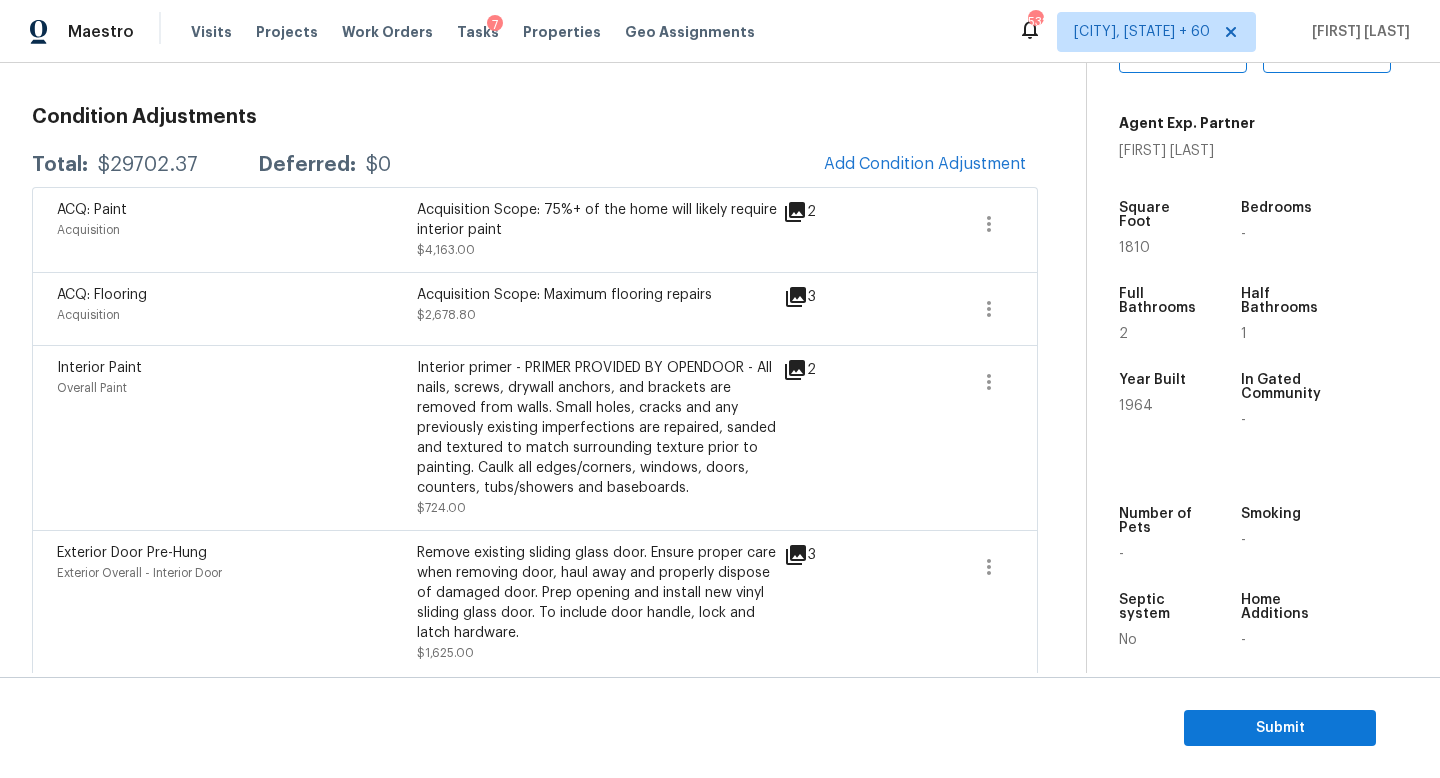 click on "Condition Adjustments" at bounding box center [535, 117] 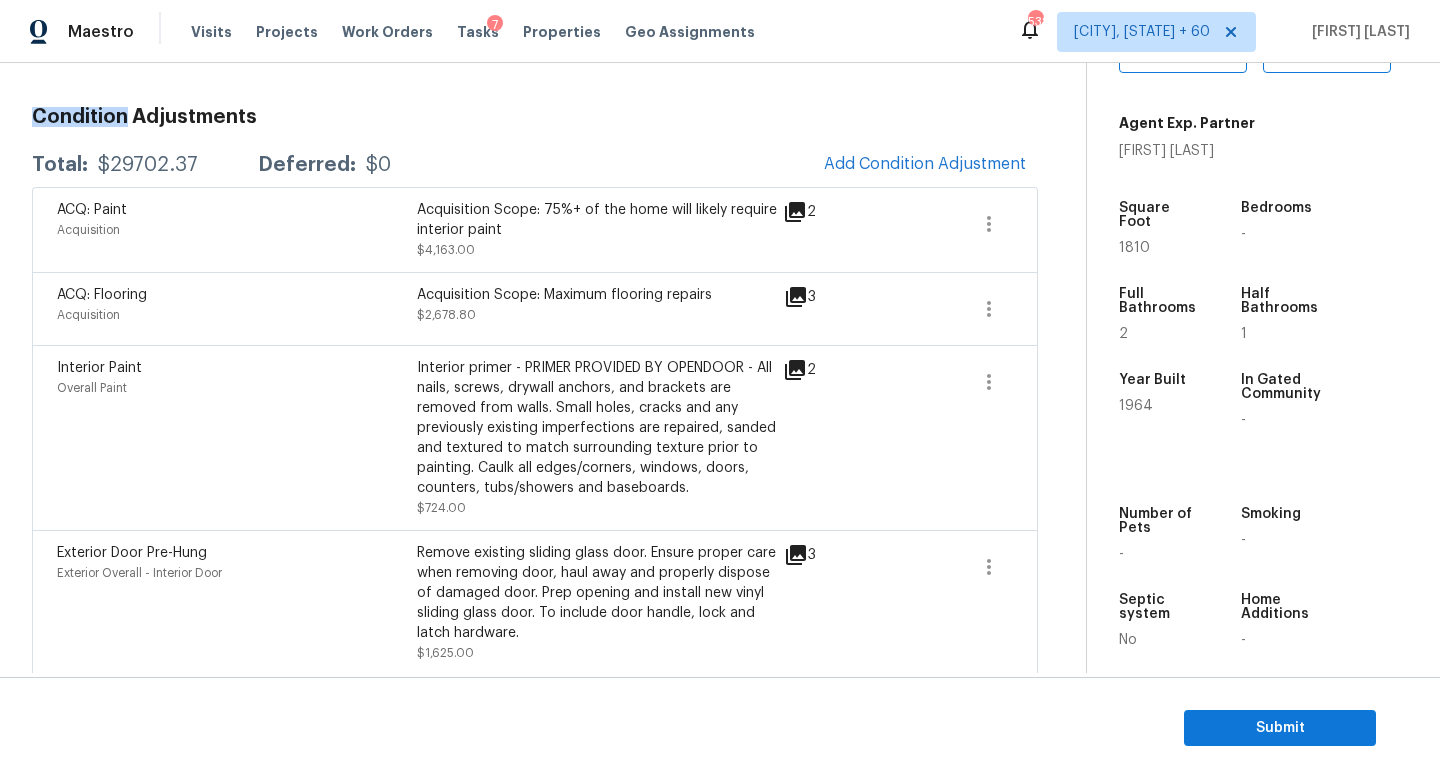 click on "Condition Adjustments" at bounding box center [535, 117] 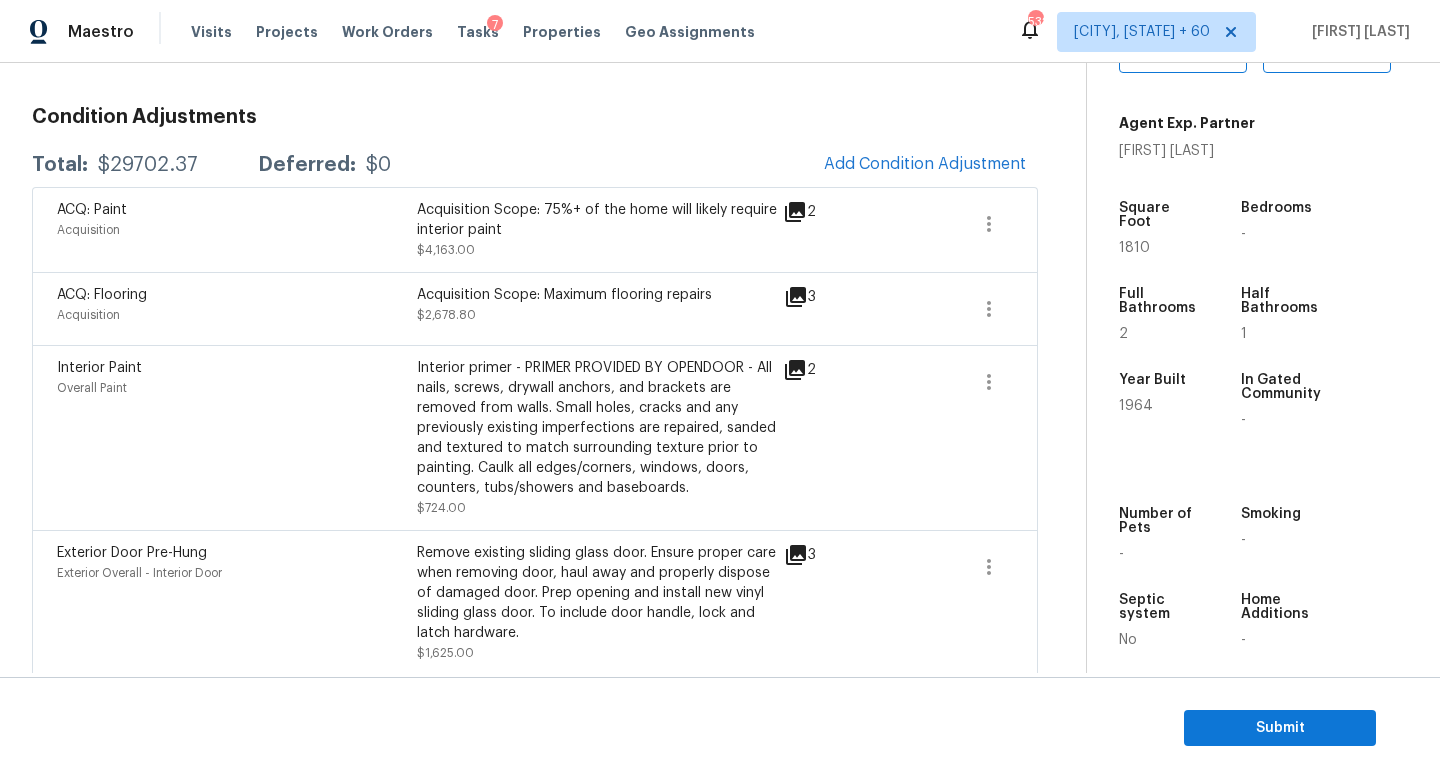 click on "Condition Adjustments" at bounding box center (535, 117) 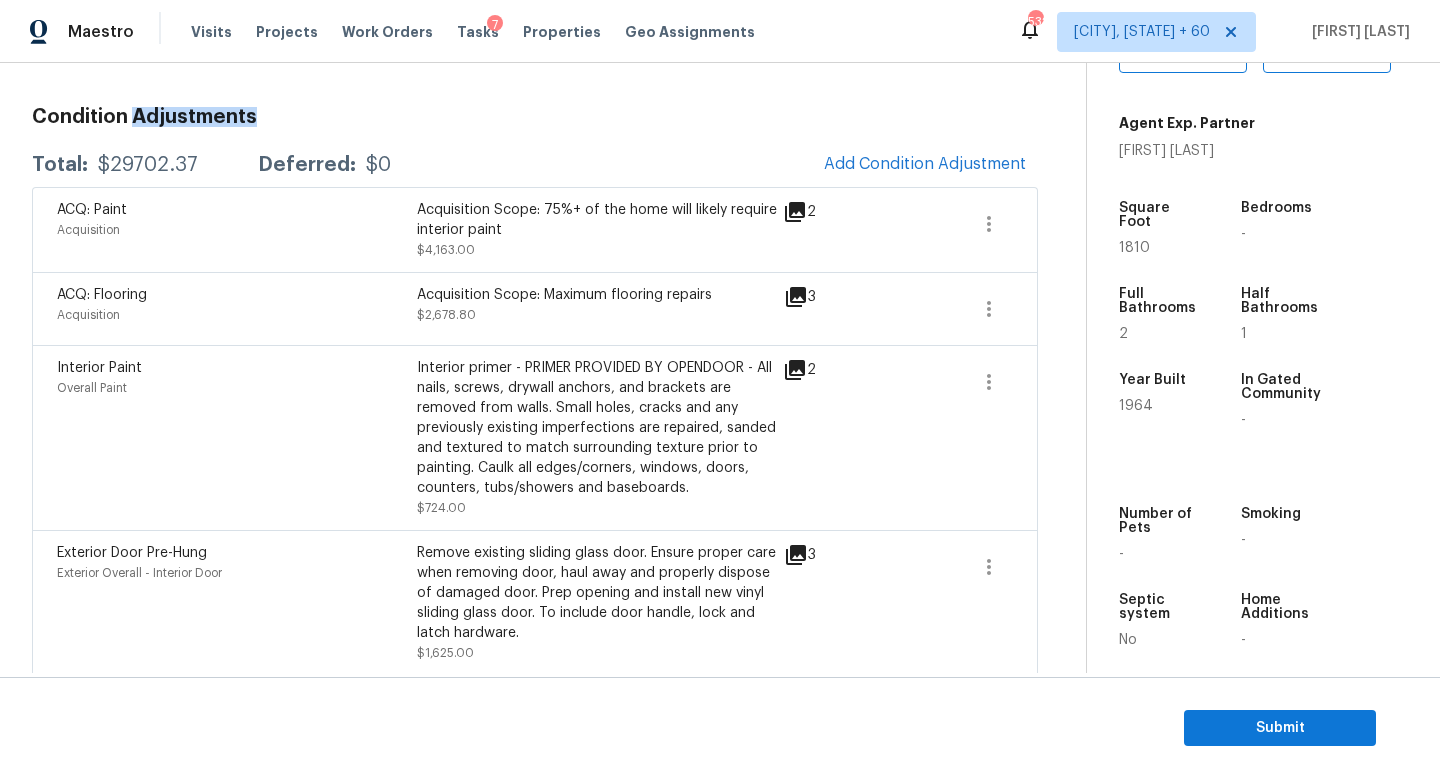 click on "Condition Adjustments" at bounding box center [535, 117] 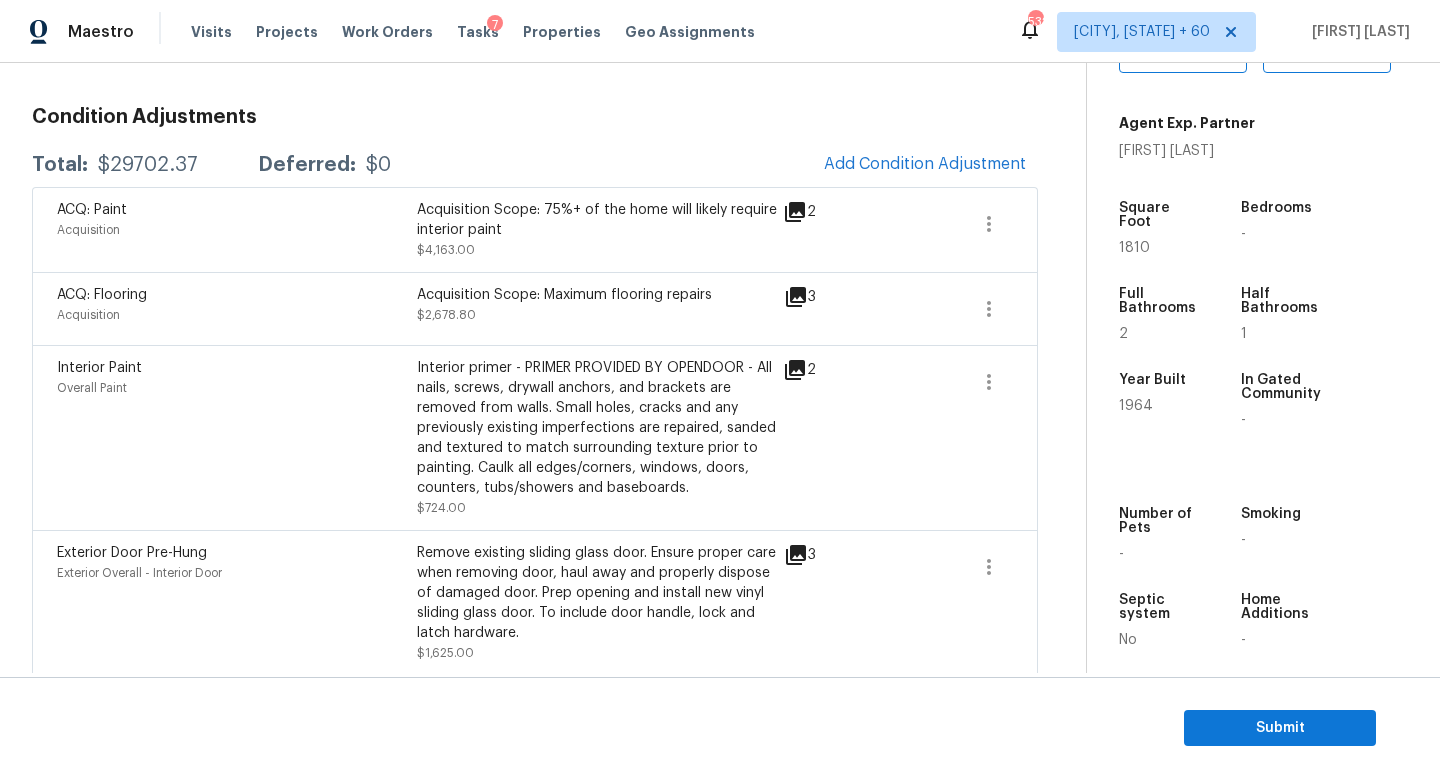 click on "Condition Adjustments" at bounding box center [535, 117] 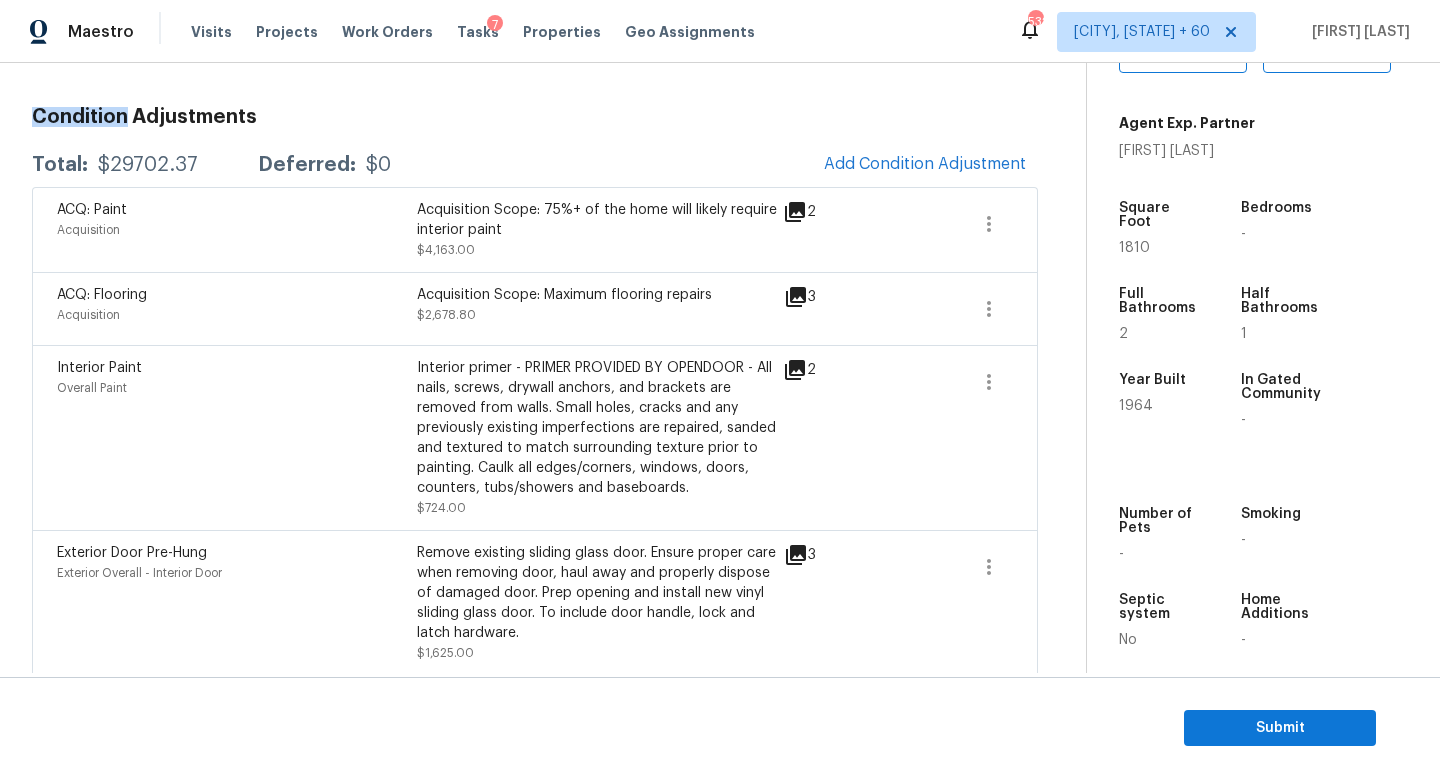 click on "Condition Adjustments" at bounding box center [535, 117] 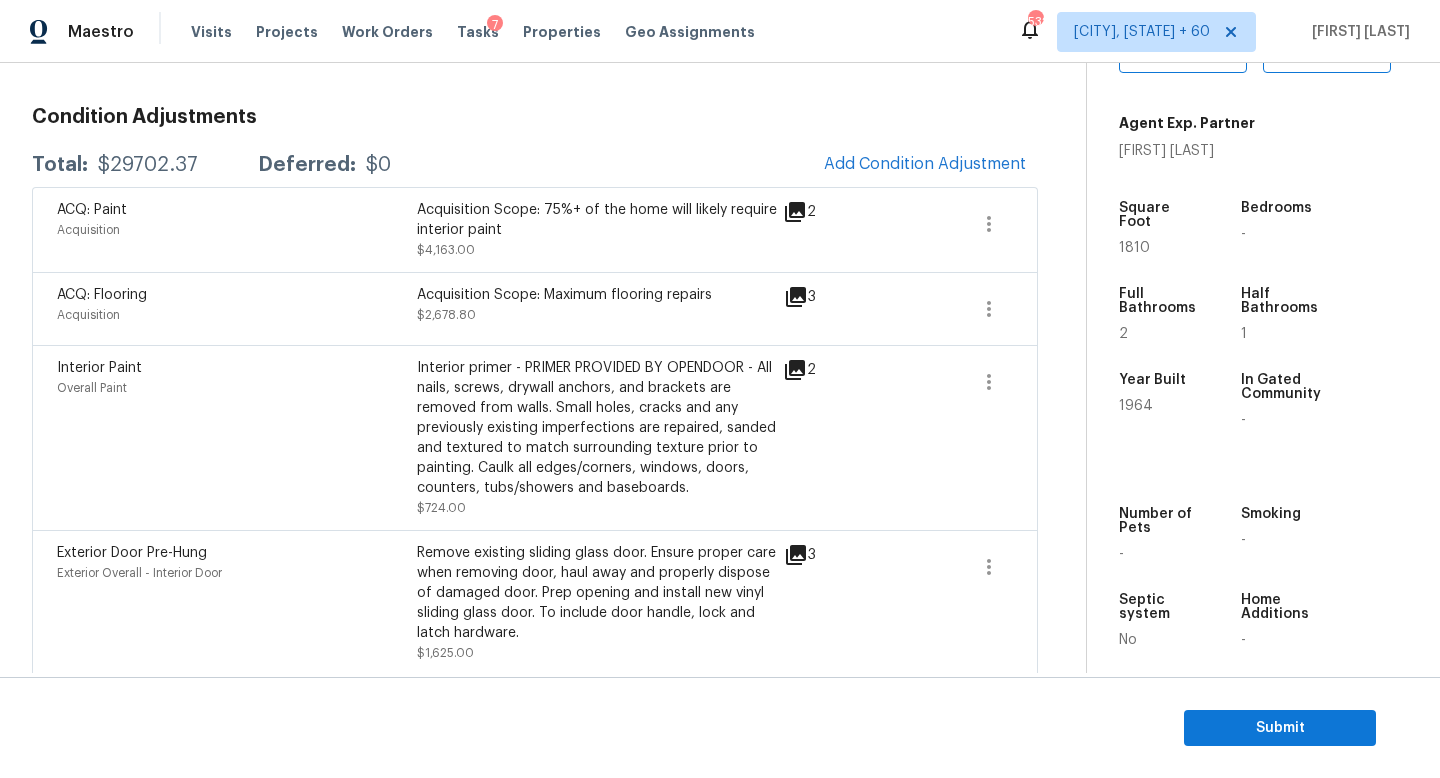 click on "Condition Adjustments" at bounding box center [535, 117] 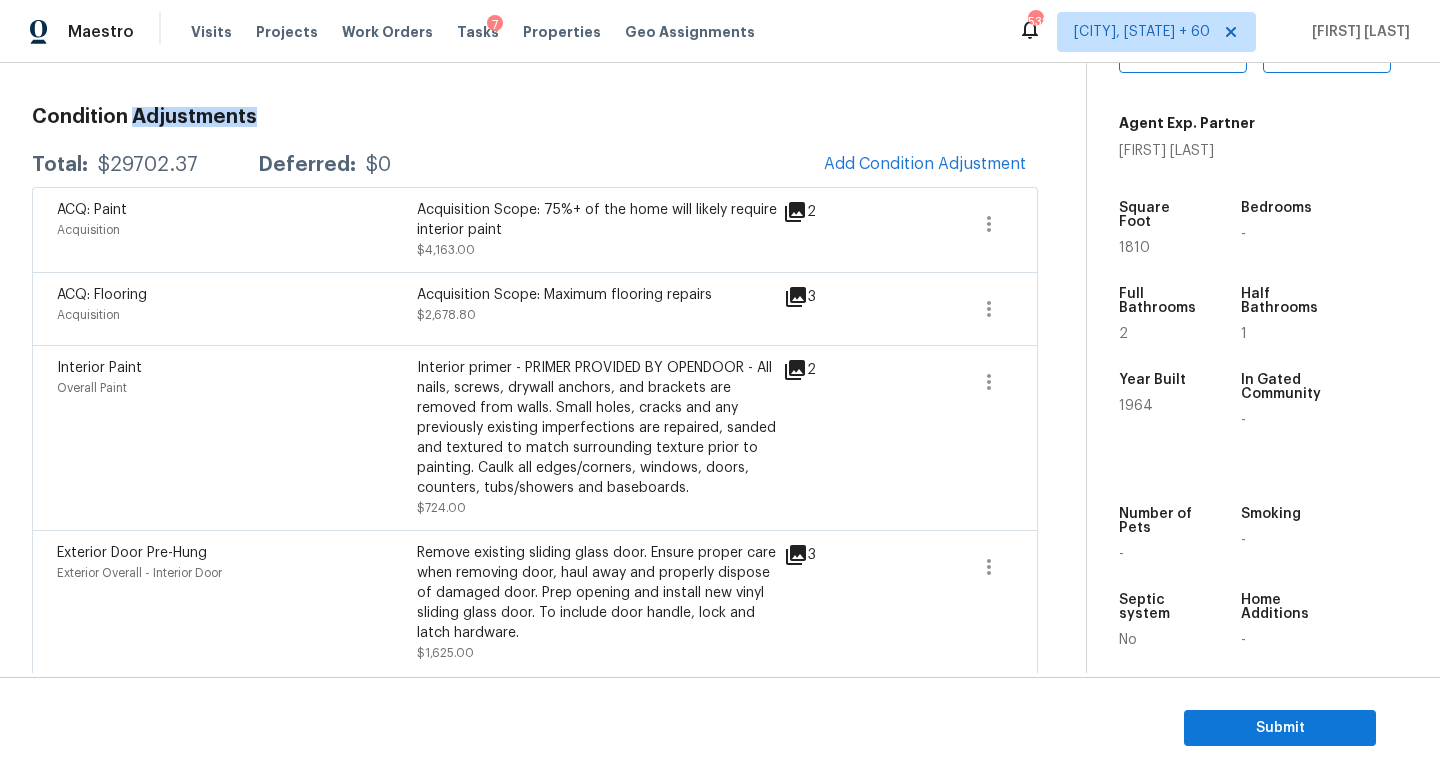 click on "$29702.37" at bounding box center [148, 165] 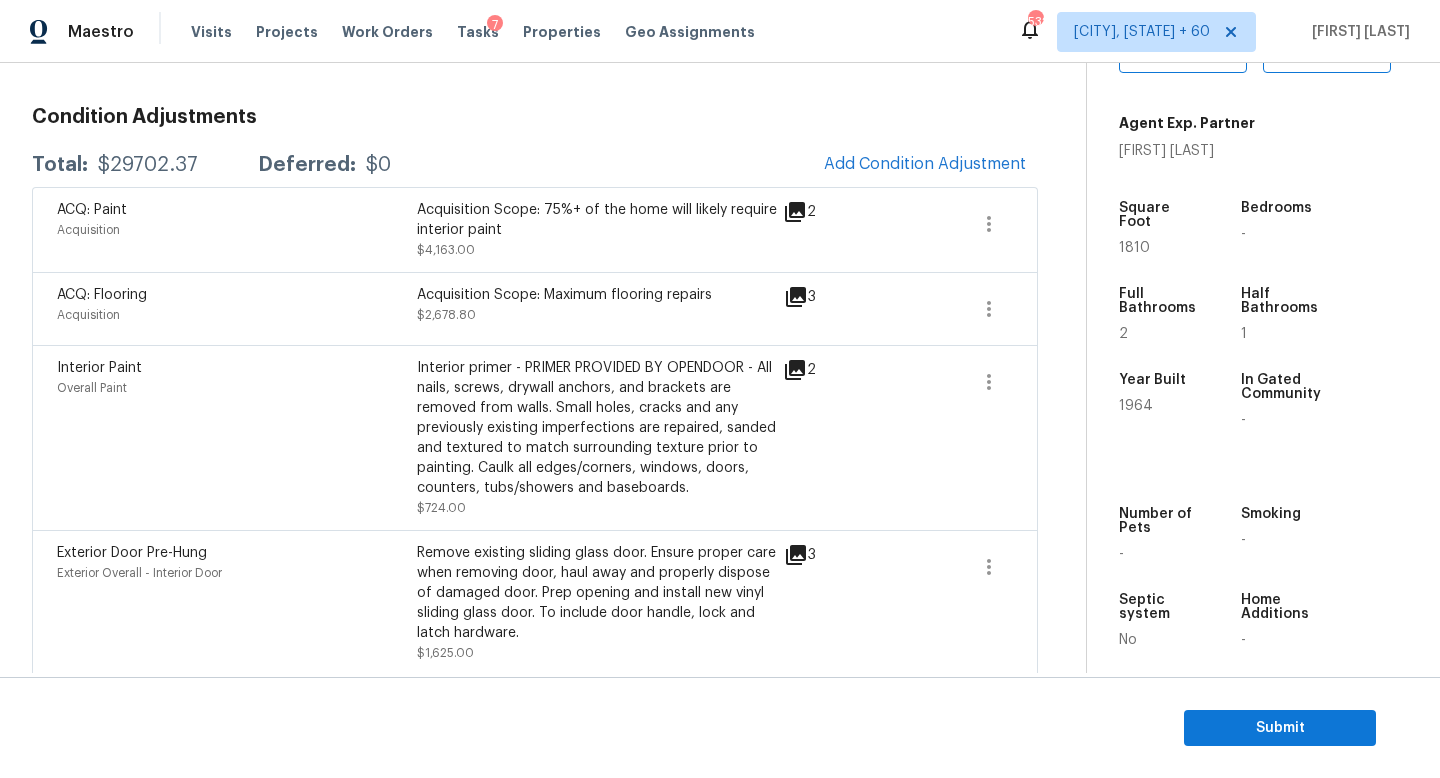 click on "$29702.37" at bounding box center [148, 165] 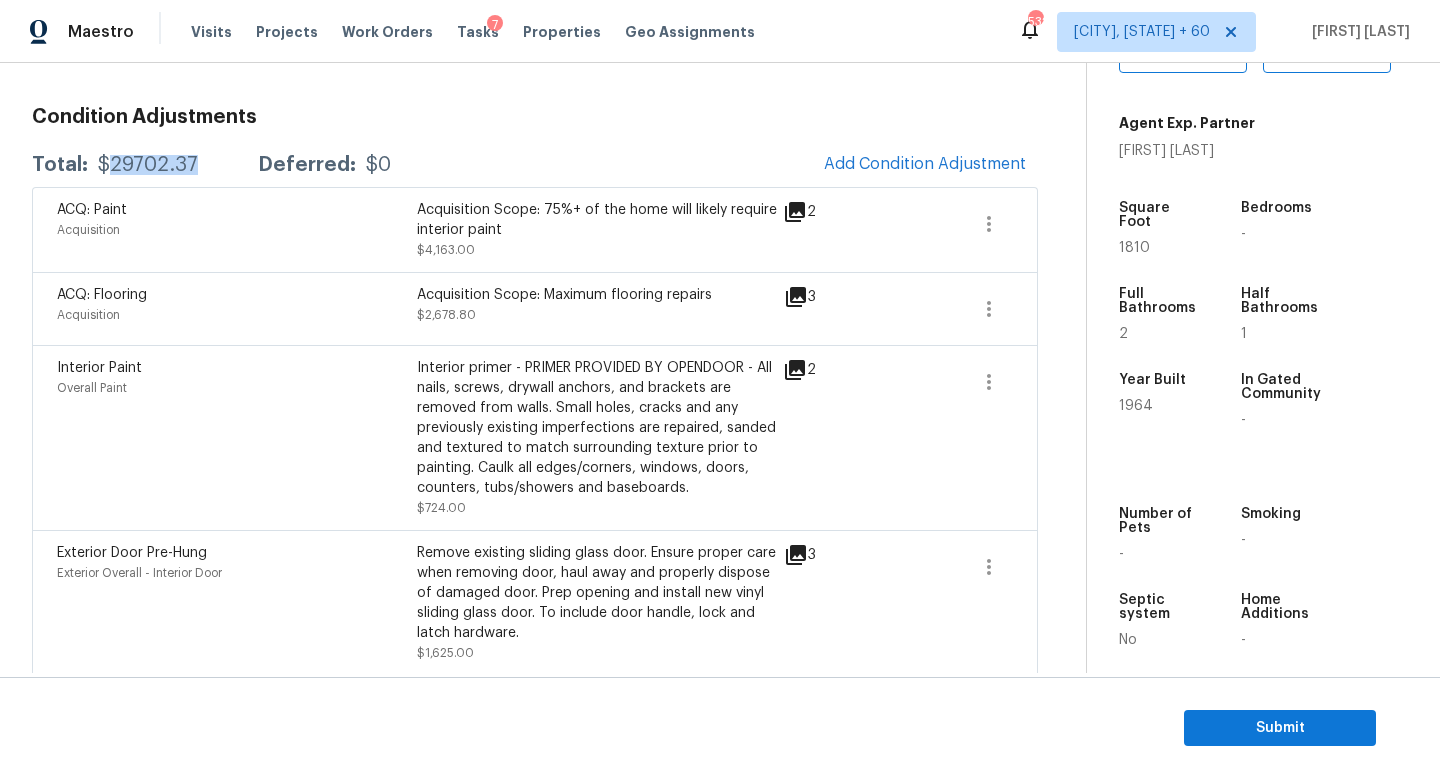 click on "$29702.37" at bounding box center [148, 165] 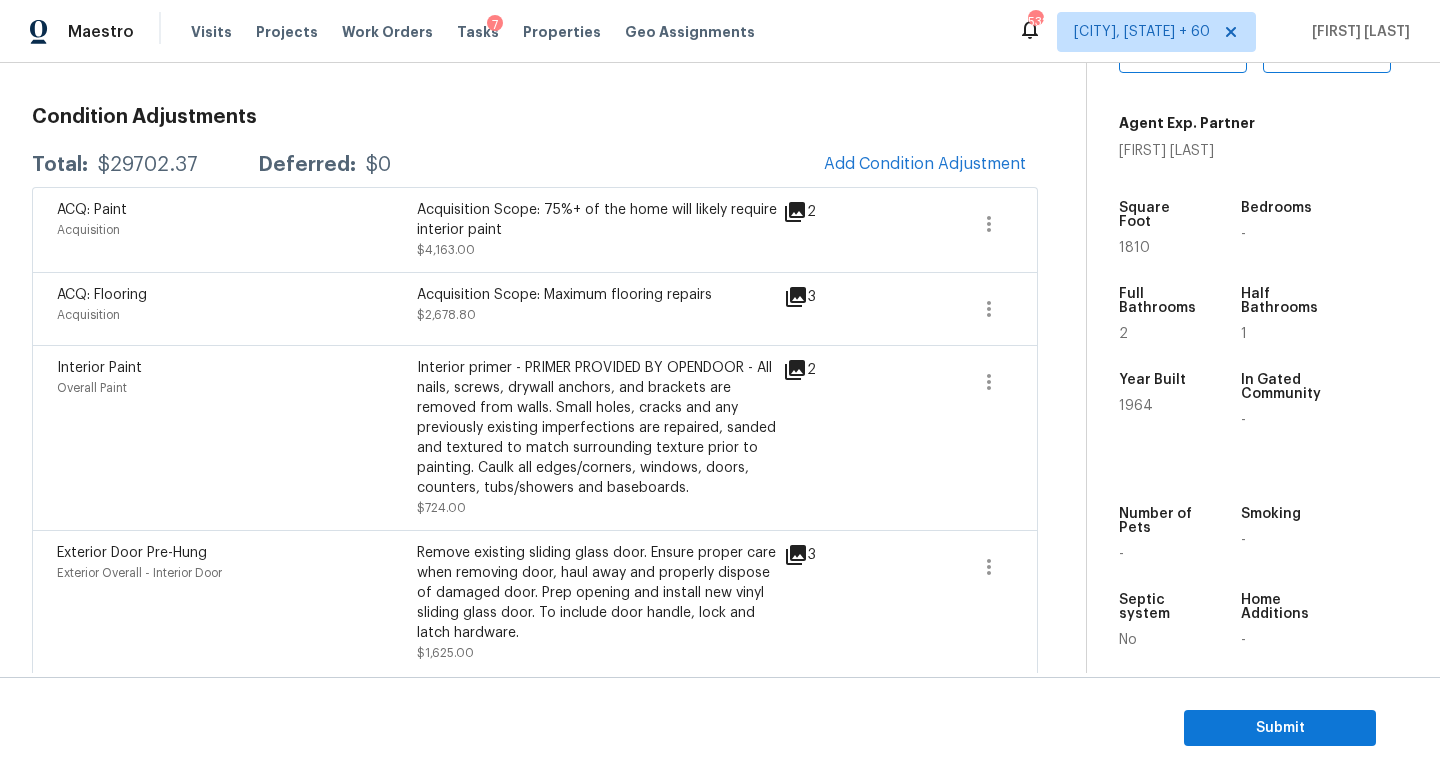 click on "$29702.37" at bounding box center (148, 165) 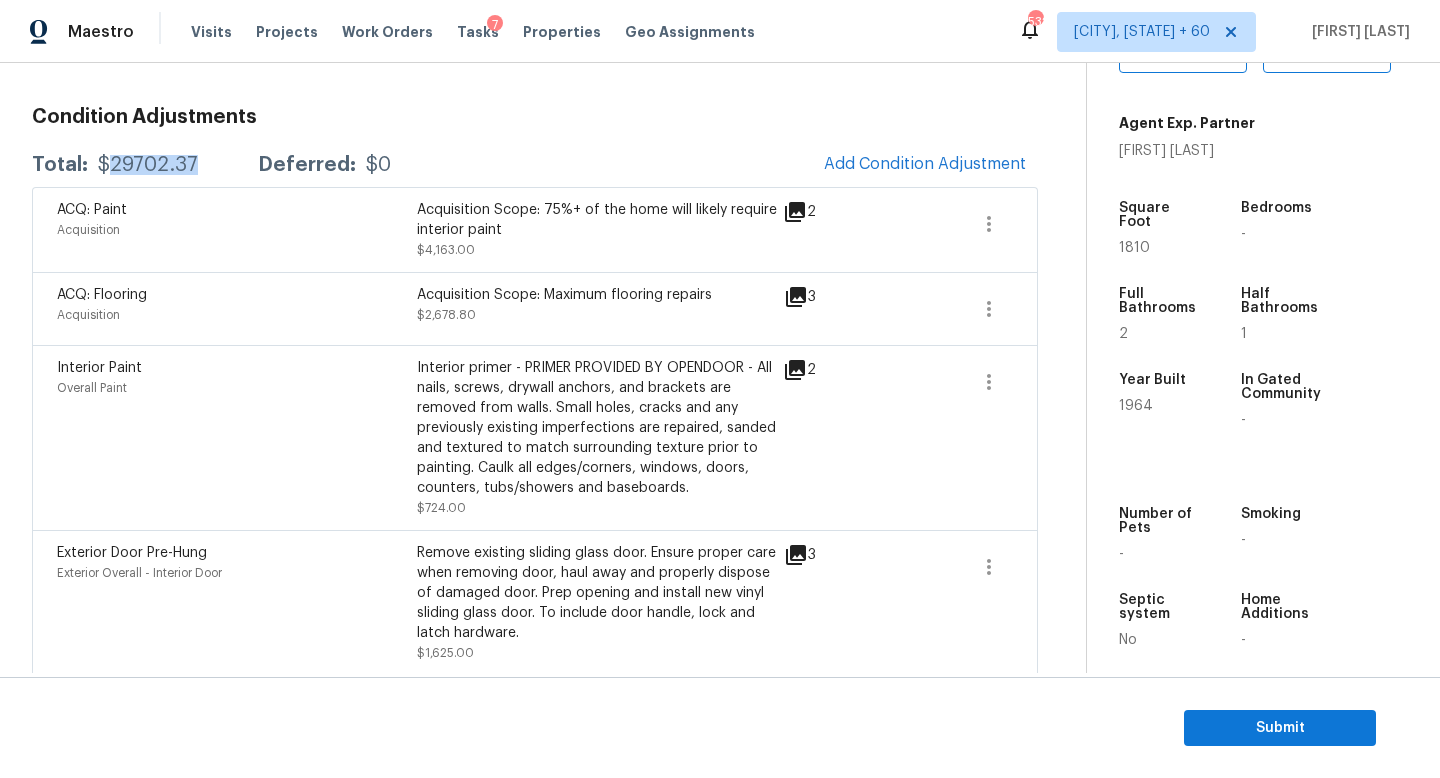 click on "$29702.37" at bounding box center [148, 165] 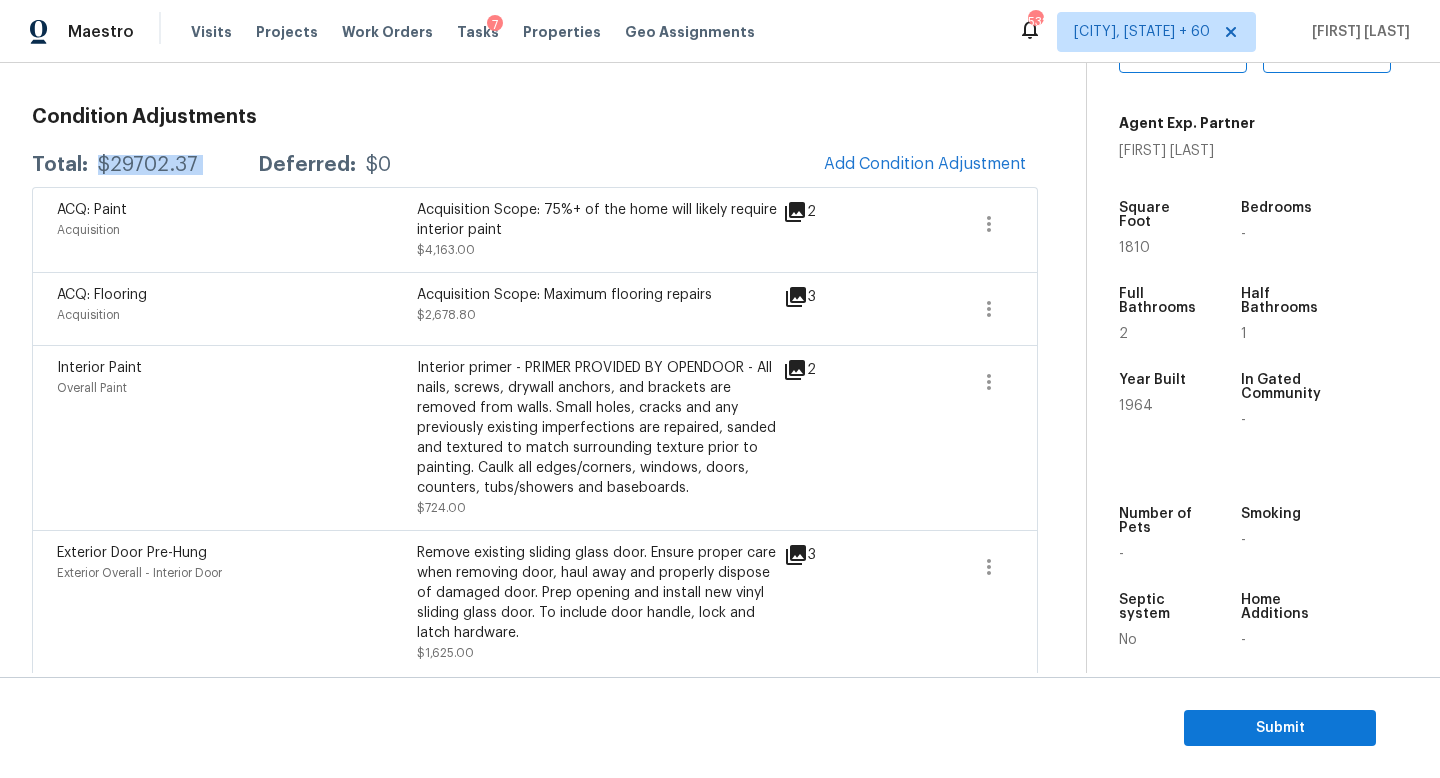 click on "$29702.37" at bounding box center [148, 165] 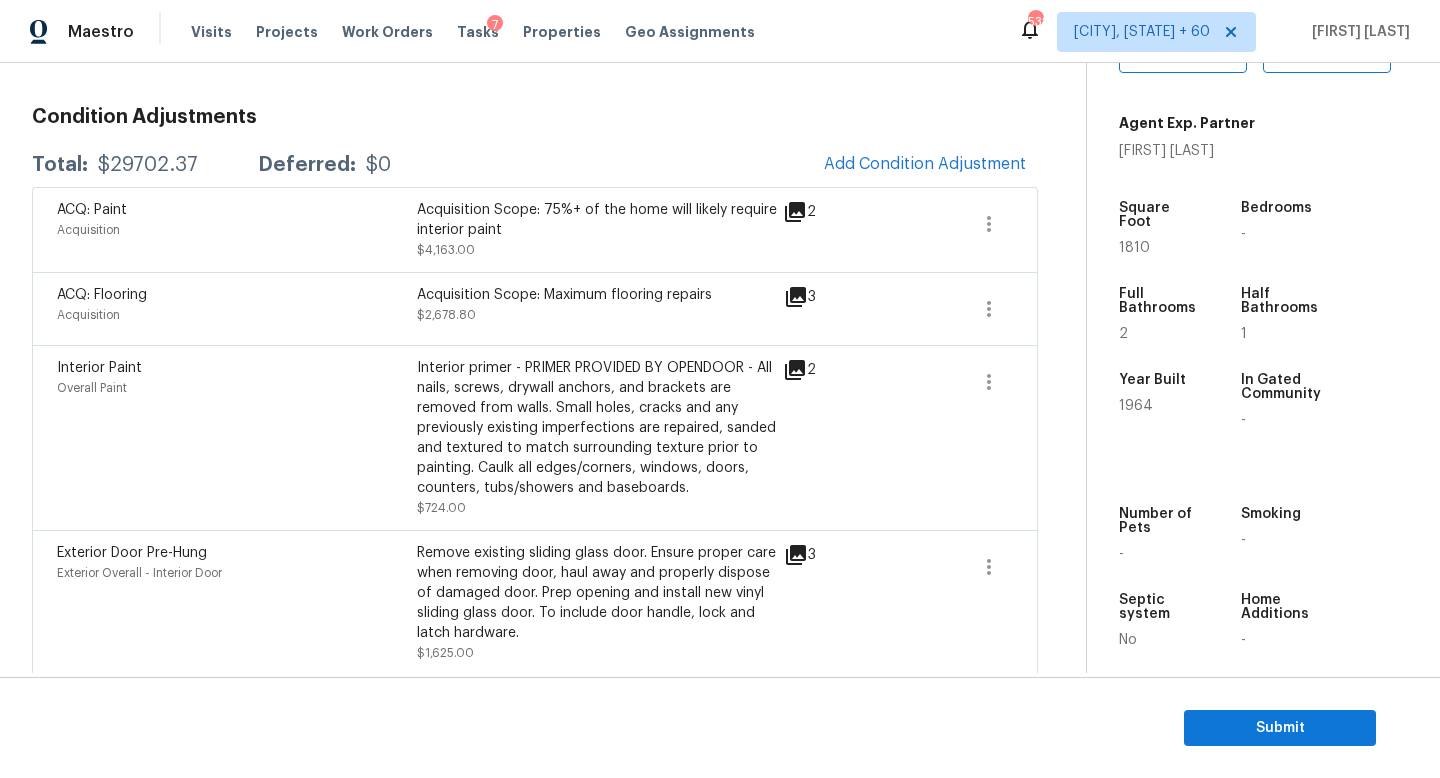 click on "$29702.37" at bounding box center [148, 165] 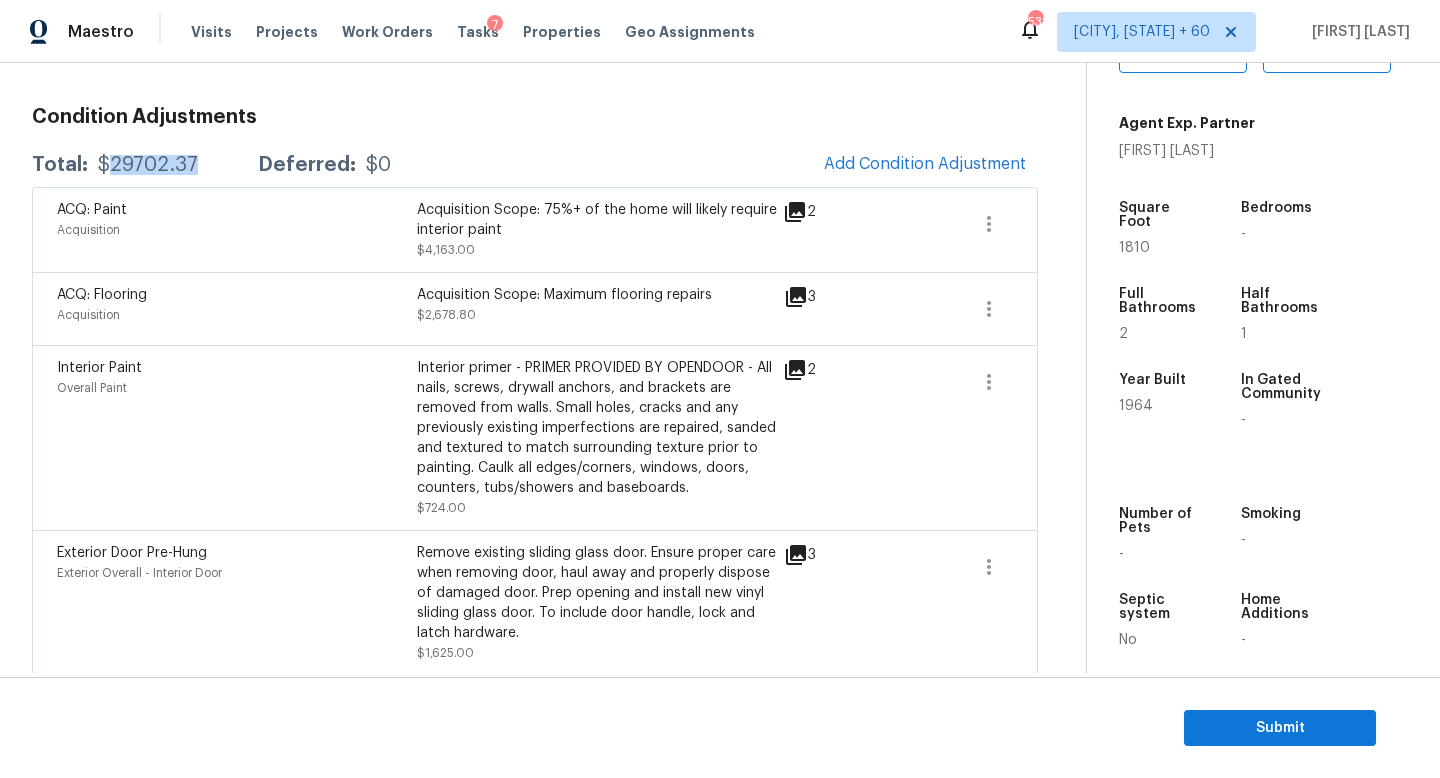 click on "$29702.37" at bounding box center [148, 165] 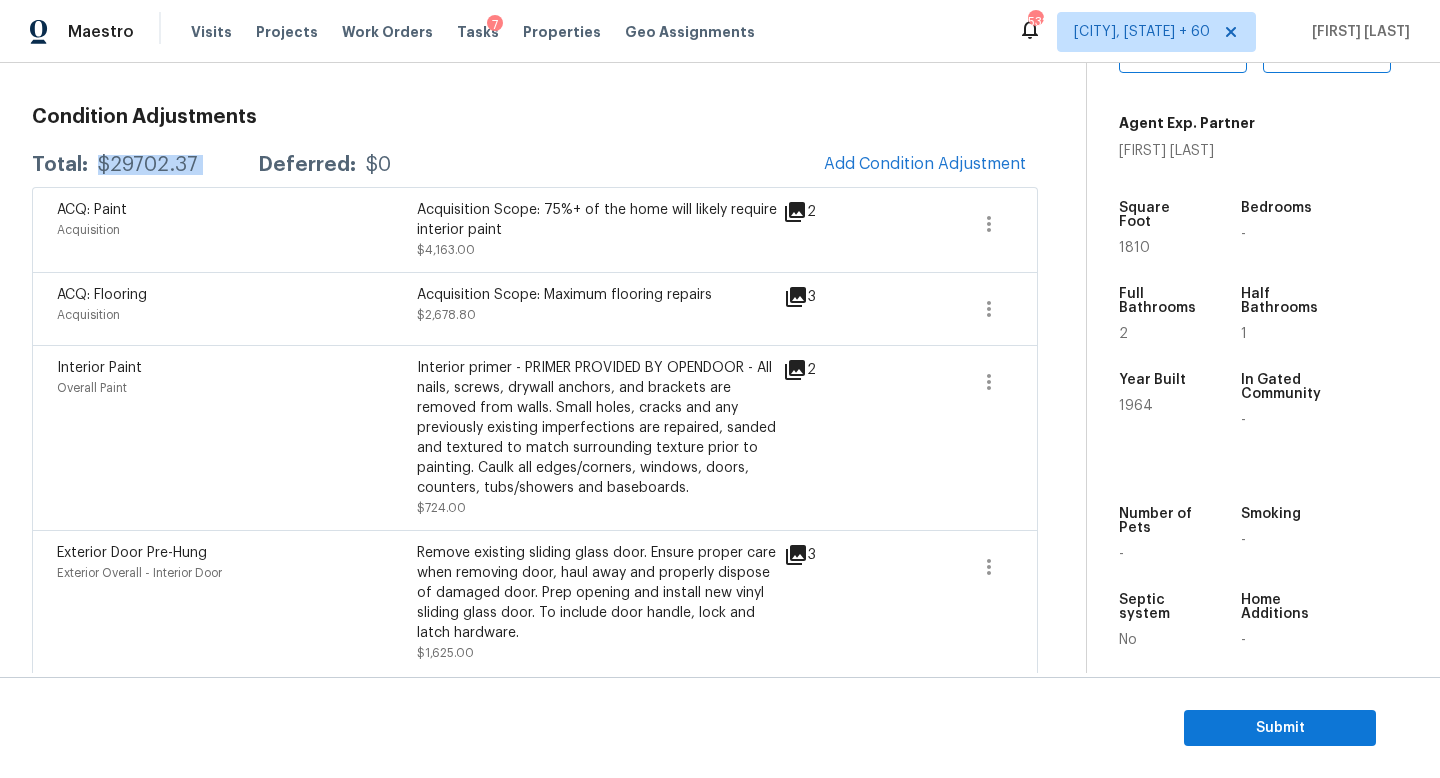 click on "$29702.37" at bounding box center (148, 165) 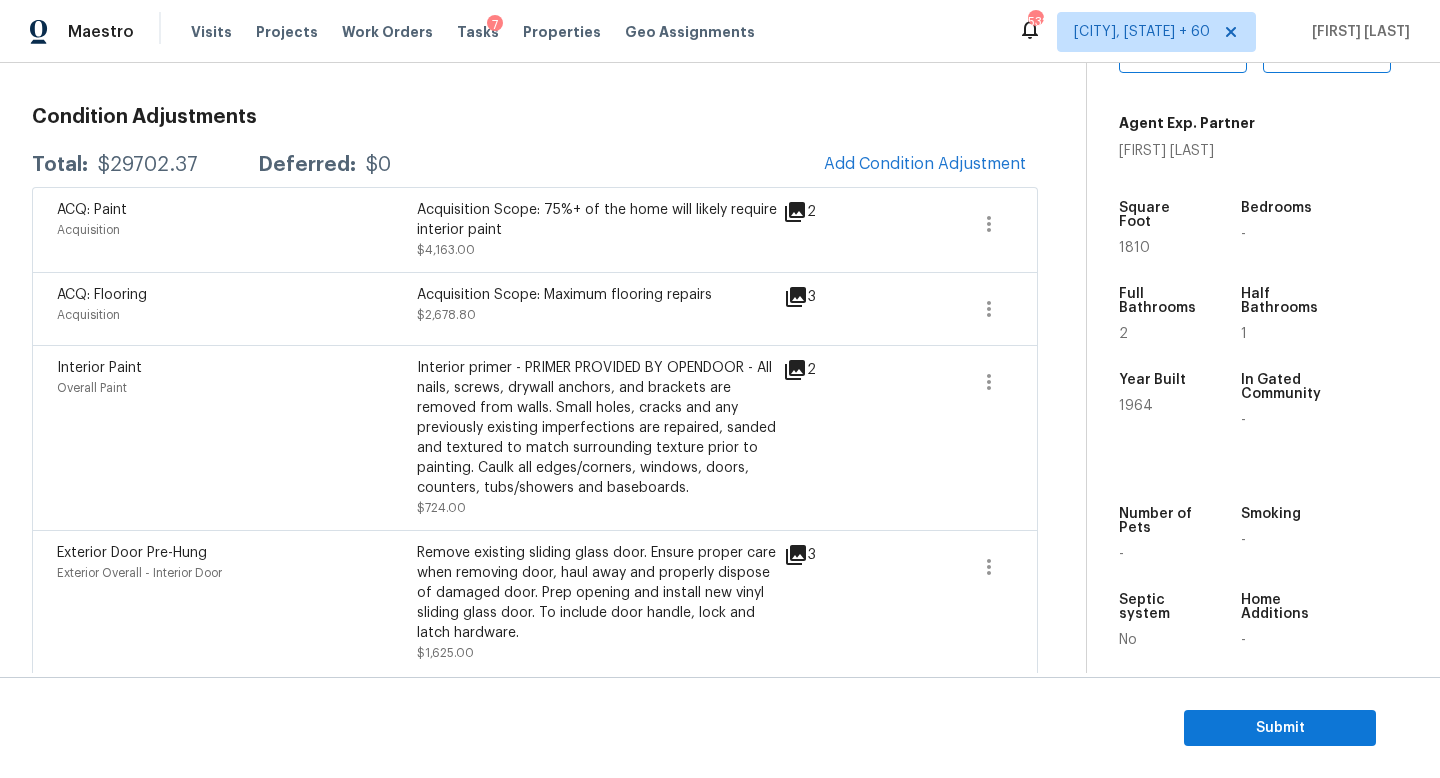 click on "Total:  $29702.37 Deferred:  $0 Add Condition Adjustment" at bounding box center [535, 165] 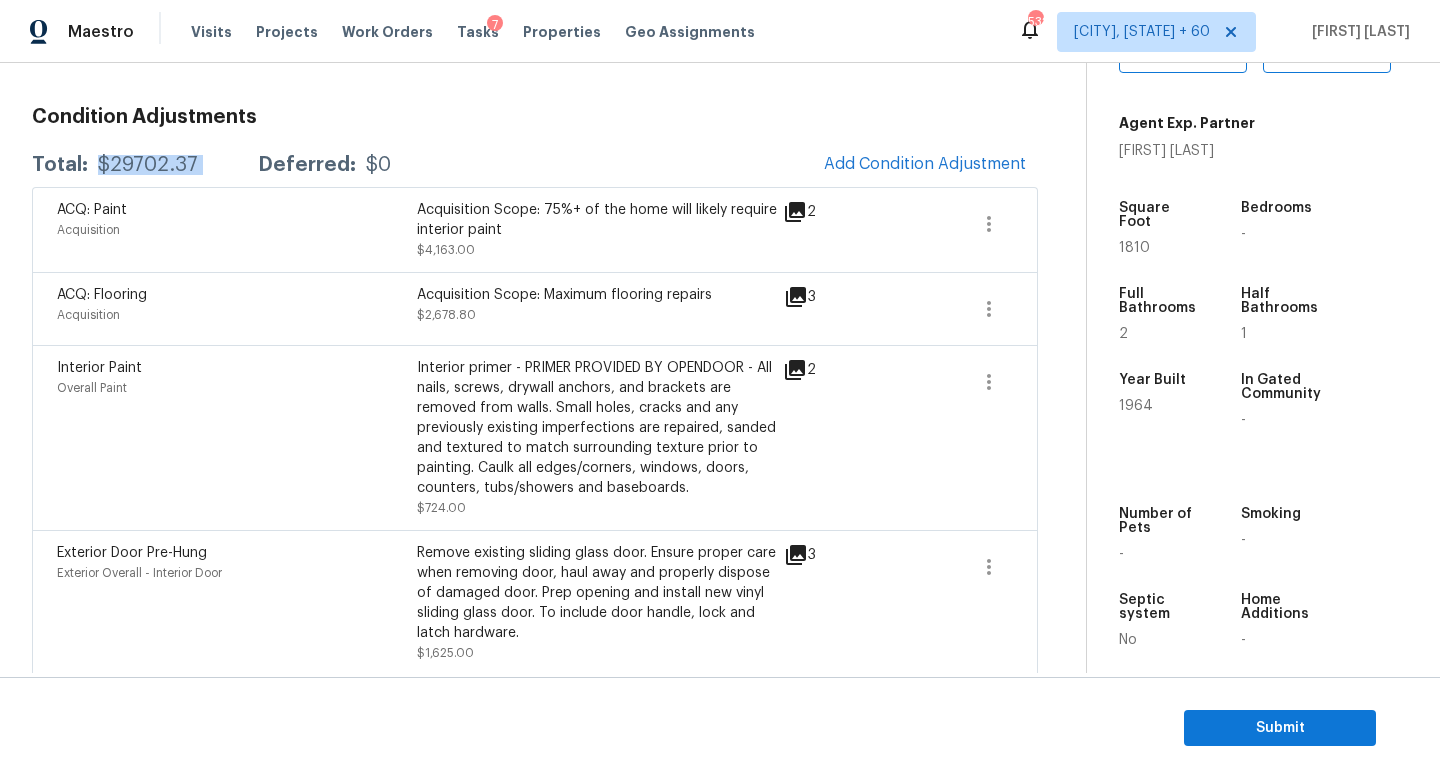 click on "Total:  $29702.37 Deferred:  $0 Add Condition Adjustment" at bounding box center (535, 165) 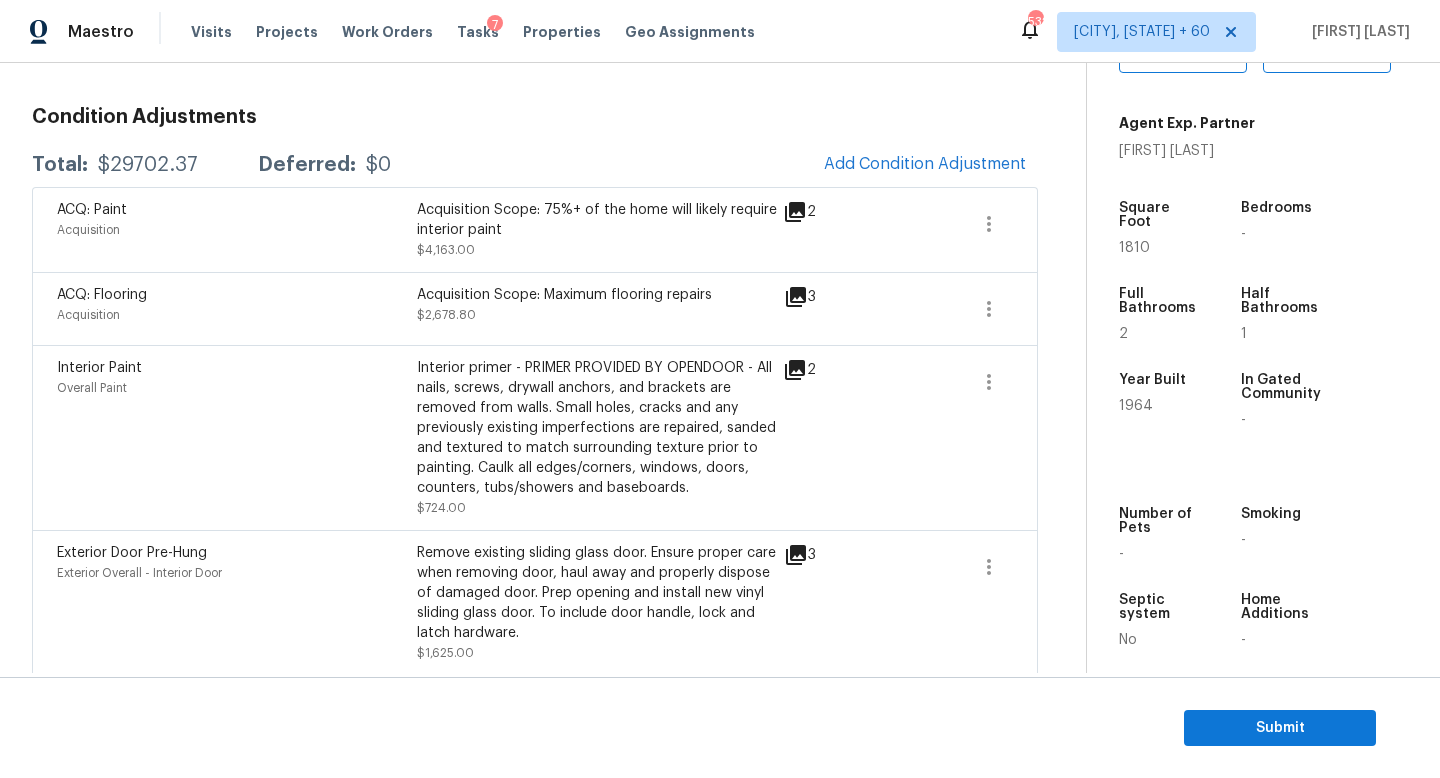scroll, scrollTop: 0, scrollLeft: 0, axis: both 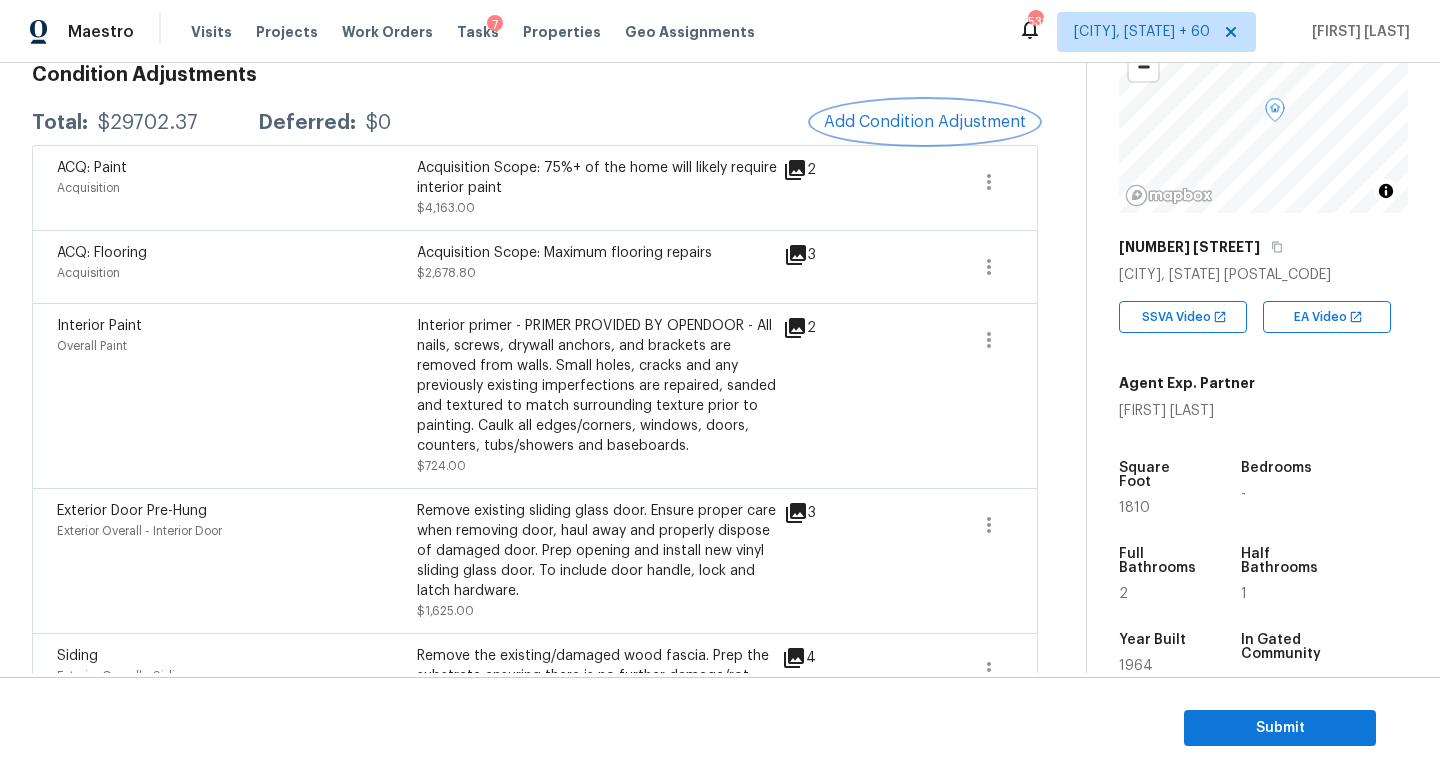 click on "Add Condition Adjustment" at bounding box center [925, 122] 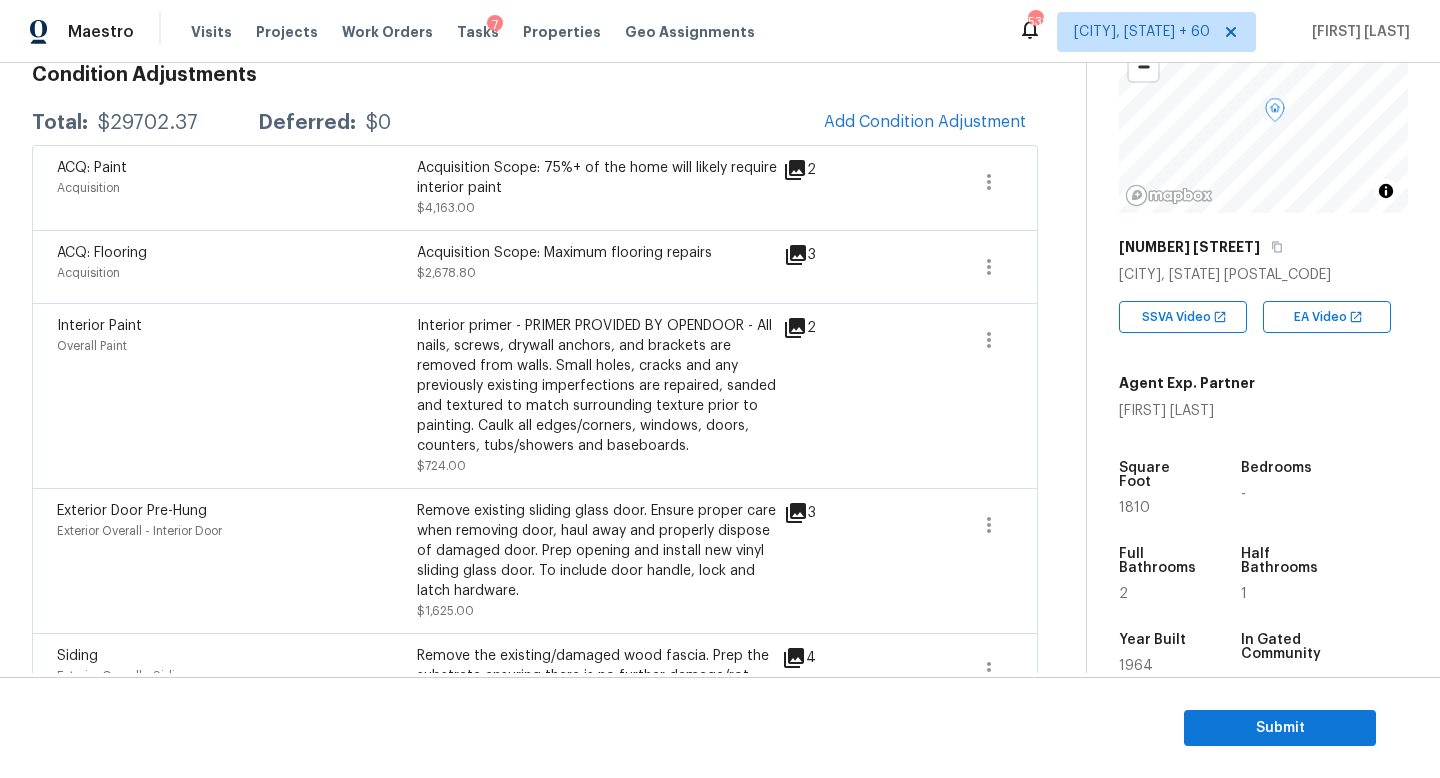 click on "Maestro Visits Projects Work Orders Tasks 7 Properties Geo Assignments 532 Knoxville, TN + 60 Jishnu Manoj Back to tasks Condition Scoping - Interior Wed, Aug 06 2025 by 9:00 am   Jishnu Manoj In-progress Questions Condition Adjustments Details & Inputs Notes Photos Condition Adjustments Total:  $29702.37 Deferred:  $0 Add Condition Adjustment ACQ: Paint Acquisition Acquisition Scope: 75%+ of the home will likely require interior paint $4,163.00   2 ACQ: Flooring Acquisition Acquisition Scope: Maximum flooring repairs $2,678.80   3 Interior Paint Overall Paint Interior primer - PRIMER PROVIDED BY OPENDOOR - All nails, screws, drywall anchors, and brackets are removed from walls. Small holes, cracks and any previously existing imperfections are repaired, sanded and textured to match surrounding texture prior to painting. Caulk all edges/corners, windows, doors, counters, tubs/showers and baseboards. $724.00   2 Exterior Door Pre-Hung Exterior Overall - Interior Door $1,625.00   3 Siding $811.36   4 Landscaping" at bounding box center (720, 389) 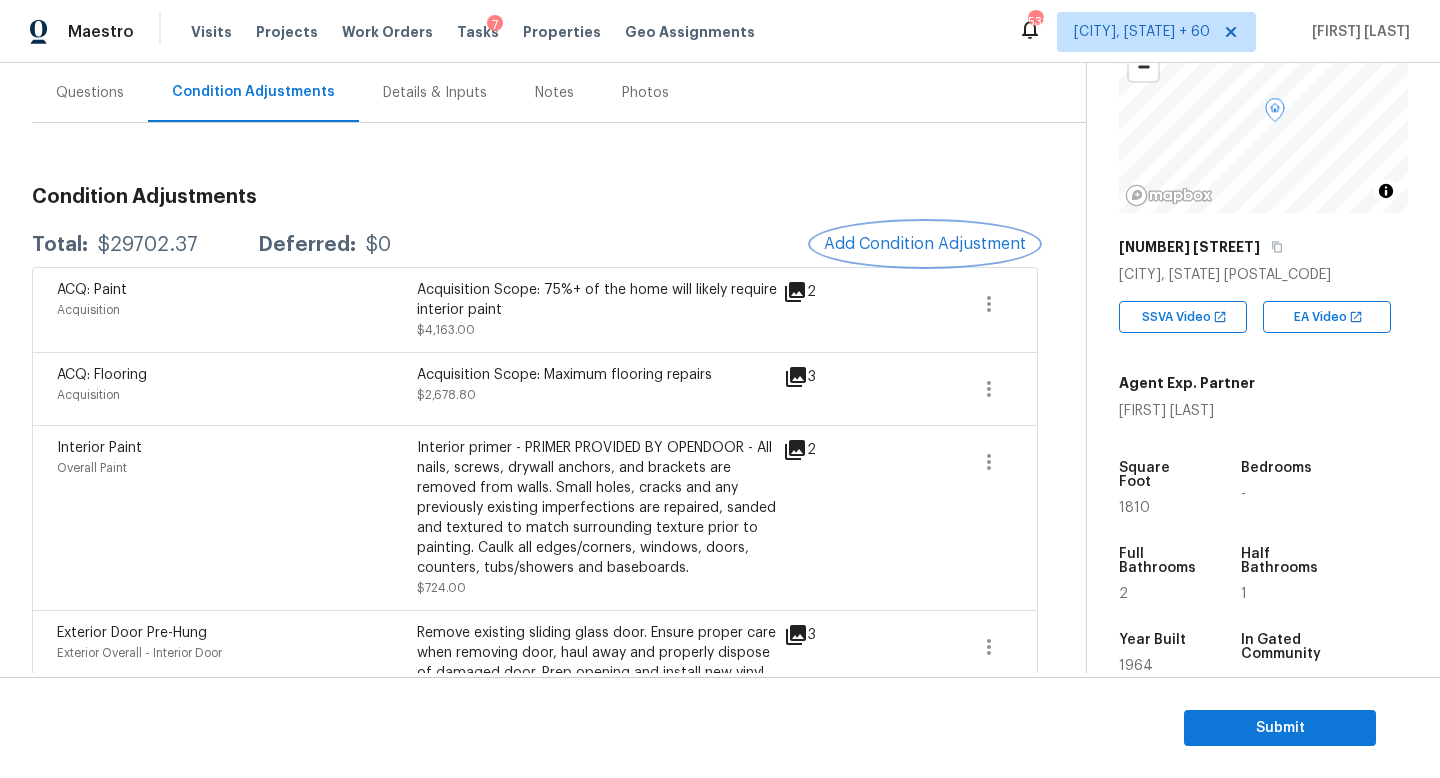 scroll, scrollTop: 91, scrollLeft: 0, axis: vertical 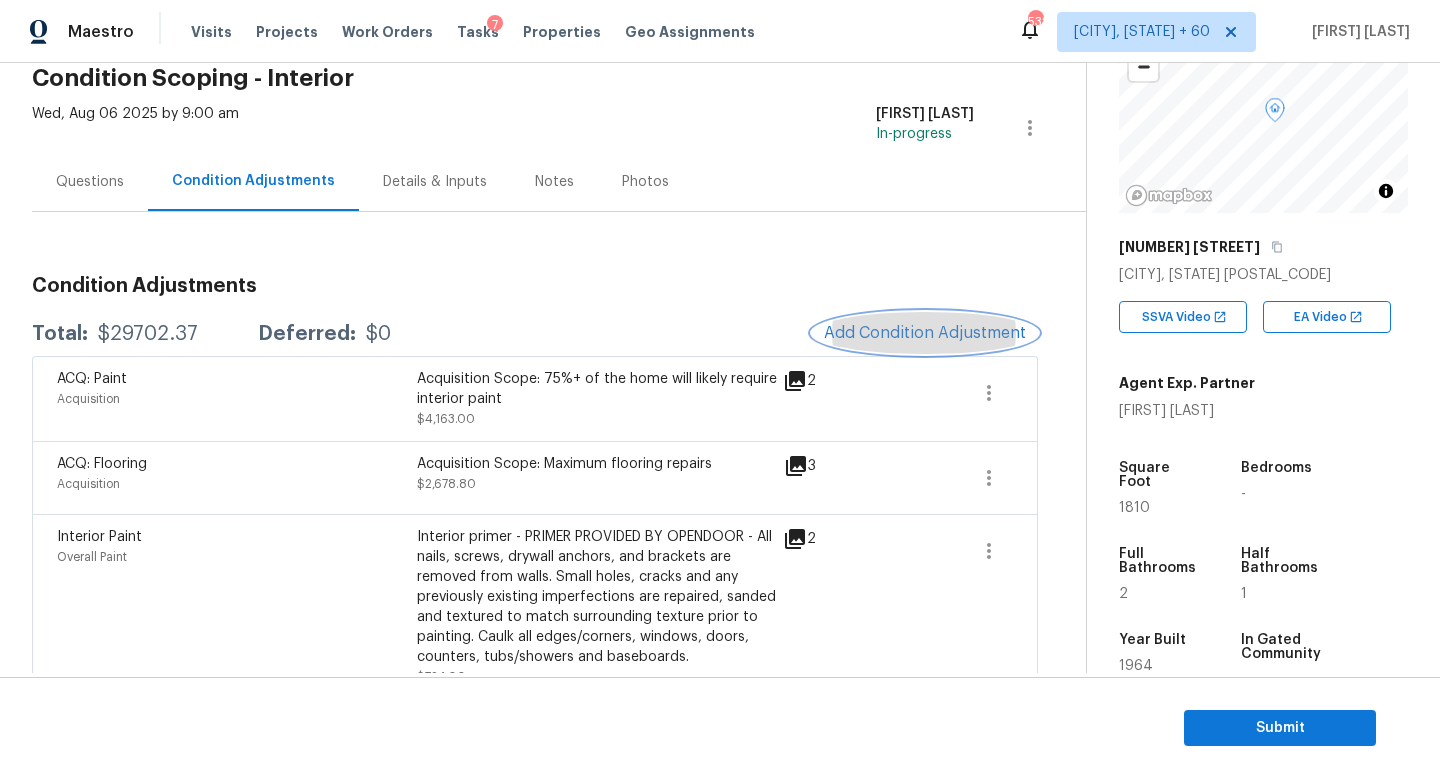 click on "Add Condition Adjustment" at bounding box center [925, 333] 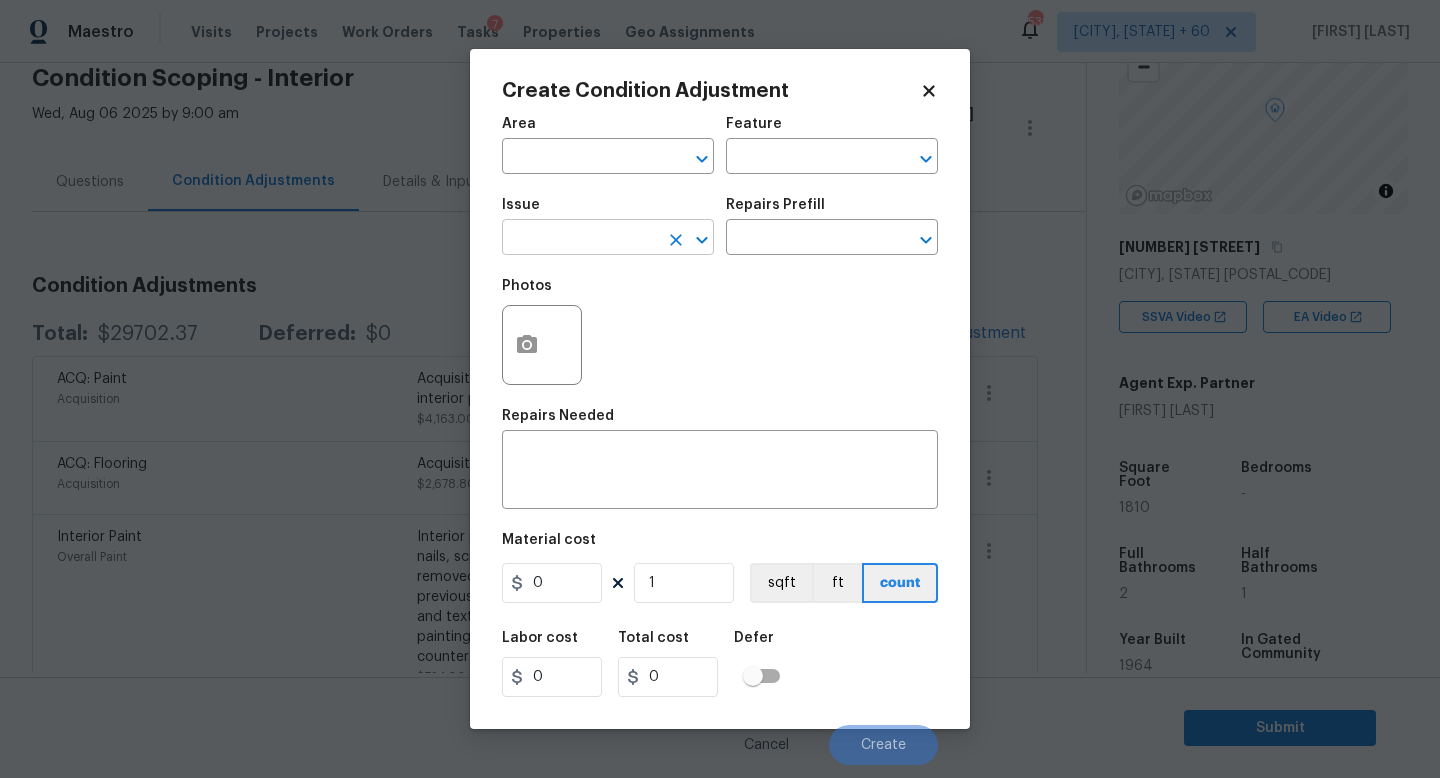 click at bounding box center [580, 239] 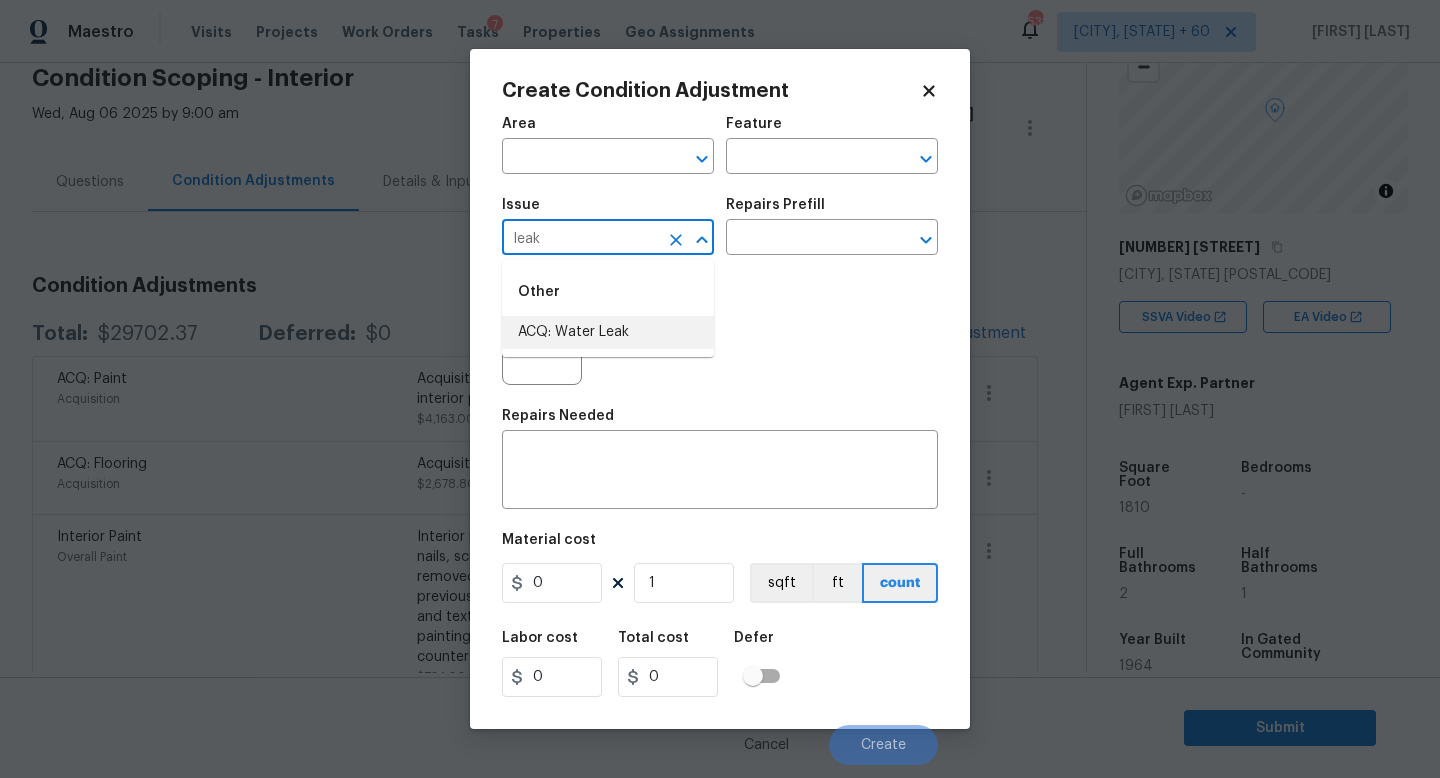 click on "Other ACQ: Water Leak" at bounding box center (608, 308) 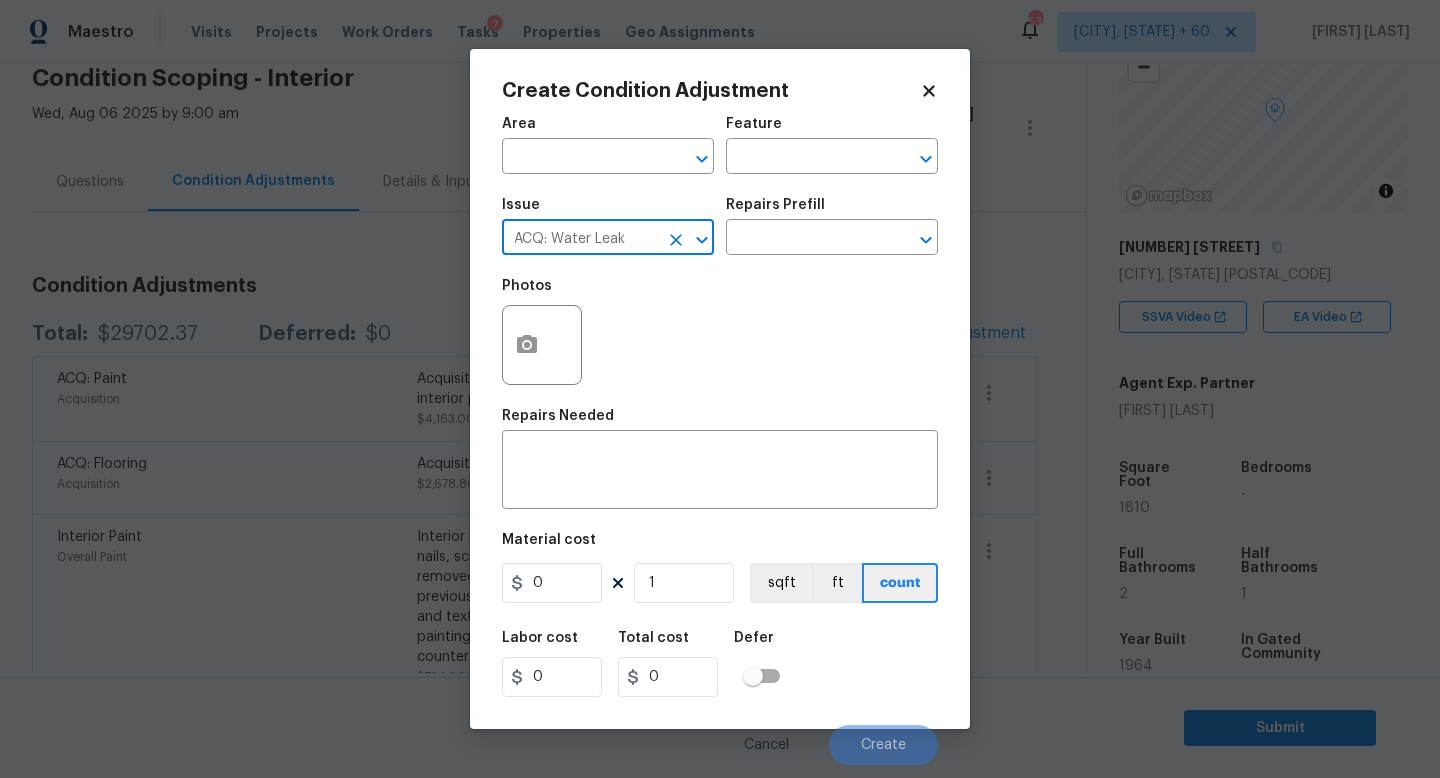 type on "ACQ: Water Leak" 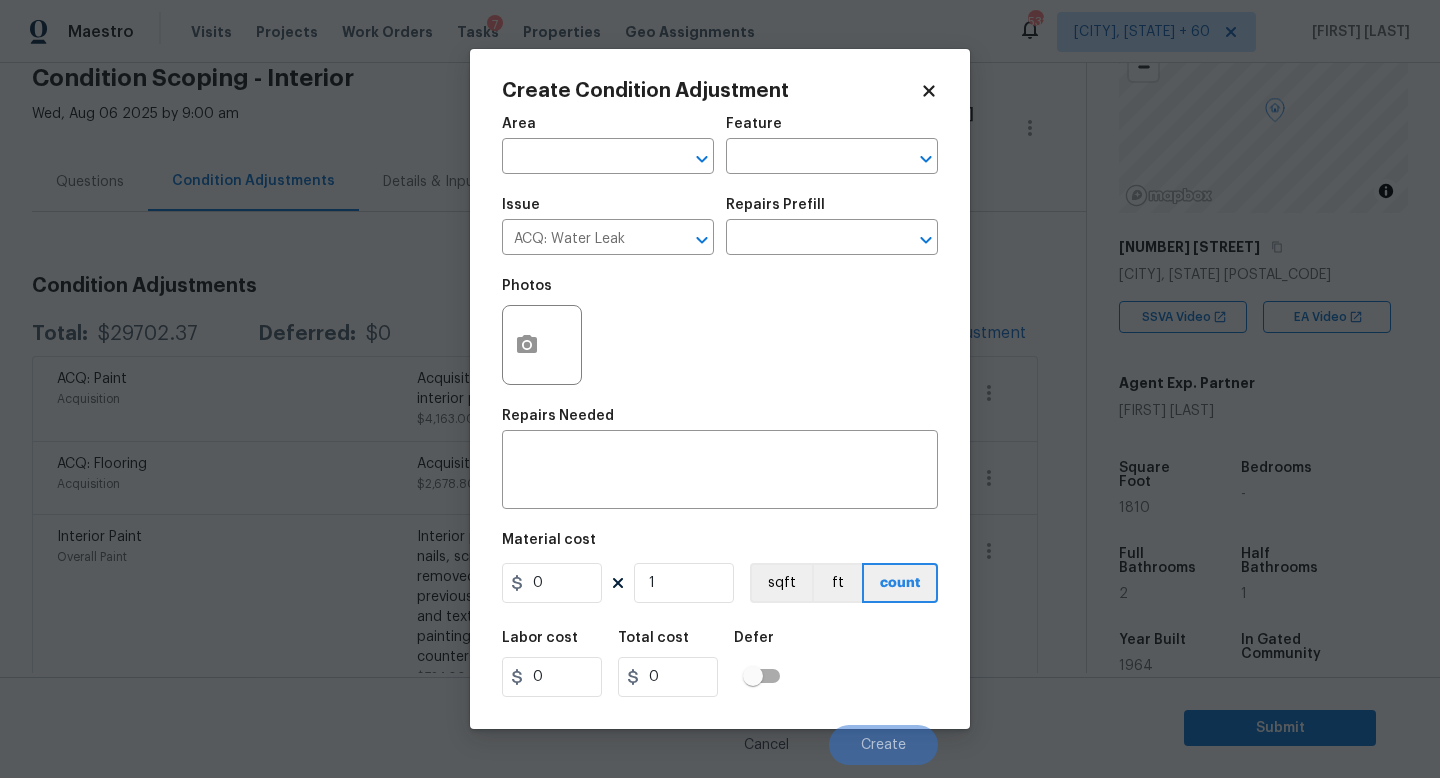click on "Issue ACQ: Water Leak ​ Repairs Prefill ​" at bounding box center [720, 226] 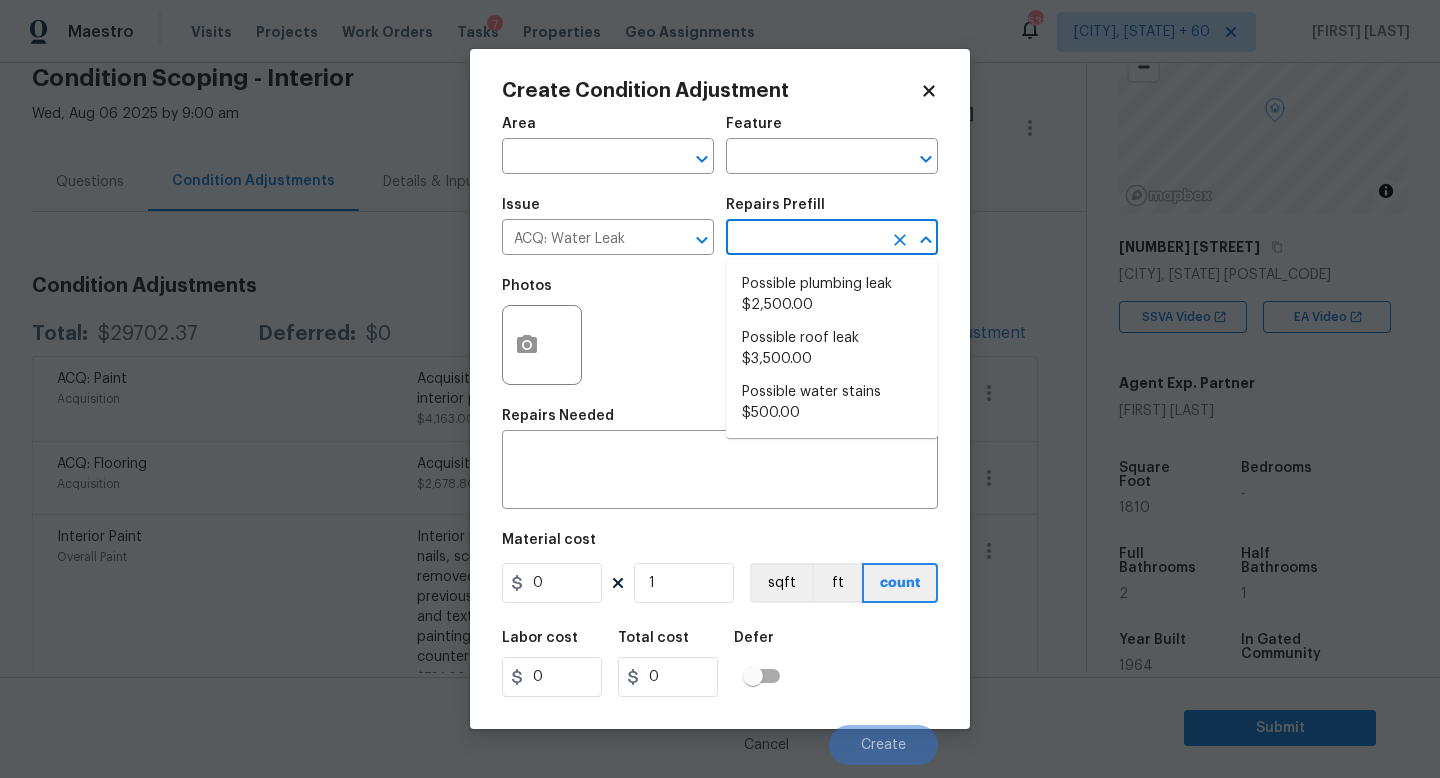 click at bounding box center [804, 239] 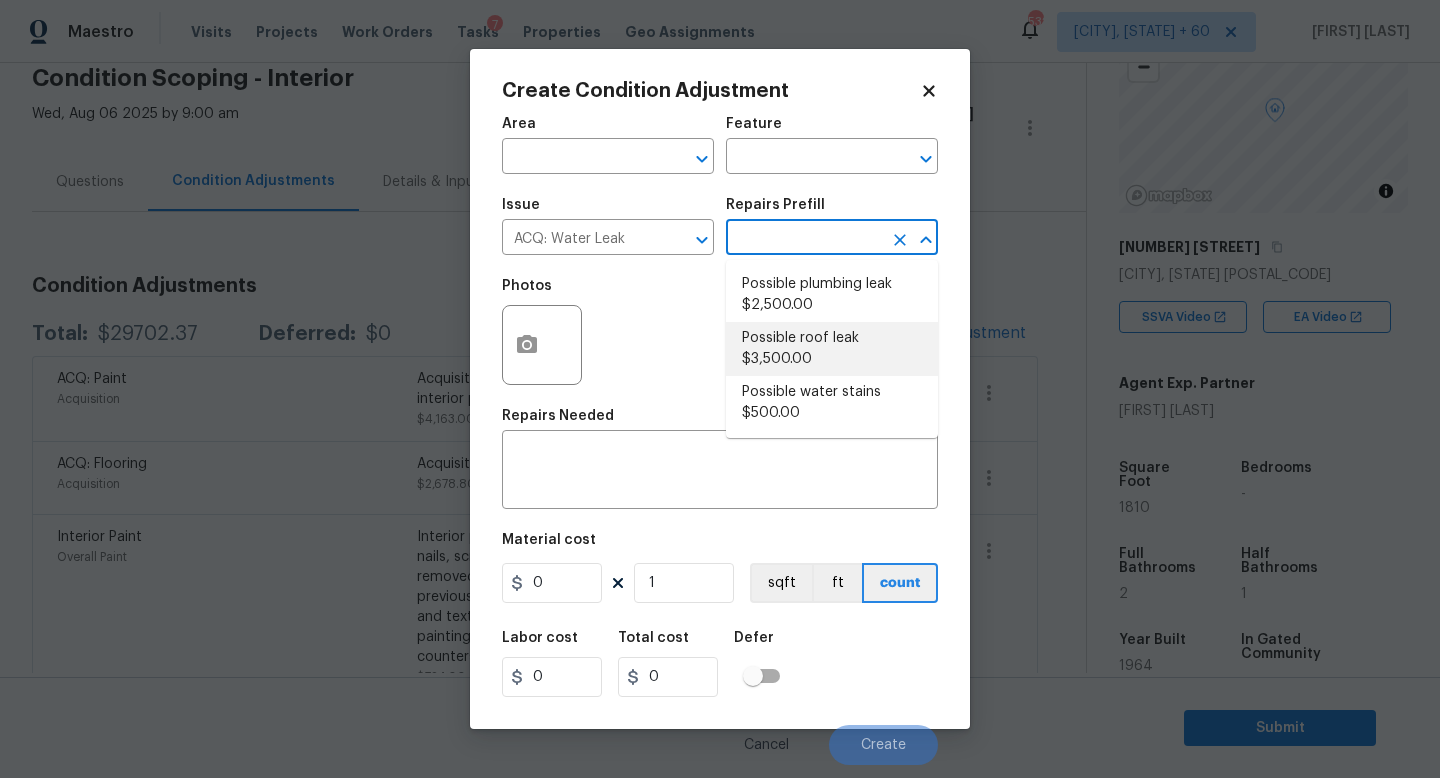 click on "Possible roof leak $3,500.00" at bounding box center (832, 349) 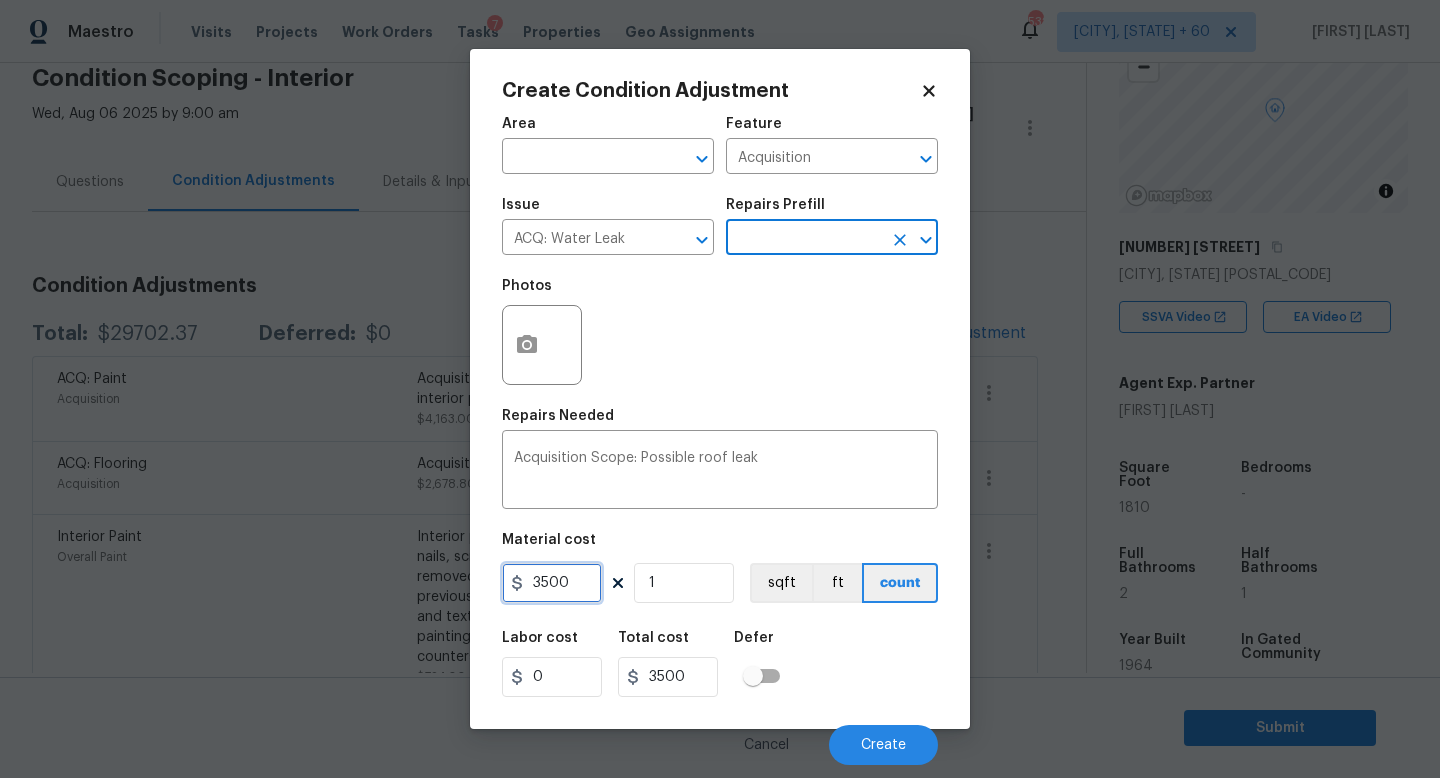 drag, startPoint x: 592, startPoint y: 585, endPoint x: 352, endPoint y: 585, distance: 240 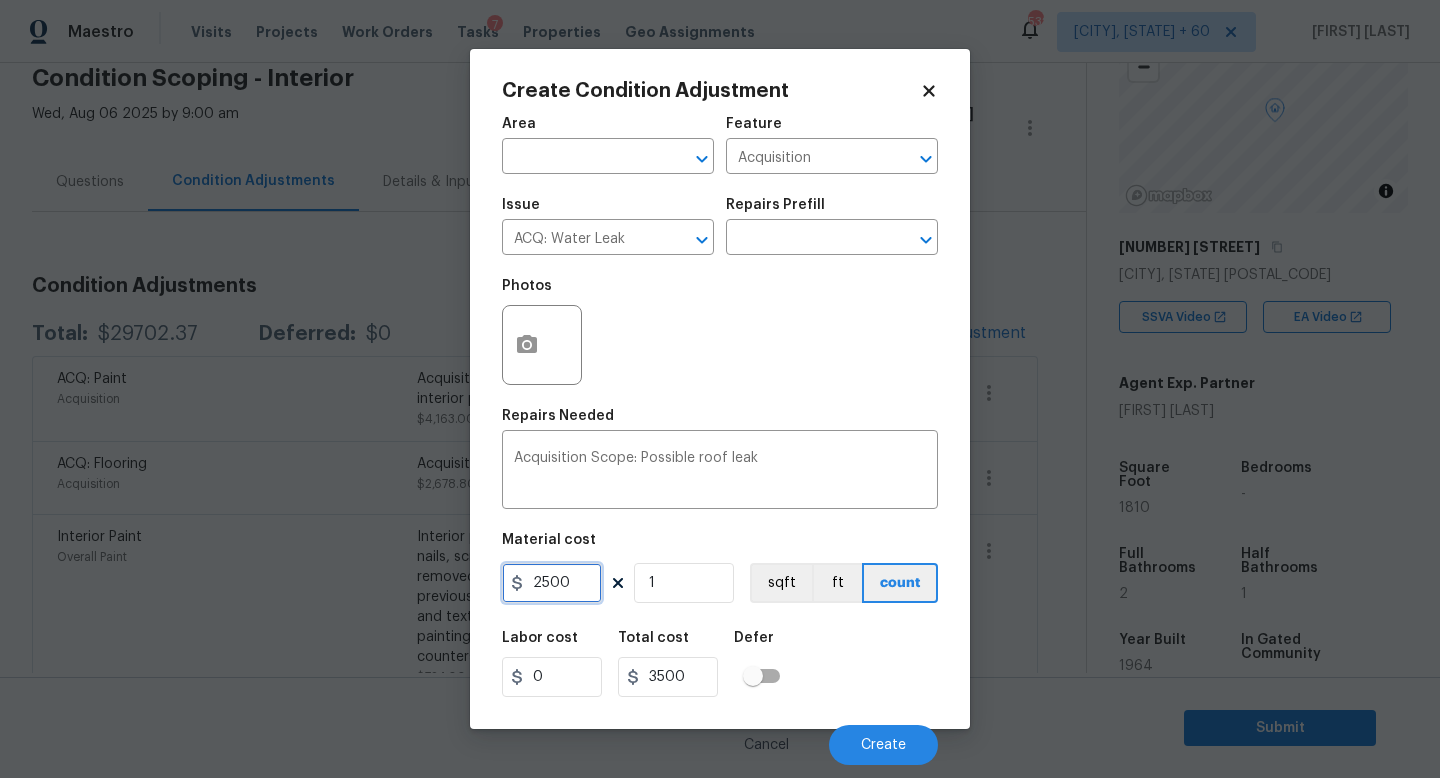 type on "2500" 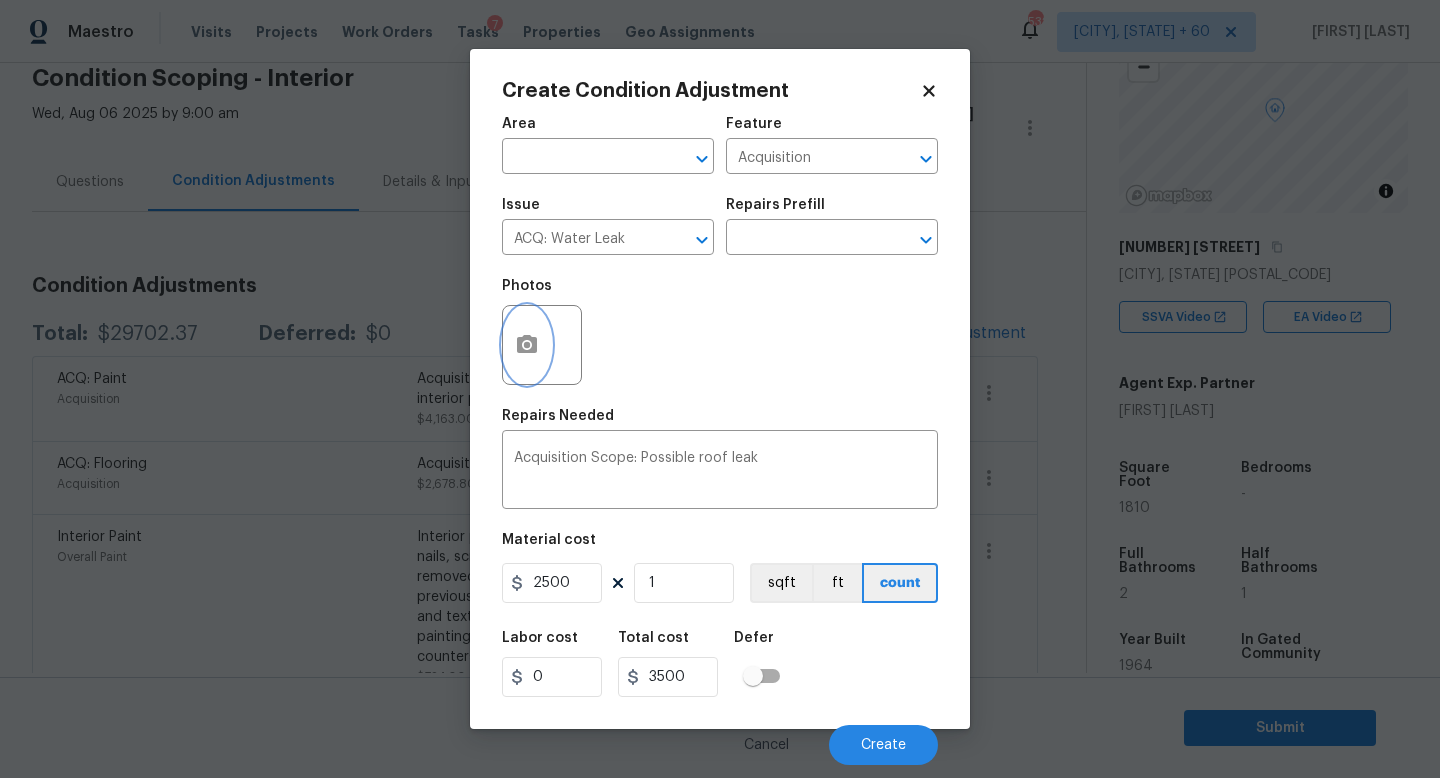 type on "2500" 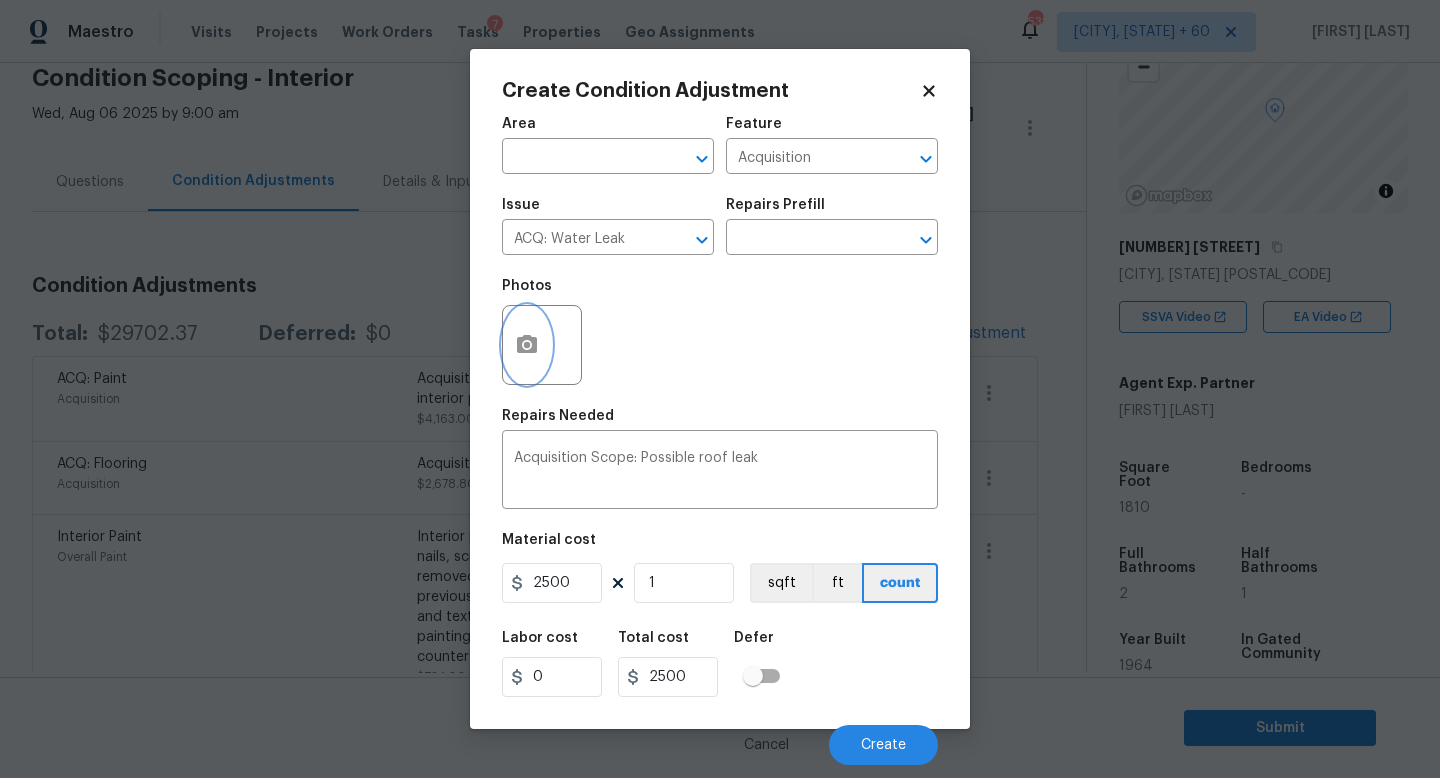 click at bounding box center (527, 345) 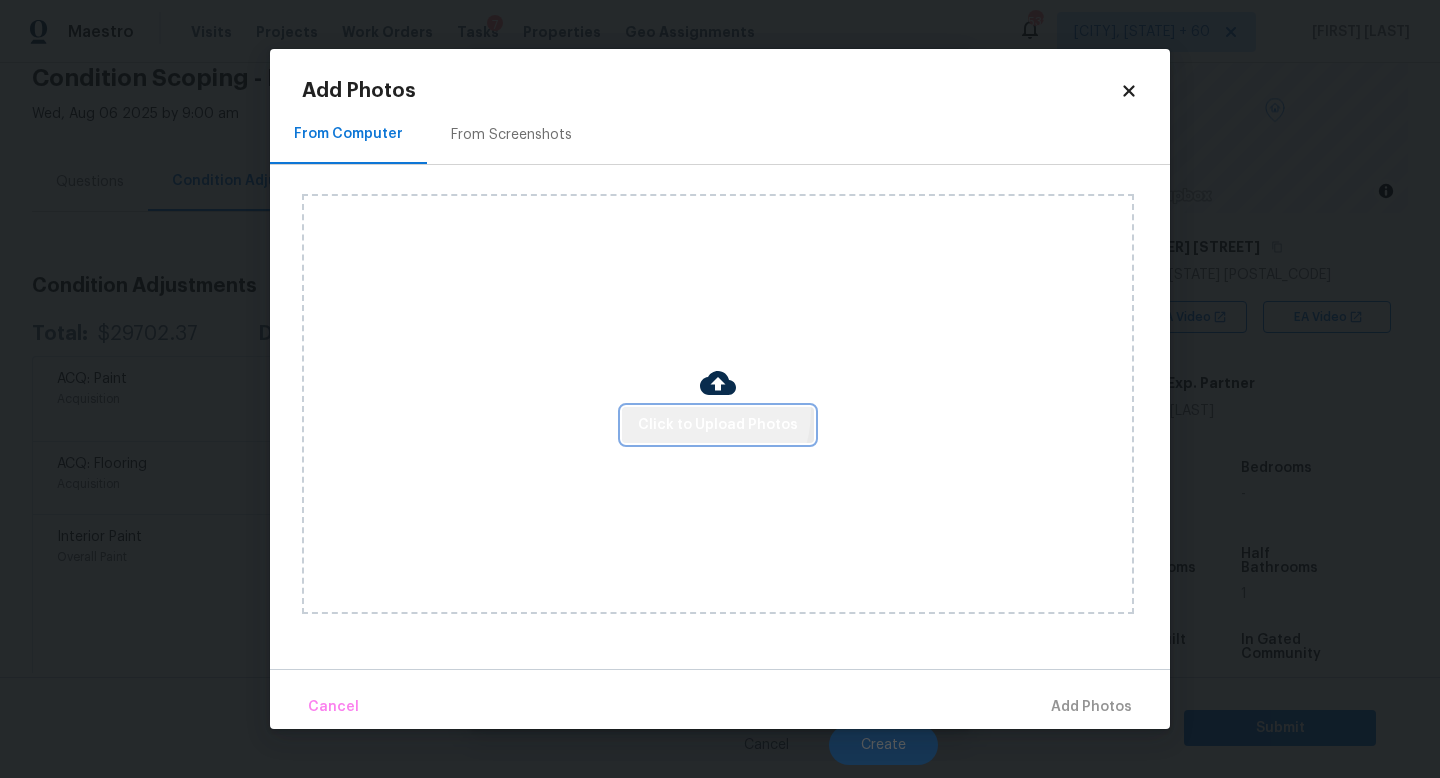 click on "Click to Upload Photos" at bounding box center [718, 425] 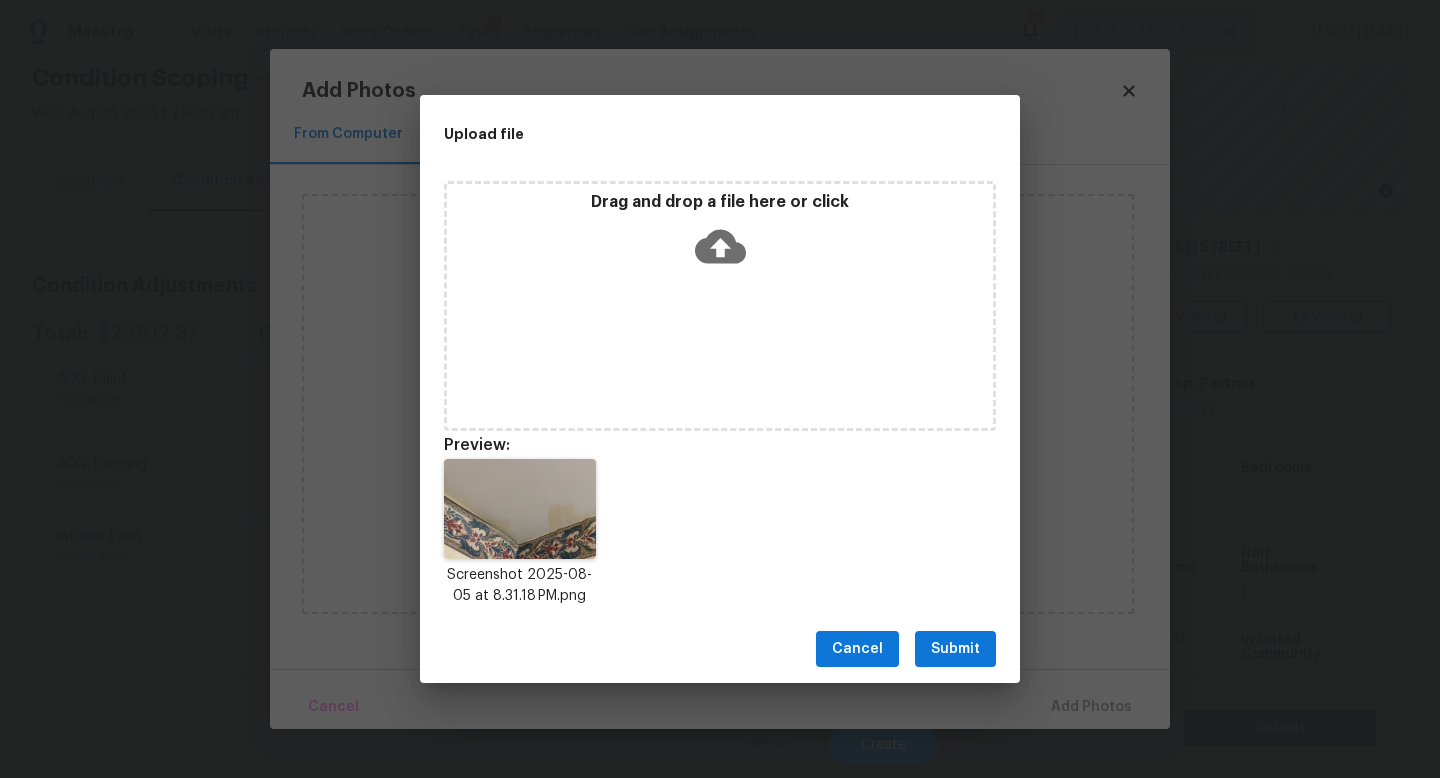 click on "Submit" at bounding box center (955, 649) 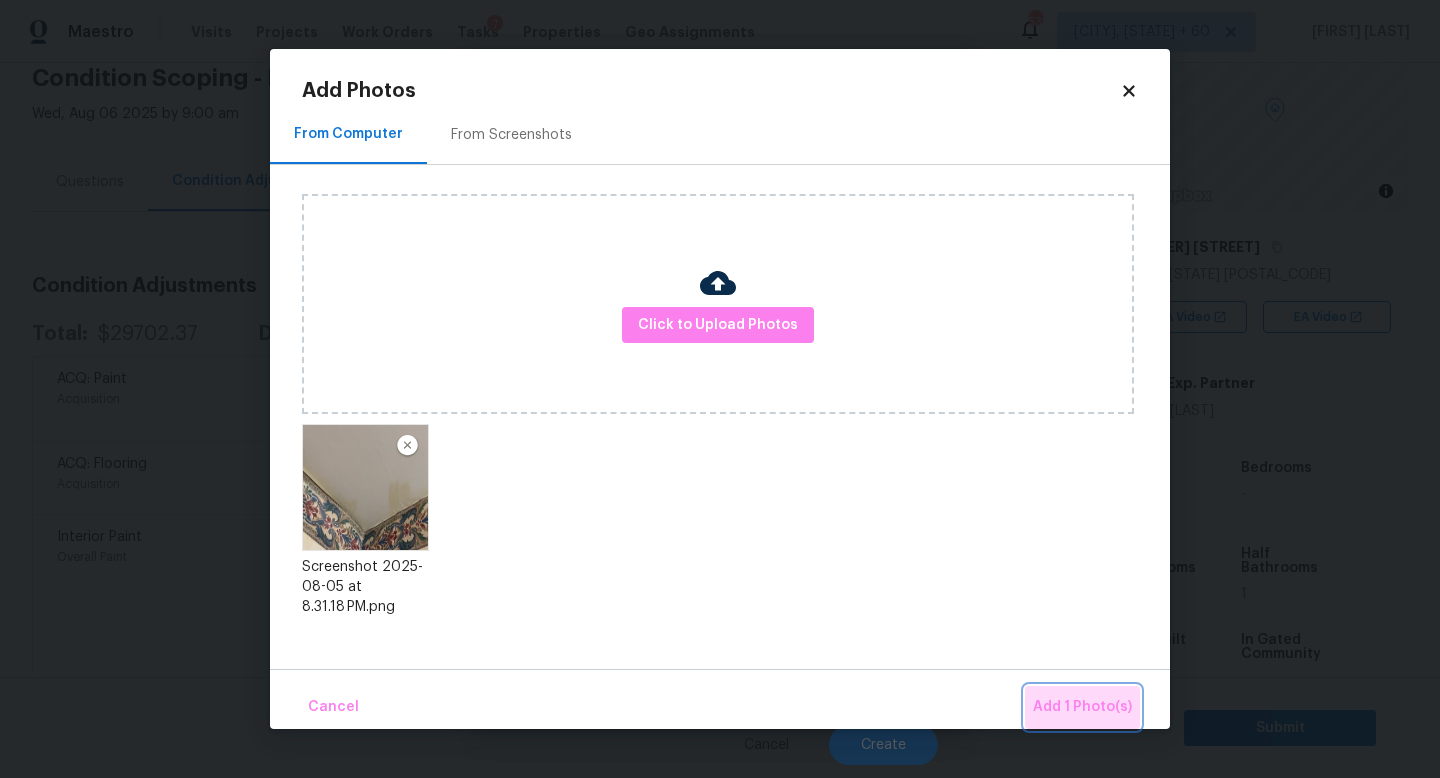 click on "Add 1 Photo(s)" at bounding box center [1082, 707] 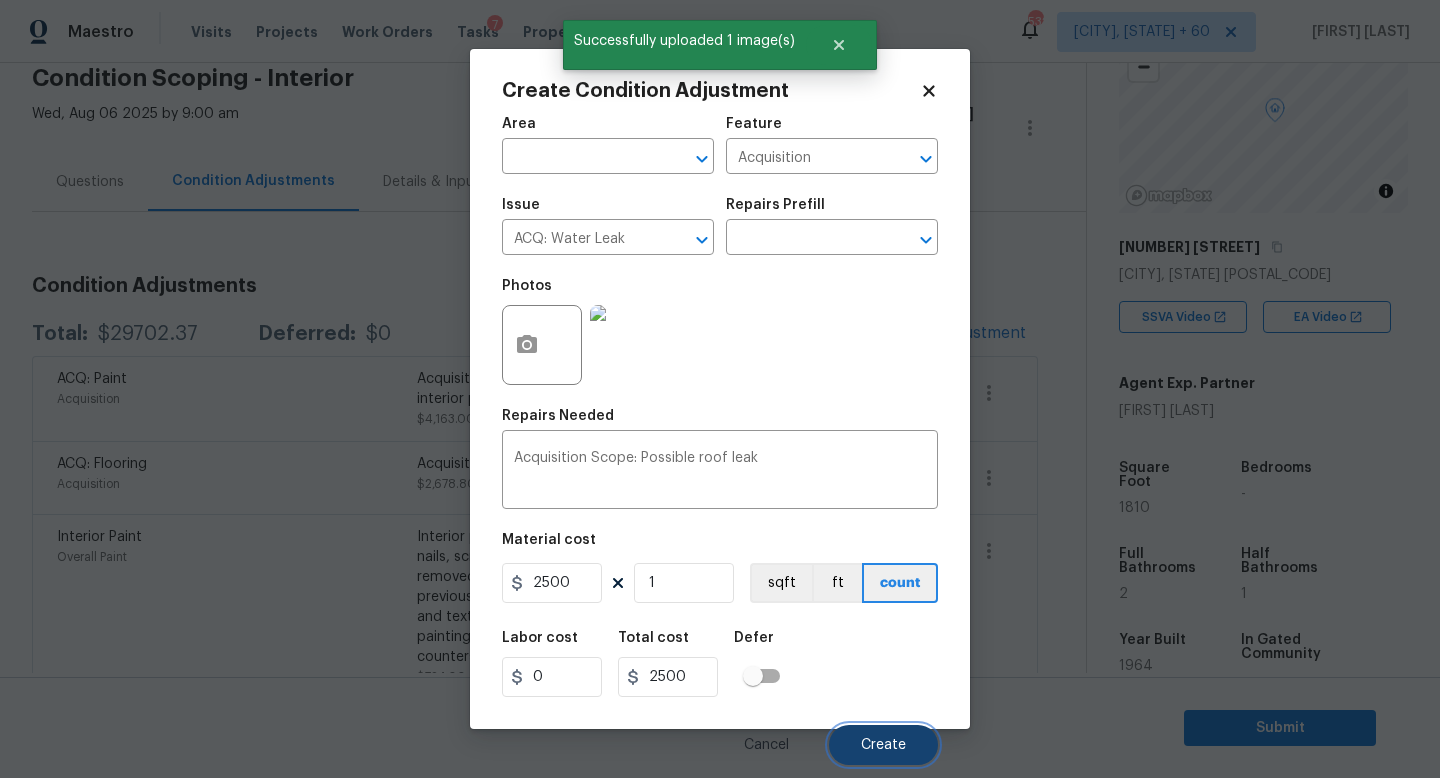 click on "Create" at bounding box center (883, 745) 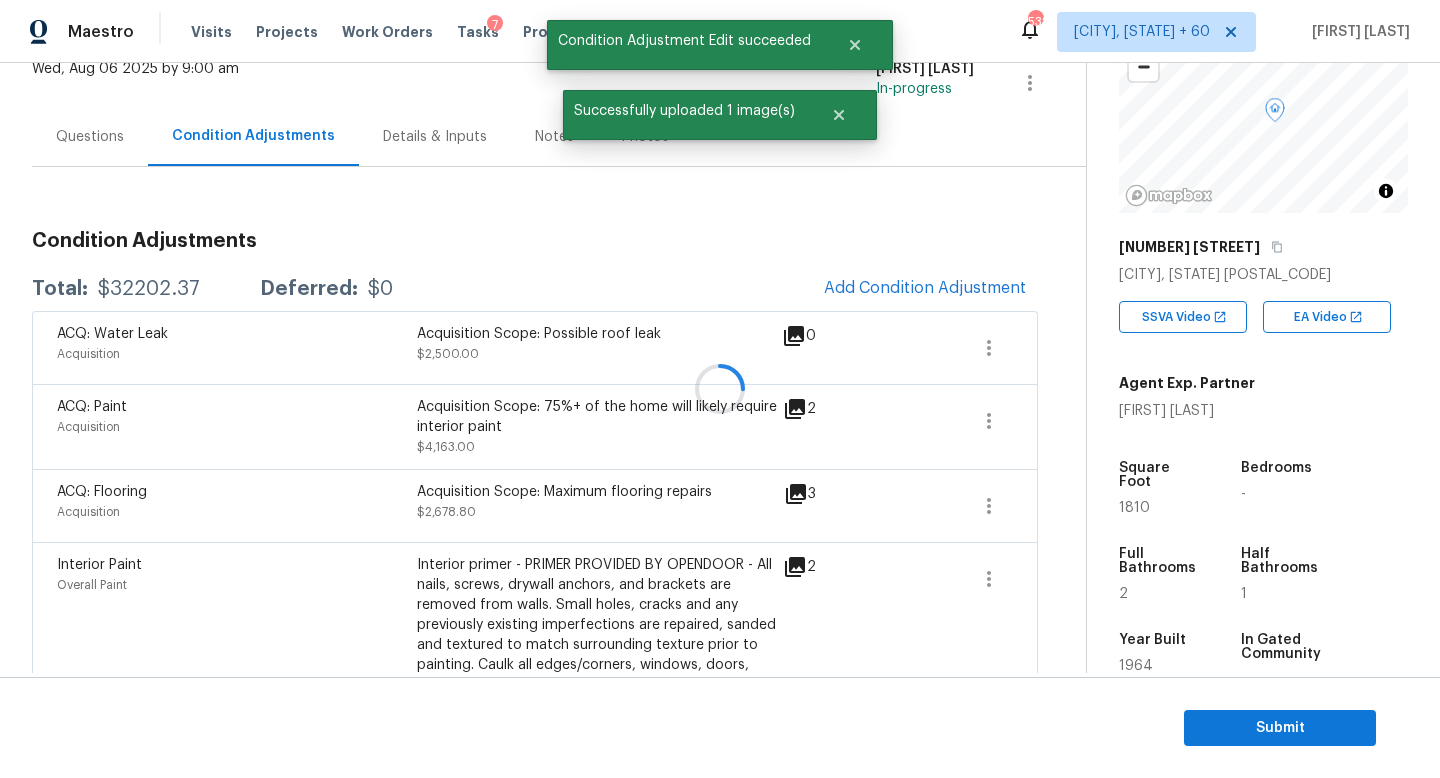 scroll, scrollTop: 164, scrollLeft: 0, axis: vertical 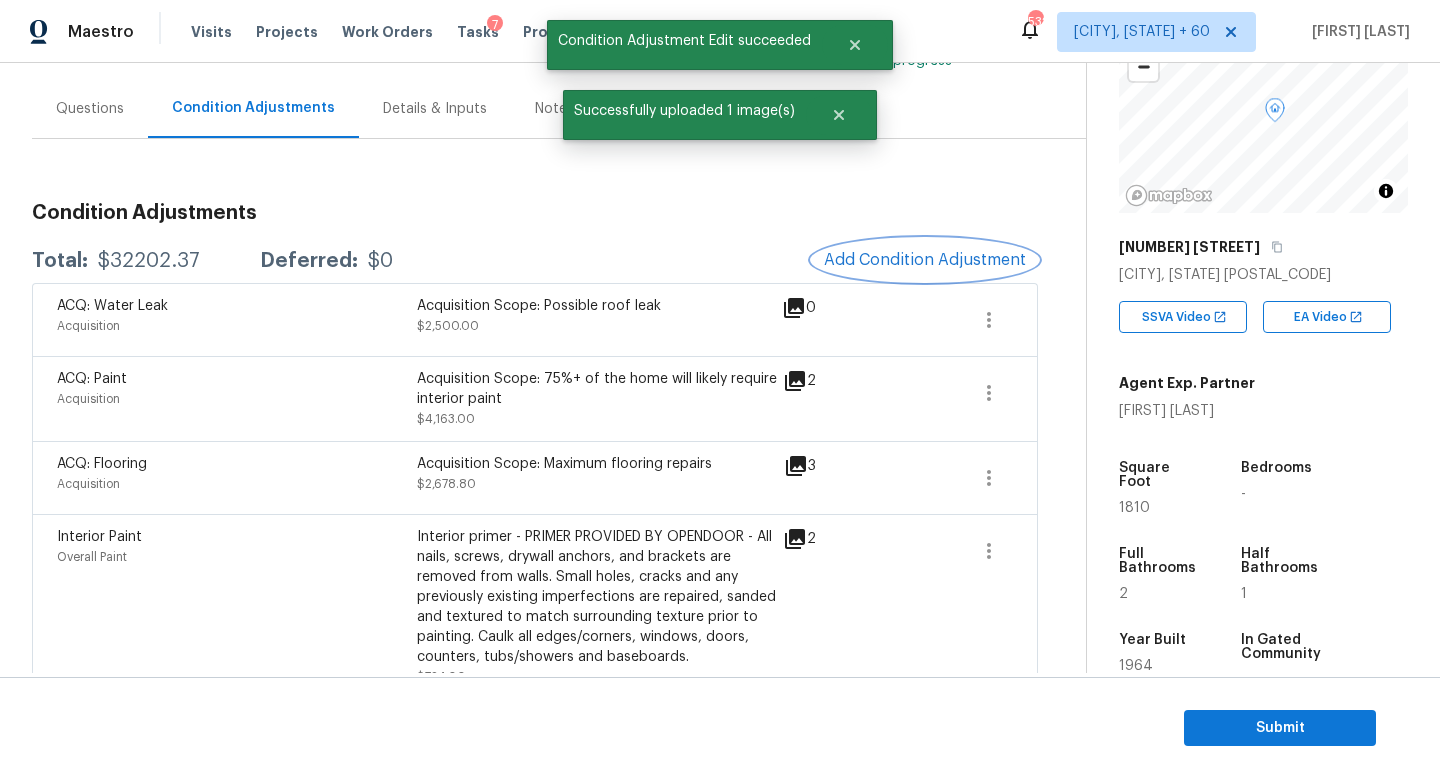 click on "Add Condition Adjustment" at bounding box center [925, 260] 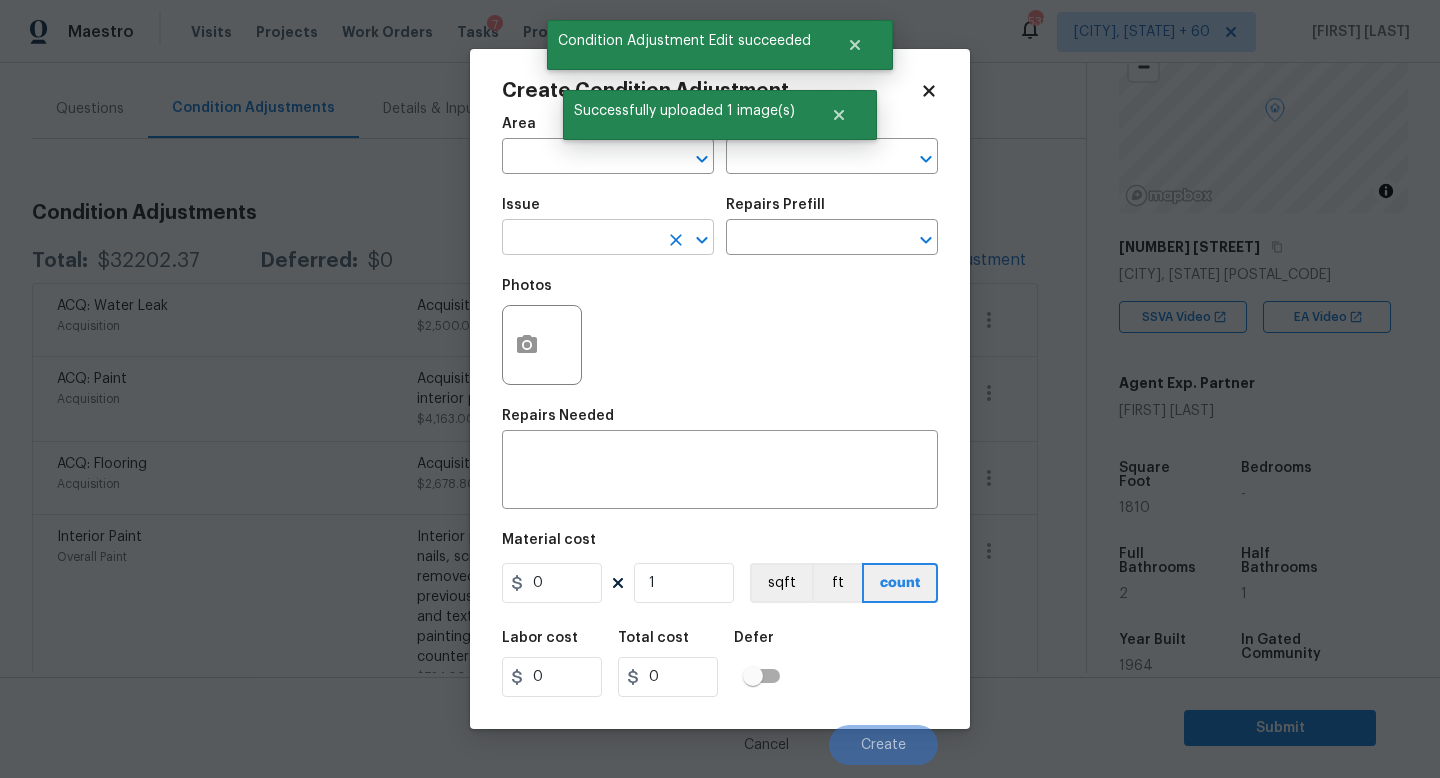 click at bounding box center (580, 239) 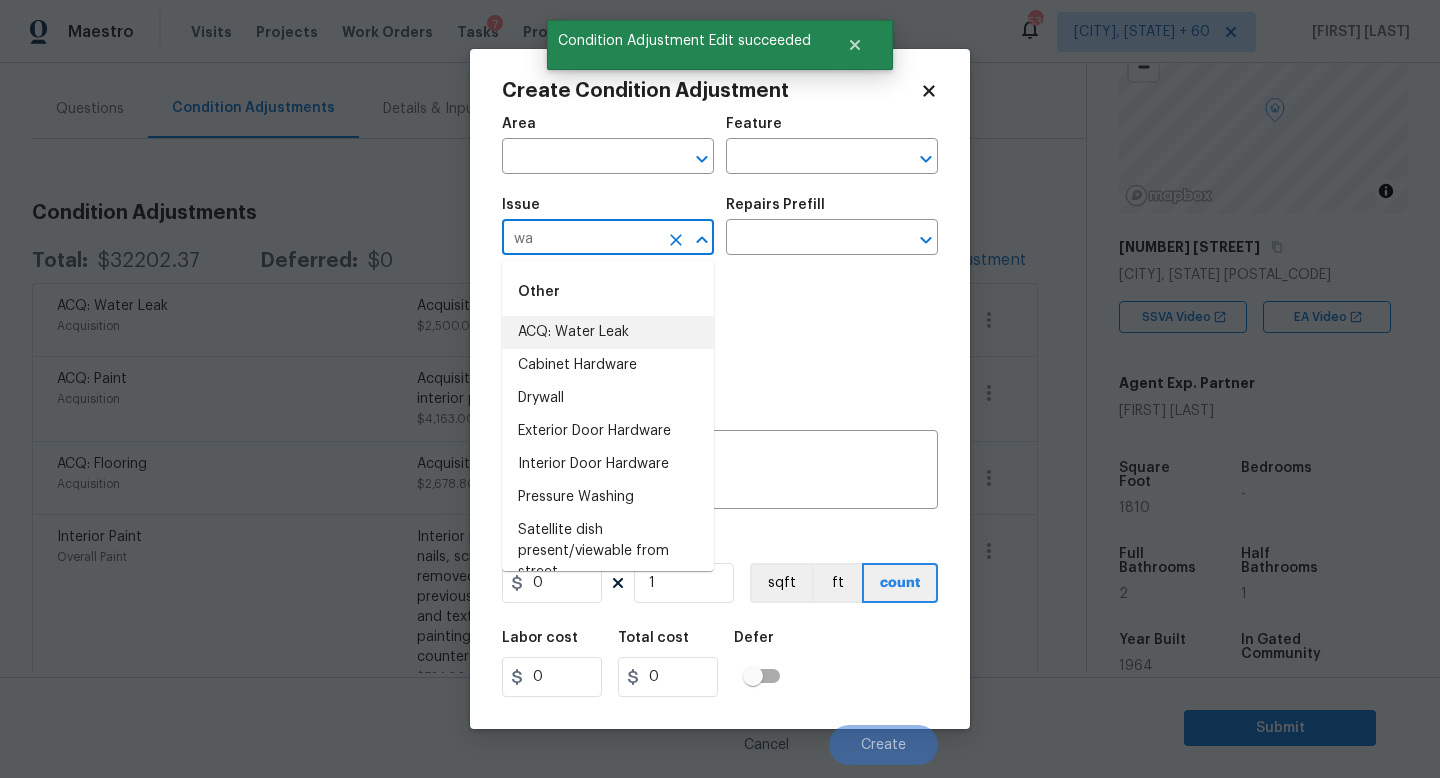 click on "ACQ: Water Leak" at bounding box center [608, 332] 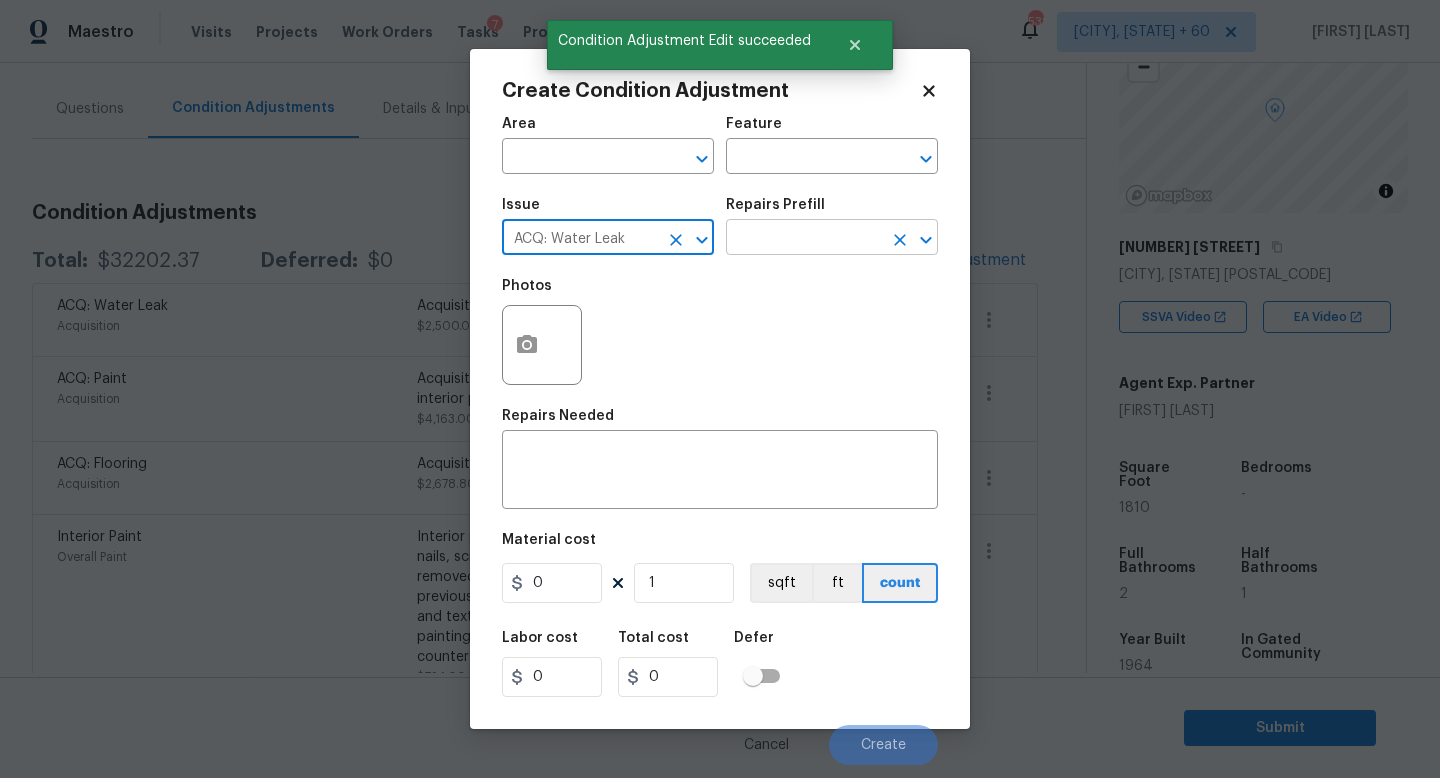 type on "ACQ: Water Leak" 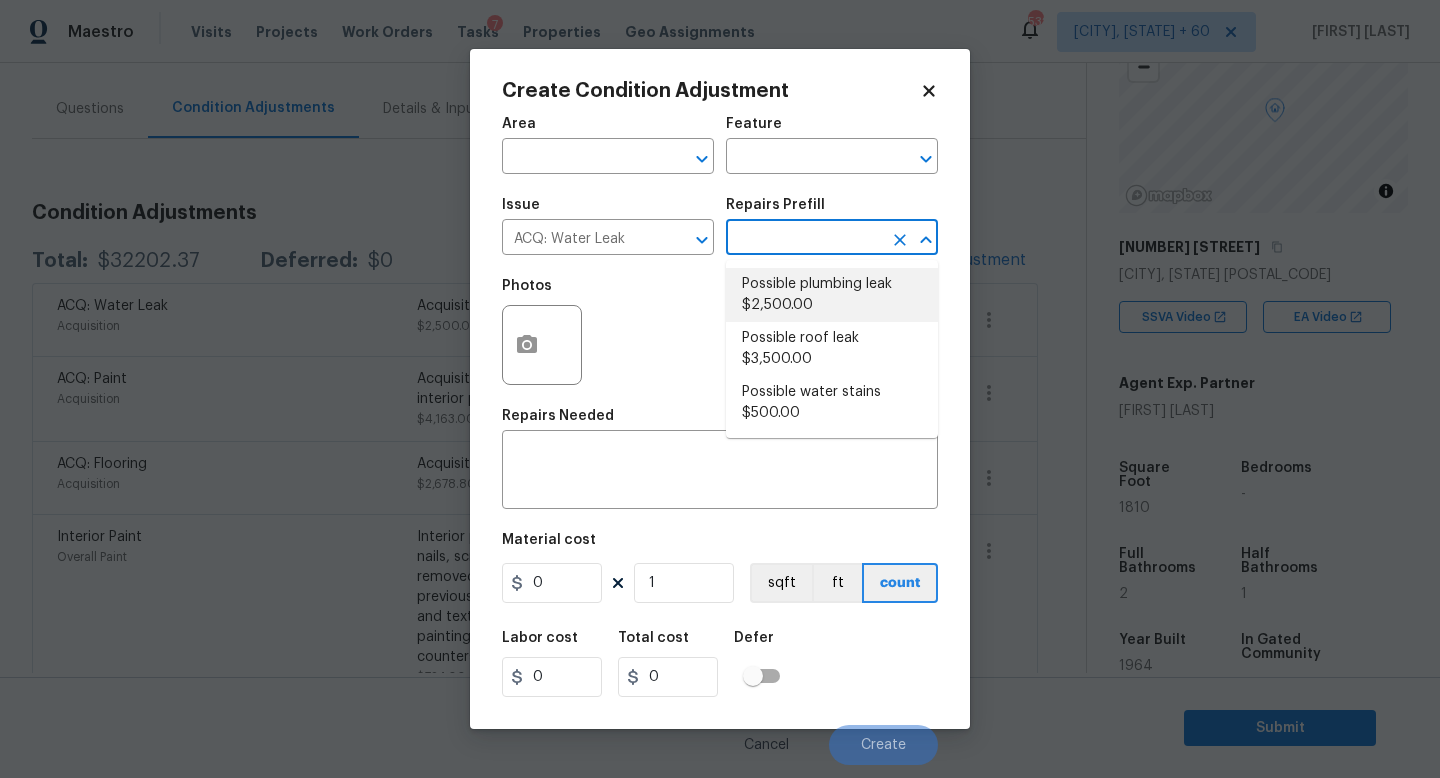 click on "Possible plumbing leak $2,500.00" at bounding box center (832, 295) 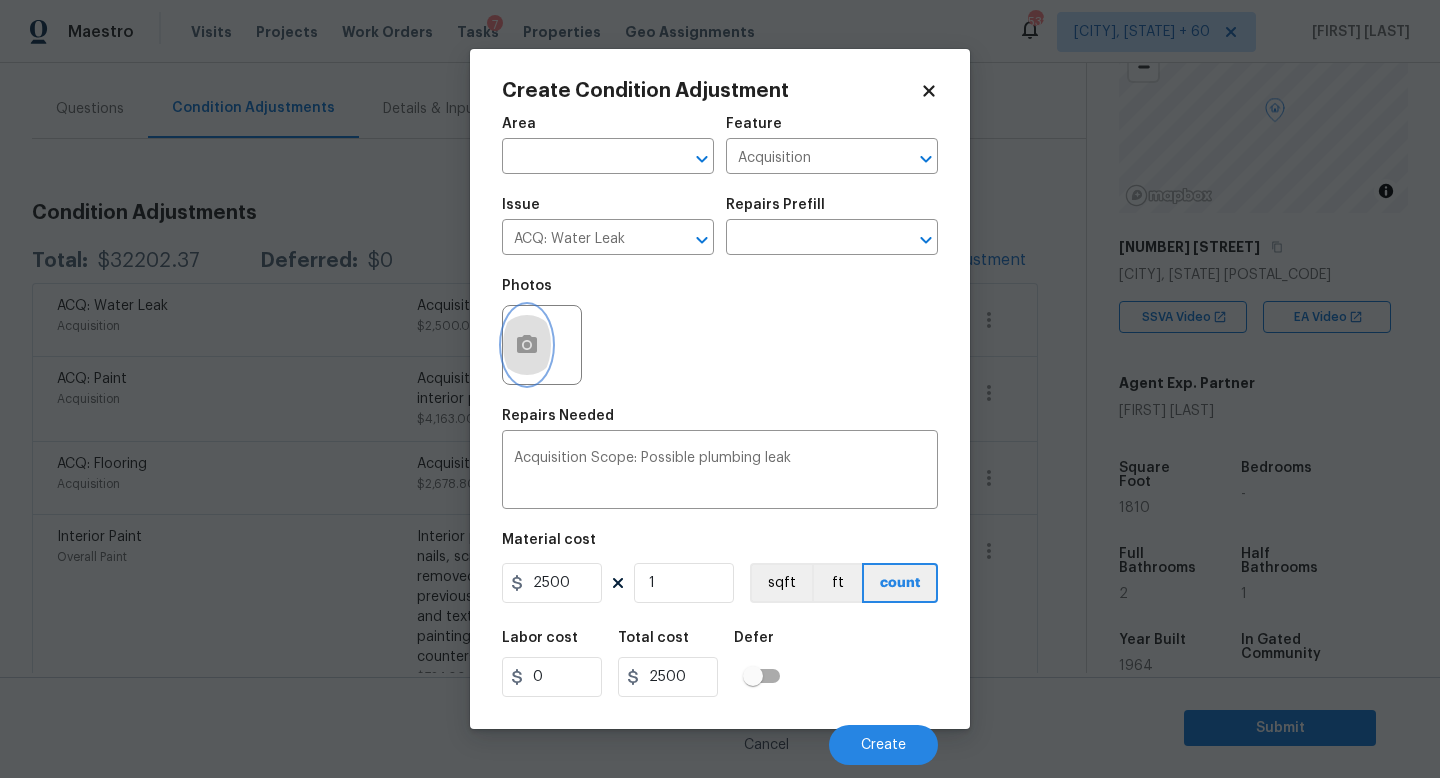 click 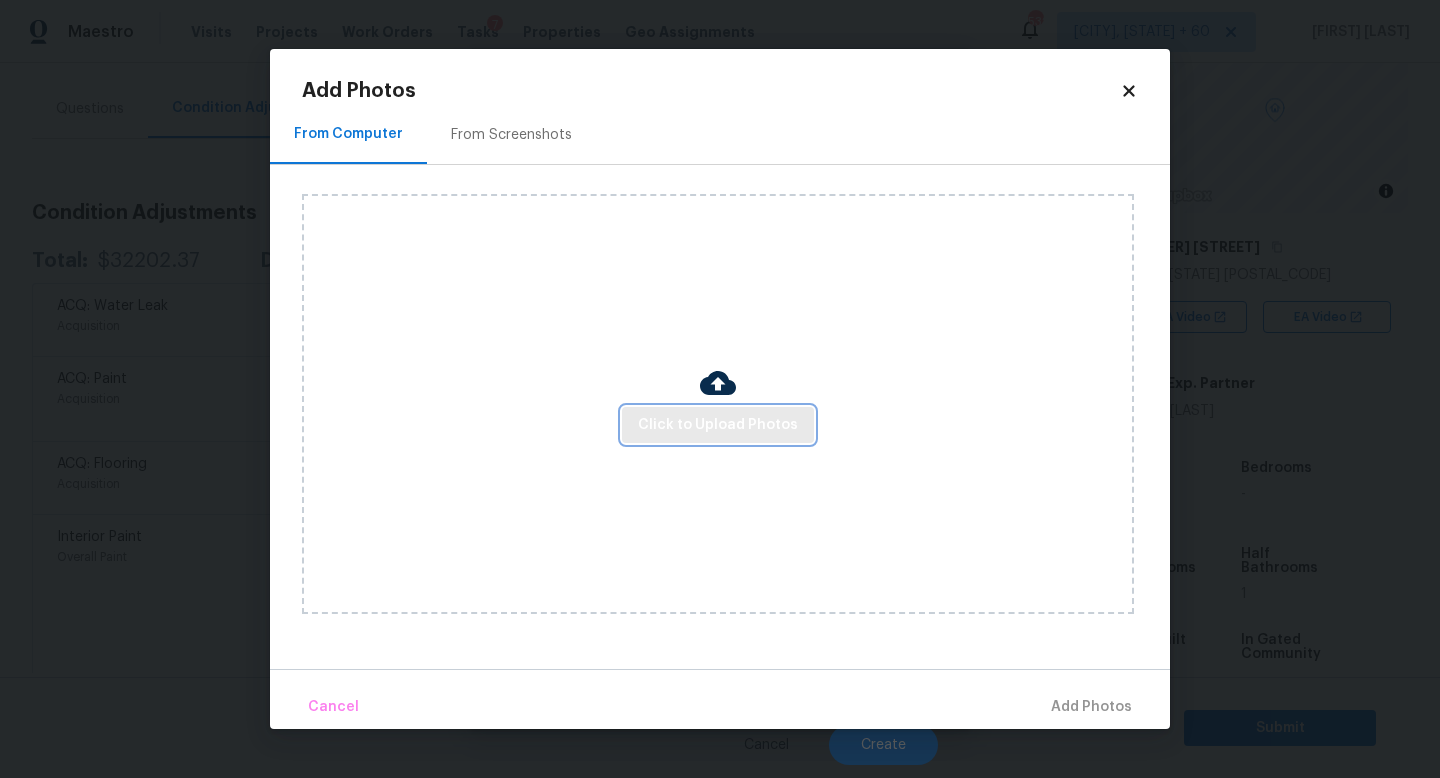 click on "Click to Upload Photos" at bounding box center (718, 425) 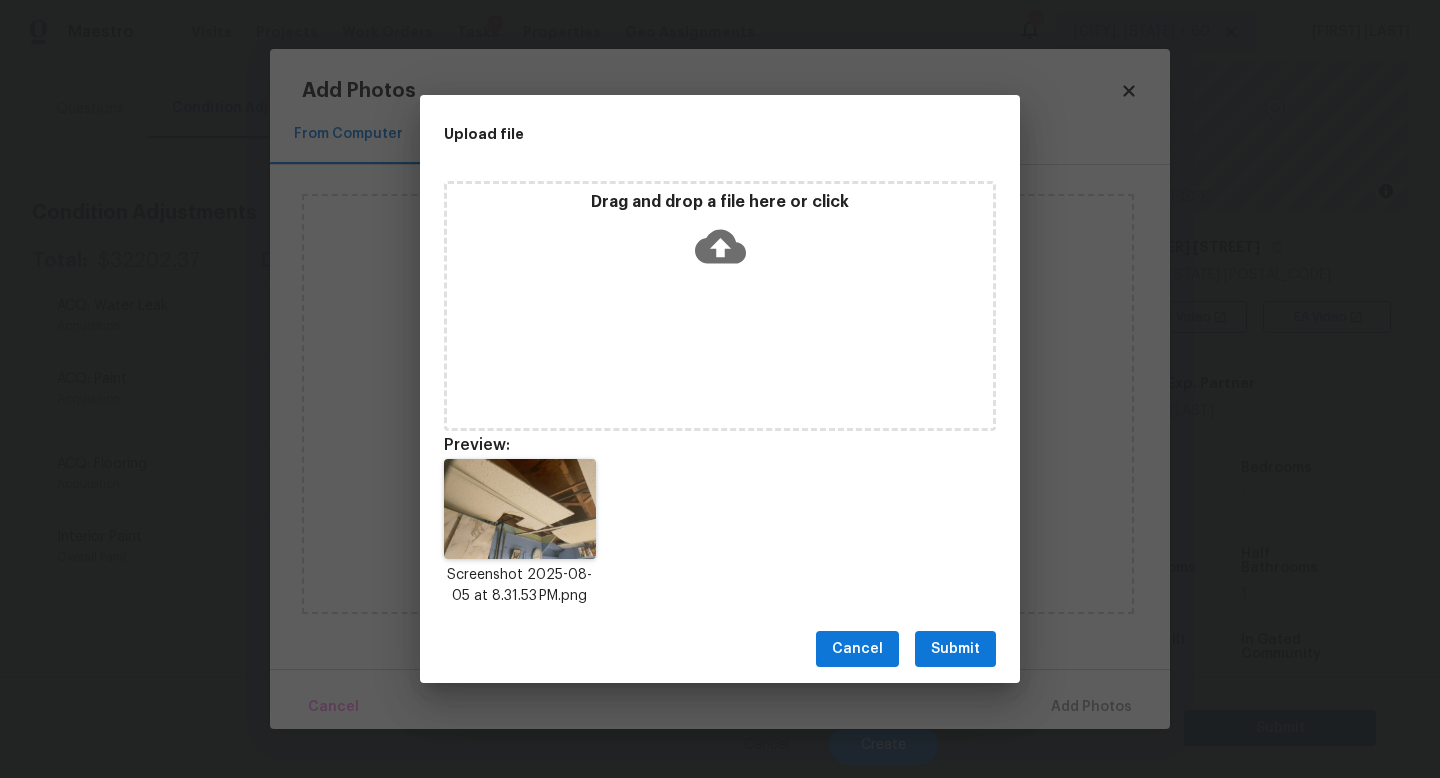 click on "Submit" at bounding box center (955, 649) 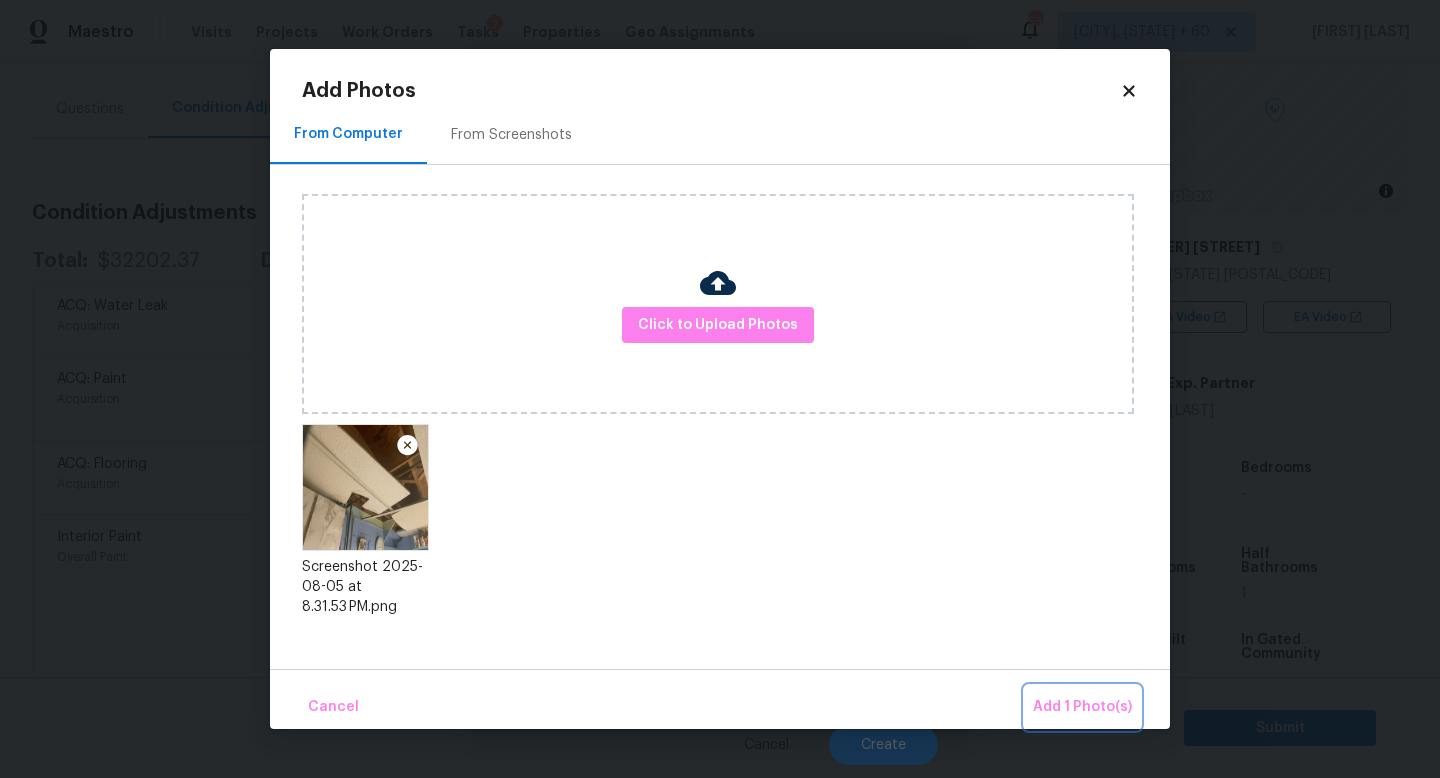 click on "Add 1 Photo(s)" at bounding box center [1082, 707] 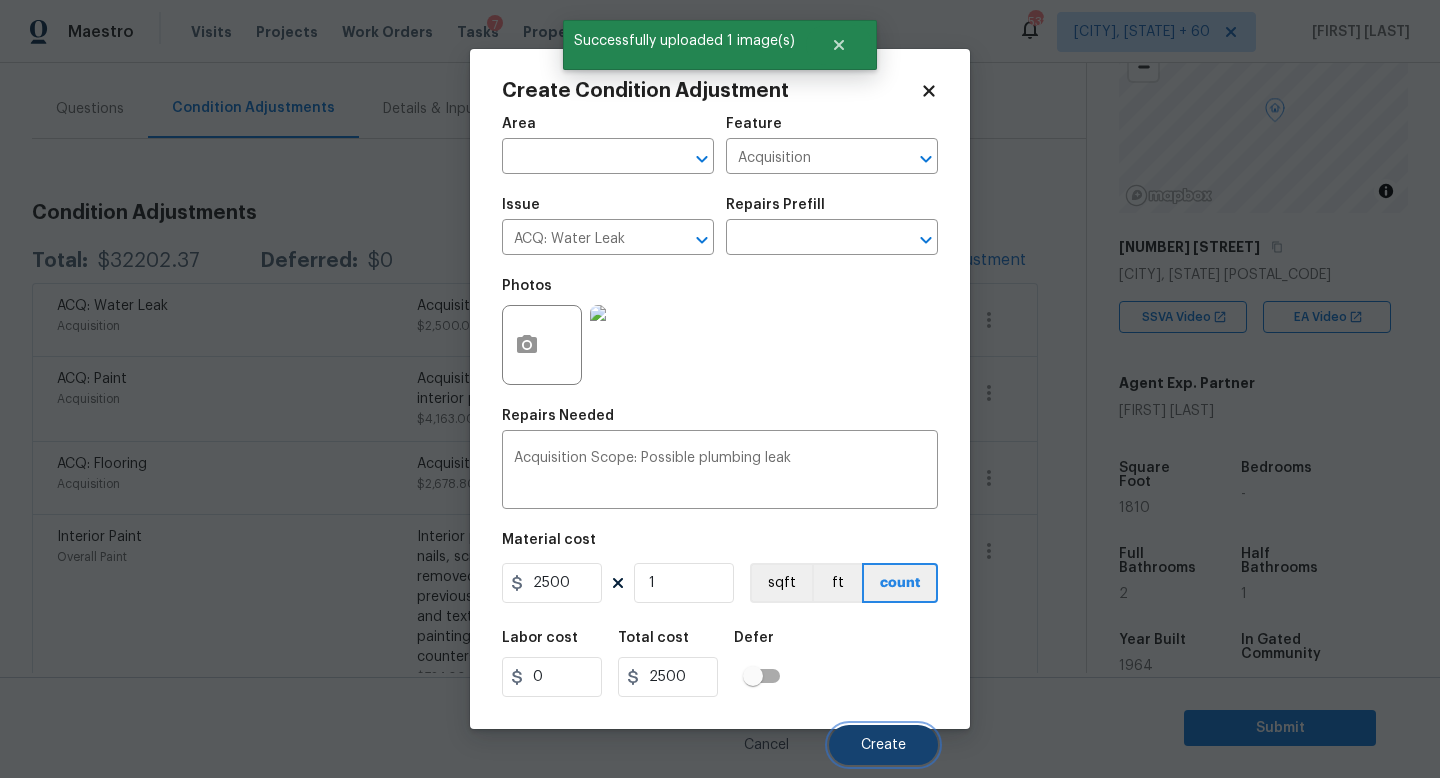 click on "Create" at bounding box center (883, 745) 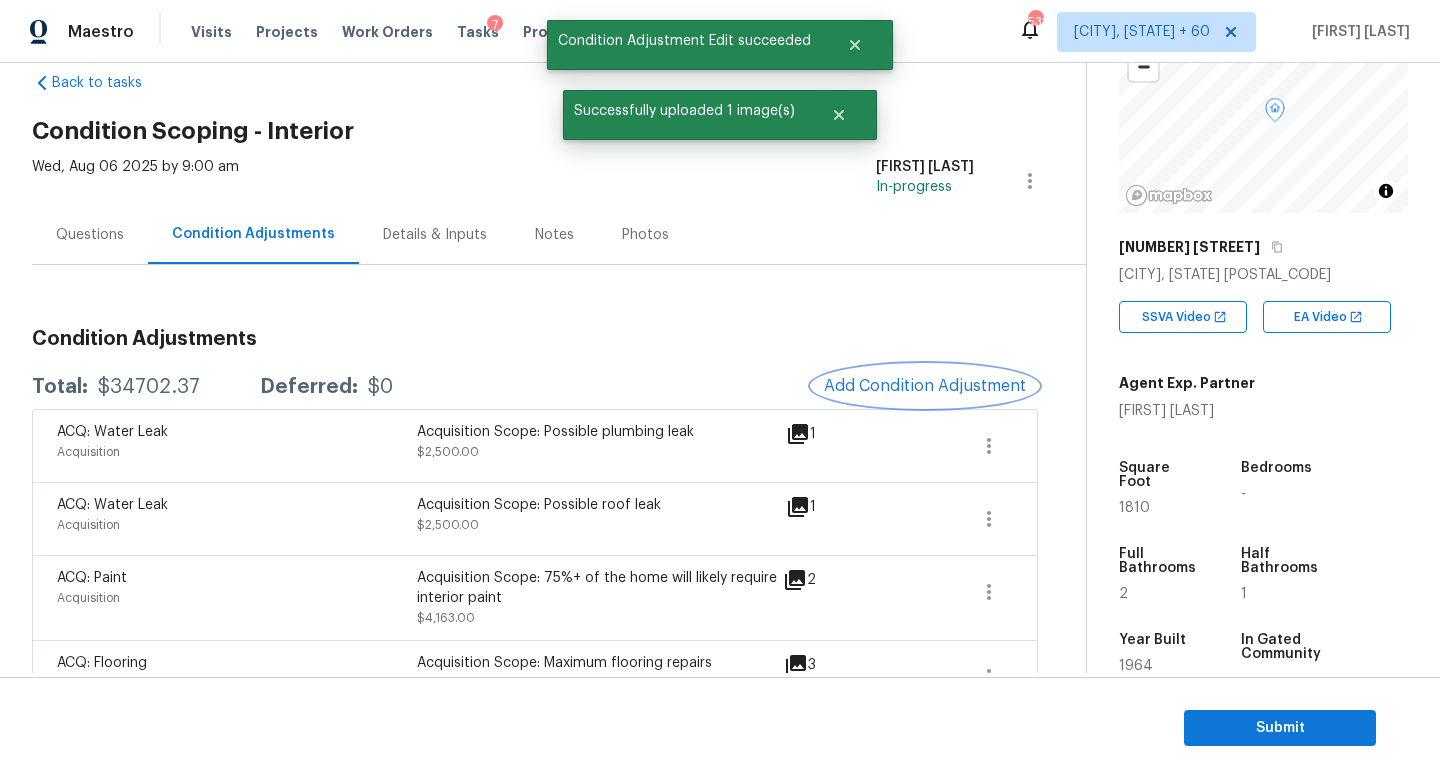 scroll, scrollTop: 0, scrollLeft: 0, axis: both 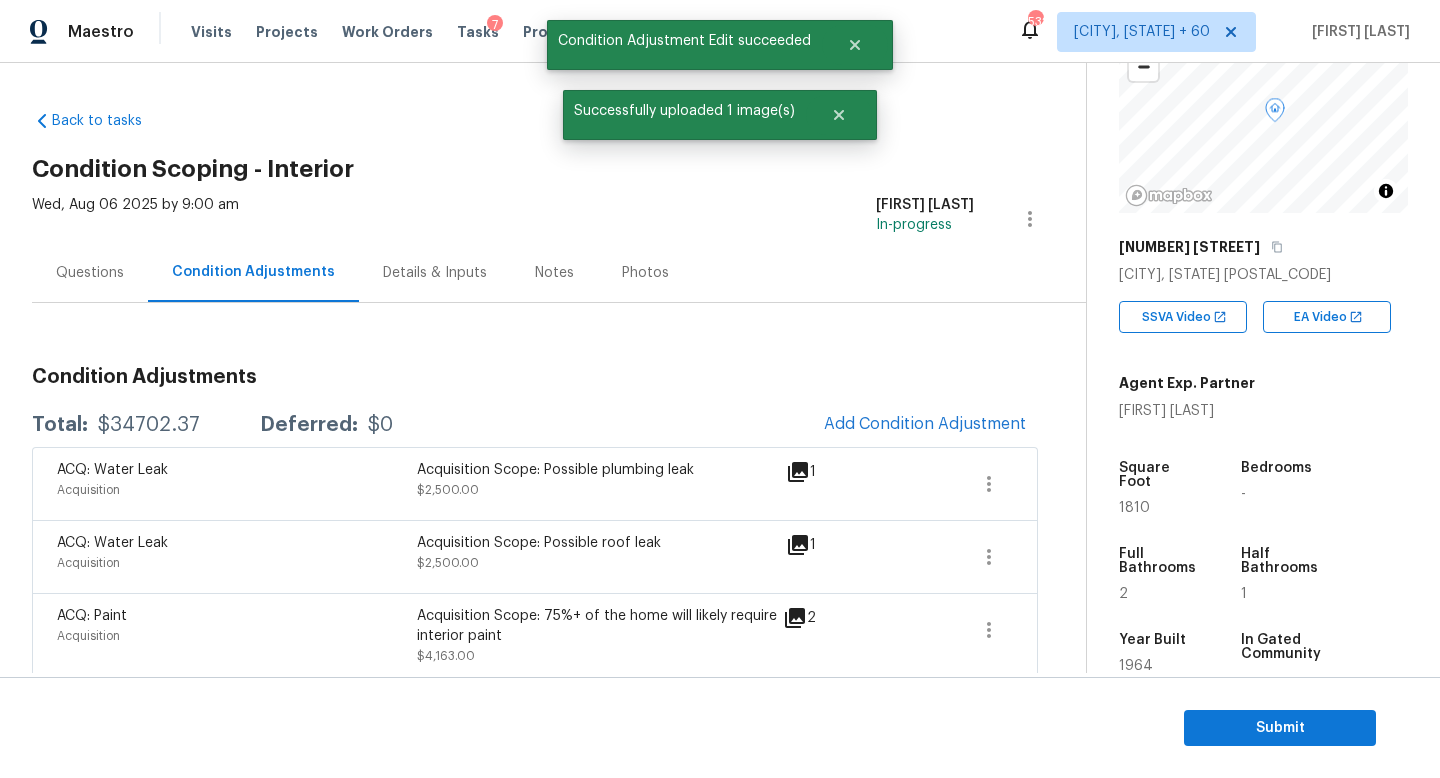 click on "Questions" at bounding box center (90, 273) 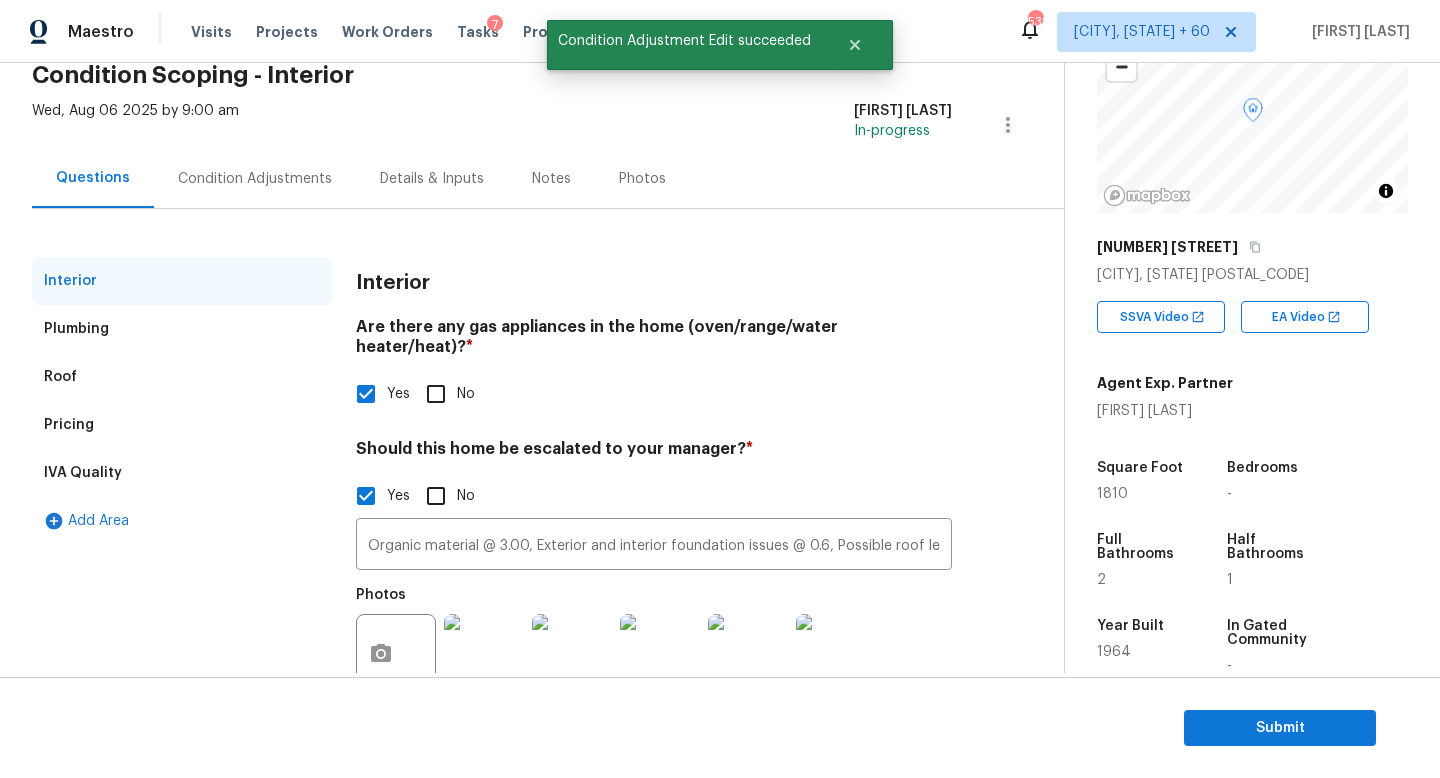 scroll, scrollTop: 108, scrollLeft: 0, axis: vertical 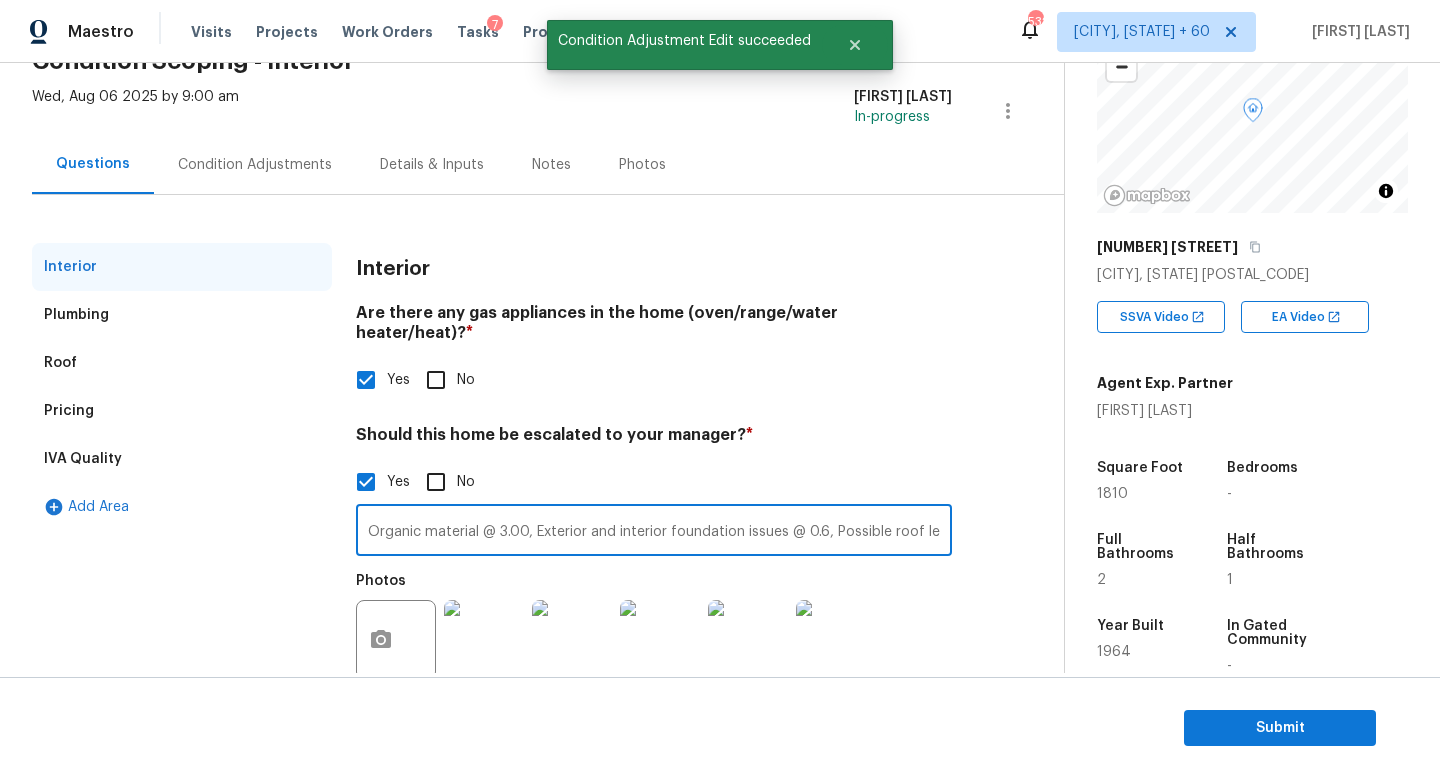 click on "Organic material @ 3.00, Exterior and interior foundation issues @ 0.6, Possible roof leak @ 0.24," at bounding box center (654, 532) 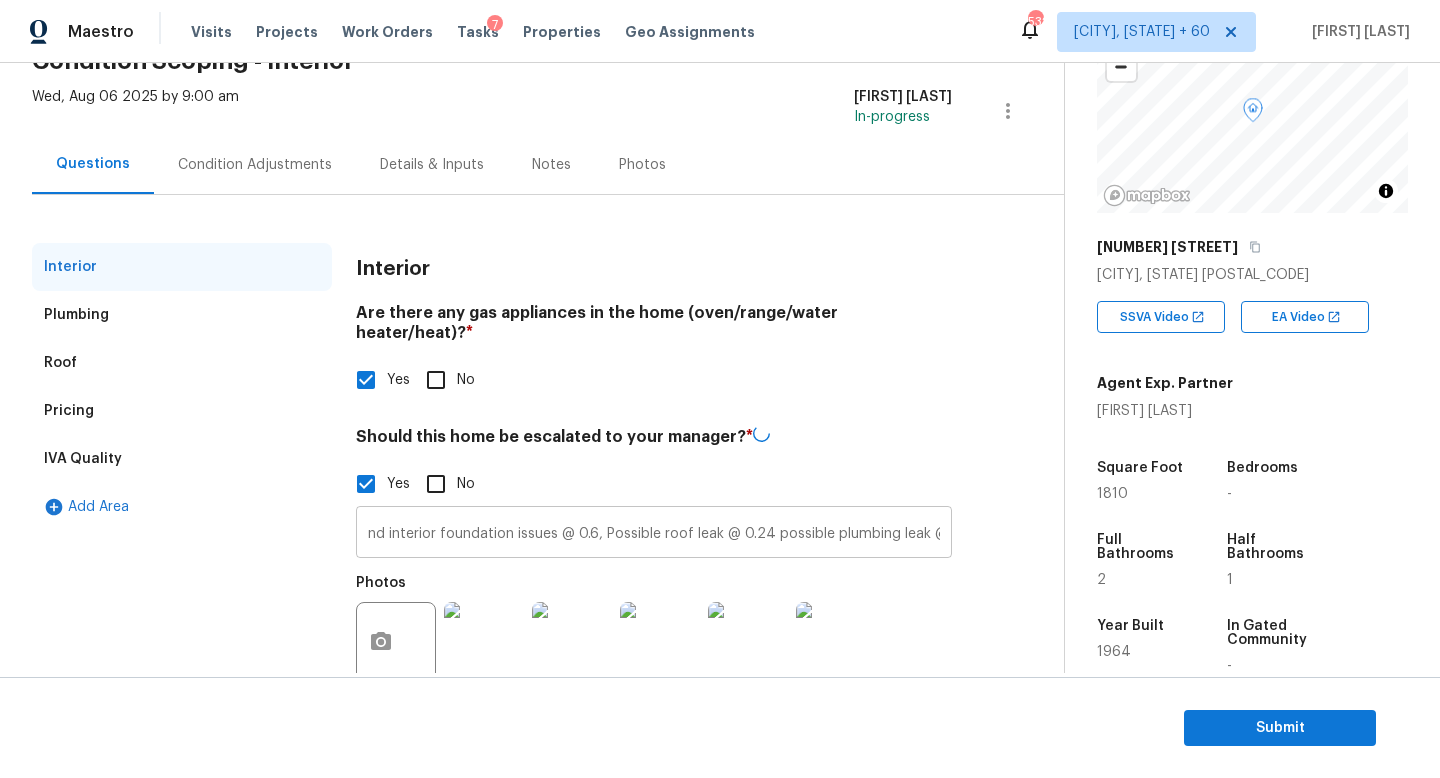 scroll, scrollTop: 0, scrollLeft: 0, axis: both 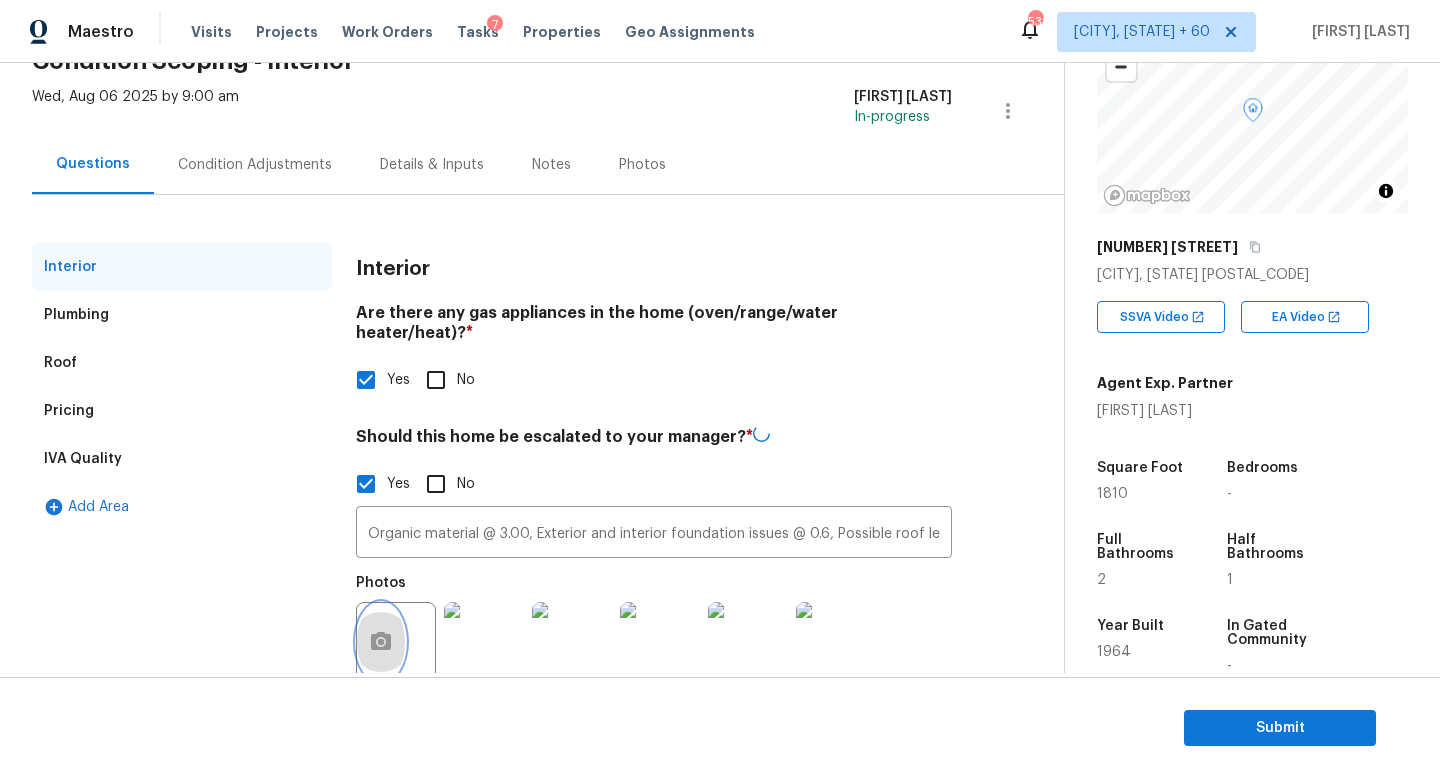 click at bounding box center (381, 642) 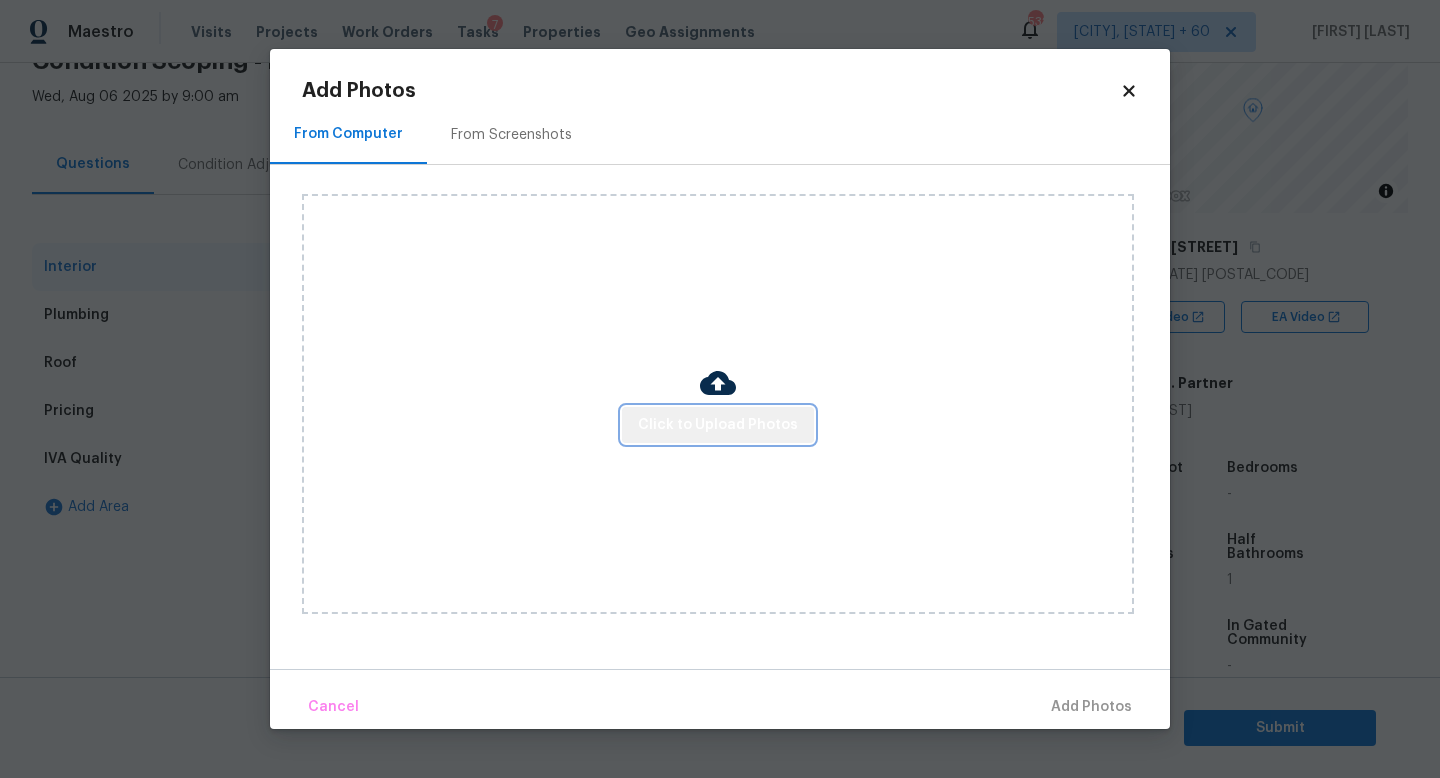 click on "Click to Upload Photos" at bounding box center [718, 425] 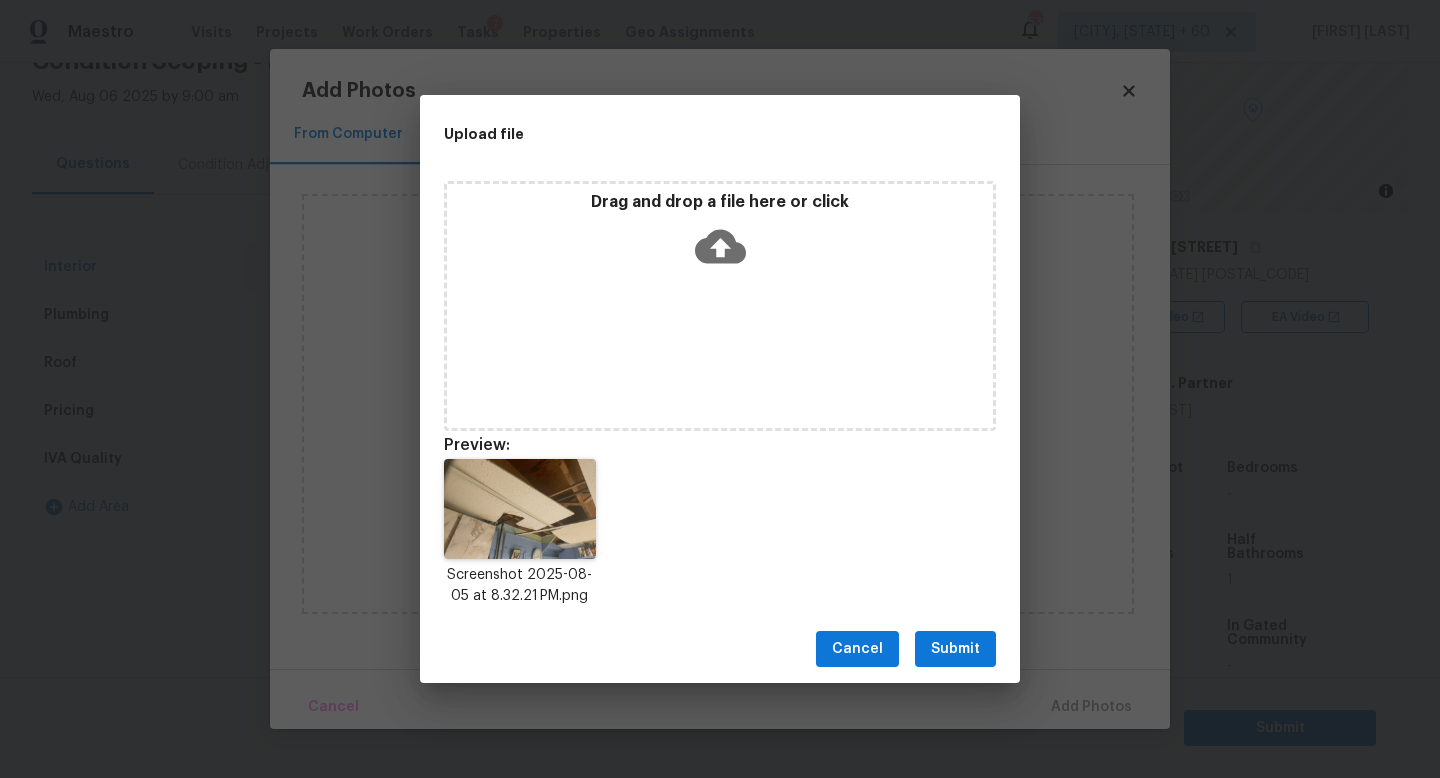 click on "Submit" at bounding box center (955, 649) 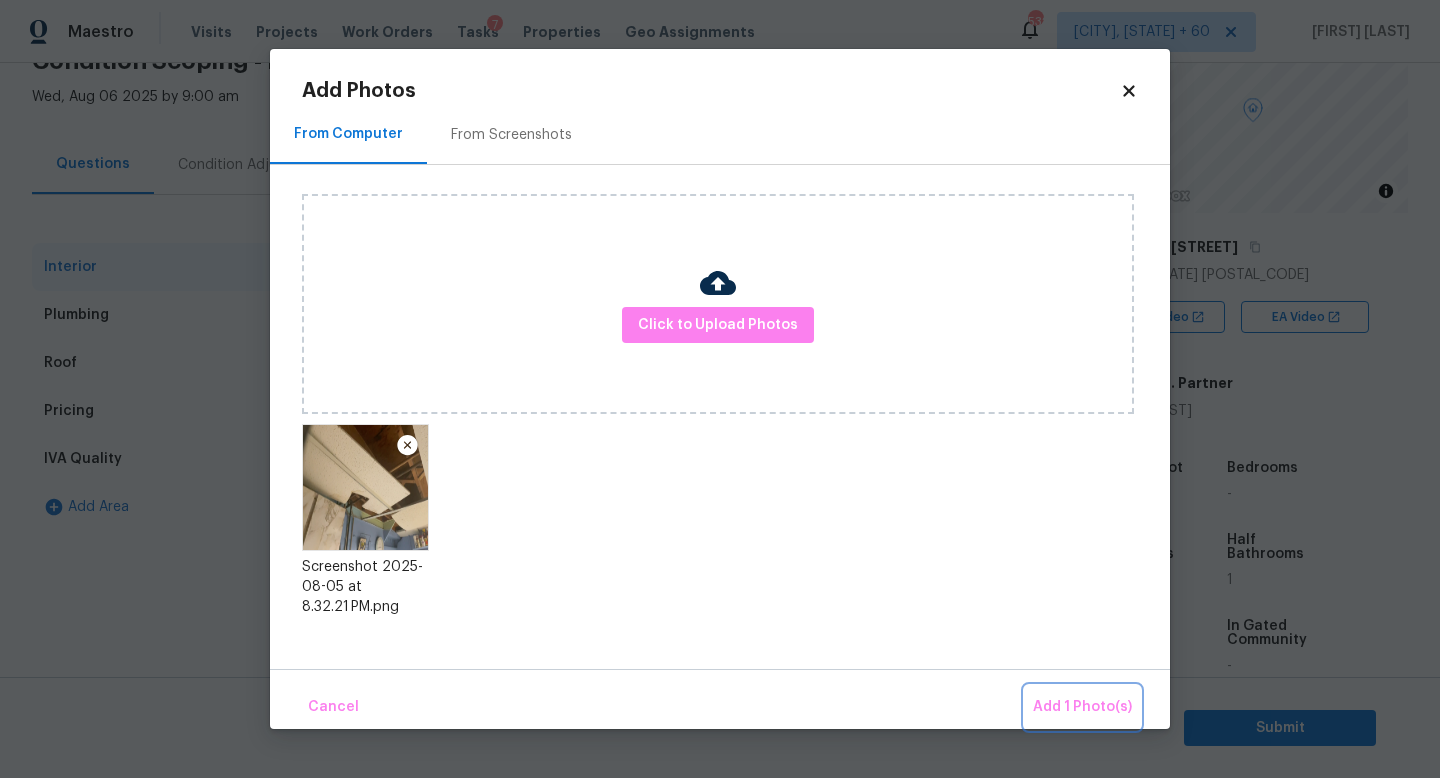 click on "Add 1 Photo(s)" at bounding box center [1082, 707] 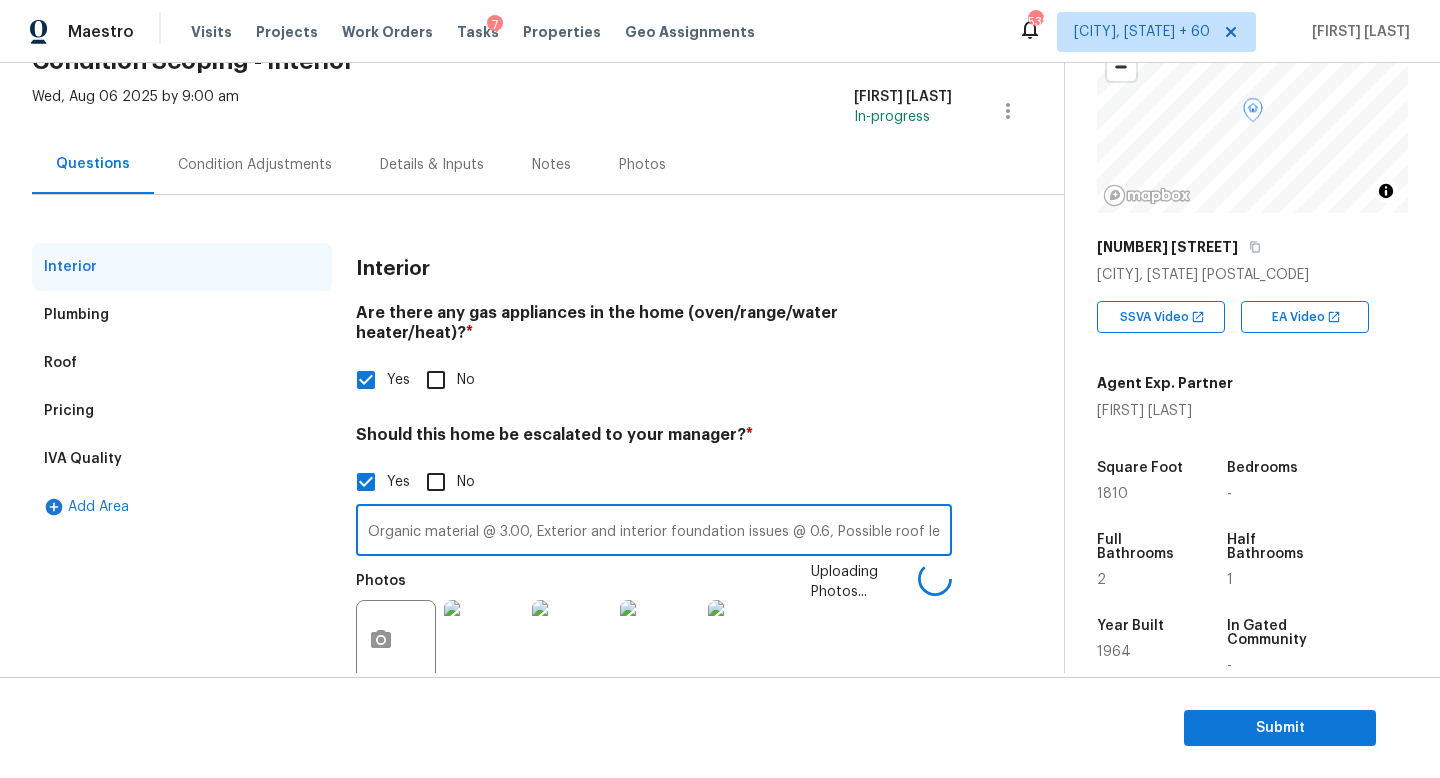 click on "Organic material @ 3.00, Exterior and interior foundation issues @ 0.6, Possible roof leak @ 0.24 possible plumbing leak @" at bounding box center (654, 532) 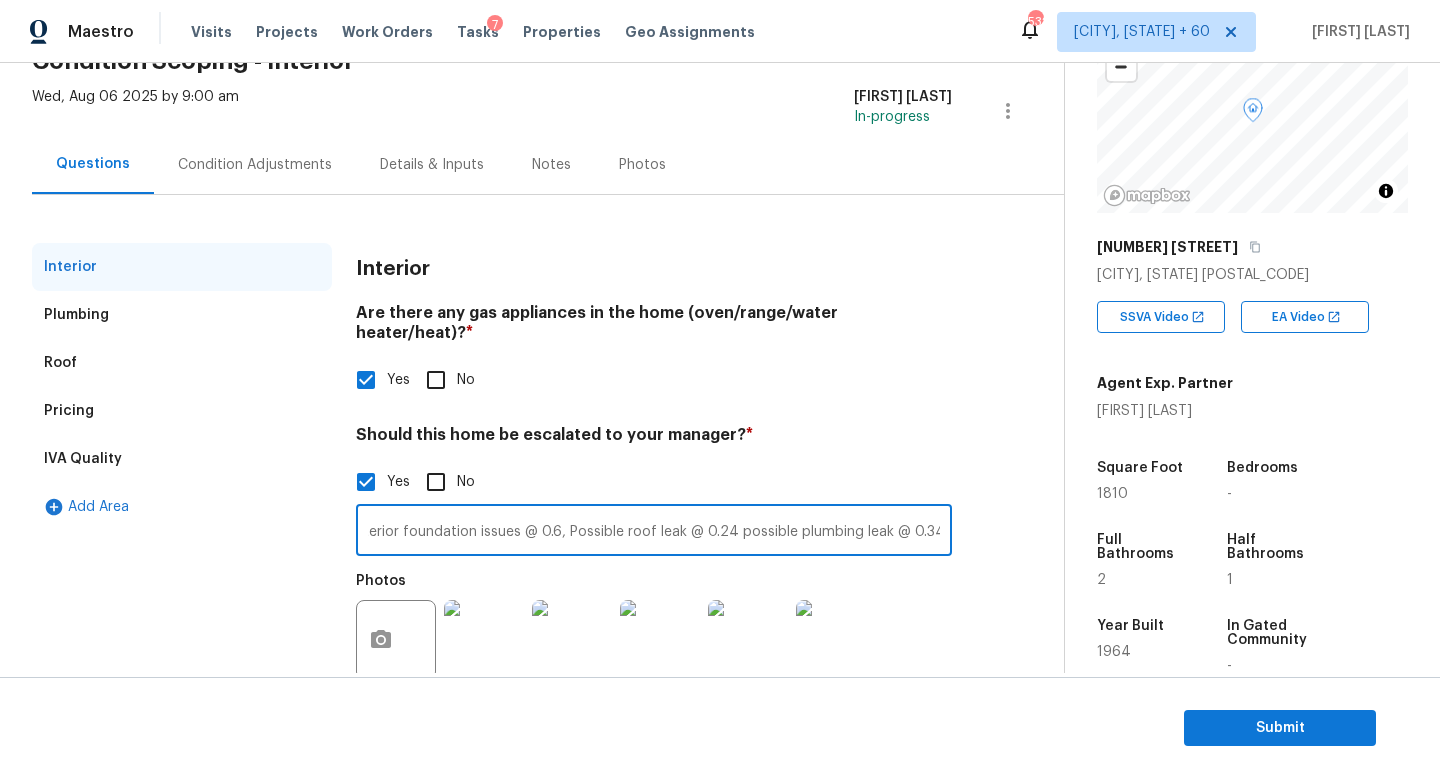 scroll, scrollTop: 0, scrollLeft: 0, axis: both 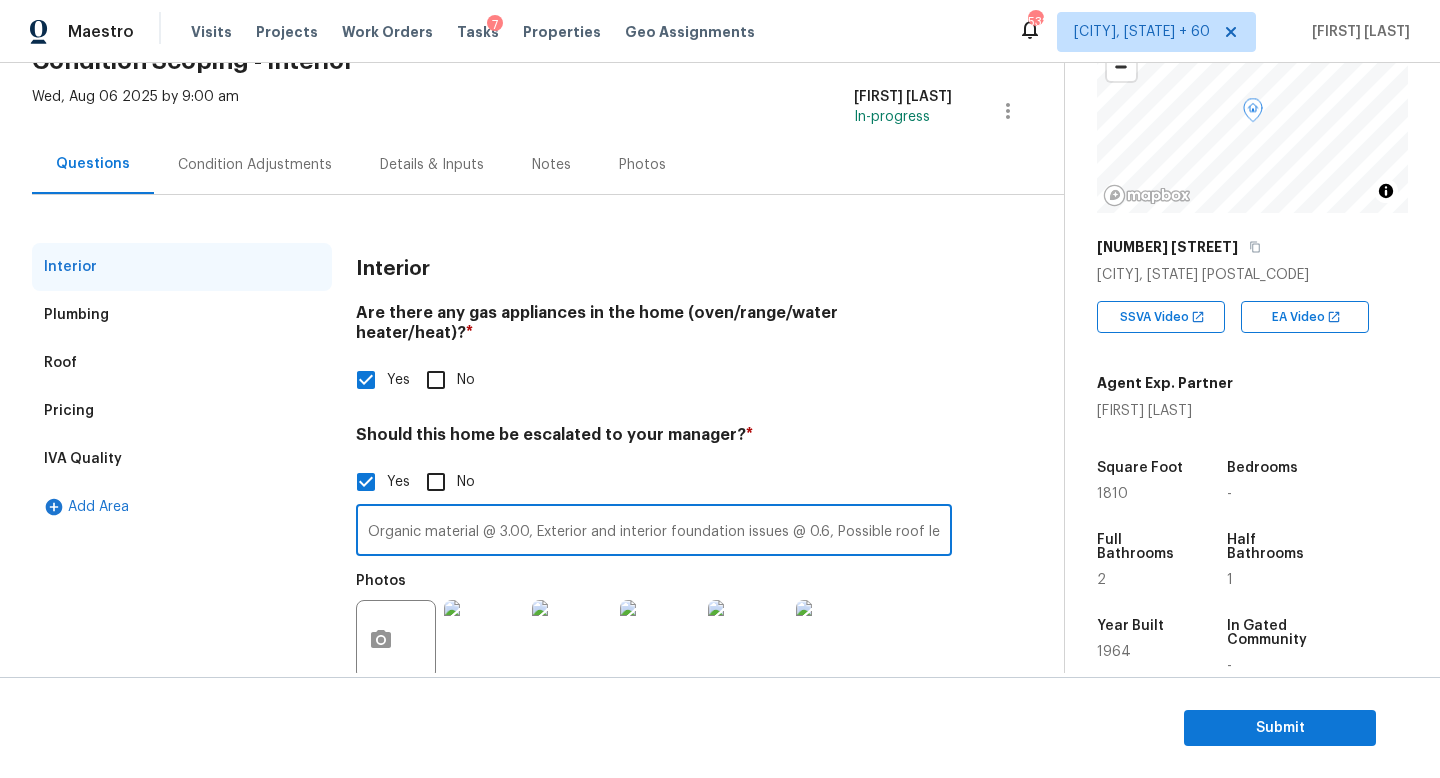 click on "Organic material @ 3.00, Exterior and interior foundation issues @ 0.6, Possible roof leak @ 0.24 possible plumbing leak @ 0.34 (" at bounding box center [654, 532] 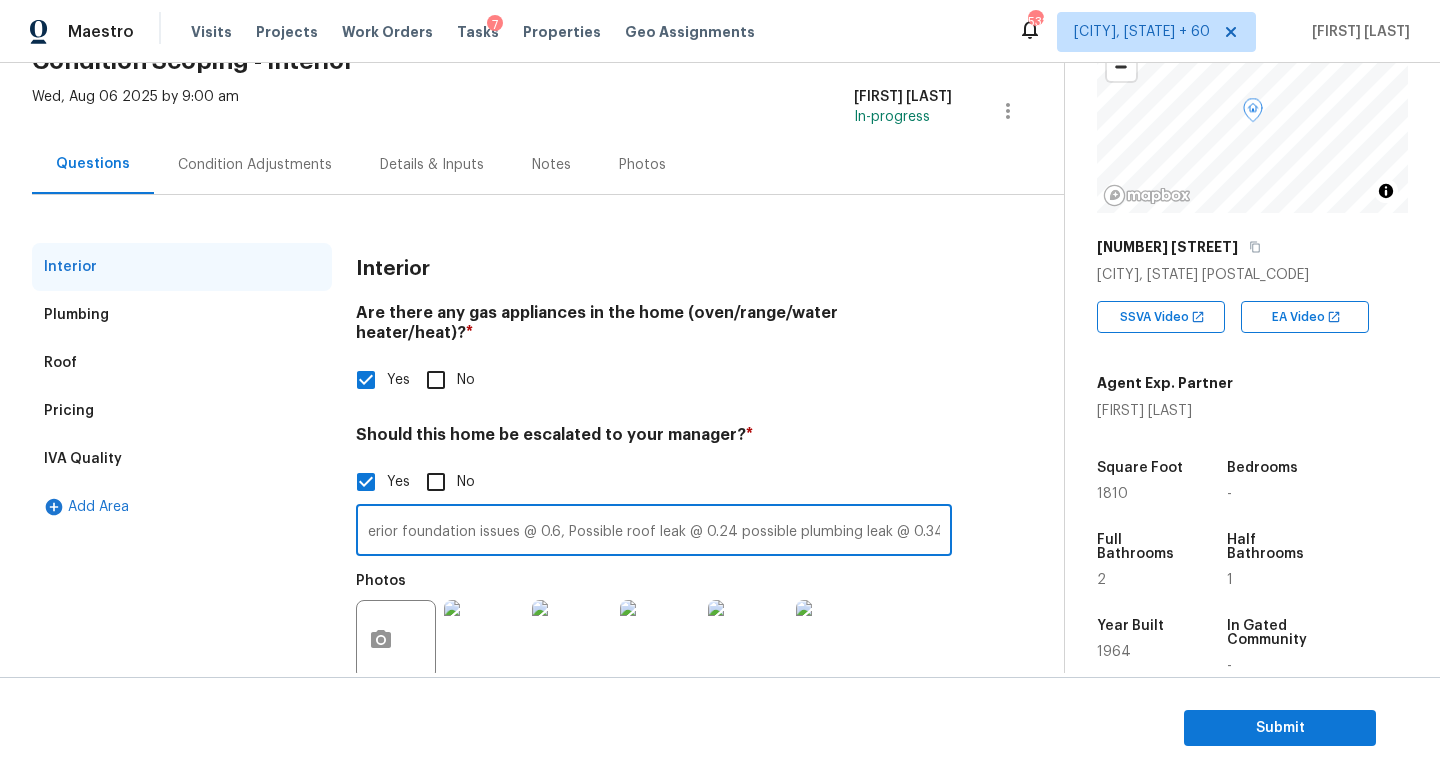 paste on "https://cabinet-assets.s3.amazonaws.com/production/storage/c03d78c6-987a-42b2-966d-172a097f80f1.mp4?X-Amz-Algorithm=AWS4-HMAC-SHA256&X-Amz-Credential=AKIAJVCDMGVTYIXVJVNA%2F20250806%2Fus-east-1%2Fs3%2Faws4_request&X-Amz-Date=20250806T025333Z&X-Amz-Expires=604800&X-Amz-SignedHeaders=host&X-Amz-Signature=9015886d7eec3ae74784719420553a27998efce525cdf1a887b28aa759345b1d" 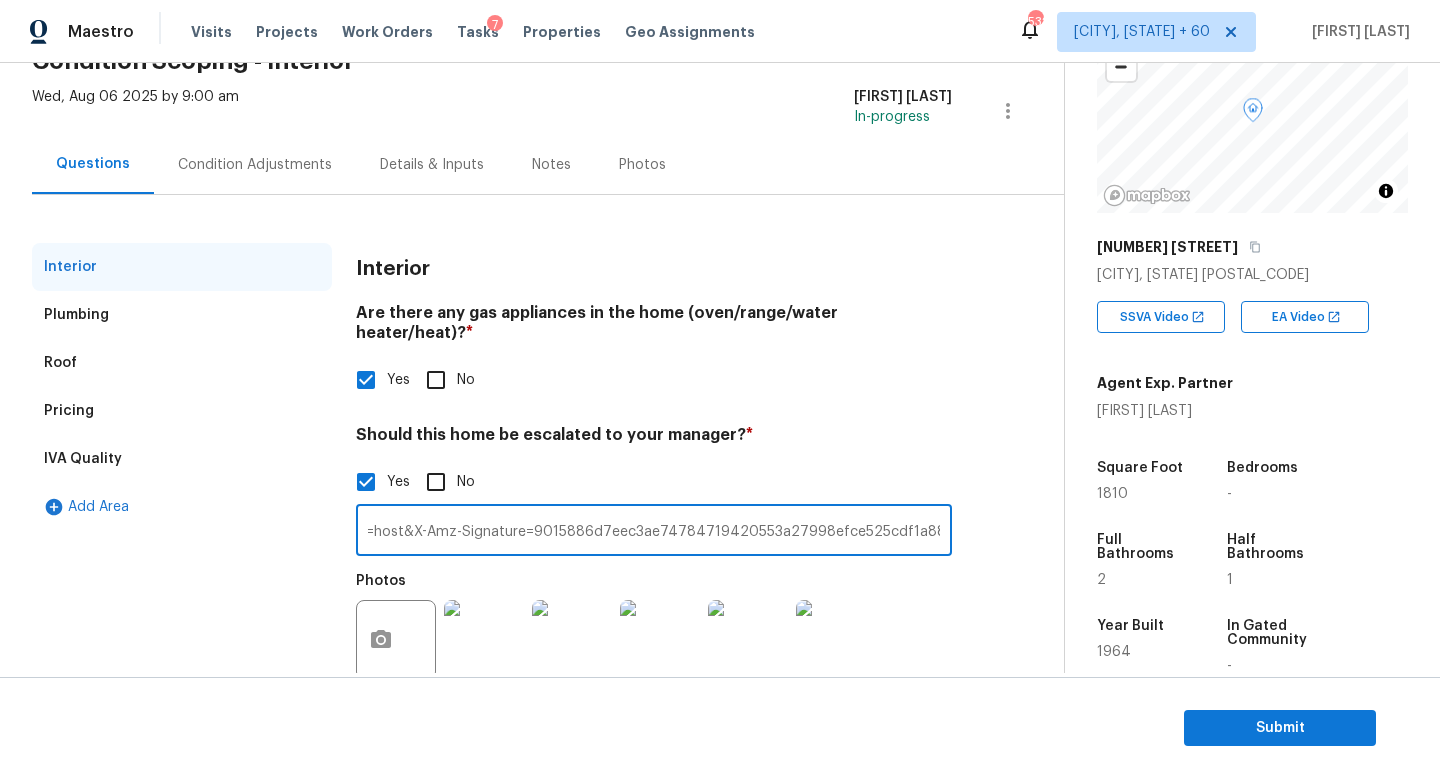 type on "Organic material @ 3.00, Exterior and interior foundation issues @ 0.6, Possible roof leak @ 0.24 possible plumbing leak @ 0.34 (https://cabinet-assets.s3.amazonaws.com/production/storage/c03d78c6-987a-42b2-966d-172a097f80f1.mp4?X-Amz-Algorithm=AWS4-HMAC-SHA256&X-Amz-Credential=AKIAJVCDMGVTYIXVJVNA%2F20250806%2Fus-east-1%2Fs3%2Faws4_request&X-Amz-Date=20250806T025333Z&X-Amz-Expires=604800&X-Amz-SignedHeaders=host&X-Amz-Signature=9015886d7eec3ae74784719420553a27998efce525cdf1a887b28aa759345b1d)" 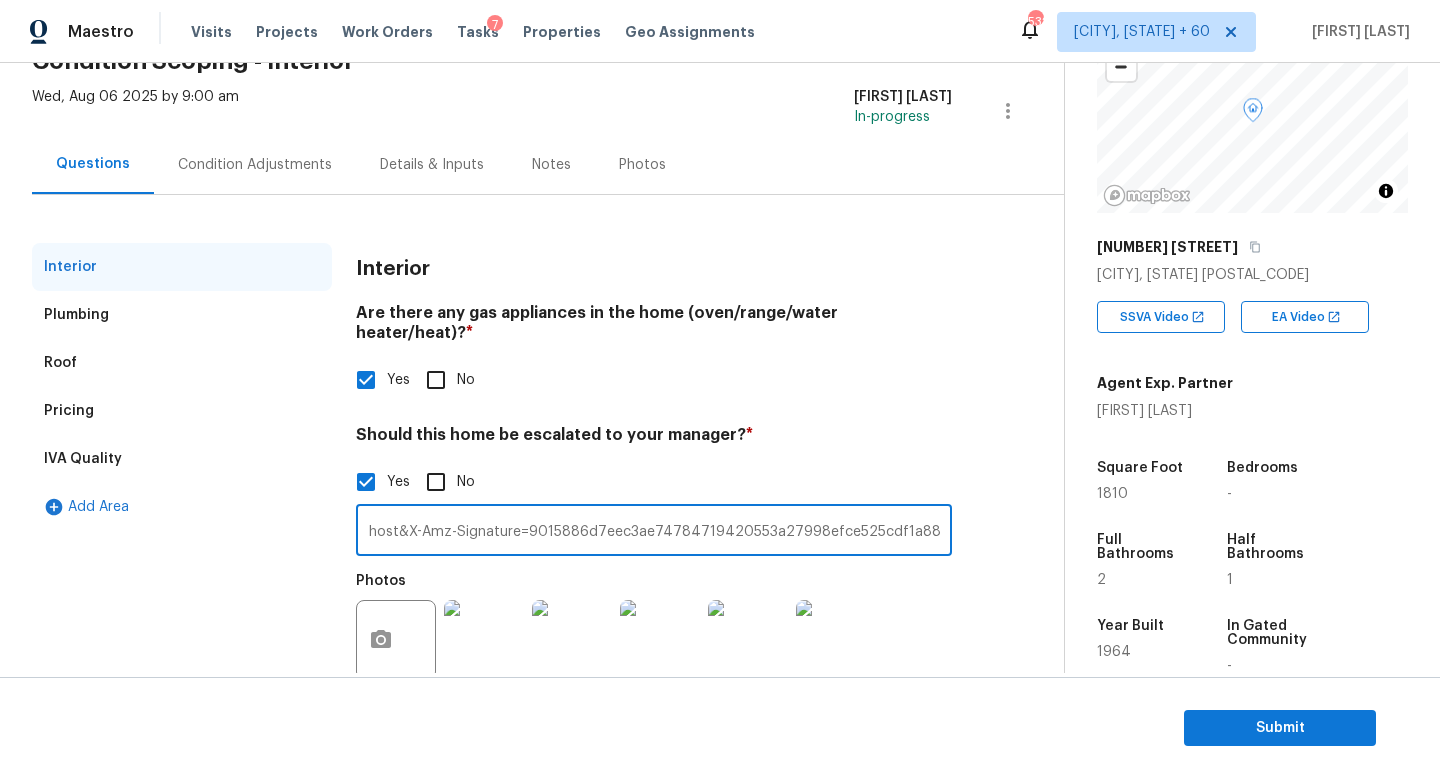 scroll, scrollTop: 0, scrollLeft: 0, axis: both 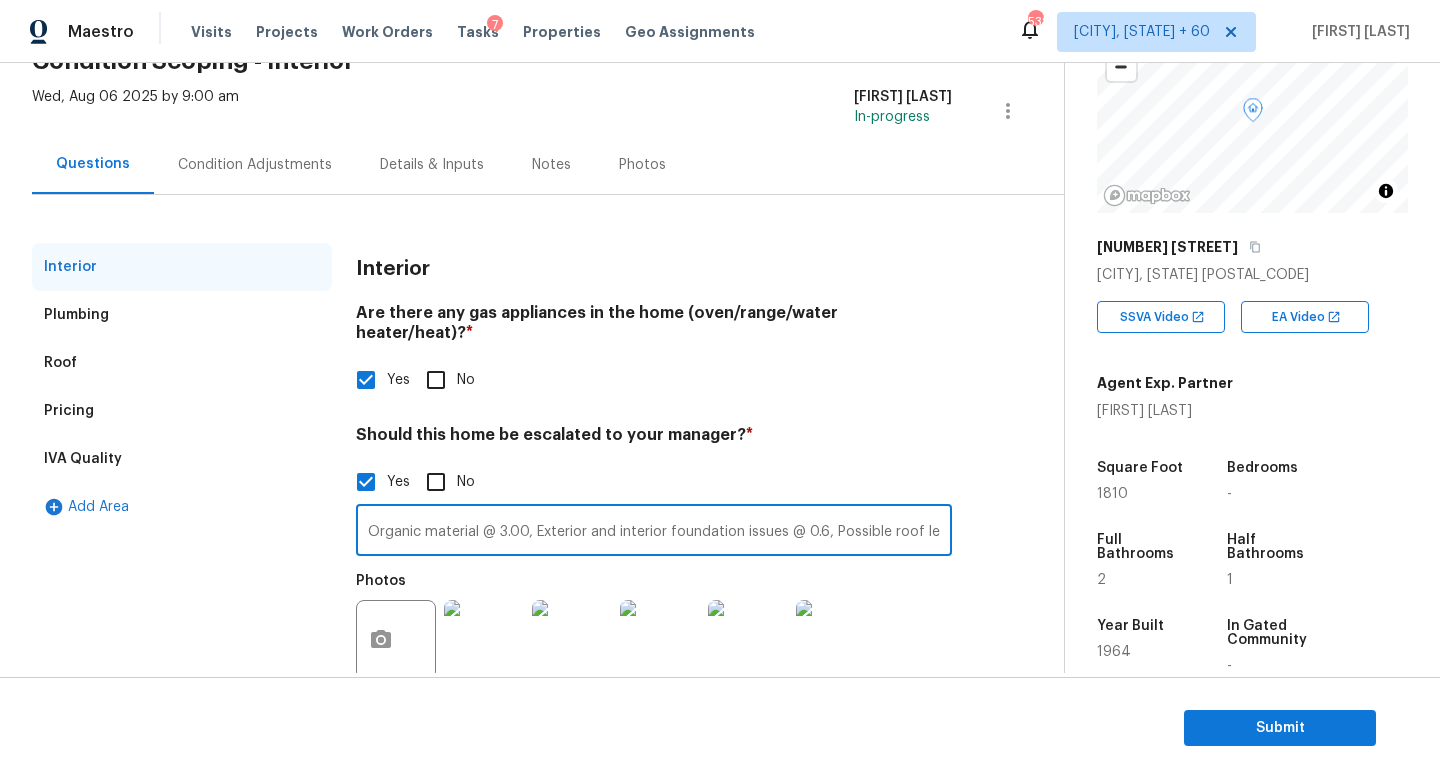 click on "Condition Adjustments" at bounding box center [255, 164] 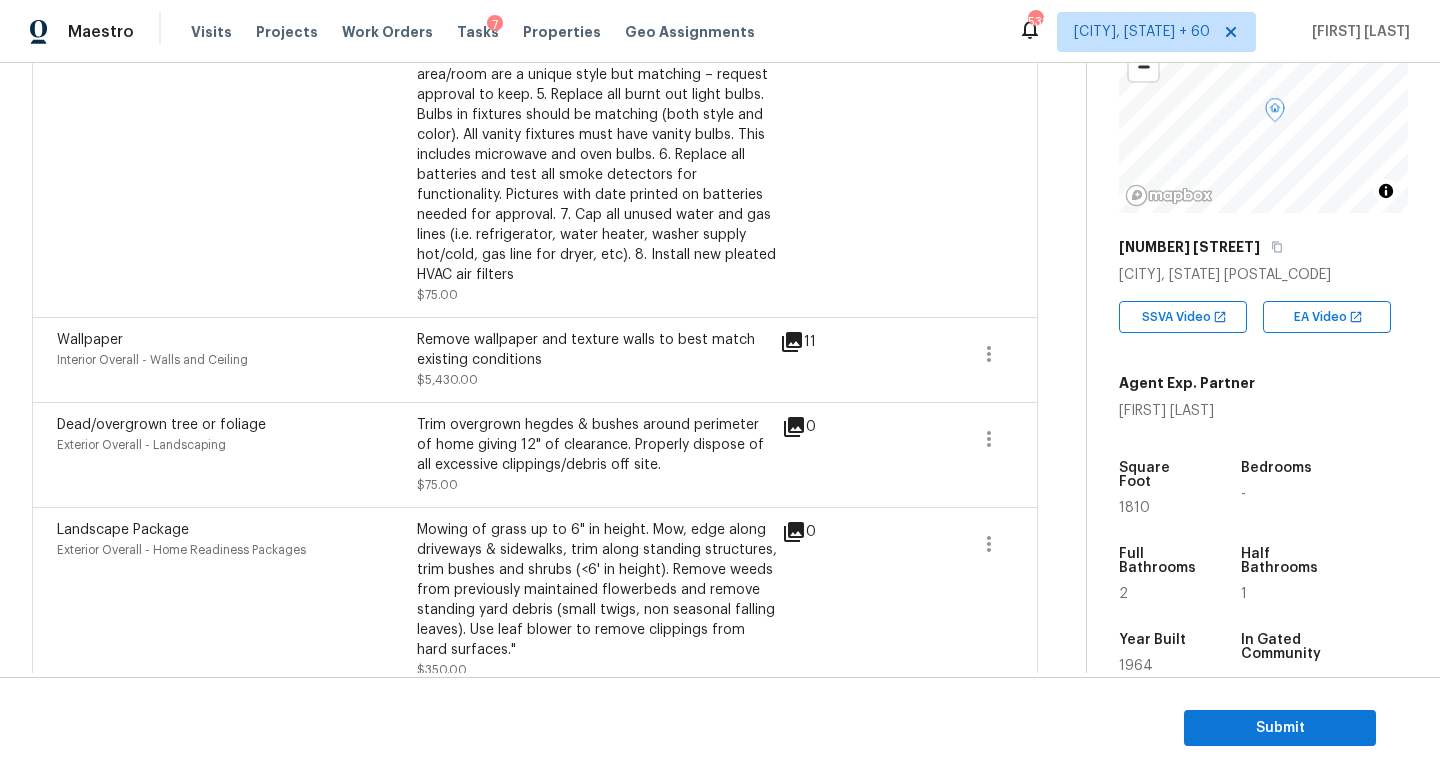 scroll, scrollTop: 0, scrollLeft: 0, axis: both 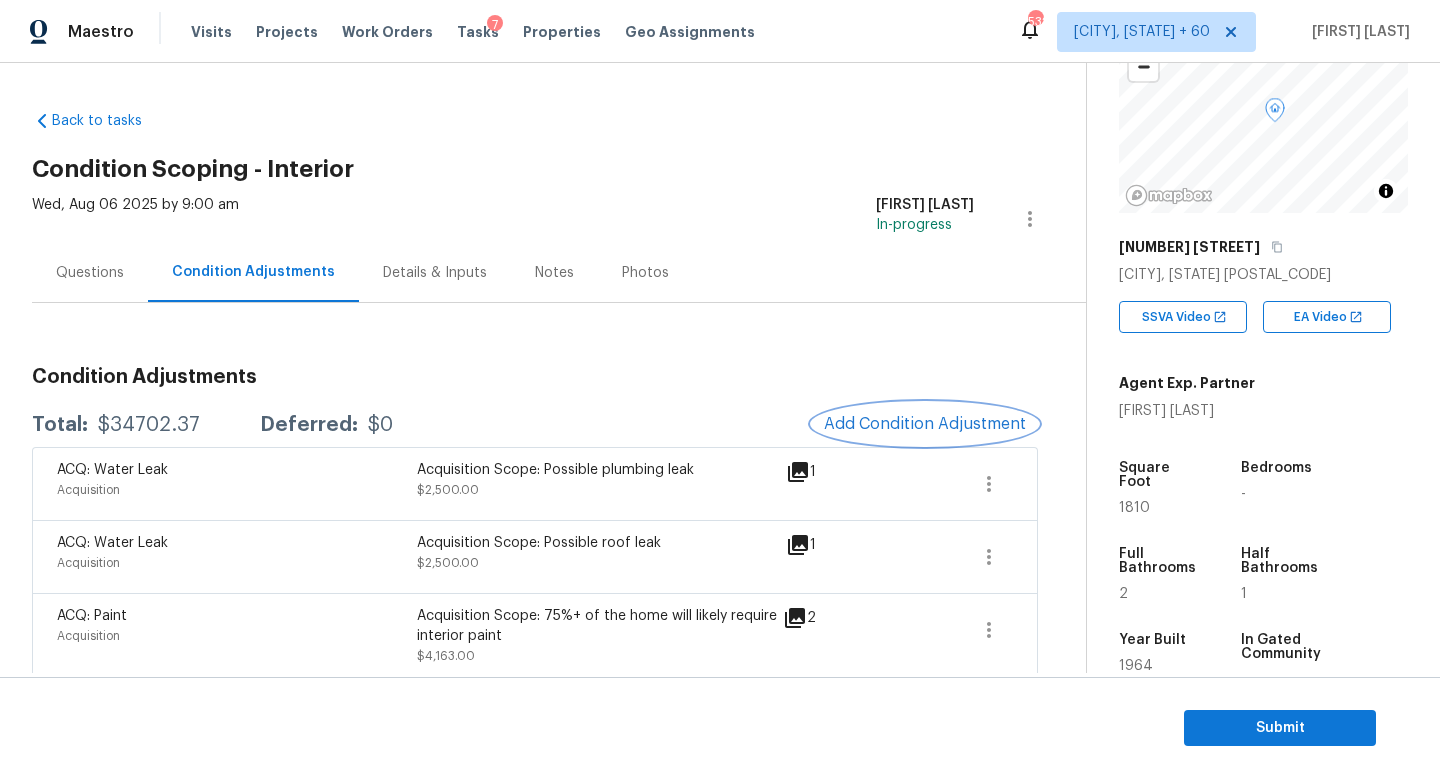 click on "Add Condition Adjustment" at bounding box center [925, 424] 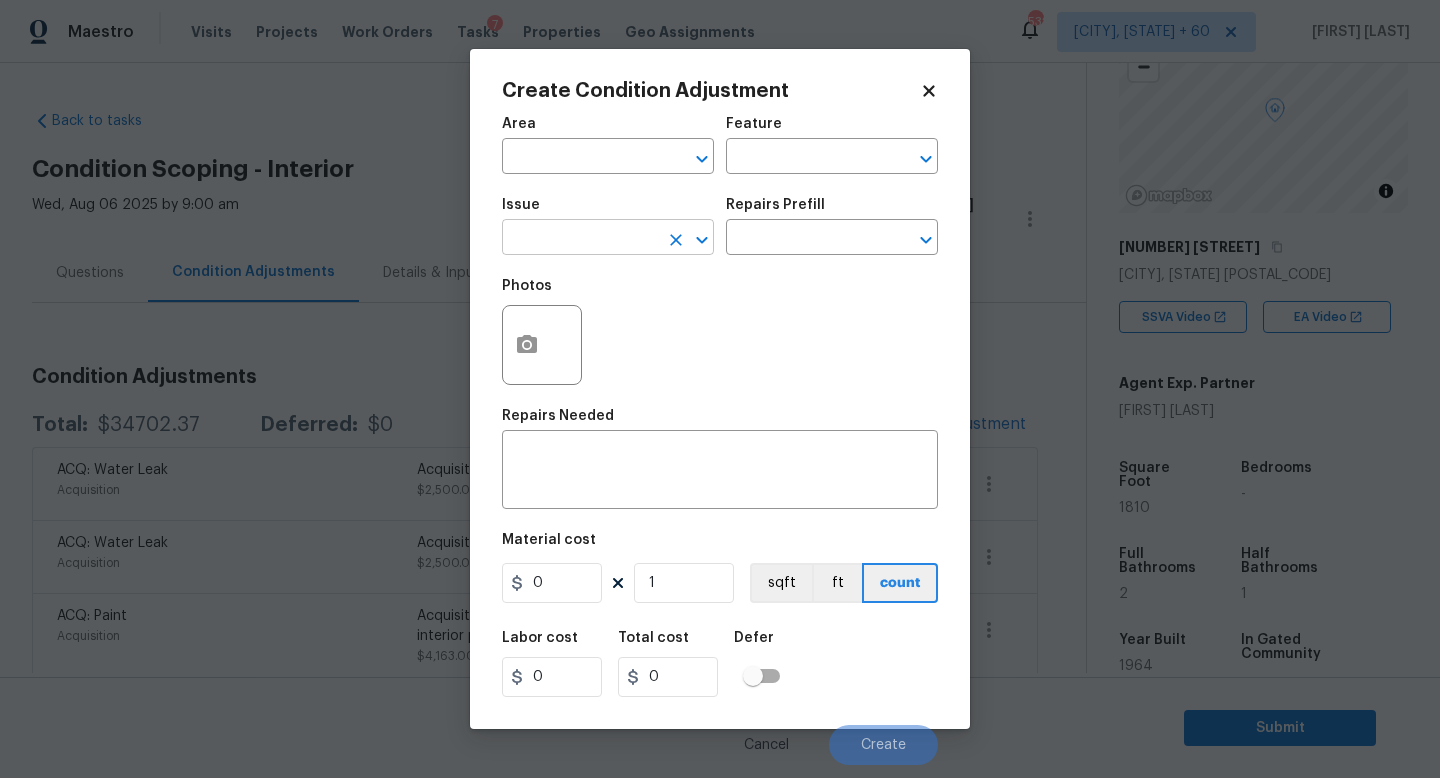 click at bounding box center [580, 239] 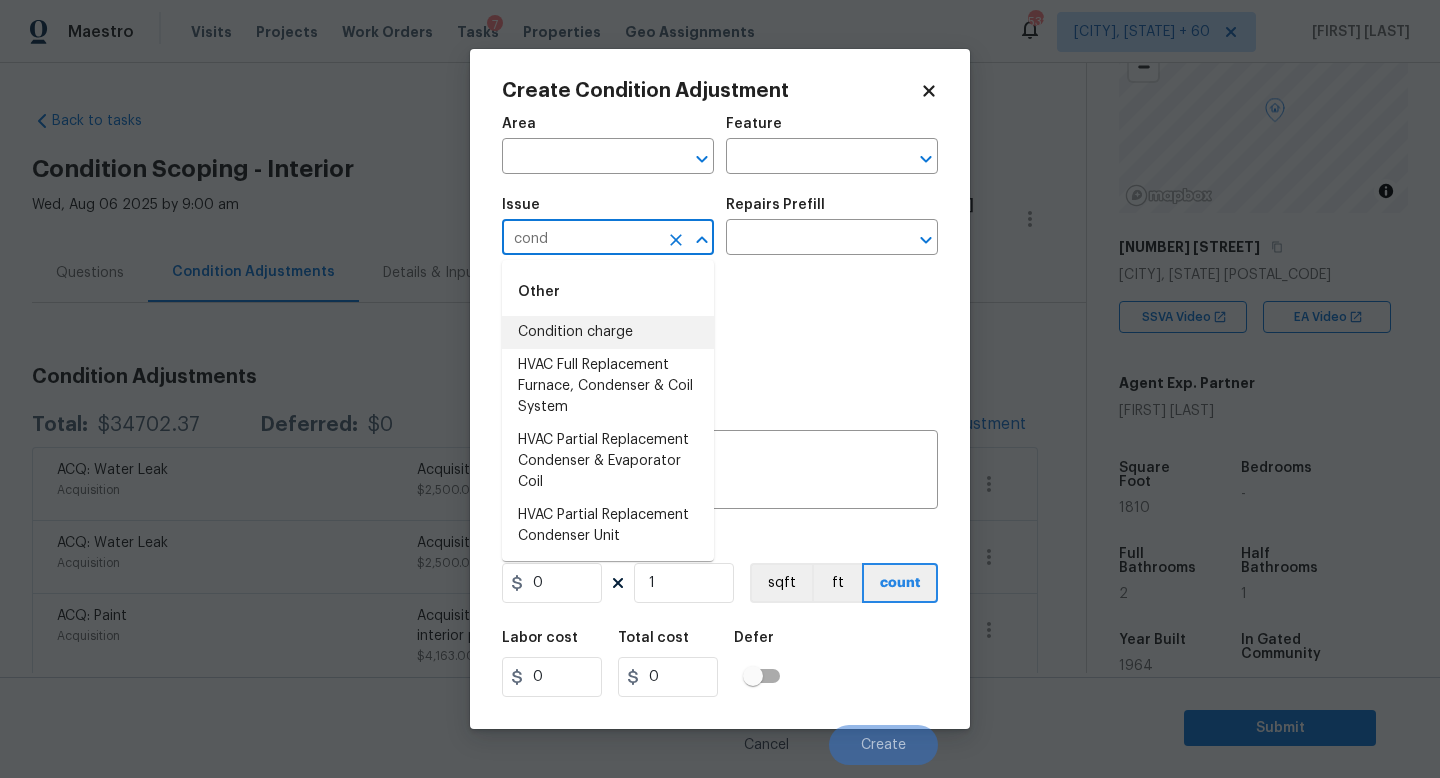 click on "Condition charge" at bounding box center [608, 332] 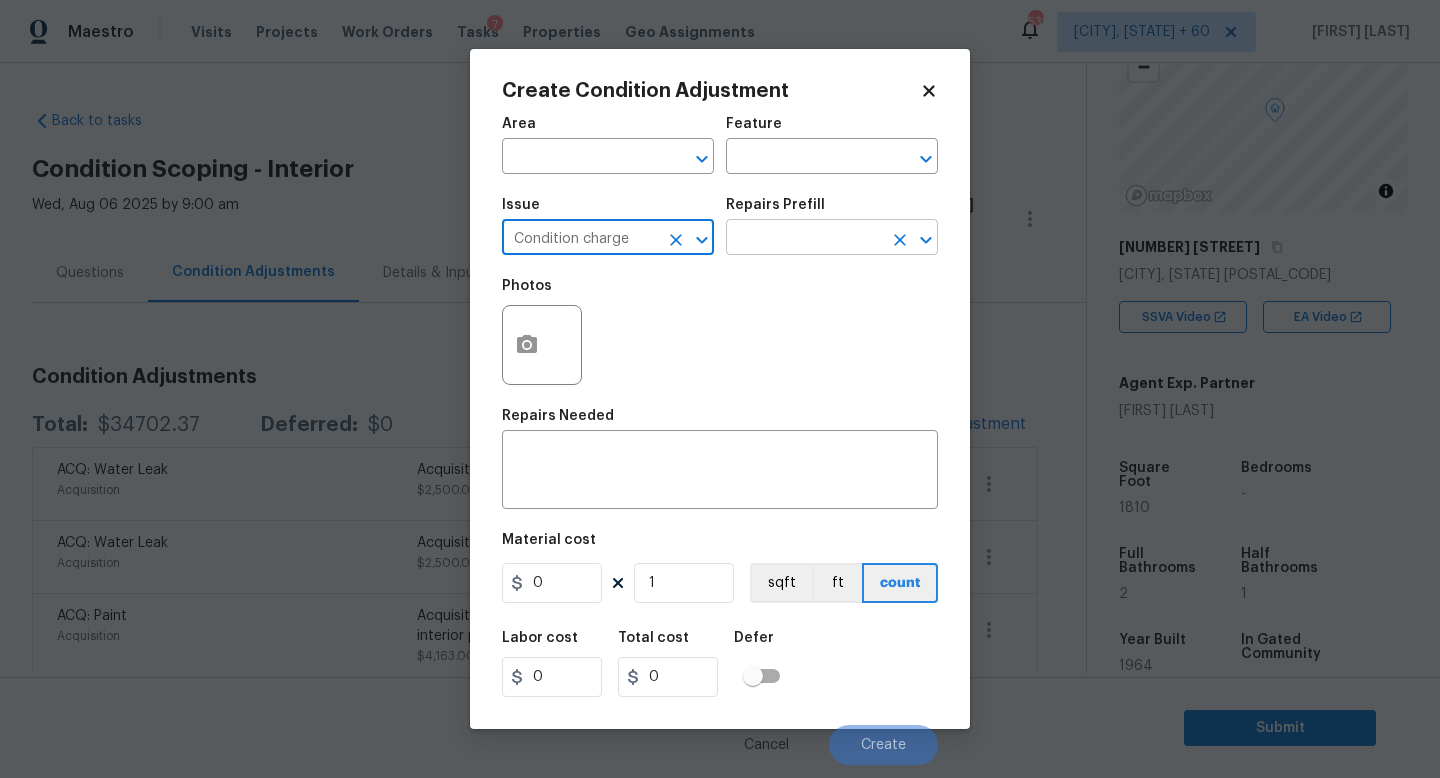 type on "Condition charge" 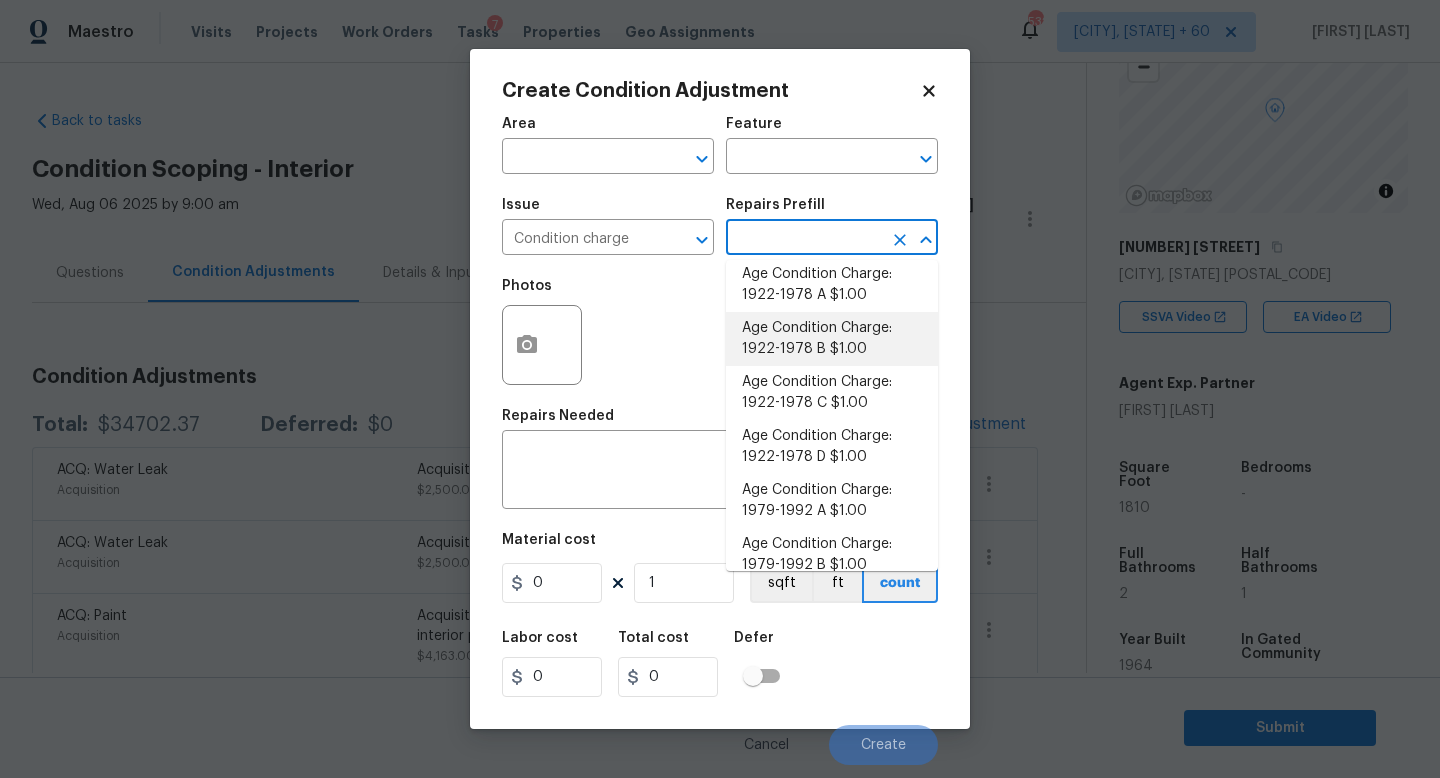 scroll, scrollTop: 0, scrollLeft: 0, axis: both 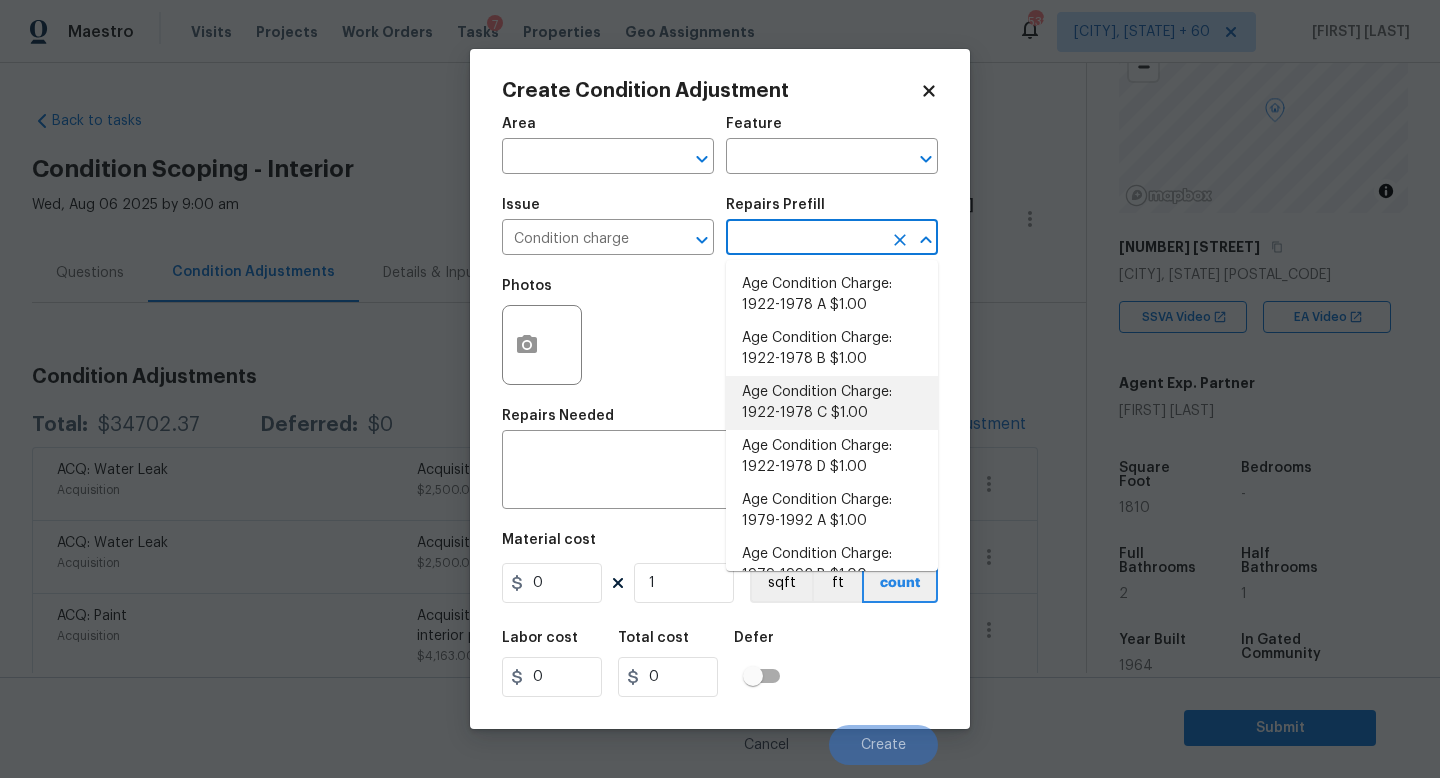 click on "Age Condition Charge: 1922-1978 C	 $1.00" at bounding box center (832, 403) 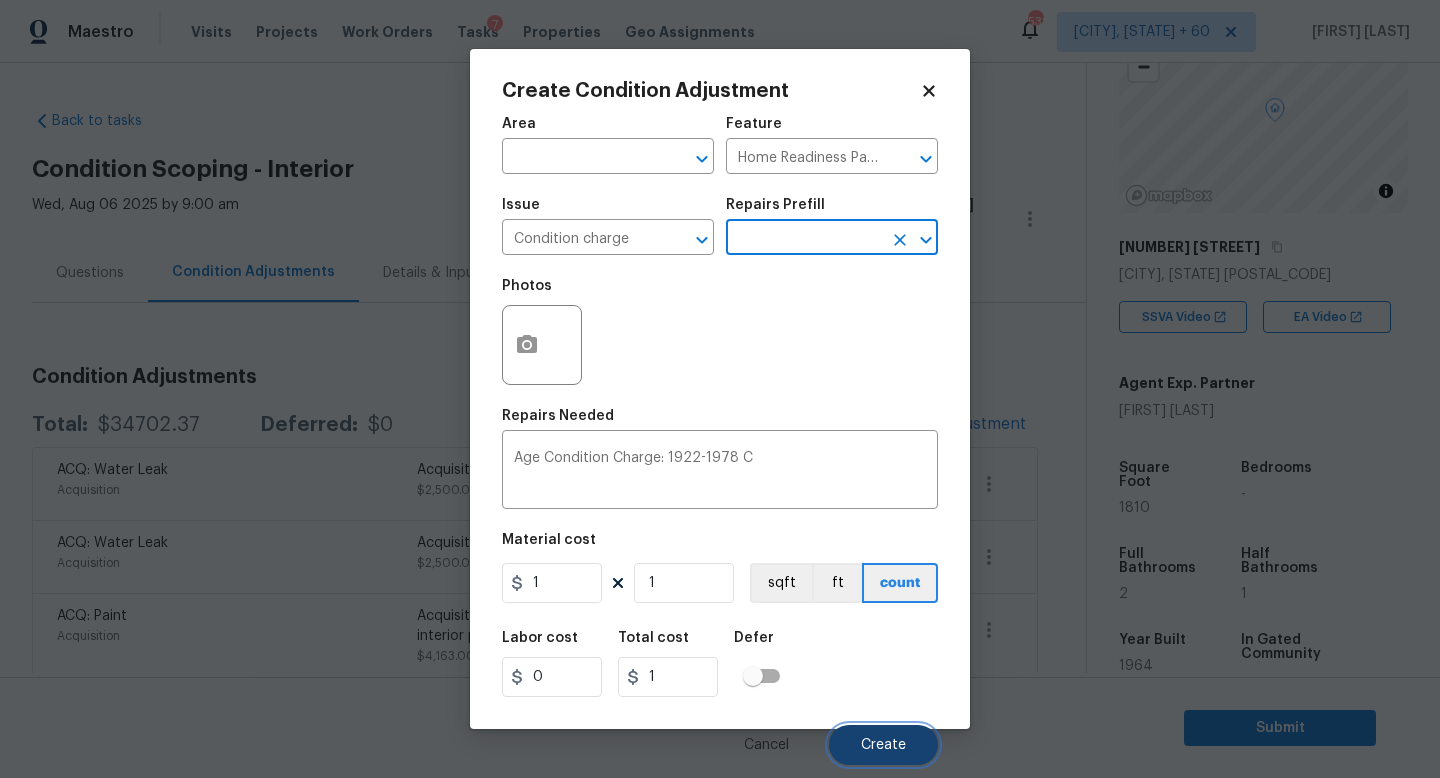 click on "Create" at bounding box center (883, 745) 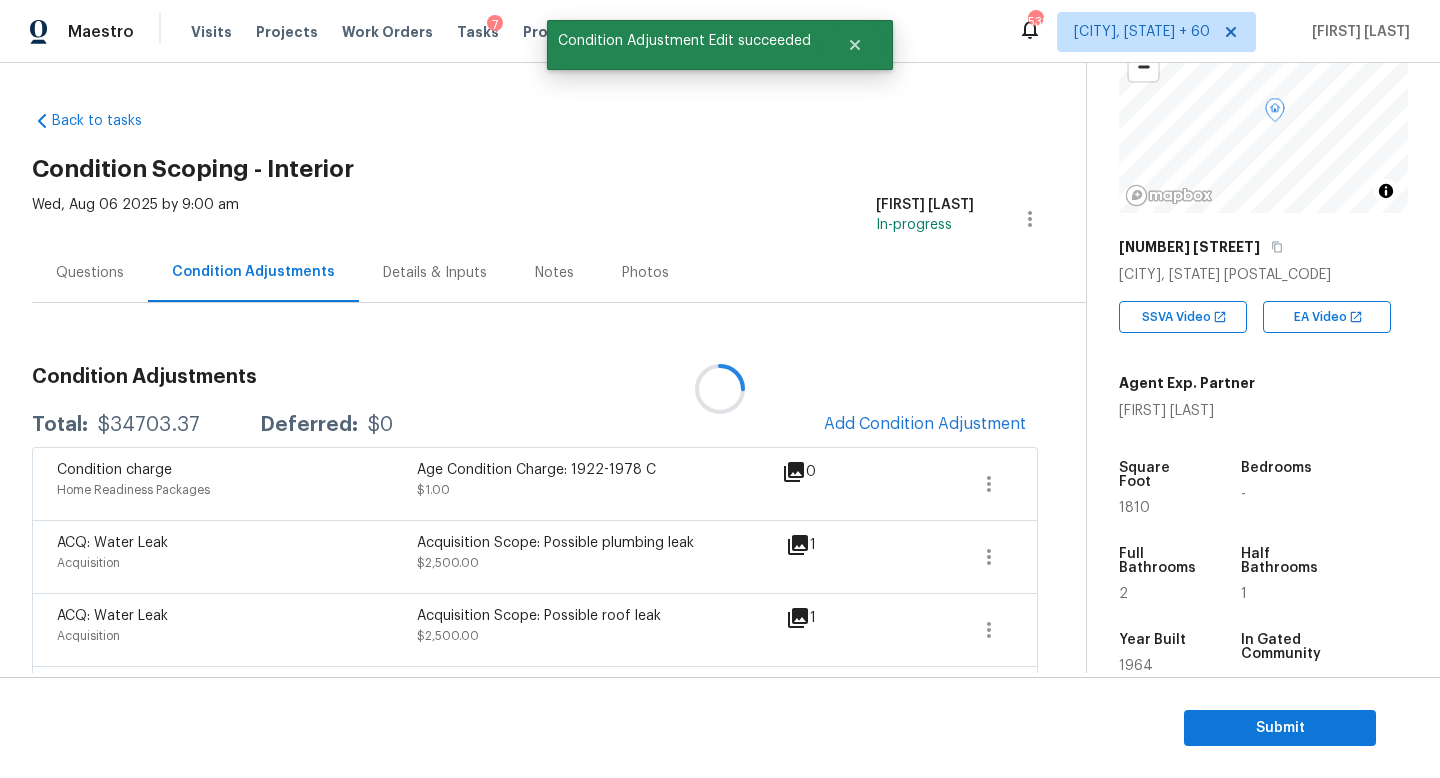 click at bounding box center [720, 389] 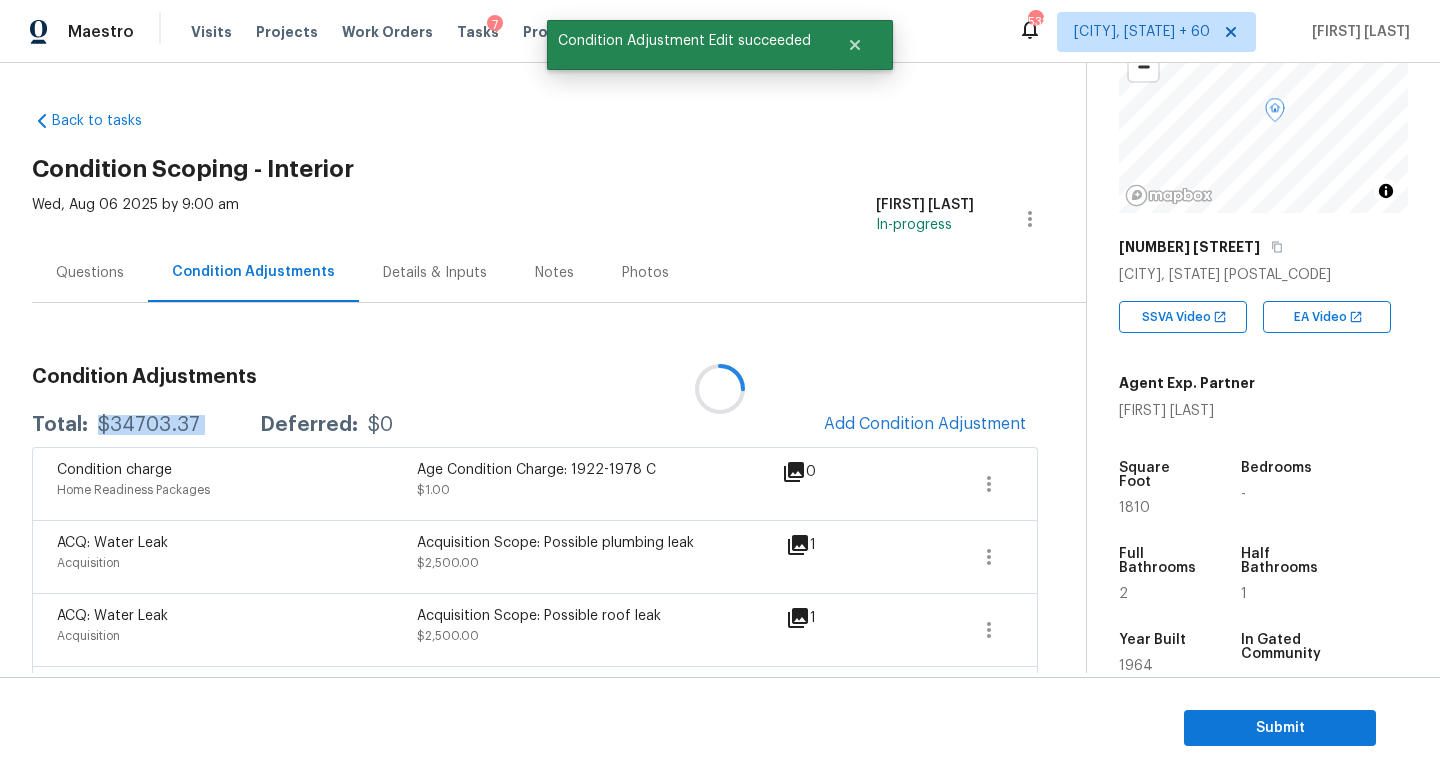 click on "$34703.37" at bounding box center (149, 425) 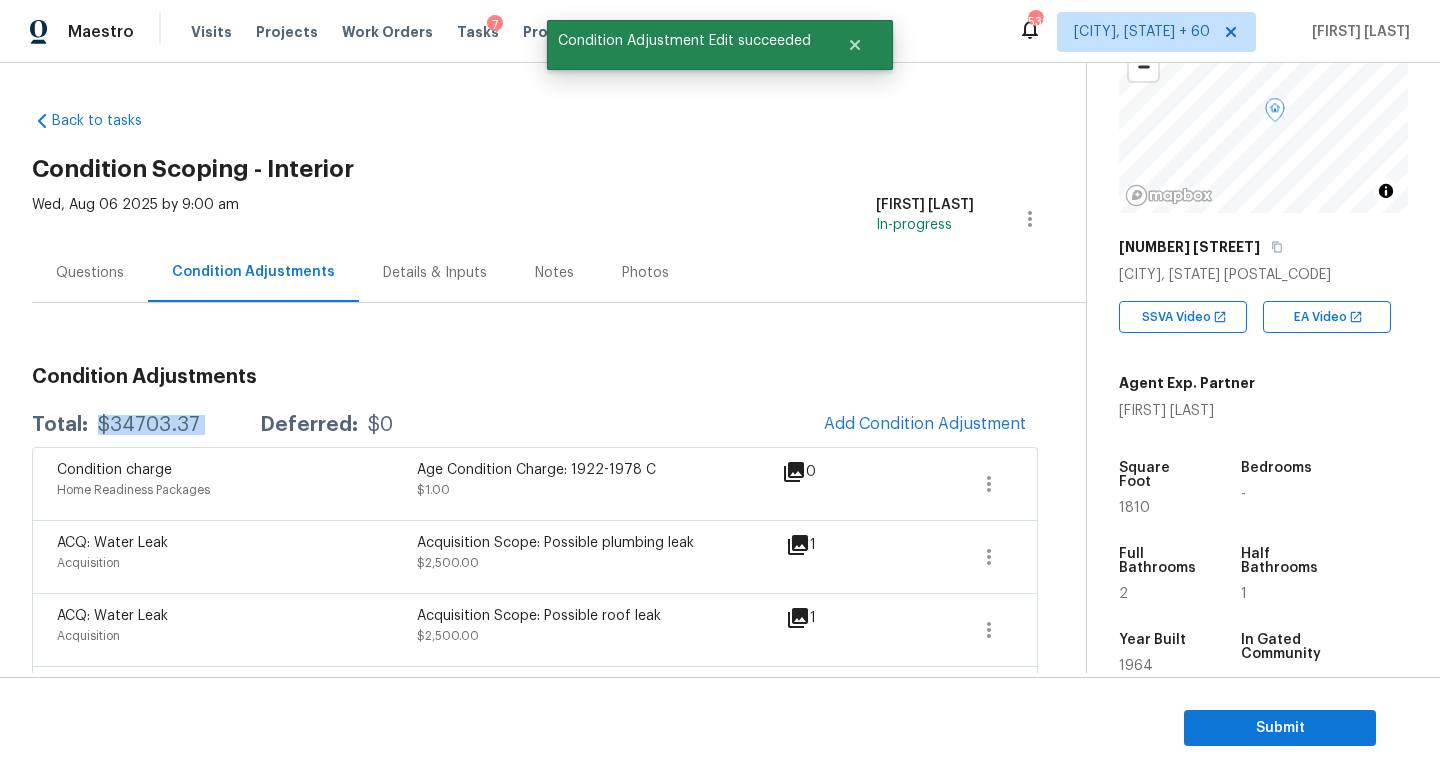 copy on "$34703.37" 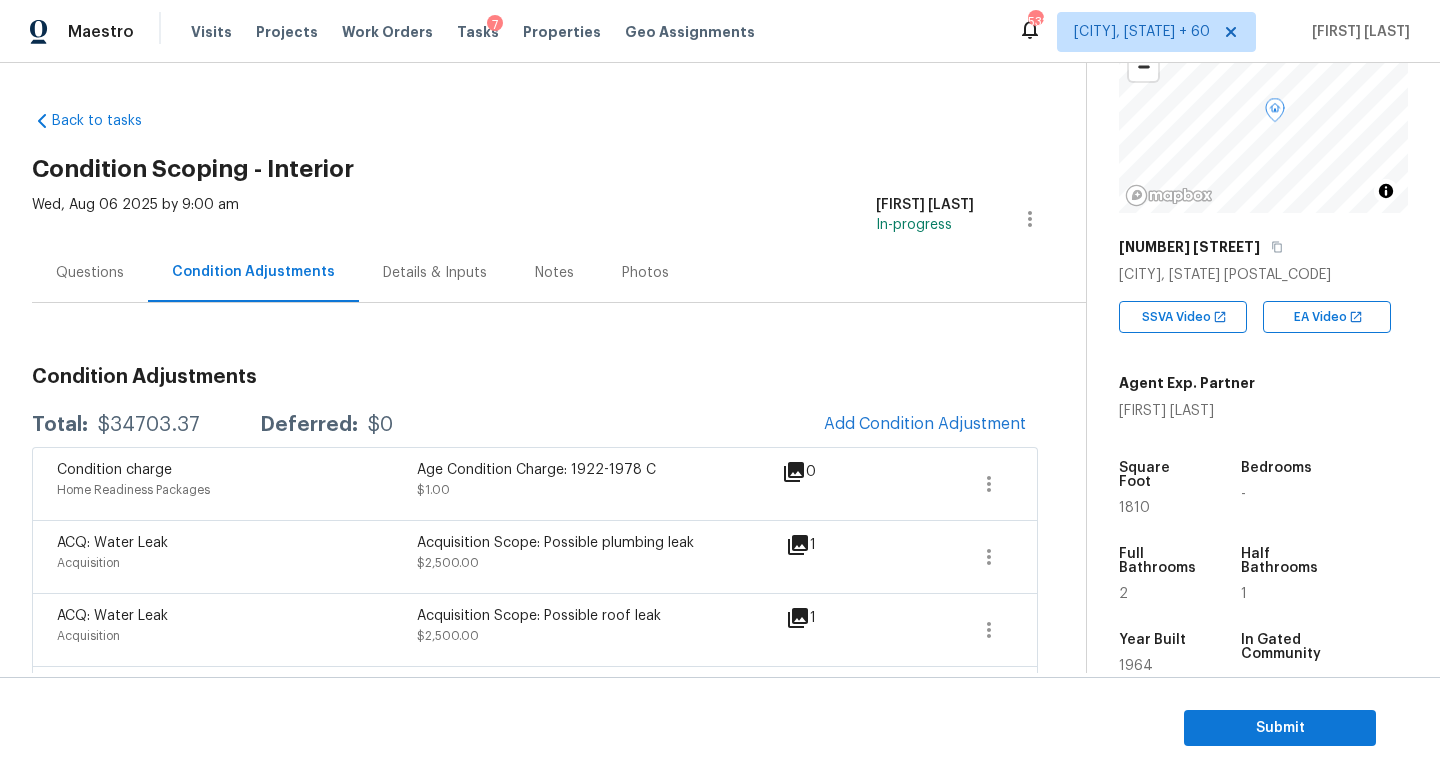 click on "Questions" at bounding box center (90, 273) 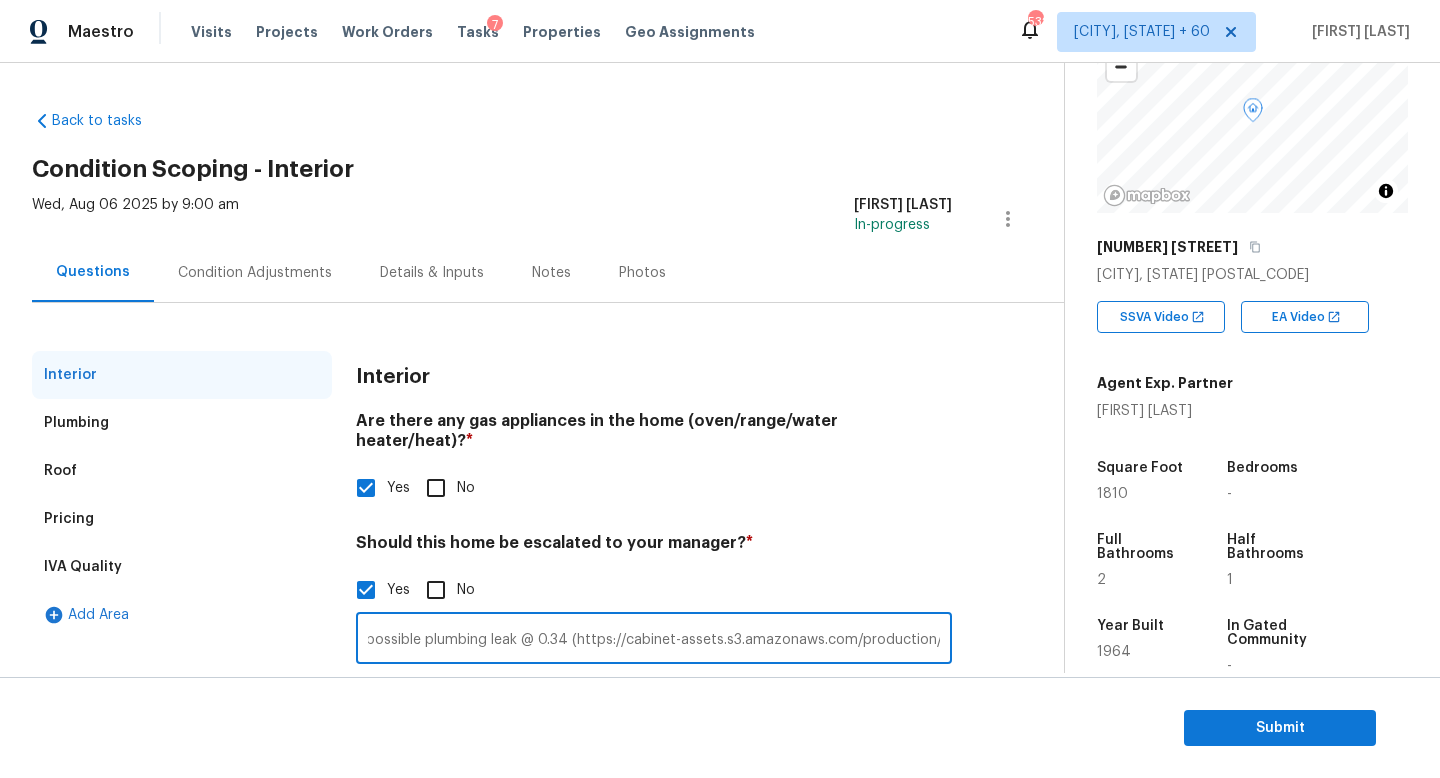 scroll, scrollTop: 0, scrollLeft: 641, axis: horizontal 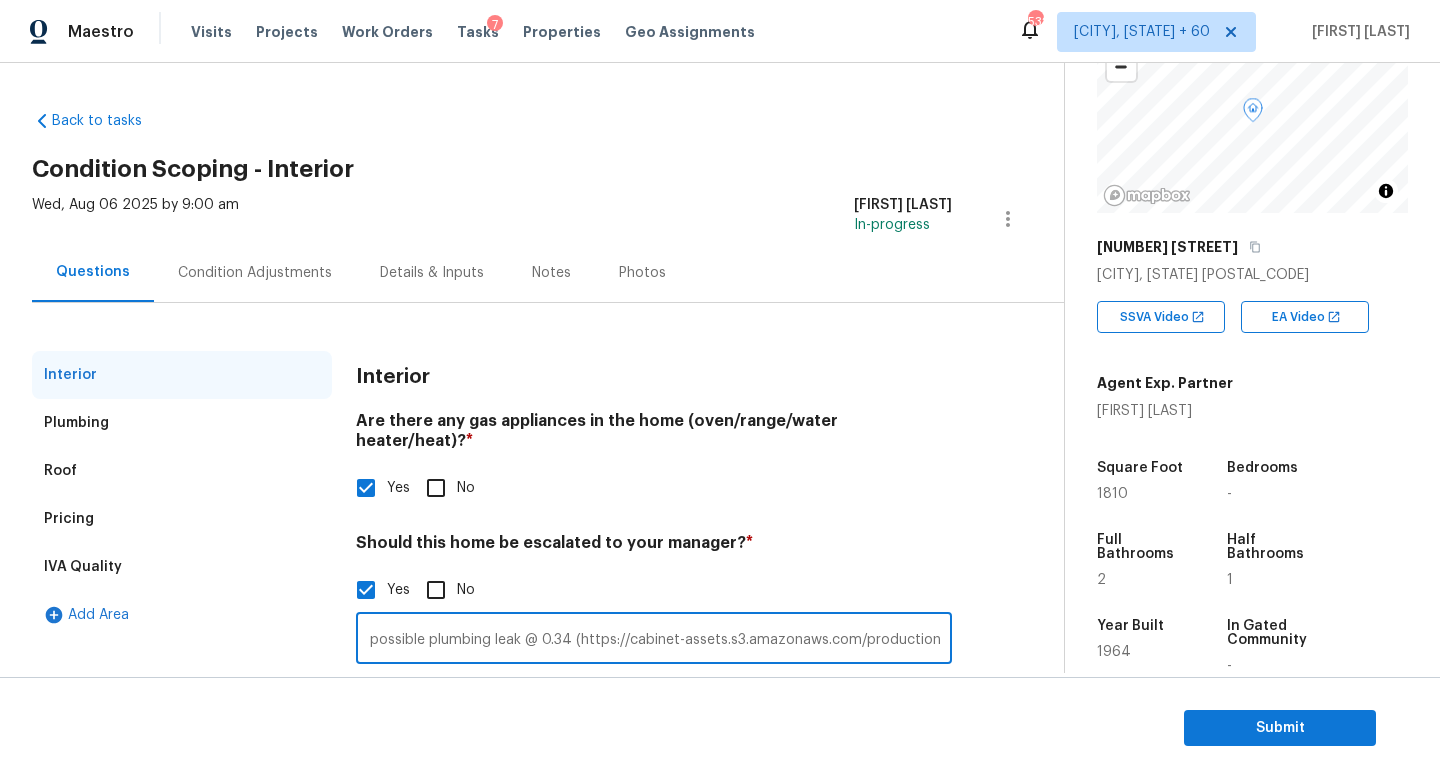 drag, startPoint x: 370, startPoint y: 623, endPoint x: 560, endPoint y: 621, distance: 190.01053 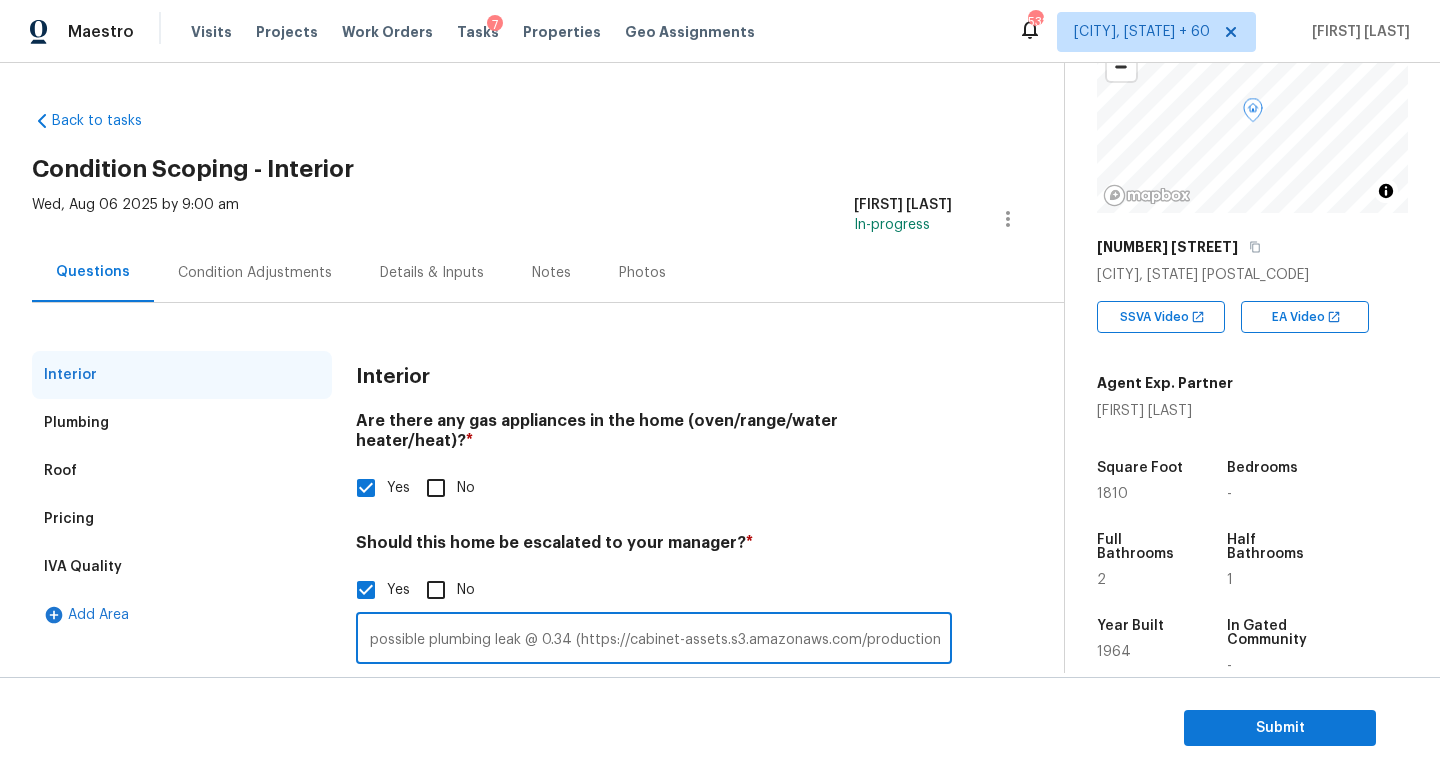 scroll, scrollTop: 0, scrollLeft: 0, axis: both 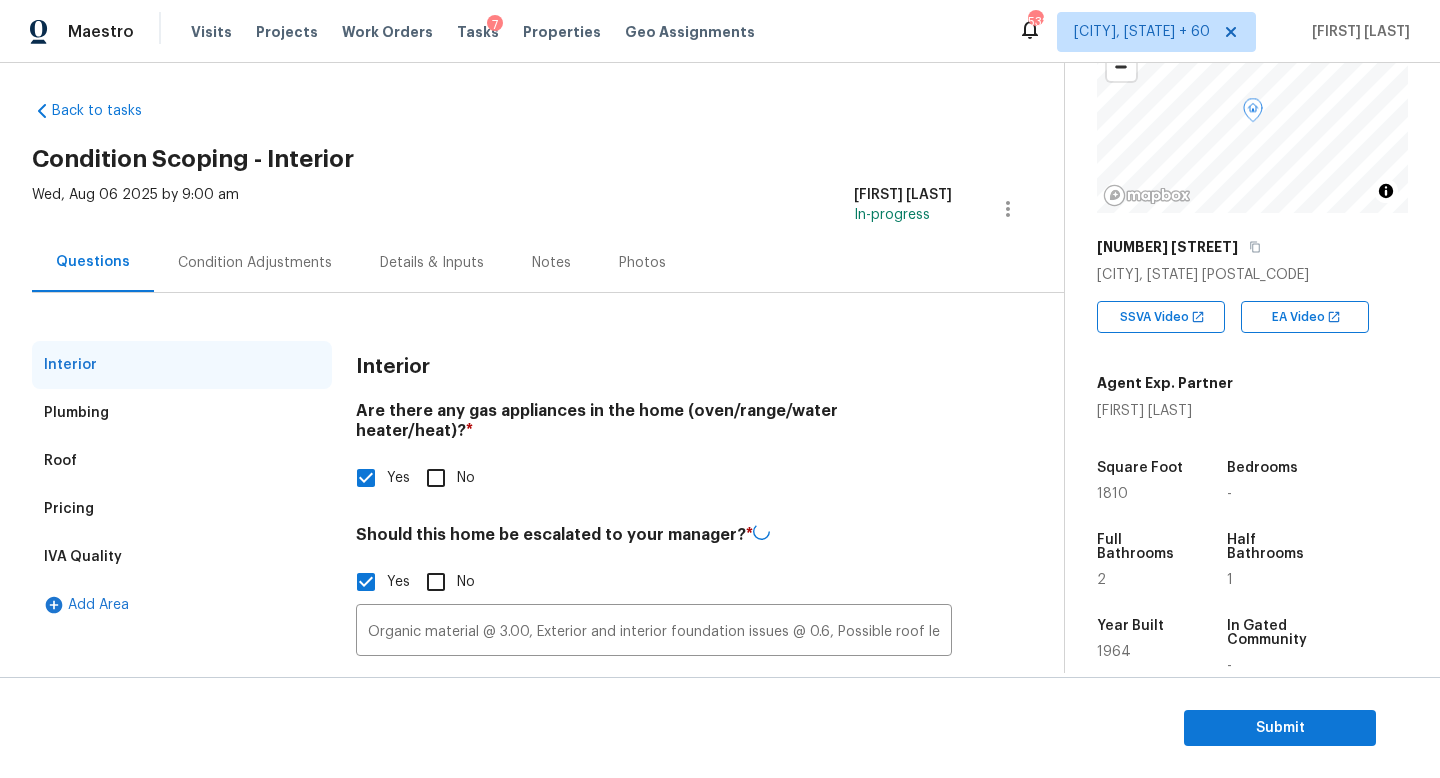 click on "Condition Adjustments" at bounding box center (255, 263) 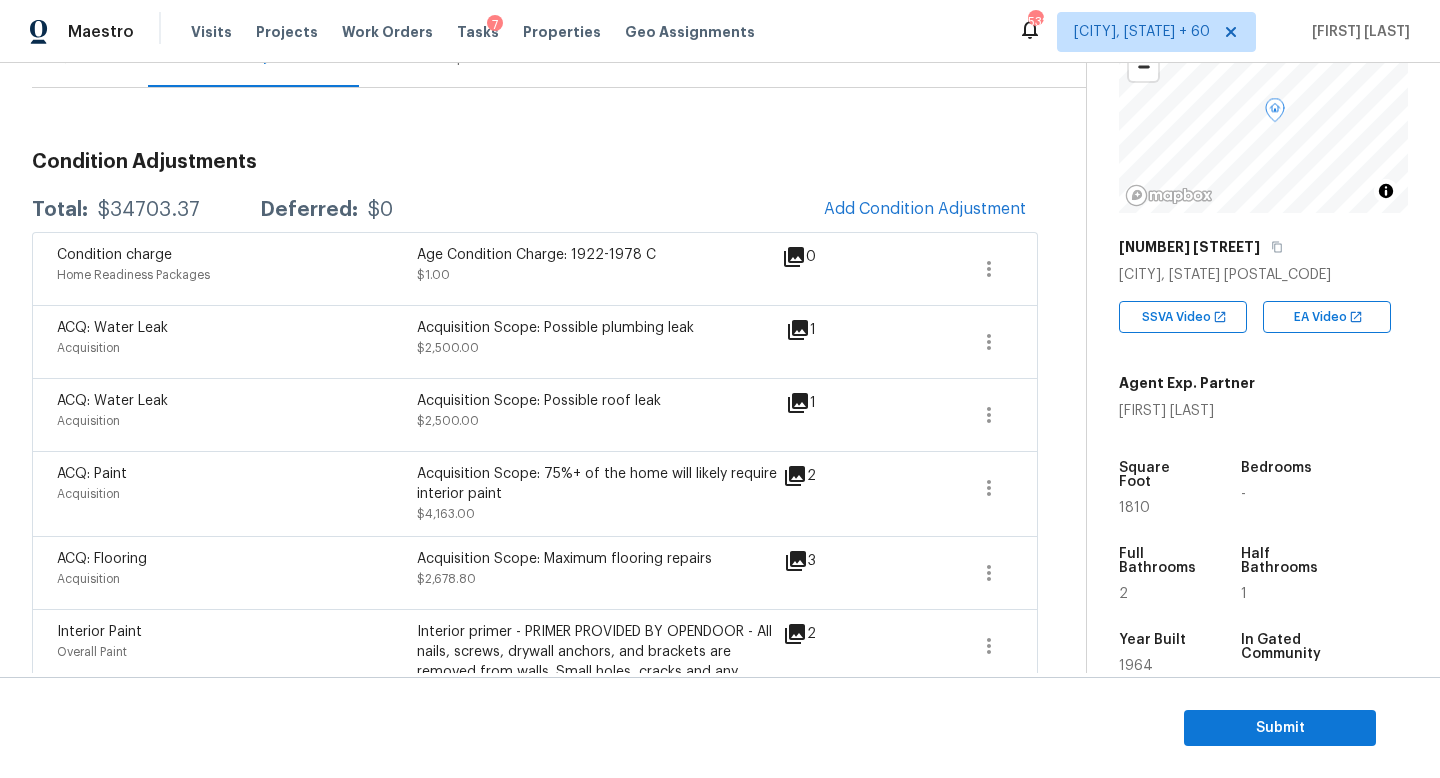 scroll, scrollTop: 159, scrollLeft: 0, axis: vertical 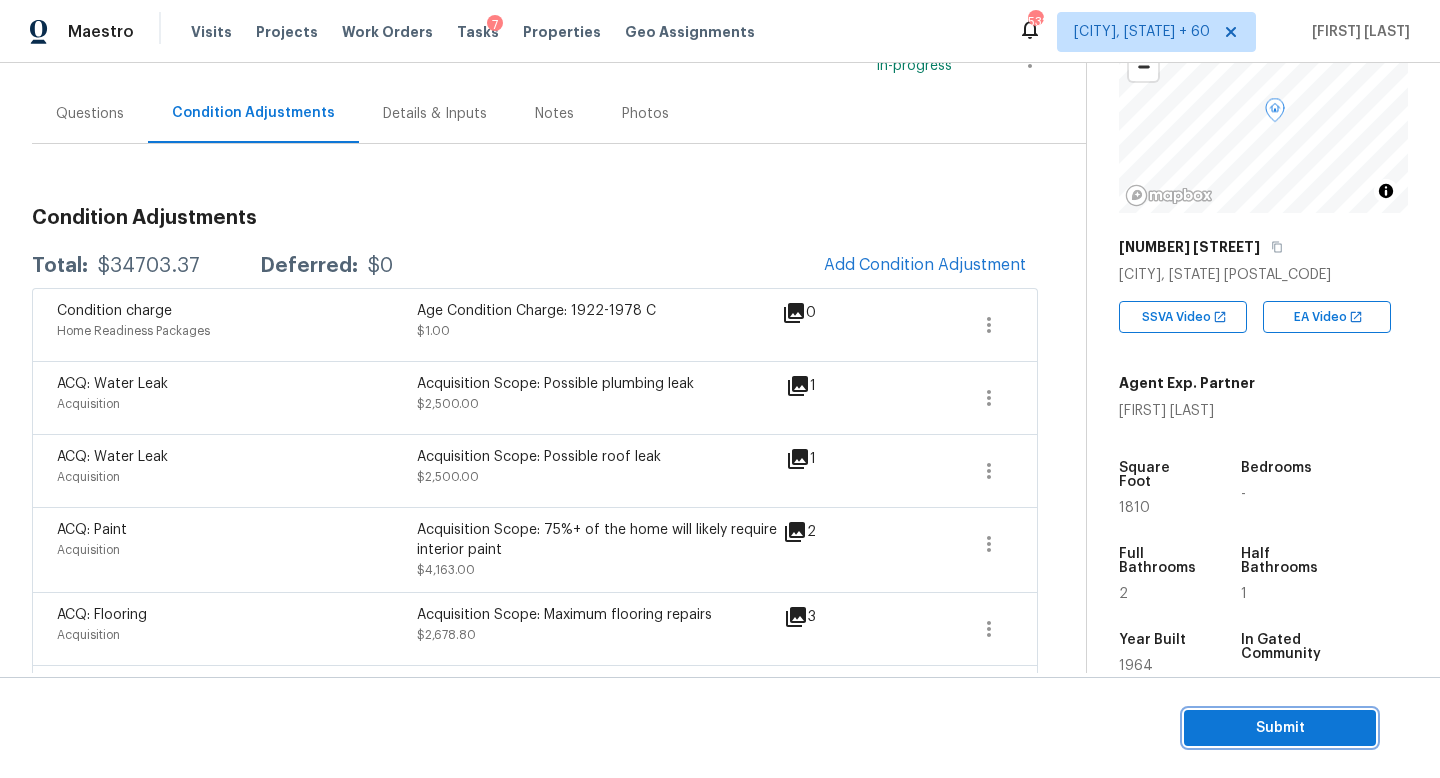 click on "Submit" at bounding box center (1280, 728) 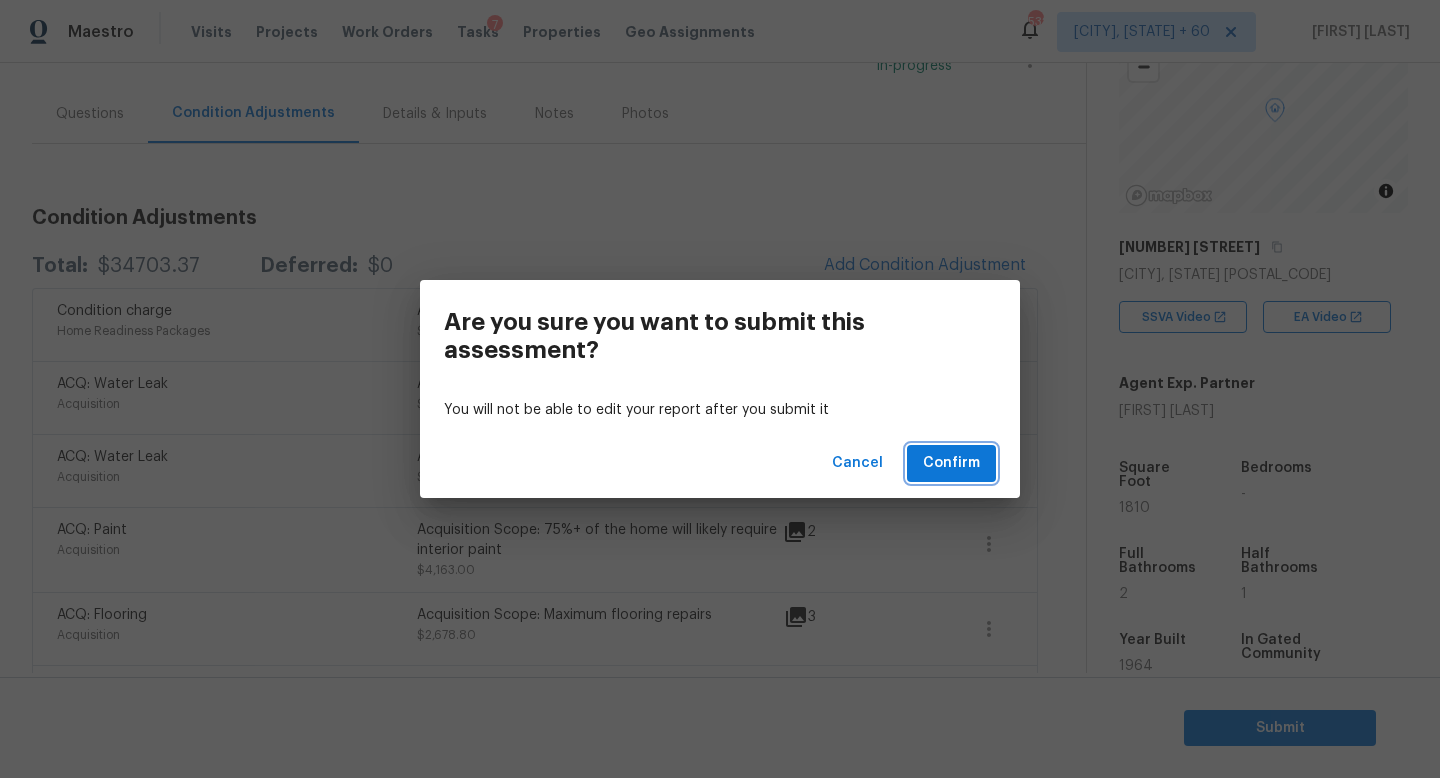 click on "Confirm" at bounding box center (951, 463) 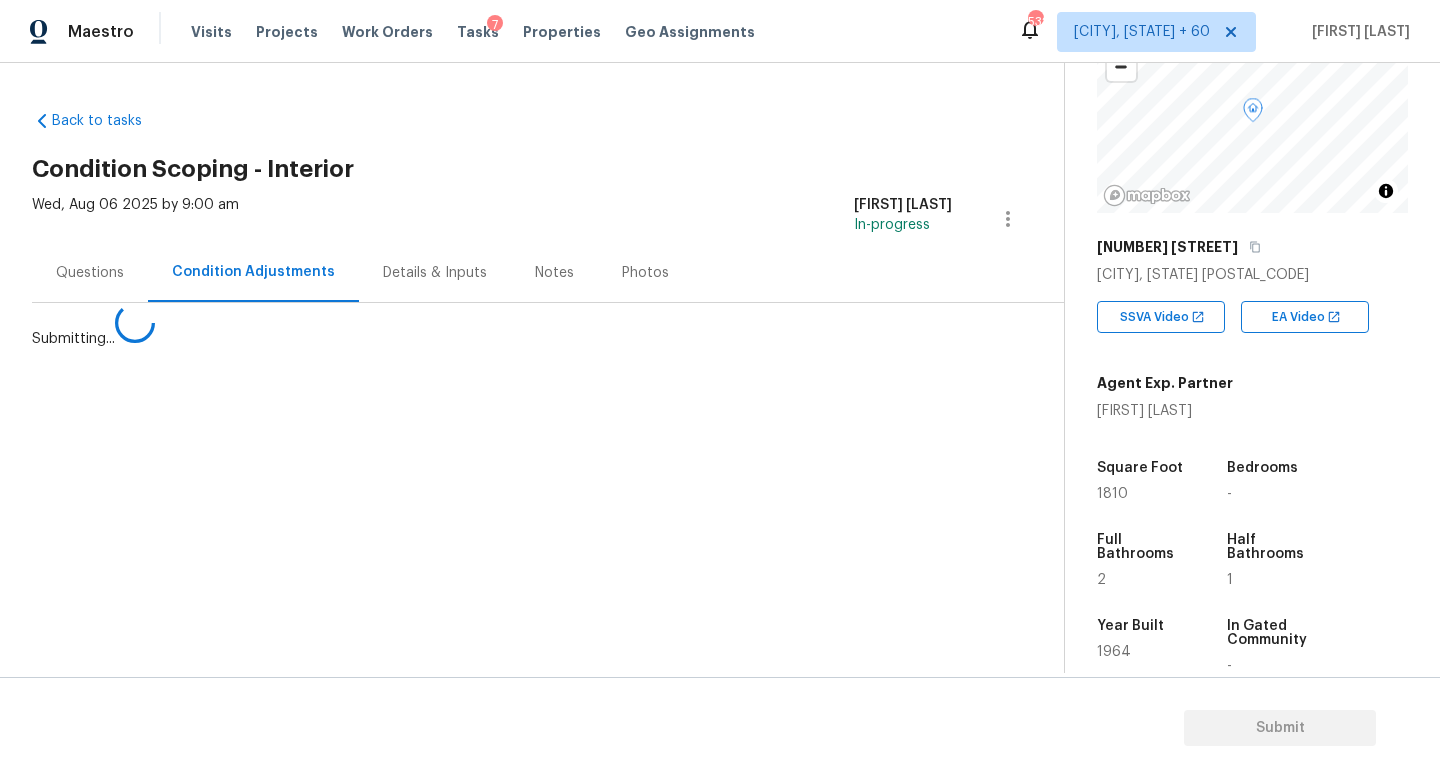 scroll, scrollTop: 0, scrollLeft: 0, axis: both 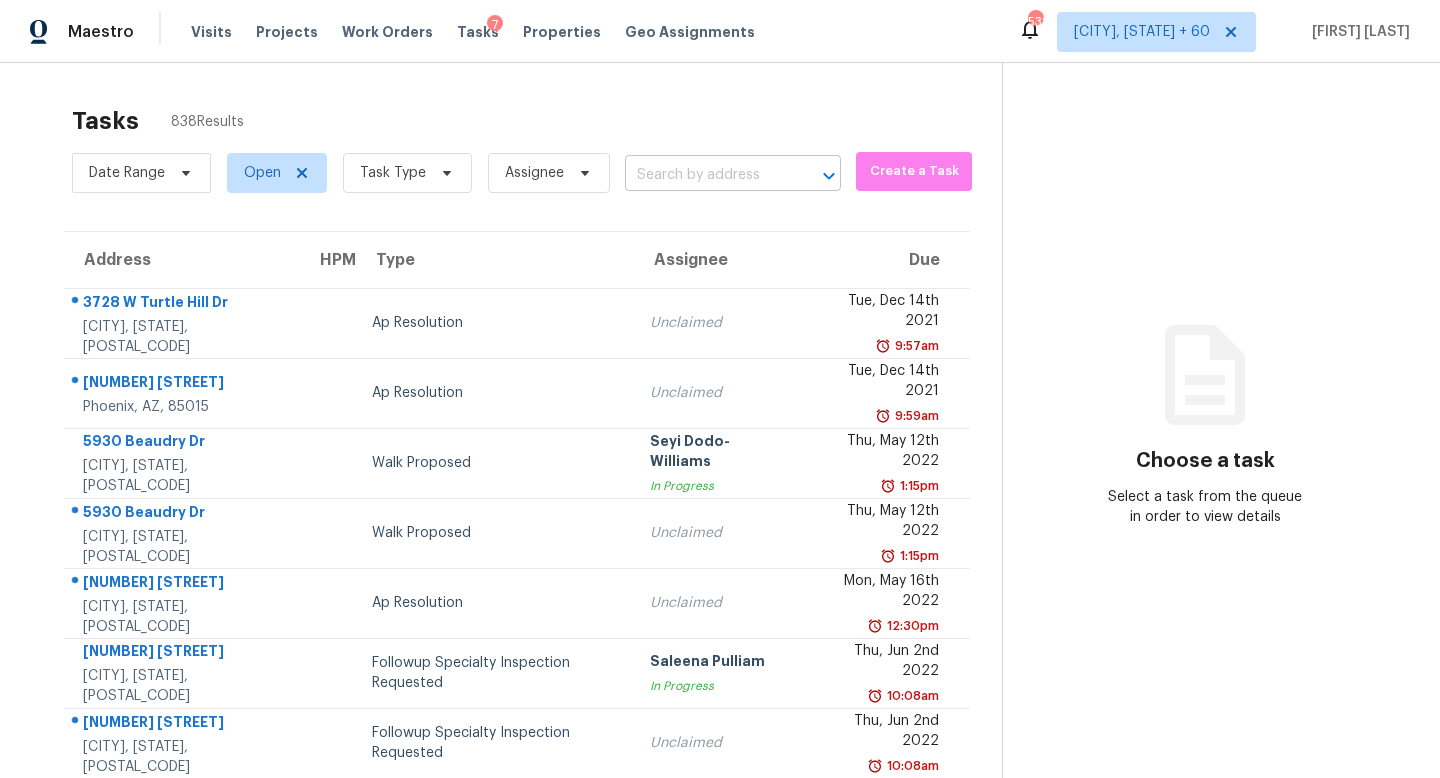 click at bounding box center (705, 175) 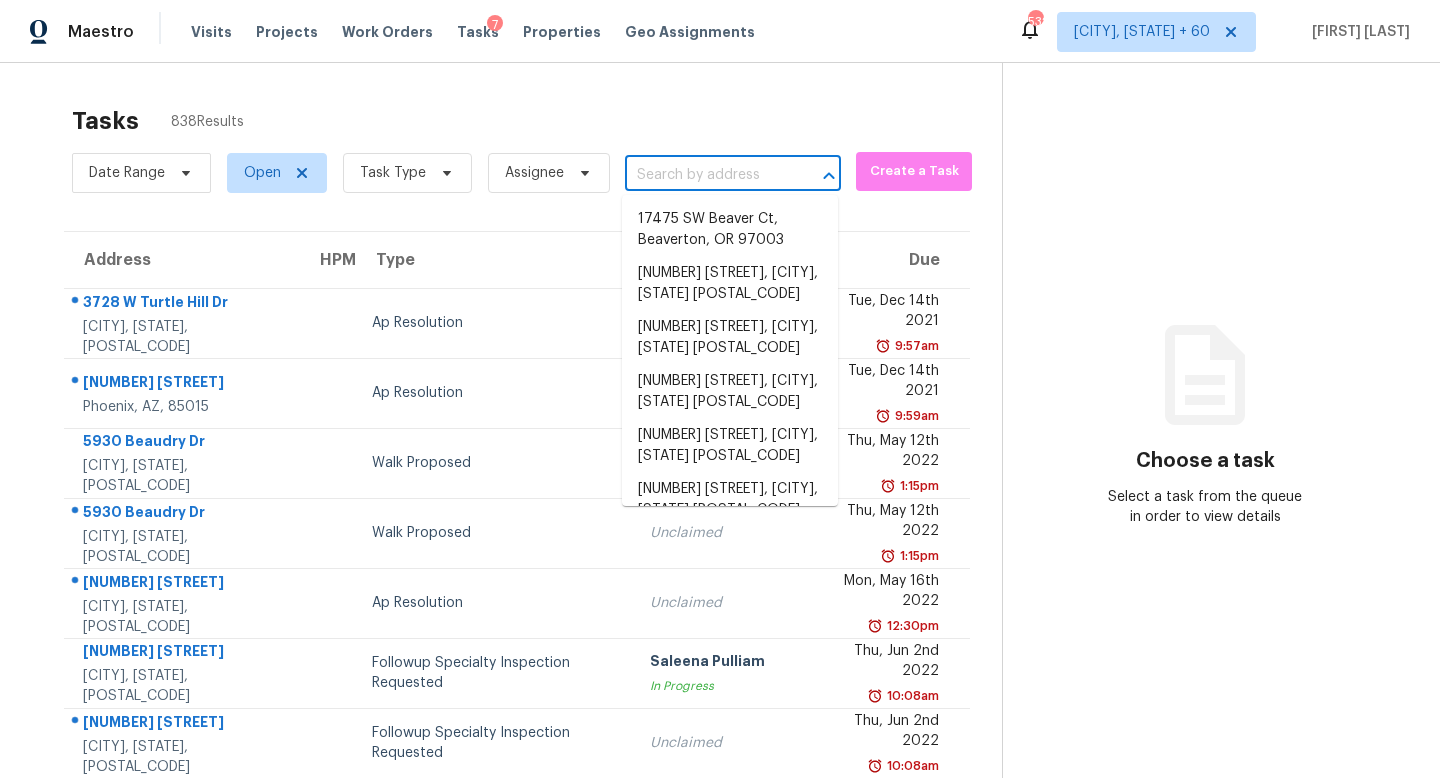 paste on "2169 Barx Dr Little Elm, TX, 75068" 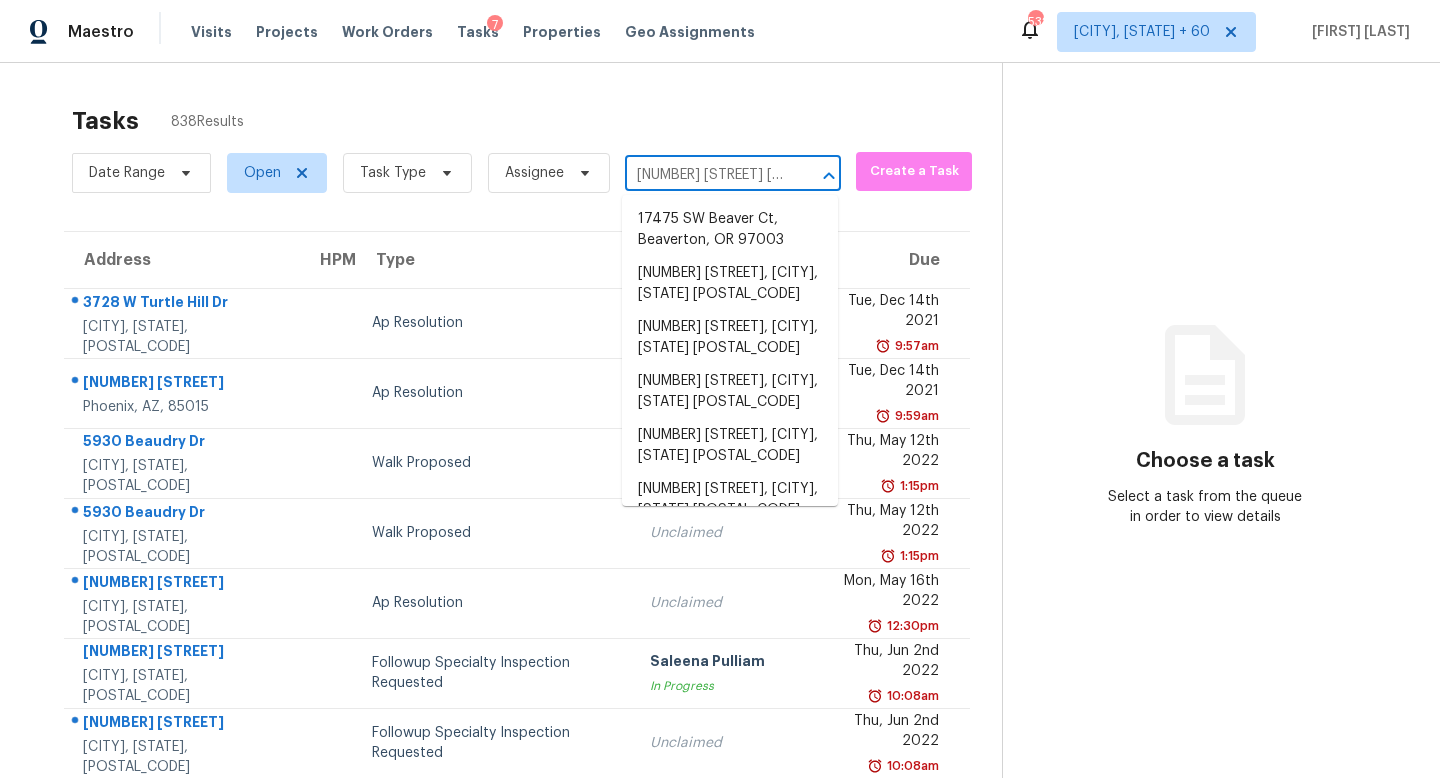 scroll, scrollTop: 0, scrollLeft: 72, axis: horizontal 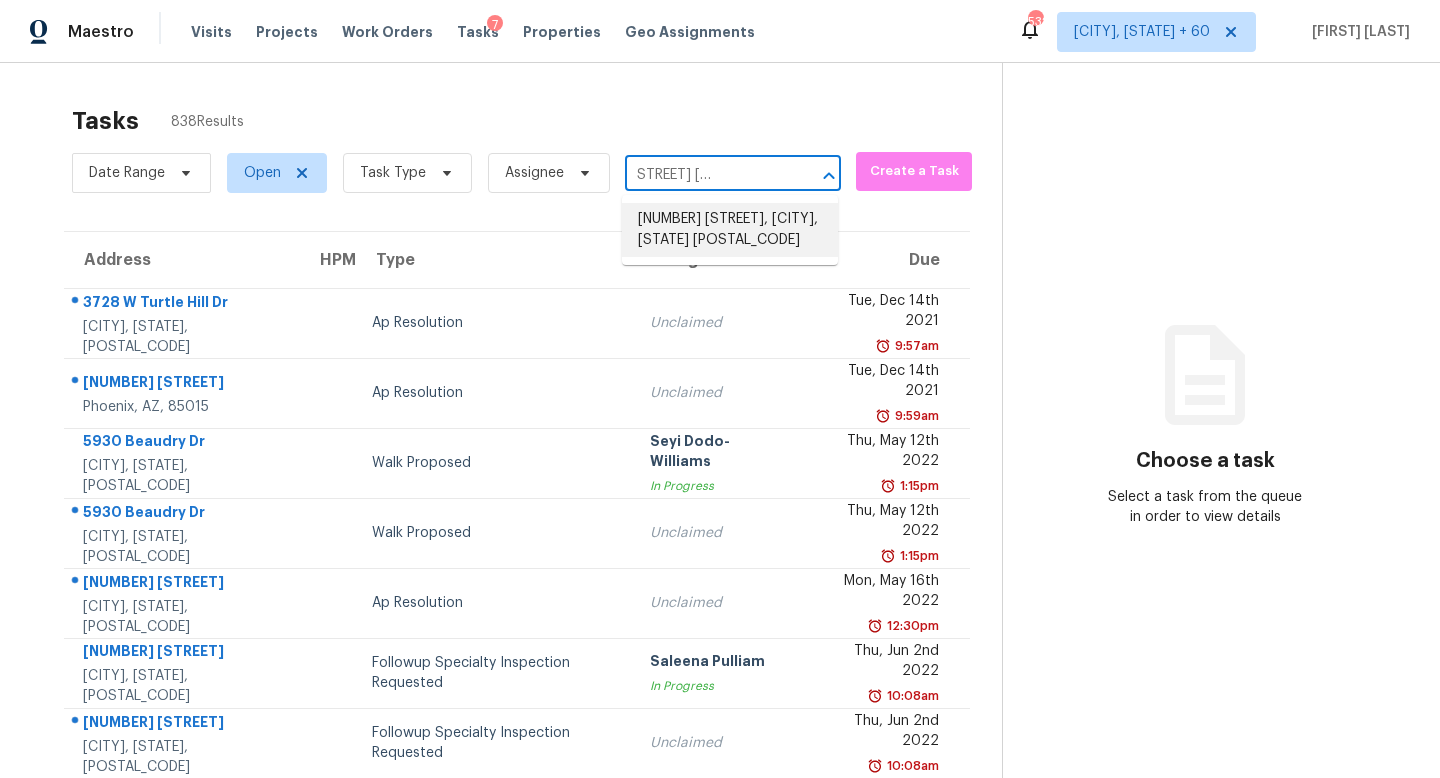 click on "2169 Barx Dr, Little Elm, TX 75068" at bounding box center [730, 230] 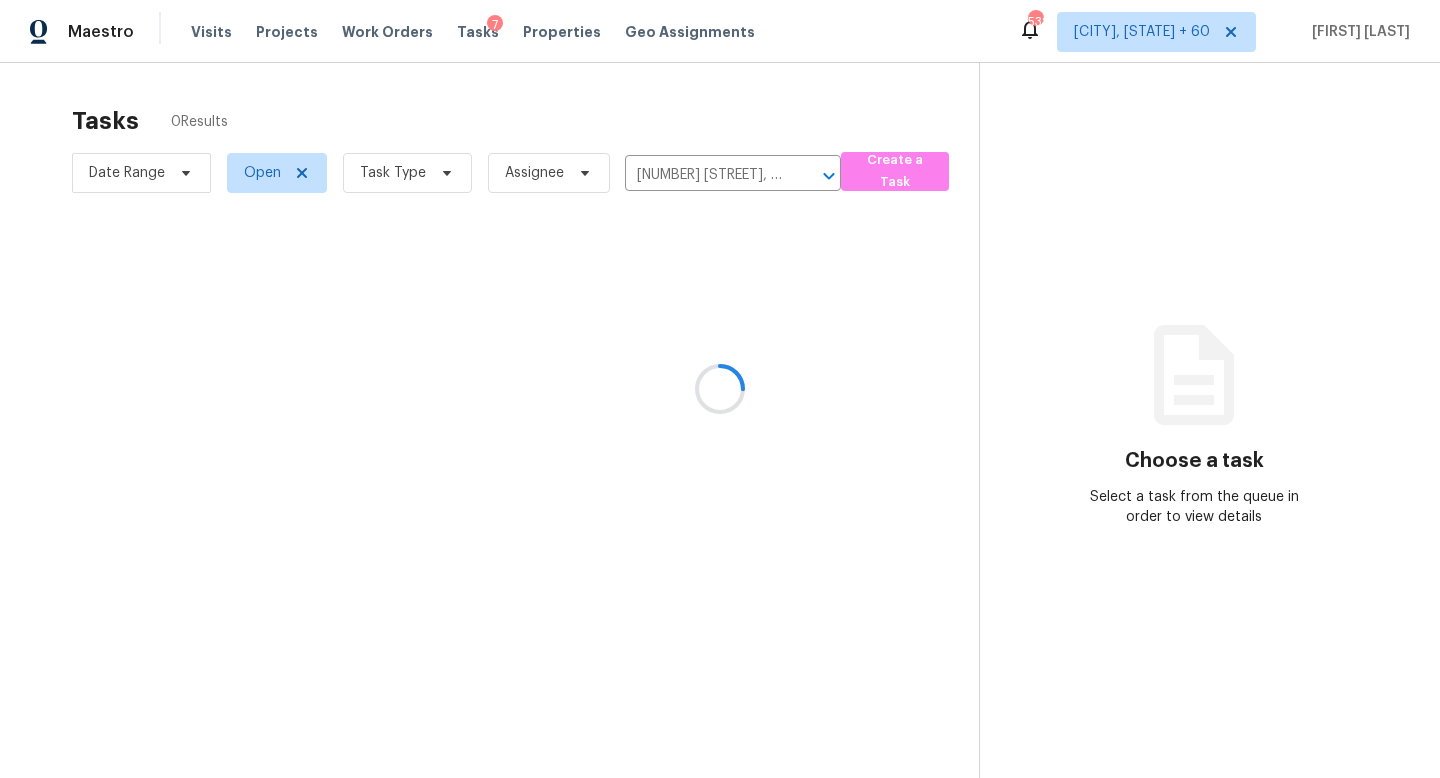 click at bounding box center (720, 389) 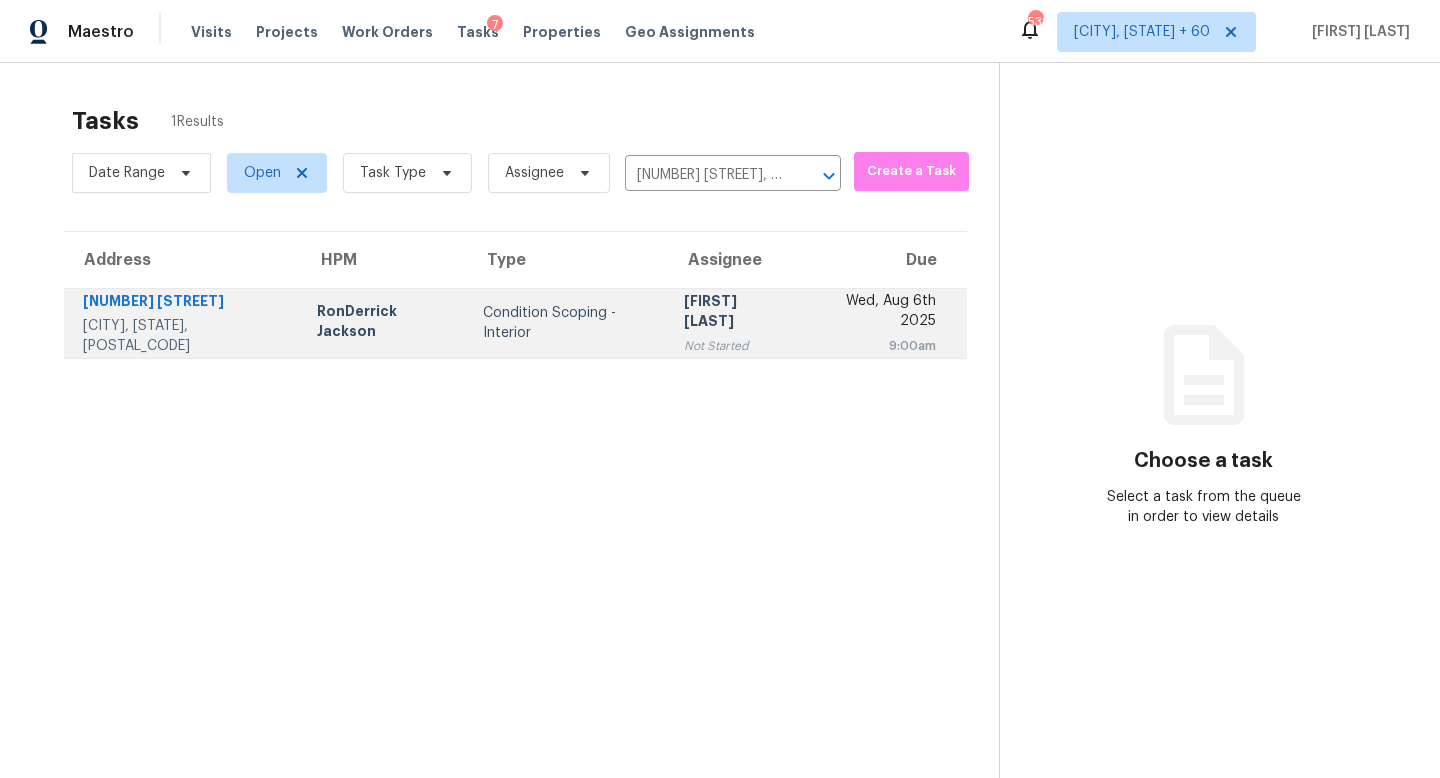click on "[FIRST] [LAST]" at bounding box center [734, 313] 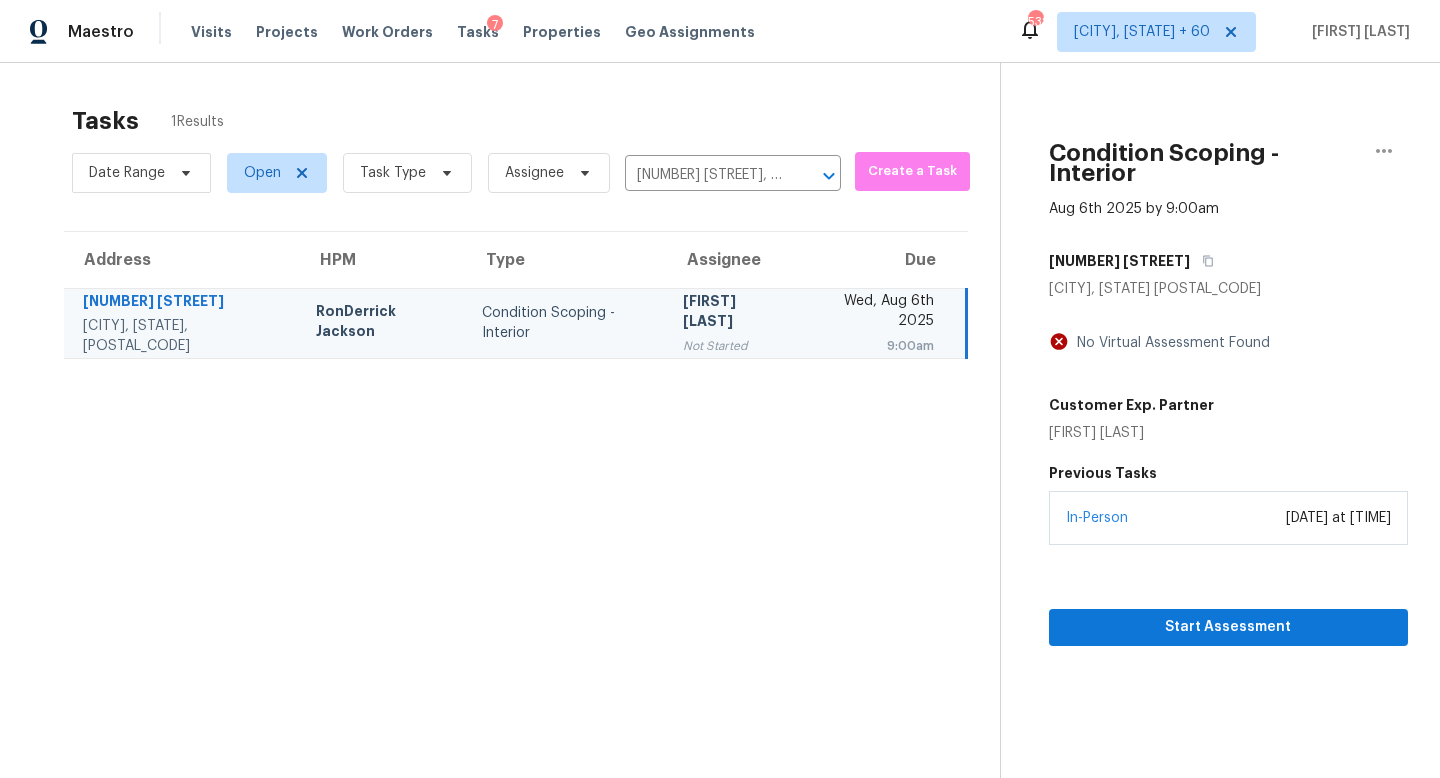 click on "Start Assessment" at bounding box center (1228, 595) 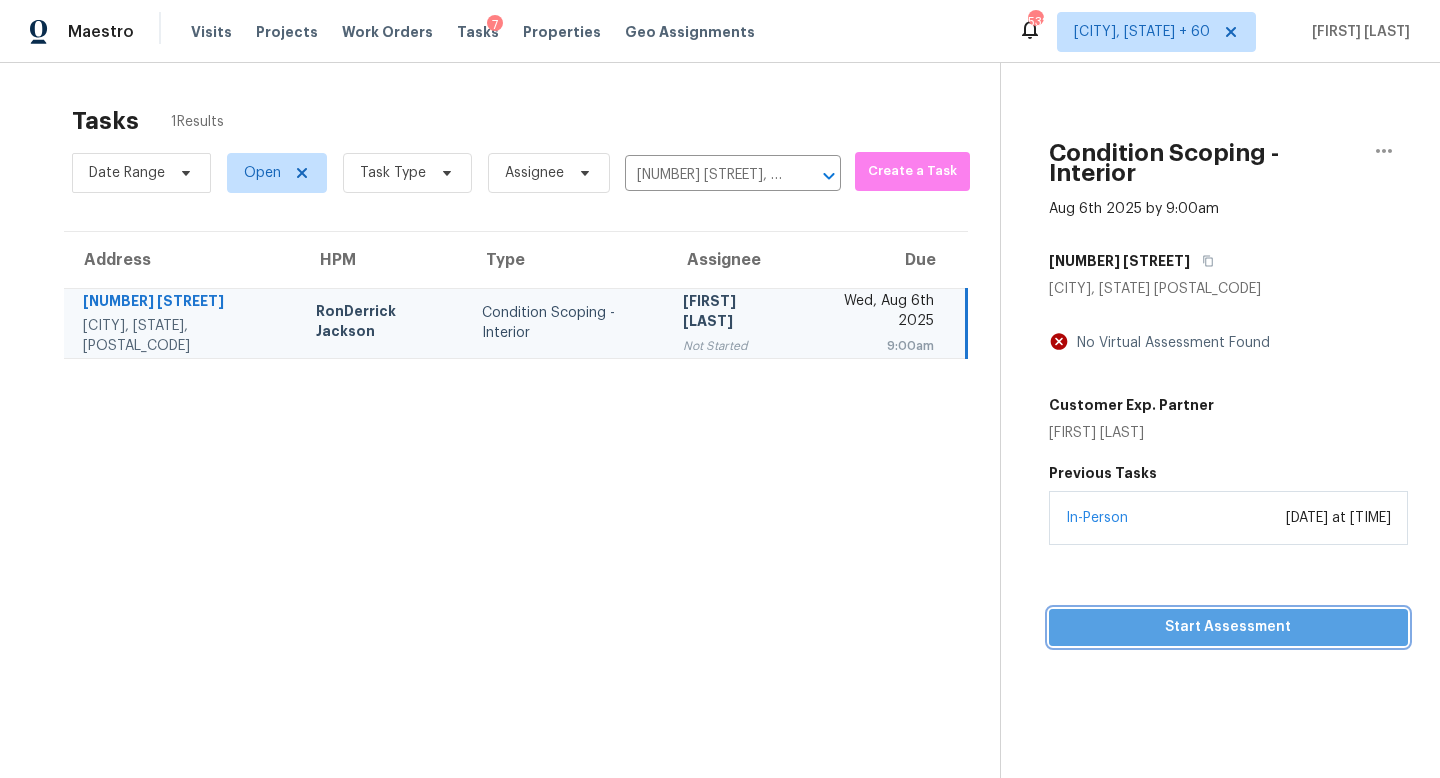 click on "Start Assessment" at bounding box center [1228, 627] 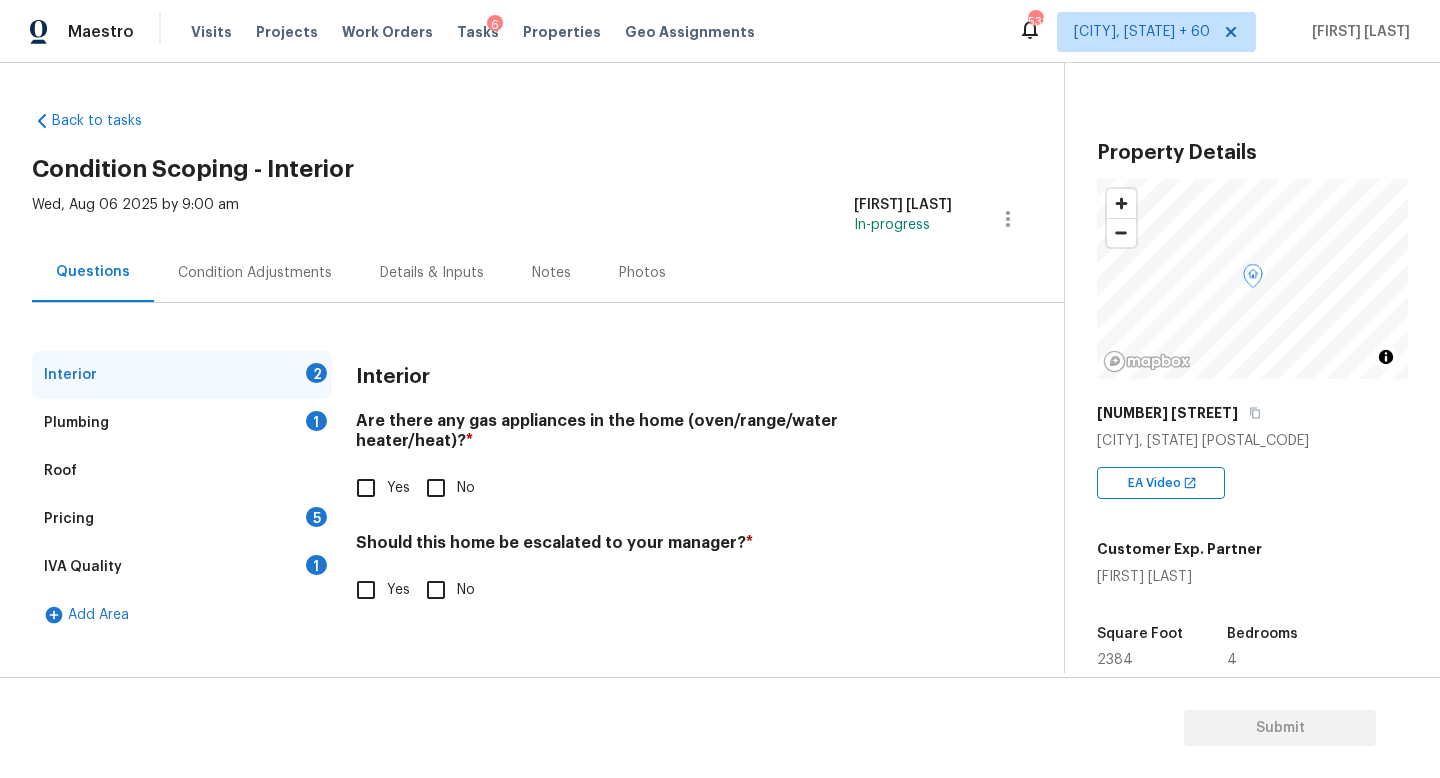 click on "Yes" at bounding box center [366, 488] 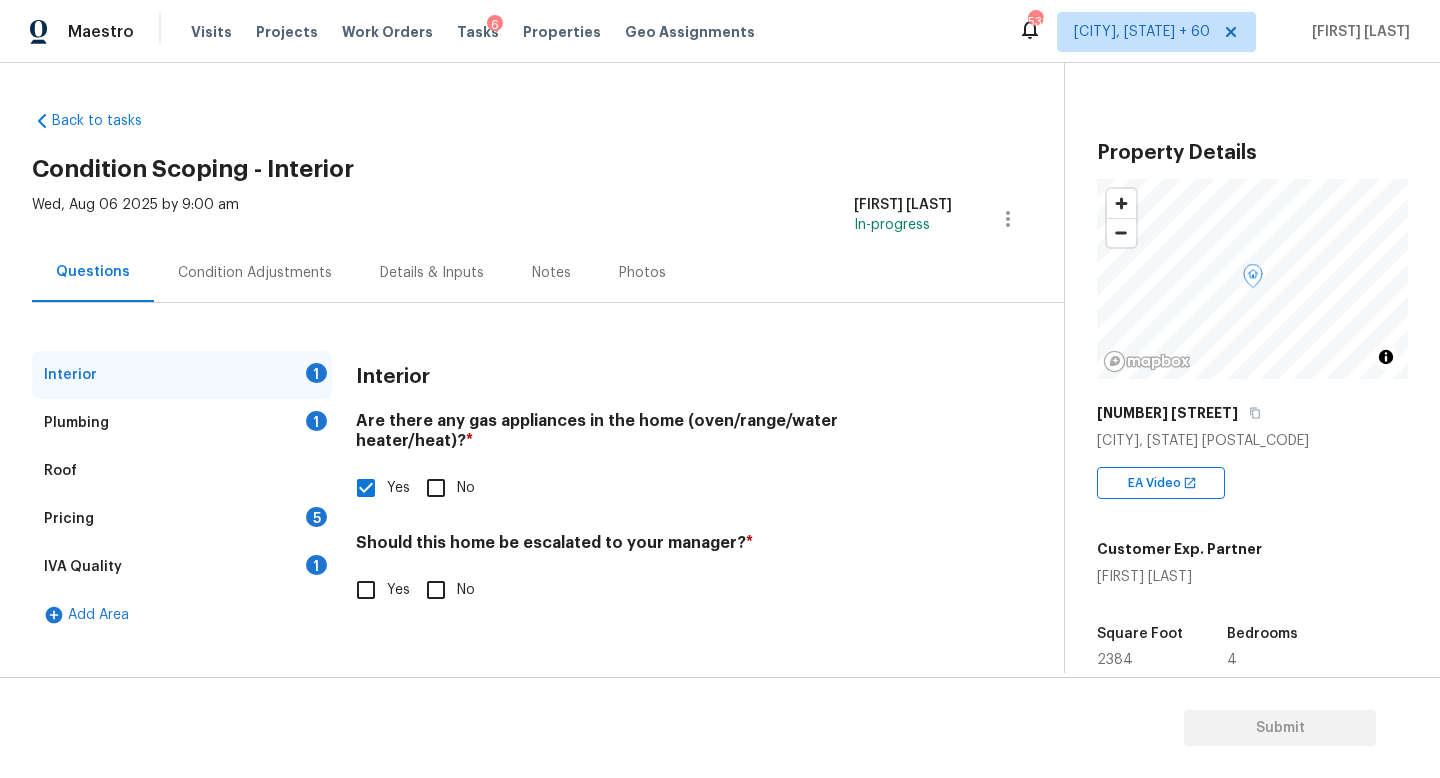 click on "Plumbing 1" at bounding box center [182, 423] 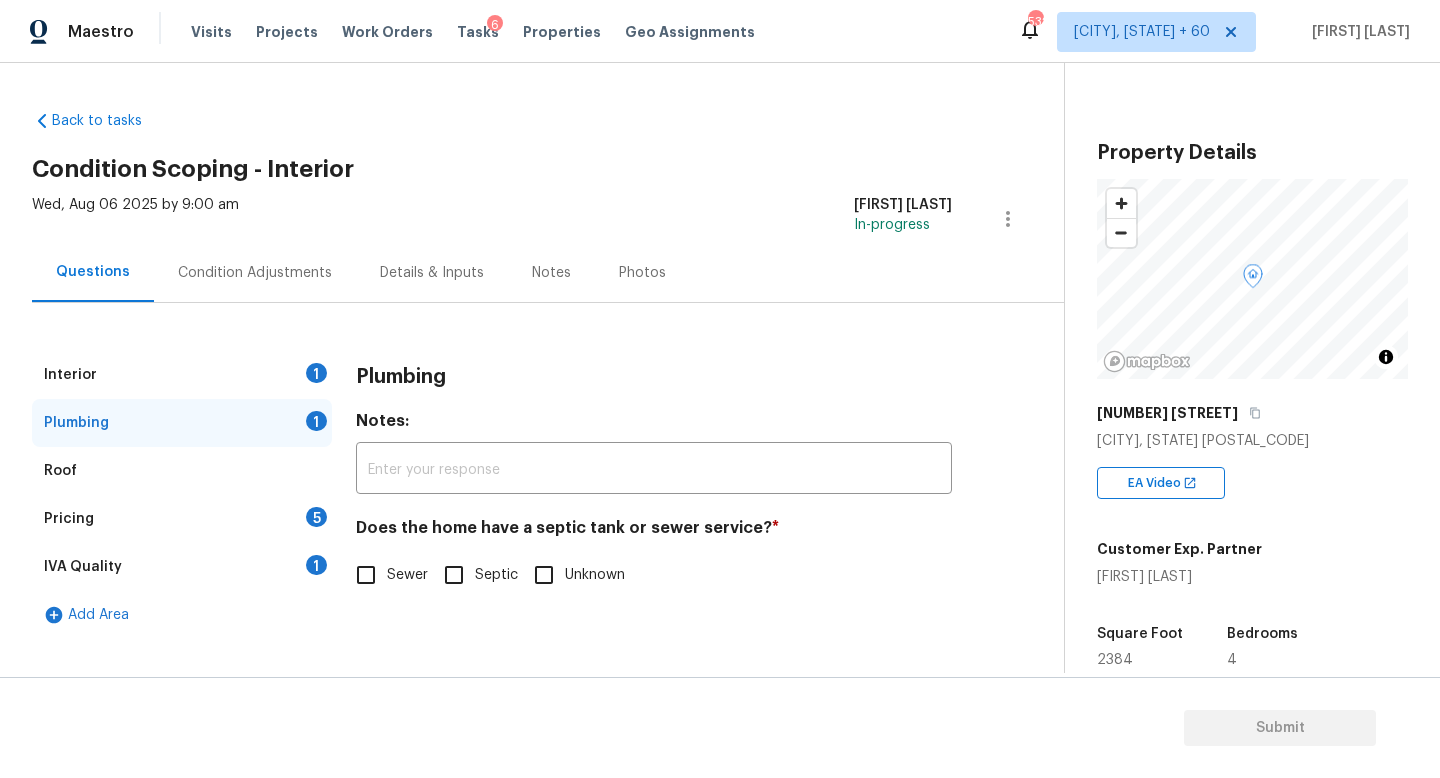 click on "Sewer" at bounding box center (366, 575) 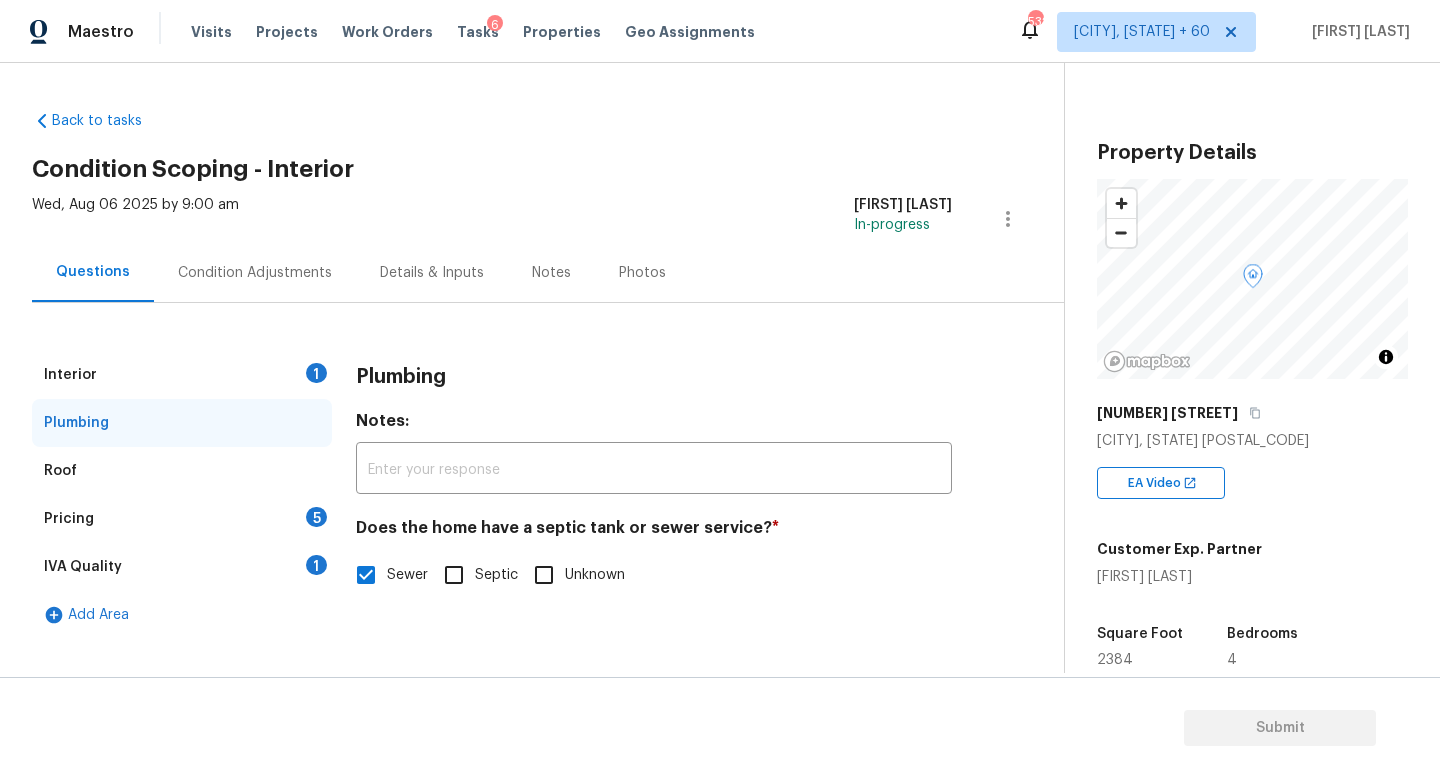 click on "Pricing 5" at bounding box center [182, 519] 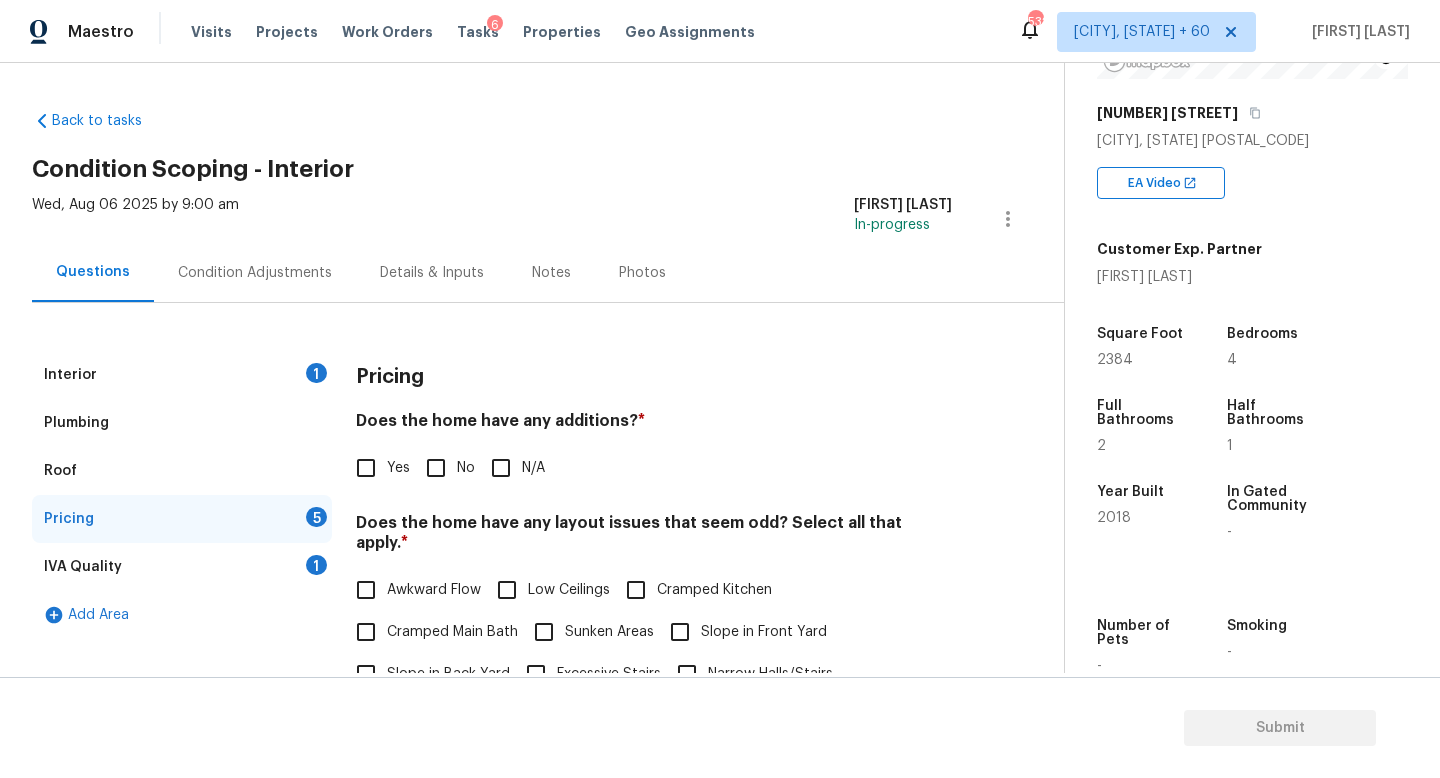 scroll, scrollTop: 313, scrollLeft: 0, axis: vertical 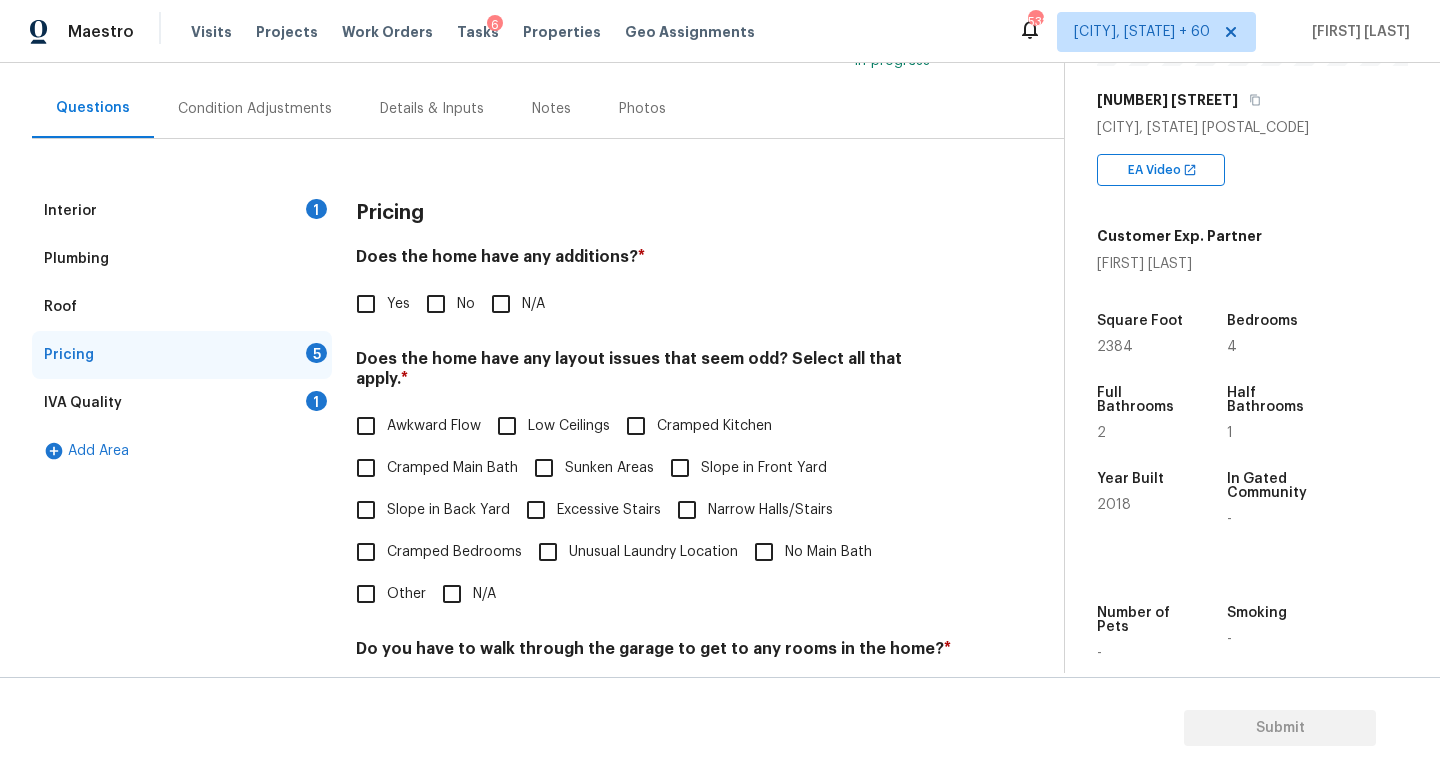 click on "No" at bounding box center (436, 304) 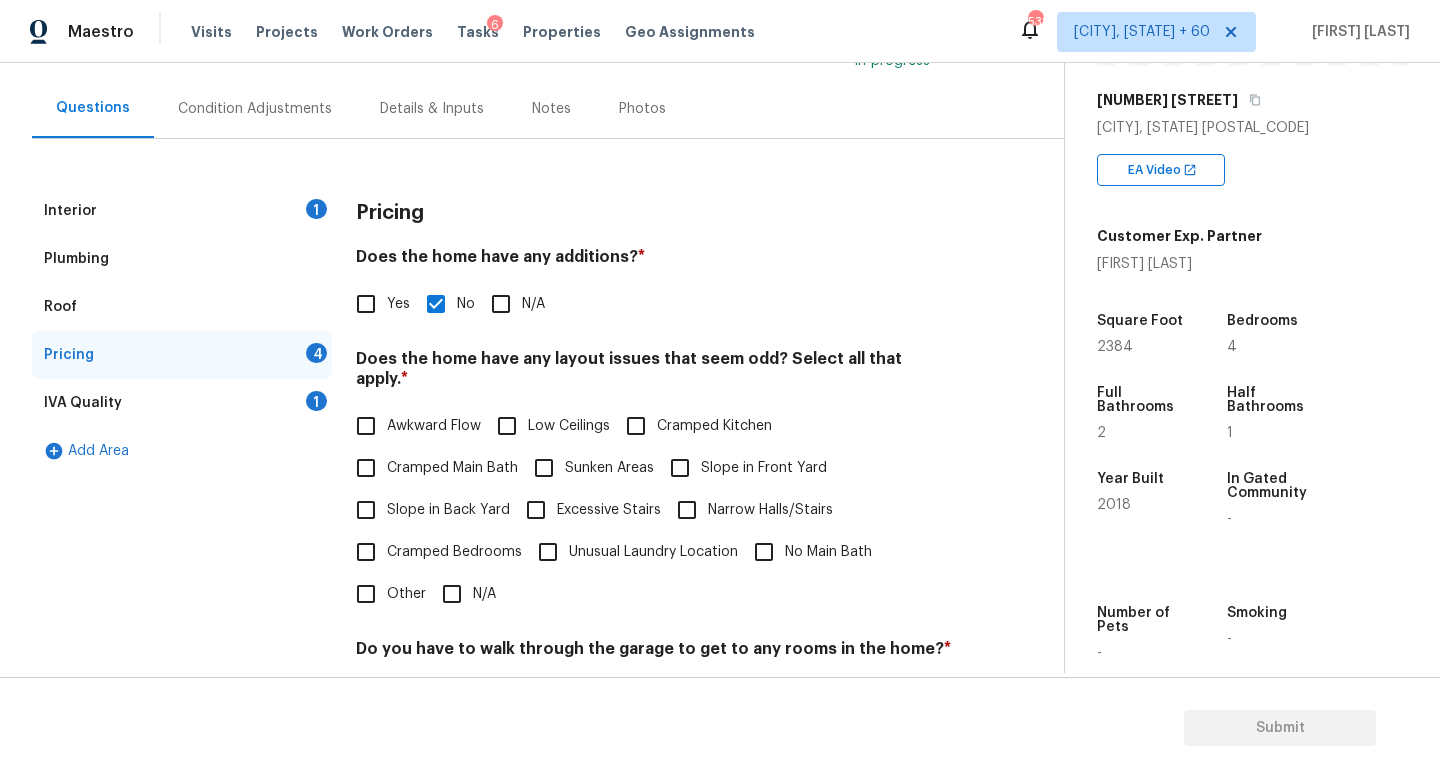 scroll, scrollTop: 378, scrollLeft: 0, axis: vertical 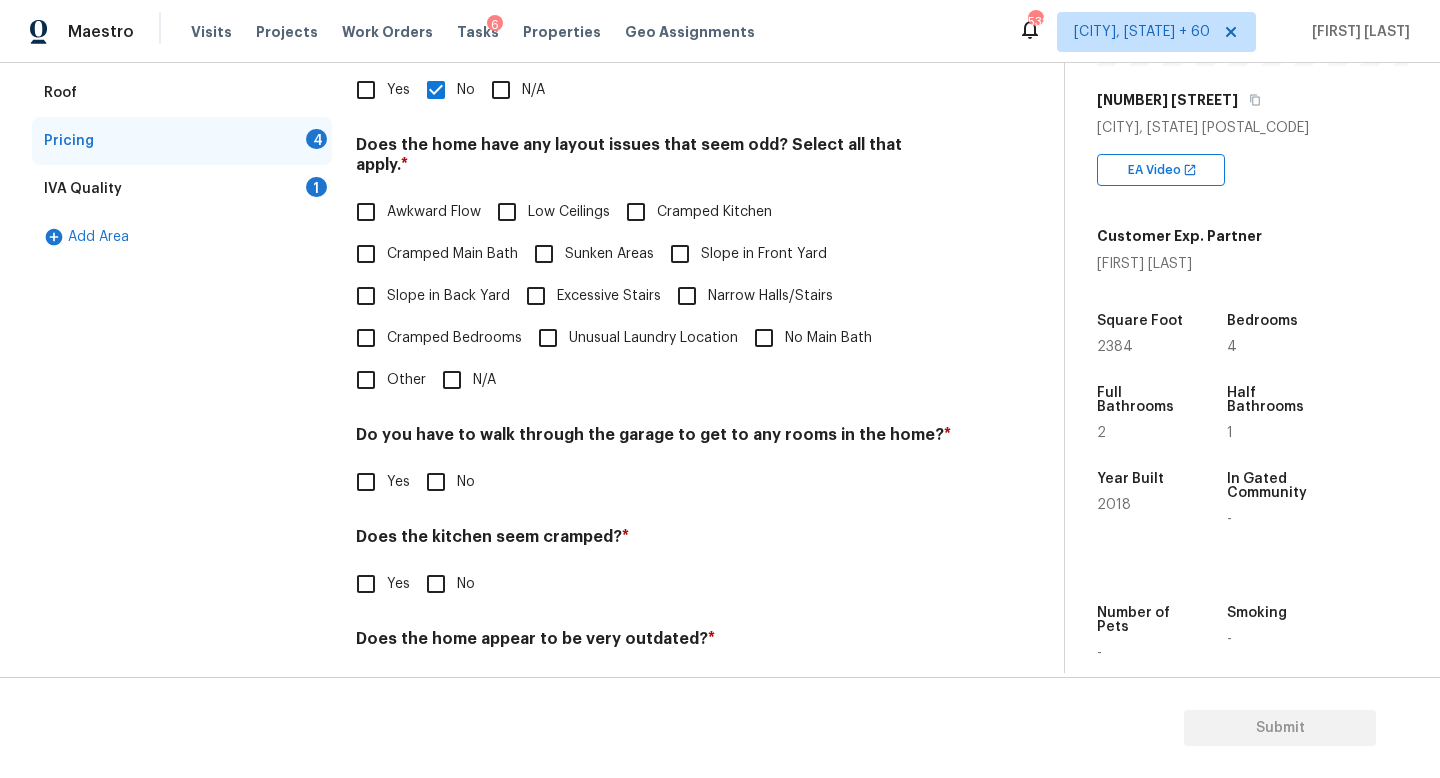 click on "N/A" at bounding box center [452, 380] 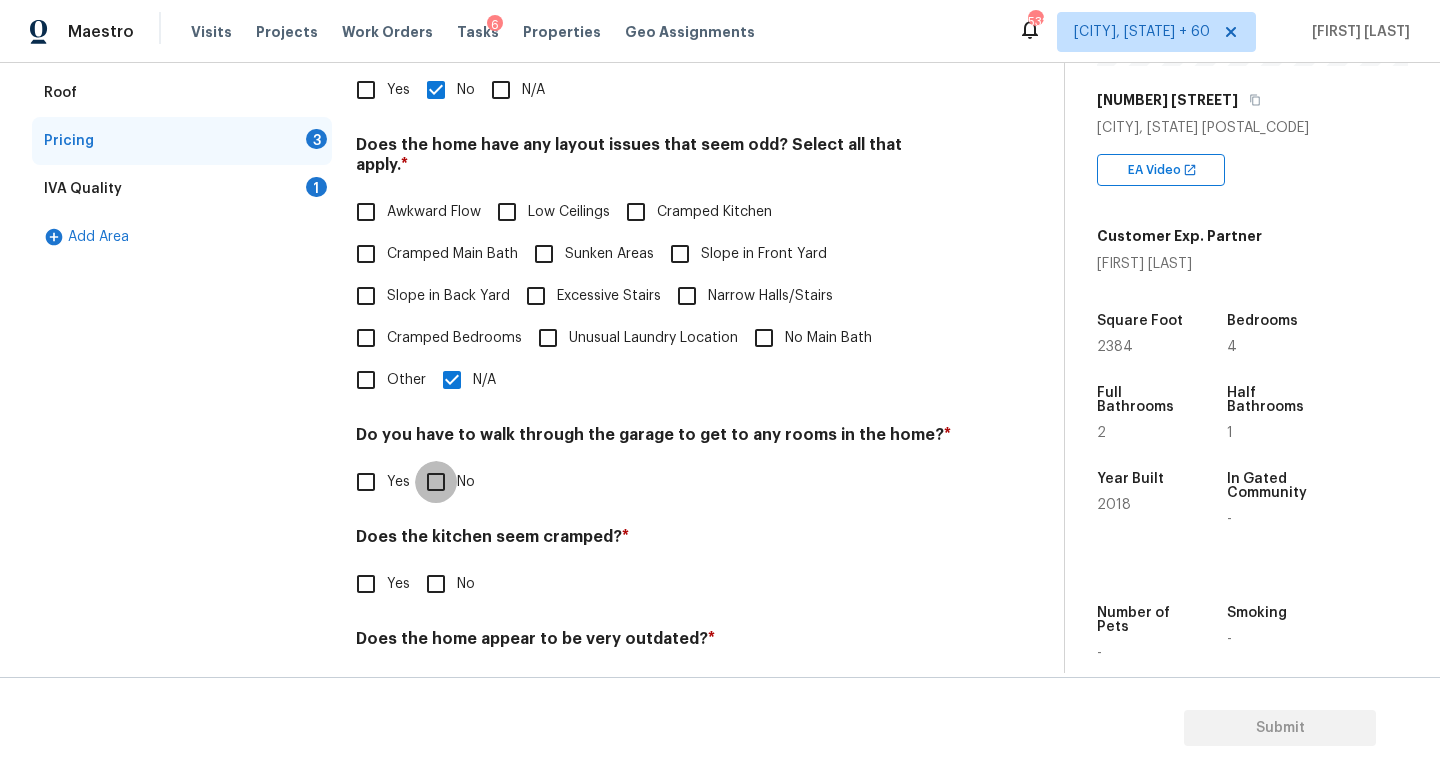click on "No" at bounding box center [436, 482] 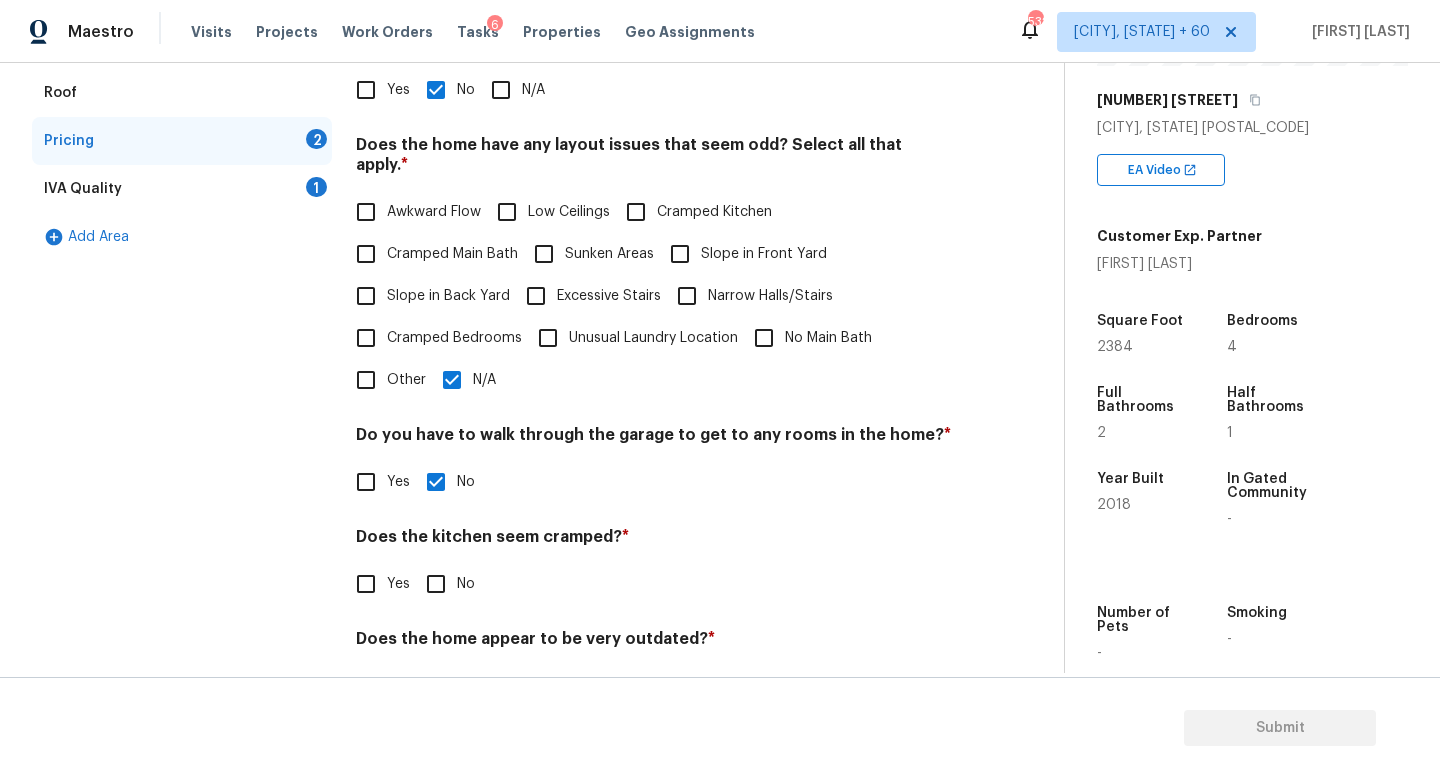 click on "No" at bounding box center (436, 584) 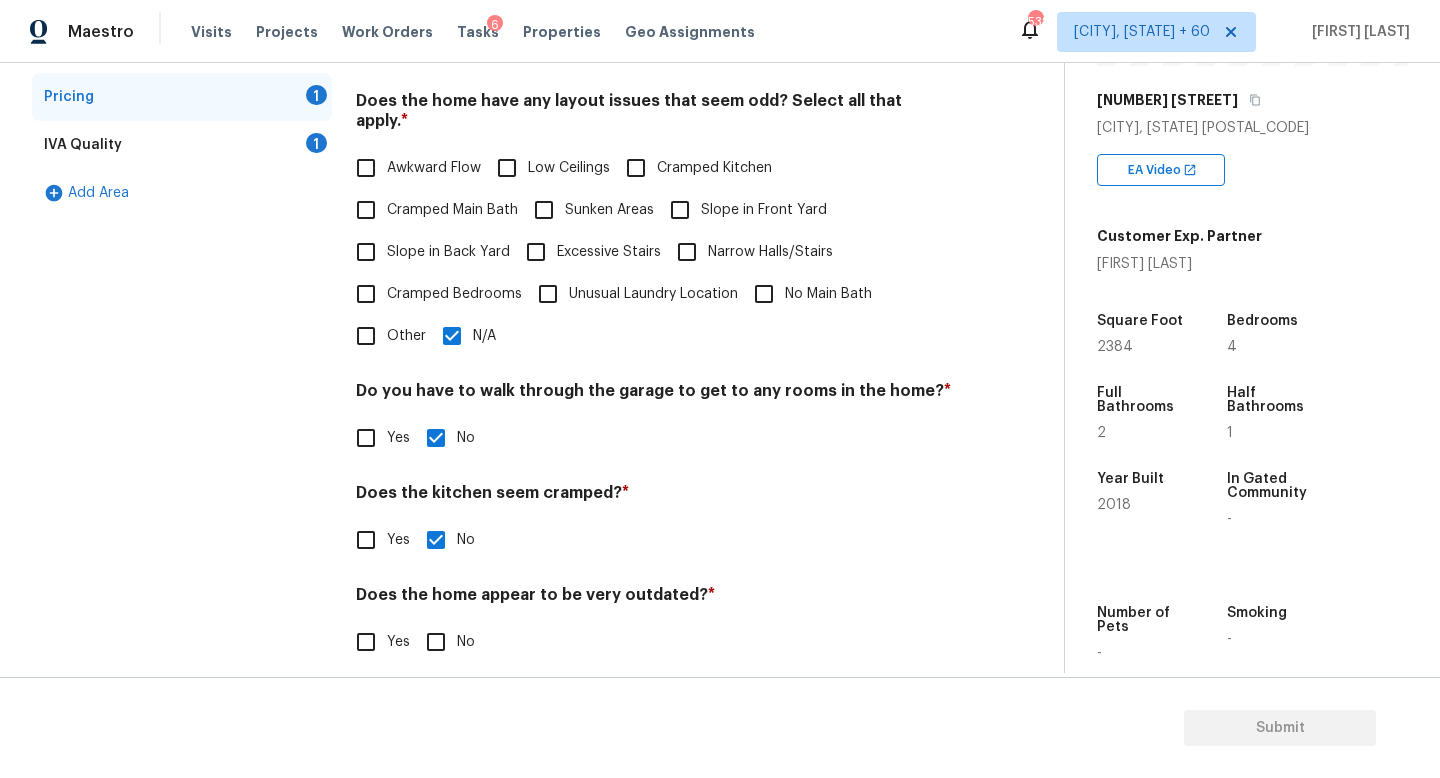 click on "No" at bounding box center [436, 642] 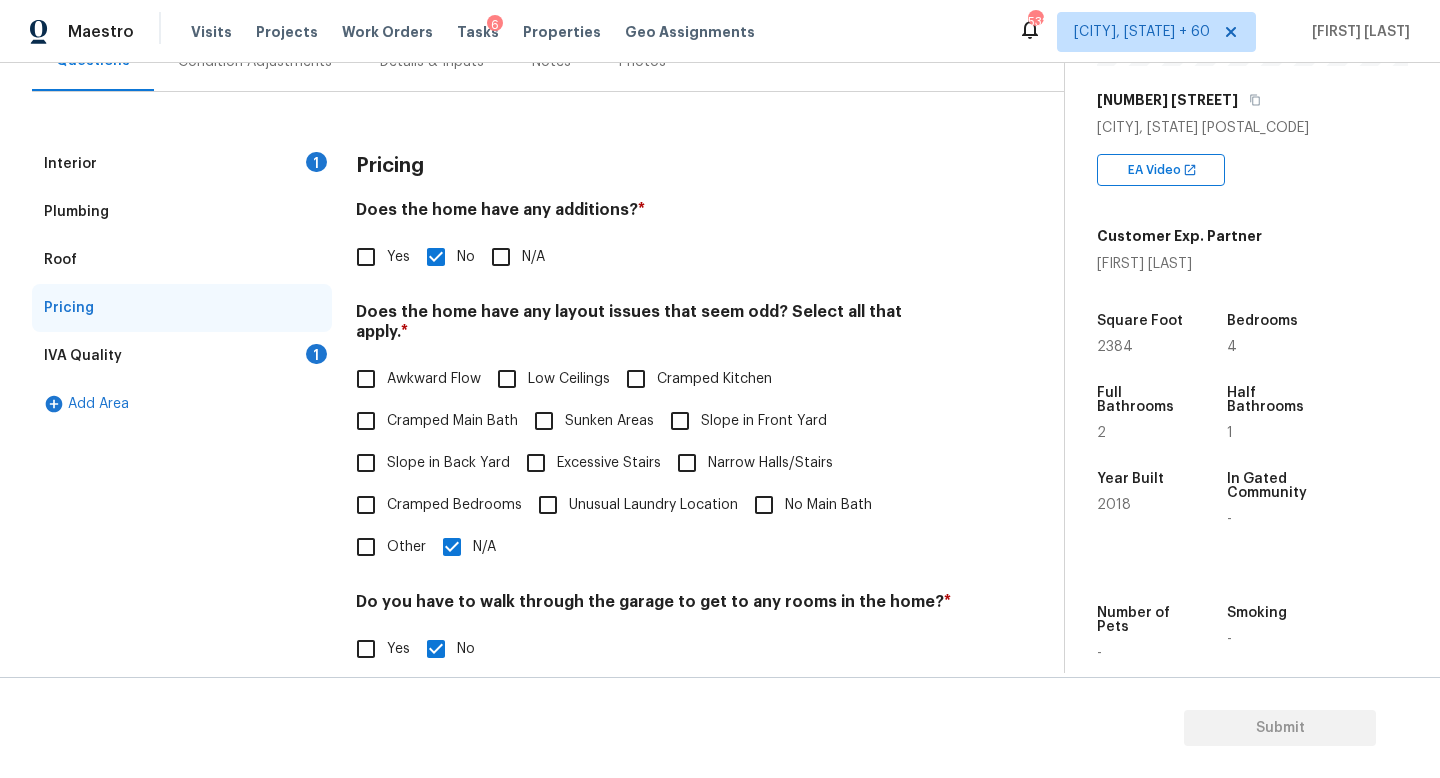 scroll, scrollTop: 125, scrollLeft: 0, axis: vertical 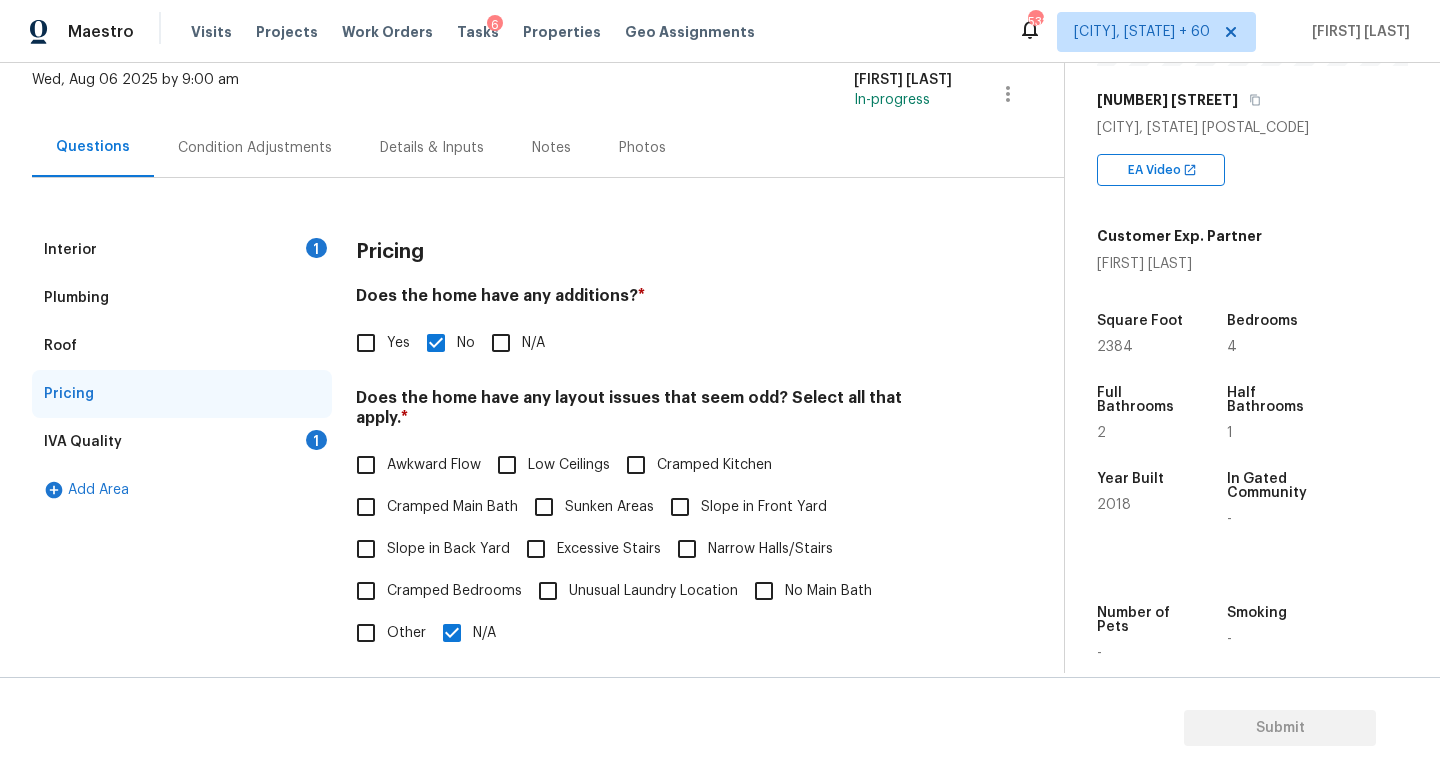 click on "IVA Quality 1" at bounding box center [182, 442] 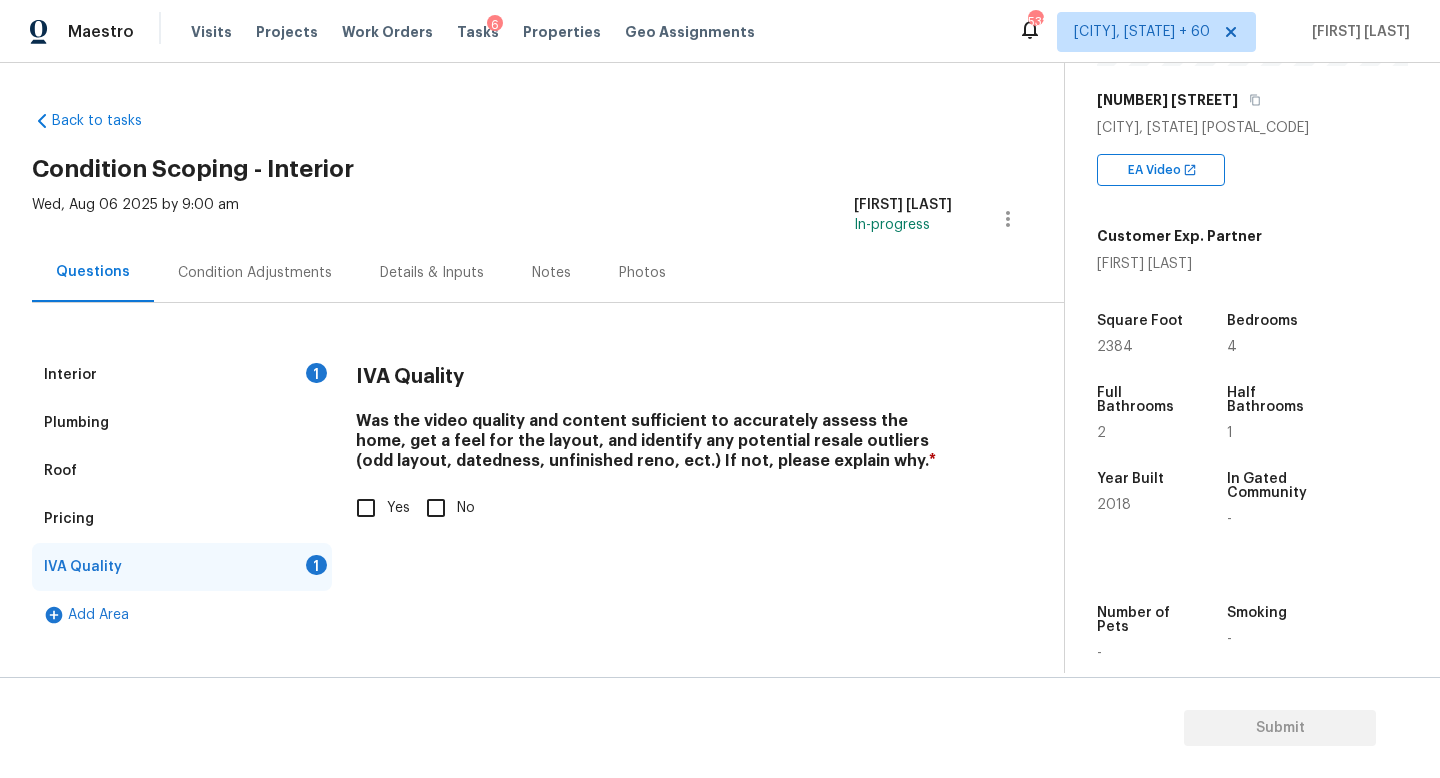 scroll, scrollTop: 0, scrollLeft: 0, axis: both 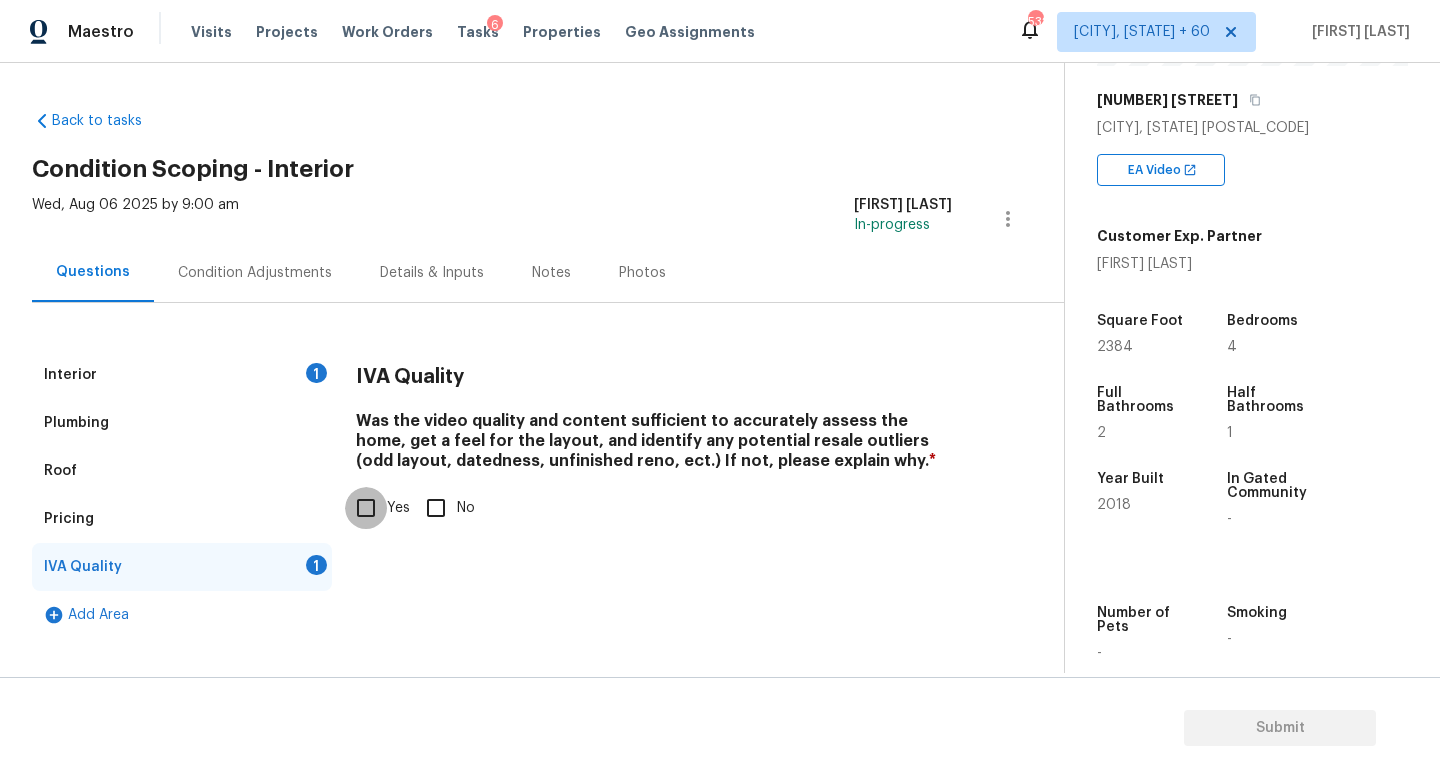 click on "Yes" at bounding box center [366, 508] 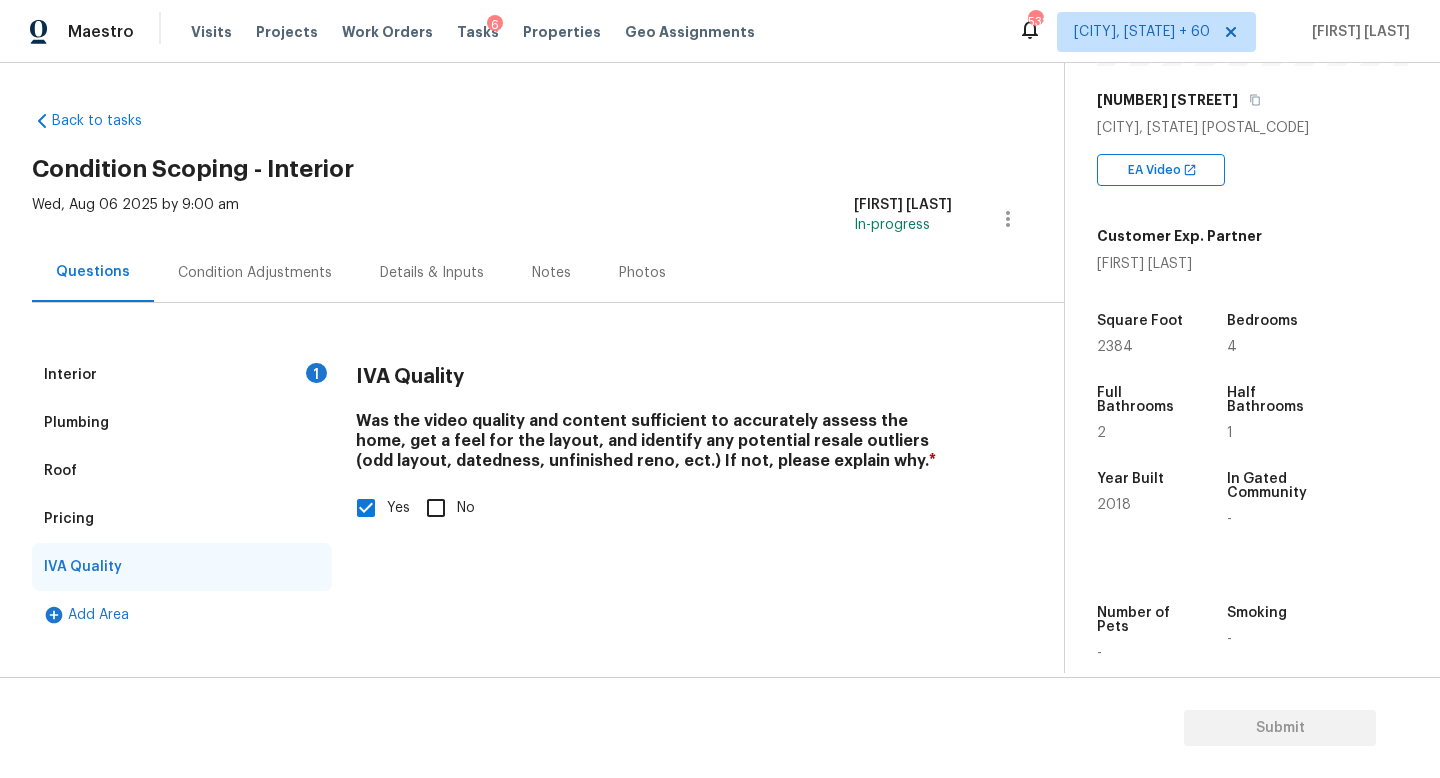 click on "Wed, Aug 06 2025 by 9:00 am   Jishnu Manoj In-progress" at bounding box center [548, 219] 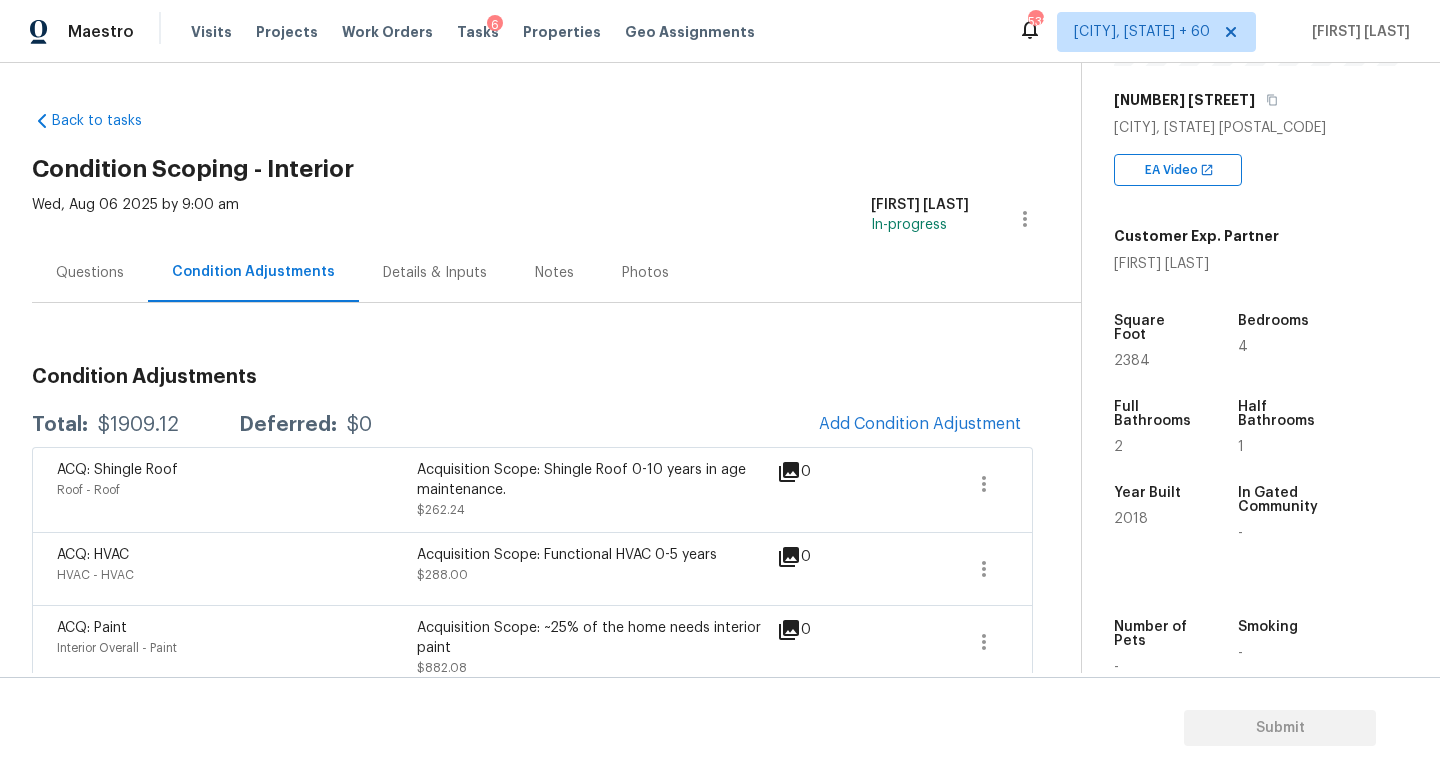 scroll, scrollTop: 98, scrollLeft: 0, axis: vertical 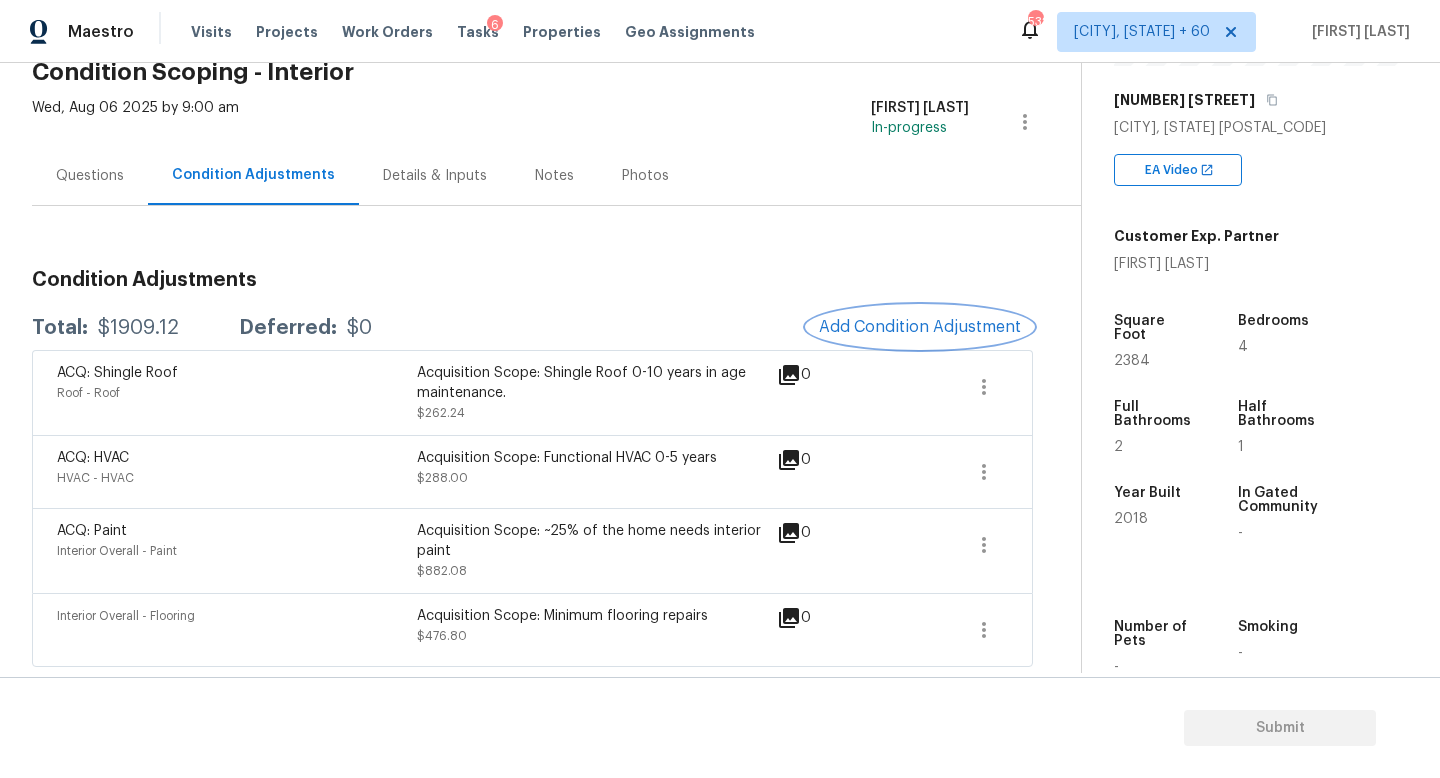 click on "Add Condition Adjustment" at bounding box center (920, 327) 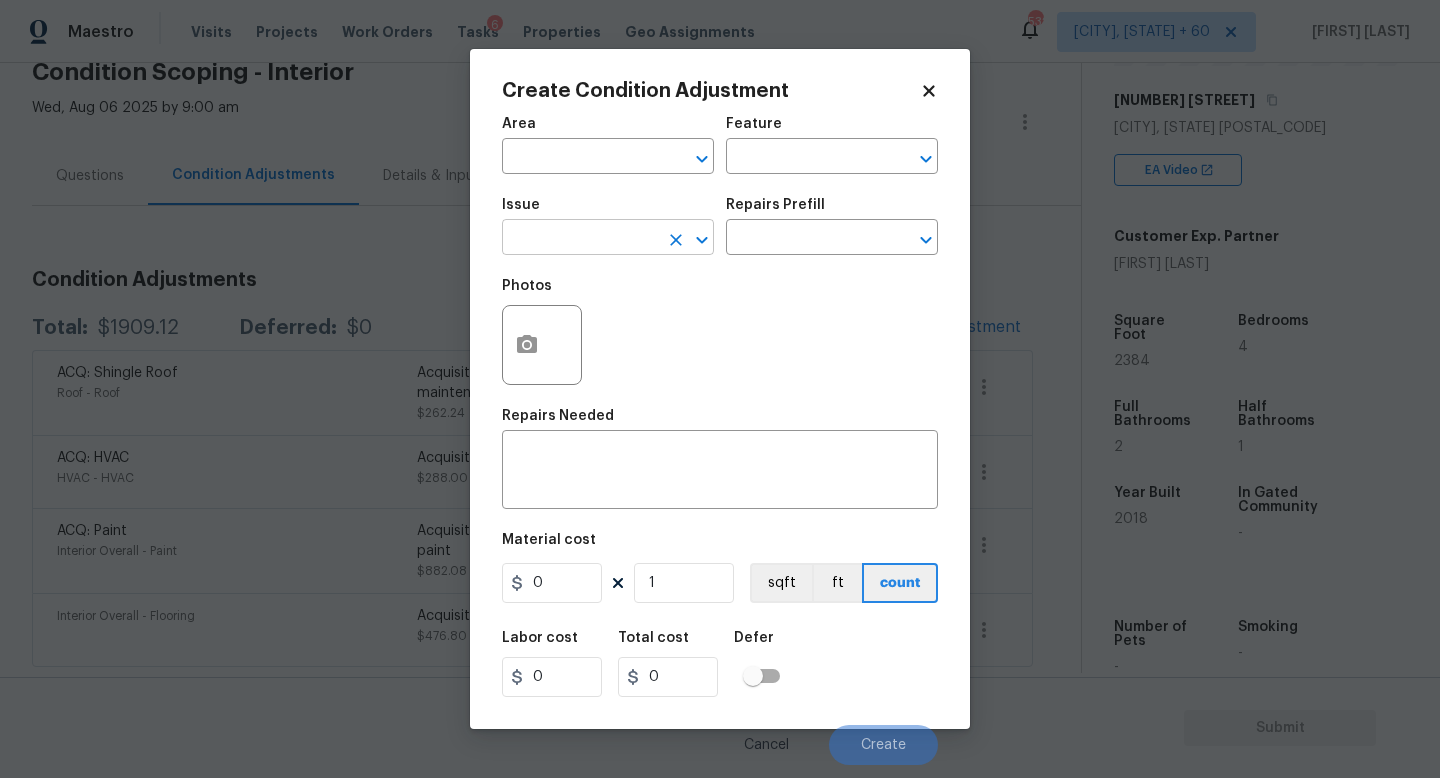 click at bounding box center [580, 239] 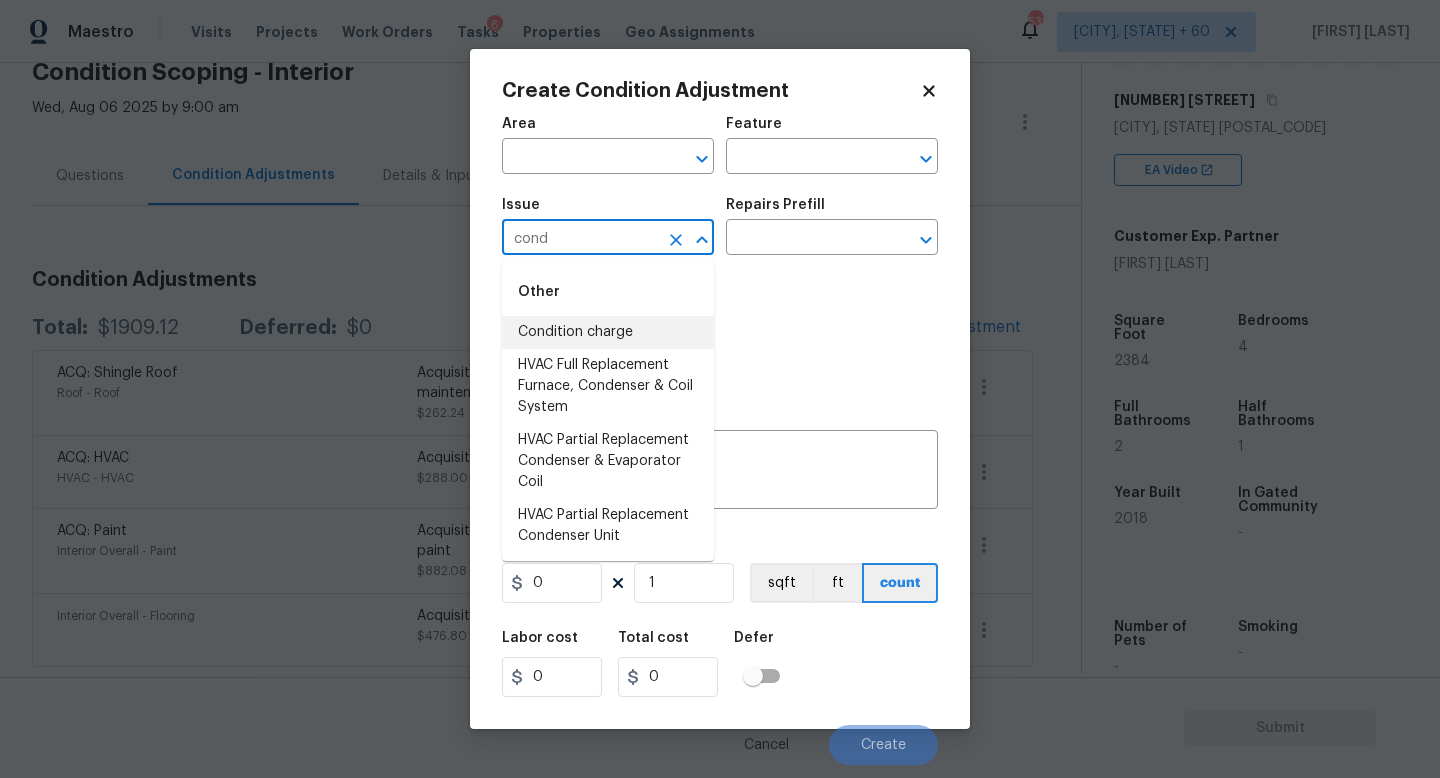 click on "Condition charge" at bounding box center [608, 332] 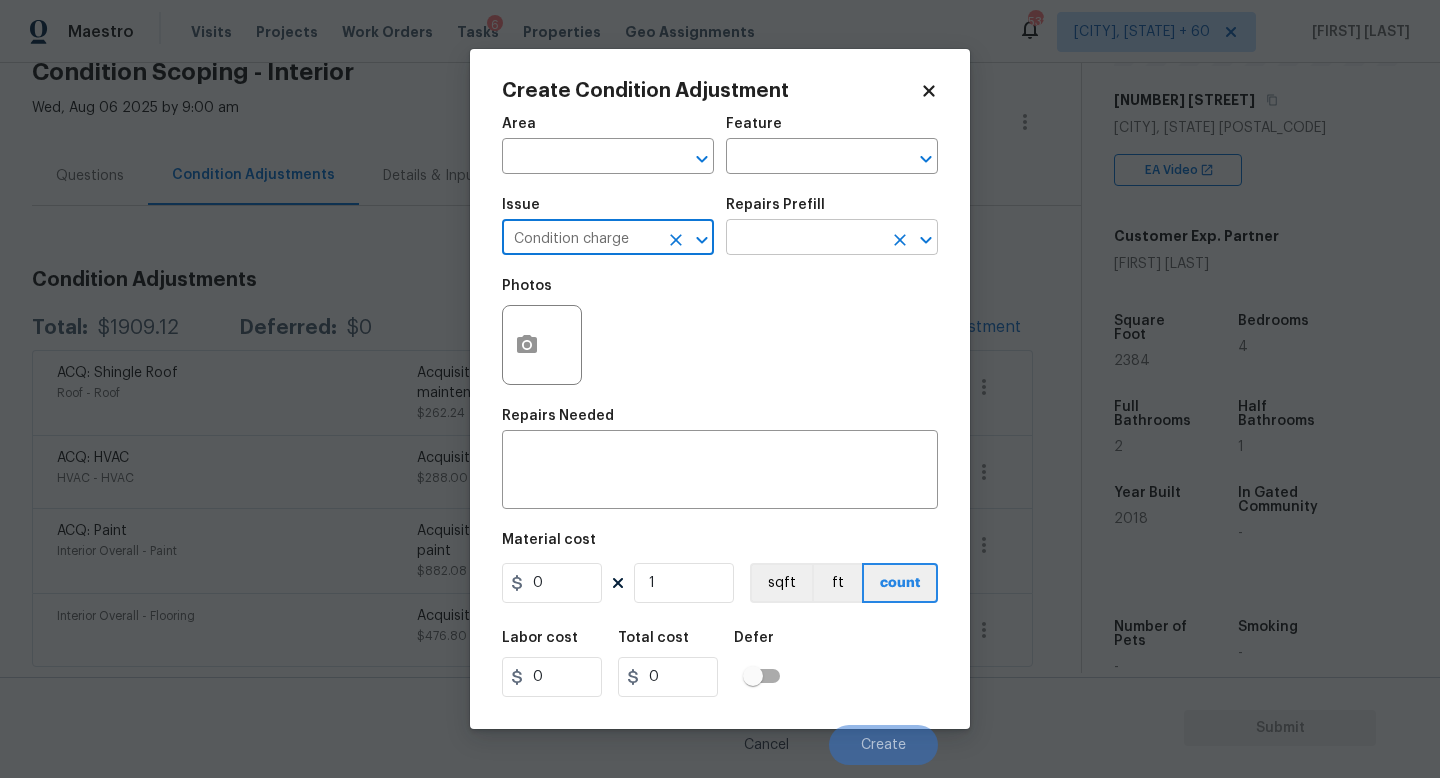 type on "Condition charge" 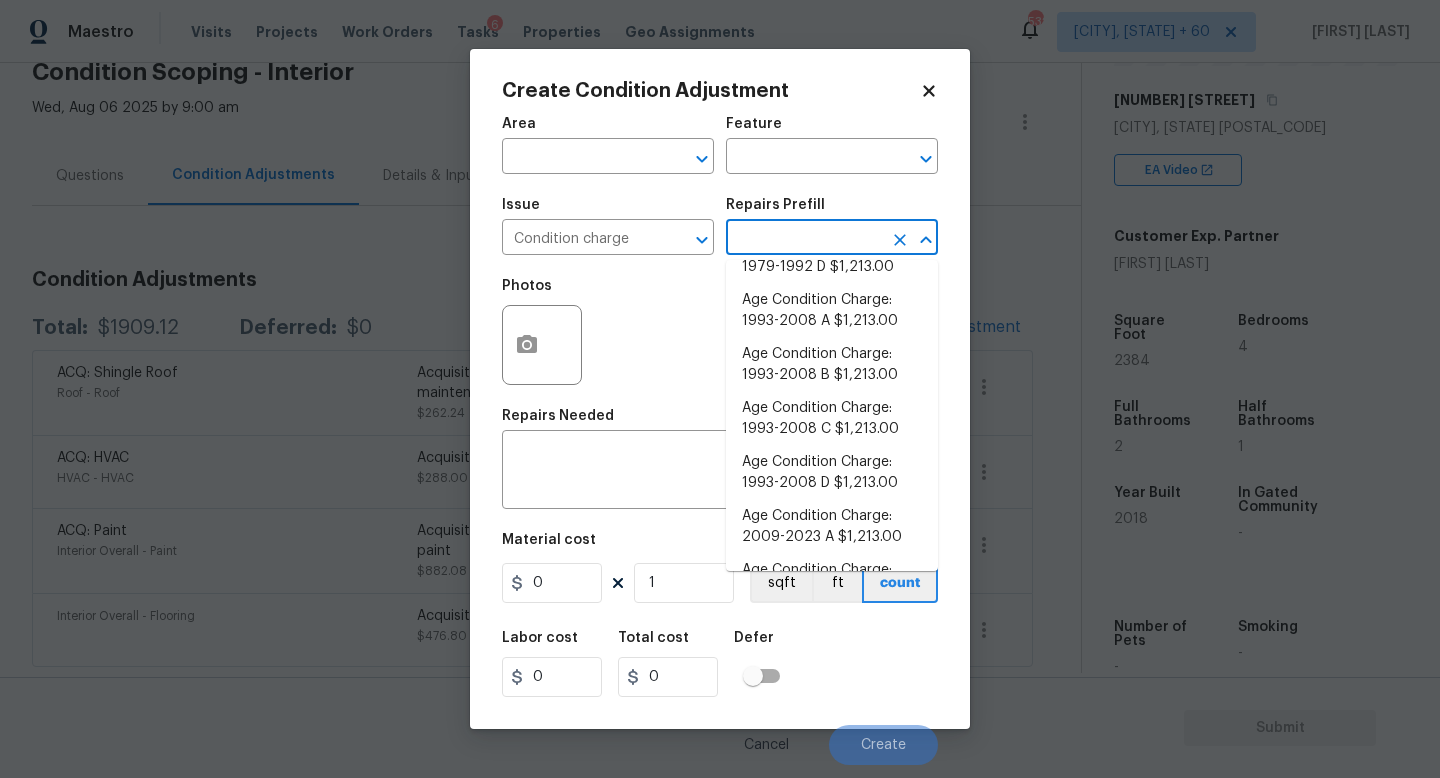 scroll, scrollTop: 656, scrollLeft: 0, axis: vertical 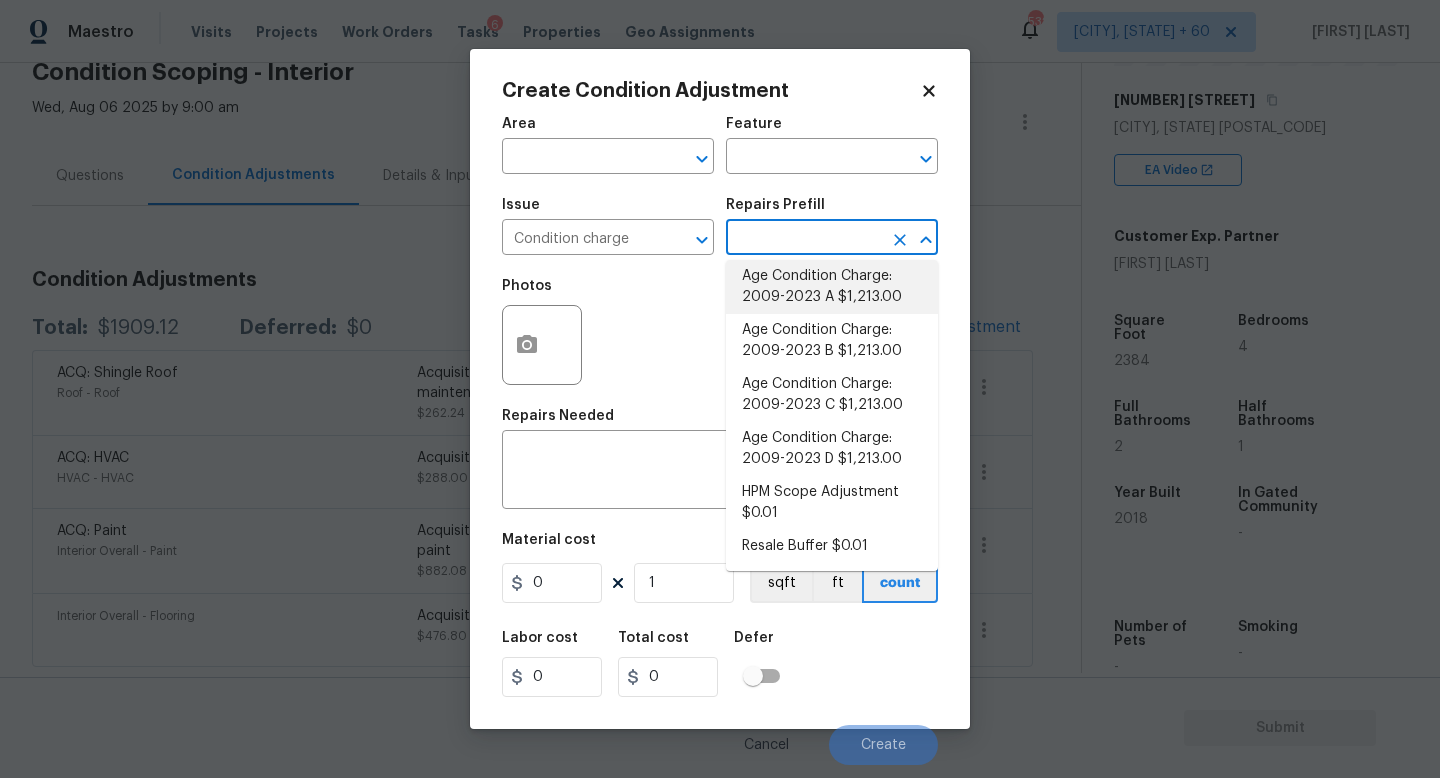 click on "Age Condition Charge: 2009-2023 A	 $1,213.00" at bounding box center [832, 287] 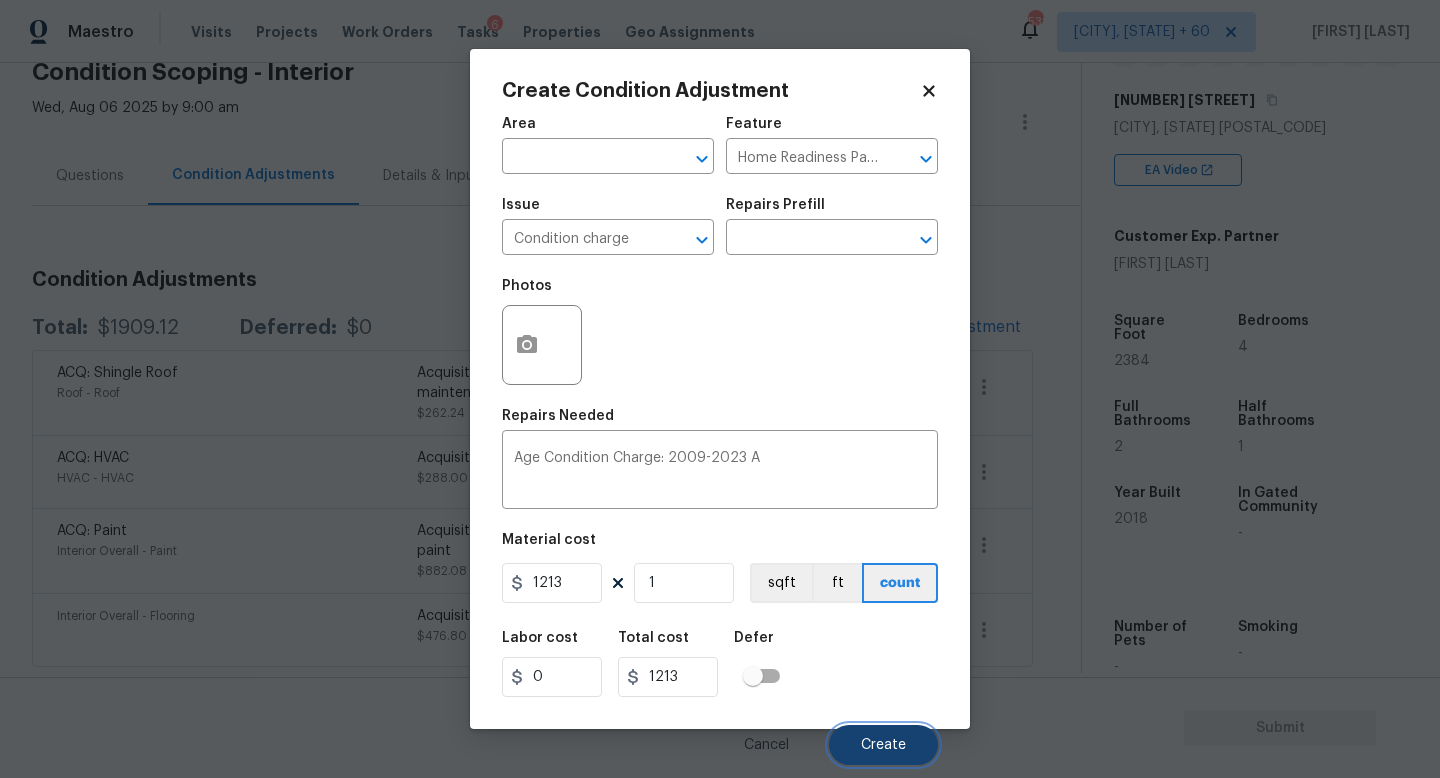 click on "Create" at bounding box center [883, 745] 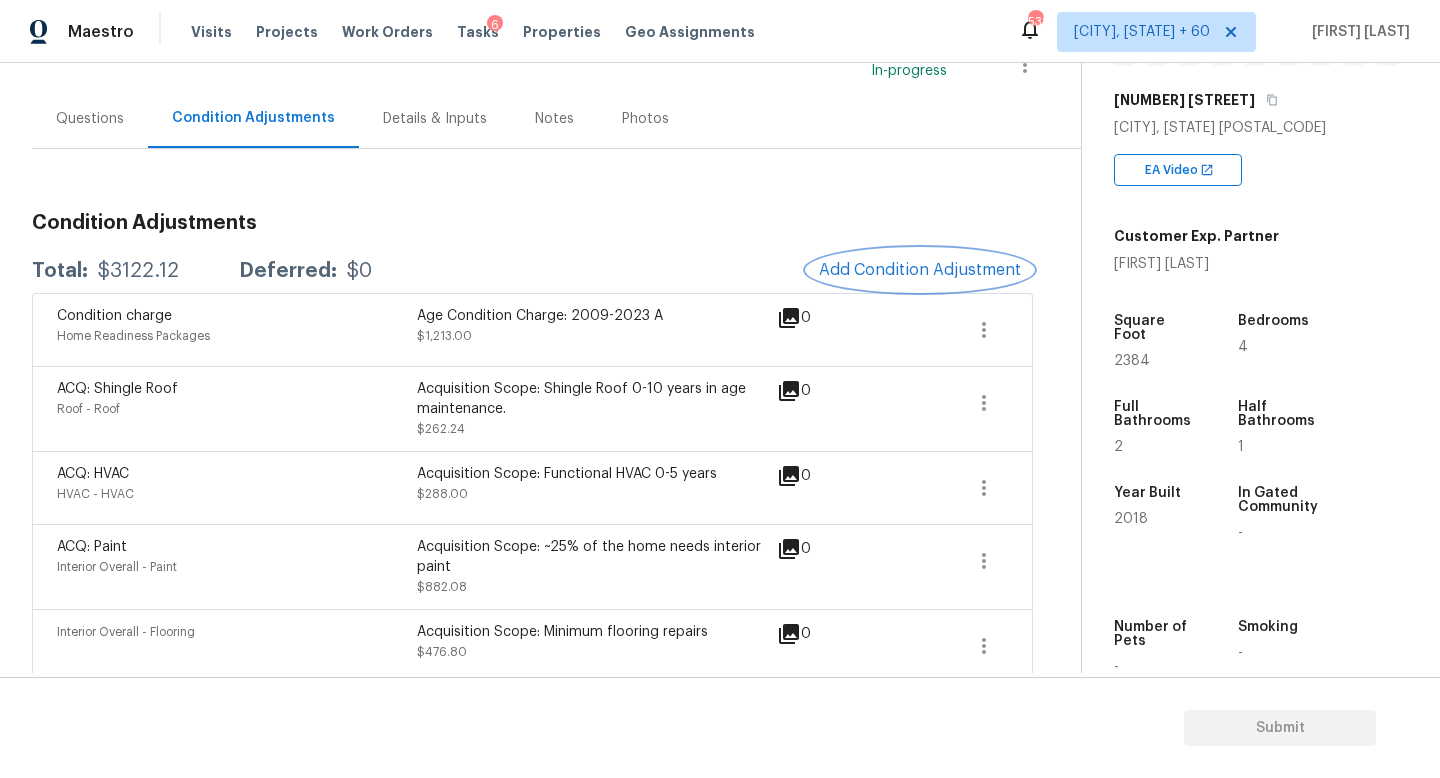 scroll, scrollTop: 156, scrollLeft: 0, axis: vertical 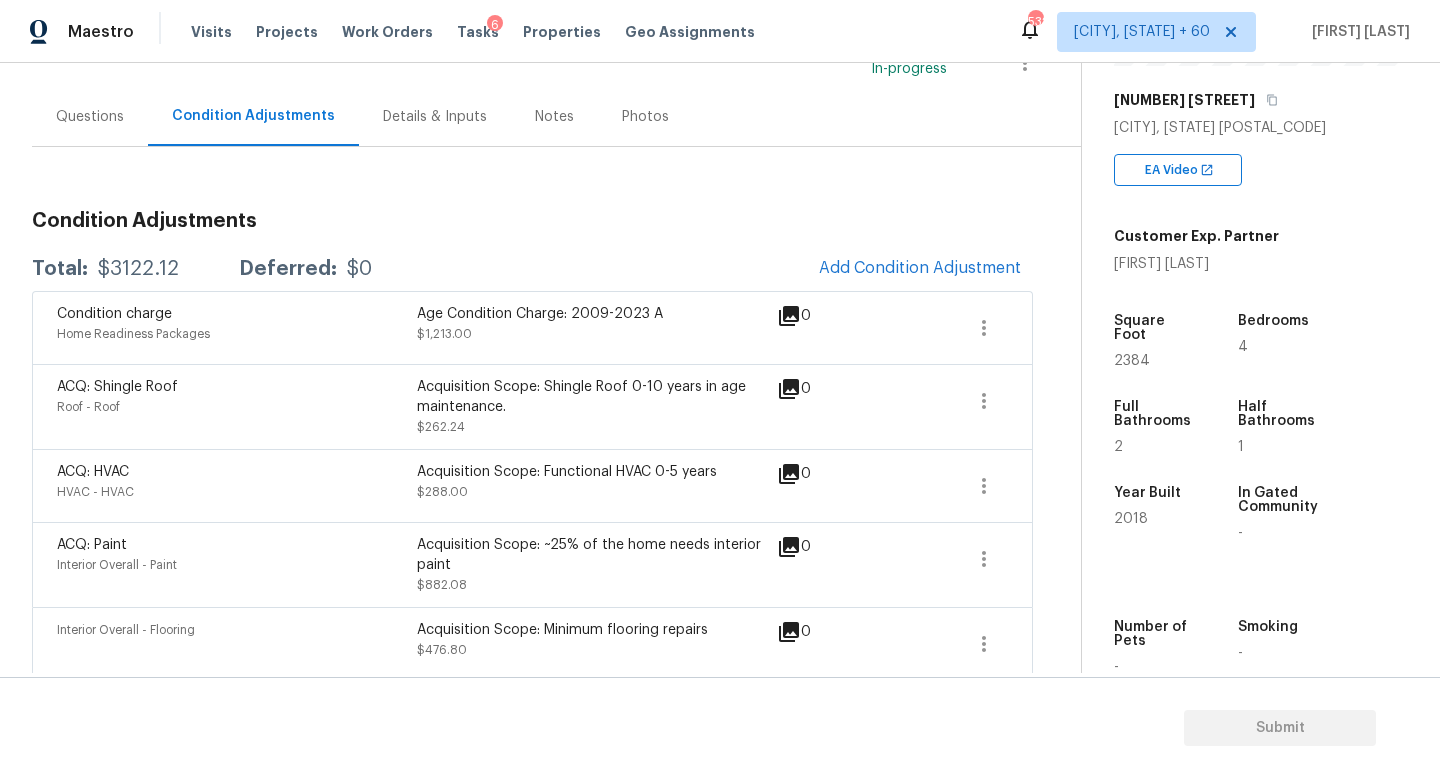 click on "$3122.12" at bounding box center [138, 269] 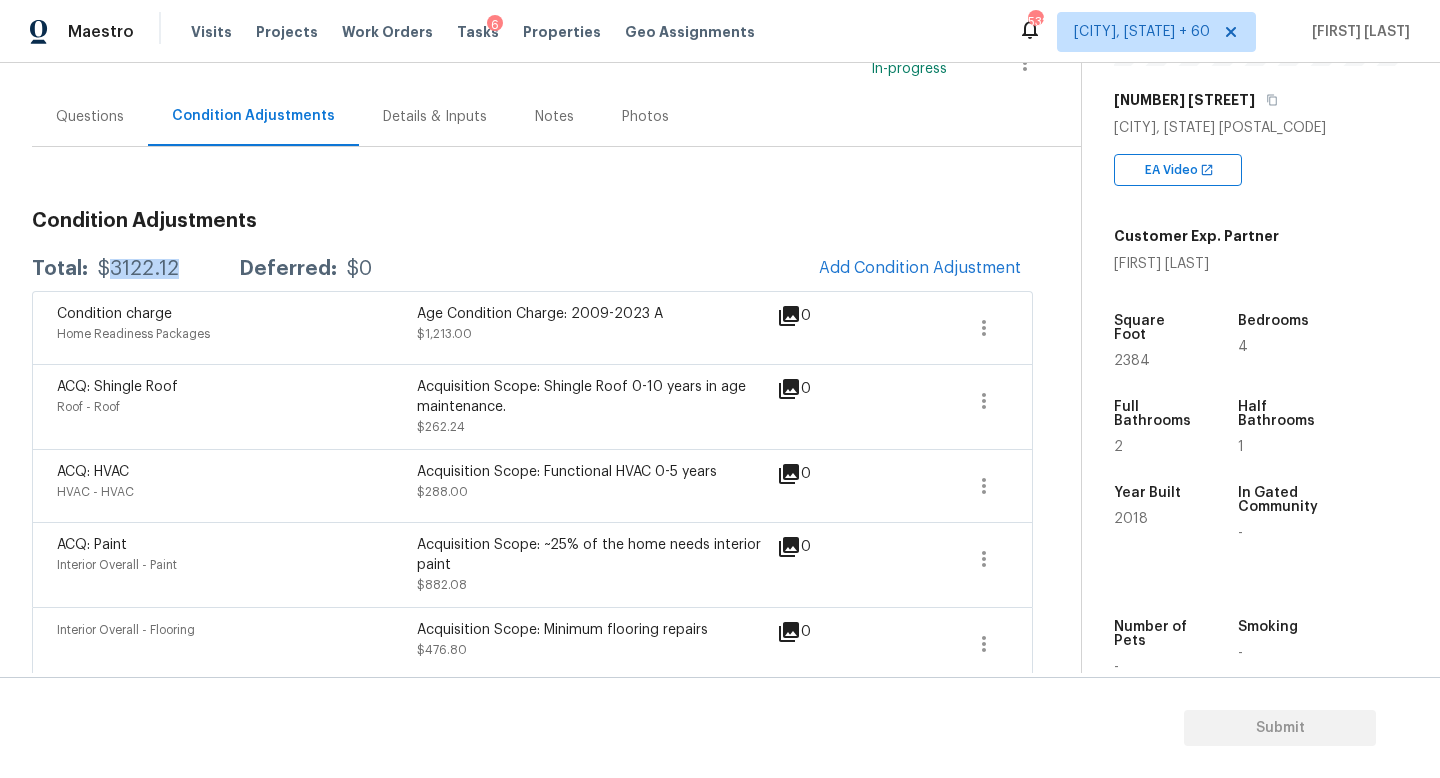 click on "$3122.12" at bounding box center [138, 269] 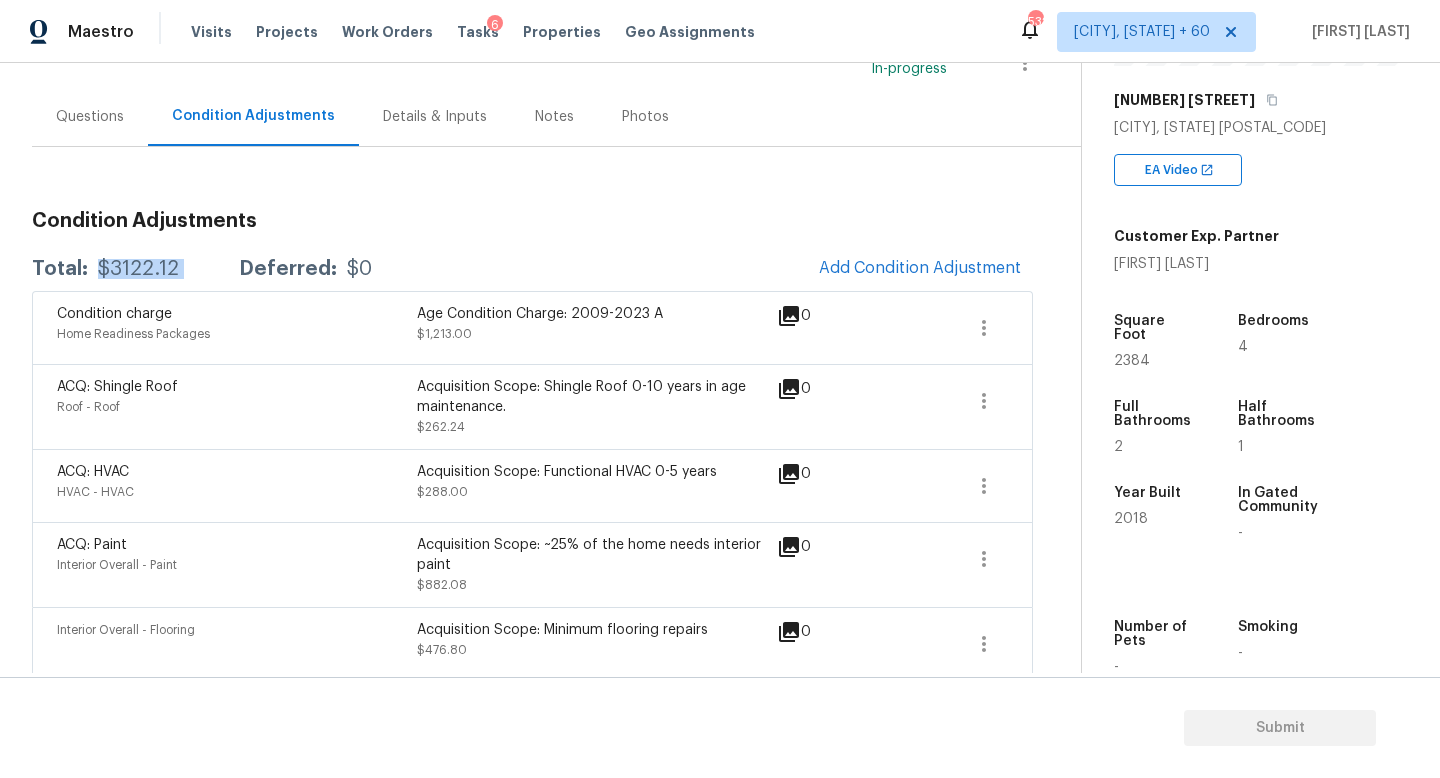 copy on "$3122.12" 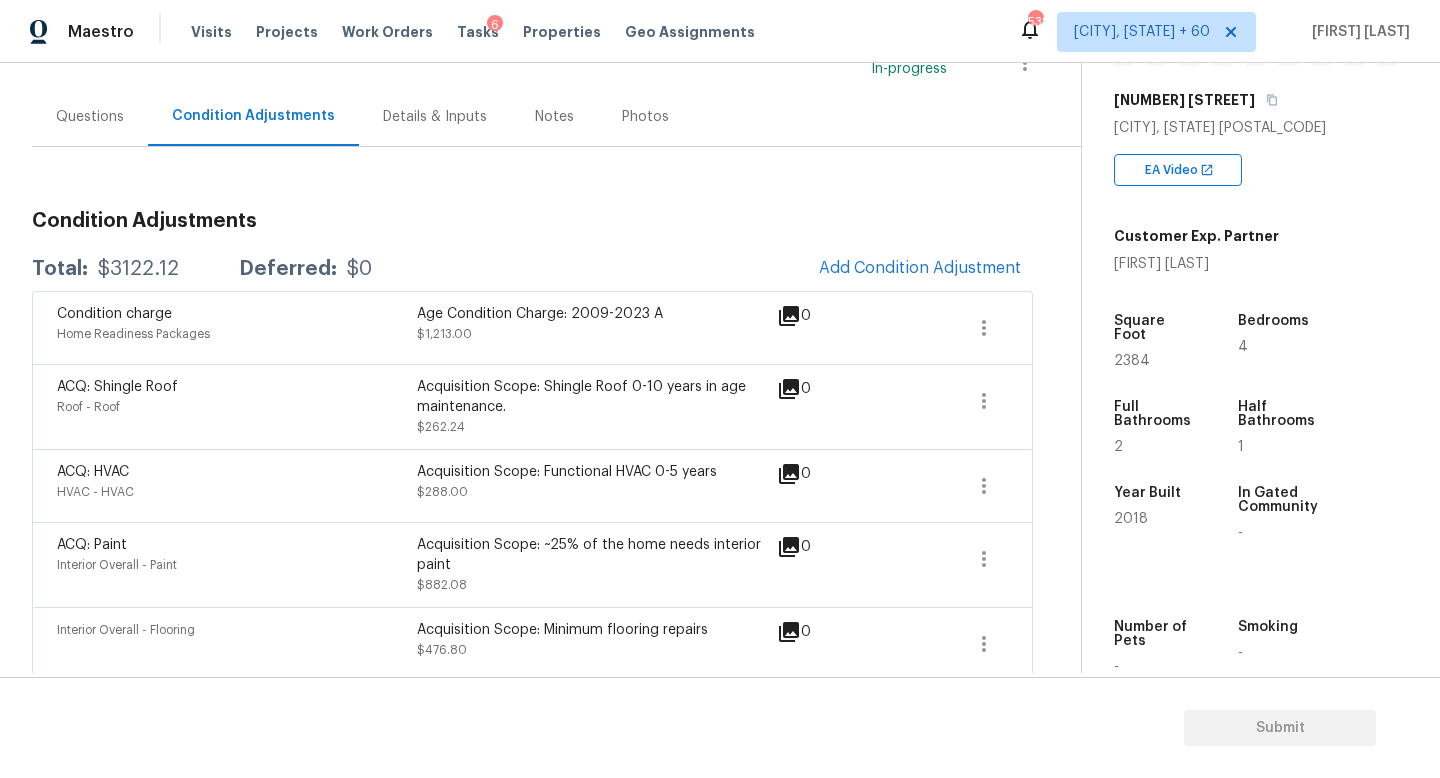 click on "Questions" at bounding box center [90, 116] 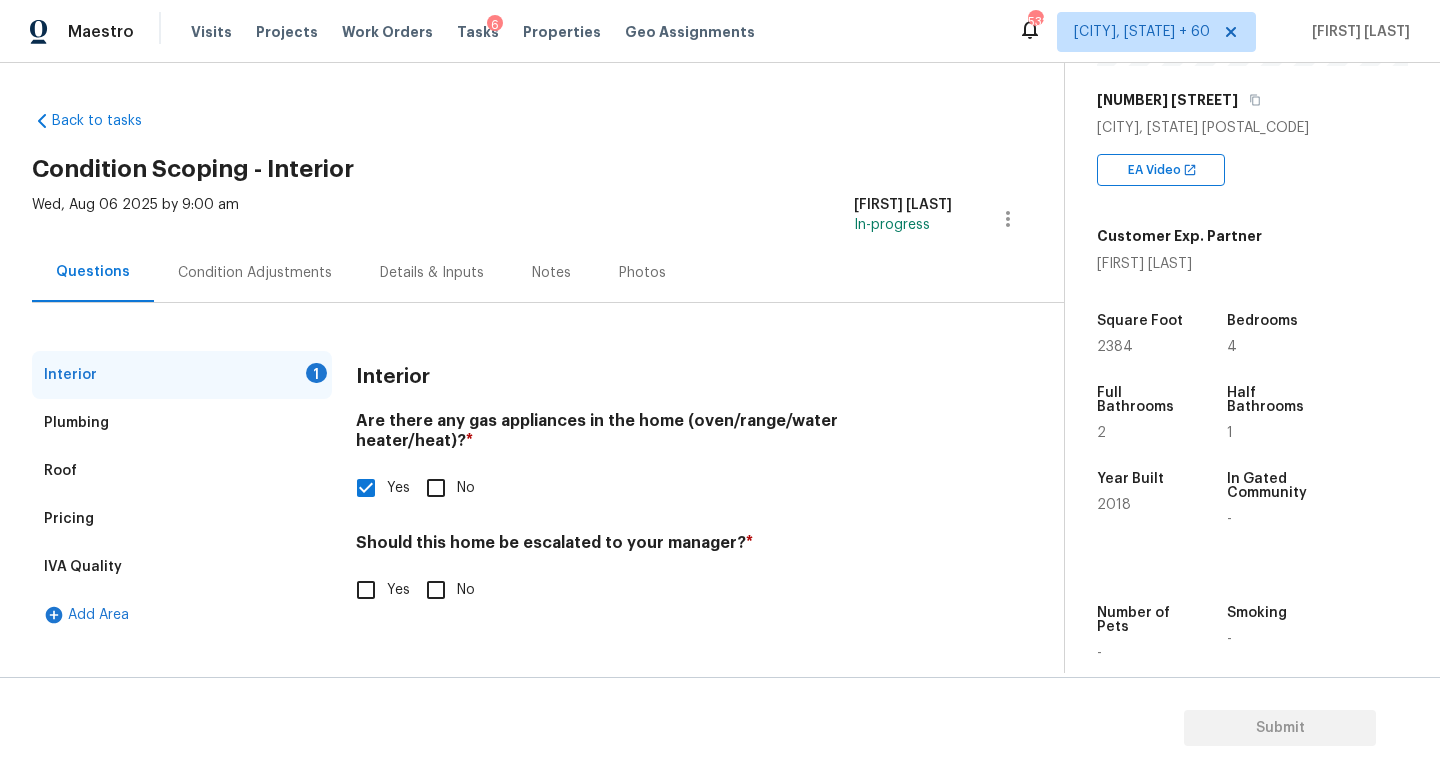 scroll, scrollTop: 0, scrollLeft: 0, axis: both 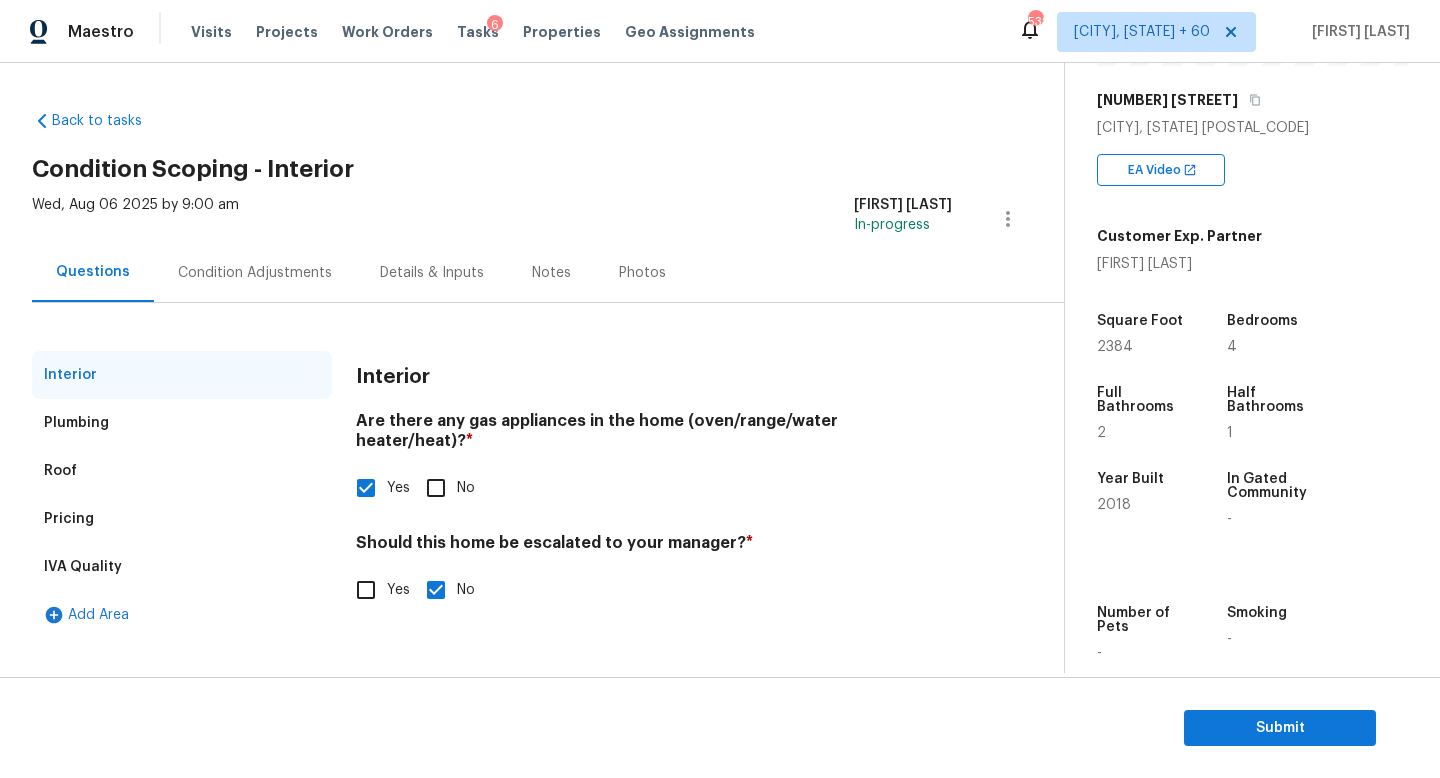 click on "Condition Adjustments" at bounding box center (255, 272) 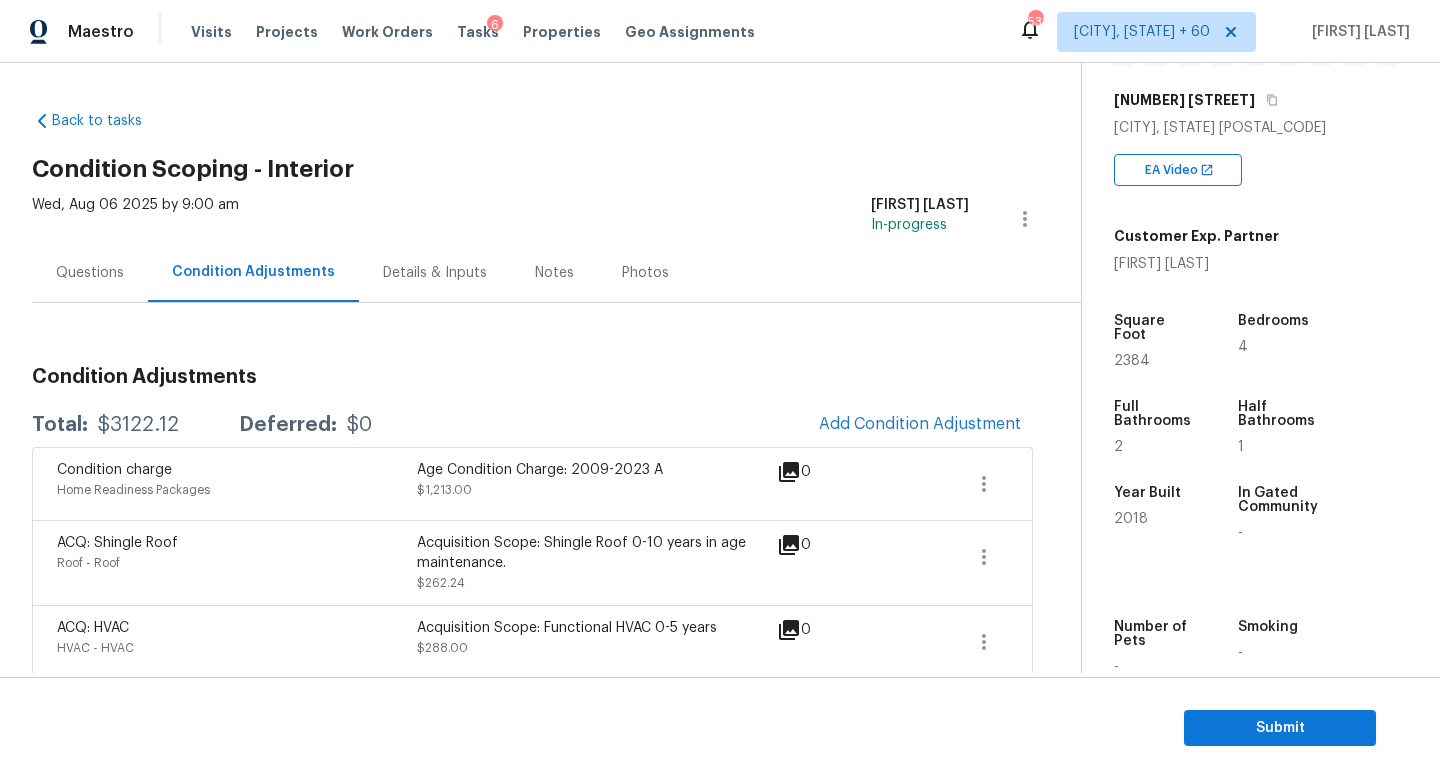 scroll, scrollTop: 171, scrollLeft: 0, axis: vertical 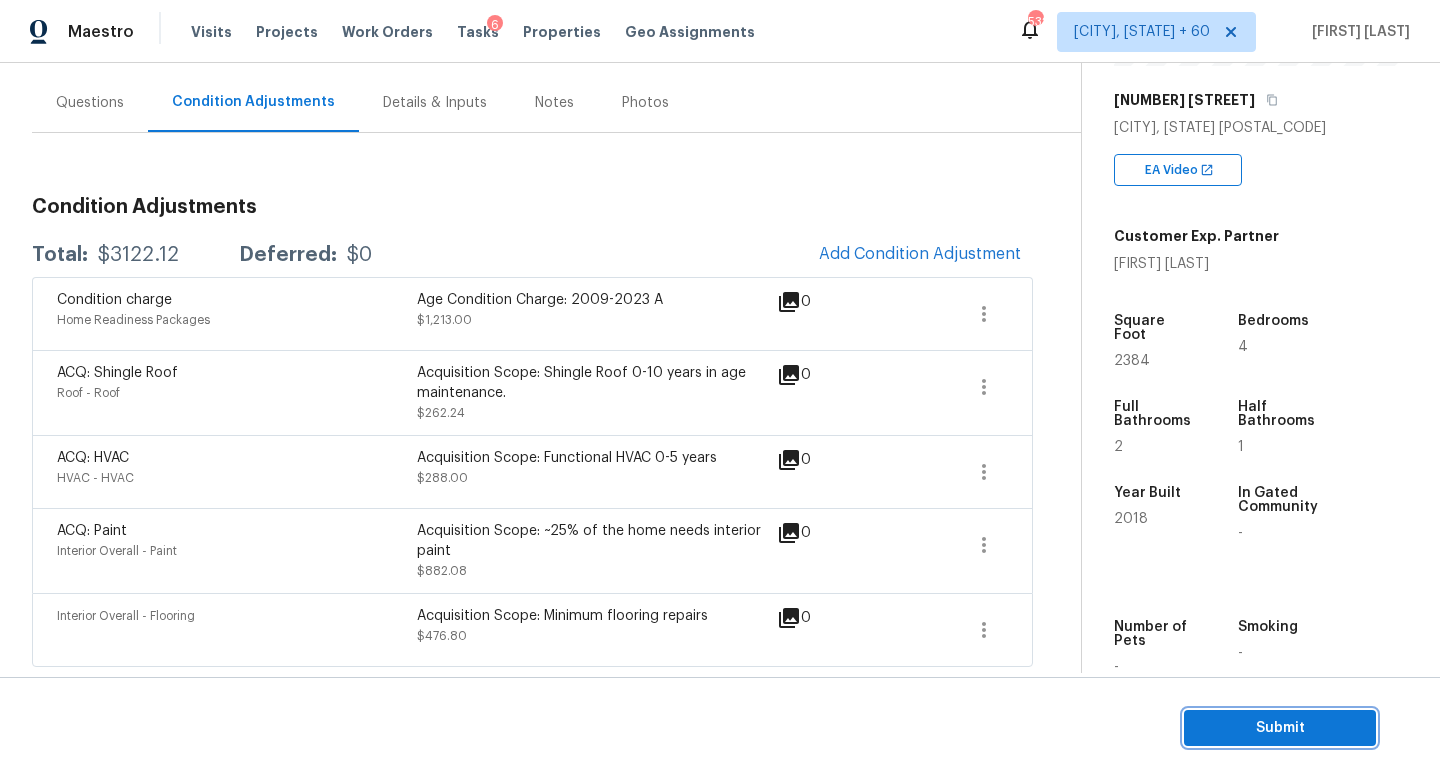click on "Submit" at bounding box center [1280, 728] 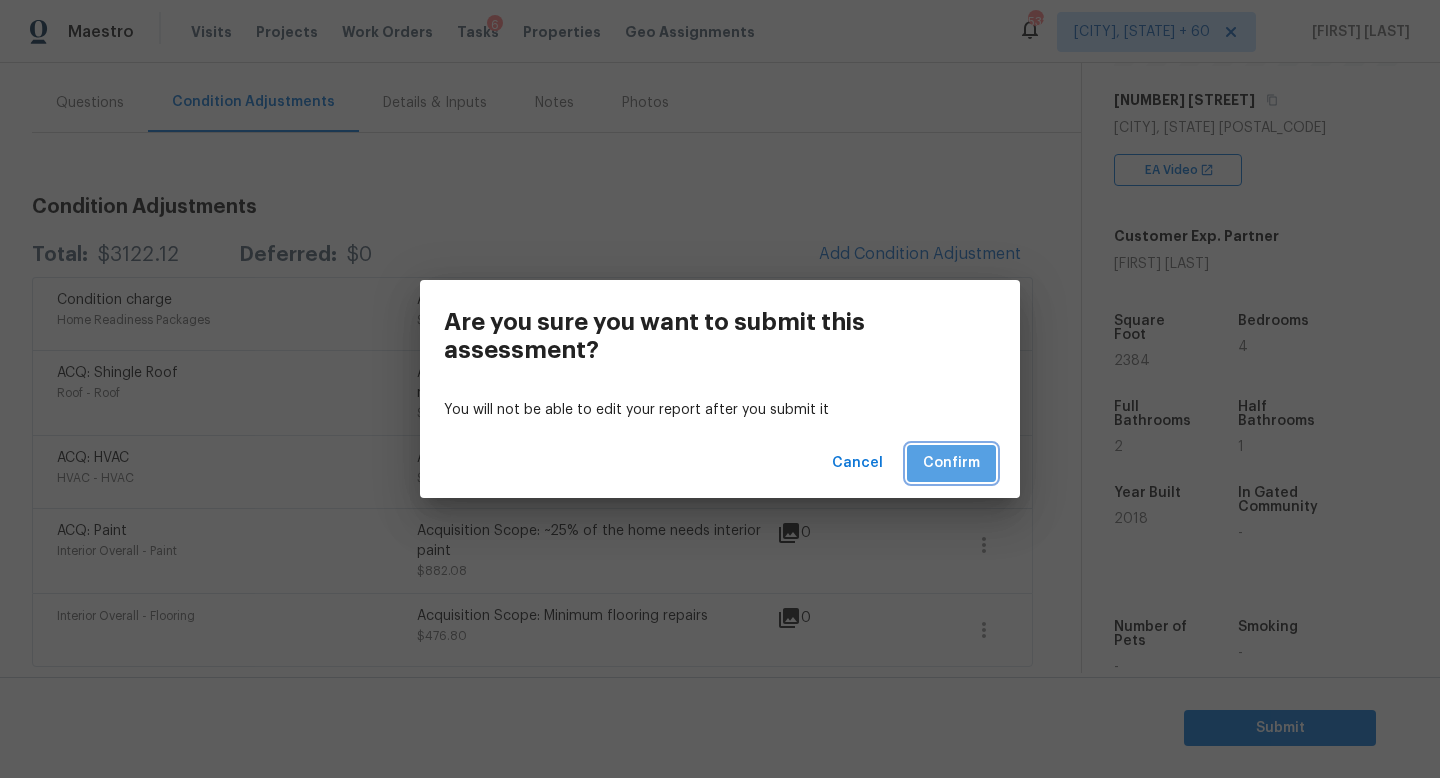click on "Confirm" at bounding box center (951, 463) 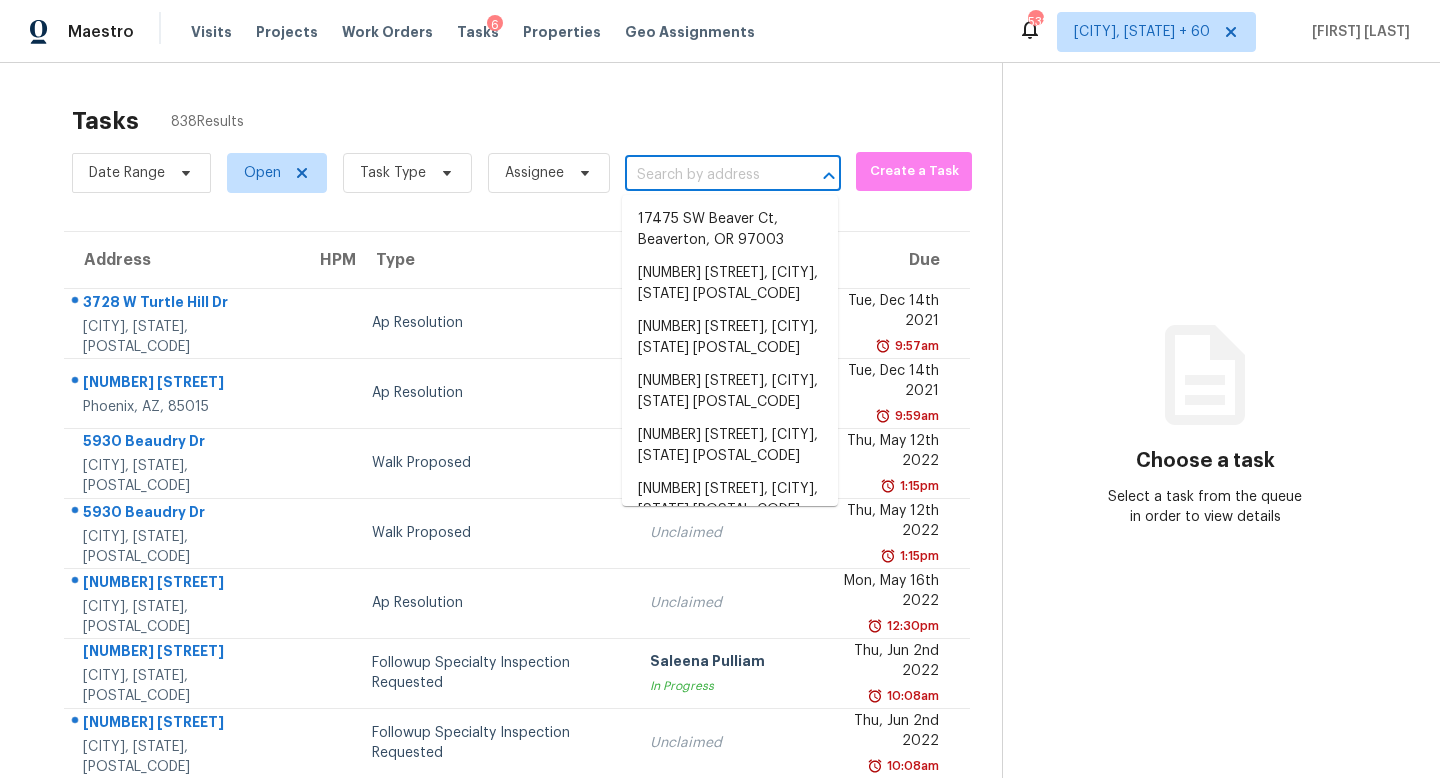 click at bounding box center (705, 175) 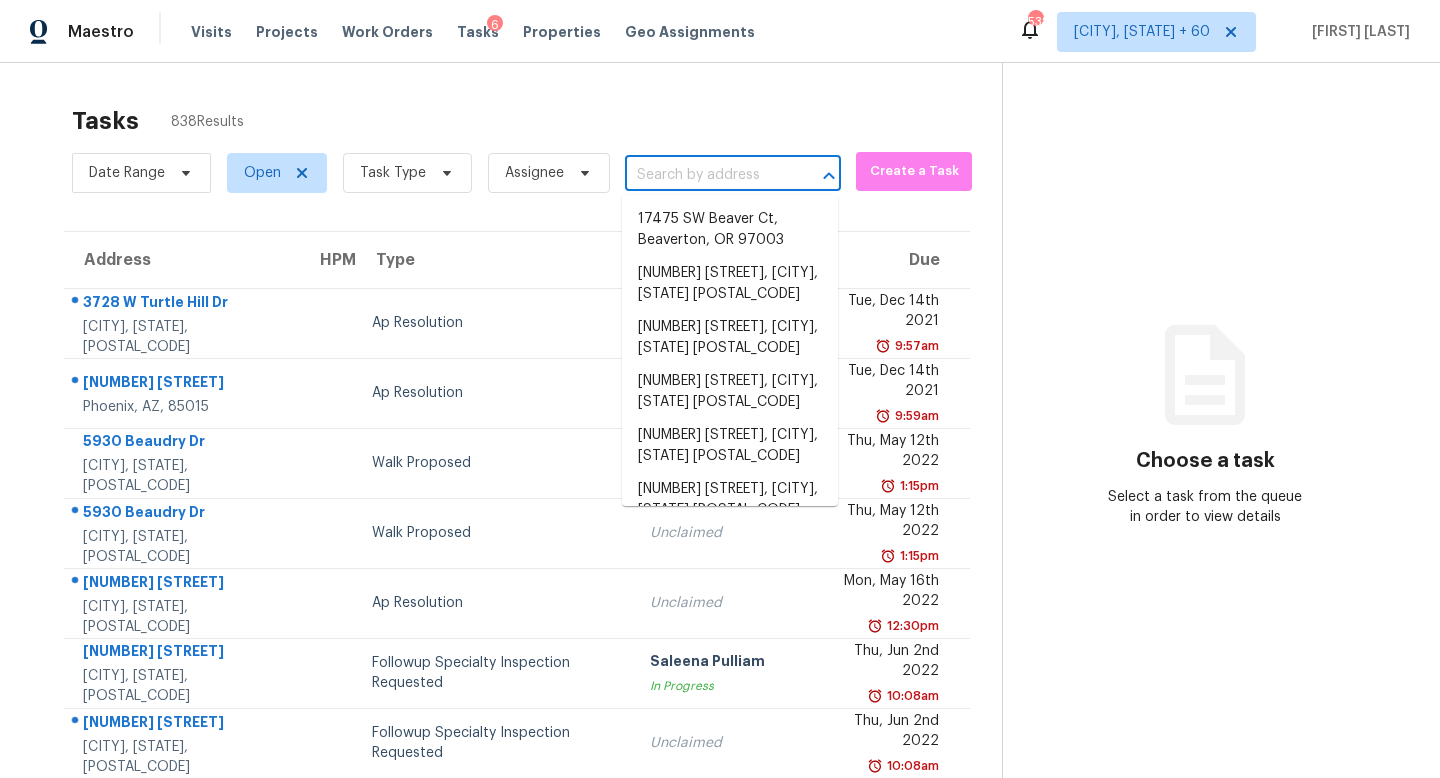 paste on "207 Birchwood Dr Loganville, GA, 30052" 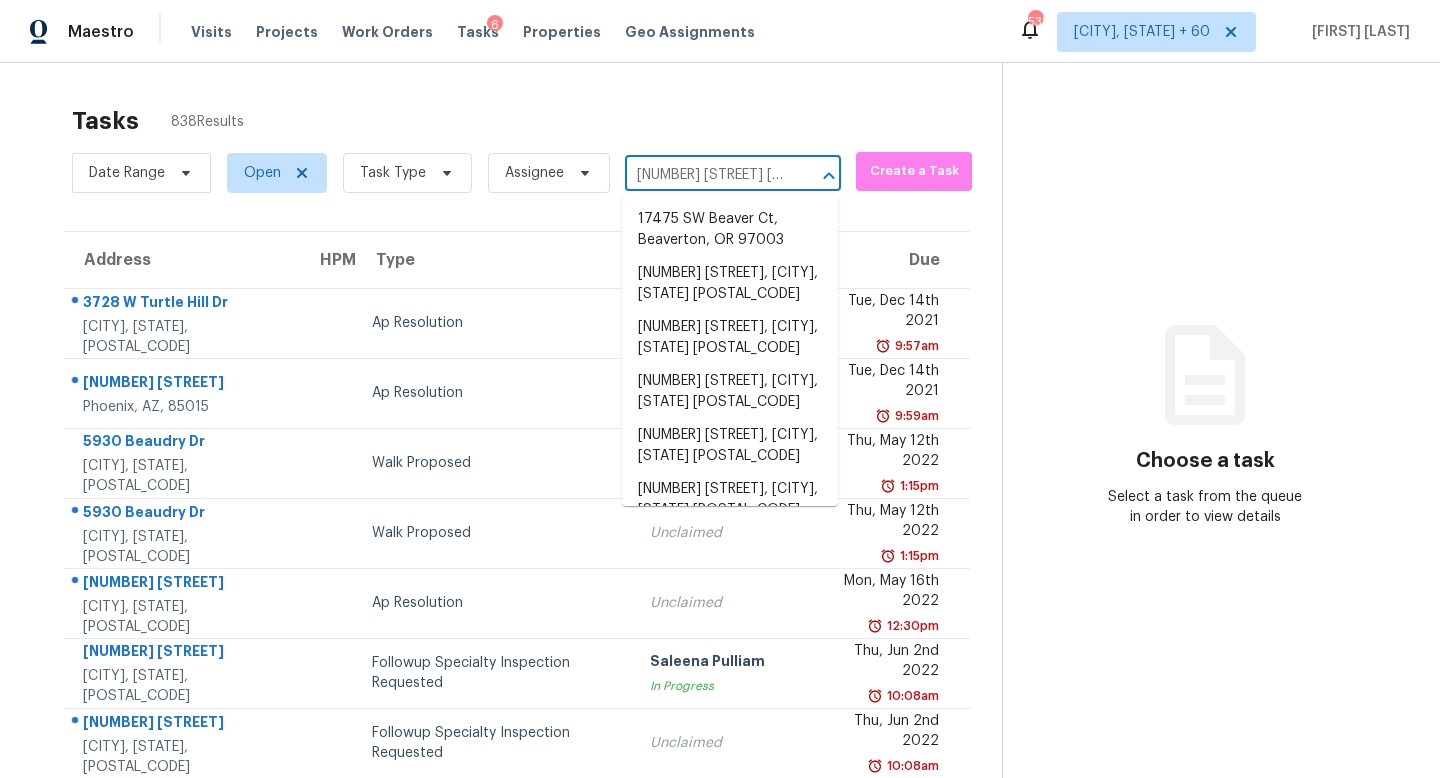 scroll, scrollTop: 0, scrollLeft: 117, axis: horizontal 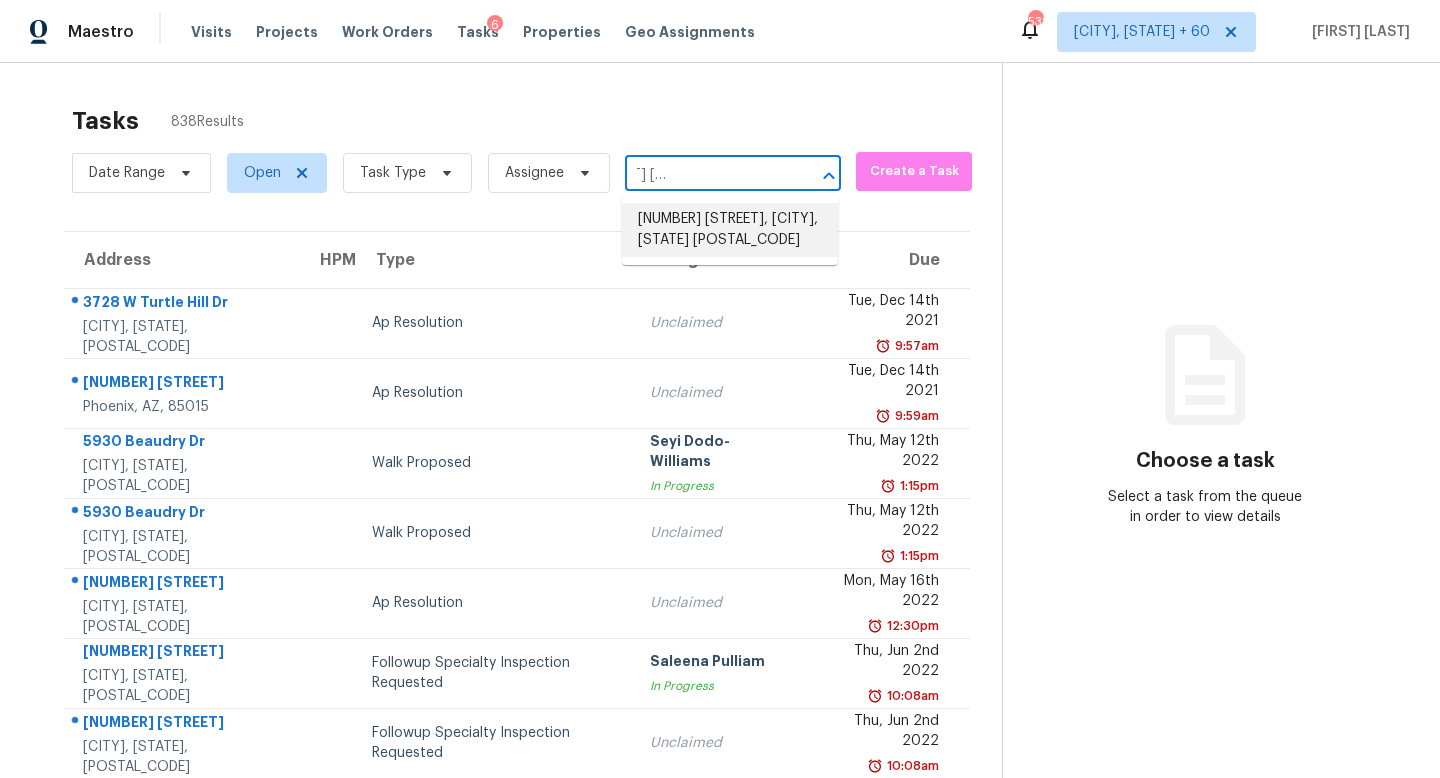 click on "207 Birchwood Dr, Loganville, GA 30052" at bounding box center (730, 230) 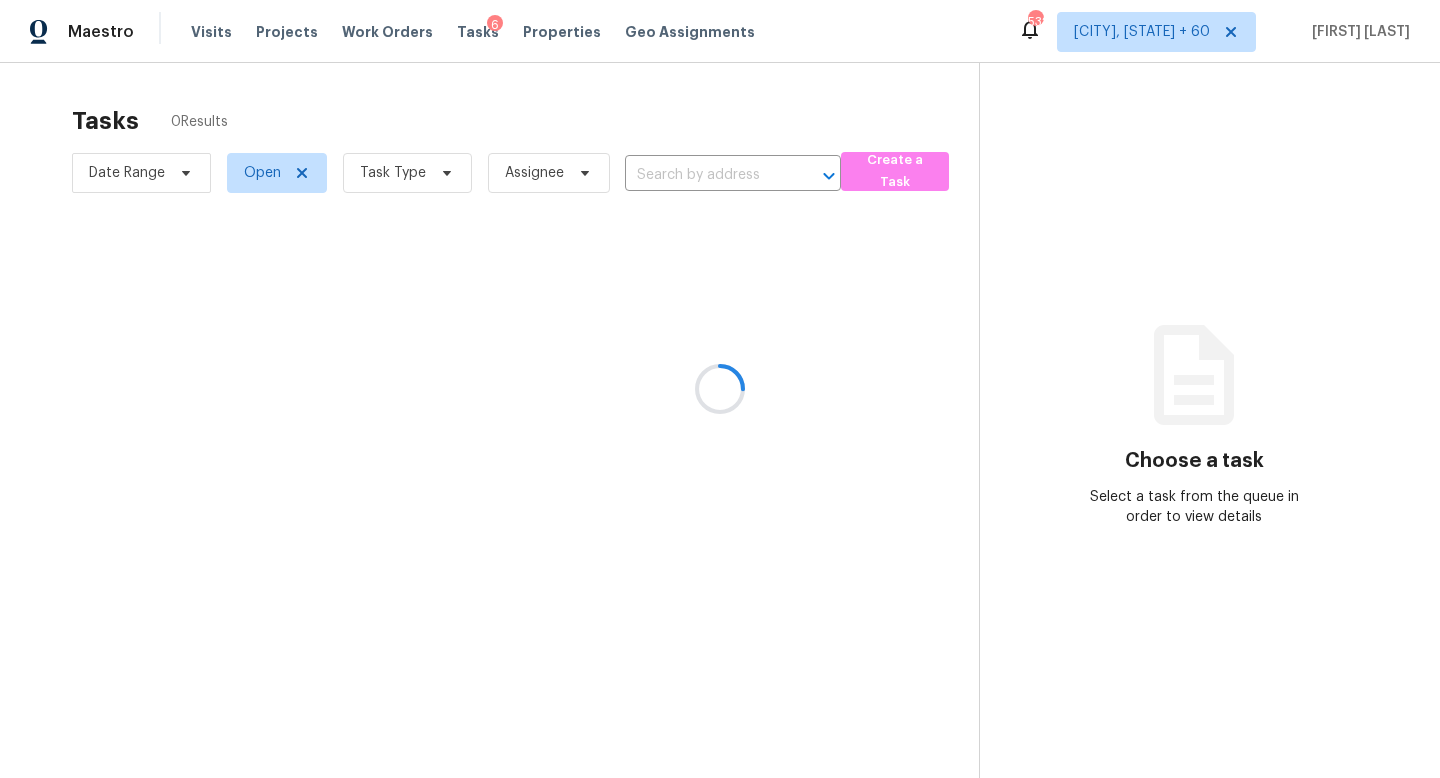 type on "207 Birchwood Dr, Loganville, GA 30052" 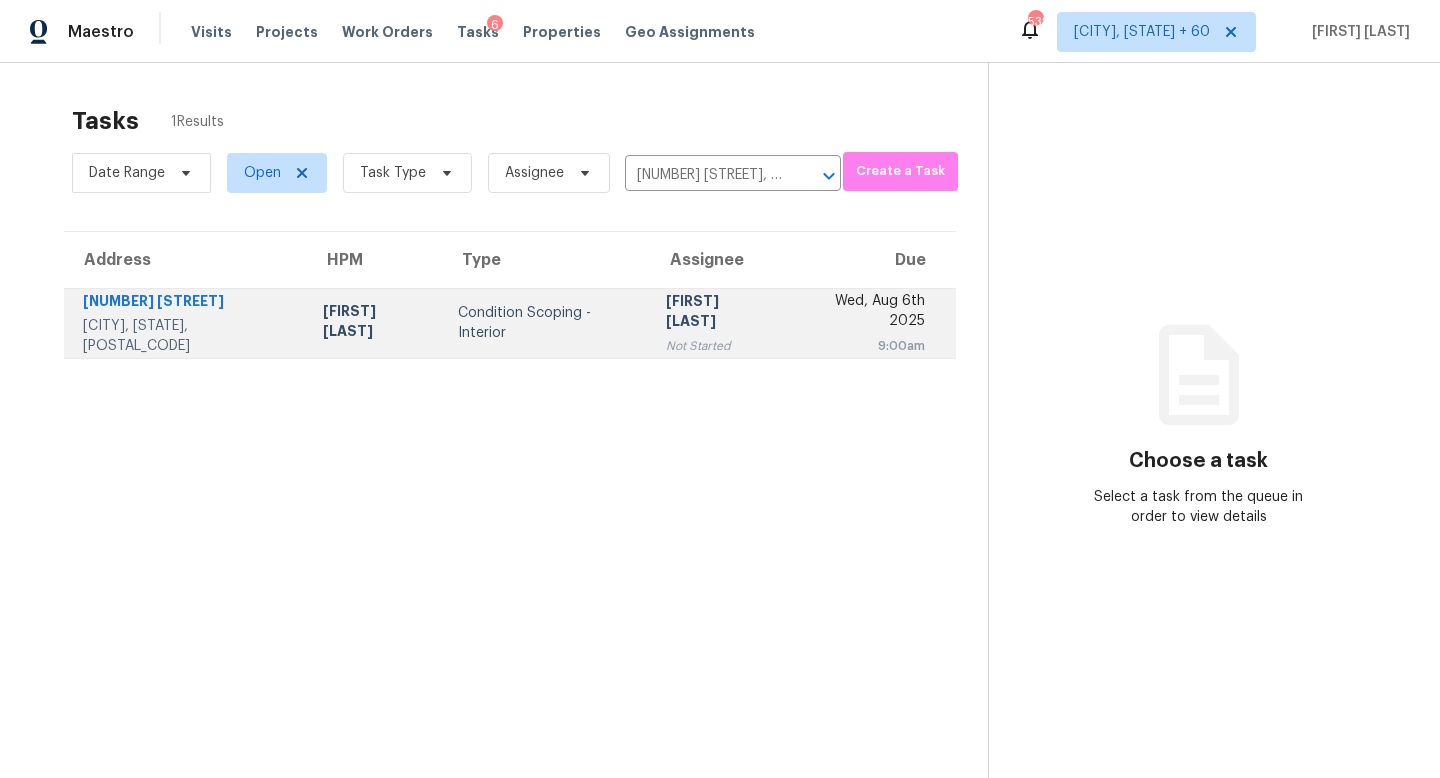 click on "[FIRST] [LAST]" at bounding box center [717, 313] 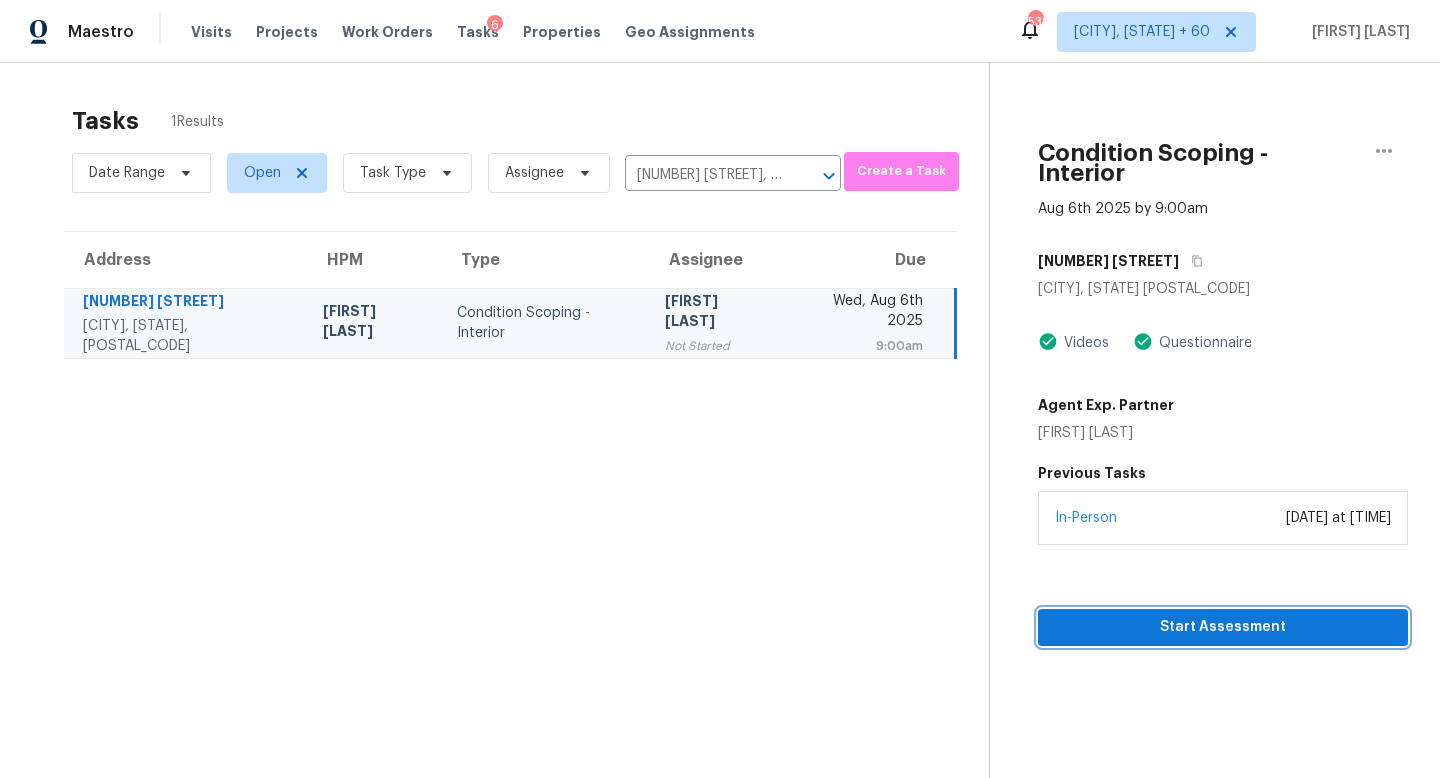 click on "Start Assessment" at bounding box center [1223, 627] 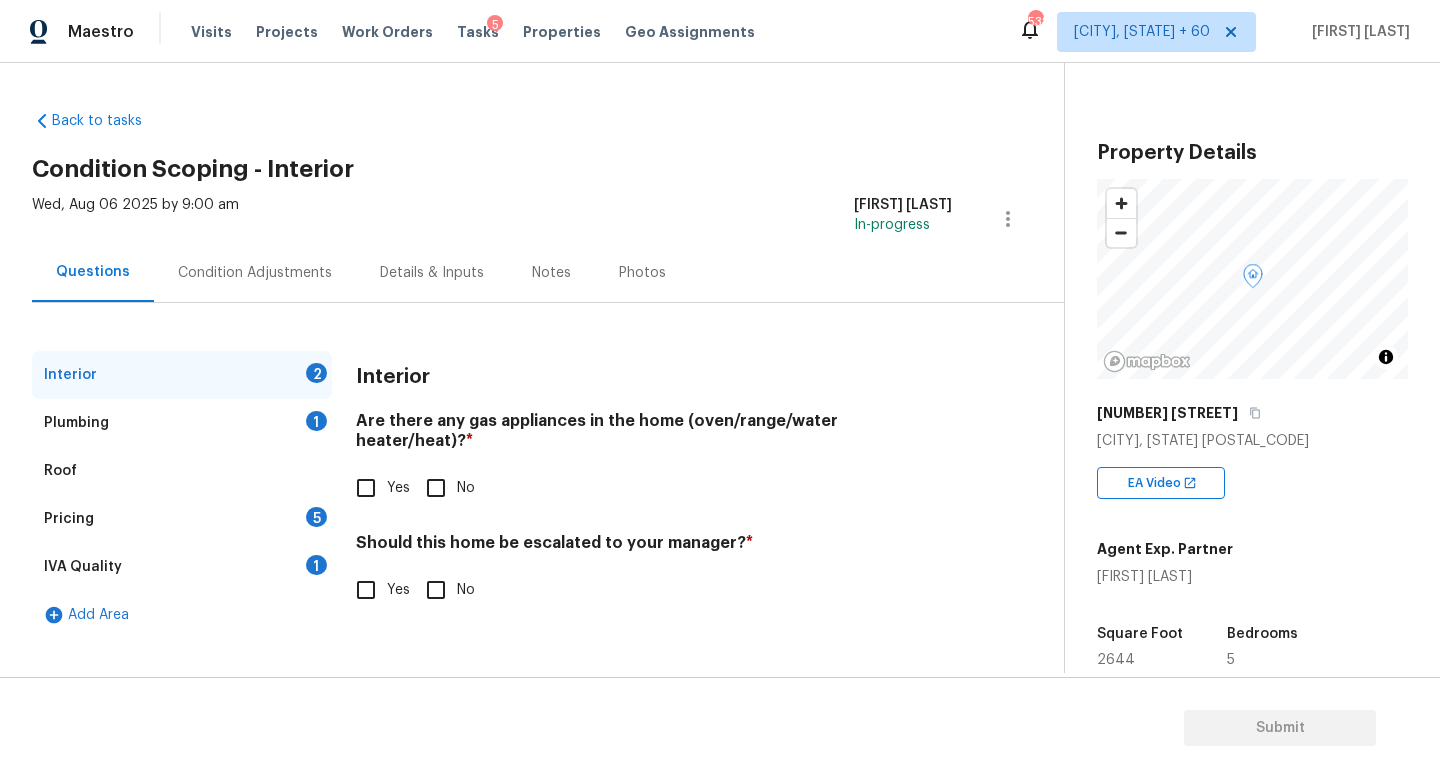 click on "Back to tasks Condition Scoping - Interior Wed, Aug 06 2025 by 9:00 am   Jishnu Manoj In-progress Questions Condition Adjustments Details & Inputs Notes Photos Interior 2 Plumbing 1 Roof Pricing 5 IVA Quality 1 Add Area Interior Are there any gas appliances in the home (oven/range/water heater/heat)?  * Yes No Should this home be escalated to your manager?  * Yes No Property Details © Mapbox   © OpenStreetMap   Improve this map 207 Birchwood Dr Loganville, GA 30052 EA Video Agent Exp. Partner John Schell Square Foot 2644 Bedrooms 5 Full Bathrooms 3 Half Bathrooms - Year Built 2015 In Gated Community - Number of Pets - Smoking - Septic system No Home Additions -" at bounding box center (720, 368) 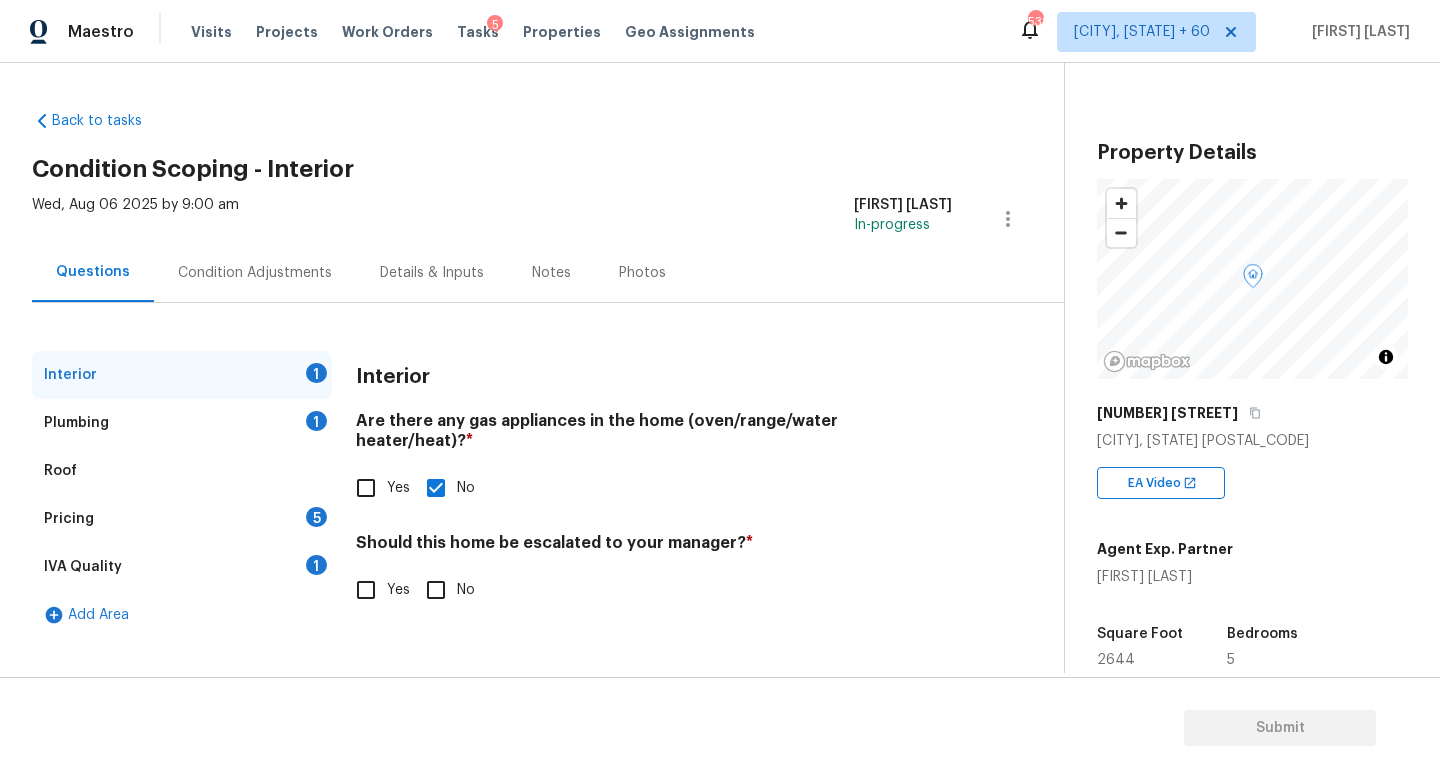 click on "Plumbing 1" at bounding box center (182, 423) 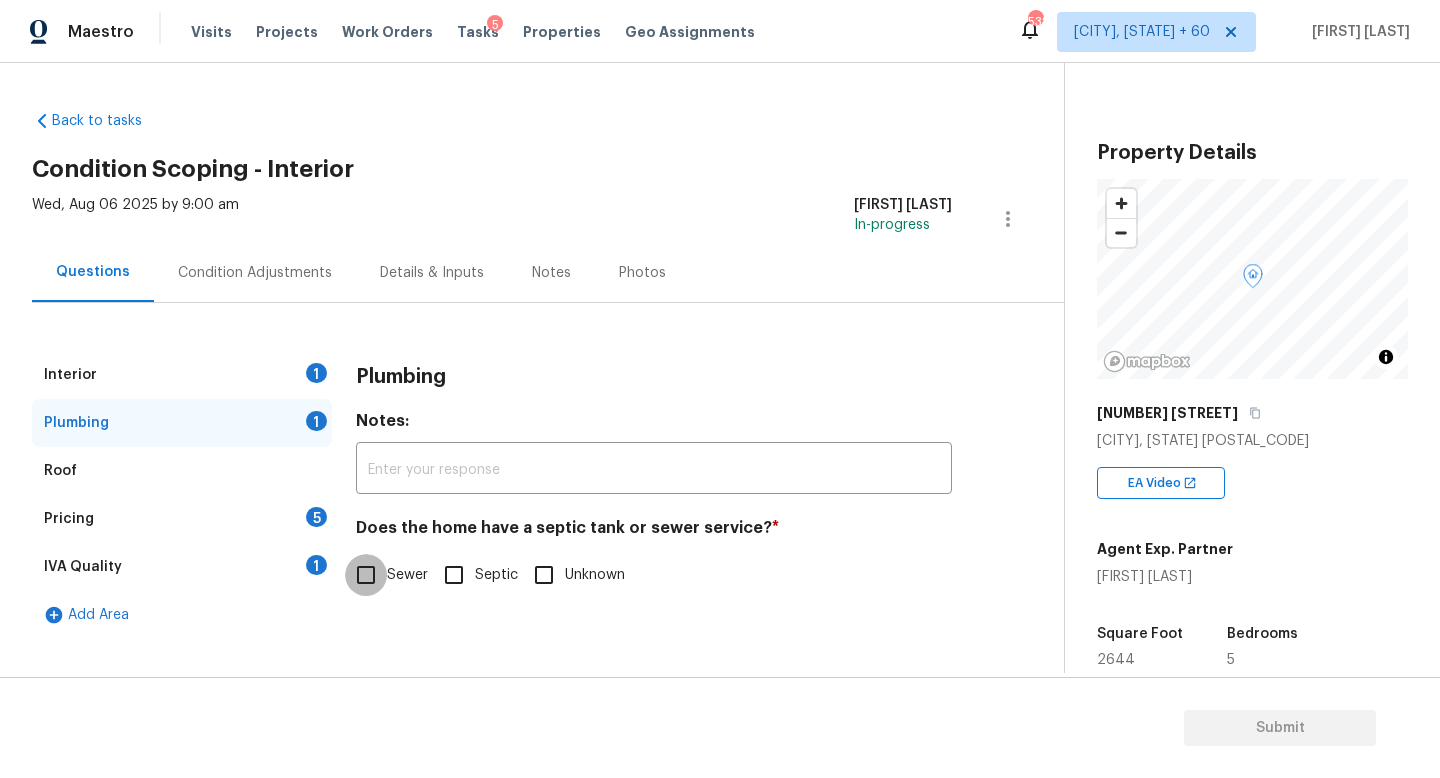 click on "Sewer" at bounding box center [366, 575] 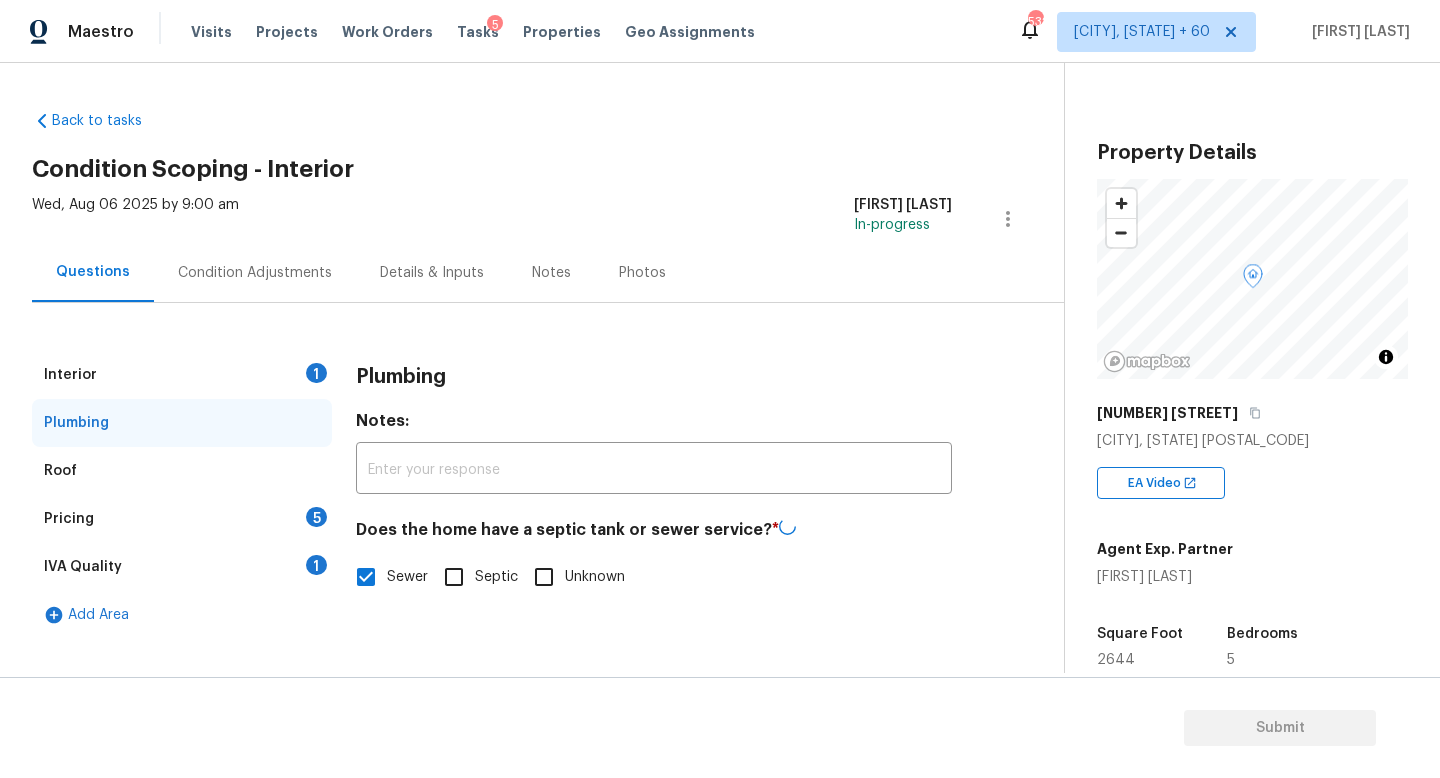 click on "Roof" at bounding box center (182, 471) 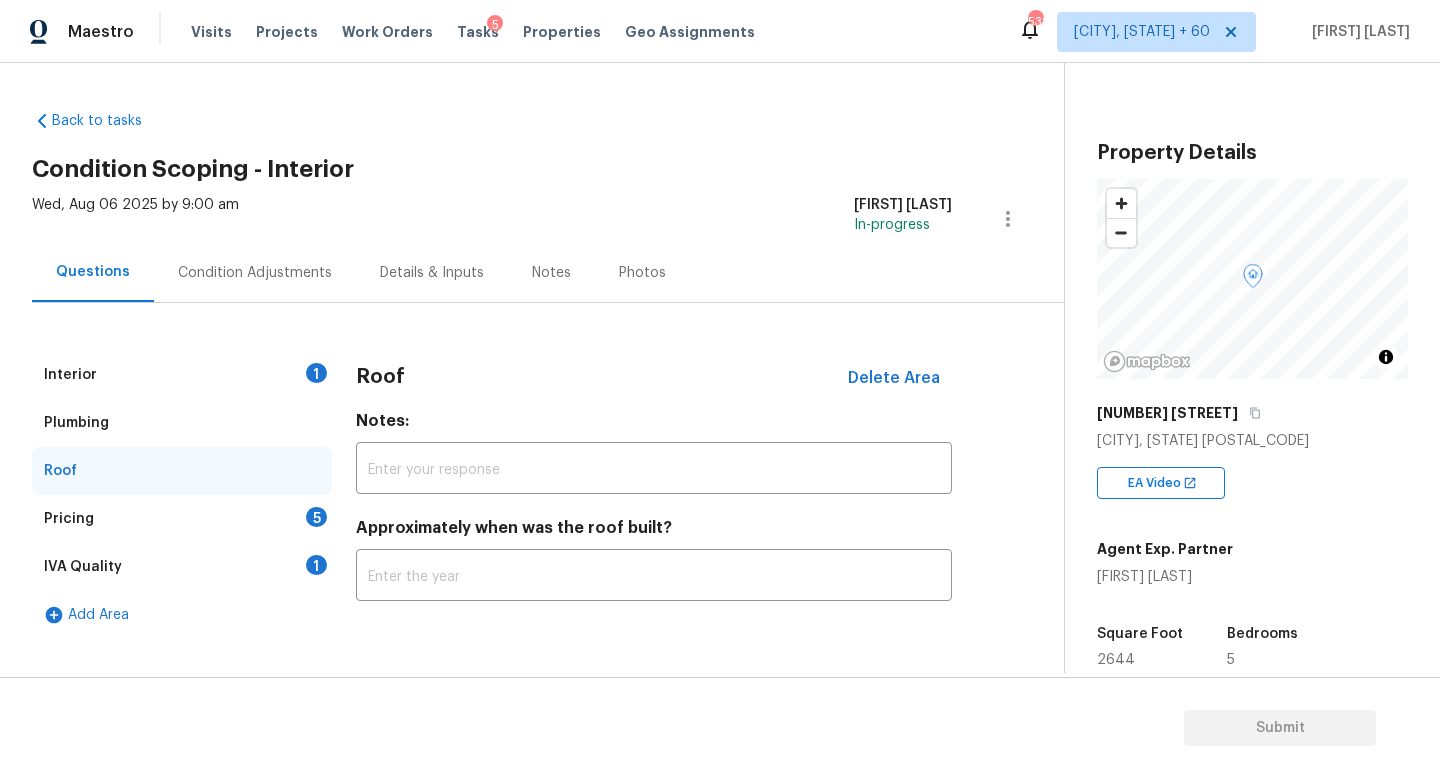 click on "Pricing 5" at bounding box center [182, 519] 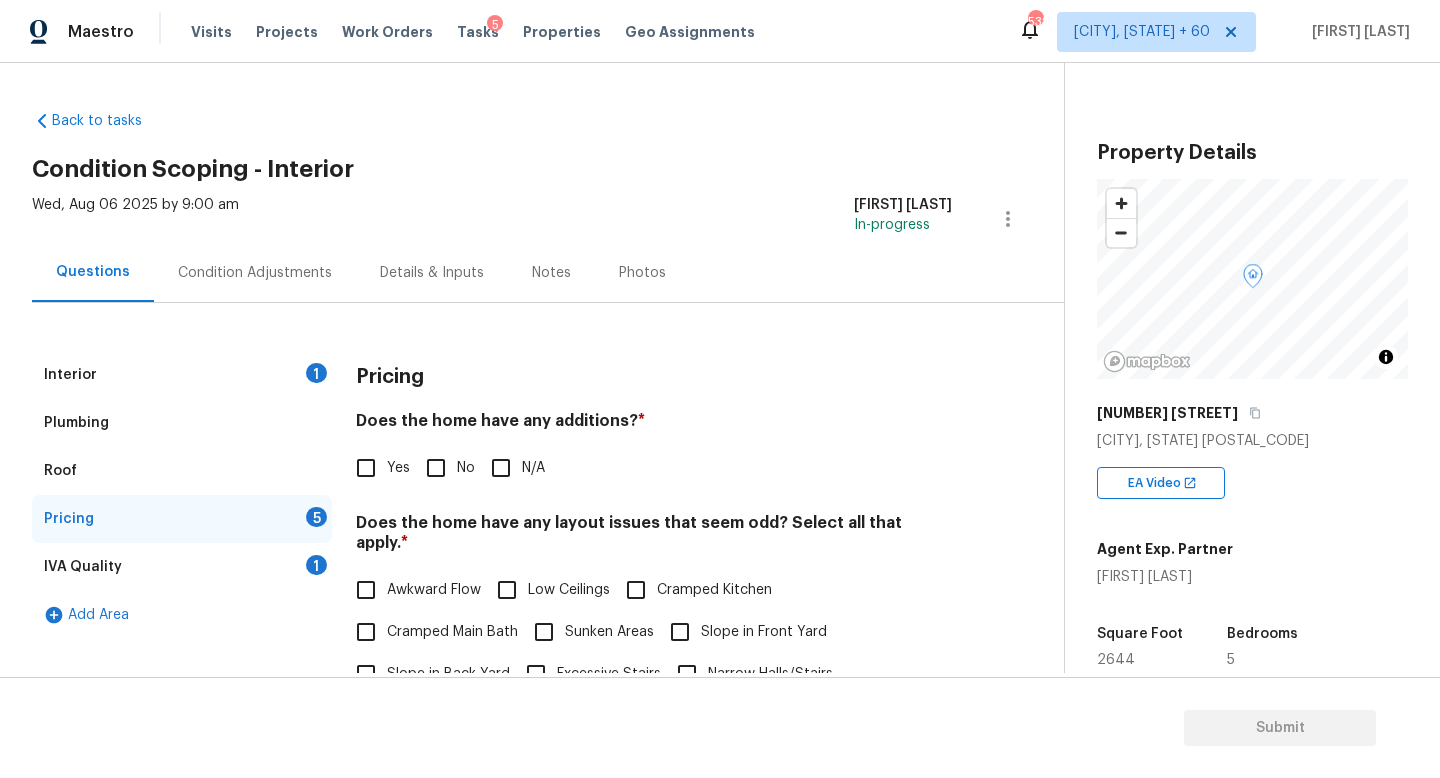 scroll, scrollTop: 110, scrollLeft: 0, axis: vertical 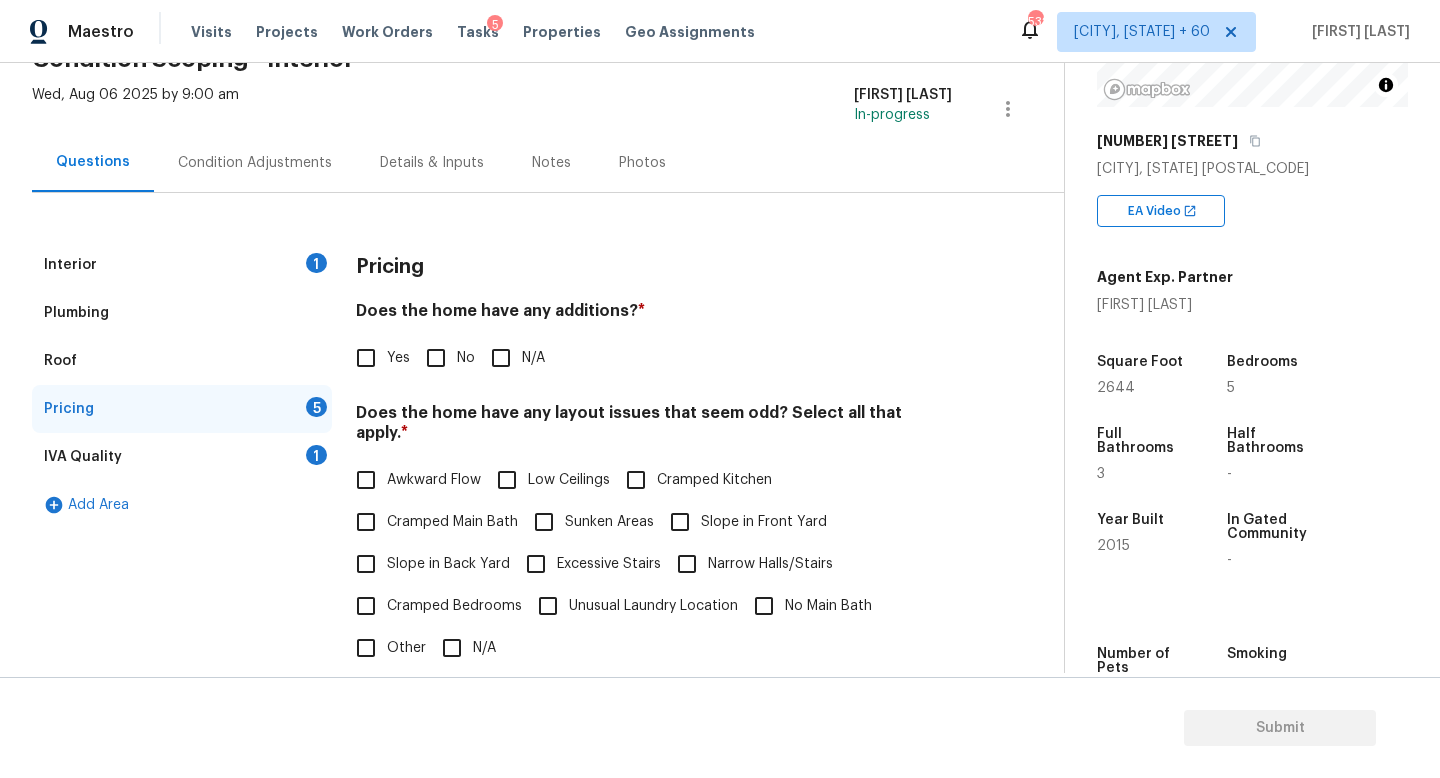 click on "Does the home have any additions?  * Yes No N/A" at bounding box center (654, 340) 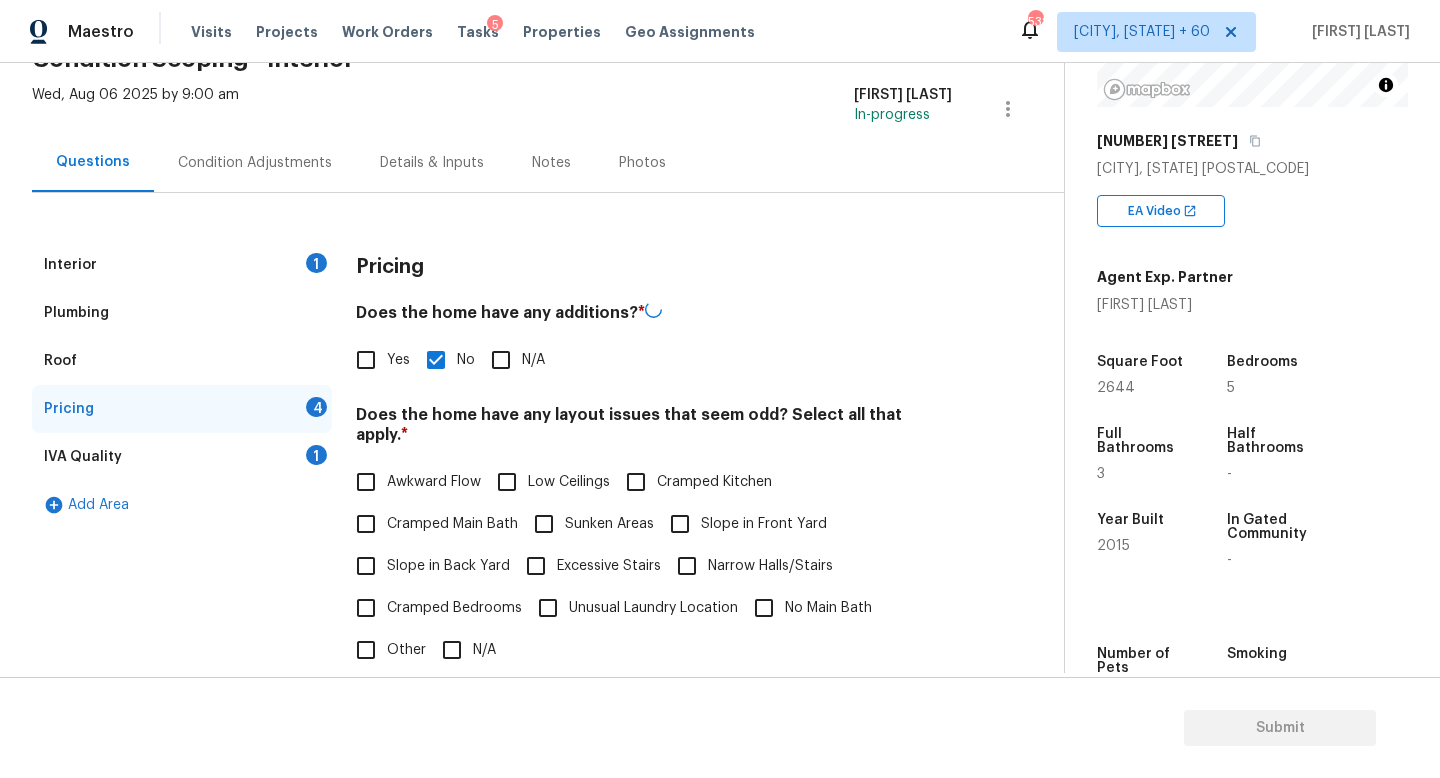 scroll, scrollTop: 312, scrollLeft: 0, axis: vertical 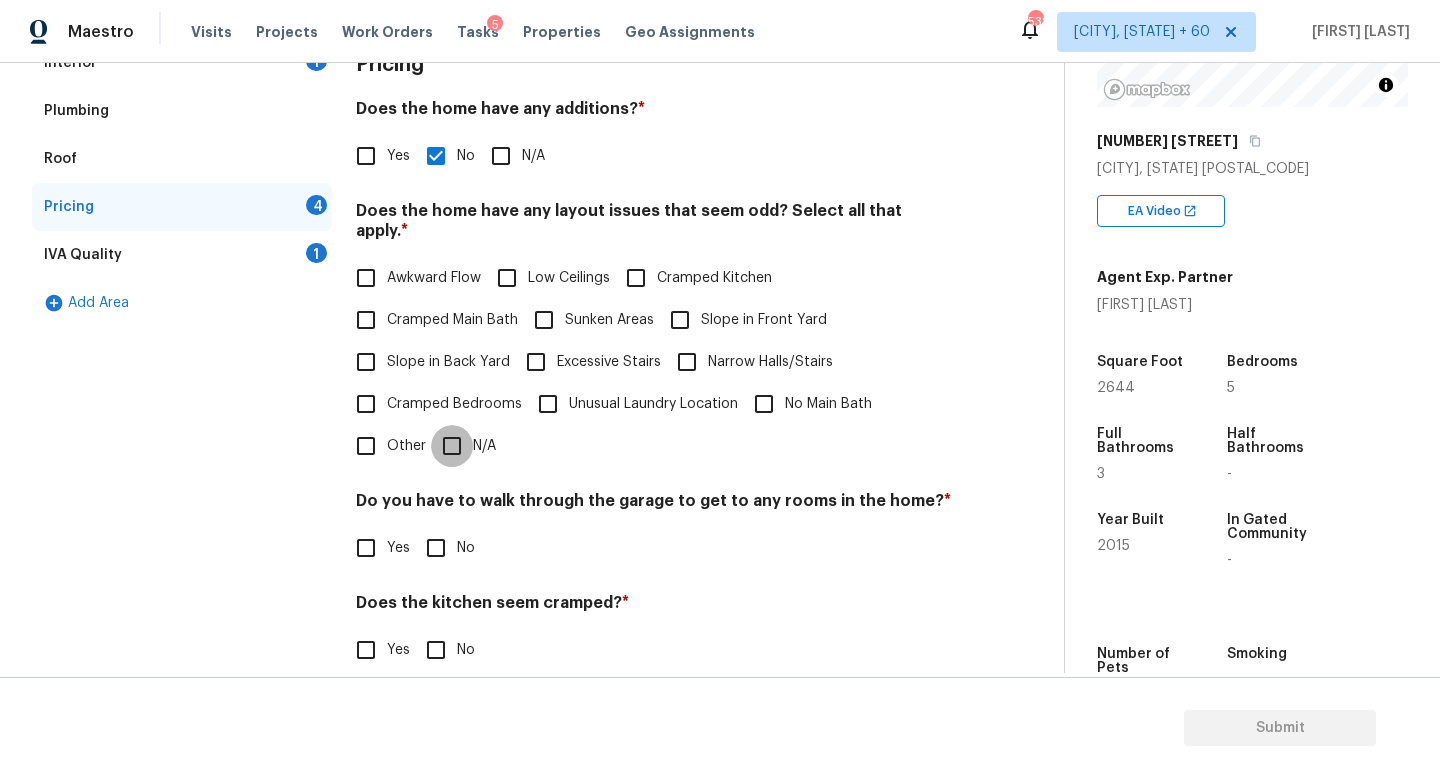 click on "N/A" at bounding box center (452, 446) 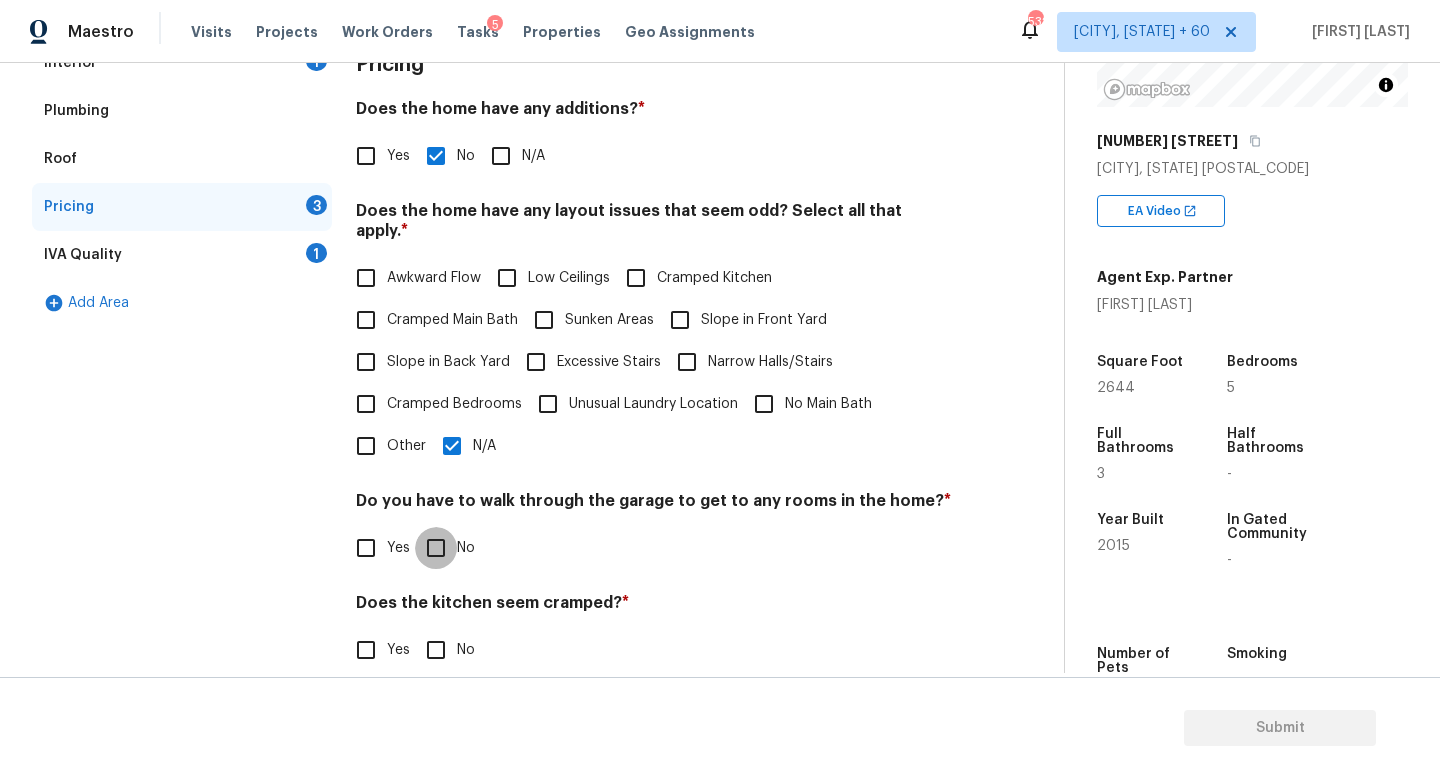 click on "No" at bounding box center [436, 548] 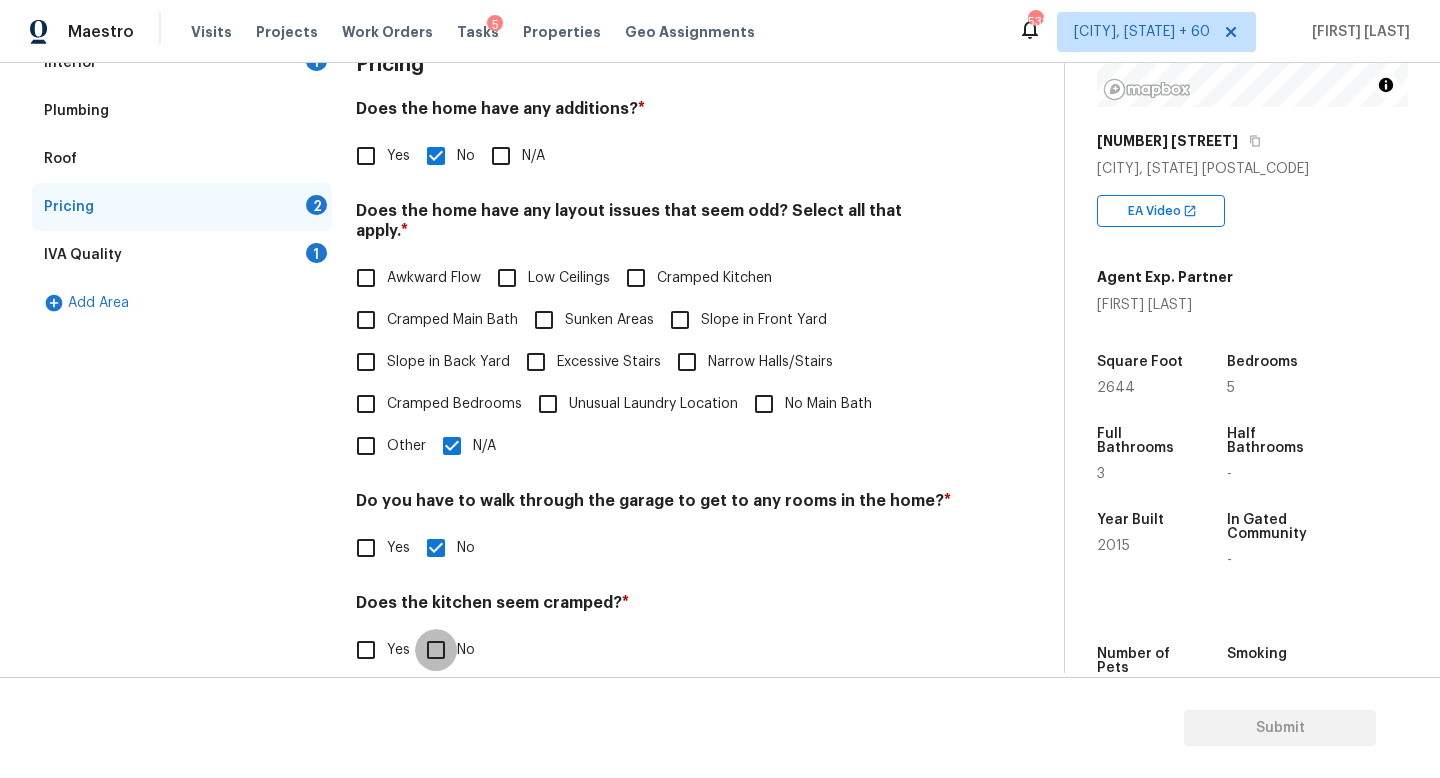 click on "No" at bounding box center (436, 650) 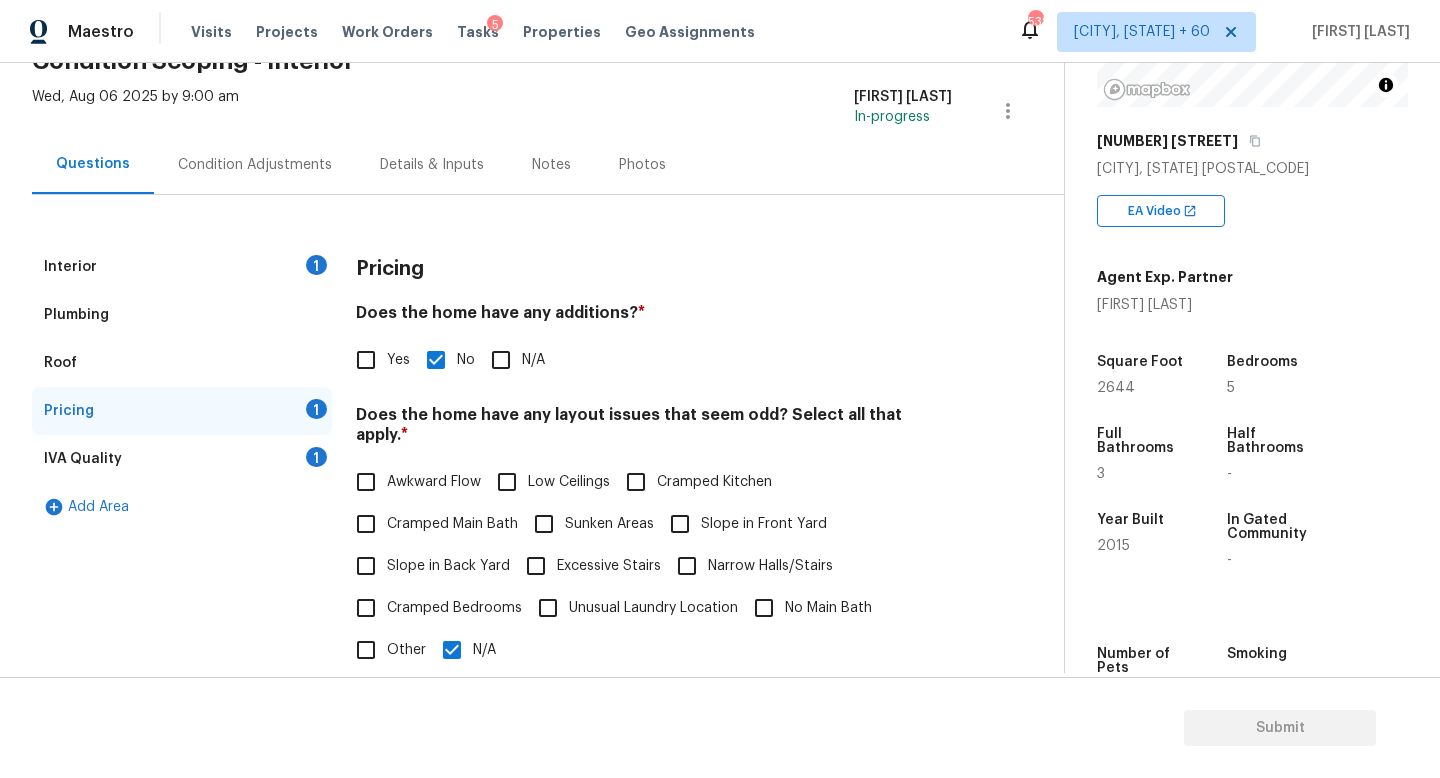 scroll, scrollTop: 422, scrollLeft: 0, axis: vertical 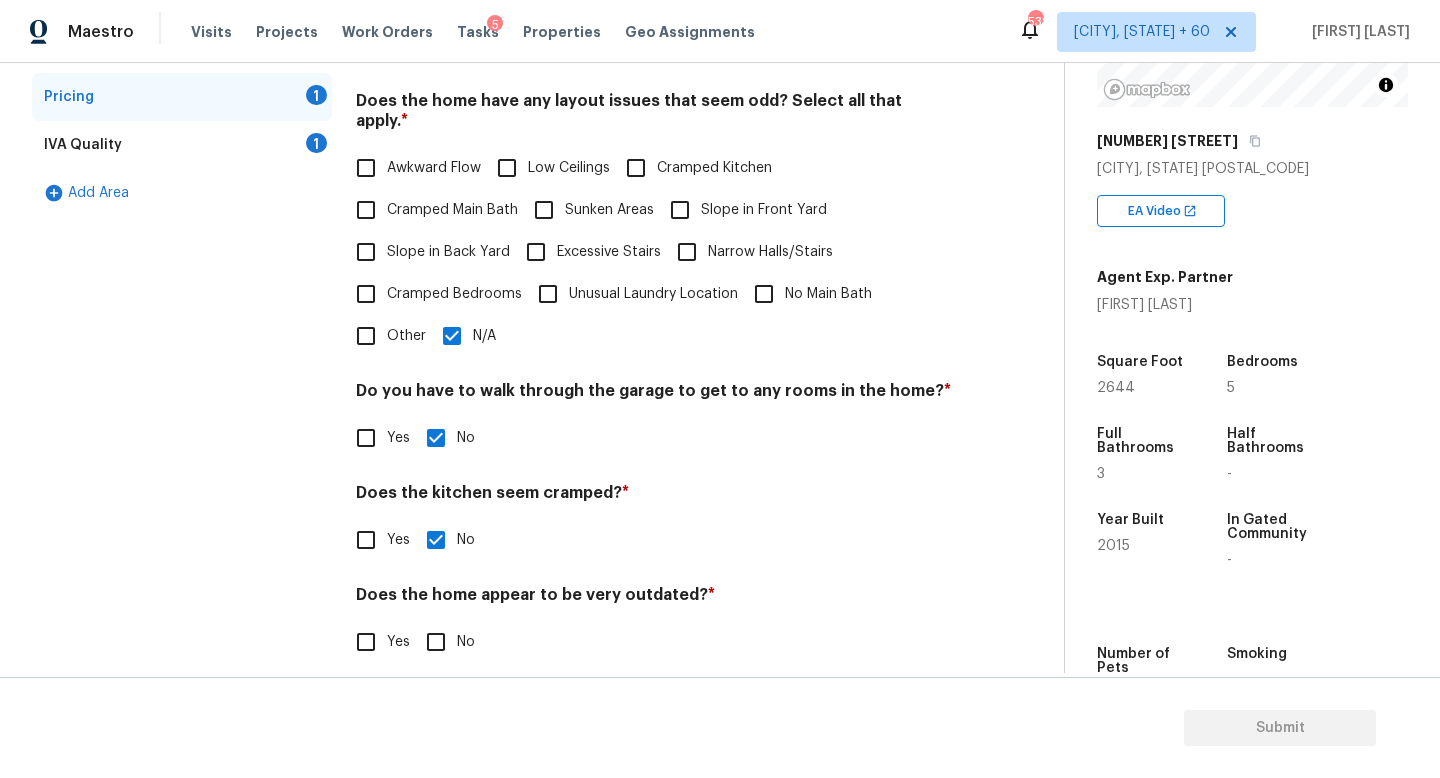 click on "No" at bounding box center [436, 642] 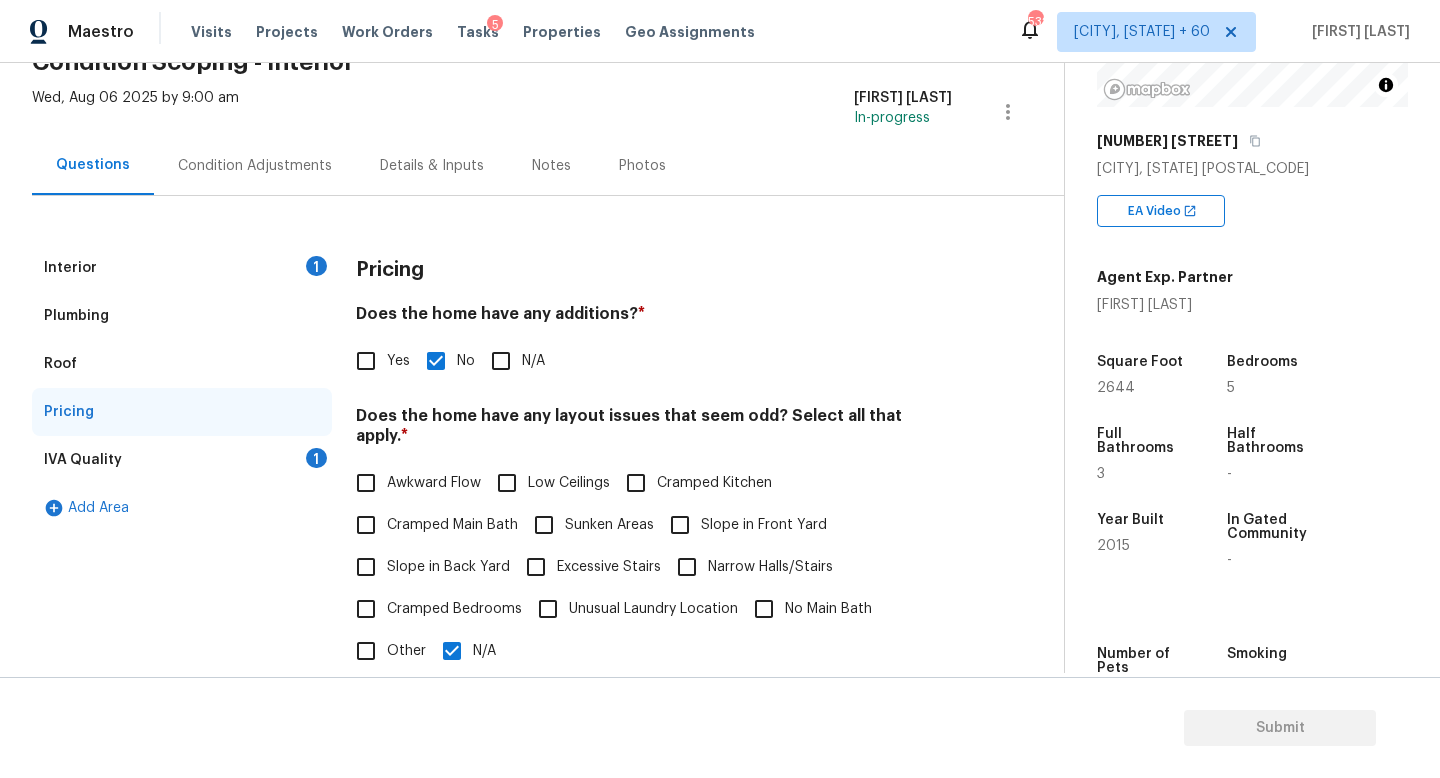 scroll, scrollTop: 0, scrollLeft: 0, axis: both 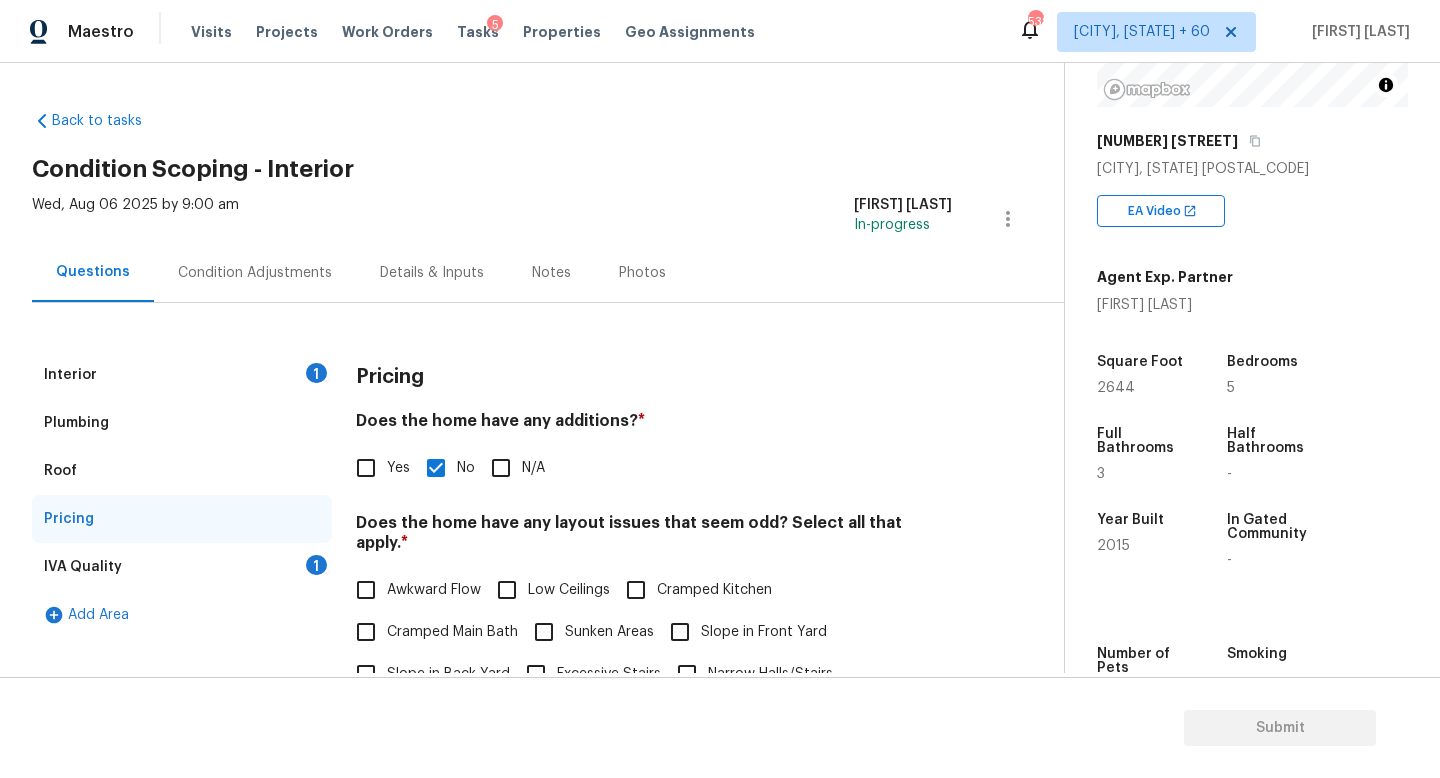 click on "IVA Quality 1" at bounding box center [182, 567] 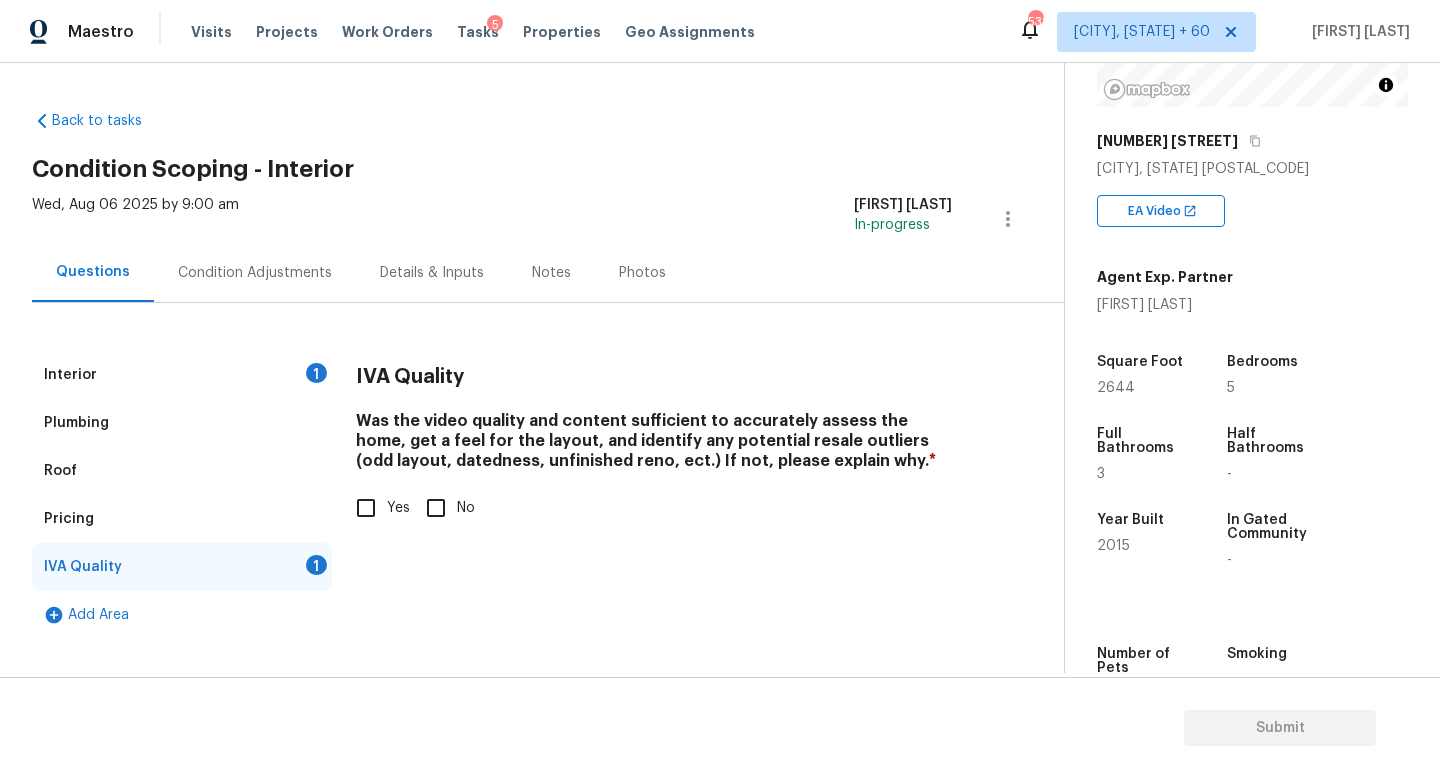 click on "Yes" at bounding box center [366, 508] 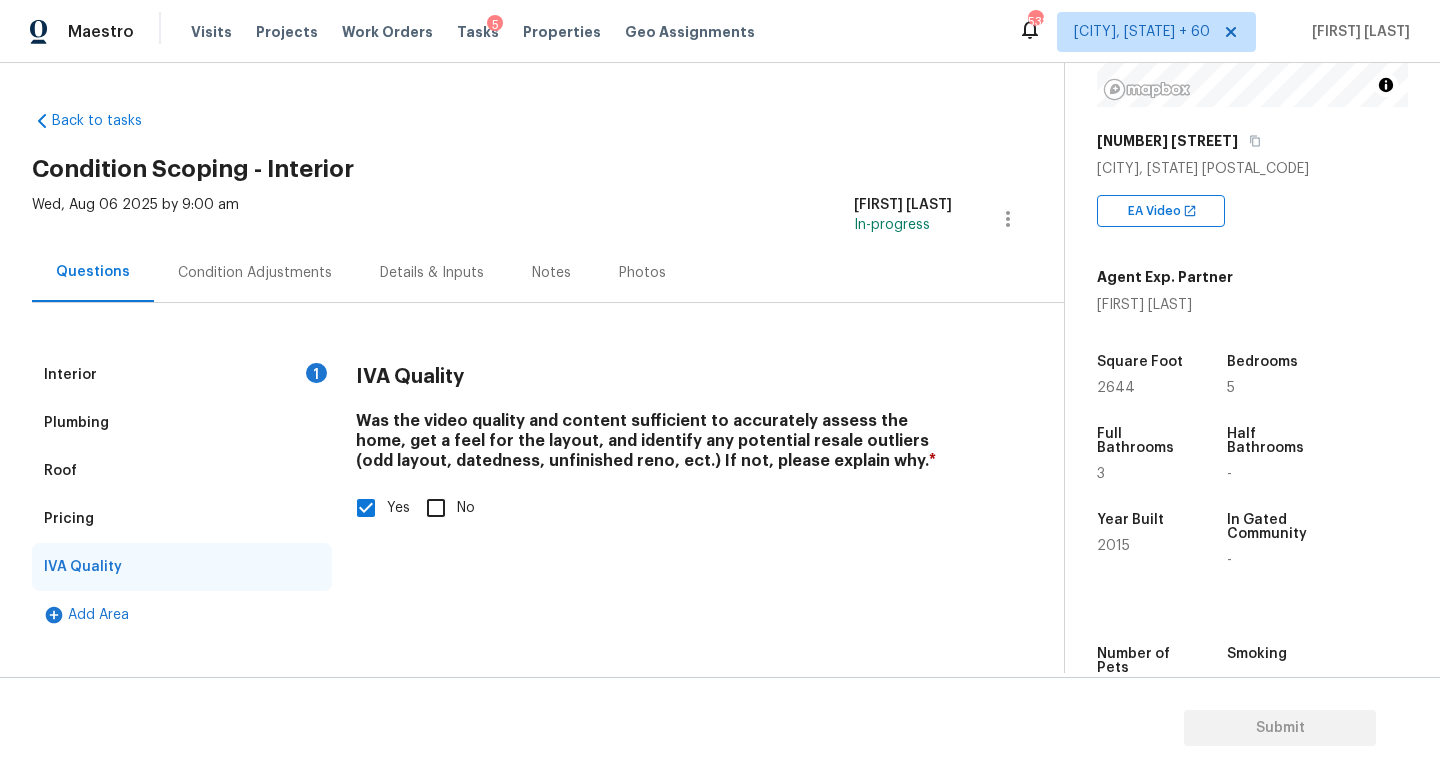 click on "Condition Adjustments" at bounding box center (255, 273) 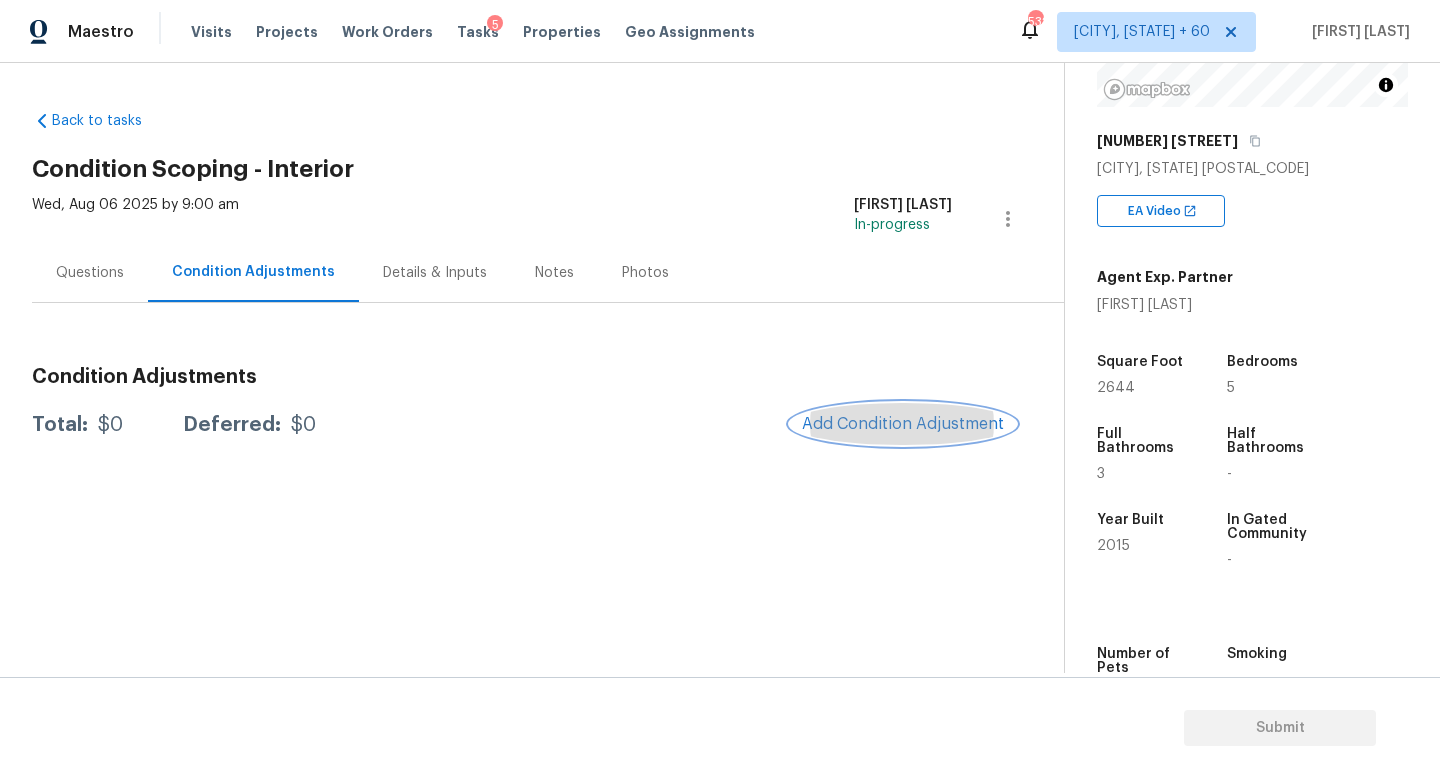 click on "Add Condition Adjustment" at bounding box center (903, 424) 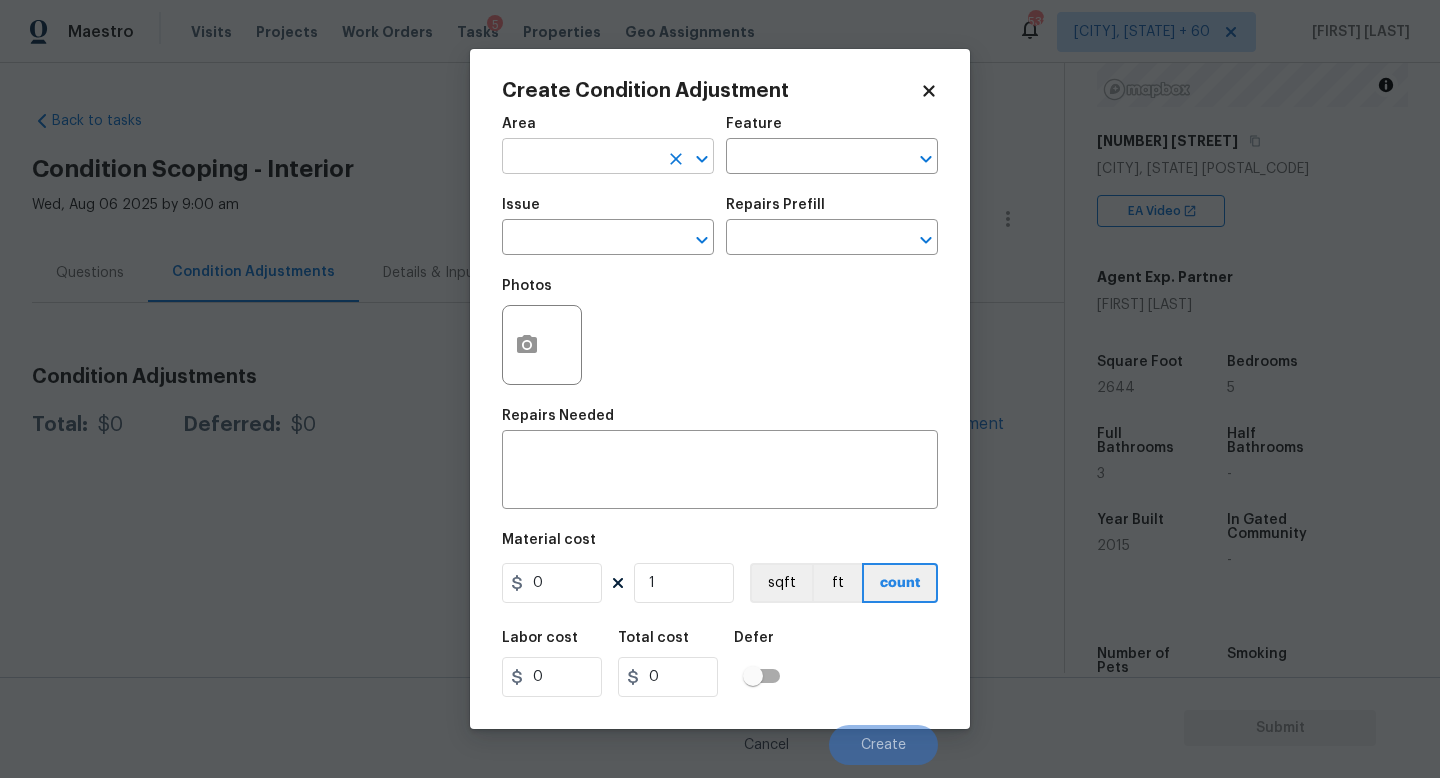 click at bounding box center [580, 158] 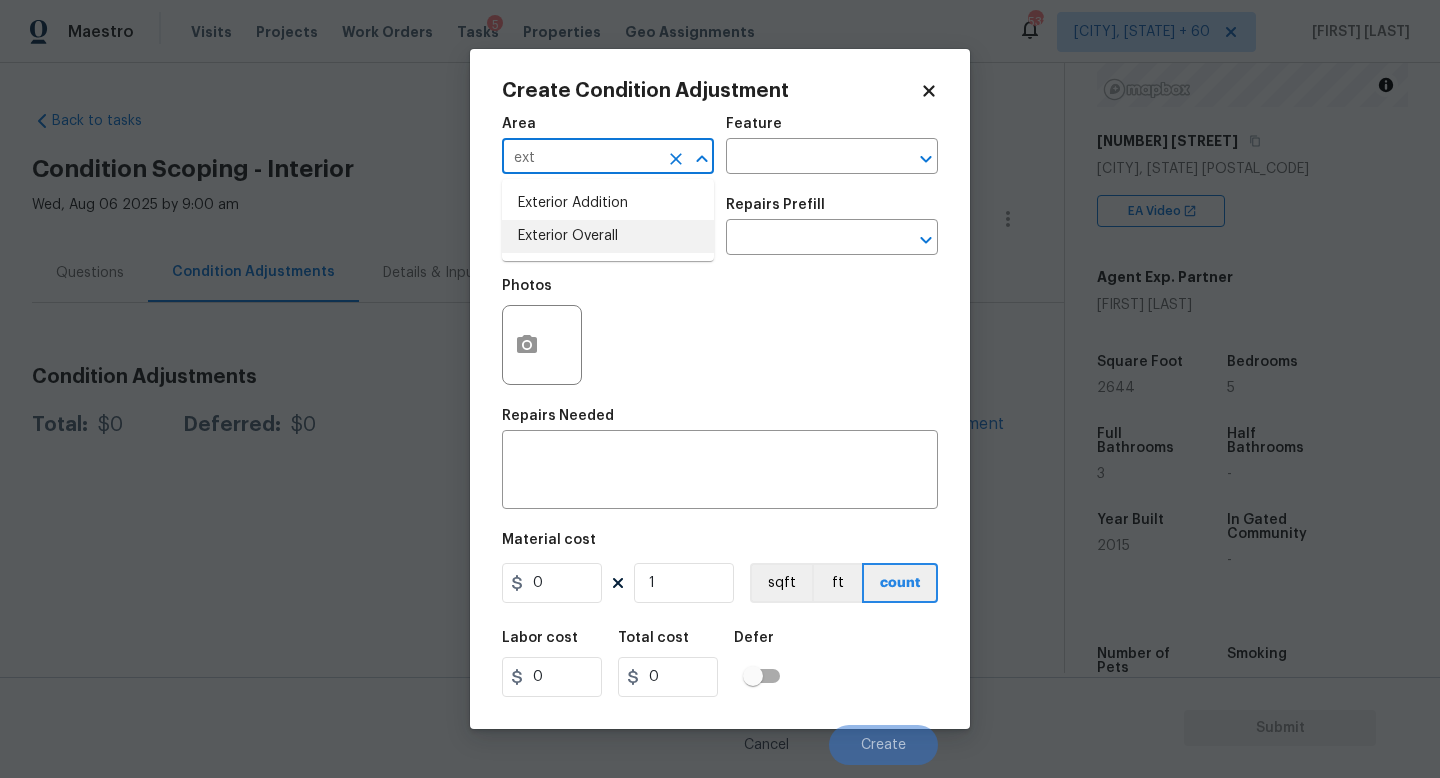 click on "Exterior Overall" at bounding box center (608, 236) 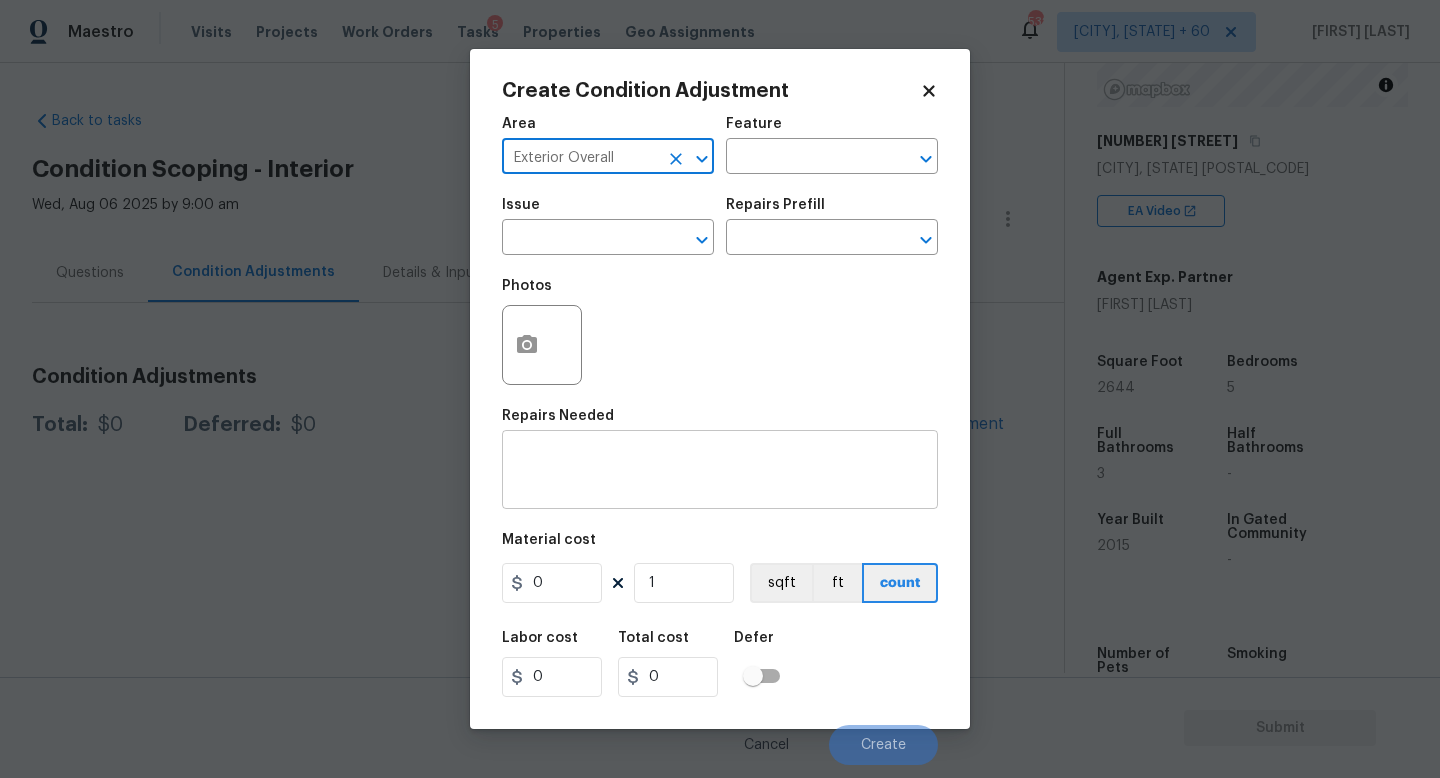 type on "Exterior Overall" 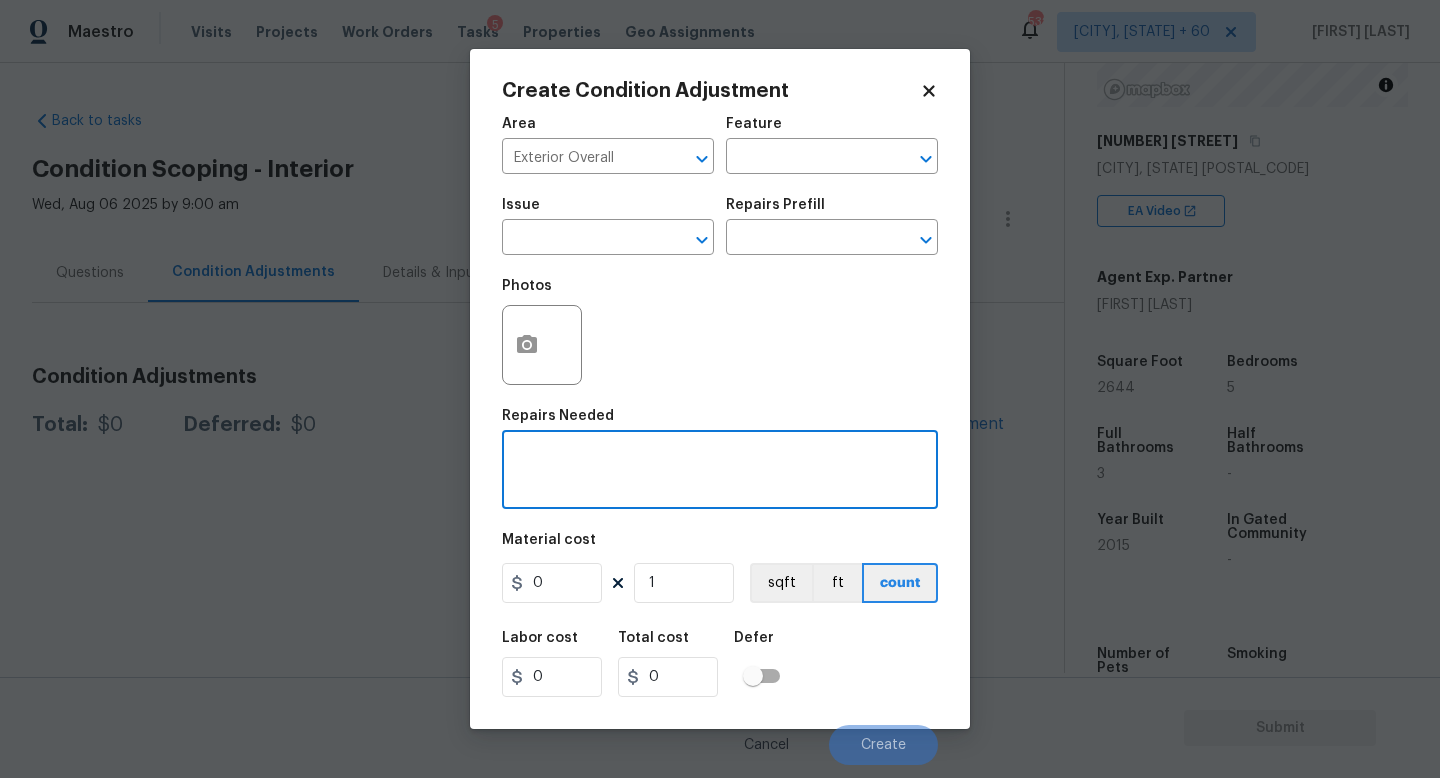 click at bounding box center [720, 472] 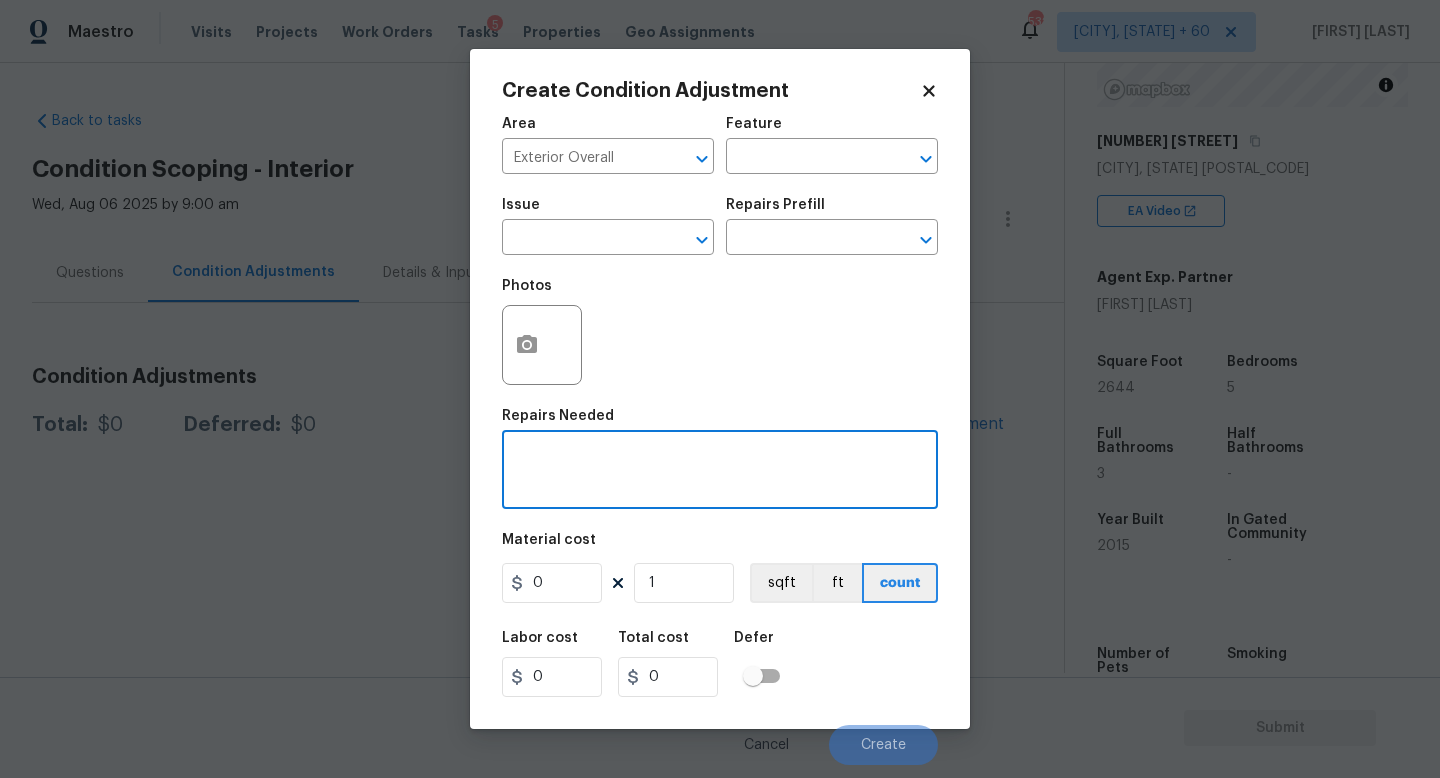 paste on "General yard maintenance" 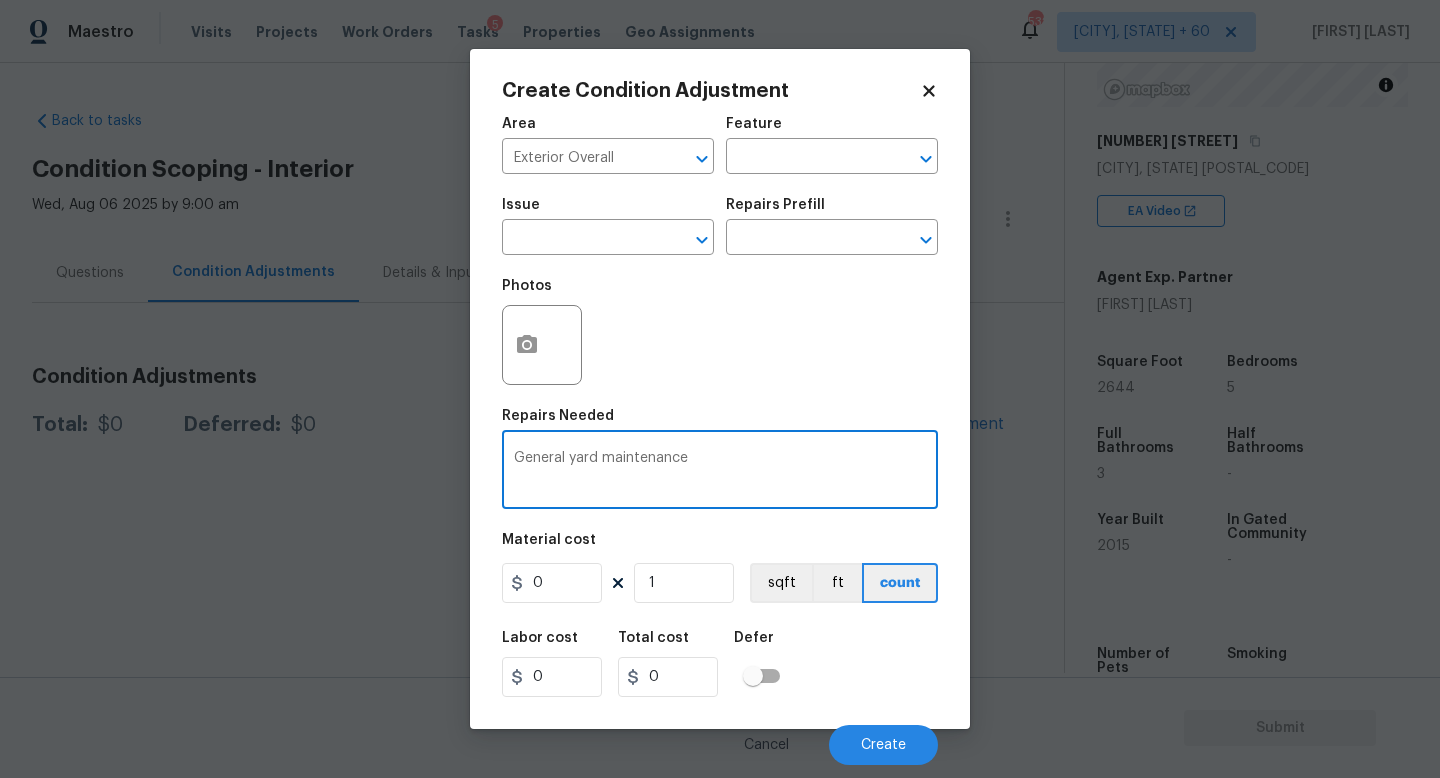 type on "General yard maintenance" 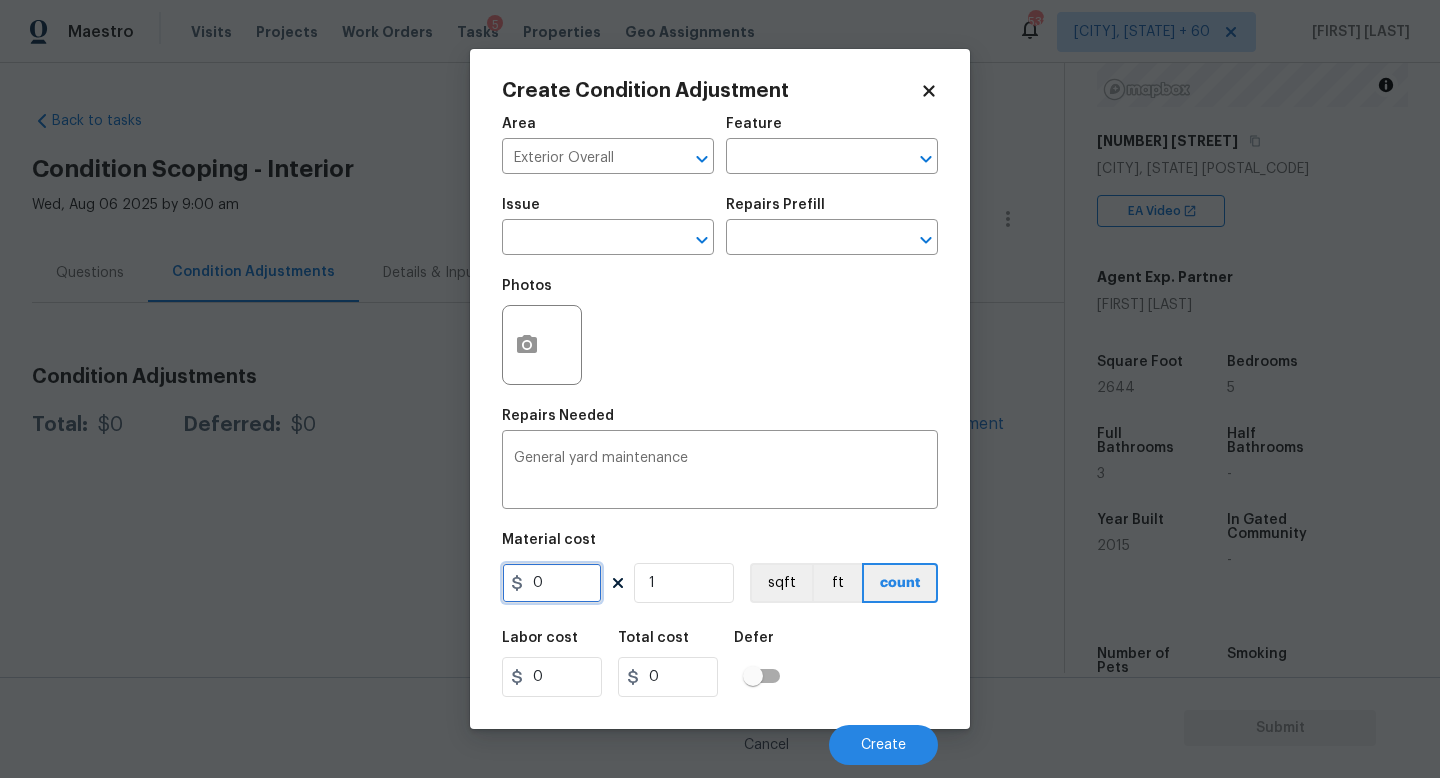 click on "0" at bounding box center (552, 583) 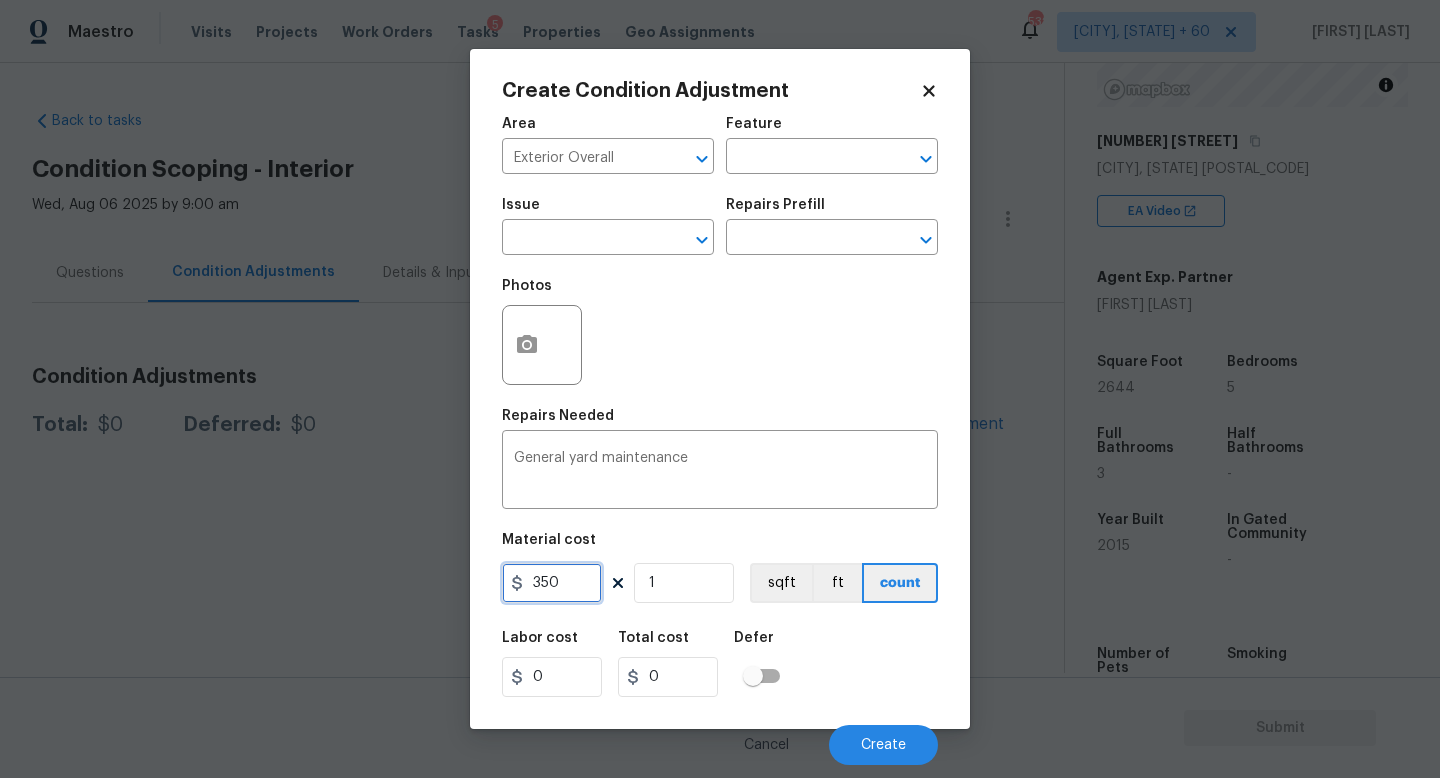 type on "350" 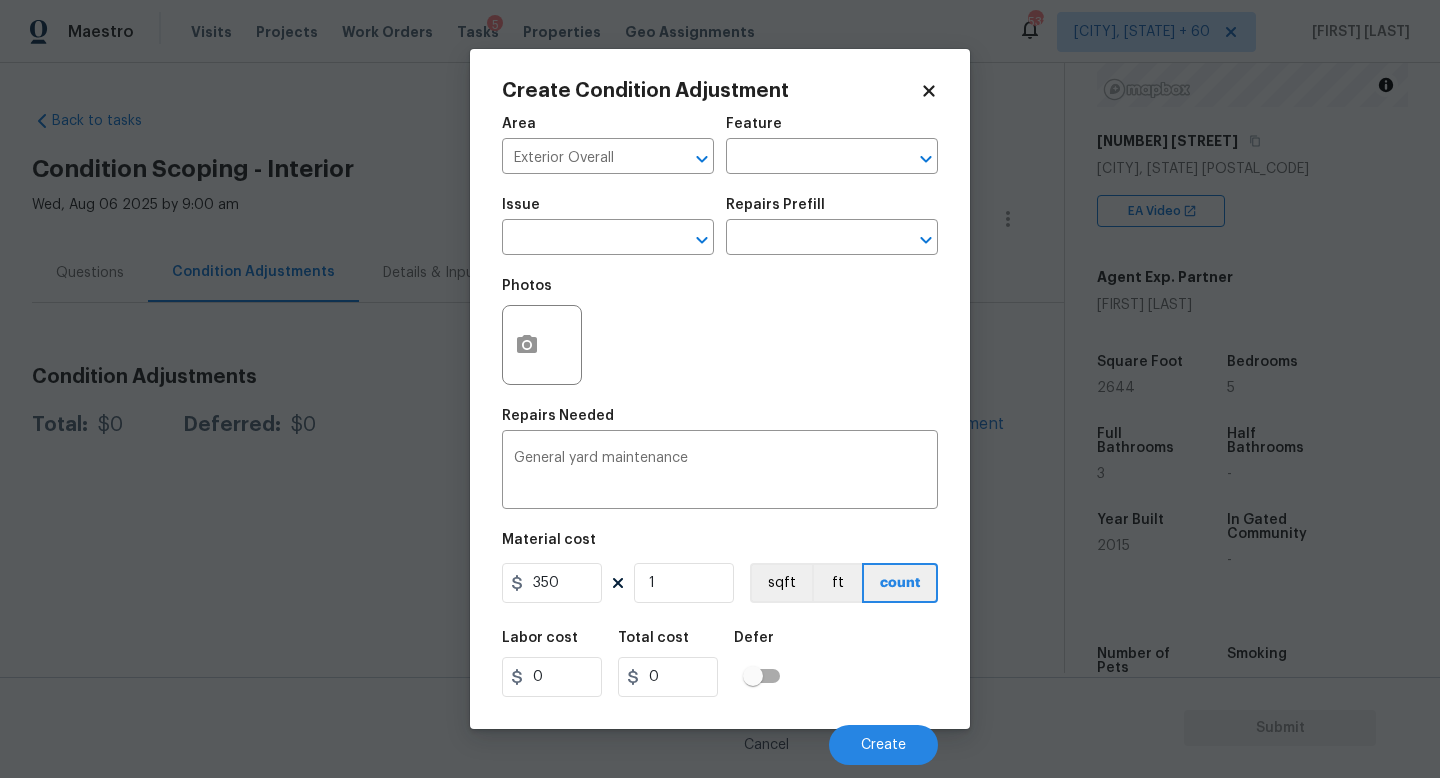 type on "350" 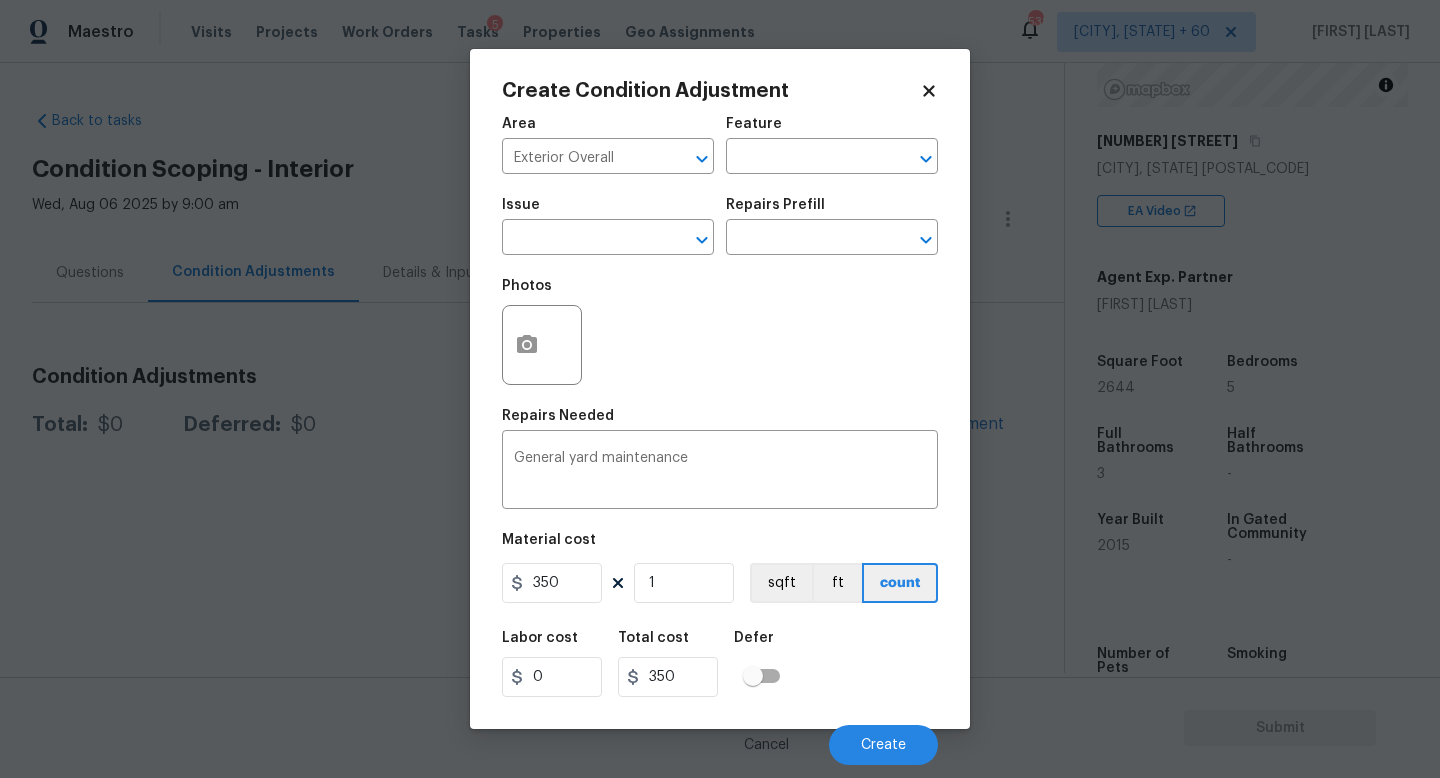 click on "Labor cost 0 Total cost 350 Defer" at bounding box center [720, 664] 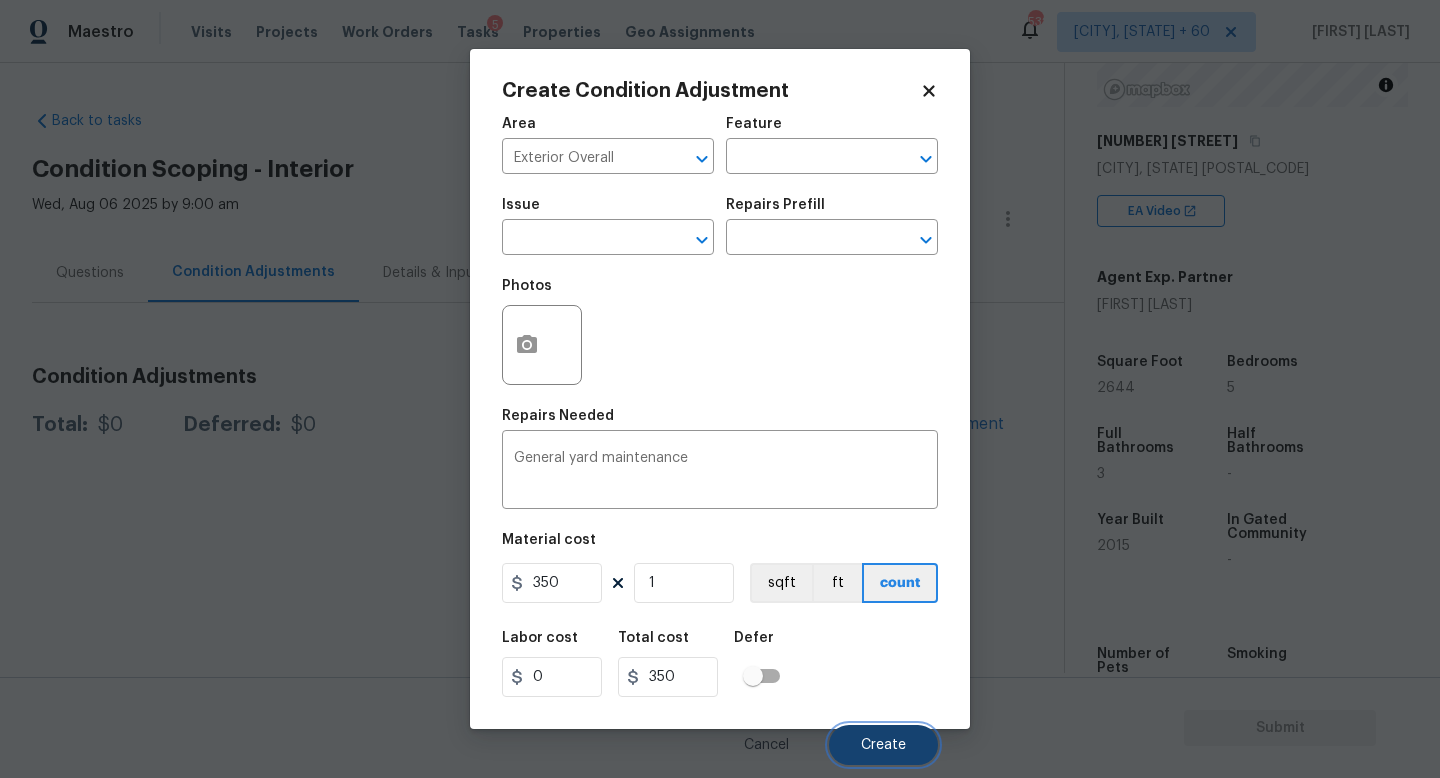 click on "Create" at bounding box center [883, 745] 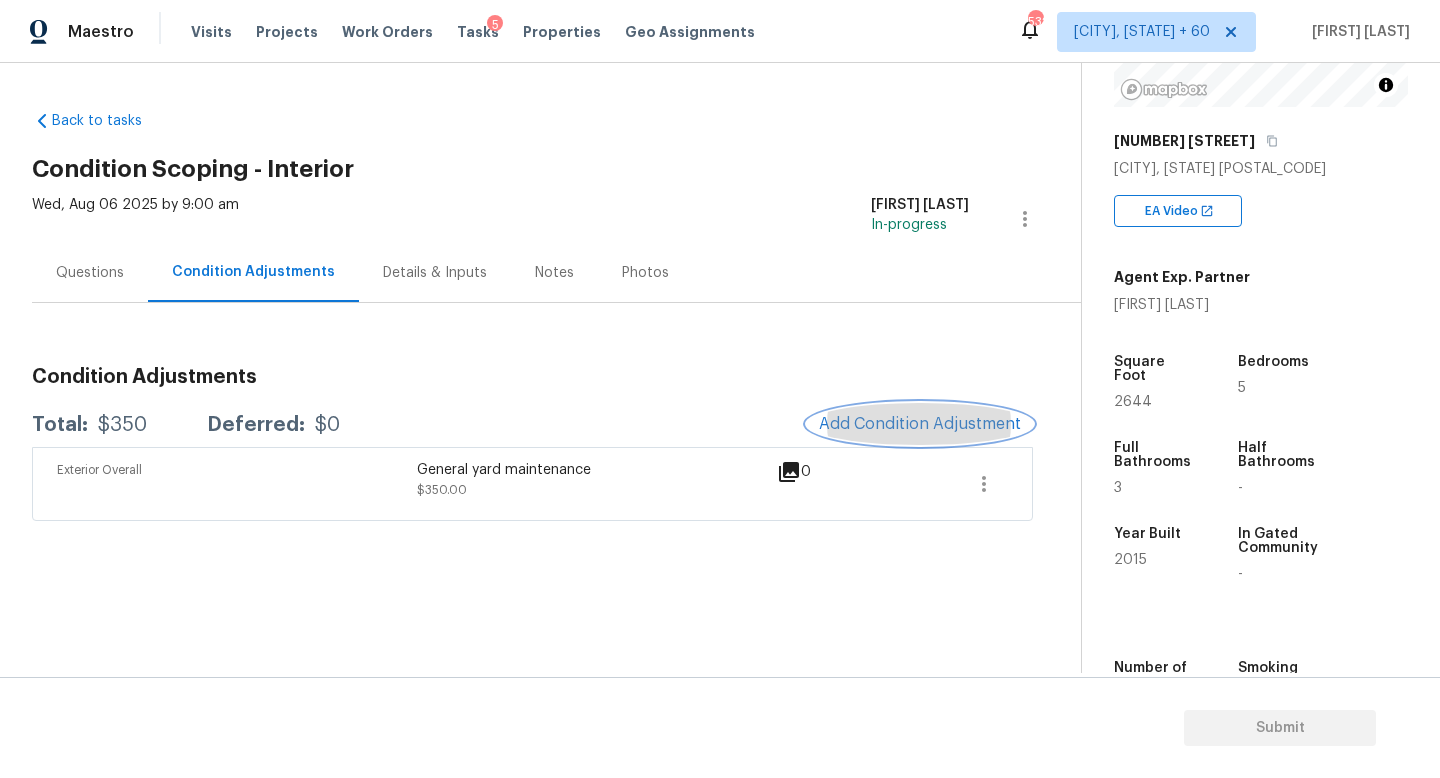 click on "Add Condition Adjustment" at bounding box center (920, 424) 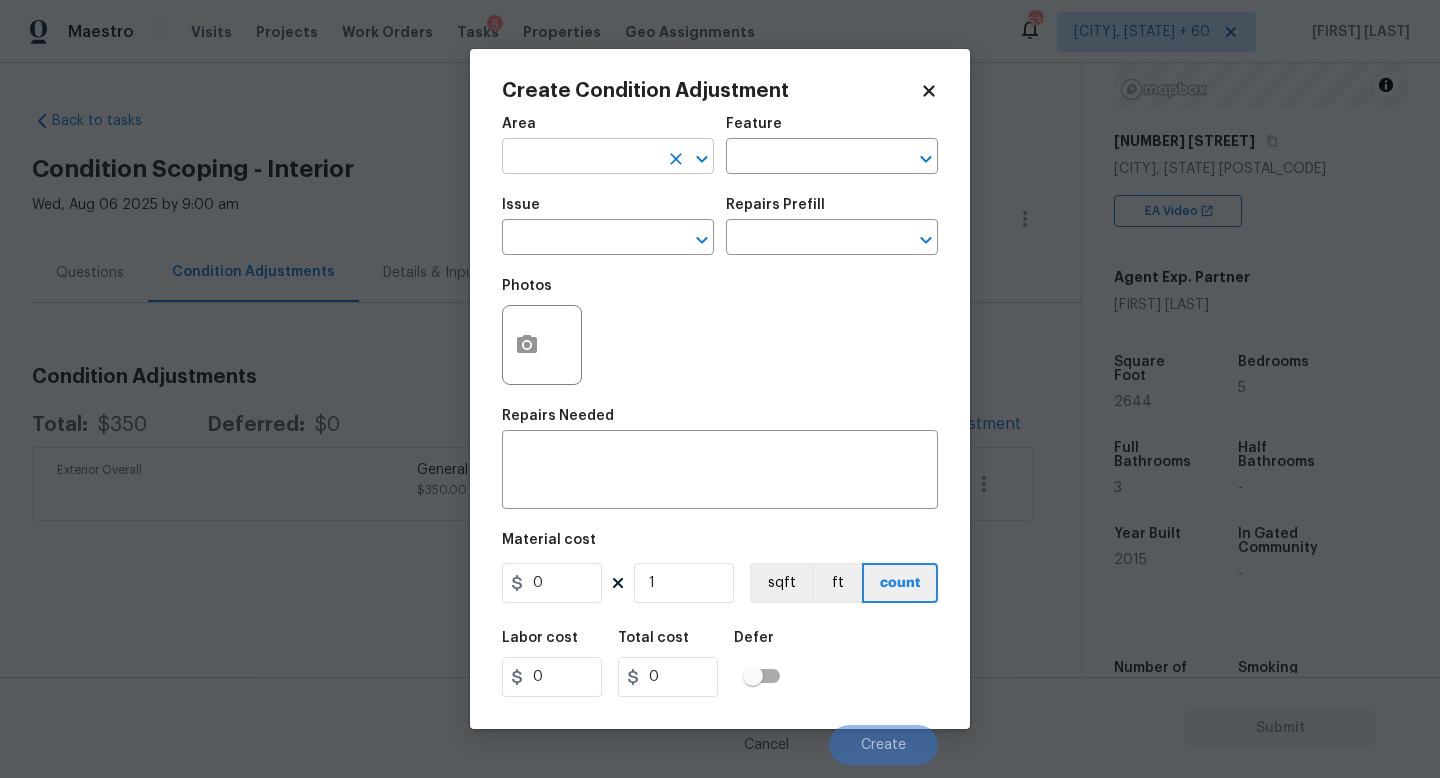 click at bounding box center (580, 158) 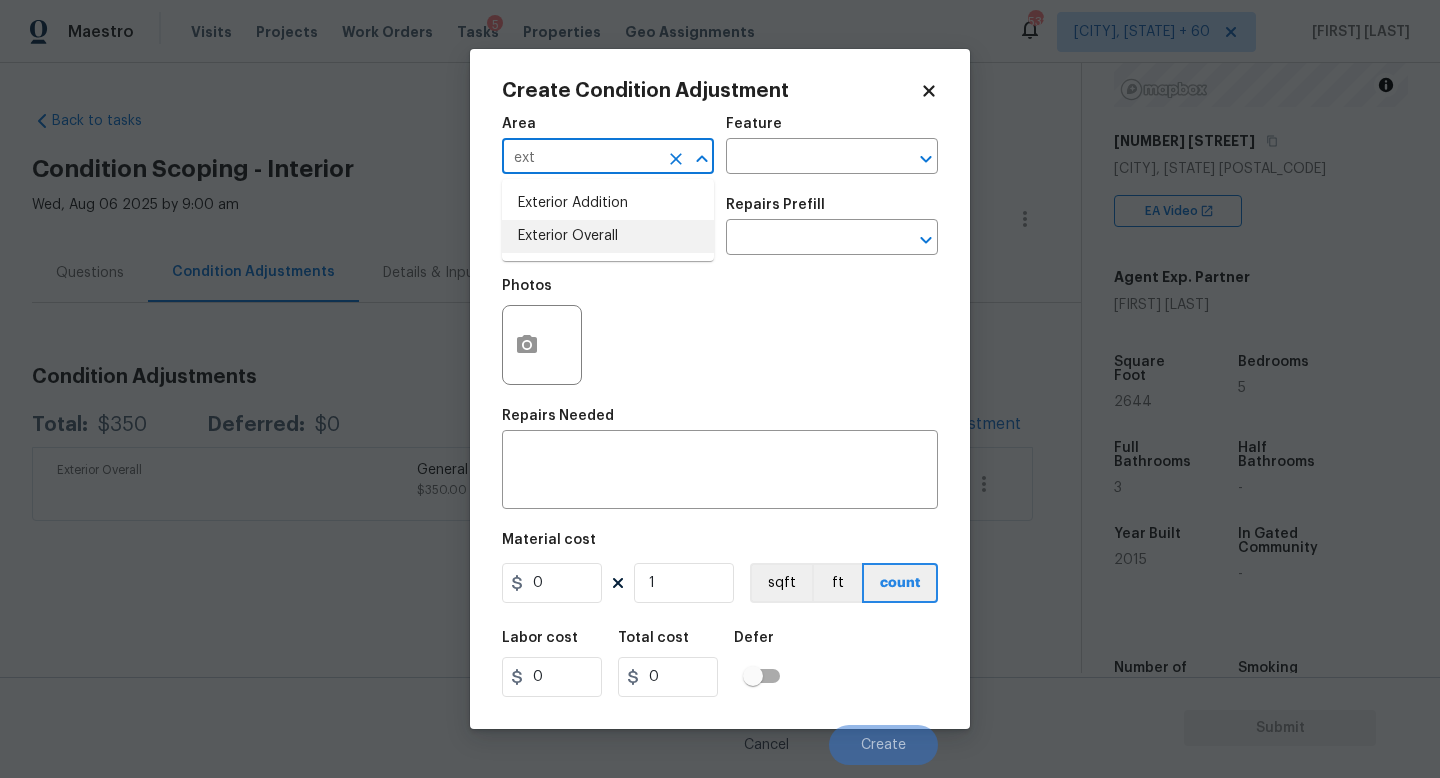 click on "Exterior Overall" at bounding box center (608, 236) 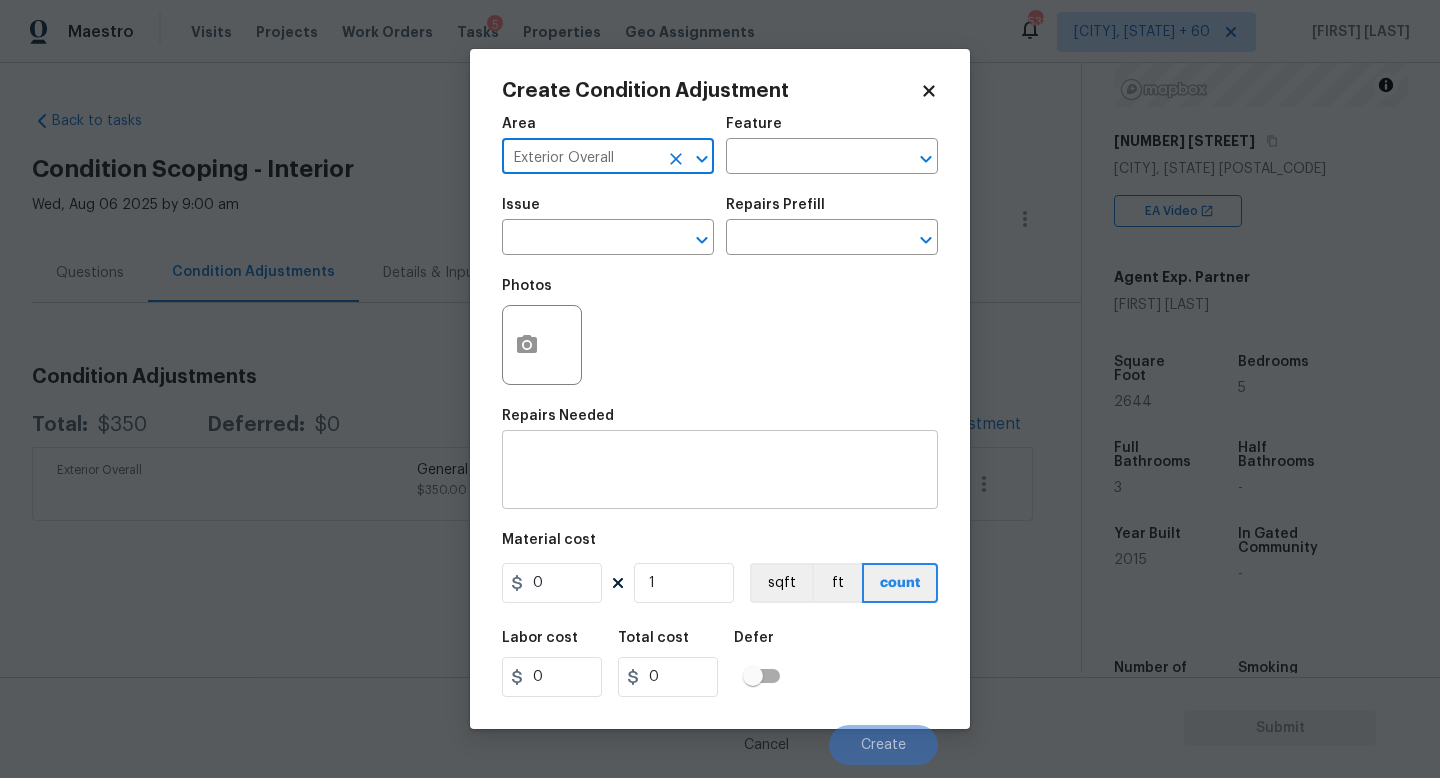 type on "Exterior Overall" 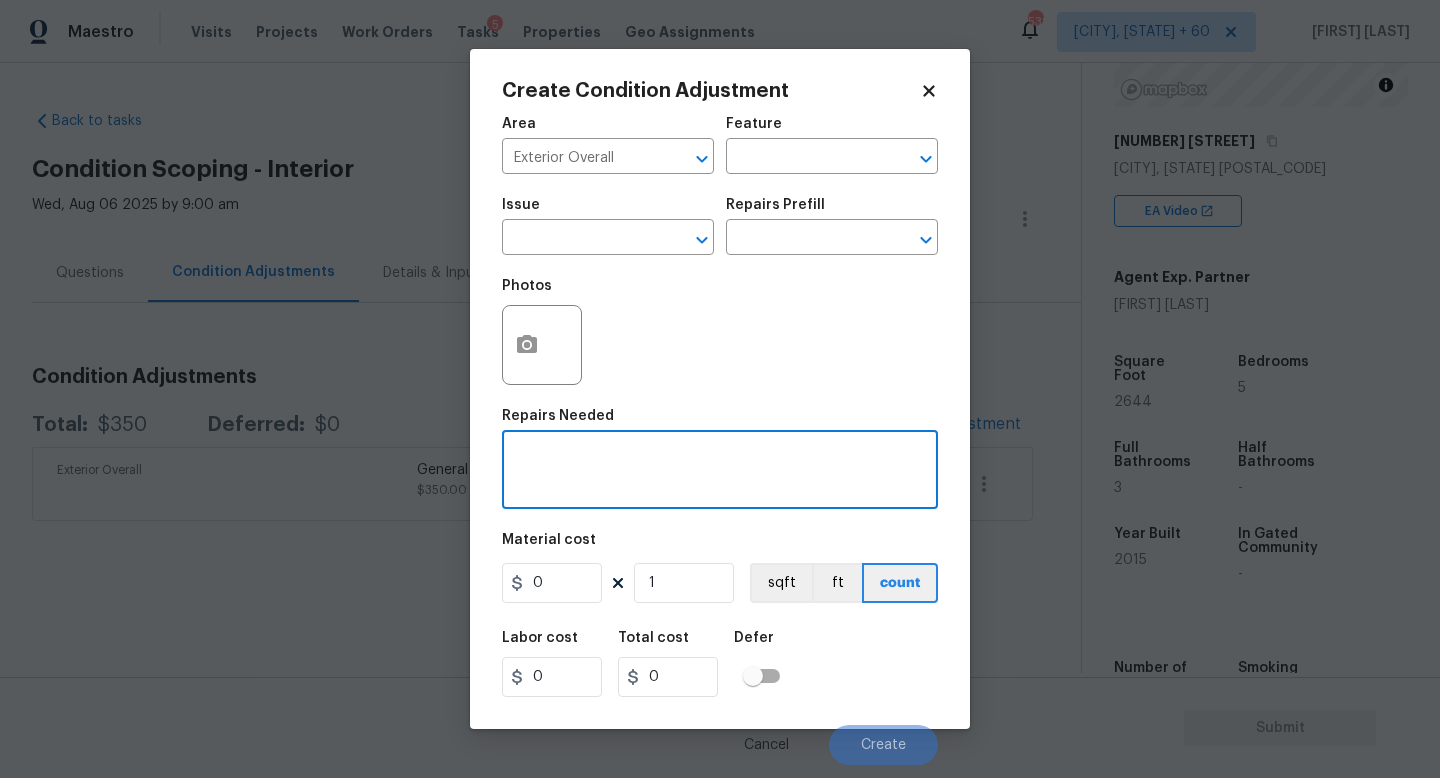 paste on "Repair downspout at back left of house" 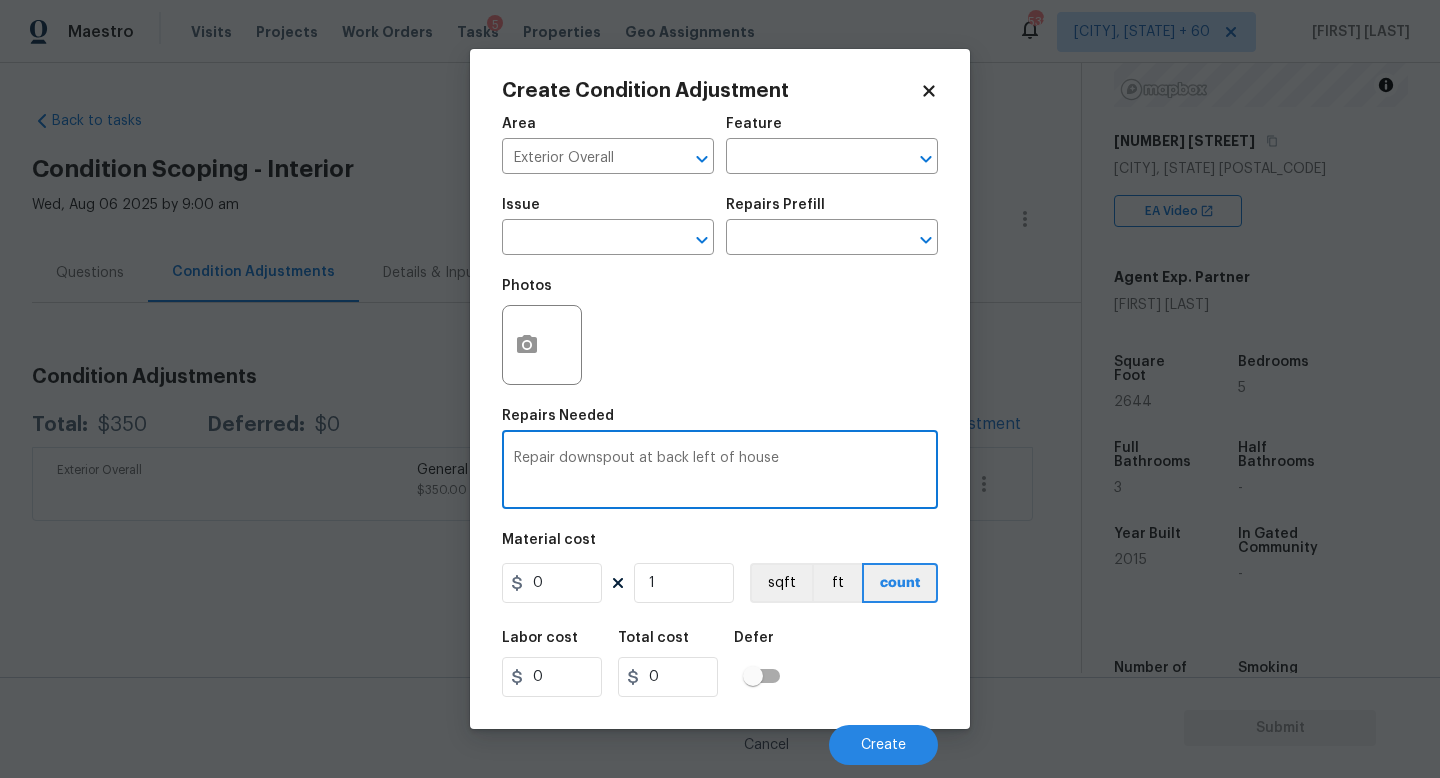 type on "Repair downspout at back left of house" 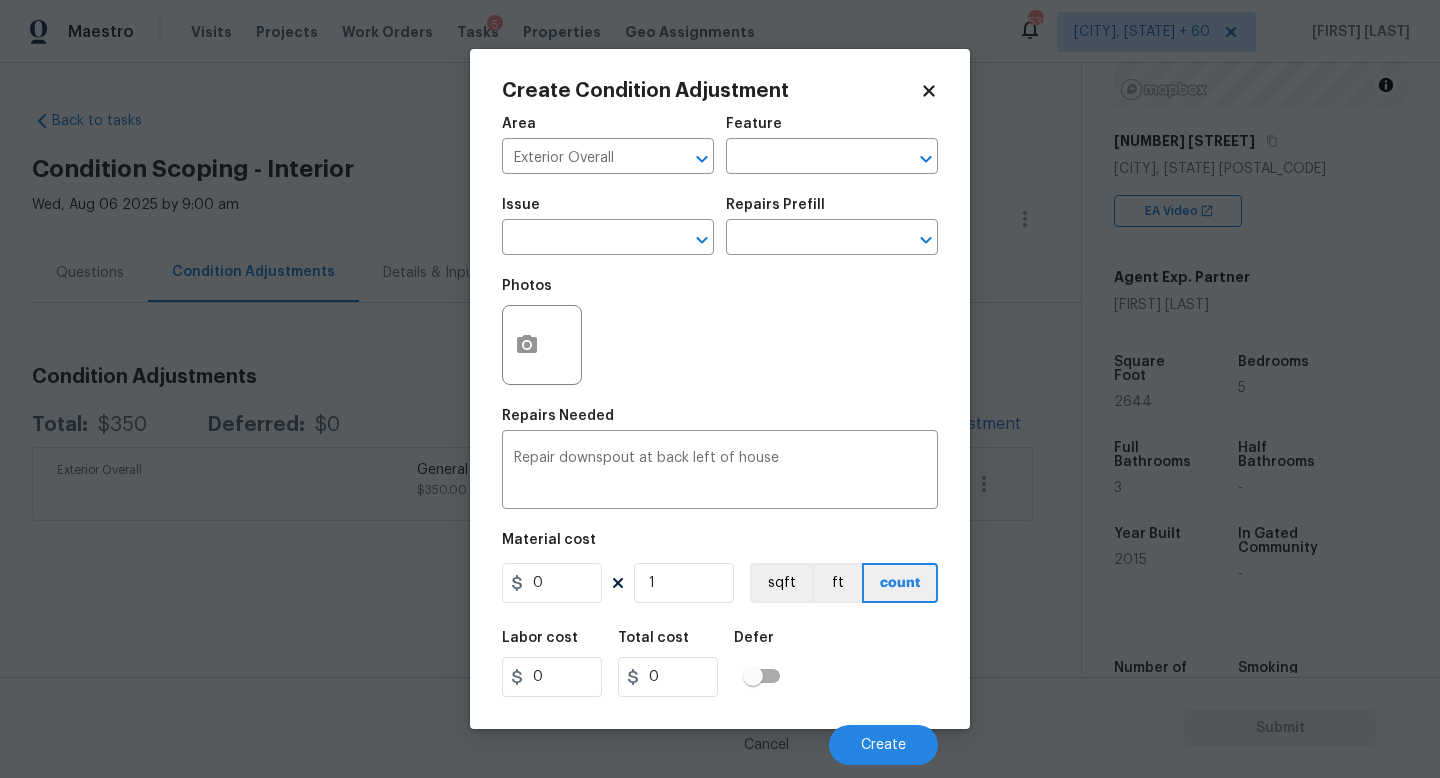 click on "Material cost 0 1 sqft ft count" at bounding box center (720, 570) 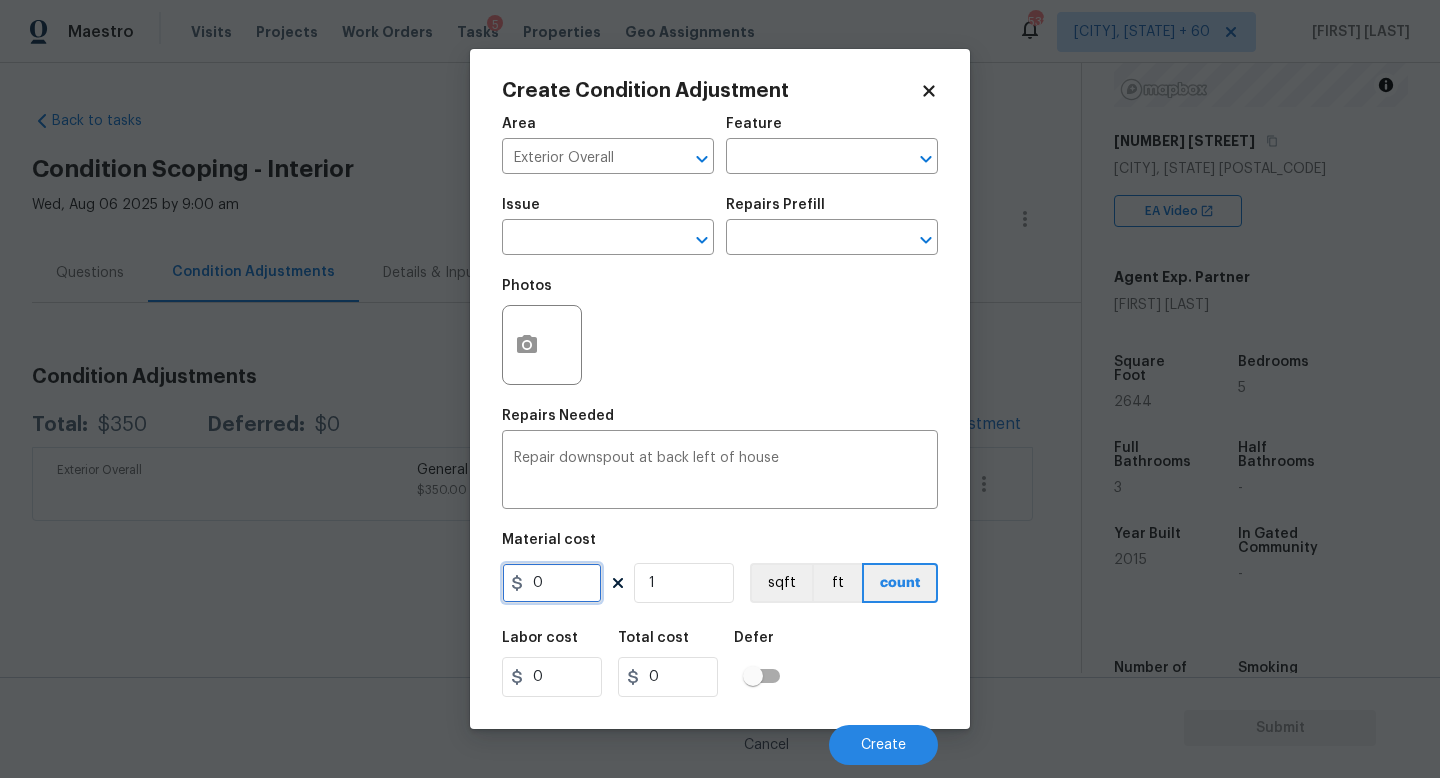 click on "0" at bounding box center (552, 583) 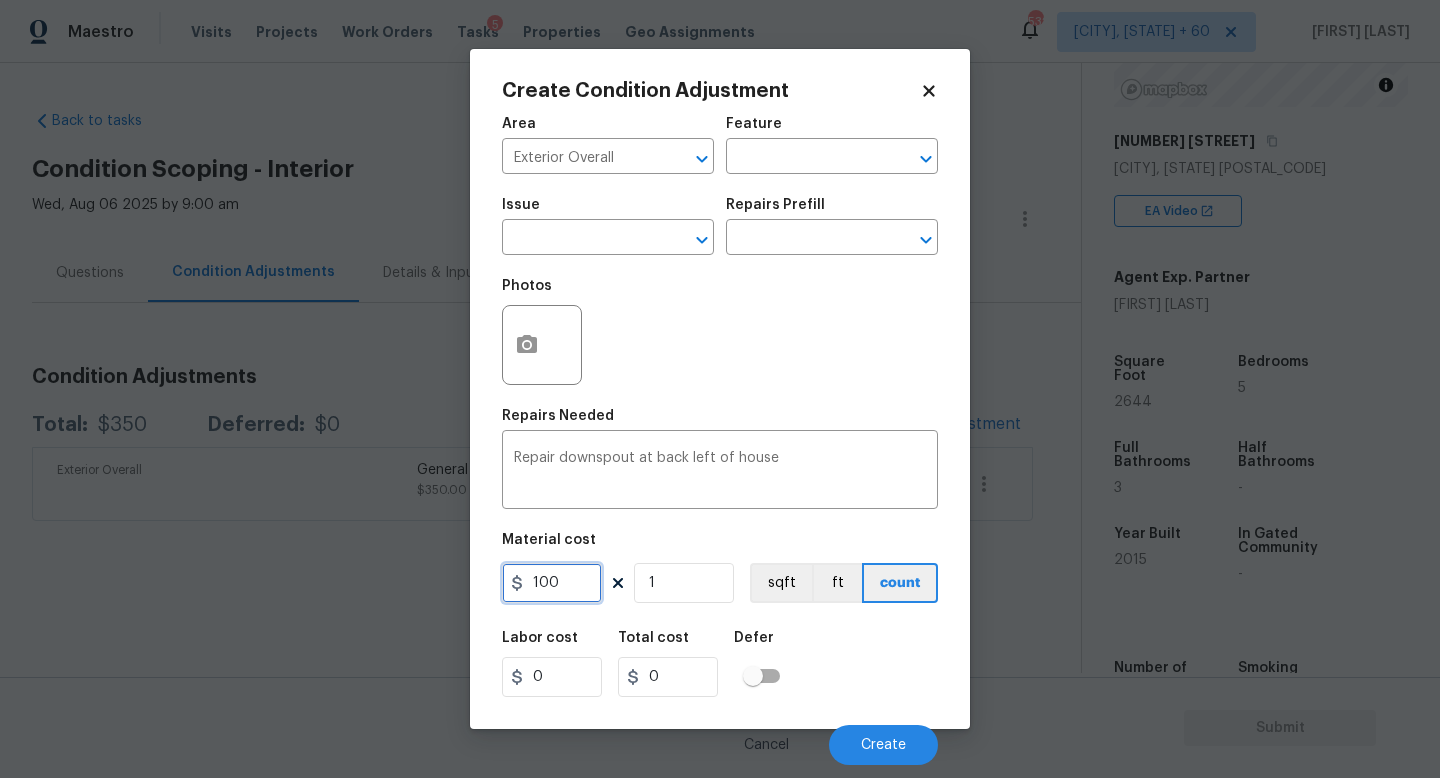 type on "100" 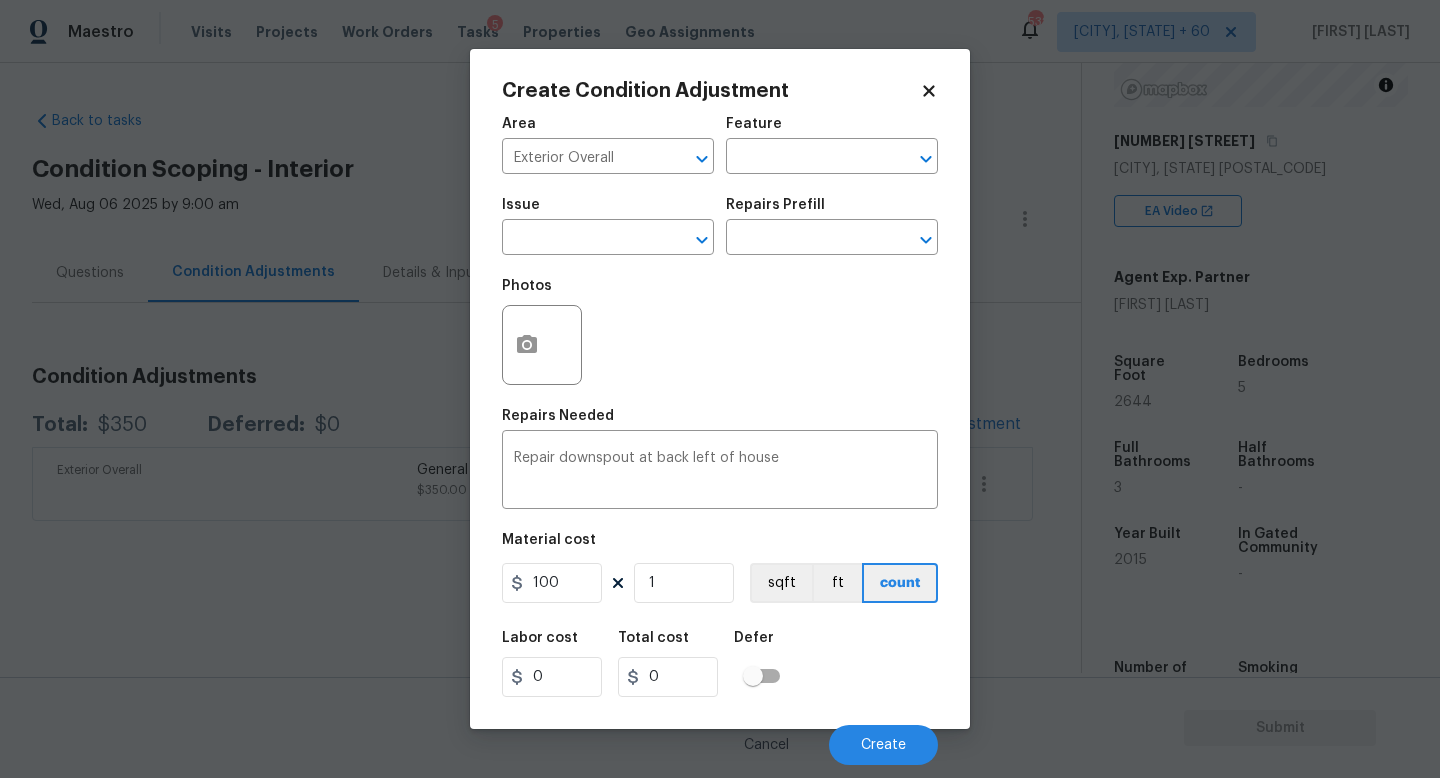 type on "100" 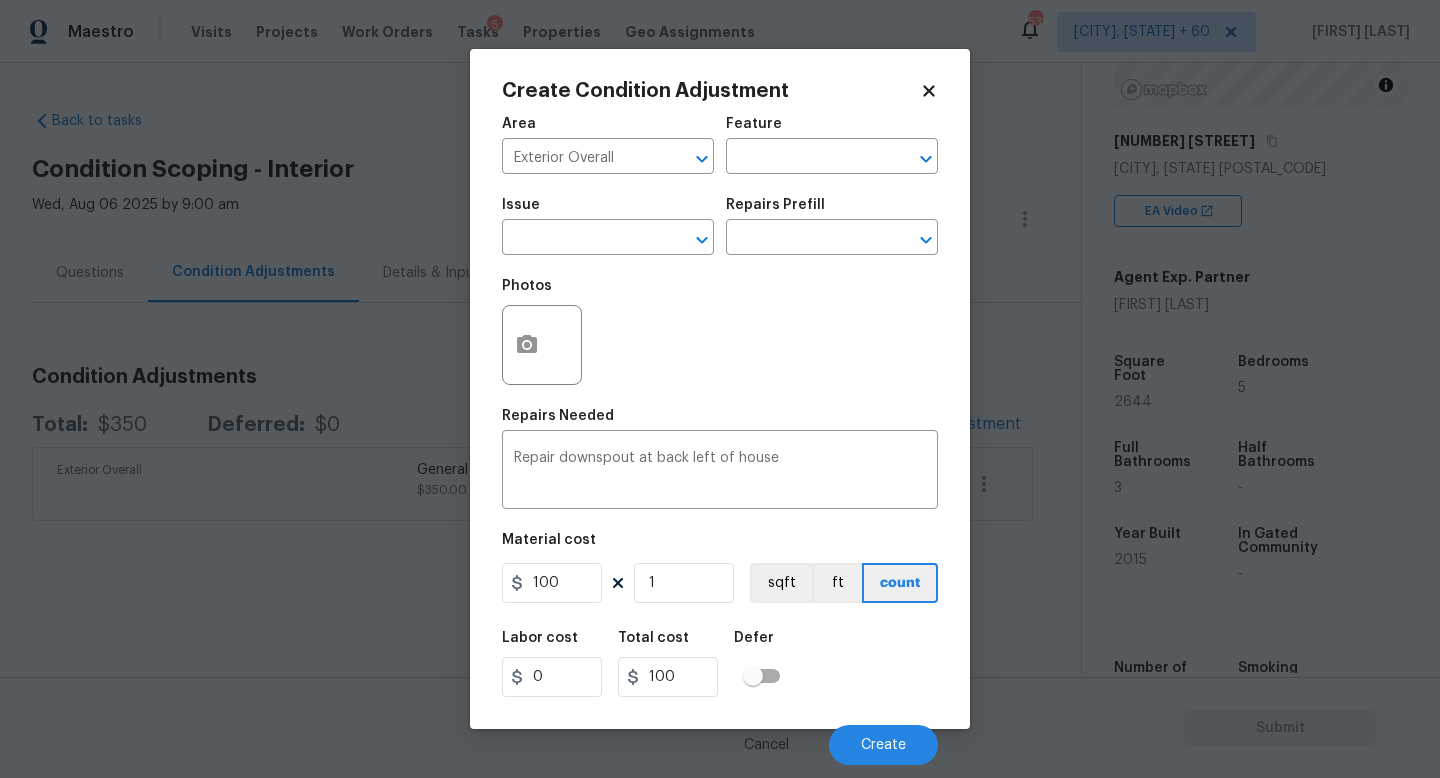 click on "Labor cost 0 Total cost 100 Defer" at bounding box center [720, 664] 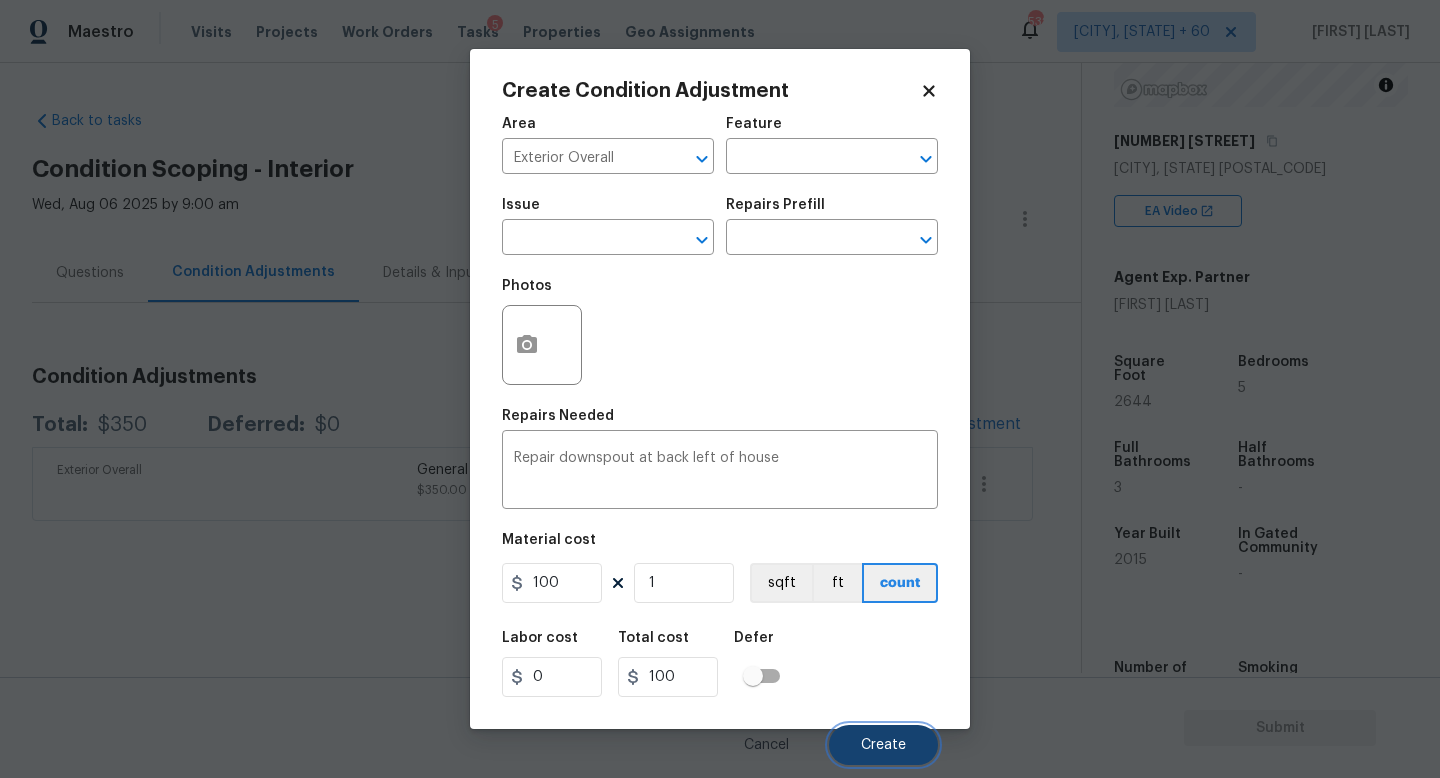 click on "Create" at bounding box center [883, 745] 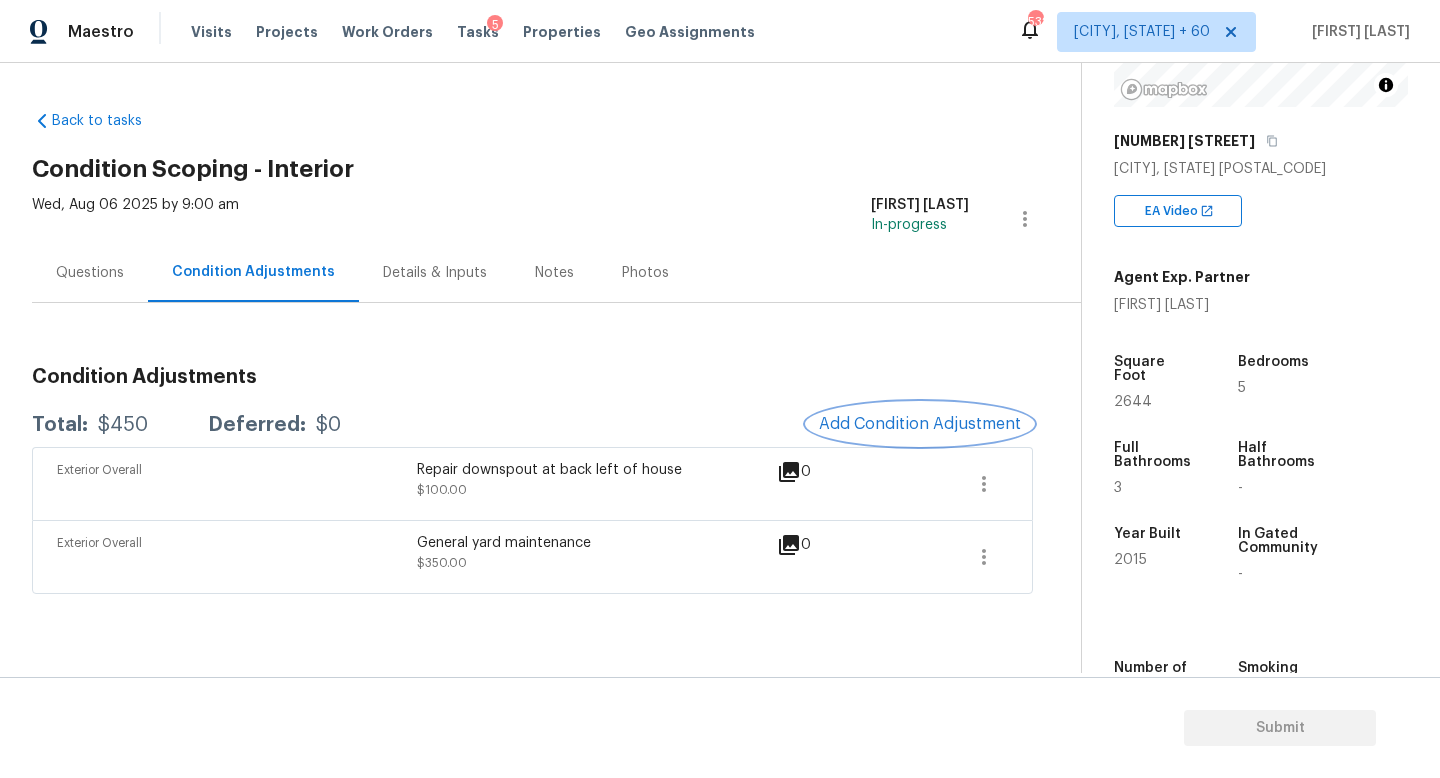 click on "Add Condition Adjustment" at bounding box center (920, 424) 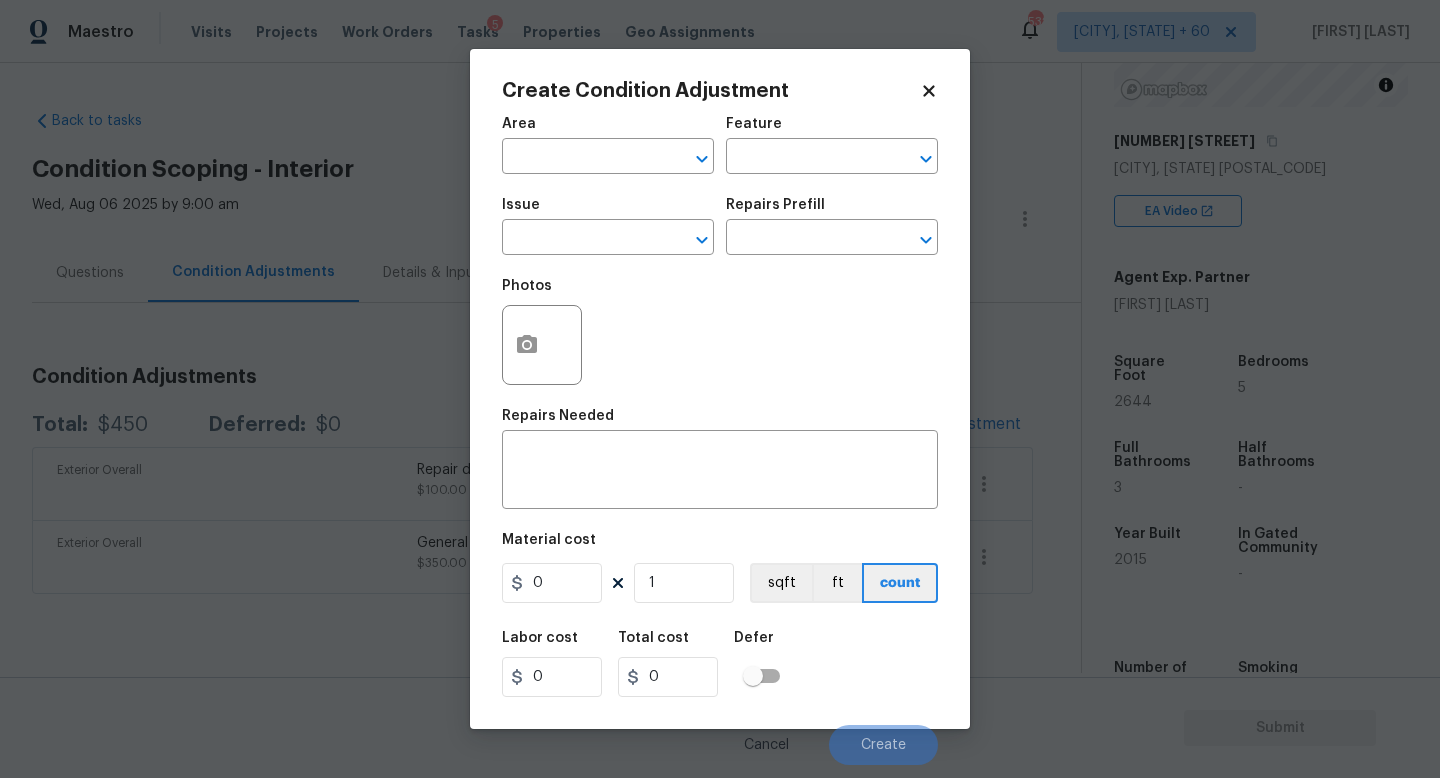 click on "Issue ​" at bounding box center [608, 226] 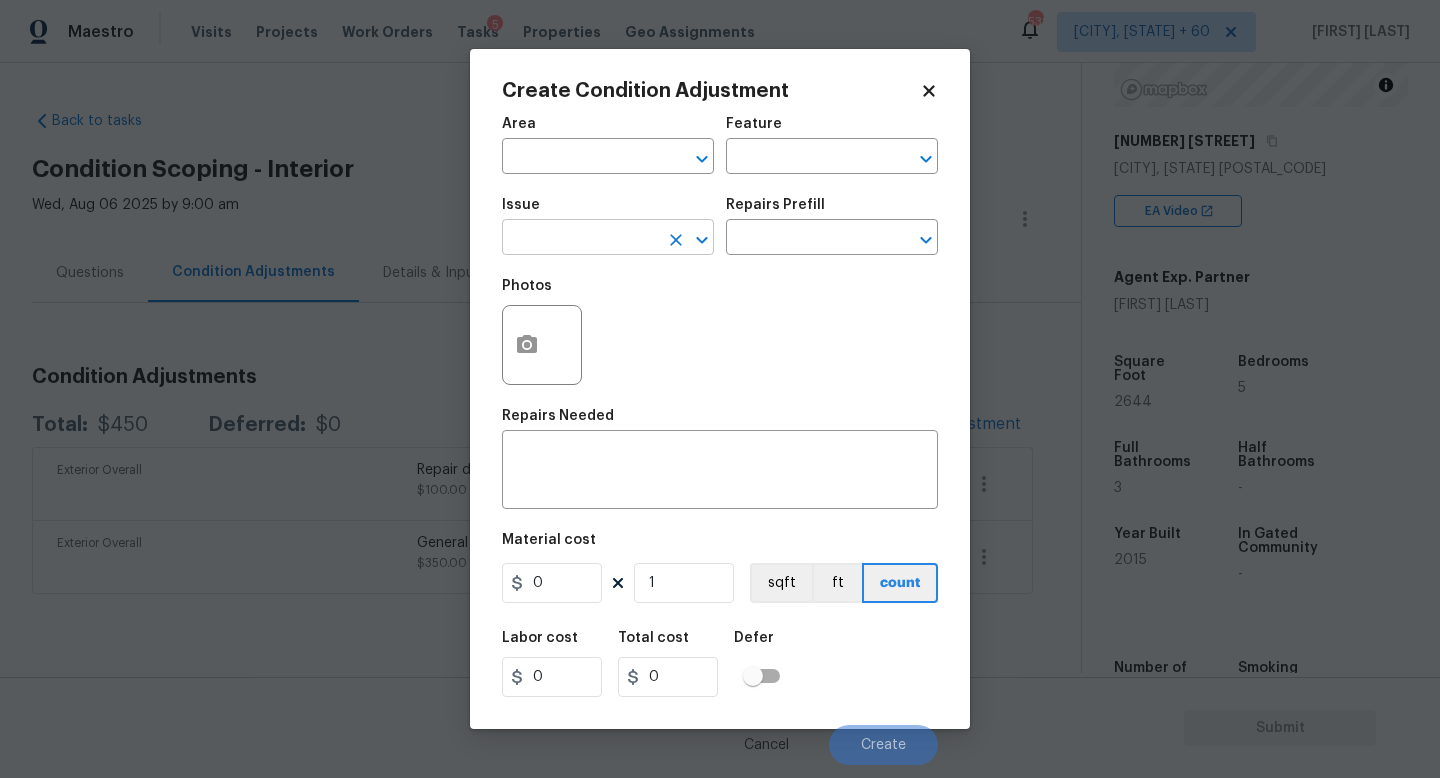click at bounding box center (580, 239) 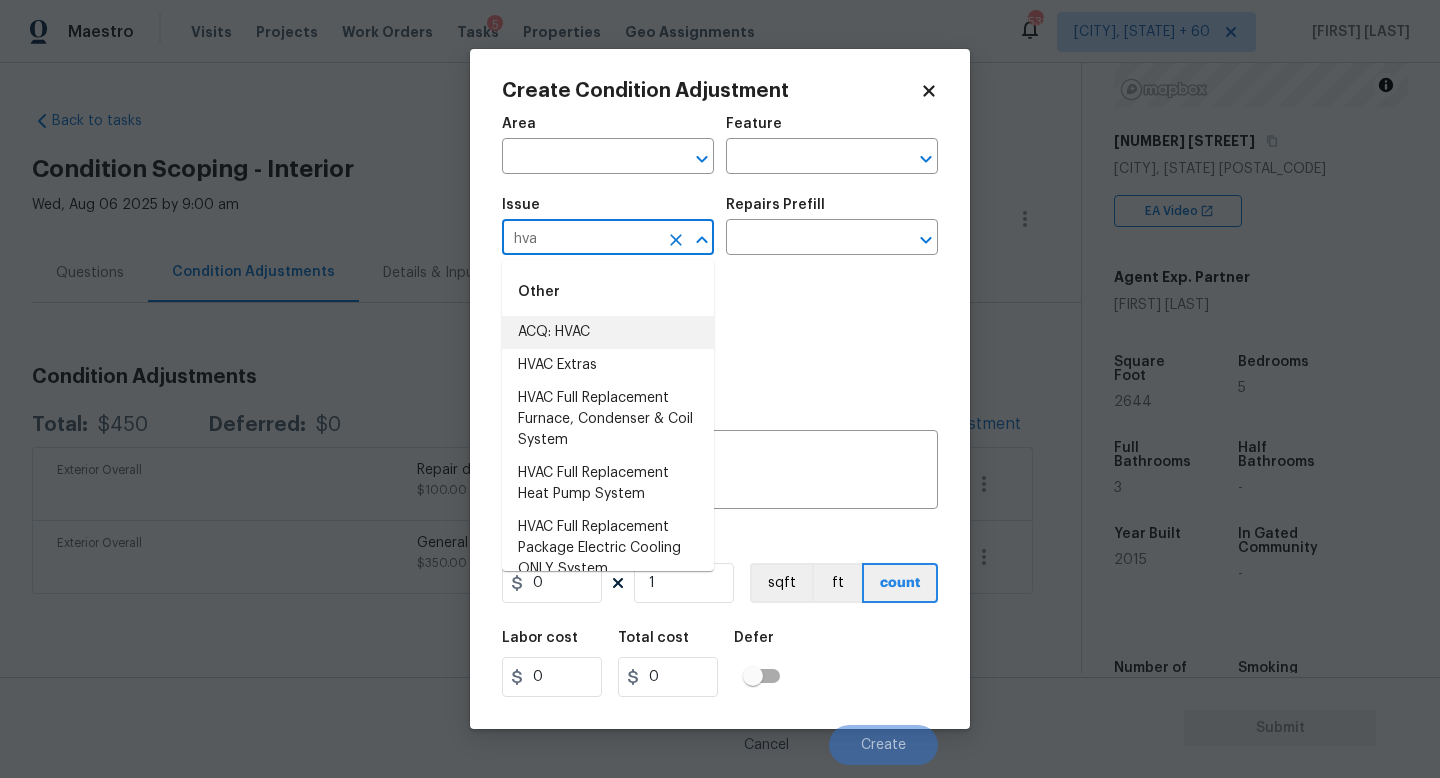 click on "ACQ: HVAC" at bounding box center [608, 332] 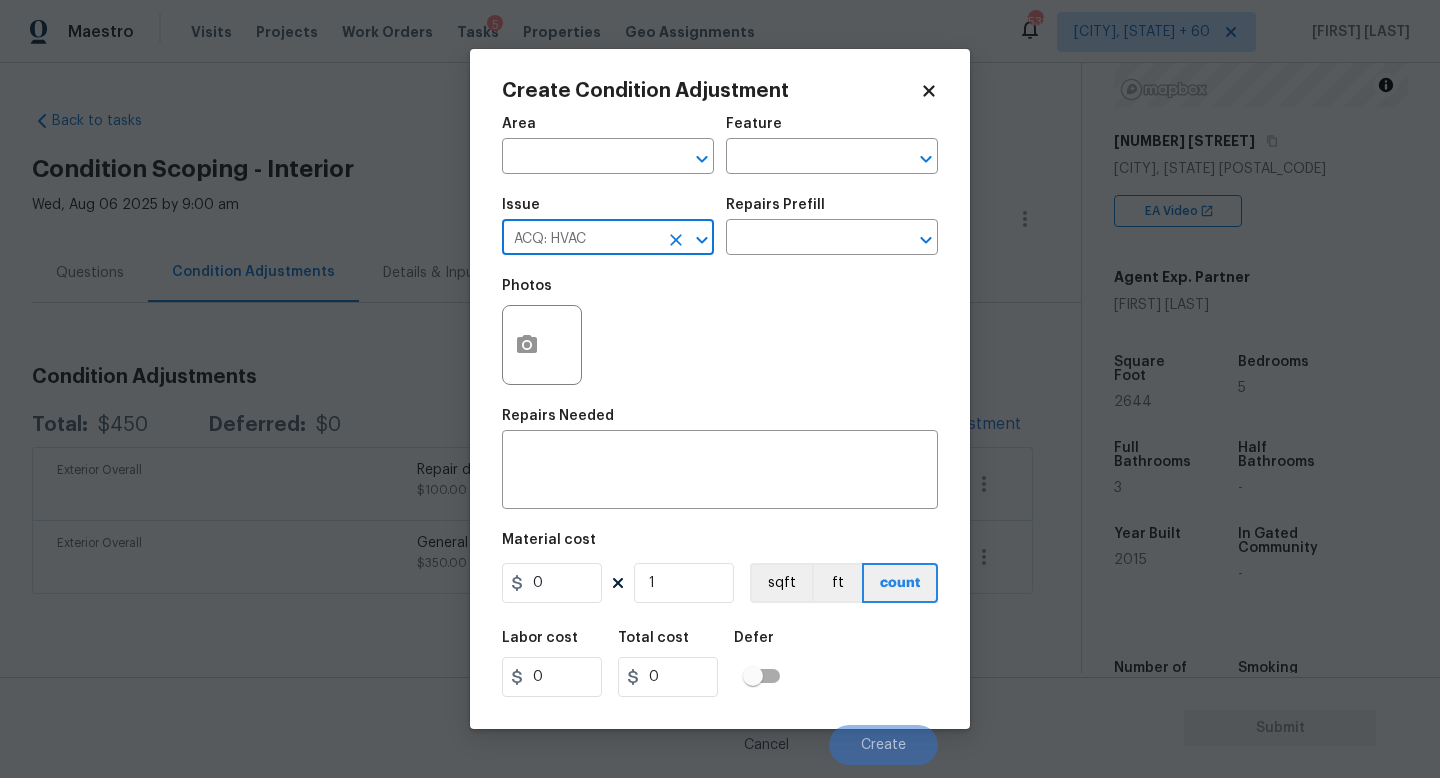 type on "ACQ: HVAC" 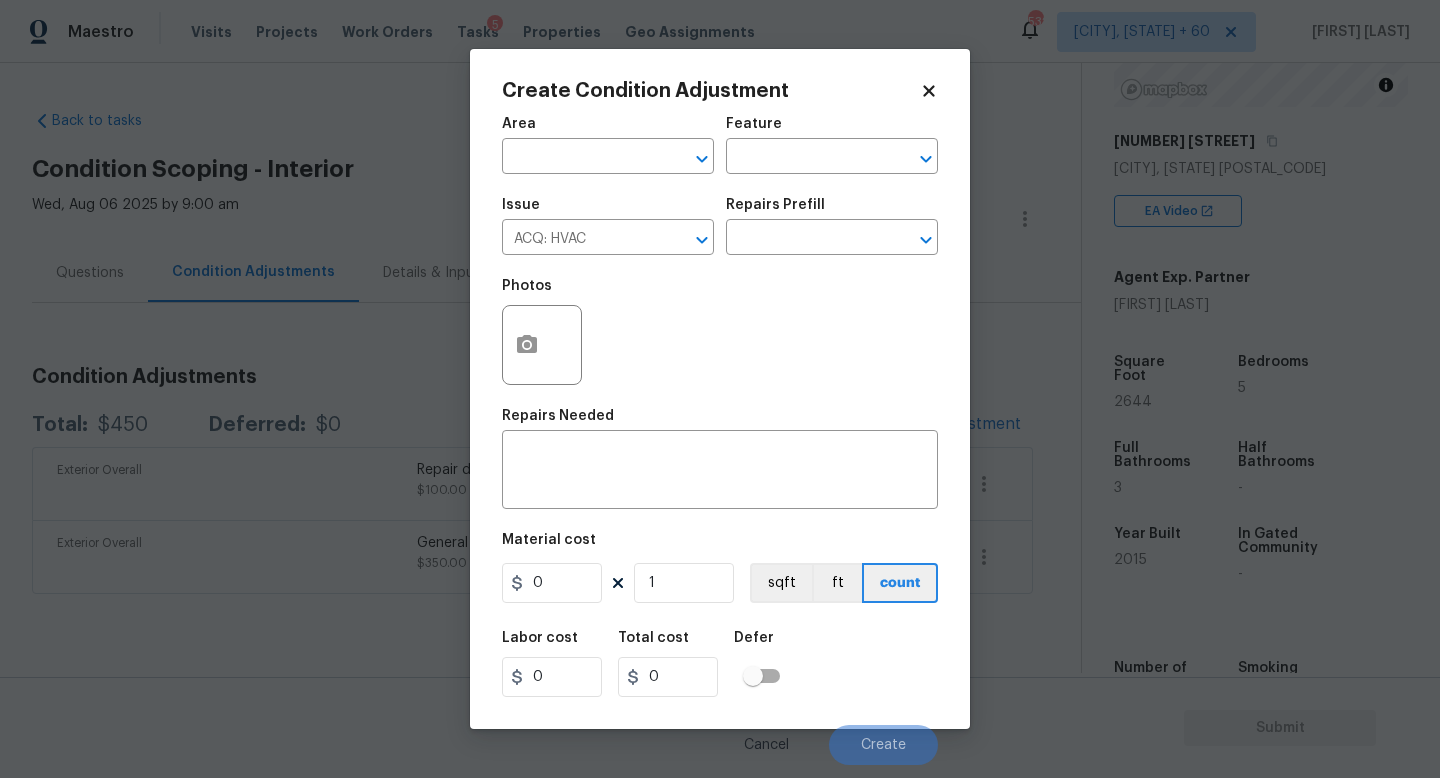 click on "Repairs Needed" at bounding box center (720, 422) 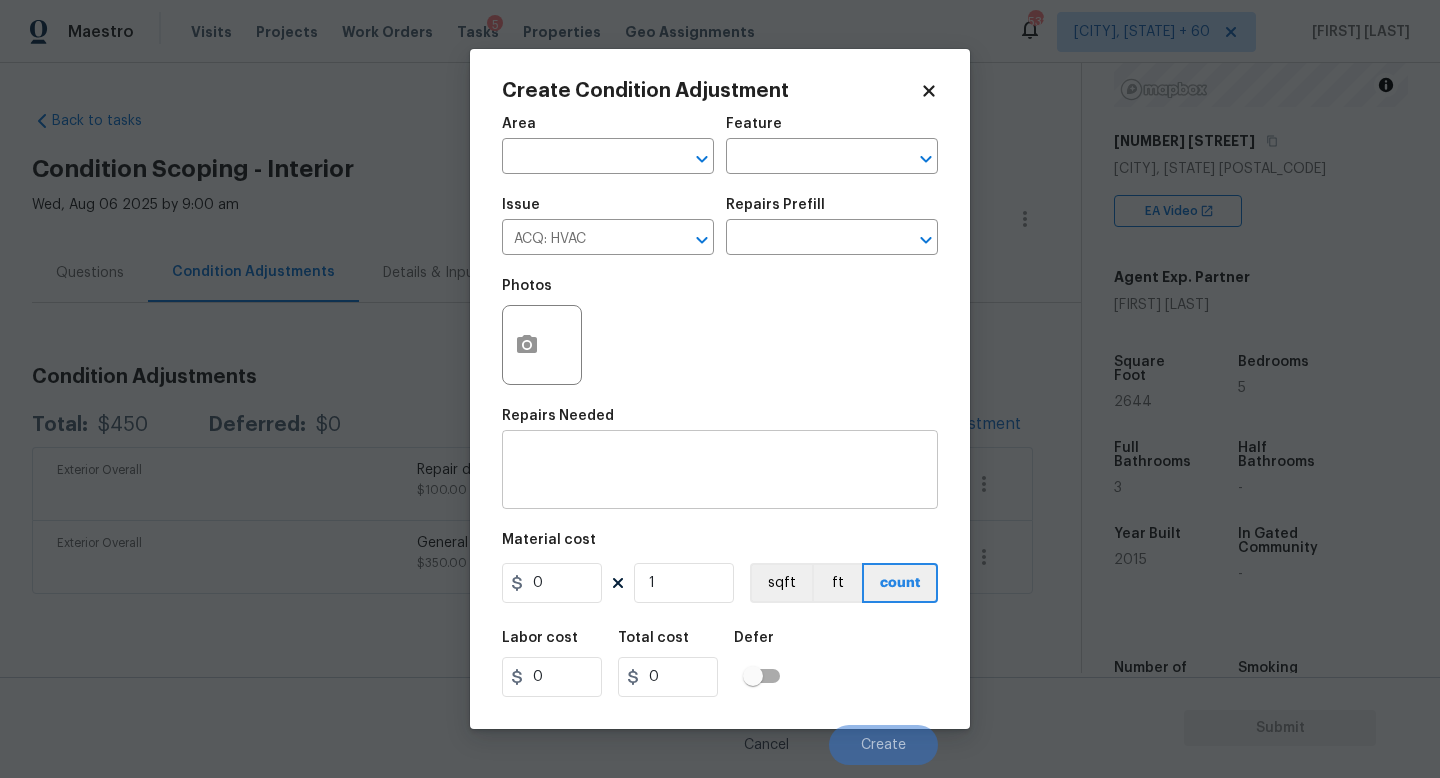 click at bounding box center (720, 472) 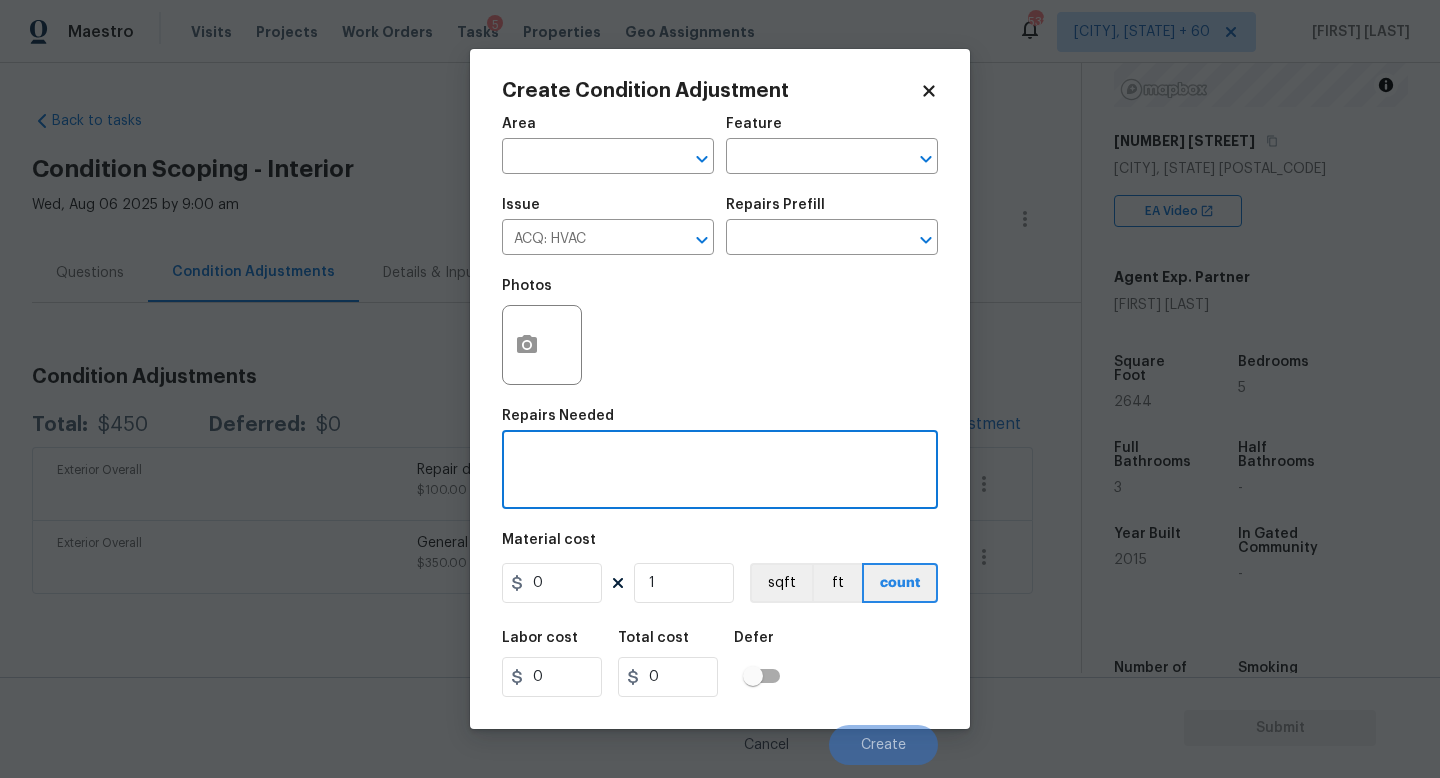 paste on "HVAC (Aged Units)" 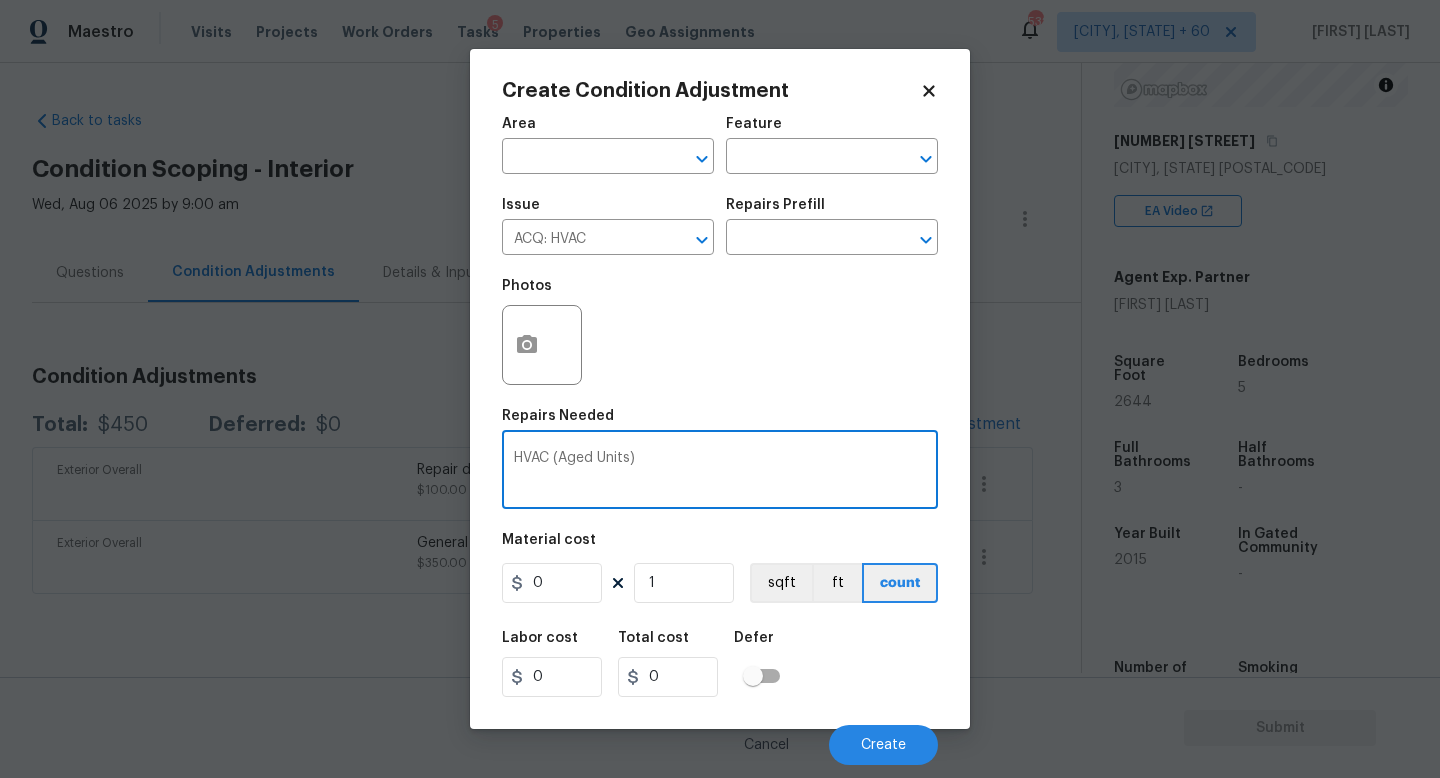 click on "HVAC (Aged Units)" at bounding box center [720, 472] 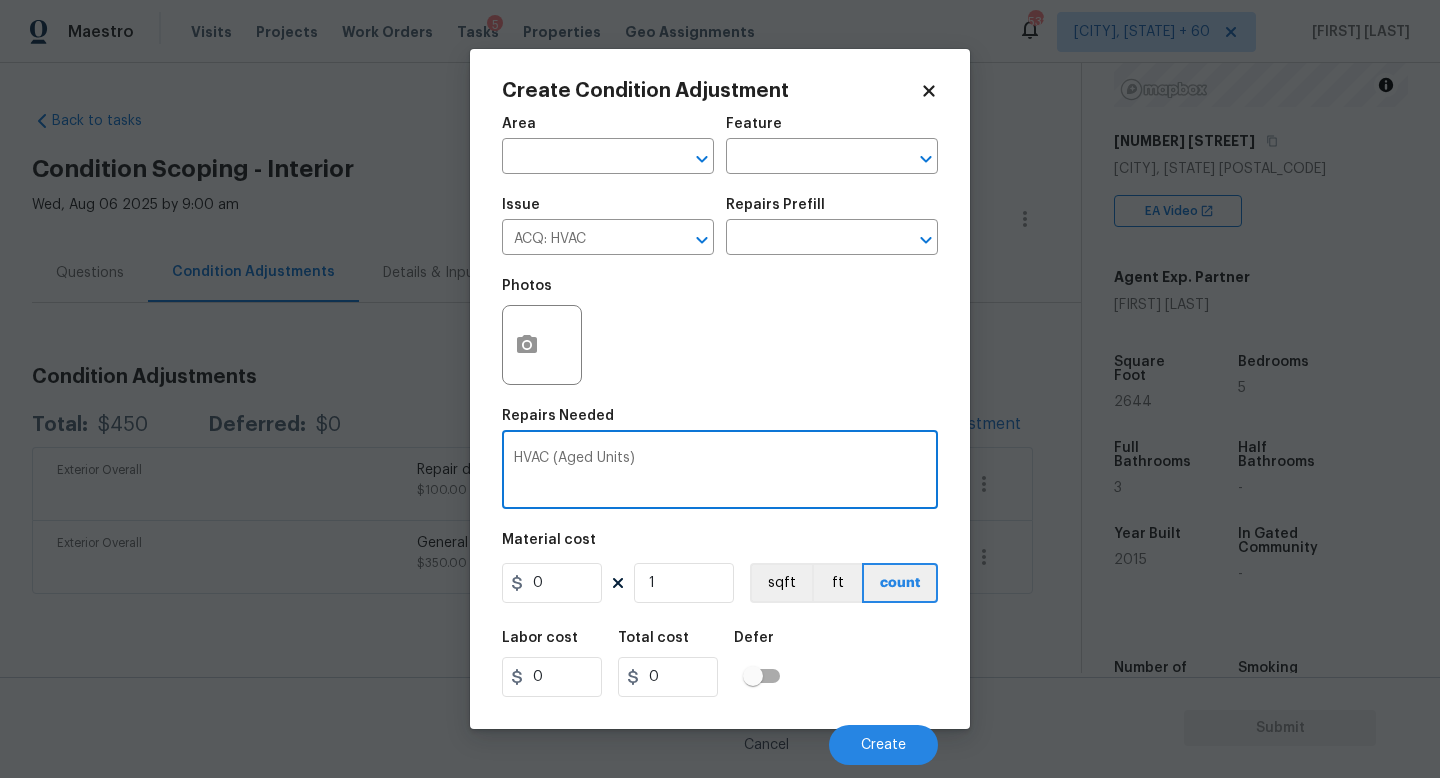 type on "HVAC (Aged Units)" 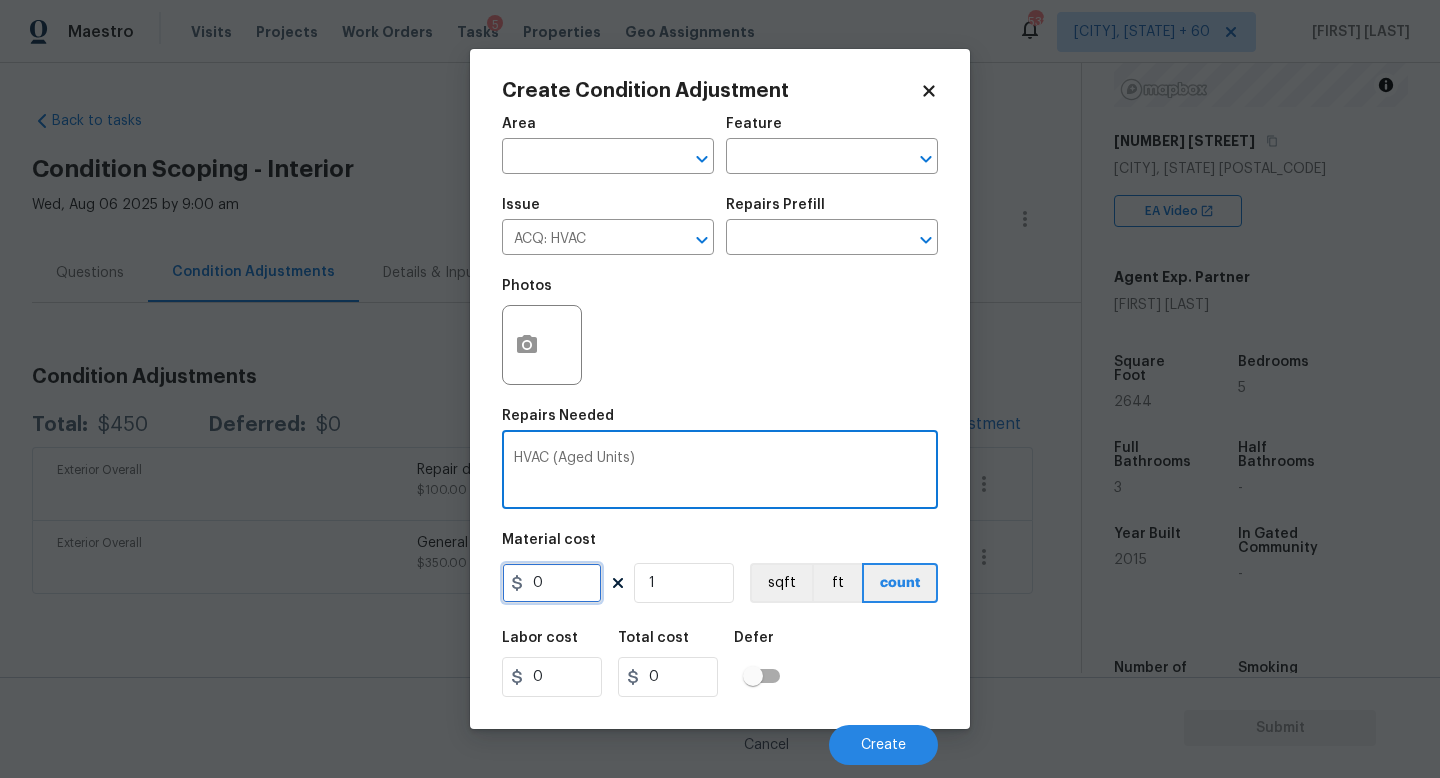 click on "0" at bounding box center [552, 583] 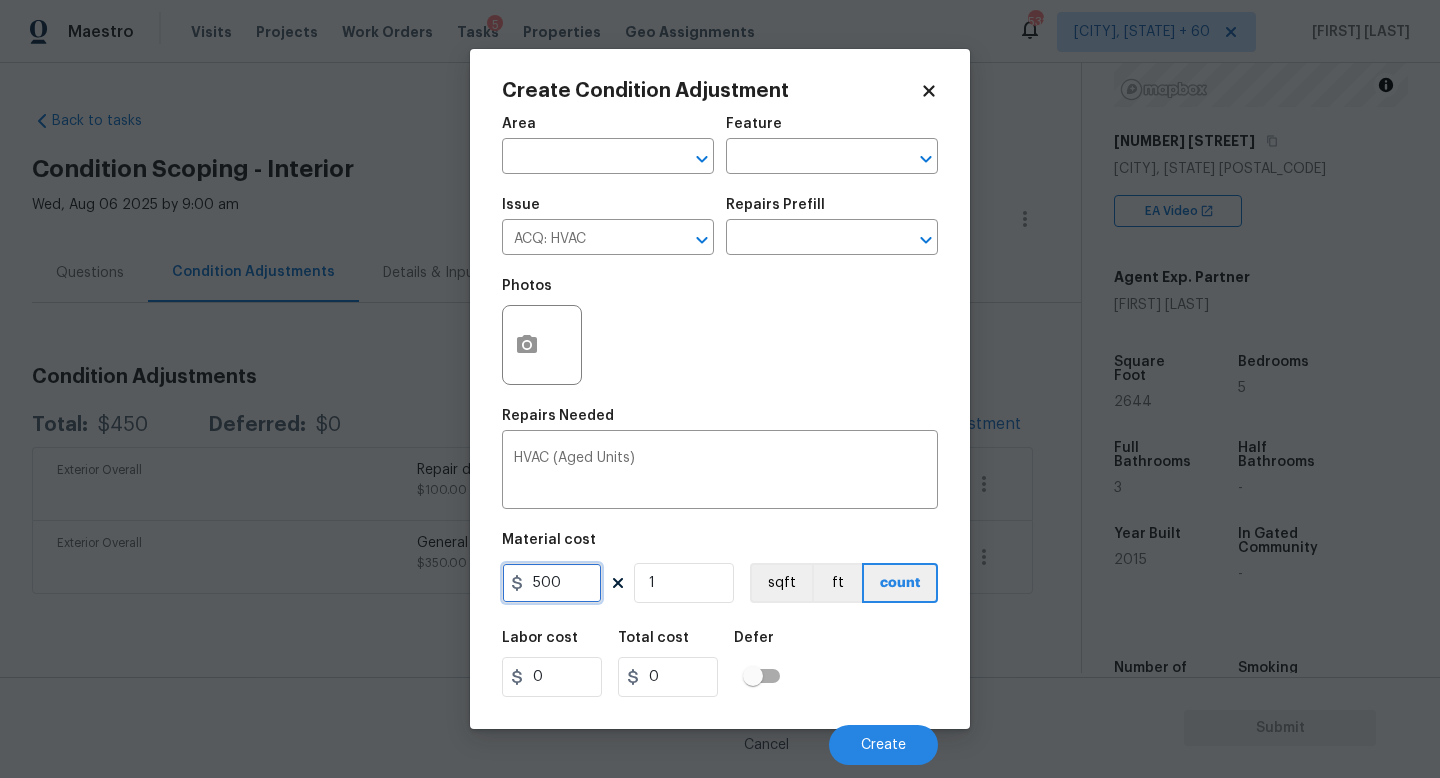 type on "500" 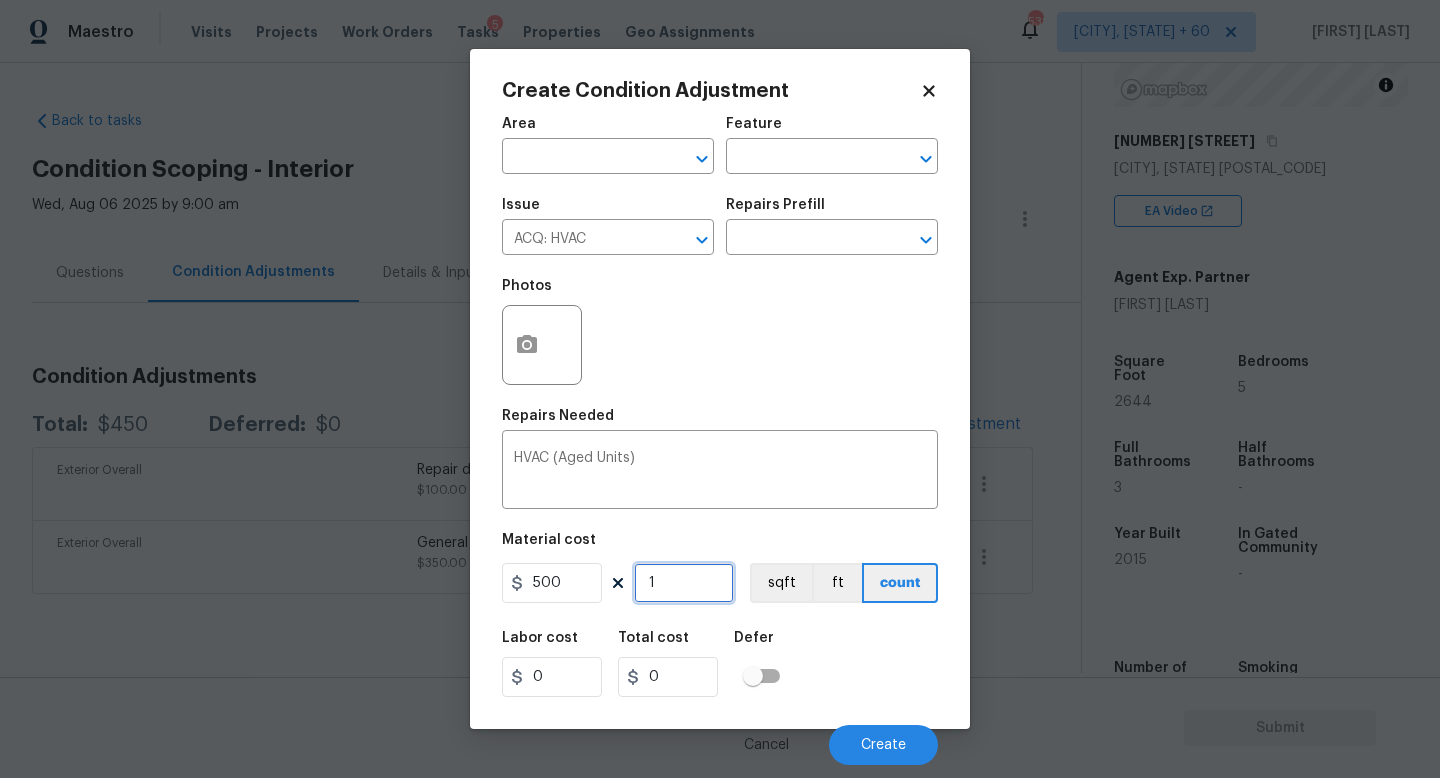 type on "500" 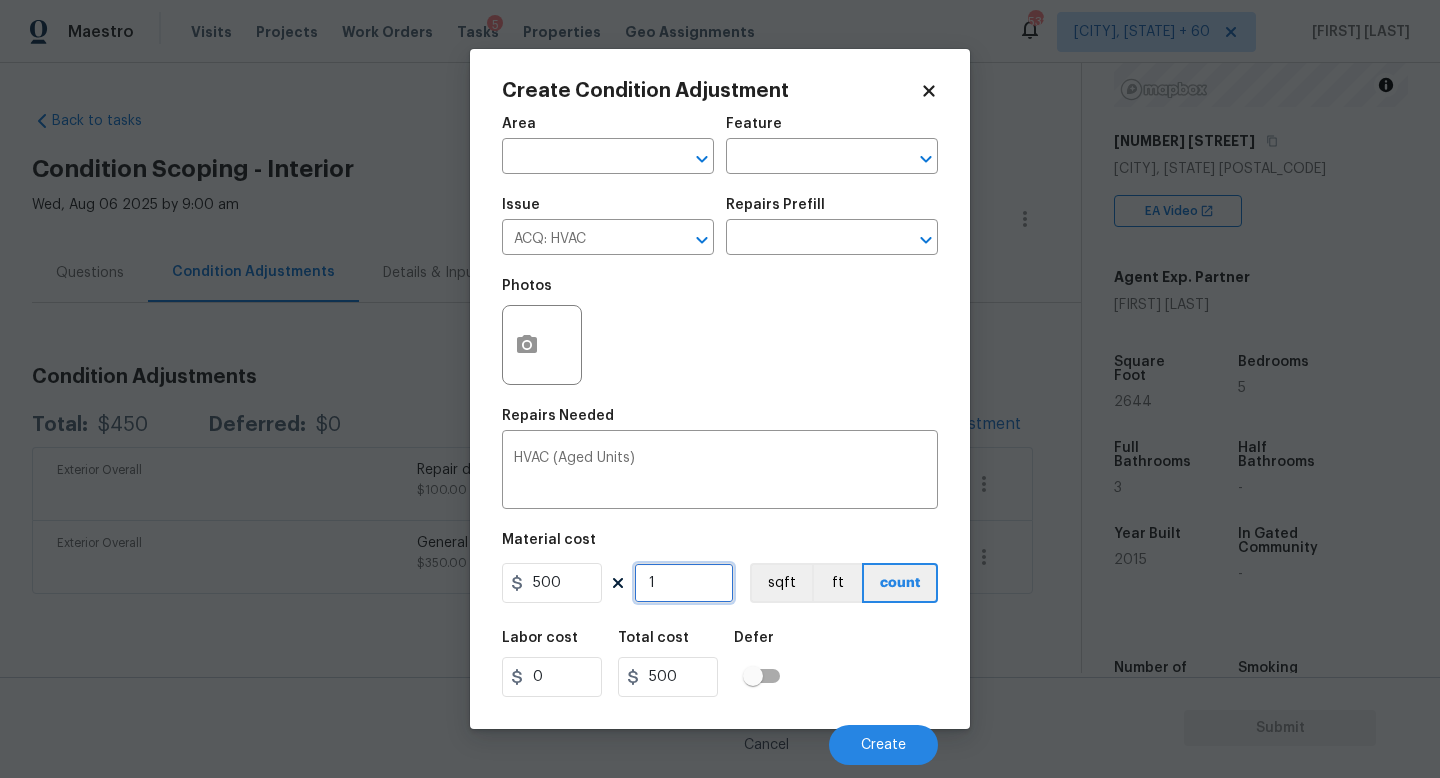 click on "1" at bounding box center [684, 583] 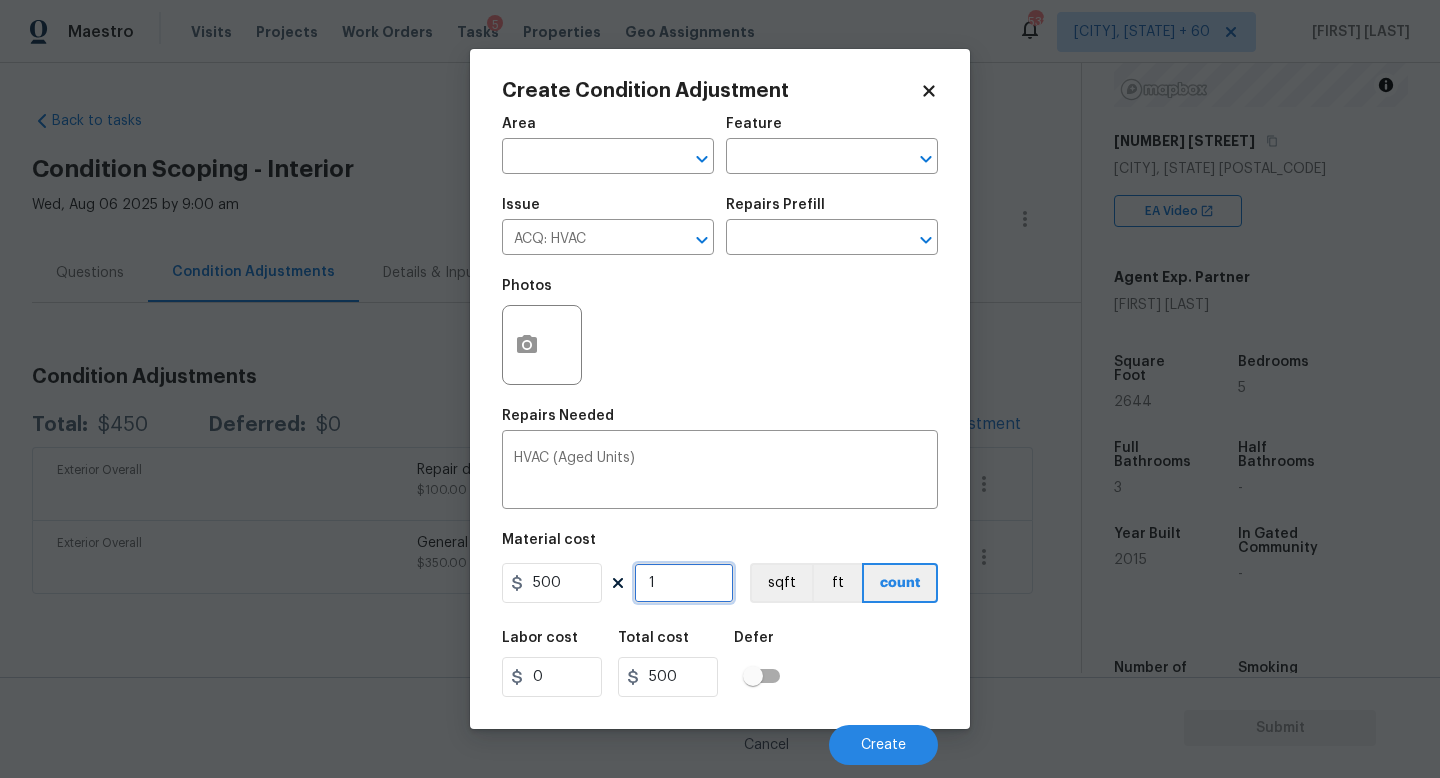 type on "0" 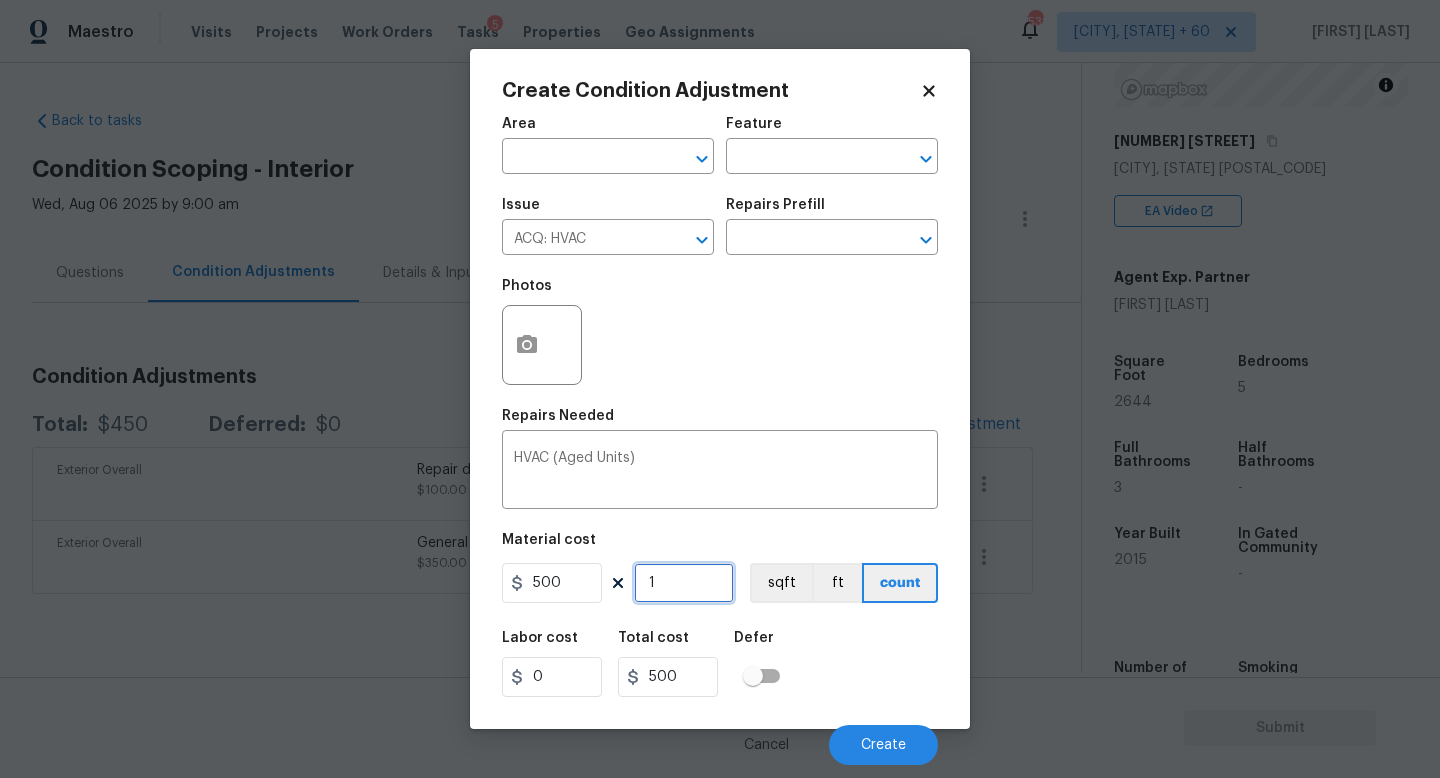 type on "0" 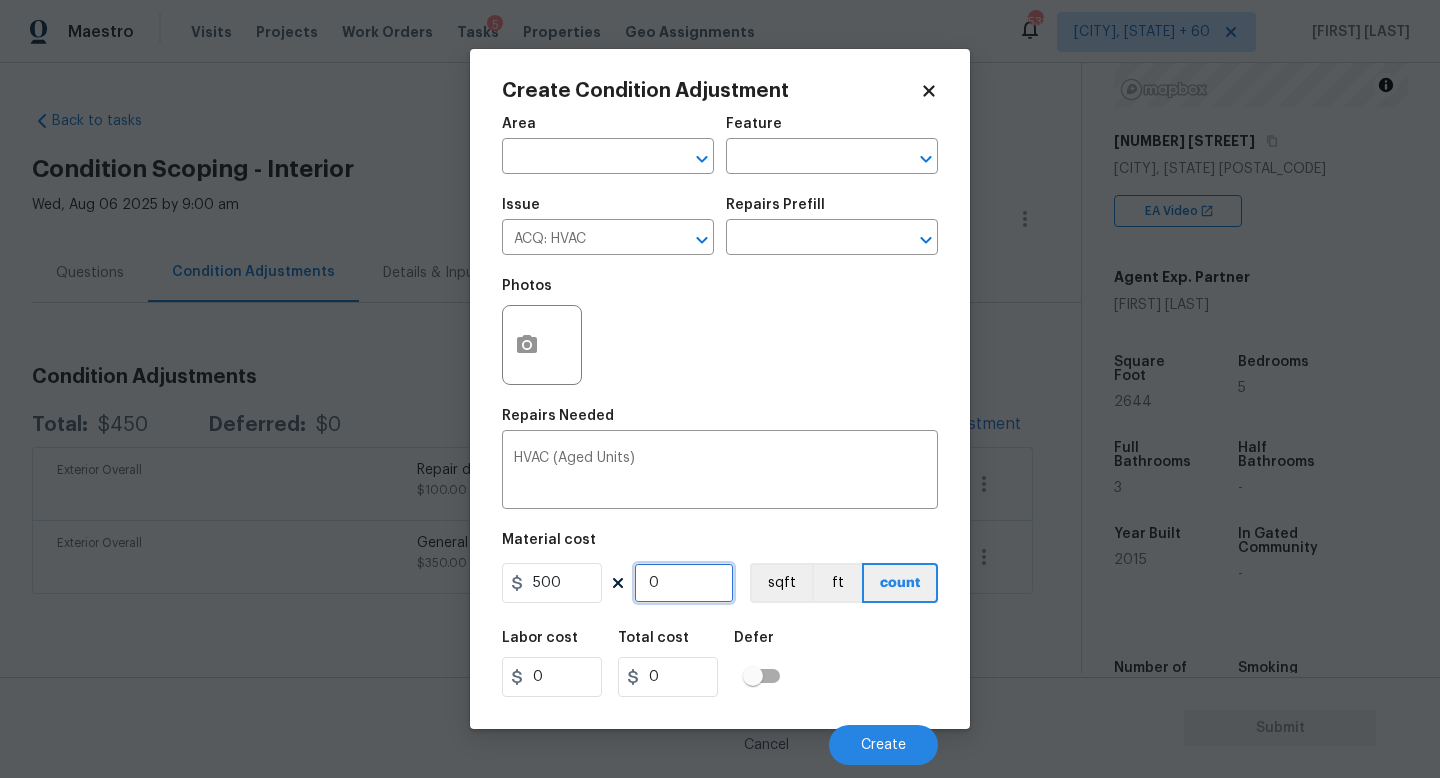 type on "2" 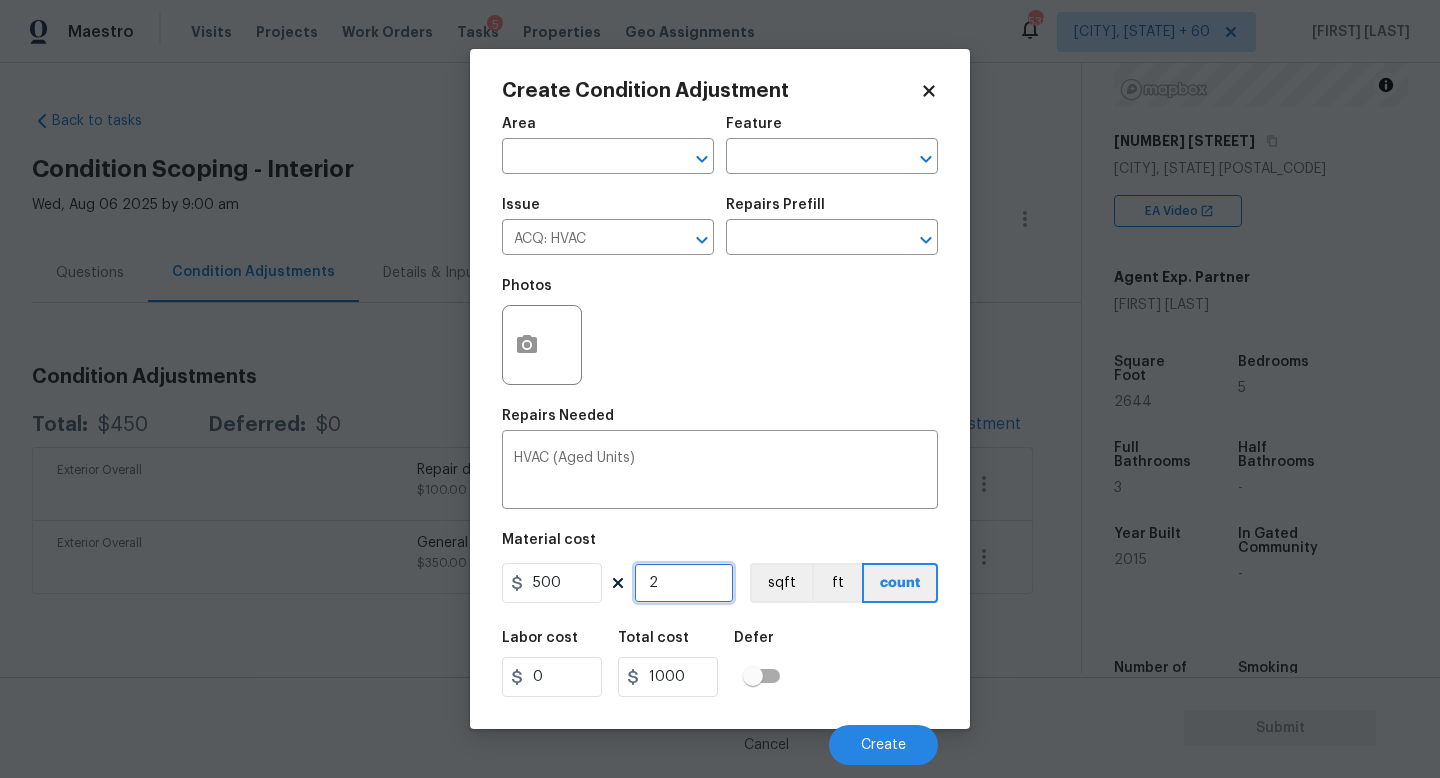 type on "2" 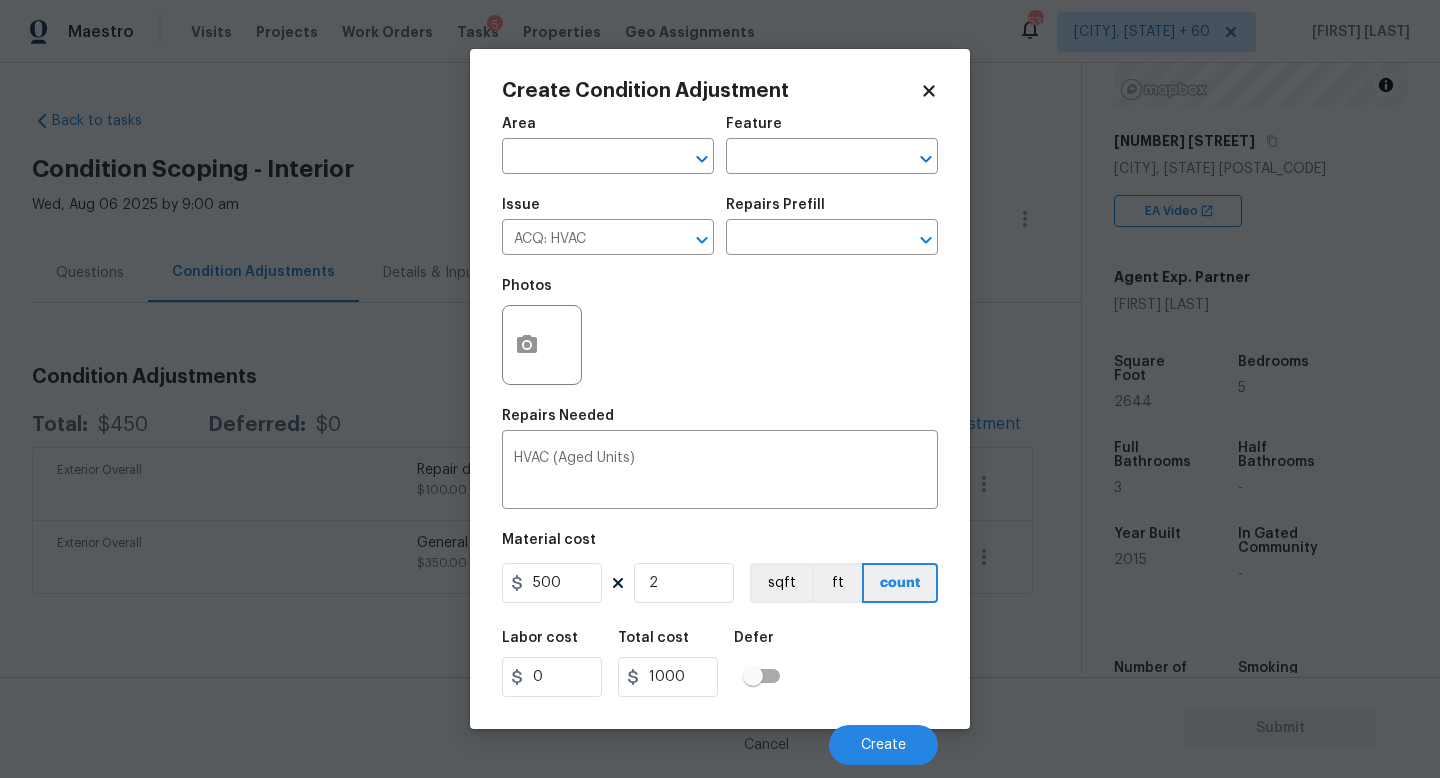 click on "Photos" at bounding box center (720, 332) 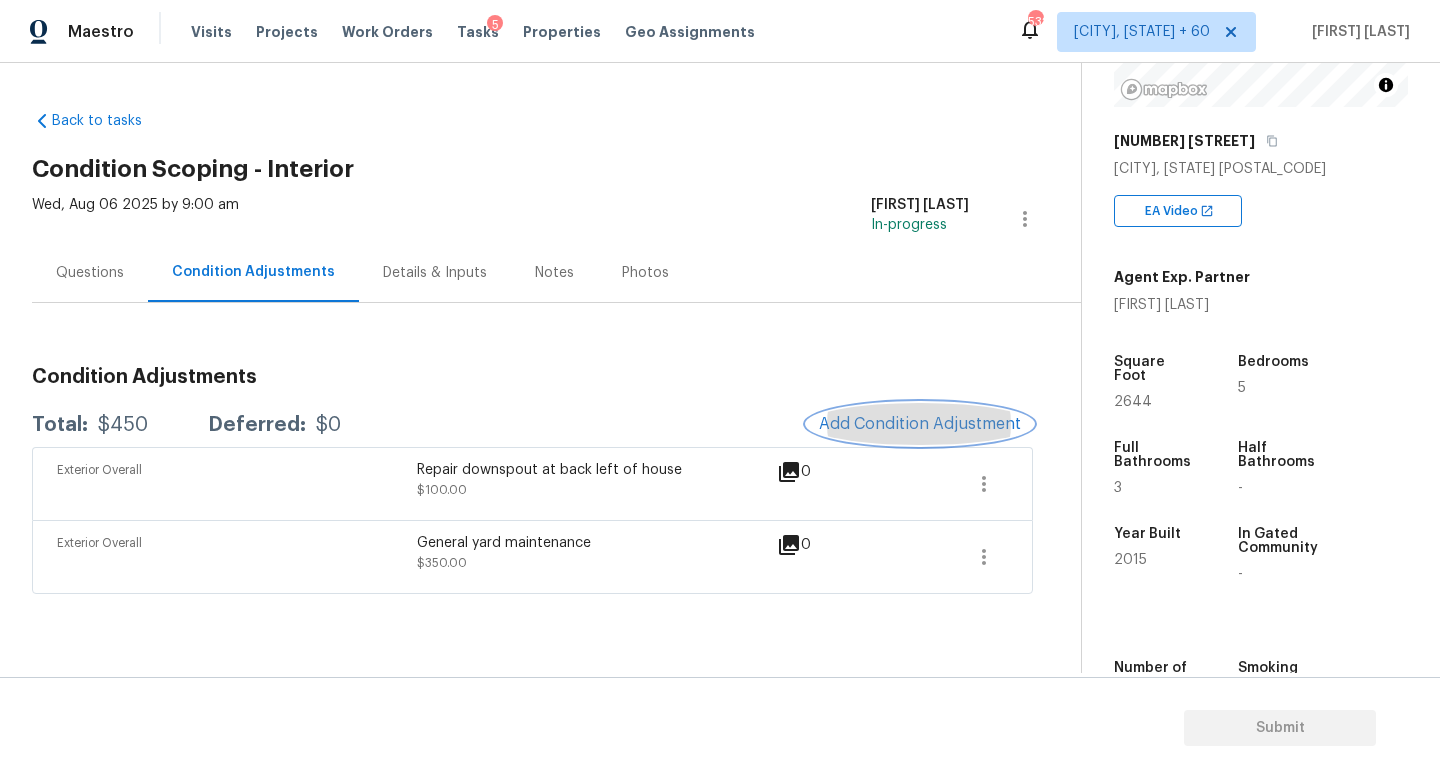 click on "Add Condition Adjustment" at bounding box center (920, 424) 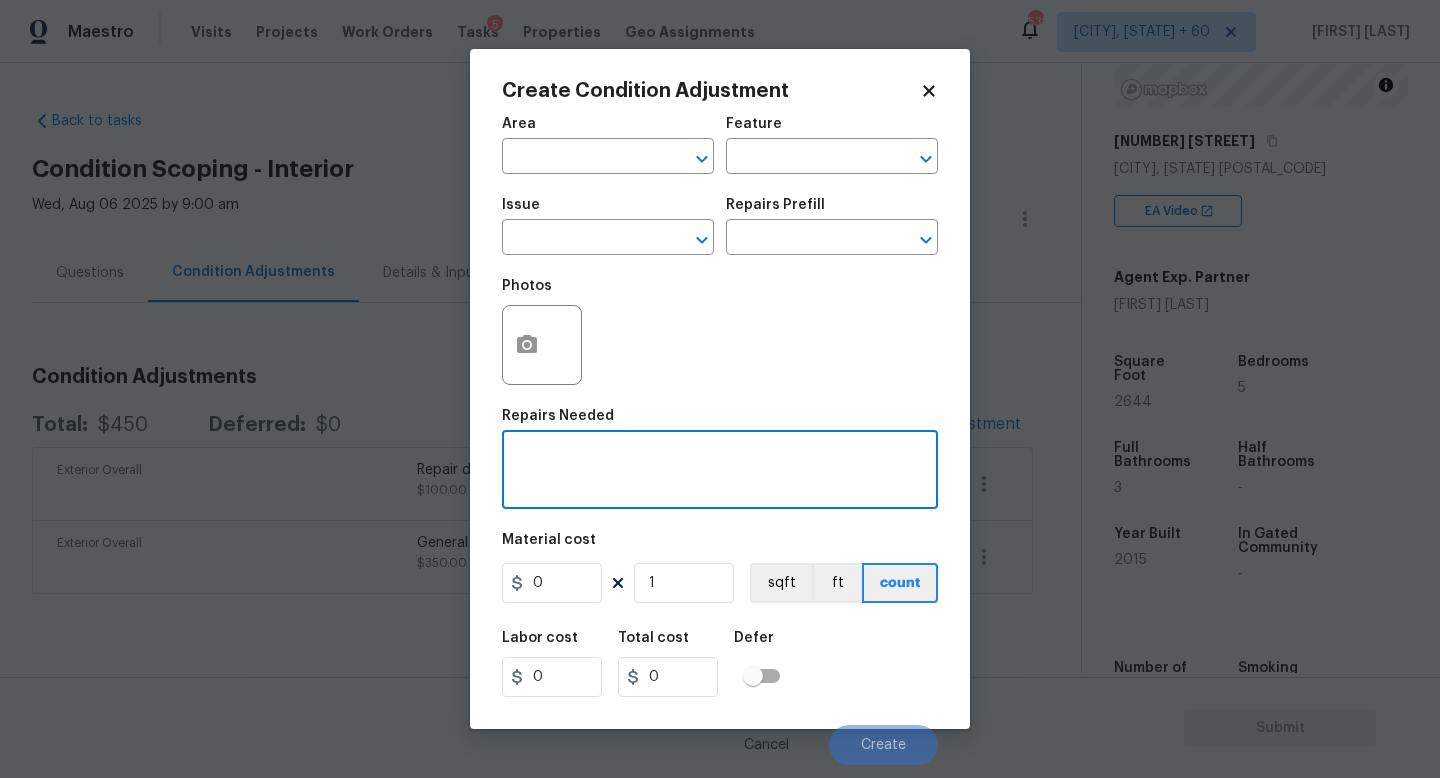 click at bounding box center [720, 472] 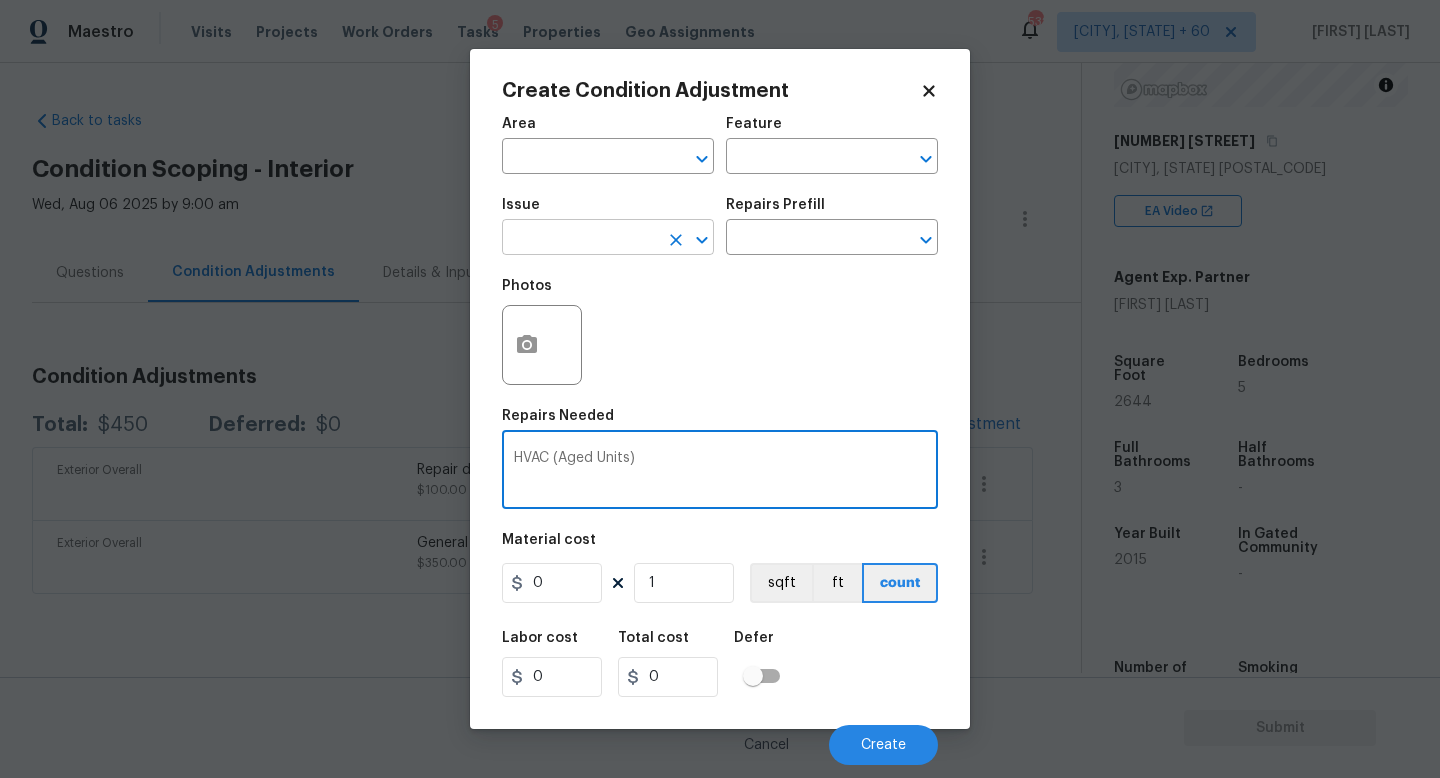 type on "HVAC (Aged Units)" 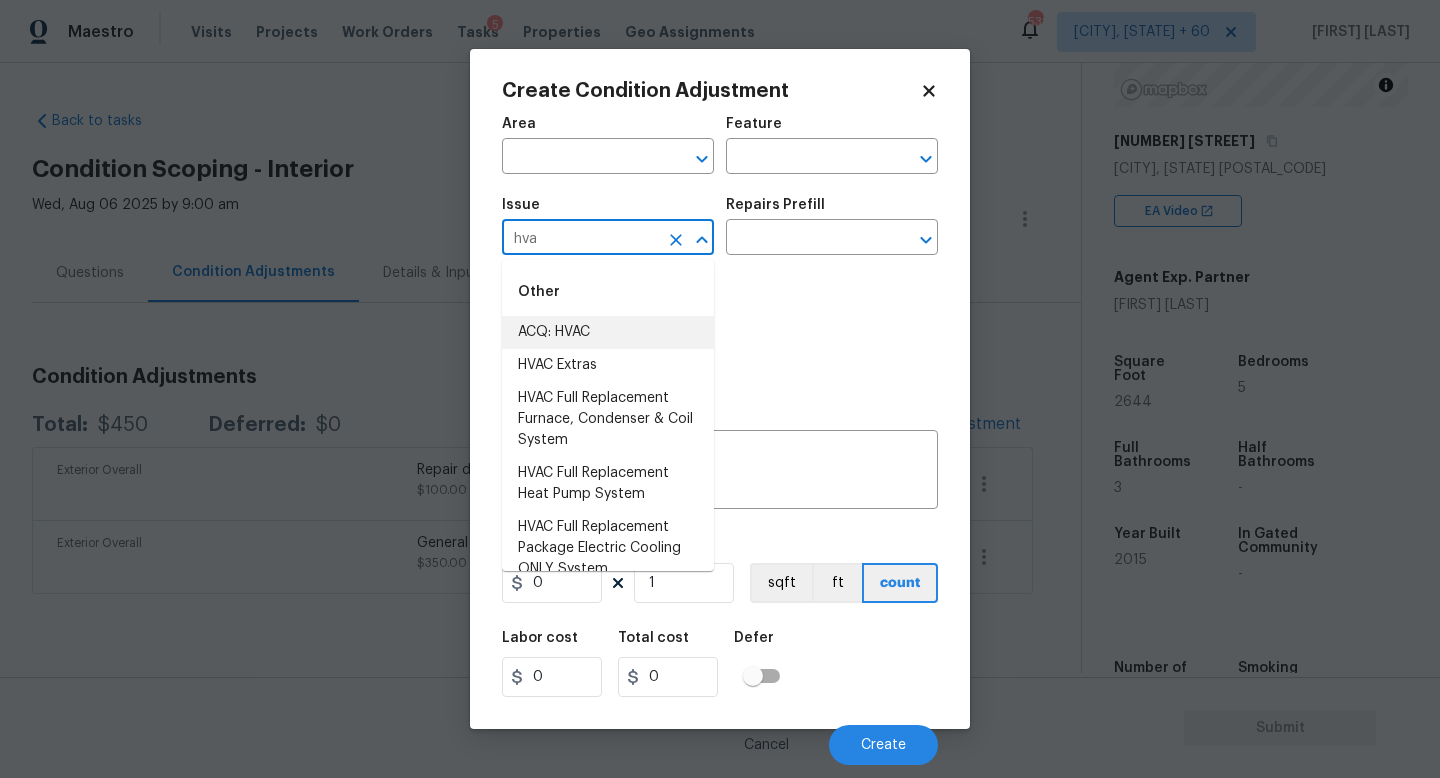 click on "ACQ: HVAC" at bounding box center (608, 332) 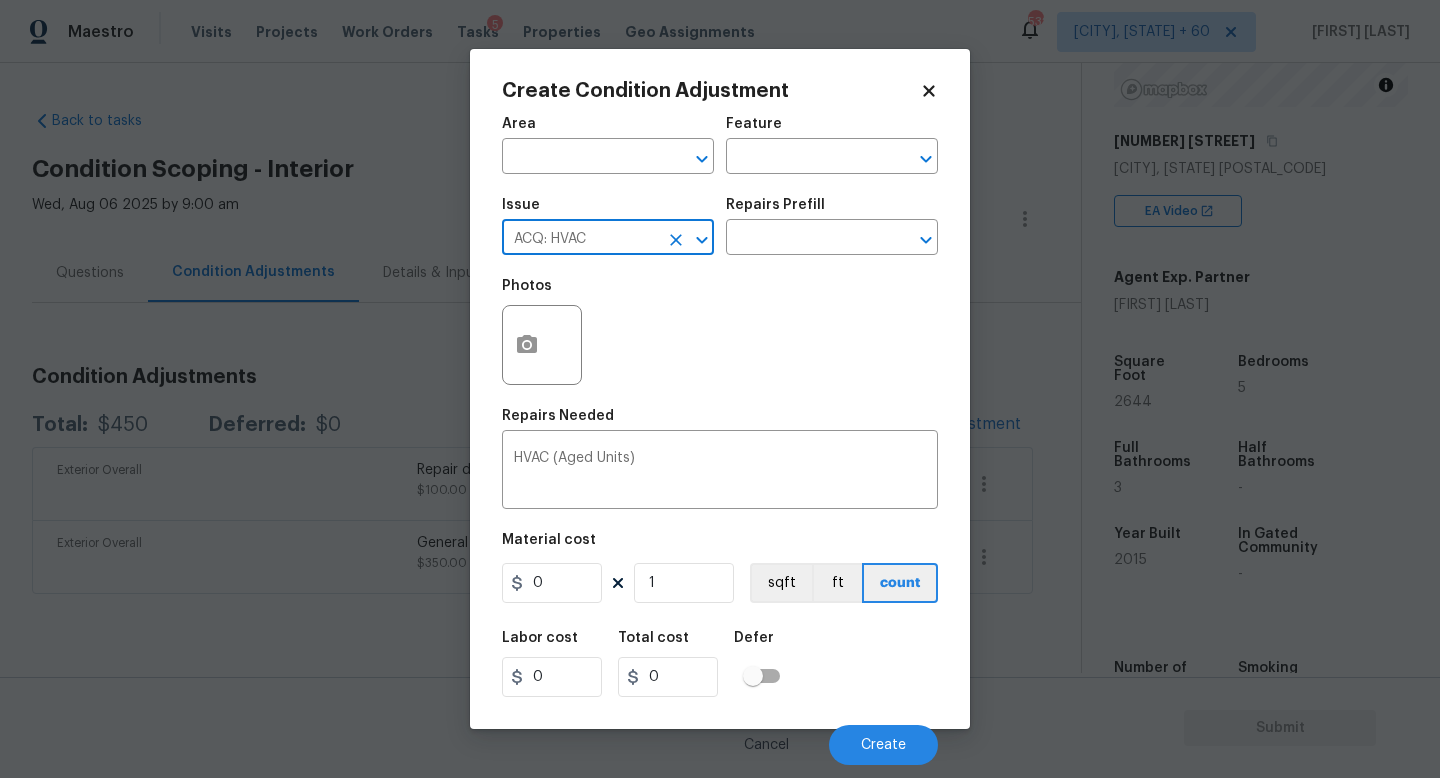 type on "ACQ: HVAC" 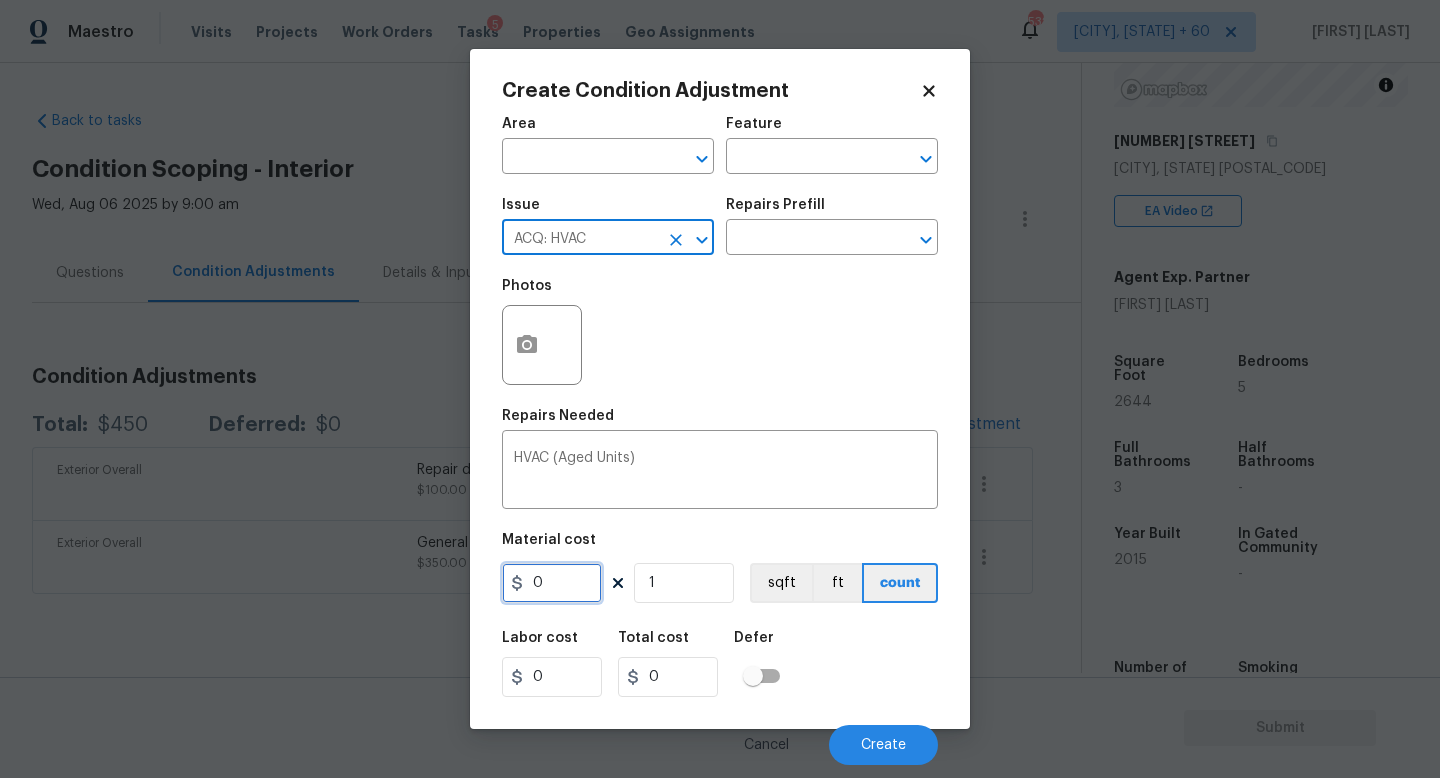 click on "0" at bounding box center [552, 583] 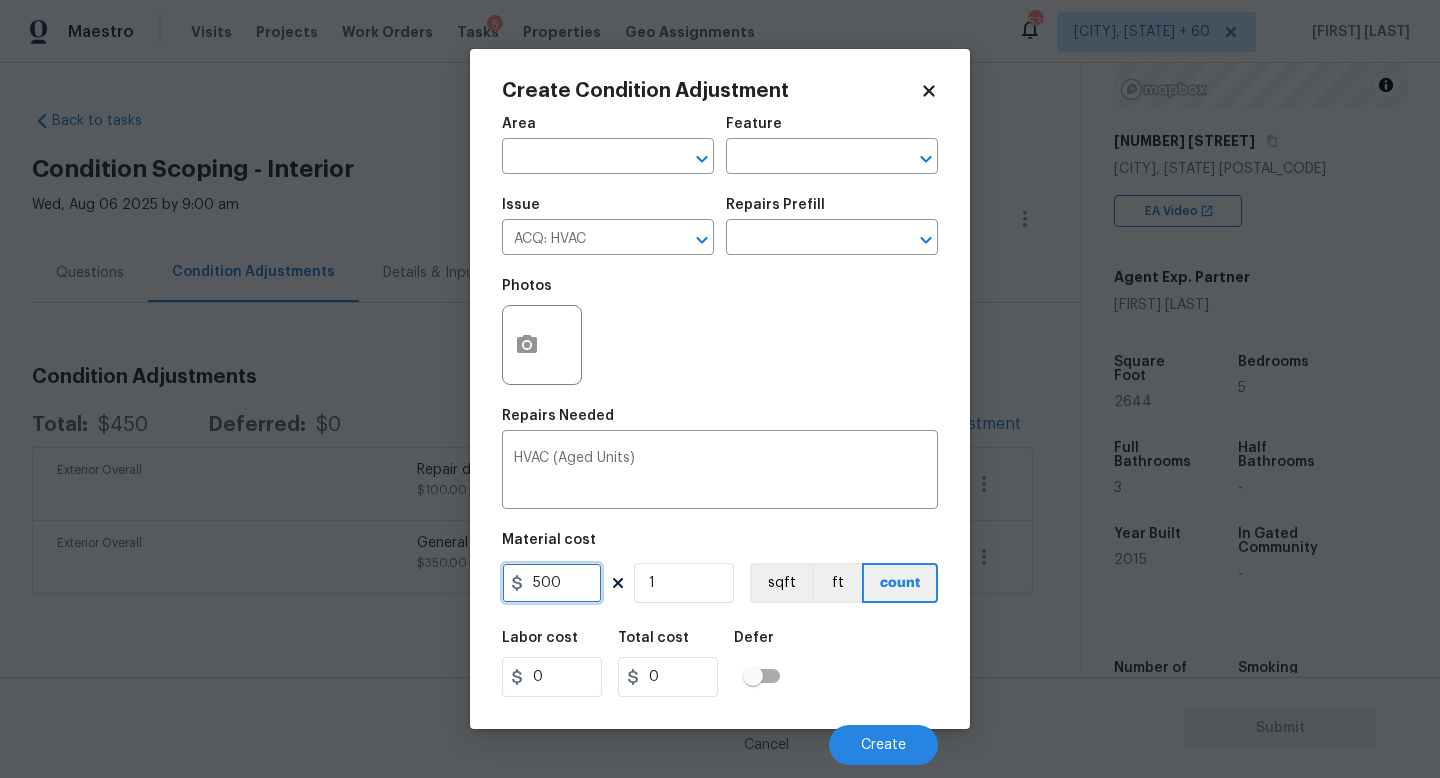 type on "500" 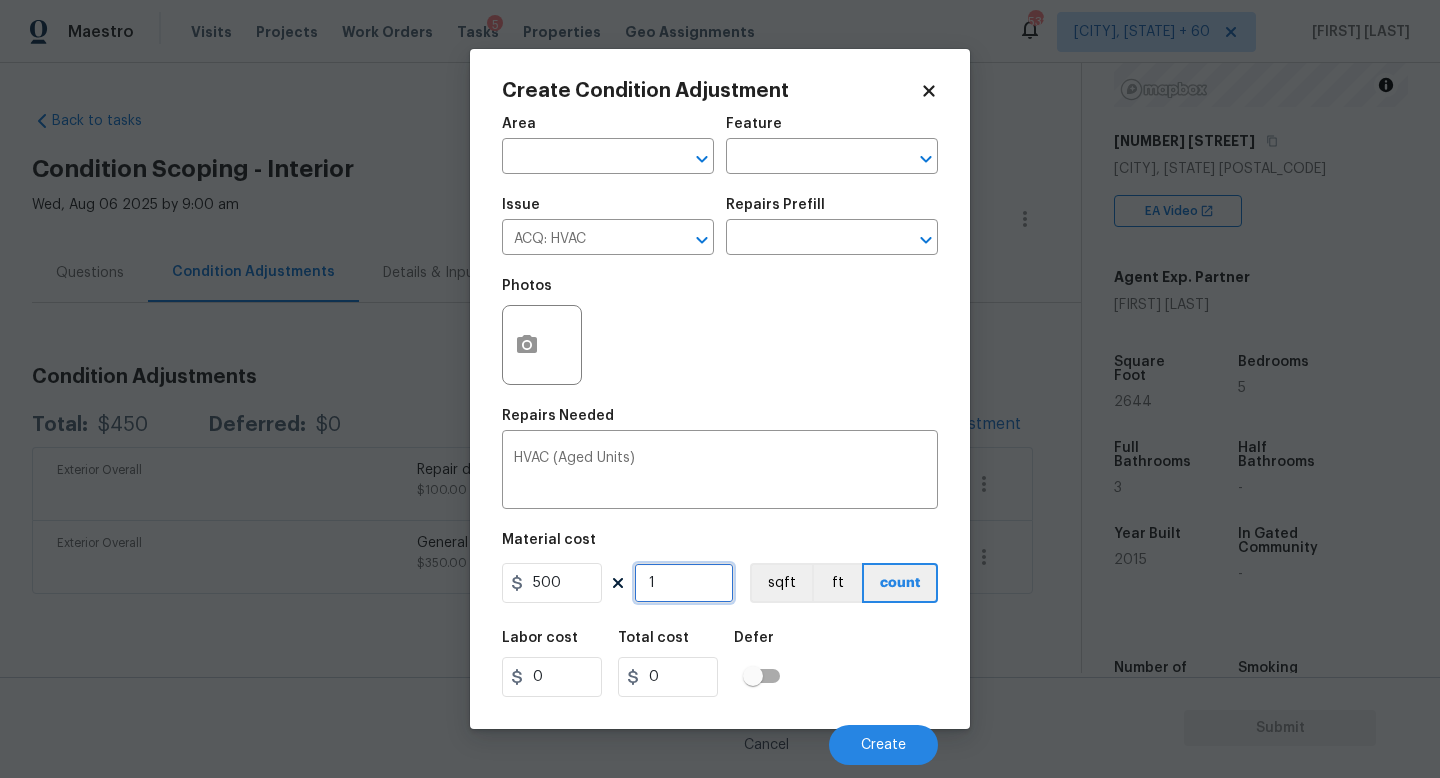 type on "500" 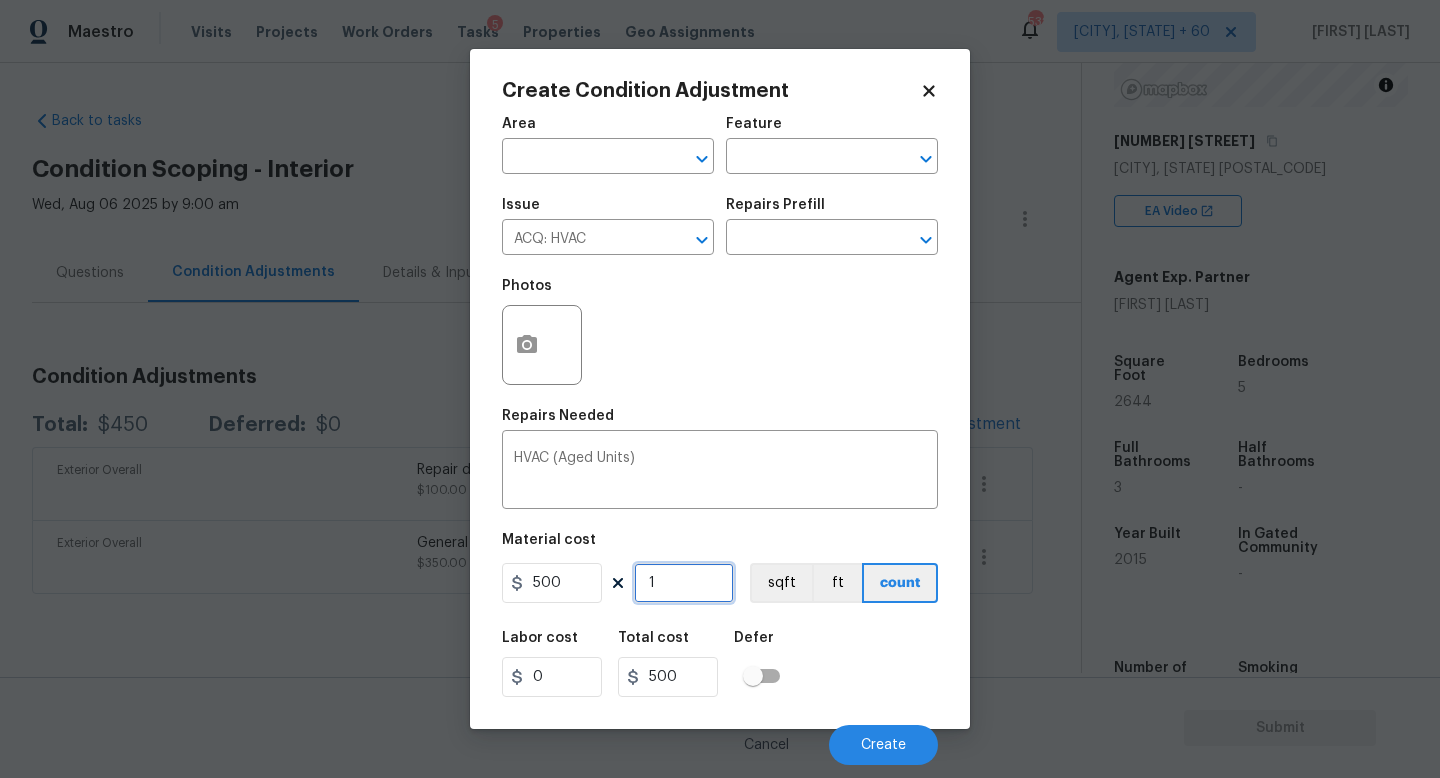 click on "1" at bounding box center [684, 583] 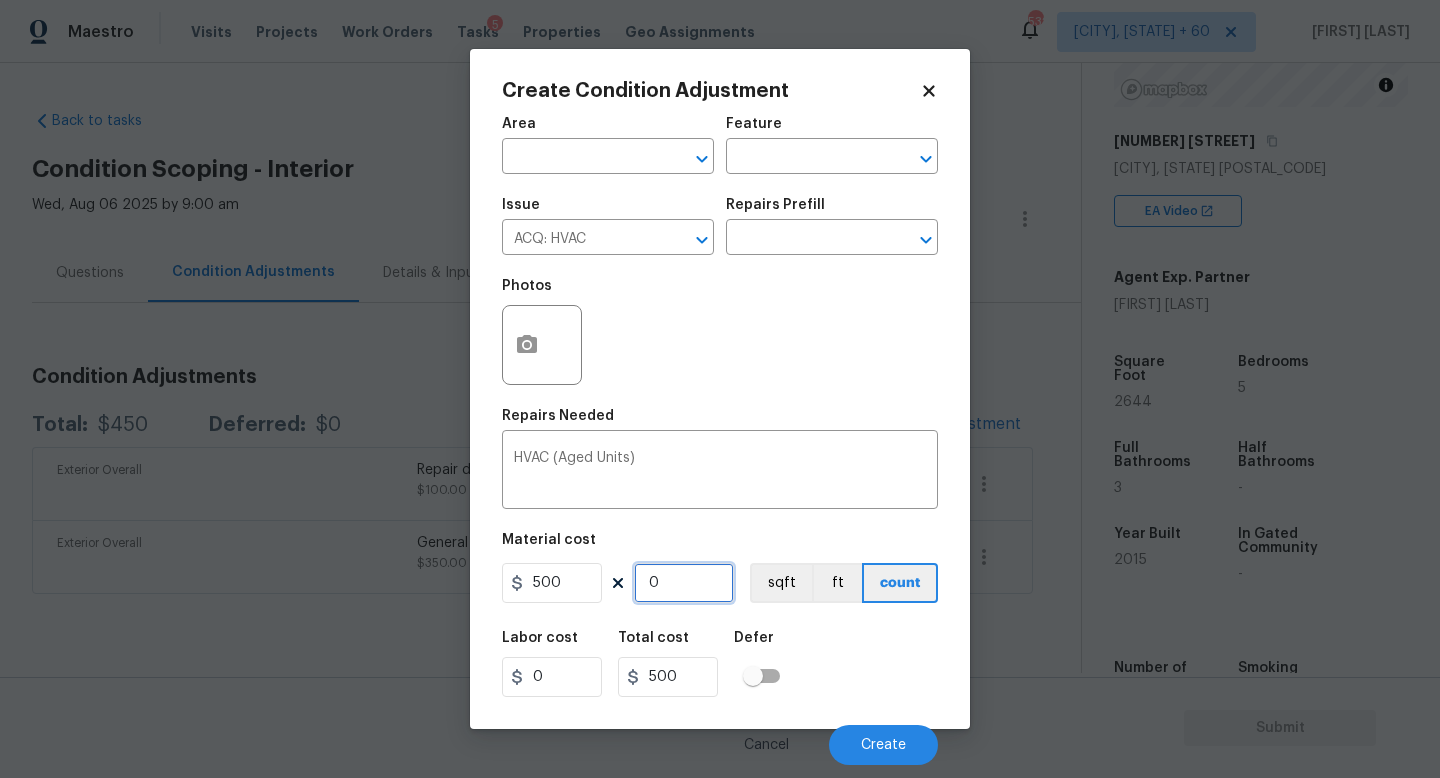 type on "0" 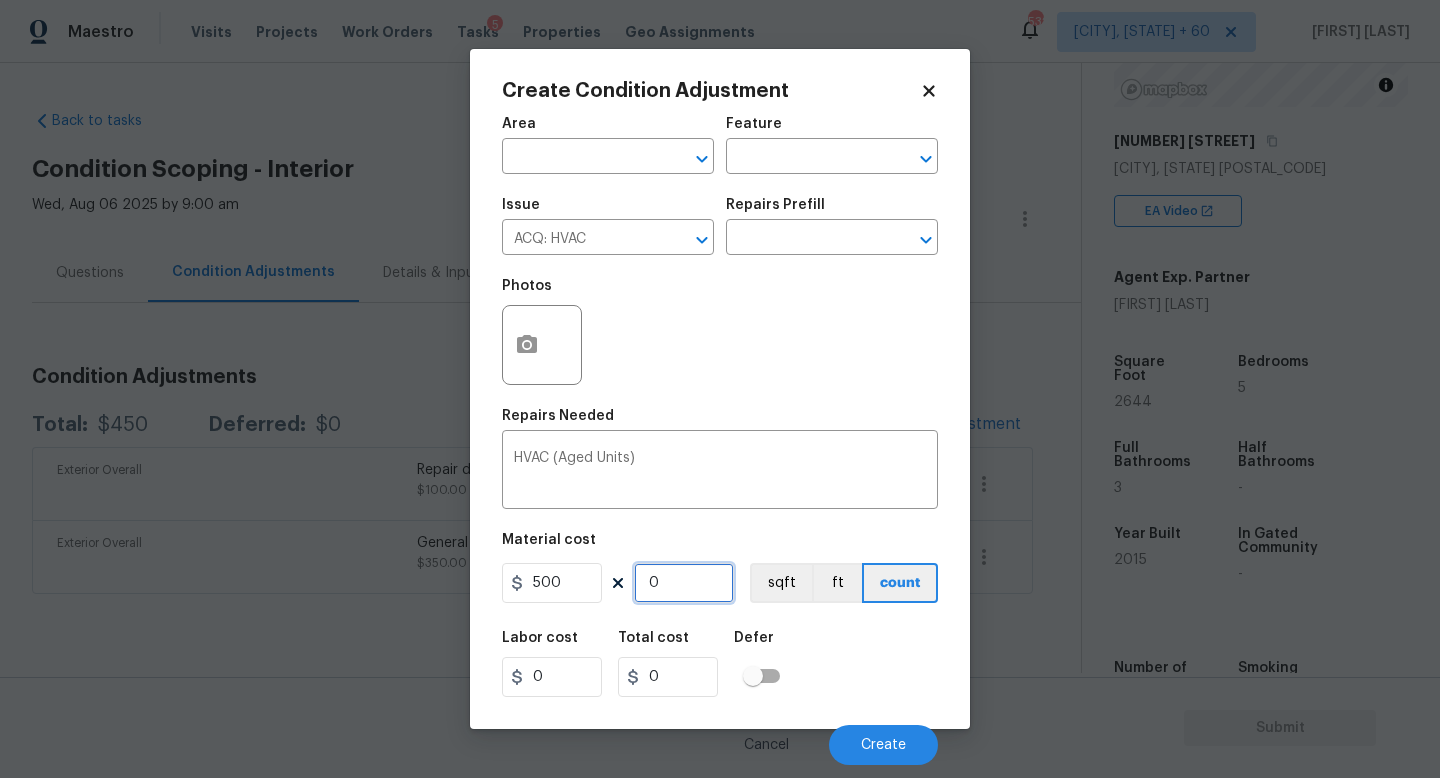 type on "2" 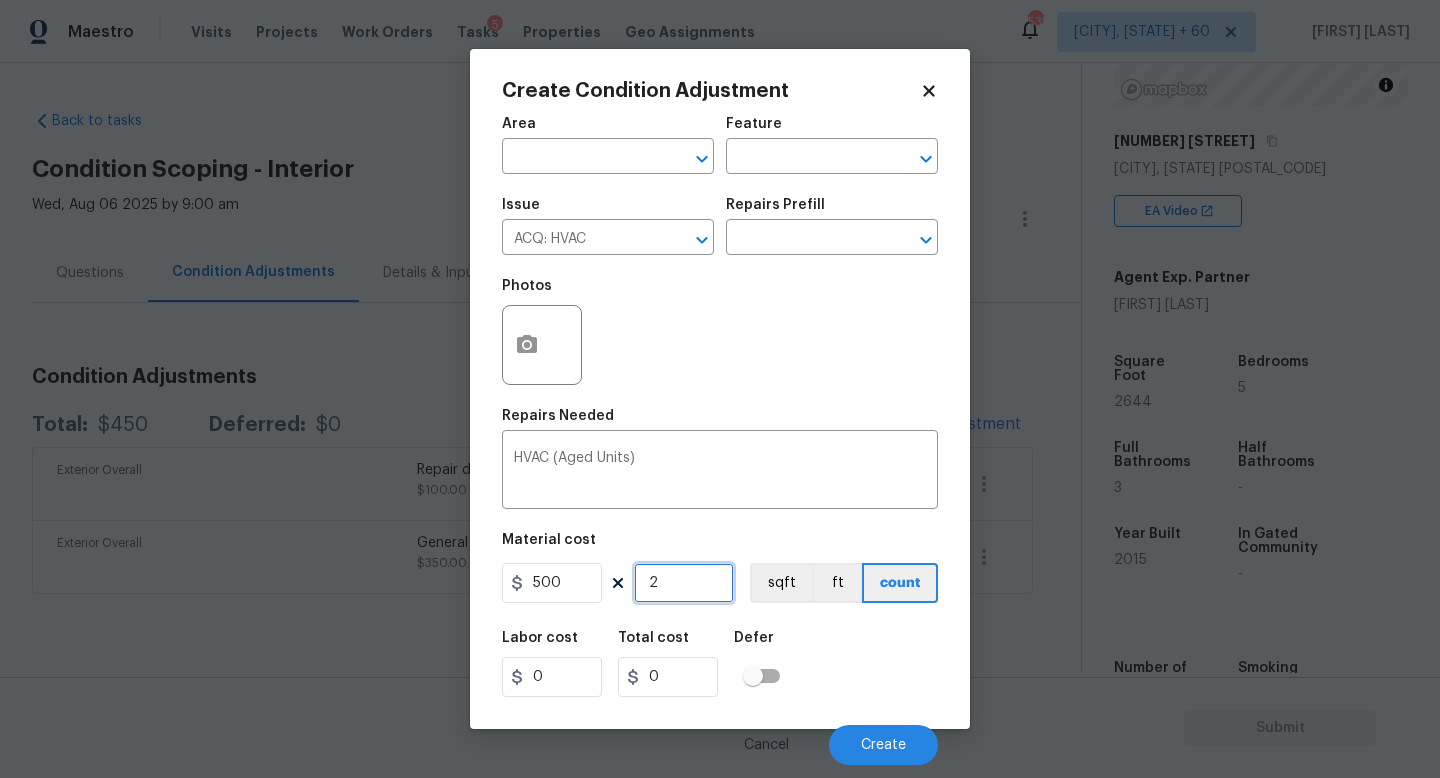 type on "1000" 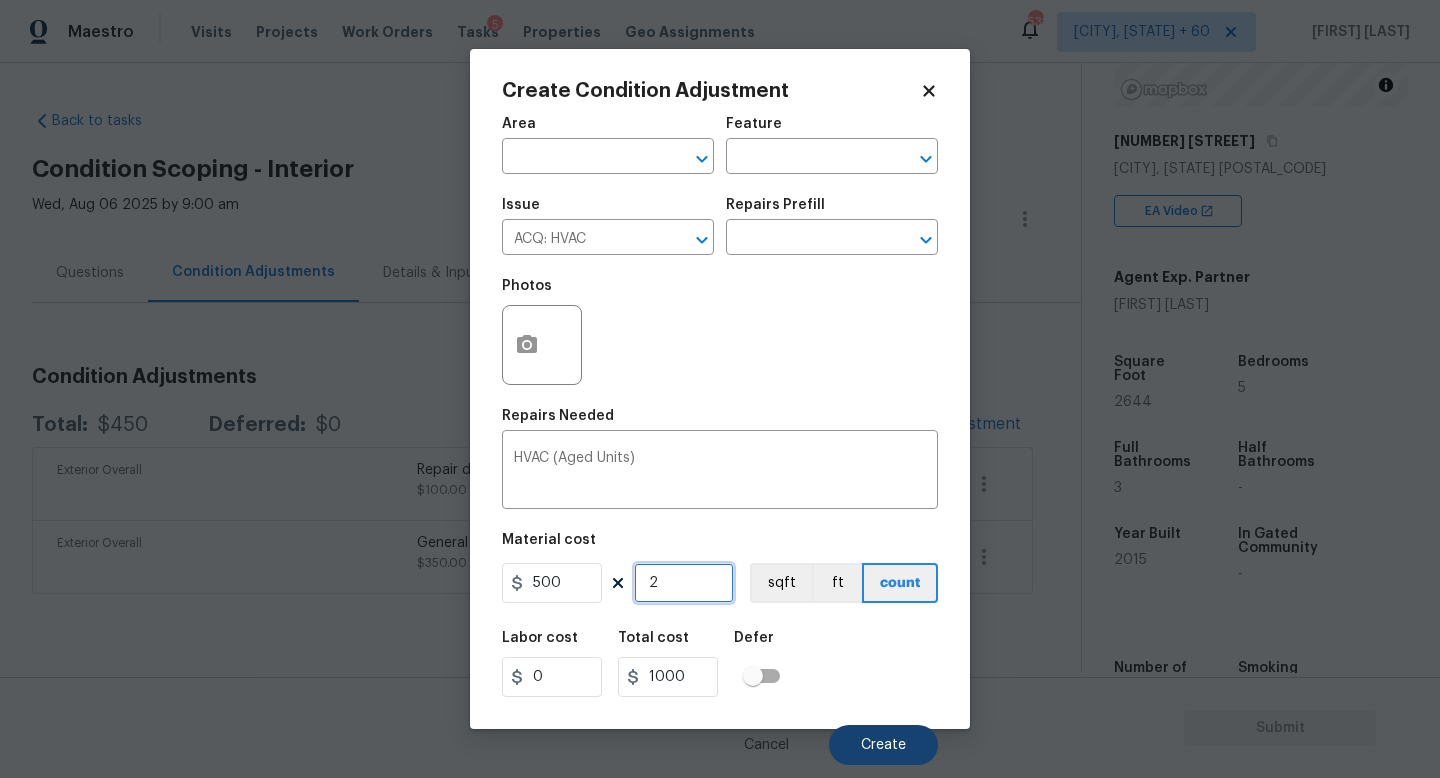 type on "2" 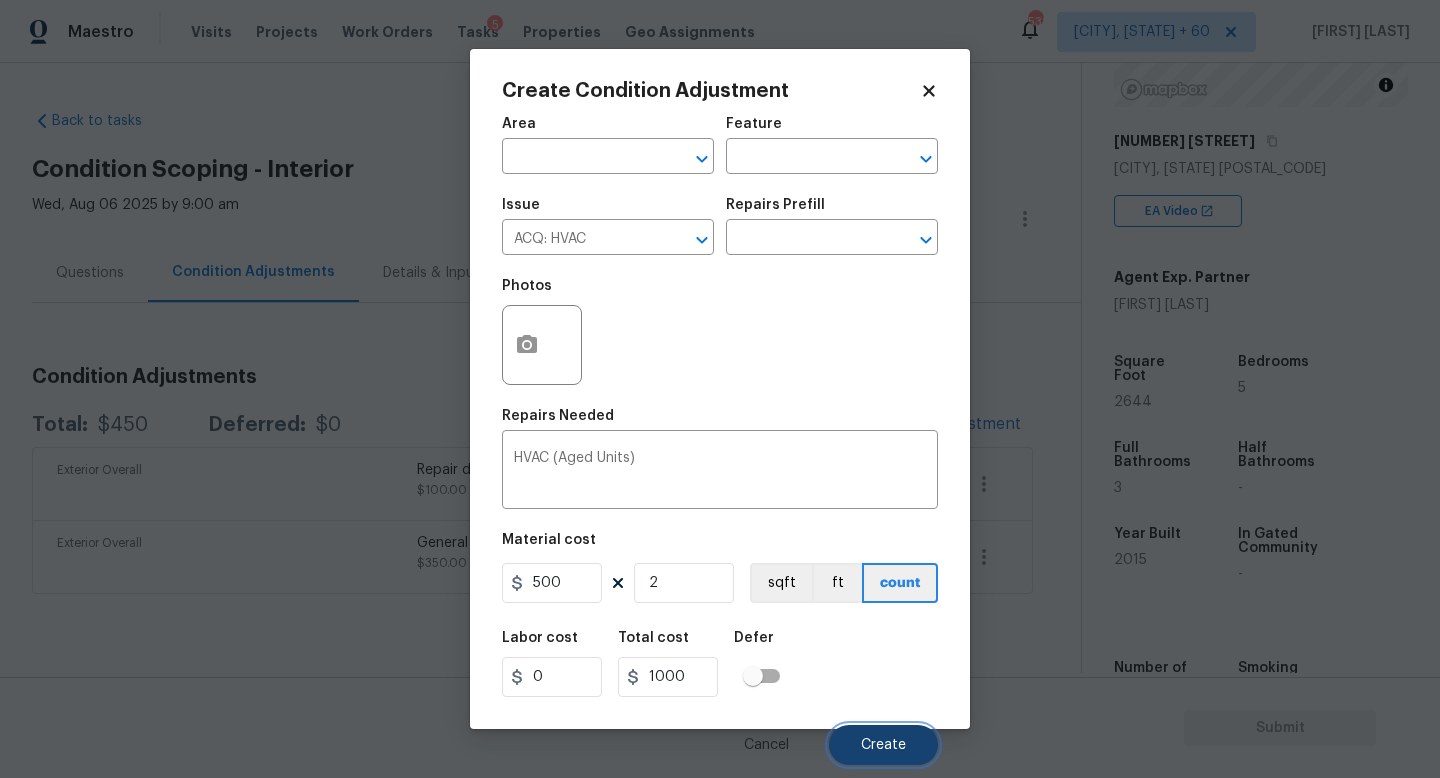 click on "Create" at bounding box center (883, 745) 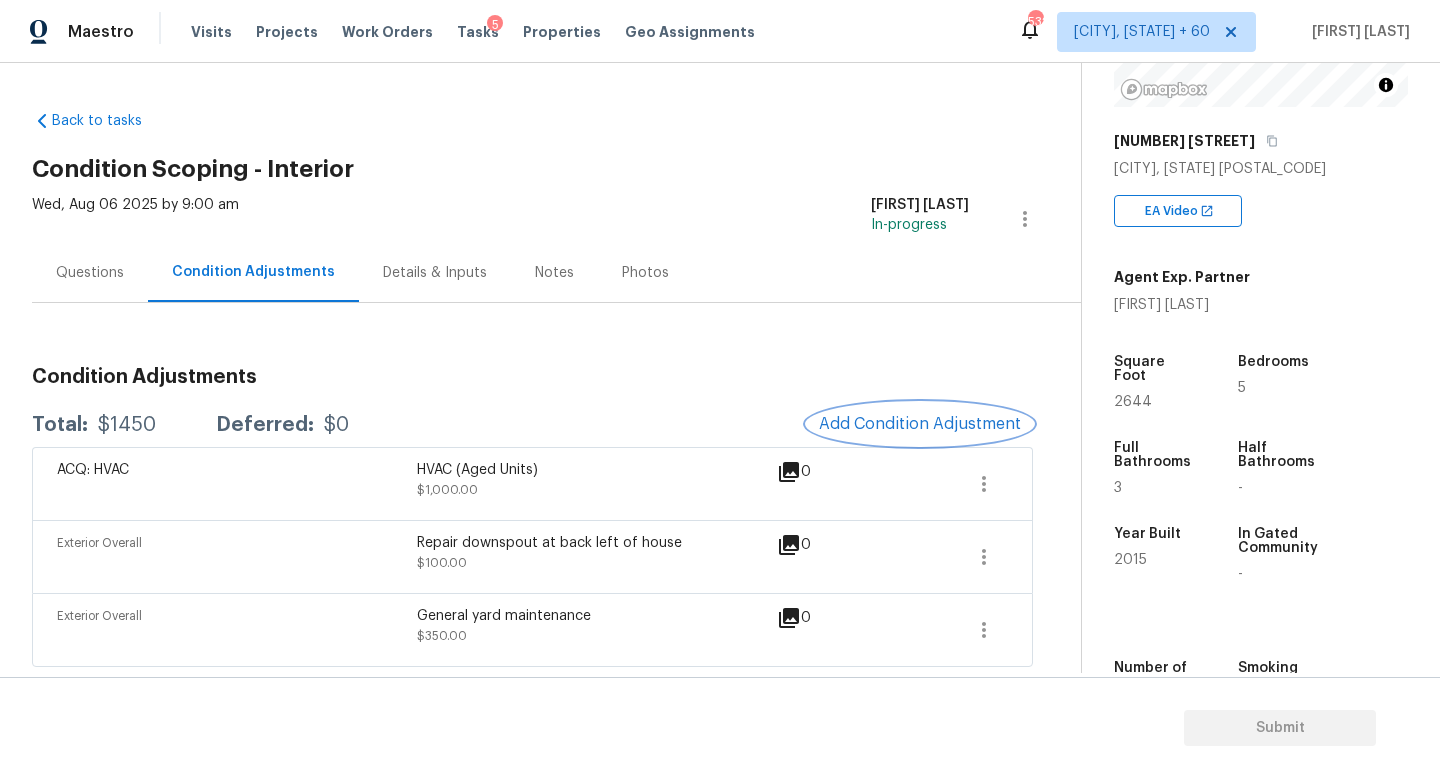 click on "Add Condition Adjustment" at bounding box center [920, 424] 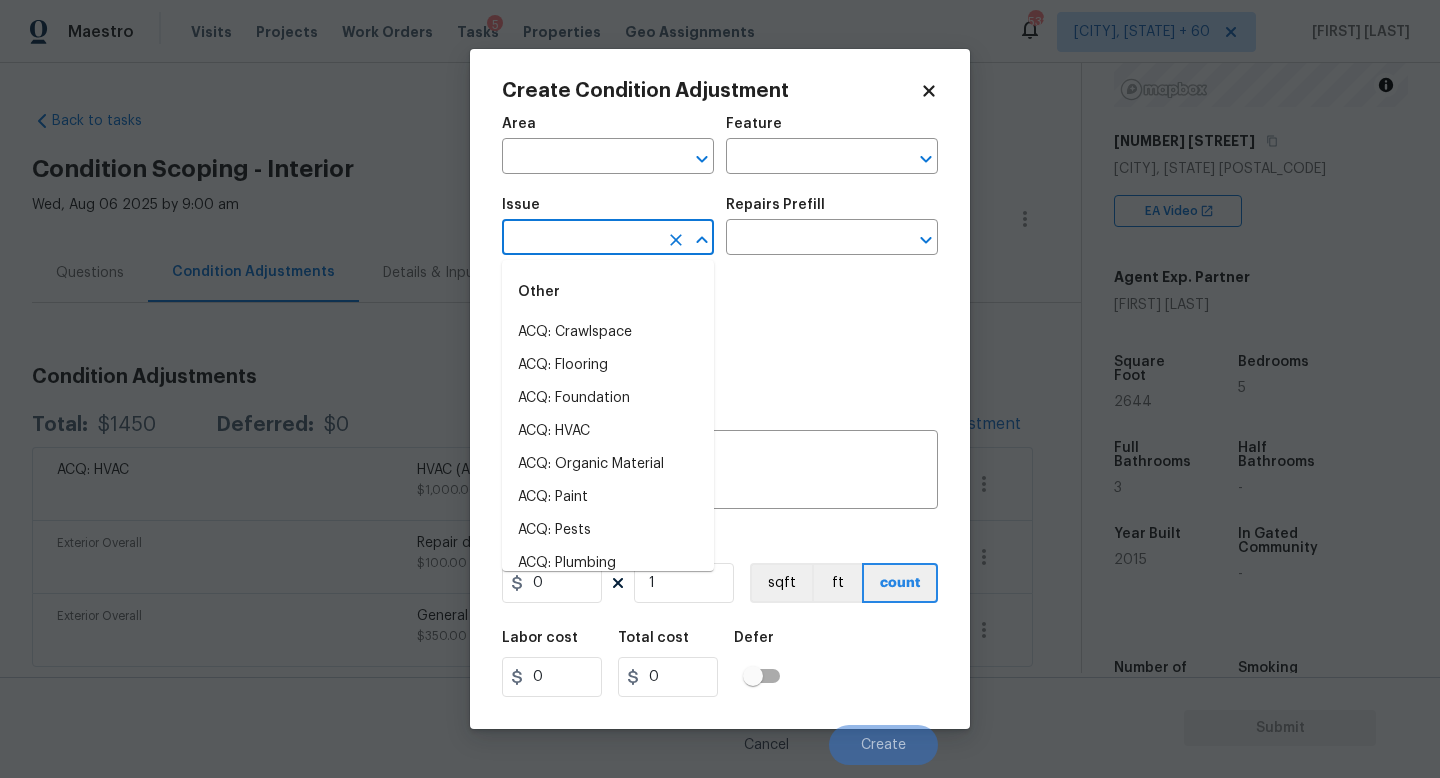 click at bounding box center [580, 239] 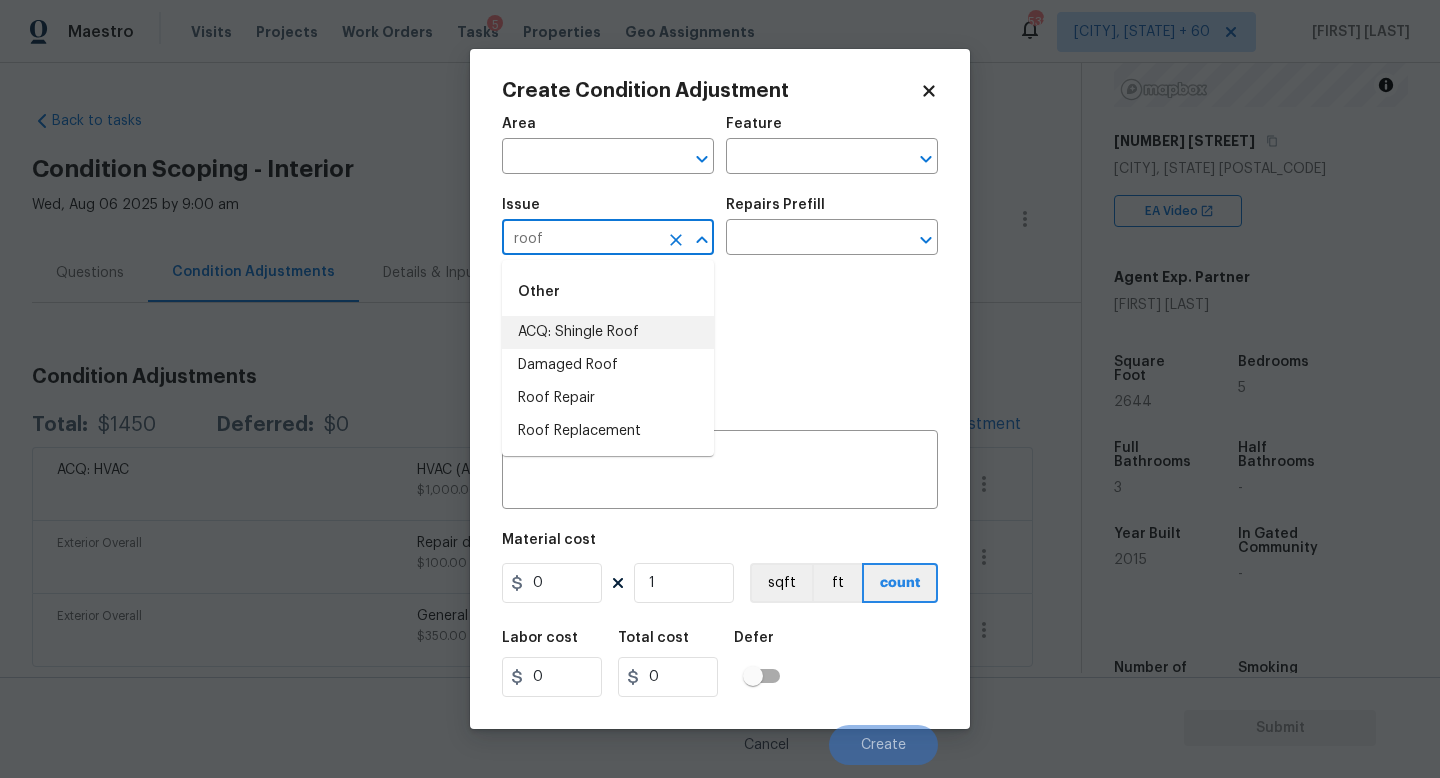 click on "ACQ: Shingle Roof" at bounding box center (608, 332) 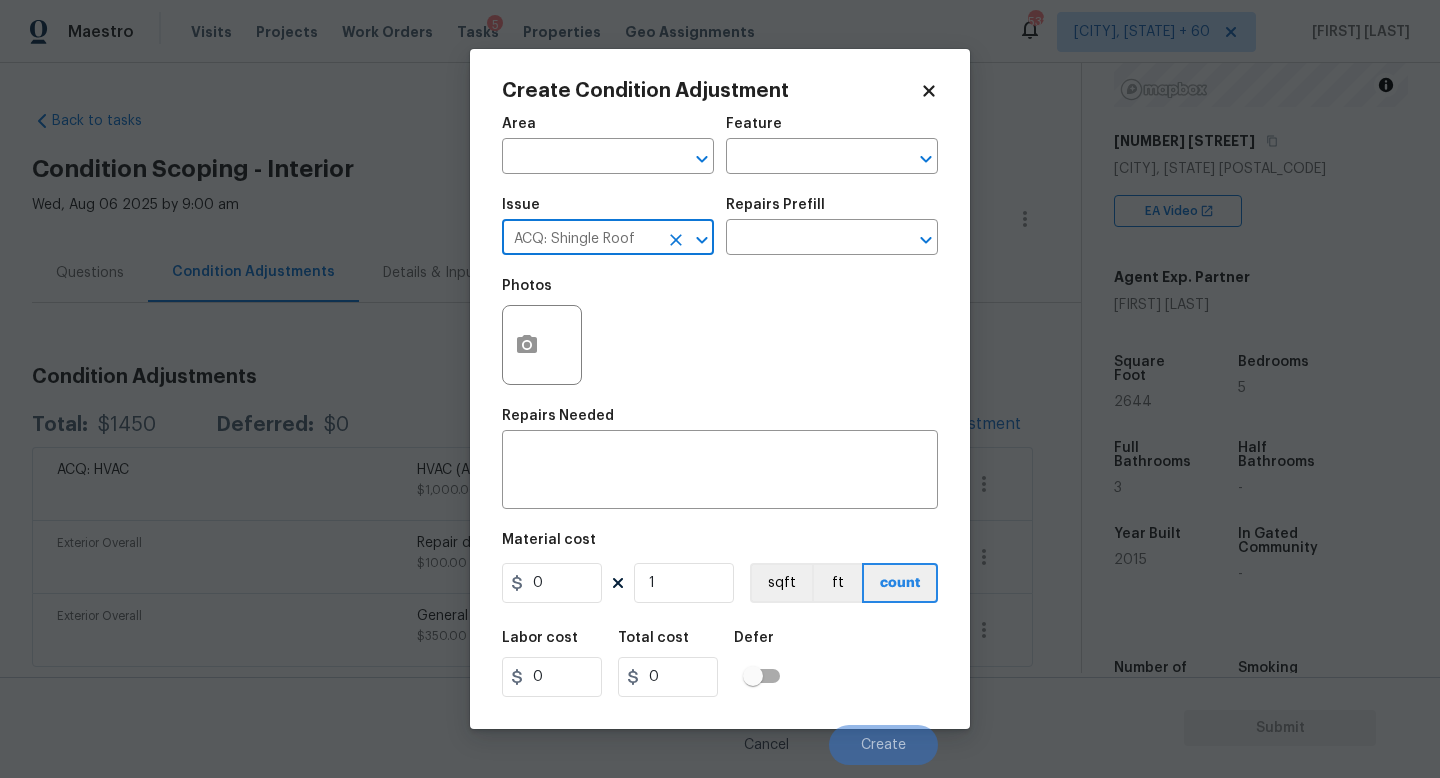 type on "ACQ: Shingle Roof" 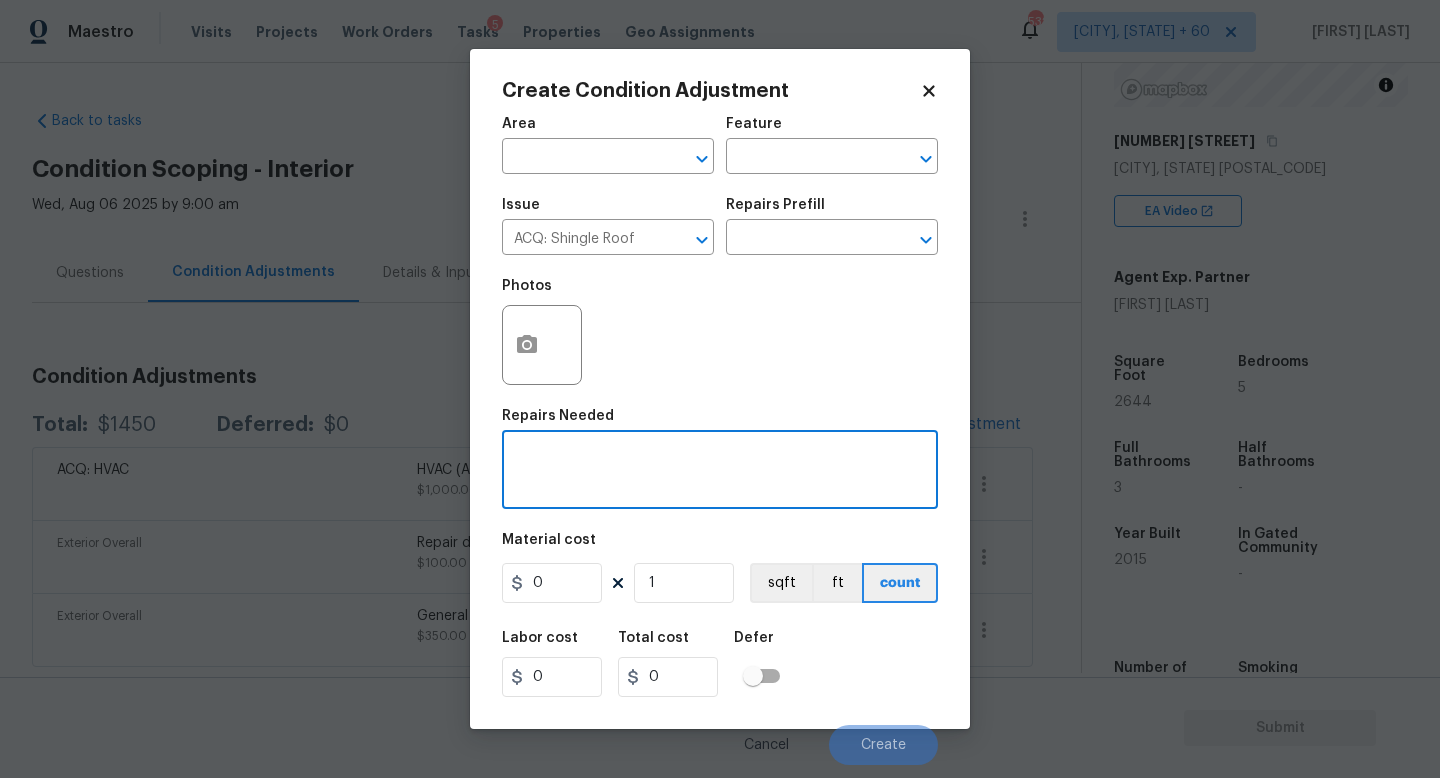 click at bounding box center (720, 472) 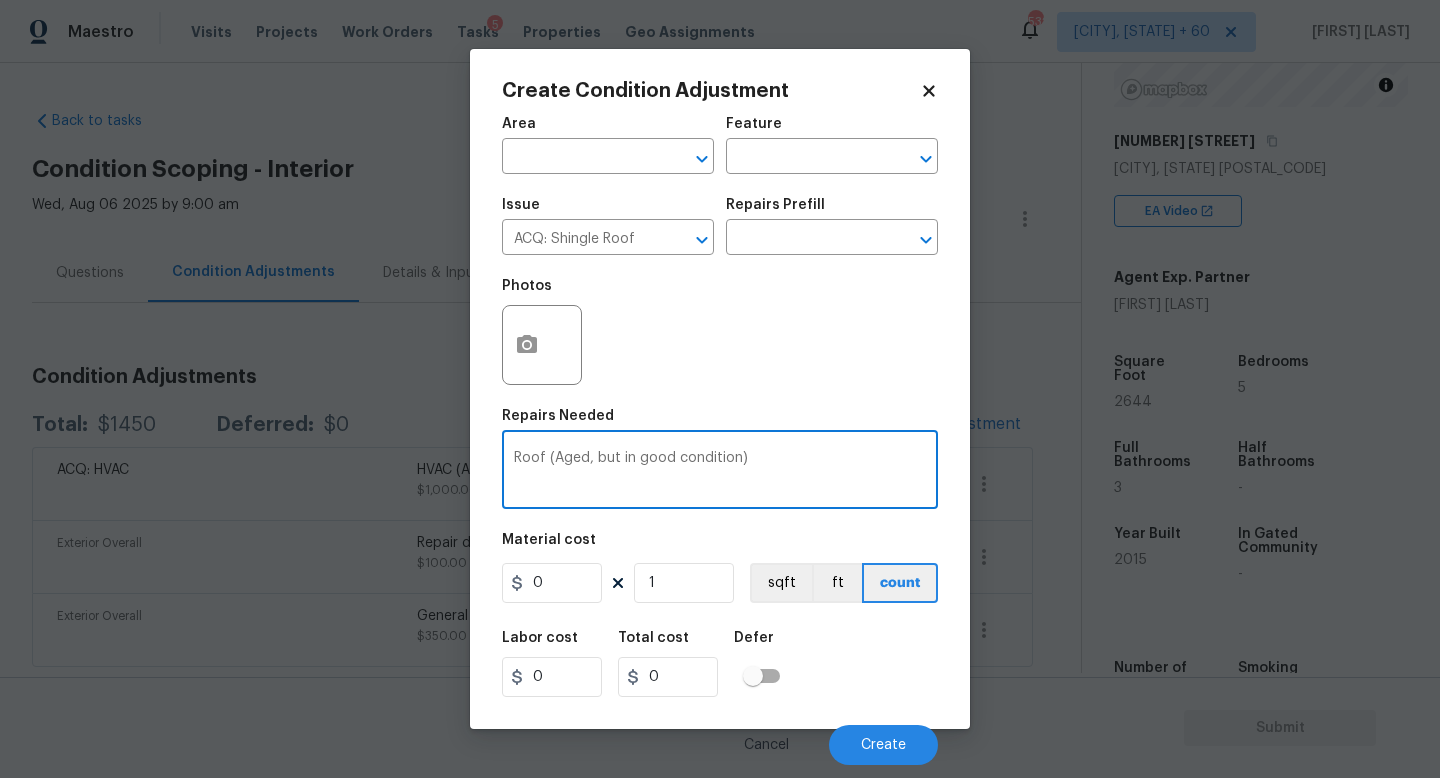 type on "Roof (Aged, but in good condition)" 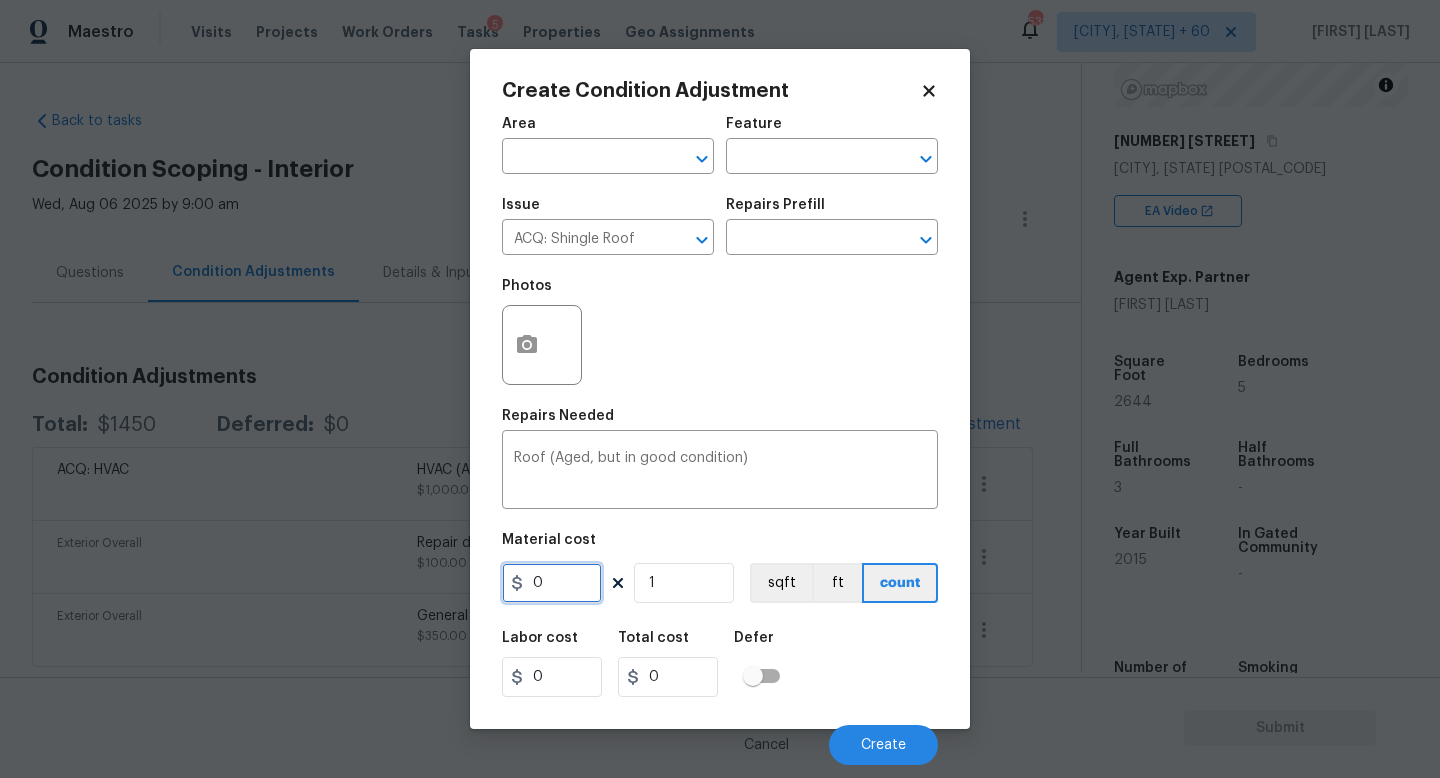 drag, startPoint x: 570, startPoint y: 586, endPoint x: 412, endPoint y: 586, distance: 158 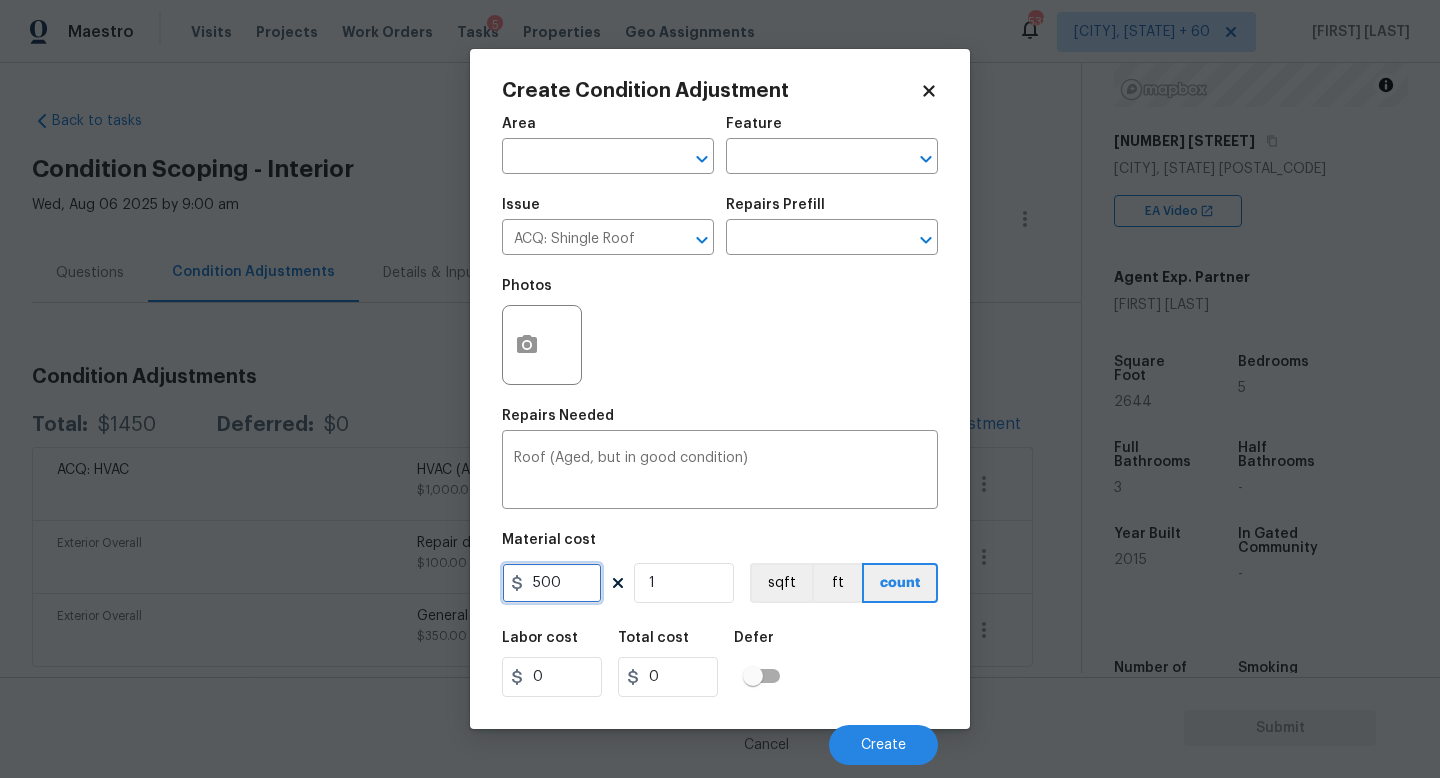 type on "500" 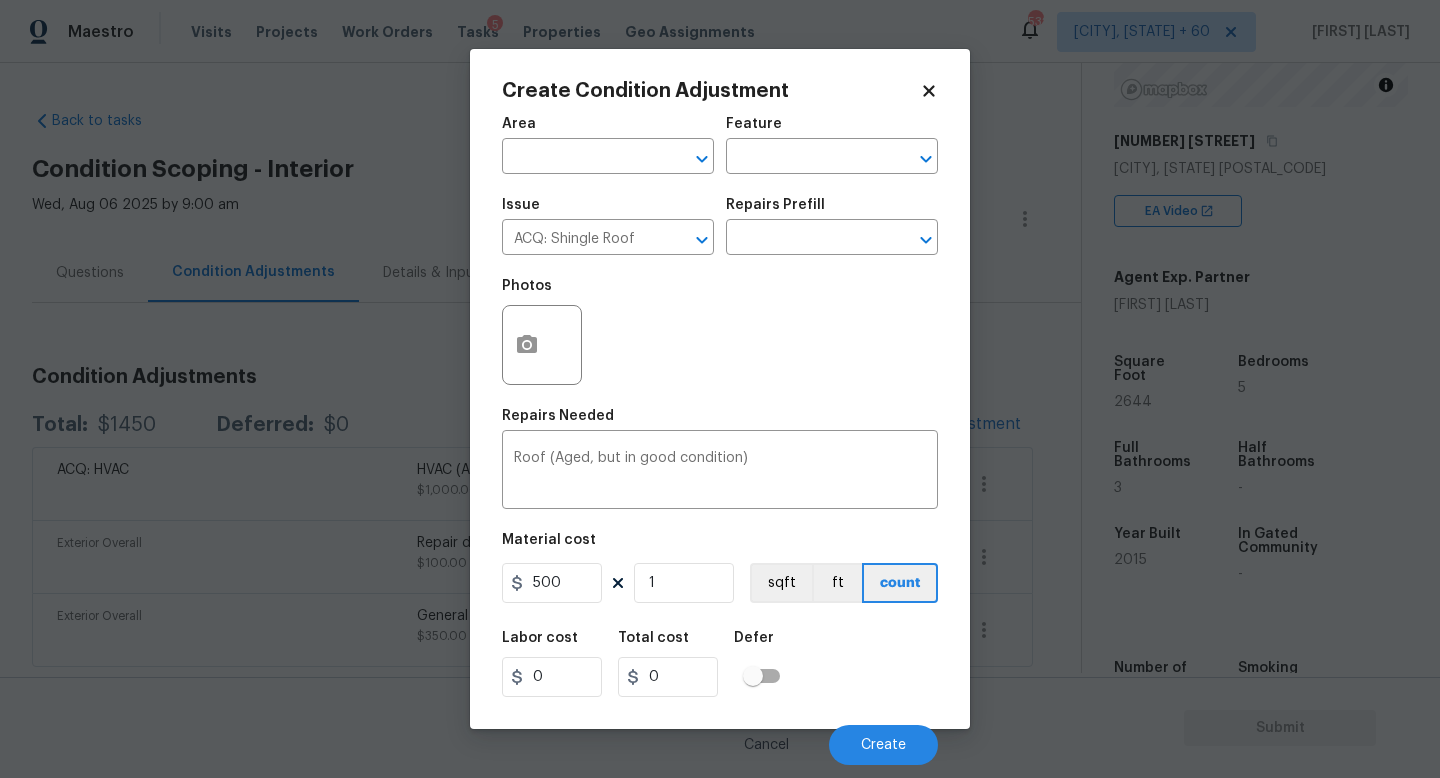 click on "Labor cost 0 Total cost 0 Defer" at bounding box center [720, 664] 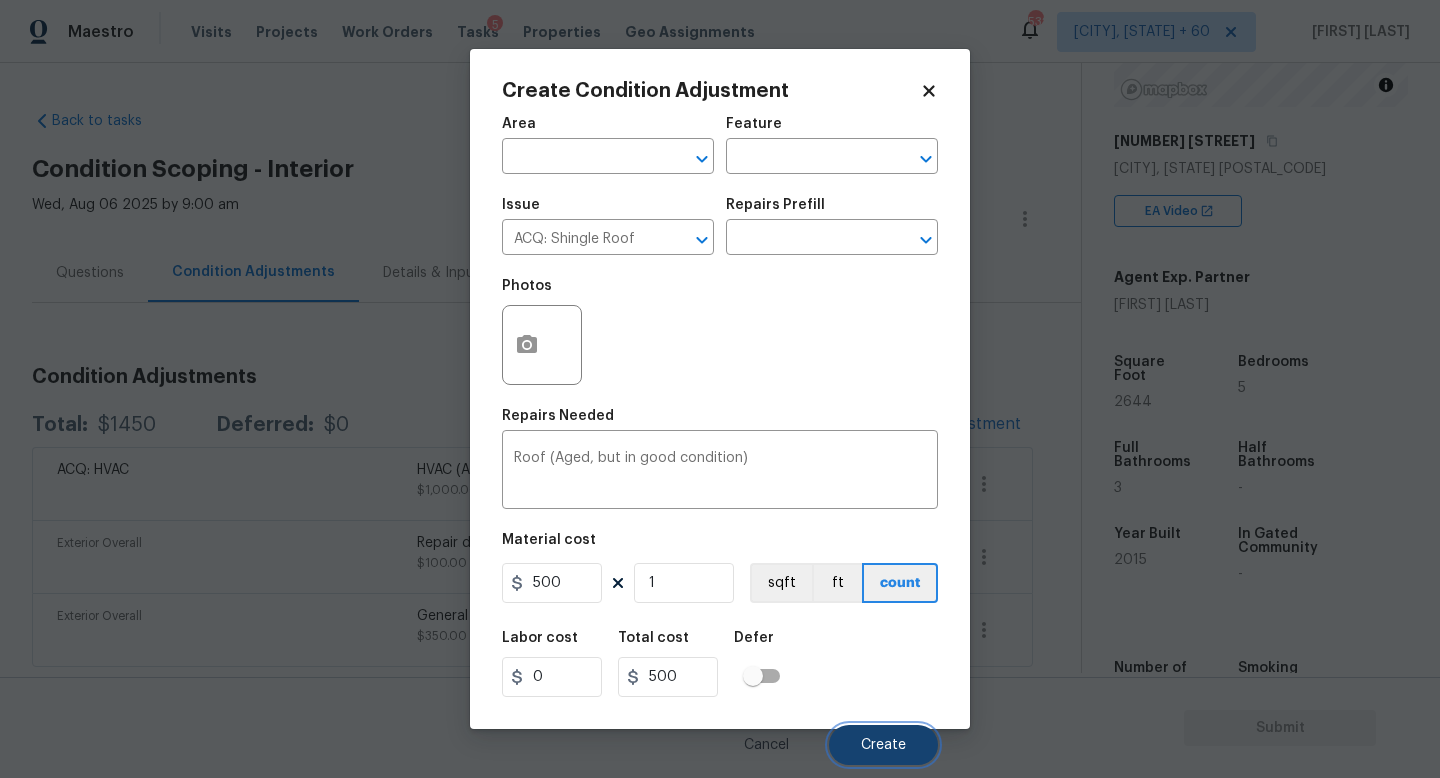 click on "Create" at bounding box center (883, 745) 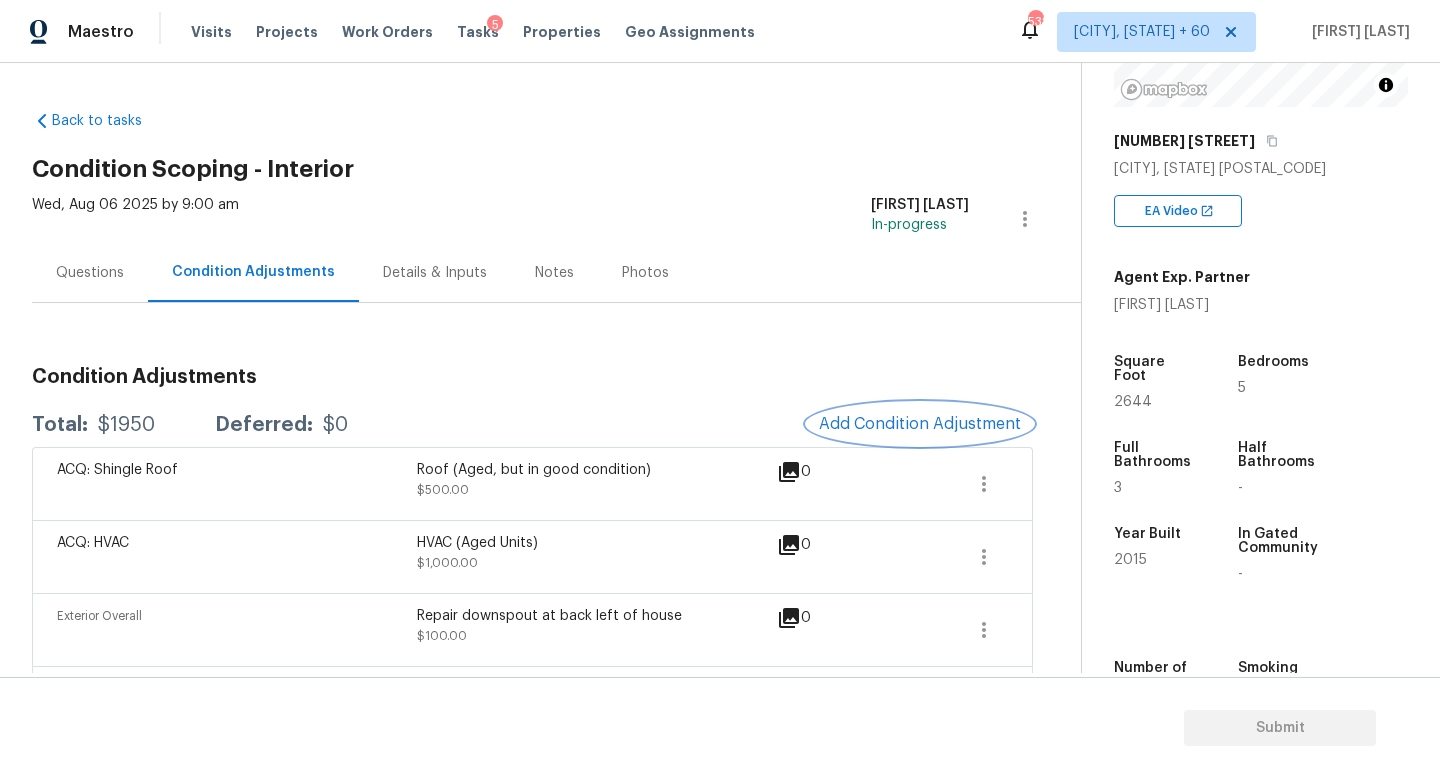 click on "Add Condition Adjustment" at bounding box center [920, 424] 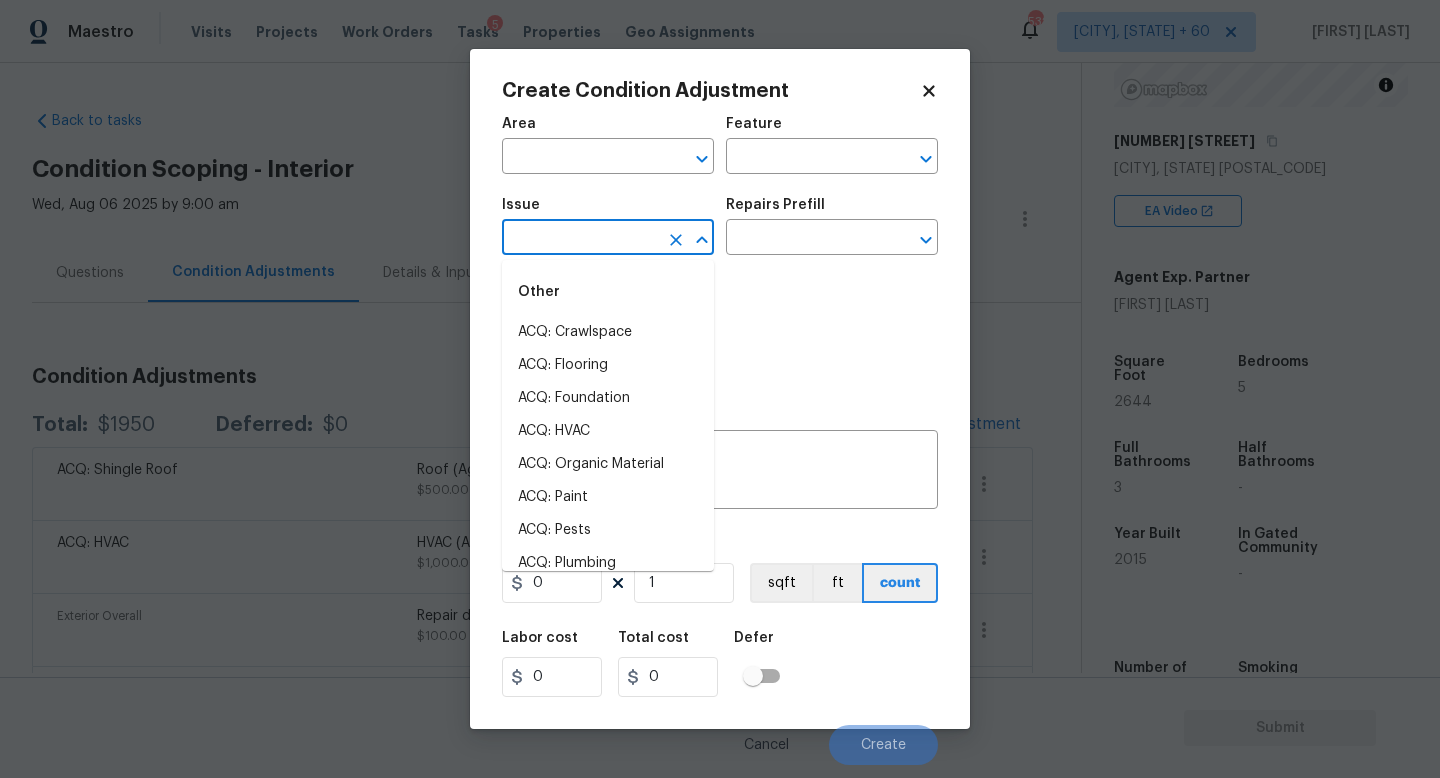 click at bounding box center (580, 239) 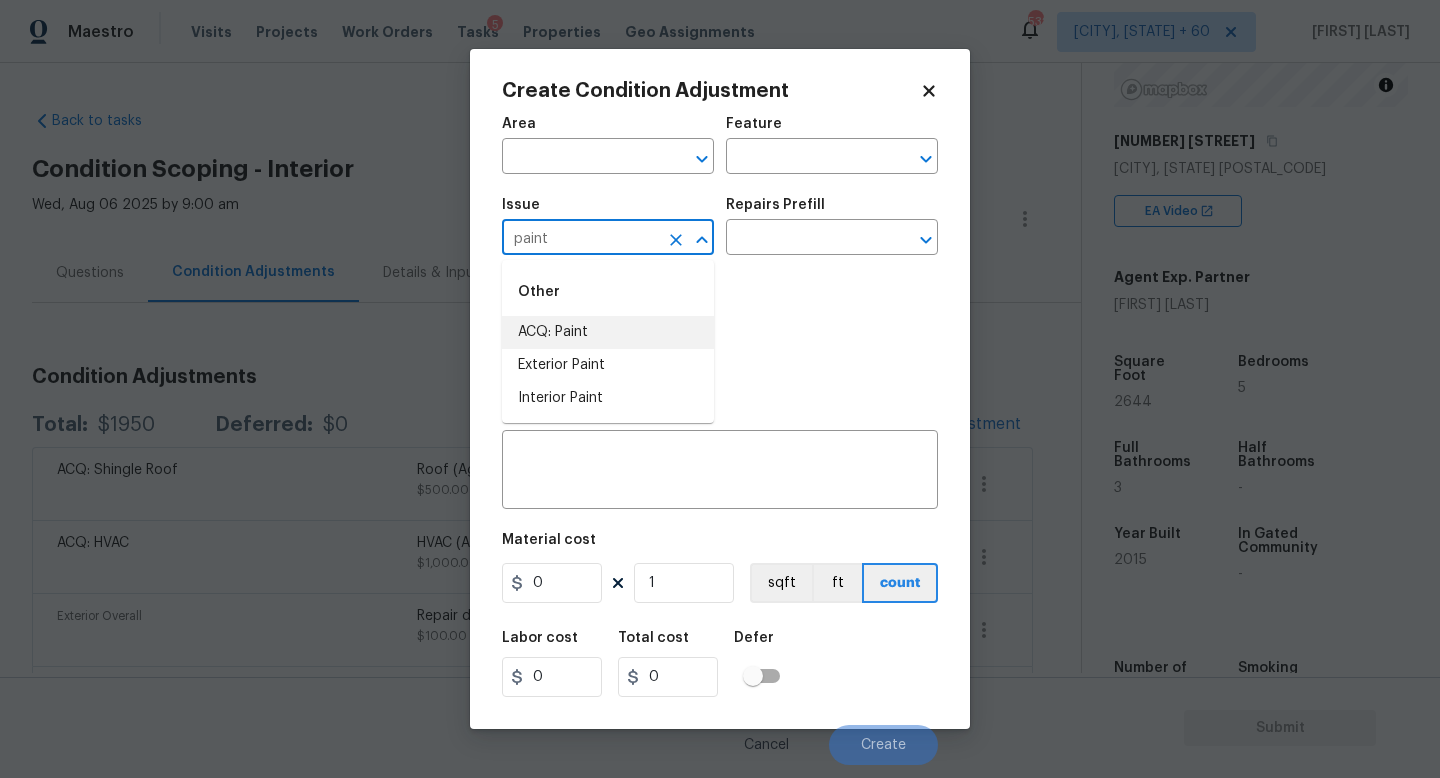 click on "ACQ: Paint" at bounding box center (608, 332) 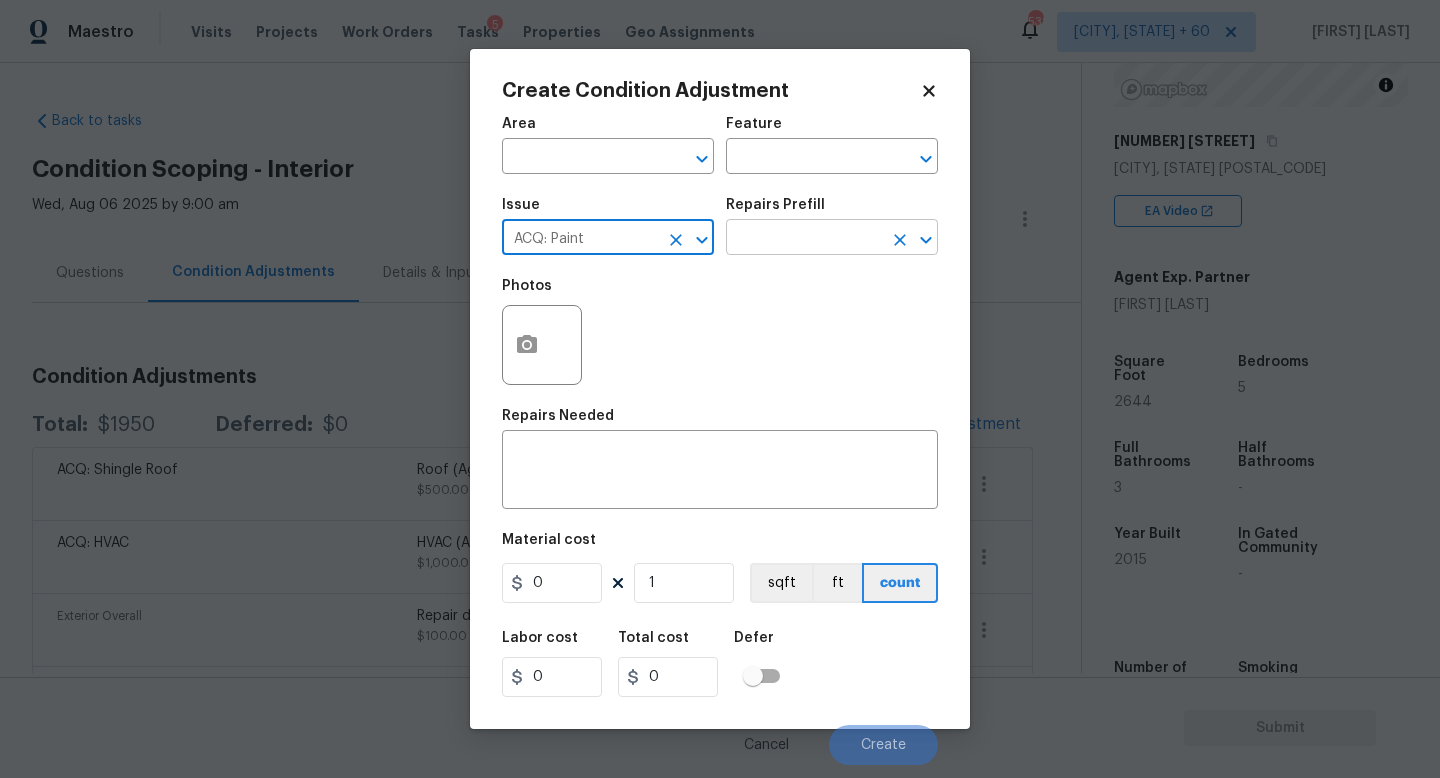 type on "ACQ: Paint" 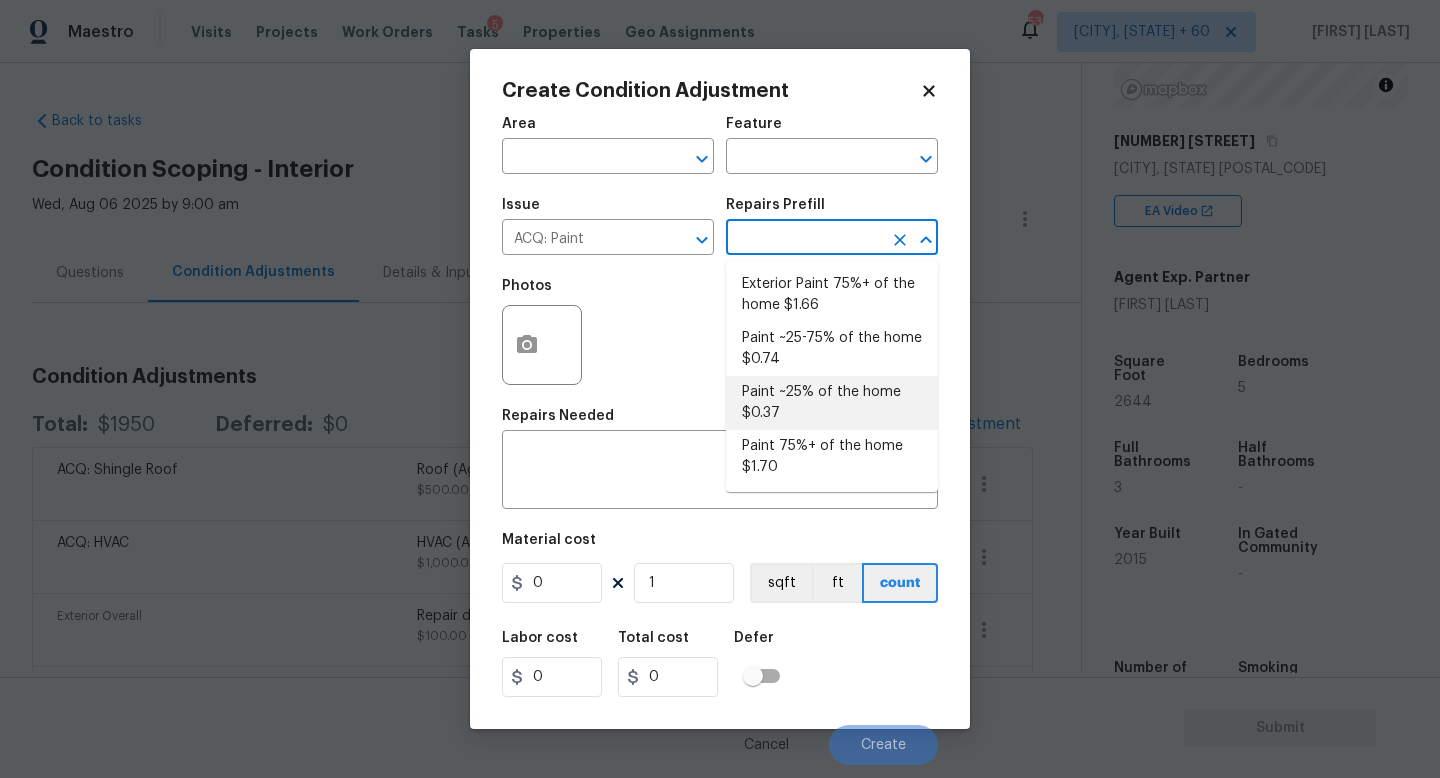 click on "Paint ~25% of the home $0.37" at bounding box center (832, 403) 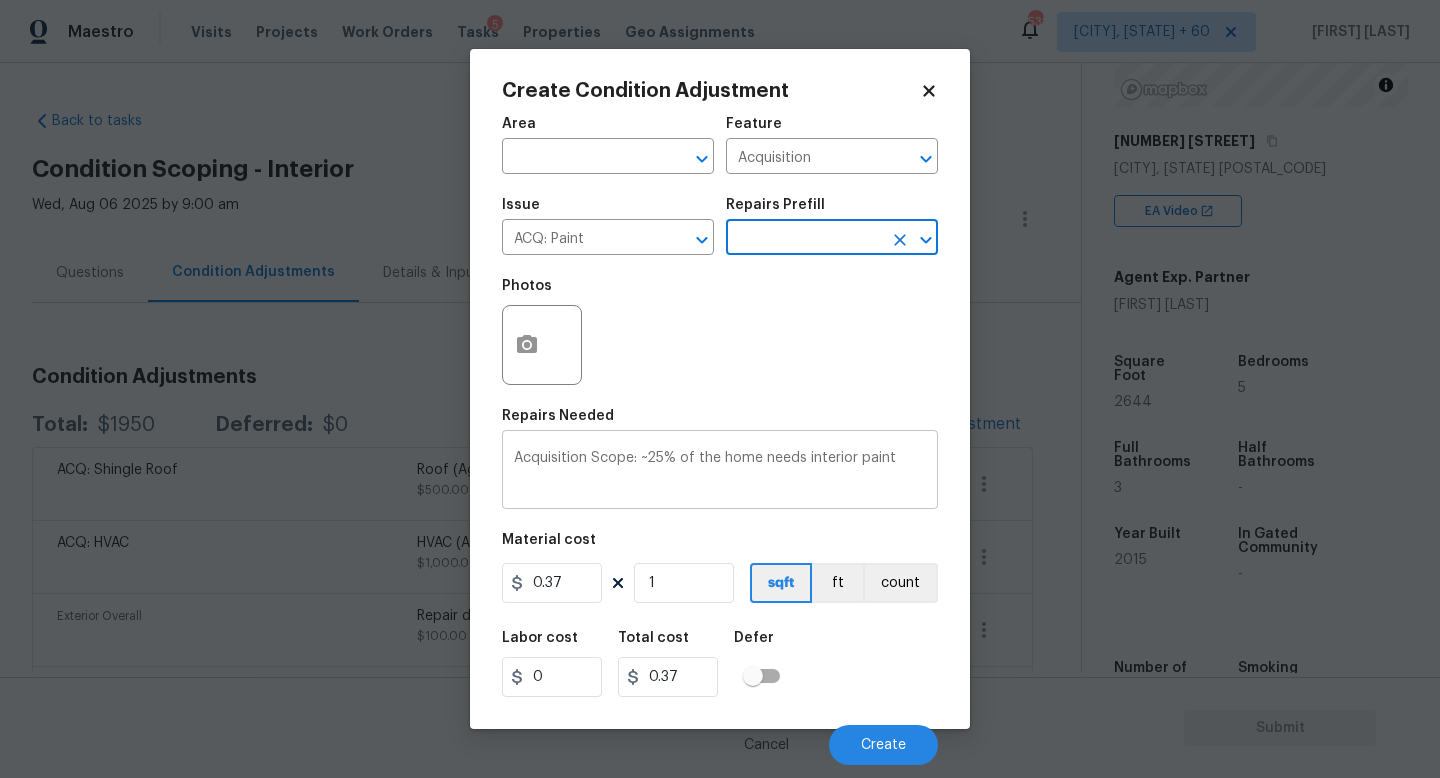 click on "Acquisition Scope: ~25% of the home needs interior paint" at bounding box center (720, 472) 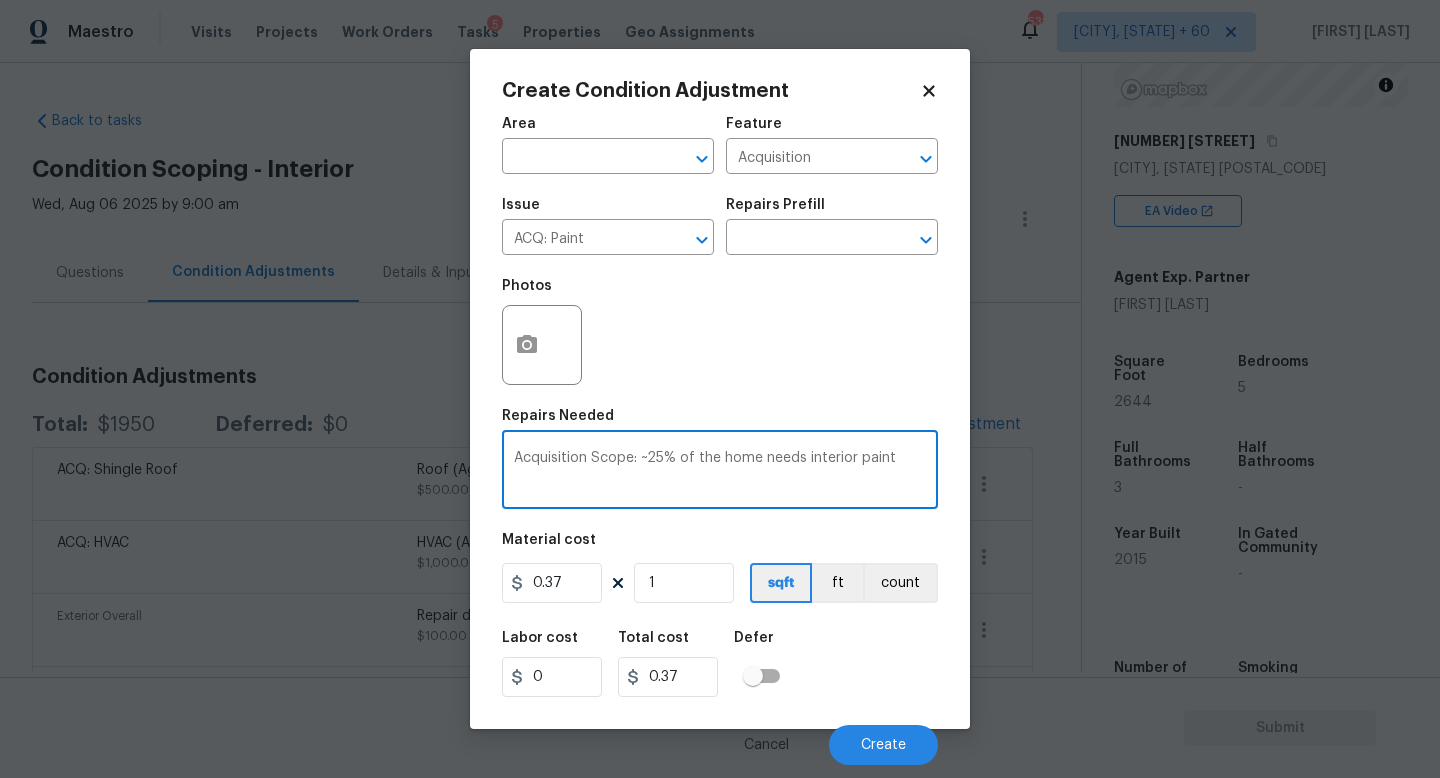 paste on "Repair areas like TV wall mount and minor picture hanging holes; touch-up" 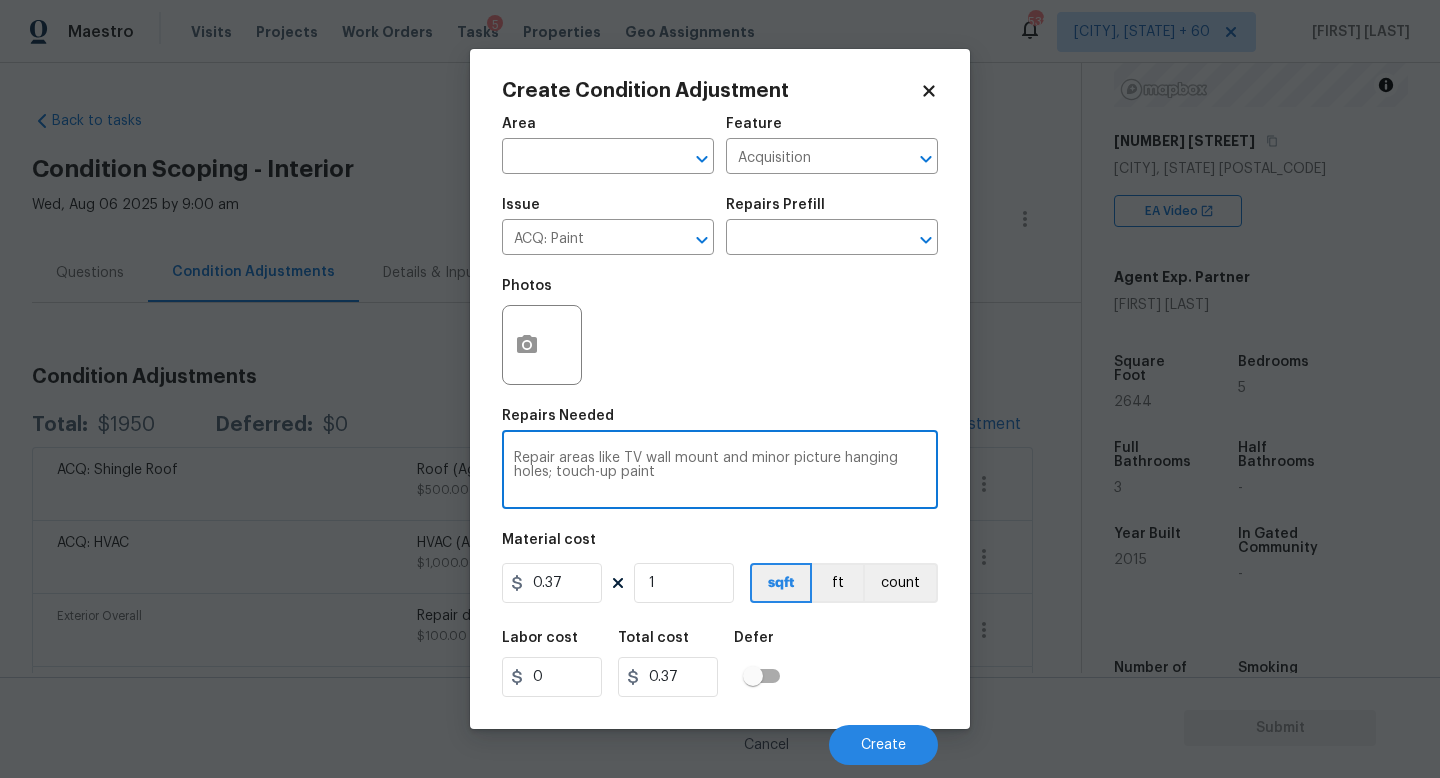 type on "Repair areas like TV wall mount and minor picture hanging holes; touch-up paint" 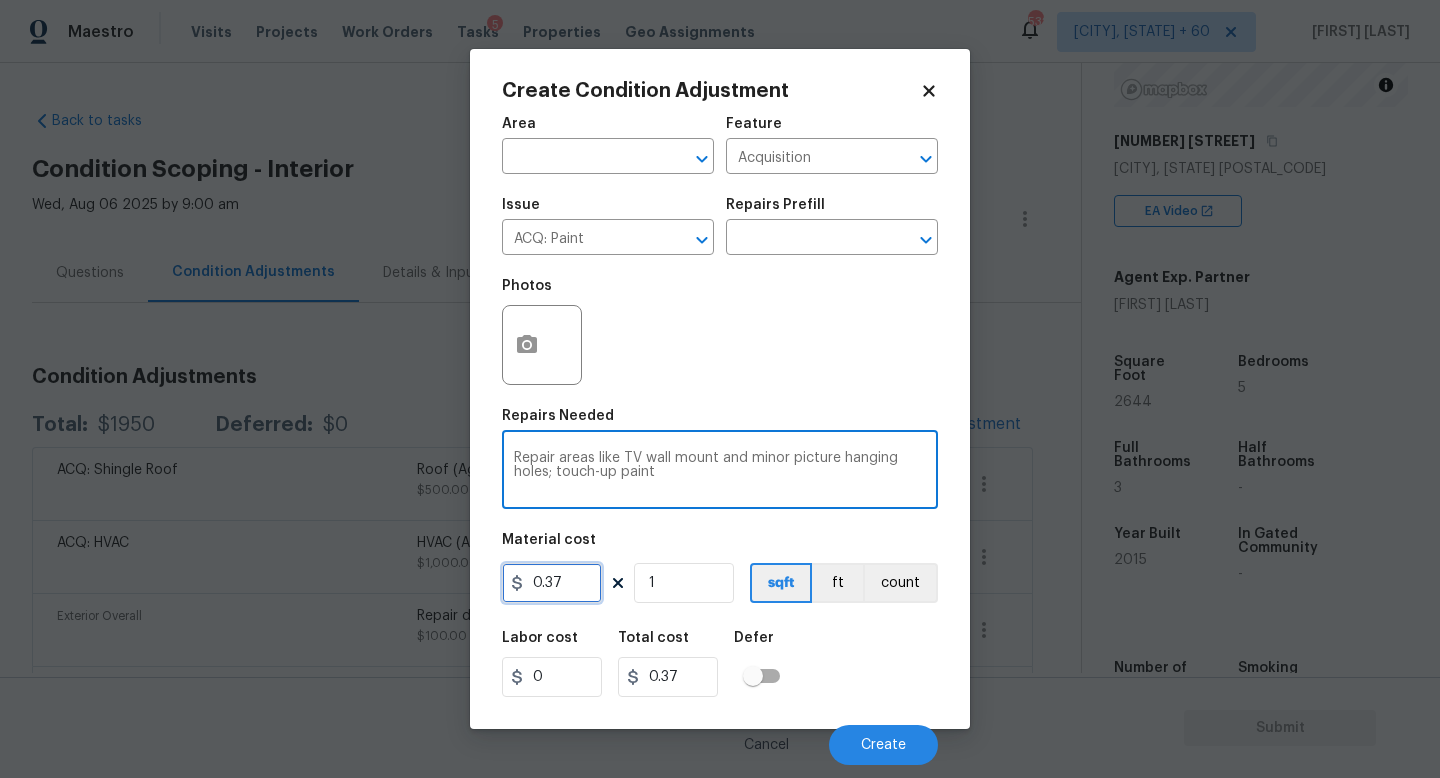 drag, startPoint x: 567, startPoint y: 578, endPoint x: 366, endPoint y: 578, distance: 201 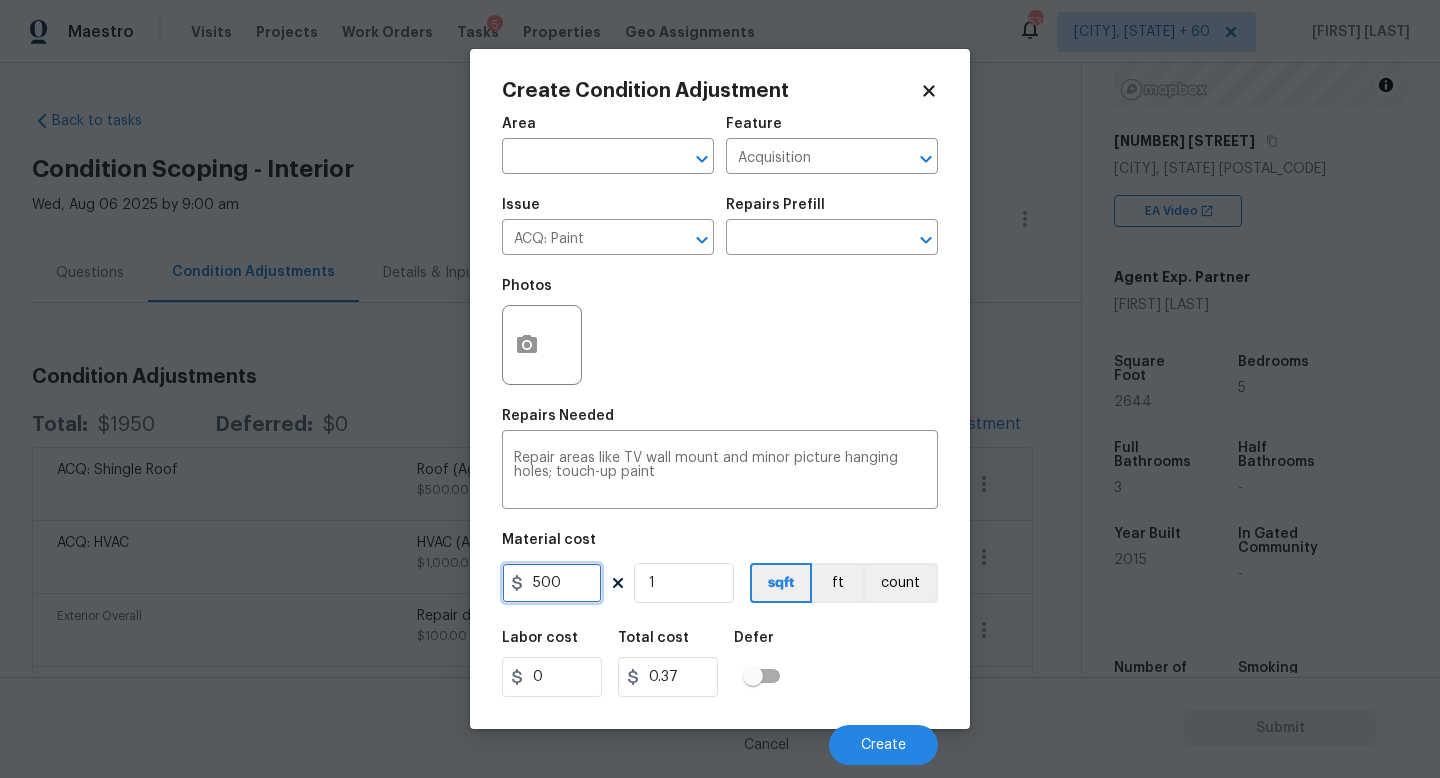 type on "500" 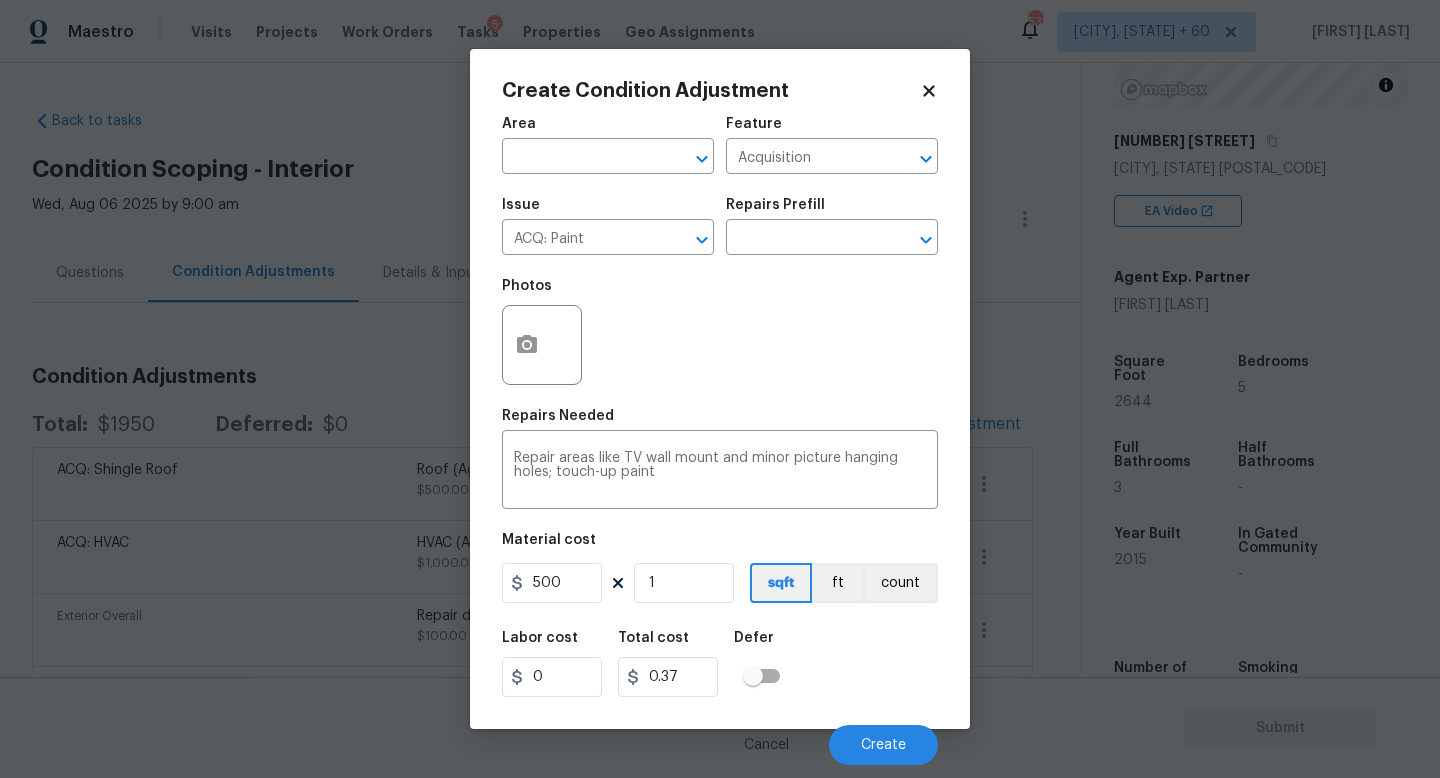 type on "500" 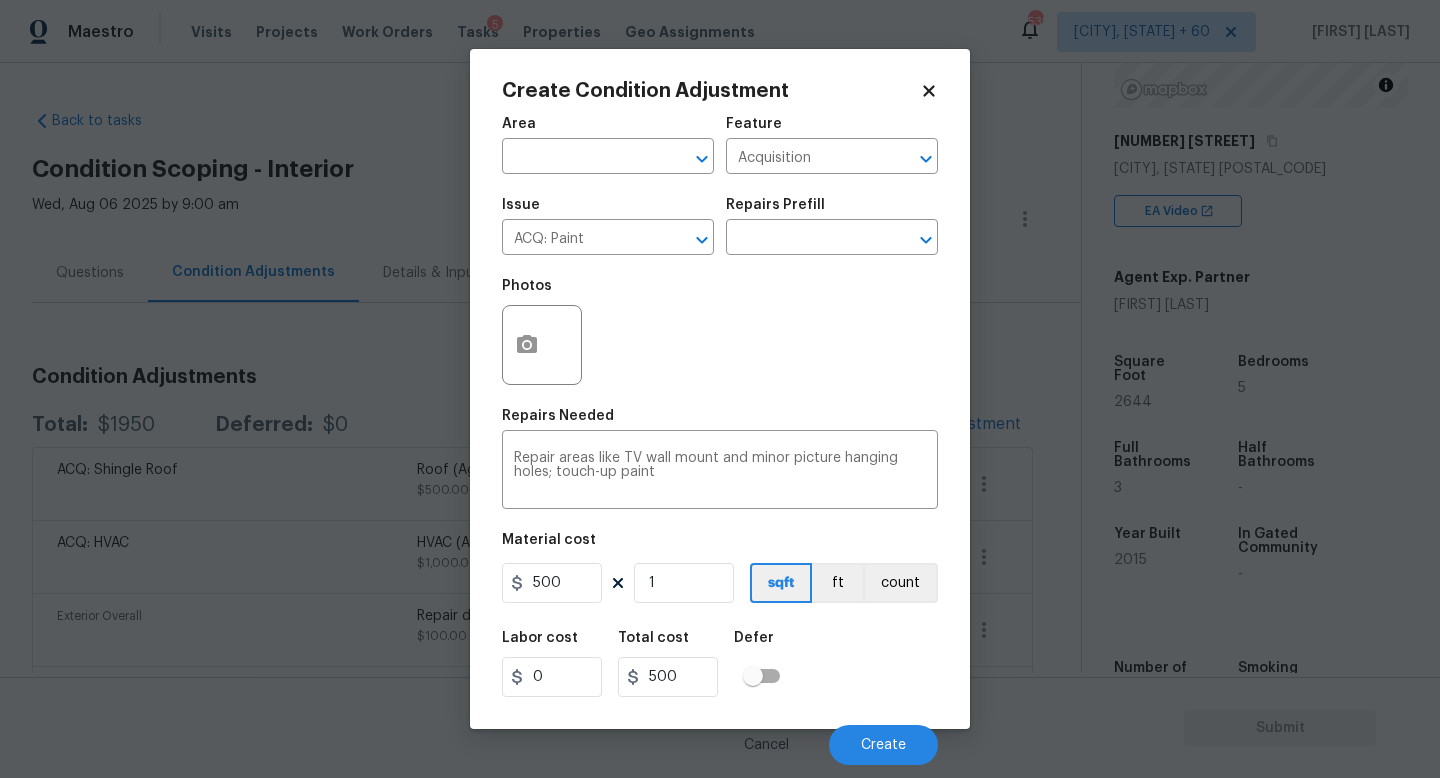 click on "Labor cost 0 Total cost 500 Defer" at bounding box center (720, 664) 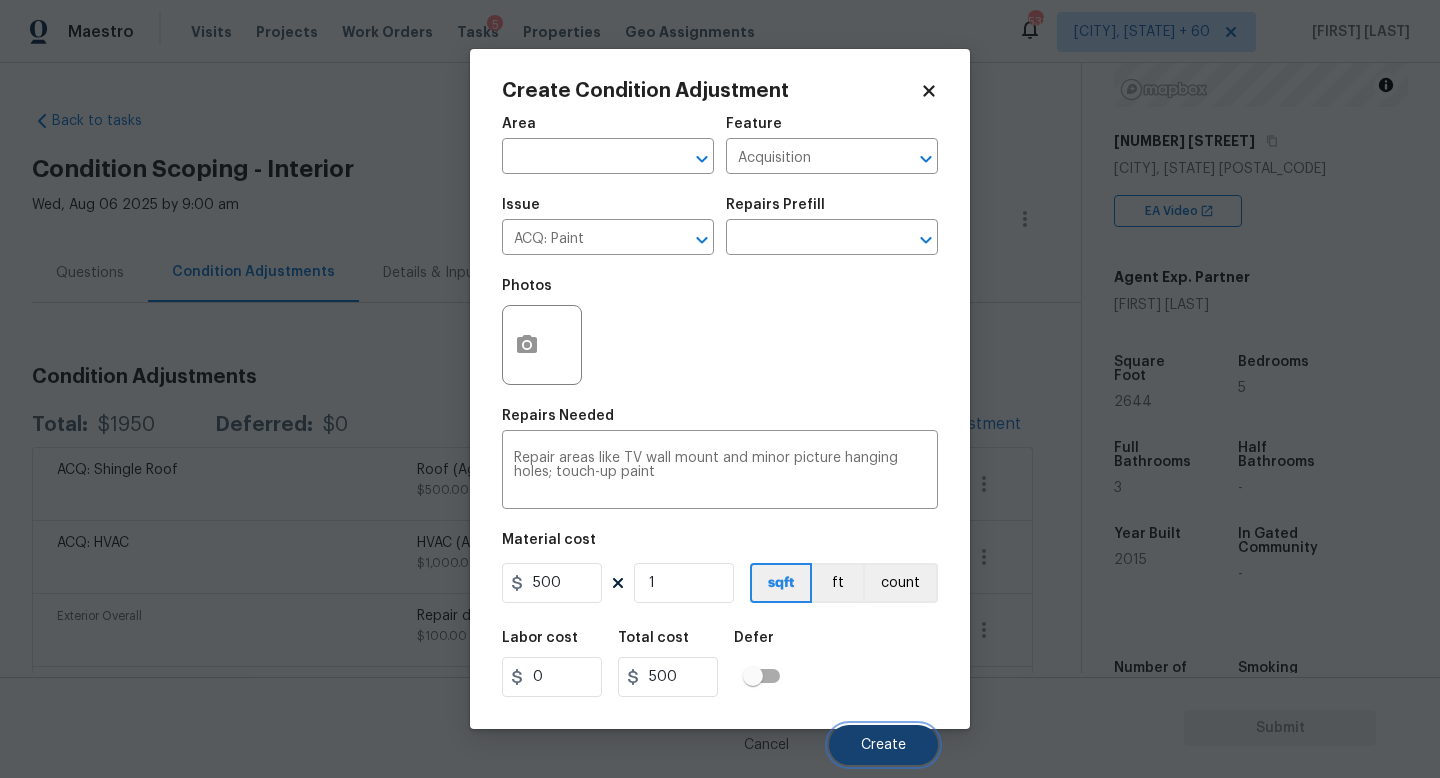 click on "Create" at bounding box center [883, 745] 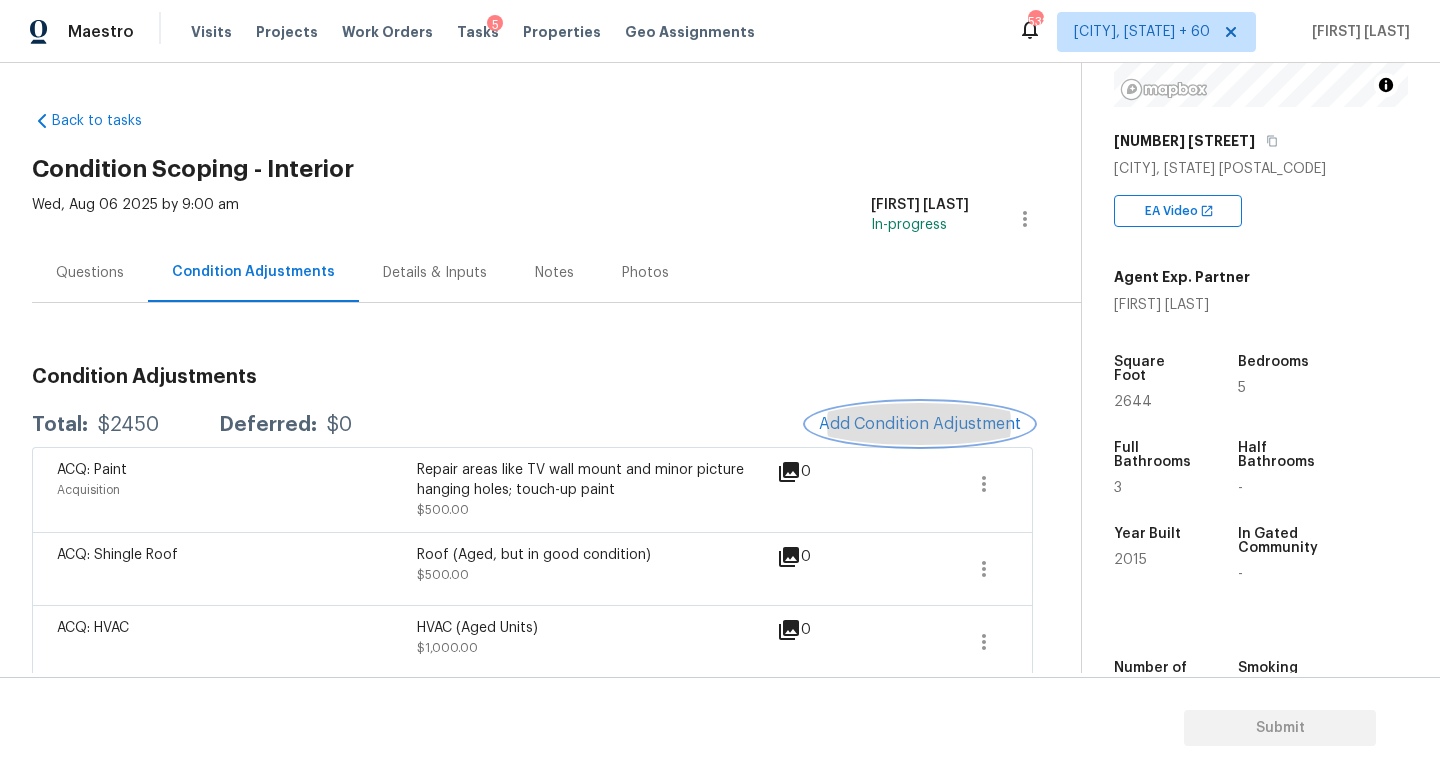 click on "Add Condition Adjustment" at bounding box center (920, 424) 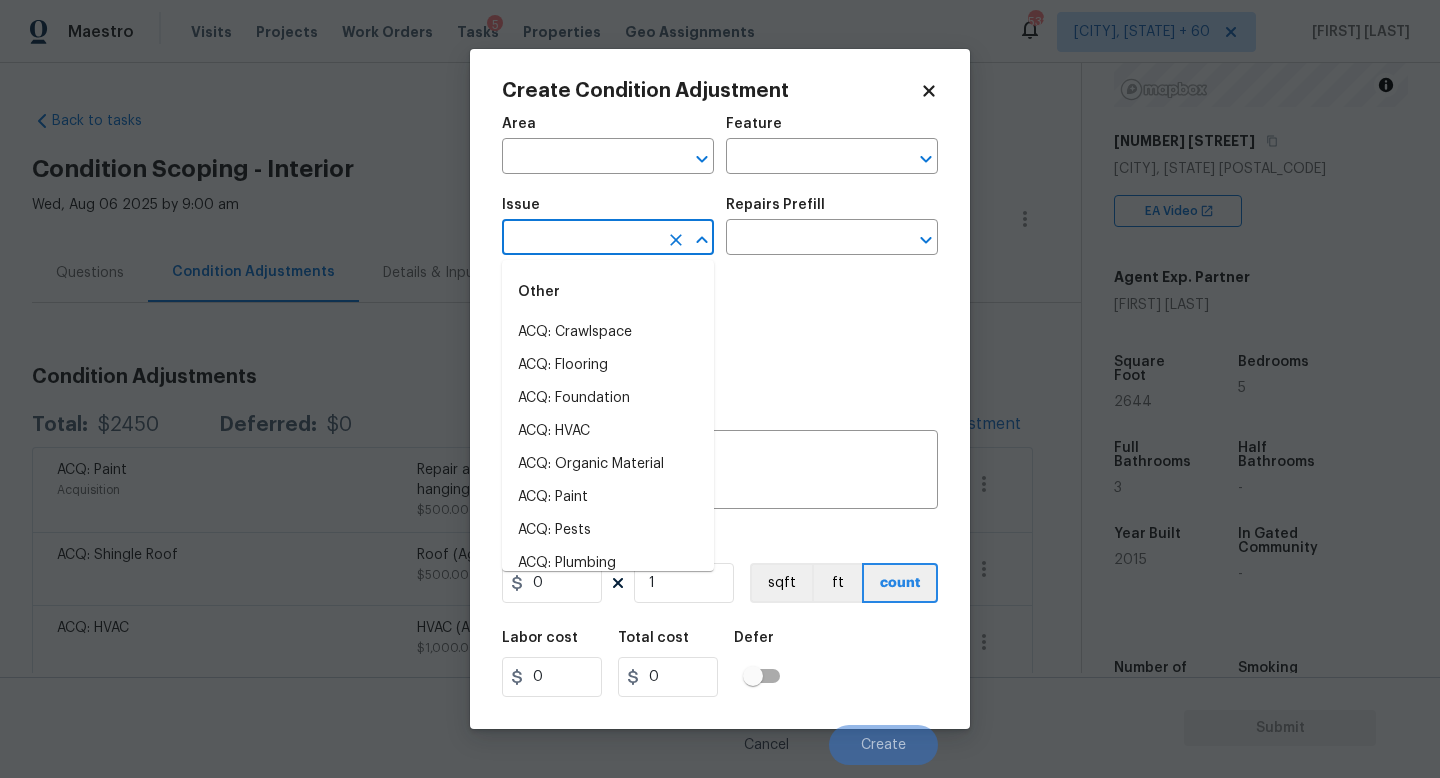 click at bounding box center (580, 239) 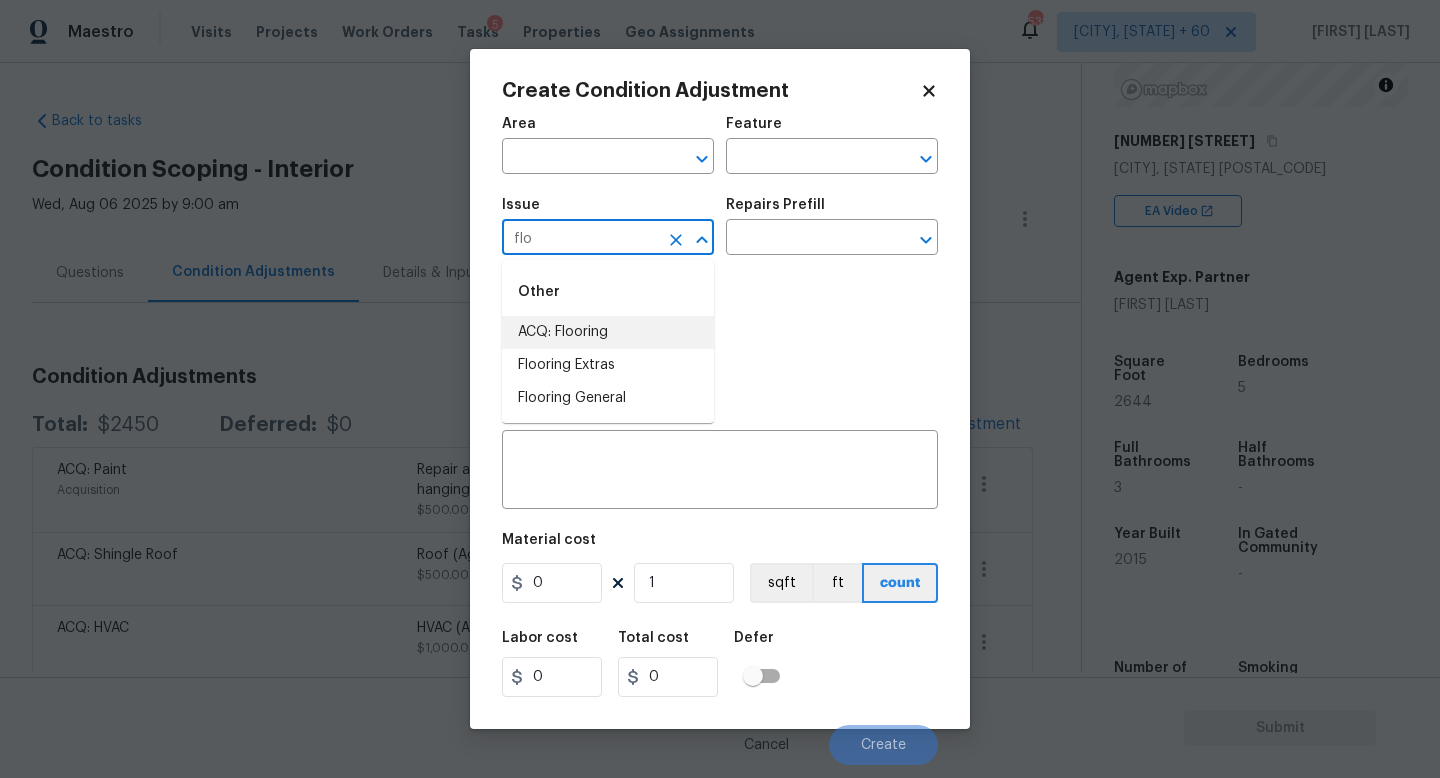 drag, startPoint x: 597, startPoint y: 348, endPoint x: 620, endPoint y: 331, distance: 28.600698 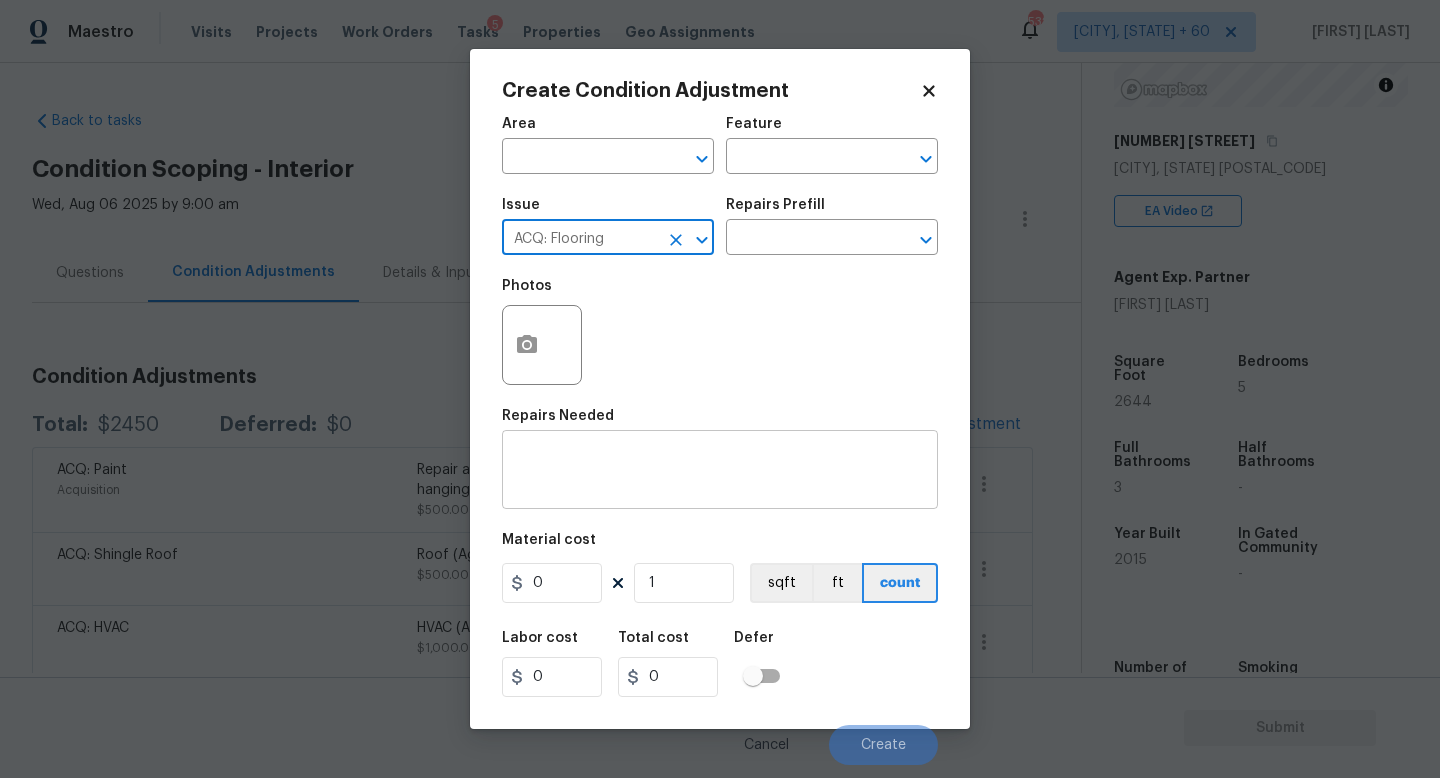 type on "ACQ: Flooring" 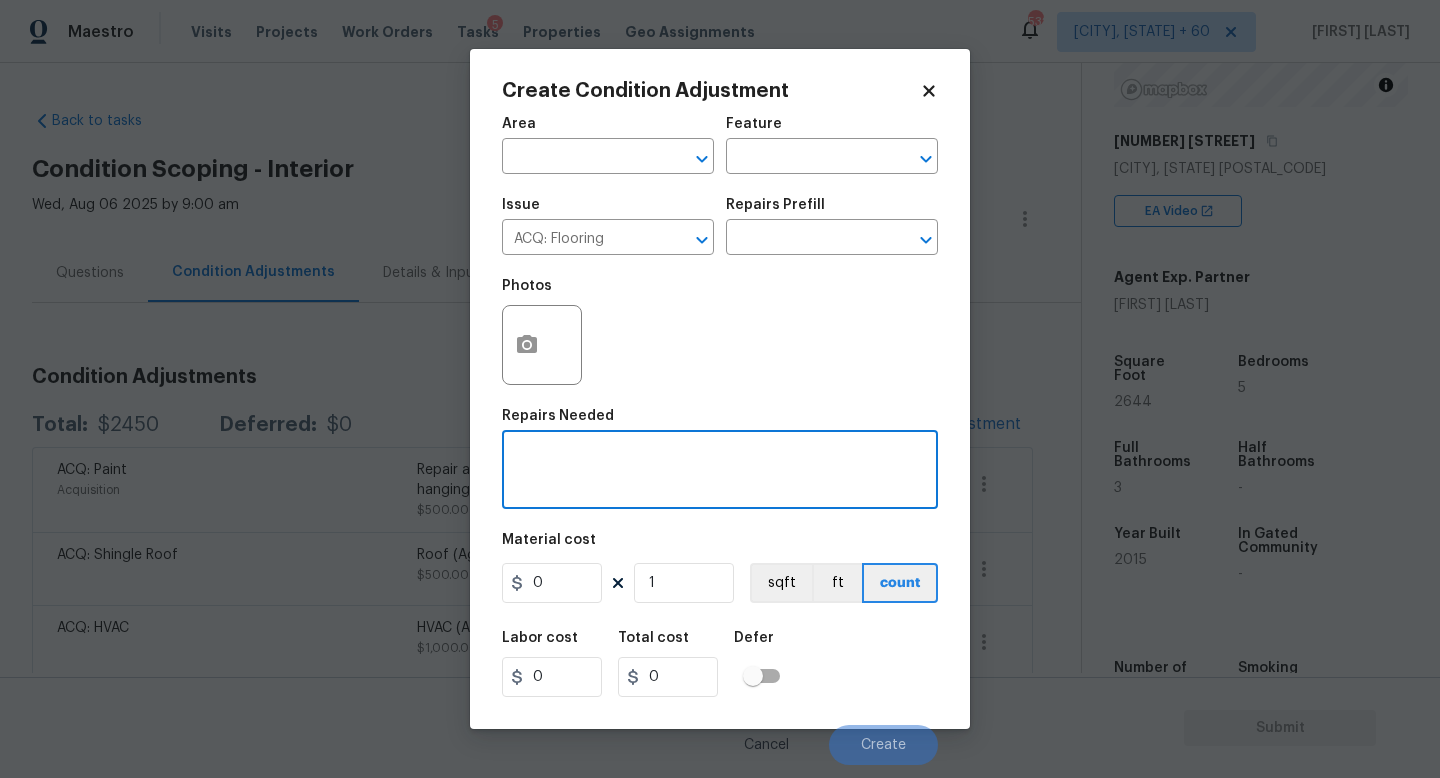 click on "x ​" at bounding box center (720, 472) 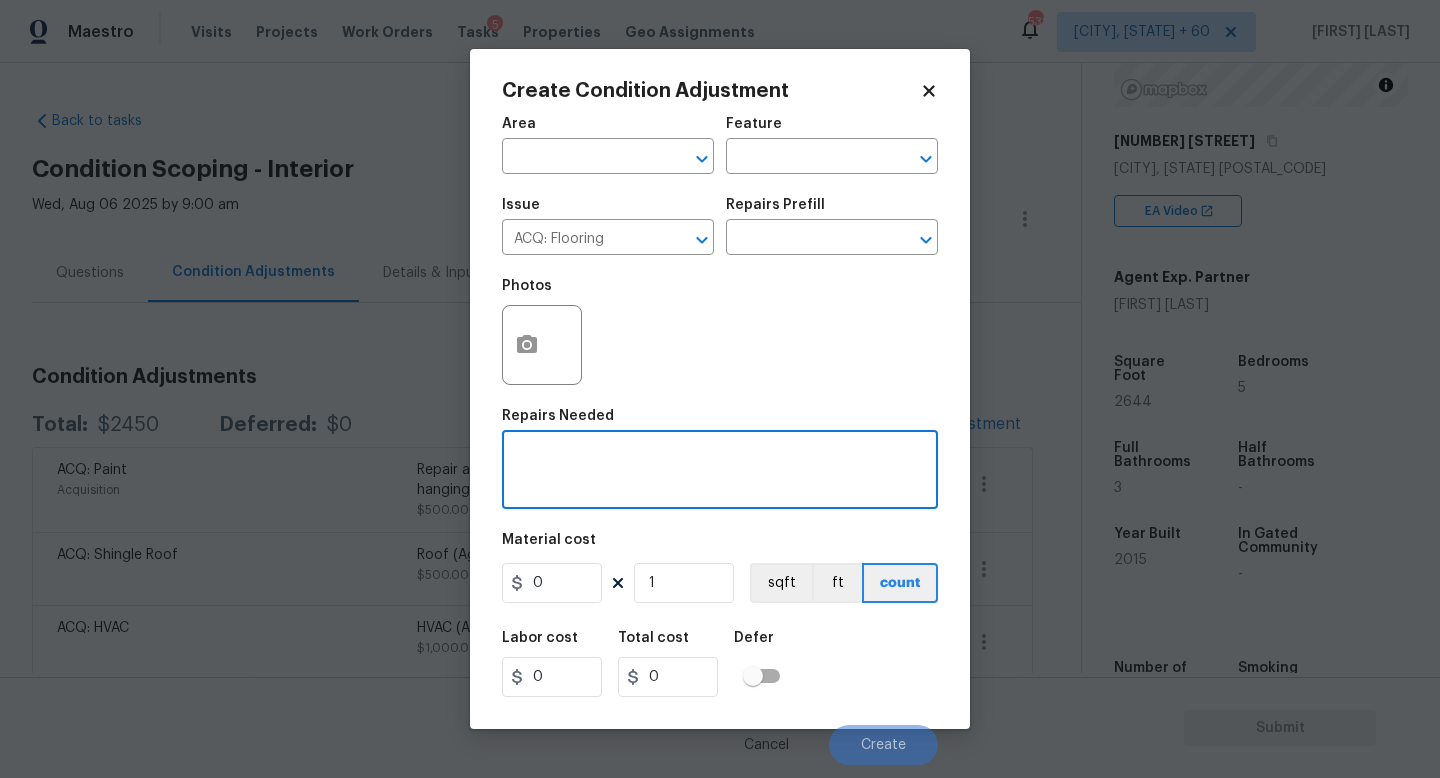 paste on "Clean carpets in bedrooms, closets, and stairs" 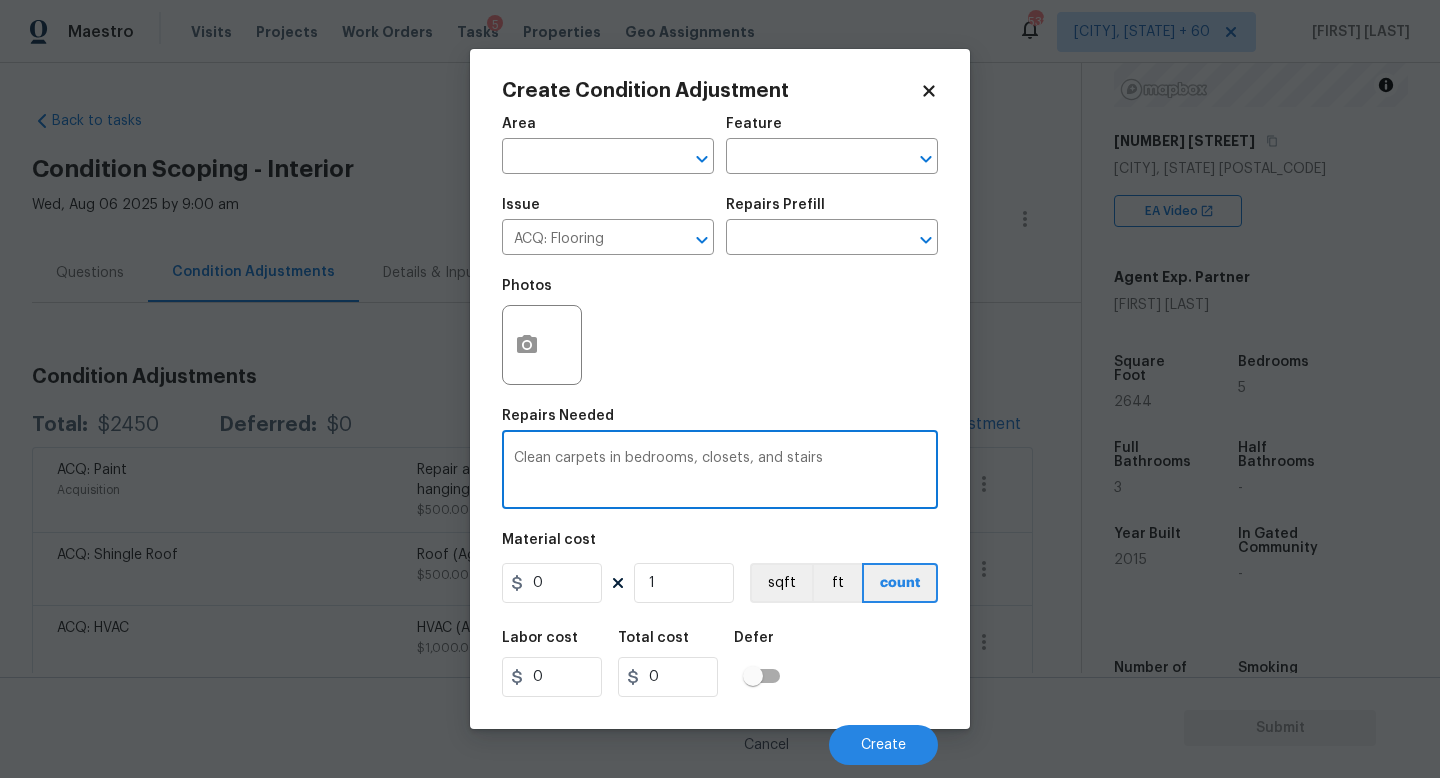 type on "Clean carpets in bedrooms, closets, and stairs" 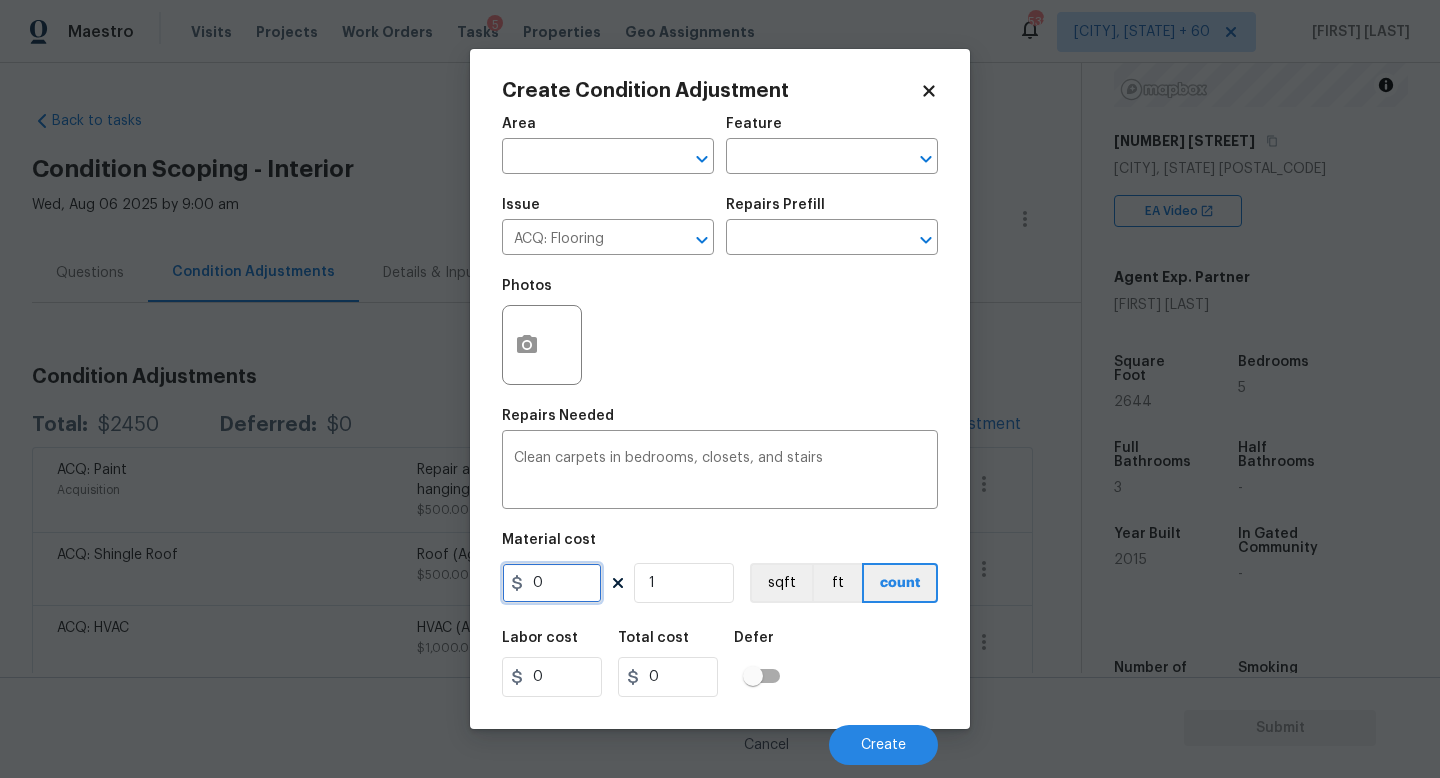 click on "0" at bounding box center (552, 583) 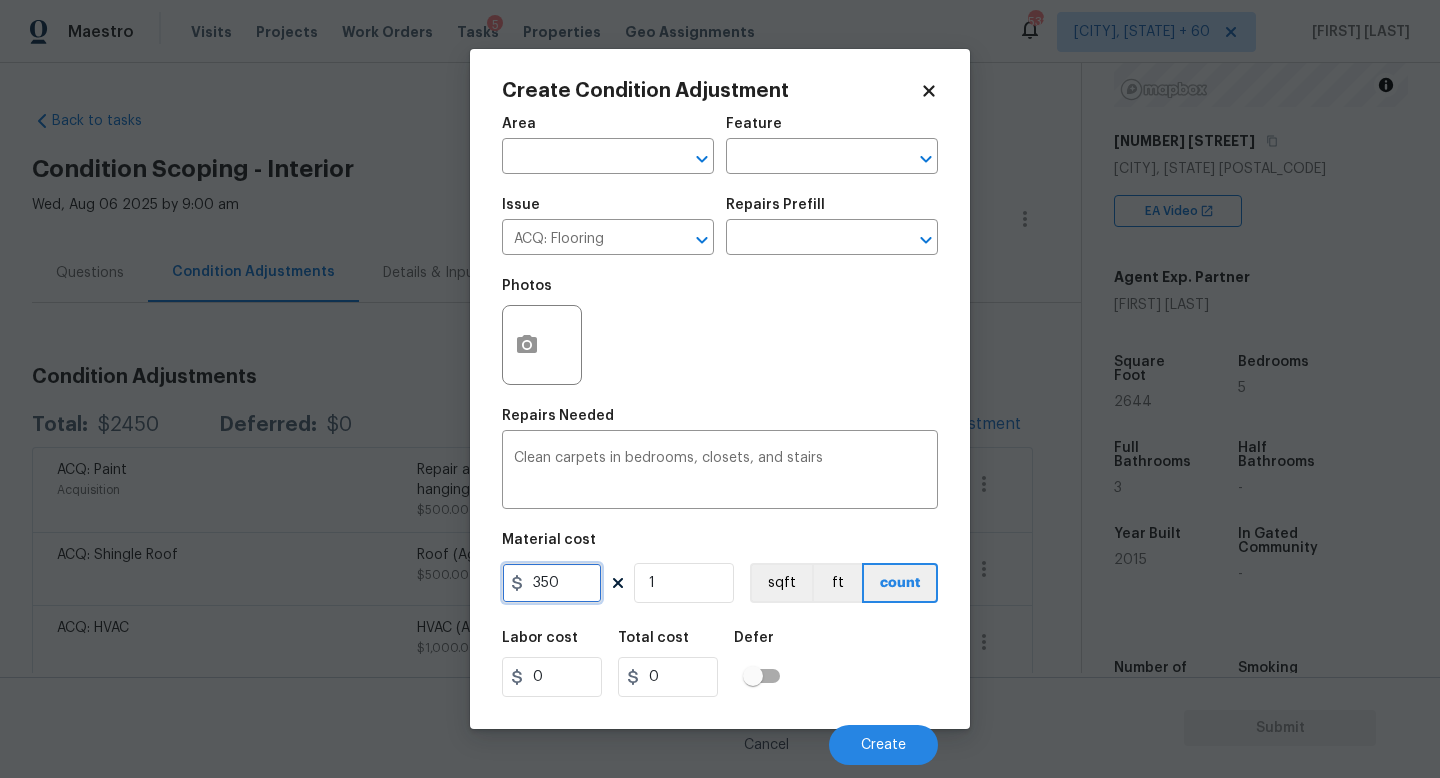 type on "350" 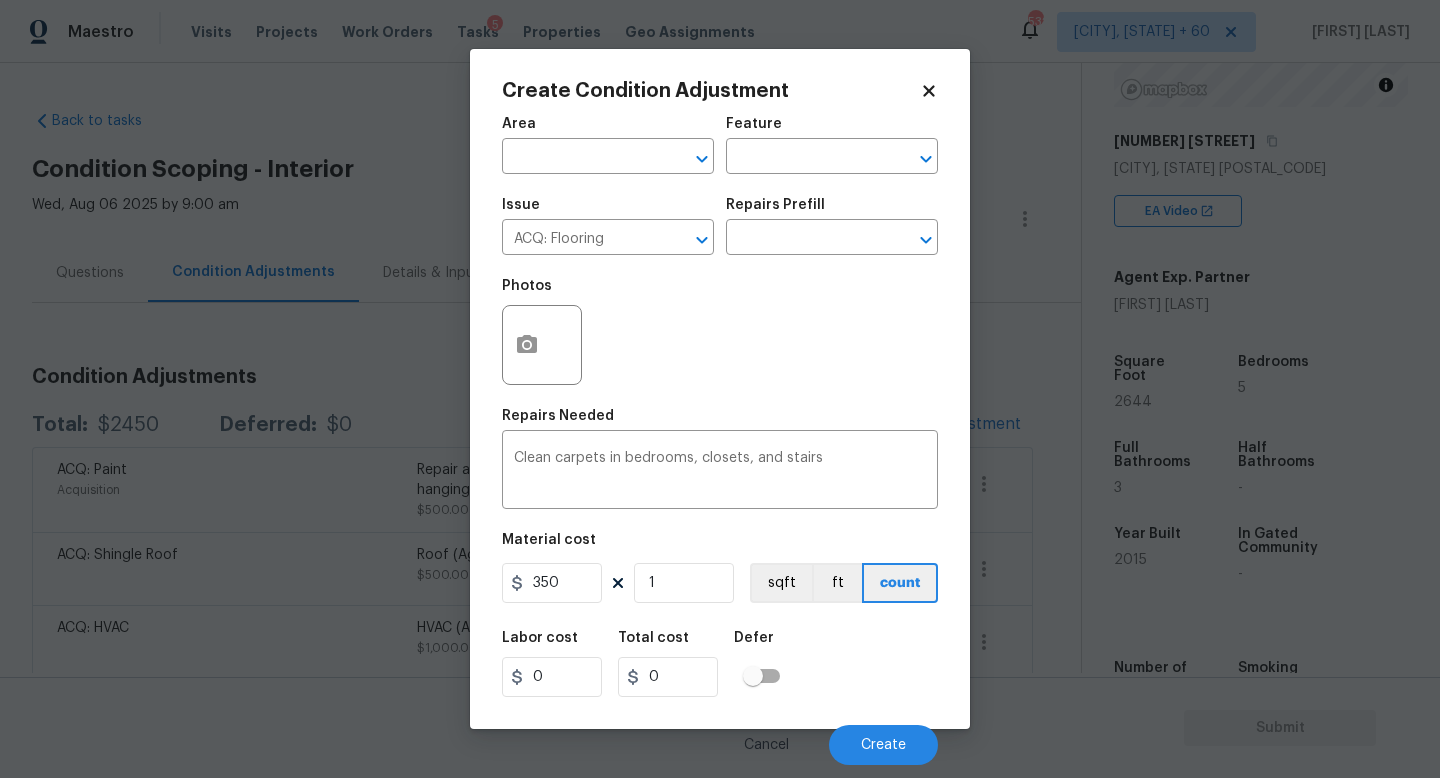 type on "350" 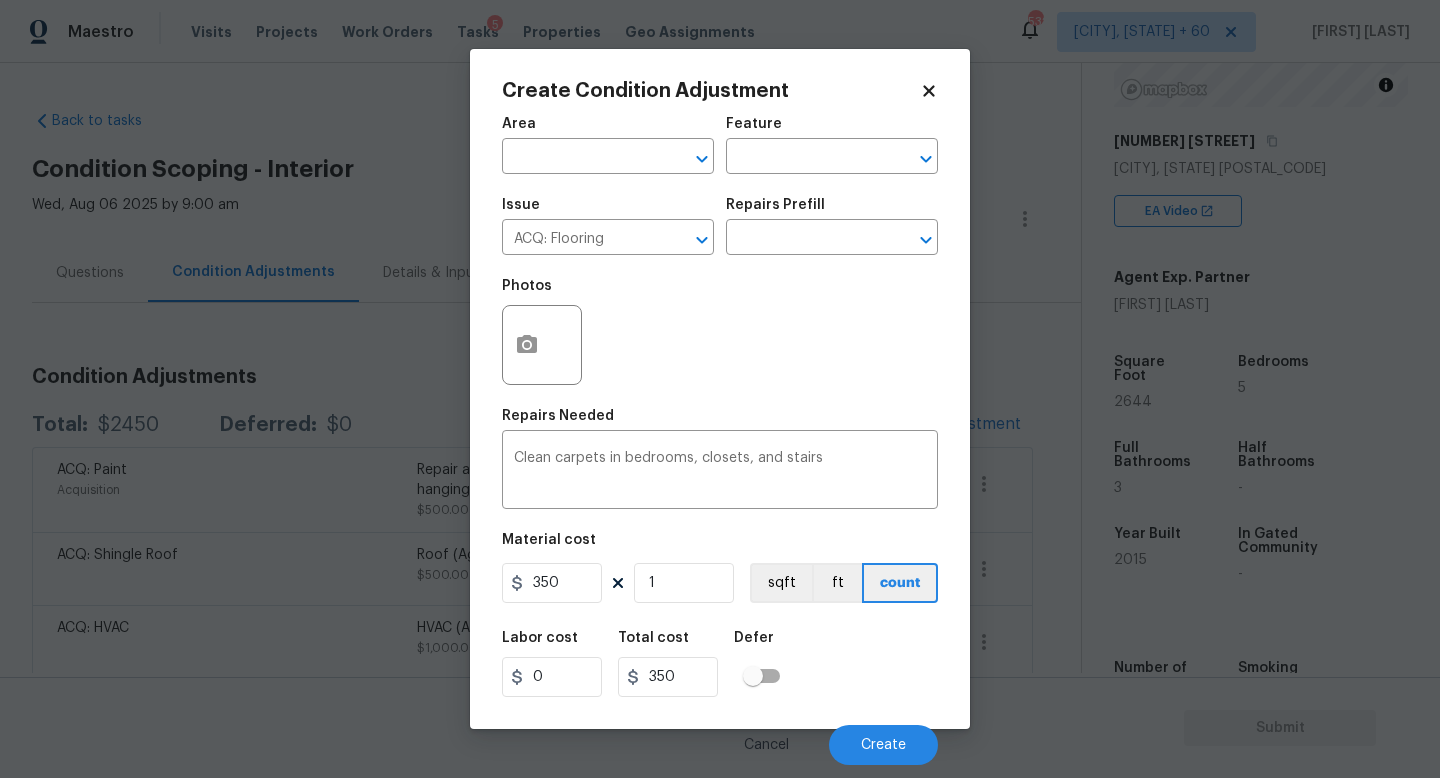 click on "Labor cost 0 Total cost 350 Defer" at bounding box center [720, 664] 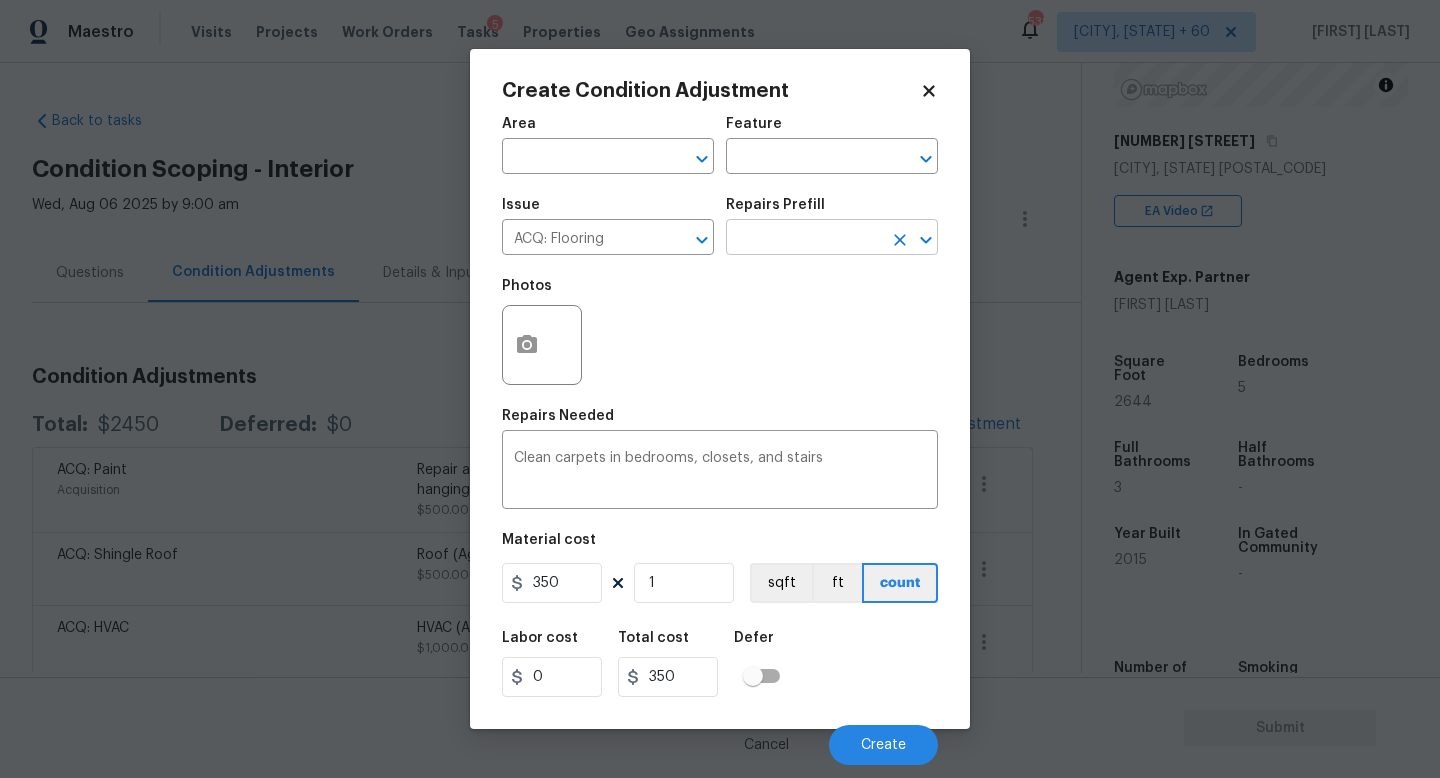 click at bounding box center (804, 239) 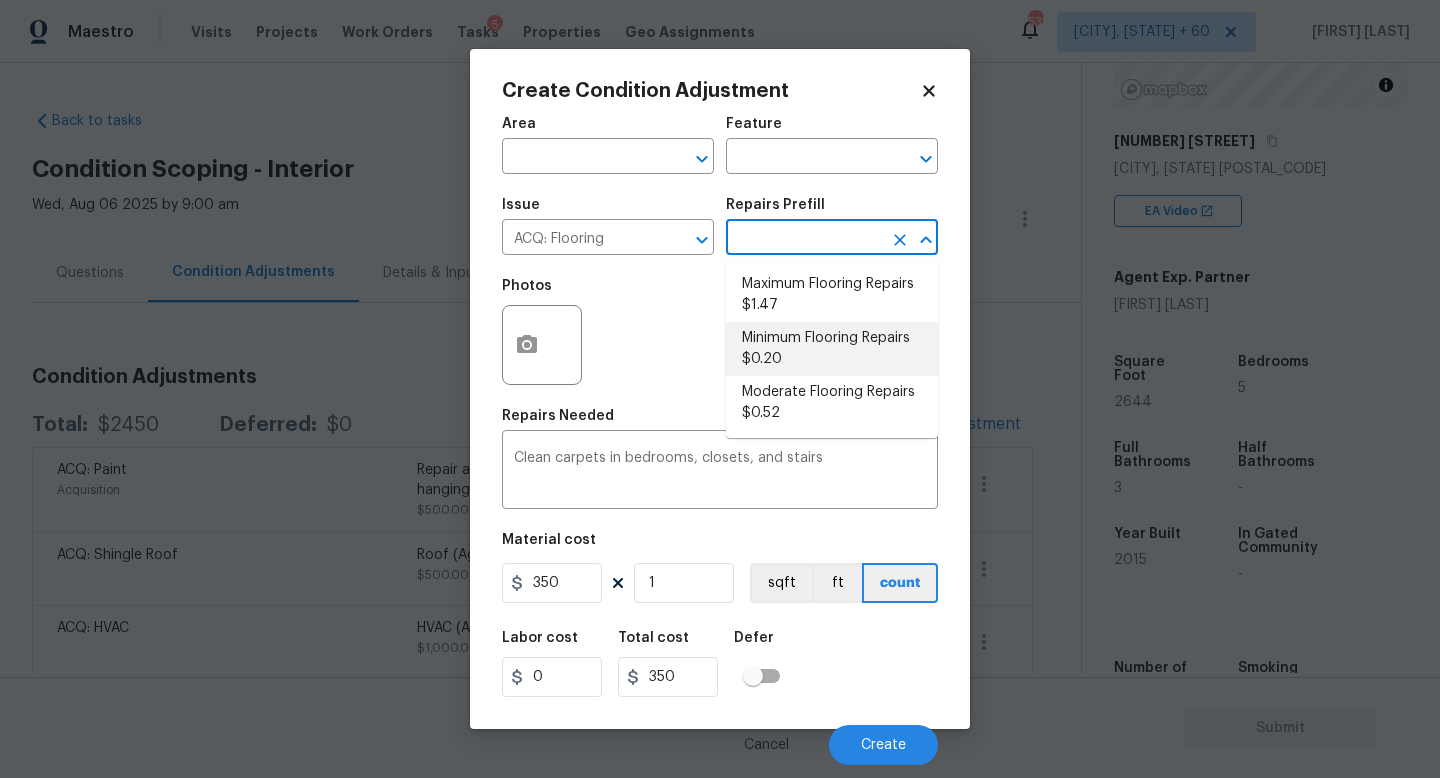 click on "Minimum Flooring Repairs $0.20" at bounding box center [832, 349] 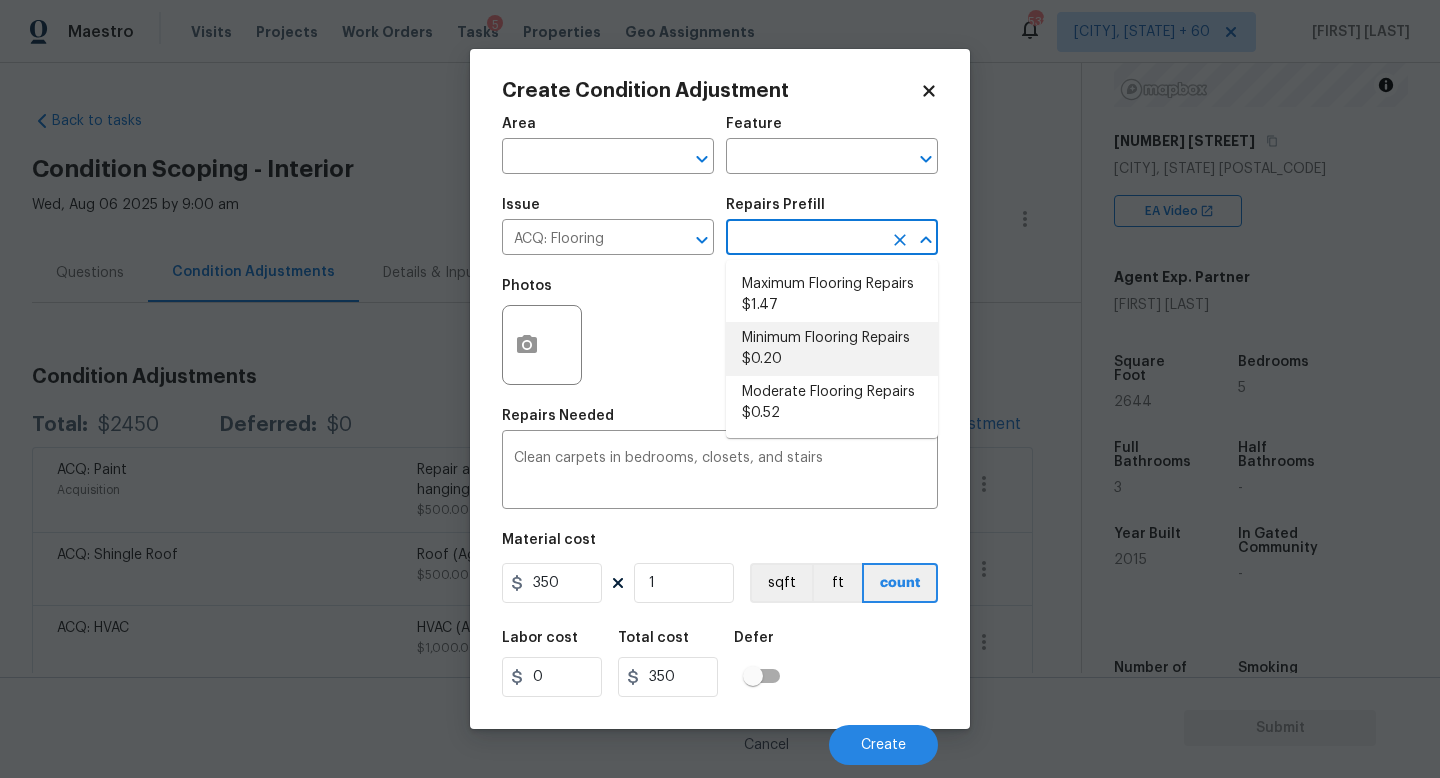 type on "Acquisition" 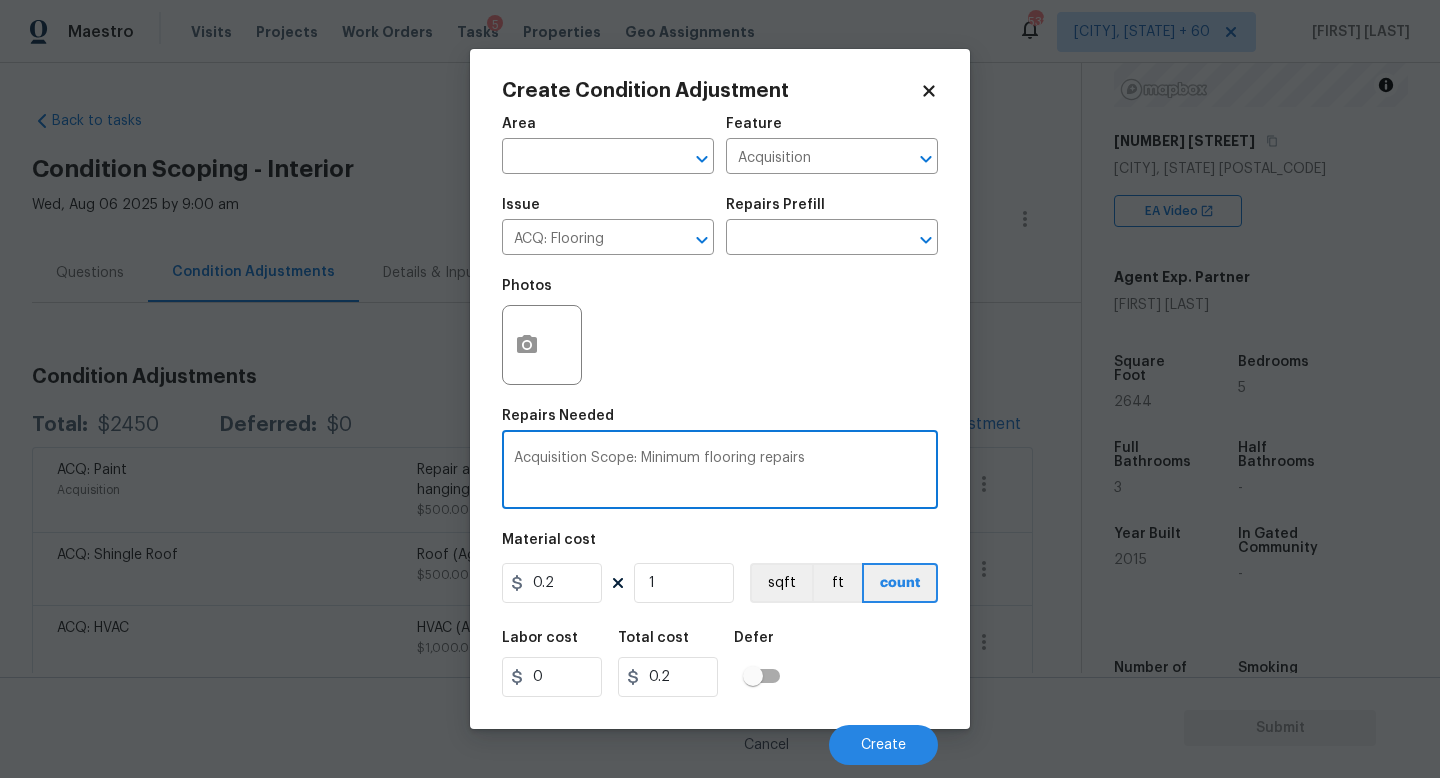 click on "Acquisition Scope: Minimum flooring repairs" at bounding box center (720, 472) 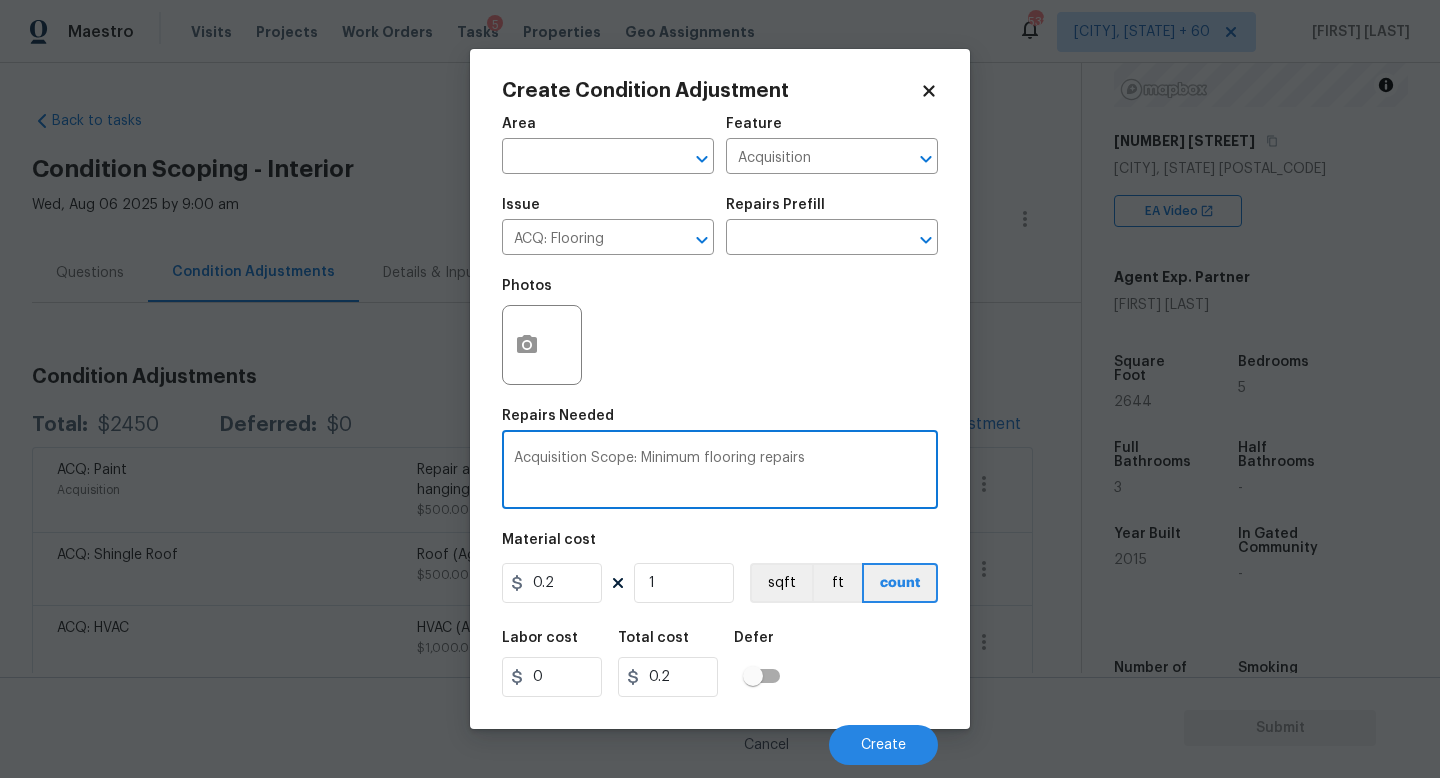 paste on "Clean carpets in bedrooms, closets, and st" 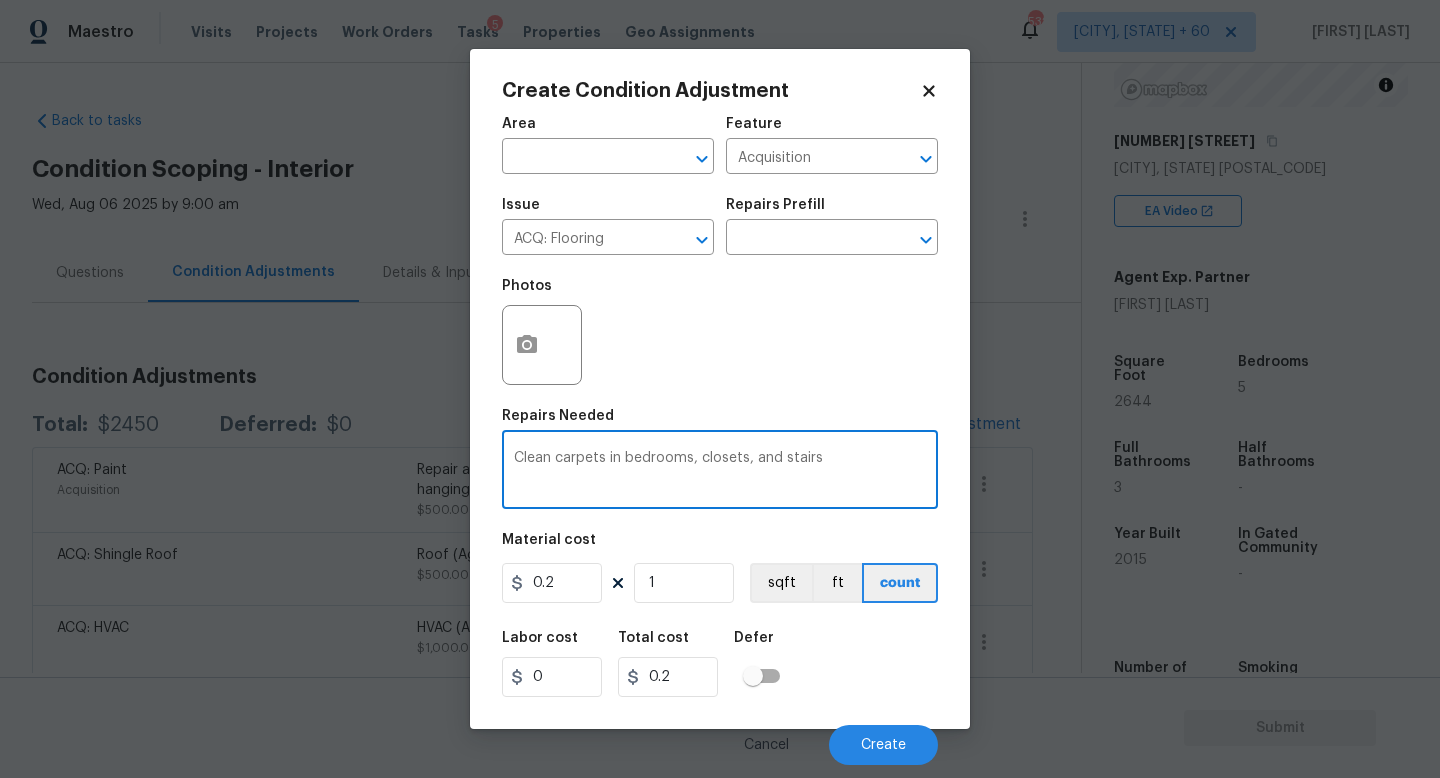 type on "Clean carpets in bedrooms, closets, and stairs" 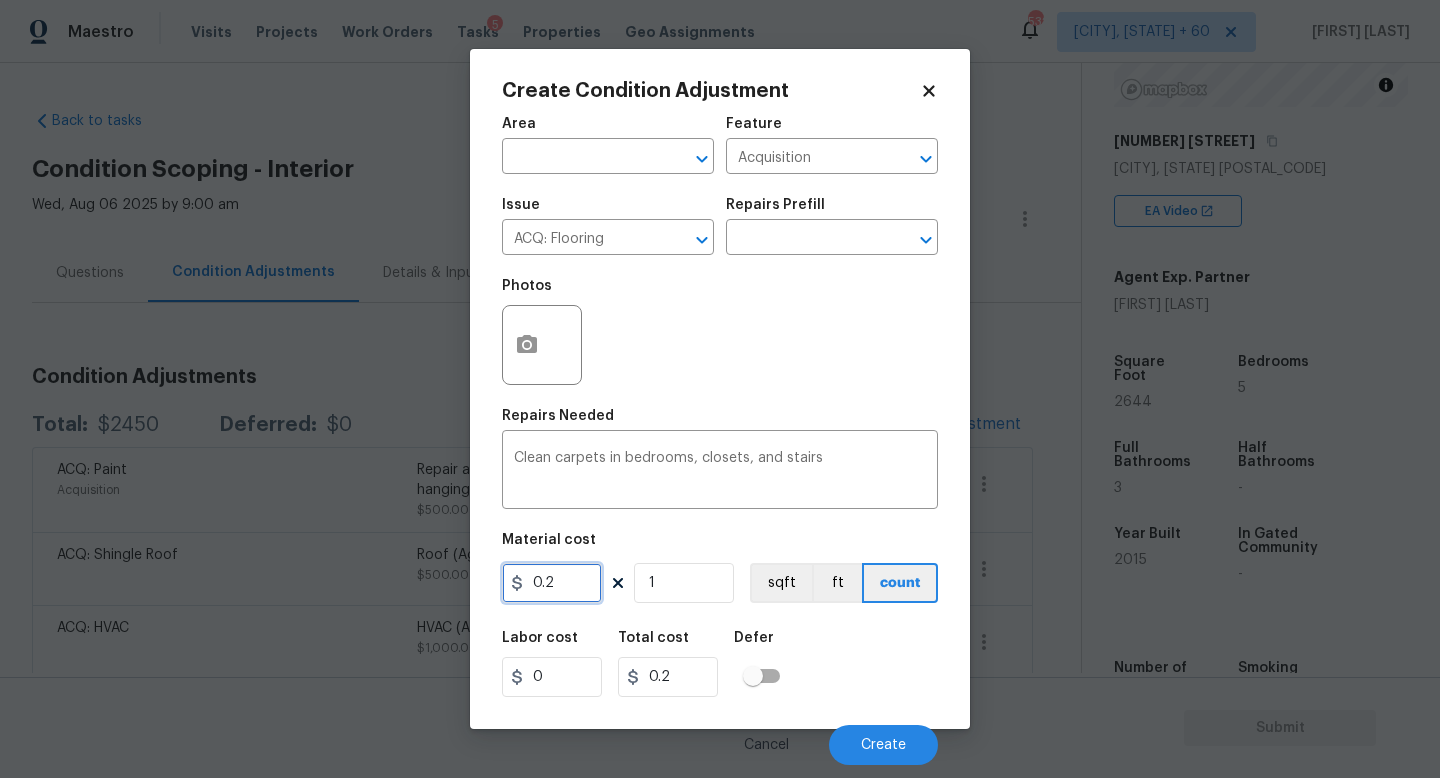 drag, startPoint x: 589, startPoint y: 580, endPoint x: 187, endPoint y: 565, distance: 402.27975 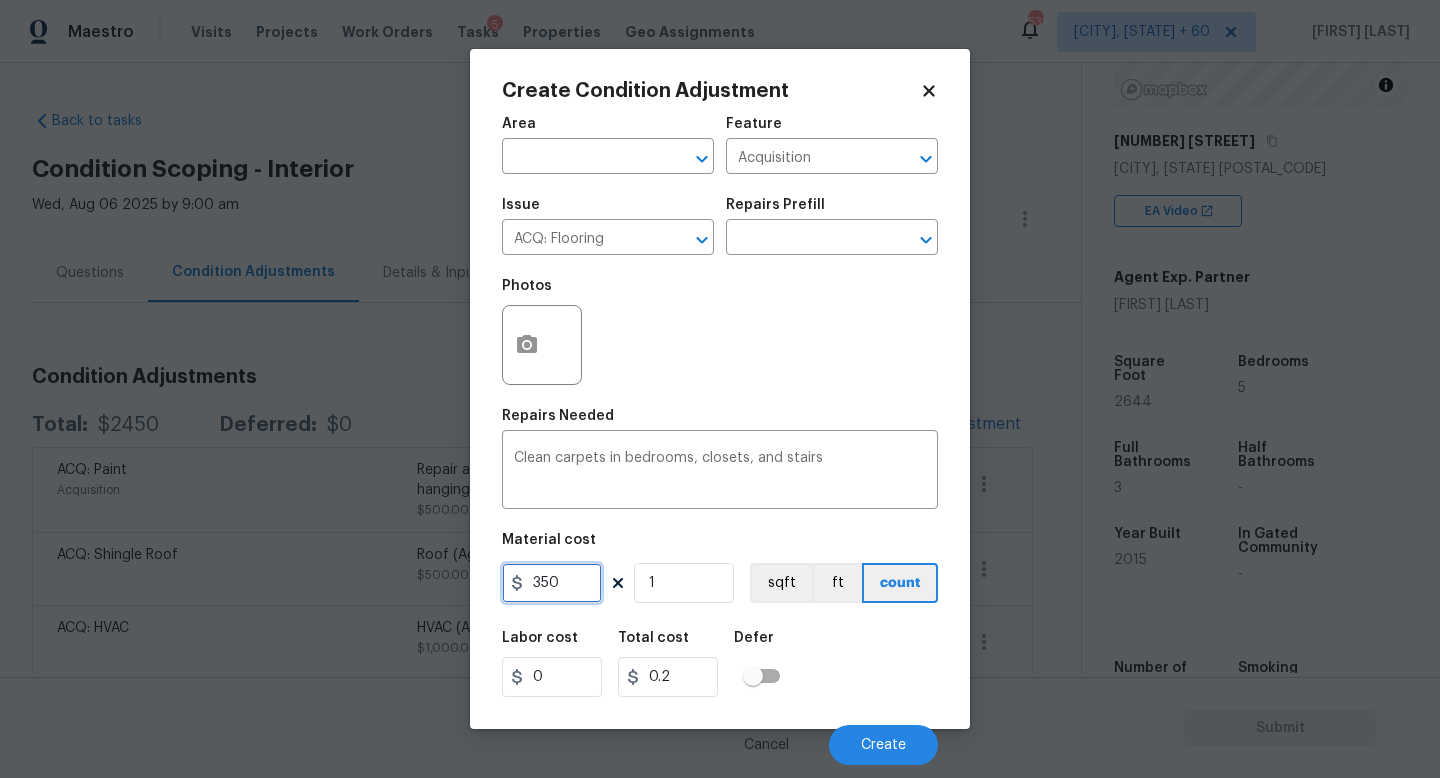 type on "350" 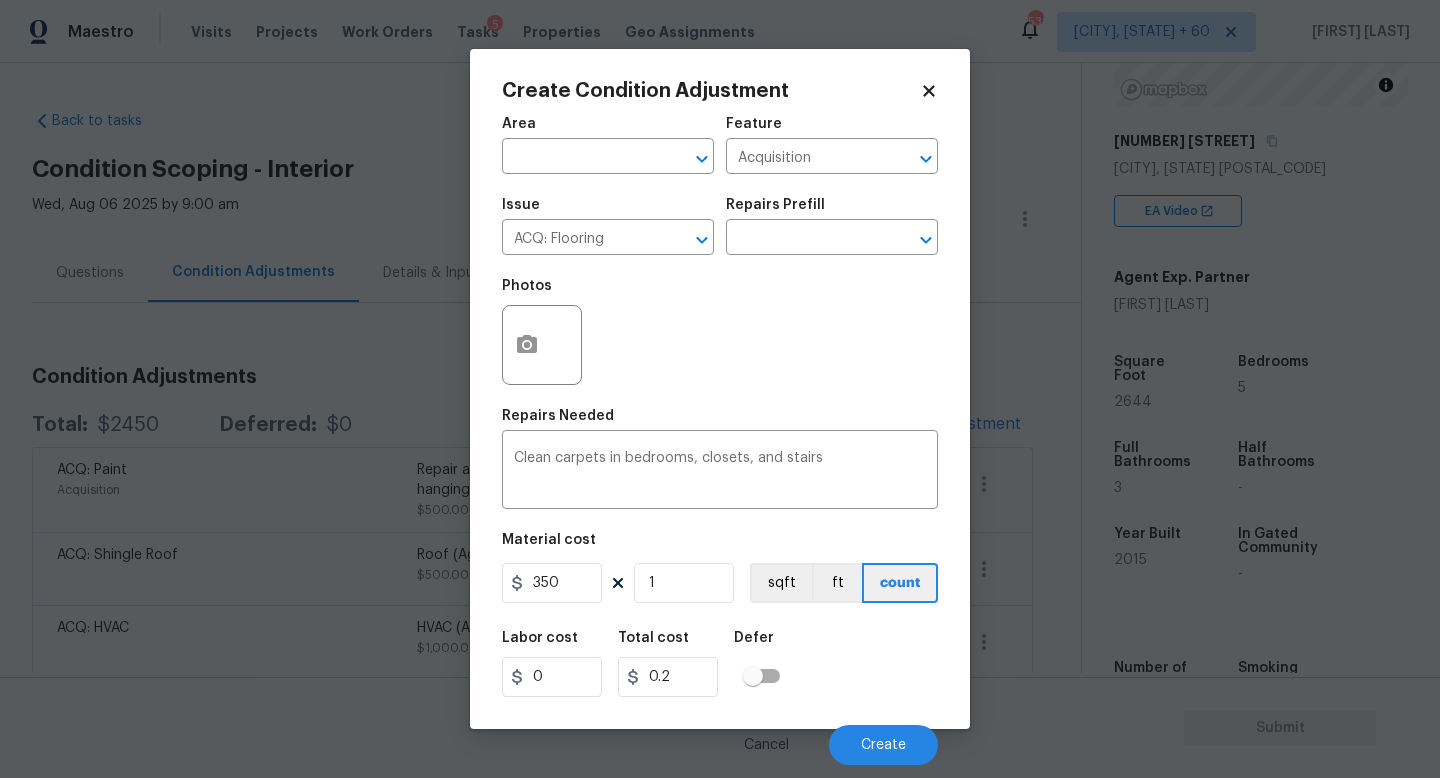 type on "350" 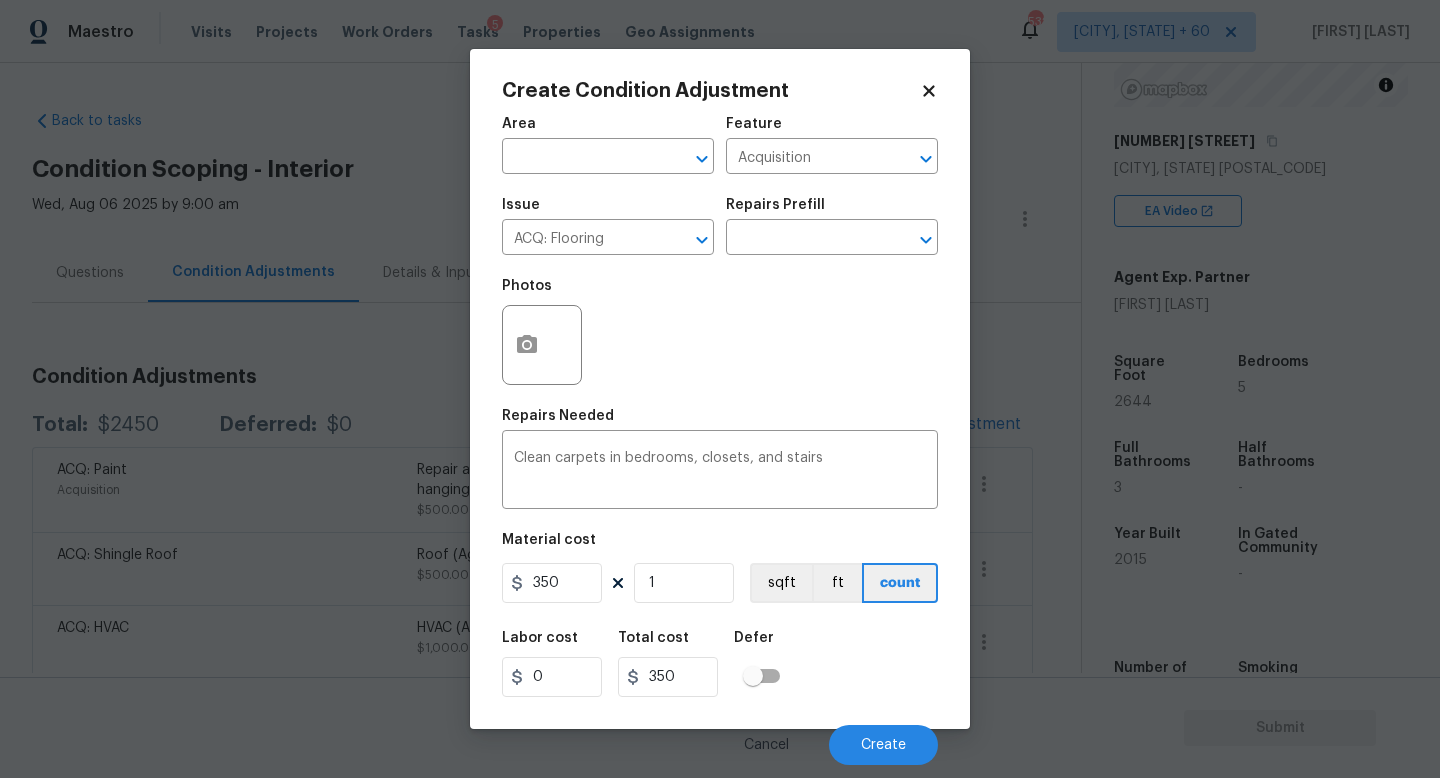 click on "Labor cost 0 Total cost 350 Defer" at bounding box center (720, 664) 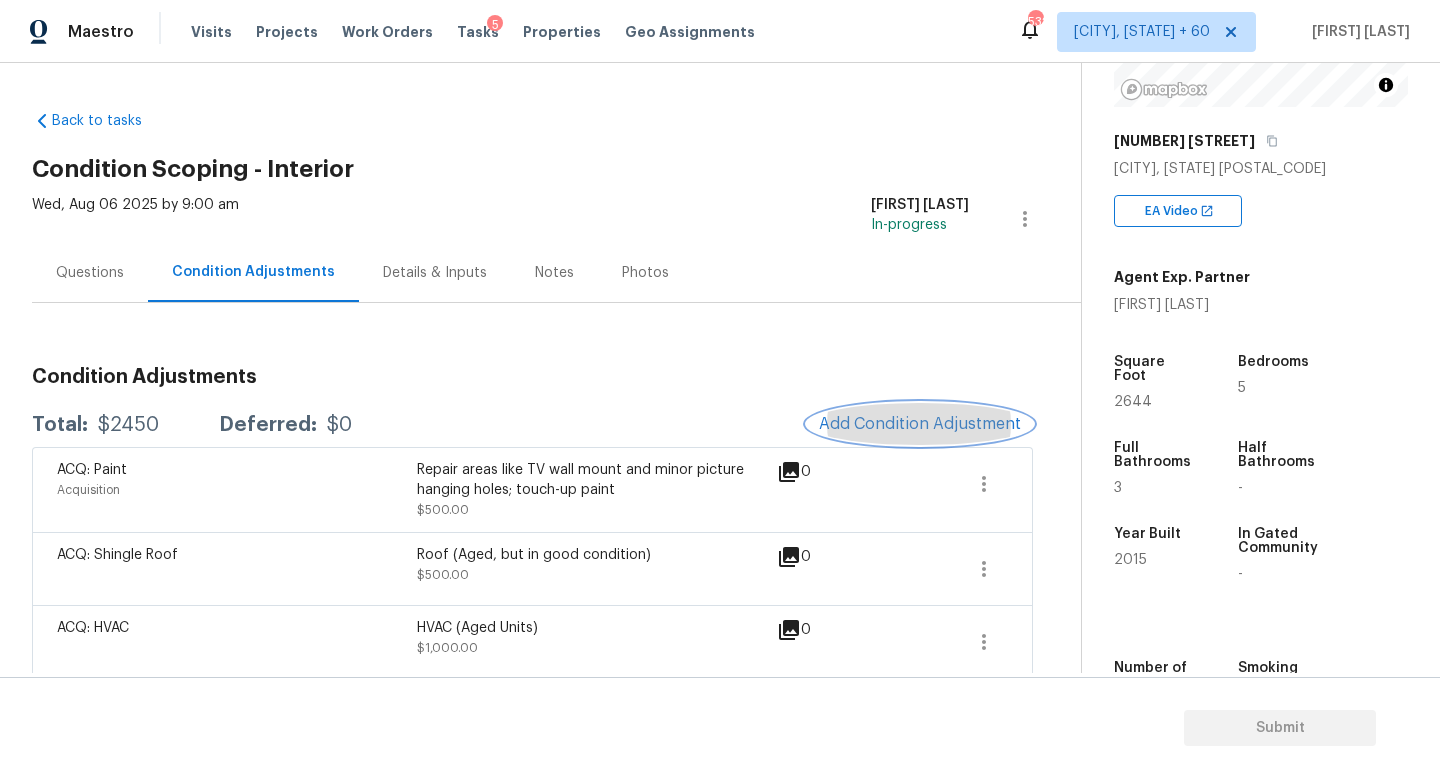 click on "Add Condition Adjustment" at bounding box center [920, 424] 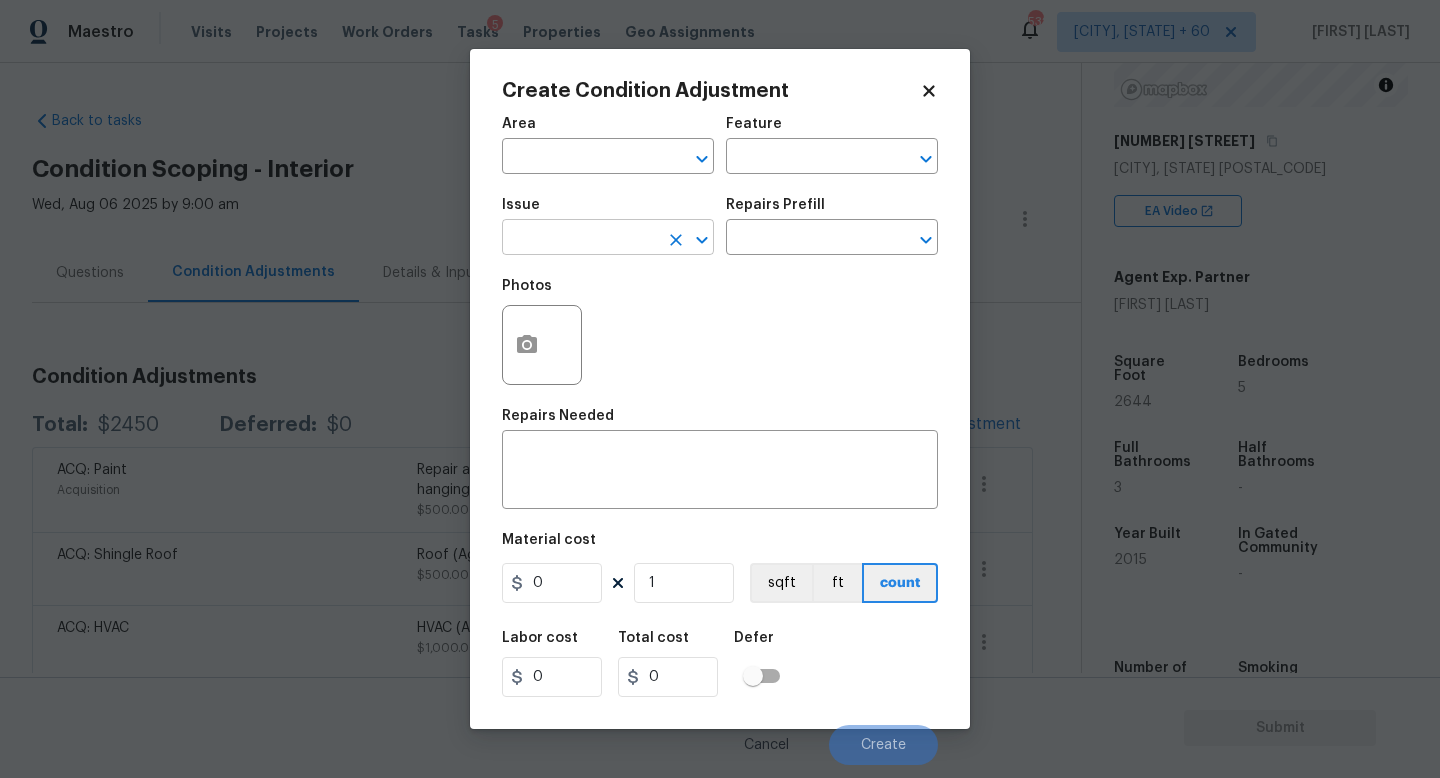 click at bounding box center [580, 239] 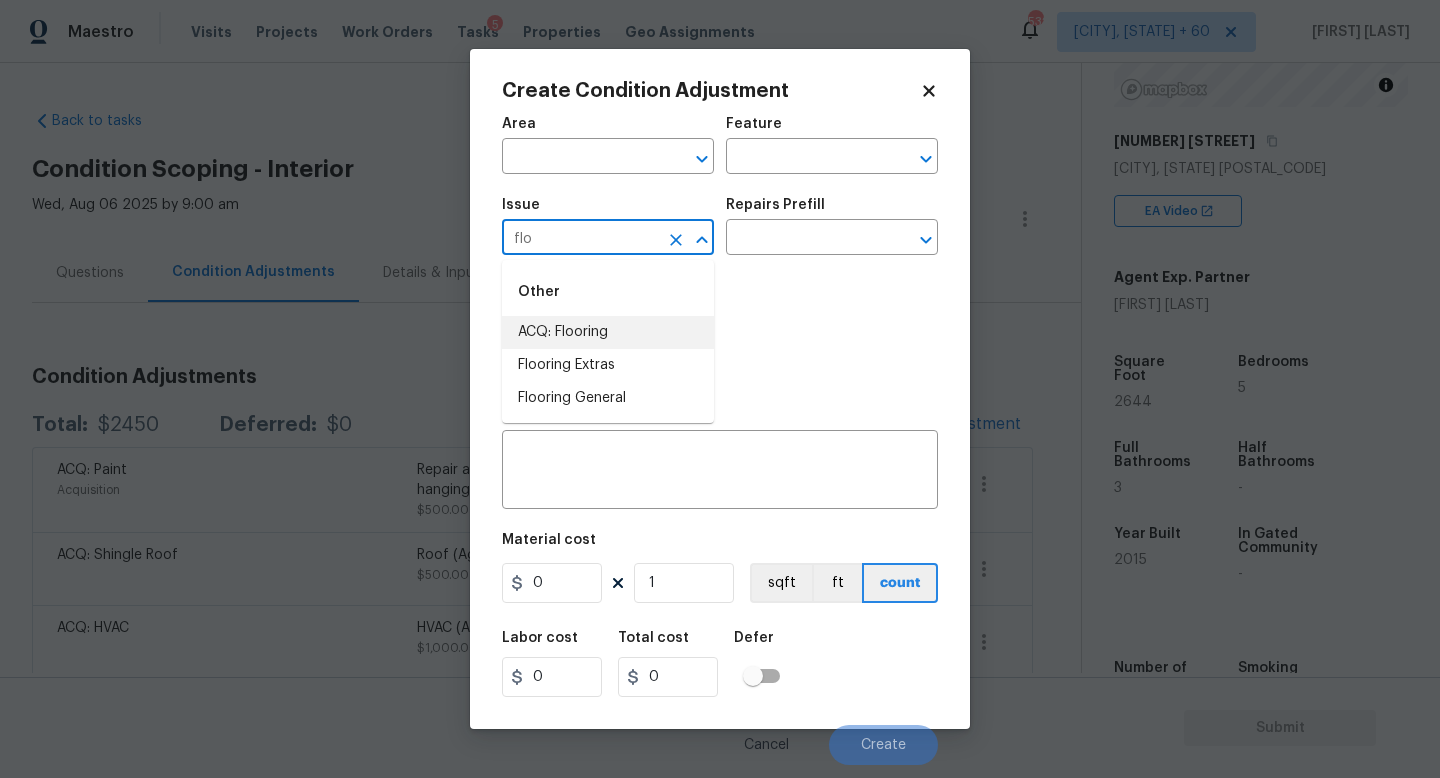 click on "ACQ: Flooring" at bounding box center [608, 332] 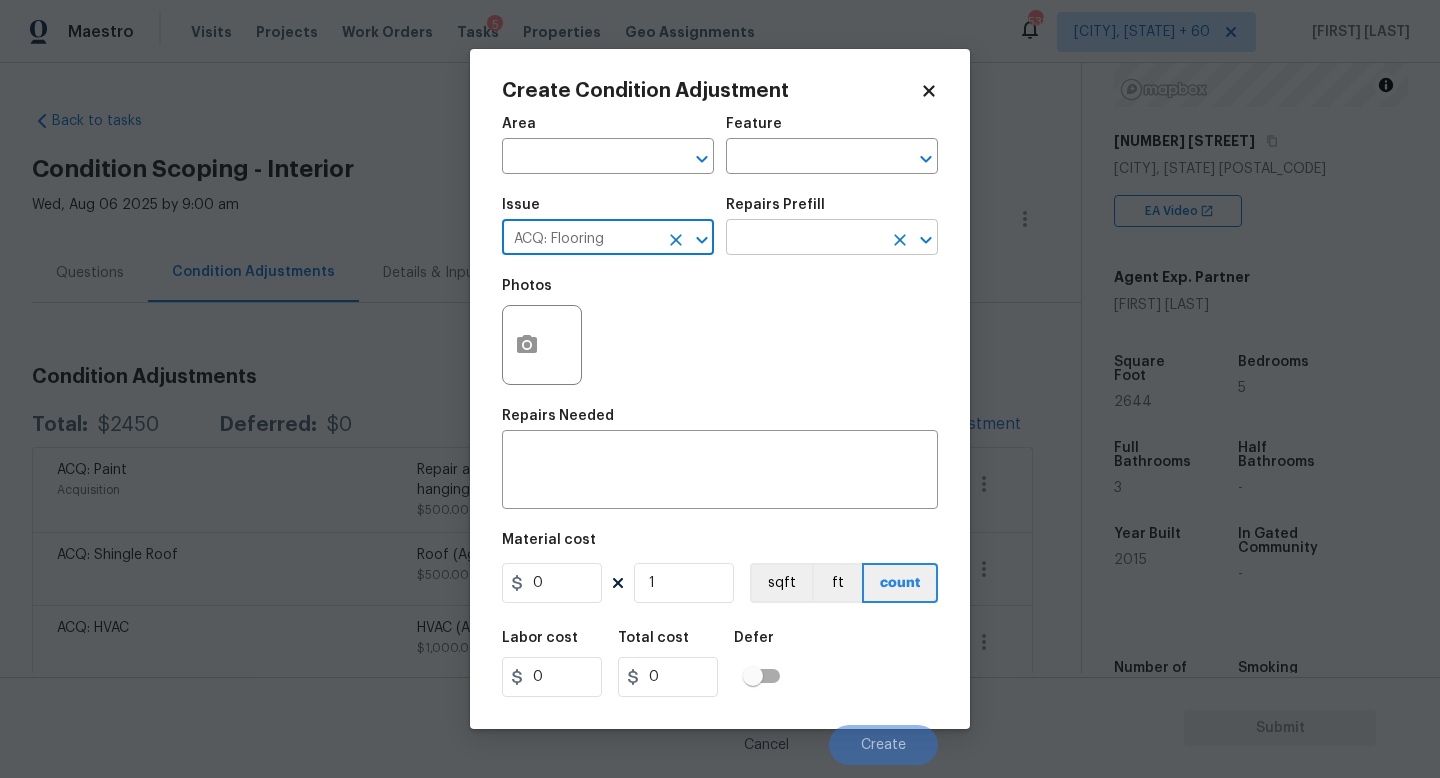 type on "ACQ: Flooring" 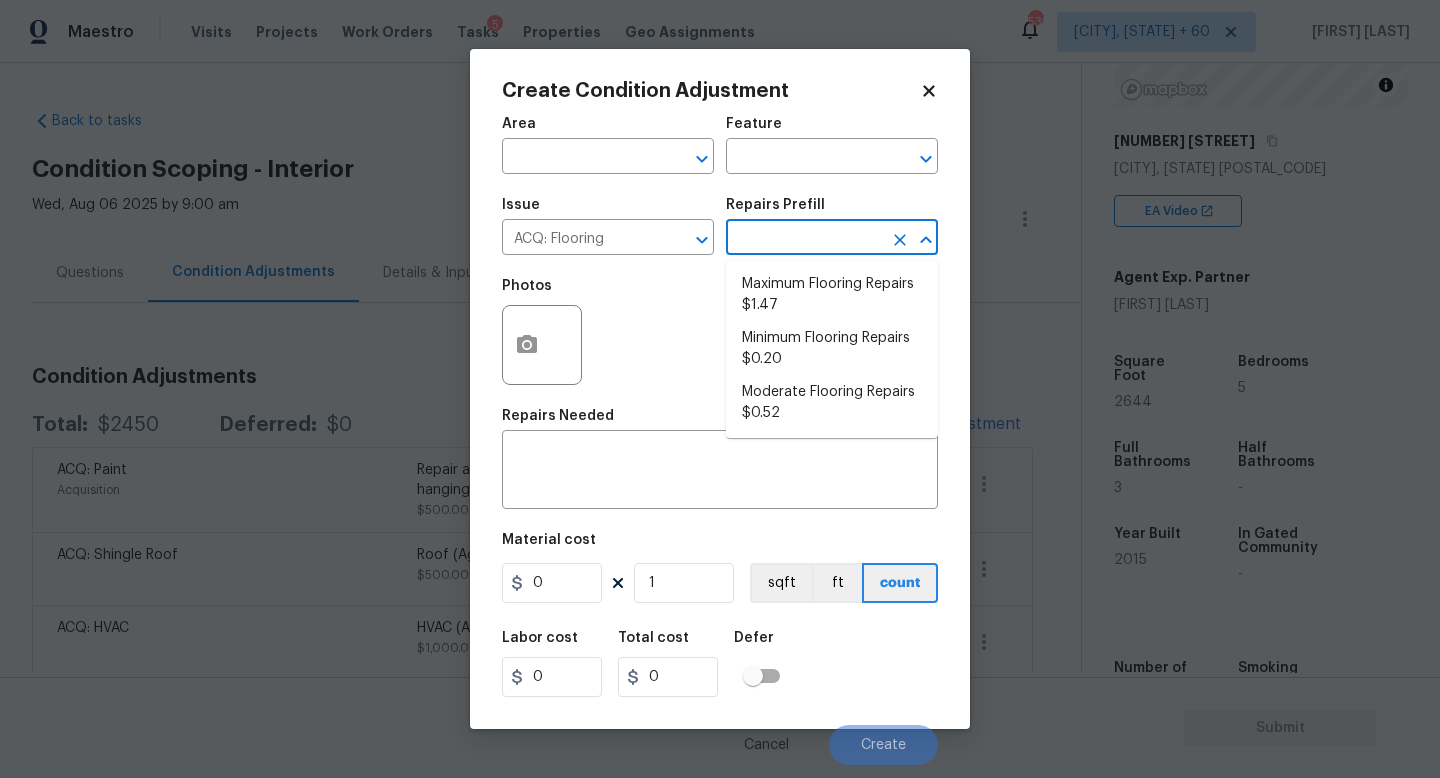 click at bounding box center (804, 239) 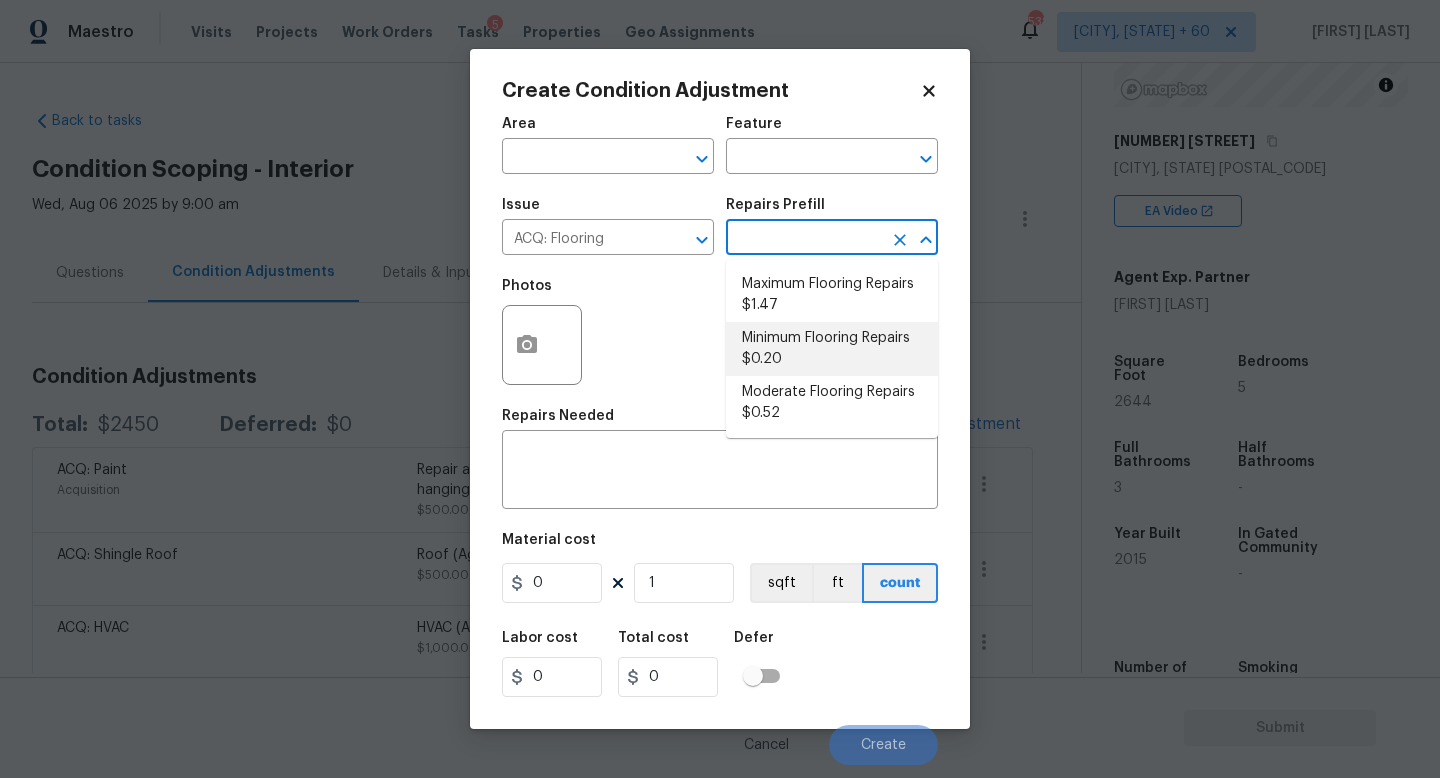 click on "Minimum Flooring Repairs $0.20" at bounding box center (832, 349) 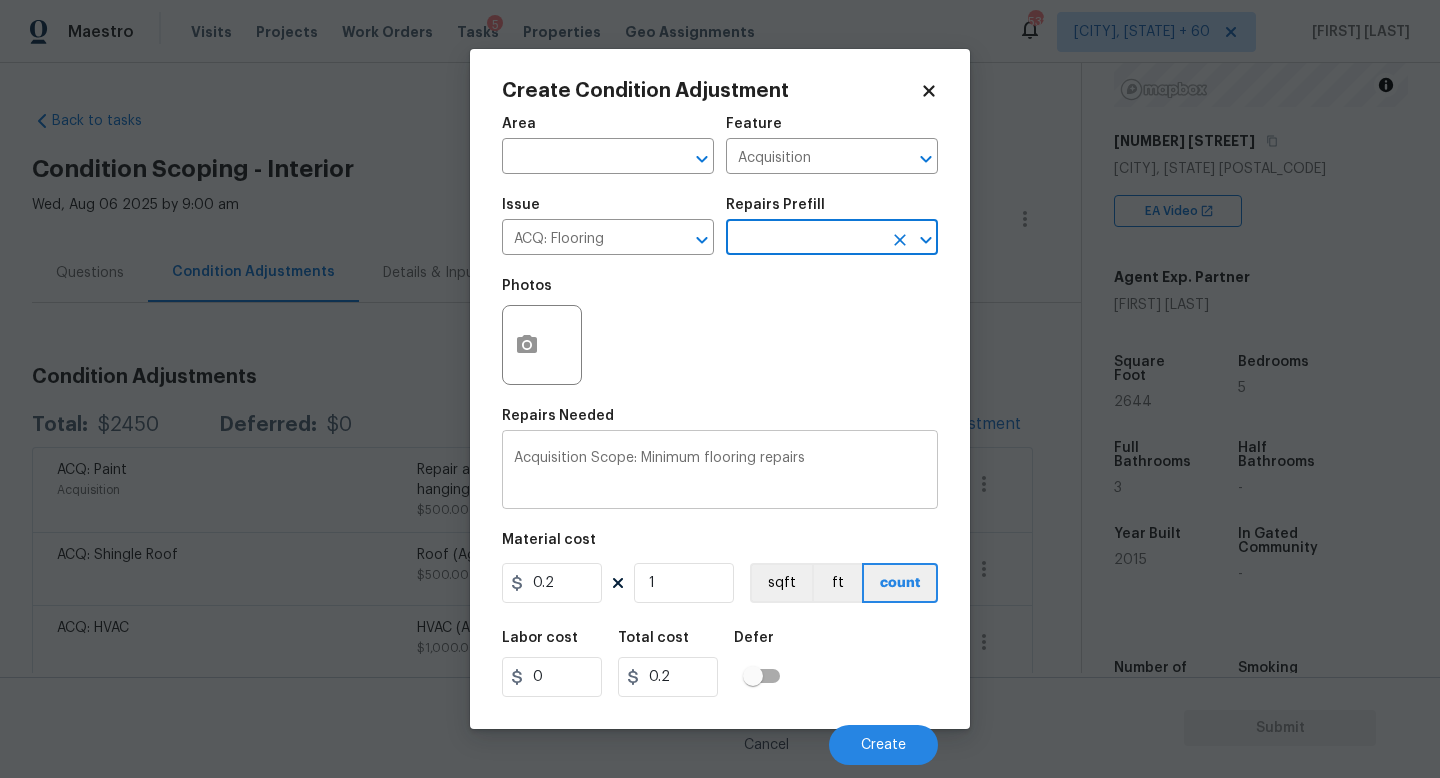 click on "Acquisition Scope: Minimum flooring repairs" at bounding box center (720, 472) 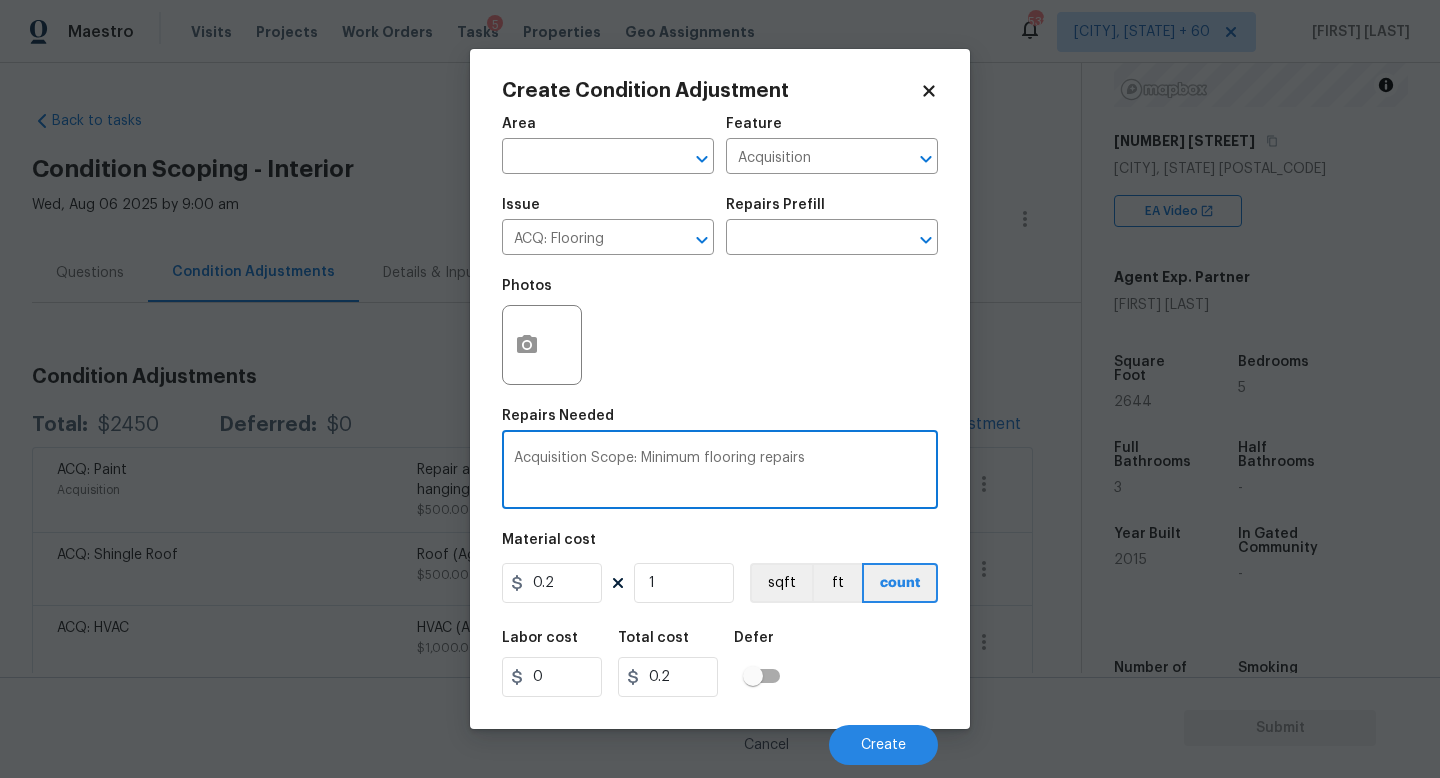 paste on "Clean carpets in bedrooms, closets, and stairs" 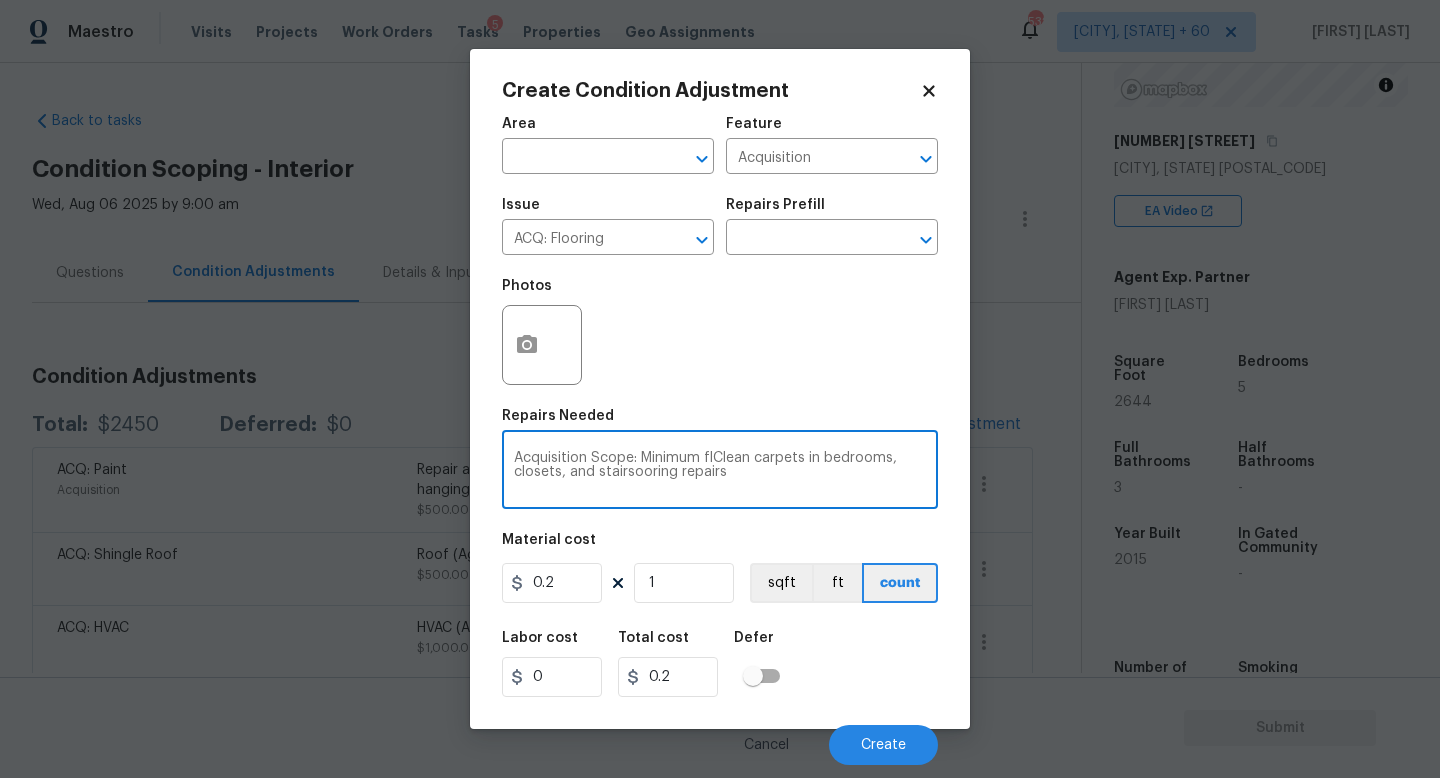 paste on "Clean carpets in bedrooms, closets, and st" 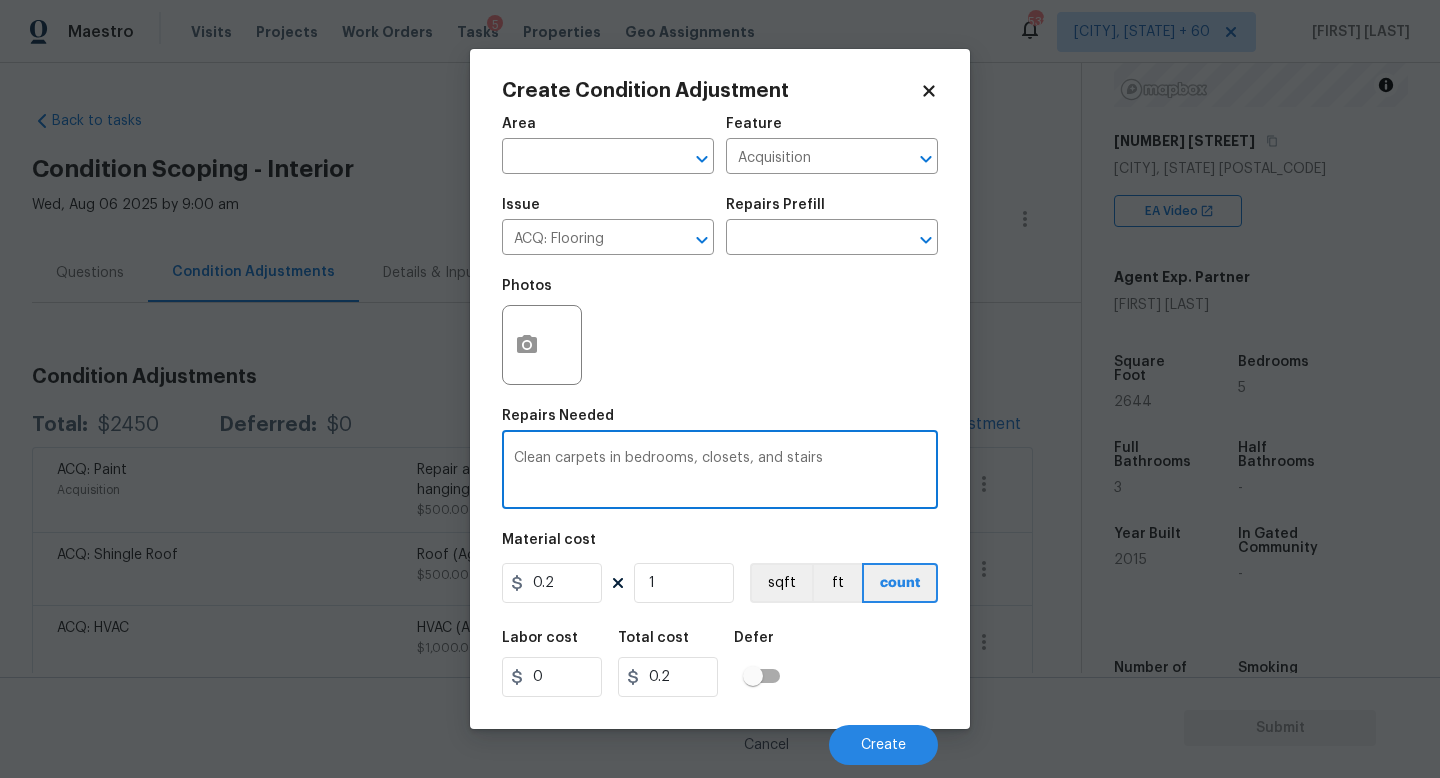 type on "Clean carpets in bedrooms, closets, and stairs" 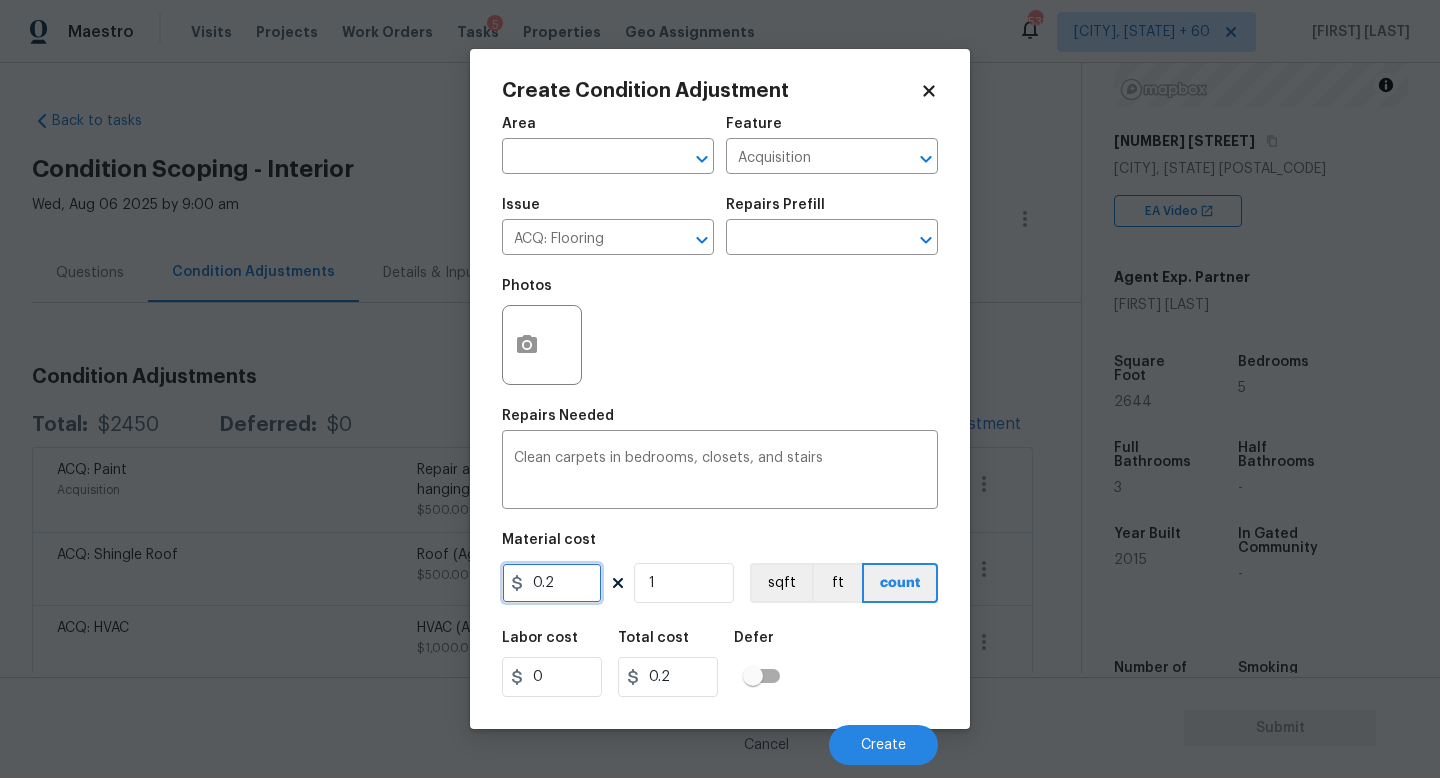 drag, startPoint x: 575, startPoint y: 579, endPoint x: 399, endPoint y: 581, distance: 176.01137 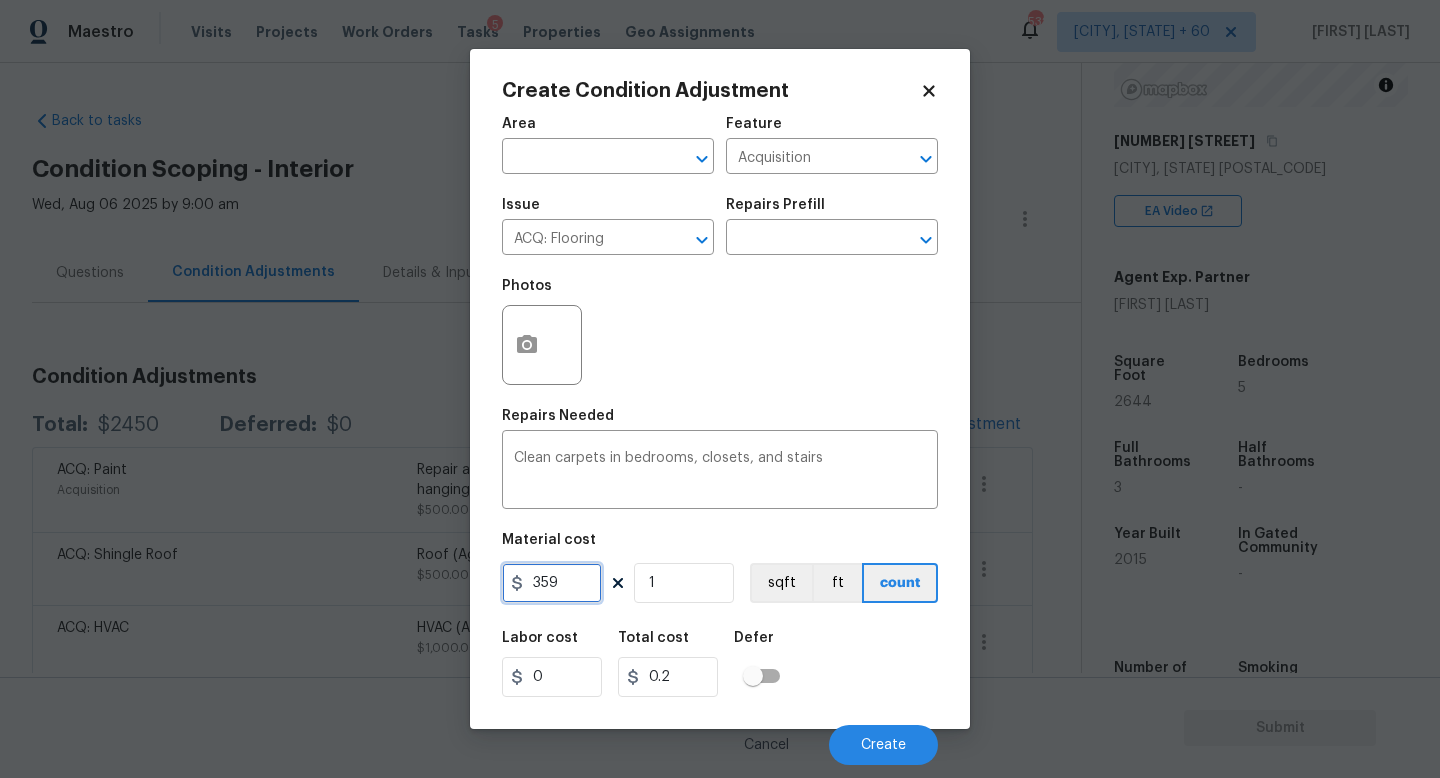 type on "359" 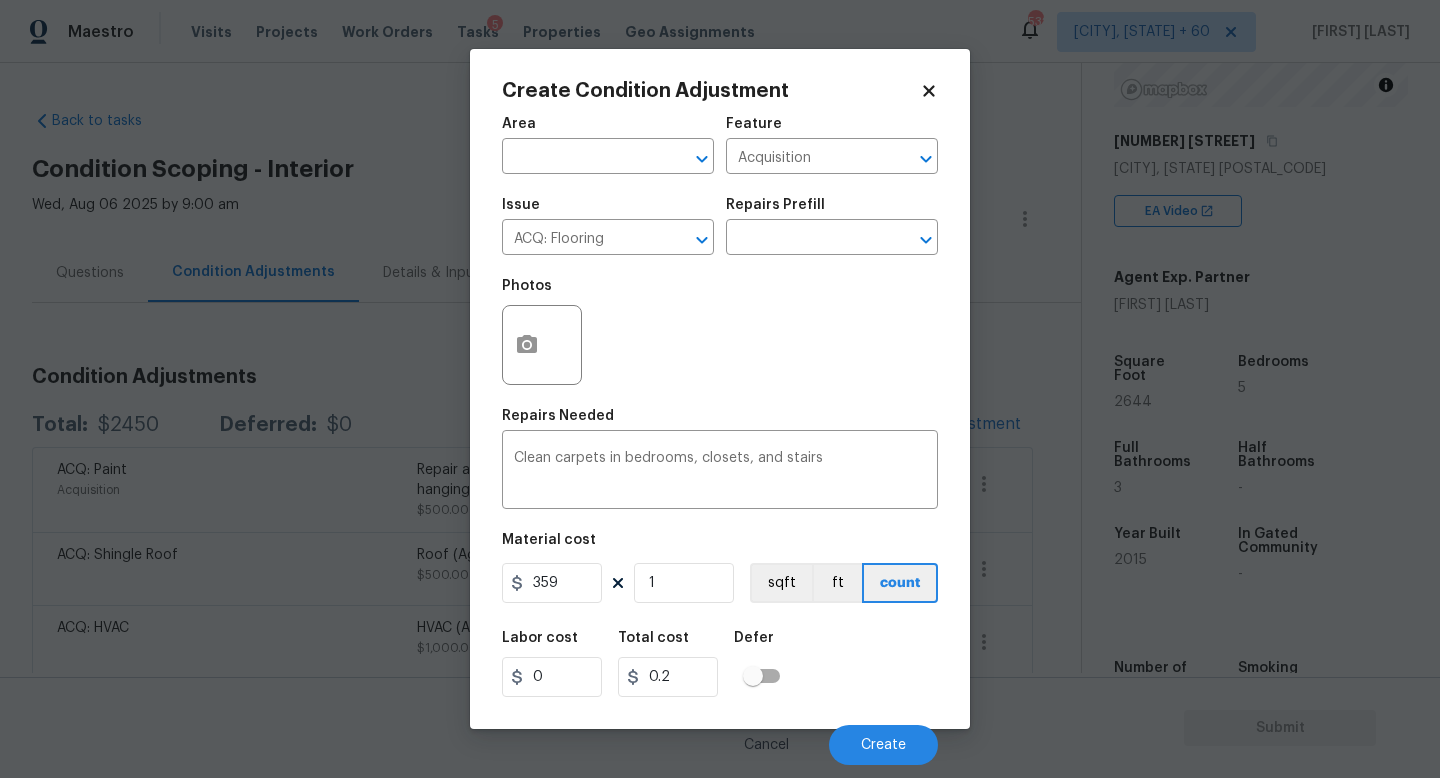 type on "359" 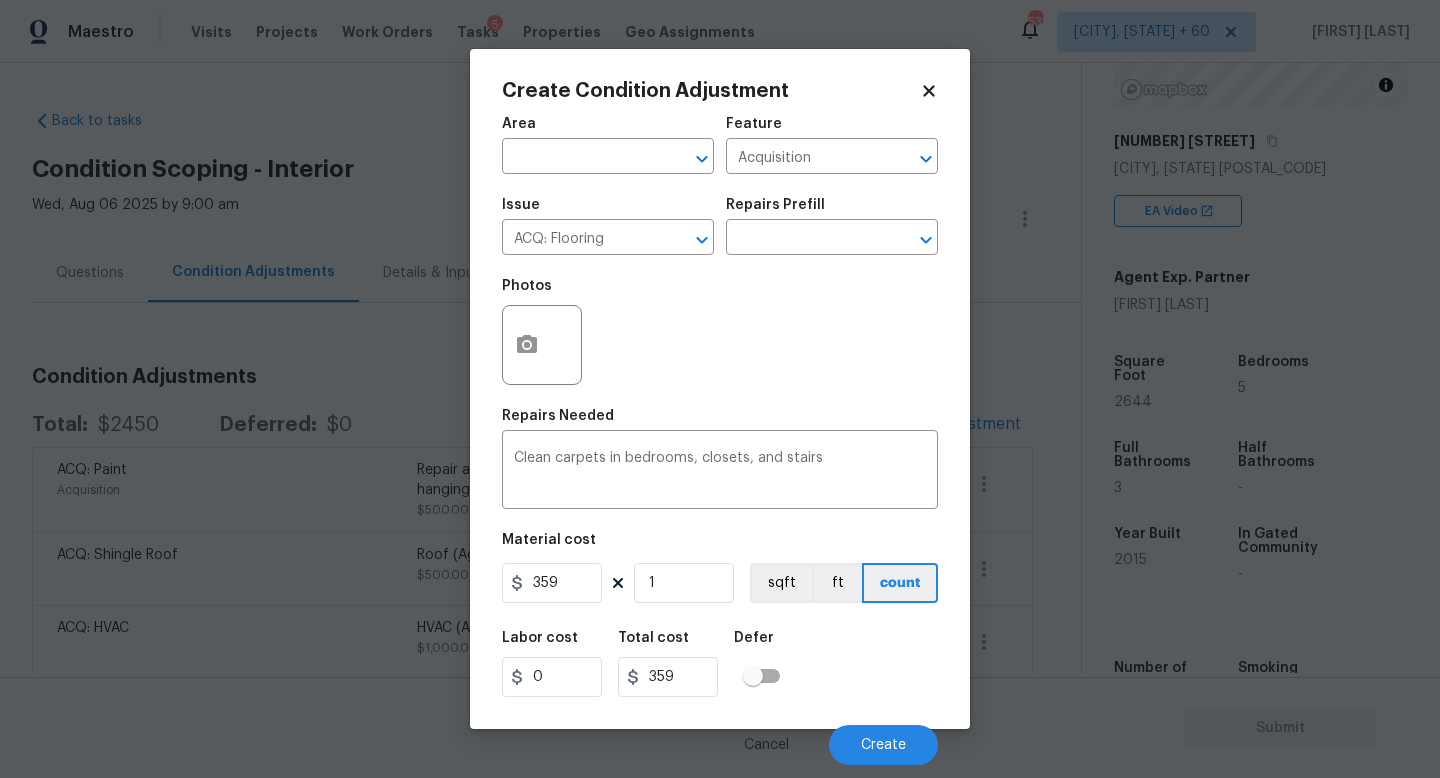 click on "Labor cost 0 Total cost 359 Defer" at bounding box center [720, 664] 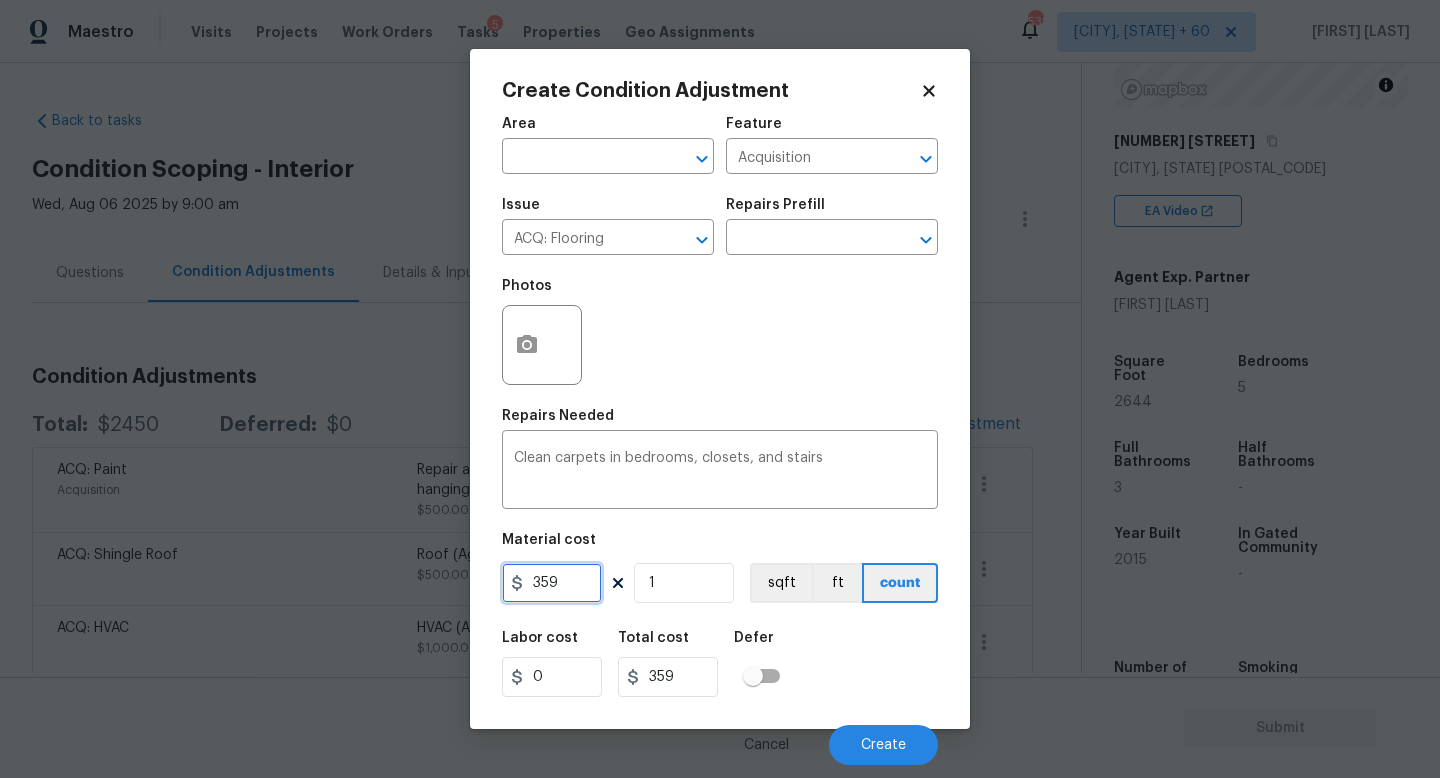 click on "359" at bounding box center (552, 583) 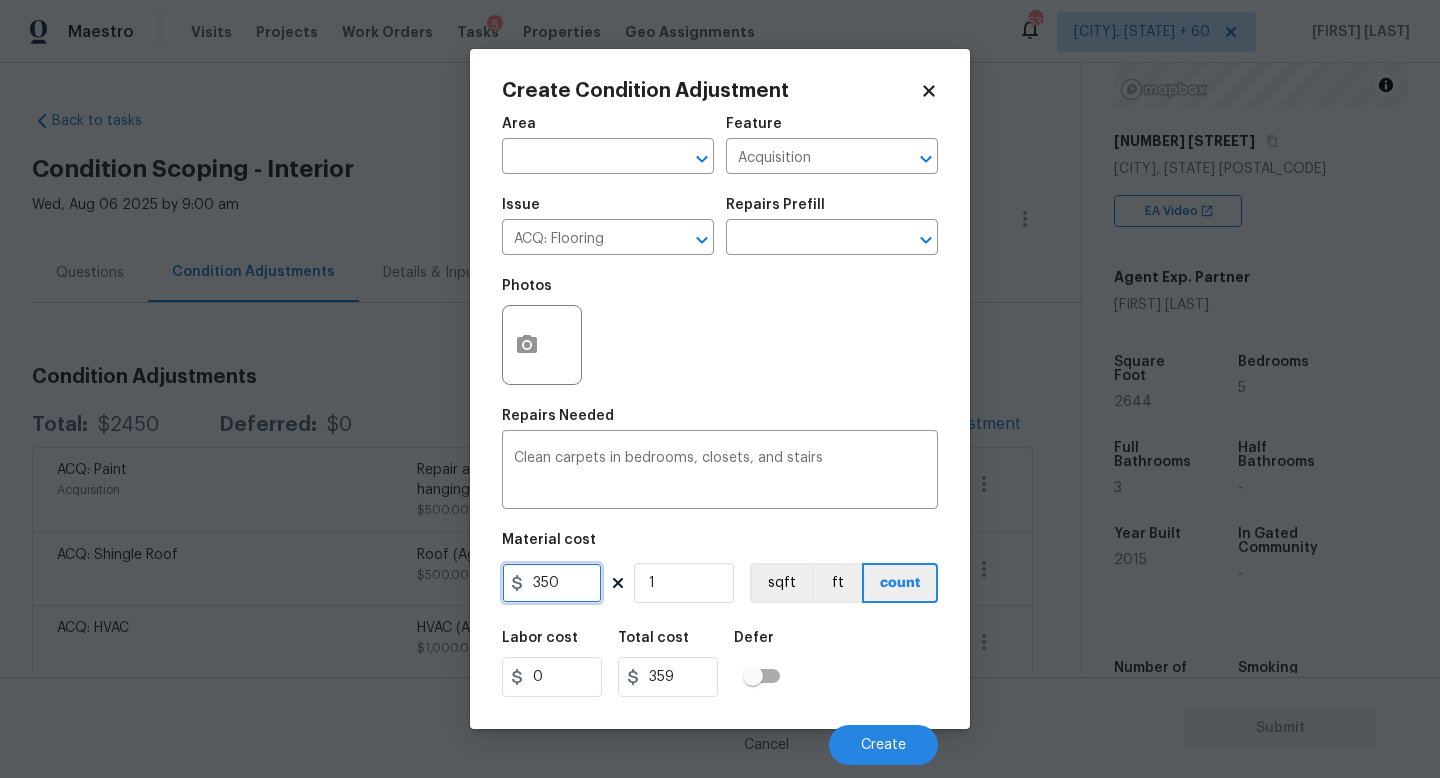 type on "350" 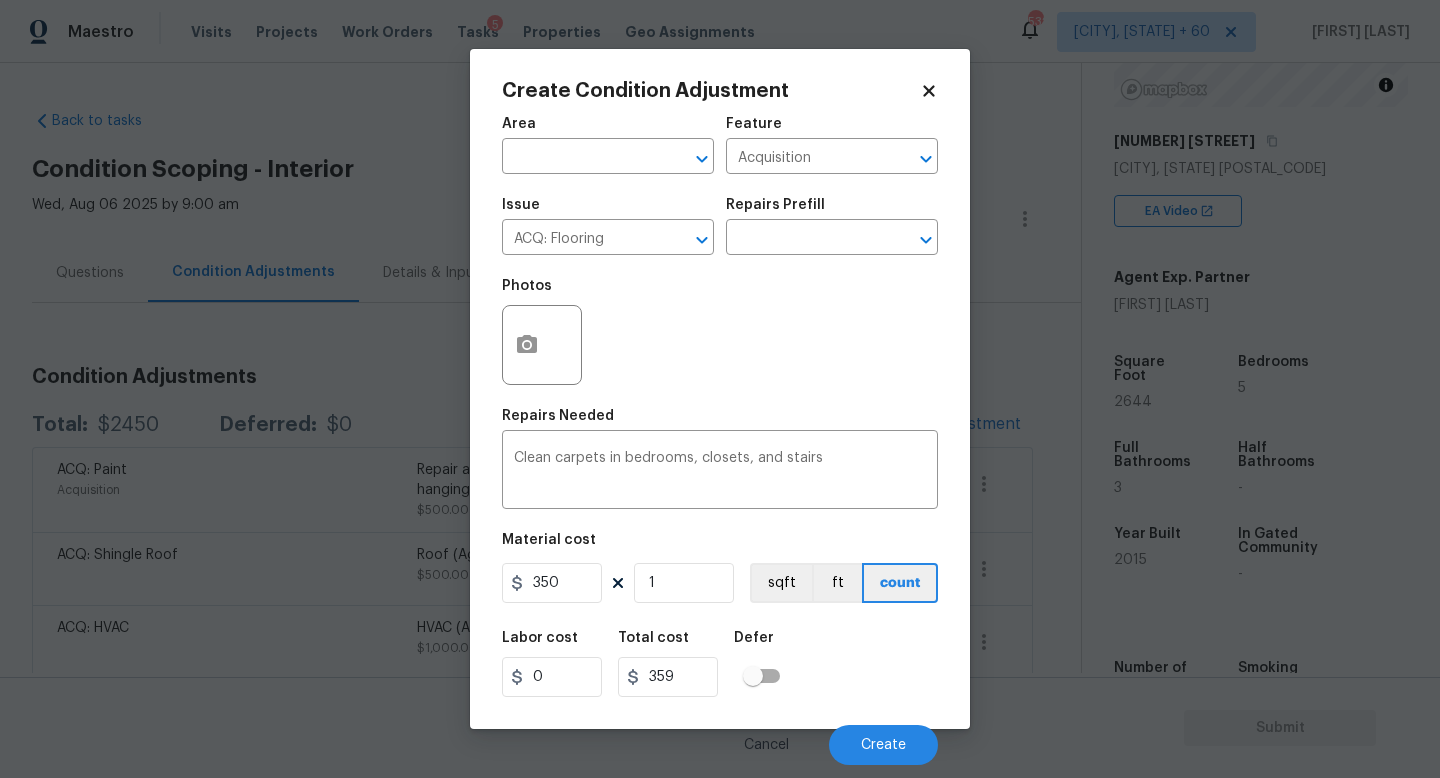 type on "350" 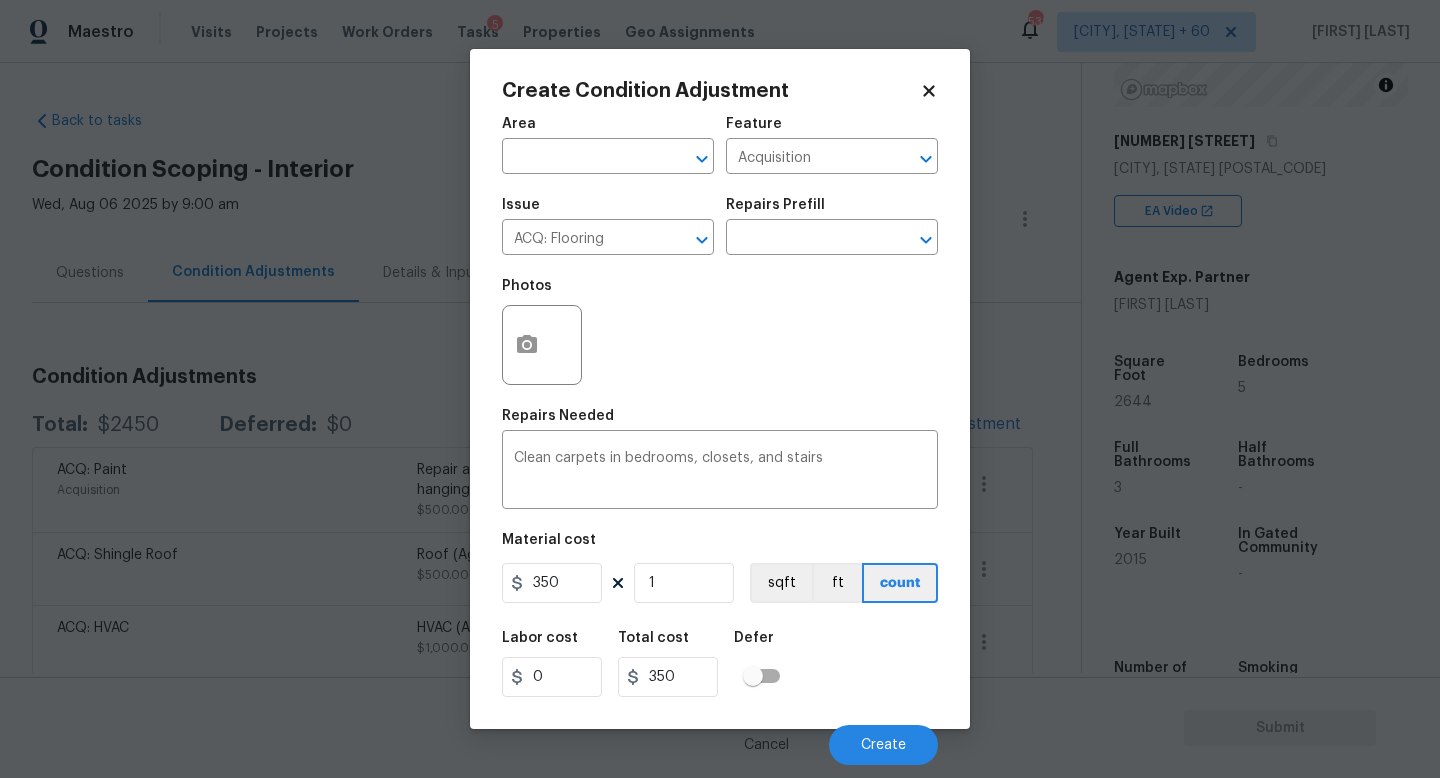 click on "Labor cost 0 Total cost 350 Defer" at bounding box center (720, 664) 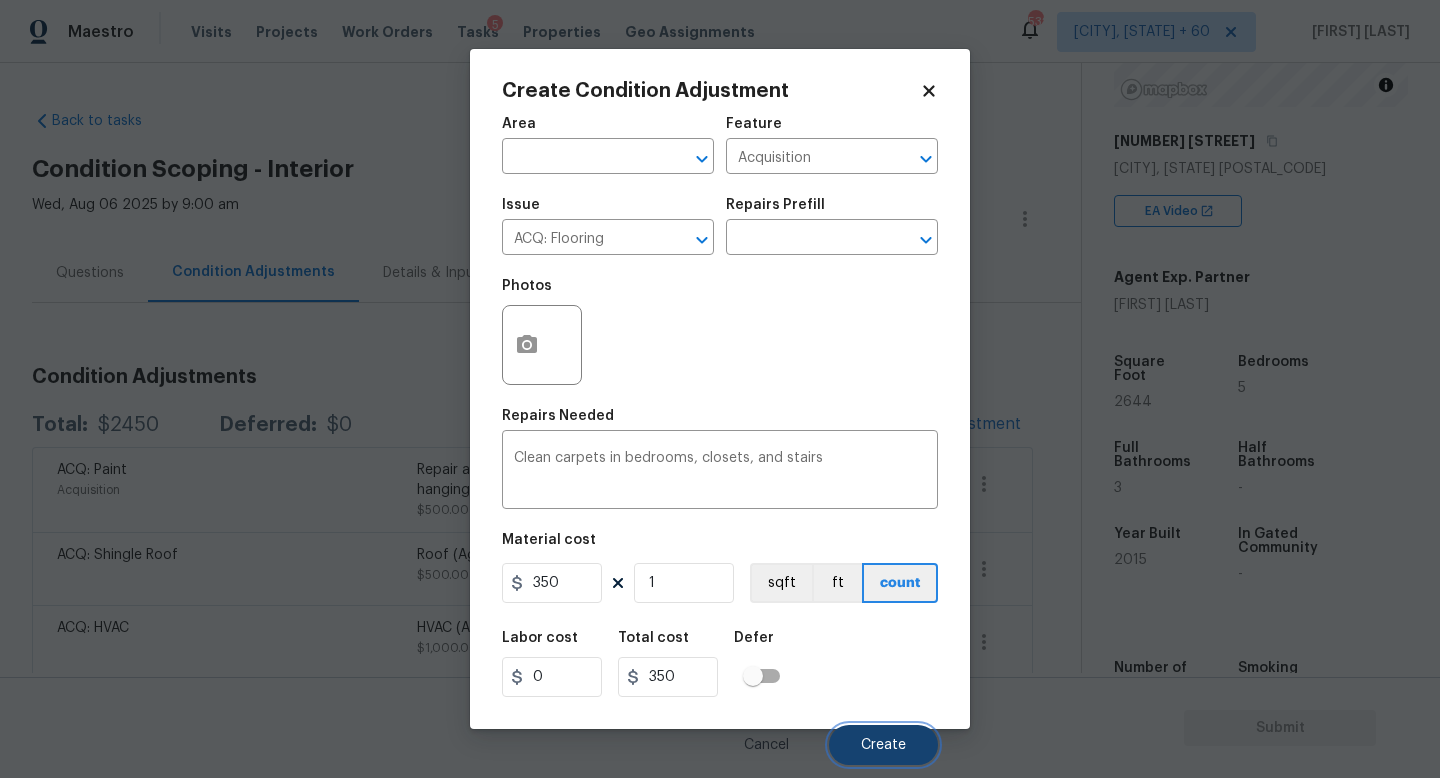 click on "Create" at bounding box center [883, 745] 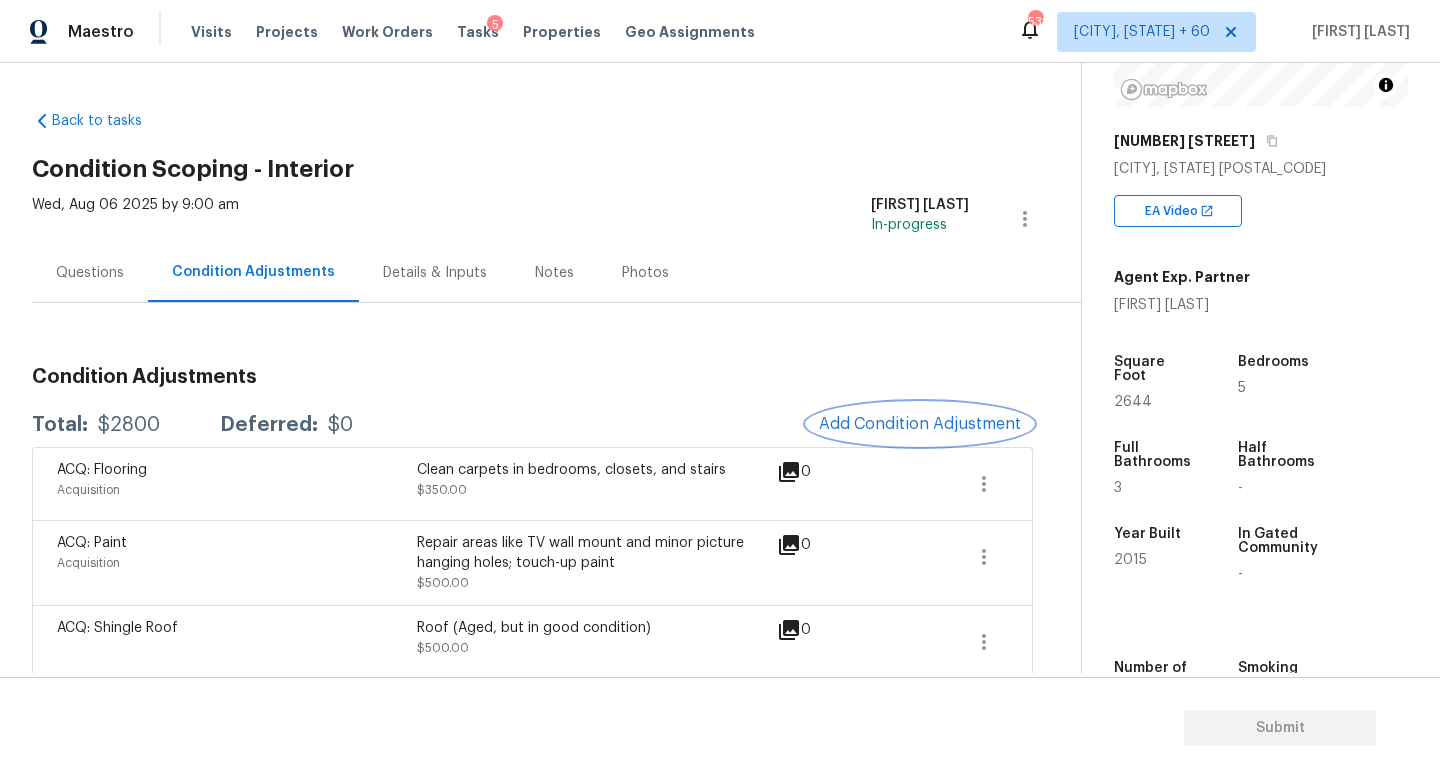 click on "Add Condition Adjustment" at bounding box center (920, 424) 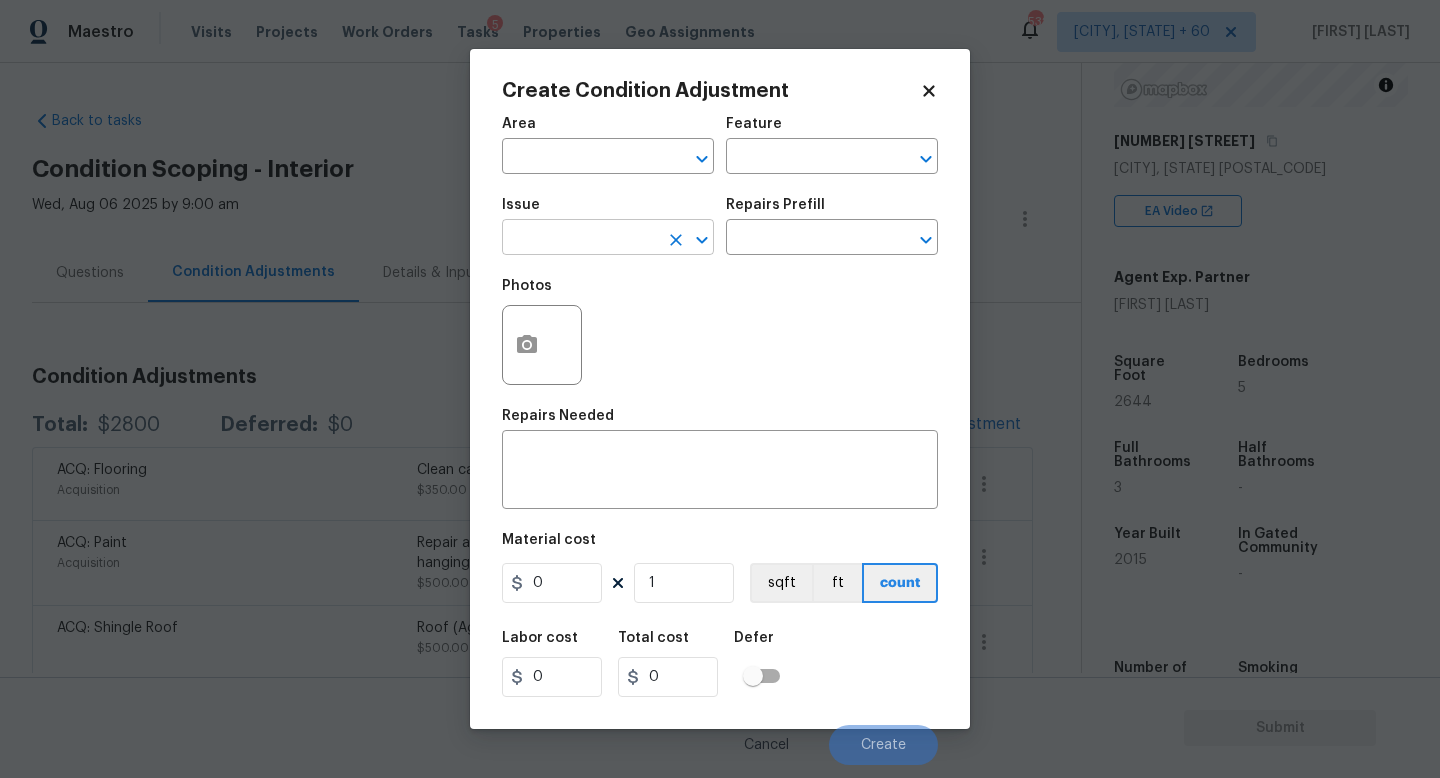 click at bounding box center [580, 239] 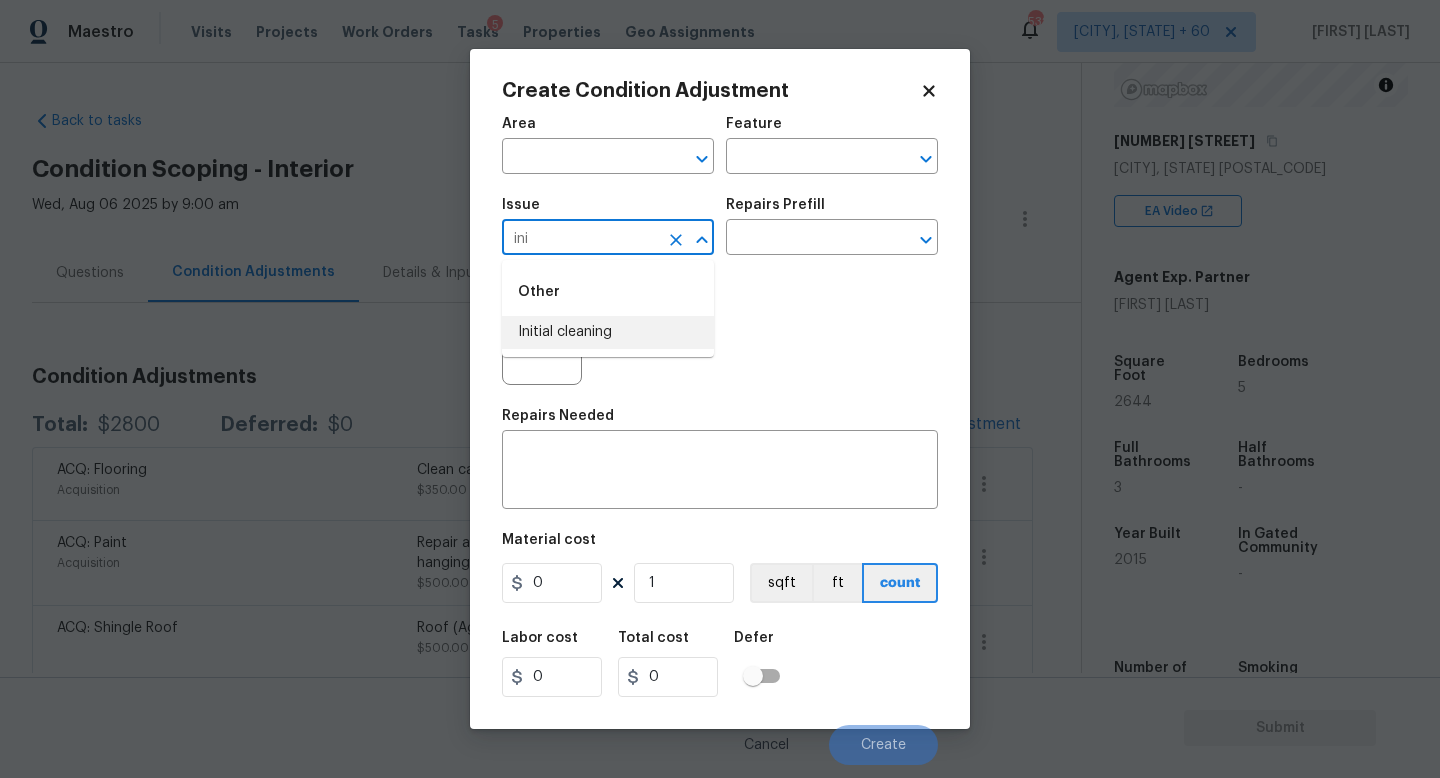 click on "Initial cleaning" at bounding box center (608, 332) 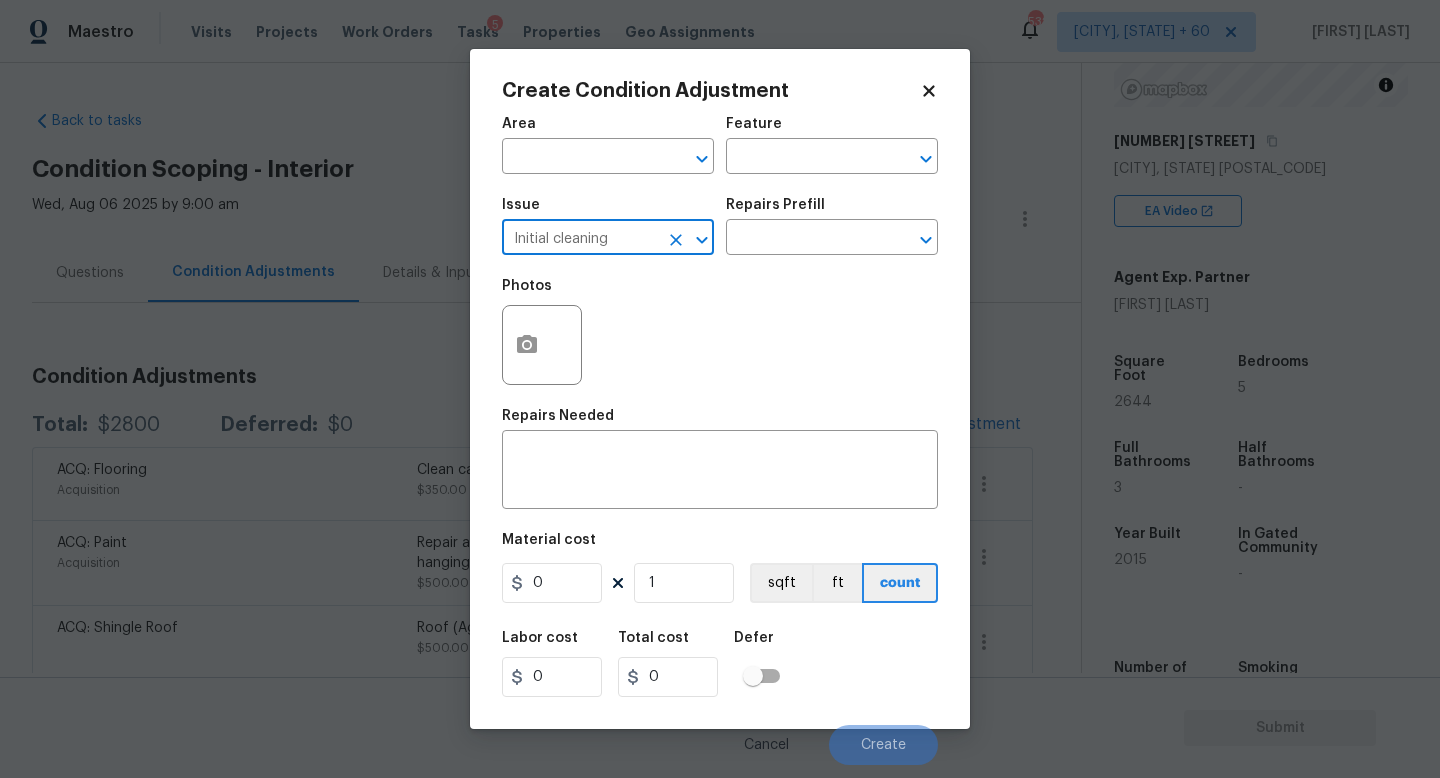 type on "Initial cleaning" 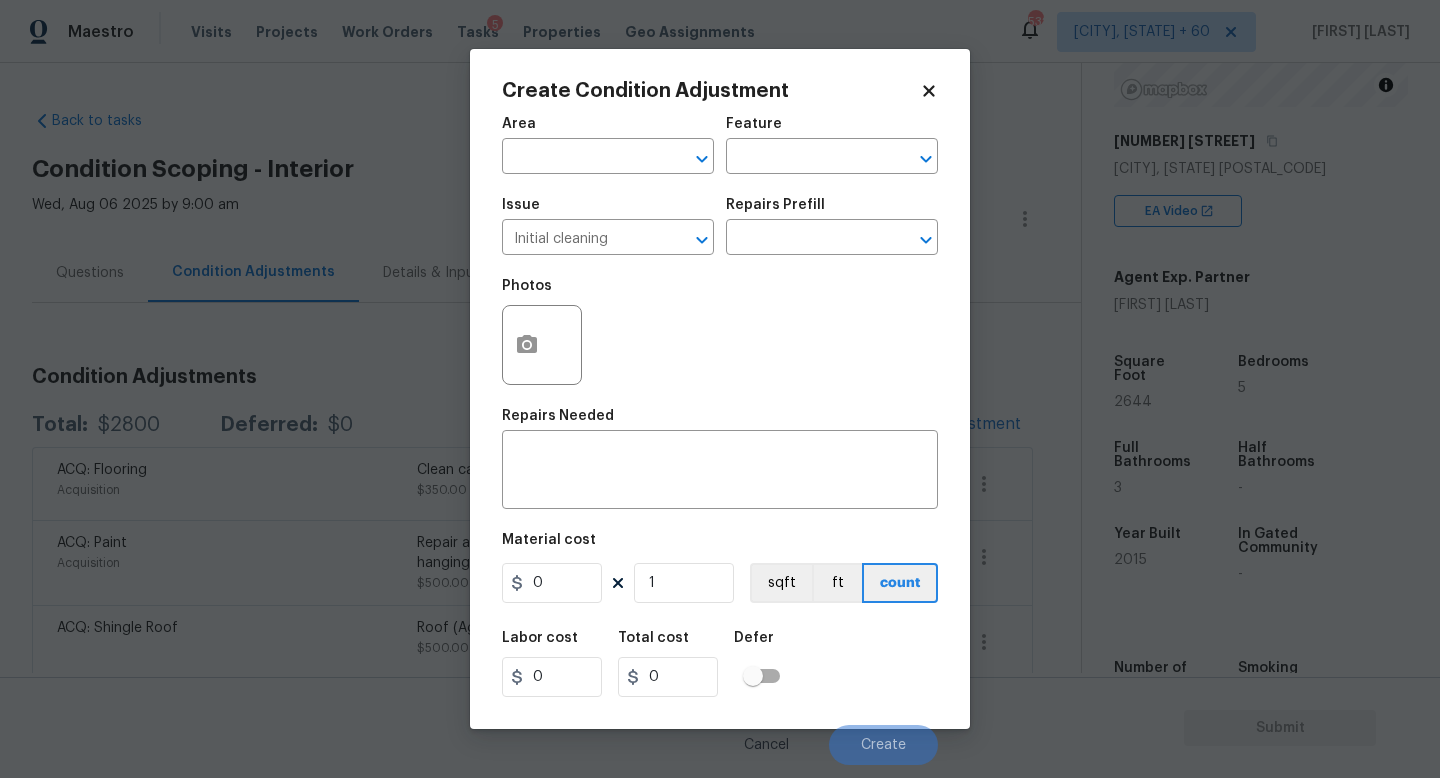 click on "Issue Initial cleaning ​ Repairs Prefill ​" at bounding box center (720, 226) 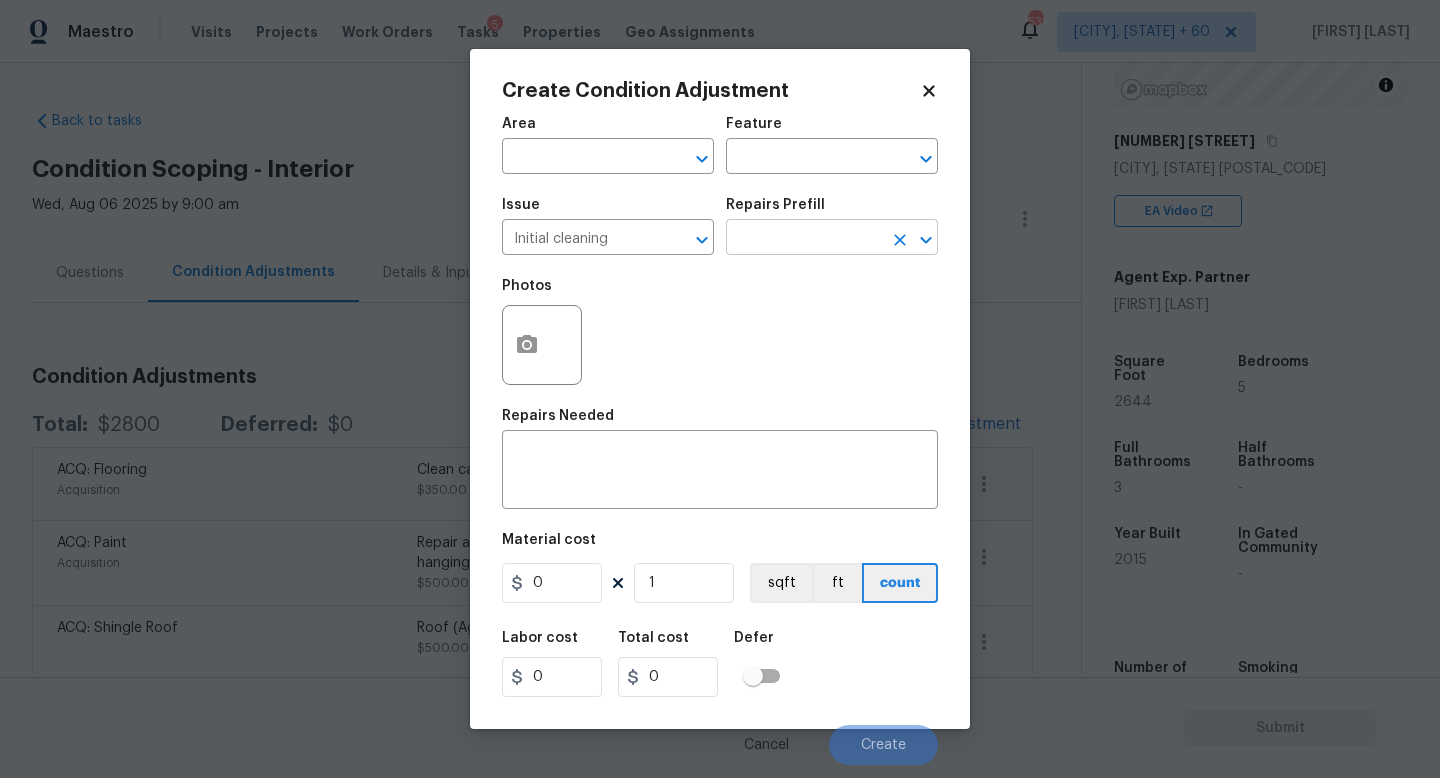click at bounding box center [804, 239] 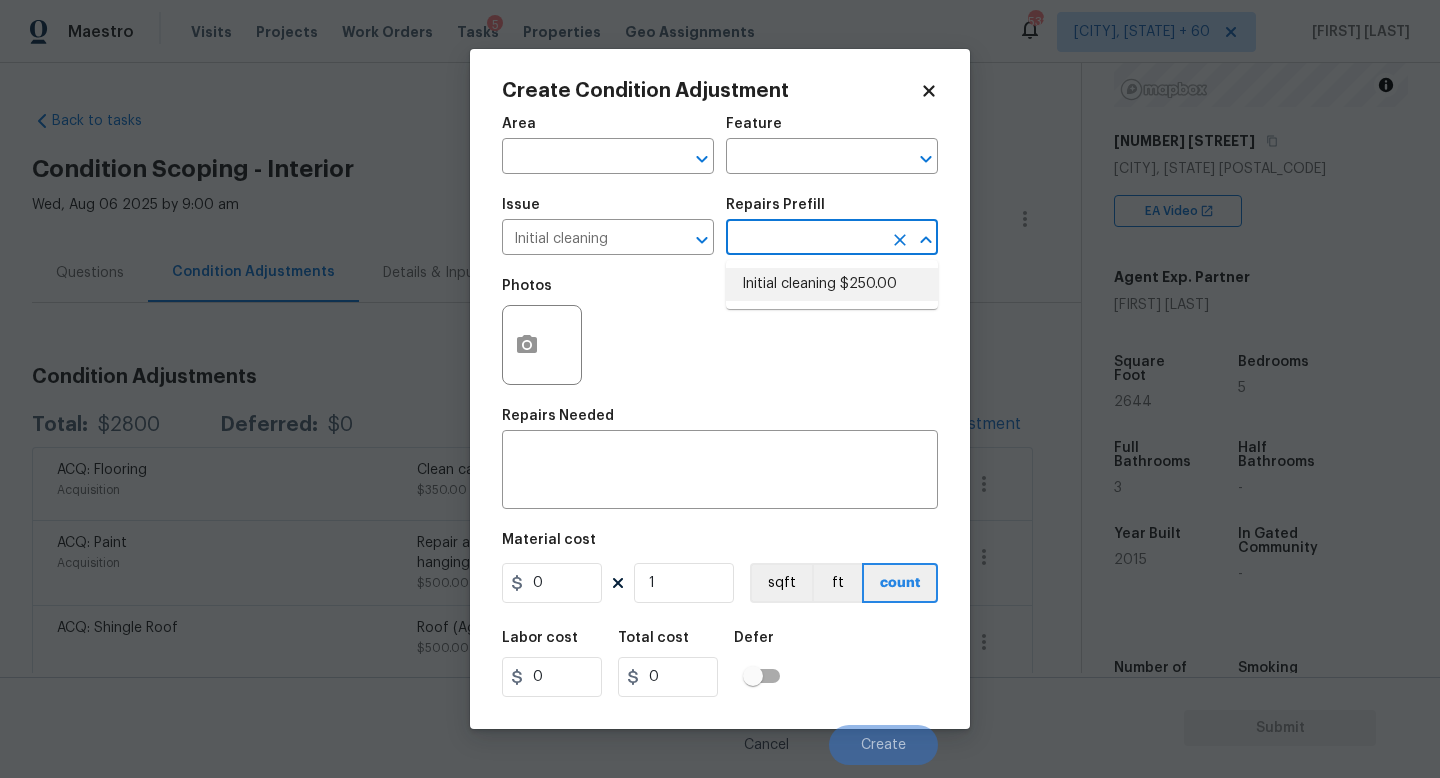 click on "Initial cleaning $250.00" at bounding box center [832, 284] 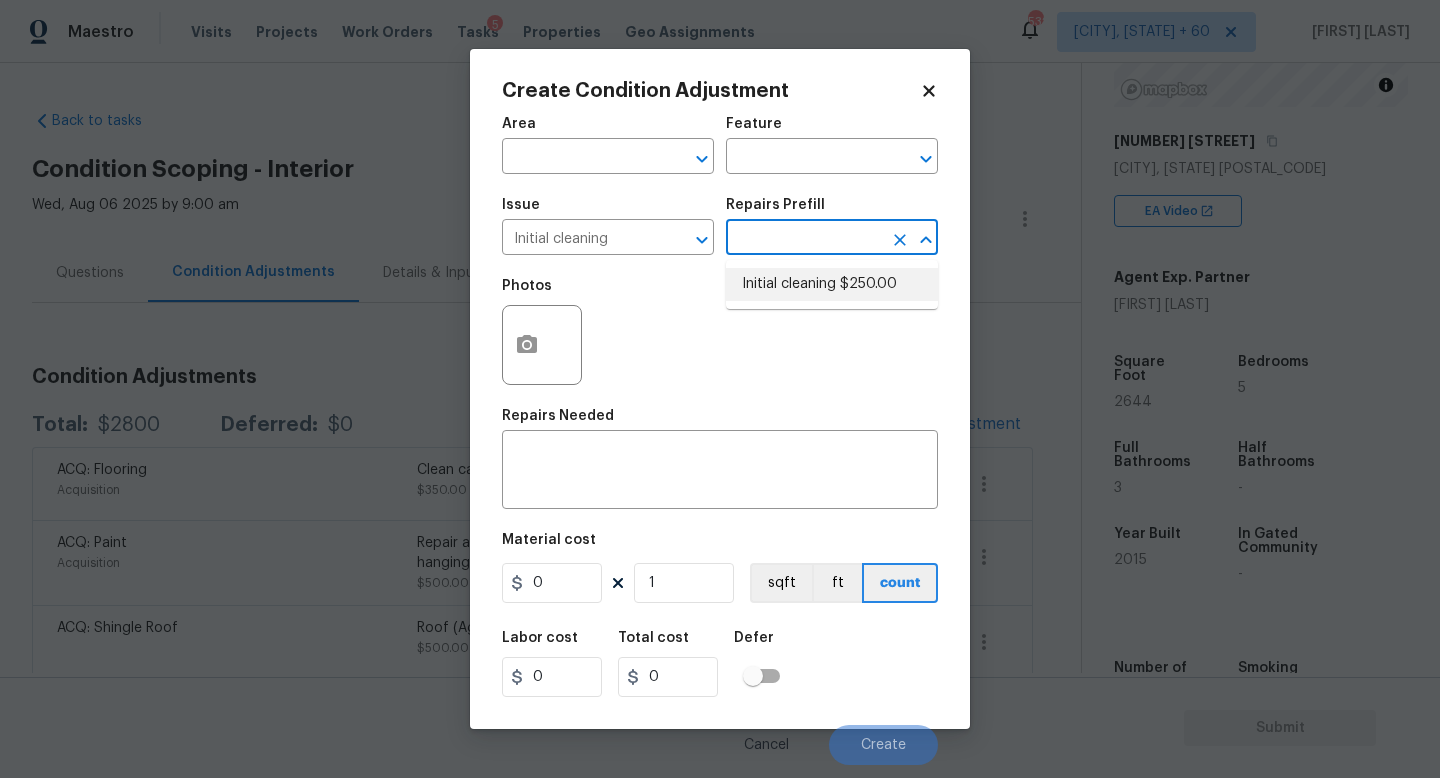 type on "Home Readiness Packages" 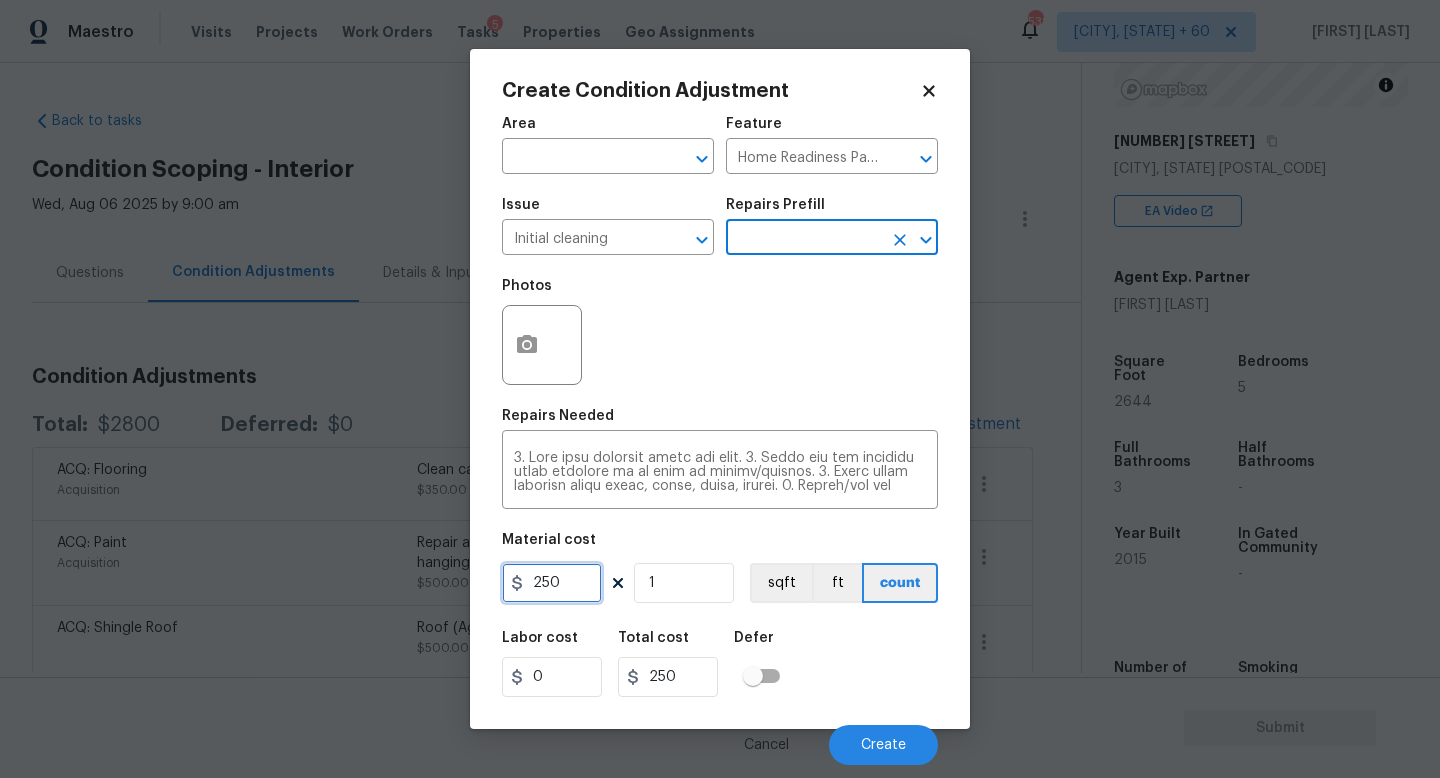 drag, startPoint x: 567, startPoint y: 583, endPoint x: 0, endPoint y: 606, distance: 567.4663 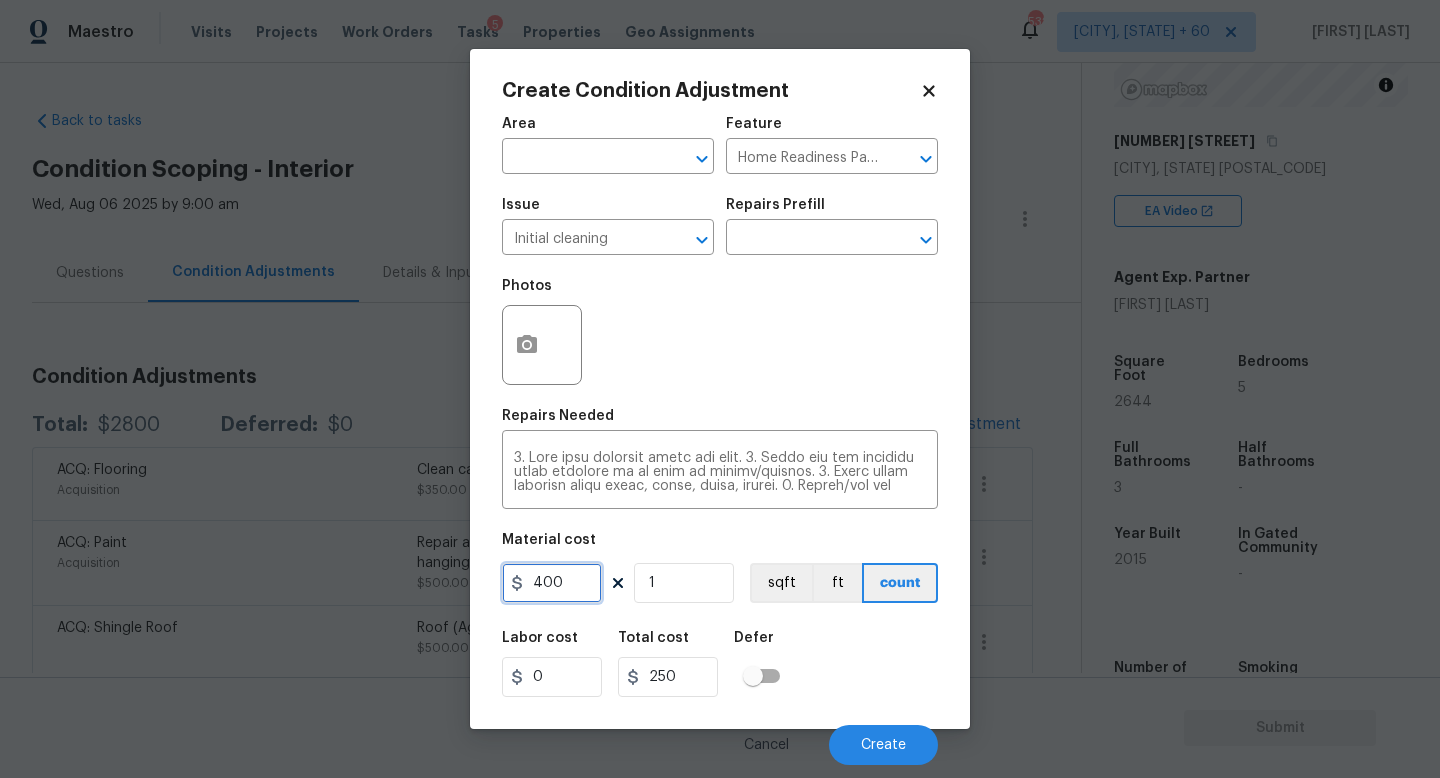 type on "400" 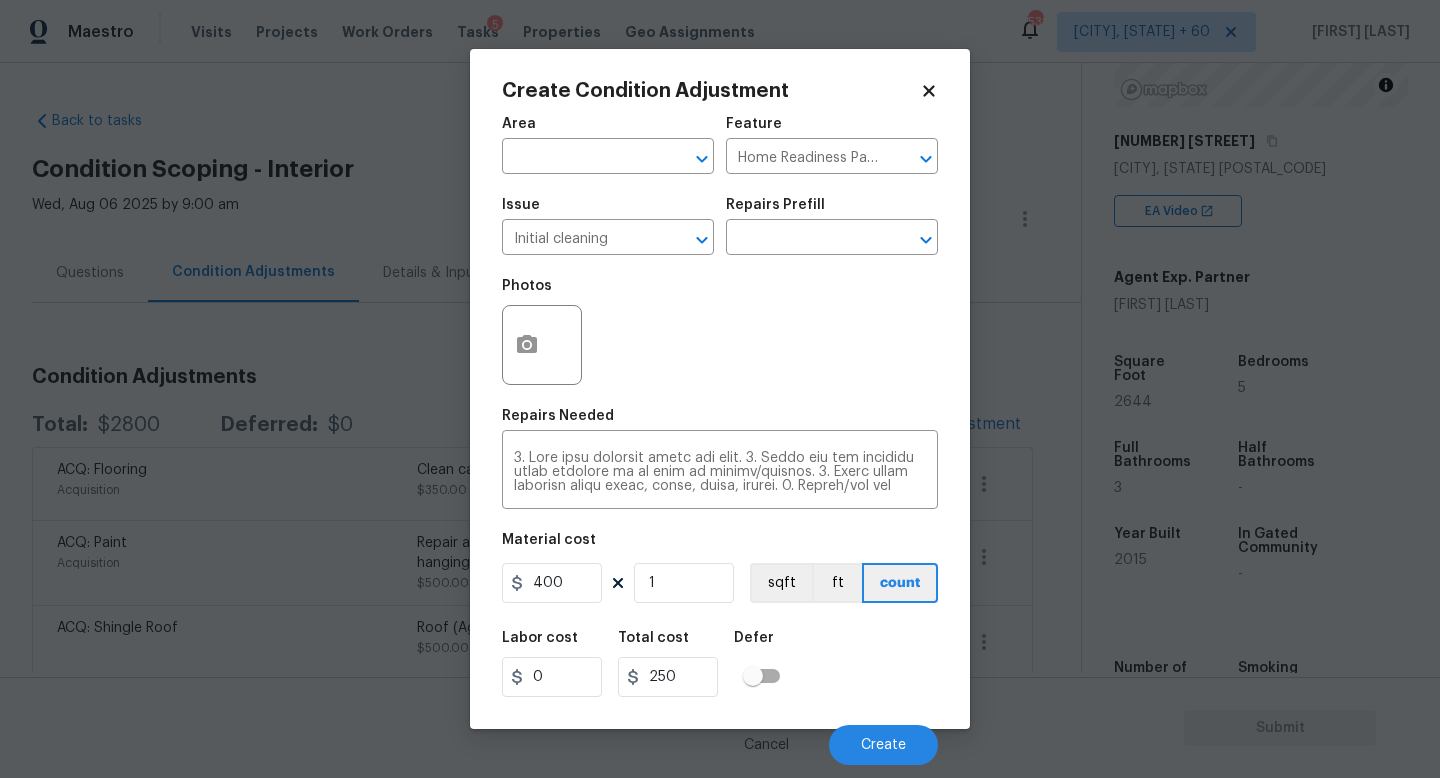 type on "400" 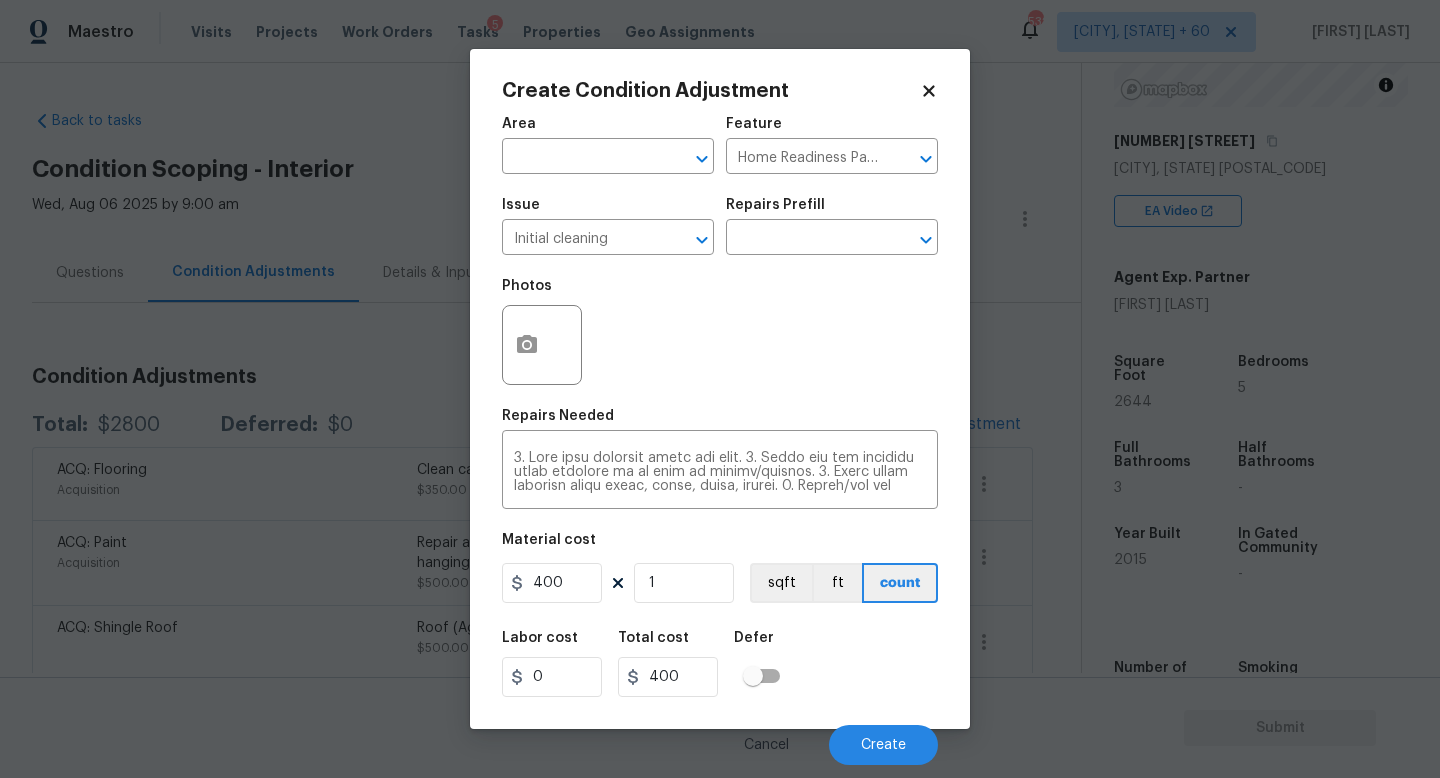 click on "Labor cost 0 Total cost 400 Defer" at bounding box center [720, 664] 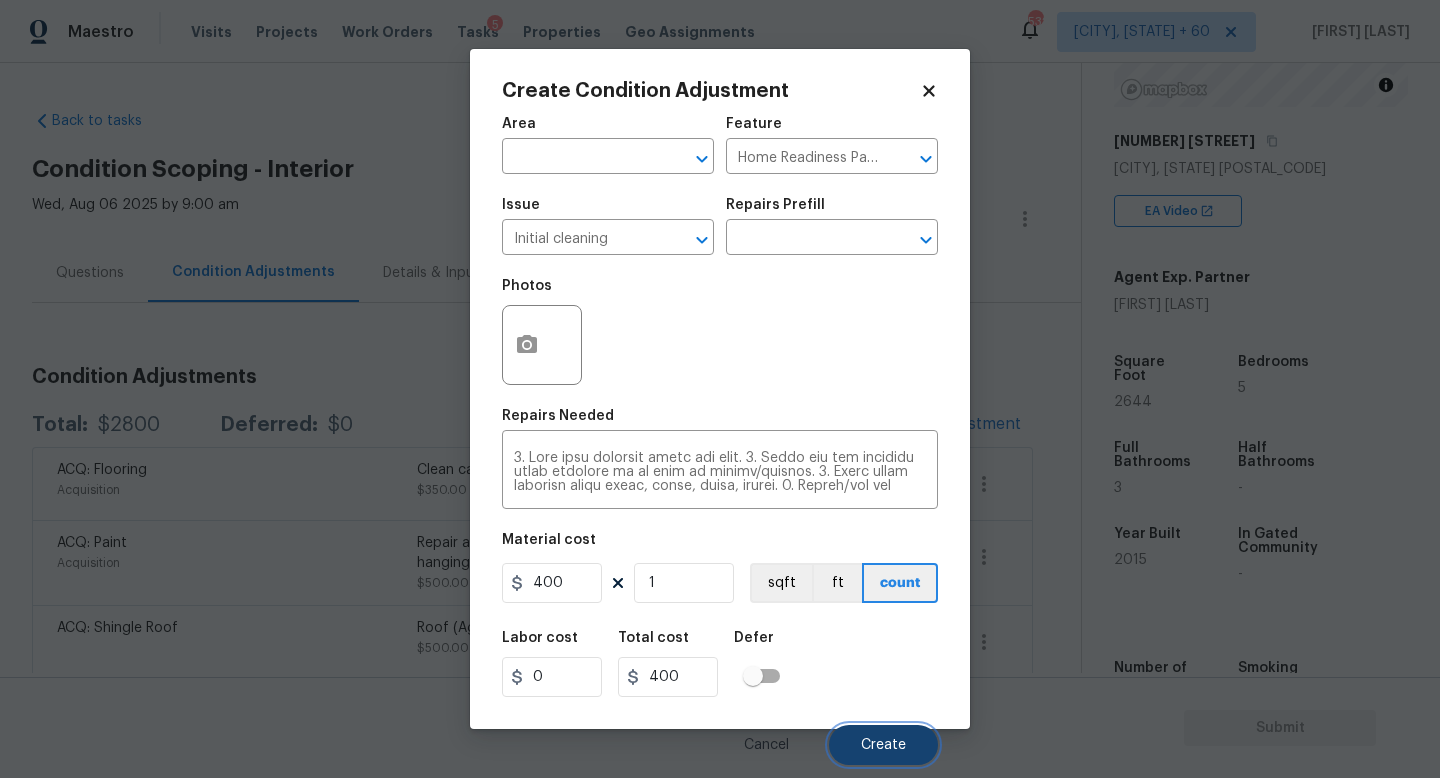 click on "Create" at bounding box center (883, 745) 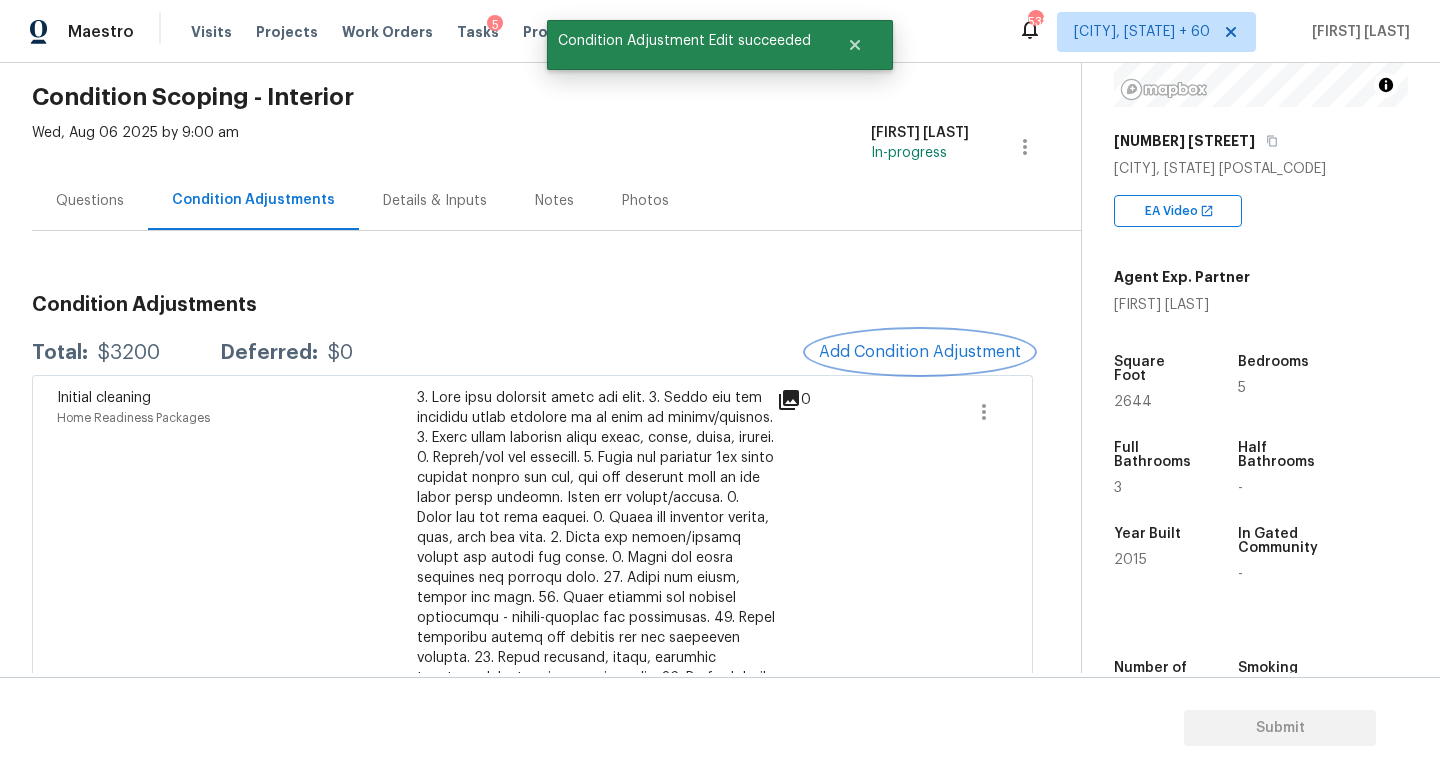 scroll, scrollTop: 0, scrollLeft: 0, axis: both 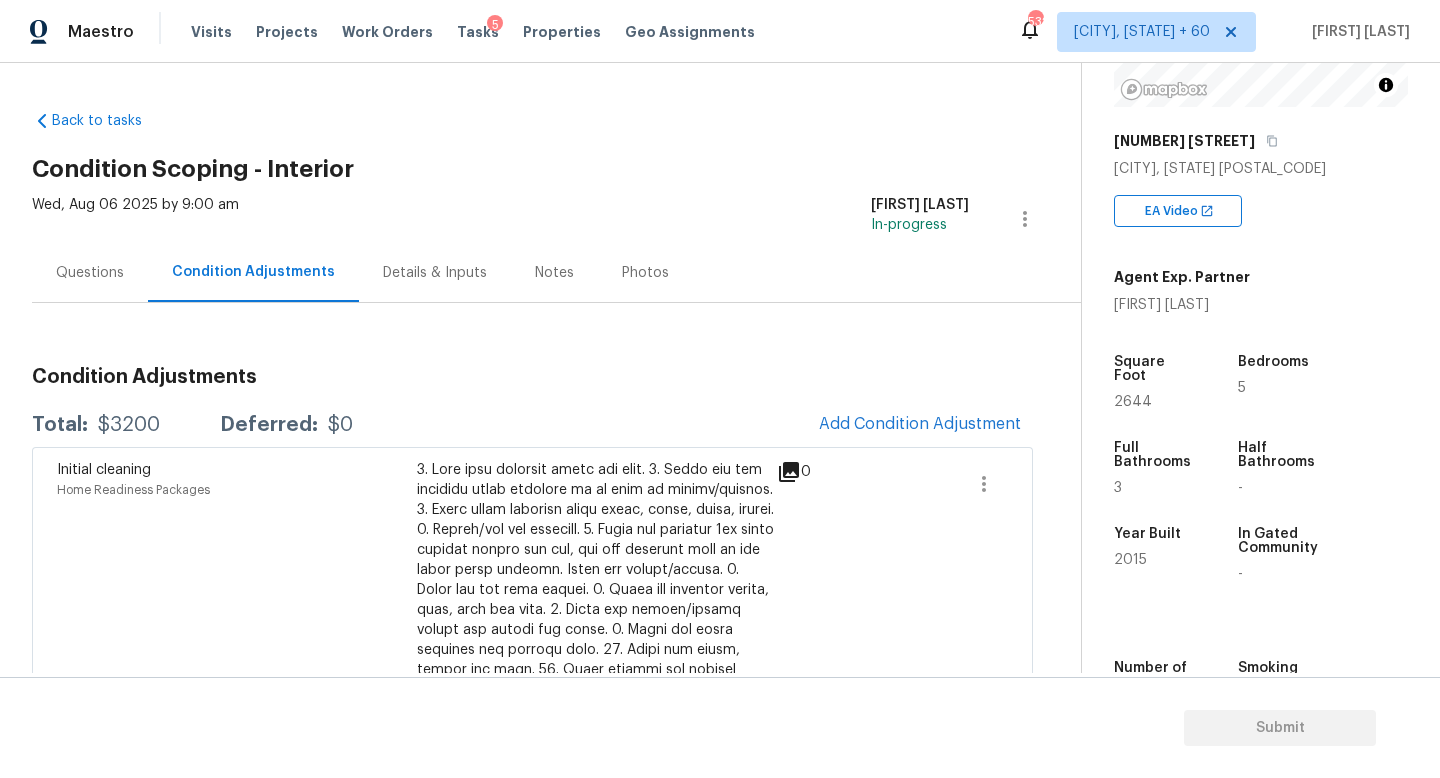 click on "Total:  $3200 Deferred:  $0 Add Condition Adjustment" at bounding box center (532, 425) 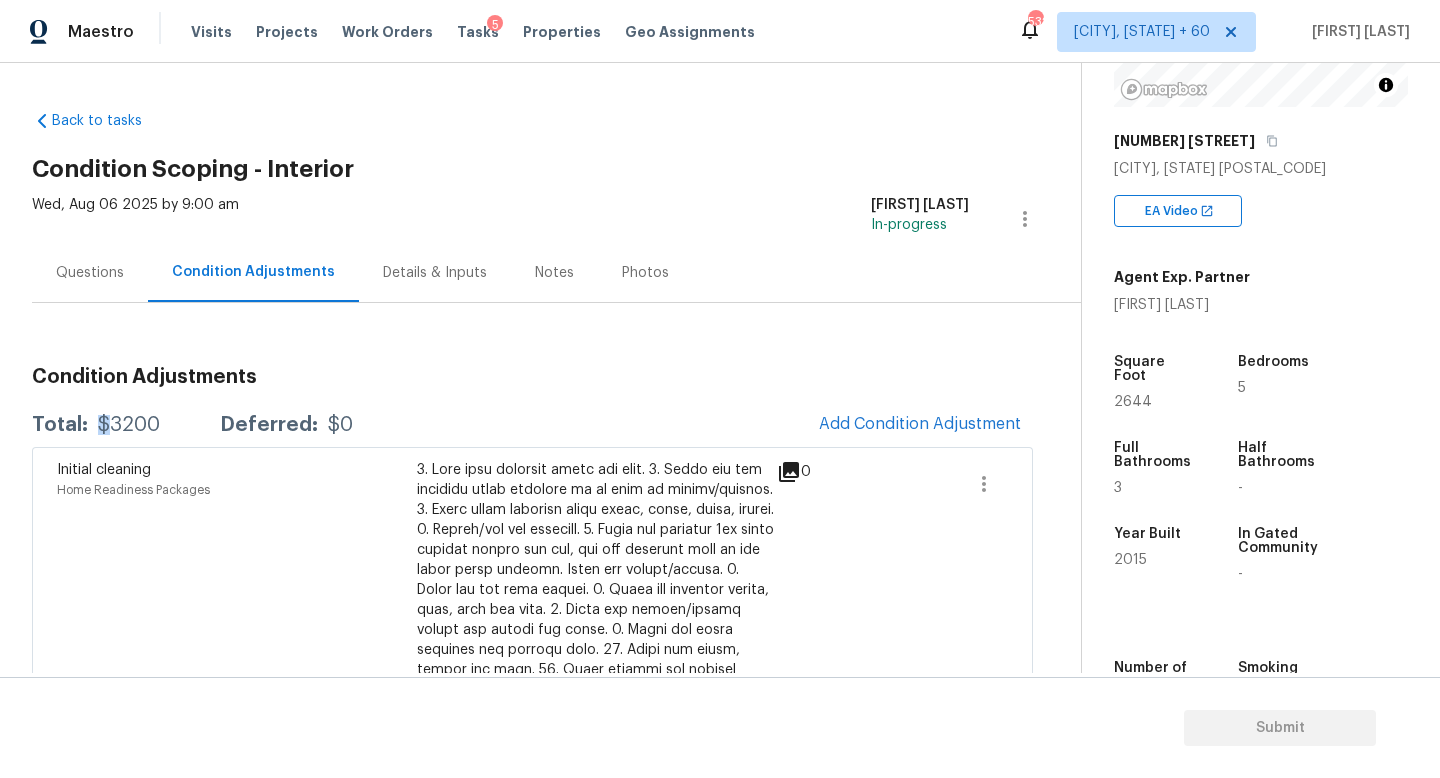 click on "Total:  $3200 Deferred:  $0 Add Condition Adjustment" at bounding box center [532, 425] 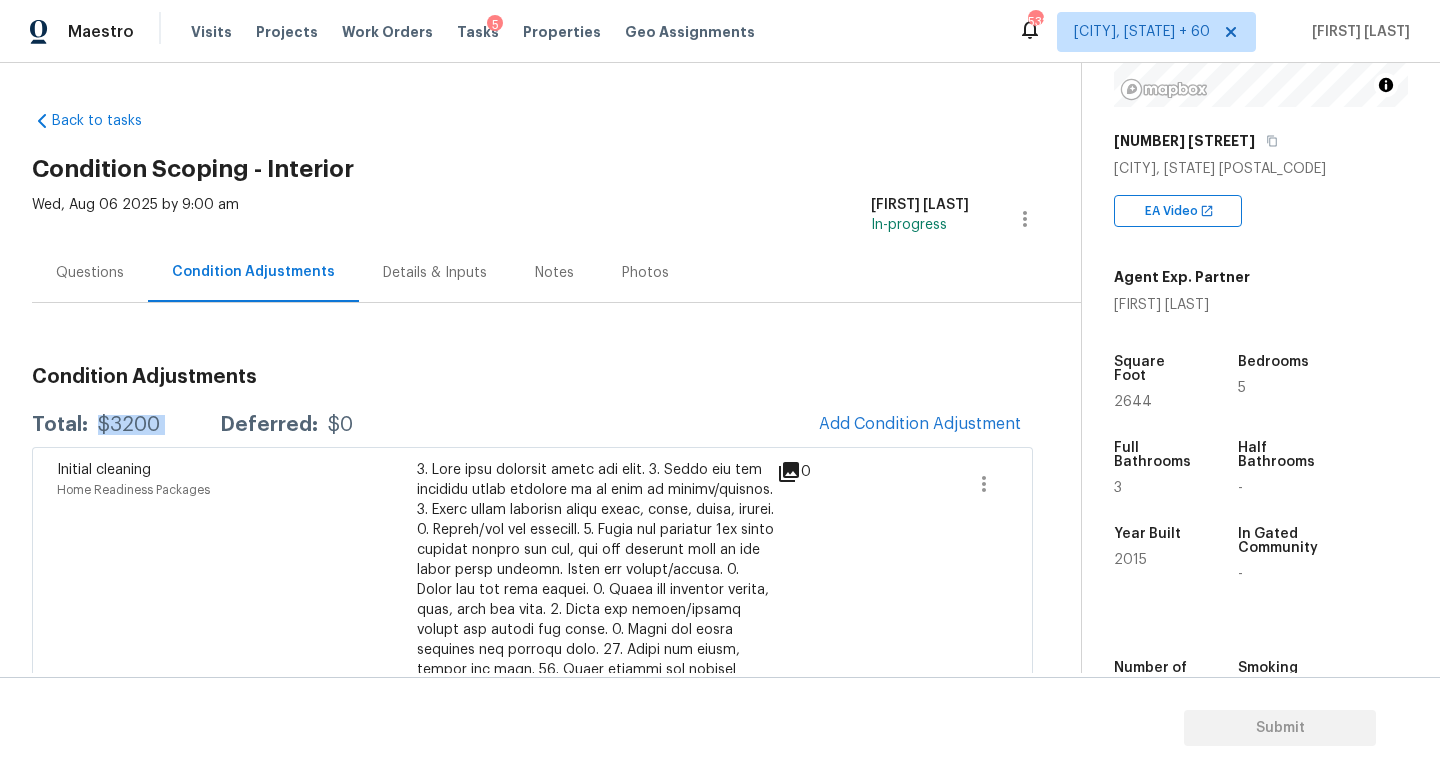 copy on "$3200" 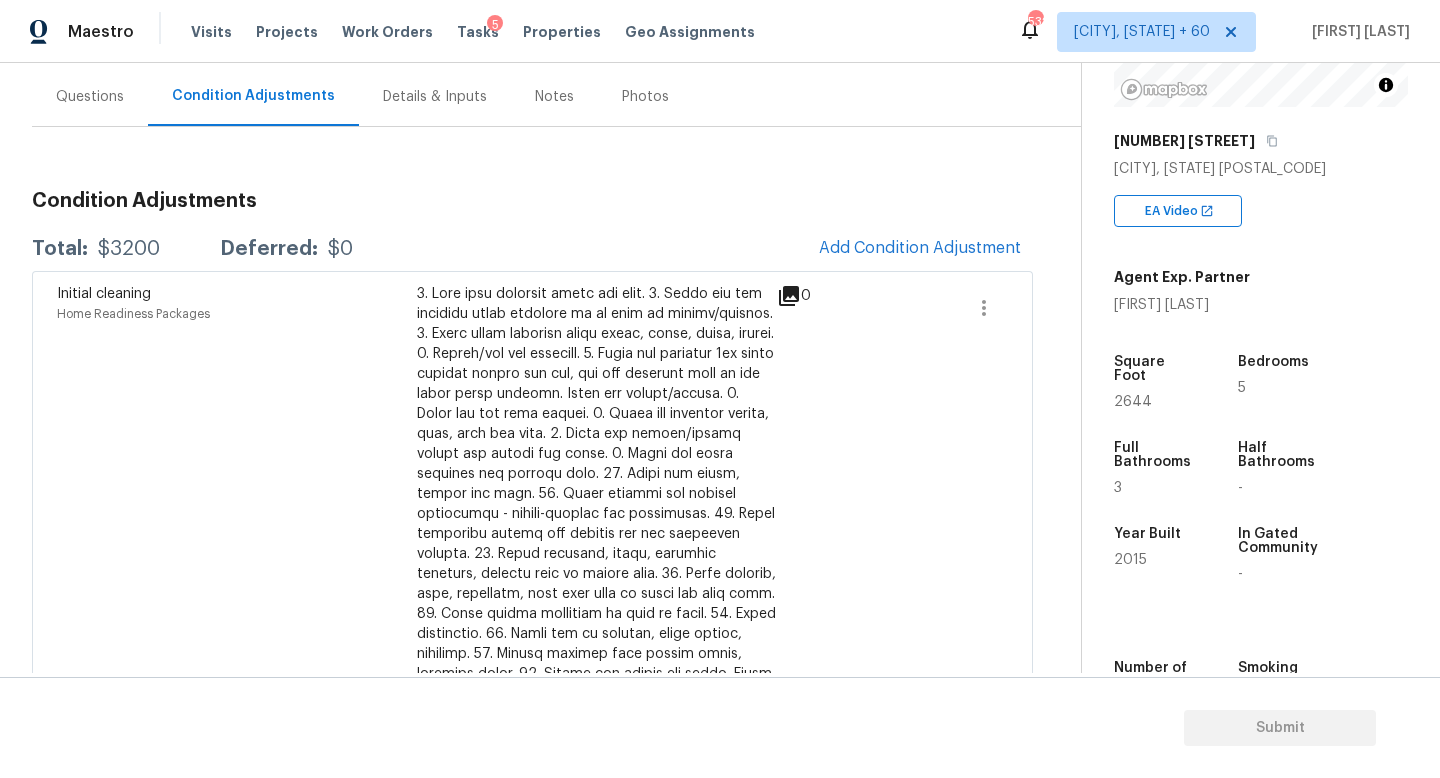 scroll, scrollTop: 171, scrollLeft: 0, axis: vertical 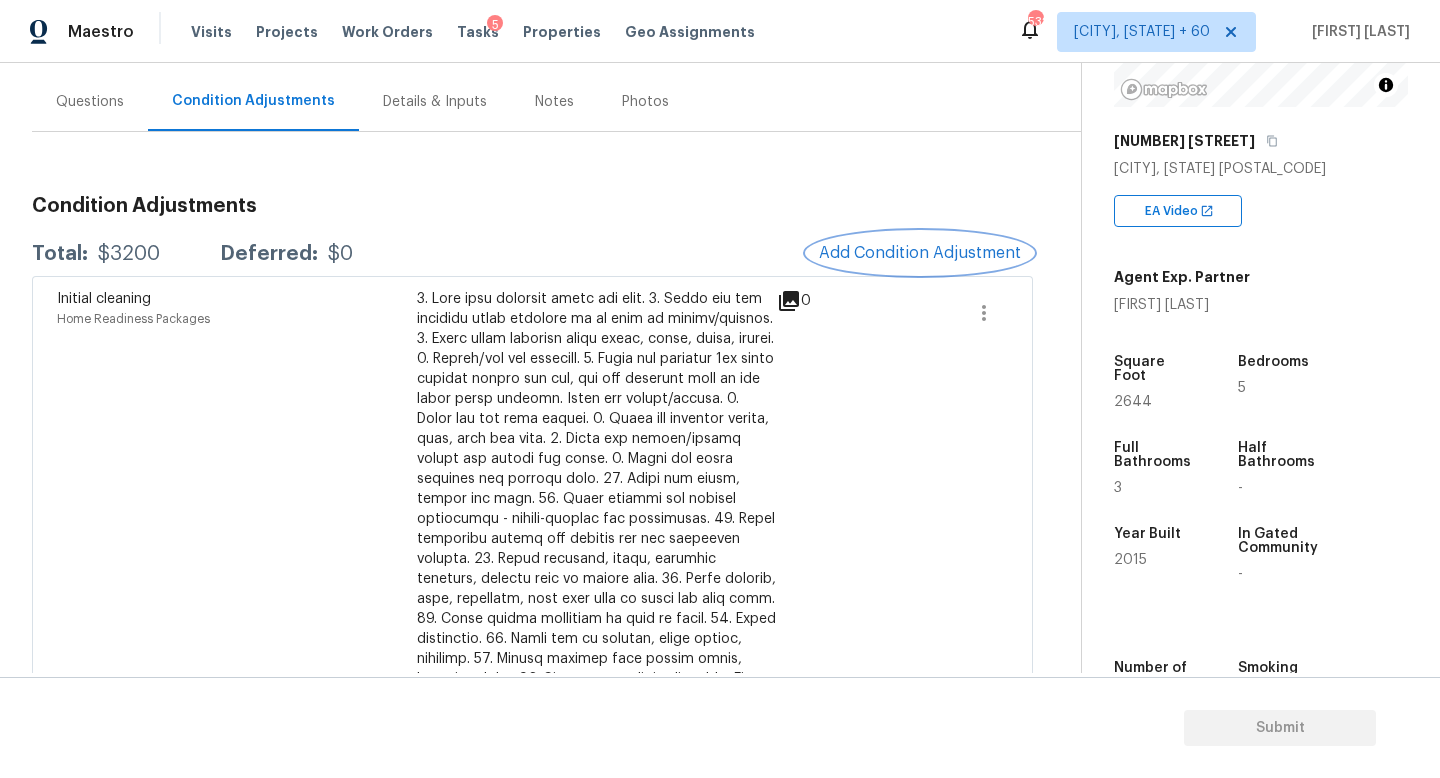 click on "Add Condition Adjustment" at bounding box center [920, 253] 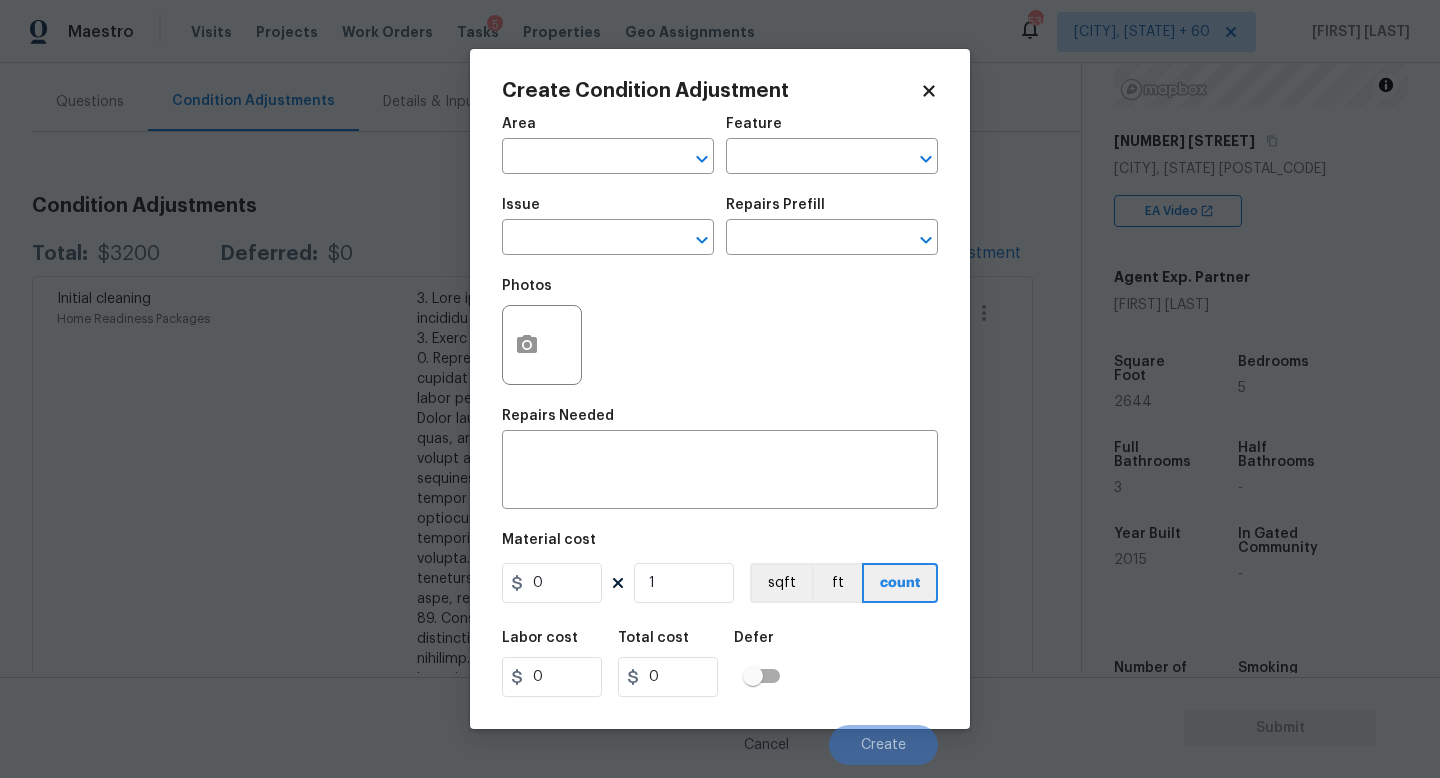 click on "Issue" at bounding box center [608, 211] 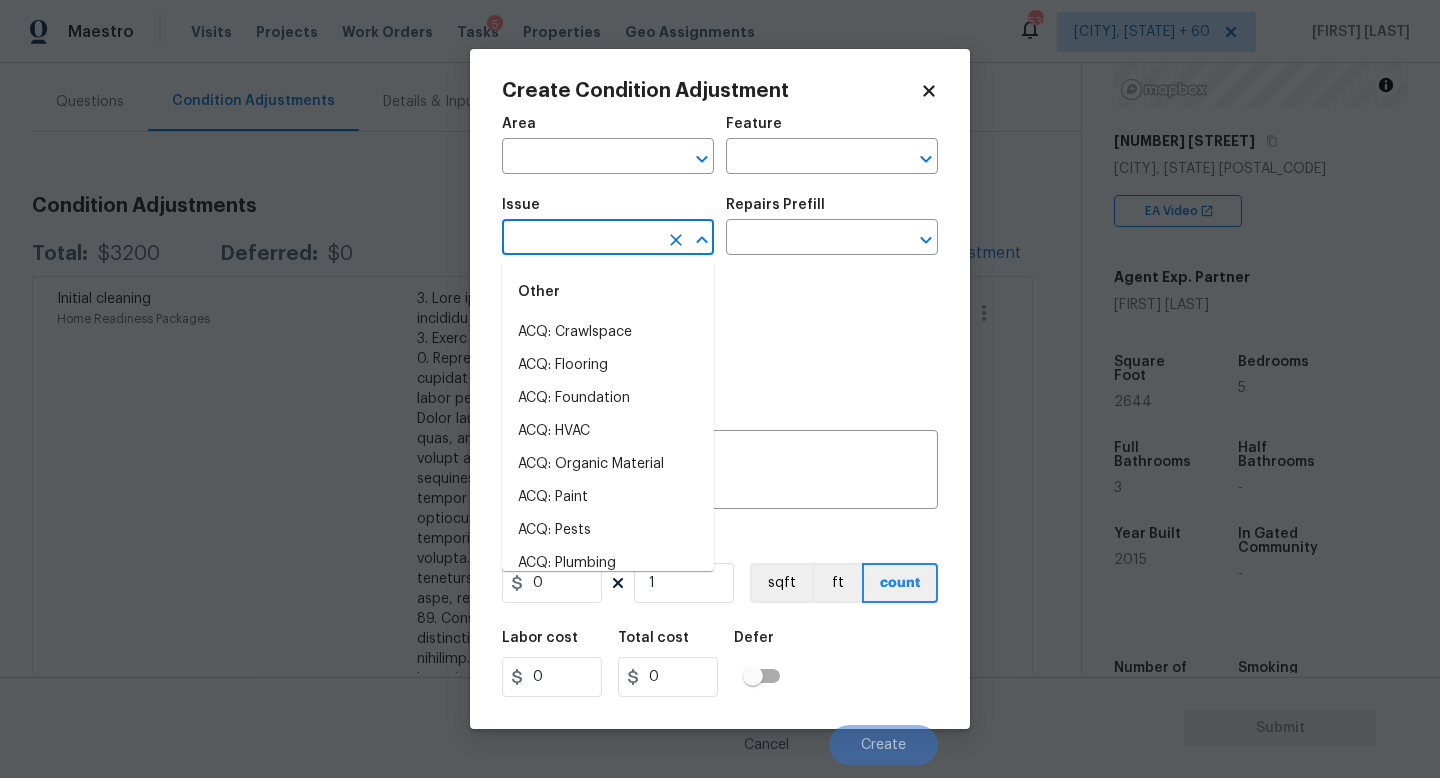 click at bounding box center (580, 239) 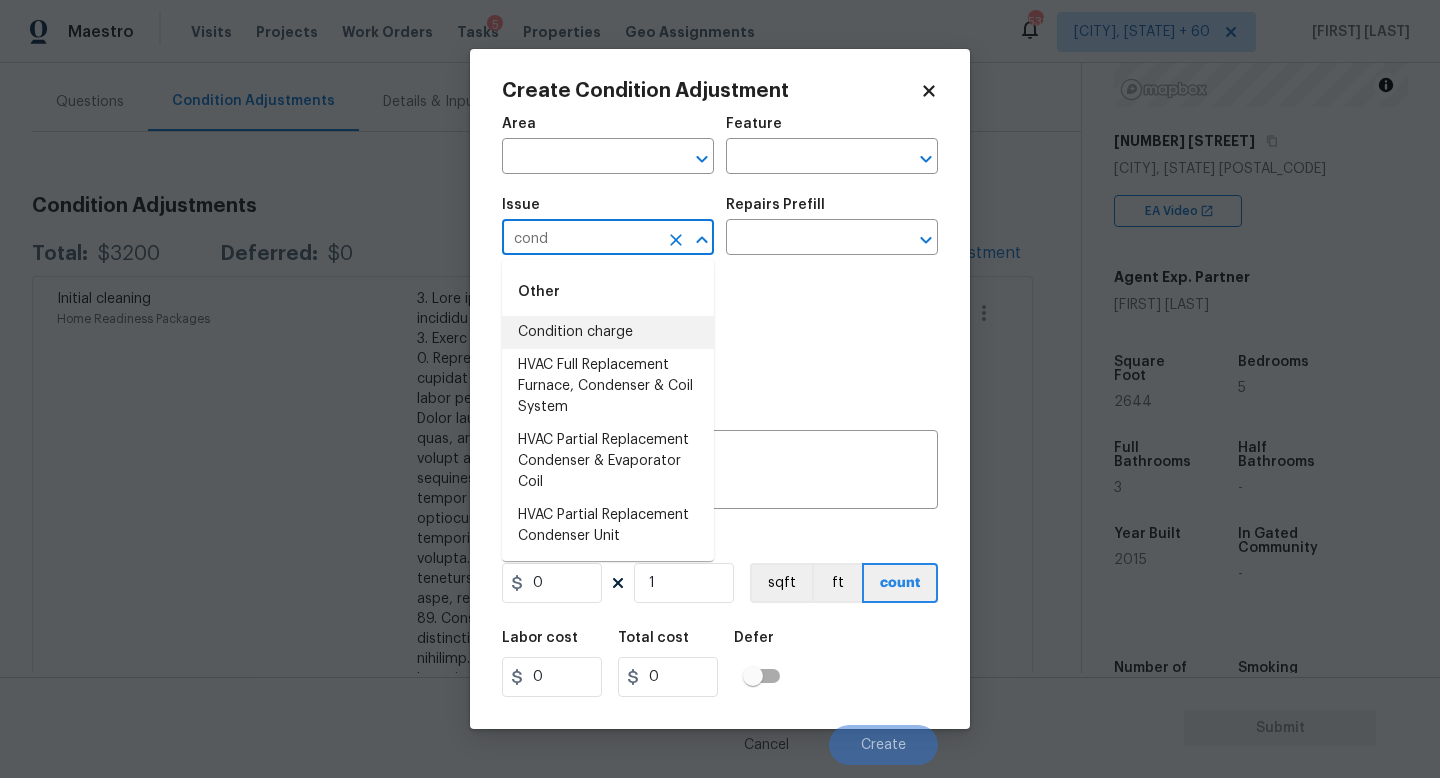 click on "Condition charge" at bounding box center (608, 332) 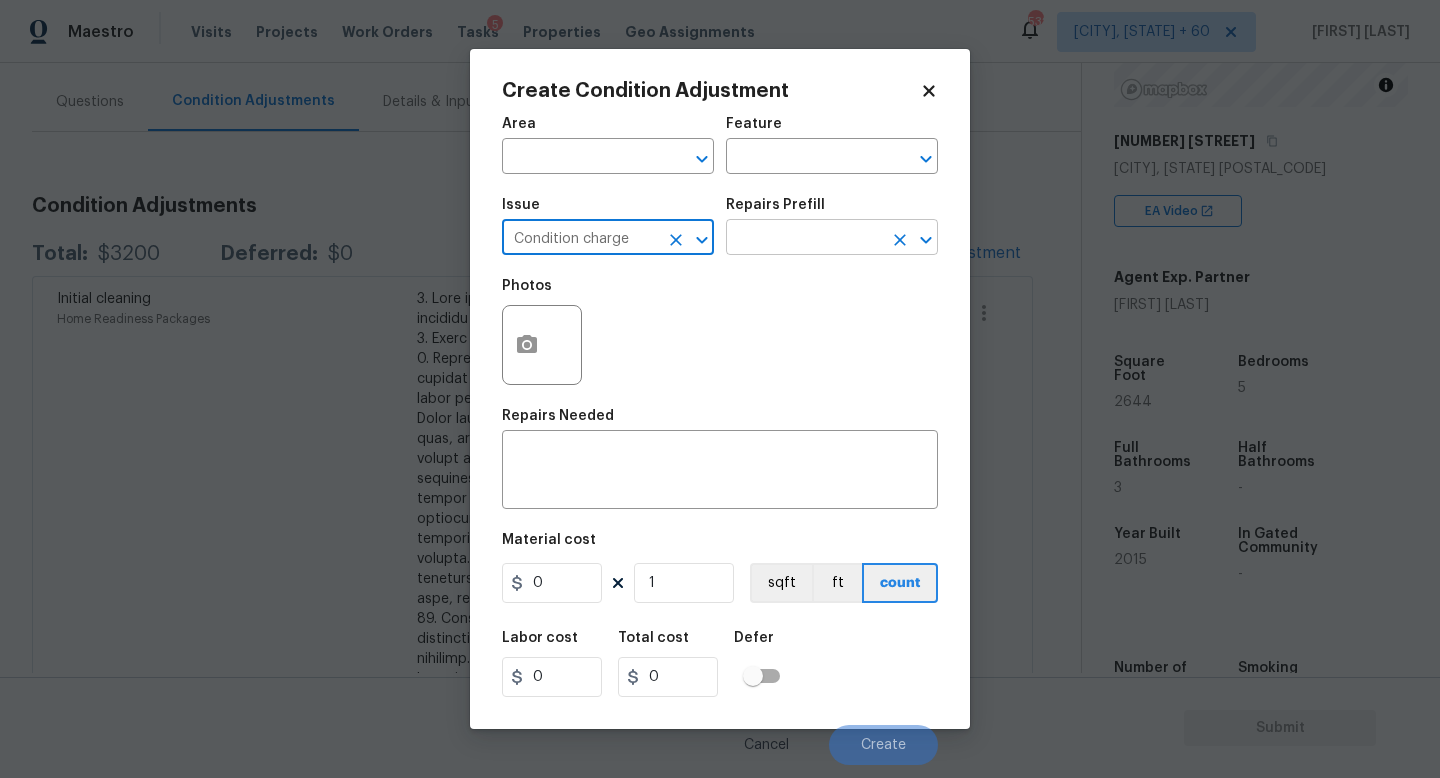 type on "Condition charge" 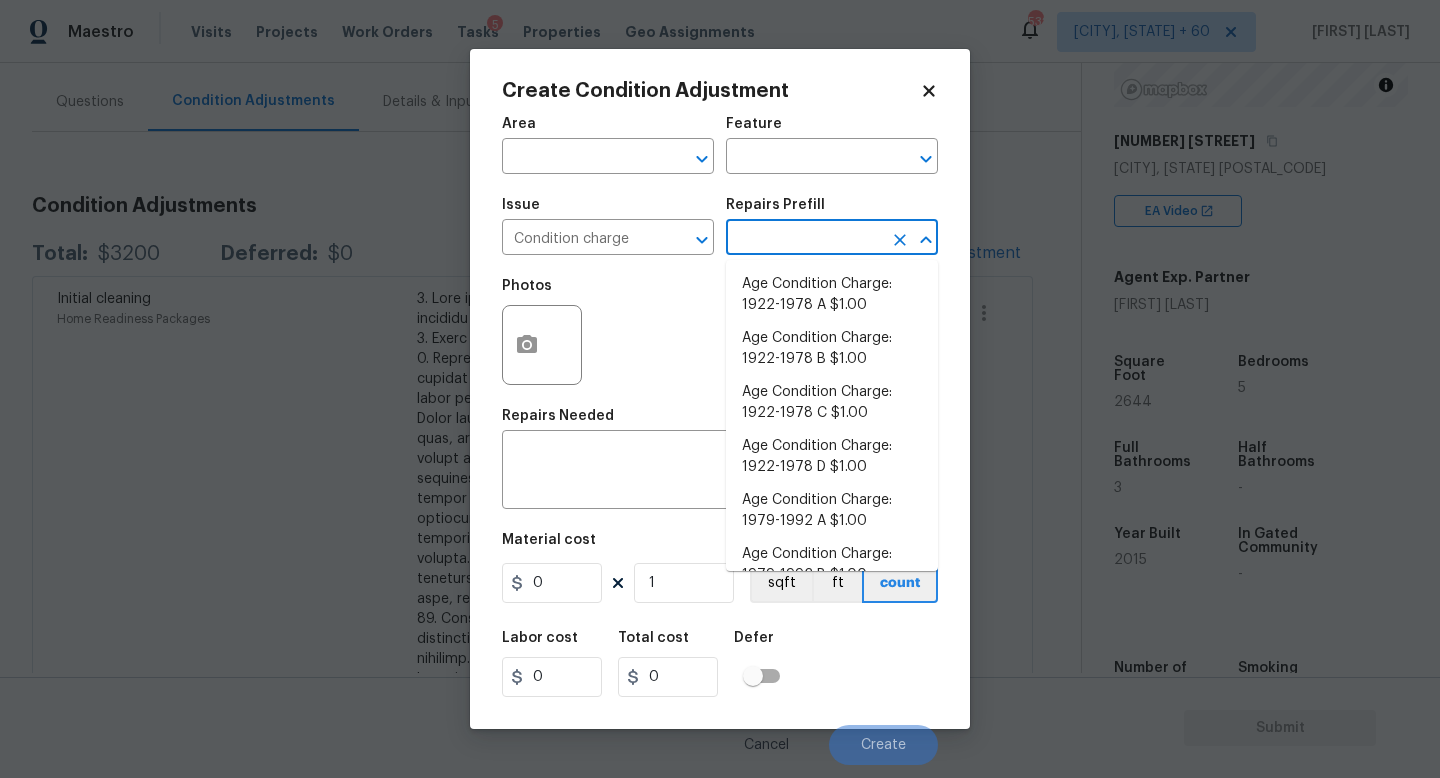 click at bounding box center (804, 239) 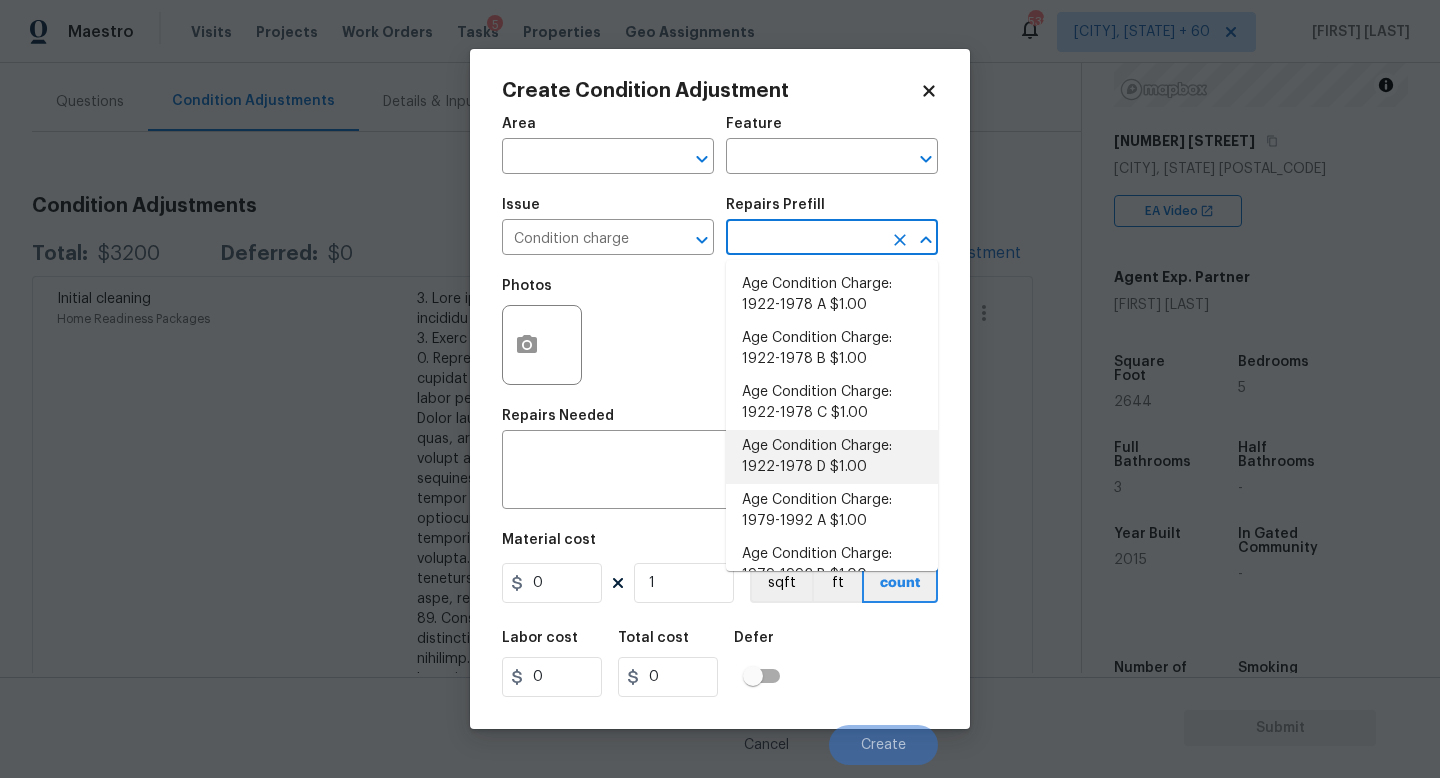 scroll, scrollTop: 656, scrollLeft: 0, axis: vertical 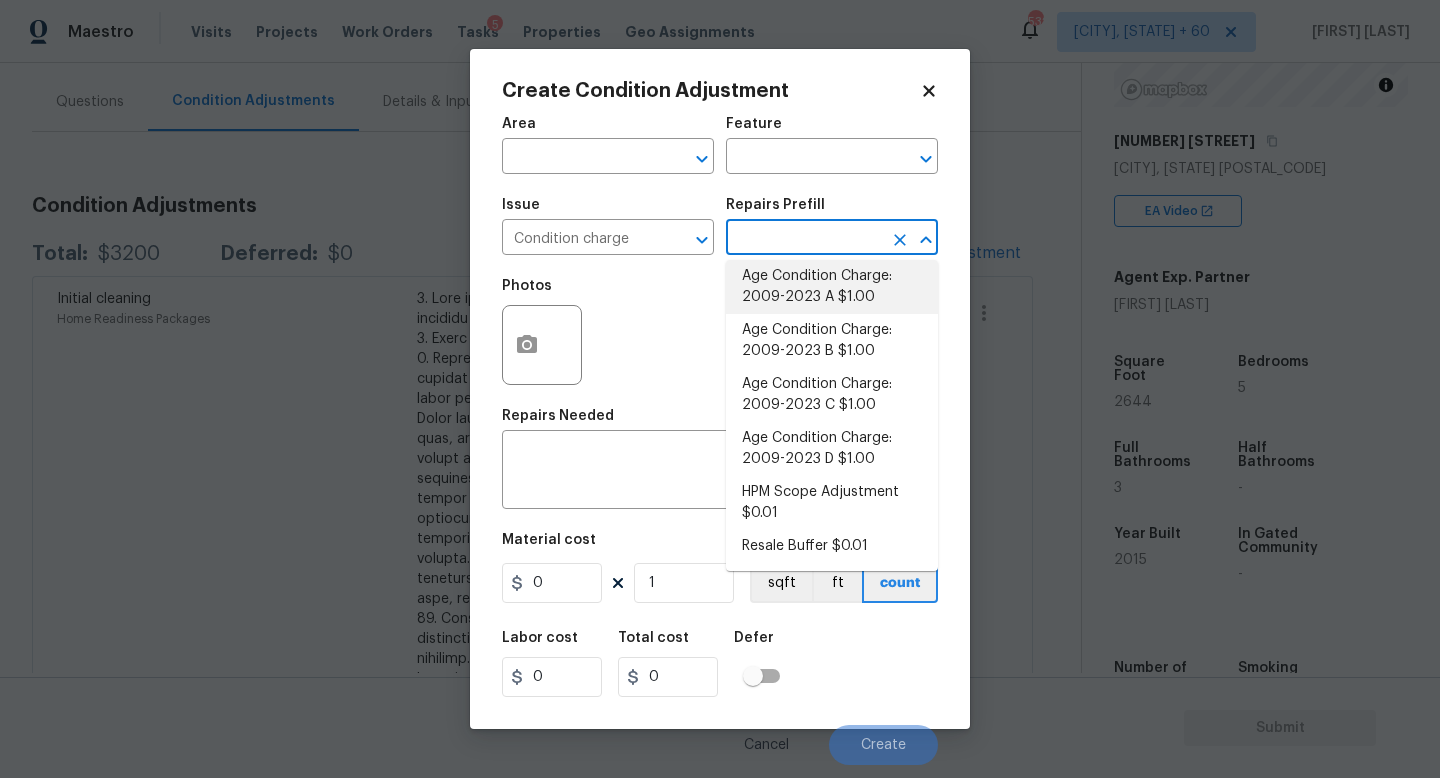 click on "Age Condition Charge: 2009-2023 A	 $1.00" at bounding box center [832, 287] 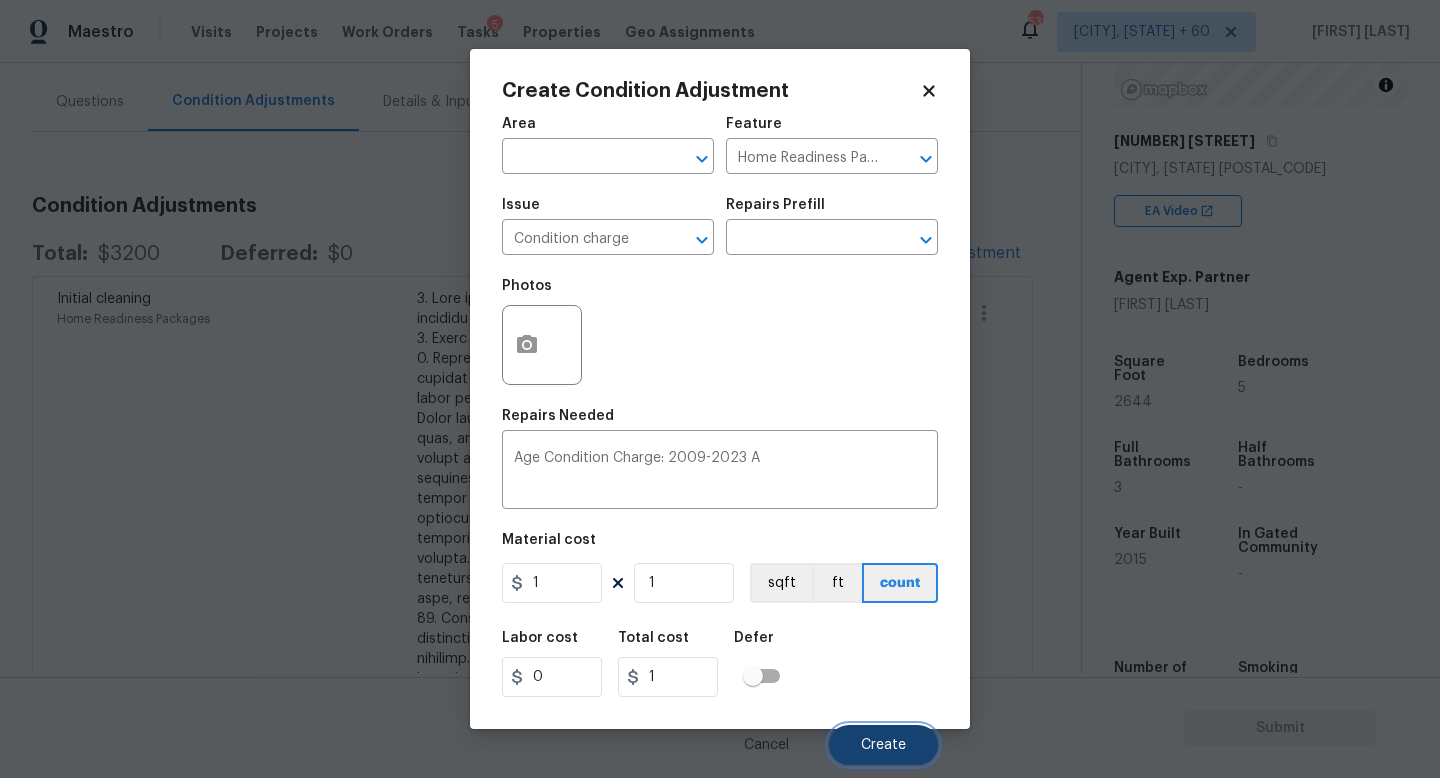 click on "Create" at bounding box center (883, 745) 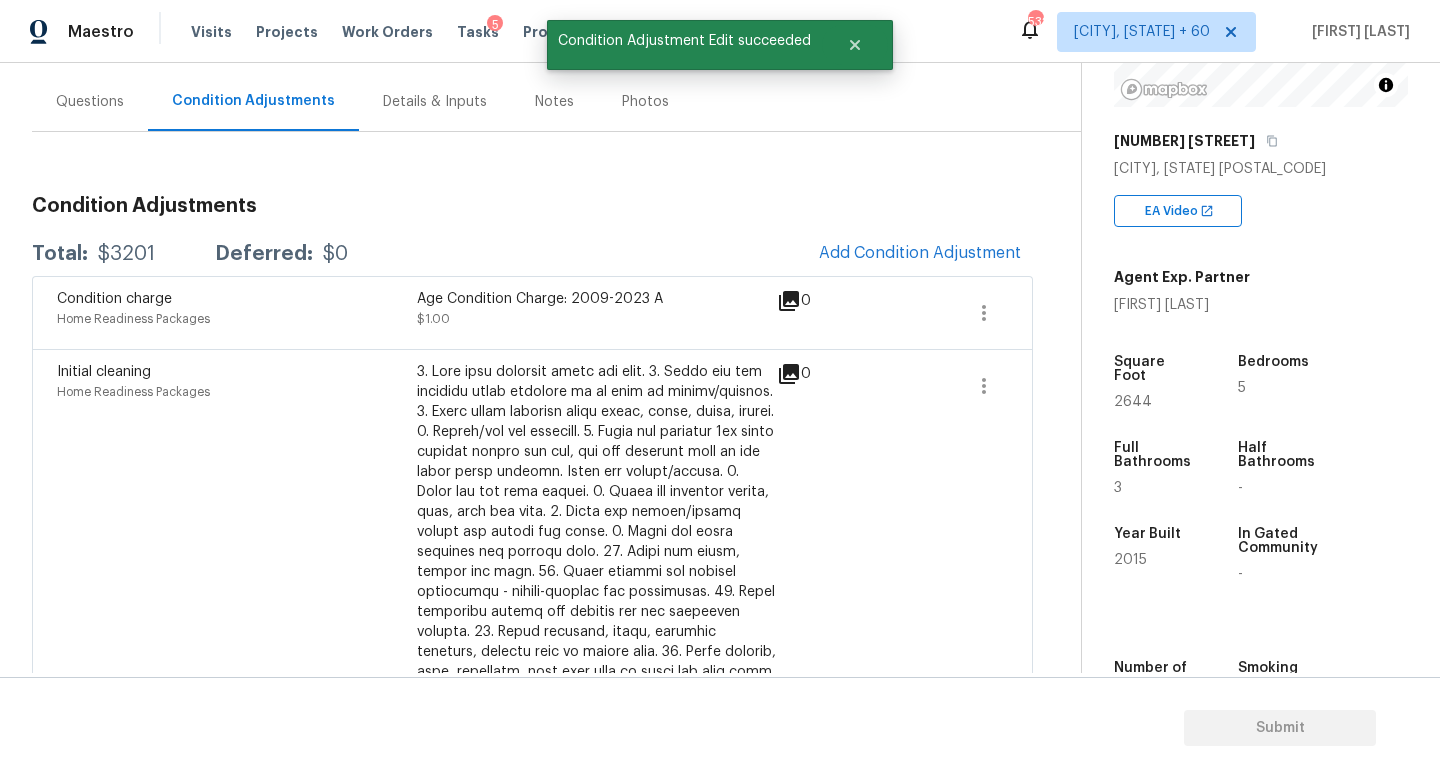 click on "$3201" at bounding box center [126, 254] 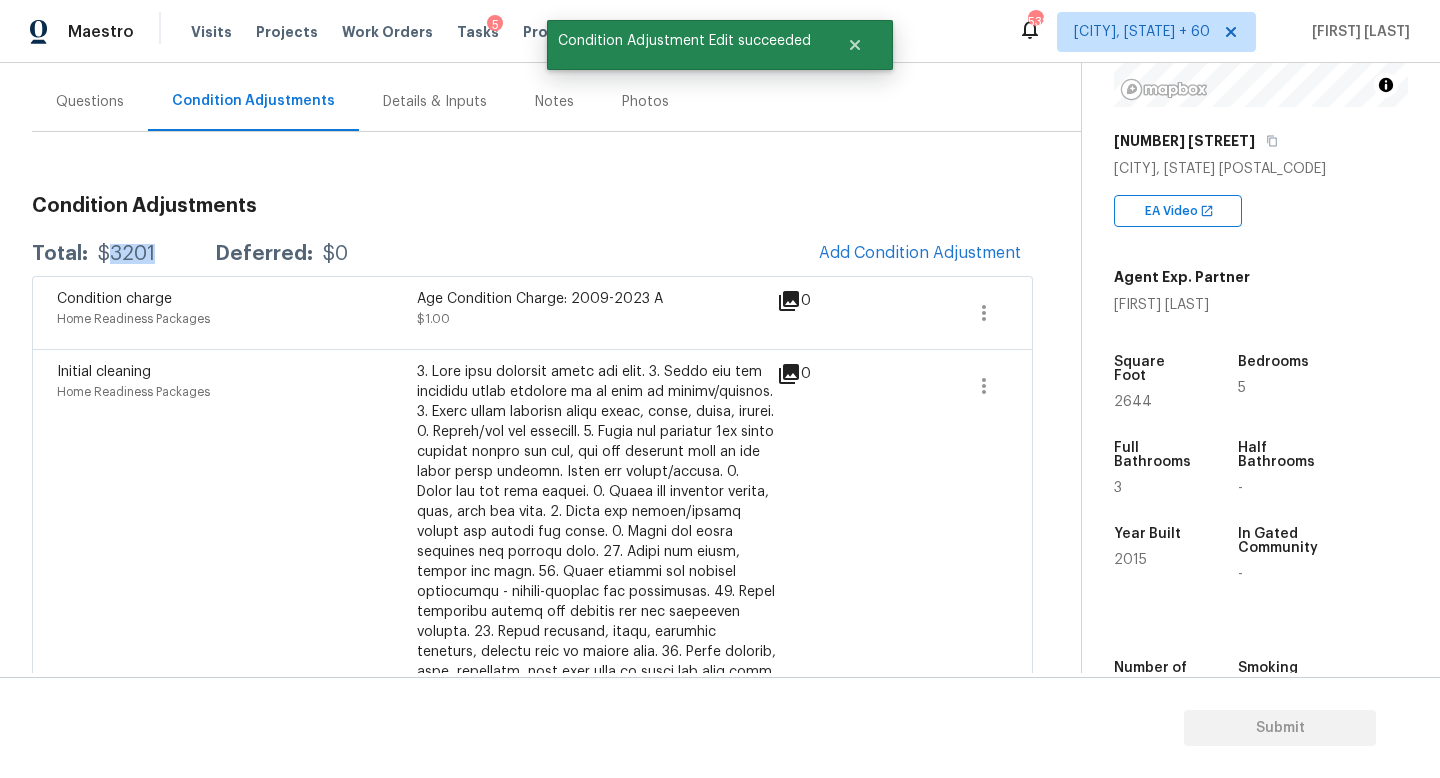 click on "$3201" at bounding box center [126, 254] 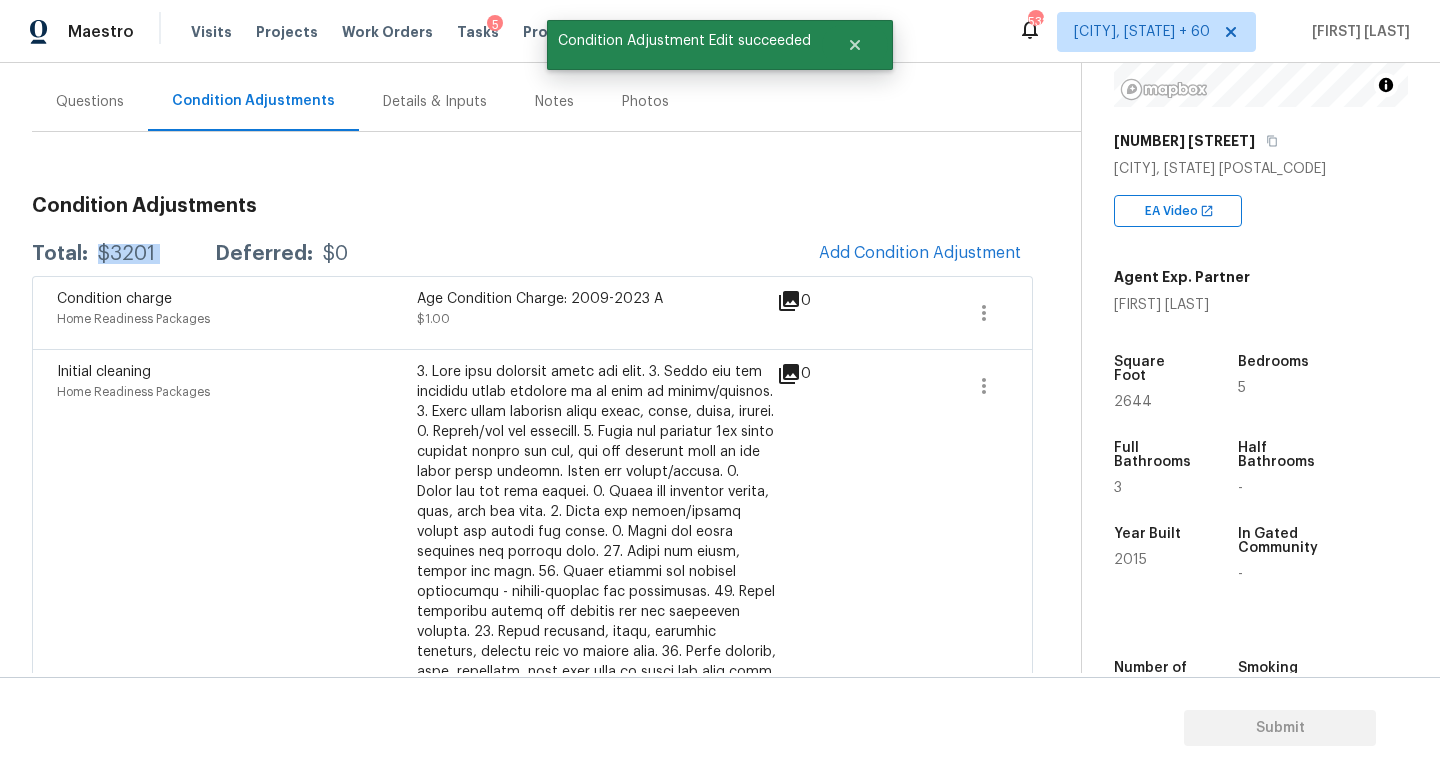 copy on "$3201" 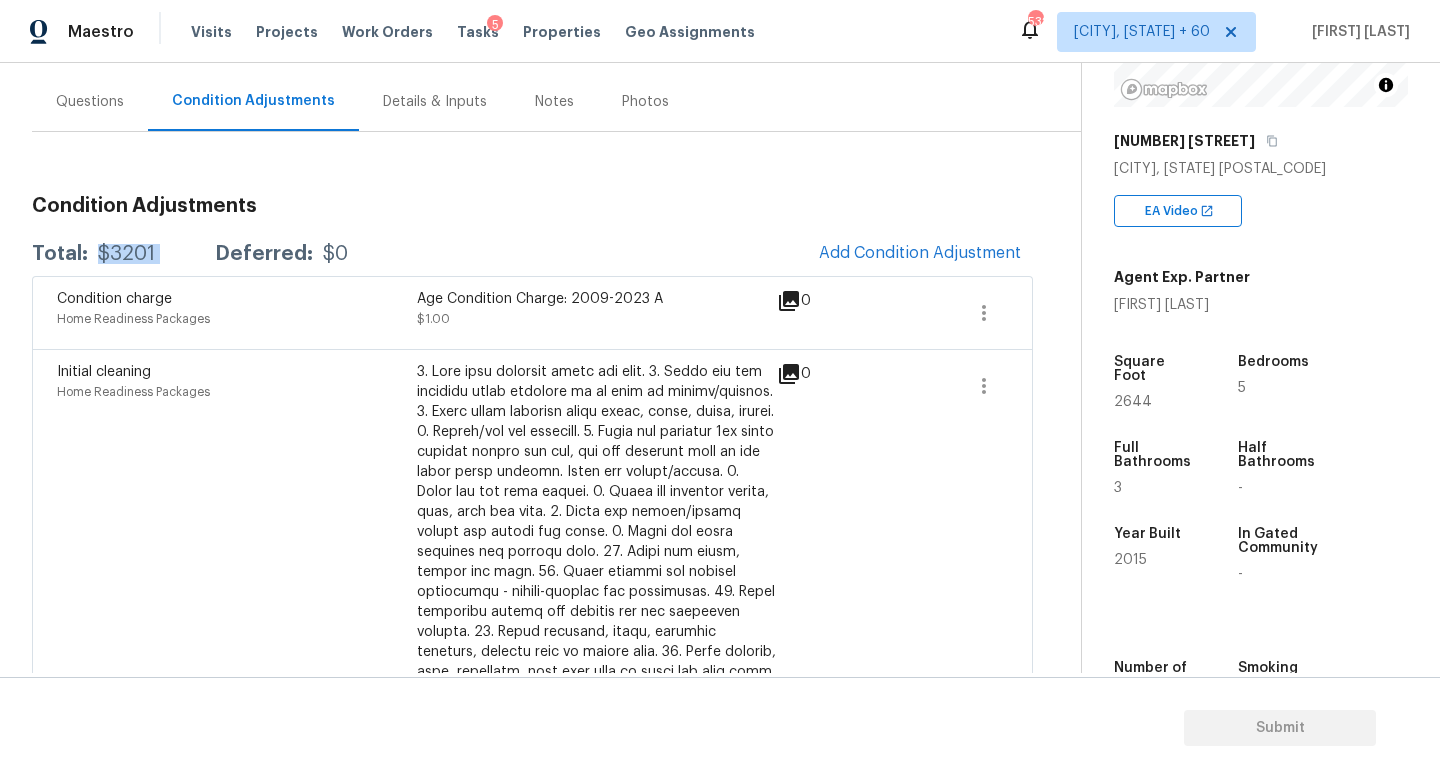 click on "Questions" at bounding box center (90, 102) 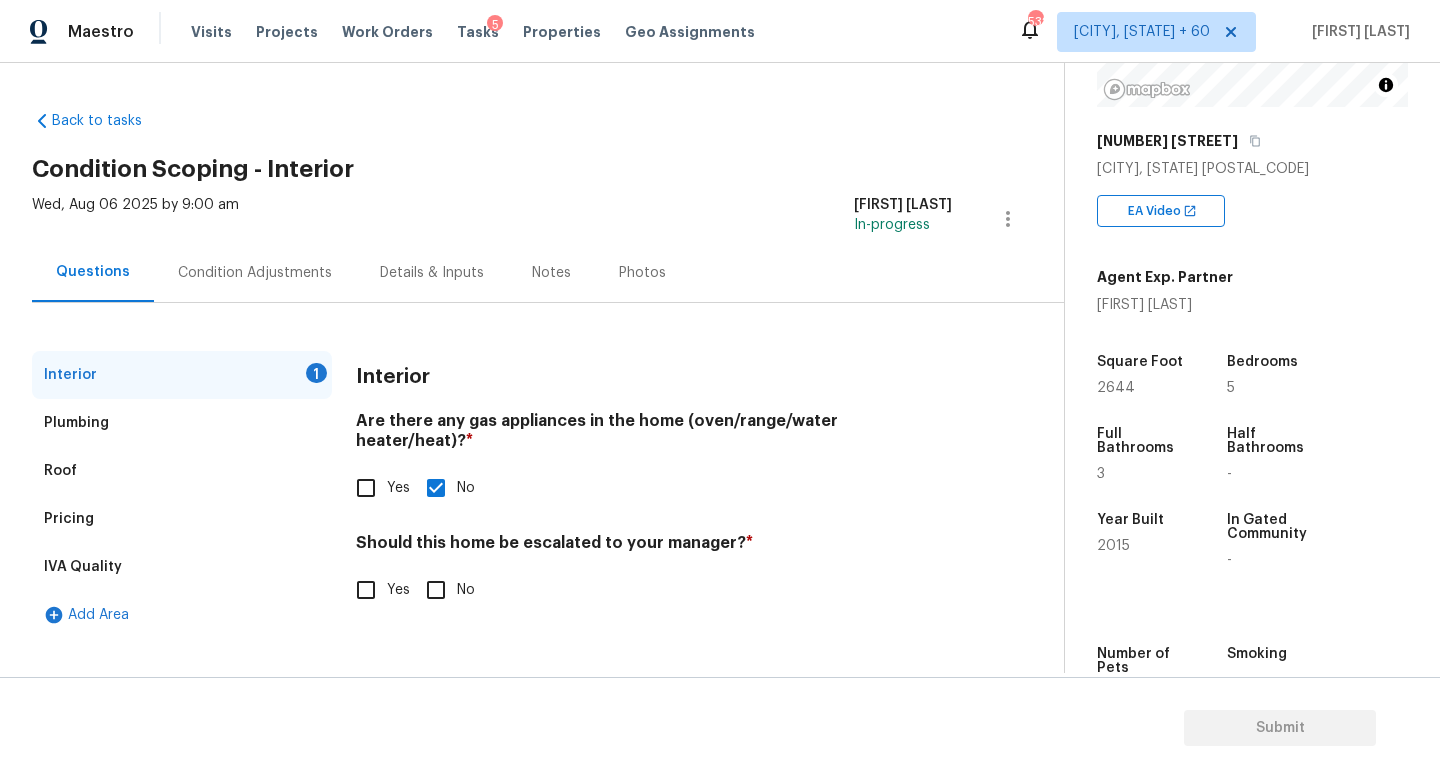 scroll, scrollTop: 0, scrollLeft: 0, axis: both 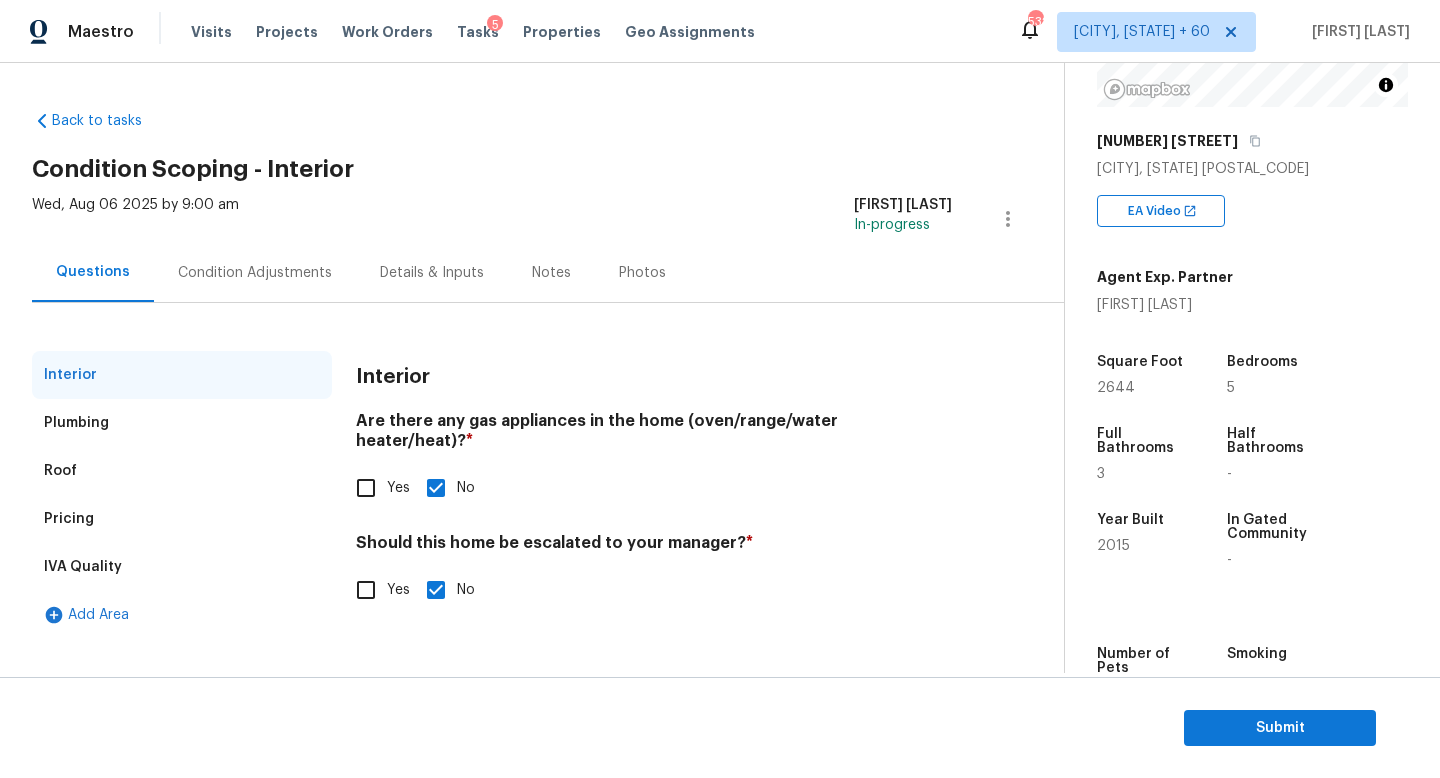 click on "Submit" at bounding box center (720, 728) 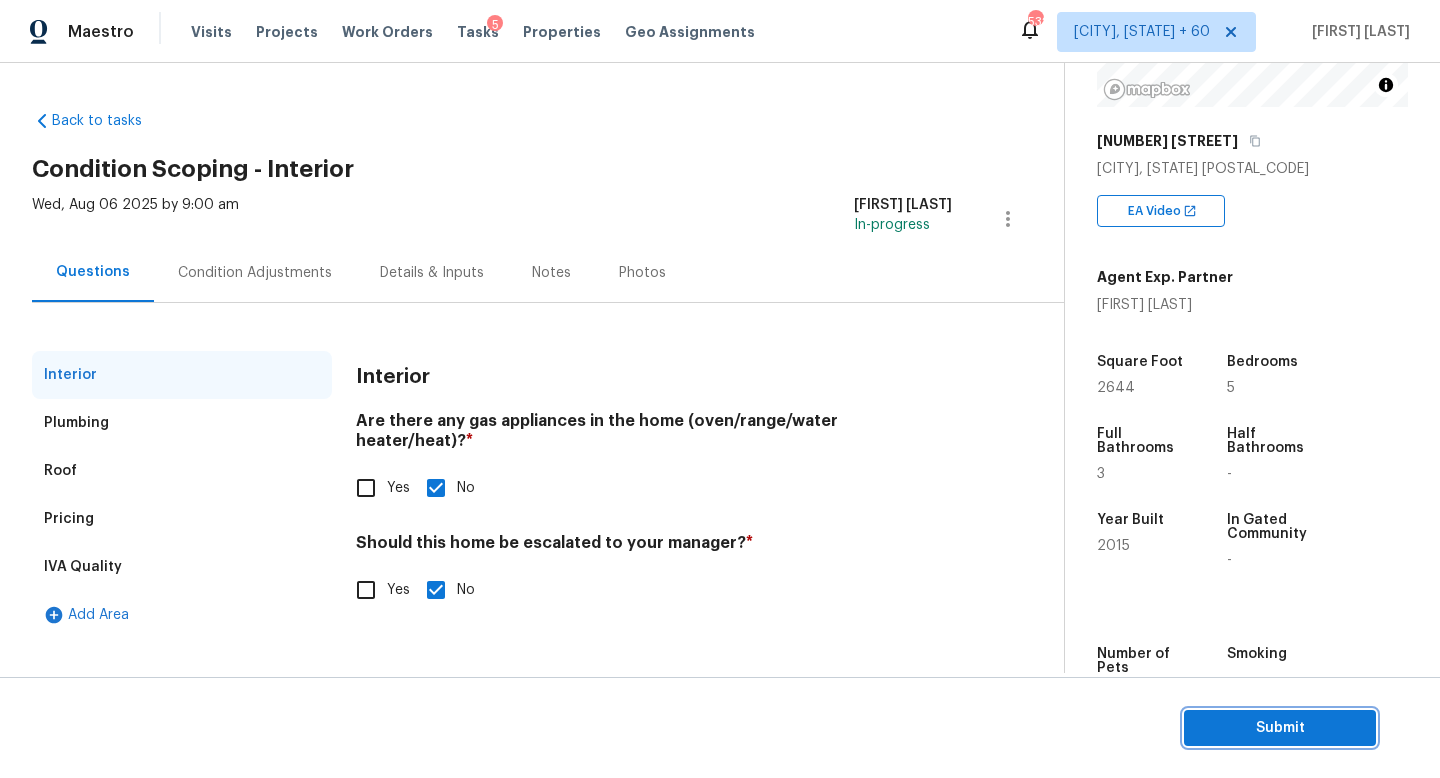 click on "Submit" at bounding box center (1280, 728) 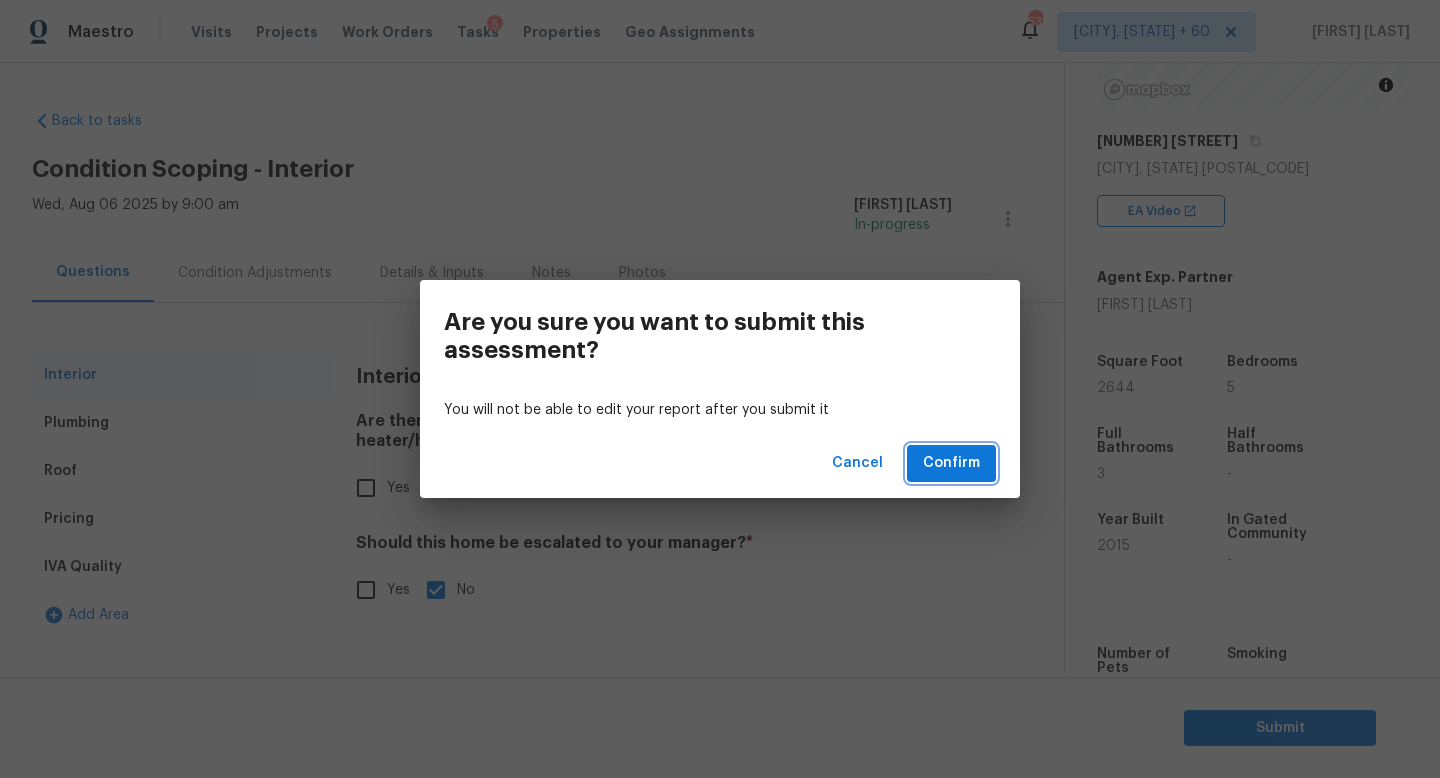 click on "Confirm" at bounding box center [951, 463] 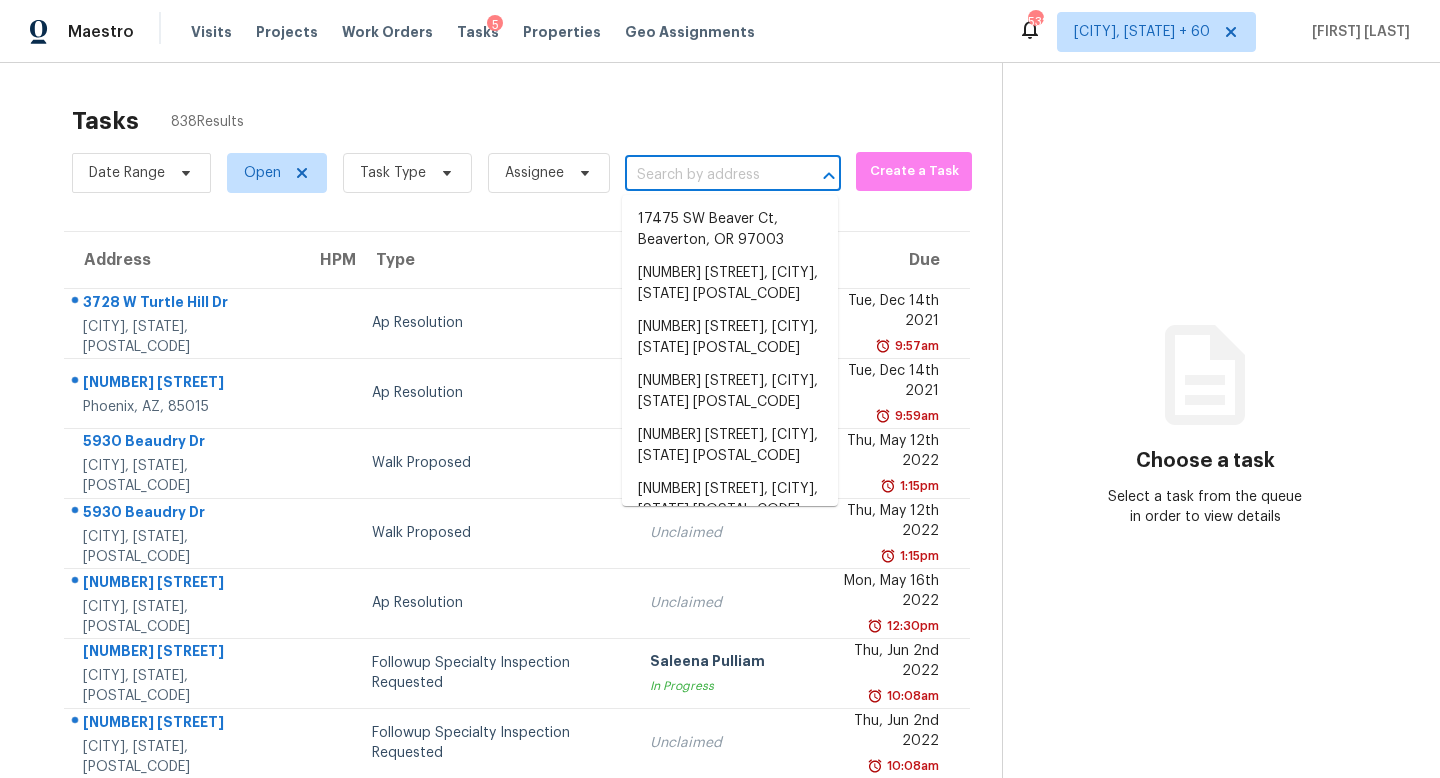 click at bounding box center (705, 175) 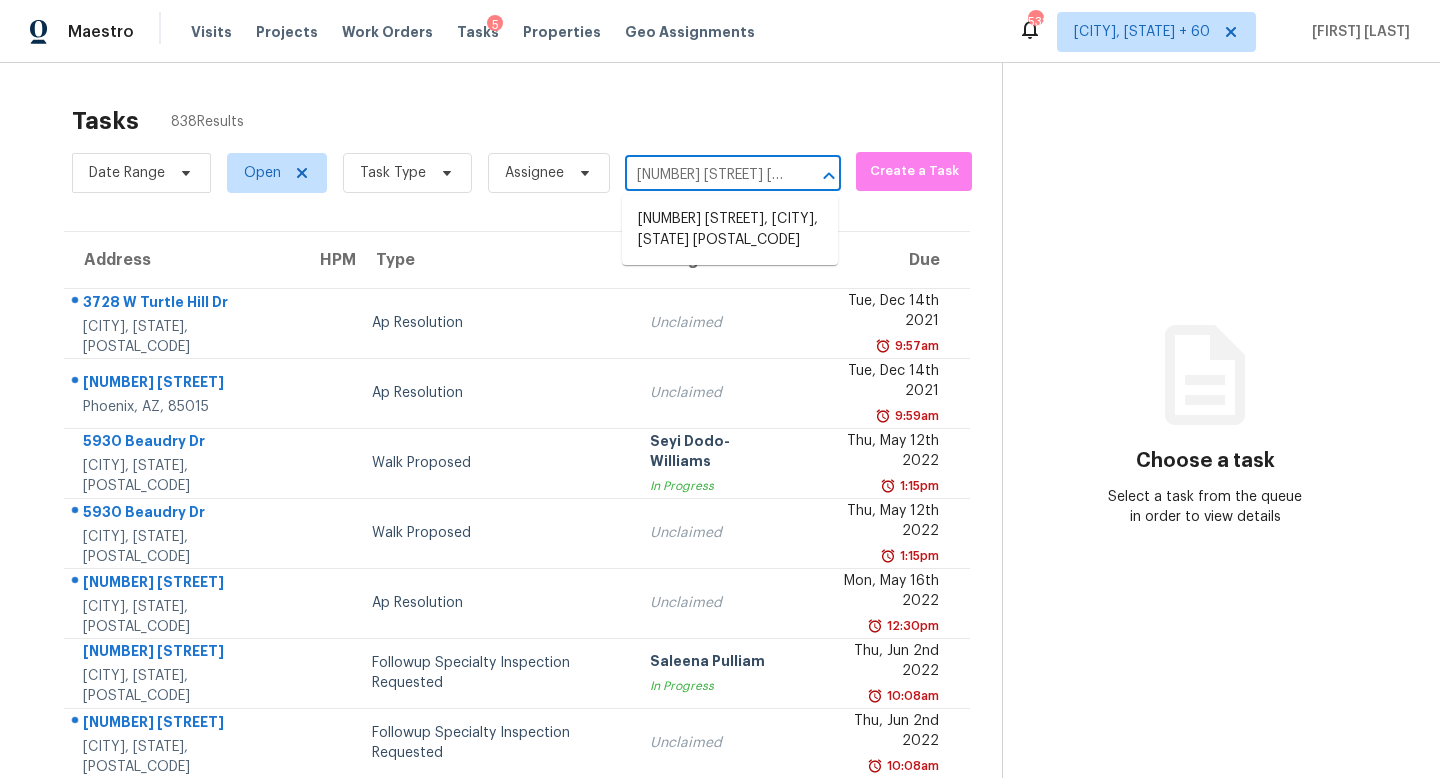 scroll, scrollTop: 0, scrollLeft: 106, axis: horizontal 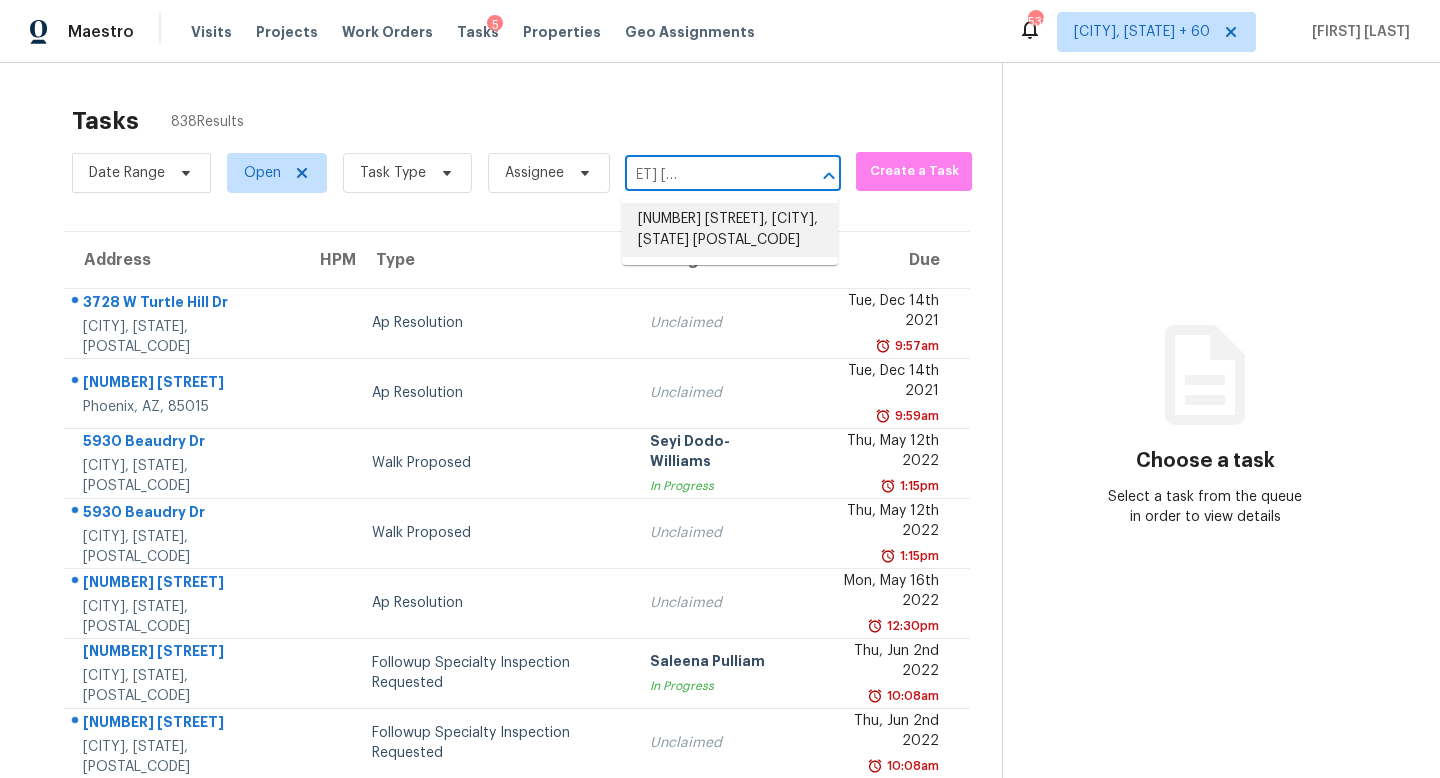 click on "1503 Stratford Dr, Mansfield, TX 76063" at bounding box center (730, 230) 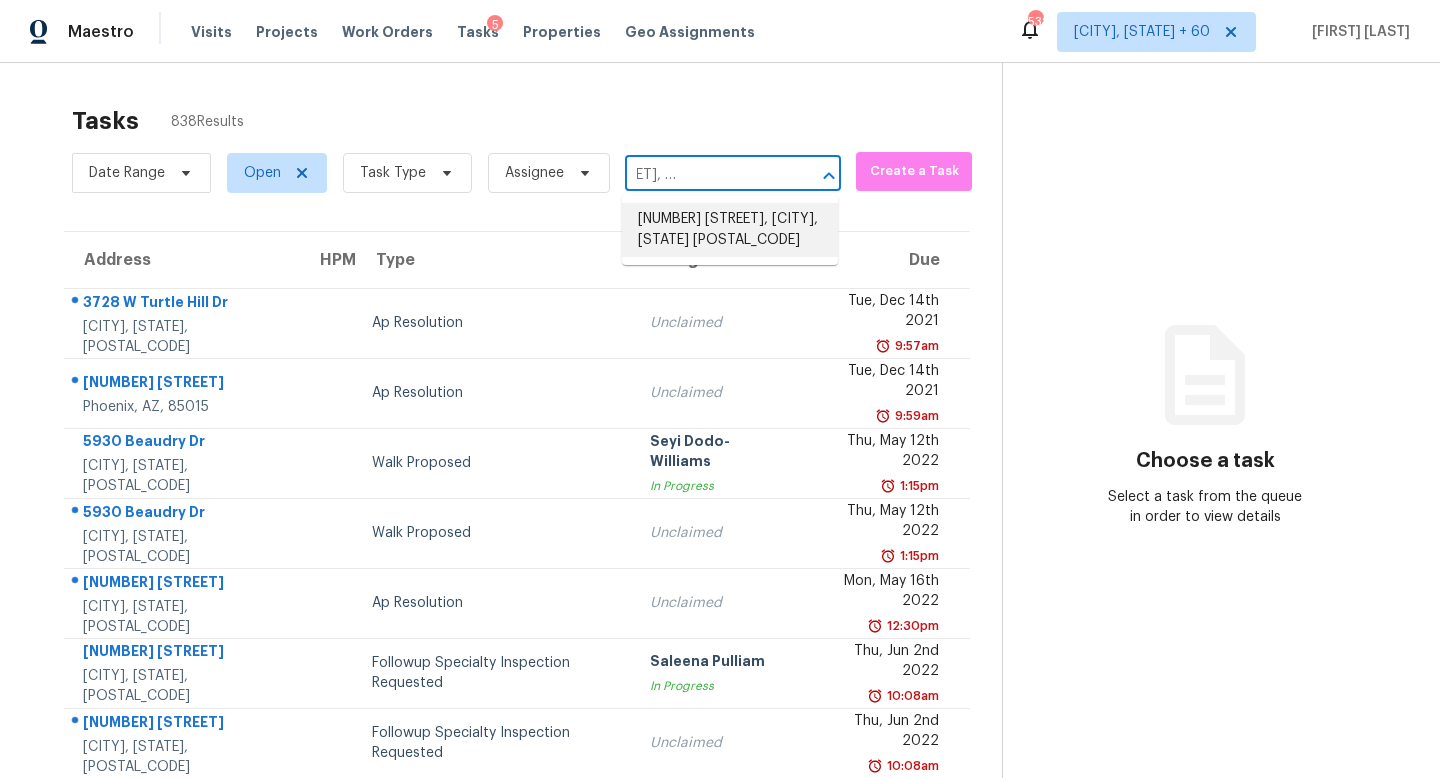 scroll, scrollTop: 0, scrollLeft: 0, axis: both 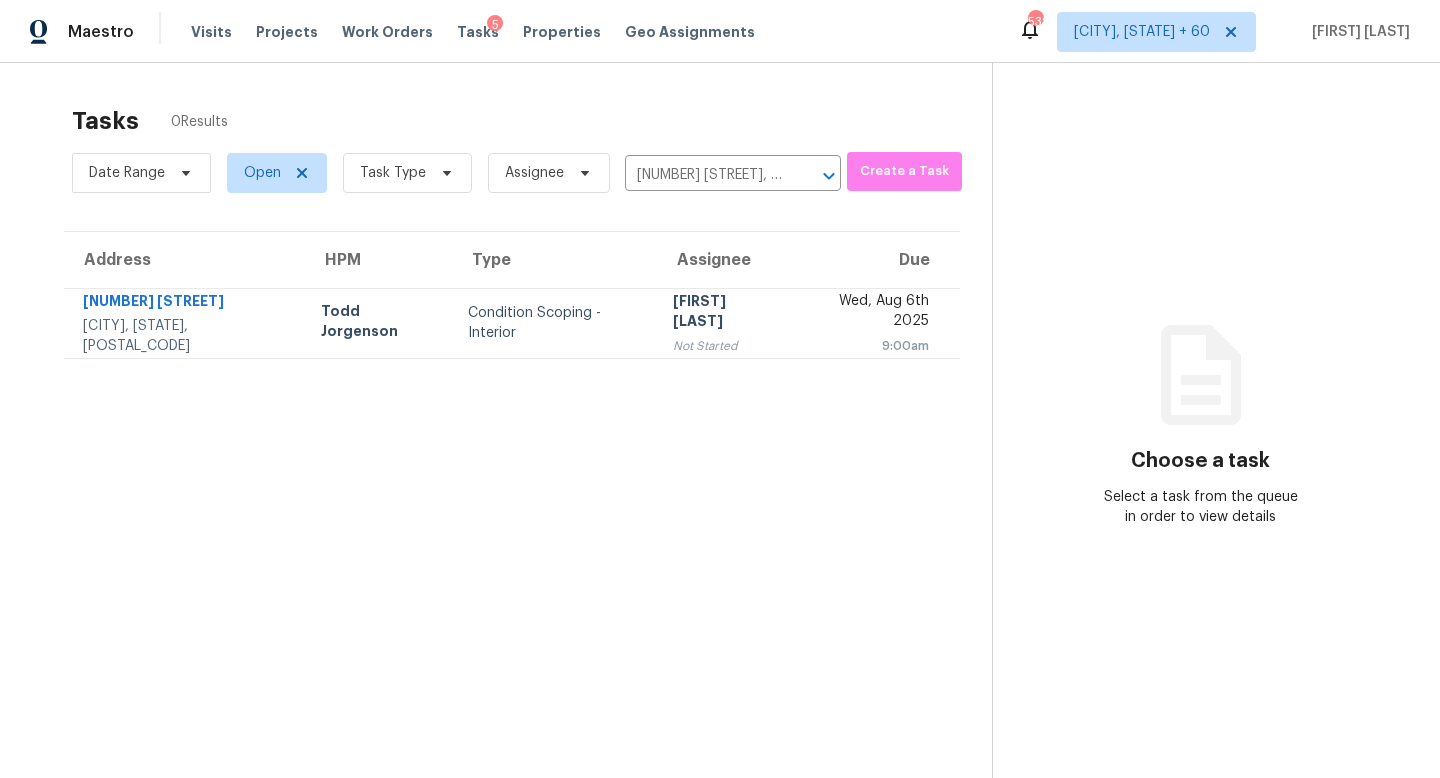 click on "[FIRST] [LAST]" at bounding box center [724, 313] 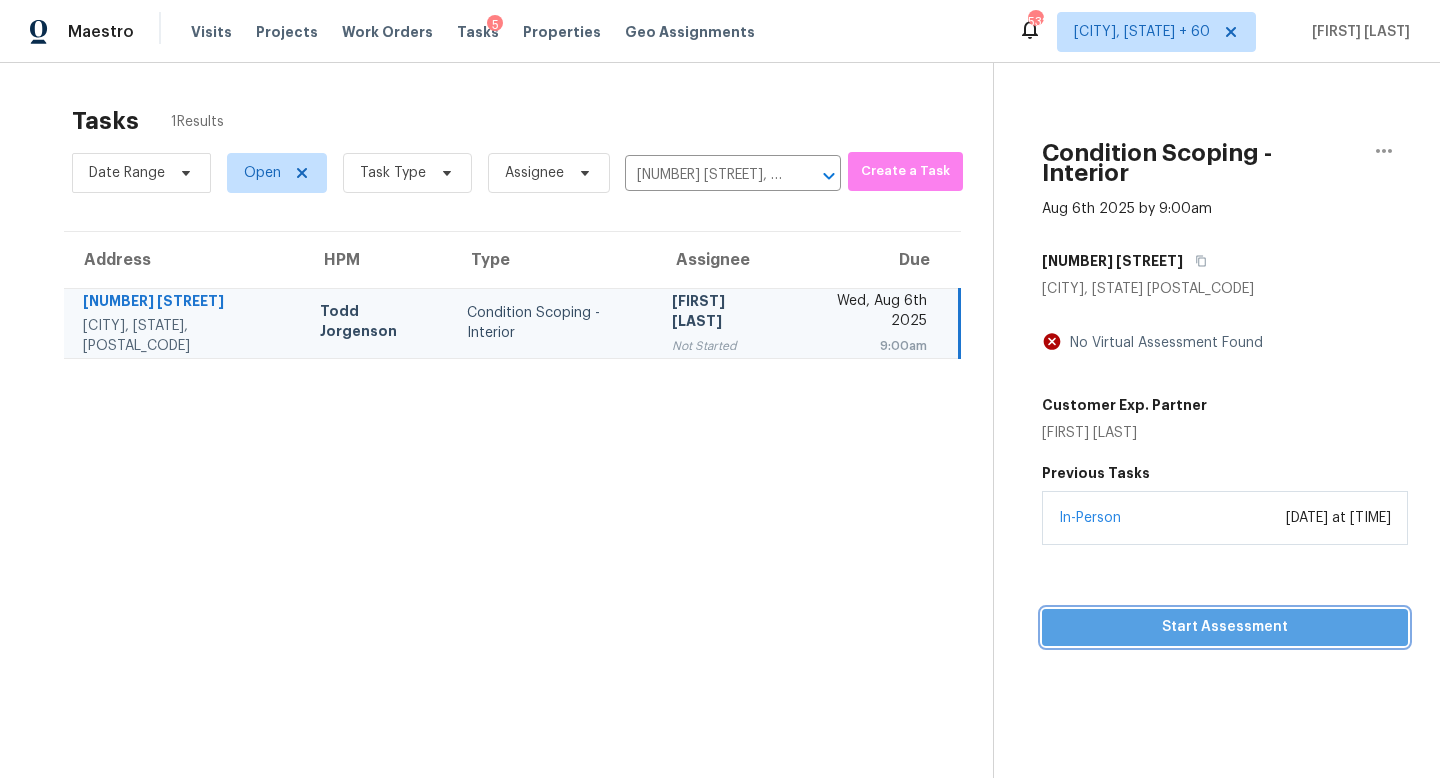 click on "Start Assessment" at bounding box center (1225, 627) 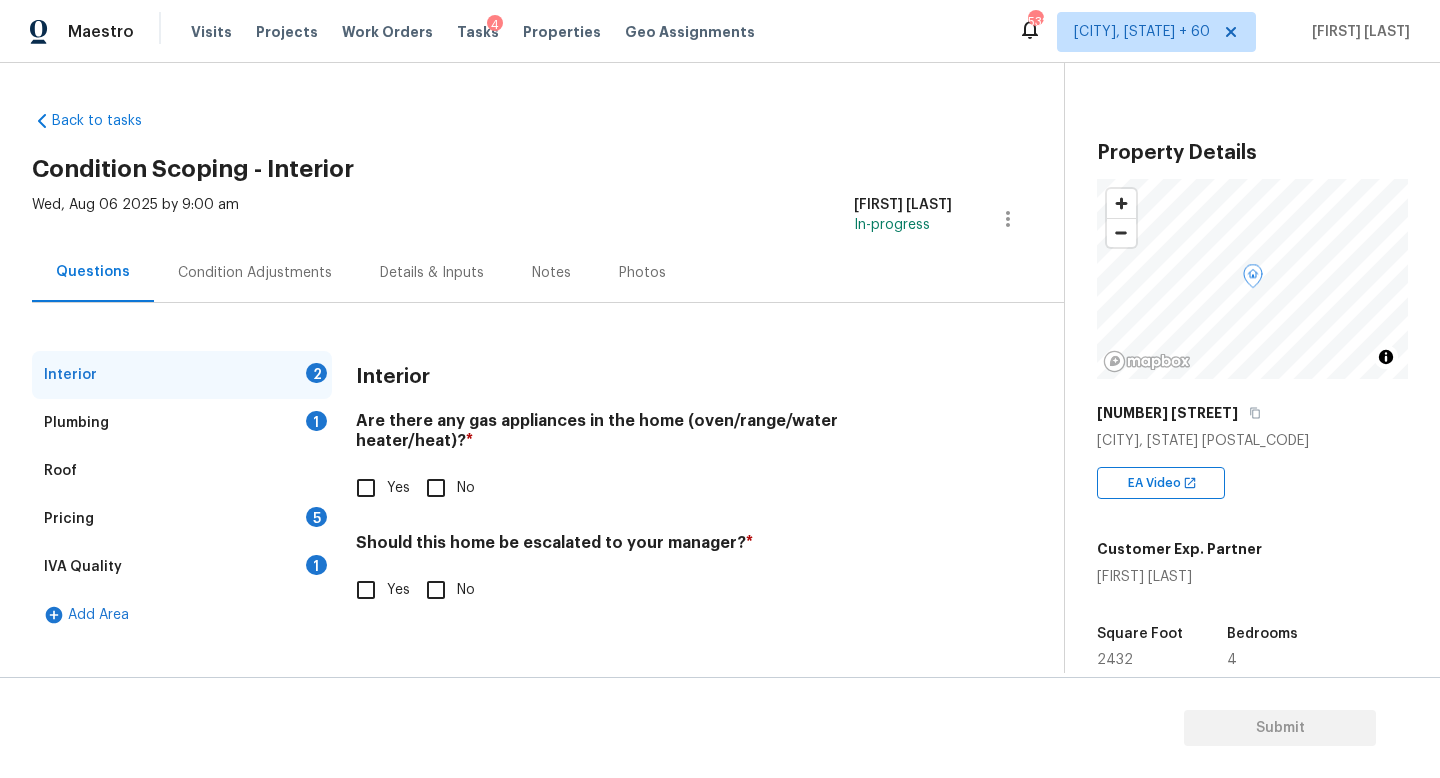 click on "No" at bounding box center [436, 488] 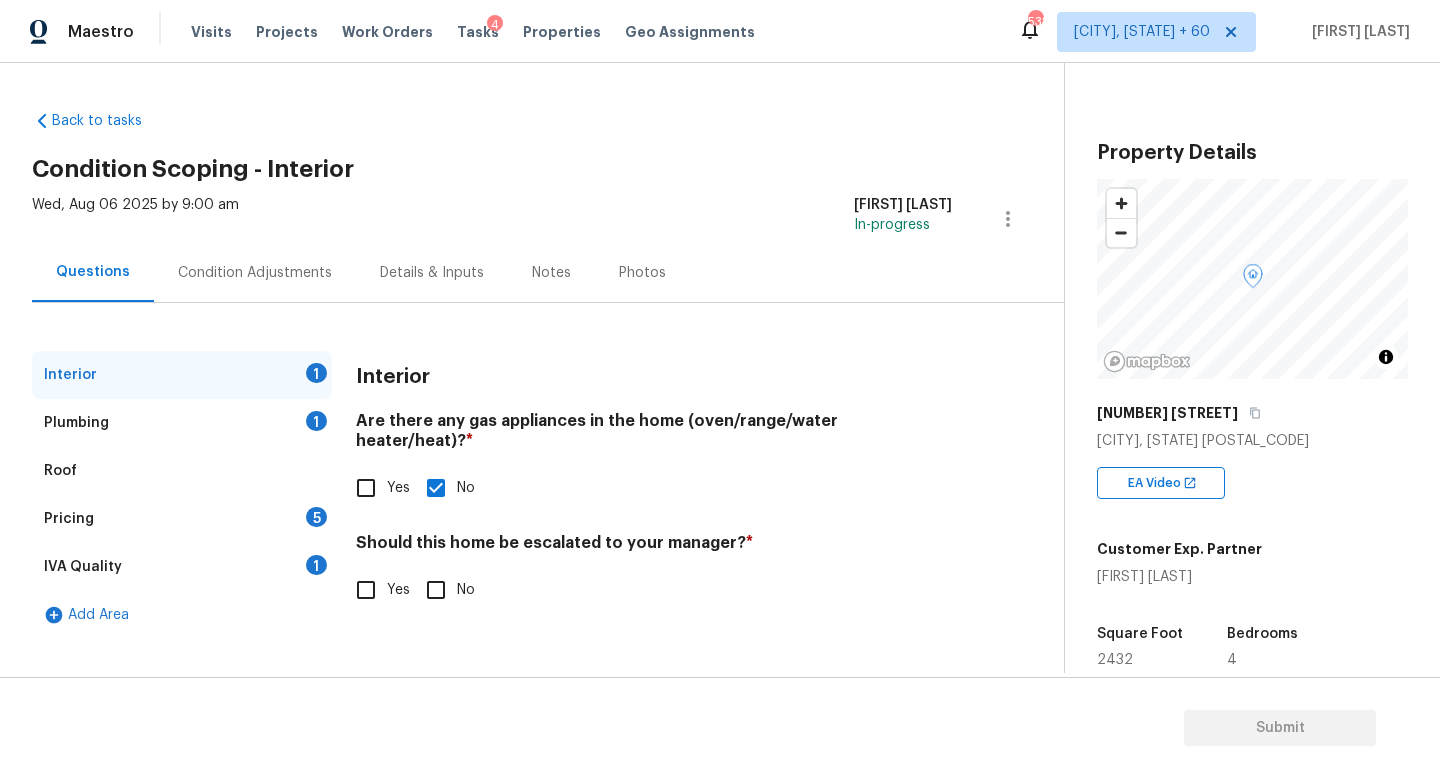 click on "Interior 1 Plumbing 1 Roof Pricing 5 IVA Quality 1 Add Area Interior Are there any gas appliances in the home (oven/range/water heater/heat)?  * Yes No Should this home be escalated to your manager?  * Yes No" at bounding box center [524, 495] 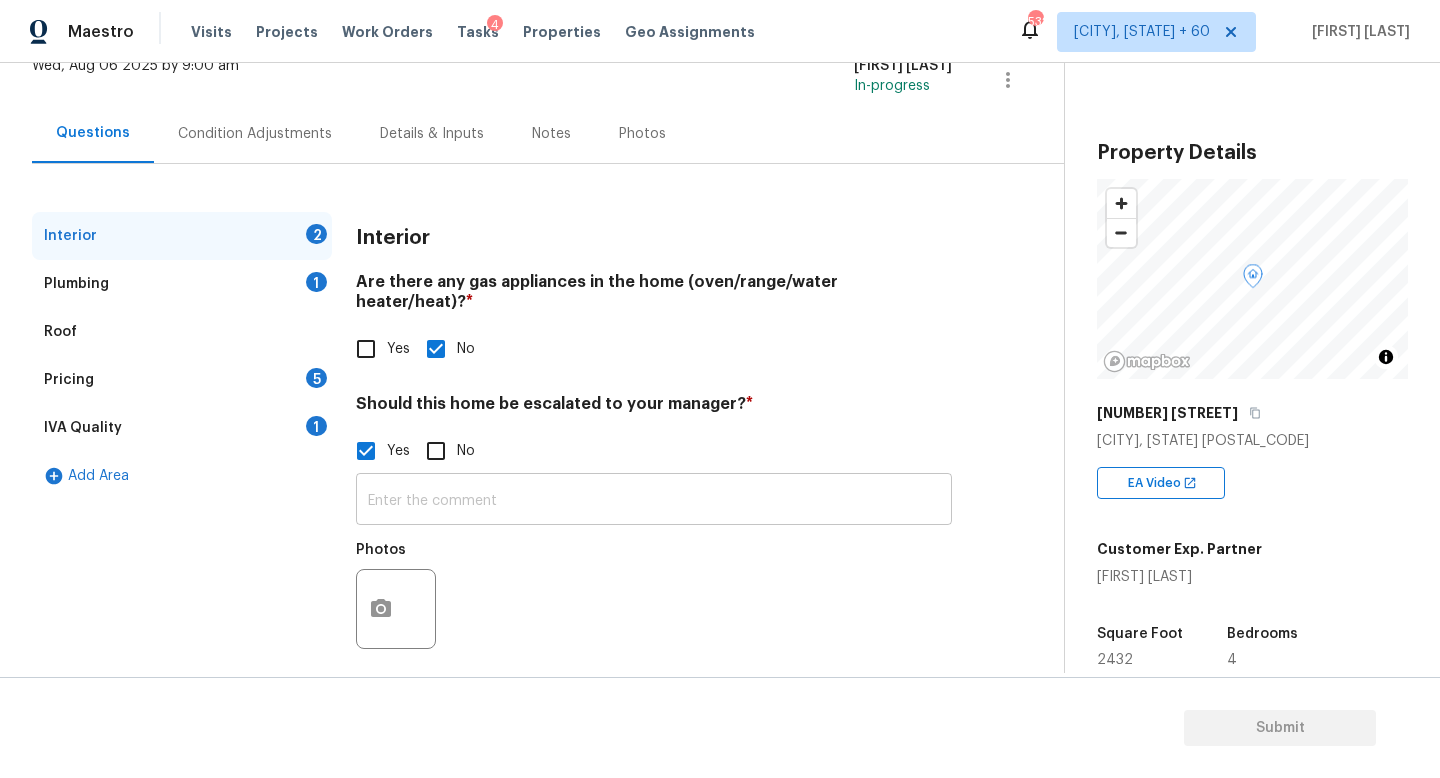 scroll, scrollTop: 137, scrollLeft: 0, axis: vertical 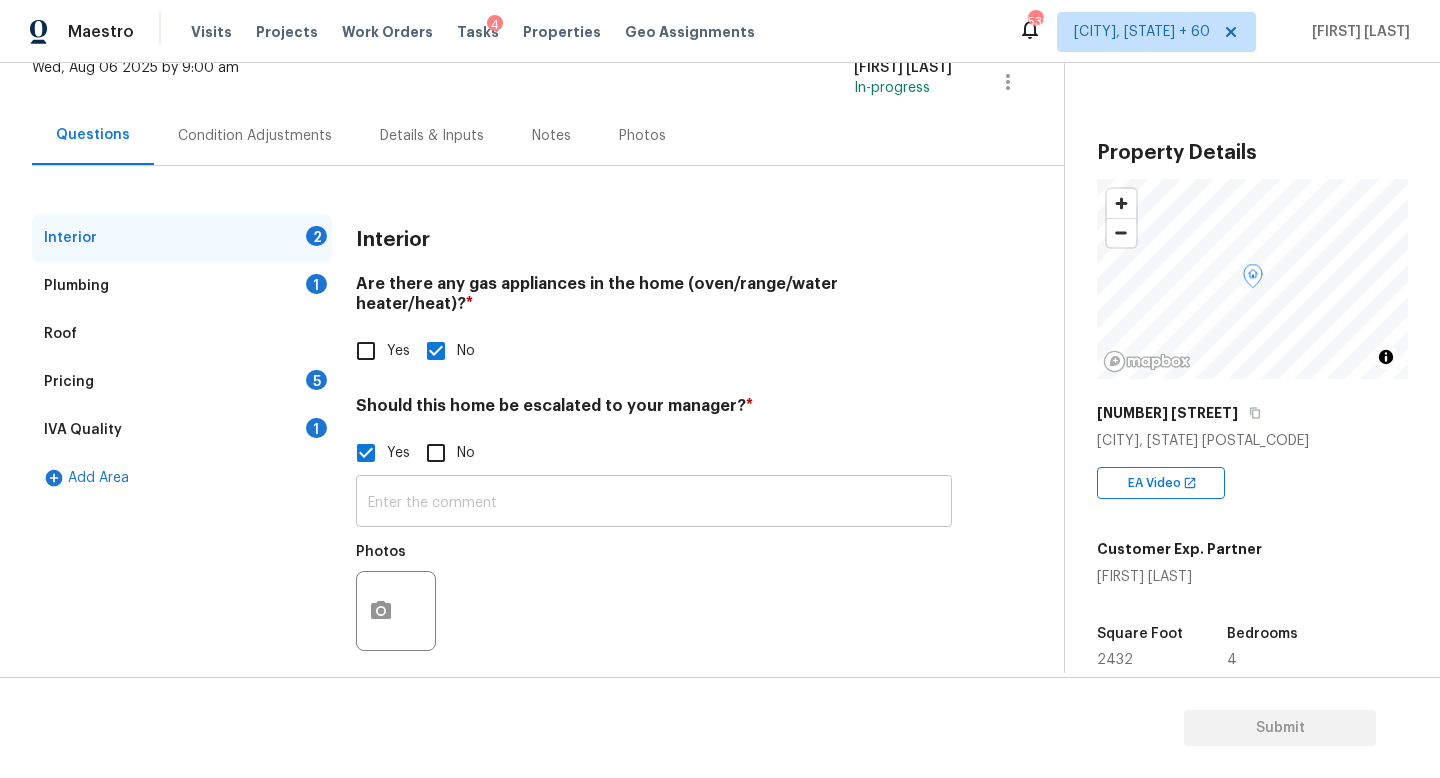 click at bounding box center (654, 503) 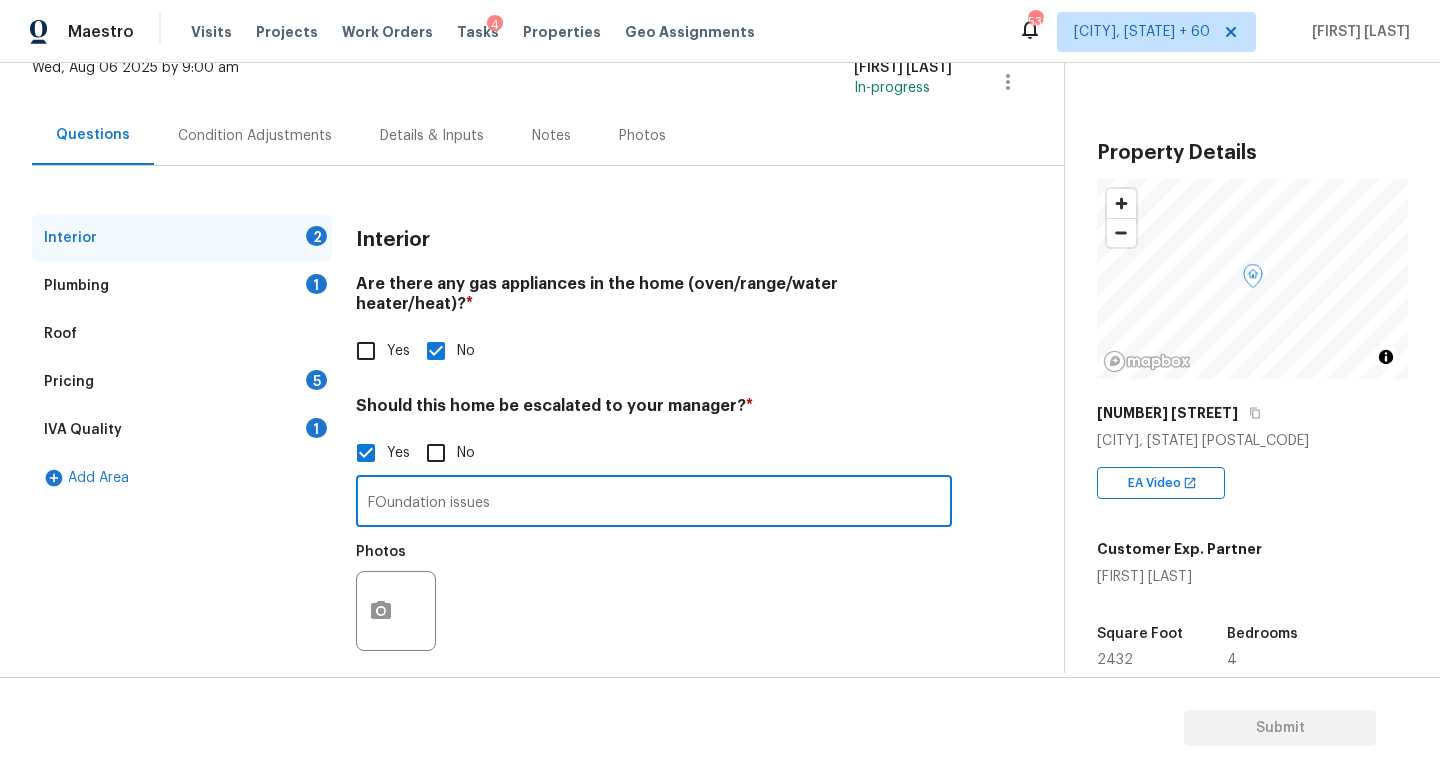 click on "FOundation issues" at bounding box center [654, 503] 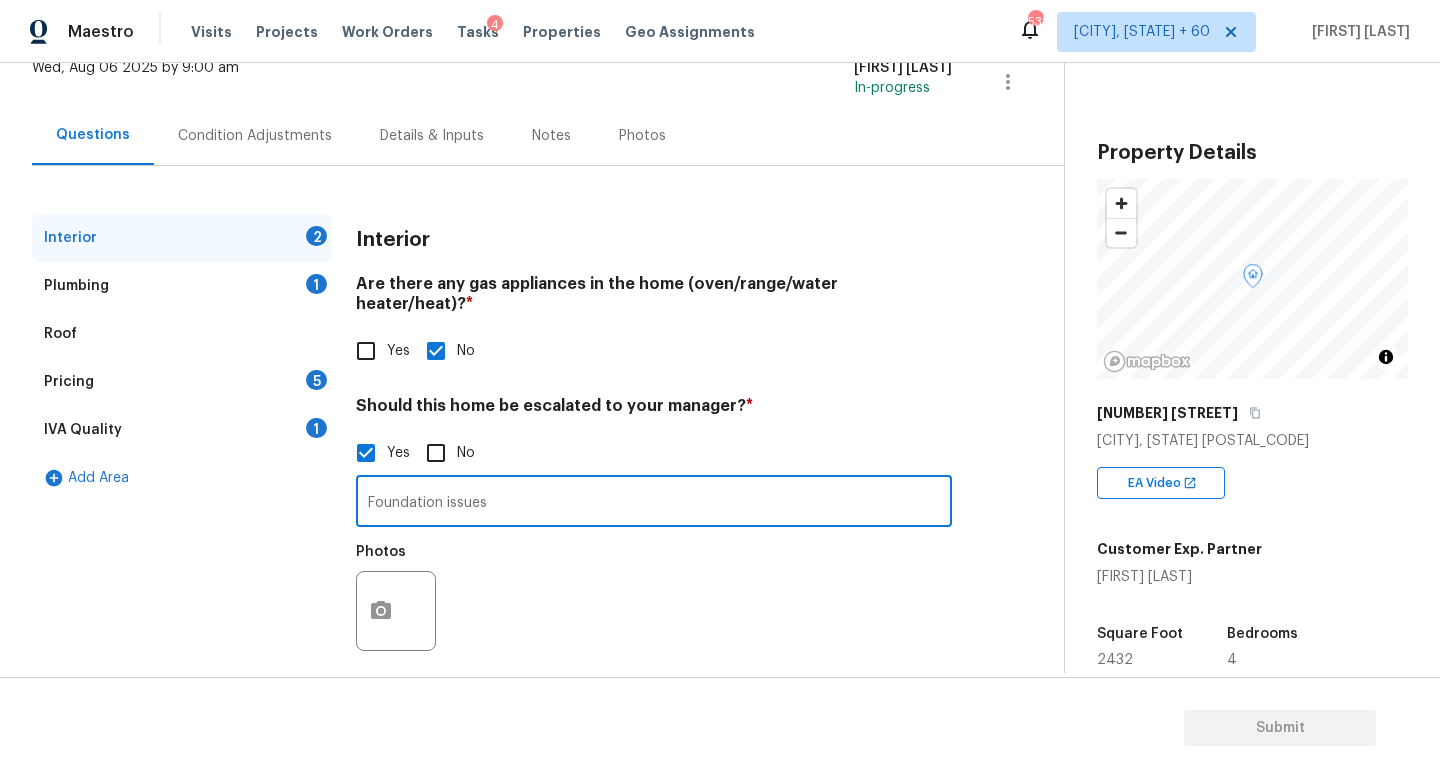 click on "Foundation issues" at bounding box center (654, 503) 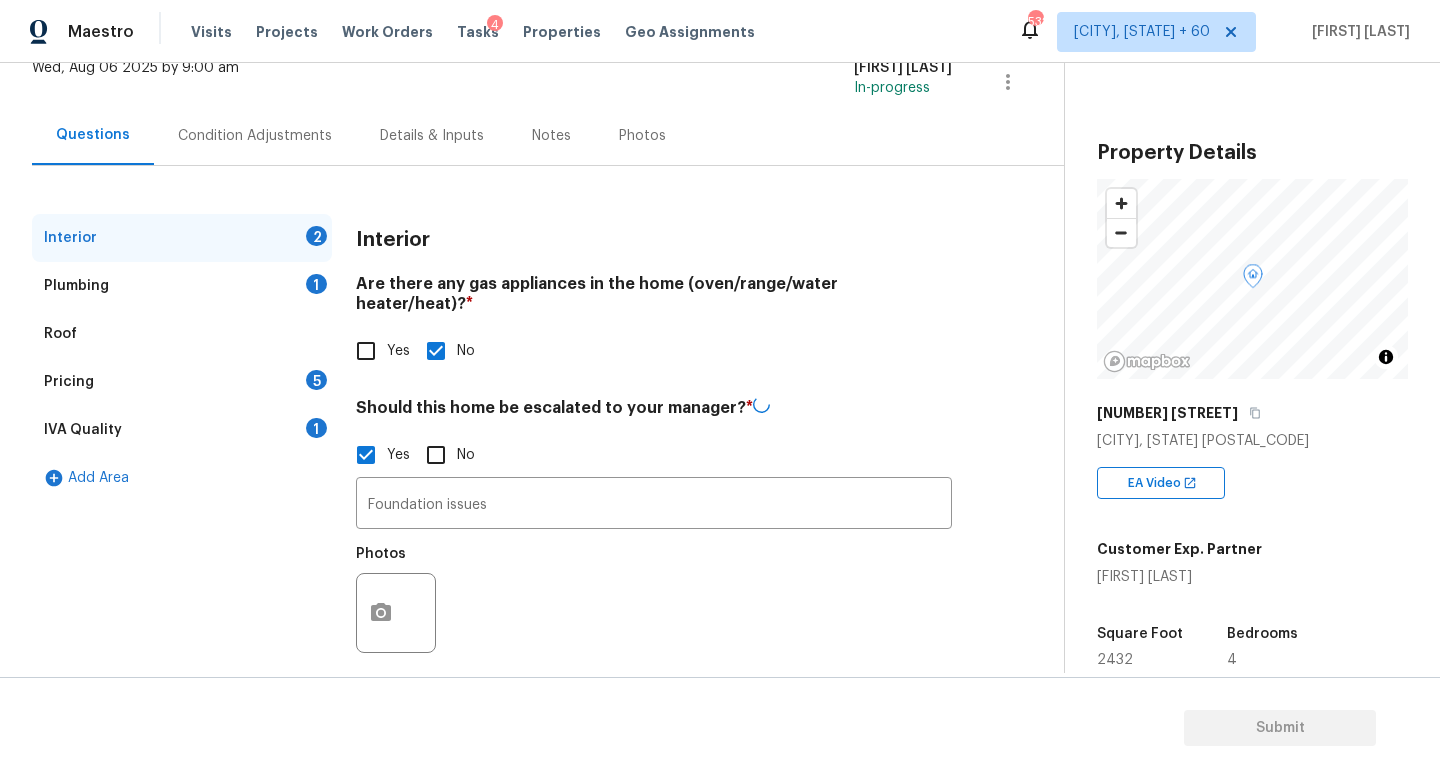 click at bounding box center (396, 613) 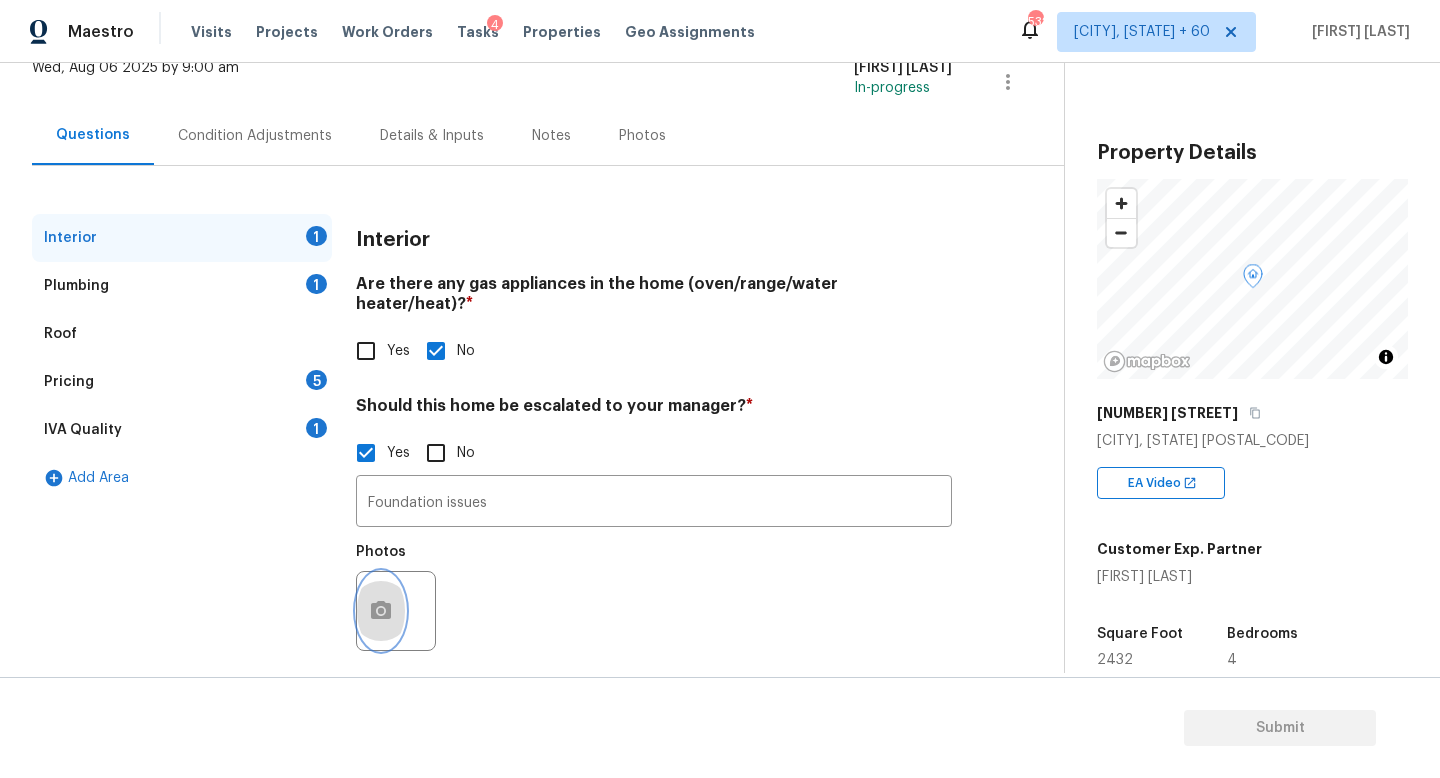click 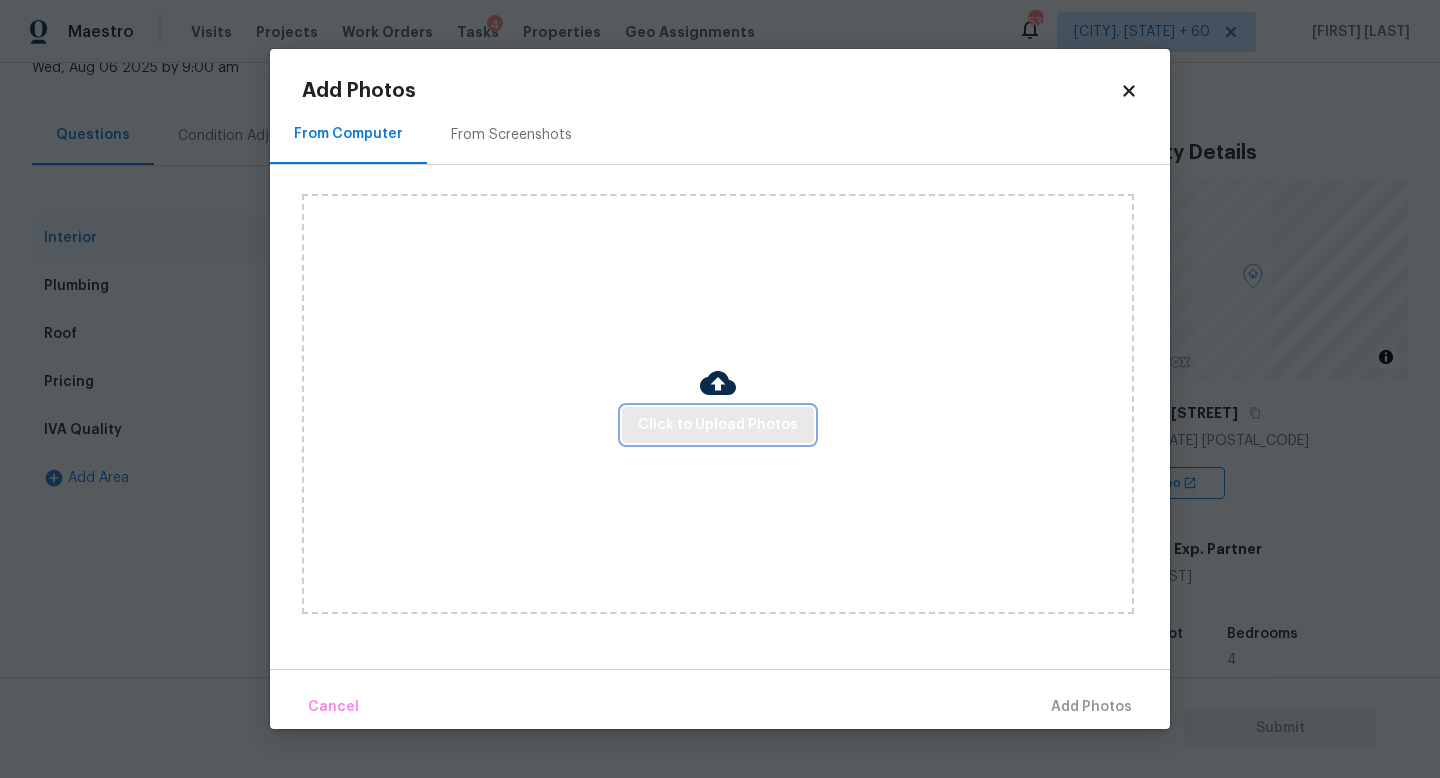 click on "Click to Upload Photos" at bounding box center (718, 425) 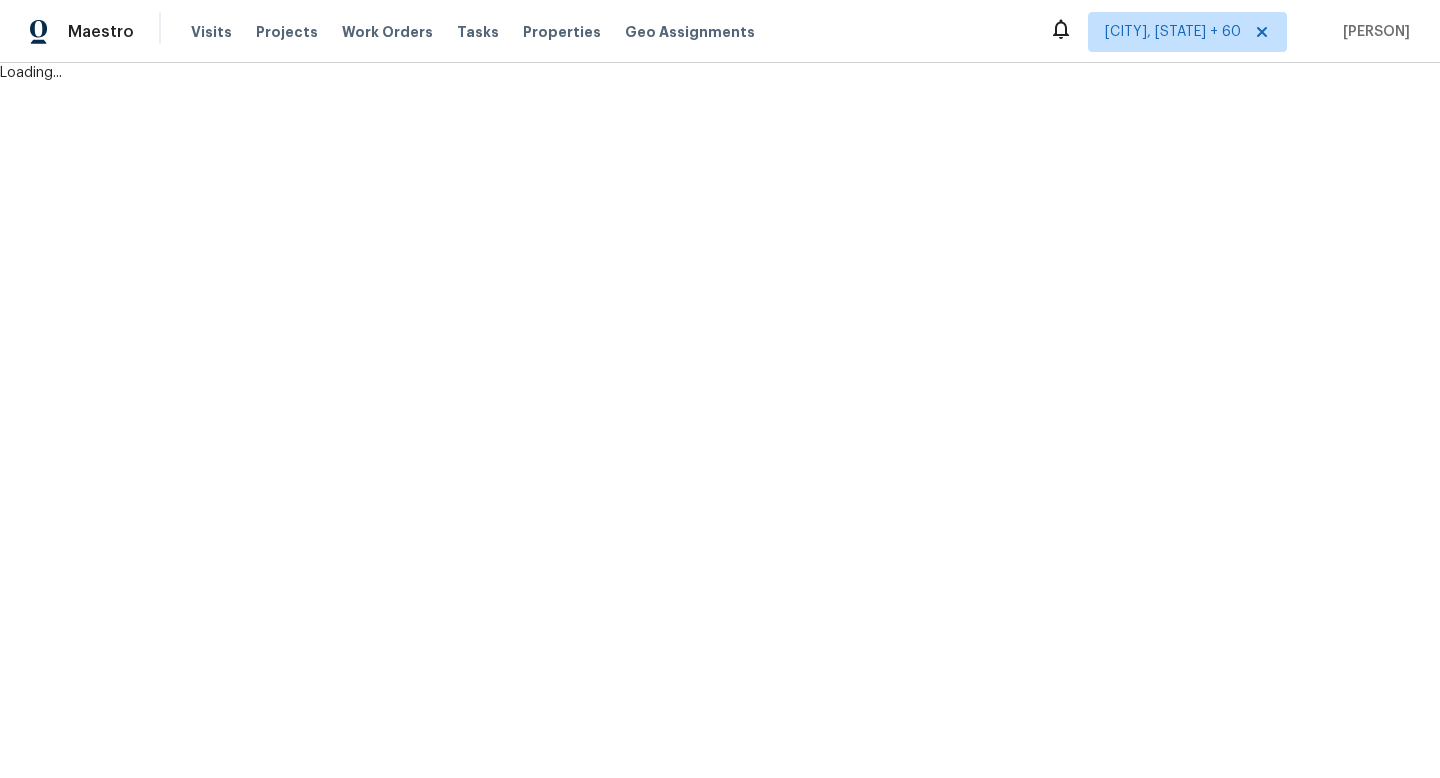 scroll, scrollTop: 0, scrollLeft: 0, axis: both 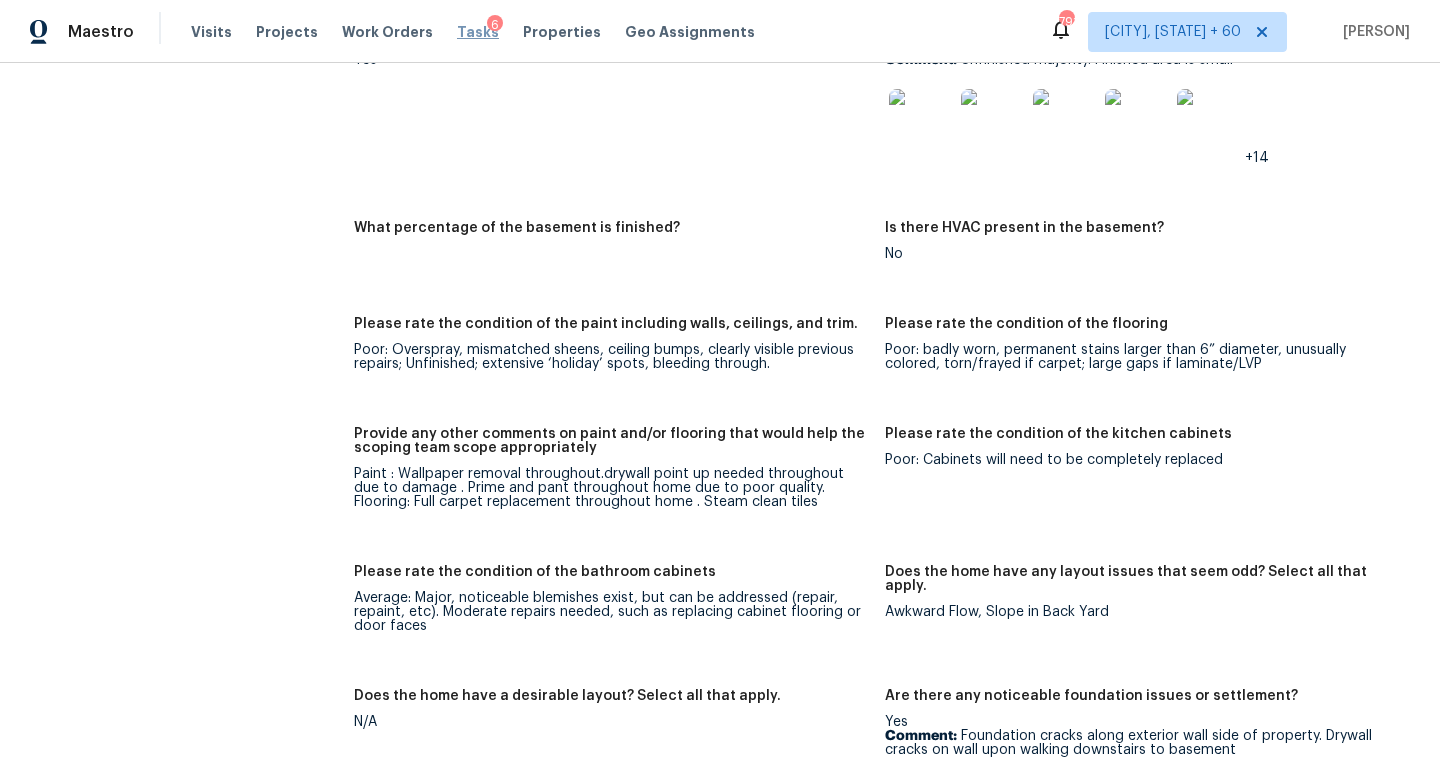 click on "Tasks" at bounding box center [478, 32] 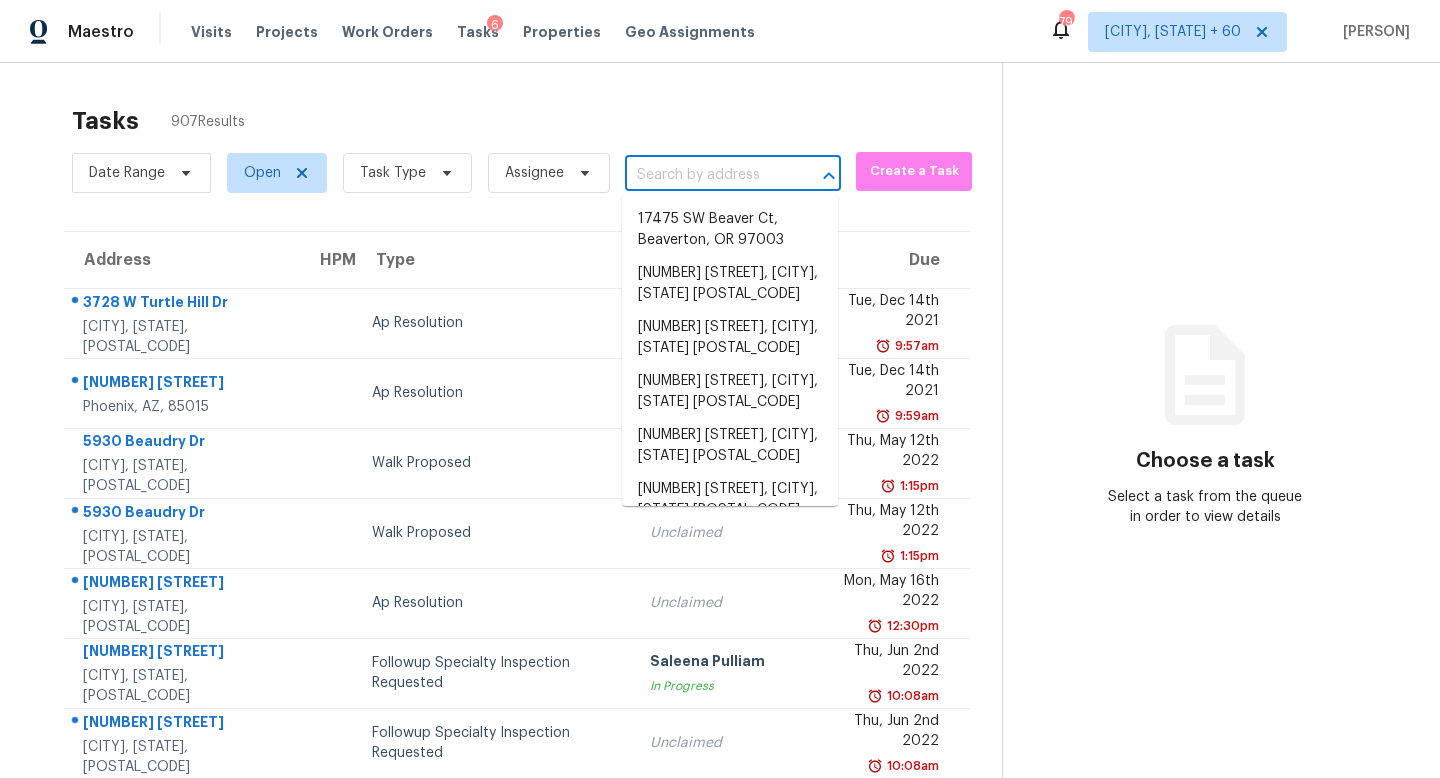 click at bounding box center (705, 175) 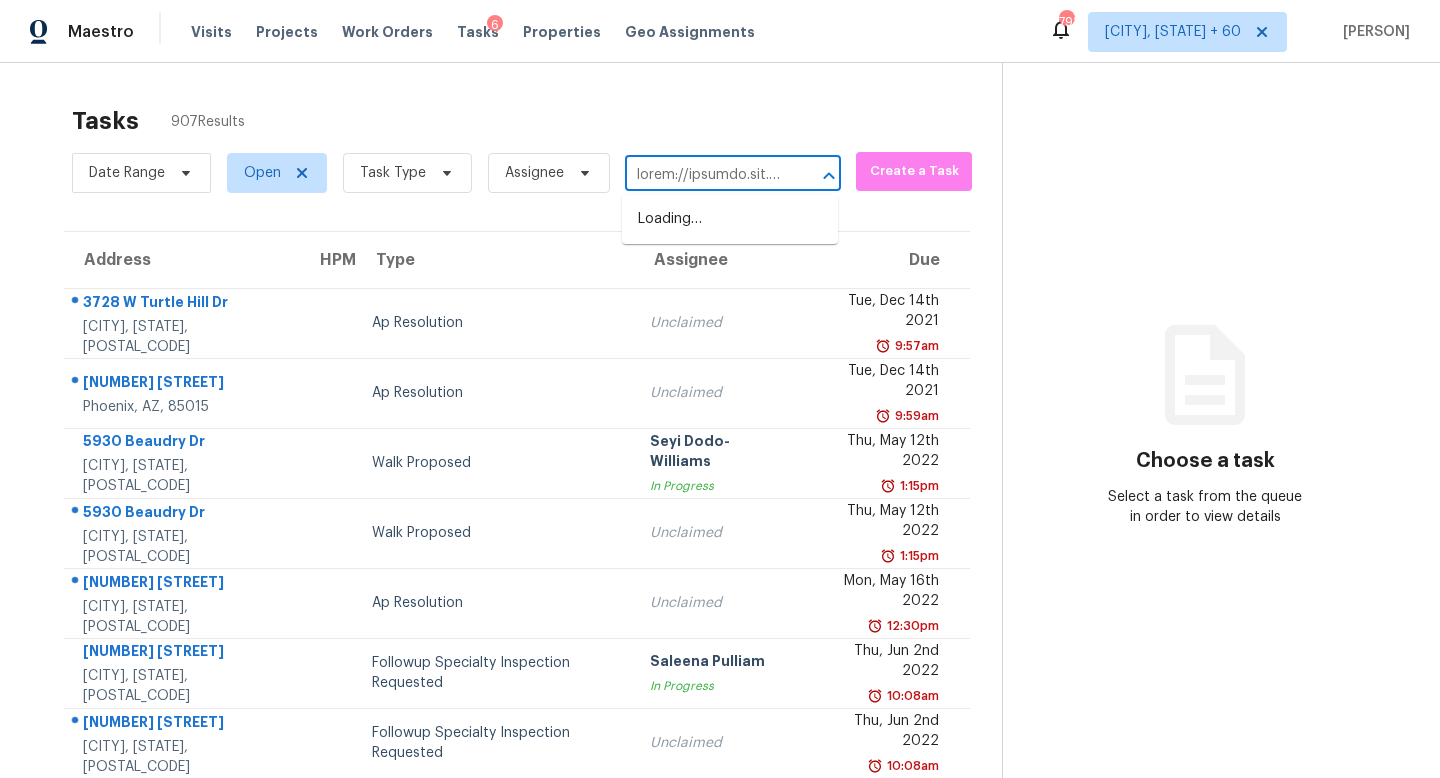 scroll, scrollTop: 0, scrollLeft: 9351, axis: horizontal 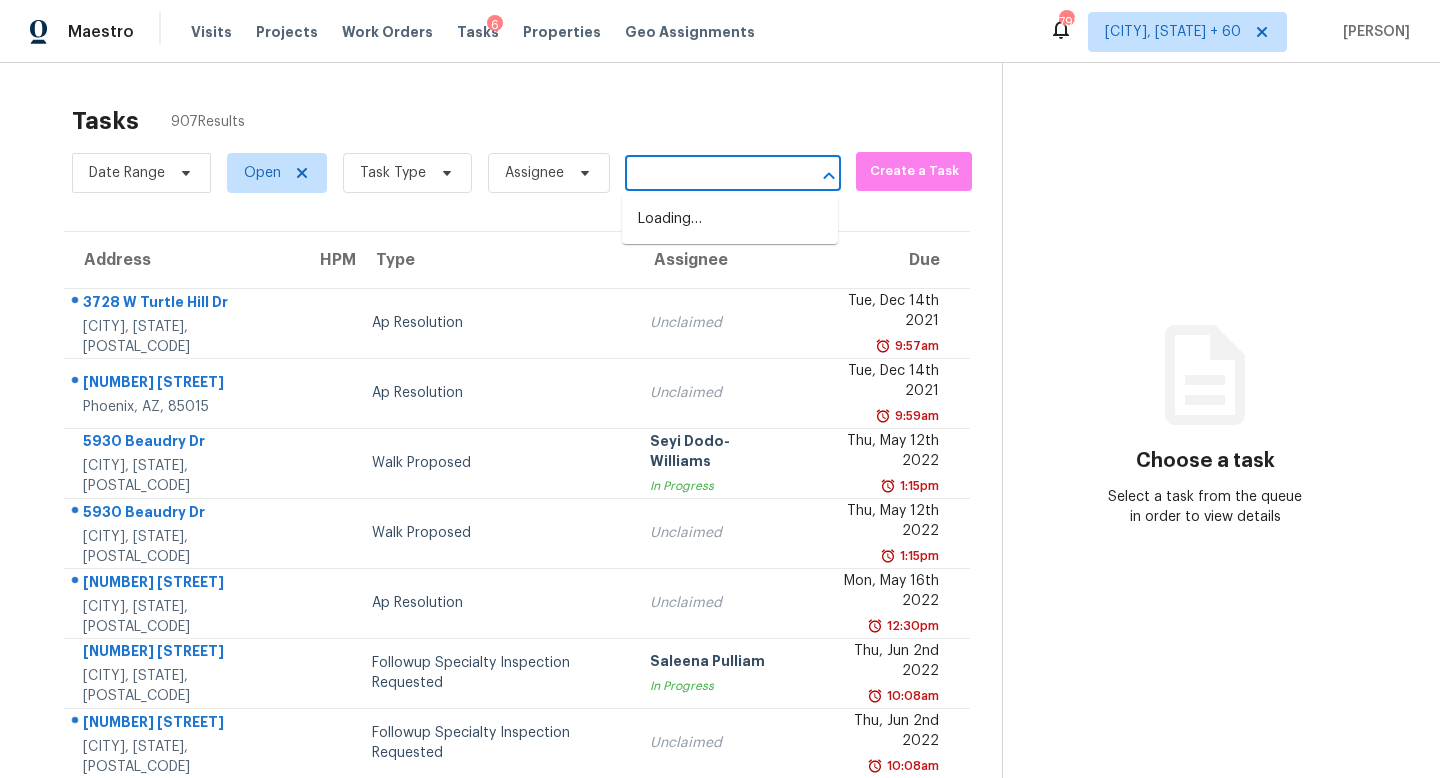type on "https://maestro.ops.opendoor.com/tasks/343339ee-da39-4c1e-bbb0-17d536a87e5f?tab=QUESTIONS&markets=knoxville_tn&markets=albuquerque_nm&markets=asheville_nc&markets=atlanta&markets=austin&markets=baltimore_md&markets=birmingham_al&markets=boise&markets=boston_ma&markets=charleston_sc&markets=central_california_ca&markets=charlotte&markets=washington_dc&markets=tucson&markets=tampa&markets=st_louis&markets=southwest_fl&markets=sf_bay_area&markets=seattle_wa&markets=savannah_ga&markets=san_diego_ca&markets=san_antonio&markets=salt_lake_city&markets=sacramento&markets=riverside&markets=richmond_va&markets=reno_nv&markets=raleigh&markets=prescott_az&markets=portland&markets=phoenix&markets=philadelphia_pa&markets=orlando&markets=oklahoma_city_ok&markets=northern_colorado&markets=nashville&markets=new_york_new_jersey&markets=minneapolis&markets=miami_fl&markets=memphis_tn&markets=louisville_in_ky&markets=los_angeles&markets=las_vegas&markets=killeen_tx&markets=kansas_city&markets=jacksonville&markets=indianapolis..." 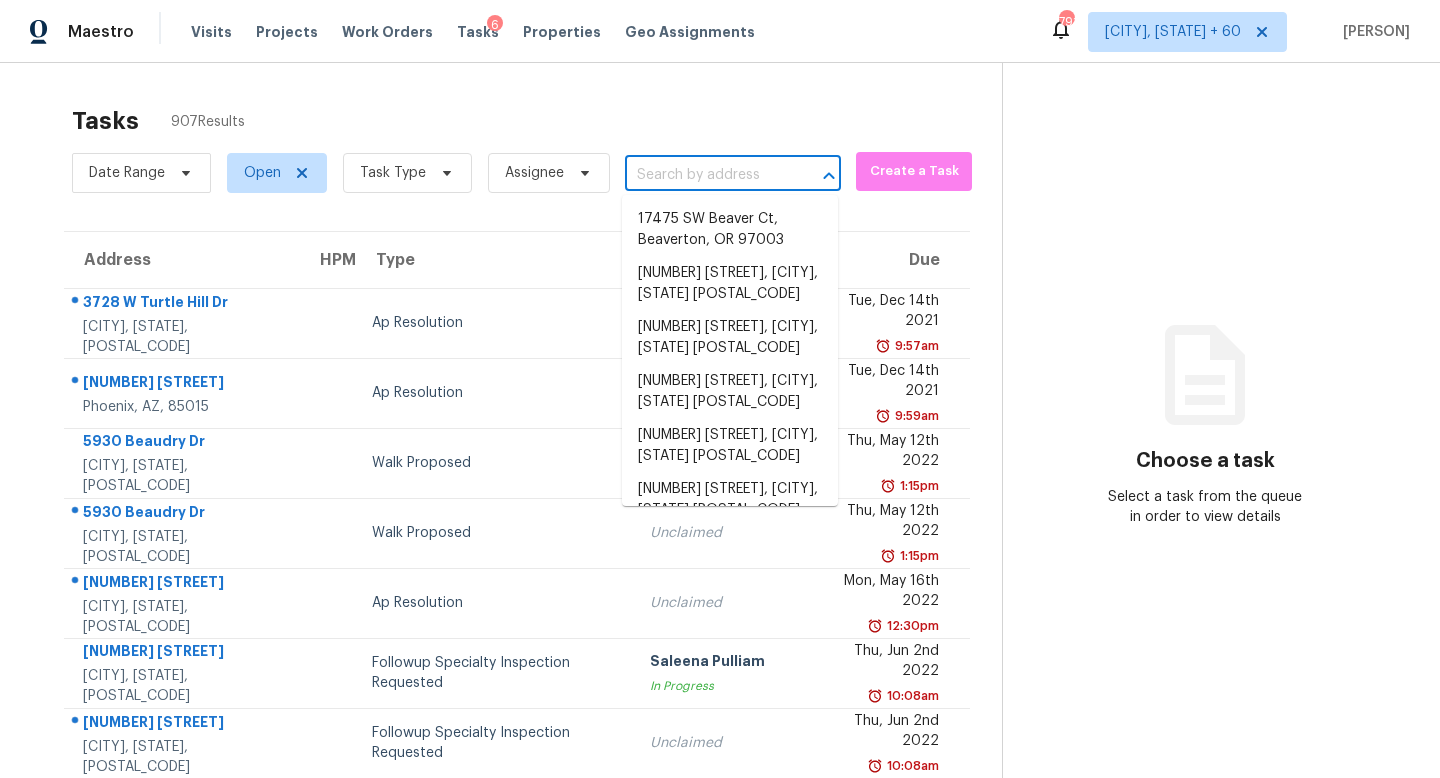 scroll, scrollTop: 0, scrollLeft: 0, axis: both 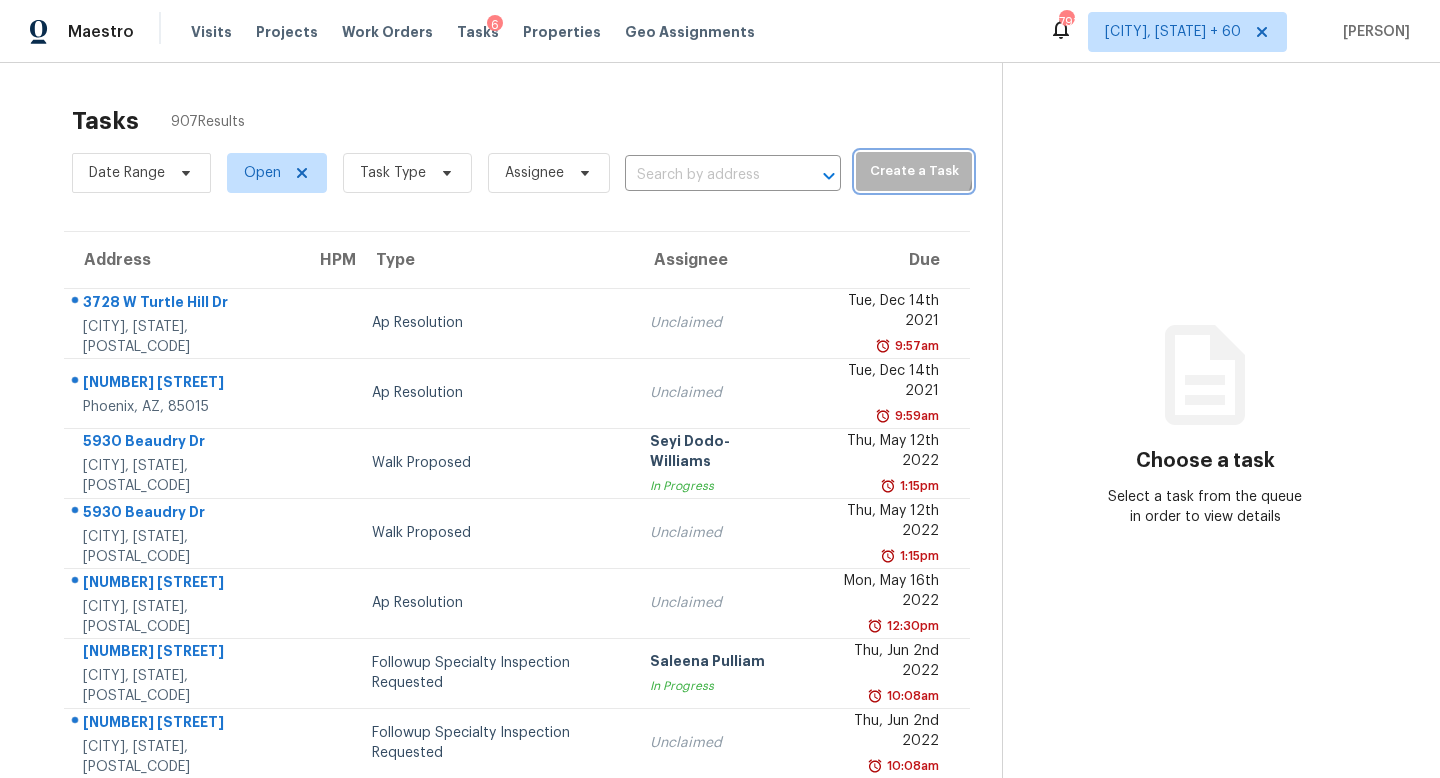 click on "Create a Task" at bounding box center (913, 171) 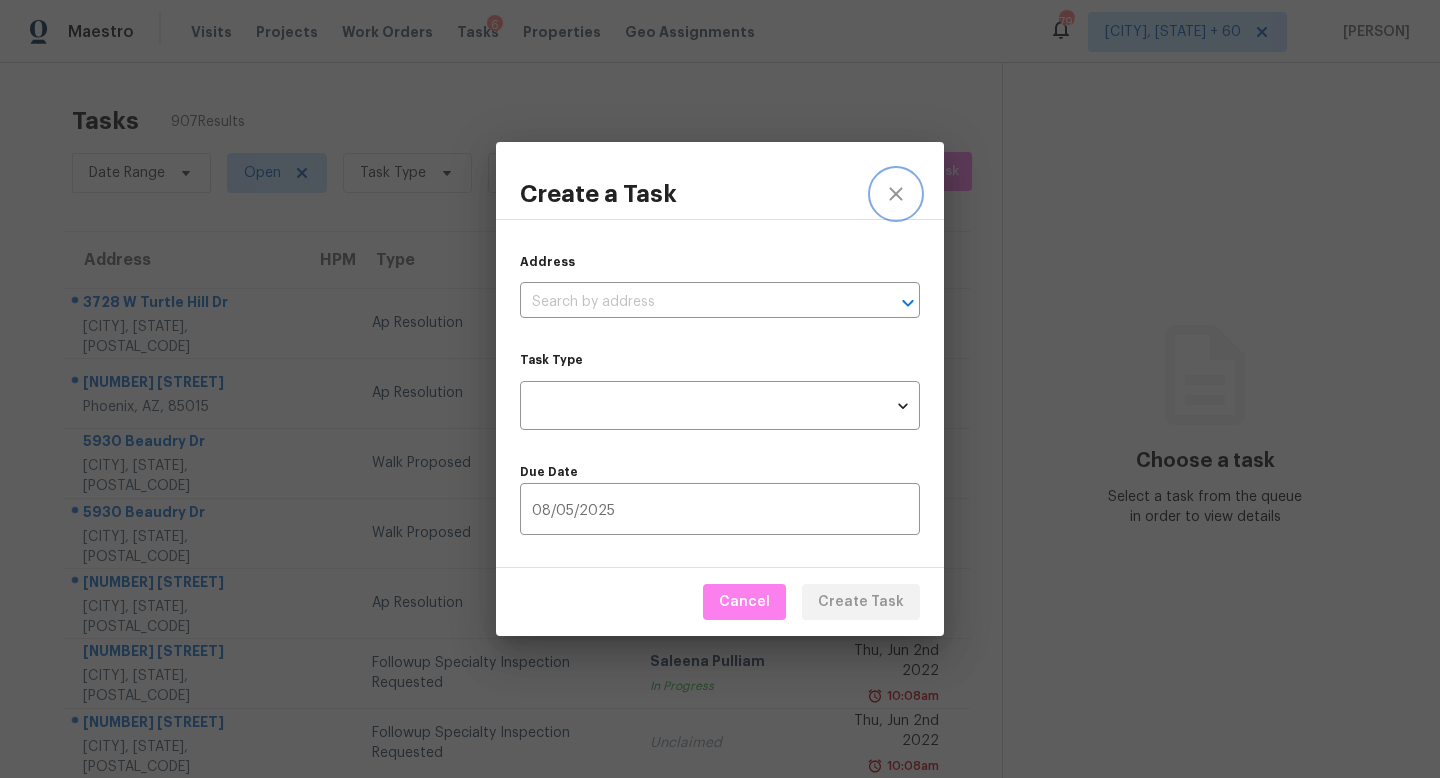 click 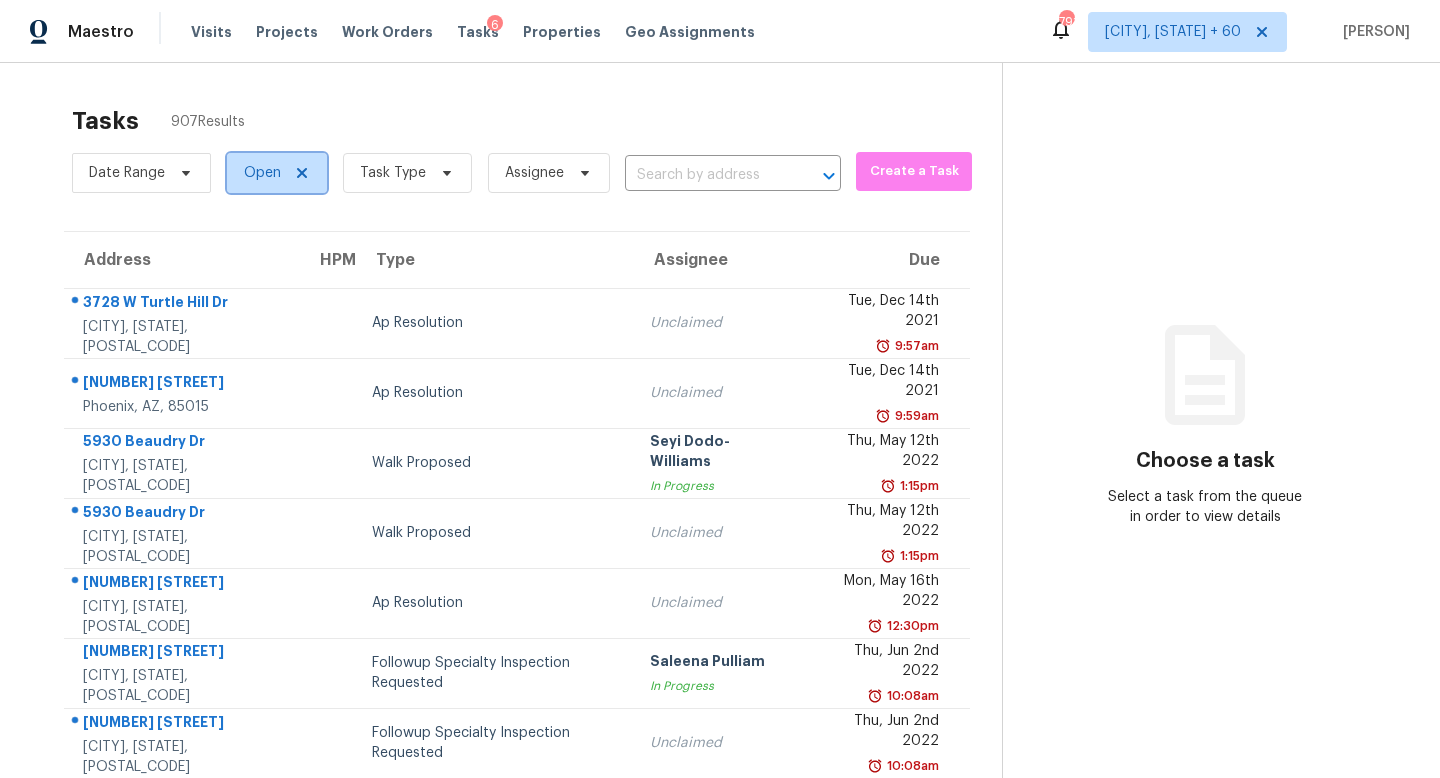 click on "Open" at bounding box center [262, 173] 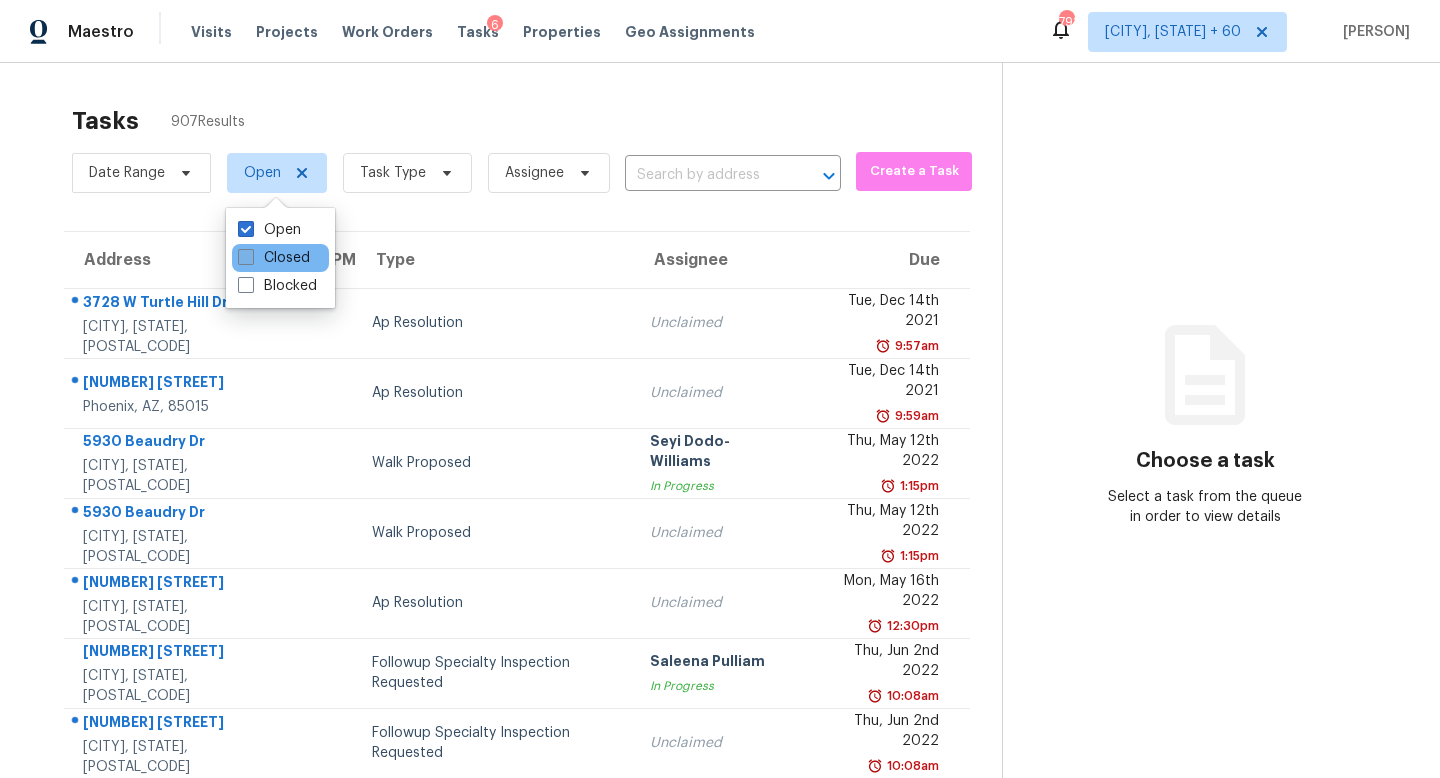 click on "Closed" at bounding box center [274, 258] 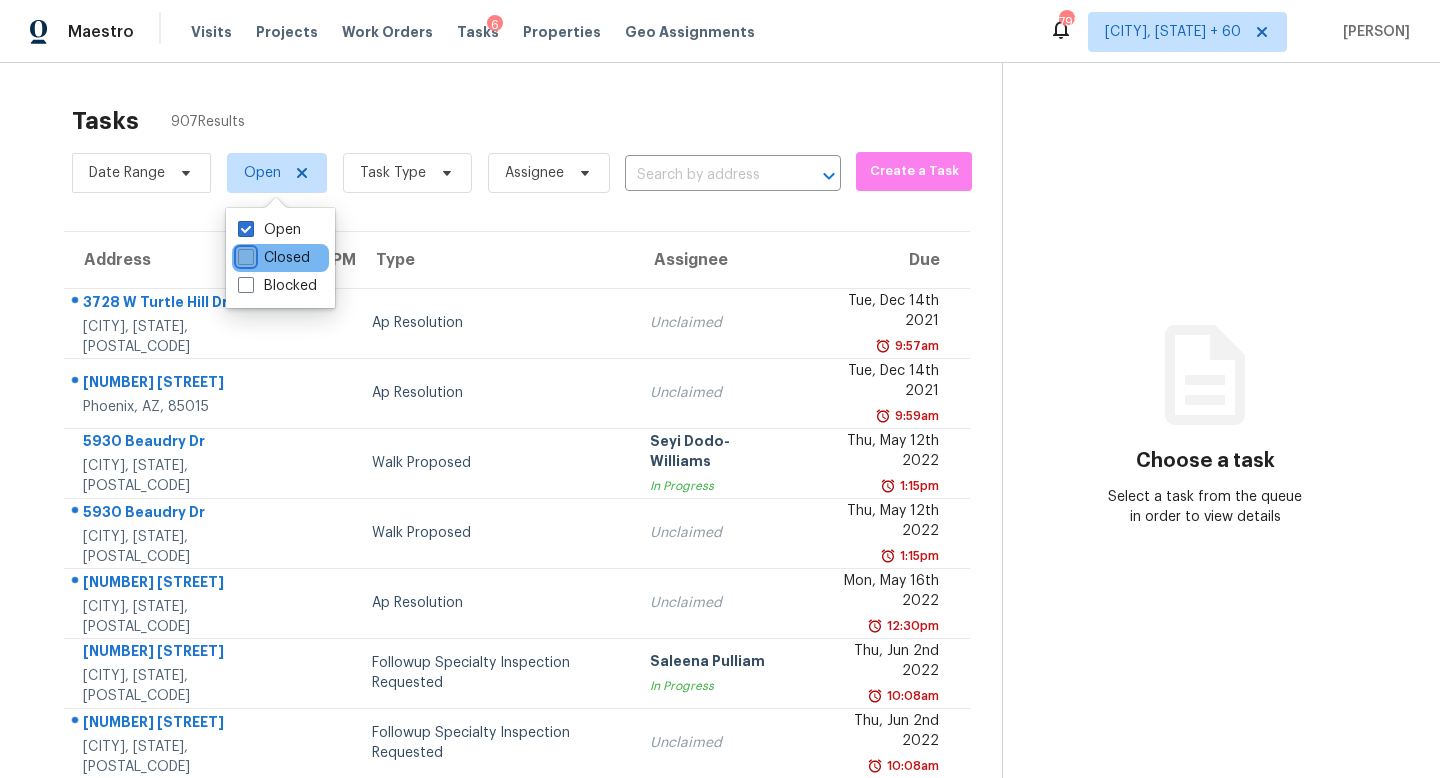 click on "Closed" at bounding box center [244, 254] 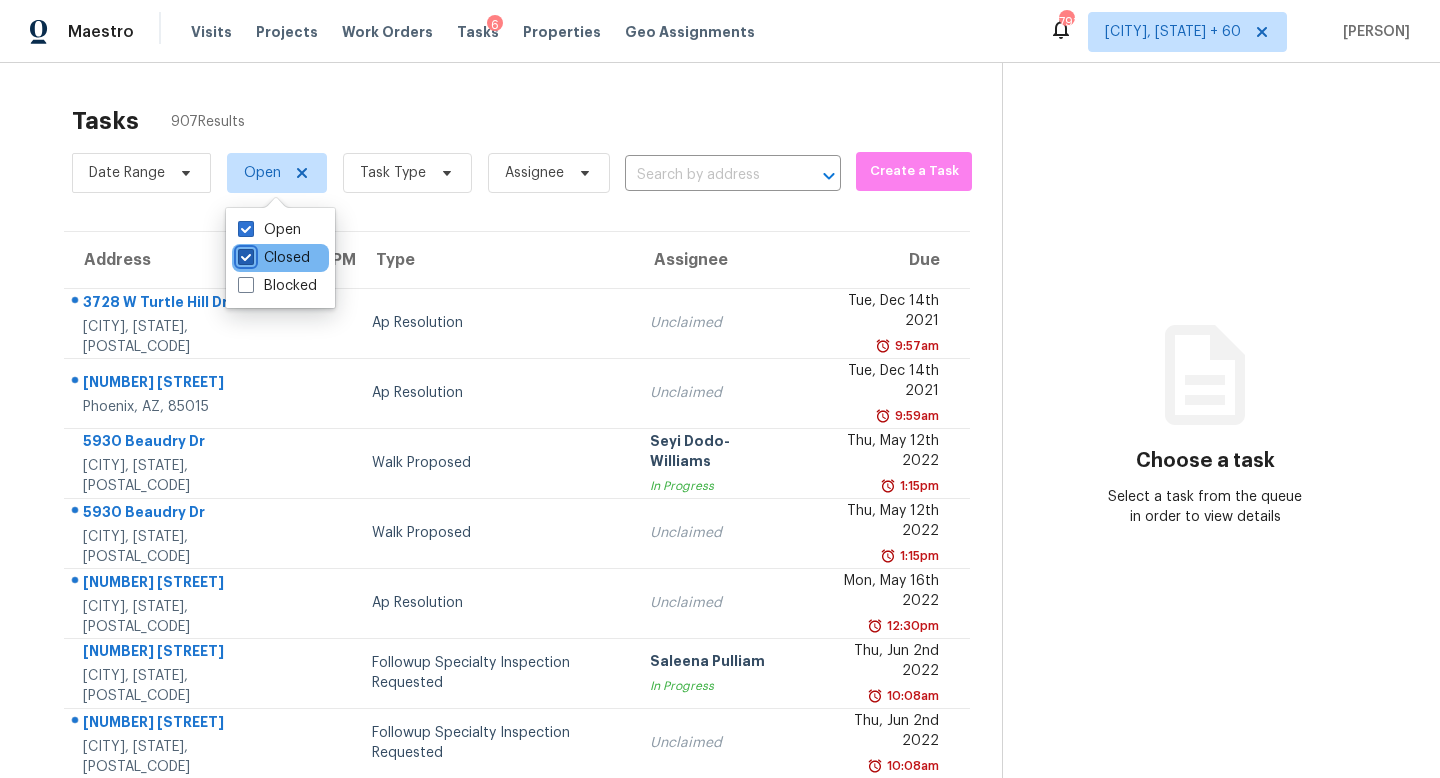 checkbox on "true" 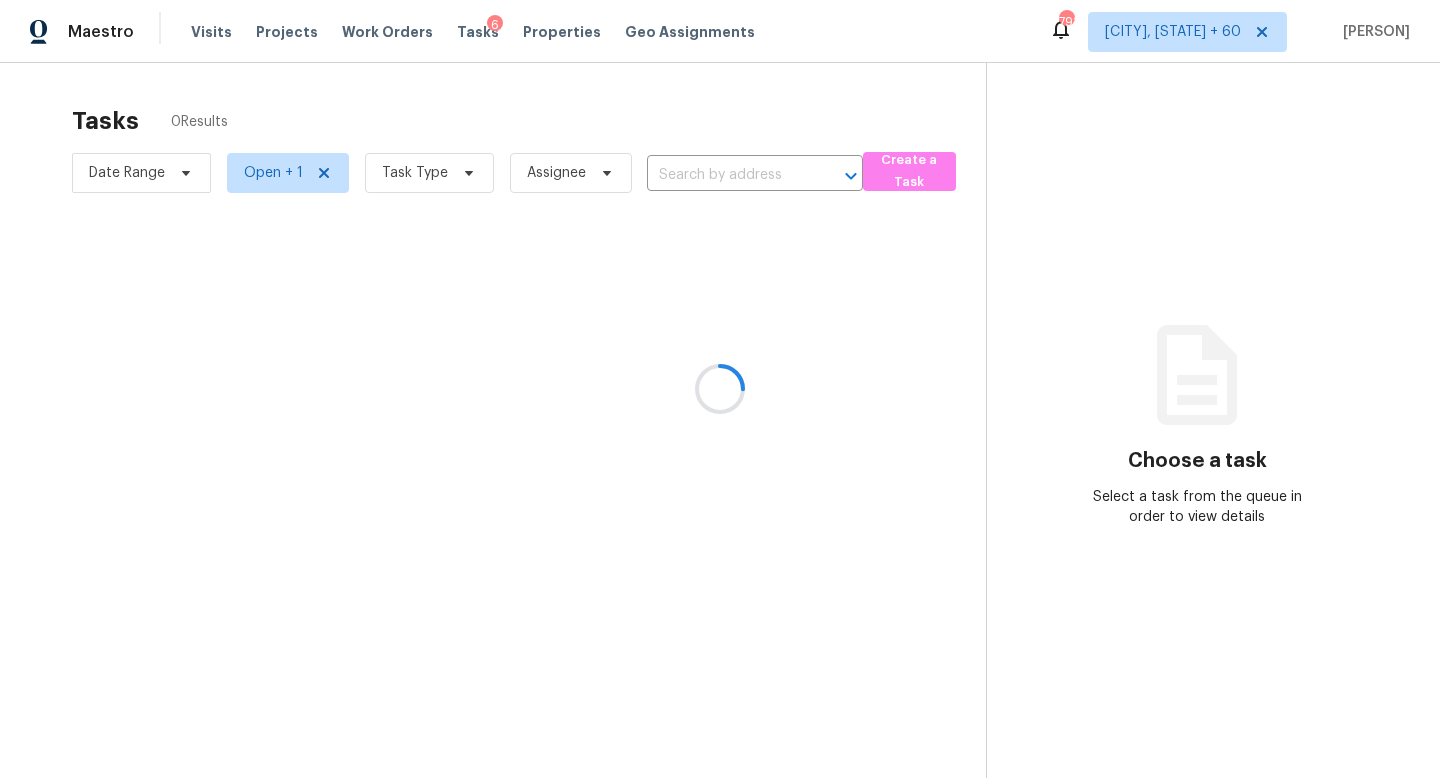 click at bounding box center (720, 389) 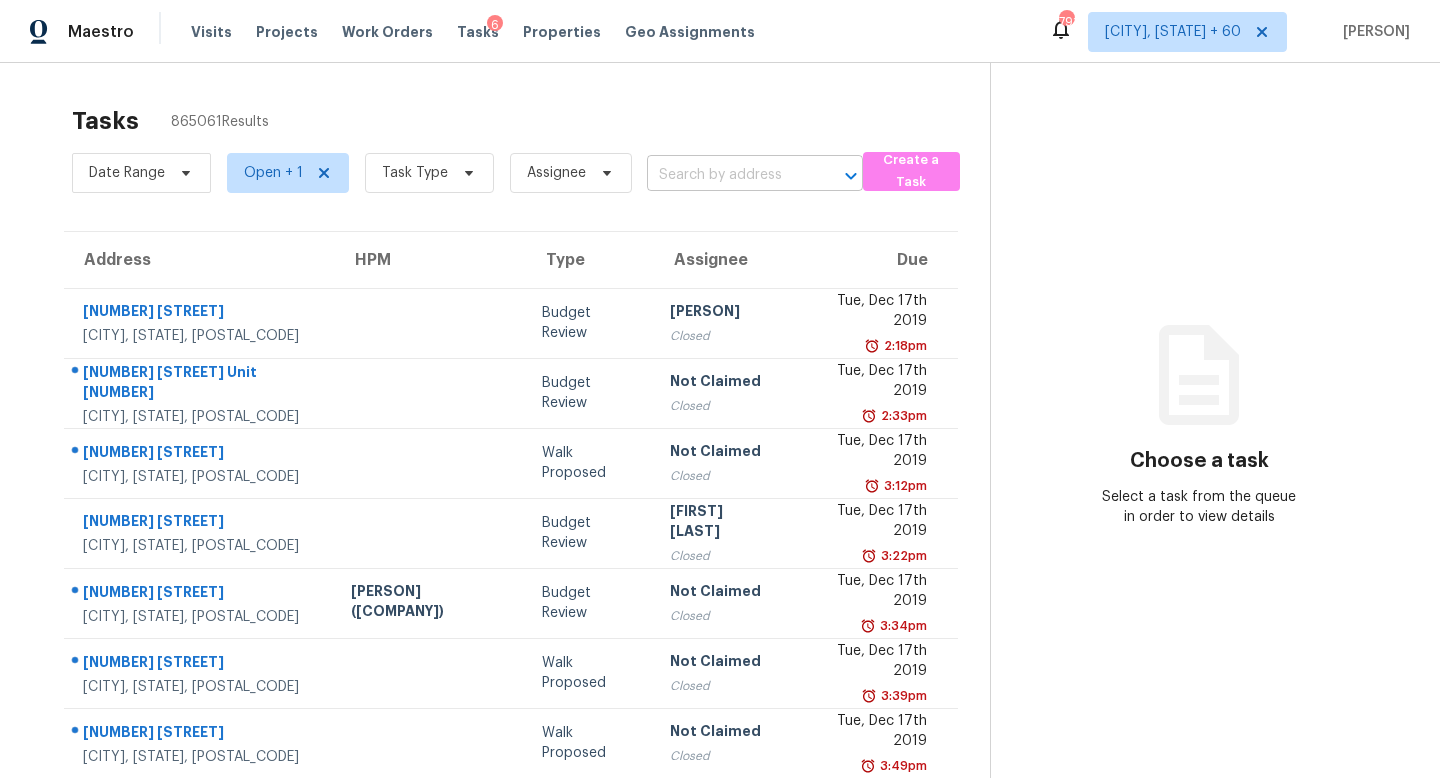 click at bounding box center [727, 175] 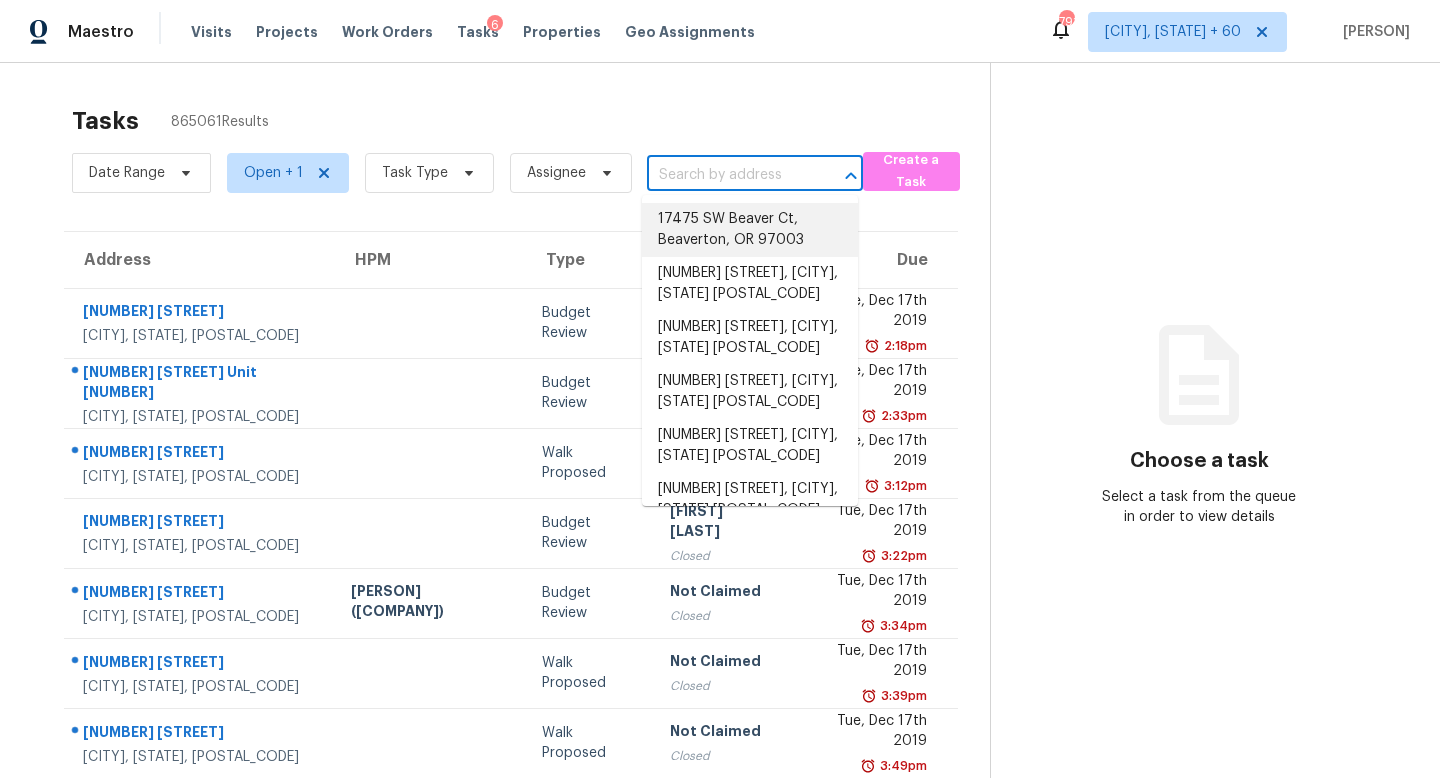 paste on "1916 Taylor Ave, Fort Washington, MD 20744" 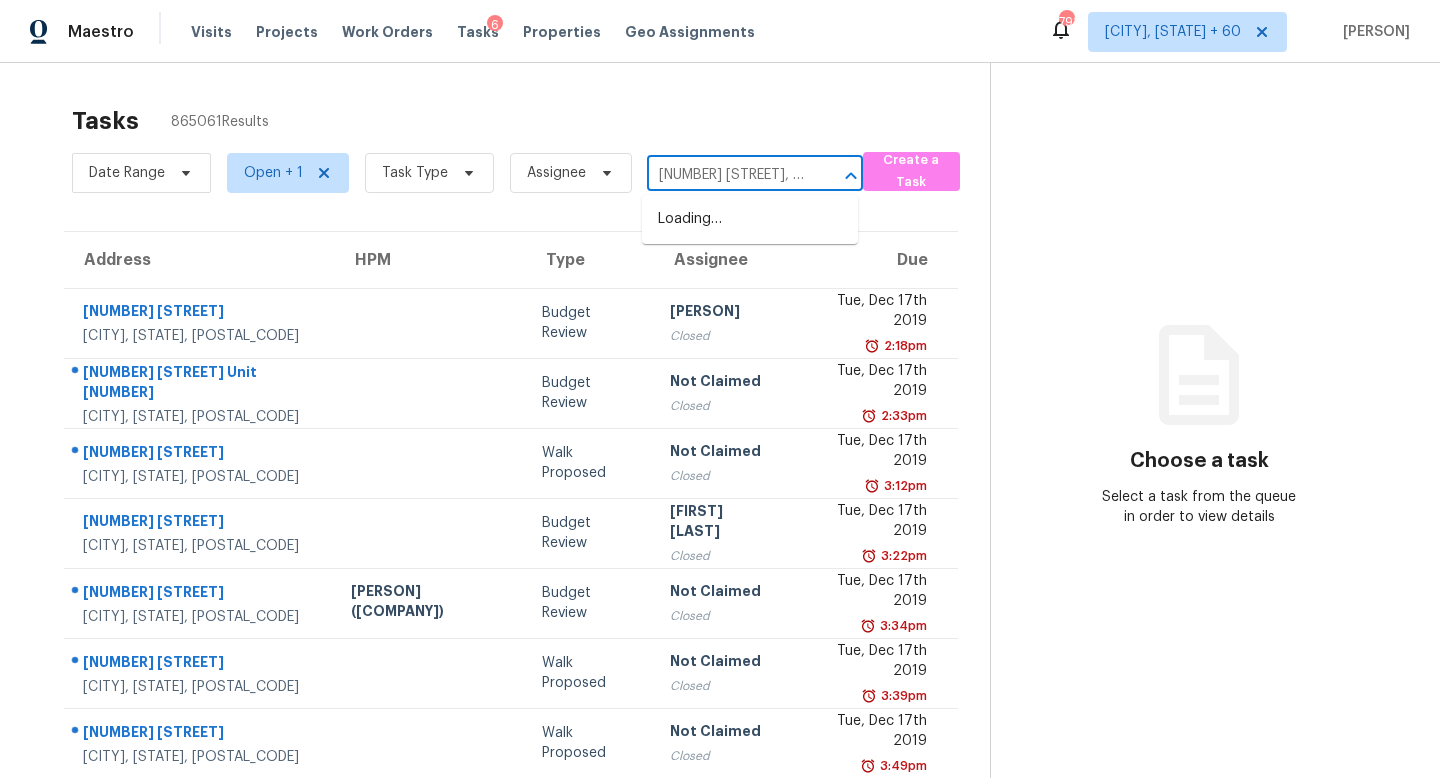 scroll, scrollTop: 0, scrollLeft: 139, axis: horizontal 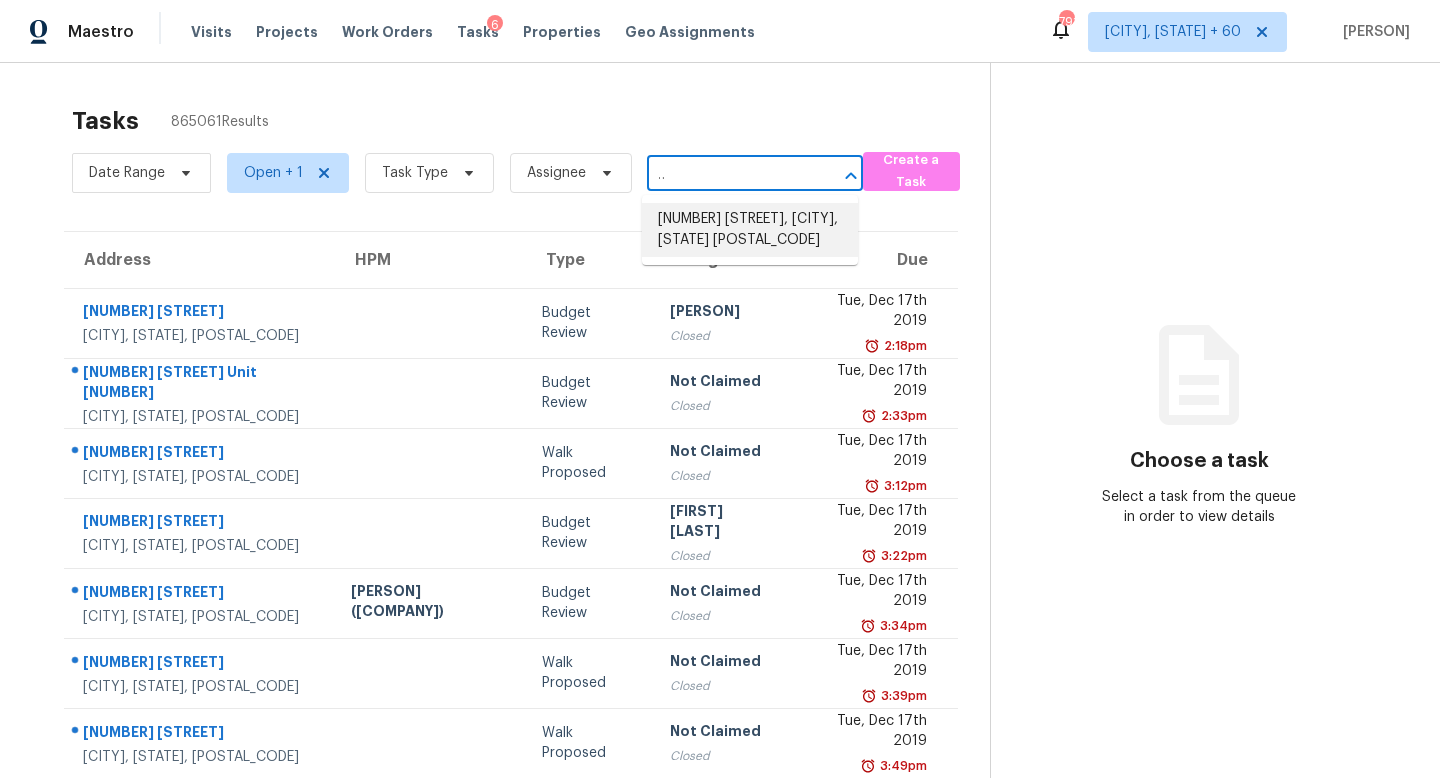 click on "1916 Taylor Ave, Fort Washington, MD 20744" at bounding box center [750, 230] 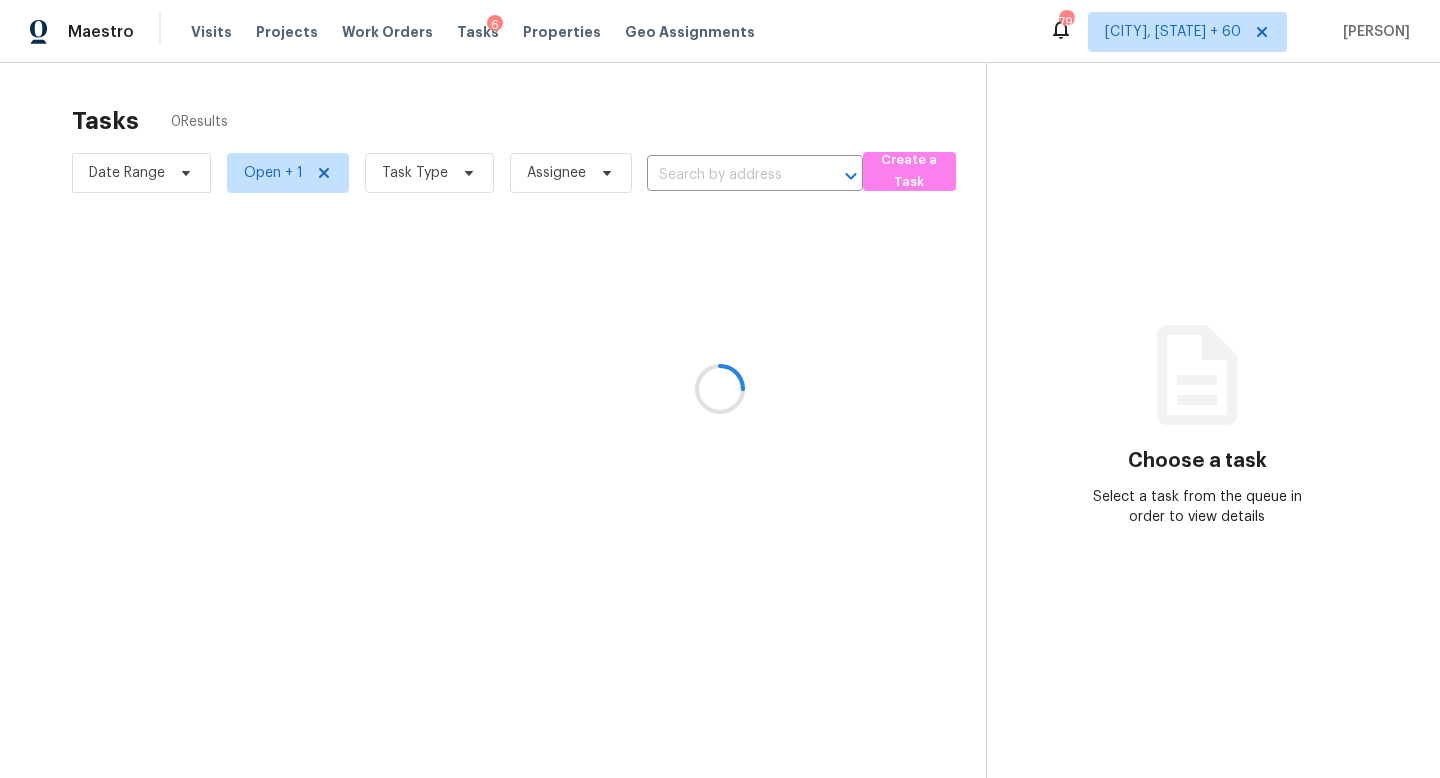 type on "1916 Taylor Ave, Fort Washington, MD 20744" 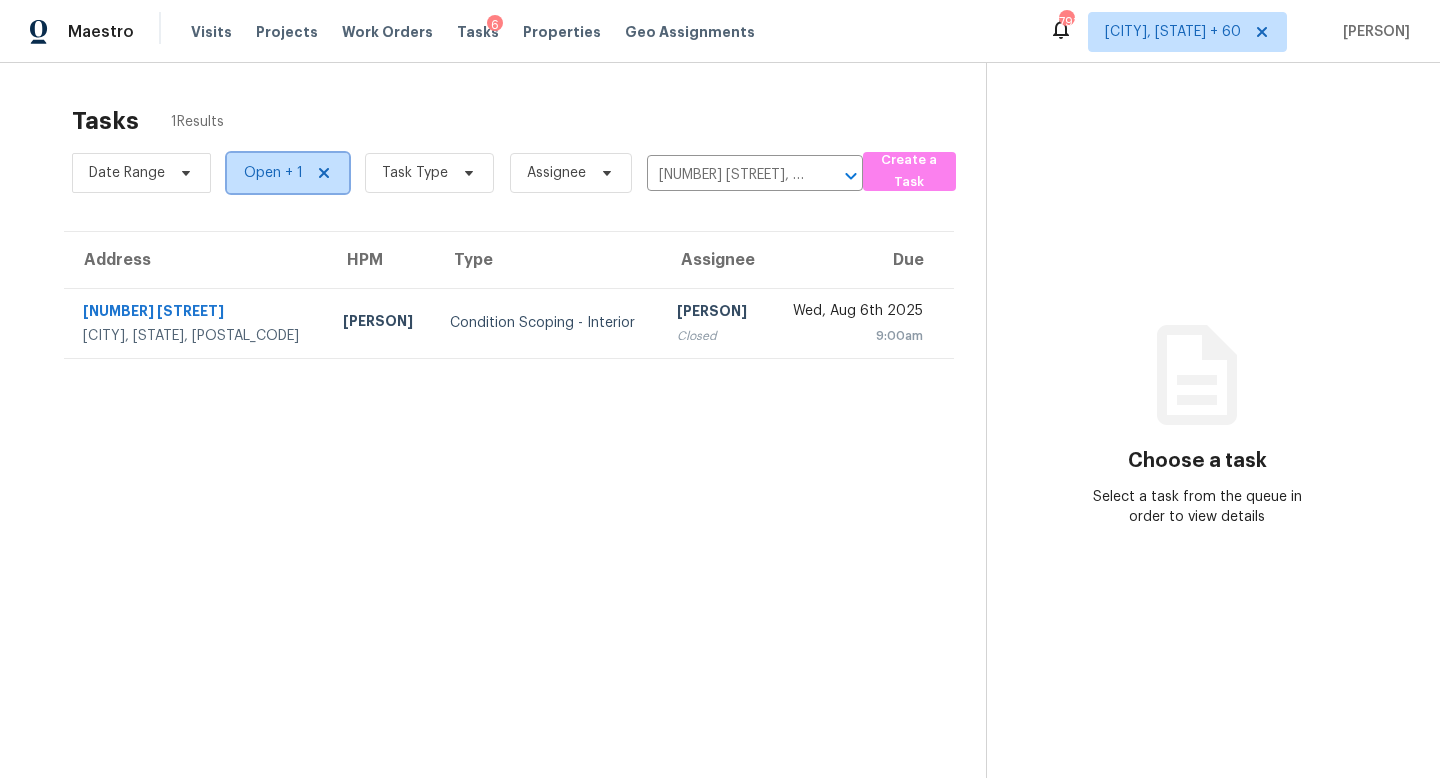 click on "Open + 1" at bounding box center (273, 173) 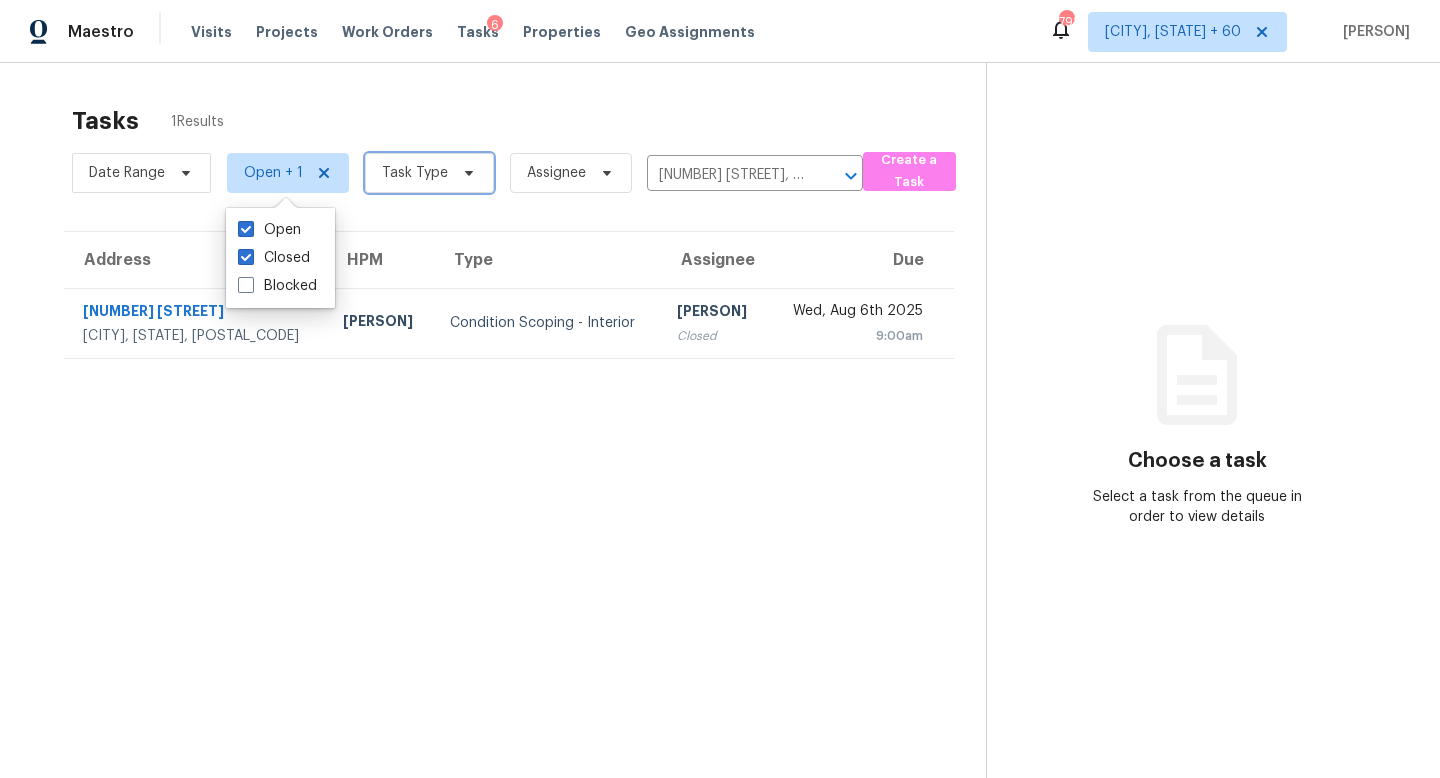 click on "Task Type" at bounding box center (415, 173) 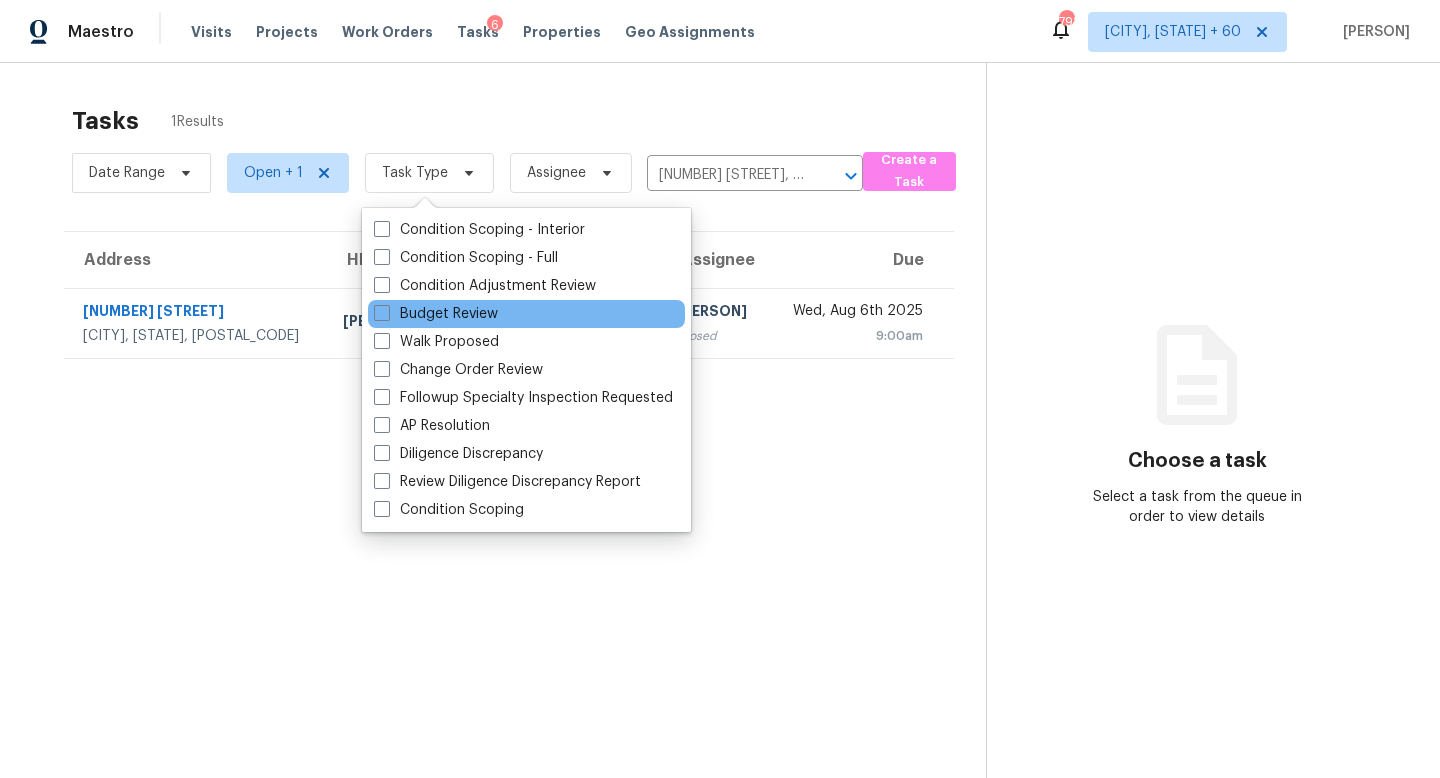 click on "Budget Review" at bounding box center (526, 314) 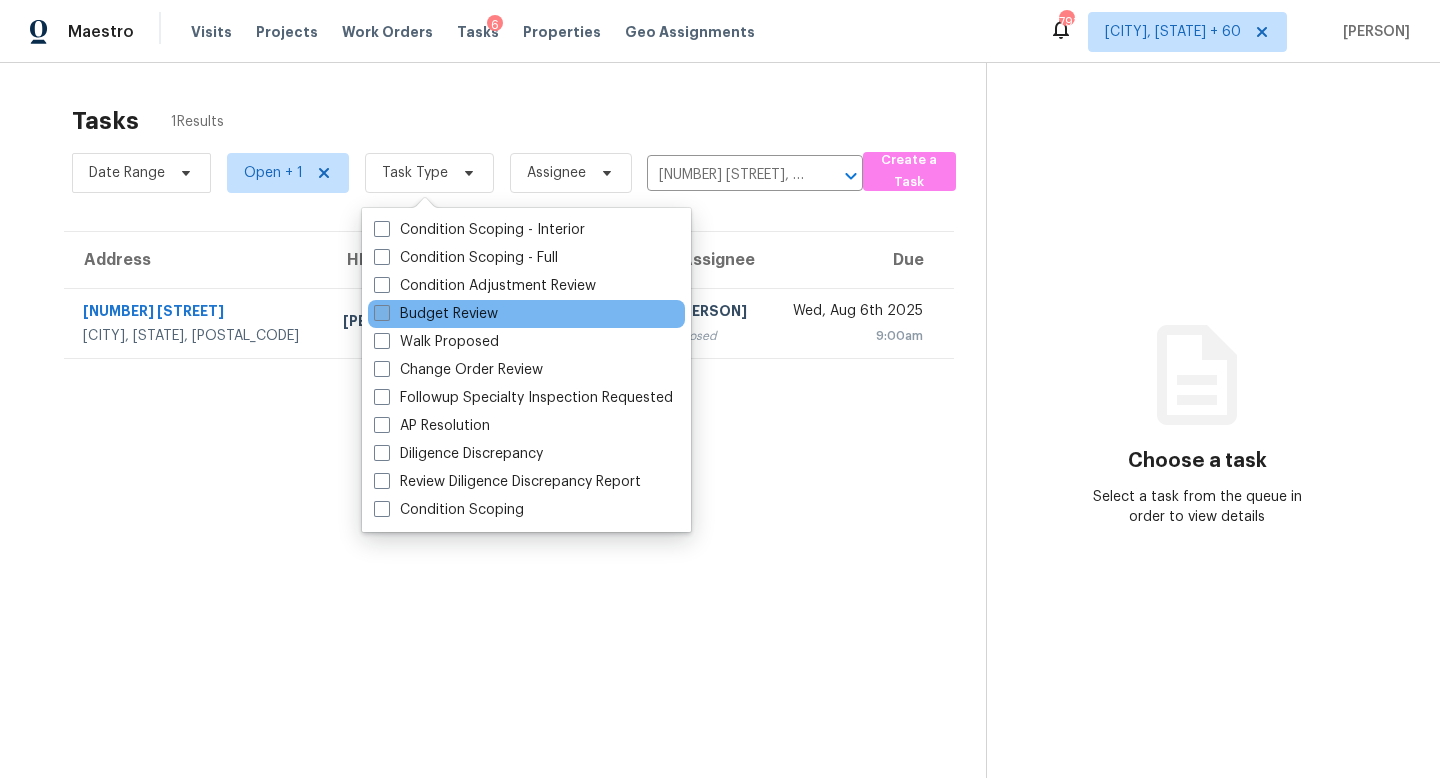 click at bounding box center (382, 313) 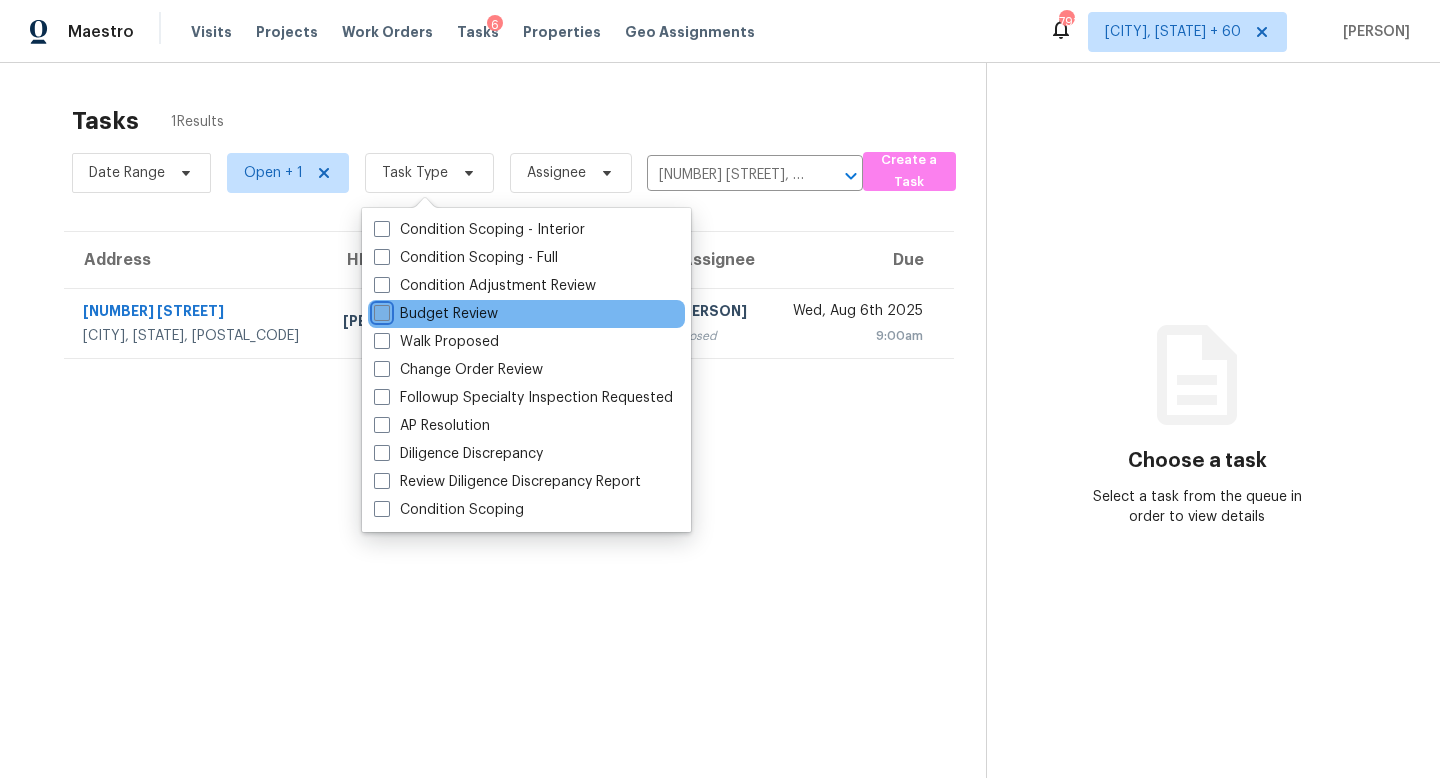 click on "Budget Review" at bounding box center [380, 310] 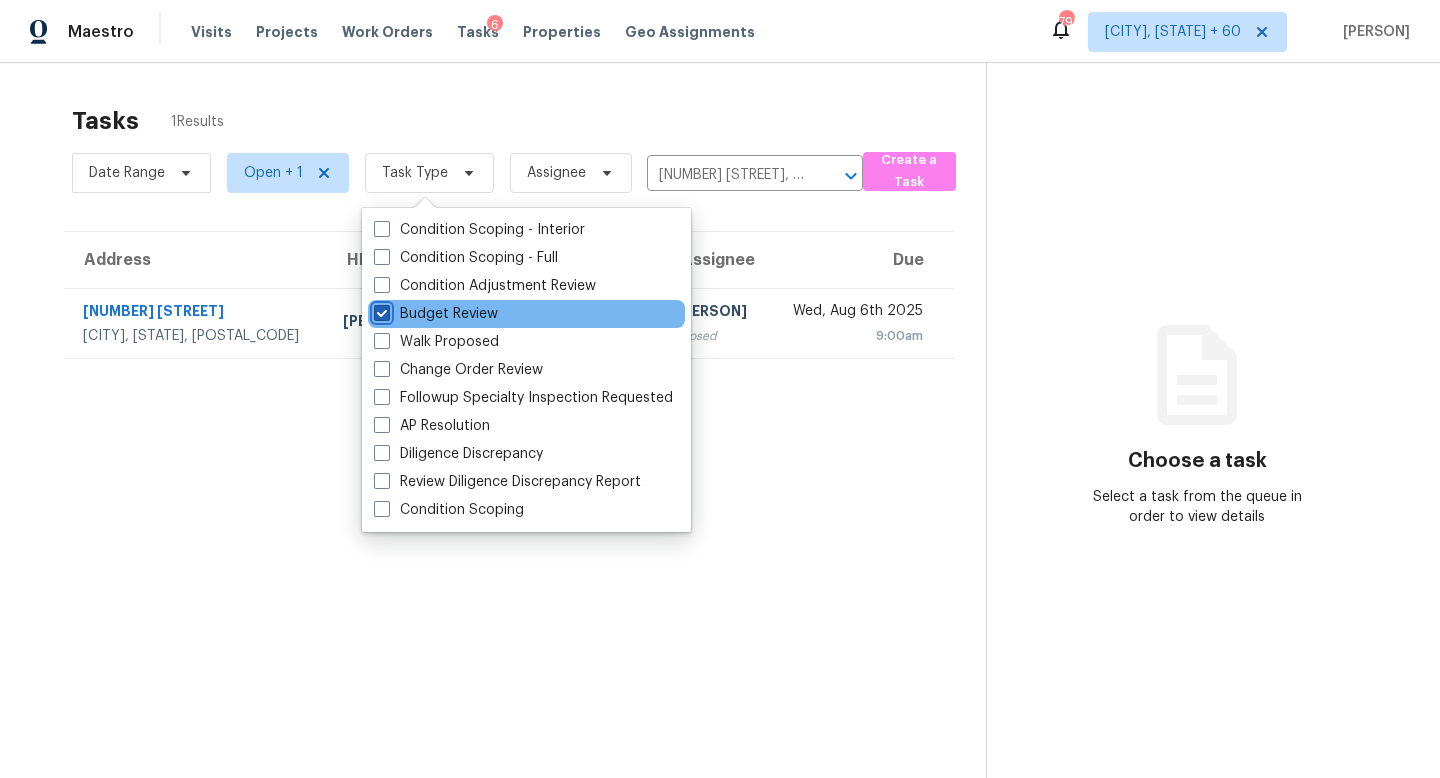 checkbox on "true" 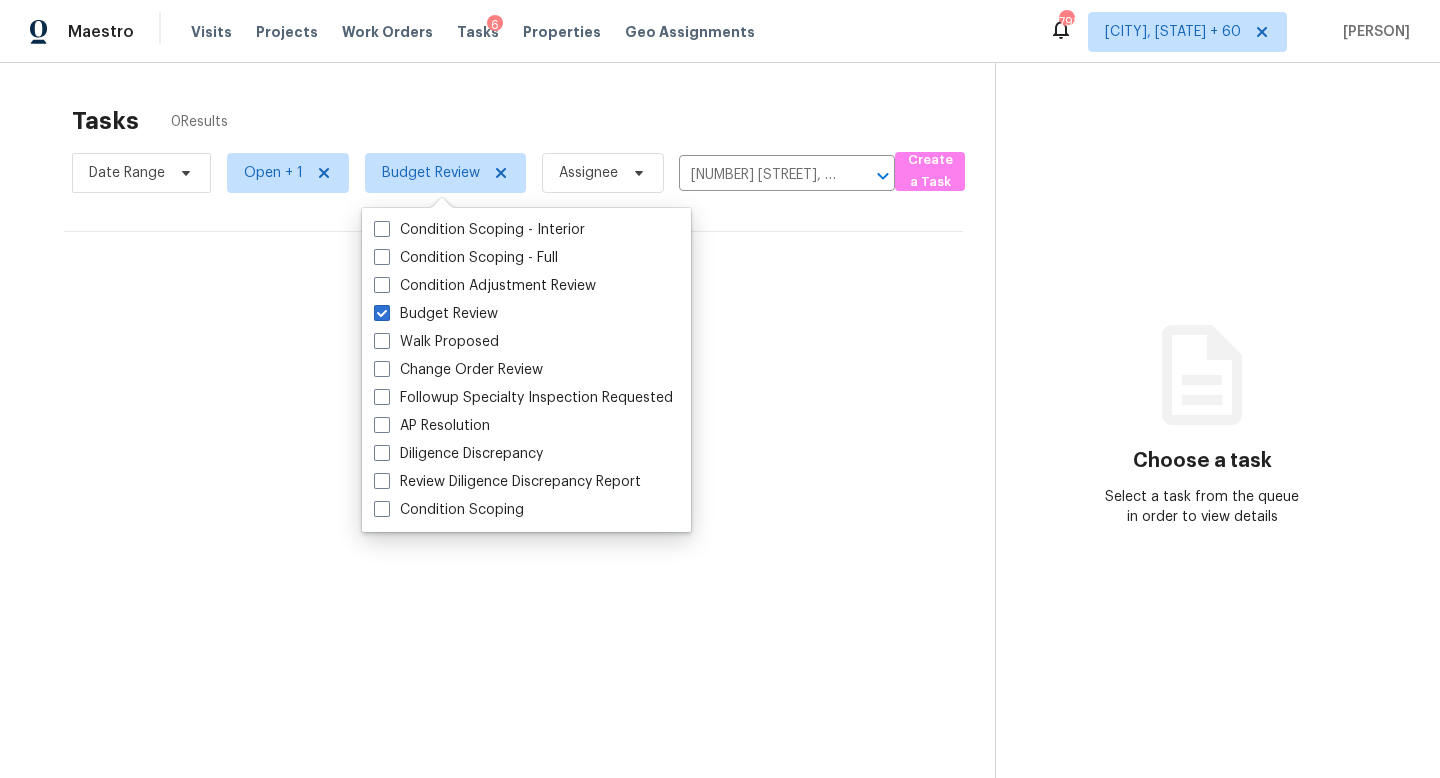 click on "Tasks 0  Results" at bounding box center (533, 121) 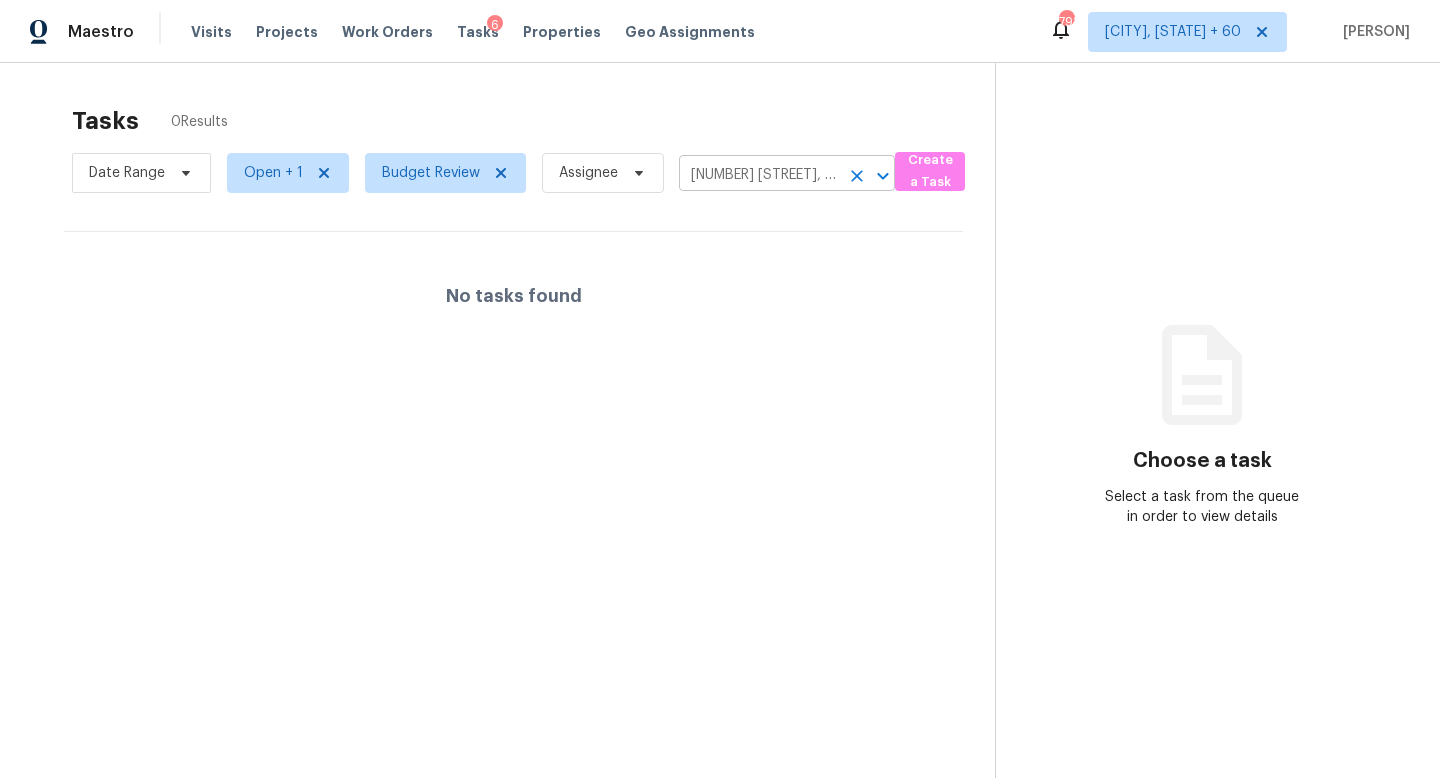 click on "1916 Taylor Ave, Fort Washington, MD 20744" at bounding box center [759, 175] 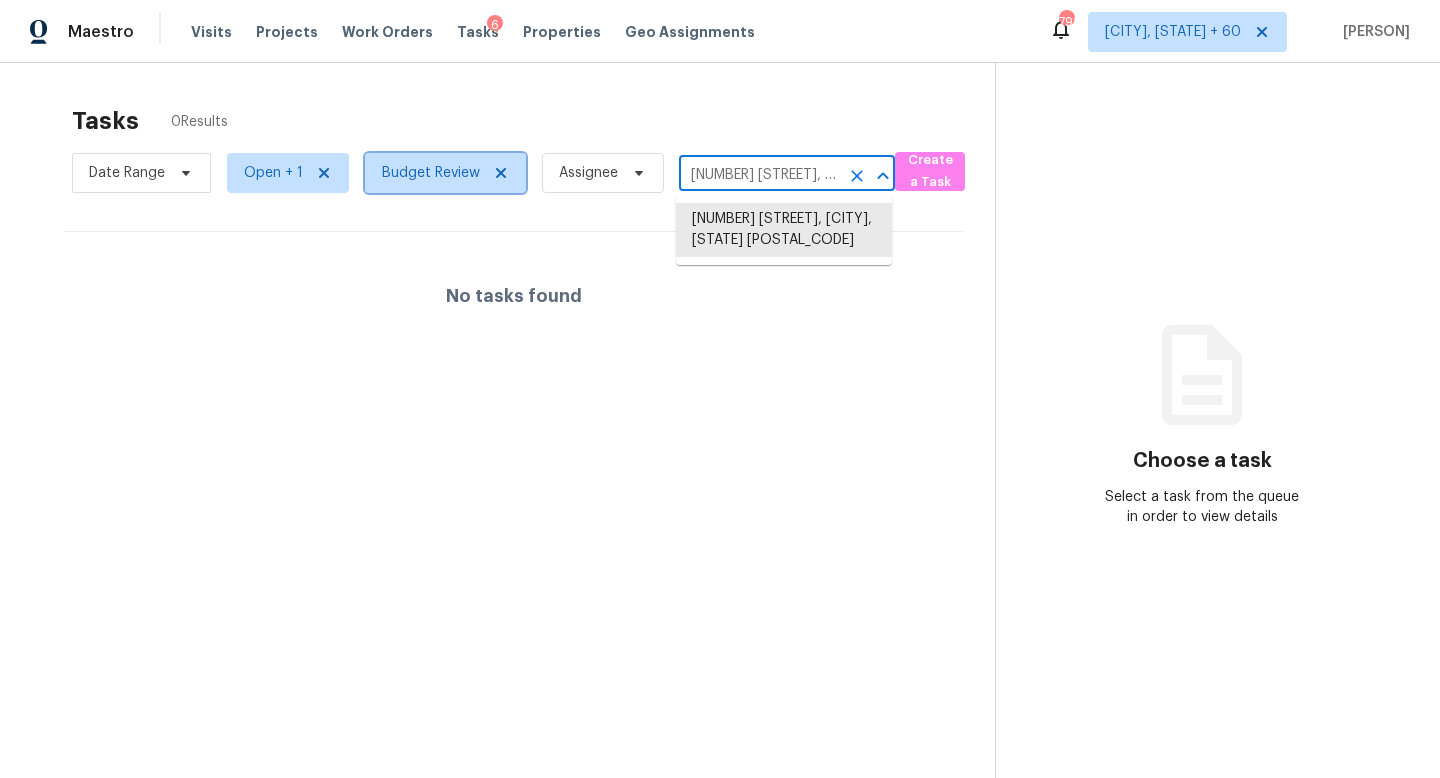 click on "Budget Review" at bounding box center [431, 173] 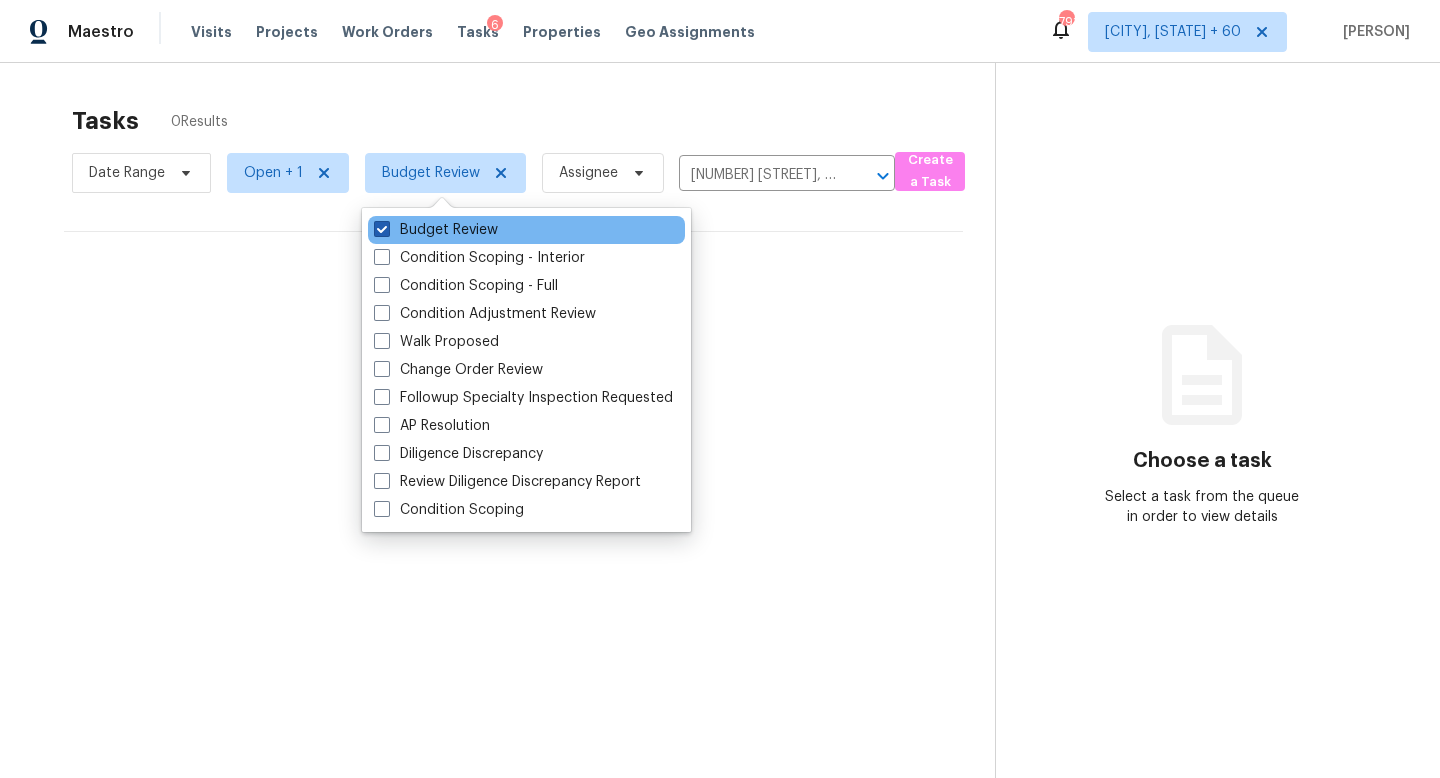 click at bounding box center (382, 229) 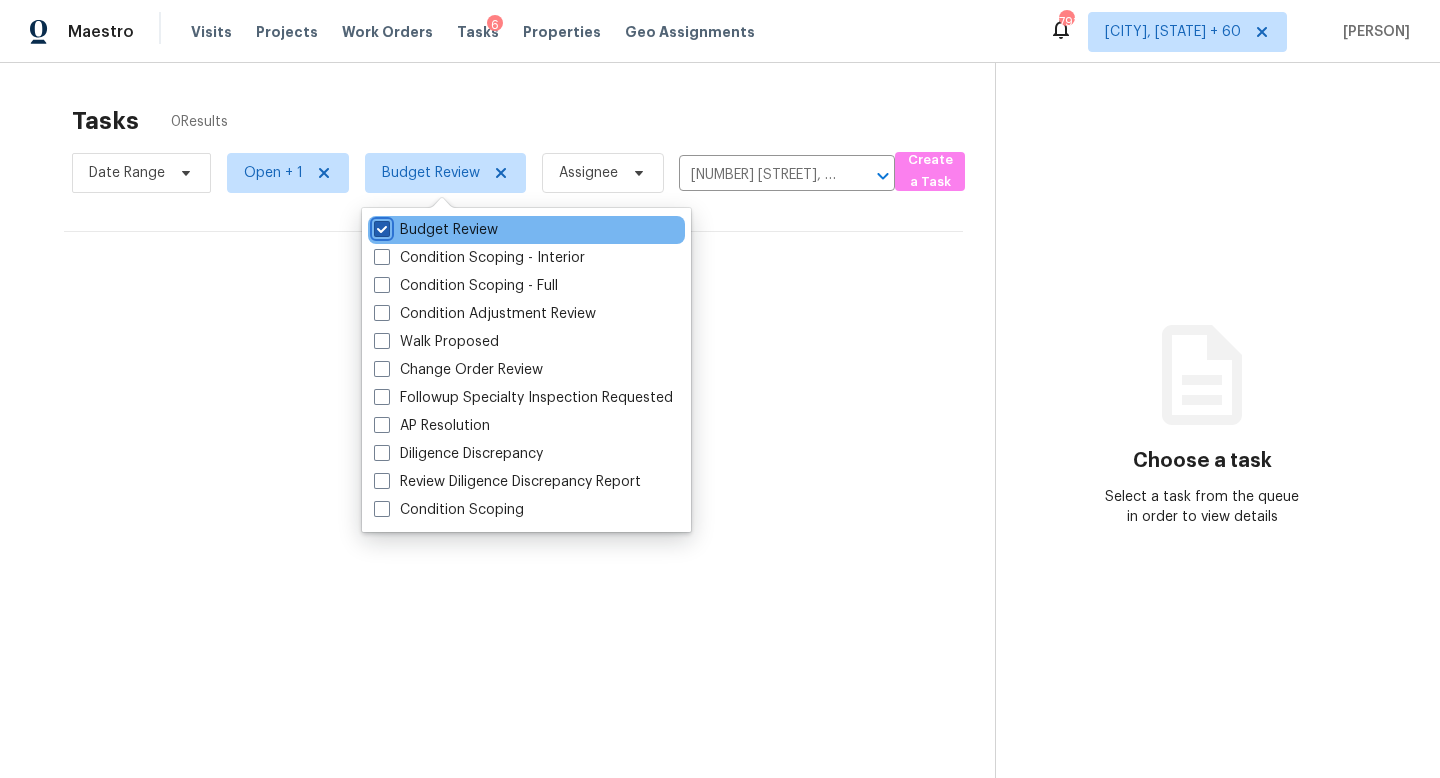 click on "Budget Review" at bounding box center (380, 226) 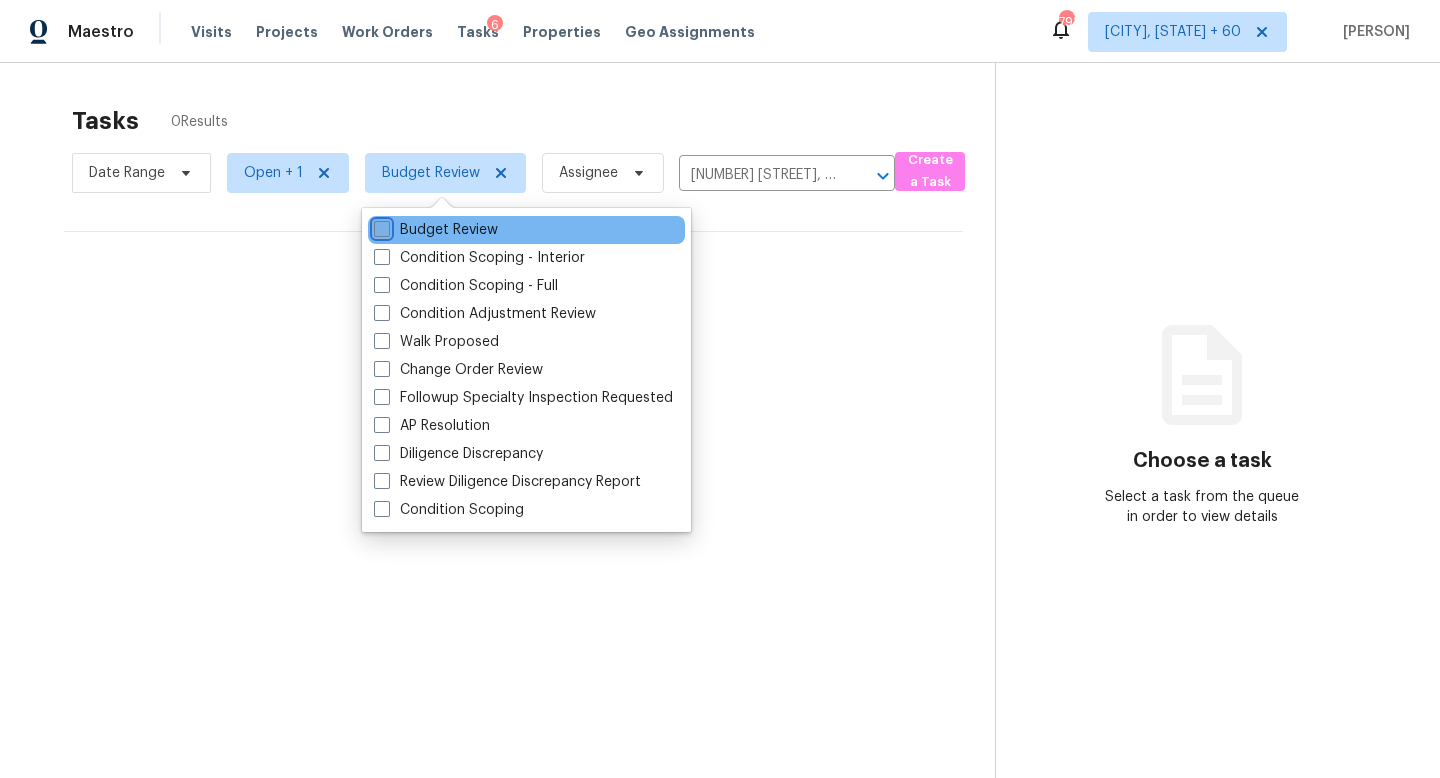 checkbox on "false" 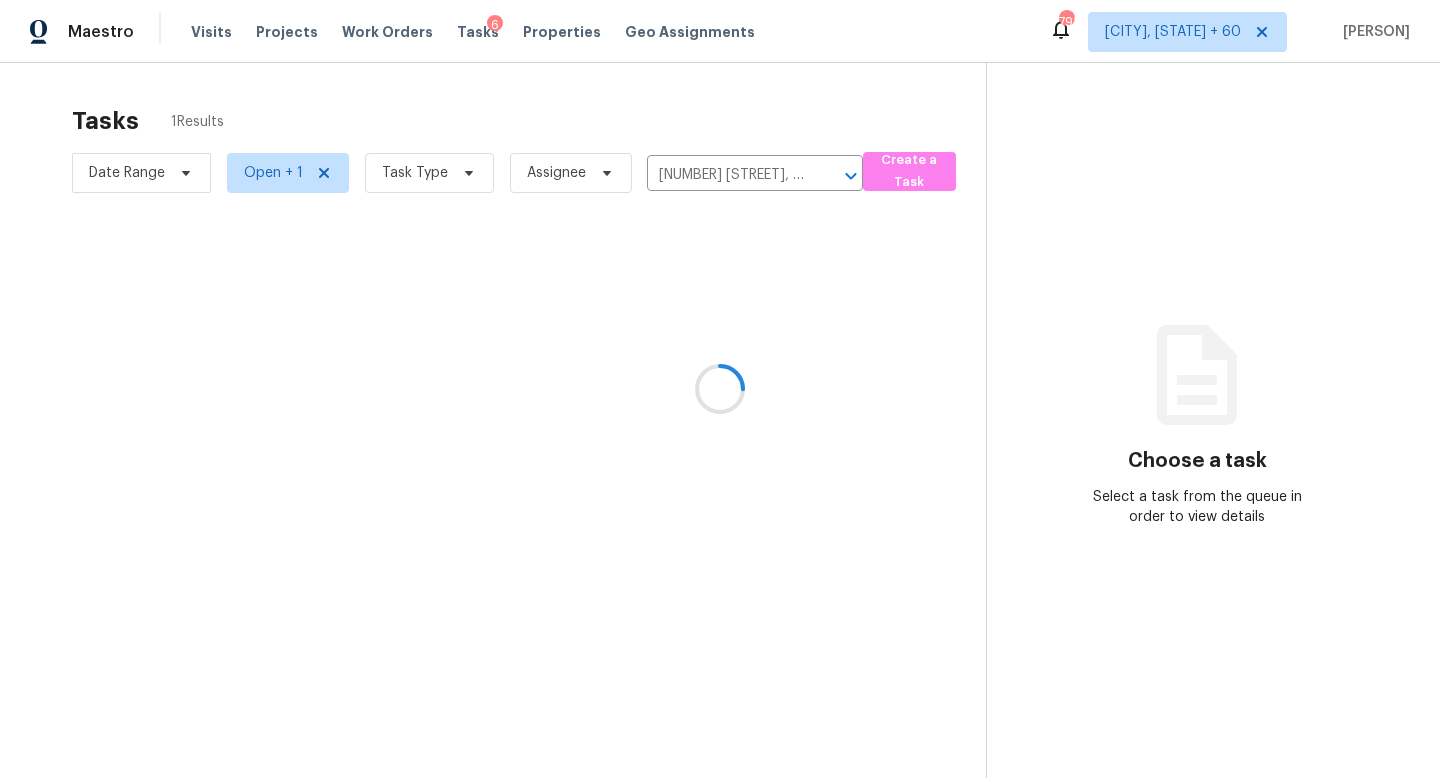 click at bounding box center [720, 389] 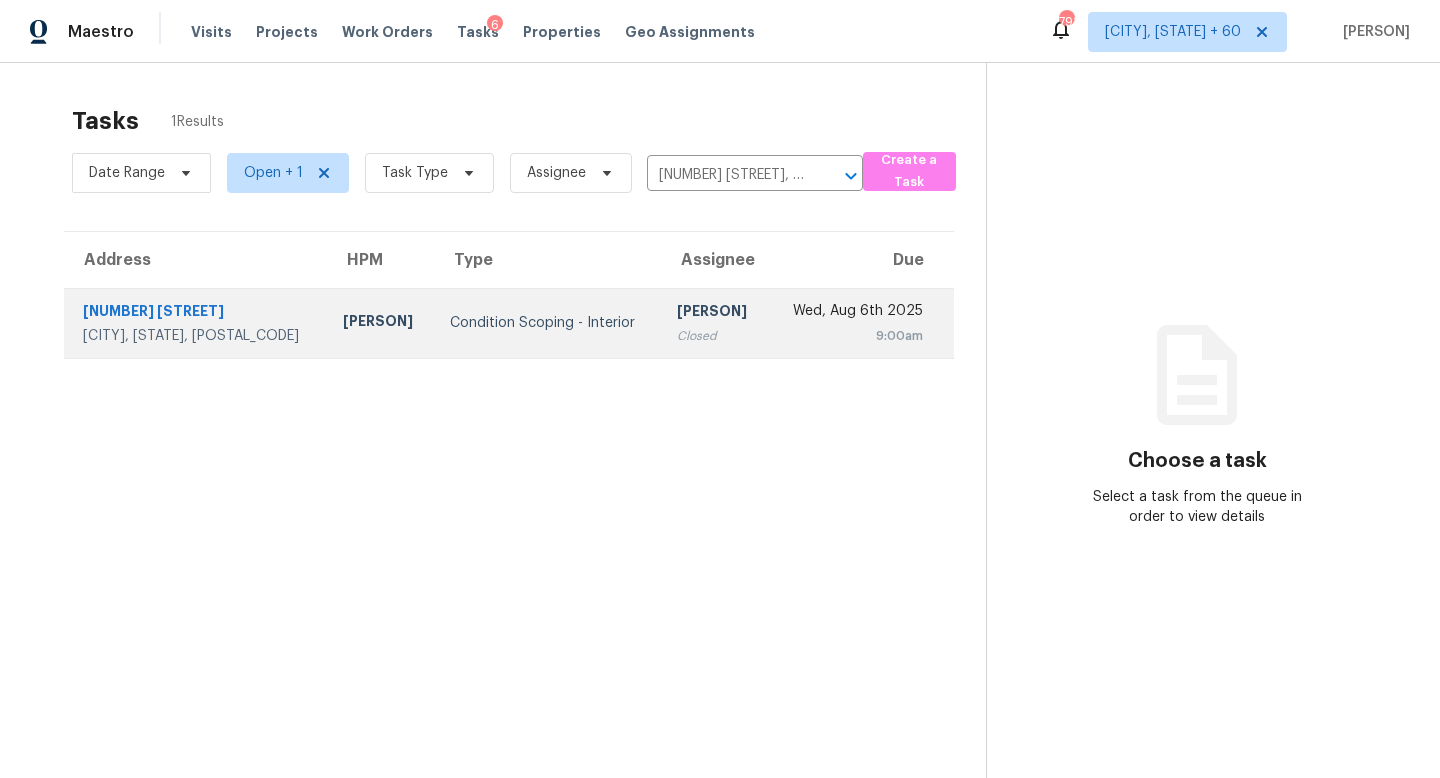 click on "[FIRST] [LAST]" at bounding box center (714, 313) 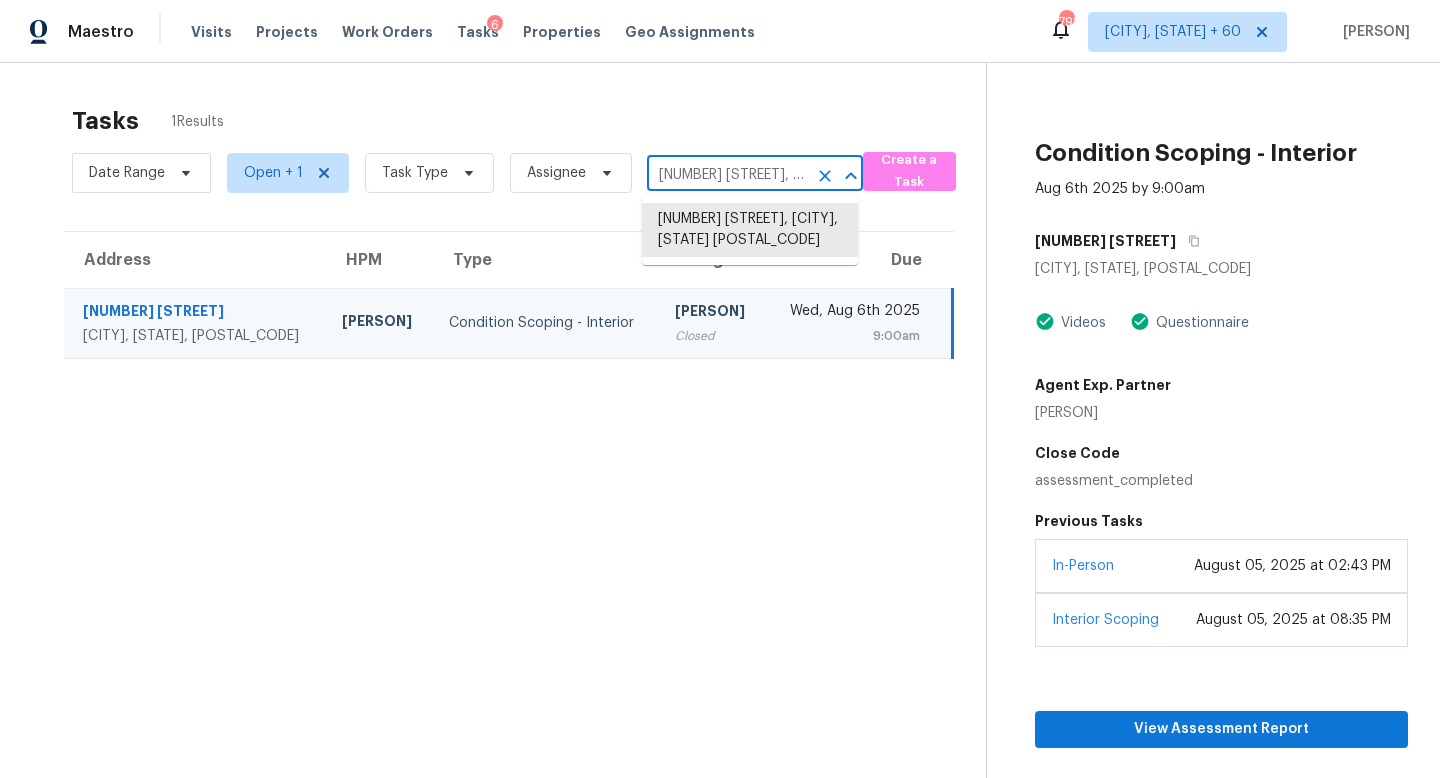 click on "1916 Taylor Ave, Fort Washington, MD 20744" at bounding box center [727, 175] 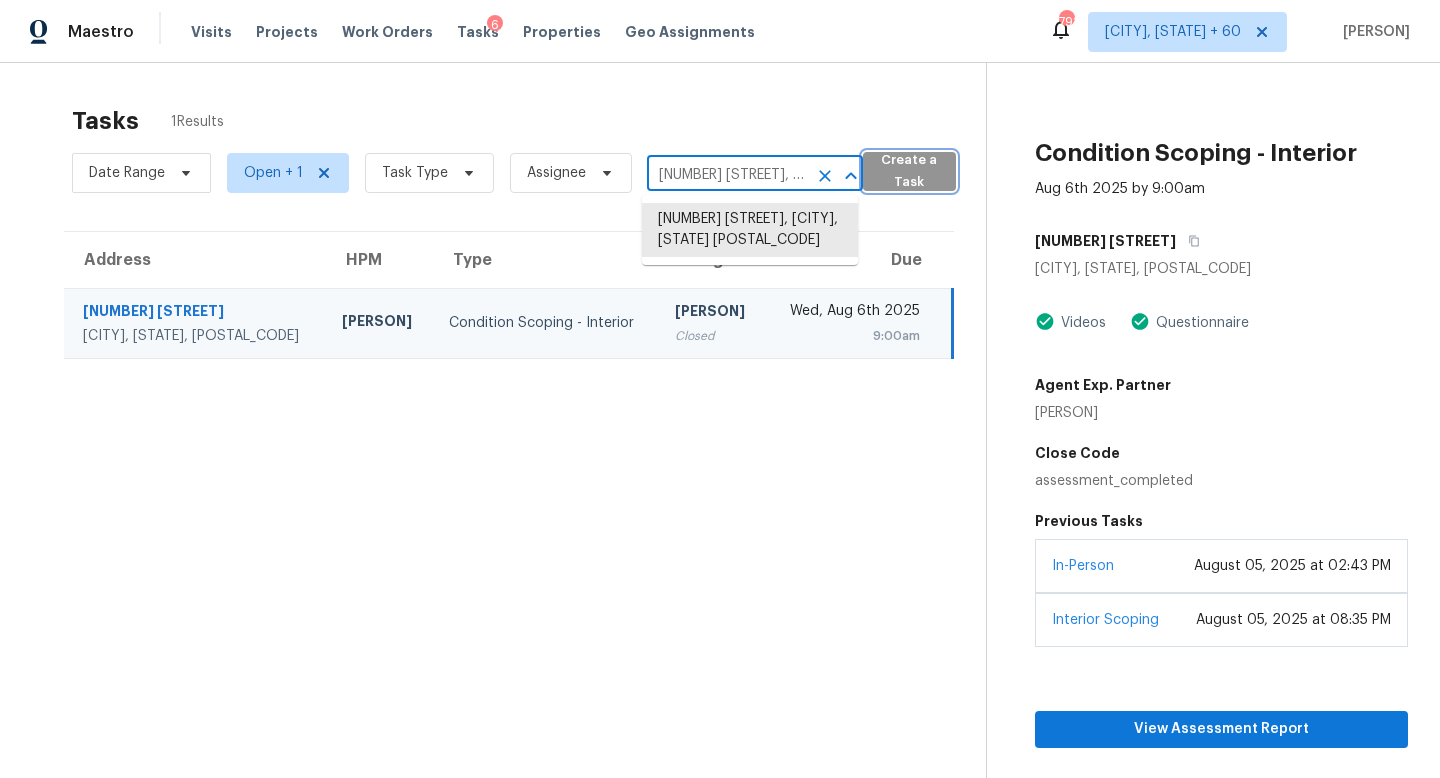 click on "Create a Task" at bounding box center (909, 172) 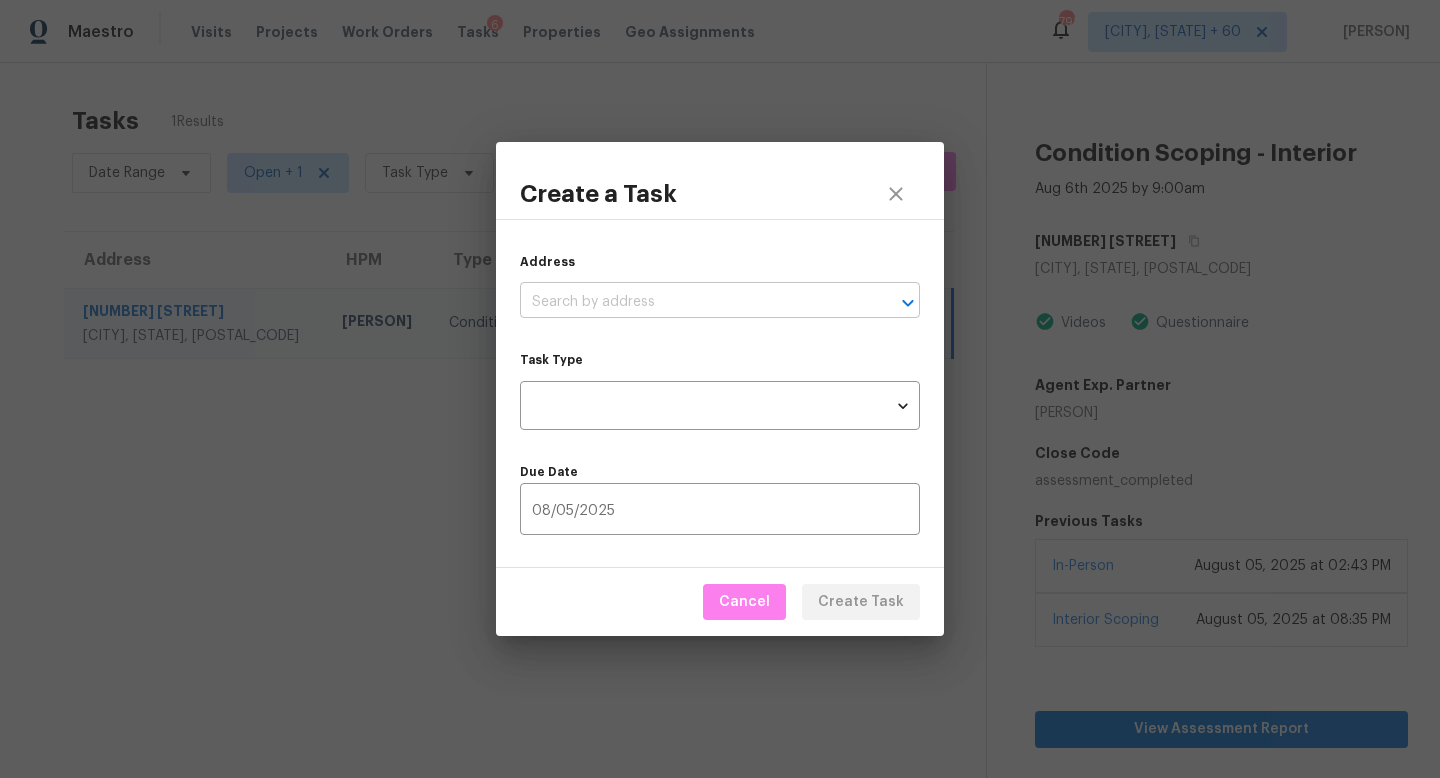click at bounding box center (692, 302) 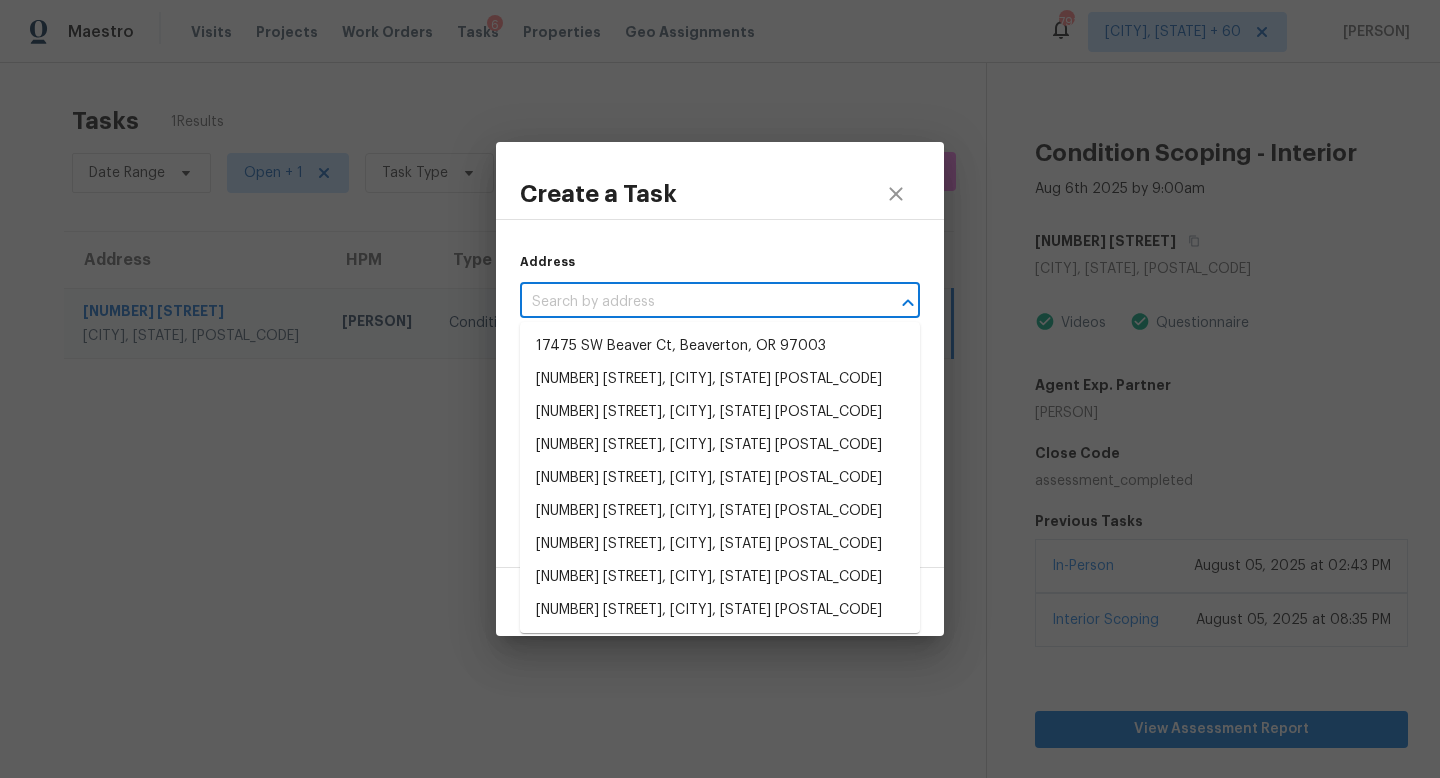 click on "Address ​ Task Type ​ Task Type Due Date 08/05/2025 ​" at bounding box center (720, 393) 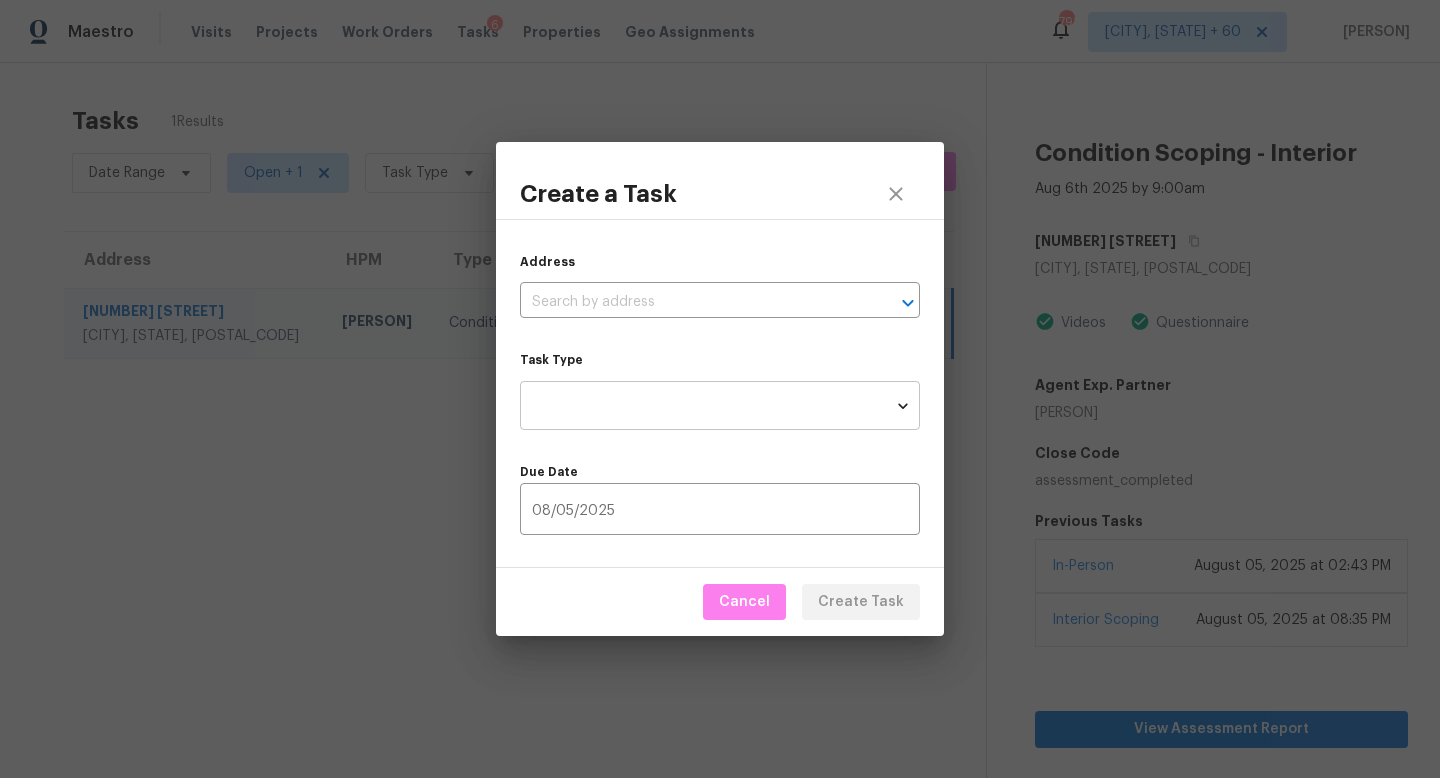 click on "Maestro Visits Projects Work Orders Tasks 6 Properties Geo Assignments 791 Knoxville, TN + 60 Jishnu Manoj Tasks 1  Results Date Range Open + 1 Task Type Assignee 1916 Taylor Ave, Fort Washington, MD 20744 ​ Create a Task Address HPM Type Assignee Due 1916 Taylor Ave   Fort Washington, MD, 20744 Nelson Flores Condition Scoping - Interior Jishnu Manoj Closed Wed, Aug 6th 2025 9:00am Condition Scoping - Interior Aug 6th 2025 by 9:00am 1916 Taylor Ave Fort Washington, MD 20744 Videos Questionnaire Agent Exp. Partner Melissa Giersz Close Code assessment_completed Previous Tasks In-Person  August 05, 2025 at 02:43 PM Interior Scoping August 05, 2025 at 08:35 PM View Assessment Report View Completed Task
Create a Task Address ​ Task Type ​ Task Type Due Date 08/05/2025 ​ Cancel Create Task" at bounding box center (720, 389) 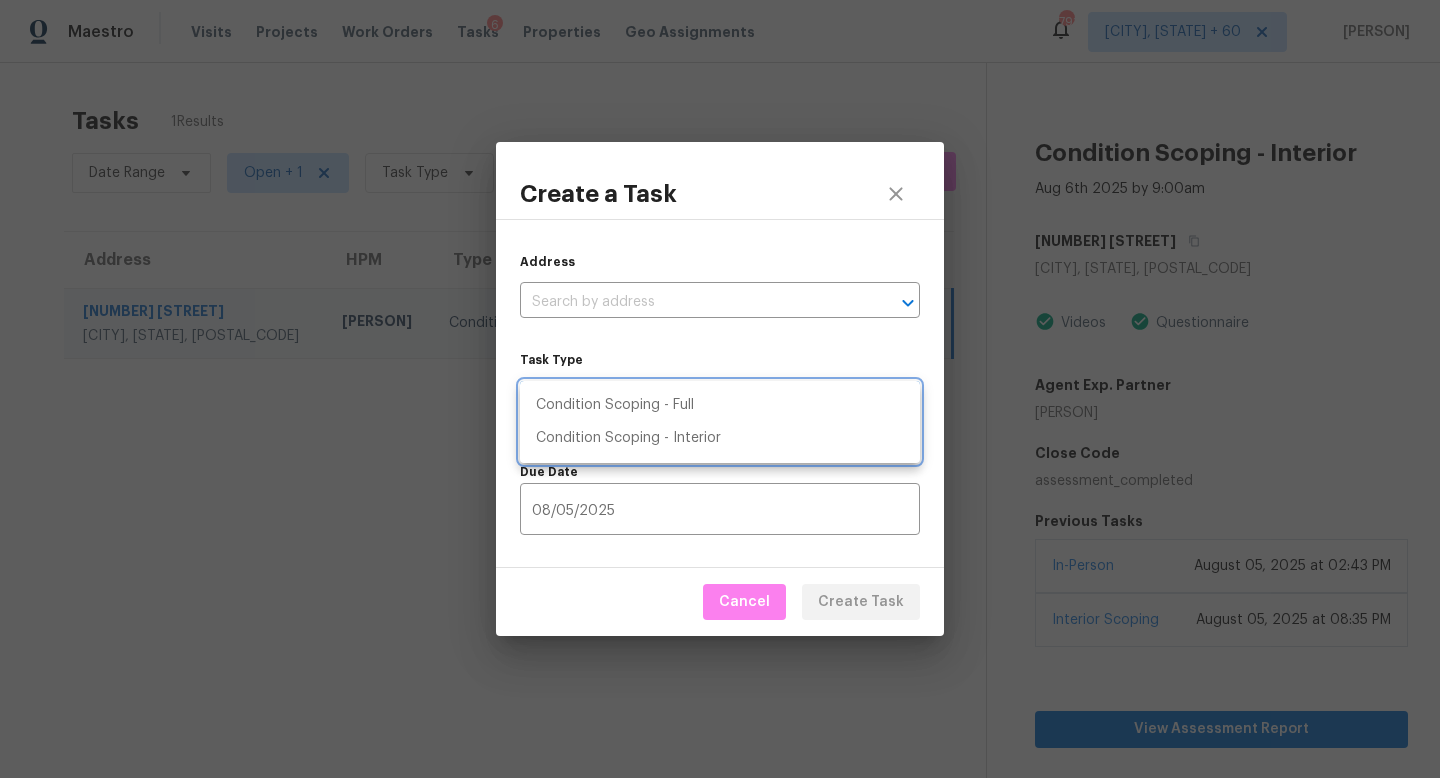 click at bounding box center [720, 389] 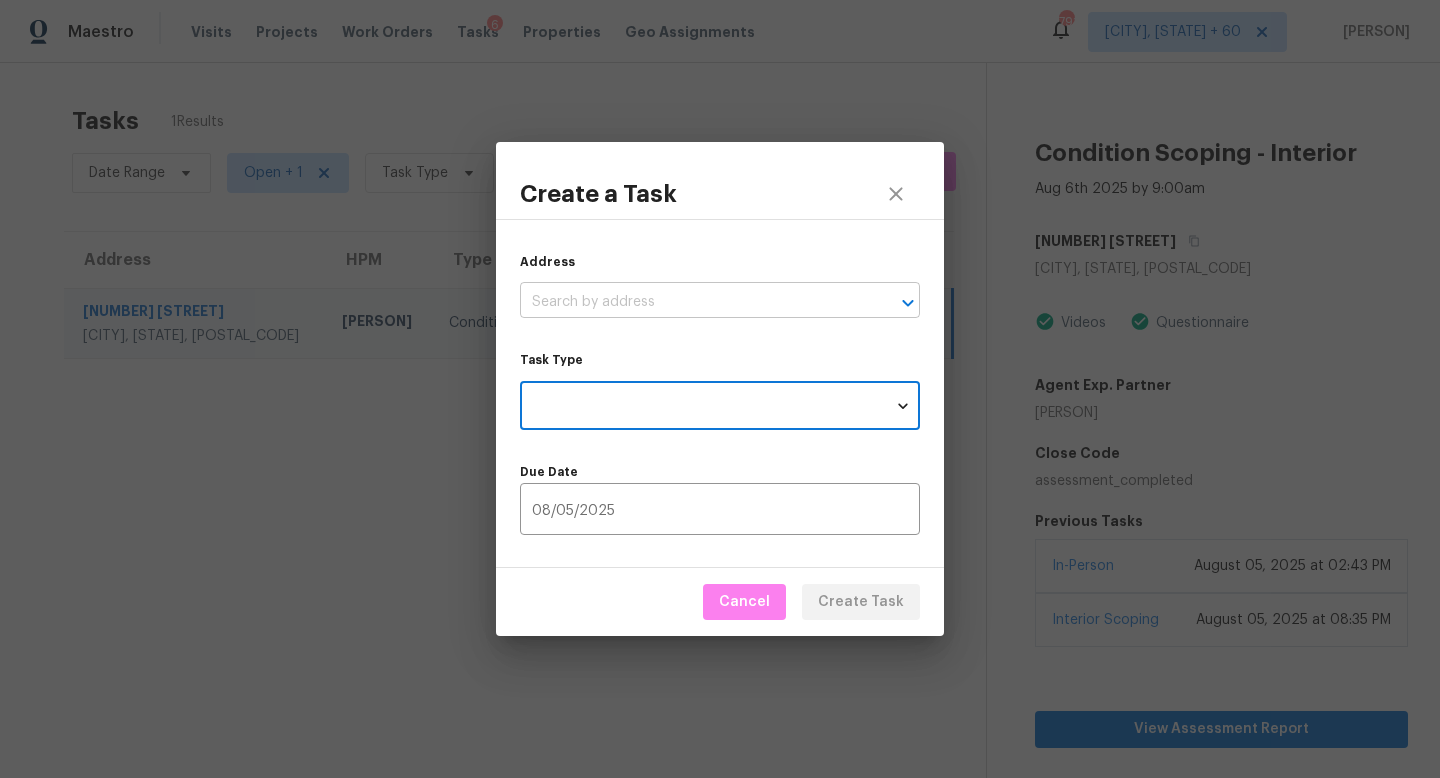 click at bounding box center [692, 302] 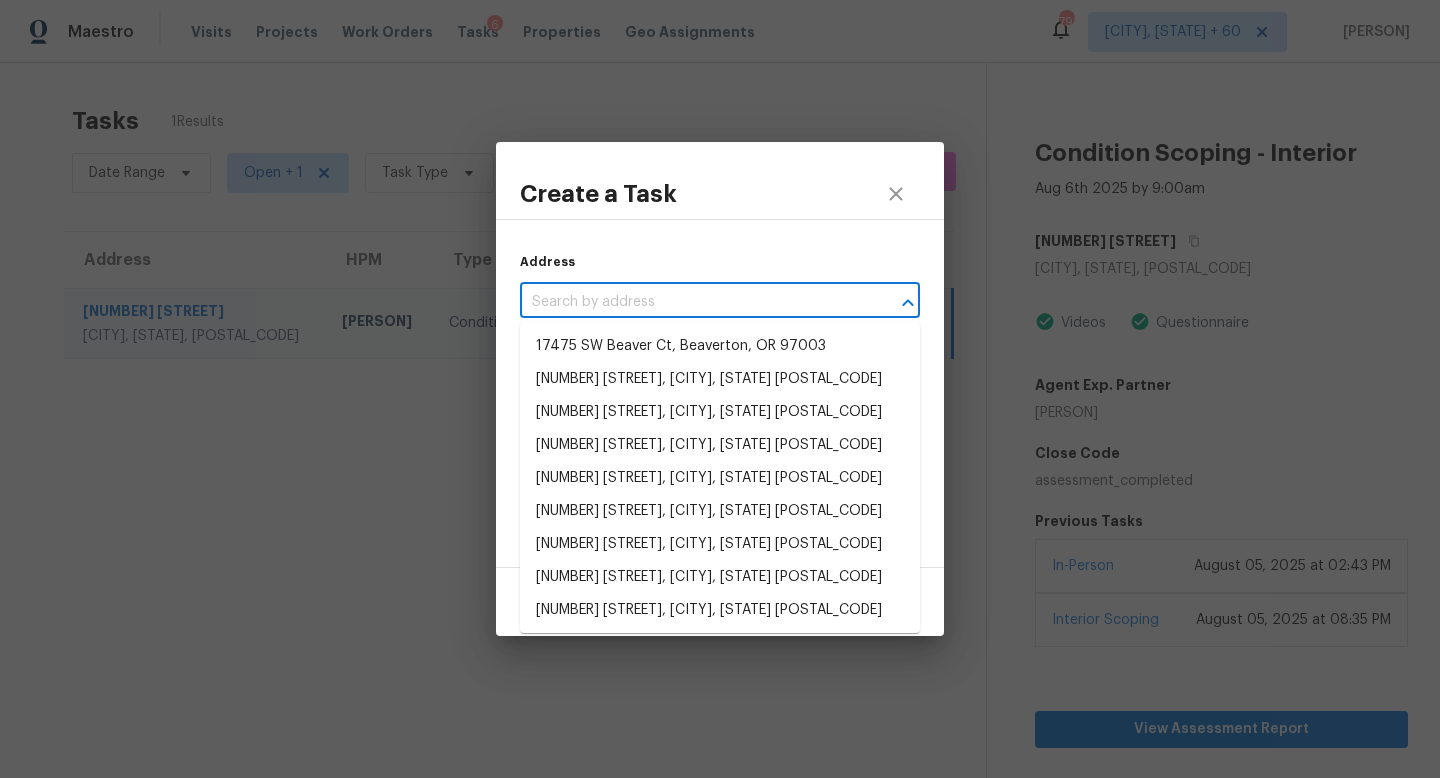 paste on "1916 Taylor Ave, Fort Washington, MD 20744" 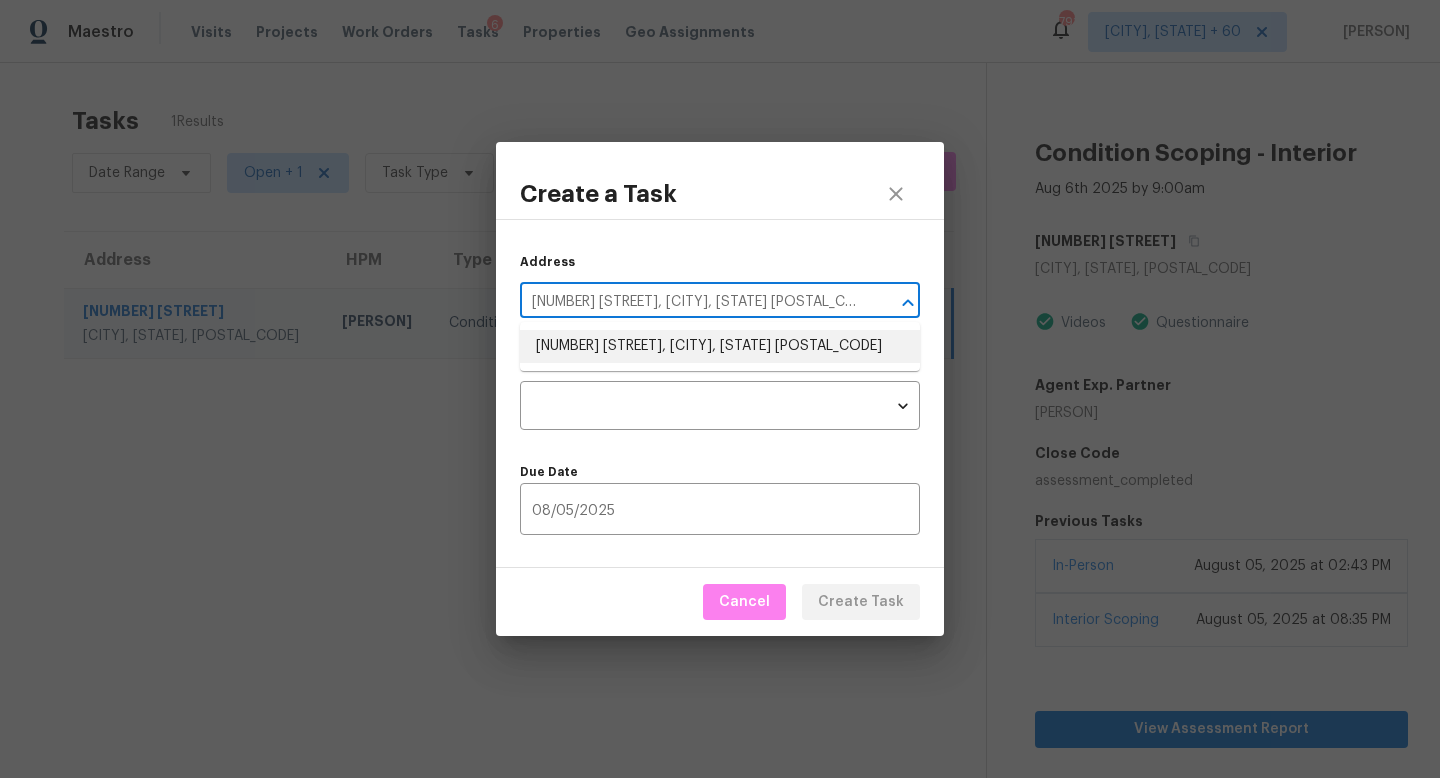 click on "1916 Taylor Ave, Fort Washington, MD 20744" at bounding box center (720, 346) 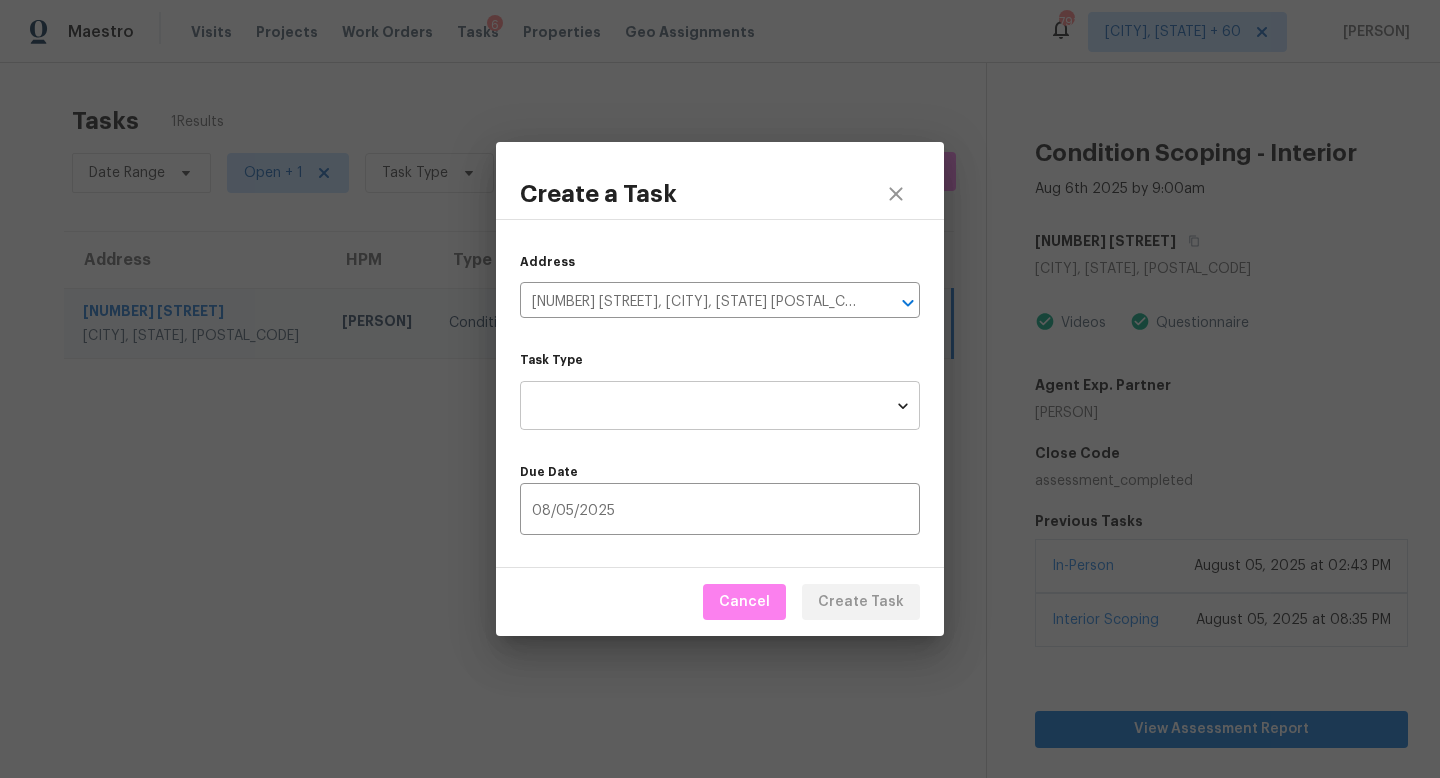 click on "Maestro Visits Projects Work Orders Tasks 6 Properties Geo Assignments 791 Knoxville, TN + 60 Jishnu Manoj Tasks 1  Results Date Range Open + 1 Task Type Assignee 1916 Taylor Ave, Fort Washington, MD 20744 ​ Create a Task Address HPM Type Assignee Due 1916 Taylor Ave   Fort Washington, MD, 20744 Nelson Flores Condition Scoping - Interior Jishnu Manoj Closed Wed, Aug 6th 2025 9:00am Condition Scoping - Interior Aug 6th 2025 by 9:00am 1916 Taylor Ave Fort Washington, MD 20744 Videos Questionnaire Agent Exp. Partner Melissa Giersz Close Code assessment_completed Previous Tasks In-Person  August 05, 2025 at 02:43 PM Interior Scoping August 05, 2025 at 08:35 PM View Assessment Report View Completed Task
Create a Task Address 1916 Taylor Ave, Fort Washington, MD 20744 ​ Task Type ​ Task Type Due Date 08/05/2025 ​ Cancel Create Task" at bounding box center (720, 389) 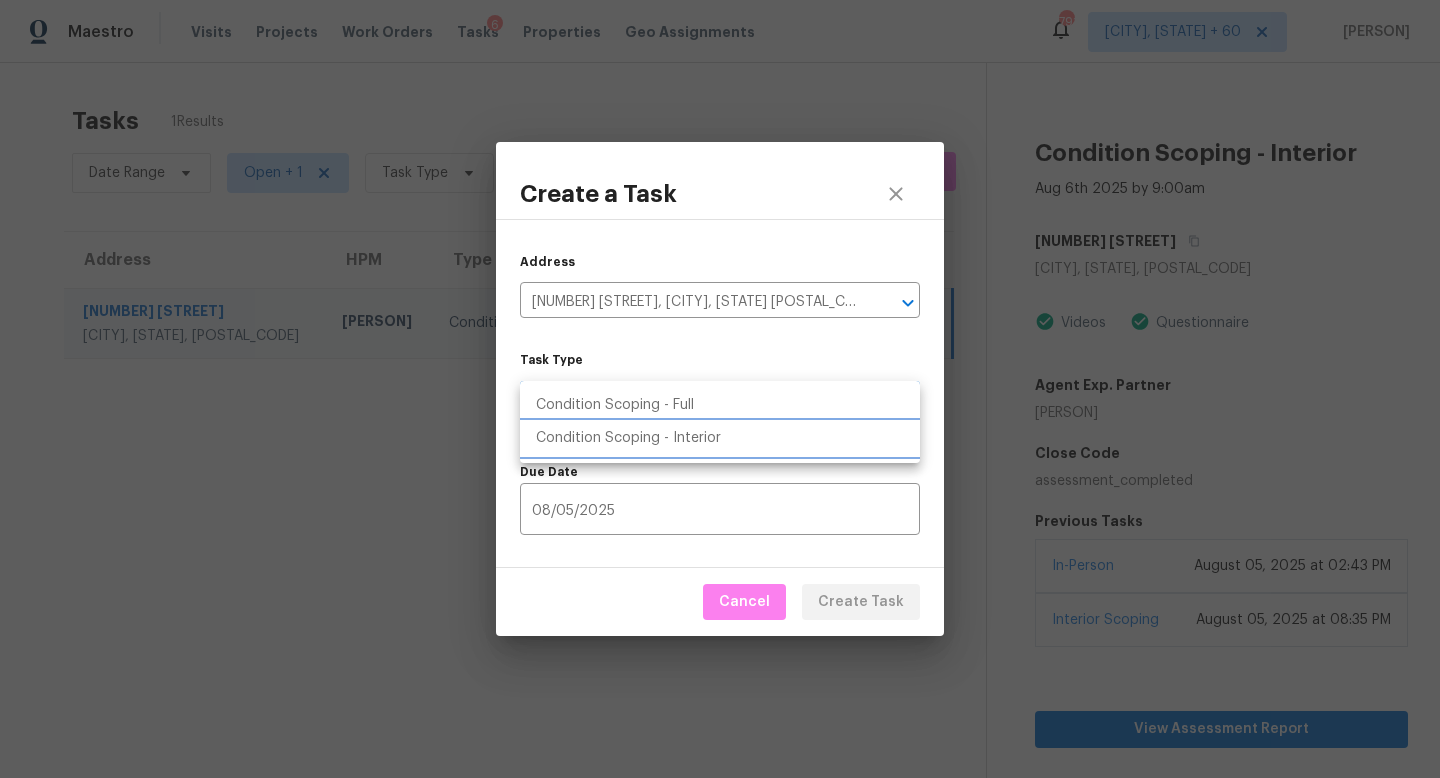click on "Condition Scoping - Interior" at bounding box center [720, 438] 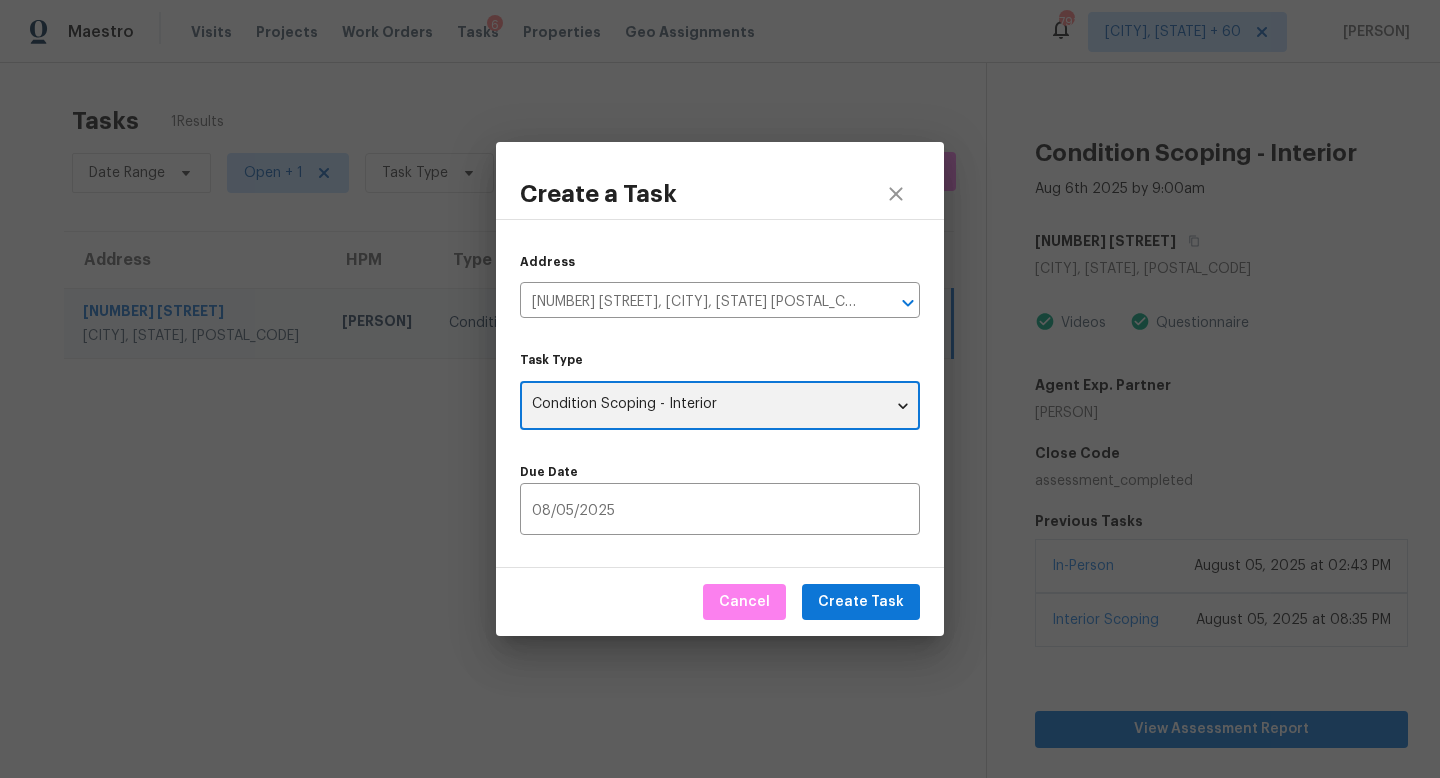 type on "virtual_interior_assessment" 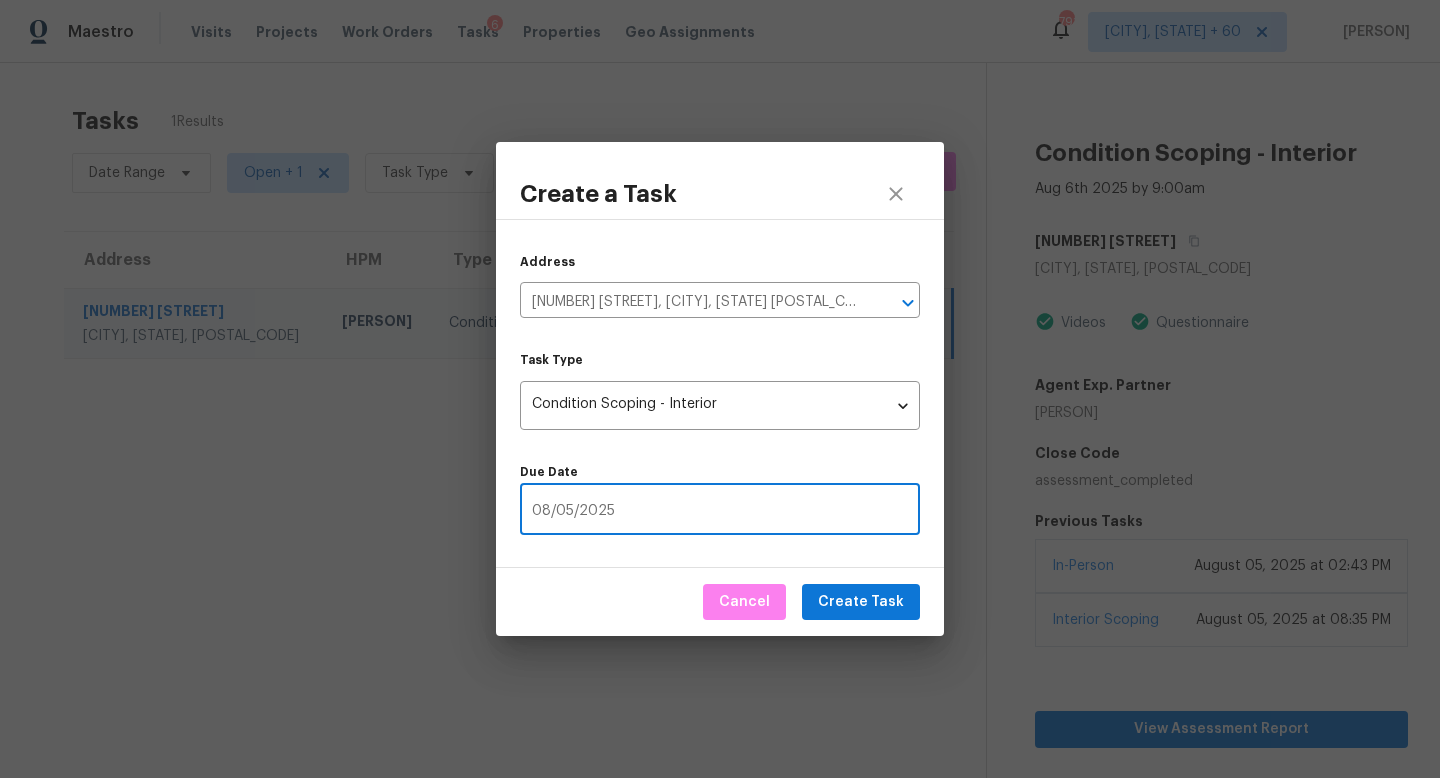 click on "08/05/2025" at bounding box center [720, 511] 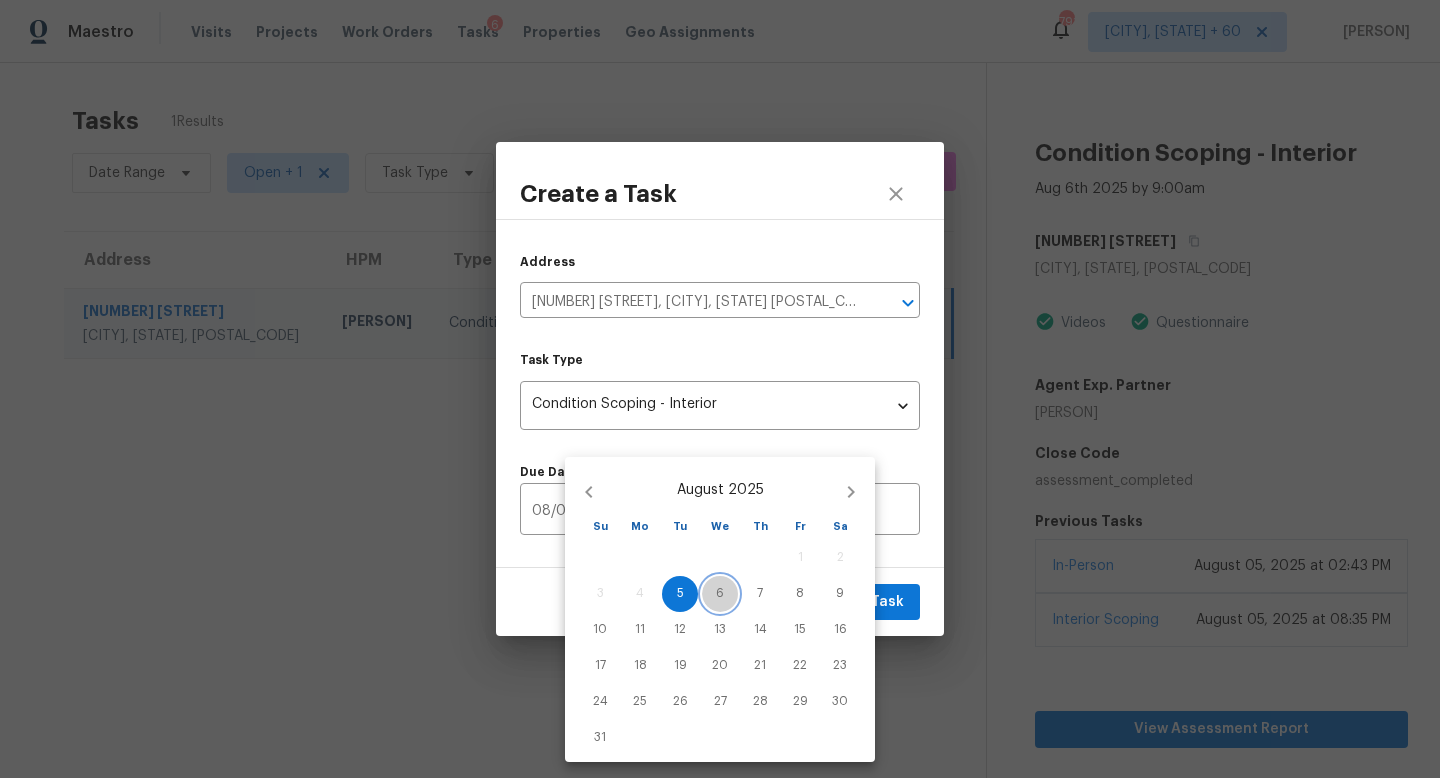 click on "6" at bounding box center [720, 593] 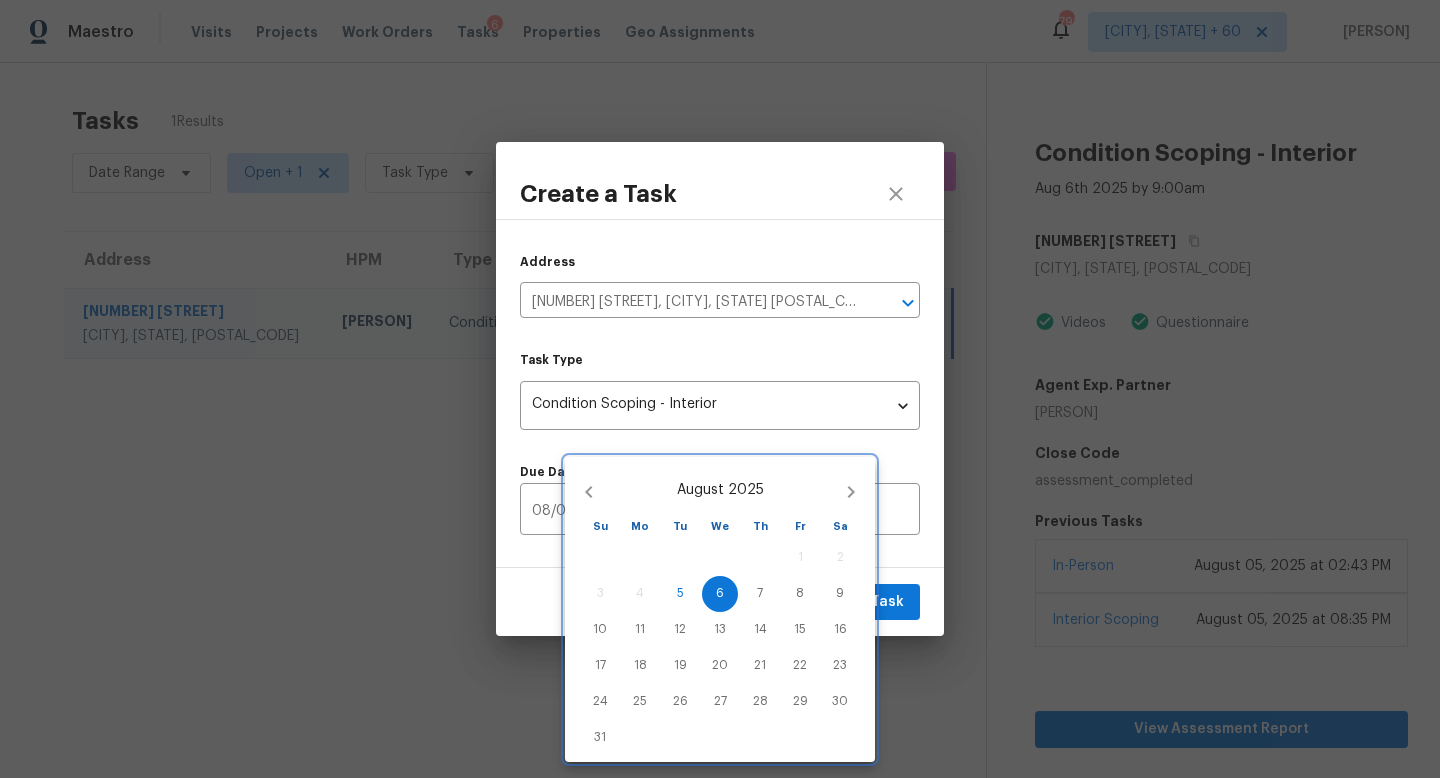 click at bounding box center (720, 389) 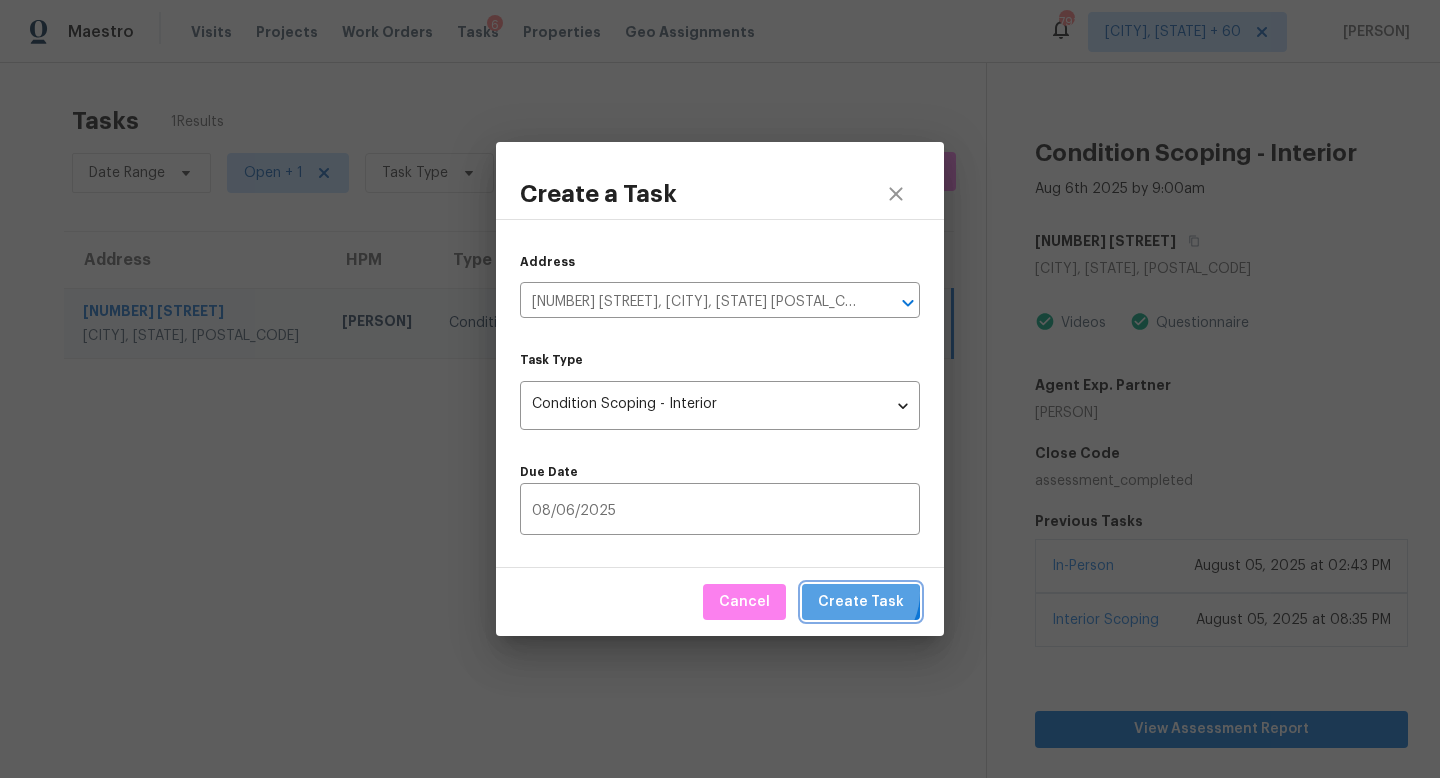 click on "Create Task" at bounding box center [861, 602] 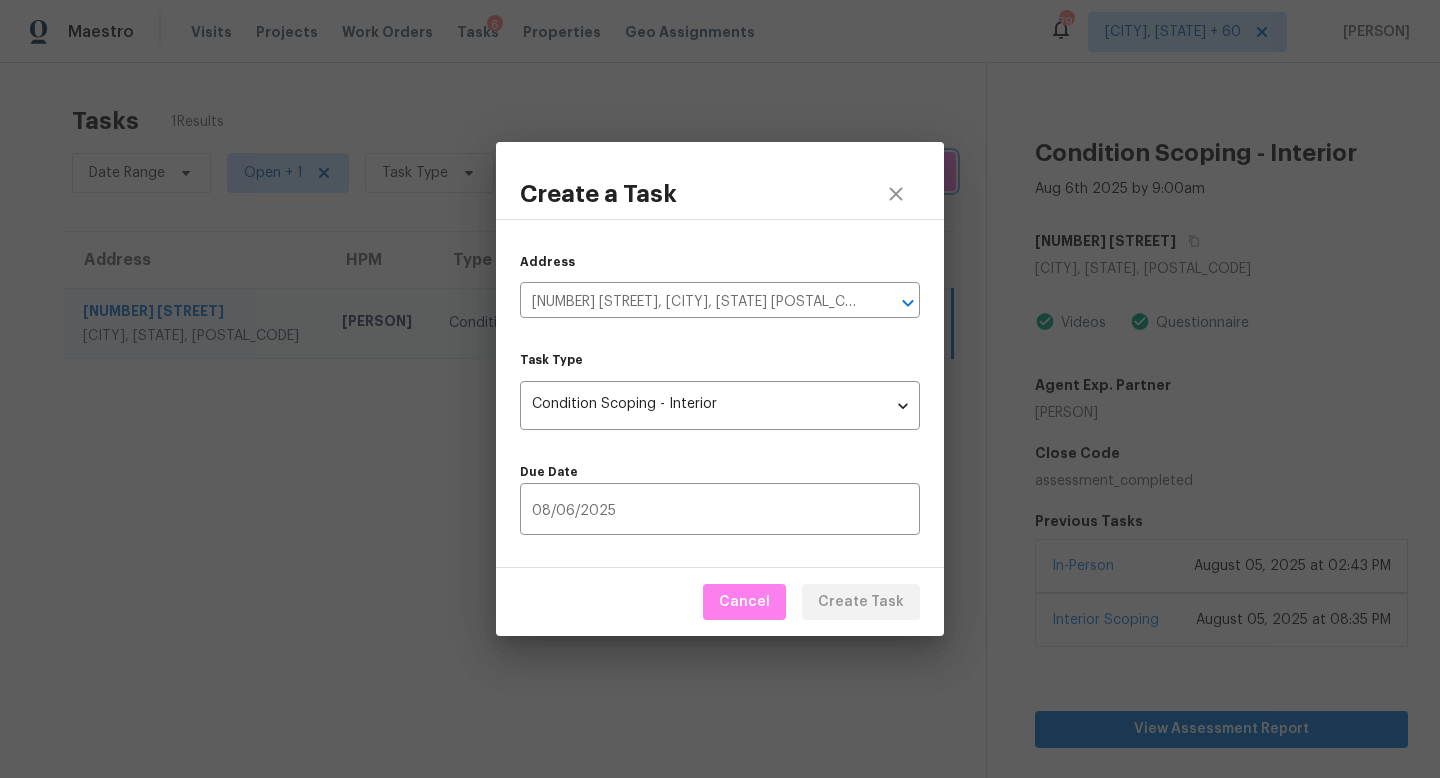 type 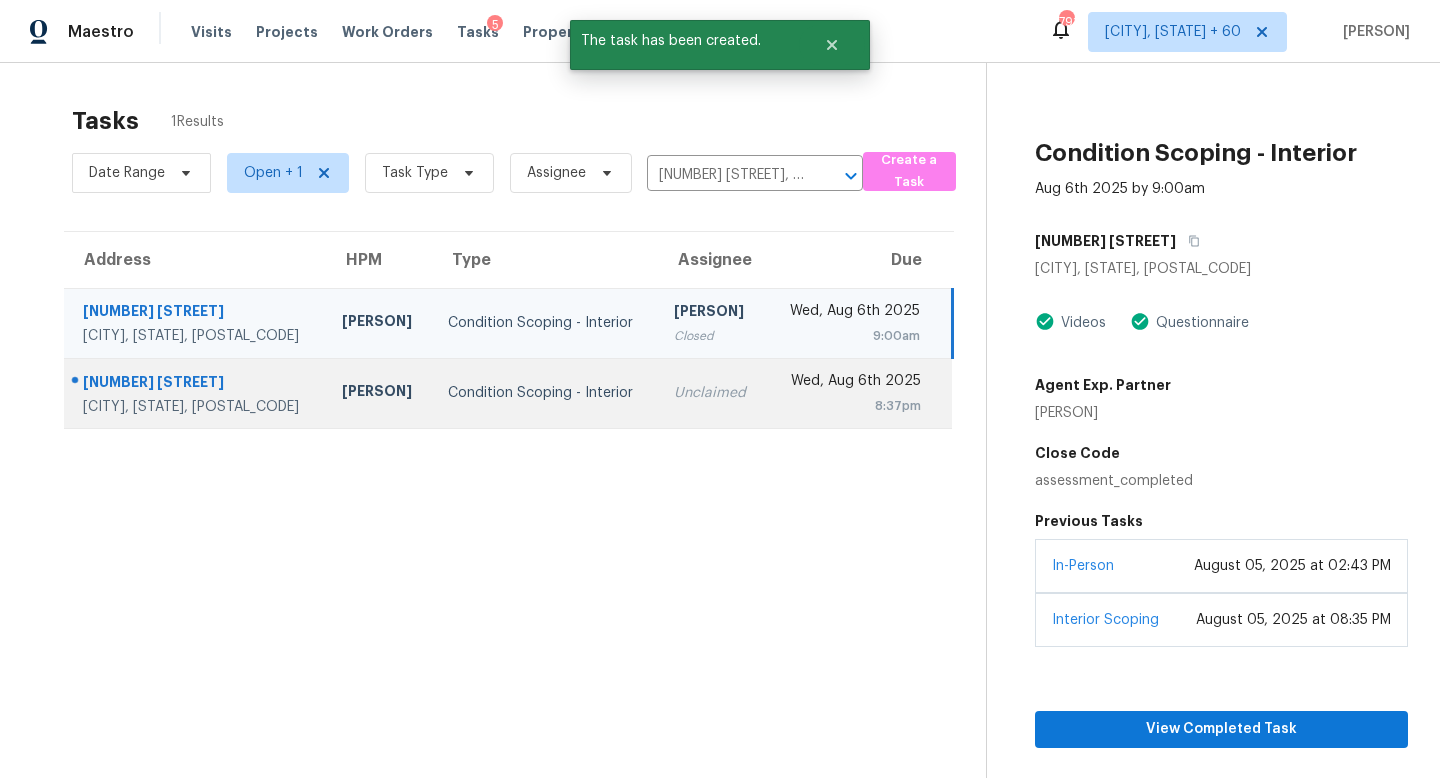 click on "Unclaimed" at bounding box center [712, 393] 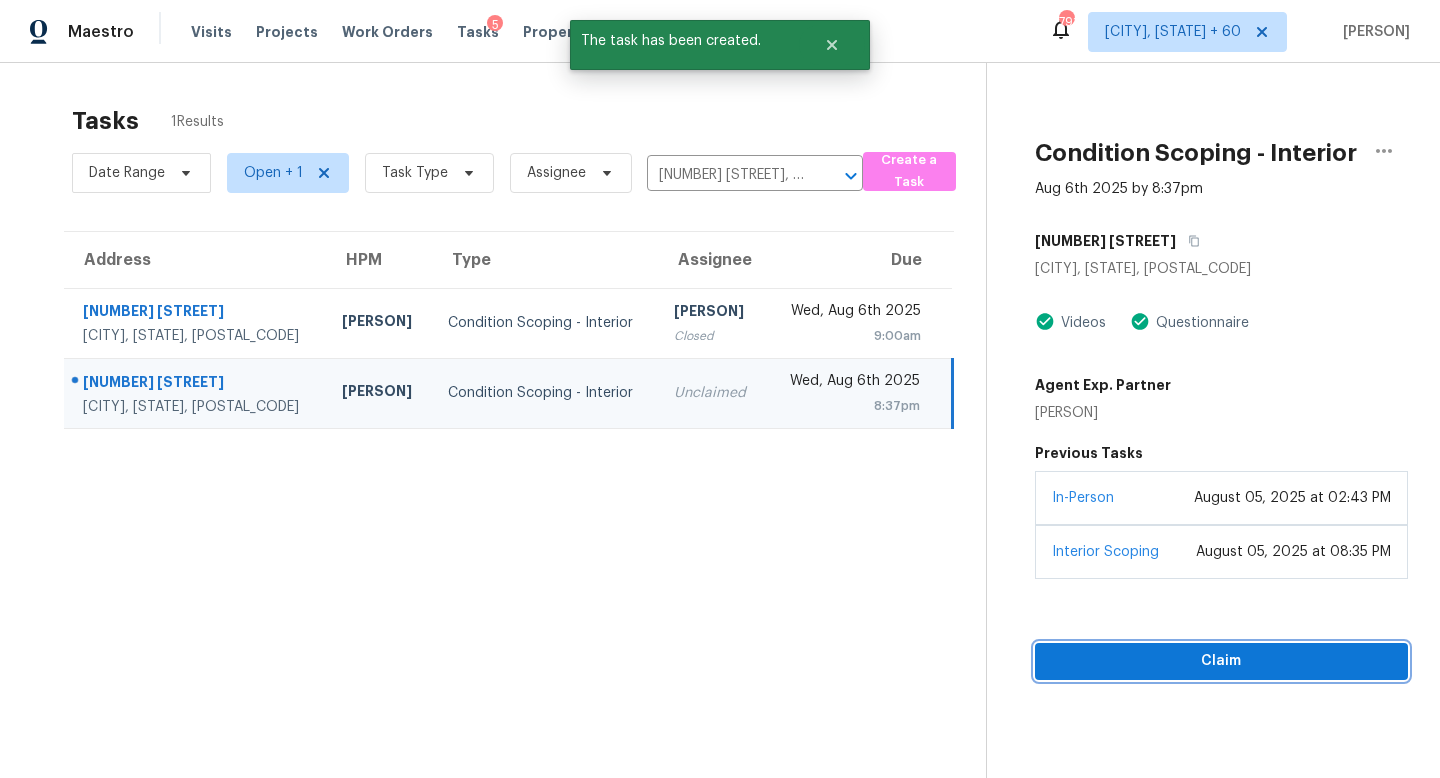 click on "Claim" at bounding box center [1221, 661] 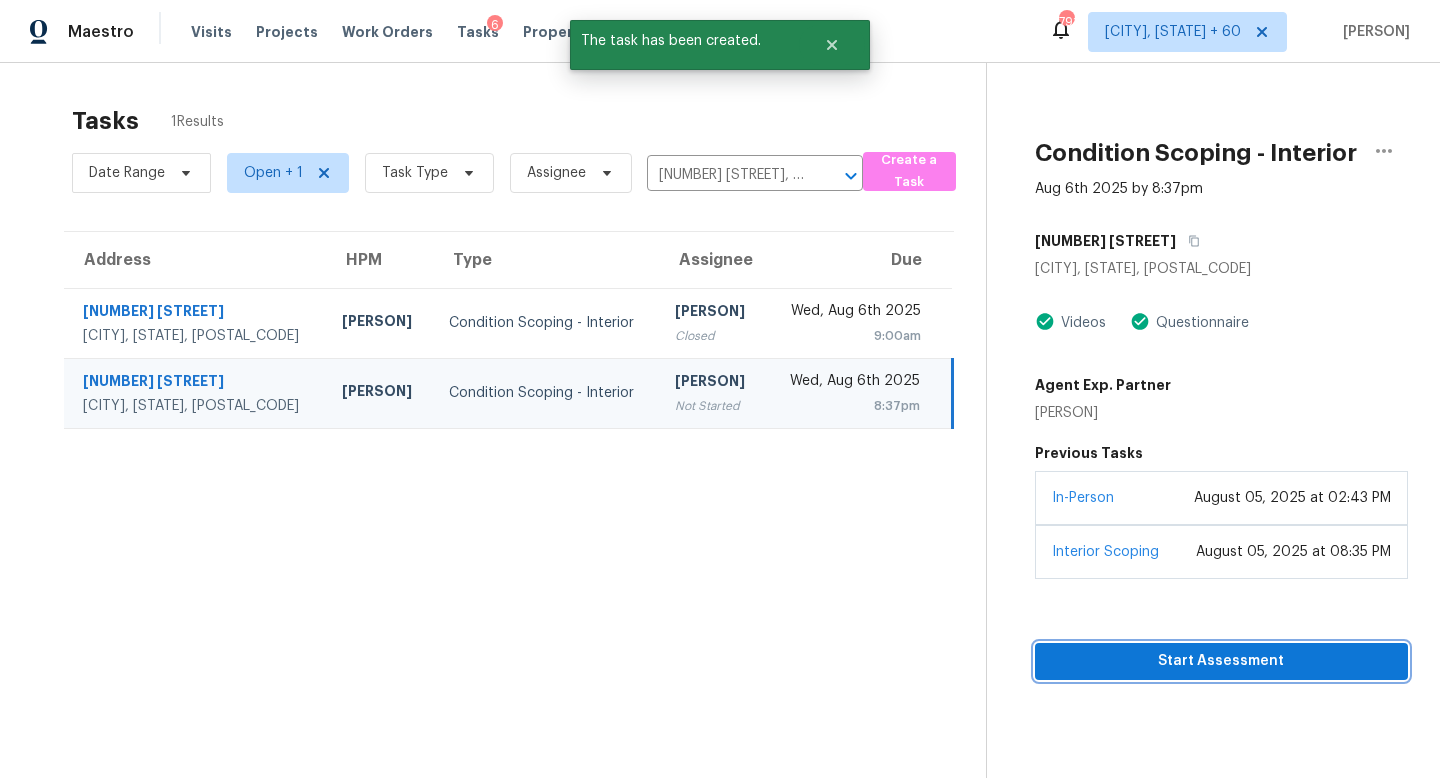 click on "Start Assessment" at bounding box center [1221, 661] 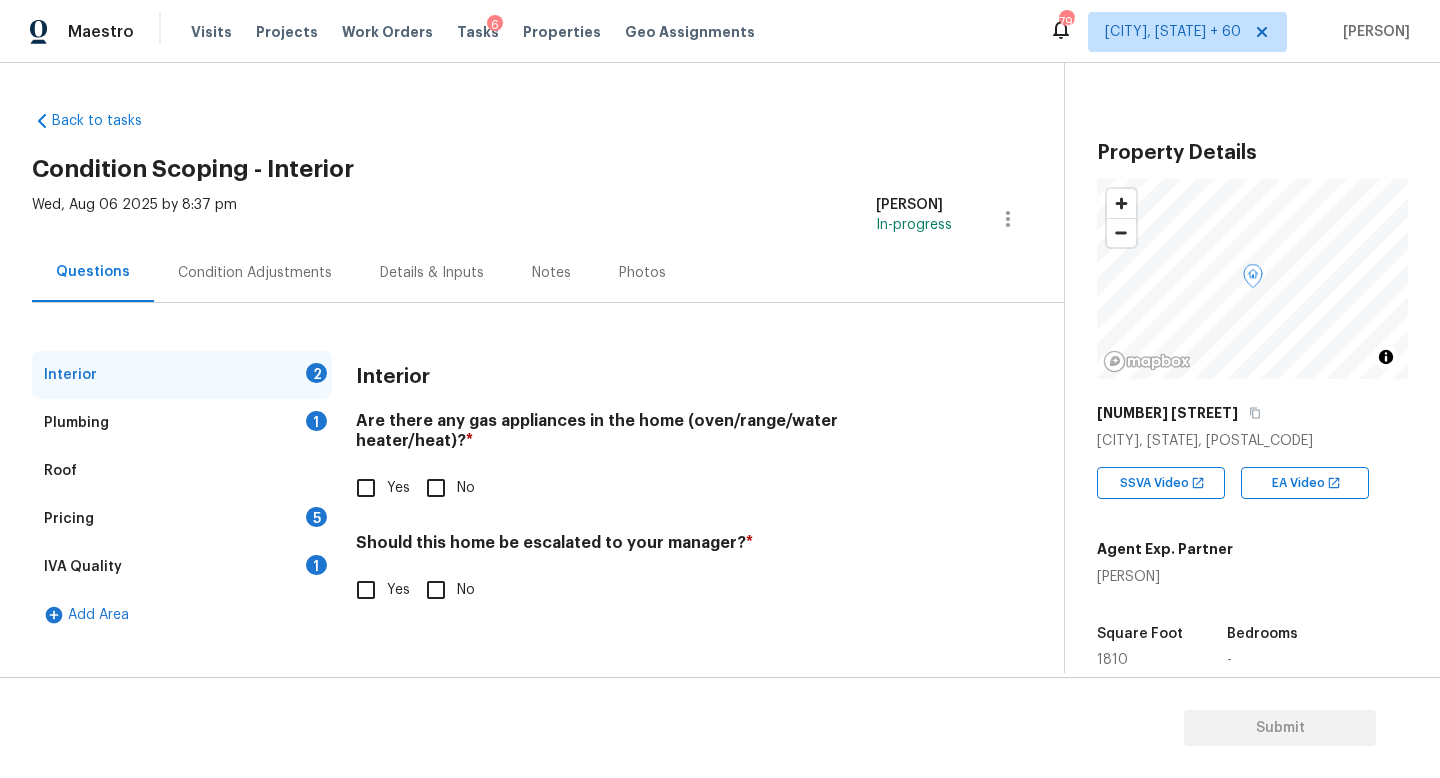 click on "Yes" at bounding box center (366, 590) 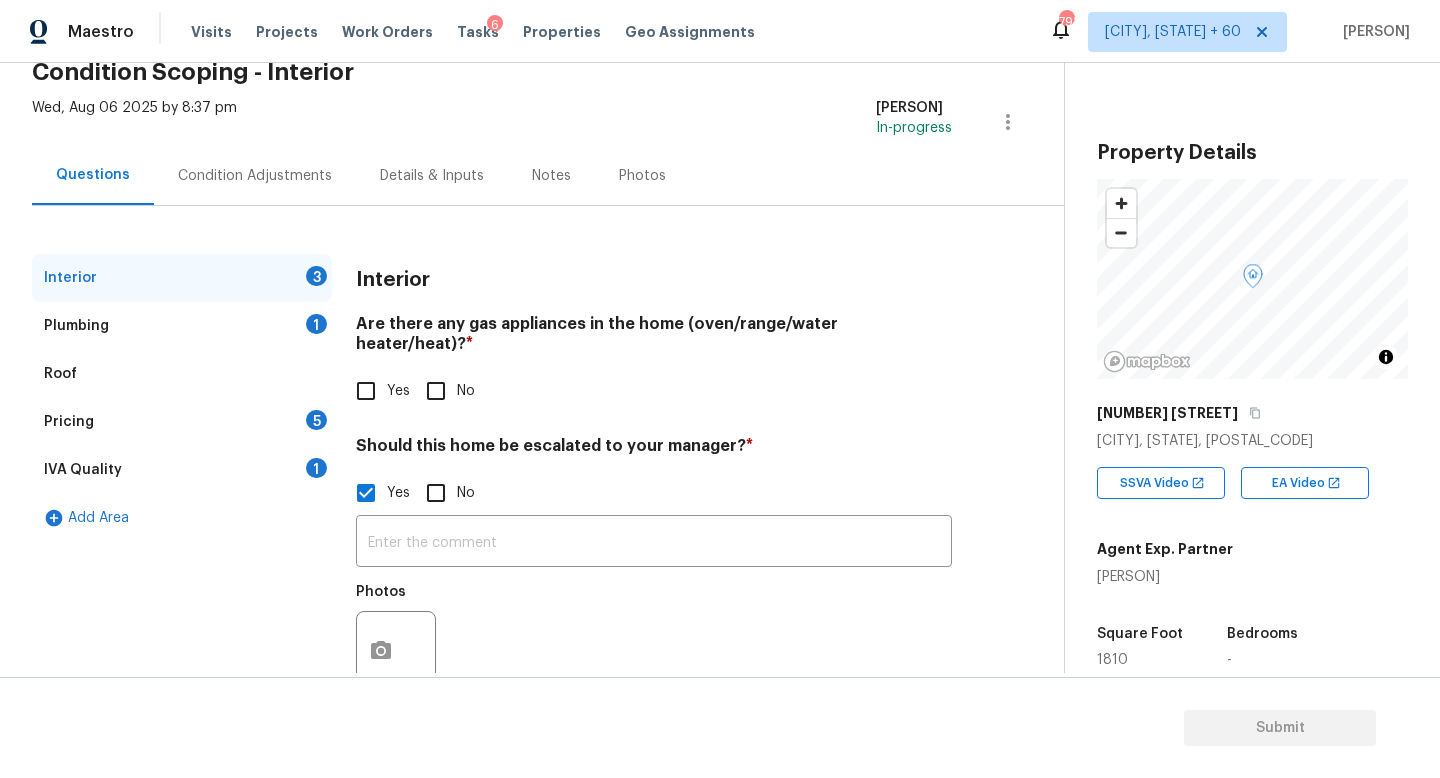 scroll, scrollTop: 137, scrollLeft: 0, axis: vertical 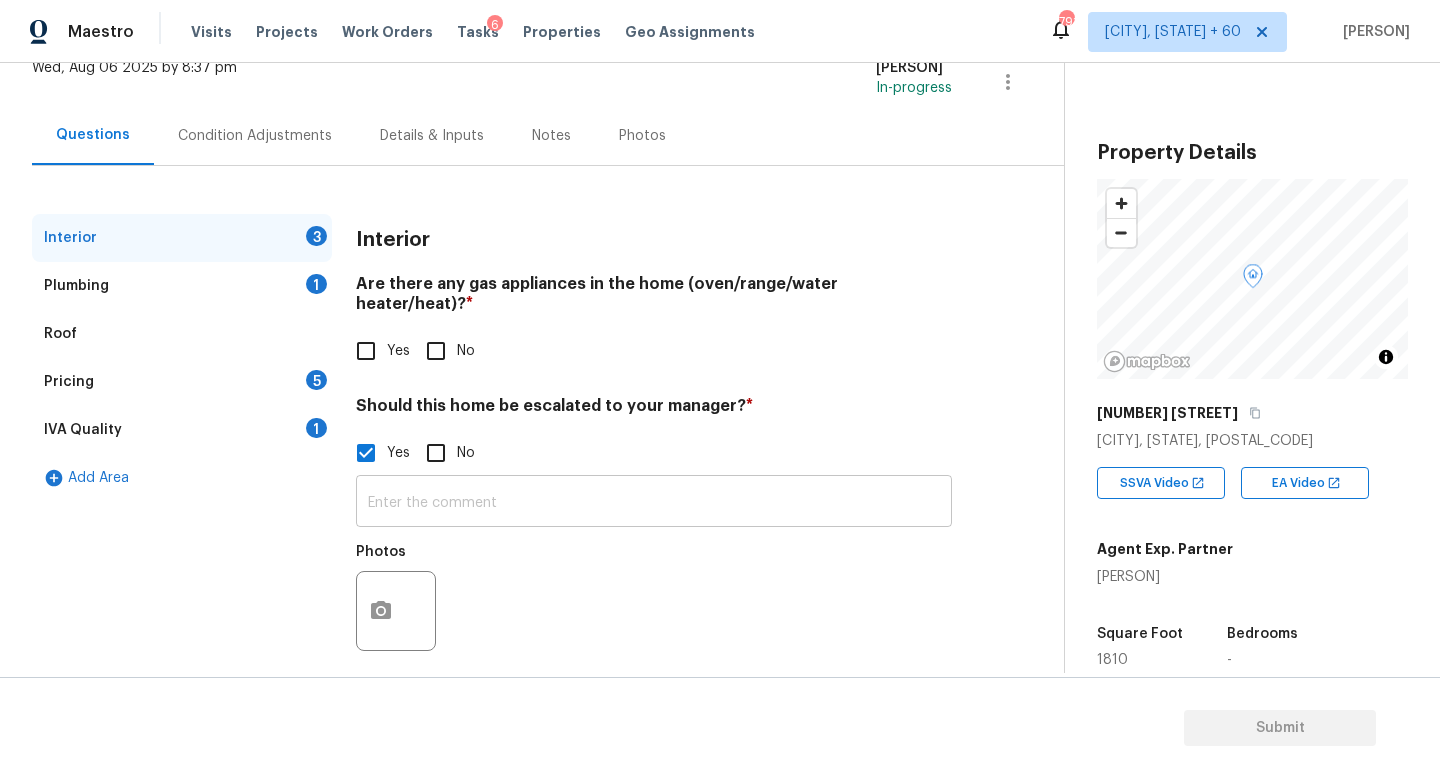 click at bounding box center [654, 503] 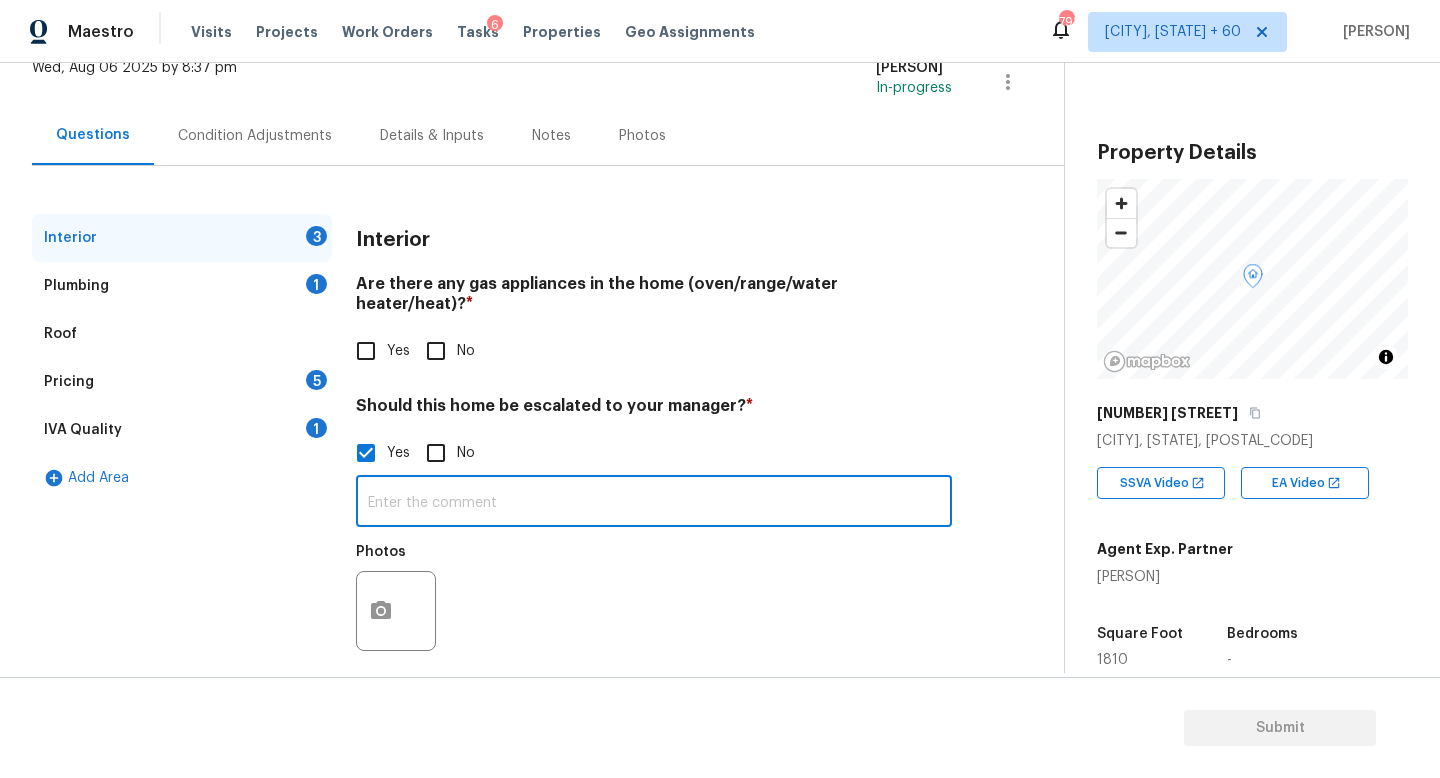 paste on "Organic material @ 3.00, Exterior and interior foundation issues @ 0.6, Possible roof leak @ 0.24 possible plumbing leak @ 0.34 (https://cabinet-assets.s3.amazonaws.com/production/storage/c03d78c6-987a-42b2-966d-172a097f80f1.mp4?X-Amz-Algorithm=AWS4-HMAC-SHA256&X-Amz-Credential=AKIAJVCDMGVTYIXVJVNA%2F20250806%2Fus-east-1%2Fs3%2Faws4_request&X-Amz-Date=20250806T025333Z&X-Amz-Expires=604800&X-Amz-SignedHeaders=host&X-Amz-Signature=9015886d7eec3ae74784719420553a27998efce525cdf1a887b28aa759345b1d)" 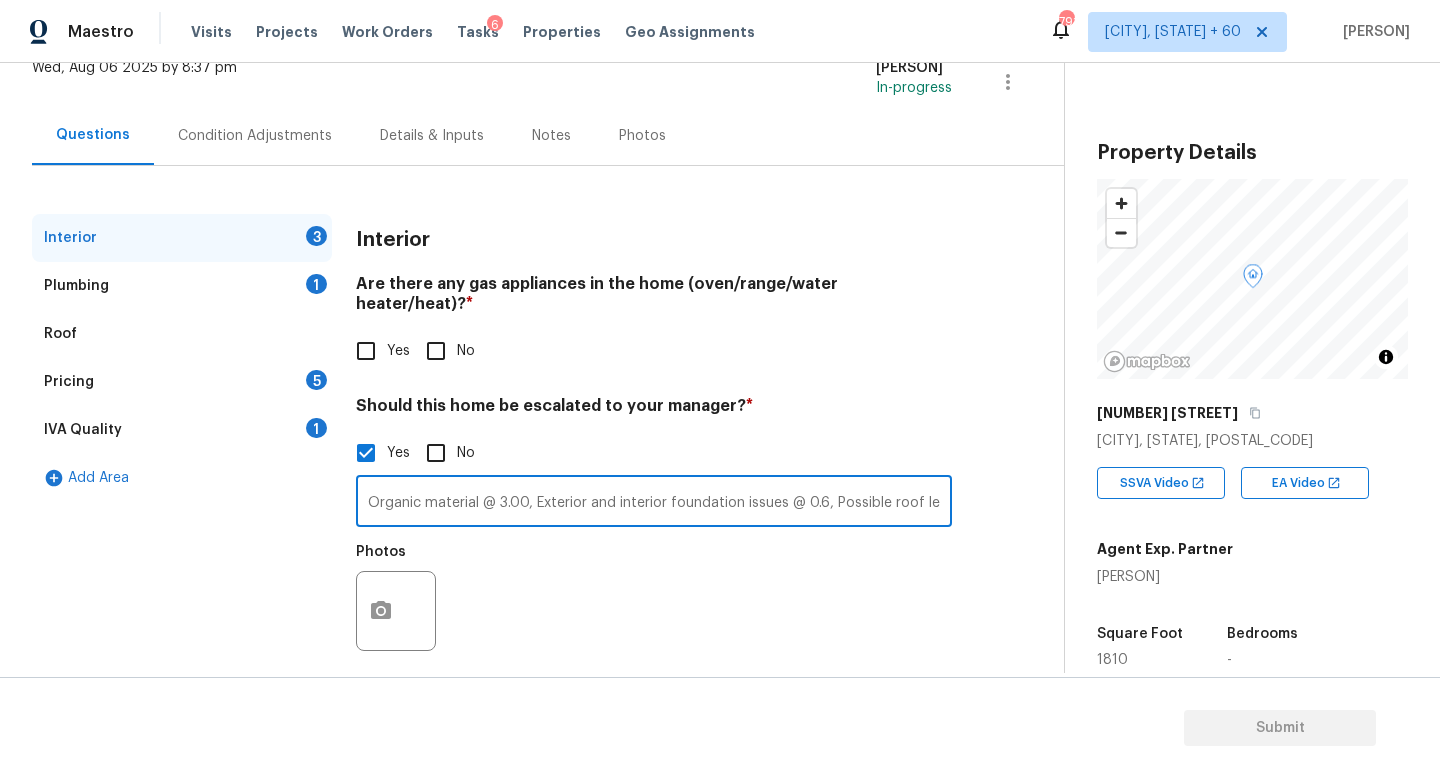 scroll, scrollTop: 0, scrollLeft: 3105, axis: horizontal 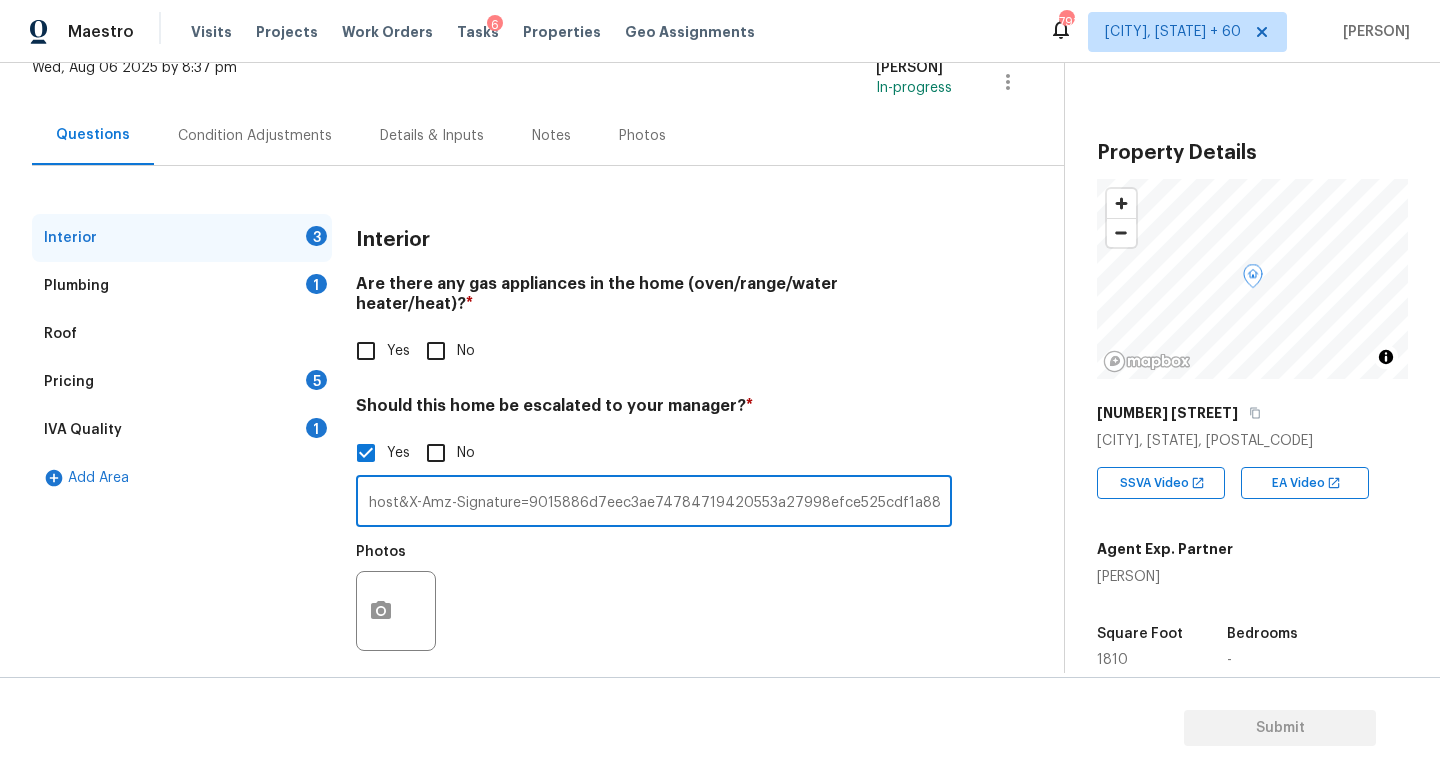 type on "Organic material @ 3.00, Exterior and interior foundation issues @ 0.6, Possible roof leak @ 0.24 possible plumbing leak @ 0.34 (https://cabinet-assets.s3.amazonaws.com/production/storage/c03d78c6-987a-42b2-966d-172a097f80f1.mp4?X-Amz-Algorithm=AWS4-HMAC-SHA256&X-Amz-Credential=AKIAJVCDMGVTYIXVJVNA%2F20250806%2Fus-east-1%2Fs3%2Faws4_request&X-Amz-Date=20250806T025333Z&X-Amz-Expires=604800&X-Amz-SignedHeaders=host&X-Amz-Signature=9015886d7eec3ae74784719420553a27998efce525cdf1a887b28aa759345b1d)" 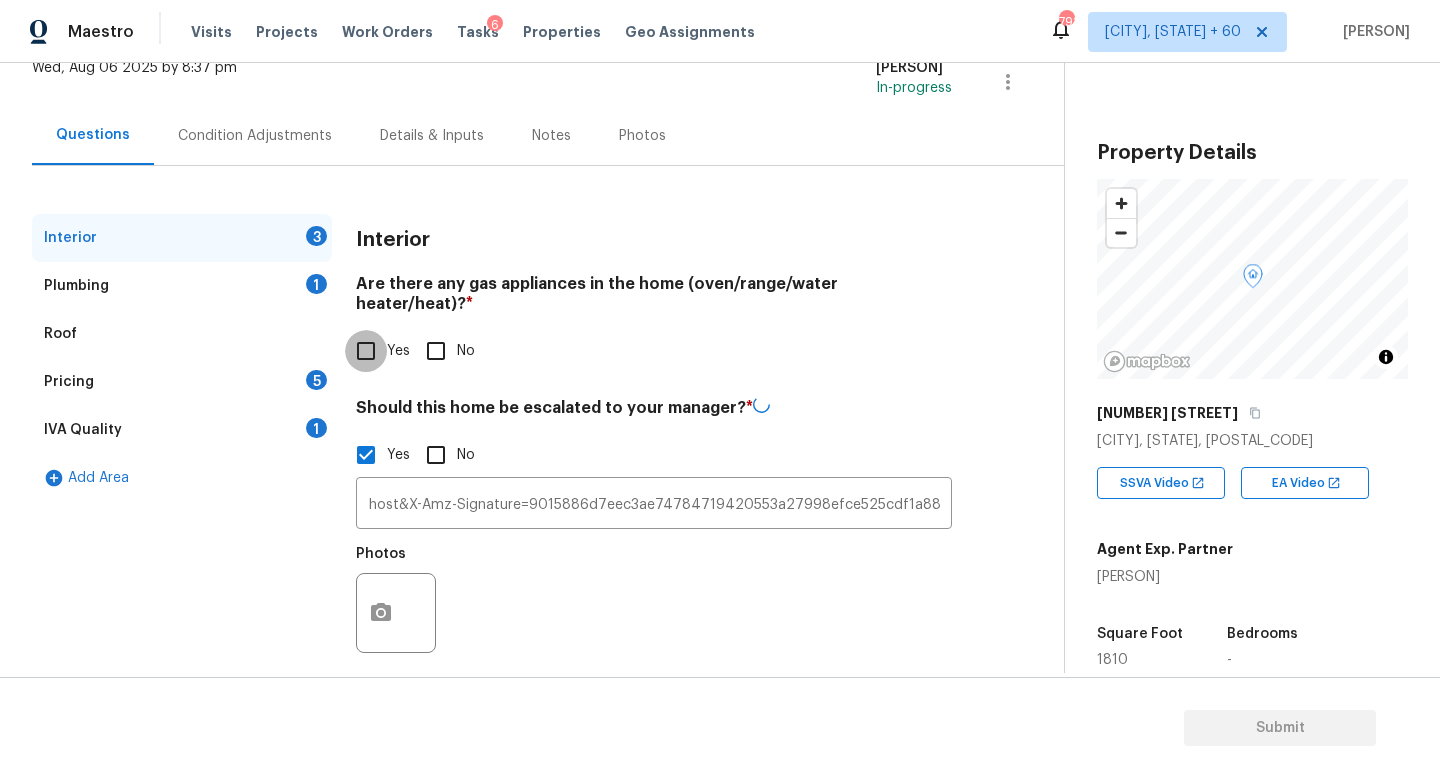 click on "Yes" at bounding box center (366, 351) 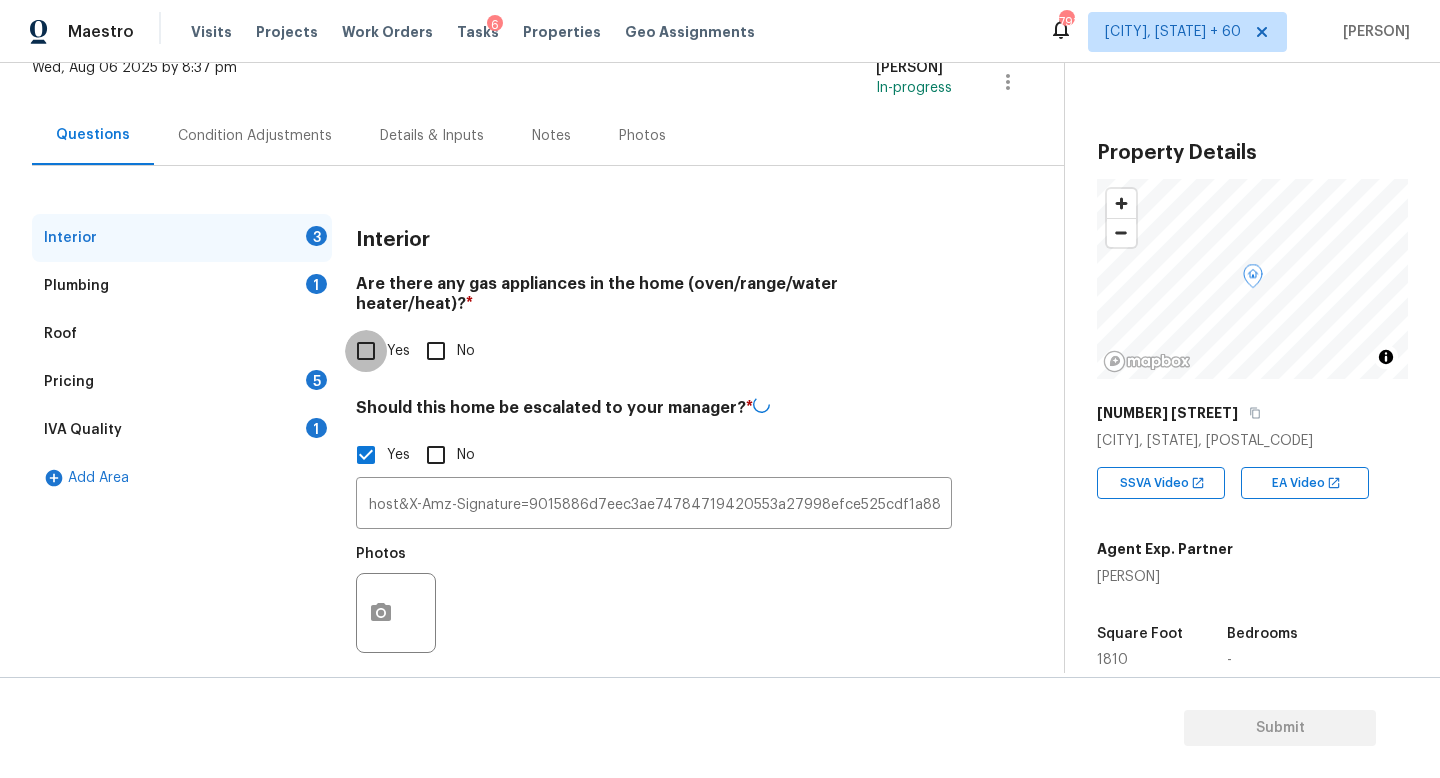 checkbox on "true" 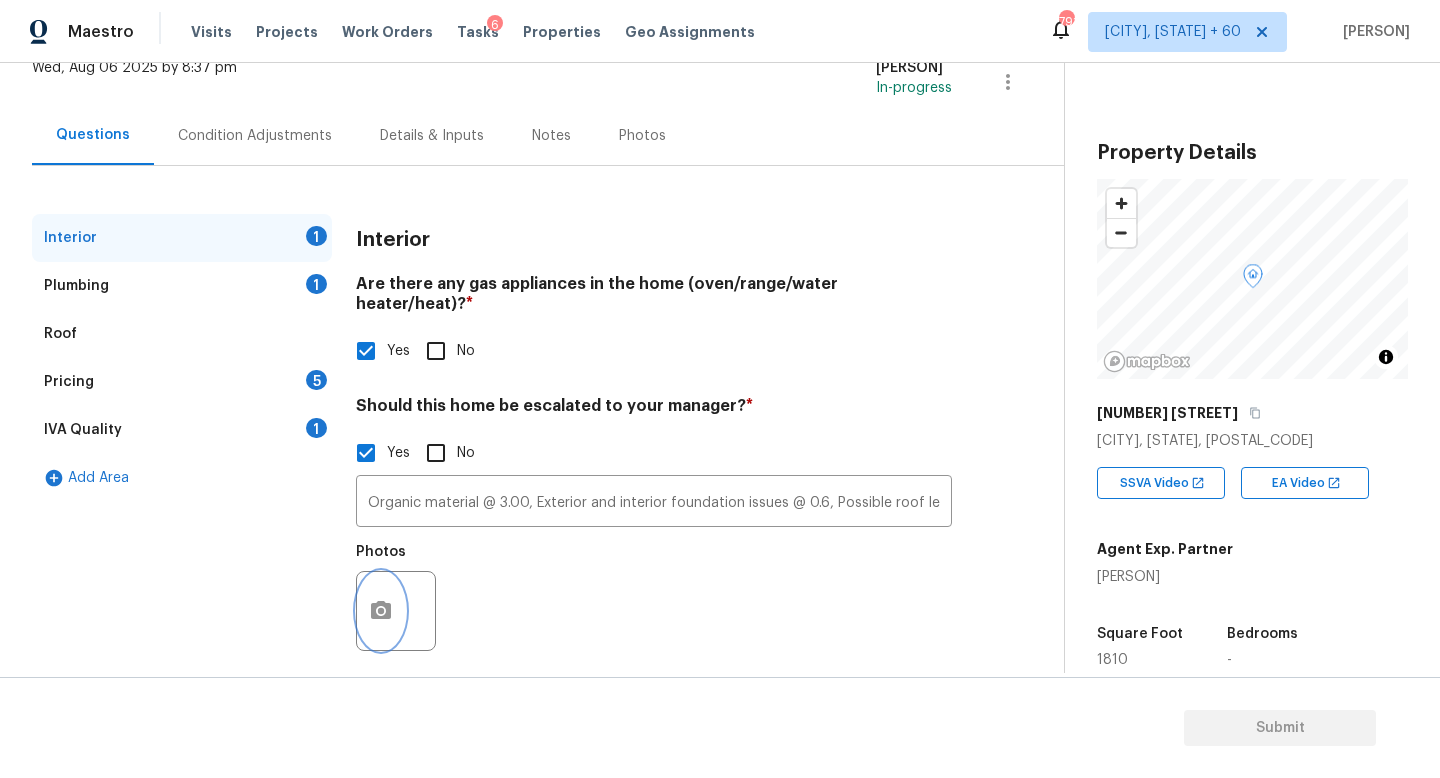 click 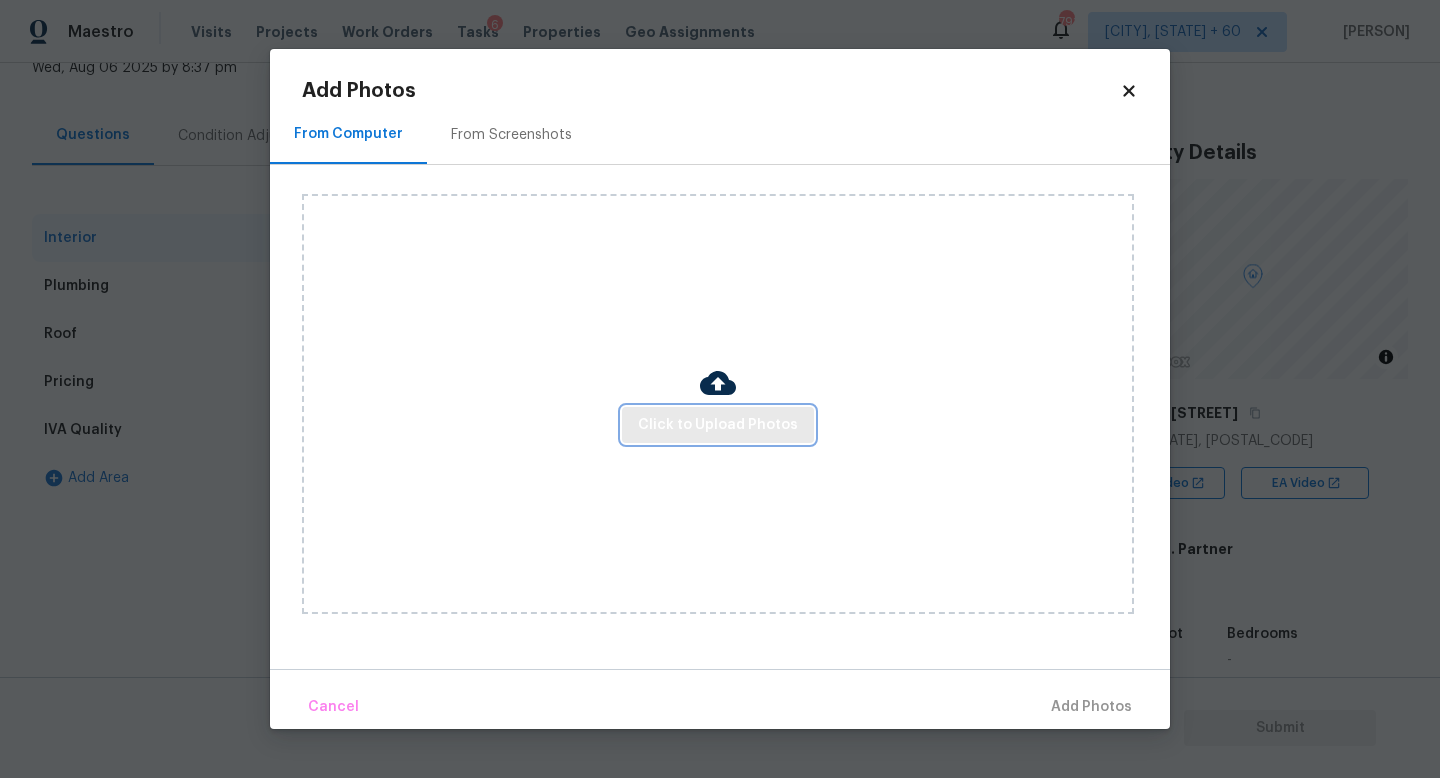 click on "Click to Upload Photos" at bounding box center (718, 425) 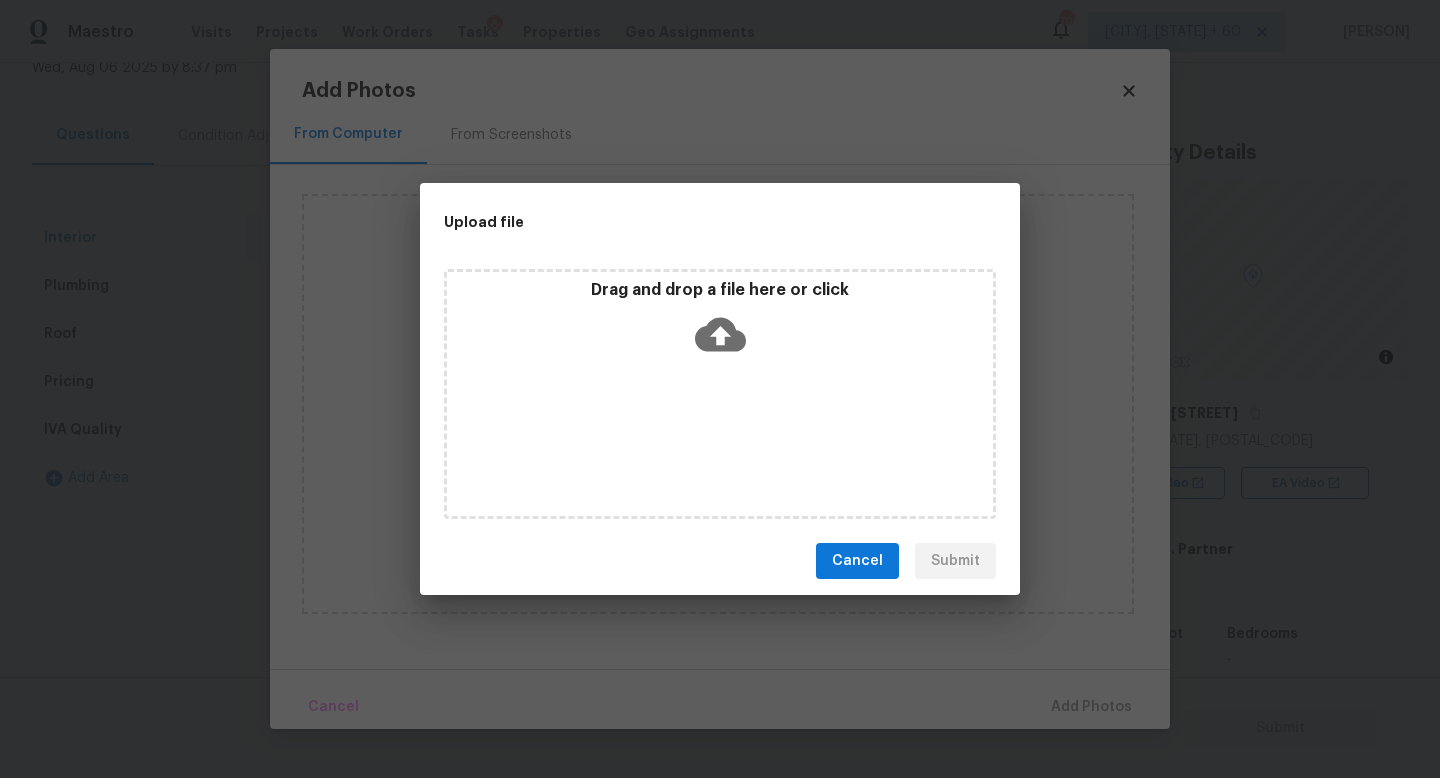 drag, startPoint x: 1316, startPoint y: 777, endPoint x: 868, endPoint y: 525, distance: 514.01166 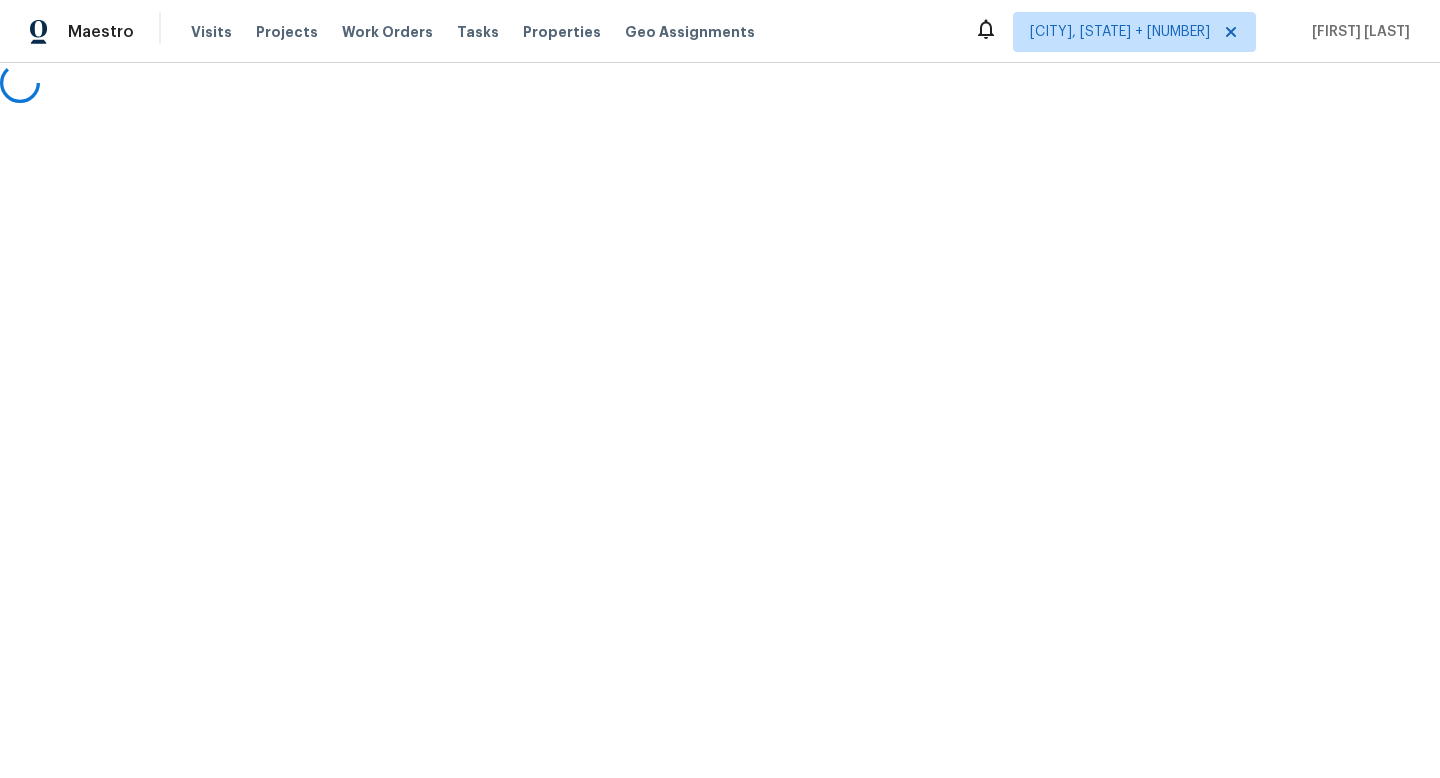 scroll, scrollTop: 0, scrollLeft: 0, axis: both 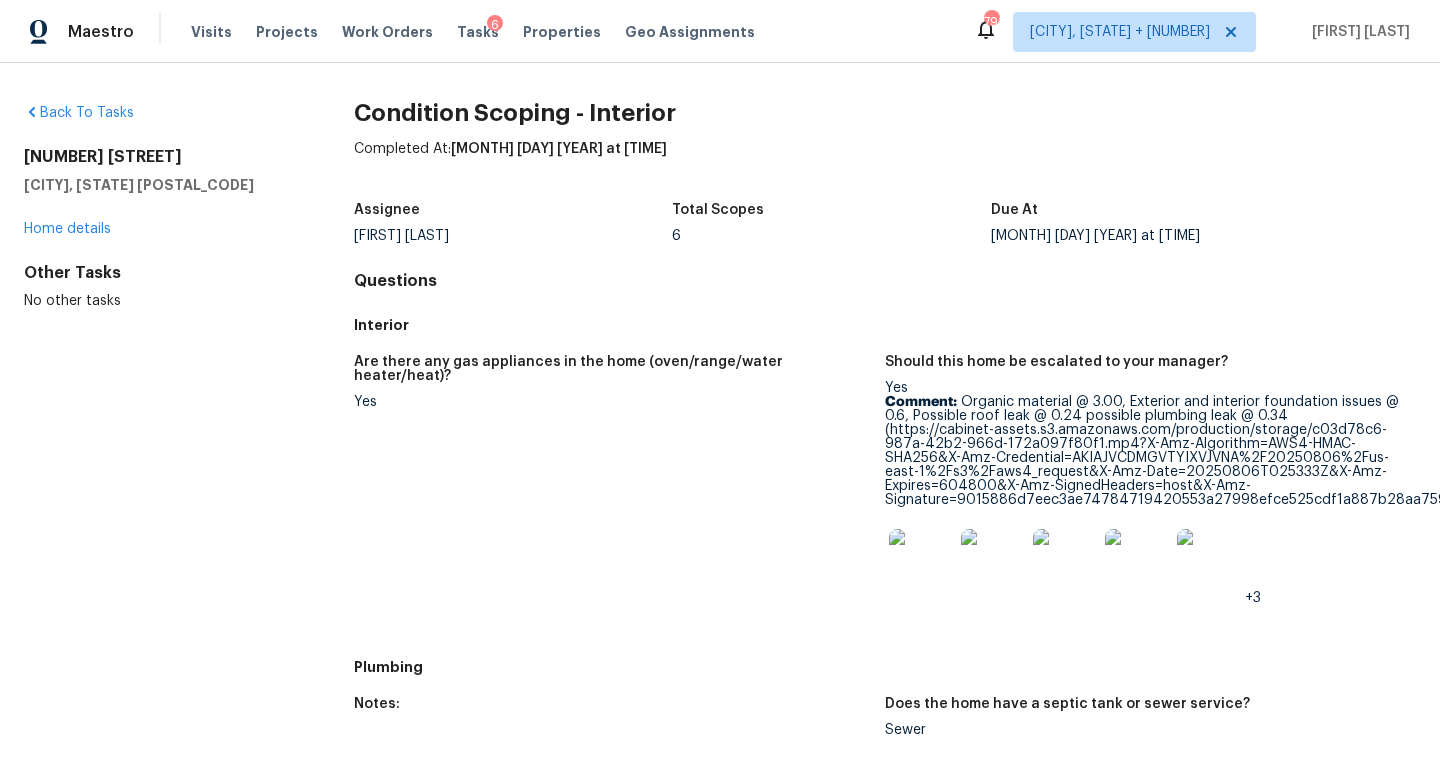 click on "Questions" at bounding box center (885, 281) 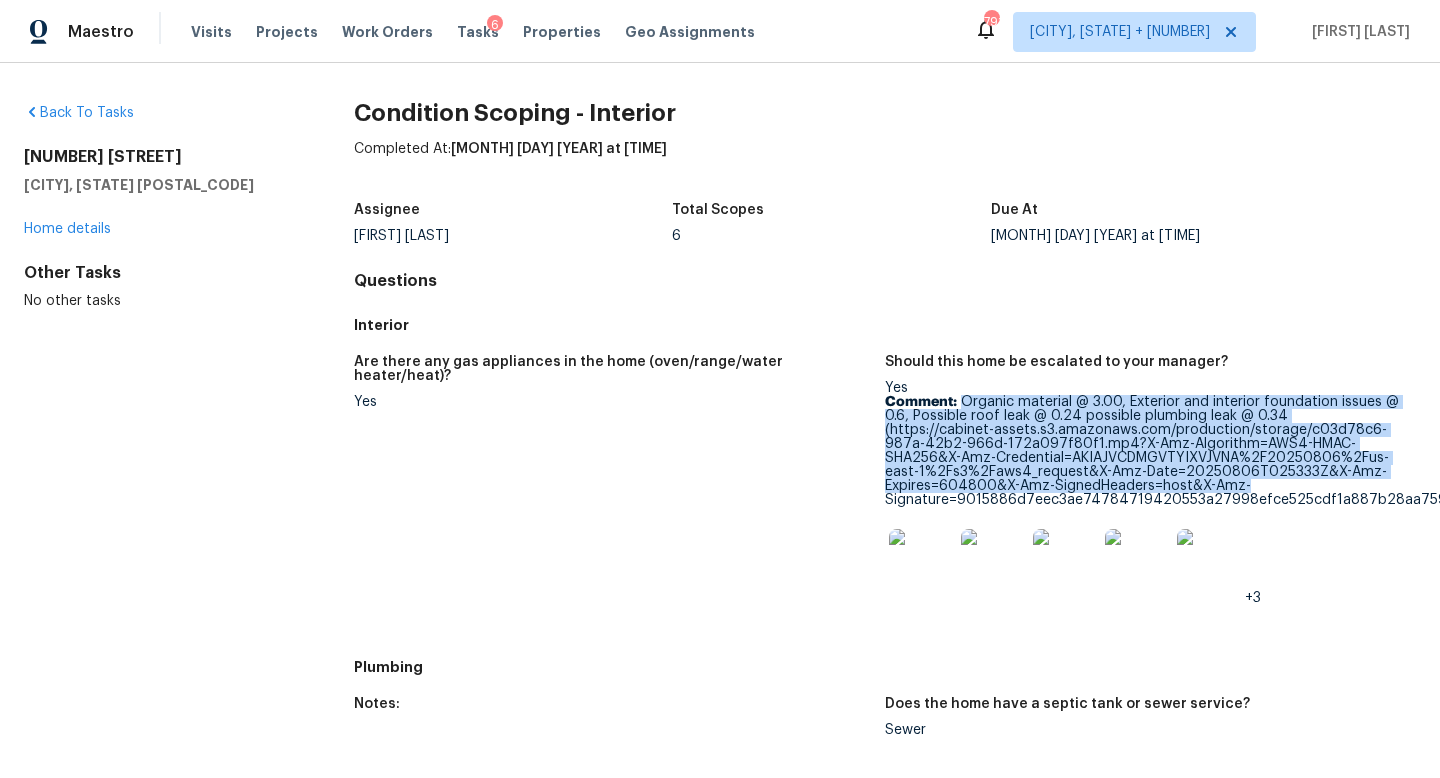 scroll, scrollTop: 0, scrollLeft: 22, axis: horizontal 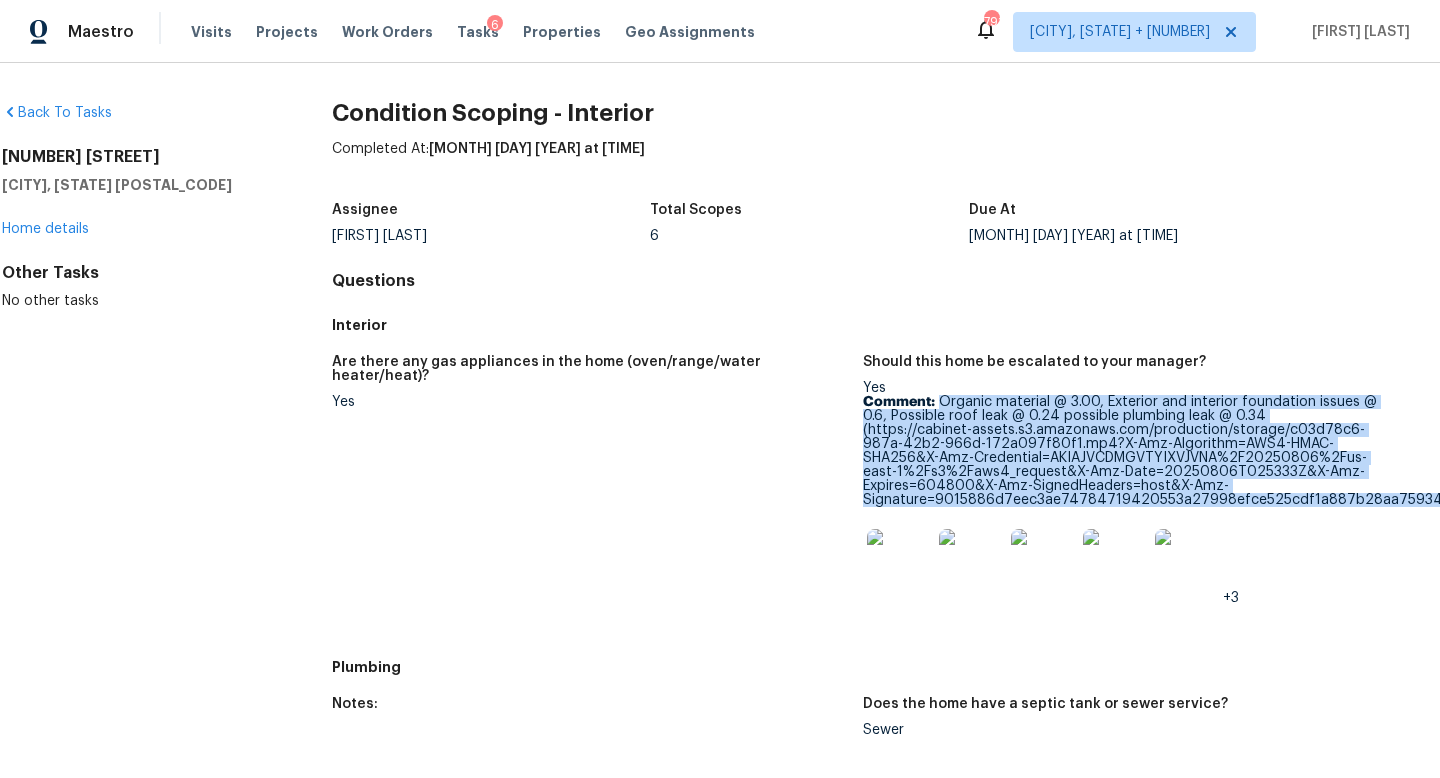 drag, startPoint x: 961, startPoint y: 405, endPoint x: 1439, endPoint y: 502, distance: 487.74277 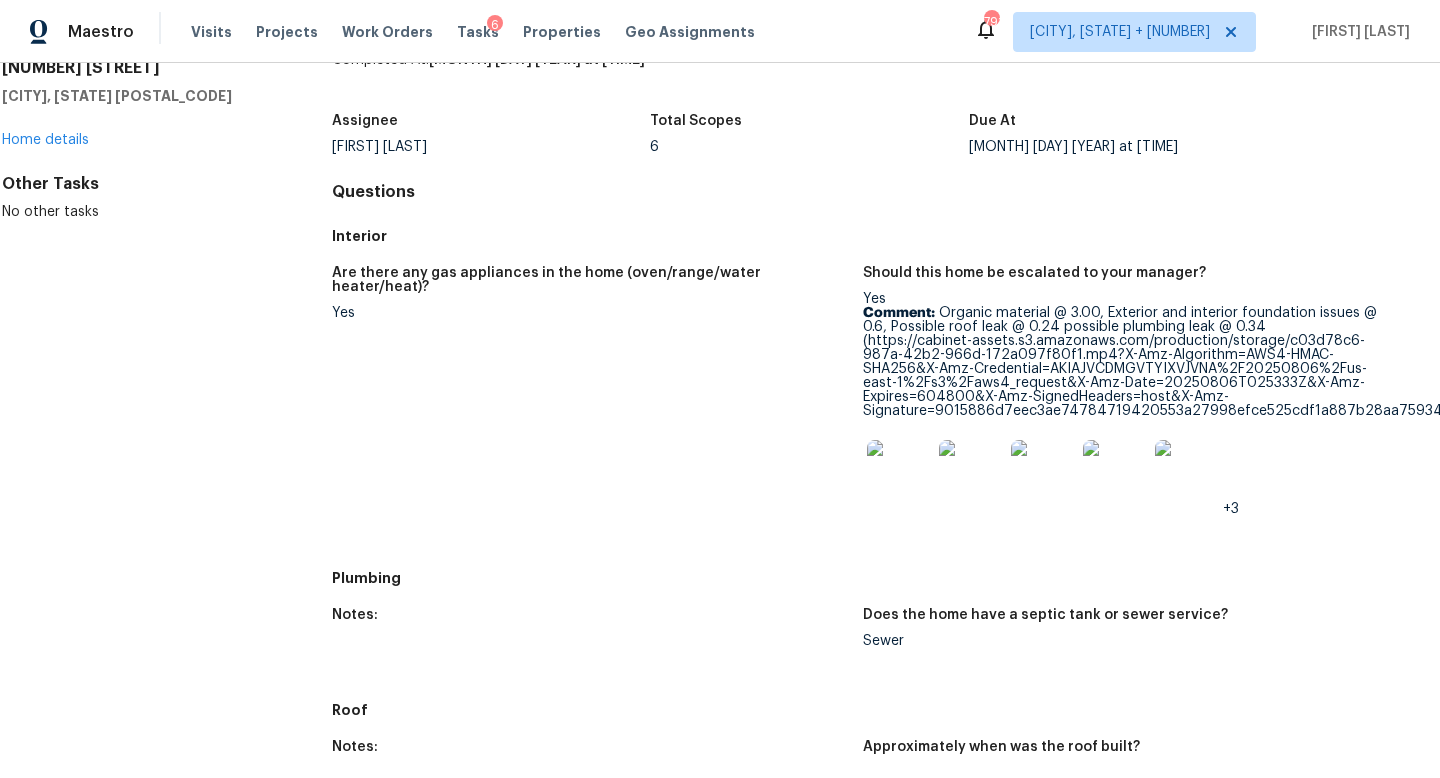 scroll, scrollTop: 437, scrollLeft: 22, axis: both 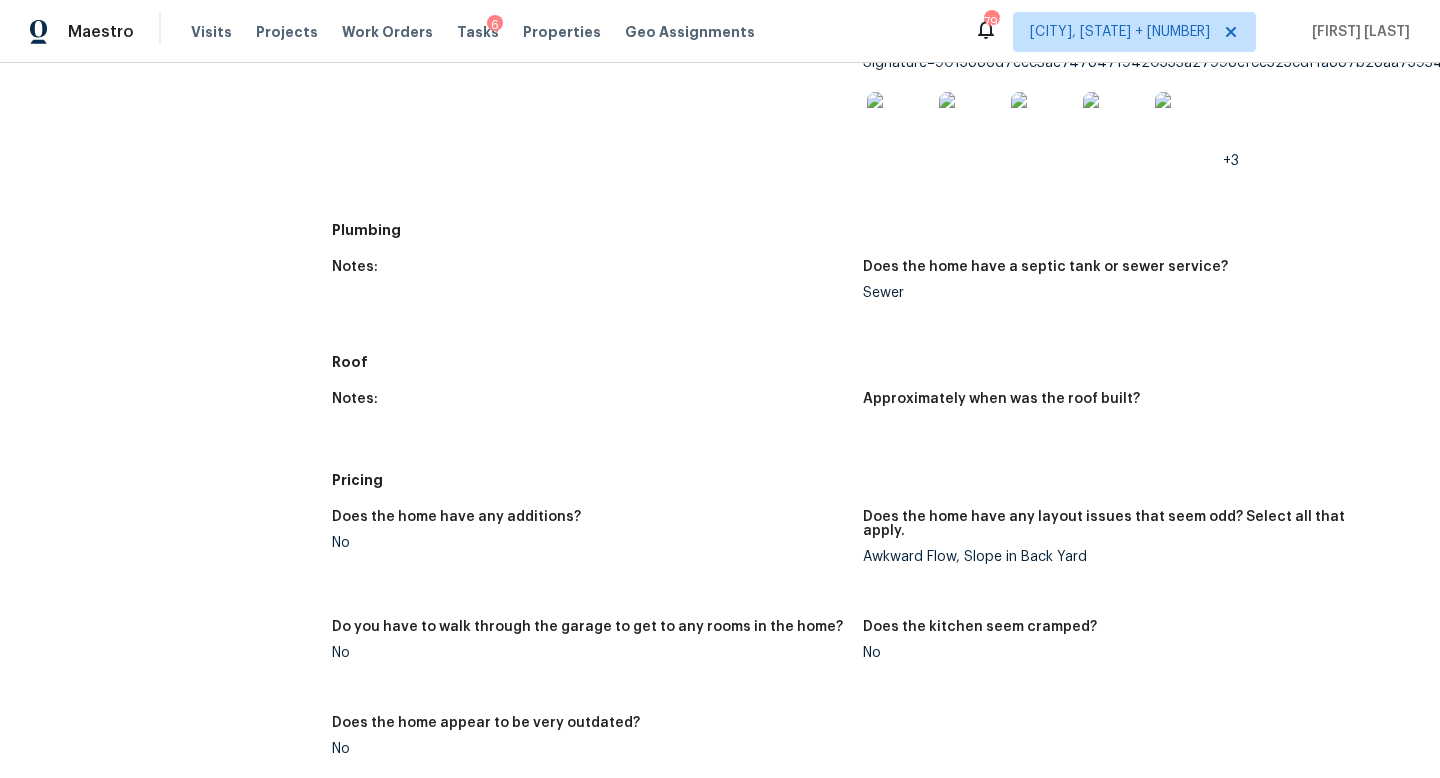 click at bounding box center [899, 124] 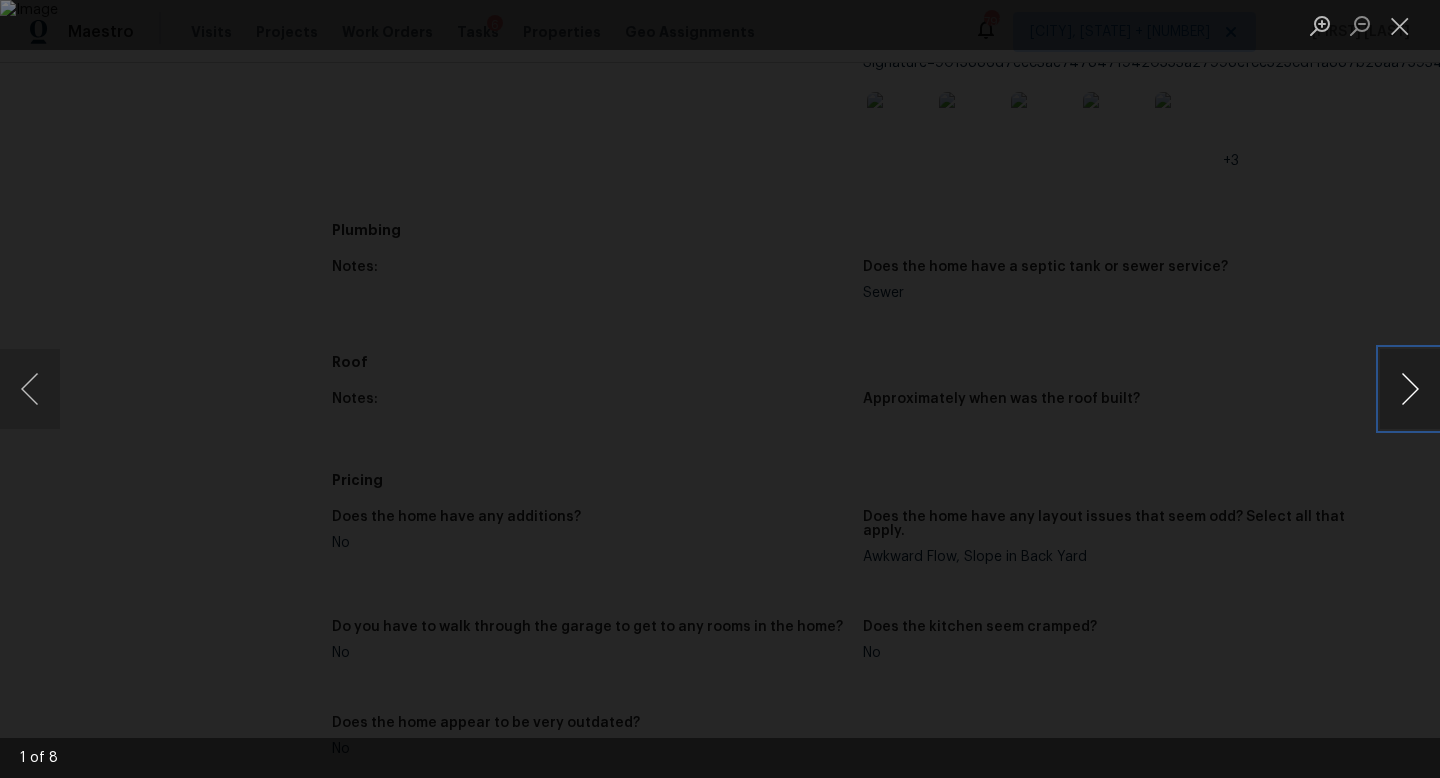 click at bounding box center [1410, 389] 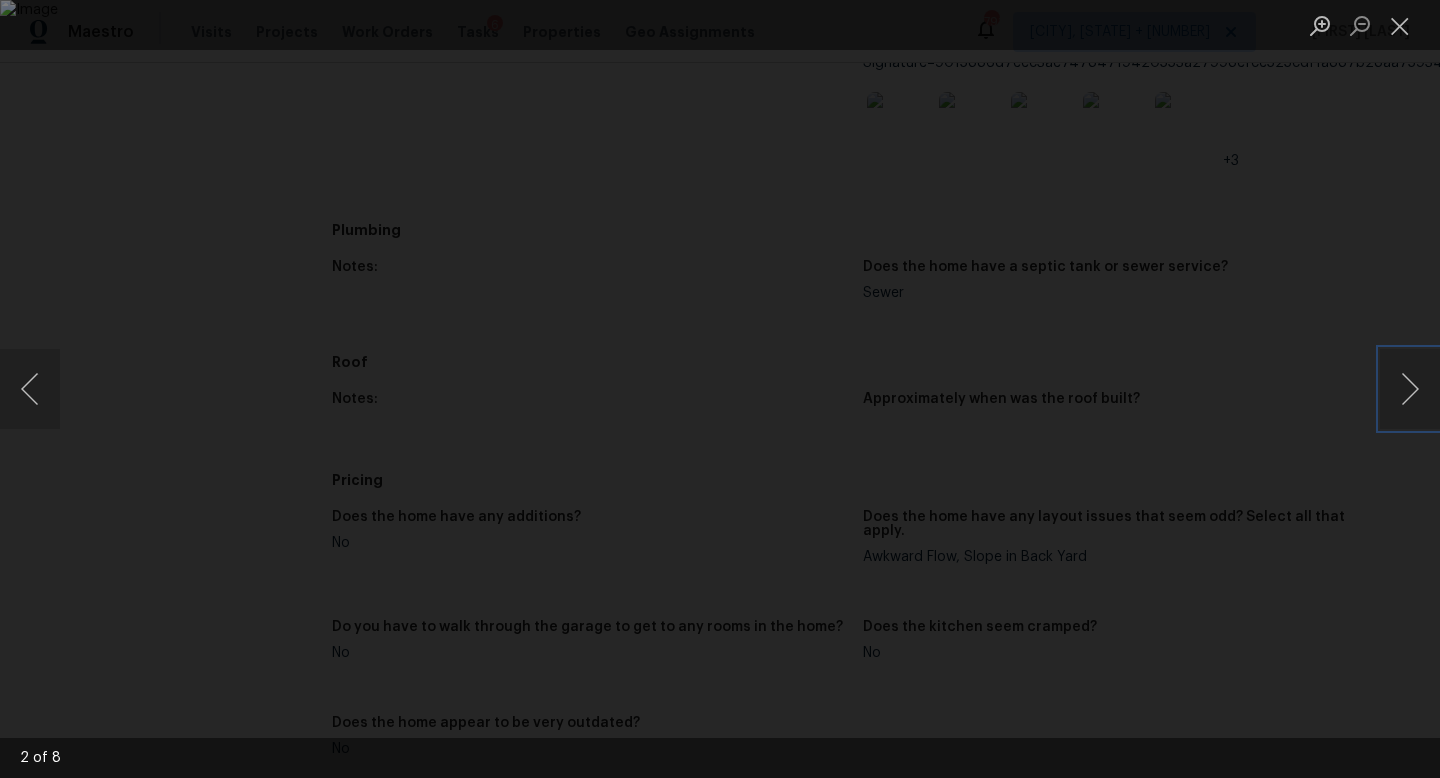 type 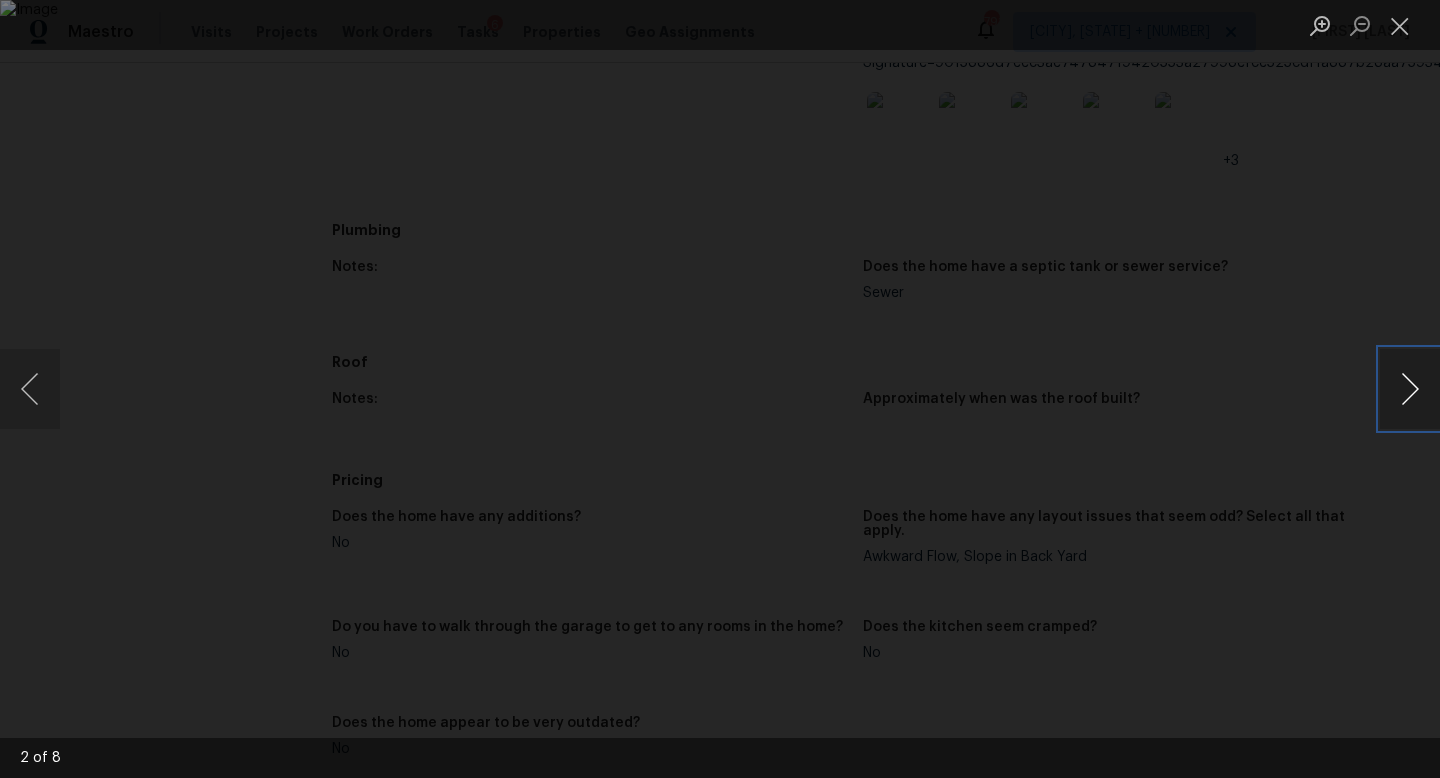 click at bounding box center [1410, 389] 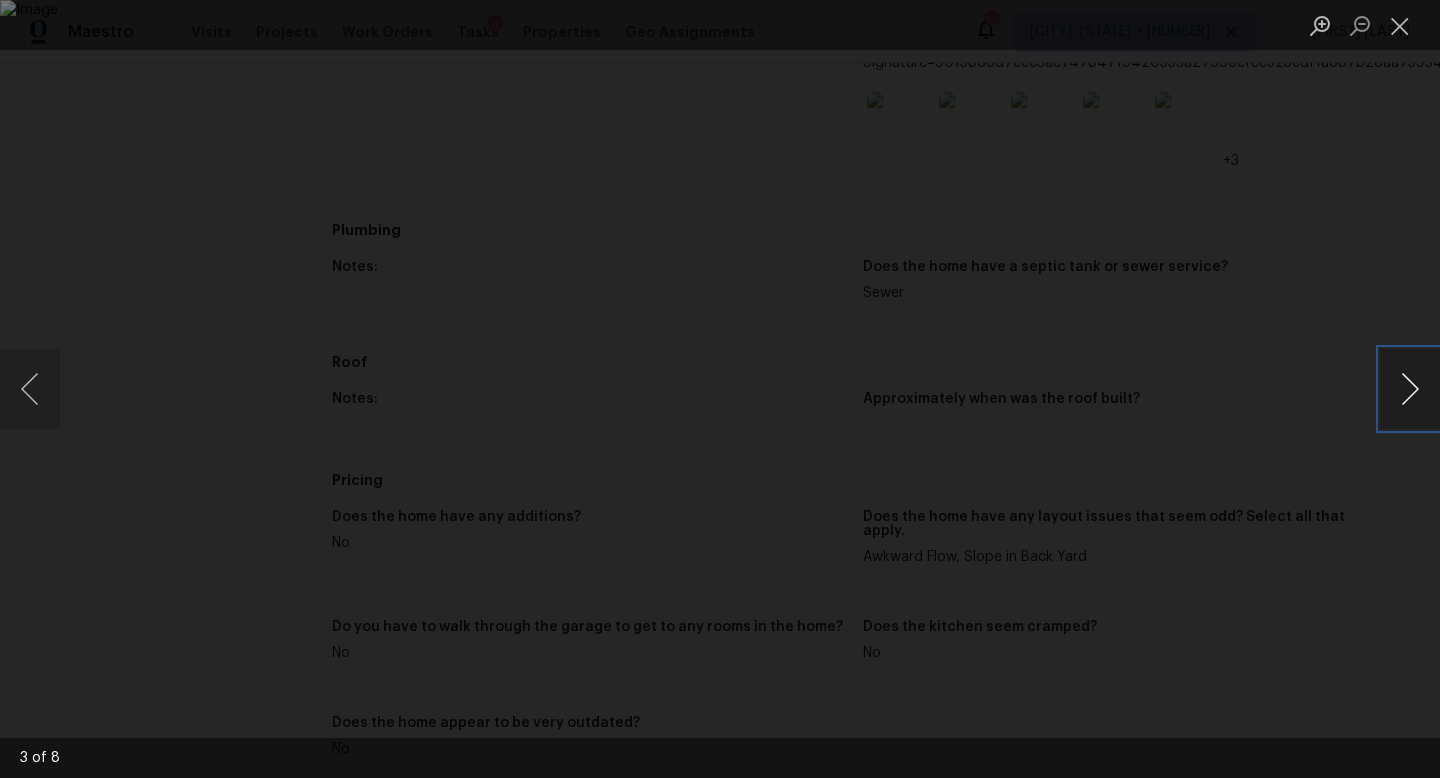 click at bounding box center [1410, 389] 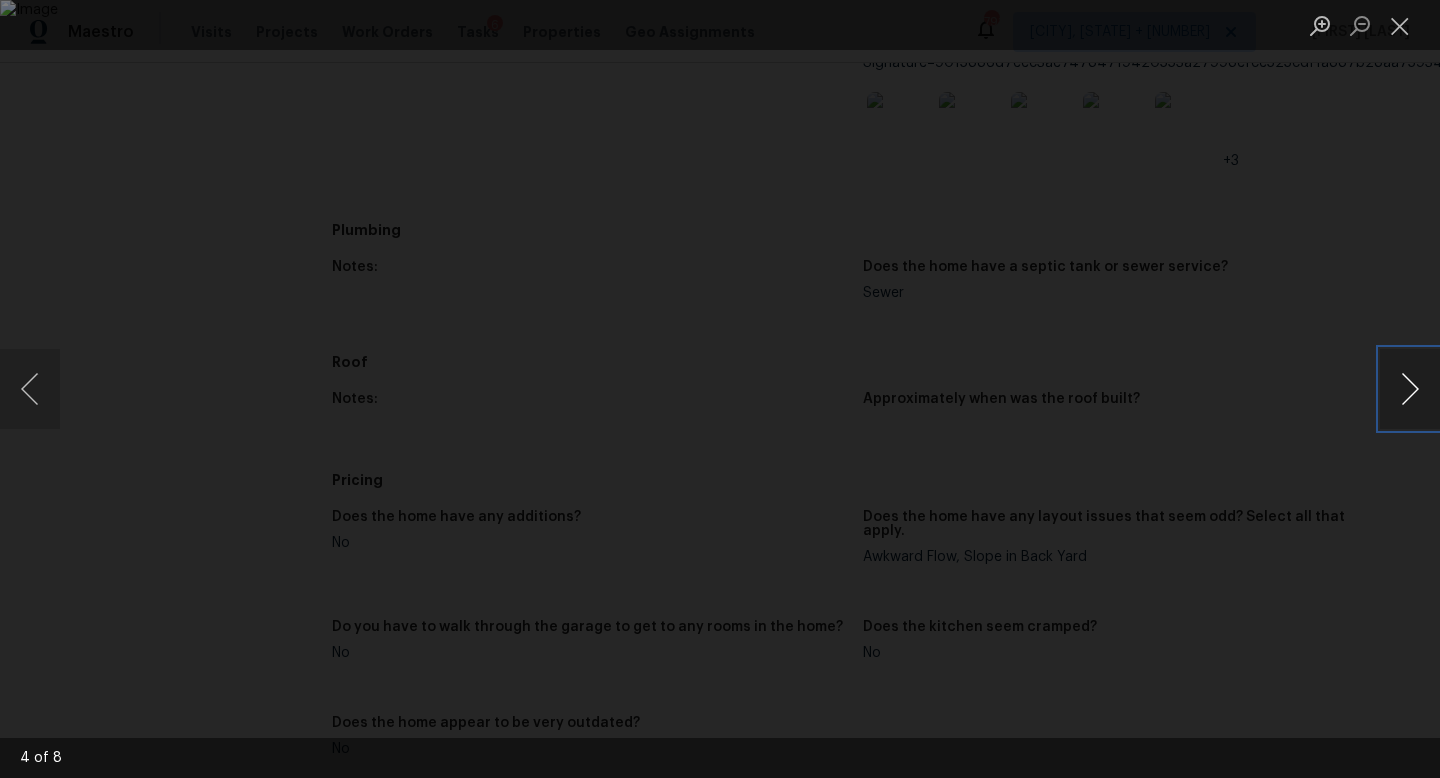click at bounding box center (1410, 389) 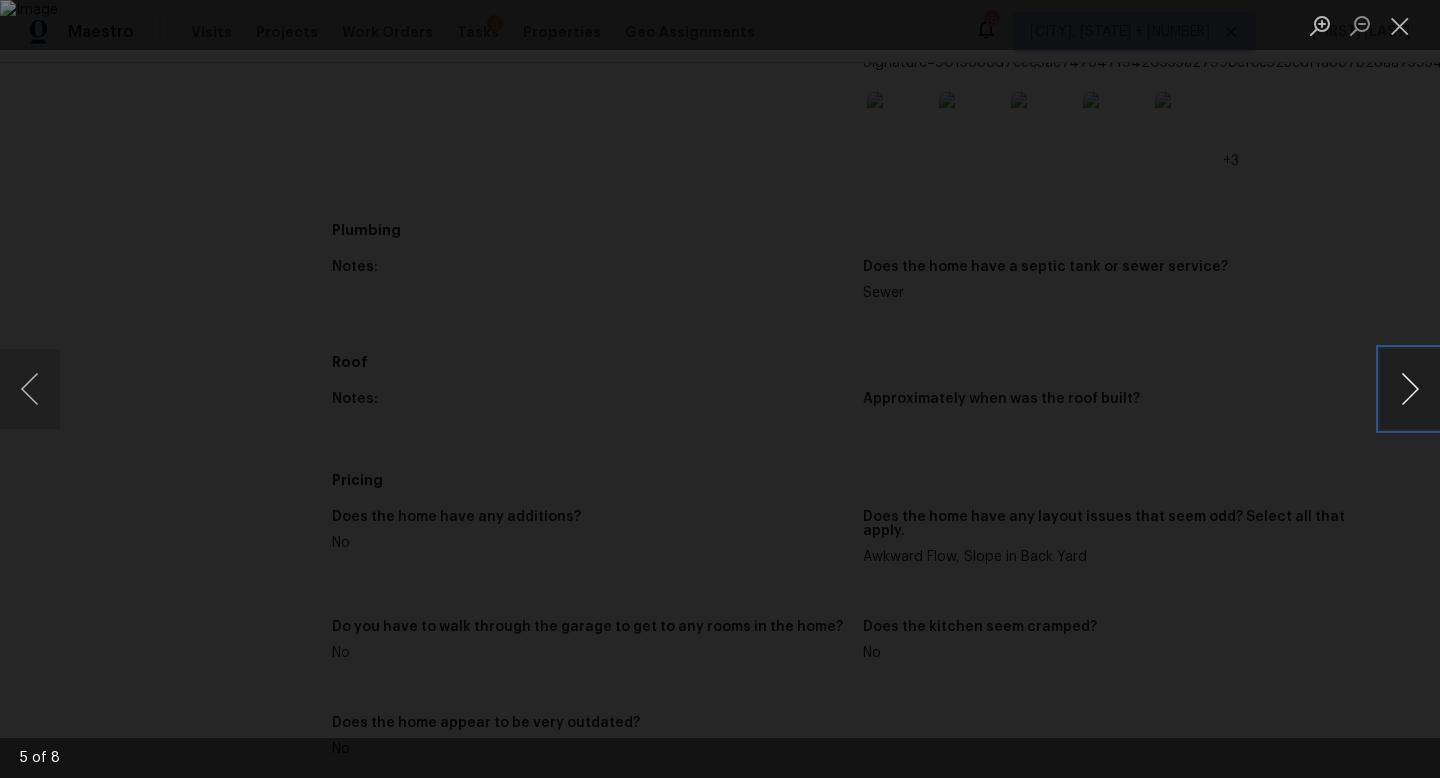click at bounding box center [1410, 389] 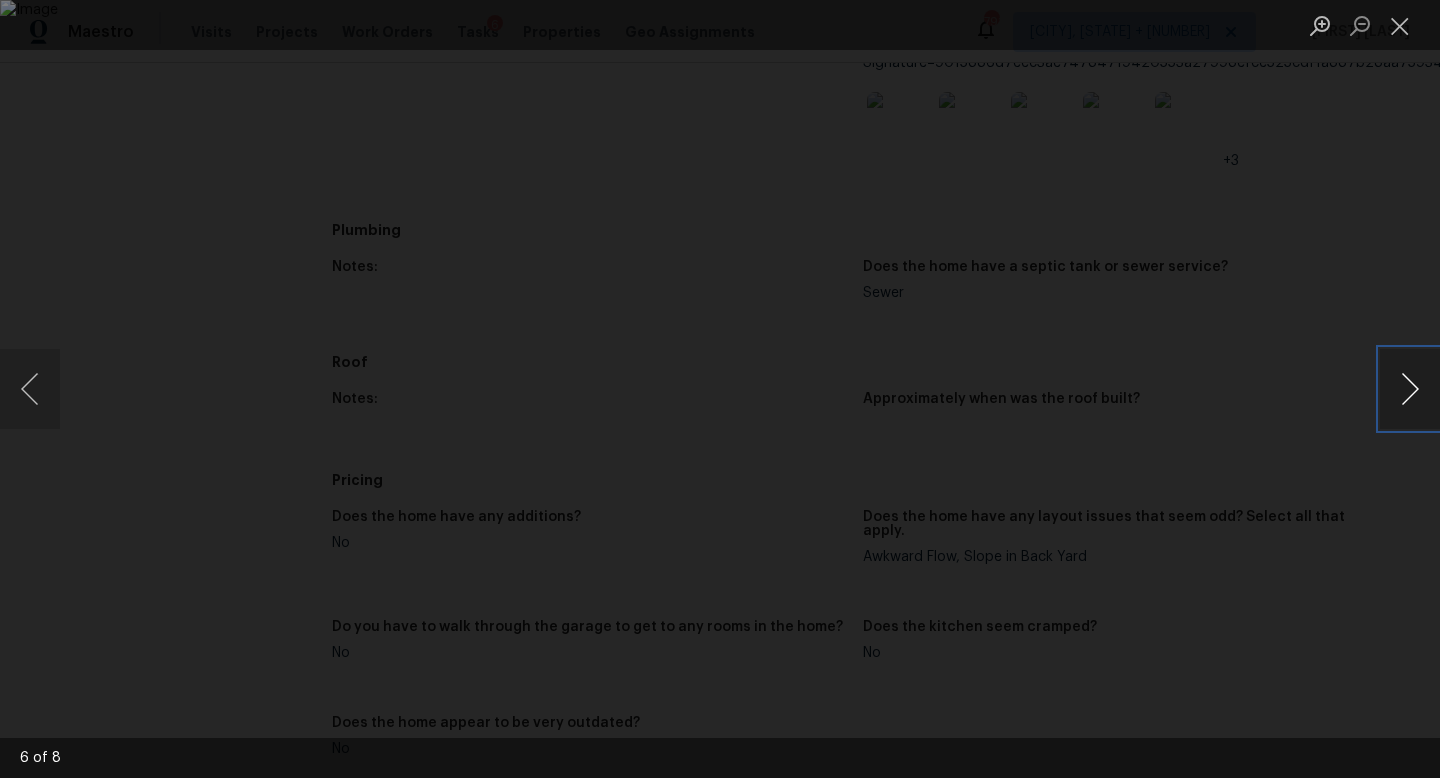 click at bounding box center [1410, 389] 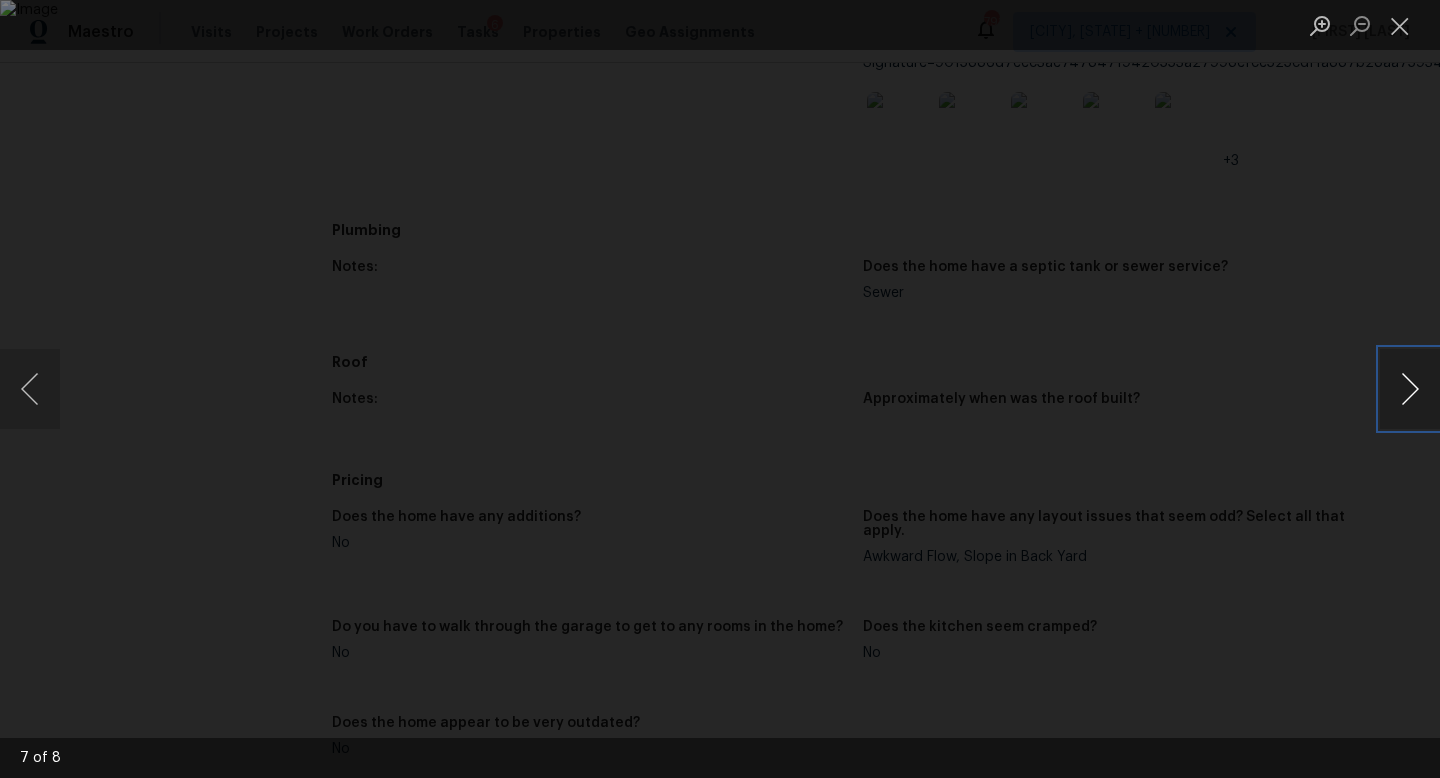 click at bounding box center (1410, 389) 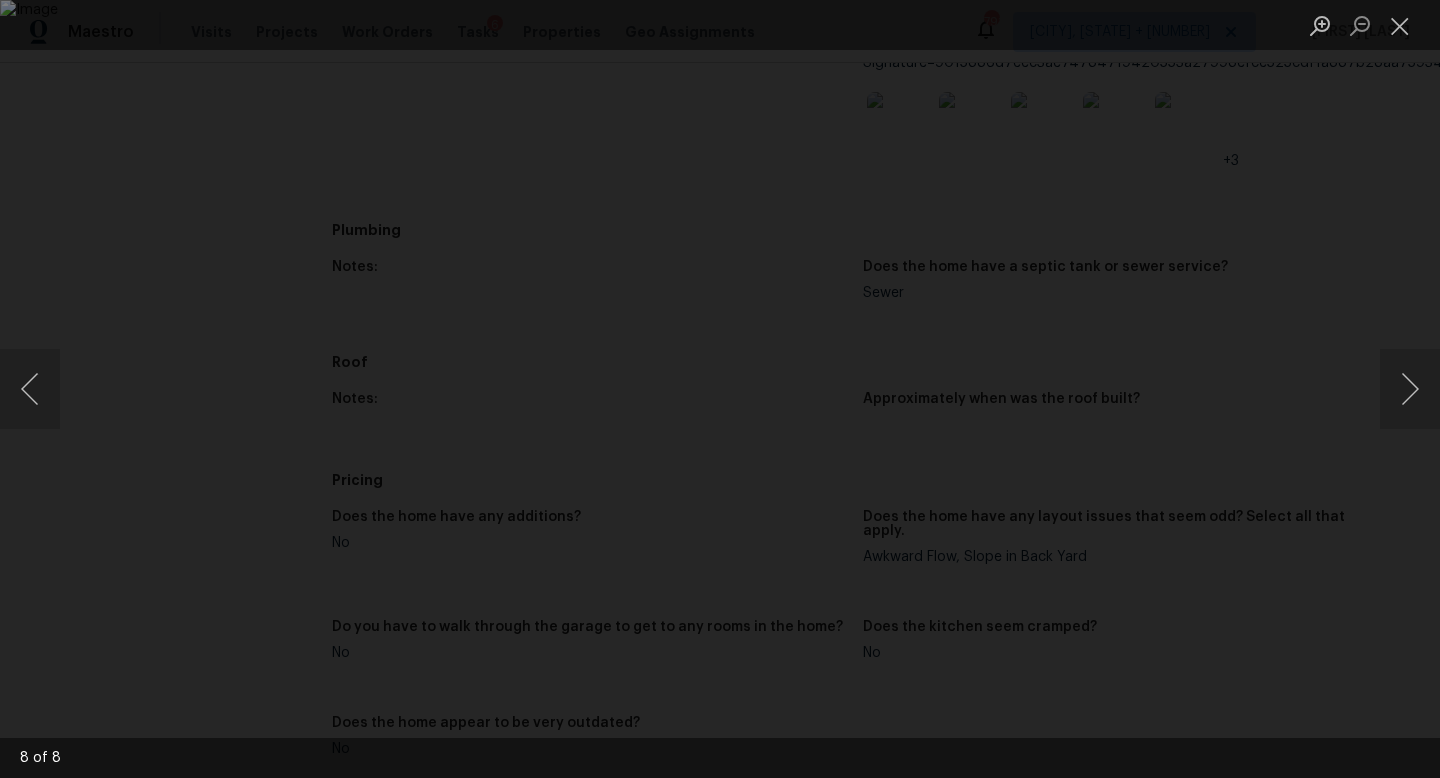 click at bounding box center [720, 389] 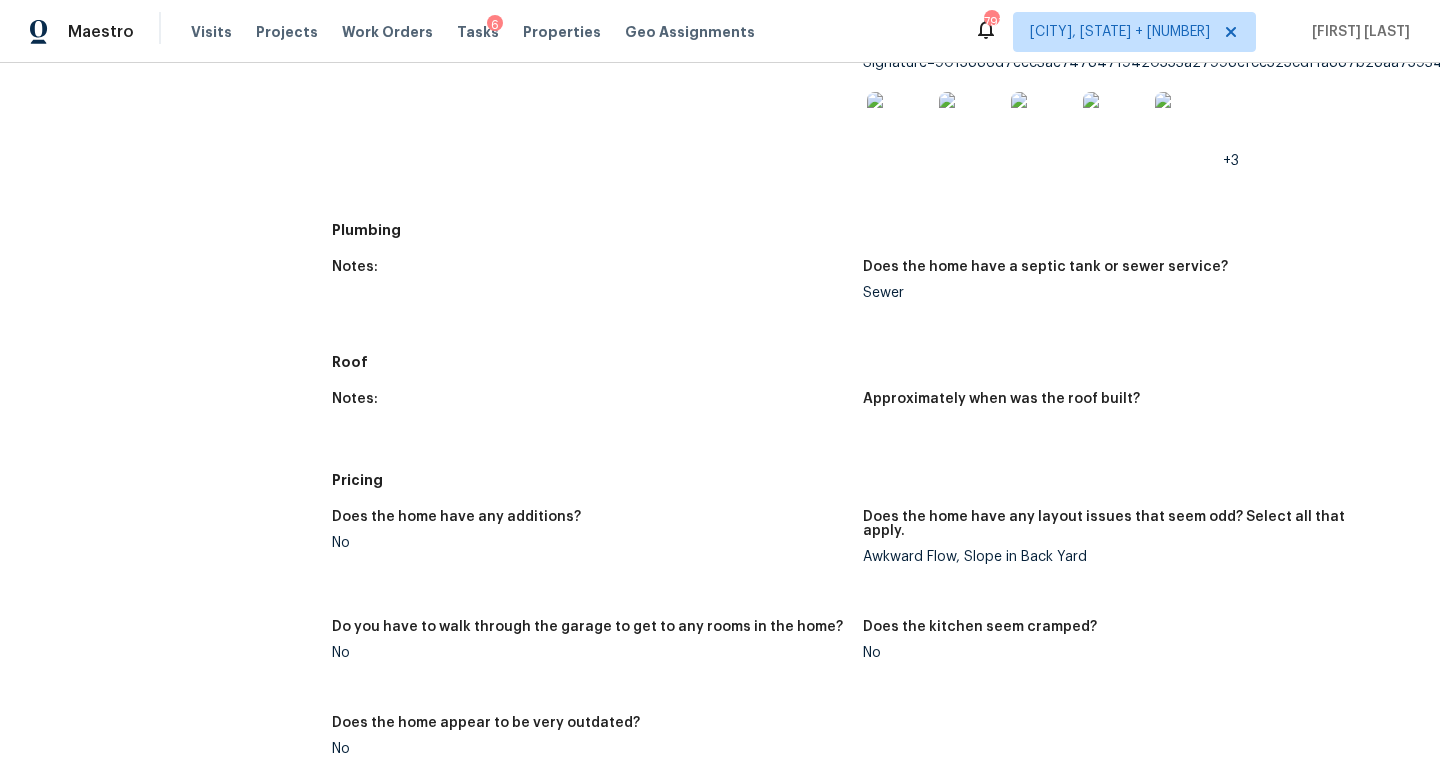 click on "Notes:" at bounding box center (589, 273) 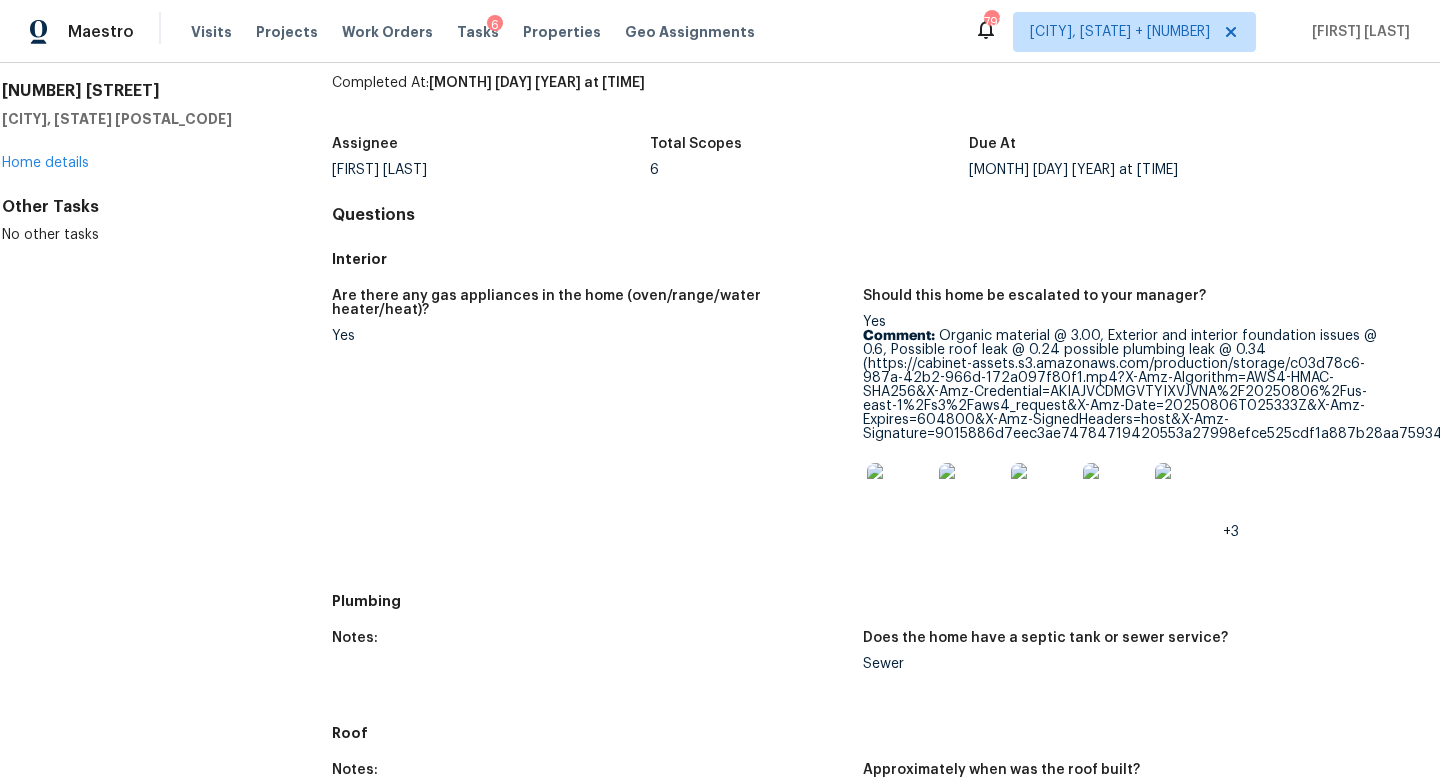 scroll, scrollTop: 534, scrollLeft: 22, axis: both 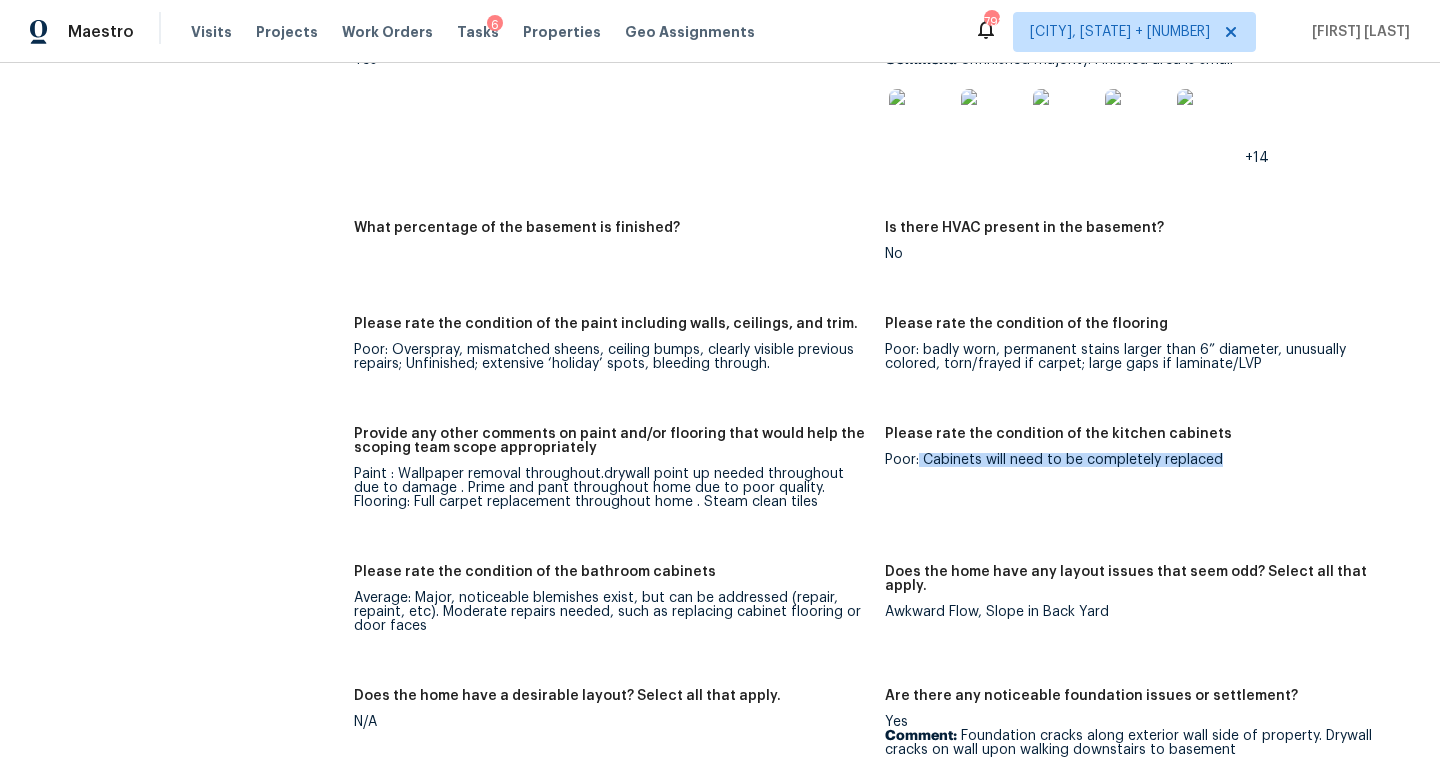 drag, startPoint x: 920, startPoint y: 448, endPoint x: 1296, endPoint y: 448, distance: 376 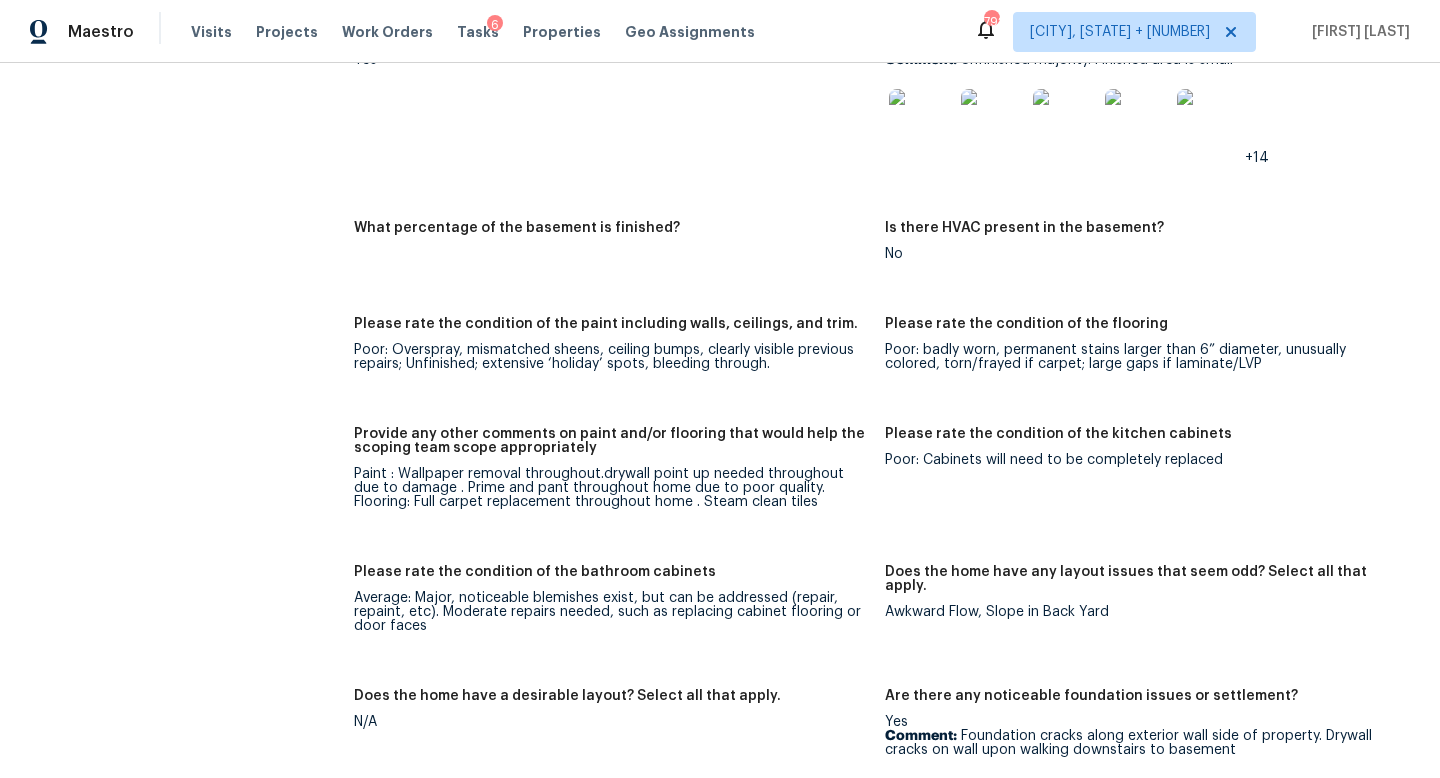 click on "Notes: House has plenty of wear and tear . Main door access not available during visit we entered through side entrance below carport . Upon walking through out the full interior it feels like your stepping into the past with old fashioned color carpet everywhere and numerous wallpaper selections throughout the home .This home appears to be stuck in the past with no modern upgrades and all original interior. Ground level :  1 bedroom, 1half bathroom , living room, kitchen, dining room, family room . Upstairs has three bedrooms and one bathrooms and the bathrooms need all full refinishing. Basement is small with two sections of unfinished space . Finished space is only one medium size space. Expect Debris left behind noted by seller .  Living Room Photos  +4 Kitchen Photos  +10 Main Bedroom Photos  +9 Bathroom Photos  +21 Add optional photos here Were you able to access the interior of the home and conduct a walkthrough? Yes Does the home have a basement? Yes, unfinished (2+ photos) Comment:    +14 No N/A Yes" at bounding box center [885, 544] 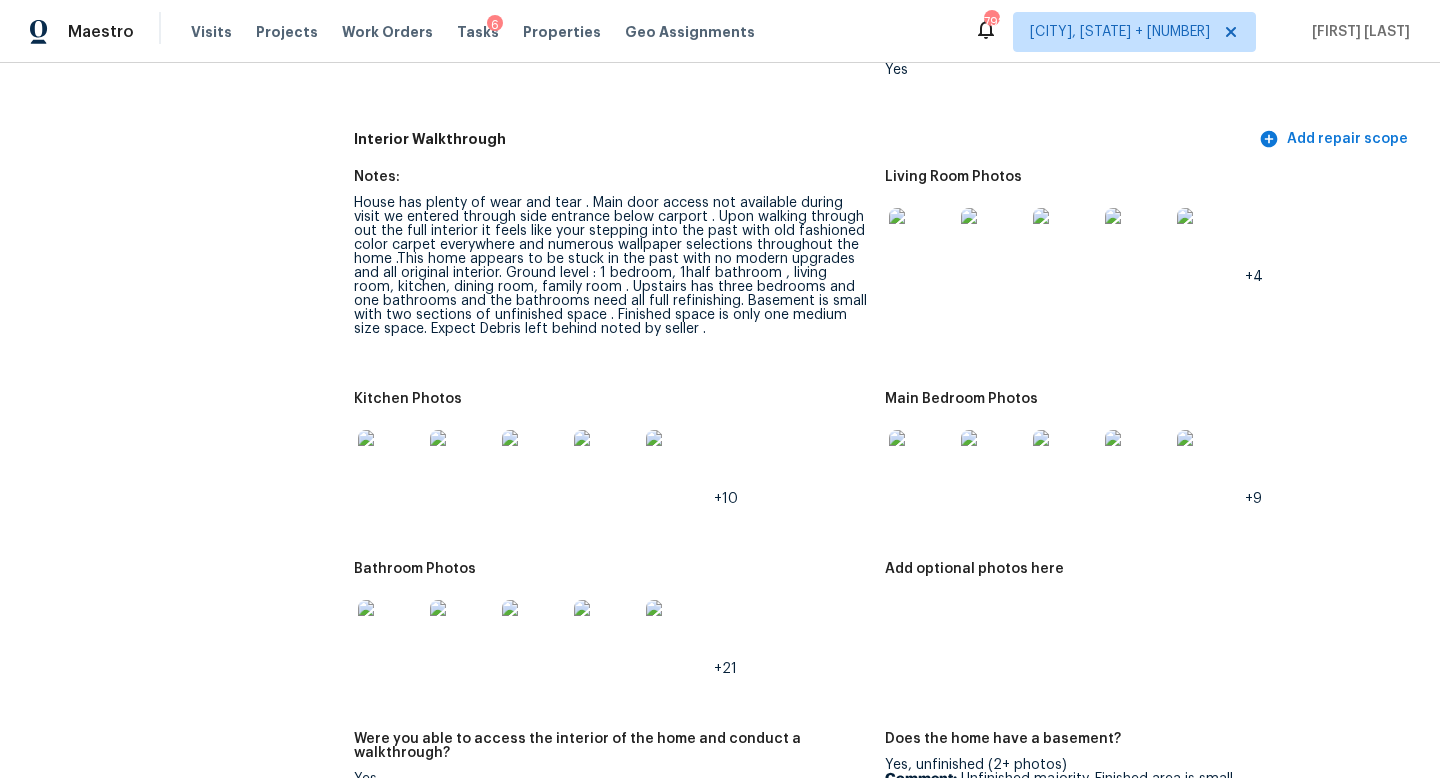 scroll, scrollTop: 2018, scrollLeft: 0, axis: vertical 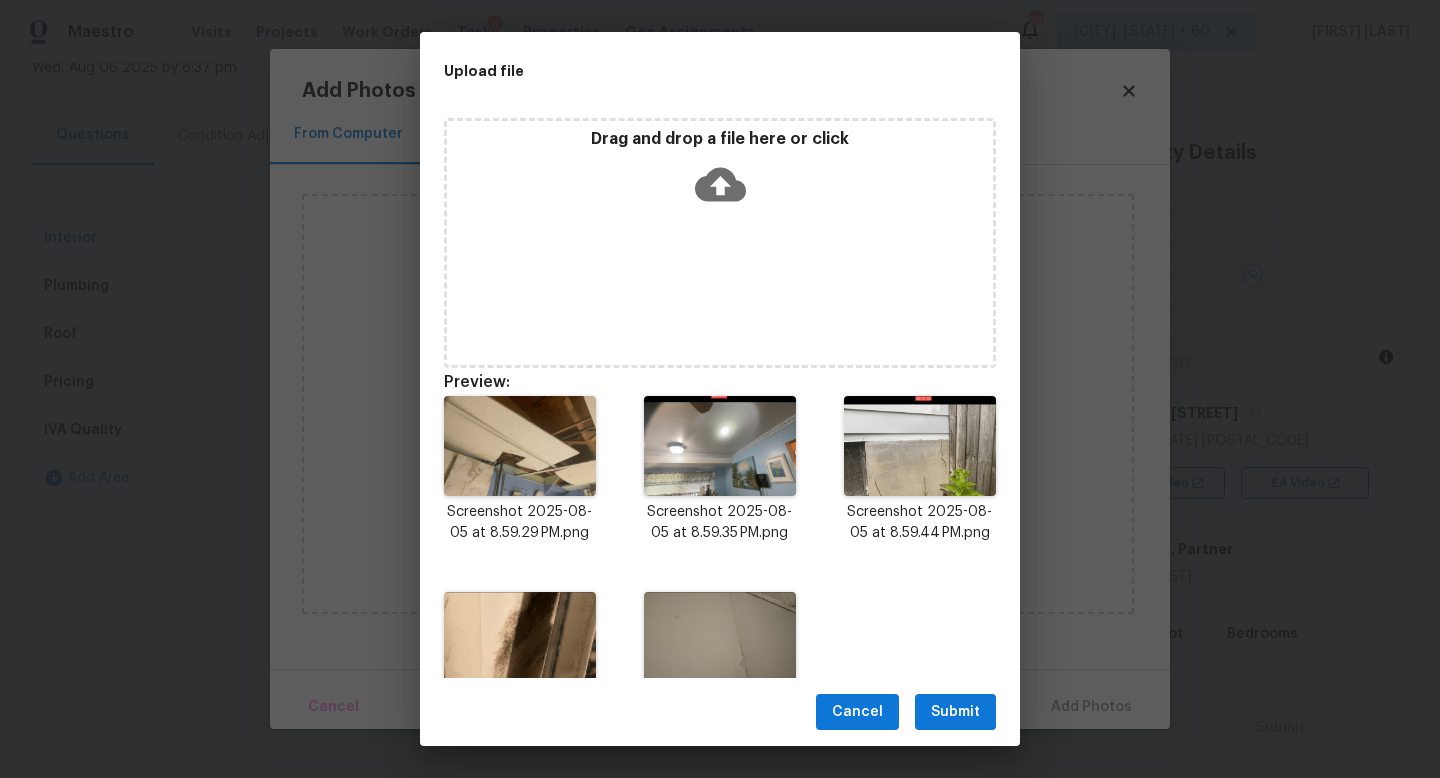click on "Screenshot 2025-08-05 at 8.59.29 PM.png Screenshot 2025-08-05 at 8.59.35 PM.png Screenshot 2025-08-05 at 8.59.44 PM.png Screenshot 2025-08-05 at 8.59.50 PM.png Screenshot 2025-08-05 at 8.59.55 PM.png" at bounding box center [720, 568] 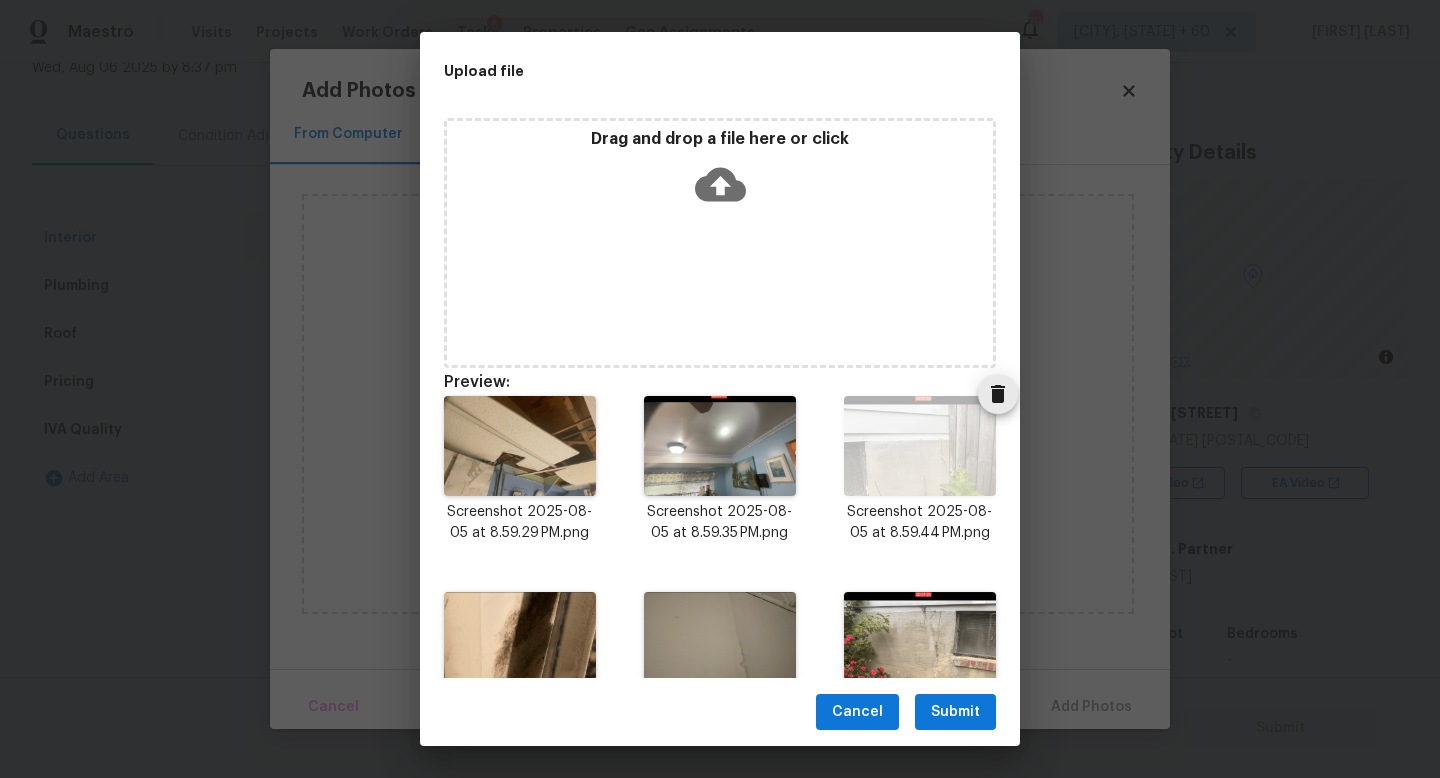 scroll, scrollTop: 281, scrollLeft: 0, axis: vertical 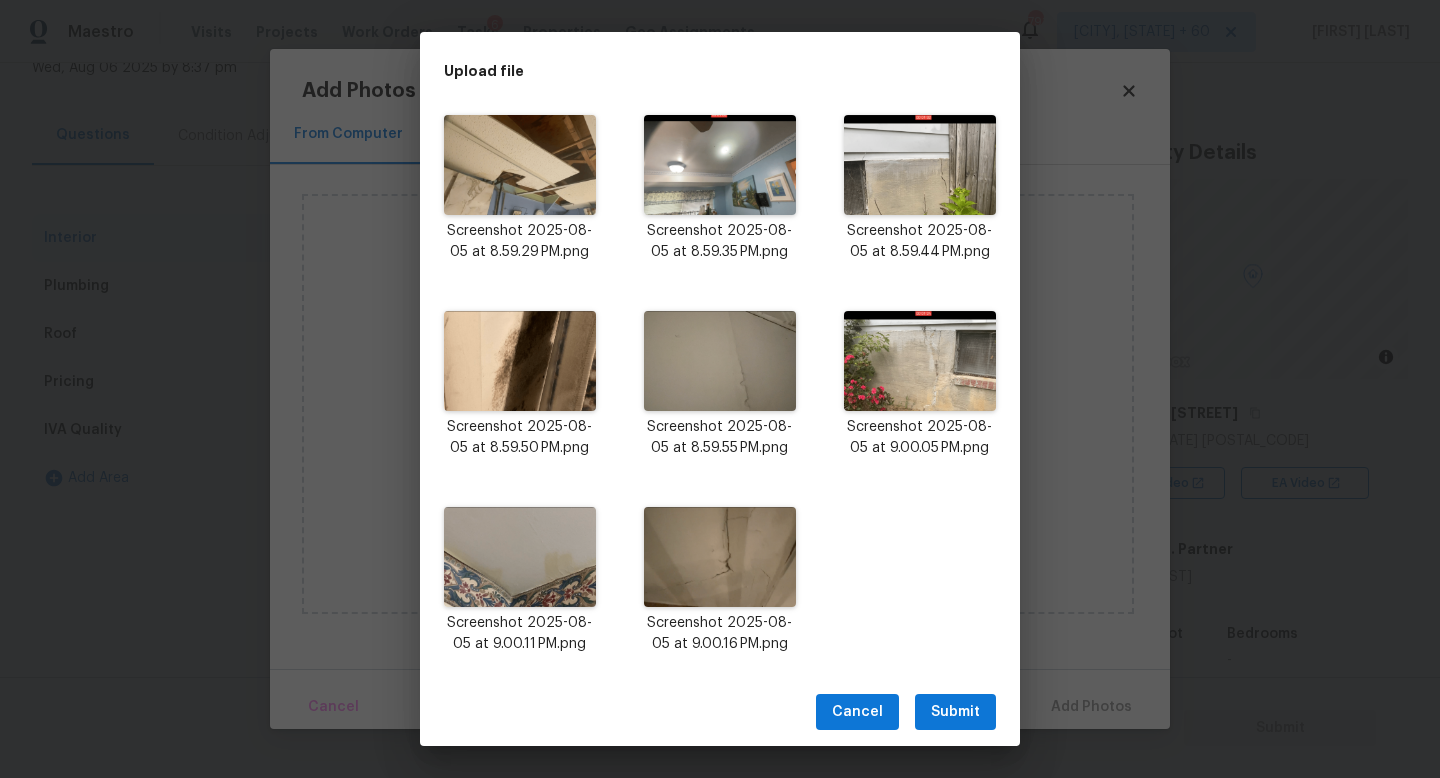 click on "Submit" at bounding box center [955, 712] 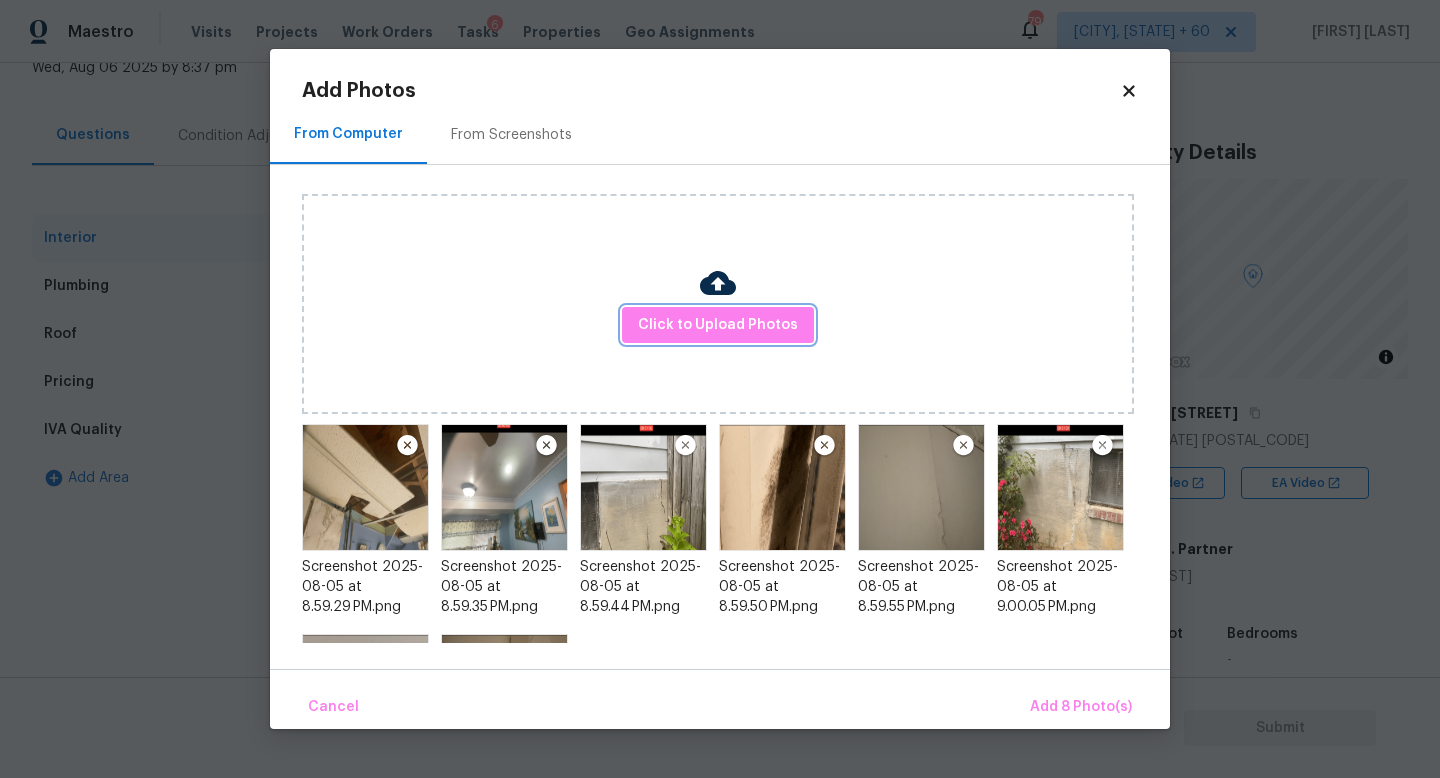 scroll, scrollTop: 0, scrollLeft: 0, axis: both 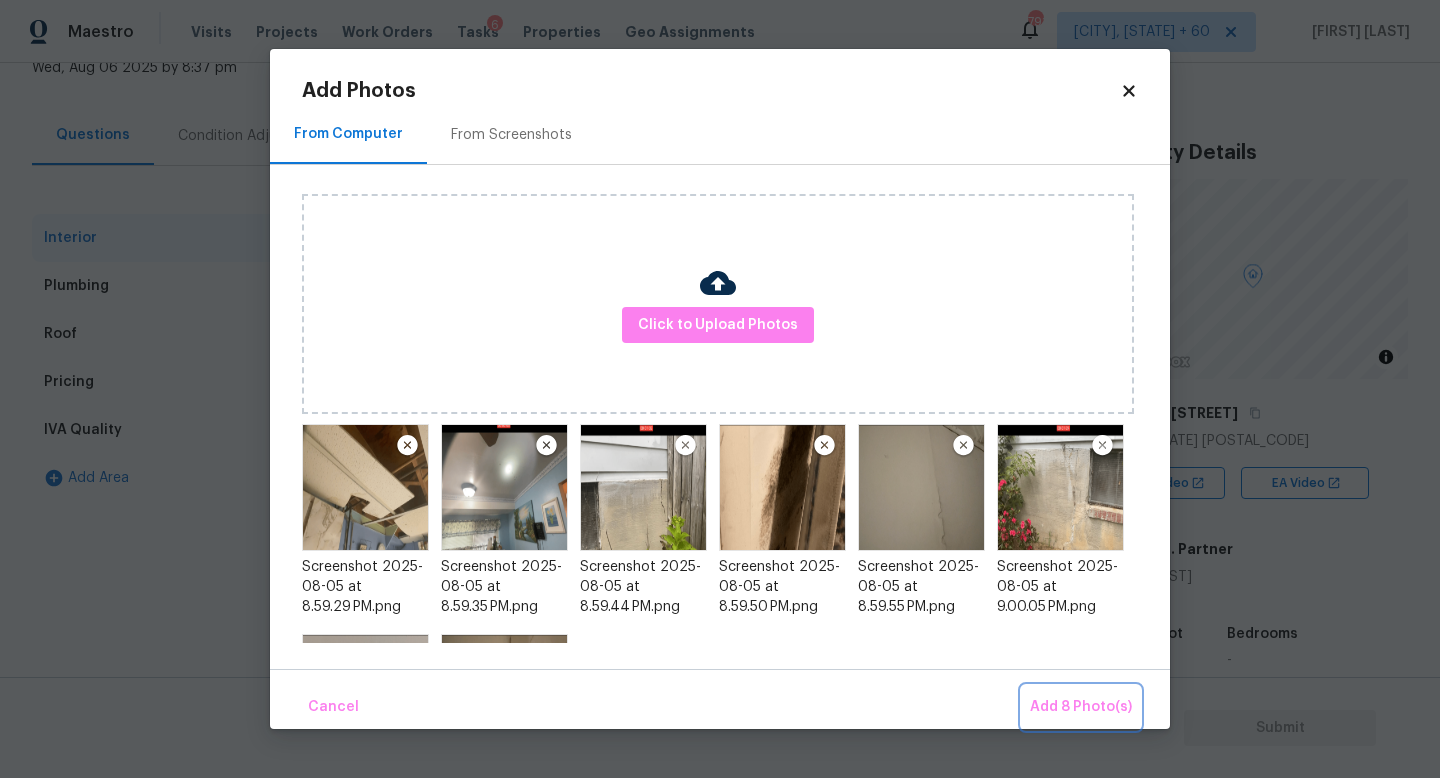 click on "Add 8 Photo(s)" at bounding box center [1081, 707] 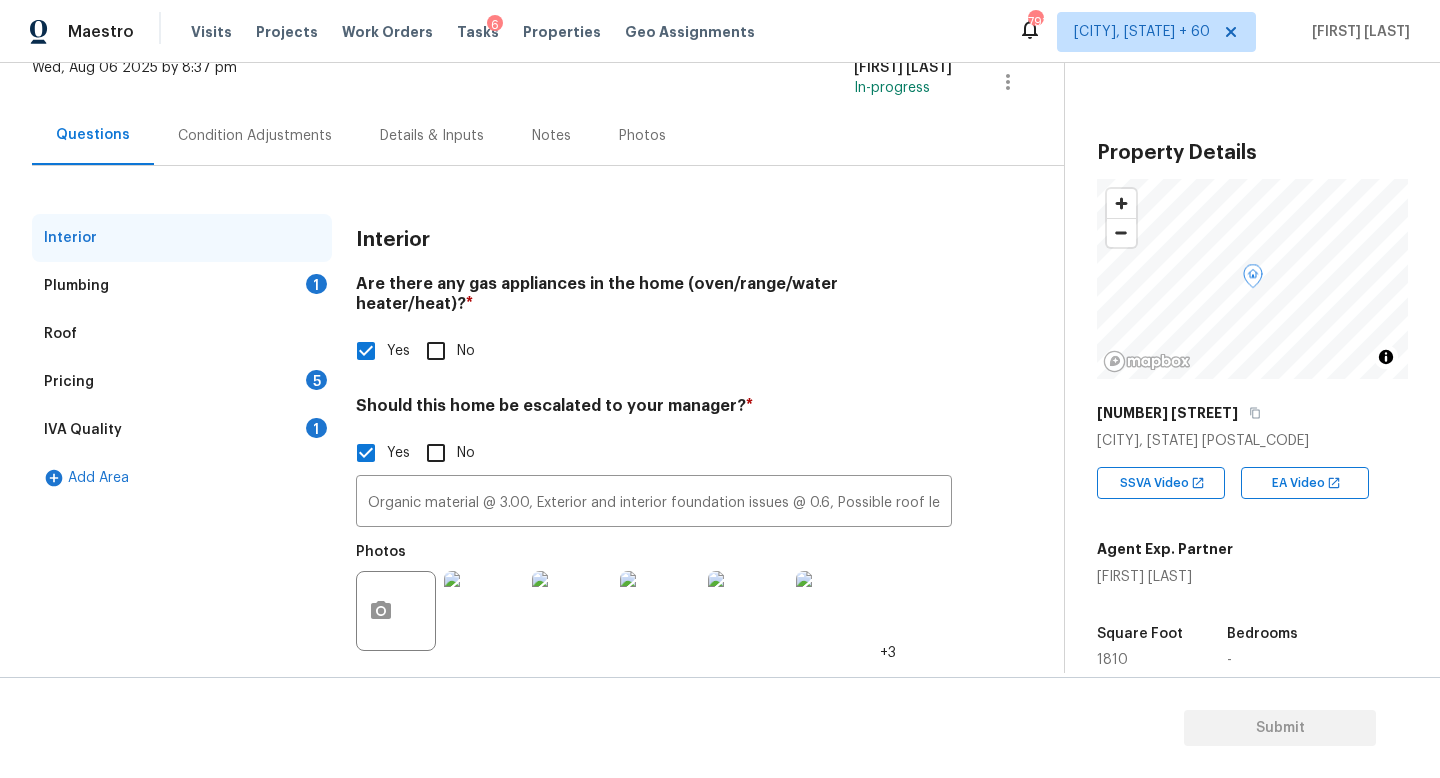 click on "Plumbing 1" at bounding box center [182, 286] 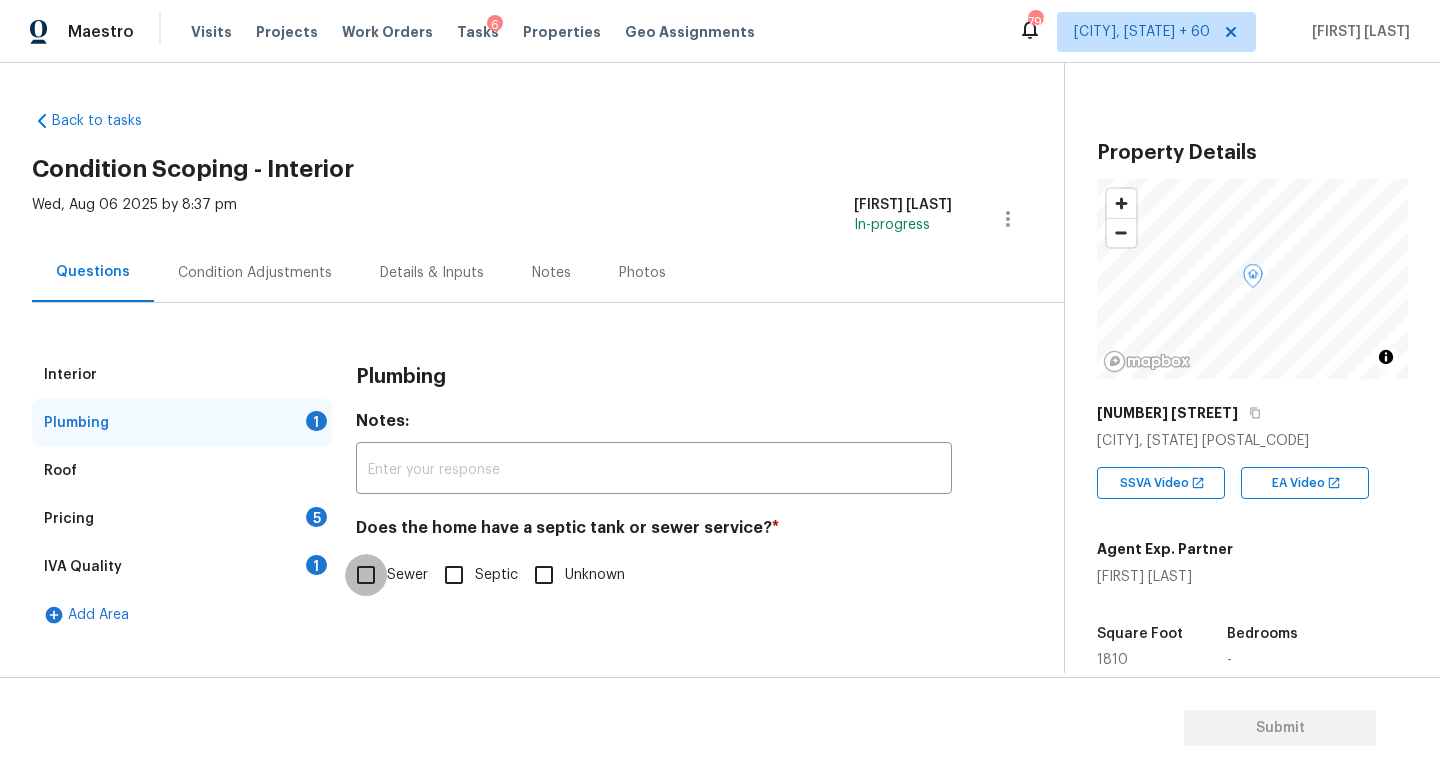 click on "Sewer" at bounding box center [366, 575] 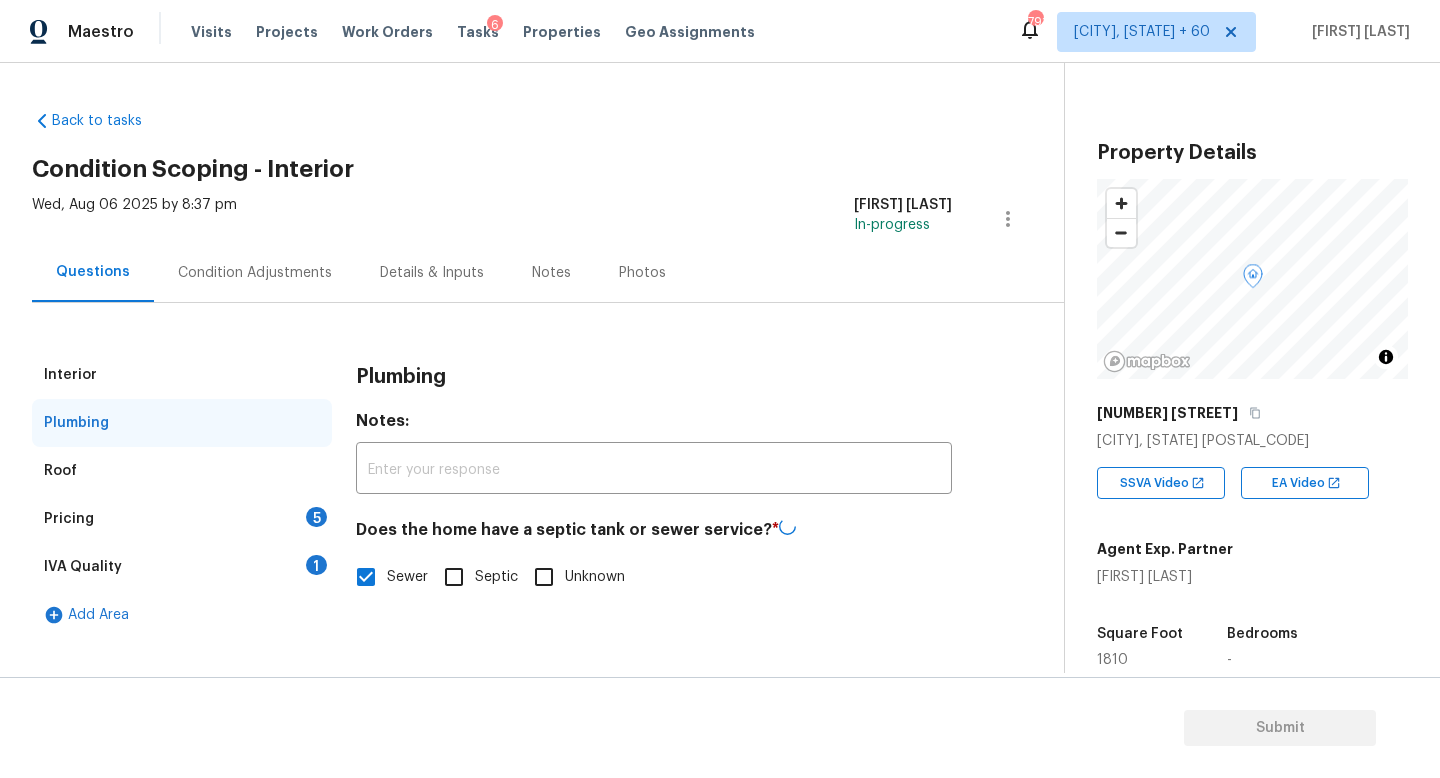 click on "Pricing 5" at bounding box center (182, 519) 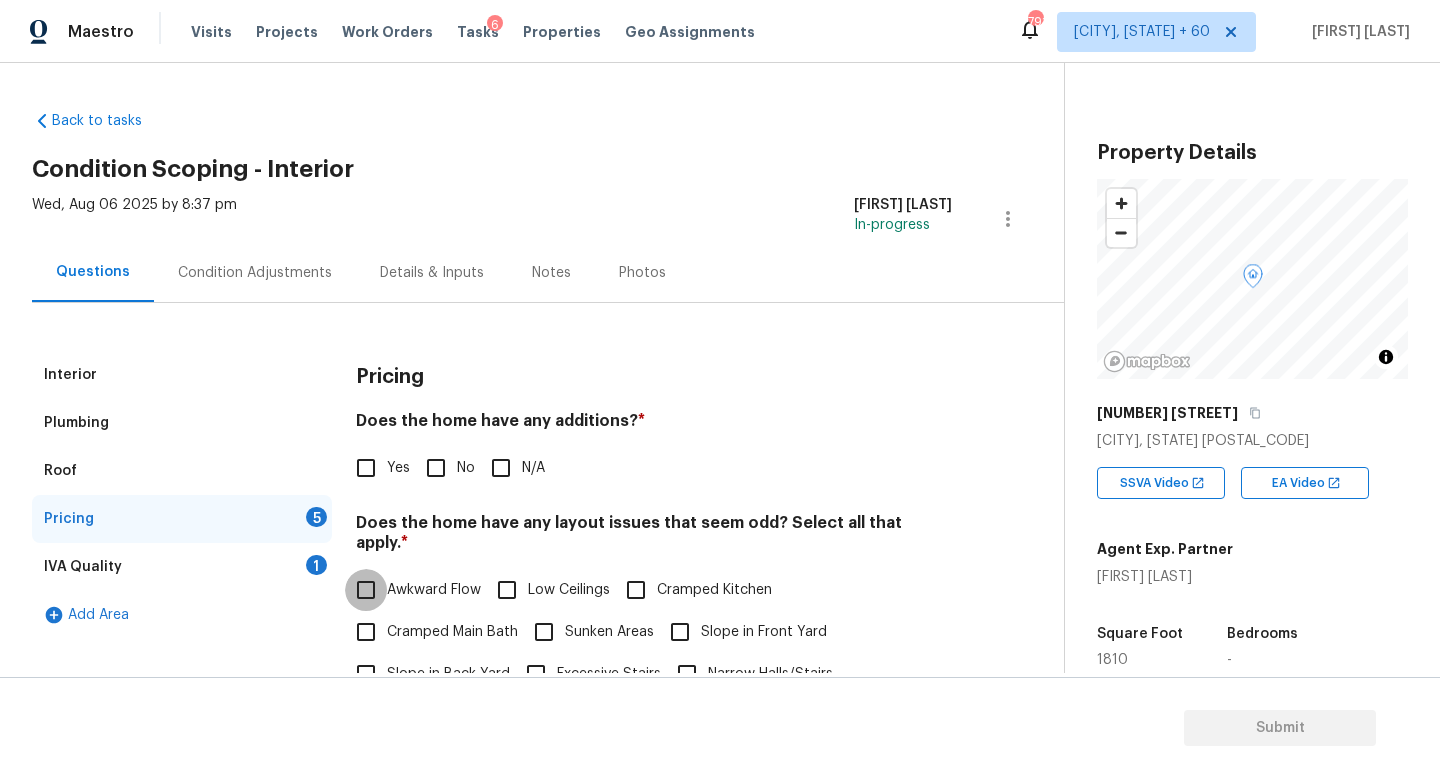 click on "Awkward Flow" at bounding box center (366, 590) 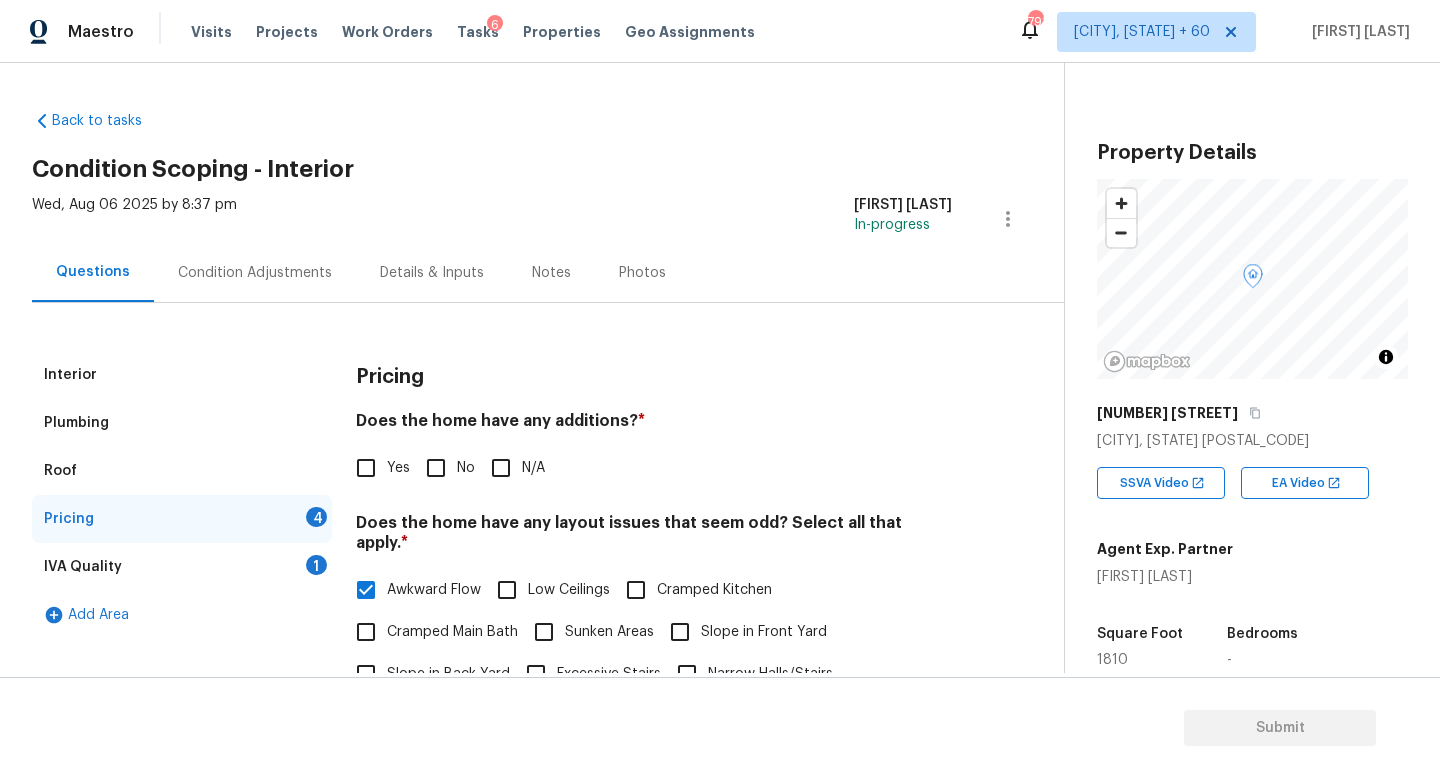 scroll, scrollTop: 27, scrollLeft: 0, axis: vertical 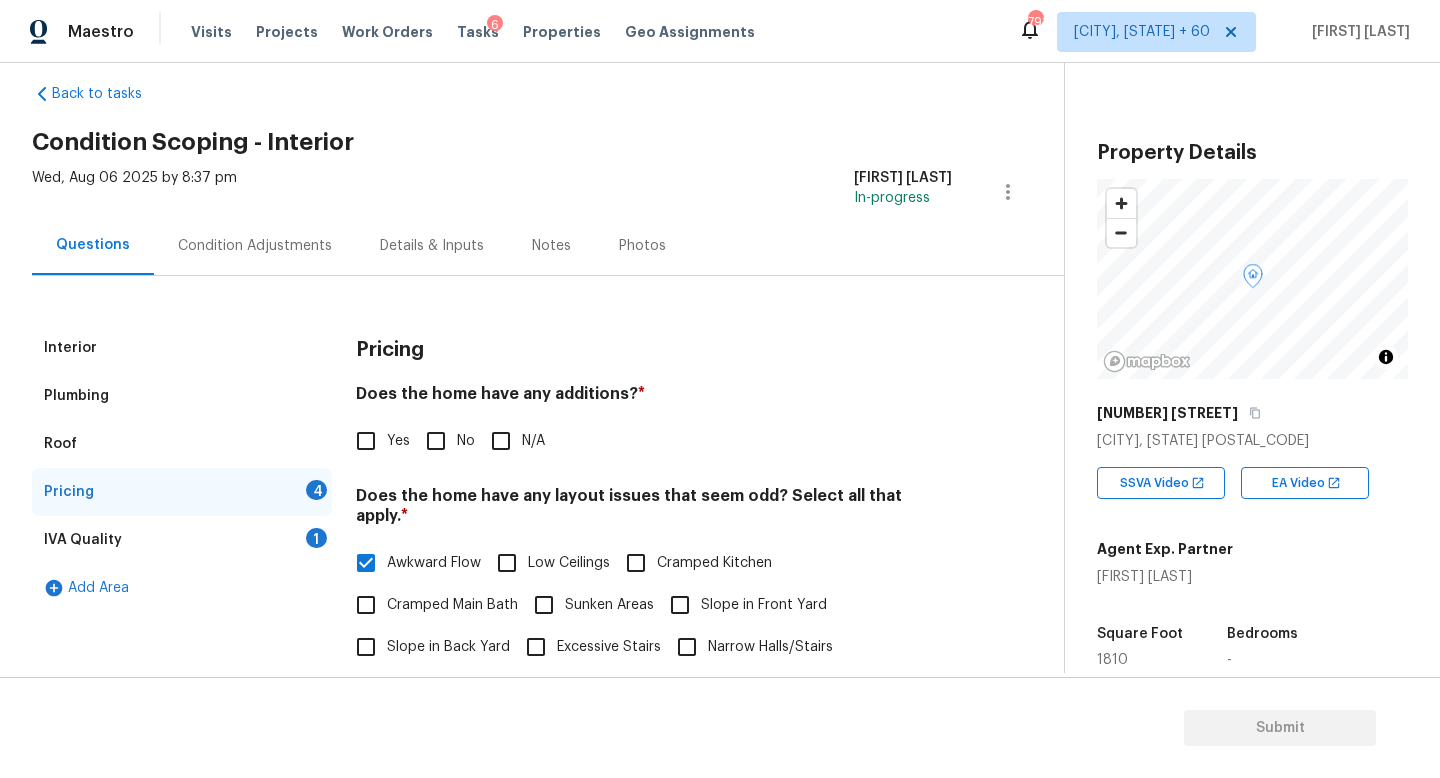 click on "Slope in Back Yard" at bounding box center (448, 647) 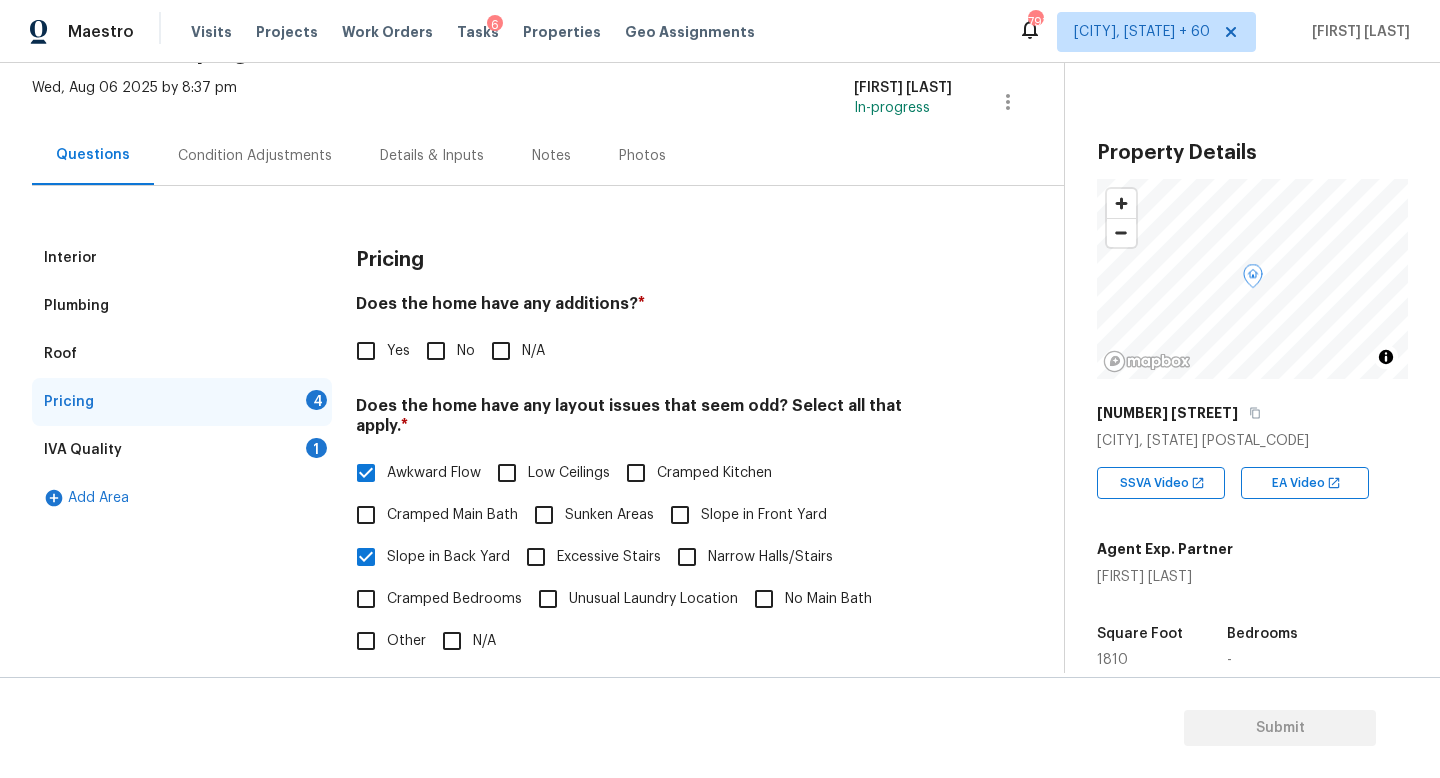 scroll, scrollTop: 51, scrollLeft: 0, axis: vertical 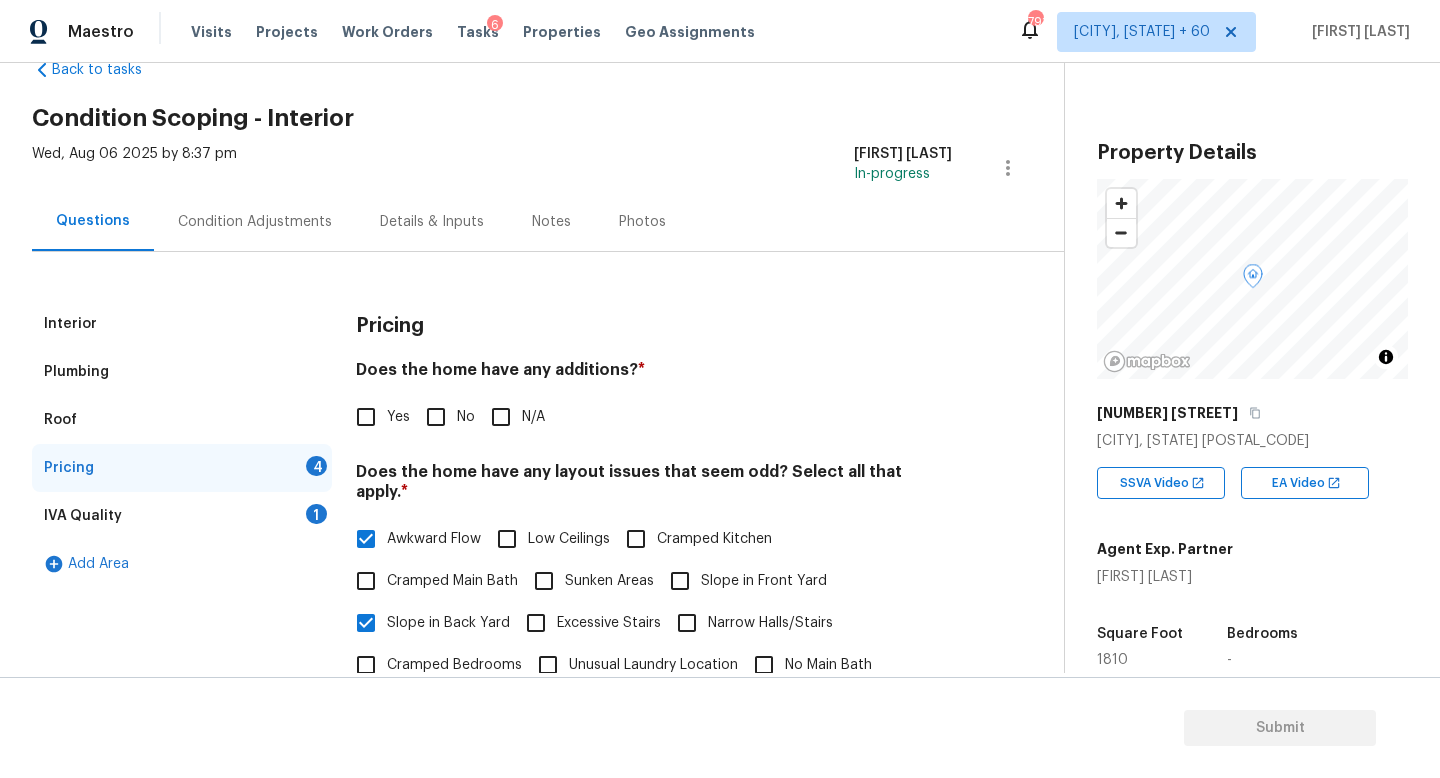 click on "No" at bounding box center [436, 417] 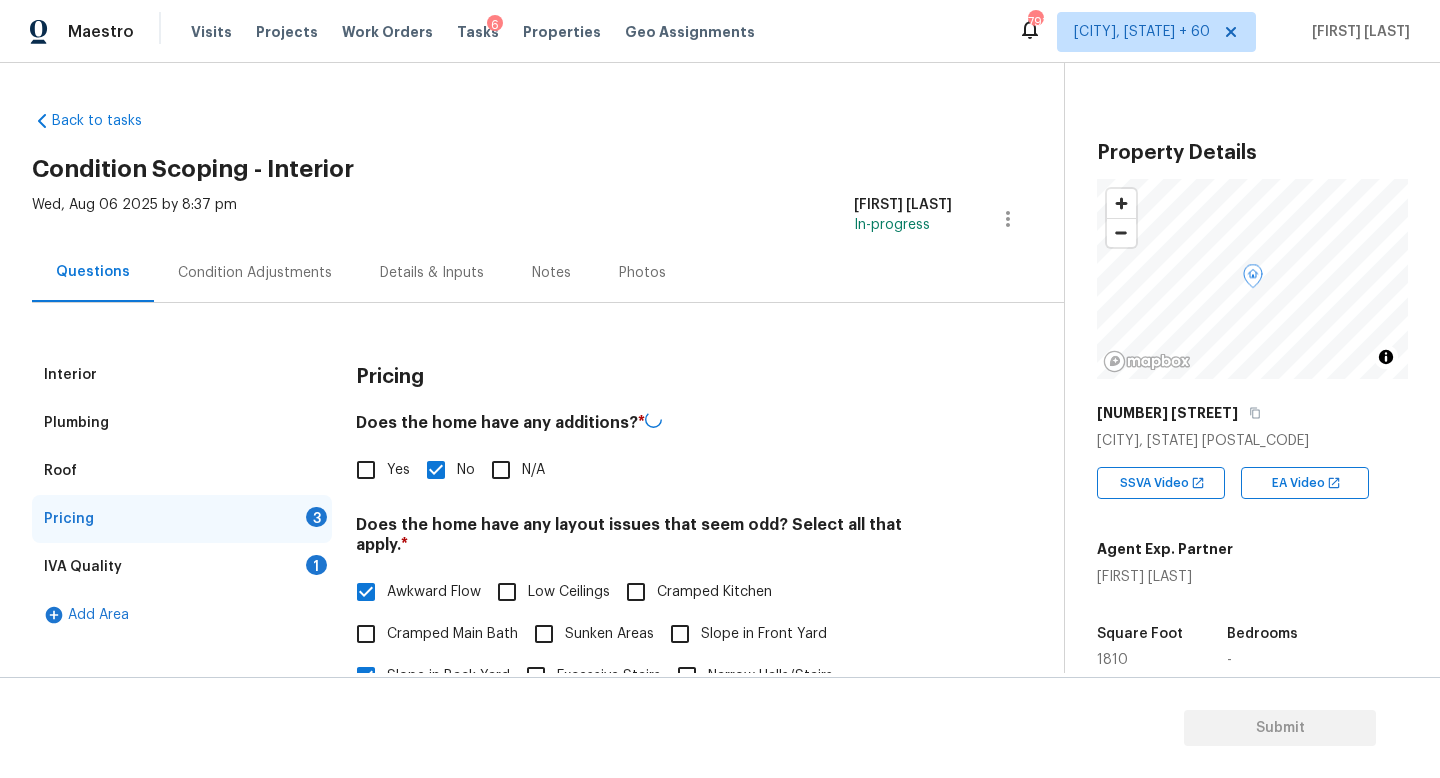 scroll, scrollTop: 0, scrollLeft: 0, axis: both 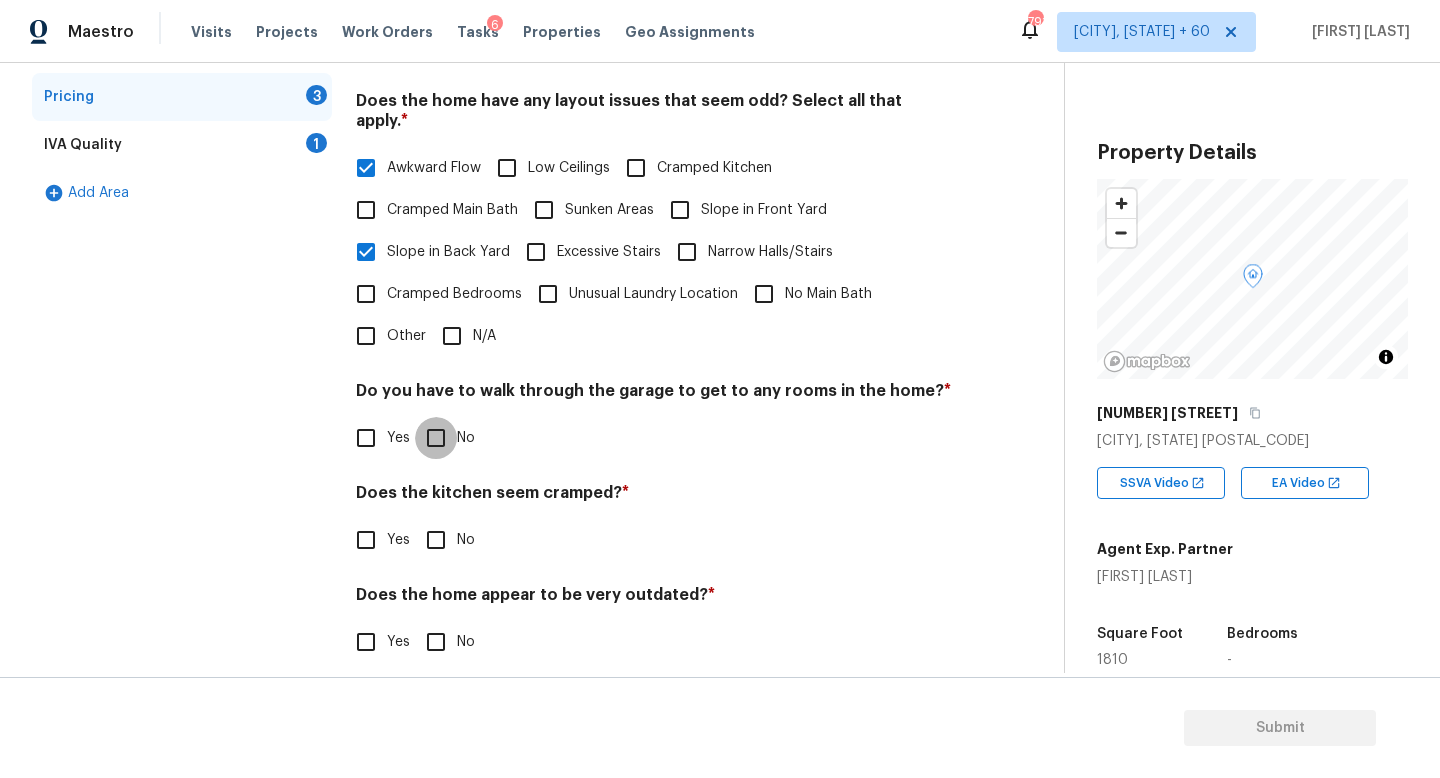 click on "No" at bounding box center (436, 438) 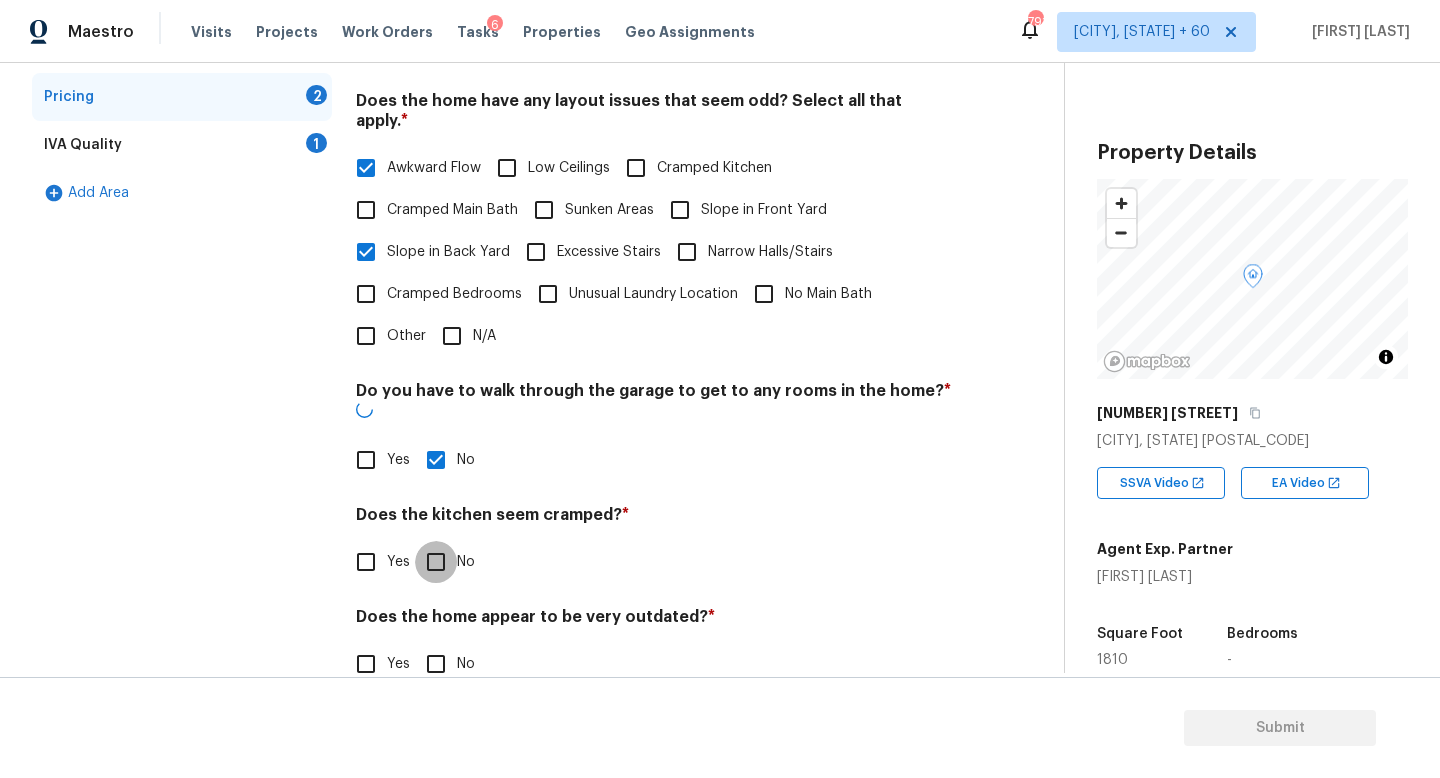 click on "No" at bounding box center (436, 562) 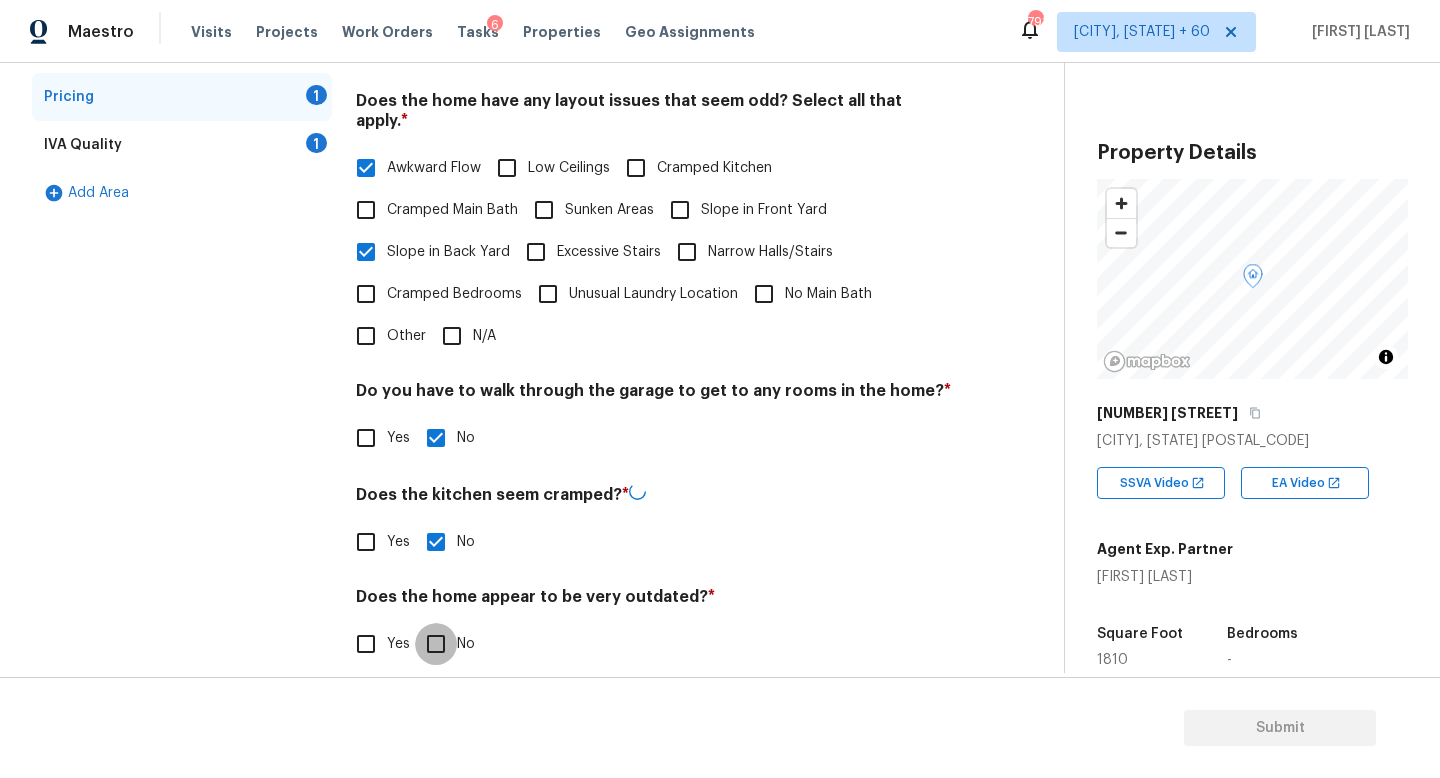 click on "No" at bounding box center (436, 644) 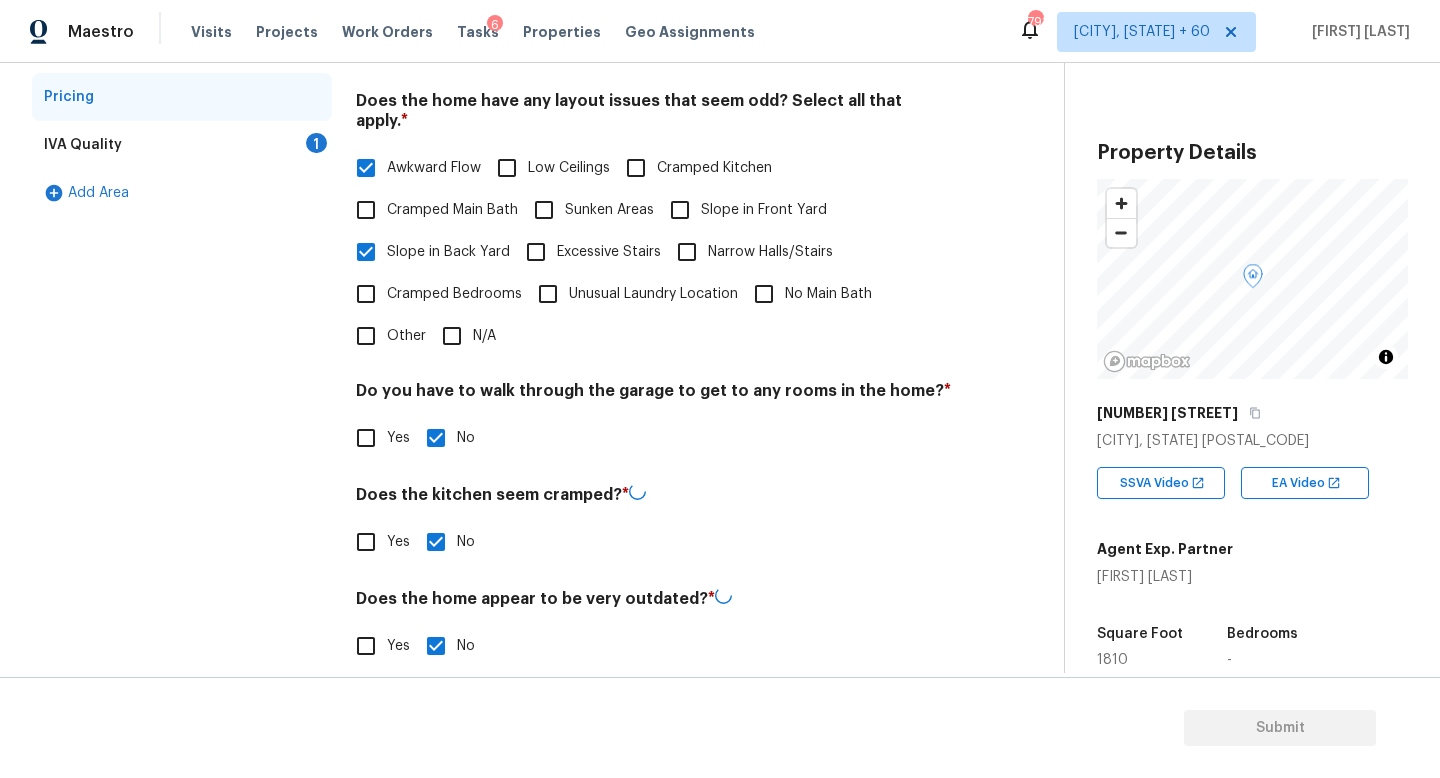 scroll, scrollTop: 0, scrollLeft: 0, axis: both 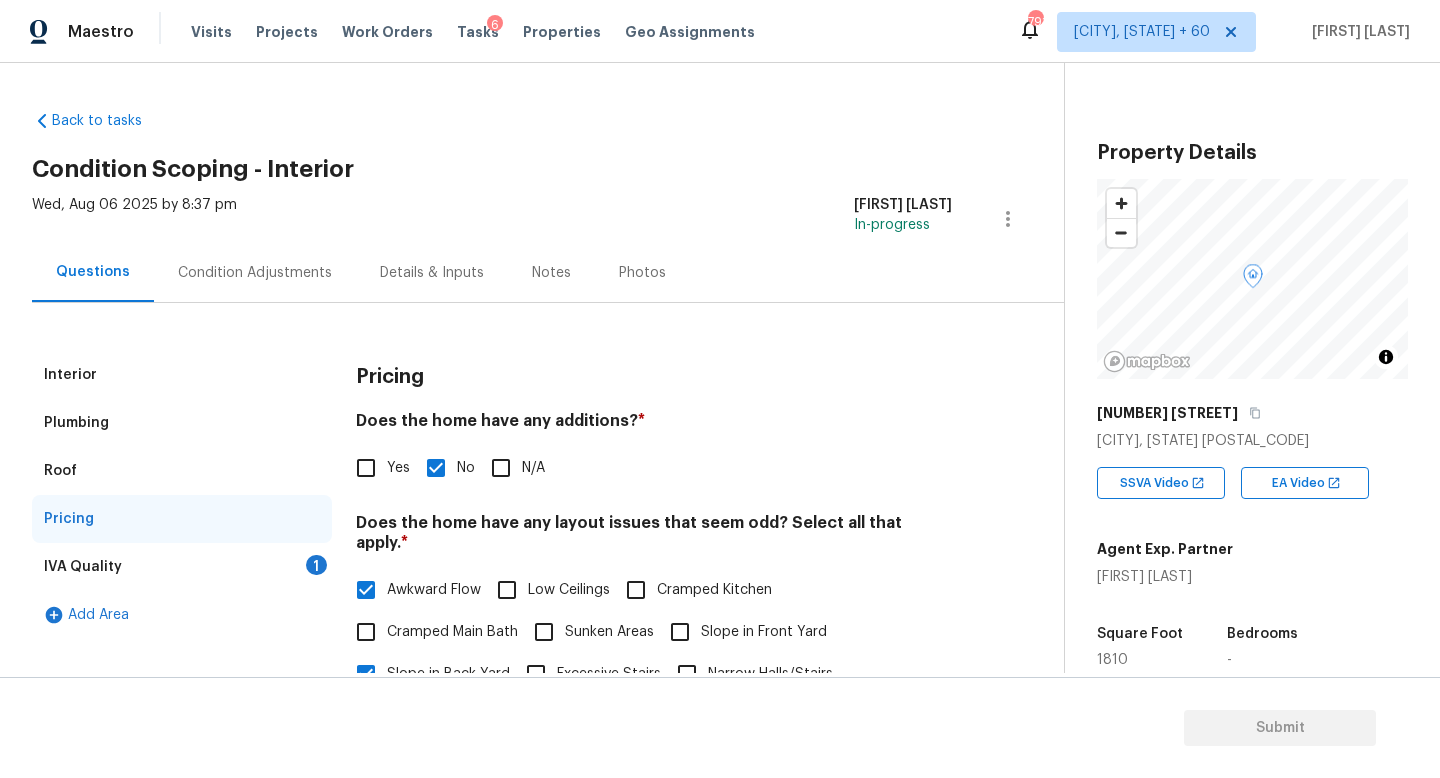 click on "IVA Quality 1" at bounding box center [182, 567] 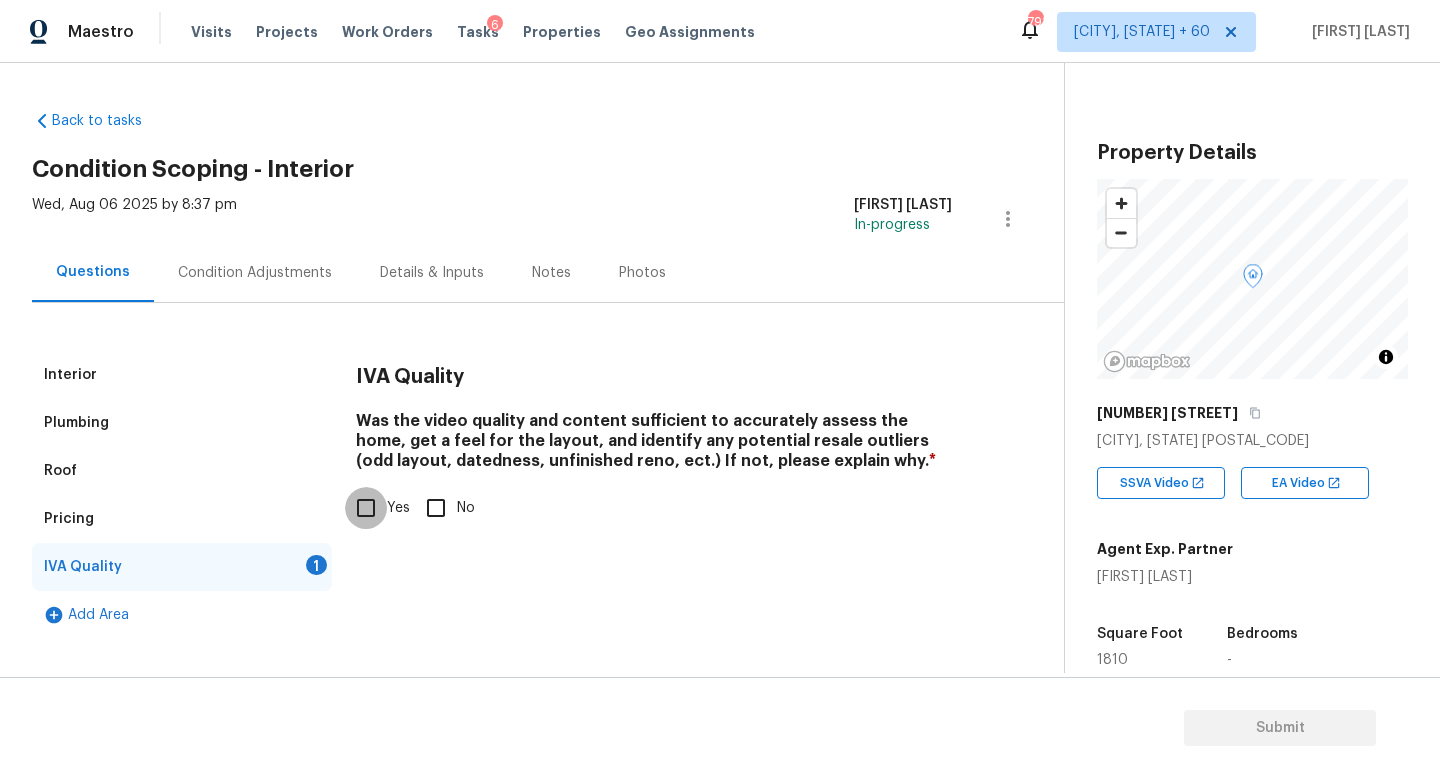 click on "Yes" at bounding box center (366, 508) 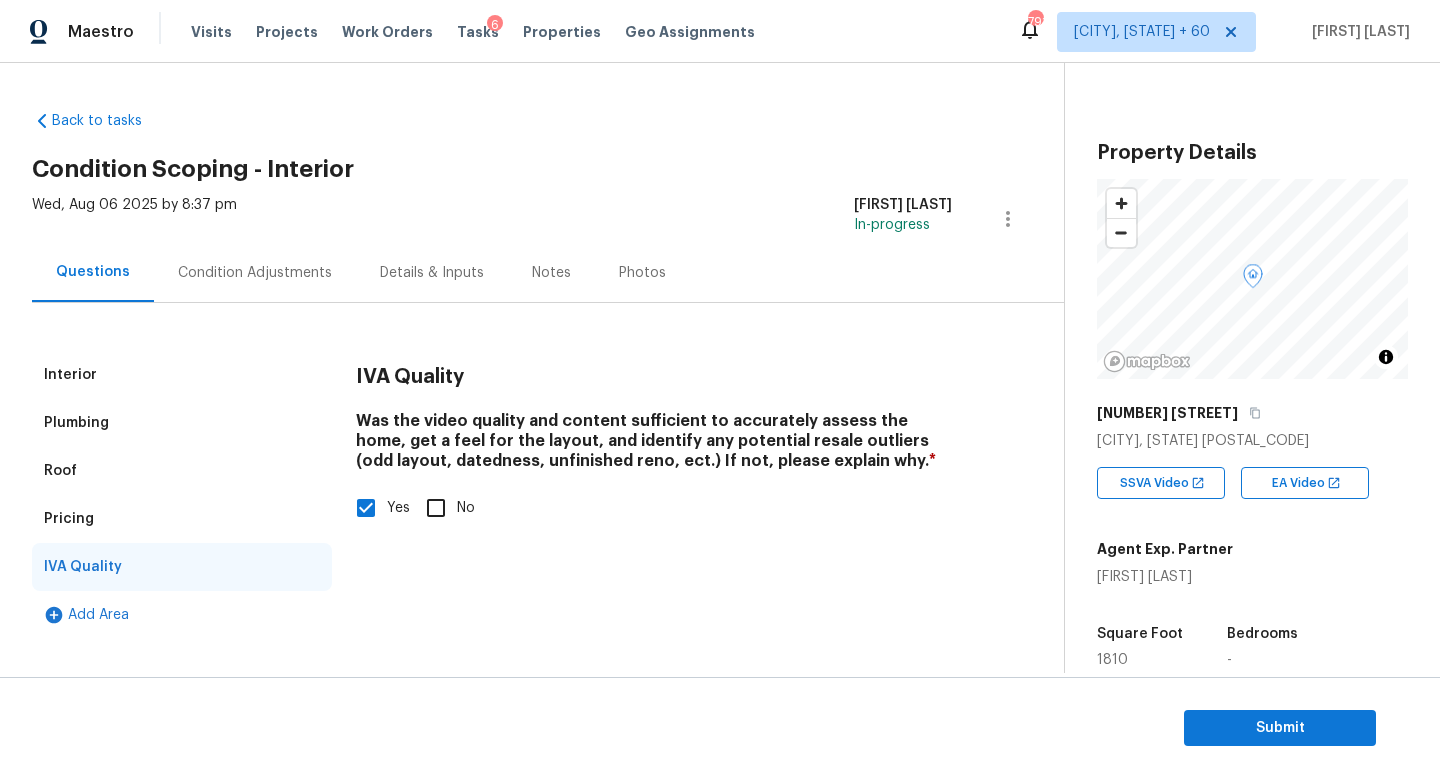 click on "Condition Adjustments" at bounding box center (255, 272) 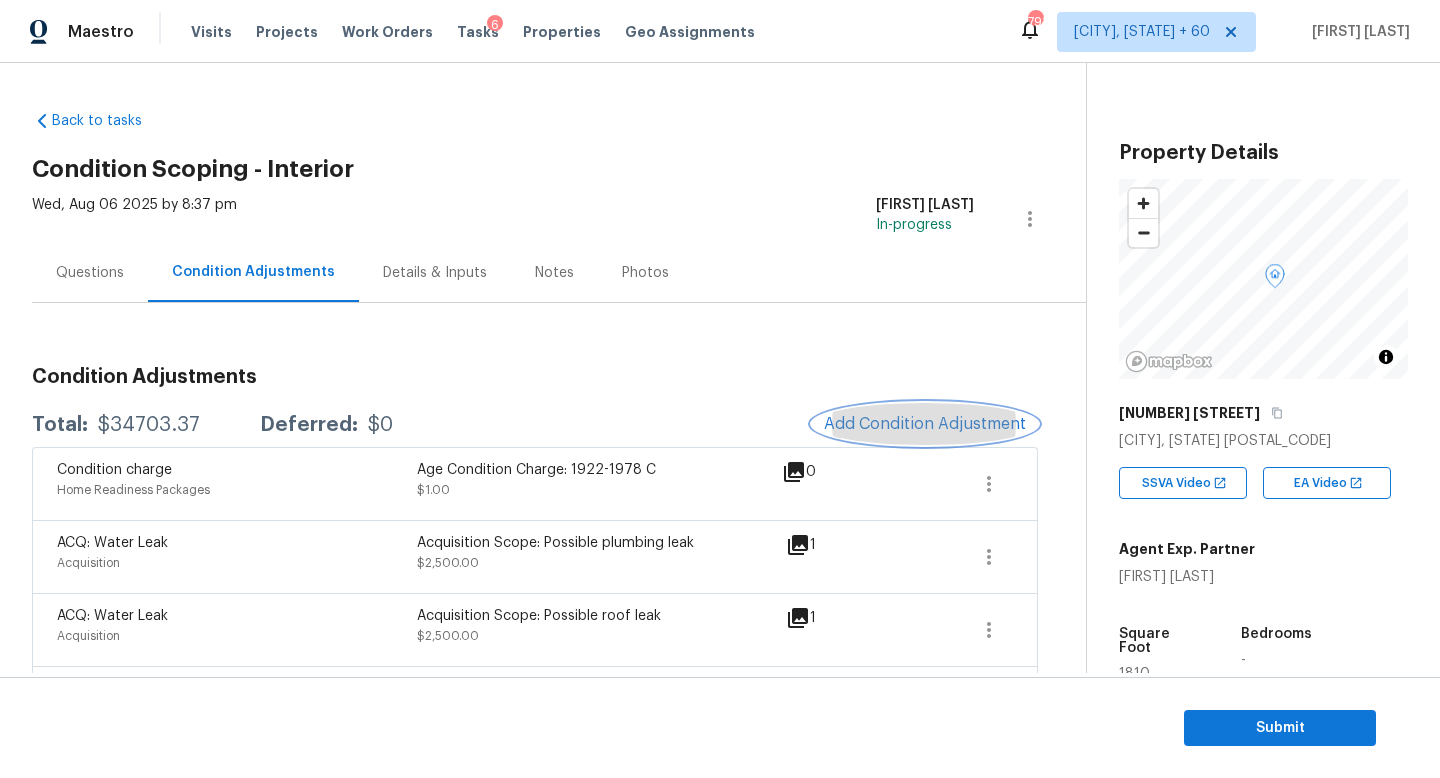 click on "Add Condition Adjustment" at bounding box center [925, 424] 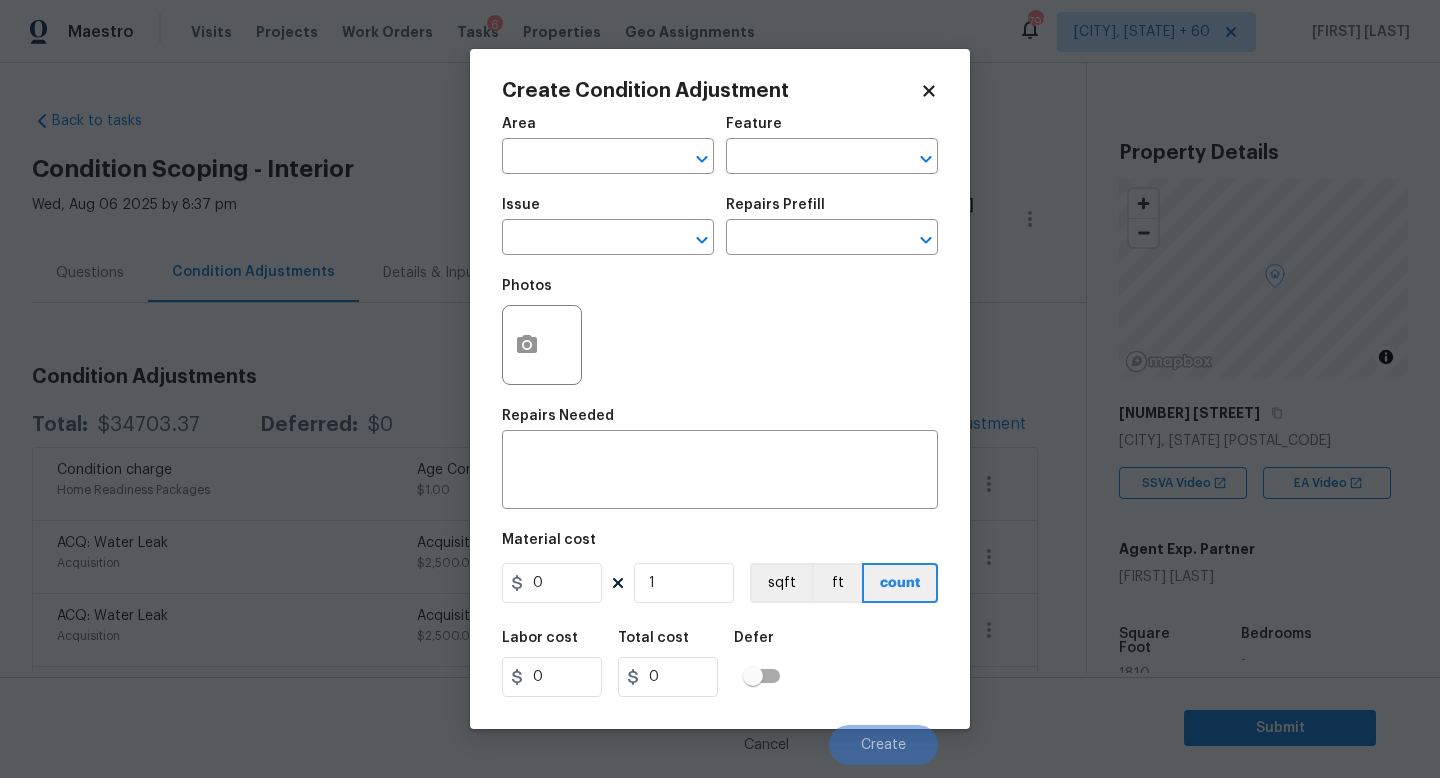 click on "Issue" at bounding box center [608, 211] 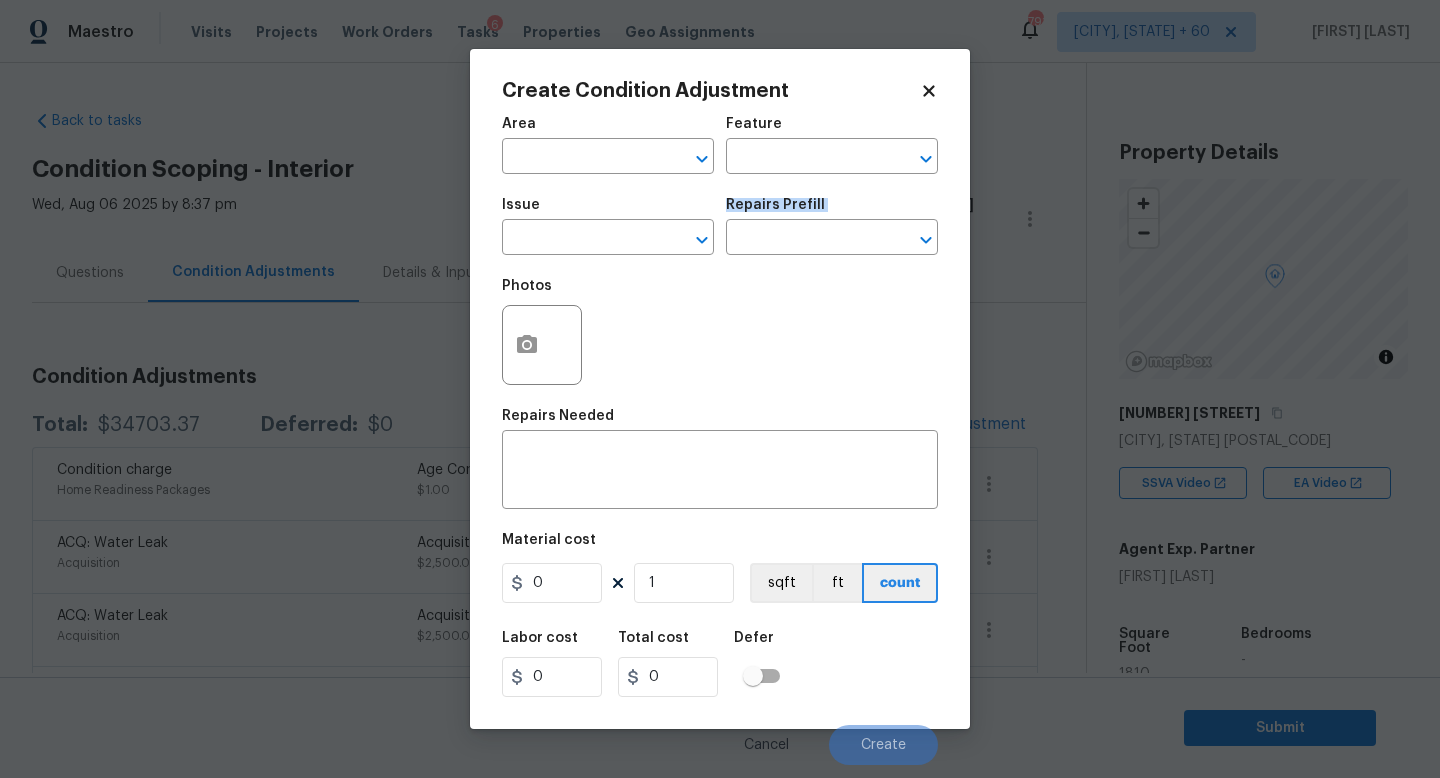 click on "Area ​ Feature ​ Issue ​ Repairs Prefill ​ Photos Repairs Needed x ​ Material cost 0 1 sqft ft count Labor cost 0 Total cost 0 Defer Cancel Create" at bounding box center (720, 435) 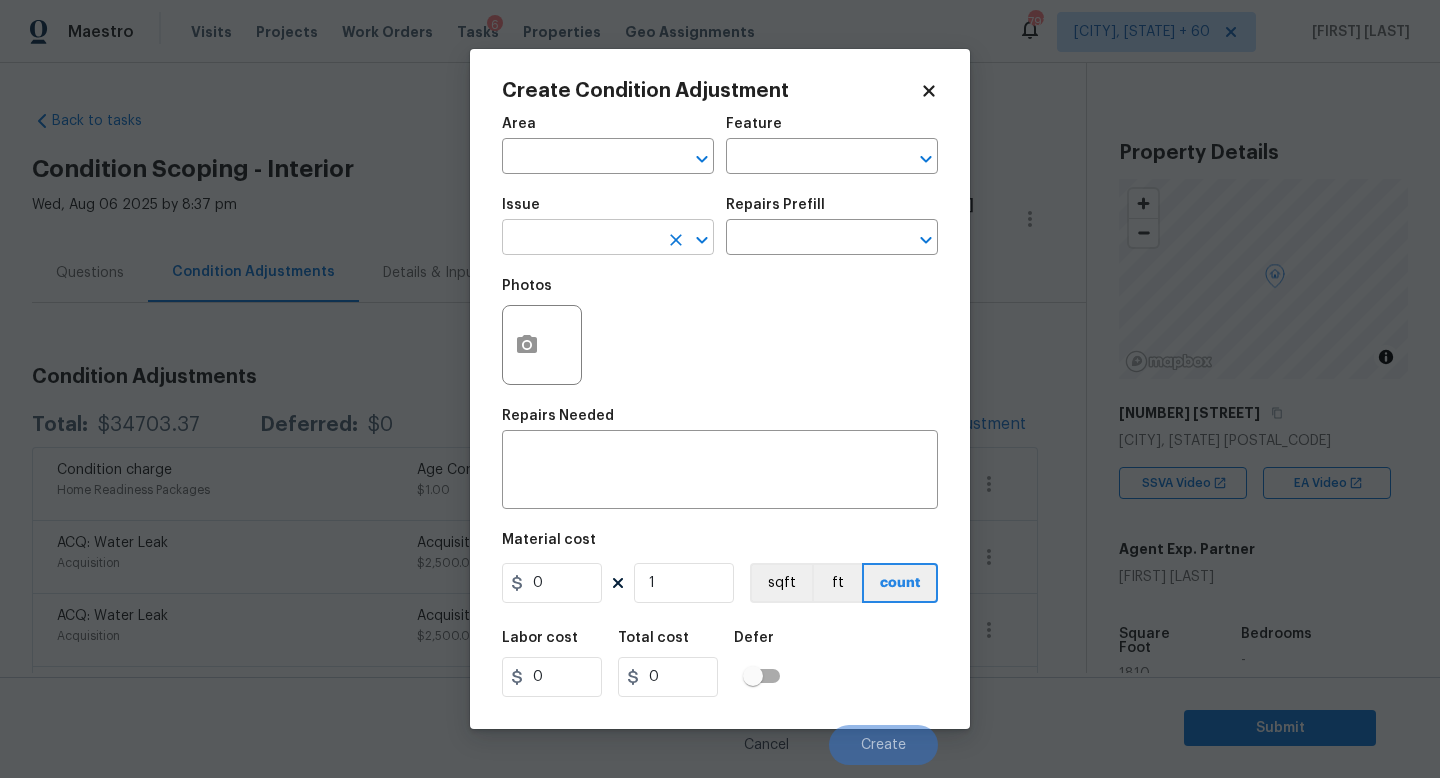 click at bounding box center (580, 239) 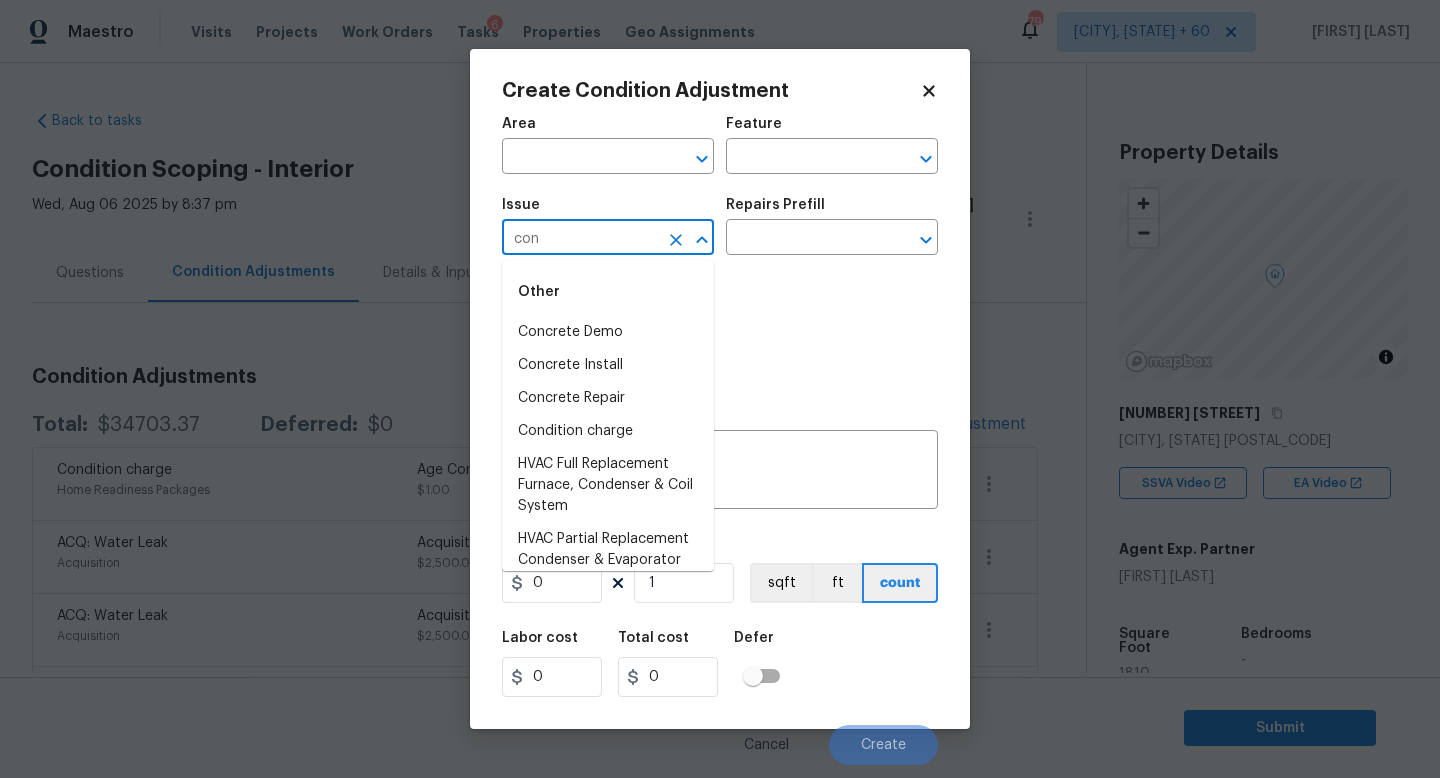 type on "cond" 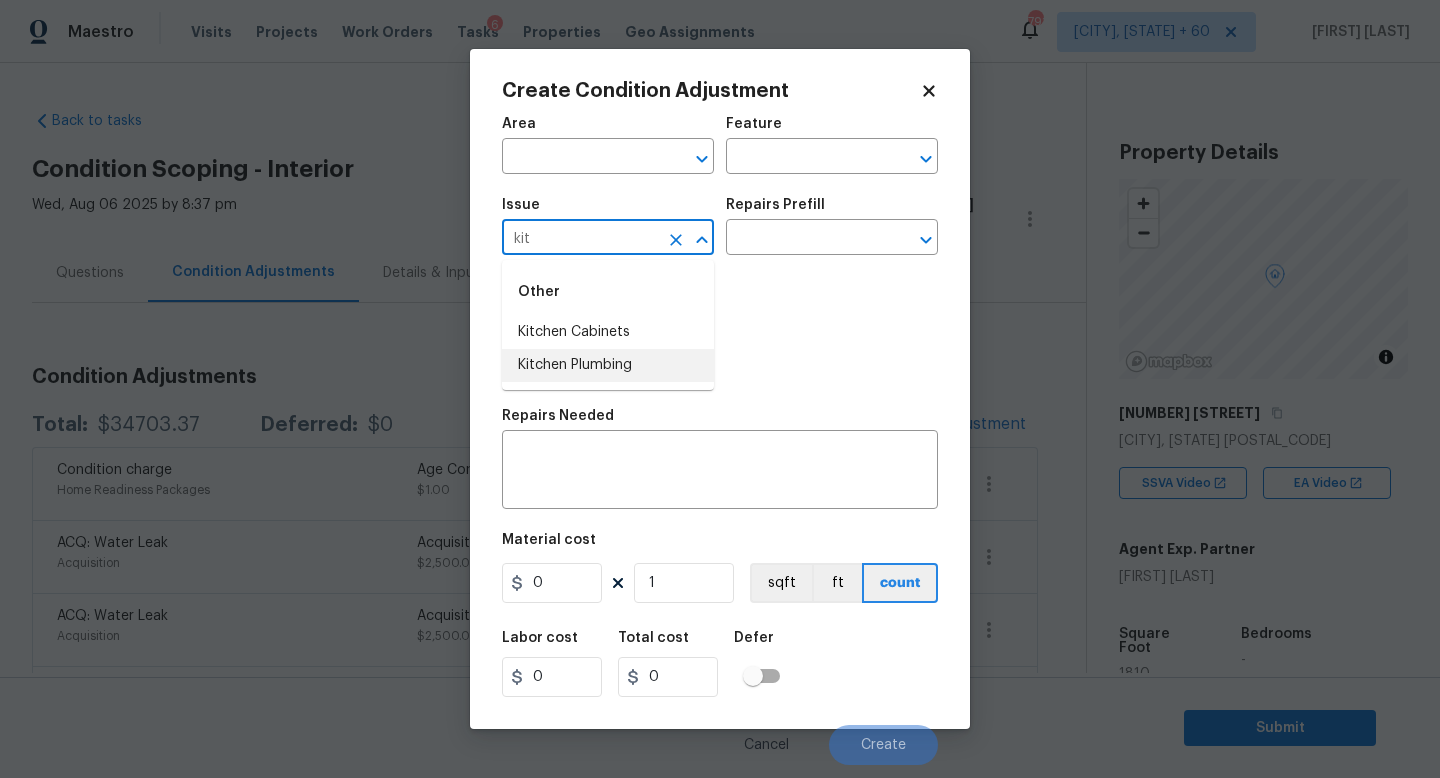 click on "Kitchen Plumbing" at bounding box center (608, 365) 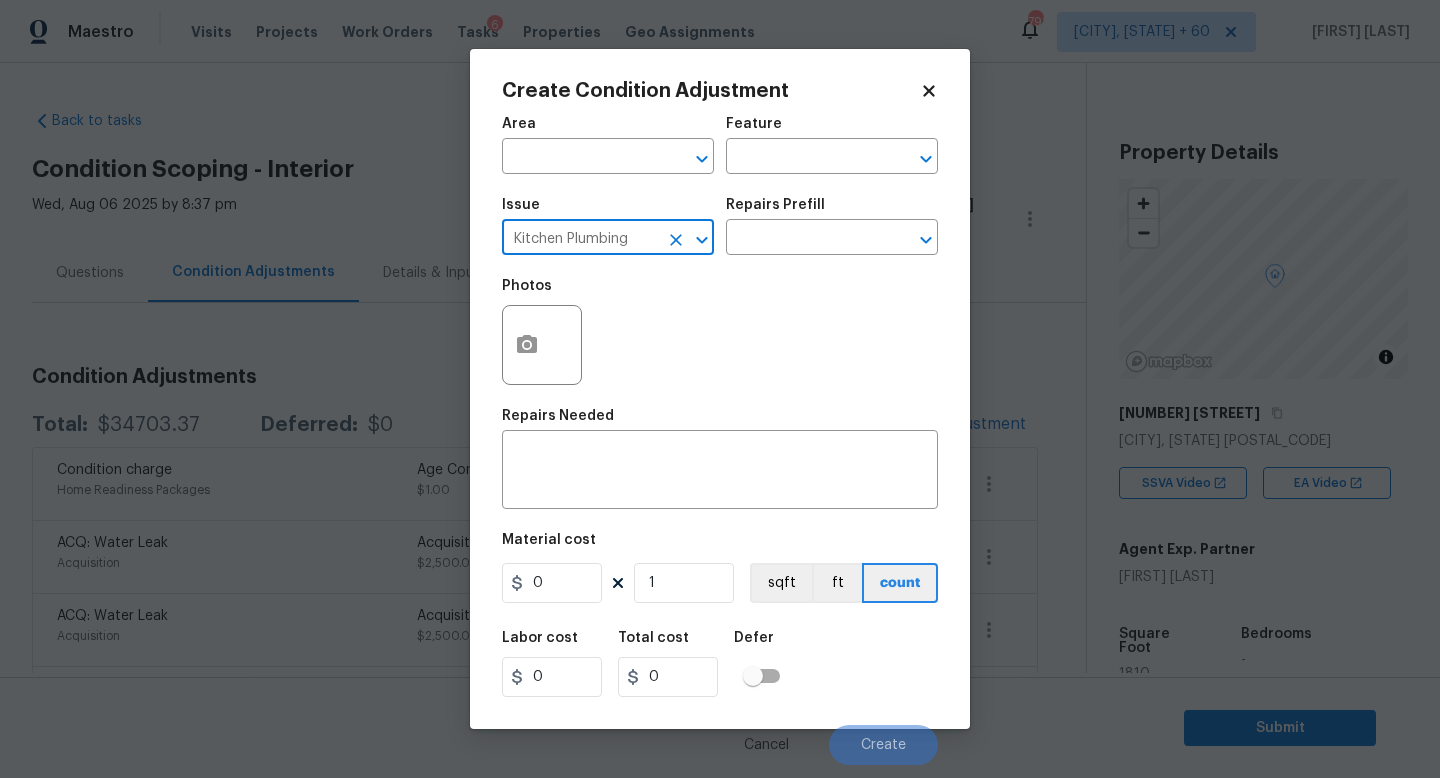 click at bounding box center (702, 240) 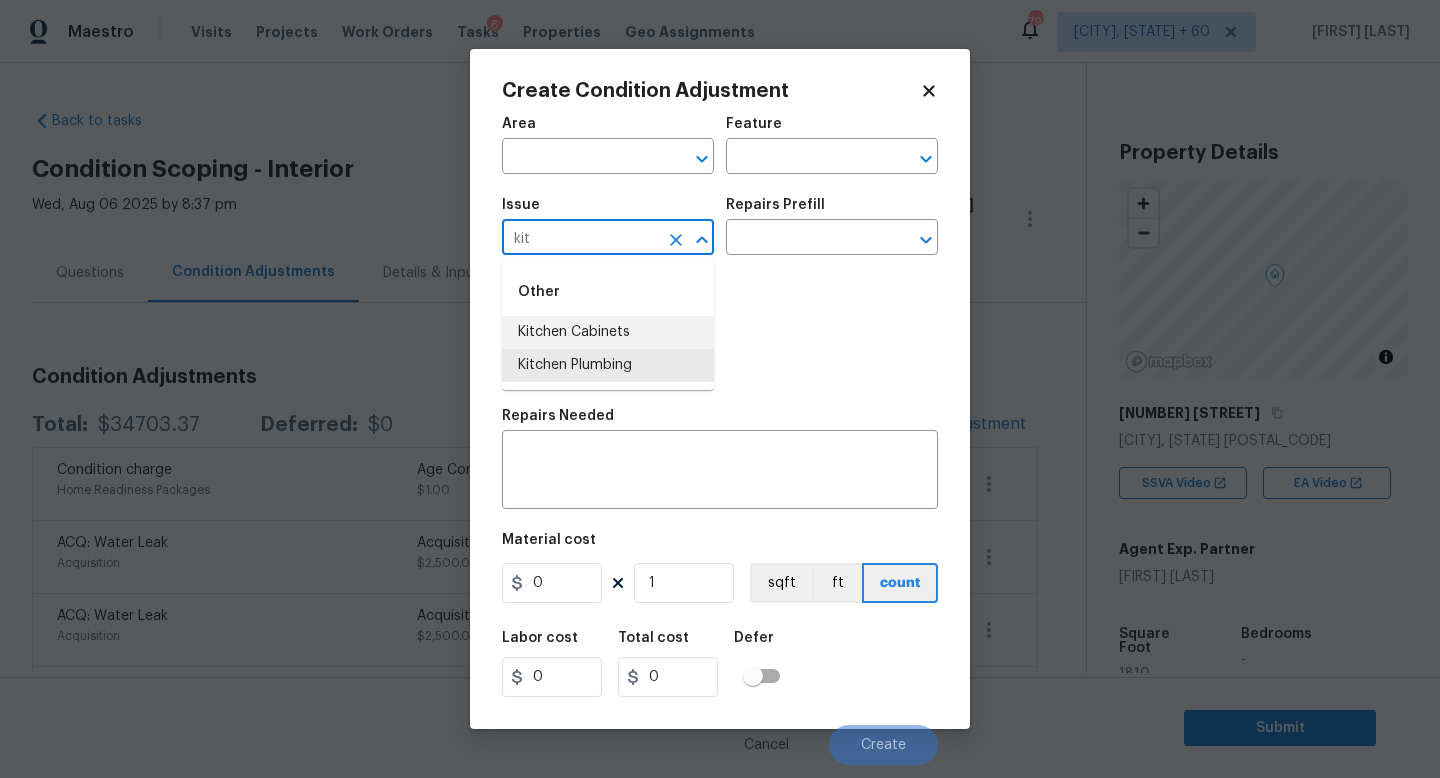 click on "Kitchen Cabinets" at bounding box center (608, 332) 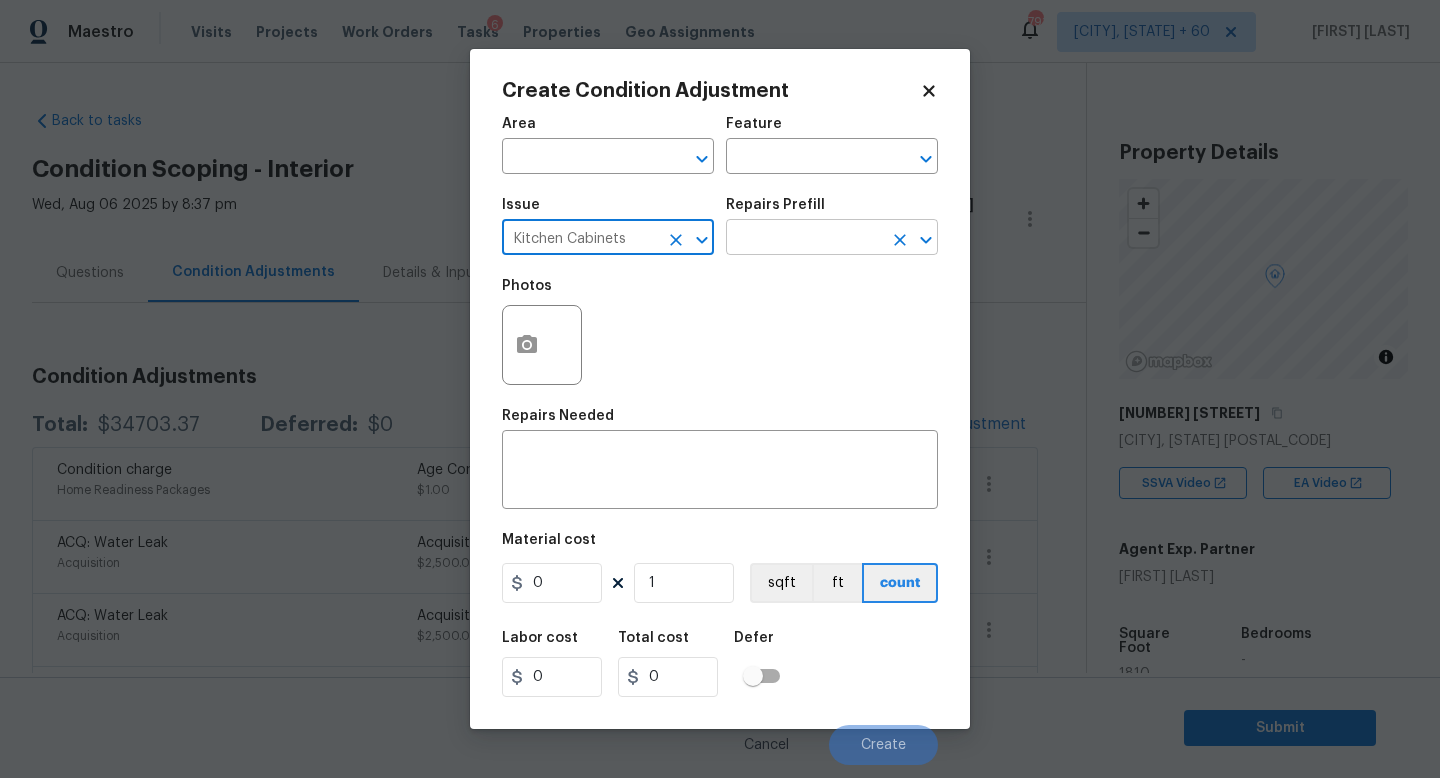 type on "Kitchen Cabinets" 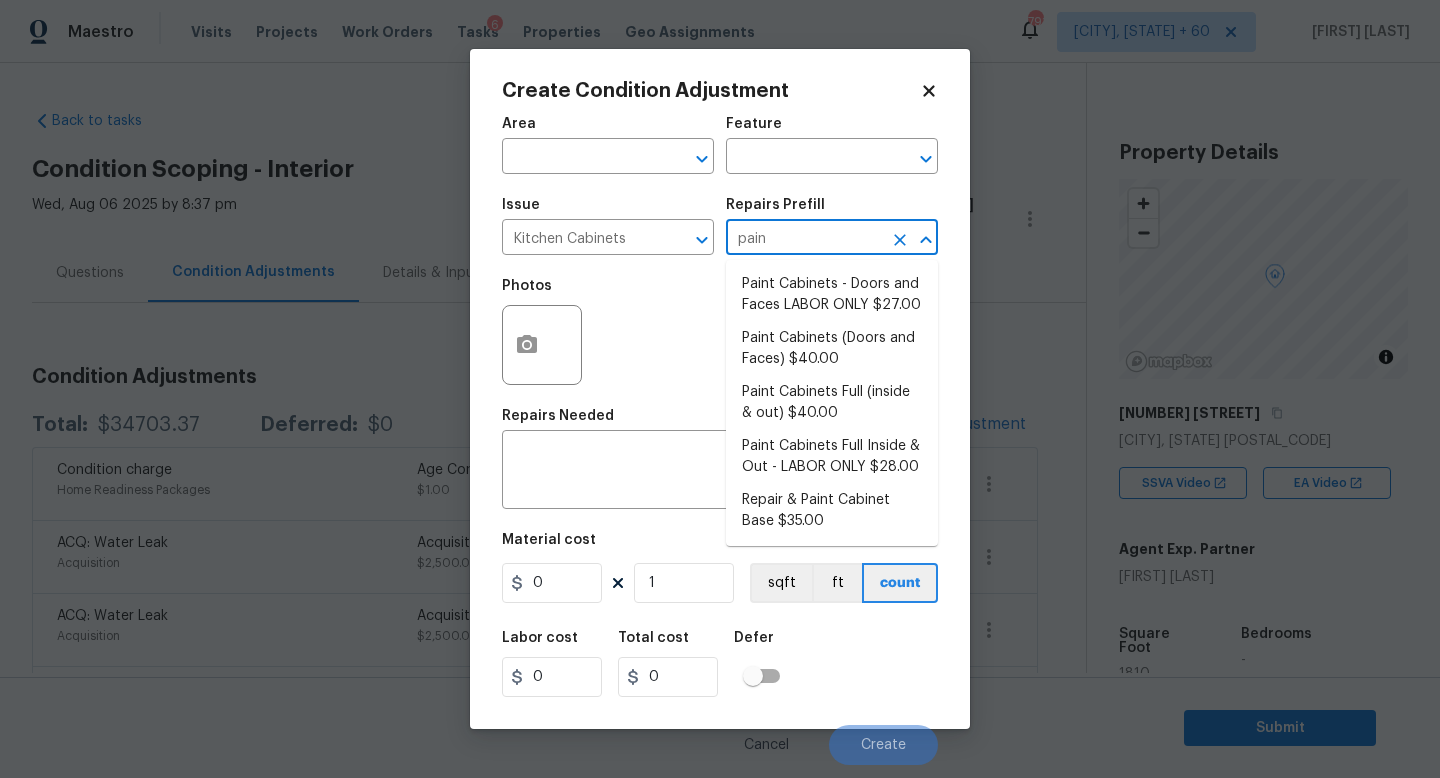 type on "paint" 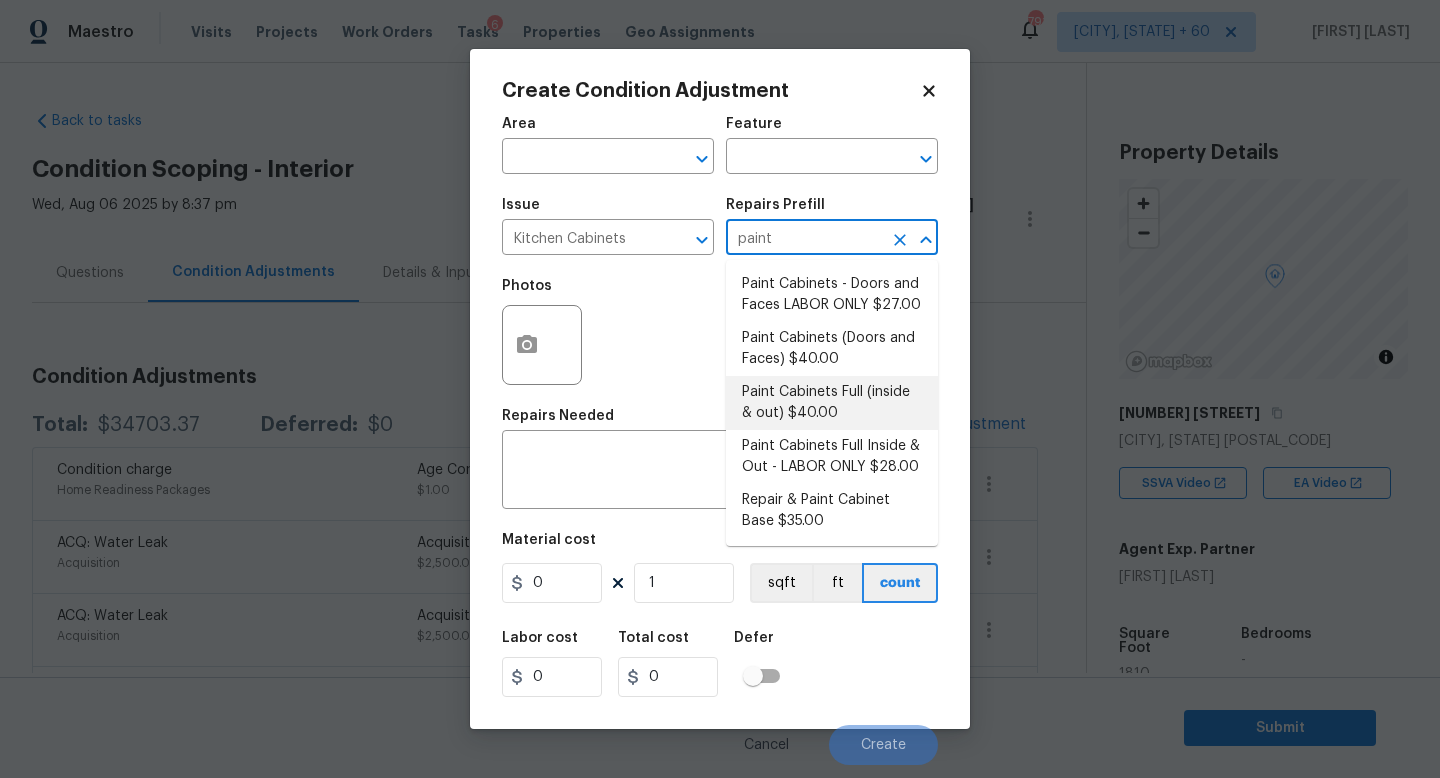 click on "Paint Cabinets Full (inside & out) $40.00" at bounding box center (832, 403) 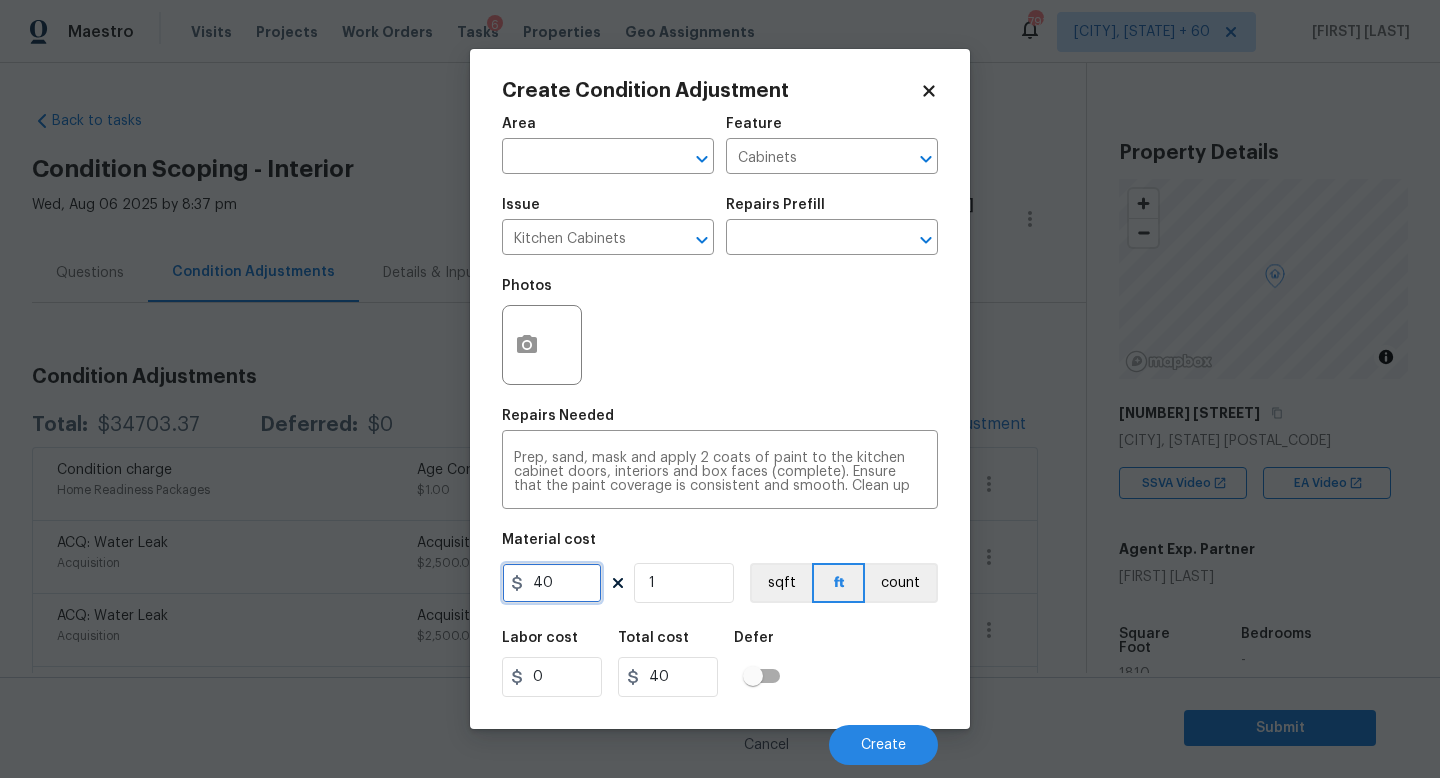 drag, startPoint x: 574, startPoint y: 582, endPoint x: 340, endPoint y: 582, distance: 234 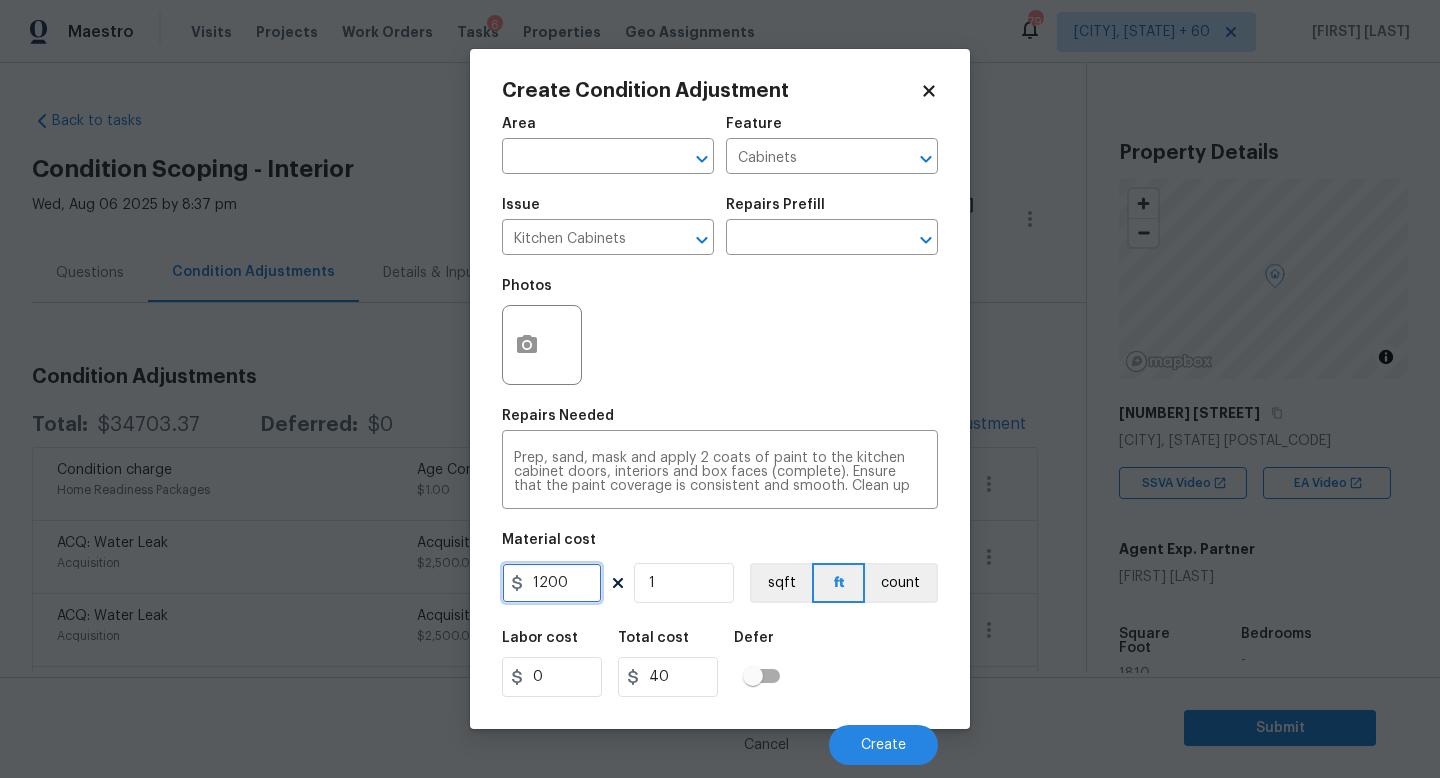 type on "1200" 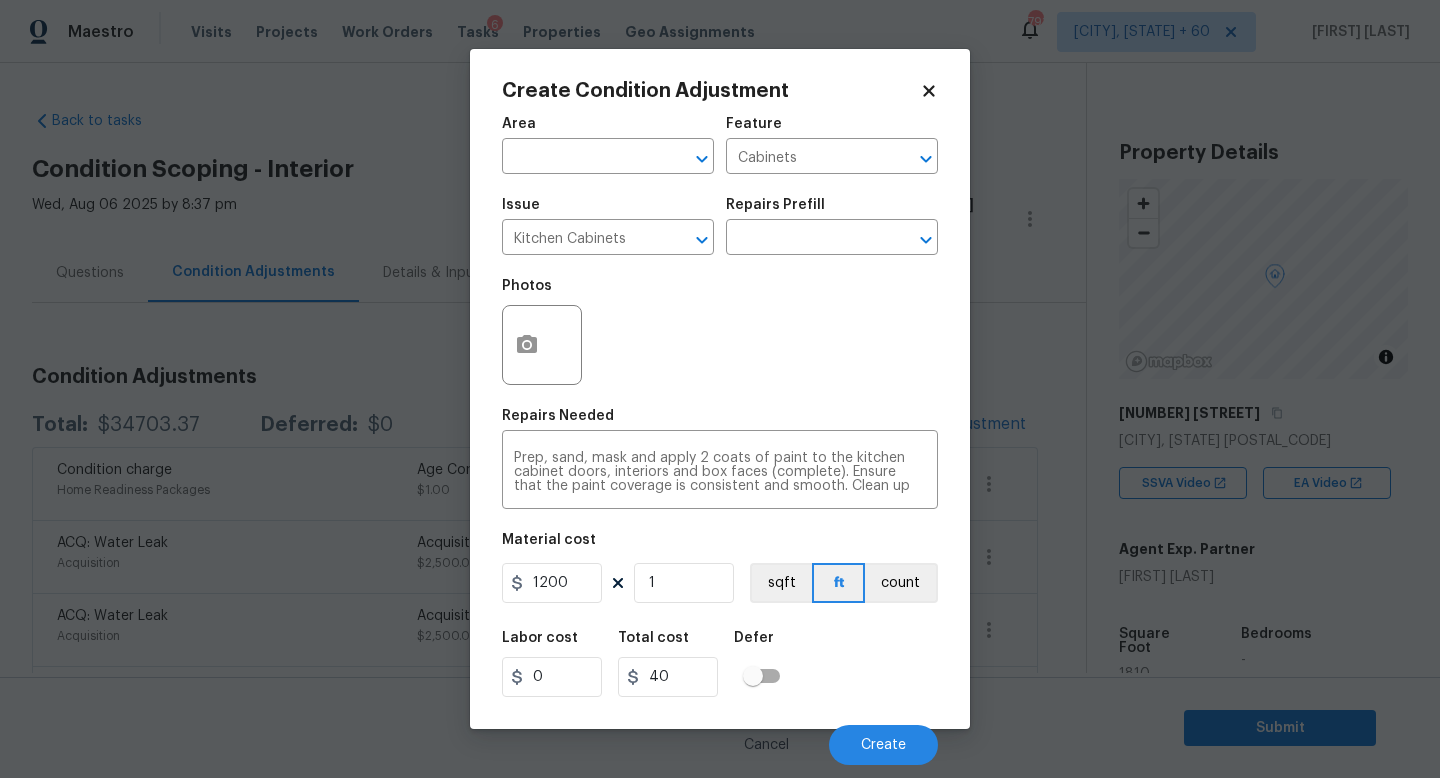 type on "1200" 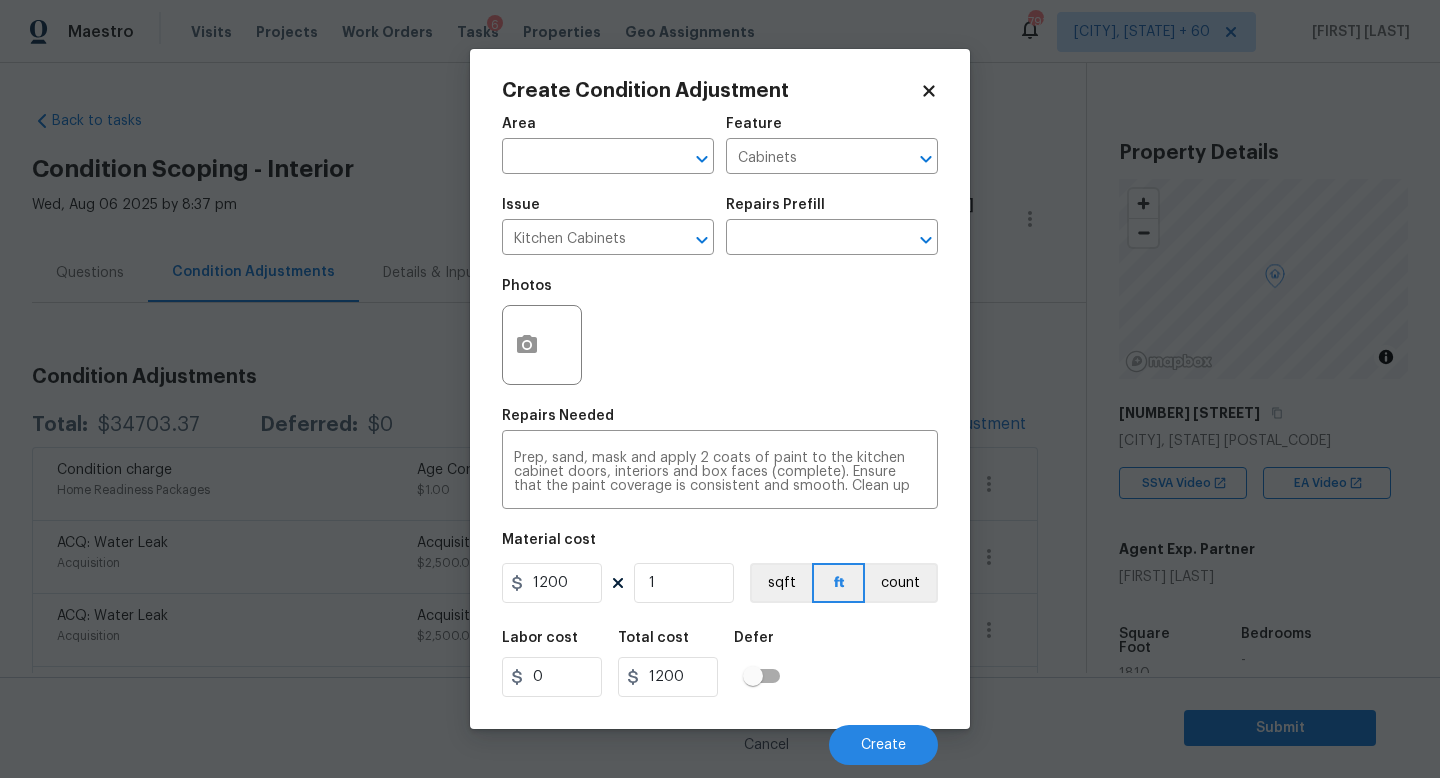 click on "Labor cost 0 Total cost 1200 Defer" at bounding box center [720, 664] 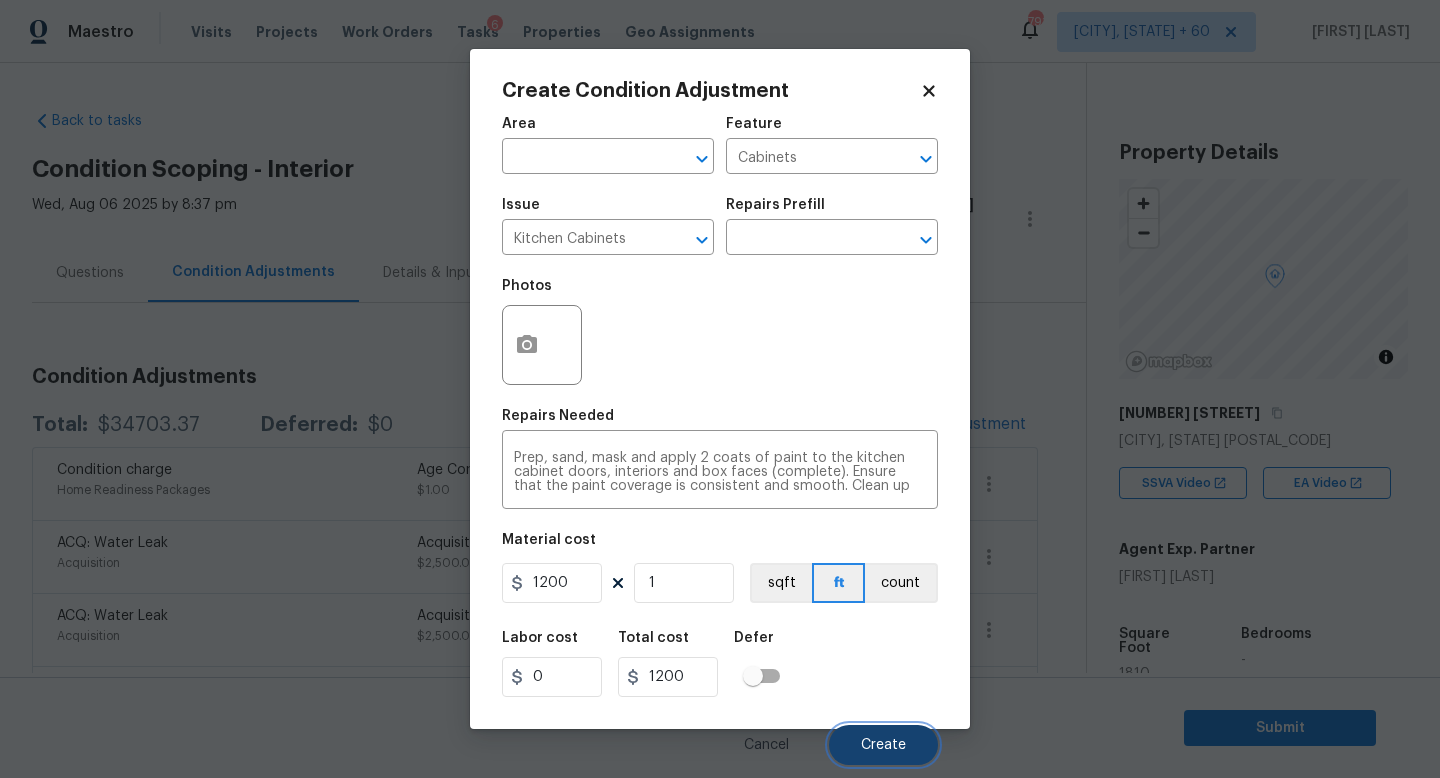 click on "Create" at bounding box center [883, 745] 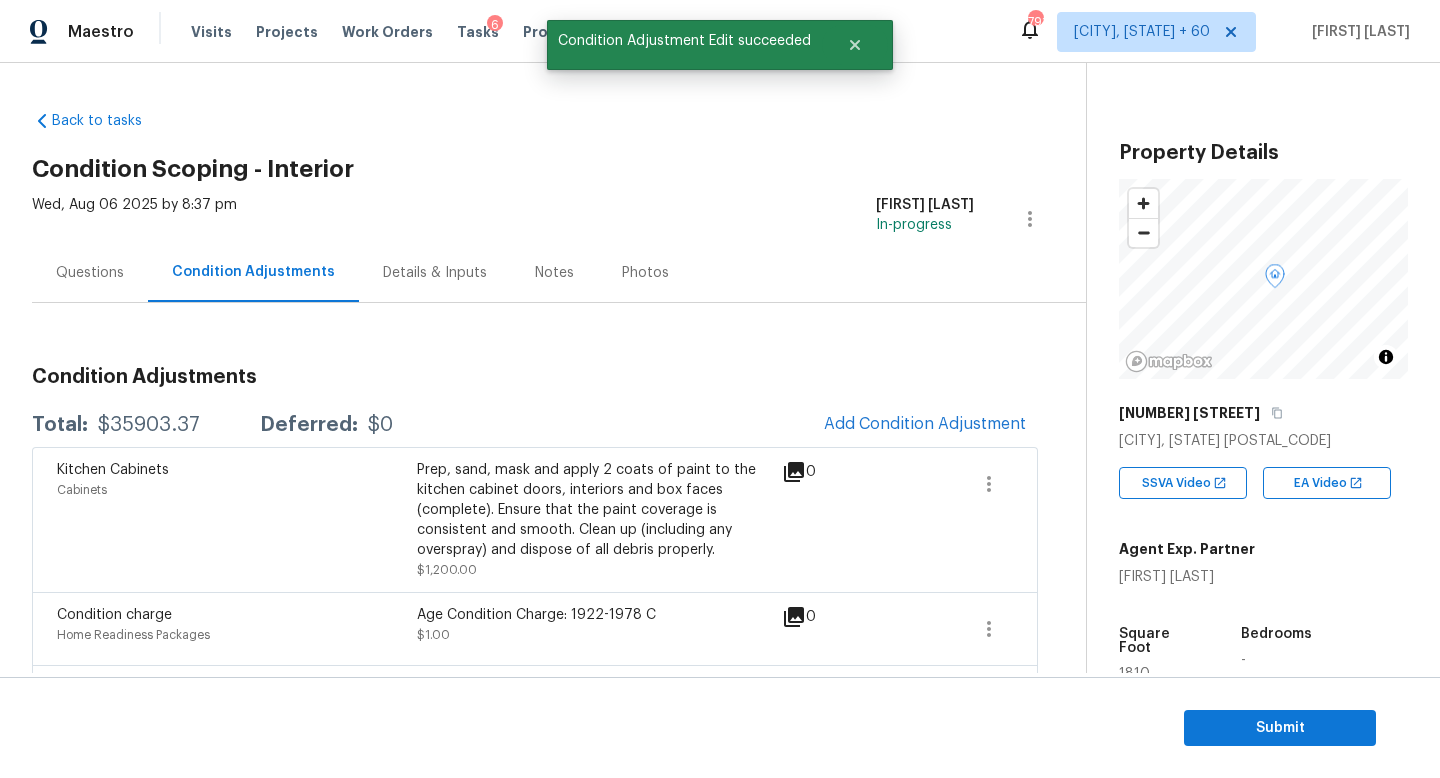 click on "Total:  $35903.37 Deferred:  $0 Add Condition Adjustment" at bounding box center (535, 425) 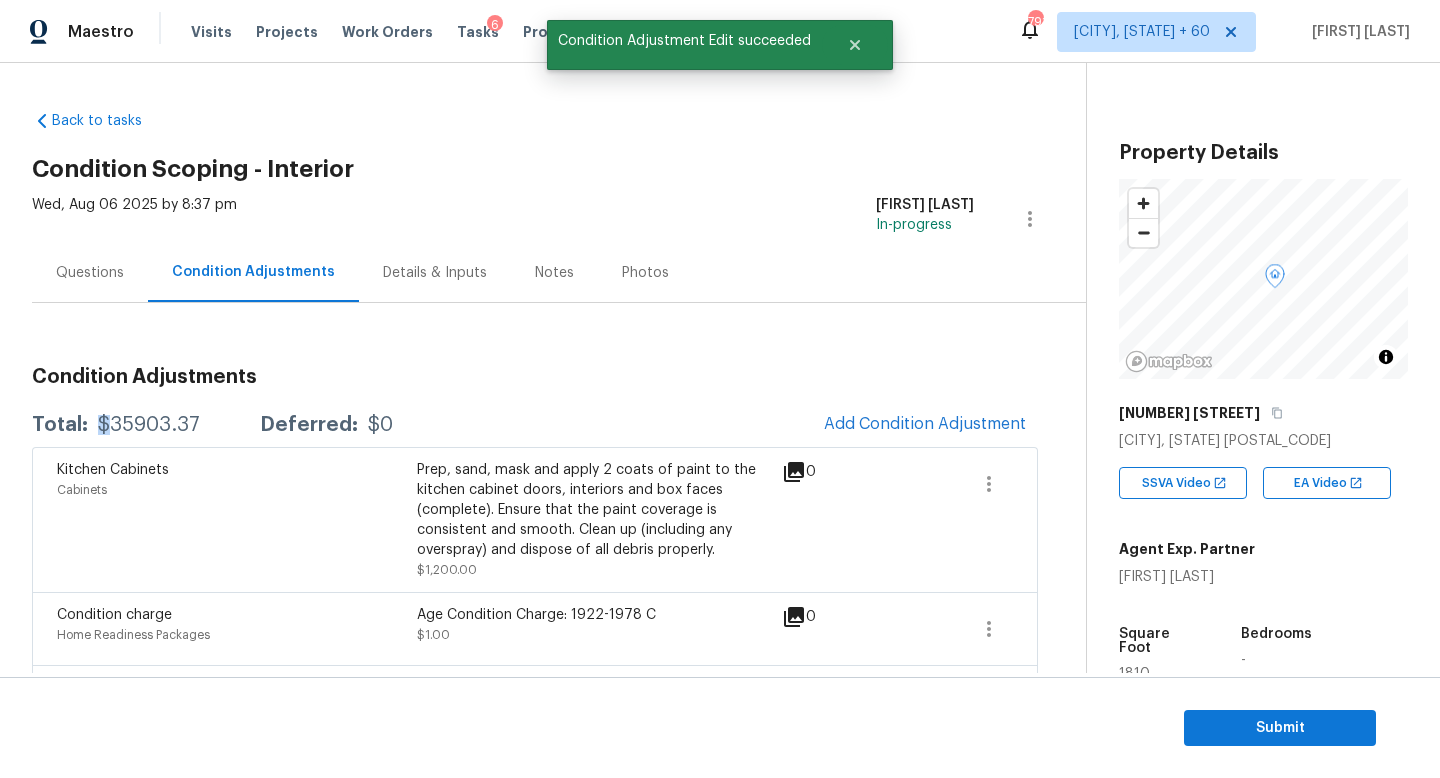 click on "Total:  $35903.37 Deferred:  $0 Add Condition Adjustment" at bounding box center (535, 425) 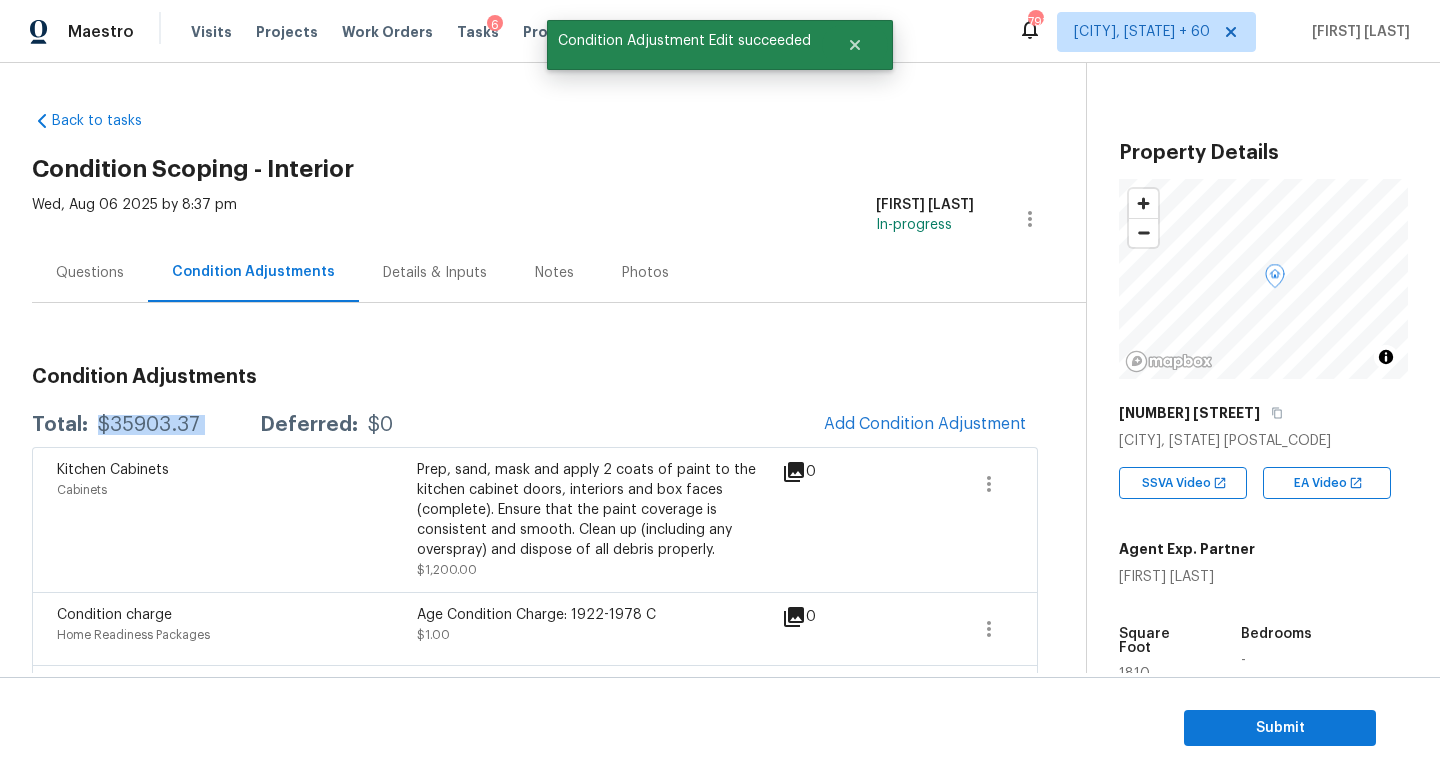 click on "Total:  $35903.37 Deferred:  $0 Add Condition Adjustment" at bounding box center [535, 425] 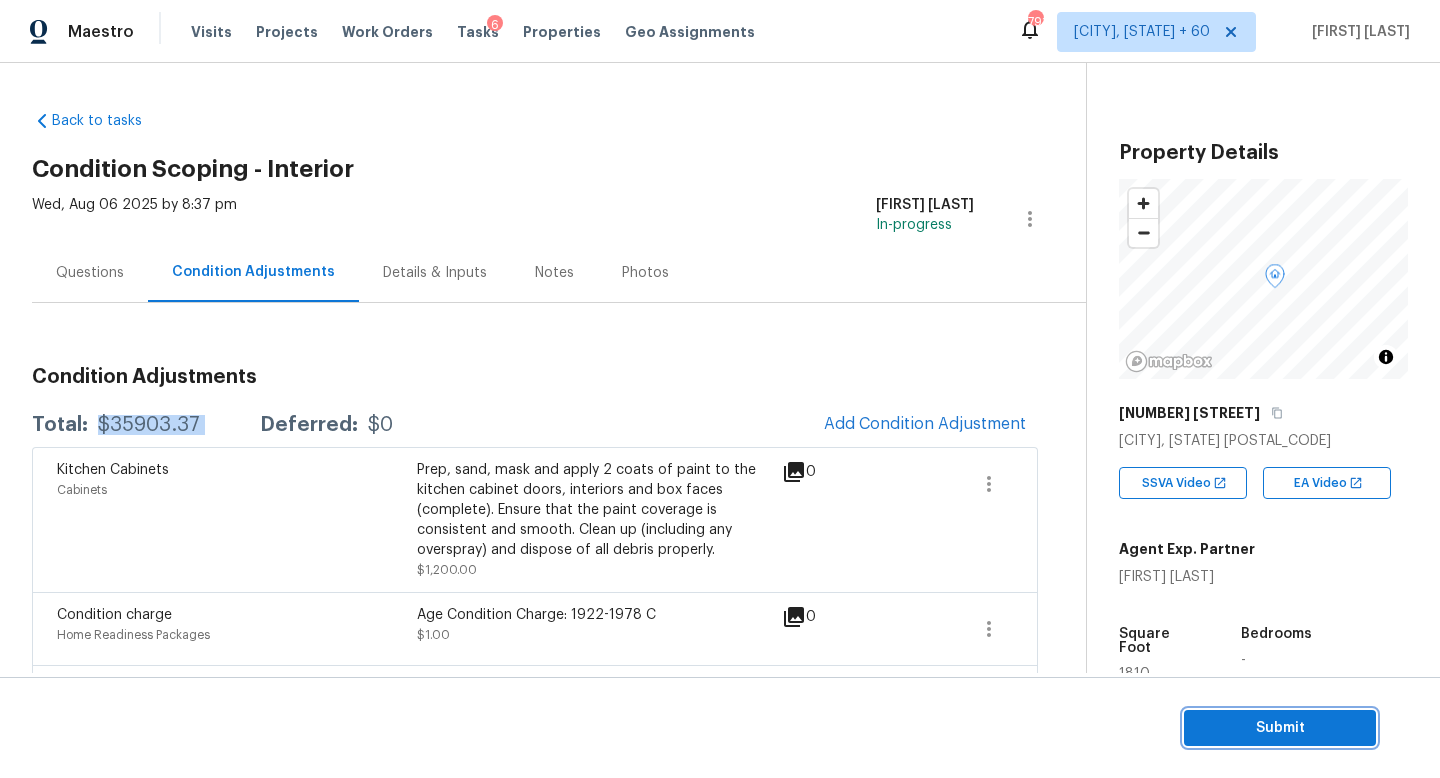 click on "Submit" at bounding box center (1280, 728) 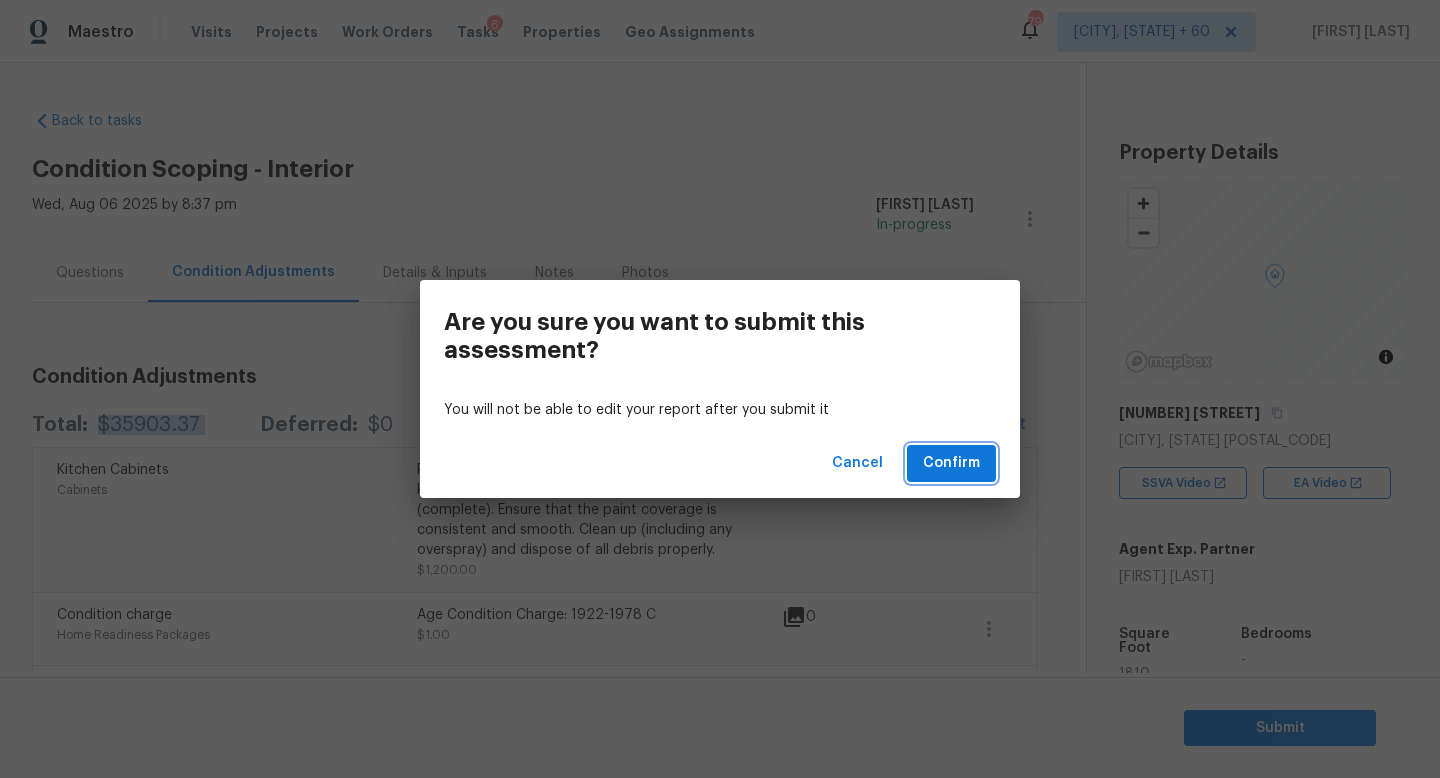 click on "Confirm" at bounding box center [951, 463] 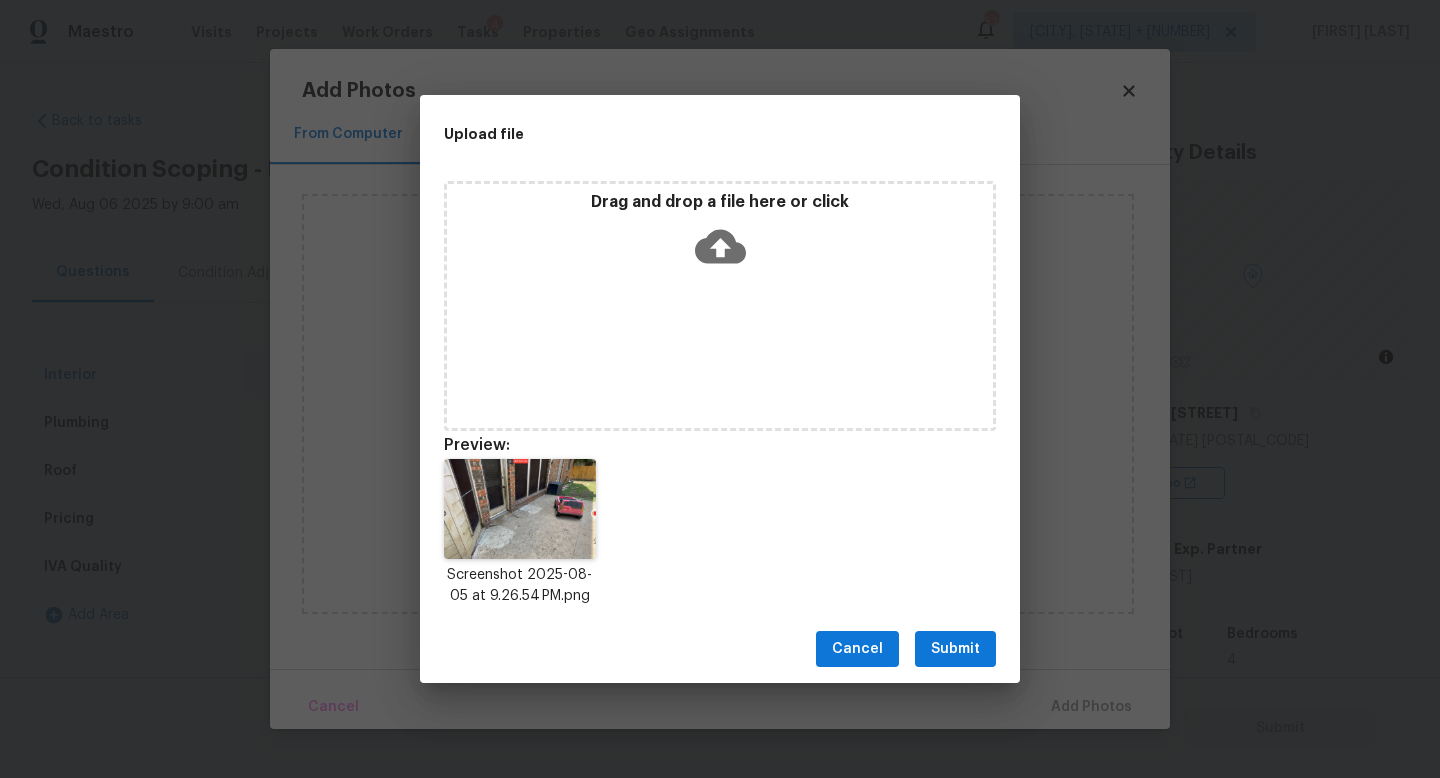 scroll, scrollTop: 0, scrollLeft: 0, axis: both 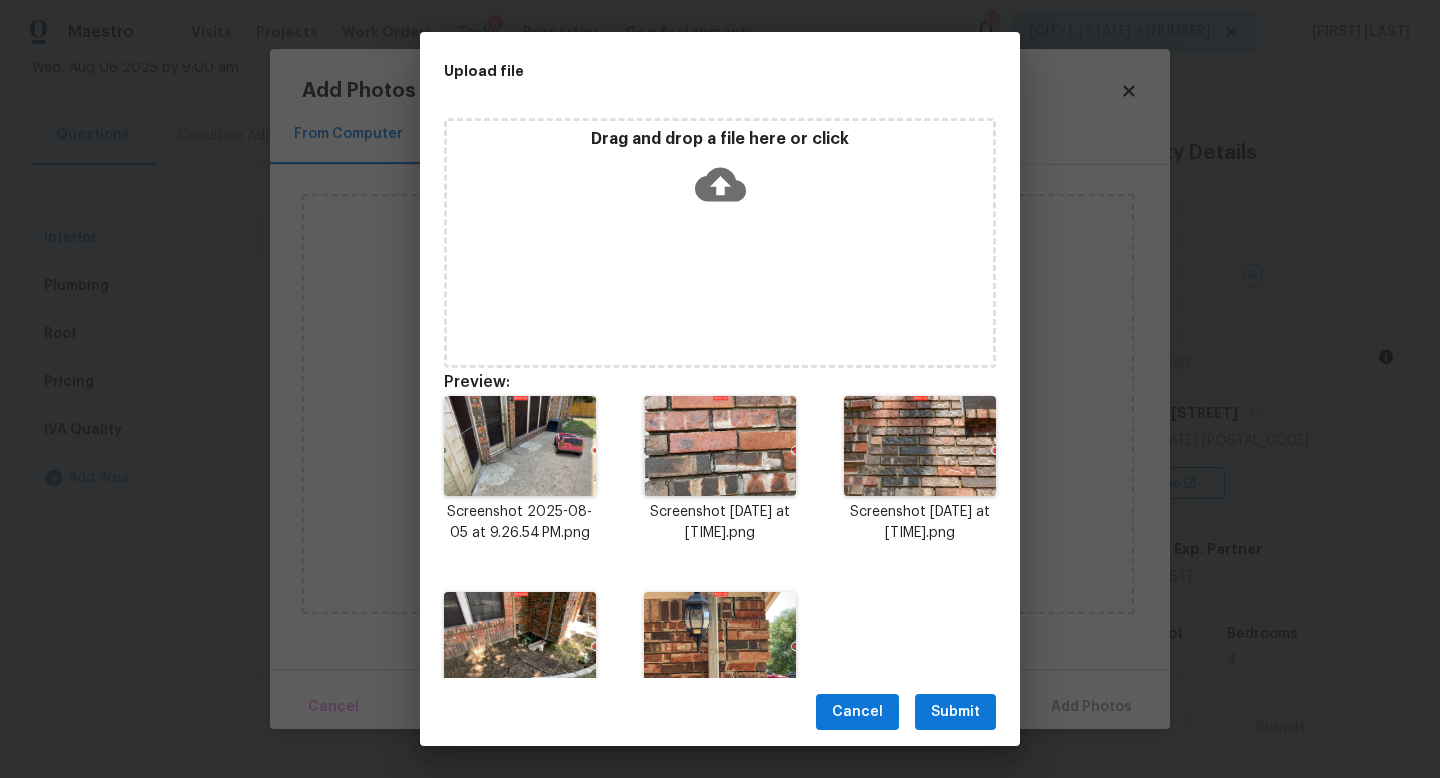 drag, startPoint x: 939, startPoint y: 699, endPoint x: 961, endPoint y: 699, distance: 22 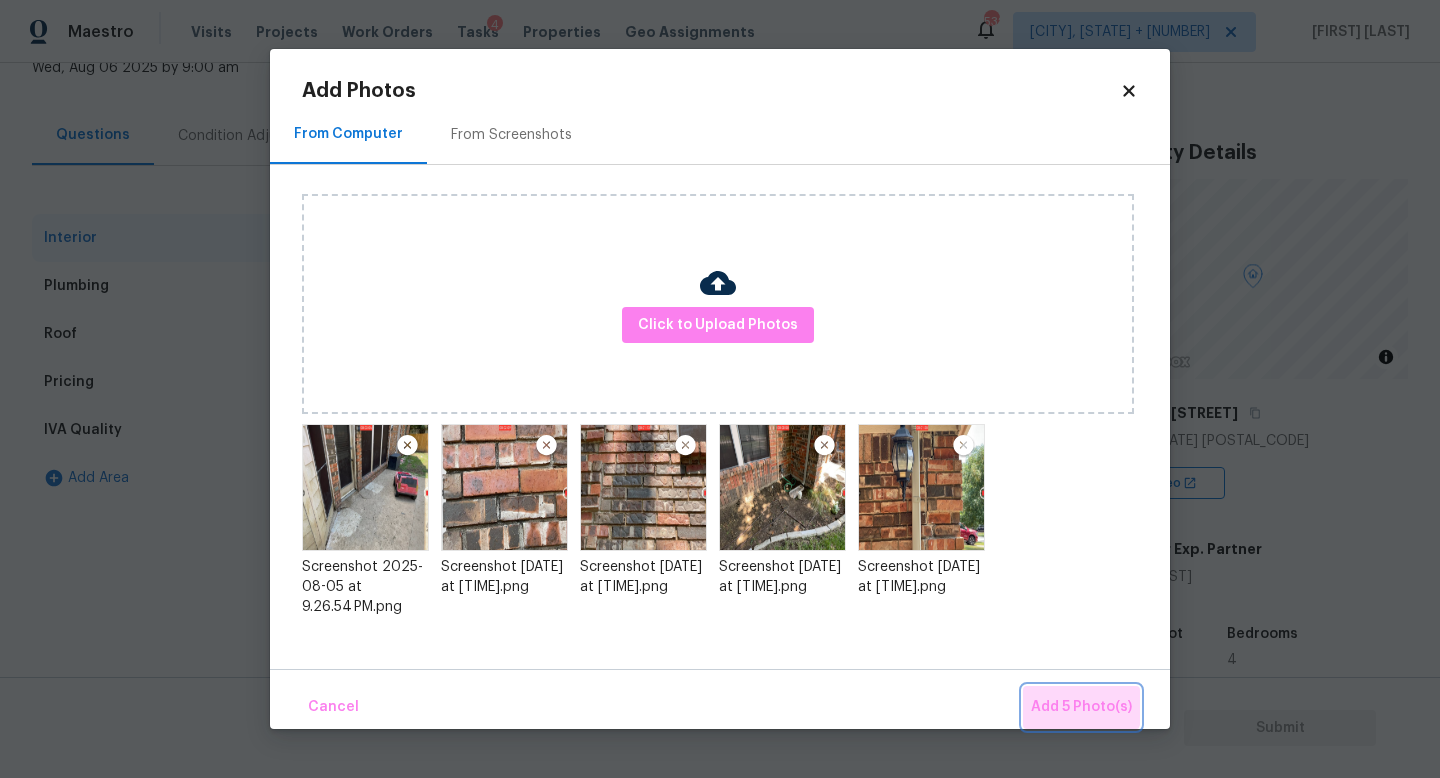 click on "Add 5 Photo(s)" at bounding box center [1081, 707] 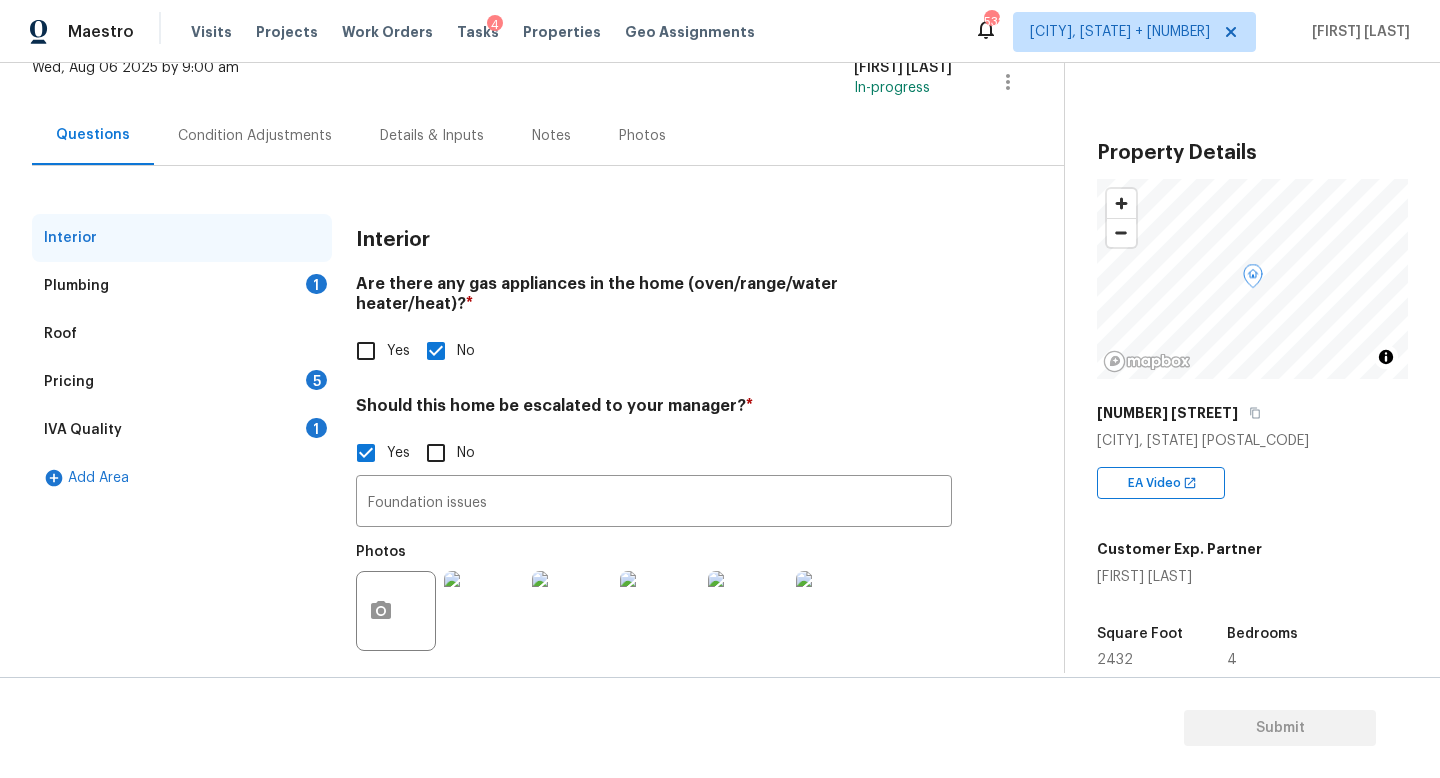 click on "Plumbing 1" at bounding box center [182, 286] 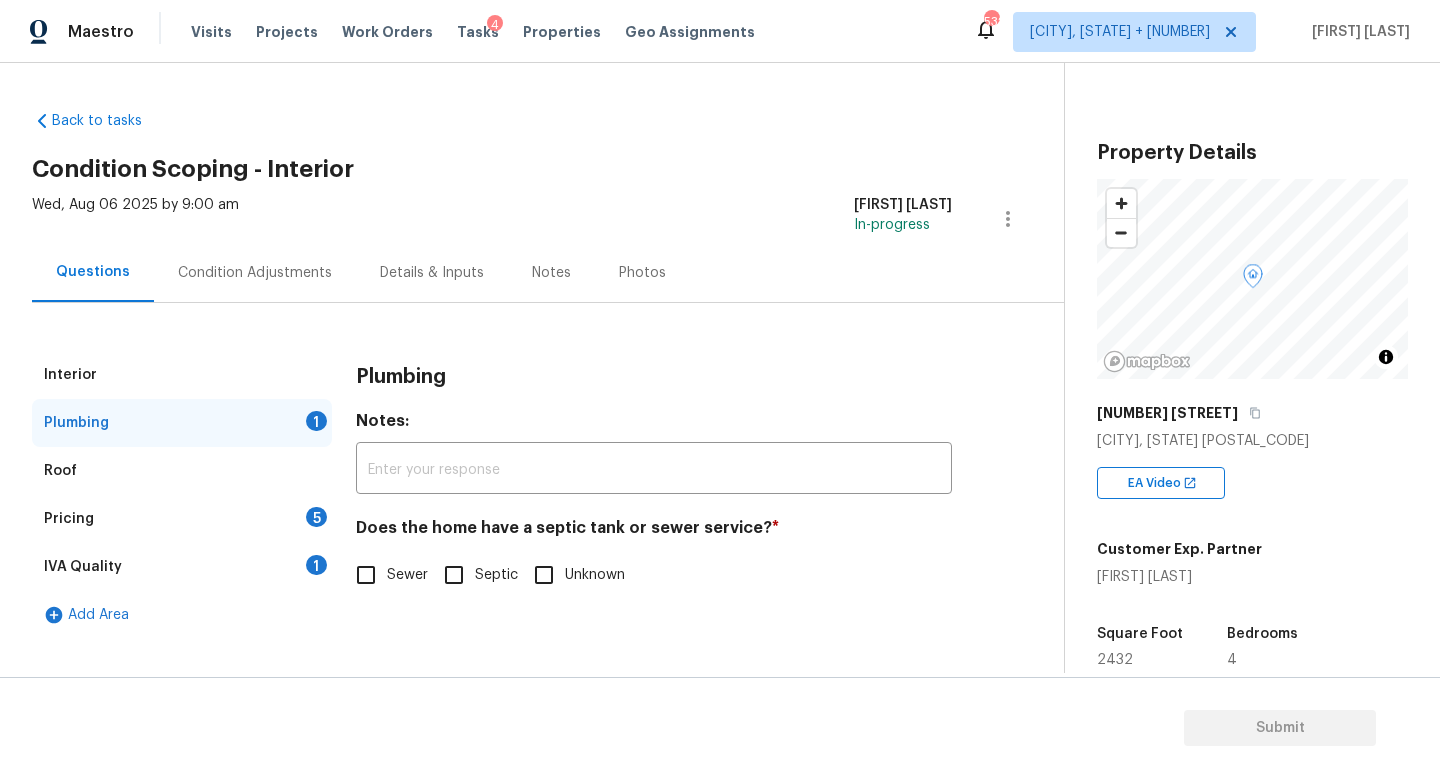 scroll, scrollTop: 0, scrollLeft: 0, axis: both 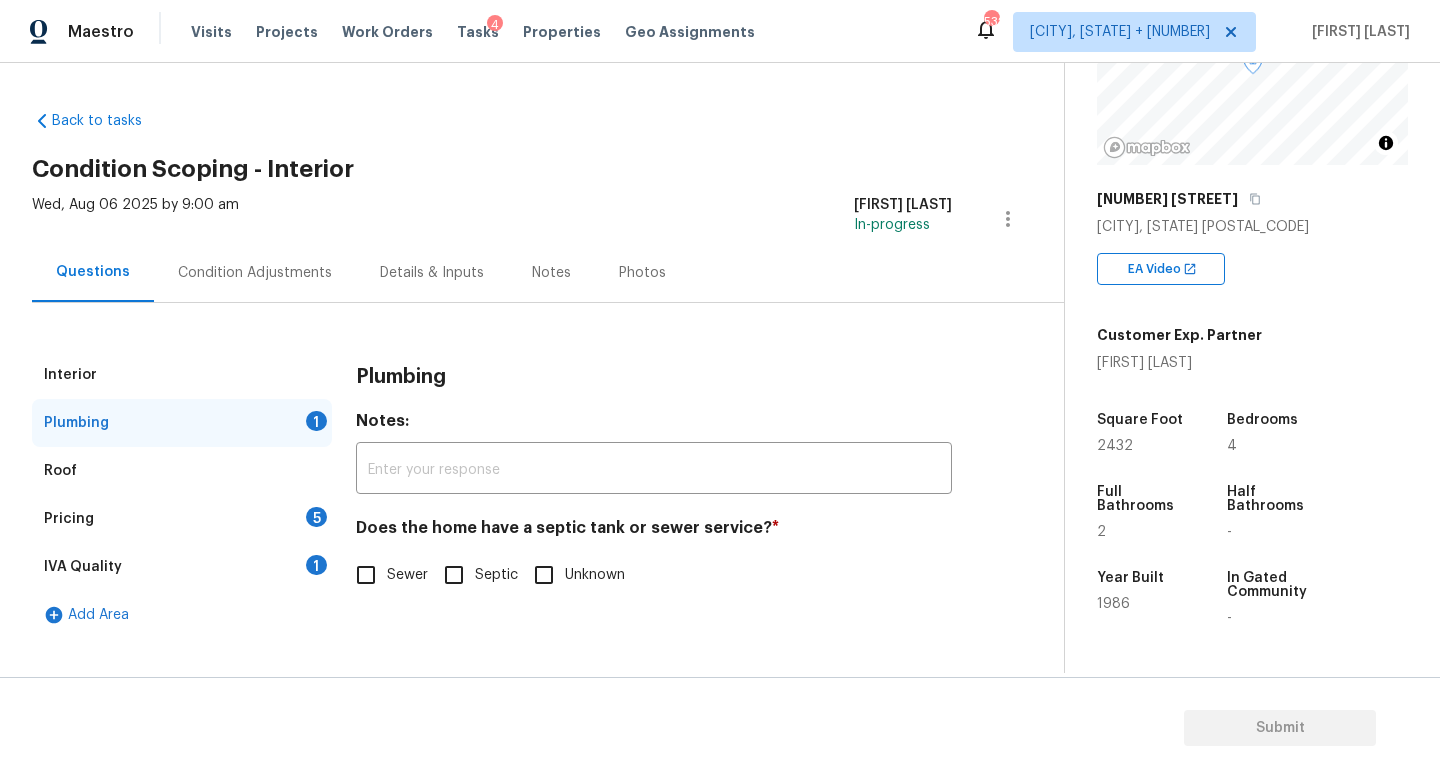 click on "Sewer" at bounding box center (366, 575) 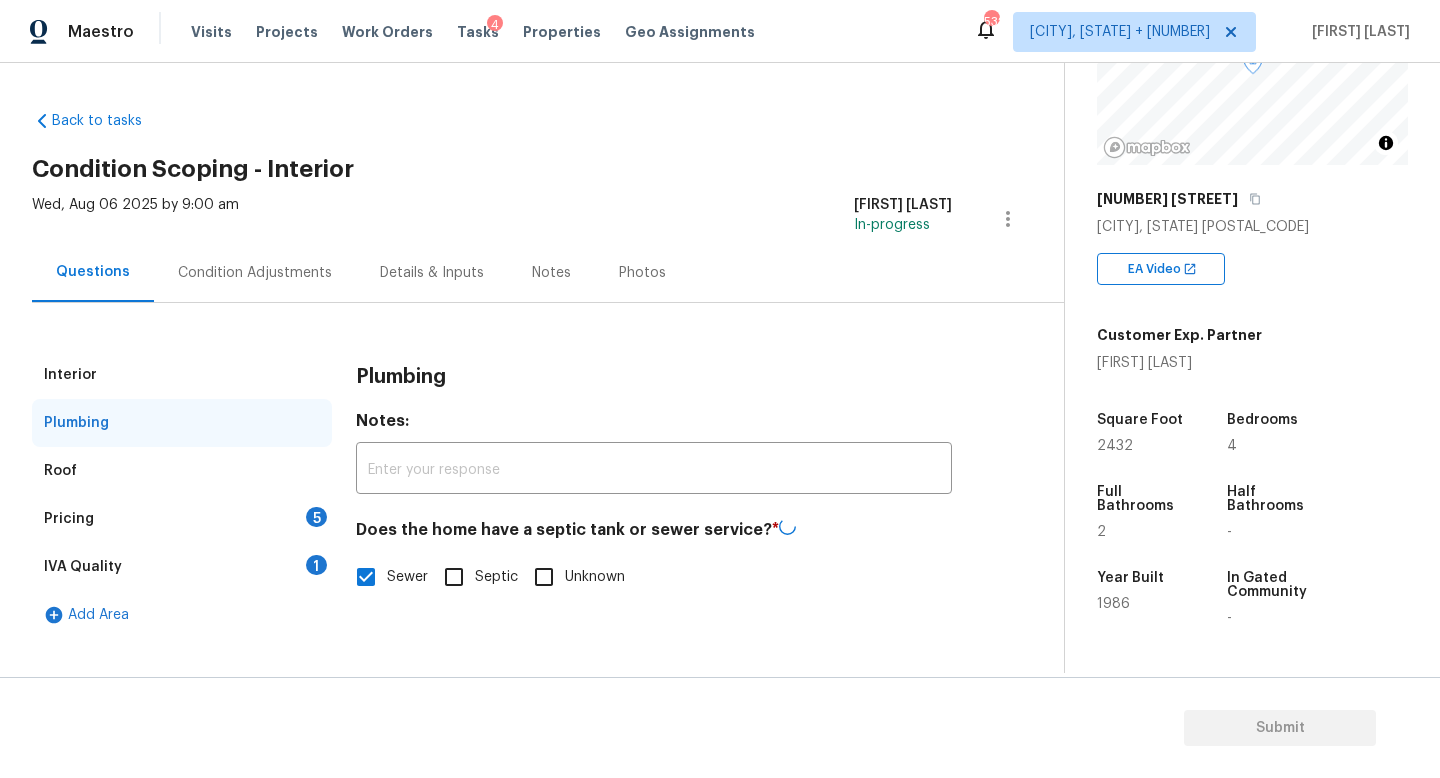 click on "Pricing 5" at bounding box center (182, 519) 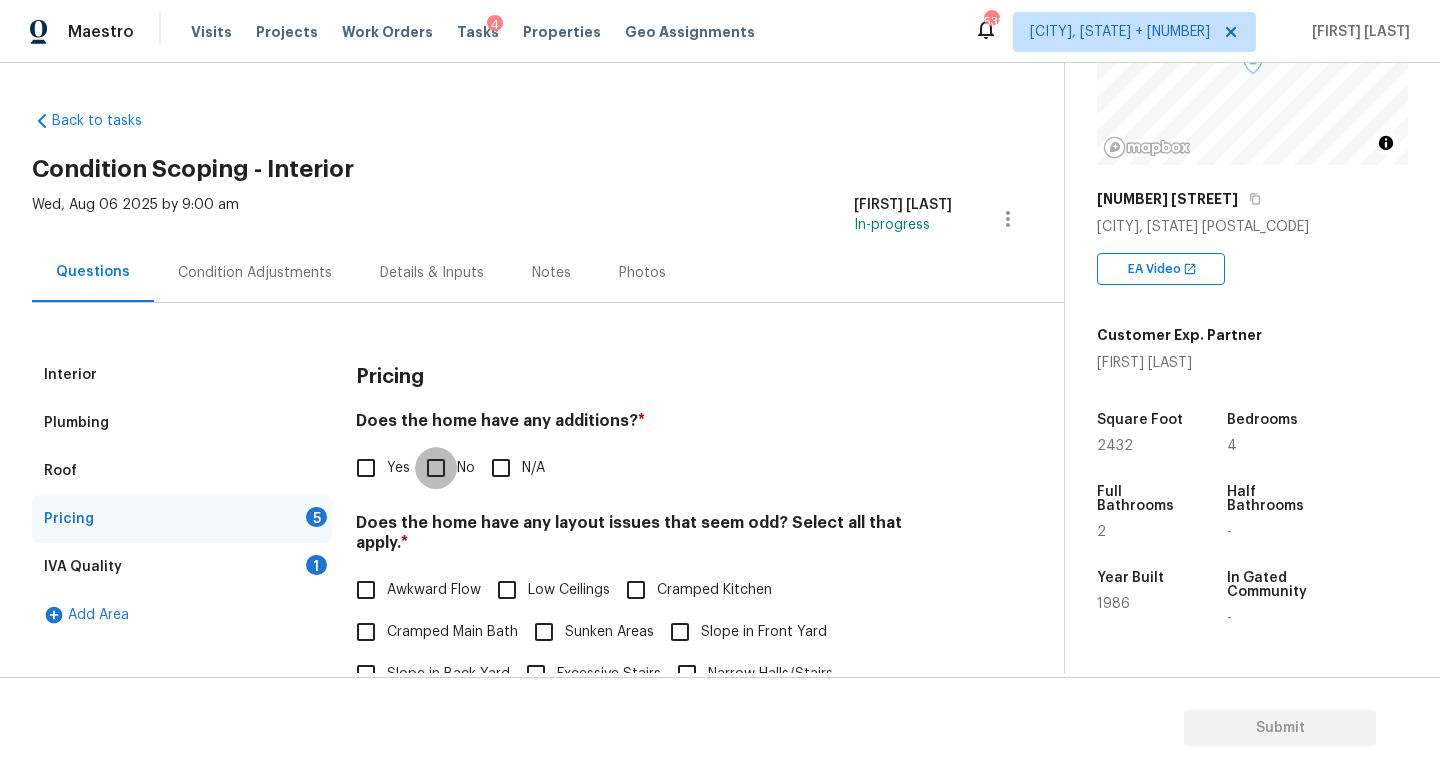 click on "No" at bounding box center [436, 468] 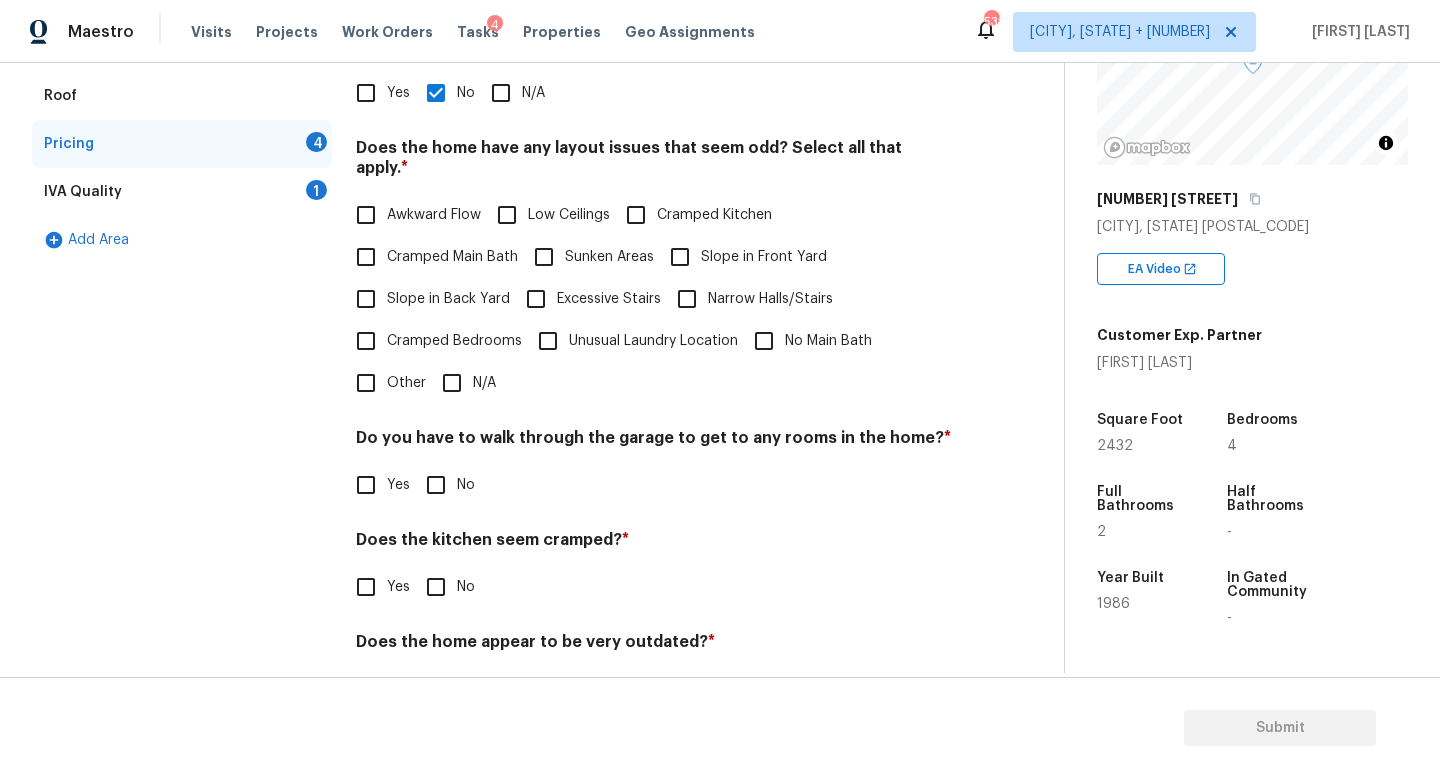 click on "N/A" at bounding box center (463, 383) 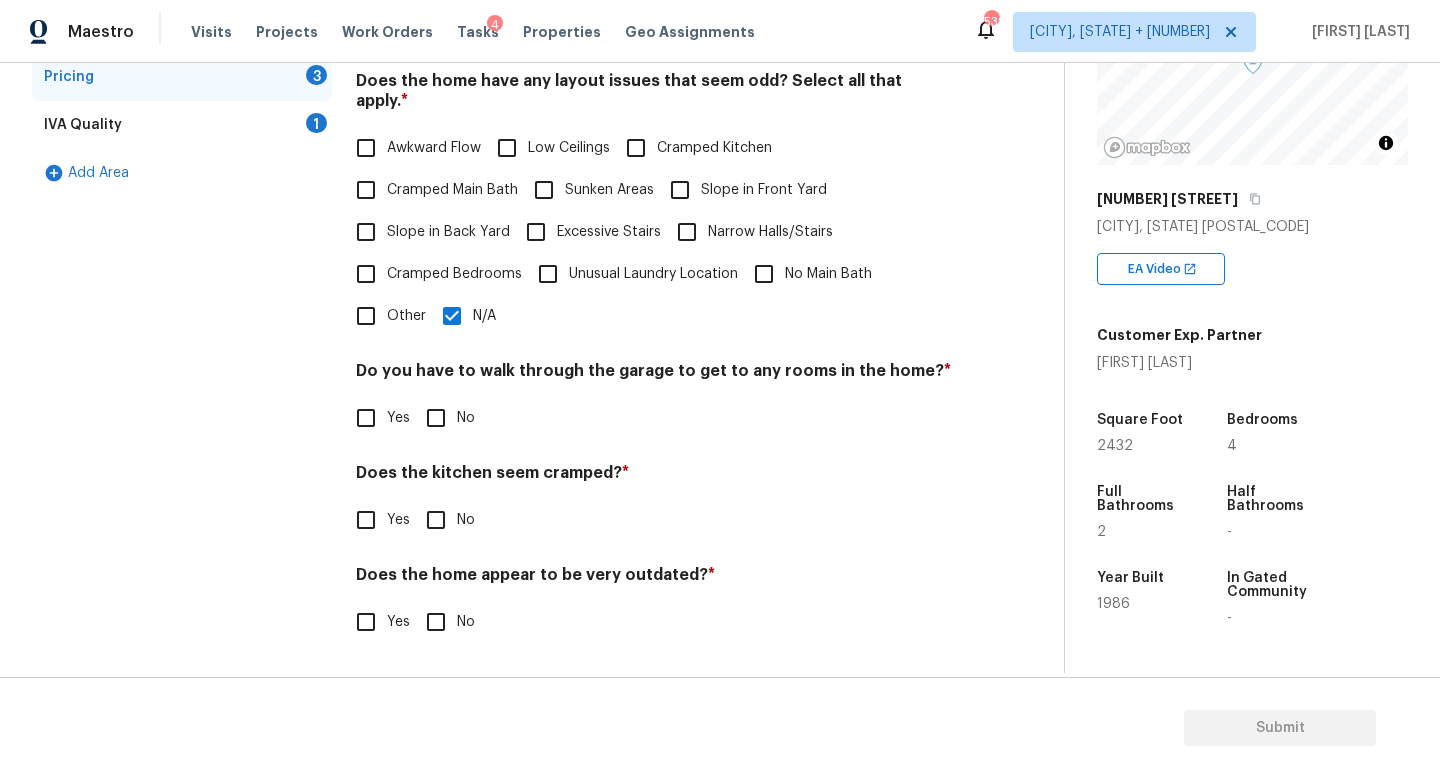 scroll, scrollTop: 422, scrollLeft: 0, axis: vertical 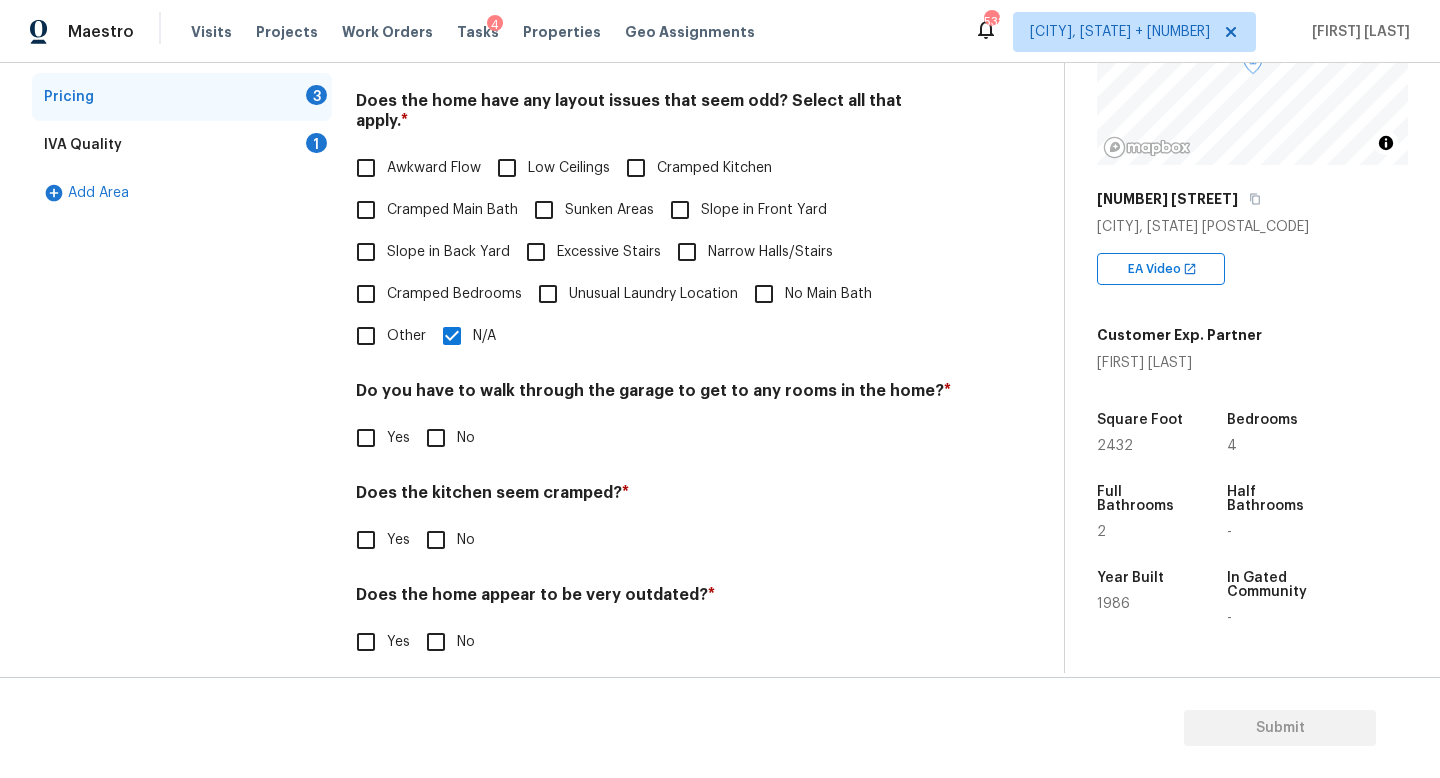 click on "No" at bounding box center (436, 438) 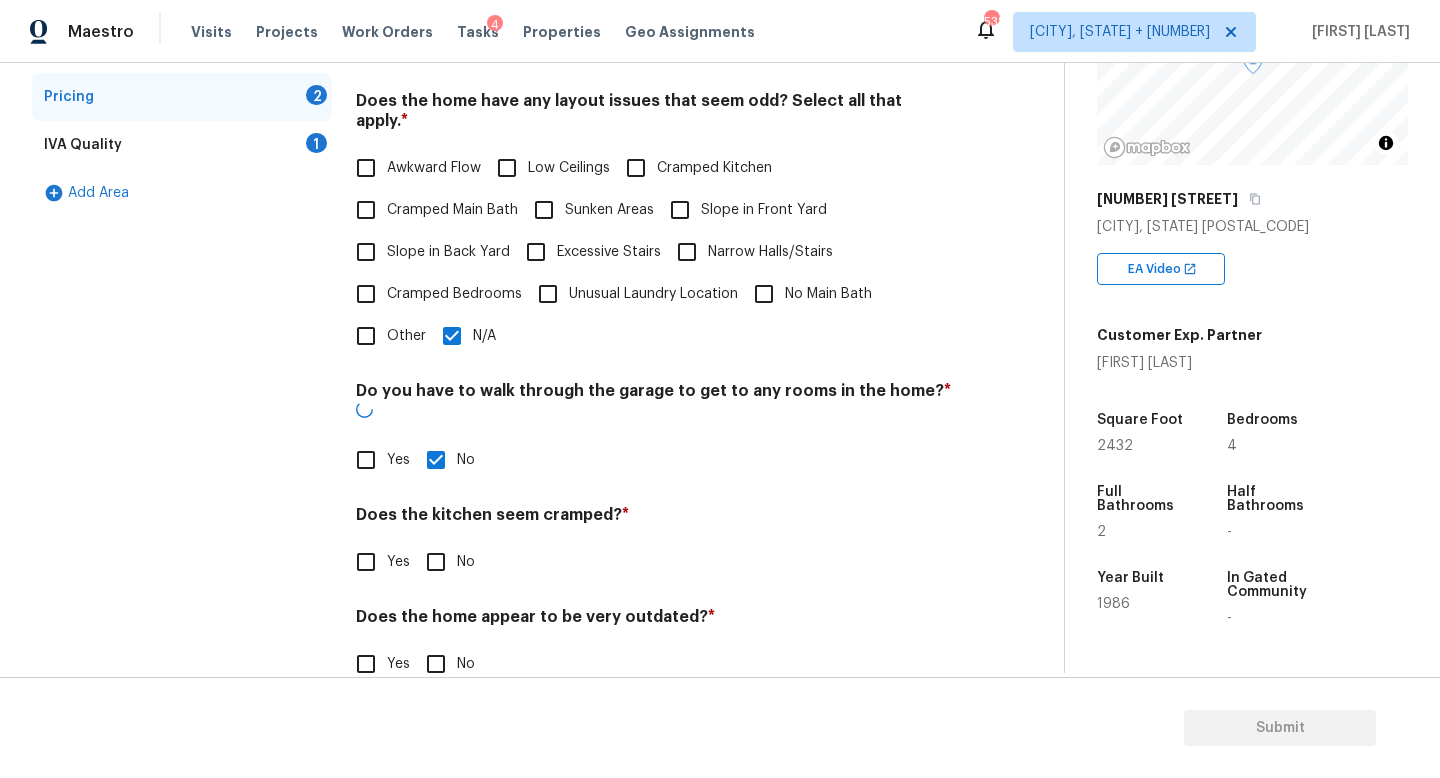 click on "No" at bounding box center (436, 562) 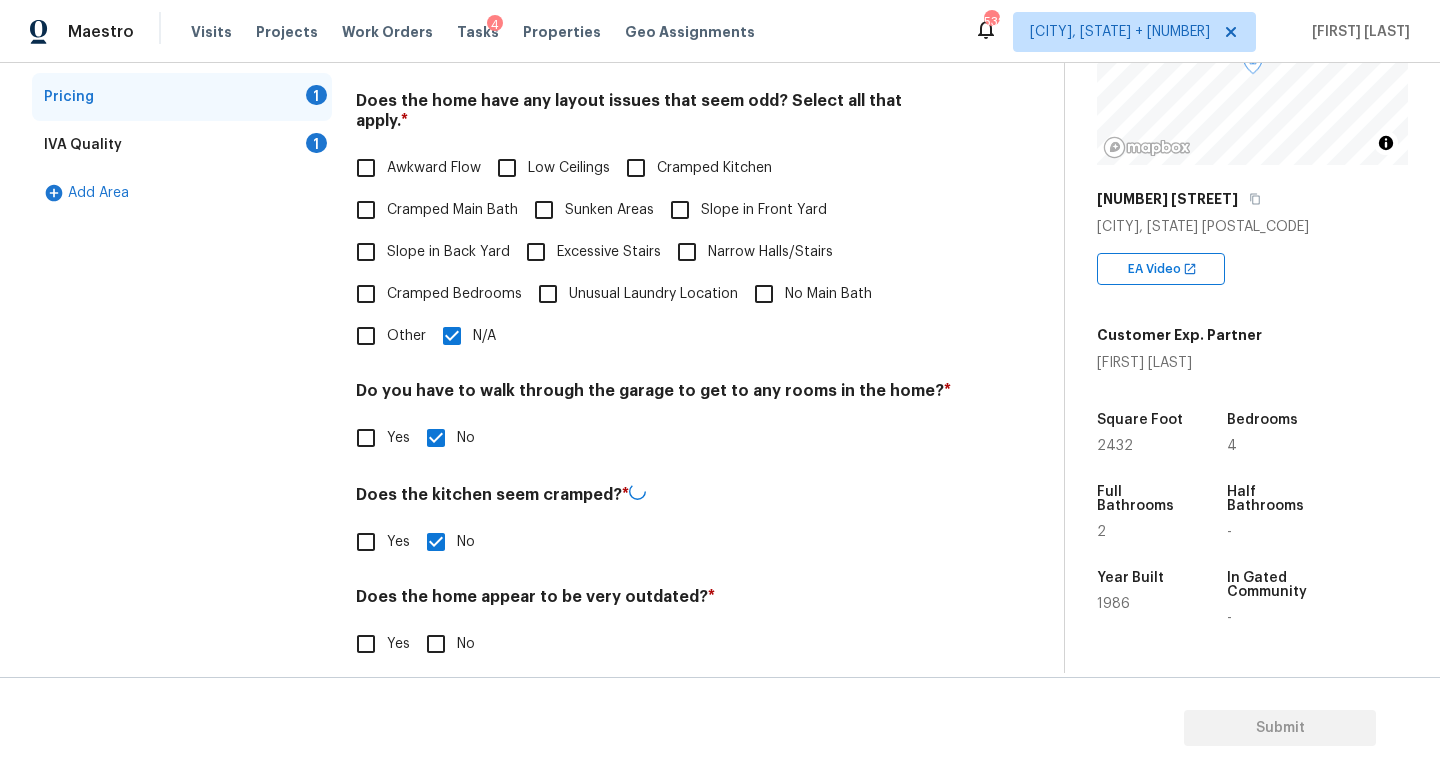 click on "No" at bounding box center (436, 644) 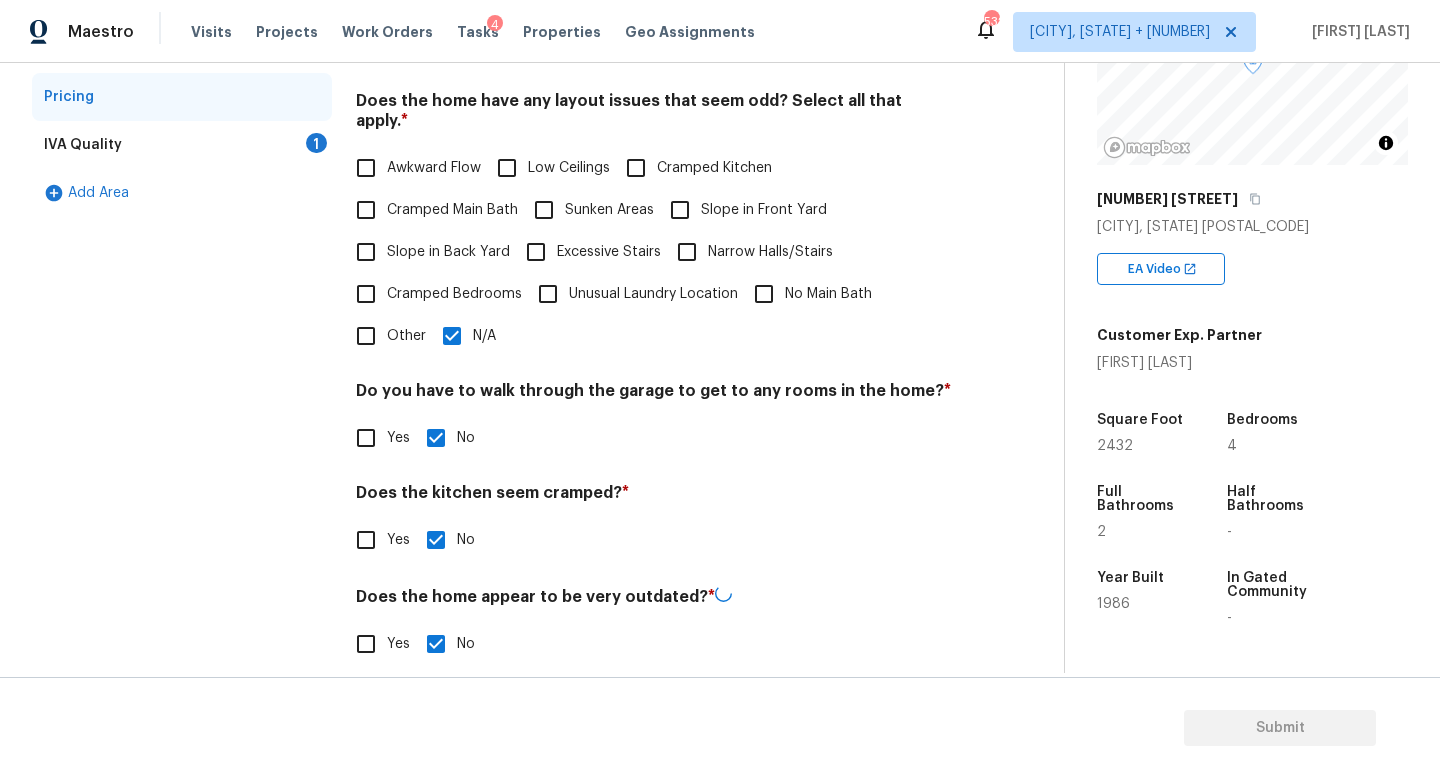 scroll, scrollTop: 0, scrollLeft: 0, axis: both 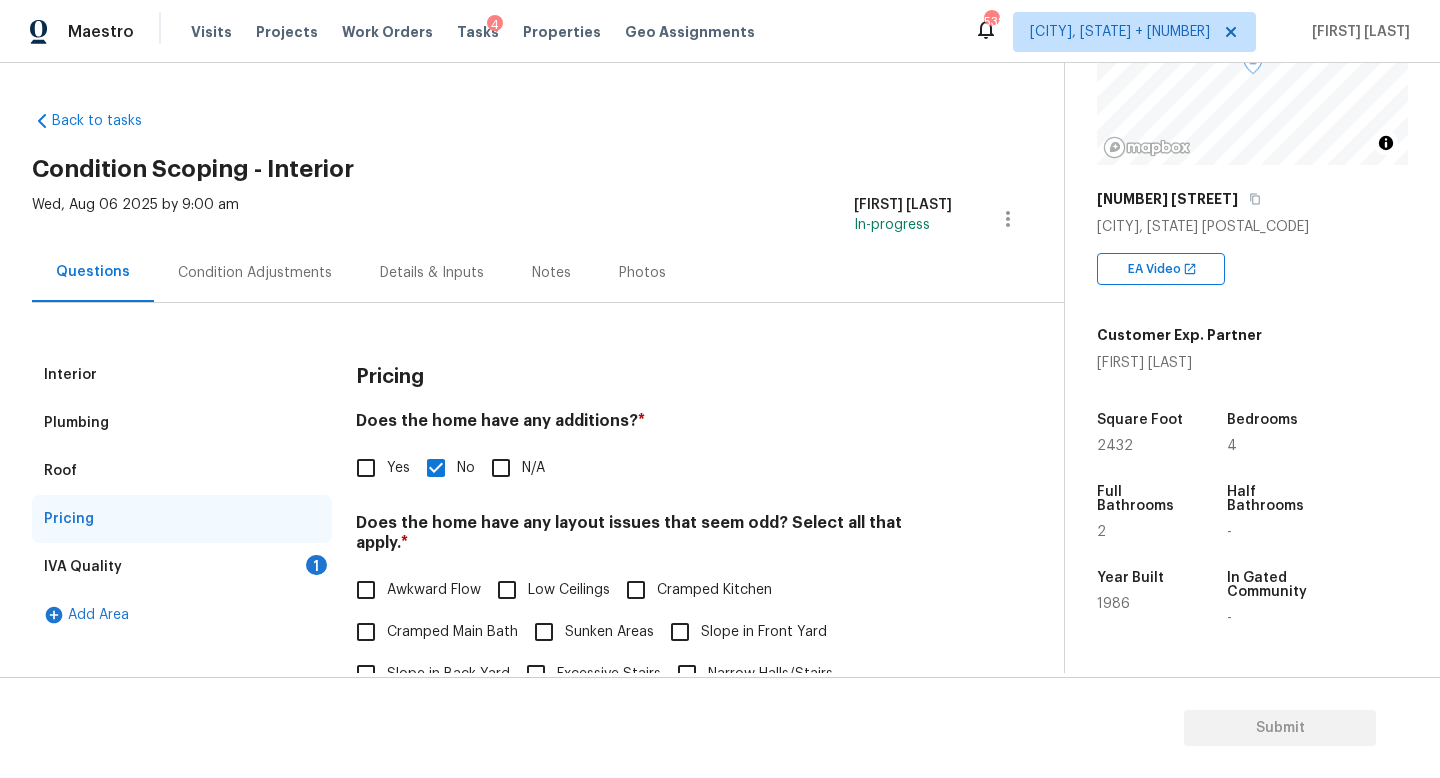 click on "IVA Quality 1" at bounding box center (182, 567) 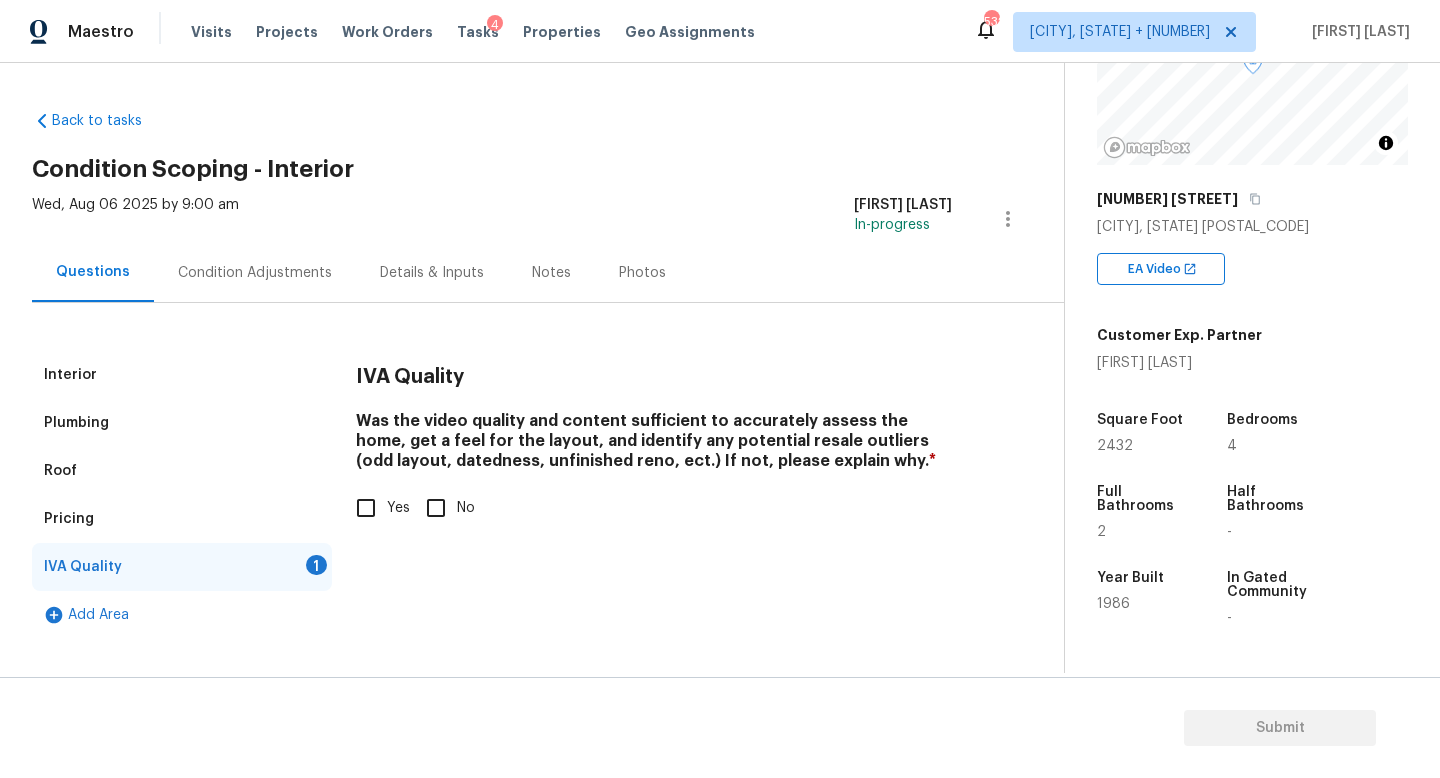 click on "Yes" at bounding box center [366, 508] 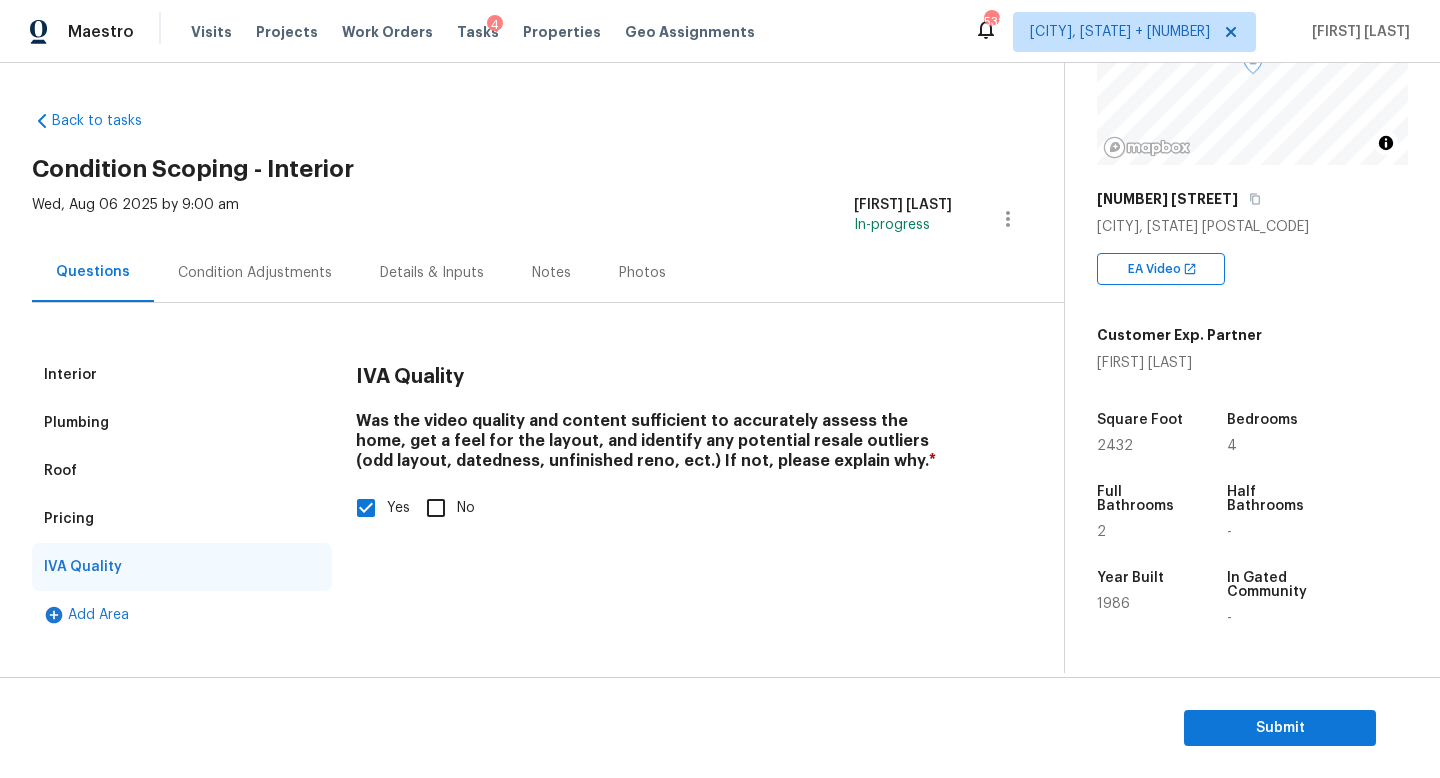 click on "Pricing" at bounding box center [182, 519] 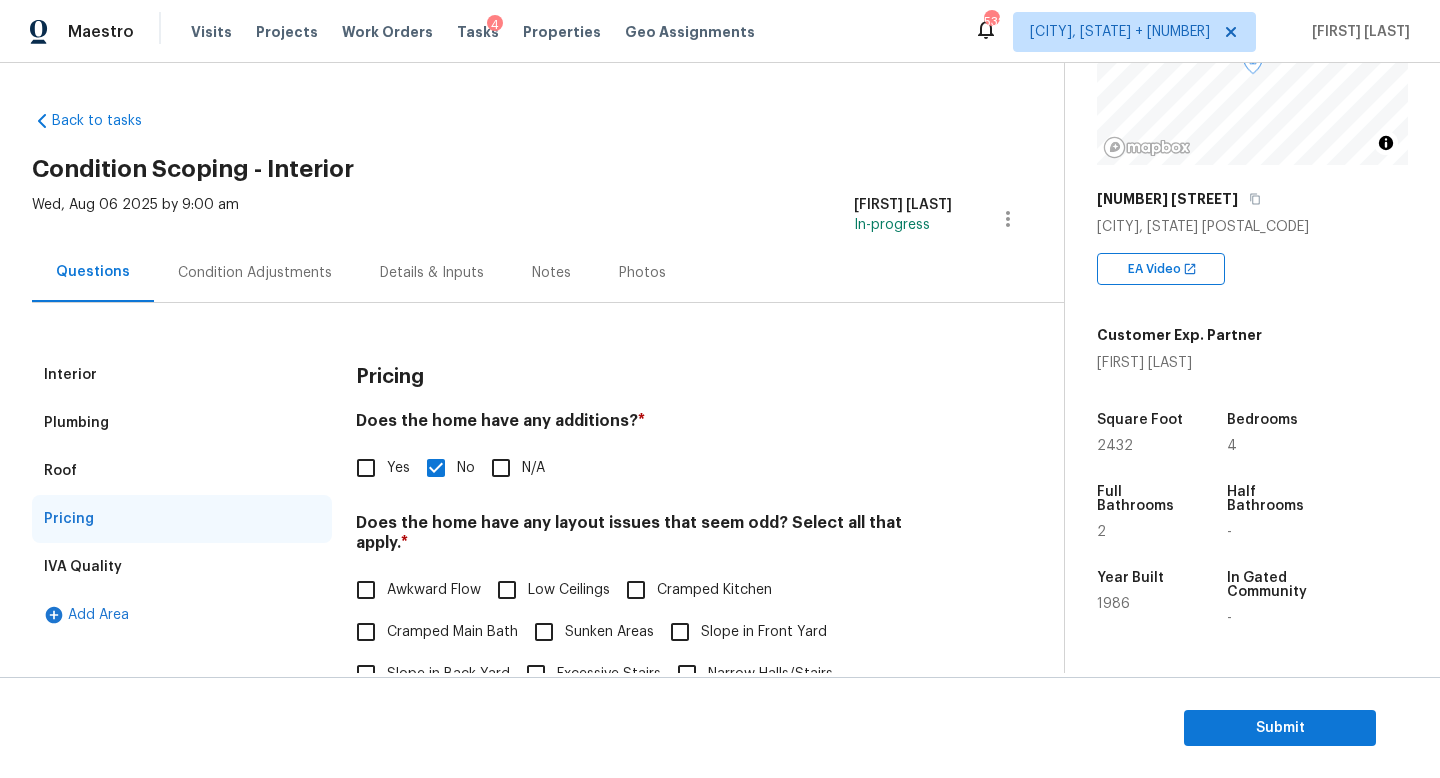 scroll, scrollTop: 179, scrollLeft: 0, axis: vertical 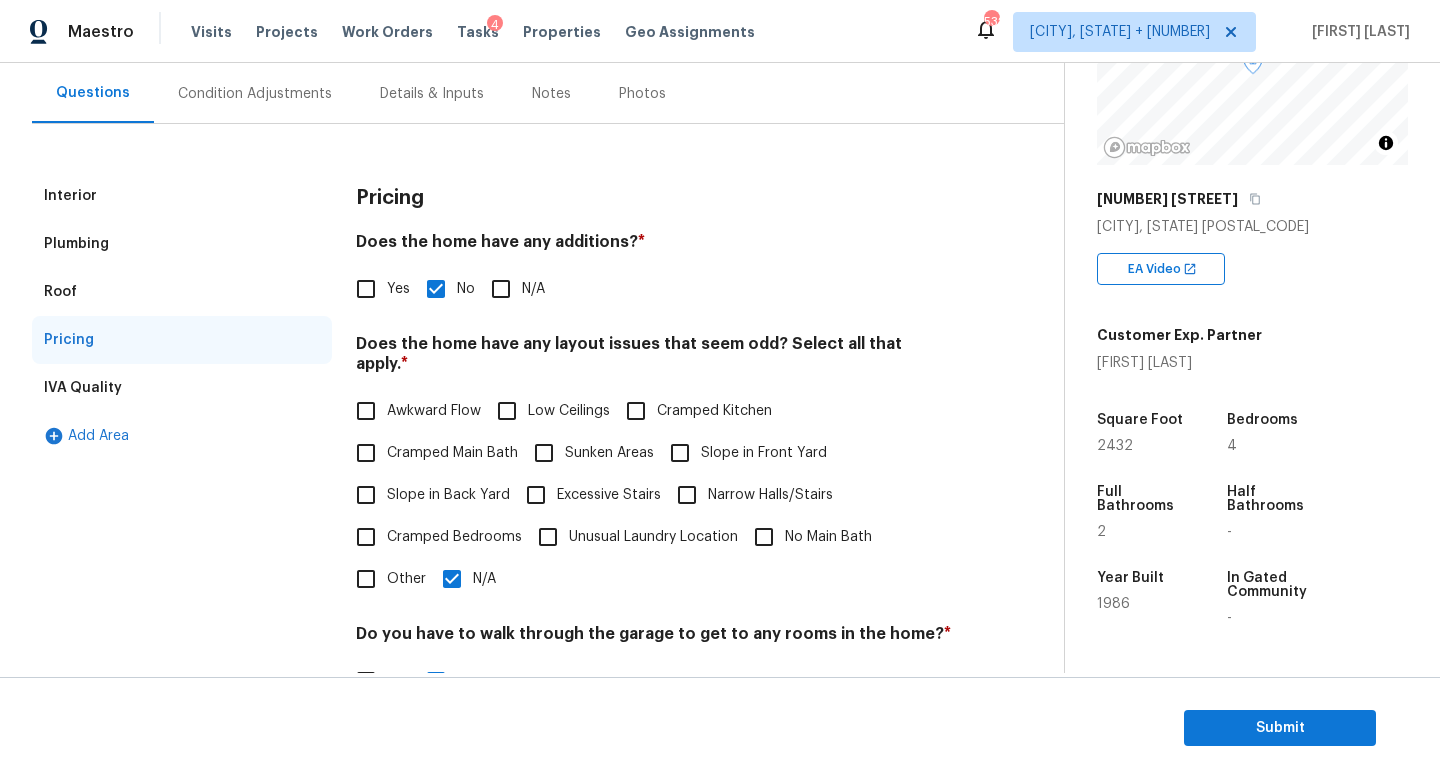 click on "Cramped Kitchen" at bounding box center (636, 411) 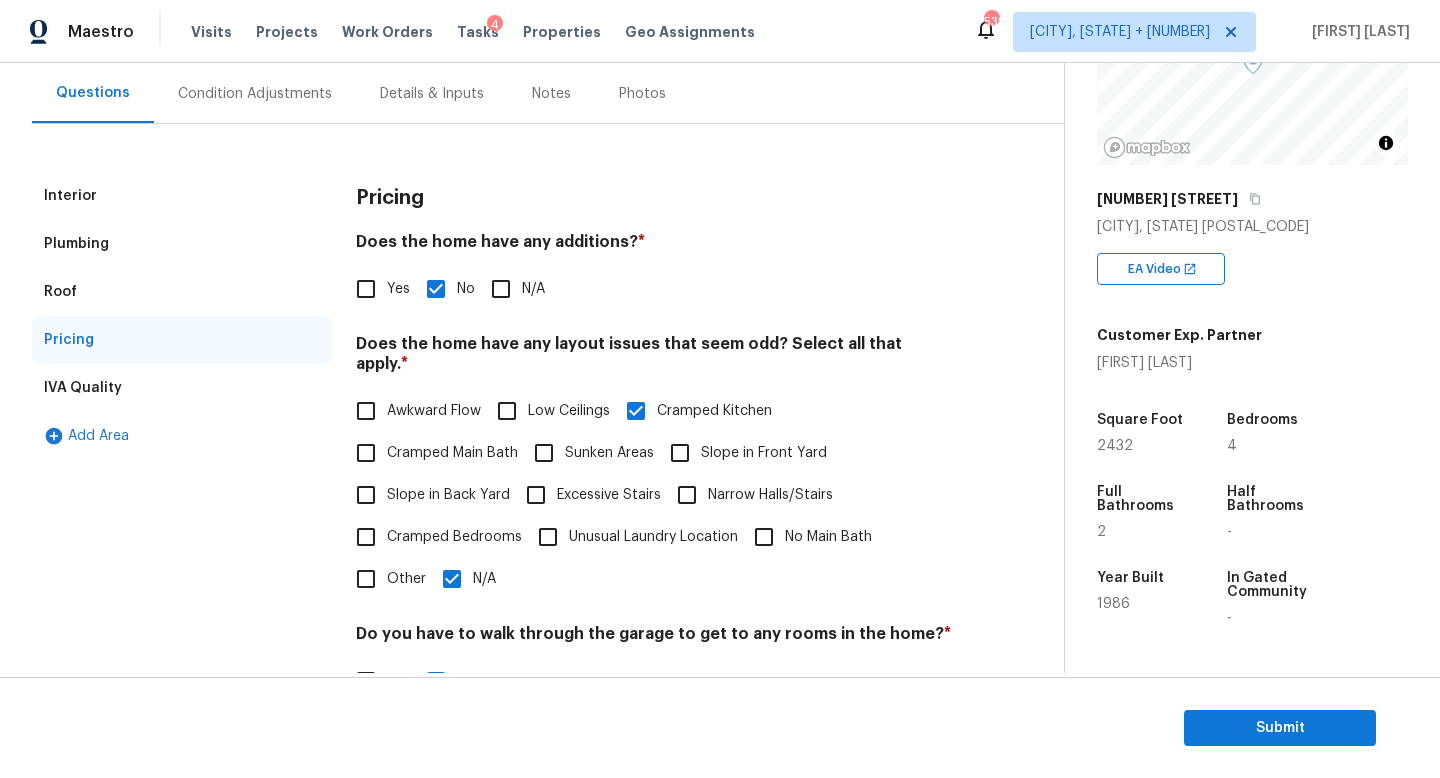 click on "Awkward Flow Low Ceilings Cramped Kitchen Cramped Main Bath Sunken Areas Slope in Front Yard Slope in Back Yard Excessive Stairs Narrow Halls/Stairs Cramped Bedrooms Unusual Laundry Location No Main Bath Other N/A" at bounding box center (654, 495) 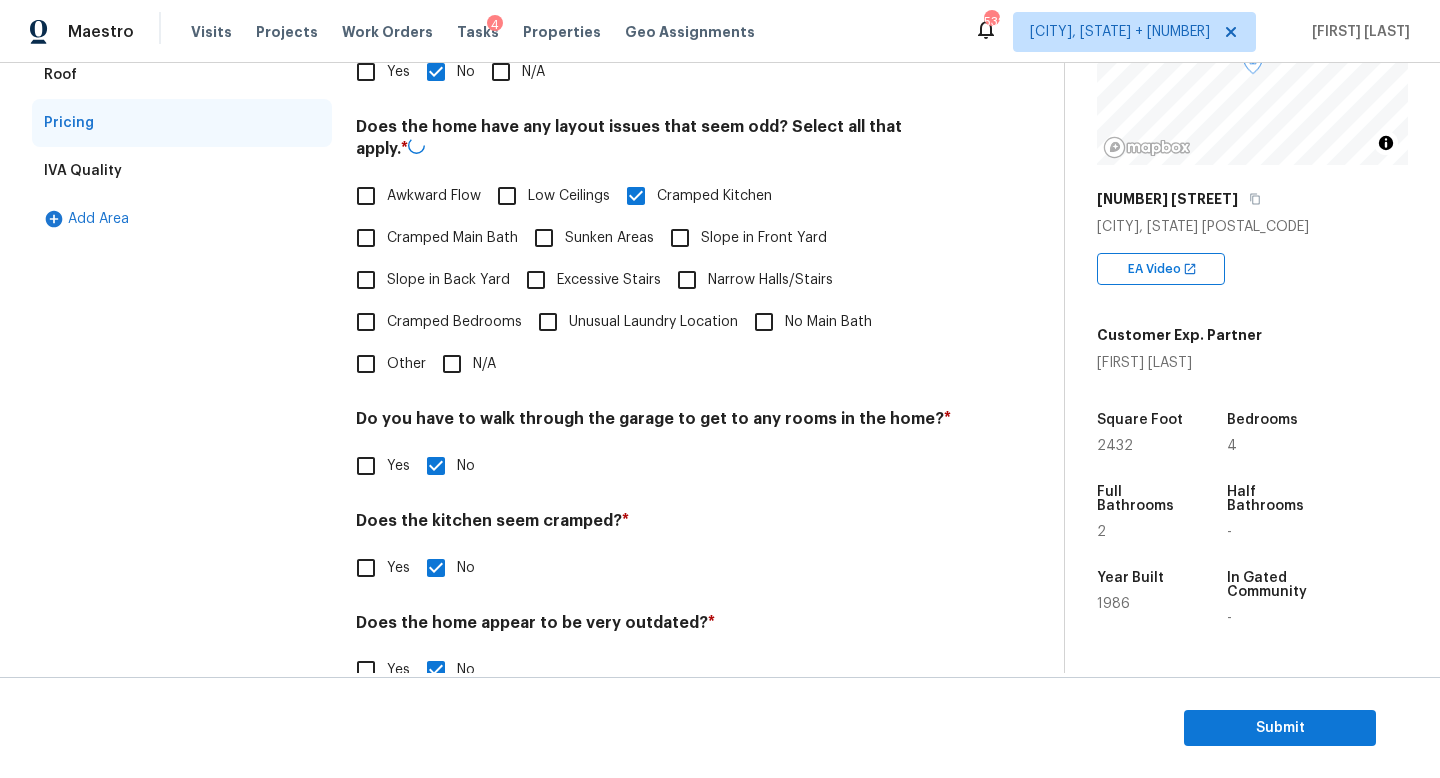 scroll, scrollTop: 422, scrollLeft: 0, axis: vertical 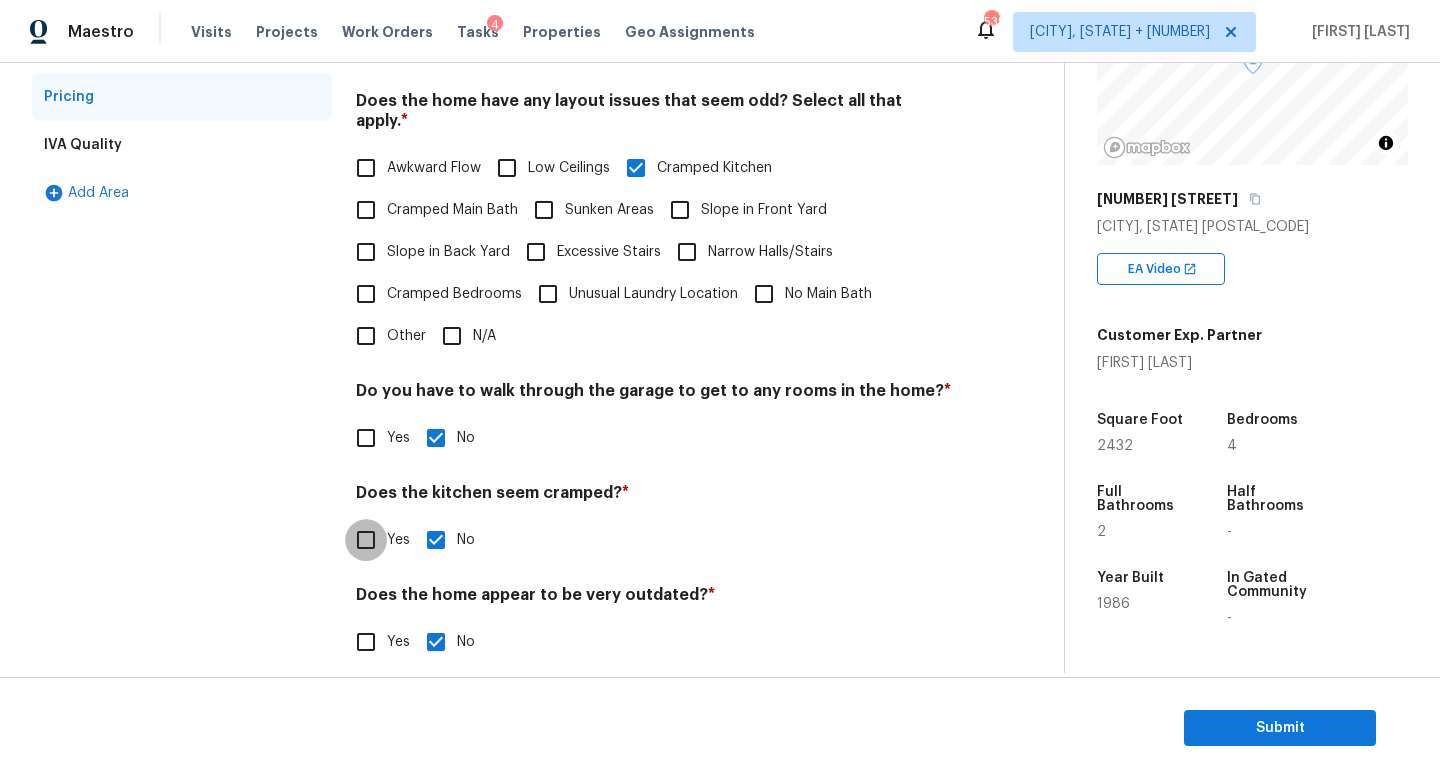 click on "Yes" at bounding box center (366, 540) 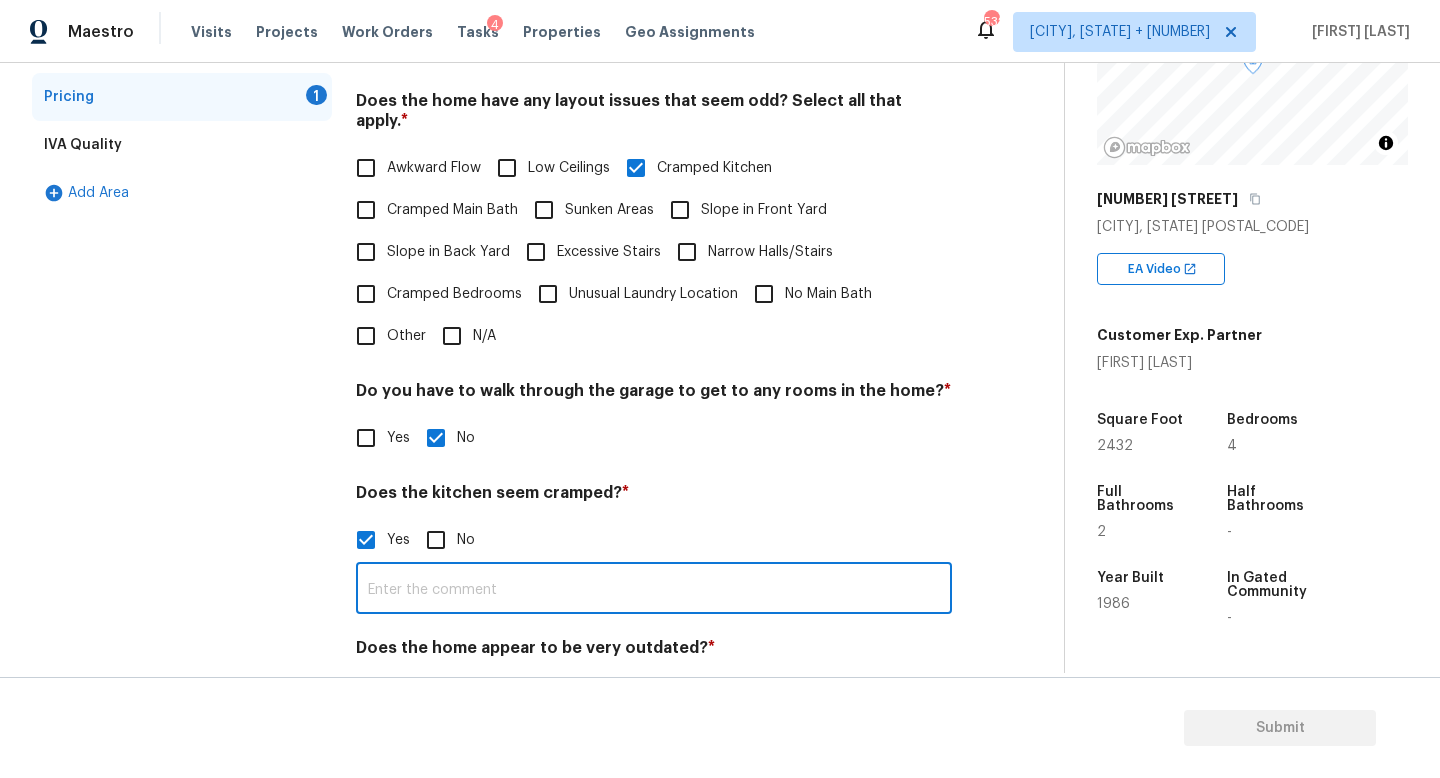 click at bounding box center [654, 590] 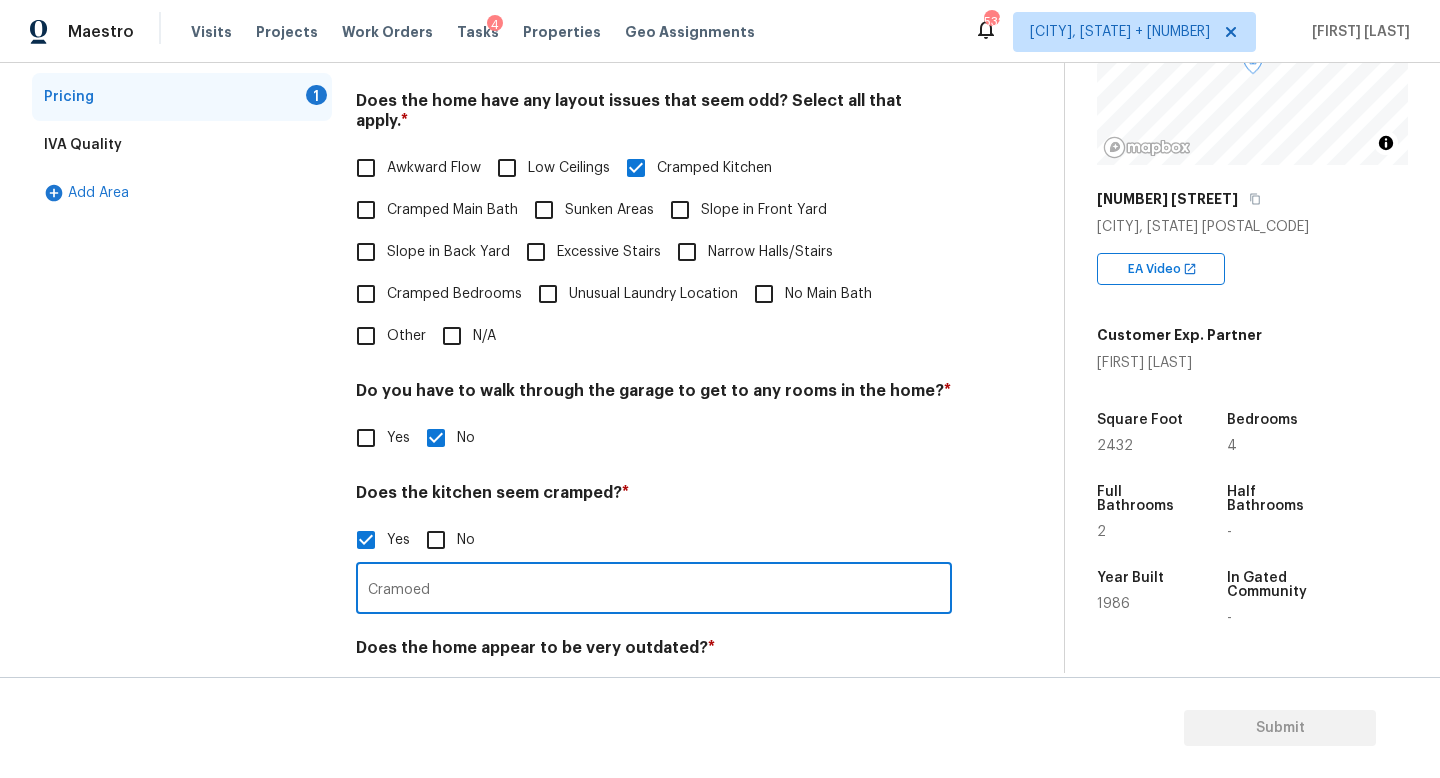 click on "Cramoed" at bounding box center [654, 590] 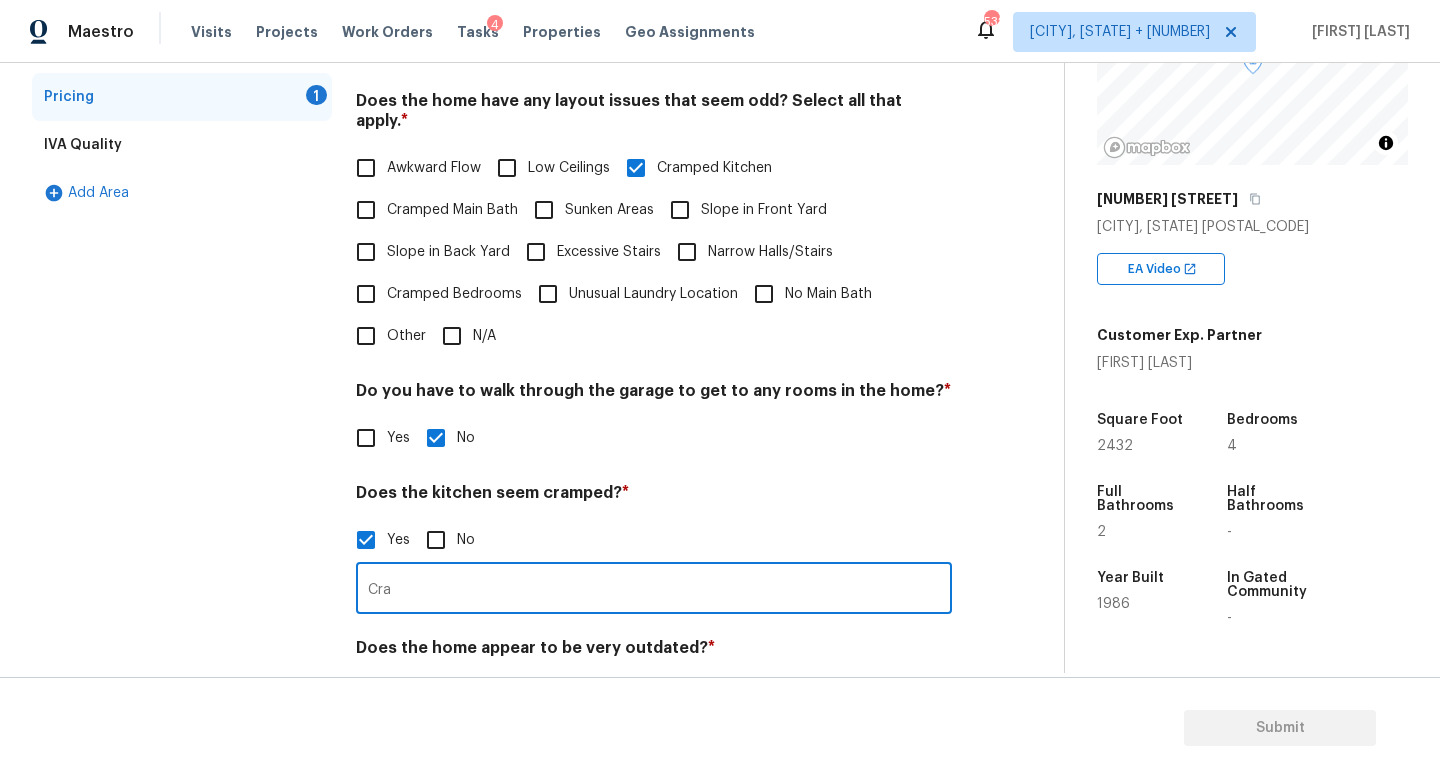 type on "Cram" 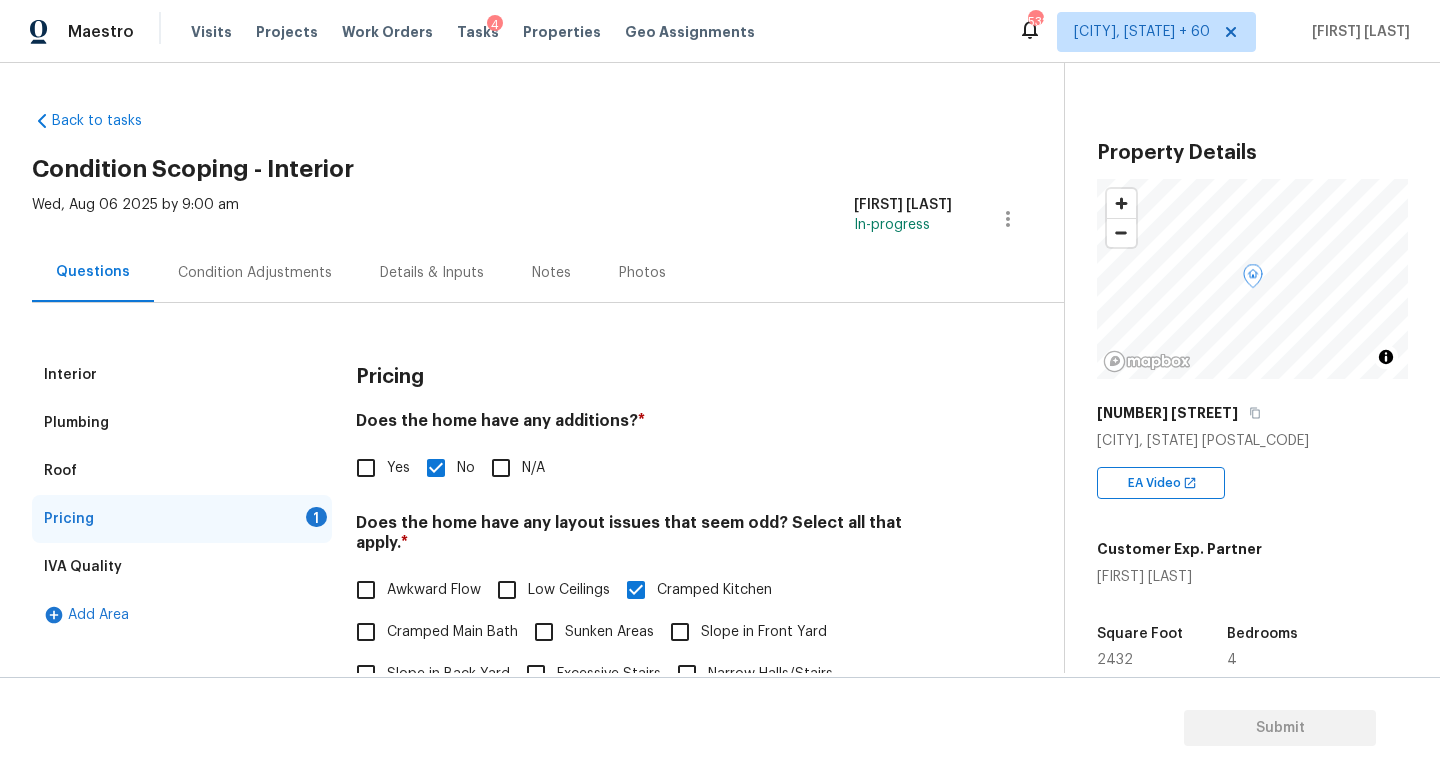 scroll, scrollTop: 0, scrollLeft: 0, axis: both 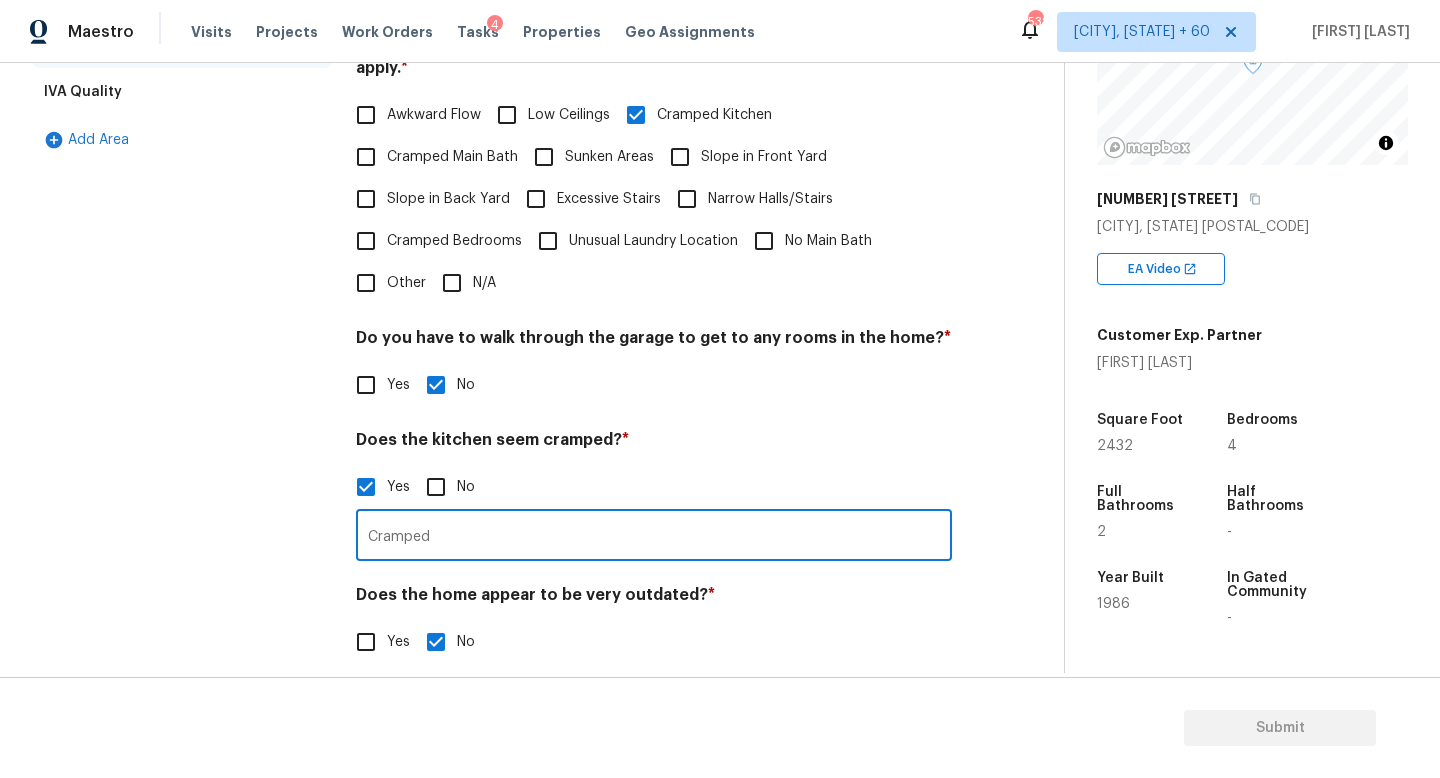 type on "Cramped" 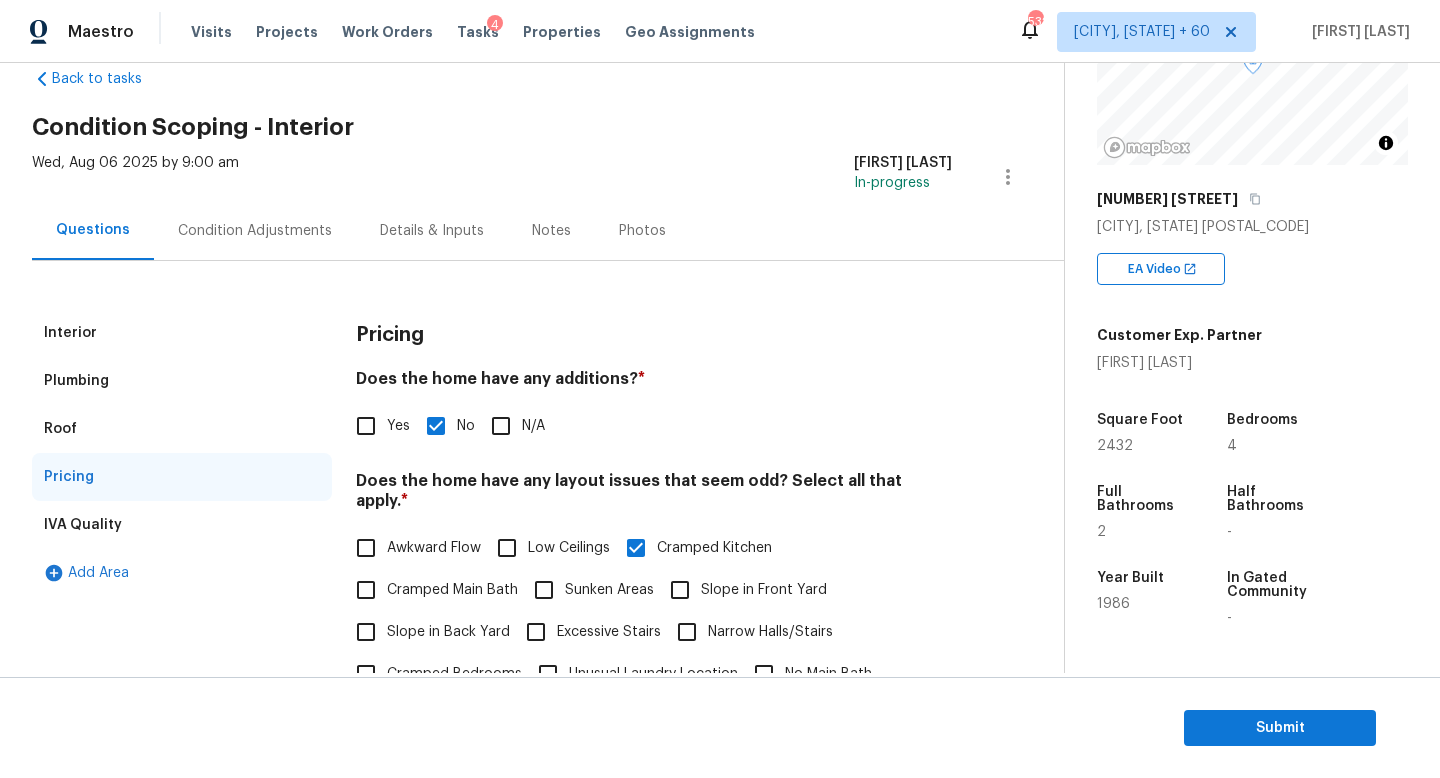 scroll, scrollTop: 0, scrollLeft: 0, axis: both 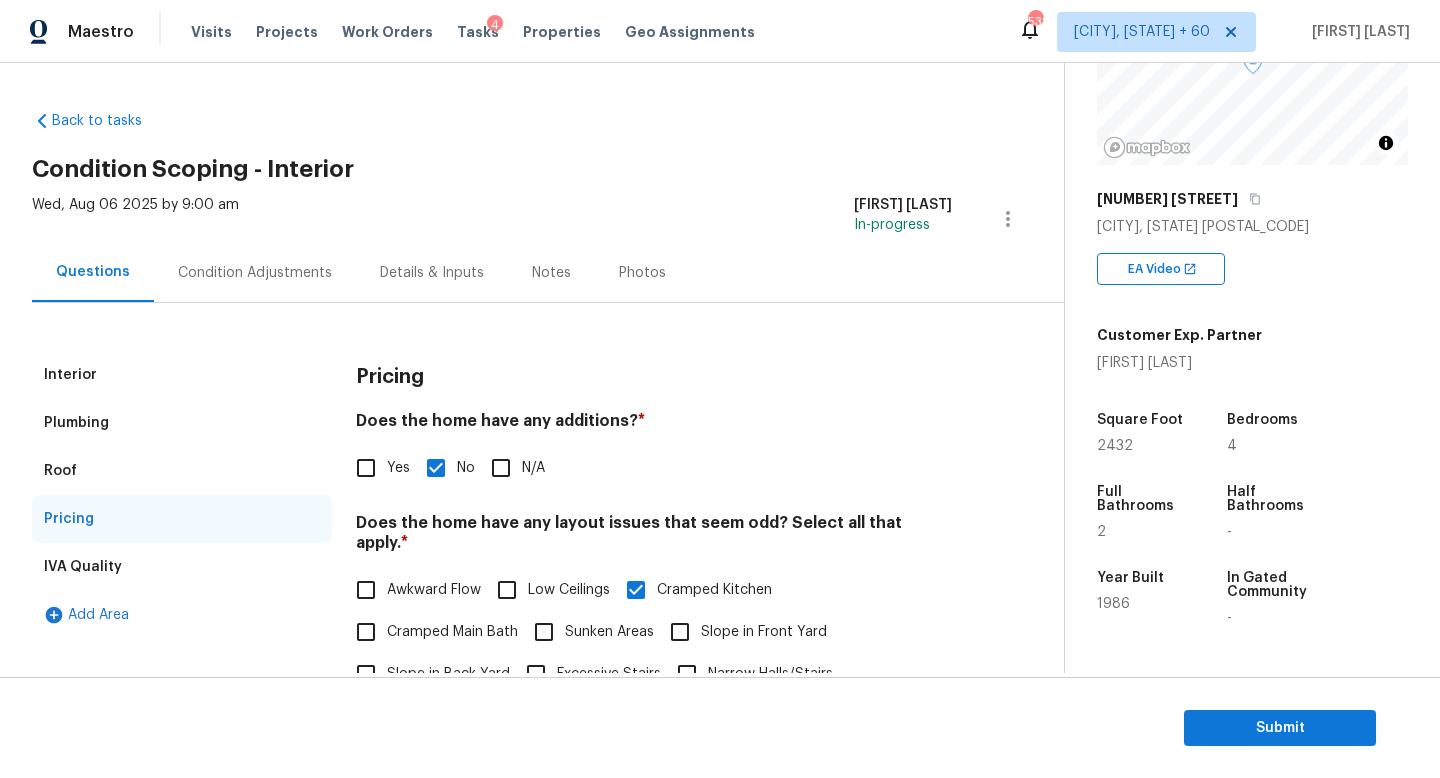 click on "Condition Adjustments" at bounding box center (255, 273) 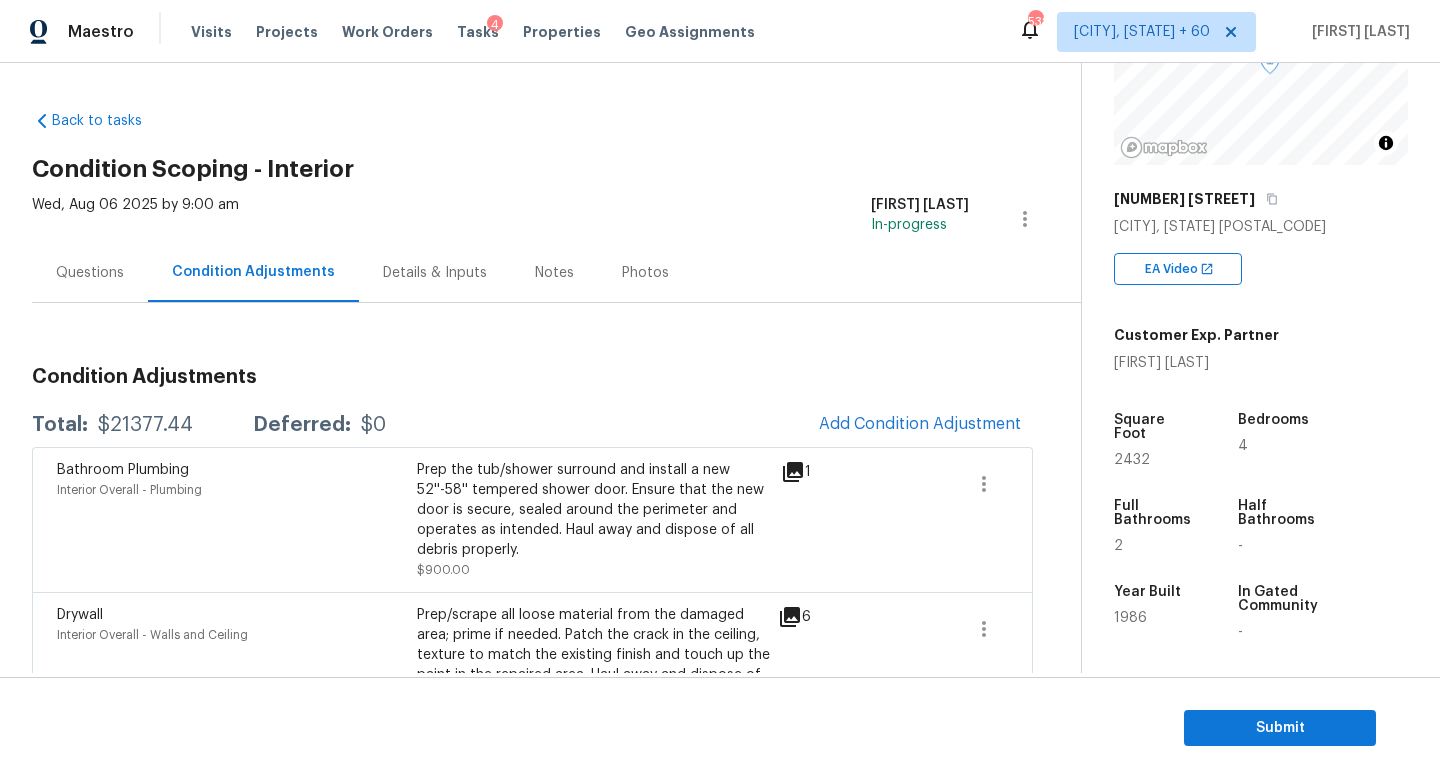 click on "Questions" at bounding box center (90, 272) 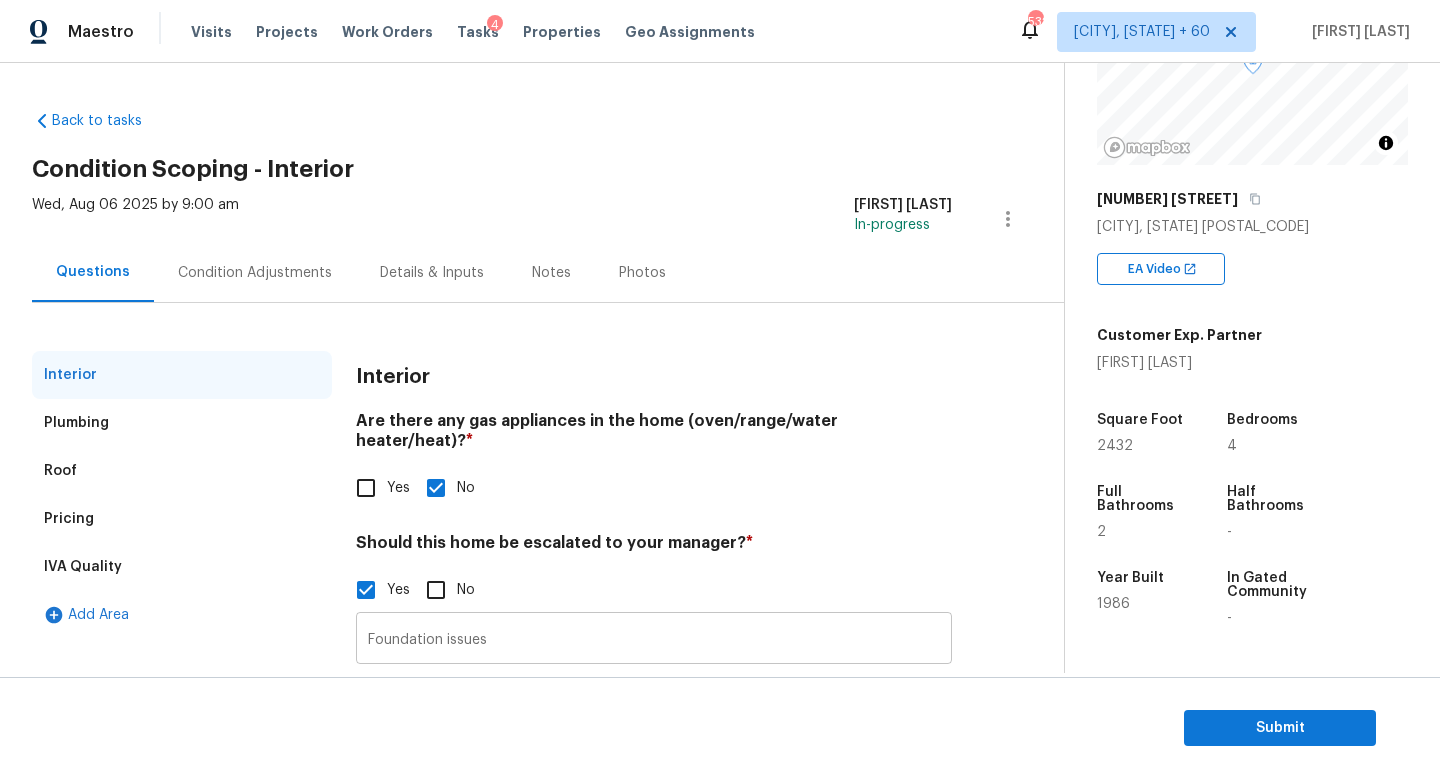 click on "Foundation issues" at bounding box center [654, 640] 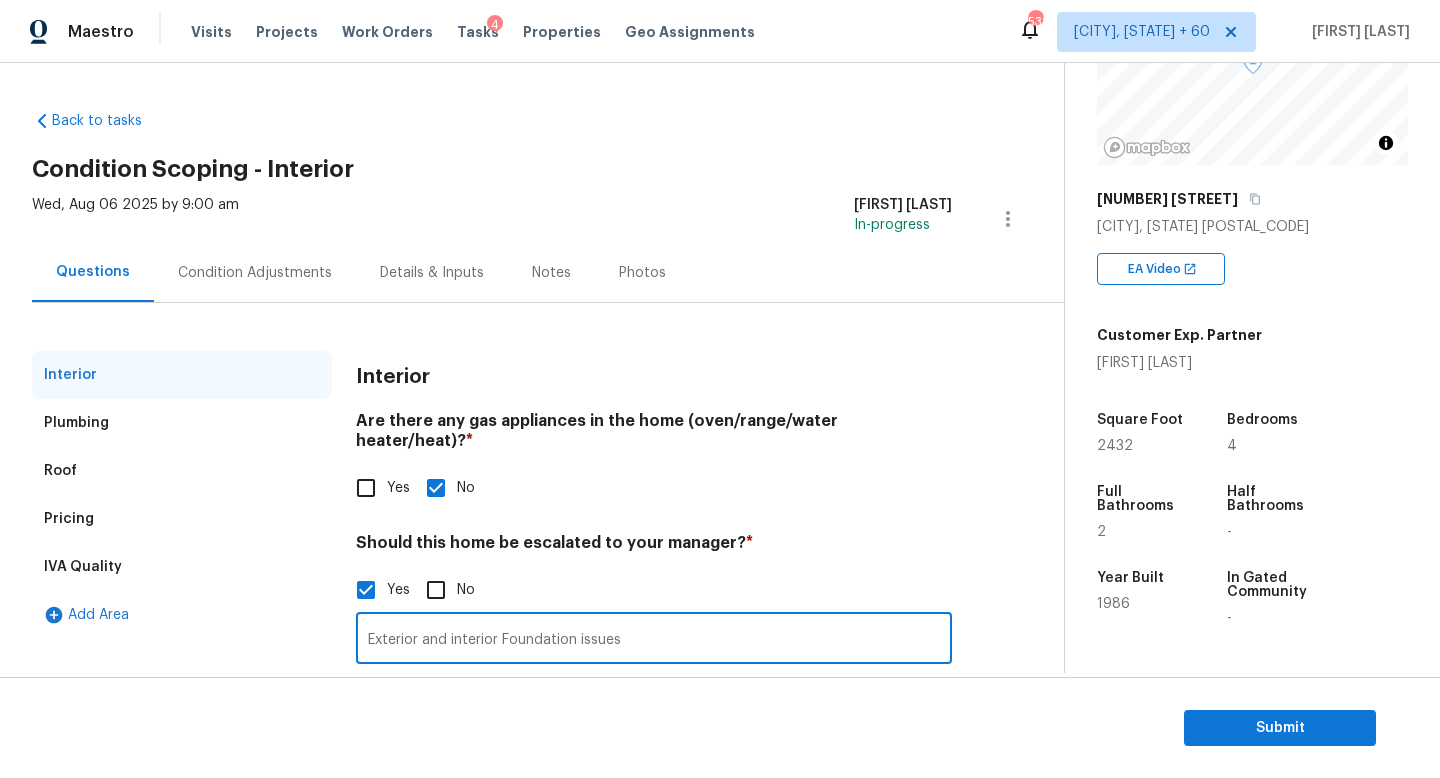 click on "Exterior and interior Foundation issues" at bounding box center [654, 640] 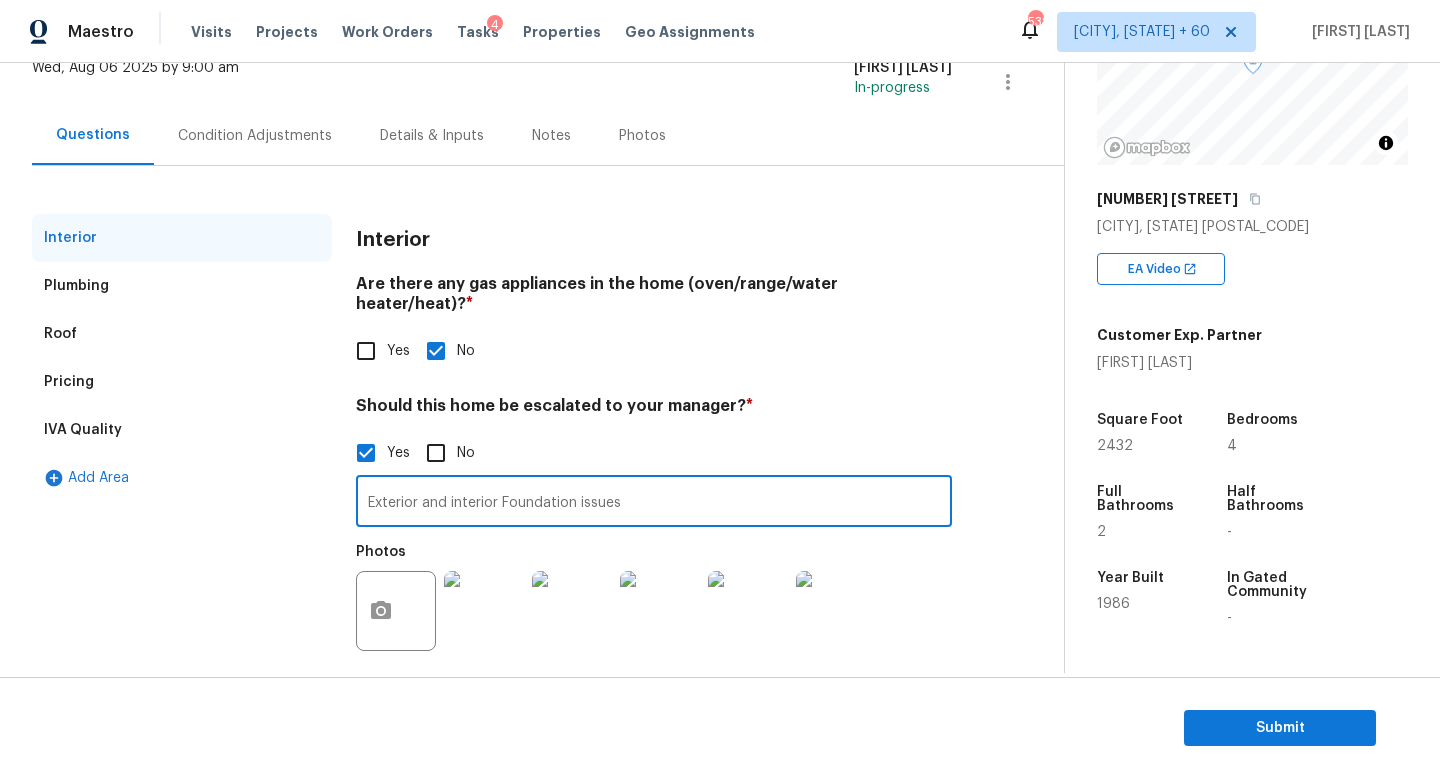 type on "Exterior and interior Foundation issues" 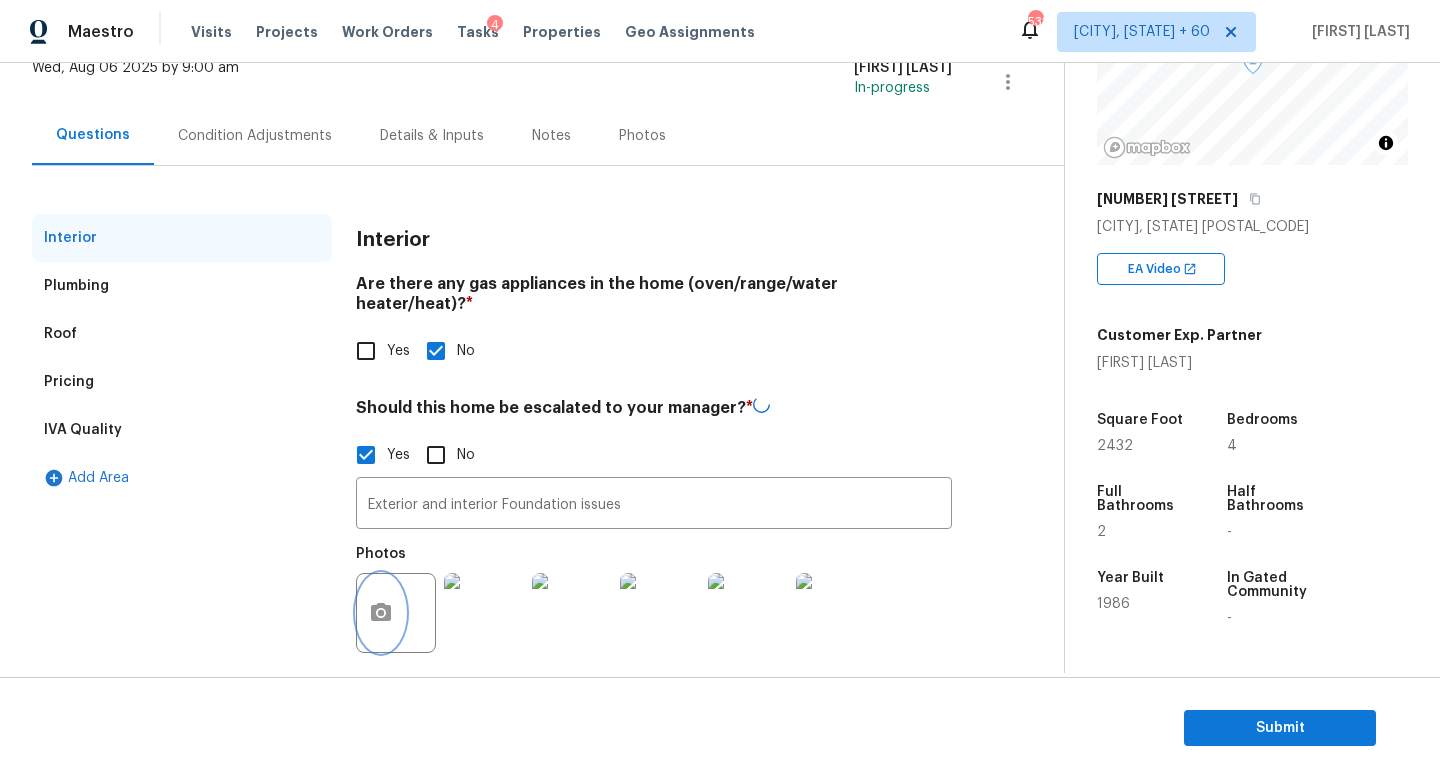 click at bounding box center (381, 613) 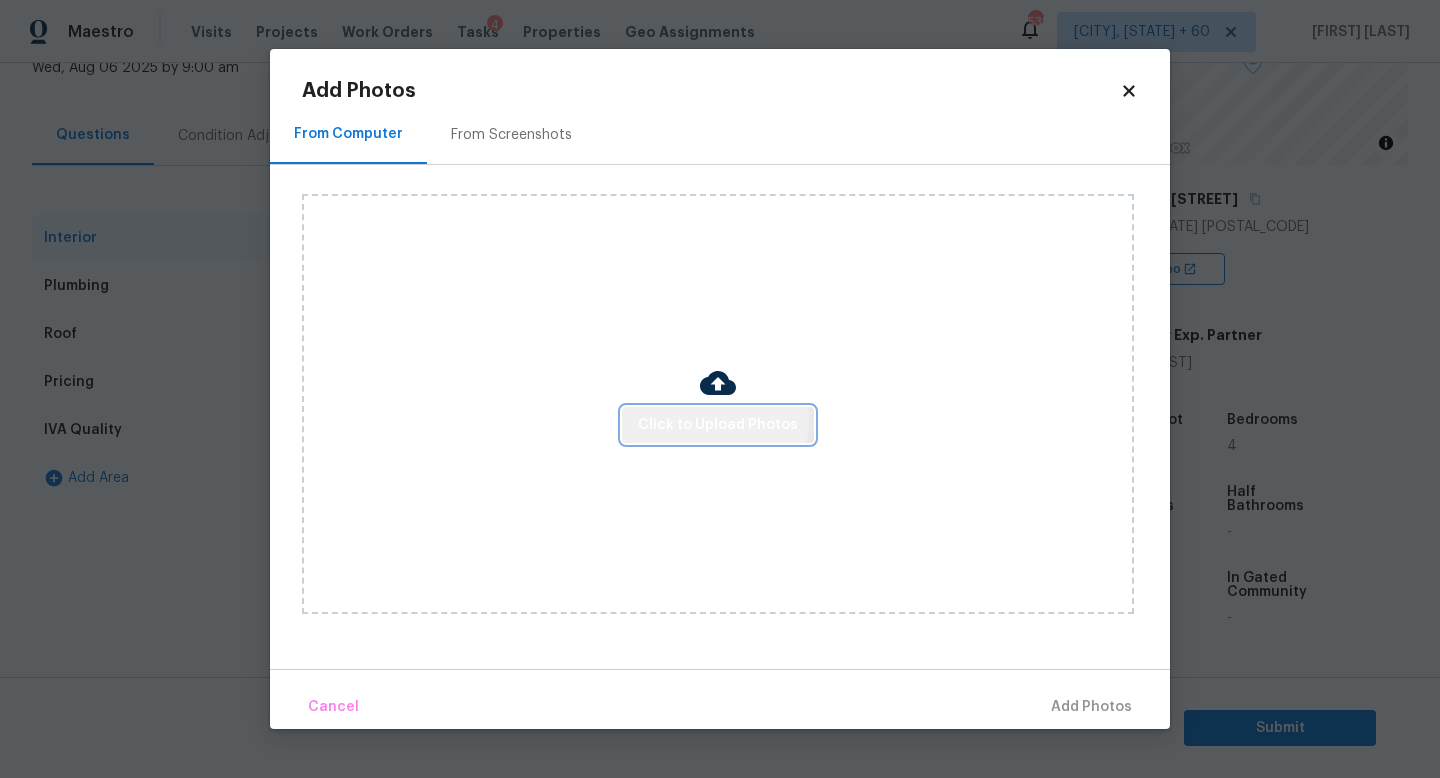 click on "Click to Upload Photos" at bounding box center [718, 425] 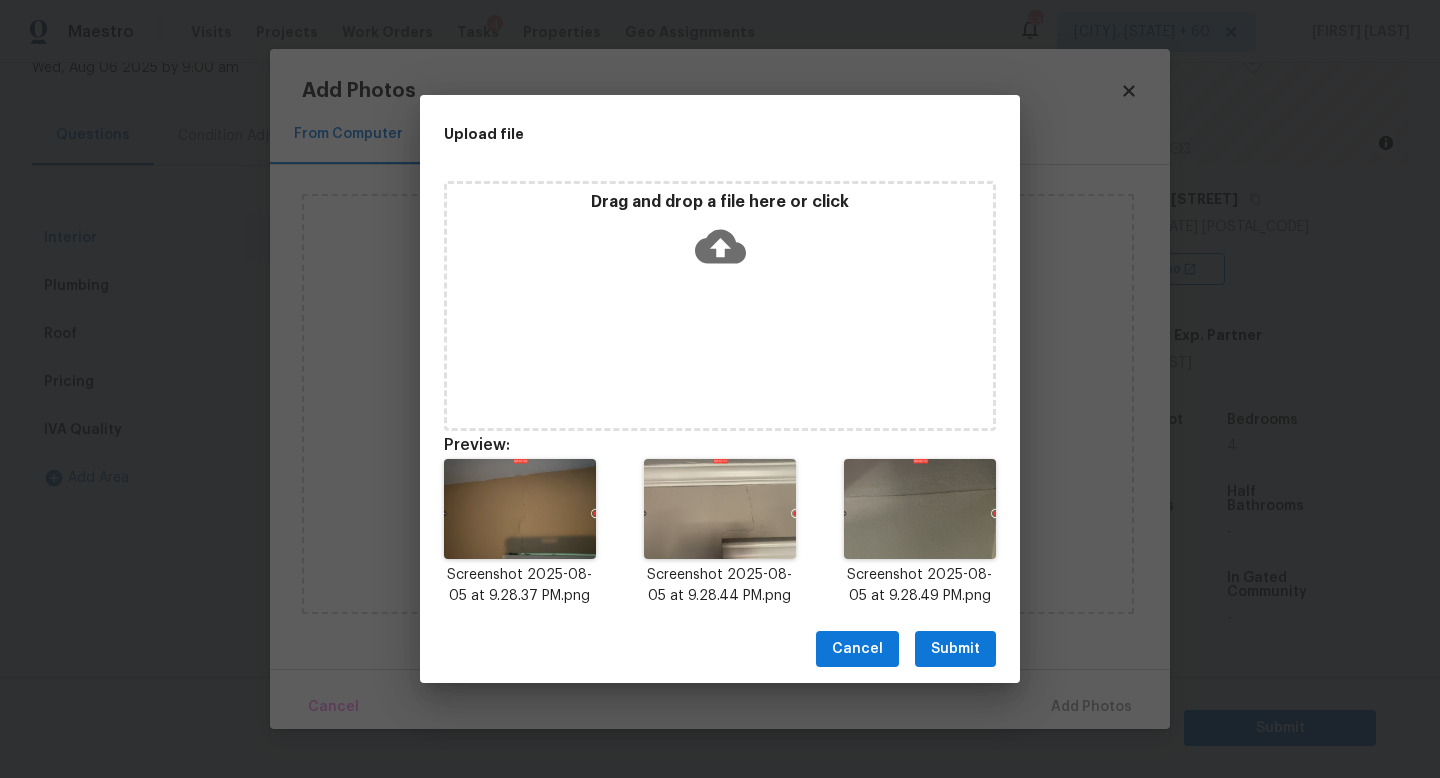 click on "Upload file Drag and drop a file here or click Preview: Screenshot 2025-08-05 at 9.28.37 PM.png Screenshot 2025-08-05 at 9.28.44 PM.png Screenshot 2025-08-05 at 9.28.49 PM.png Cancel Submit" at bounding box center [720, 389] 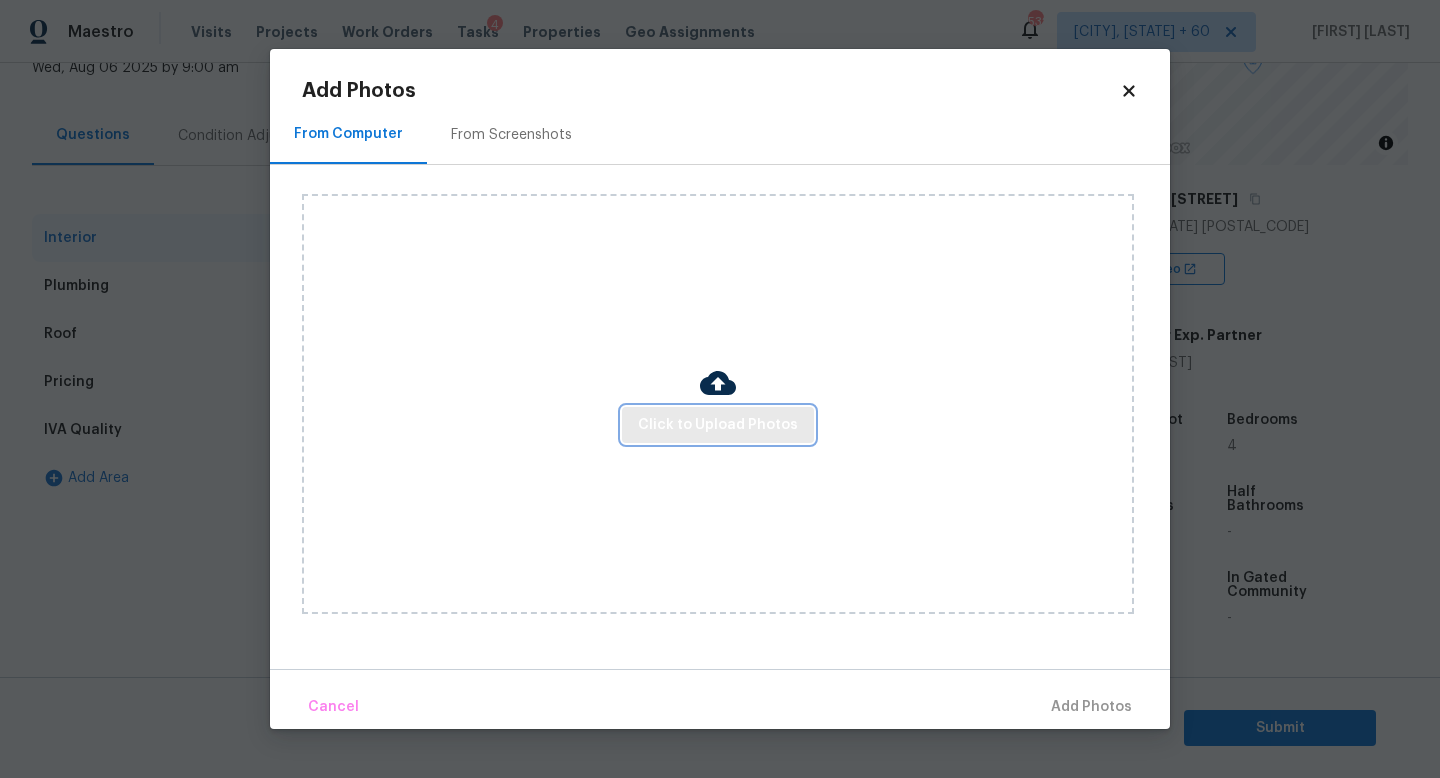 click on "Click to Upload Photos" at bounding box center (718, 425) 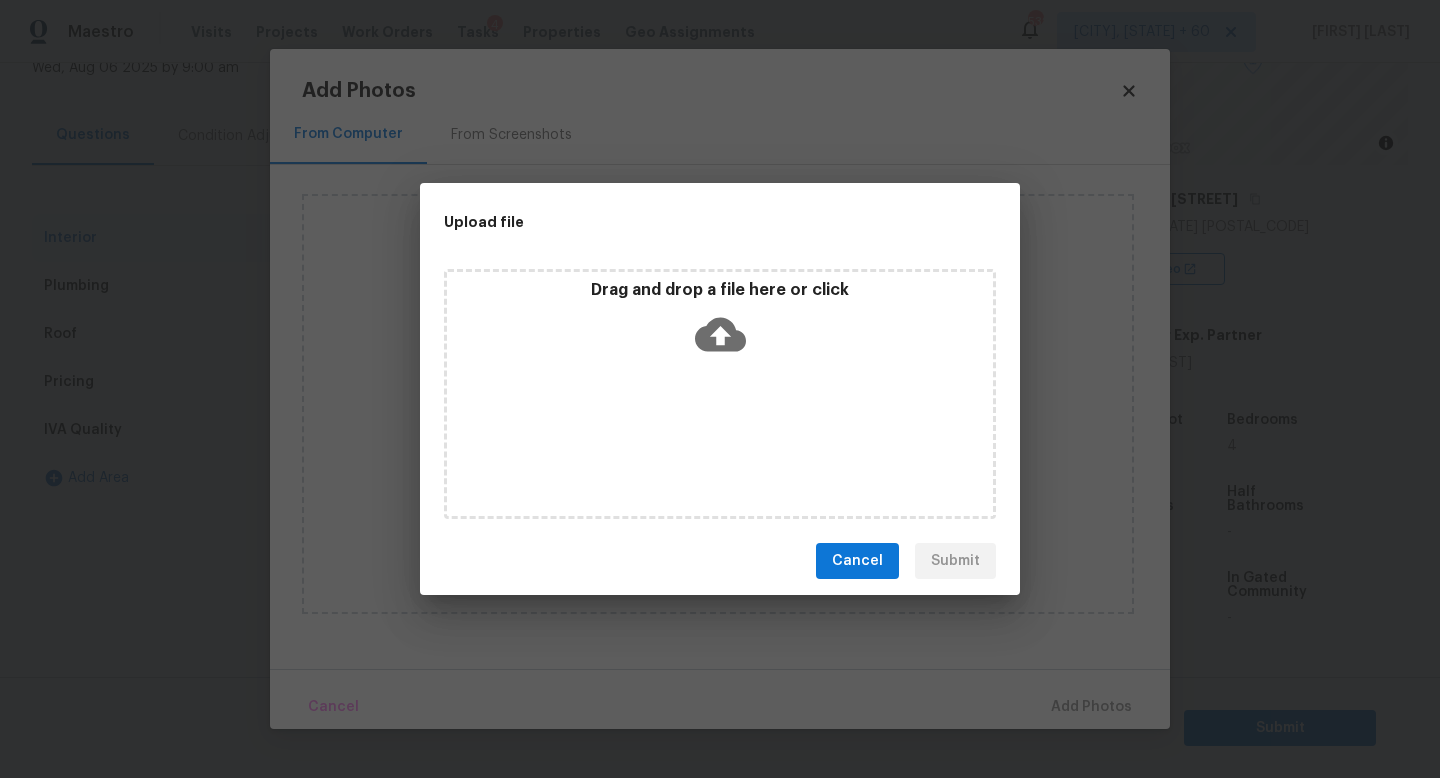 drag, startPoint x: 1431, startPoint y: 732, endPoint x: 1038, endPoint y: 430, distance: 495.63394 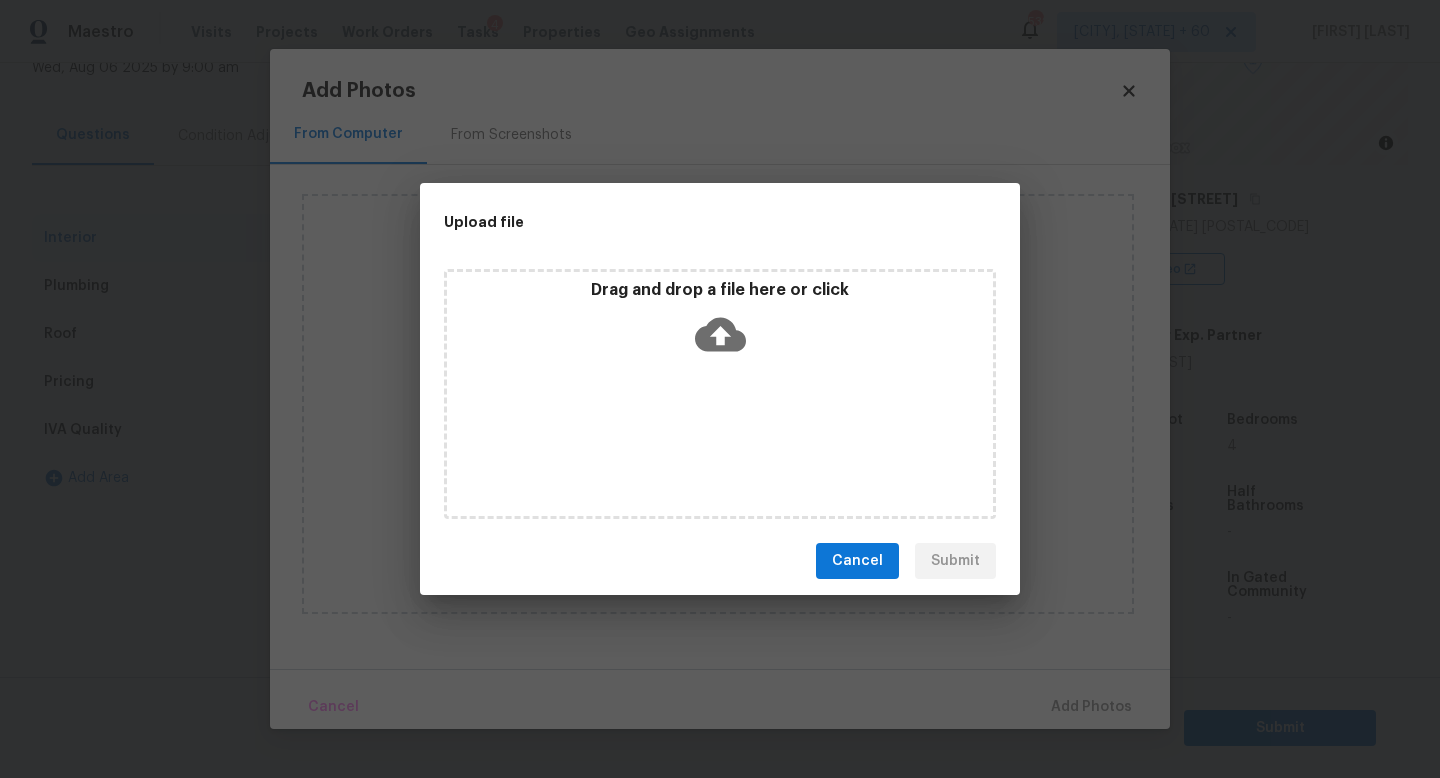 click on "Upload file Drag and drop a file here or click Cancel Submit" at bounding box center [720, 389] 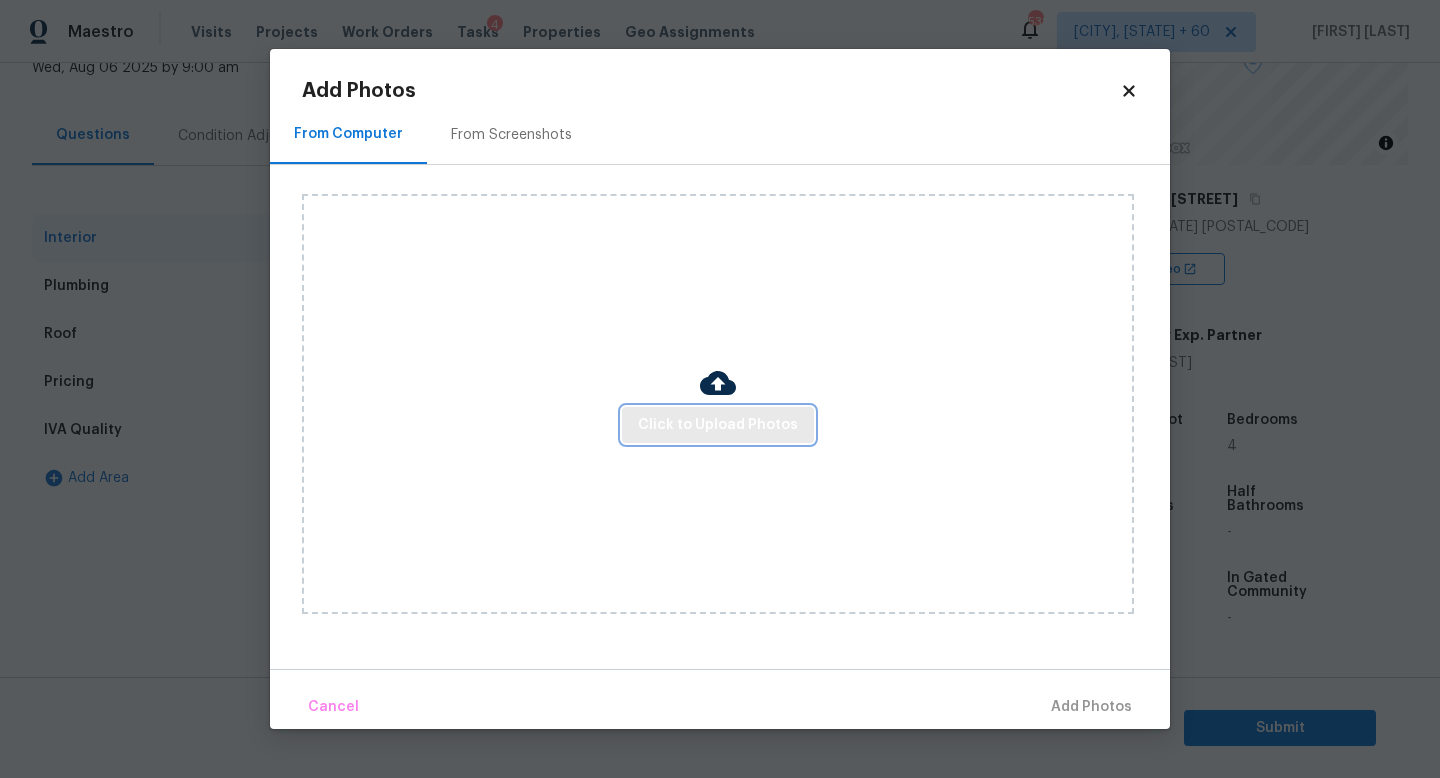 click on "Click to Upload Photos" at bounding box center (718, 425) 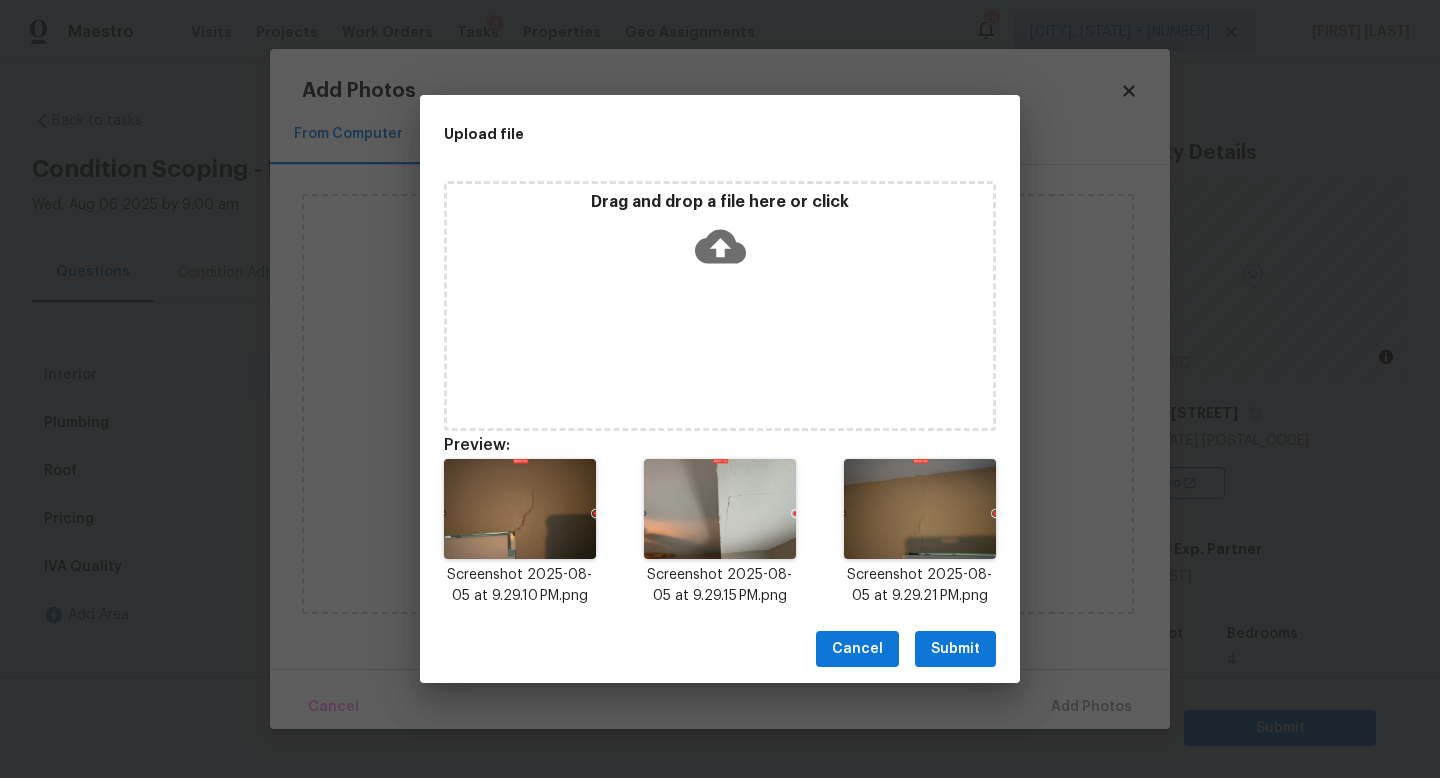 scroll, scrollTop: 0, scrollLeft: 0, axis: both 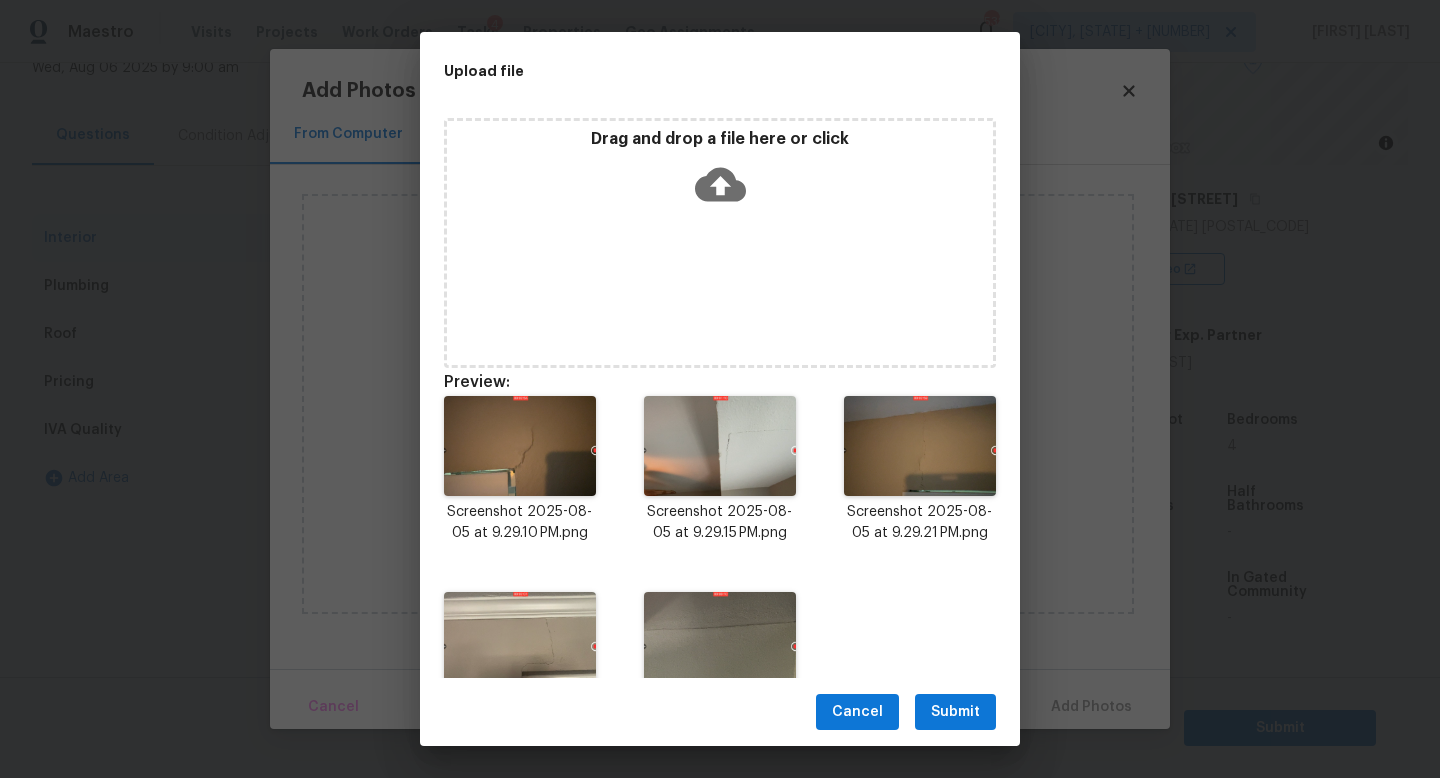 click on "Submit" at bounding box center [955, 712] 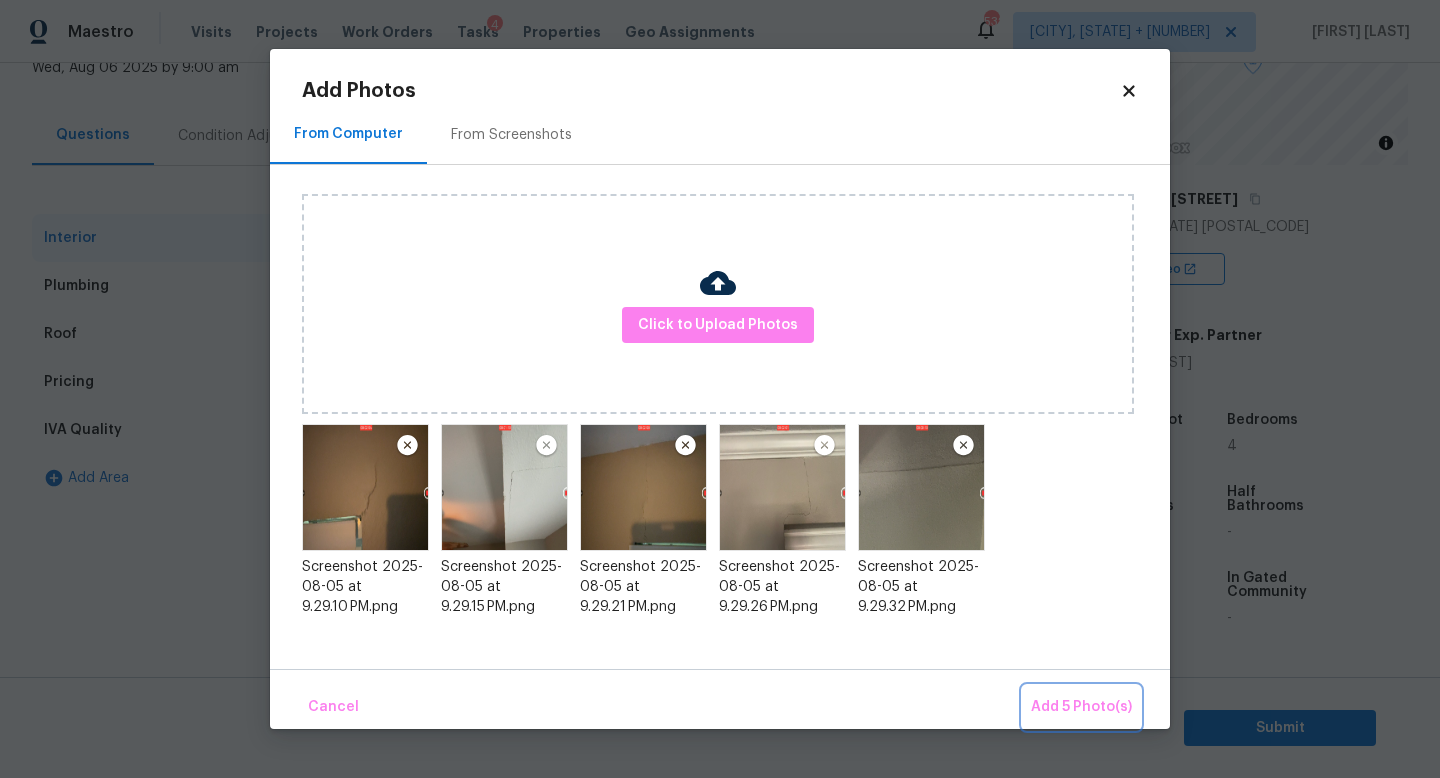click on "Add 5 Photo(s)" at bounding box center [1081, 707] 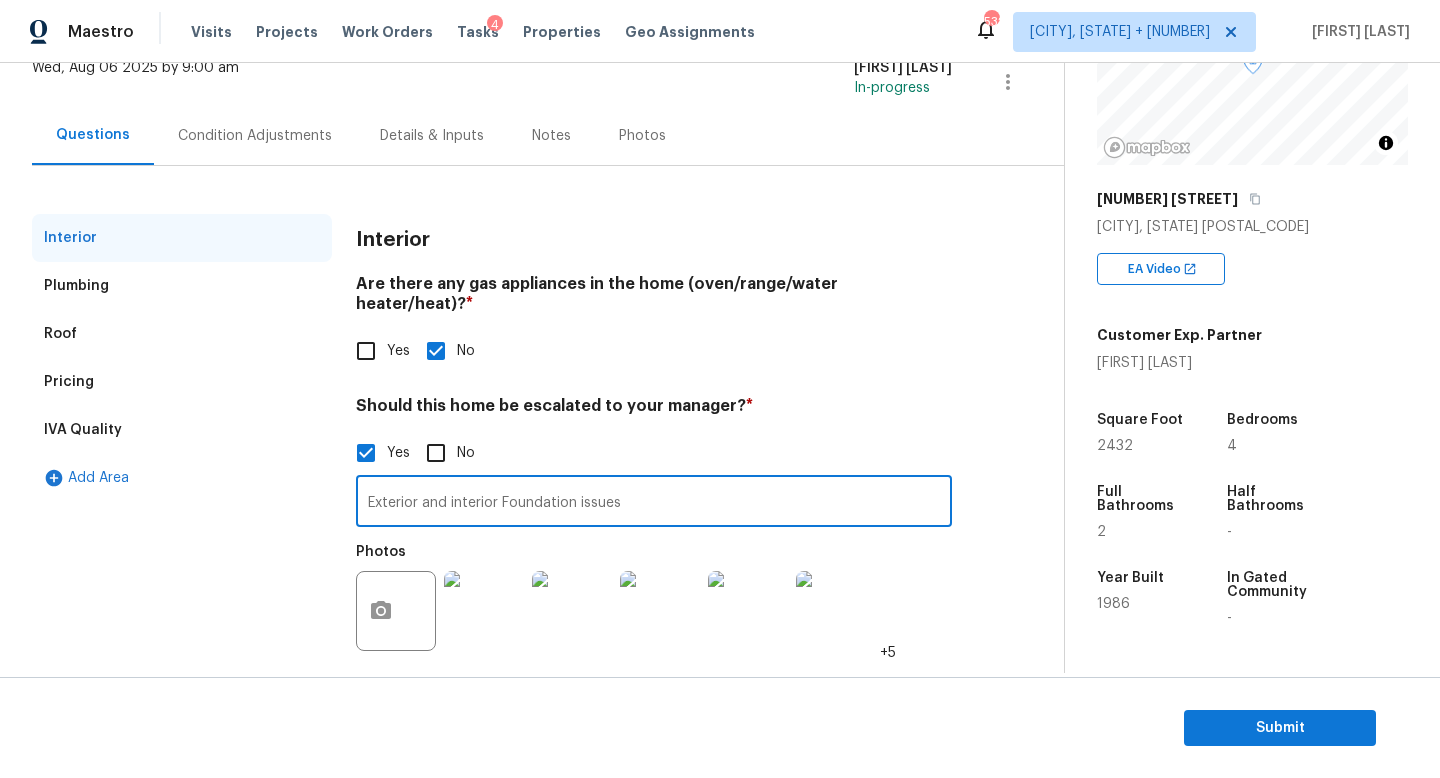 click on "Exterior and interior Foundation issues" at bounding box center [654, 503] 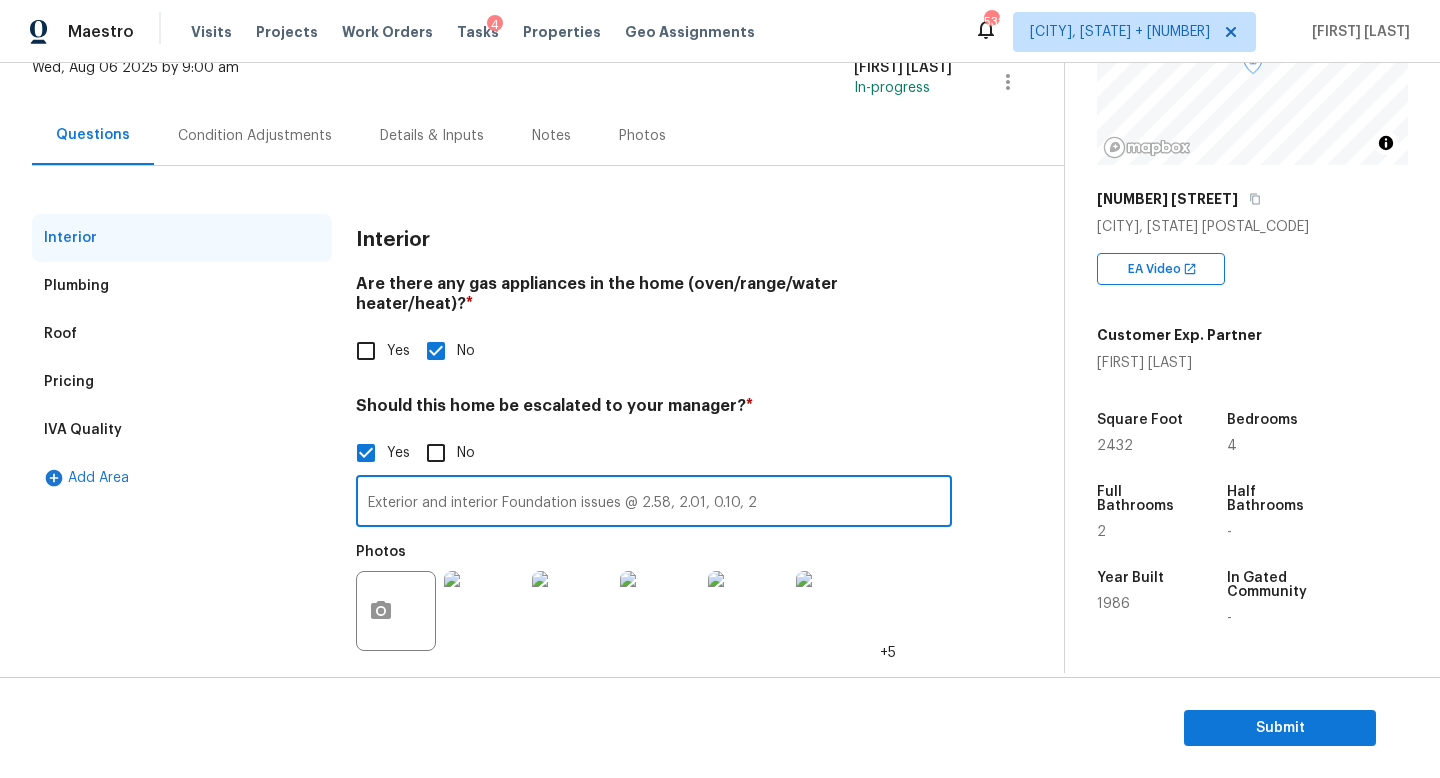 type on "Exterior and interior Foundation issues @ 2.58, 2.01, 0.10, 2." 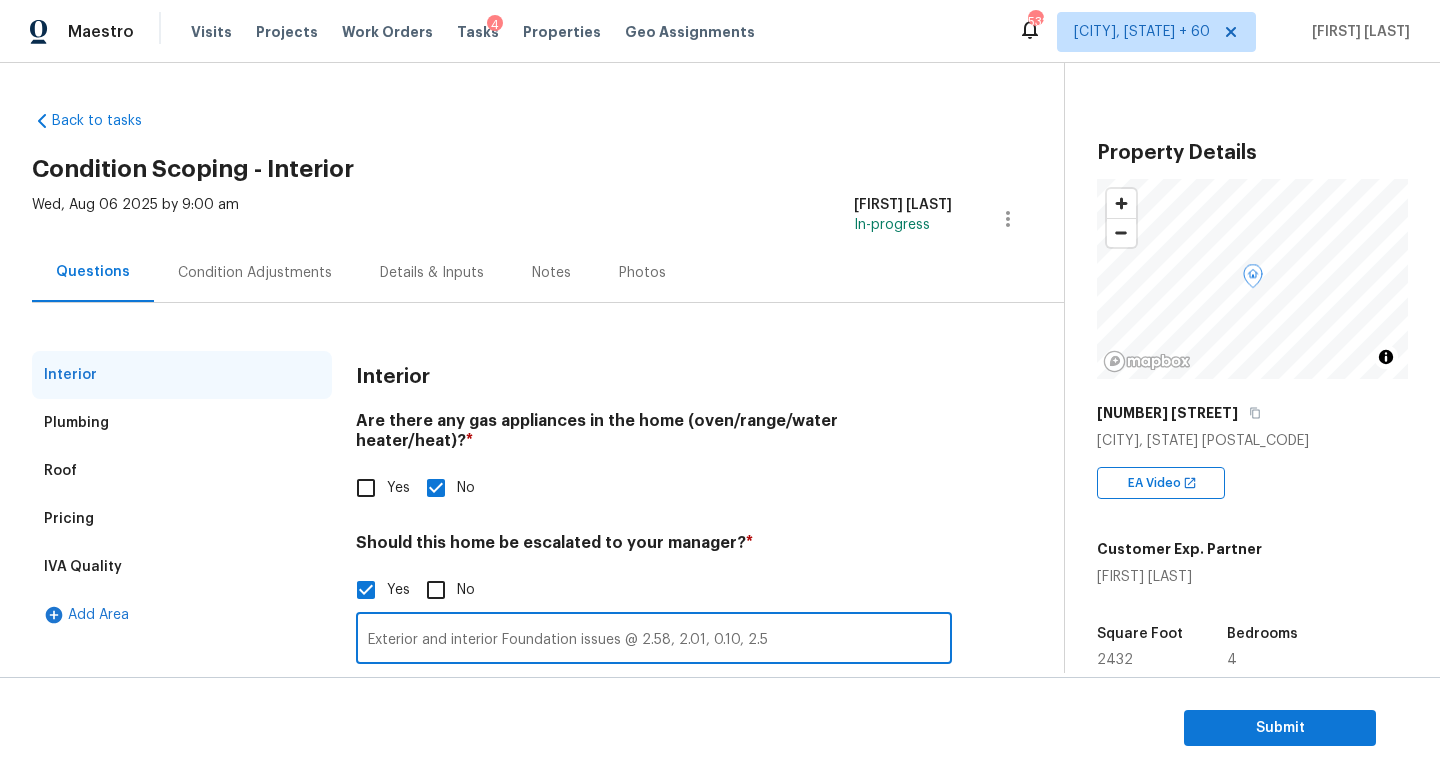 scroll, scrollTop: 0, scrollLeft: 0, axis: both 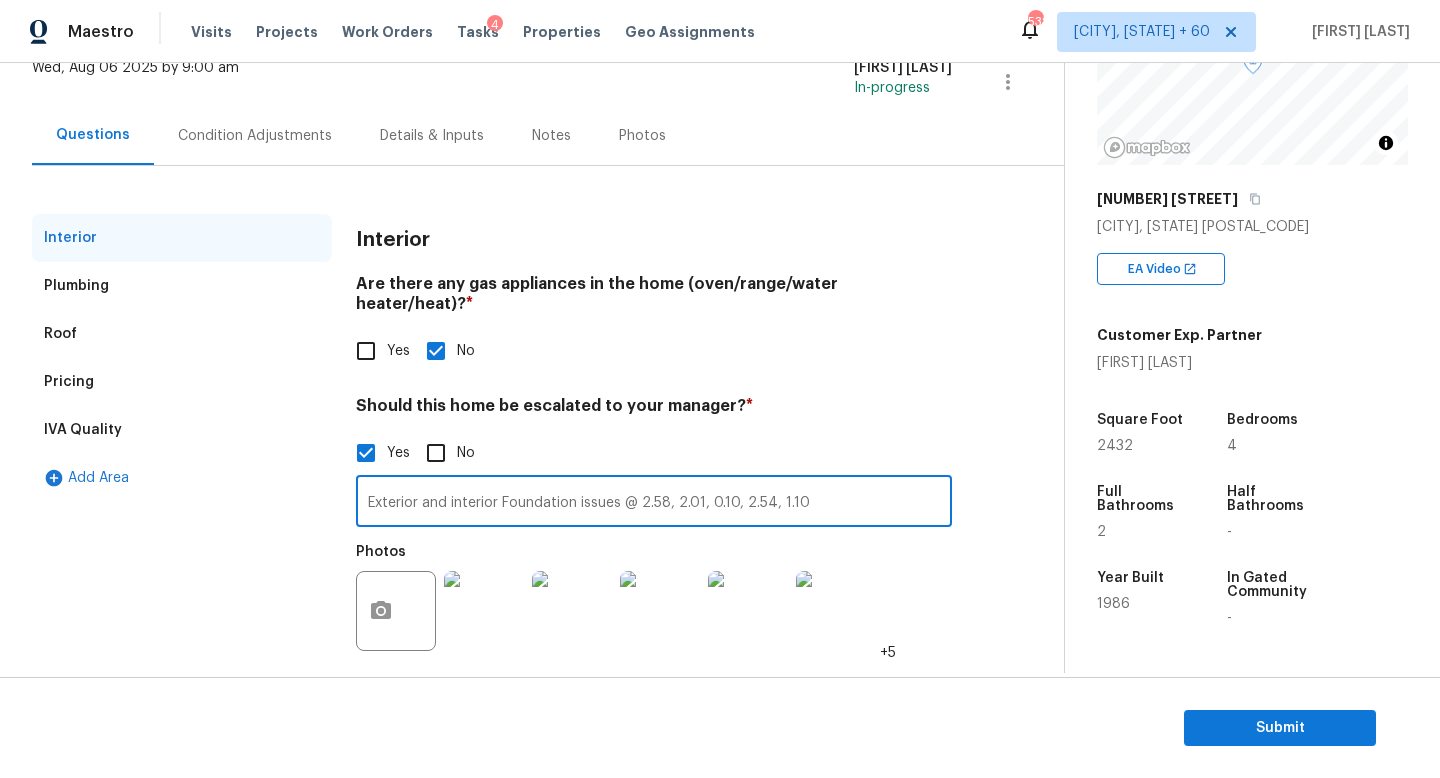 type on "Exterior and interior Foundation issues @ 2.58, 2.01, 0.10, 2.54, 1.10" 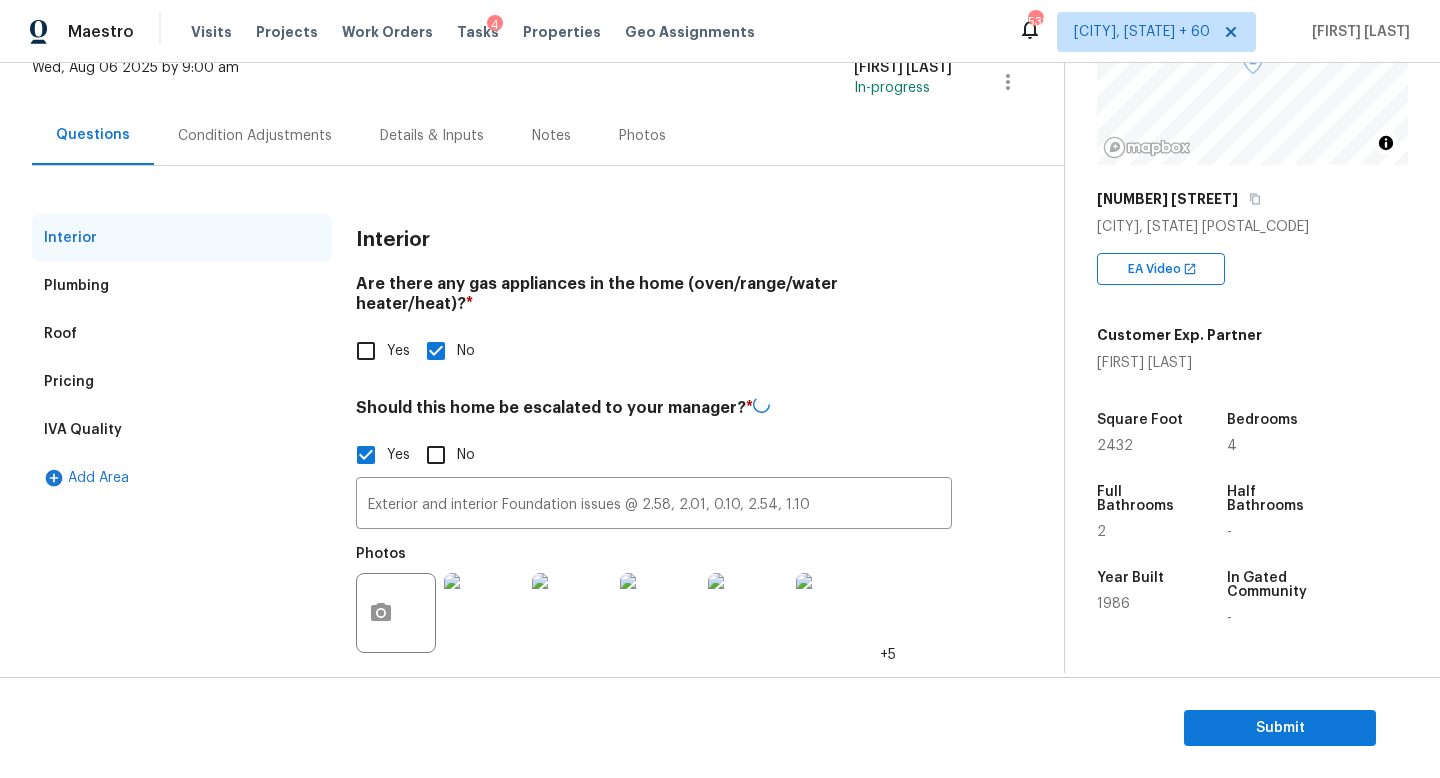 click on "Condition Adjustments" at bounding box center [255, 135] 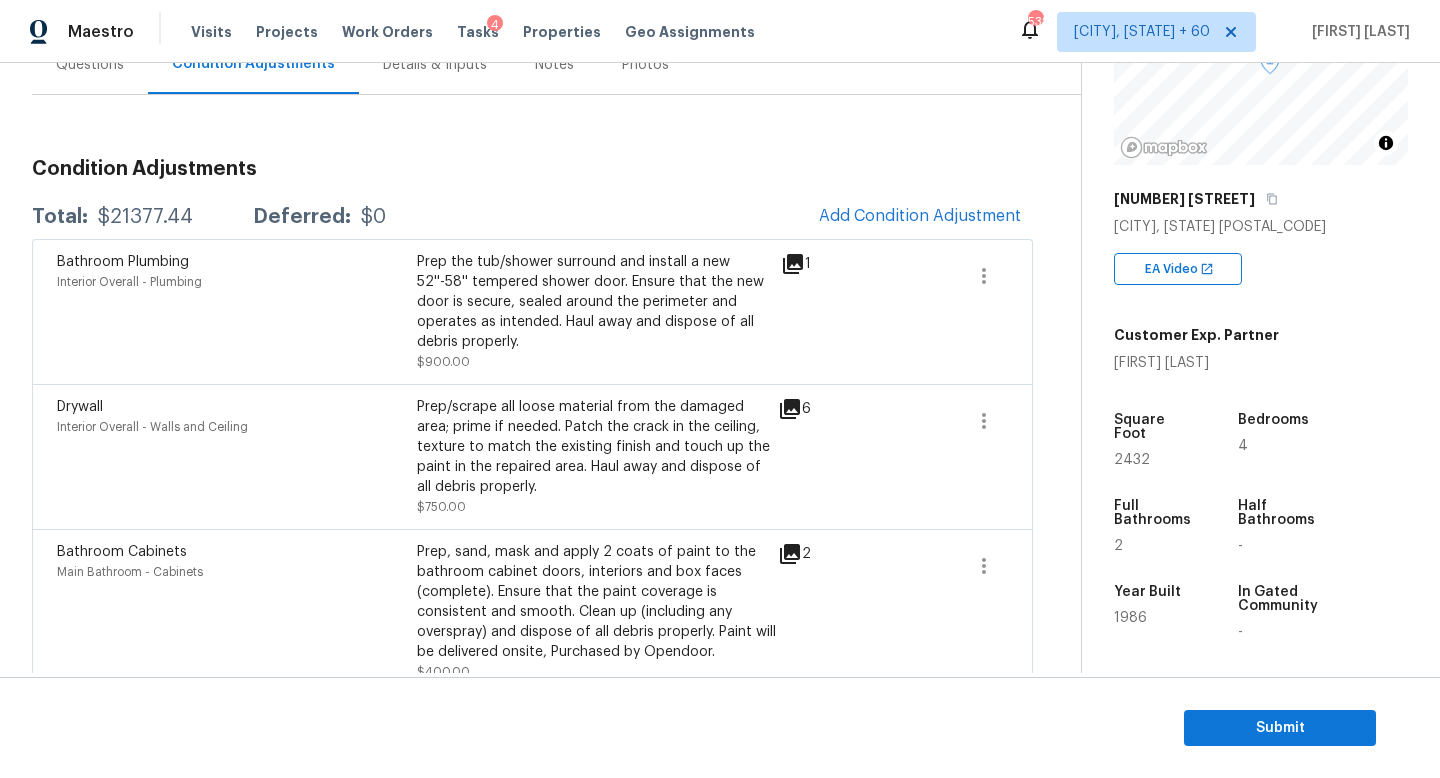 scroll, scrollTop: 216, scrollLeft: 0, axis: vertical 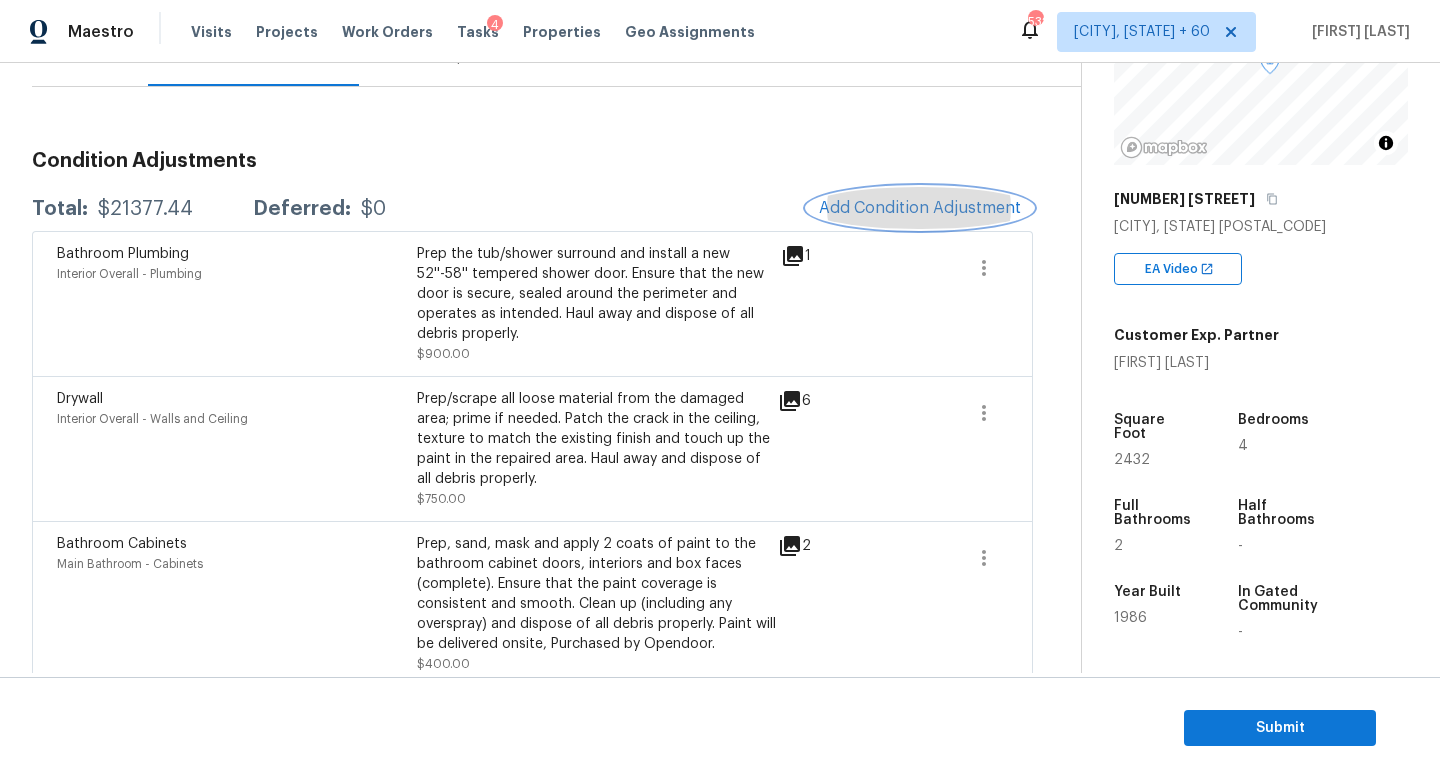 click on "Add Condition Adjustment" at bounding box center [920, 208] 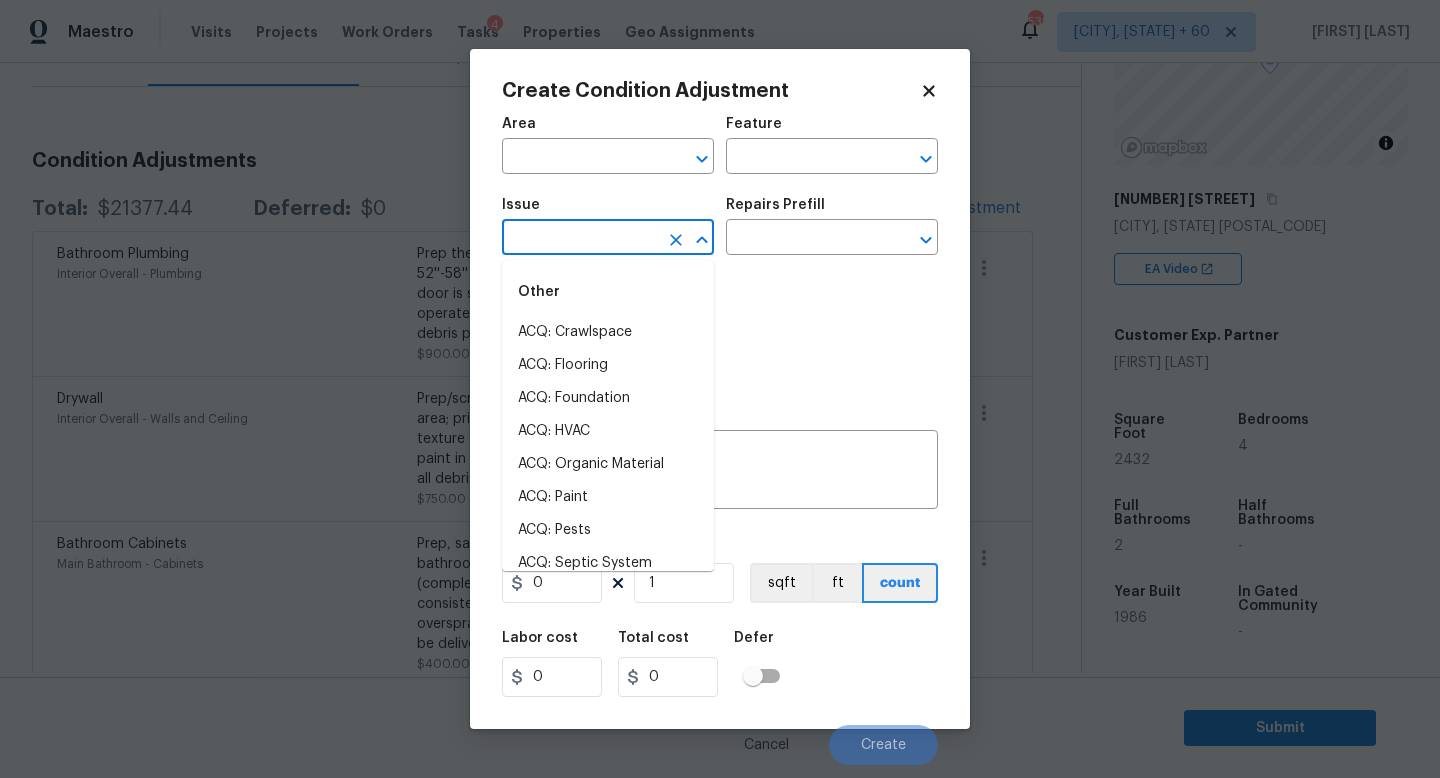 click at bounding box center [580, 239] 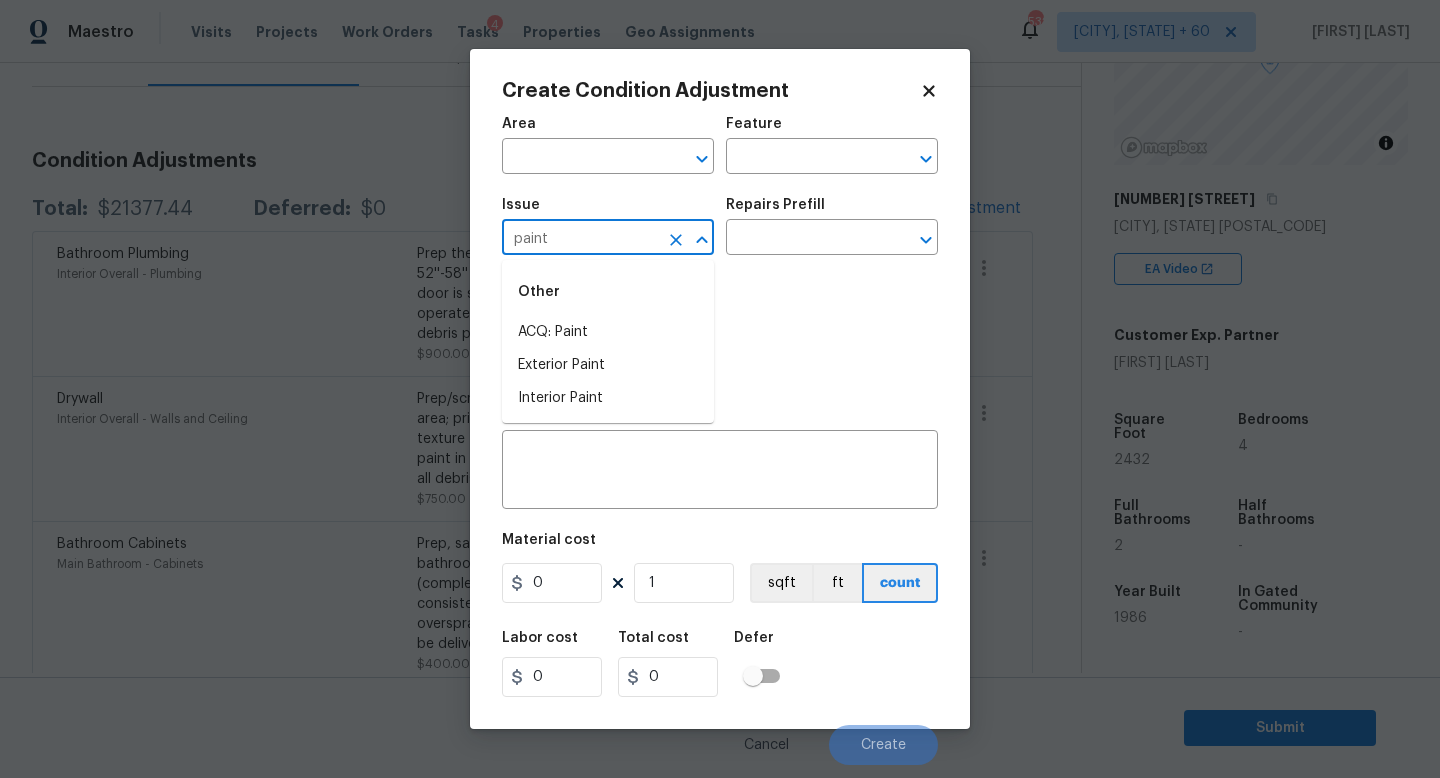 click on "ACQ: Paint" at bounding box center (608, 332) 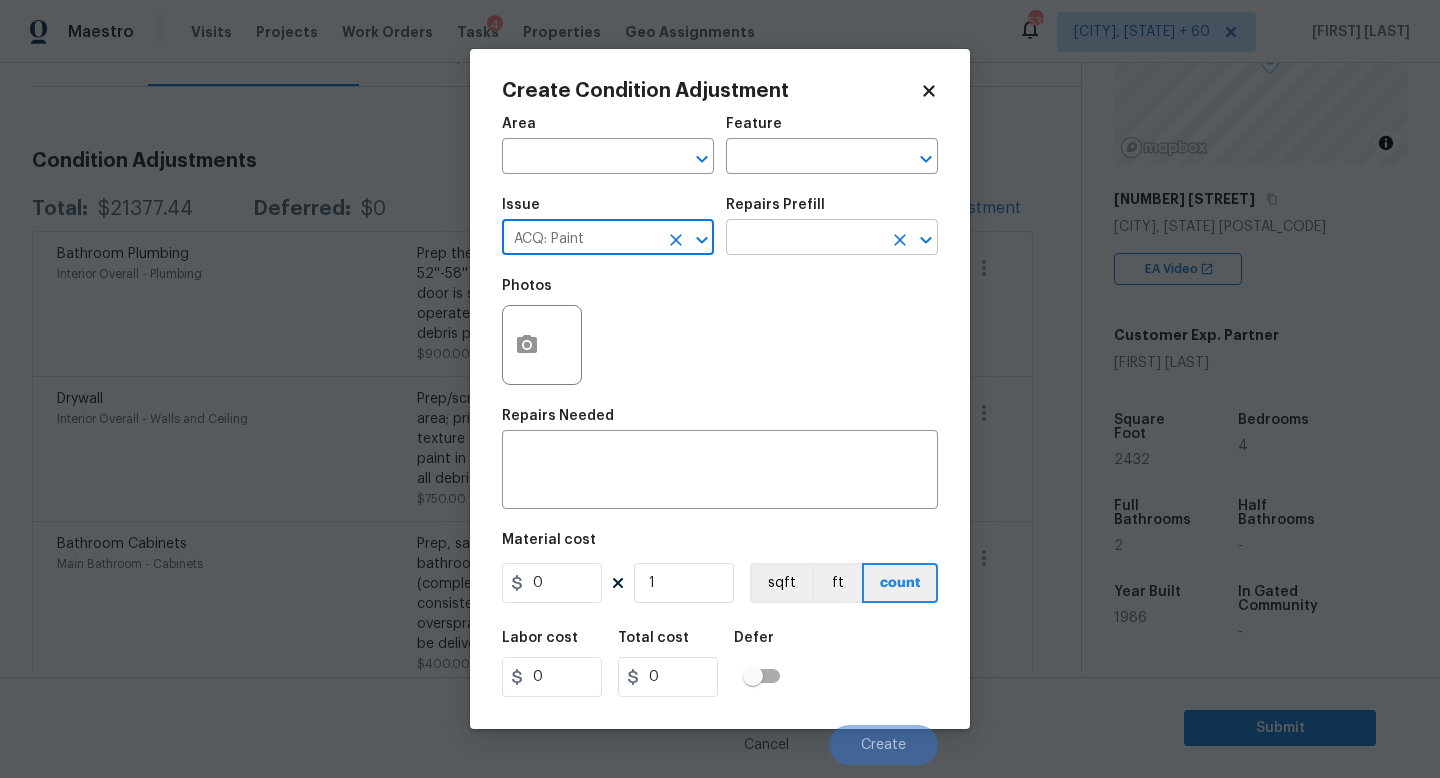 type on "ACQ: Paint" 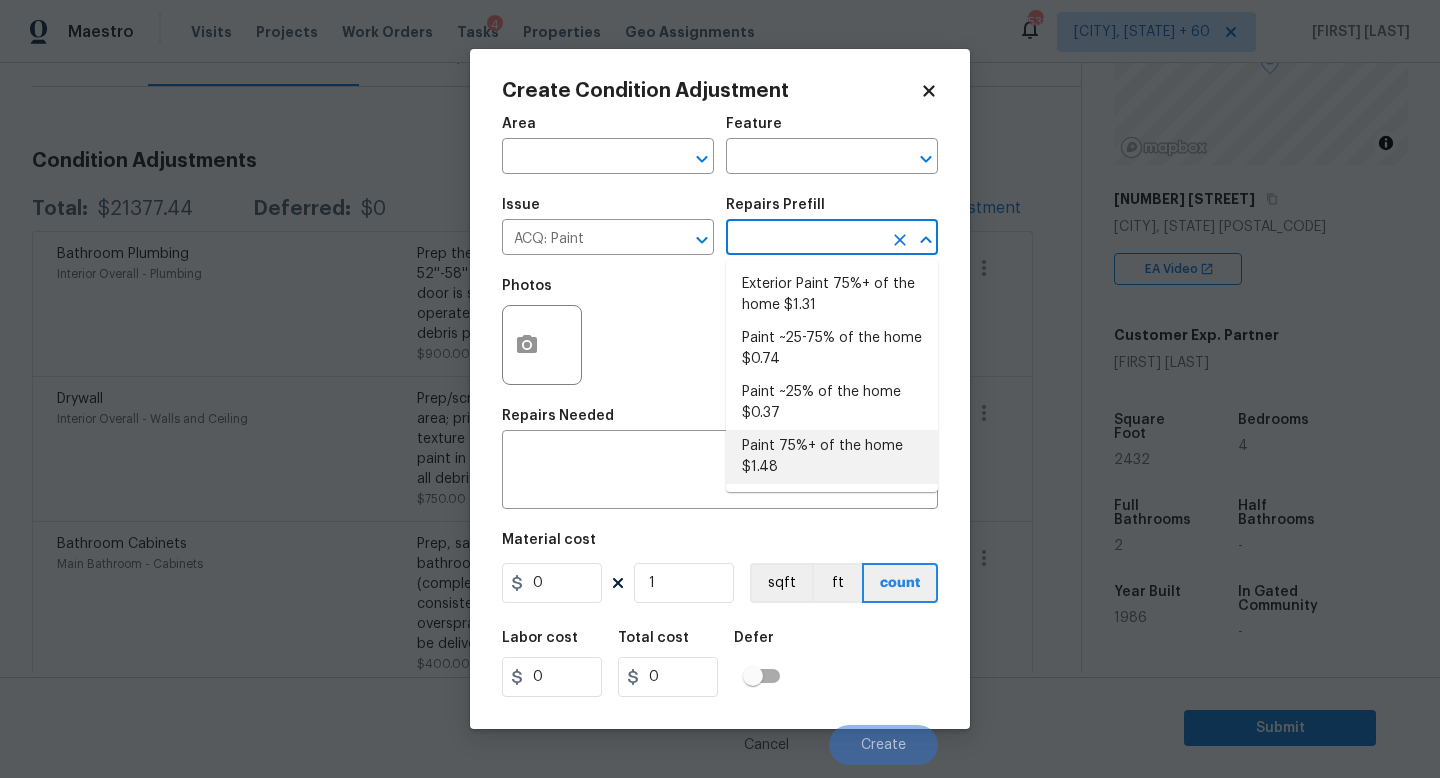 click on "Paint 75%+ of the home $1.48" at bounding box center [832, 457] 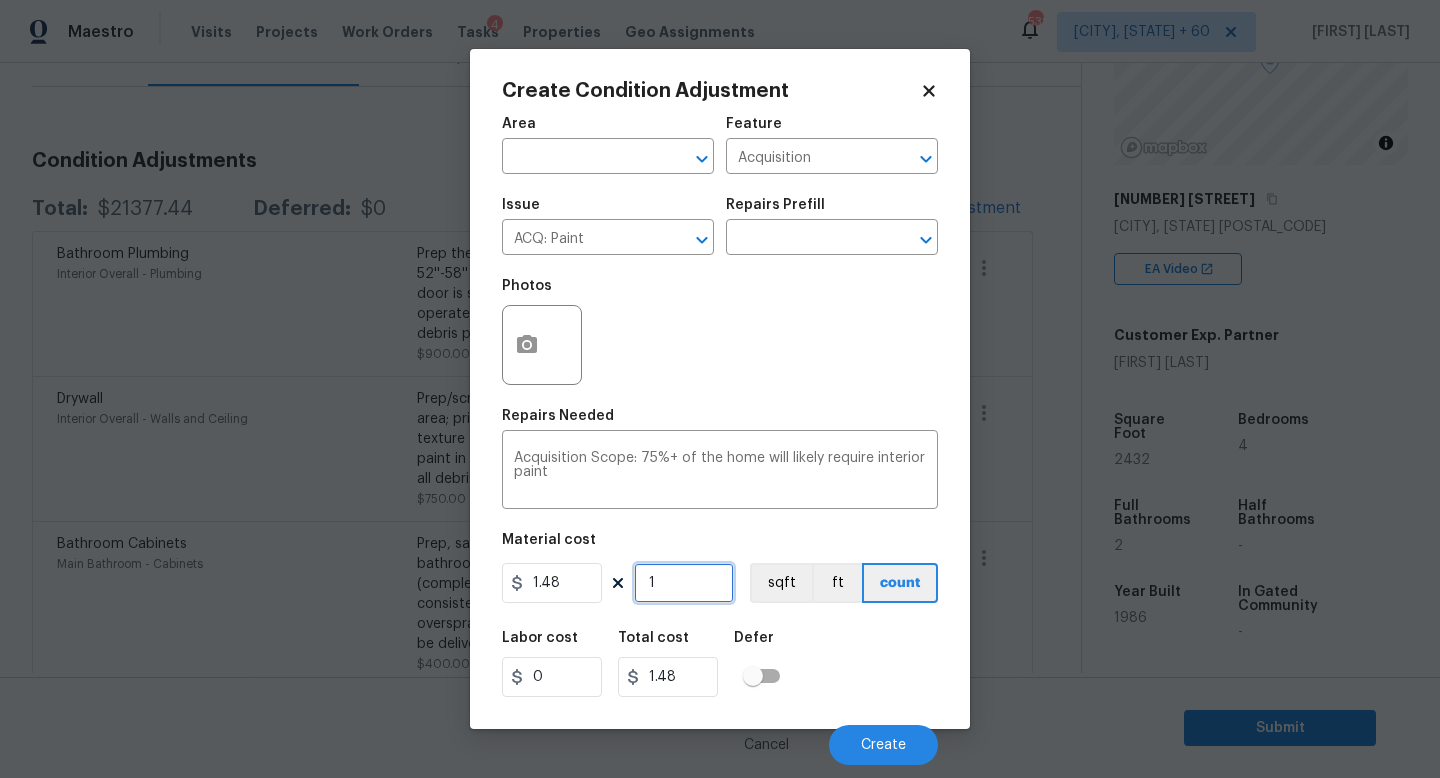 click on "1" at bounding box center [684, 583] 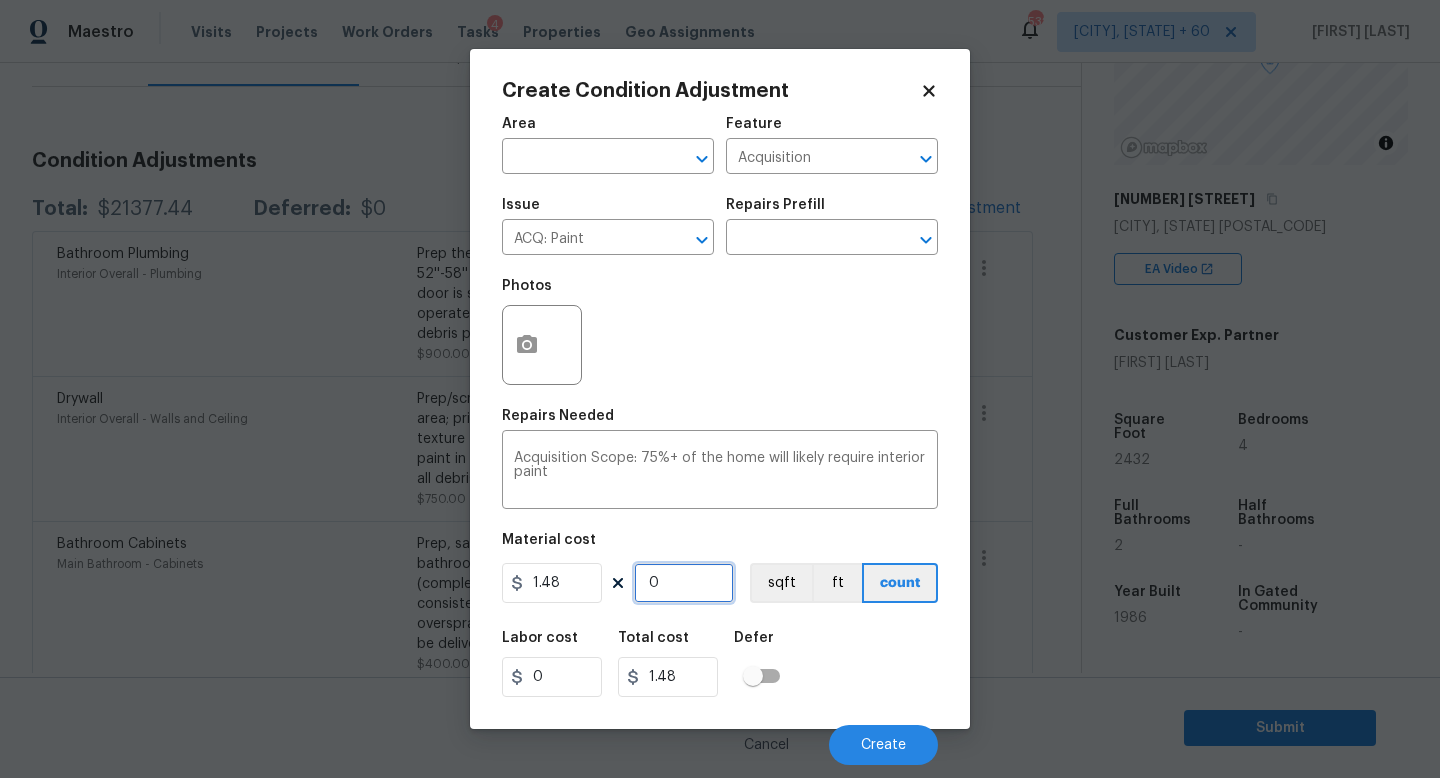 type on "0" 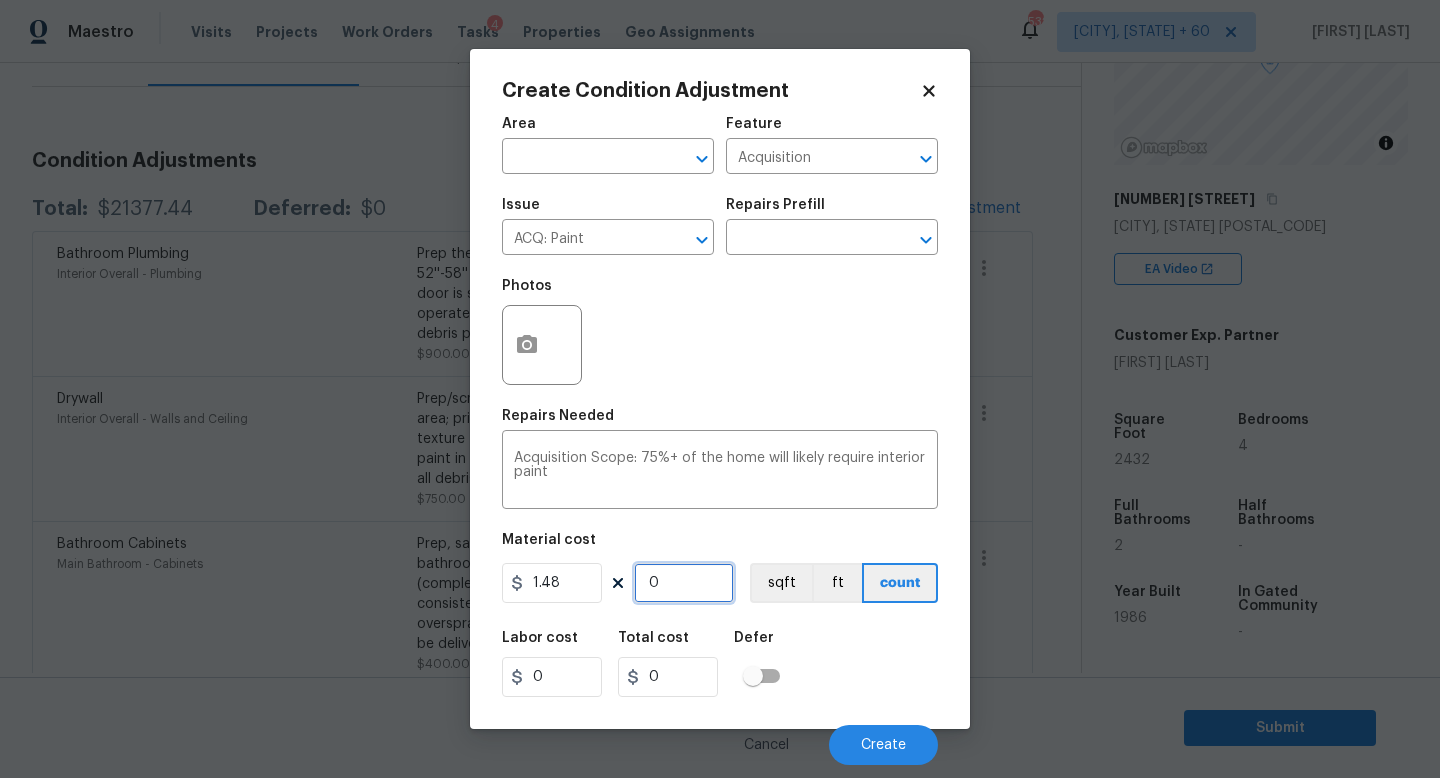 type on "2" 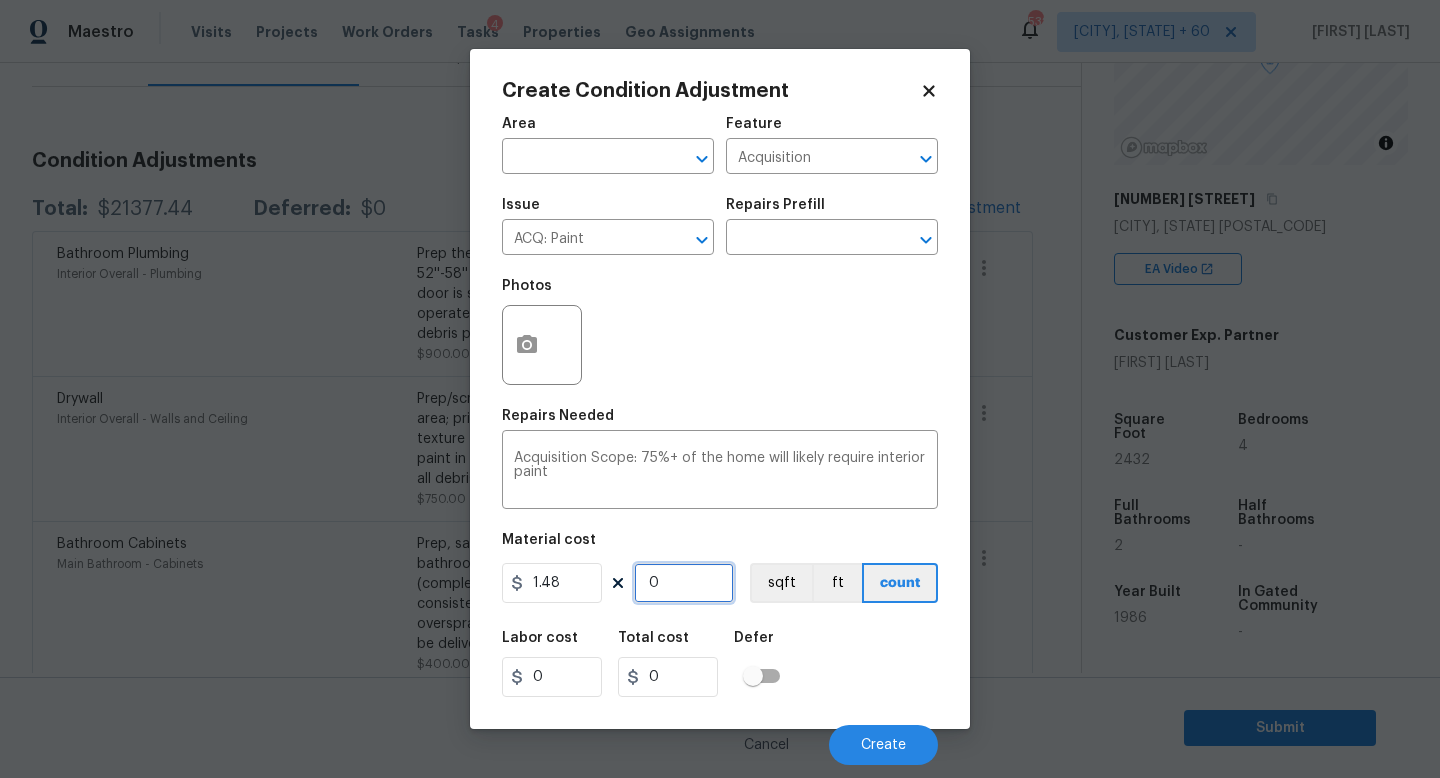 type on "2.96" 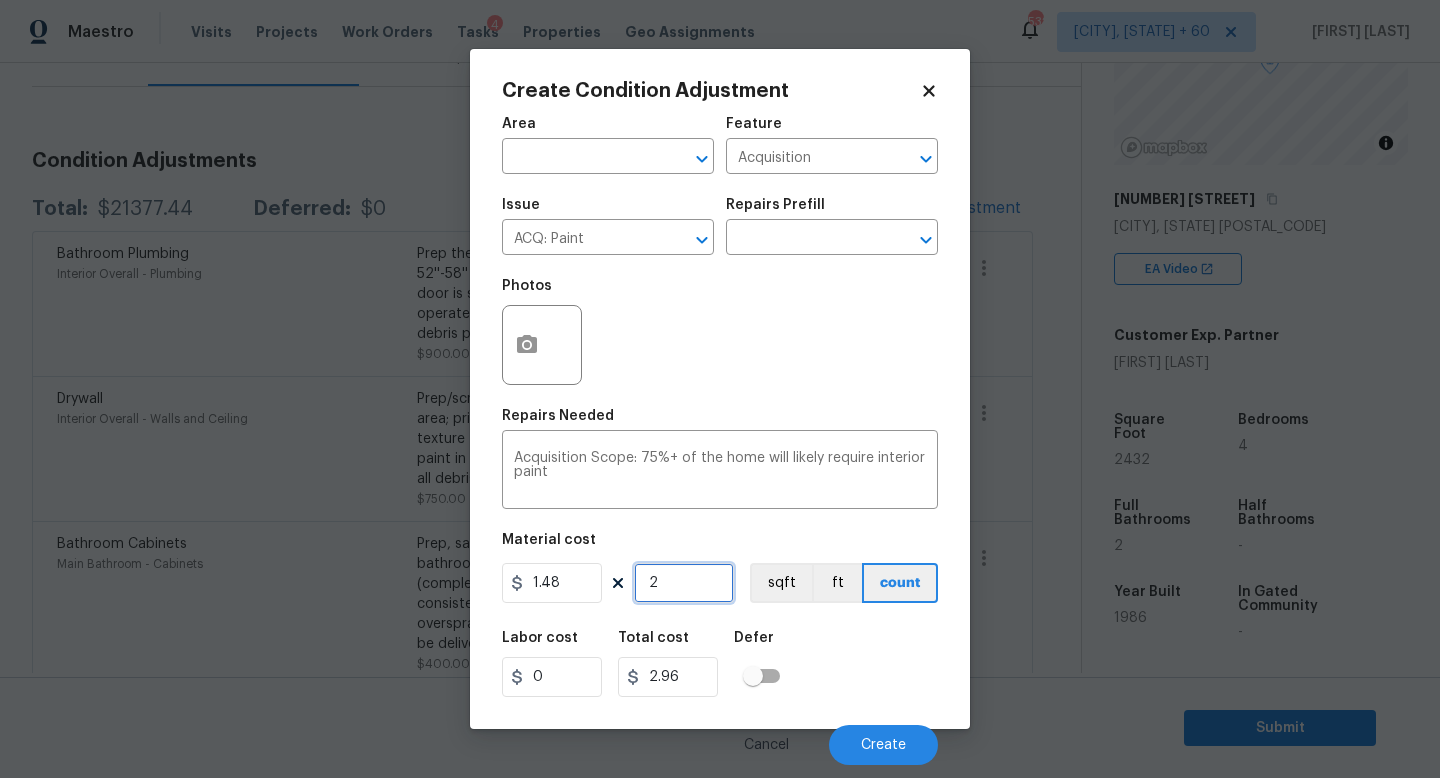 type on "24" 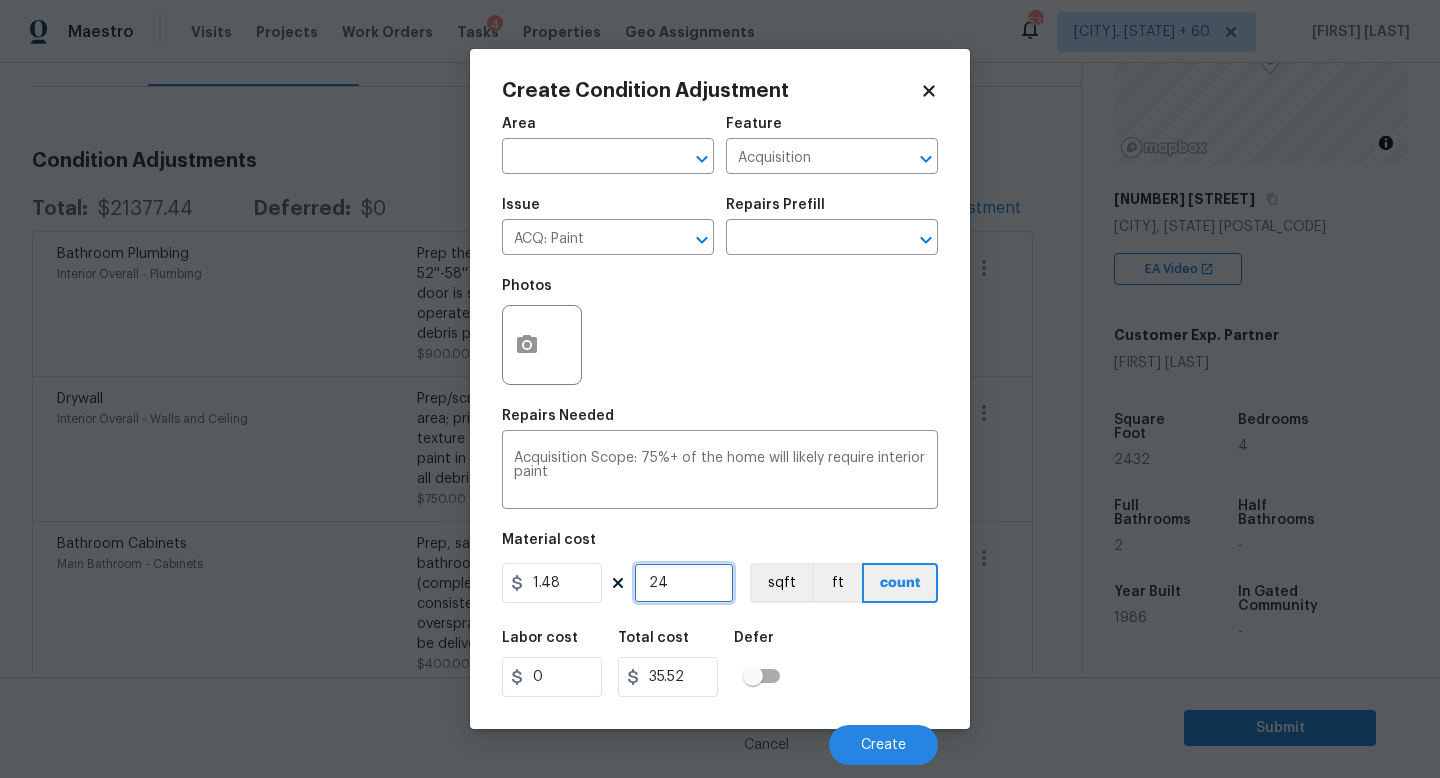 type on "243" 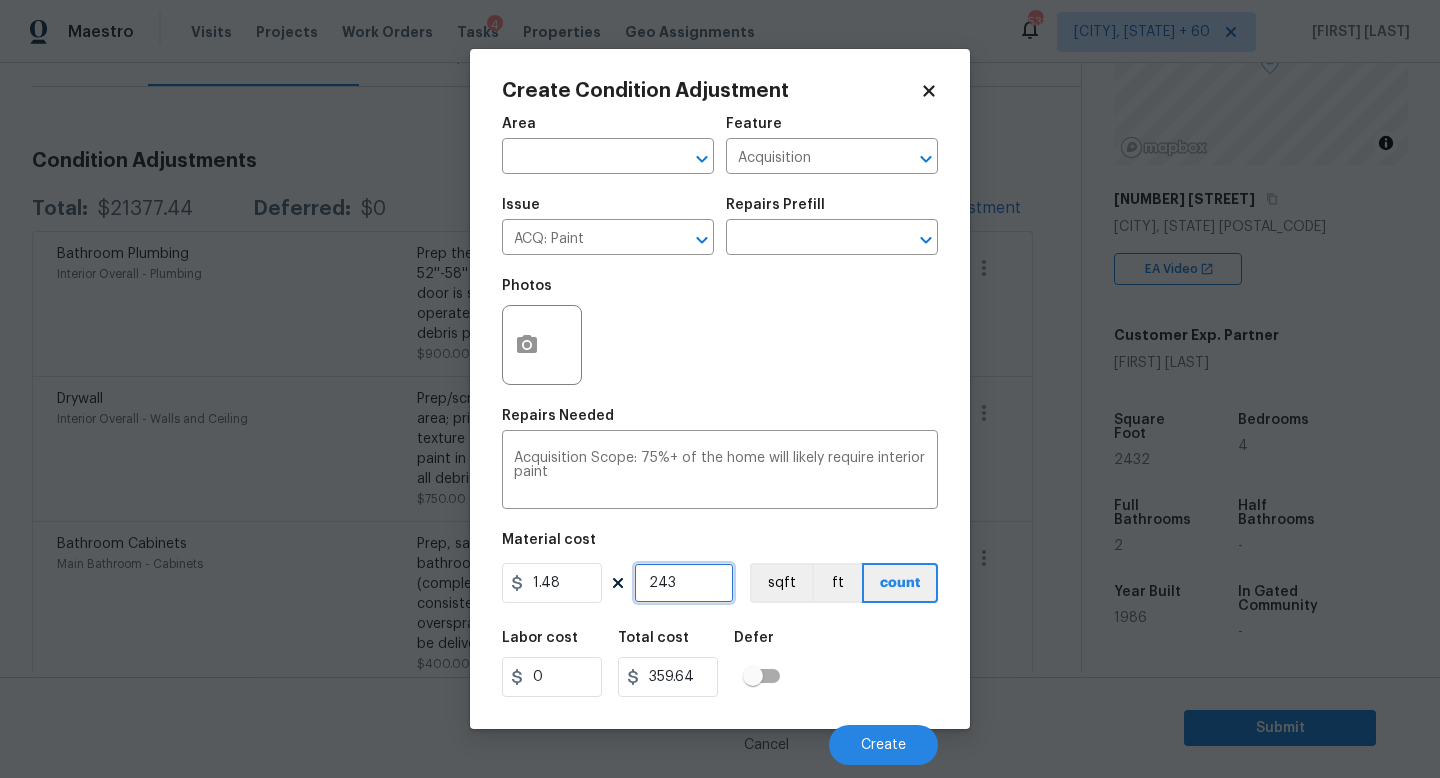 type on "2432" 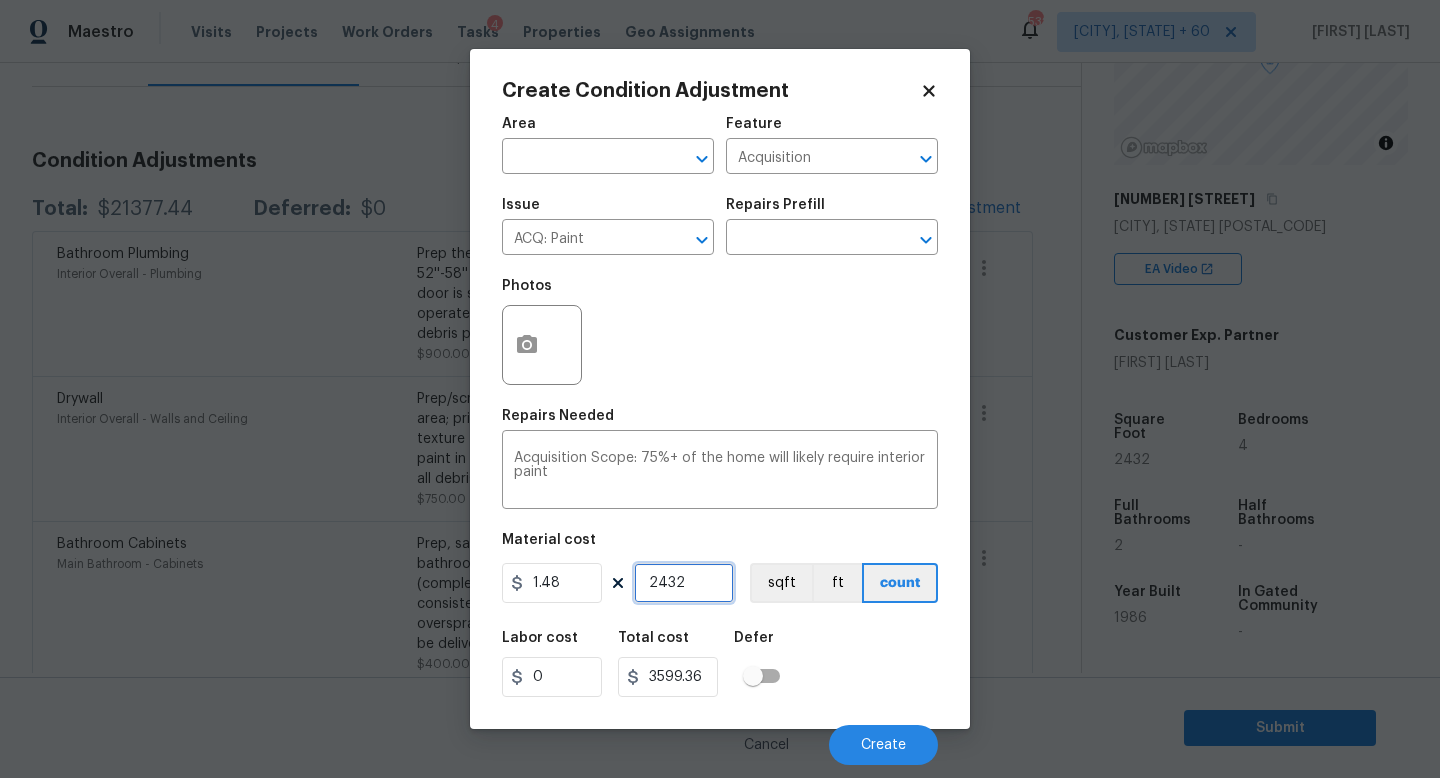 type on "2432" 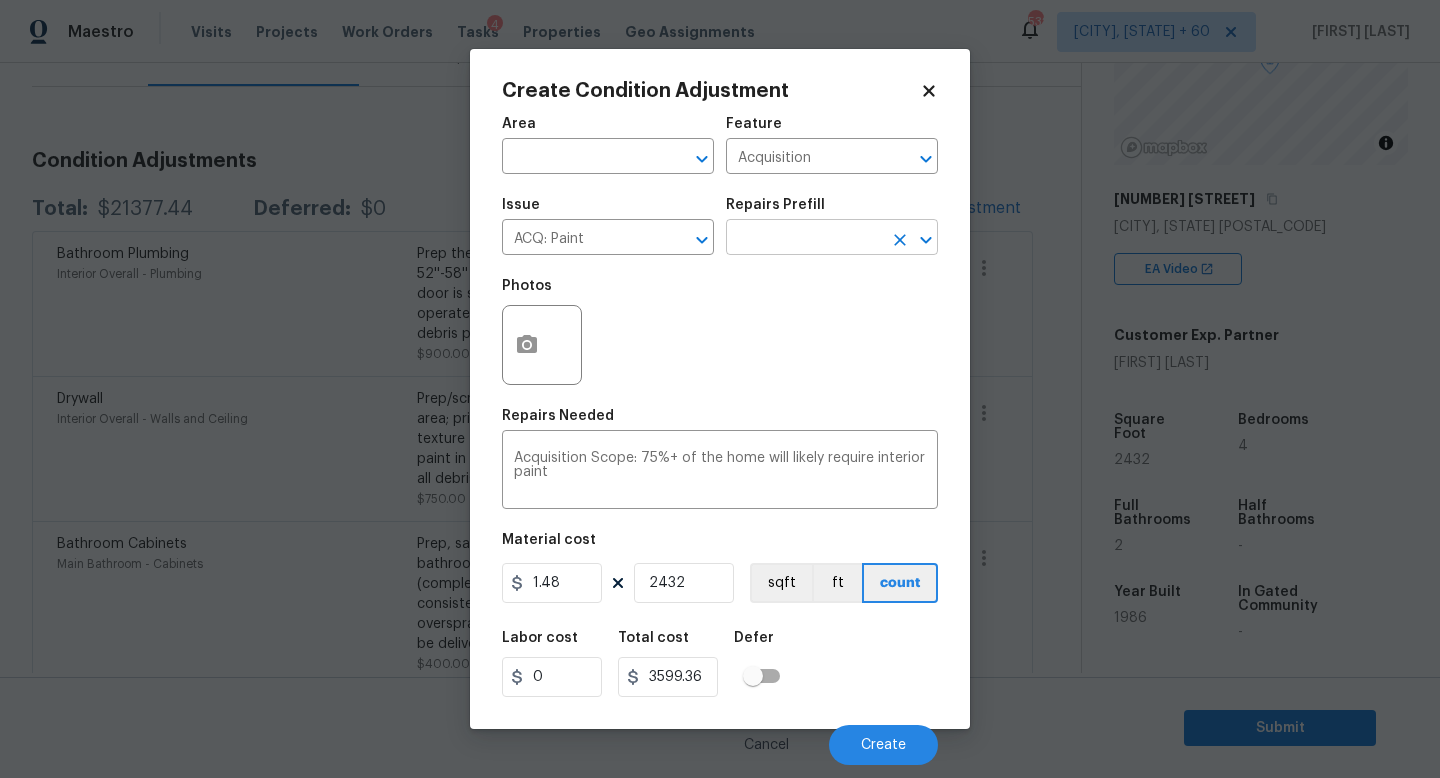 click at bounding box center (804, 239) 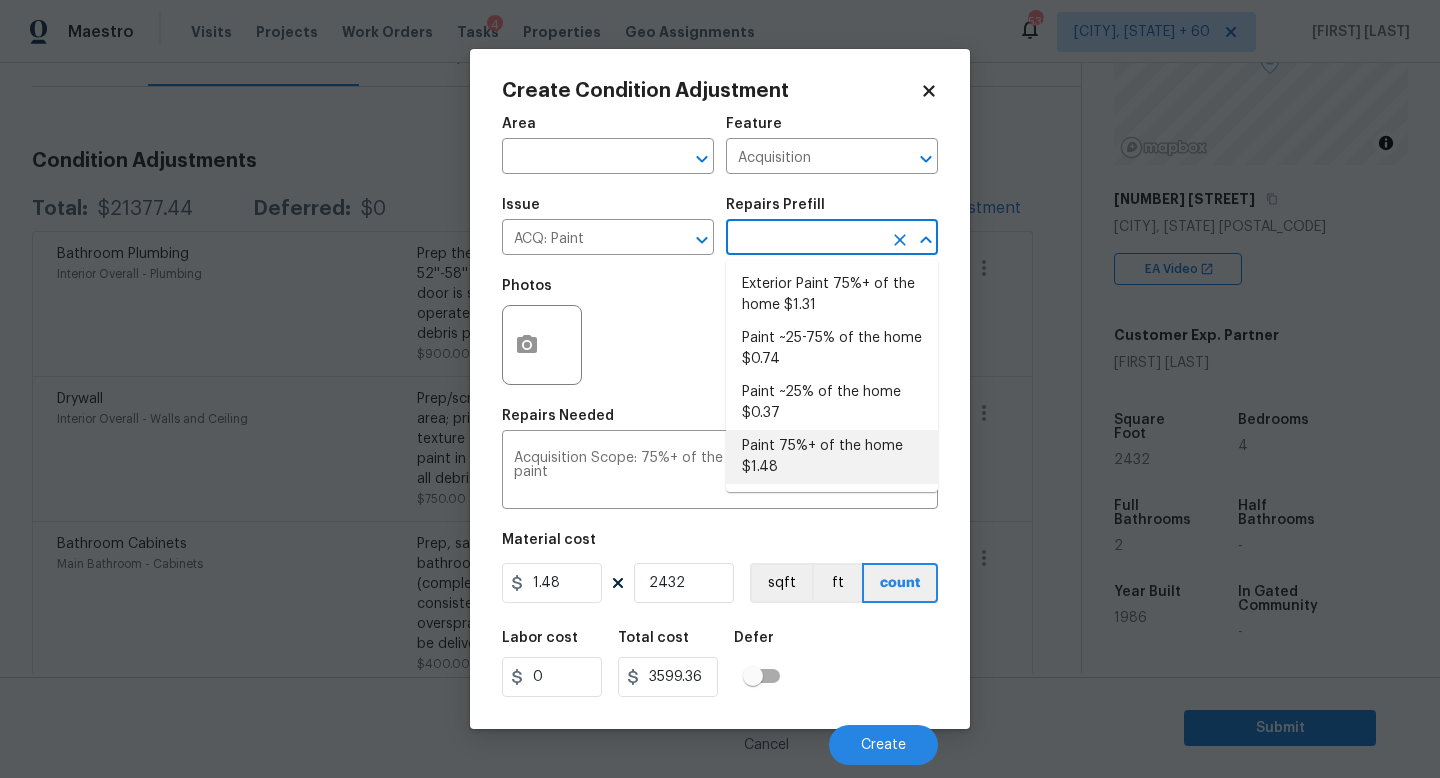 click on "Paint 75%+ of the home $1.48" at bounding box center (832, 457) 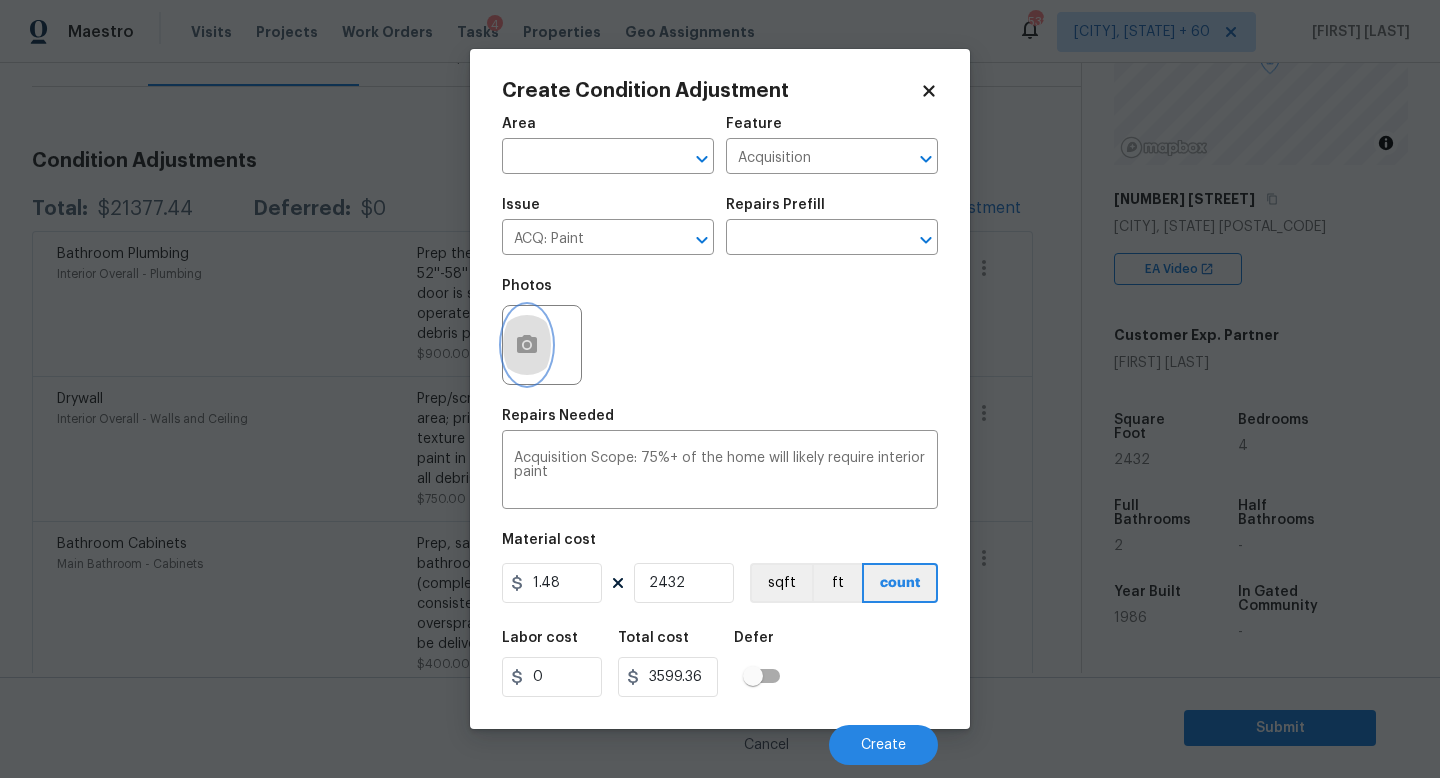 click at bounding box center (527, 345) 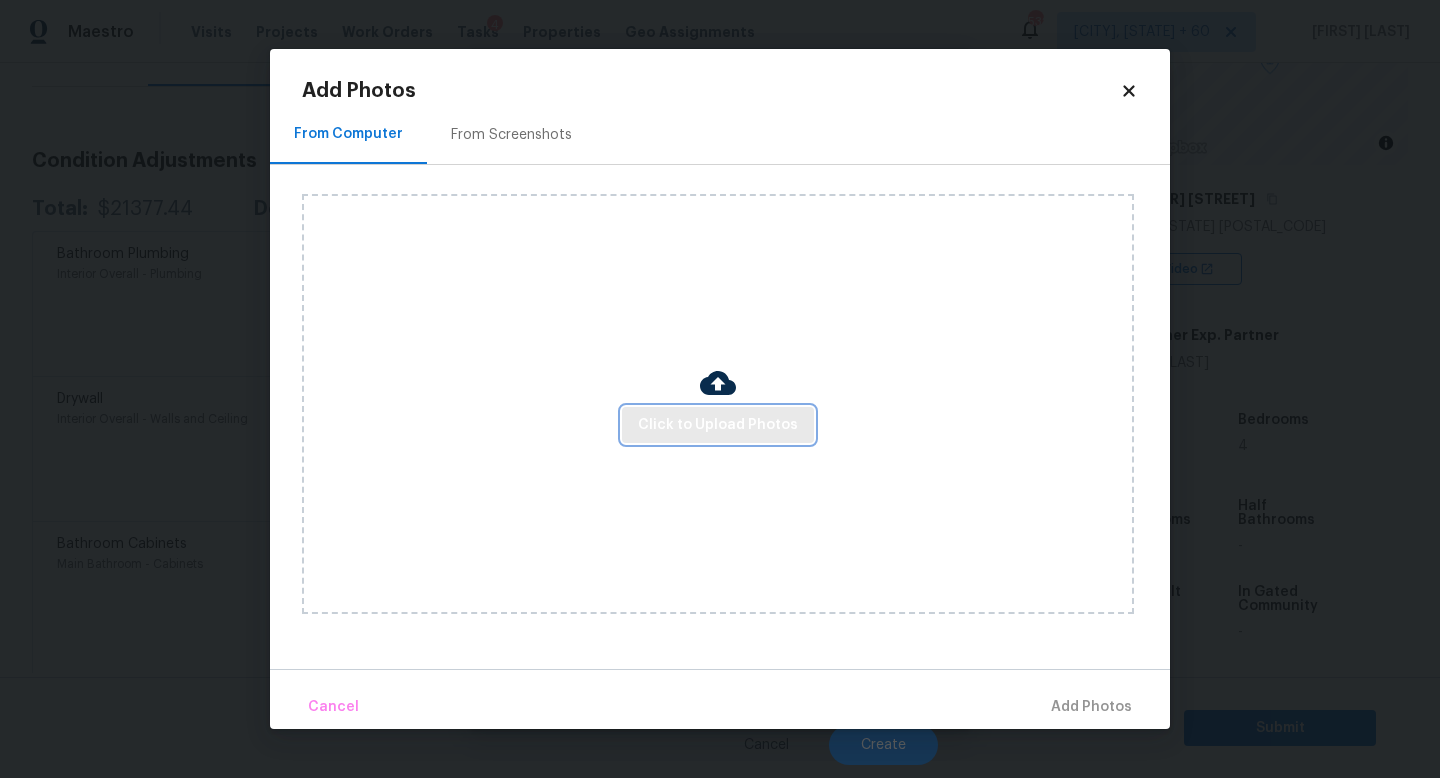 click on "Click to Upload Photos" at bounding box center (718, 425) 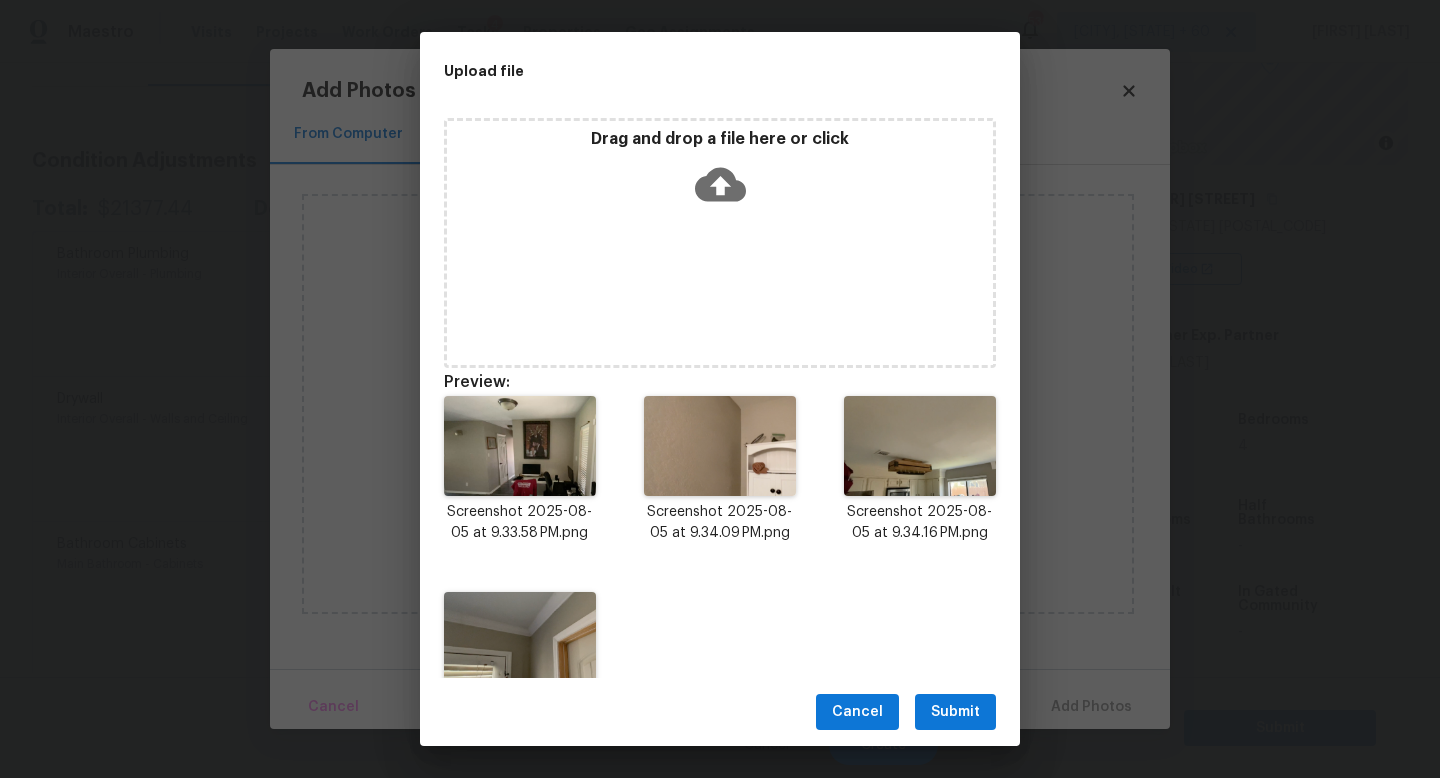 click on "Submit" at bounding box center (955, 712) 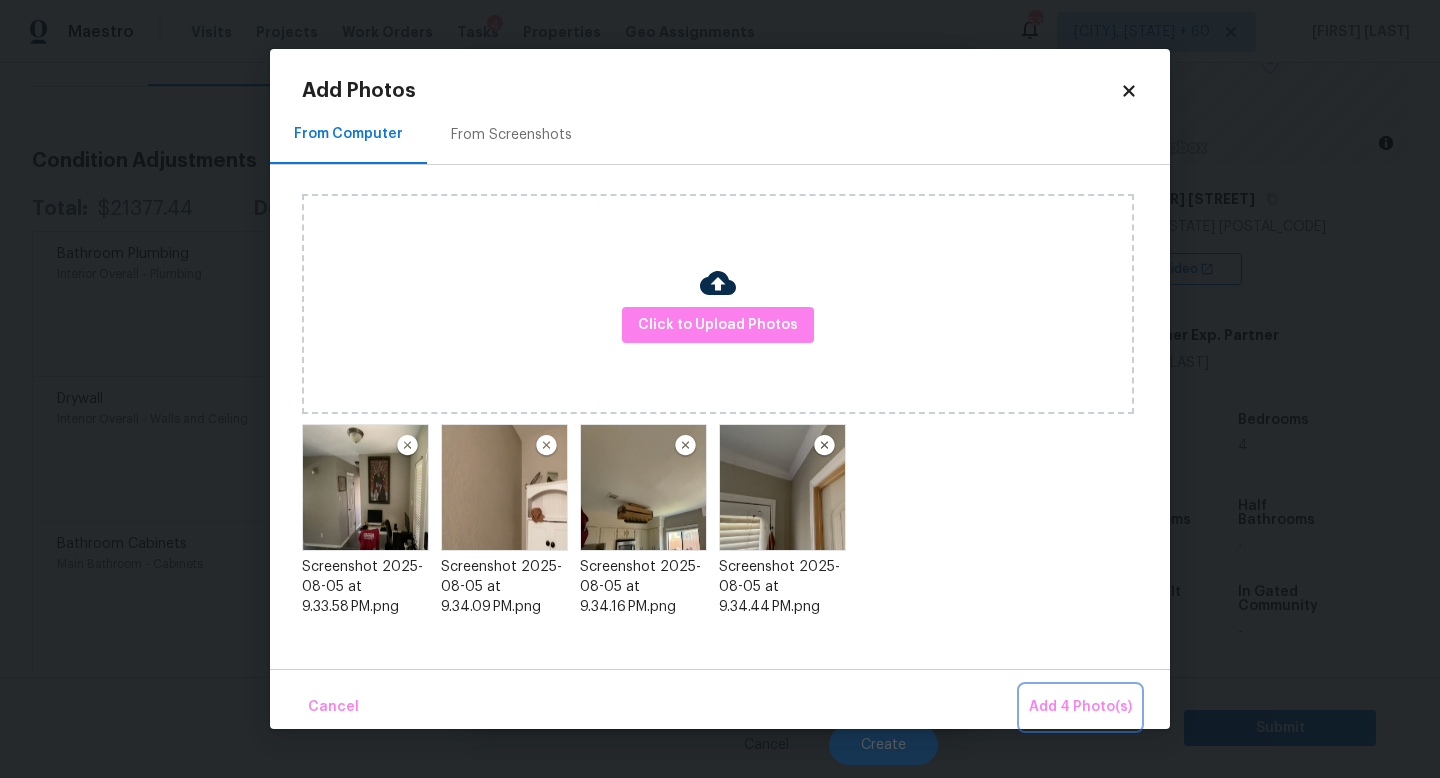 click on "Add 4 Photo(s)" at bounding box center (1080, 707) 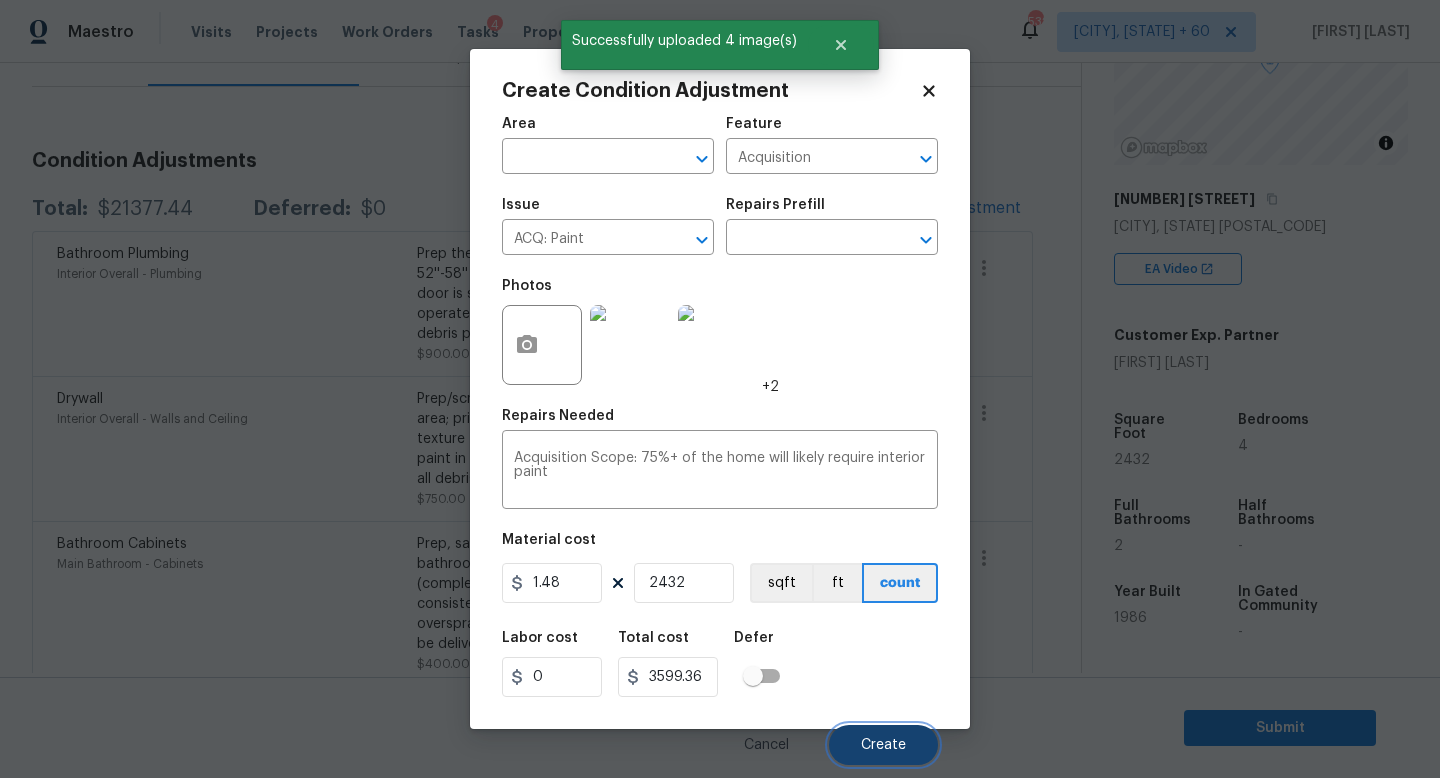 click on "Create" at bounding box center [883, 745] 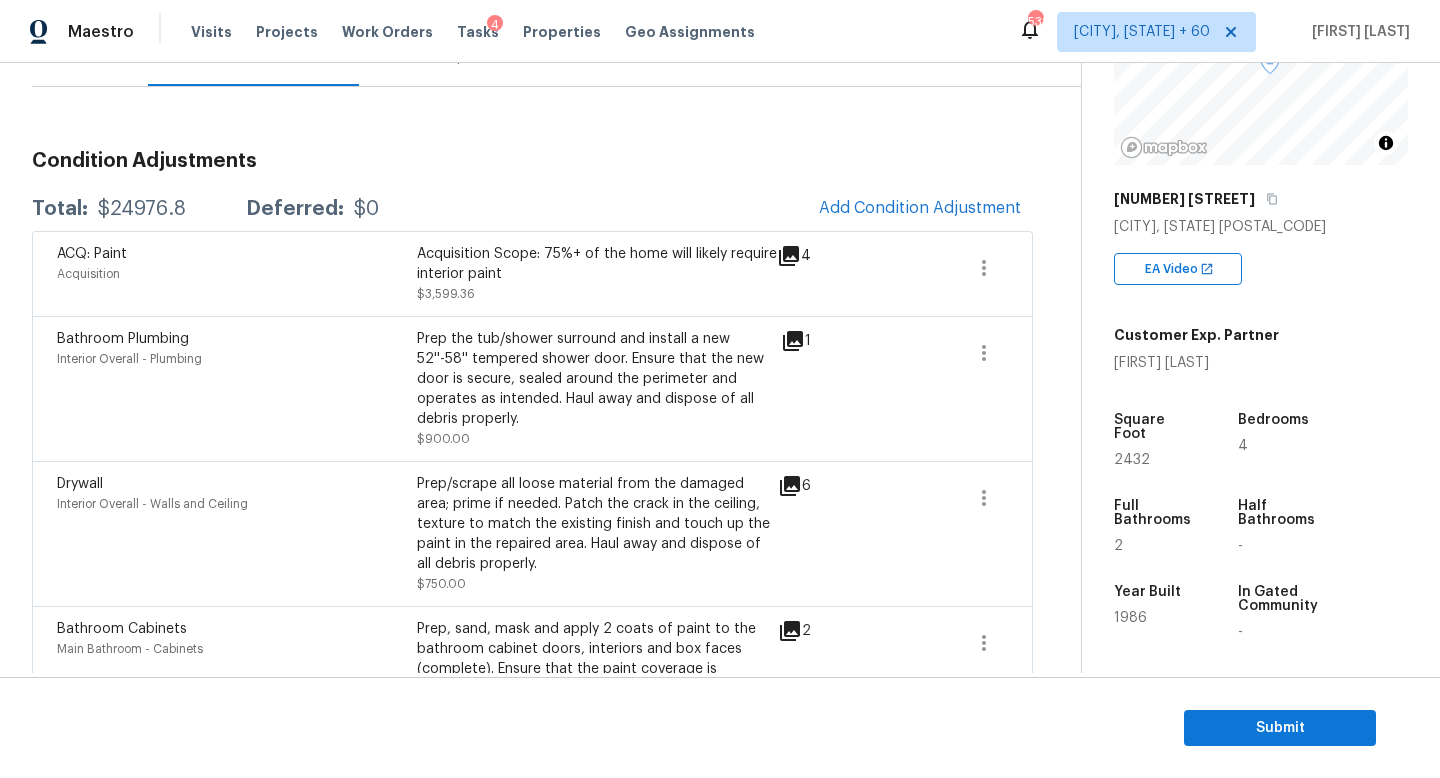 click on "Add Condition Adjustment" at bounding box center [920, 209] 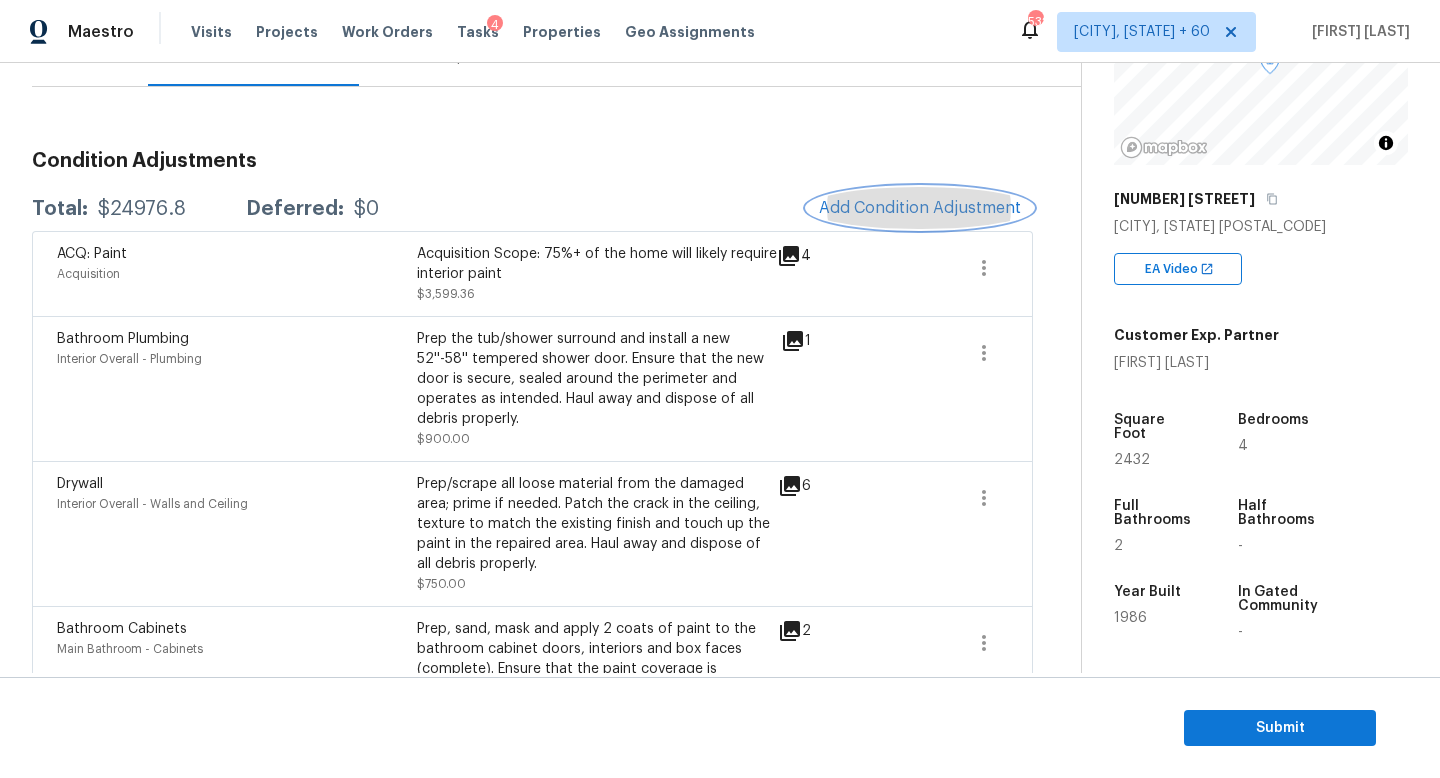 click on "Add Condition Adjustment" at bounding box center [920, 208] 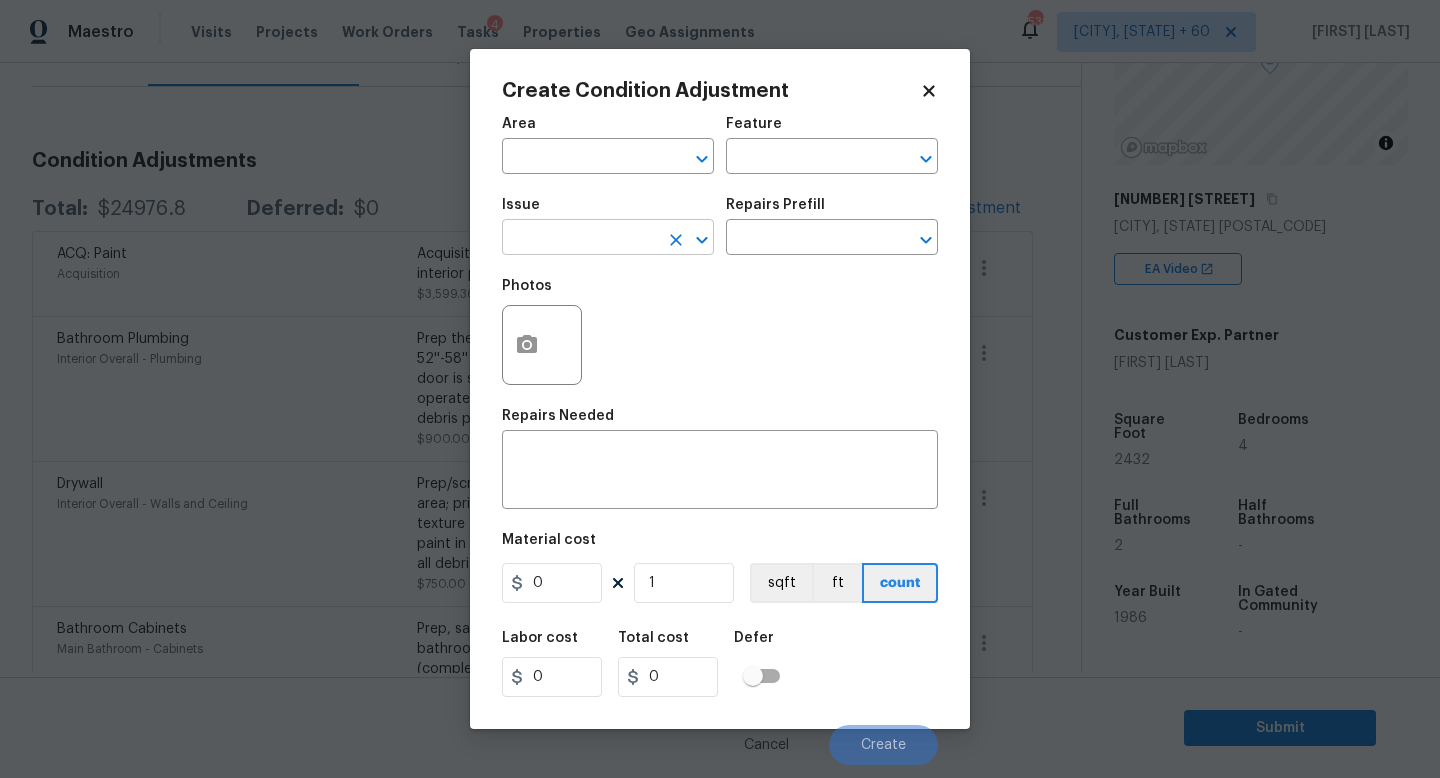 click at bounding box center [580, 239] 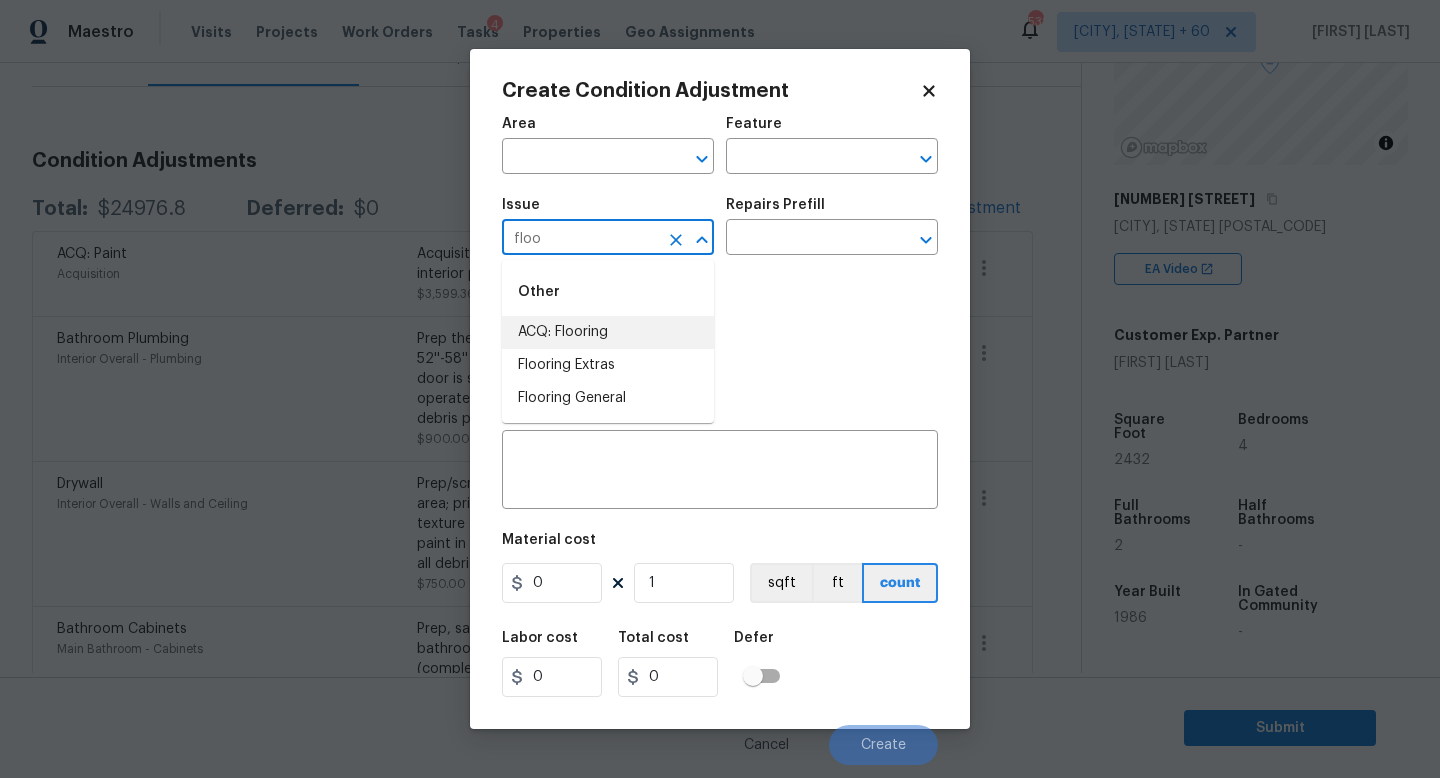 click on "ACQ: Flooring" at bounding box center [608, 332] 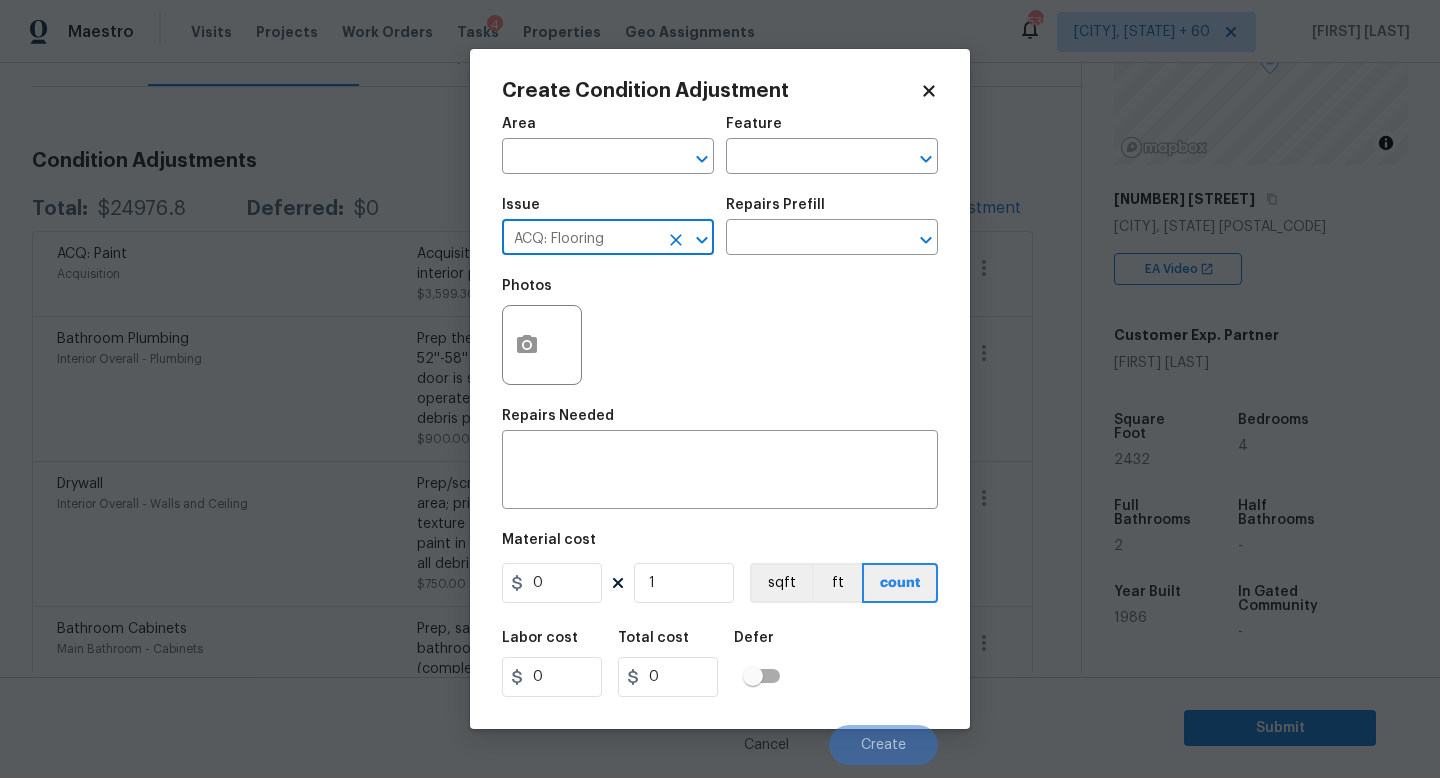 type on "ACQ: Flooring" 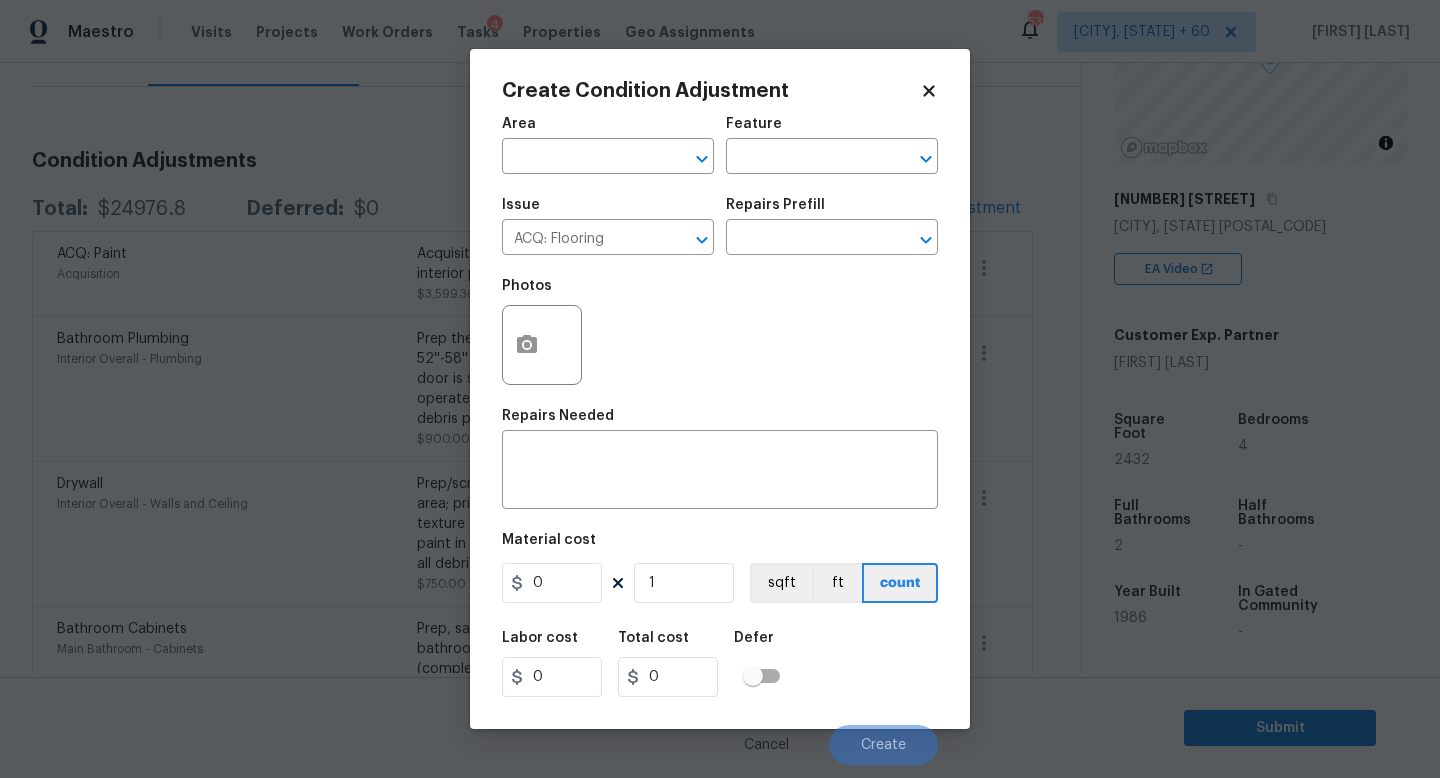 click on "Repairs Prefill" at bounding box center (832, 211) 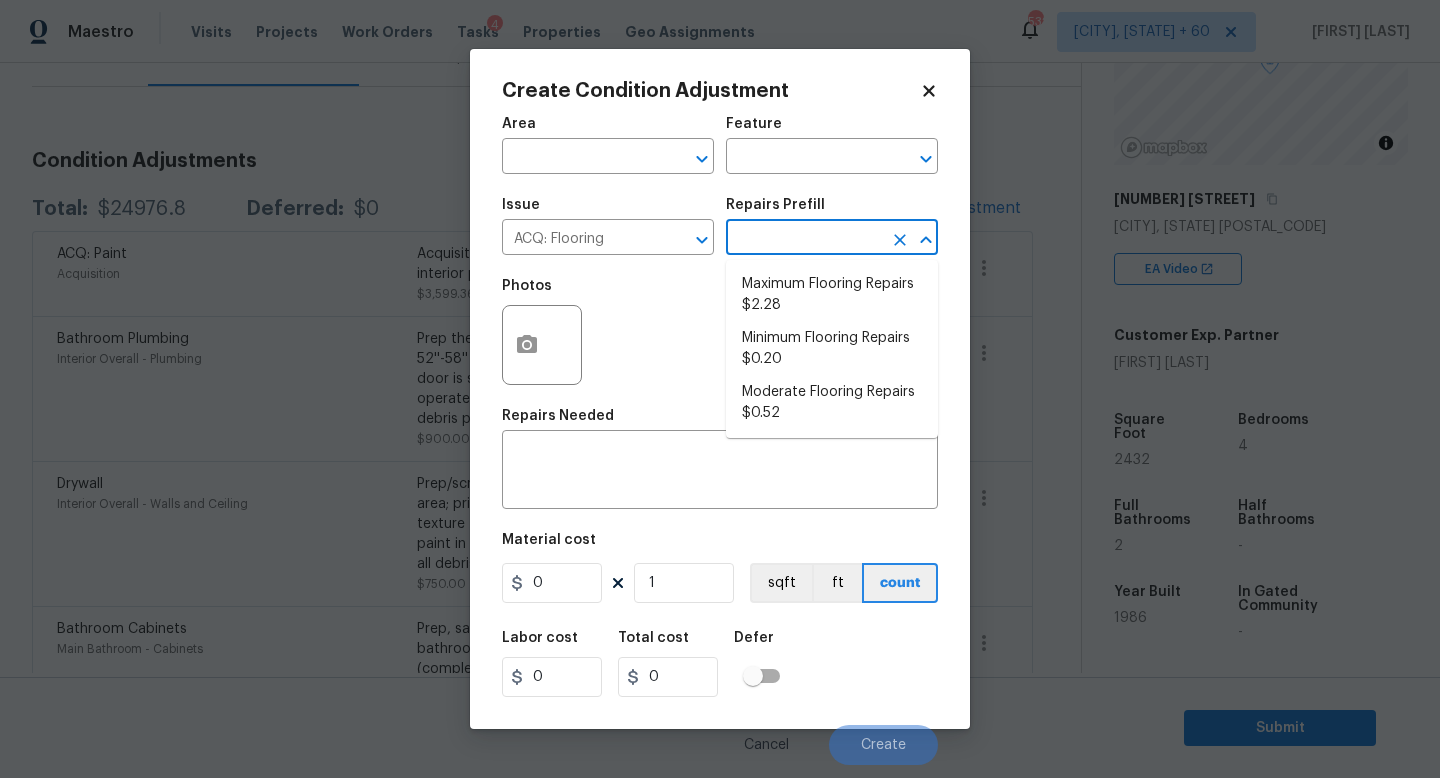 click at bounding box center (804, 239) 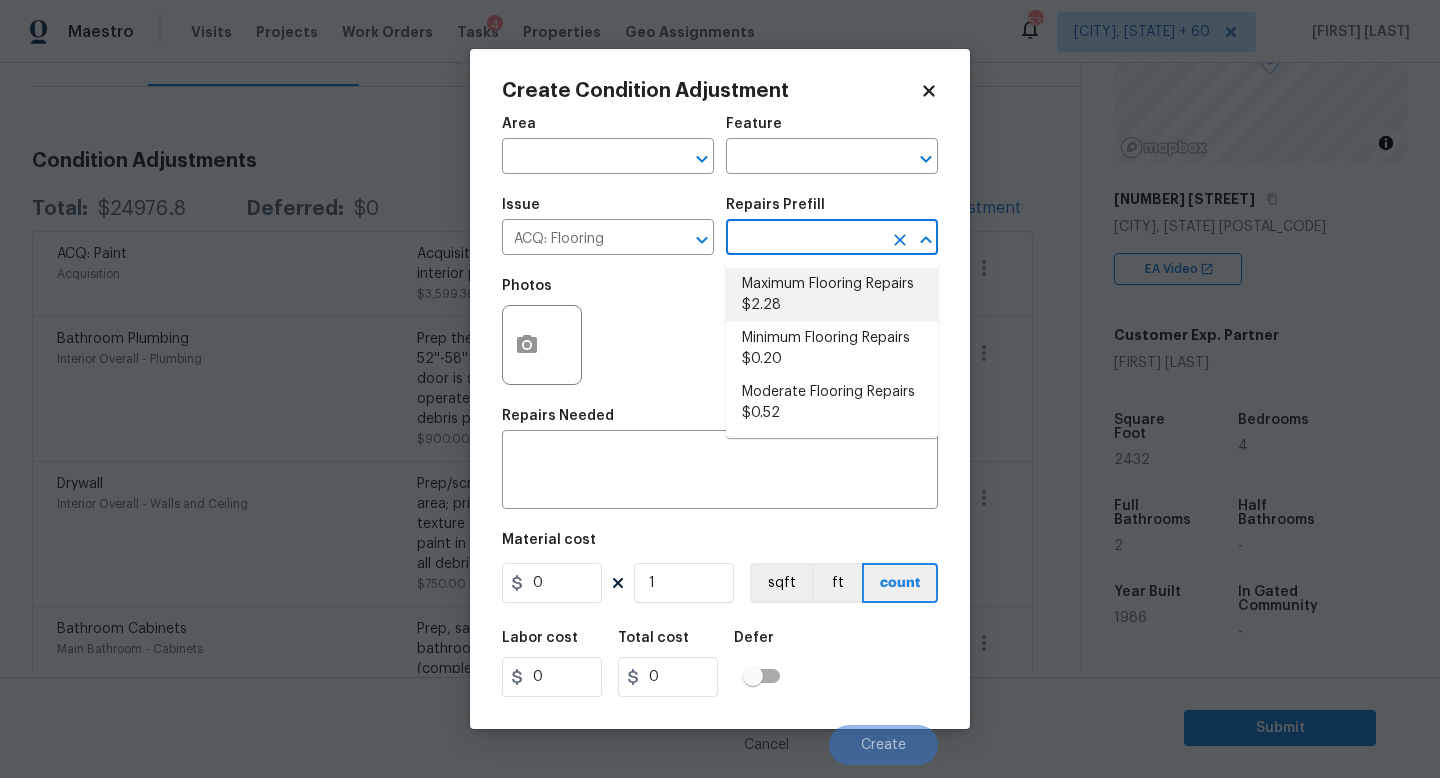 drag, startPoint x: 802, startPoint y: 388, endPoint x: 827, endPoint y: 303, distance: 88.60023 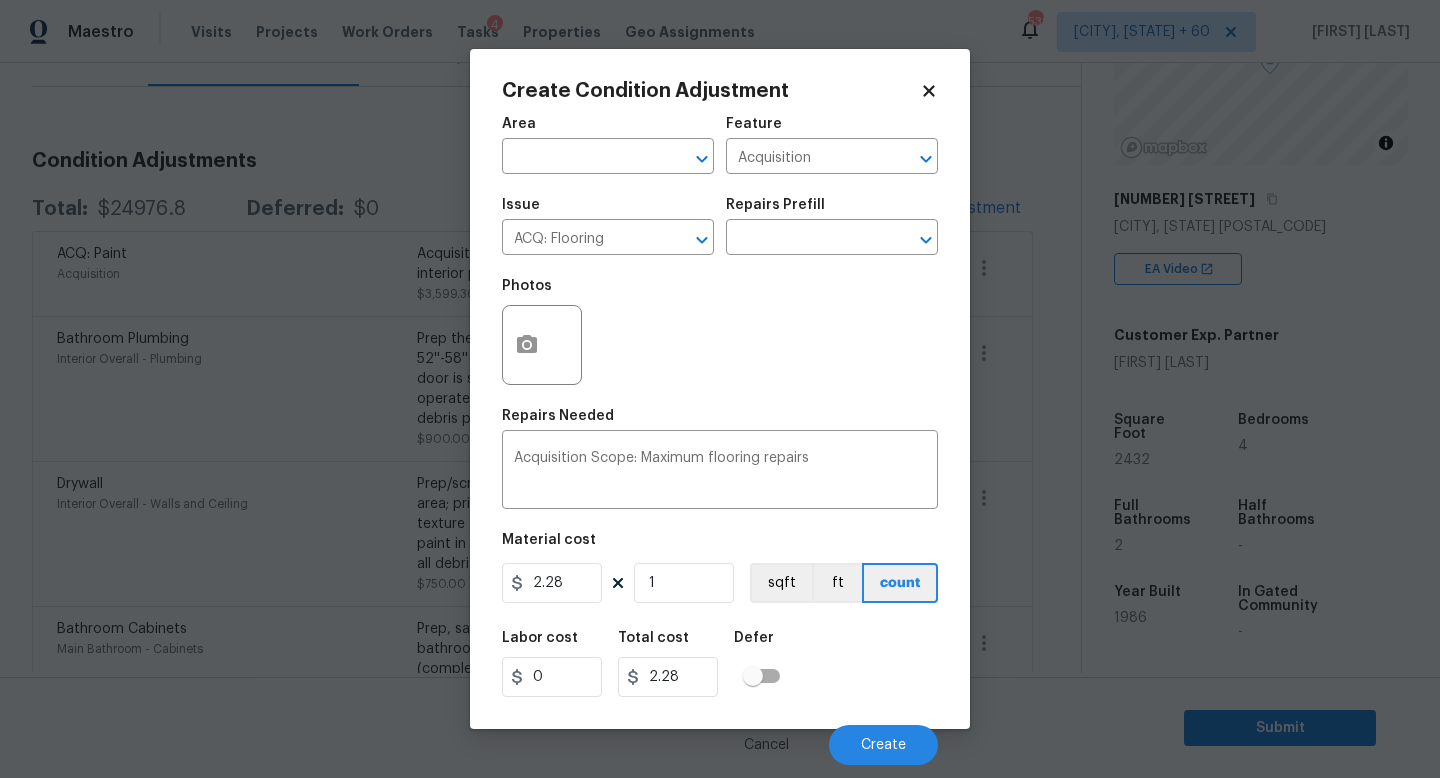 click on "Photos" at bounding box center [720, 332] 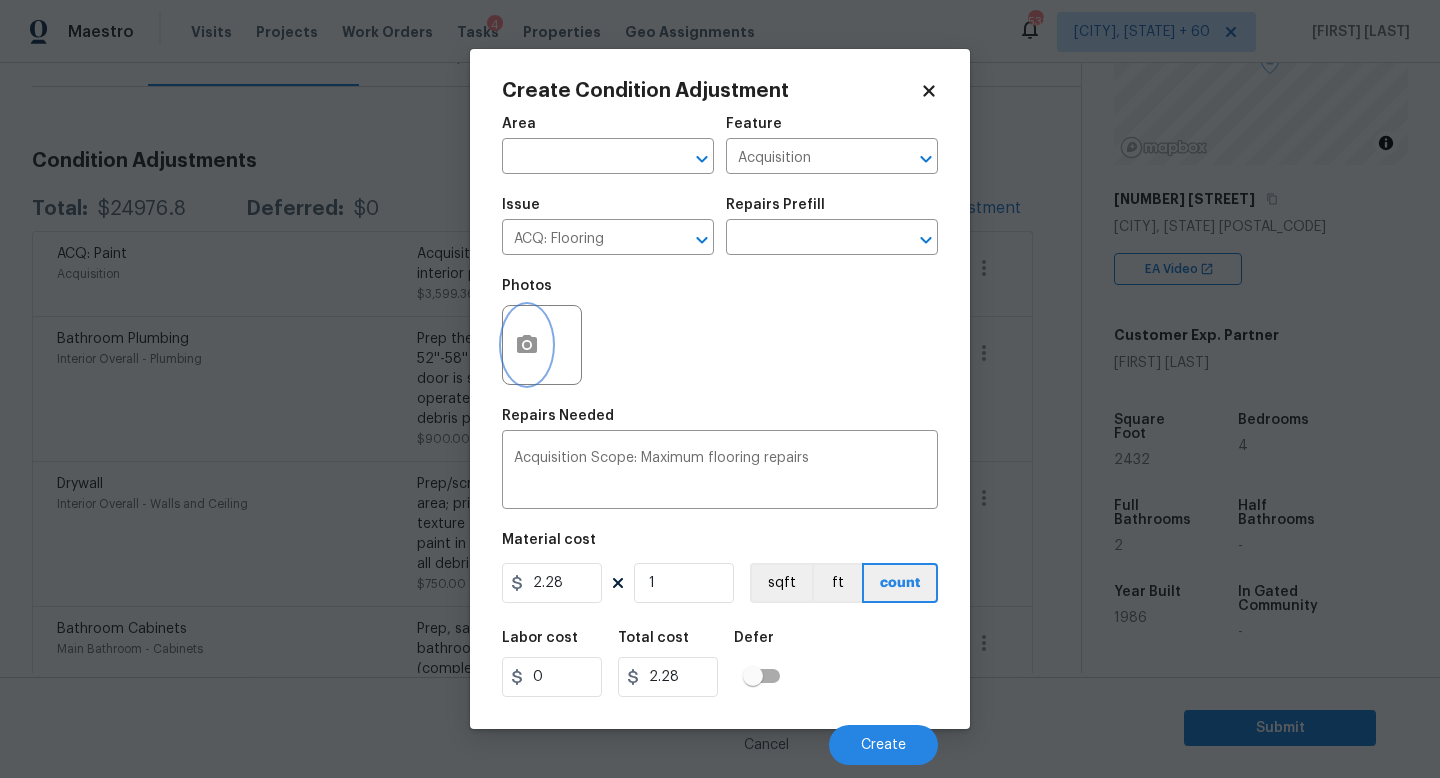 click 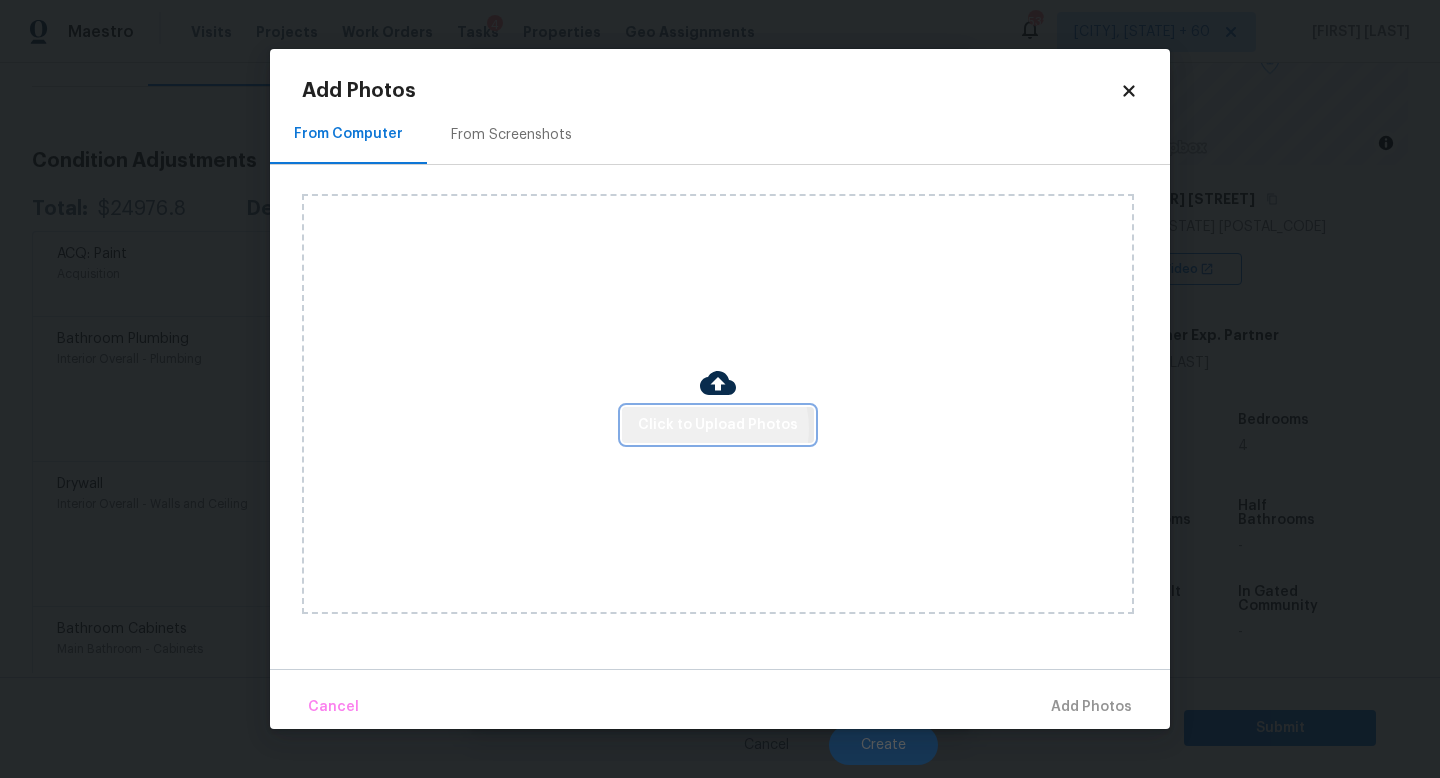 click on "Click to Upload Photos" at bounding box center (718, 425) 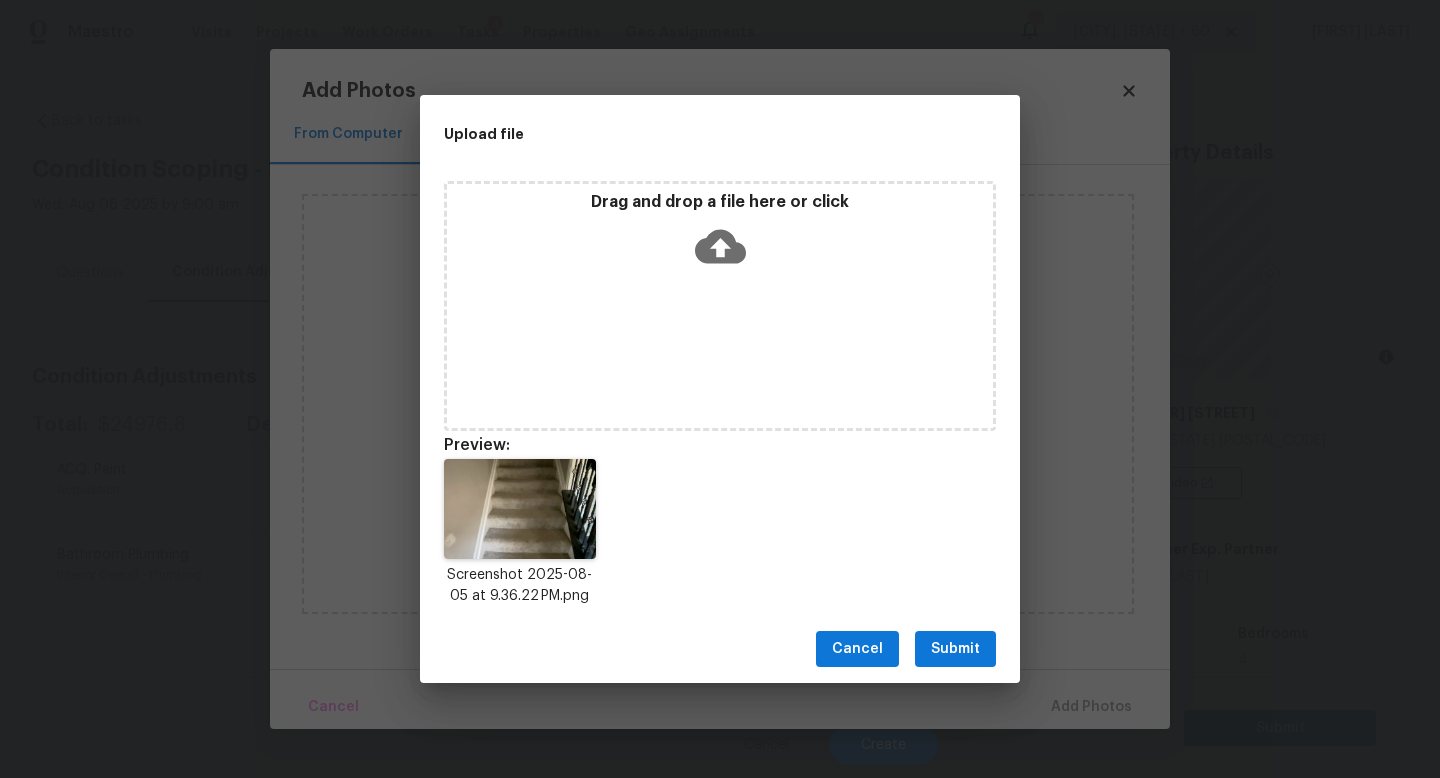 scroll, scrollTop: 0, scrollLeft: 0, axis: both 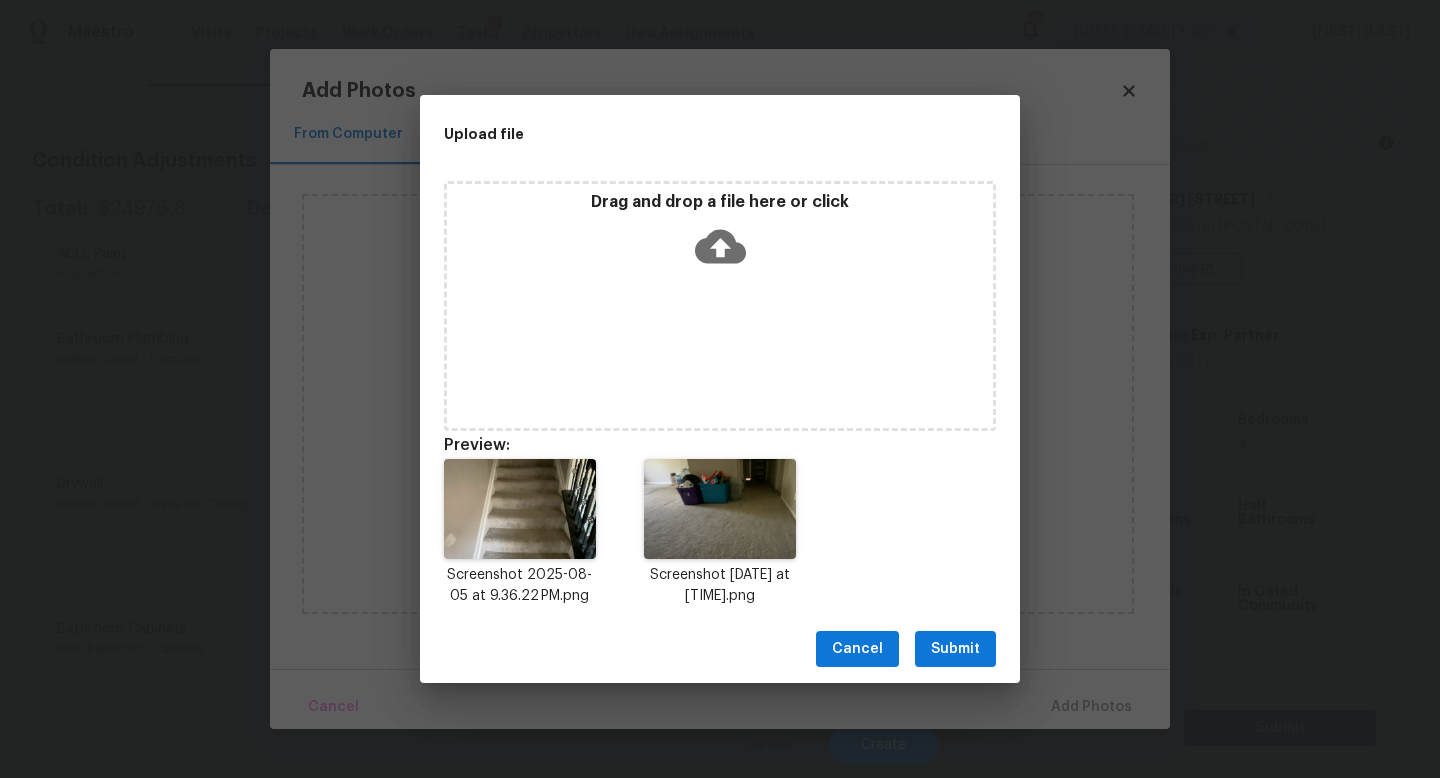drag, startPoint x: 1306, startPoint y: 773, endPoint x: 563, endPoint y: 264, distance: 900.62756 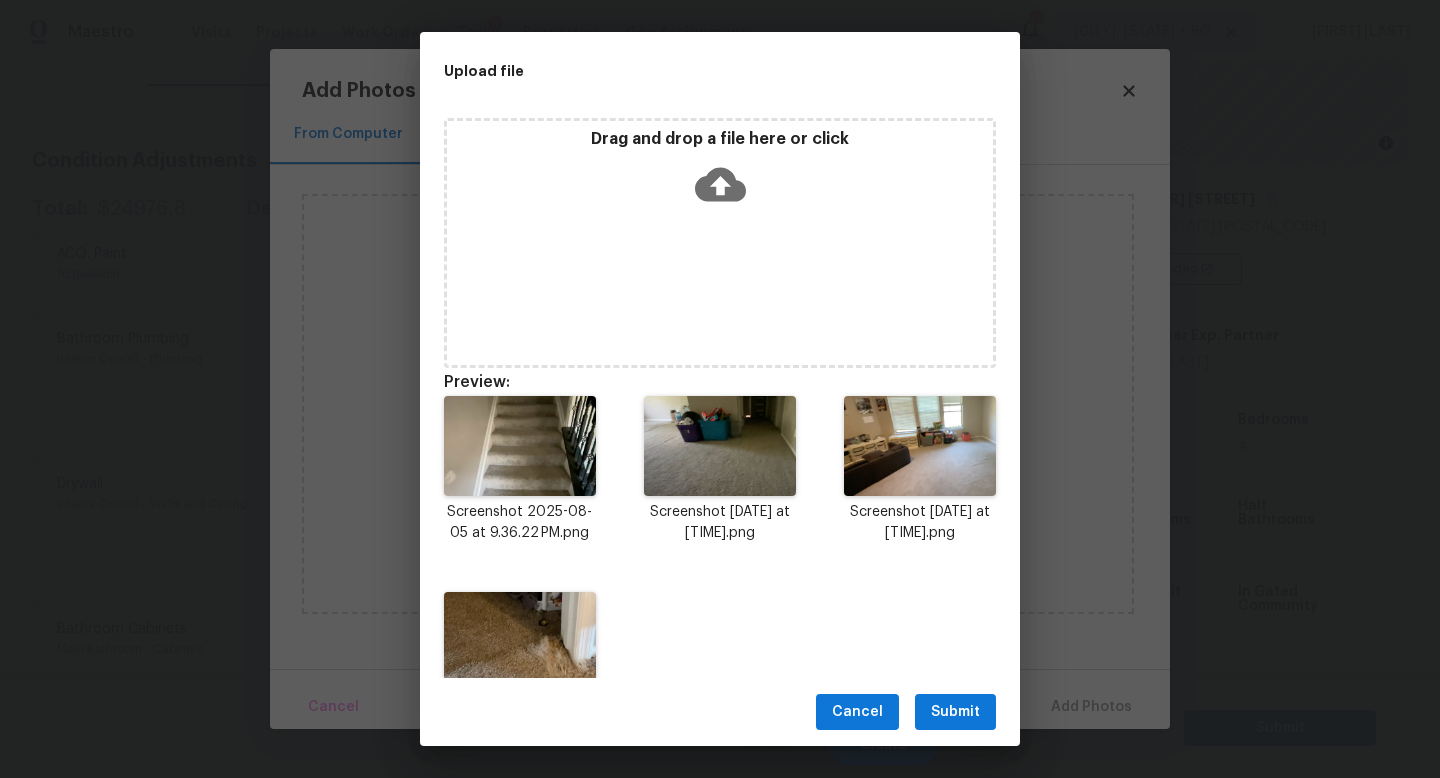 click on "Submit" at bounding box center (955, 712) 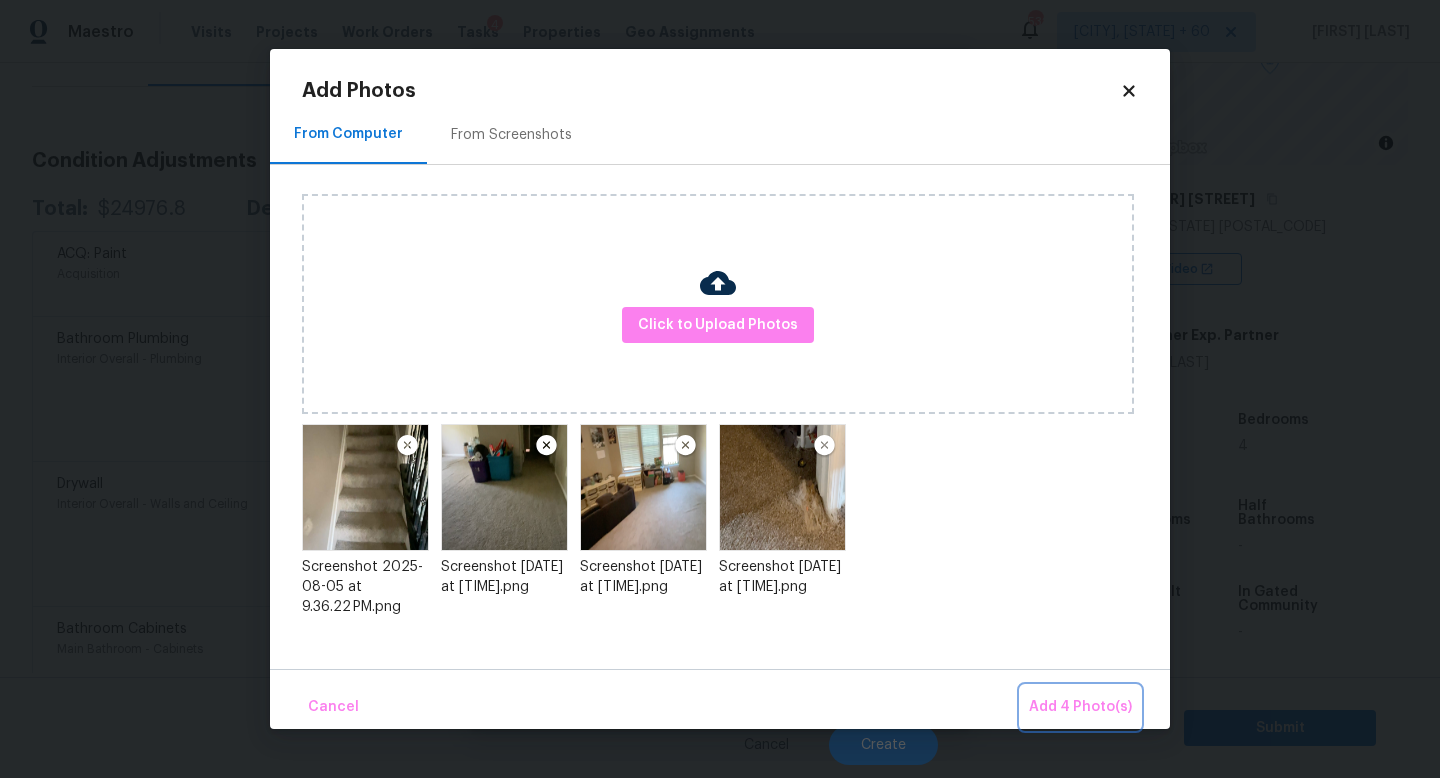 click on "Add 4 Photo(s)" at bounding box center [1080, 707] 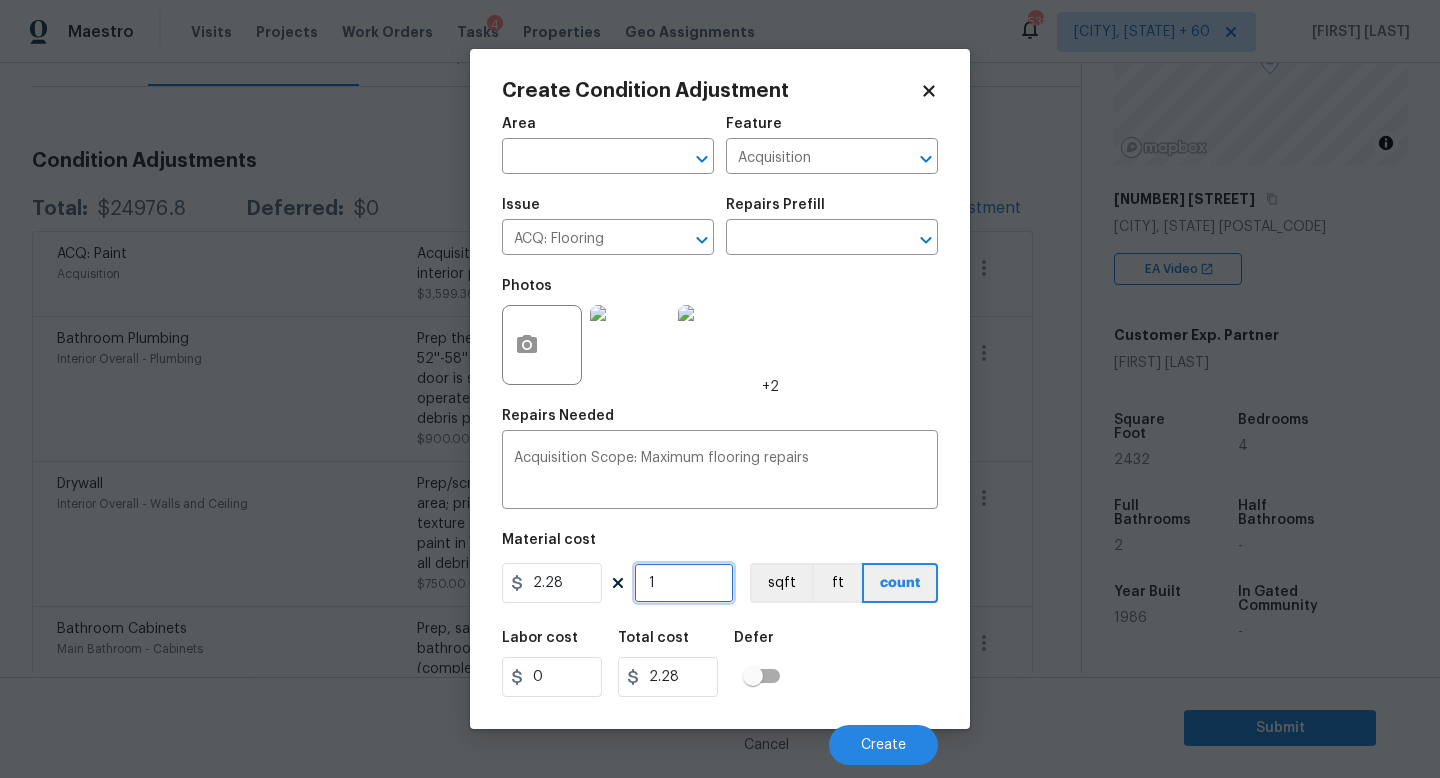 click on "1" at bounding box center [684, 583] 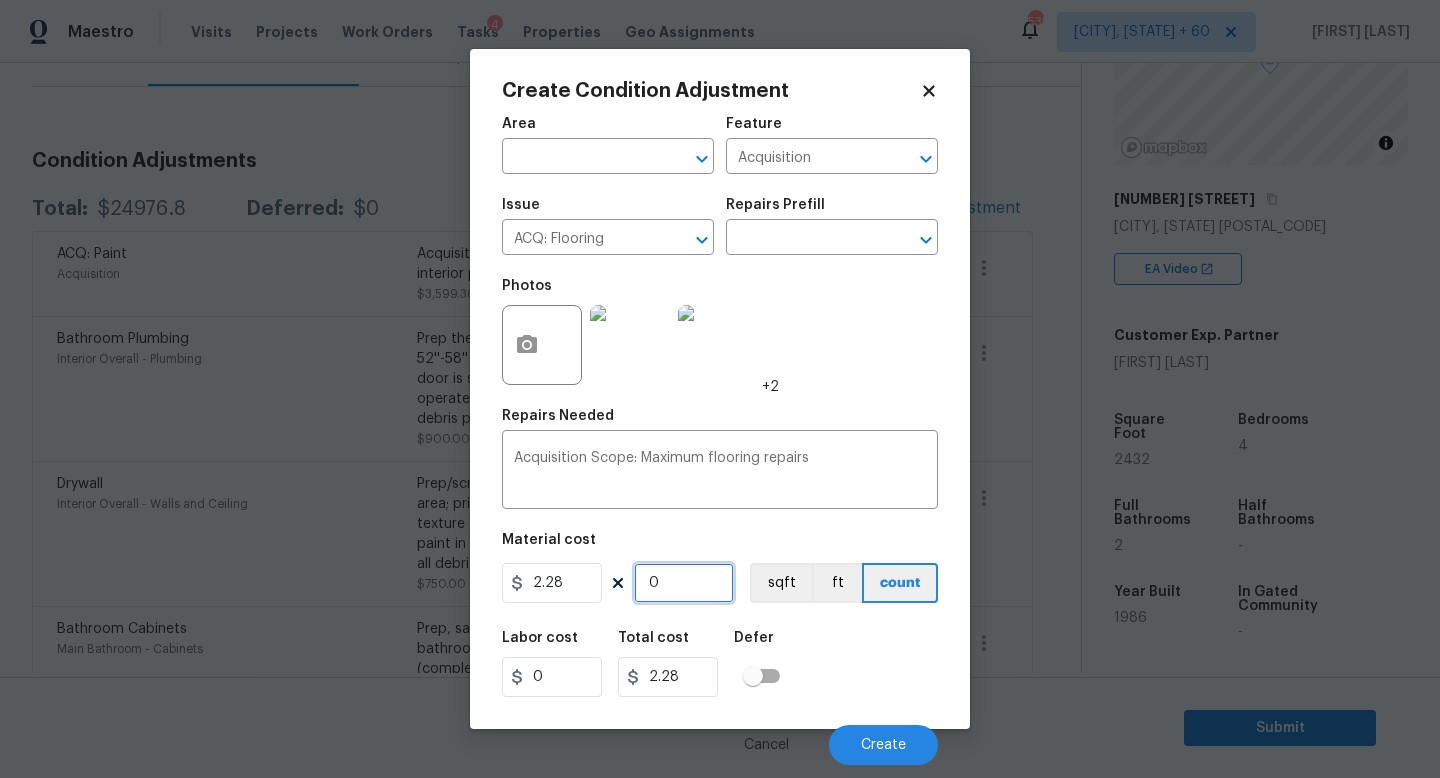 type on "0" 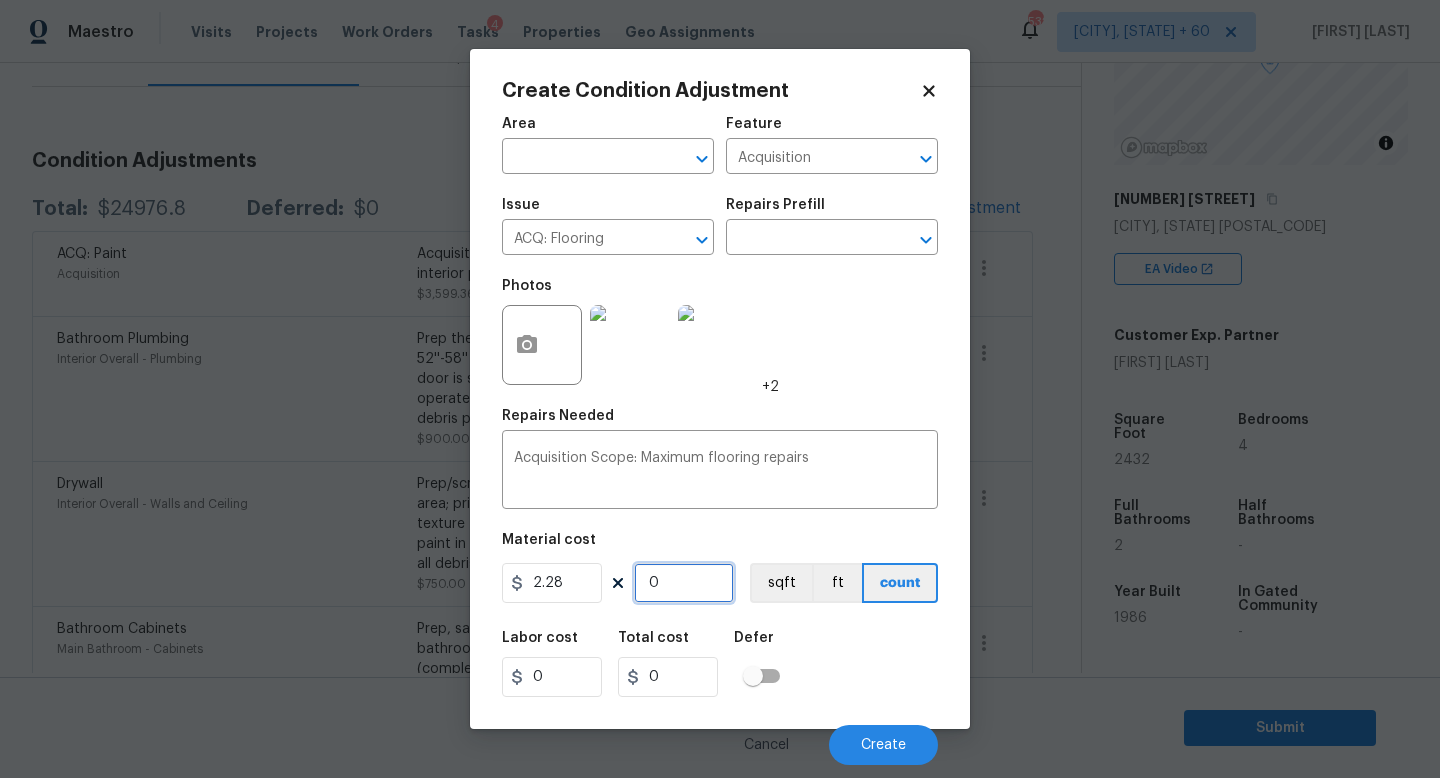 type on "2" 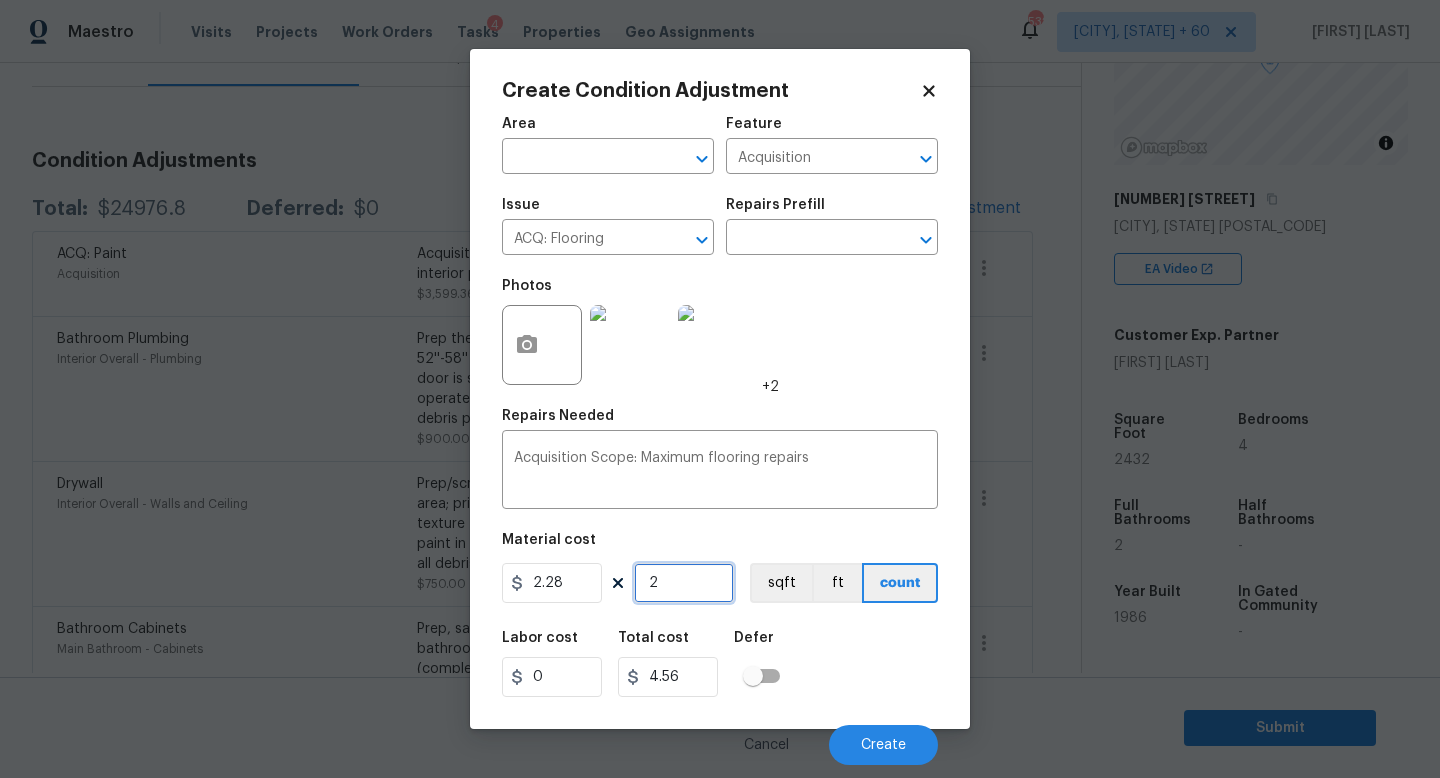 type on "24" 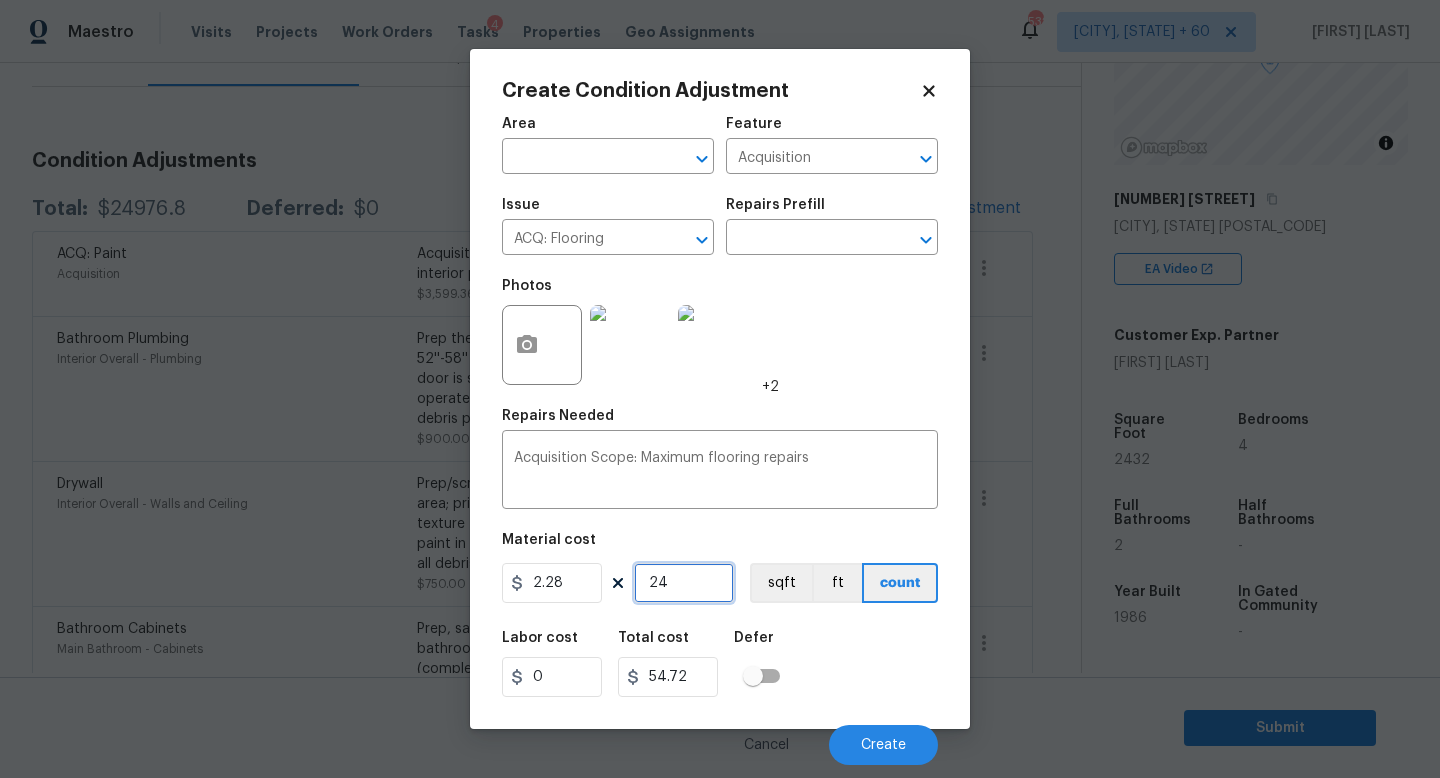 type on "243" 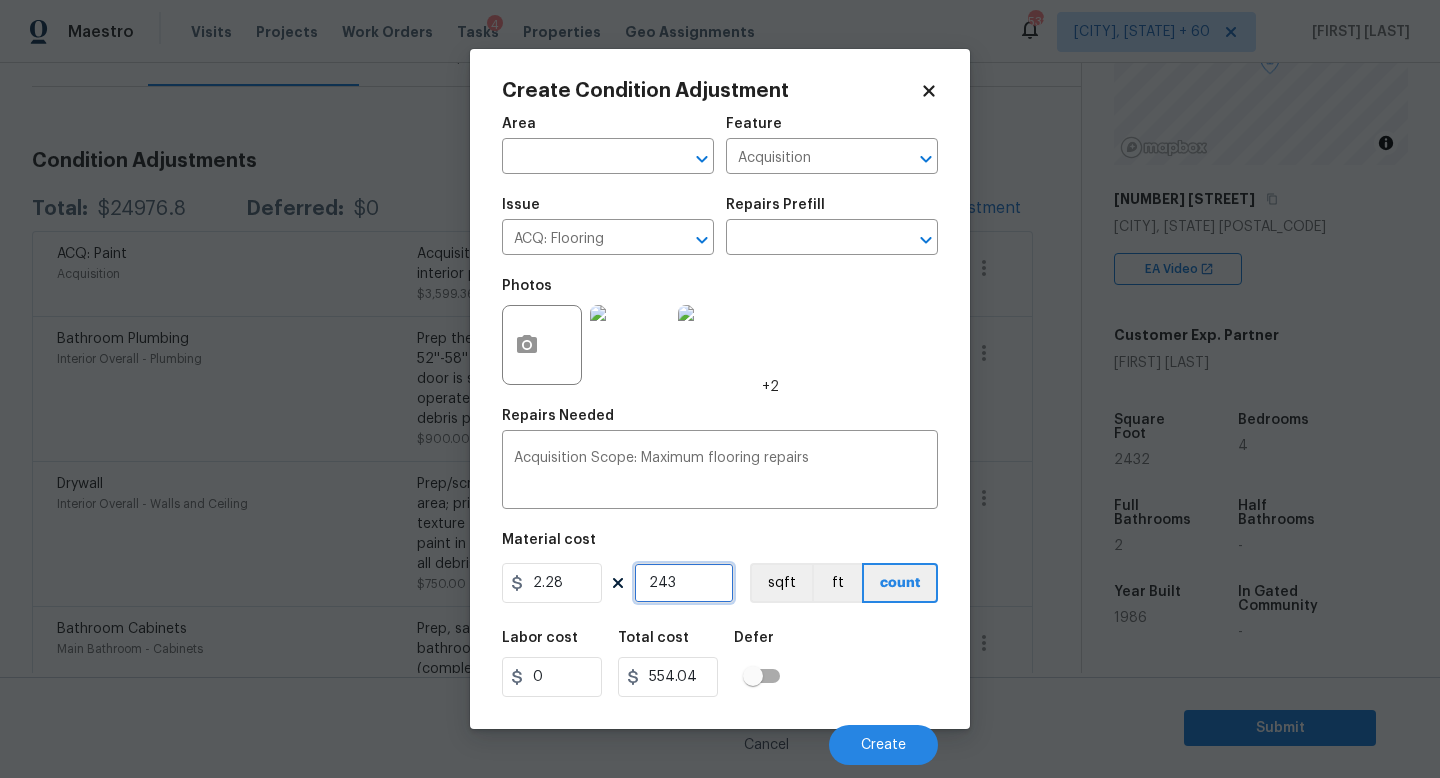 type on "2432" 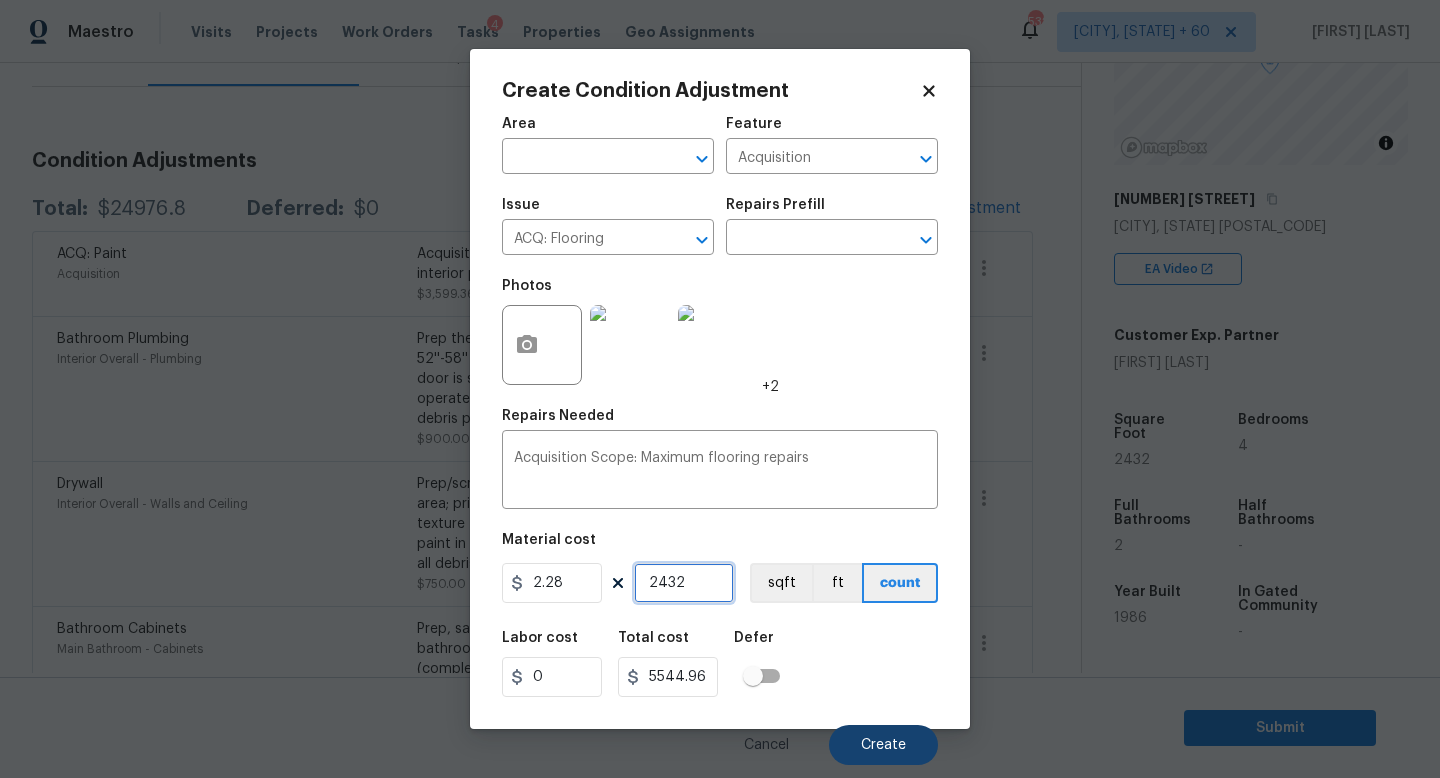 type on "2432" 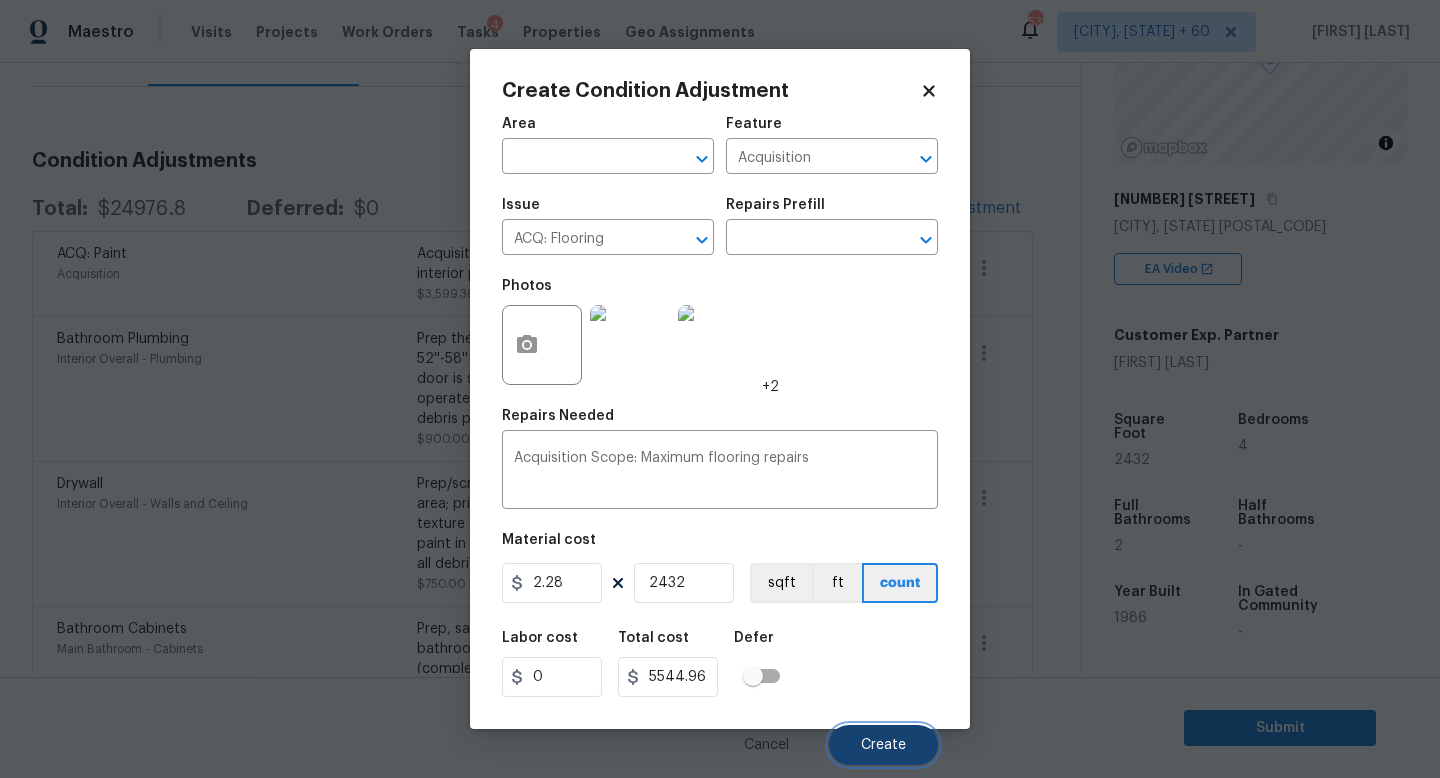 click on "Create" at bounding box center [883, 745] 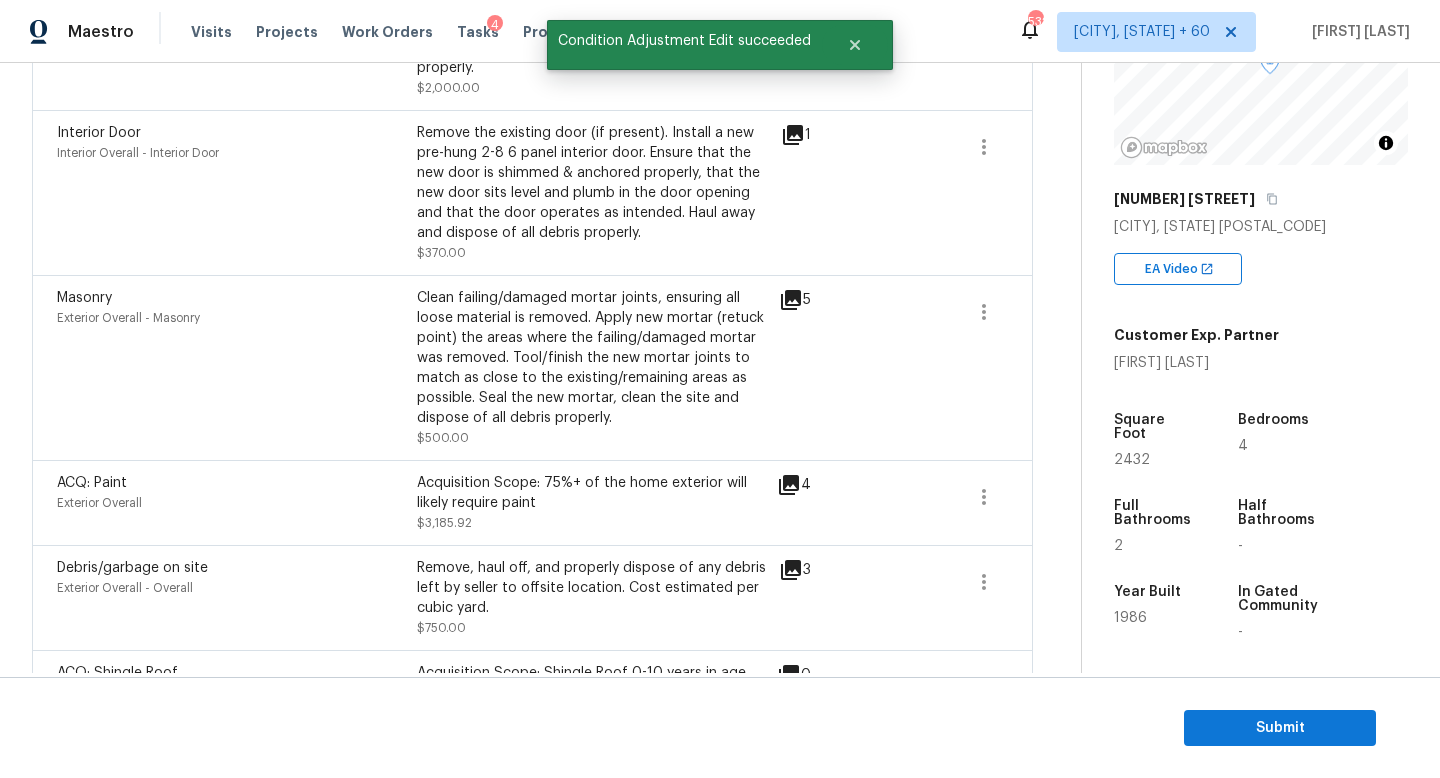 scroll, scrollTop: 1305, scrollLeft: 0, axis: vertical 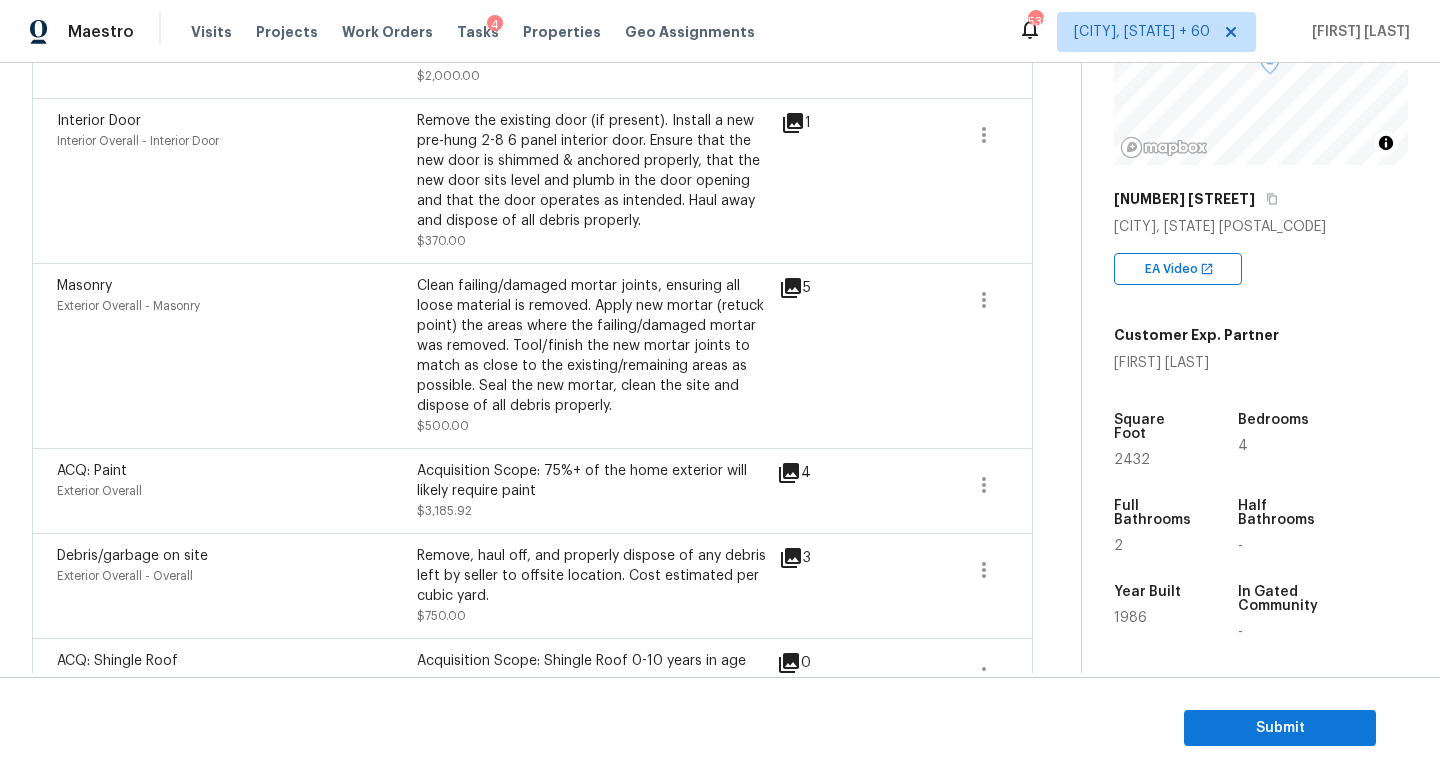 type 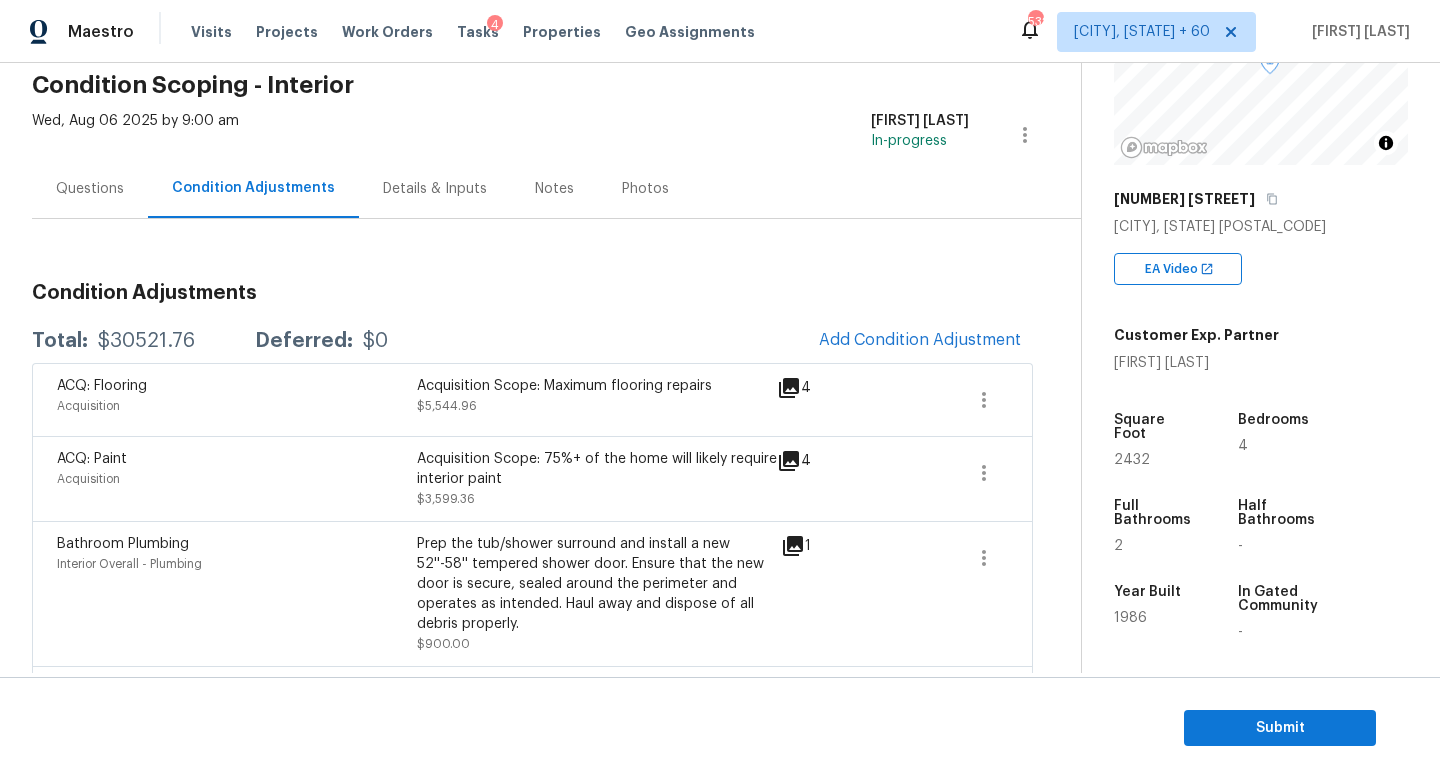 scroll, scrollTop: 131, scrollLeft: 0, axis: vertical 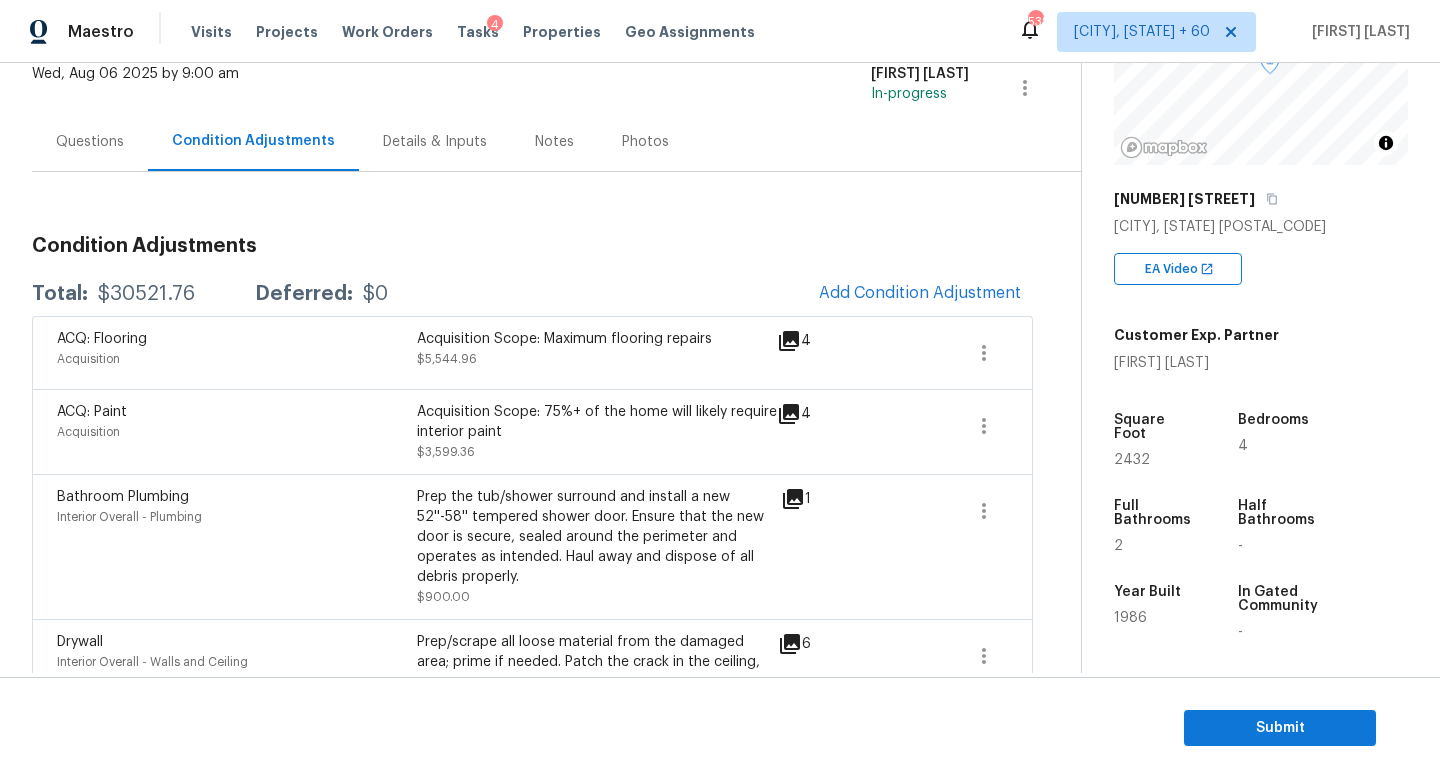 click on "Condition Adjustments Total:  $30521.76 Deferred:  $0 Add Condition Adjustment ACQ: Flooring Acquisition Acquisition Scope: Maximum flooring repairs $5,544.96   4 ACQ: Paint Acquisition Acquisition Scope: 75%+ of the home will likely require interior paint $3,599.36   4 Bathroom Plumbing Interior Overall - Plumbing Prep the tub/shower surround and install a new 52''-58'' tempered shower door. Ensure that the new door is secure, sealed around the perimeter and operates as intended. Haul away and dispose of all debris properly. $900.00   1 Drywall Interior Overall - Walls and Ceiling Prep/scrape all loose material from the damaged area; prime if needed. Patch the crack in the ceiling, texture to match the existing finish and touch up the paint in the repaired area. Haul away and dispose of all debris properly. $750.00   6 Bathroom Cabinets Main Bathroom - Cabinets $400.00   2 Bathroom Plumbing Main Bathroom - Plumbing $254.00   1 Pet Odor Interior Overall - Odor Acquisition Scope: 3(+) pets present $1,500.00" at bounding box center [532, 1218] 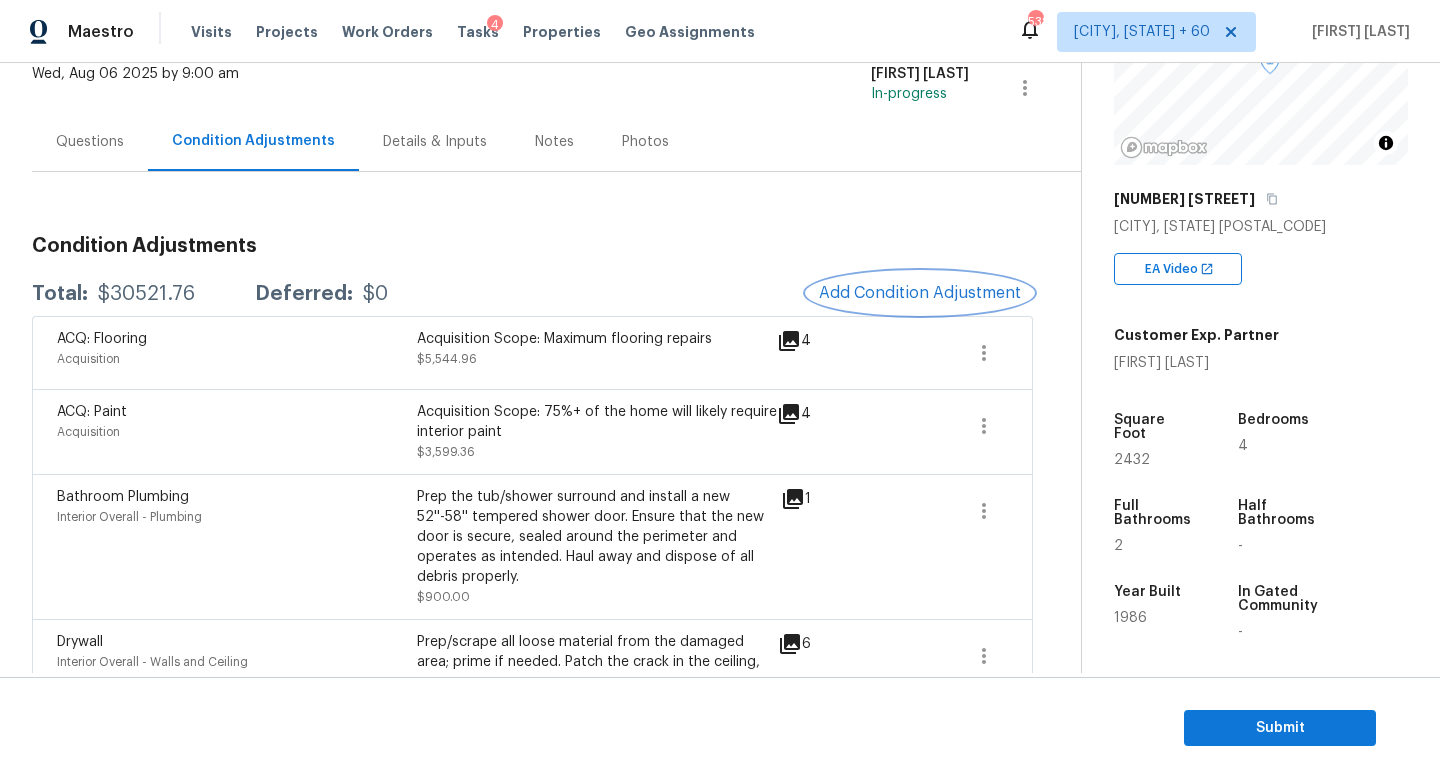 click on "Add Condition Adjustment" at bounding box center [920, 293] 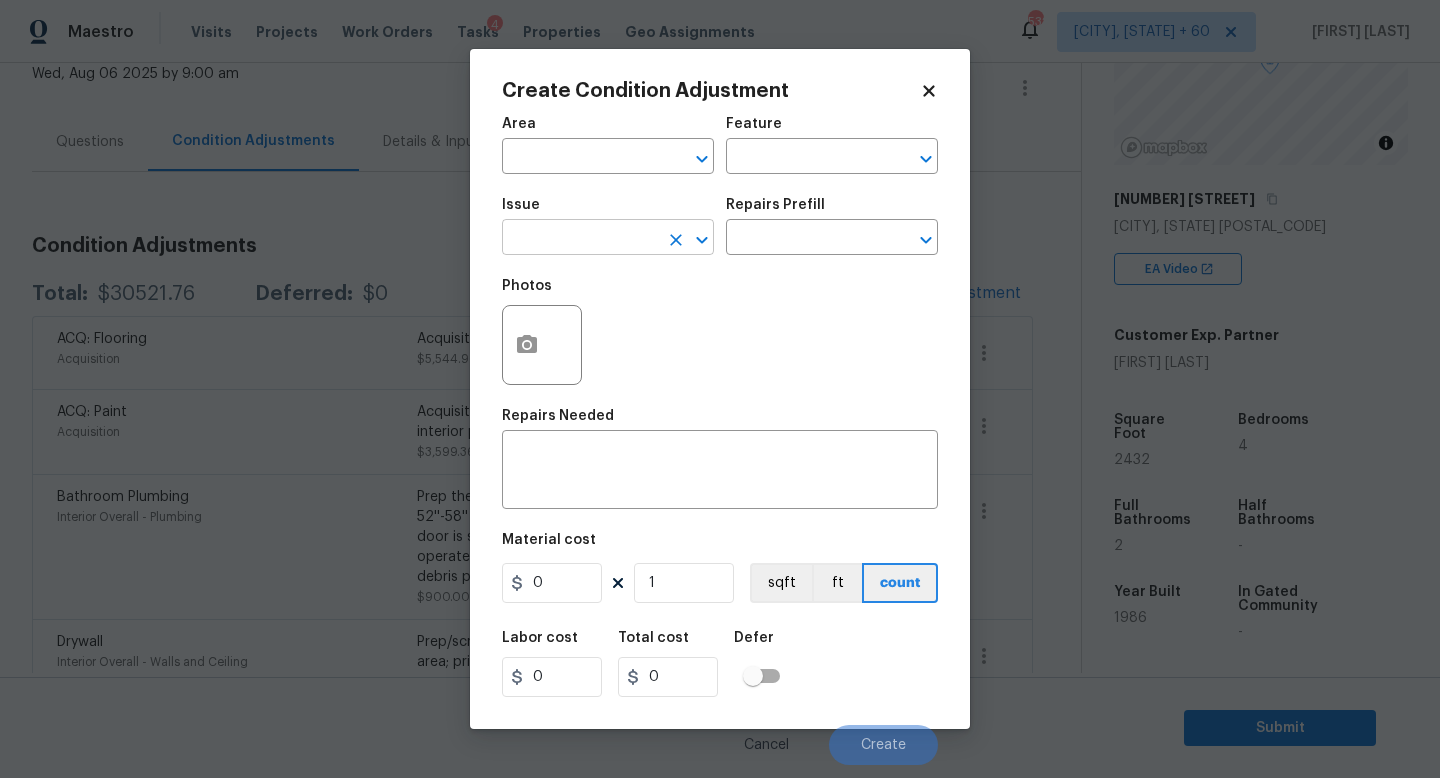 click at bounding box center [580, 239] 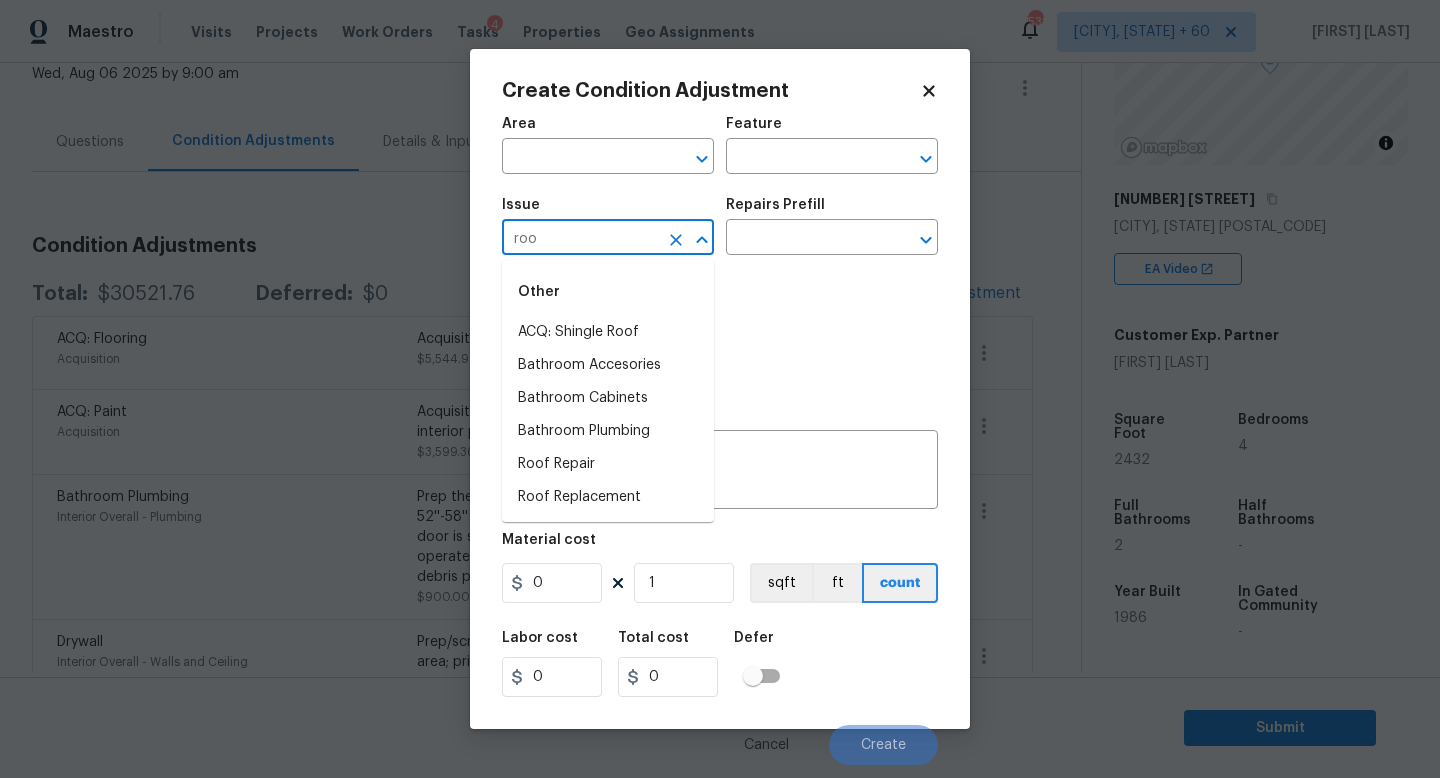 type on "roof" 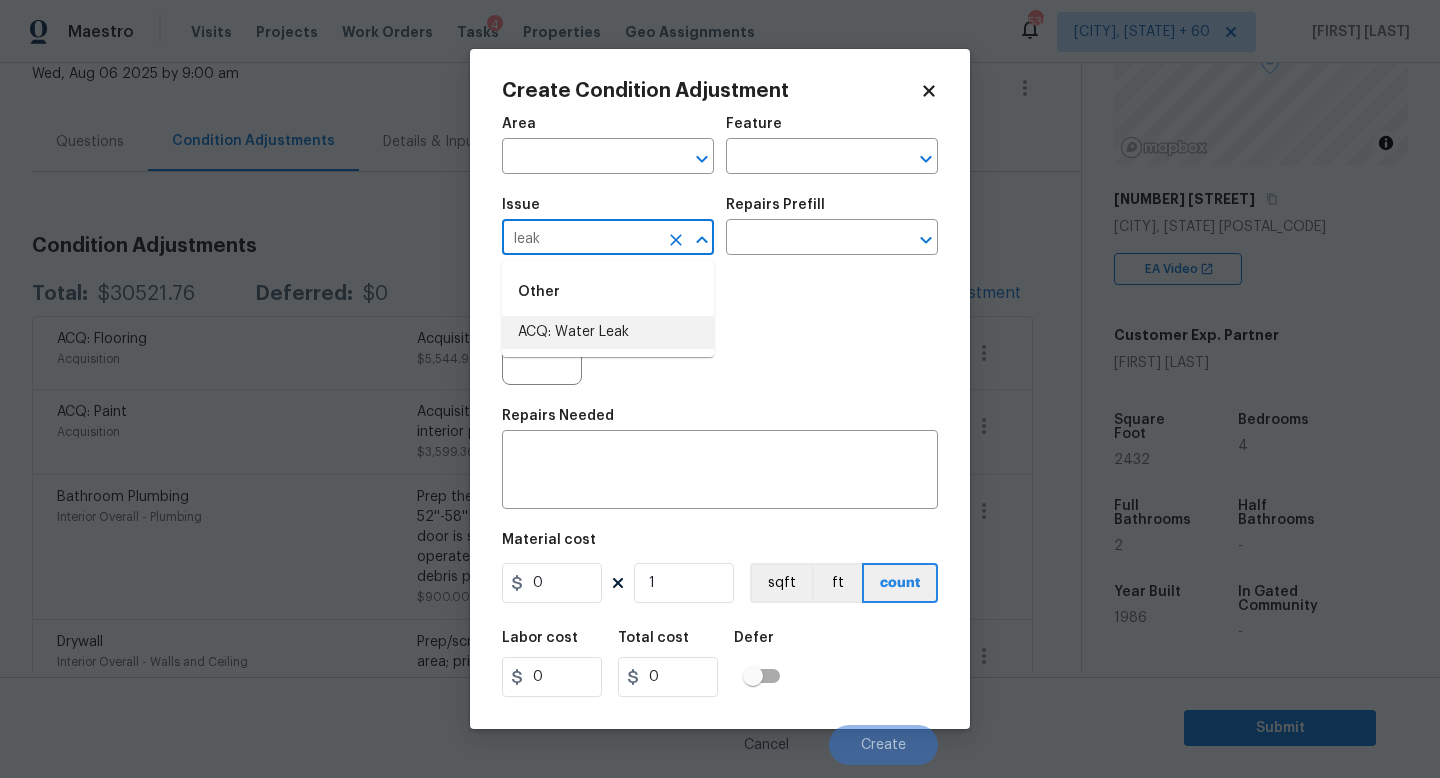 click on "ACQ: Water Leak" at bounding box center [608, 332] 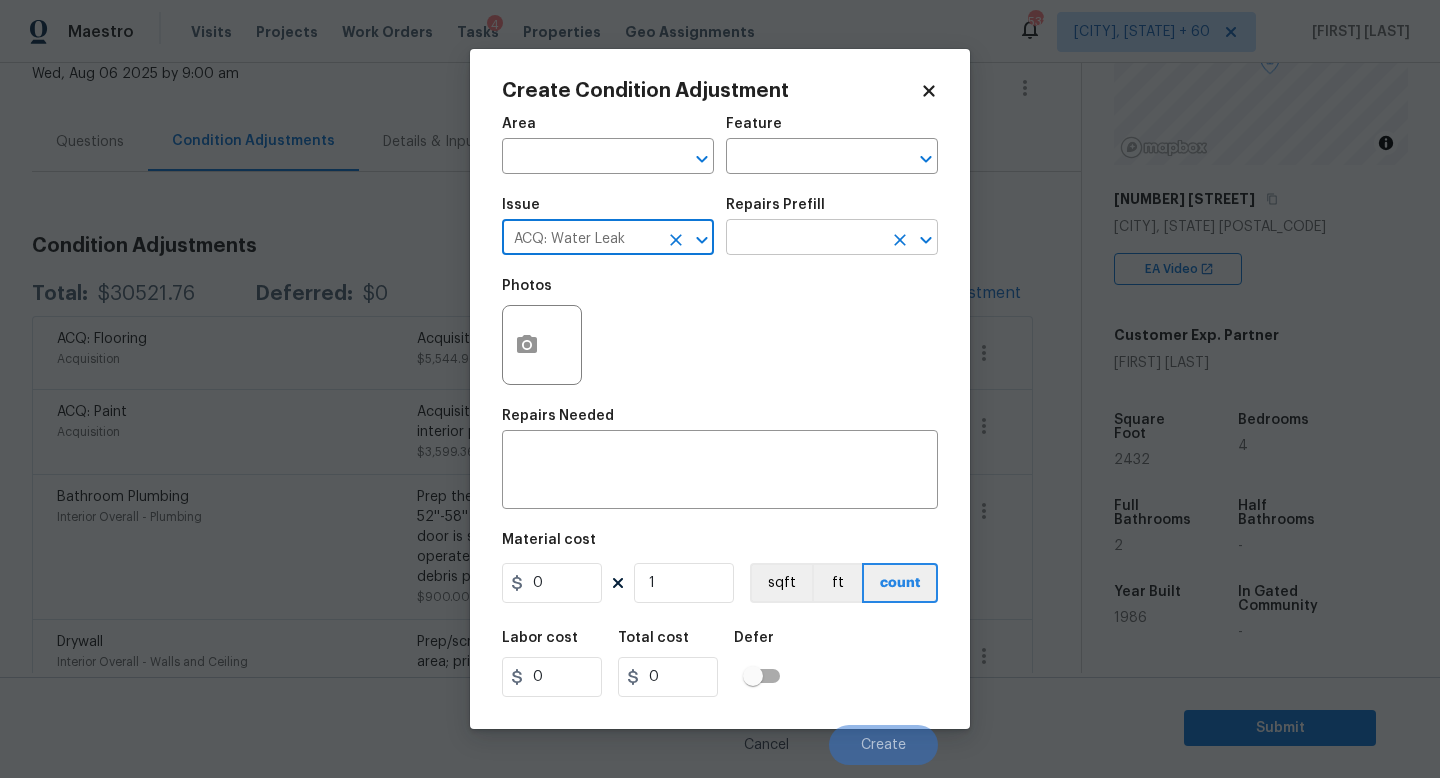 type on "ACQ: Water Leak" 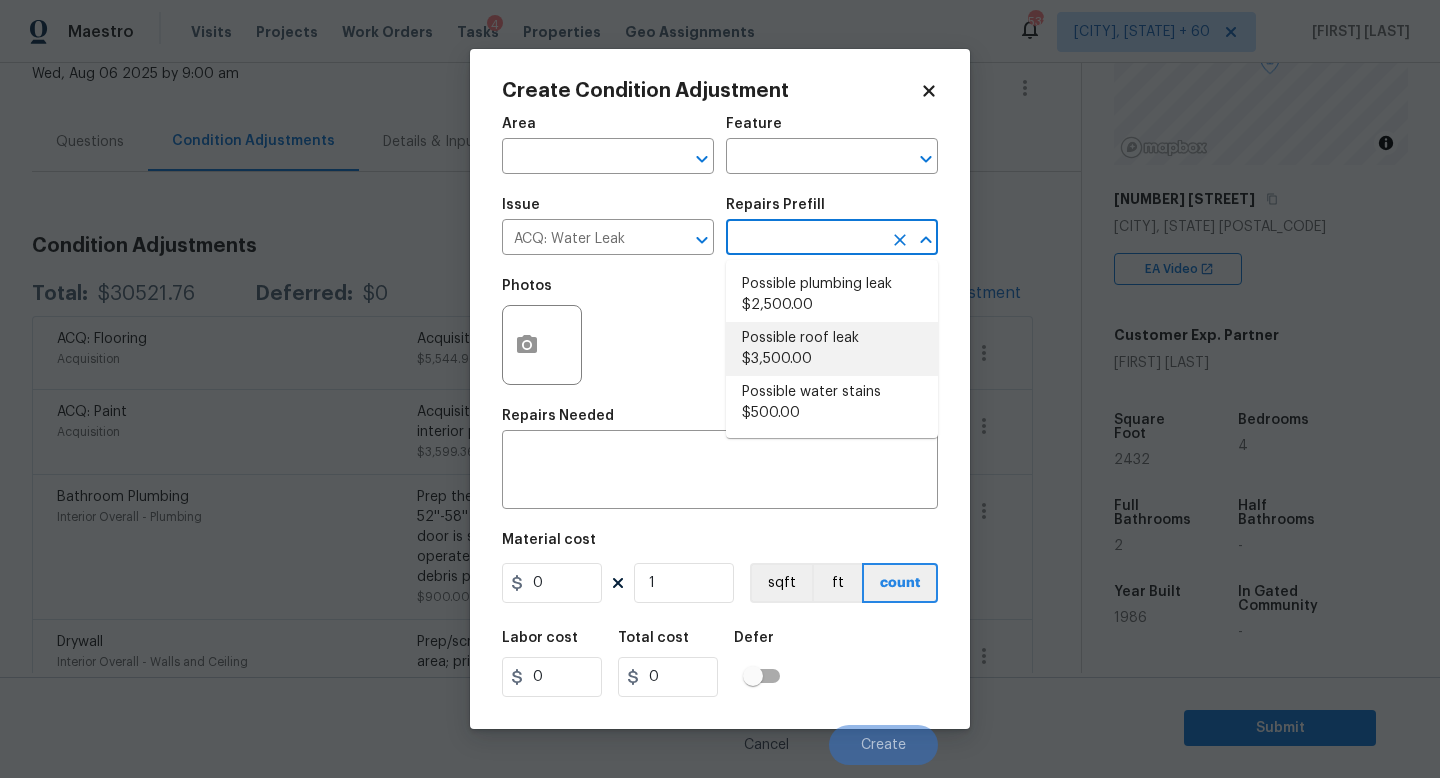 click on "Possible roof leak $3,500.00" at bounding box center (832, 349) 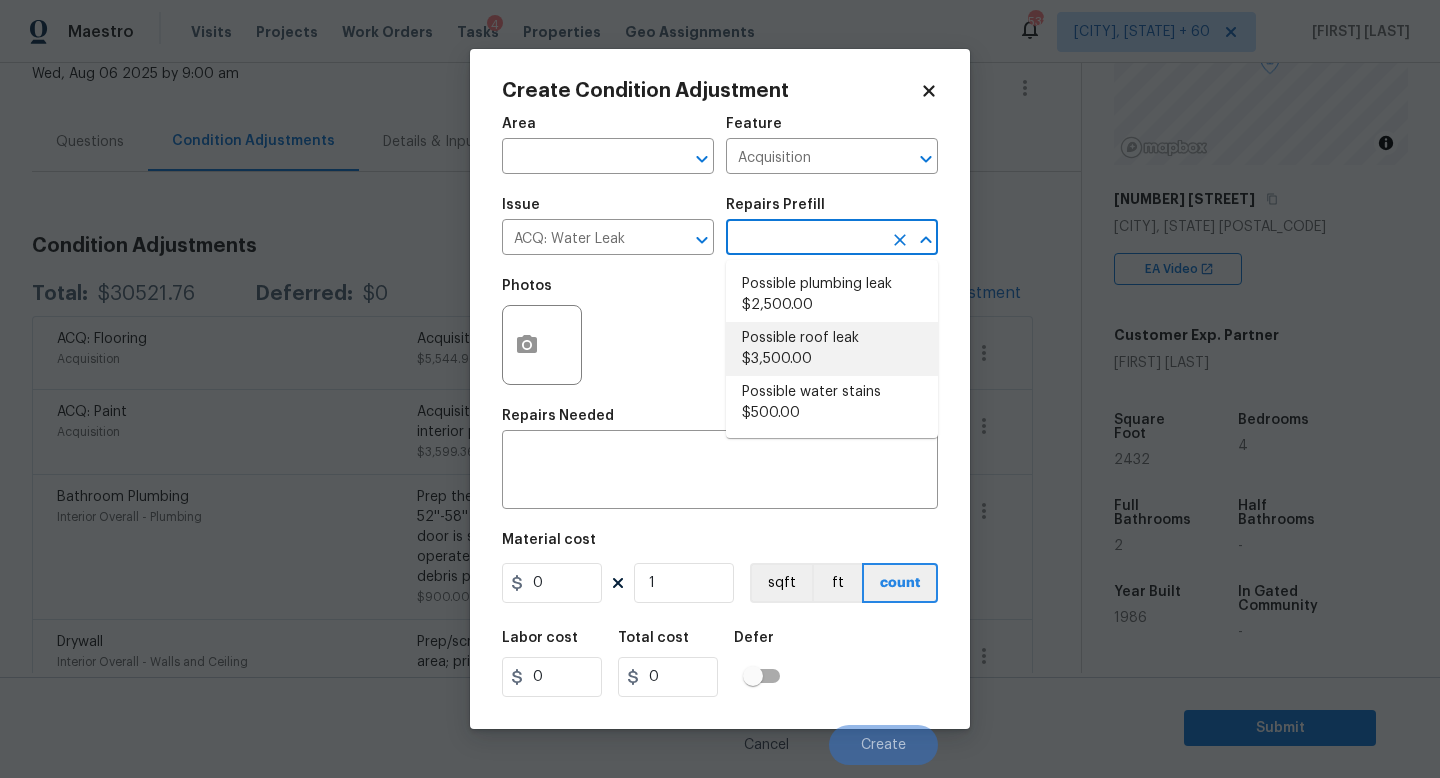 type 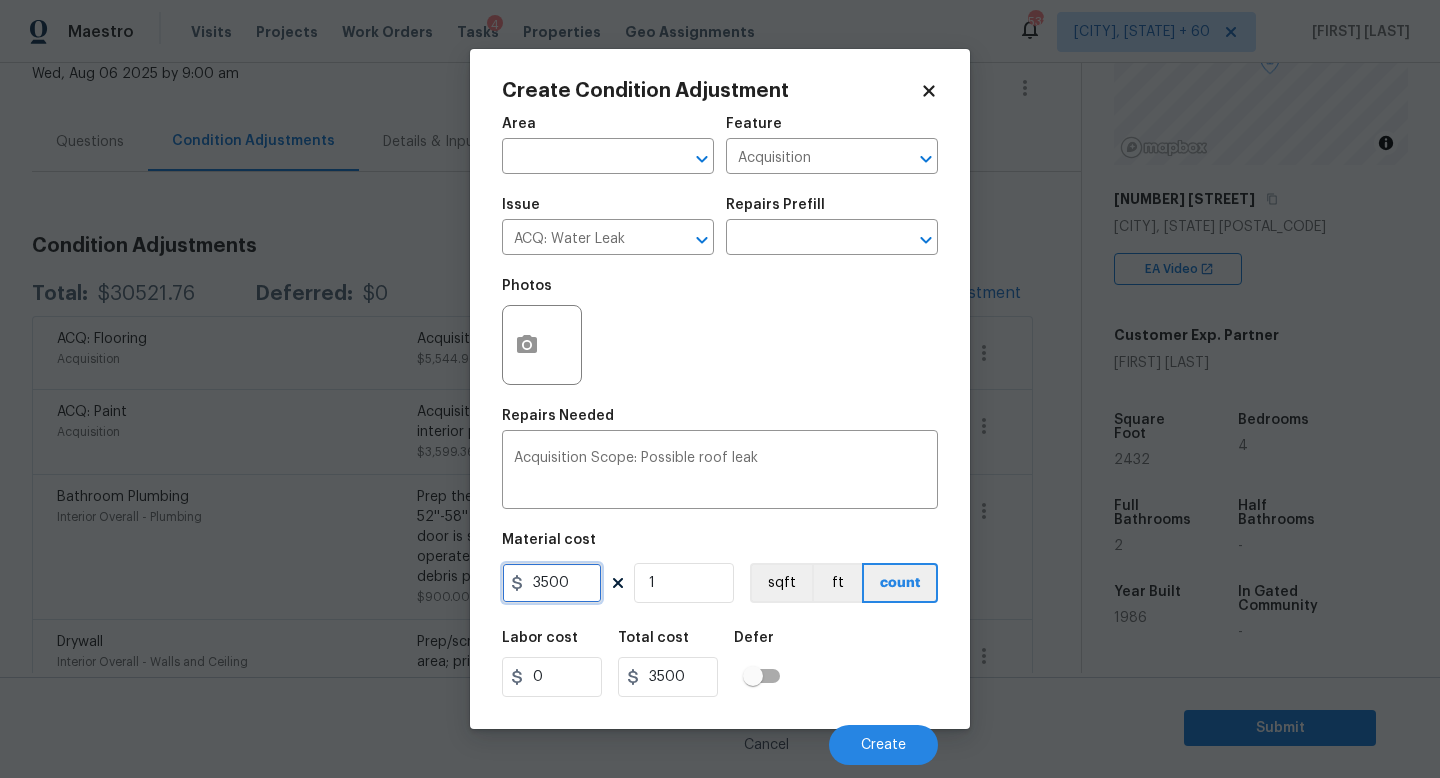 drag, startPoint x: 583, startPoint y: 573, endPoint x: 466, endPoint y: 574, distance: 117.00427 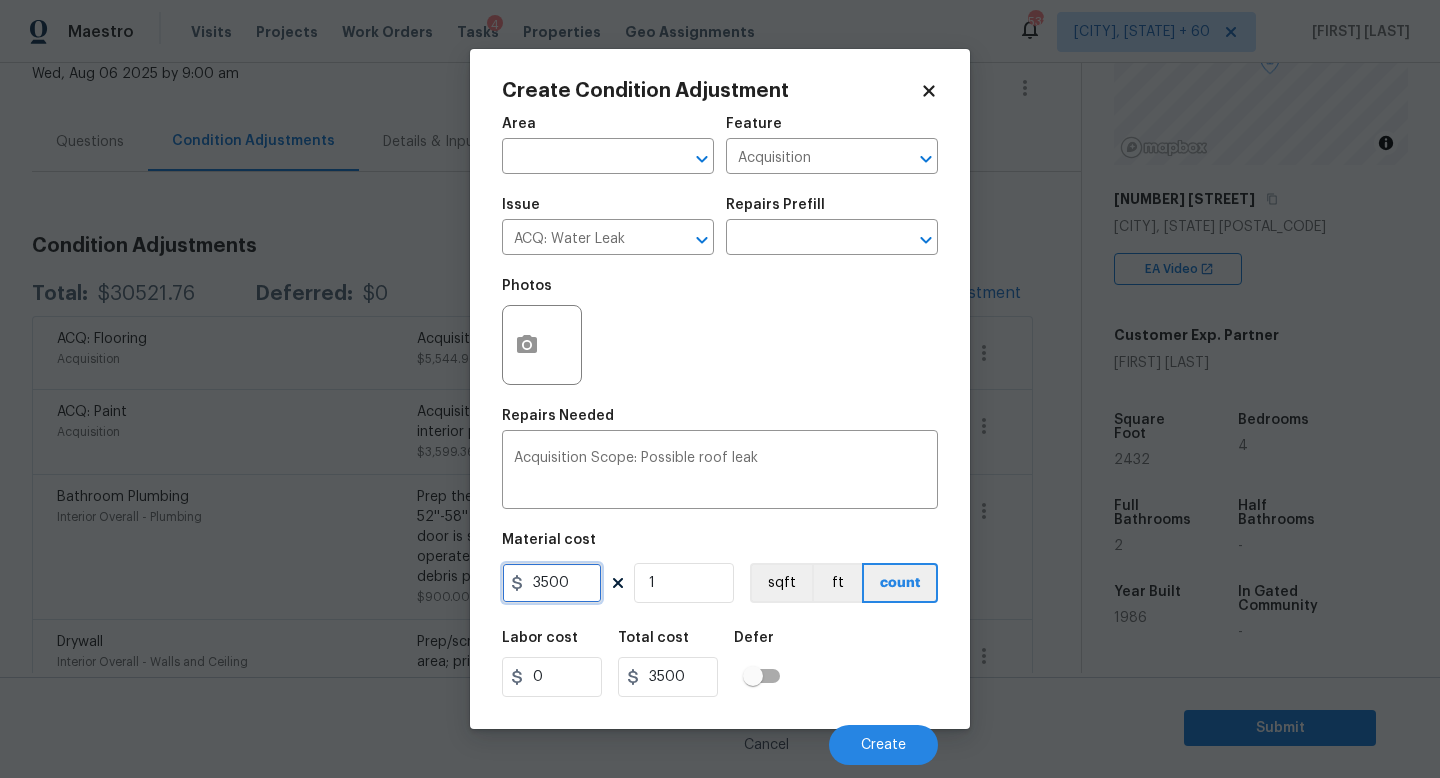 click on "Create Condition Adjustment Area ​ Feature Acquisition ​ Issue ACQ: Water Leak ​ Repairs Prefill ​ Photos Repairs Needed Acquisition Scope: Possible roof leak x ​ Material cost 3500 1 sqft ft count Labor cost 0 Total cost 3500 Defer Cancel Create" at bounding box center [720, 389] 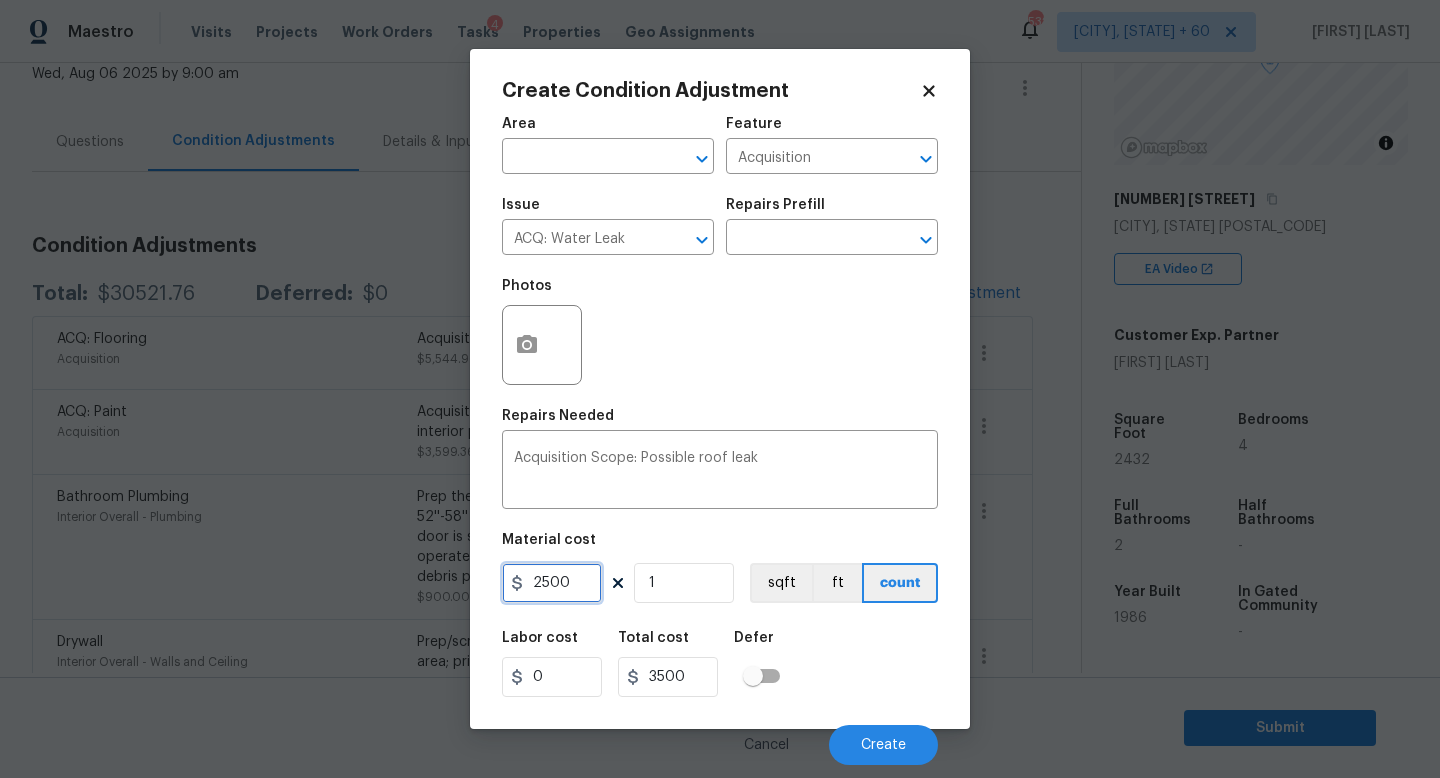 type on "2500" 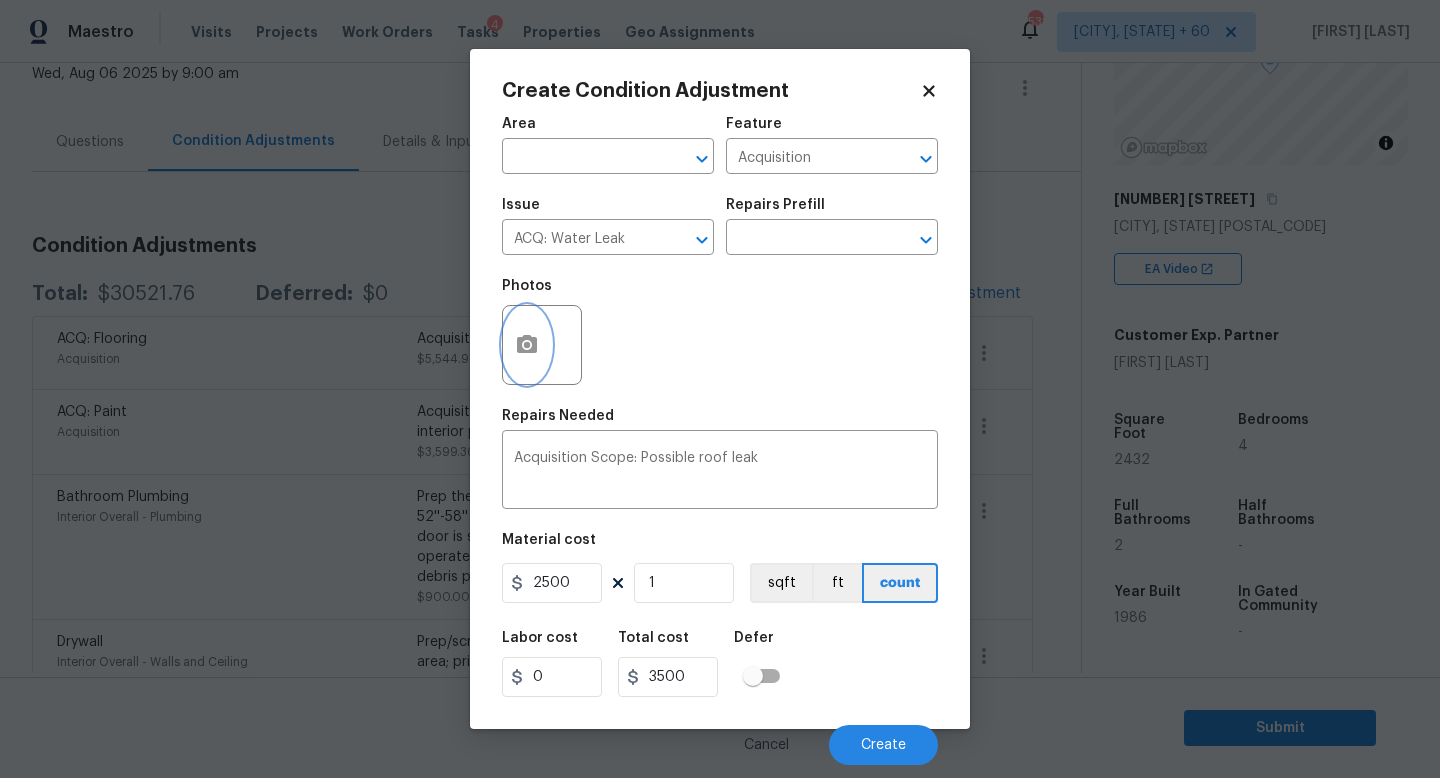 type on "2500" 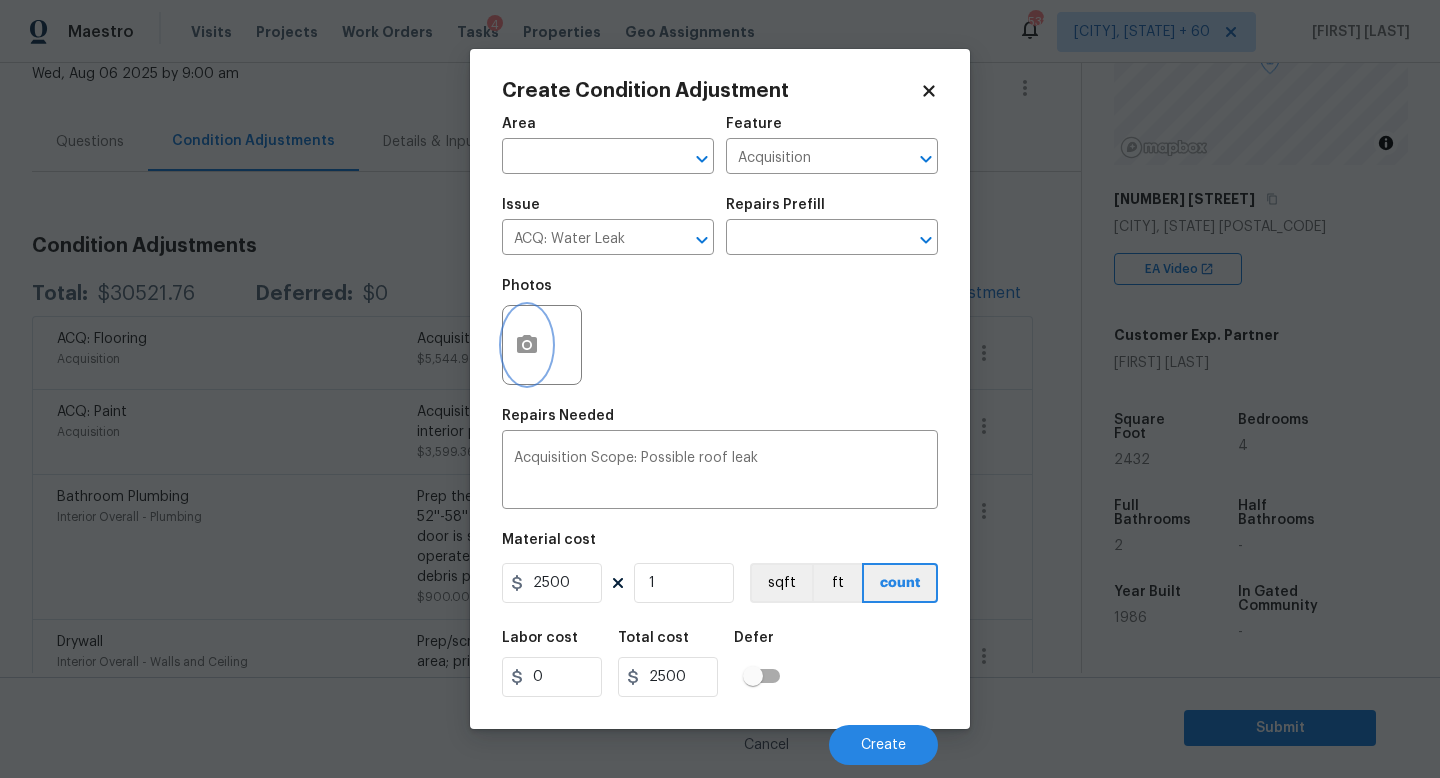 click 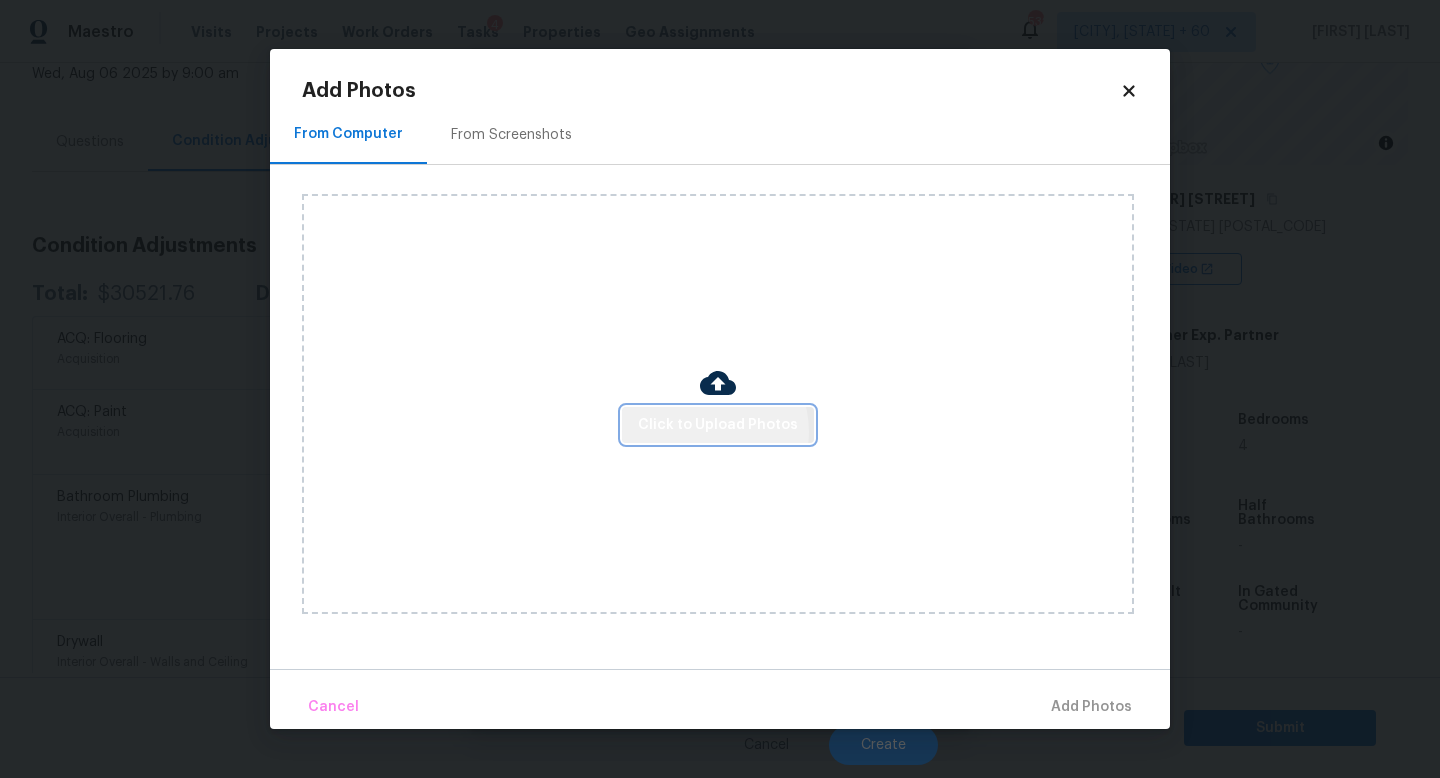 click on "Click to Upload Photos" at bounding box center [718, 425] 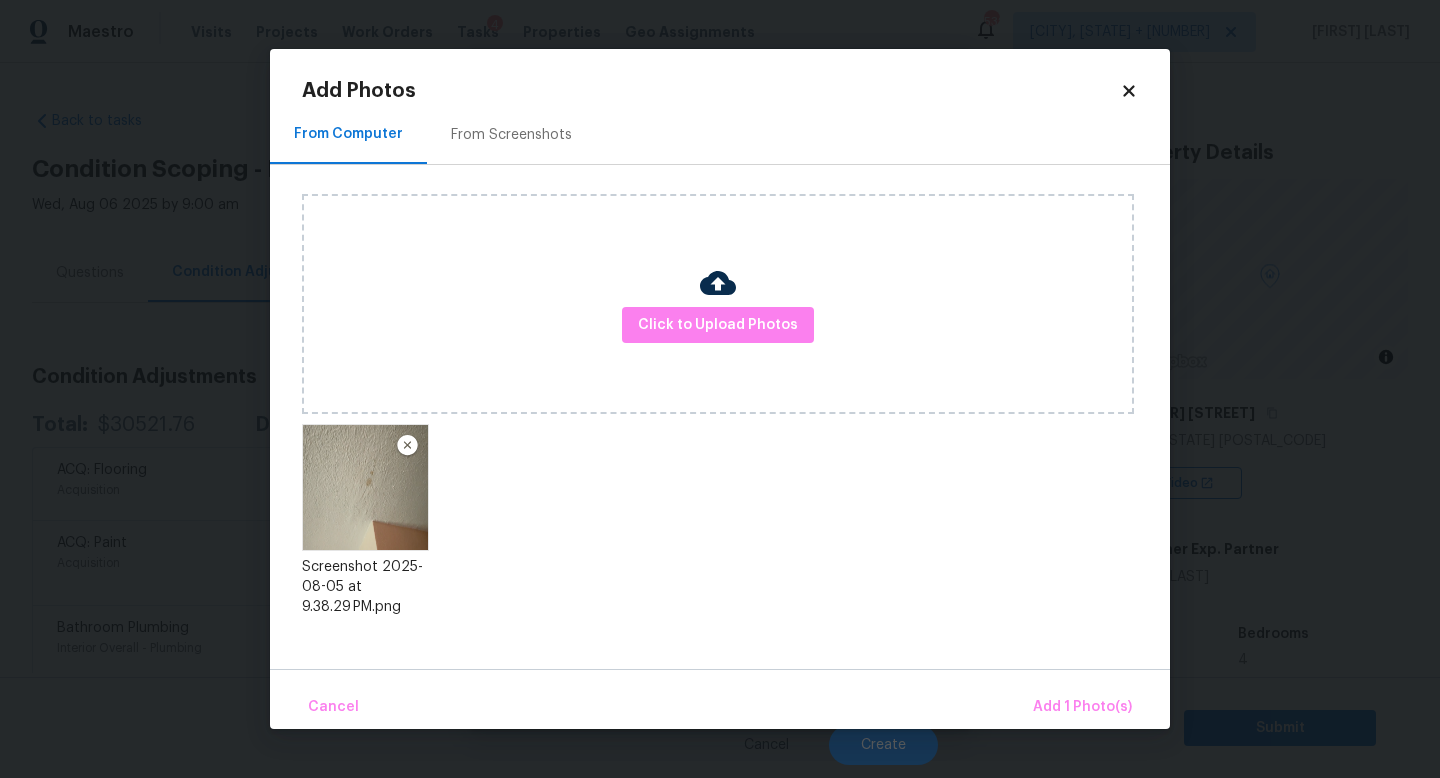 scroll, scrollTop: 0, scrollLeft: 0, axis: both 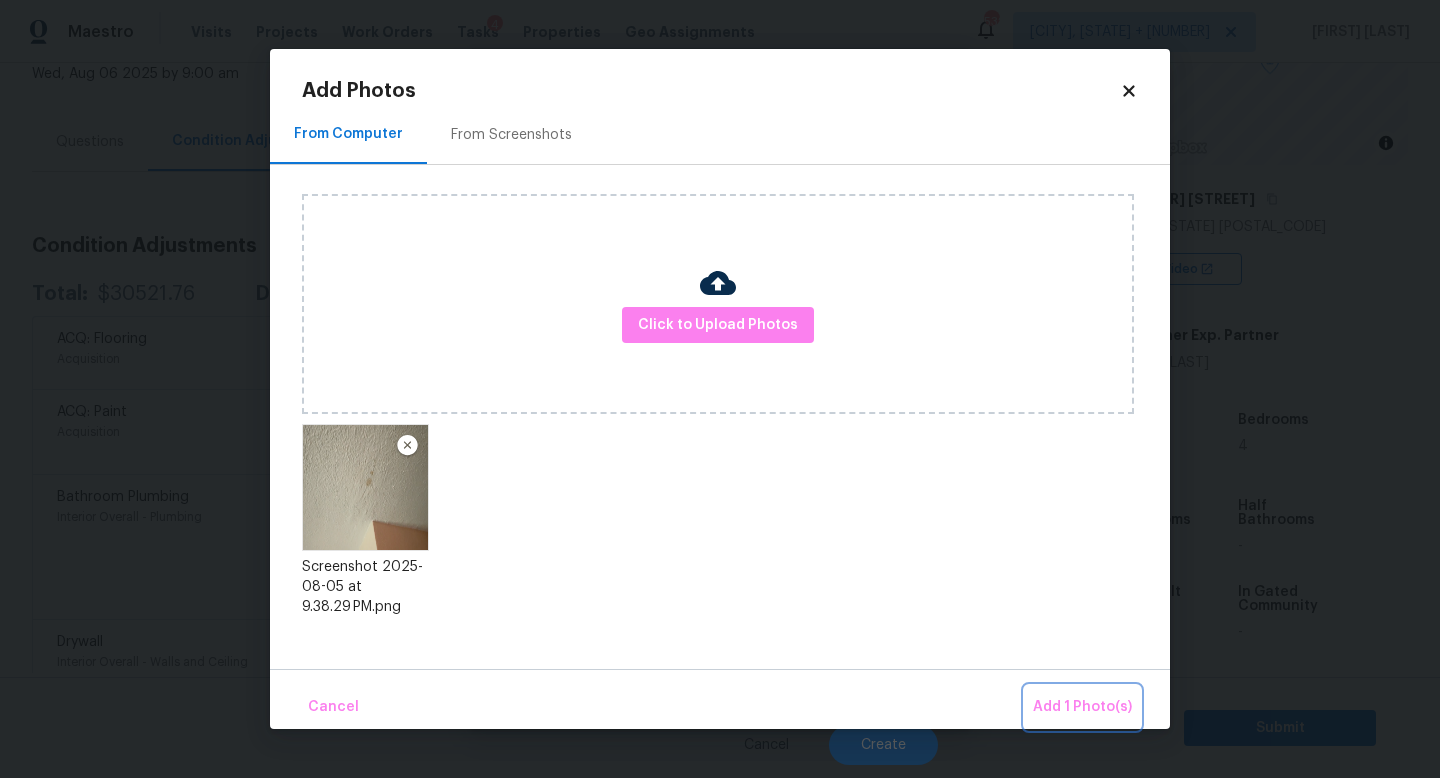 click on "Add 1 Photo(s)" at bounding box center [1082, 707] 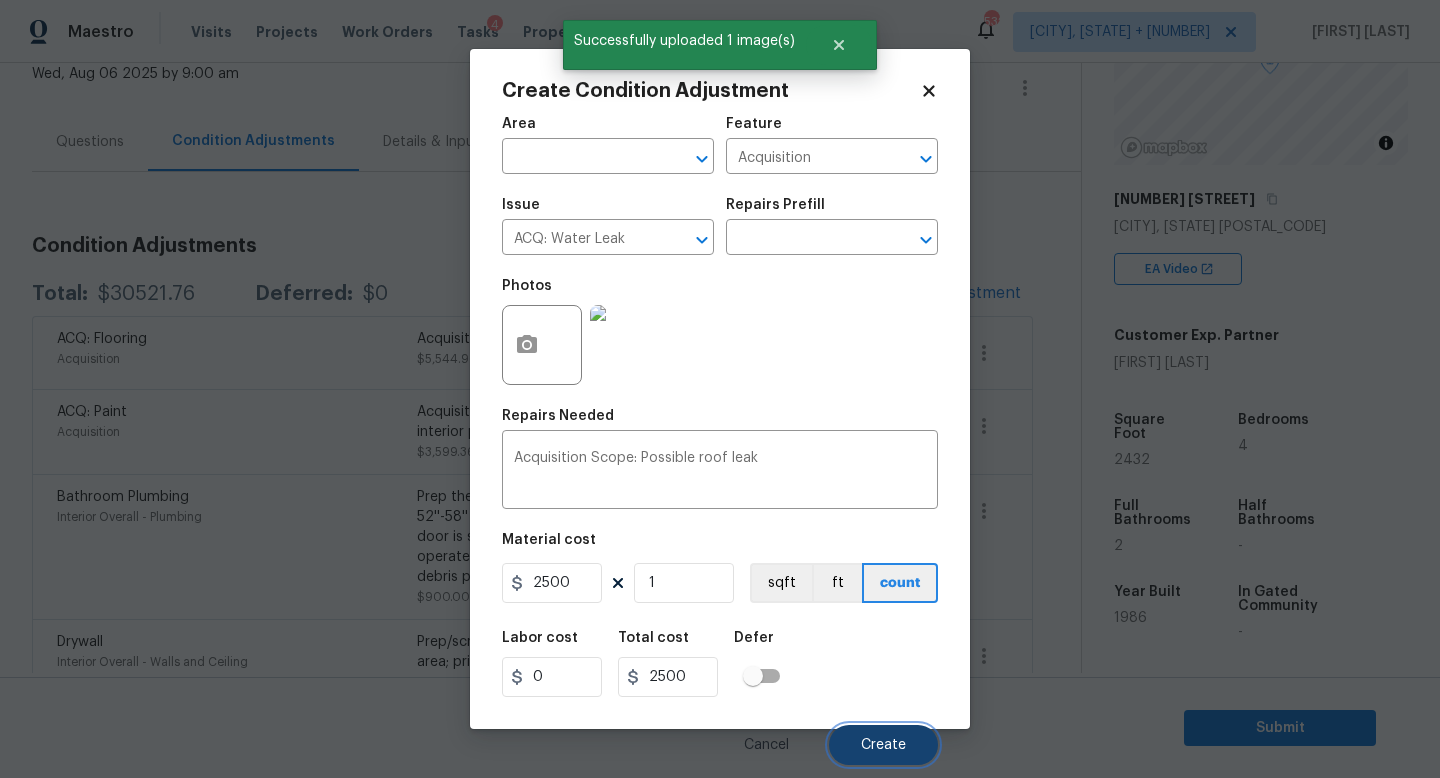 click on "Create" at bounding box center [883, 745] 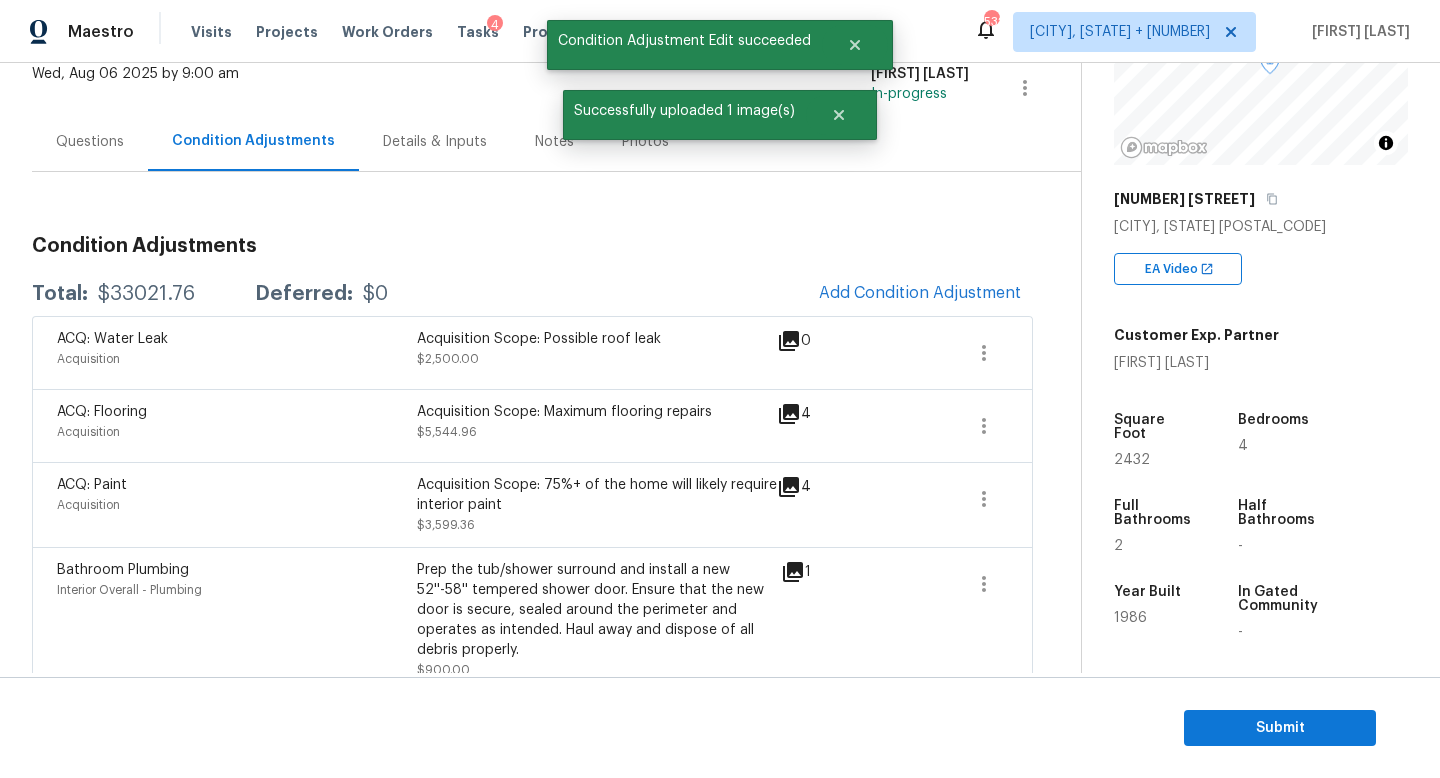 click on "Questions" at bounding box center (90, 142) 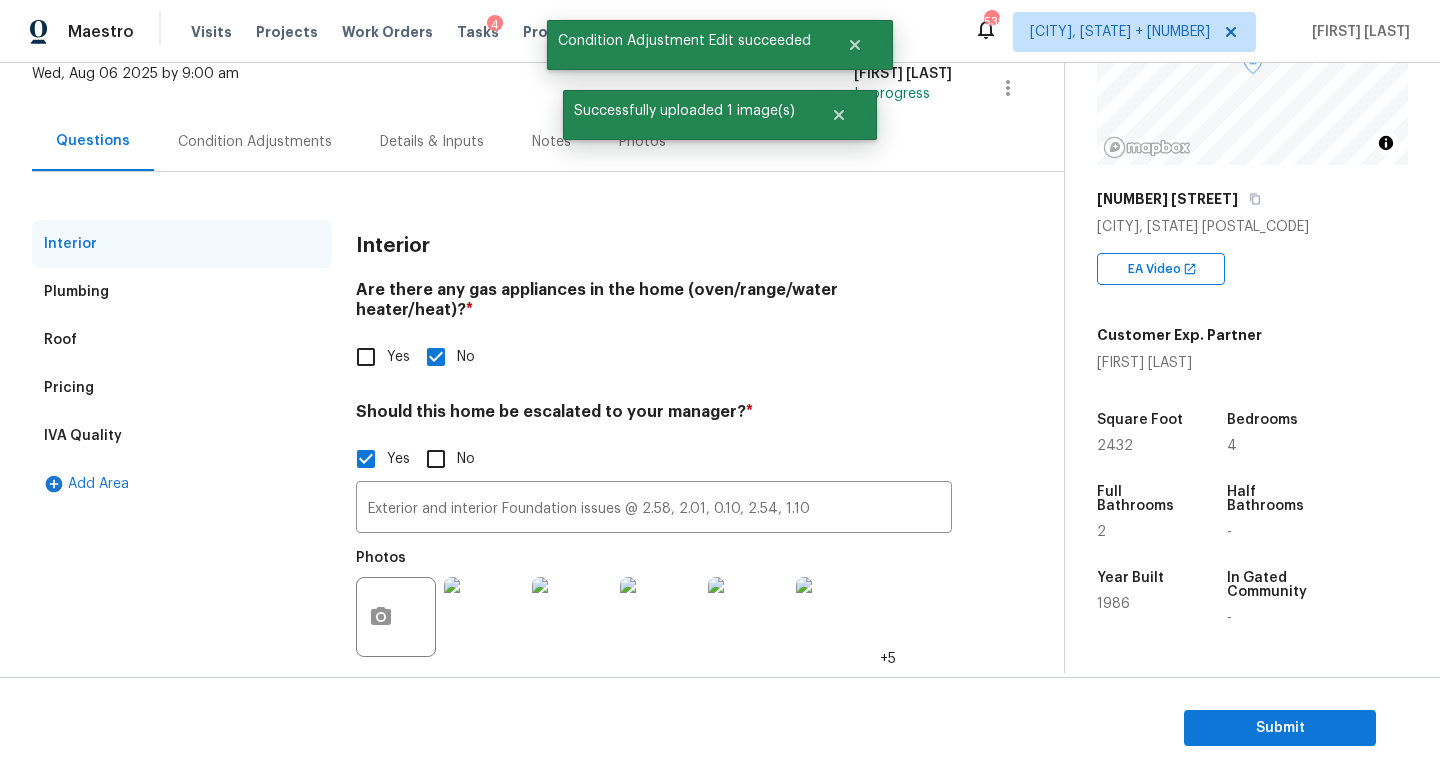 scroll, scrollTop: 0, scrollLeft: 0, axis: both 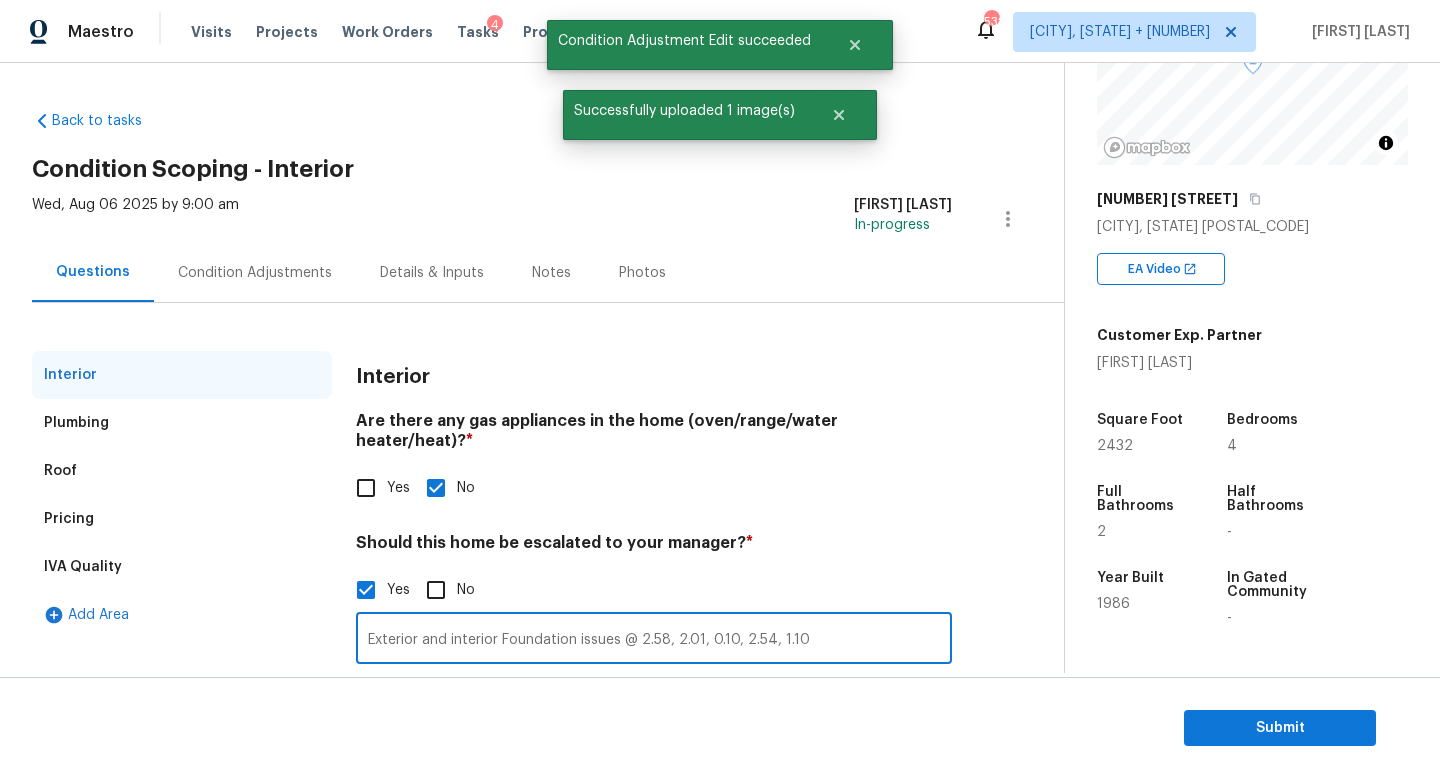 click on "Exterior and interior Foundation issues @ 2.58, 2.01, 0.10, 2.54, 1.10" at bounding box center (654, 640) 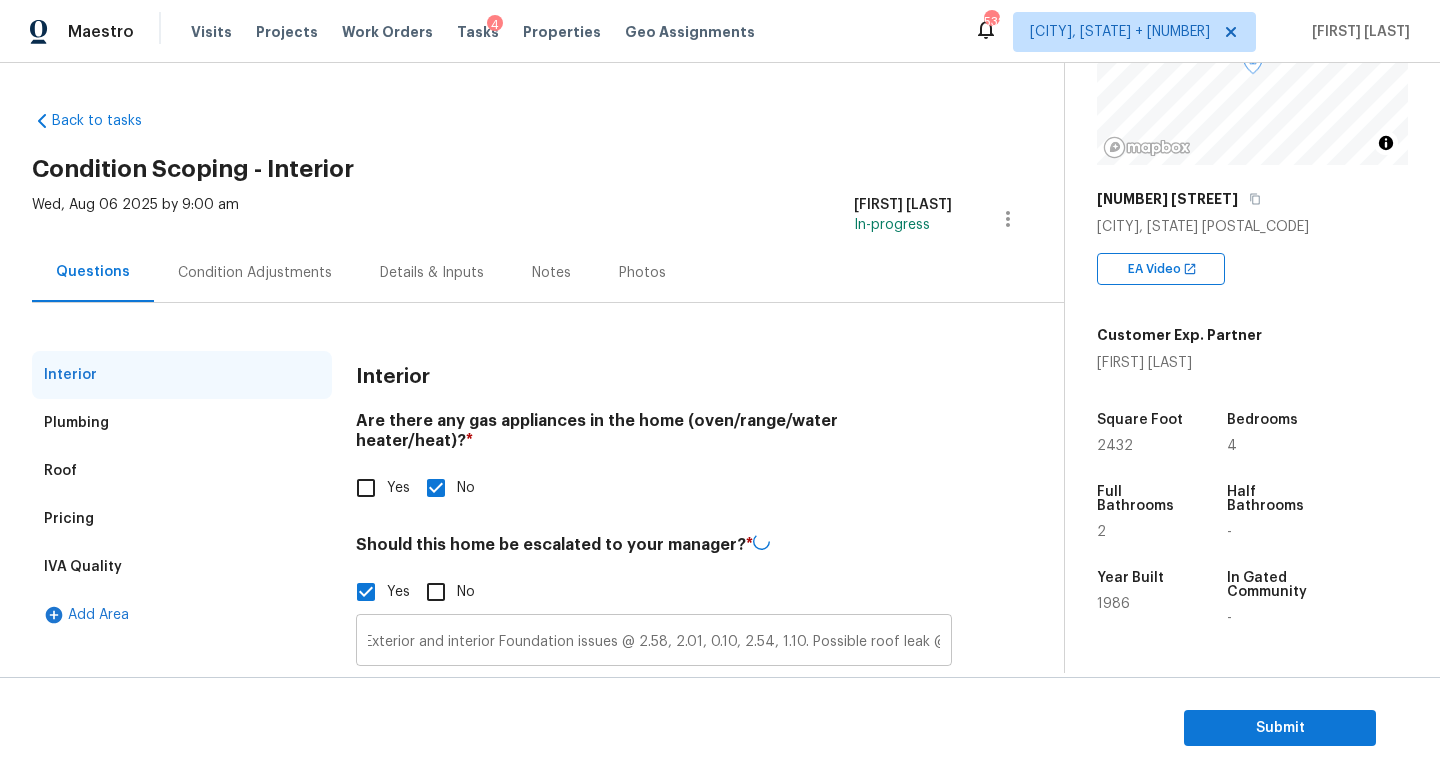 scroll, scrollTop: 0, scrollLeft: 0, axis: both 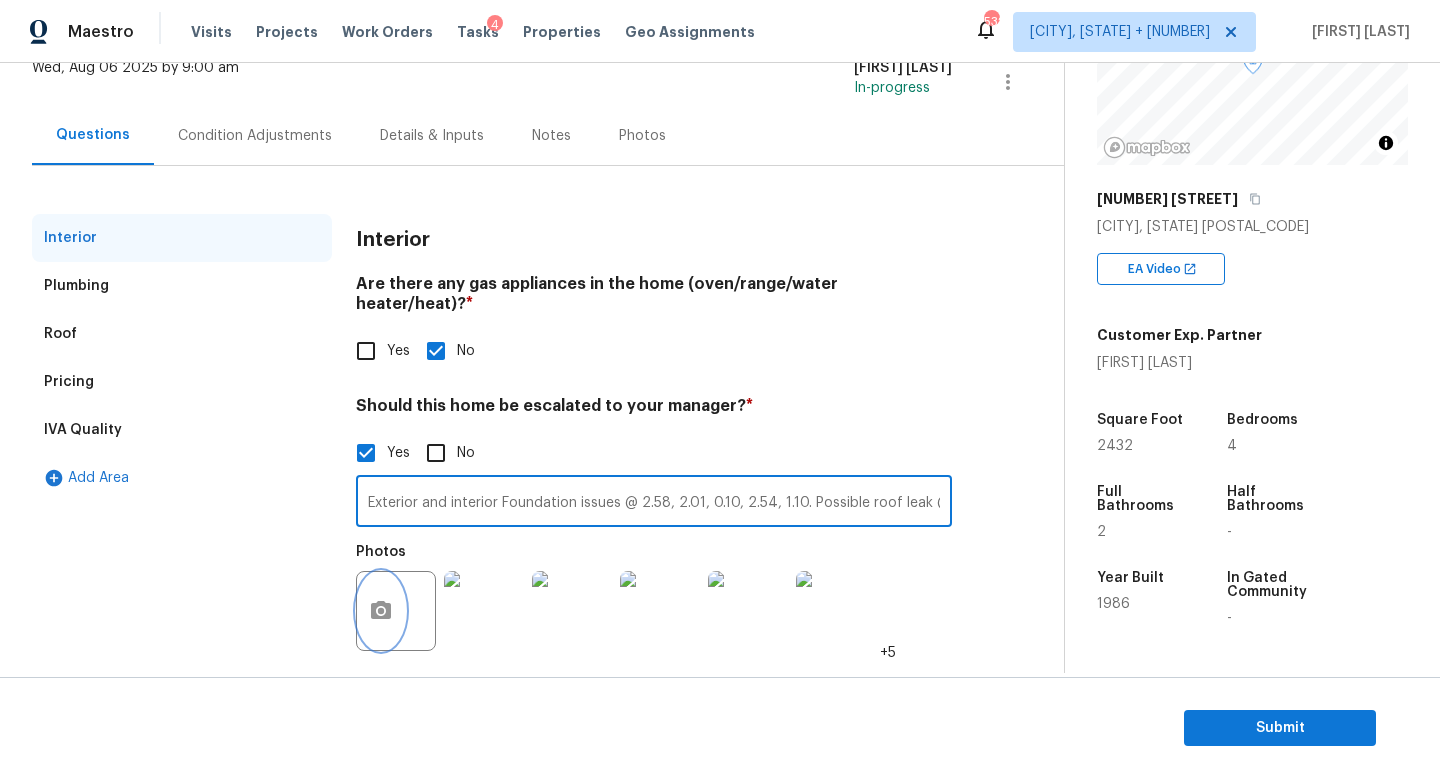click 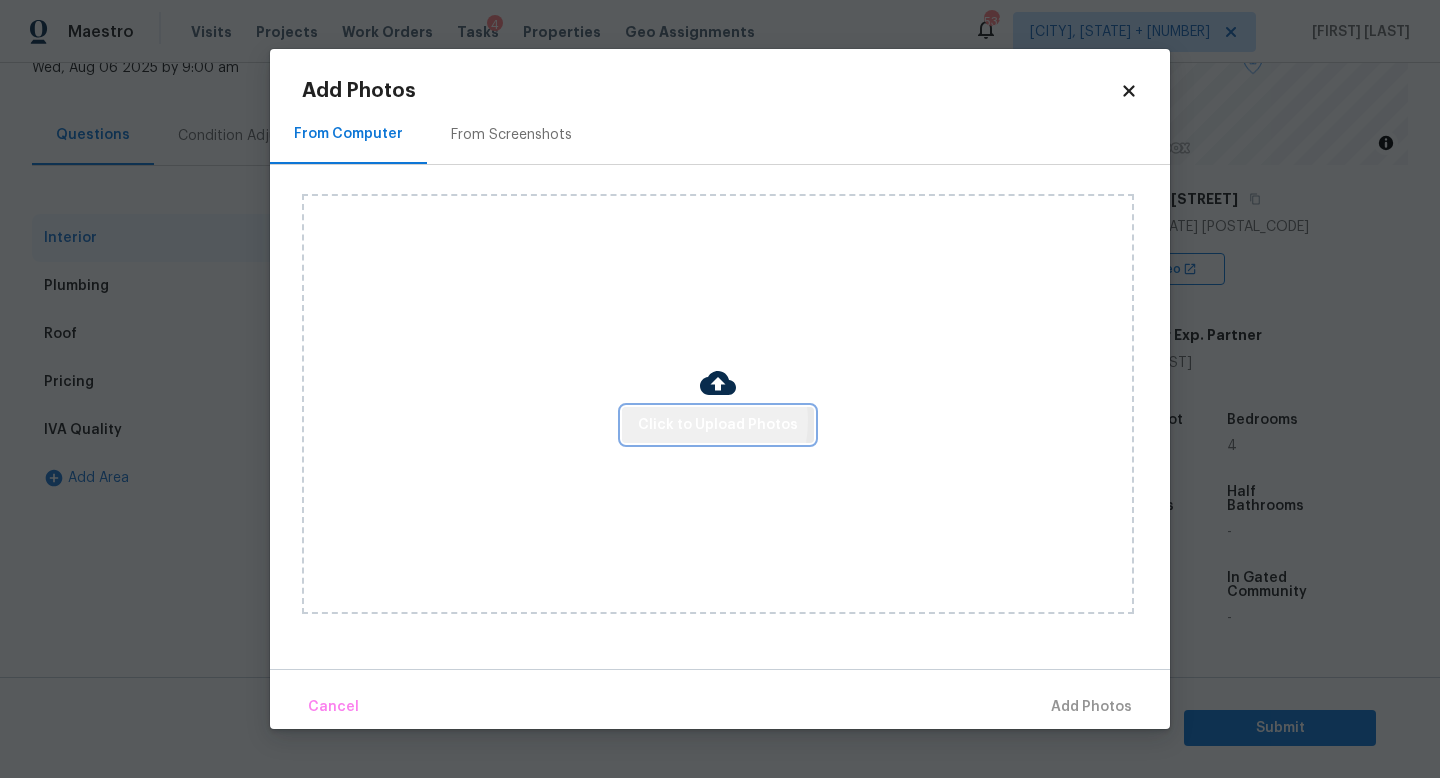 click on "Click to Upload Photos" at bounding box center (718, 425) 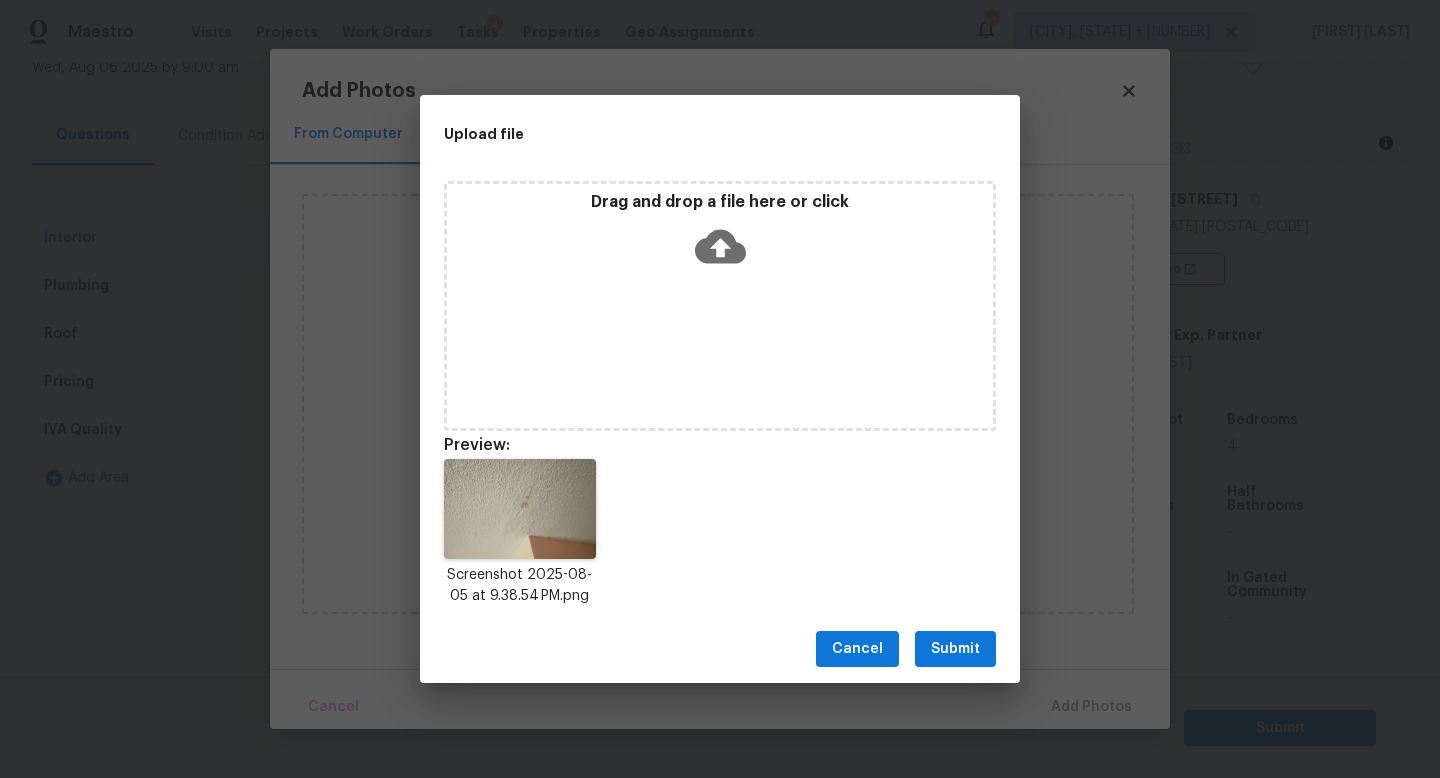 click on "Submit" at bounding box center (955, 649) 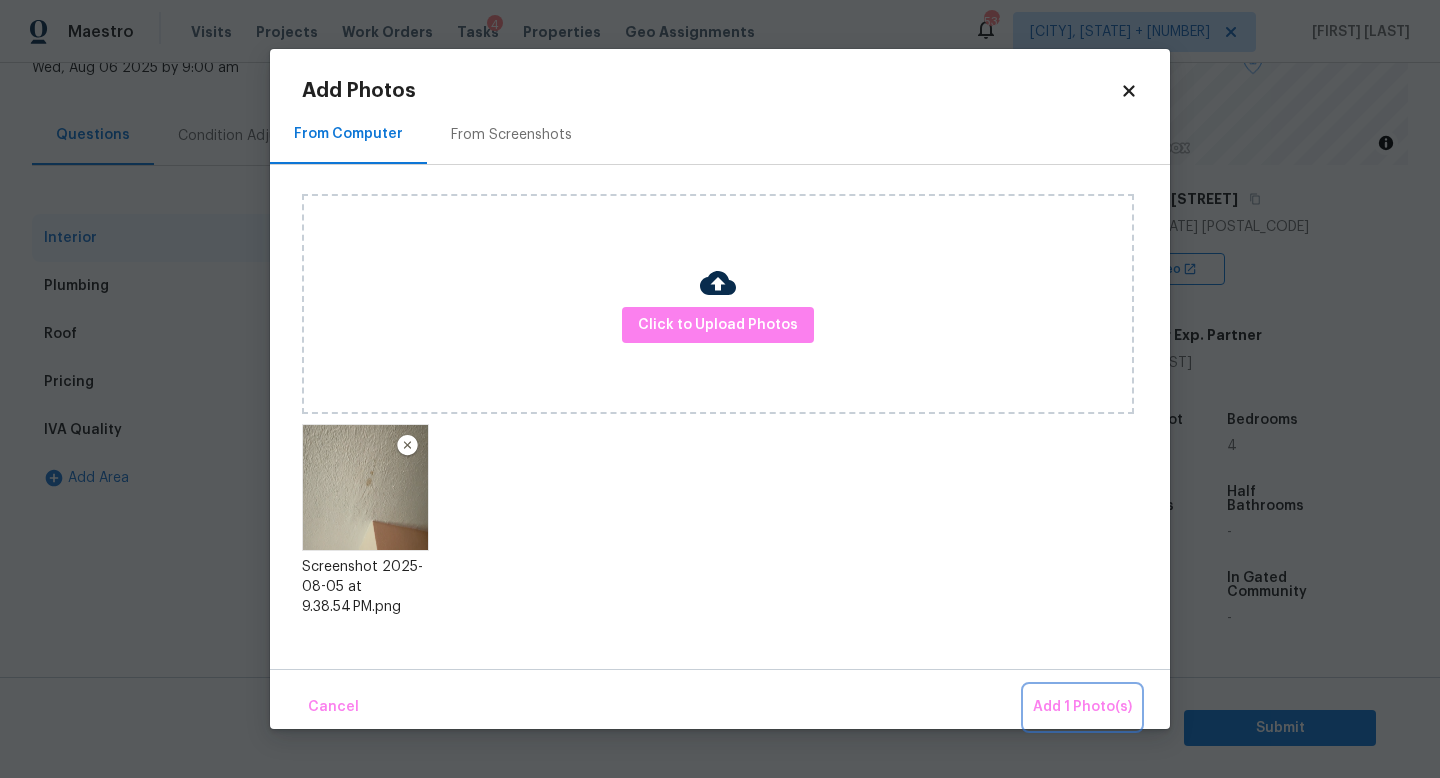 click on "Add 1 Photo(s)" at bounding box center (1082, 707) 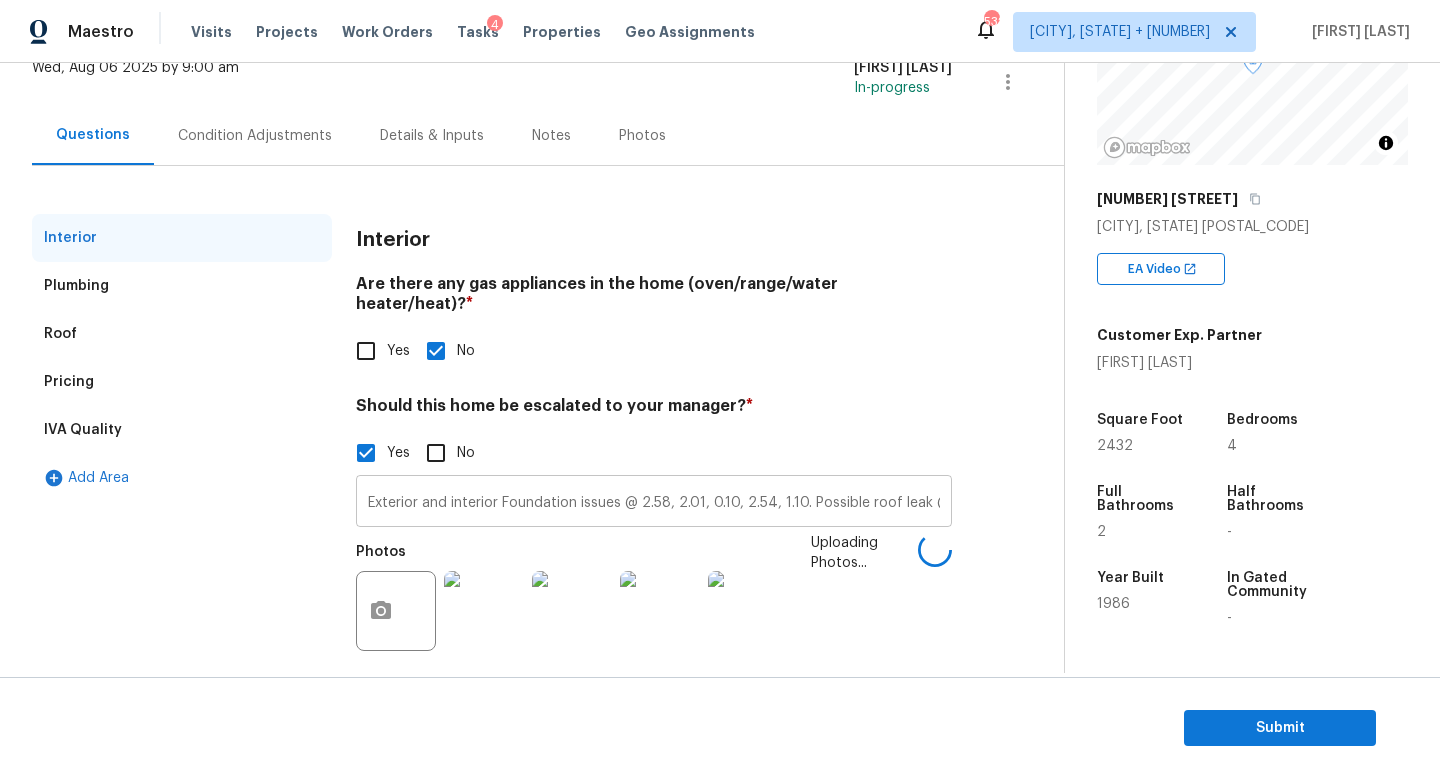 click on "Exterior and interior Foundation issues @ 2.58, 2.01, 0.10, 2.54, 1.10. Possible roof leak @" at bounding box center (654, 503) 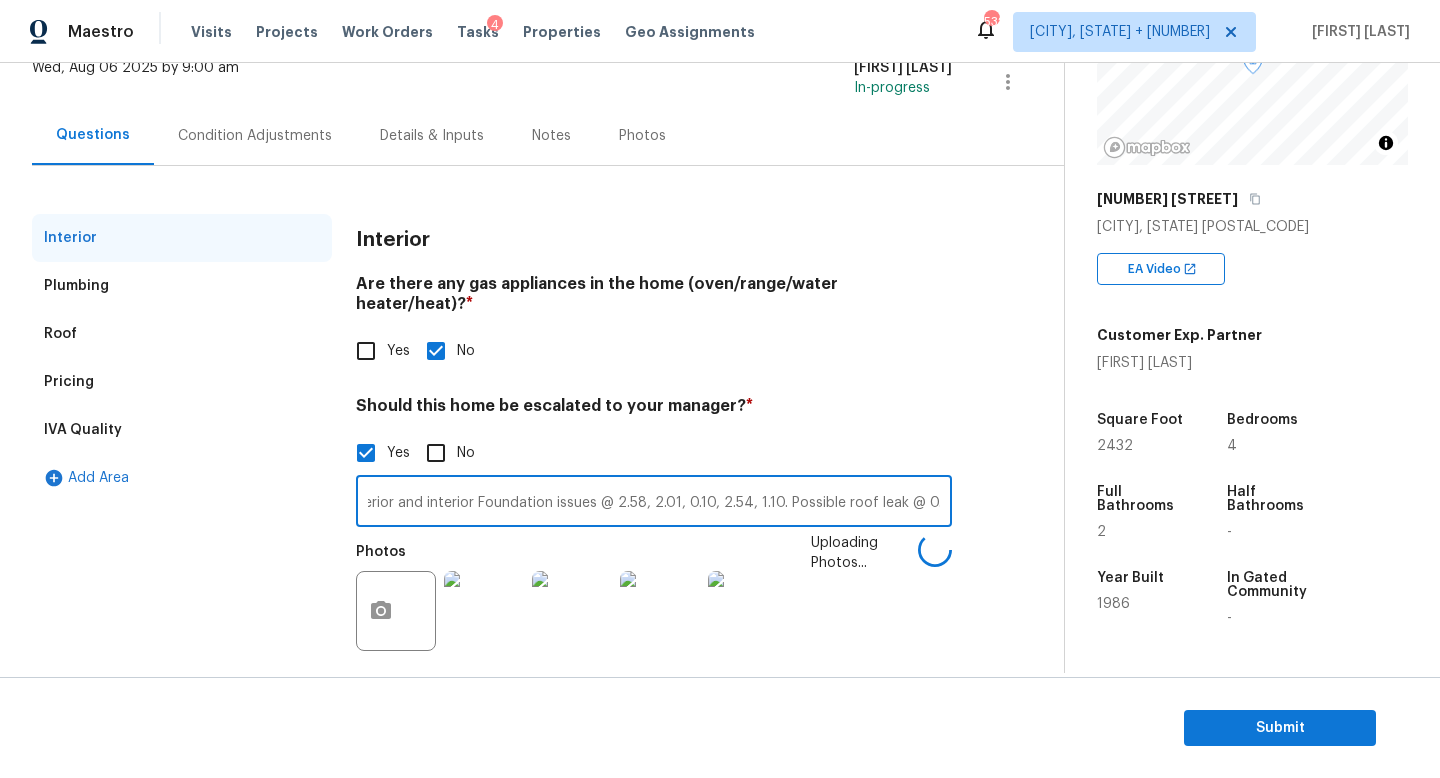 type on "Exterior and interior Foundation issues @ 2.58, 2.01, 0.10, 2.54, 1.10. Possible roof leak @ 0.40" 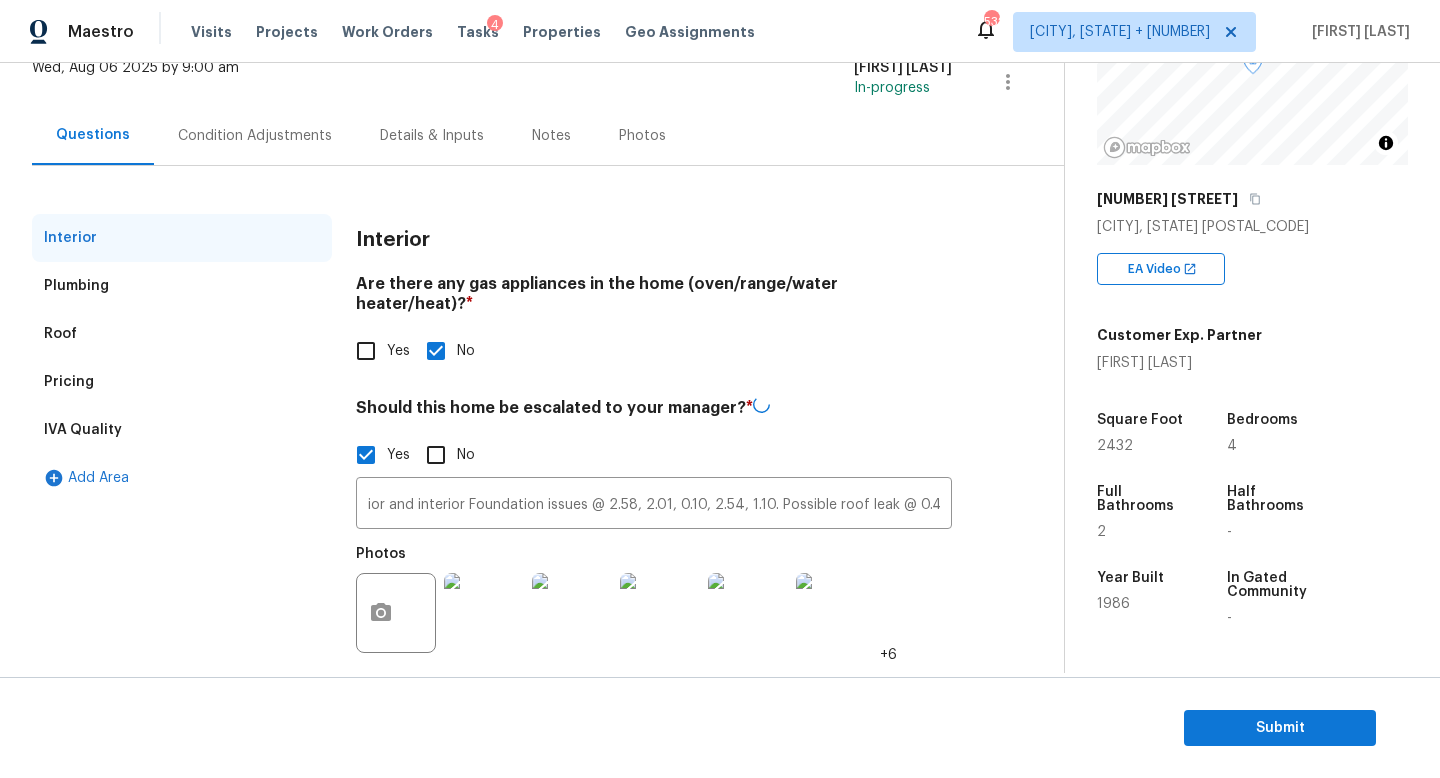 click on "Condition Adjustments" at bounding box center (255, 135) 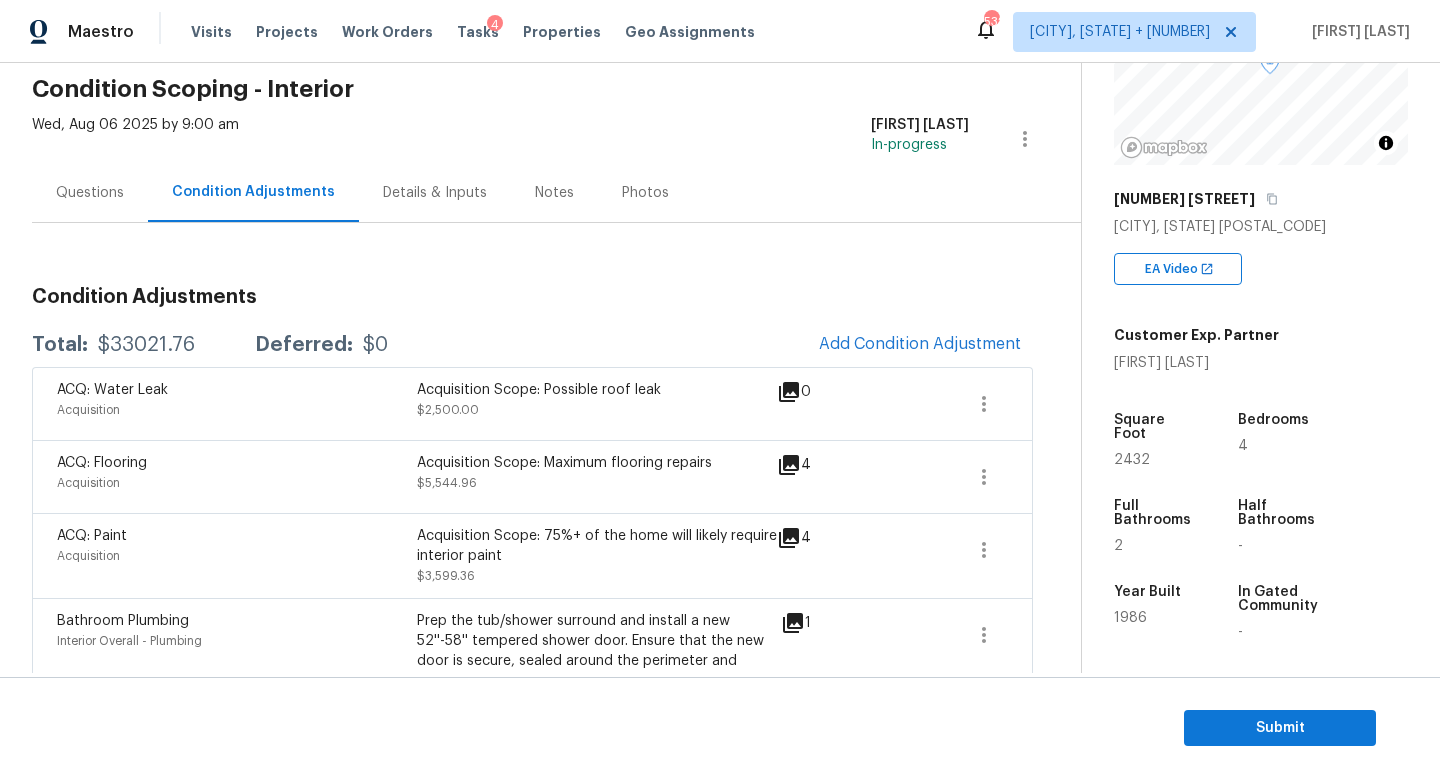 scroll, scrollTop: 0, scrollLeft: 0, axis: both 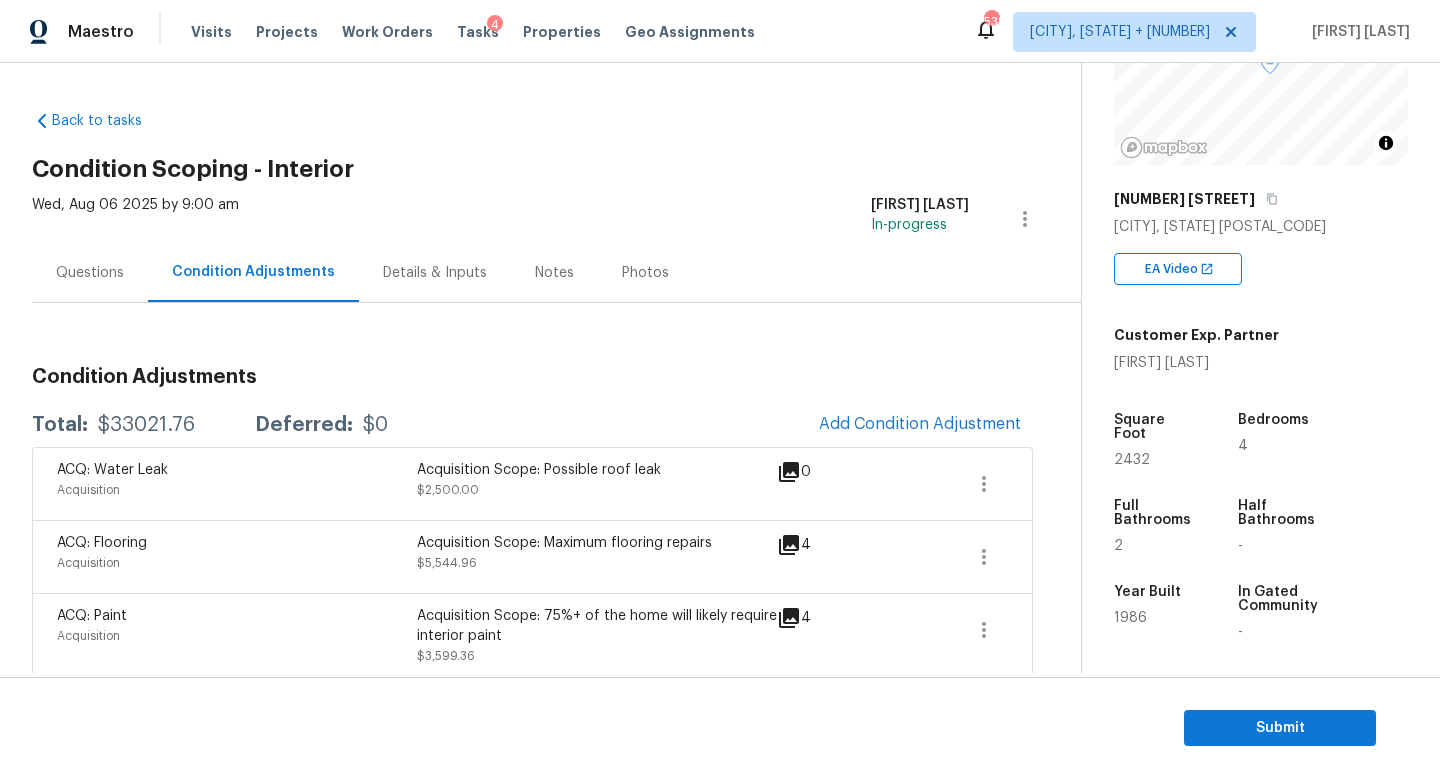 click on "Questions" at bounding box center [90, 272] 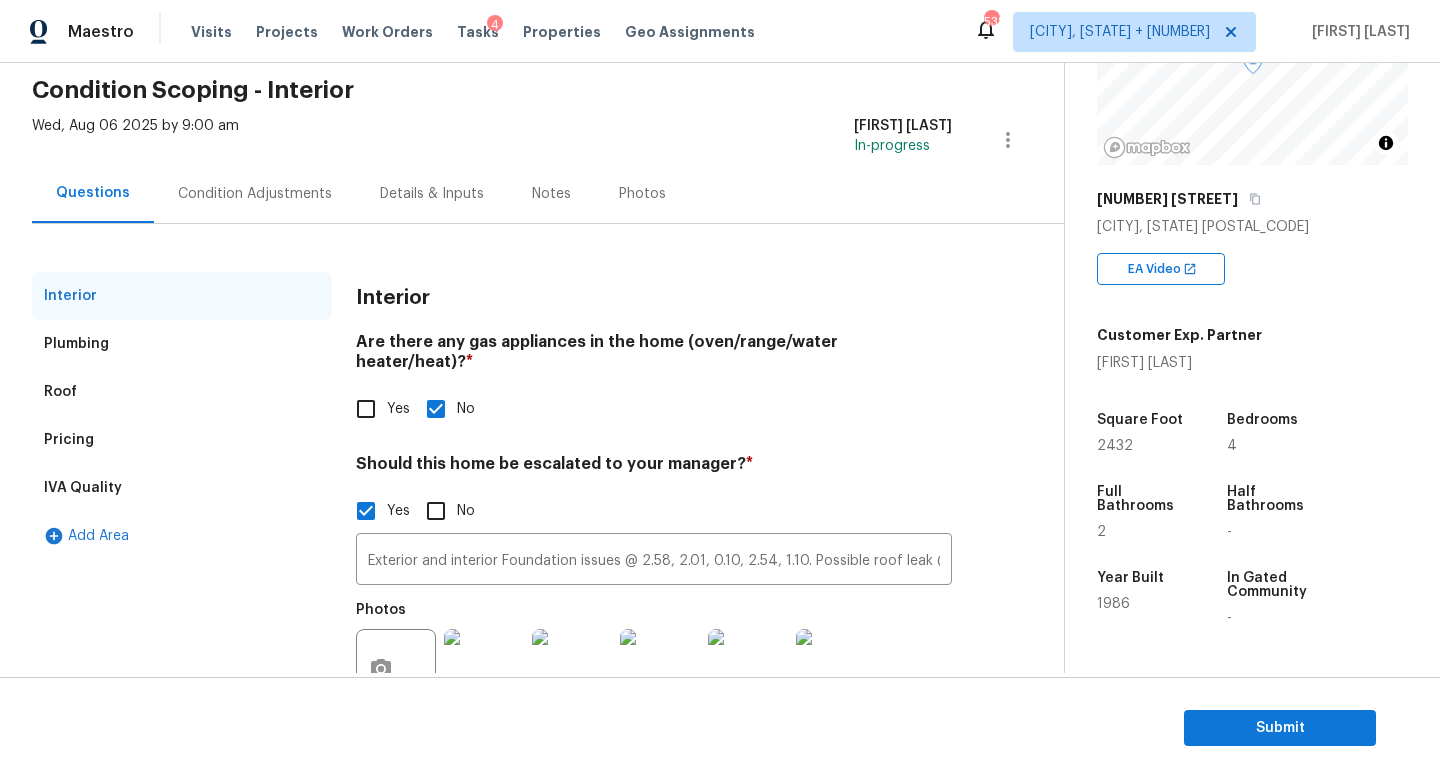 scroll, scrollTop: 137, scrollLeft: 0, axis: vertical 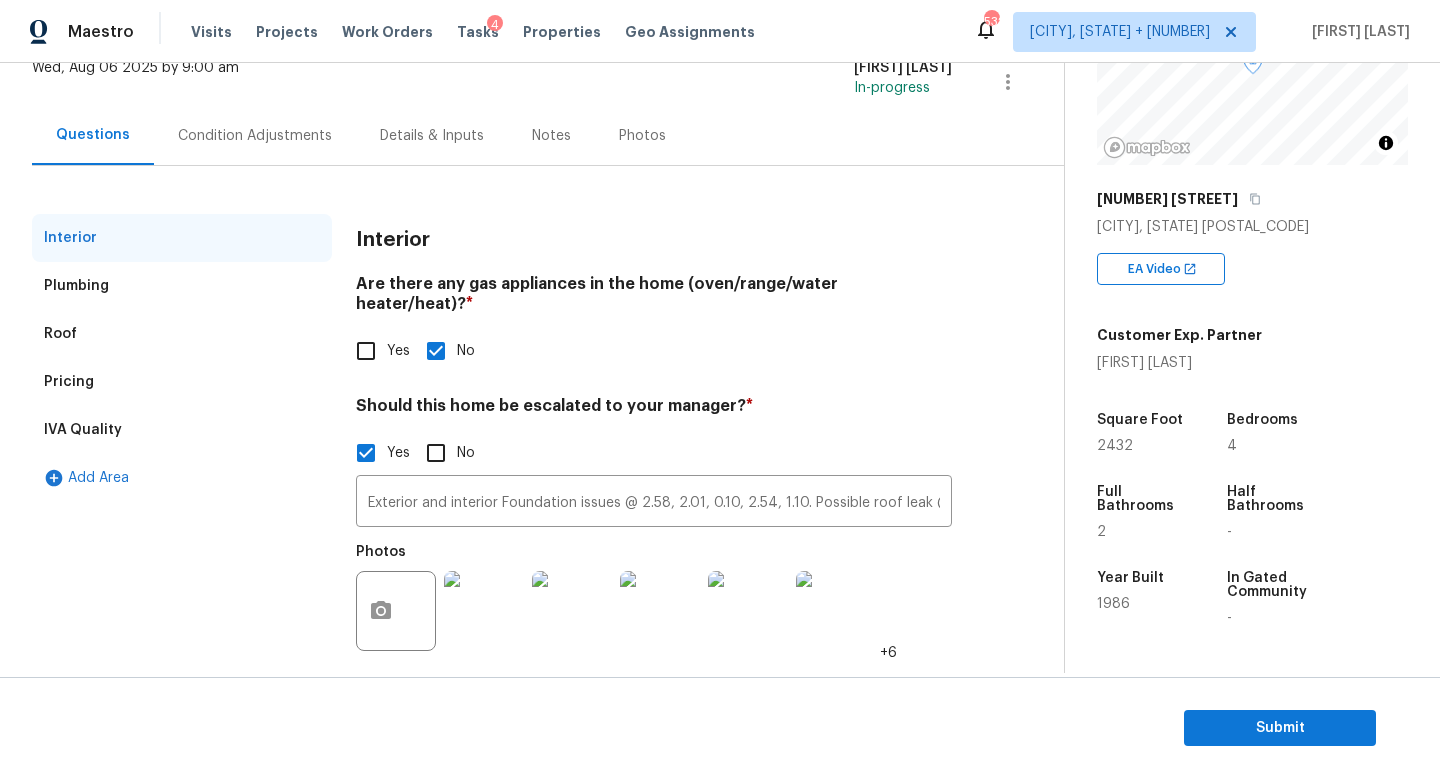 click on "Condition Adjustments" at bounding box center (255, 135) 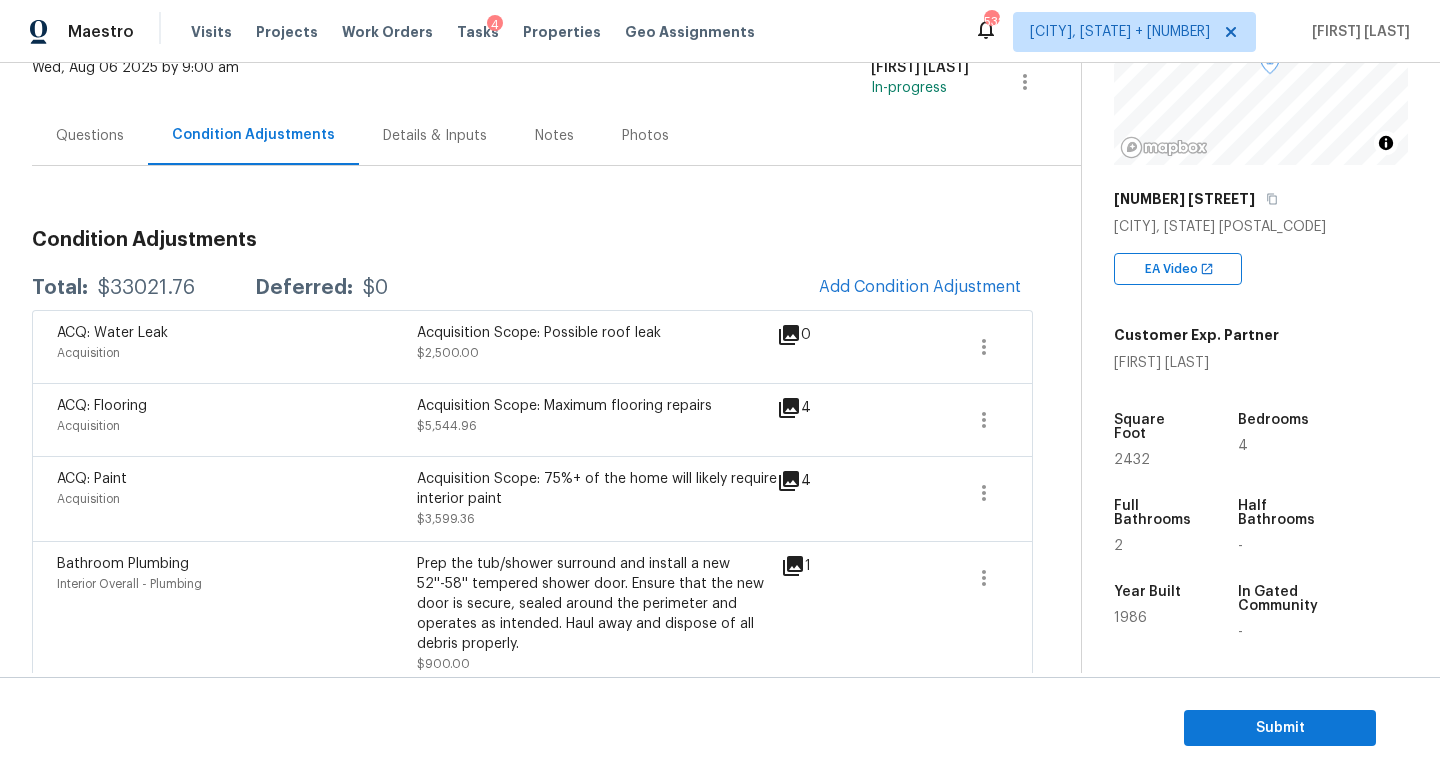 click on "$33021.76" at bounding box center [146, 288] 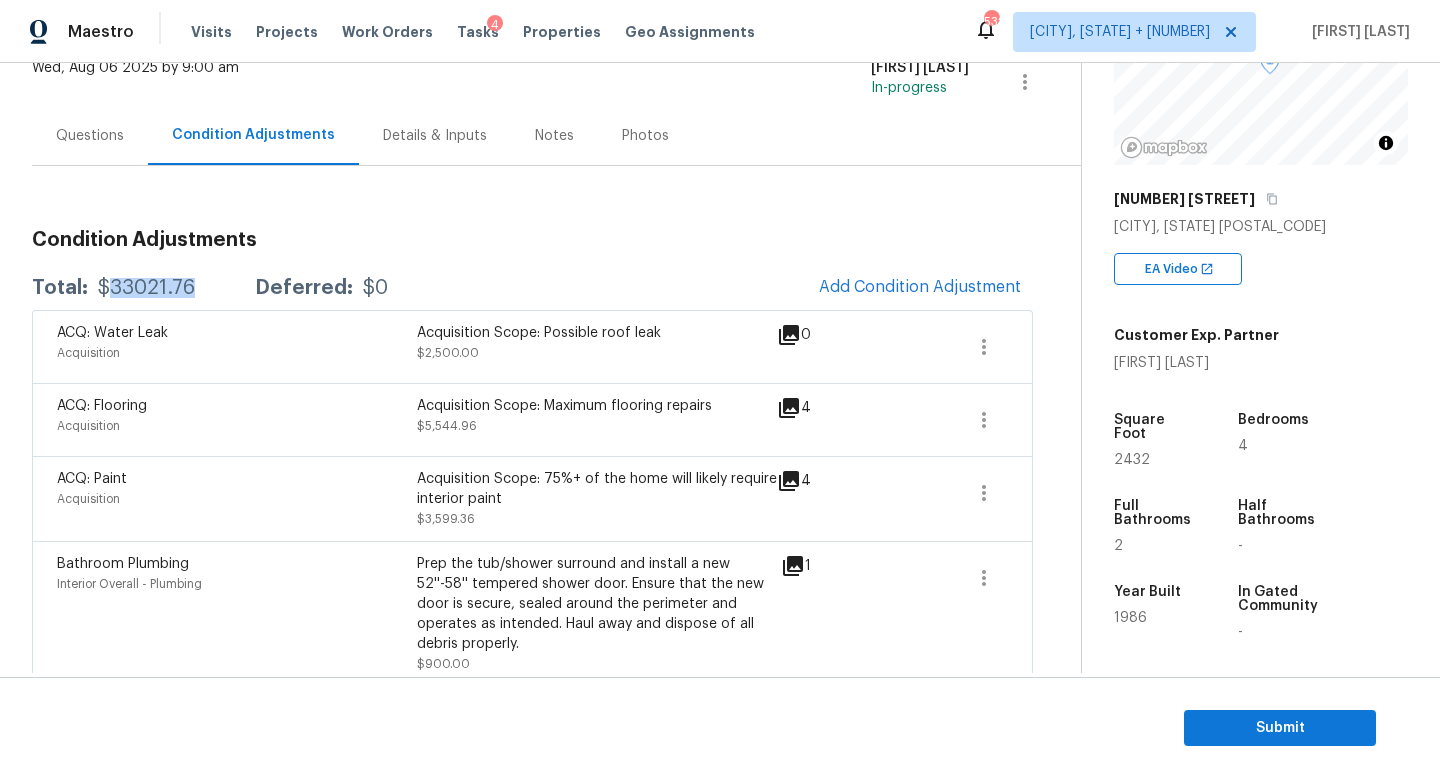 click on "$33021.76" at bounding box center (146, 288) 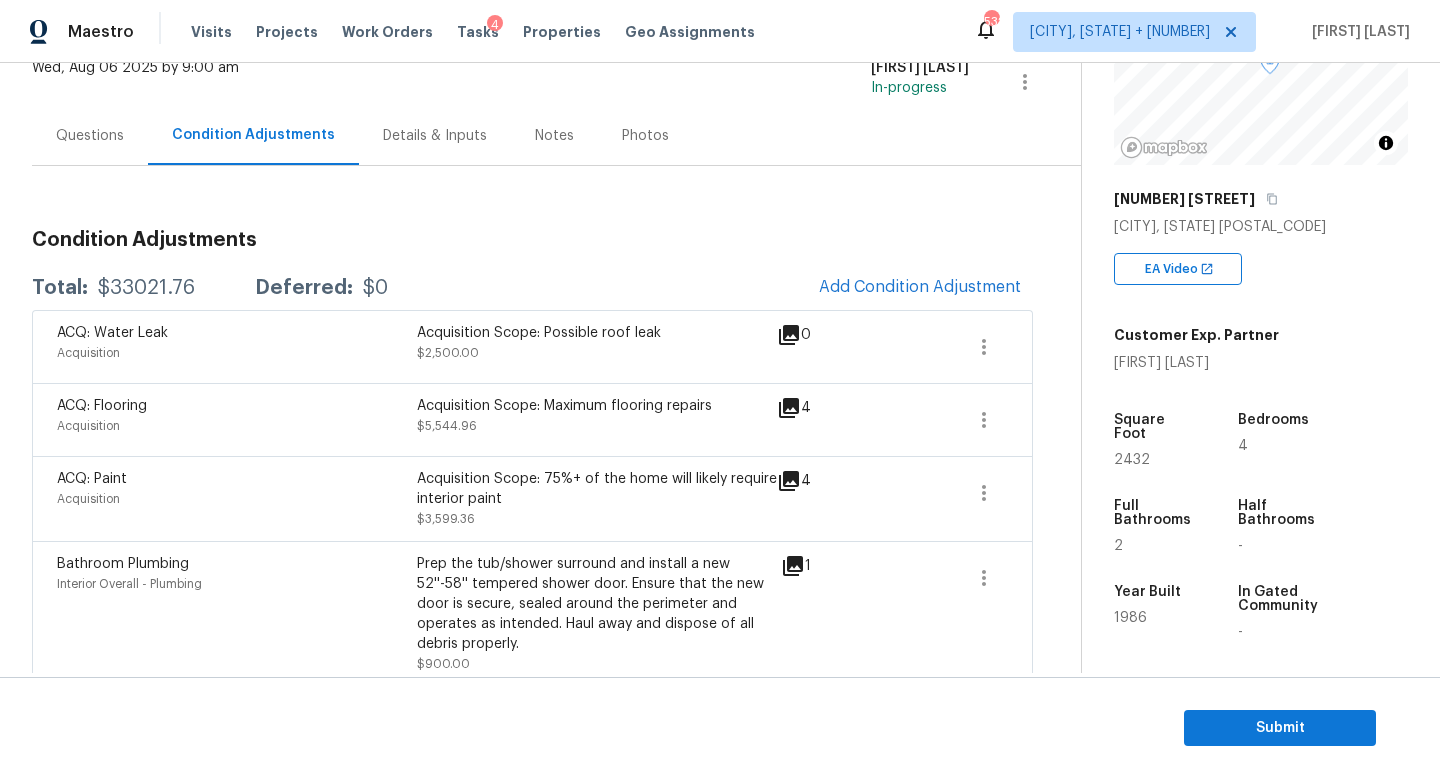 click on "Condition Adjustments" at bounding box center [532, 240] 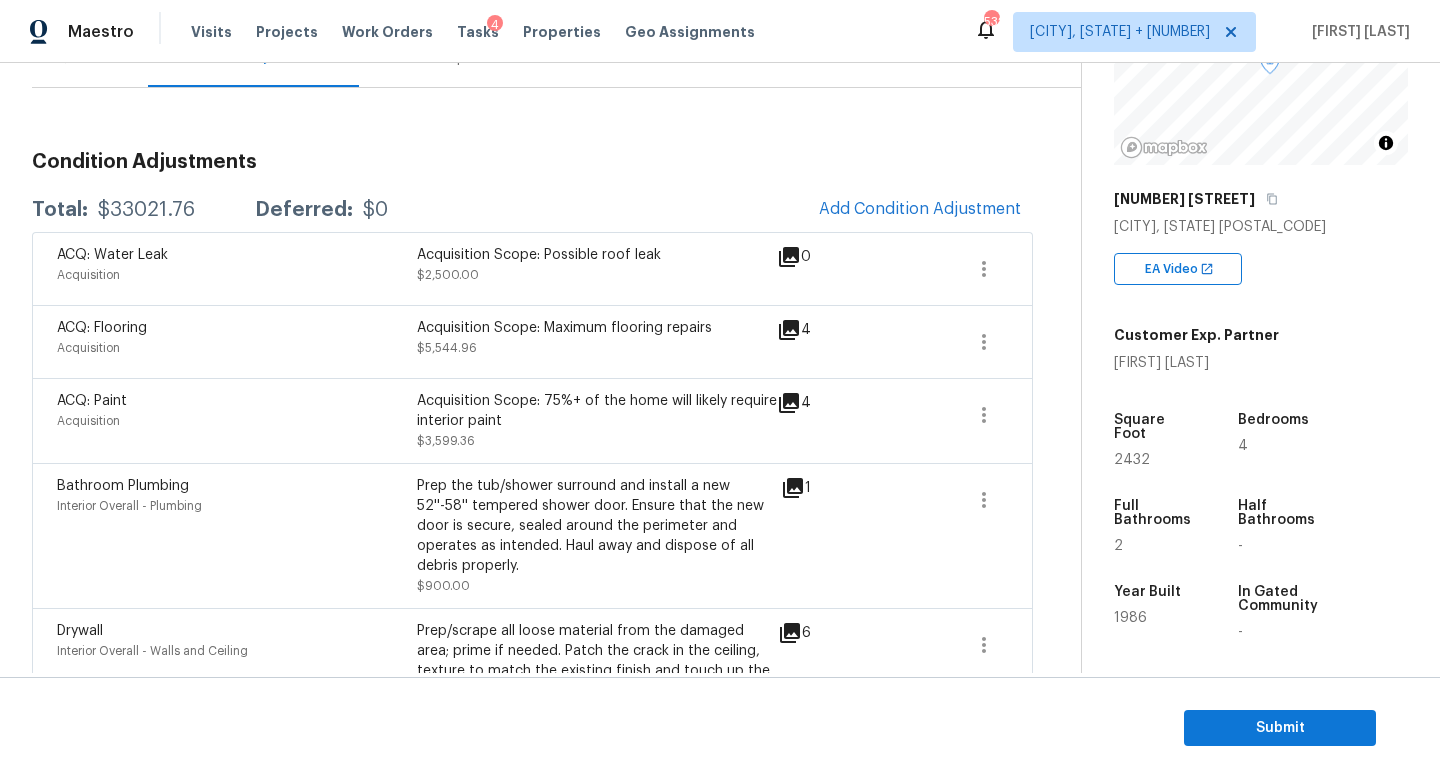 scroll, scrollTop: 244, scrollLeft: 0, axis: vertical 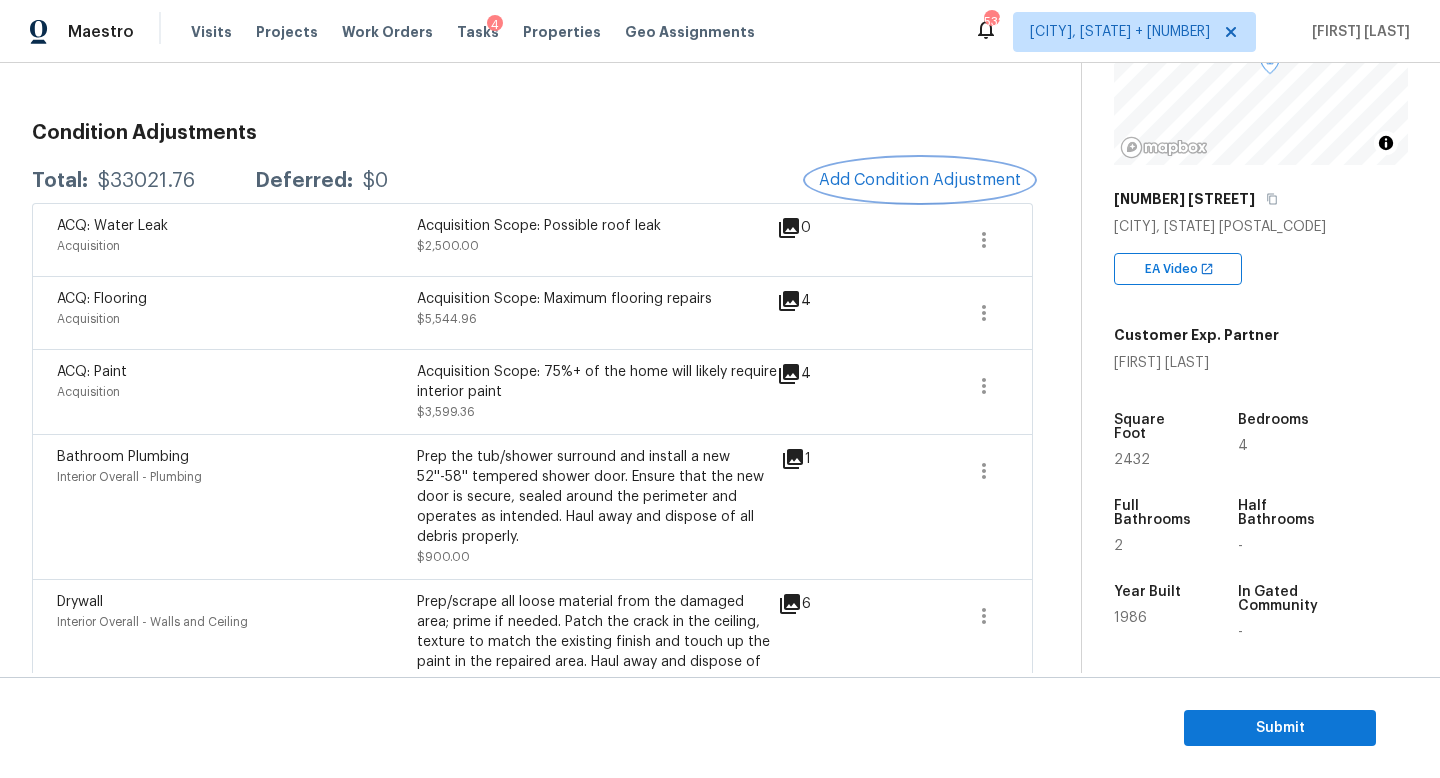 click on "Add Condition Adjustment" at bounding box center [920, 180] 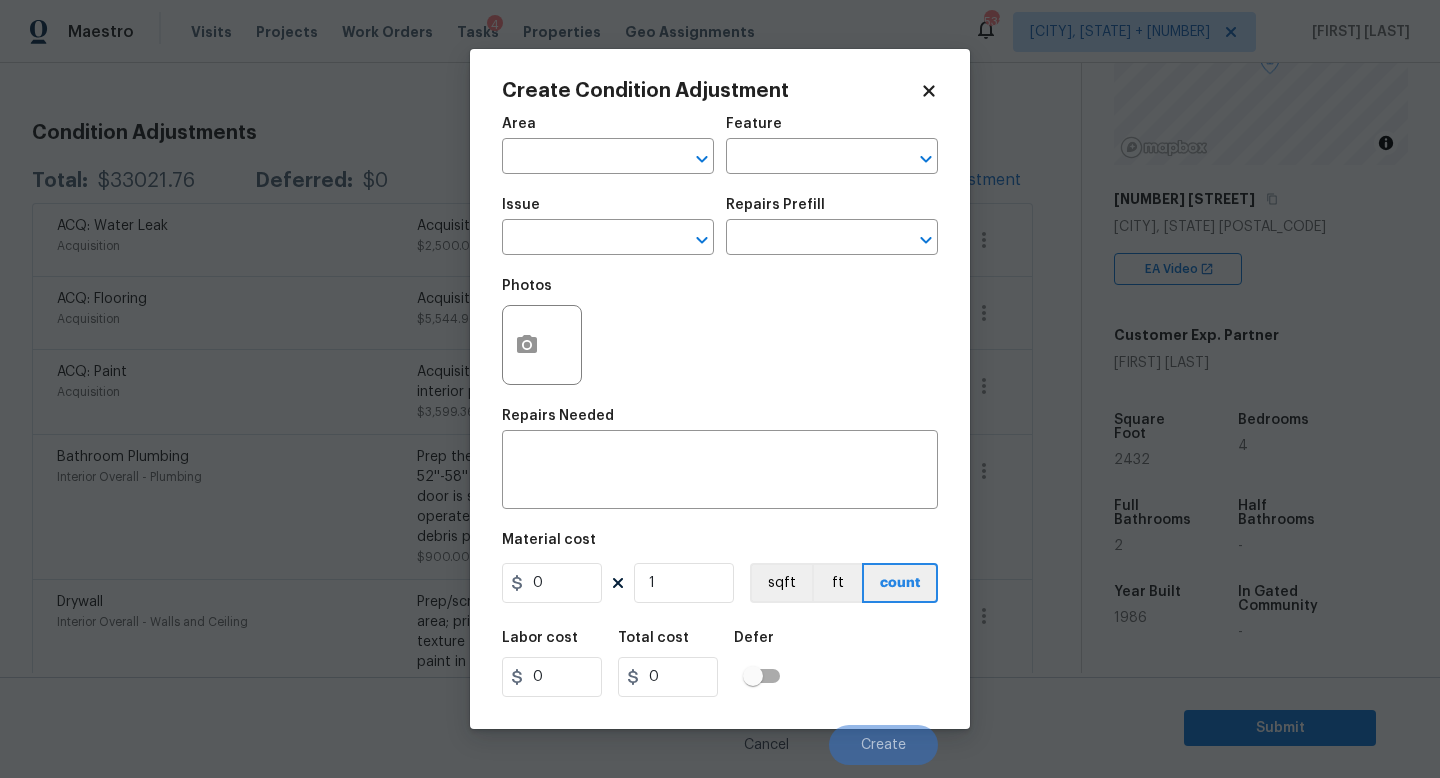 click on "Issue ​" at bounding box center [608, 226] 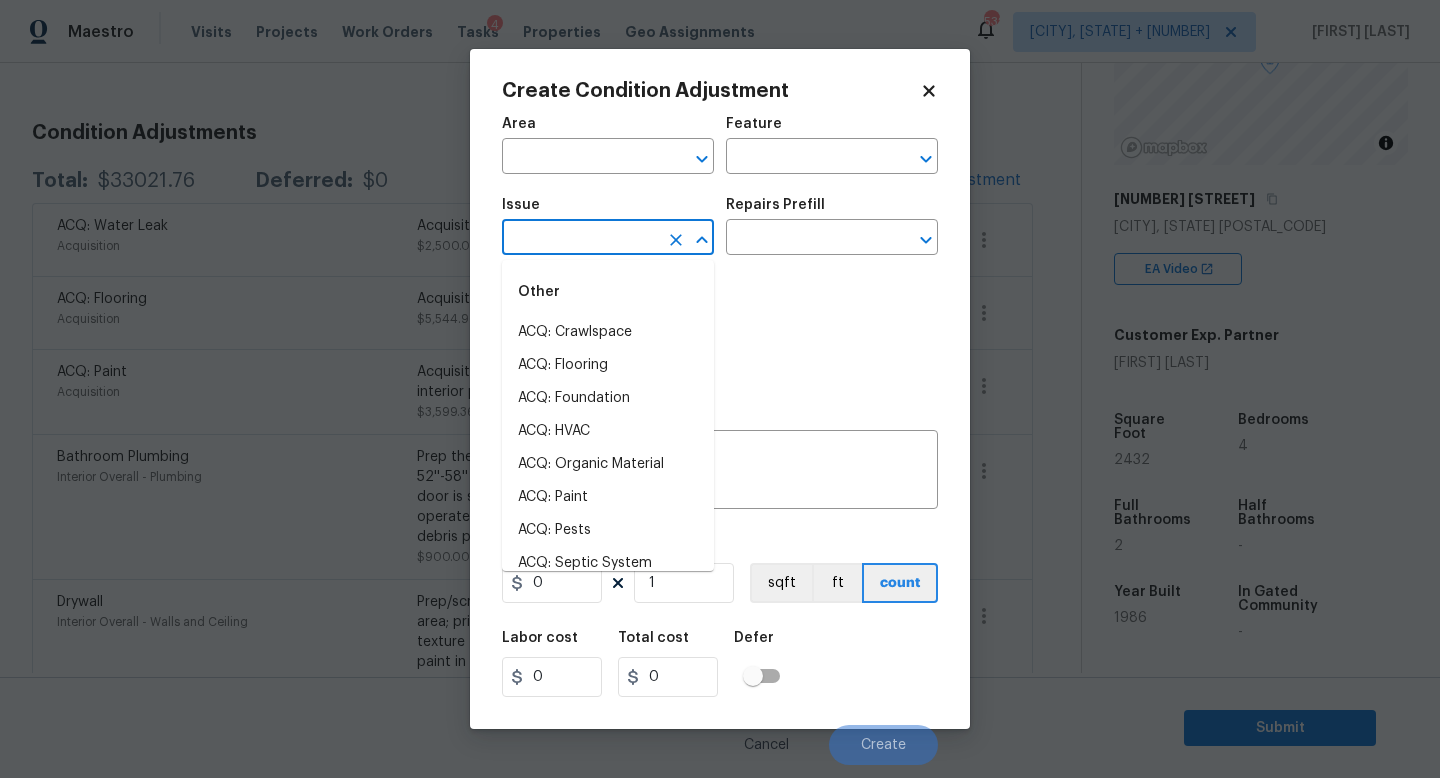 click at bounding box center [580, 239] 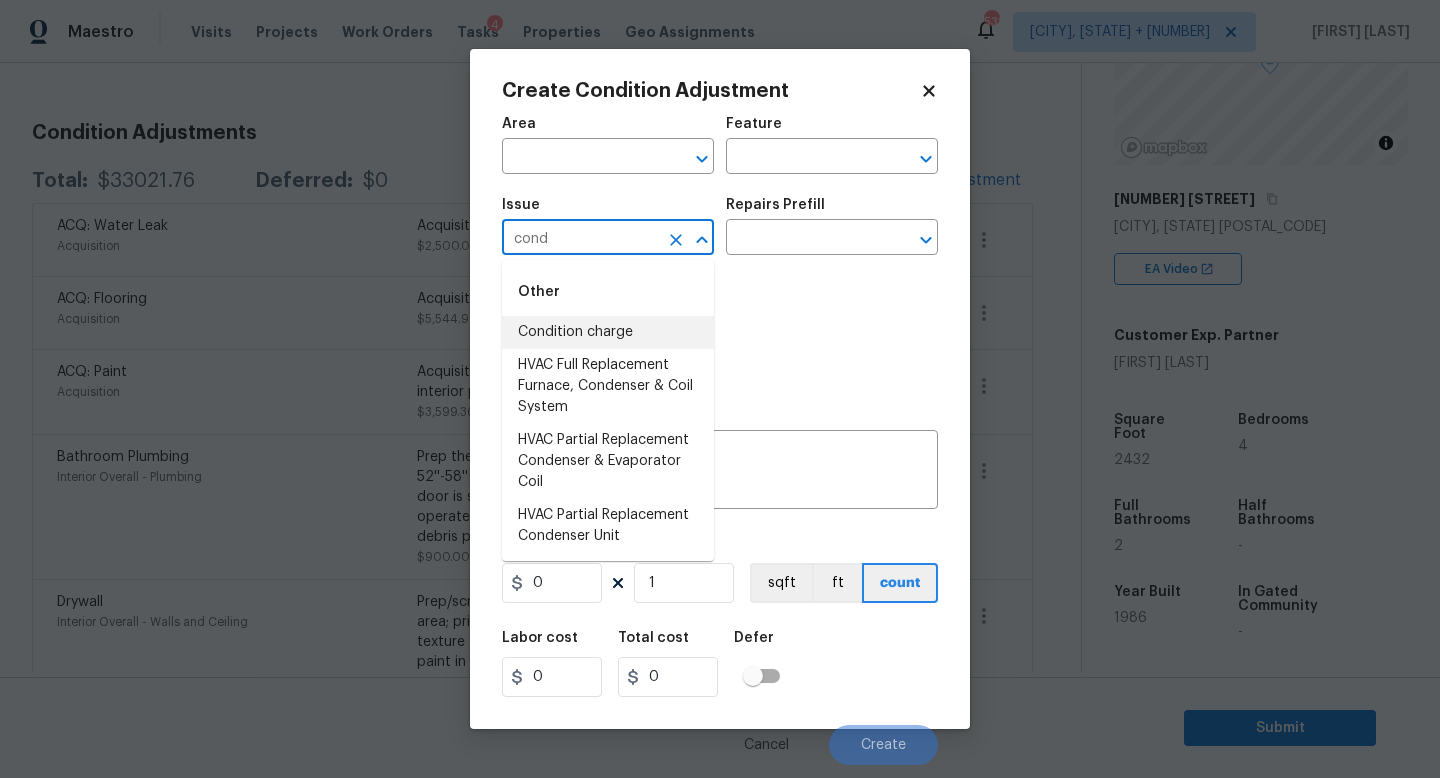 click on "Condition charge" at bounding box center [608, 332] 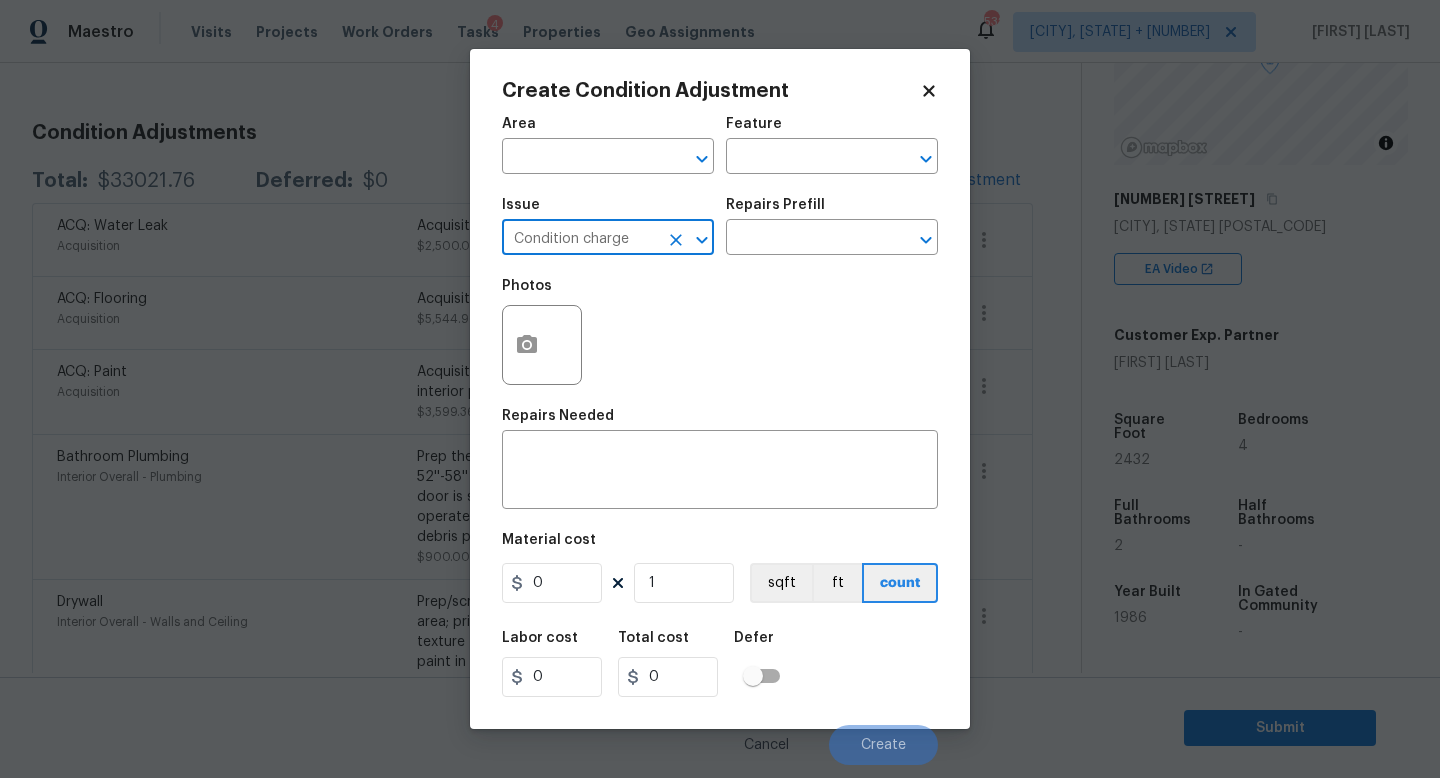 type on "Condition charge" 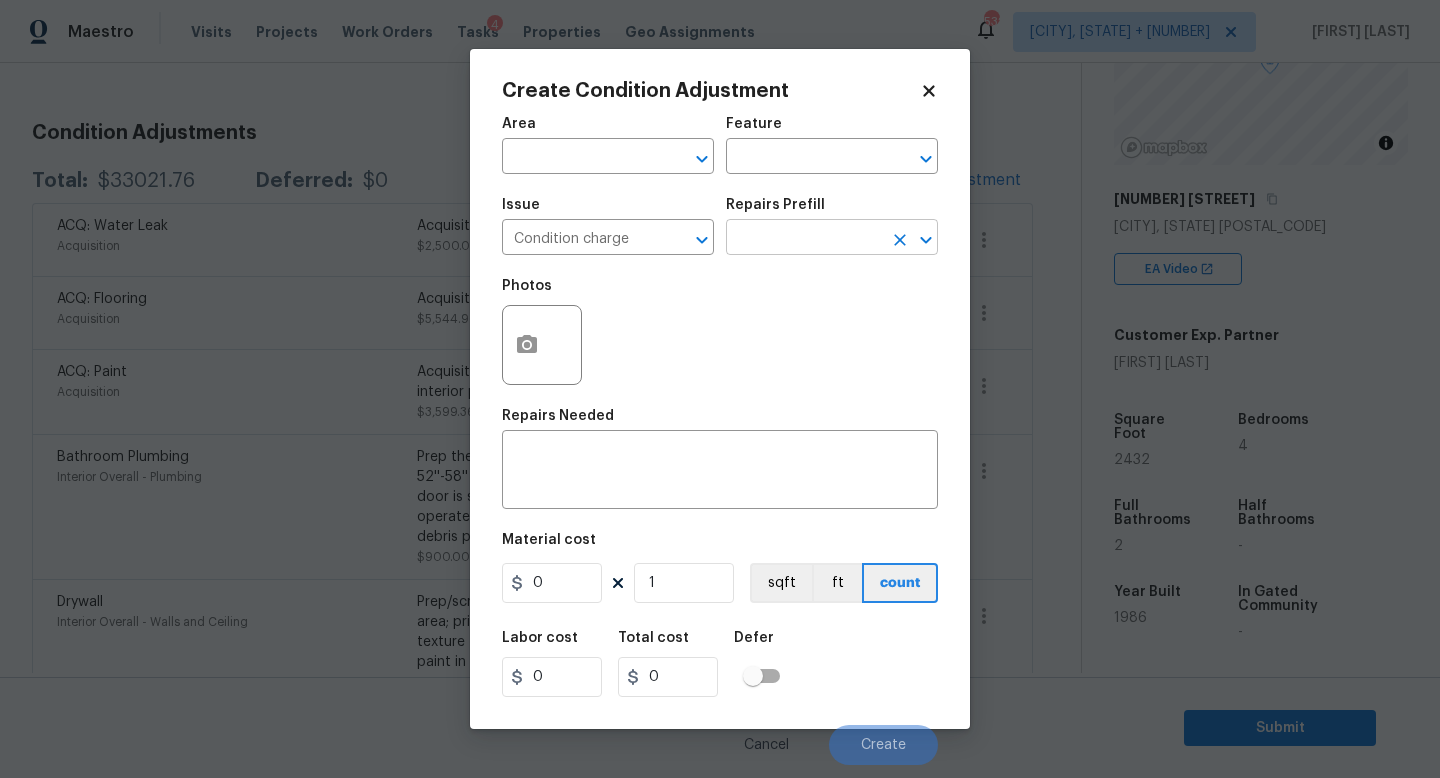 click at bounding box center (804, 239) 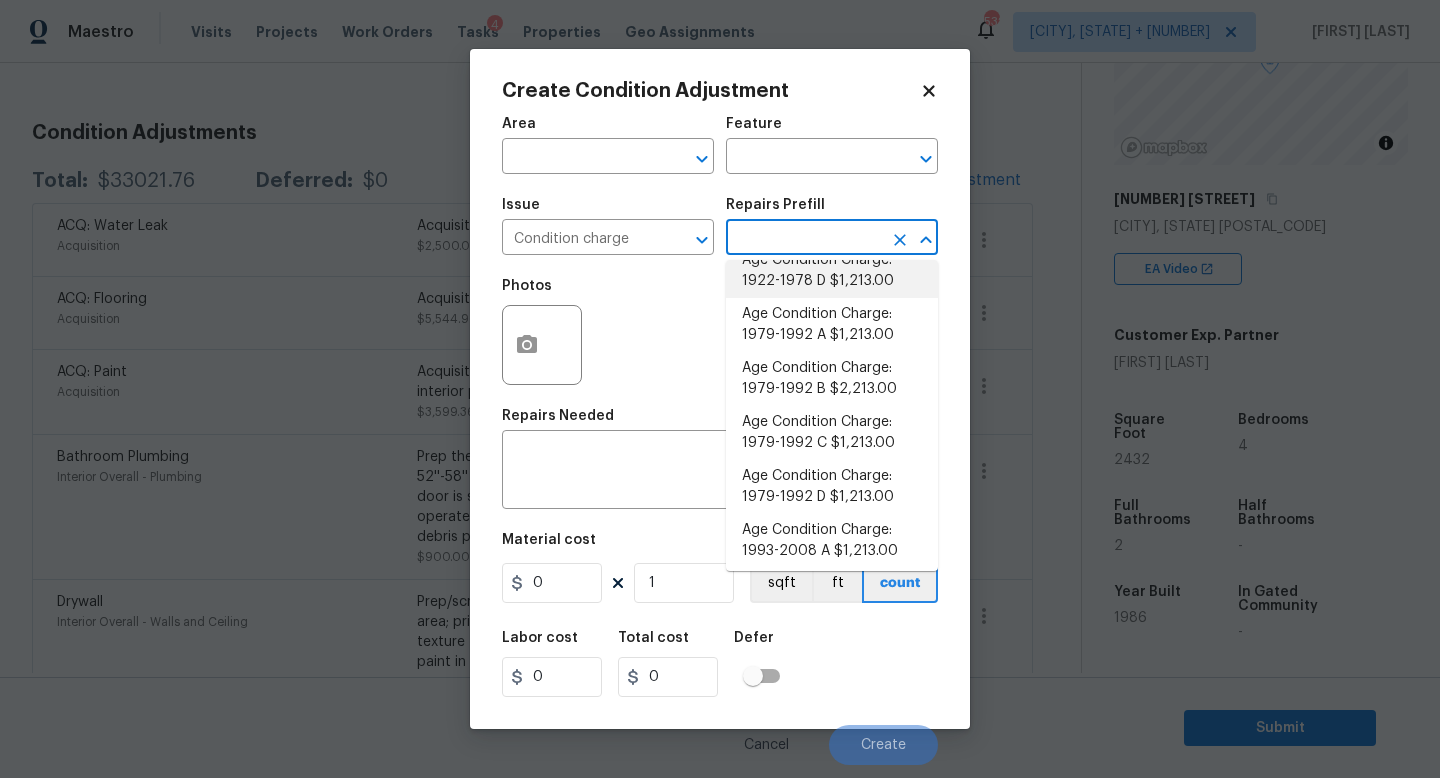 scroll, scrollTop: 187, scrollLeft: 0, axis: vertical 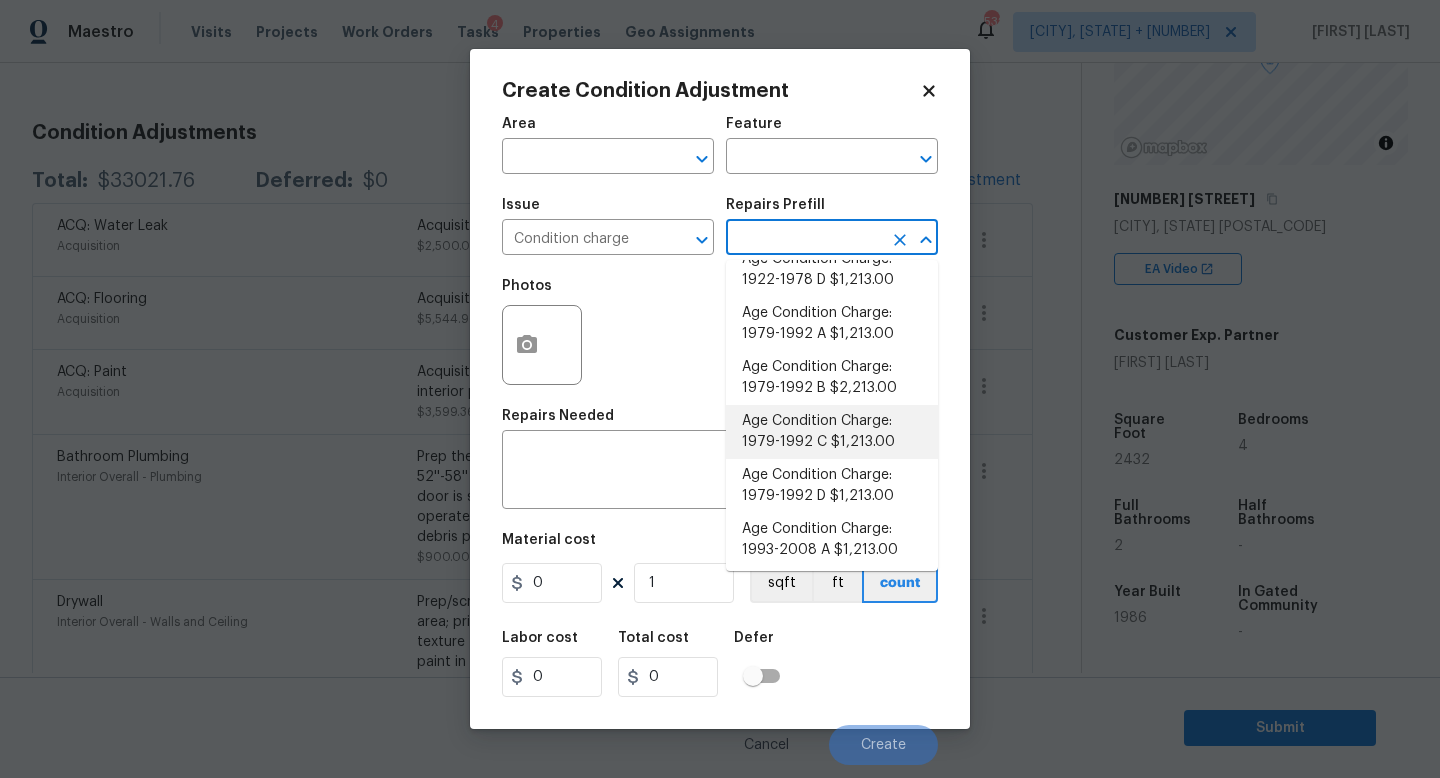 click on "Age Condition Charge: 1979-1992 C	 $1,213.00" at bounding box center (832, 432) 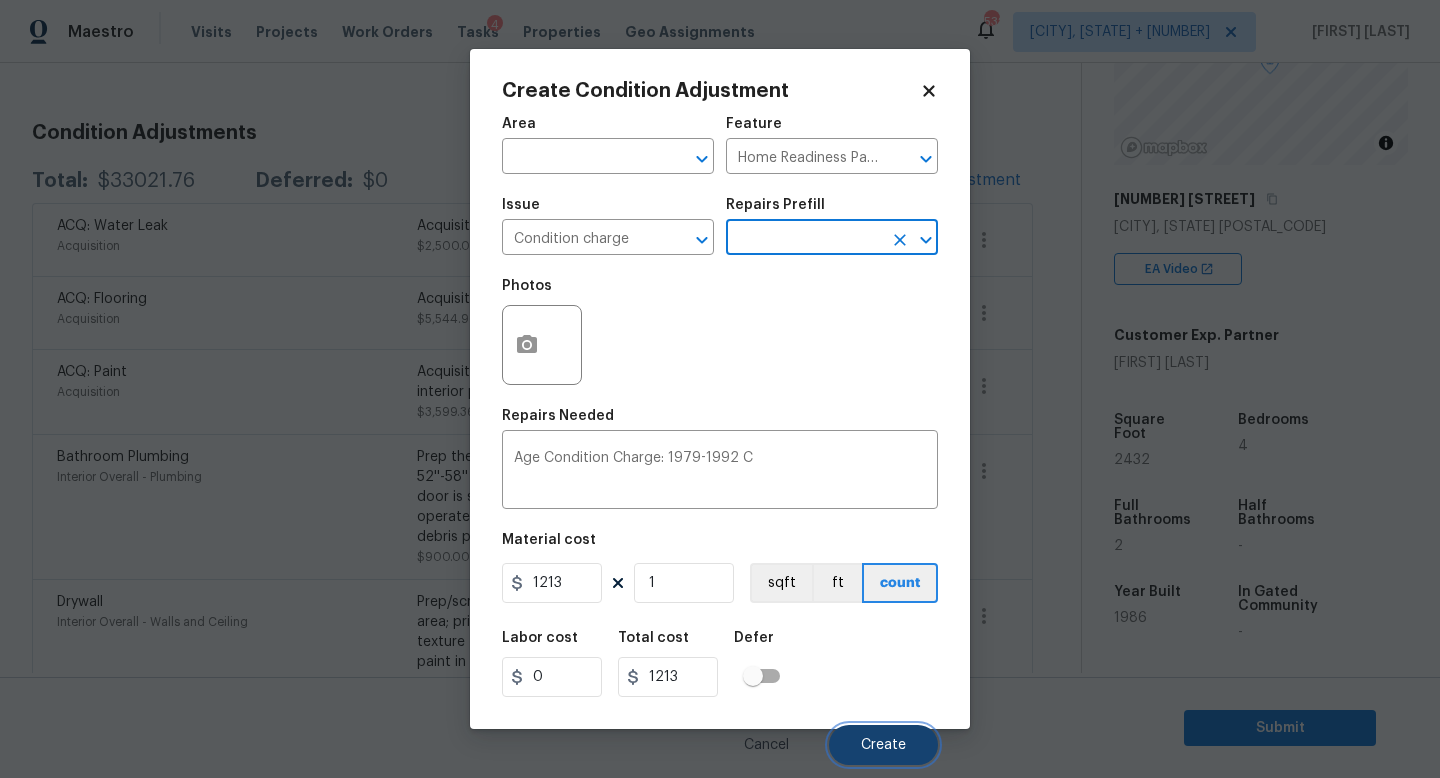 click on "Create" at bounding box center [883, 745] 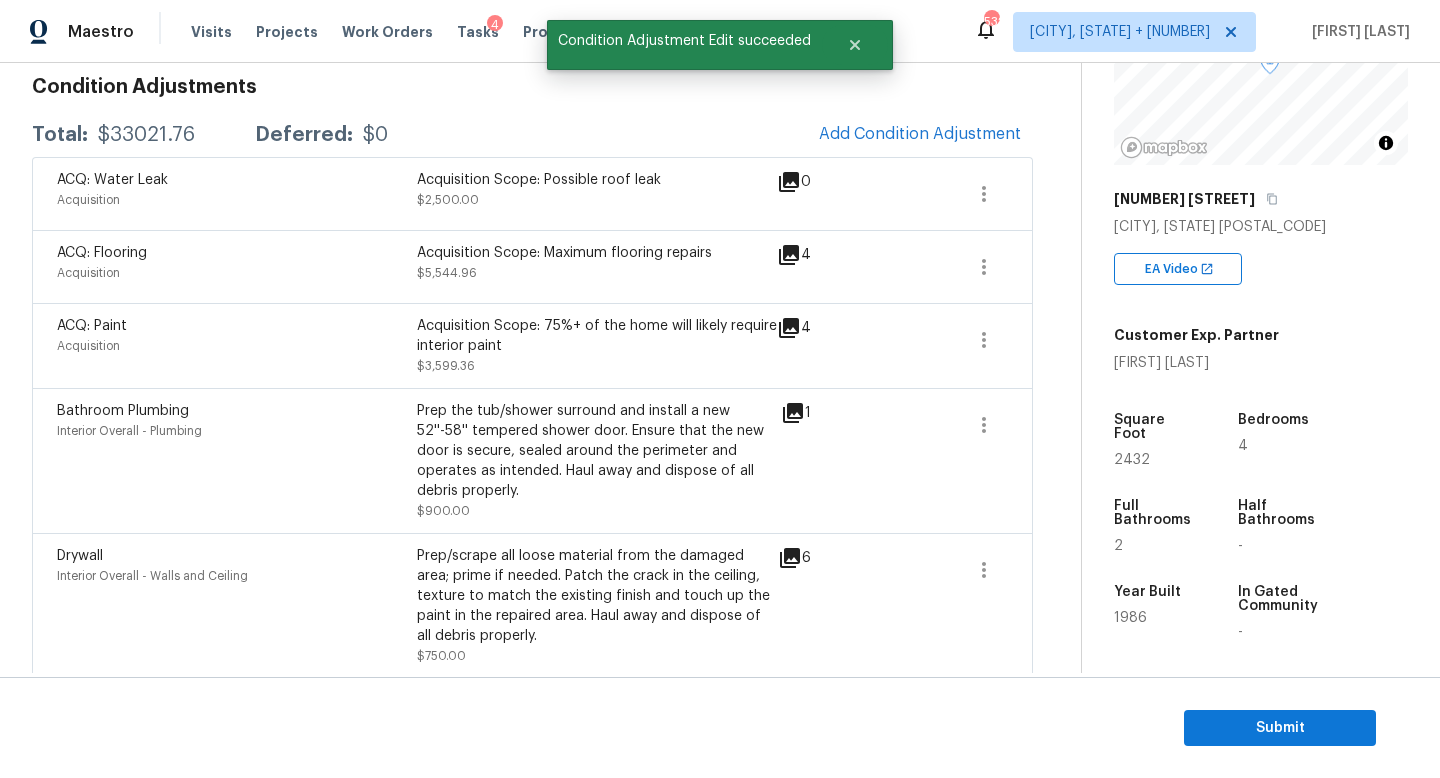 scroll, scrollTop: 244, scrollLeft: 0, axis: vertical 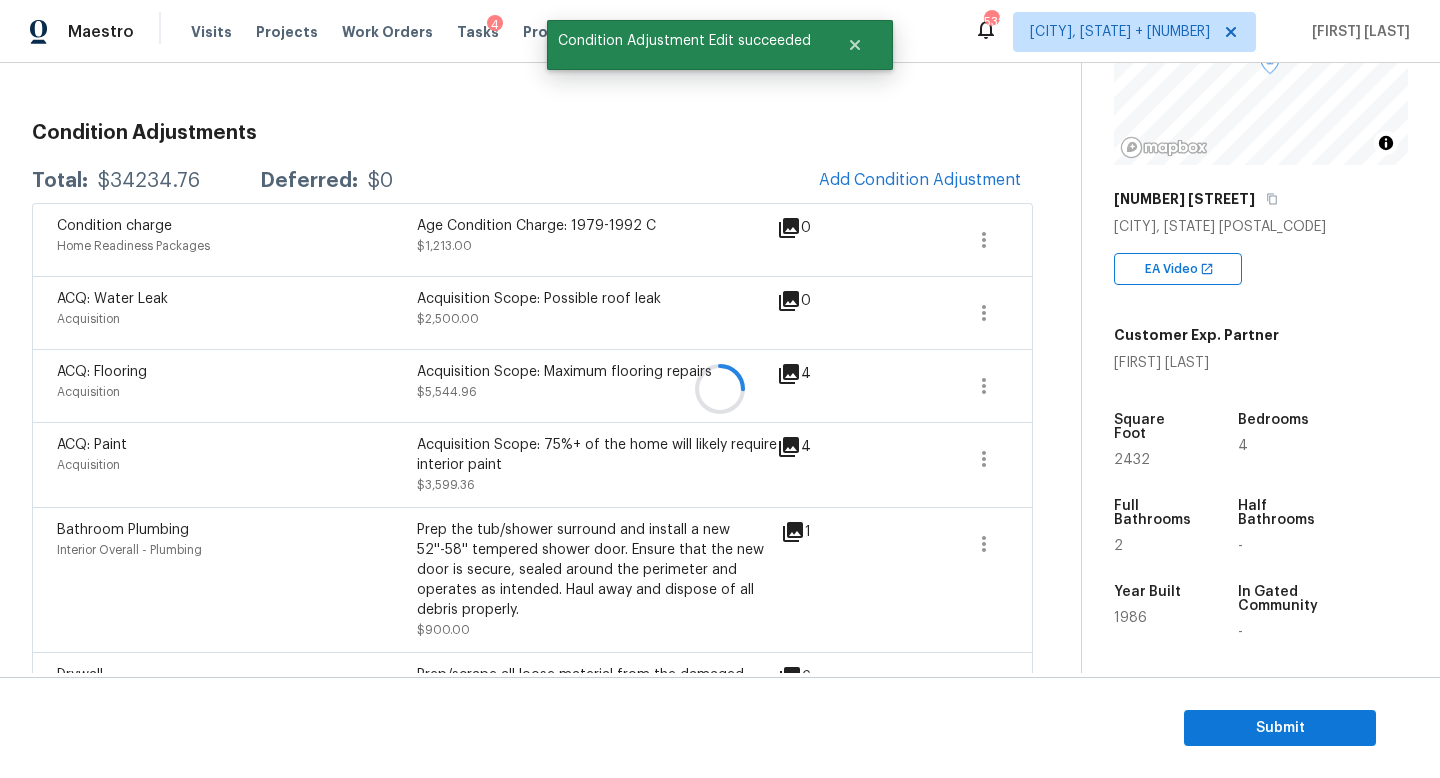 click at bounding box center (720, 389) 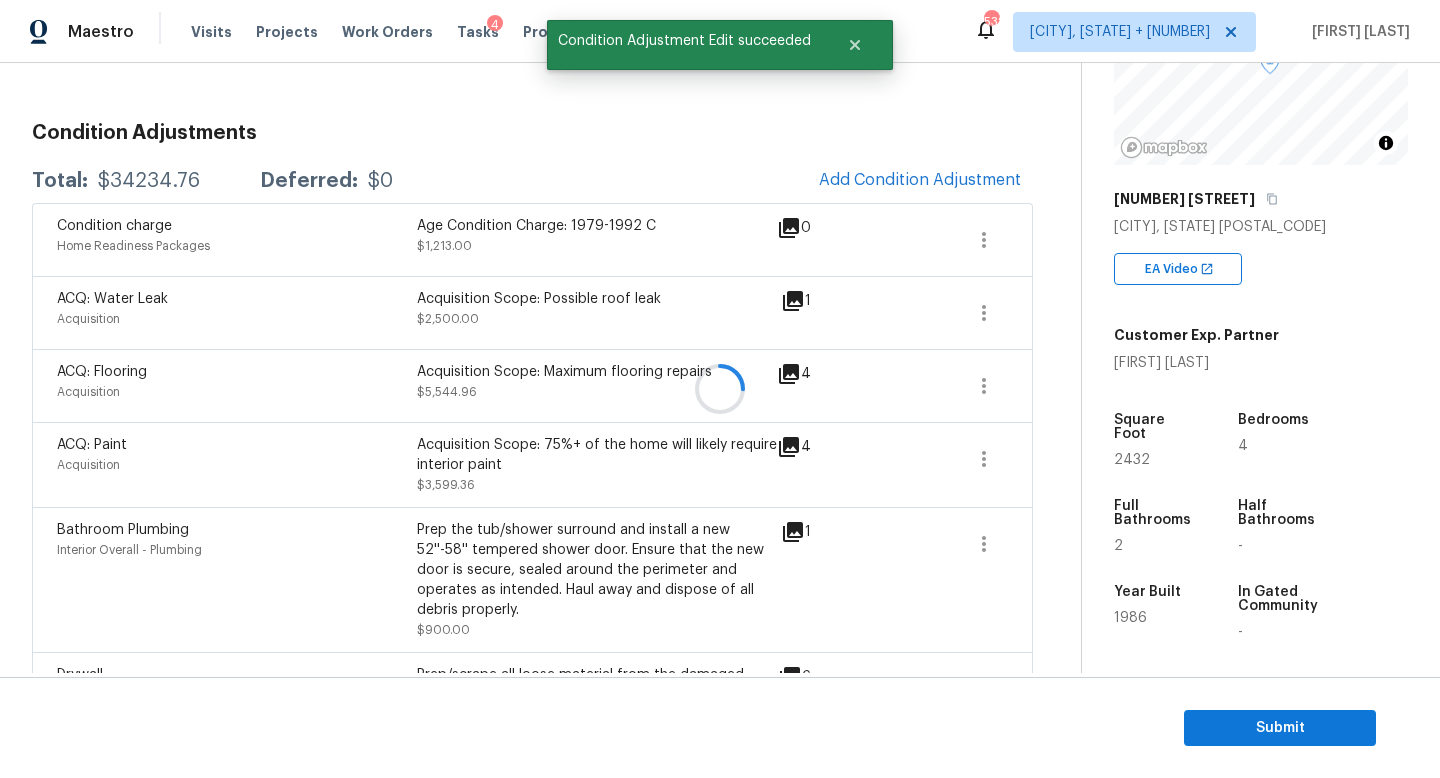 click at bounding box center (720, 389) 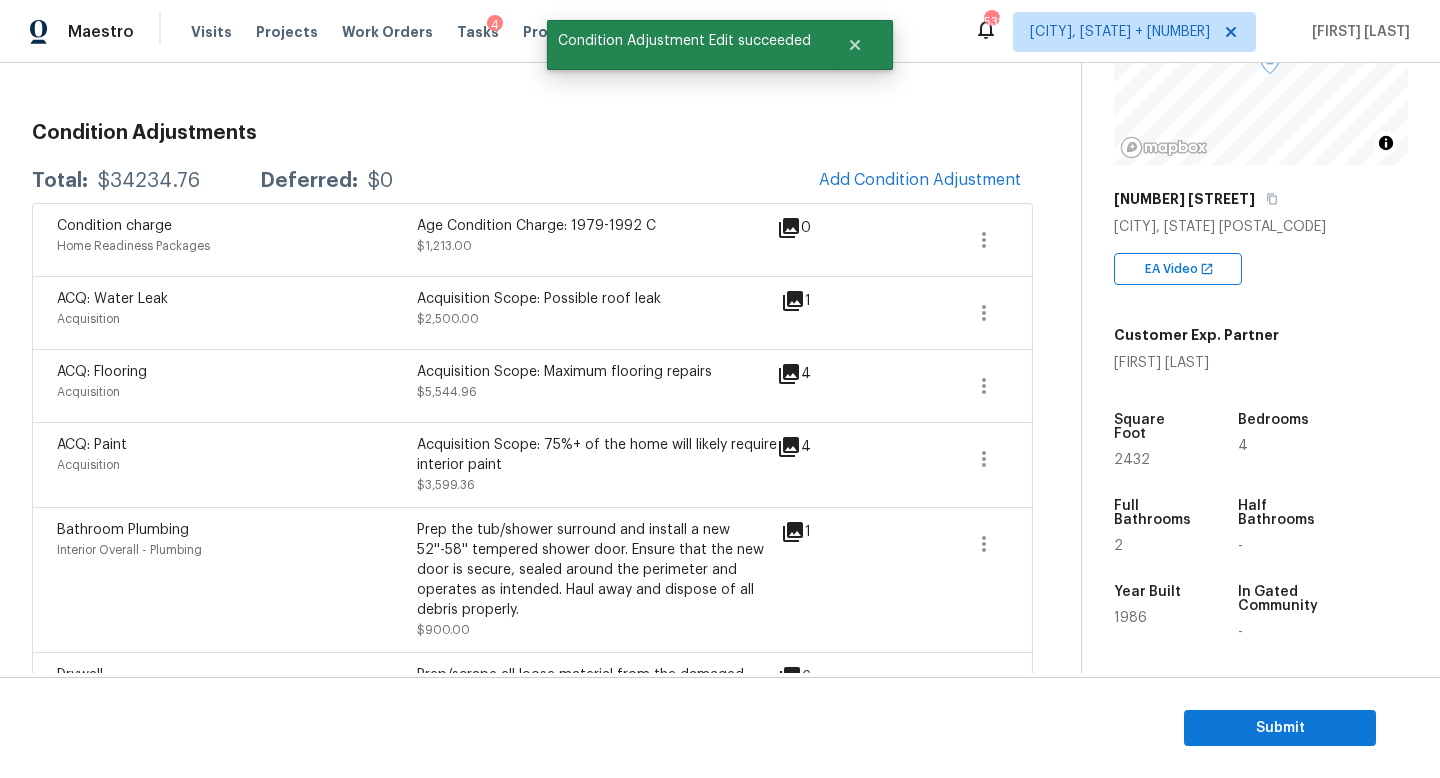 click on "Total:  $34234.76 Deferred:  $0 Add Condition Adjustment" at bounding box center (532, 181) 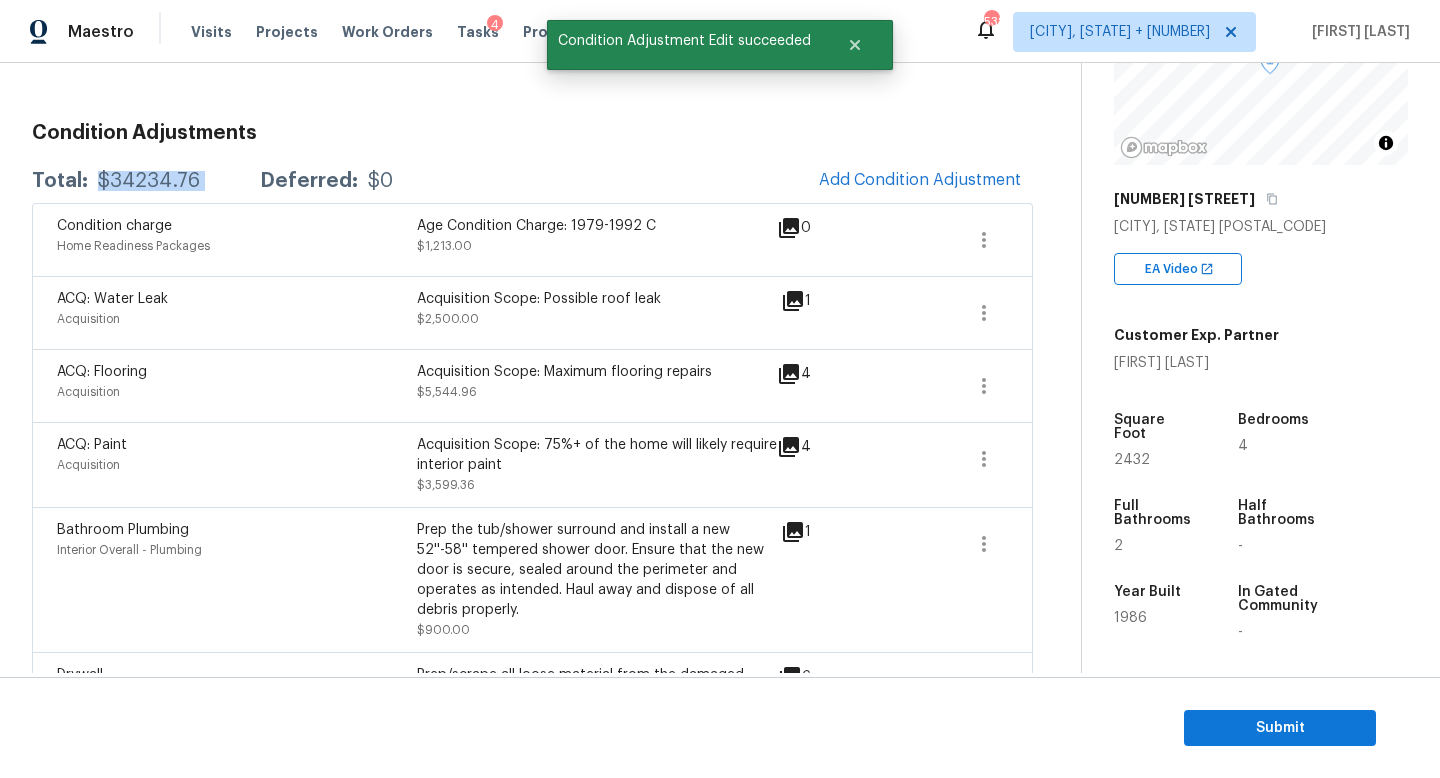 click on "Total:  $34234.76 Deferred:  $0 Add Condition Adjustment" at bounding box center [532, 181] 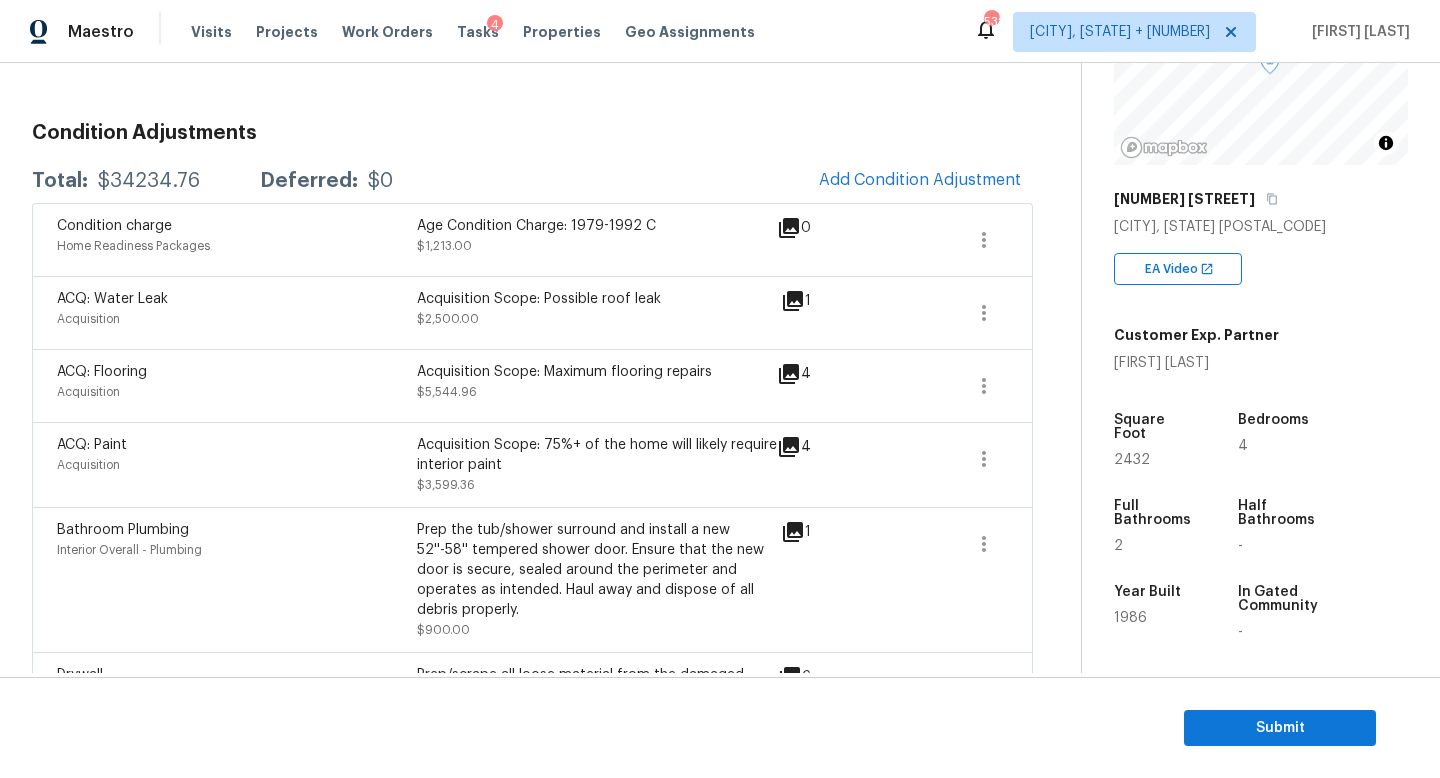 click on "Condition Adjustments Total:  $34234.76 Deferred:  $0 Add Condition Adjustment Condition charge Home Readiness Packages Age Condition Charge: 1979-1992 C	 $1,213.00   0 ACQ: Water Leak Acquisition Acquisition Scope: Possible roof leak $2,500.00   1 ACQ: Flooring Acquisition Acquisition Scope: Maximum flooring repairs $5,544.96   4 ACQ: Paint Acquisition Acquisition Scope: 75%+ of the home will likely require interior paint $3,599.36   4 Bathroom Plumbing Interior Overall - Plumbing Prep the tub/shower surround and install a new 52''-58'' tempered shower door. Ensure that the new door is secure, sealed around the perimeter and operates as intended. Haul away and dispose of all debris properly. $900.00   1 Drywall Interior Overall - Walls and Ceiling Prep/scrape all loose material from the damaged area; prime if needed. Patch the crack in the ceiling, texture to match the existing finish and touch up the paint in the repaired area. Haul away and dispose of all debris properly. $750.00   6 Bathroom Cabinets   2" at bounding box center [532, 1154] 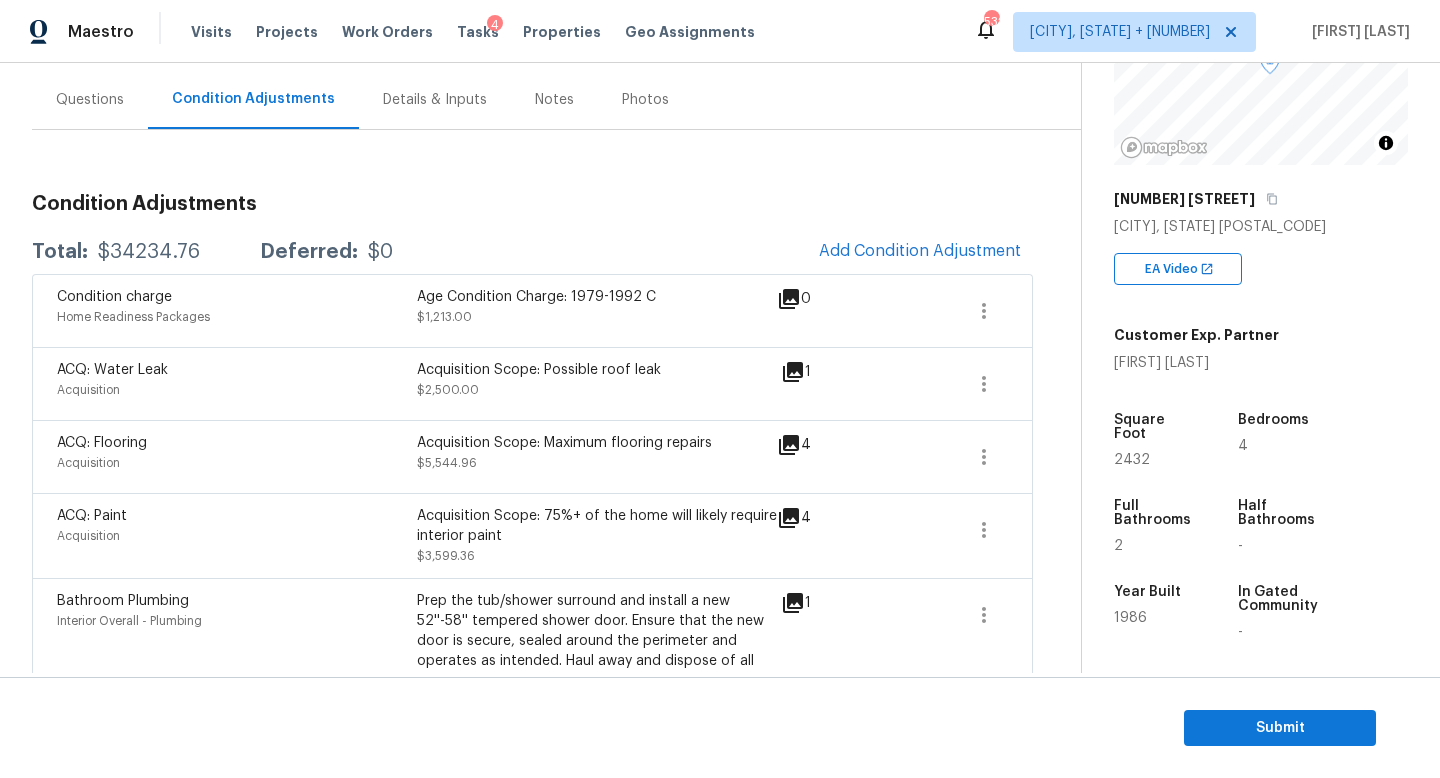 scroll, scrollTop: 0, scrollLeft: 0, axis: both 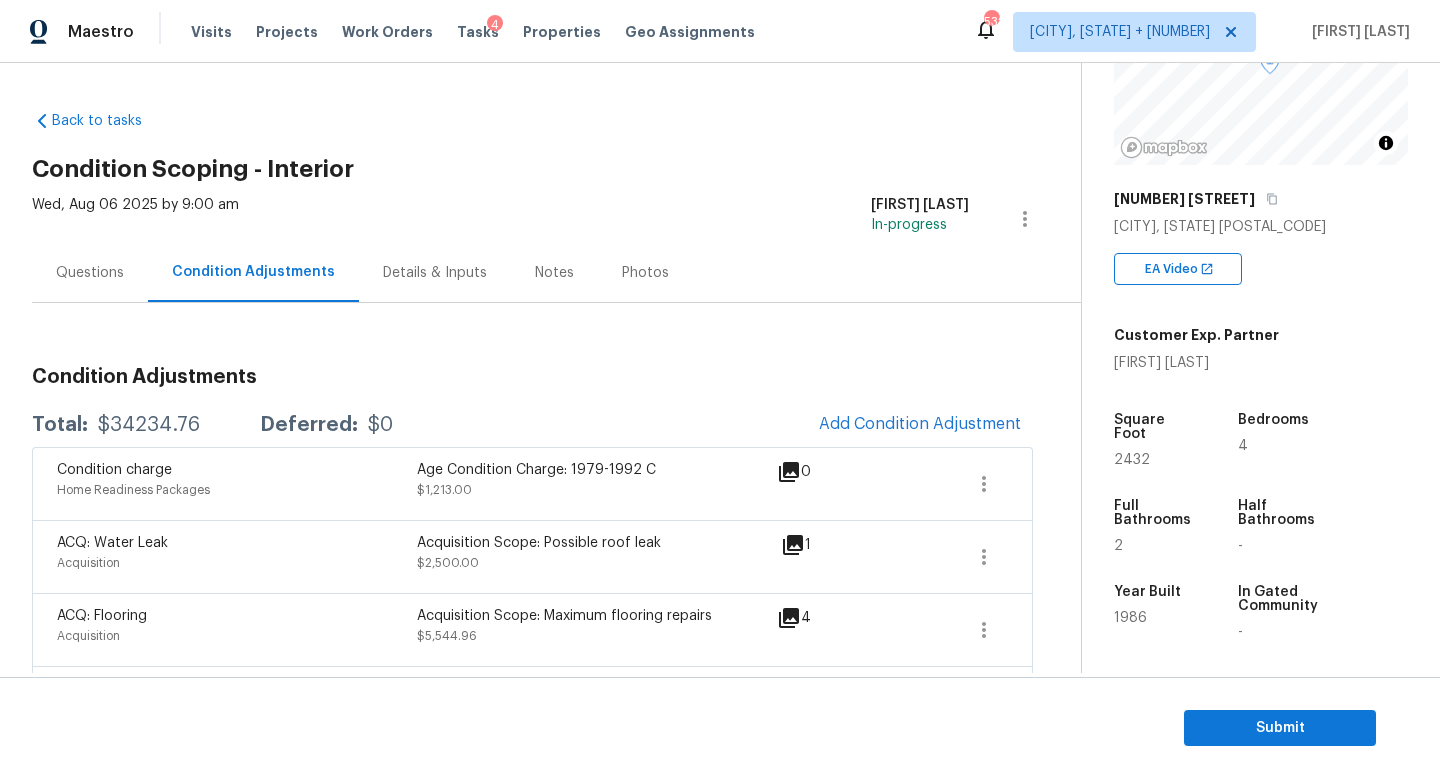 click on "Questions" at bounding box center [90, 273] 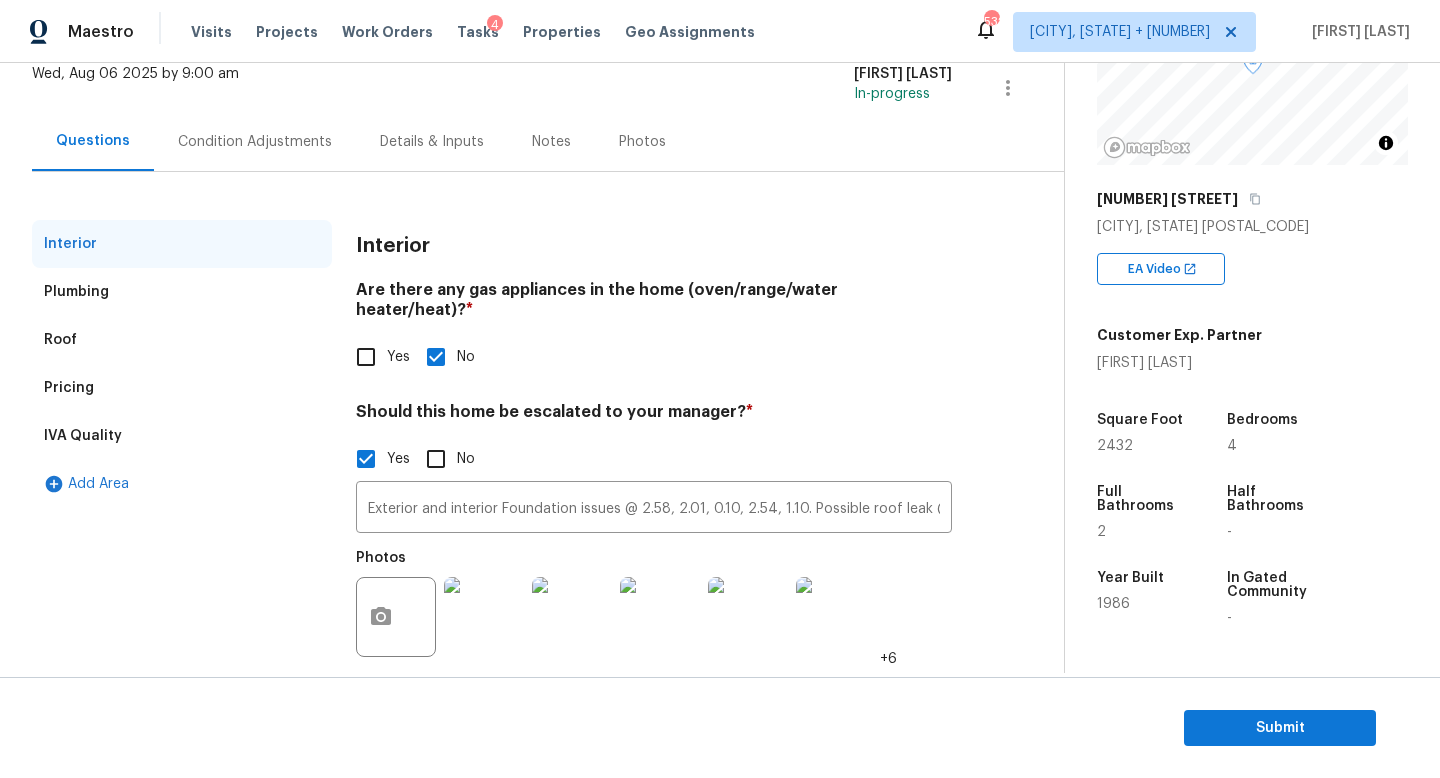 scroll, scrollTop: 137, scrollLeft: 0, axis: vertical 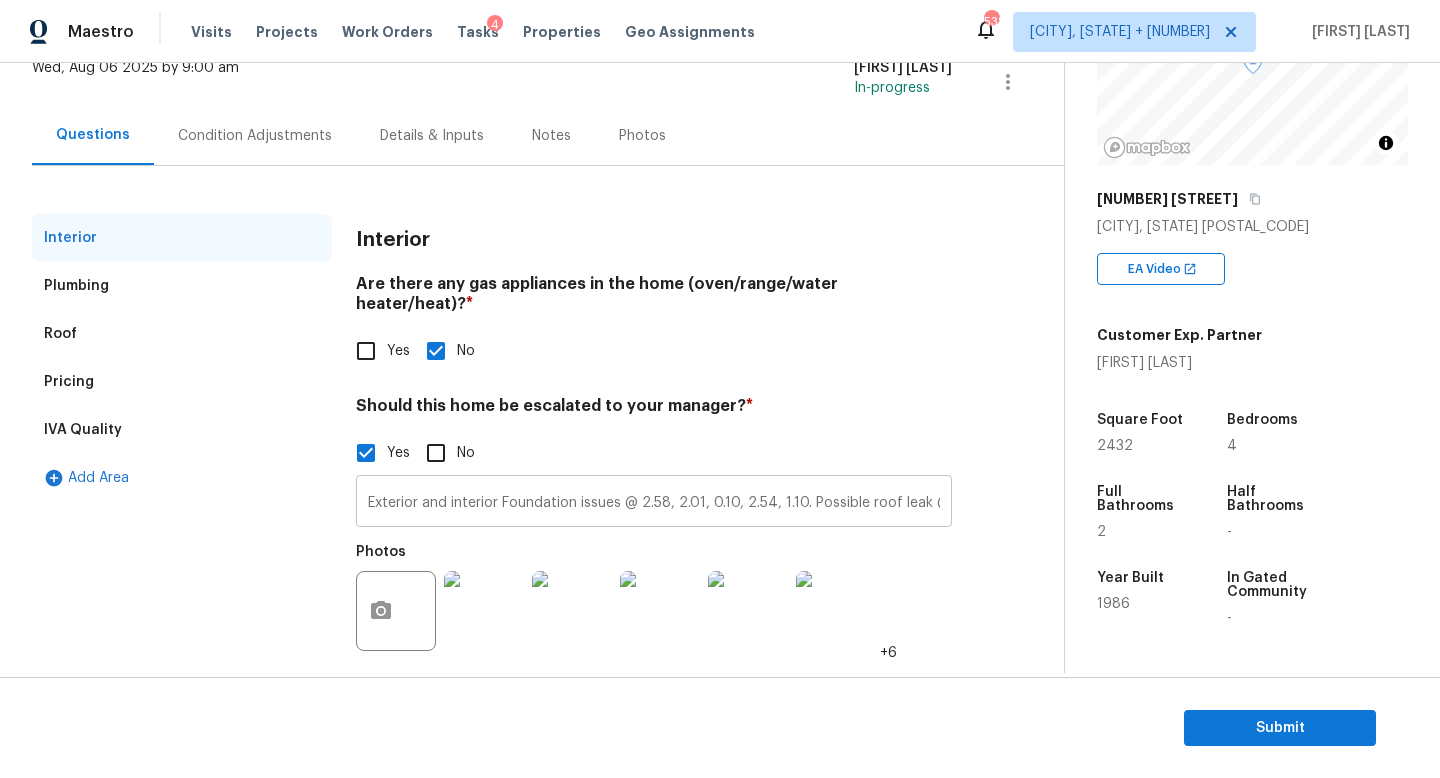 click on "Exterior and interior Foundation issues @ 2.58, 2.01, 0.10, 2.54, 1.10. Possible roof leak @ 0.40" at bounding box center (654, 503) 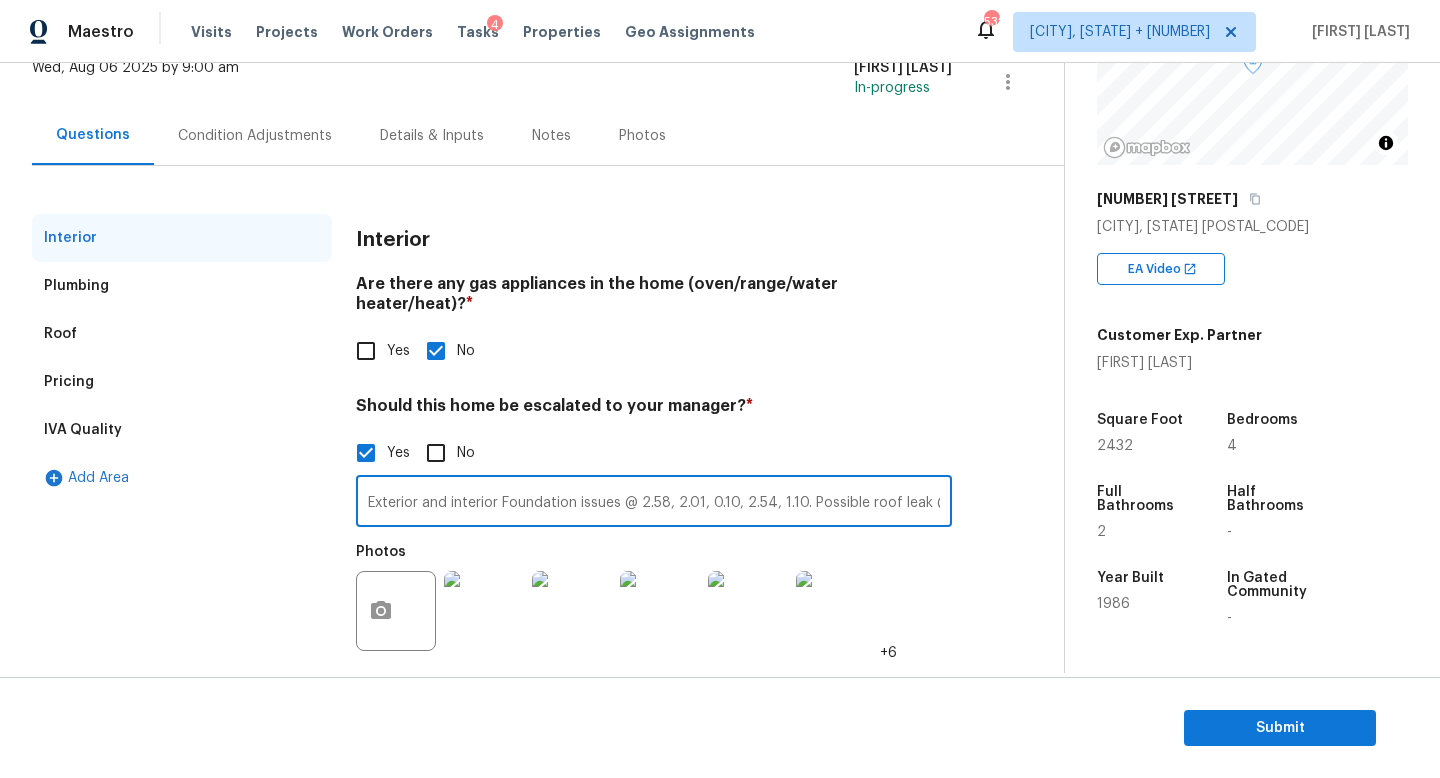click on "Pricing" at bounding box center [69, 382] 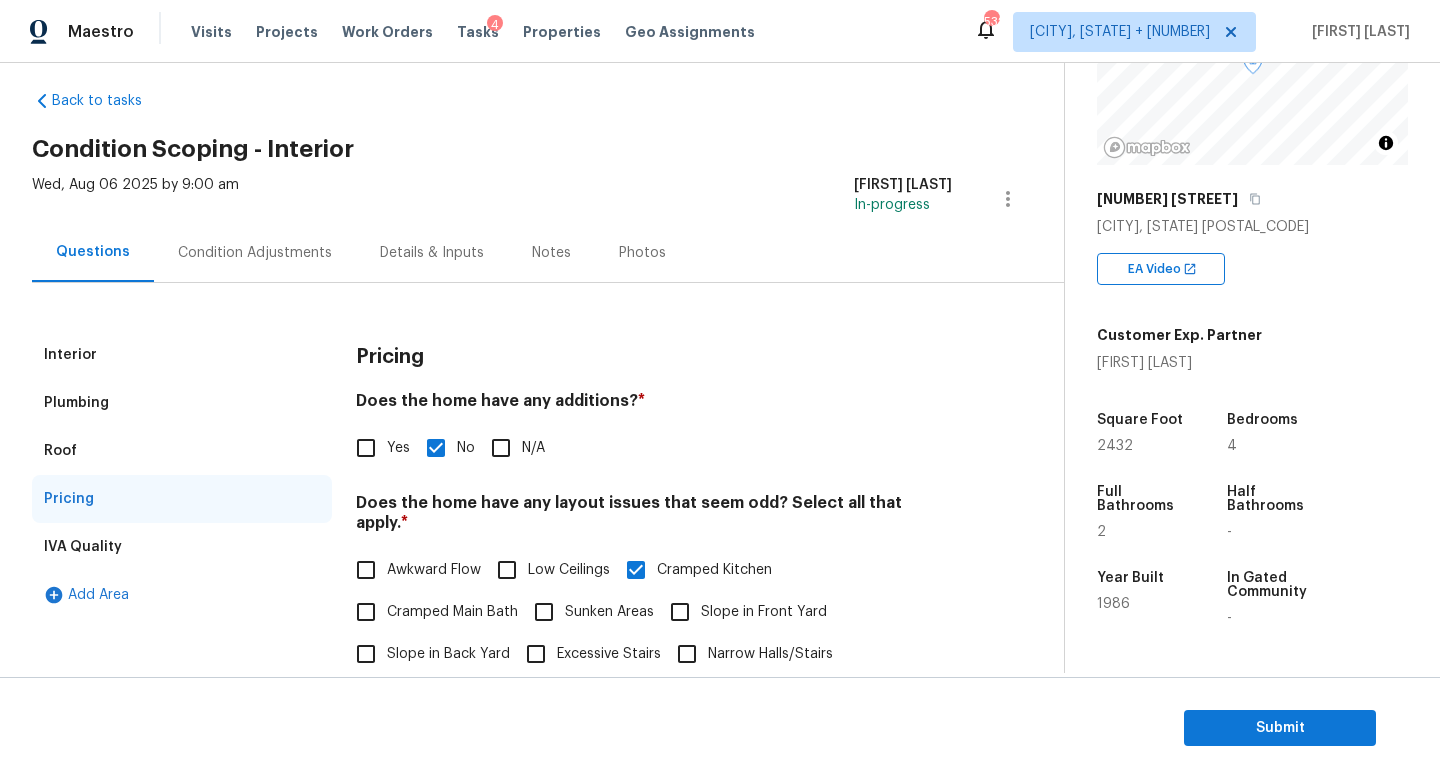 scroll, scrollTop: 0, scrollLeft: 0, axis: both 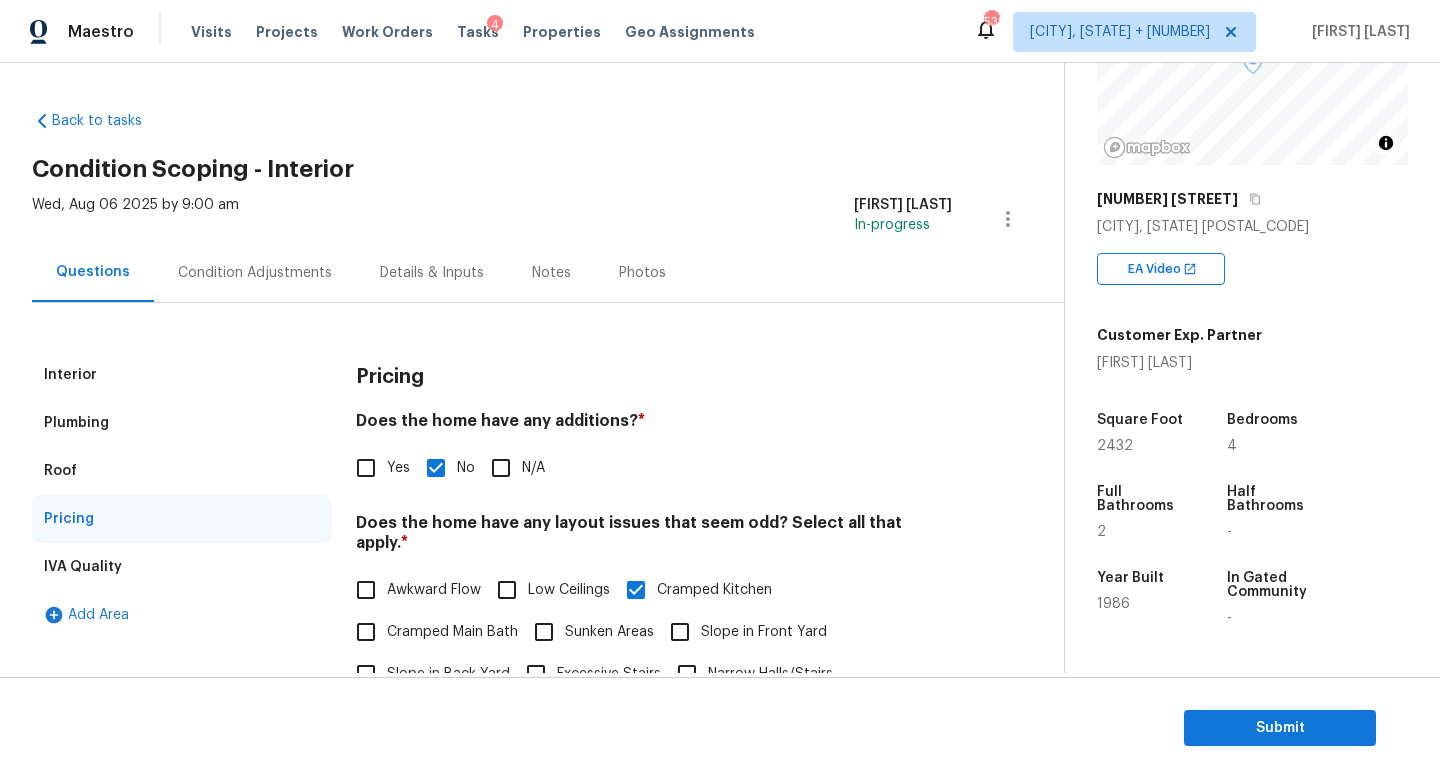 click on "Interior" at bounding box center [182, 375] 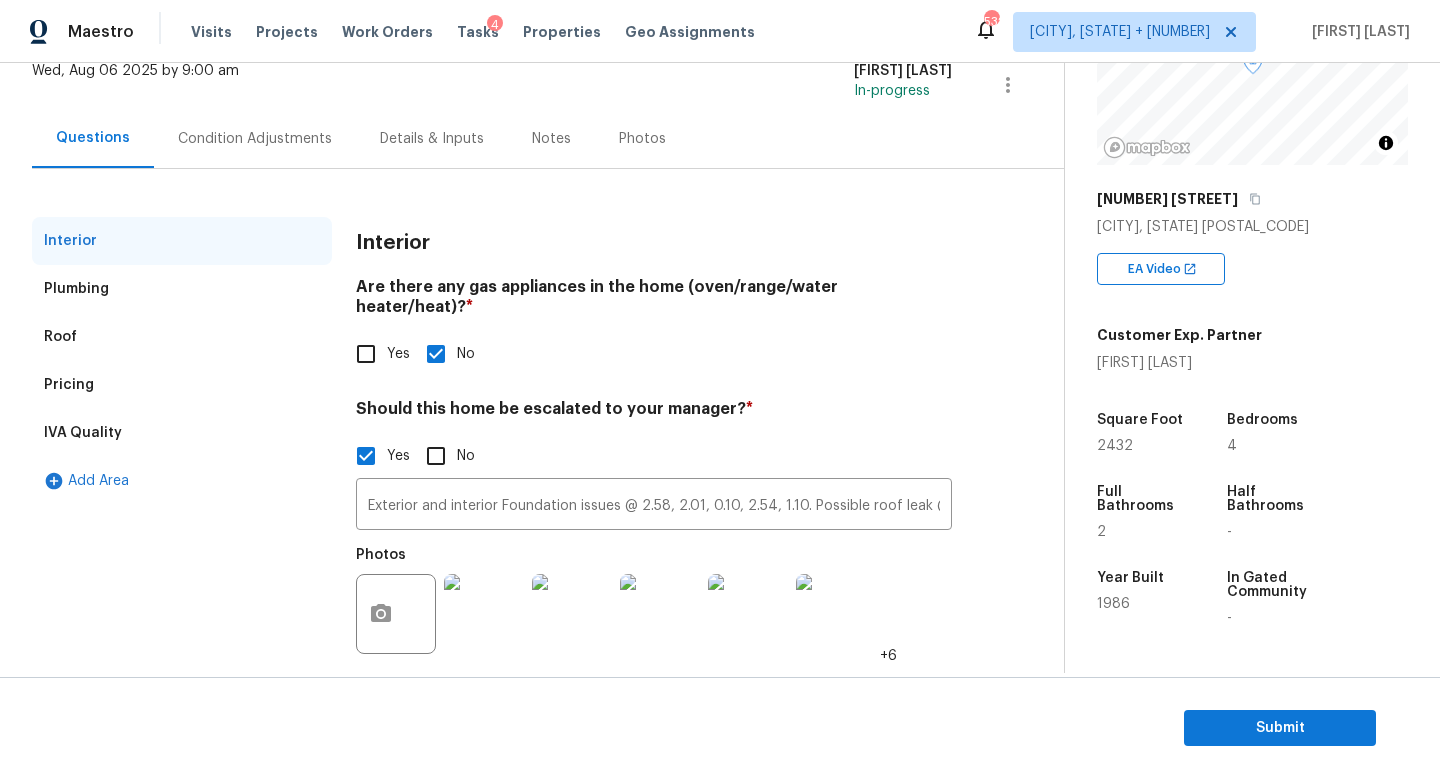 scroll, scrollTop: 137, scrollLeft: 0, axis: vertical 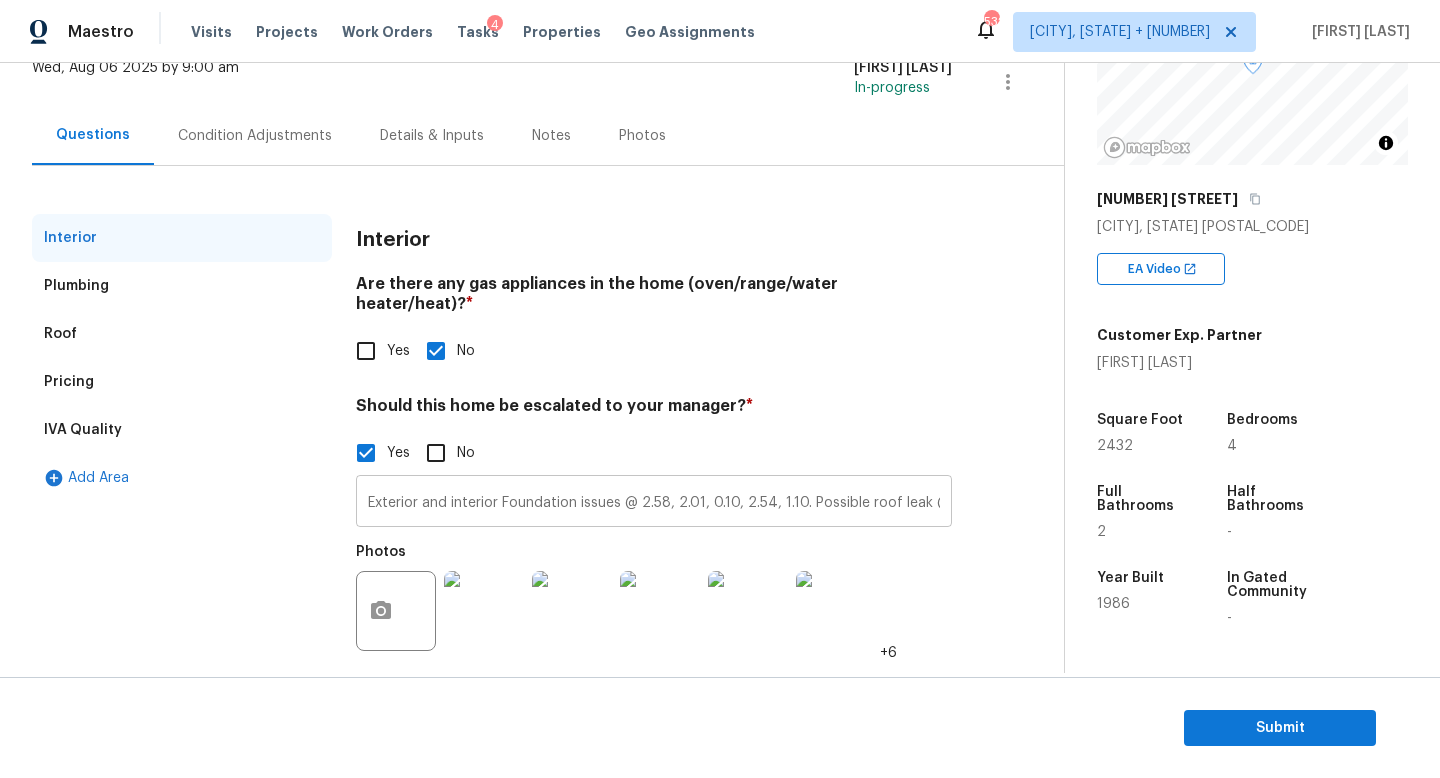 click on "Exterior and interior Foundation issues @ 2.58, 2.01, 0.10, 2.54, 1.10. Possible roof leak @ 0.40" at bounding box center [654, 503] 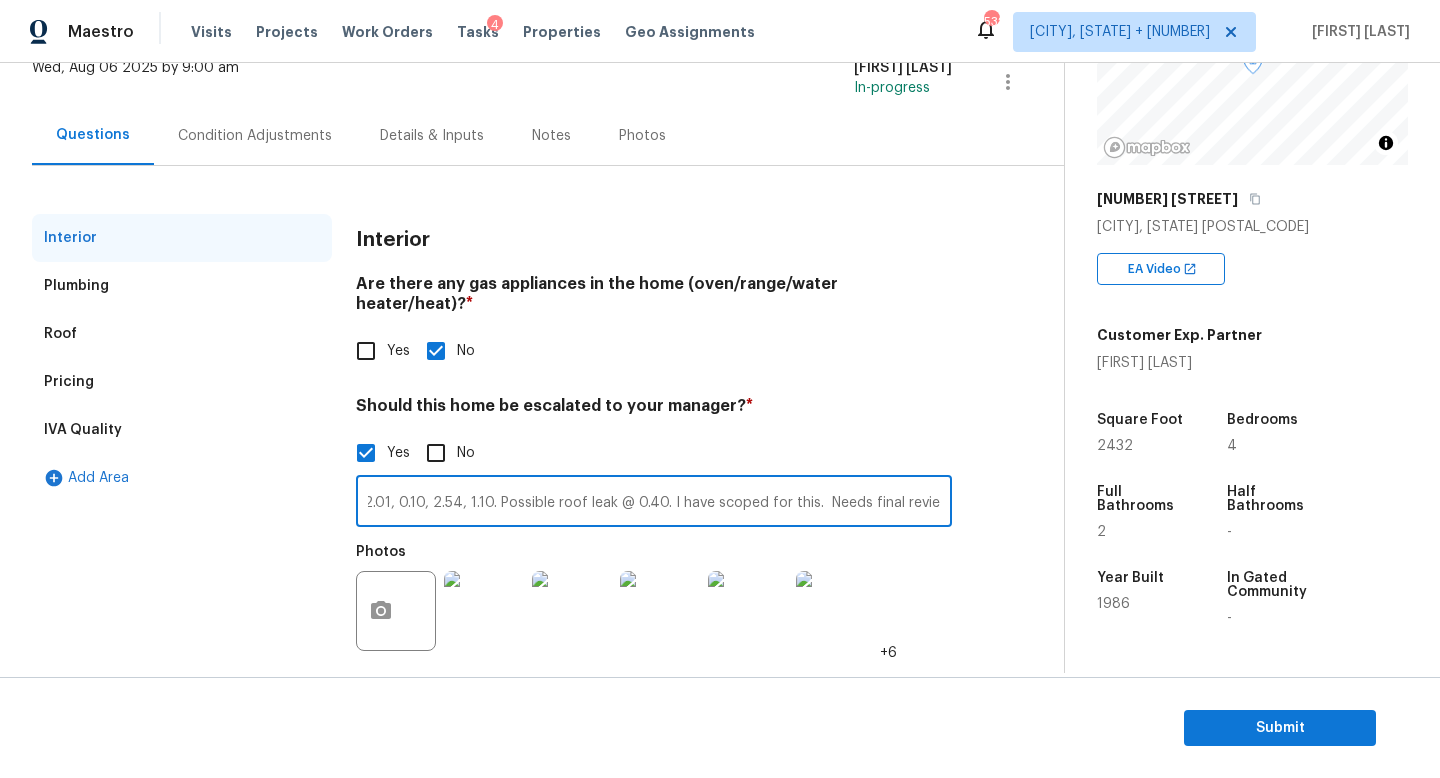 scroll, scrollTop: 0, scrollLeft: 318, axis: horizontal 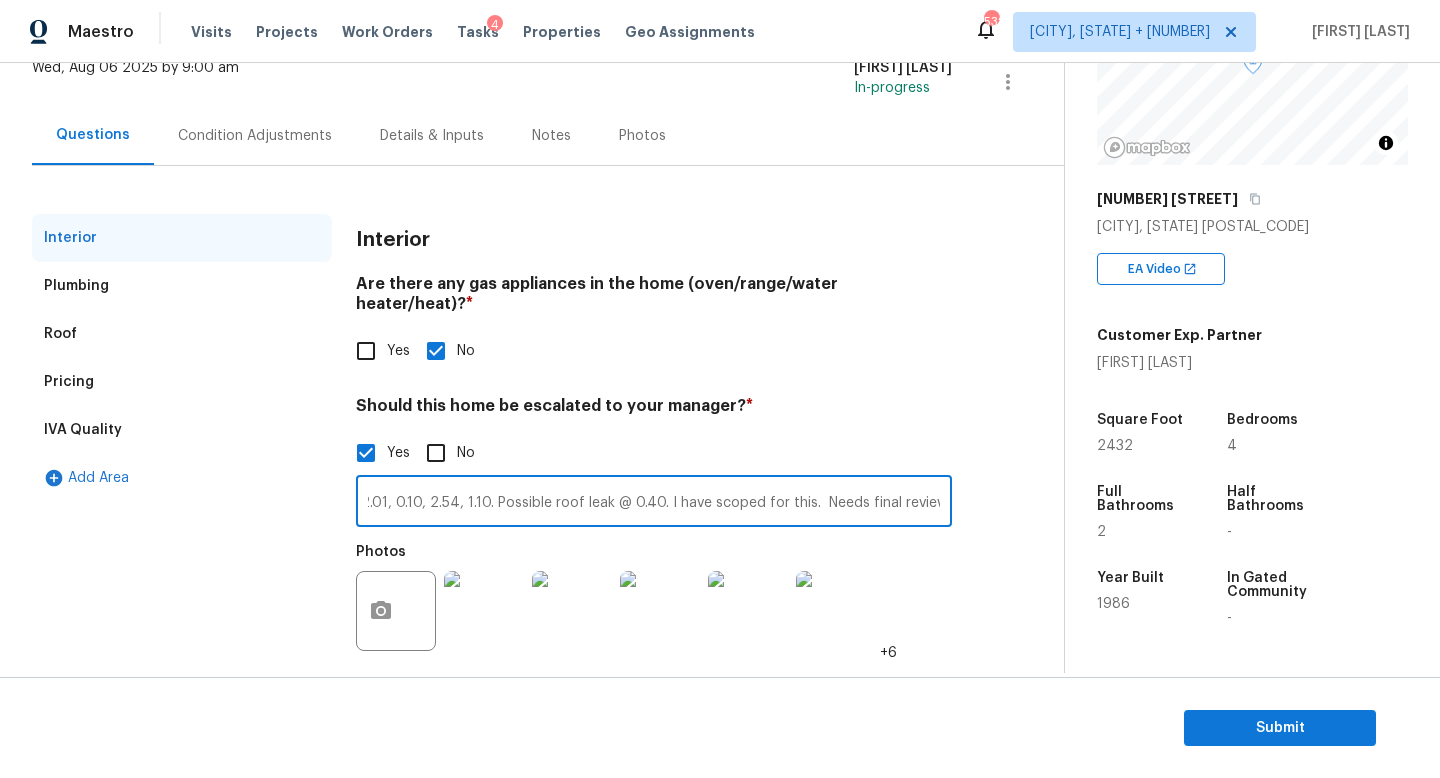 type on "Exterior and interior Foundation issues @ 2.58, 2.01, 0.10, 2.54, 1.10. Possible roof leak @ 0.40. I have scoped for this.  Needs final review." 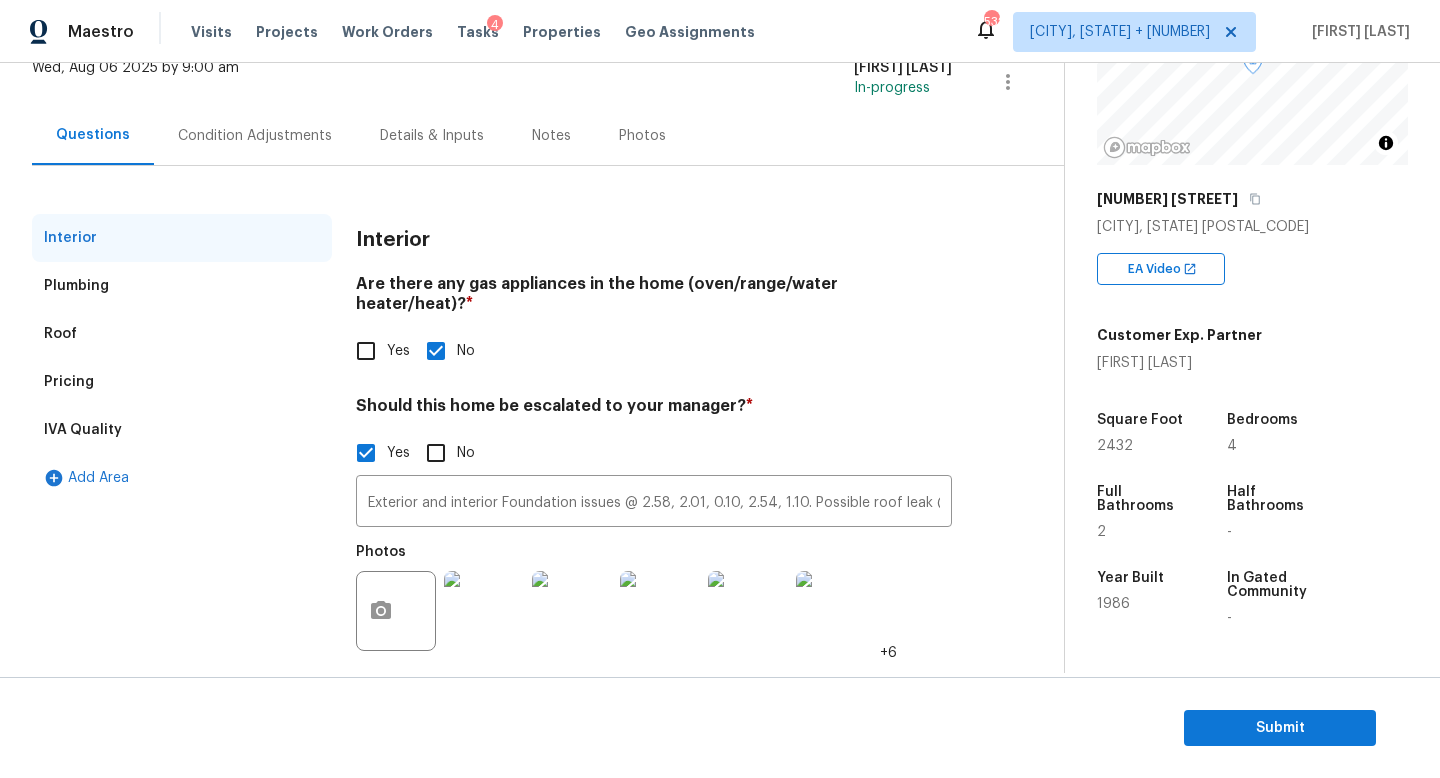 click on "Condition Adjustments" at bounding box center [255, 136] 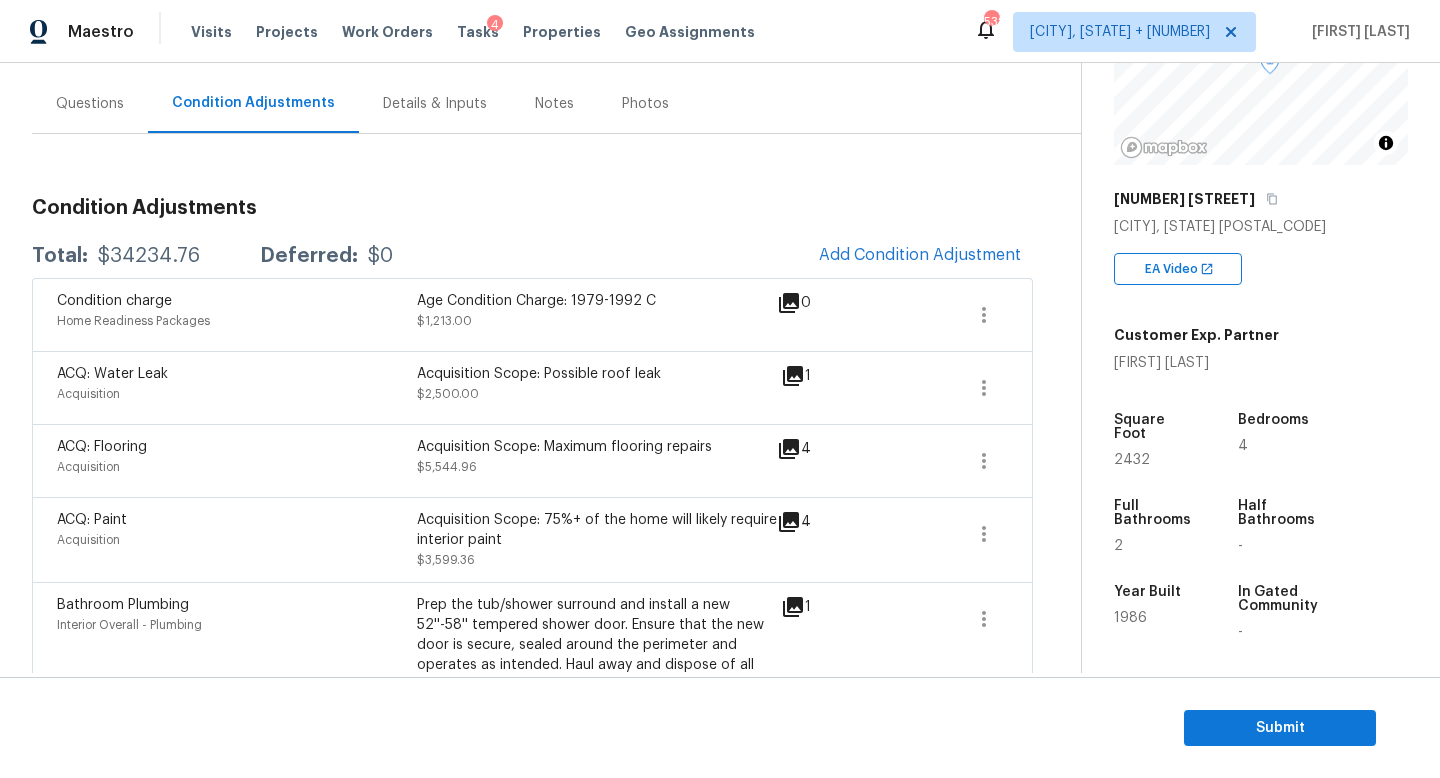 scroll, scrollTop: 171, scrollLeft: 0, axis: vertical 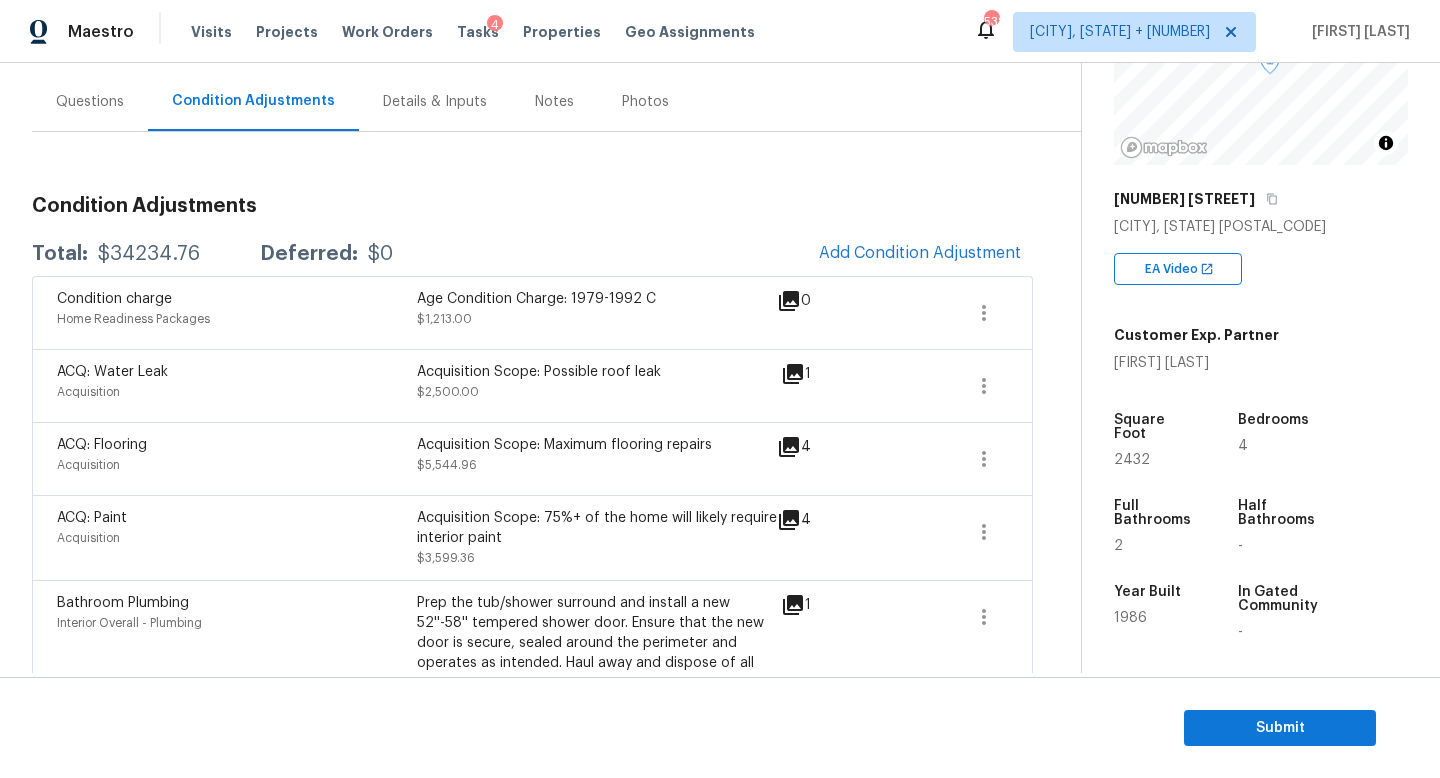 click on "Acquisition" at bounding box center [237, 392] 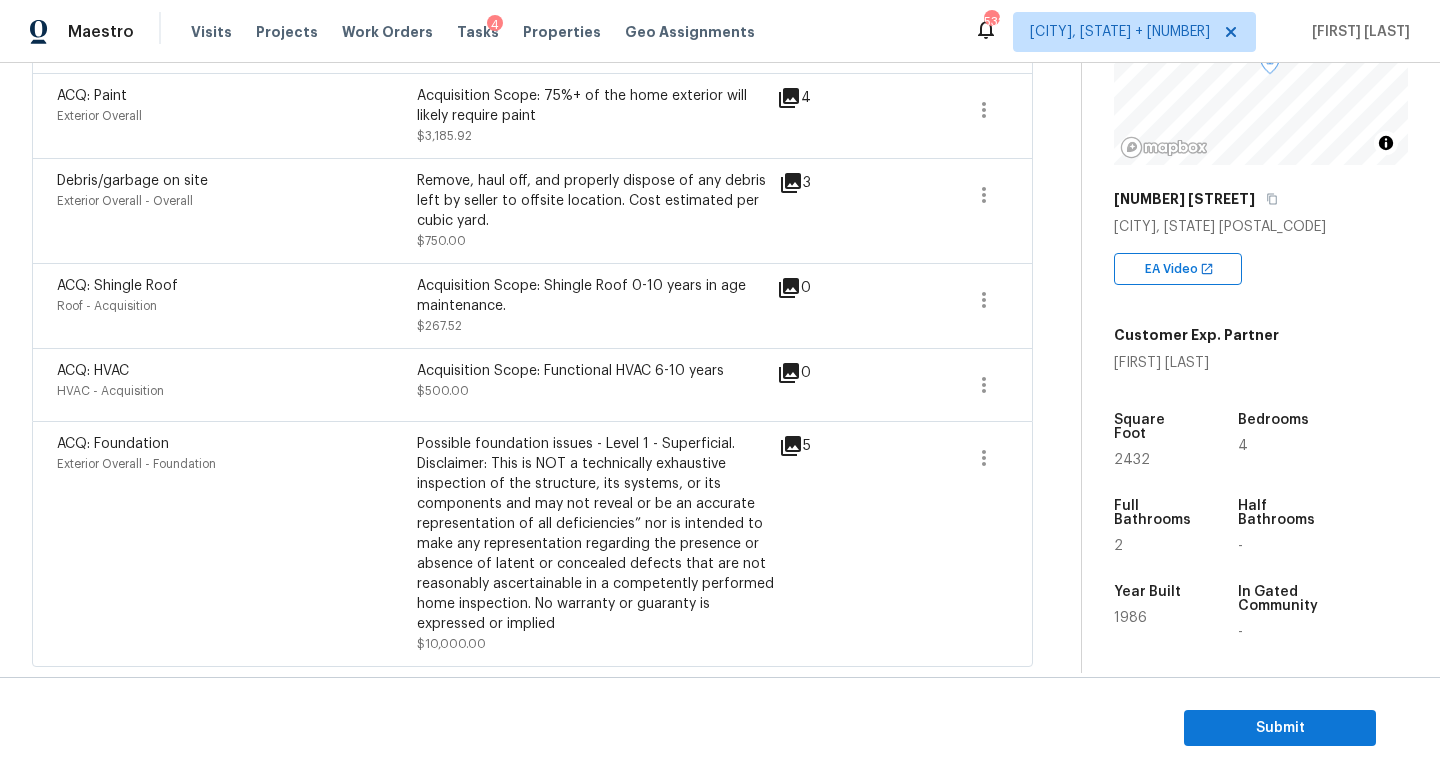 scroll, scrollTop: 1832, scrollLeft: 0, axis: vertical 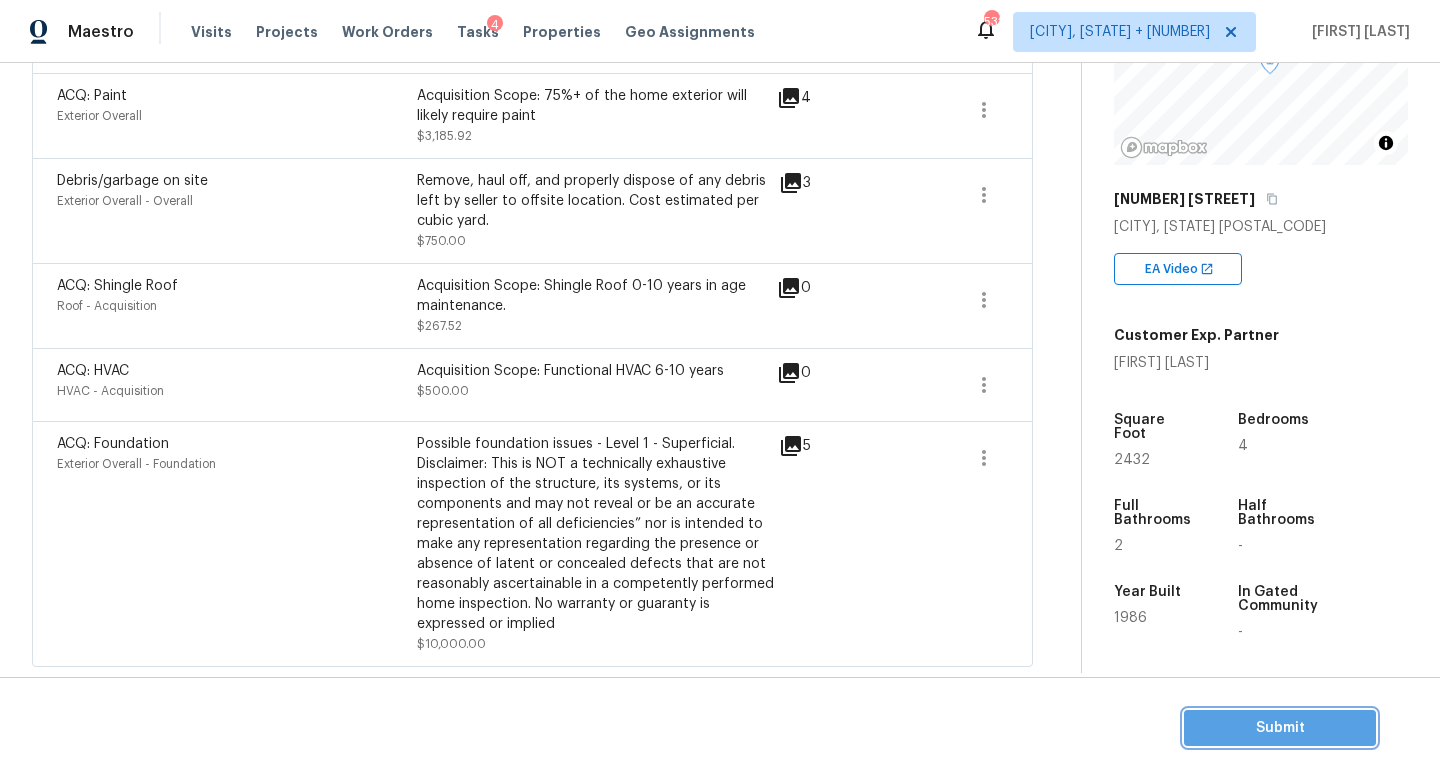 click on "Submit" at bounding box center [1280, 728] 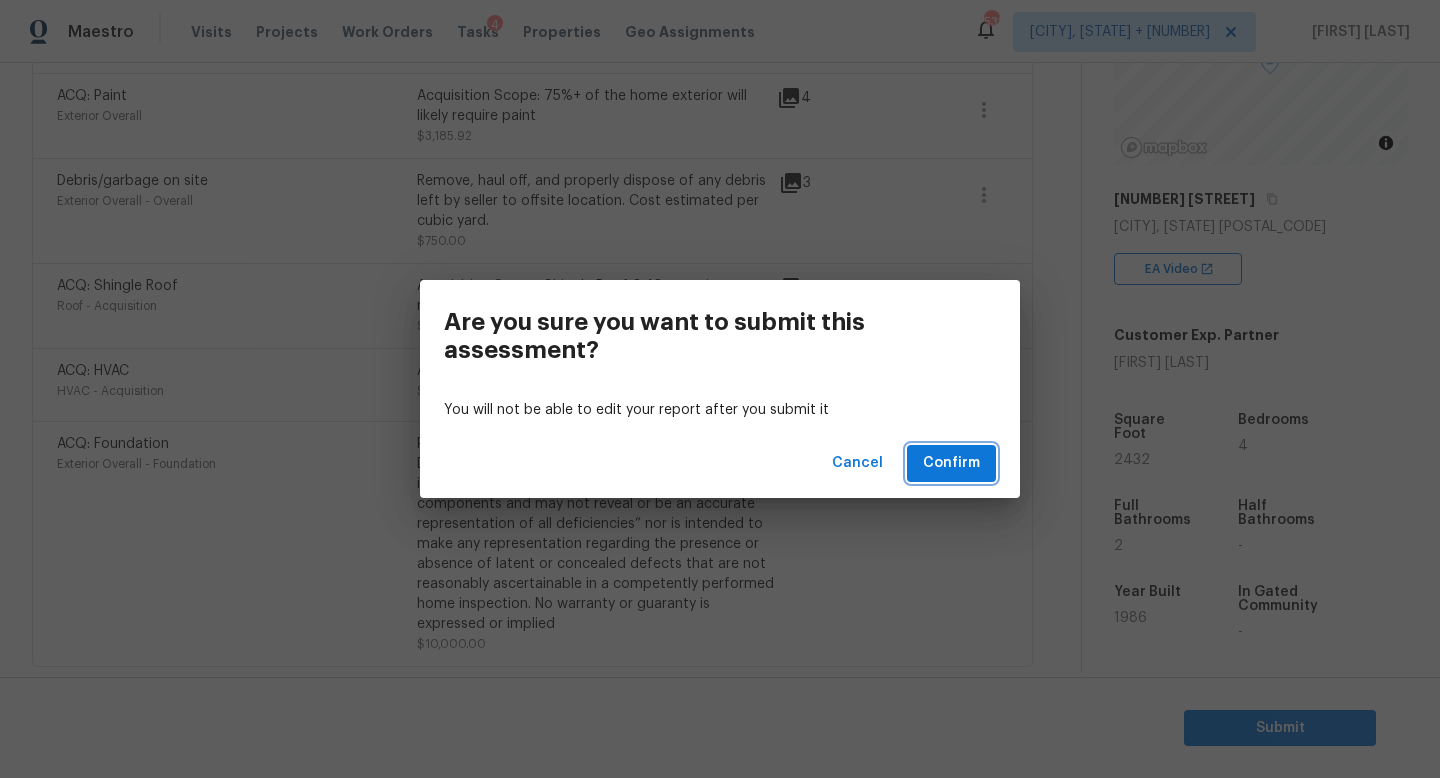 click on "Confirm" at bounding box center (951, 463) 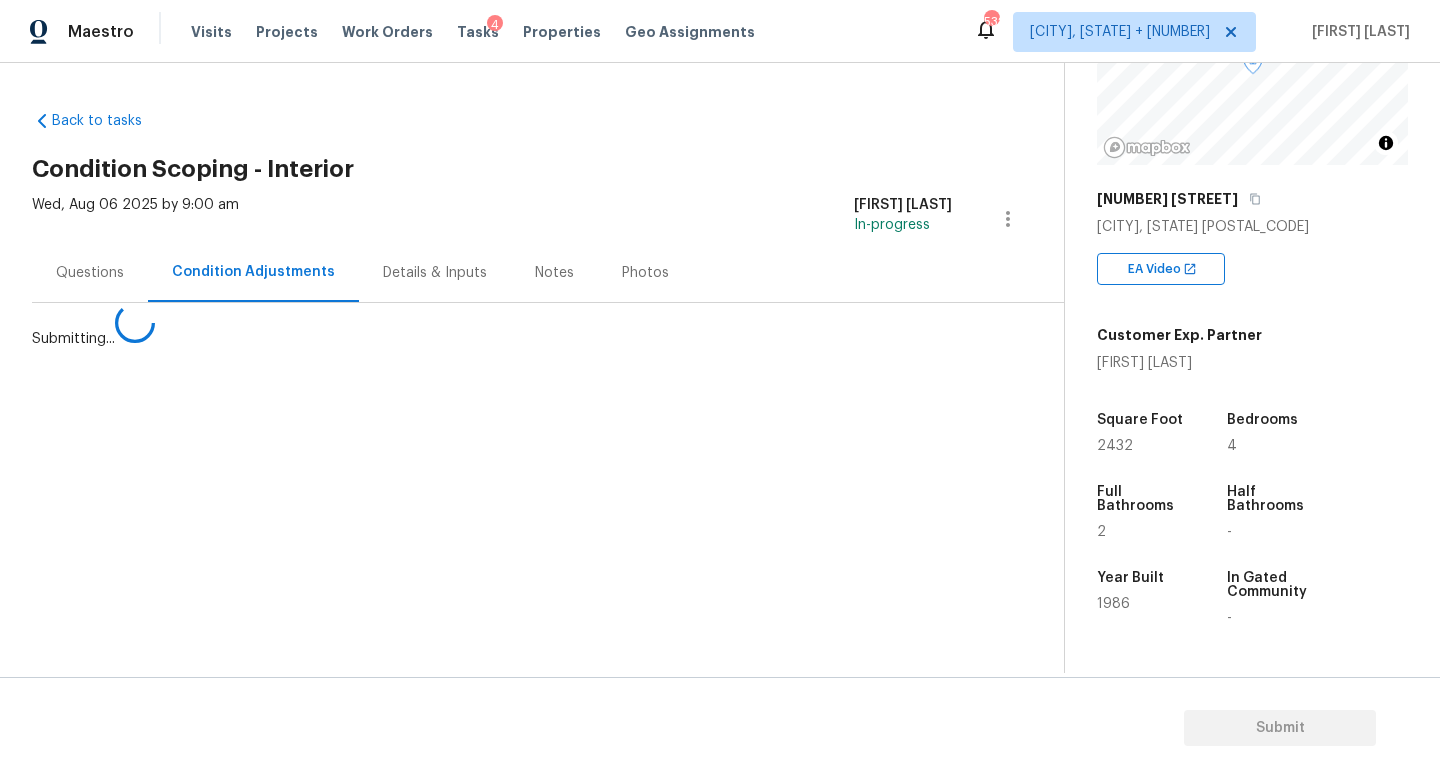 scroll, scrollTop: 0, scrollLeft: 0, axis: both 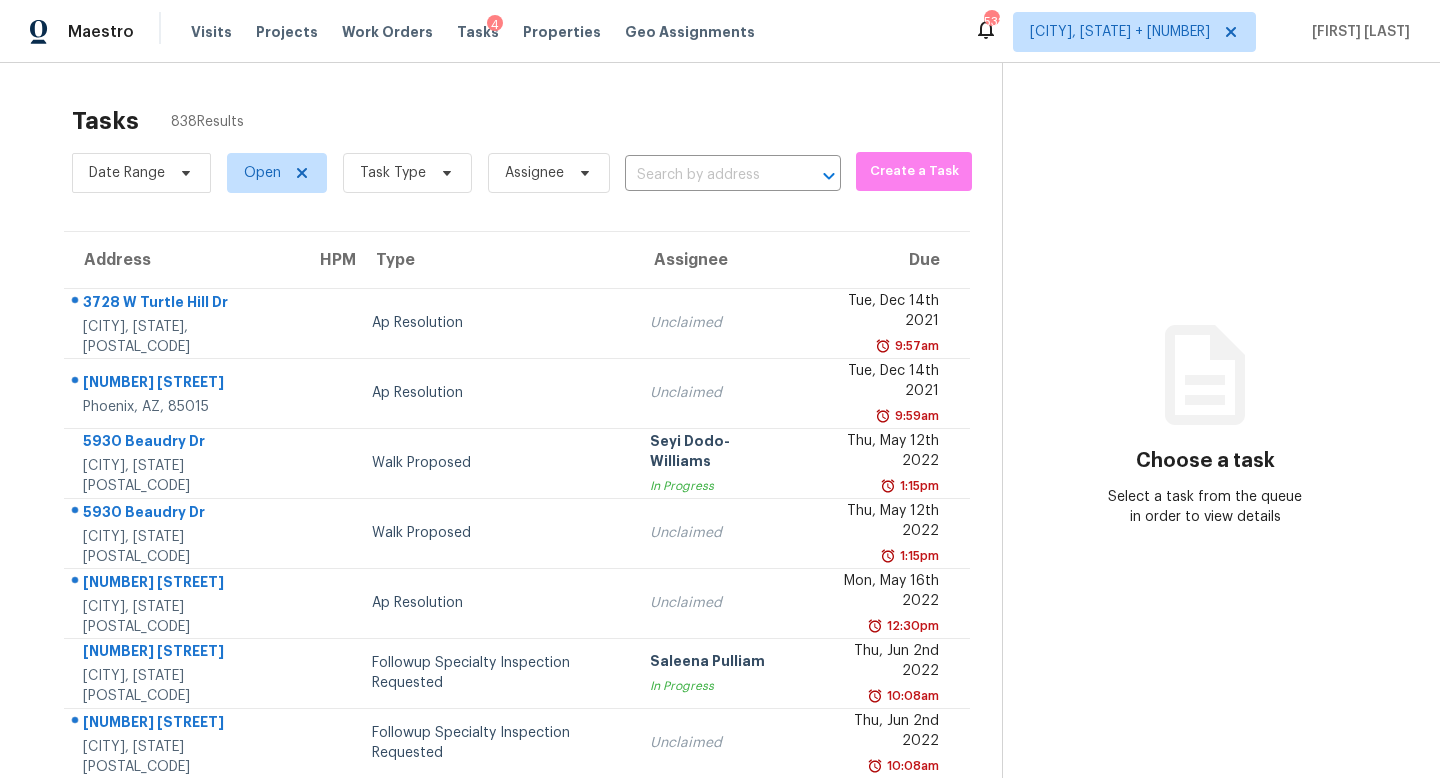 click on "Tasks 838  Results" at bounding box center (537, 121) 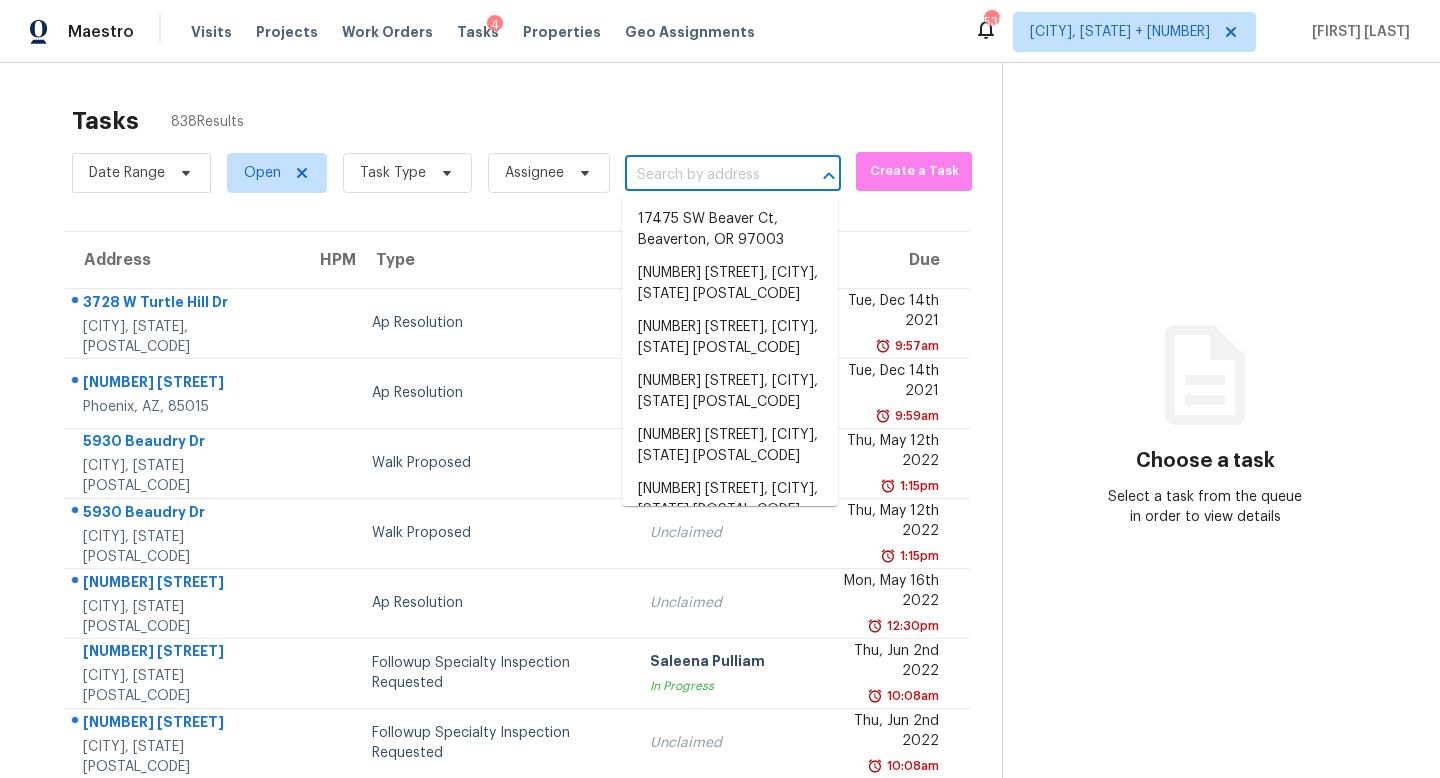 click at bounding box center [705, 175] 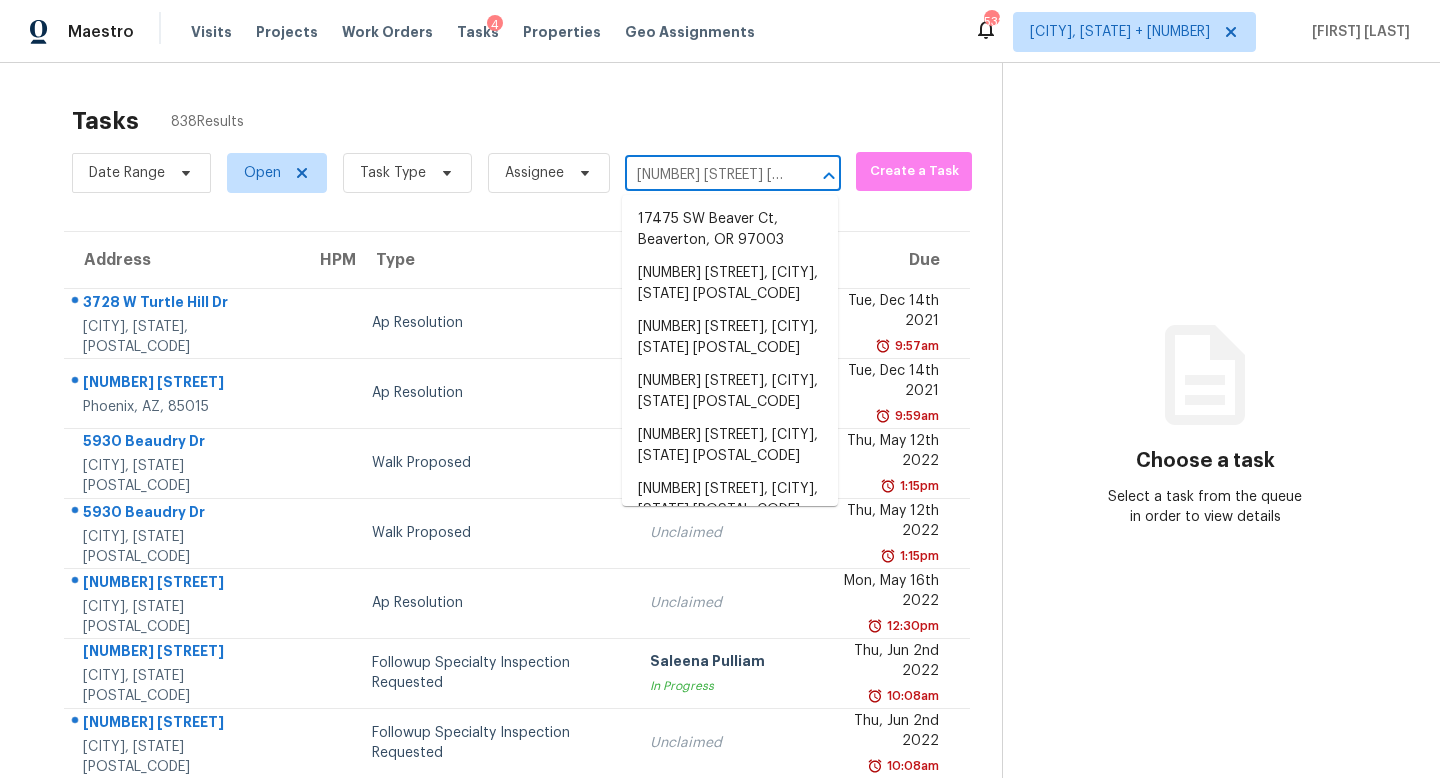 scroll, scrollTop: 0, scrollLeft: 117, axis: horizontal 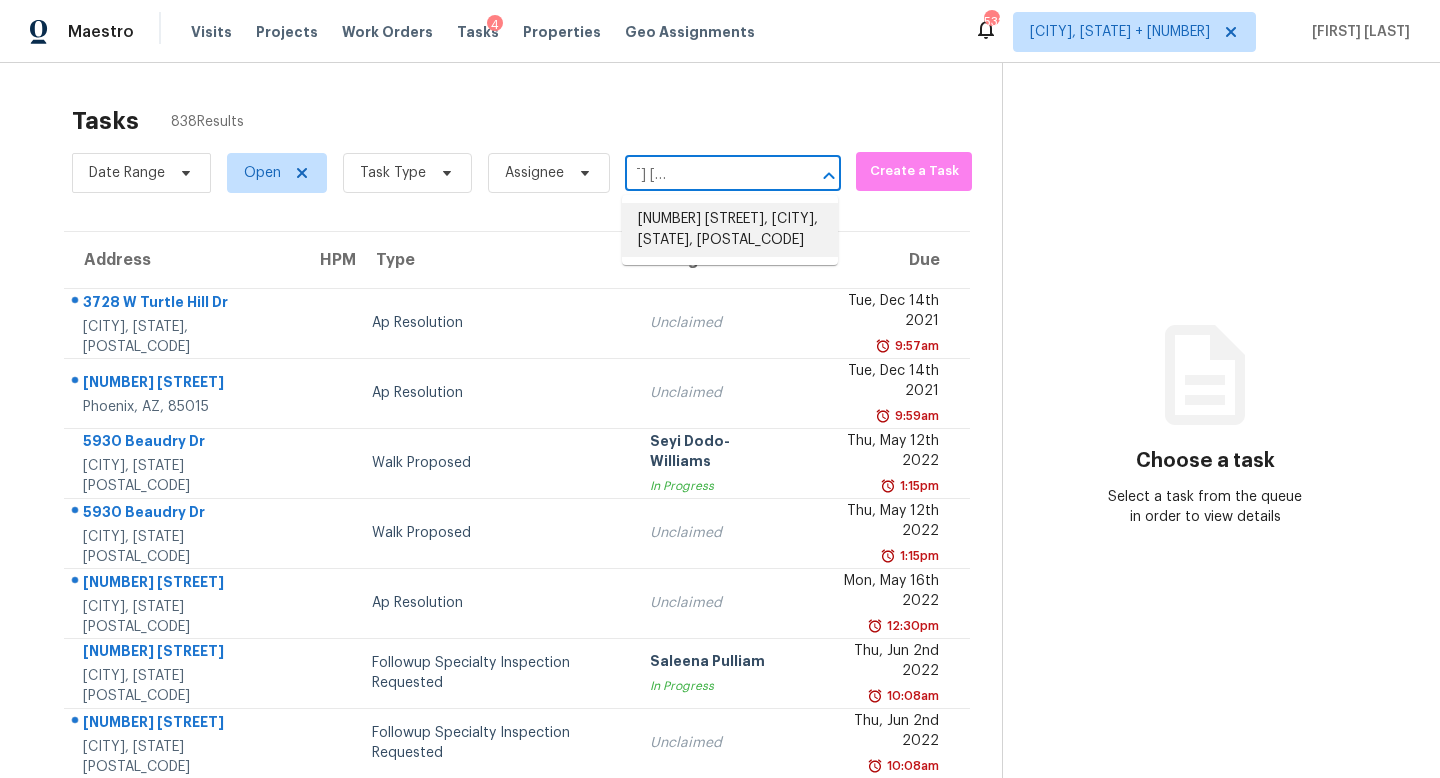 click on "151 Saddleridge Rd, Columbia, SC 29223" at bounding box center (730, 230) 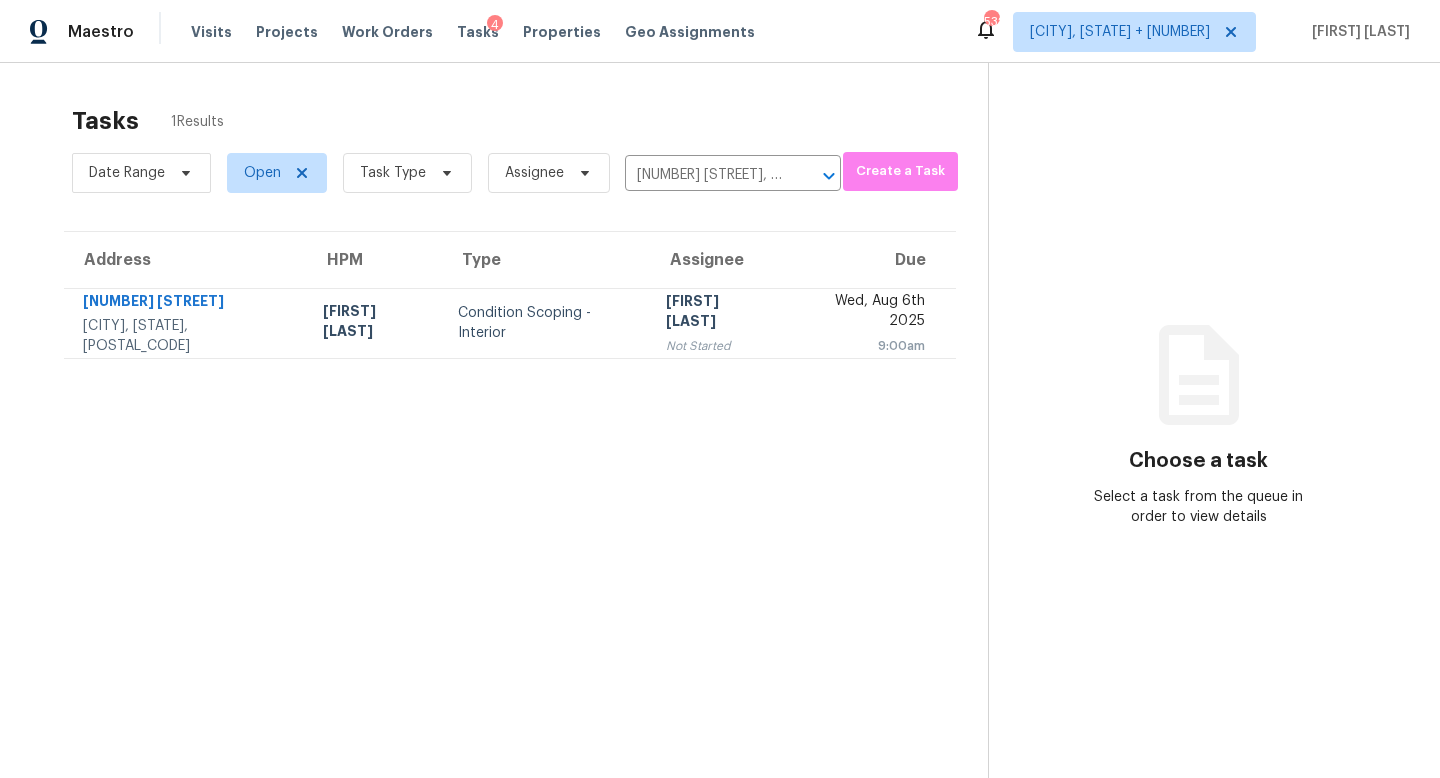 click on "Not Started" at bounding box center (717, 346) 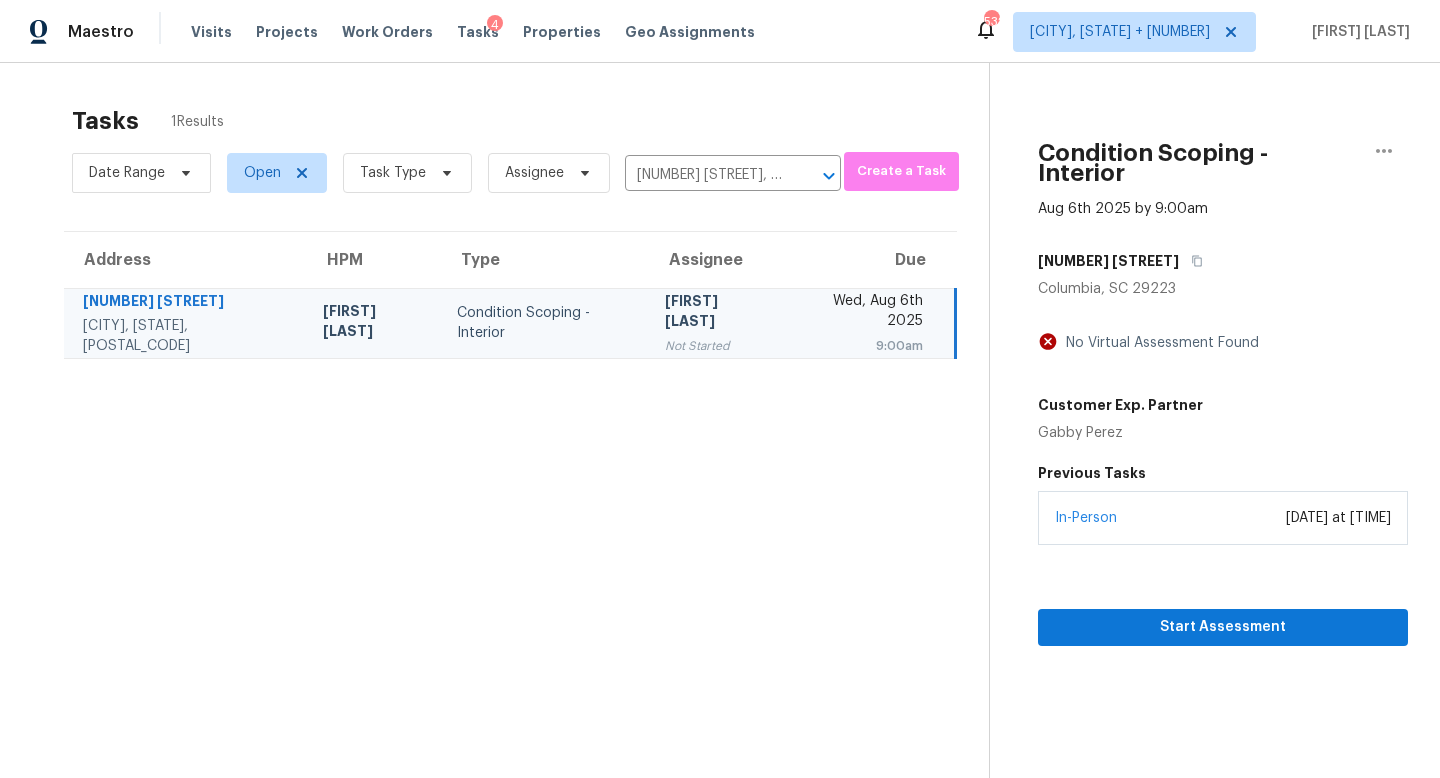 click on "Start Assessment" at bounding box center [1223, 595] 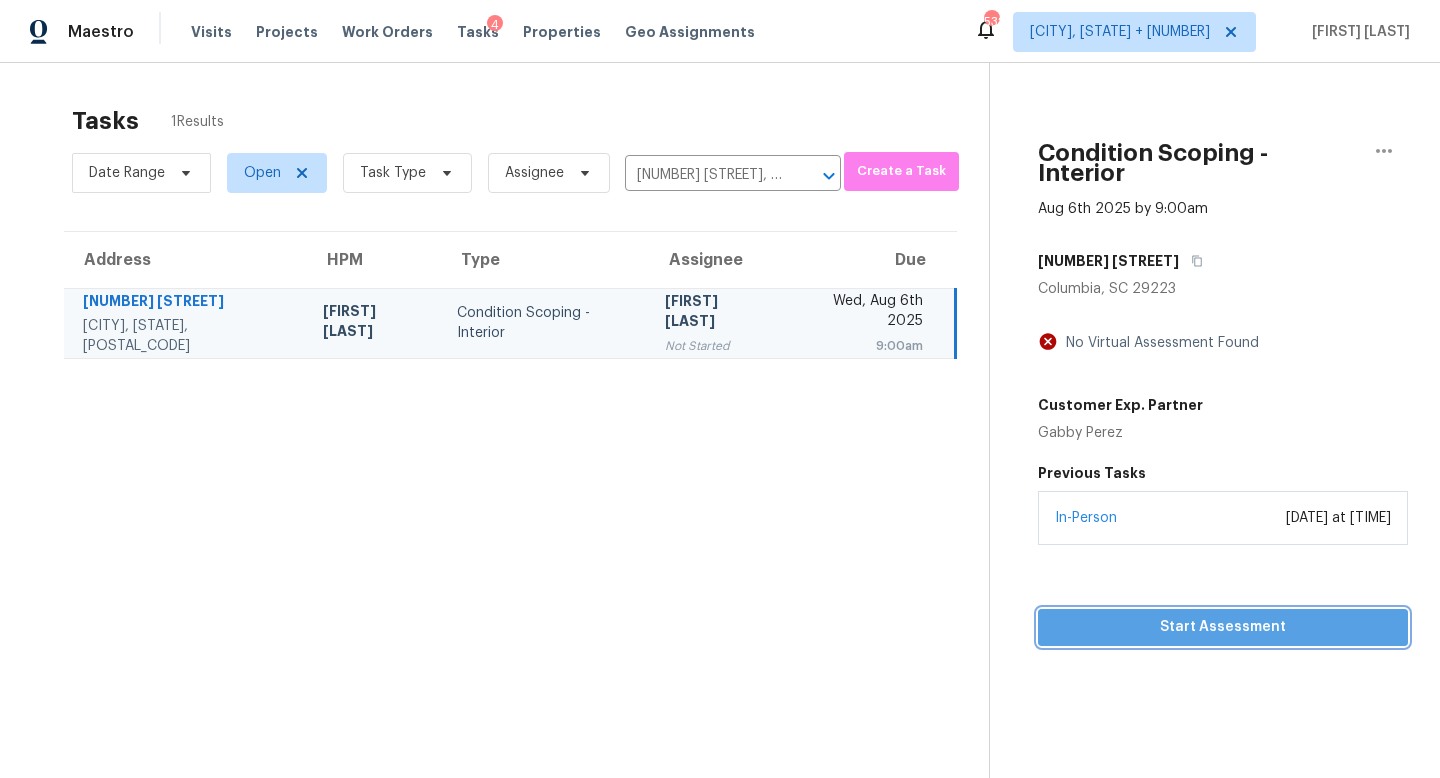 click on "Start Assessment" at bounding box center [1223, 627] 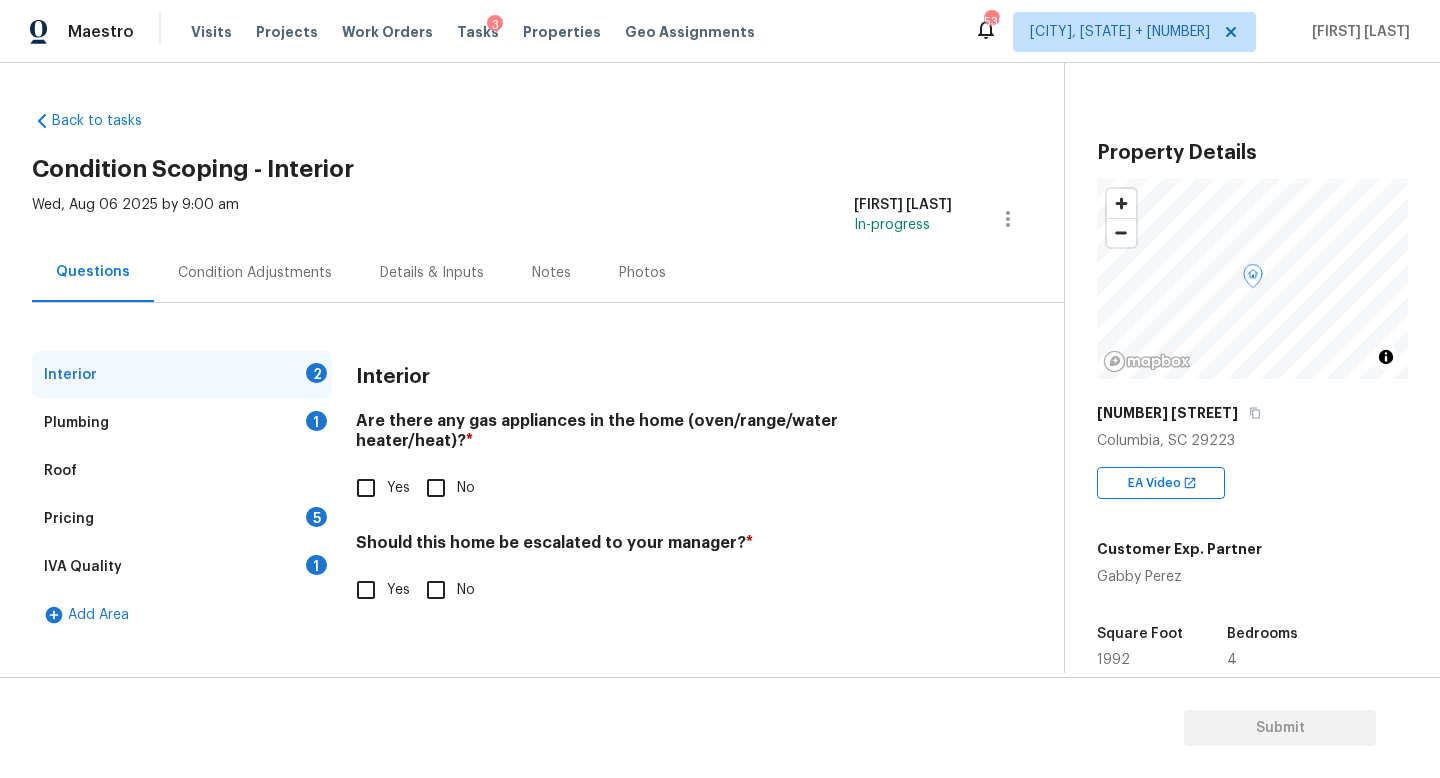 click on "Yes No" at bounding box center [654, 488] 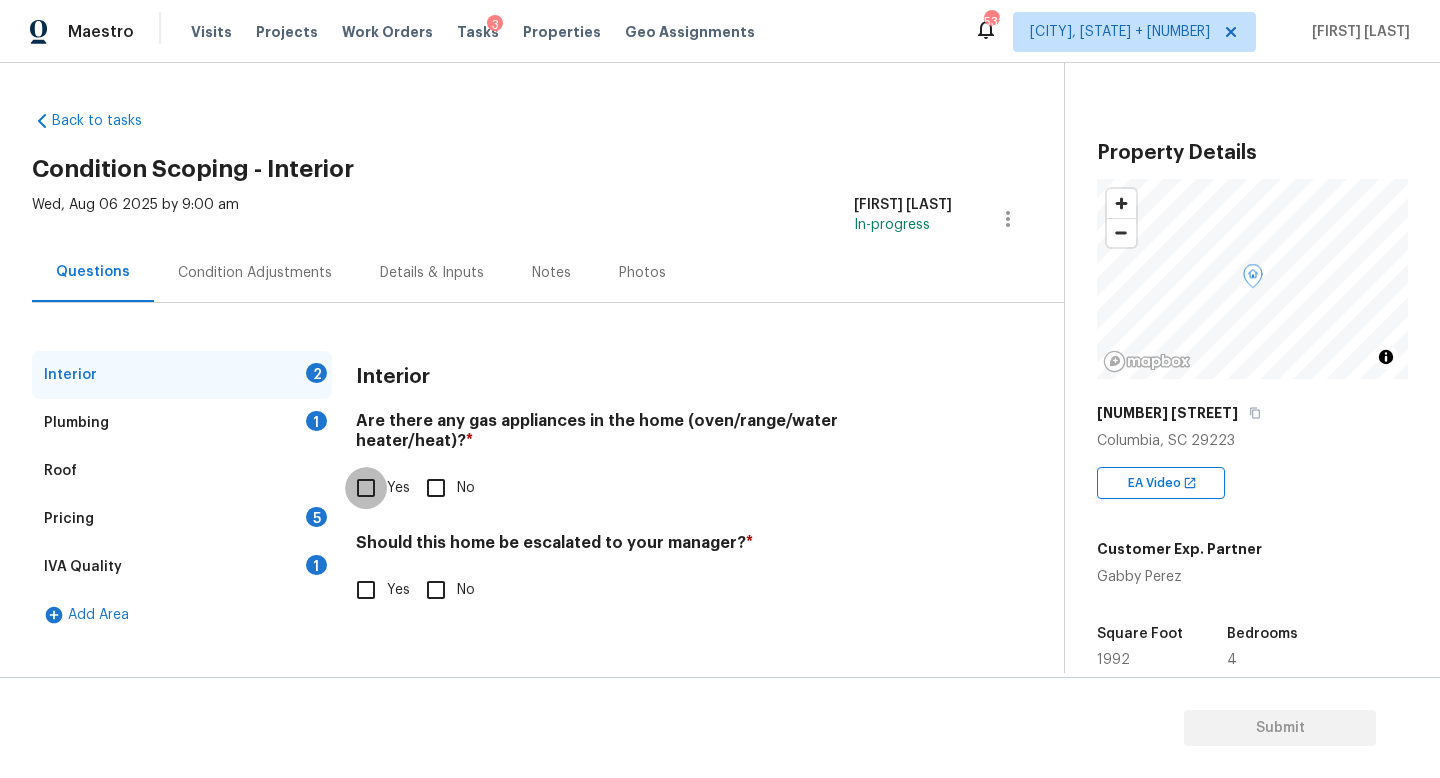 click on "Yes" at bounding box center (366, 488) 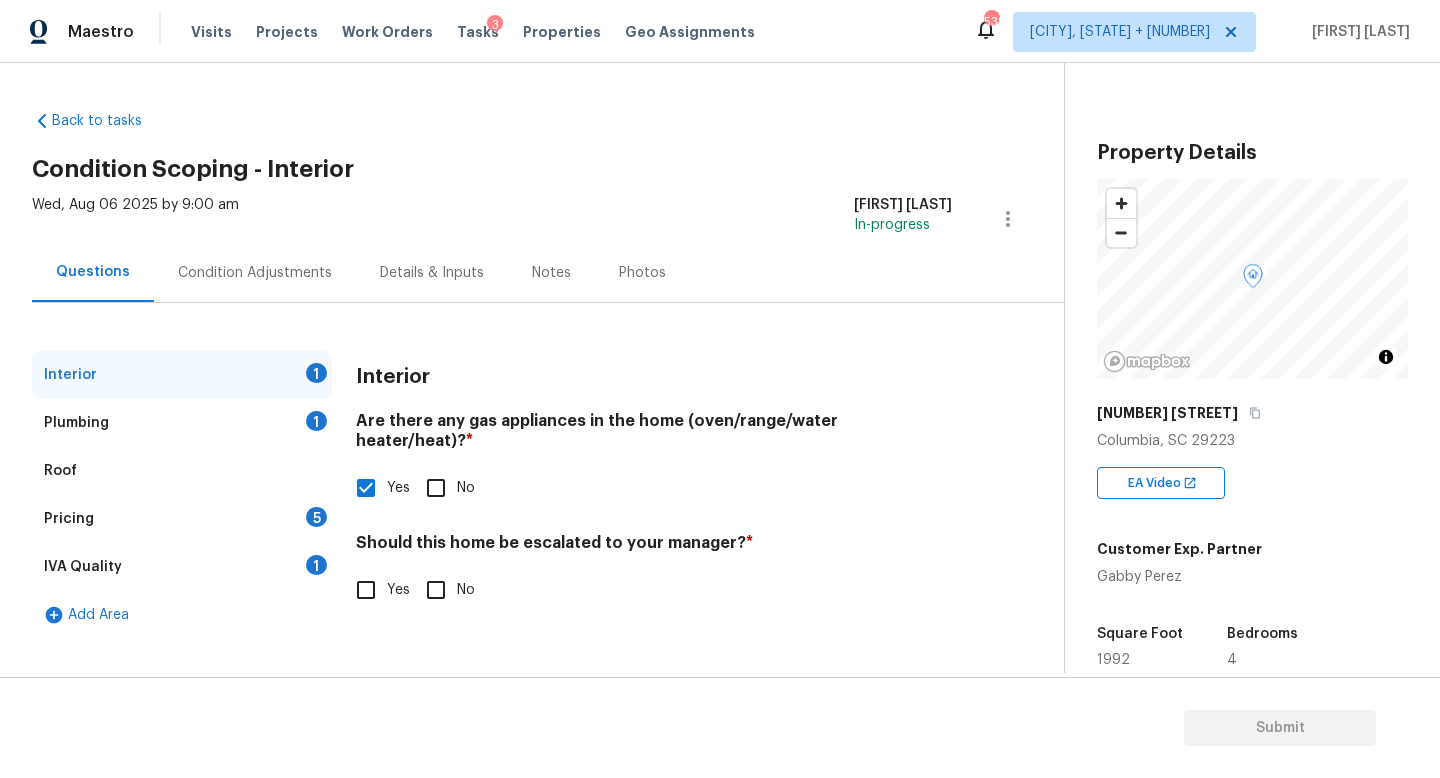 click on "No" at bounding box center (436, 590) 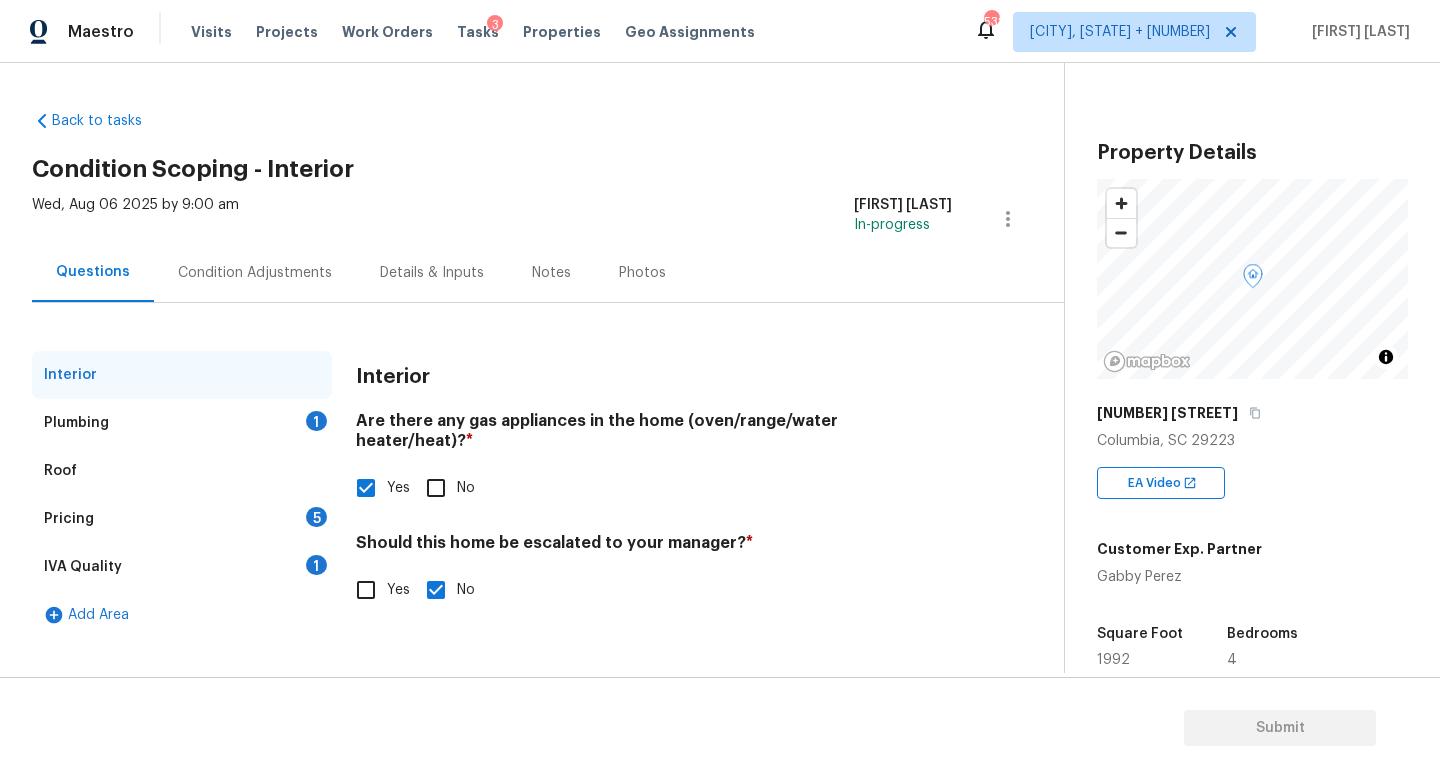 click on "Plumbing 1" at bounding box center [182, 423] 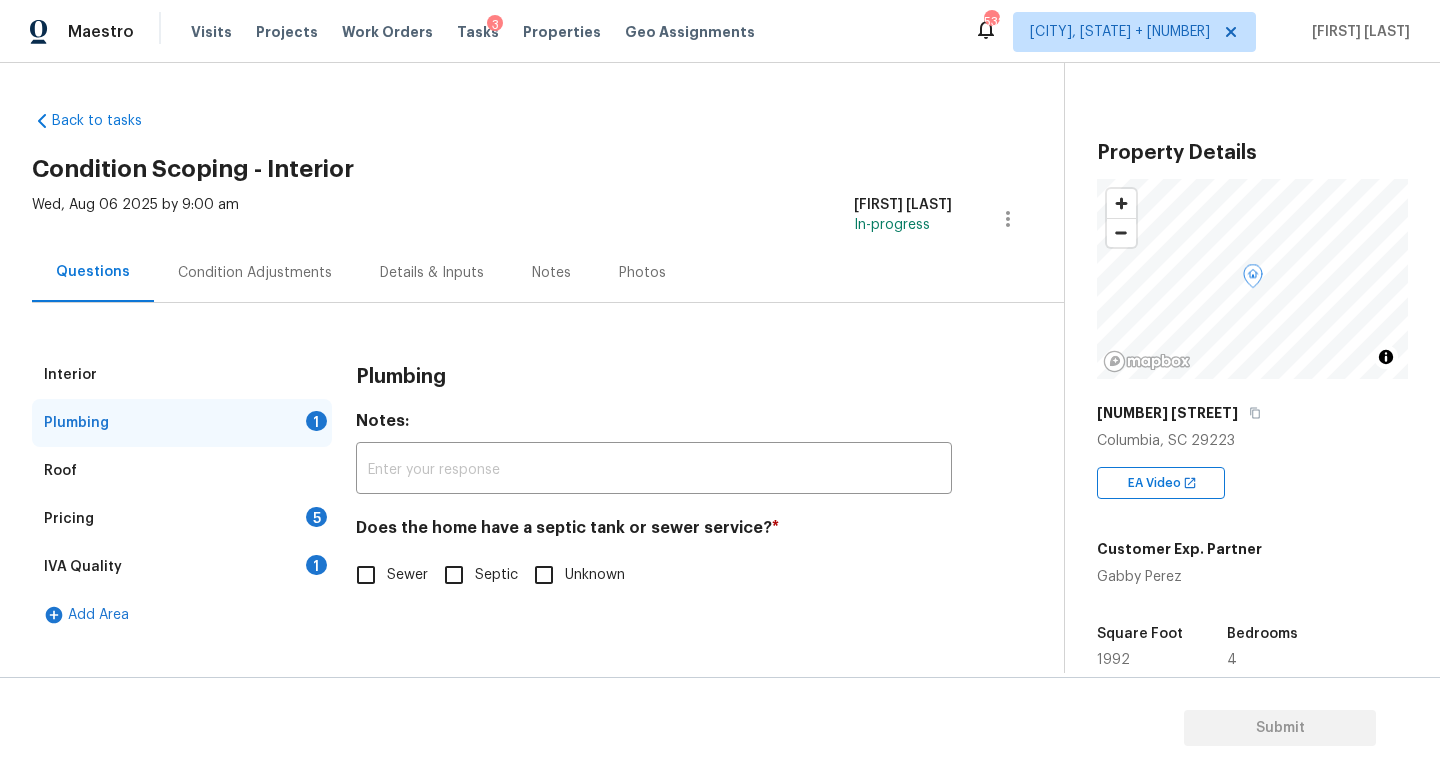 click on "Sewer" at bounding box center [366, 575] 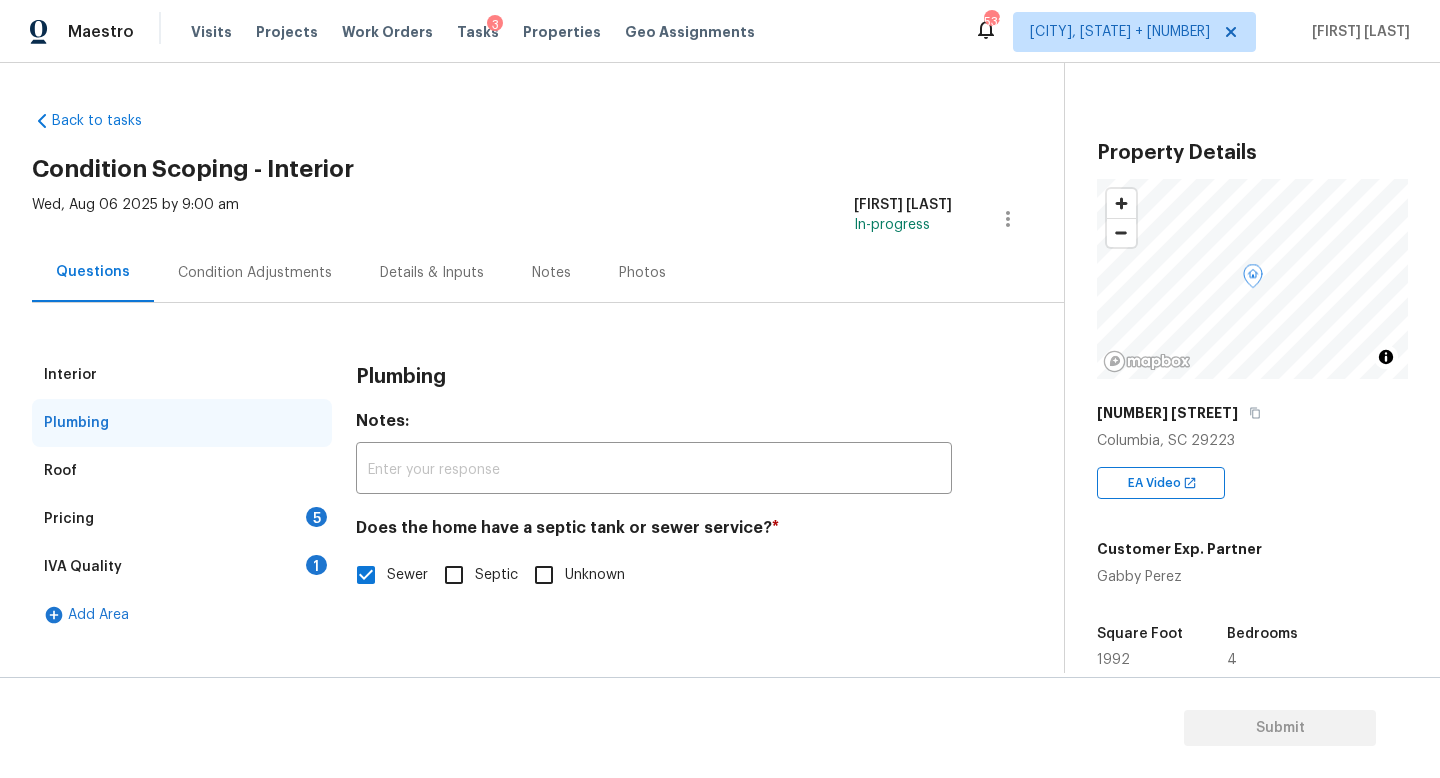 click on "Pricing 5" at bounding box center (182, 519) 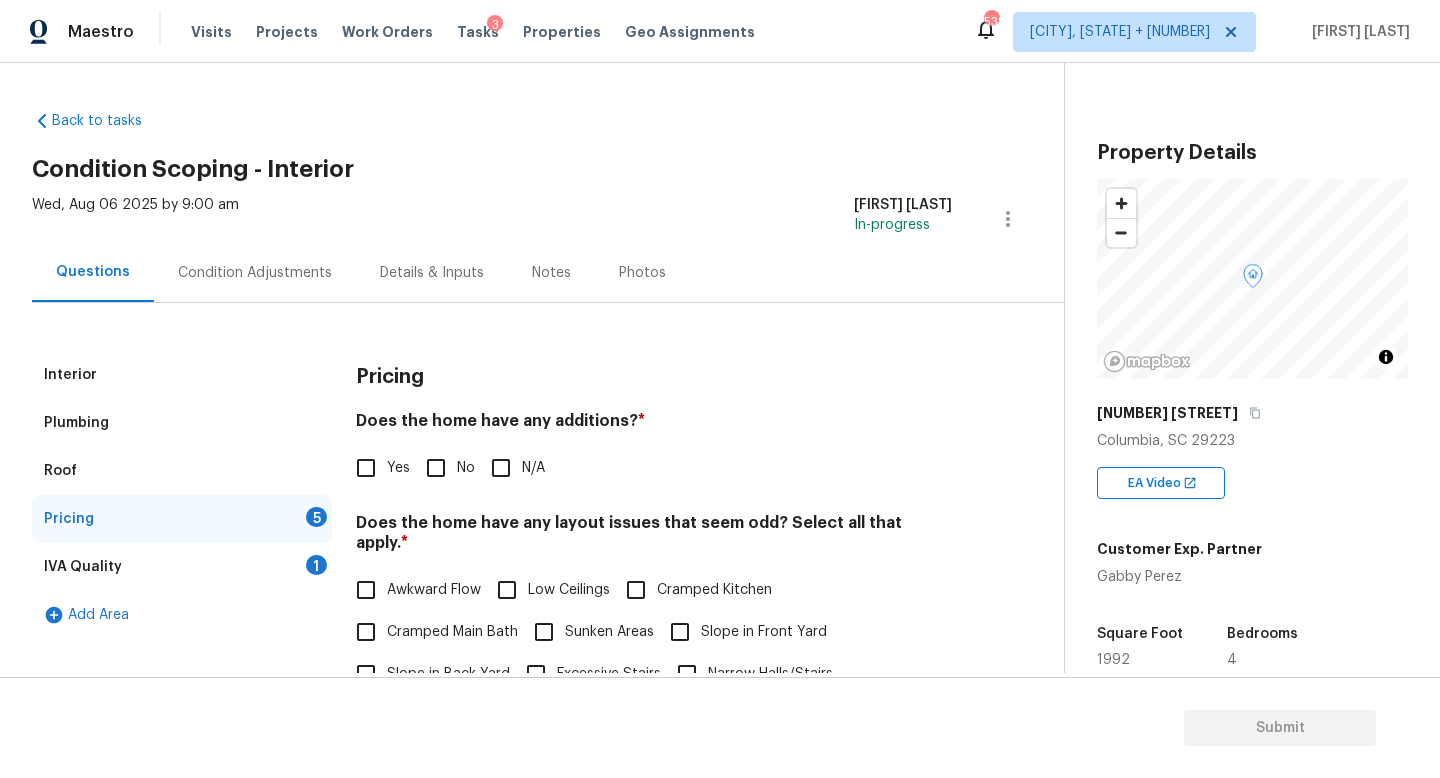 scroll, scrollTop: 119, scrollLeft: 0, axis: vertical 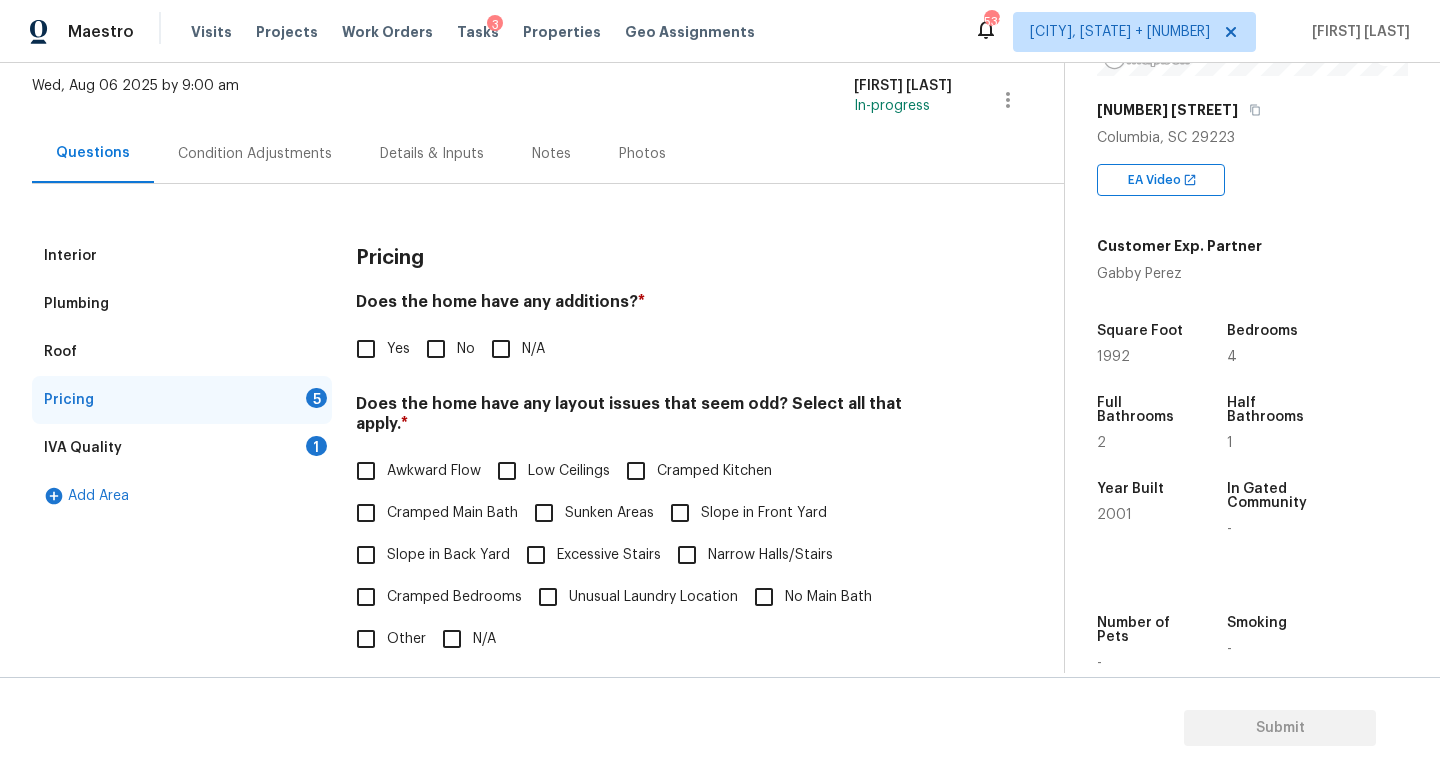 click on "No" at bounding box center [436, 349] 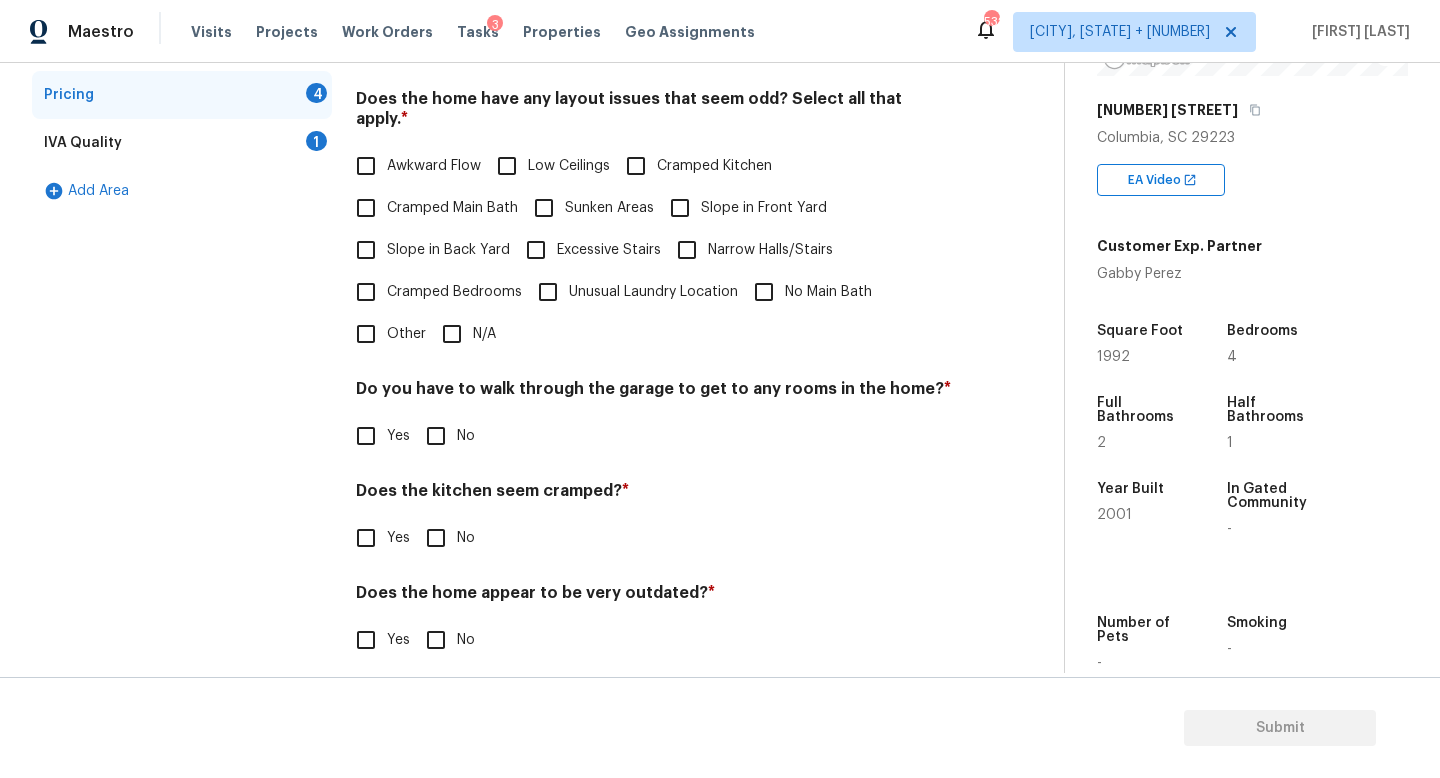scroll, scrollTop: 422, scrollLeft: 0, axis: vertical 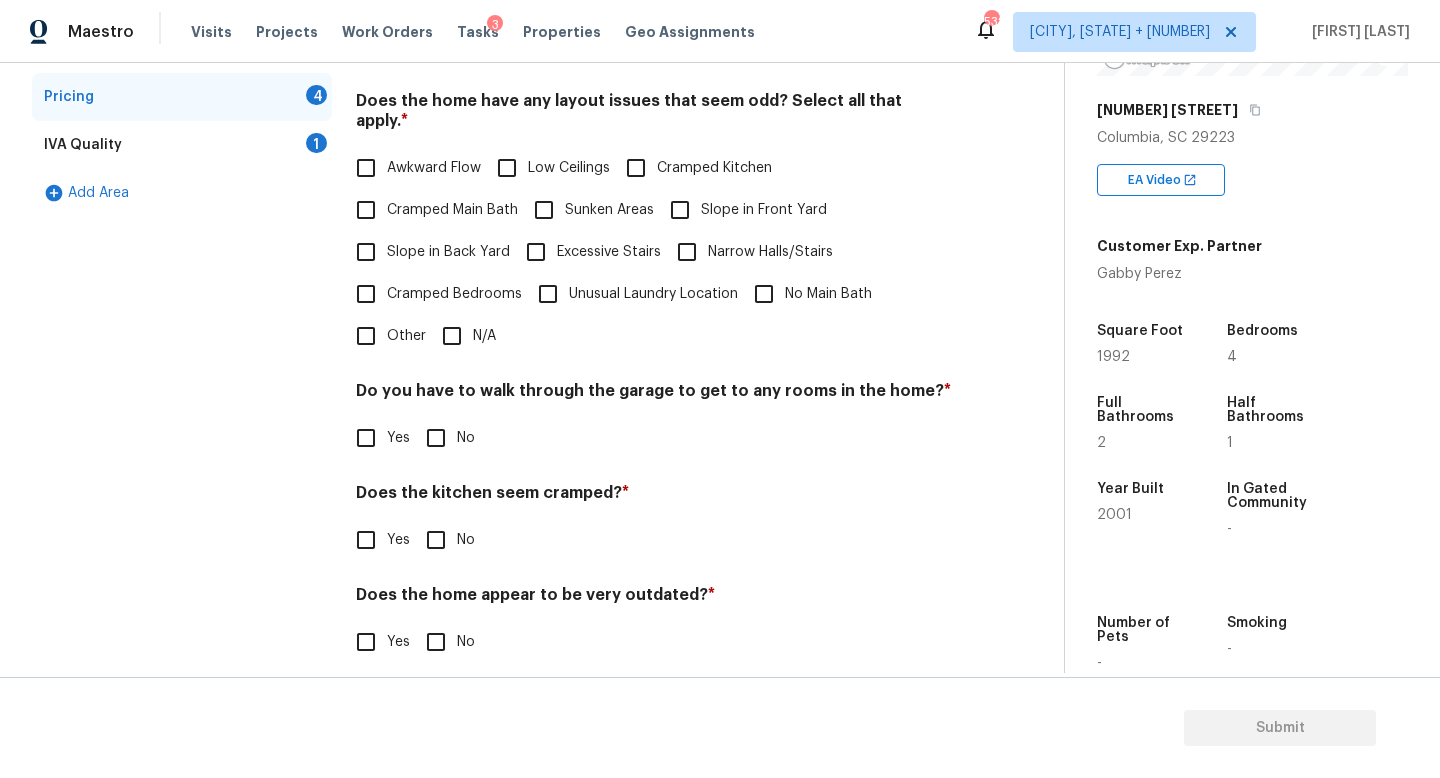 click on "N/A" at bounding box center (452, 336) 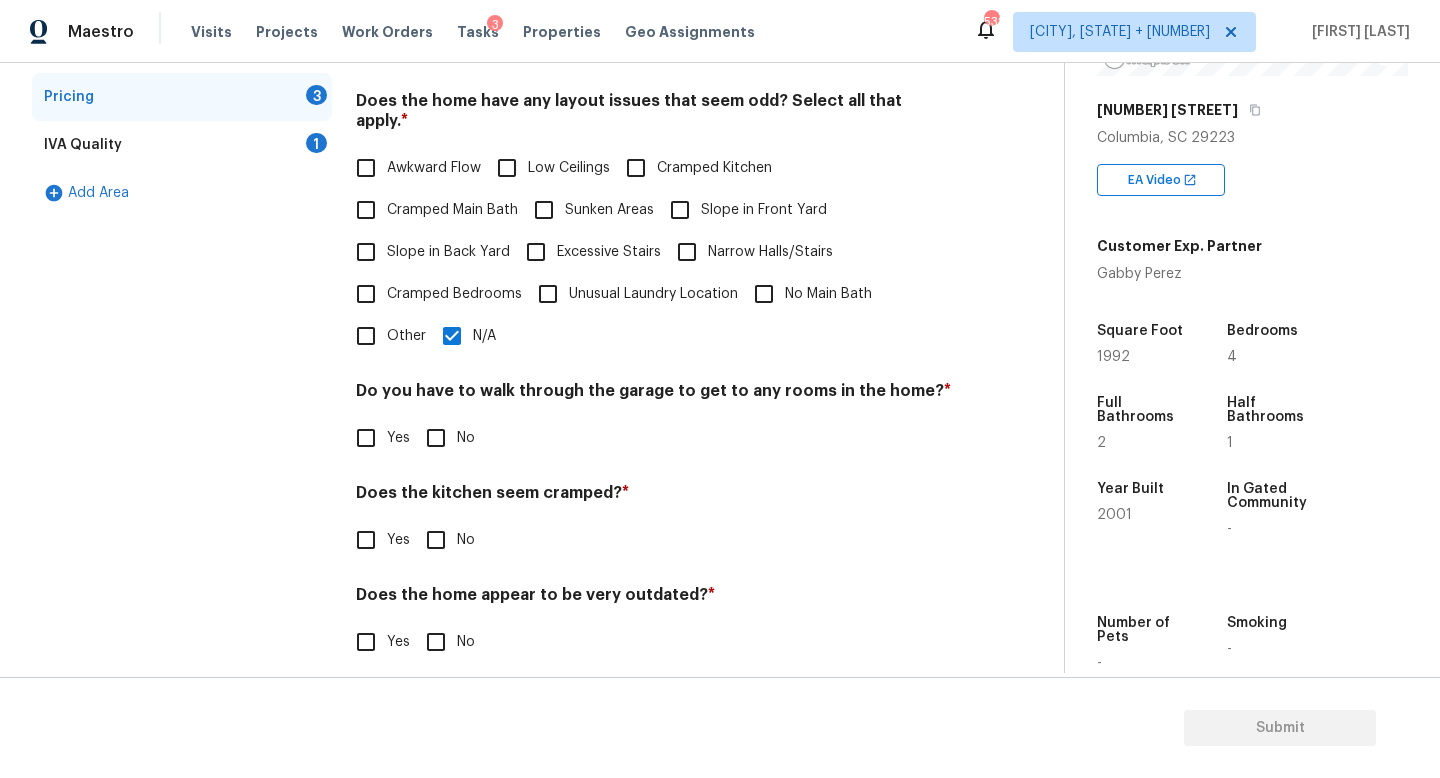 click on "Do you have to walk through the garage to get to any rooms in the home?  * Yes No" at bounding box center (654, 420) 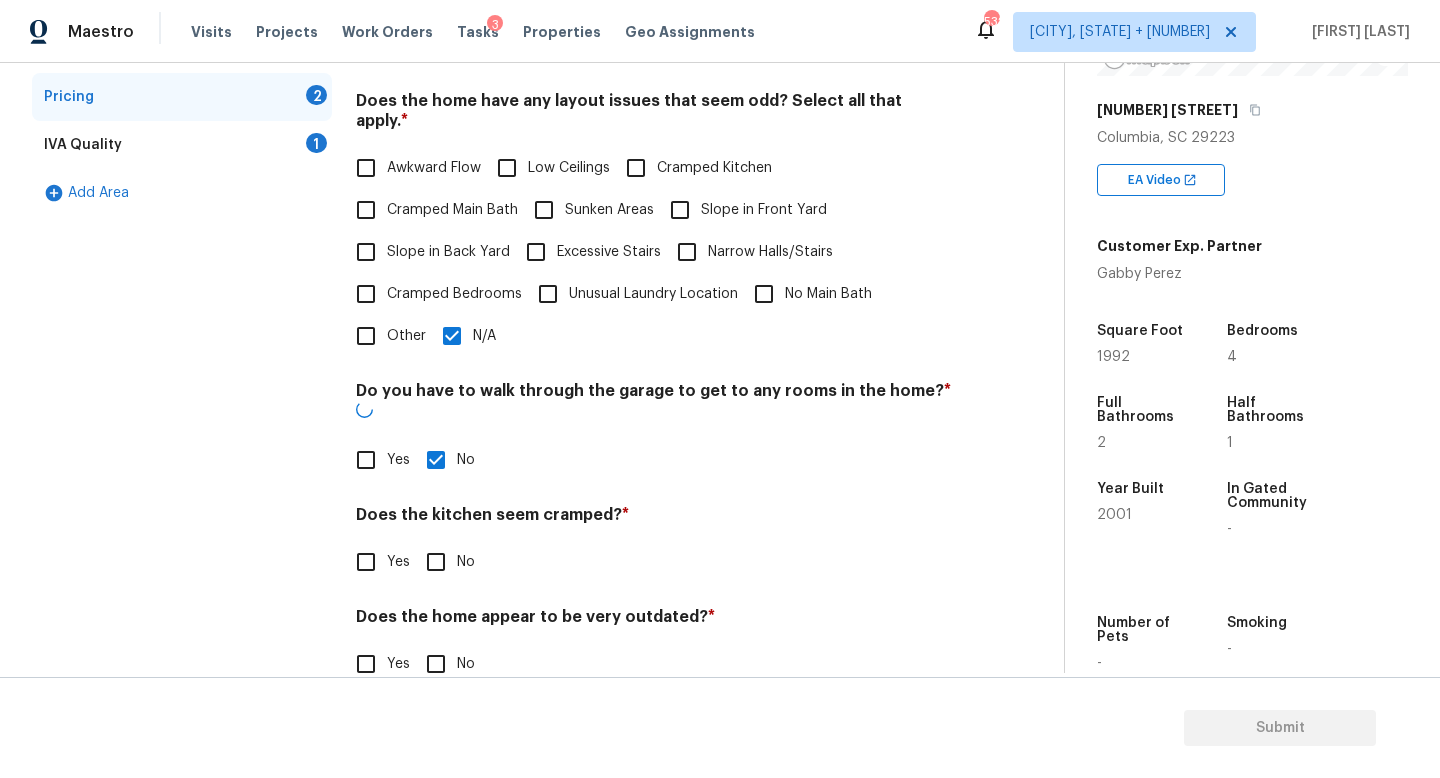 click on "Does the kitchen seem cramped?  * Yes No" at bounding box center (654, 544) 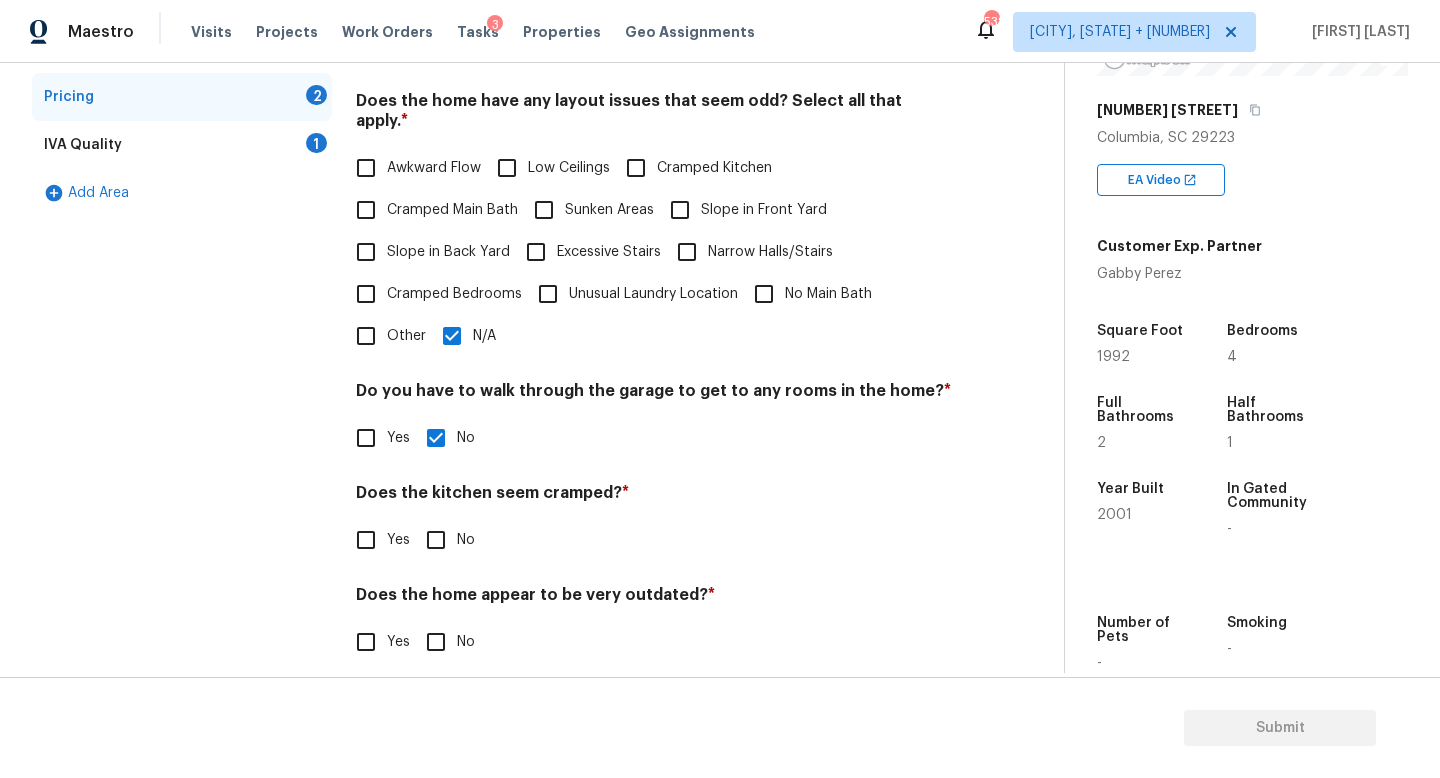 click on "No" at bounding box center [436, 540] 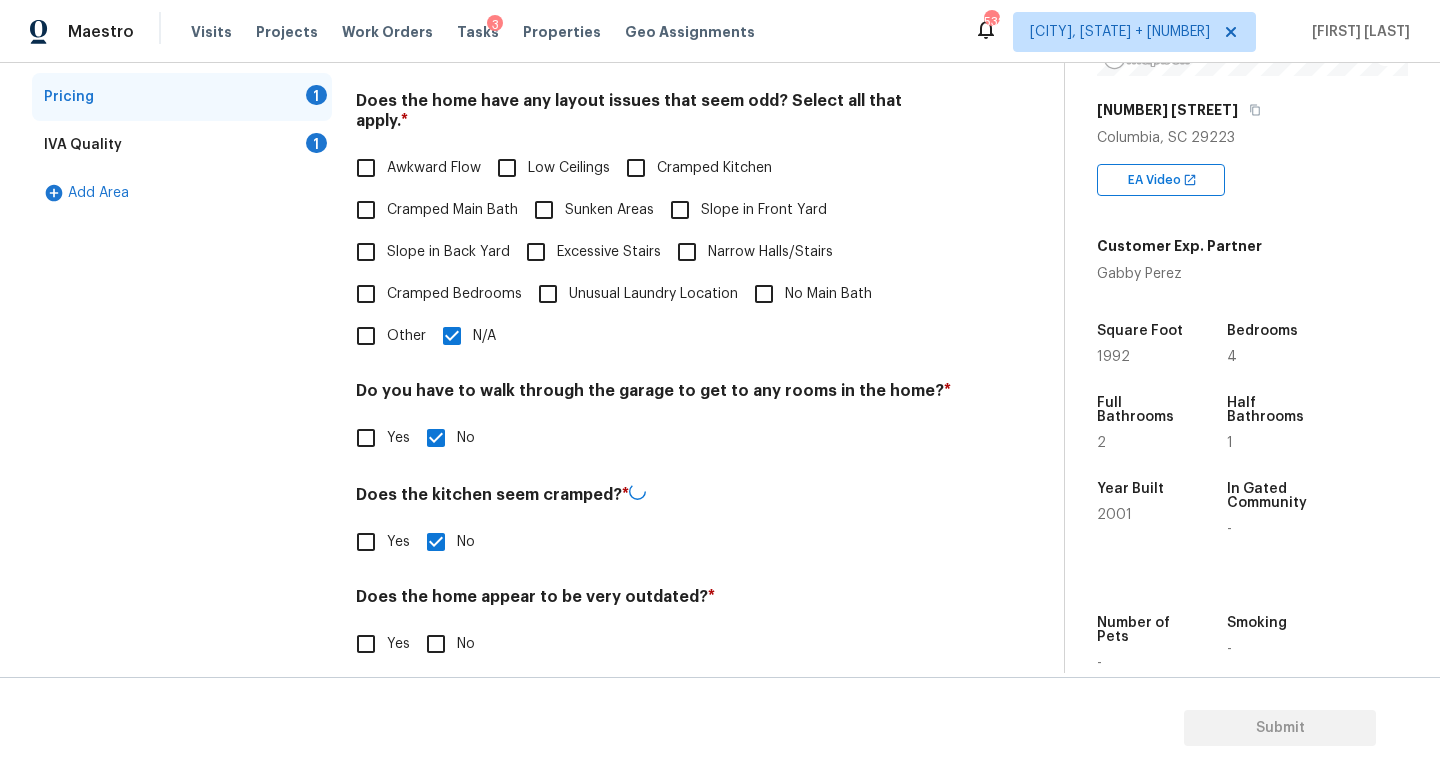 click on "No" at bounding box center [436, 644] 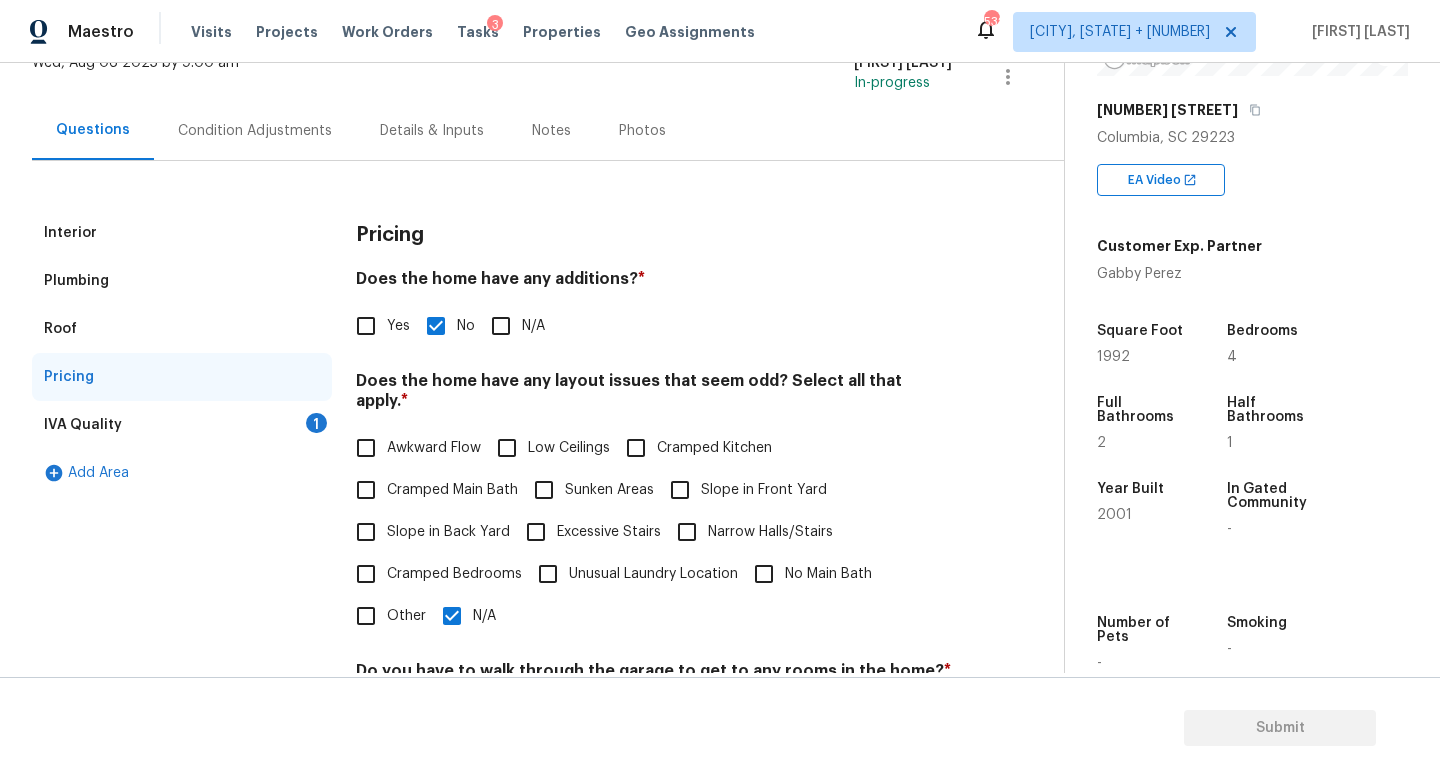 scroll, scrollTop: 24, scrollLeft: 0, axis: vertical 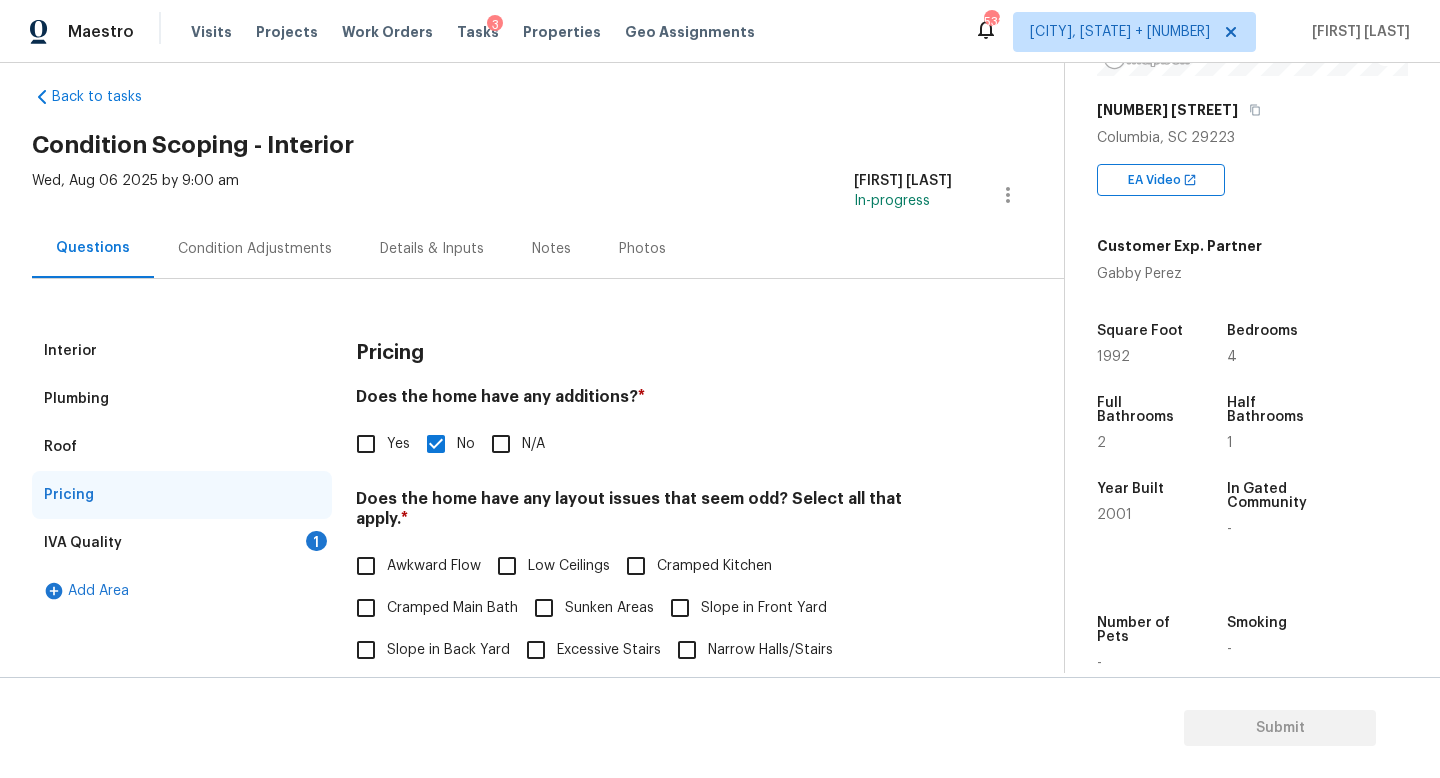 click on "IVA Quality 1" at bounding box center [182, 543] 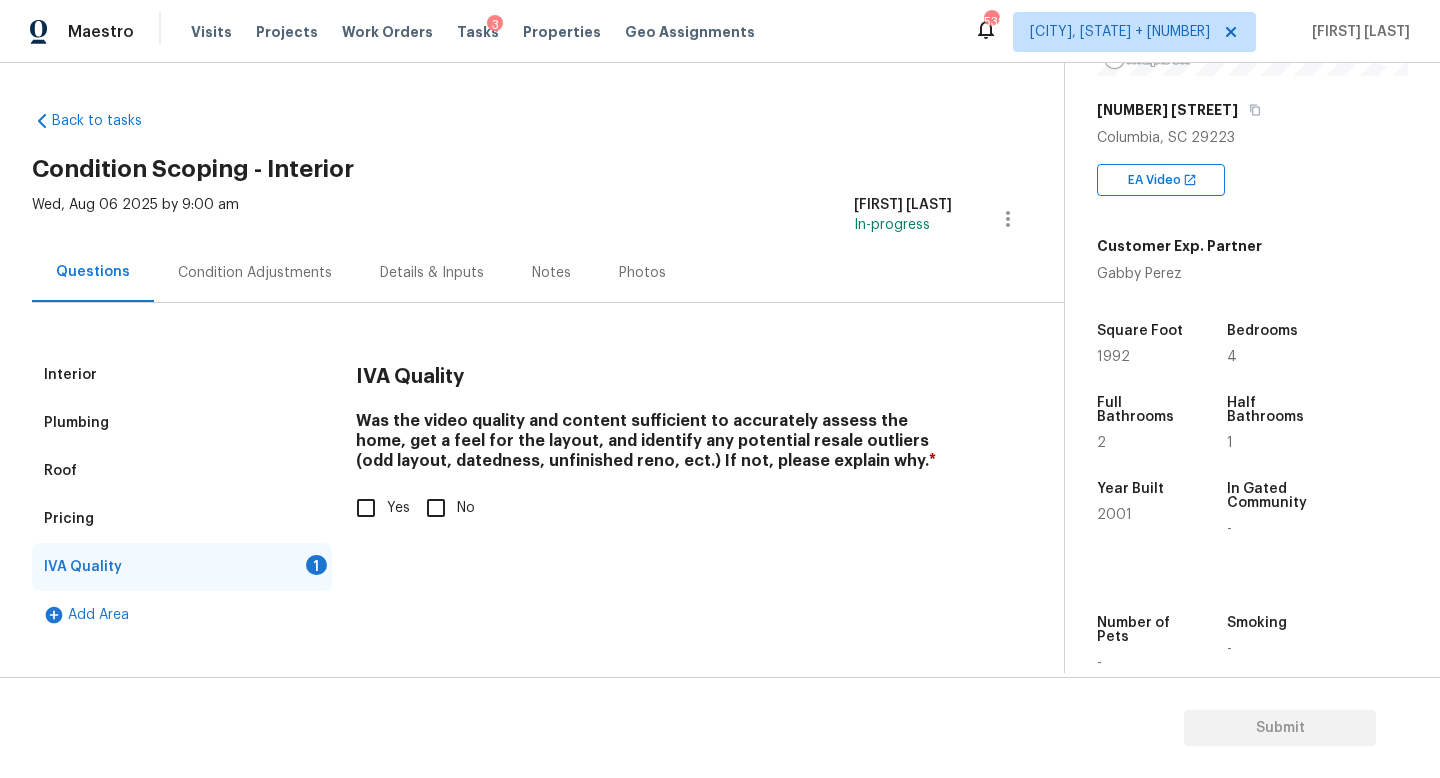 scroll, scrollTop: 0, scrollLeft: 0, axis: both 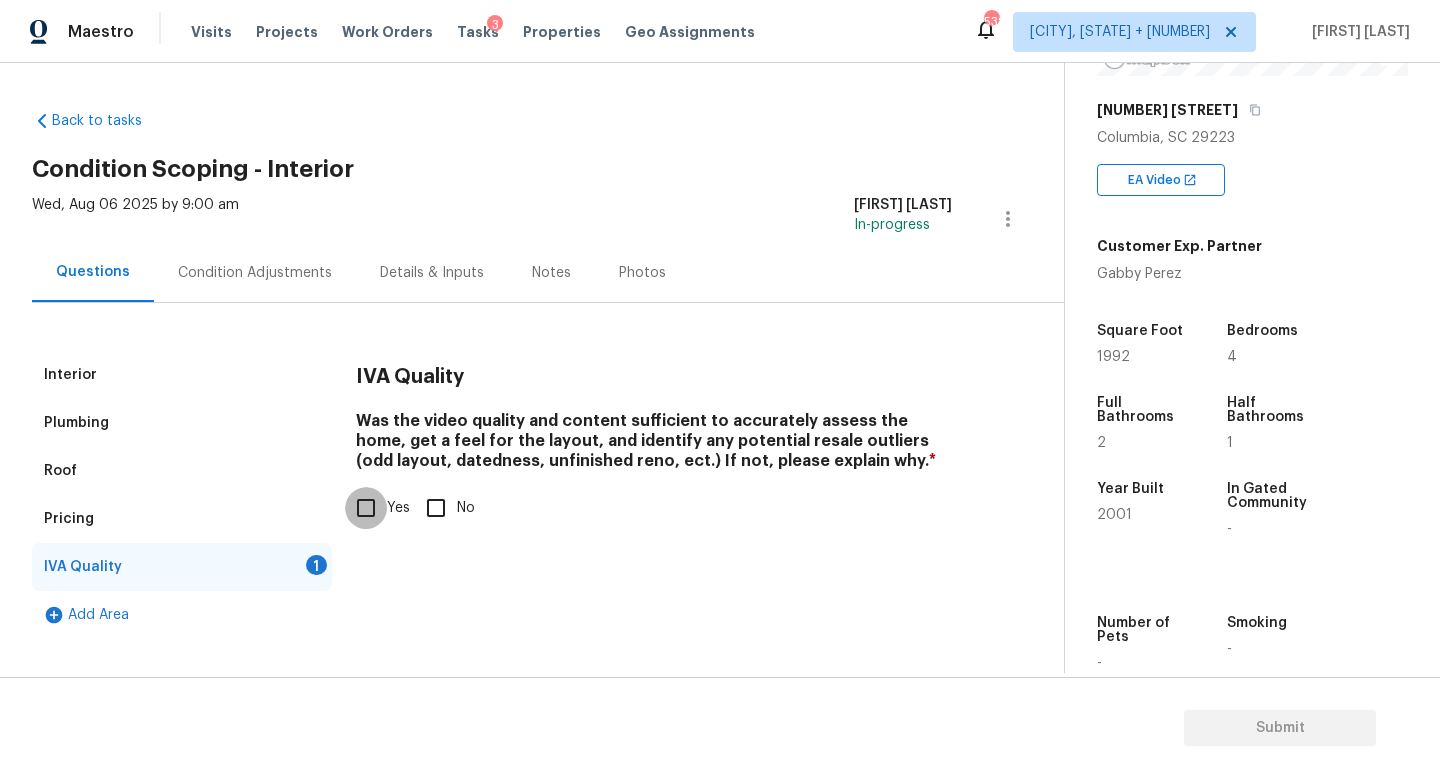 click on "Yes" at bounding box center [366, 508] 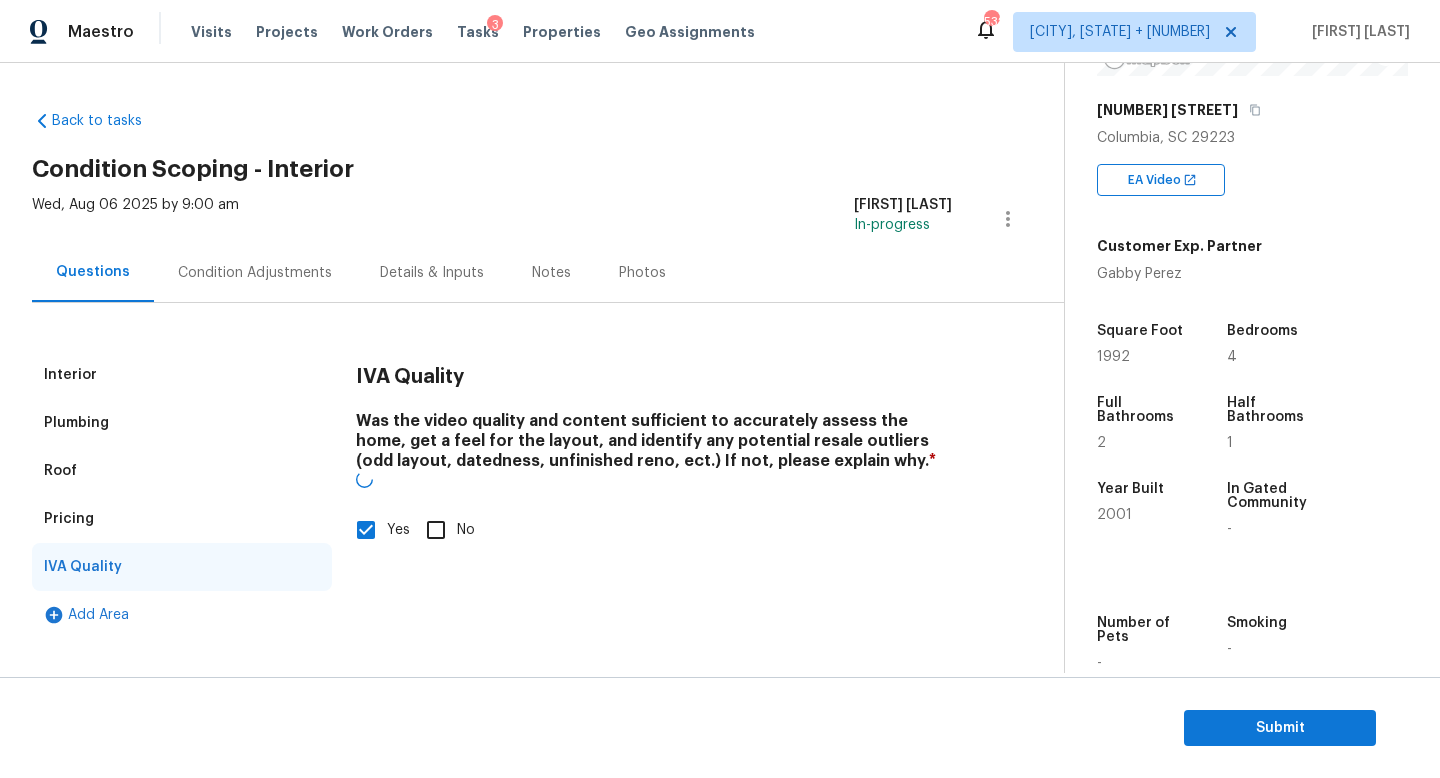 click on "Condition Adjustments" at bounding box center (255, 272) 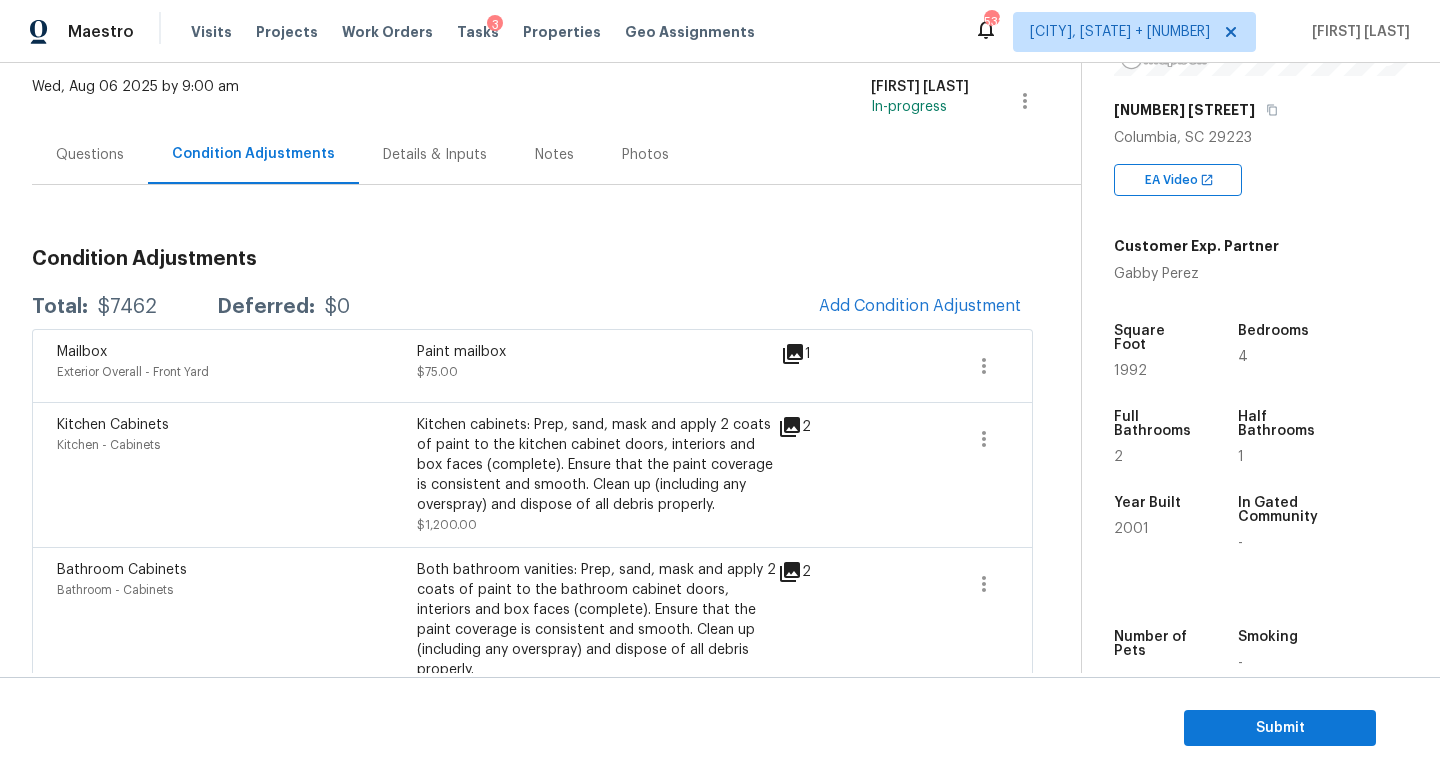 scroll, scrollTop: 117, scrollLeft: 0, axis: vertical 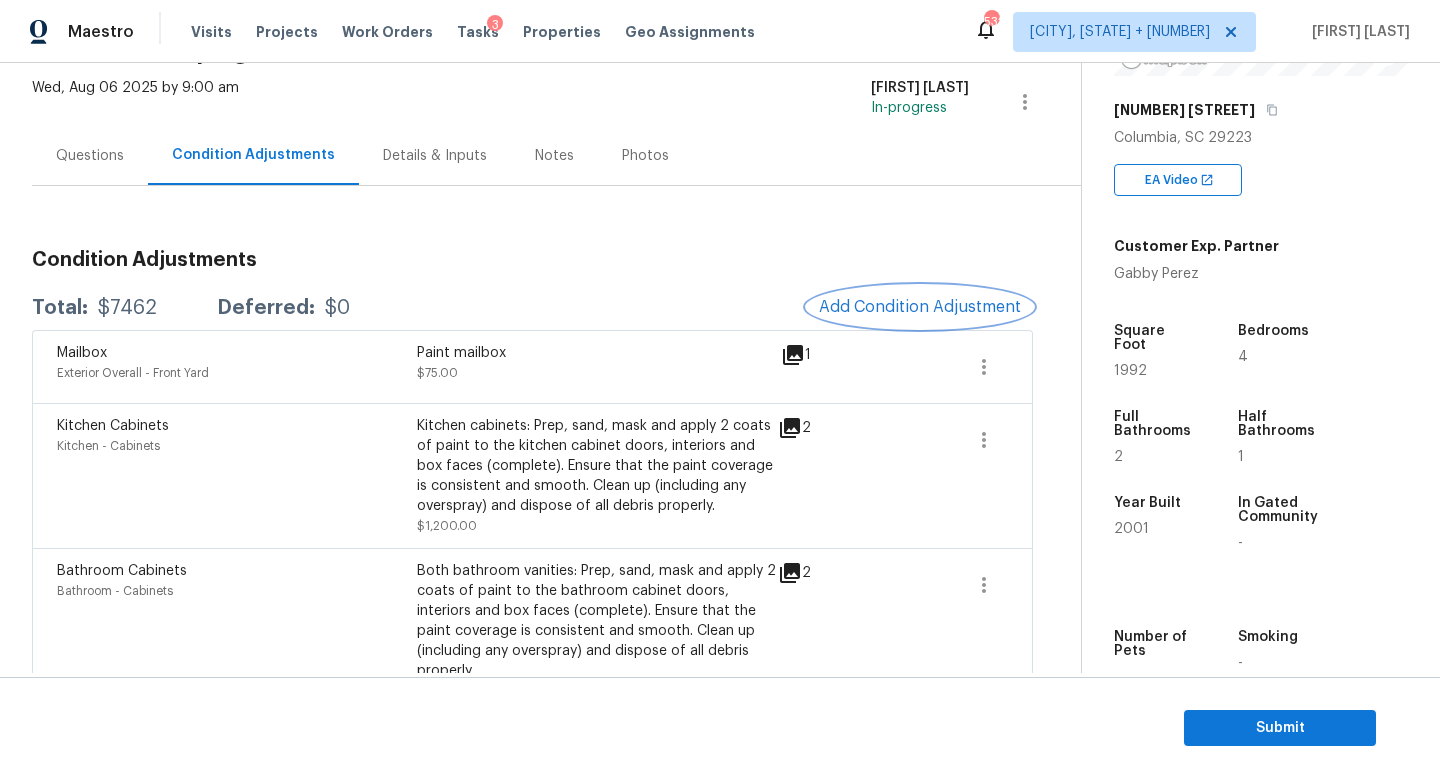 click on "Add Condition Adjustment" at bounding box center (920, 307) 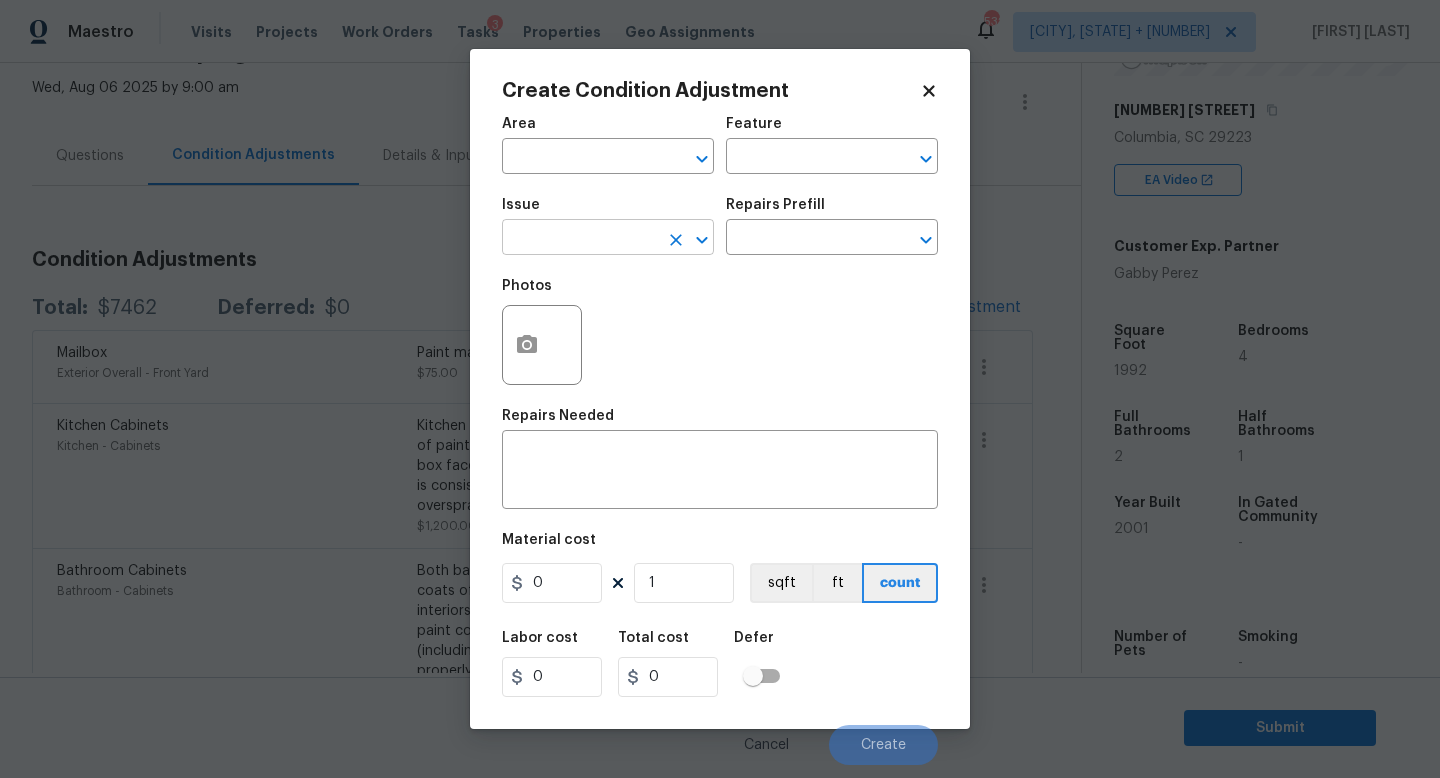 click at bounding box center [580, 239] 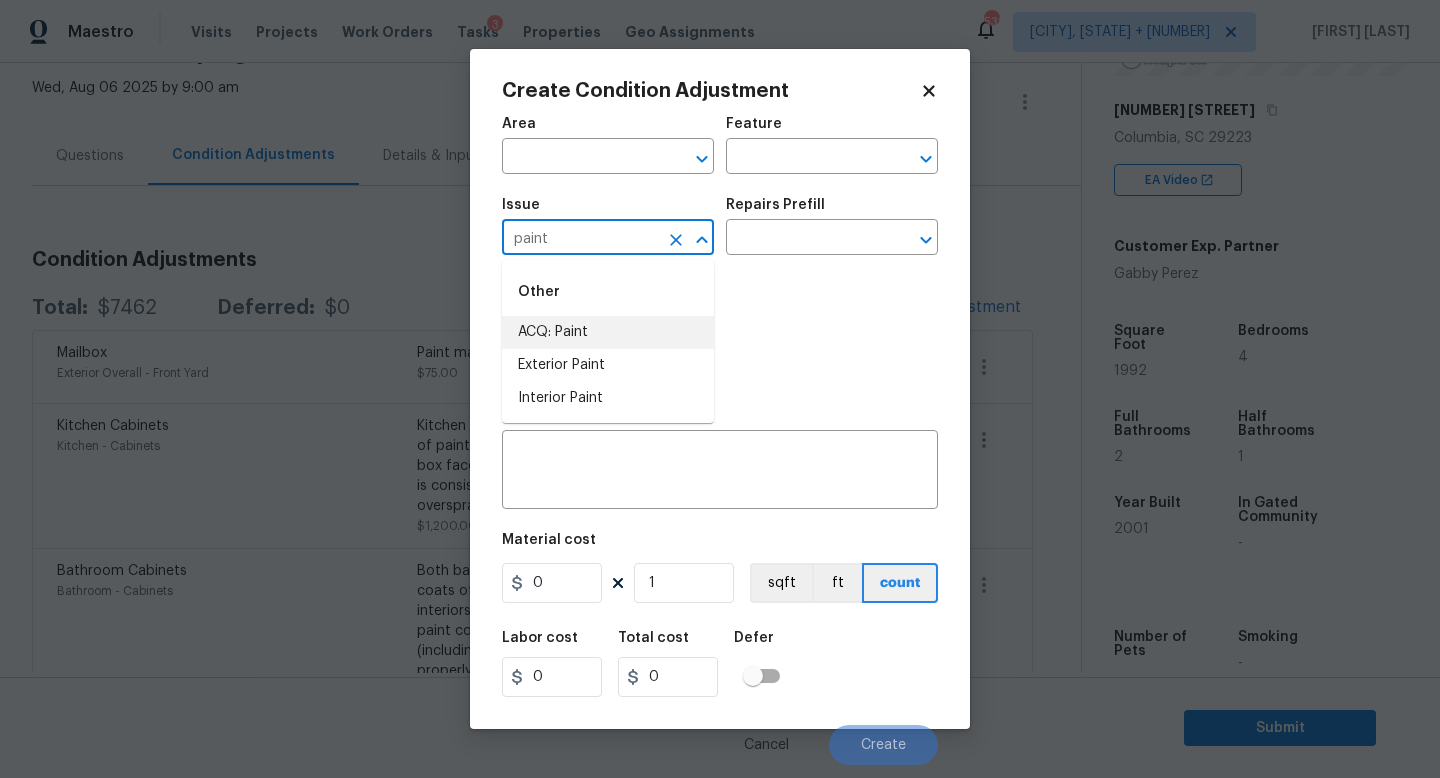 click on "ACQ: Paint" at bounding box center (608, 332) 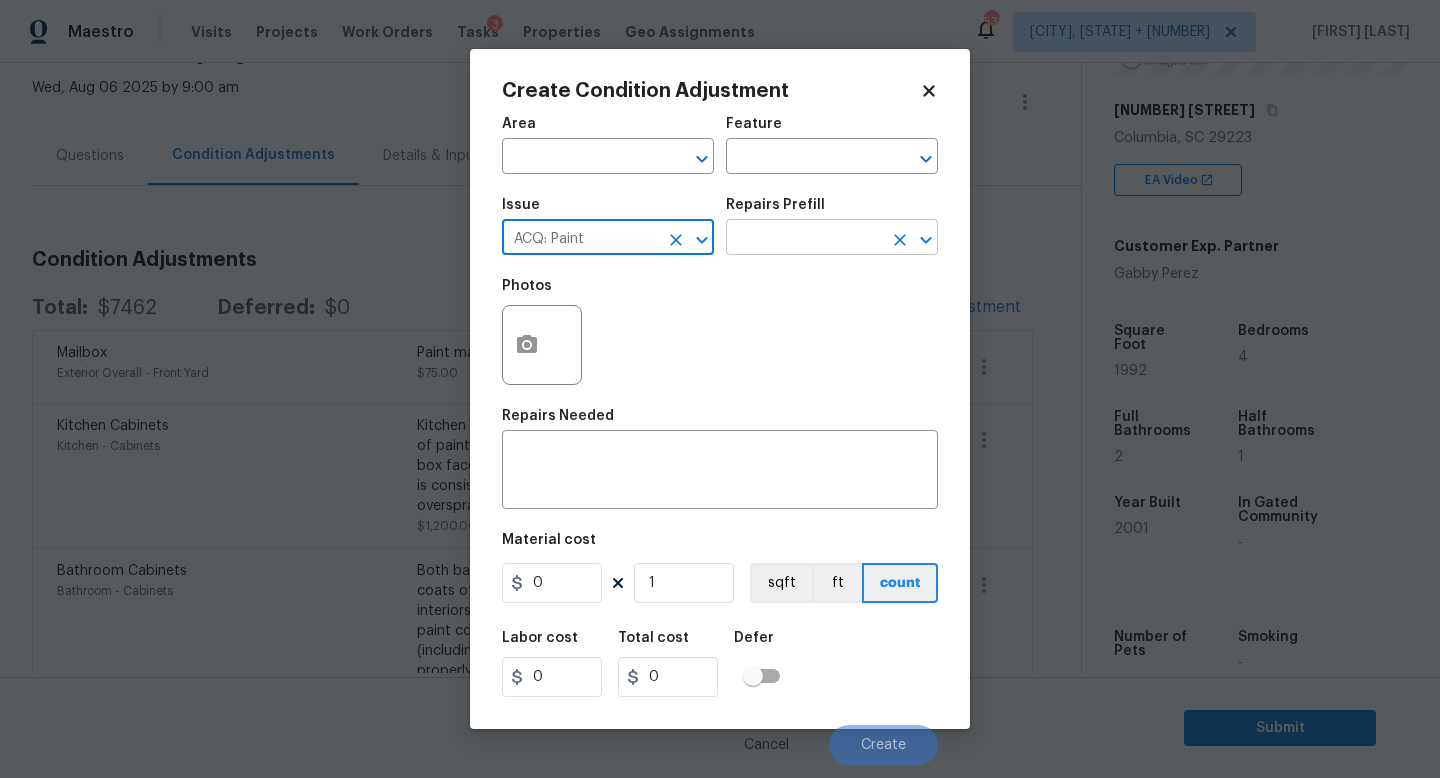 type on "ACQ: Paint" 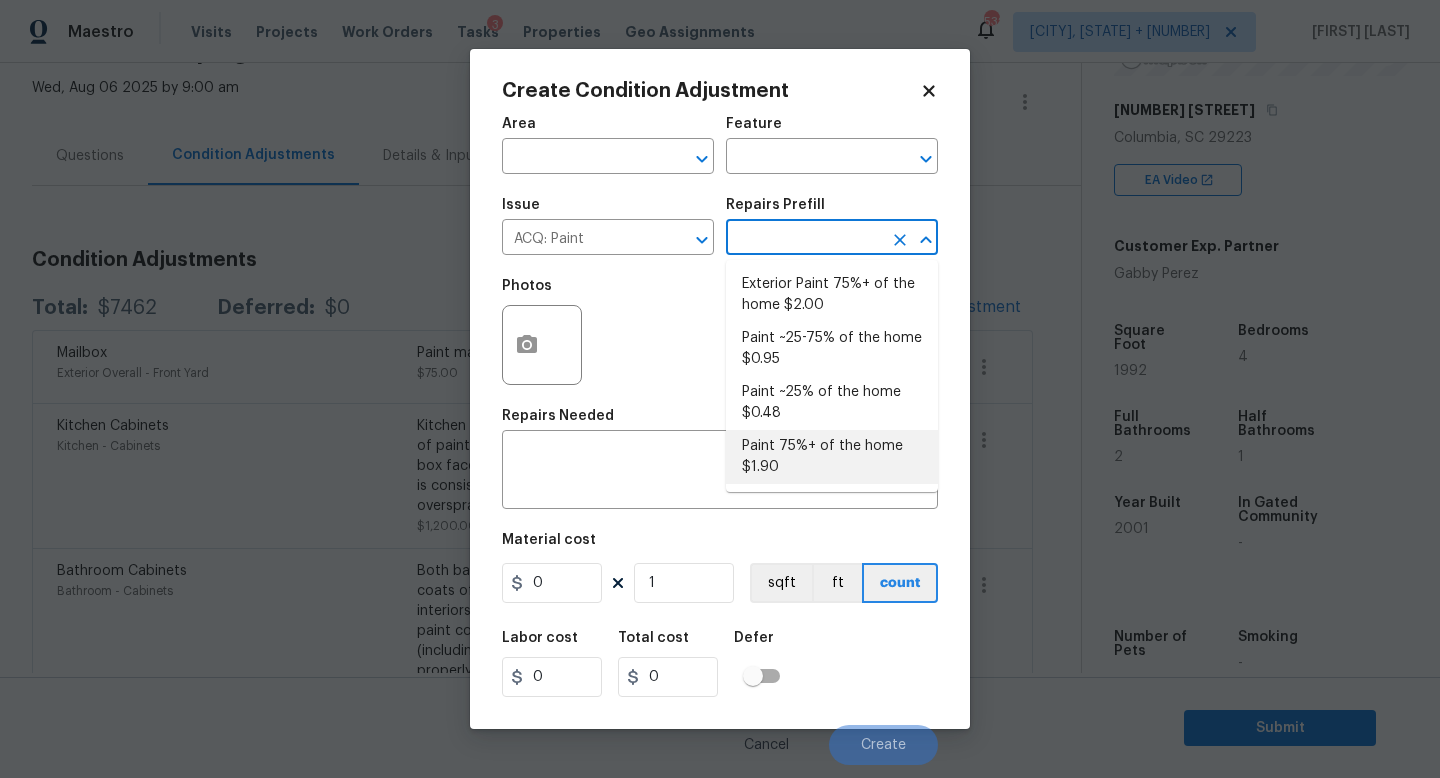 click on "Paint 75%+ of the home $1.90" at bounding box center [832, 457] 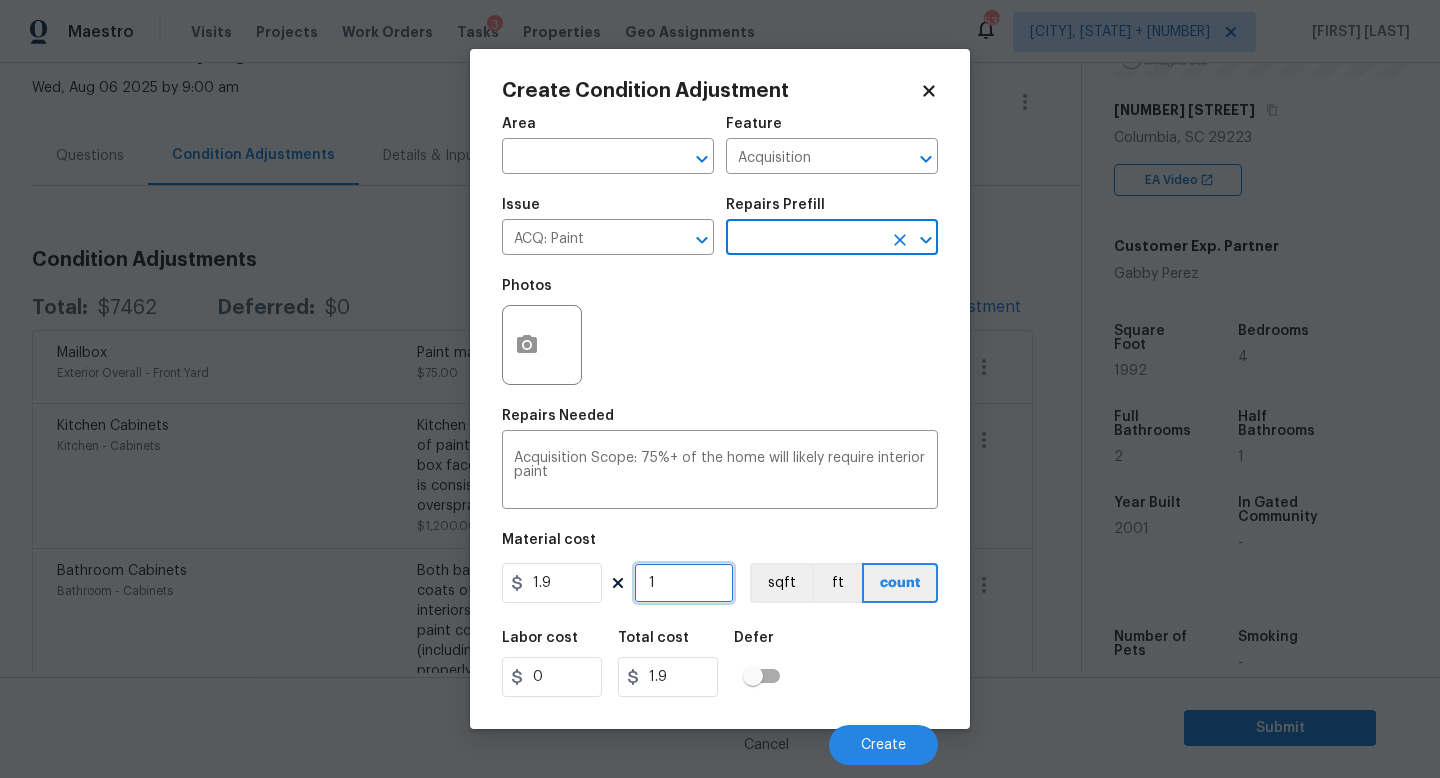 click on "1" at bounding box center [684, 583] 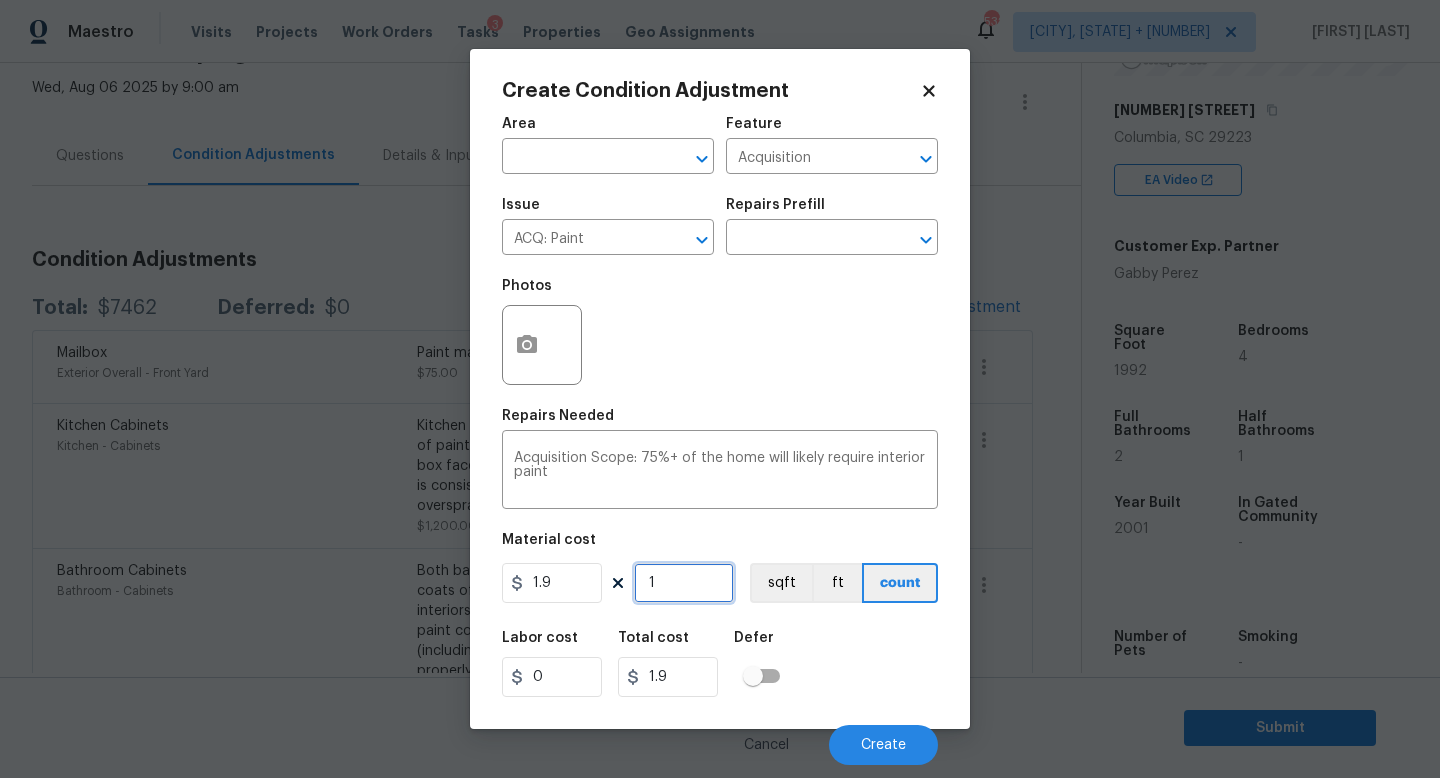 type on "0" 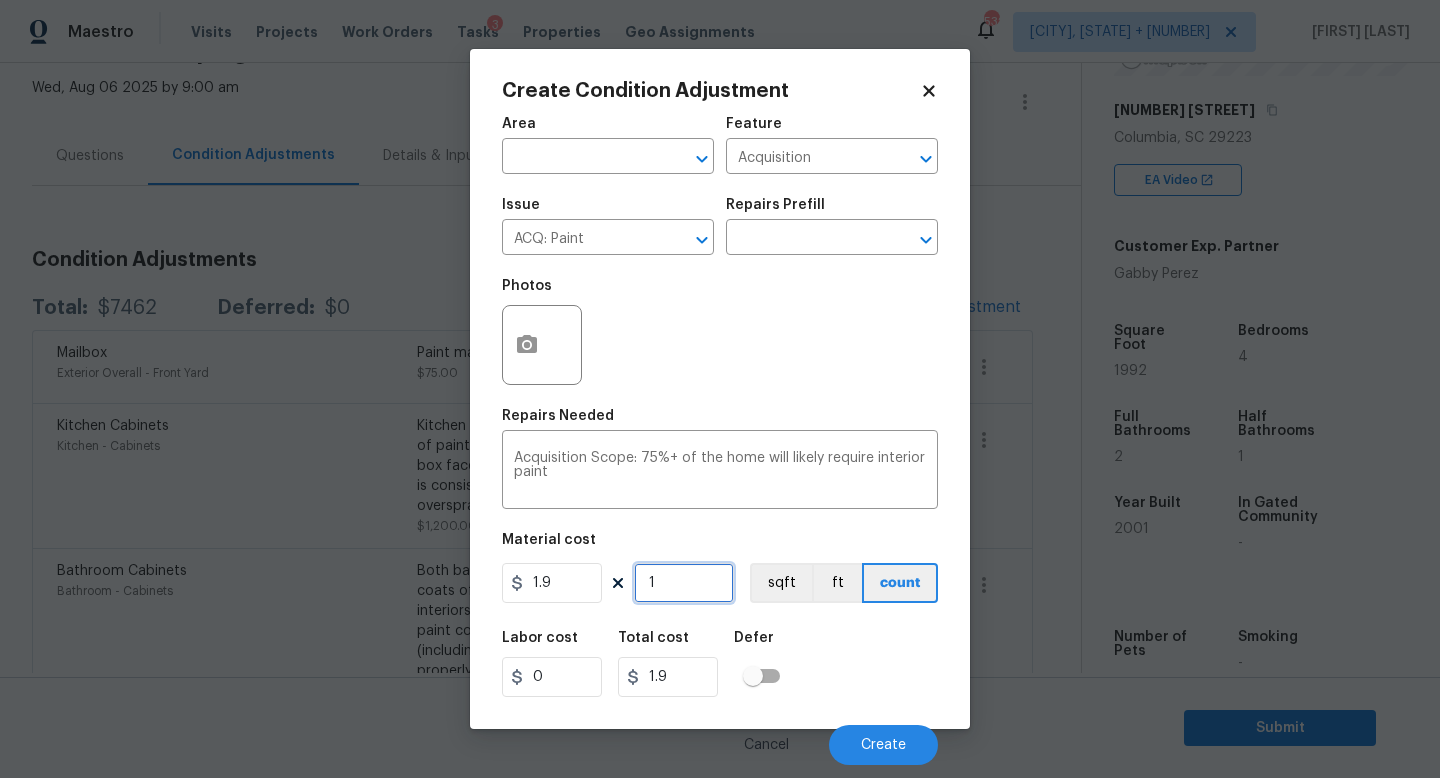 type on "0" 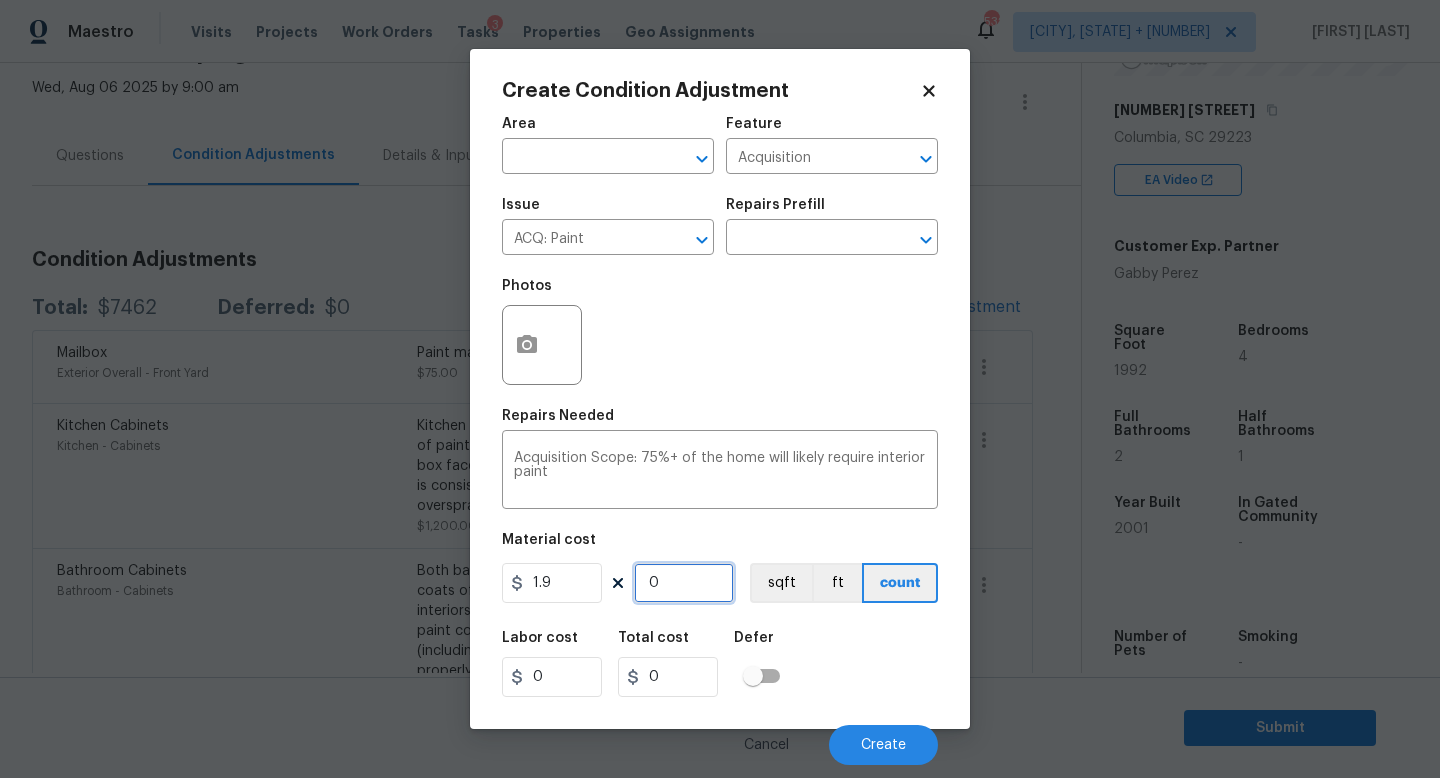 type on "2" 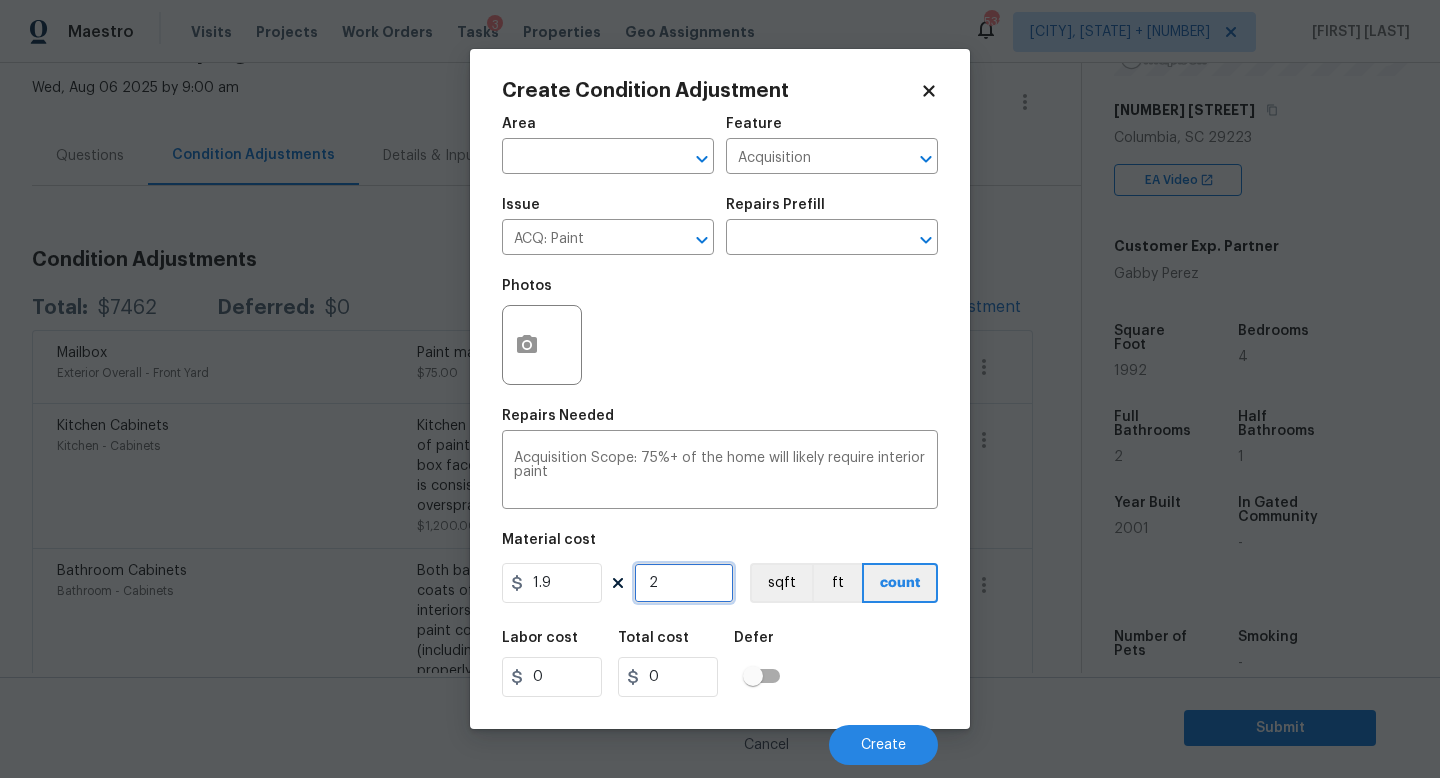 type on "3.8" 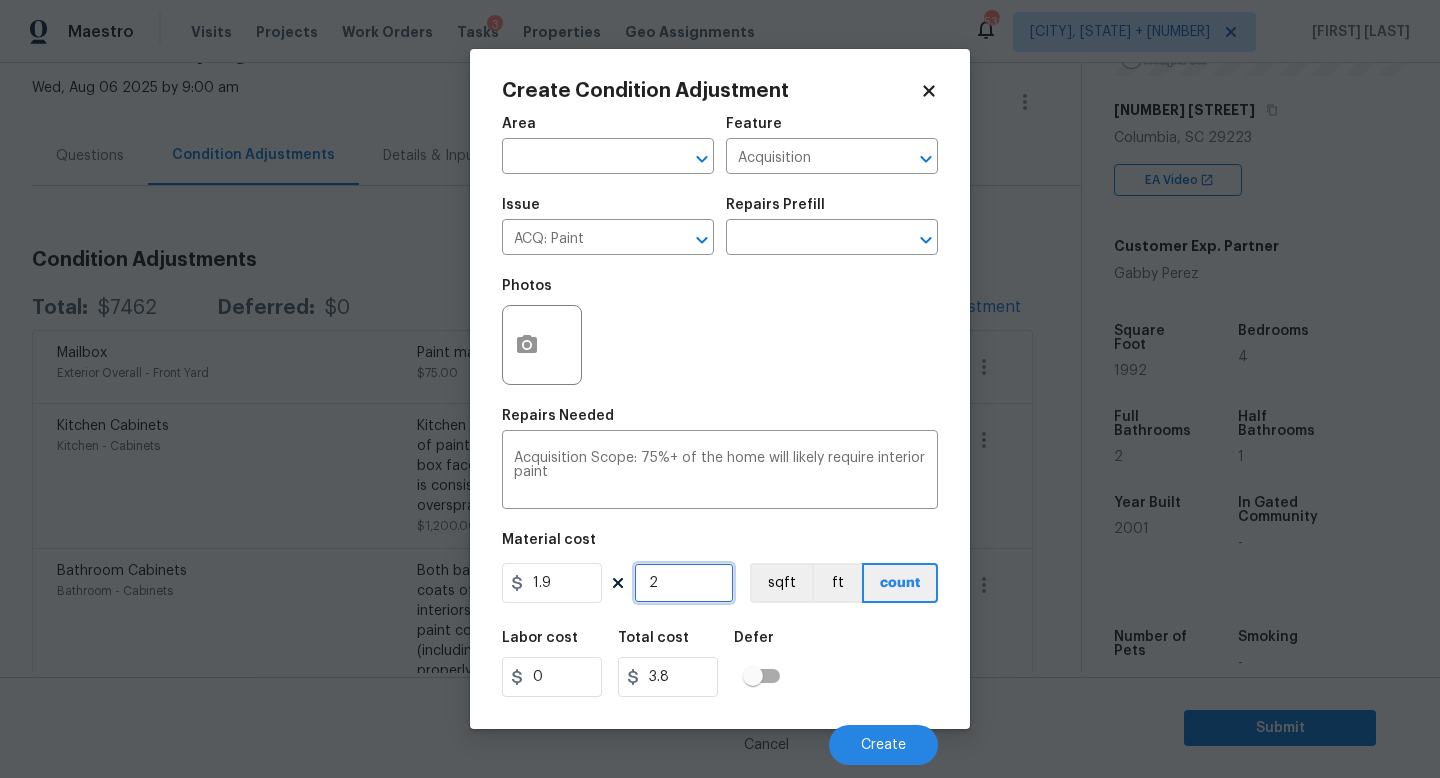type on "29" 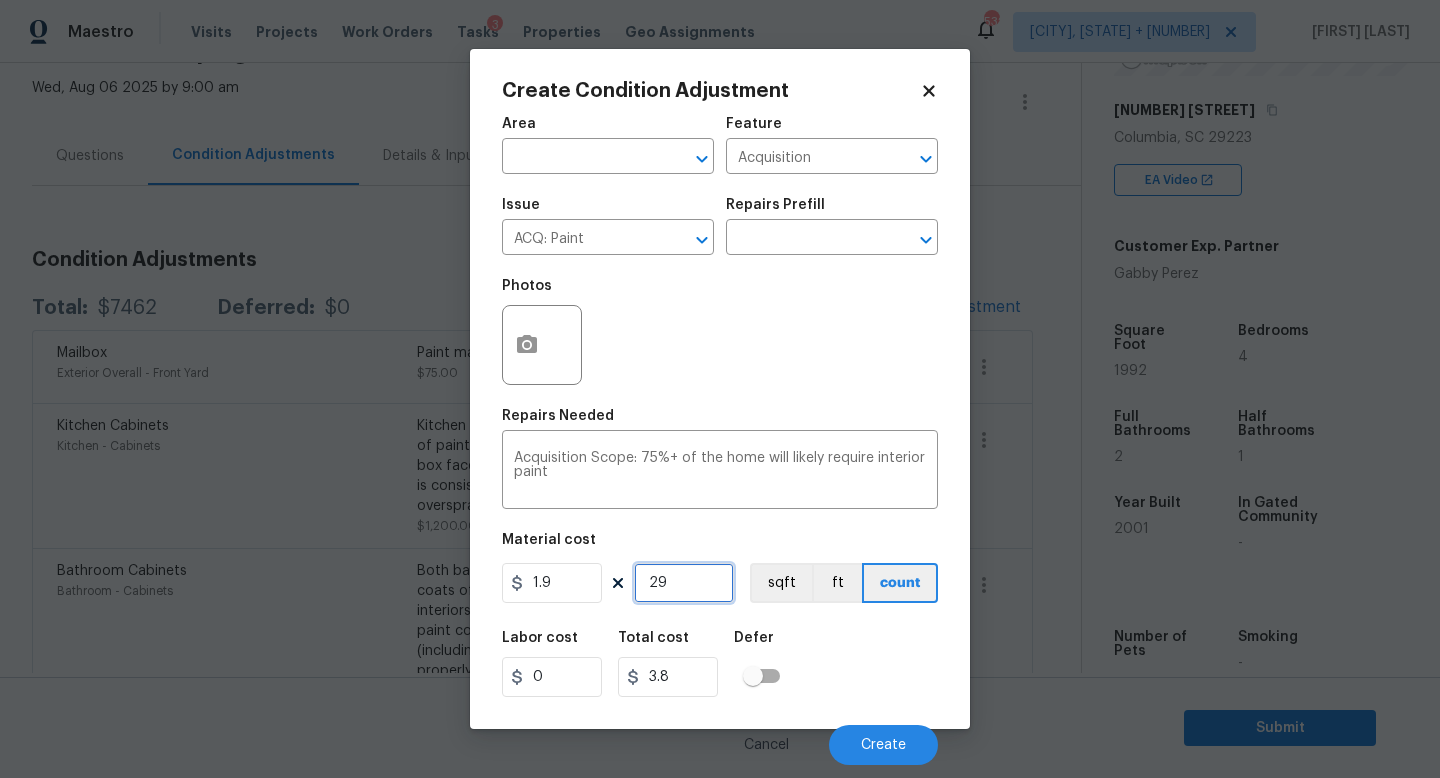 type on "55.1" 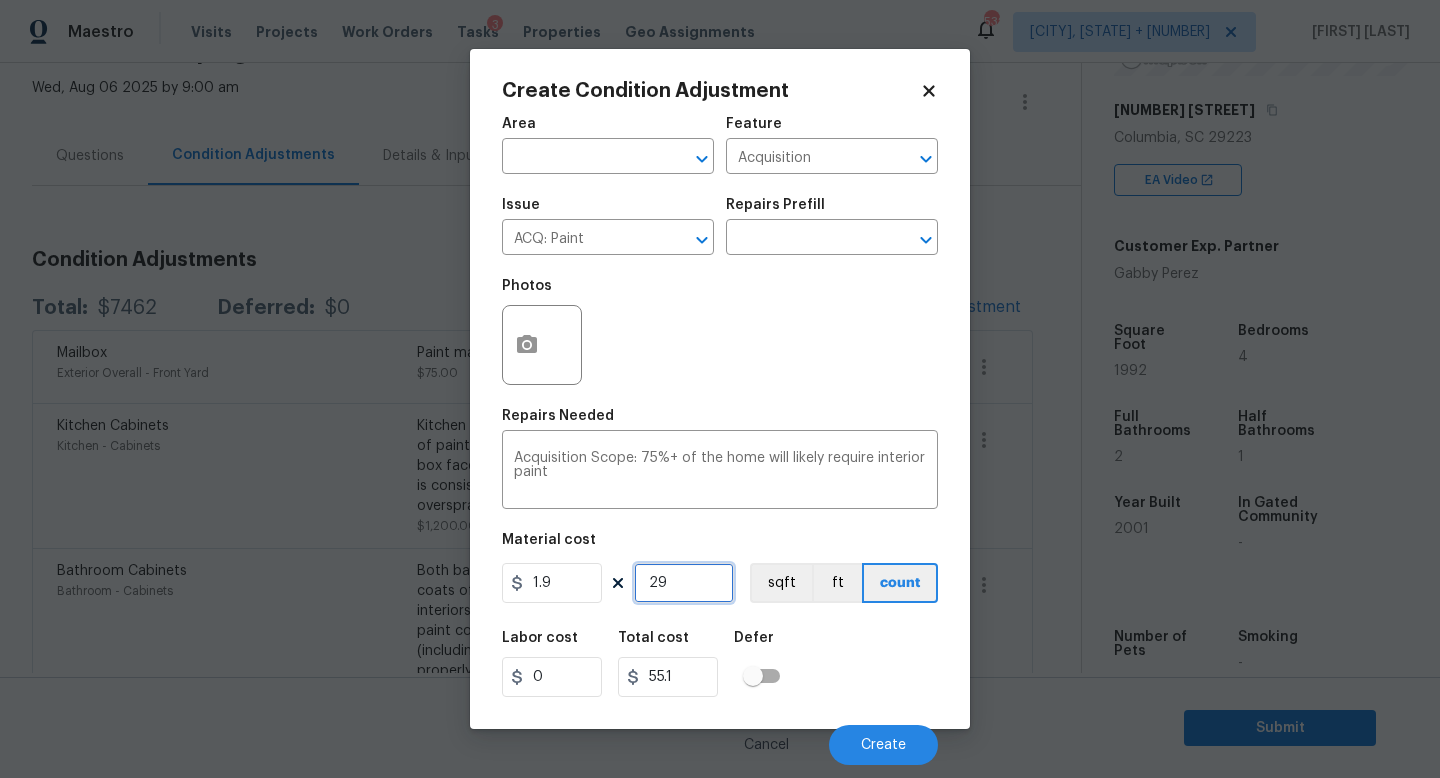 type on "299" 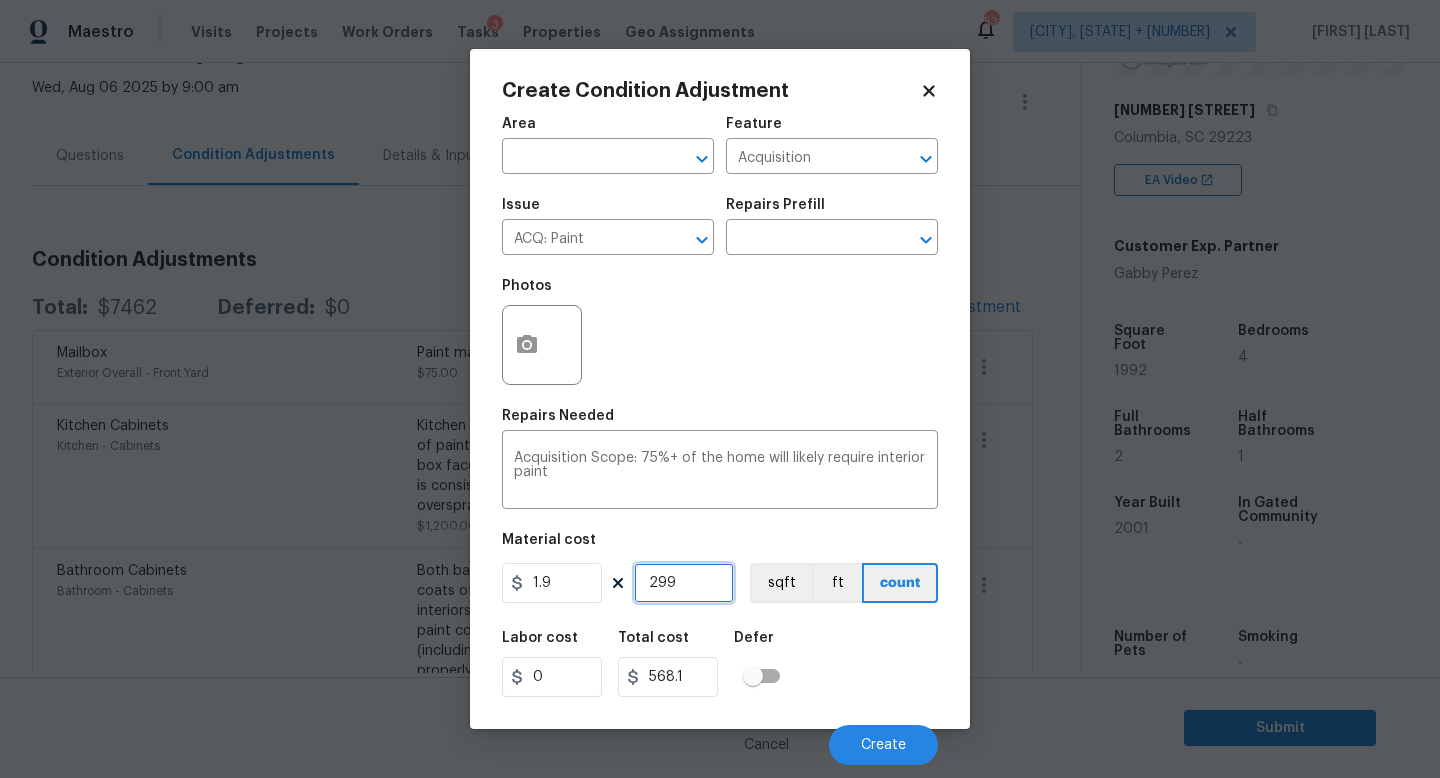 type on "29" 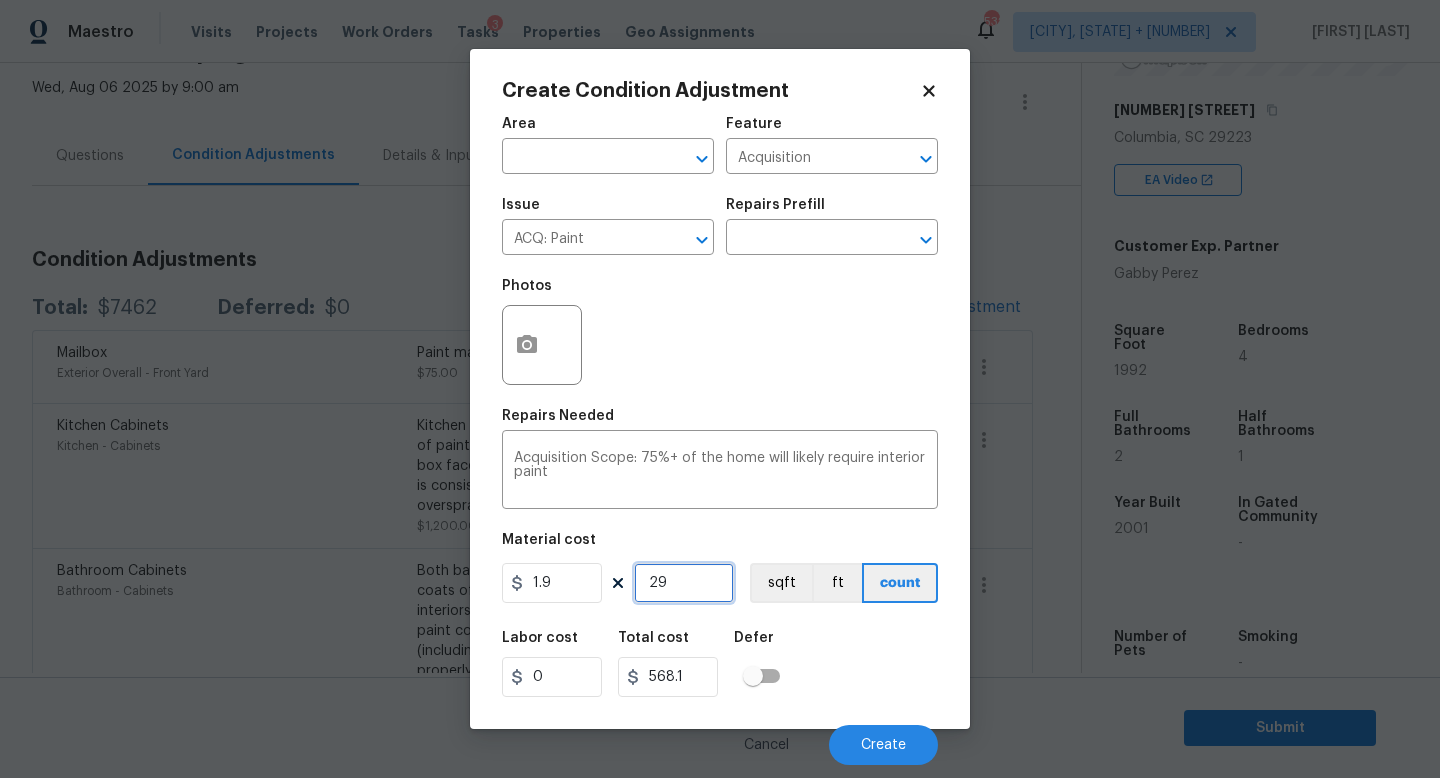 type on "55.1" 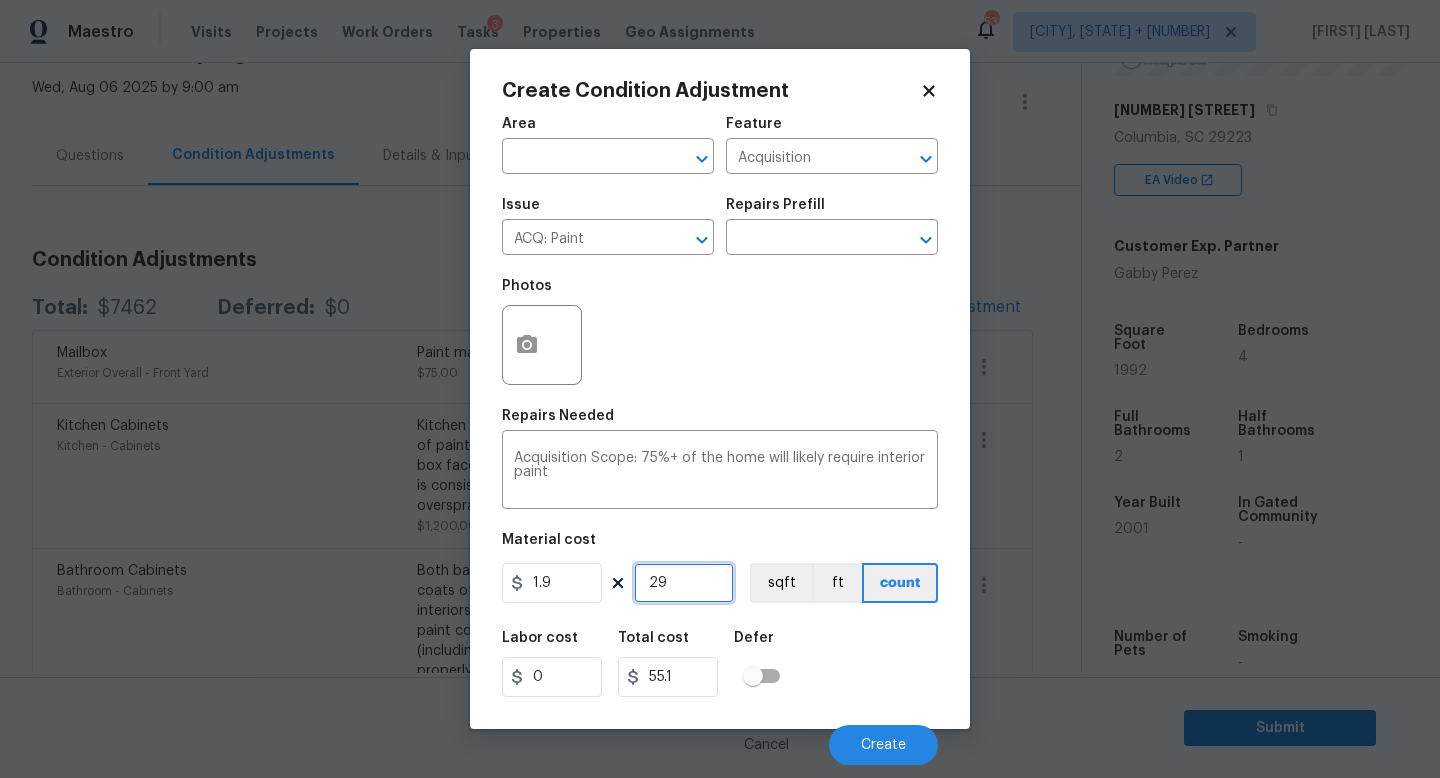 type on "2" 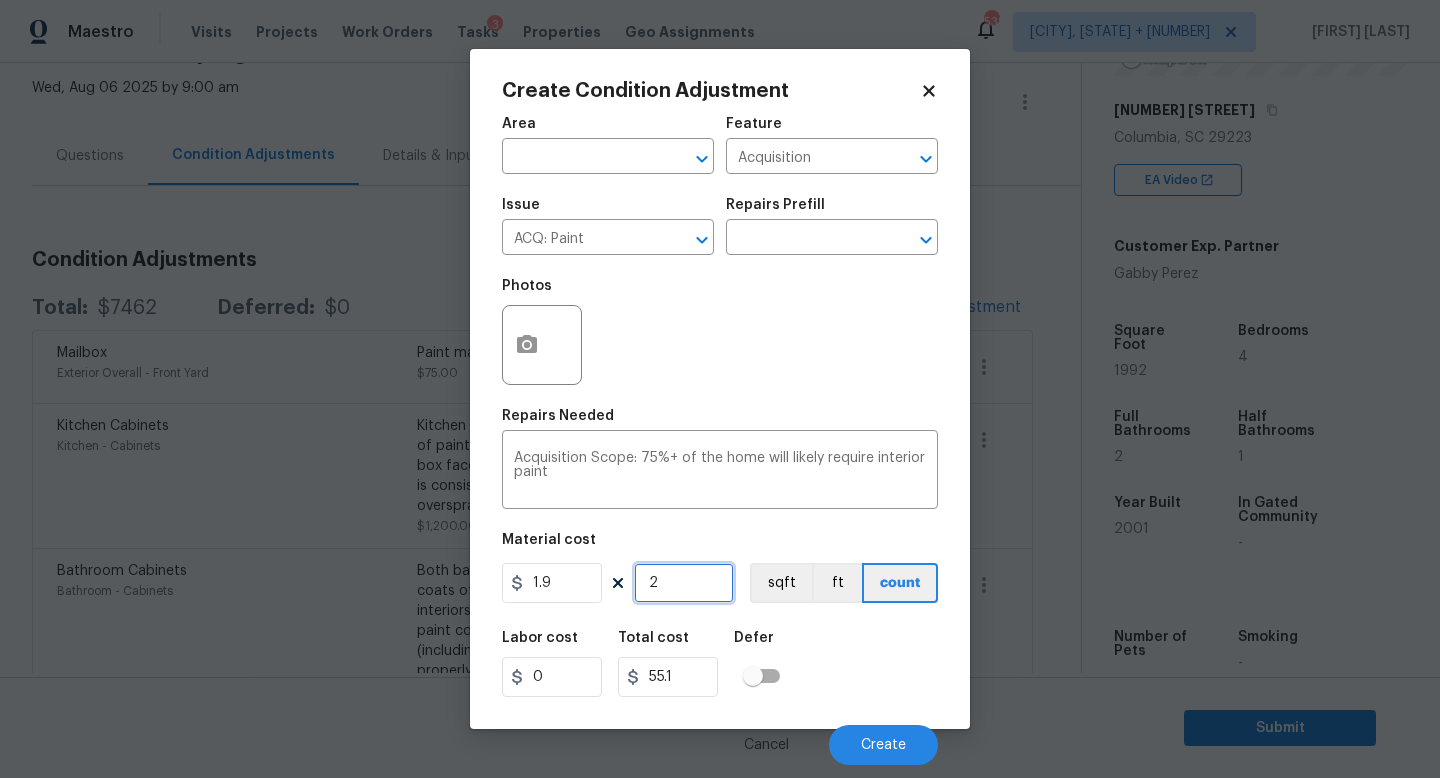 type on "3.8" 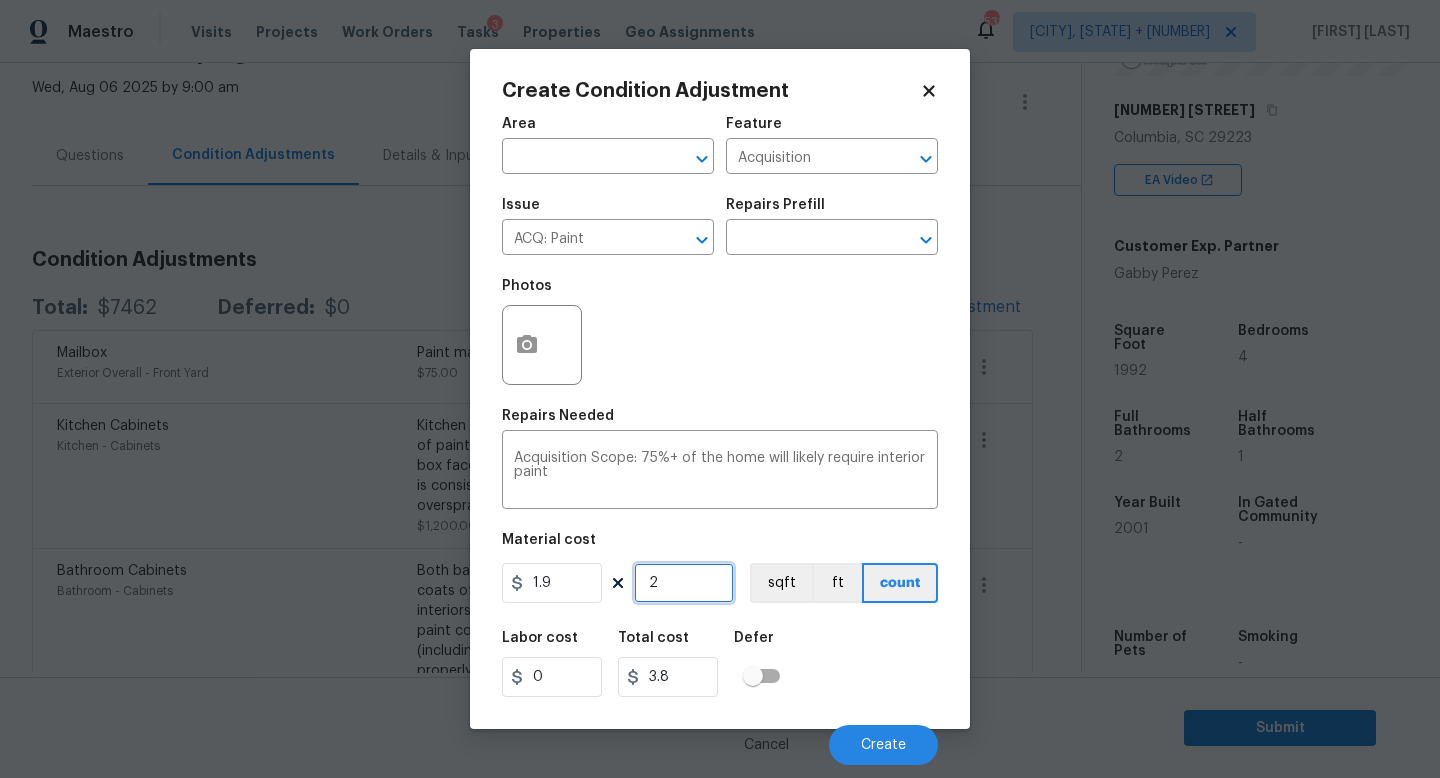 type on "0" 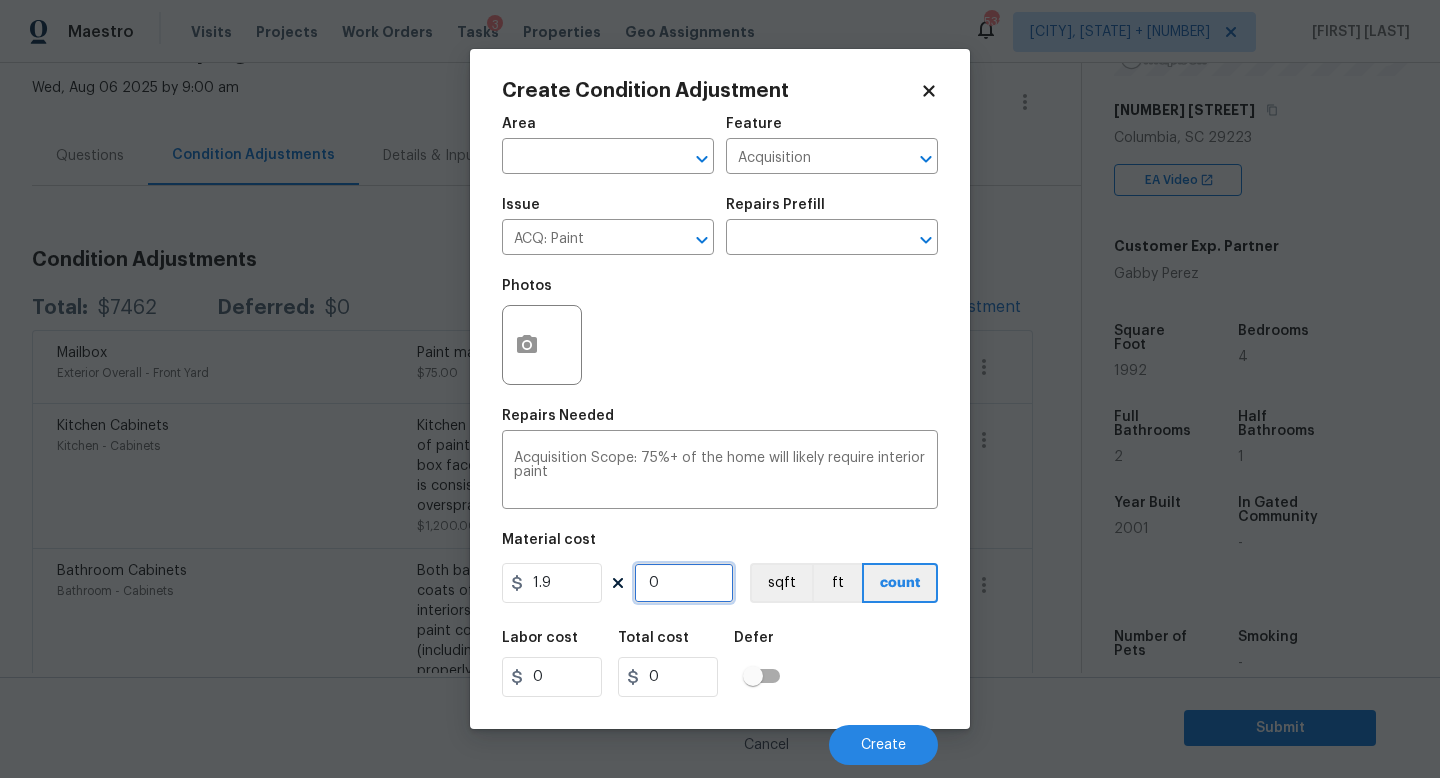 type on "1" 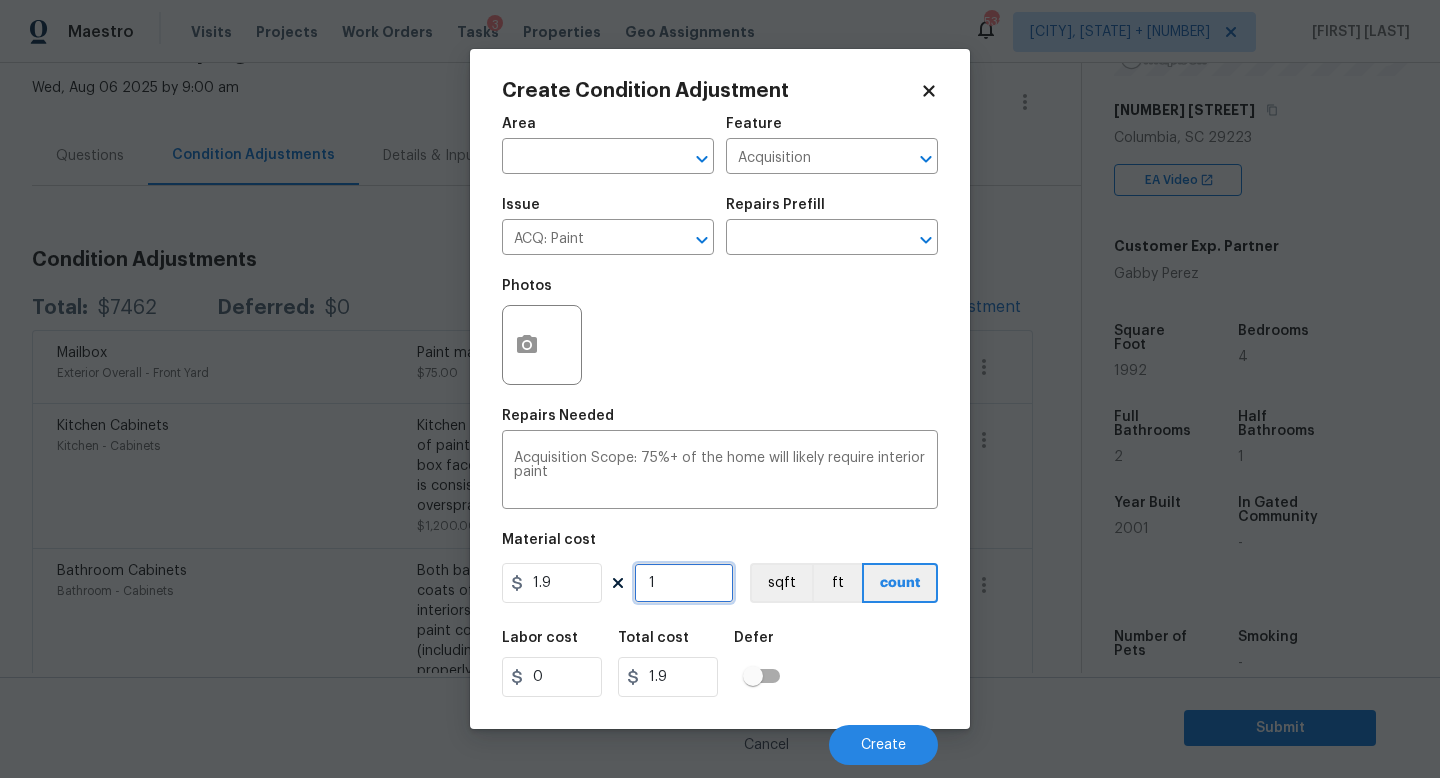 type on "19" 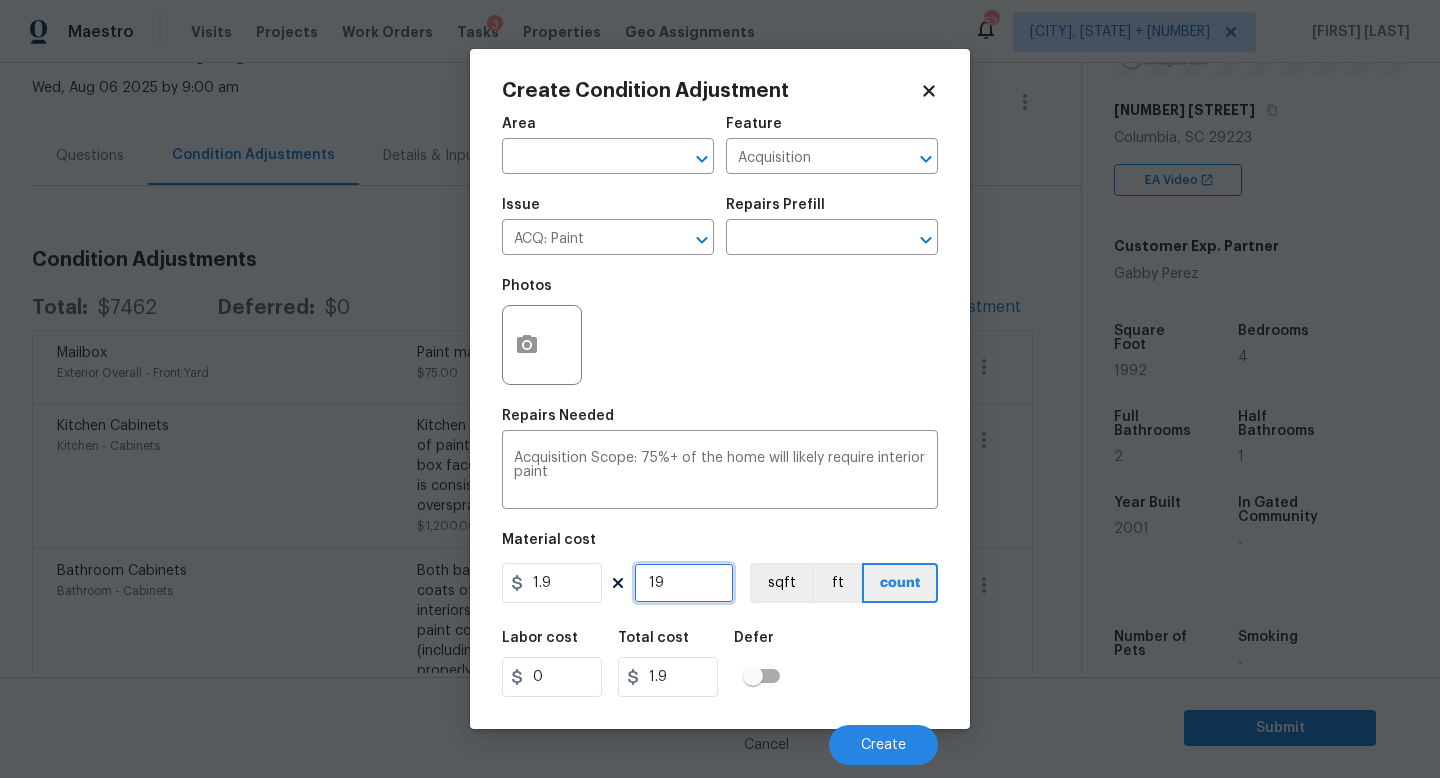 type on "36.1" 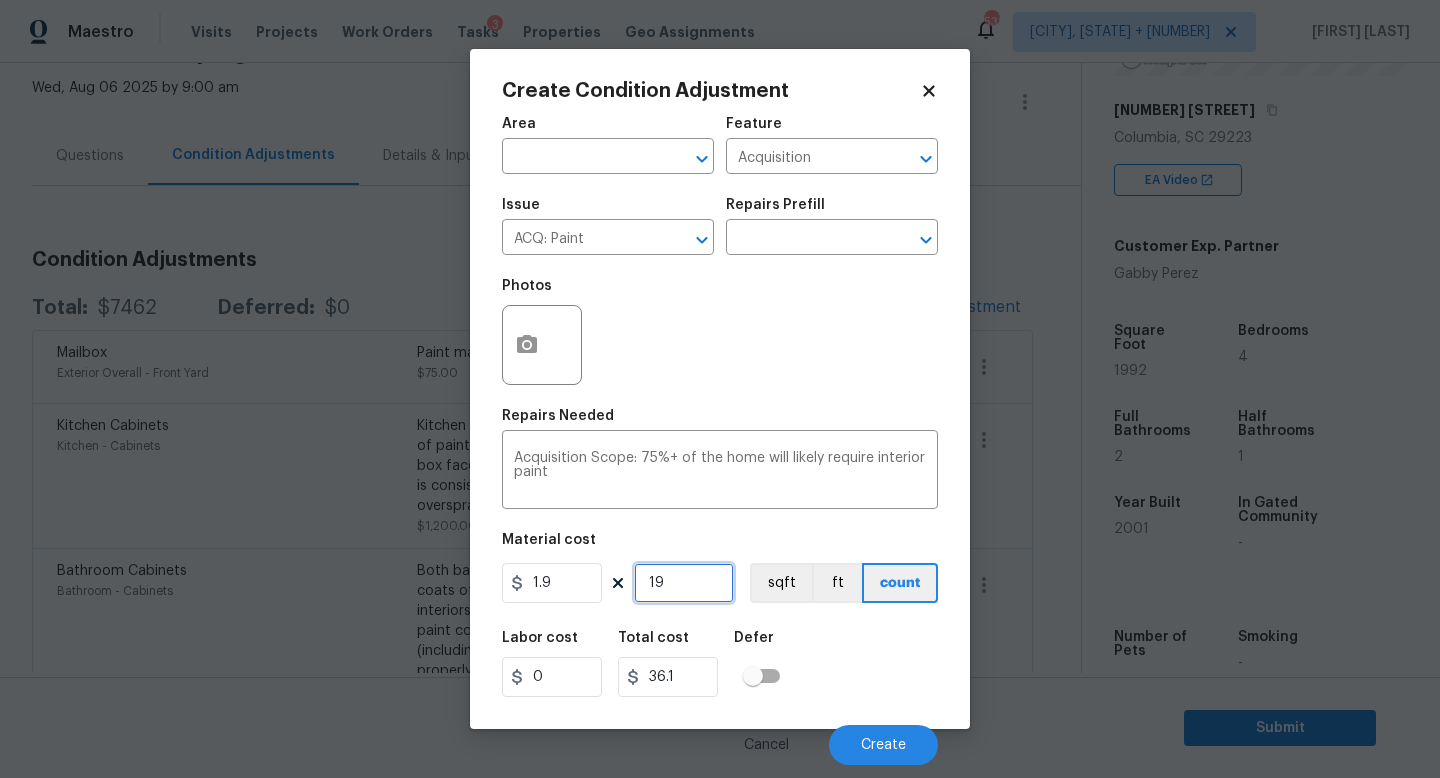 type on "199" 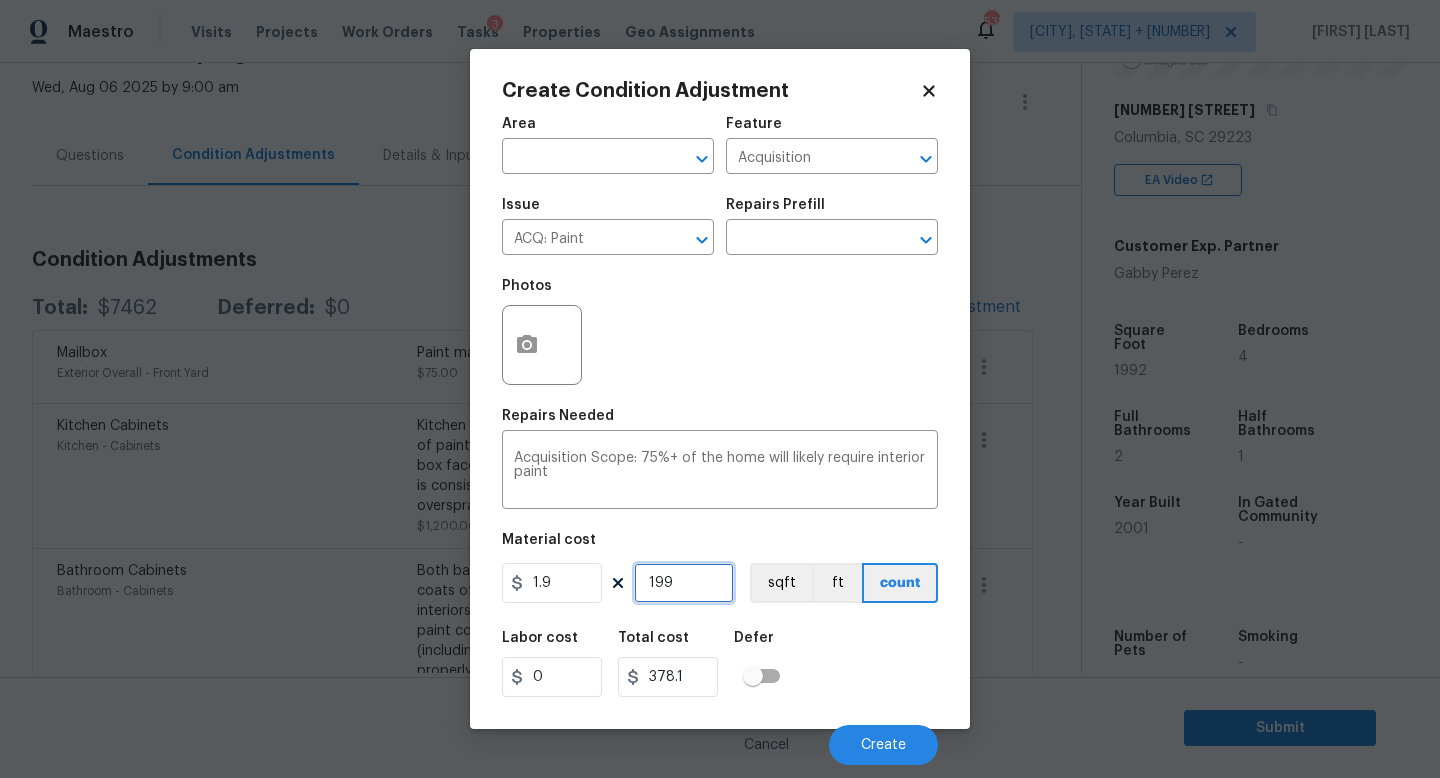 type on "1992" 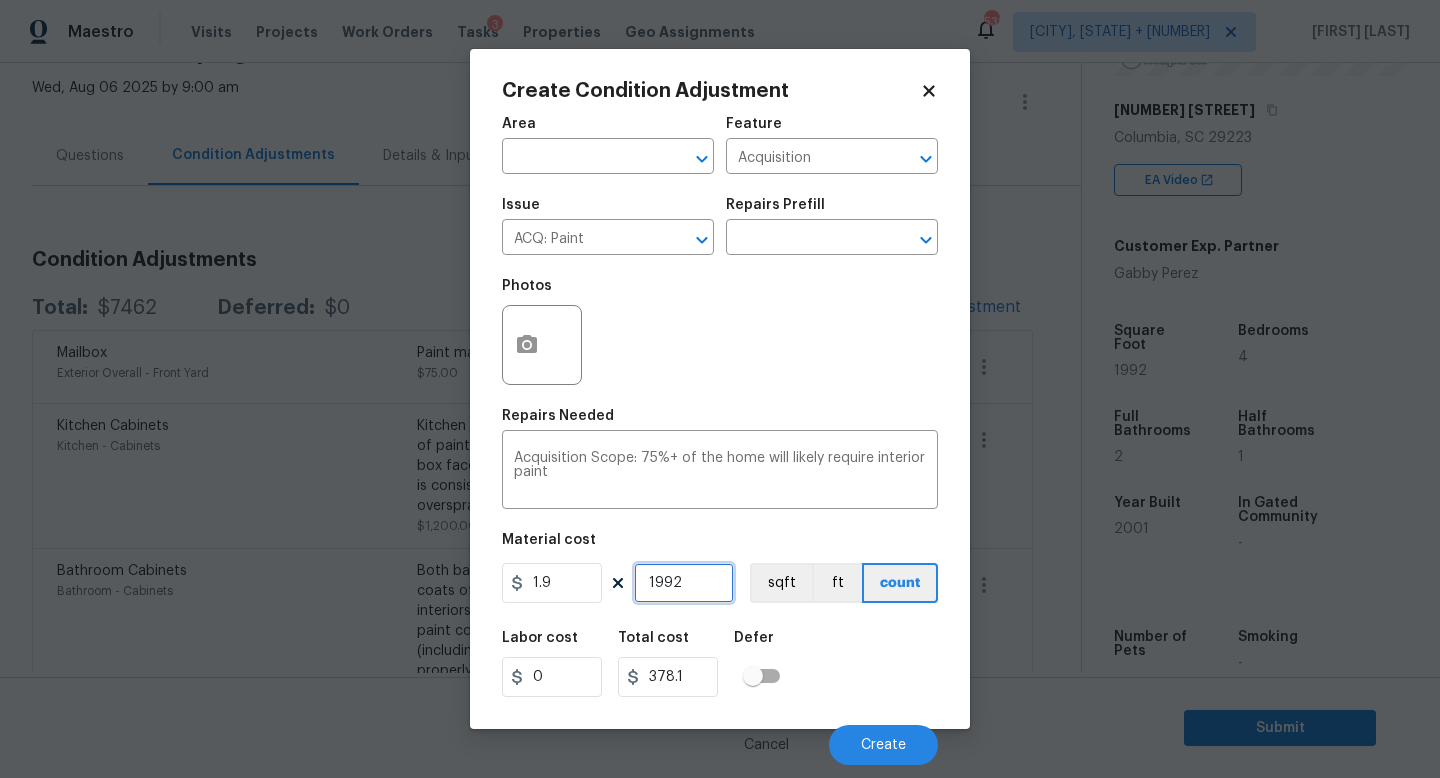 type on "3784.8" 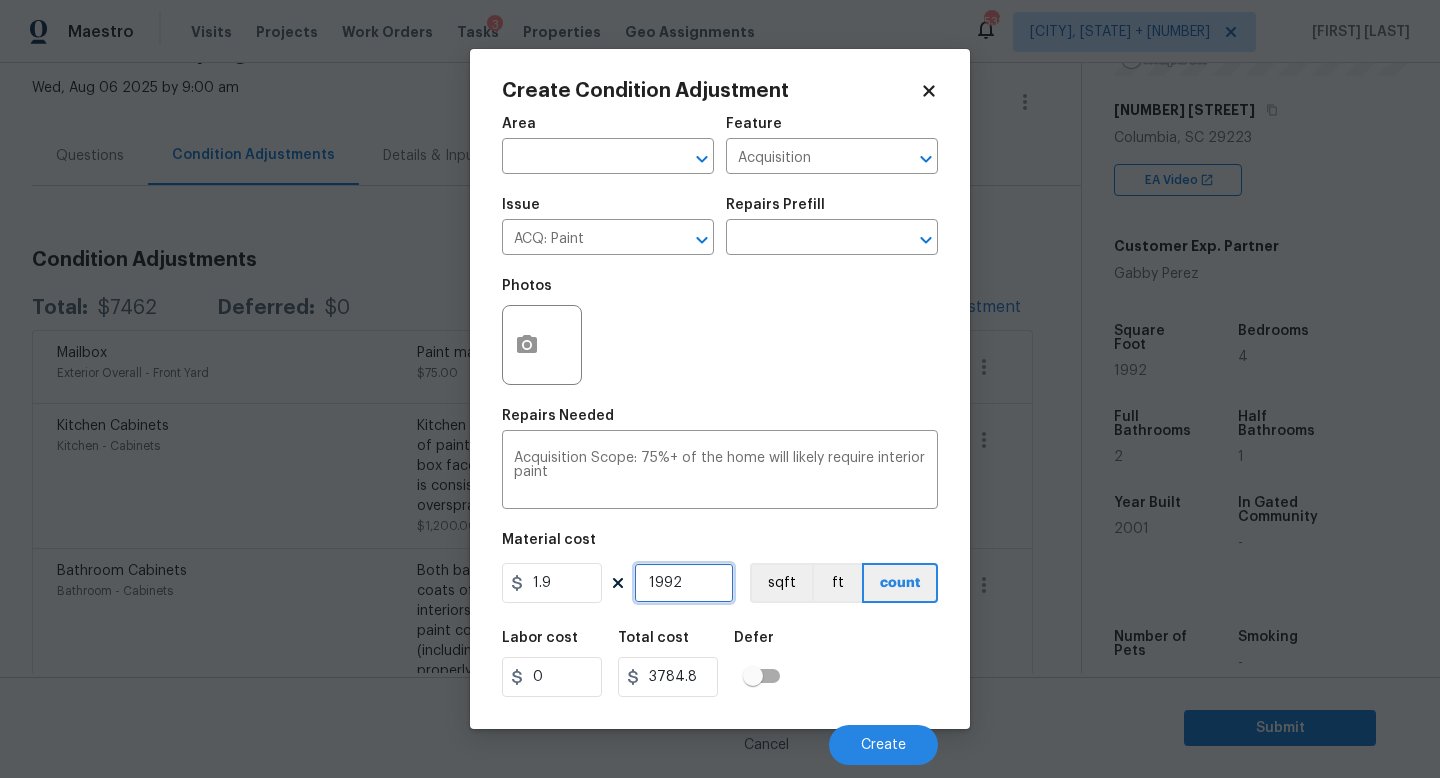 type on "1992" 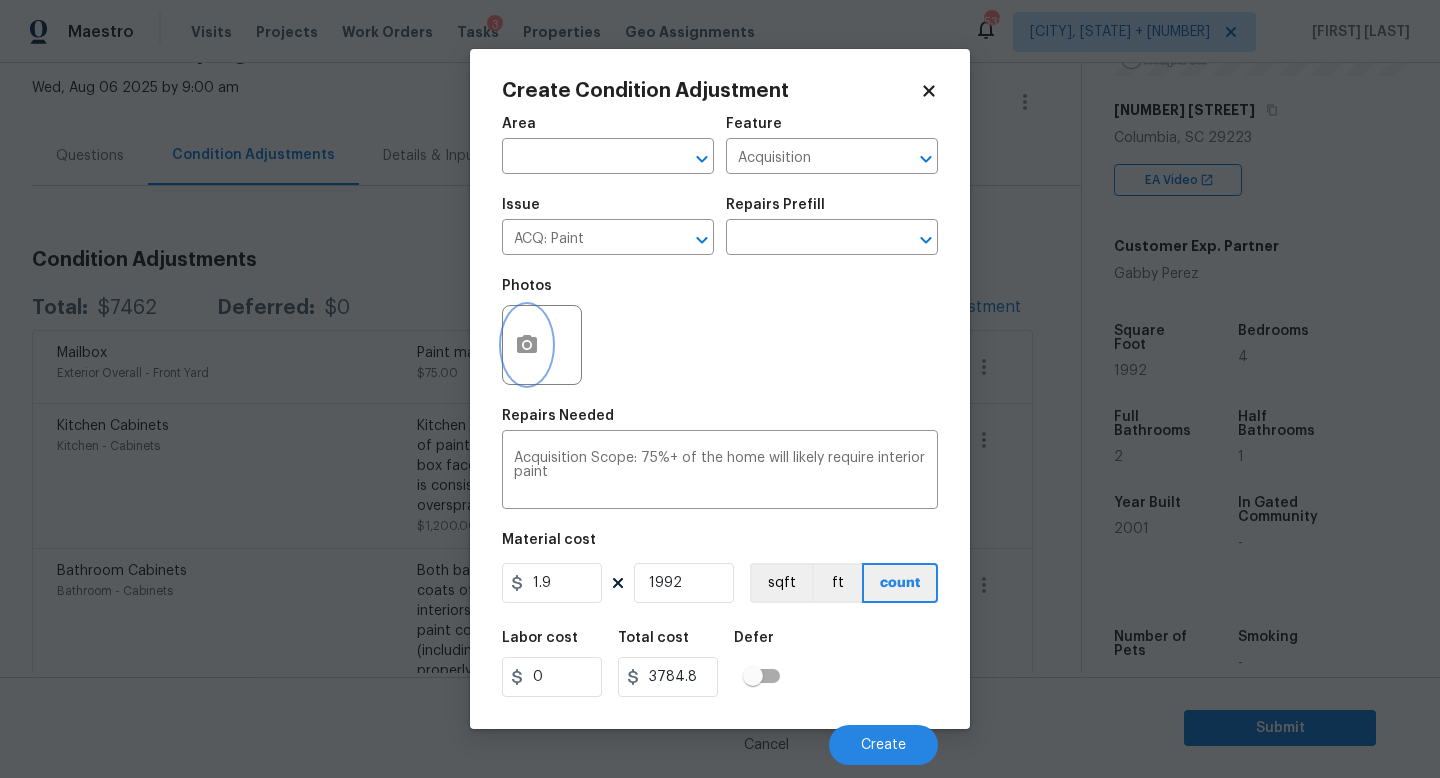 click 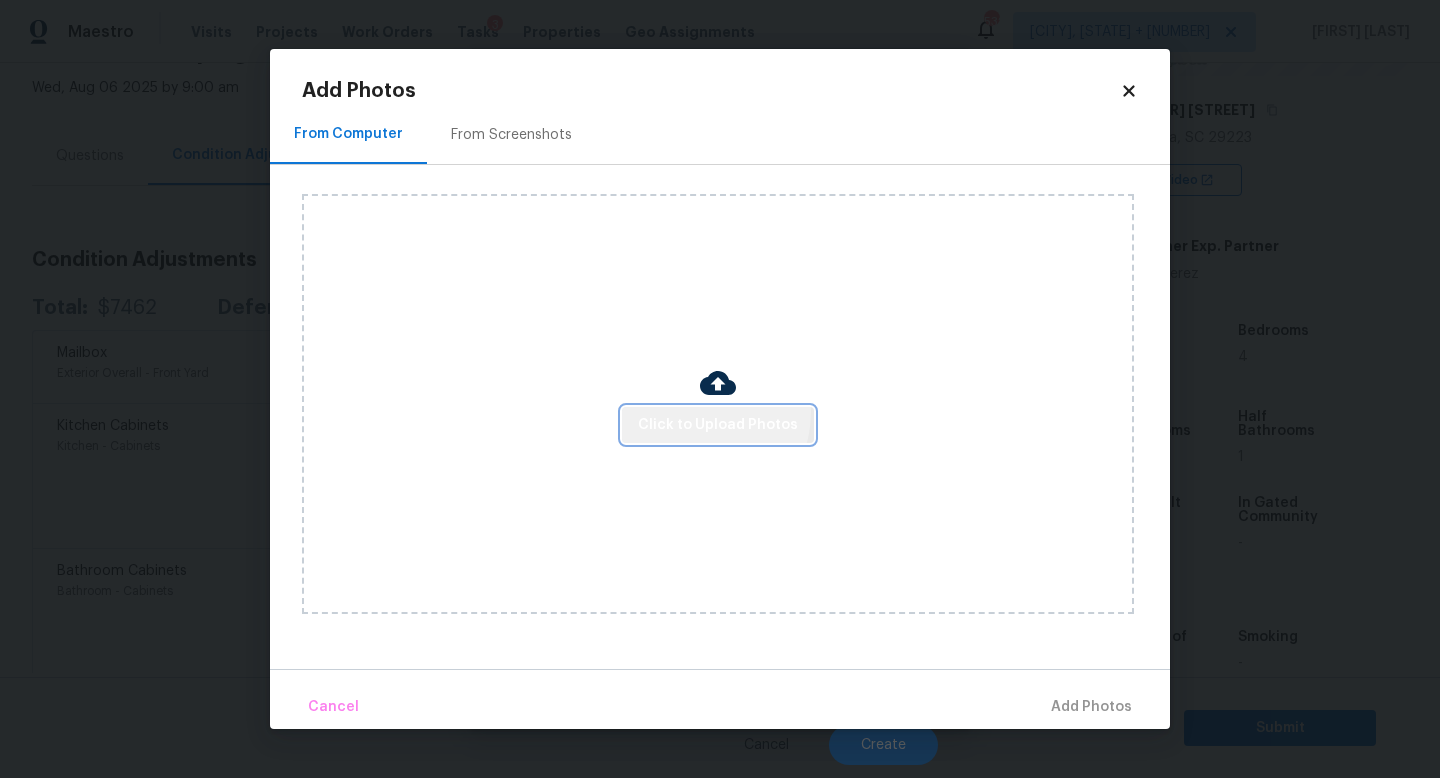 click on "Click to Upload Photos" at bounding box center (718, 425) 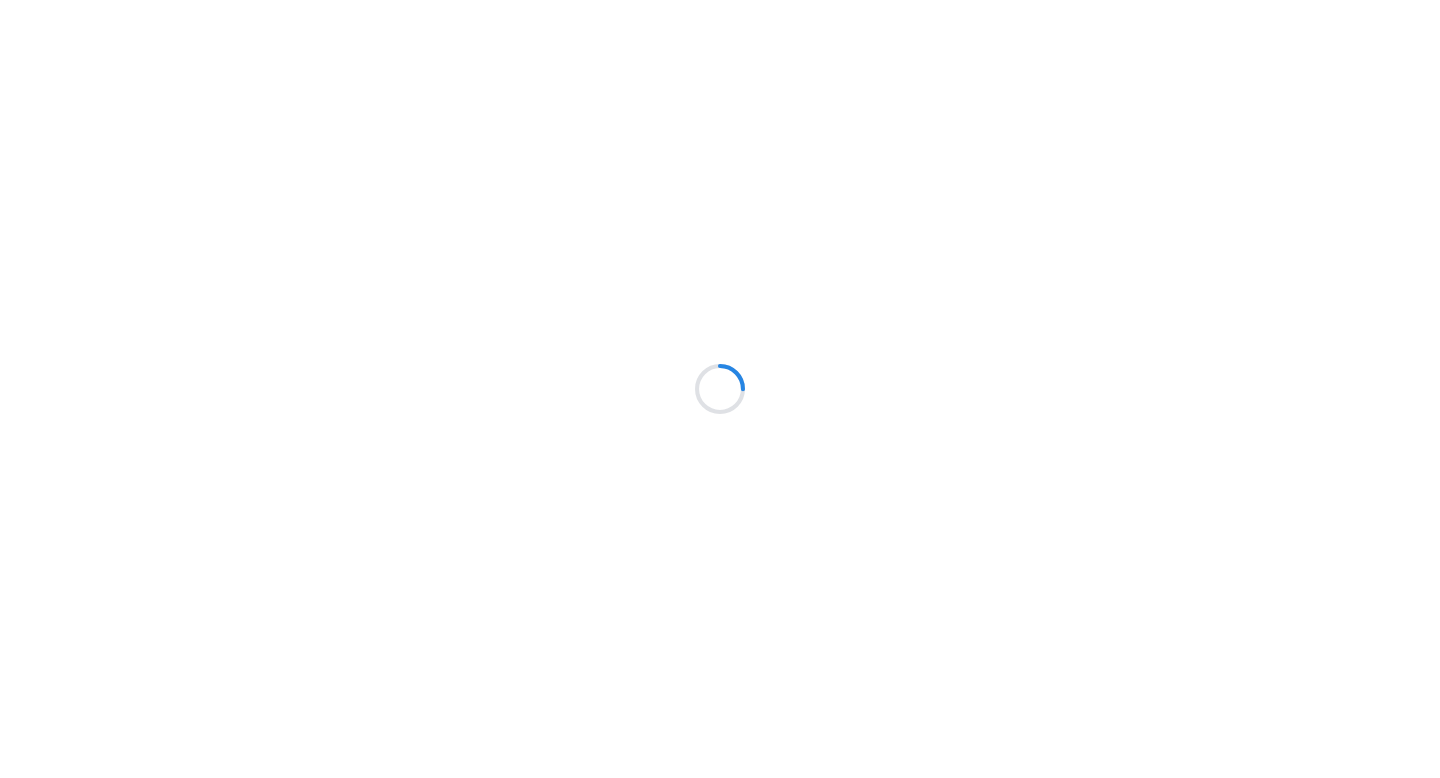 scroll, scrollTop: 0, scrollLeft: 0, axis: both 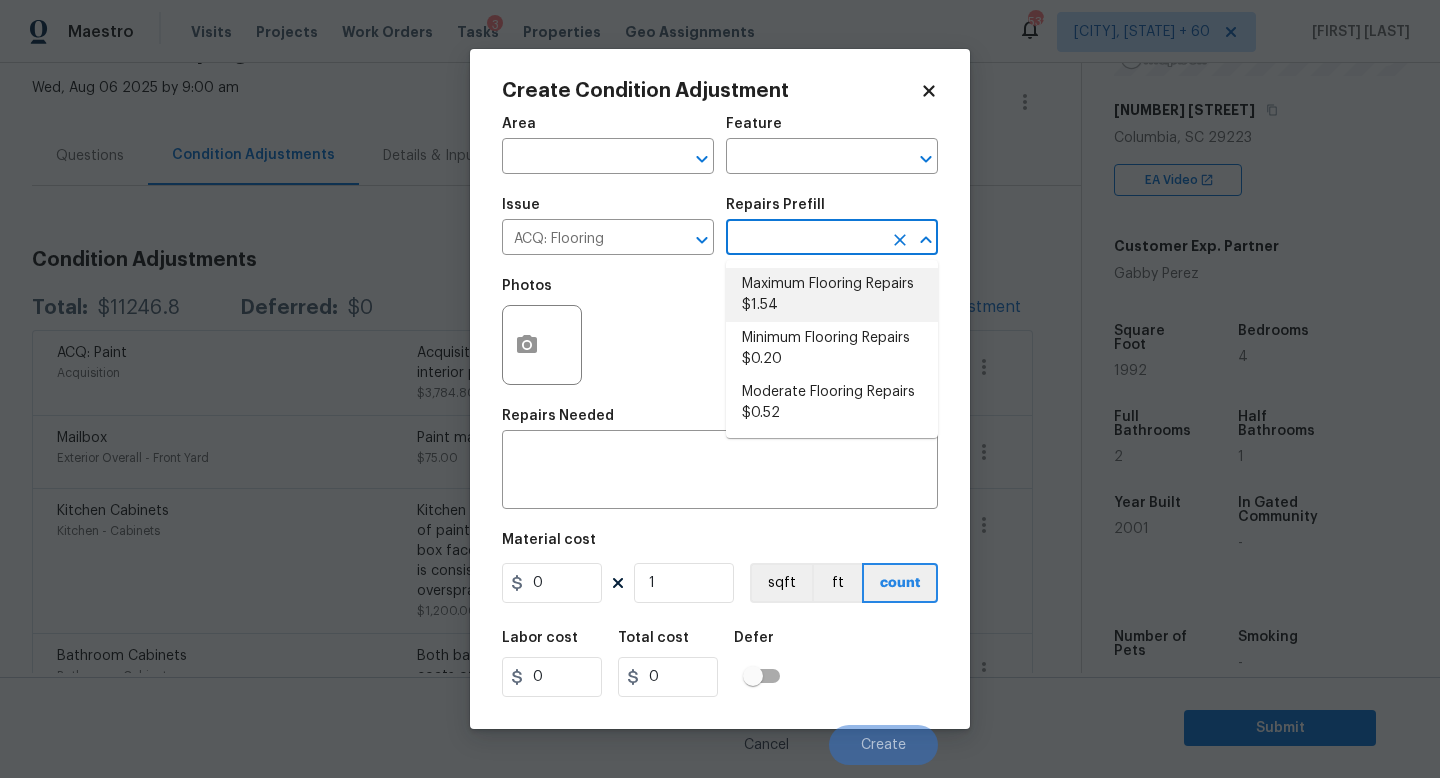 click on "Maximum Flooring Repairs $1.54" at bounding box center (832, 295) 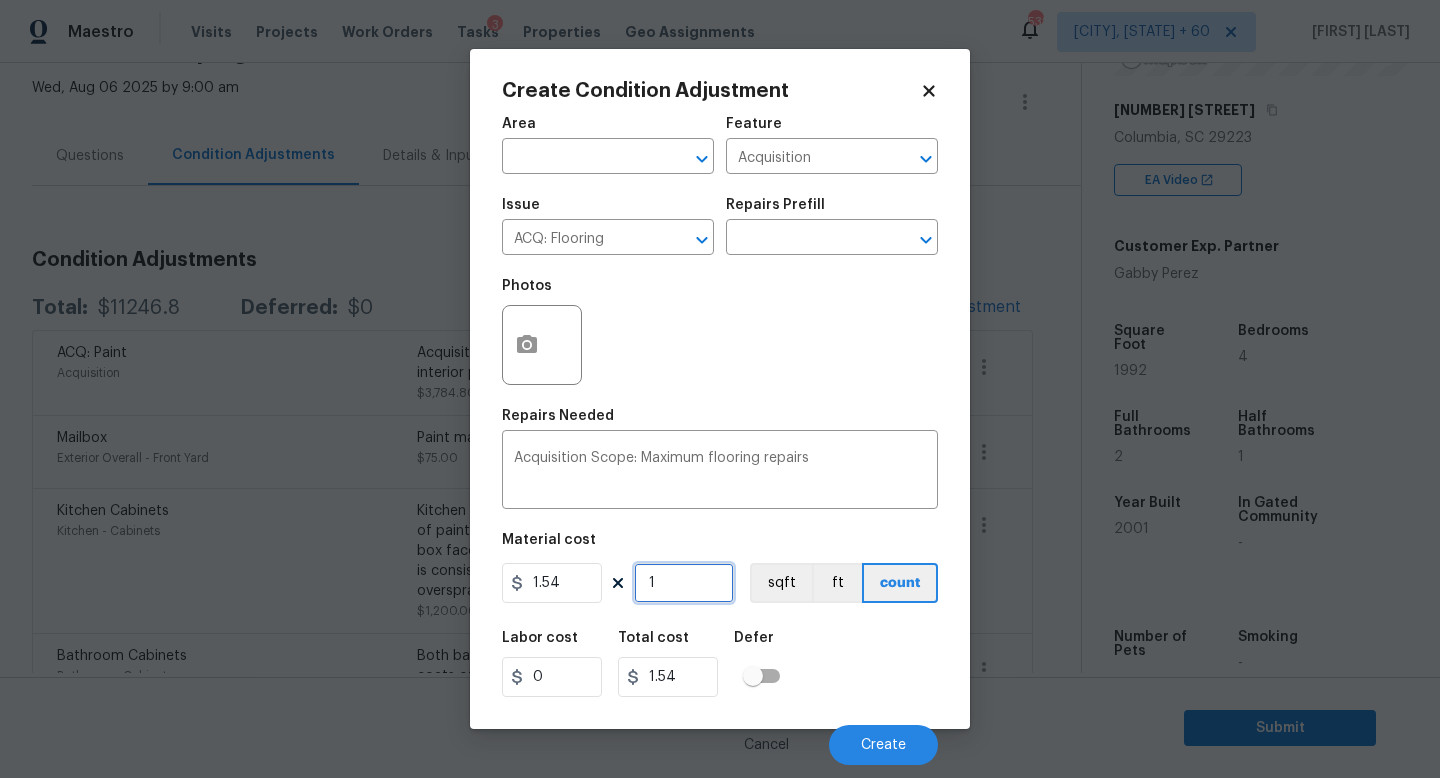 click on "1" at bounding box center [684, 583] 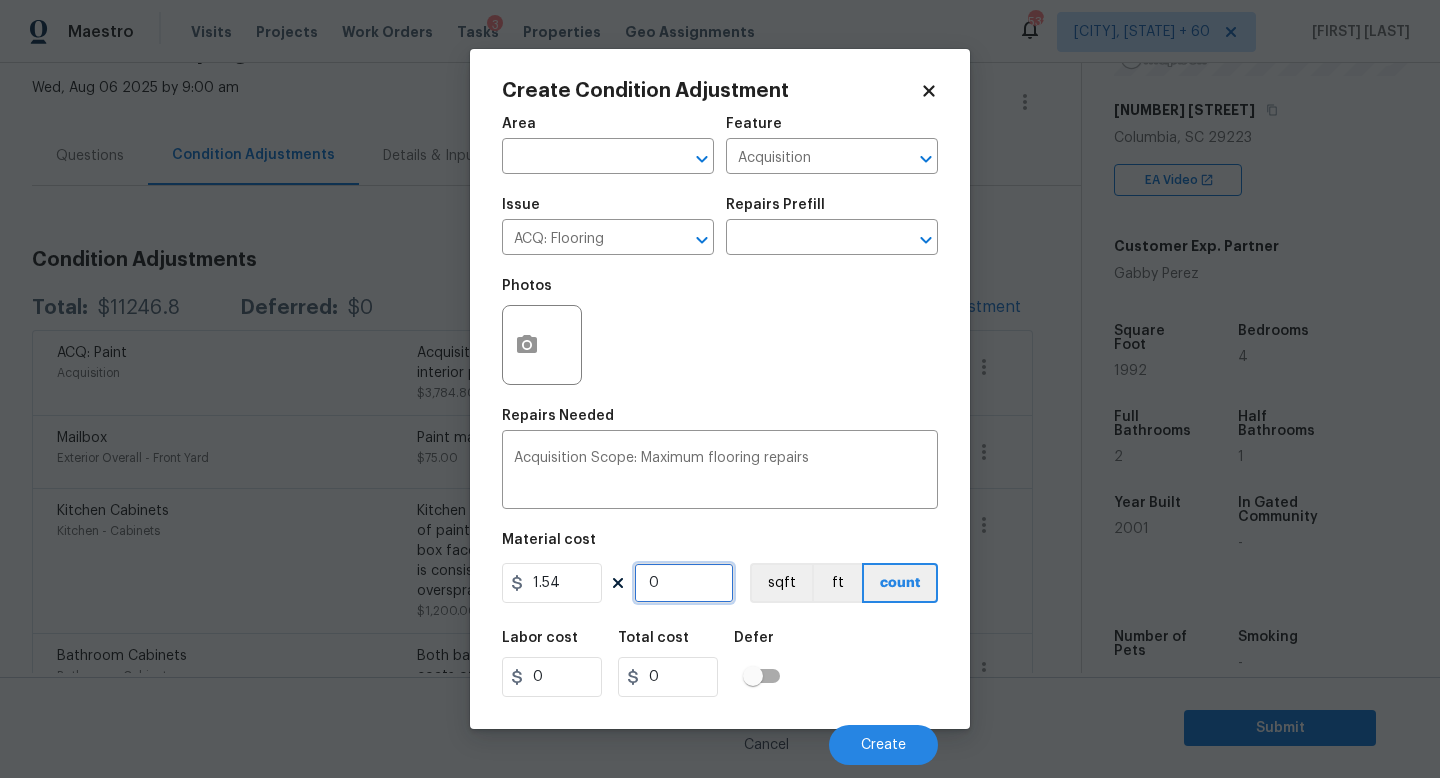 type on "1" 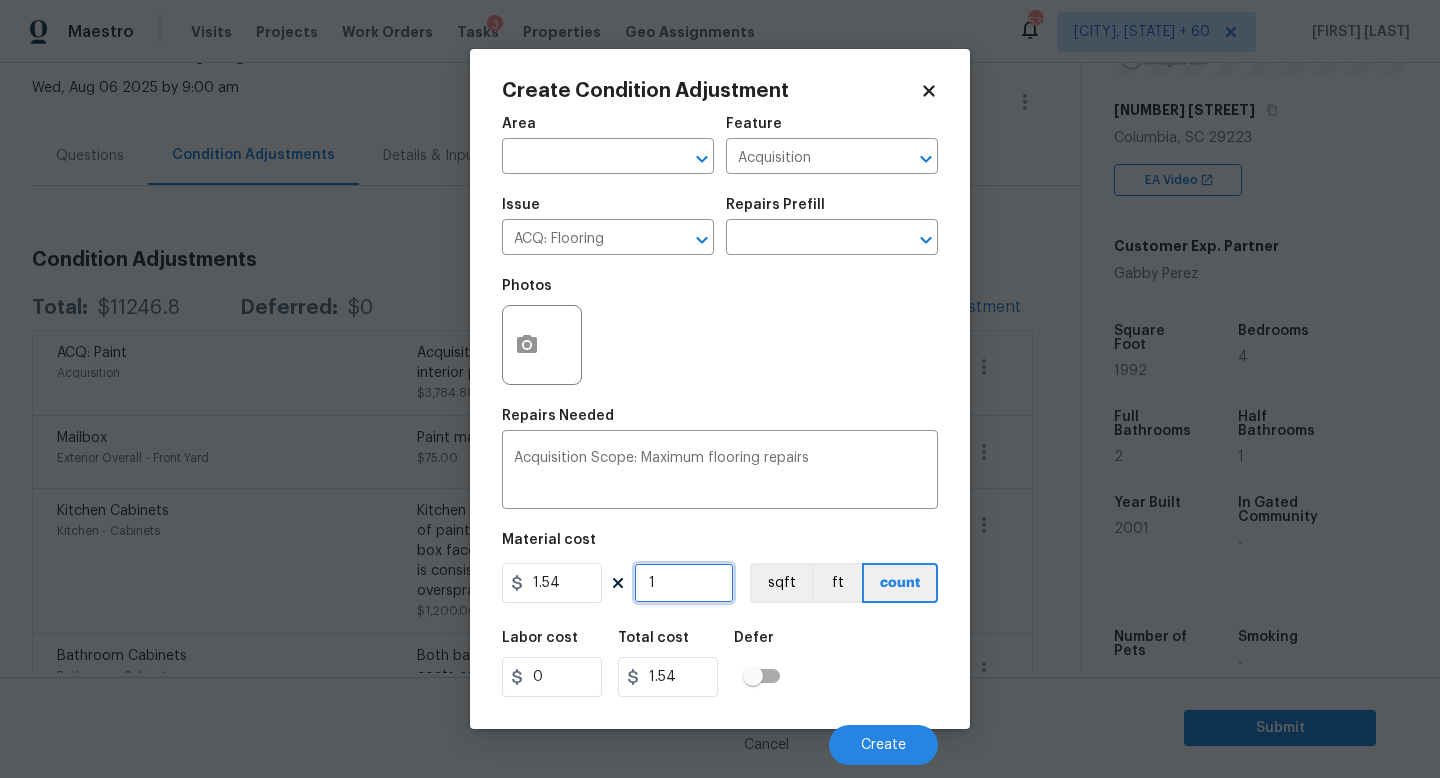 type on "19" 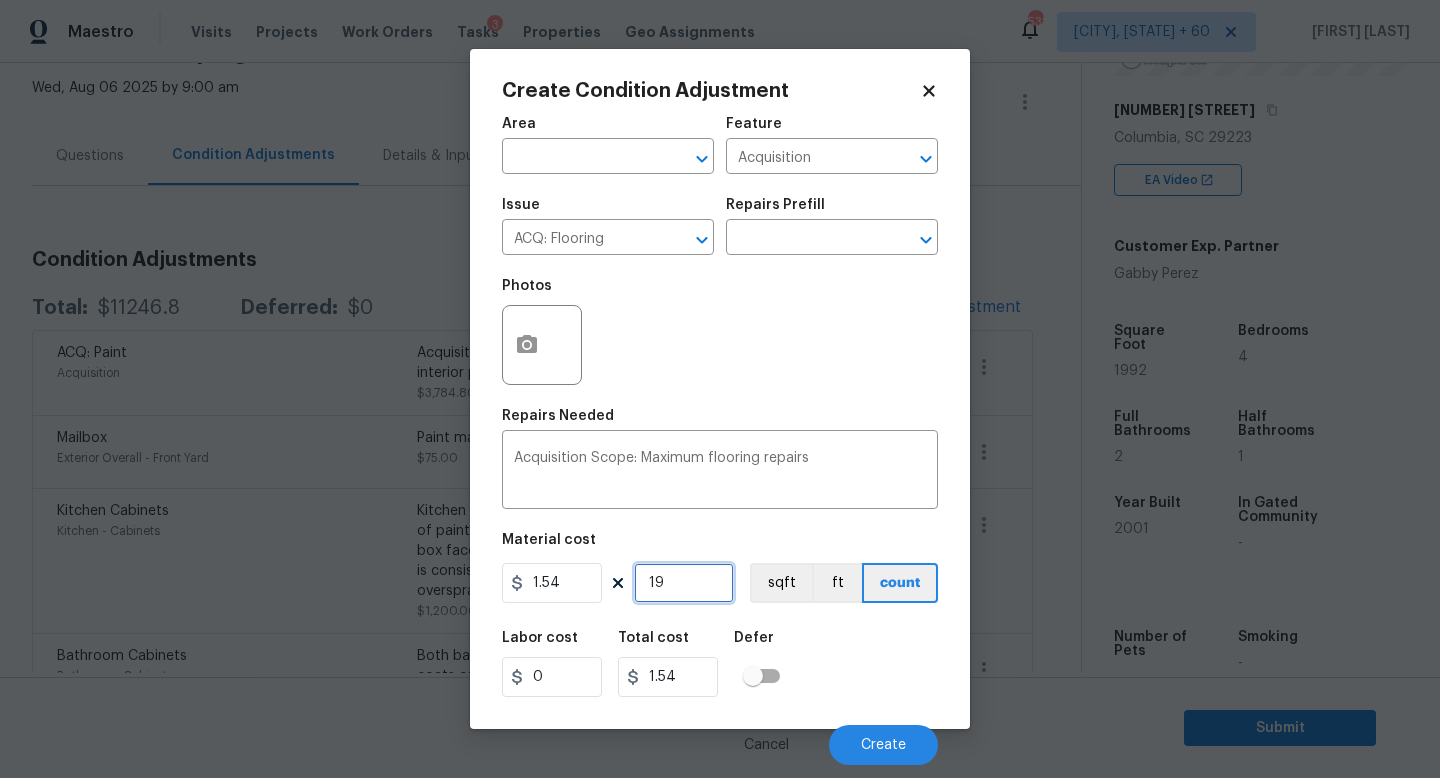 type on "29.26" 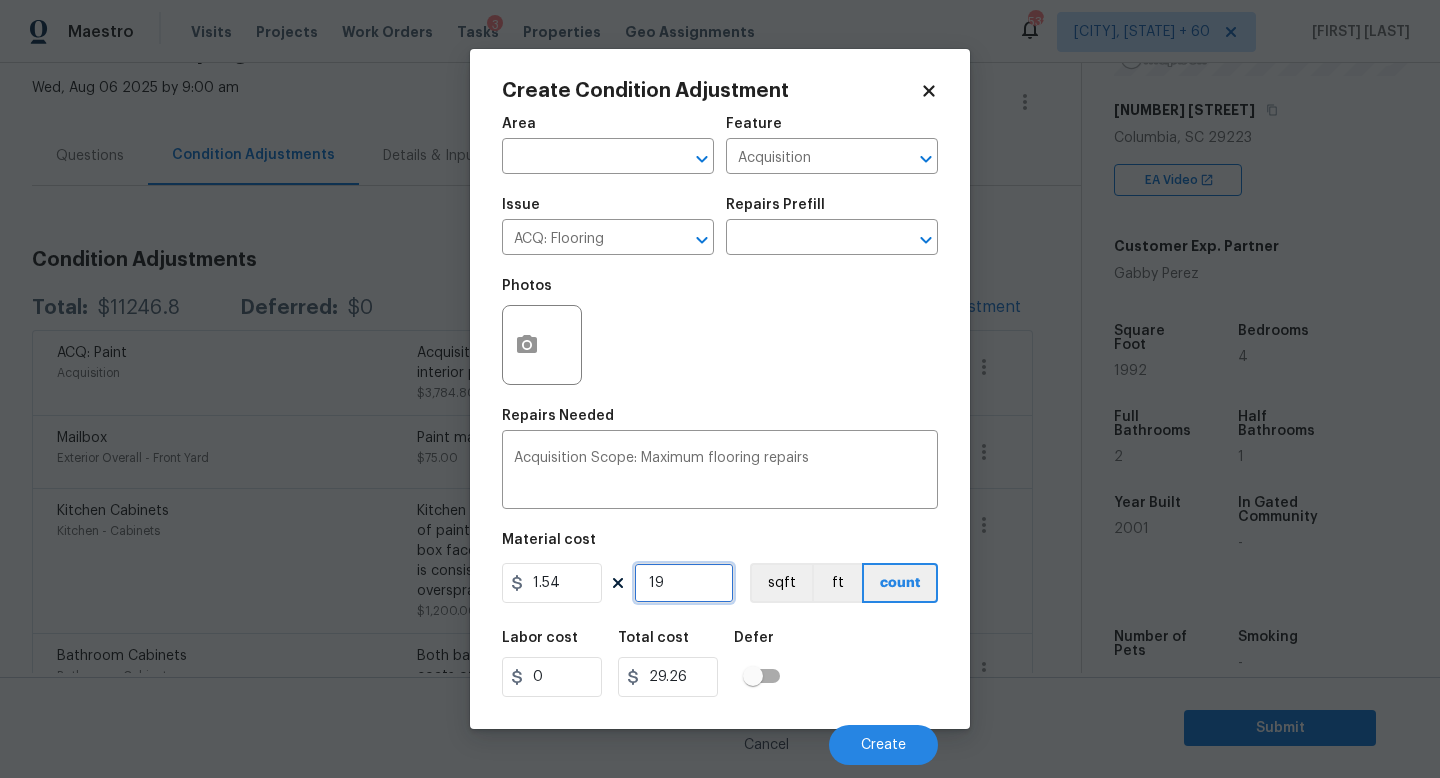 type on "199" 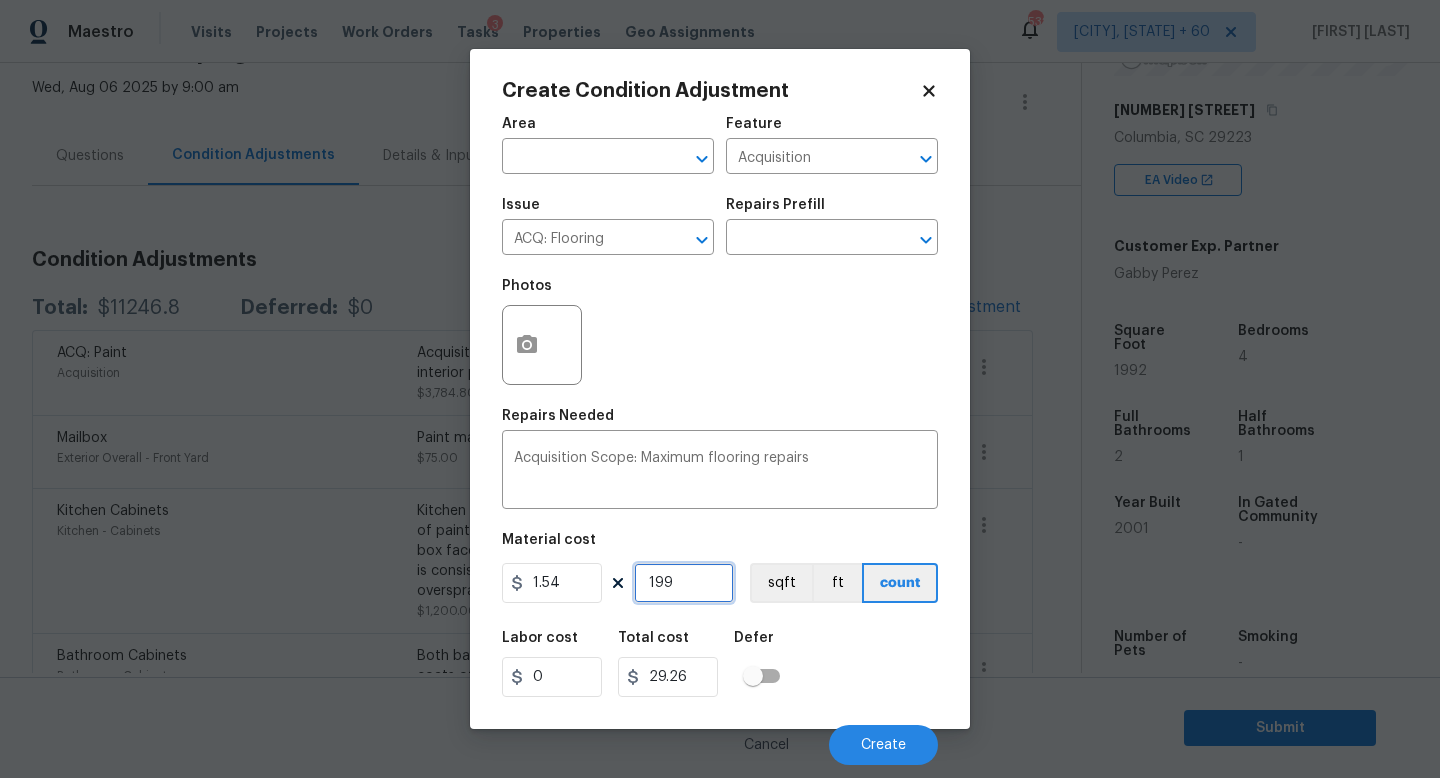 type on "306.46" 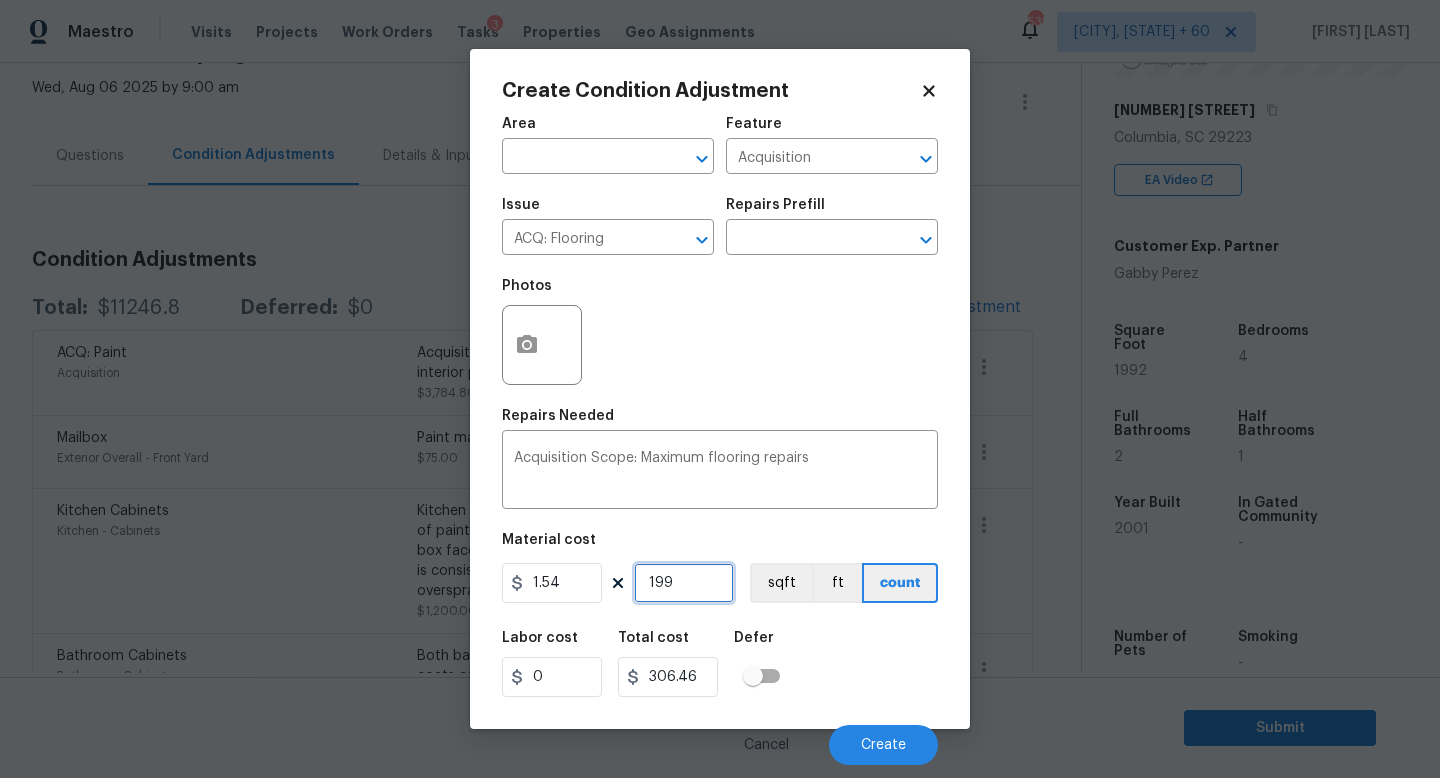 type on "1992" 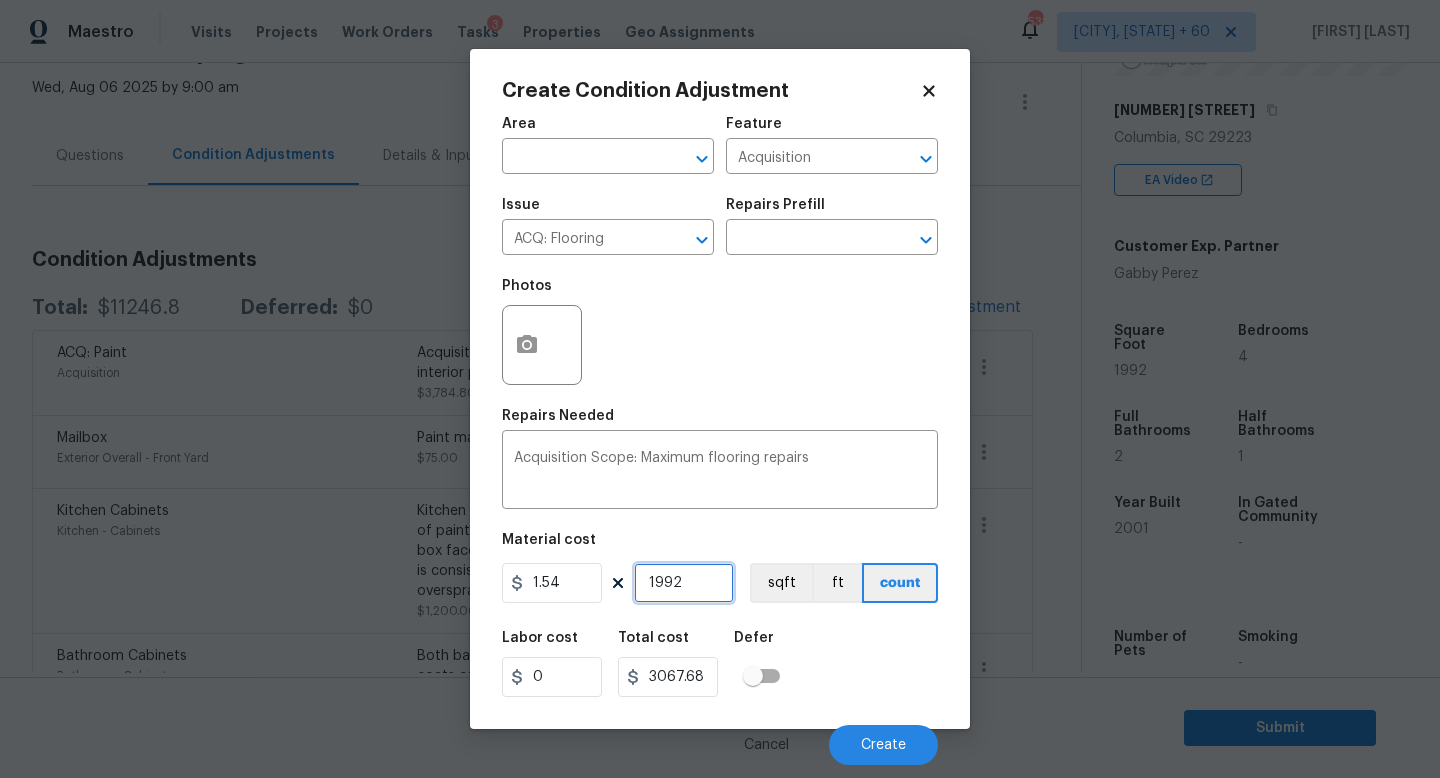 type on "1992" 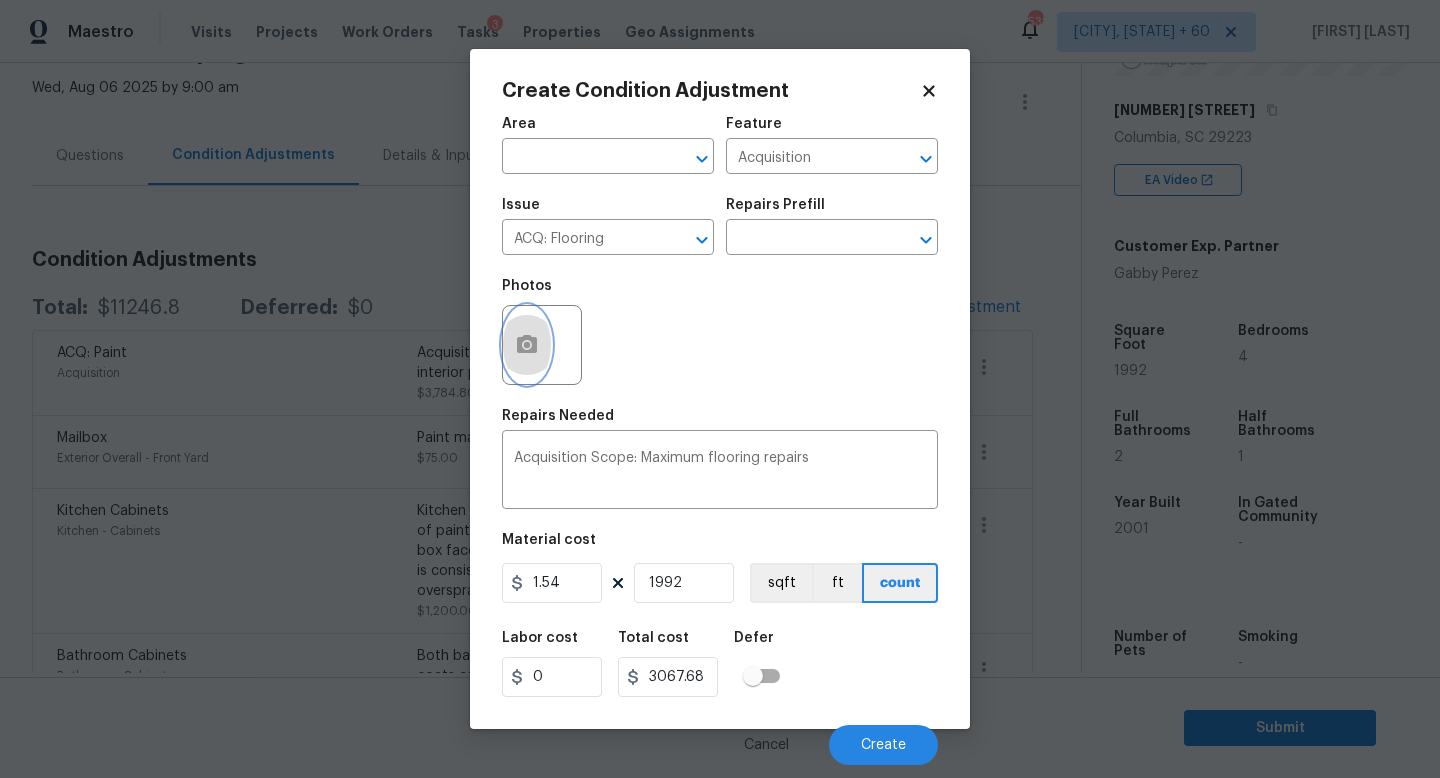 click at bounding box center (527, 345) 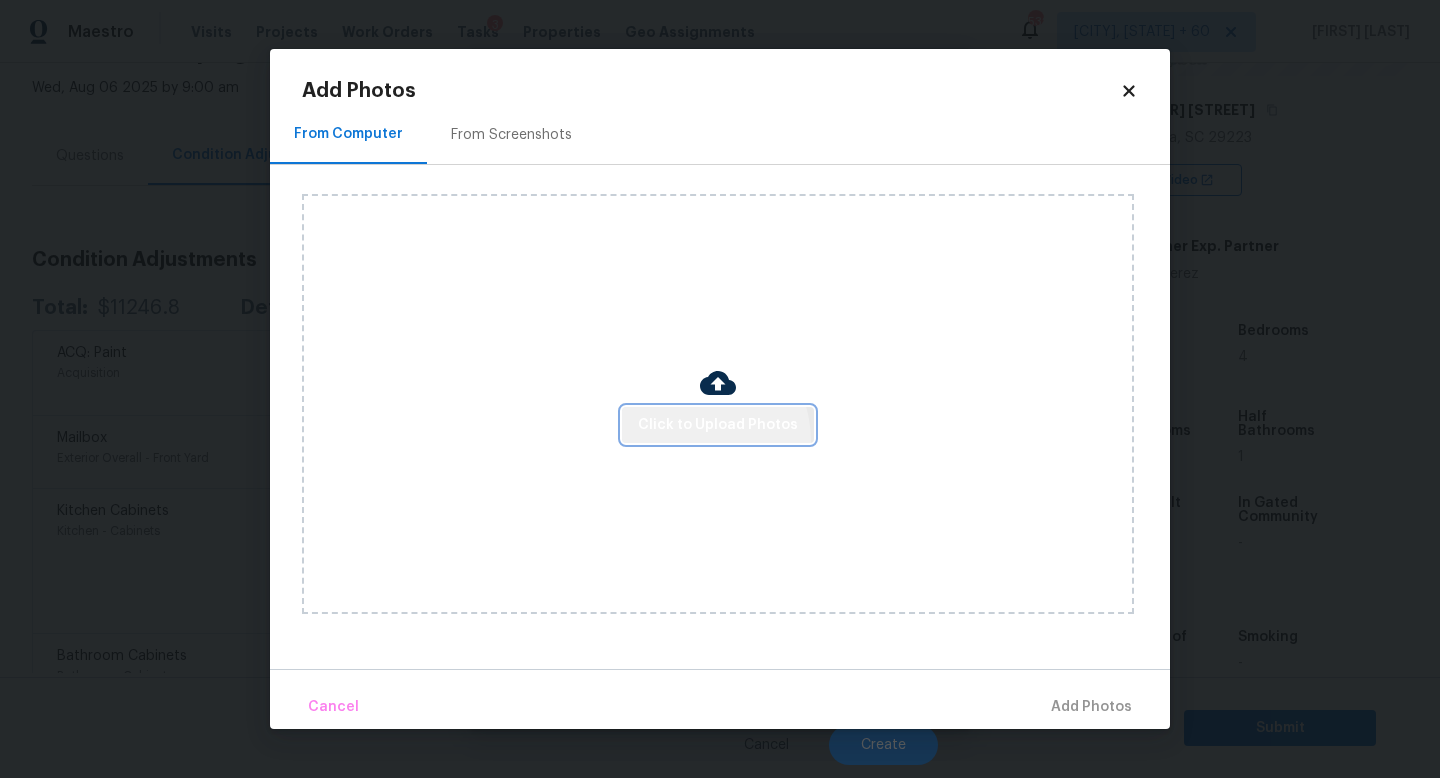 click on "Click to Upload Photos" at bounding box center [718, 425] 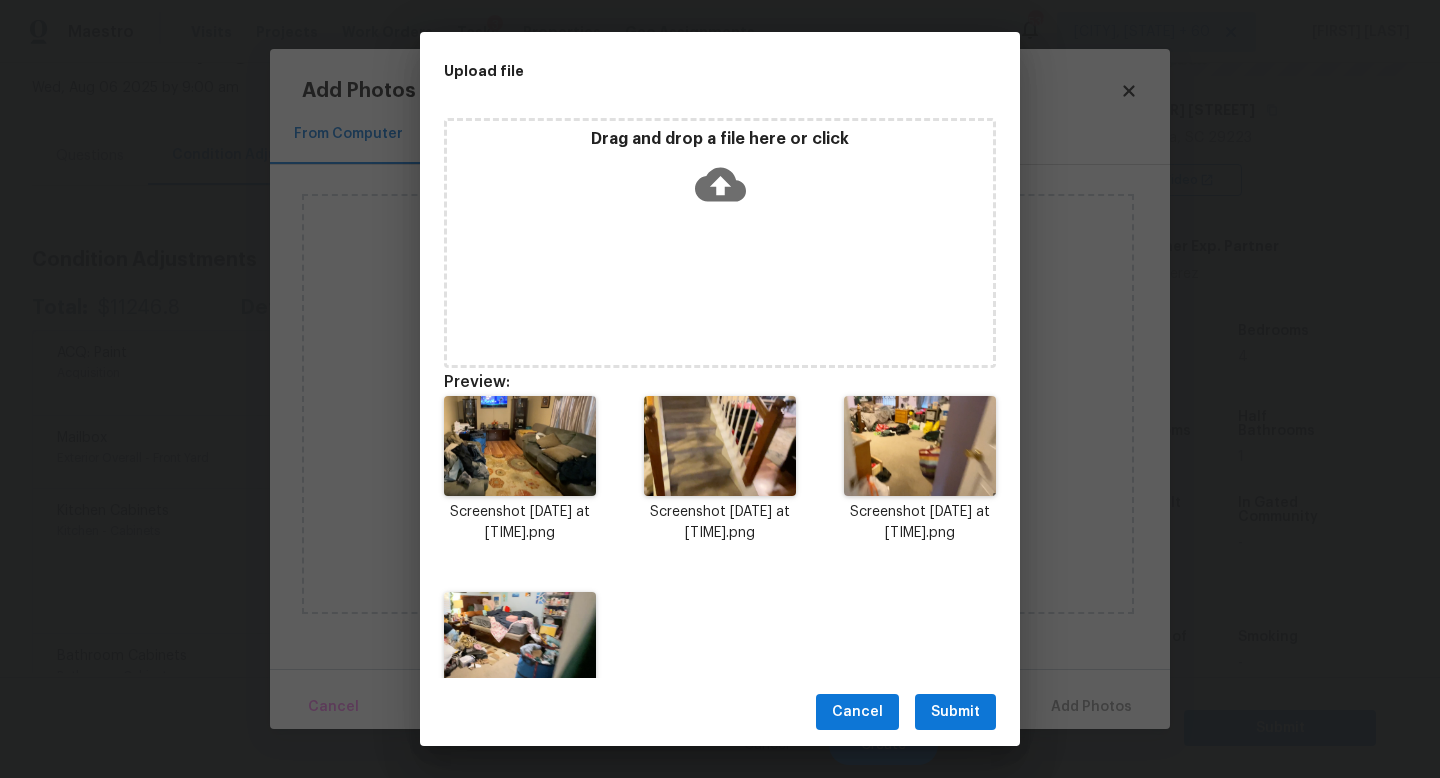 click on "Submit" at bounding box center [955, 712] 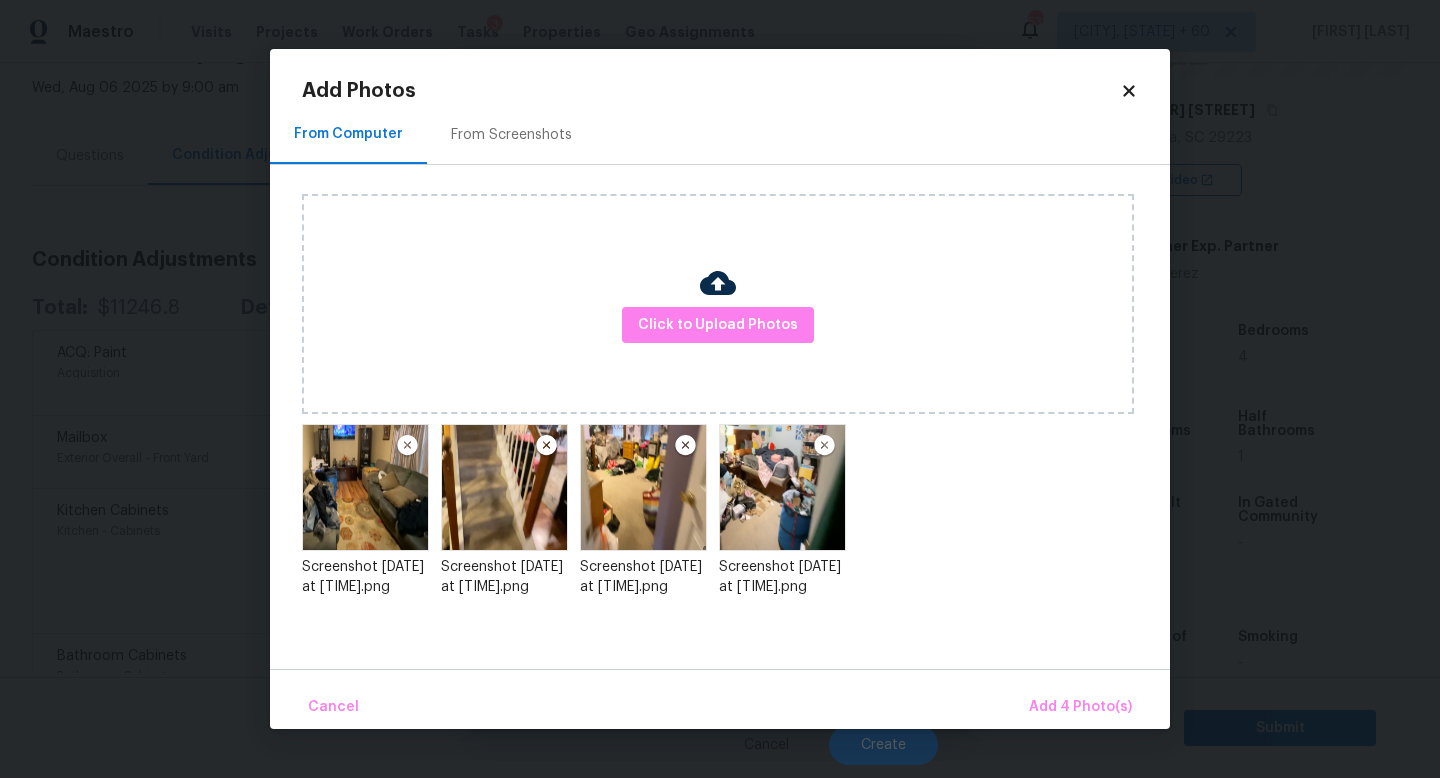 click on "Cancel Add 4 Photo(s)" at bounding box center (720, 699) 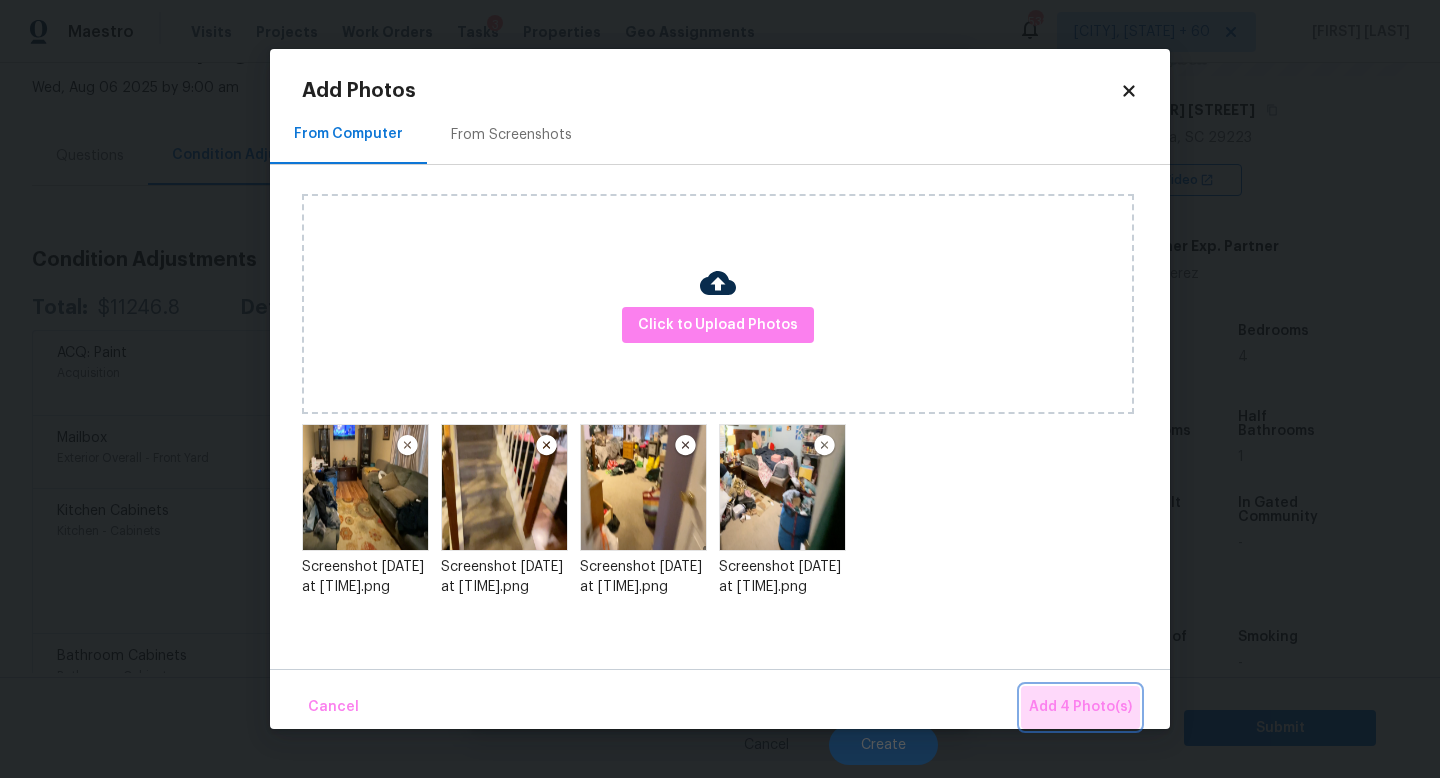 click on "Add 4 Photo(s)" at bounding box center [1080, 707] 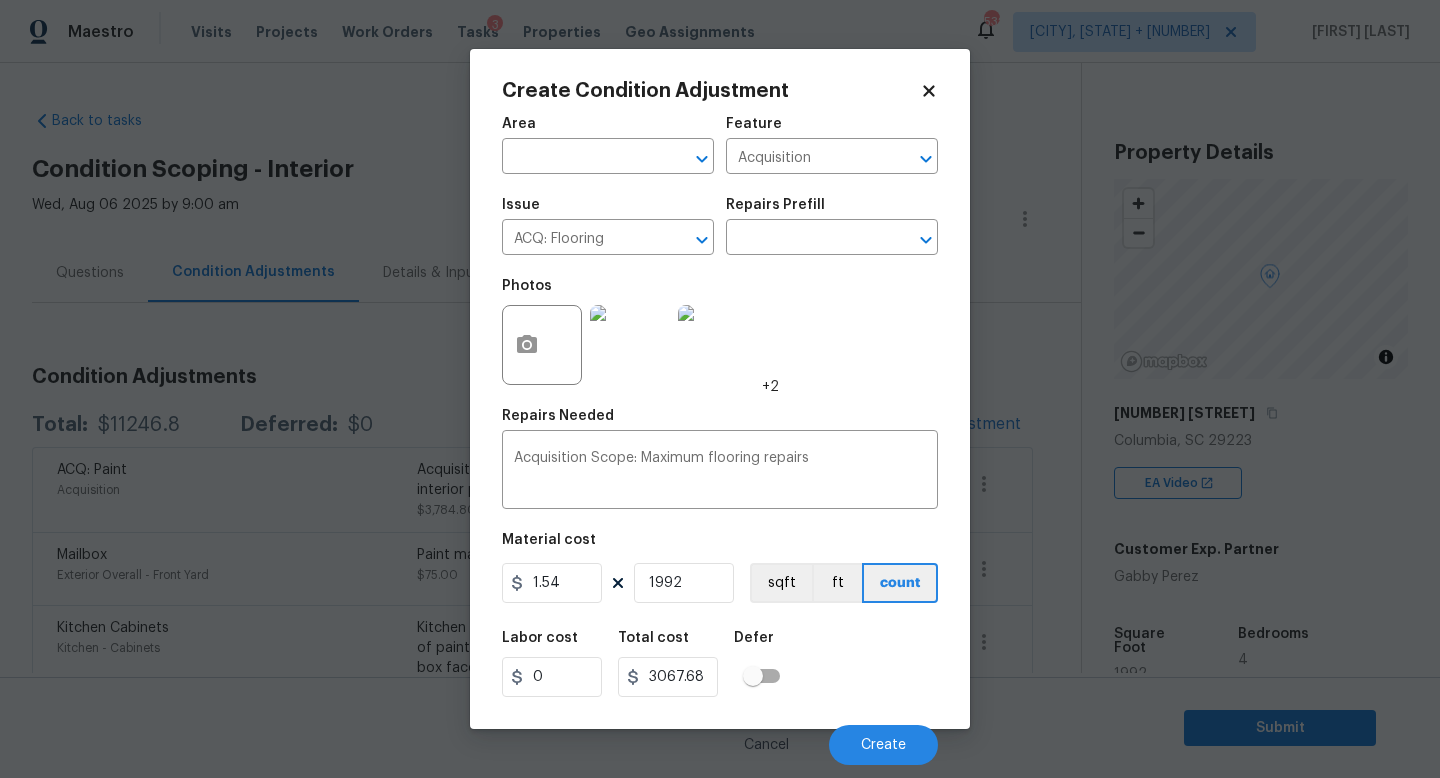 scroll, scrollTop: 0, scrollLeft: 0, axis: both 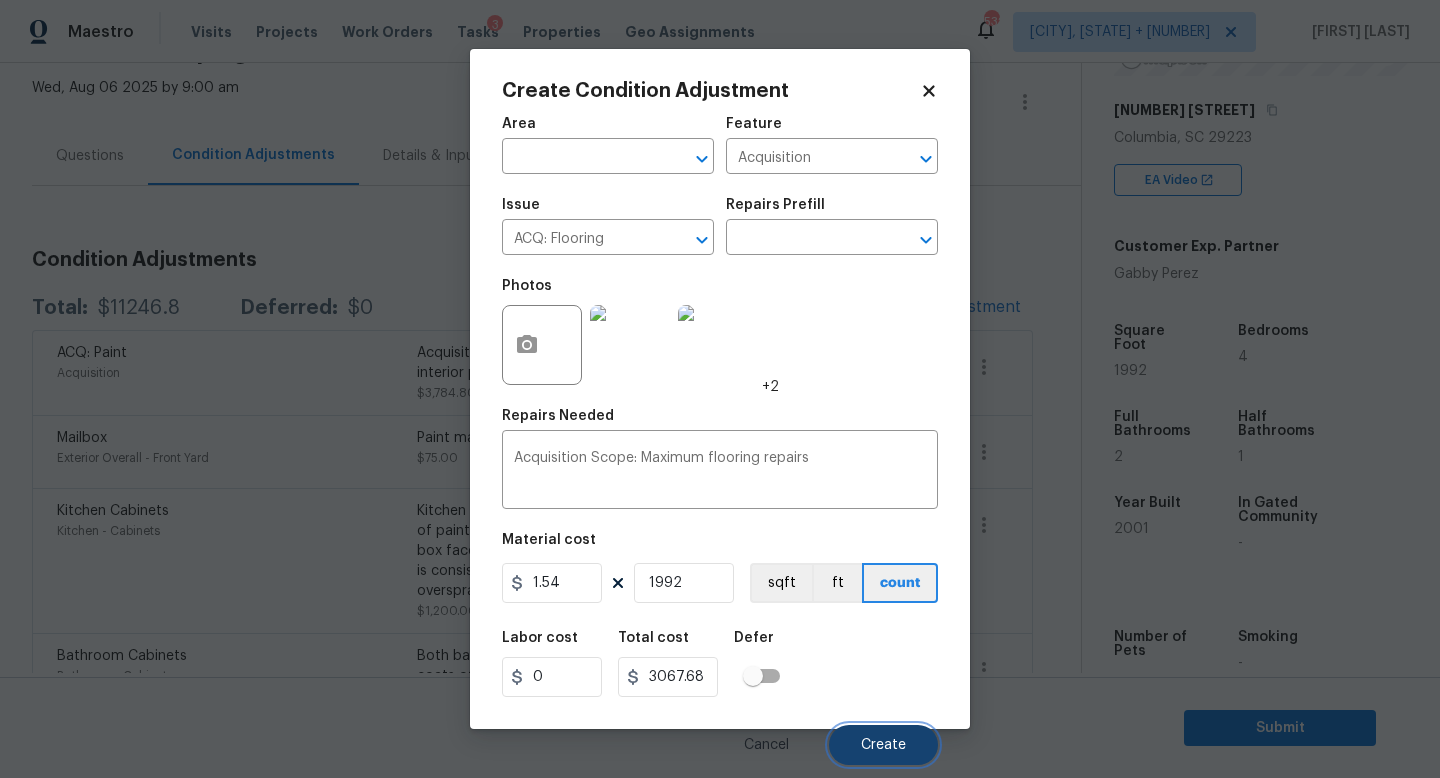 click on "Create" at bounding box center (883, 745) 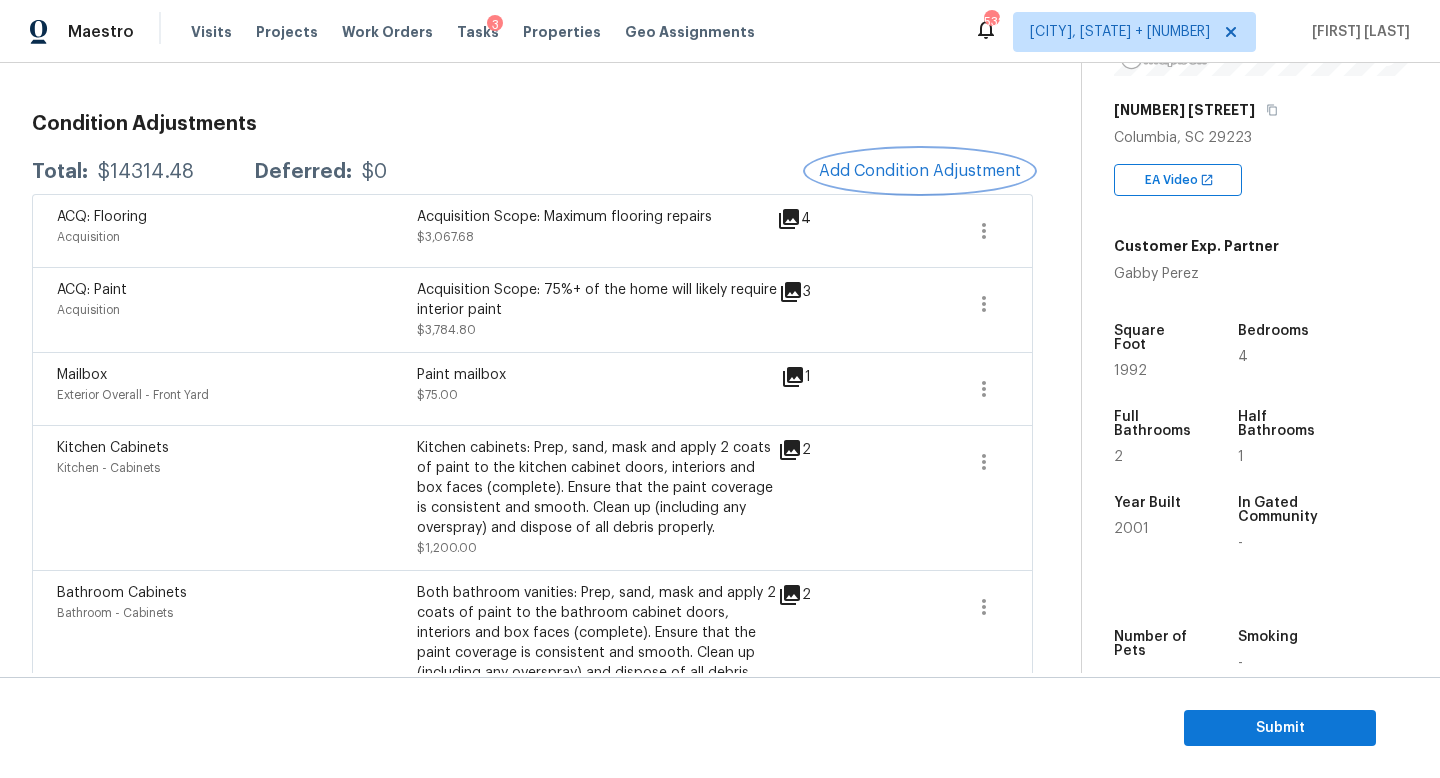 scroll, scrollTop: 174, scrollLeft: 0, axis: vertical 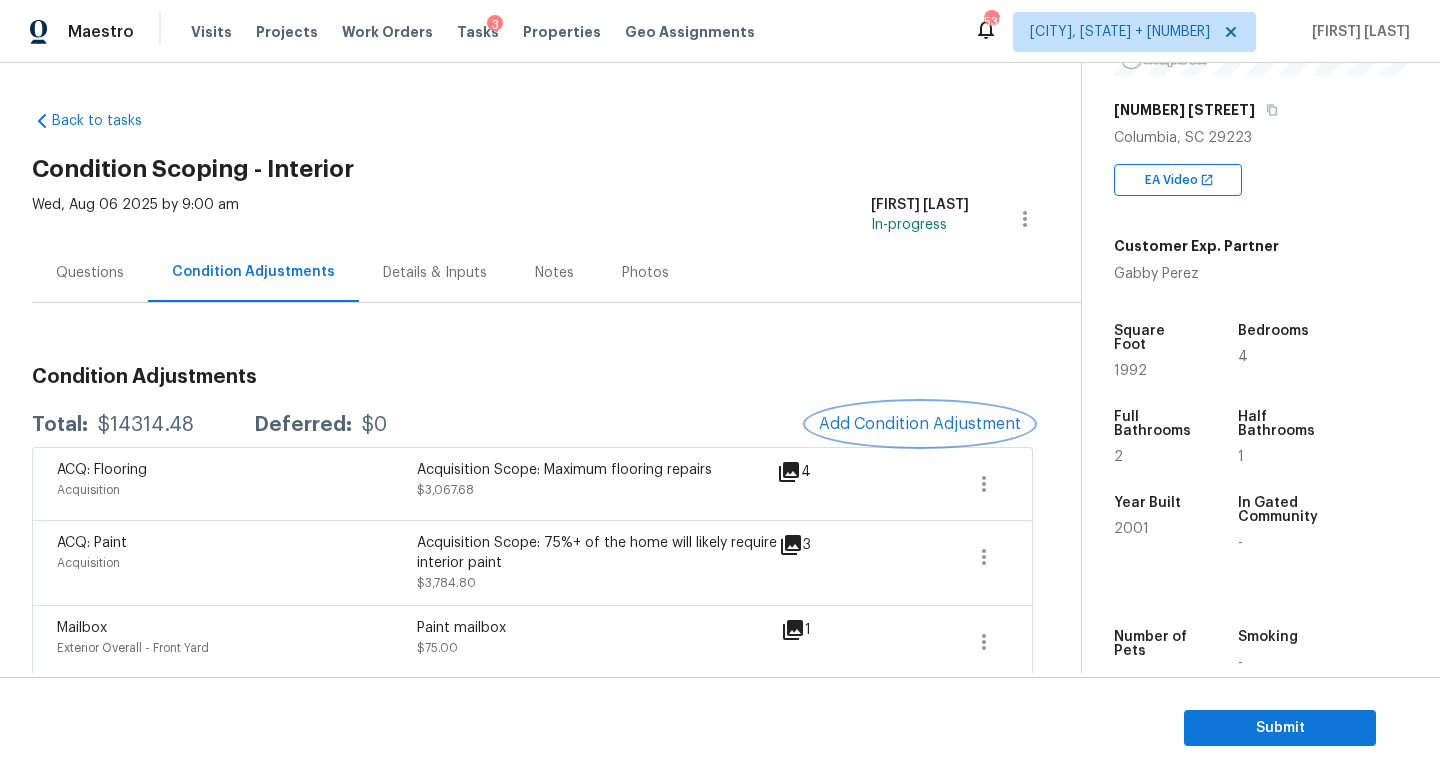 type 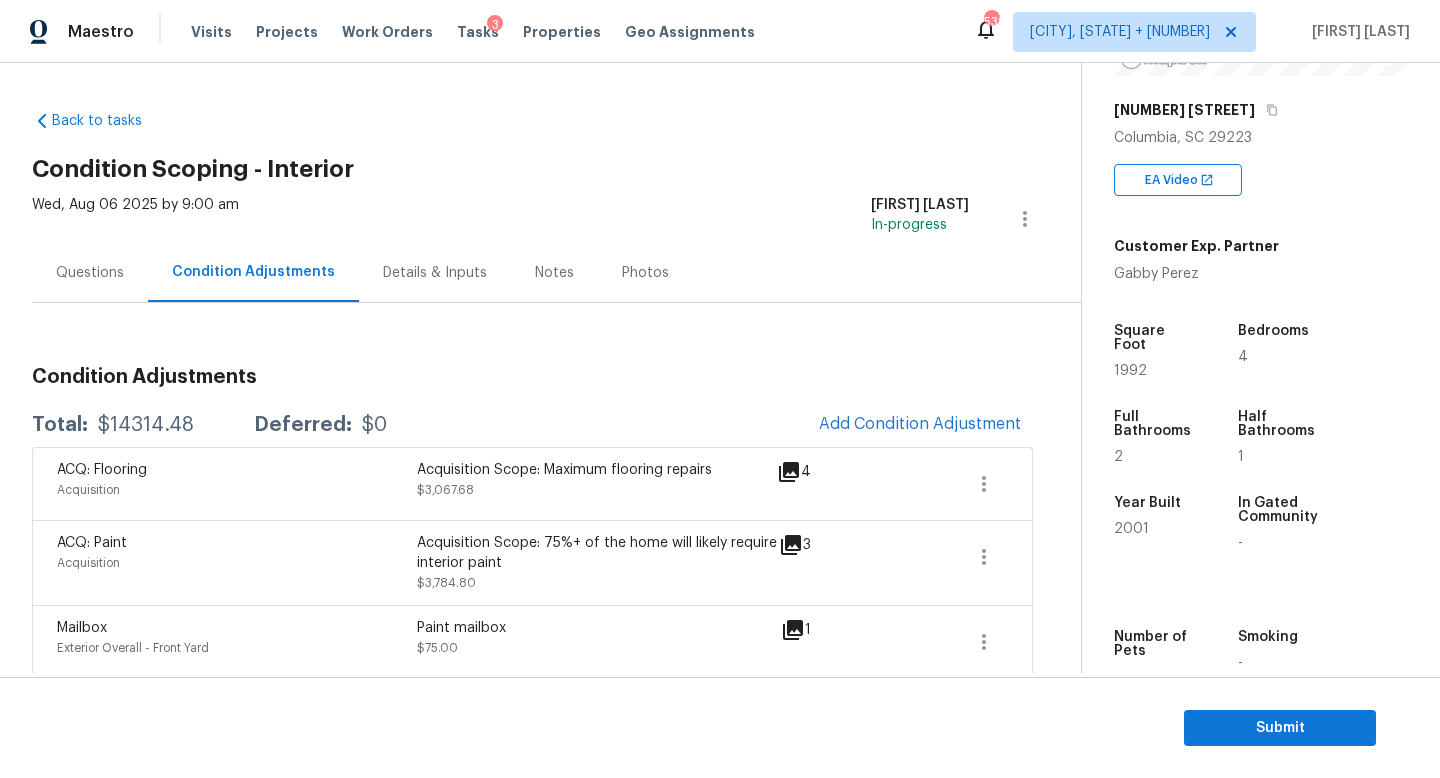 click on "Condition Adjustments" at bounding box center [532, 377] 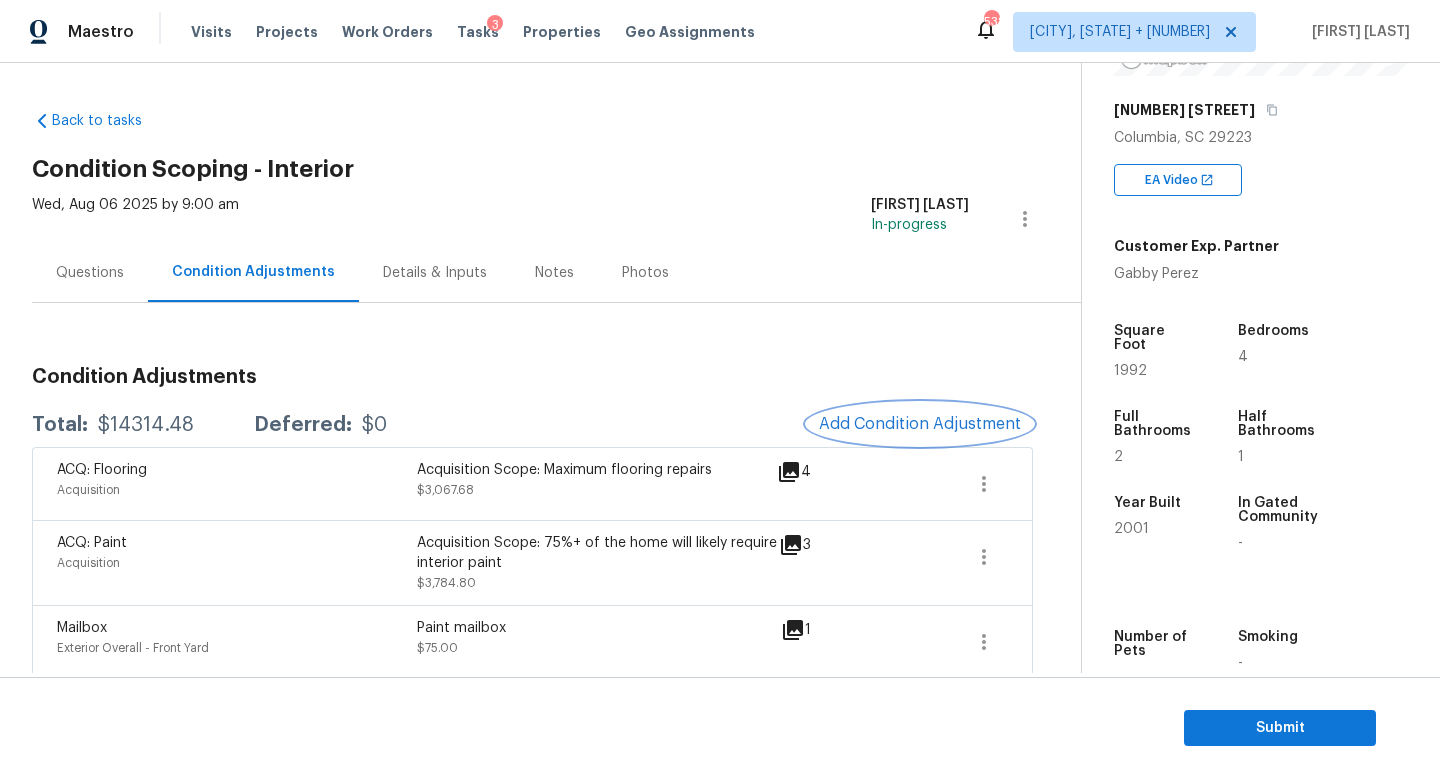 click on "Add Condition Adjustment" at bounding box center (920, 424) 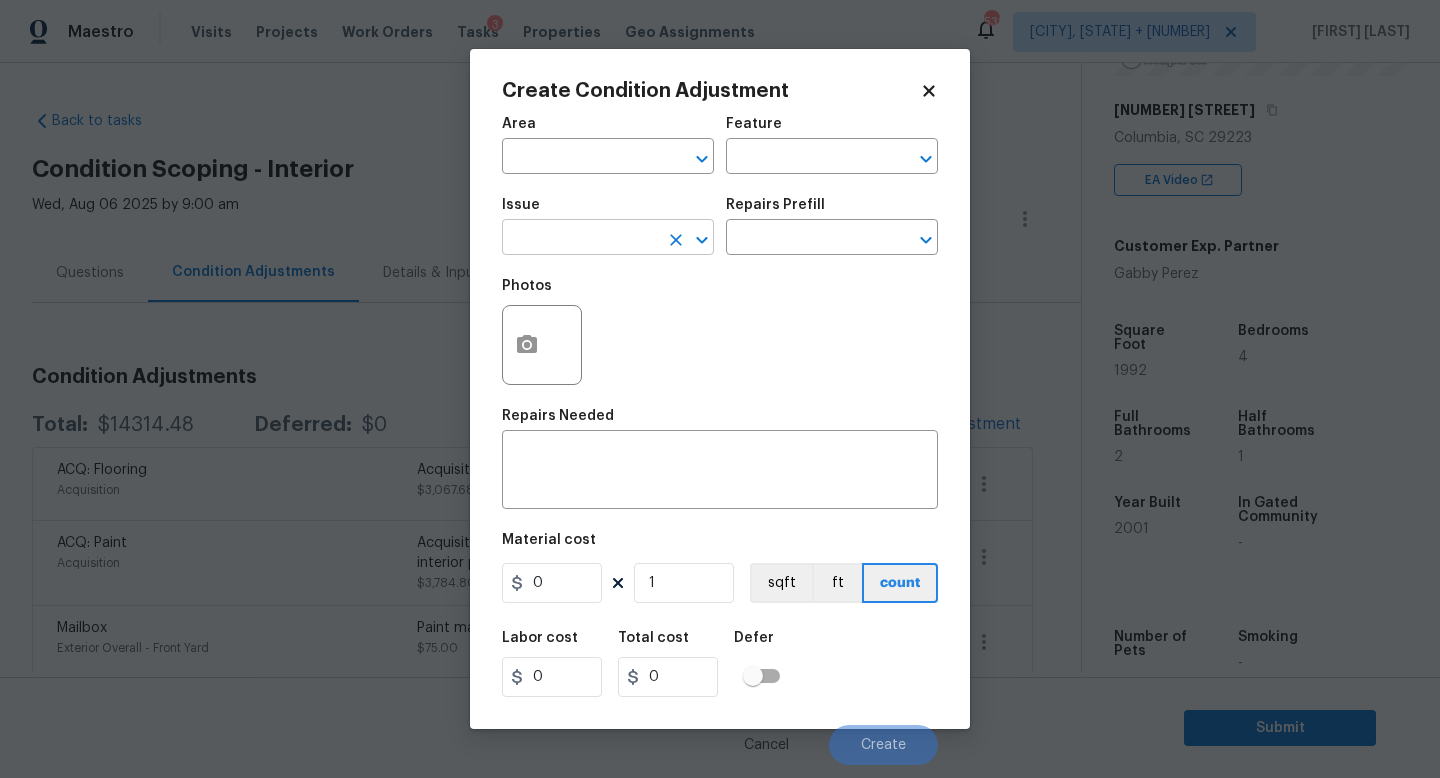 click at bounding box center (580, 239) 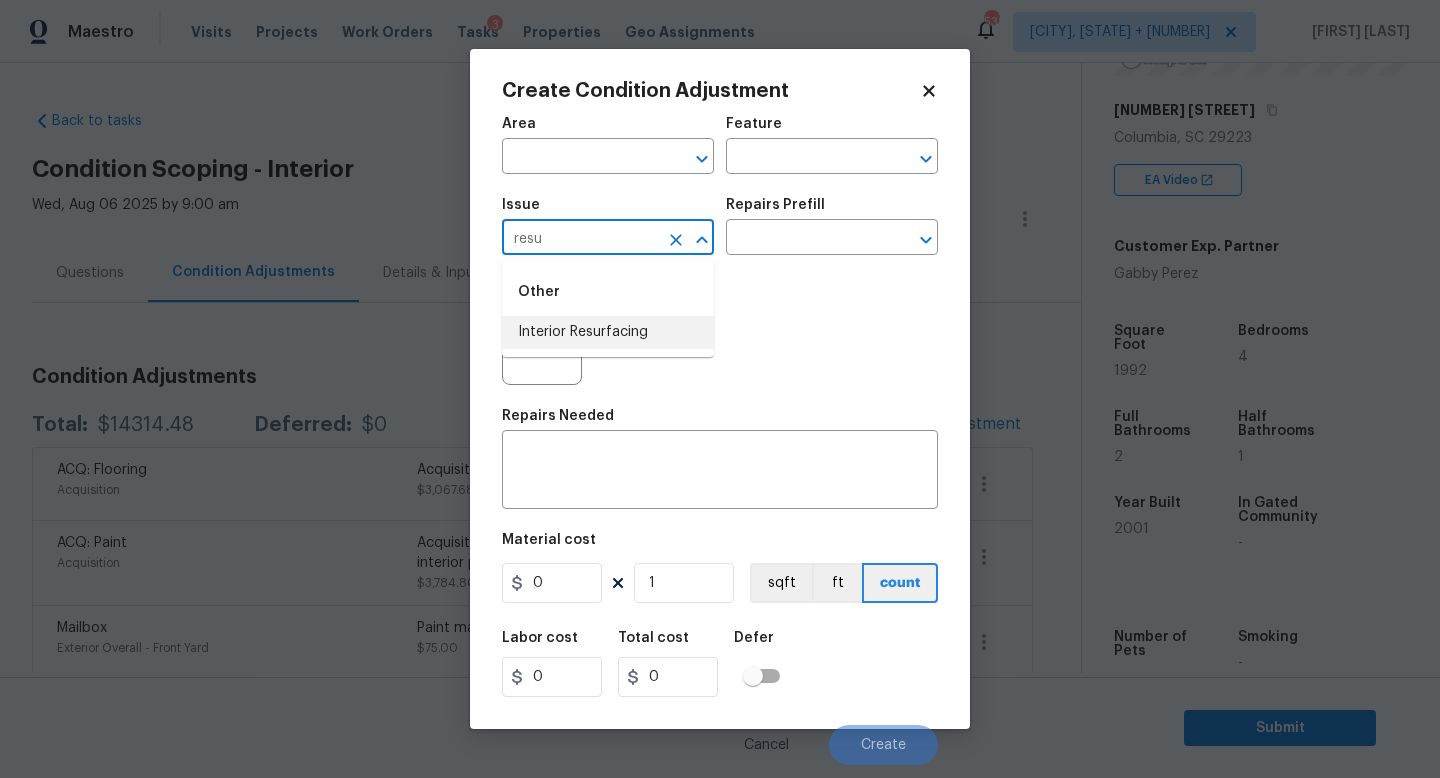 click on "Interior Resurfacing" at bounding box center (608, 332) 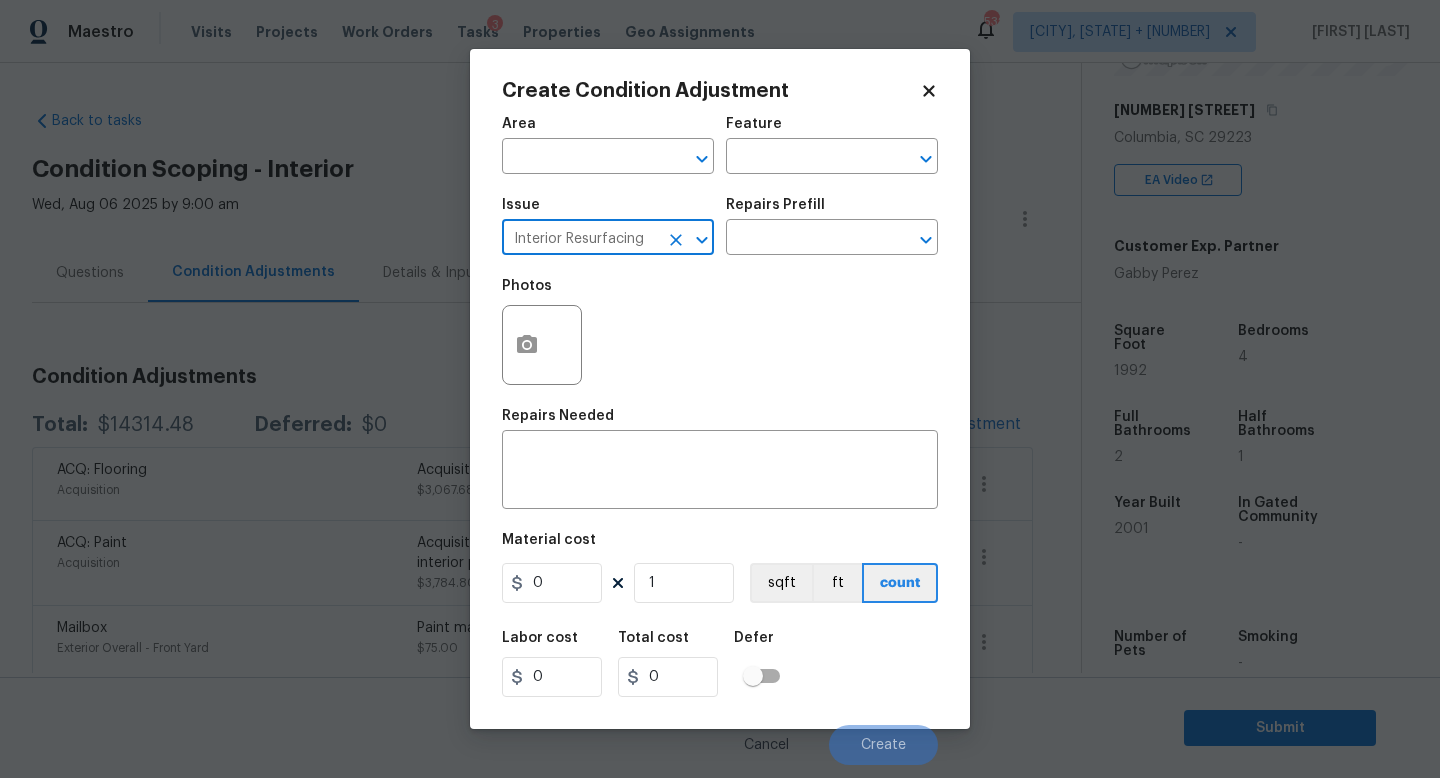 type on "Interior Resurfacing" 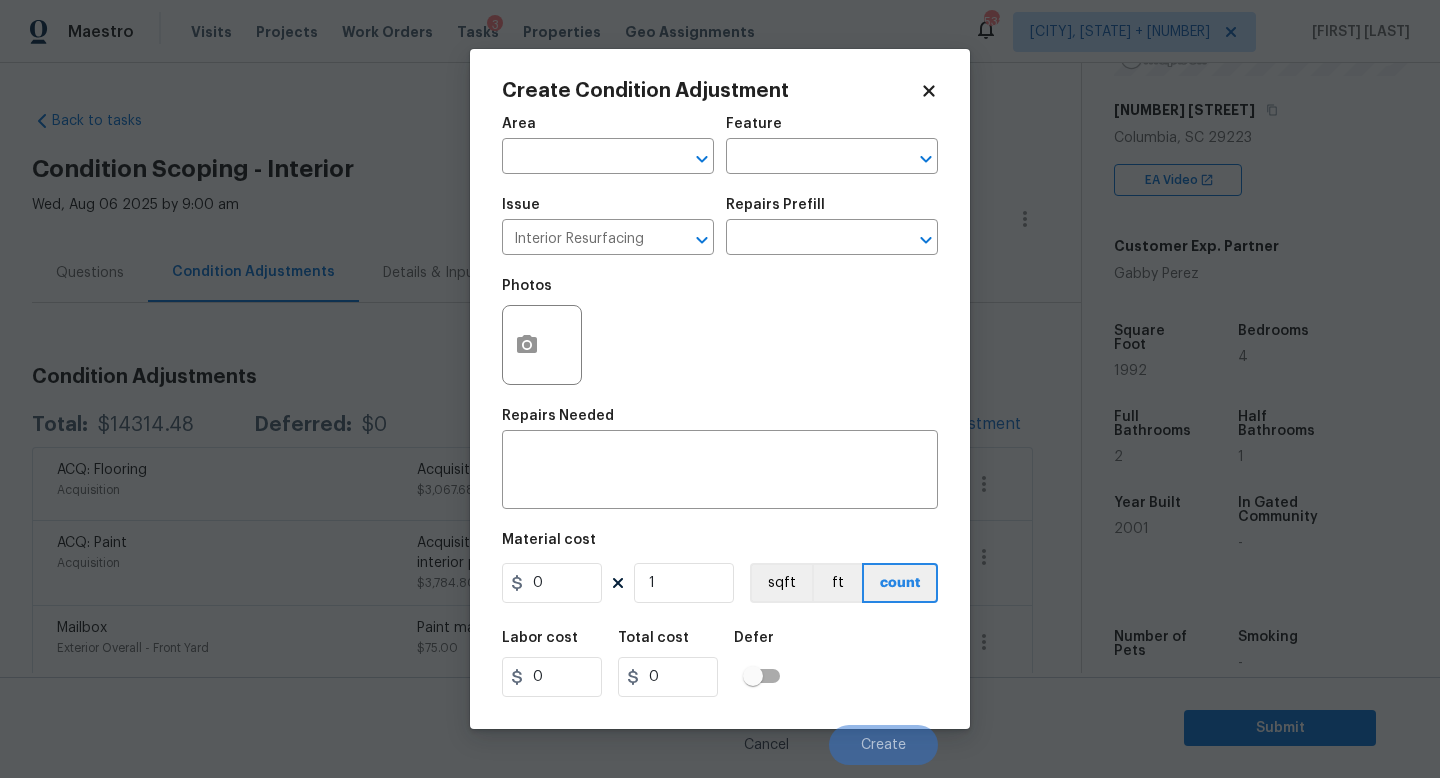 click on "Repairs Prefill" at bounding box center (775, 205) 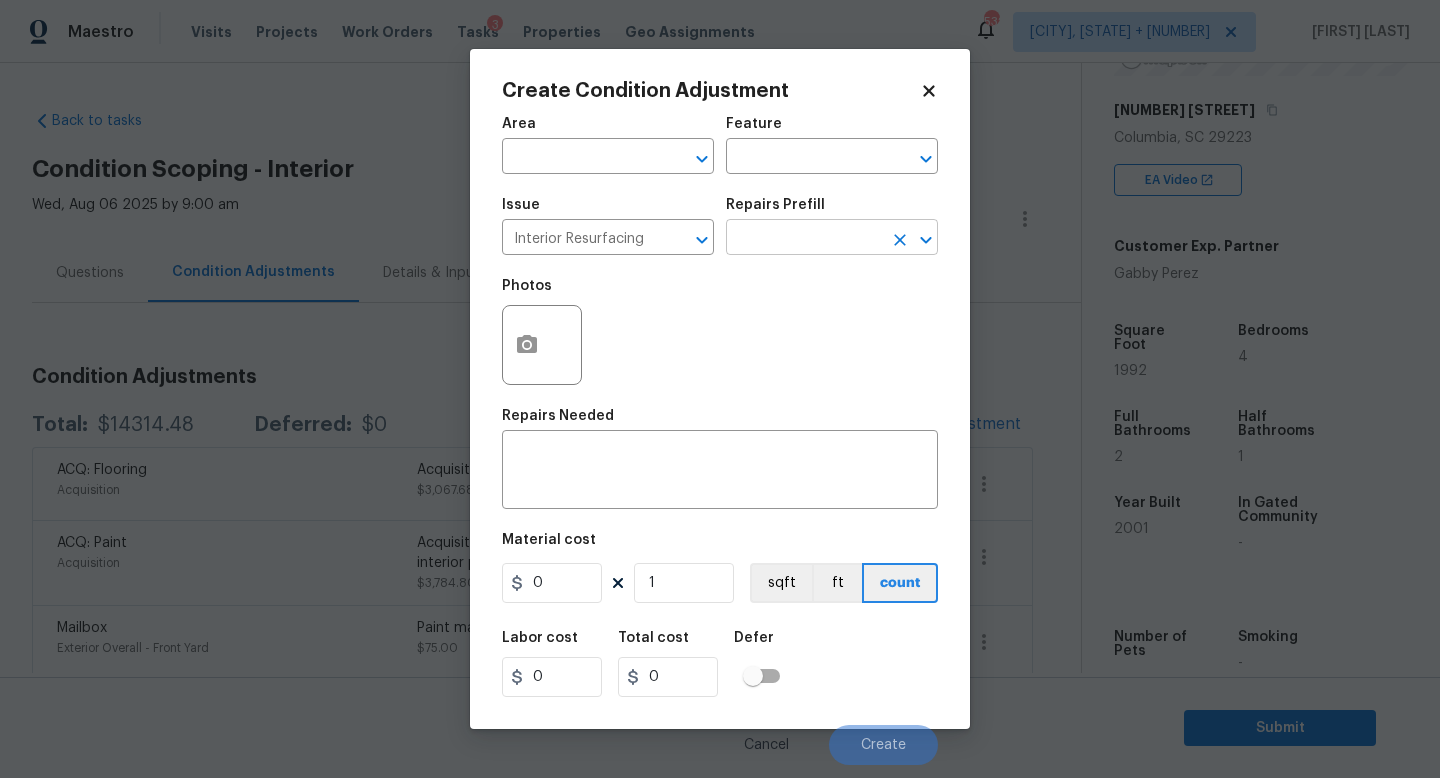 click at bounding box center (804, 239) 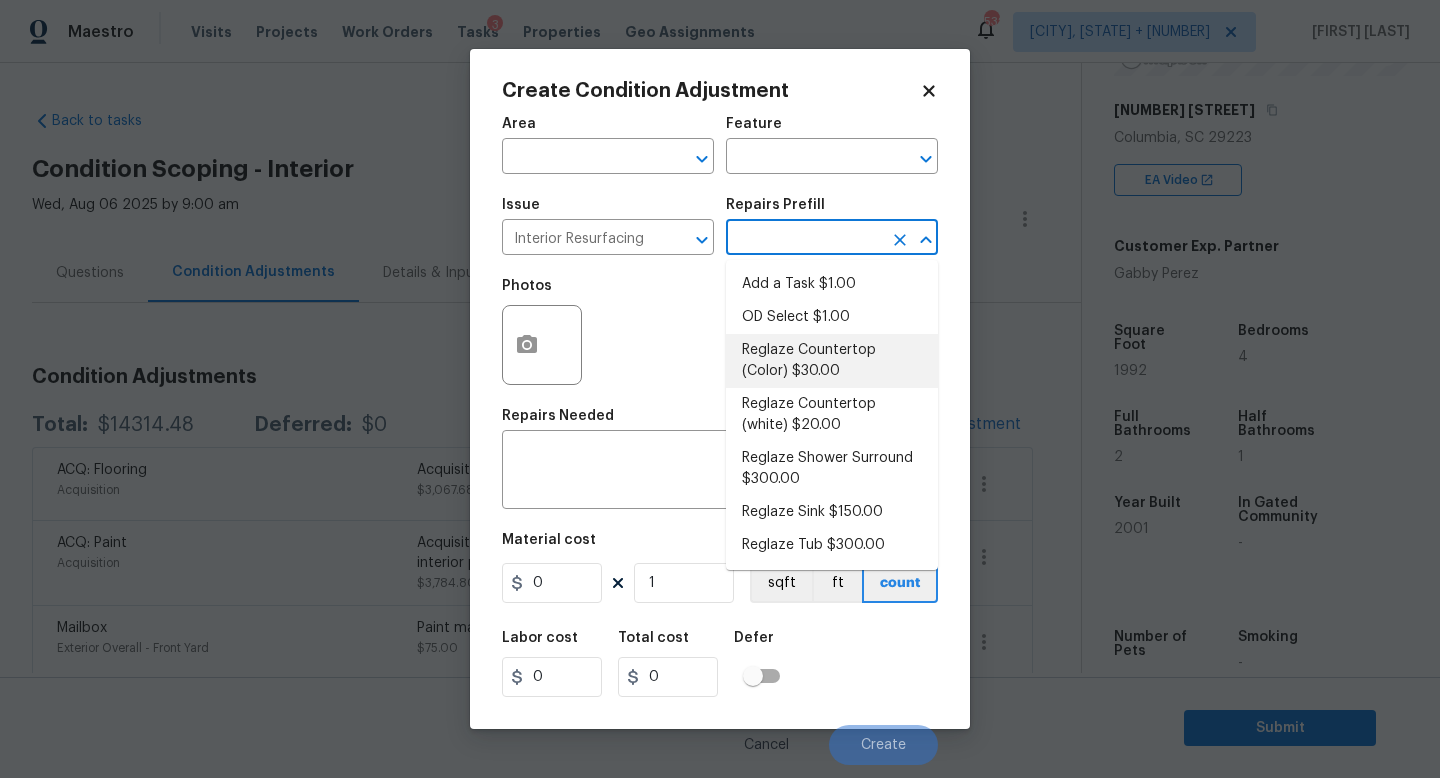 click on "Reglaze Countertop (Color) $30.00" at bounding box center [832, 361] 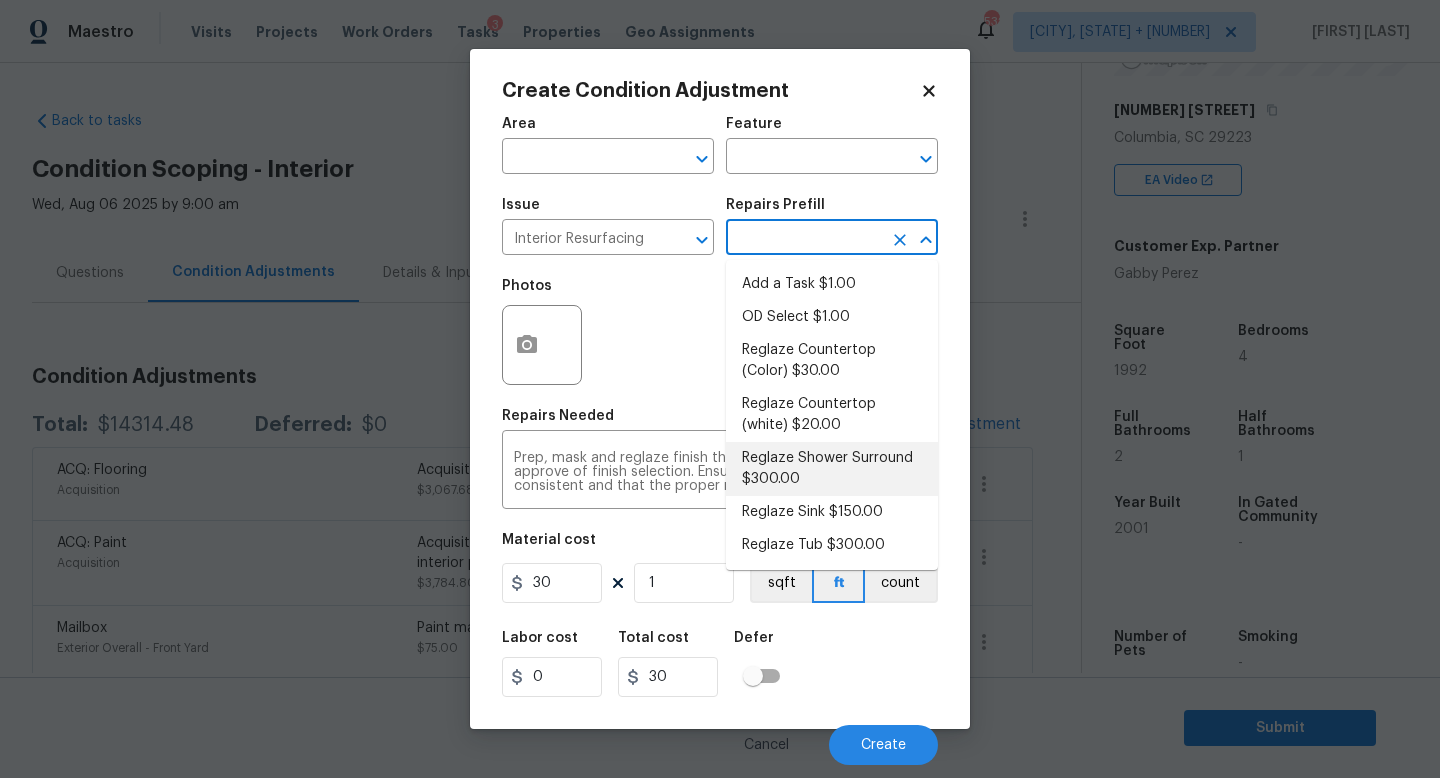 click on "Reglaze Shower Surround $300.00" at bounding box center (832, 469) 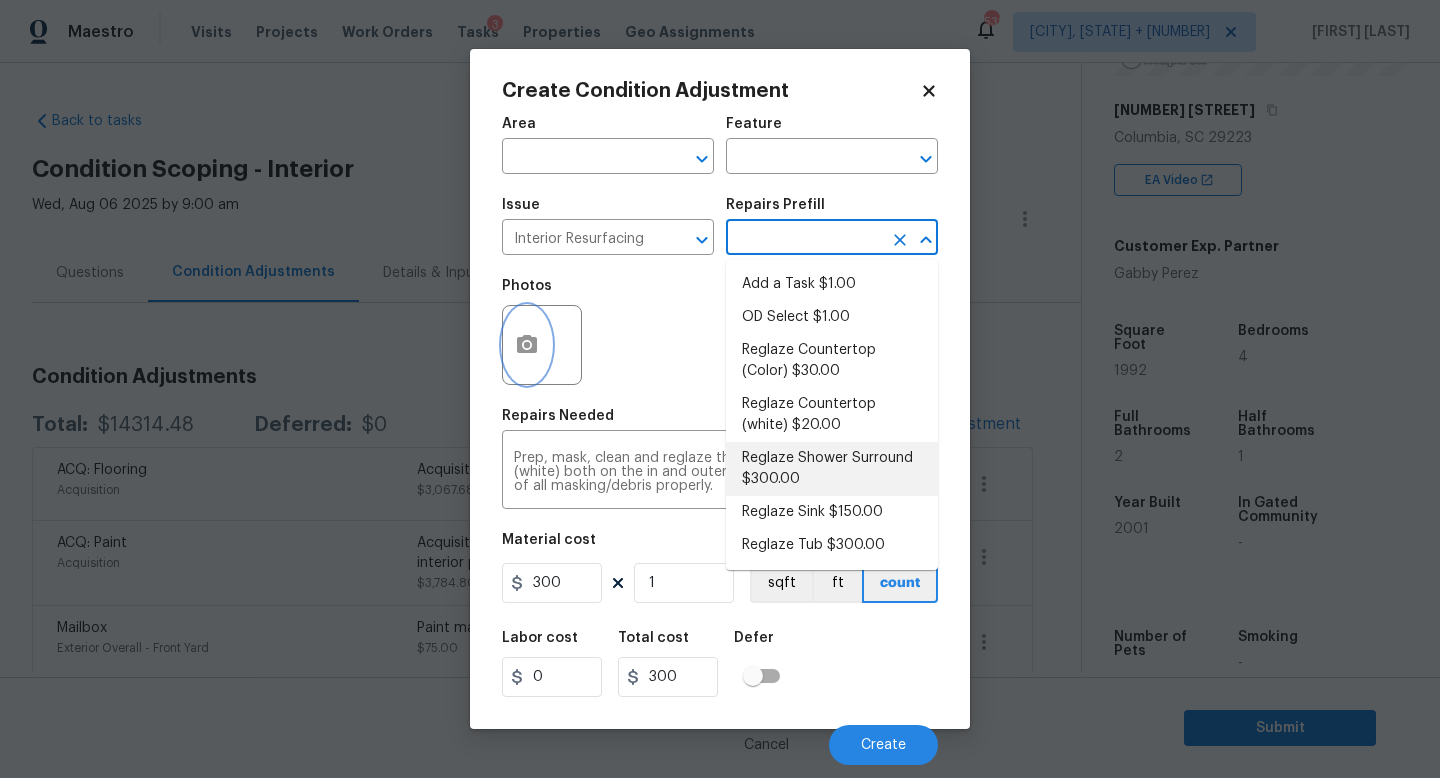 click at bounding box center [527, 345] 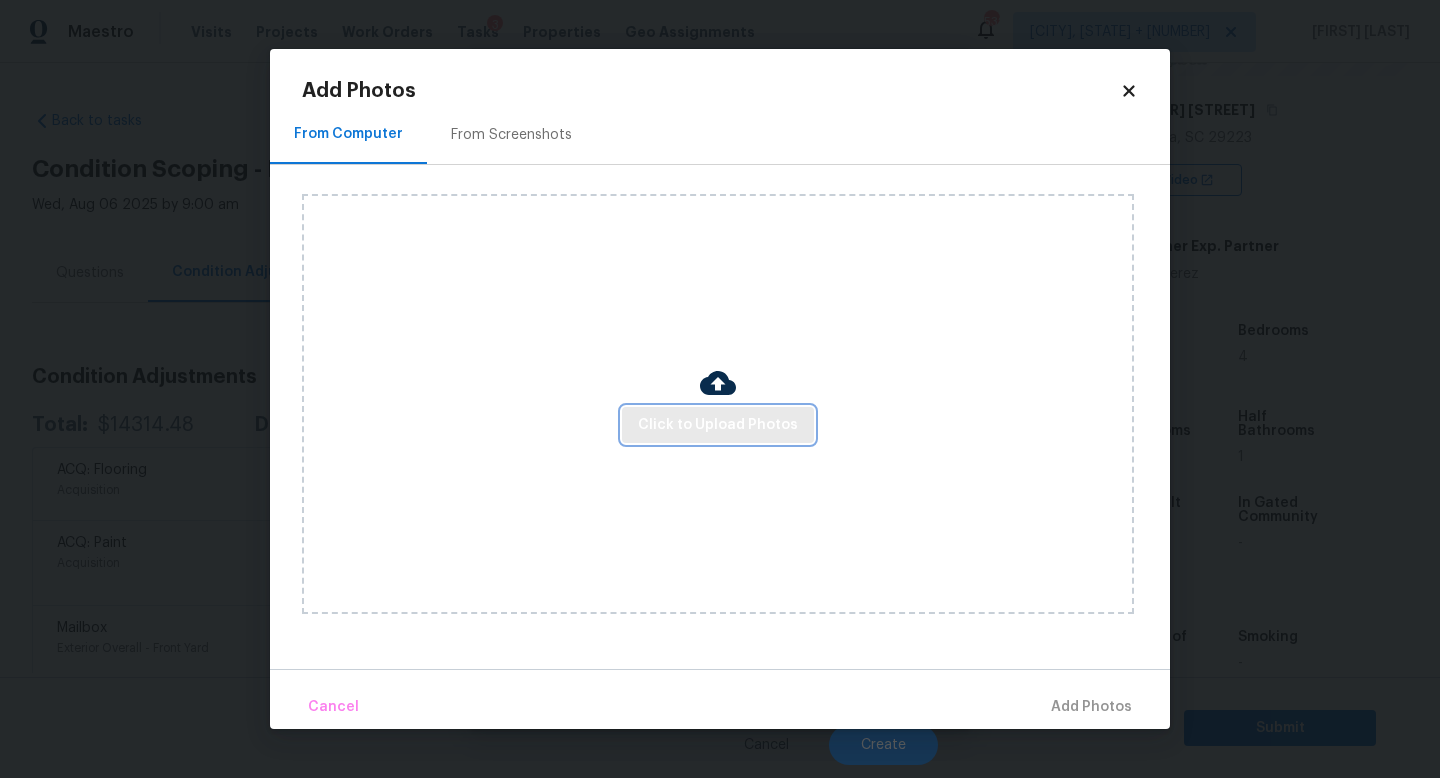 click on "Click to Upload Photos" at bounding box center [718, 425] 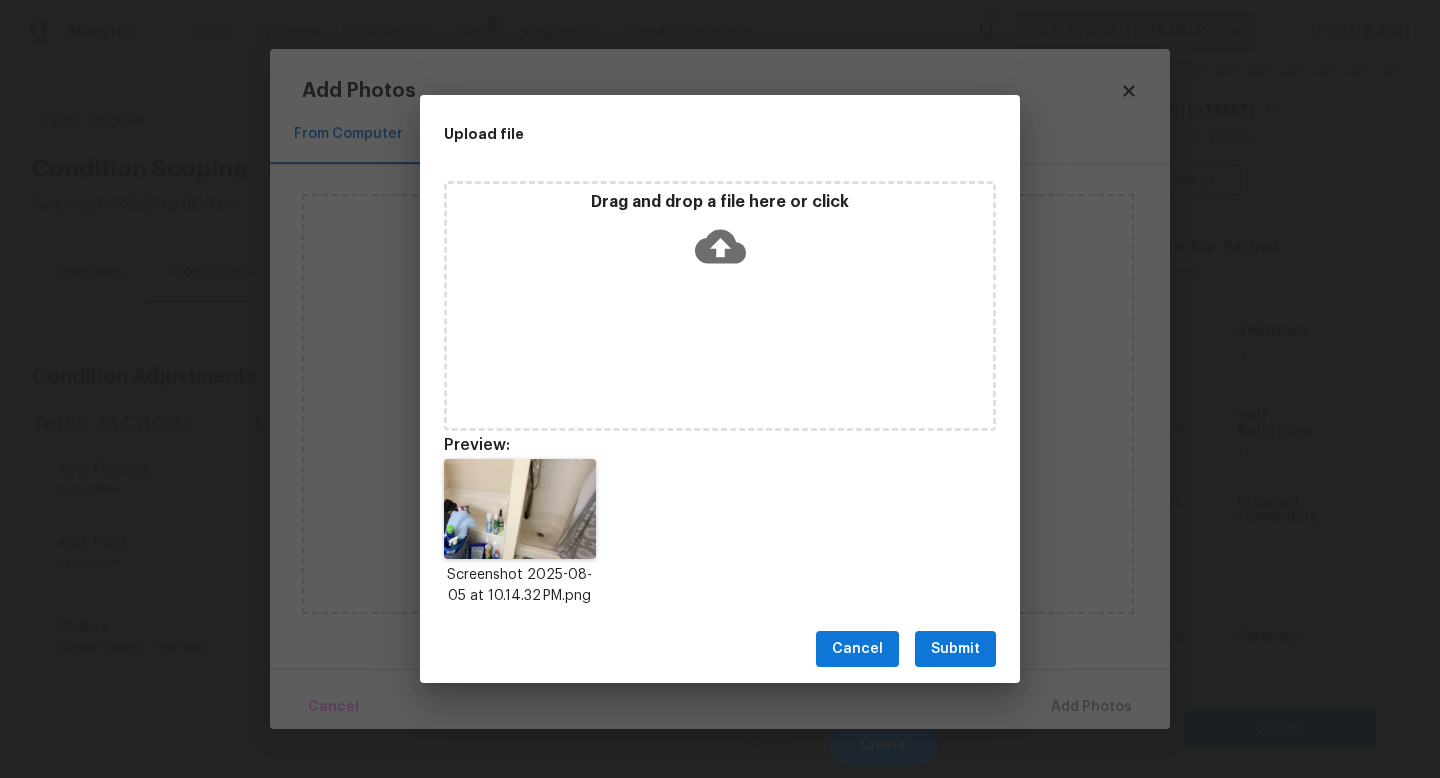 click on "Submit" at bounding box center (955, 649) 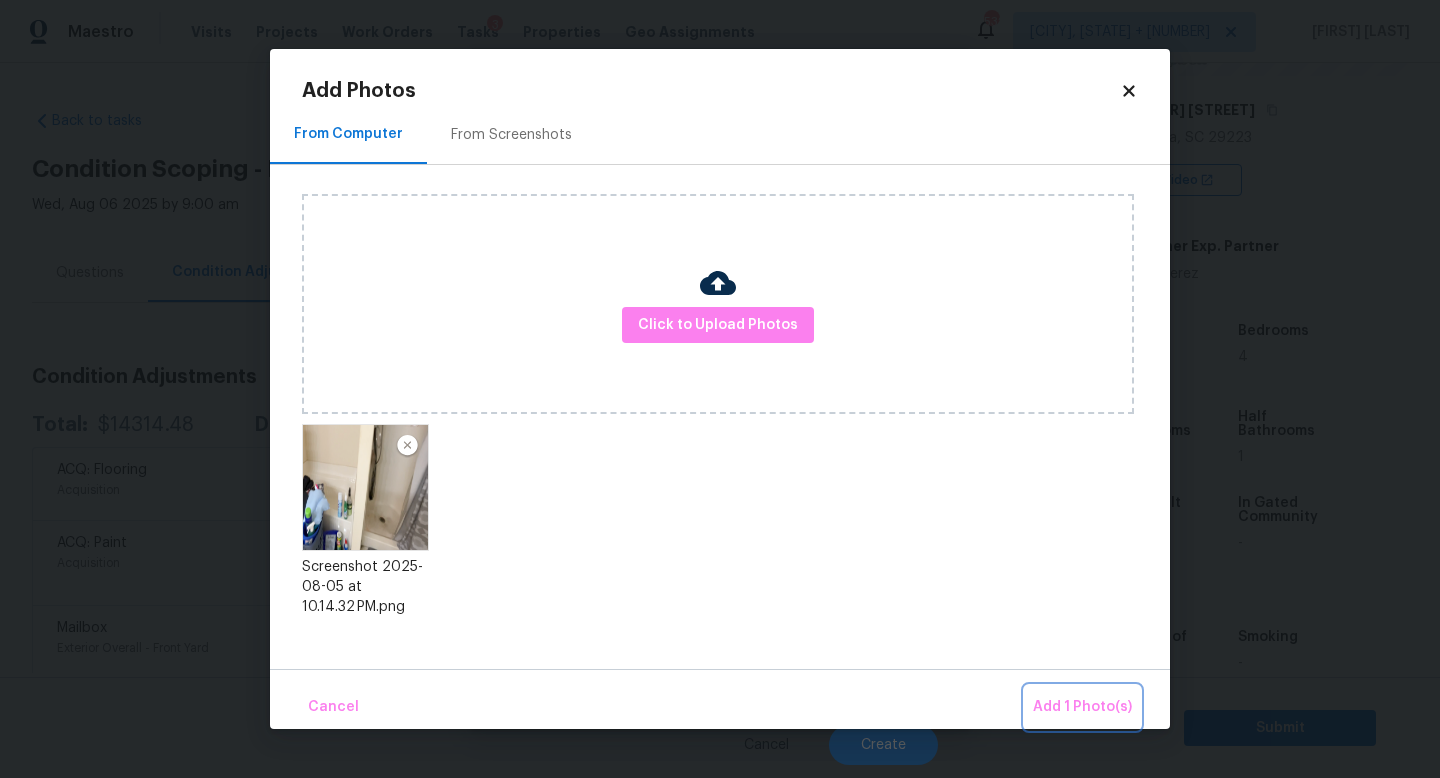 click on "Add 1 Photo(s)" at bounding box center [1082, 707] 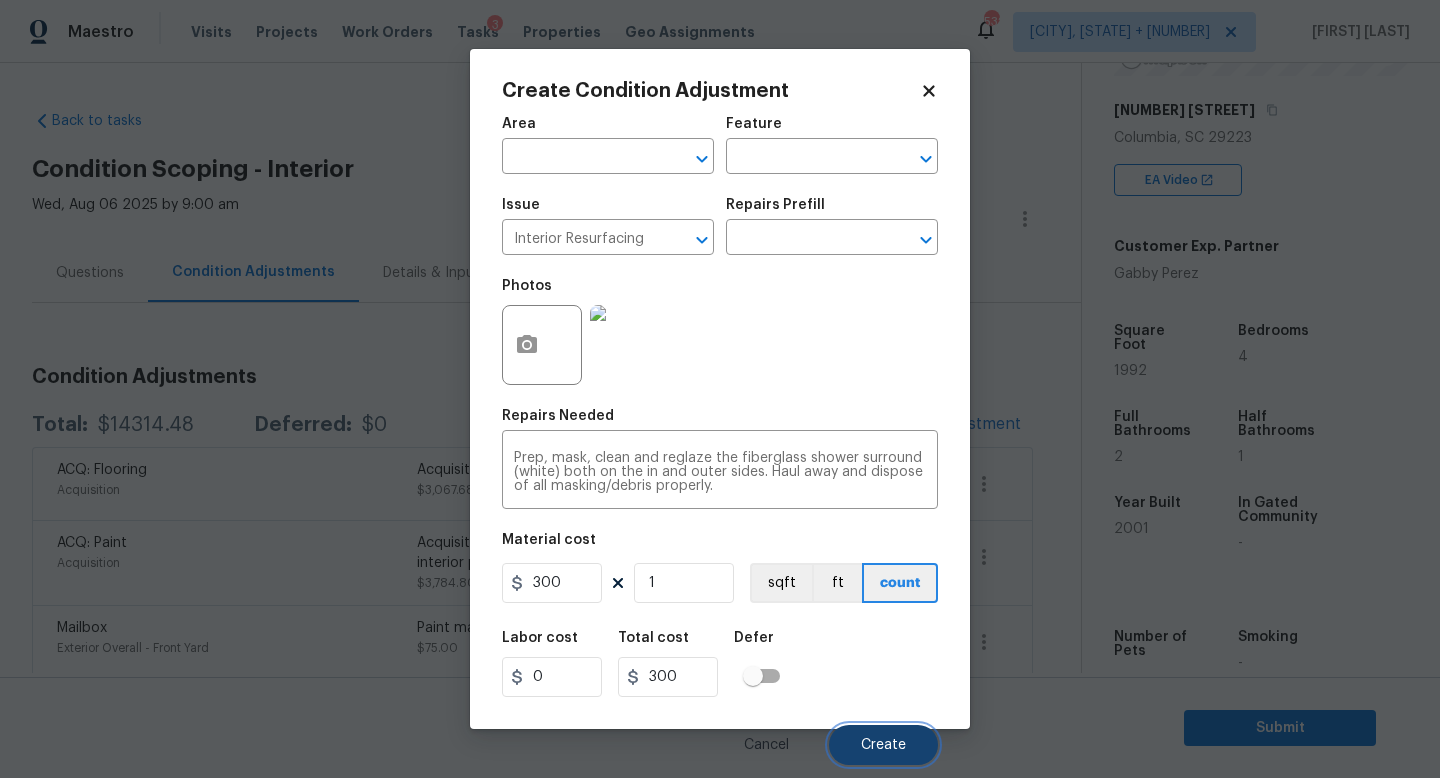 click on "Create" at bounding box center (883, 745) 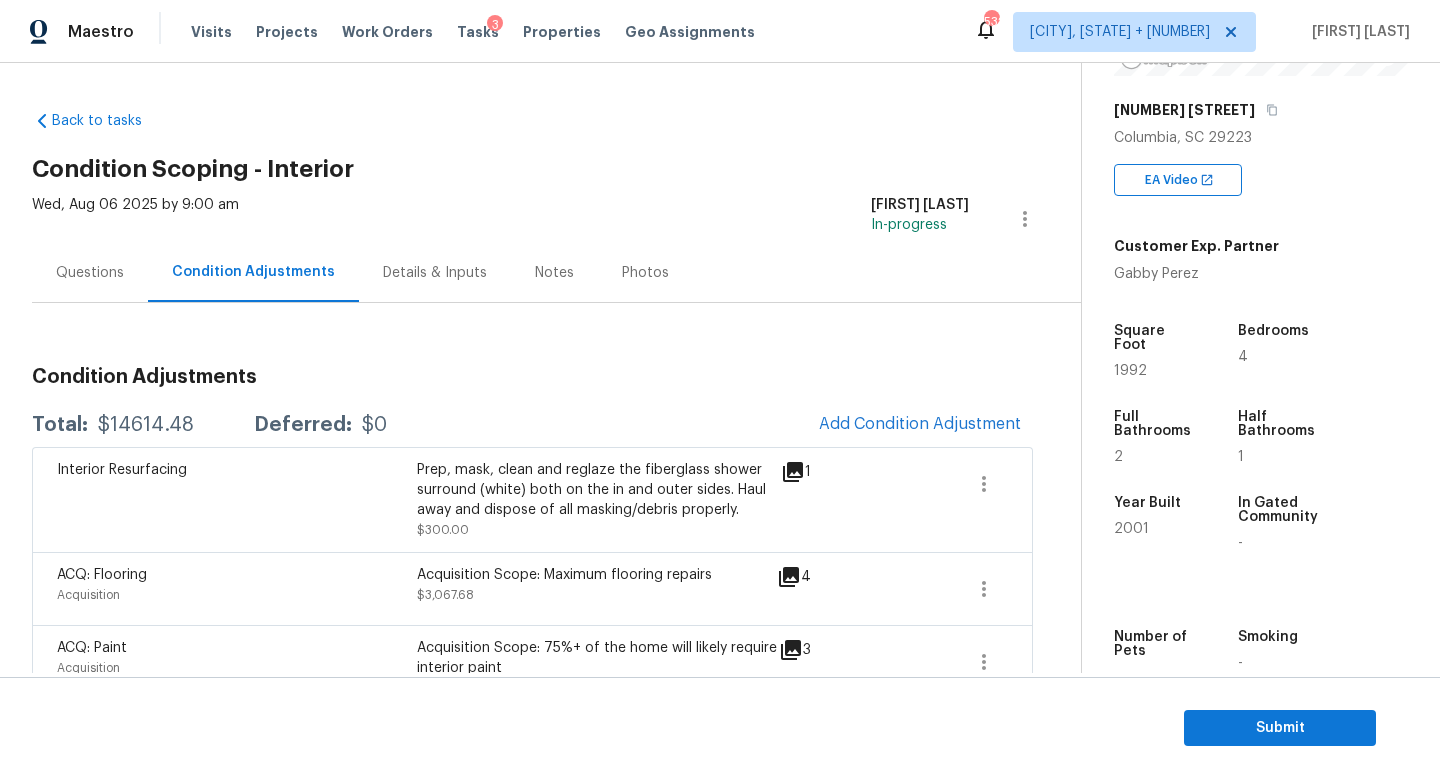 click on "Total:  $14614.48 Deferred:  $0 Add Condition Adjustment" at bounding box center [532, 425] 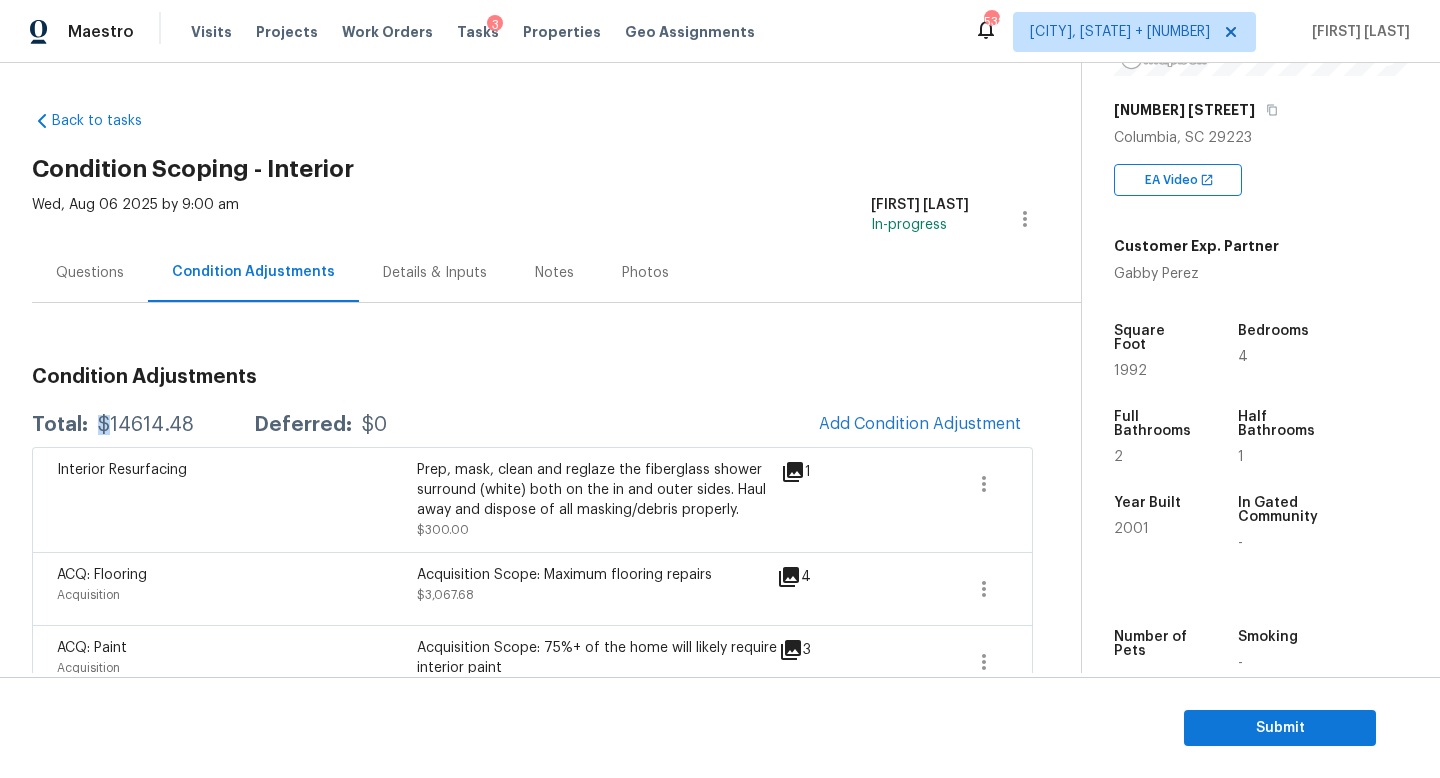 click on "Total:  $14614.48 Deferred:  $0 Add Condition Adjustment" at bounding box center [532, 425] 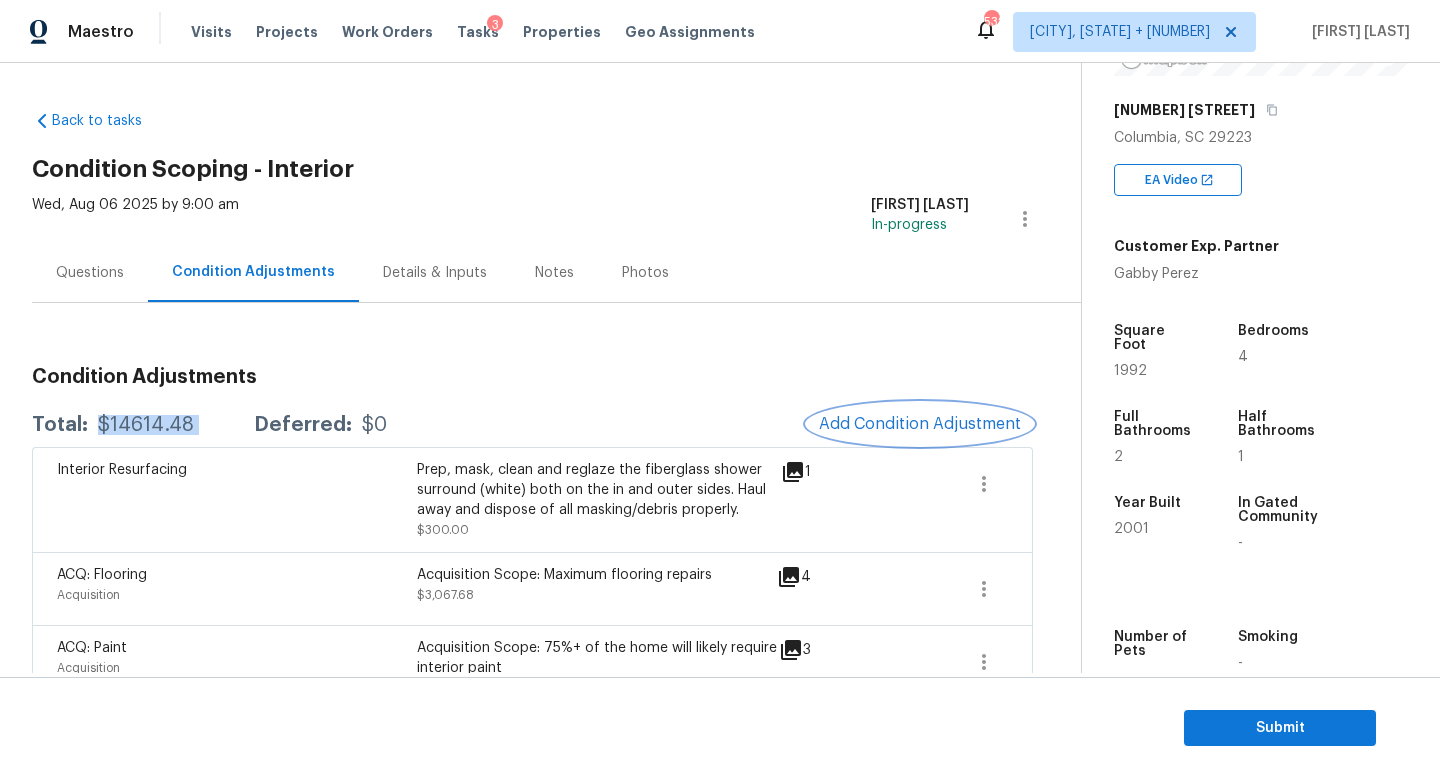 click on "Add Condition Adjustment" at bounding box center [920, 424] 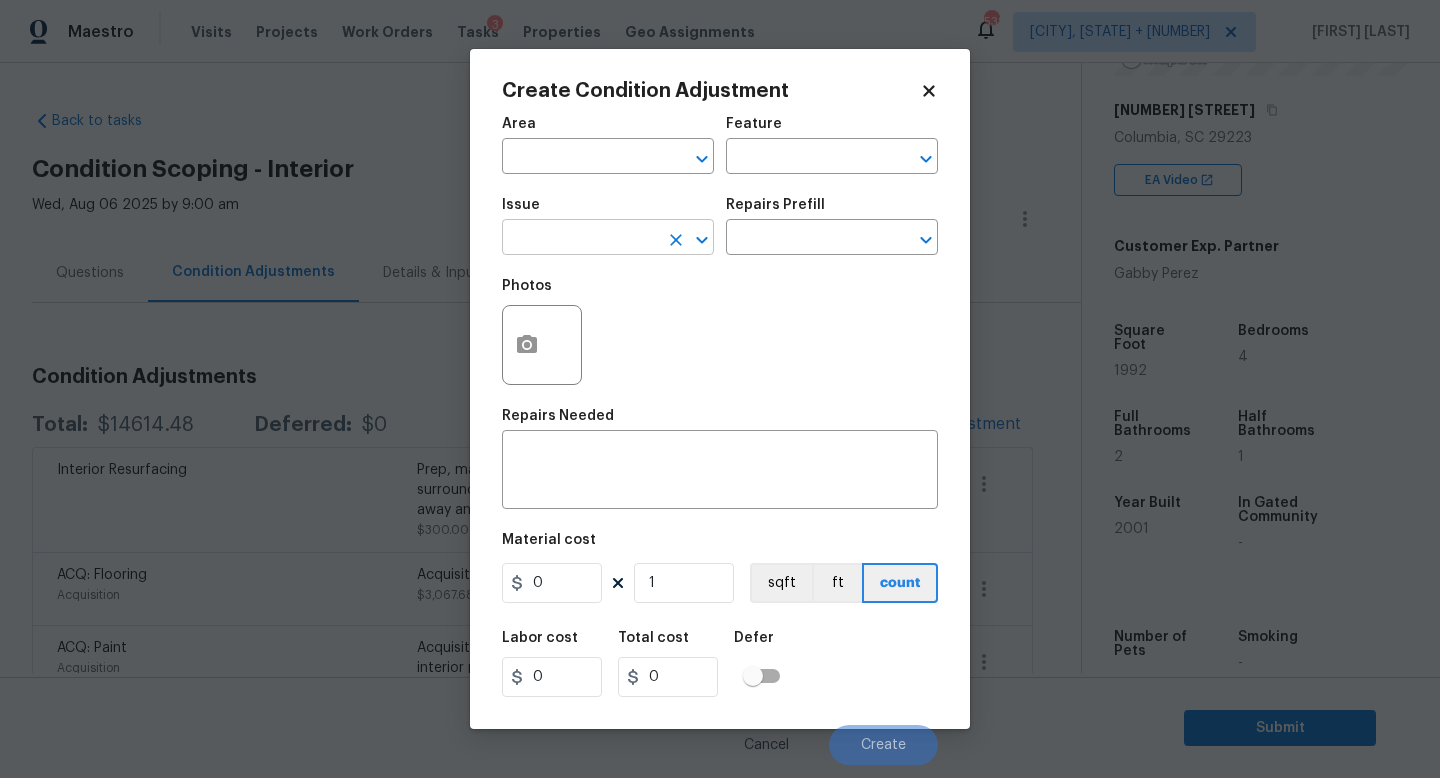 click at bounding box center (580, 239) 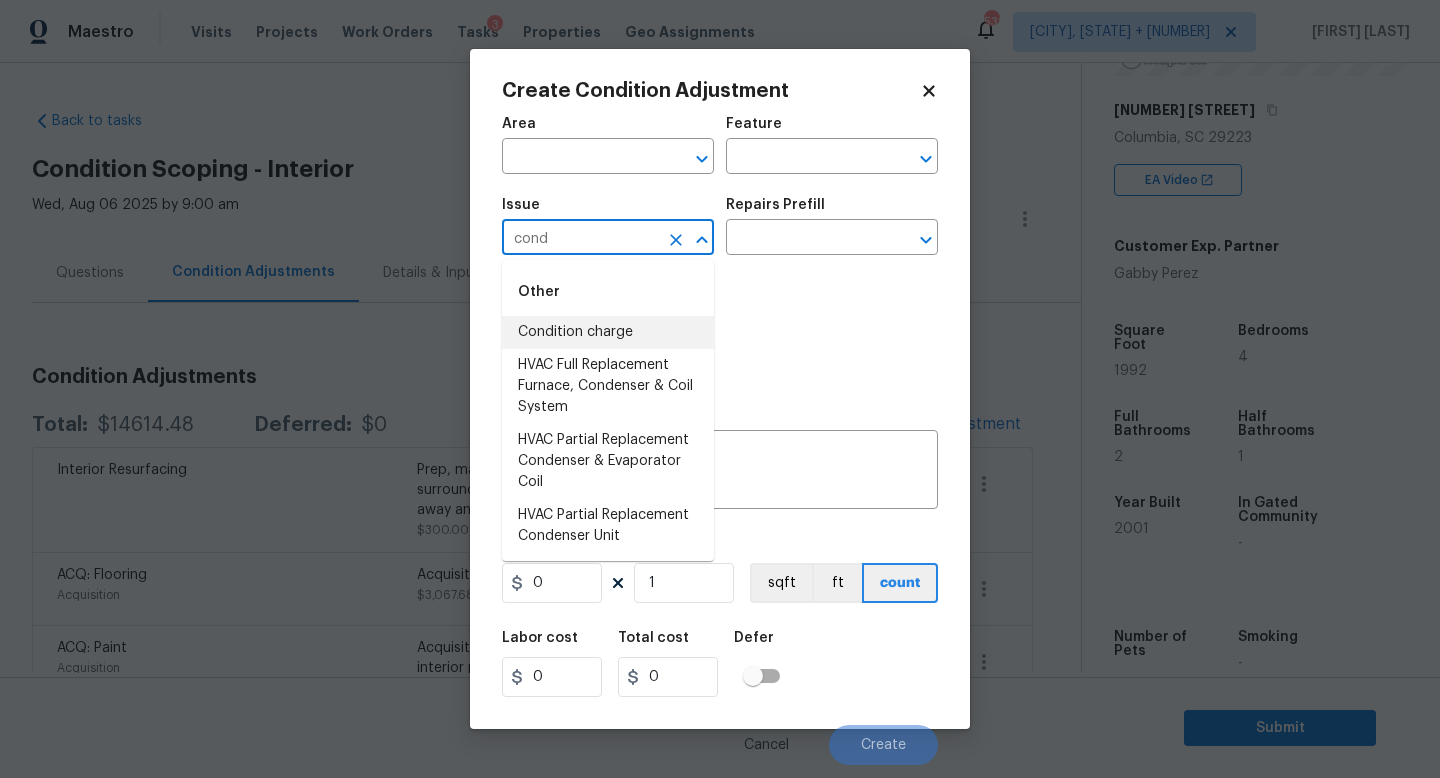 click on "Condition charge" at bounding box center (608, 332) 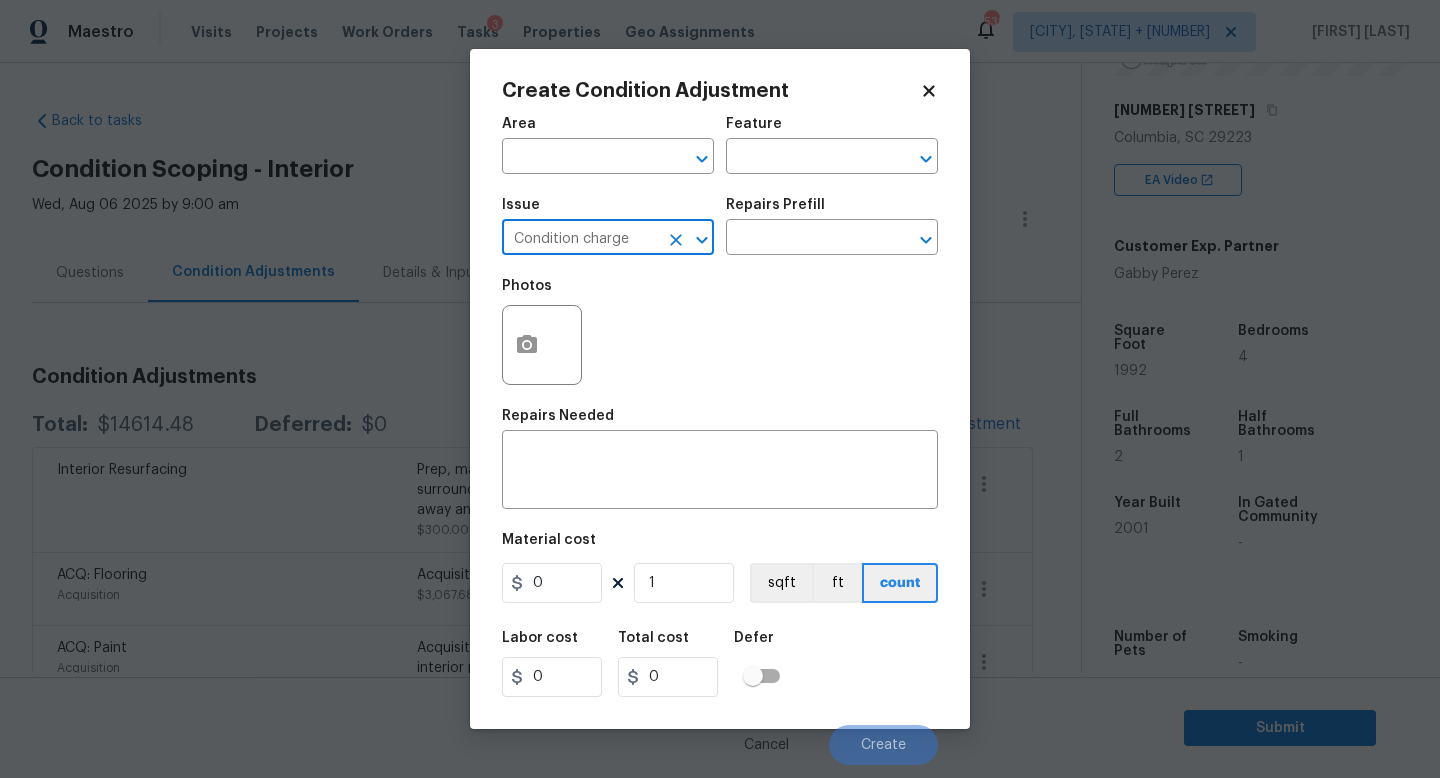 type on "Condition charge" 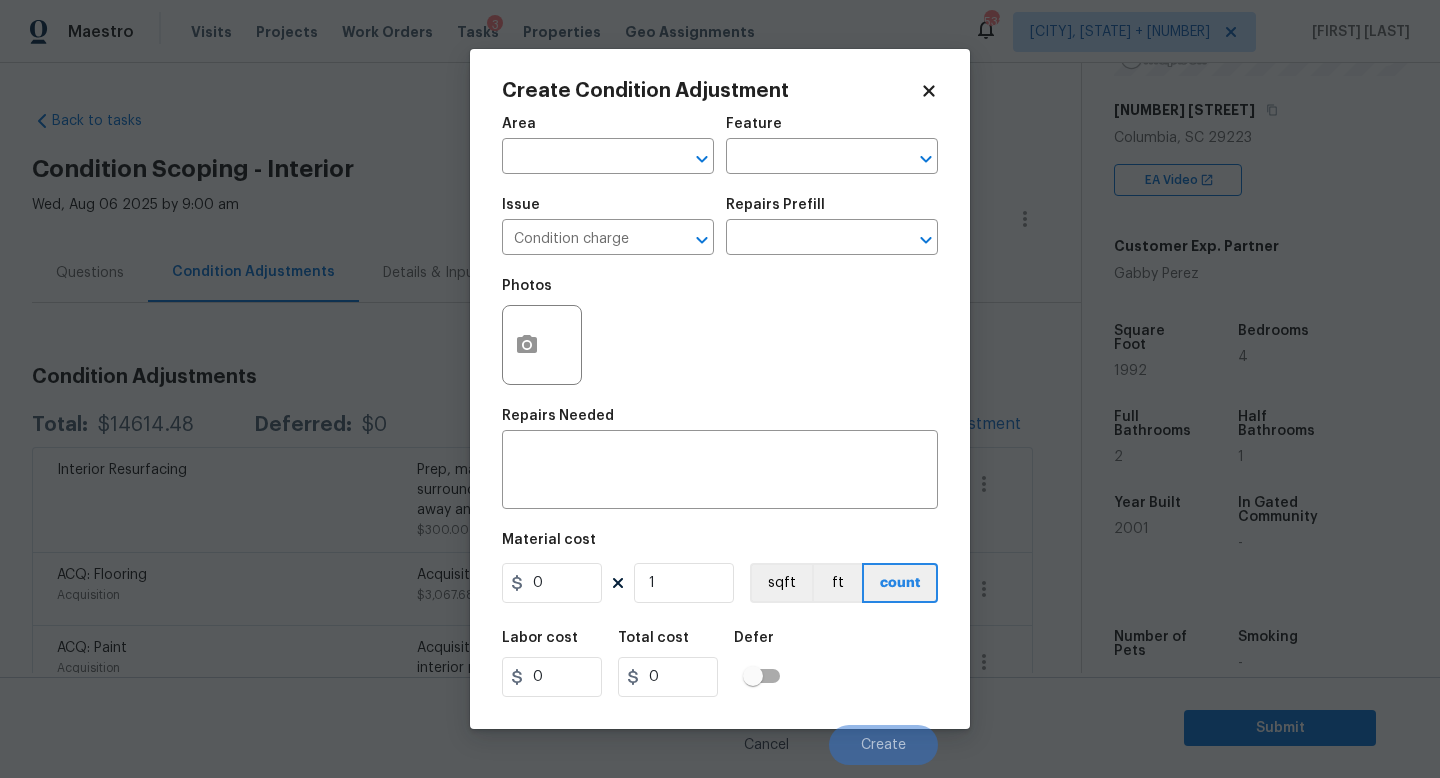 click on "Repairs Prefill" at bounding box center (832, 211) 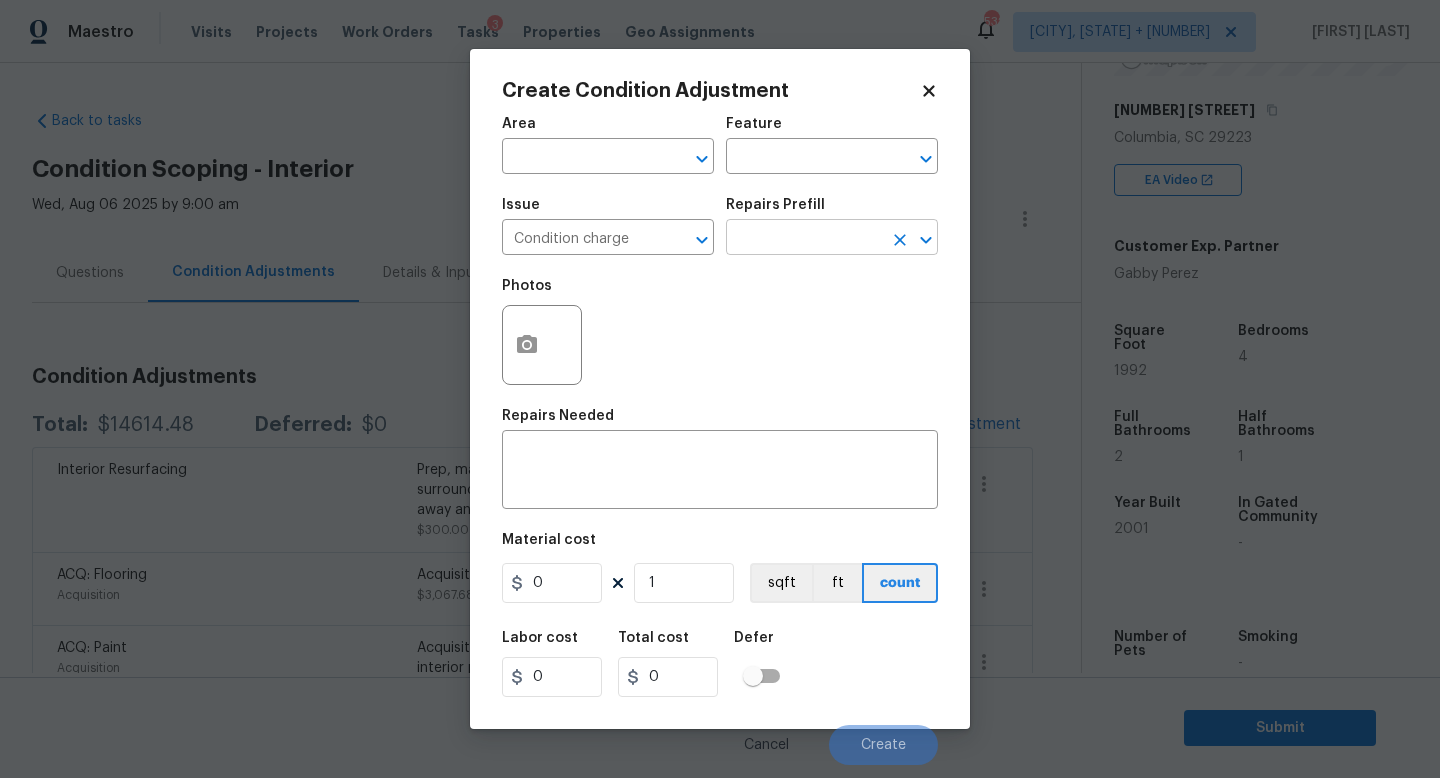 click at bounding box center (804, 239) 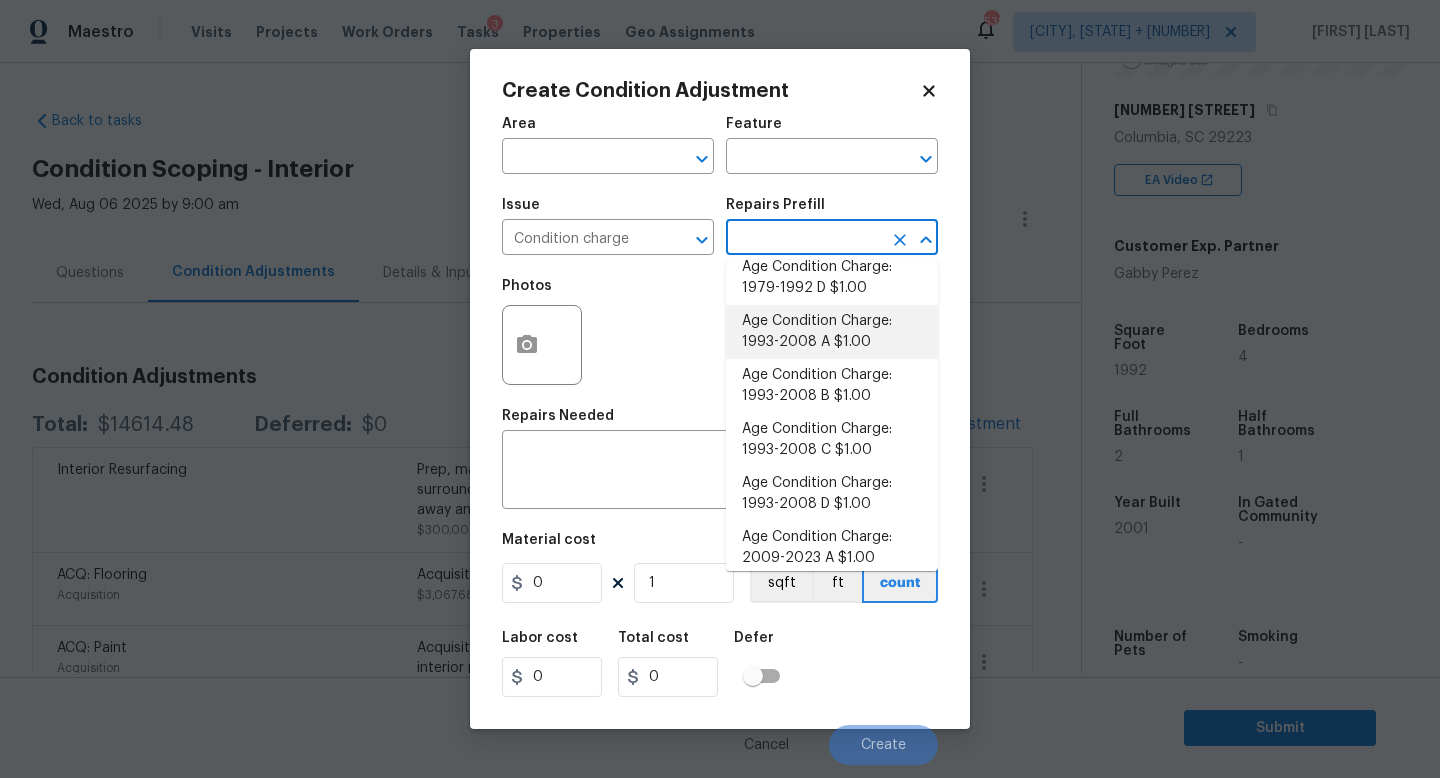 scroll, scrollTop: 396, scrollLeft: 0, axis: vertical 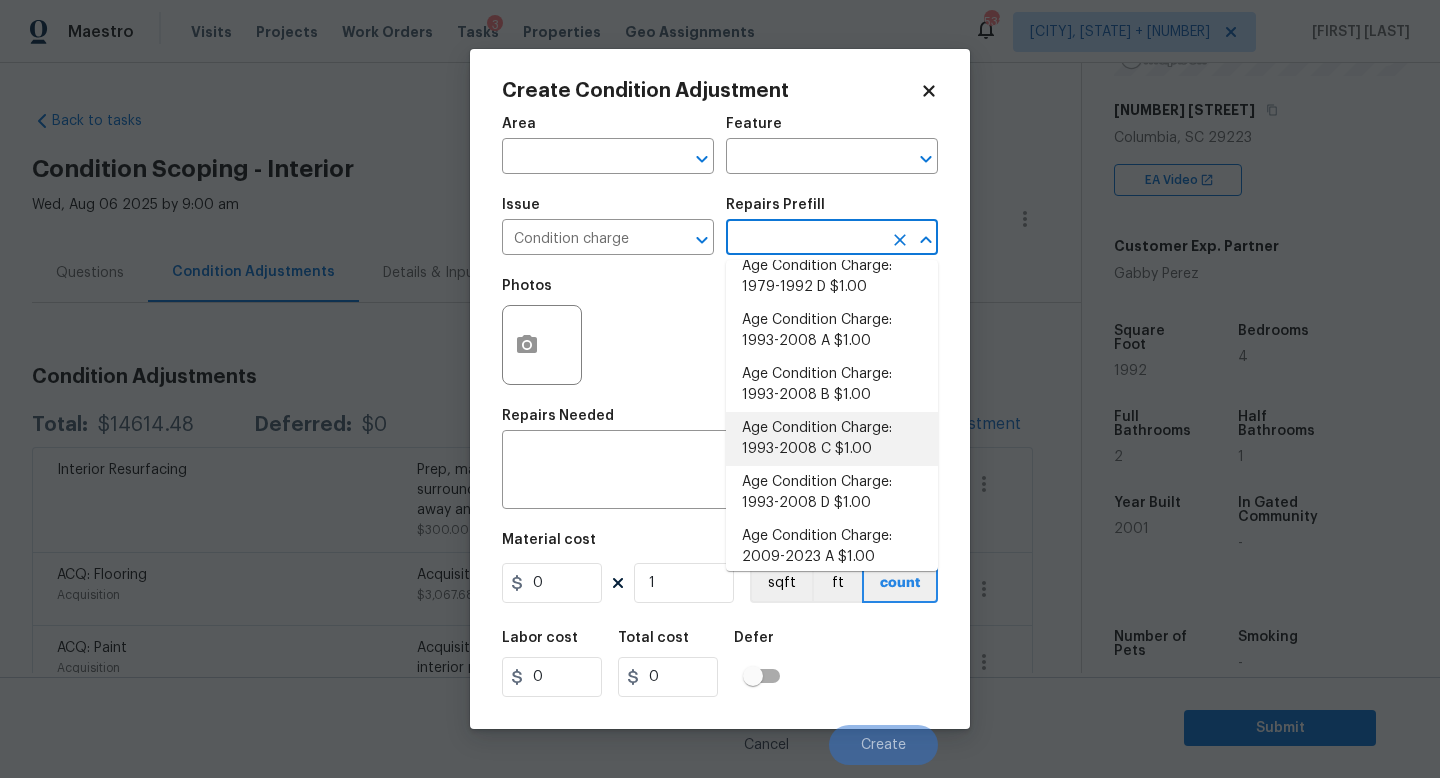 click on "Age Condition Charge: 1993-2008 C	 $1.00" at bounding box center [832, 439] 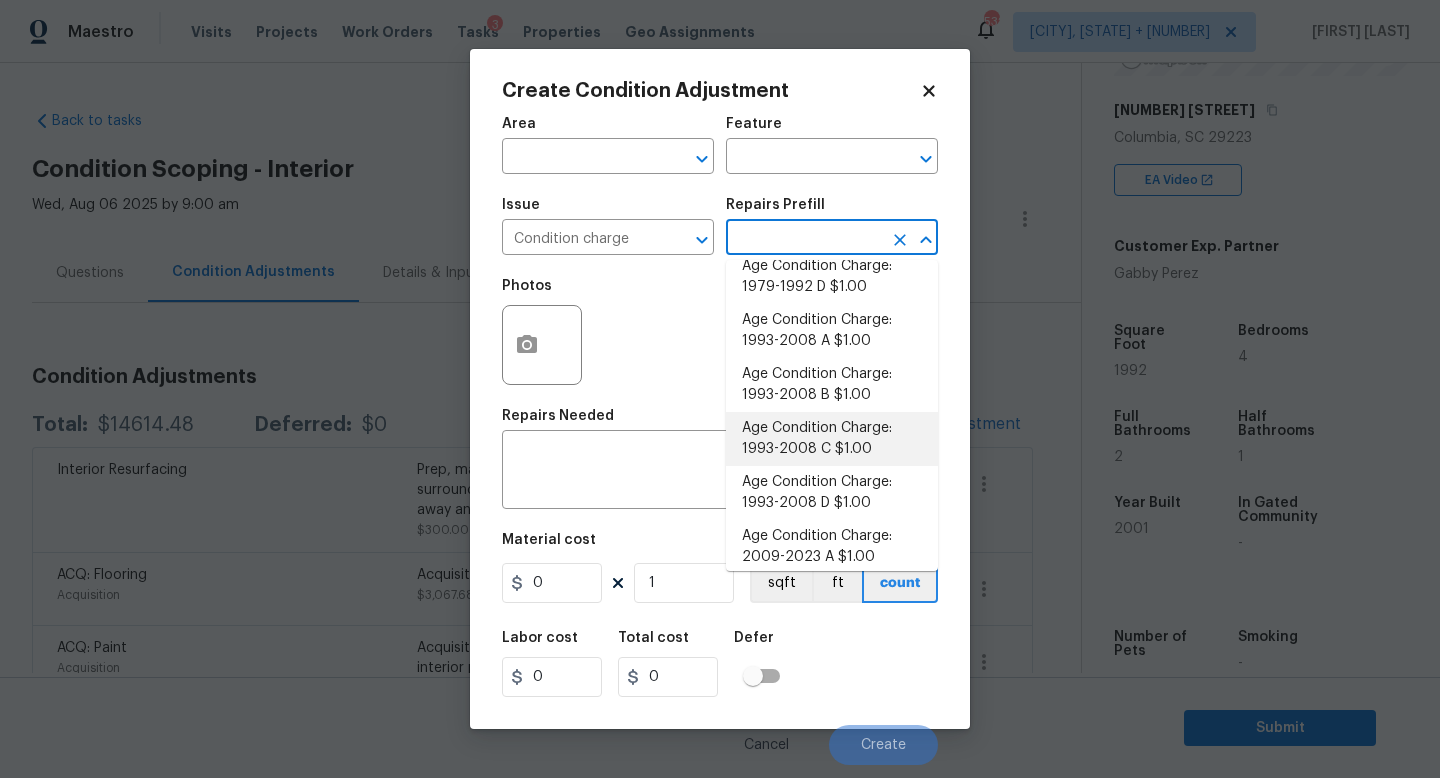 type on "Home Readiness Packages" 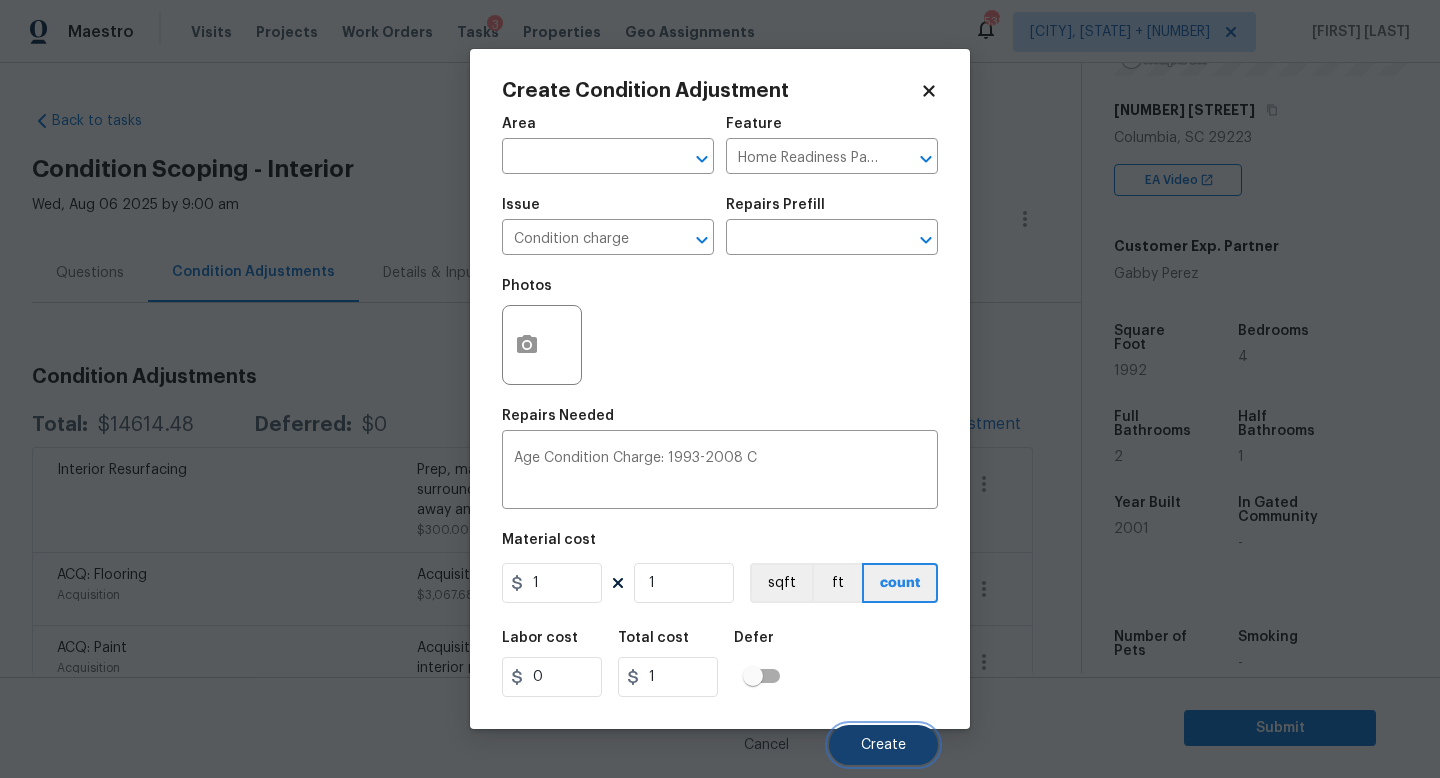 click on "Create" at bounding box center [883, 745] 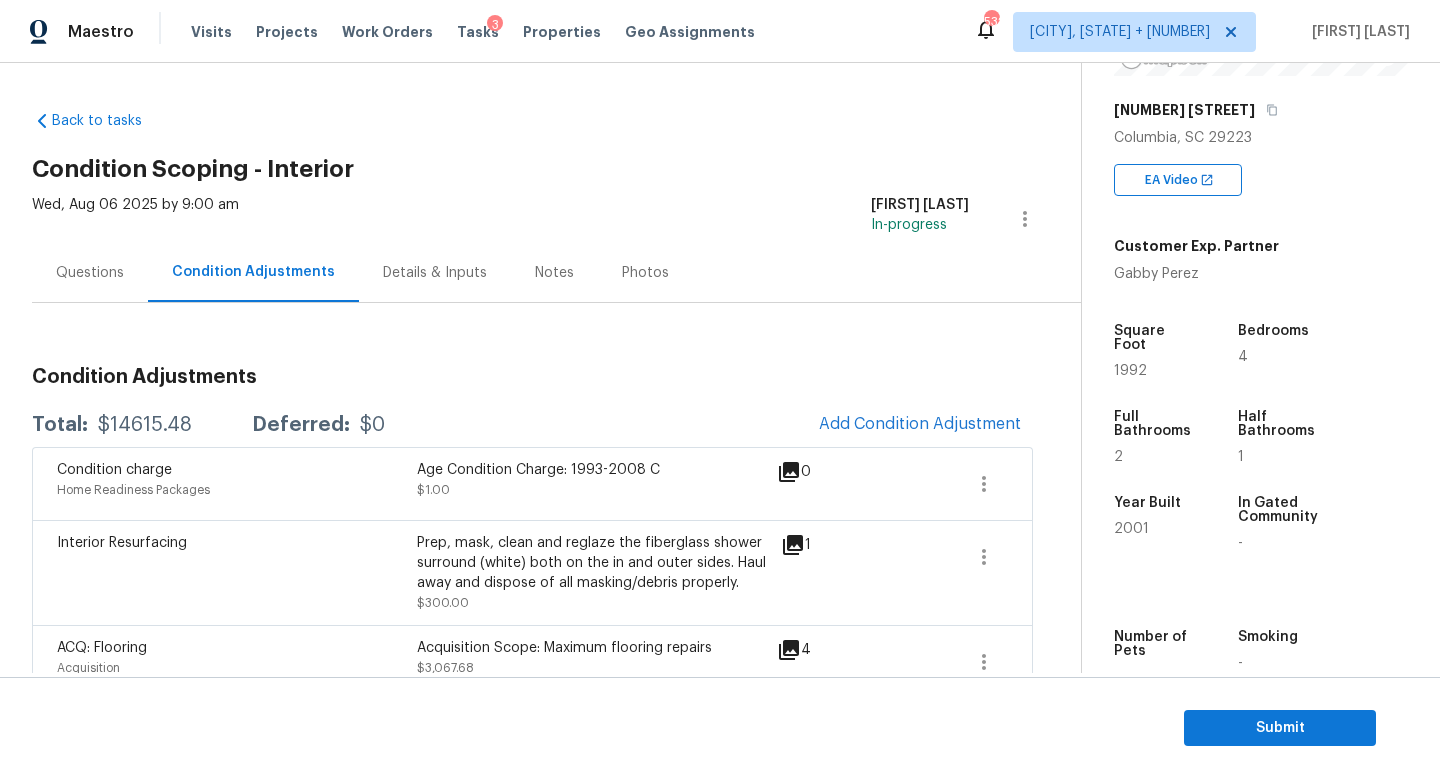 click on "Questions" at bounding box center [90, 273] 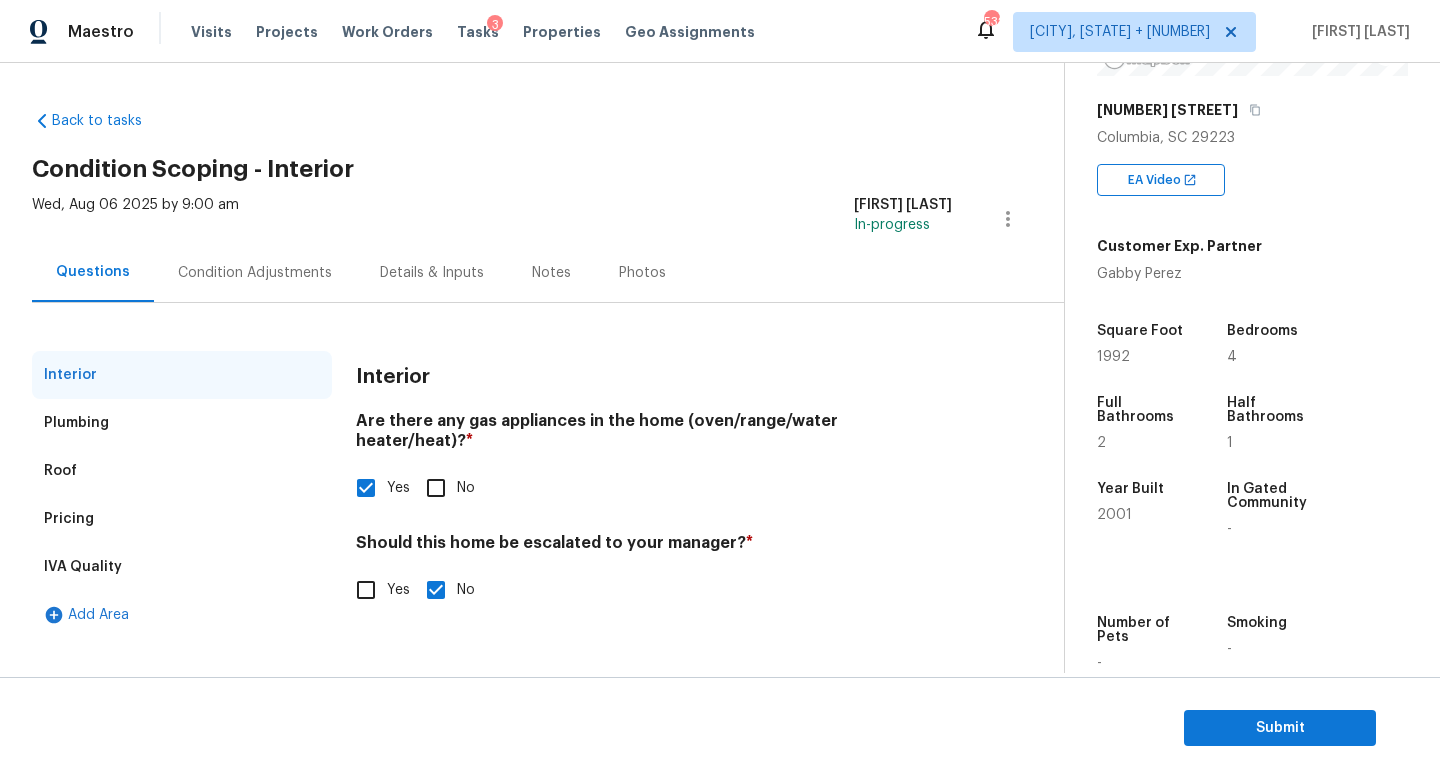 click on "Pricing" at bounding box center (182, 519) 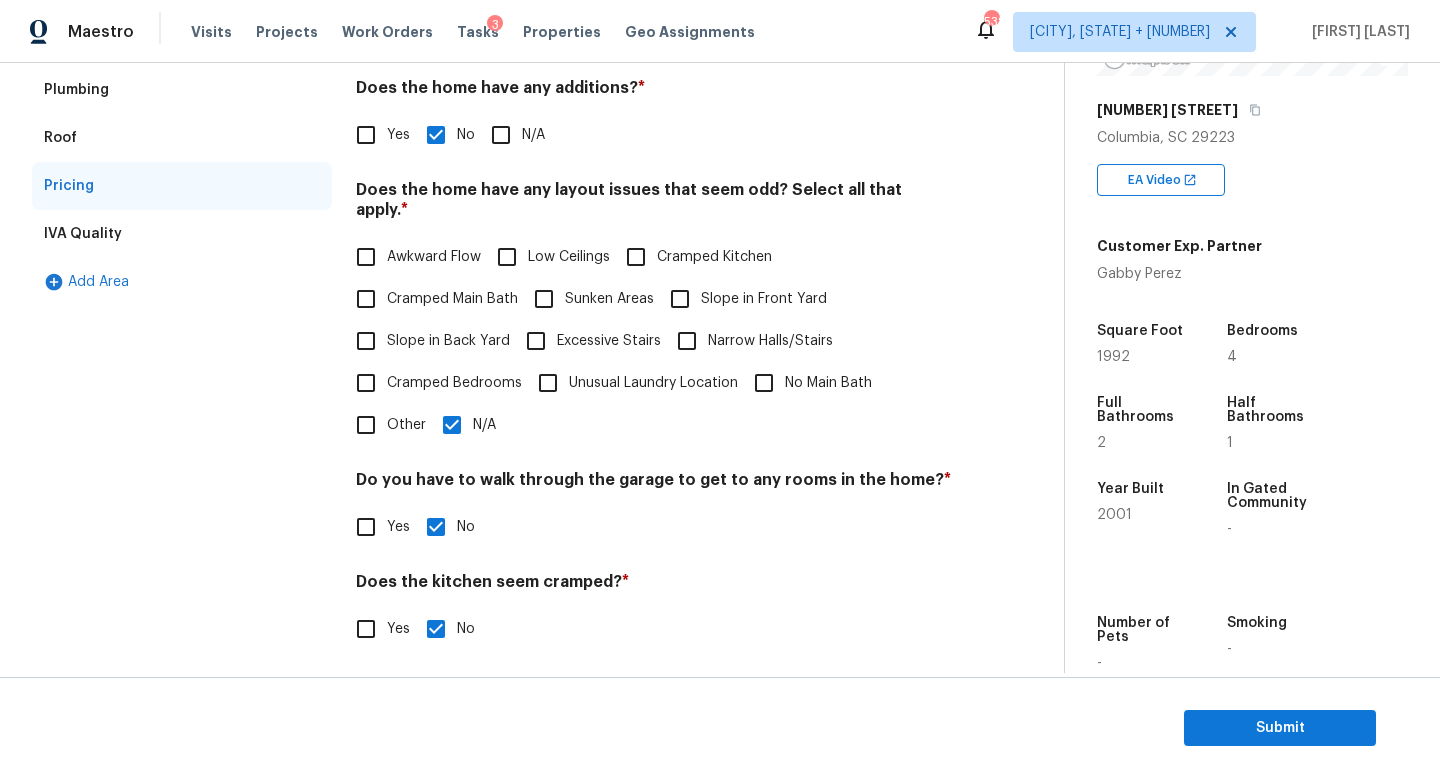 scroll, scrollTop: 0, scrollLeft: 0, axis: both 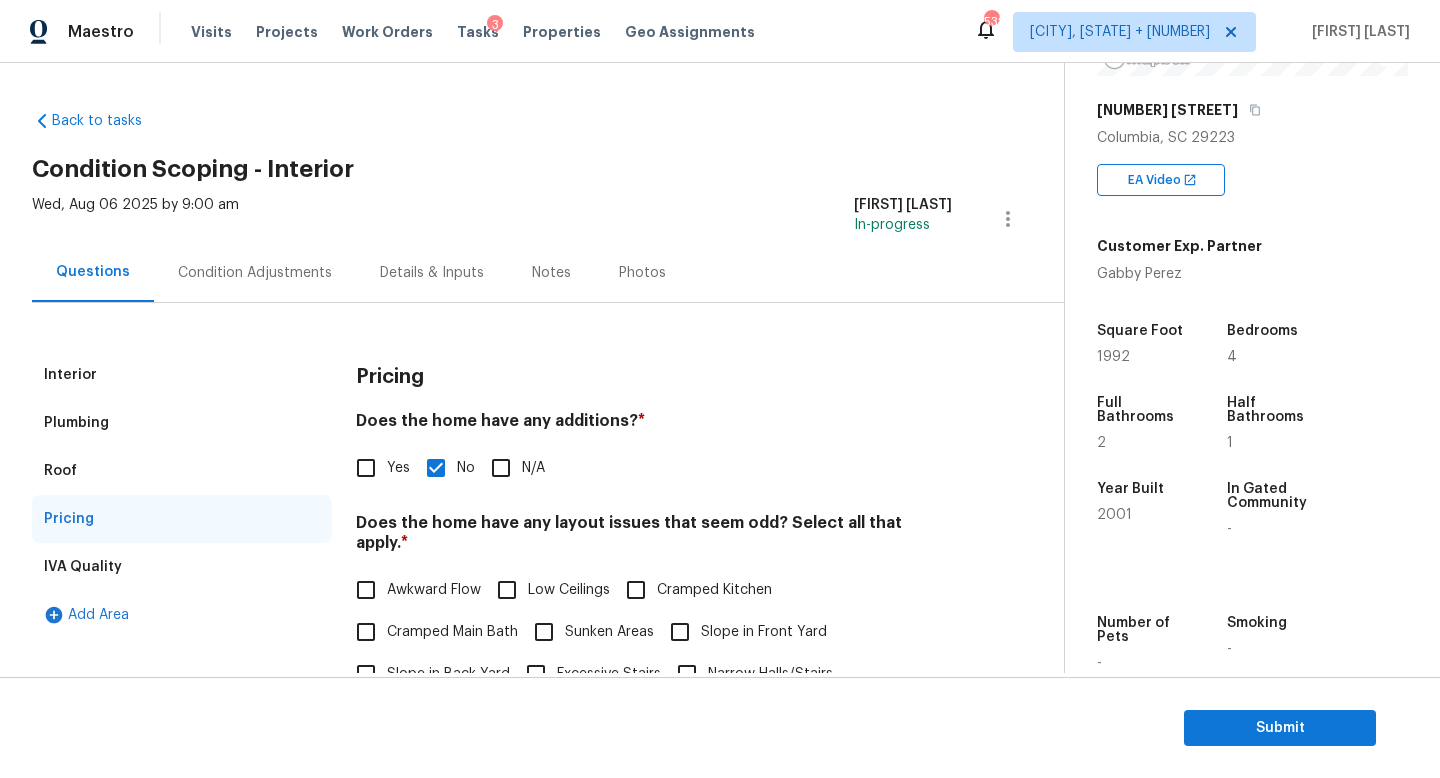 click on "Interior" at bounding box center (182, 375) 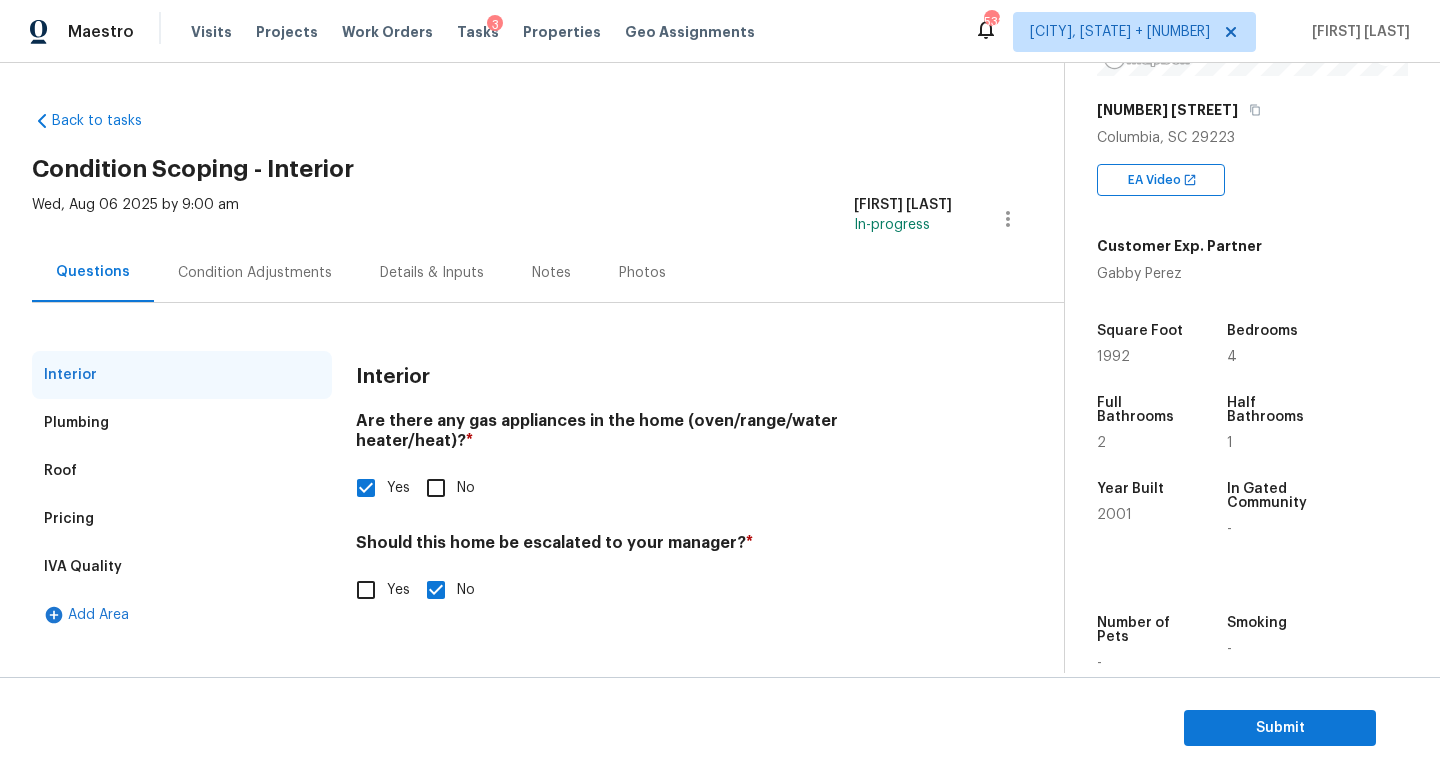 click on "Condition Adjustments" at bounding box center (255, 272) 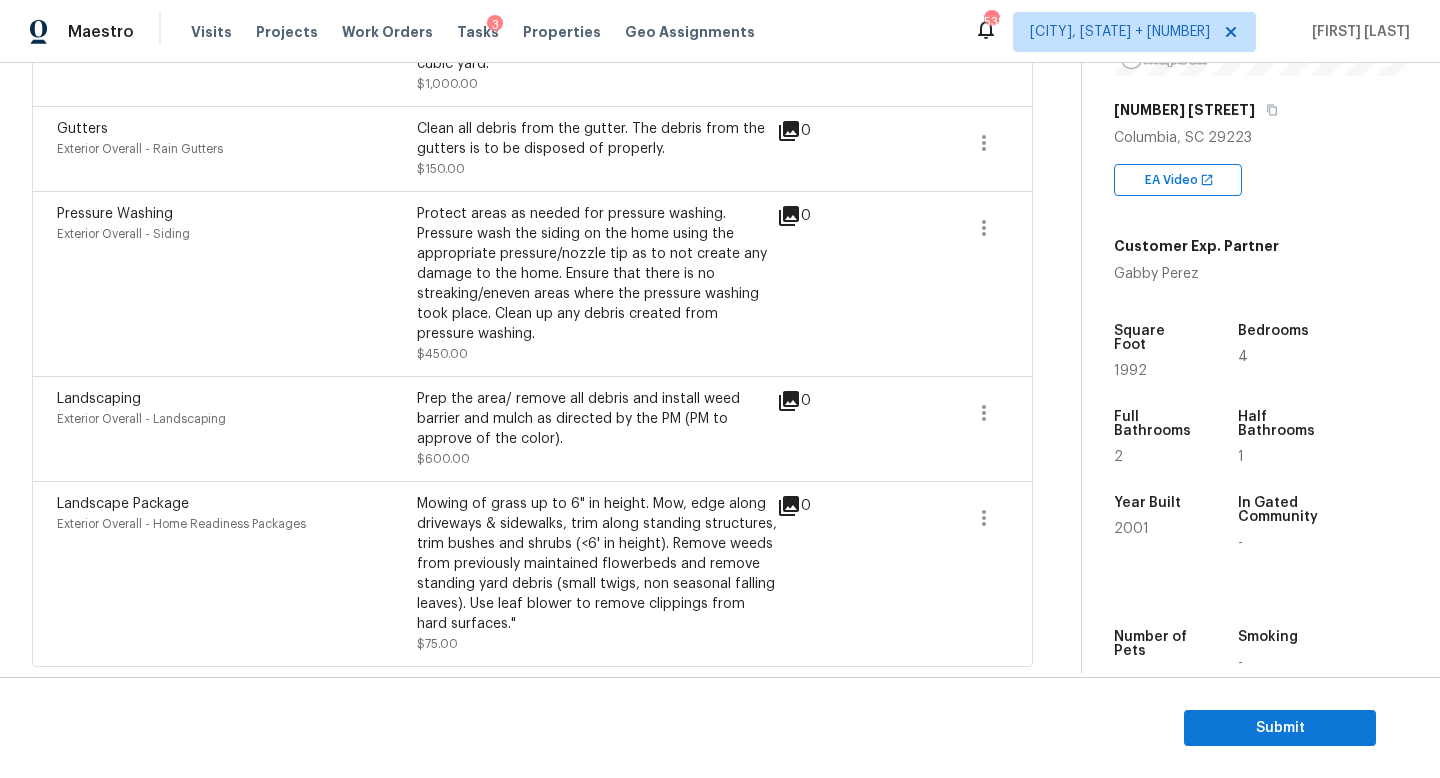 scroll, scrollTop: 1553, scrollLeft: 0, axis: vertical 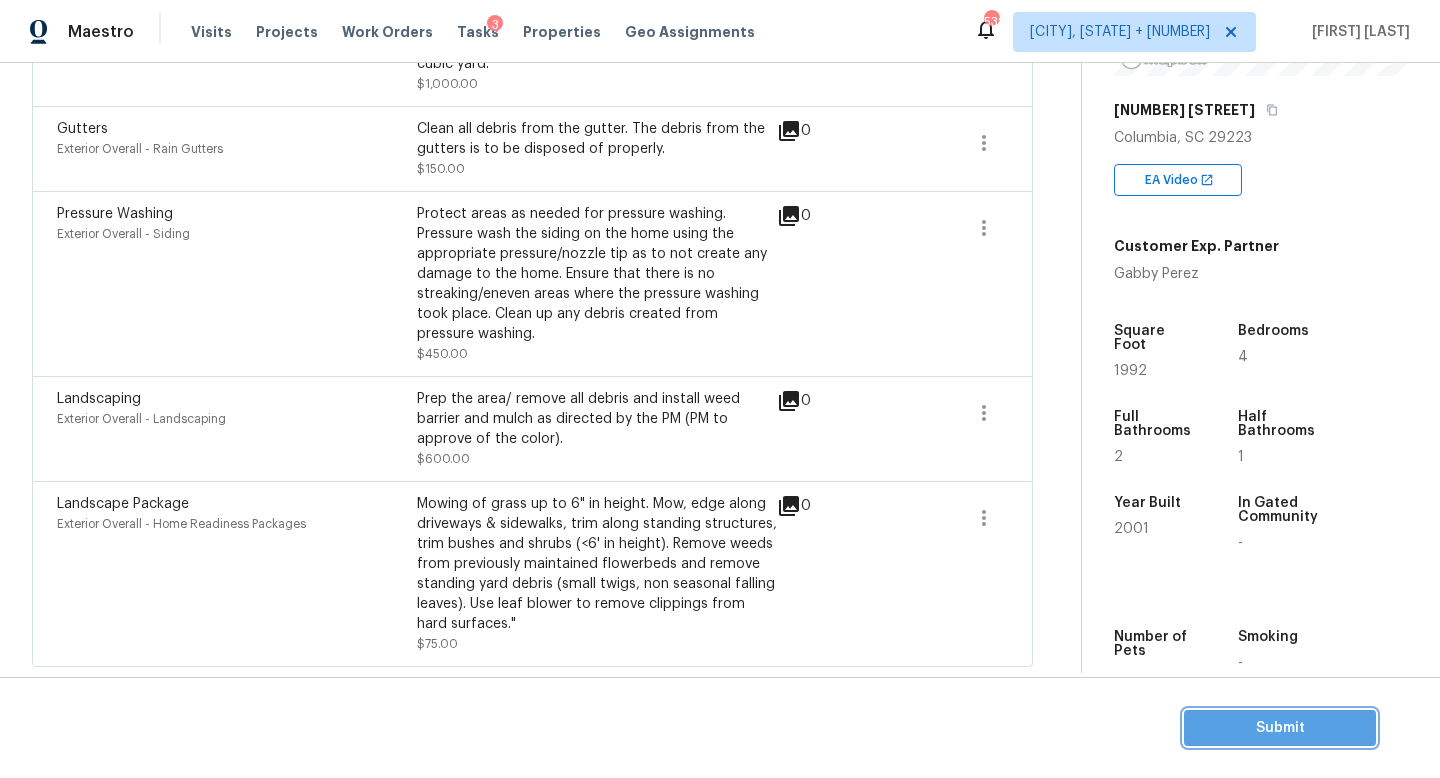 click on "Submit" at bounding box center (1280, 728) 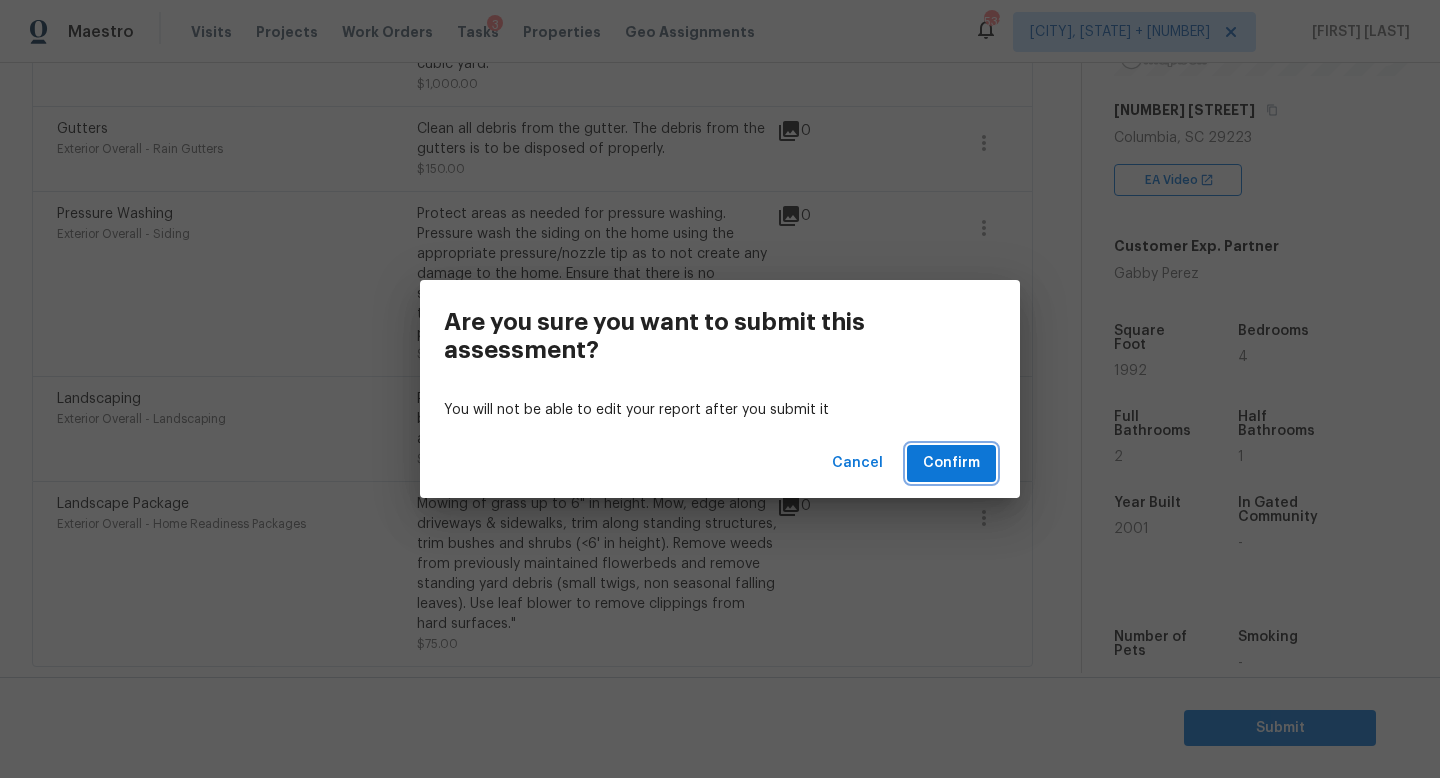 click on "Confirm" at bounding box center (951, 463) 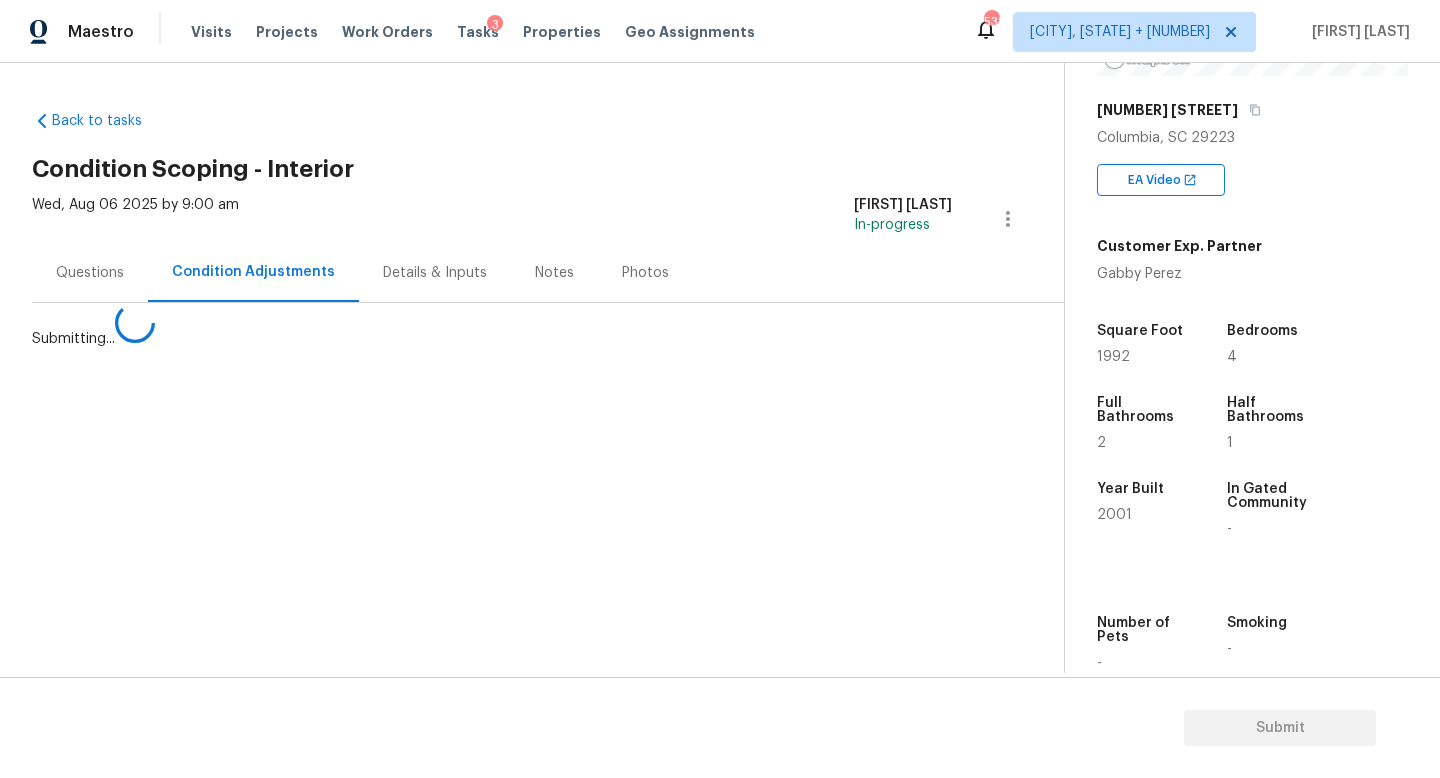 scroll, scrollTop: 0, scrollLeft: 0, axis: both 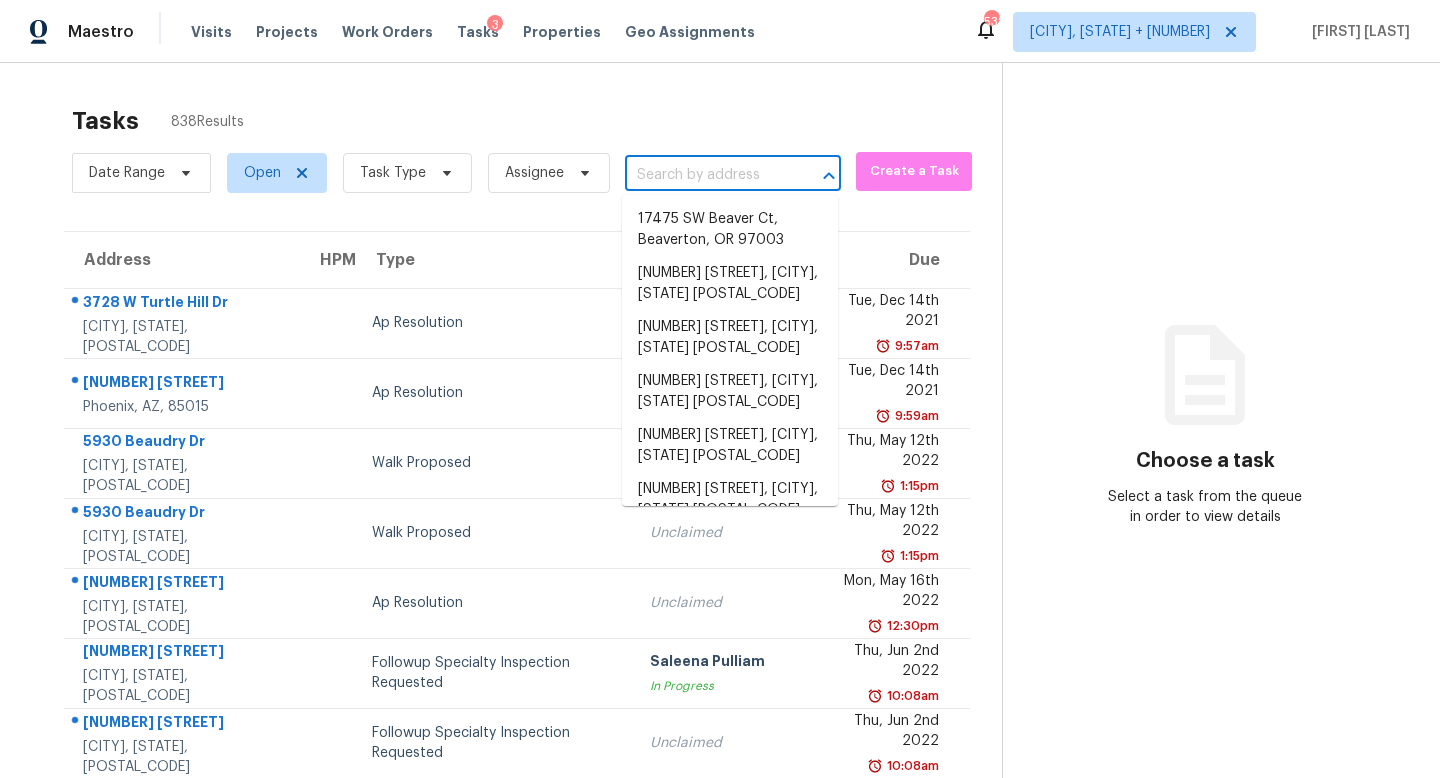click at bounding box center [705, 175] 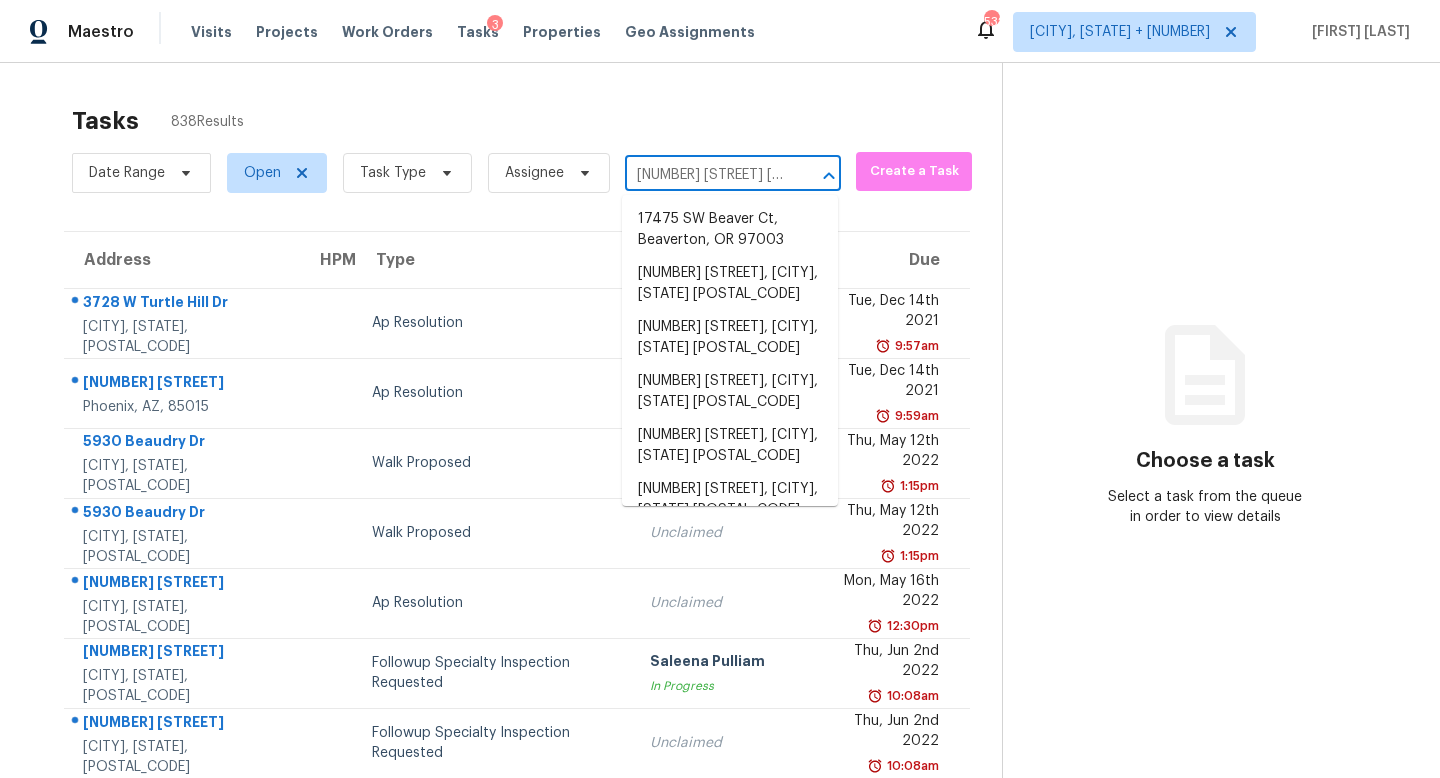 scroll, scrollTop: 0, scrollLeft: 89, axis: horizontal 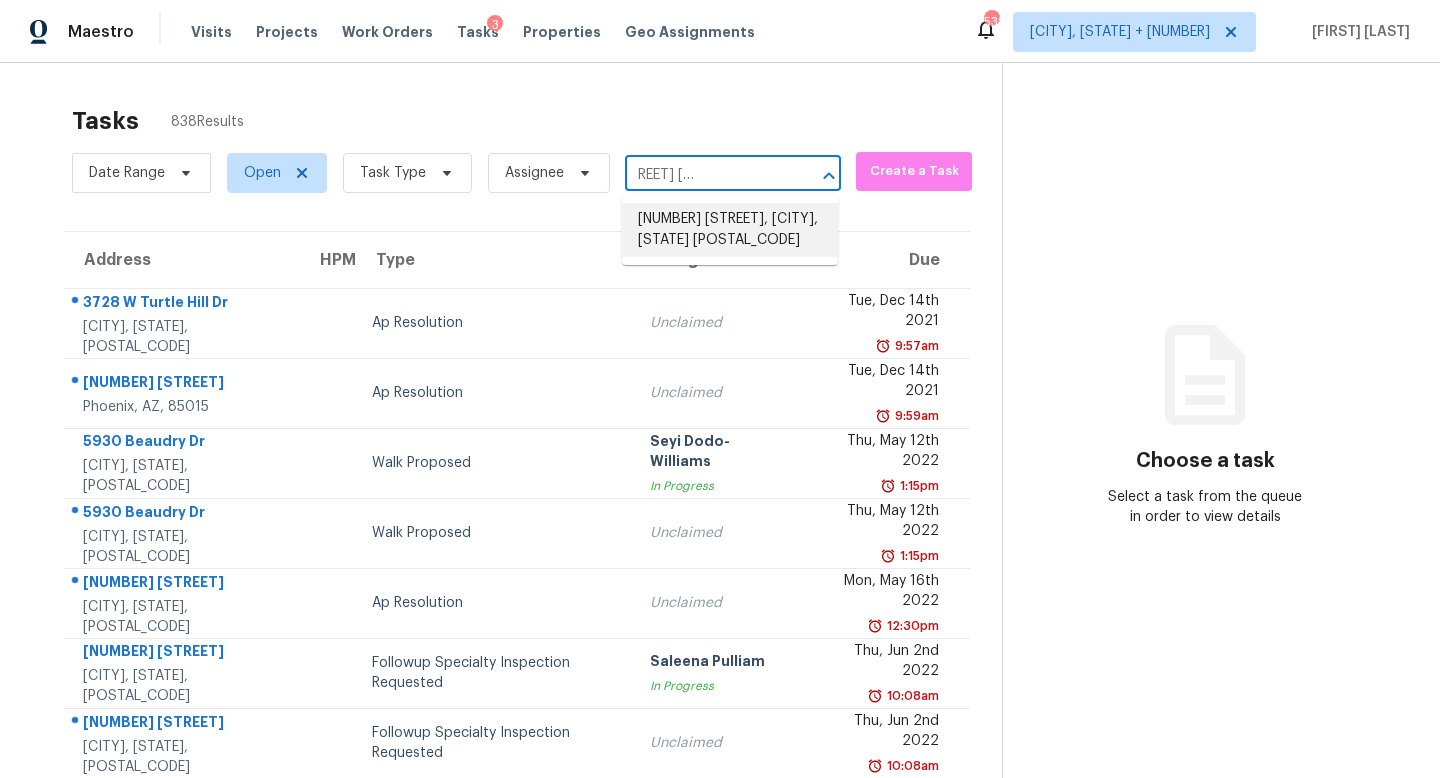 click on "12534 S Alcan Cir, Olathe, KS 66062" at bounding box center [730, 230] 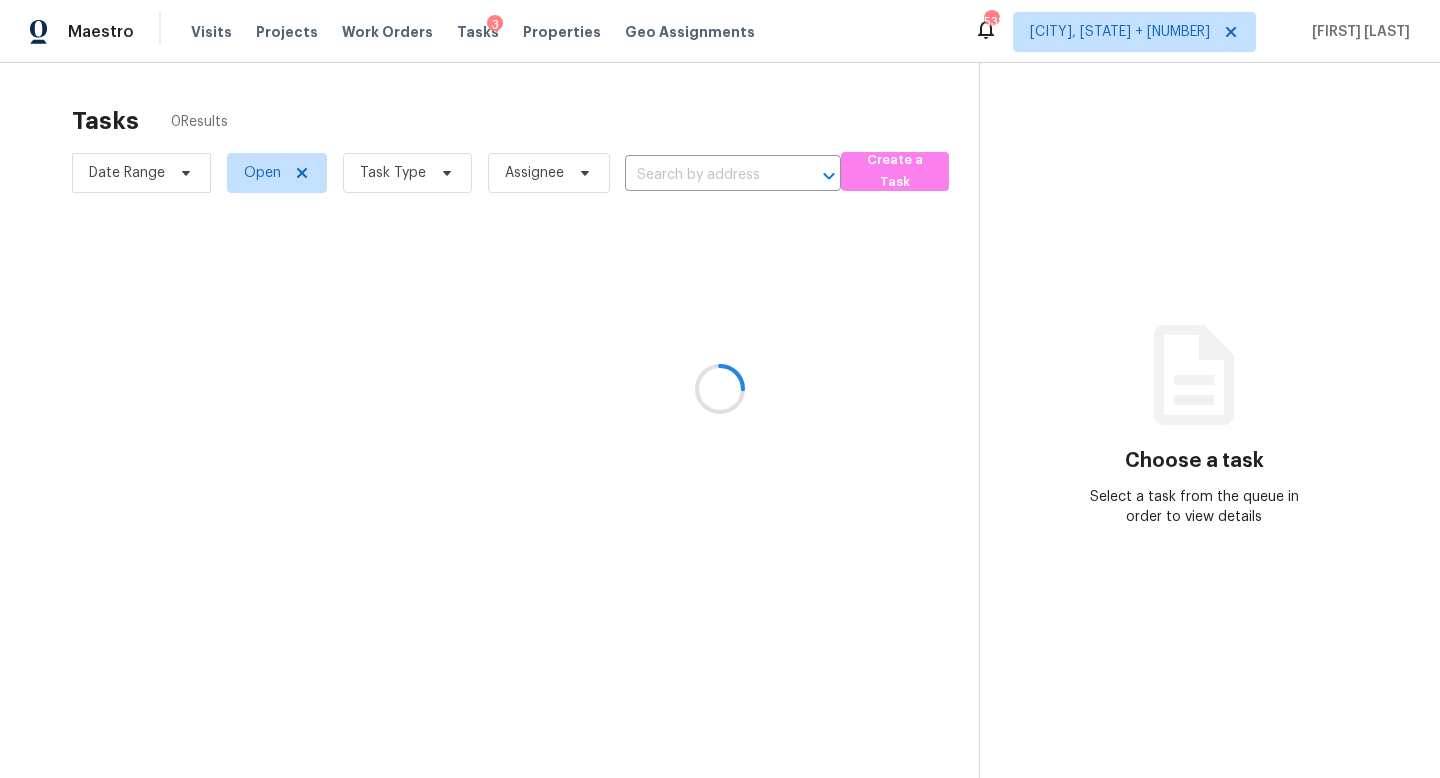 type on "12534 S Alcan Cir, Olathe, KS 66062" 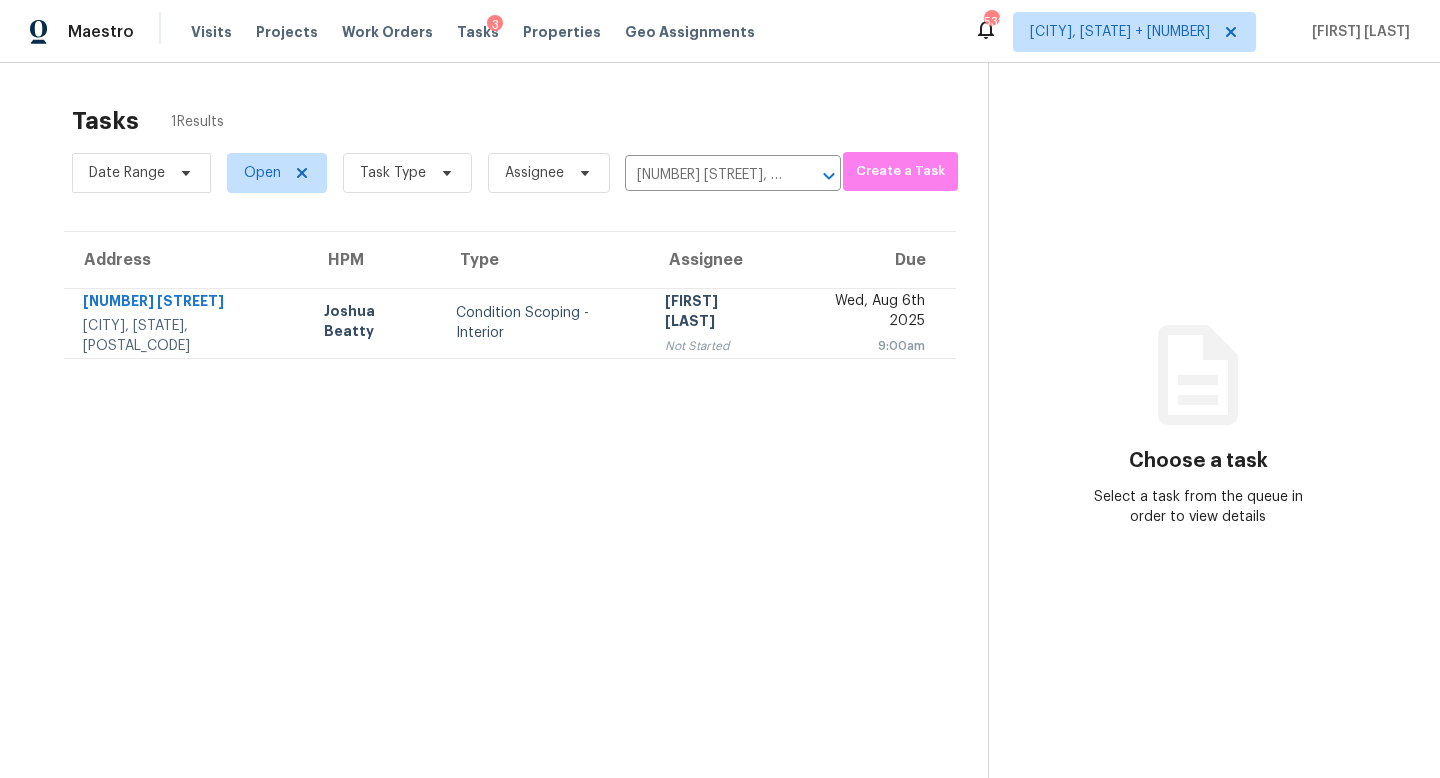 click on "Jishnu Manoj Not Started" at bounding box center (716, 323) 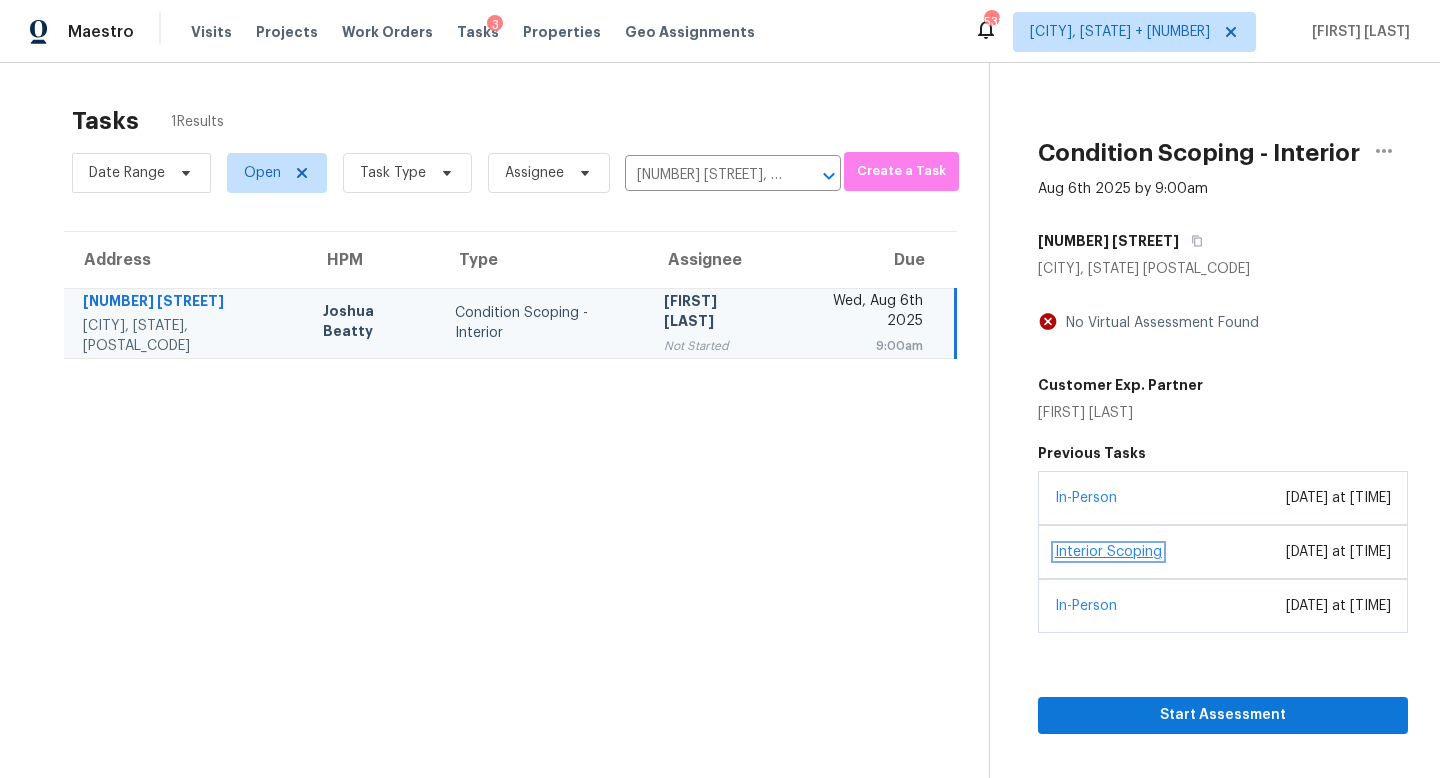 click on "Interior Scoping" at bounding box center (1108, 552) 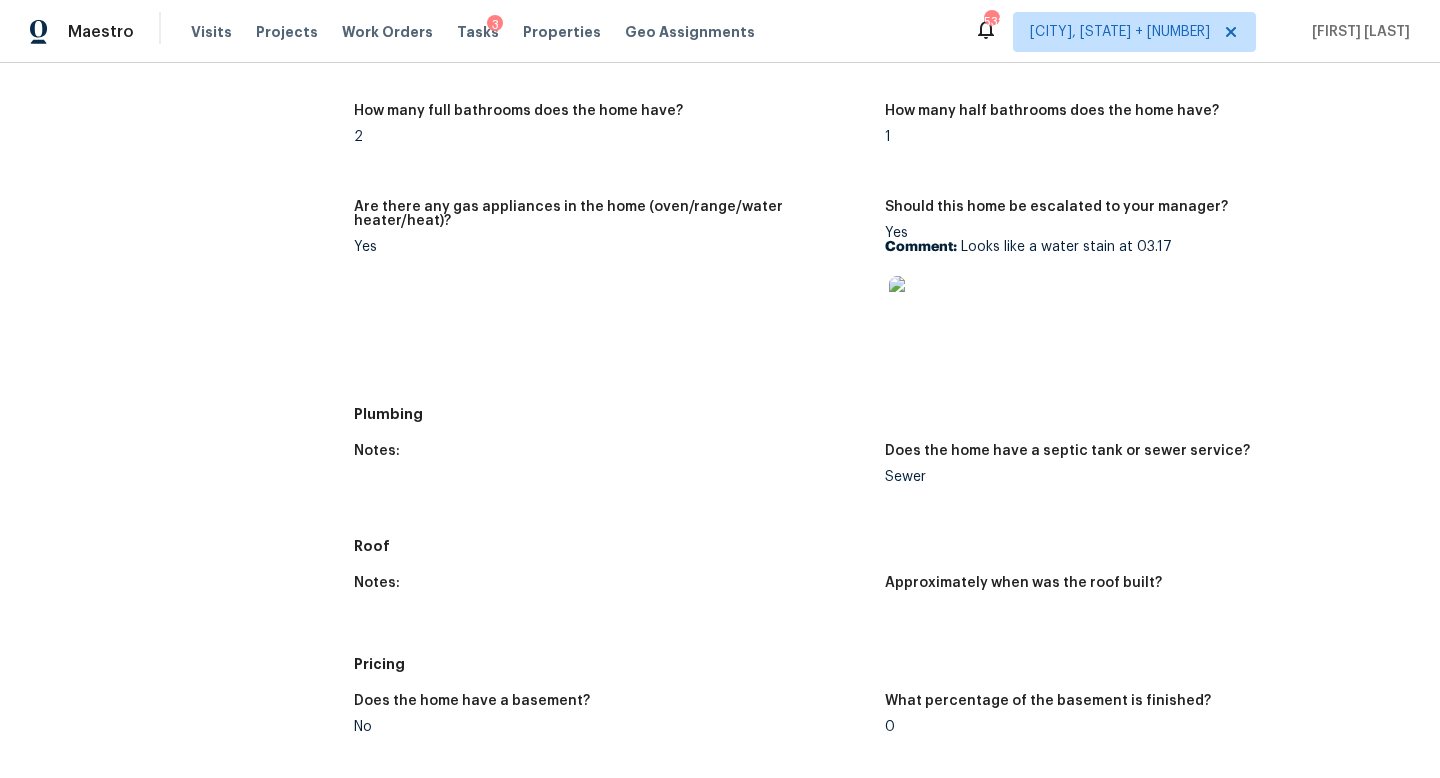 scroll, scrollTop: 356, scrollLeft: 0, axis: vertical 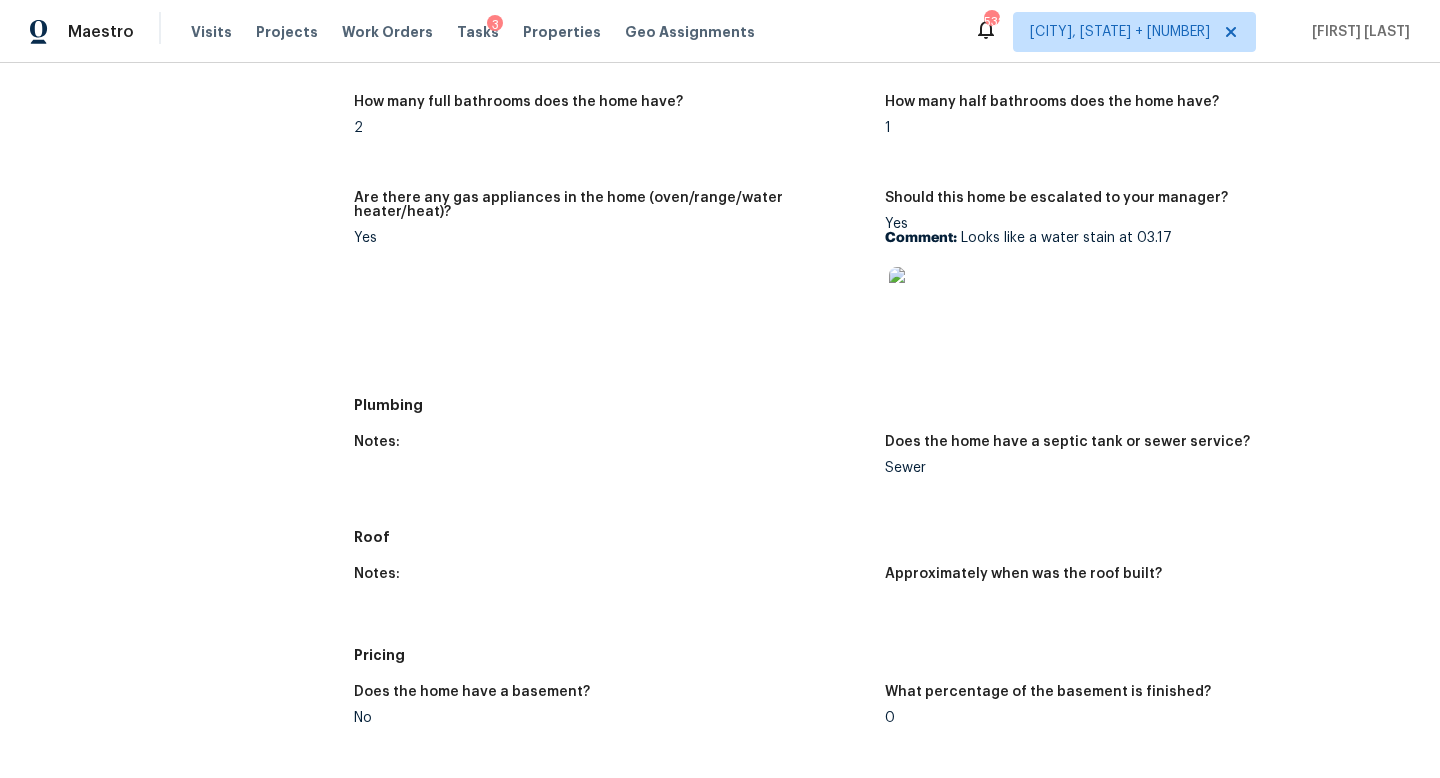 click at bounding box center [921, 299] 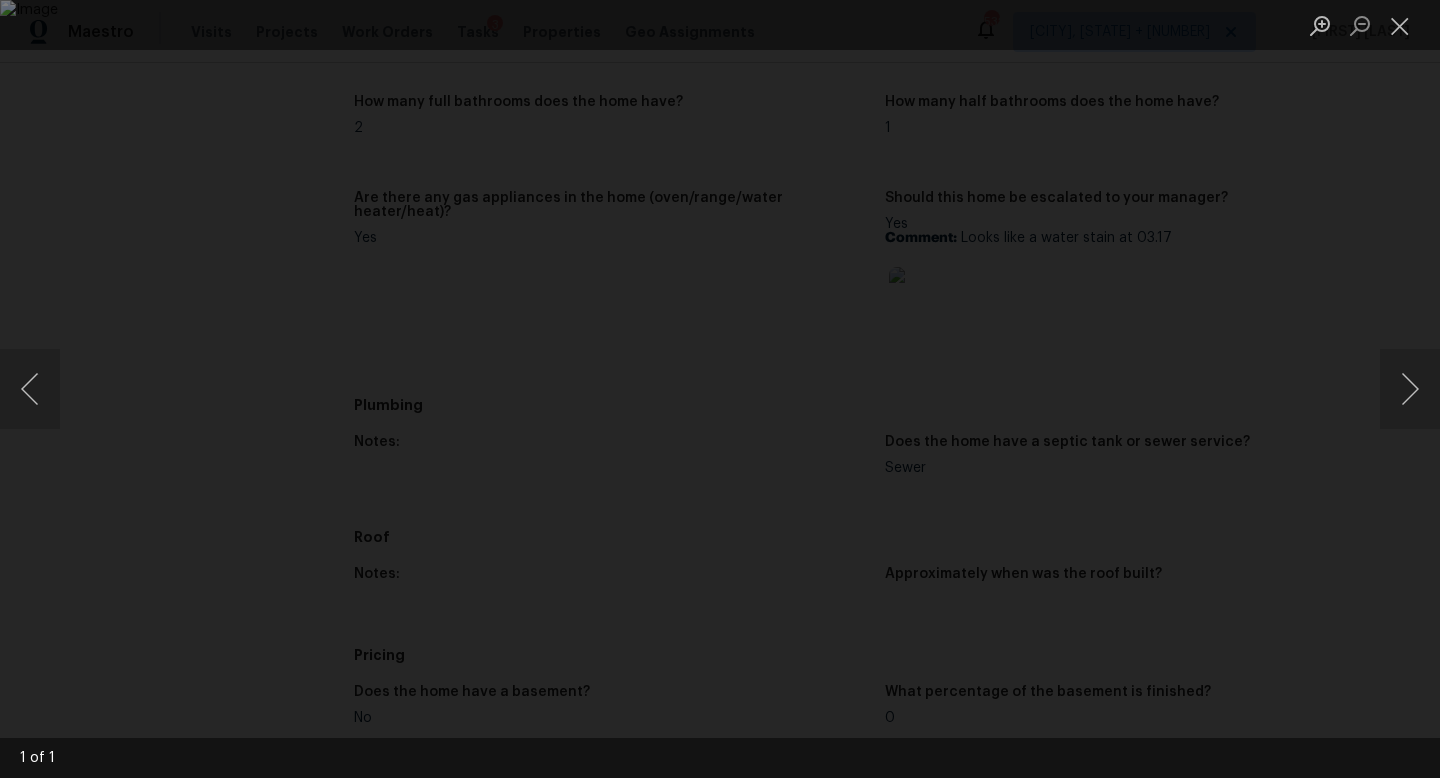 click at bounding box center (720, 389) 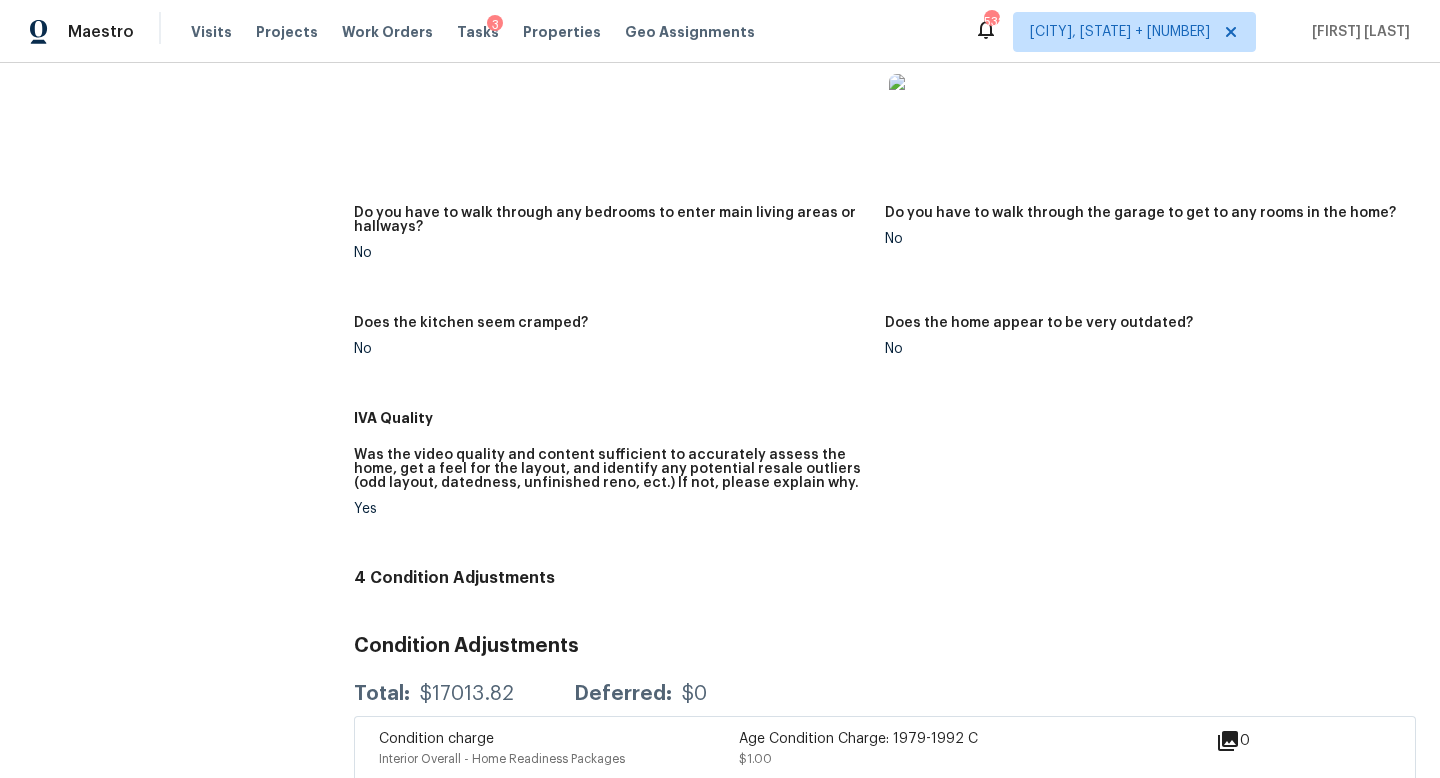 scroll, scrollTop: 1140, scrollLeft: 0, axis: vertical 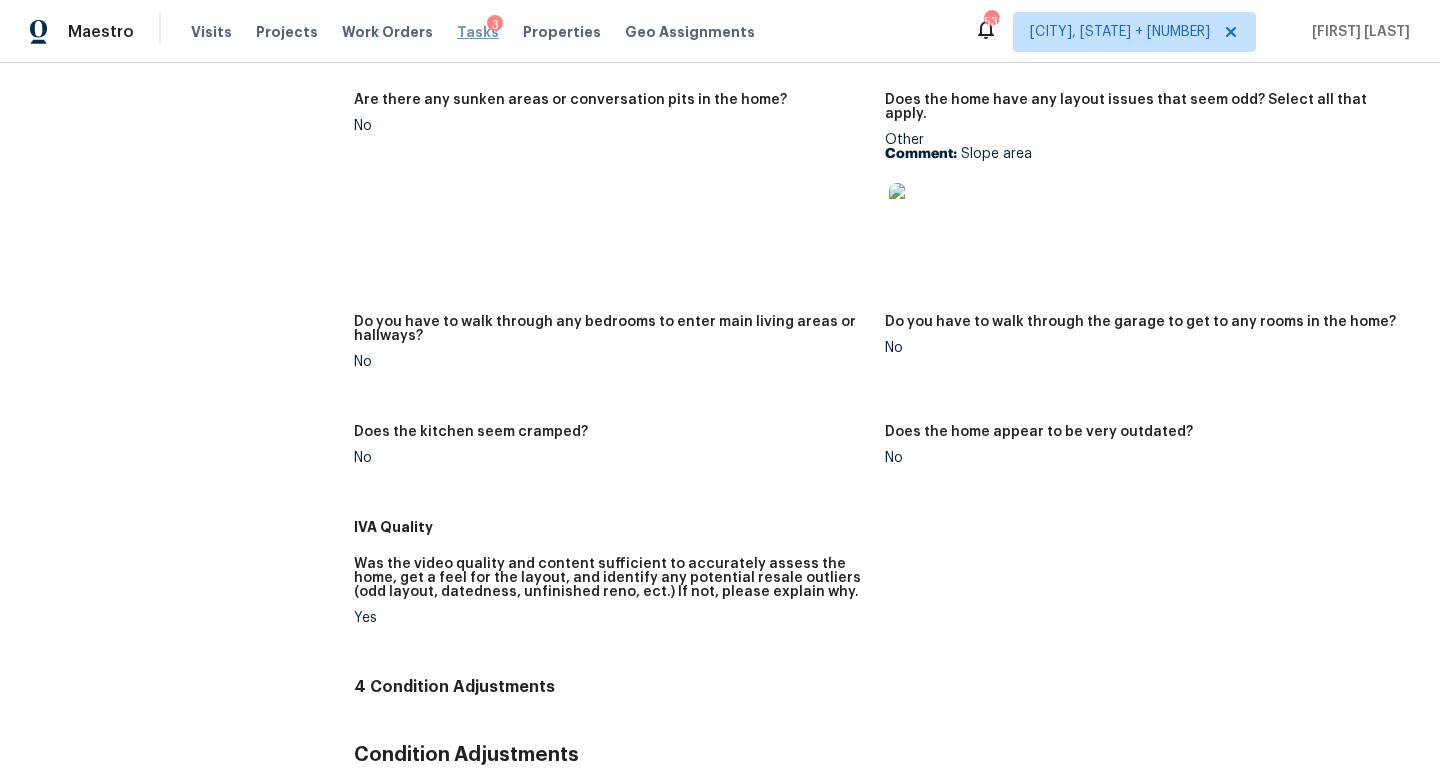 click on "Tasks" at bounding box center [478, 32] 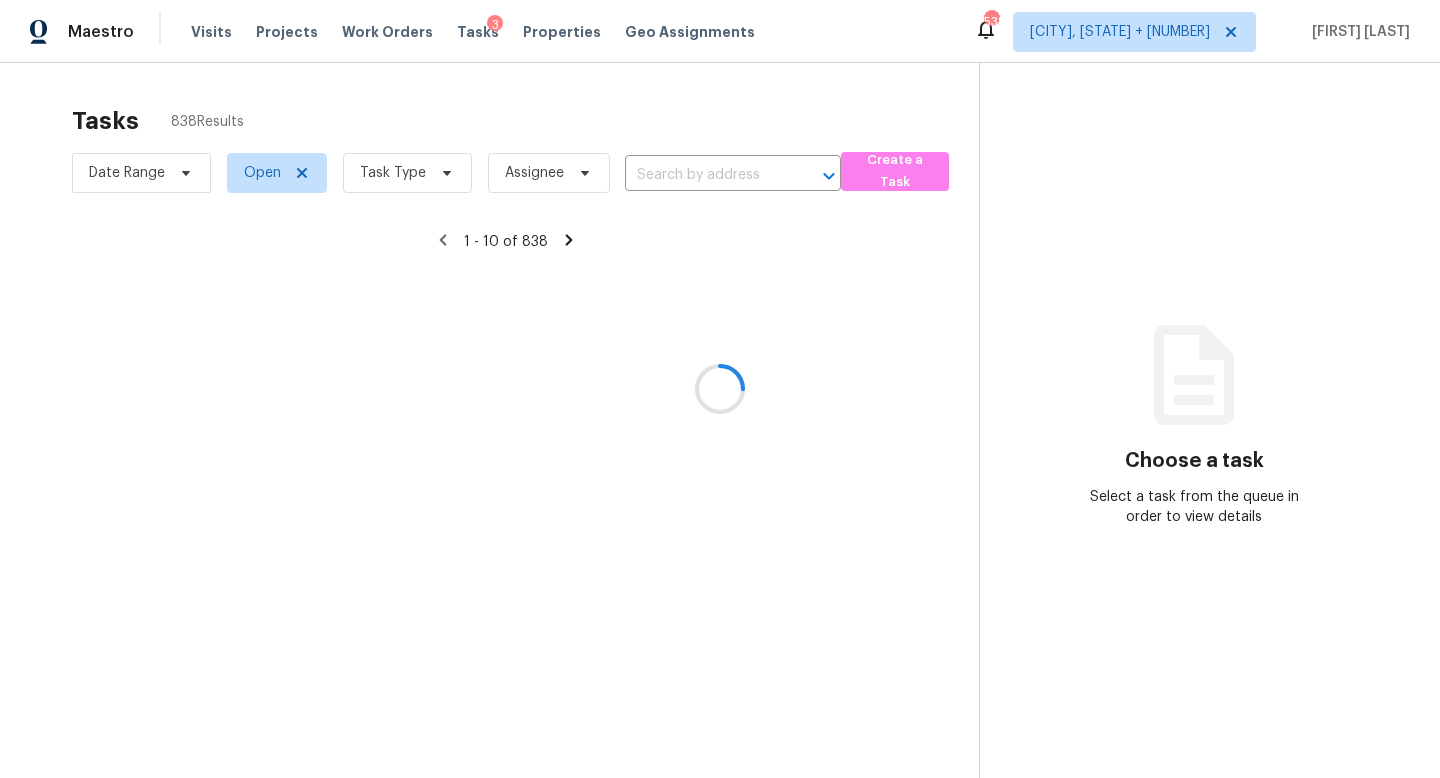 click at bounding box center [720, 389] 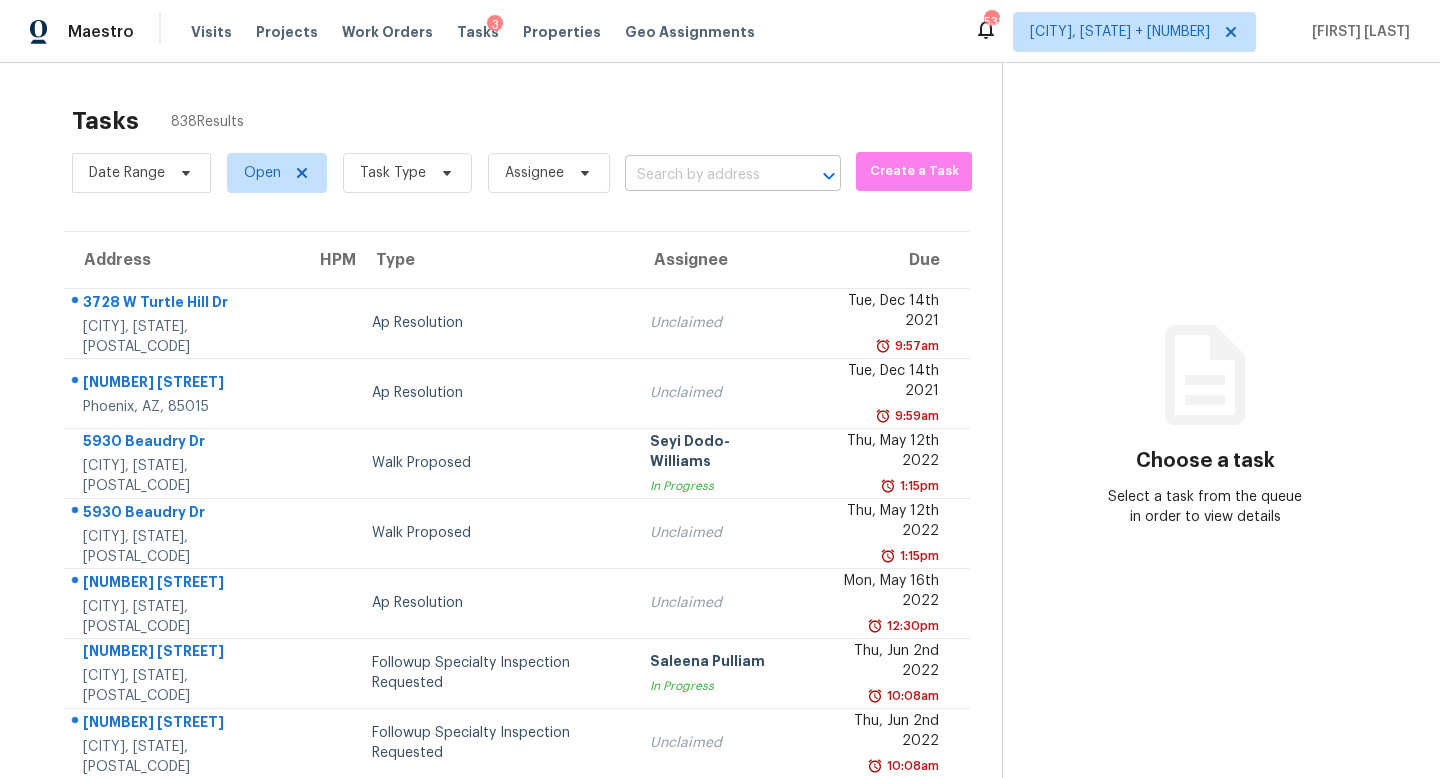 click at bounding box center (705, 175) 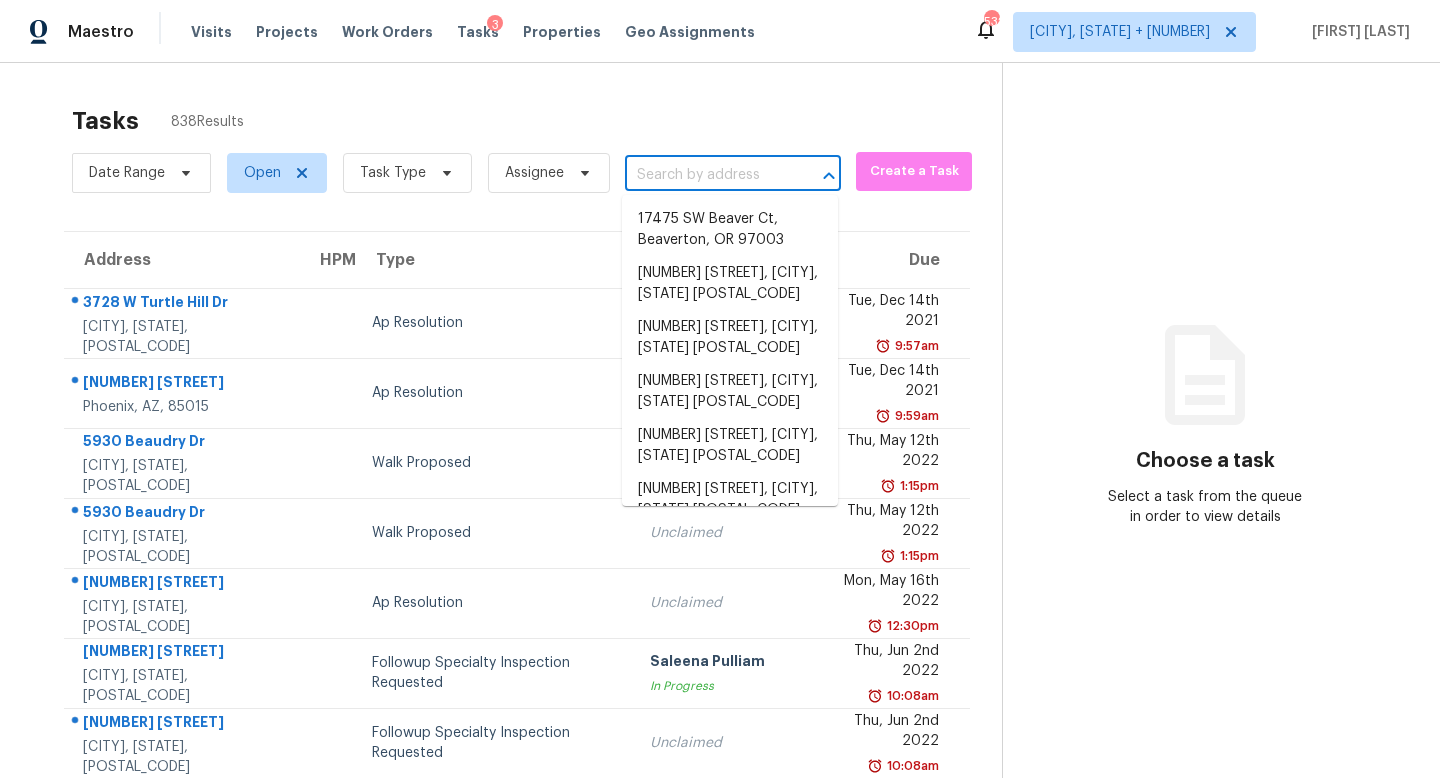 paste on "12534 S Alcan Cir Olathe, KS, 66062" 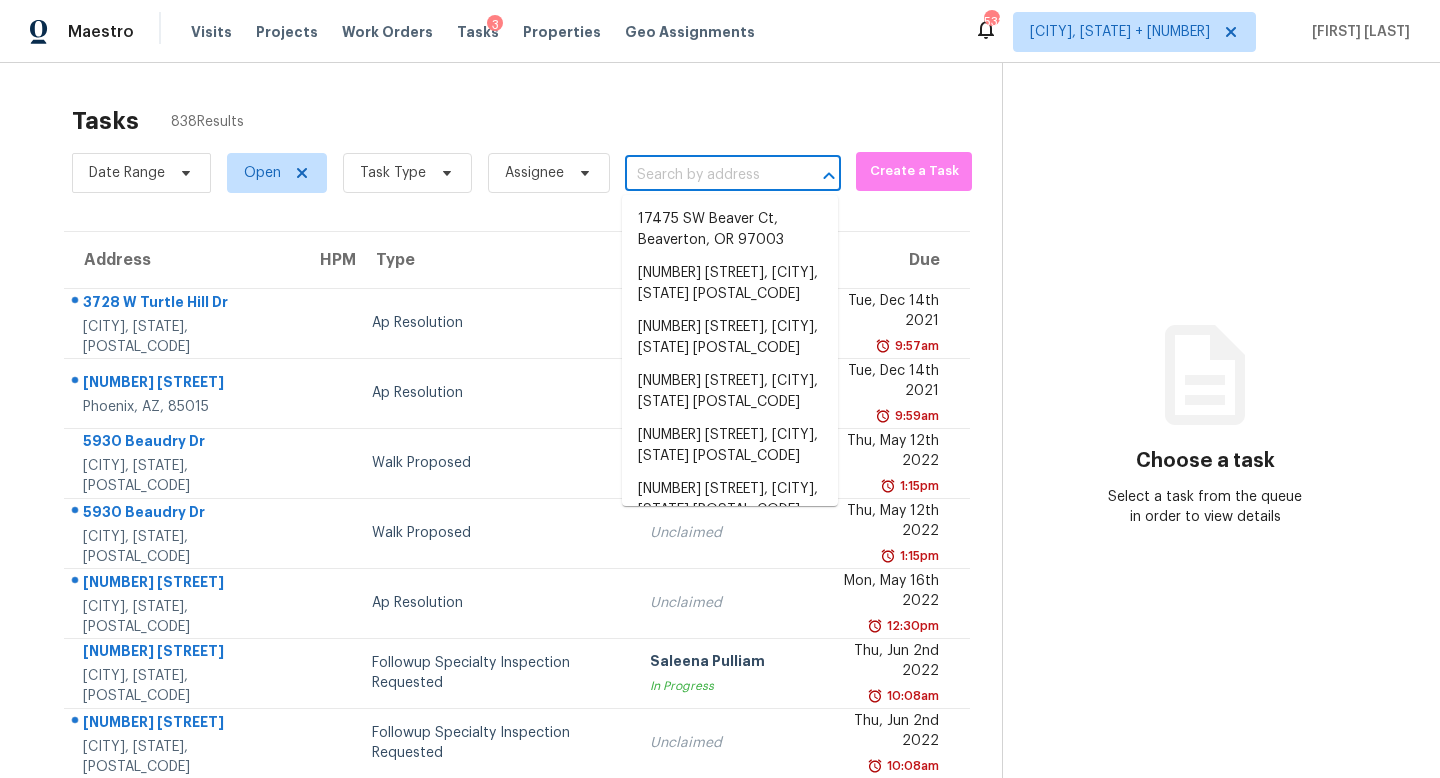 type on "12534 S Alcan Cir Olathe, KS, 66062" 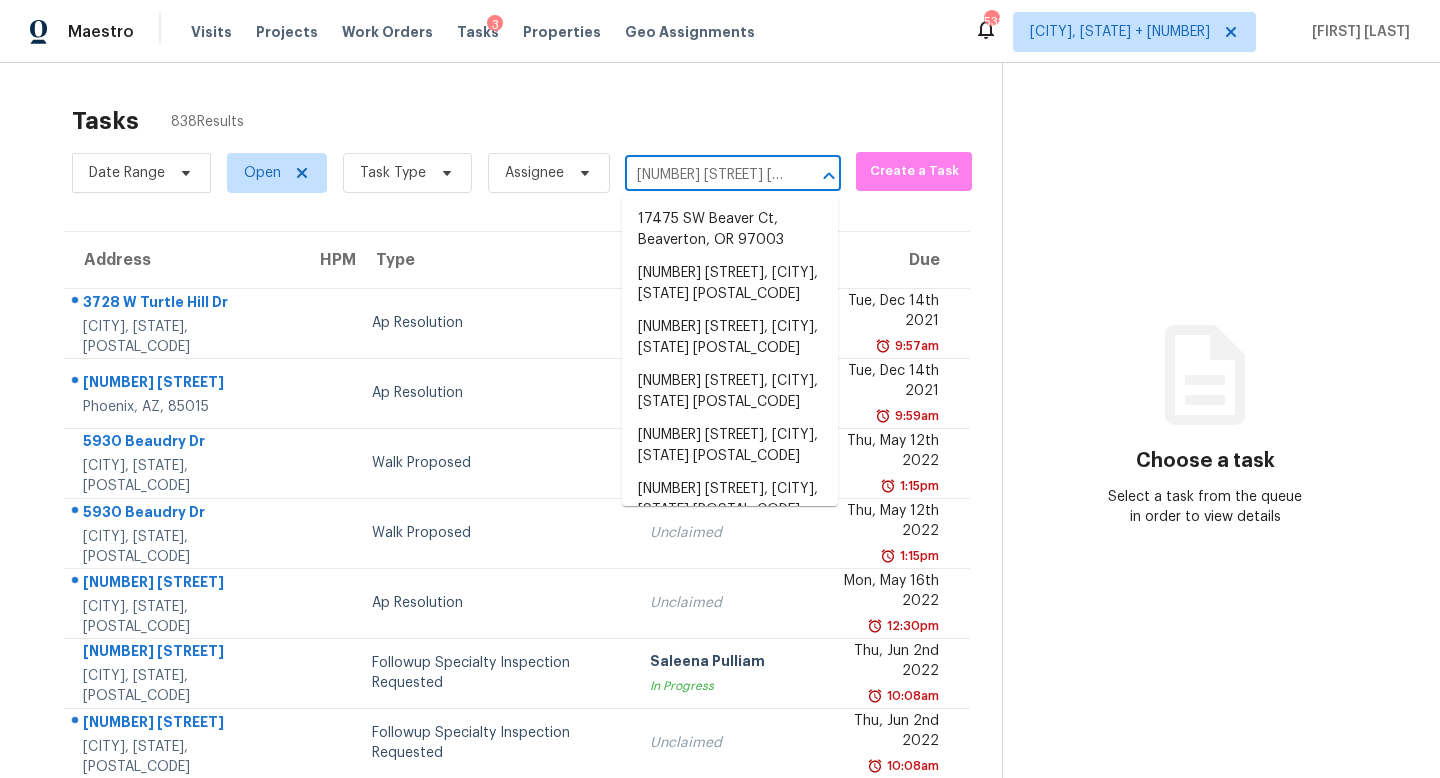 scroll, scrollTop: 0, scrollLeft: 89, axis: horizontal 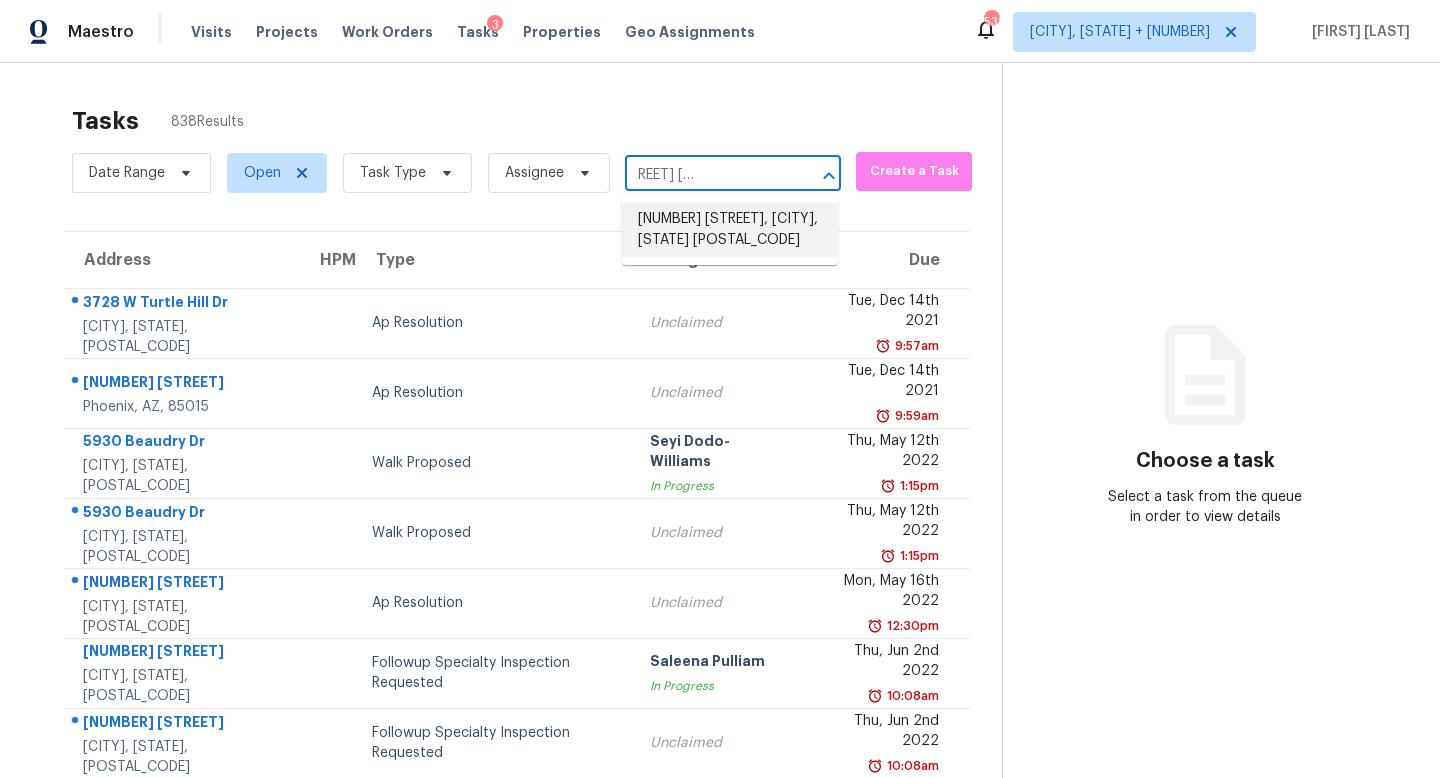 click on "12534 S Alcan Cir, Olathe, KS 66062" at bounding box center (730, 230) 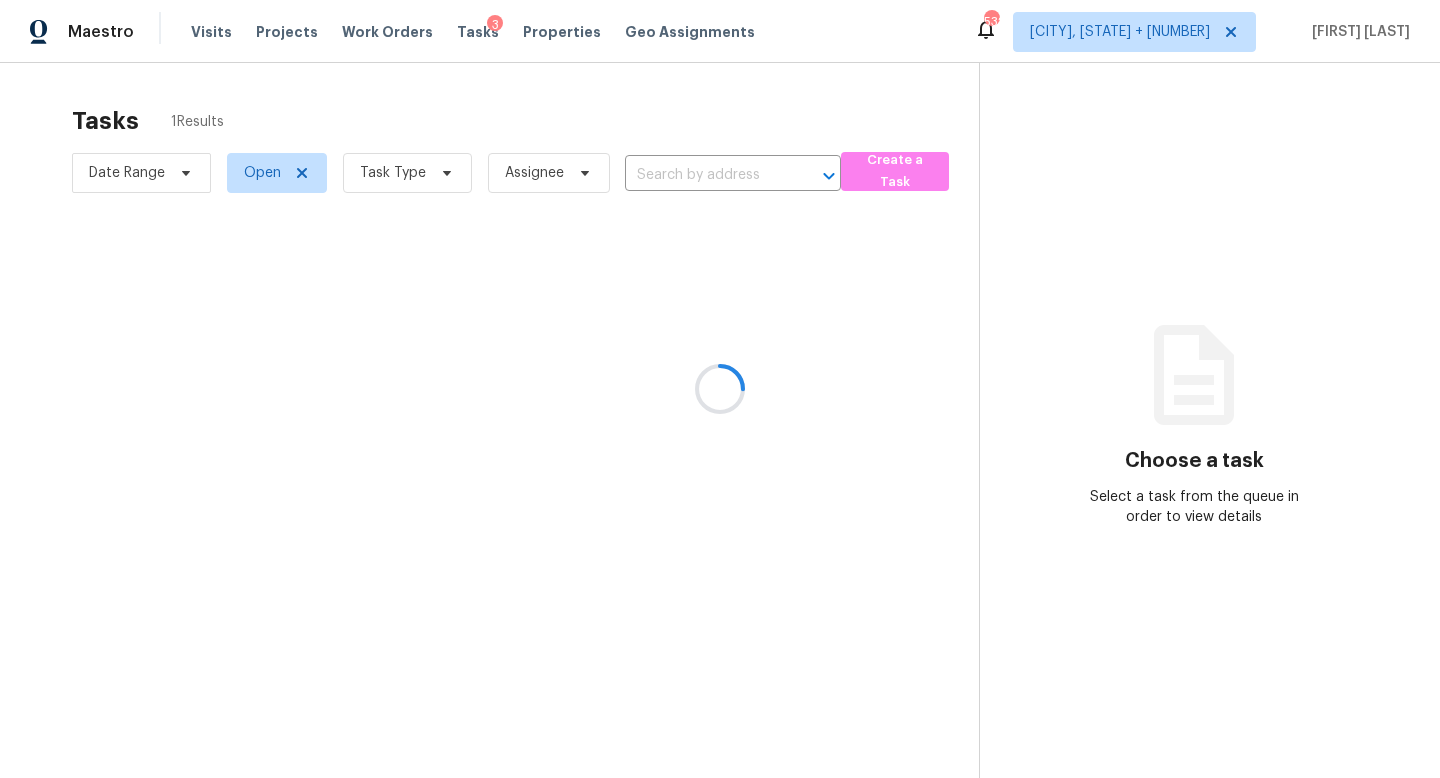 type on "12534 S Alcan Cir, Olathe, KS 66062" 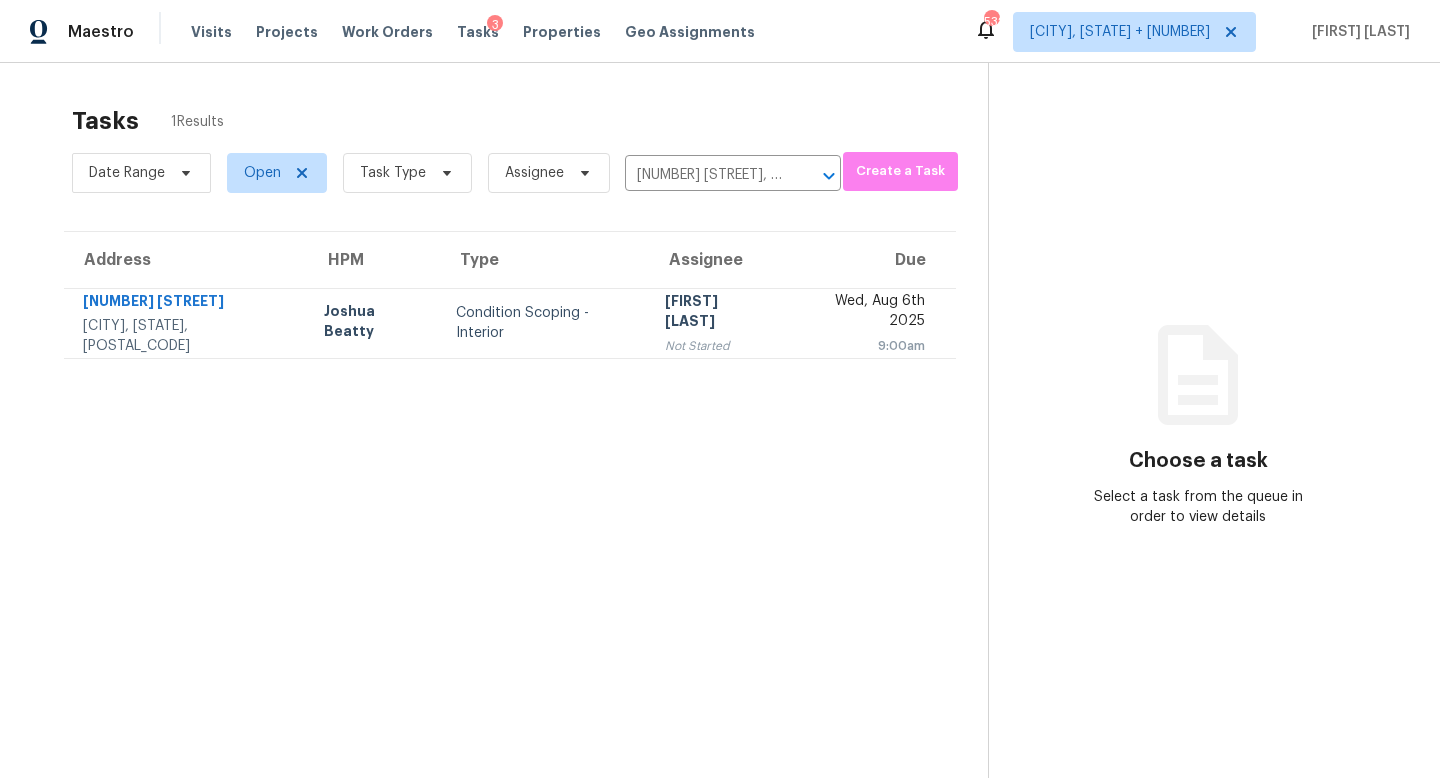 click on "[FIRST] [LAST]" at bounding box center [716, 313] 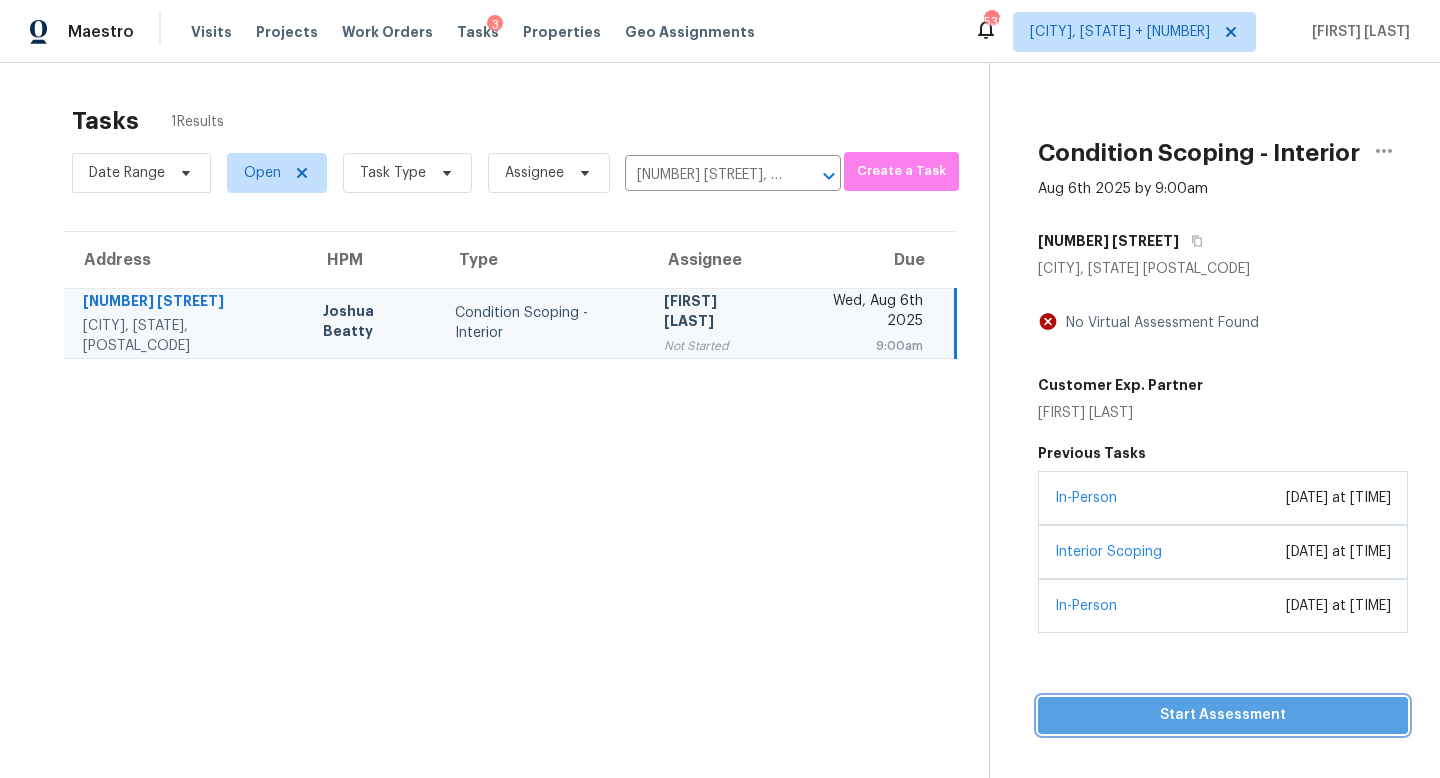 click on "Start Assessment" at bounding box center [1223, 715] 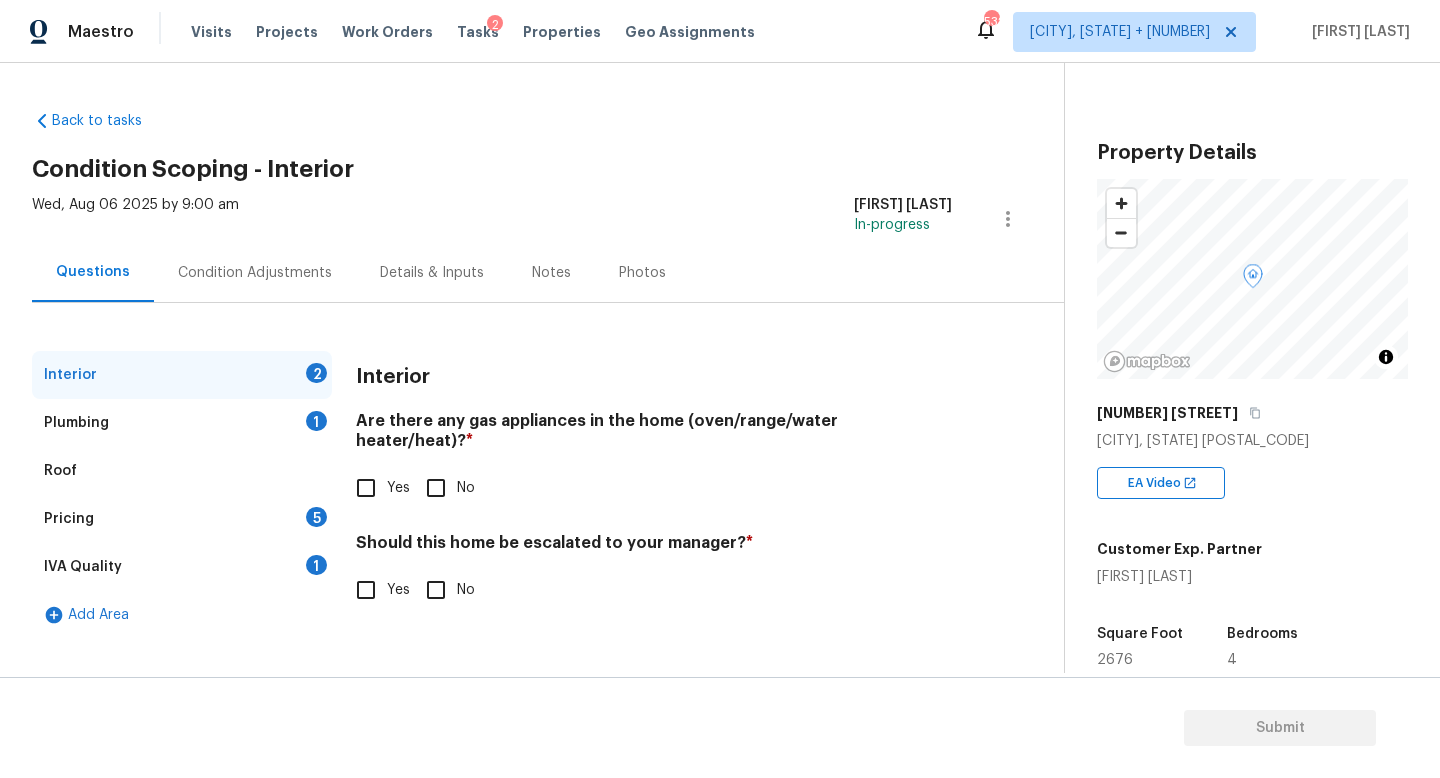 click on "Condition Adjustments" at bounding box center [255, 272] 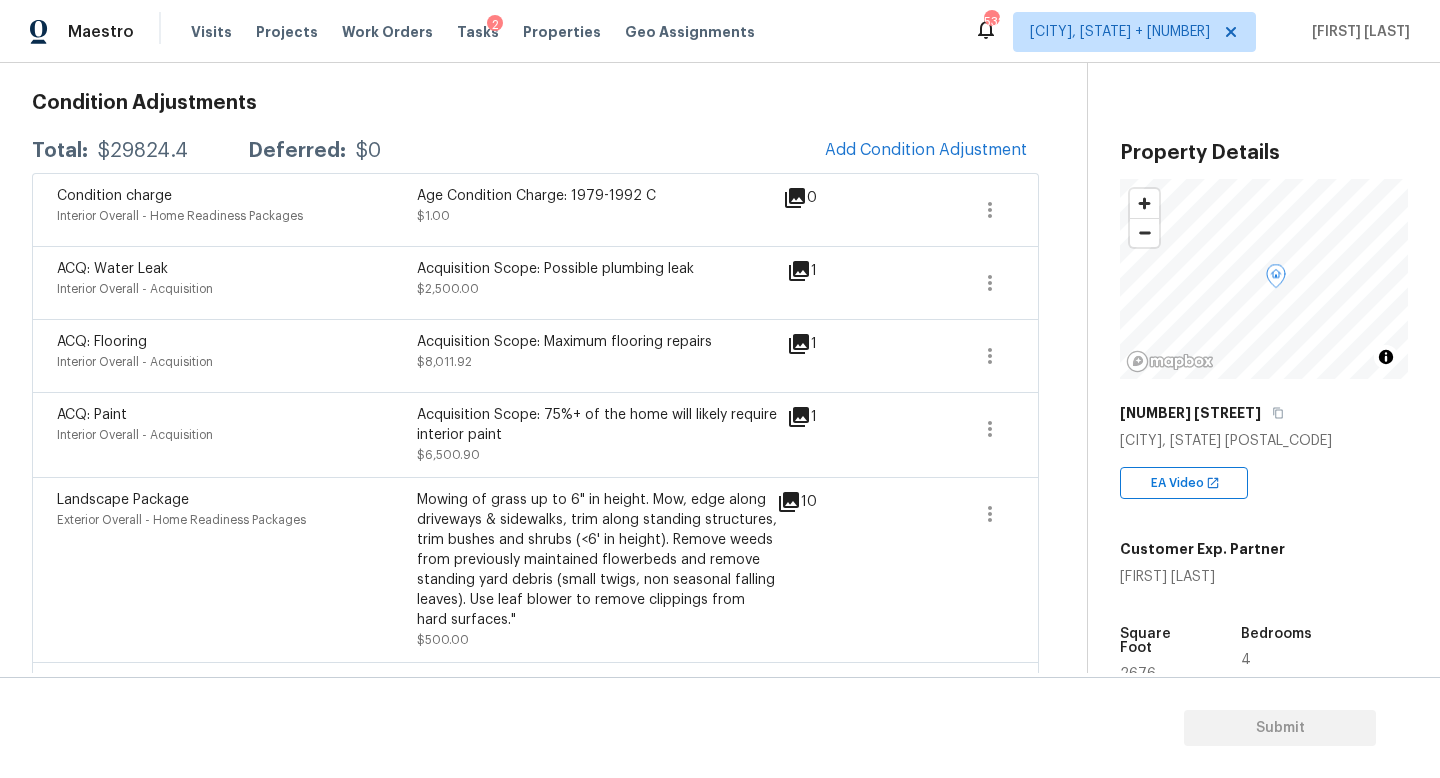 scroll, scrollTop: 254, scrollLeft: 0, axis: vertical 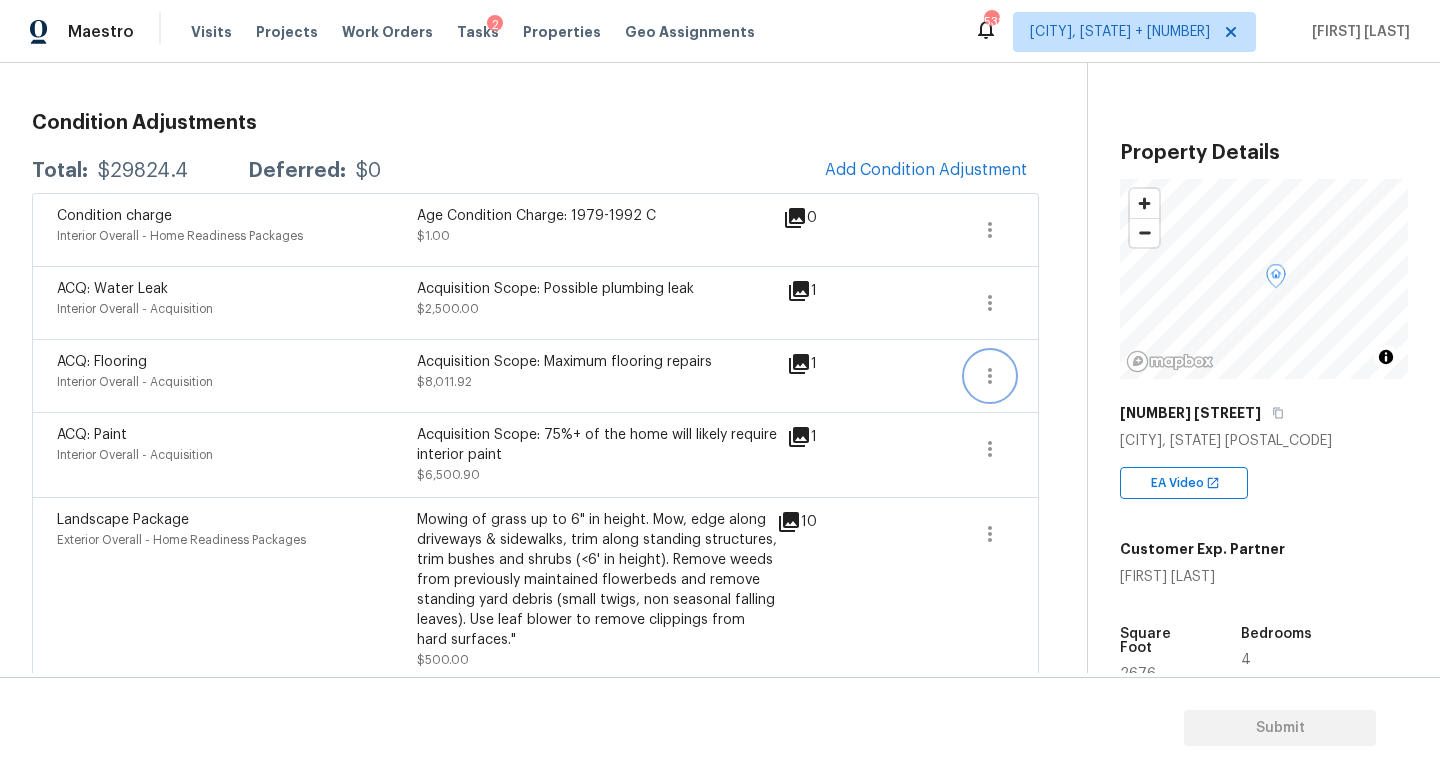 click 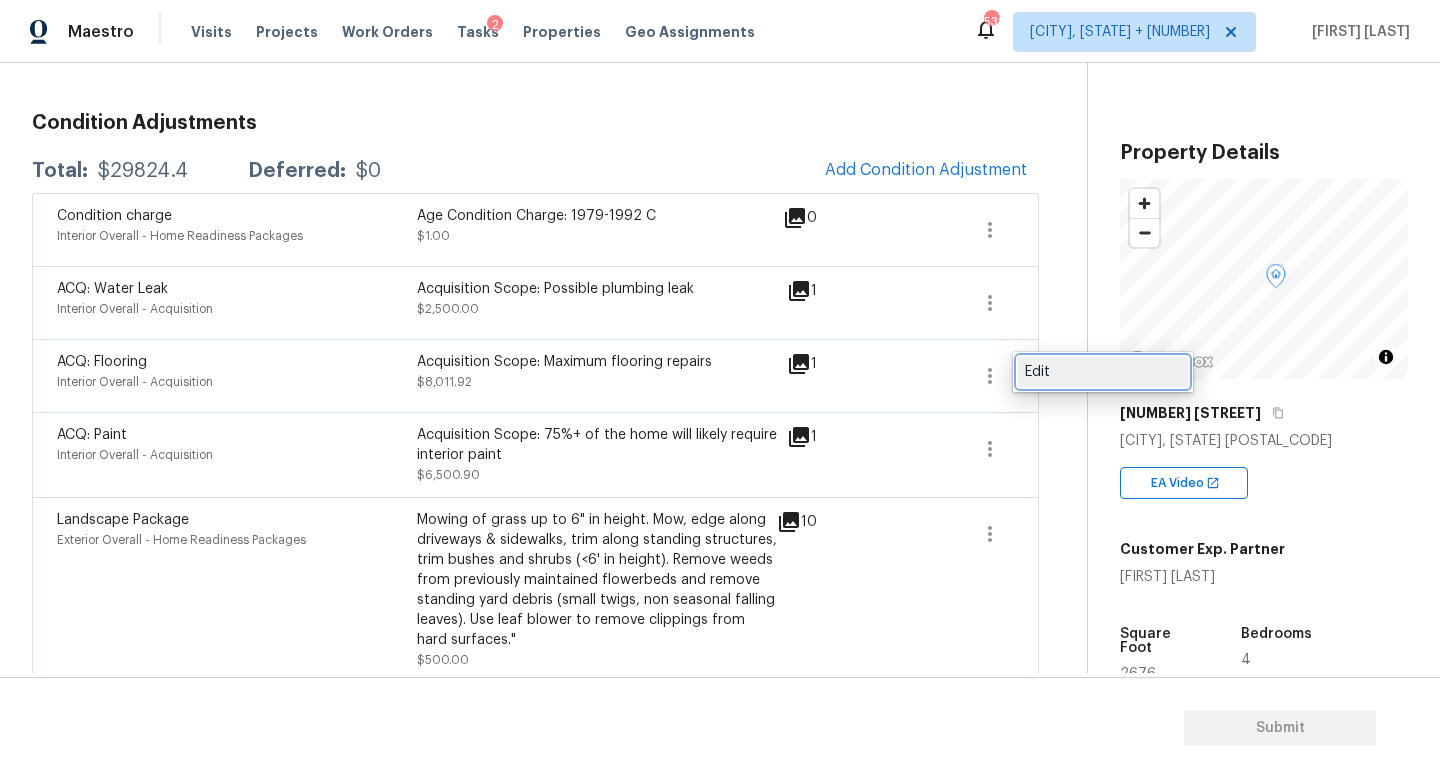click on "Edit" at bounding box center (1103, 372) 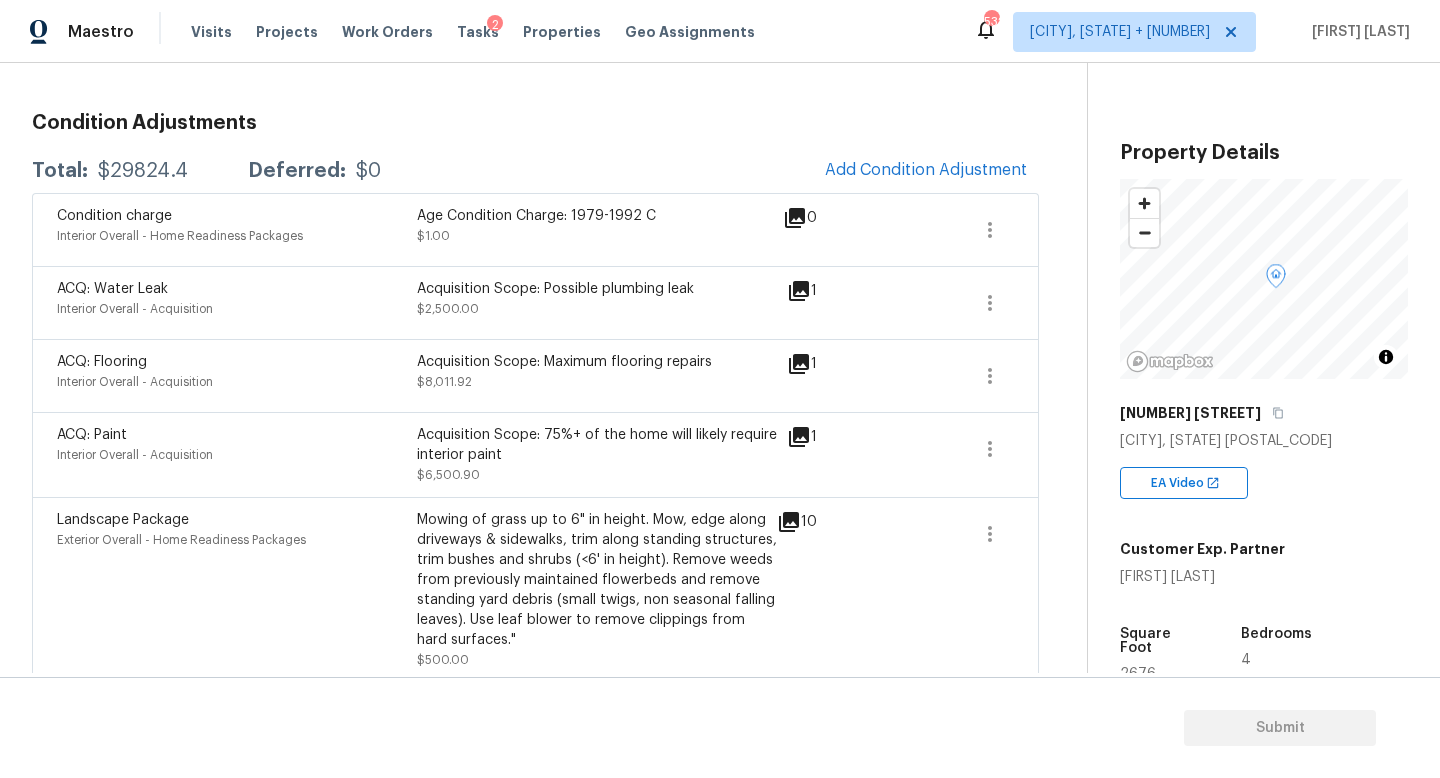 click on "Maestro Visits Projects Work Orders Tasks 2 Properties Geo Assignments 532 Knoxville, TN + 60 Jishnu Manoj Back to tasks Condition Scoping - Interior Wed, Aug 06 2025 by 9:00 am   Jishnu Manoj In-progress Questions Condition Adjustments Details & Inputs Notes Photos Condition Adjustments Total:  $29824.4 Deferred:  $0 Add Condition Adjustment Condition charge Interior Overall - Home Readiness Packages Age Condition Charge: 1979-1992 C	 $1.00   0 ACQ: Water Leak Interior Overall - Acquisition Acquisition Scope: Possible plumbing leak $2,500.00   1 ACQ: Flooring Interior Overall - Acquisition Acquisition Scope: Maximum flooring repairs $8,011.92   1 ACQ: Paint Interior Overall - Acquisition Acquisition Scope: 75%+ of the home will likely require interior paint $6,500.90   1 Landscape Package Exterior Overall - Home Readiness Packages $500.00   10 Exterior Paint Exterior Overall - Overall Paint $7,203.70   7 ACQ: Shingle Roof Exterior Overall - Acquisition $3,232.88   2 ACQ: HVAC Exterior Overall - Acquisition" at bounding box center (720, 389) 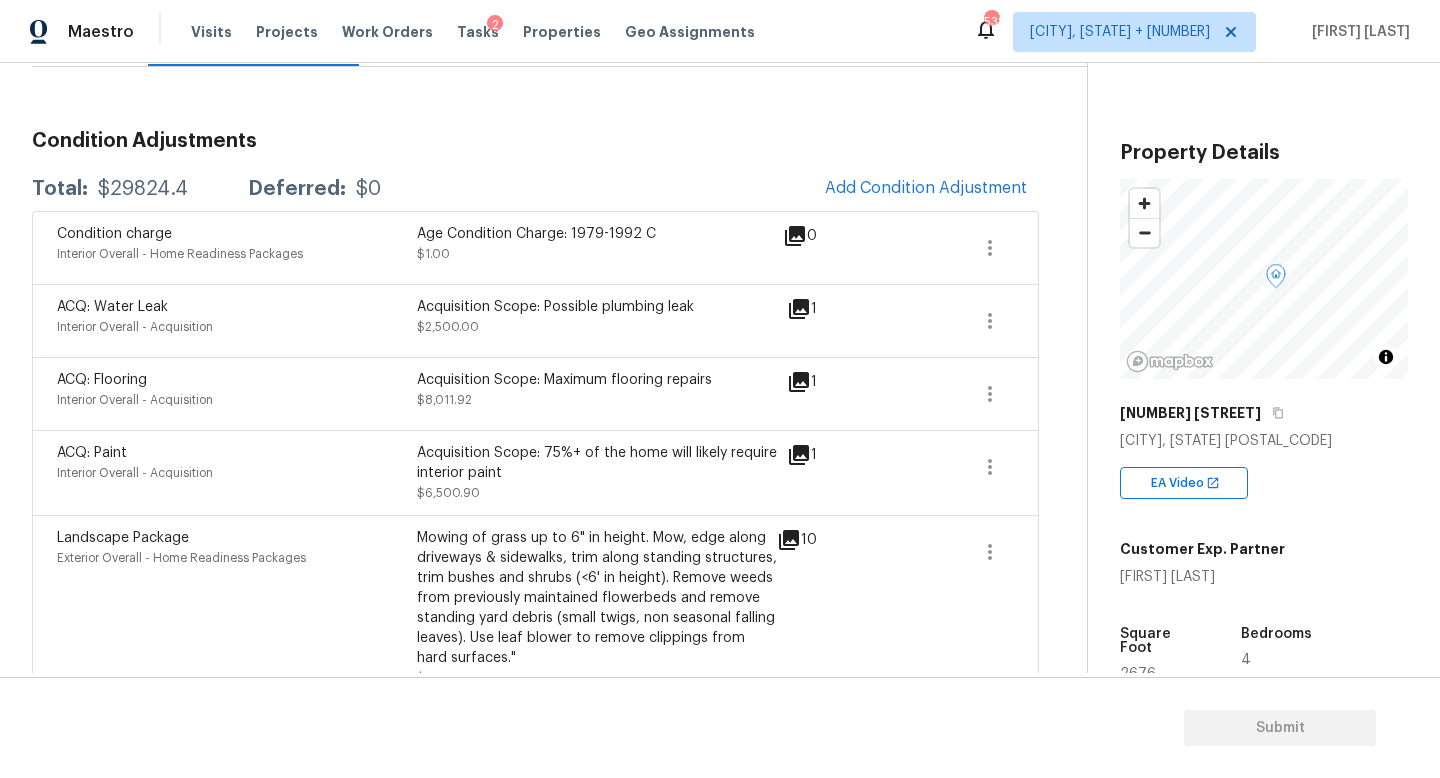 scroll, scrollTop: 249, scrollLeft: 0, axis: vertical 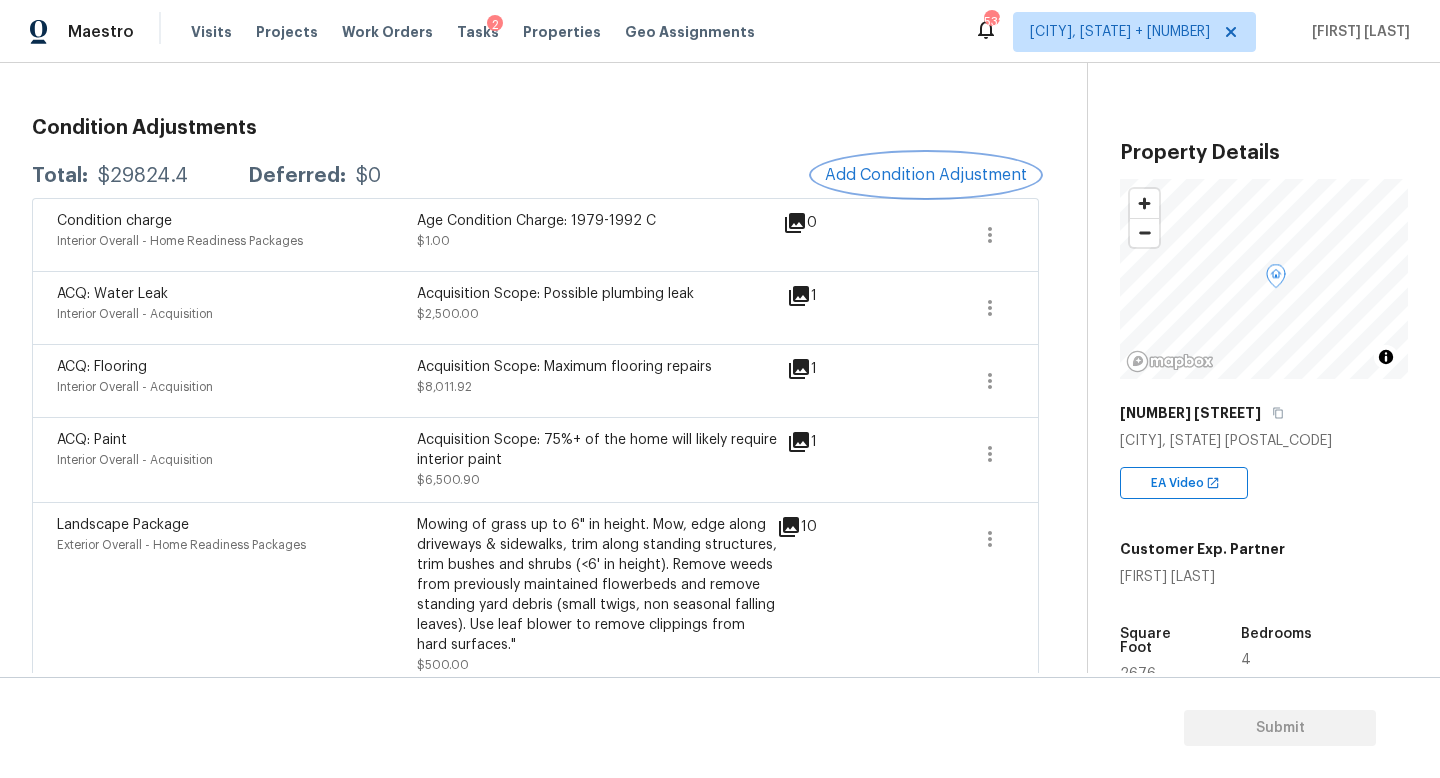 click on "Add Condition Adjustment" at bounding box center [926, 175] 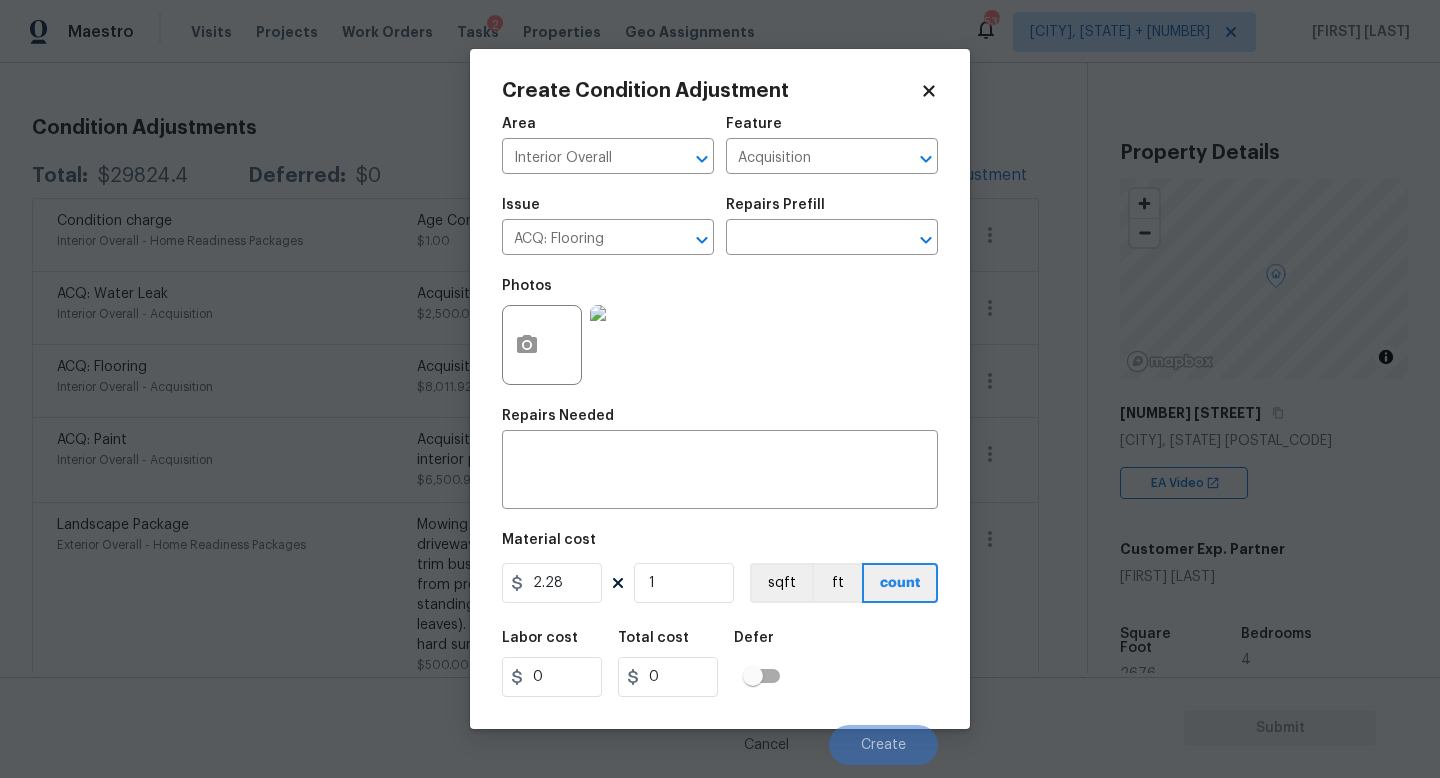 type 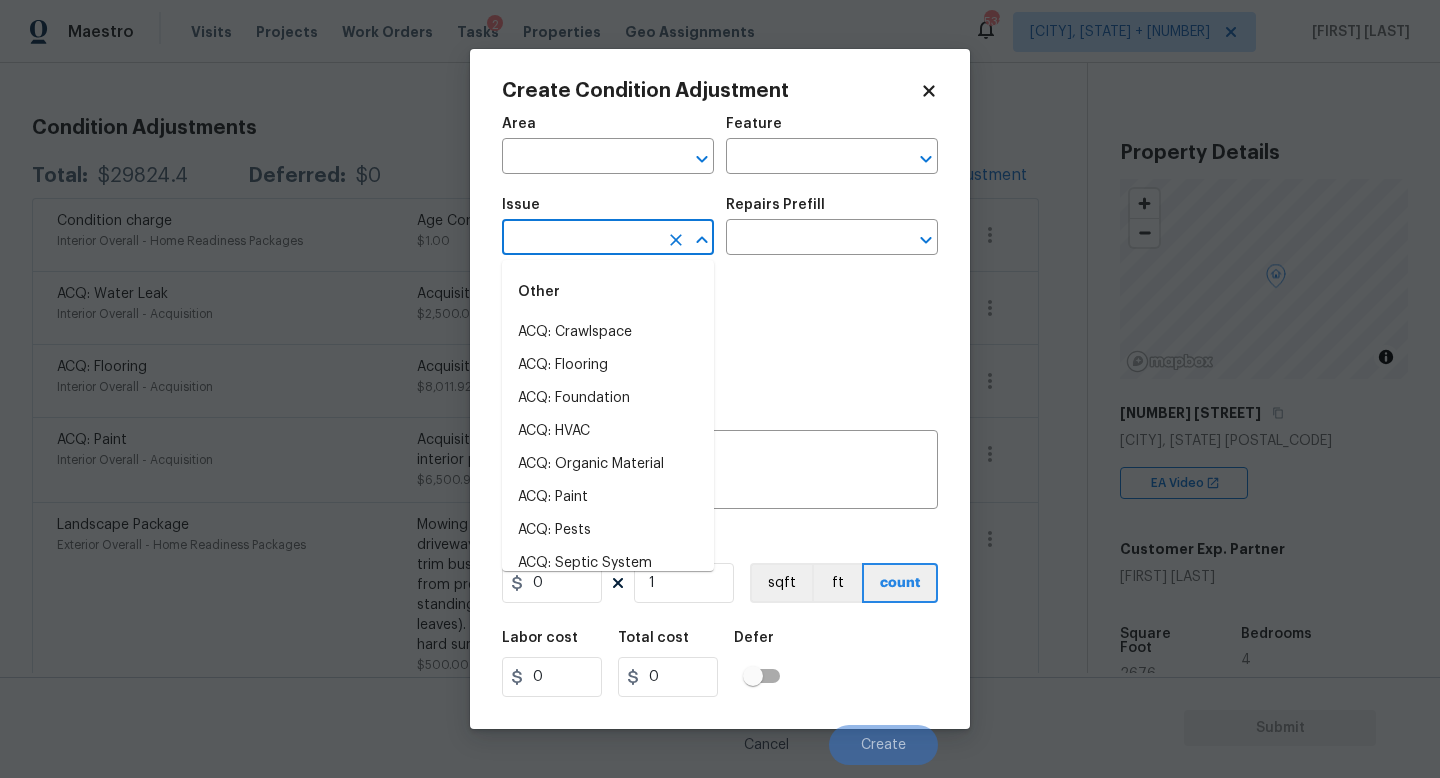 click at bounding box center (580, 239) 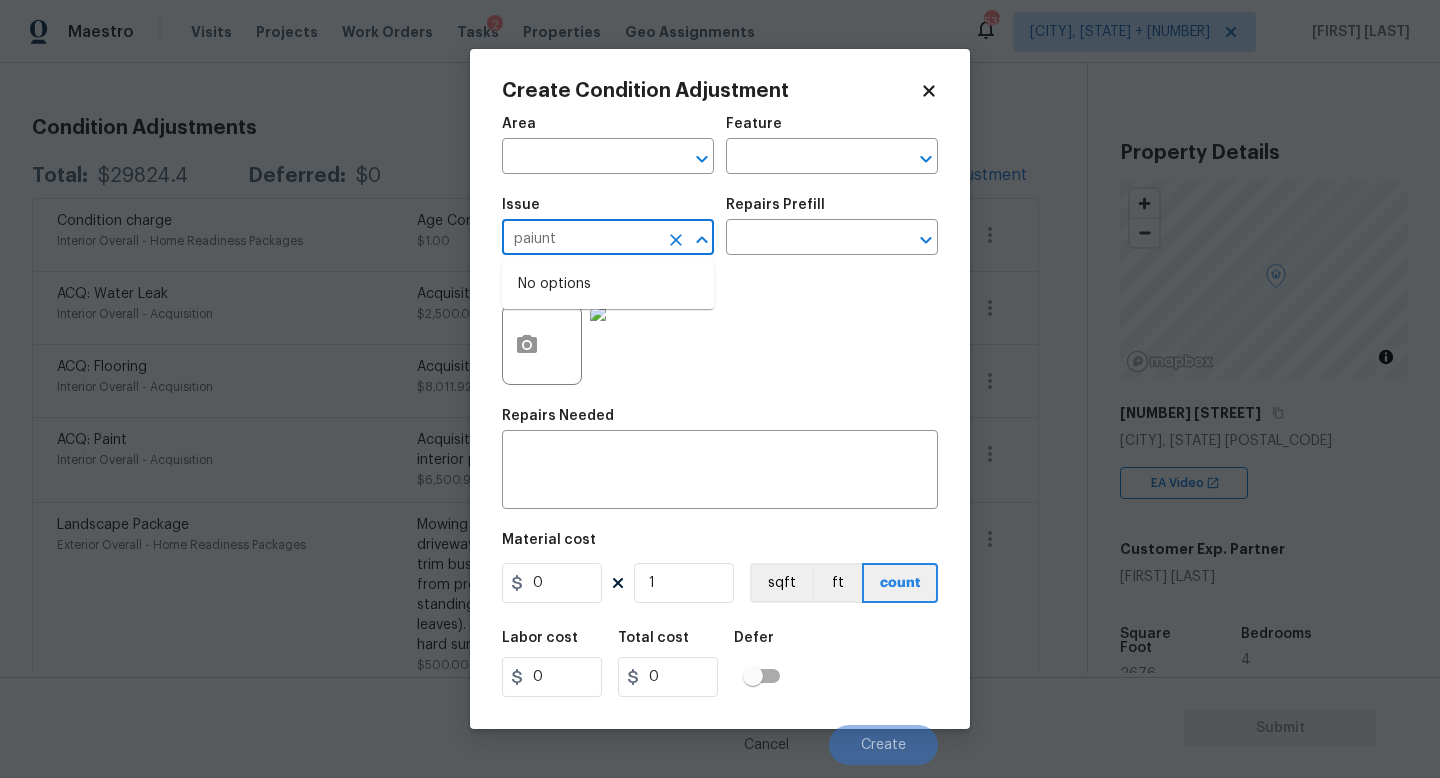 type on "paiunt" 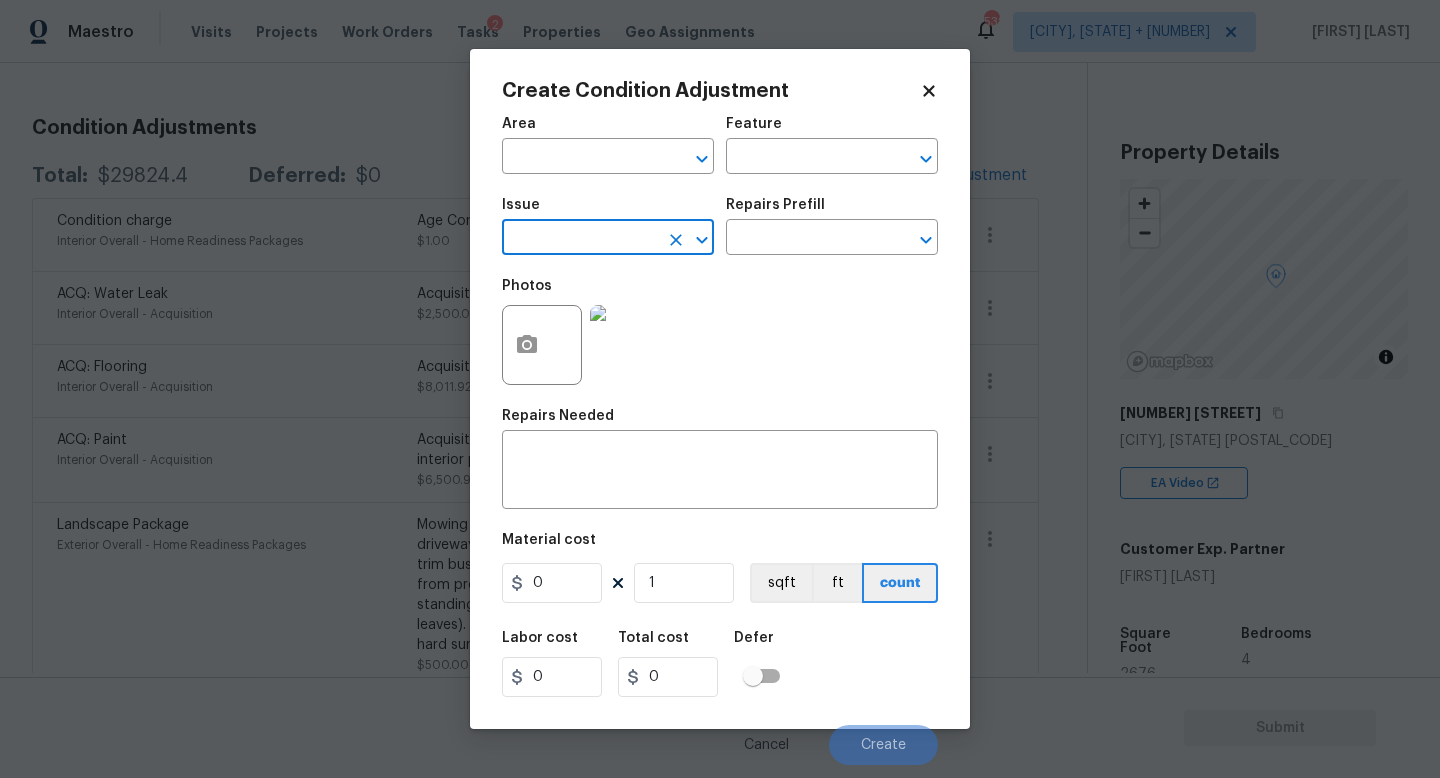 click at bounding box center (580, 239) 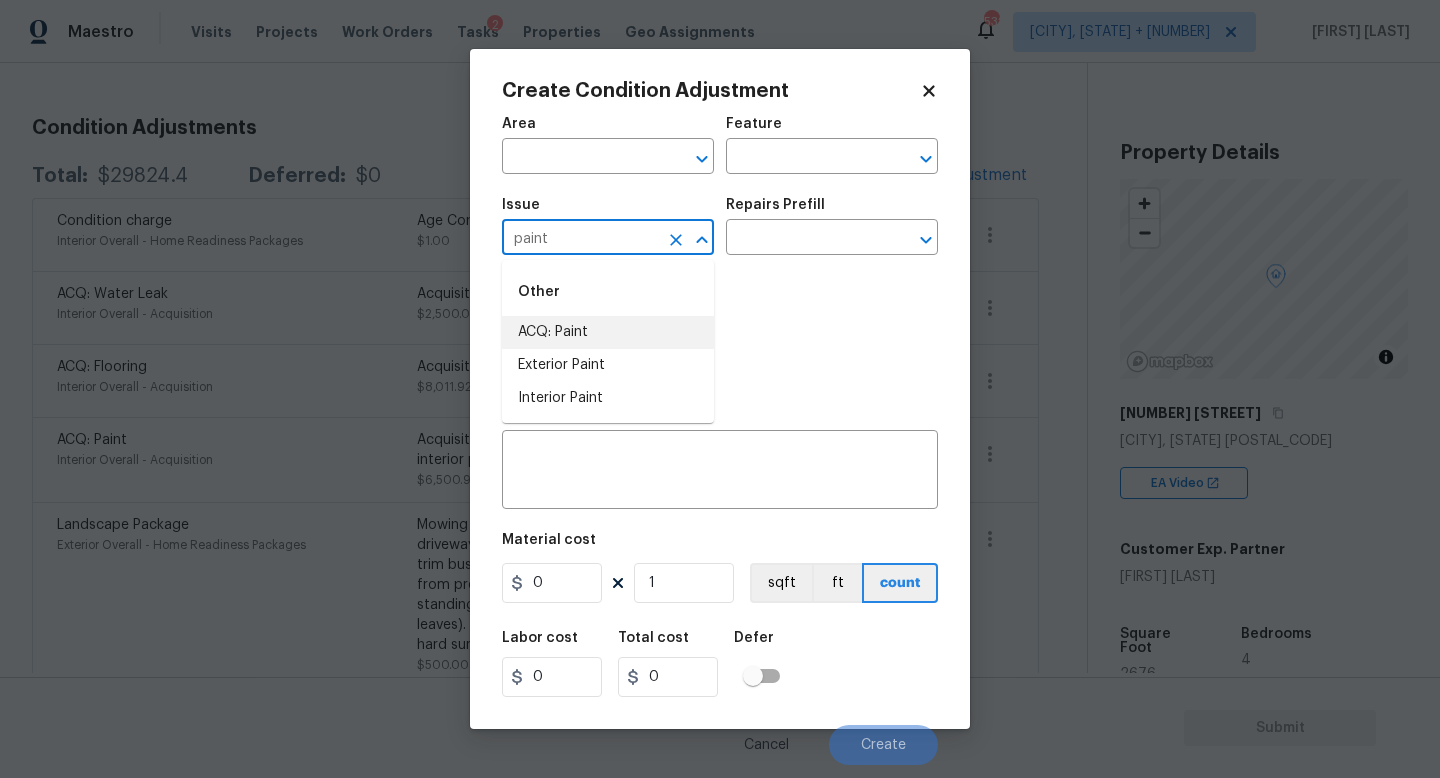 click on "ACQ: Paint" at bounding box center (608, 332) 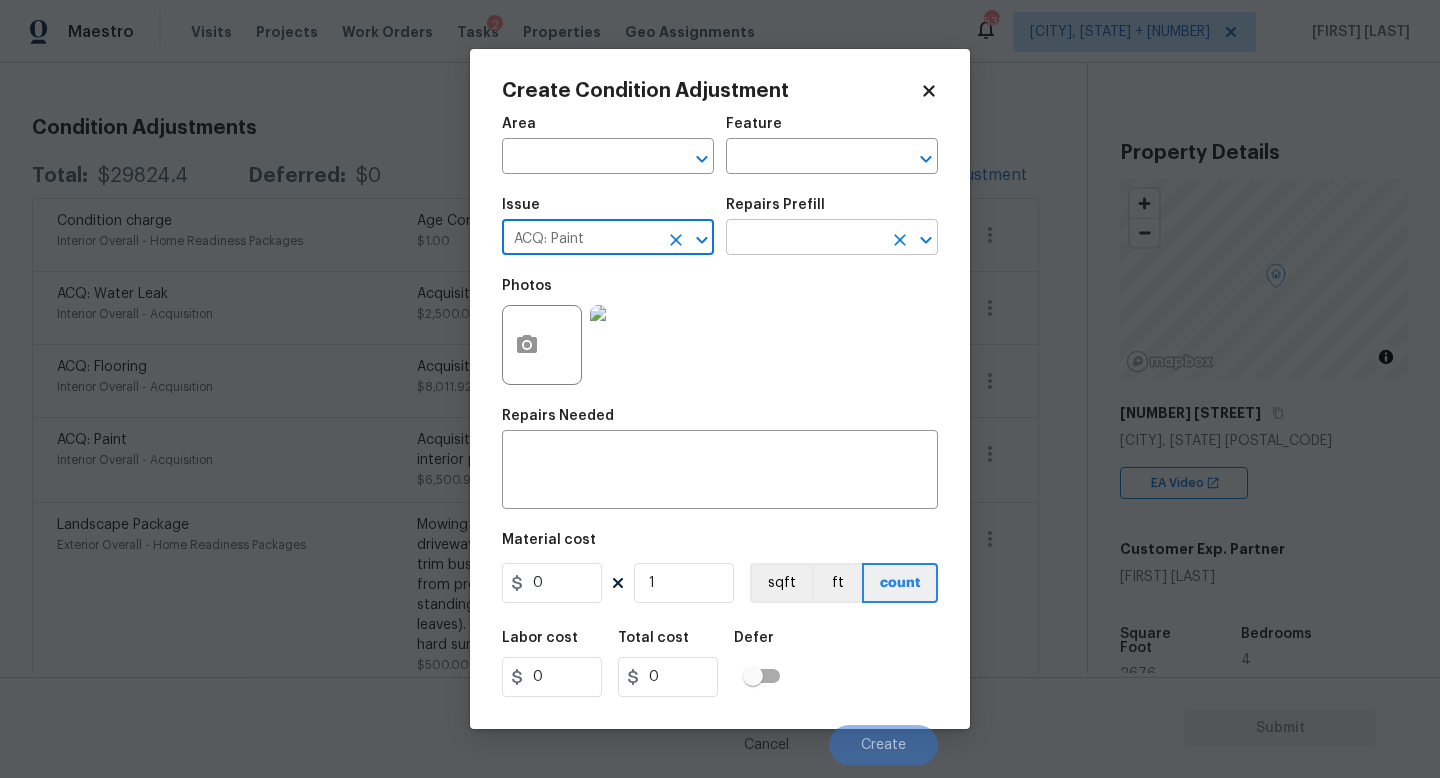 type on "ACQ: Paint" 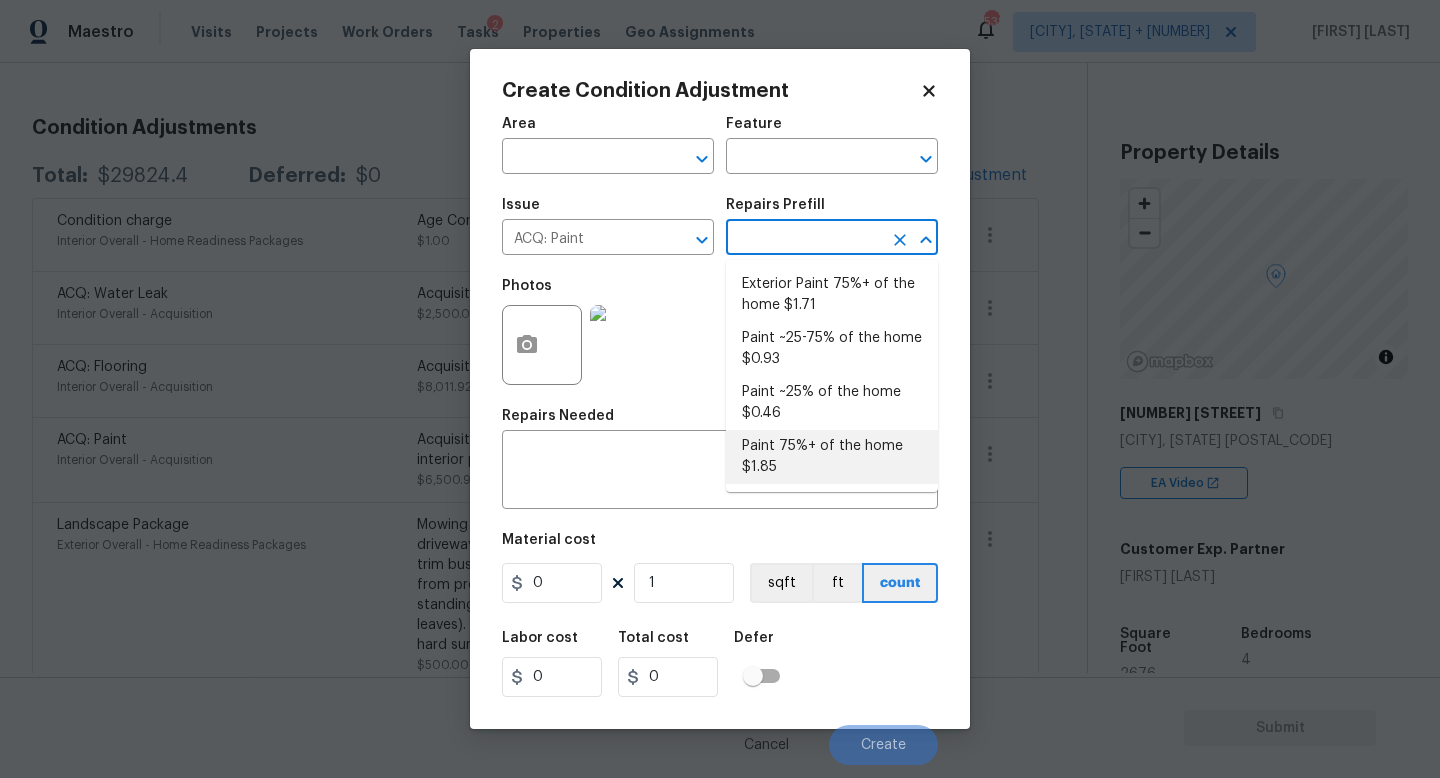 drag, startPoint x: 814, startPoint y: 456, endPoint x: 762, endPoint y: 541, distance: 99.64437 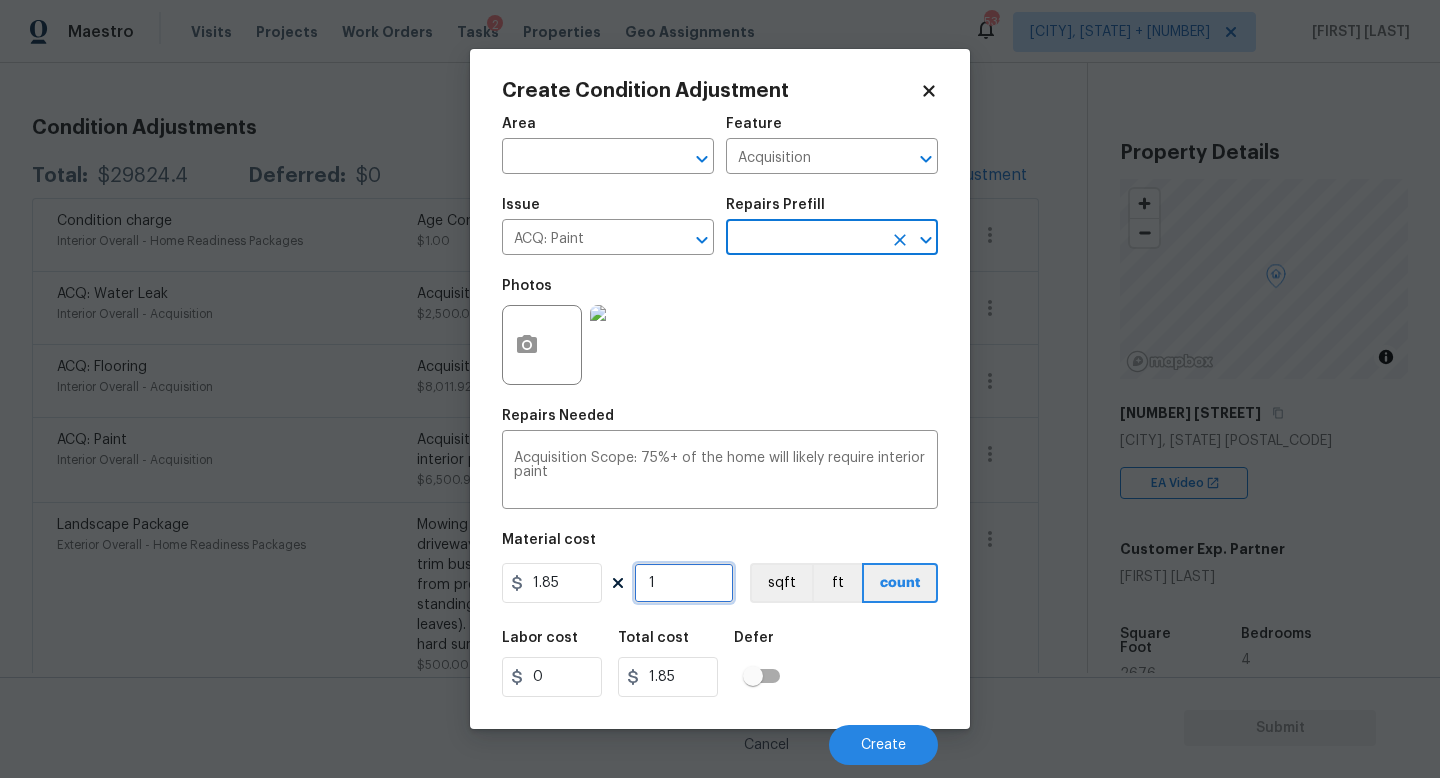 click on "1" at bounding box center (684, 583) 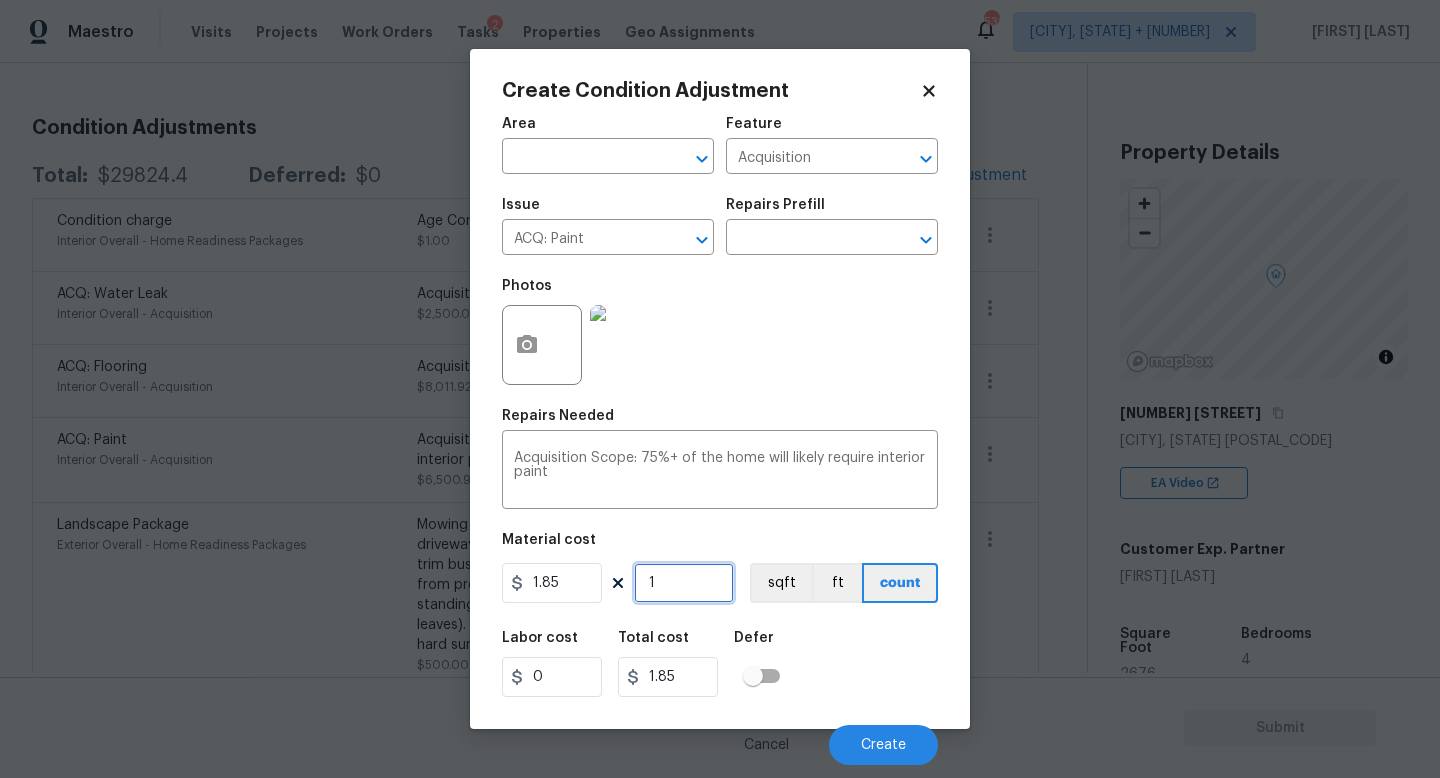 type on "0" 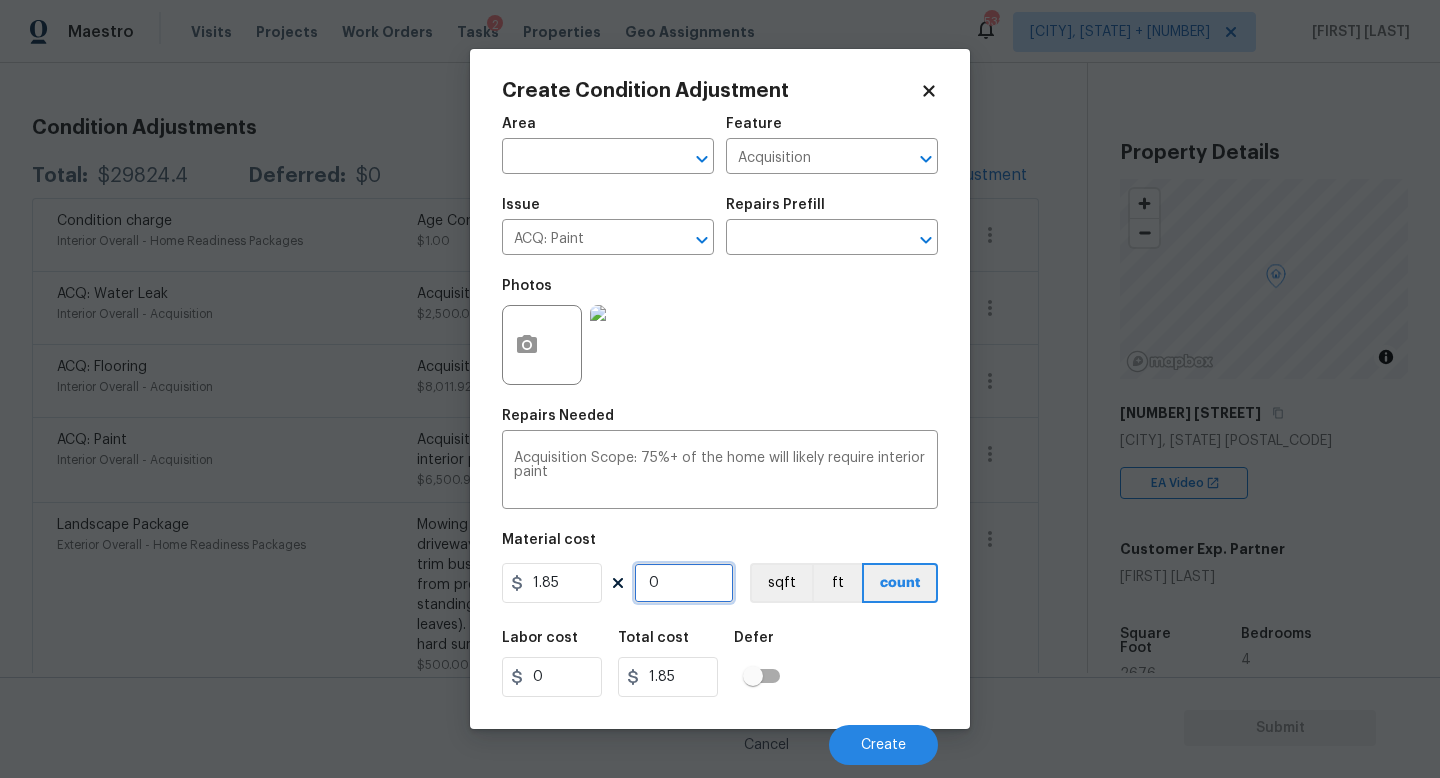 type on "0" 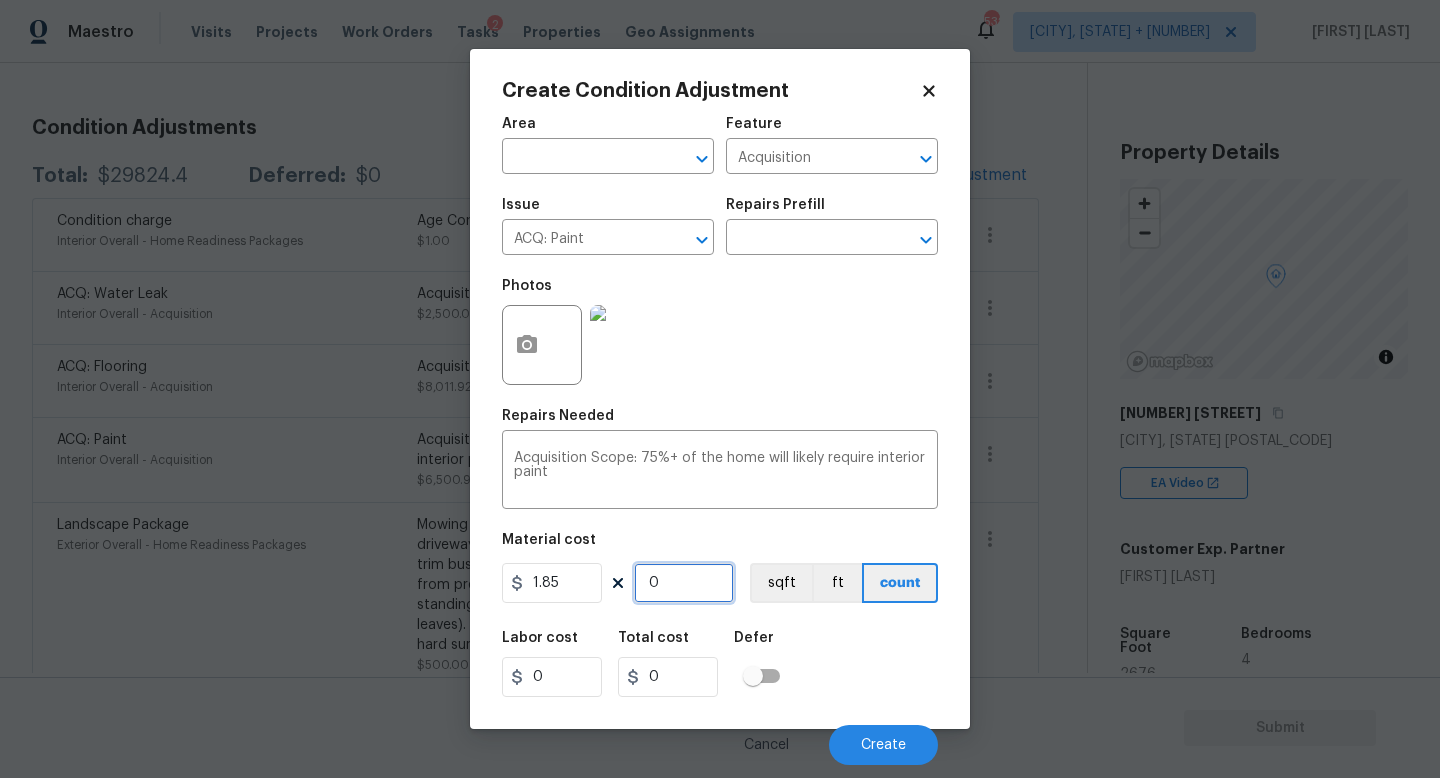 type on "2" 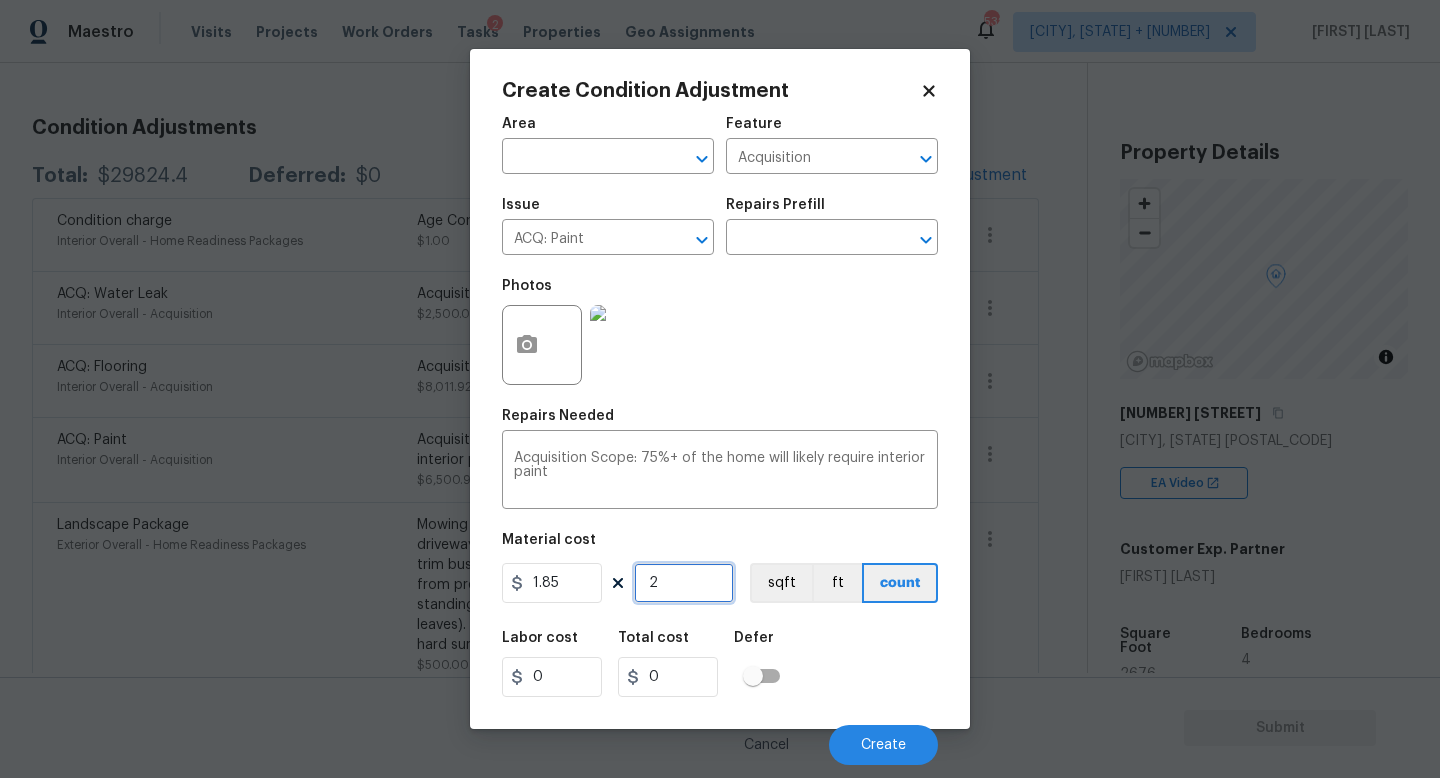 type on "3.7" 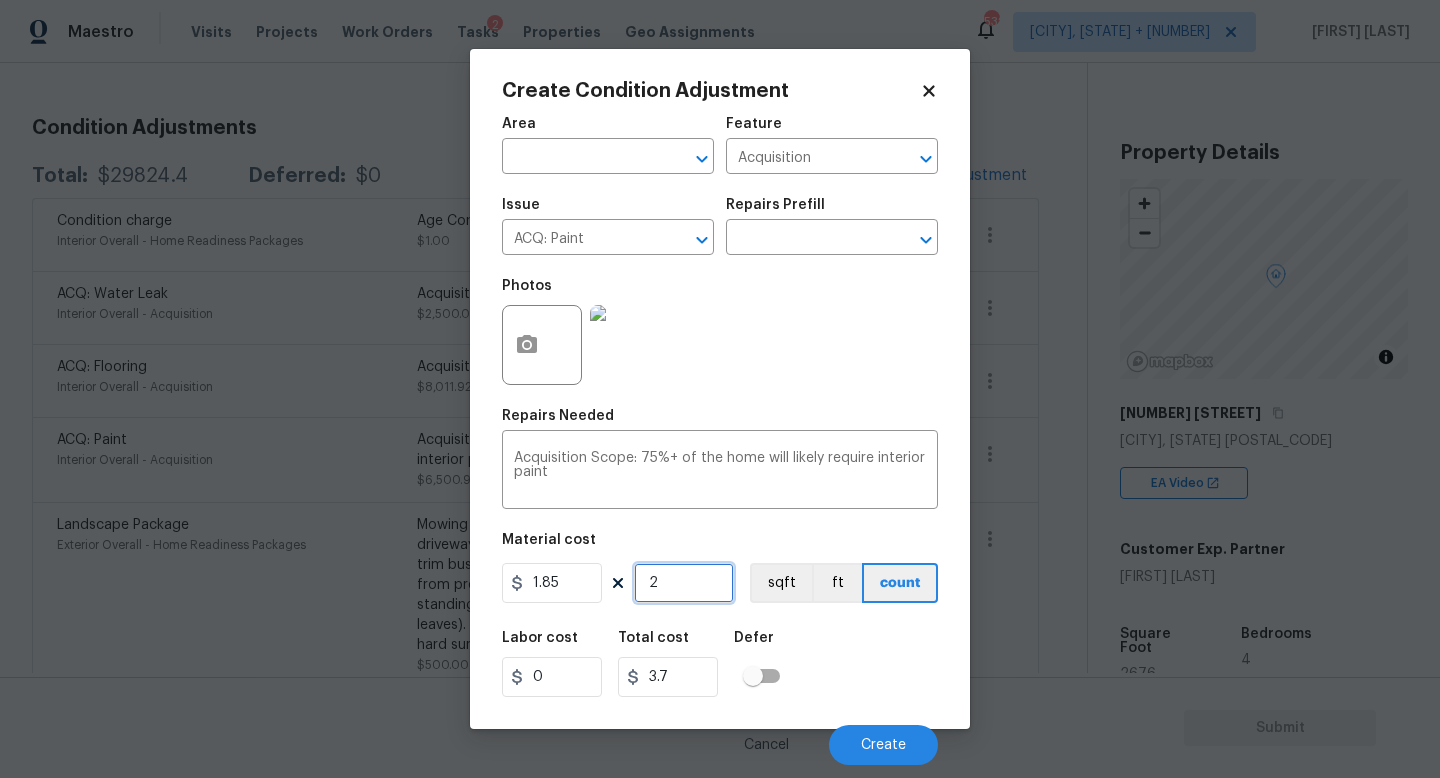 type on "26" 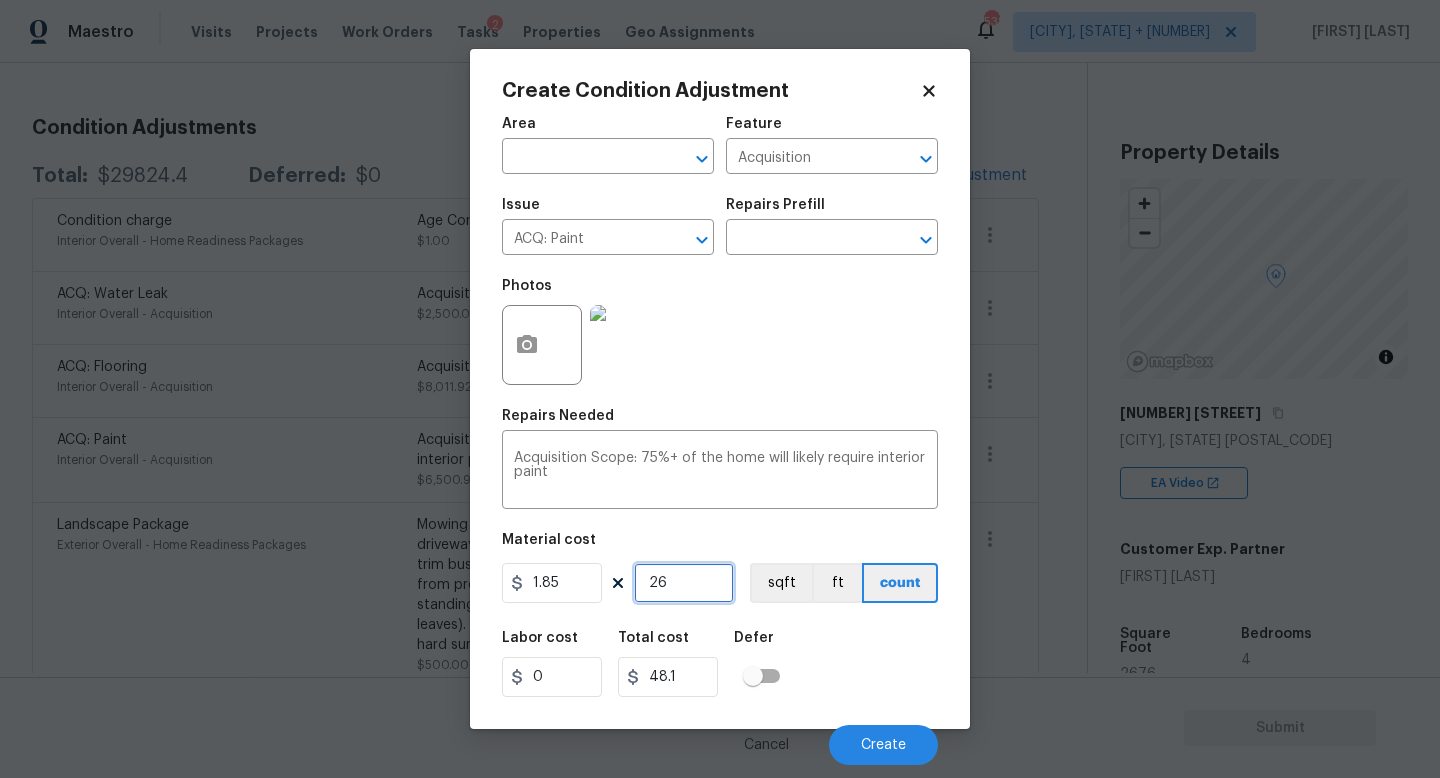 type on "267" 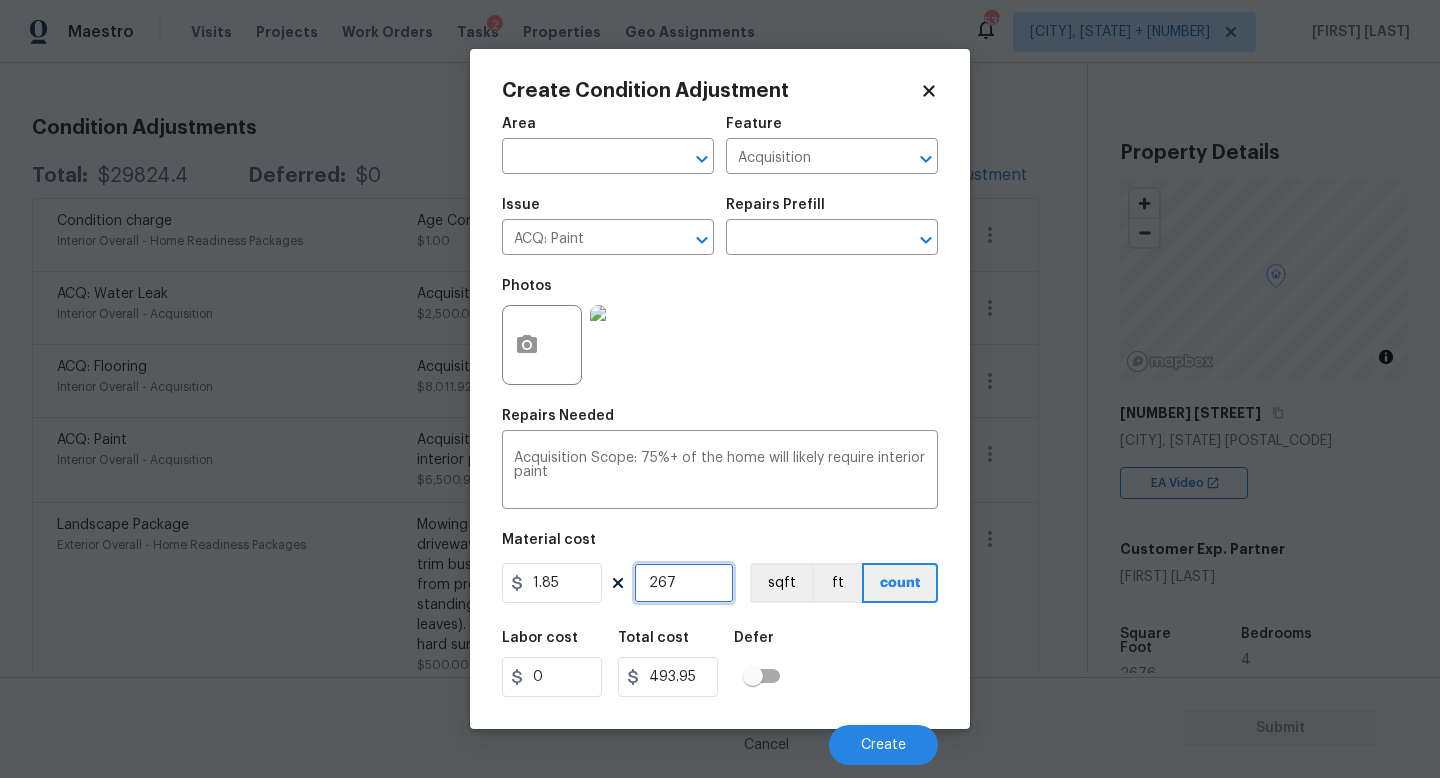 type on "2676" 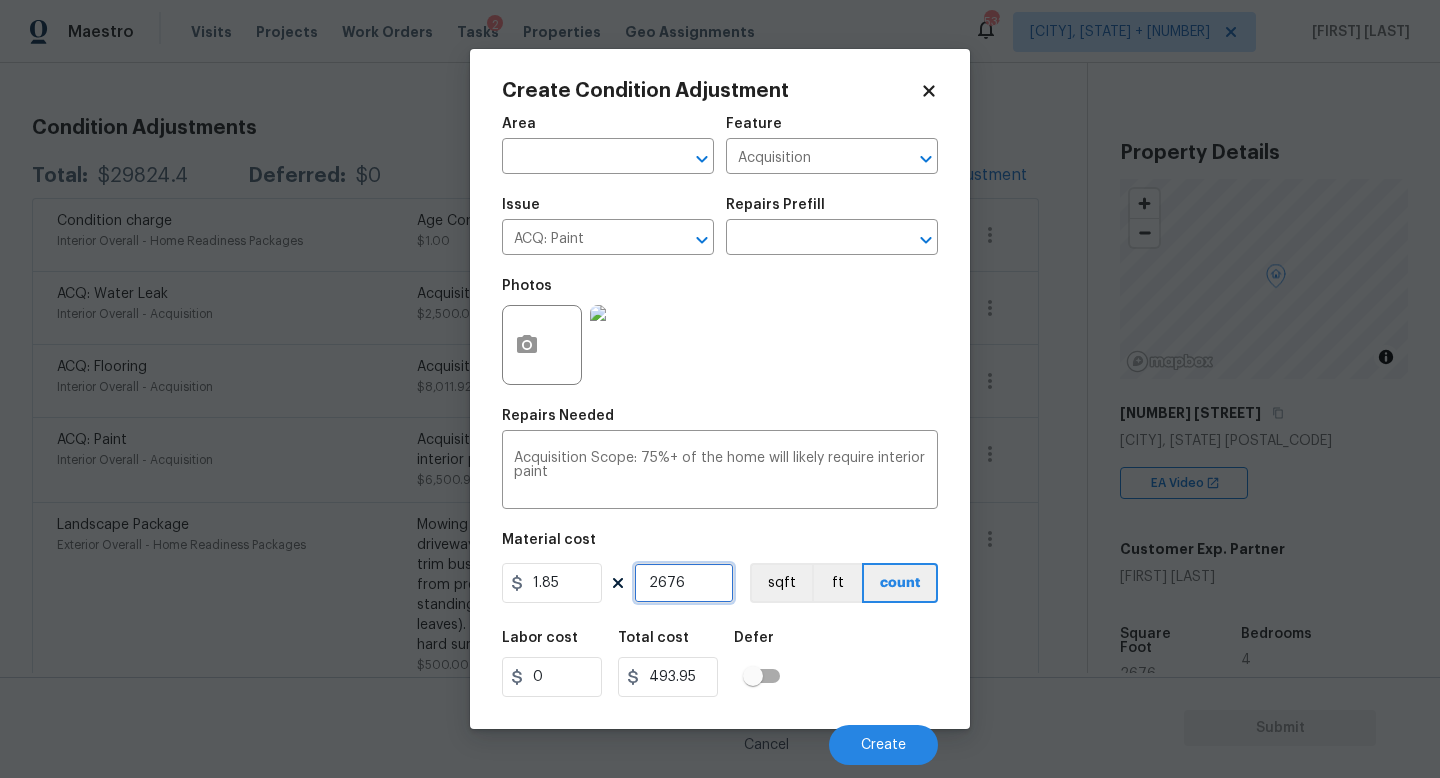 type on "4950.6" 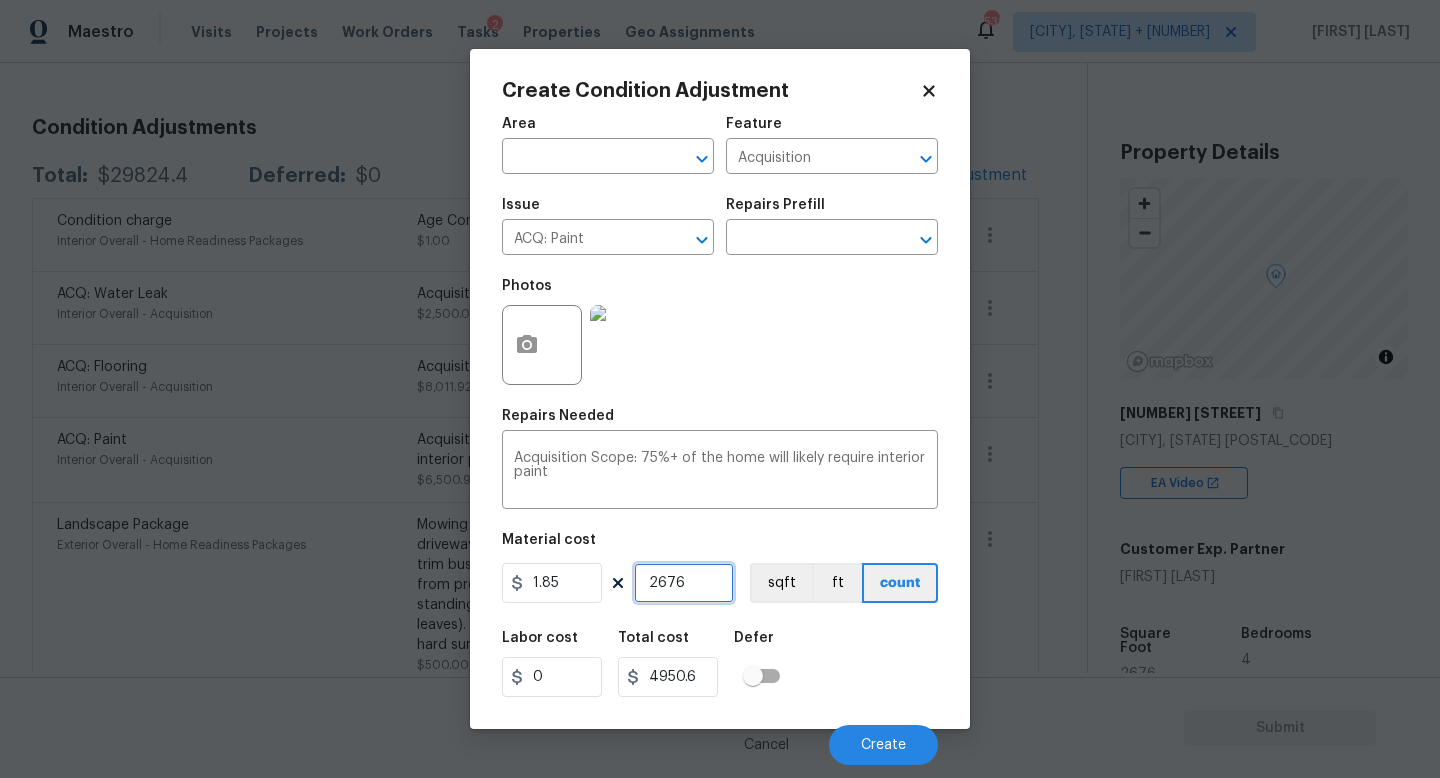 type on "2676" 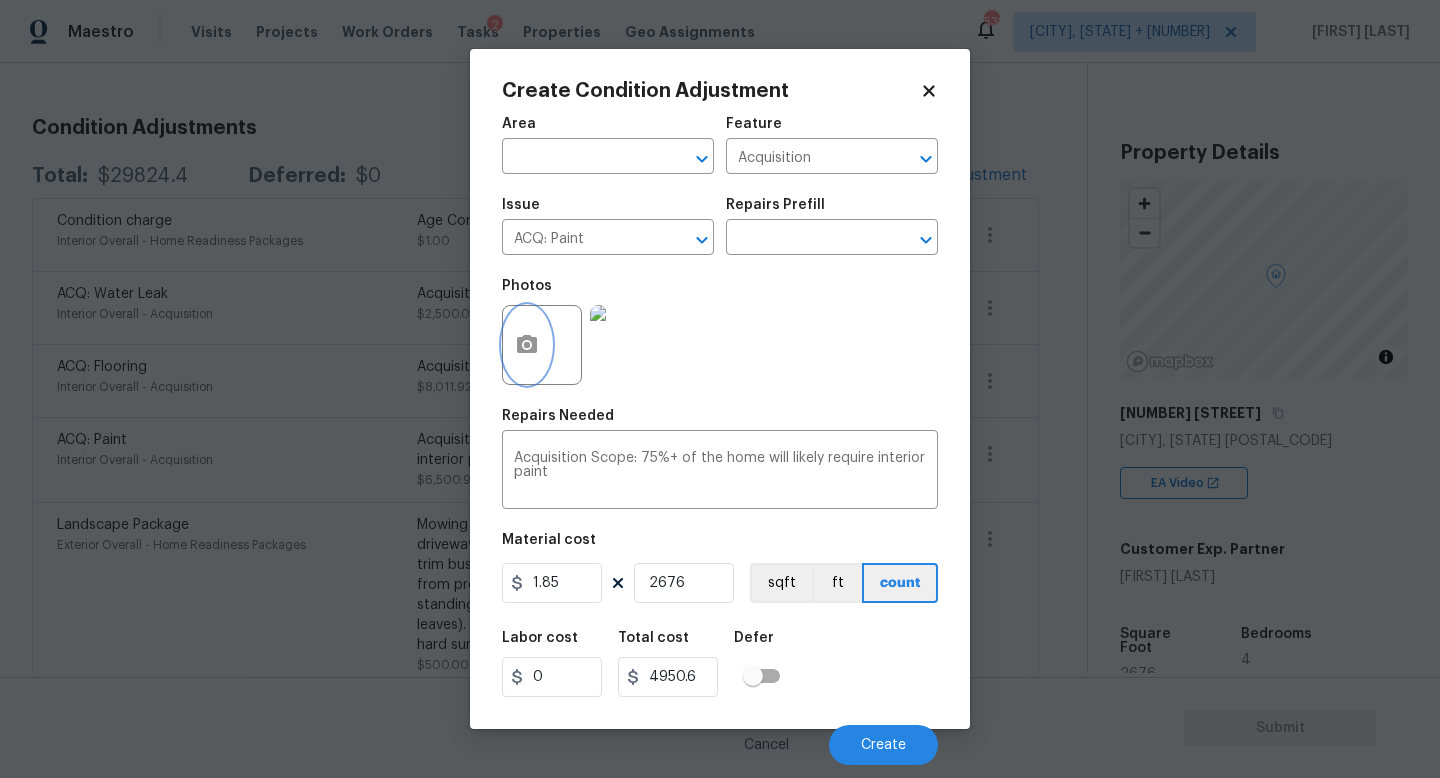click at bounding box center [527, 345] 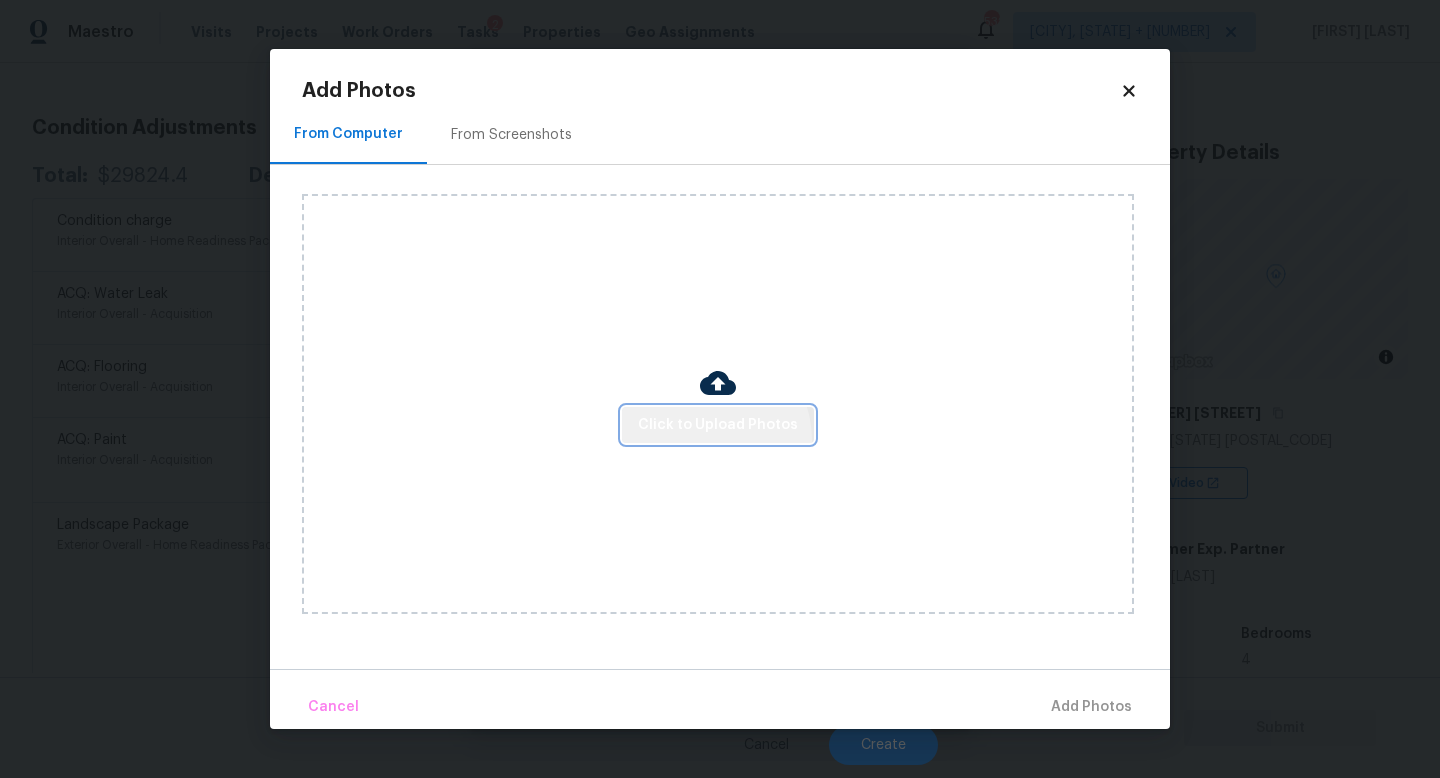 click on "Click to Upload Photos" at bounding box center [718, 425] 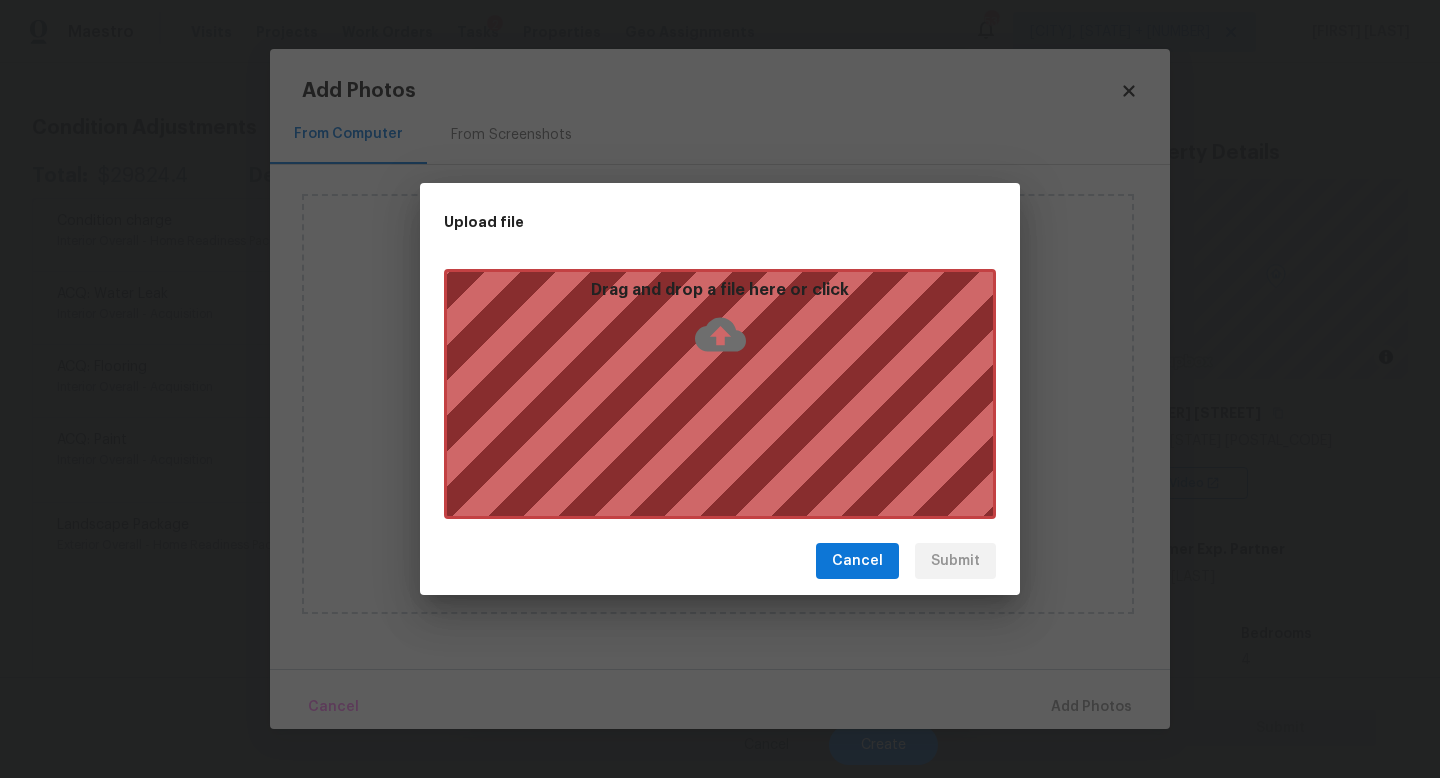 click on "Drag and drop a file here or click" at bounding box center (720, 394) 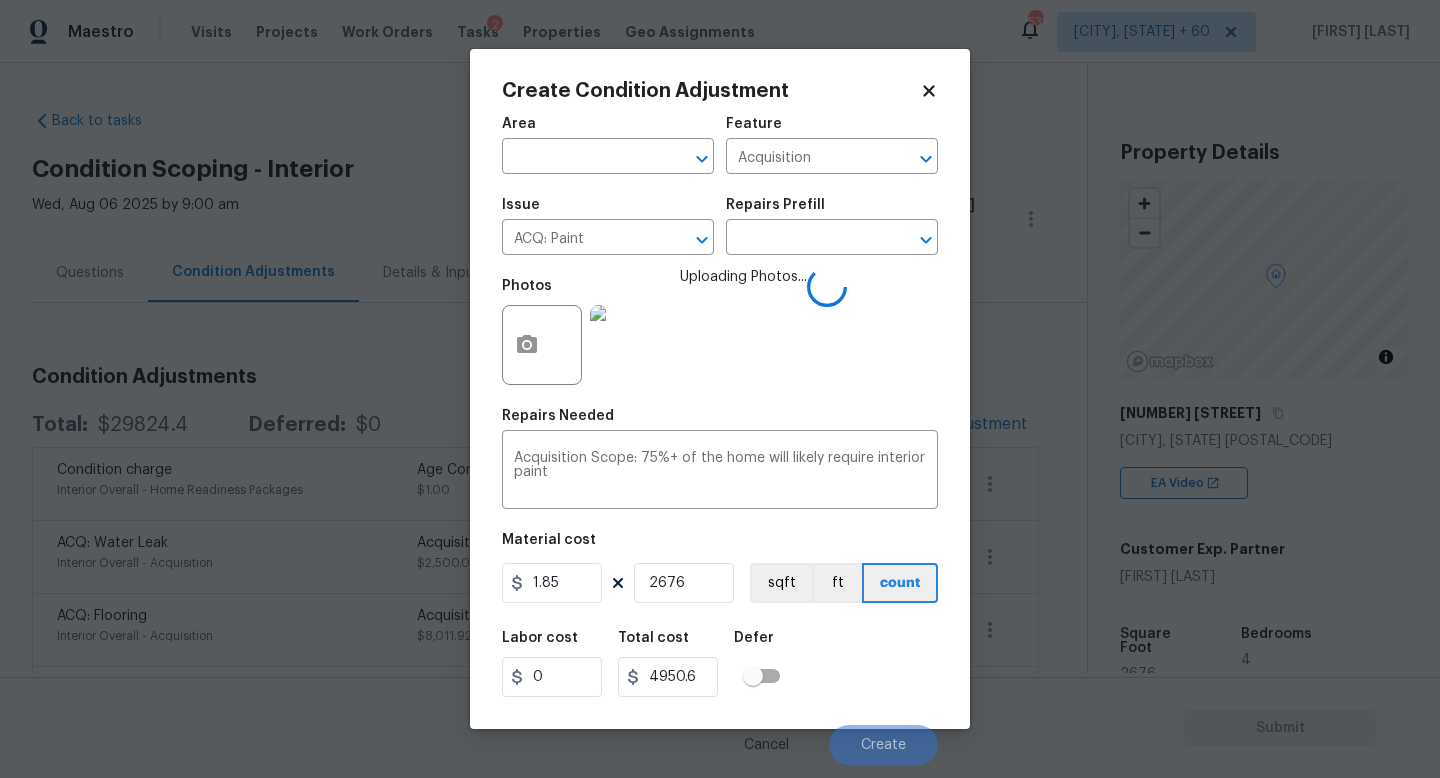 scroll, scrollTop: 0, scrollLeft: 0, axis: both 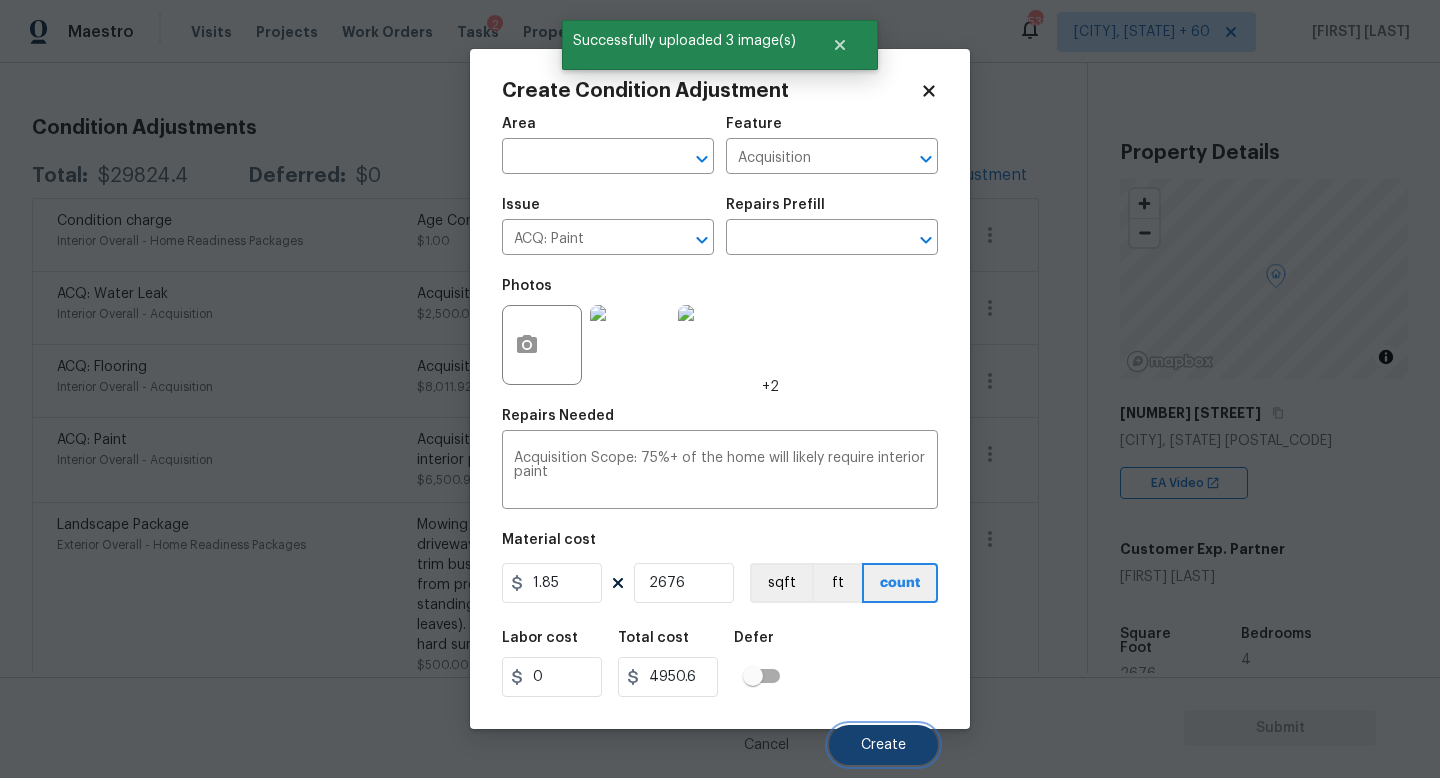 click on "Create" at bounding box center [883, 745] 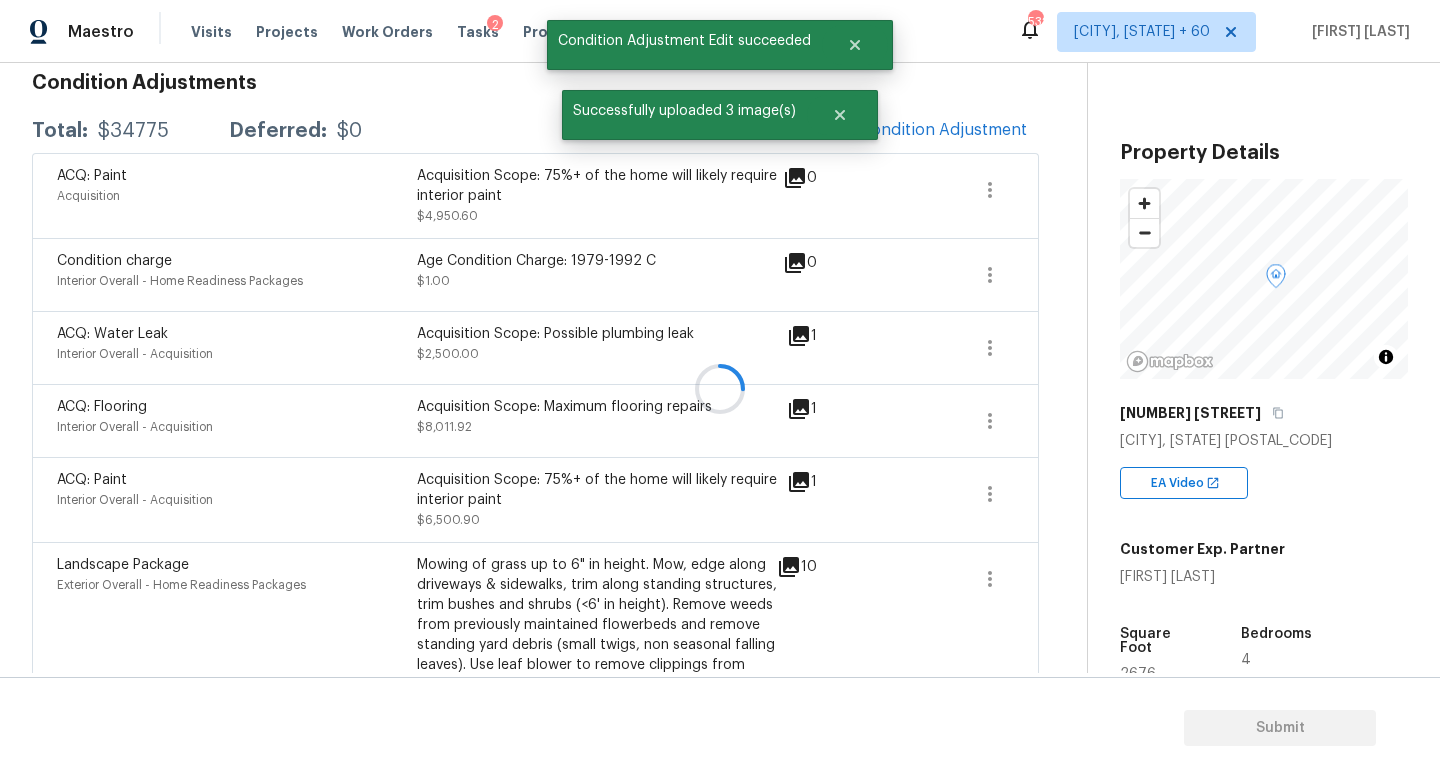 scroll, scrollTop: 249, scrollLeft: 0, axis: vertical 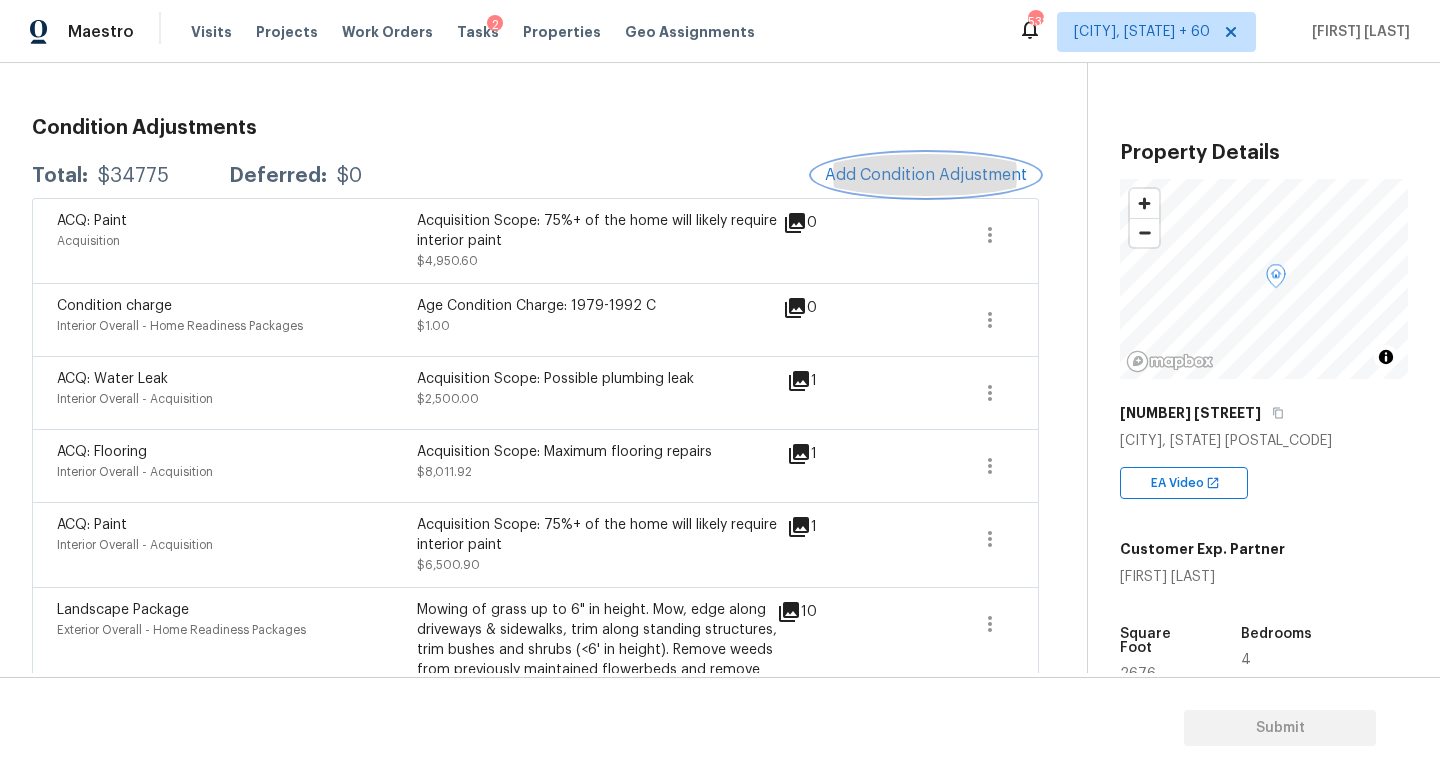 click on "Add Condition Adjustment" at bounding box center [926, 175] 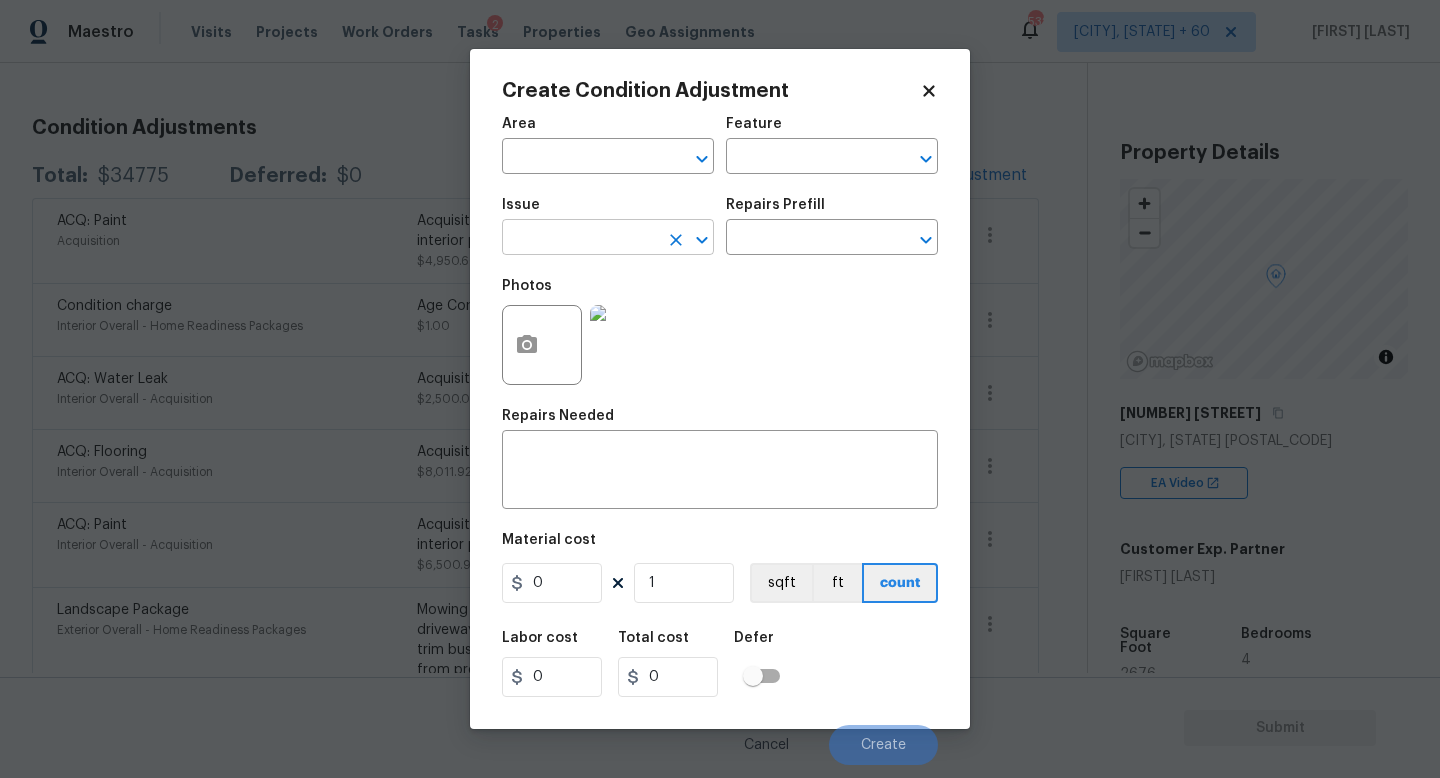 click at bounding box center (580, 239) 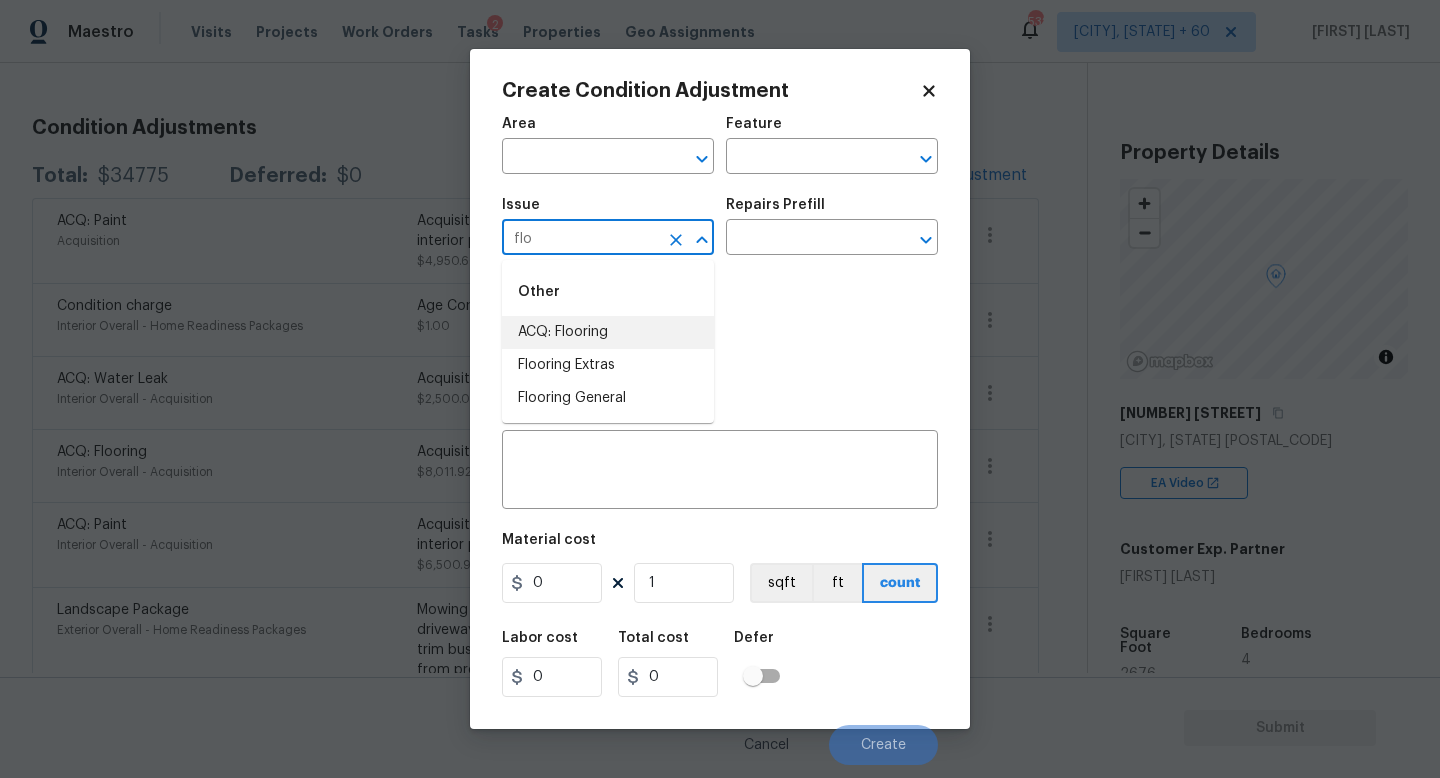 click on "ACQ: Flooring" at bounding box center [608, 332] 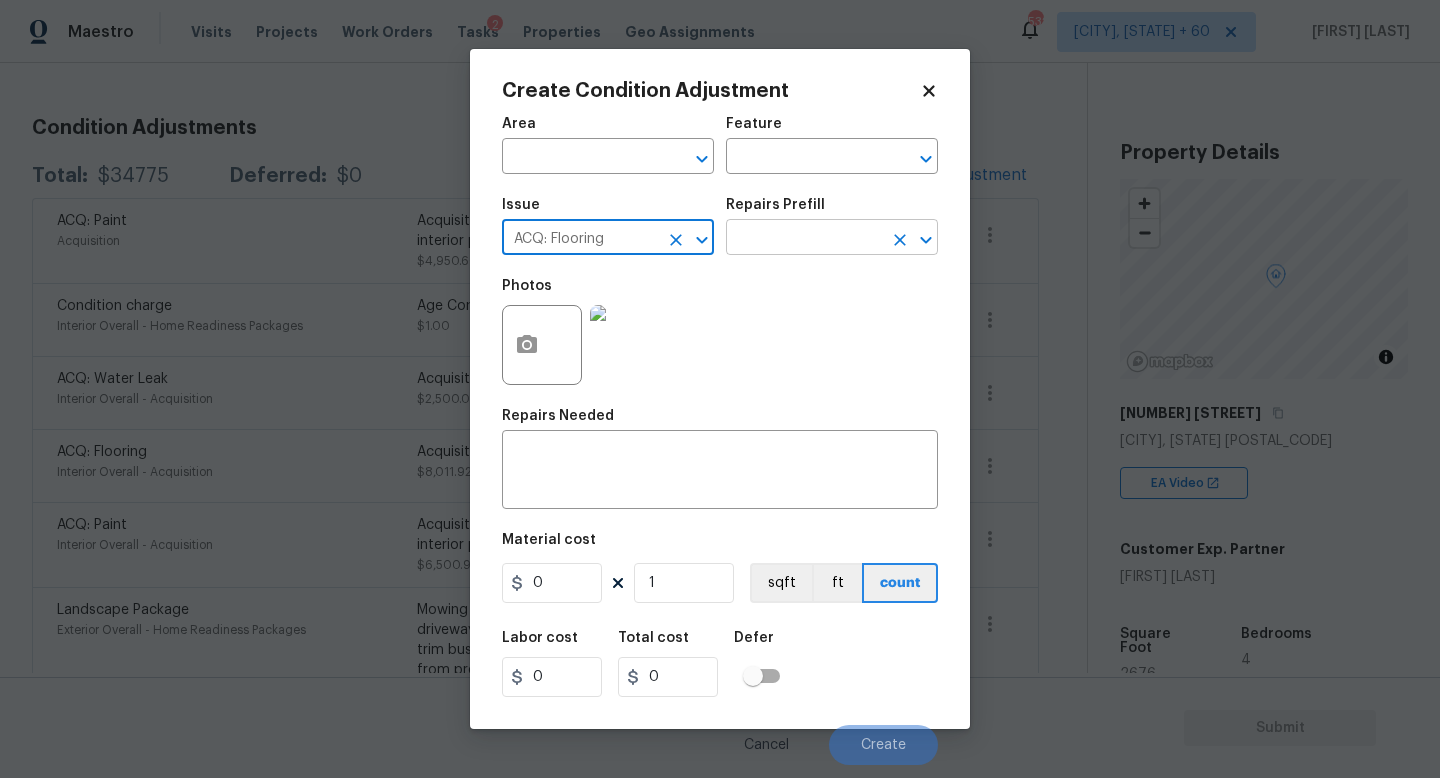 type on "ACQ: Flooring" 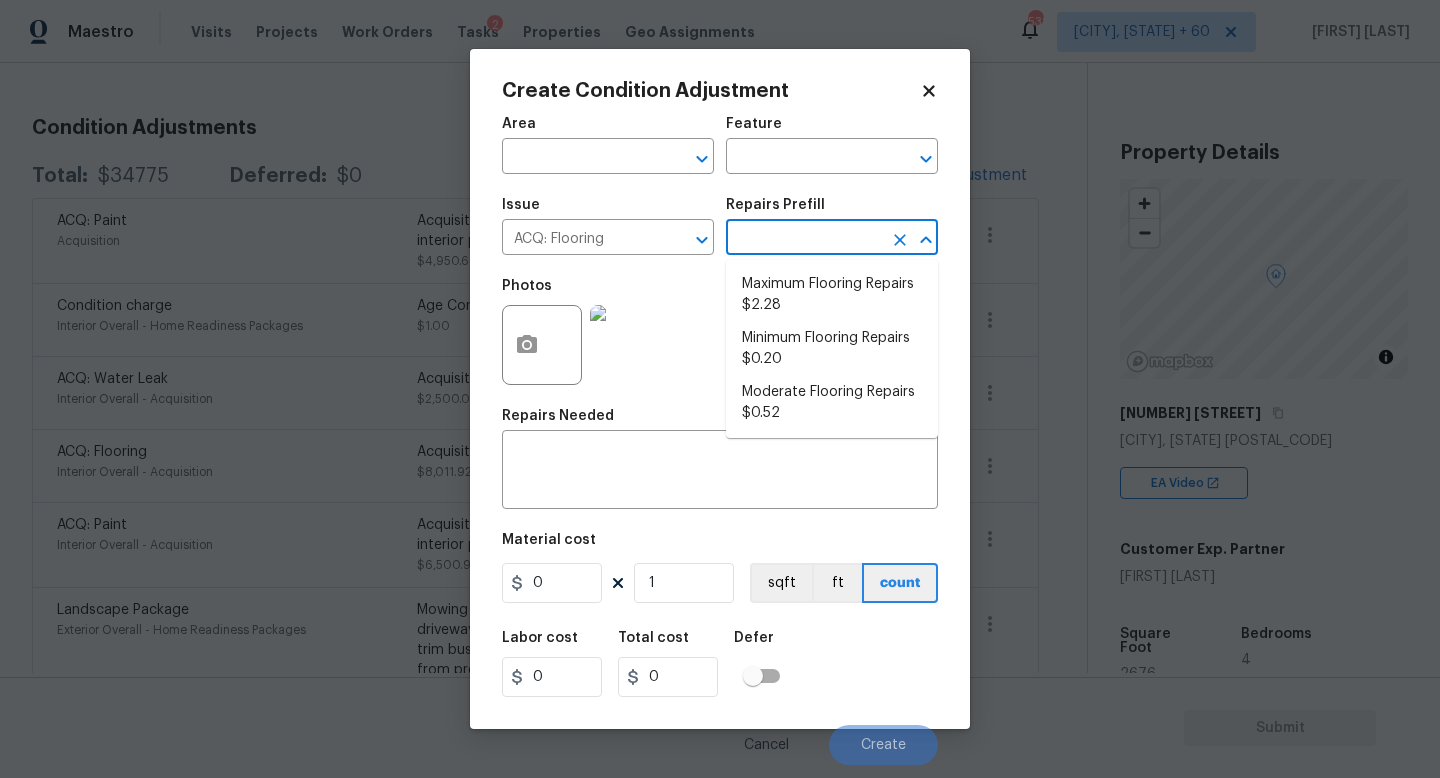 click at bounding box center [804, 239] 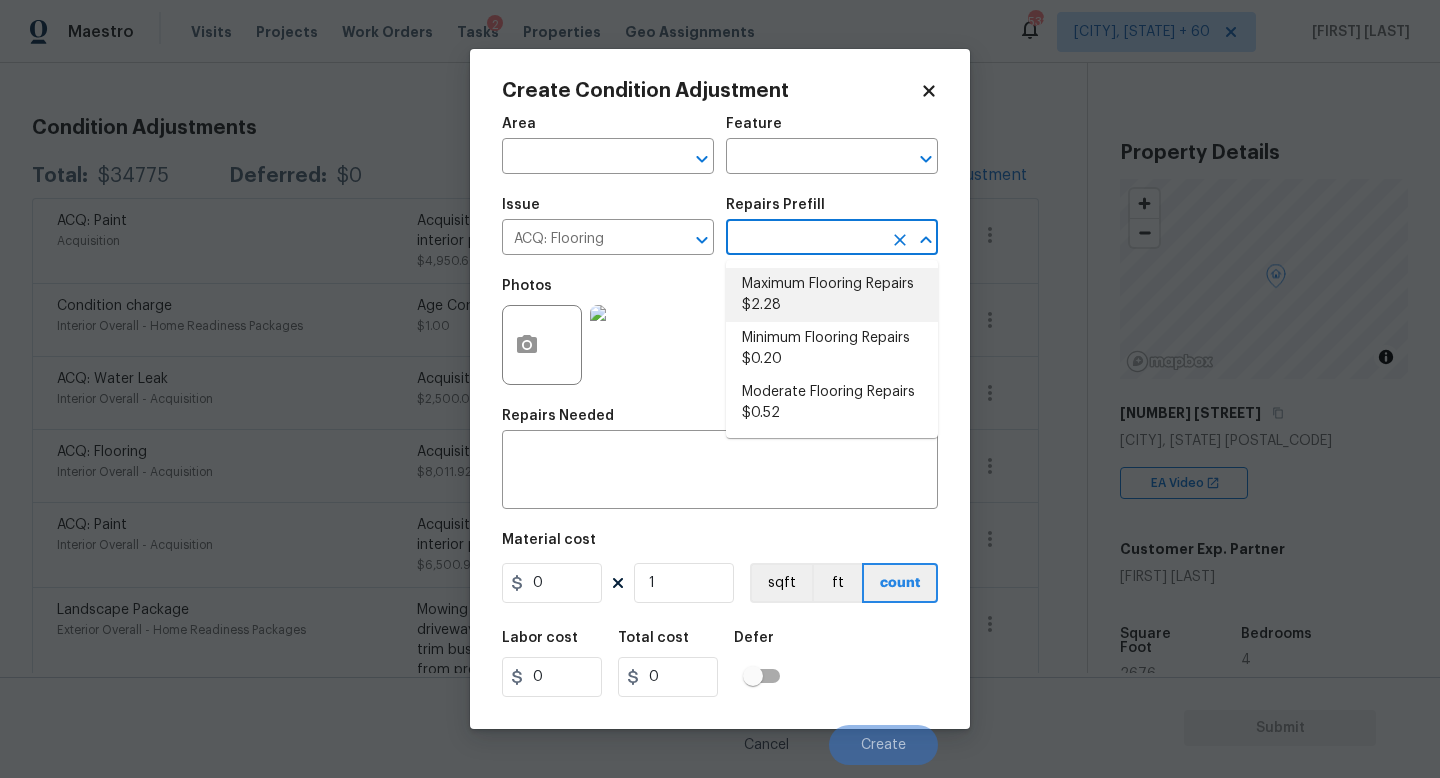 click on "Maximum Flooring Repairs $2.28" at bounding box center [832, 295] 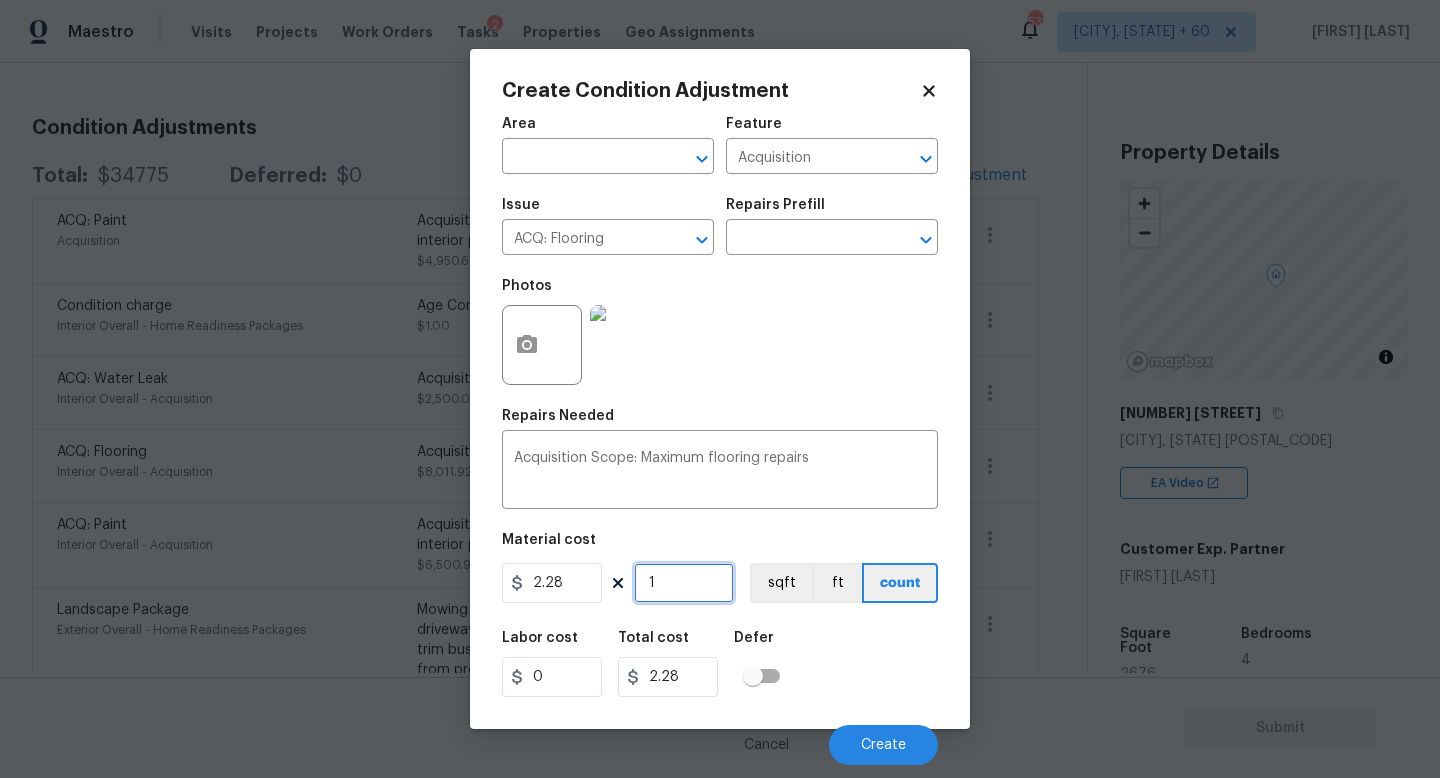 click on "1" at bounding box center (684, 583) 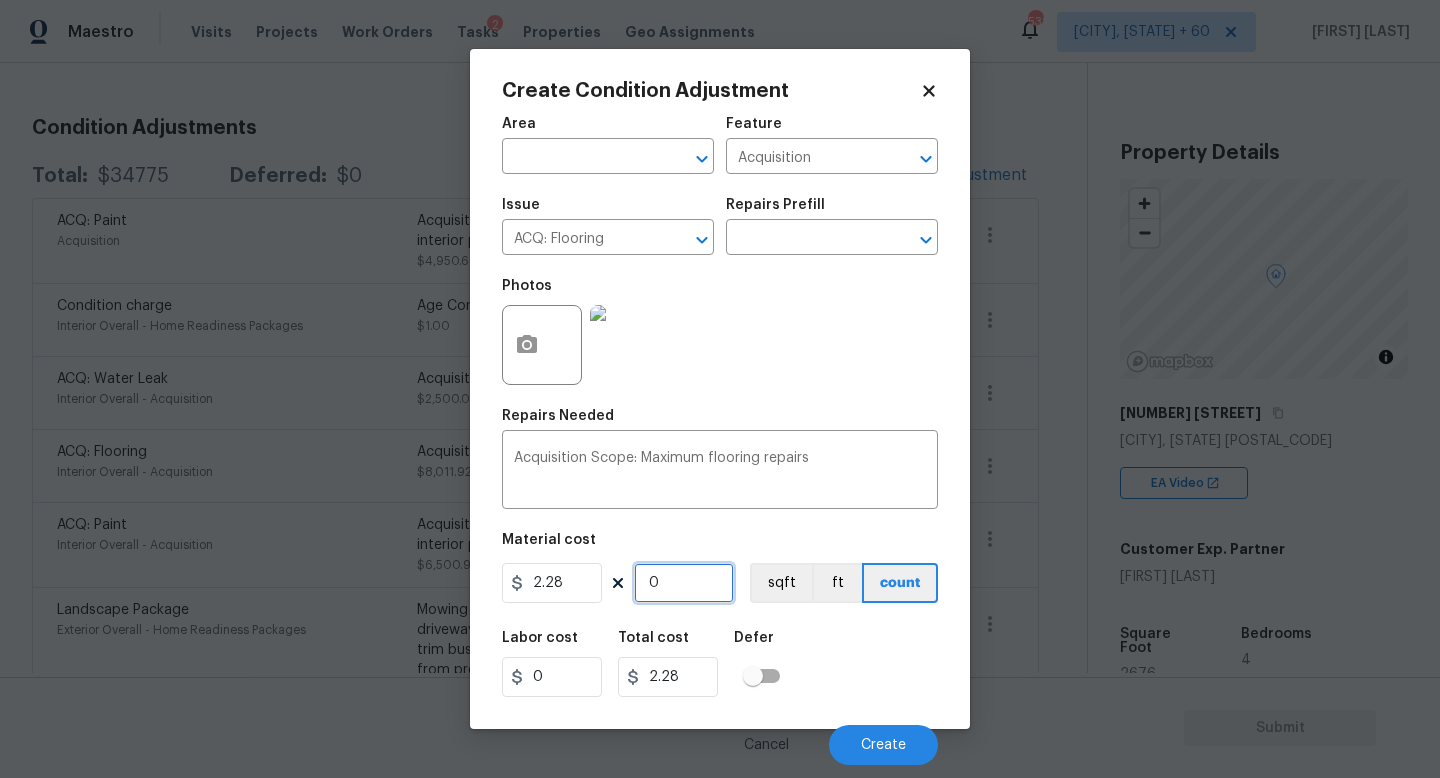 type on "0" 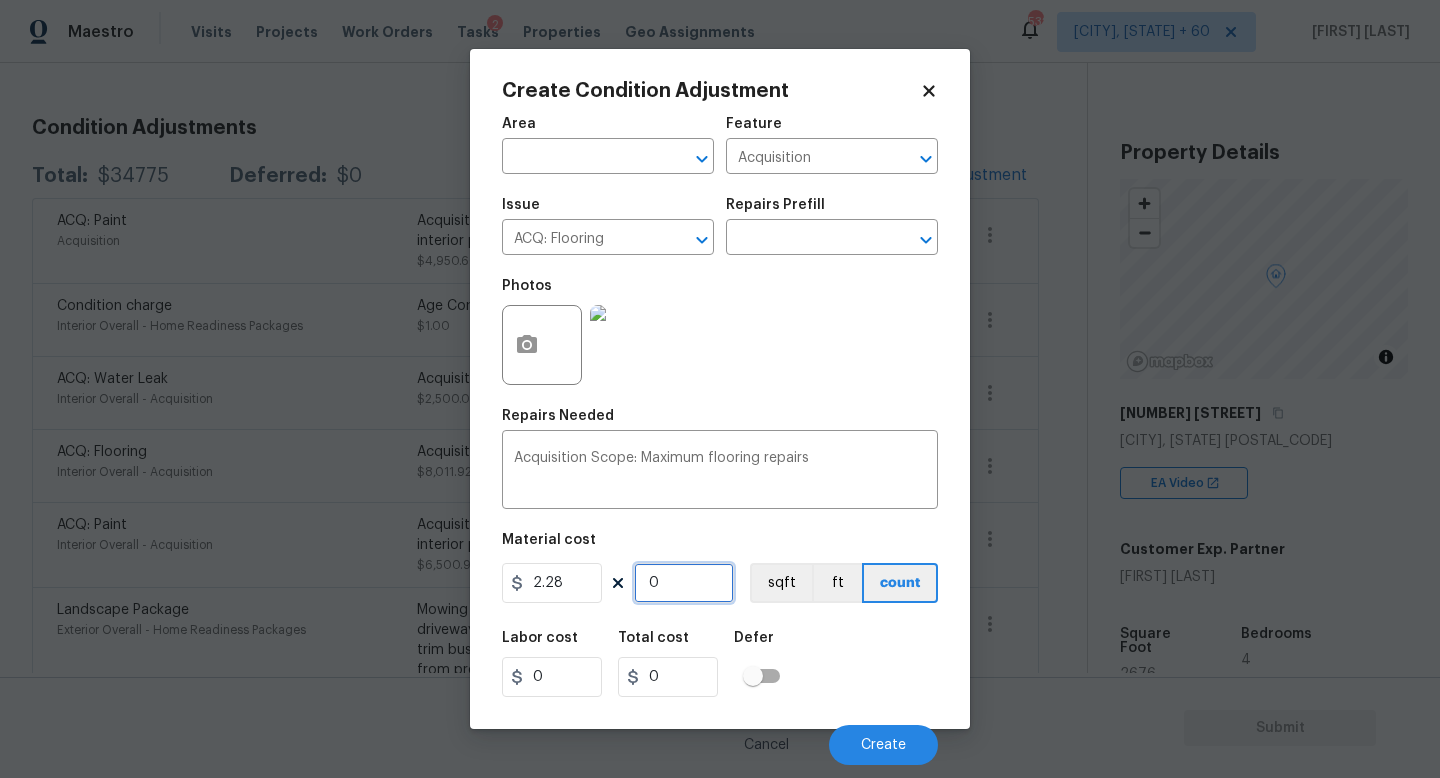 type on "2" 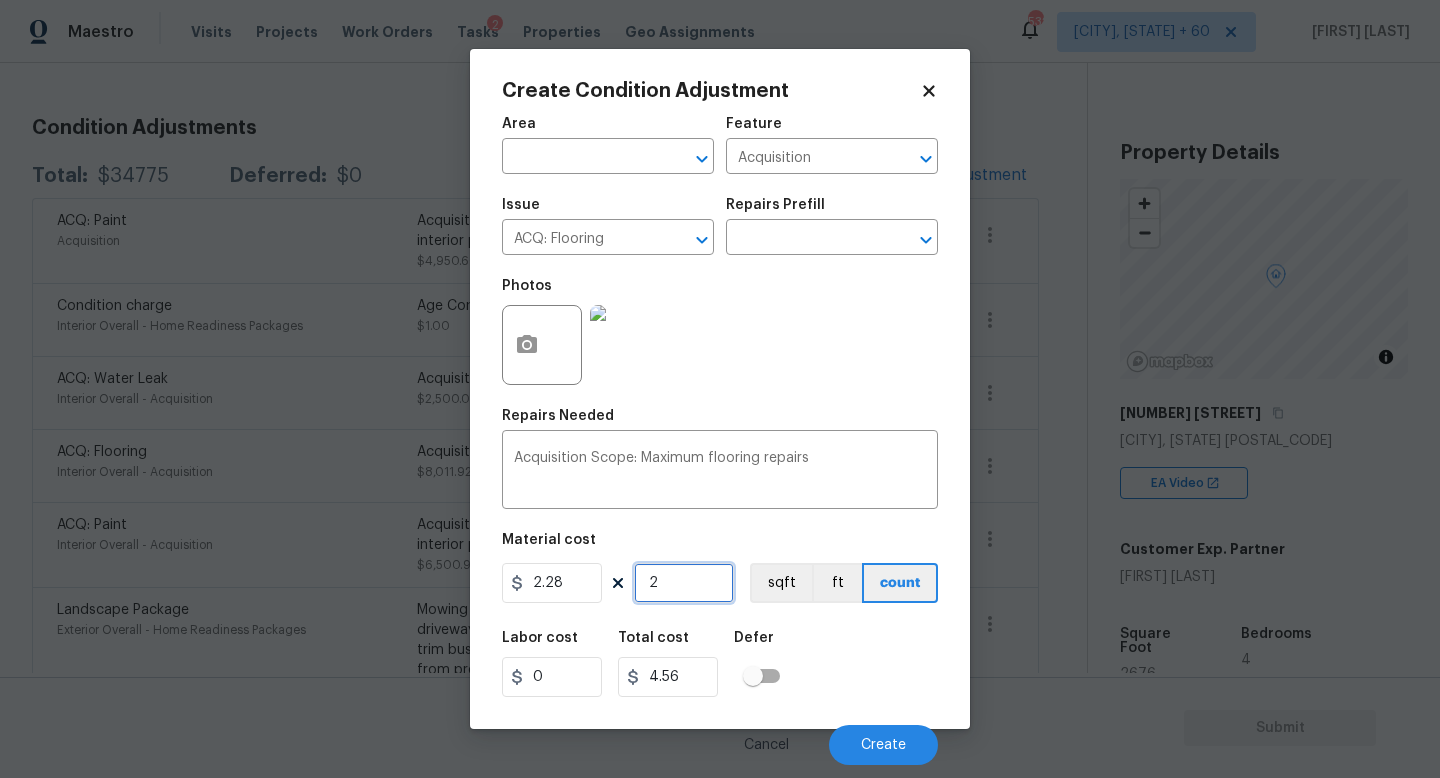 type on "26" 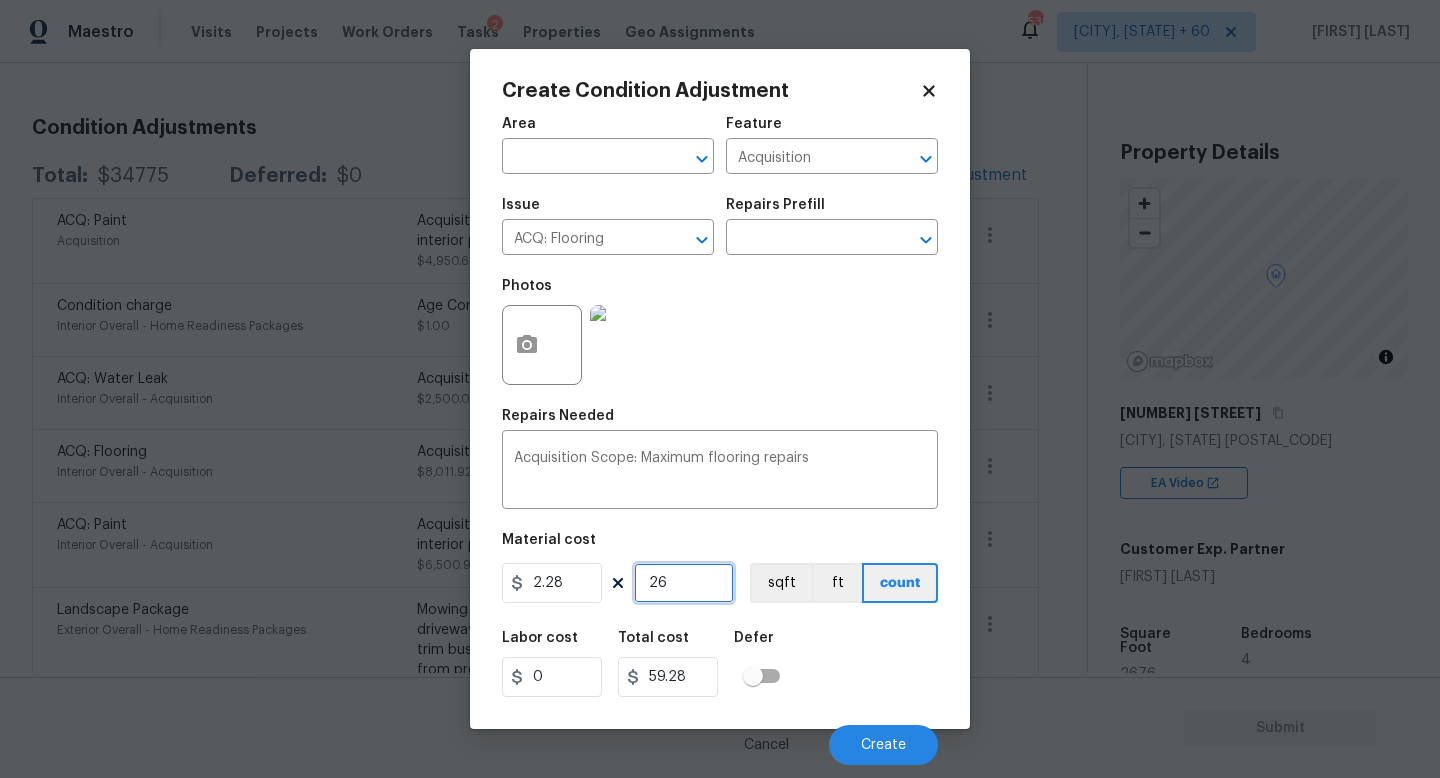type on "267" 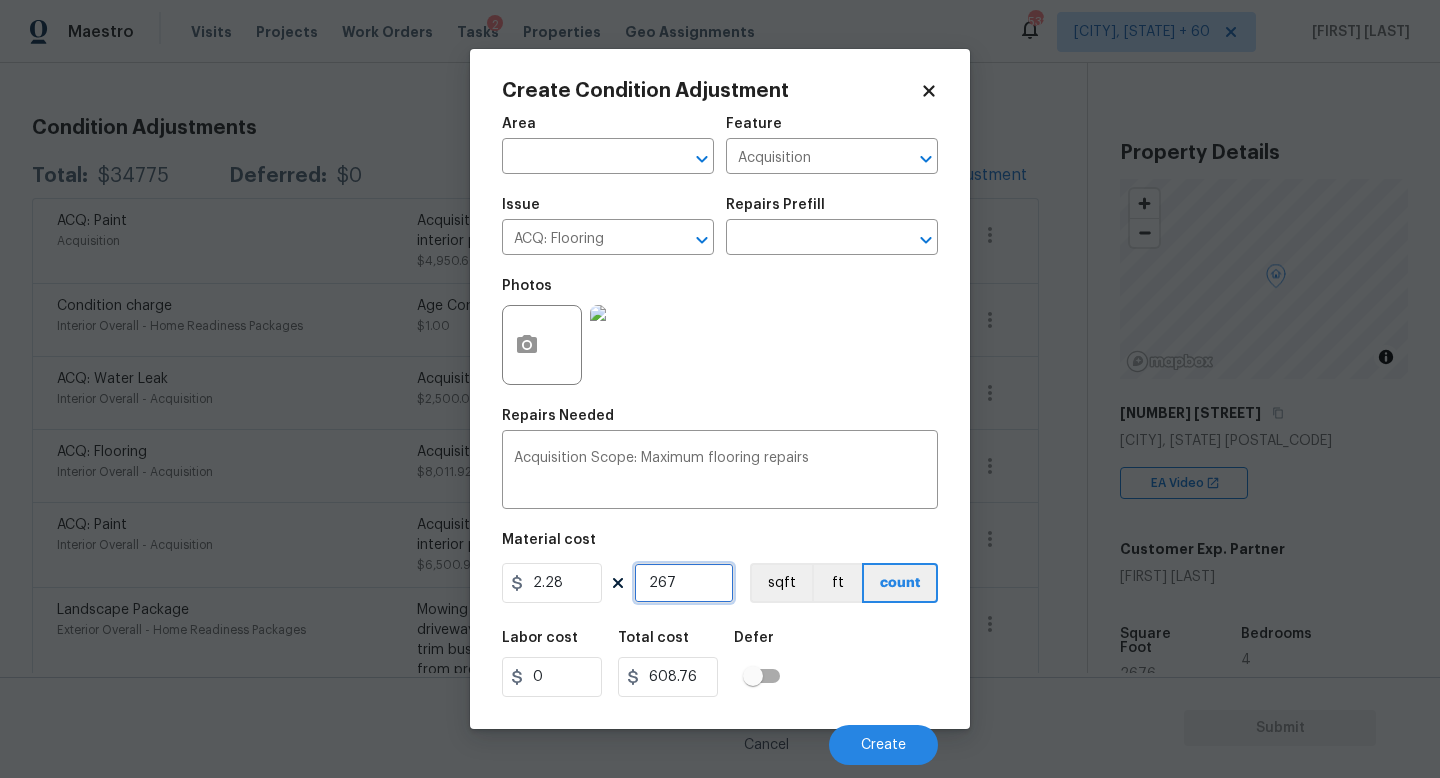 type on "2676" 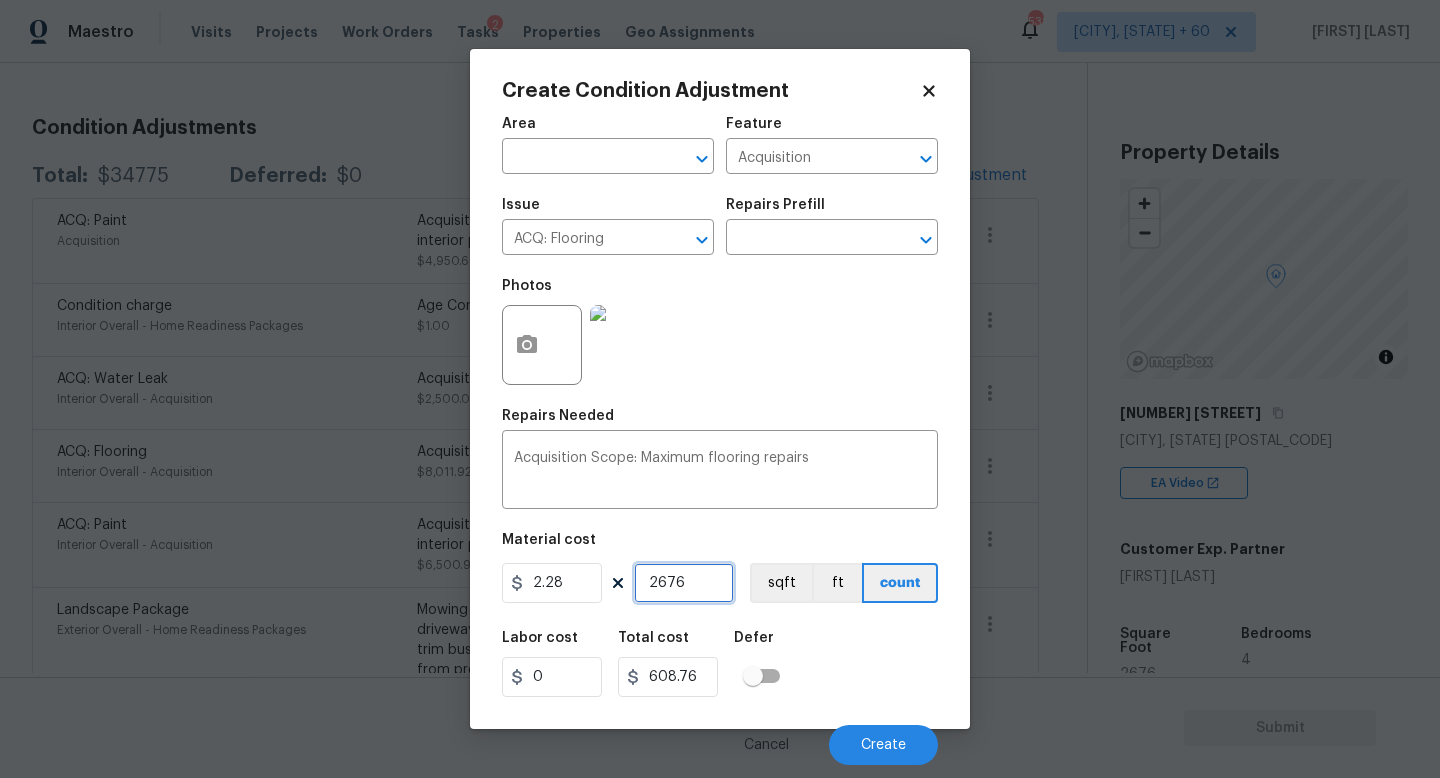 type on "6101.28" 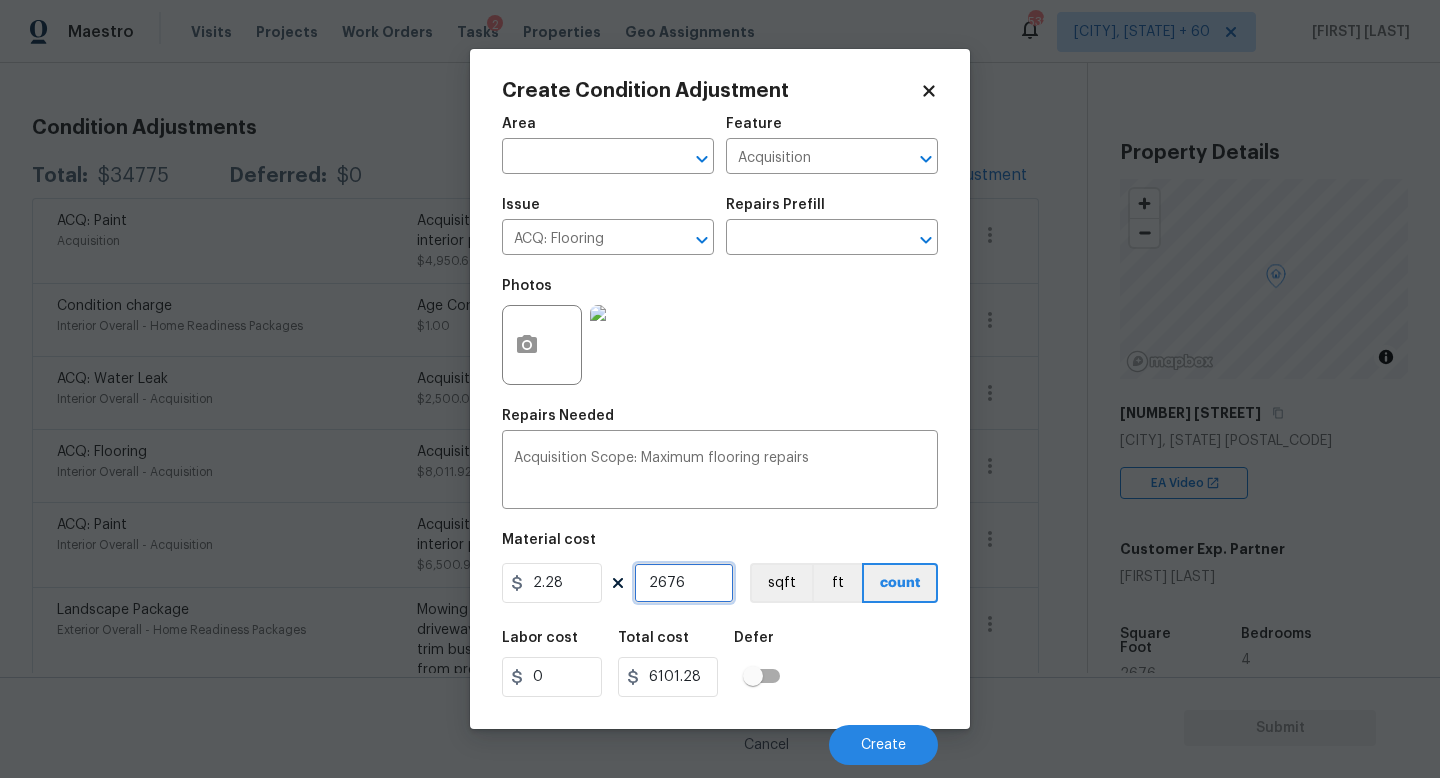 type on "2676" 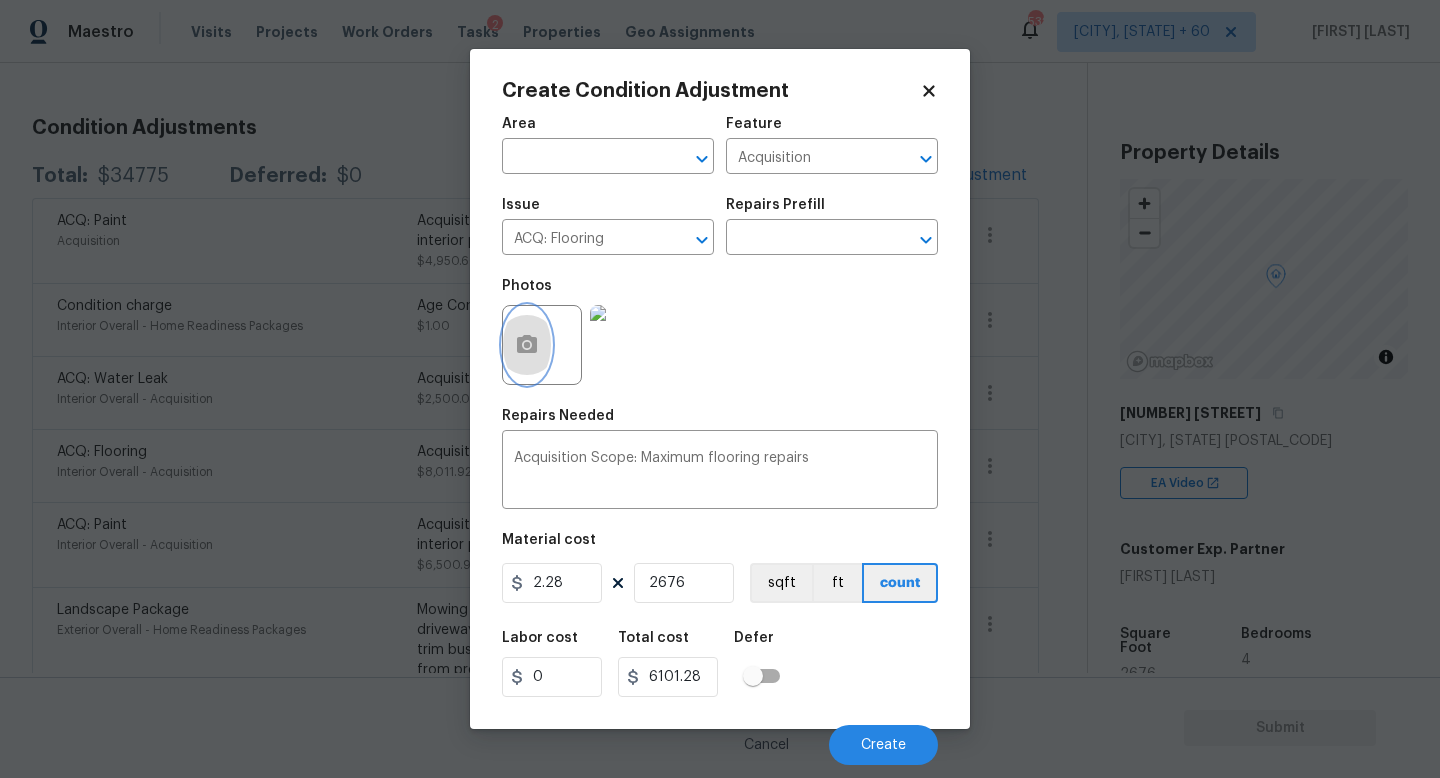 click at bounding box center [527, 345] 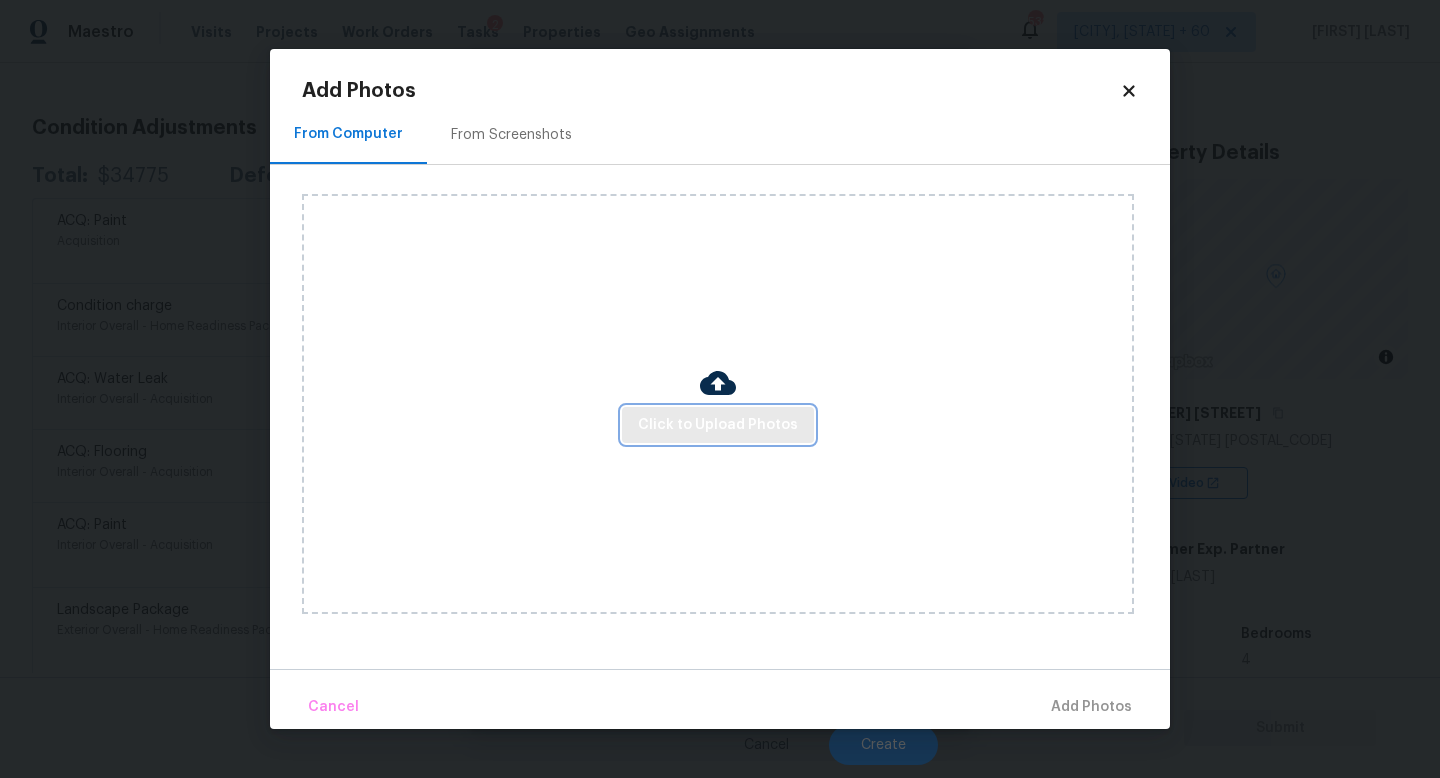 click on "Click to Upload Photos" at bounding box center [718, 425] 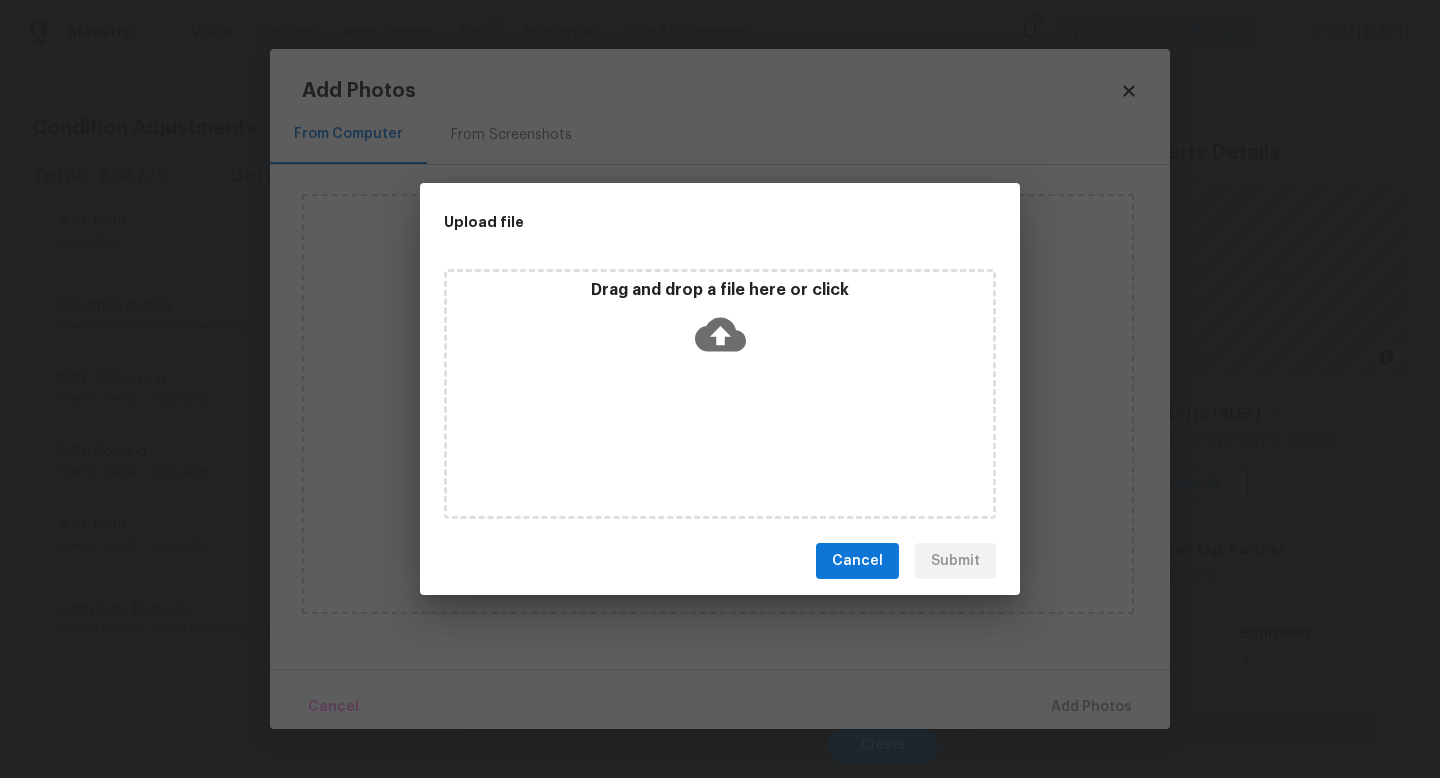 click on "Drag and drop a file here or click" at bounding box center (720, 394) 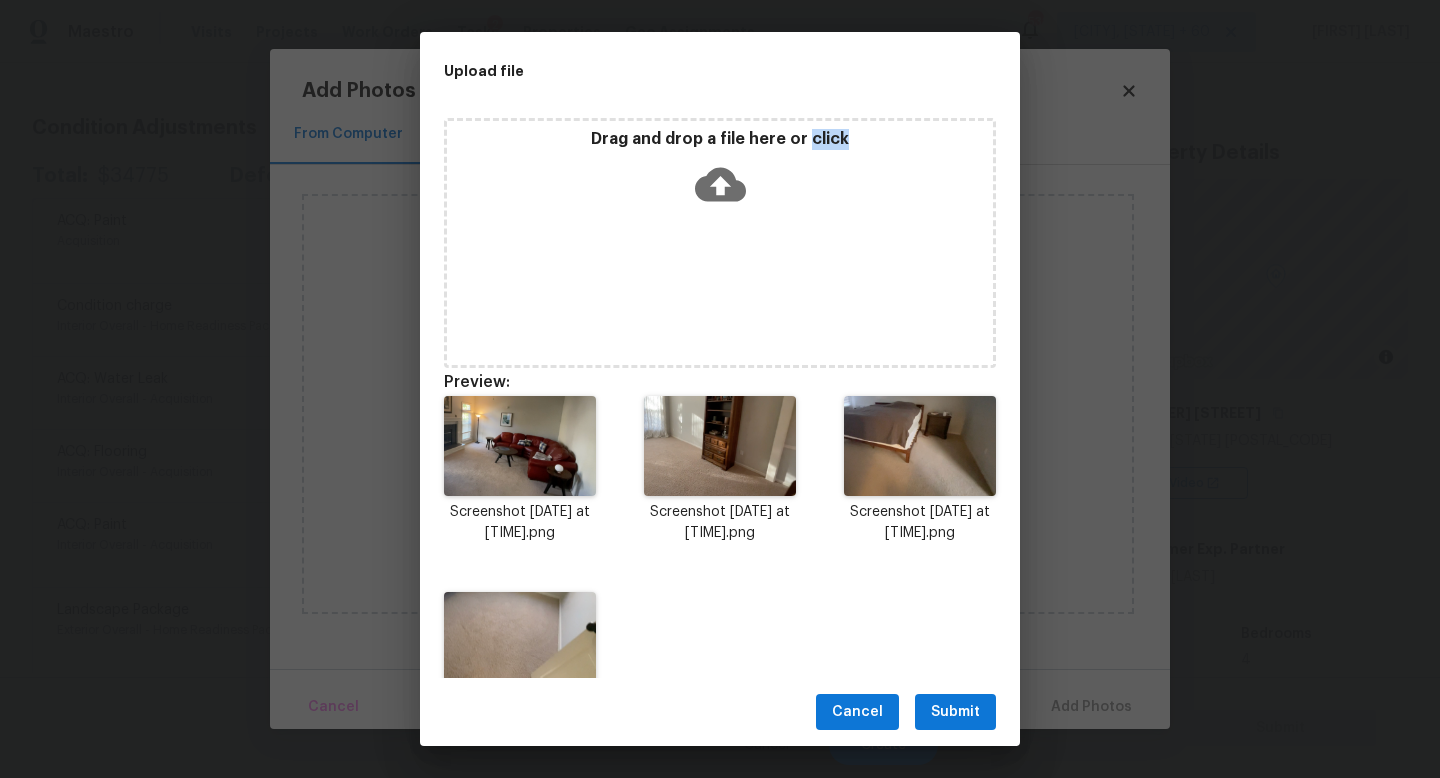 click on "Submit" at bounding box center [955, 712] 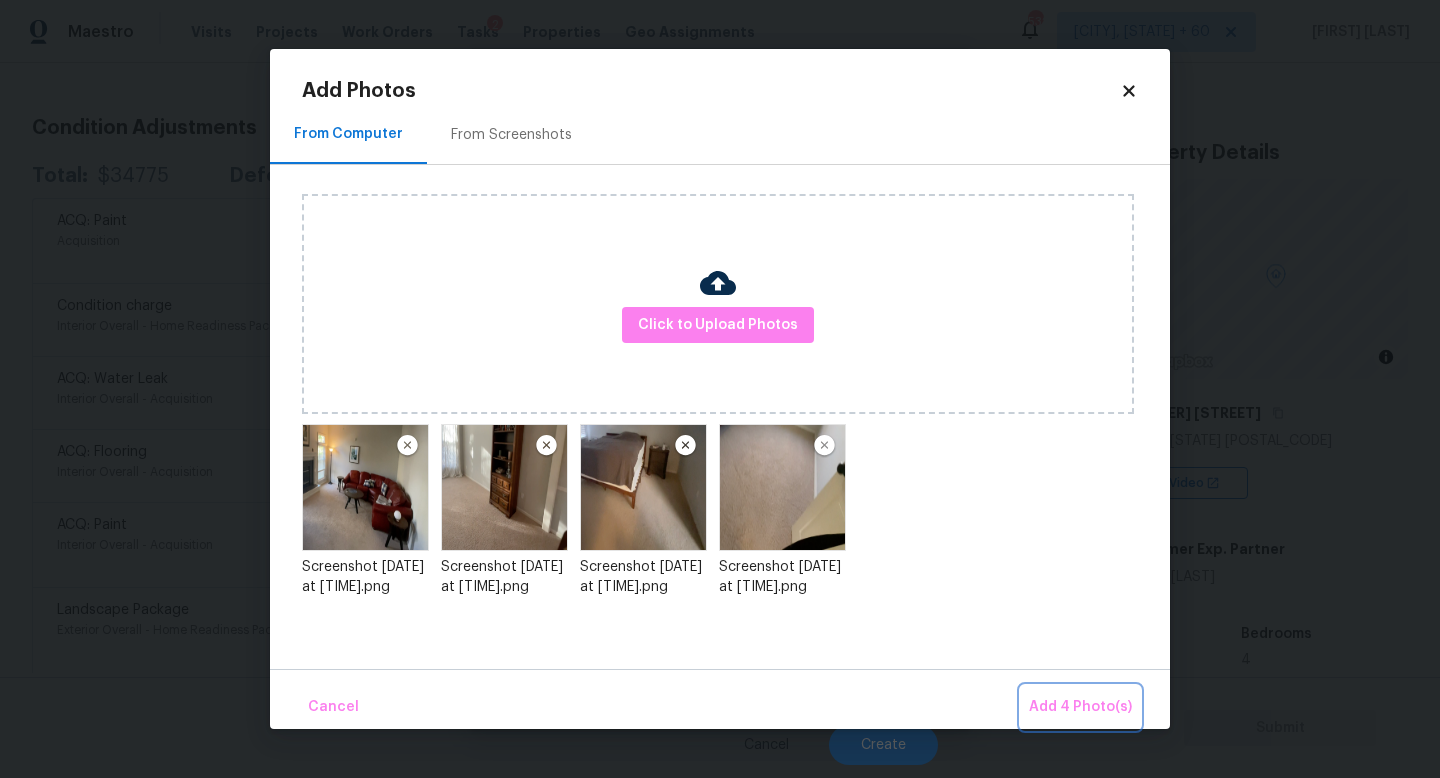 click on "Add 4 Photo(s)" at bounding box center (1080, 707) 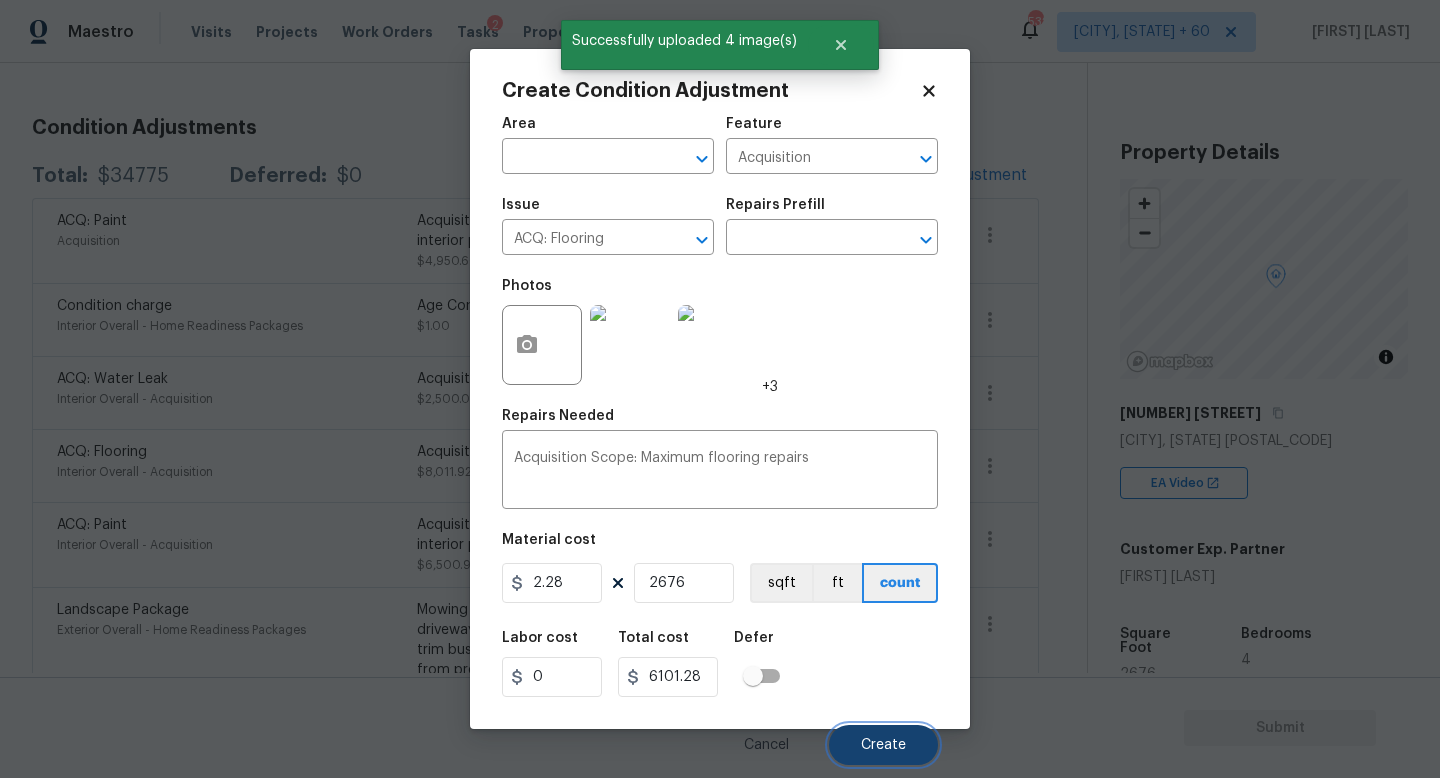 click on "Create" at bounding box center [883, 745] 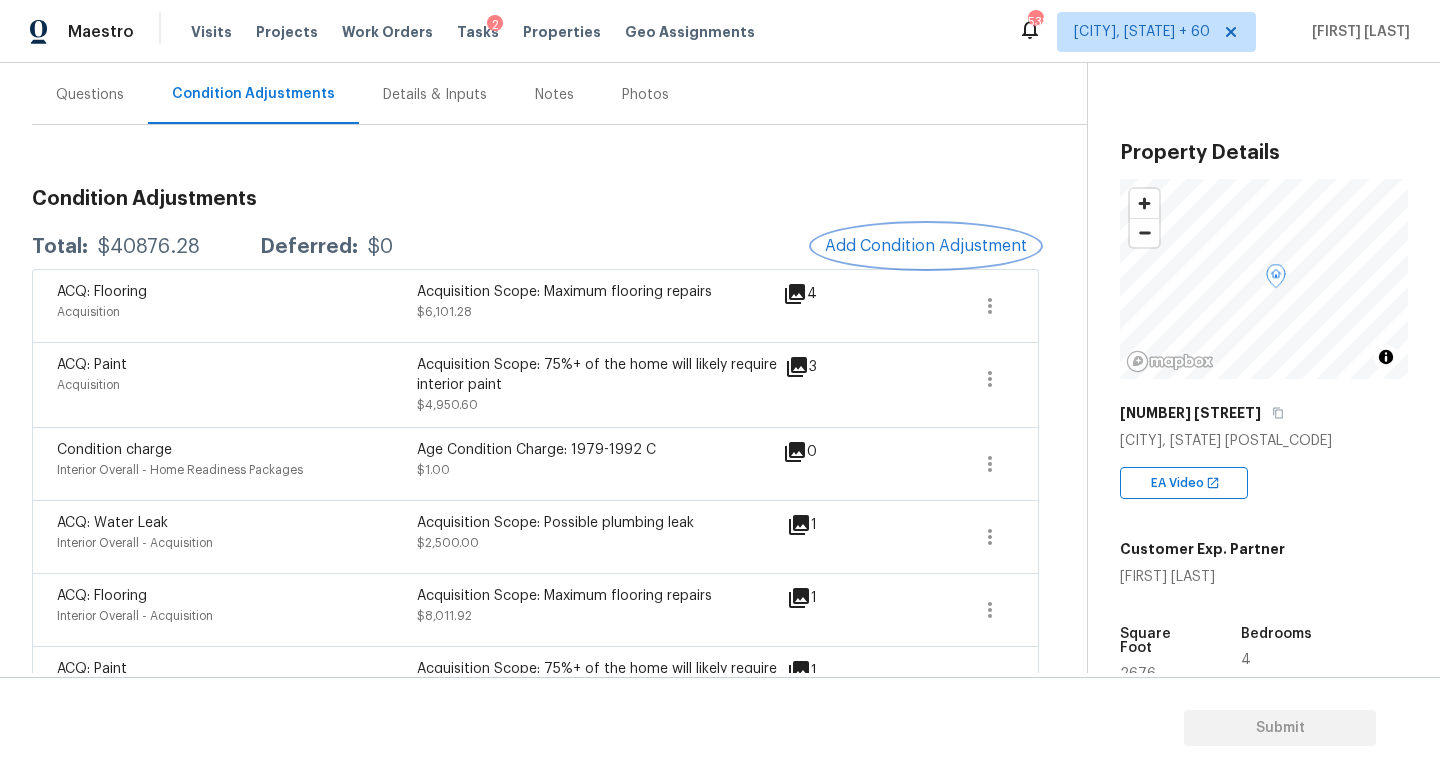 scroll, scrollTop: 180, scrollLeft: 0, axis: vertical 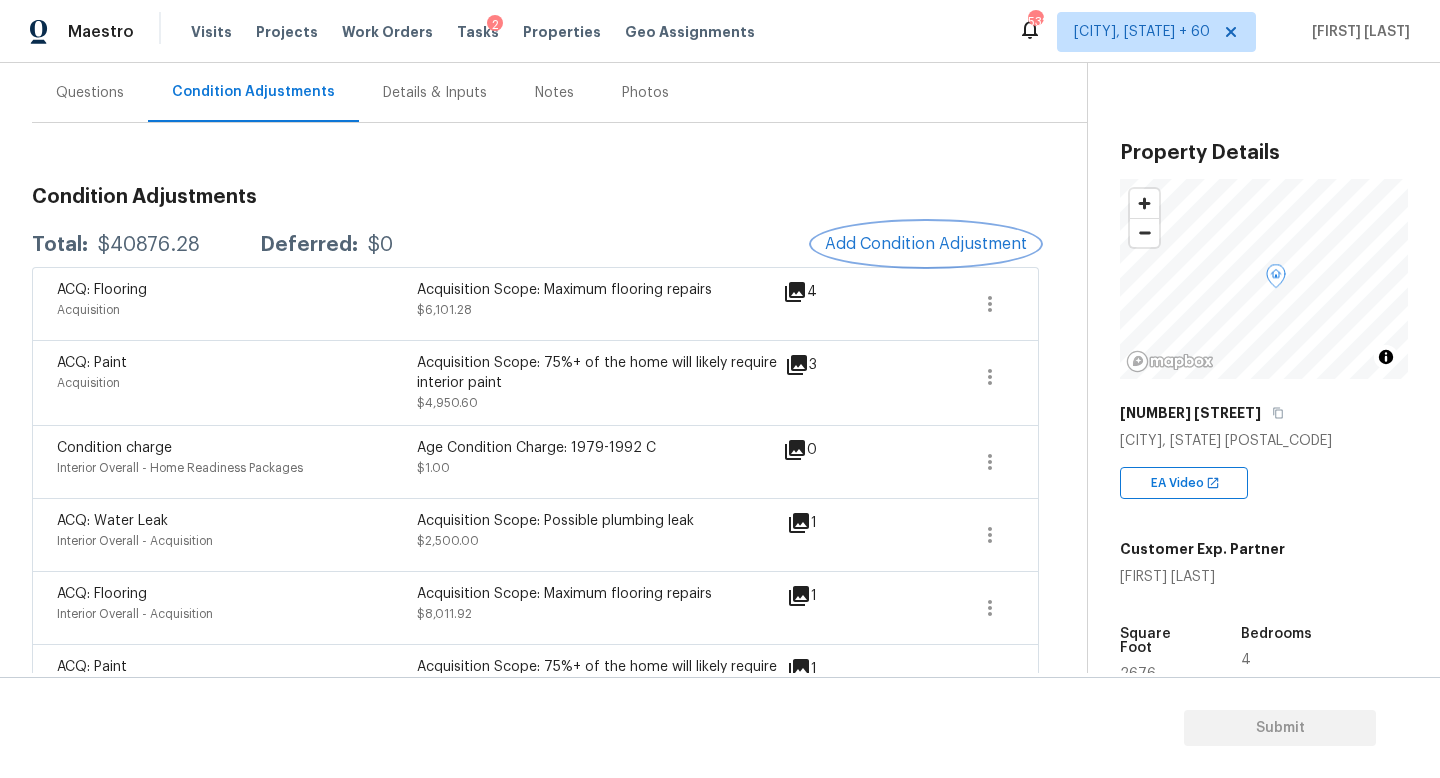 click on "Add Condition Adjustment" at bounding box center (926, 244) 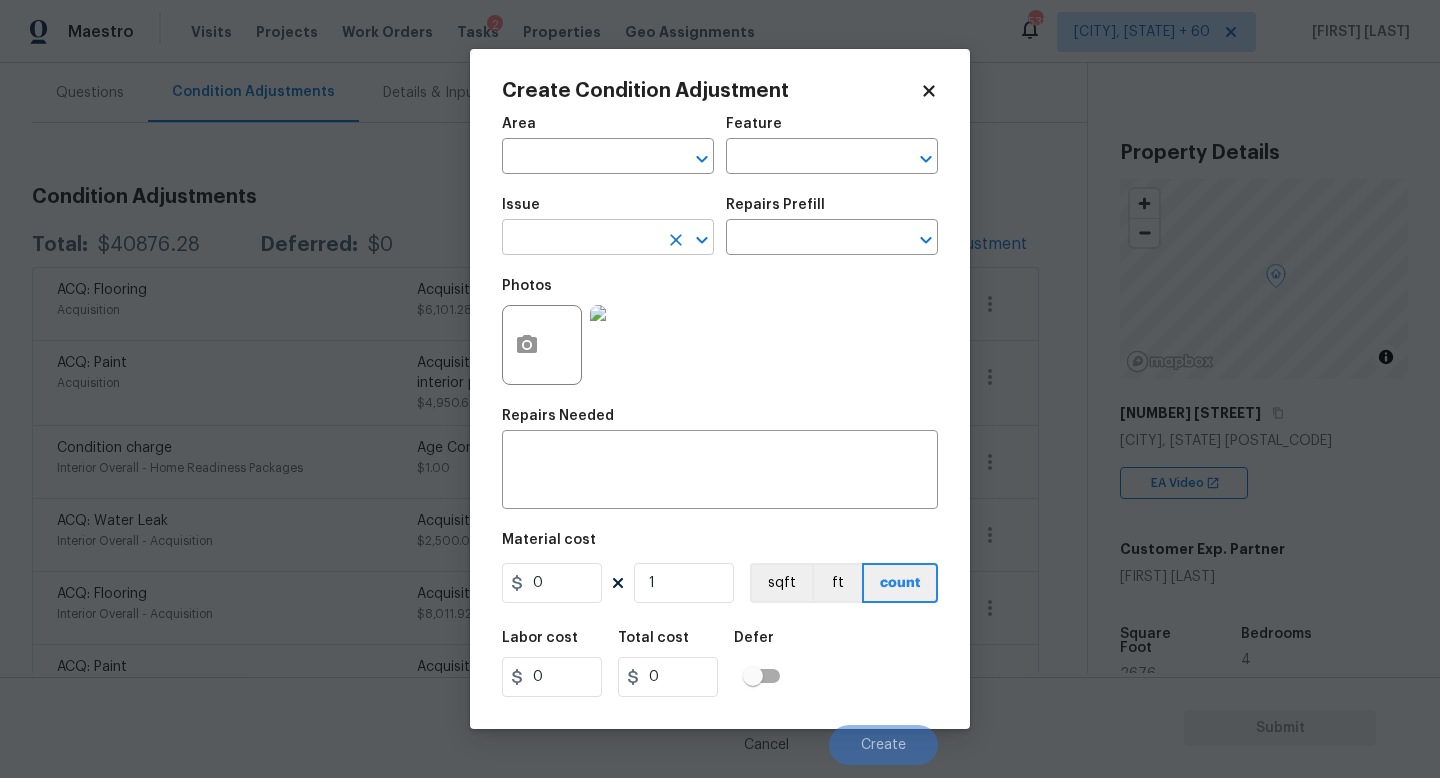 click at bounding box center [580, 239] 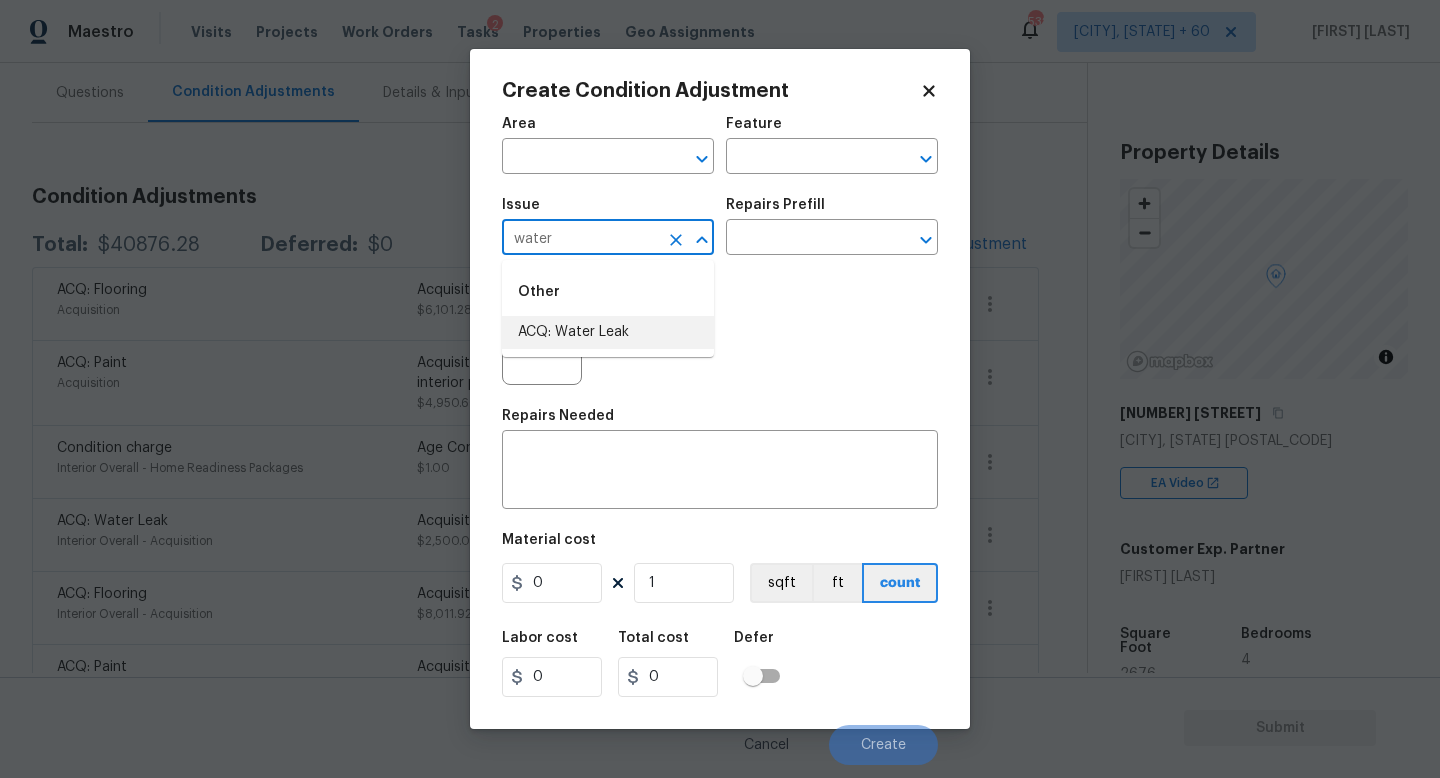 click on "ACQ: Water Leak" at bounding box center [608, 332] 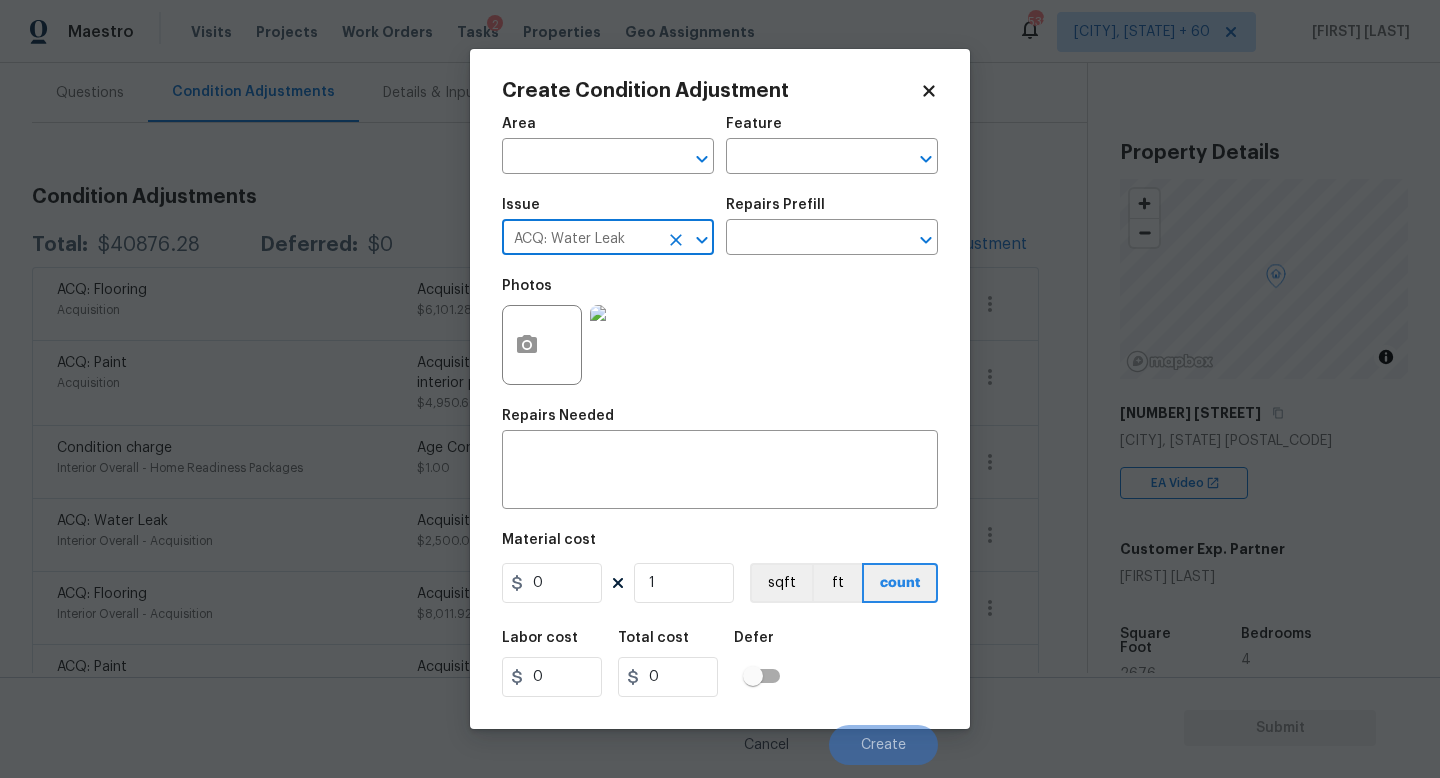 type on "ACQ: Water Leak" 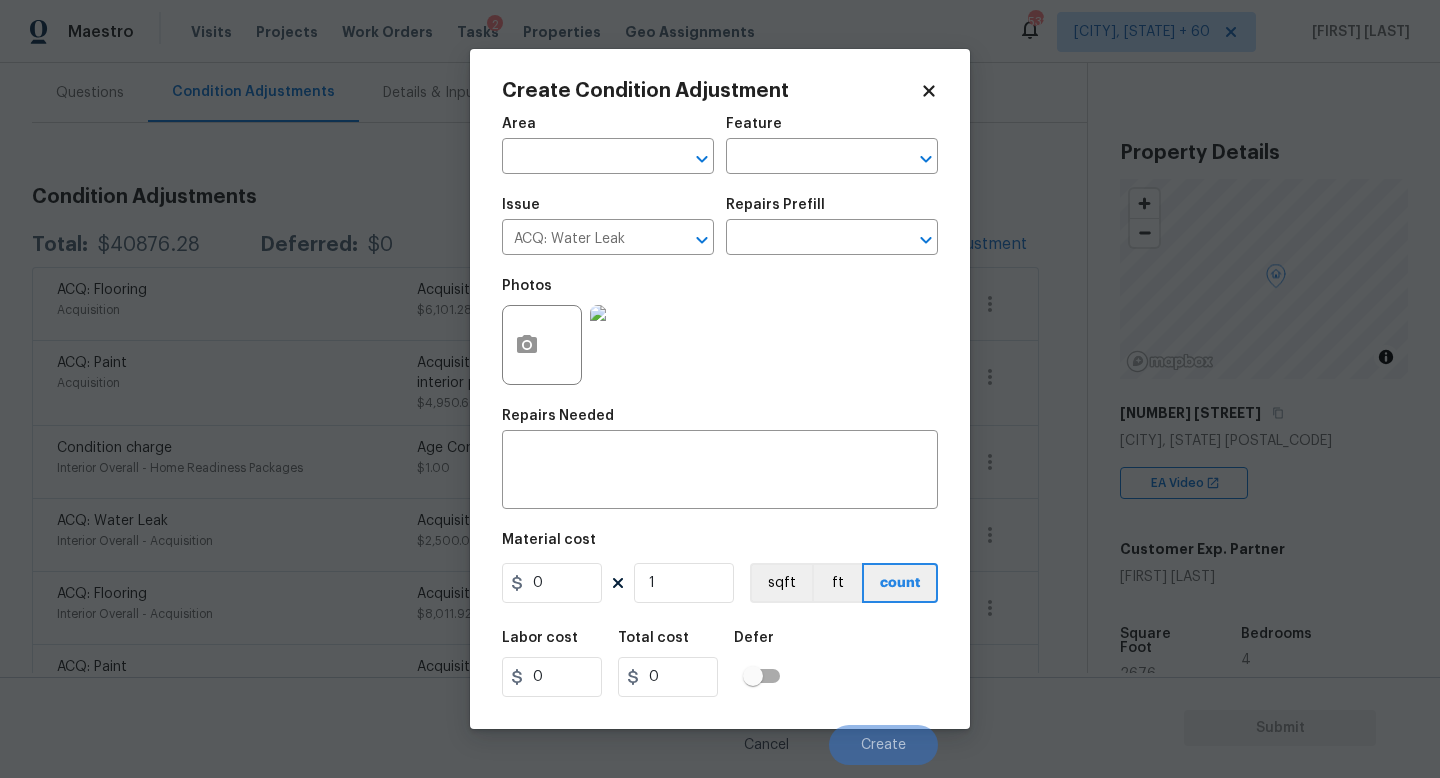 click on "Photos" at bounding box center [720, 332] 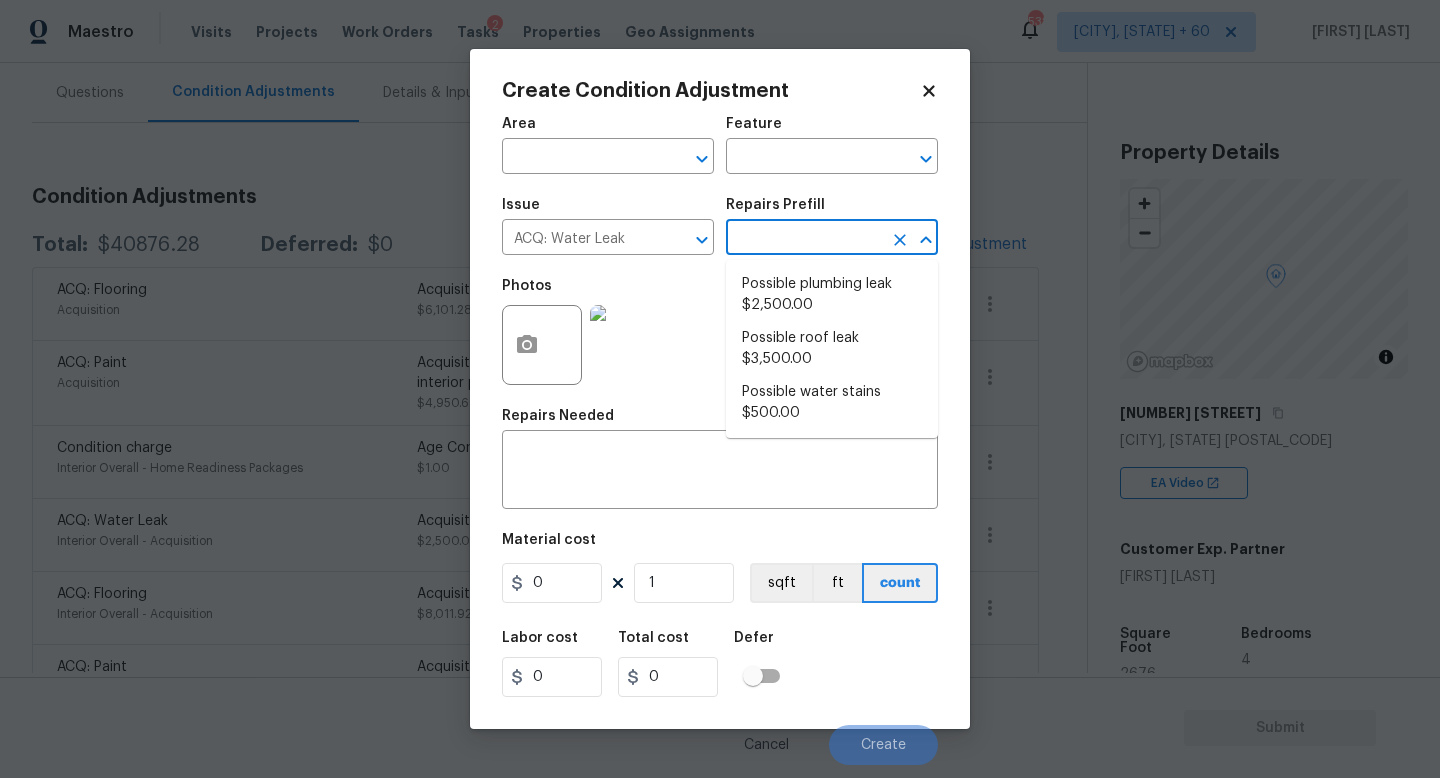 click at bounding box center [804, 239] 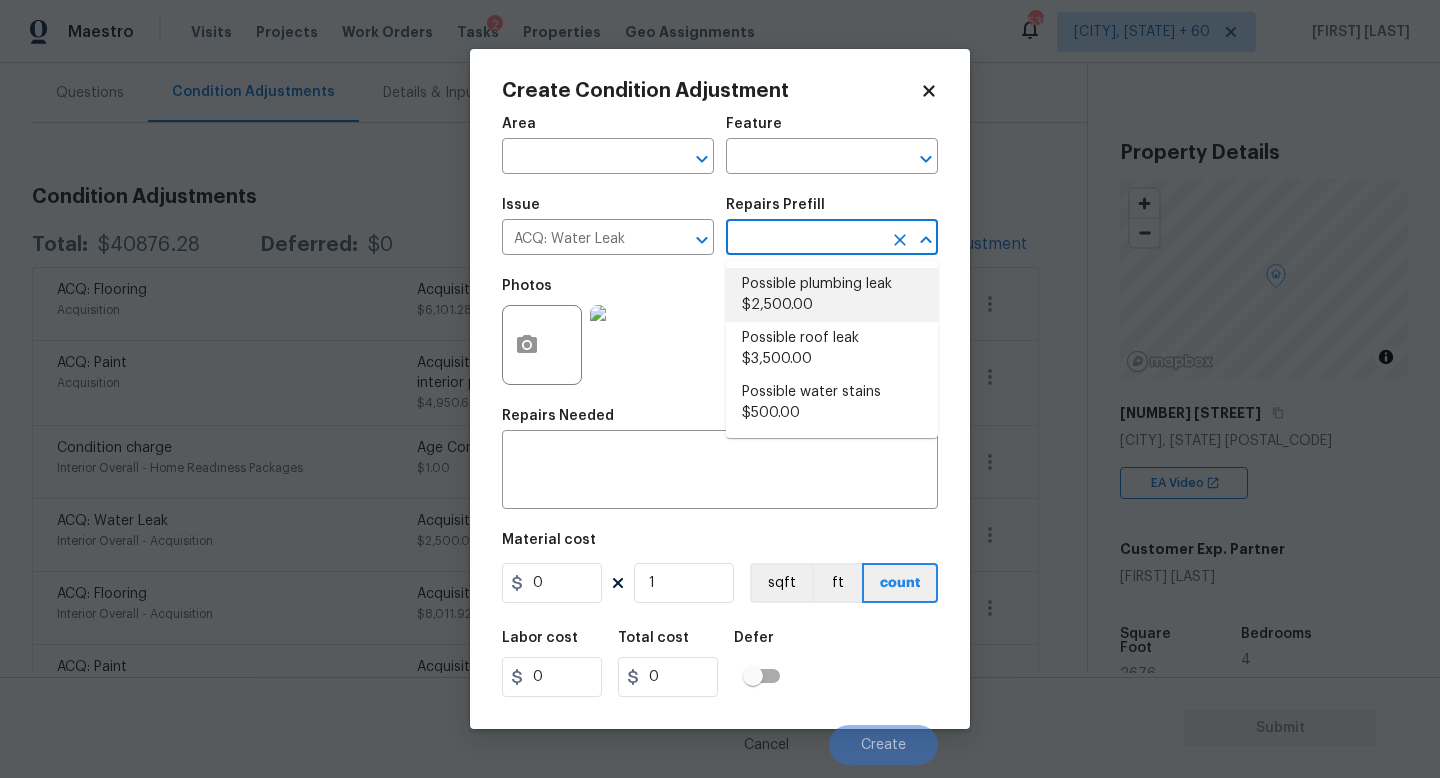 click on "Possible plumbing leak $2,500.00" at bounding box center (832, 295) 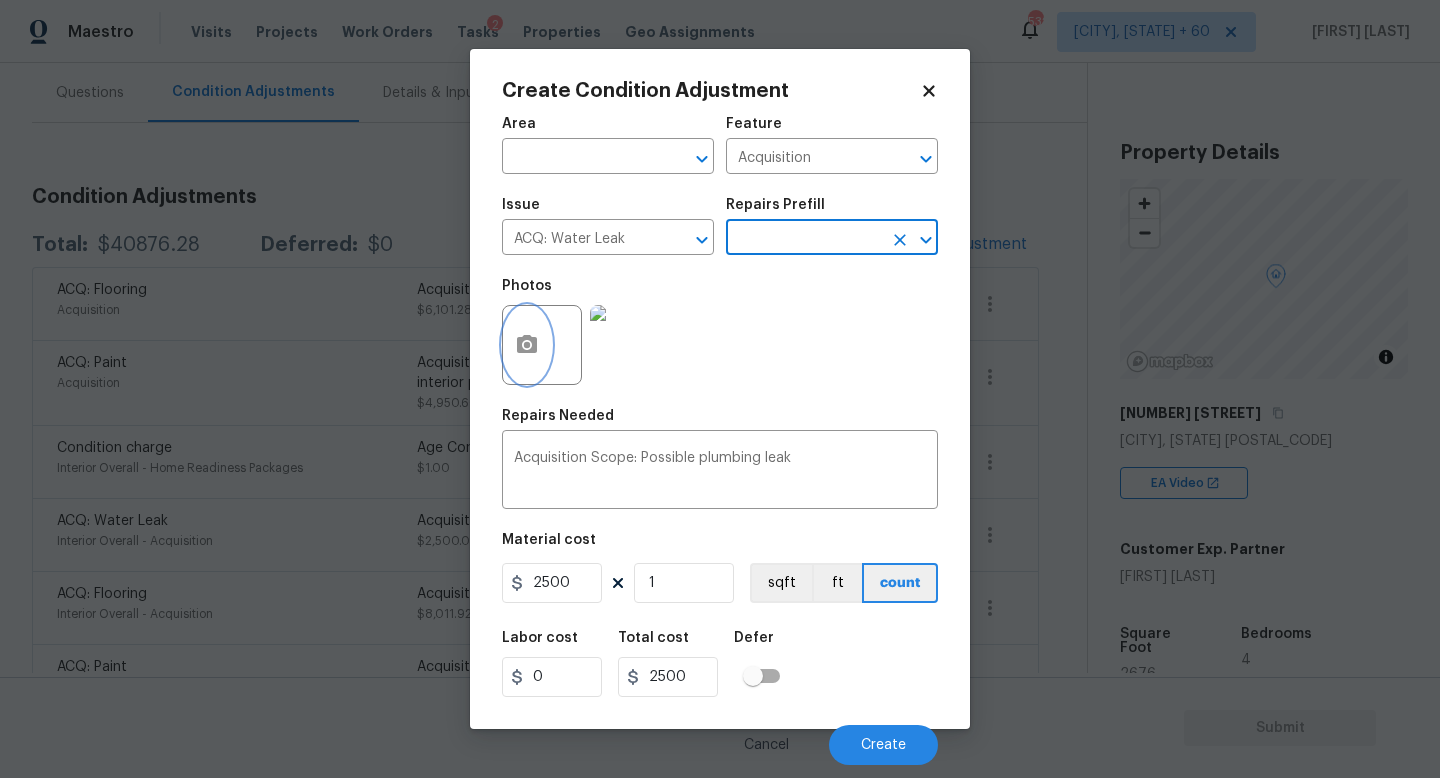 click 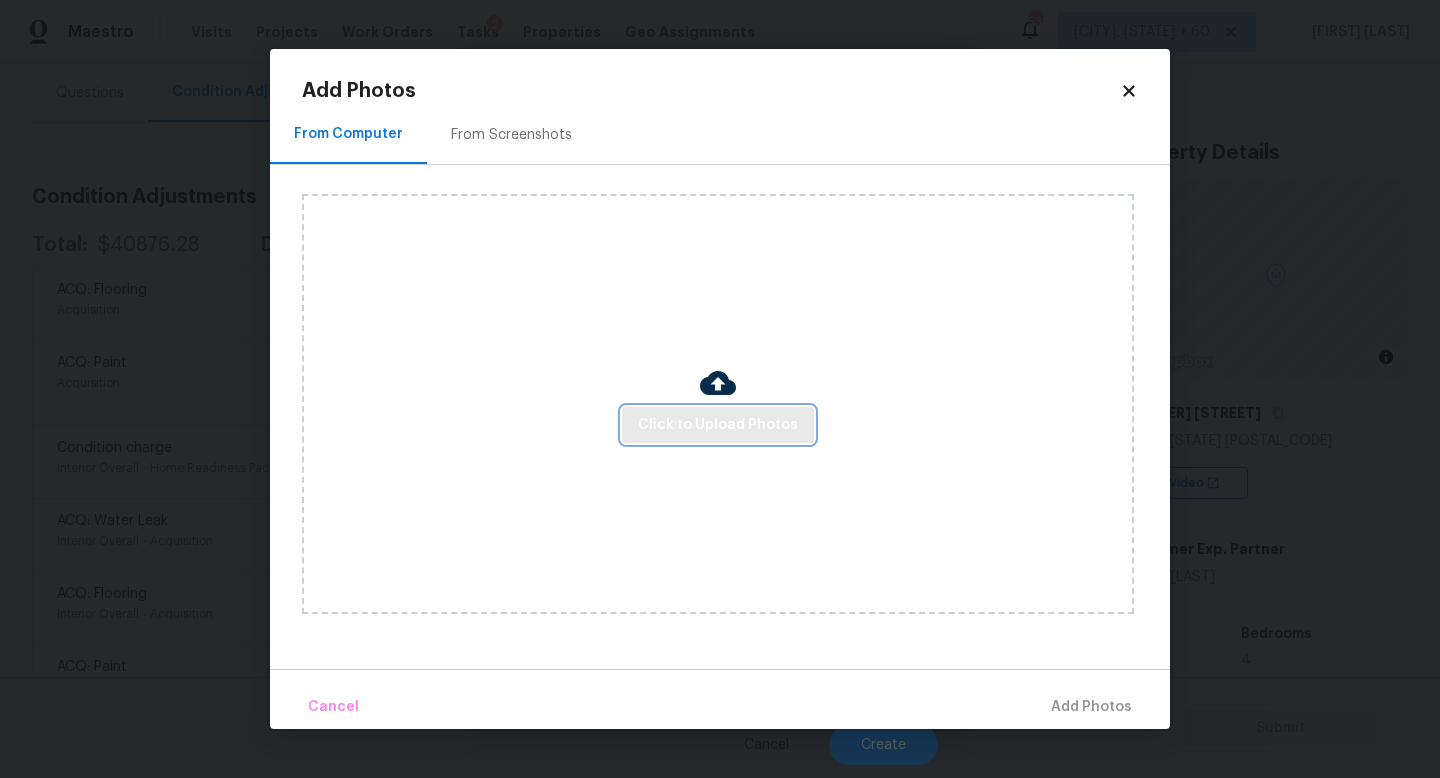 click on "Click to Upload Photos" at bounding box center (718, 425) 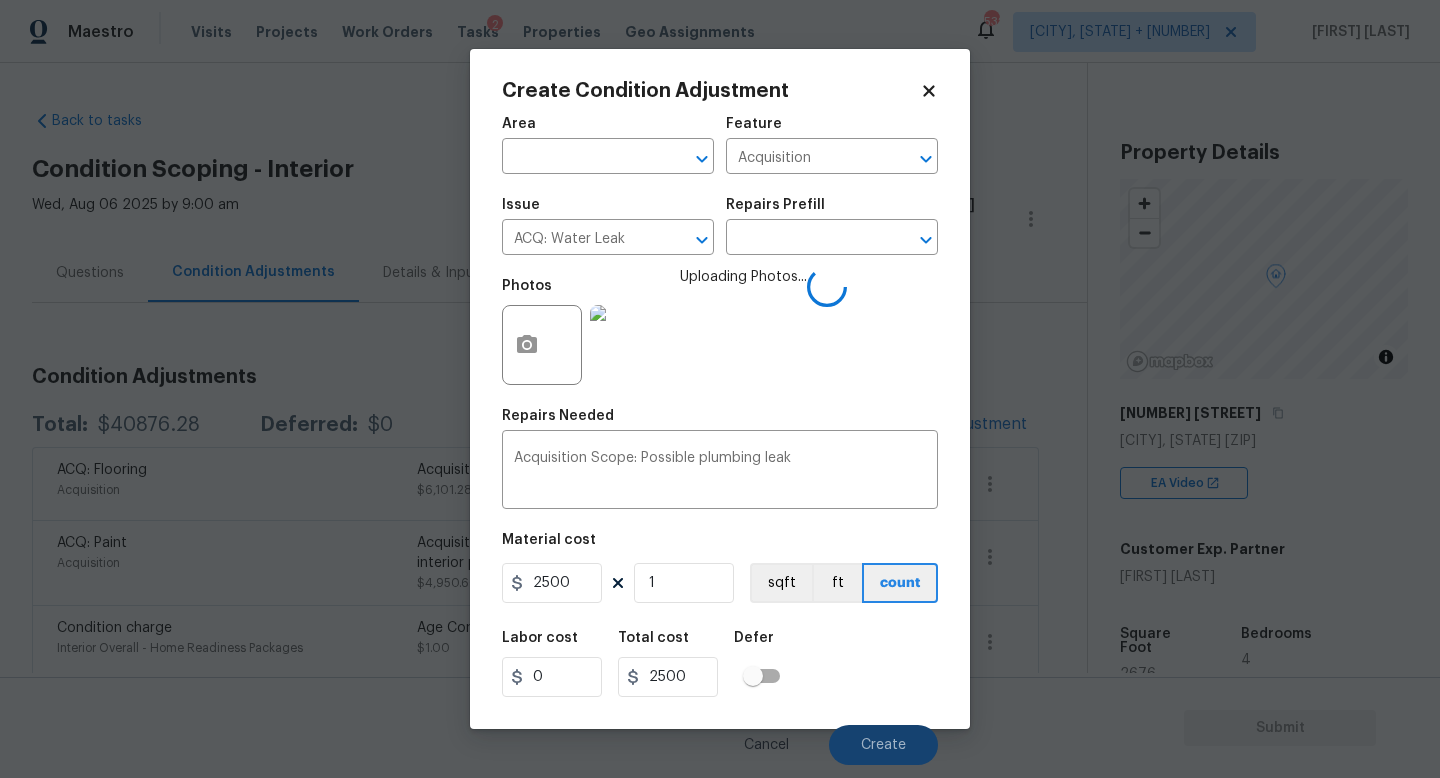 scroll, scrollTop: 0, scrollLeft: 0, axis: both 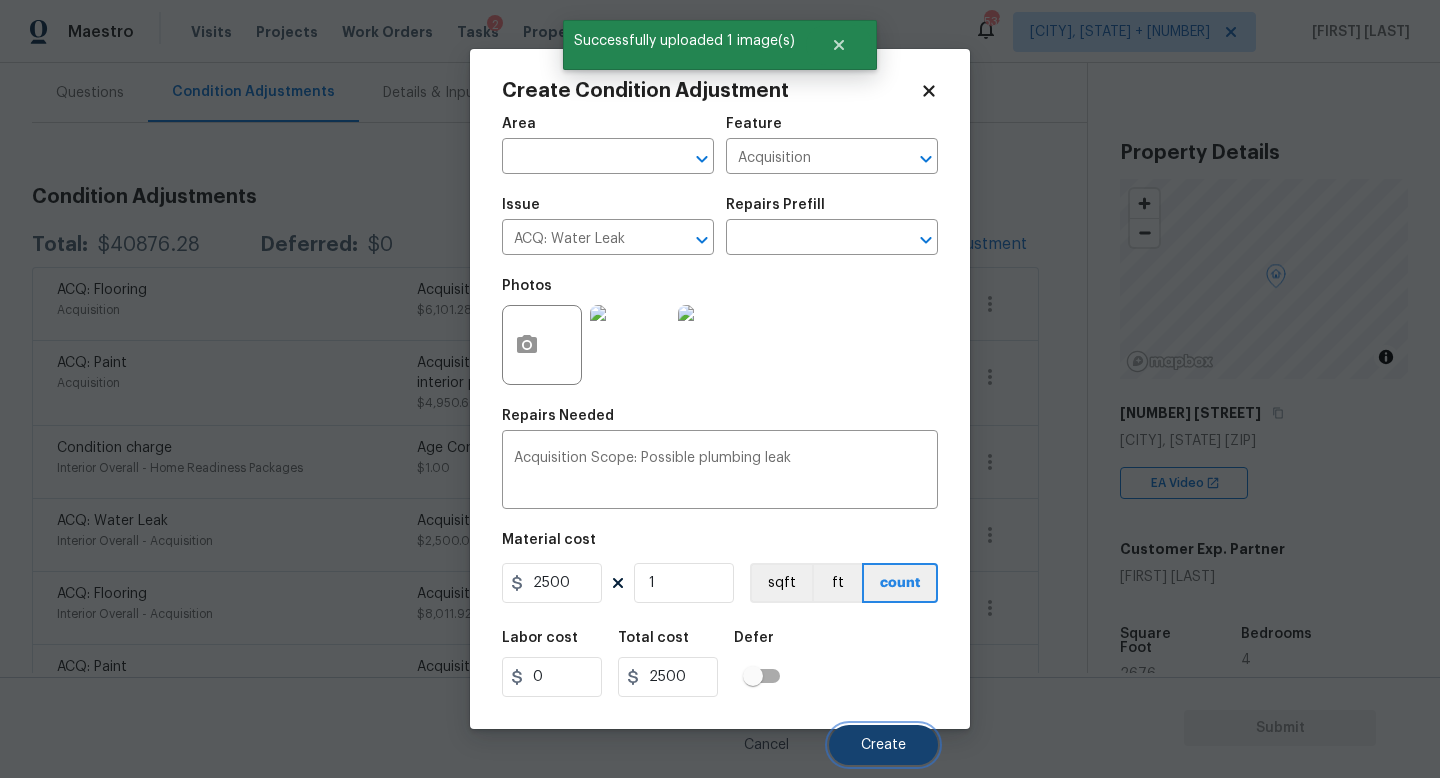 click on "Create" at bounding box center (883, 745) 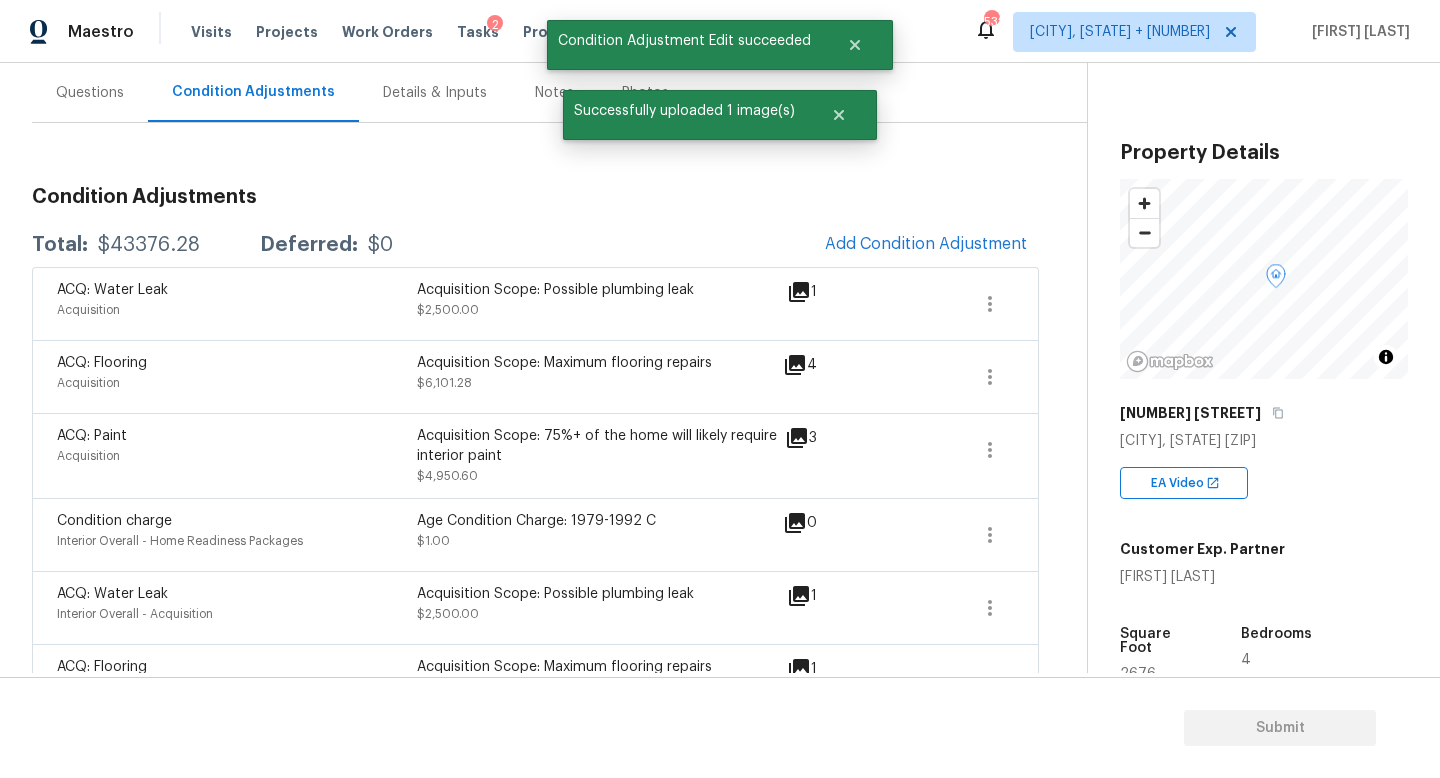 click on "Condition Adjustments Total:  $43376.28 Deferred:  $0 Add Condition Adjustment ACQ: Water Leak Acquisition Acquisition Scope: Possible plumbing leak $2,500.00   1 ACQ: Flooring Acquisition Acquisition Scope: Maximum flooring repairs $6,101.28   4 ACQ: Paint Acquisition Acquisition Scope: 75%+ of the home will likely require interior paint $4,950.60   3 Condition charge Interior Overall - Home Readiness Packages Age Condition Charge: 1979-1992 C	 $1.00   0 ACQ: Water Leak Interior Overall - Acquisition Acquisition Scope: Possible plumbing leak $2,500.00   1 ACQ: Flooring Interior Overall - Acquisition Acquisition Scope: Maximum flooring repairs $8,011.92   1 ACQ: Paint Interior Overall - Acquisition Acquisition Scope: 75%+ of the home will likely require interior paint $6,500.90   1 Landscape Package Exterior Overall - Home Readiness Packages $500.00   10 Exterior Paint Exterior Overall - Overall Paint $7,203.70   7 ACQ: Shingle Roof Exterior Overall - Acquisition $3,232.88   2 ACQ: HVAC $874.00   0 $1,000.00" at bounding box center [535, 777] 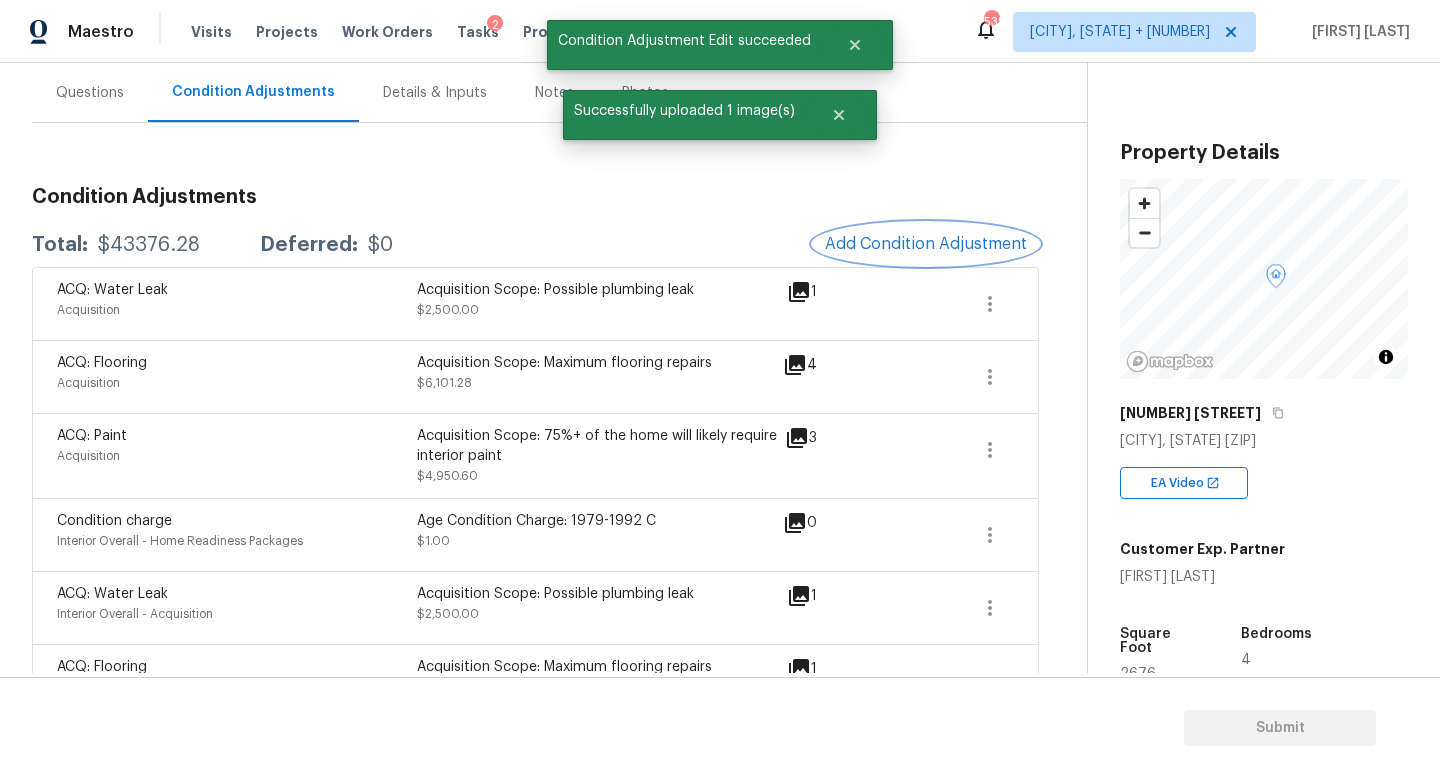 click on "Add Condition Adjustment" at bounding box center [926, 244] 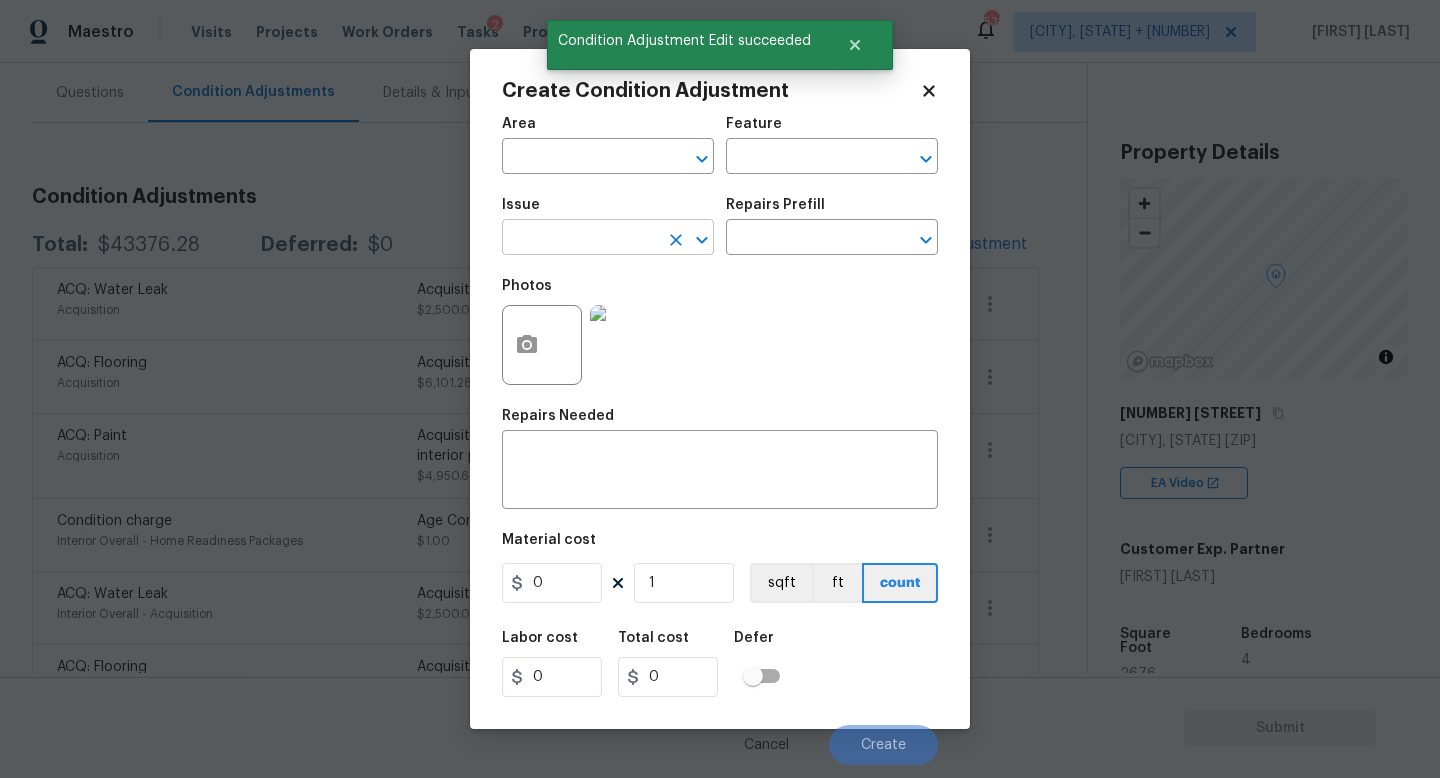 click at bounding box center [580, 239] 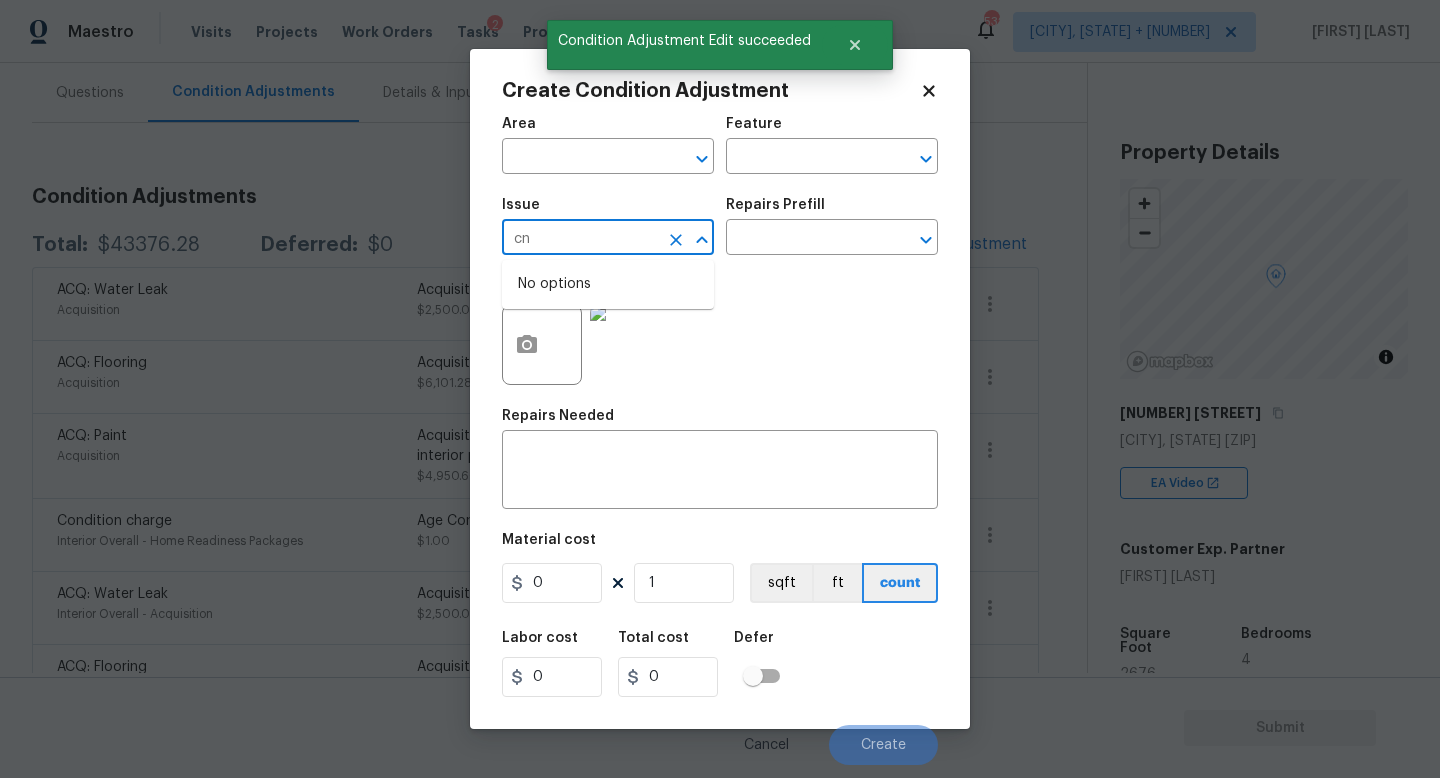 type on "c" 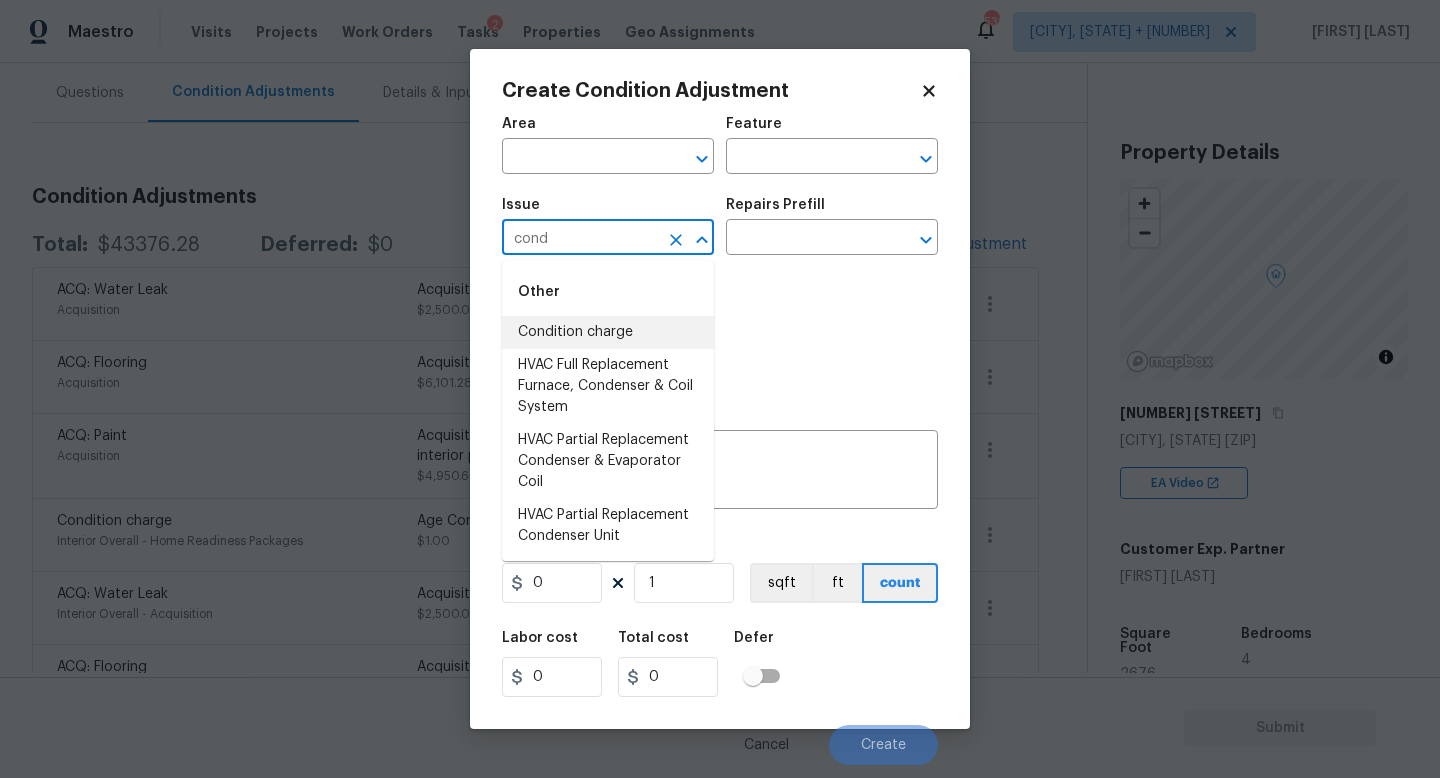 click on "Condition charge" at bounding box center (608, 332) 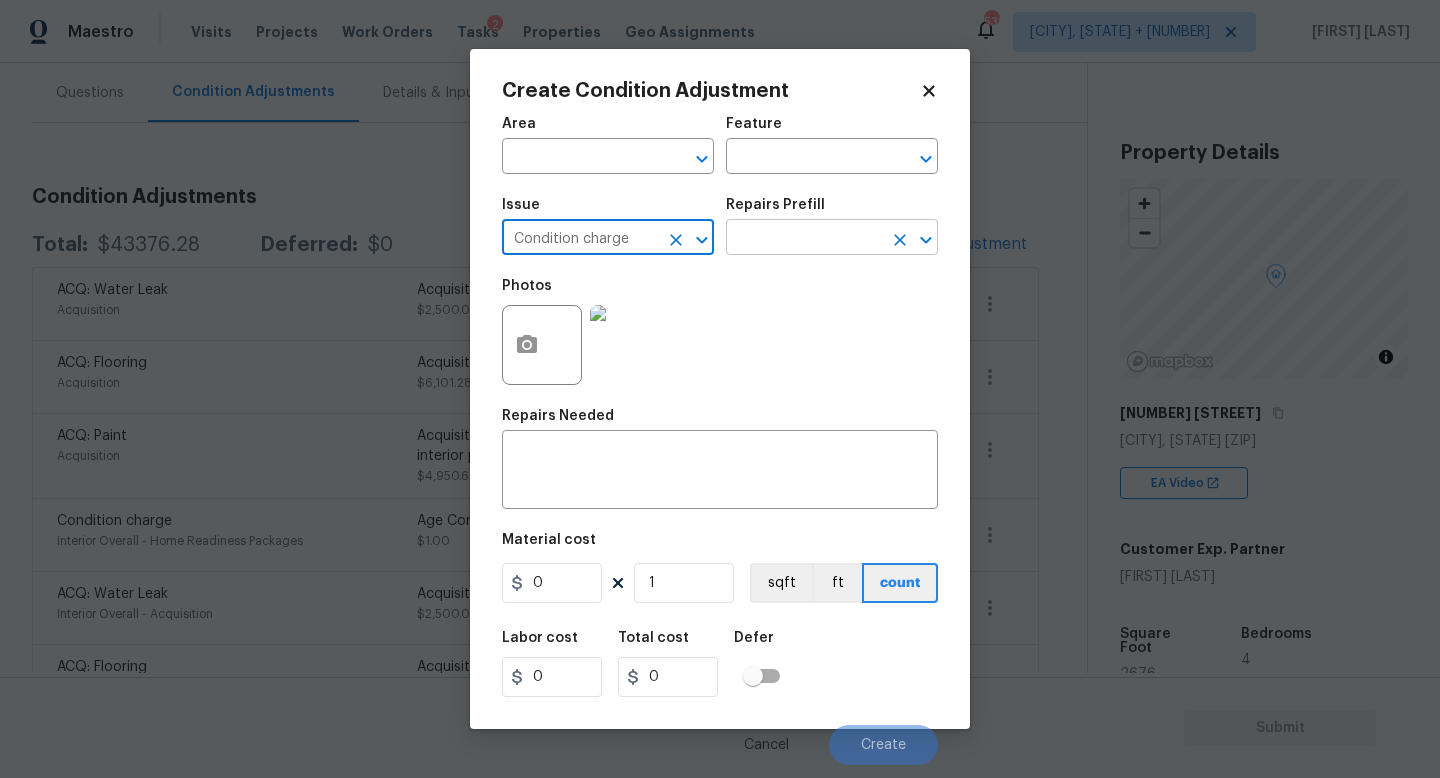 type on "Condition charge" 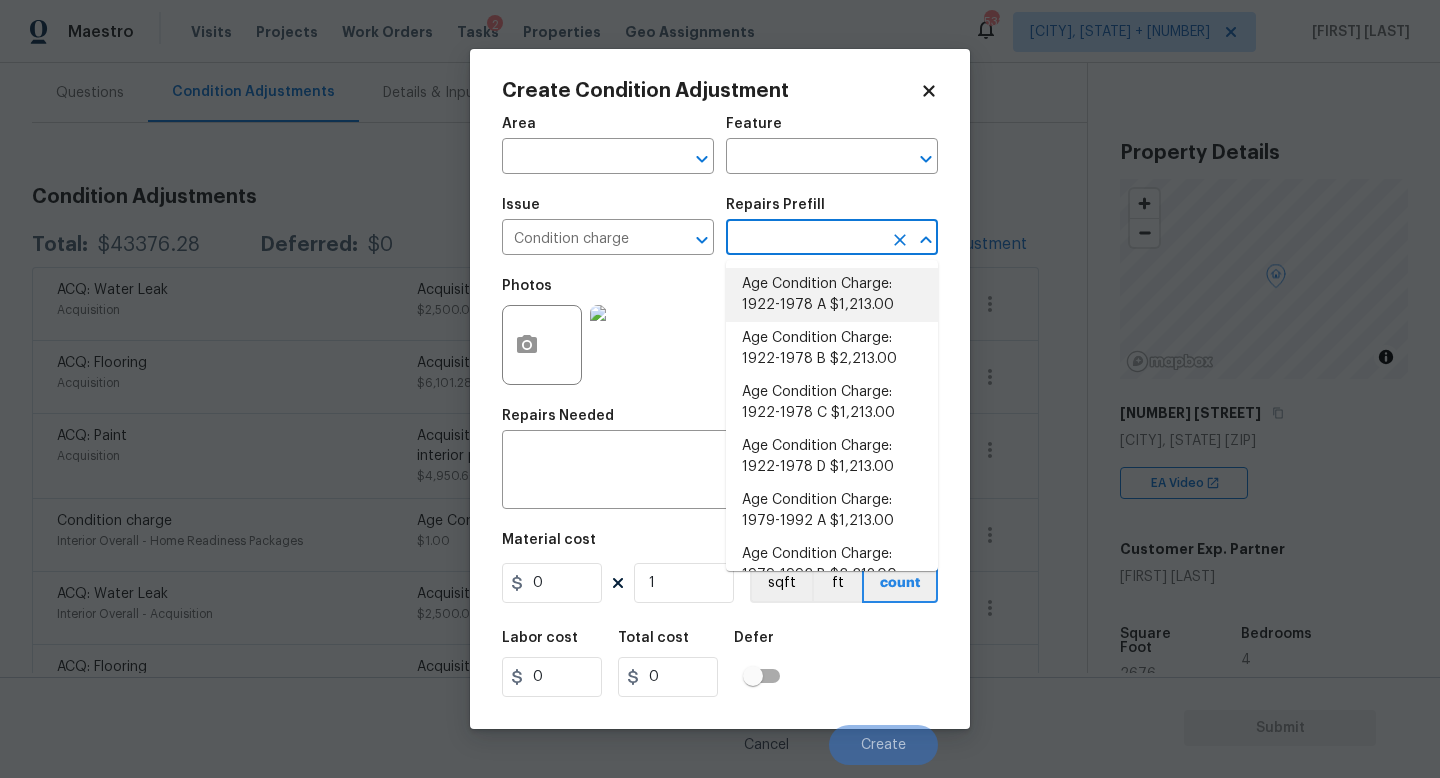 click on "Maestro Visits Projects Work Orders Tasks 2 Properties Geo Assignments 532 Knoxville, TN + 60 Jishnu Manoj Back to tasks Condition Scoping - Interior Wed, Aug 06 2025 by 9:00 am   Jishnu Manoj In-progress Questions Condition Adjustments Details & Inputs Notes Photos Condition Adjustments Total:  $43376.28 Deferred:  $0 Add Condition Adjustment ACQ: Water Leak Acquisition Acquisition Scope: Possible plumbing leak $2,500.00   1 ACQ: Flooring Acquisition Acquisition Scope: Maximum flooring repairs $6,101.28   4 ACQ: Paint Acquisition Acquisition Scope: 75%+ of the home will likely require interior paint $4,950.60   3 Condition charge Interior Overall - Home Readiness Packages Age Condition Charge: 1979-1992 C	 $1.00   0 ACQ: Water Leak Interior Overall - Acquisition Acquisition Scope: Possible plumbing leak $2,500.00   1 ACQ: Flooring Interior Overall - Acquisition Acquisition Scope: Maximum flooring repairs $8,011.92   1 ACQ: Paint Interior Overall - Acquisition $6,500.90   1 Landscape Package $500.00   10   7" at bounding box center (720, 389) 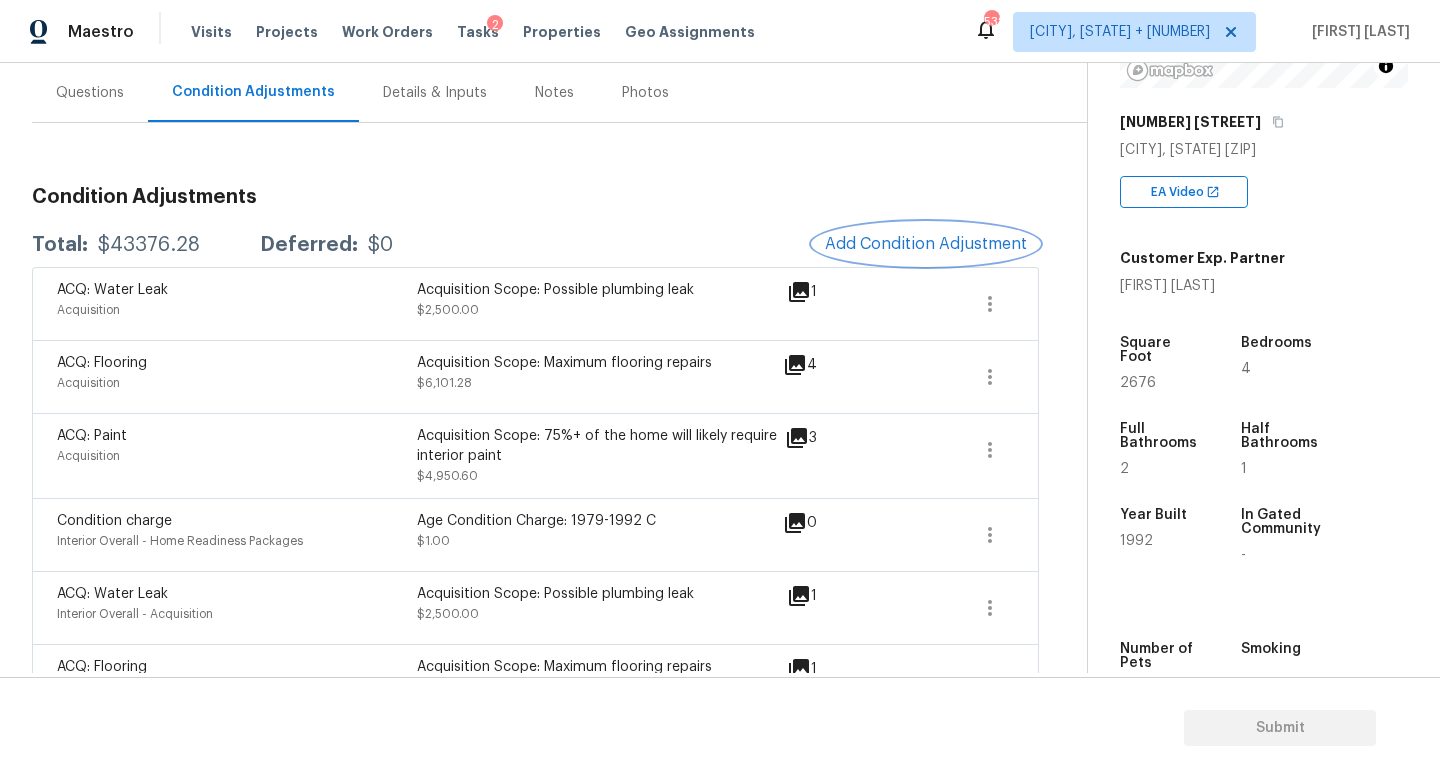 scroll, scrollTop: 325, scrollLeft: 0, axis: vertical 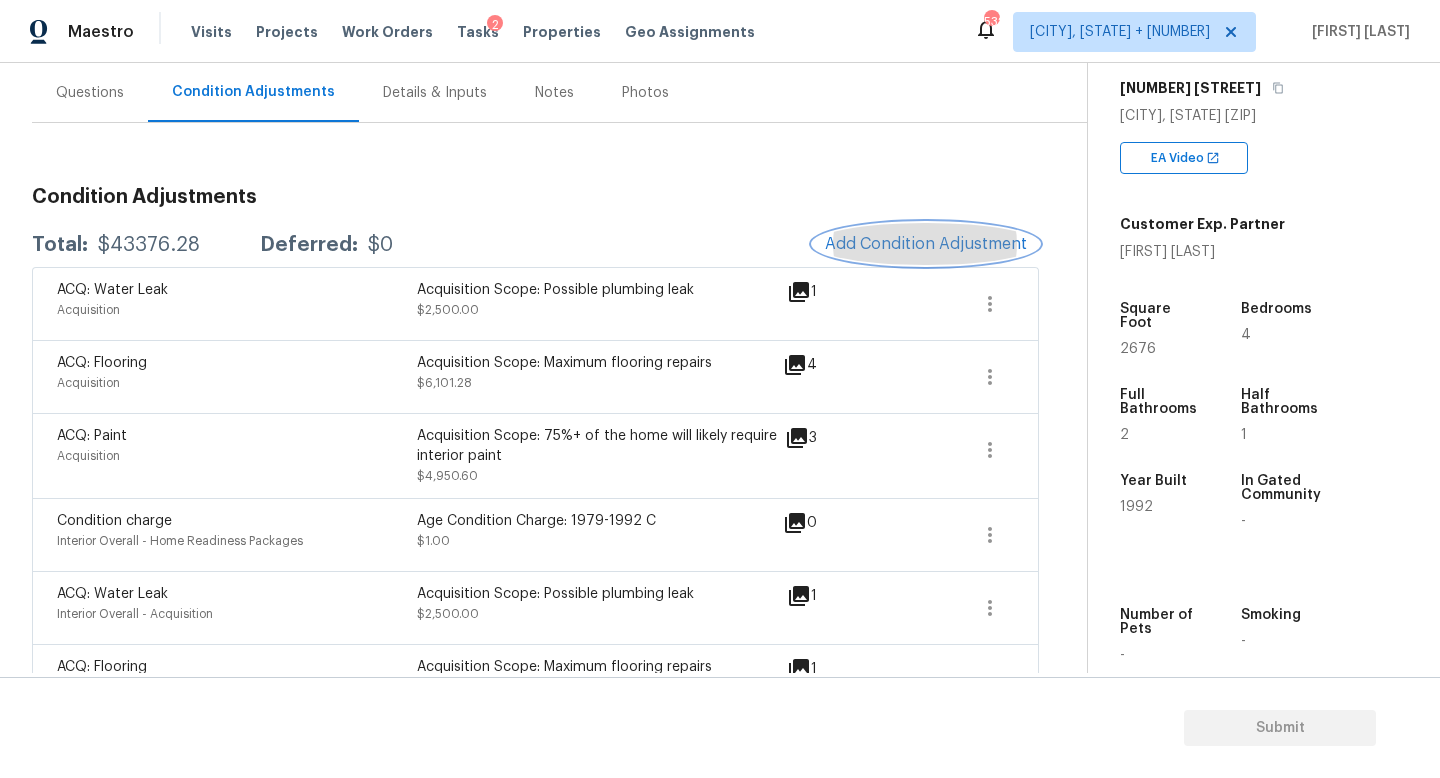 click on "Add Condition Adjustment" at bounding box center (926, 244) 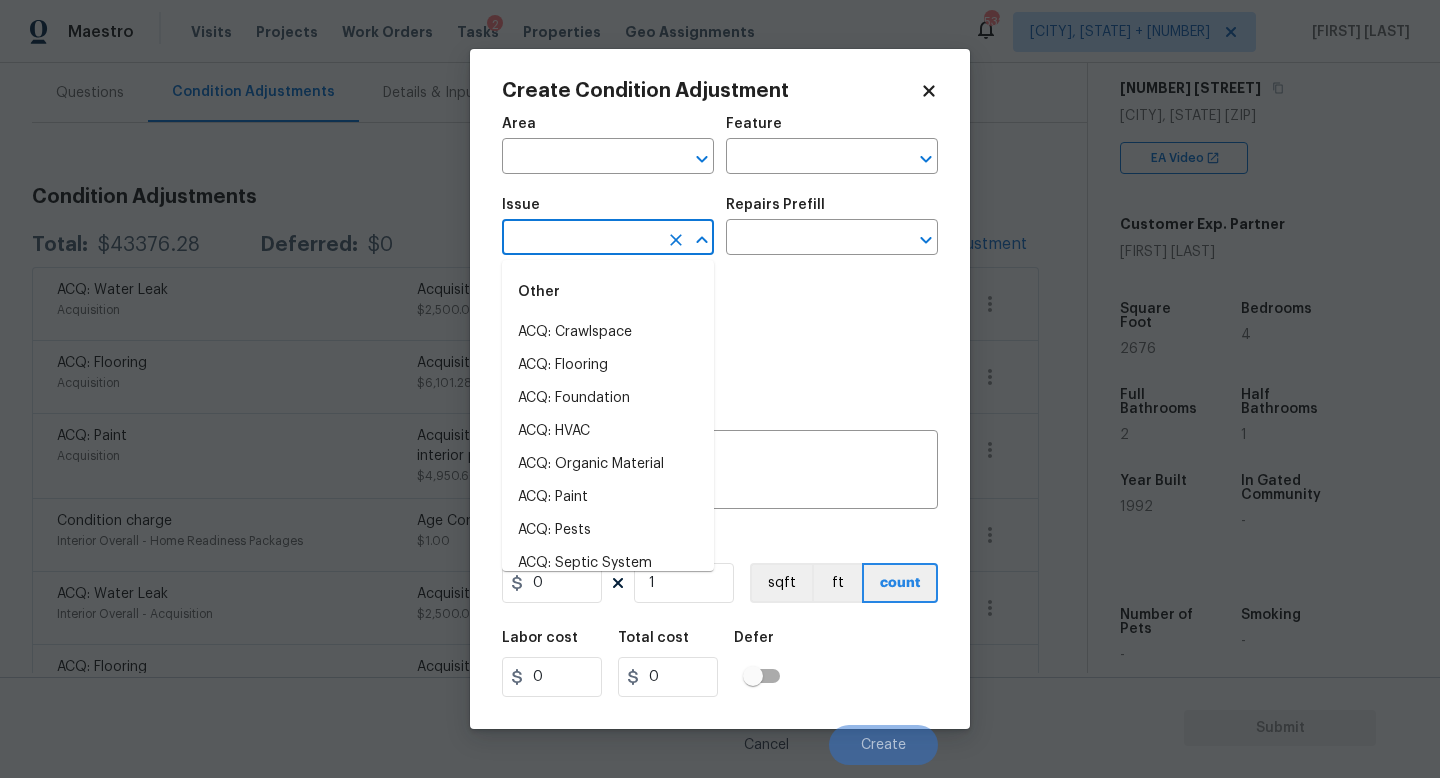 click at bounding box center [580, 239] 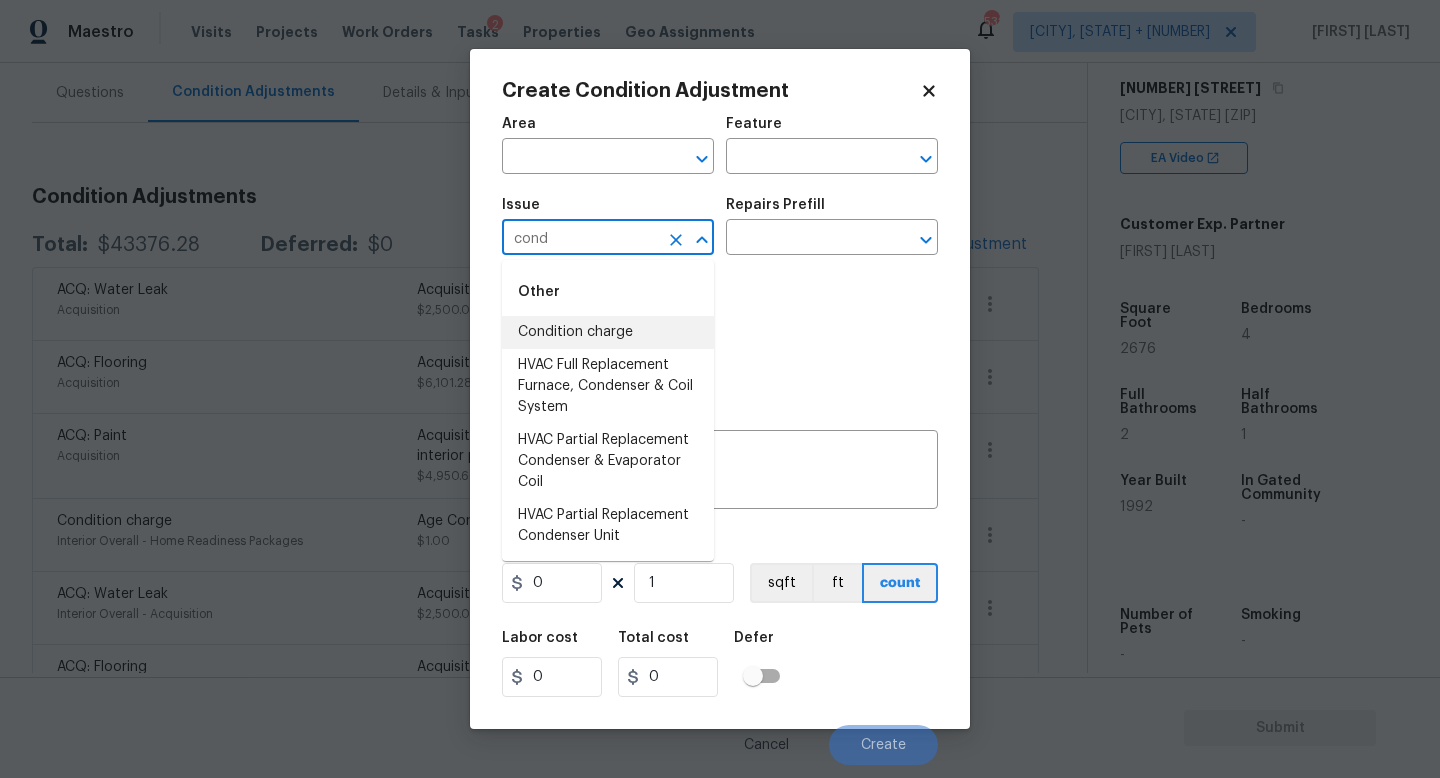 click on "Condition charge" at bounding box center (608, 332) 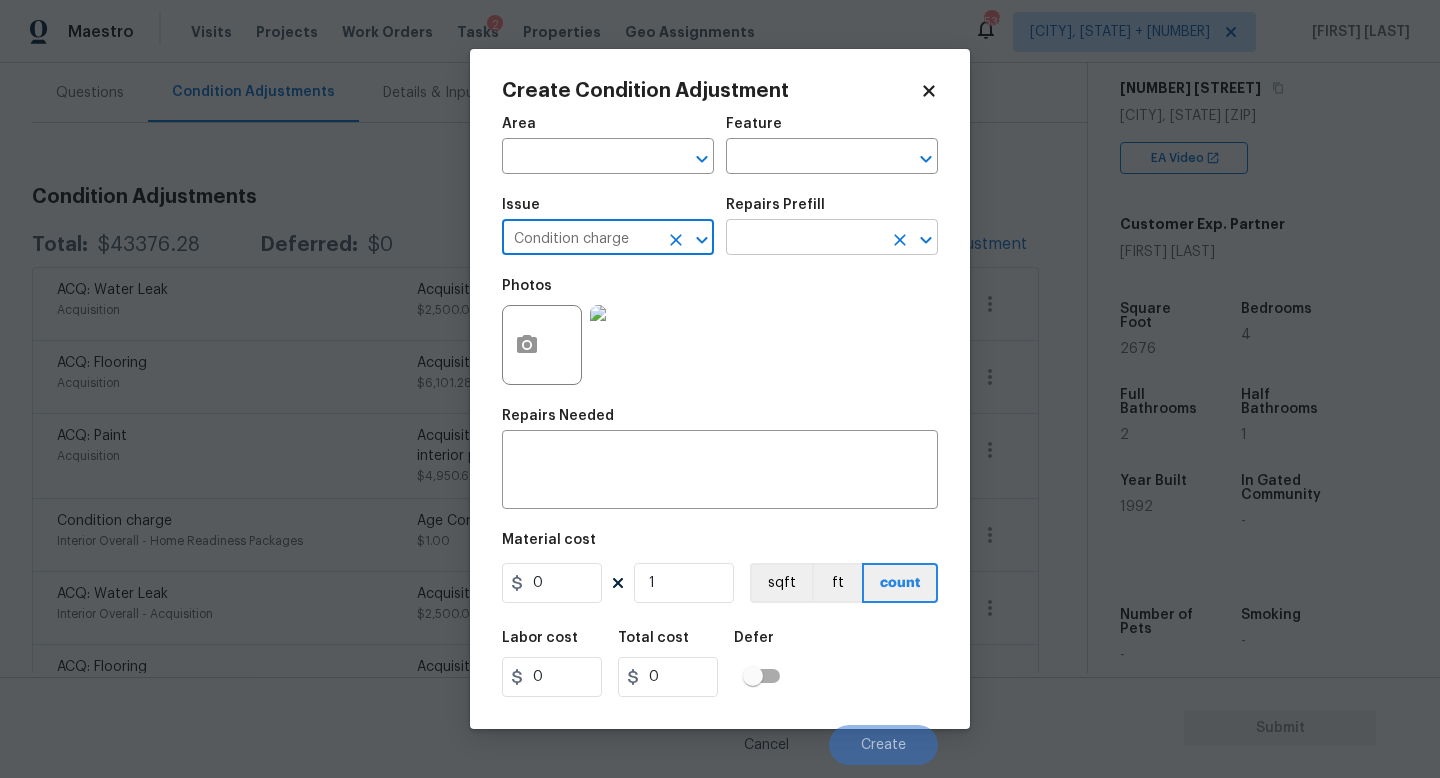 type on "Condition charge" 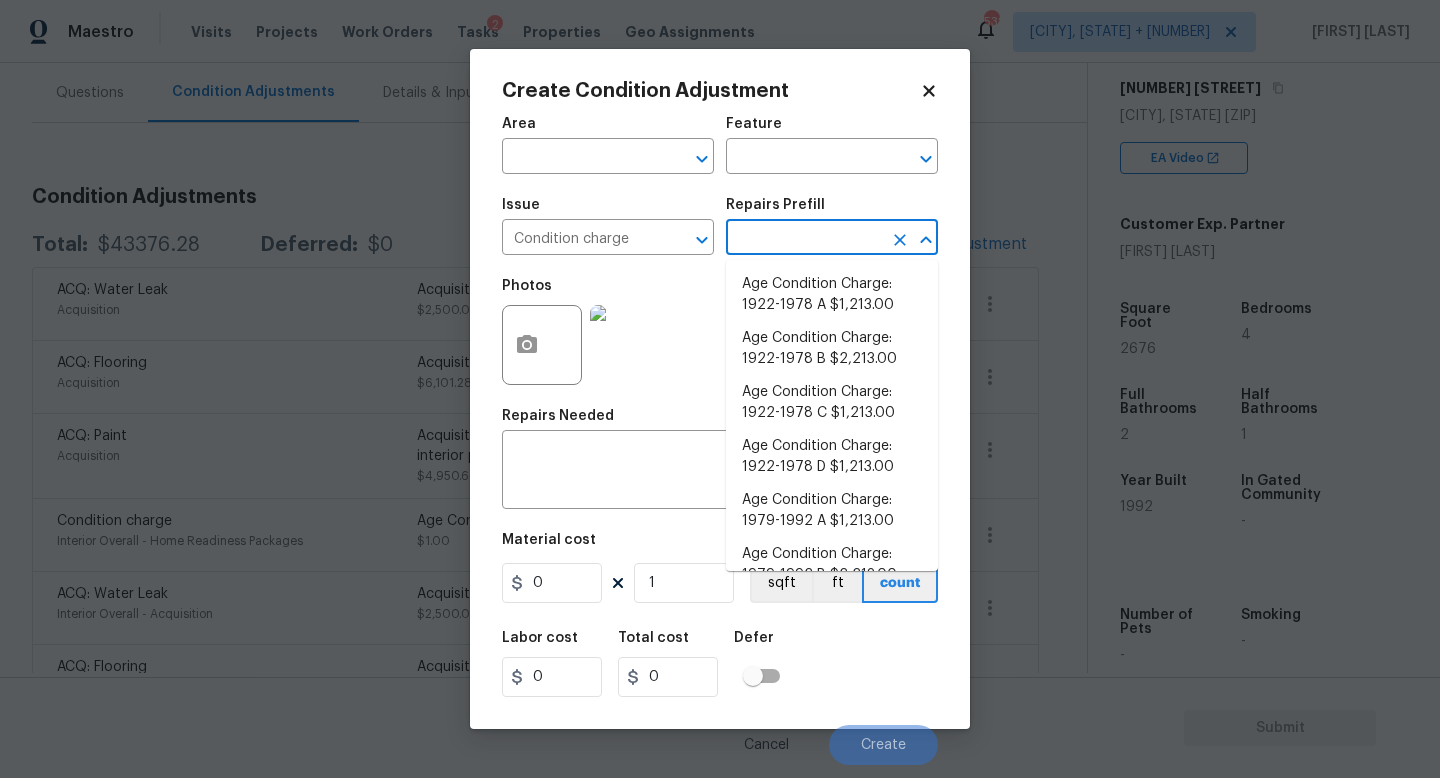 click at bounding box center (804, 239) 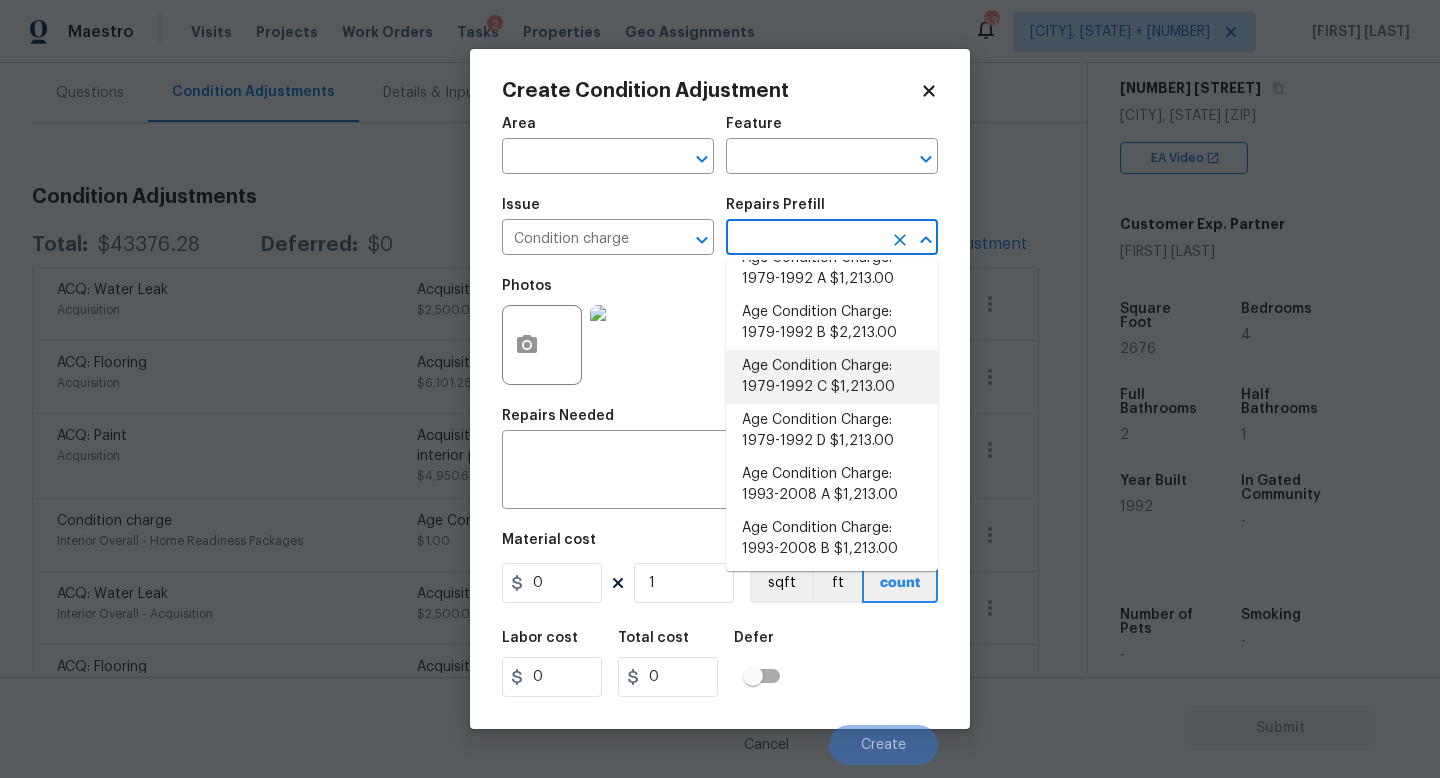 scroll, scrollTop: 231, scrollLeft: 0, axis: vertical 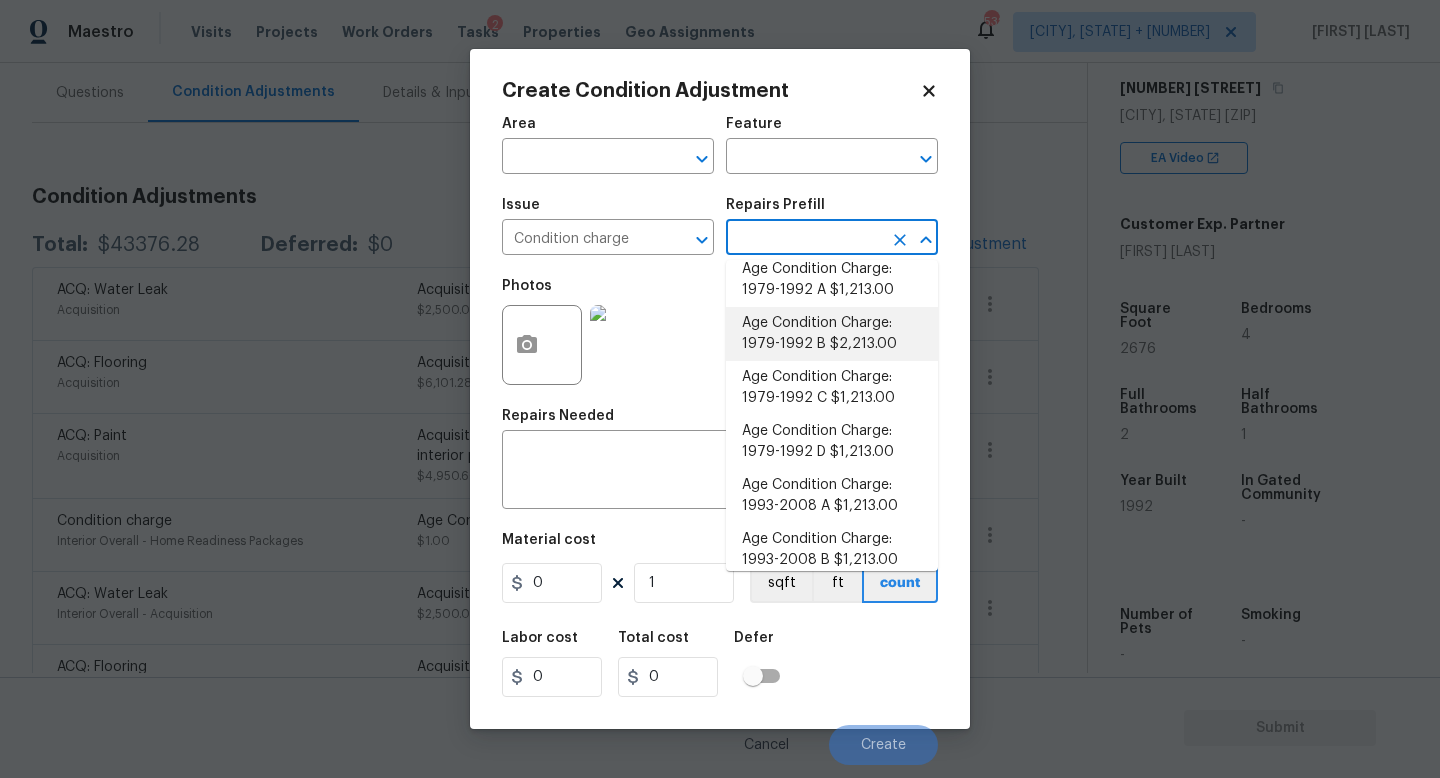 click on "Age Condition Charge: 1979-1992 B	 $2,213.00" at bounding box center [832, 334] 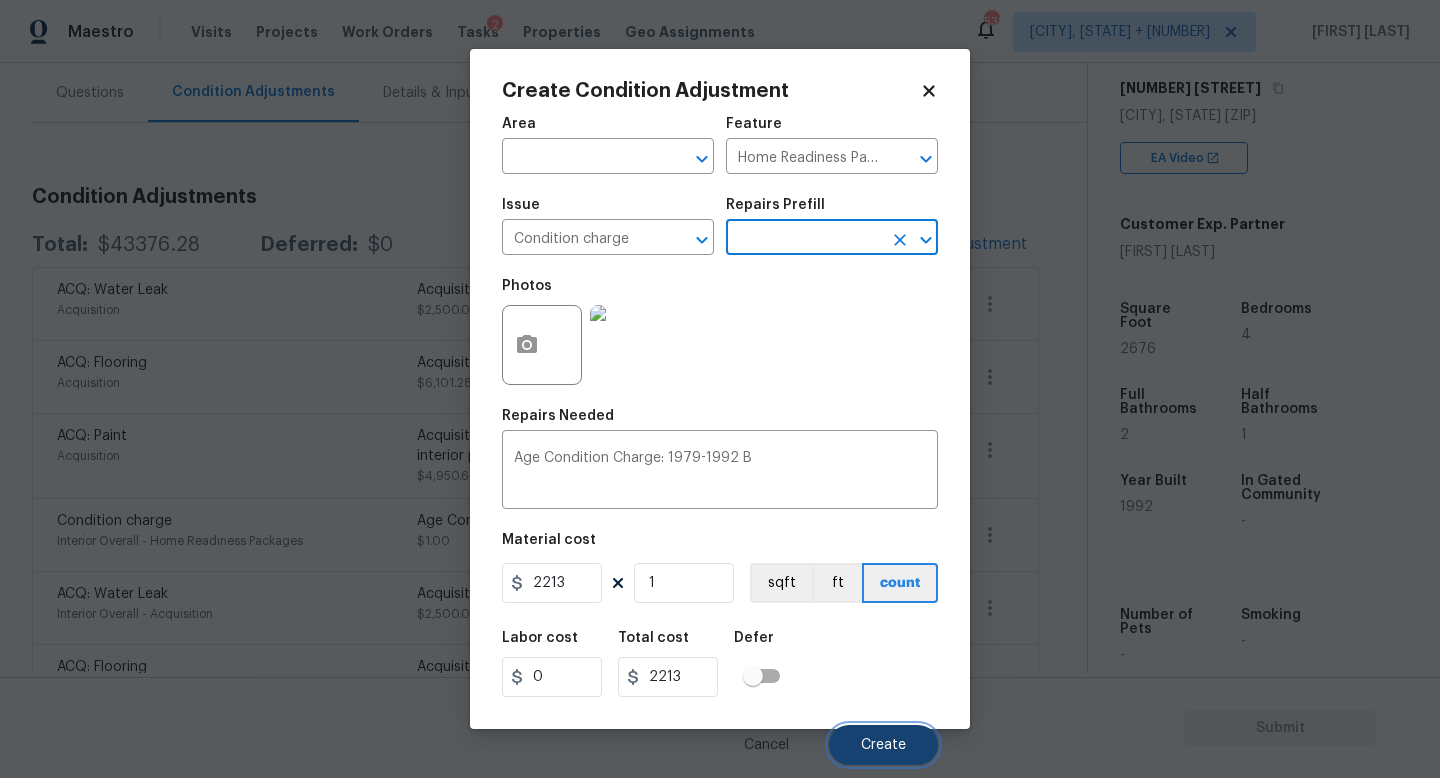 click on "Create" at bounding box center [883, 745] 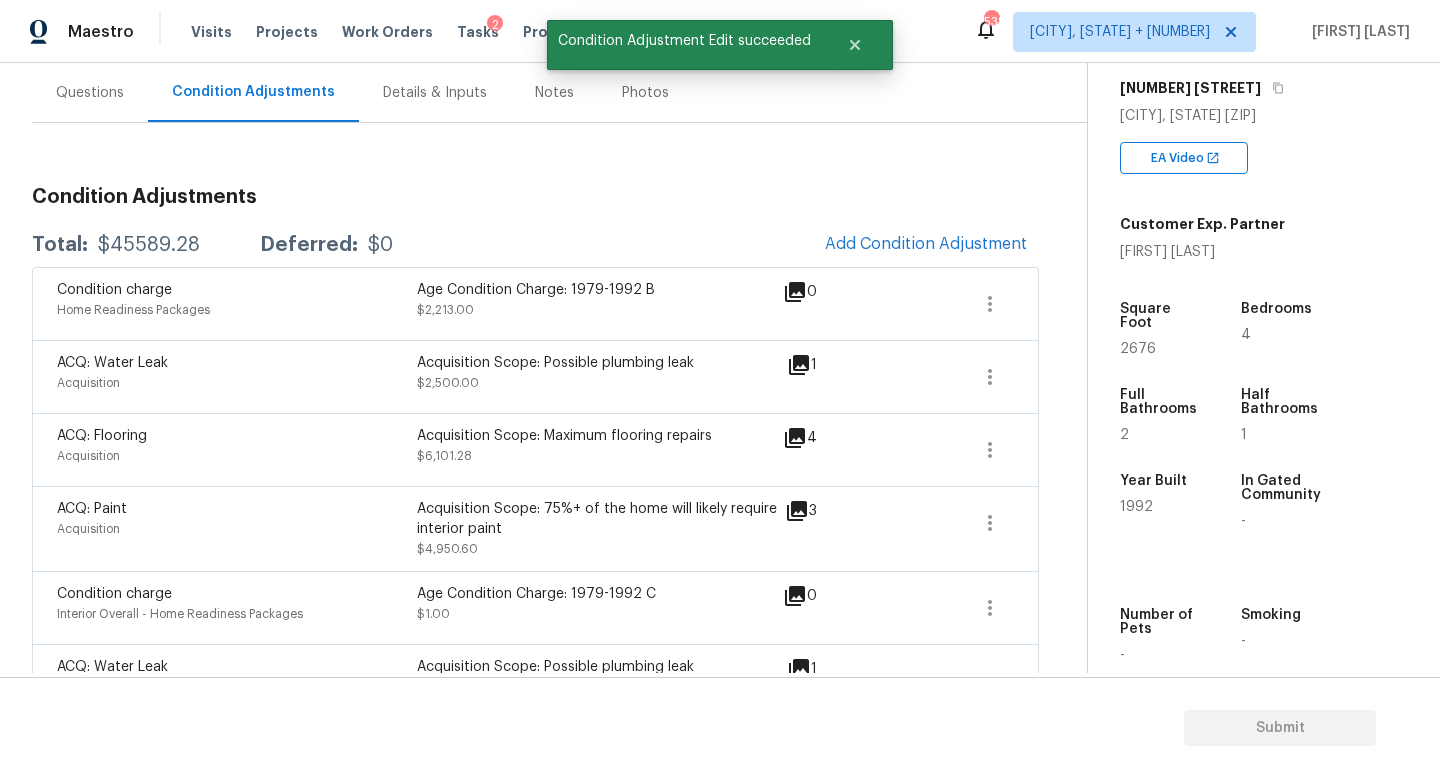 click on "Total:  $45589.28 Deferred:  $0 Add Condition Adjustment" at bounding box center [535, 245] 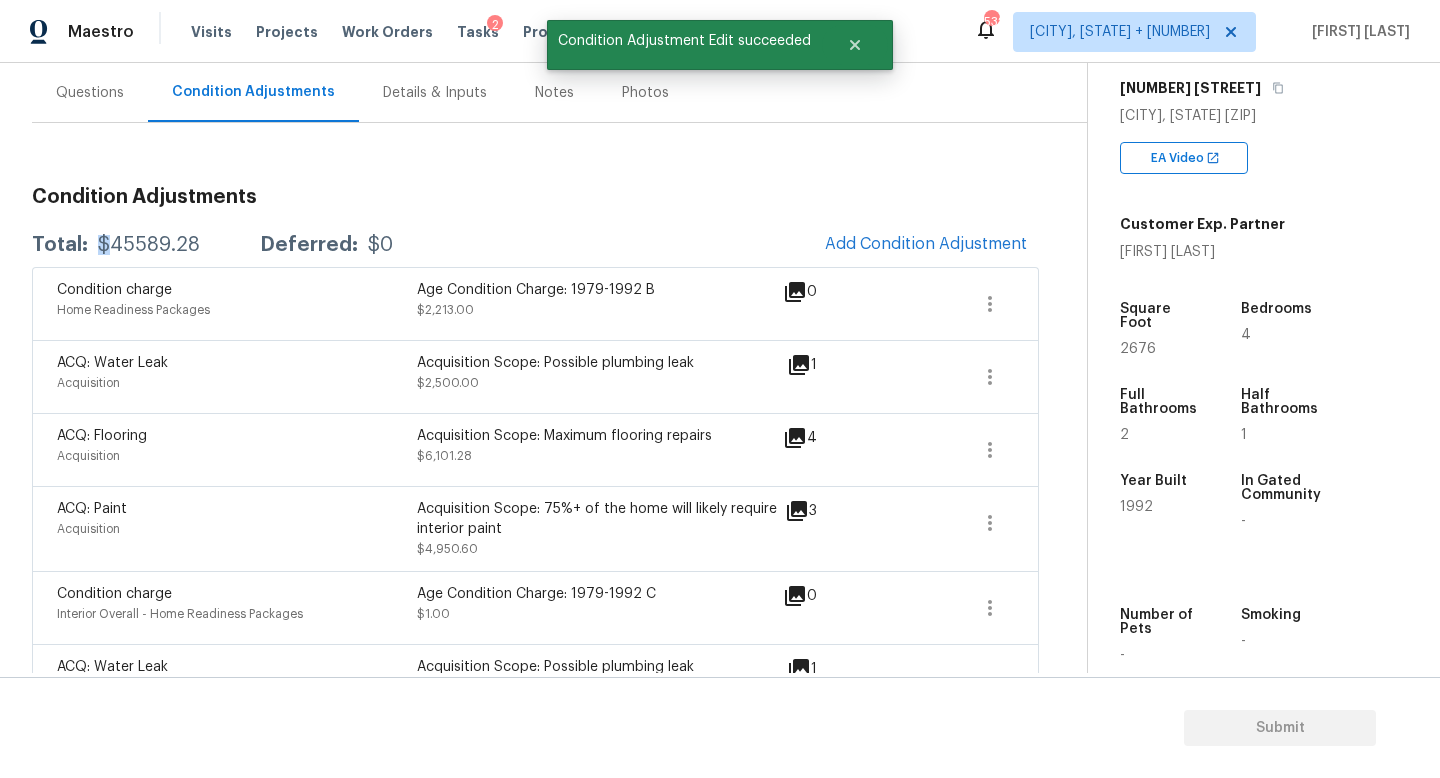 click on "Total:  $45589.28 Deferred:  $0 Add Condition Adjustment" at bounding box center [535, 245] 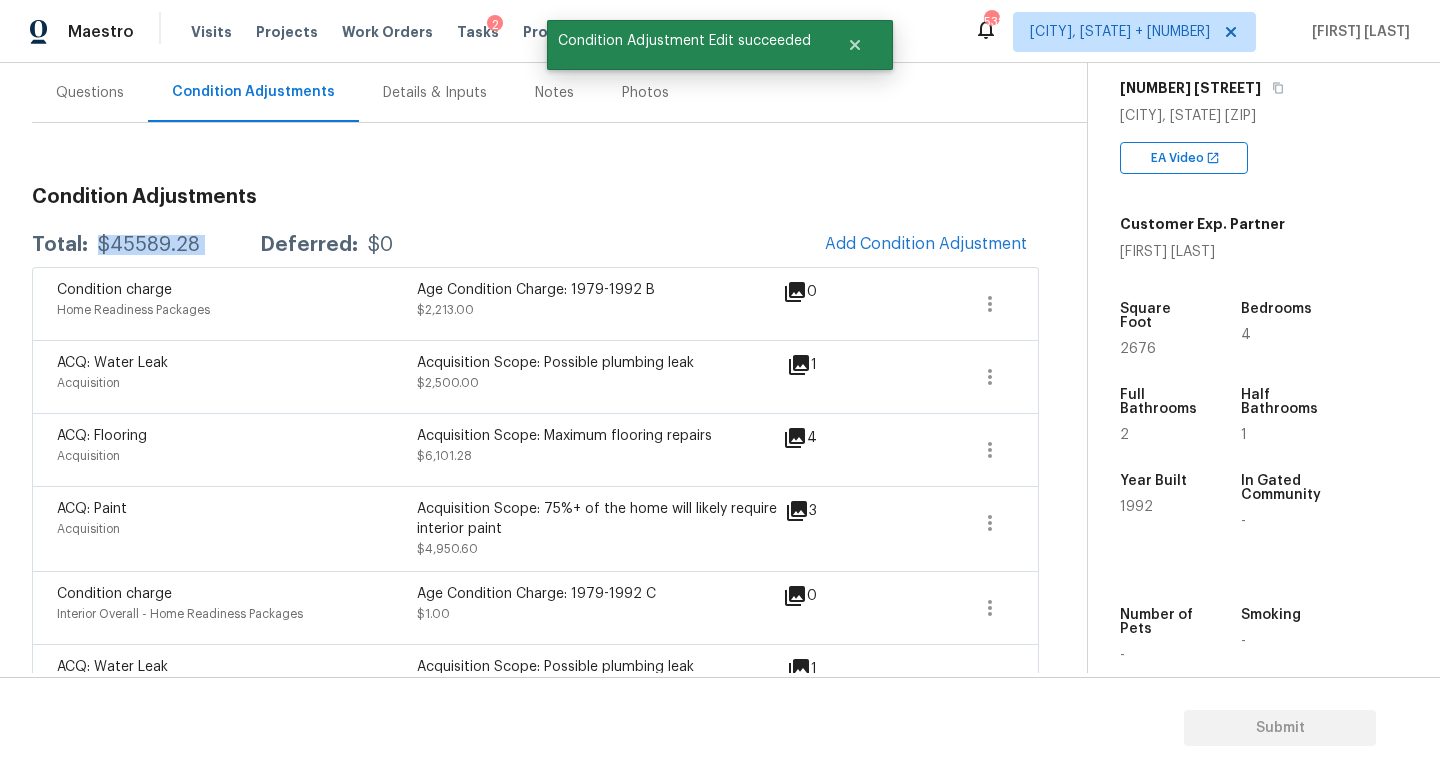 copy on "$45589.28" 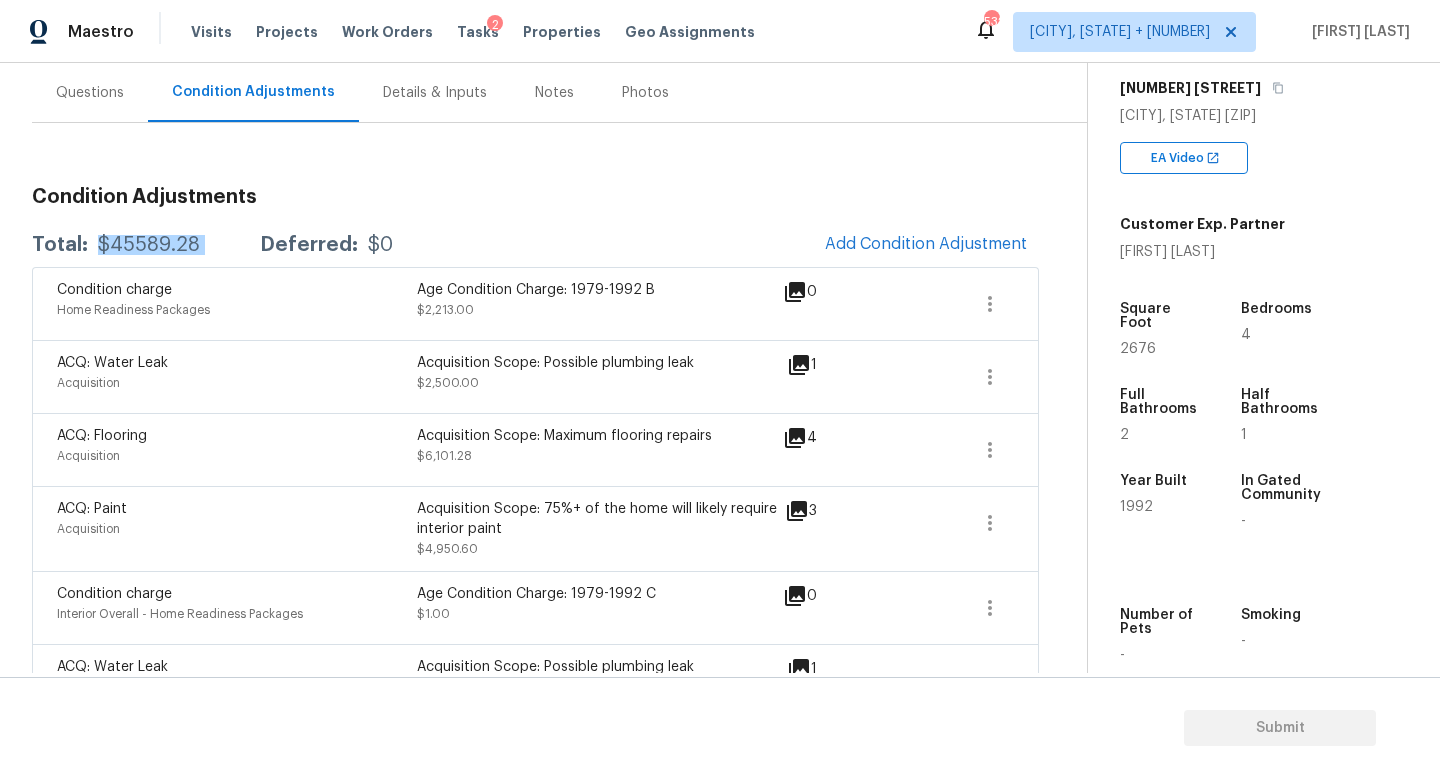 scroll, scrollTop: 0, scrollLeft: 0, axis: both 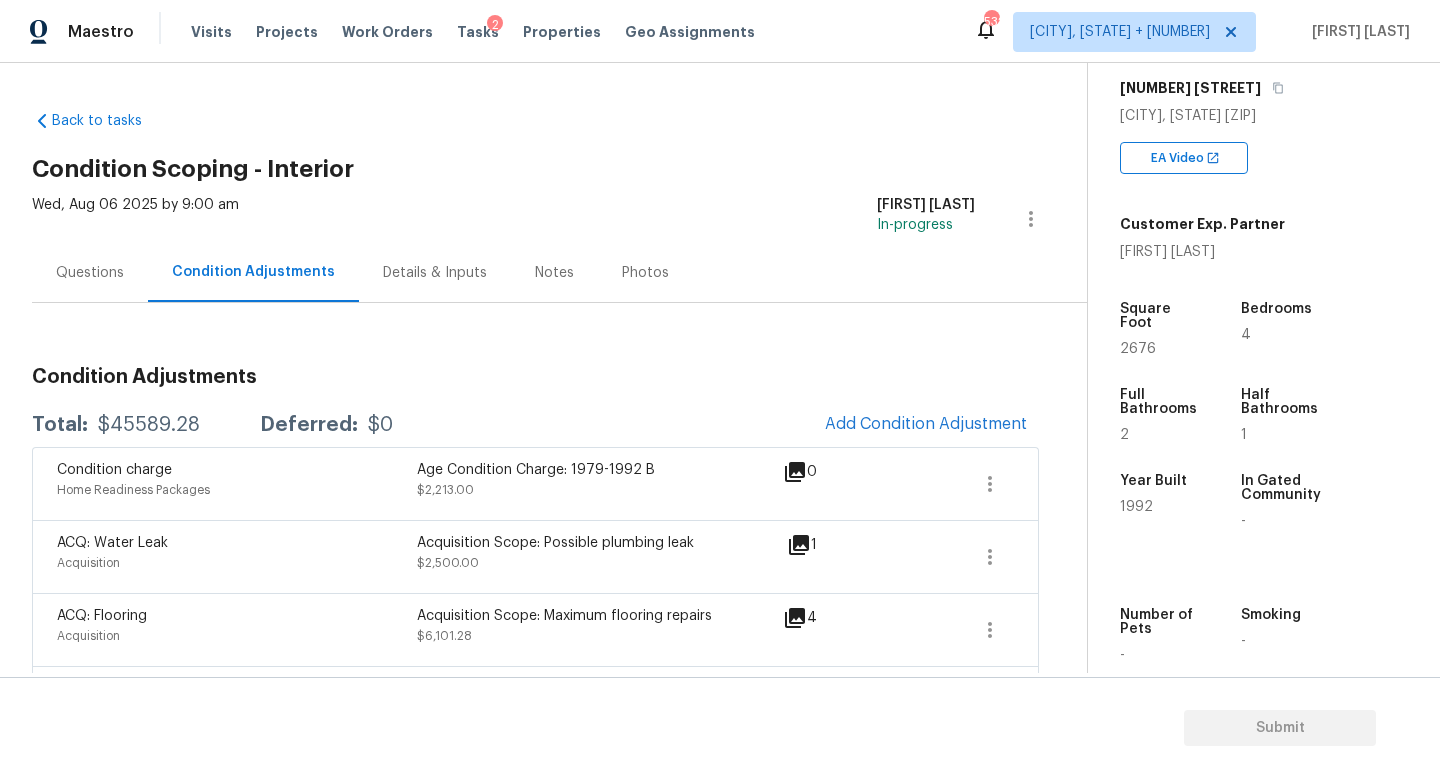 click on "Questions" at bounding box center [90, 272] 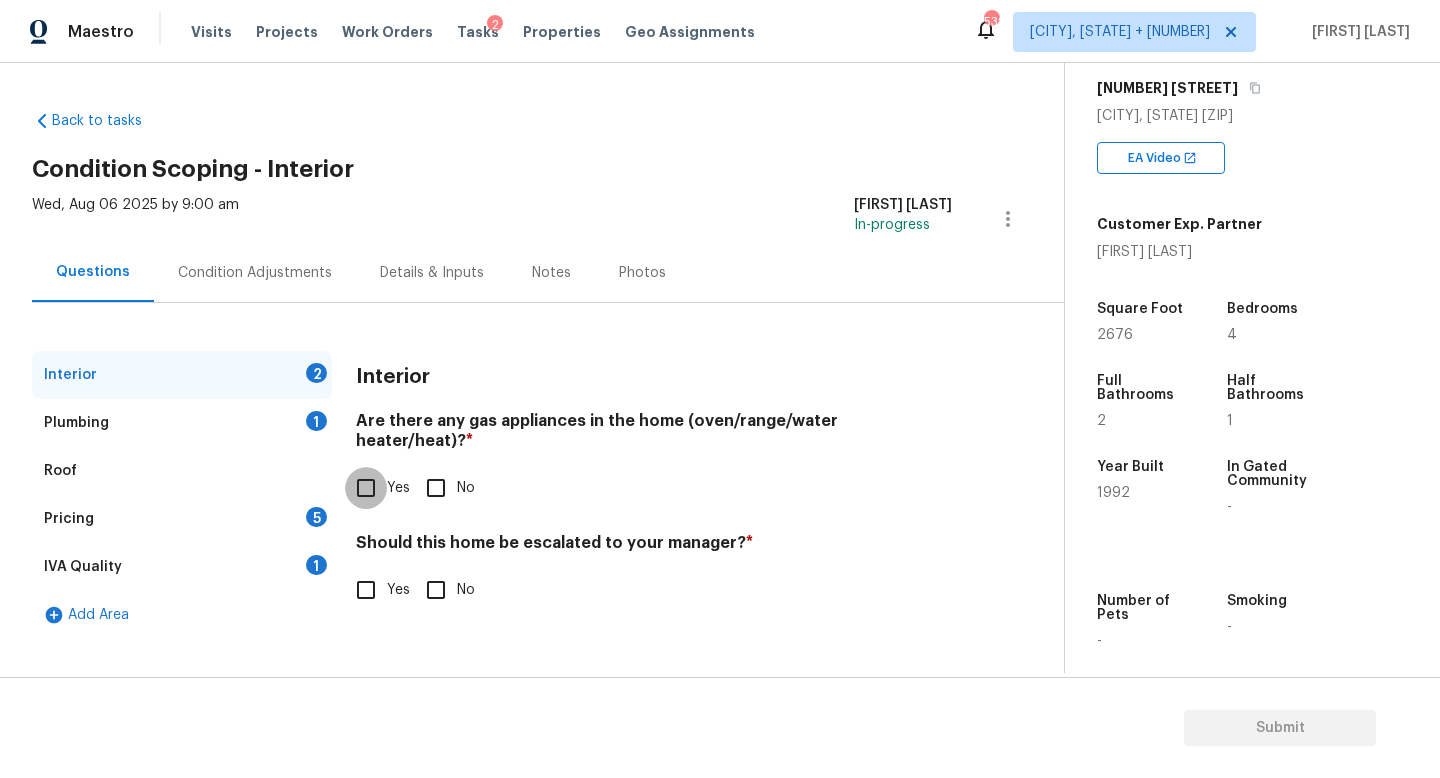 click on "Yes" at bounding box center (366, 488) 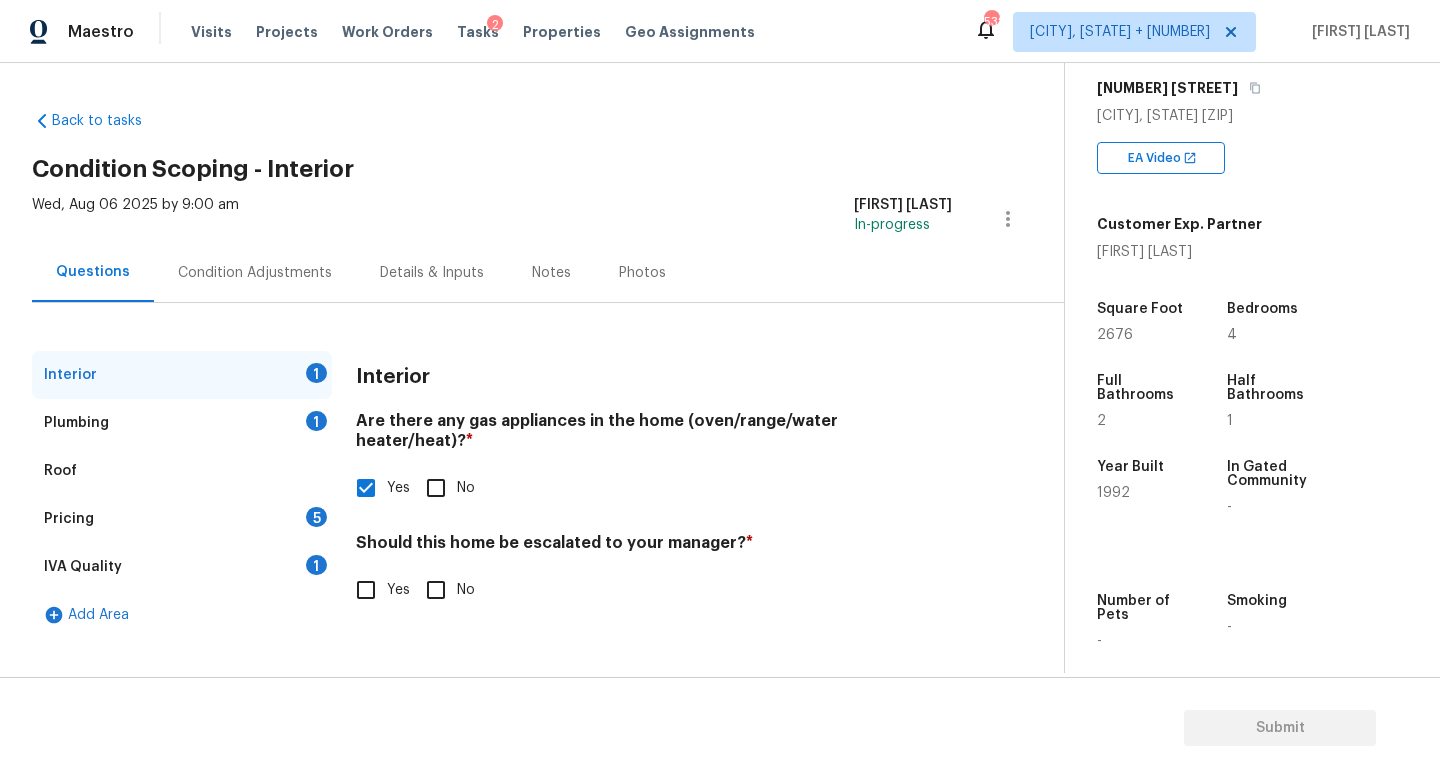 click on "Plumbing 1" at bounding box center (182, 423) 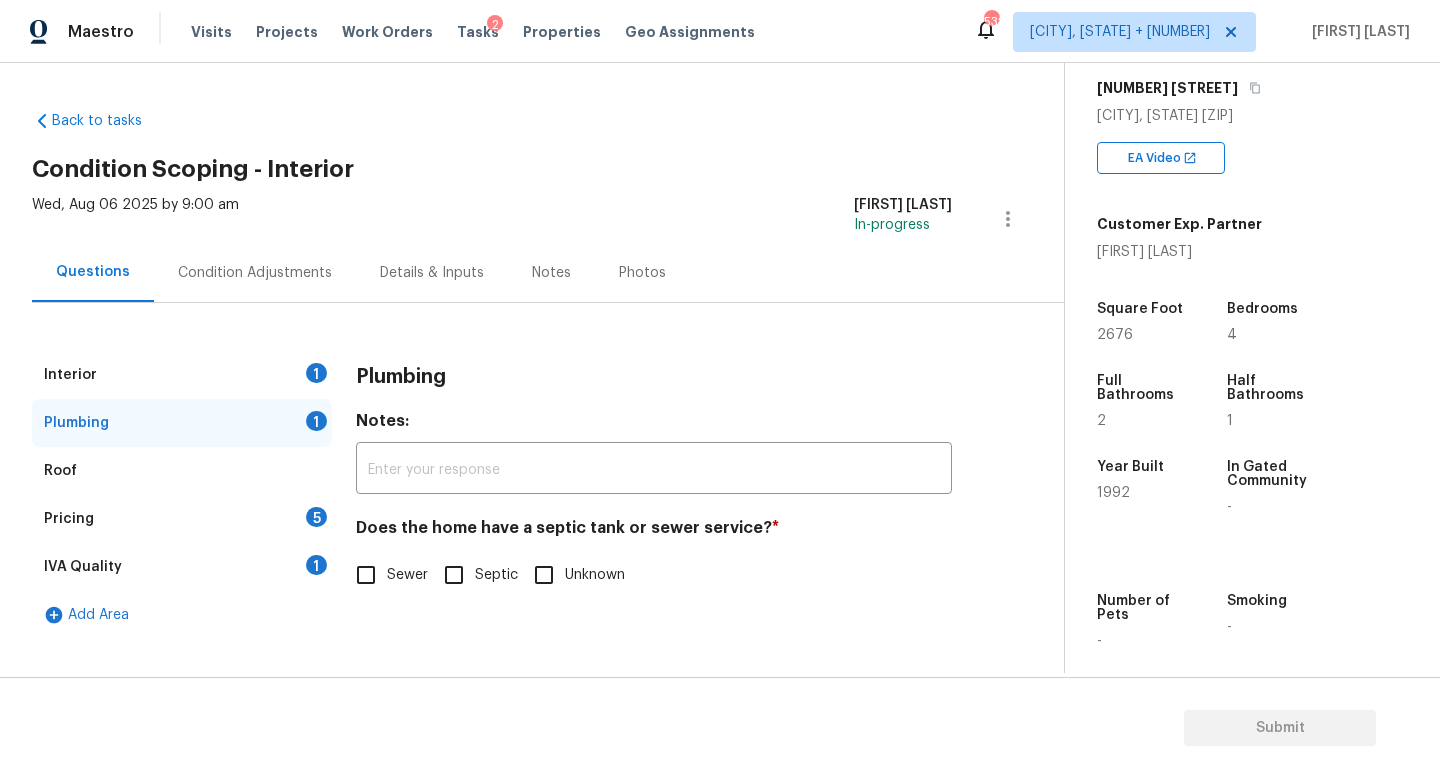 click on "Sewer" at bounding box center (366, 575) 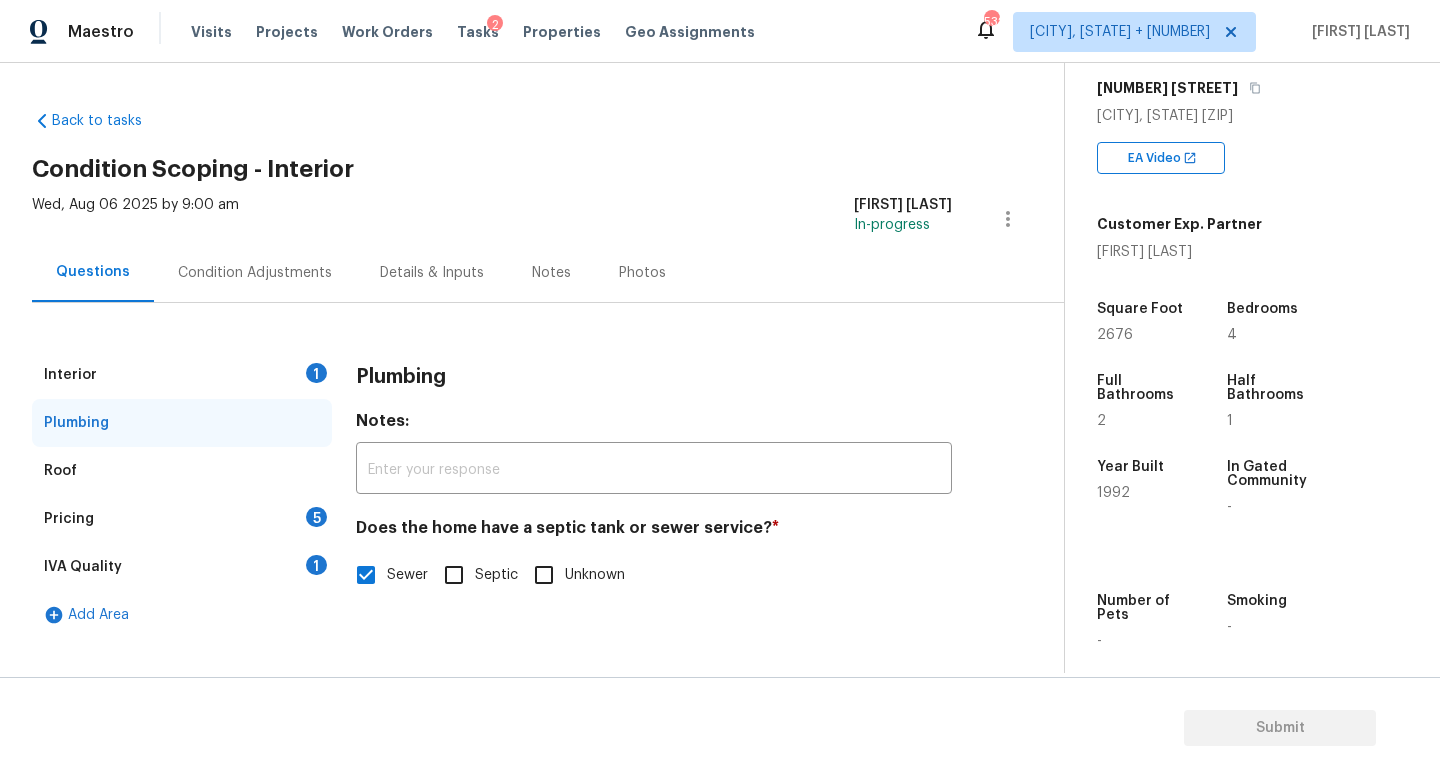 click on "Pricing 5" at bounding box center (182, 519) 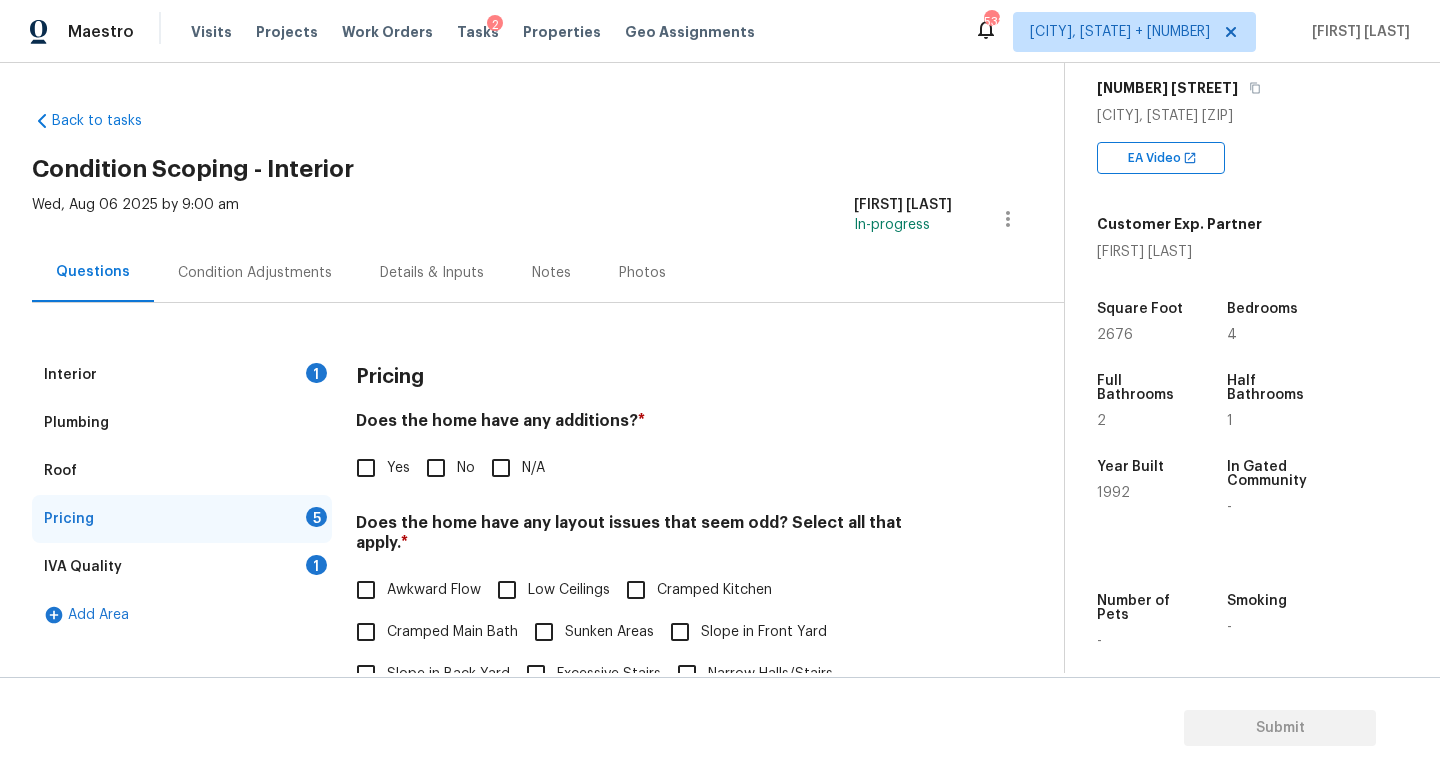 scroll, scrollTop: 183, scrollLeft: 0, axis: vertical 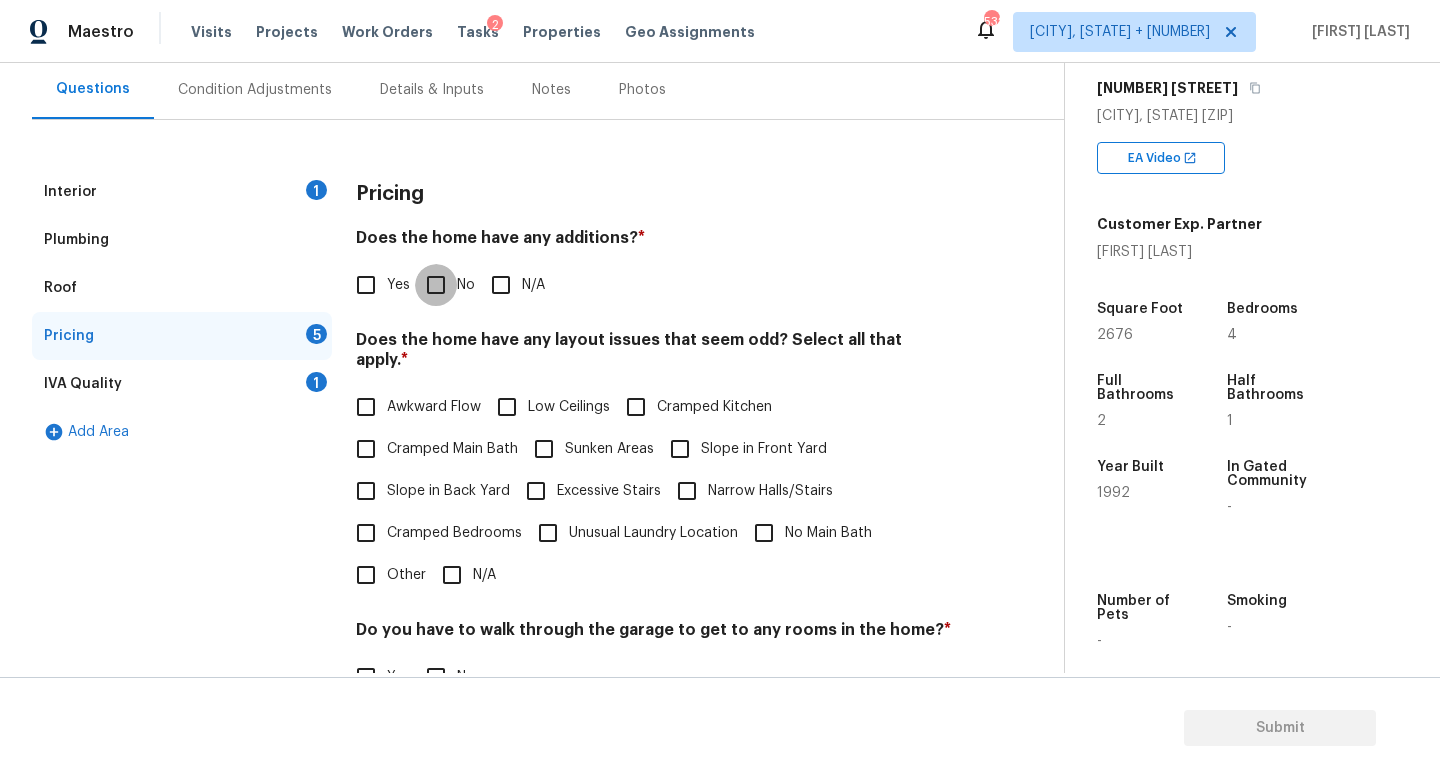 click on "No" at bounding box center (436, 285) 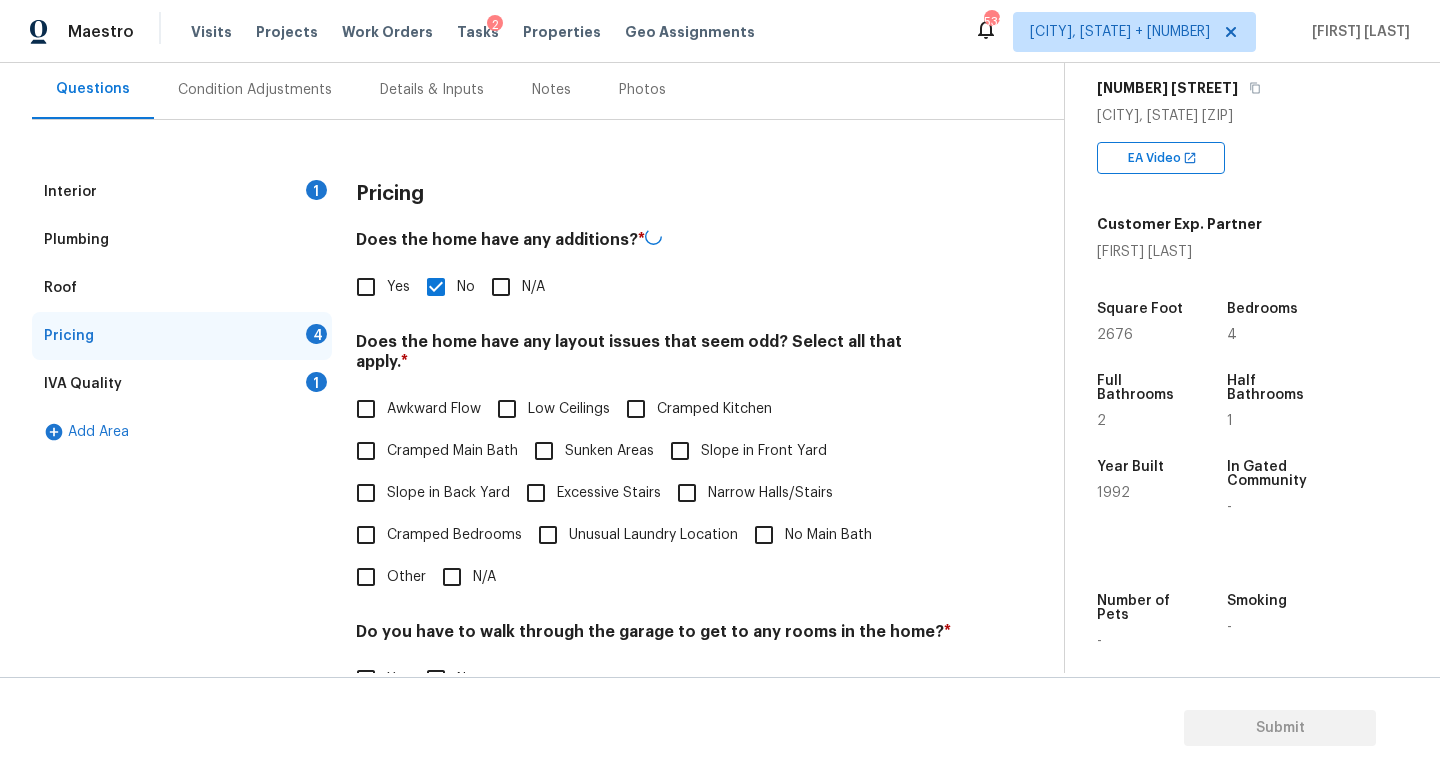 click on "N/A" at bounding box center (452, 577) 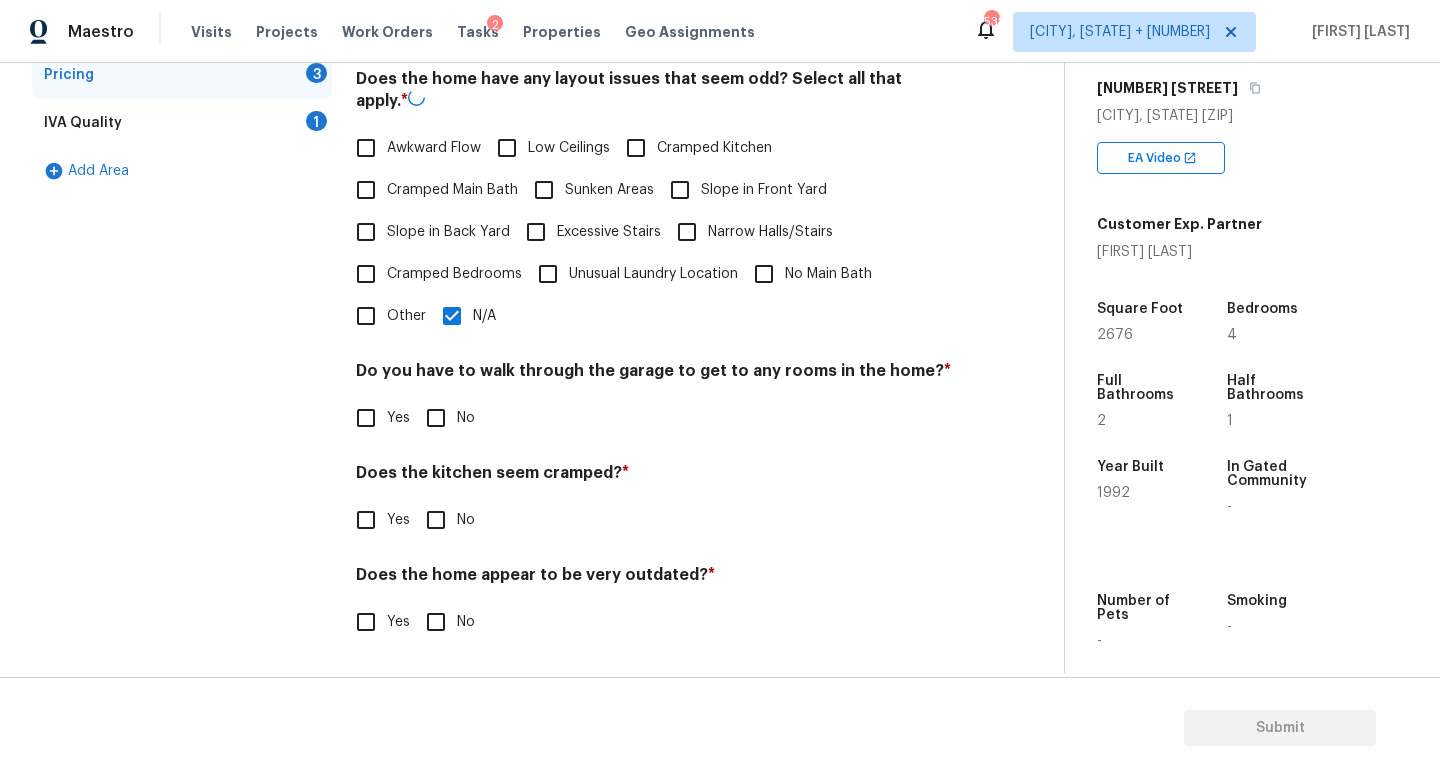 scroll, scrollTop: 422, scrollLeft: 0, axis: vertical 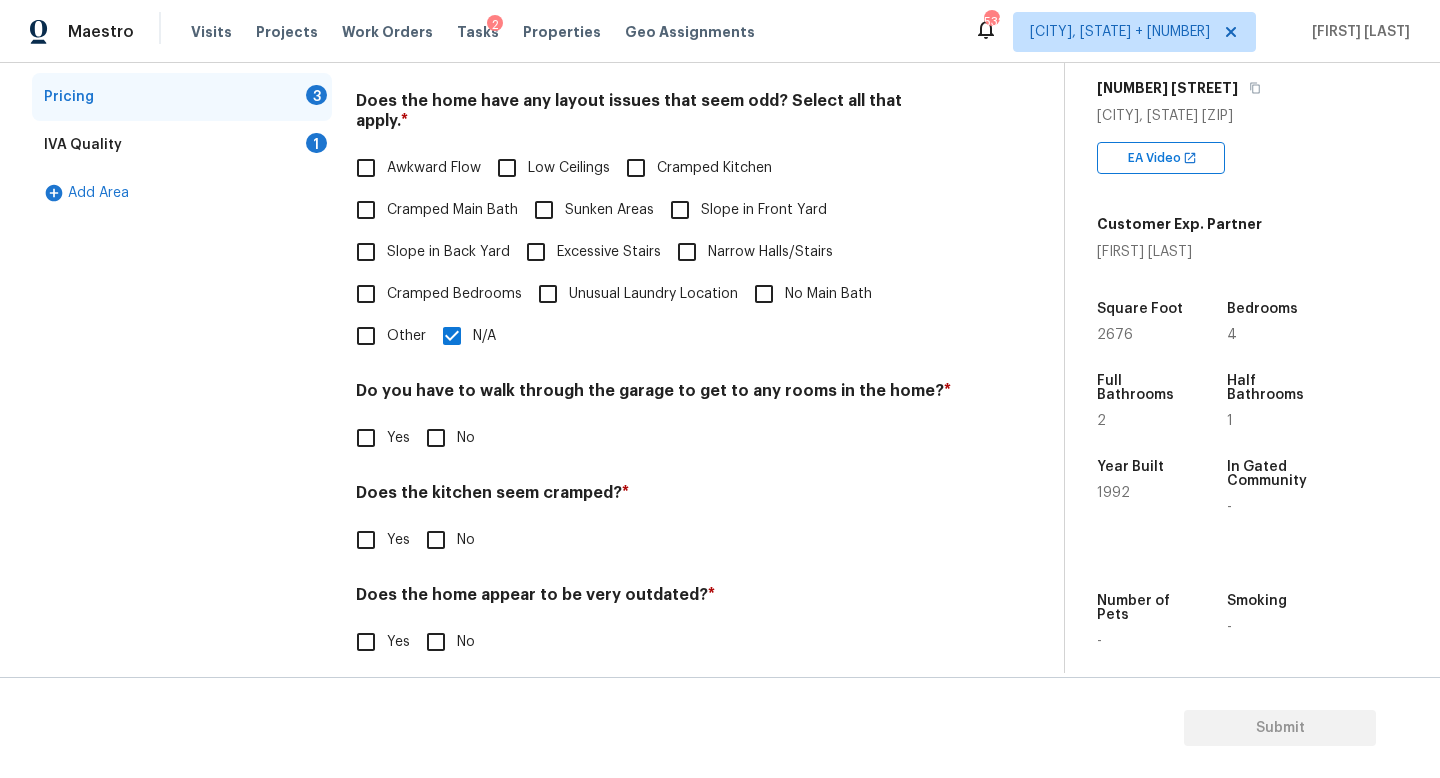 click on "No" at bounding box center (436, 438) 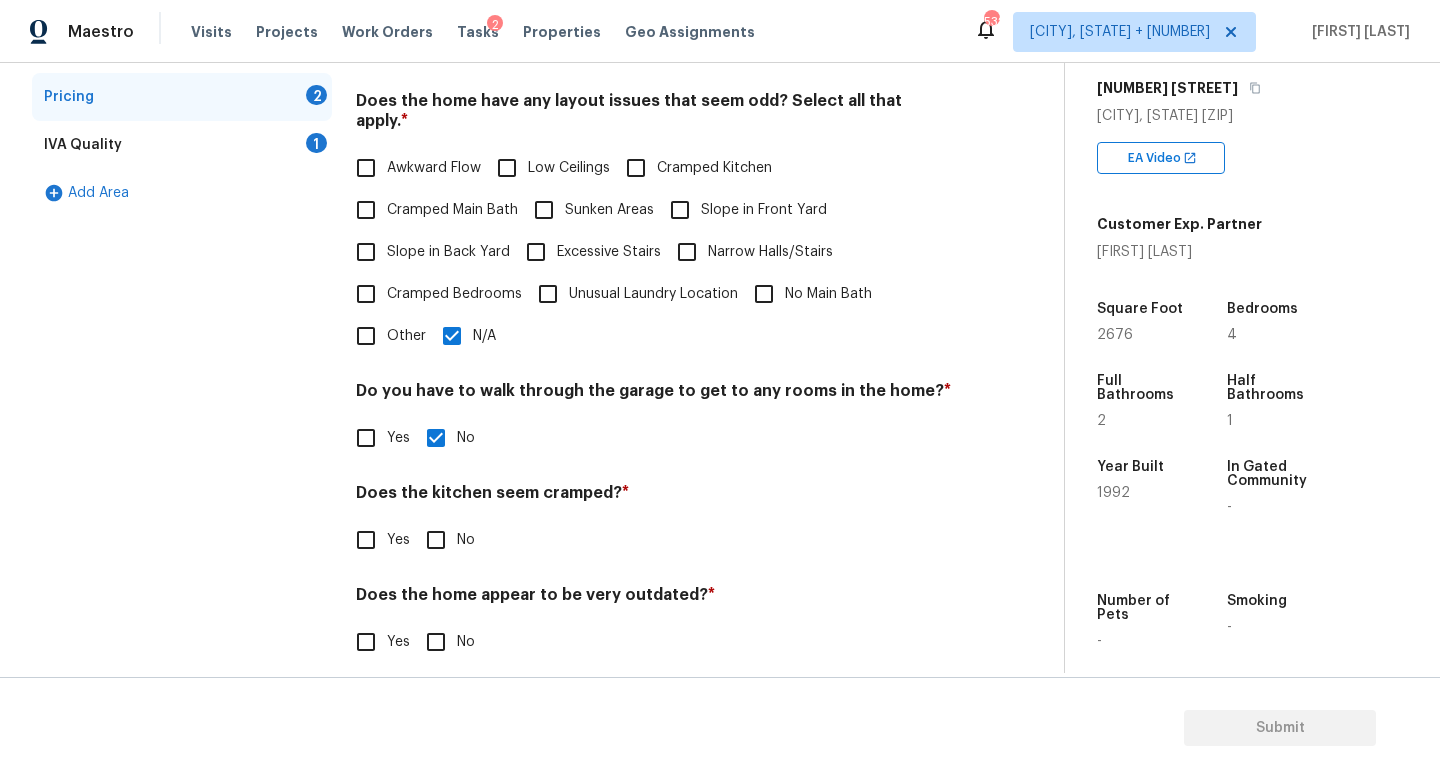 click on "Does the kitchen seem cramped?  *" at bounding box center [654, 497] 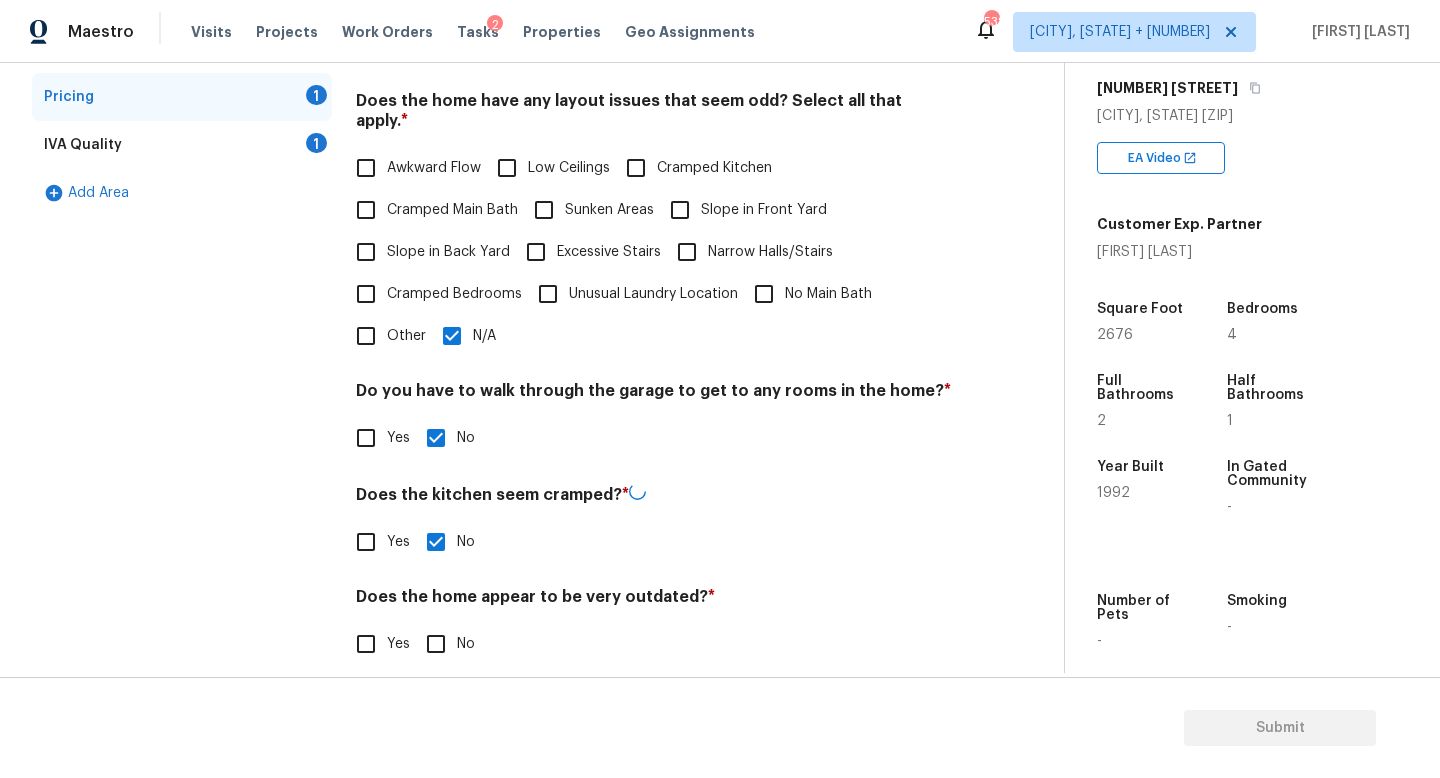click on "Back to tasks Condition Scoping - Interior Wed, Aug 06 2025 by 9:00 am   Jishnu Manoj In-progress Questions Condition Adjustments Details & Inputs Notes Photos Interior 1 Plumbing Roof Pricing 1 IVA Quality 1 Add Area Pricing Does the home have any additions?  * Yes No N/A Does the home have any layout issues that seem odd? Select all that apply.  * Awkward Flow Low Ceilings Cramped Kitchen Cramped Main Bath Sunken Areas Slope in Front Yard Slope in Back Yard Excessive Stairs Narrow Halls/Stairs Cramped Bedrooms Unusual Laundry Location No Main Bath Other N/A Do you have to walk through the garage to get to any rooms in the home?  * Yes No Does the kitchen seem cramped?  * Yes No Does the home appear to be very outdated?  * Yes No Property Details © Mapbox   © OpenStreetMap   Improve this map 12534 S Alcan Cir Olathe, KS 66062 EA Video Customer Exp. Partner Allison Mercer Square Foot 2676 Bedrooms 4 Full Bathrooms 2 Half Bathrooms 1 Year Built 1992 In Gated Community - Number of Pets - Smoking - - - Submit" at bounding box center (720, 420) 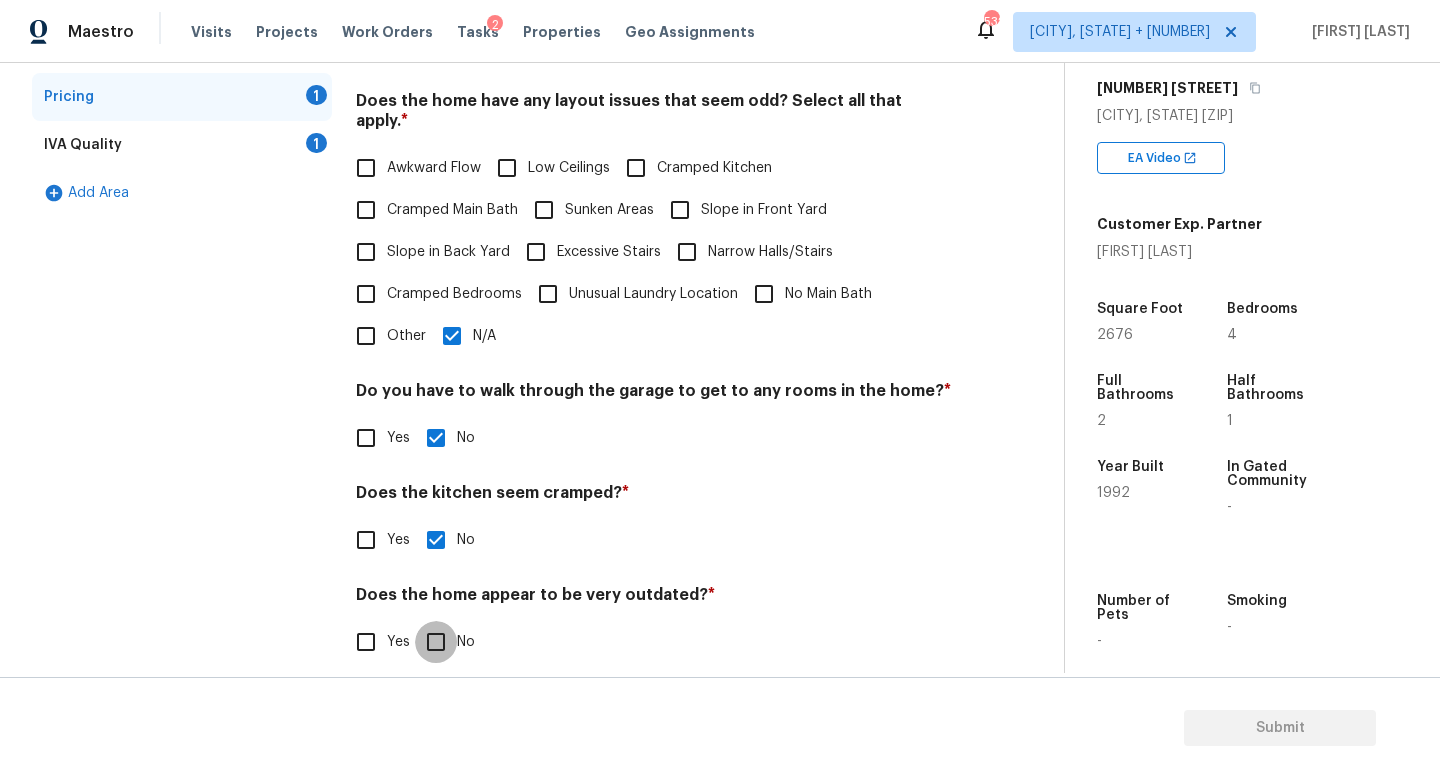 click on "No" at bounding box center [436, 642] 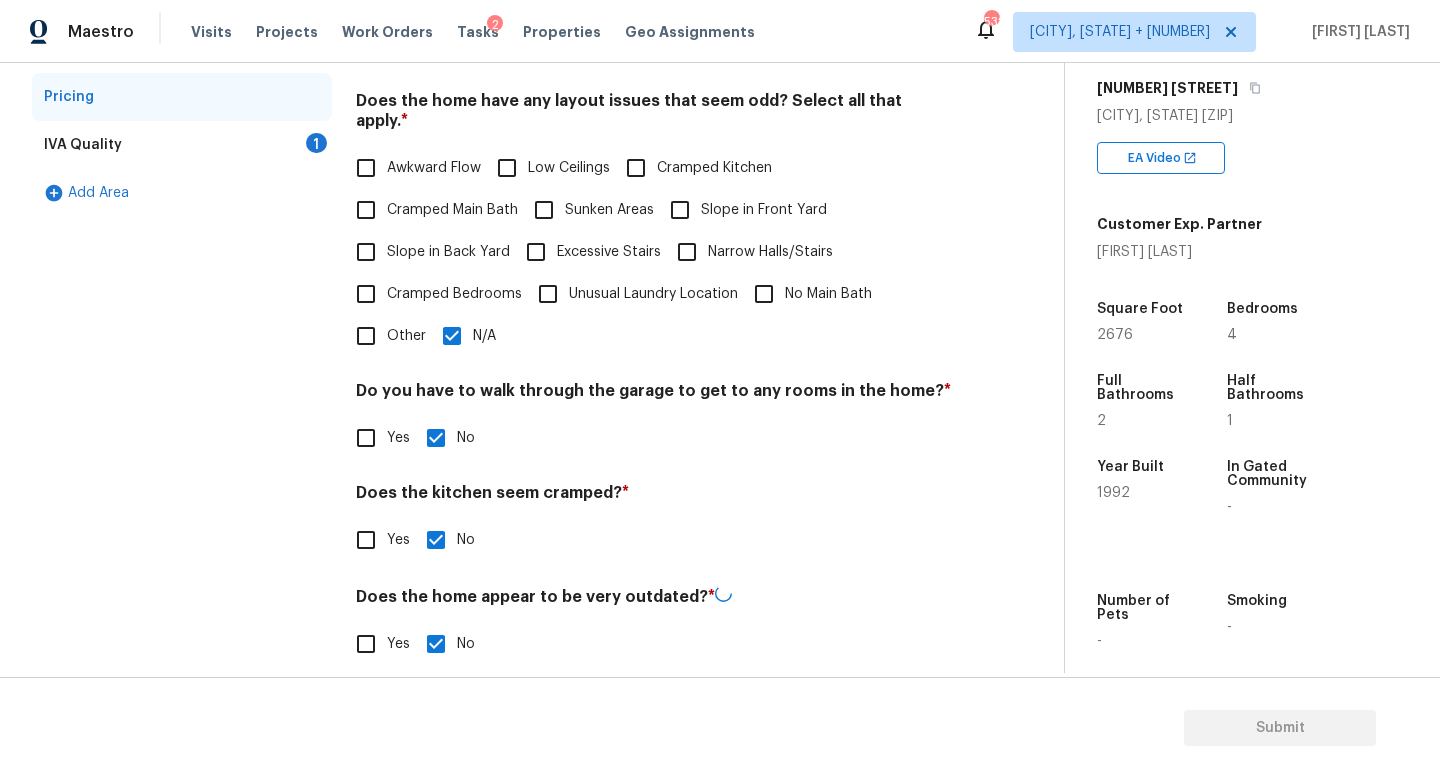 scroll, scrollTop: 0, scrollLeft: 0, axis: both 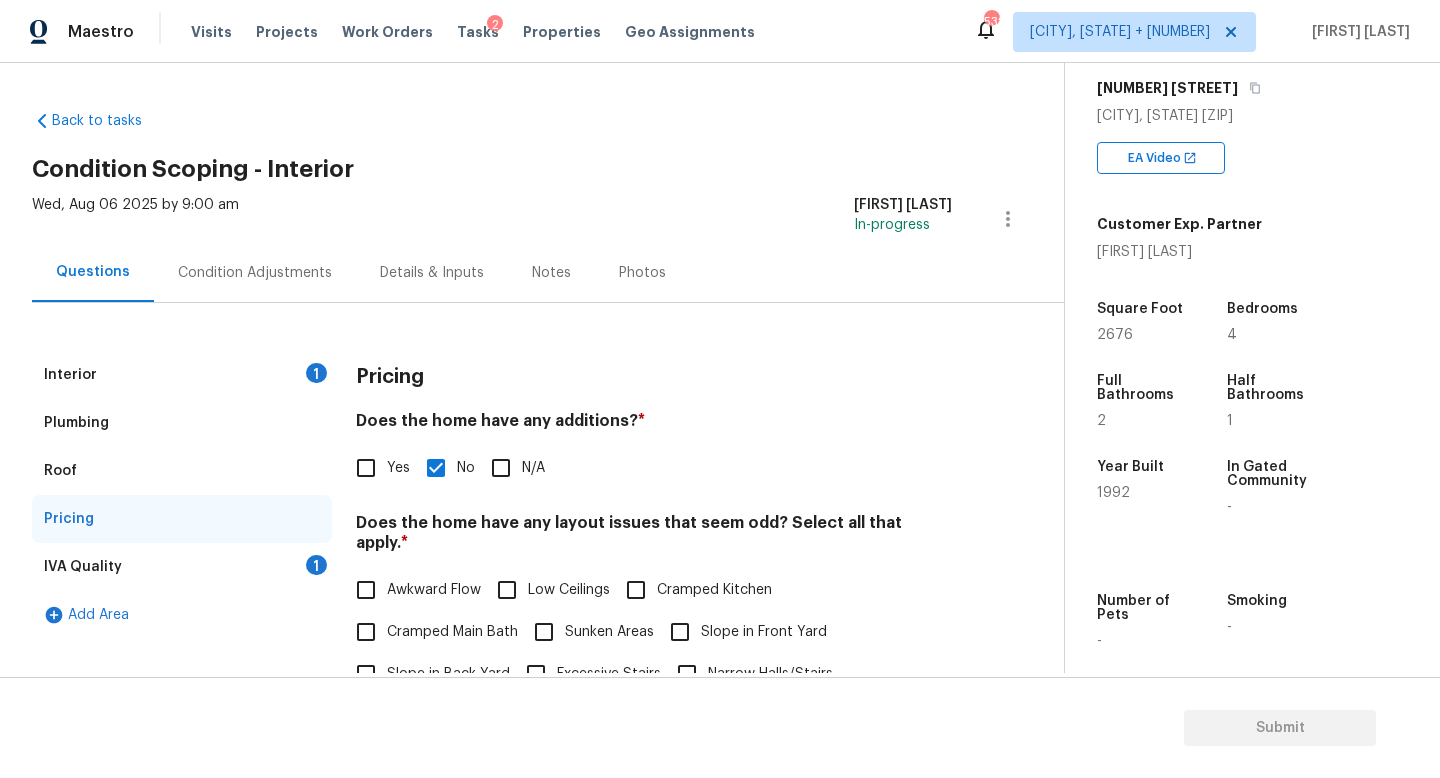 click on "IVA Quality 1" at bounding box center (182, 567) 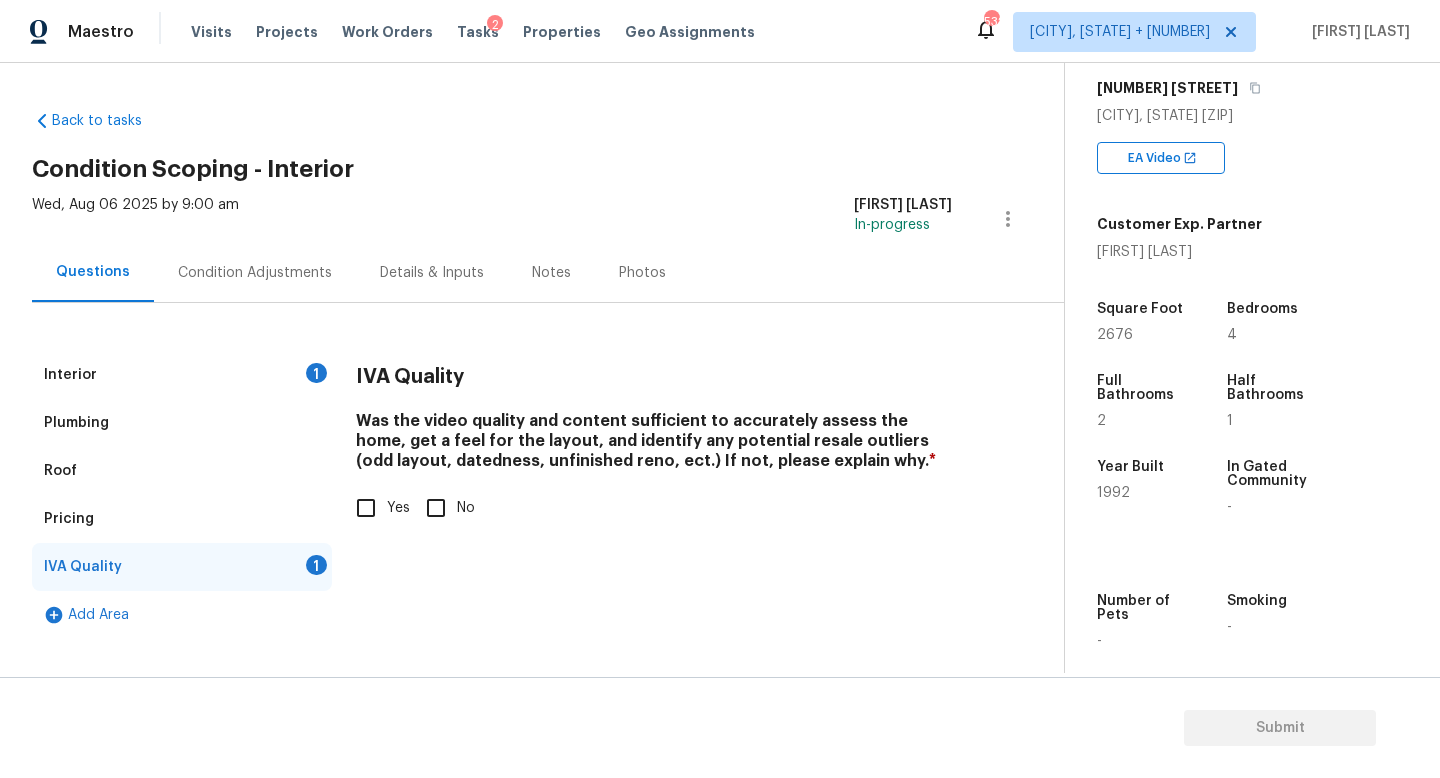 click on "Interior 1 Plumbing Roof Pricing IVA Quality 1 Add Area IVA Quality Was the video quality and content sufficient to accurately assess the home, get a feel for the layout, and identify any potential resale outliers (odd layout, datedness, unfinished reno, ect.) If not, please explain why.  * Yes No" at bounding box center [524, 495] 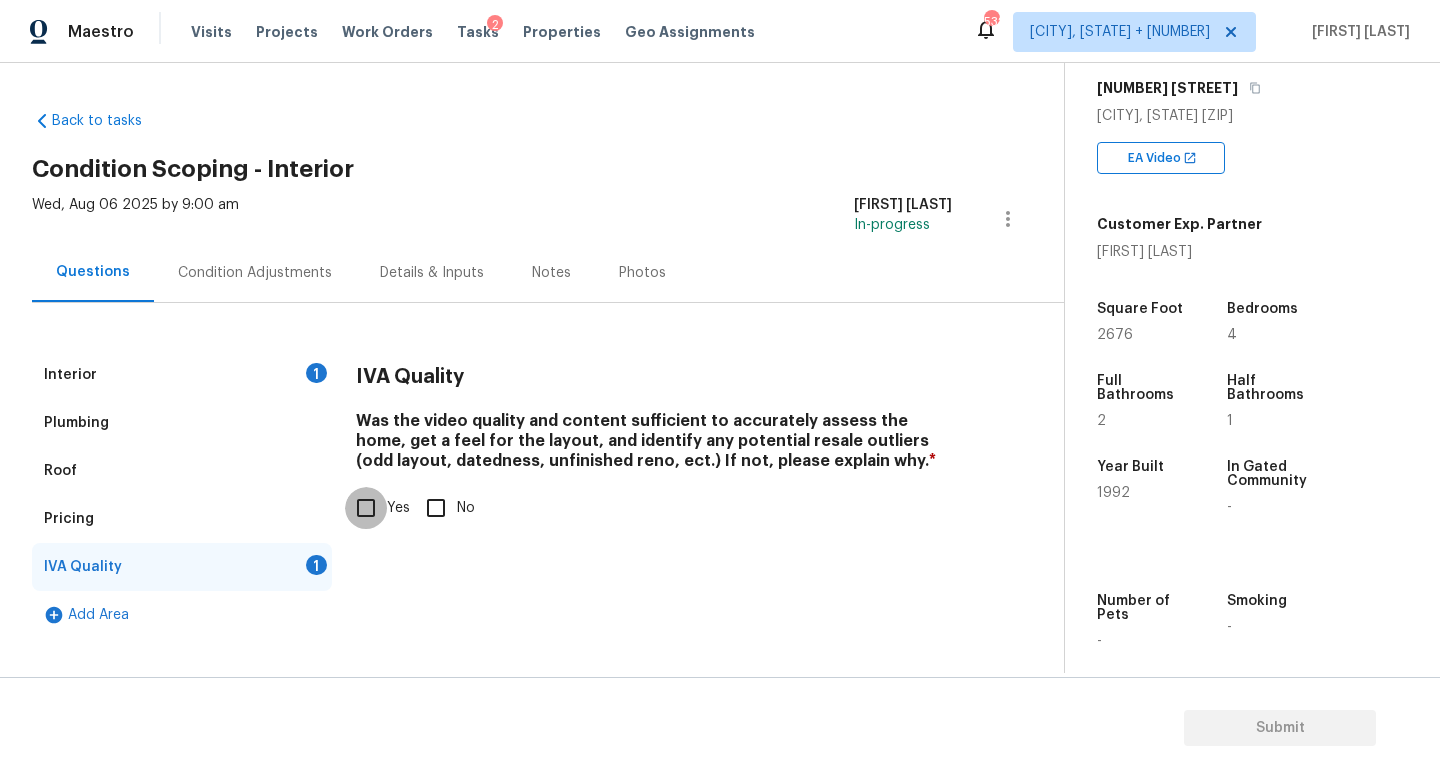 click on "Yes" at bounding box center (366, 508) 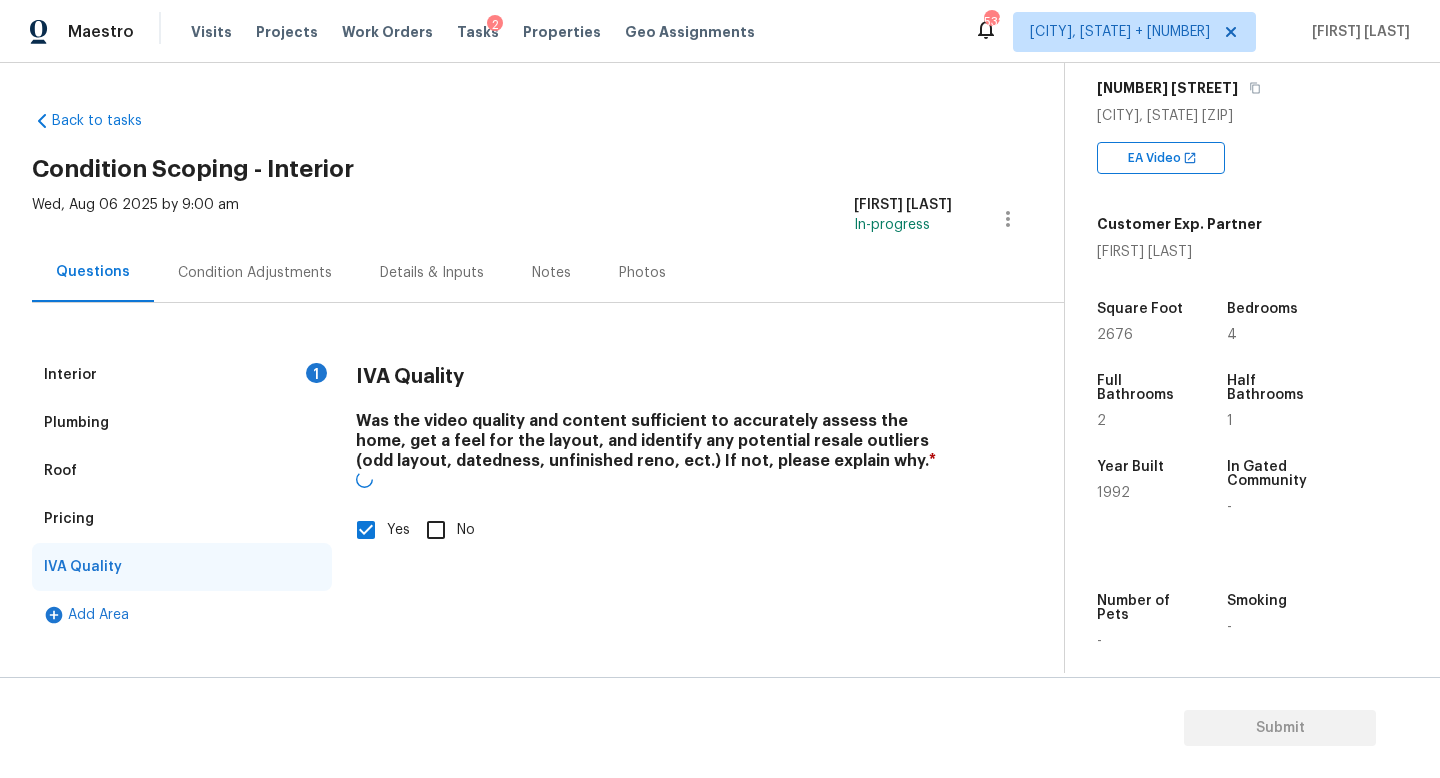 click on "Interior 1" at bounding box center (182, 375) 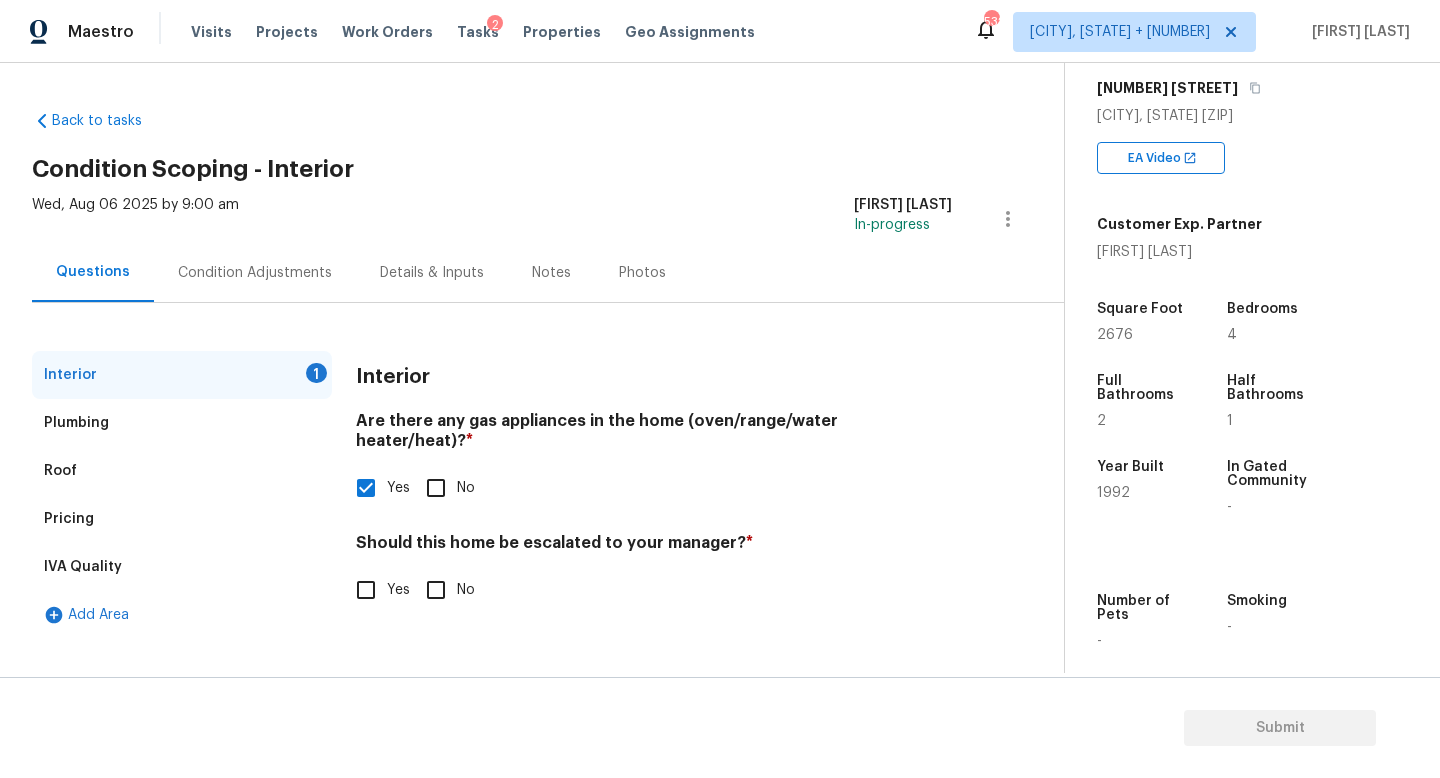 click on "Yes" at bounding box center [366, 590] 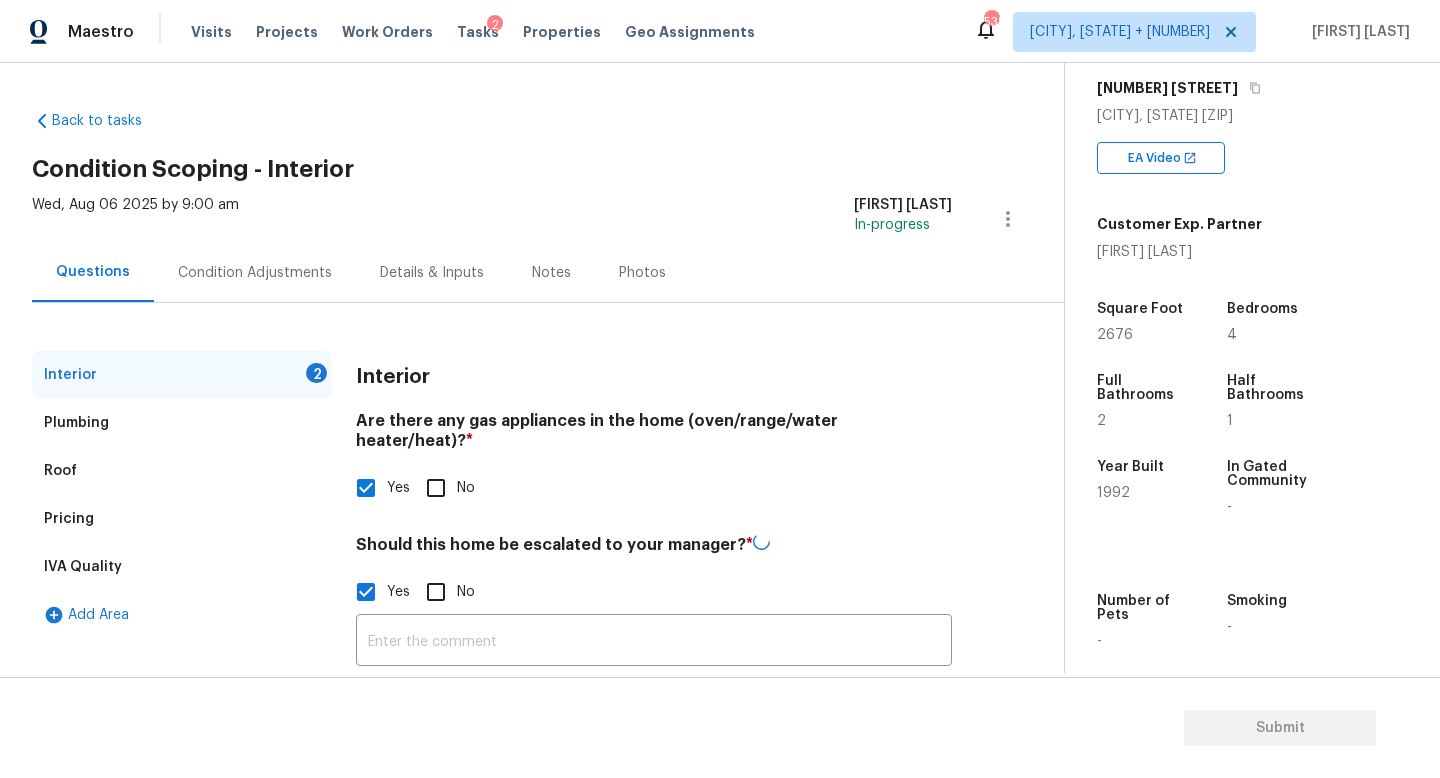 click on "Should this home be escalated to your manager?  * Yes No ​ Photos" at bounding box center (654, 667) 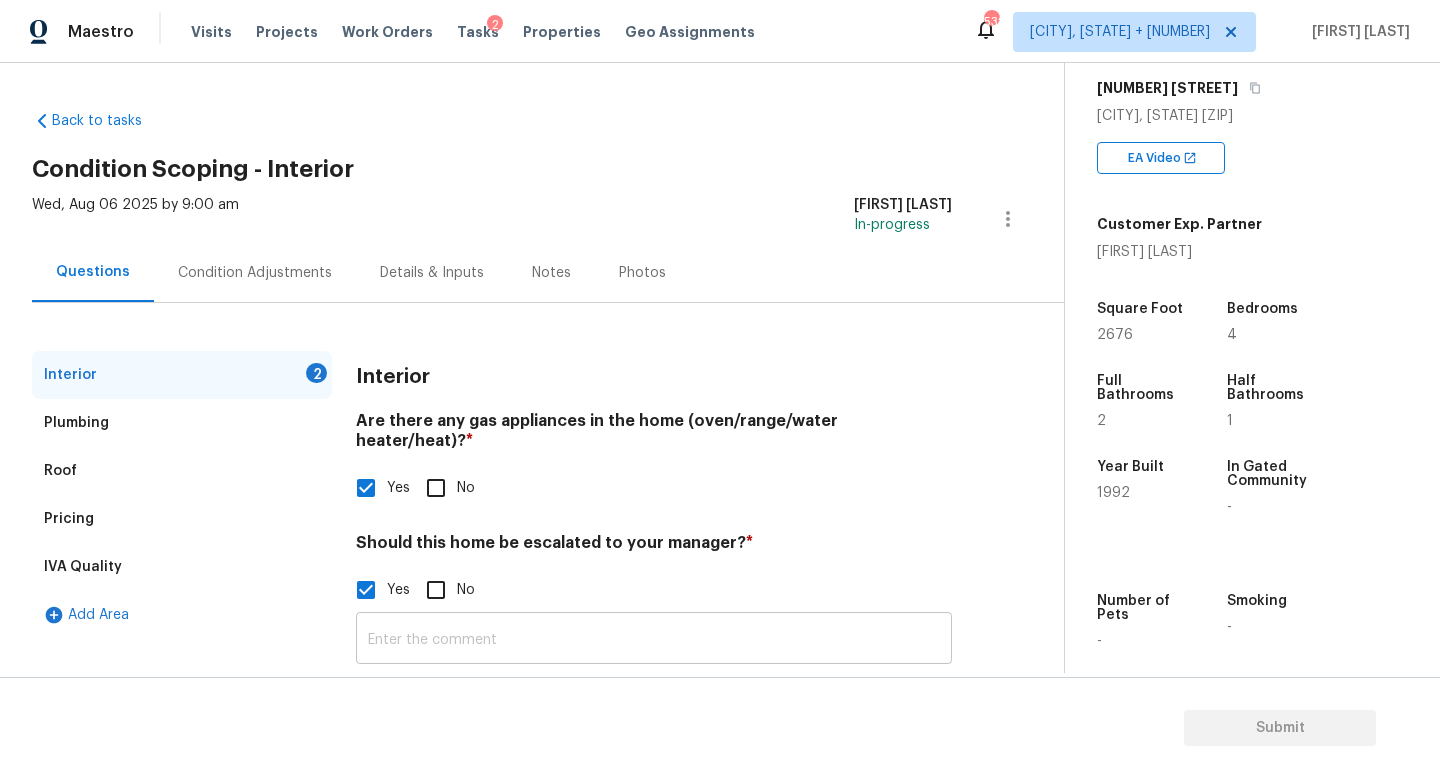 click at bounding box center (654, 640) 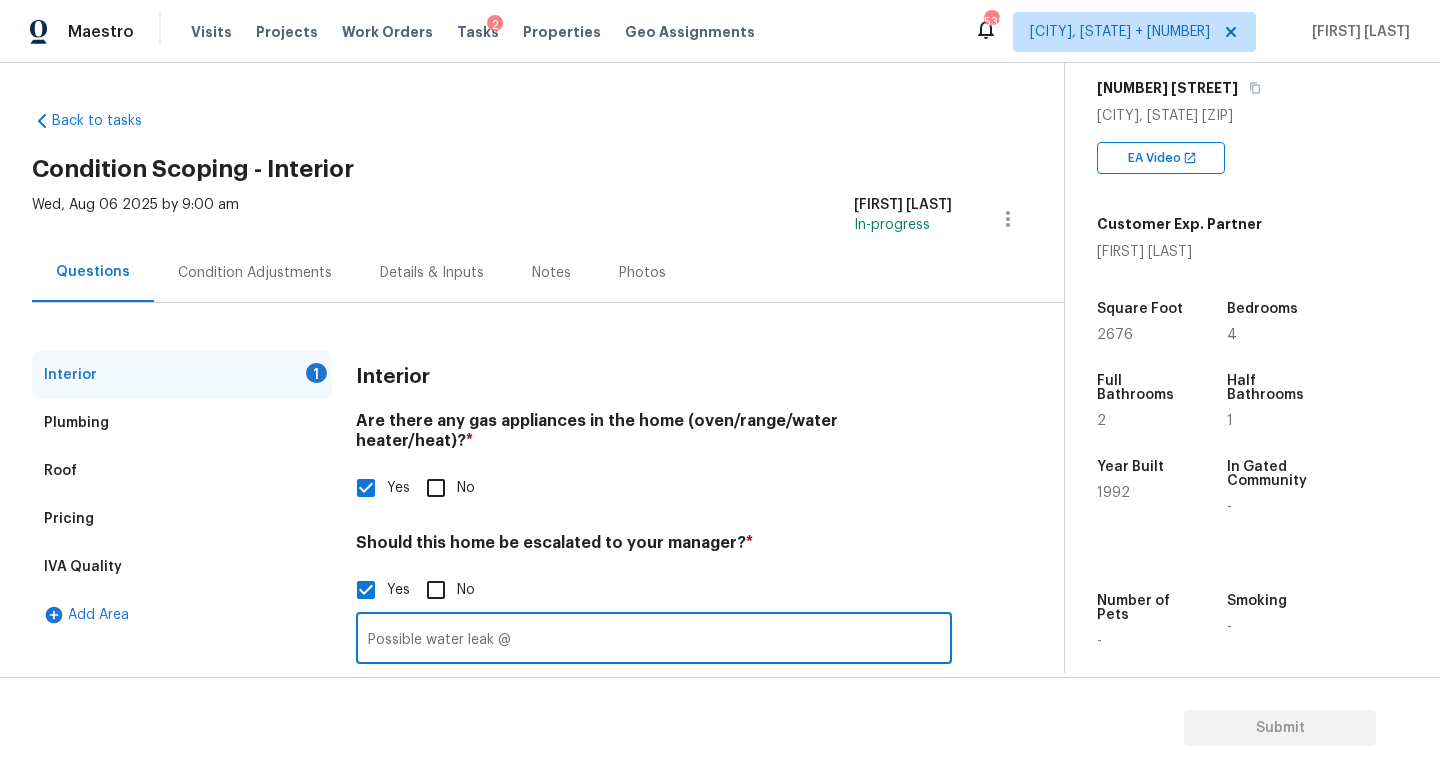 scroll, scrollTop: 137, scrollLeft: 0, axis: vertical 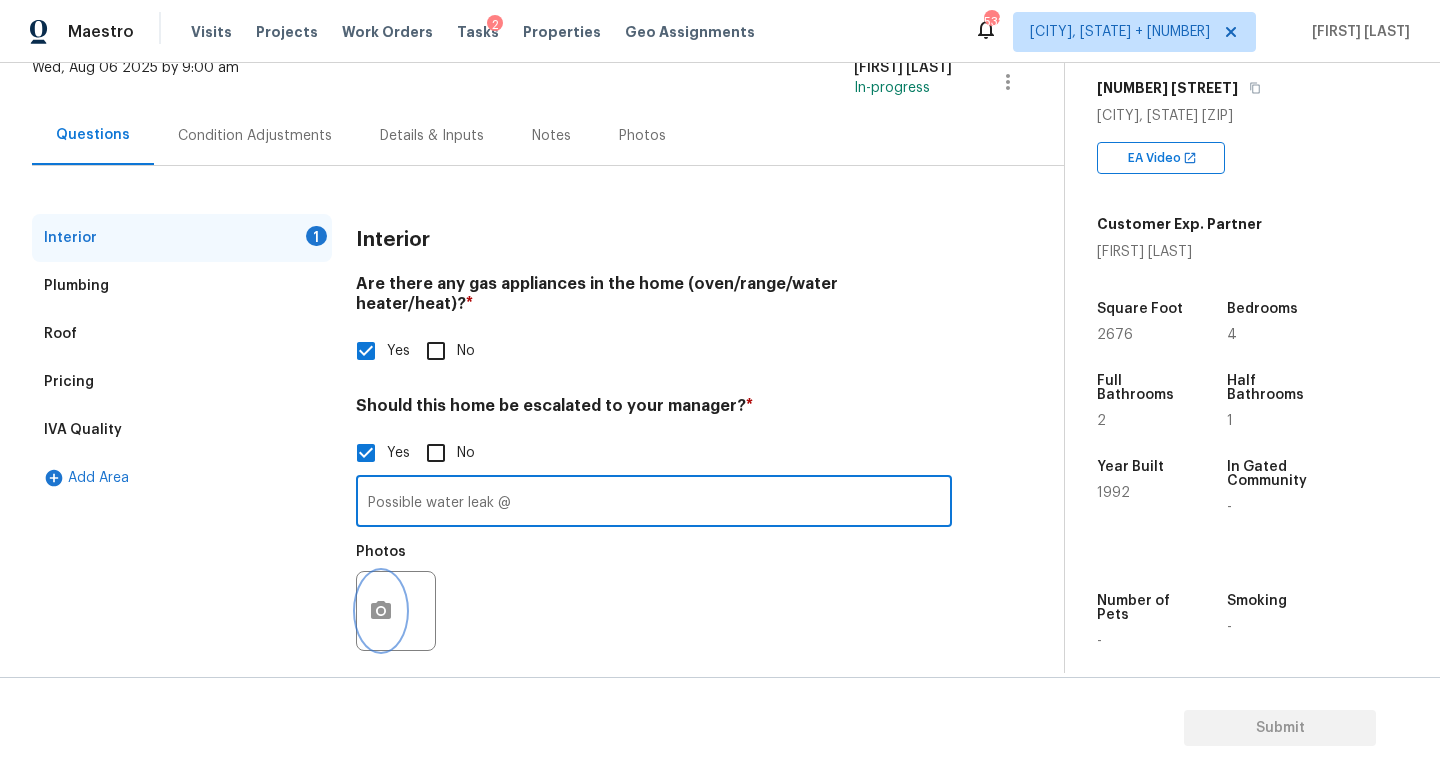 click at bounding box center (381, 611) 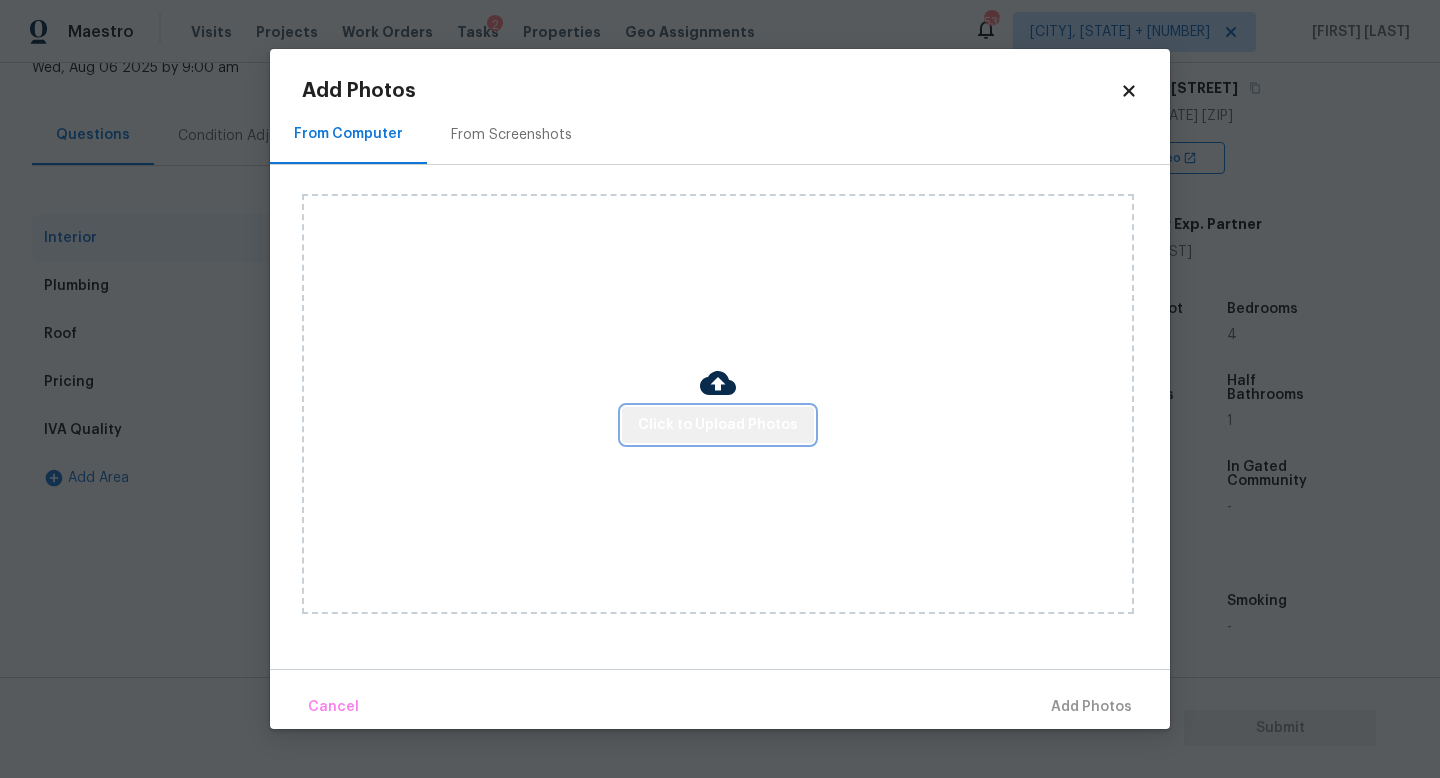 click on "Click to Upload Photos" at bounding box center (718, 425) 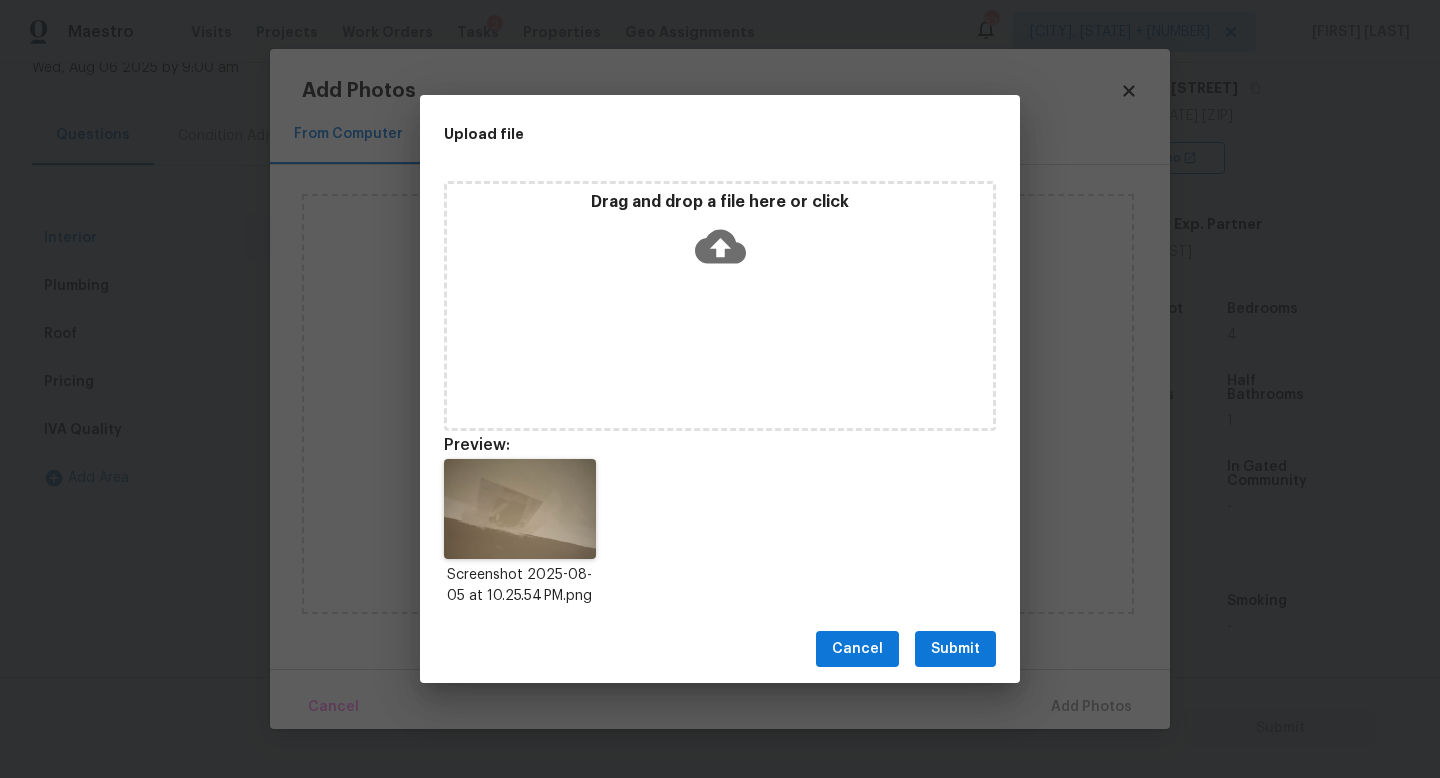 click on "Submit" at bounding box center (955, 649) 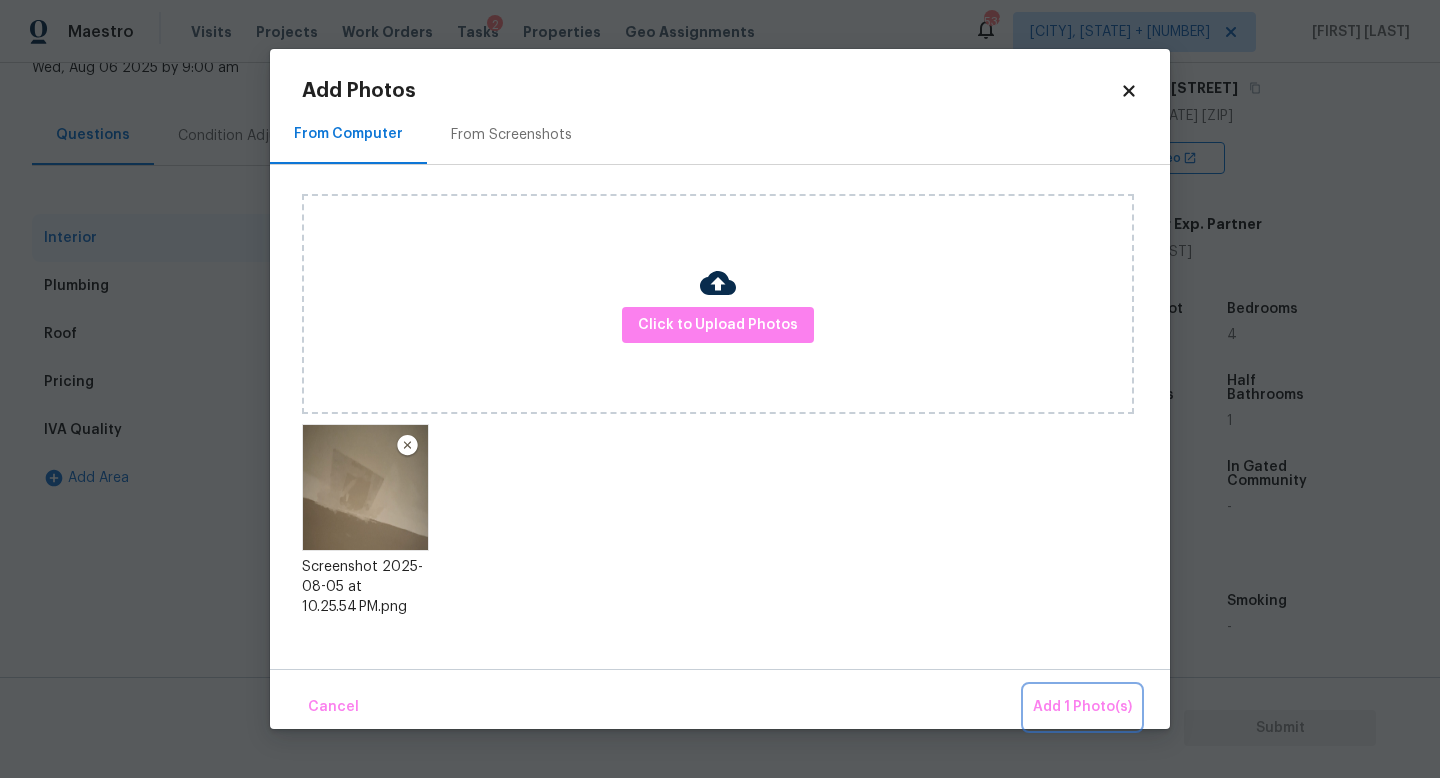 click on "Add 1 Photo(s)" at bounding box center (1082, 707) 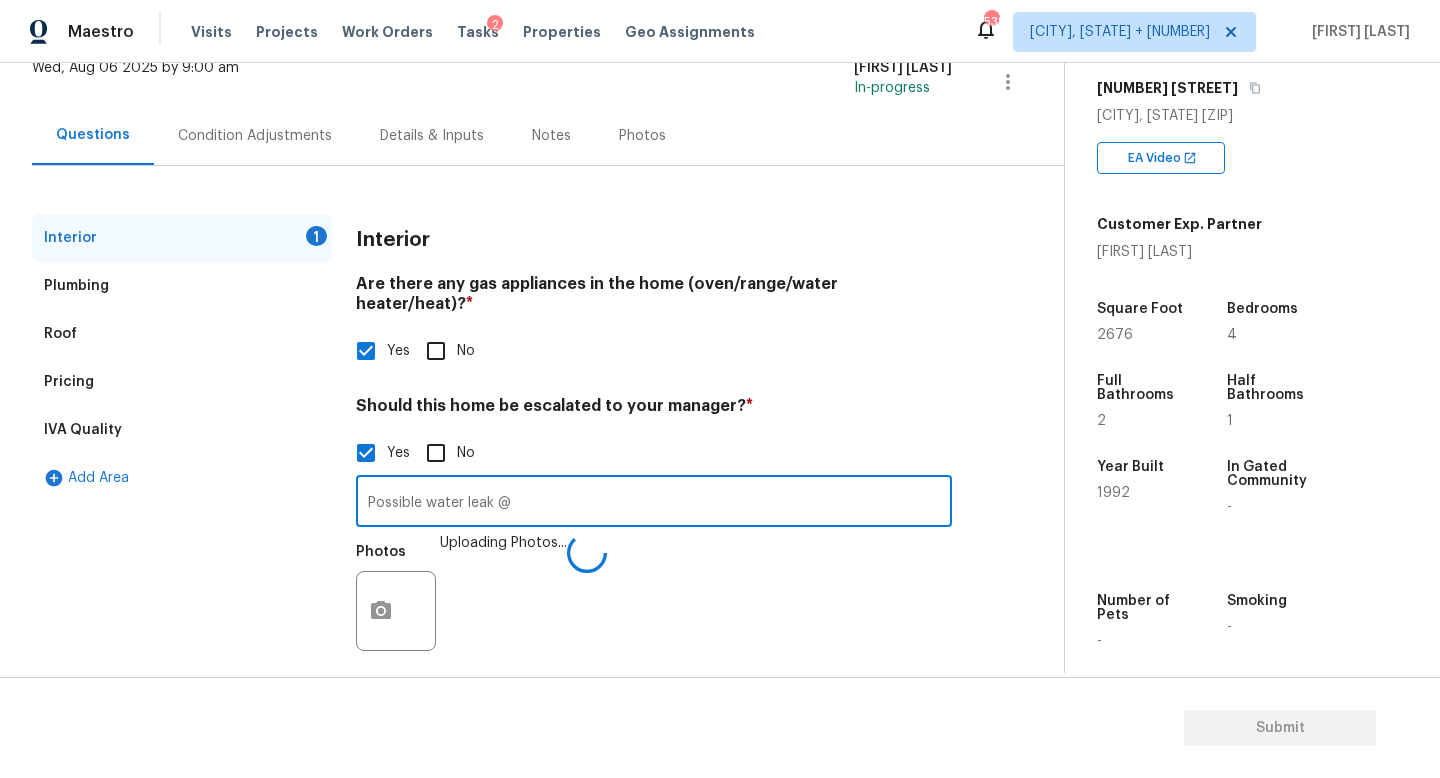 click on "Possible water leak @" at bounding box center (654, 503) 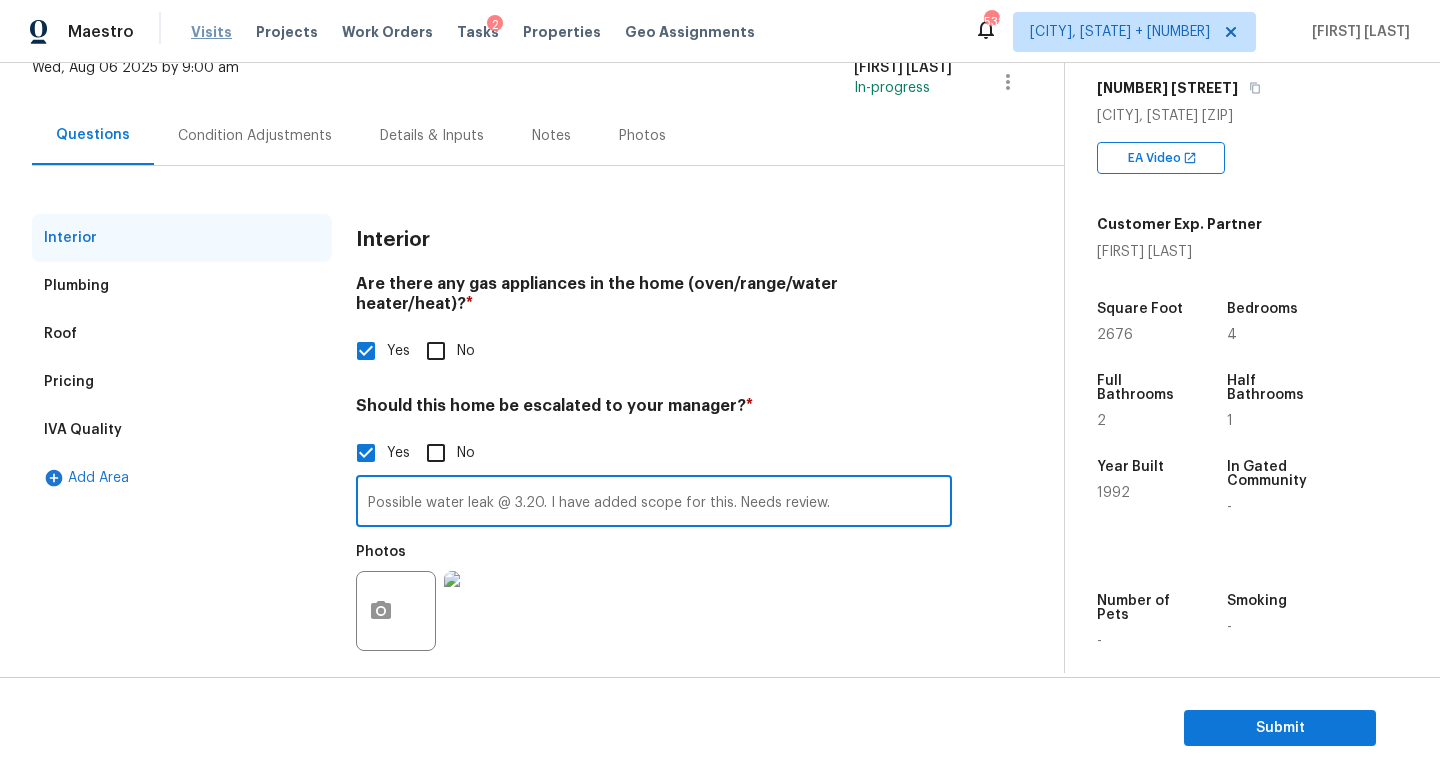 type on "Possible water leak @ 3.20. I have added scope for this. Needs review." 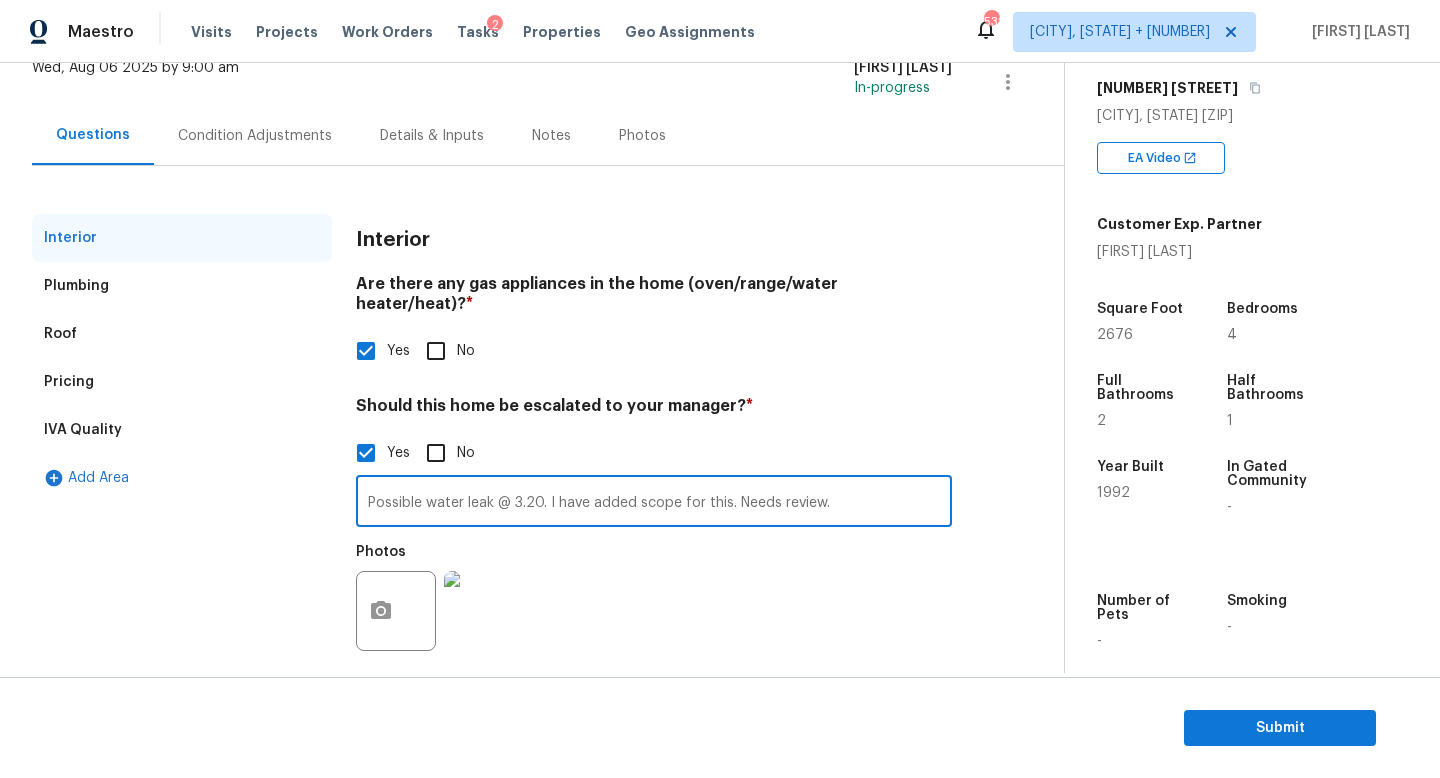 click on "Condition Adjustments" at bounding box center [255, 136] 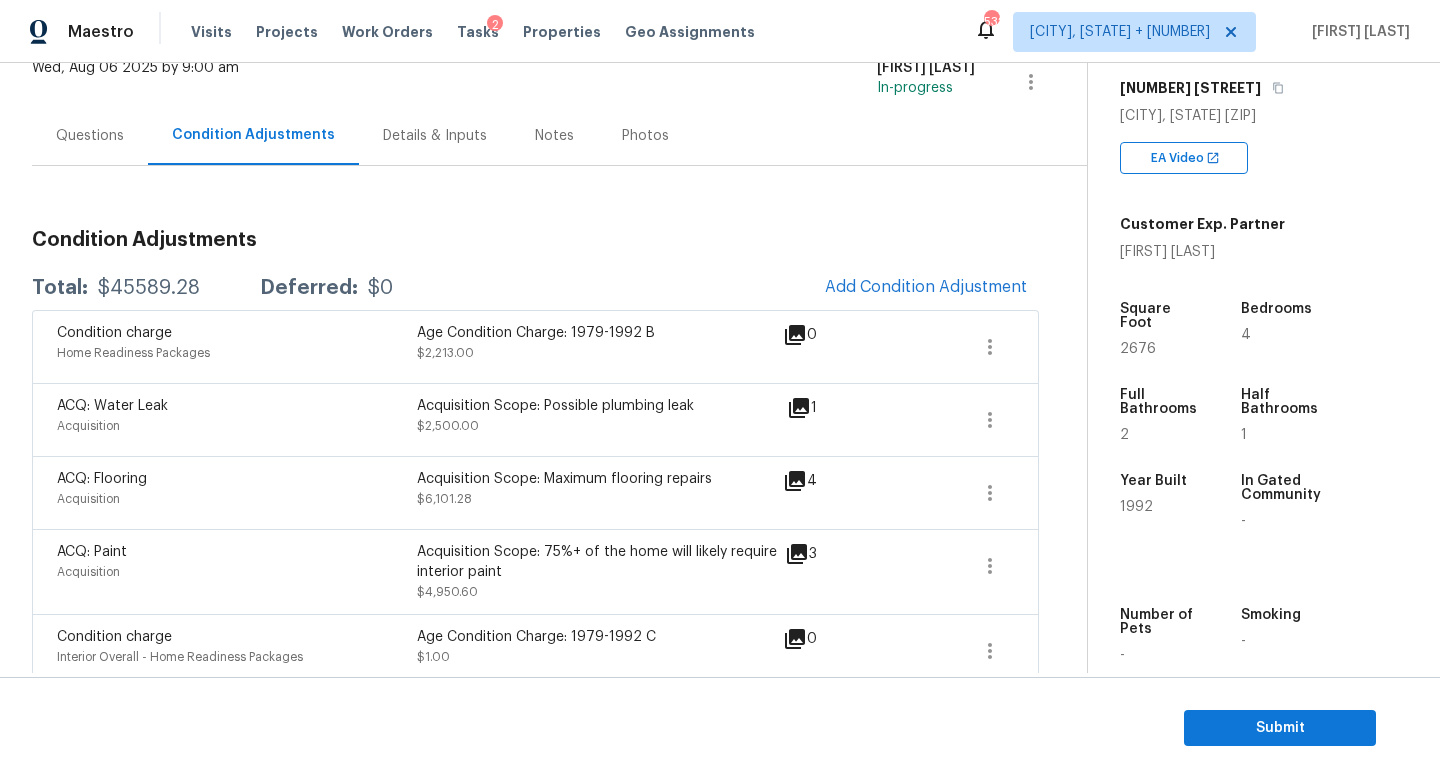 click on "Questions" at bounding box center (90, 136) 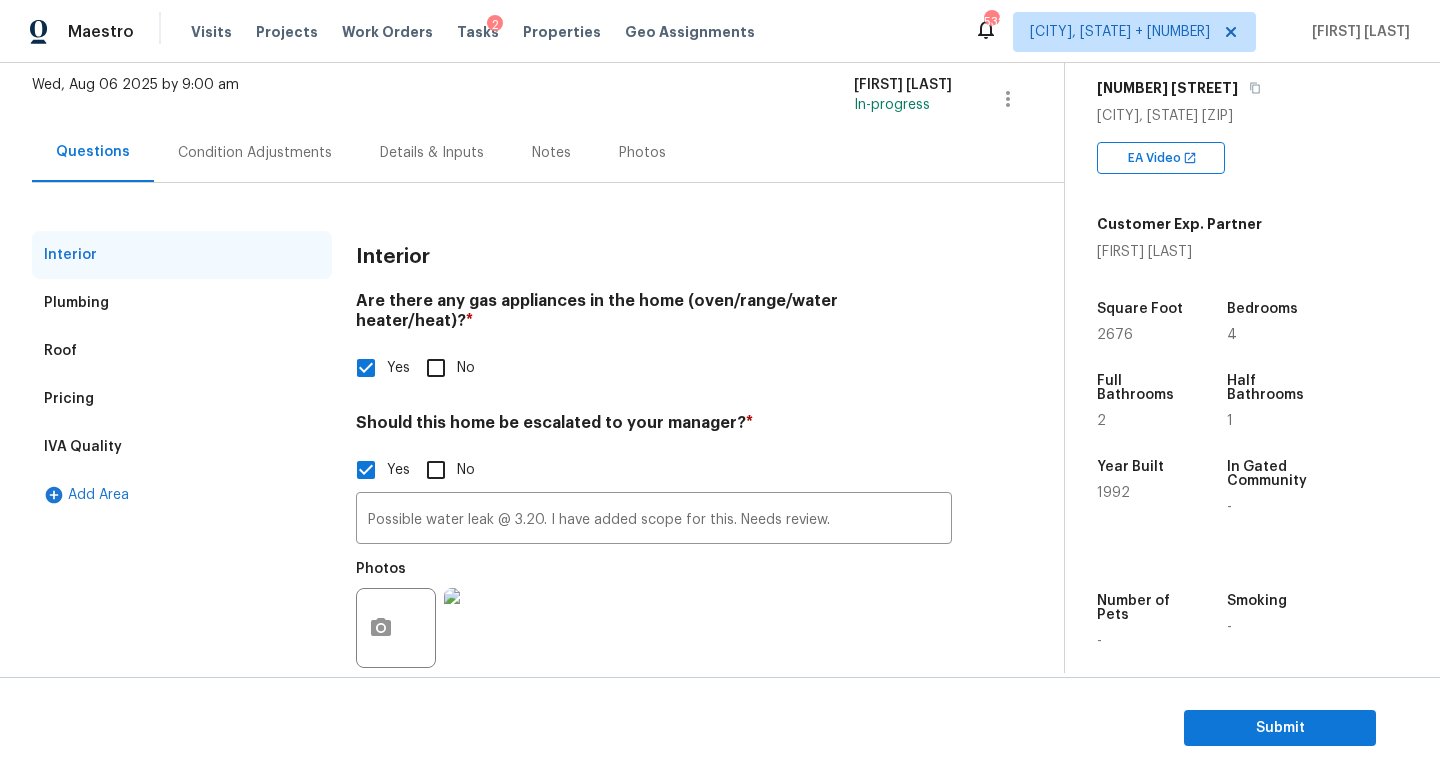 scroll, scrollTop: 137, scrollLeft: 0, axis: vertical 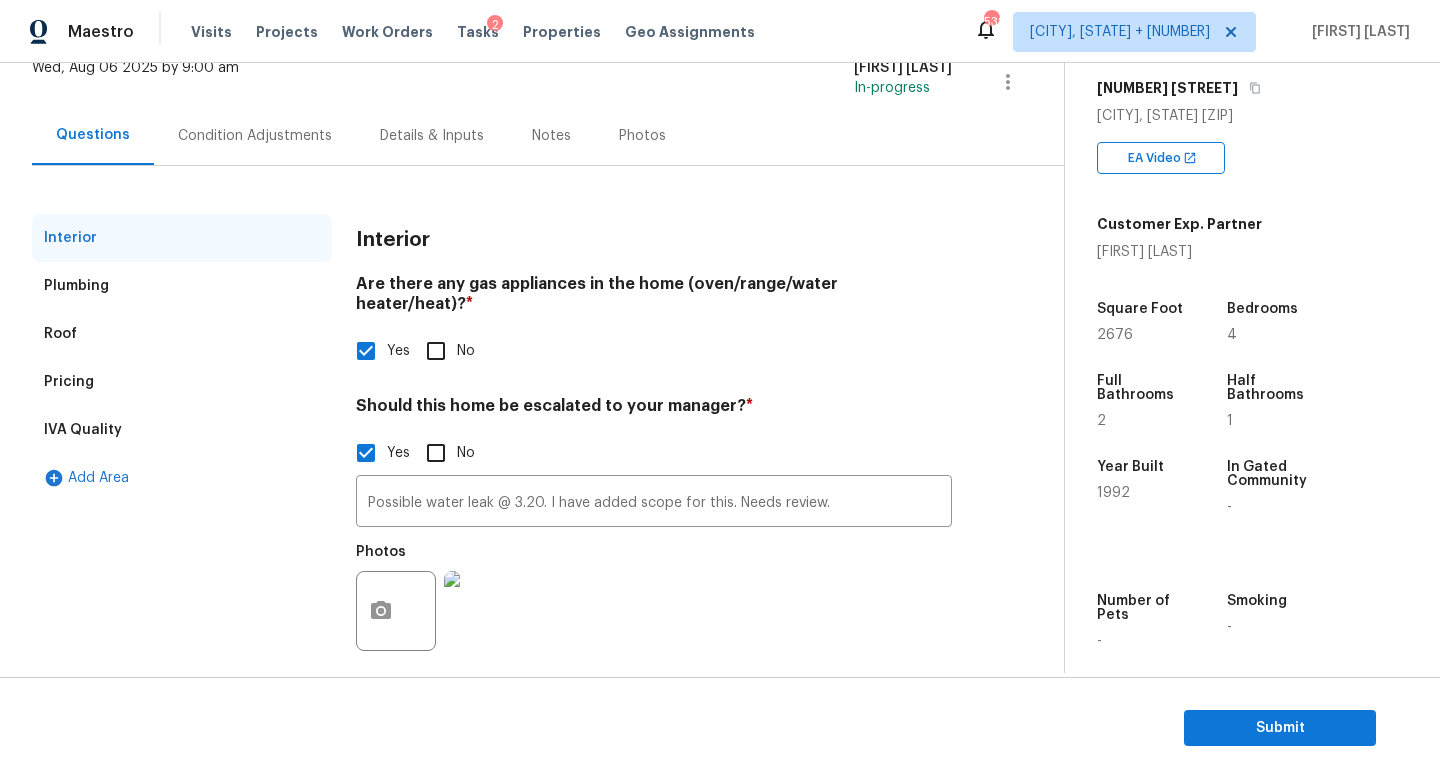 click on "Condition Adjustments" at bounding box center (255, 136) 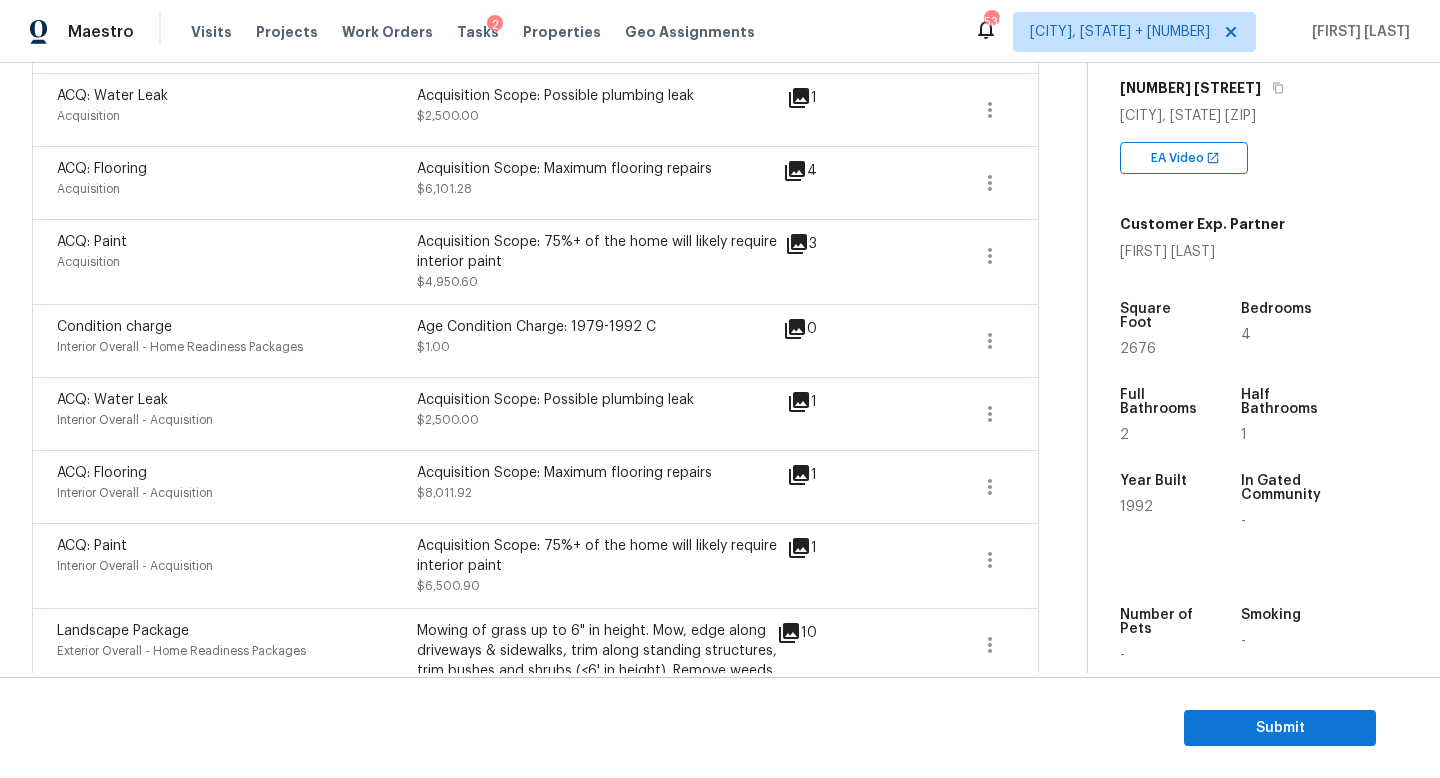 scroll, scrollTop: 0, scrollLeft: 0, axis: both 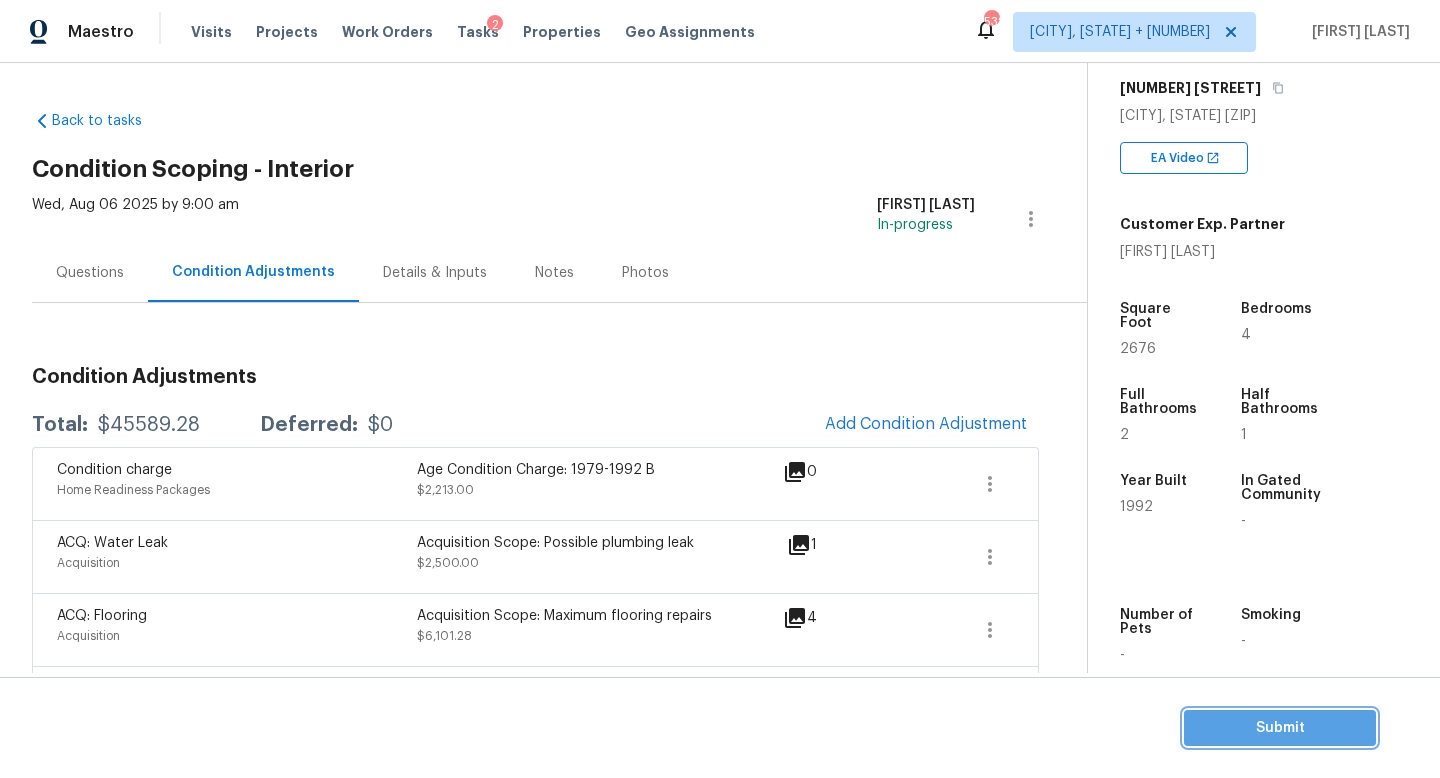 click on "Submit" at bounding box center (1280, 728) 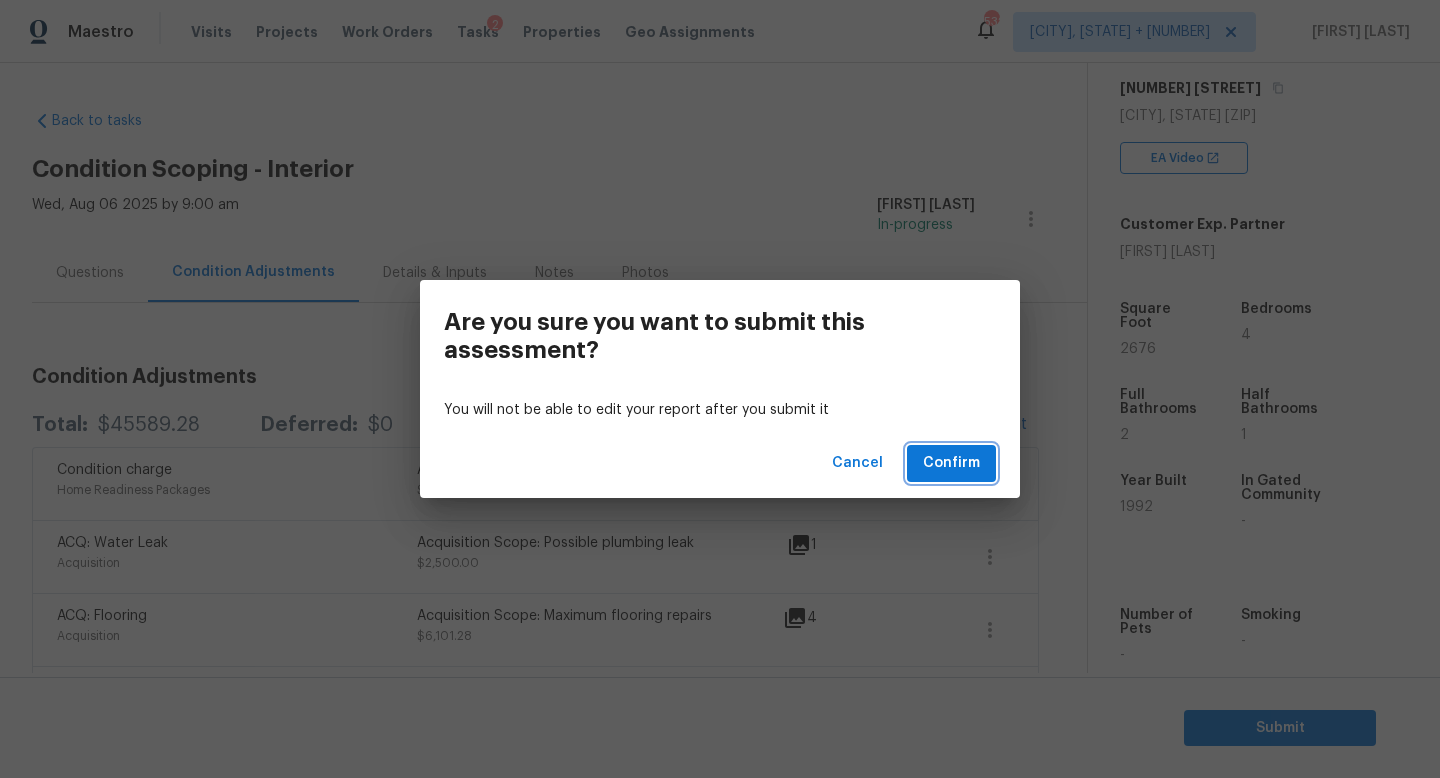 click on "Confirm" at bounding box center [951, 463] 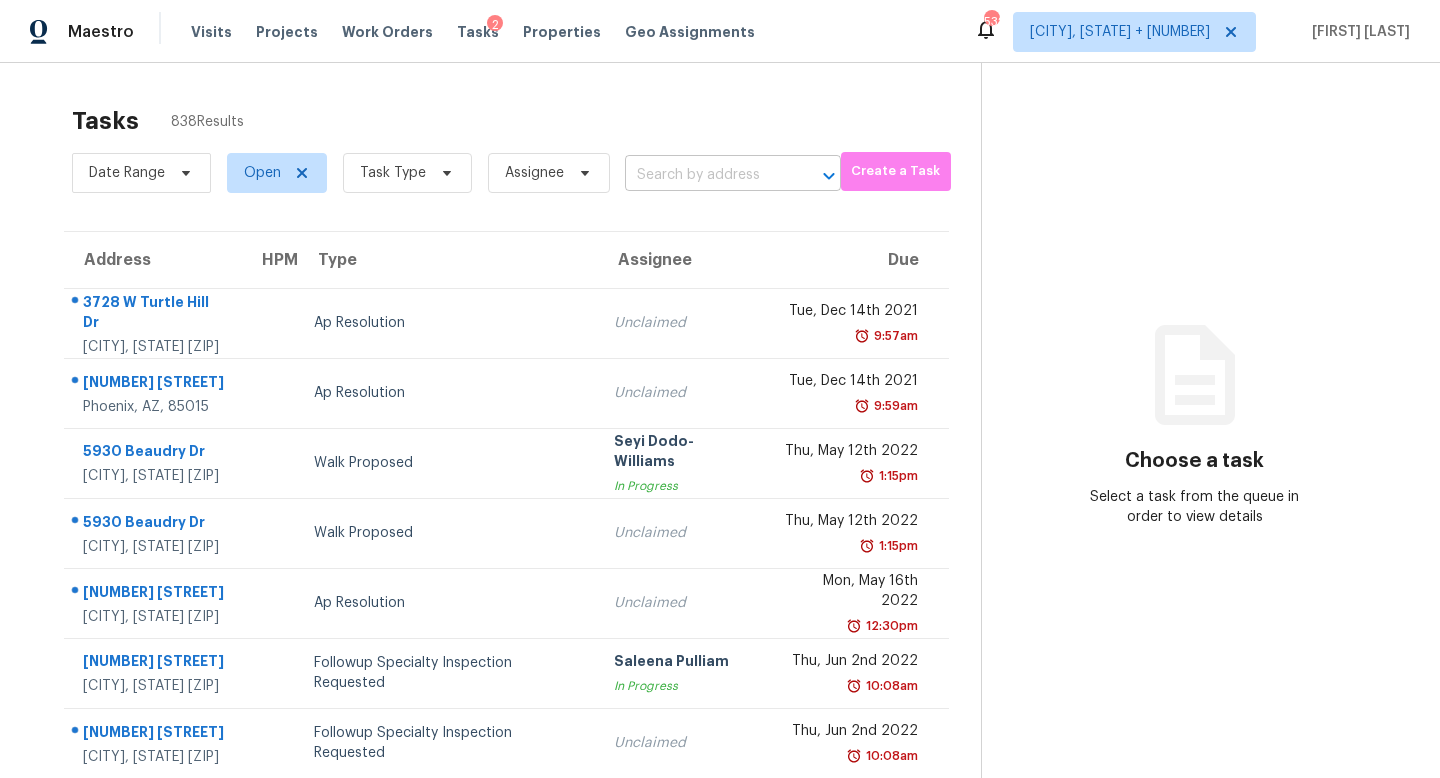 click at bounding box center [705, 175] 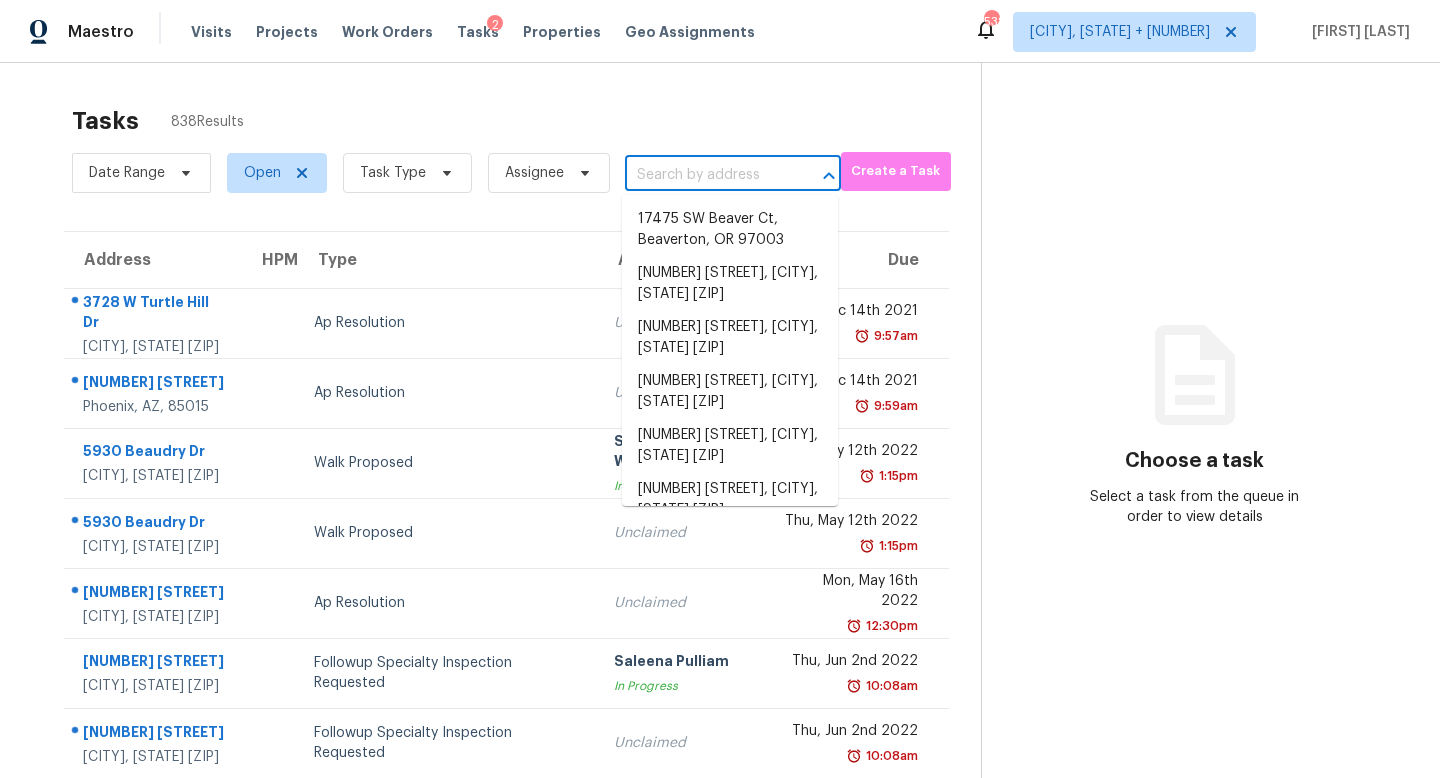paste on "4520 Hickory Meadows Ln Fort Worth, TX, 76244" 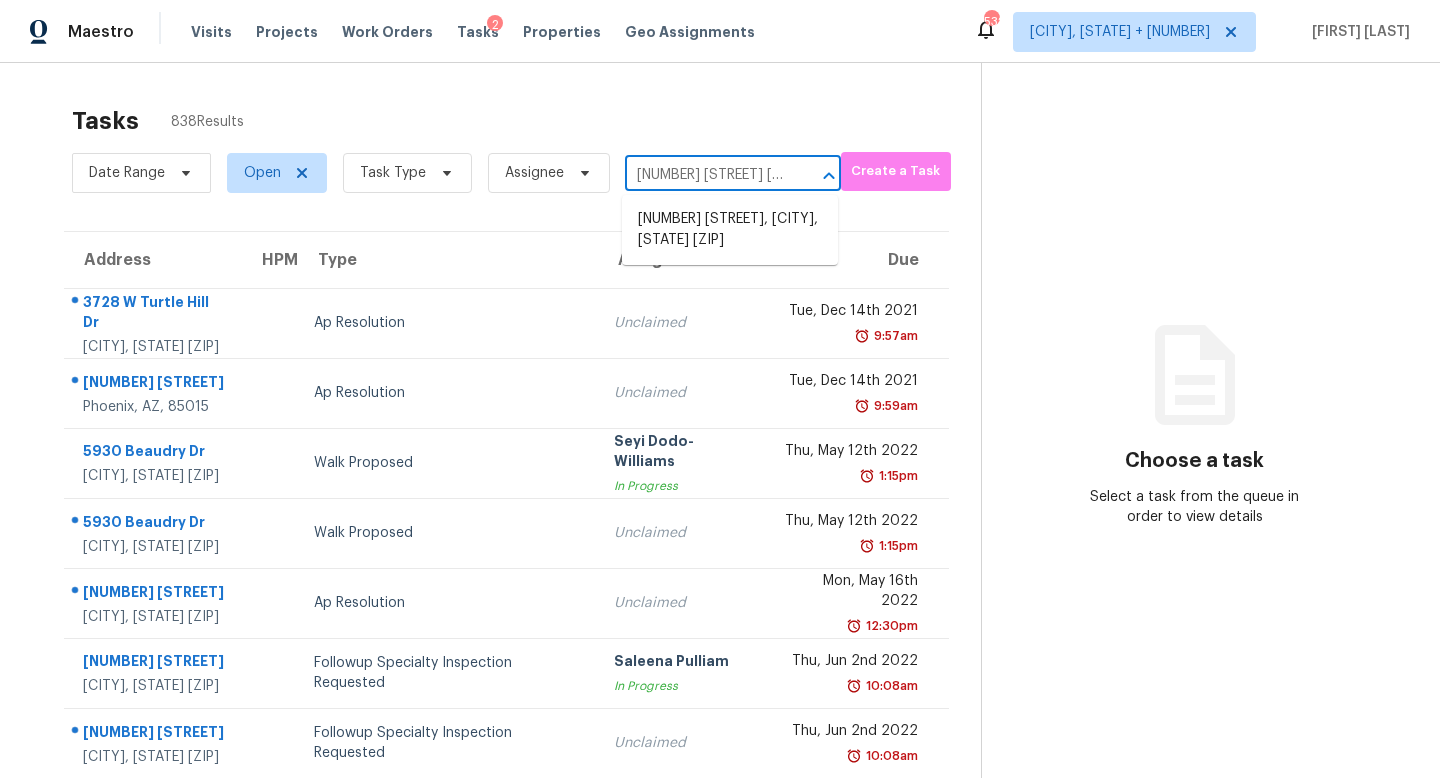 scroll, scrollTop: 0, scrollLeft: 171, axis: horizontal 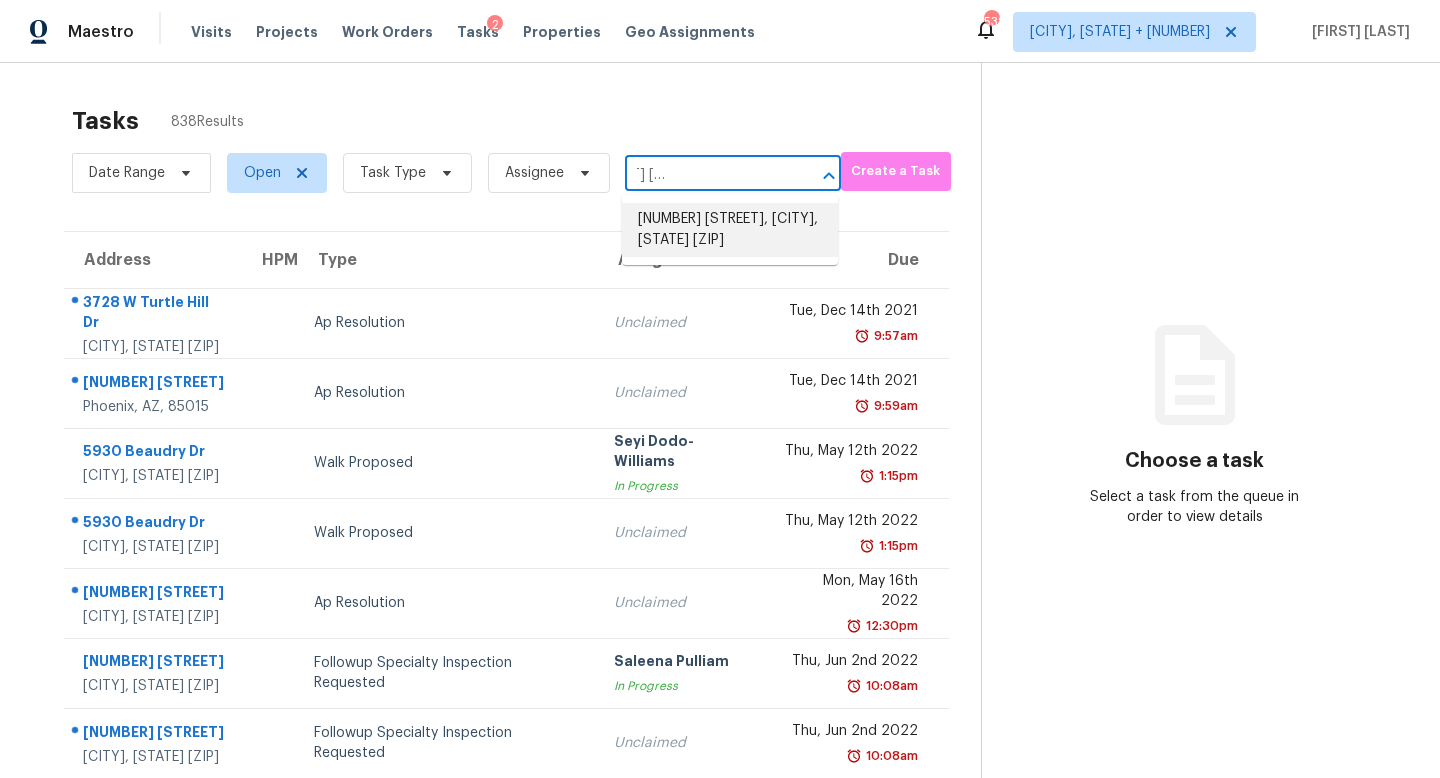 click on "4520 Hickory Meadows Ln, Fort Worth, TX 76244" at bounding box center [730, 230] 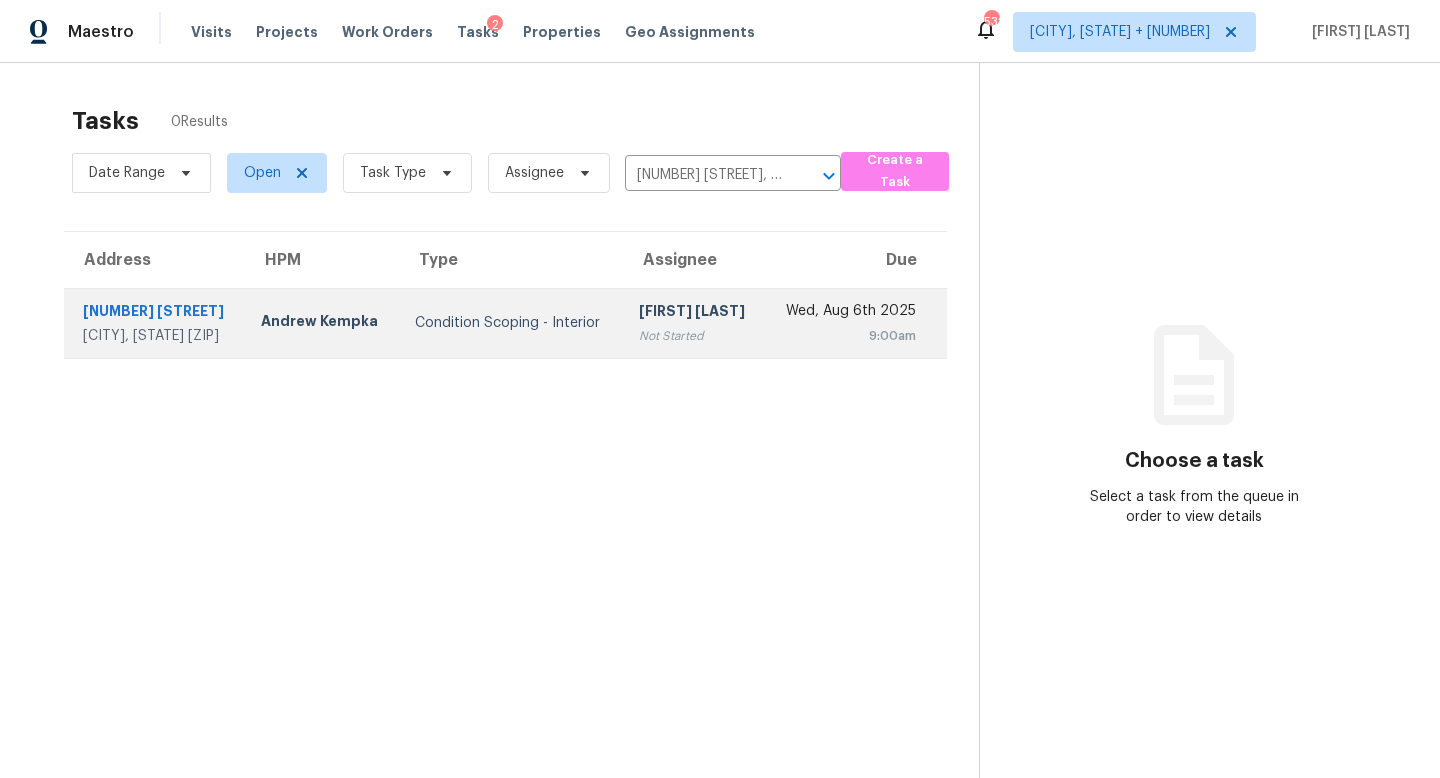 click on "Not Started" at bounding box center (694, 336) 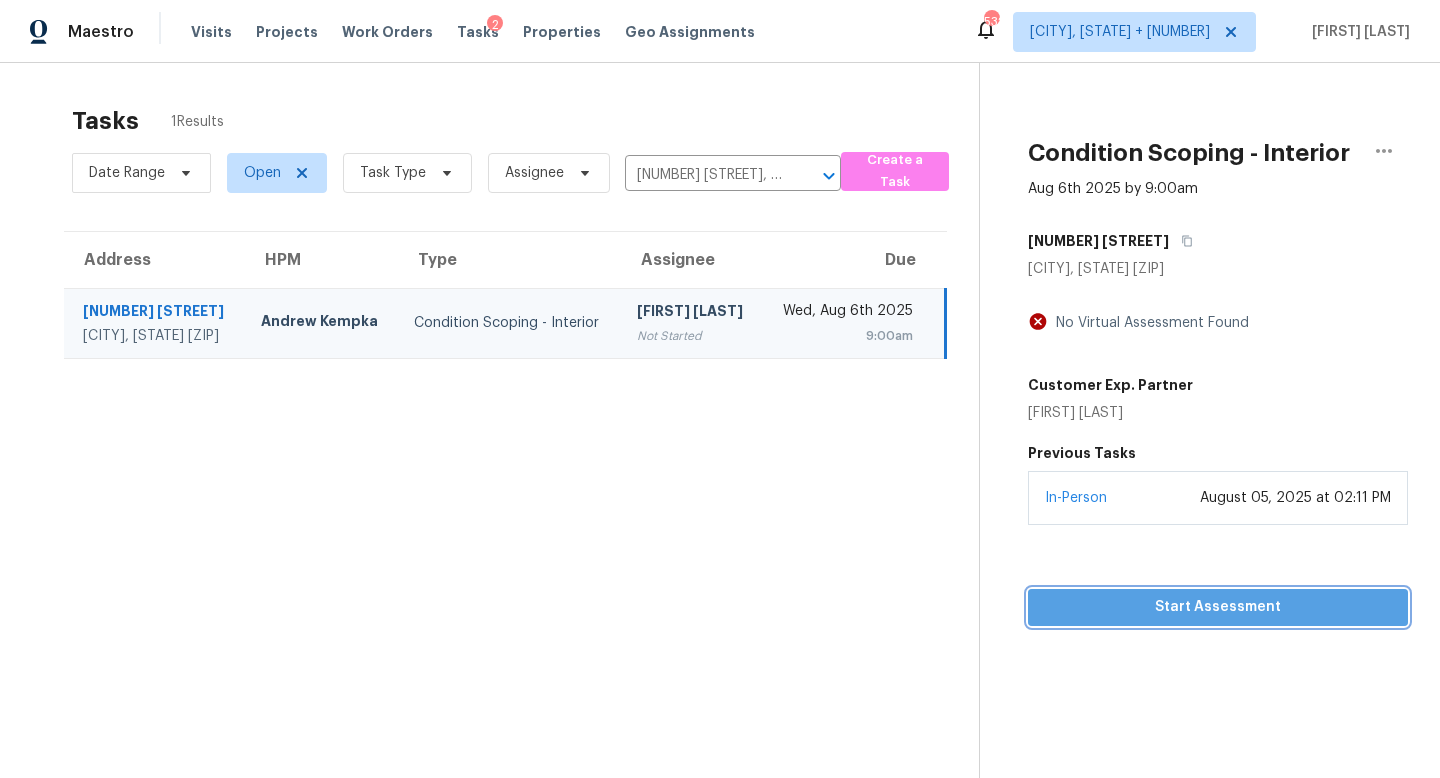 click on "Start Assessment" at bounding box center (1218, 607) 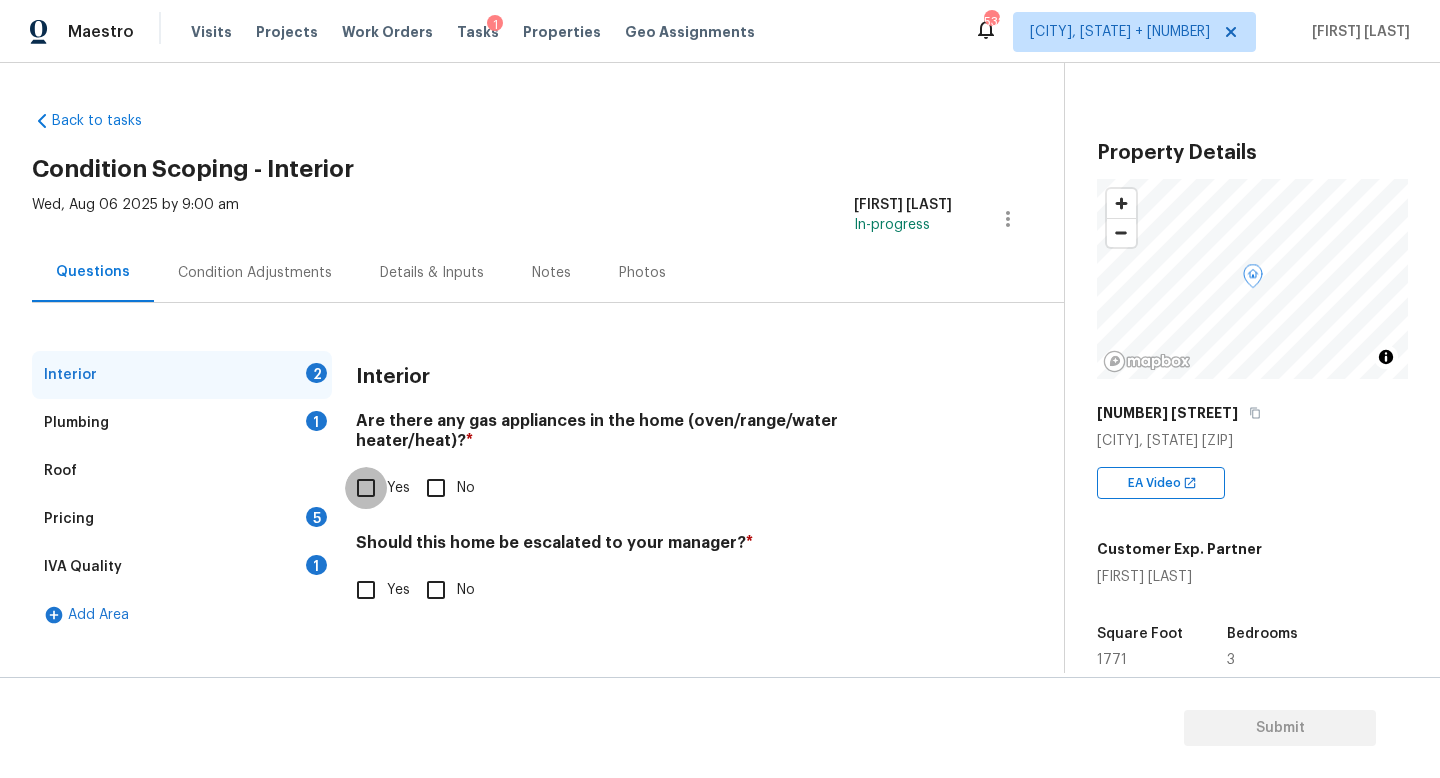 click on "Yes" at bounding box center (366, 488) 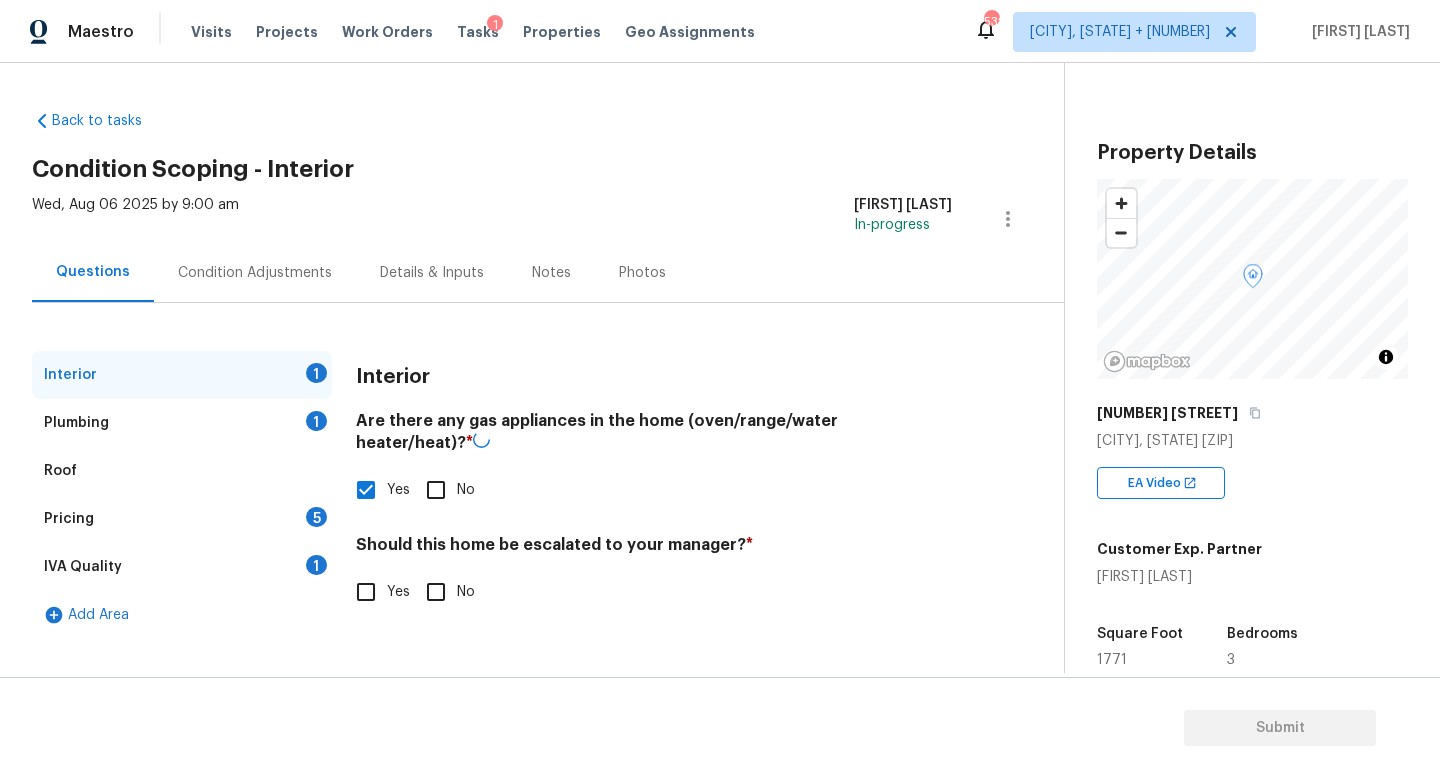 click on "Plumbing 1" at bounding box center [182, 423] 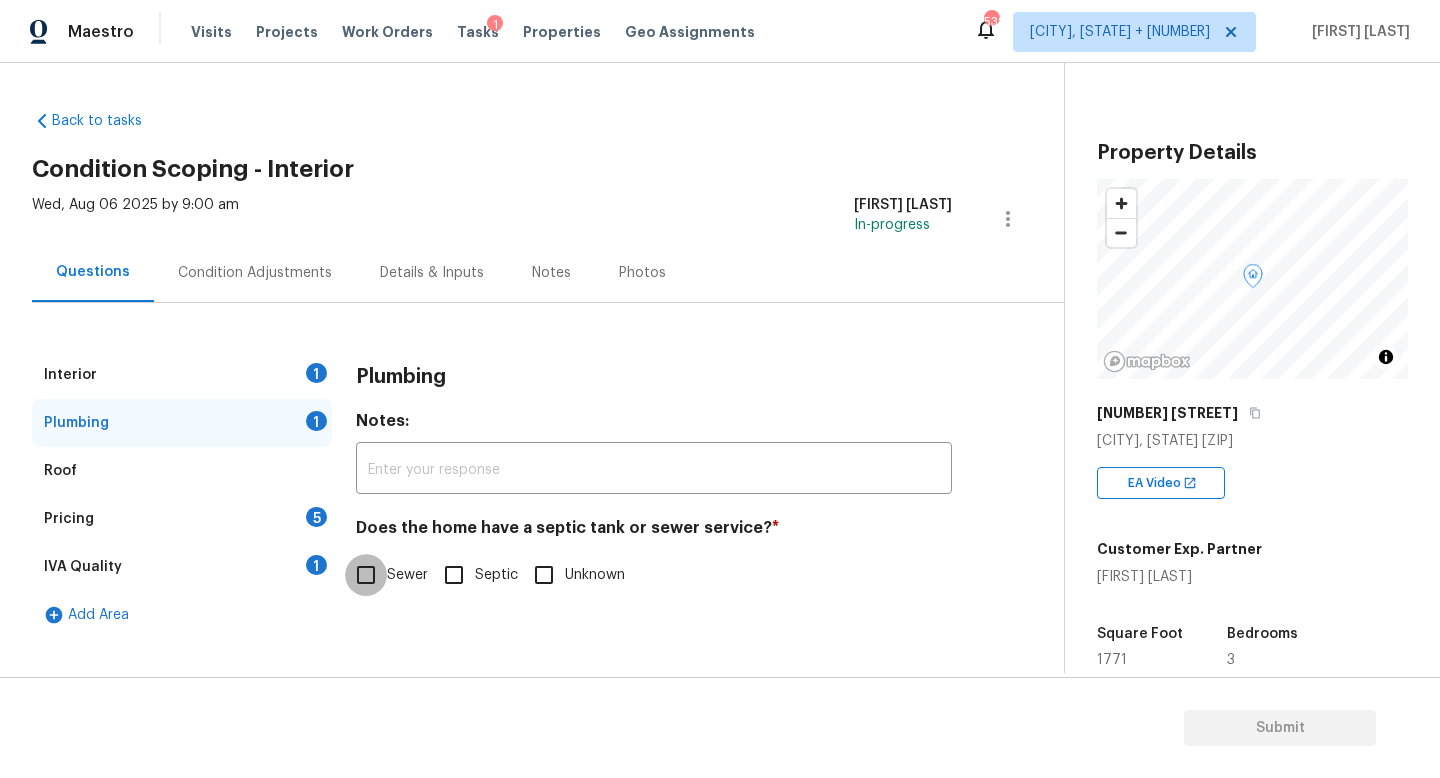 click on "Sewer" at bounding box center (366, 575) 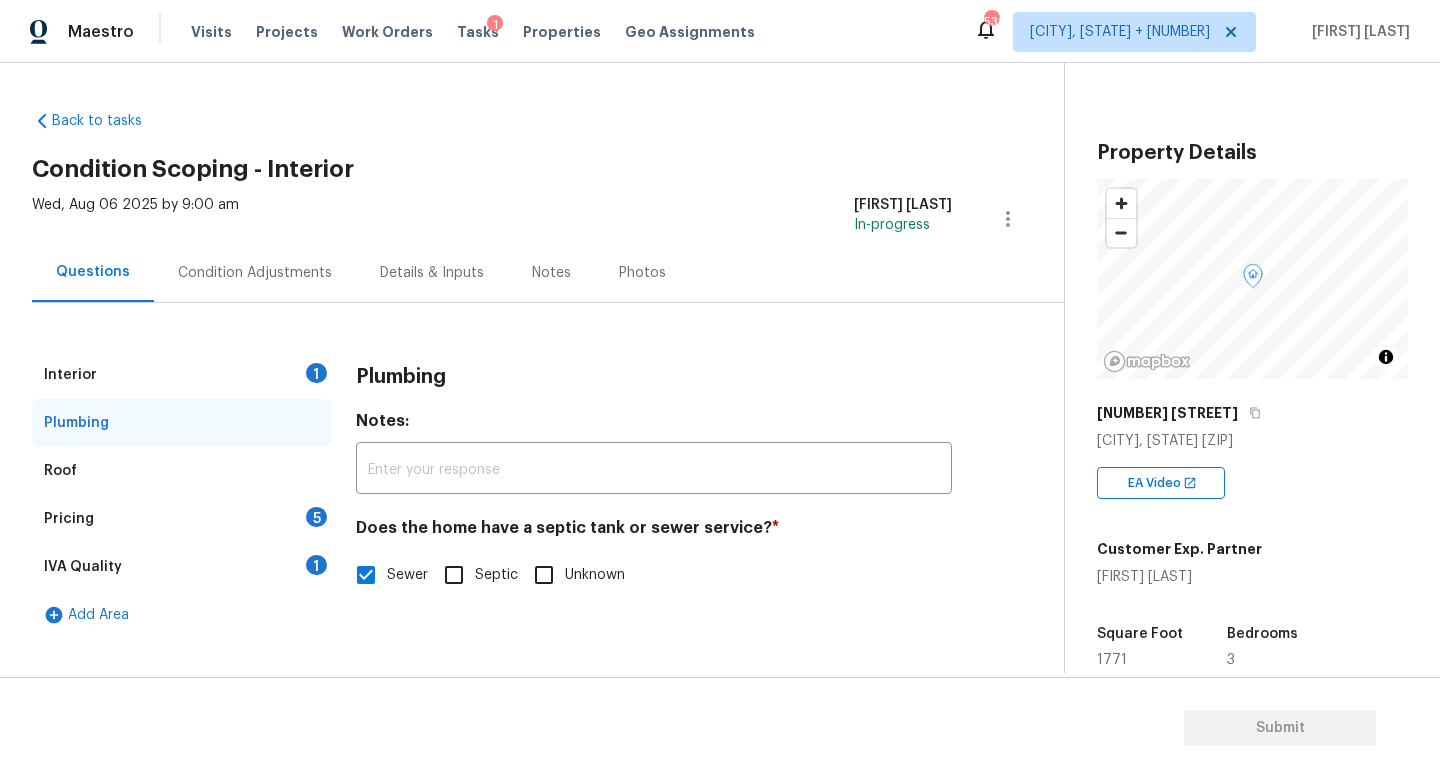 click on "Pricing 5" at bounding box center [182, 519] 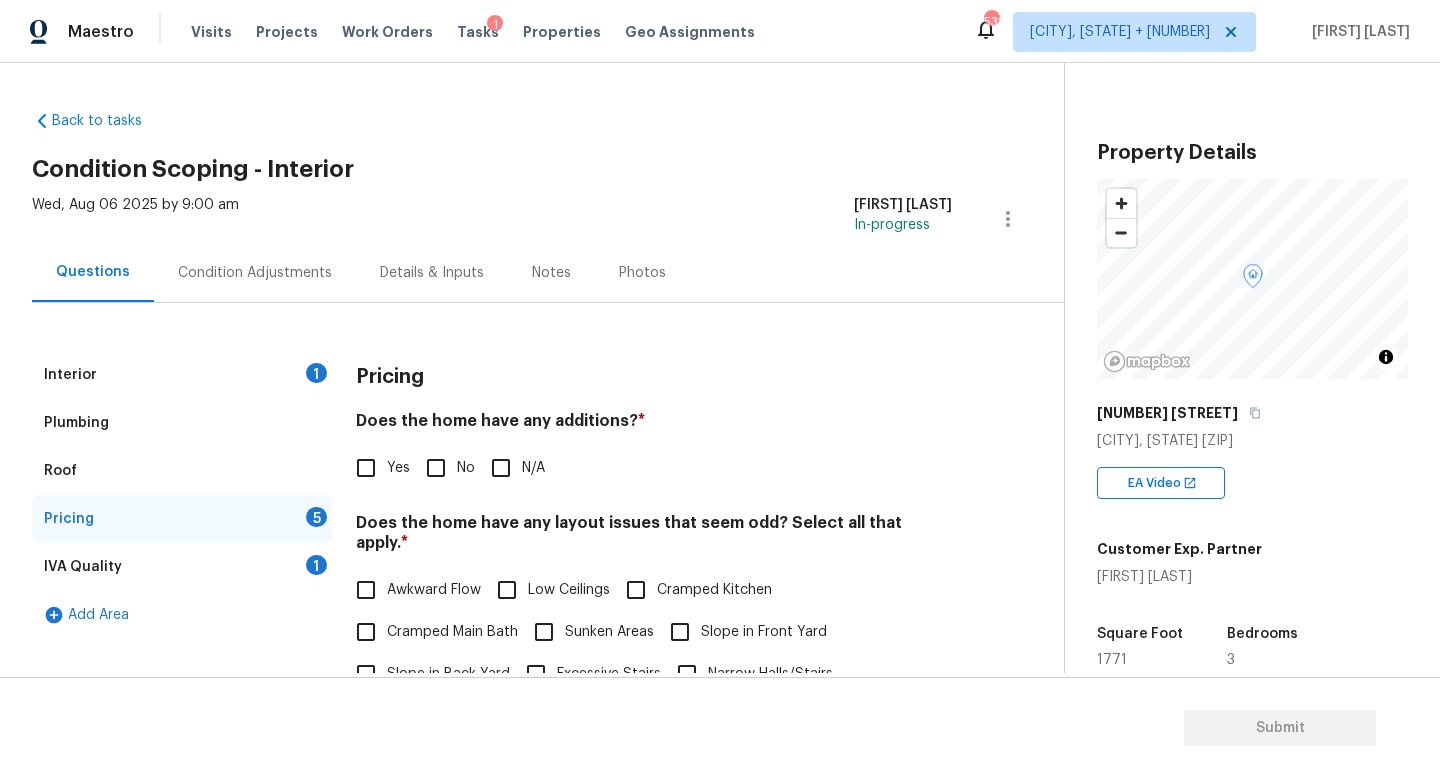 click on "Condition Adjustments" at bounding box center (255, 273) 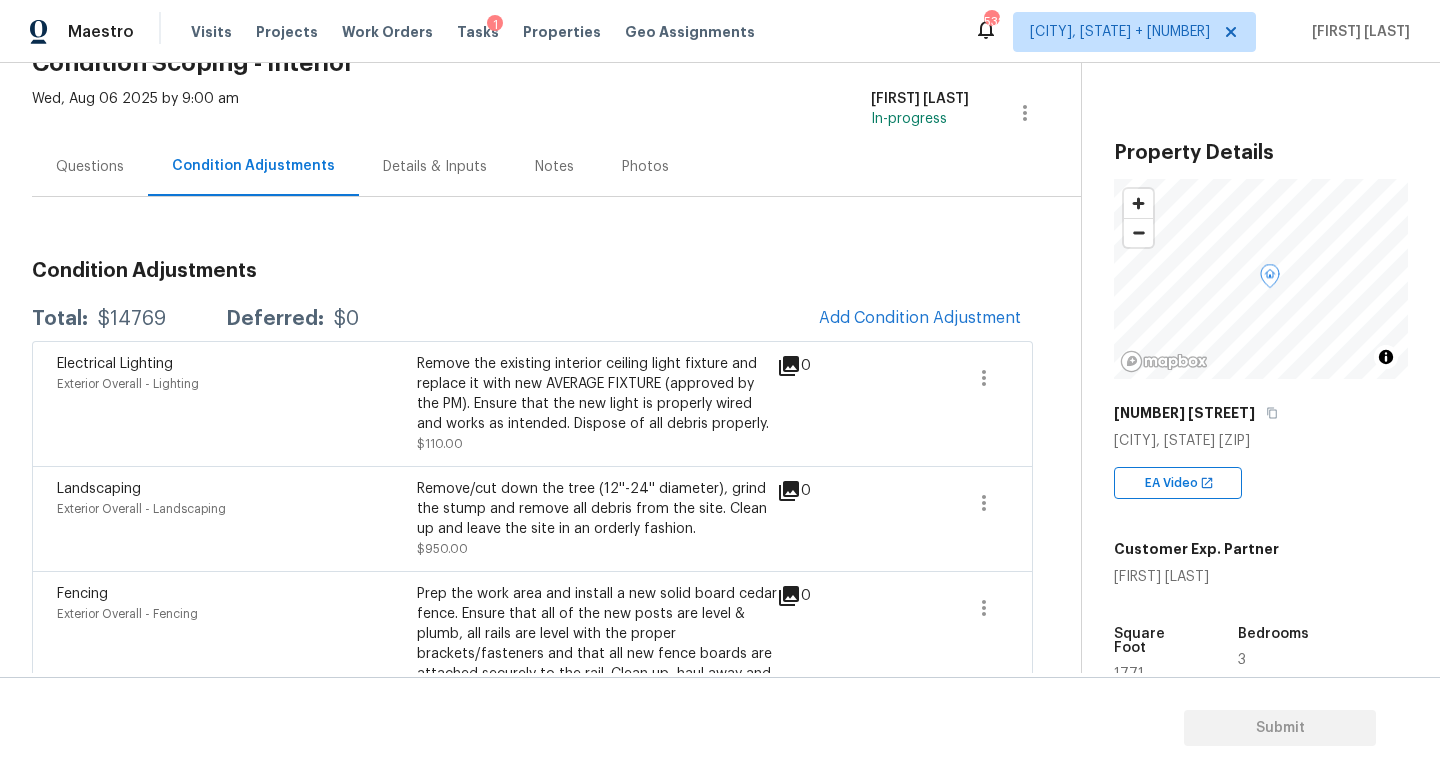 scroll, scrollTop: 177, scrollLeft: 0, axis: vertical 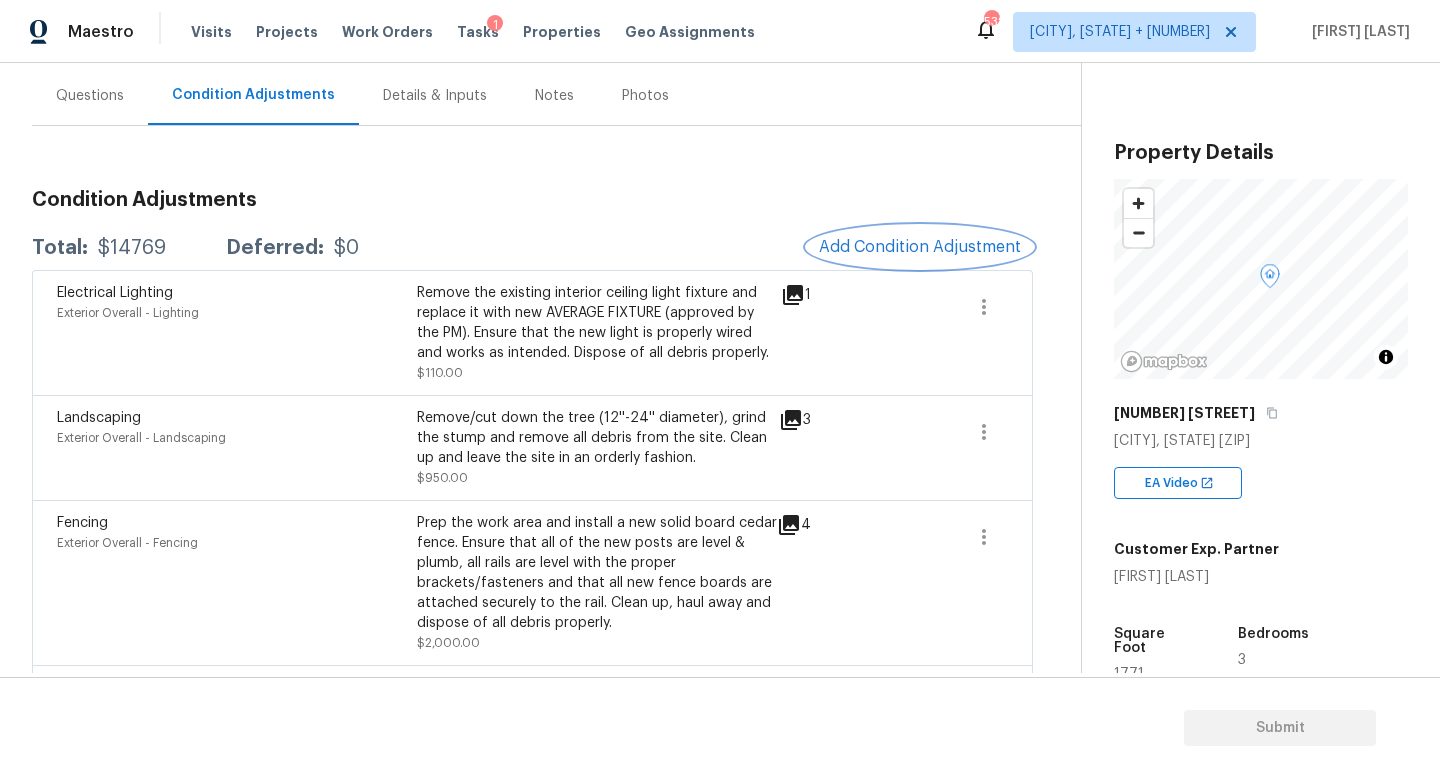 click on "Add Condition Adjustment" at bounding box center (920, 247) 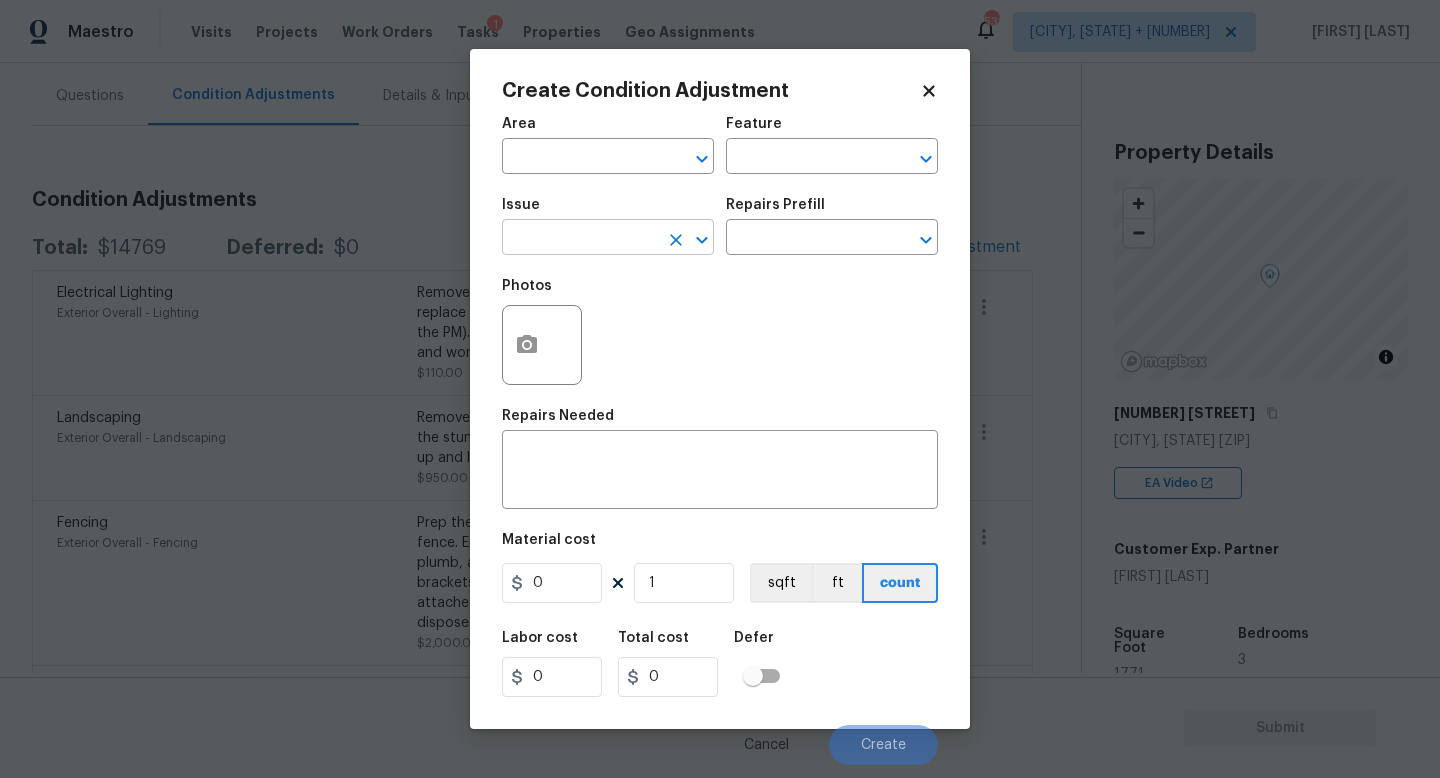 click at bounding box center [580, 239] 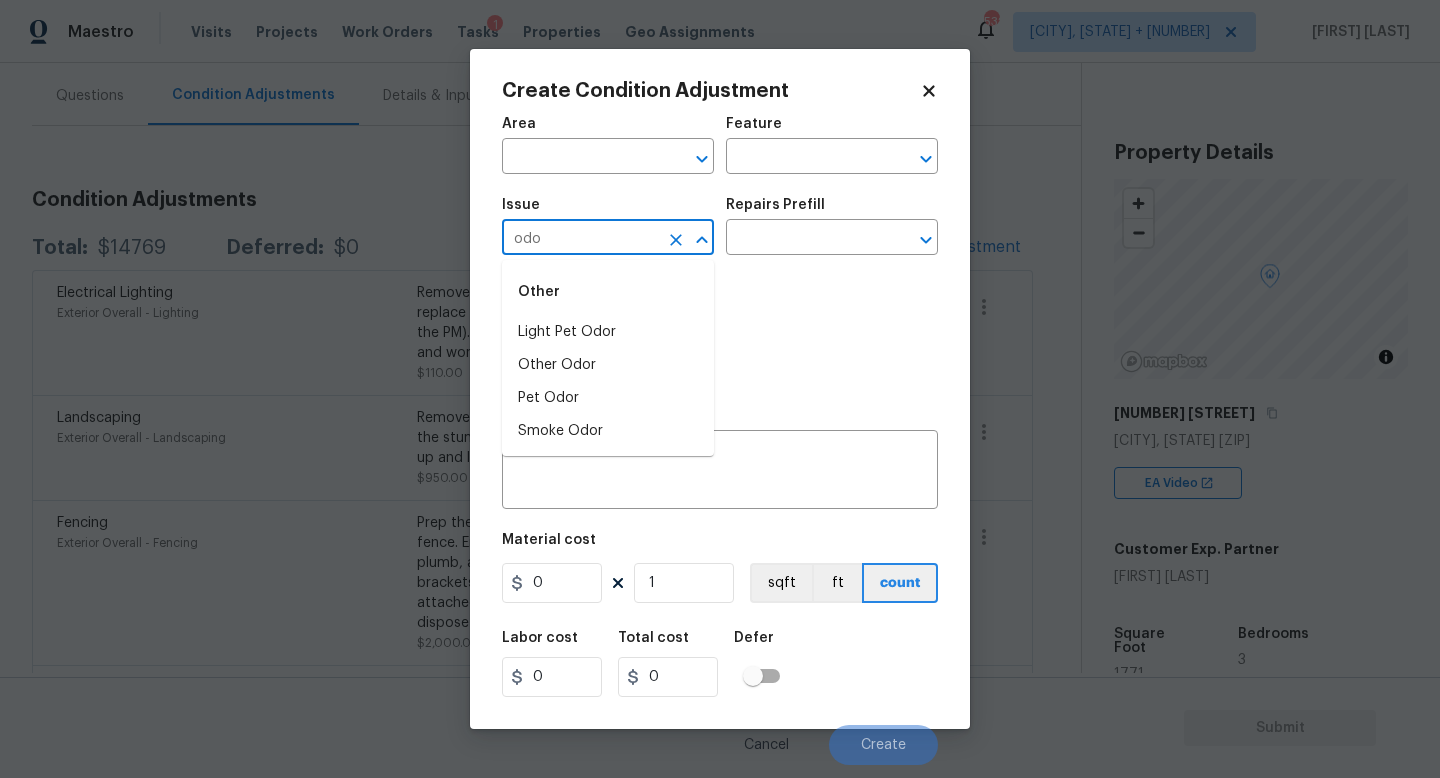 type on "odor" 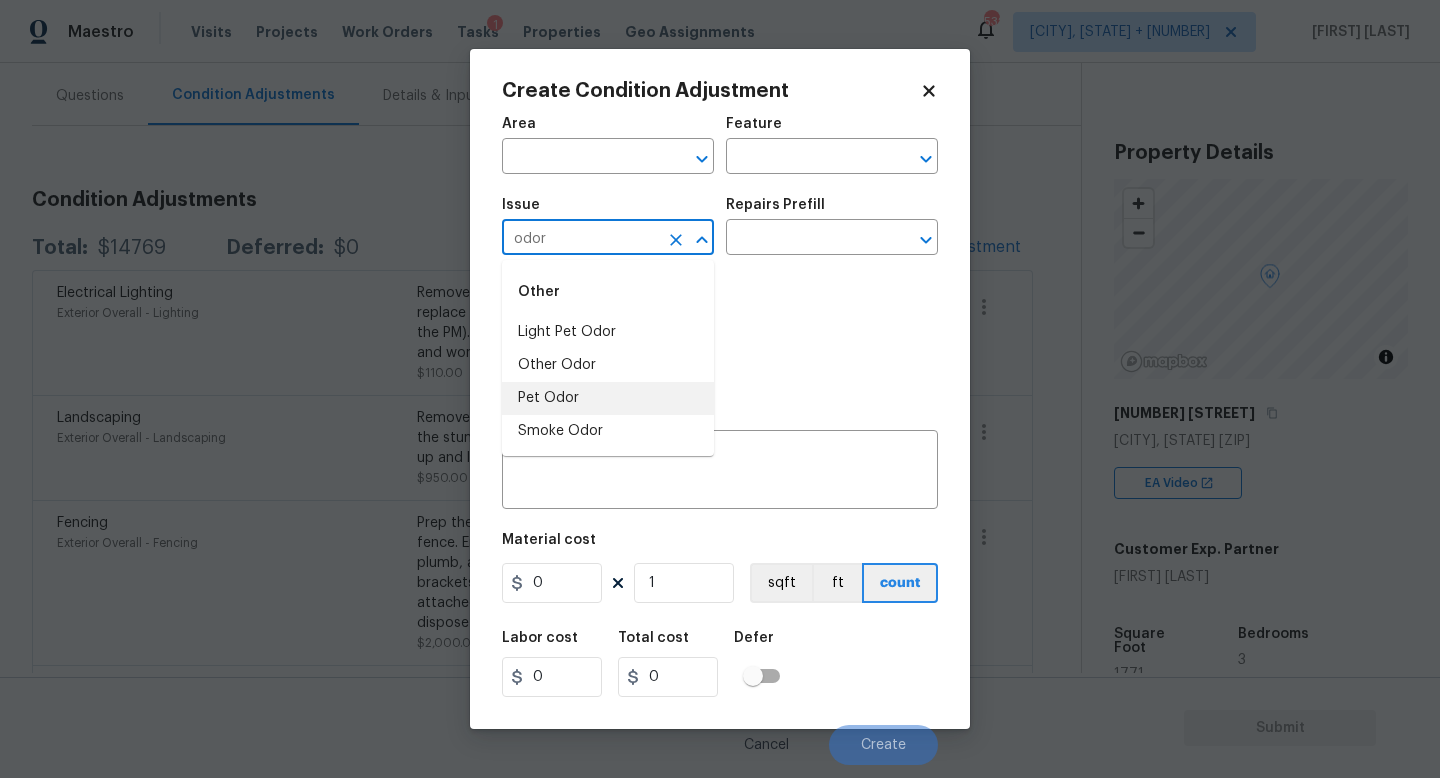 click on "Pet Odor" at bounding box center [608, 398] 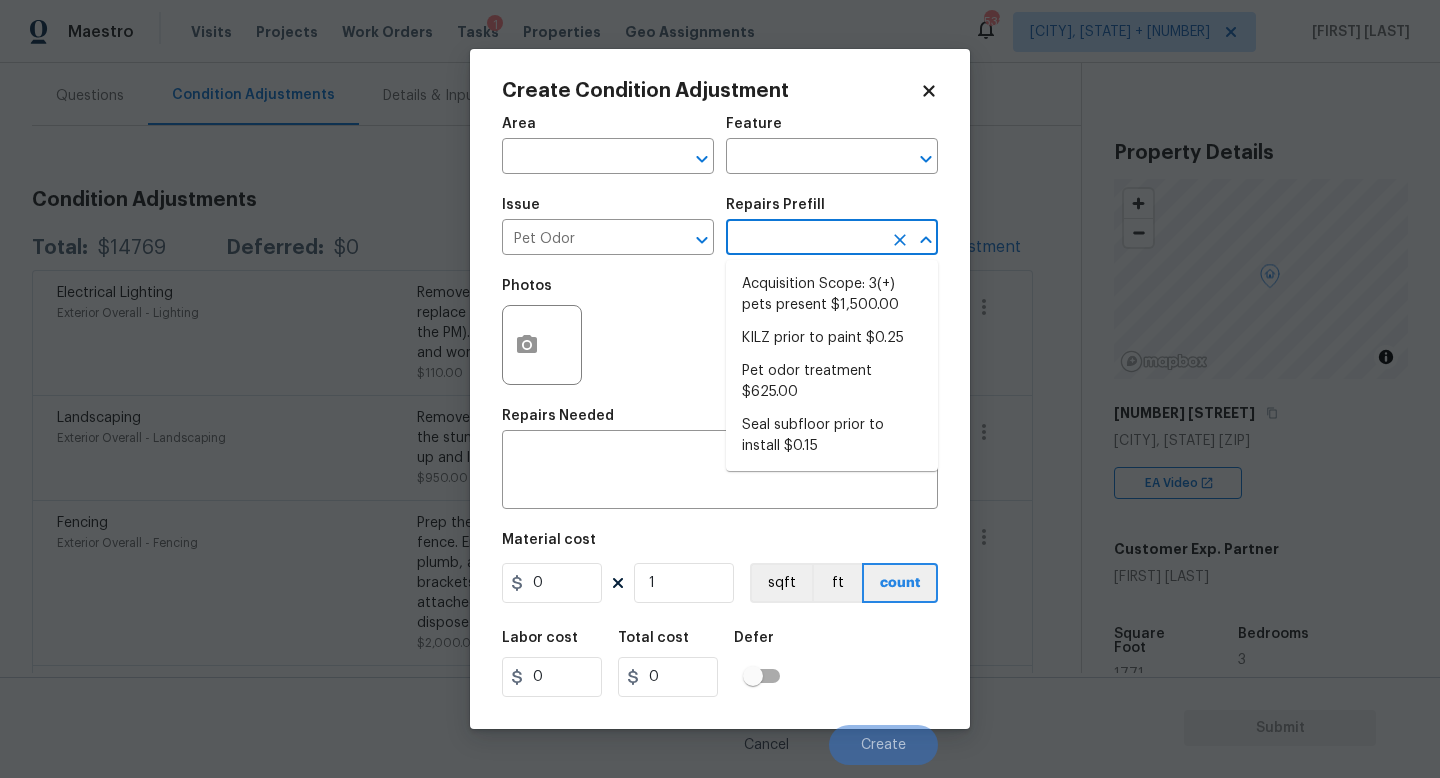 click at bounding box center [804, 239] 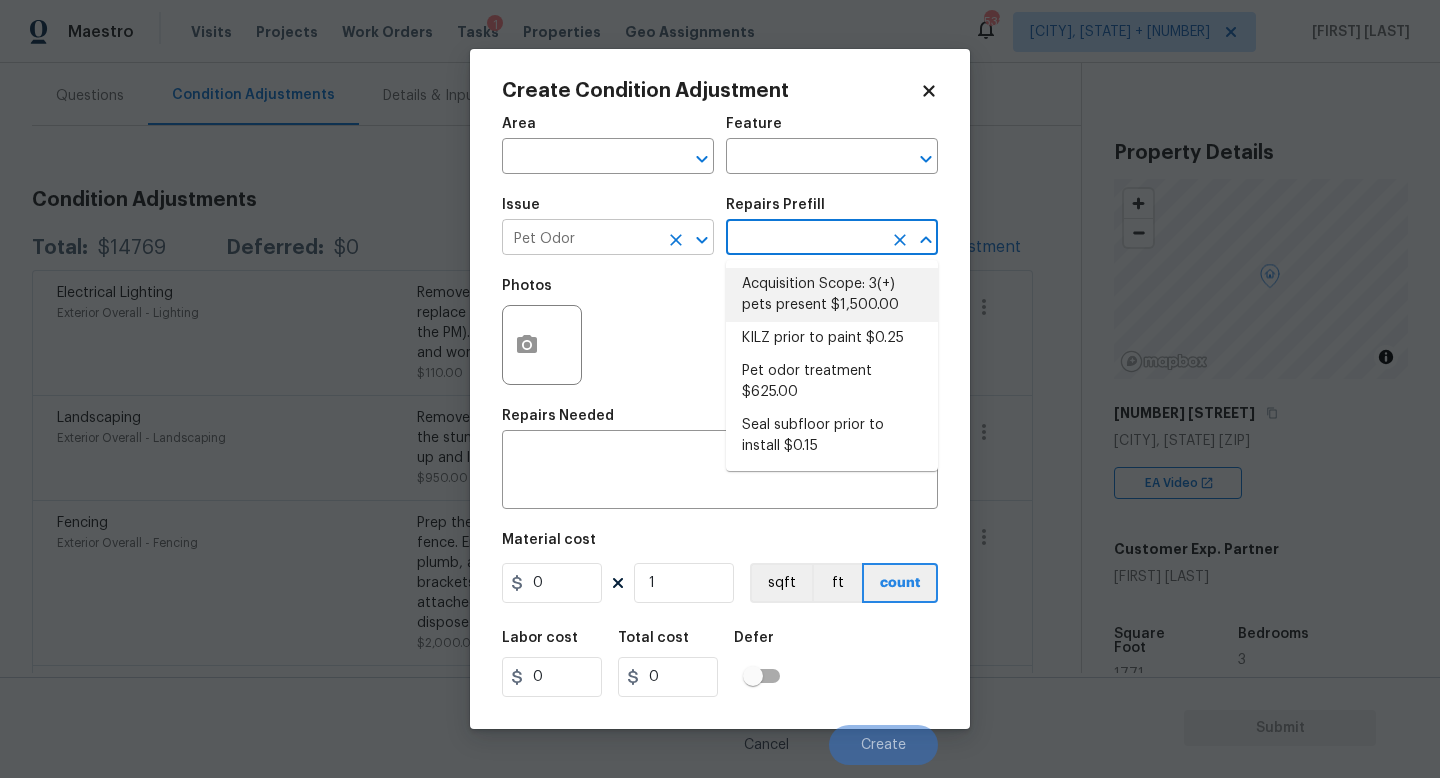 drag, startPoint x: 775, startPoint y: 313, endPoint x: 640, endPoint y: 249, distance: 149.40215 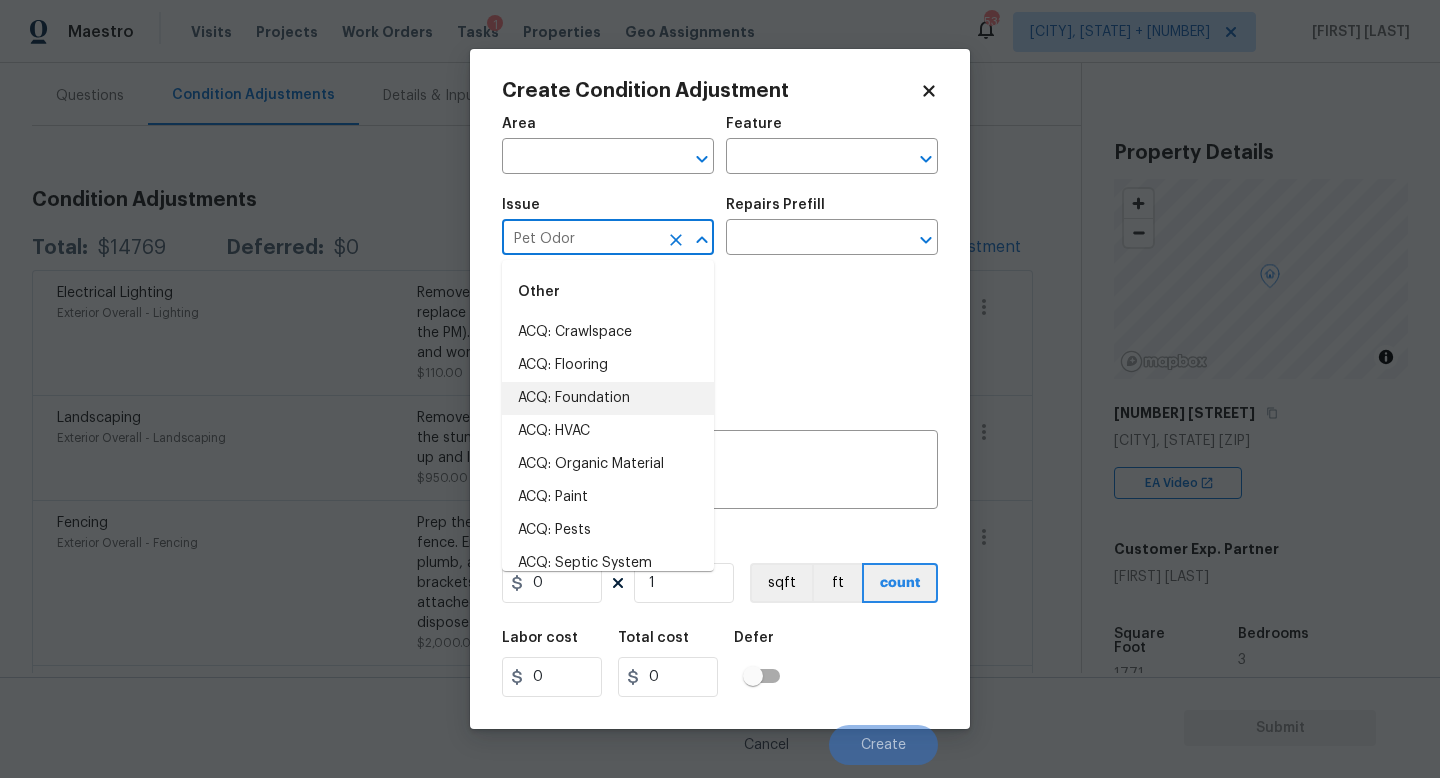 click on "Pet Odor" at bounding box center [580, 239] 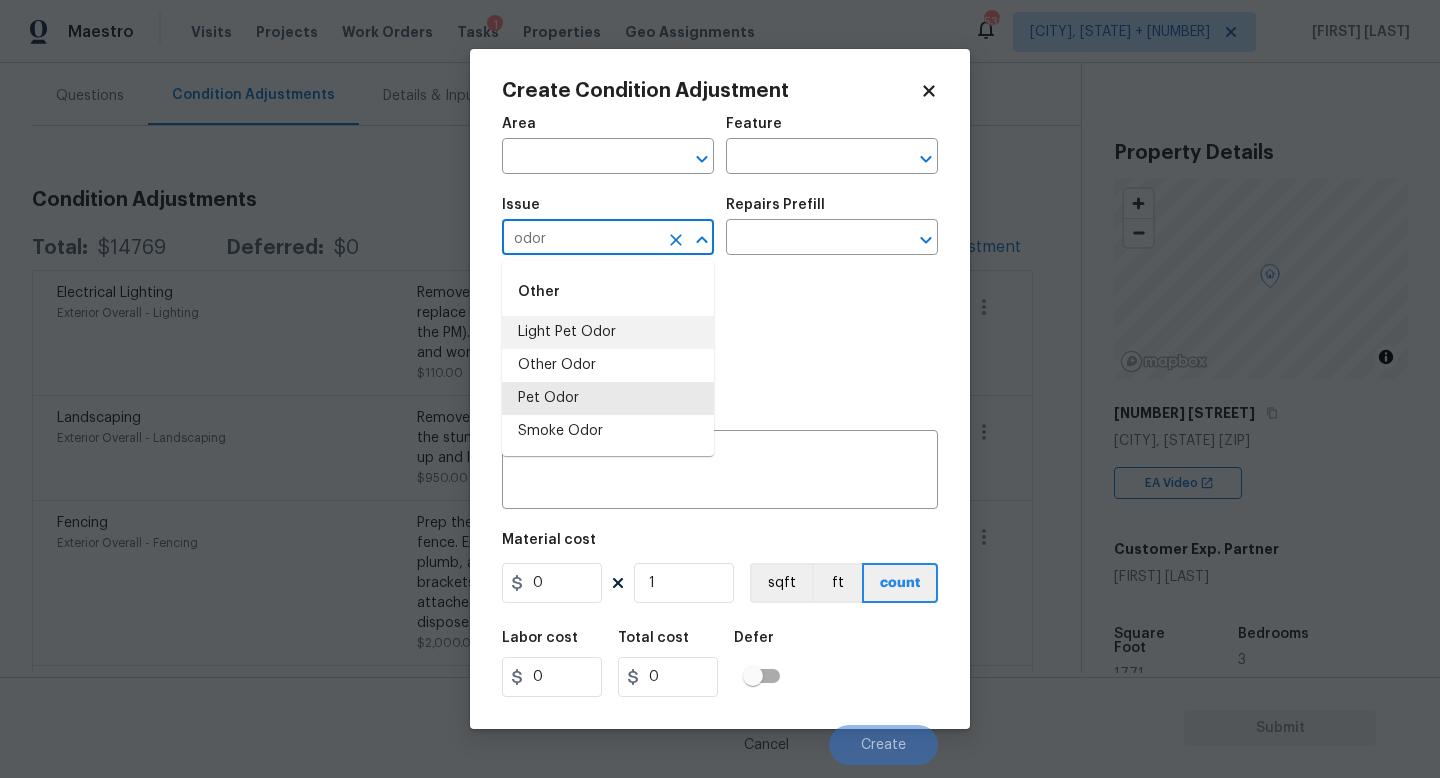 click on "Light Pet Odor" at bounding box center [608, 332] 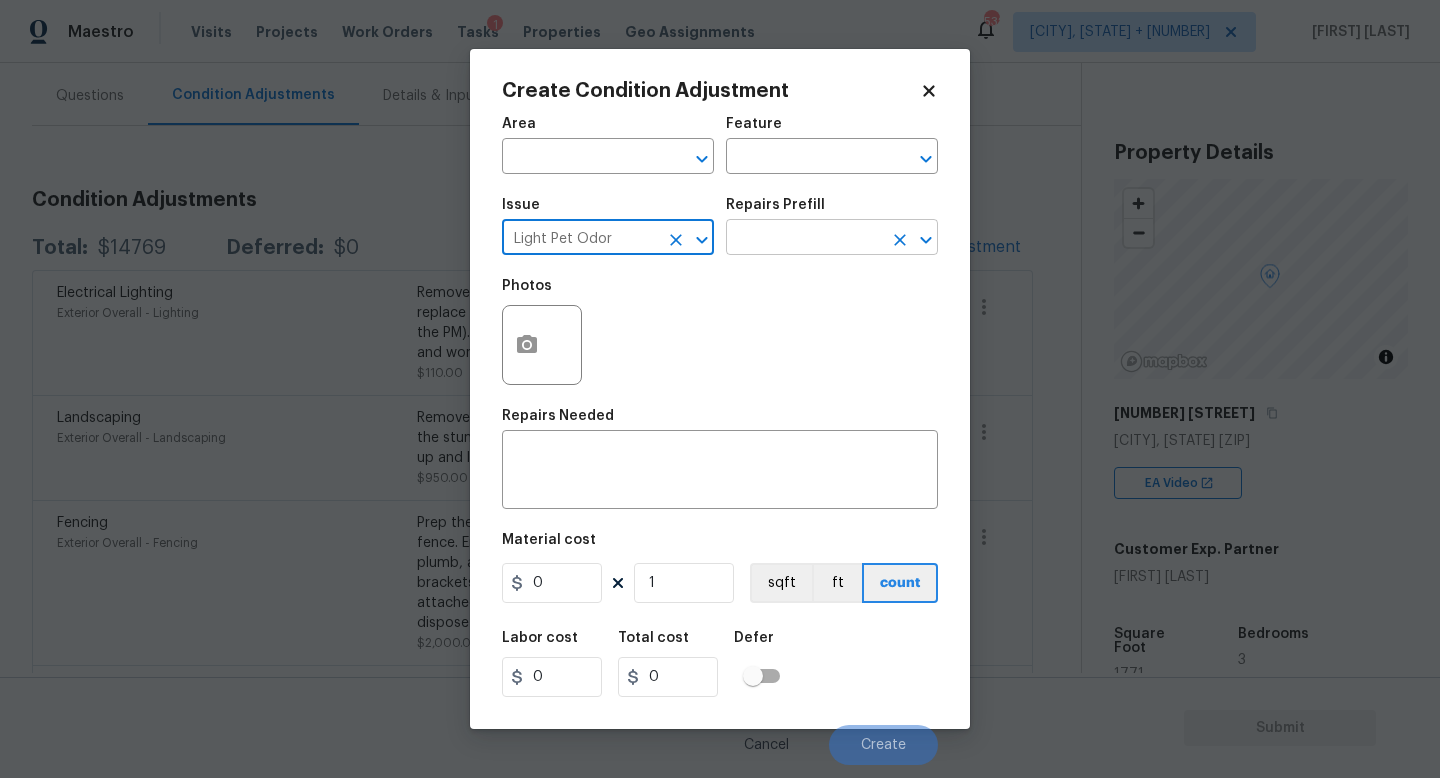 type on "Light Pet Odor" 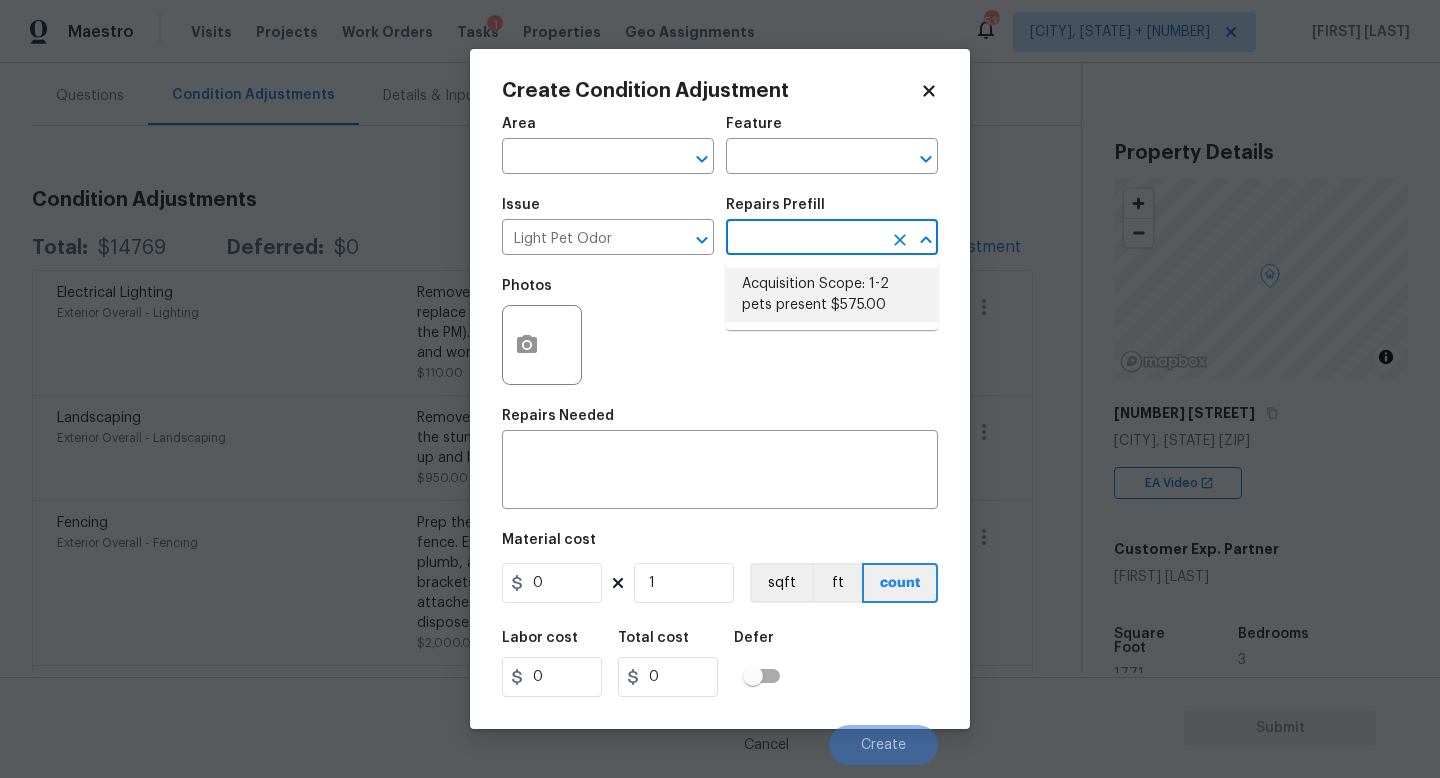 click on "Acquisition Scope: 1-2 pets present $575.00" at bounding box center (832, 295) 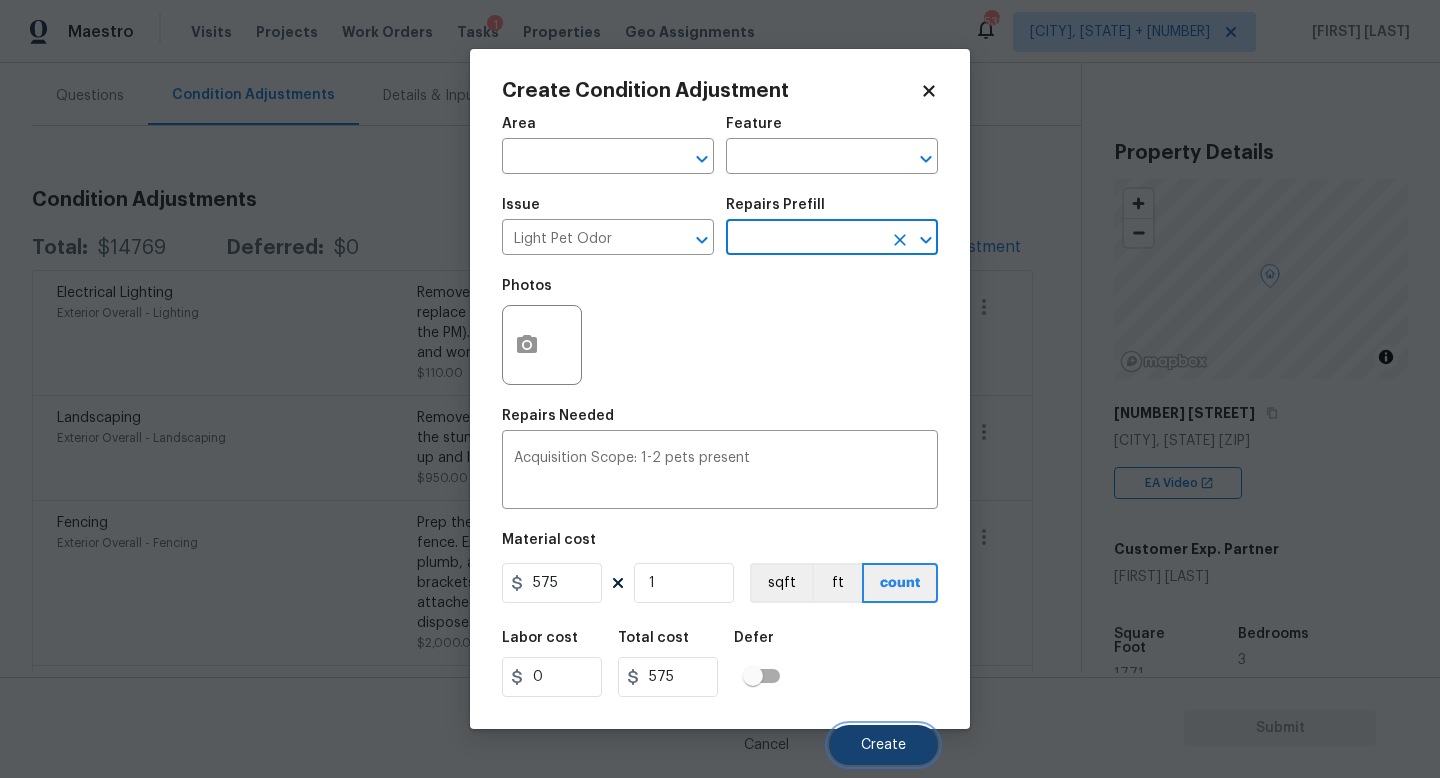 click on "Create" at bounding box center [883, 745] 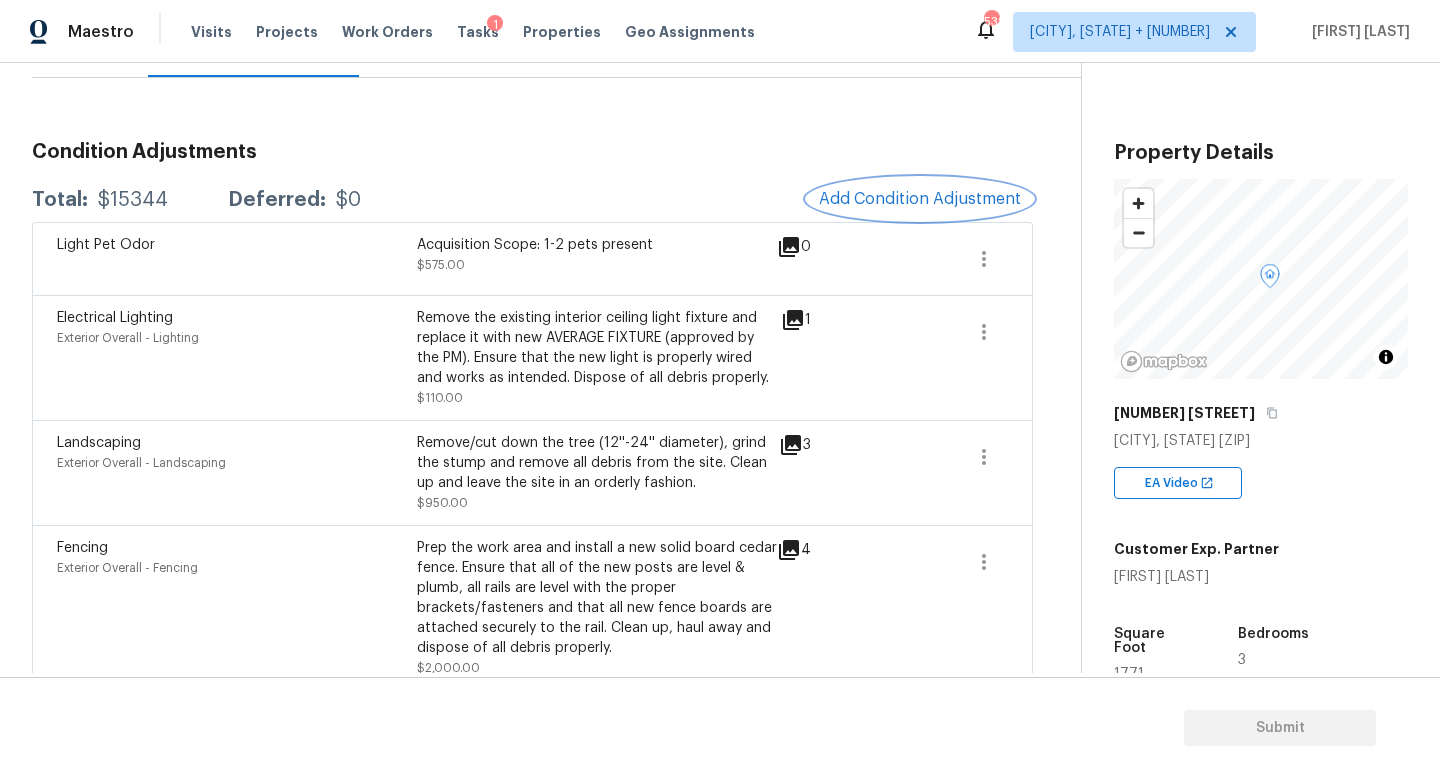 scroll, scrollTop: 190, scrollLeft: 0, axis: vertical 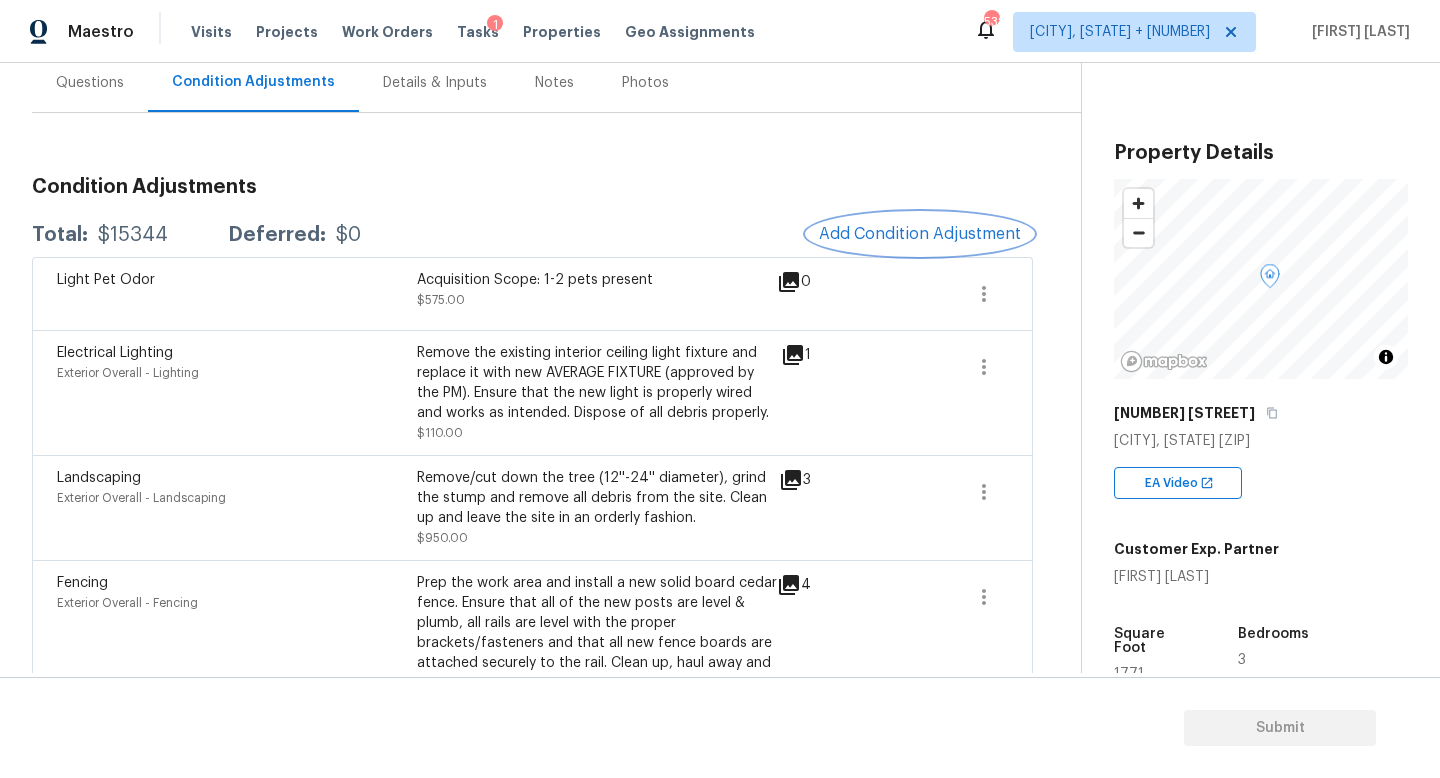 click on "Add Condition Adjustment" at bounding box center (920, 234) 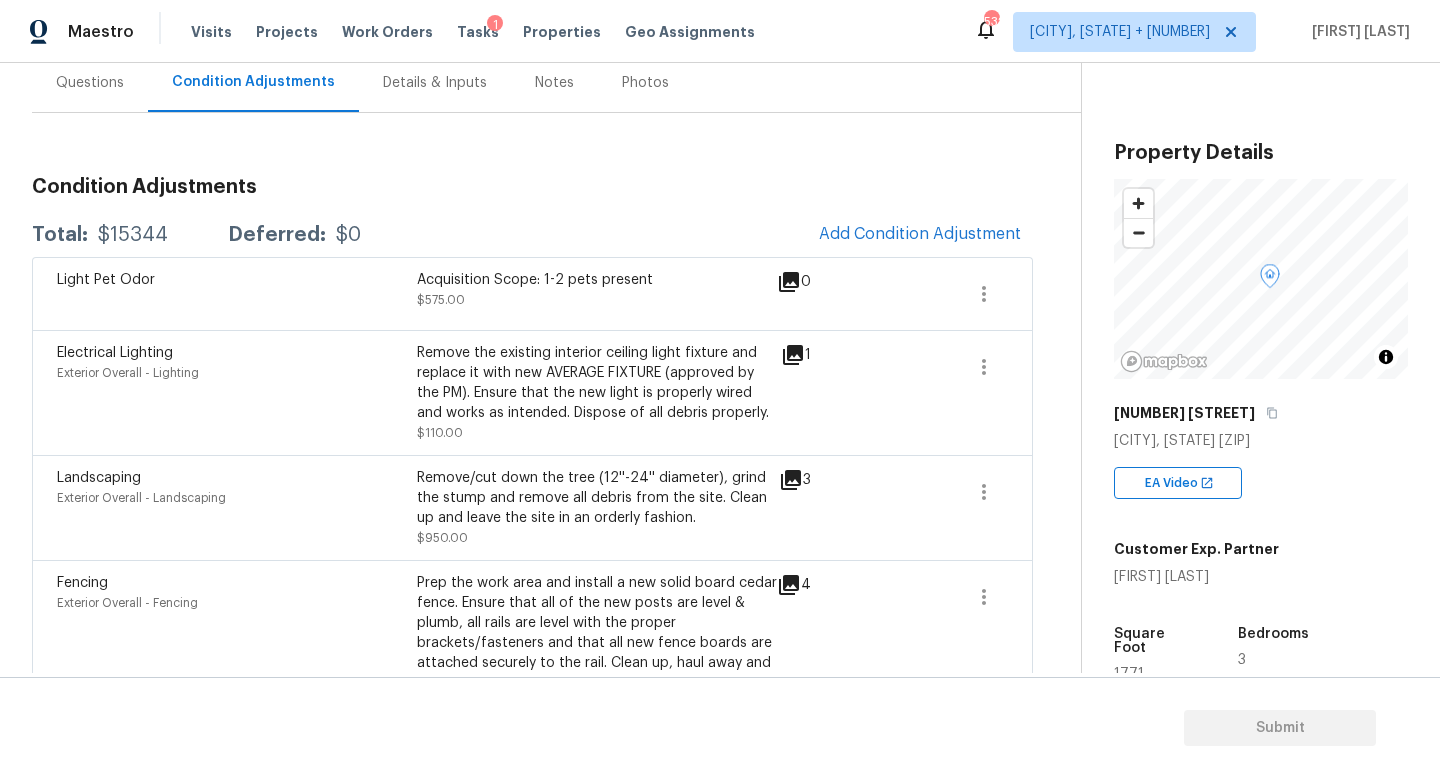 click on "Maestro Visits Projects Work Orders Tasks 1 Properties Geo Assignments 532 Knoxville, TN + 60 Jishnu Manoj Back to tasks Condition Scoping - Interior Wed, Aug 06 2025 by 9:00 am   Jishnu Manoj In-progress Questions Condition Adjustments Details & Inputs Notes Photos Condition Adjustments Total:  $15344 Deferred:  $0 Add Condition Adjustment Light Pet Odor Acquisition Scope: 1-2 pets present $575.00   0 Electrical Lighting Exterior Overall - Lighting Remove the existing interior ceiling light fixture and replace it with new AVERAGE FIXTURE (approved by the PM). Ensure that the new light is properly wired and works as intended. Dispose of all debris properly. $110.00   1 Landscaping Exterior Overall - Landscaping Remove/cut down the tree (12''-24'' diameter), grind the stump and remove all debris from the site. Clean up and leave the site in an orderly fashion. $950.00   3 Fencing Exterior Overall - Fencing $2,000.00   4 Exterior Garage Door Exterior Overall - Interior Door $500.00   1 ACQ: Shingle Roof $209.00" at bounding box center [720, 389] 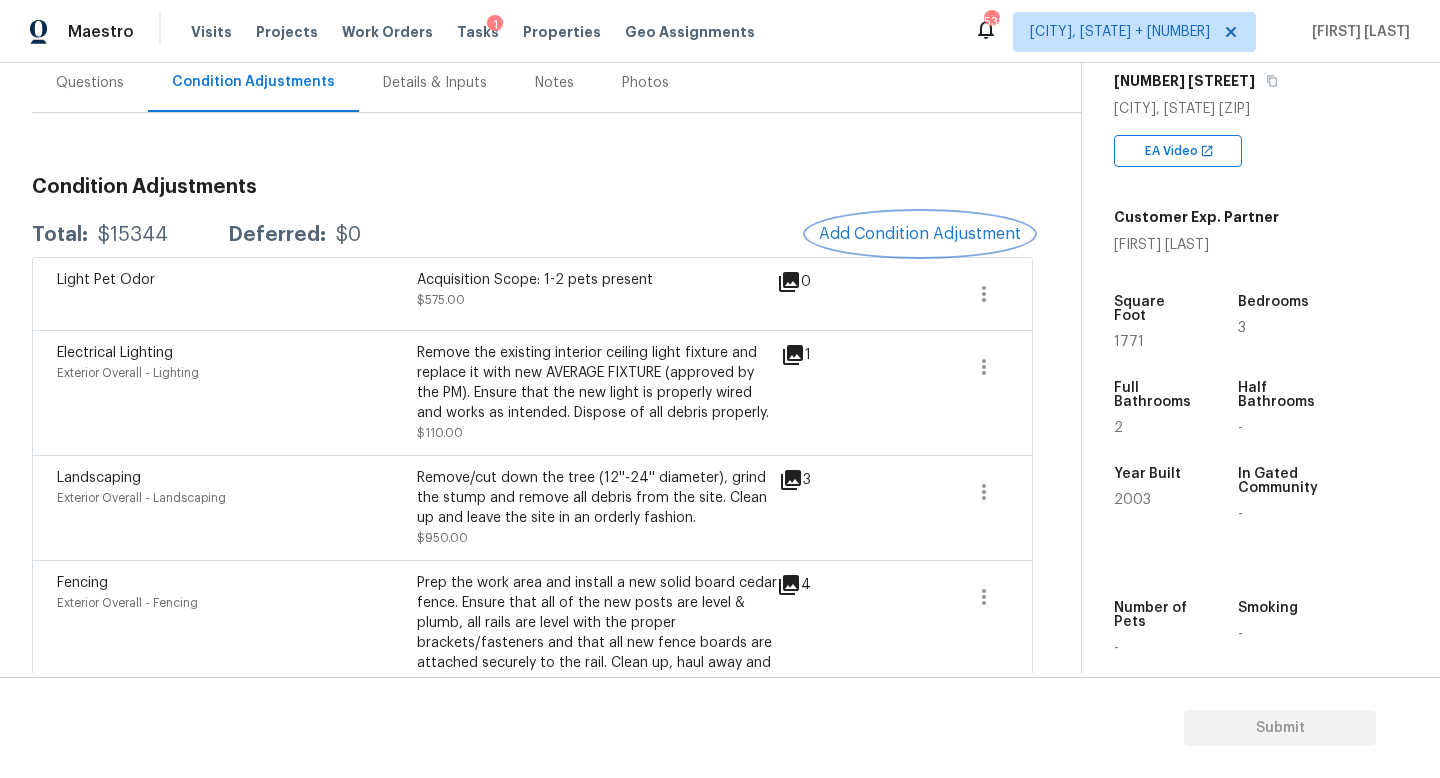 scroll, scrollTop: 328, scrollLeft: 0, axis: vertical 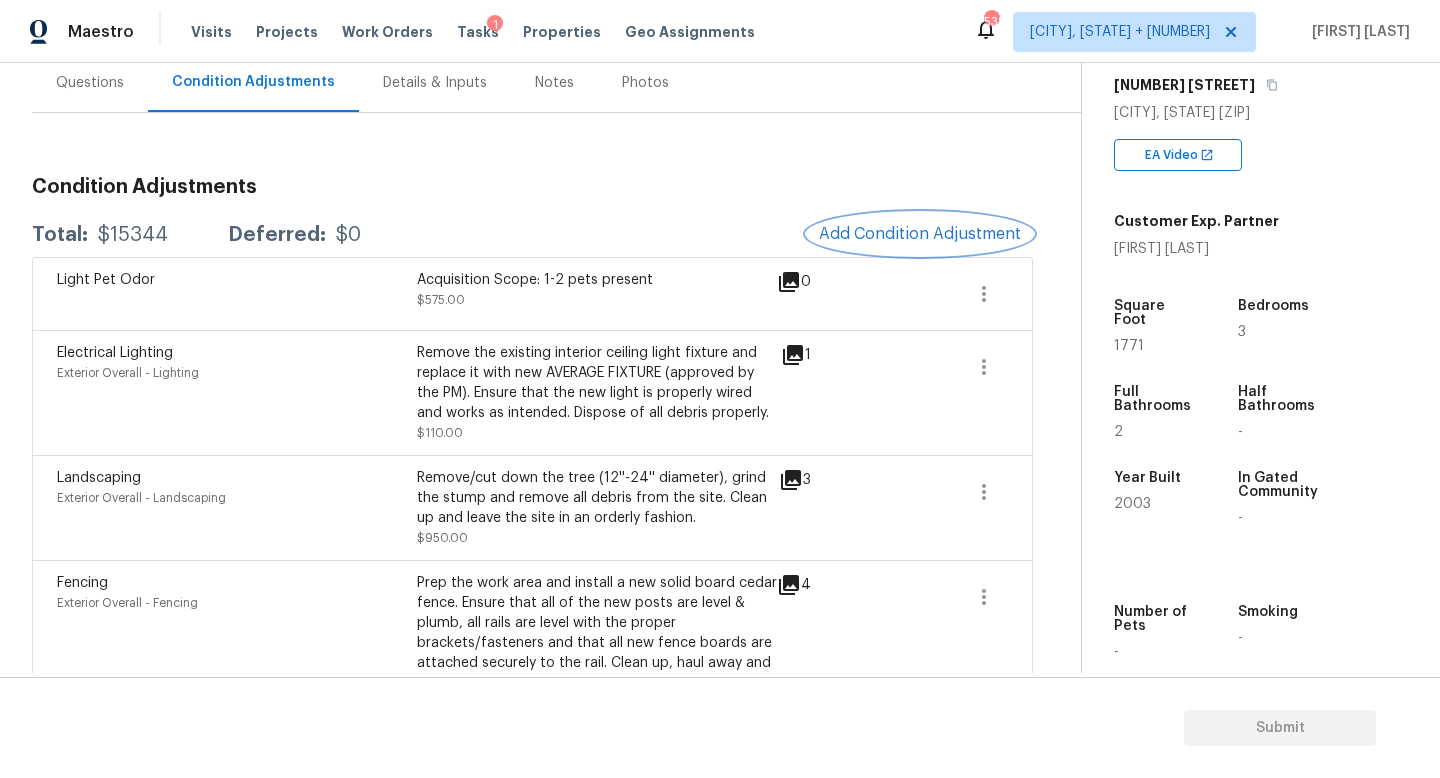 click on "Add Condition Adjustment" at bounding box center (920, 234) 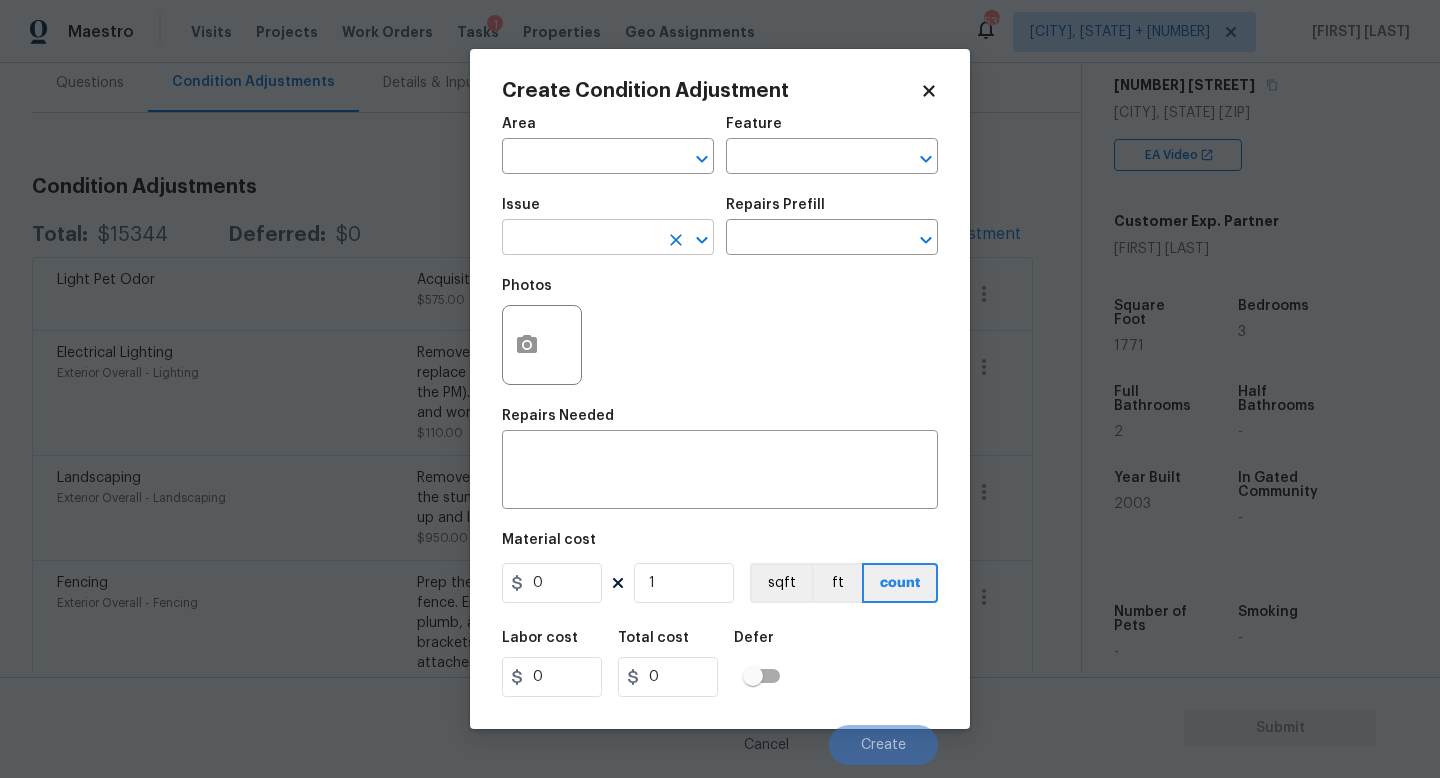 click at bounding box center [580, 239] 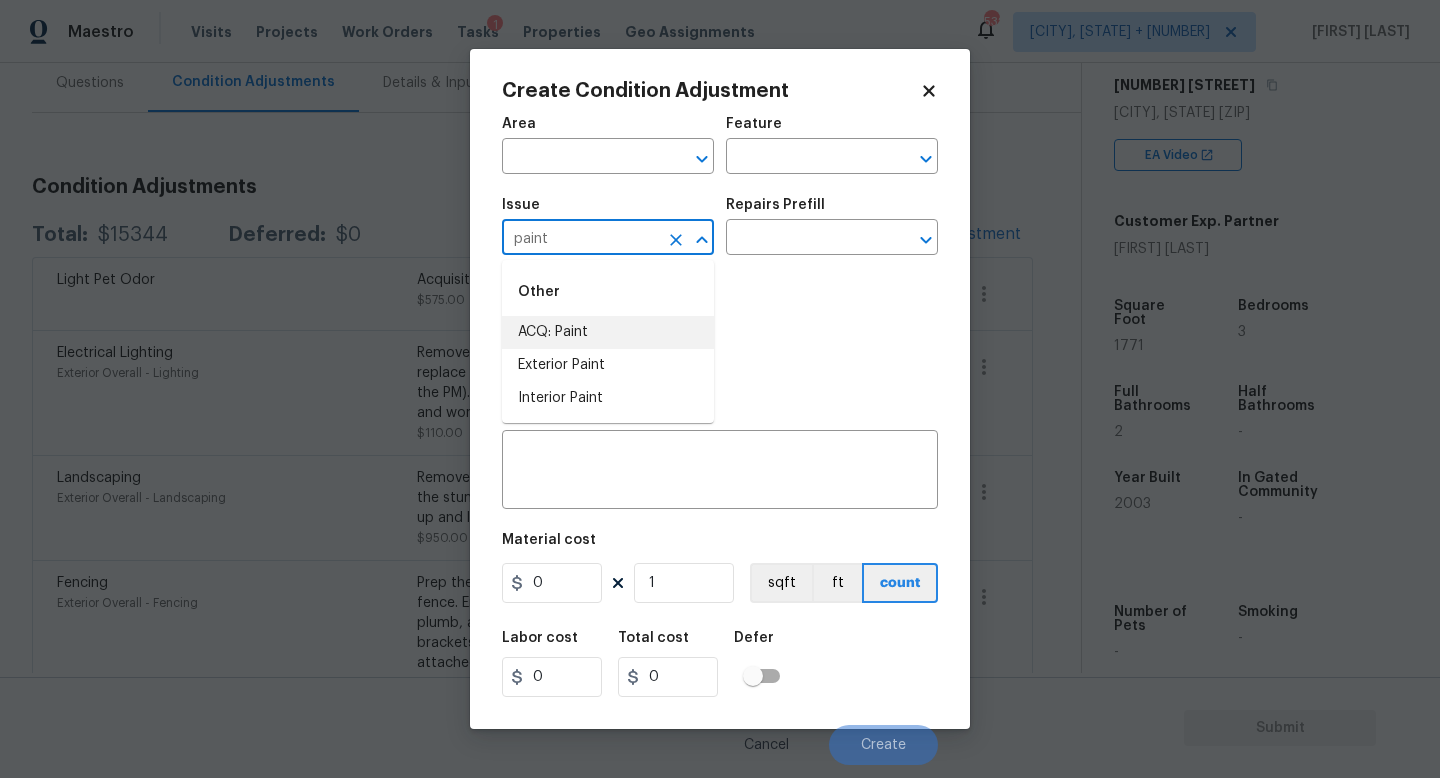 click on "ACQ: Paint" at bounding box center (608, 332) 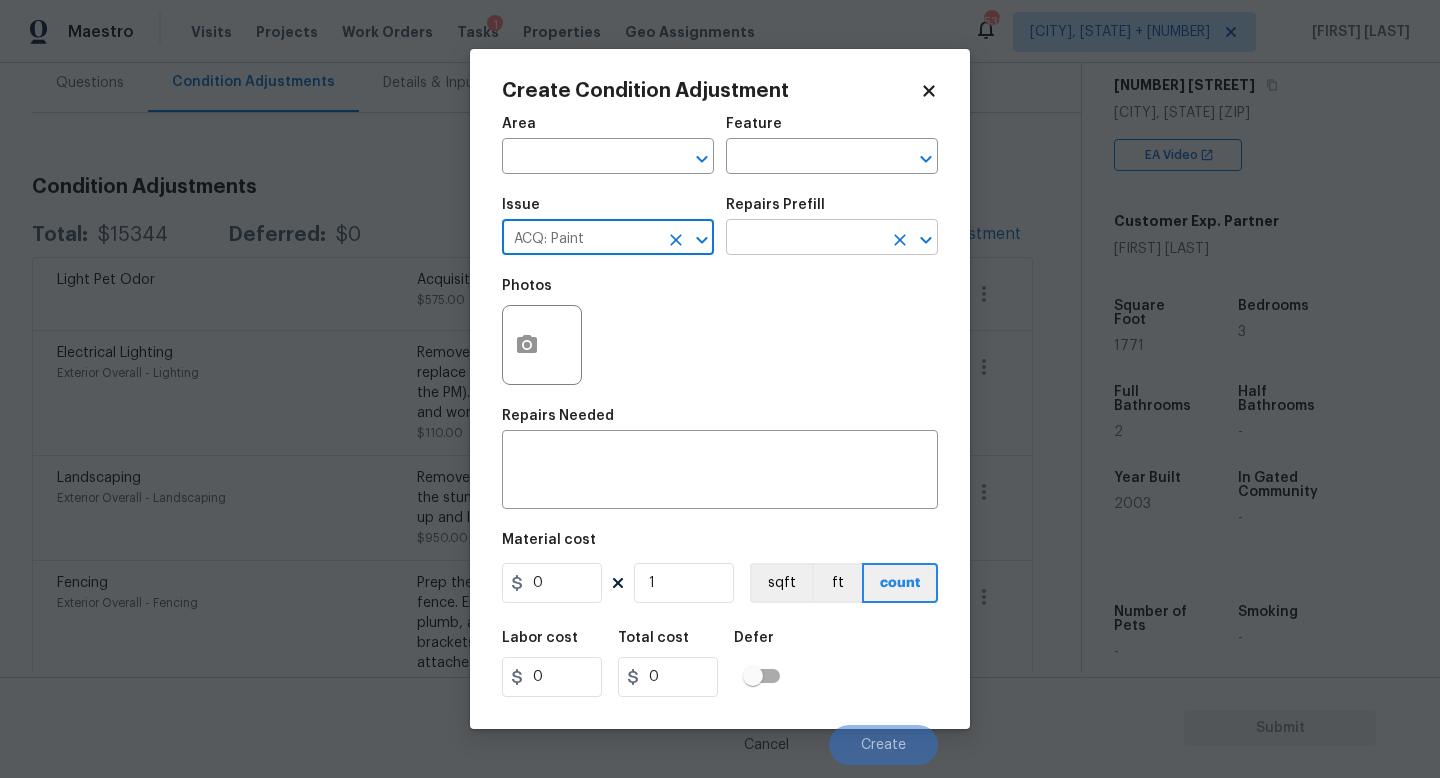 type on "ACQ: Paint" 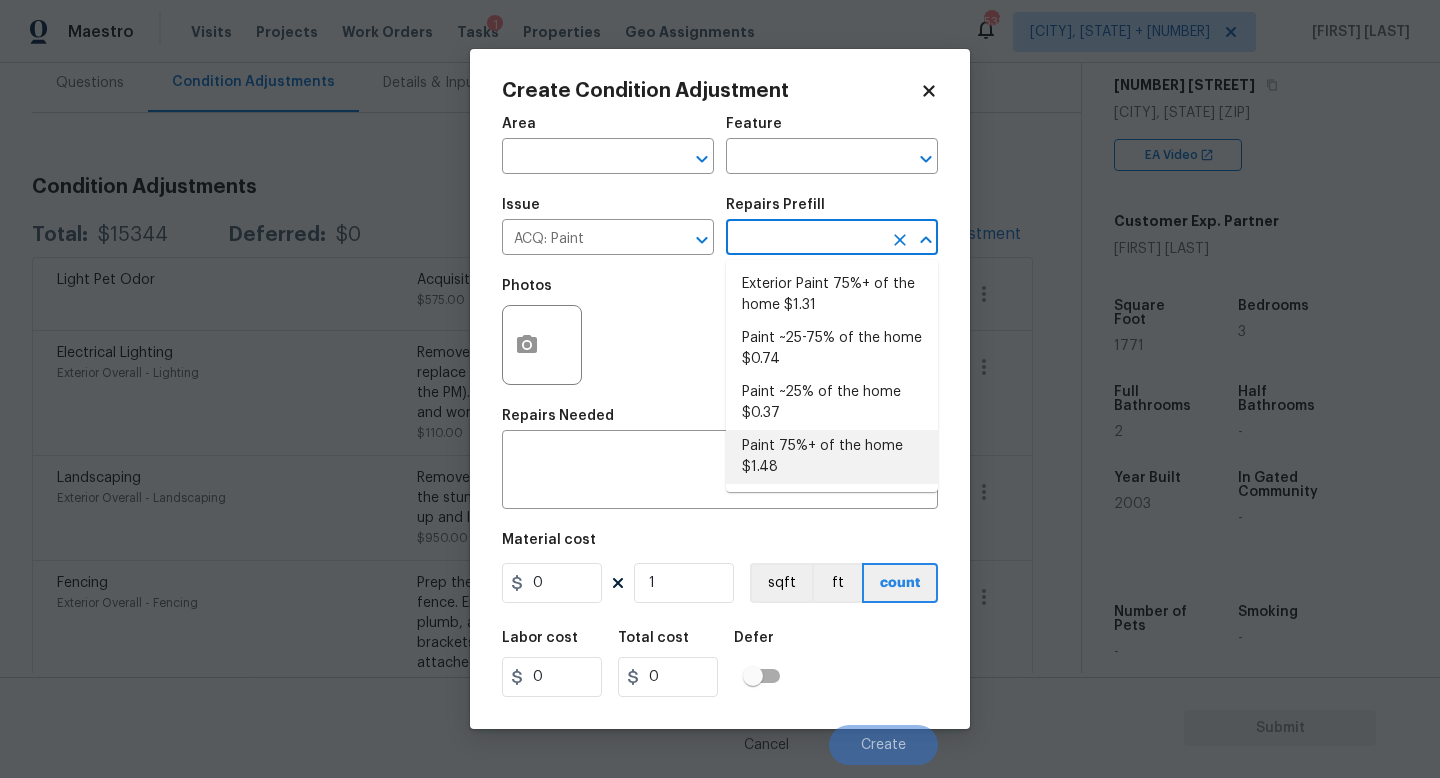 click on "Paint 75%+ of the home $1.48" at bounding box center (832, 457) 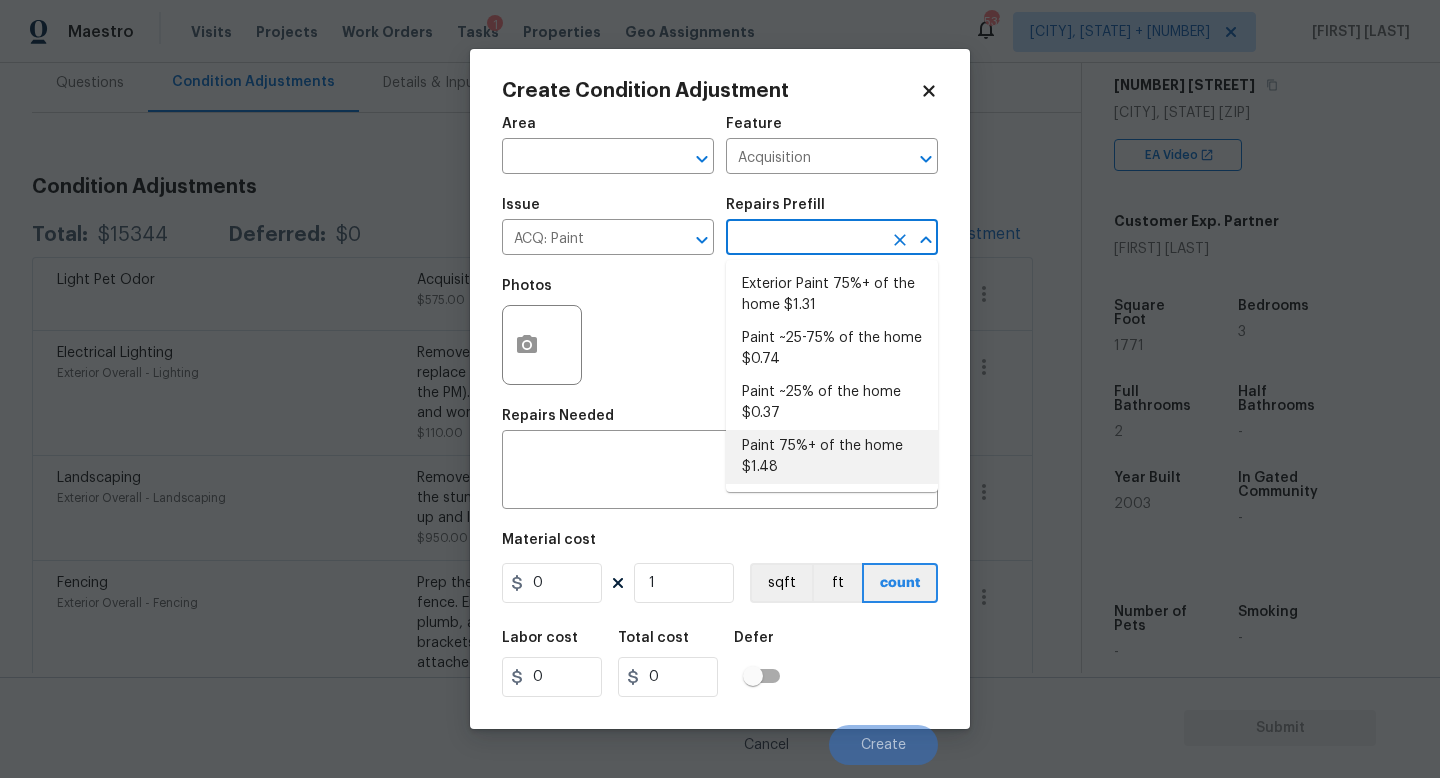 type 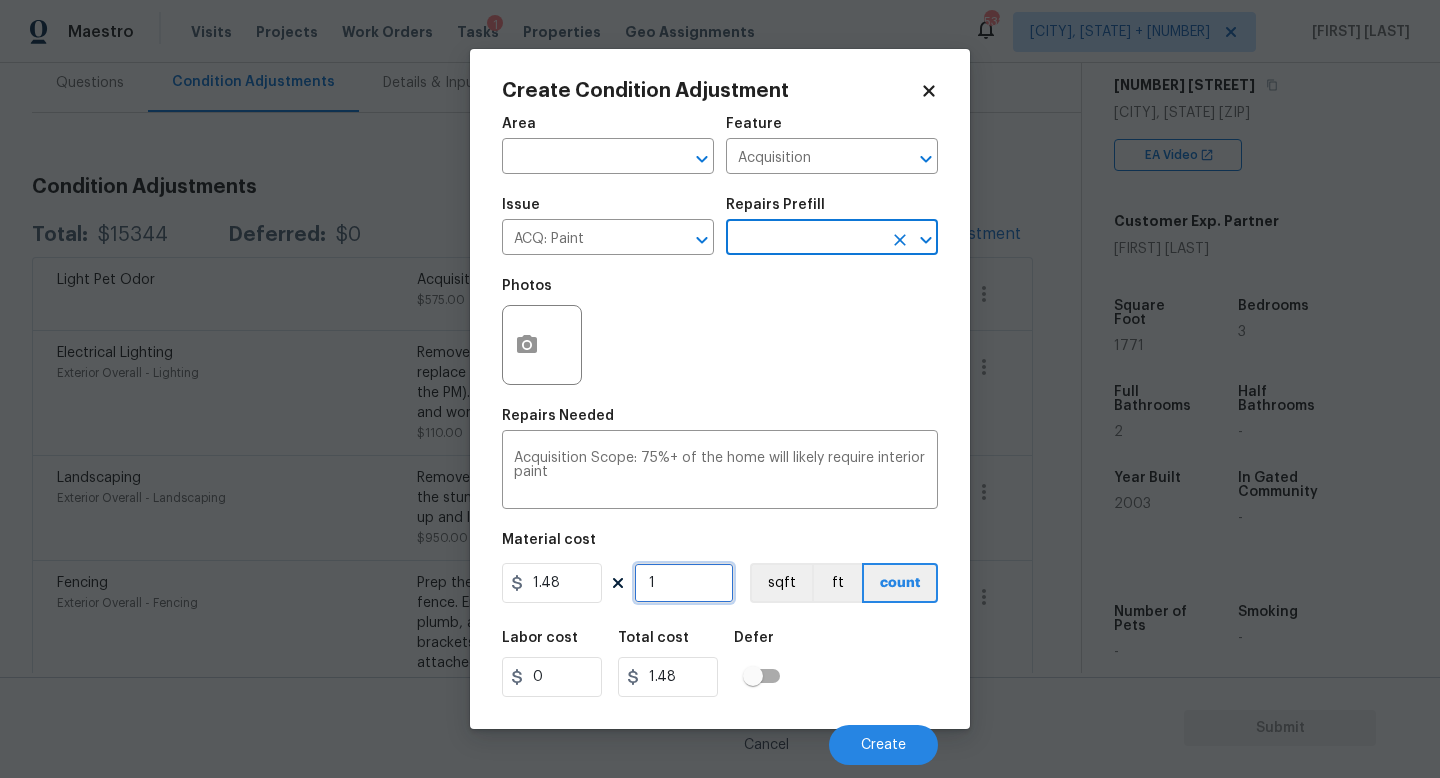 click on "1" at bounding box center (684, 583) 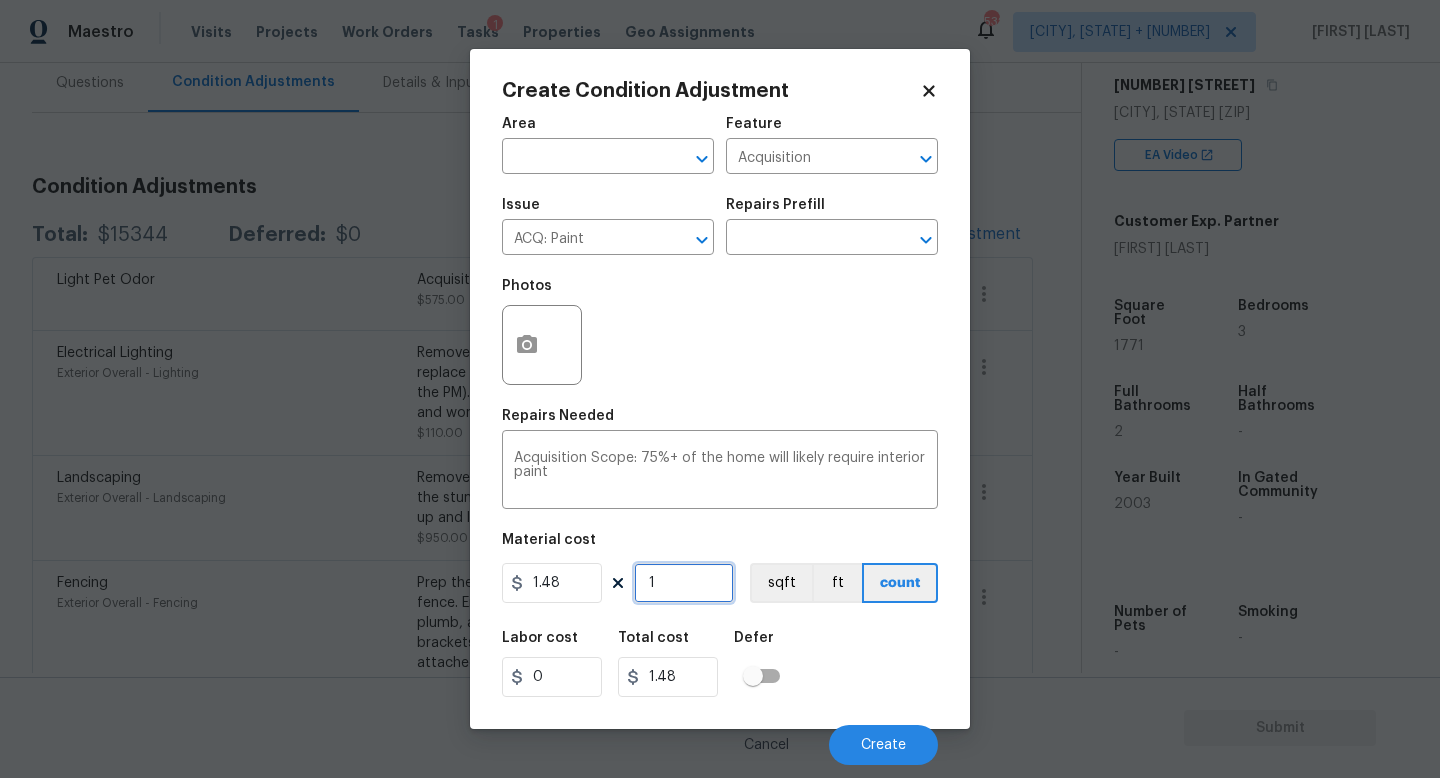 type on "0" 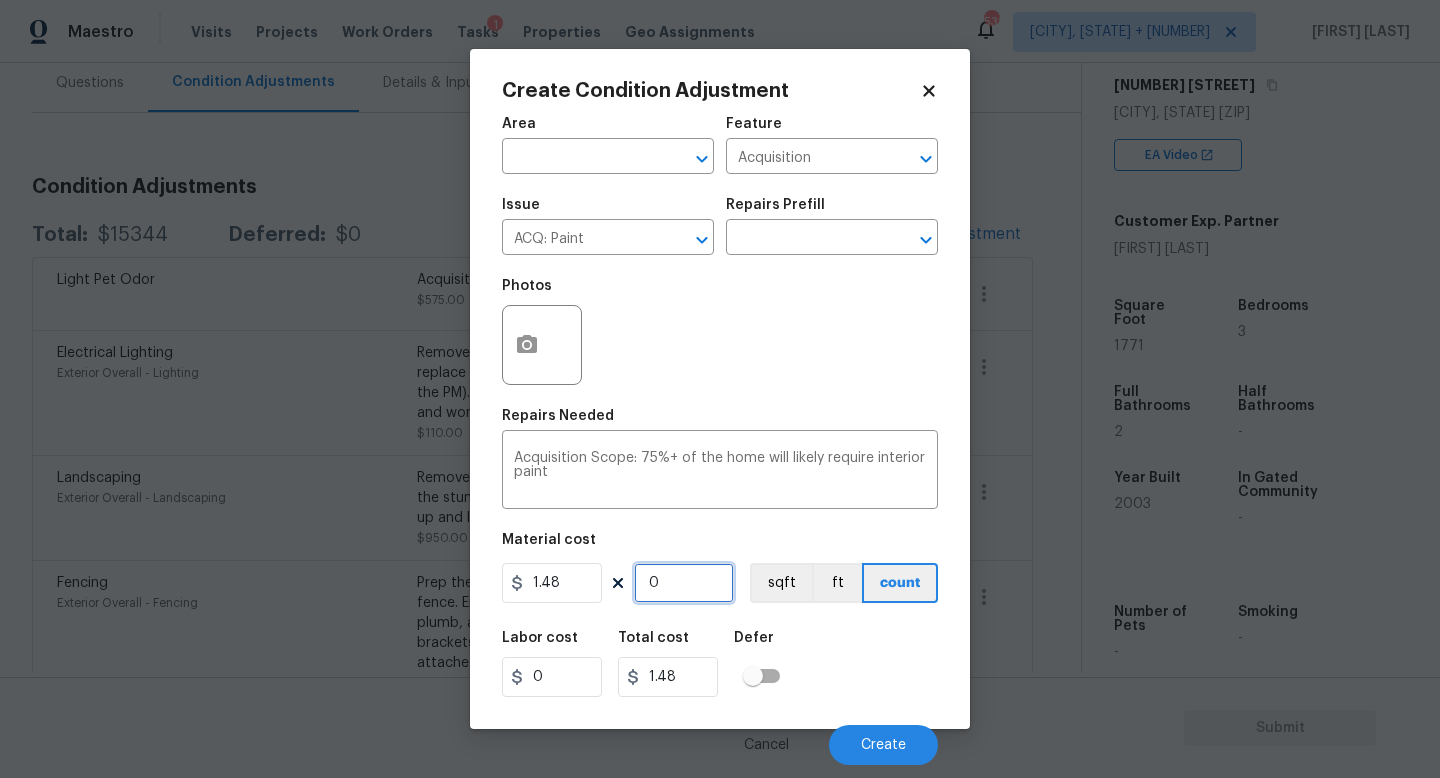 type on "0" 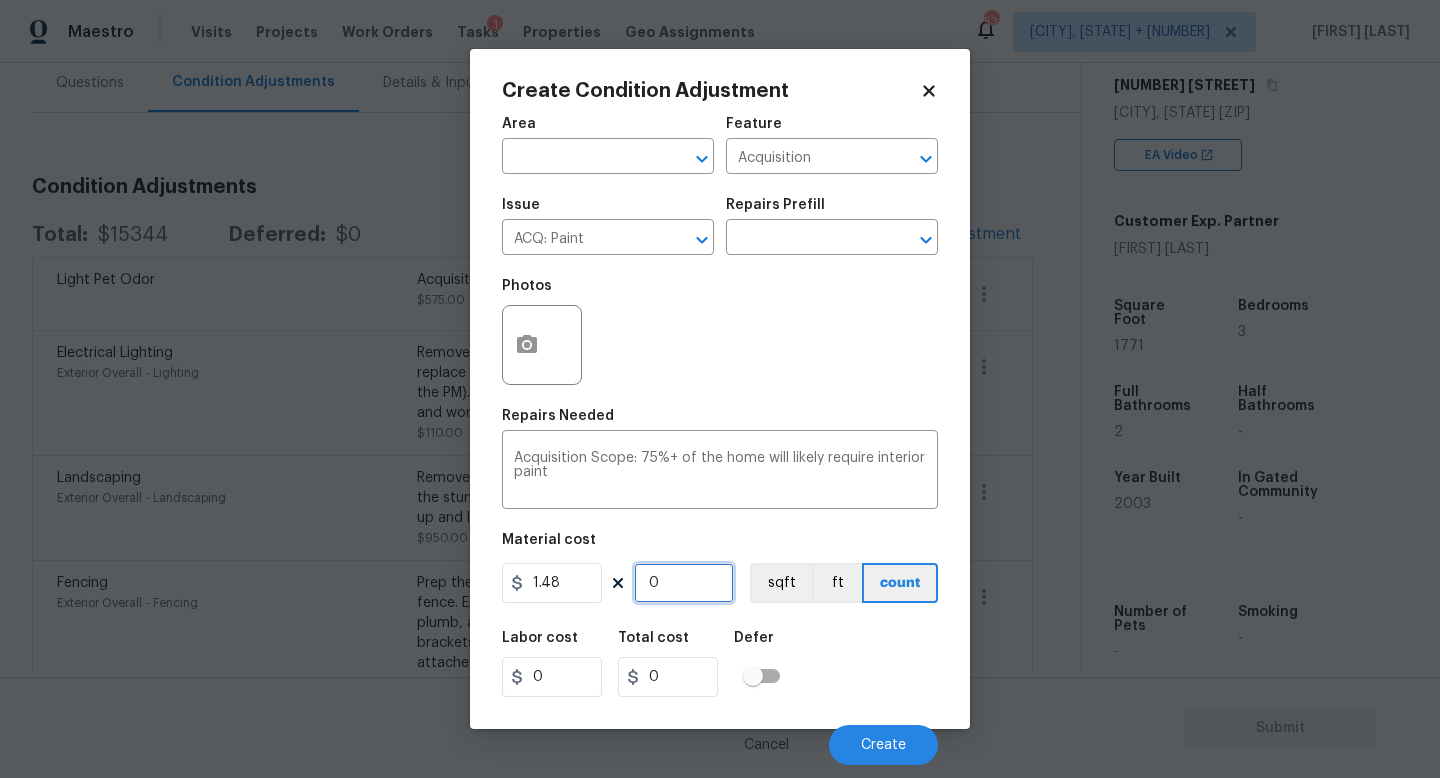type on "1" 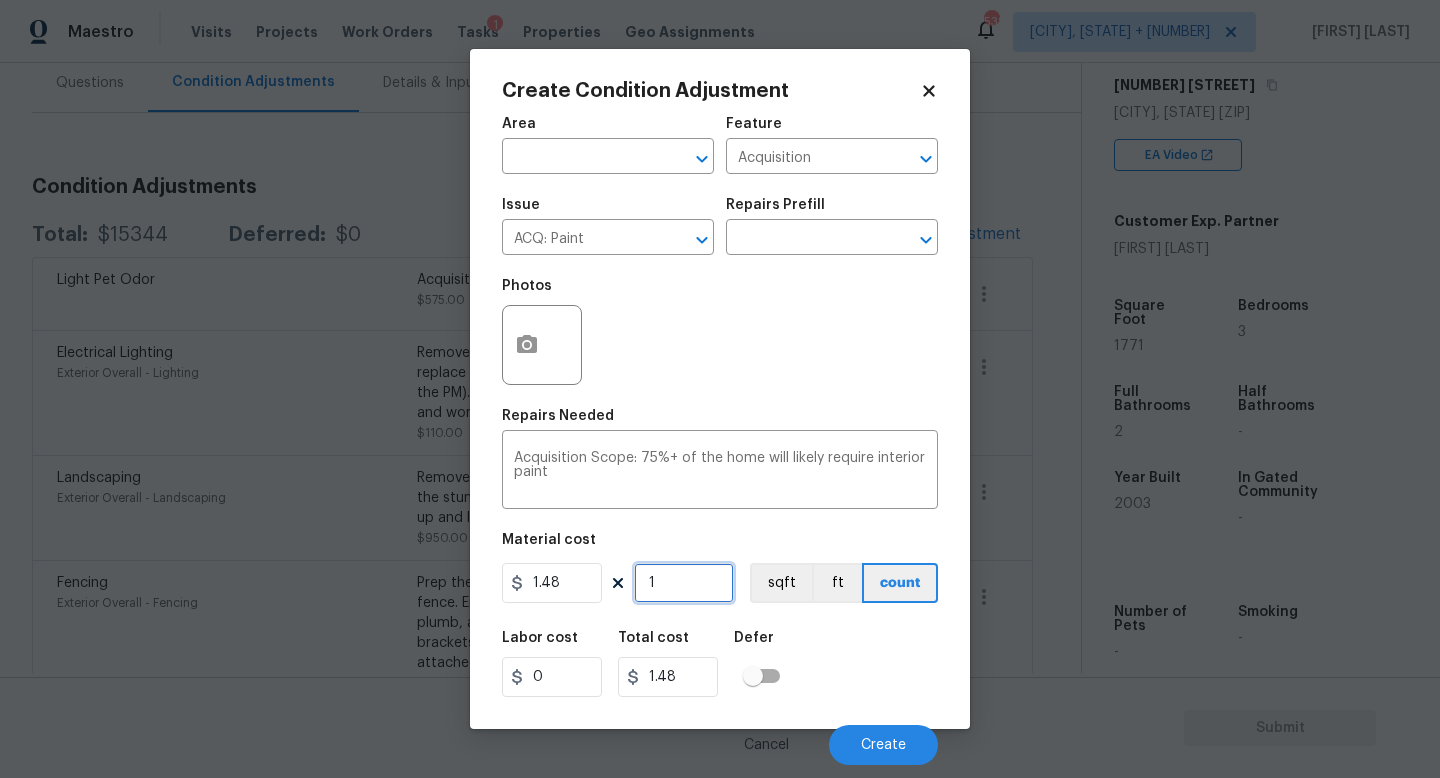 type on "17" 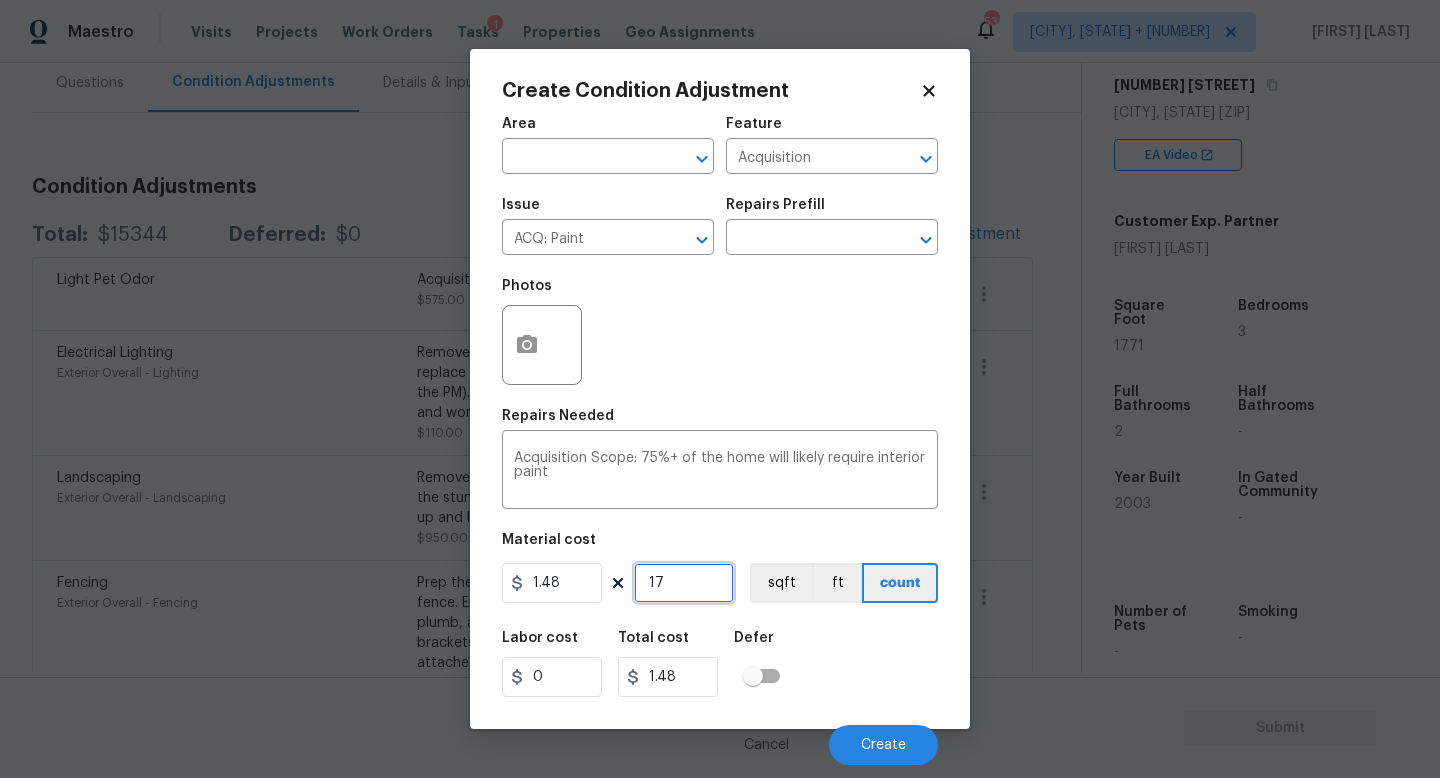 type on "25.16" 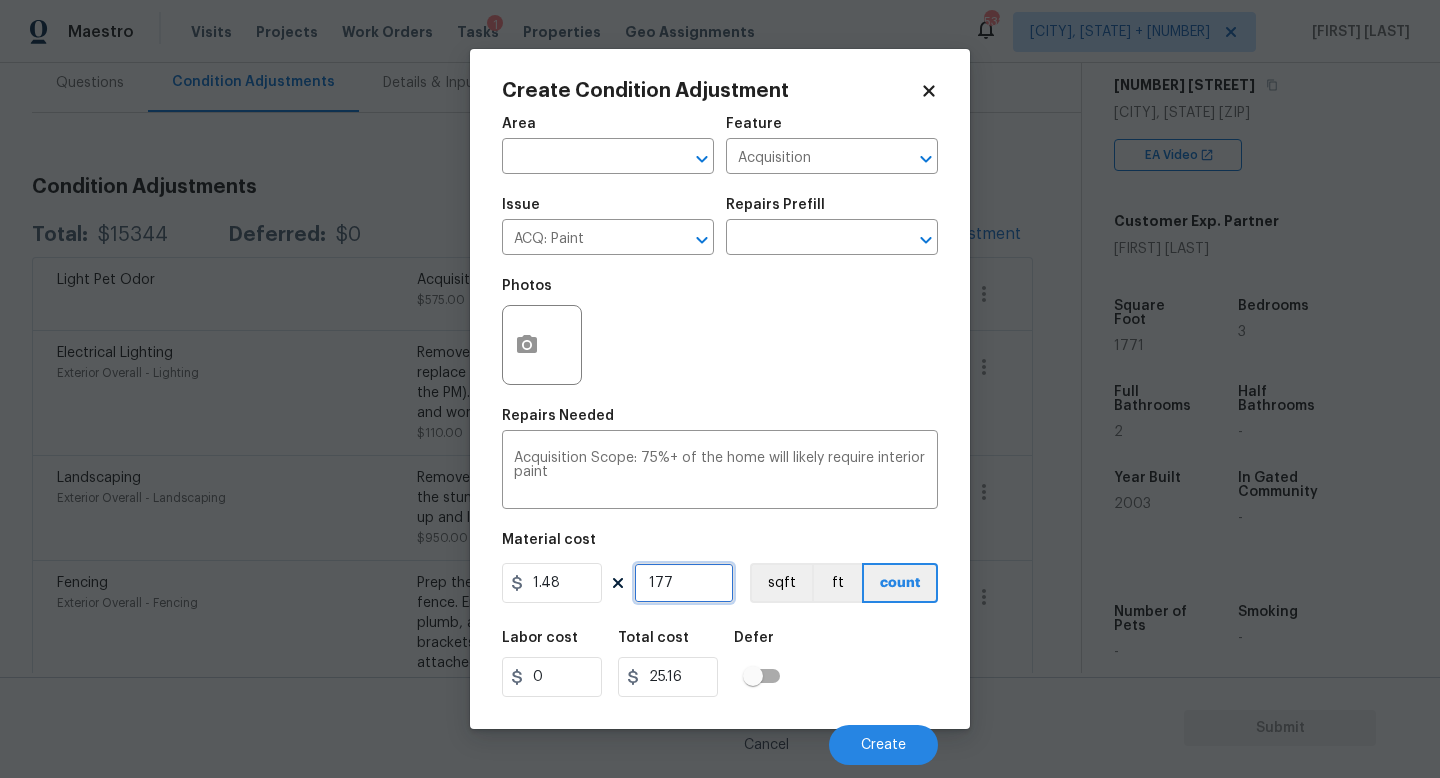 type on "1771" 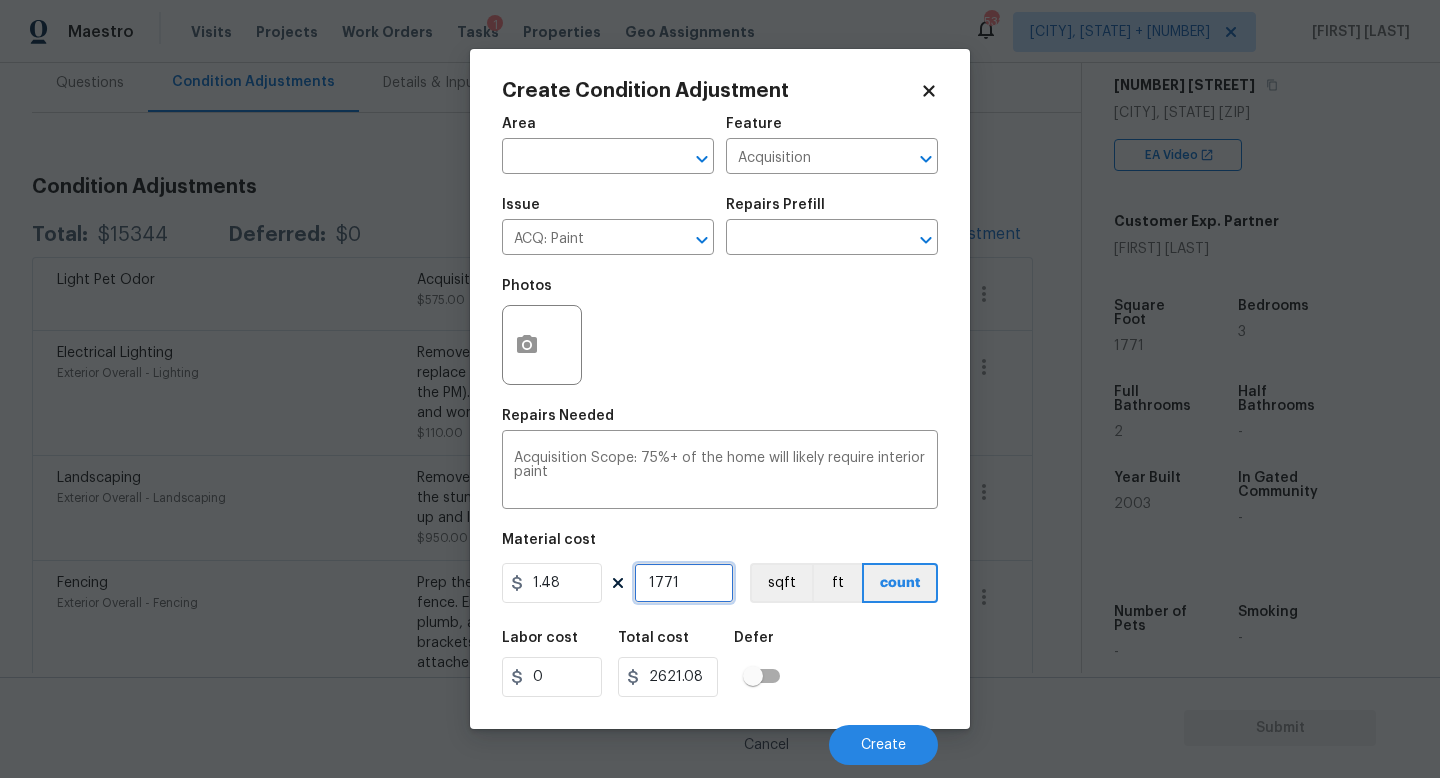 type on "1771" 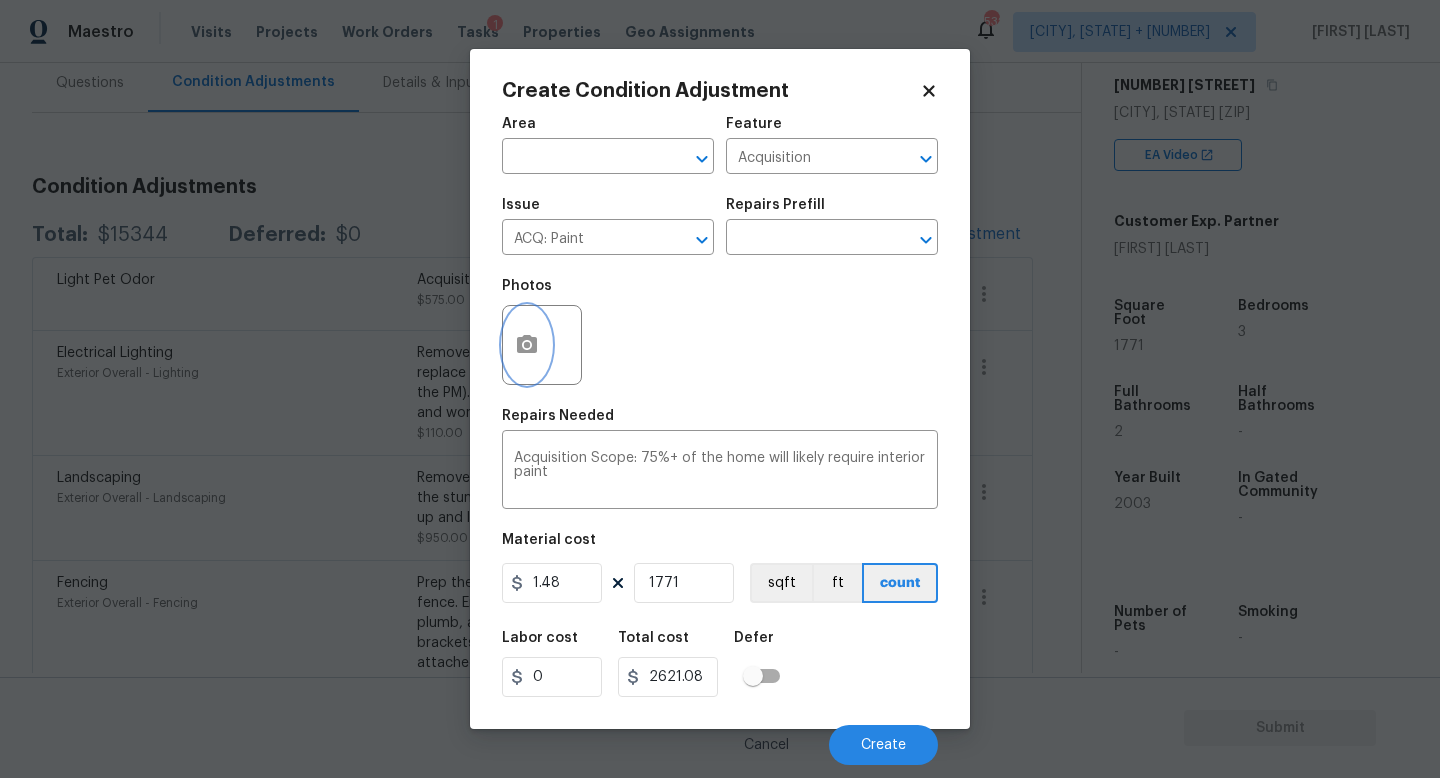 click at bounding box center [527, 345] 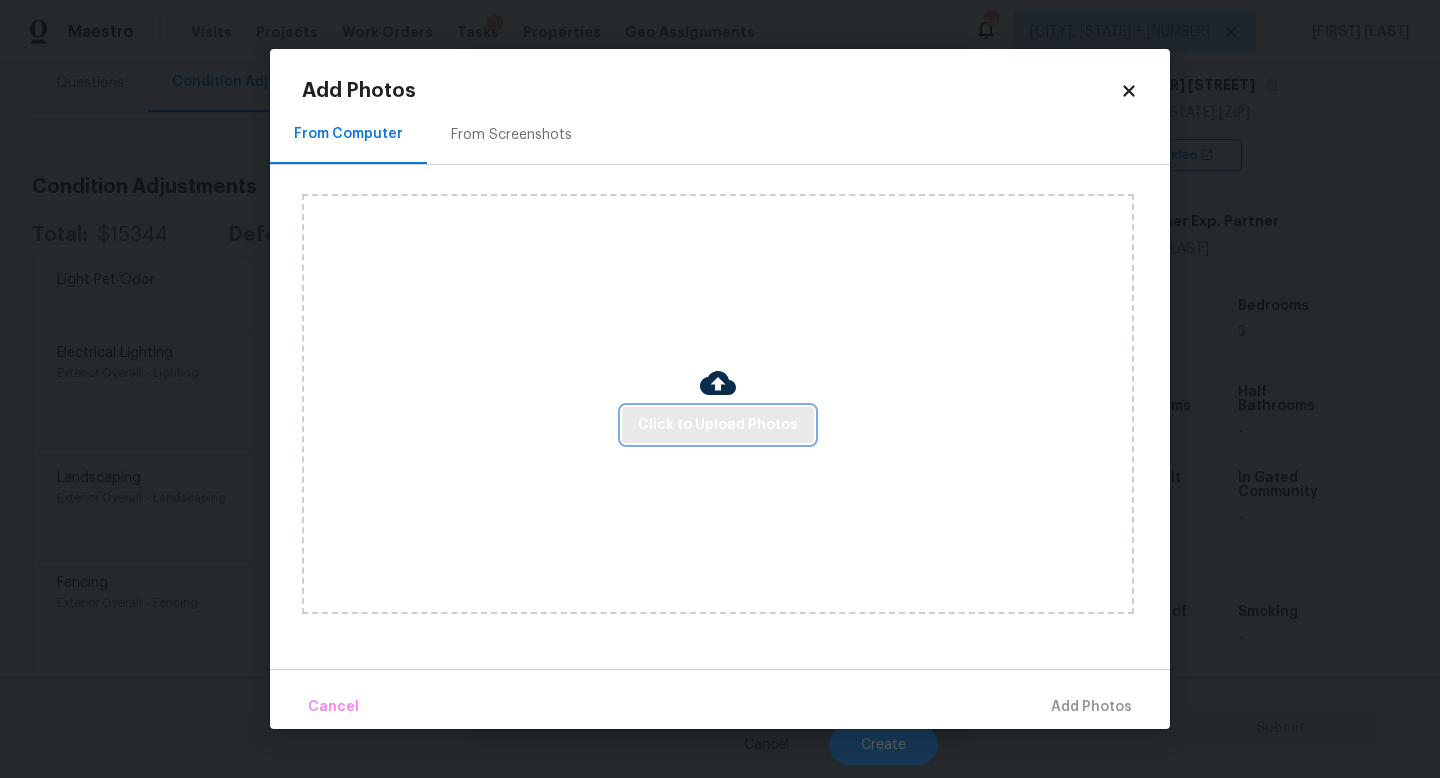 click on "Click to Upload Photos" at bounding box center [718, 425] 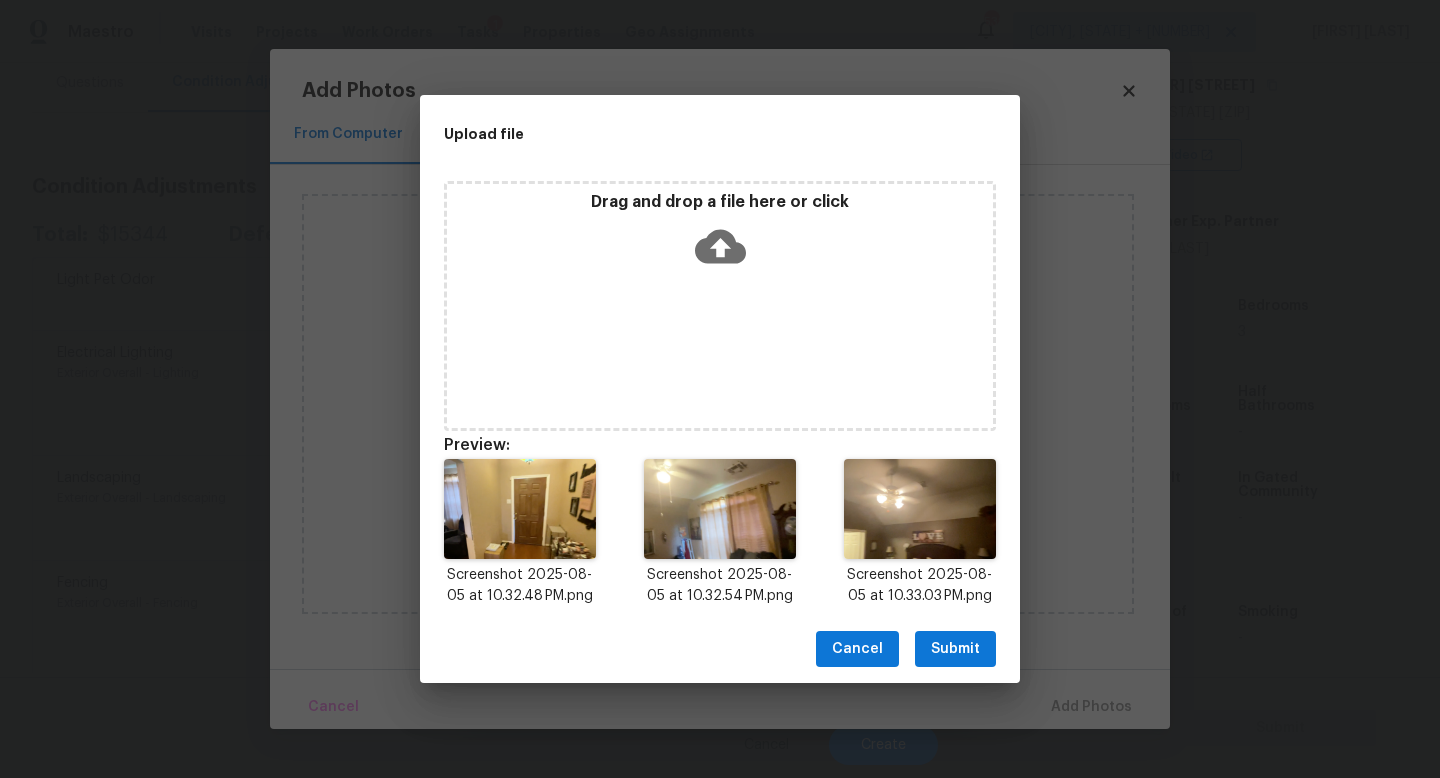 click on "Submit" at bounding box center (955, 649) 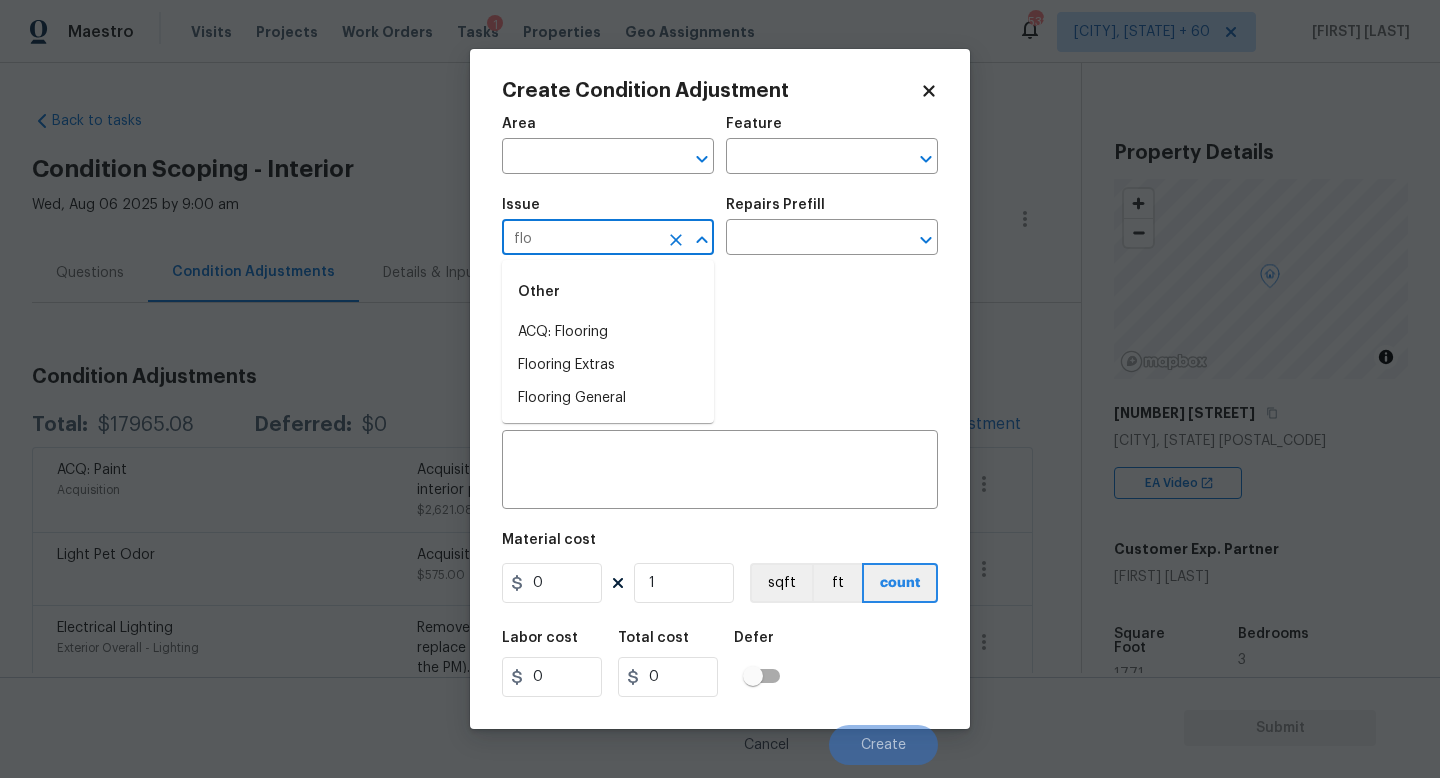 scroll, scrollTop: 0, scrollLeft: 0, axis: both 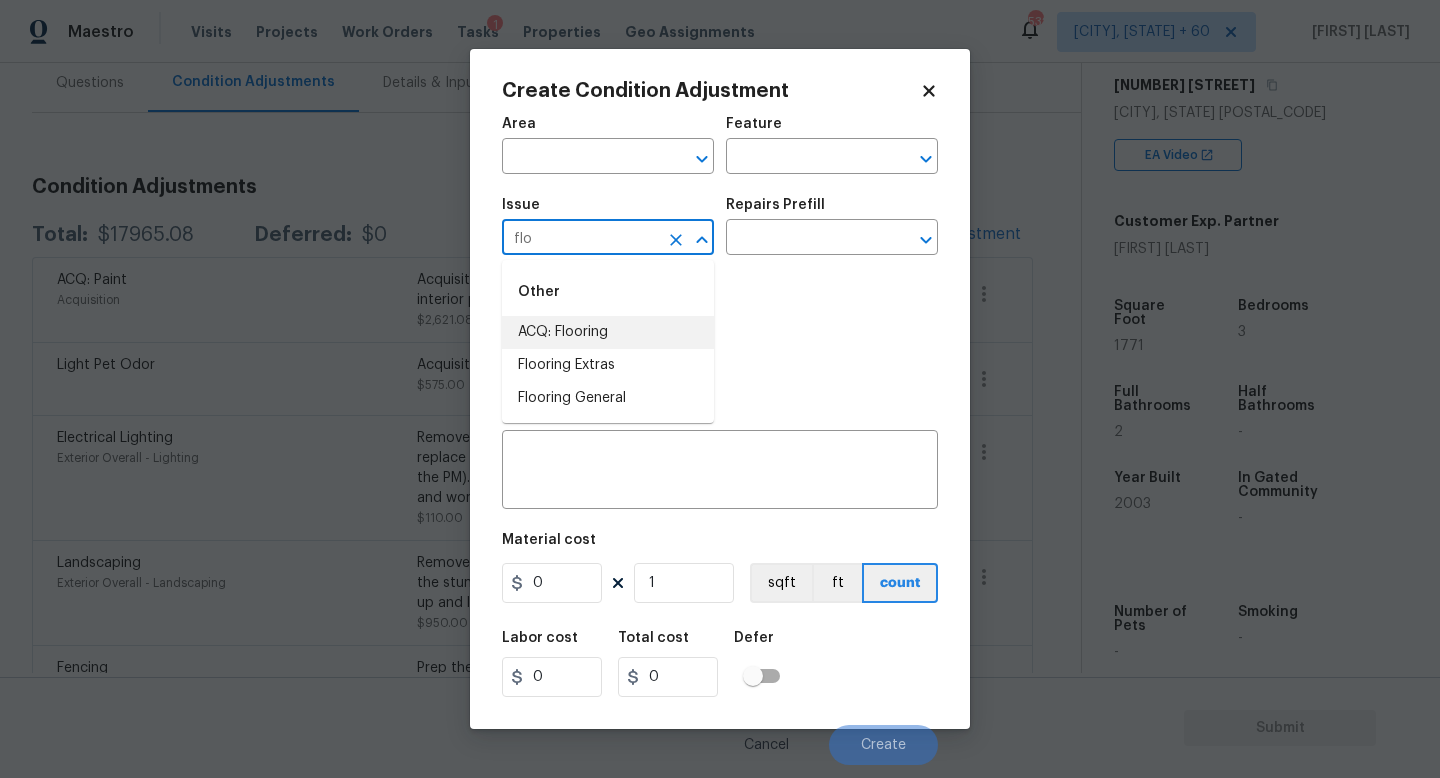 click on "ACQ: Flooring" at bounding box center (608, 332) 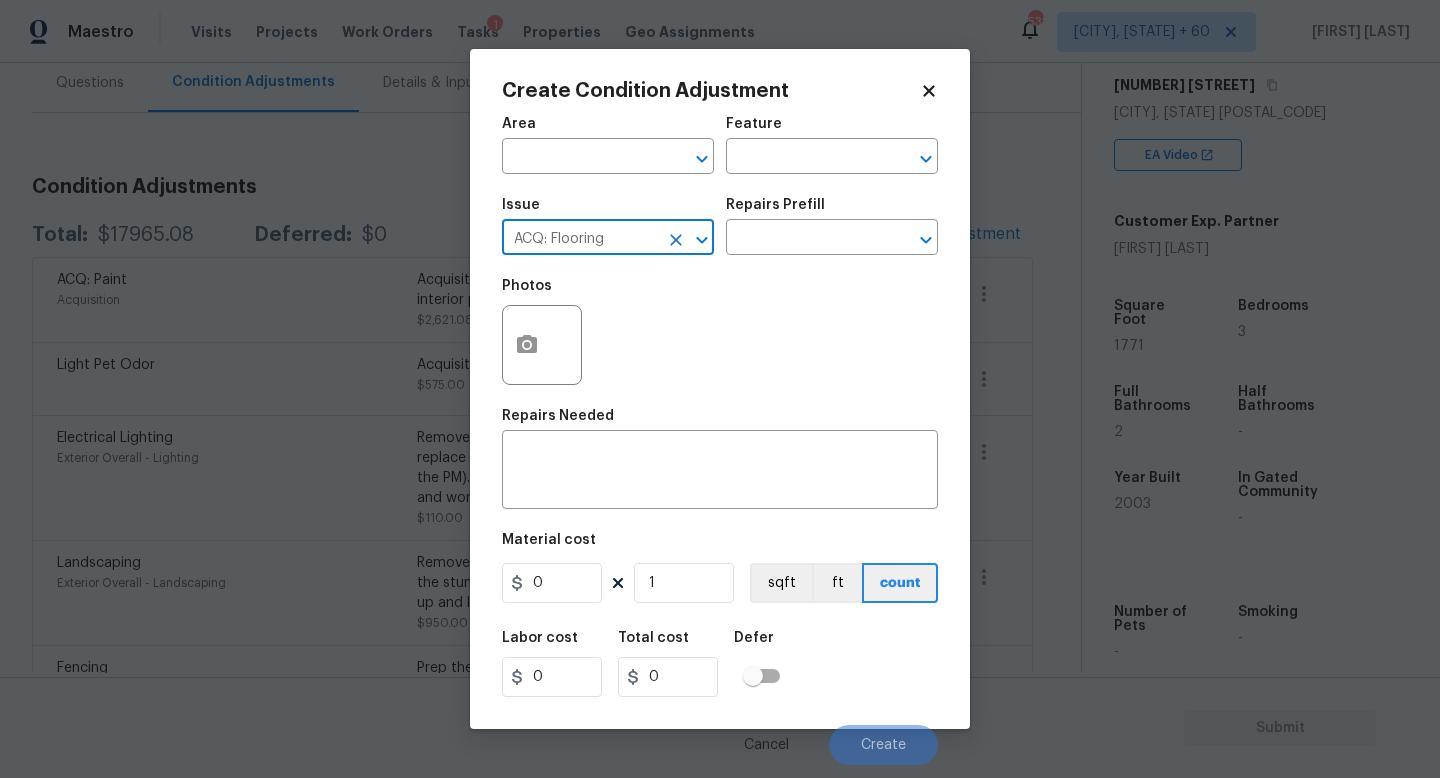 click on "ACQ: Flooring ​" at bounding box center (608, 239) 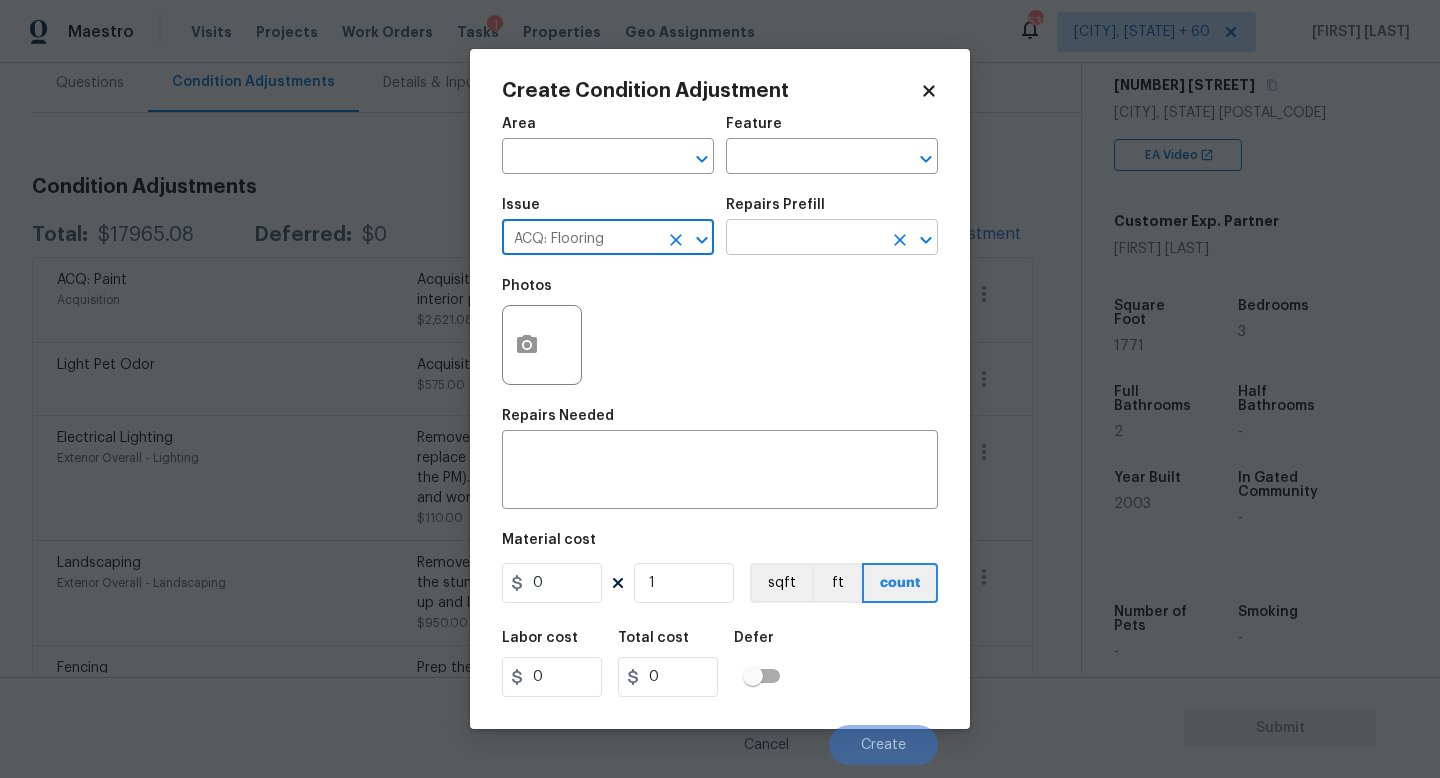 type on "ACQ: Flooring" 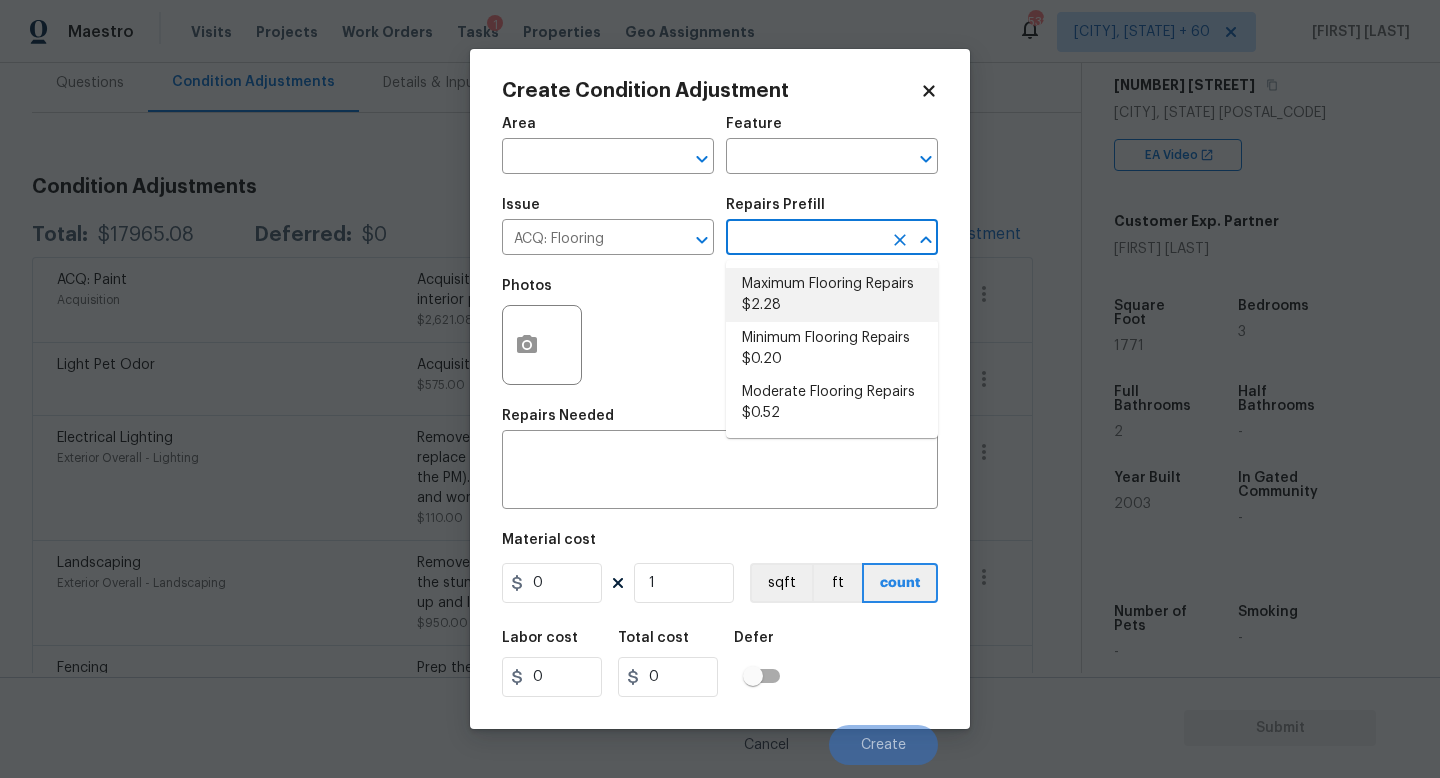 click on "Maximum Flooring Repairs $2.28" at bounding box center [832, 295] 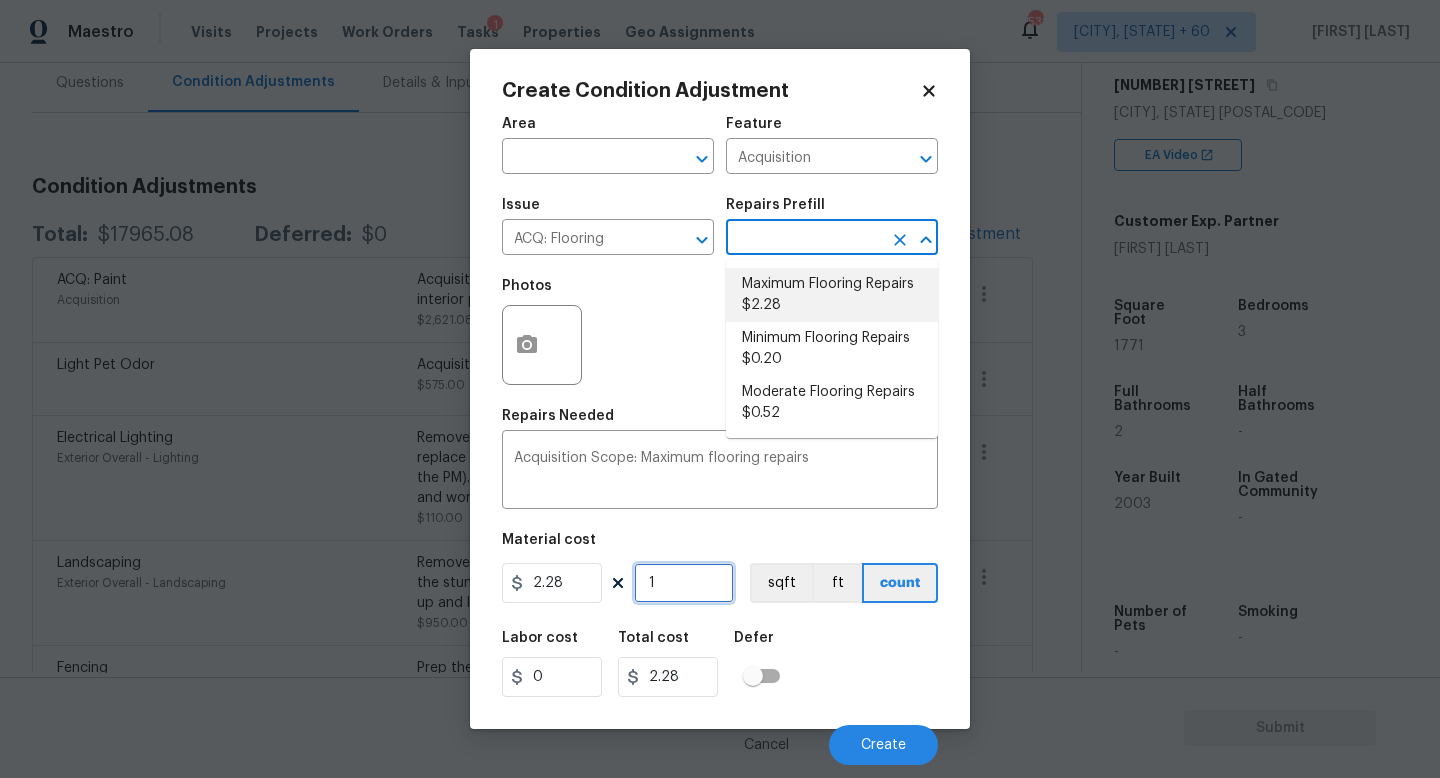 click on "1" at bounding box center [684, 583] 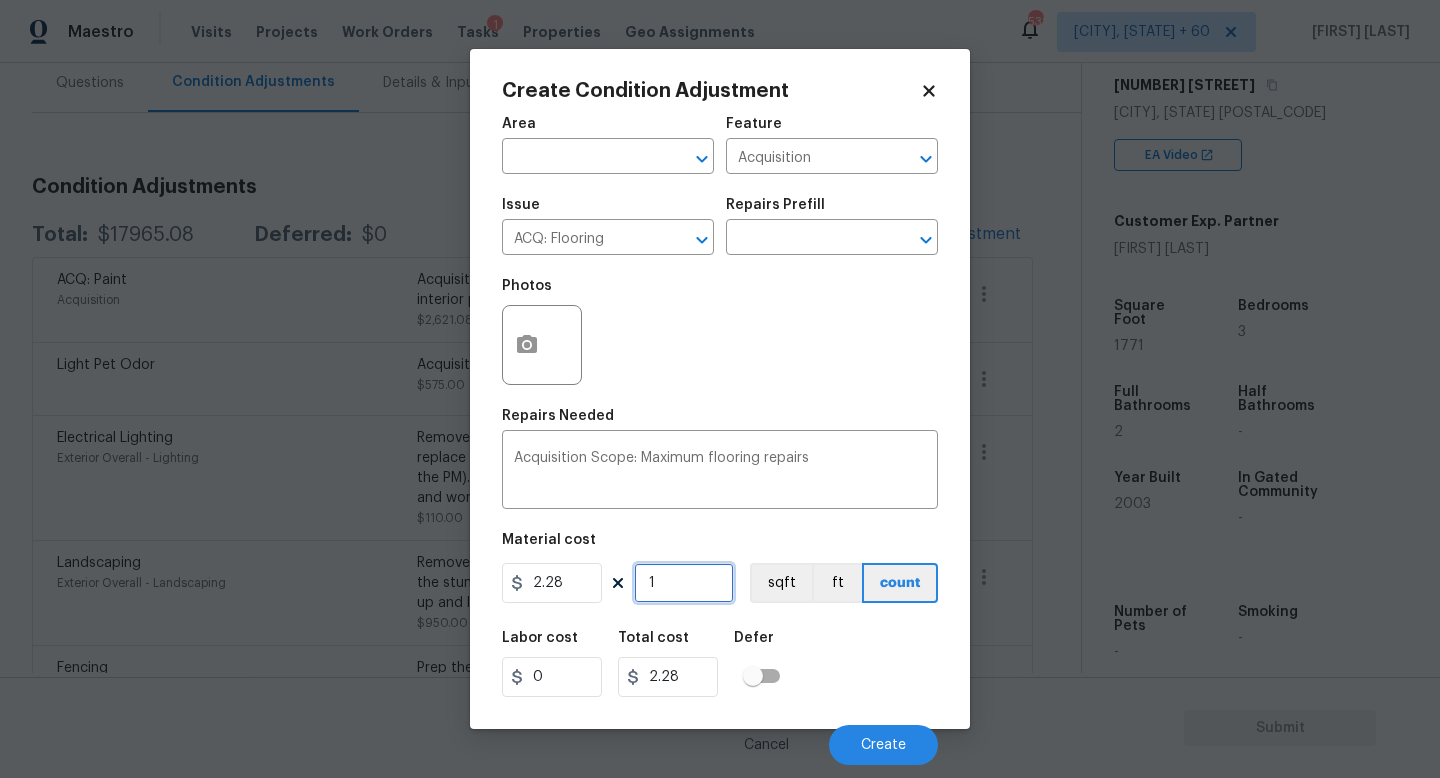 type on "13" 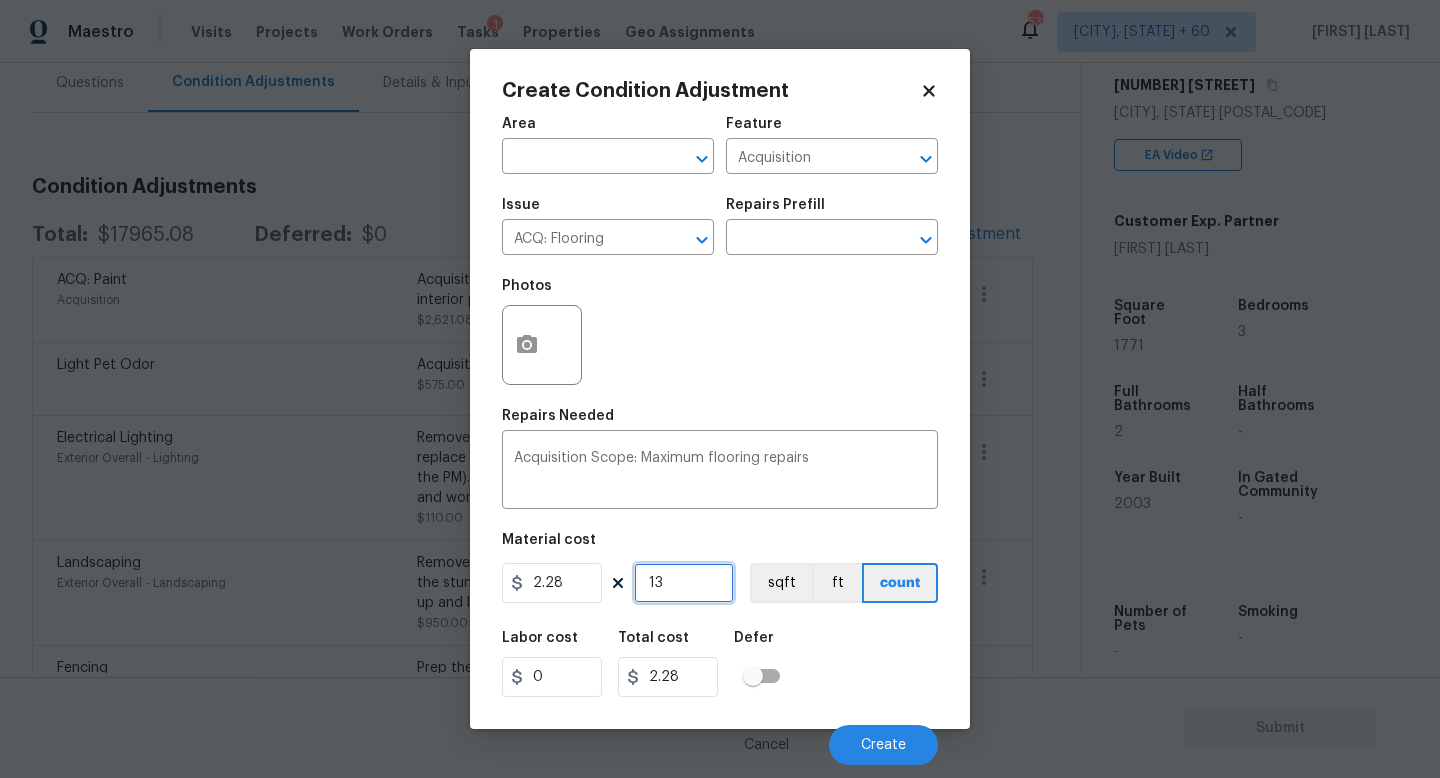 type on "29.64" 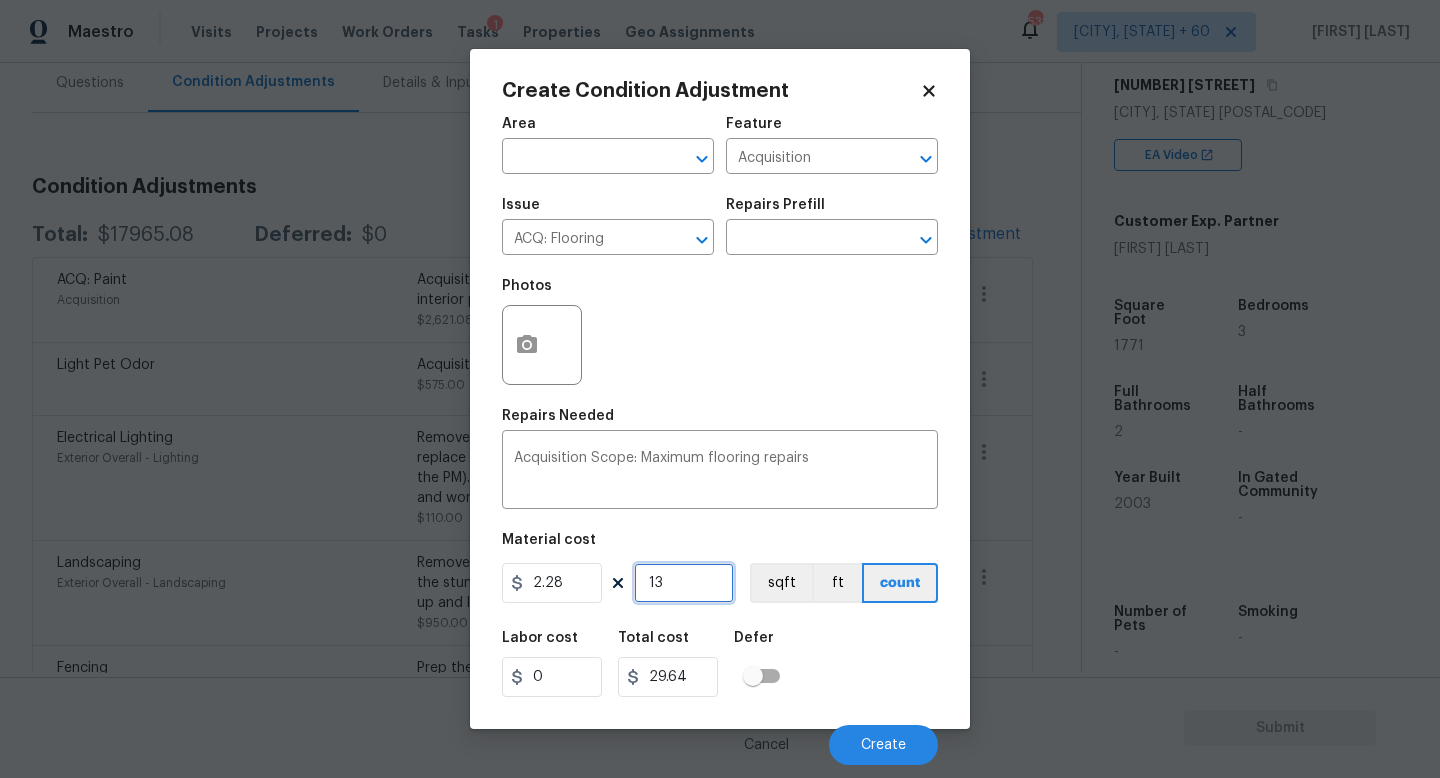 type on "132" 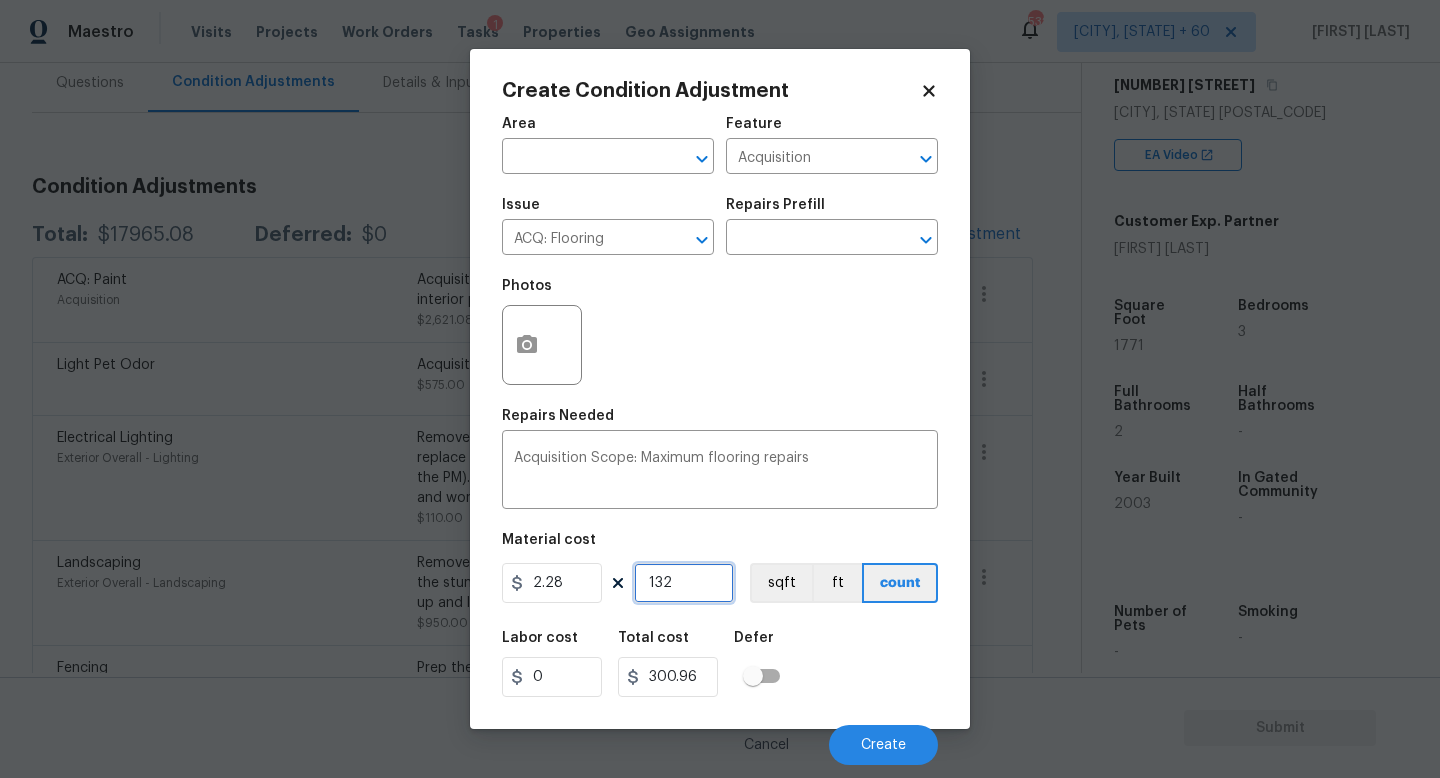 type on "1328" 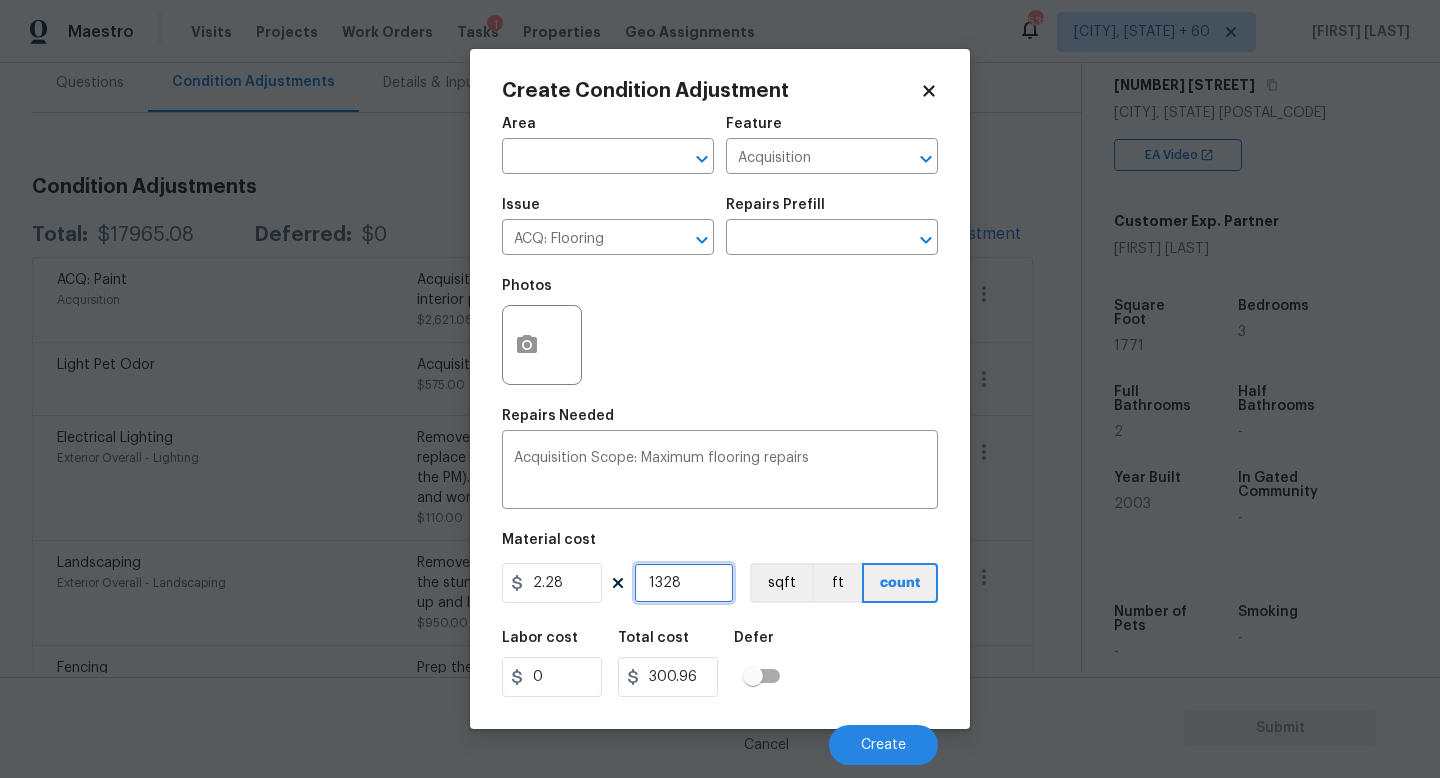 type on "3027.84" 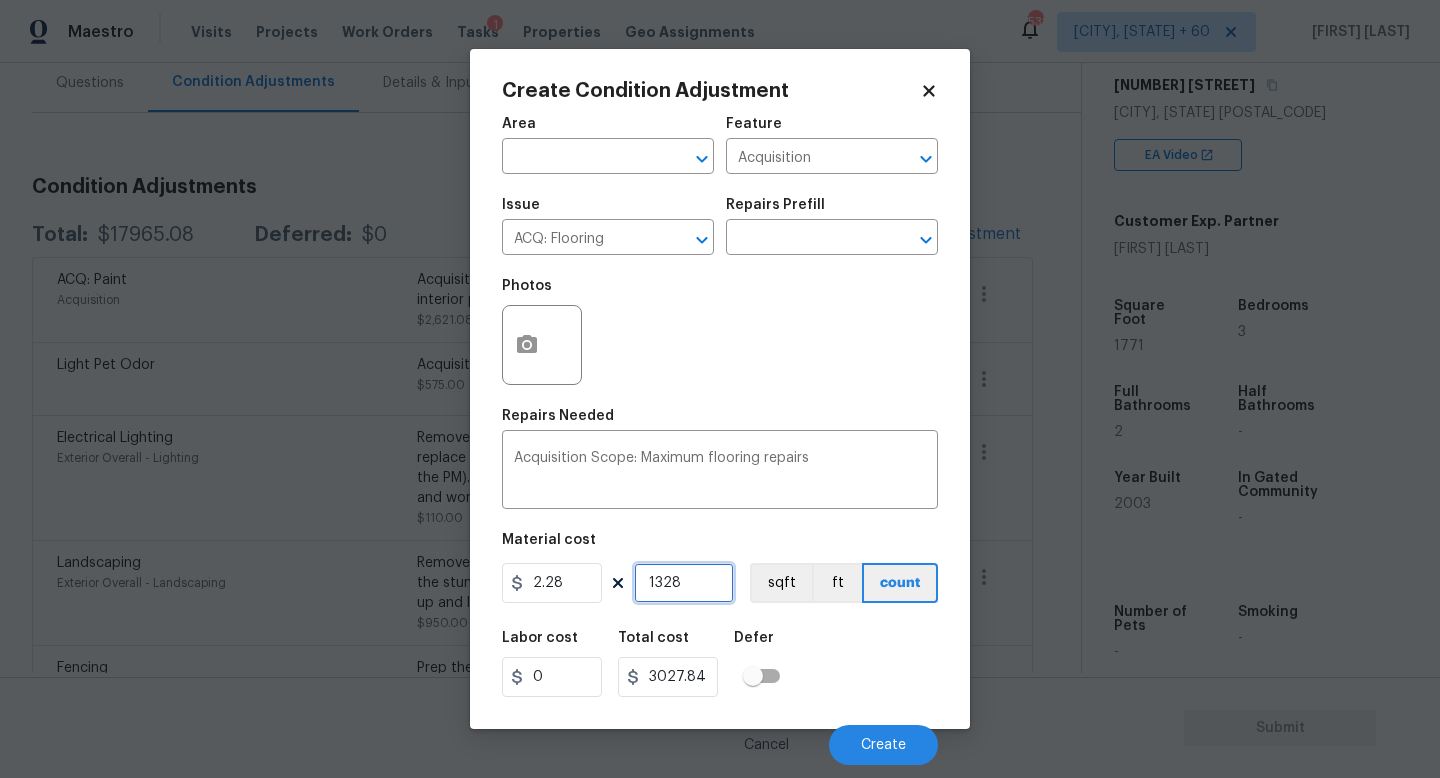 type on "1328" 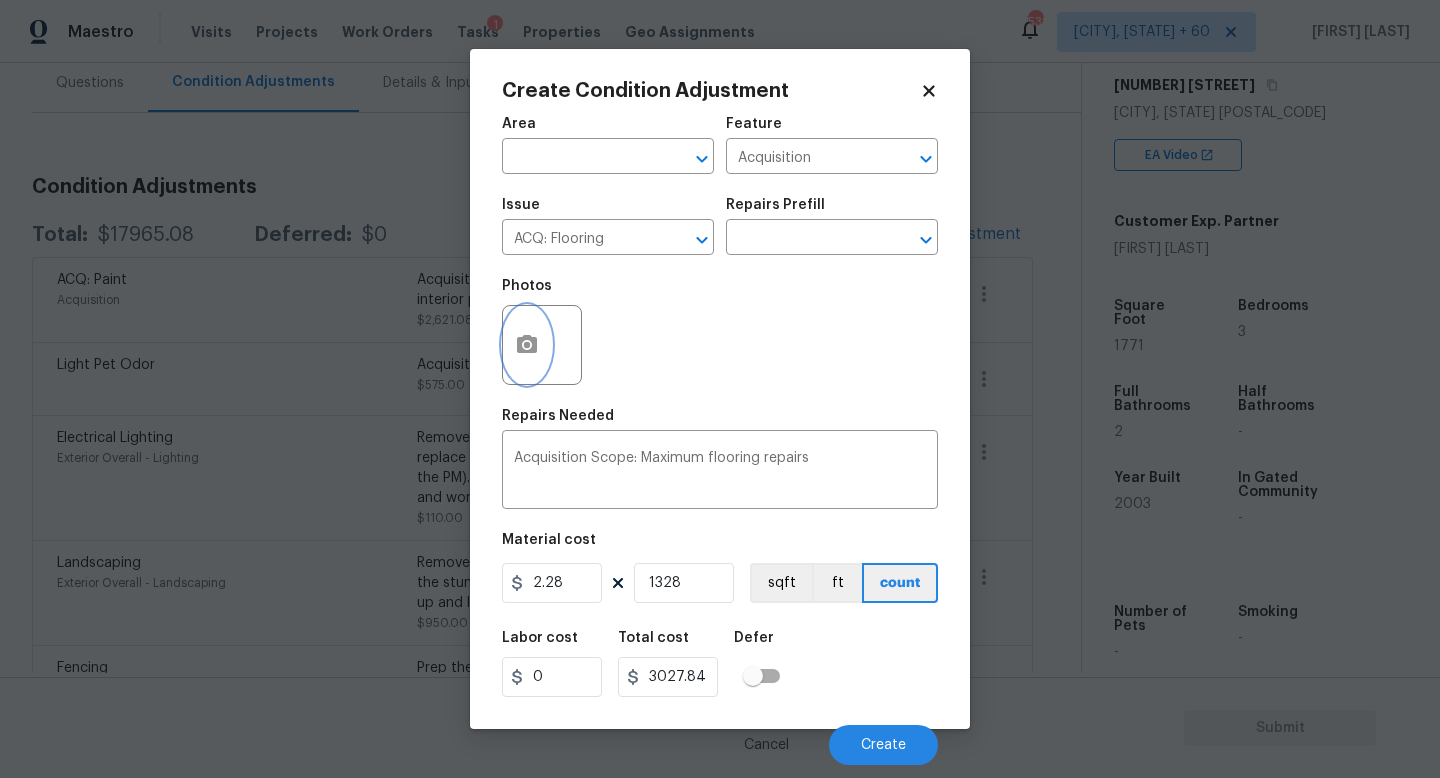 click at bounding box center (527, 345) 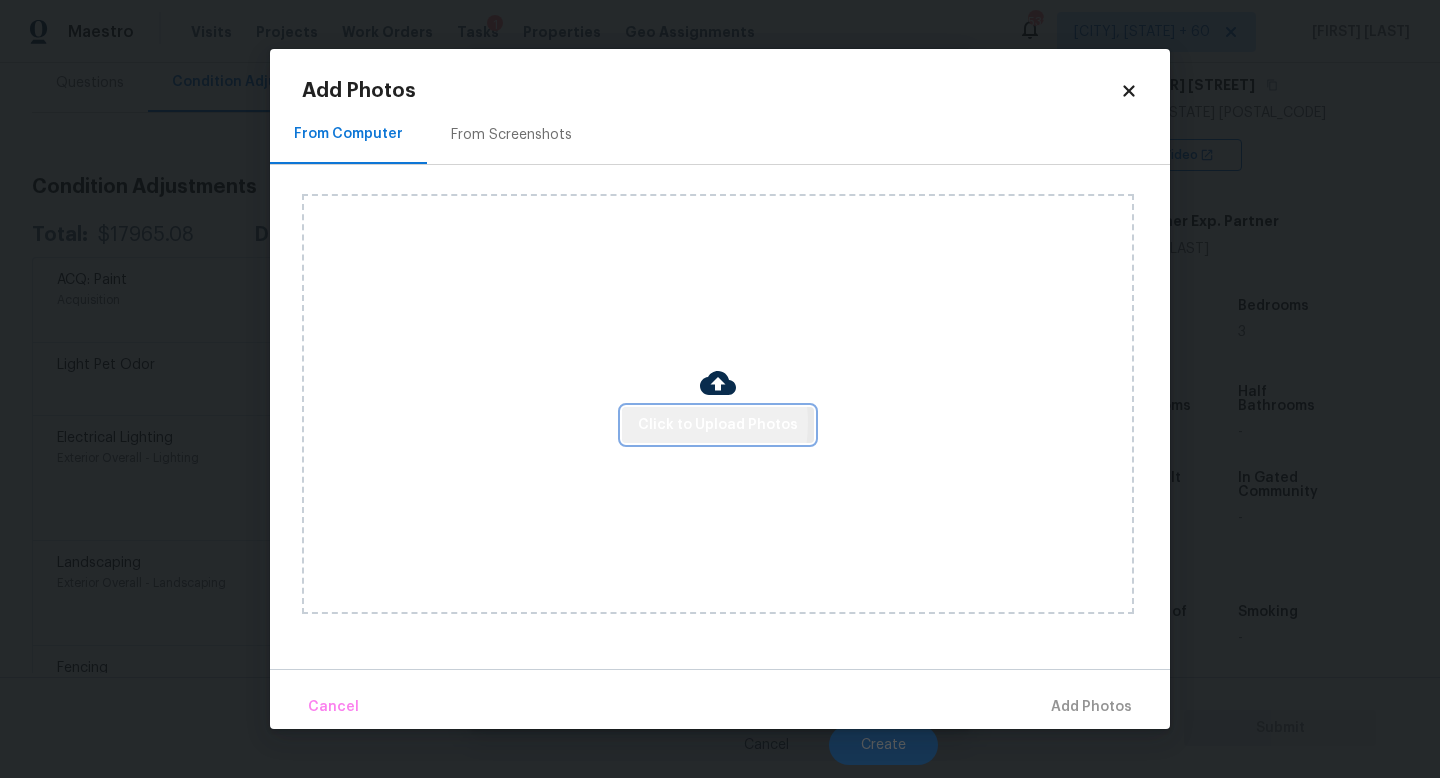 click on "Click to Upload Photos" at bounding box center [718, 425] 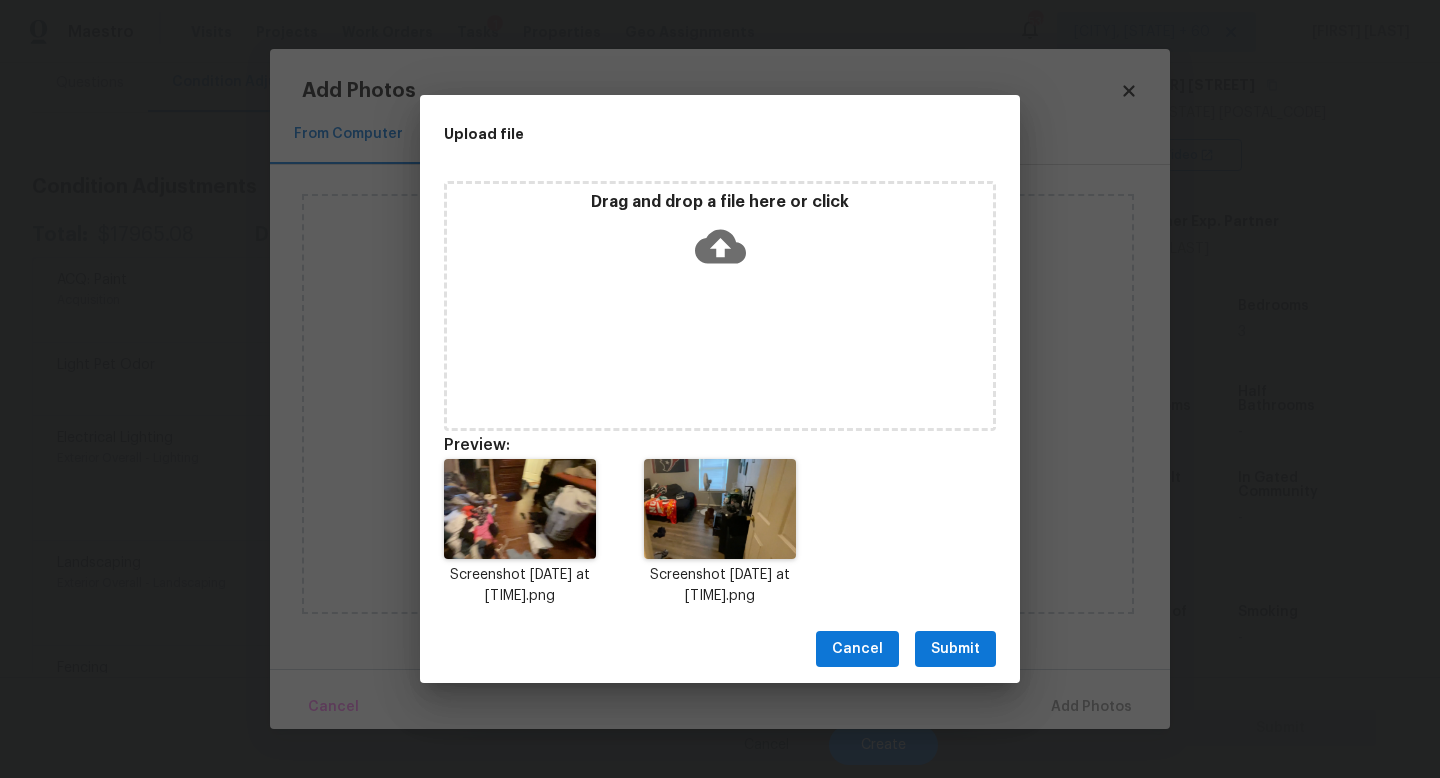 click on "Submit" at bounding box center [955, 649] 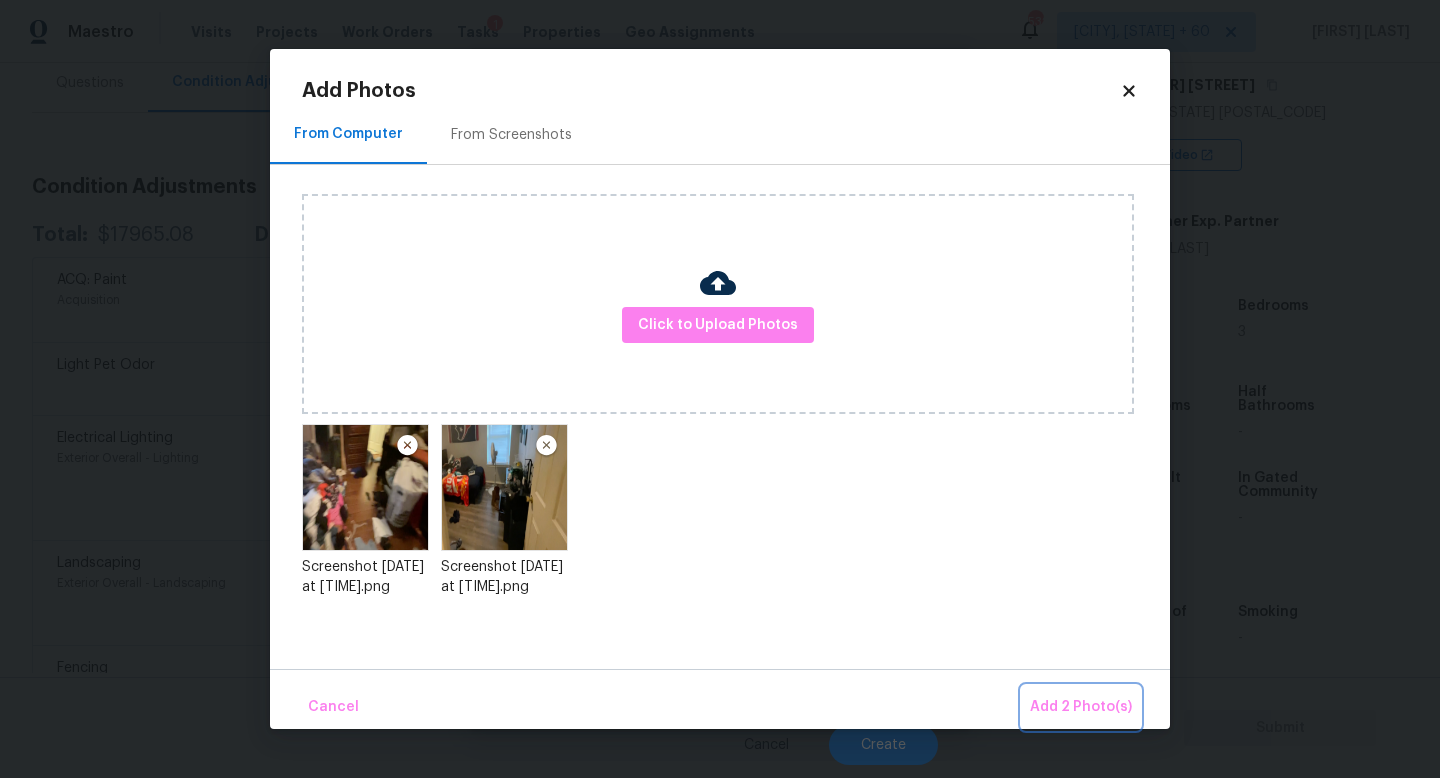 click on "Add 2 Photo(s)" at bounding box center [1081, 707] 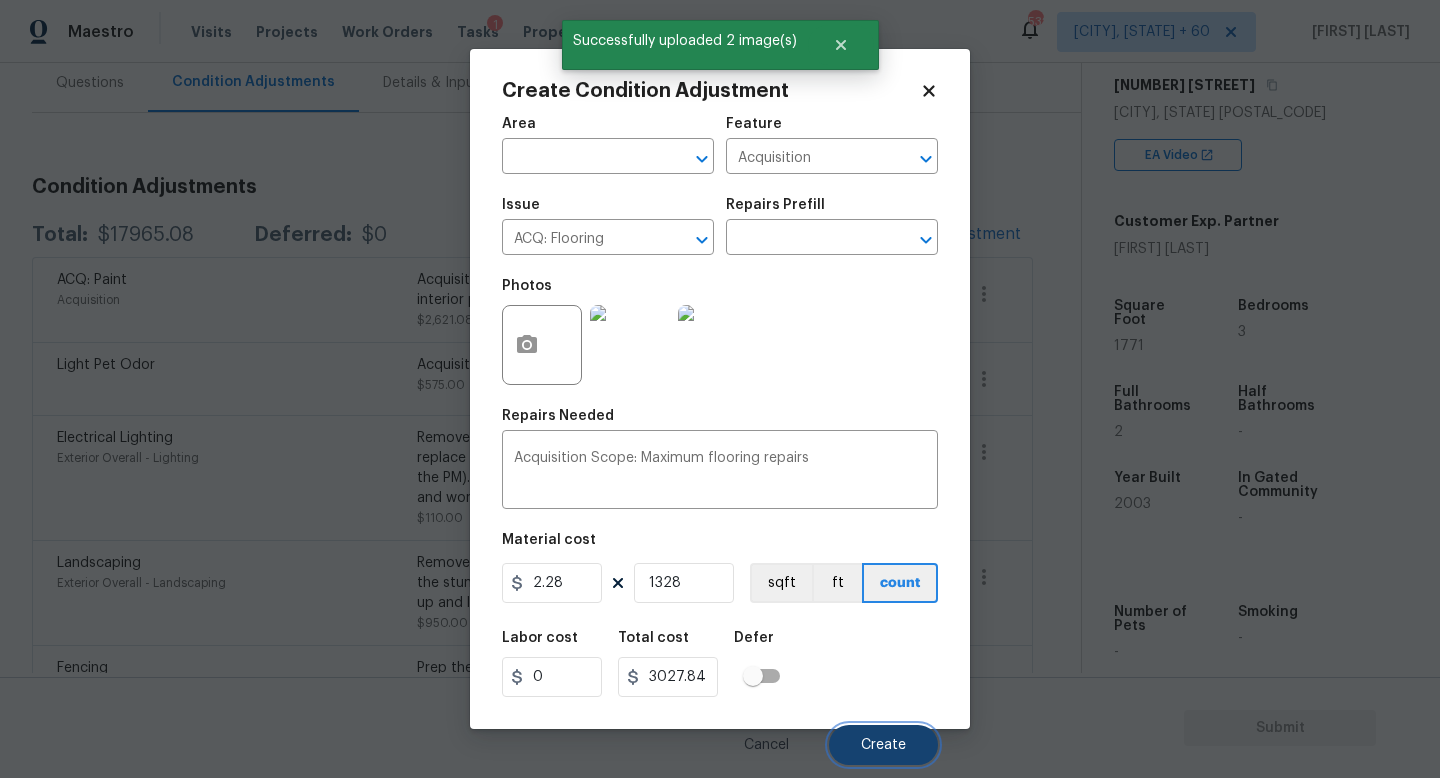click on "Create" at bounding box center (883, 745) 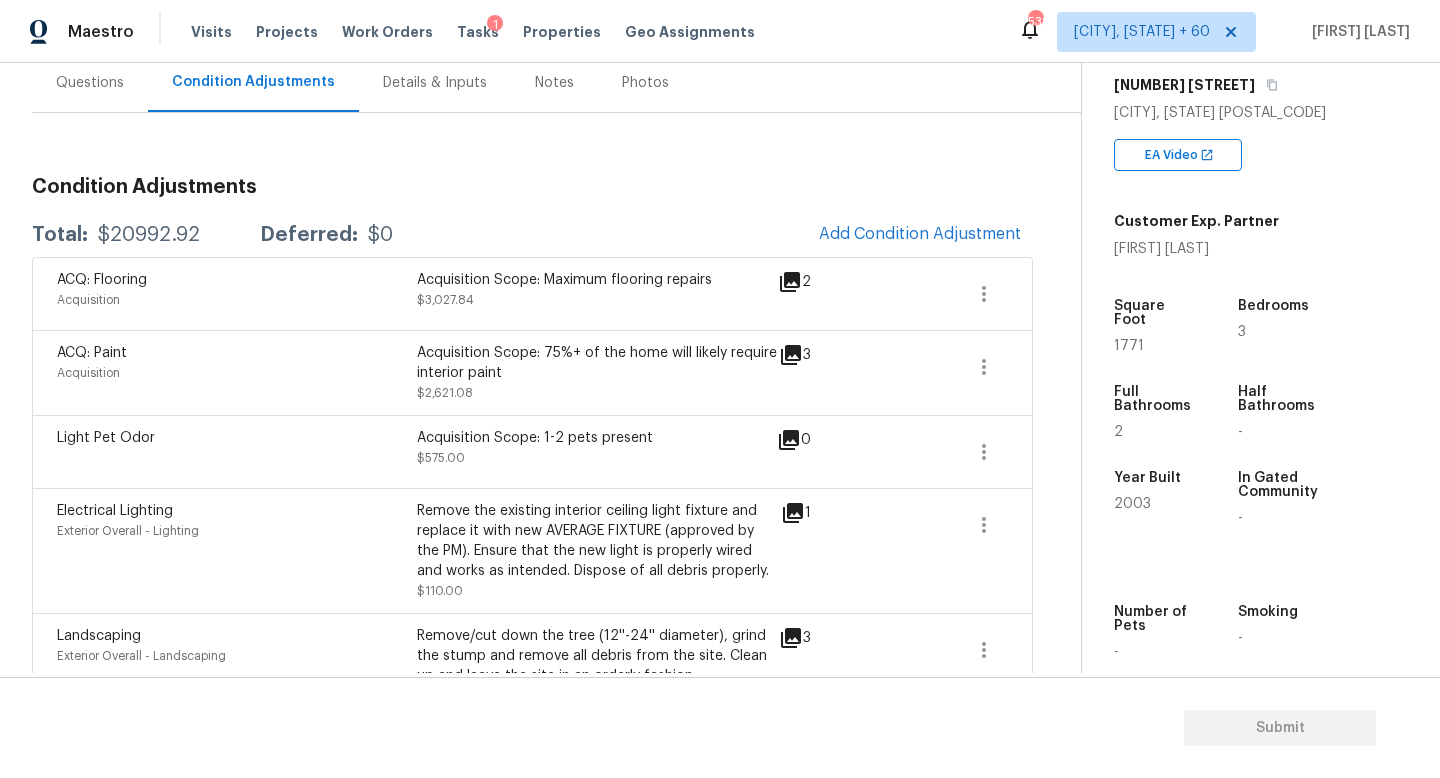 scroll, scrollTop: 0, scrollLeft: 0, axis: both 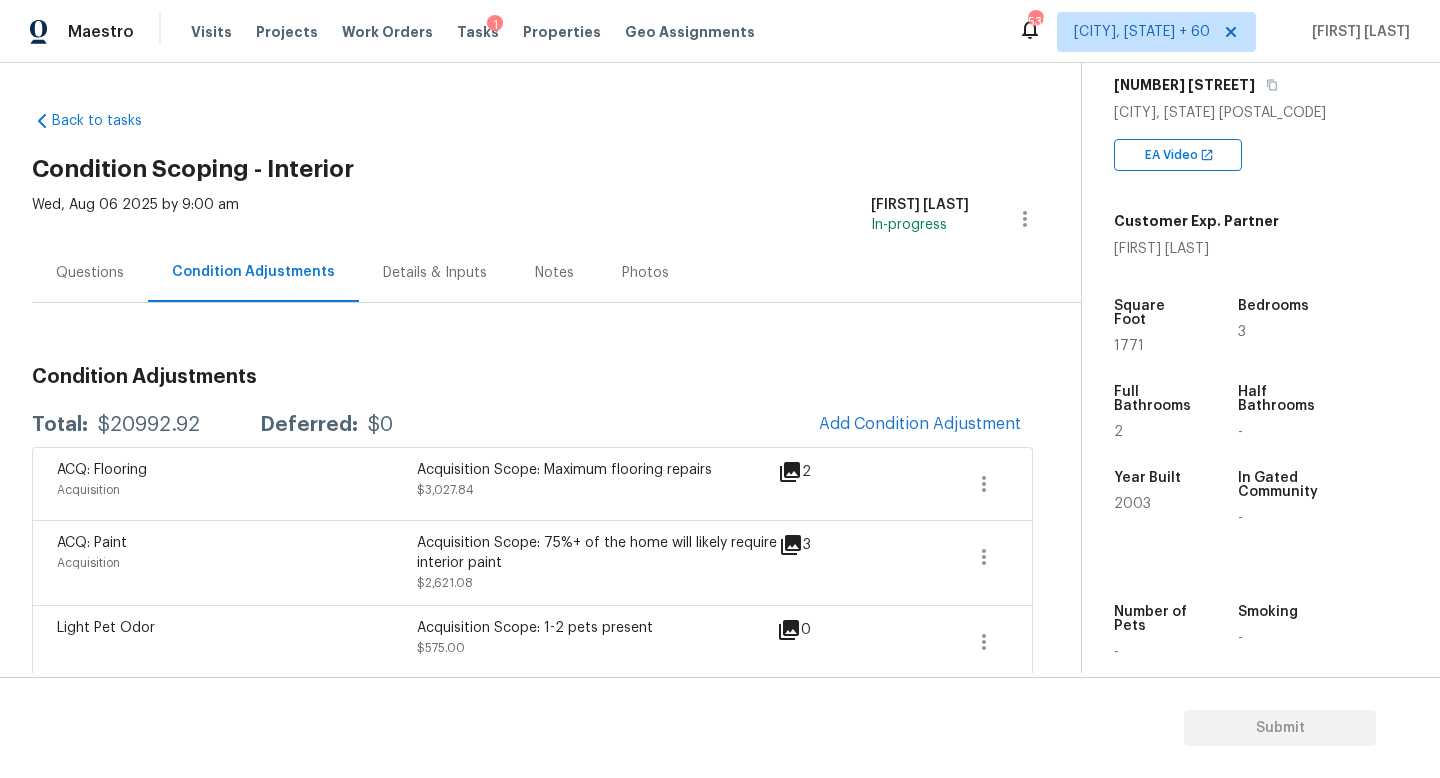 click on "Questions" at bounding box center [90, 272] 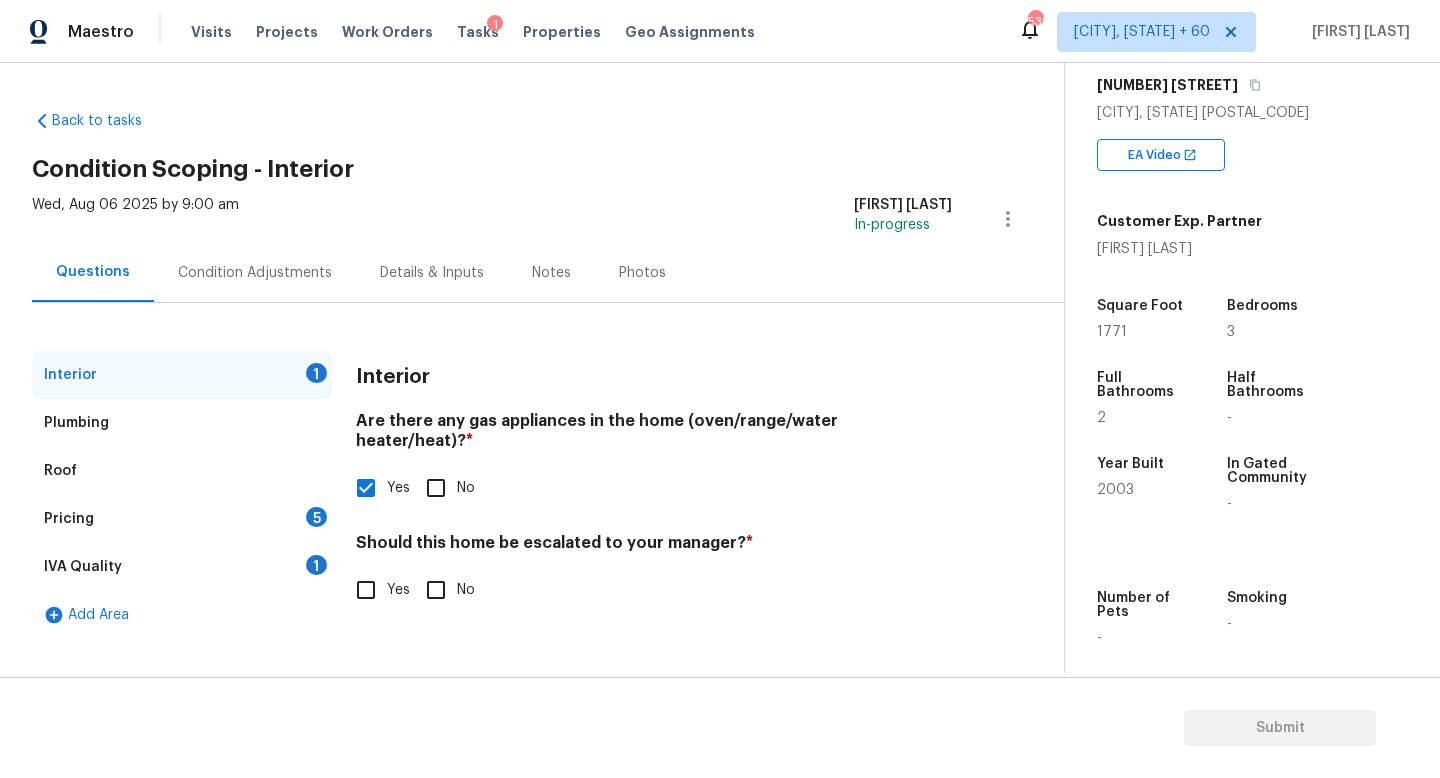 click on "Yes" at bounding box center [366, 590] 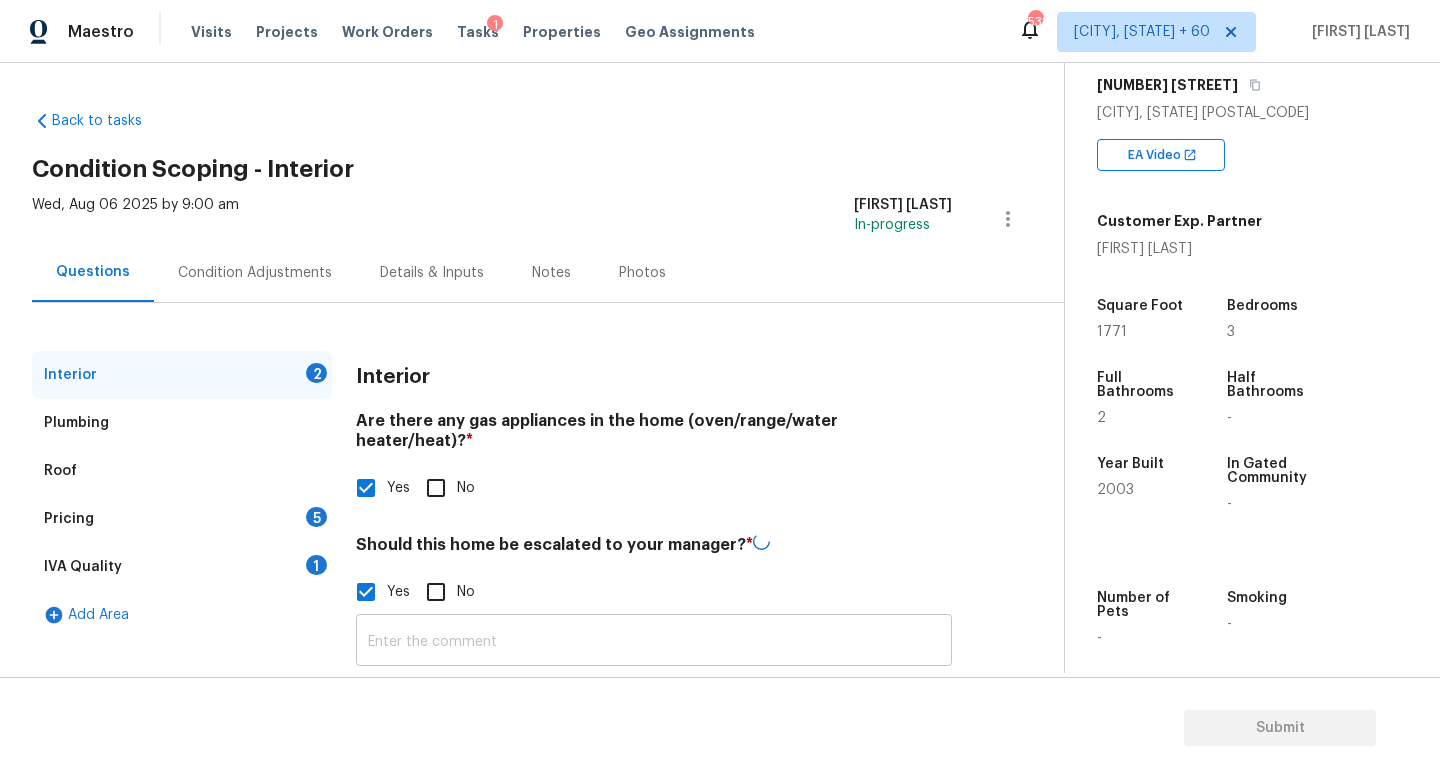 click at bounding box center (654, 642) 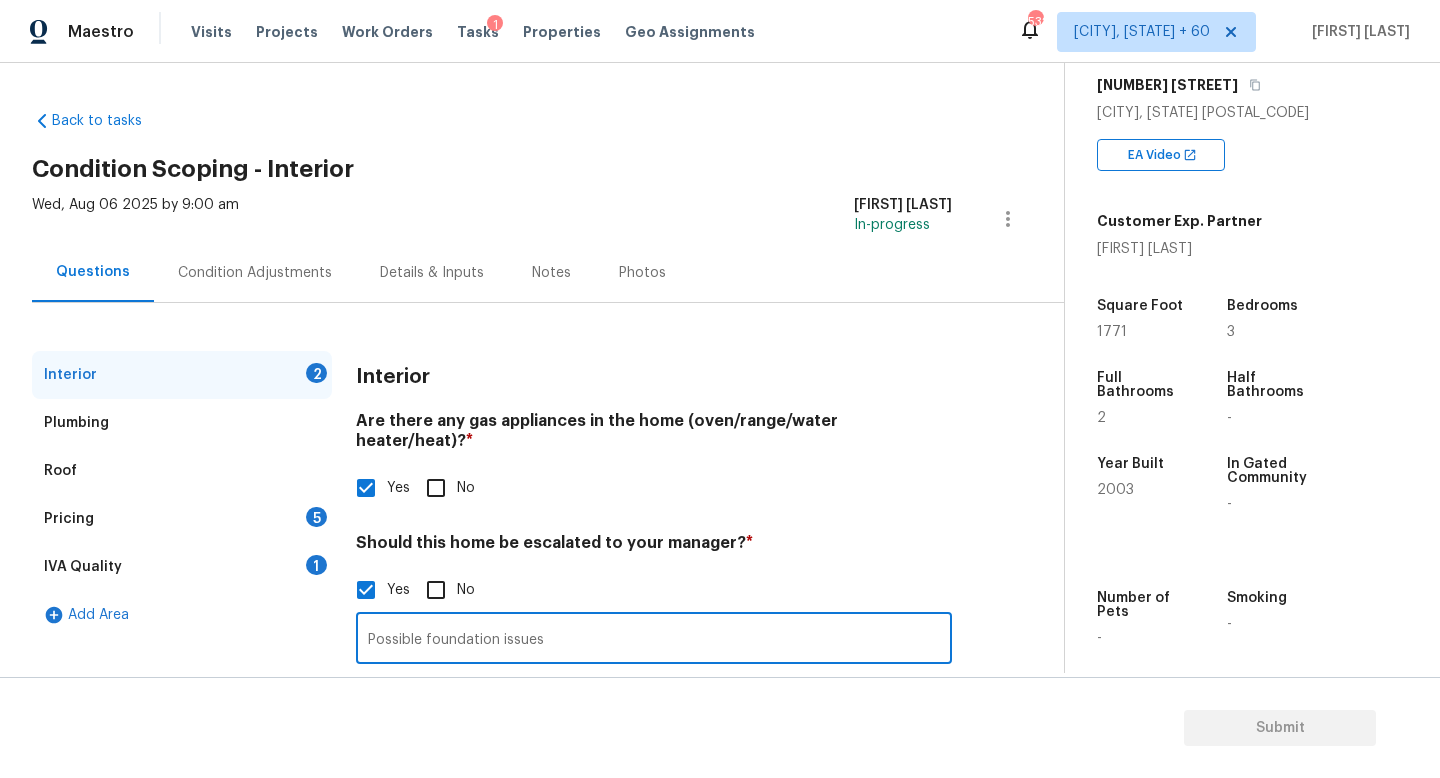 scroll, scrollTop: 137, scrollLeft: 0, axis: vertical 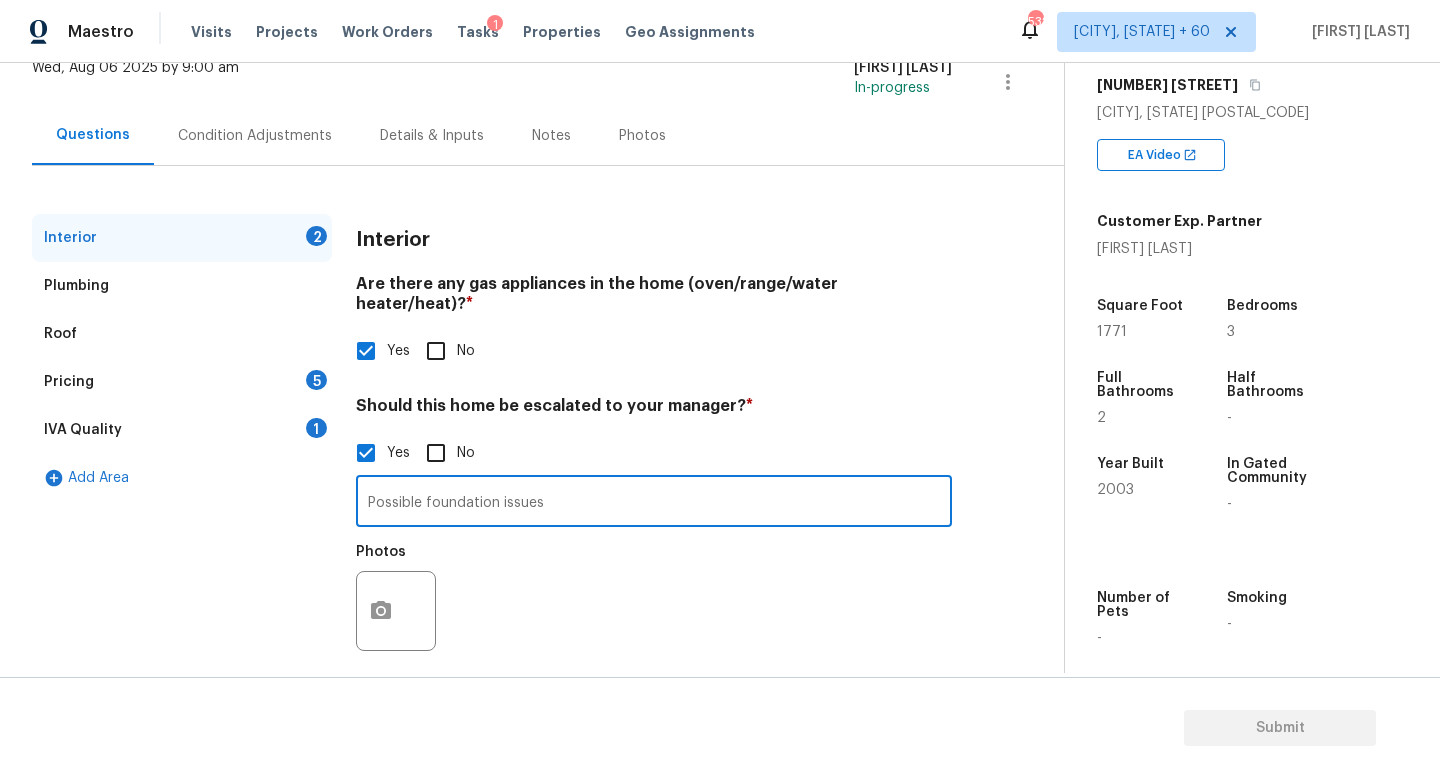 type on "Possible foundation issues" 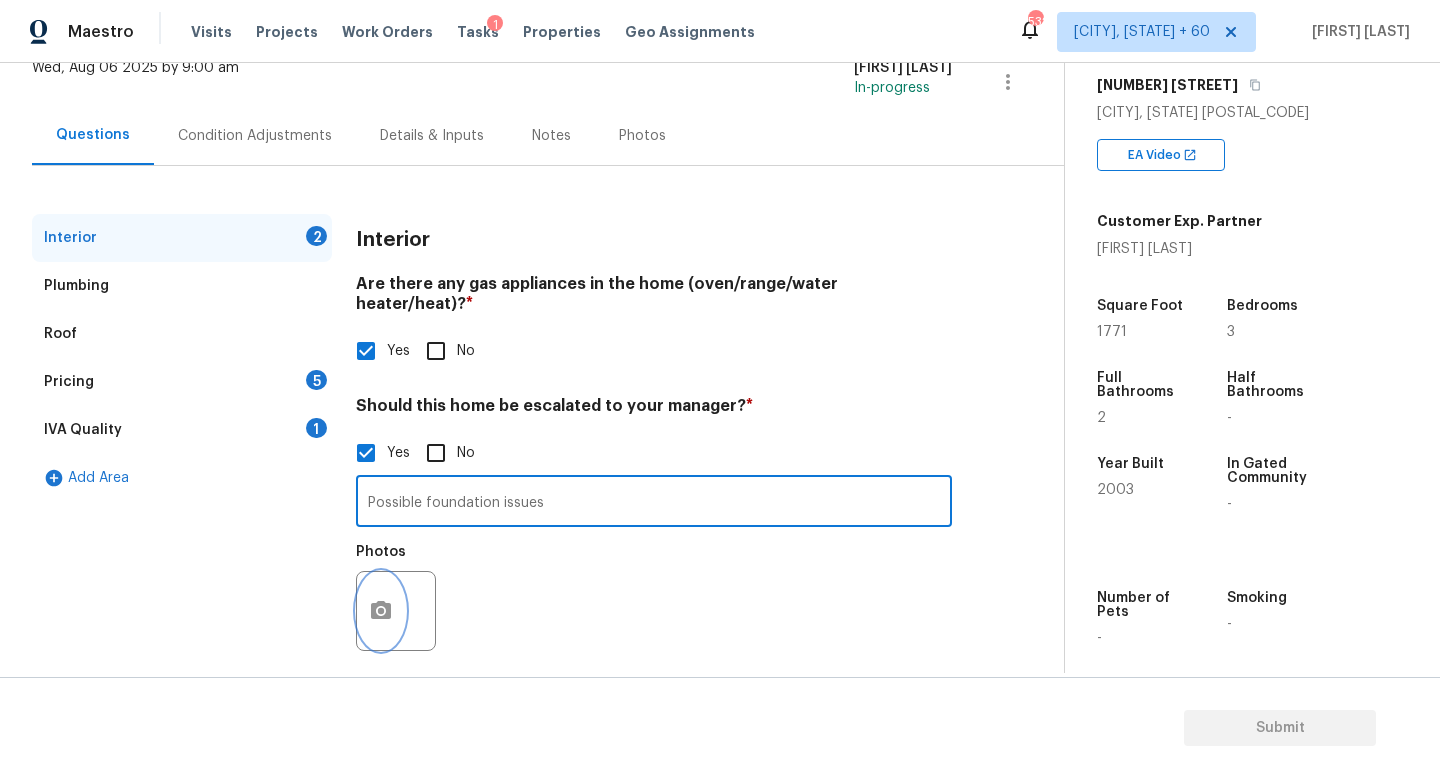 click 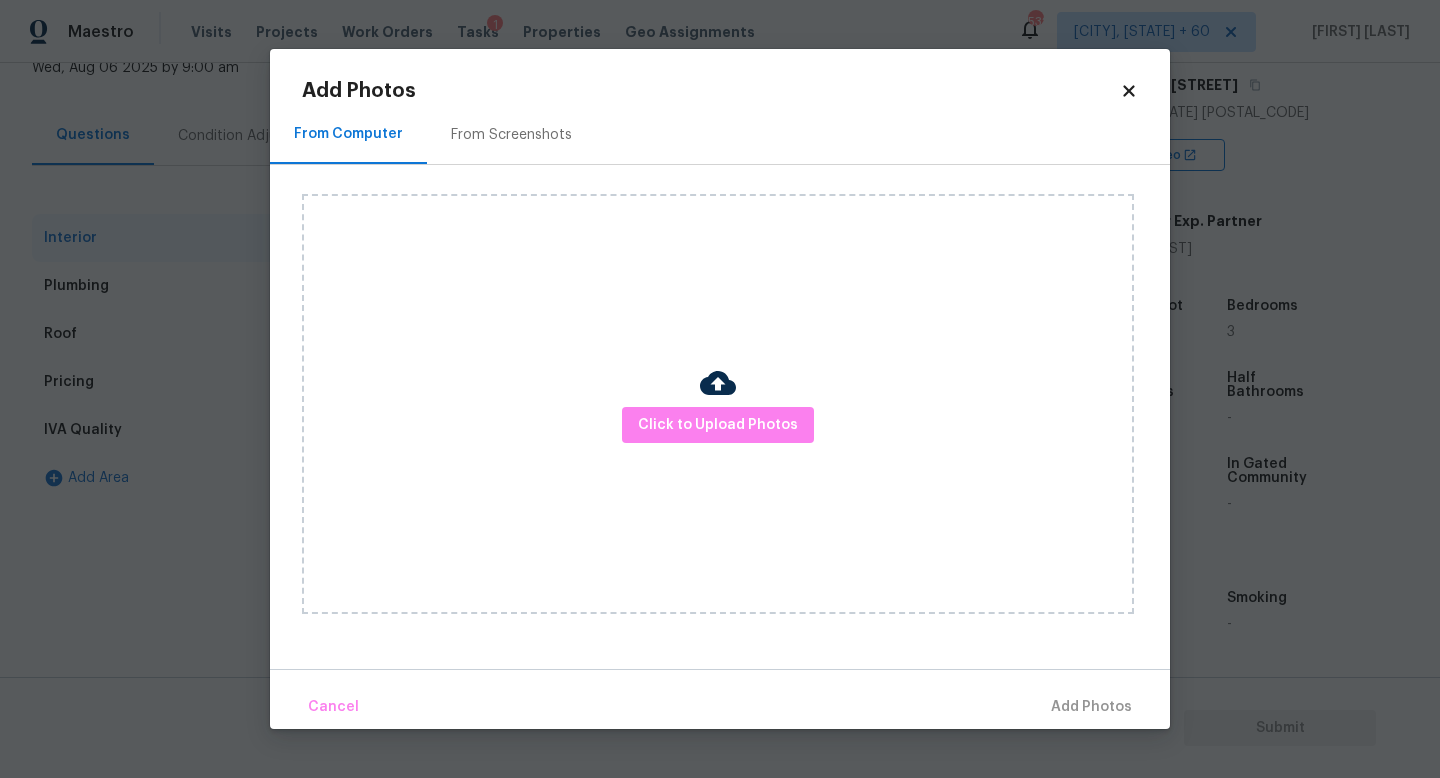 click on "Click to Upload Photos" at bounding box center (718, 404) 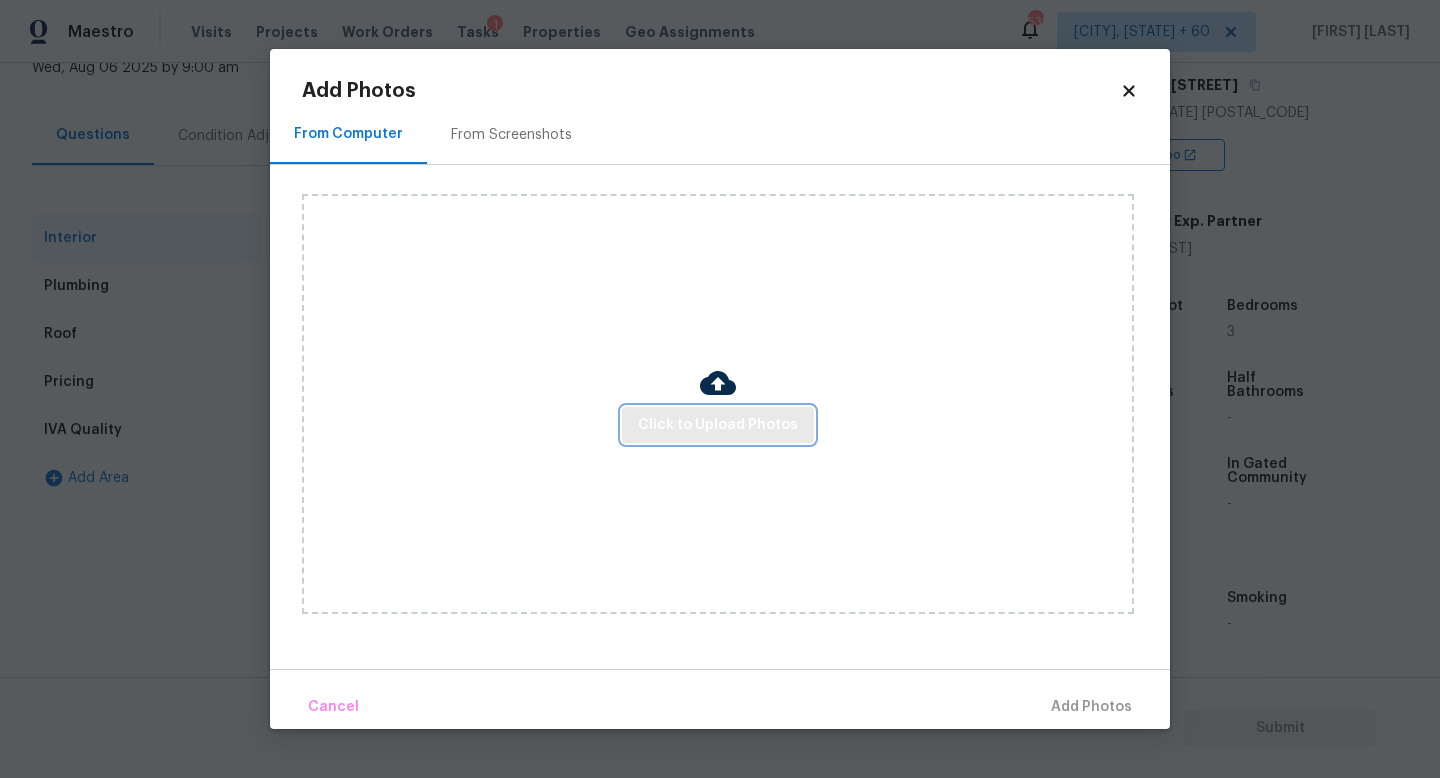 click on "Click to Upload Photos" at bounding box center (718, 425) 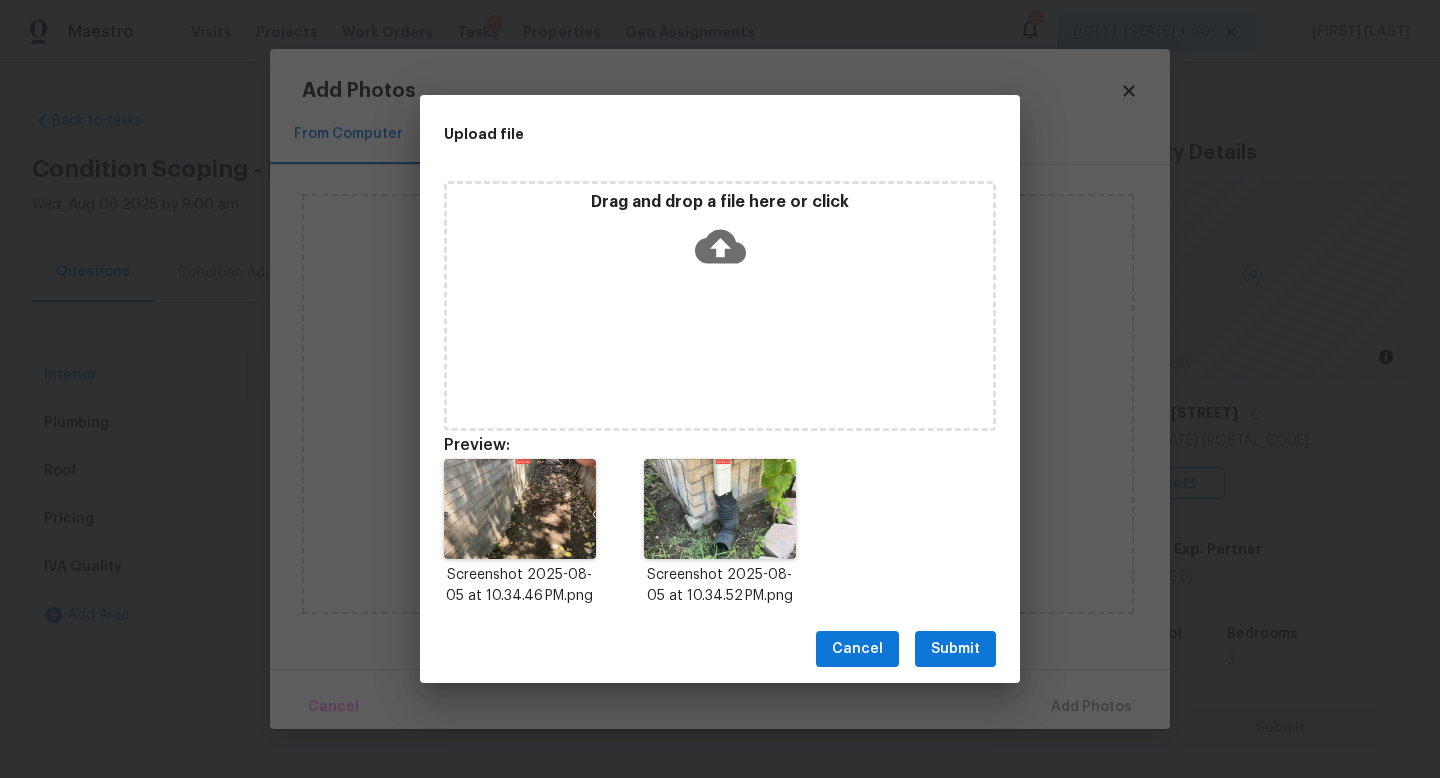 scroll, scrollTop: 0, scrollLeft: 0, axis: both 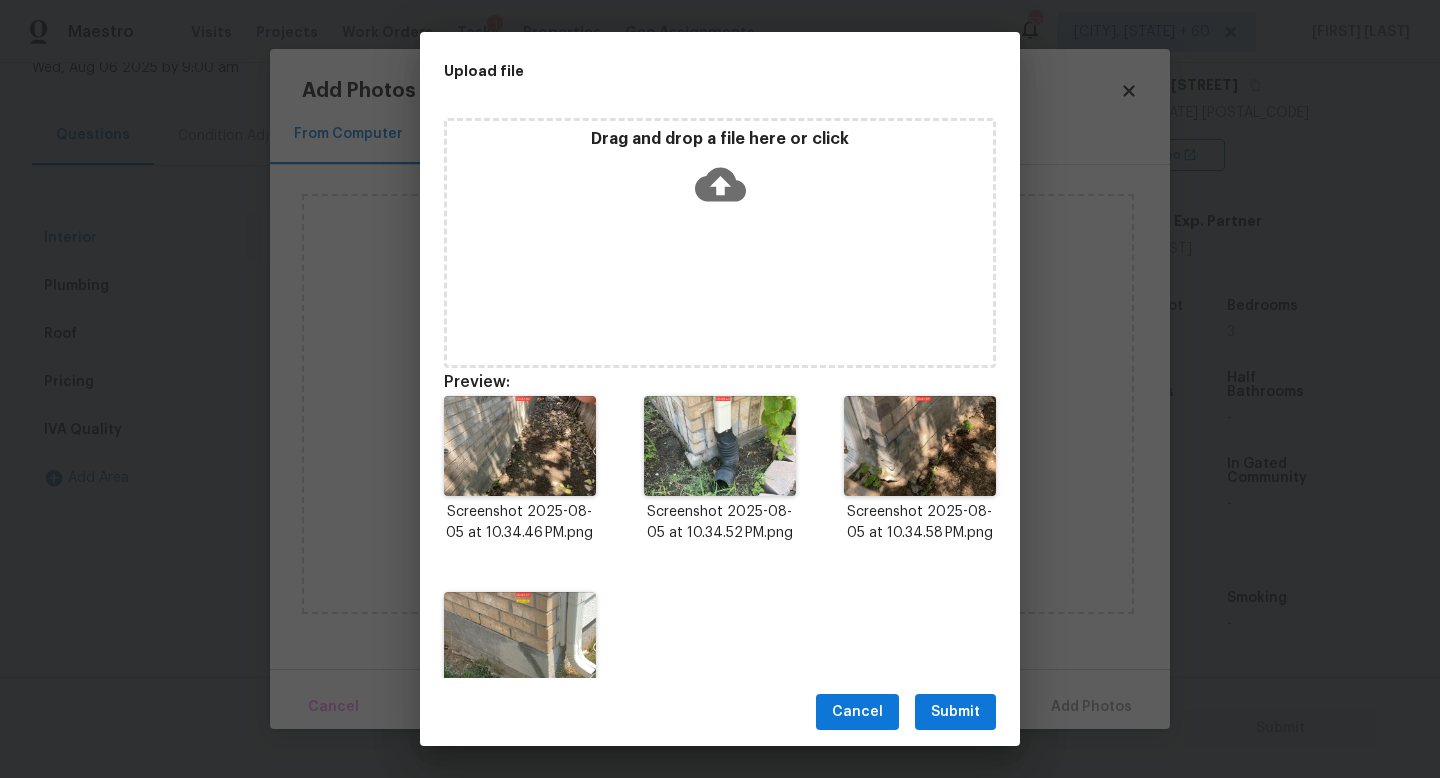 click on "Submit" at bounding box center [955, 712] 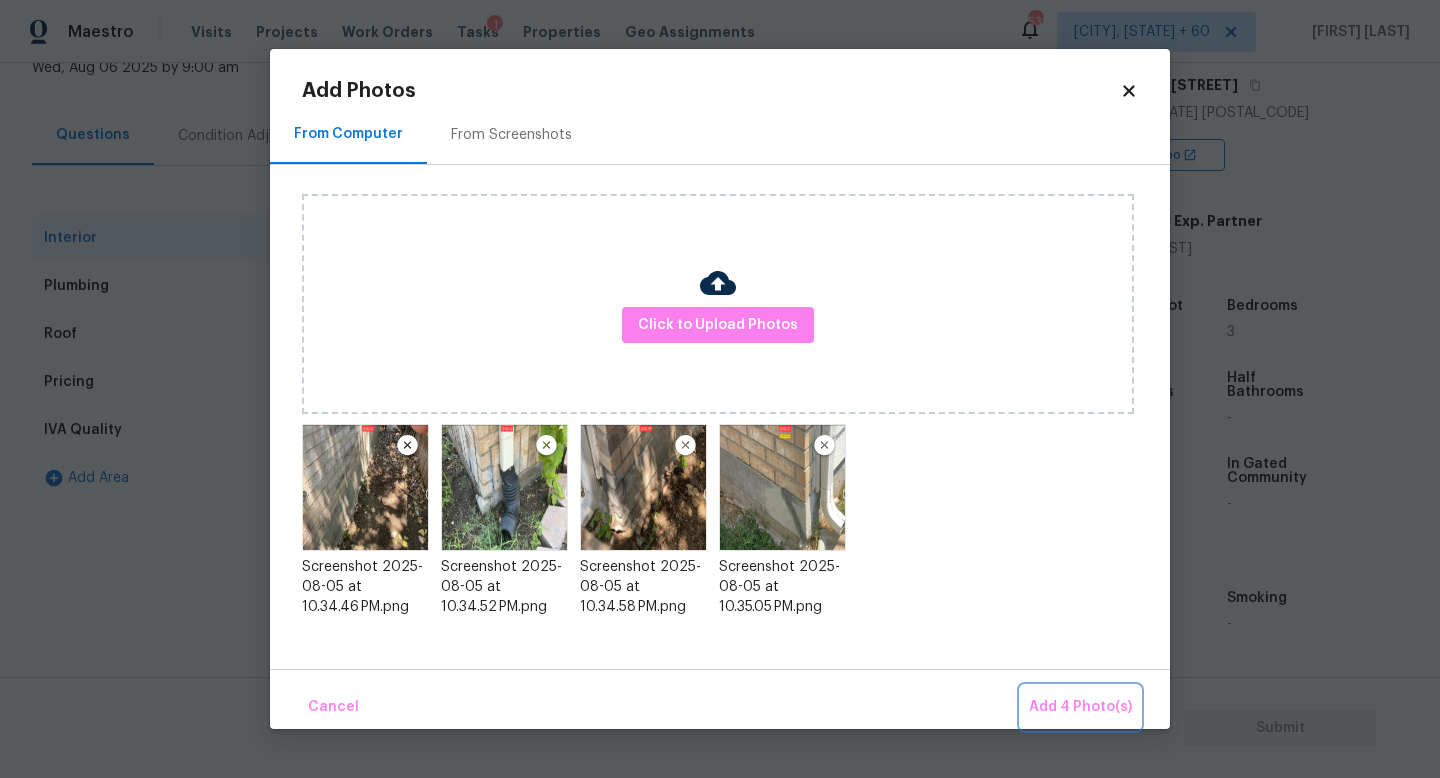 click on "Add 4 Photo(s)" at bounding box center [1080, 707] 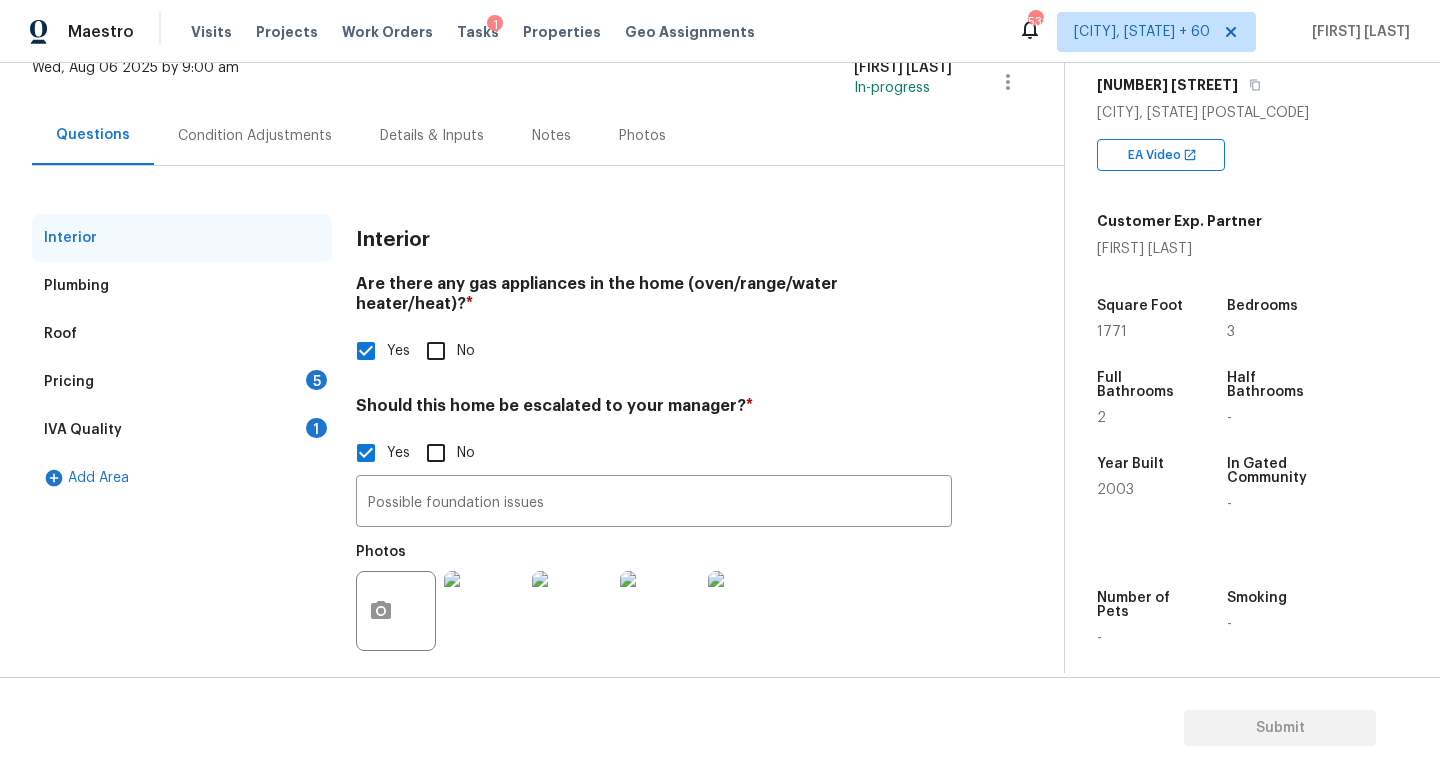 click on "Pricing 5" at bounding box center [182, 382] 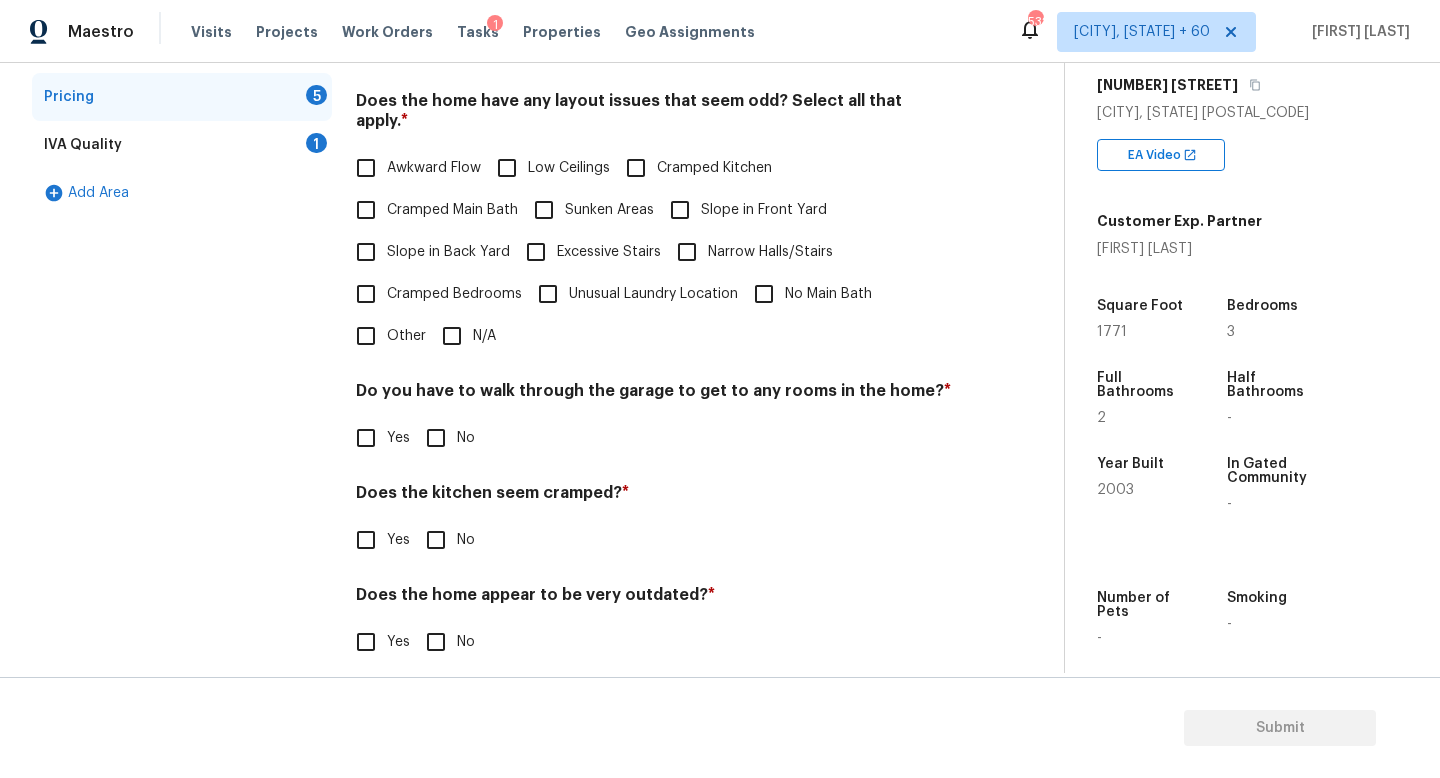 scroll, scrollTop: 155, scrollLeft: 0, axis: vertical 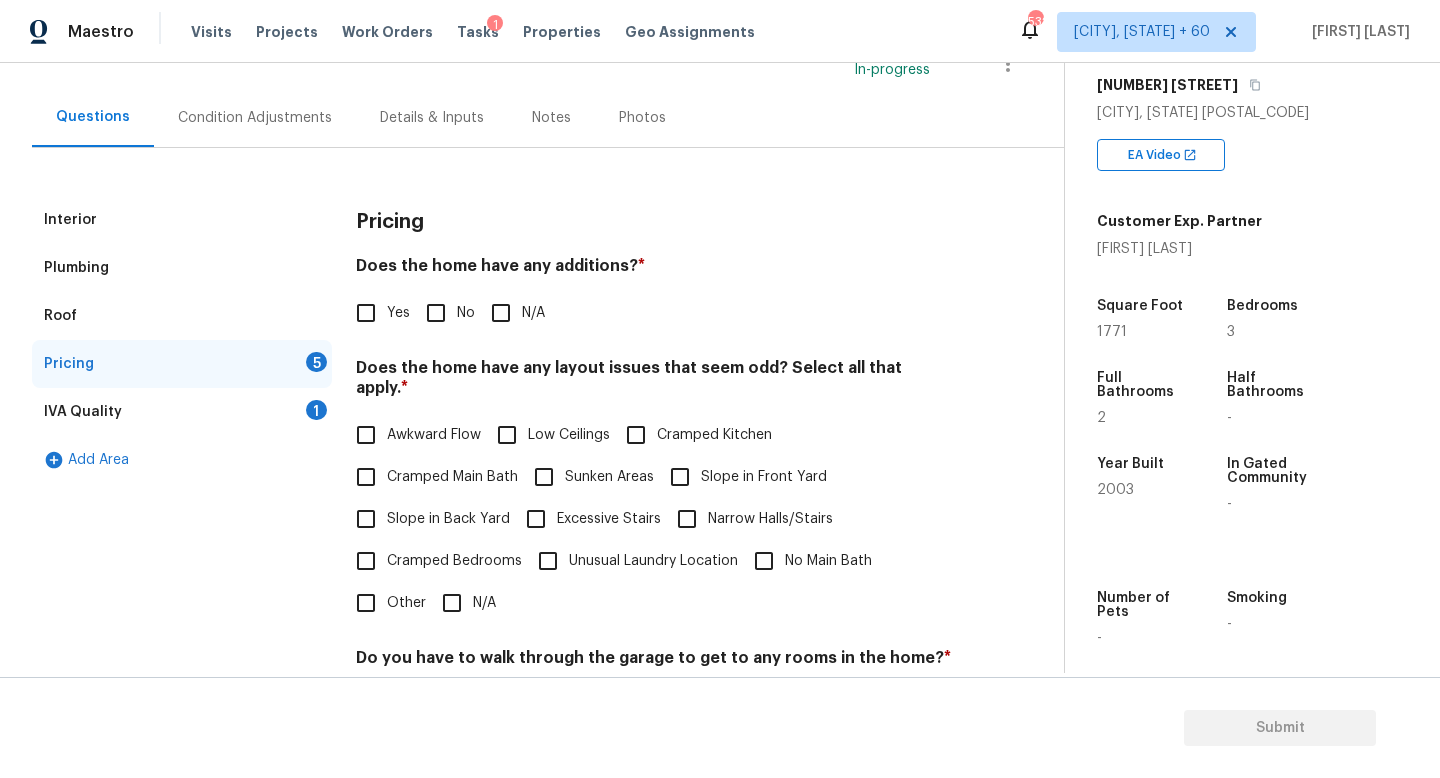 click on "No" at bounding box center (436, 313) 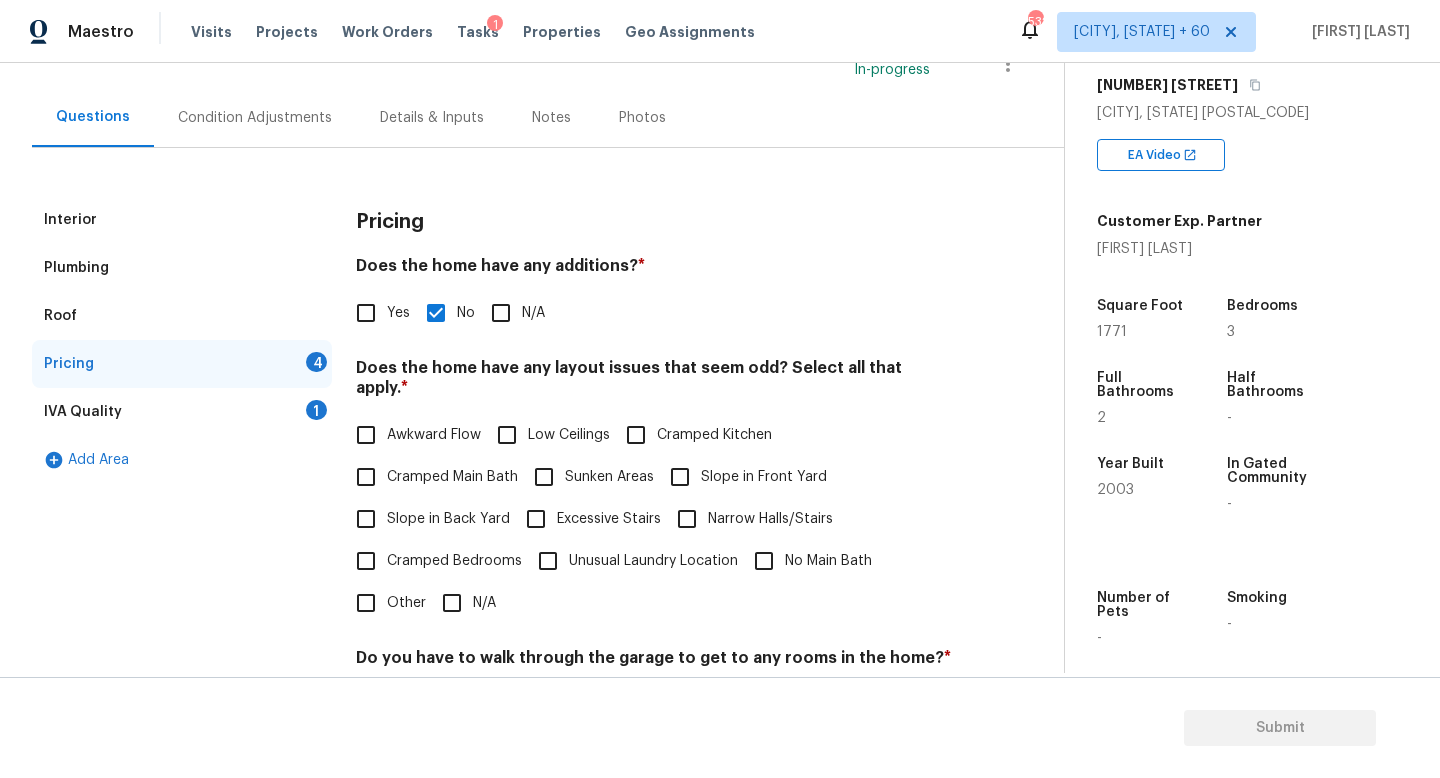 scroll, scrollTop: 422, scrollLeft: 0, axis: vertical 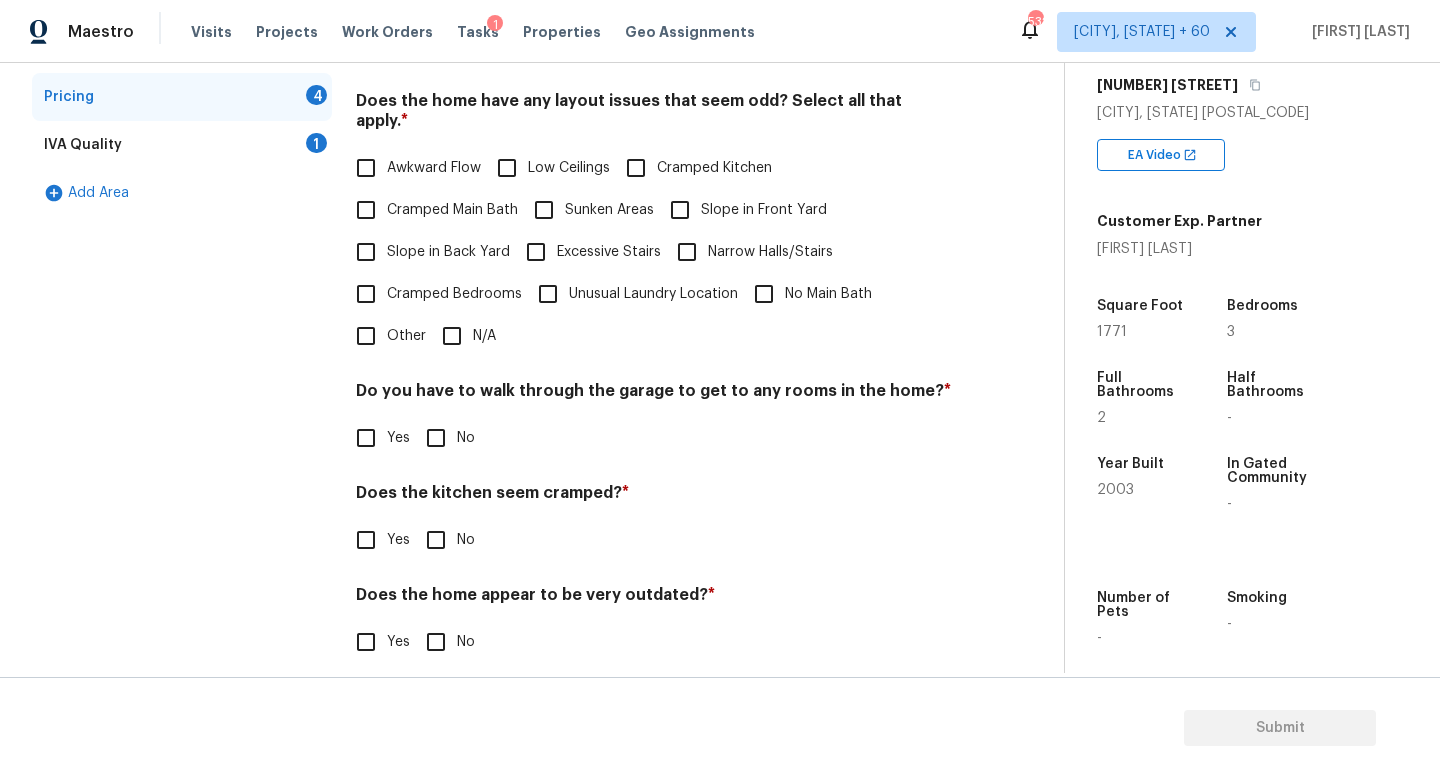 click on "N/A" at bounding box center [452, 336] 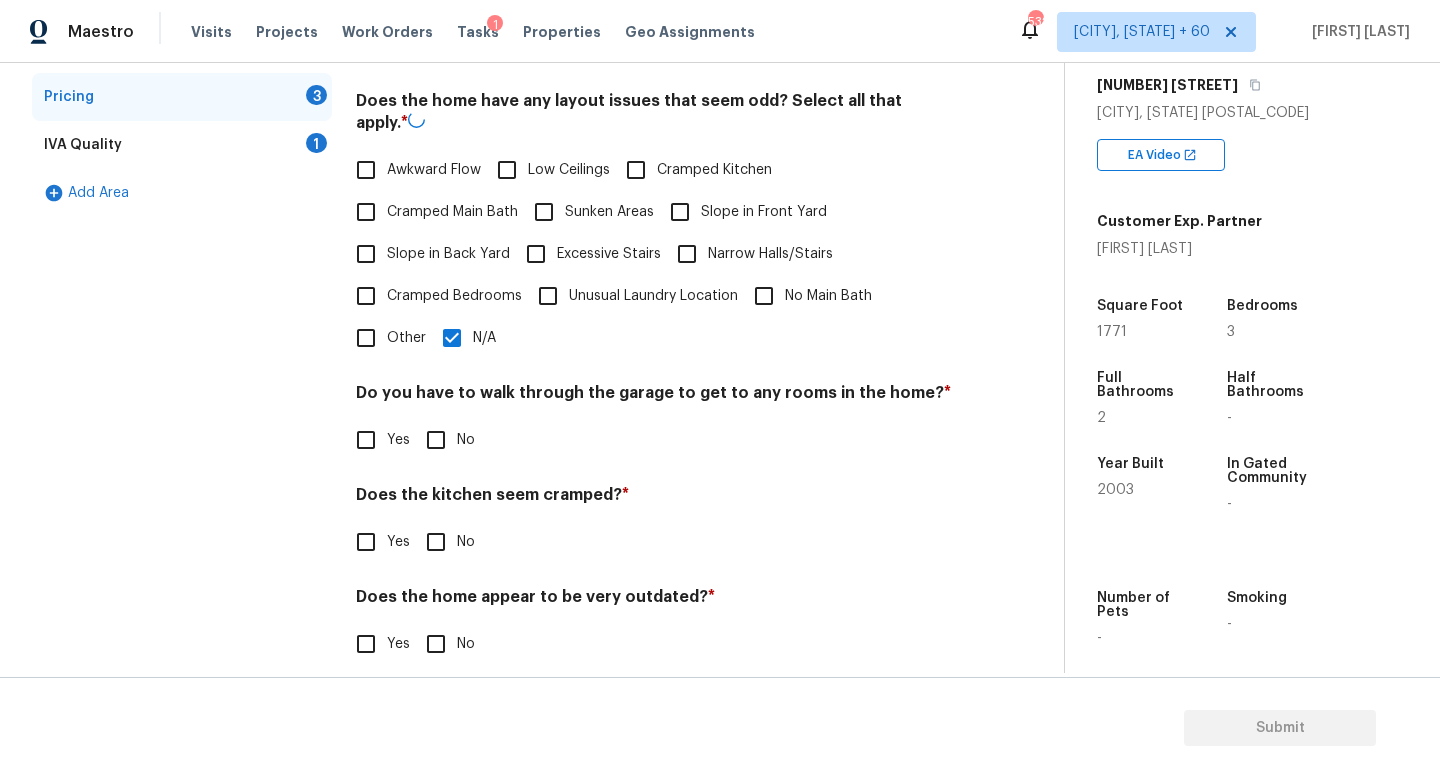 click on "Does the kitchen seem cramped?  *" at bounding box center [654, 499] 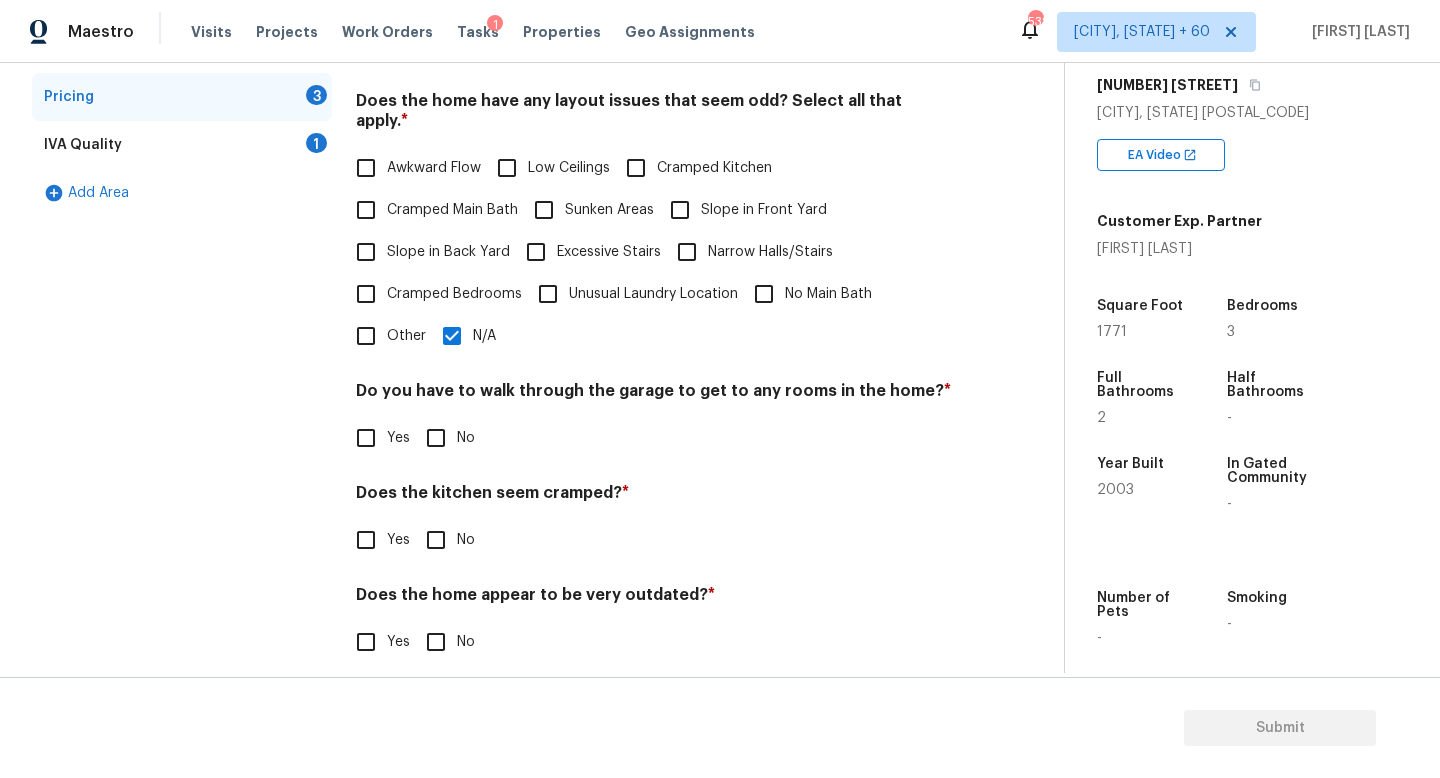 click on "No" at bounding box center (436, 438) 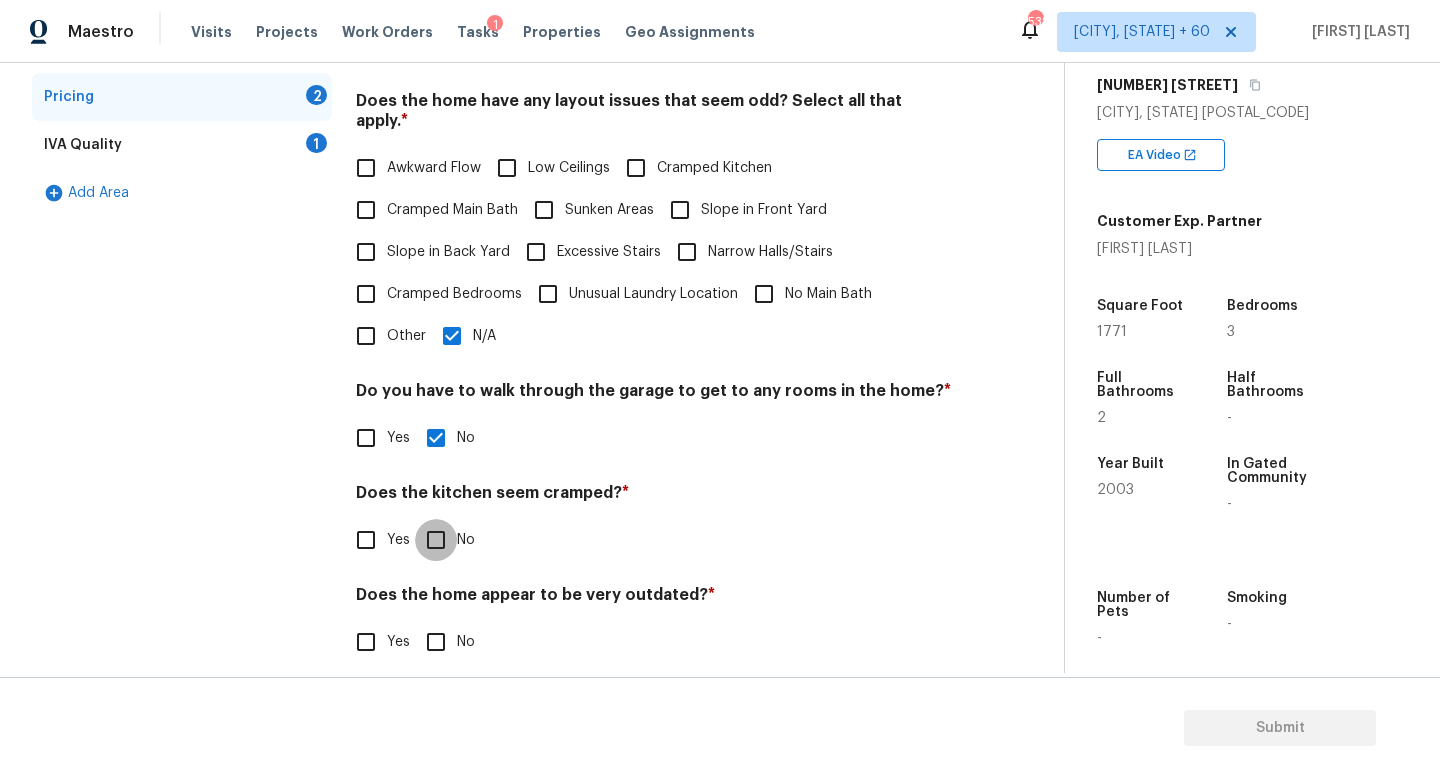 click on "No" at bounding box center [436, 540] 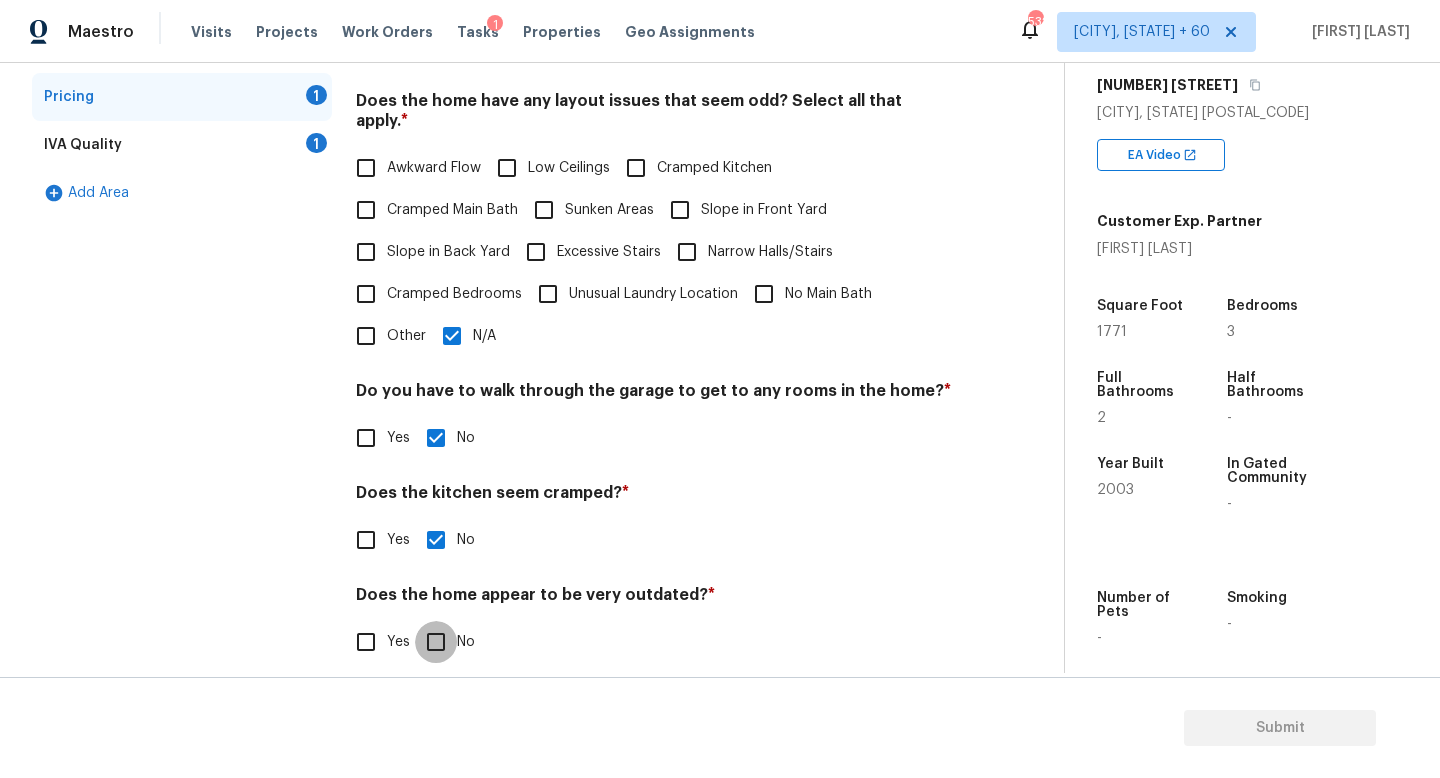 click on "No" at bounding box center [436, 642] 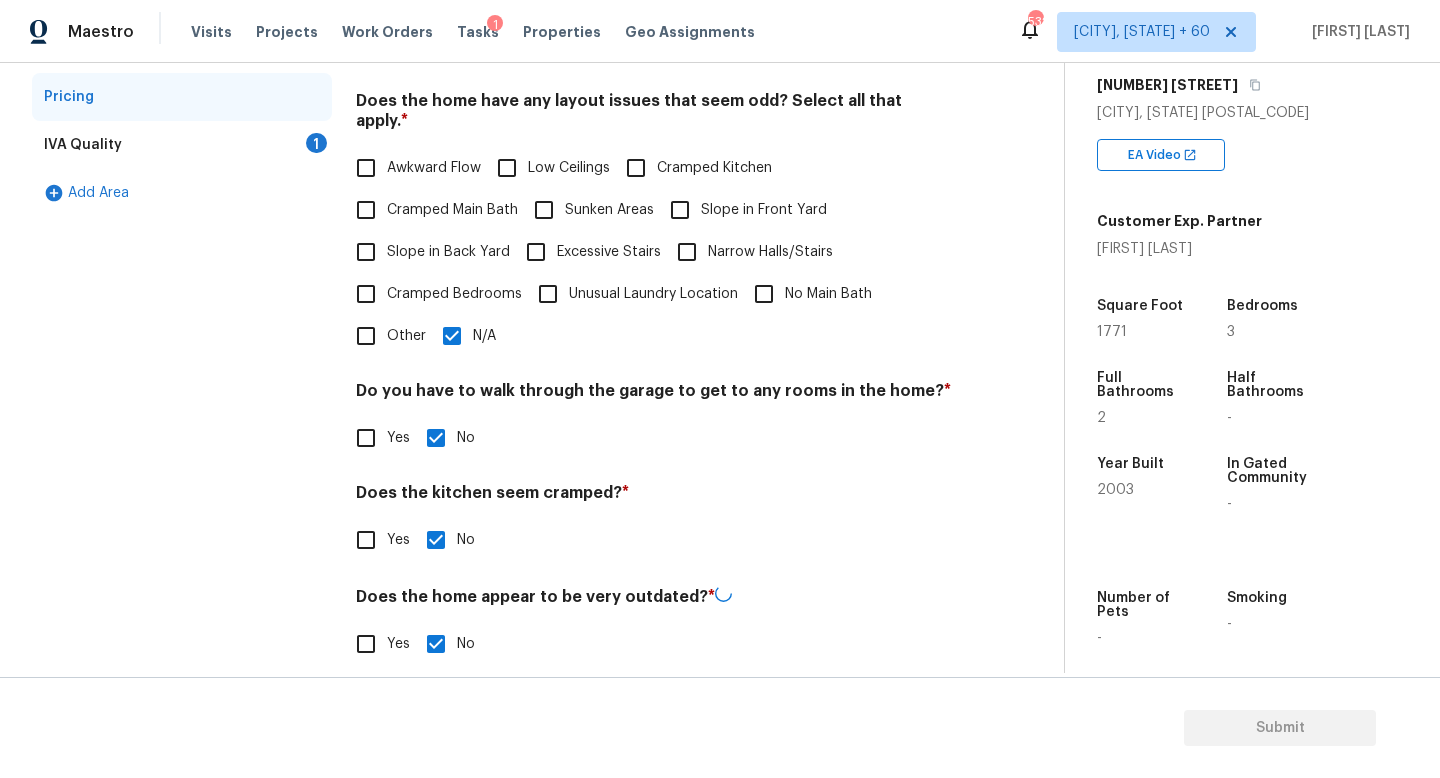 scroll, scrollTop: 0, scrollLeft: 0, axis: both 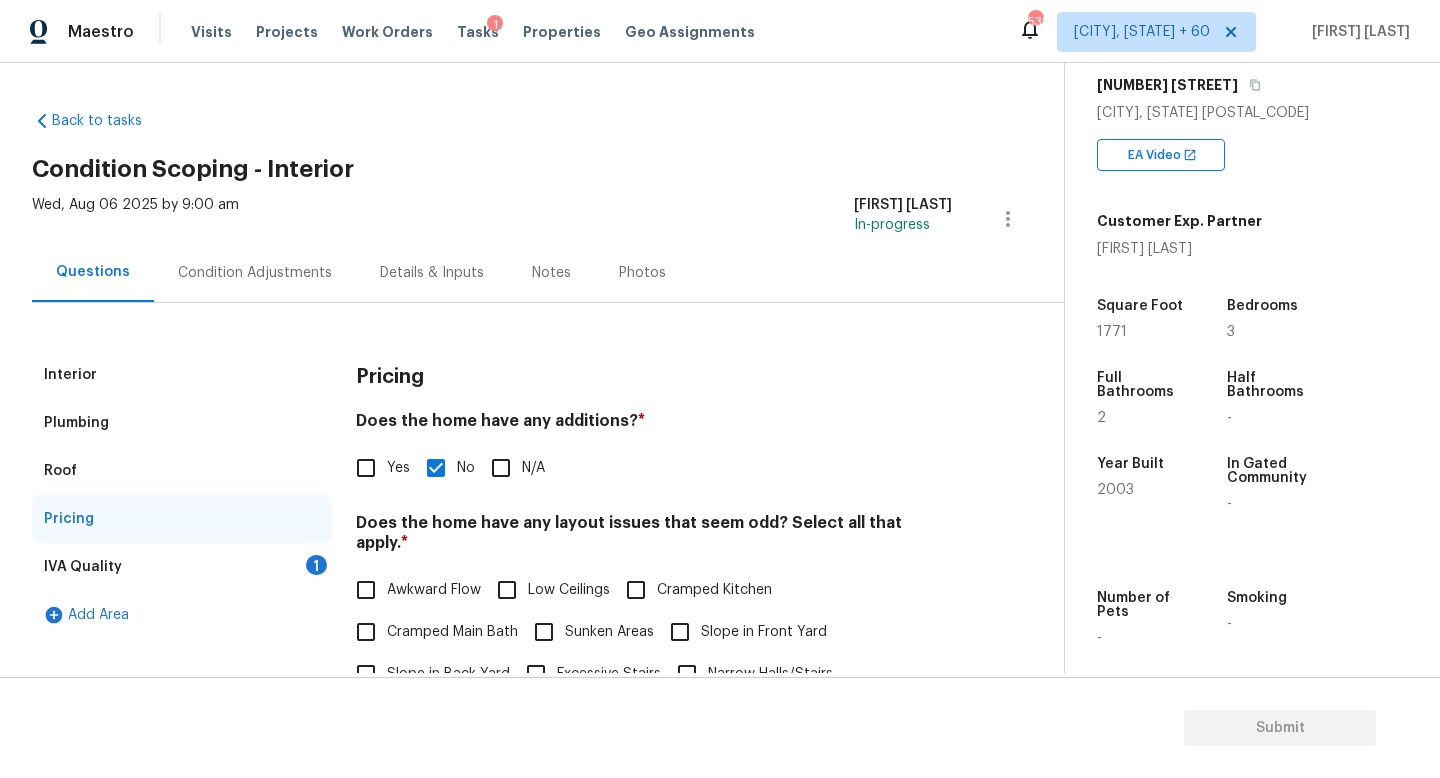 click on "IVA Quality 1" at bounding box center [182, 567] 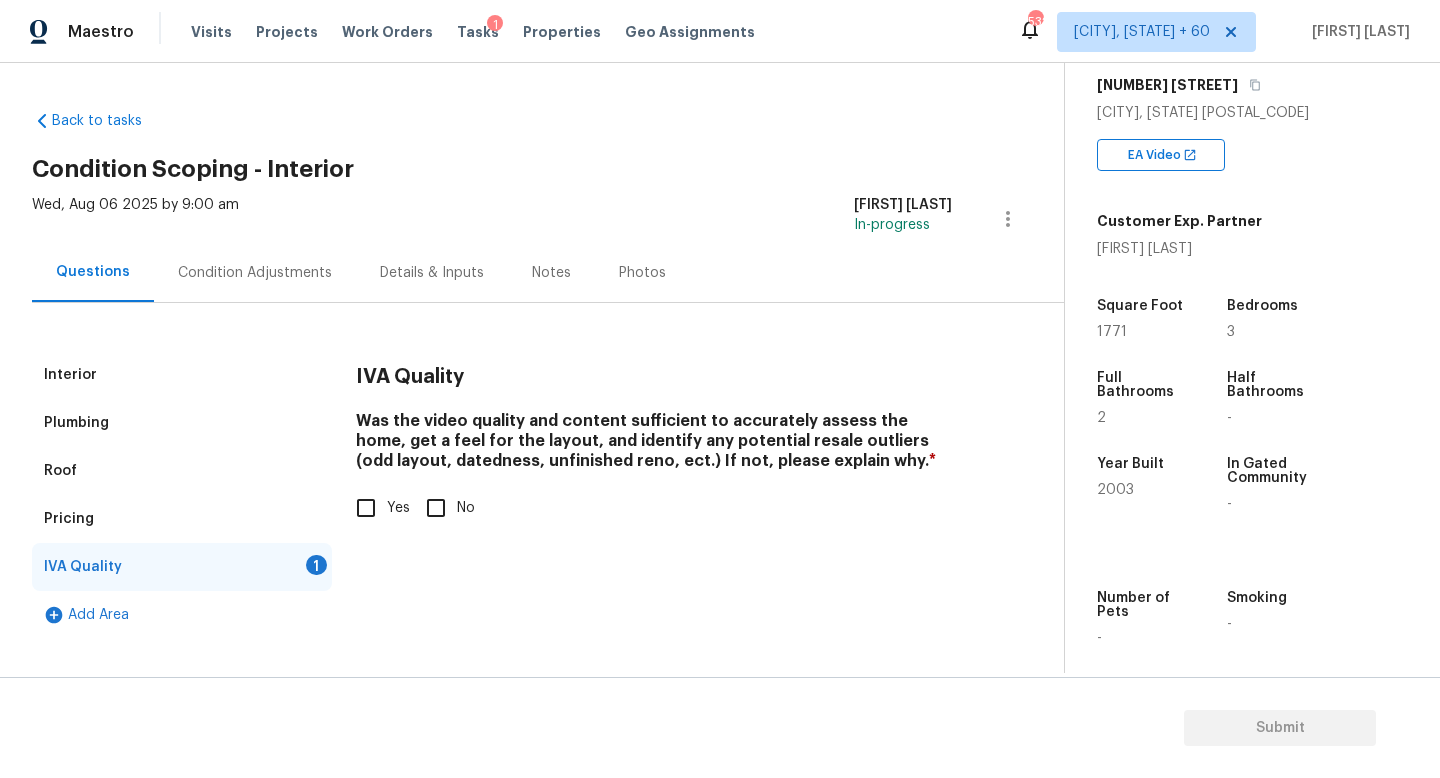 click on "IVA Quality Was the video quality and content sufficient to accurately assess the home, get a feel for the layout, and identify any potential resale outliers (odd layout, datedness, unfinished reno, ect.) If not, please explain why.  * Yes No" at bounding box center [654, 452] 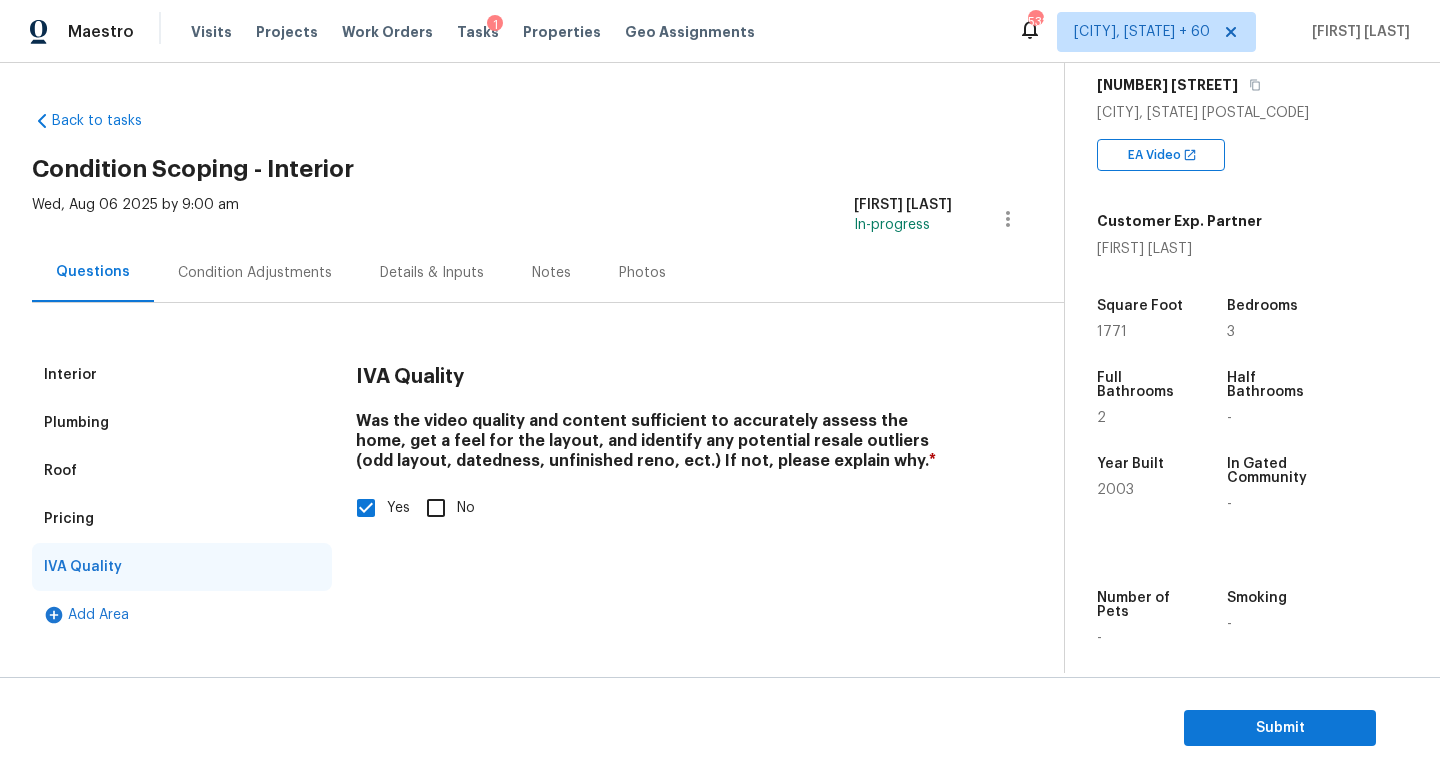 click on "Condition Adjustments" at bounding box center [255, 273] 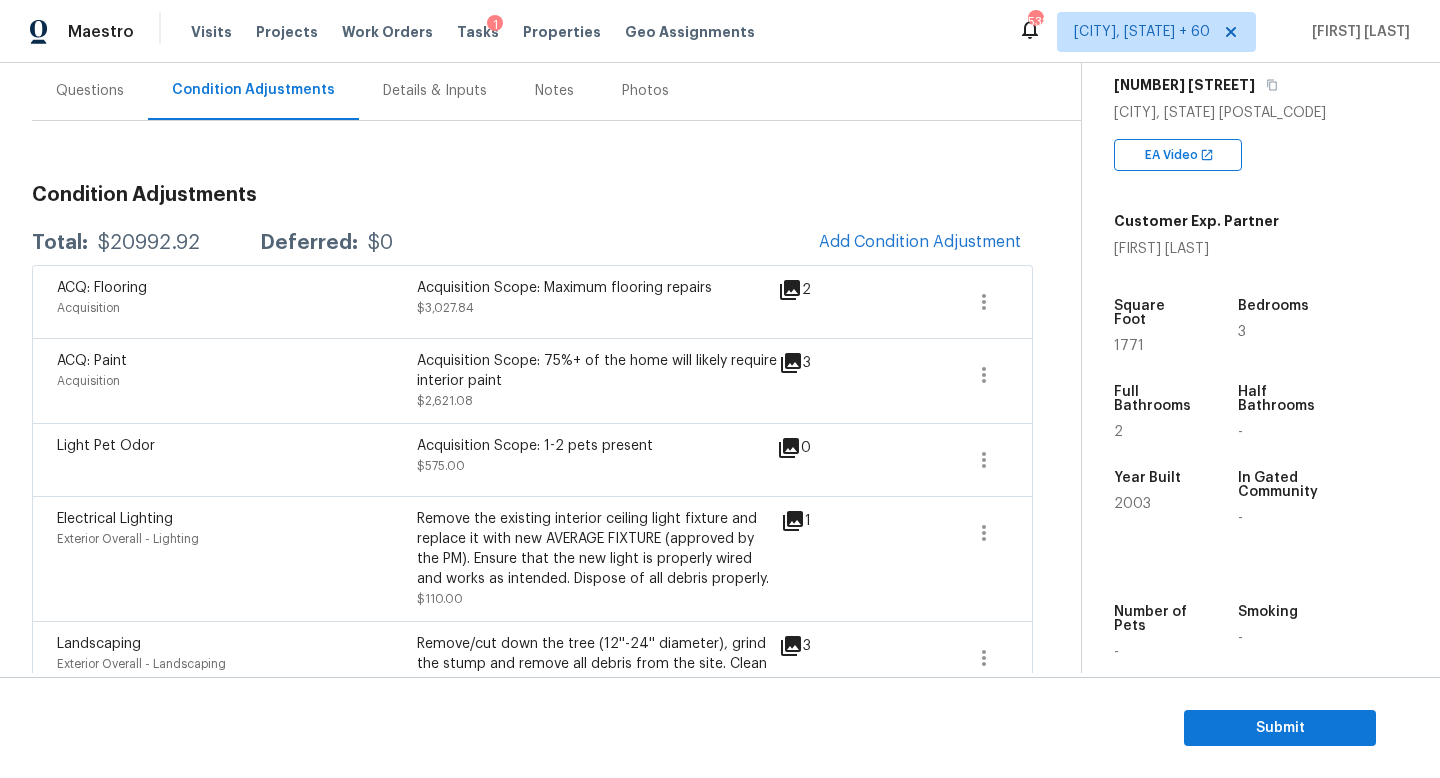 scroll, scrollTop: 148, scrollLeft: 0, axis: vertical 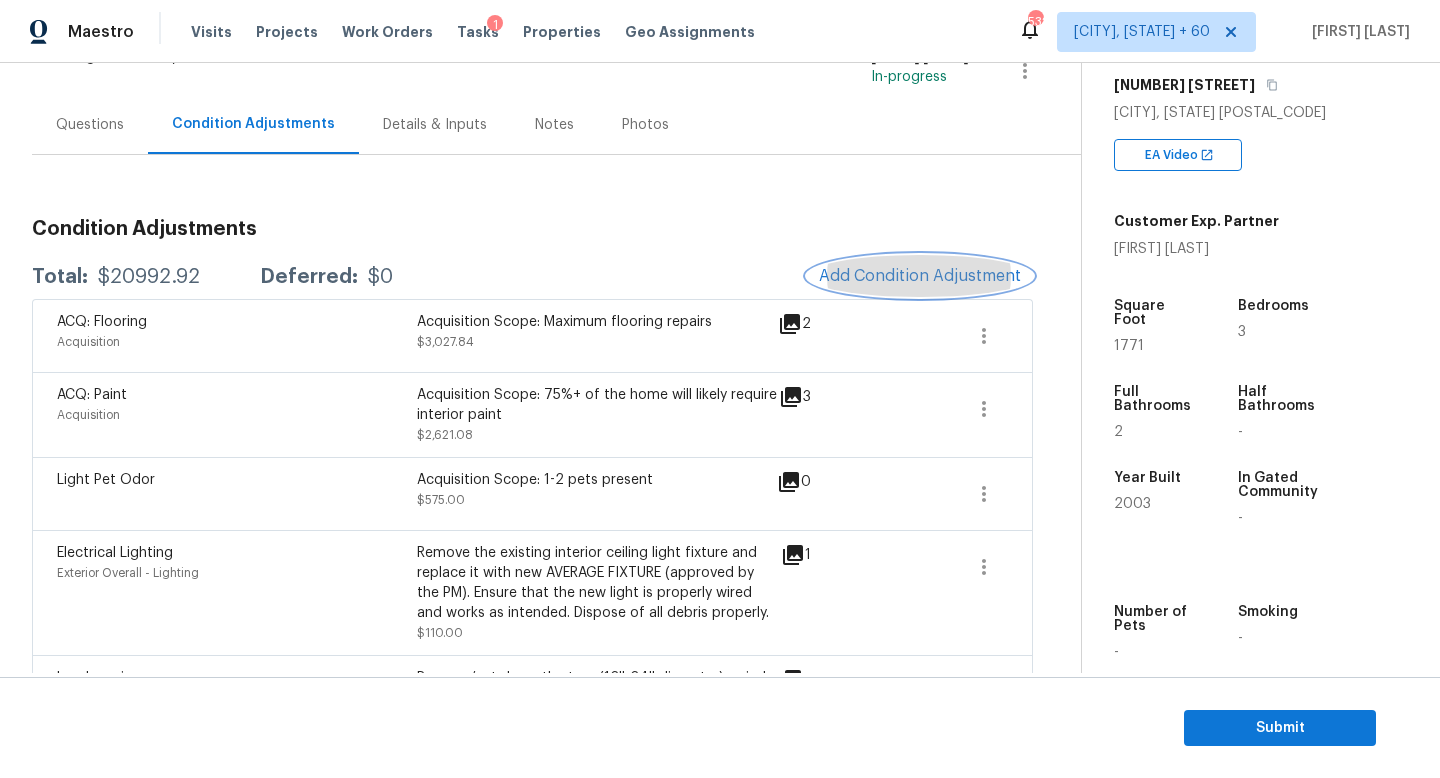 click on "Add Condition Adjustment" at bounding box center [920, 276] 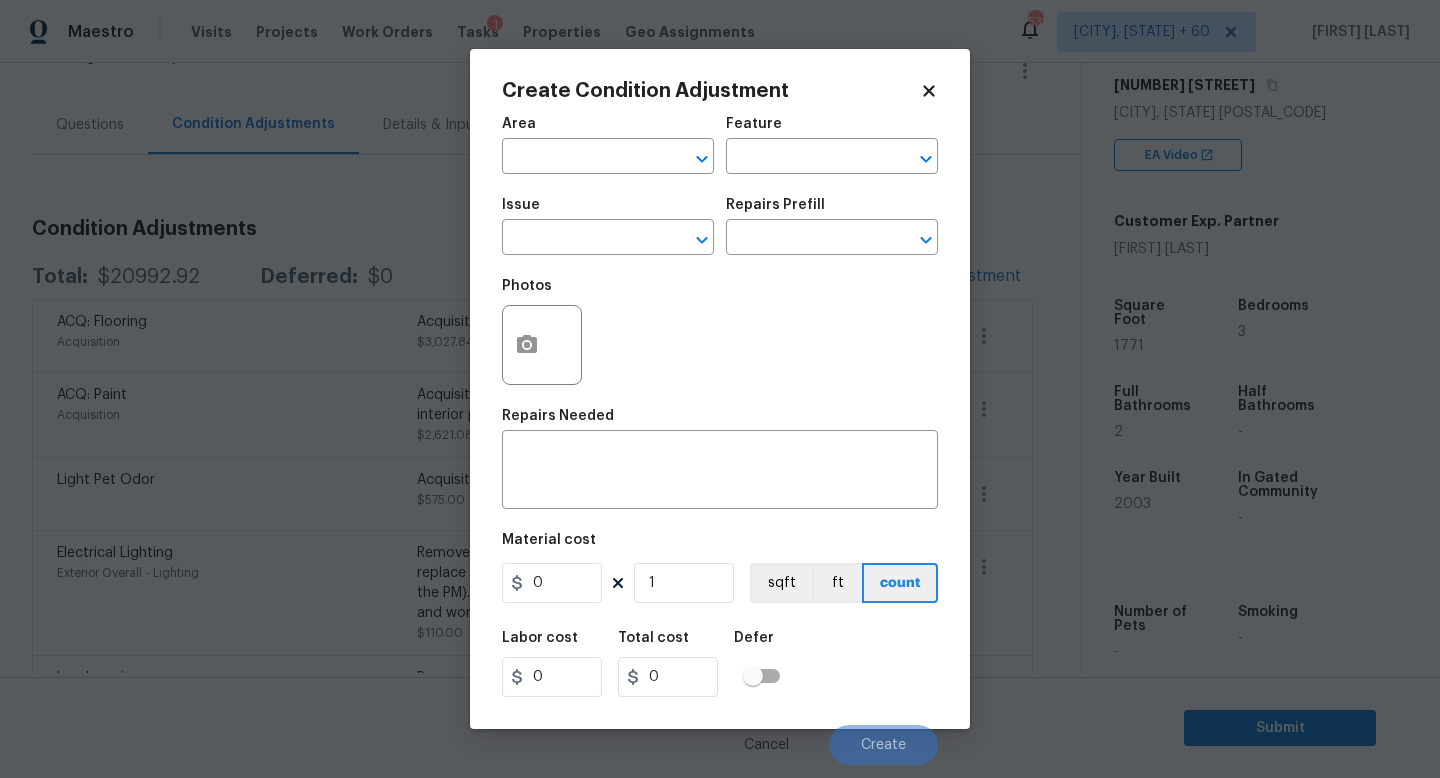 click on "Issue ​" at bounding box center [608, 226] 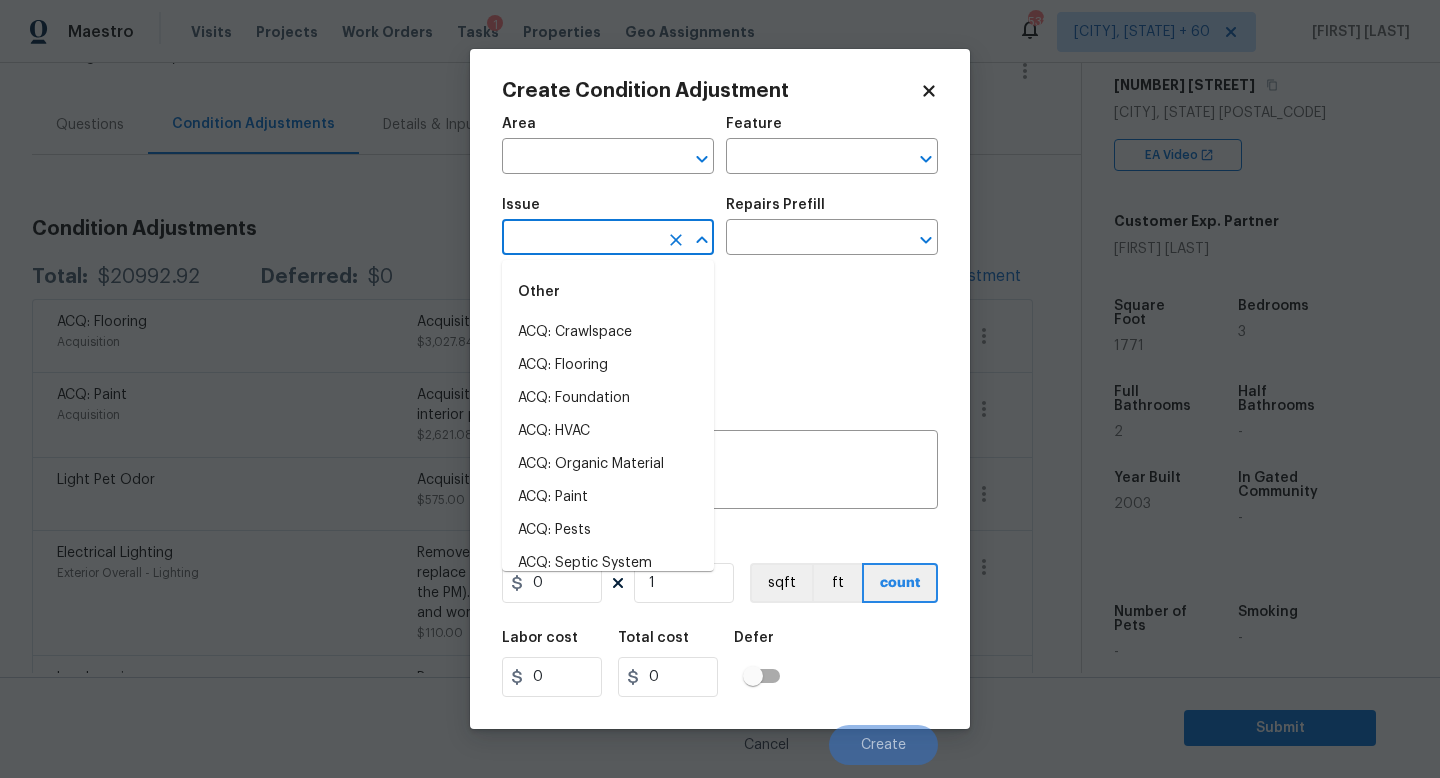 click at bounding box center [580, 239] 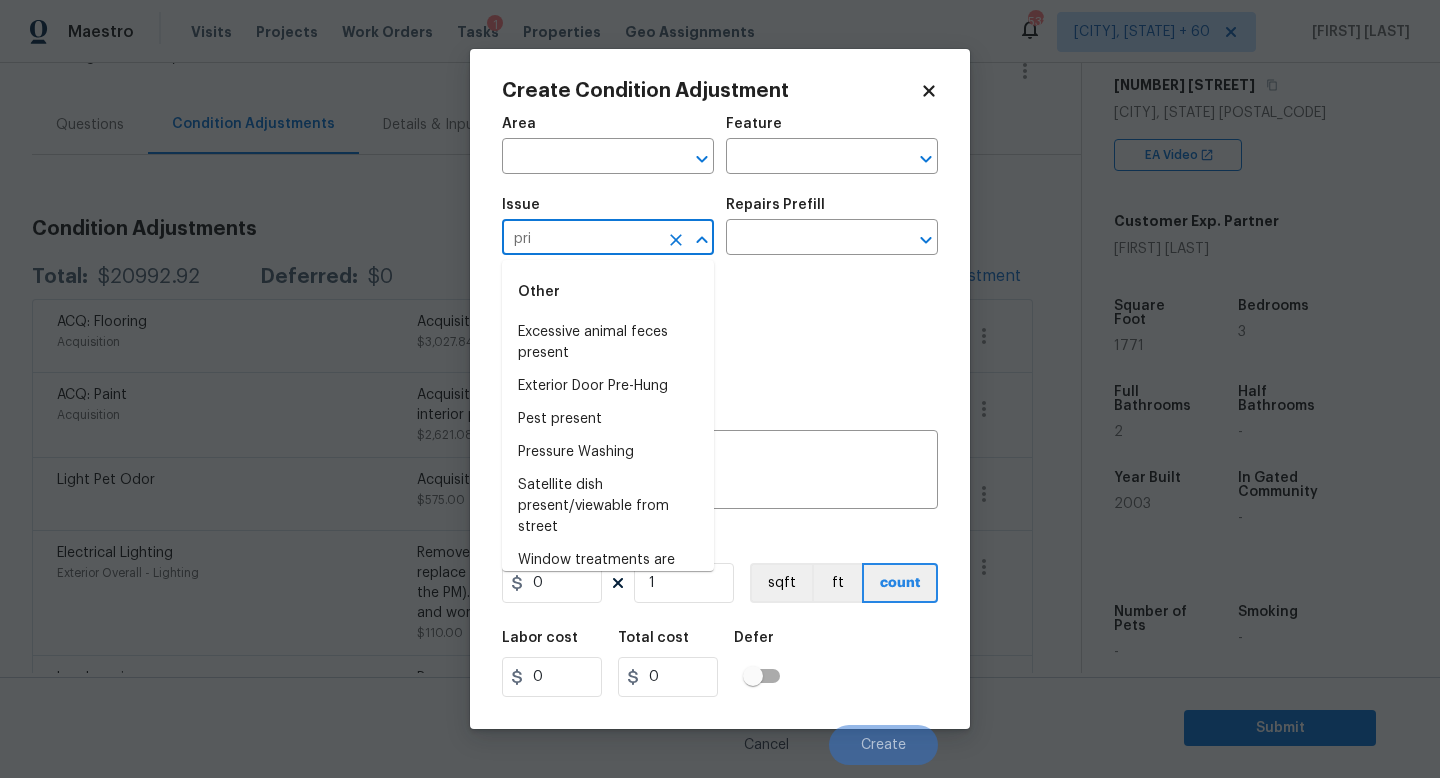 type on "prim" 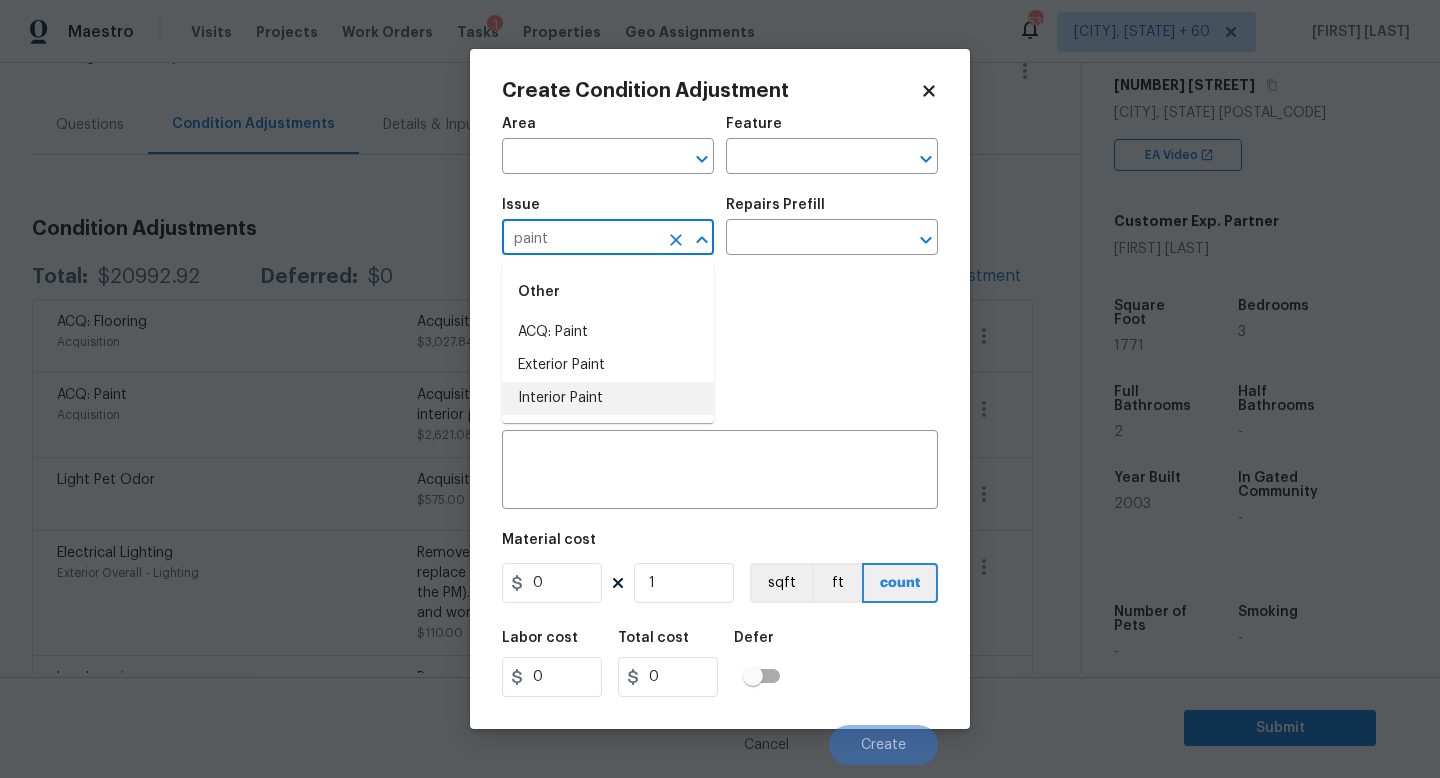 click on "Interior Paint" at bounding box center (608, 398) 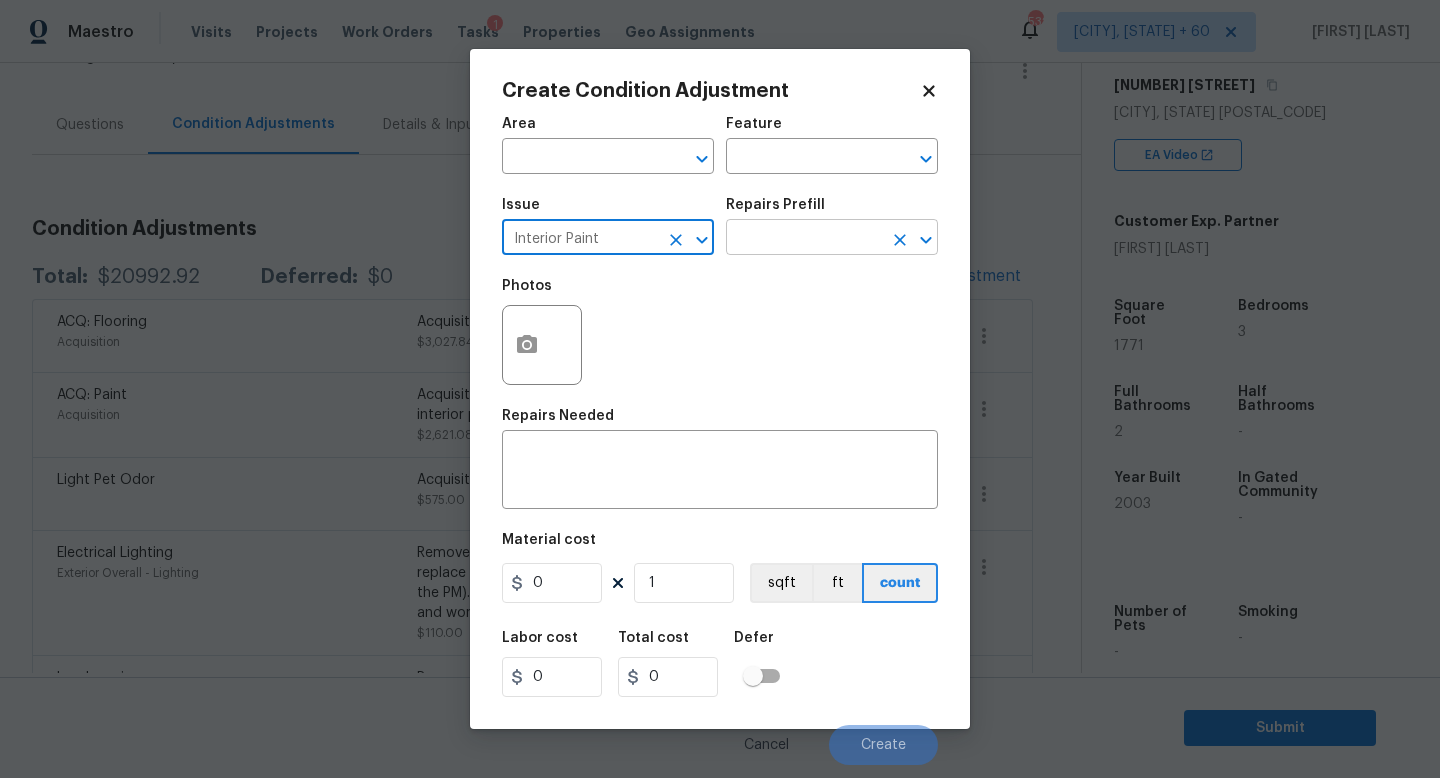 type on "Interior Paint" 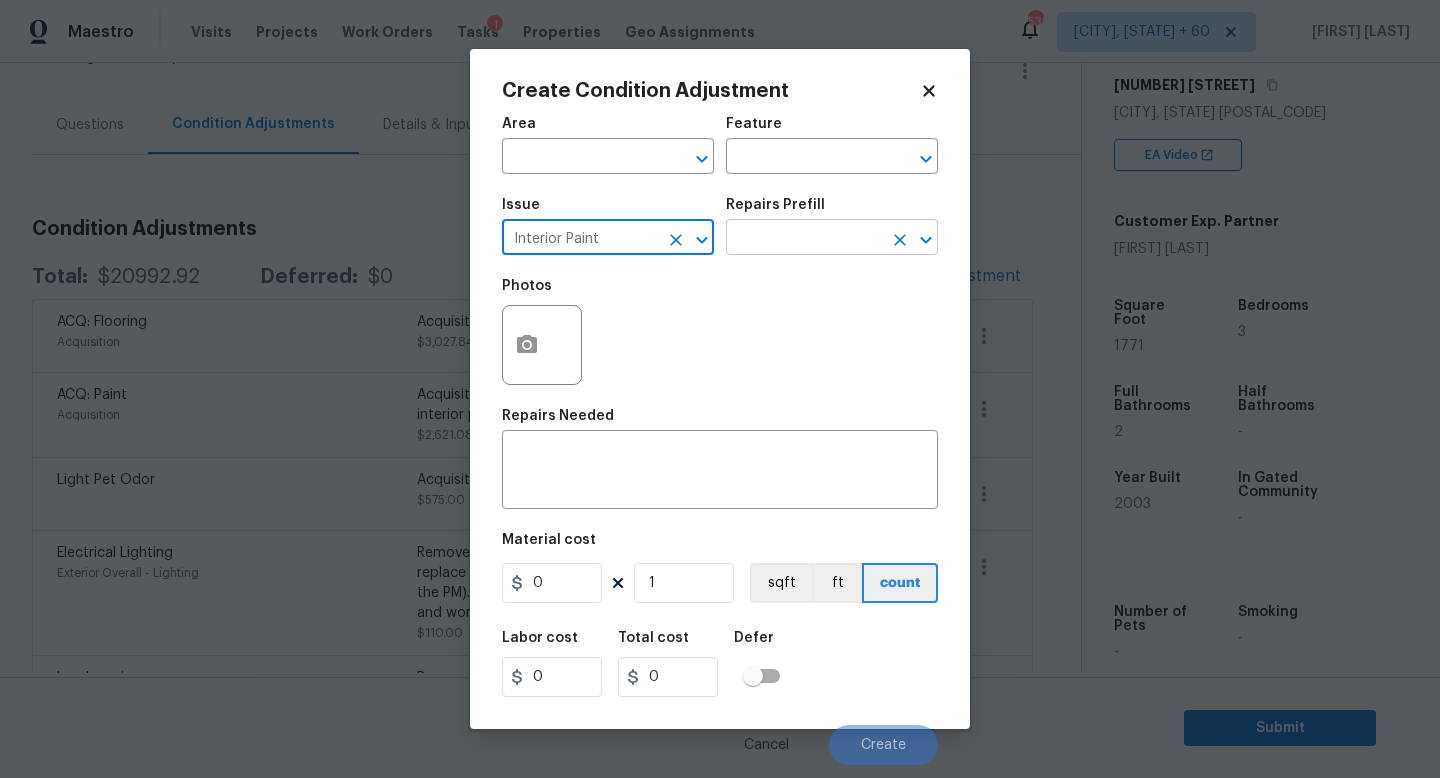 click at bounding box center [804, 239] 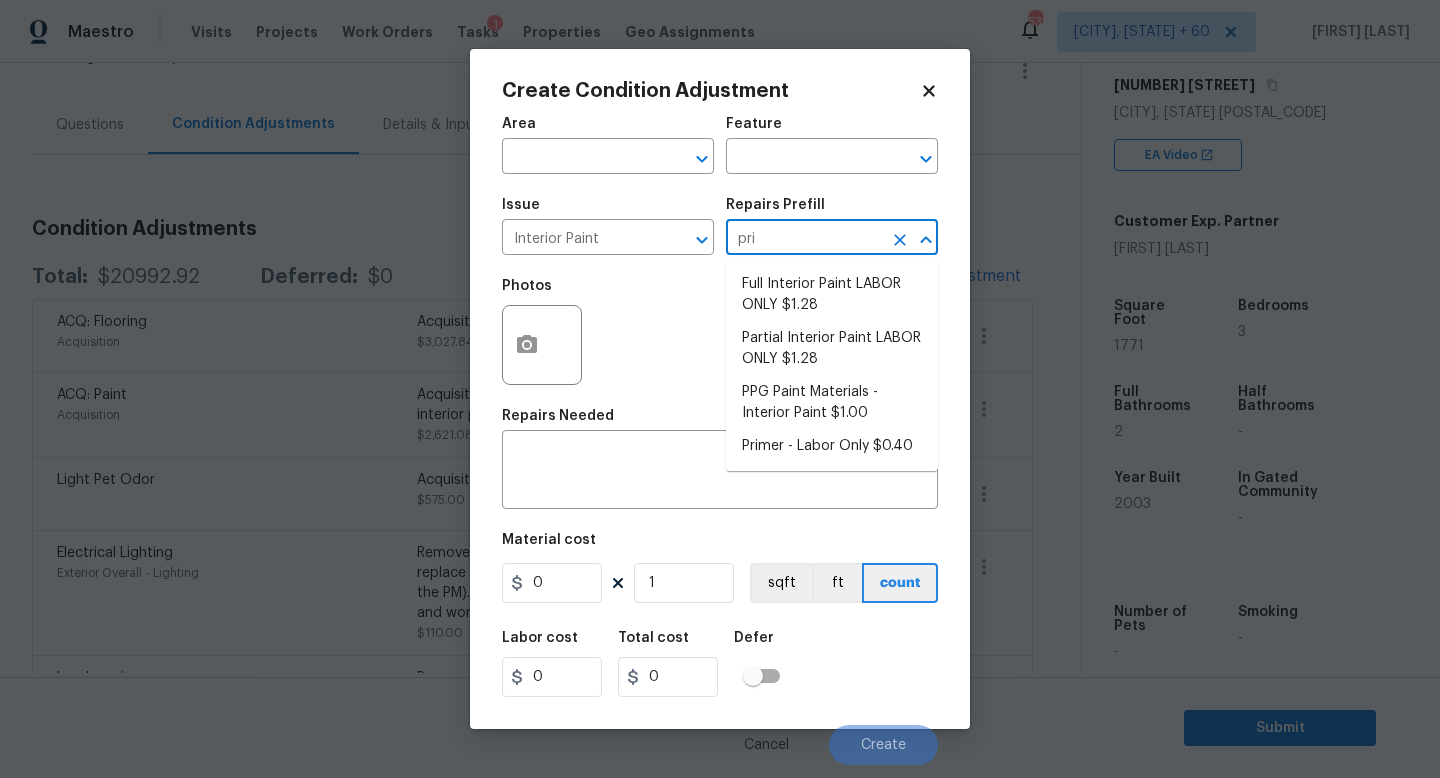 type on "prim" 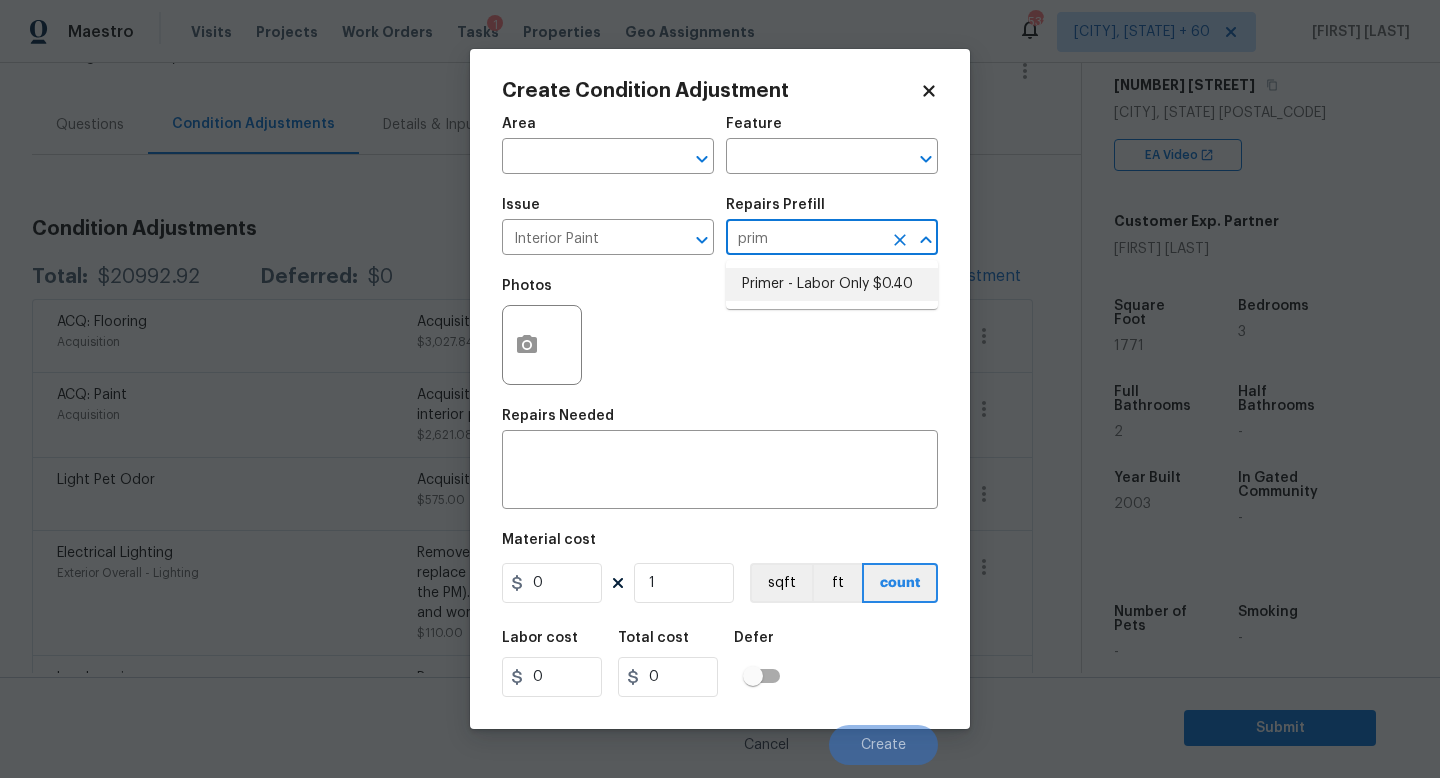click on "Primer - Labor Only $0.40" at bounding box center [832, 284] 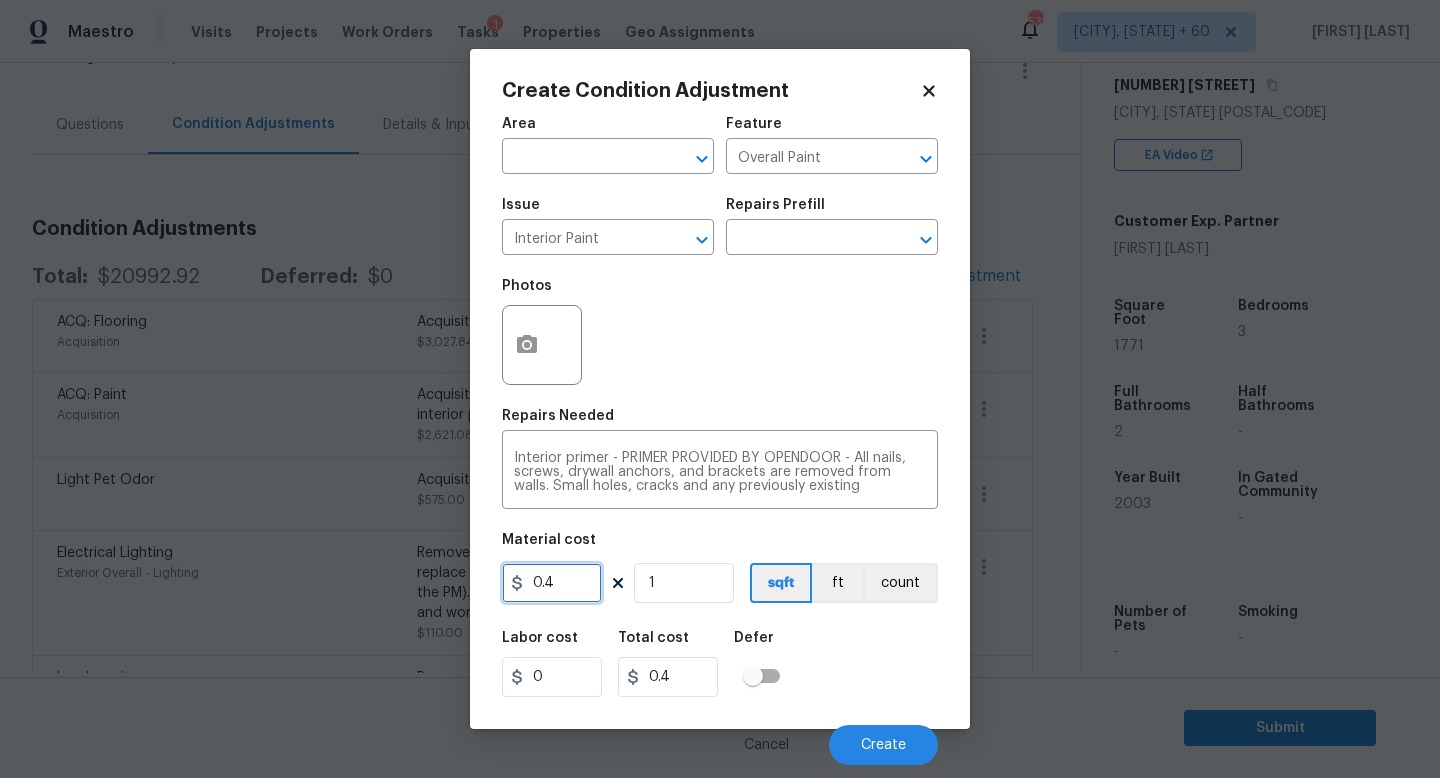drag, startPoint x: 568, startPoint y: 593, endPoint x: 364, endPoint y: 569, distance: 205.4069 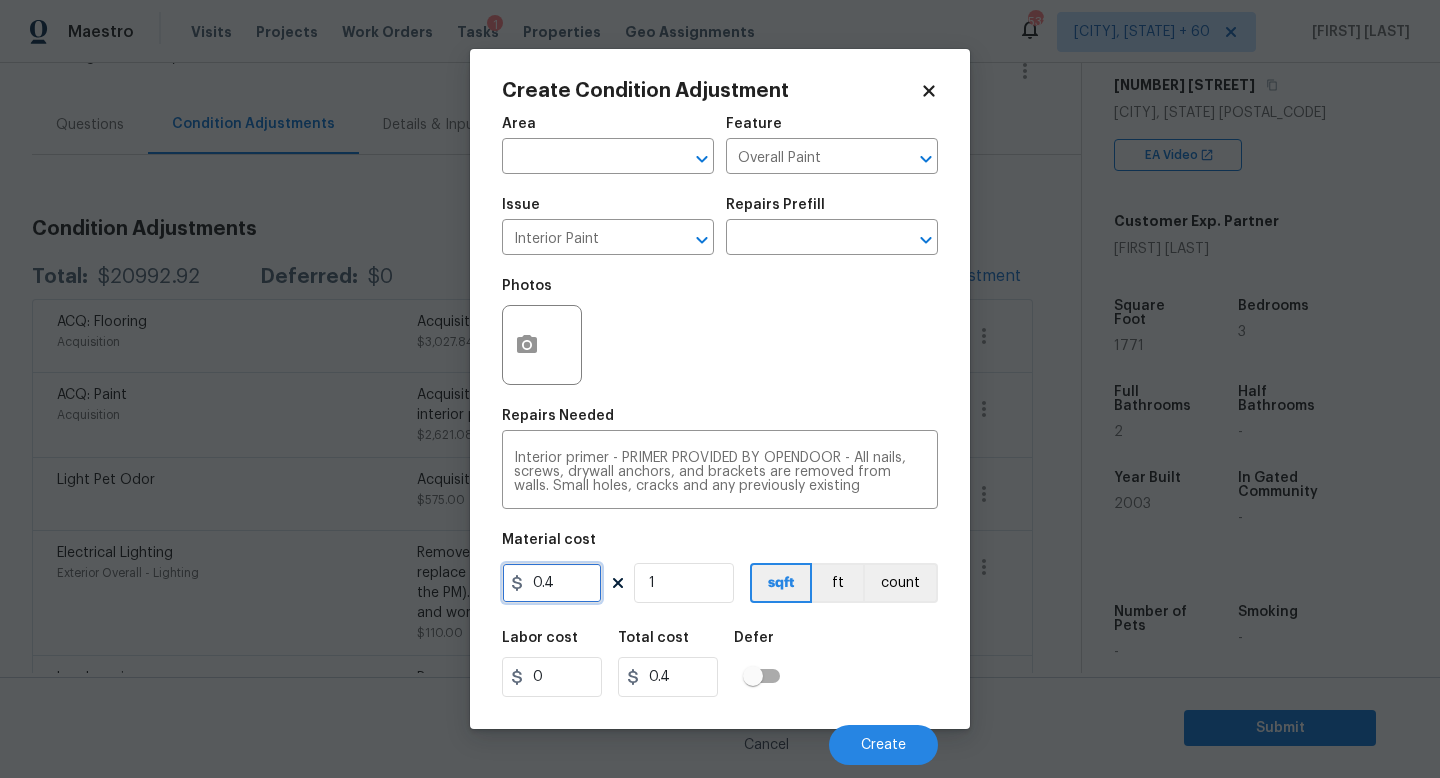 click on "Create Condition Adjustment Area ​ Feature Overall Paint ​ Issue Interior Paint ​ Repairs Prefill ​ Photos Repairs Needed Interior primer - PRIMER PROVIDED BY OPENDOOR - All nails, screws, drywall anchors, and brackets are removed from walls. Small holes, cracks and any previously existing imperfections are repaired, sanded and textured to match surrounding texture prior to painting. Caulk all edges/corners, windows, doors, counters, tubs/showers and baseboards. x ​ Material cost 0.4 1 sqft ft count Labor cost 0 Total cost 0.4 Defer Cancel Create" at bounding box center [720, 389] 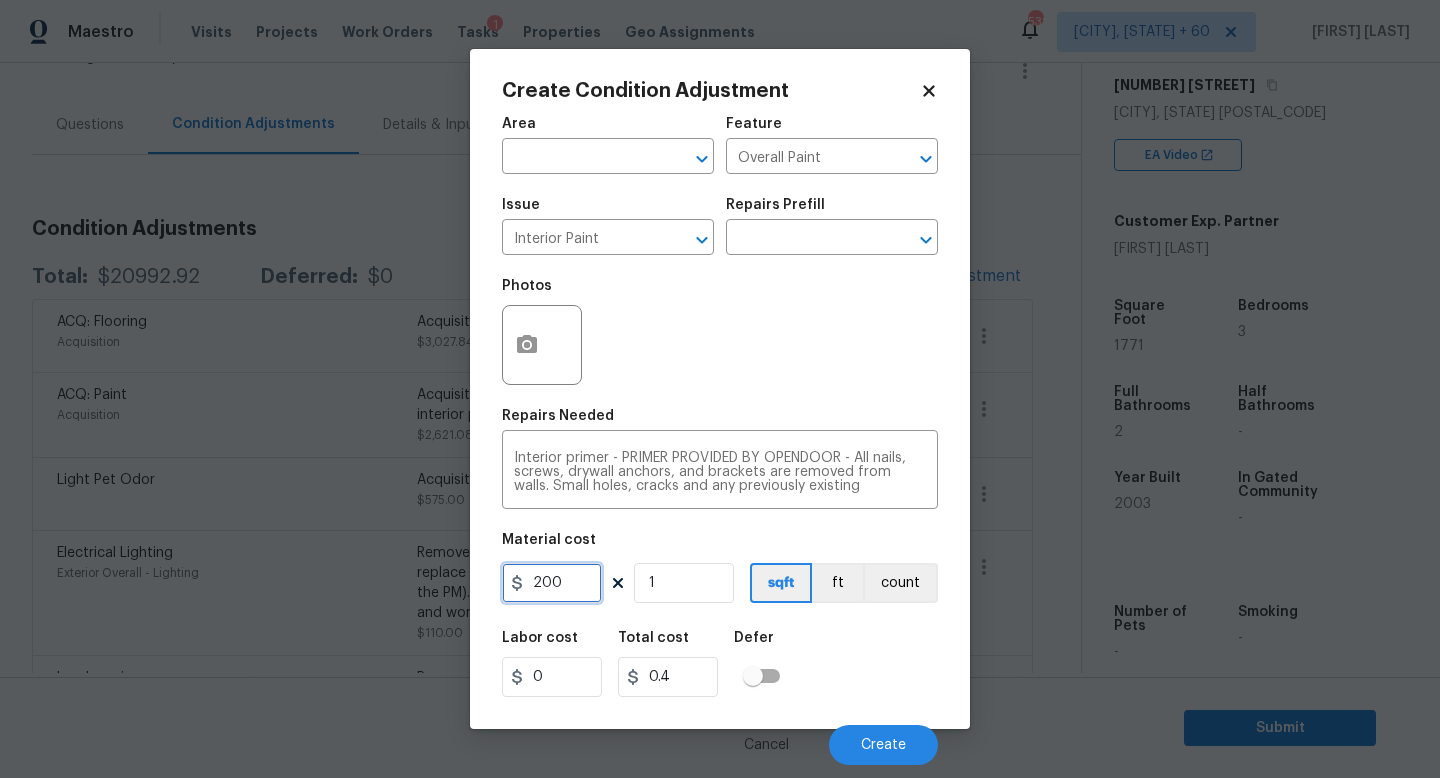 type on "200" 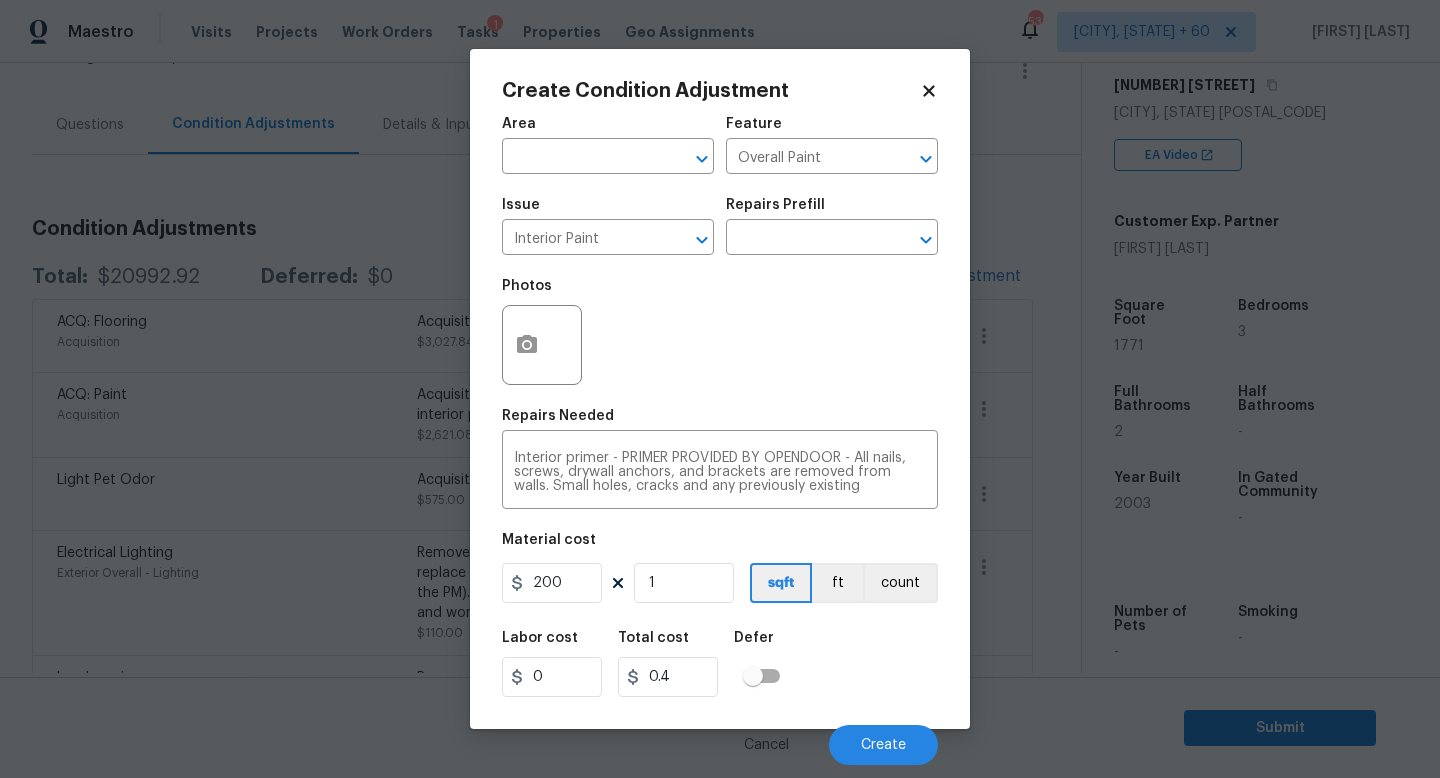 type on "200" 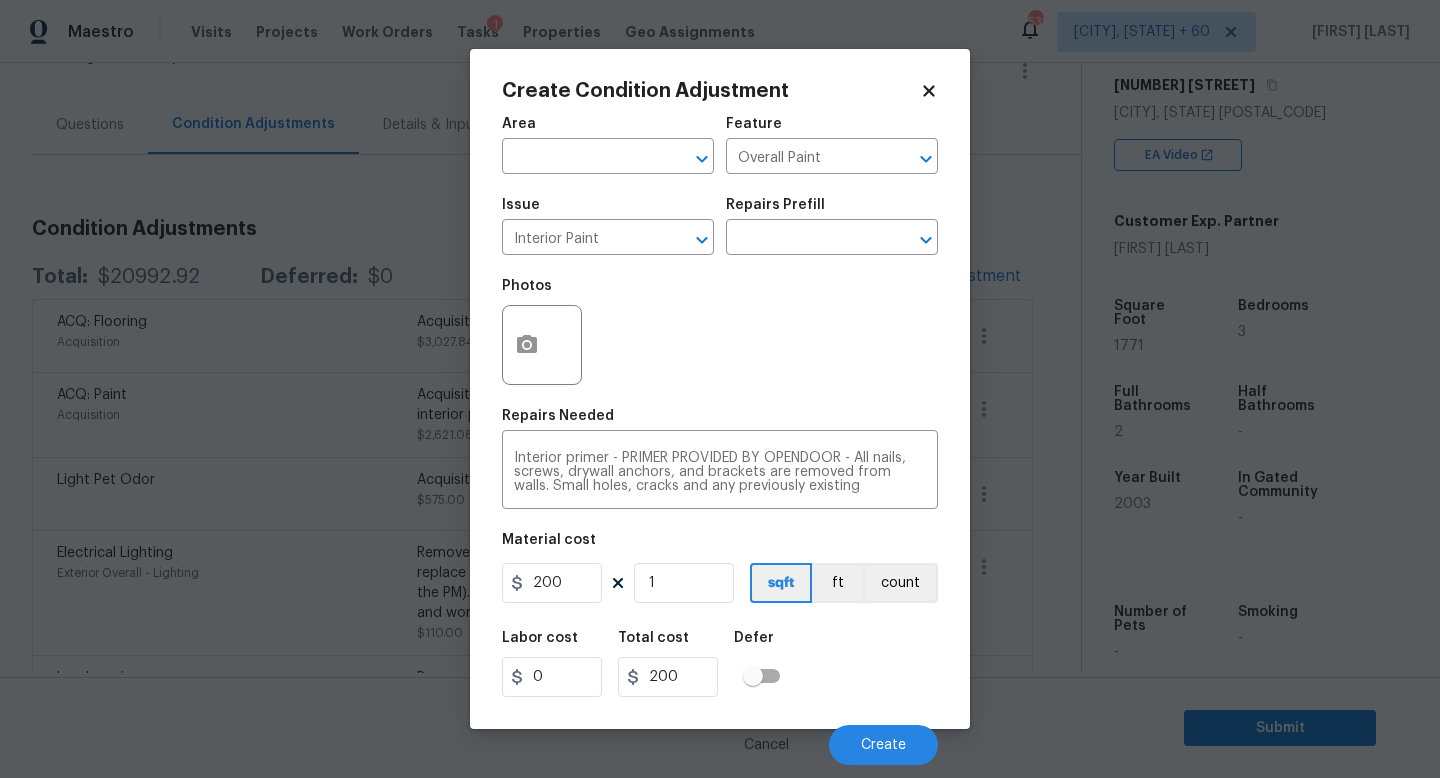 click on "Labor cost 0 Total cost 200 Defer" at bounding box center (720, 664) 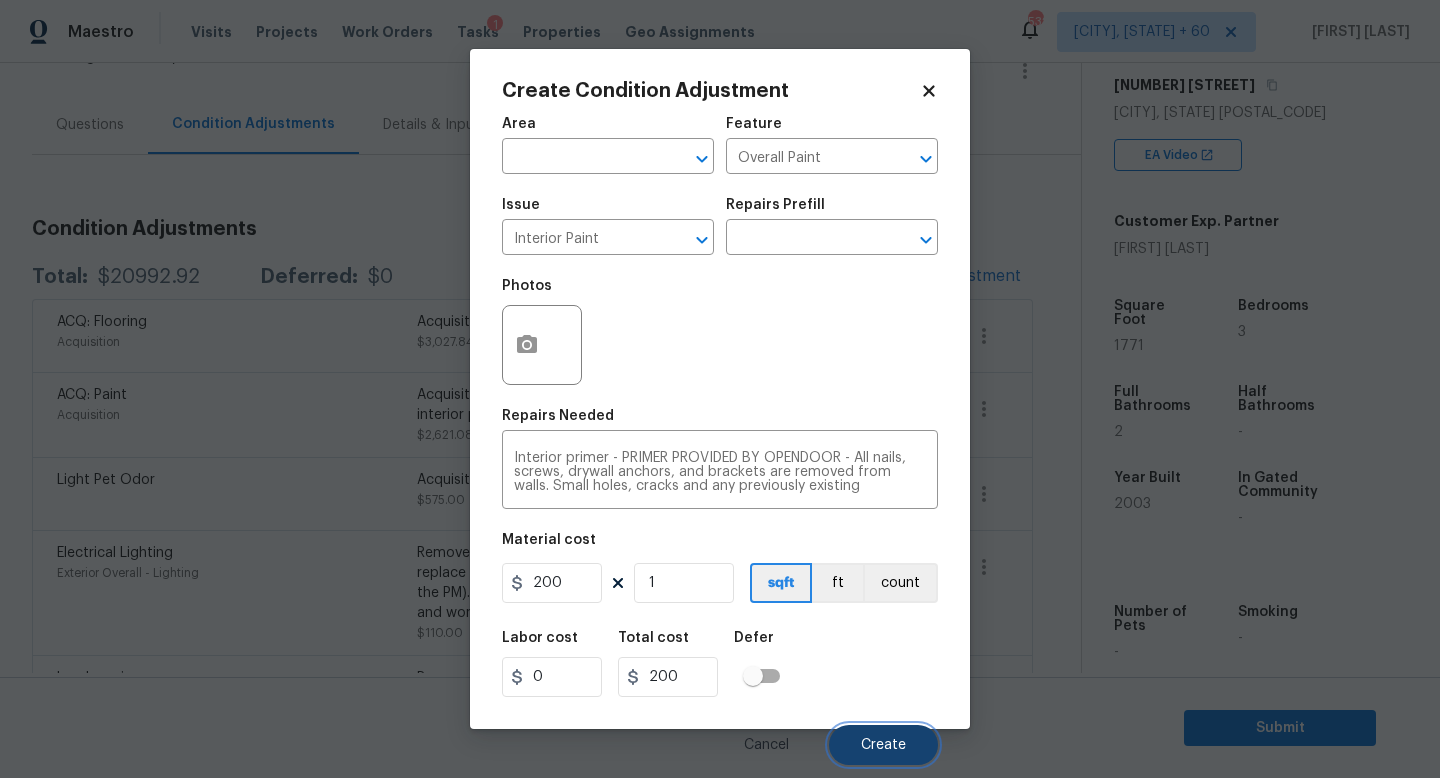 click on "Create" at bounding box center (883, 745) 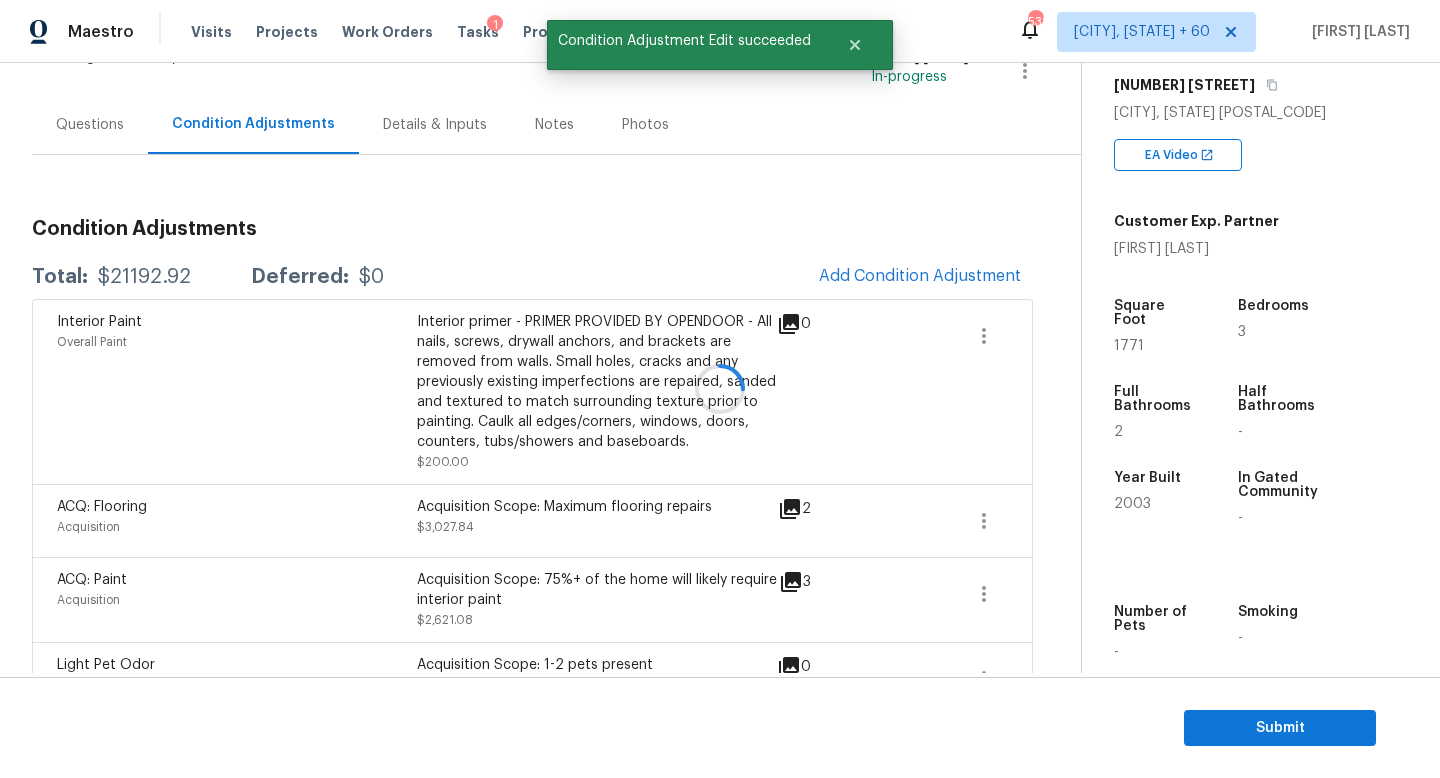 click at bounding box center (720, 389) 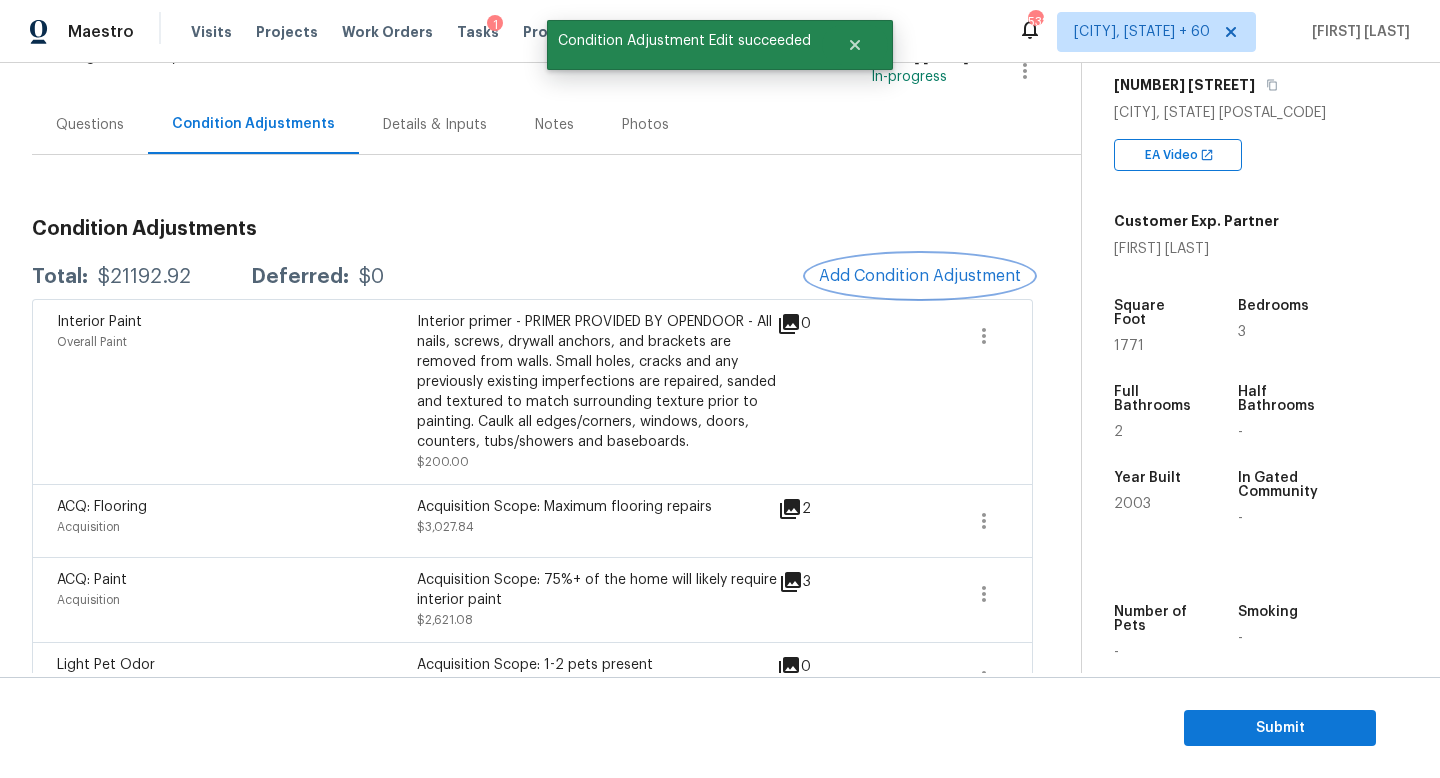 click on "Add Condition Adjustment" at bounding box center [920, 276] 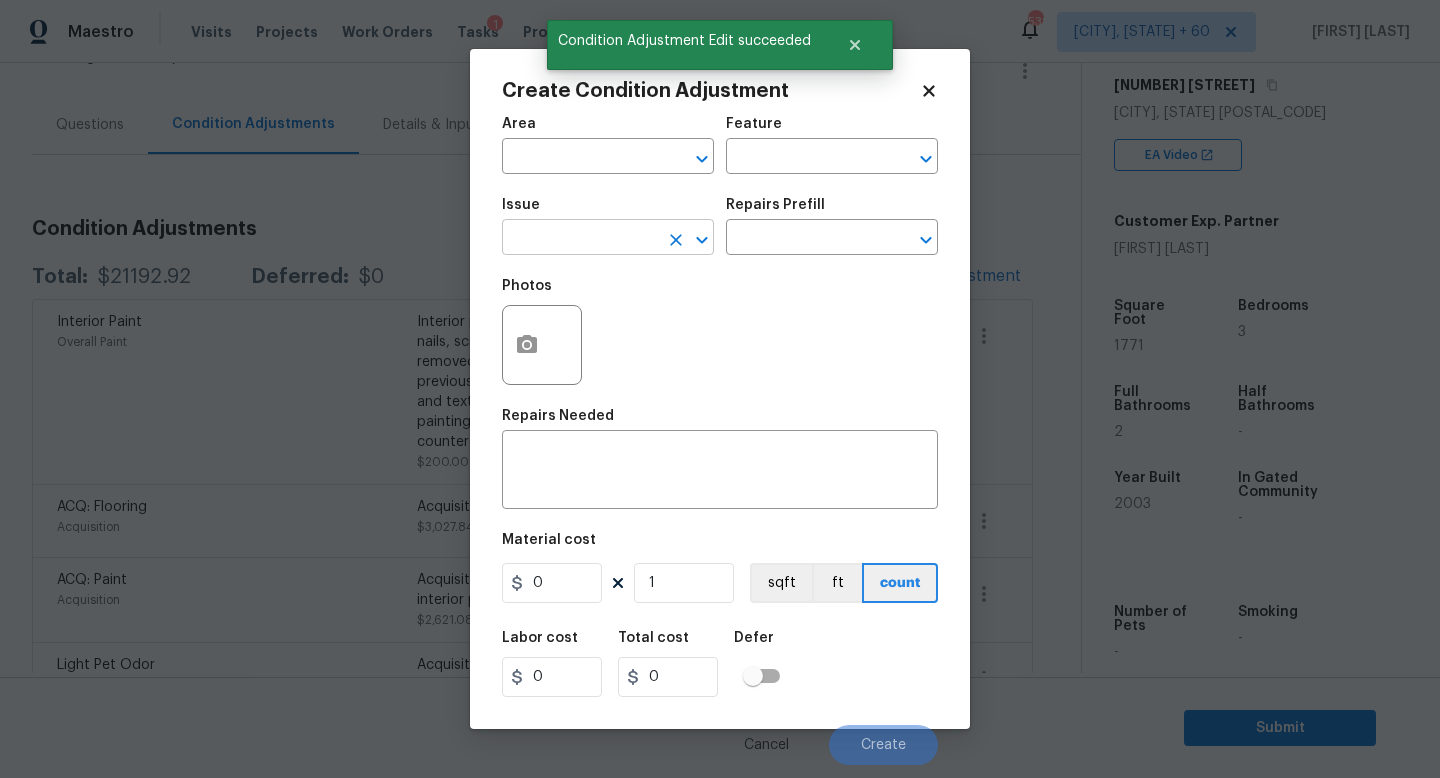 click at bounding box center [580, 239] 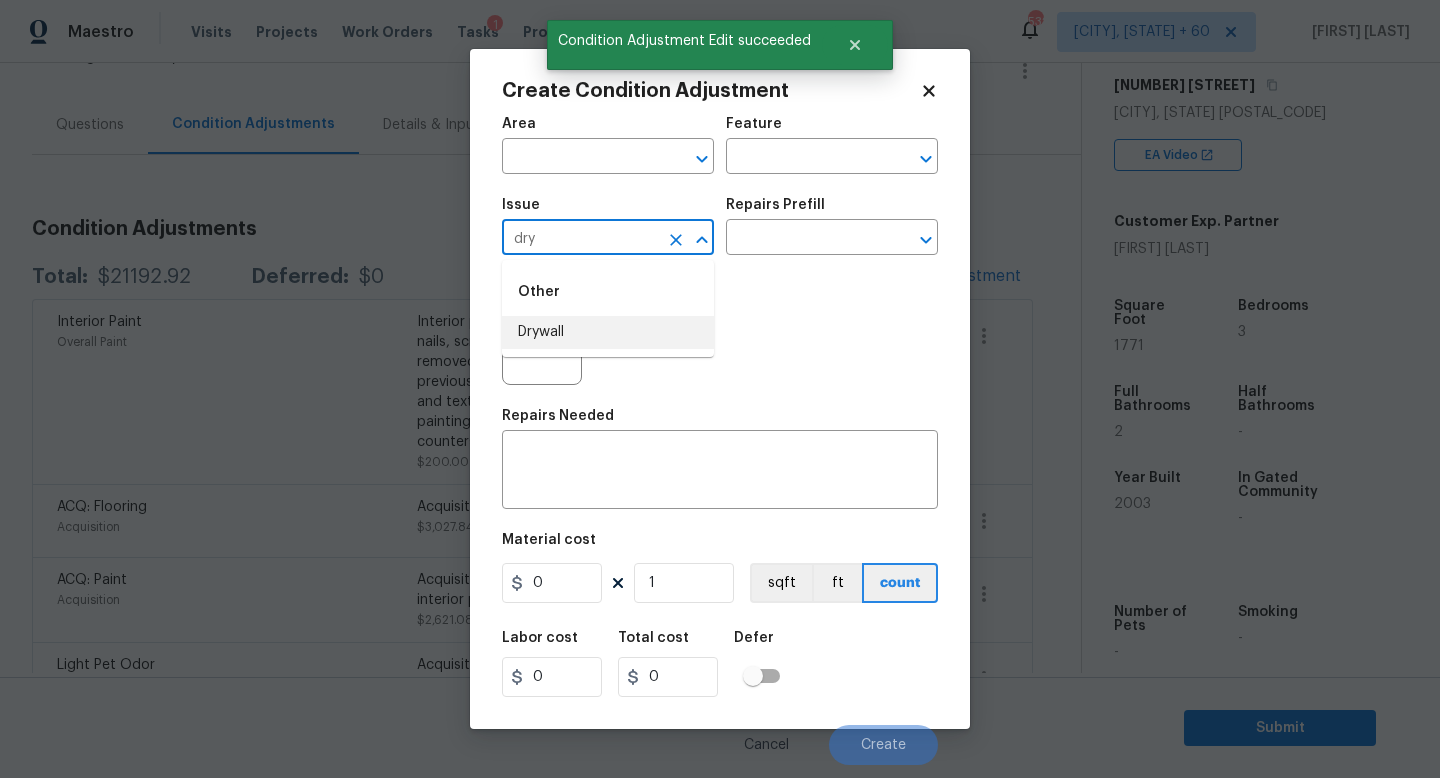 click on "Drywall" at bounding box center (608, 332) 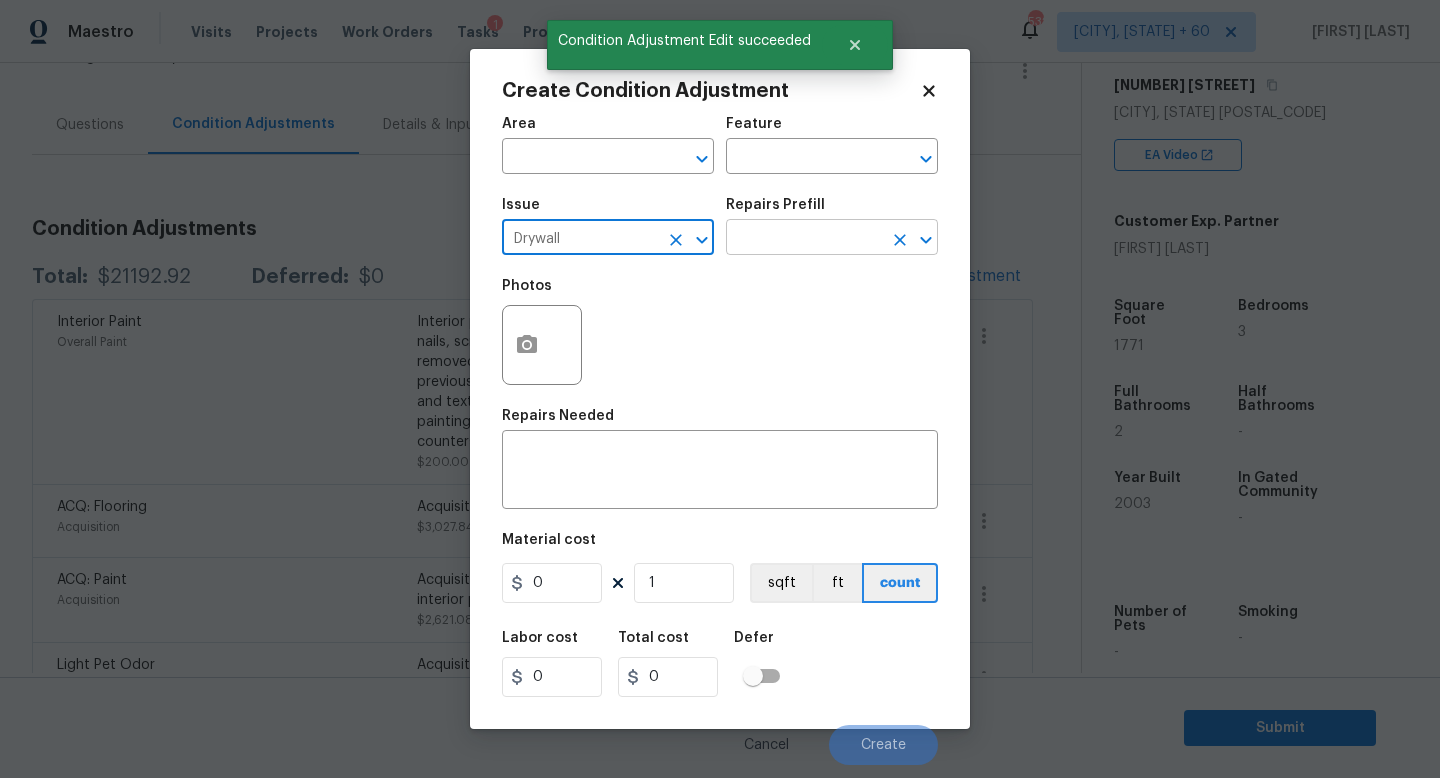 type on "Drywall" 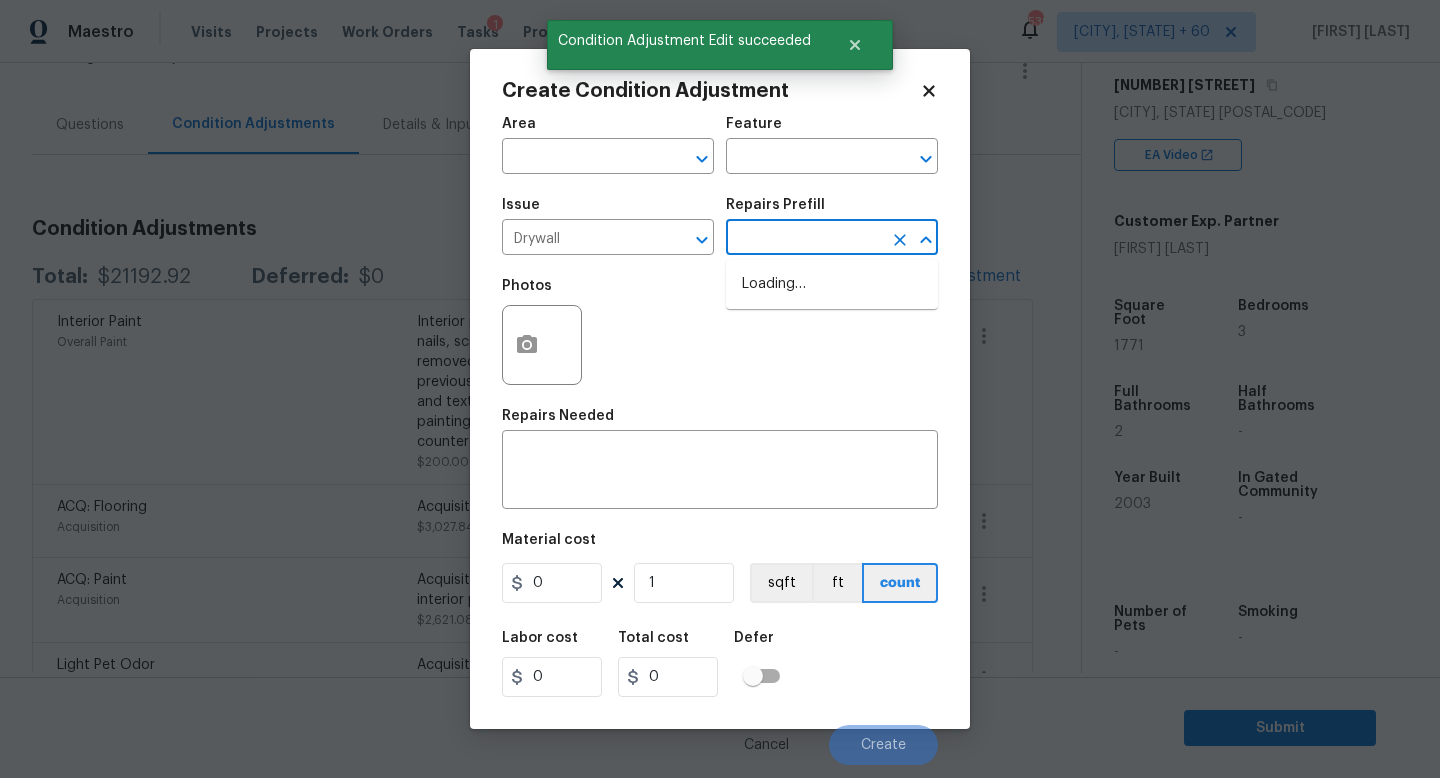 click at bounding box center (804, 239) 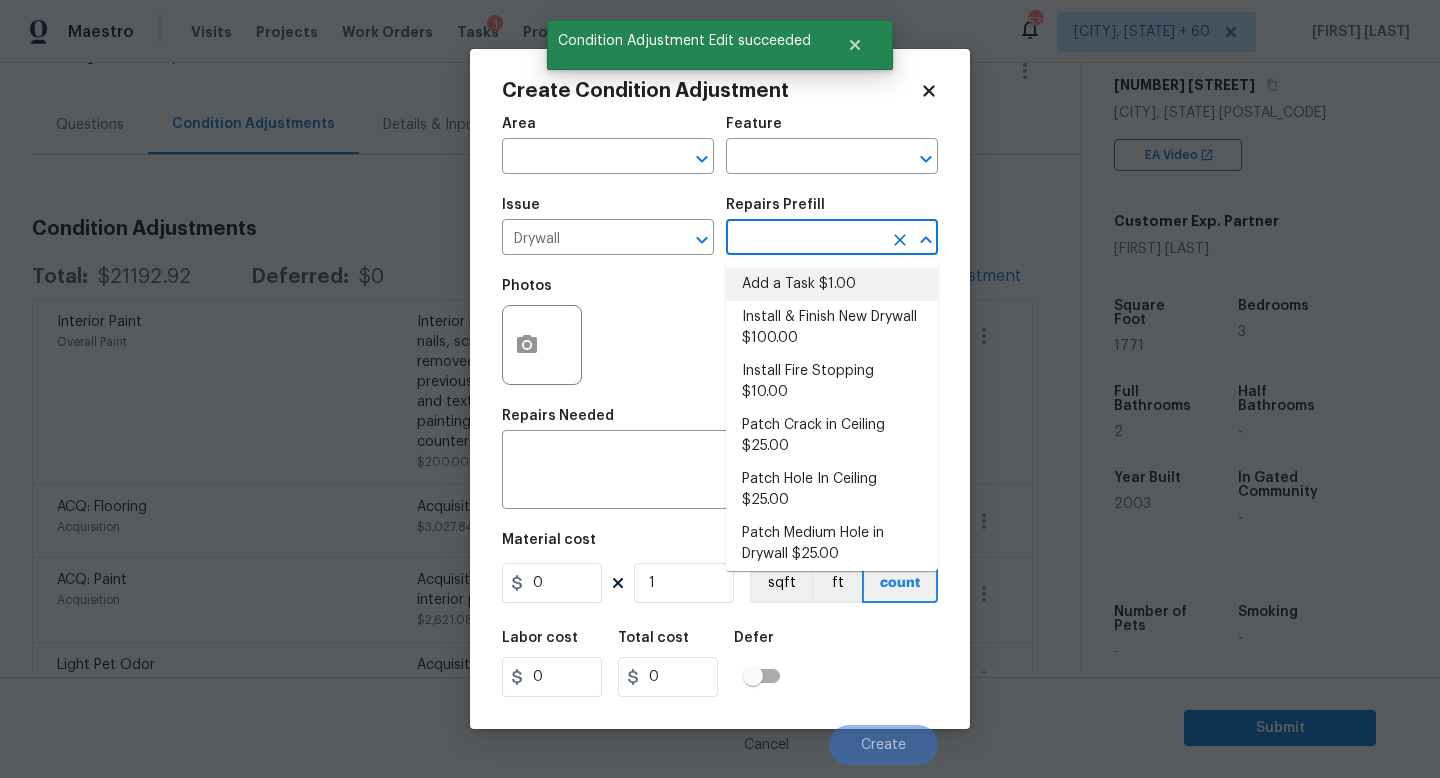 click on "Install & Finish New Drywall $100.00" at bounding box center [832, 328] 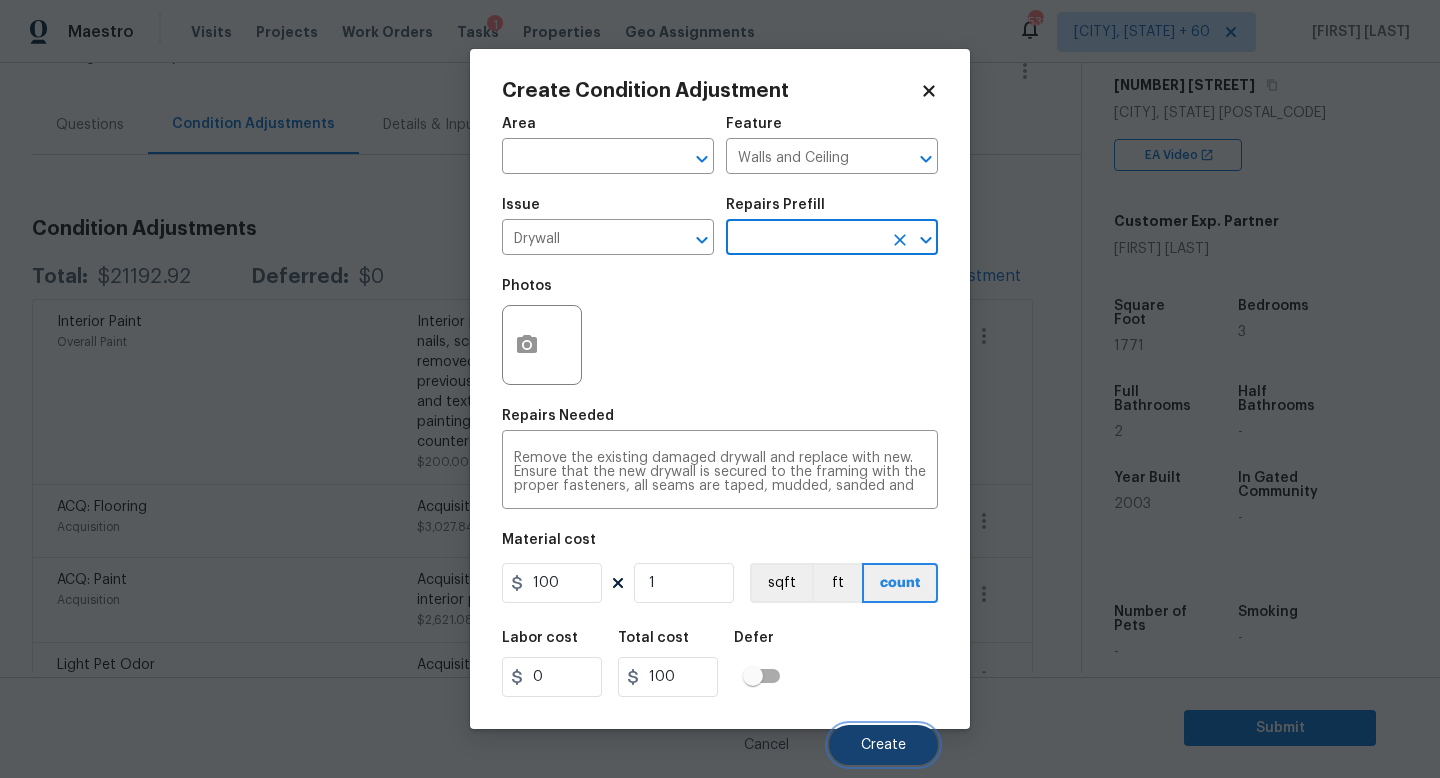 click on "Create" at bounding box center (883, 745) 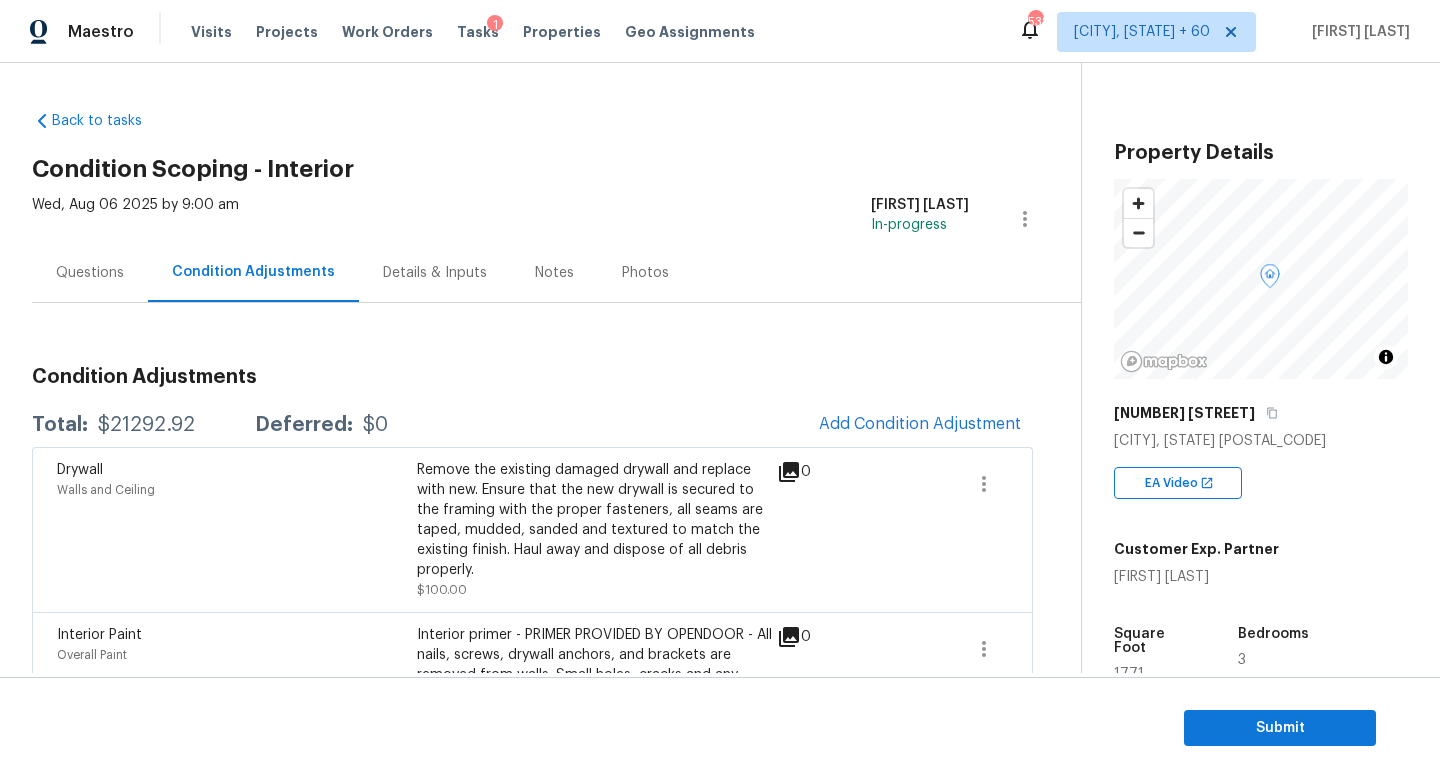 scroll, scrollTop: 0, scrollLeft: 0, axis: both 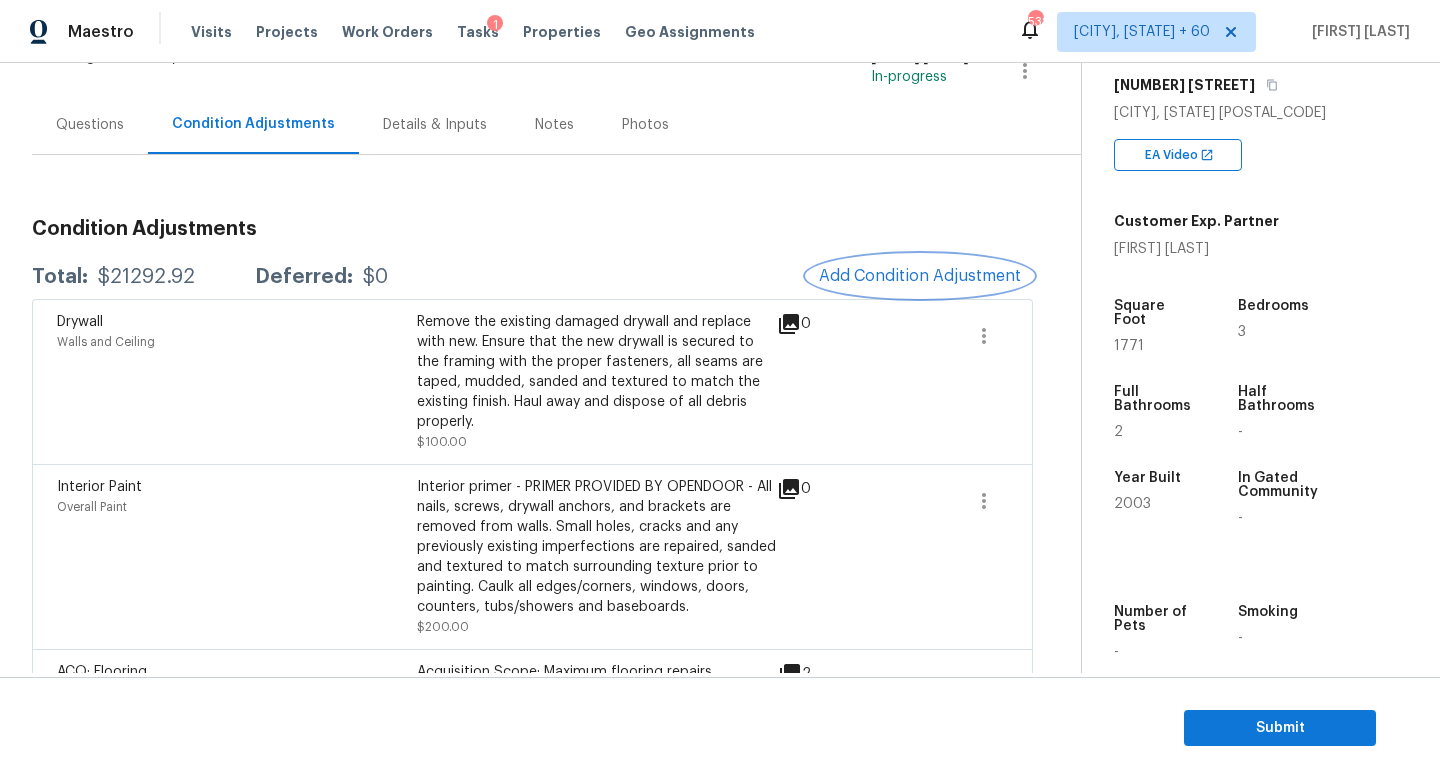 click on "Add Condition Adjustment" at bounding box center (920, 276) 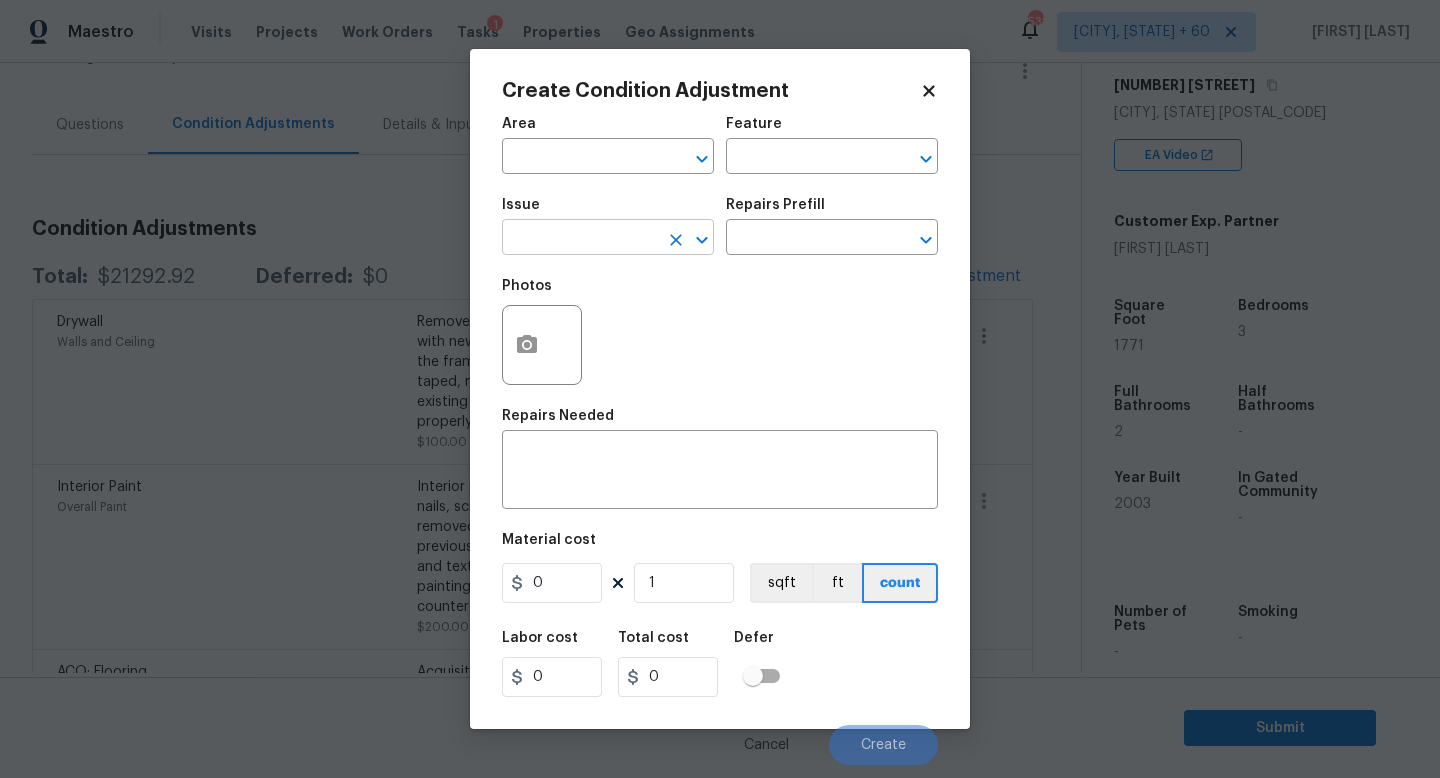 click at bounding box center [580, 239] 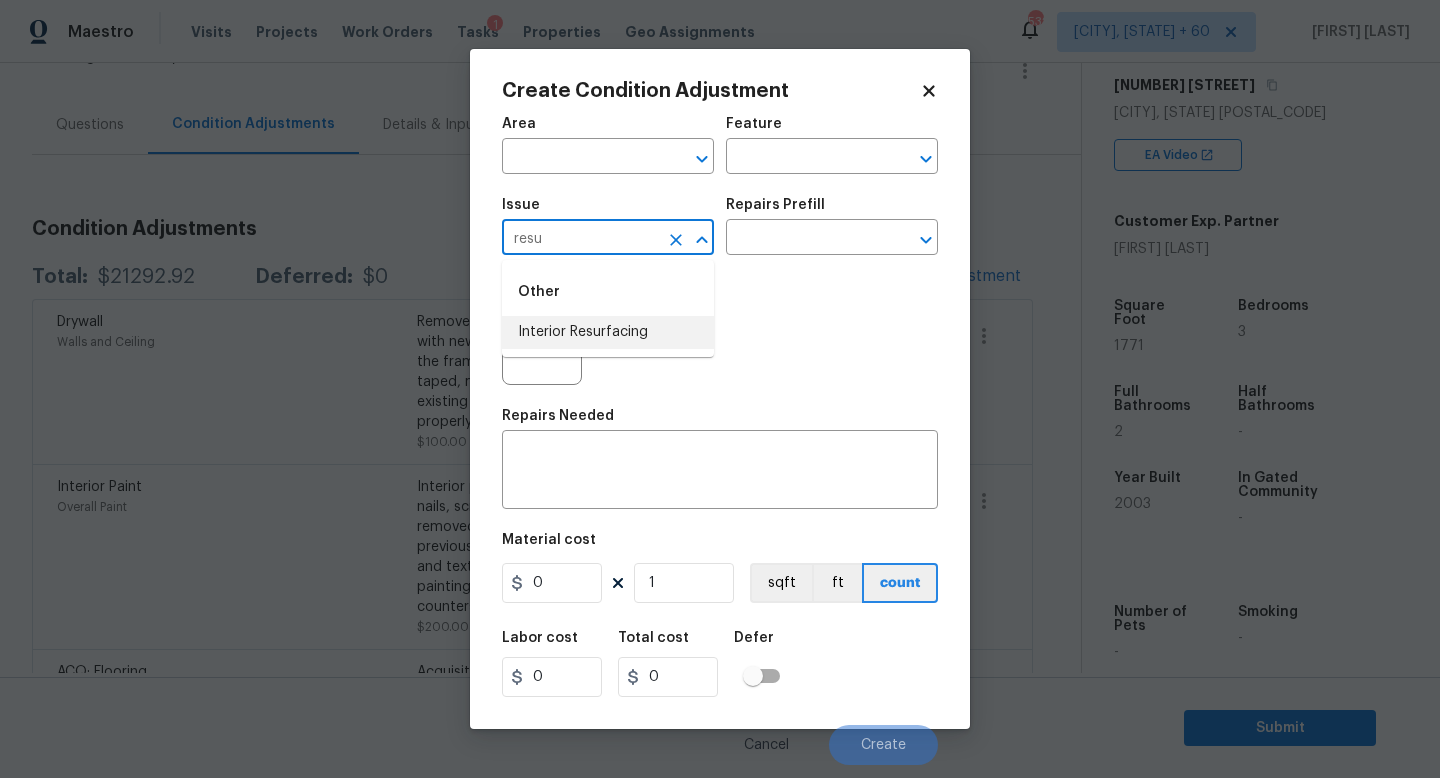 click on "Interior Resurfacing" at bounding box center (608, 332) 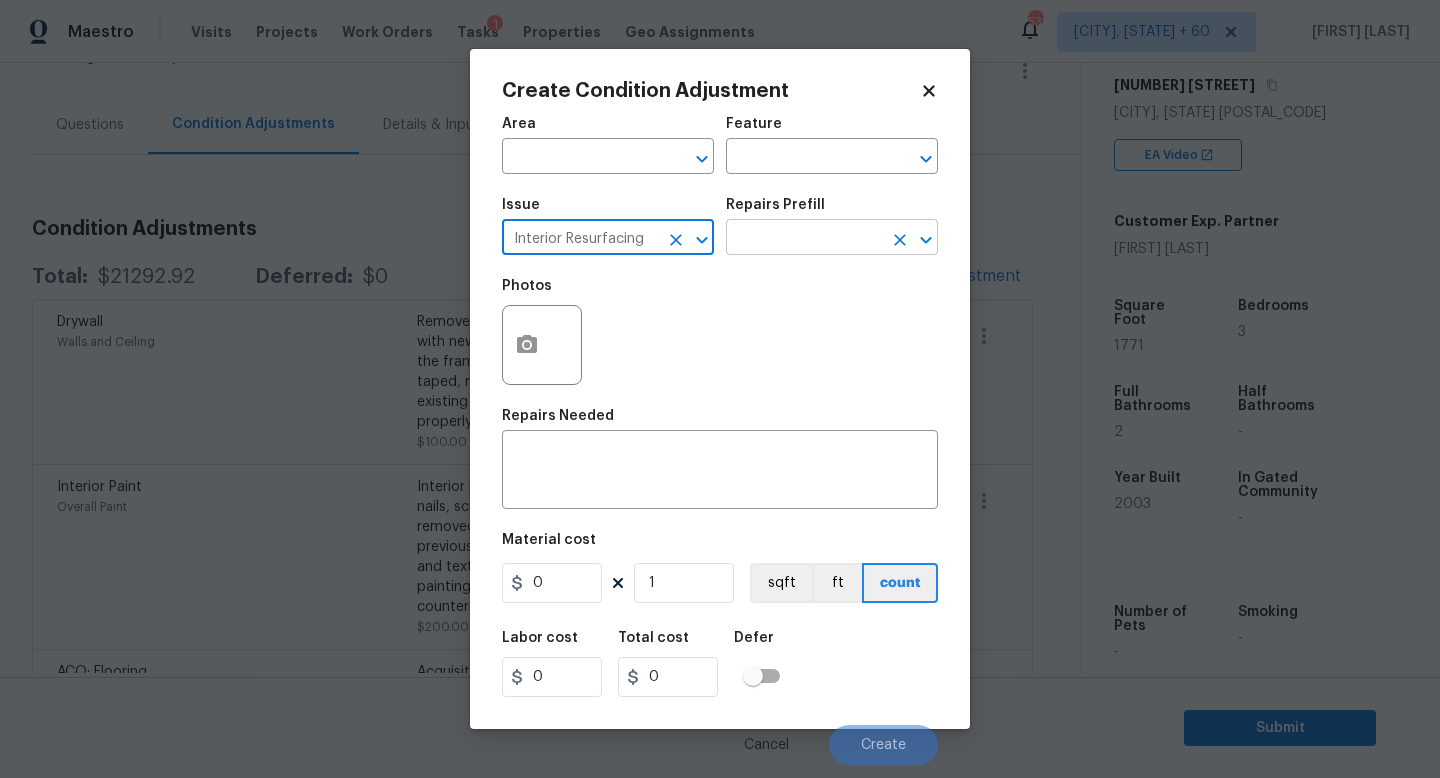 type on "Interior Resurfacing" 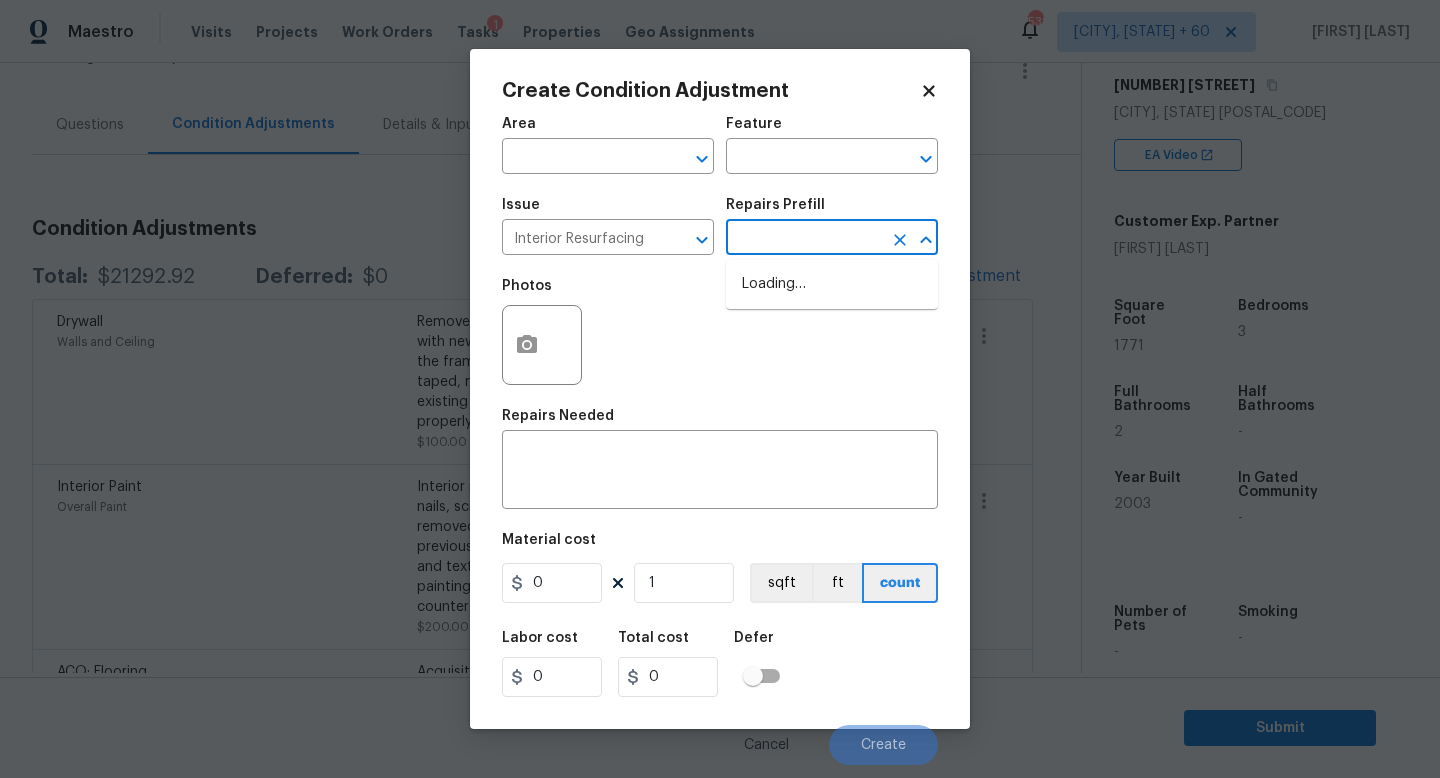 click at bounding box center [804, 239] 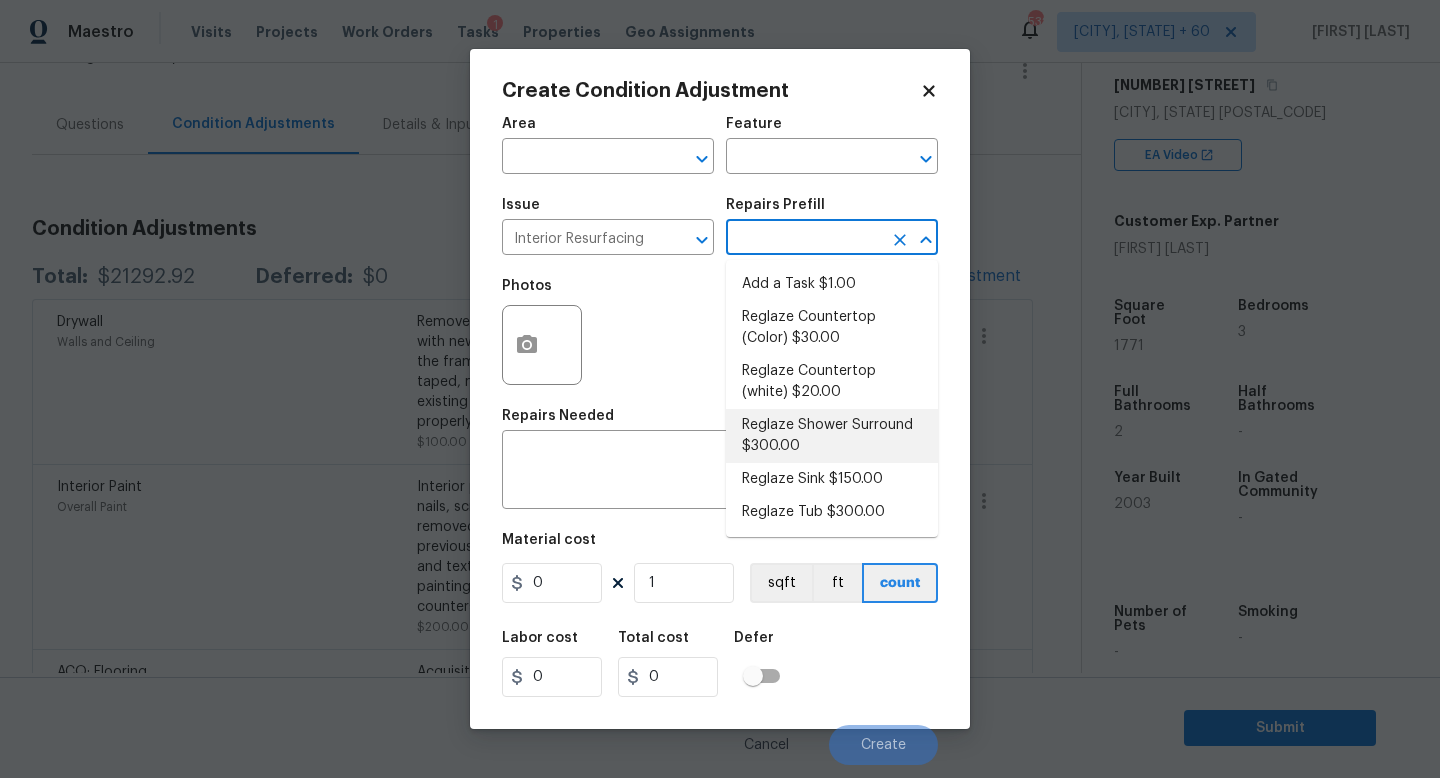 click on "Reglaze Shower Surround $300.00" at bounding box center (832, 436) 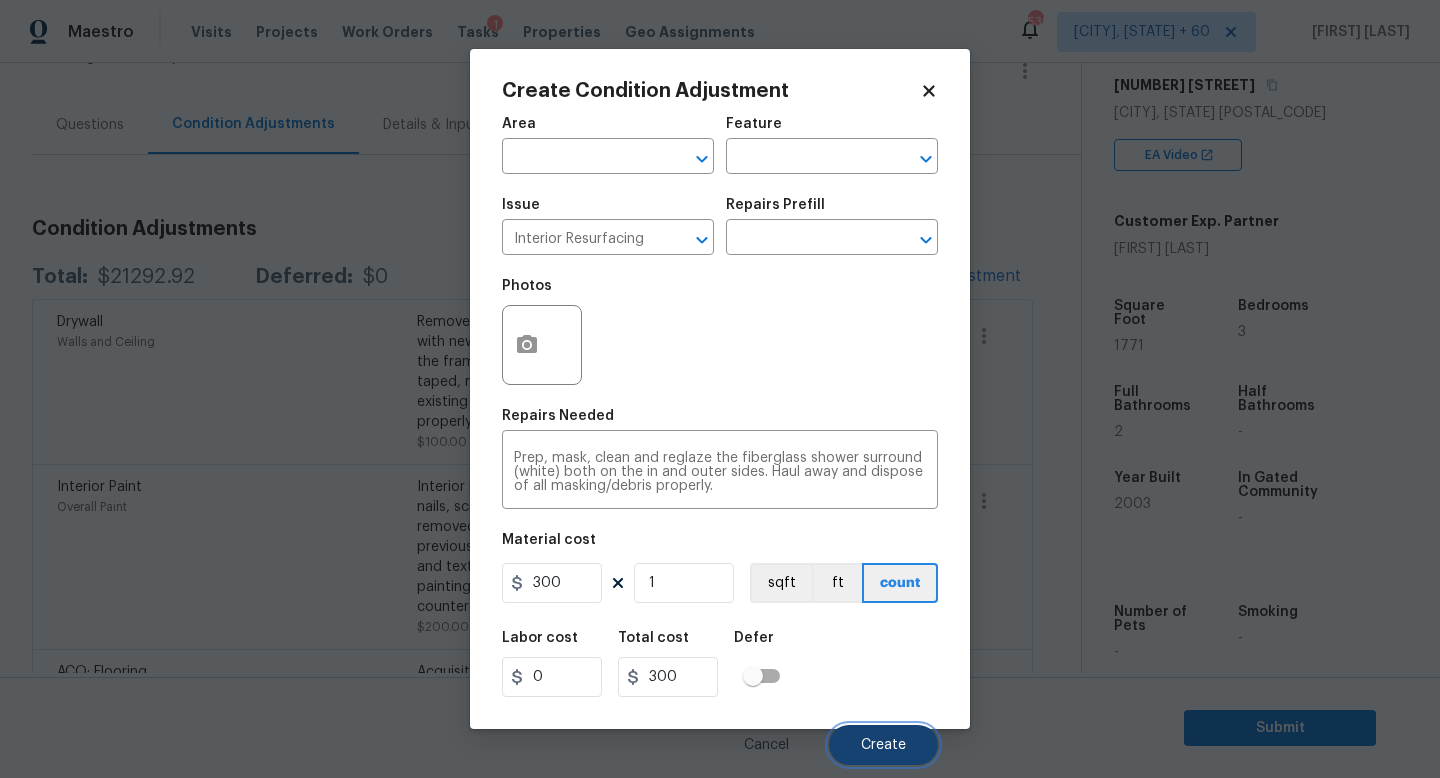 click on "Create" at bounding box center [883, 745] 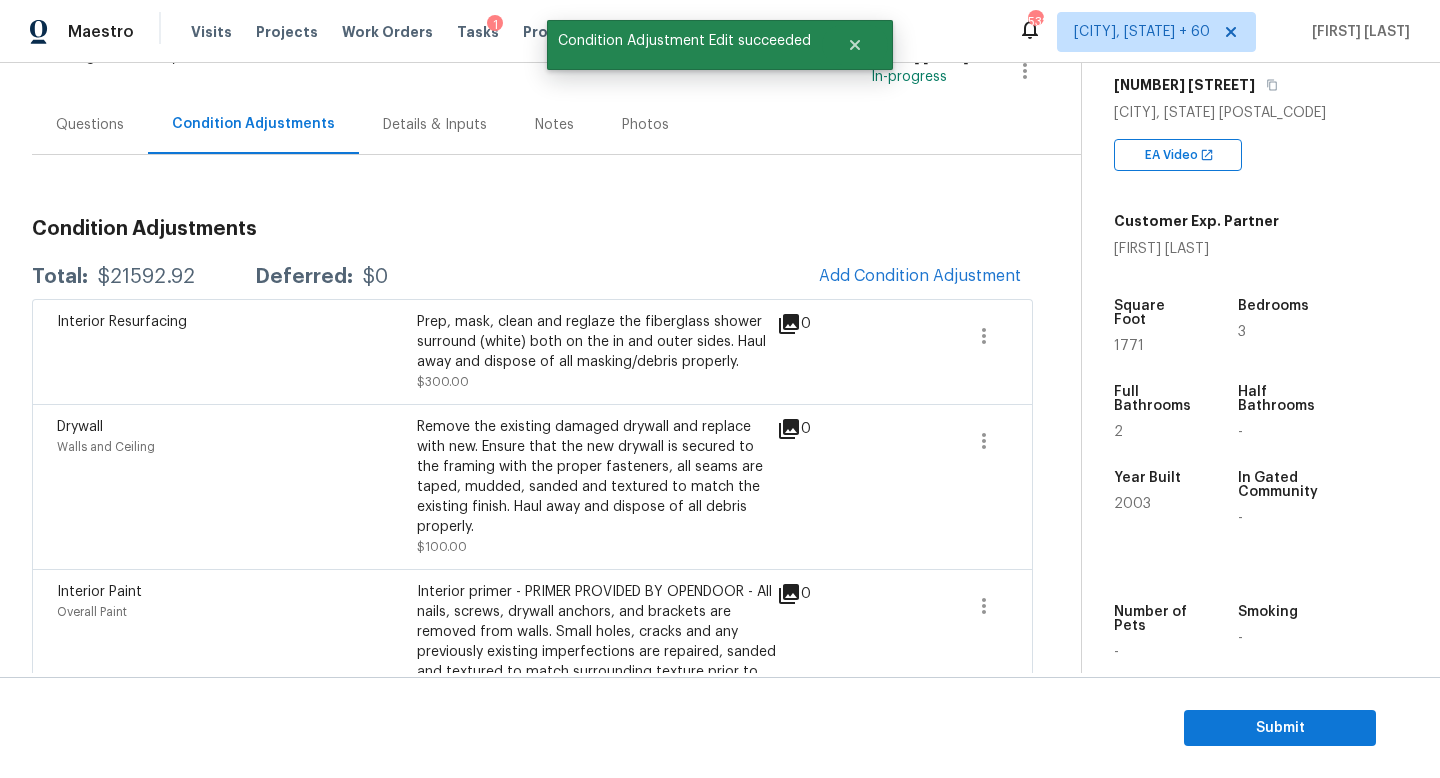 click on "$21592.92" at bounding box center (146, 277) 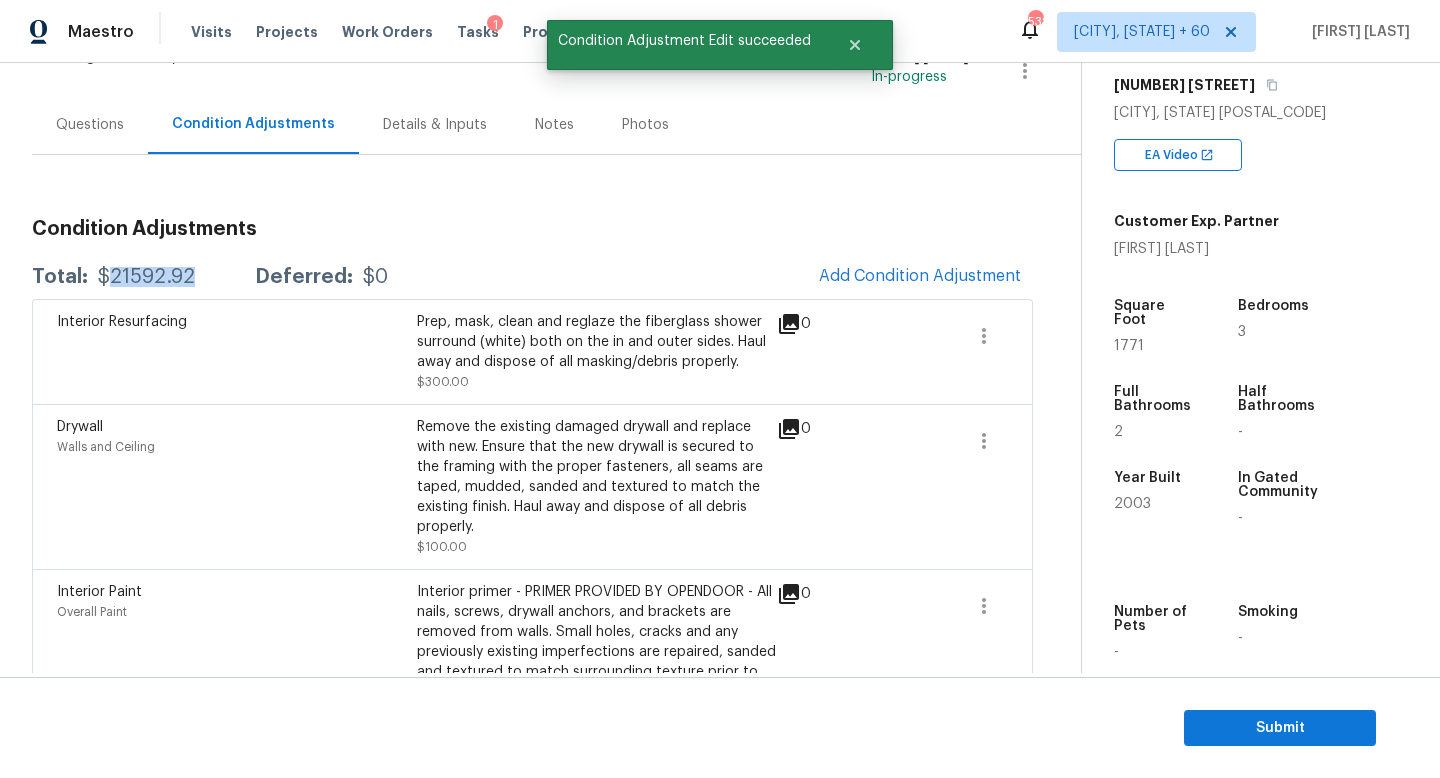 click on "$21592.92" at bounding box center [146, 277] 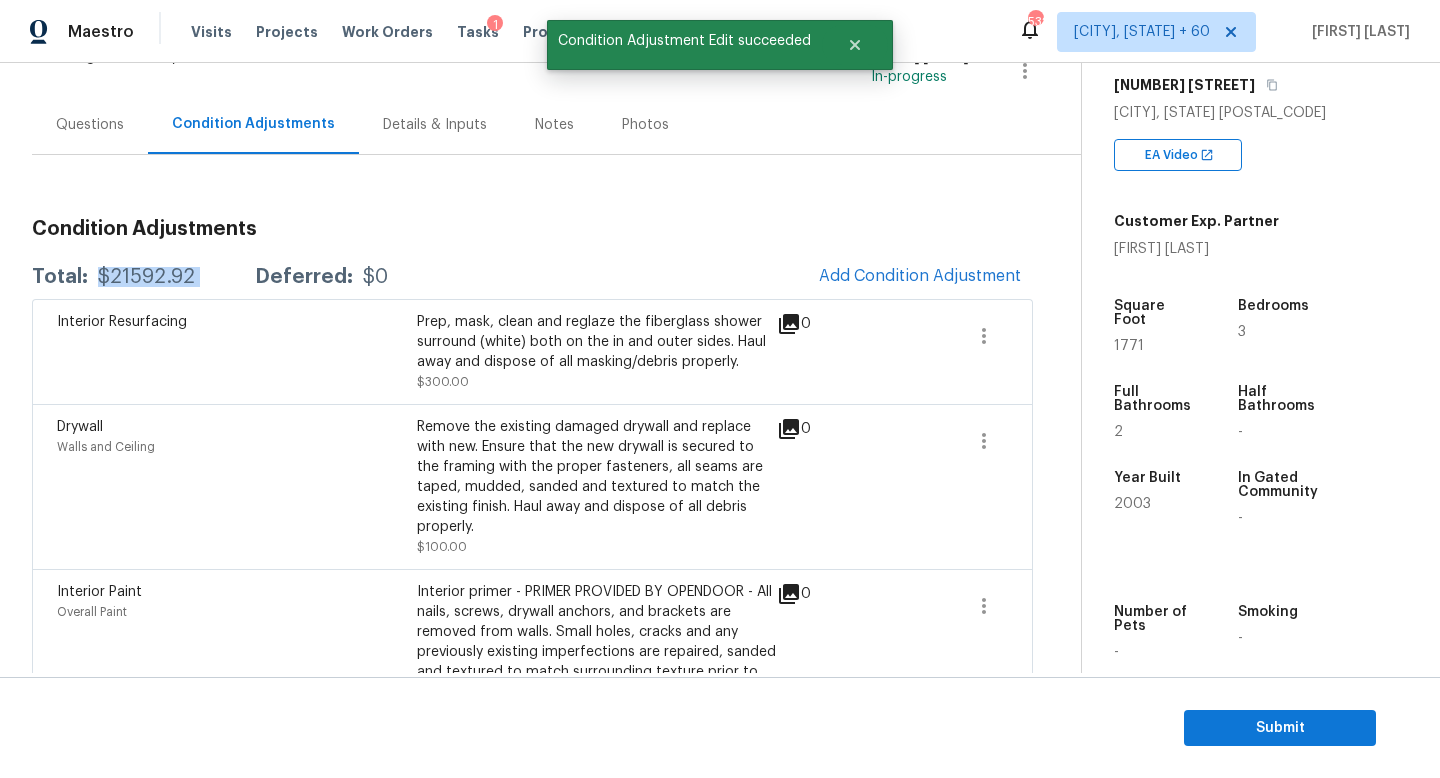 copy on "$21592.92" 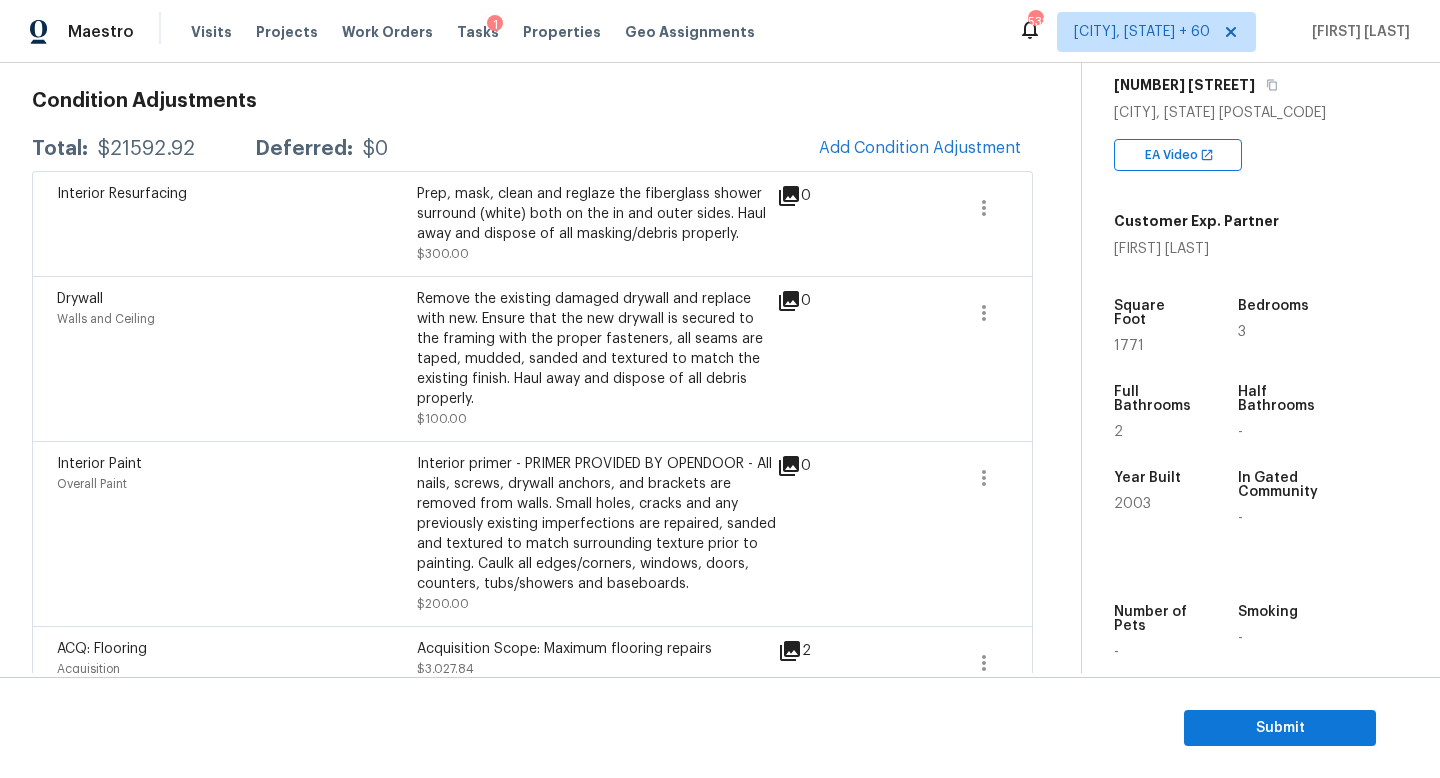 scroll, scrollTop: 279, scrollLeft: 0, axis: vertical 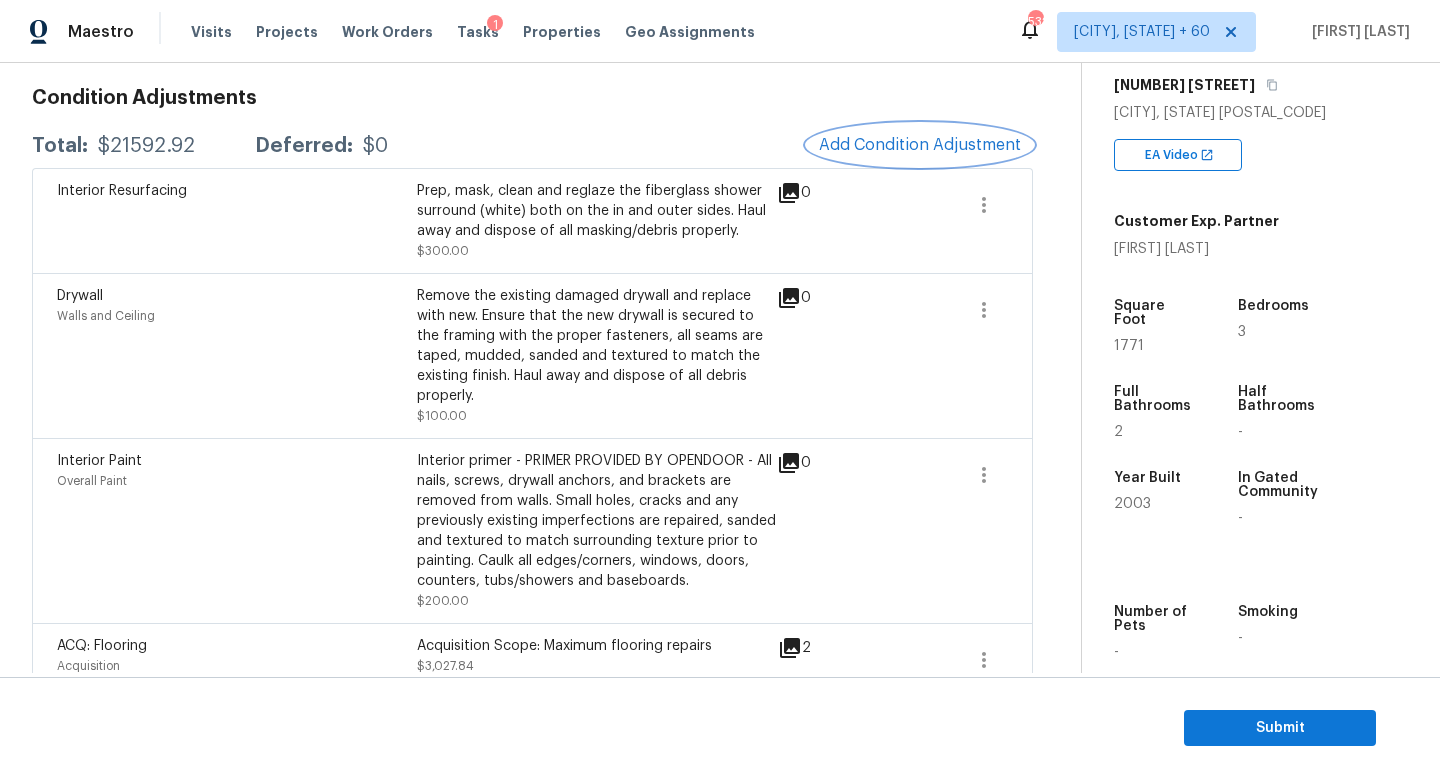 click on "Add Condition Adjustment" at bounding box center (920, 145) 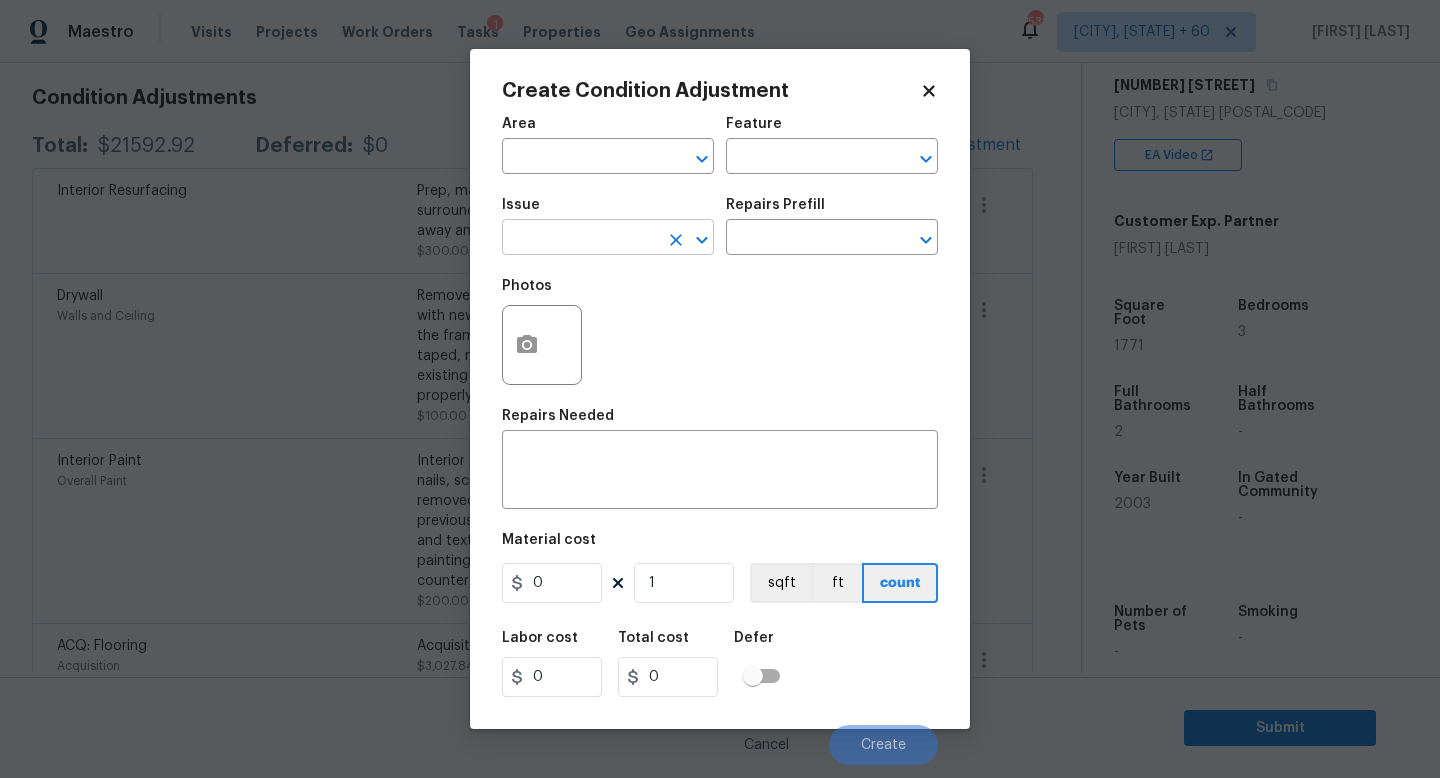 click at bounding box center [580, 239] 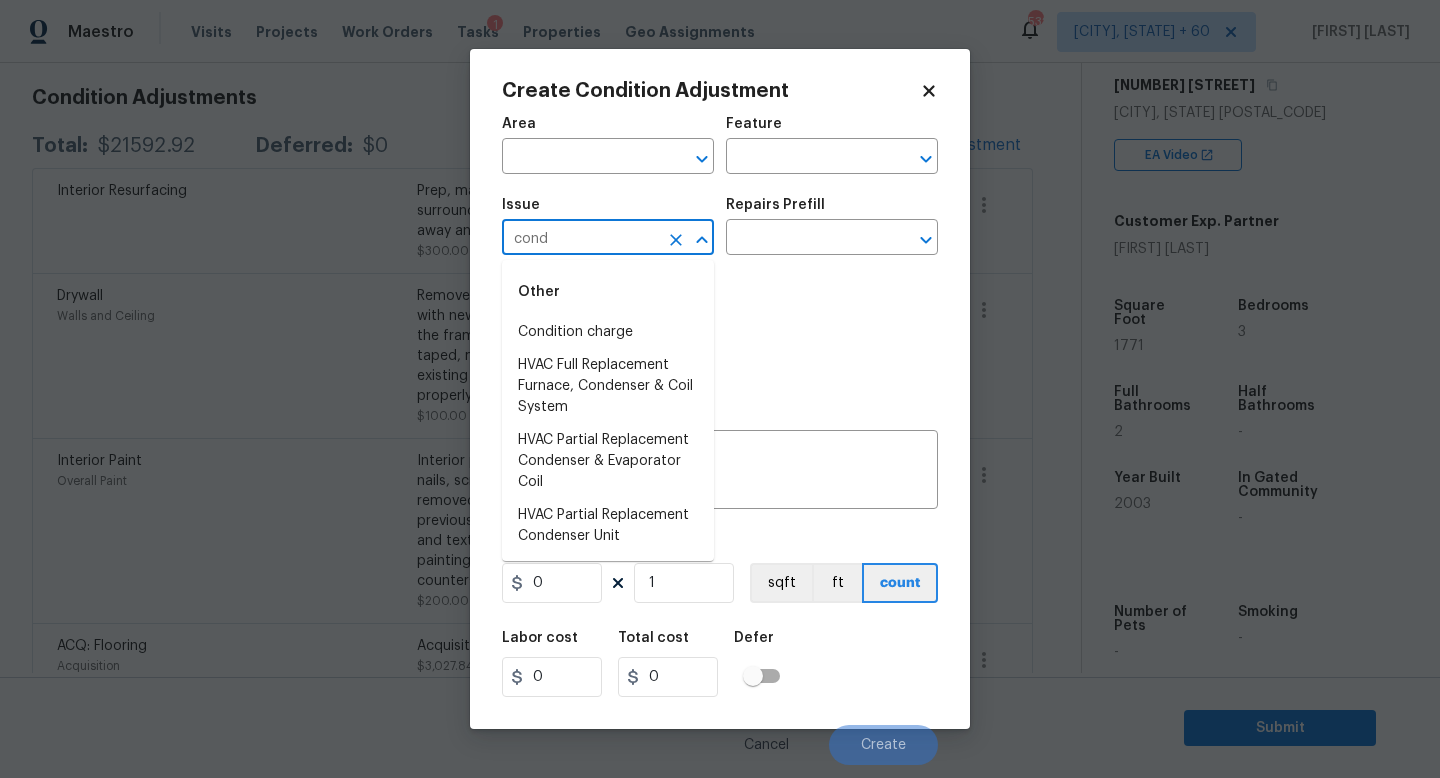 click on "Other" at bounding box center [608, 292] 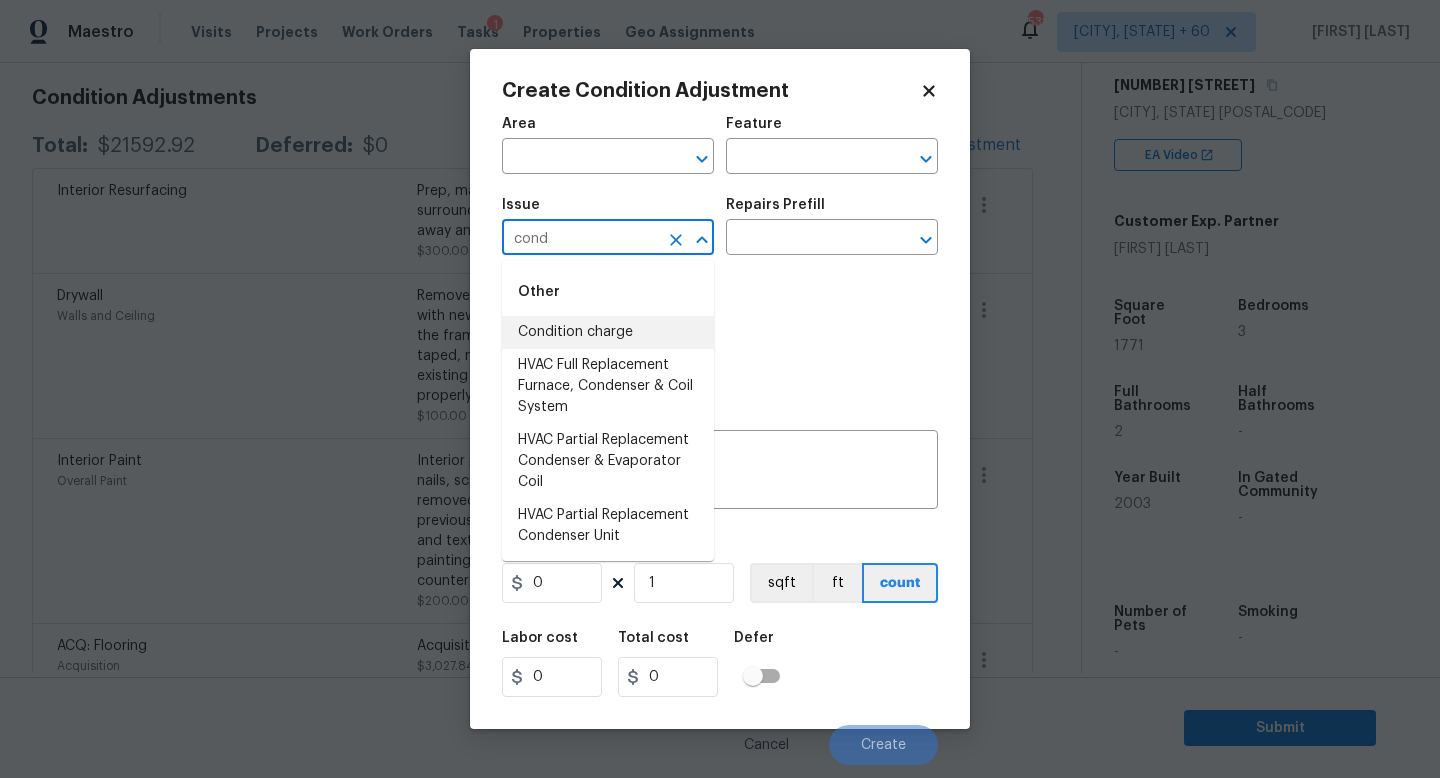 click on "Condition charge" at bounding box center (608, 332) 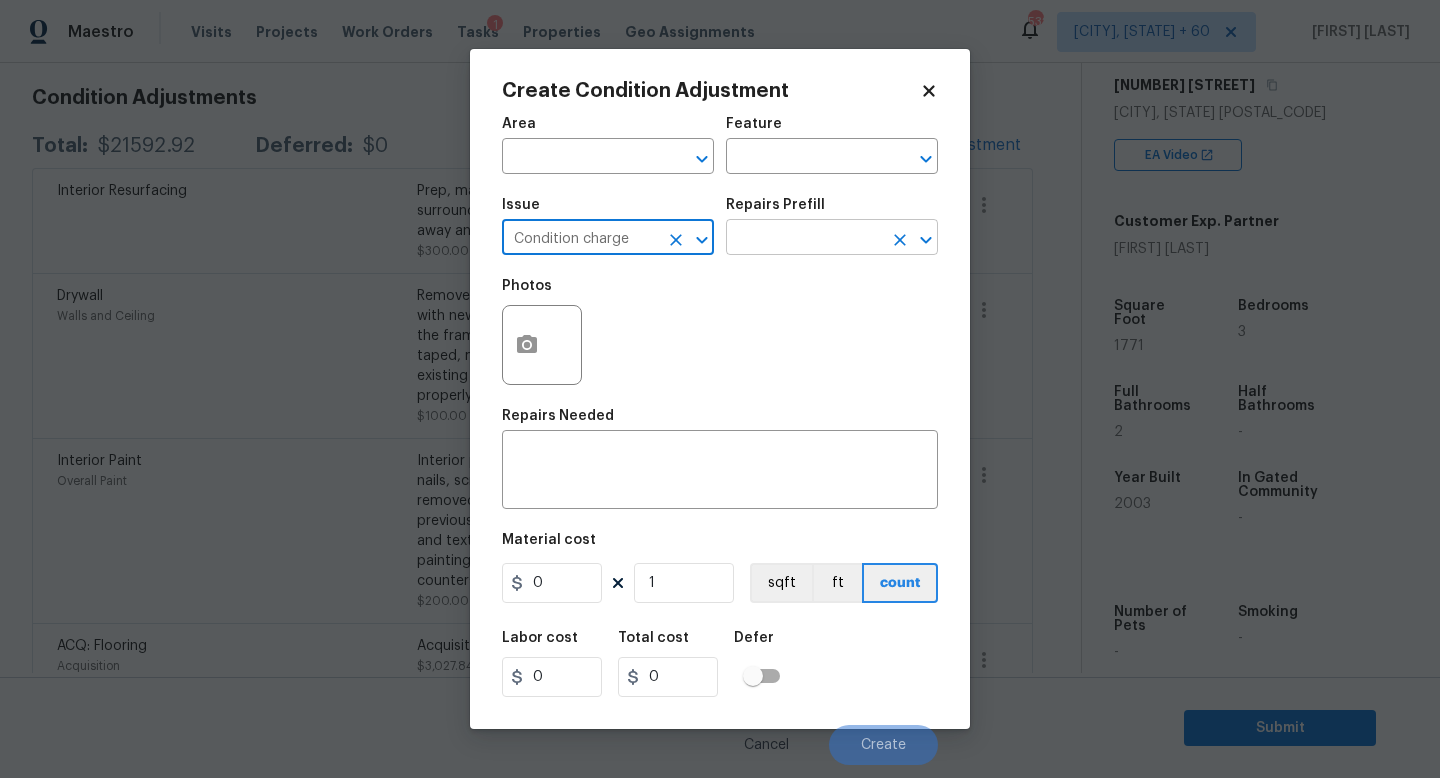type on "Condition charge" 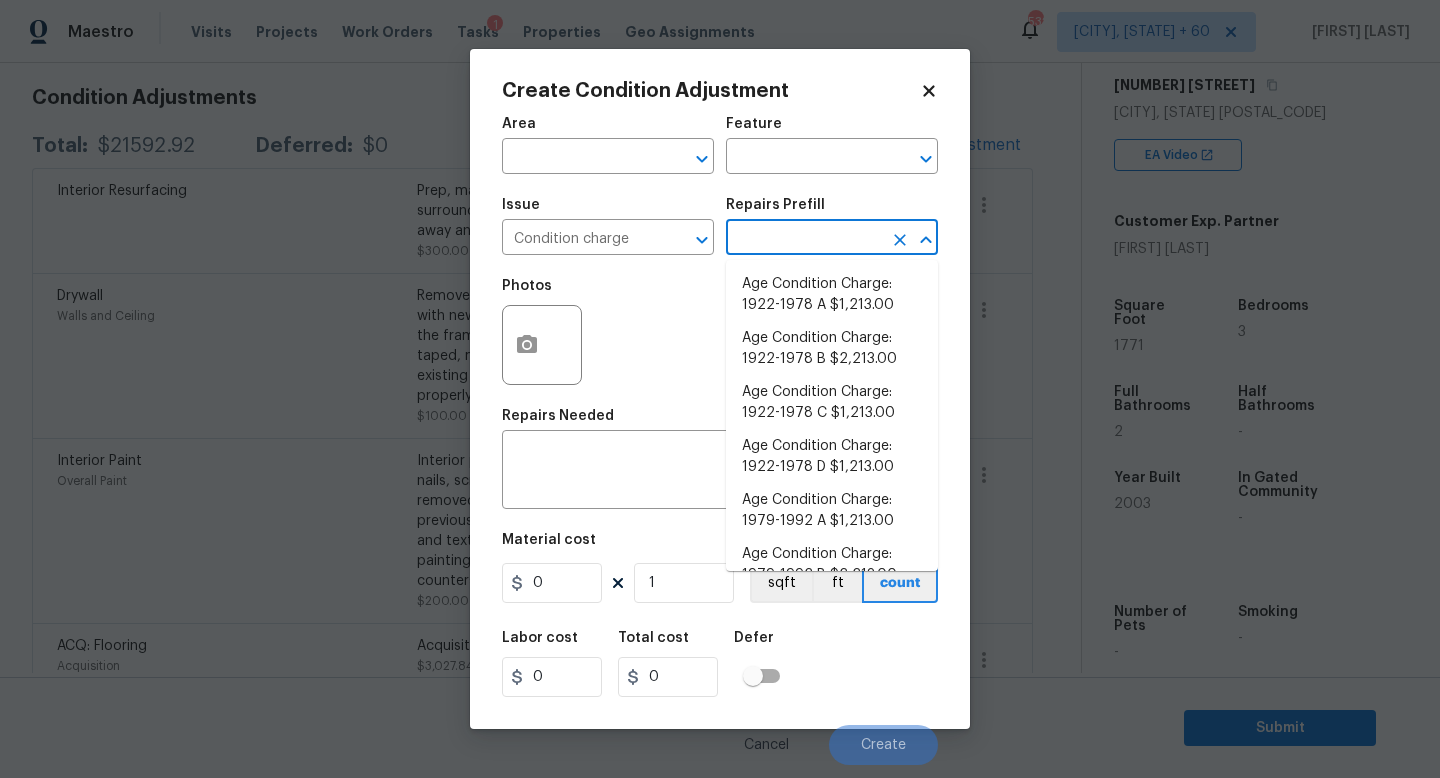 click at bounding box center [804, 239] 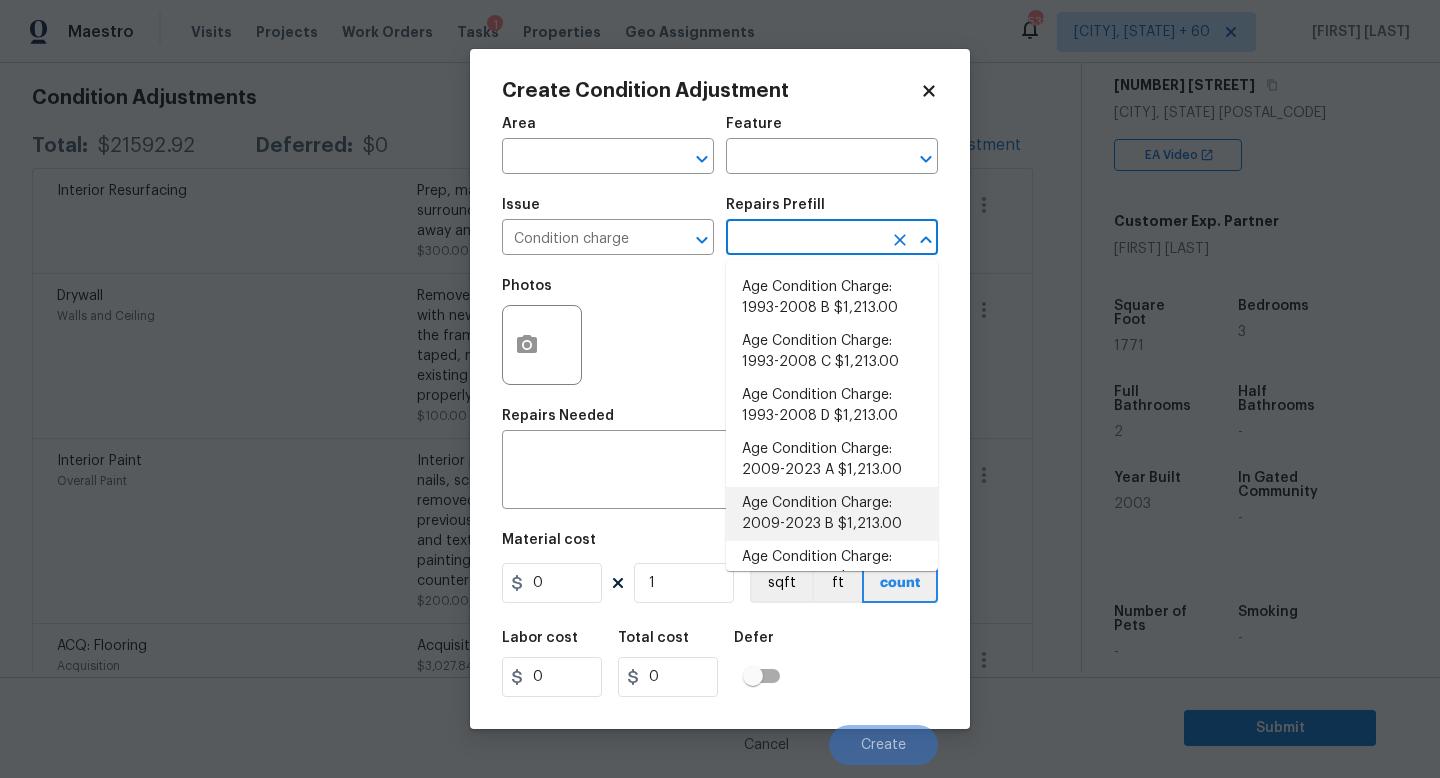 scroll, scrollTop: 478, scrollLeft: 0, axis: vertical 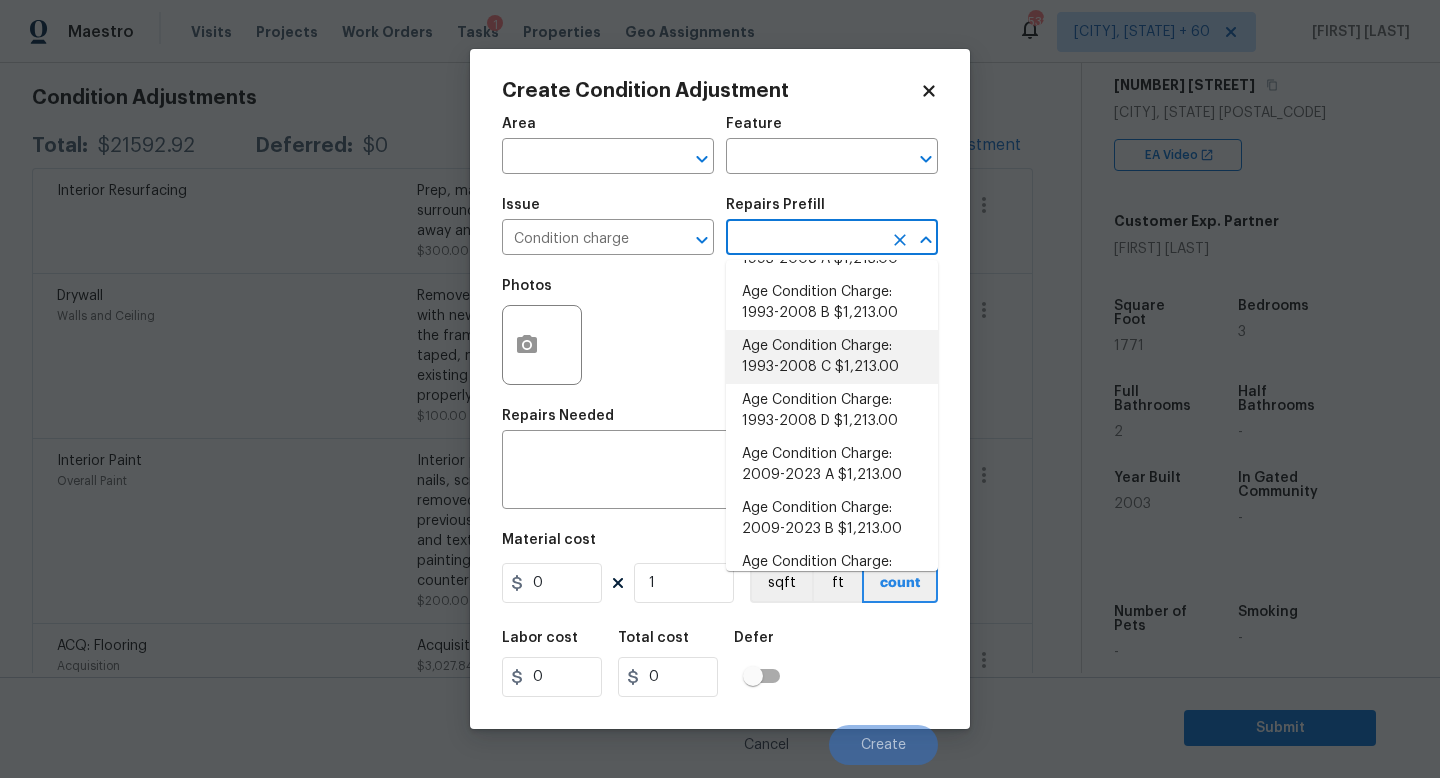 click on "Age Condition Charge: 1993-2008 C	 $1,213.00" at bounding box center [832, 357] 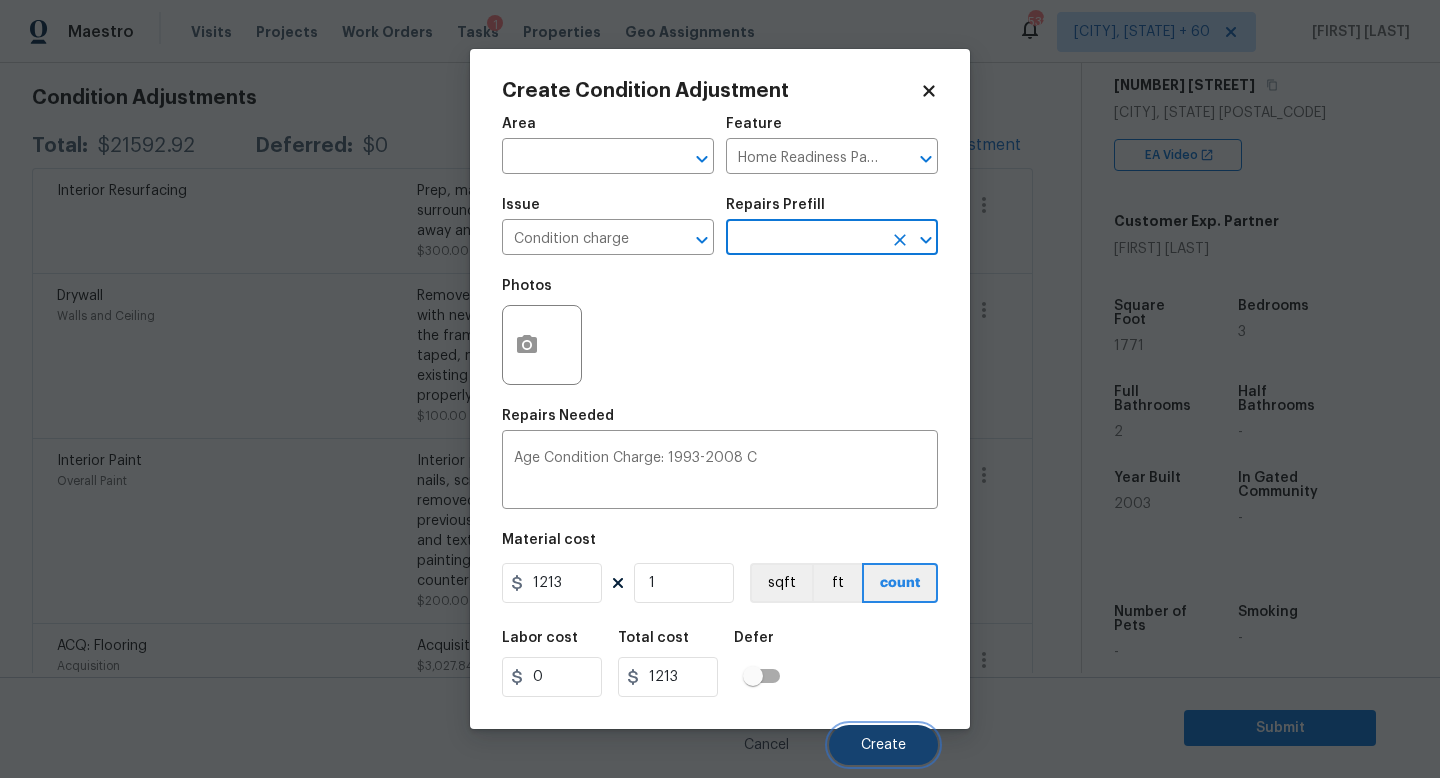 click on "Create" at bounding box center (883, 745) 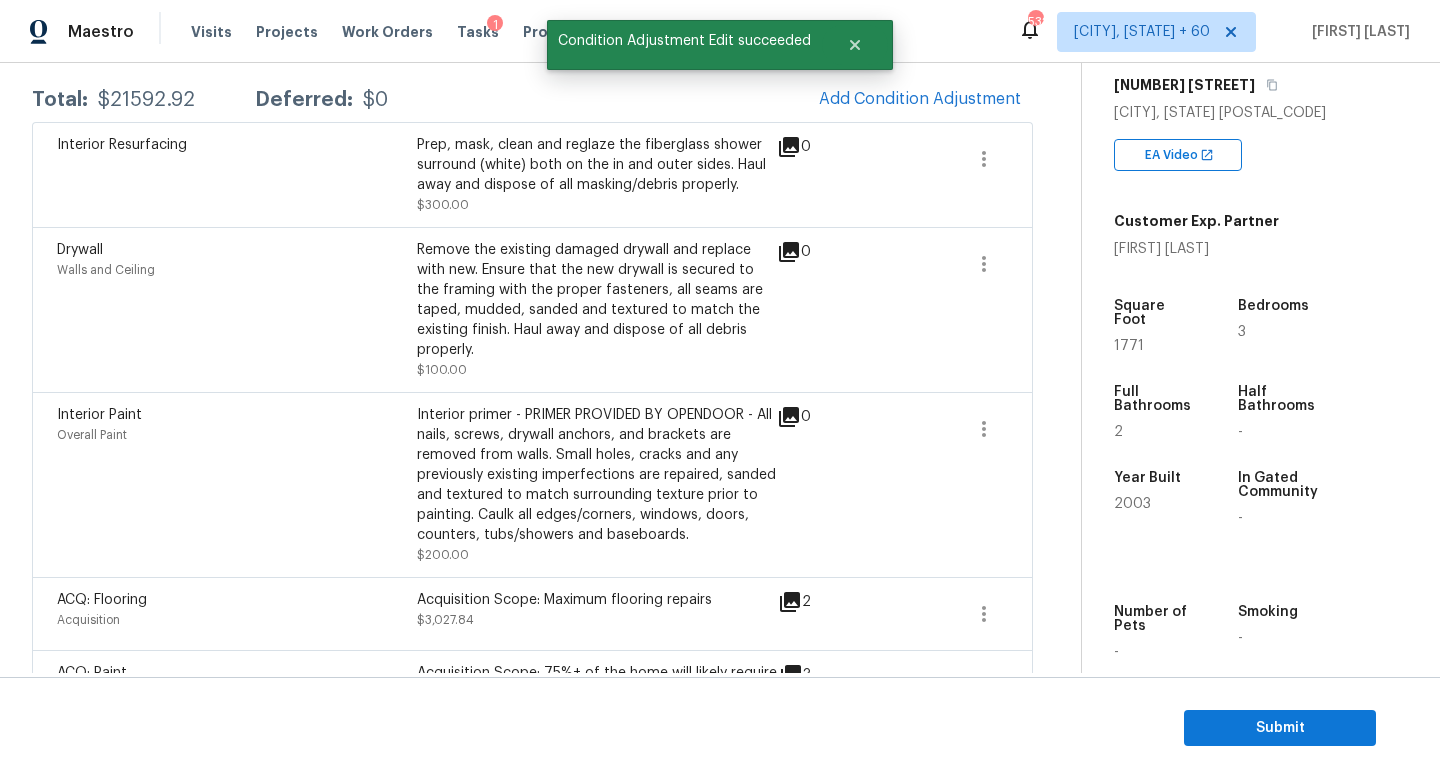 scroll, scrollTop: 279, scrollLeft: 0, axis: vertical 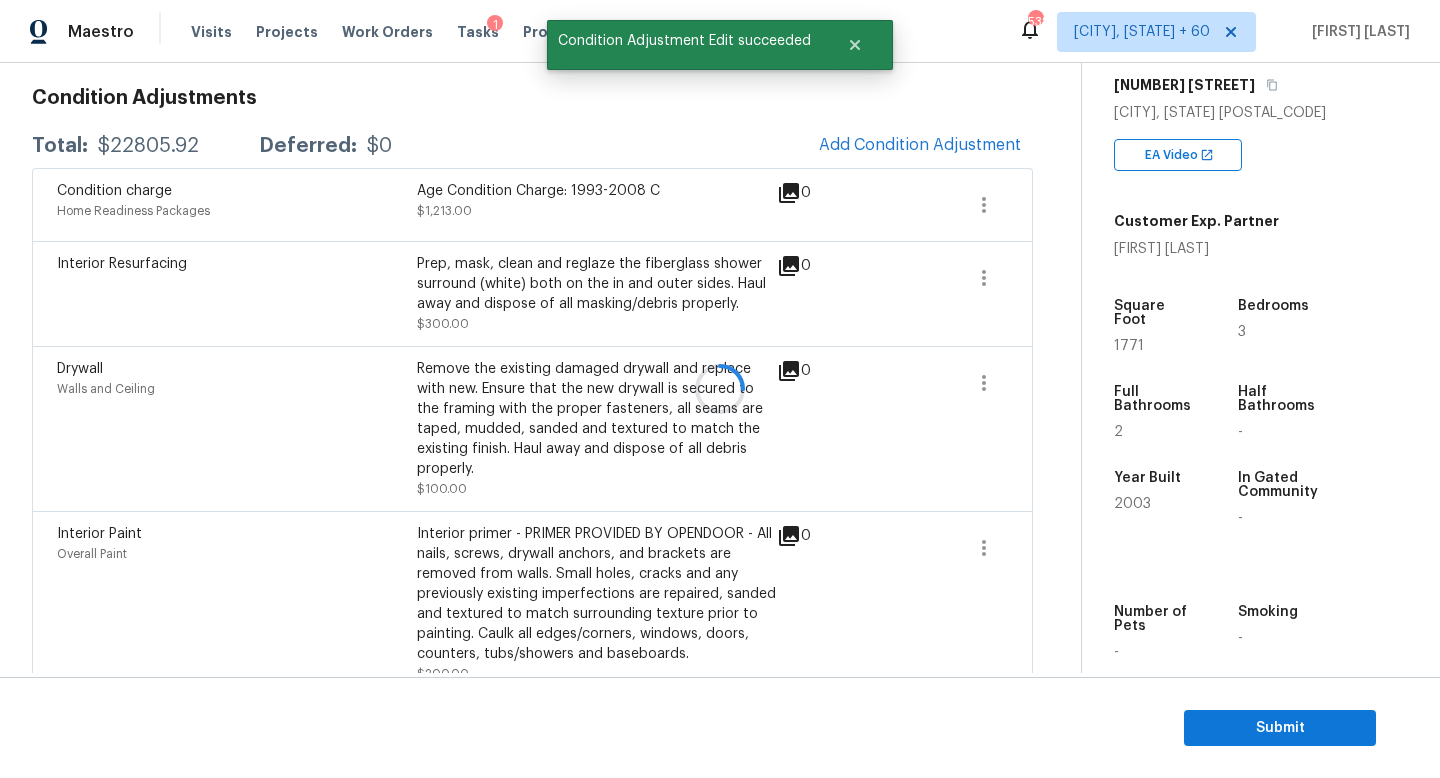 click at bounding box center [720, 389] 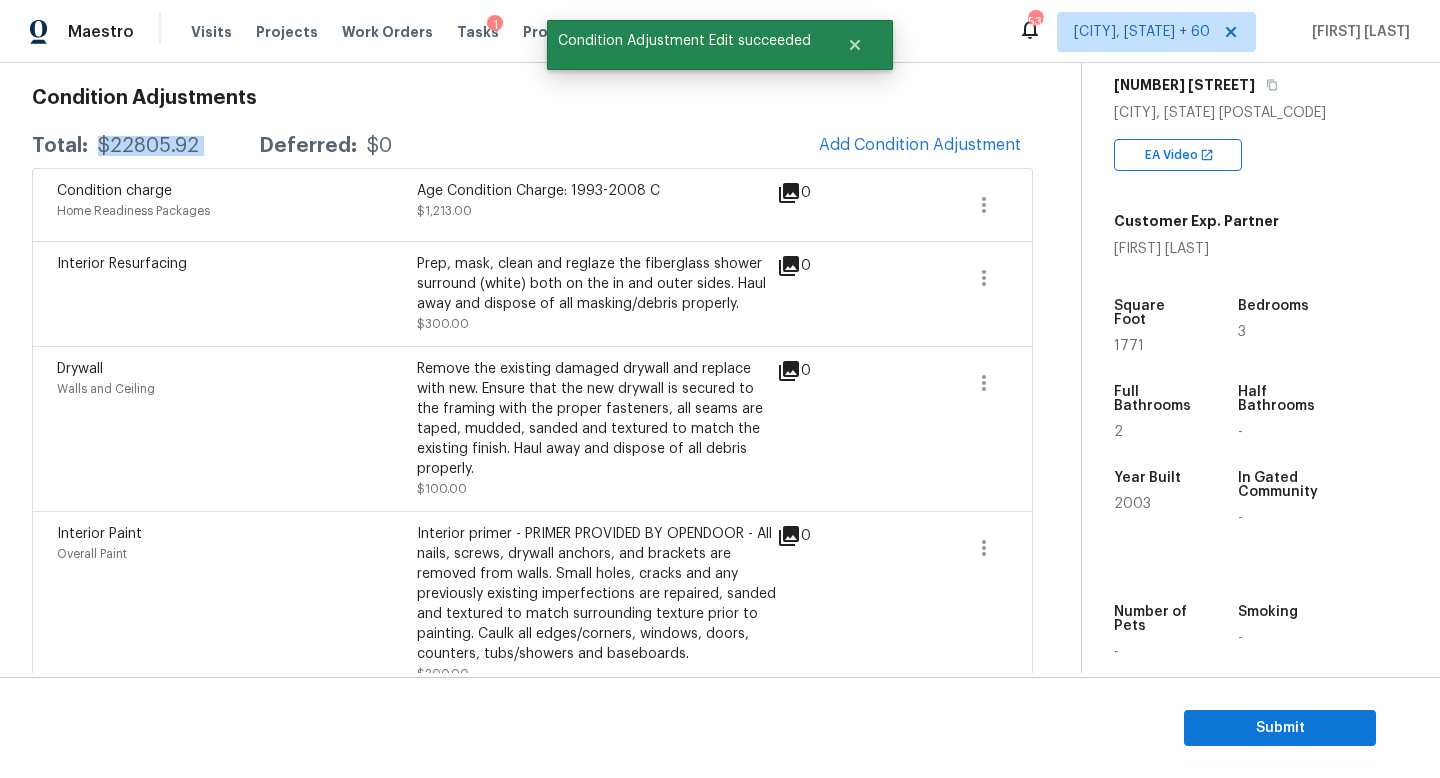 click on "$22805.92" at bounding box center (148, 146) 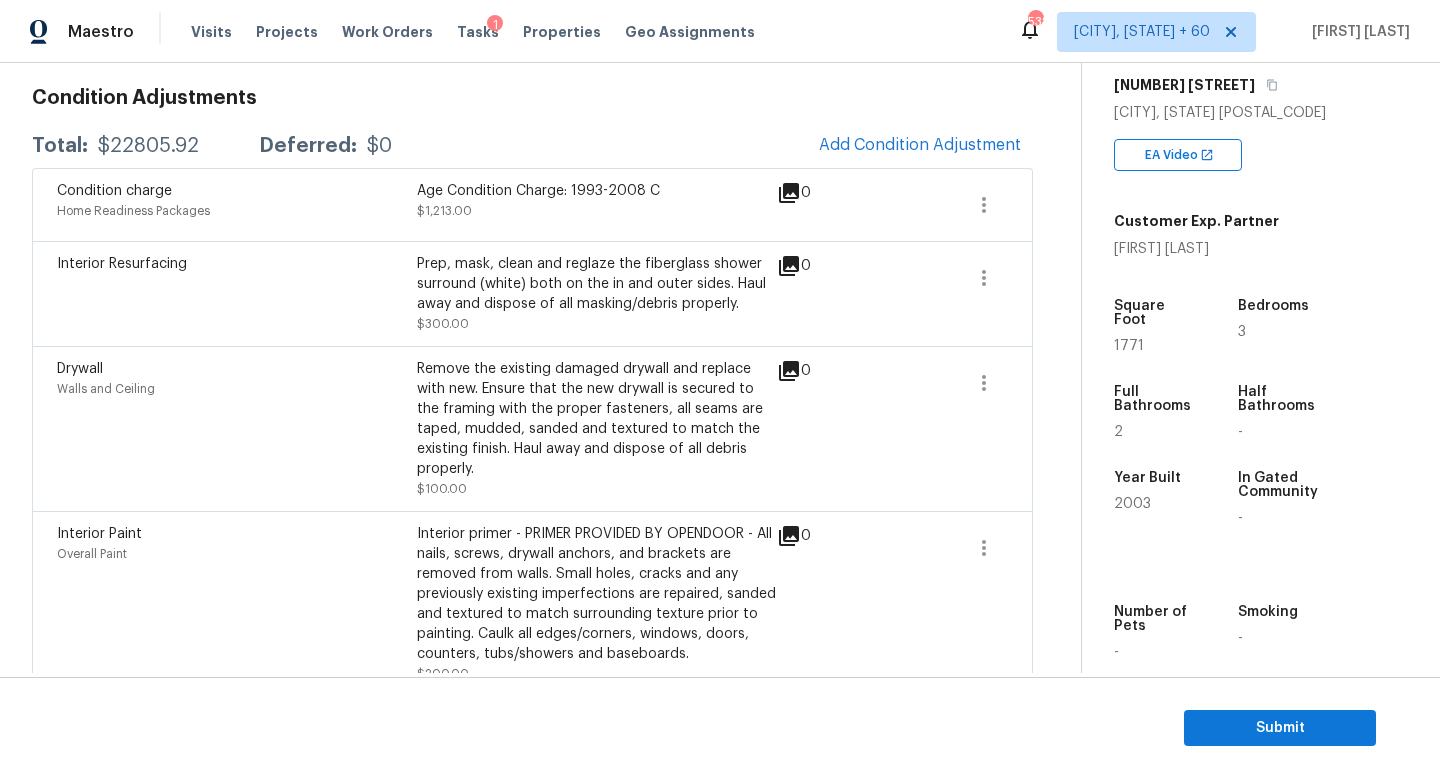 scroll, scrollTop: 0, scrollLeft: 0, axis: both 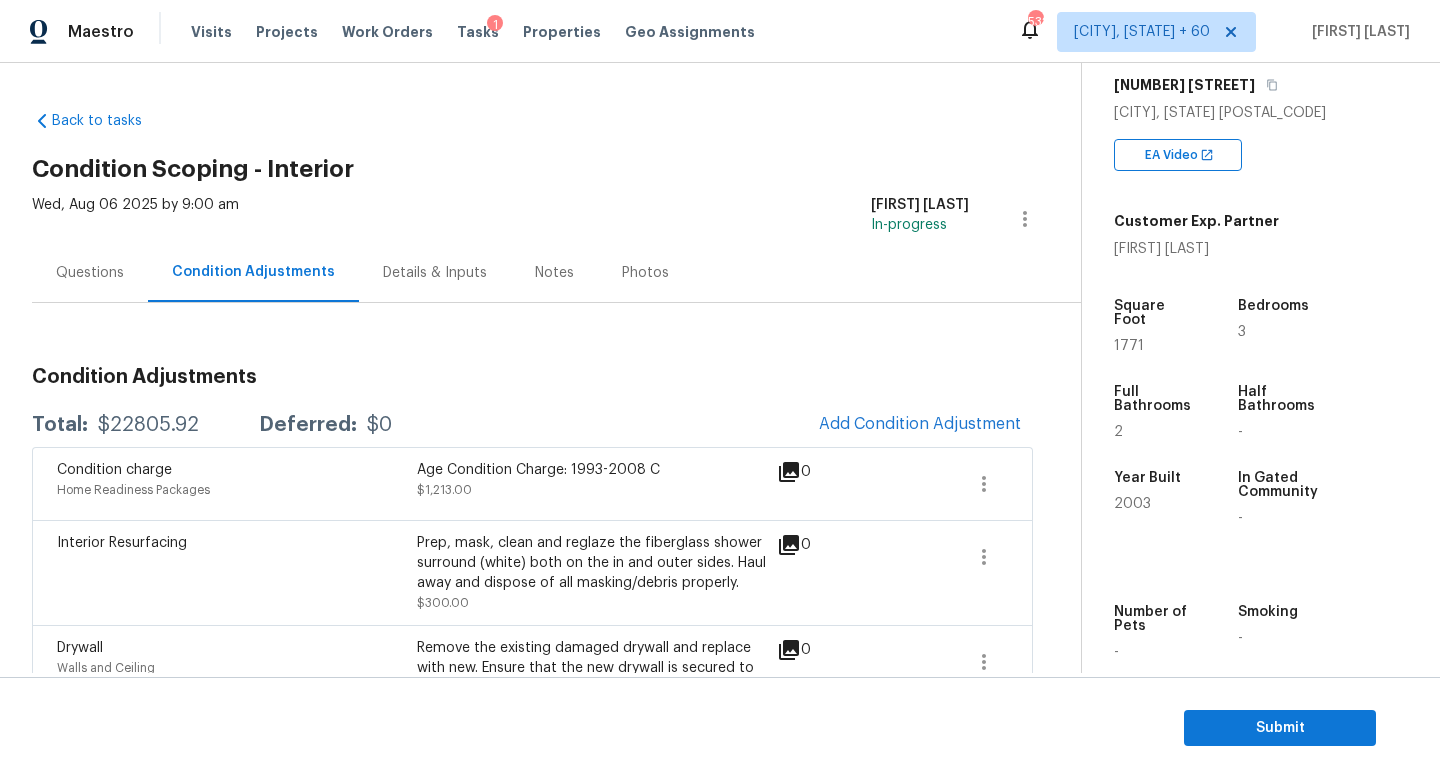 click on "Questions" at bounding box center [90, 272] 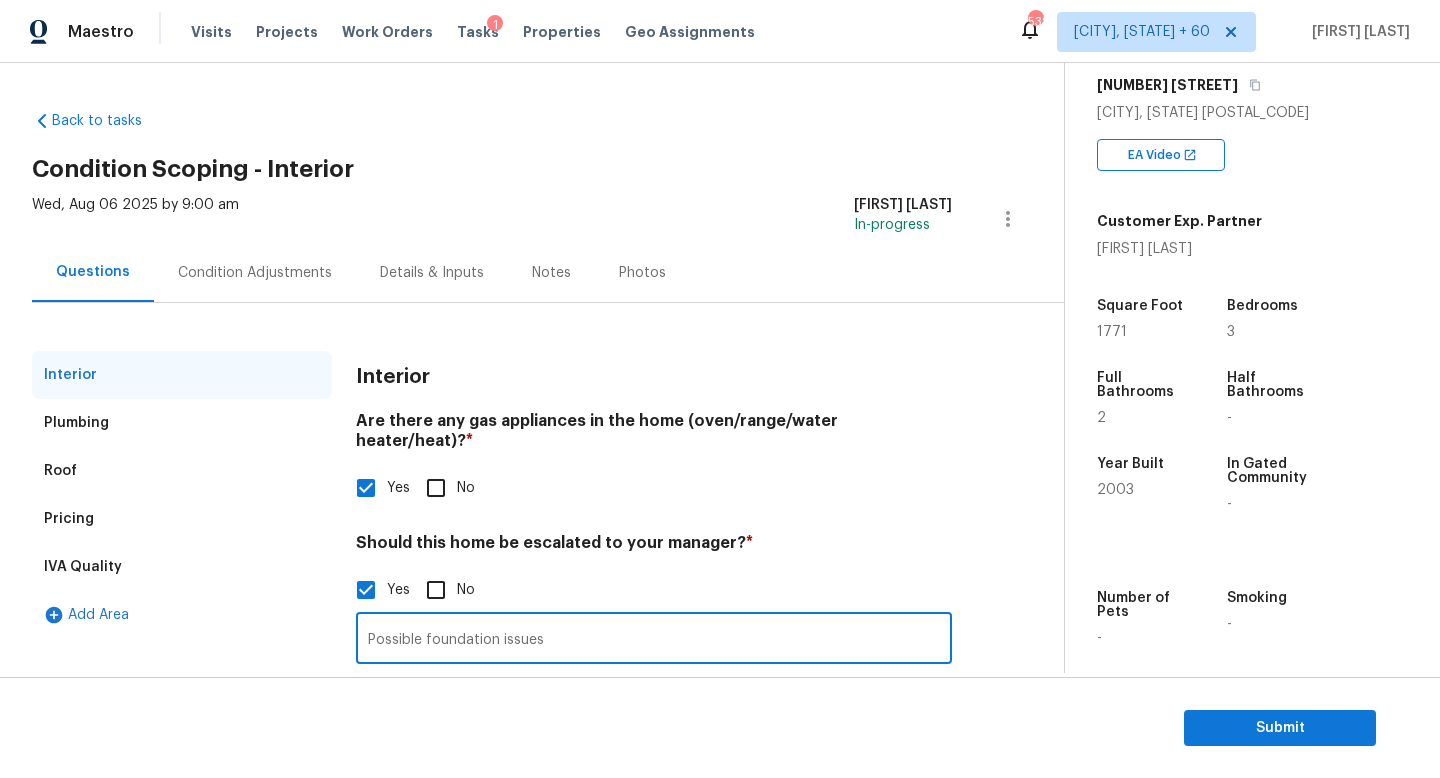 click on "Possible foundation issues" at bounding box center (654, 640) 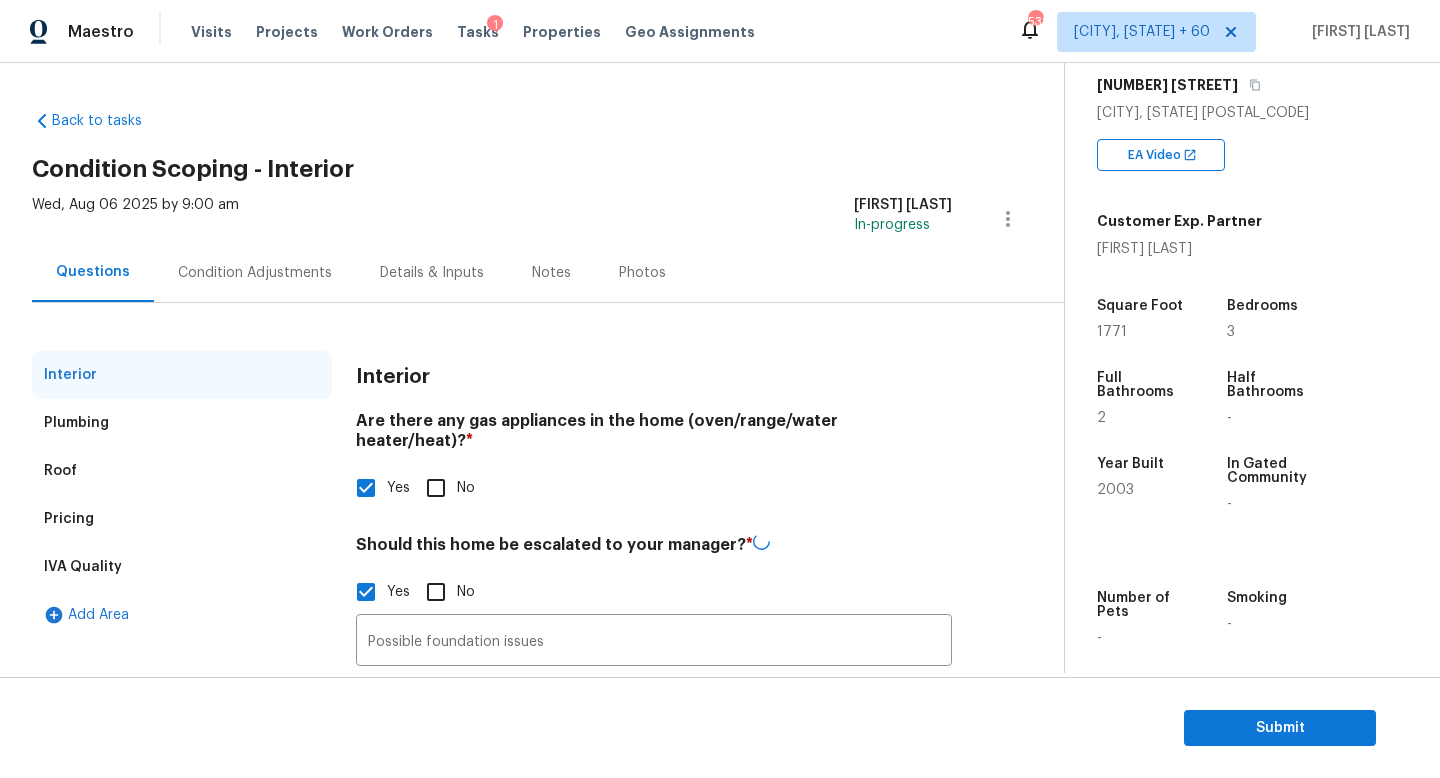 click on "Condition Adjustments" at bounding box center (255, 273) 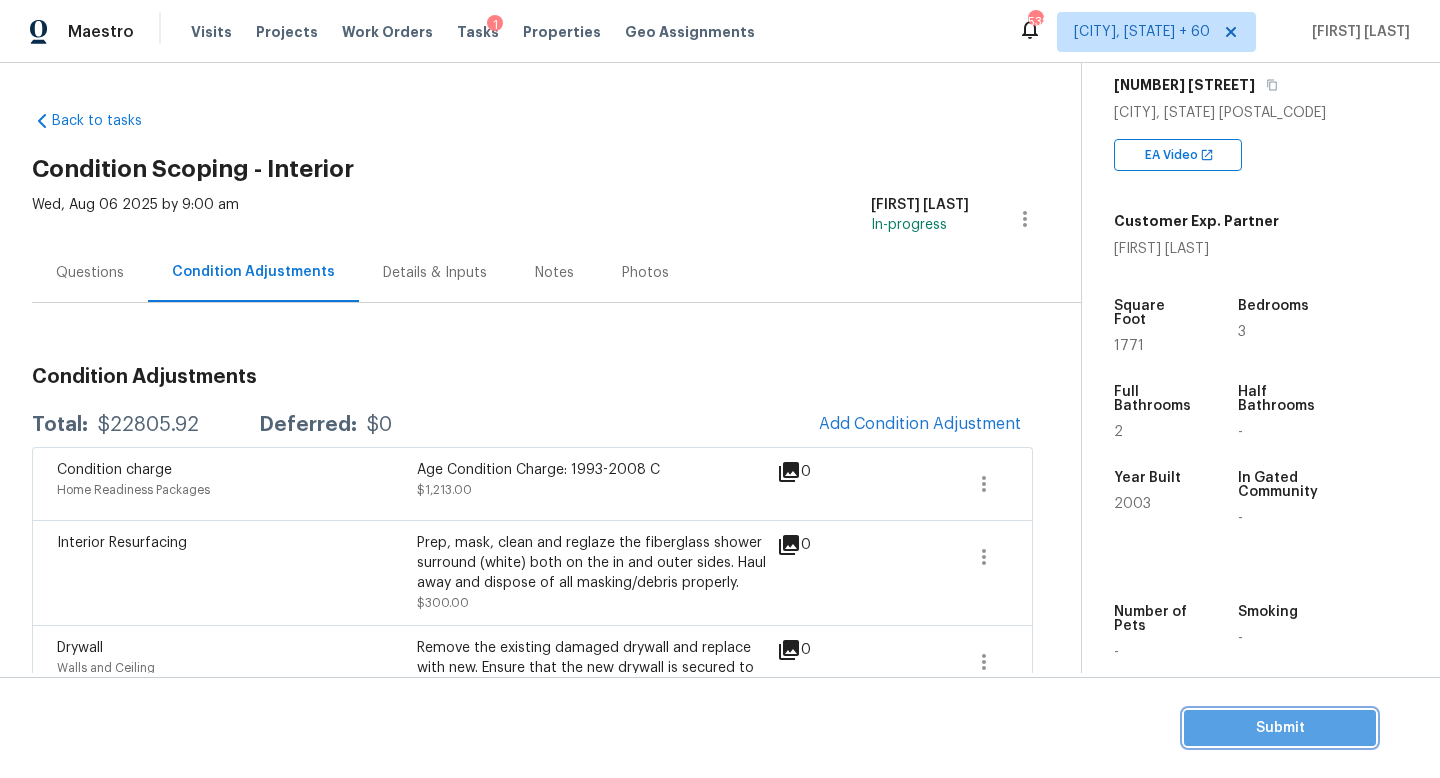 click on "Submit" at bounding box center [1280, 728] 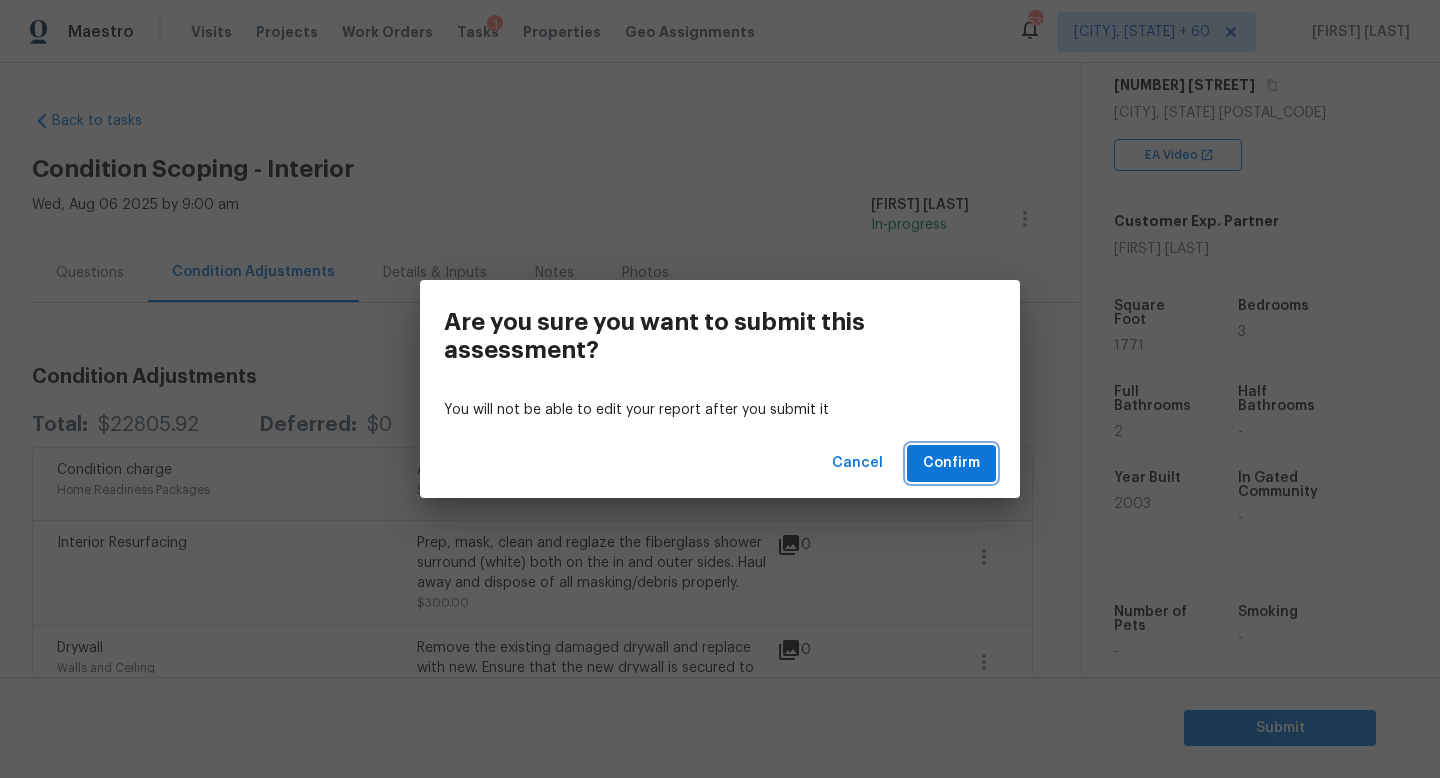 click on "Confirm" at bounding box center [951, 463] 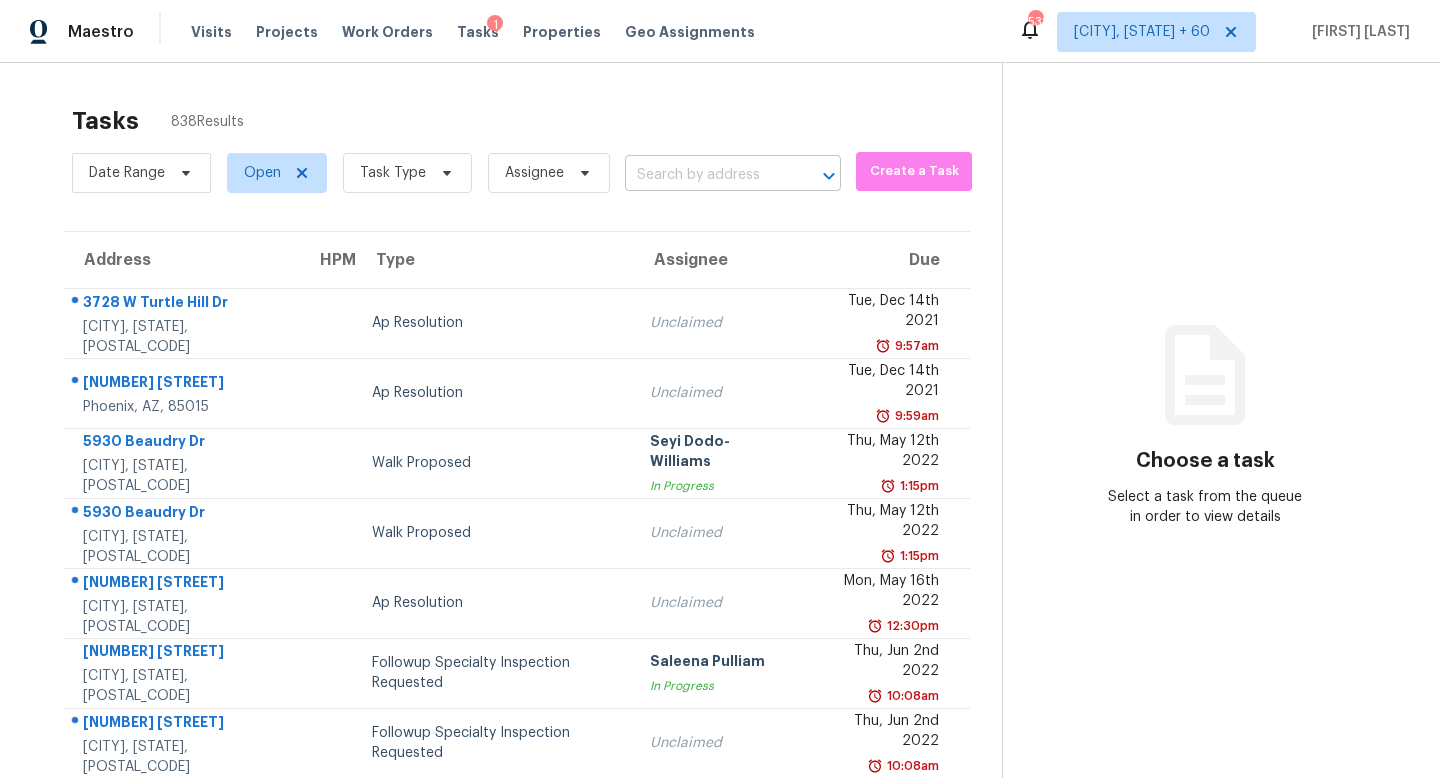 click at bounding box center (705, 175) 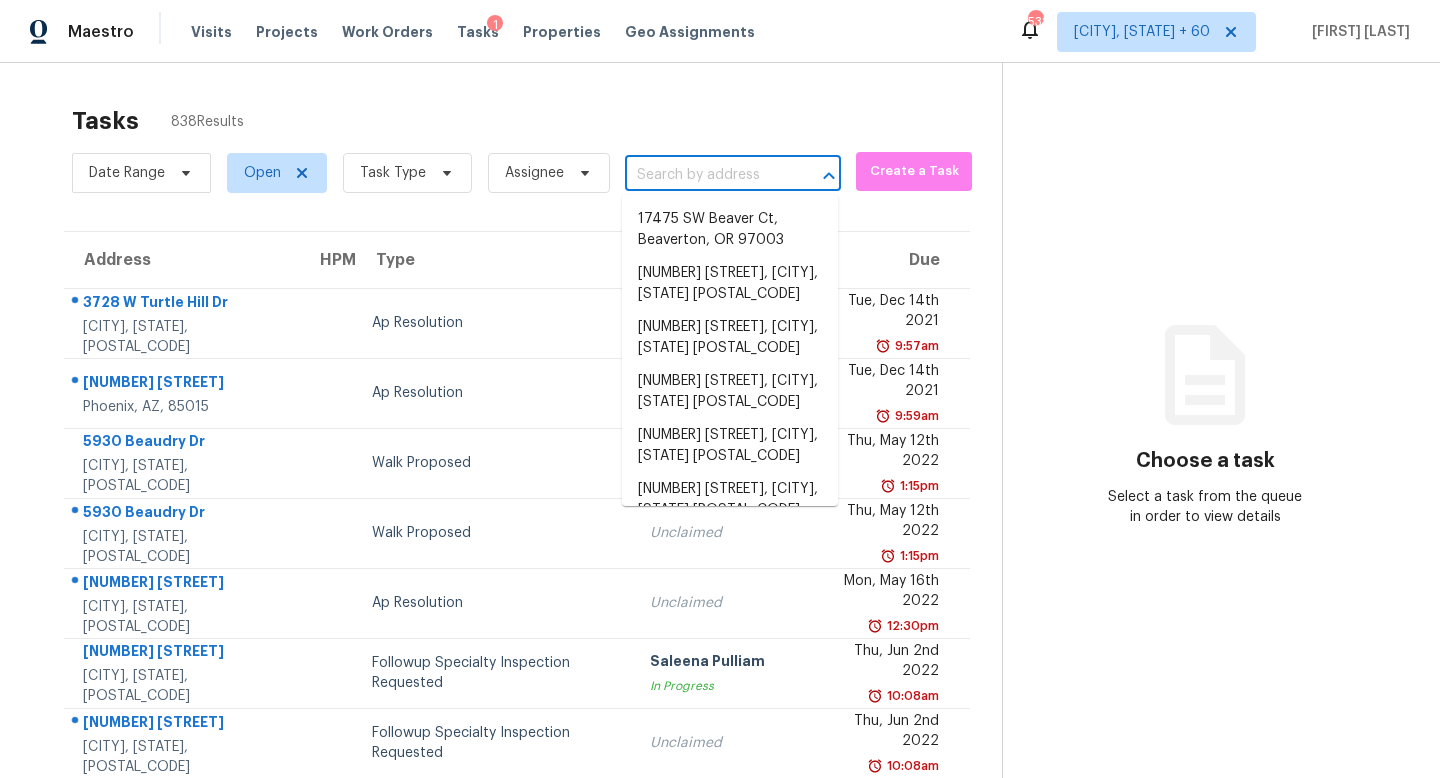 paste on "12378 Swan Wings Pl, Huntersville, NC 28078" 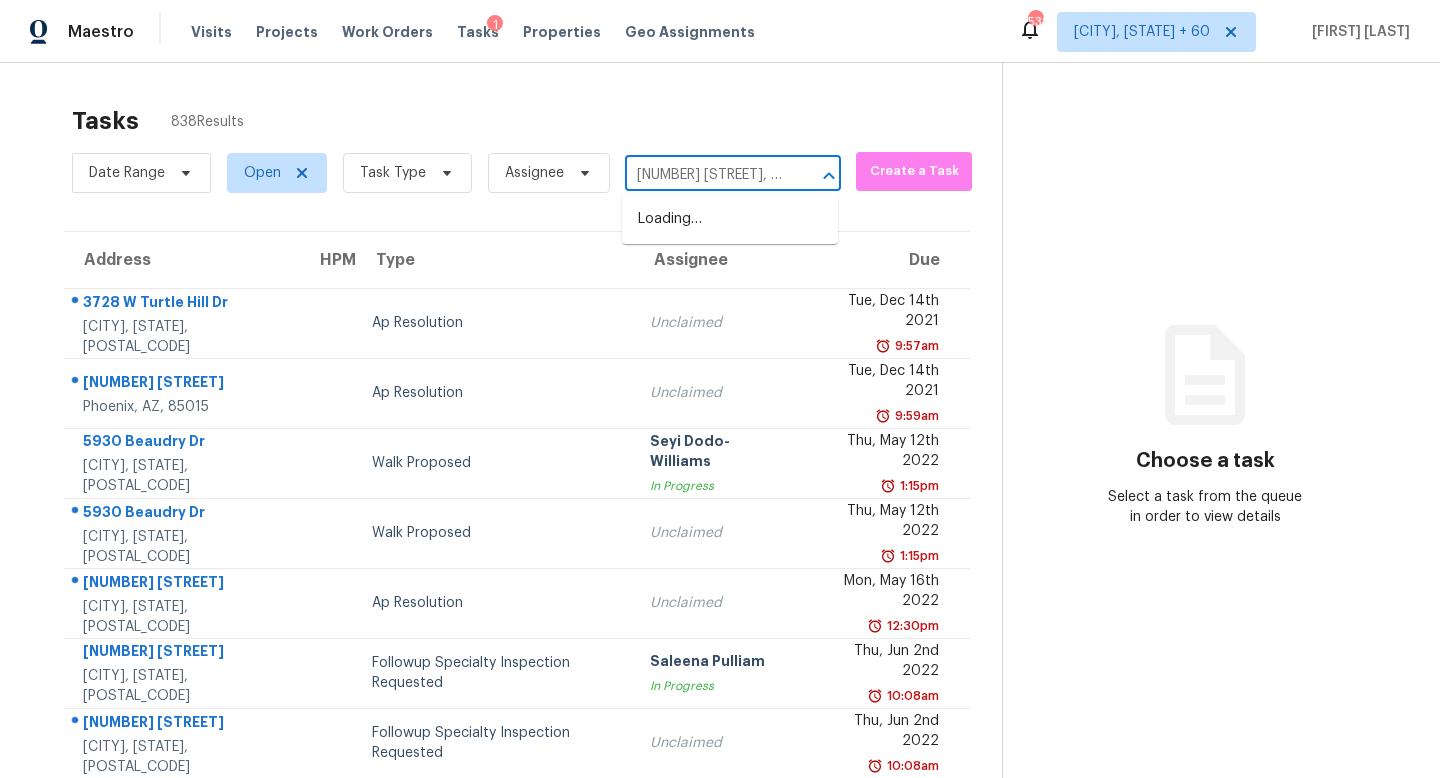 scroll, scrollTop: 0, scrollLeft: 145, axis: horizontal 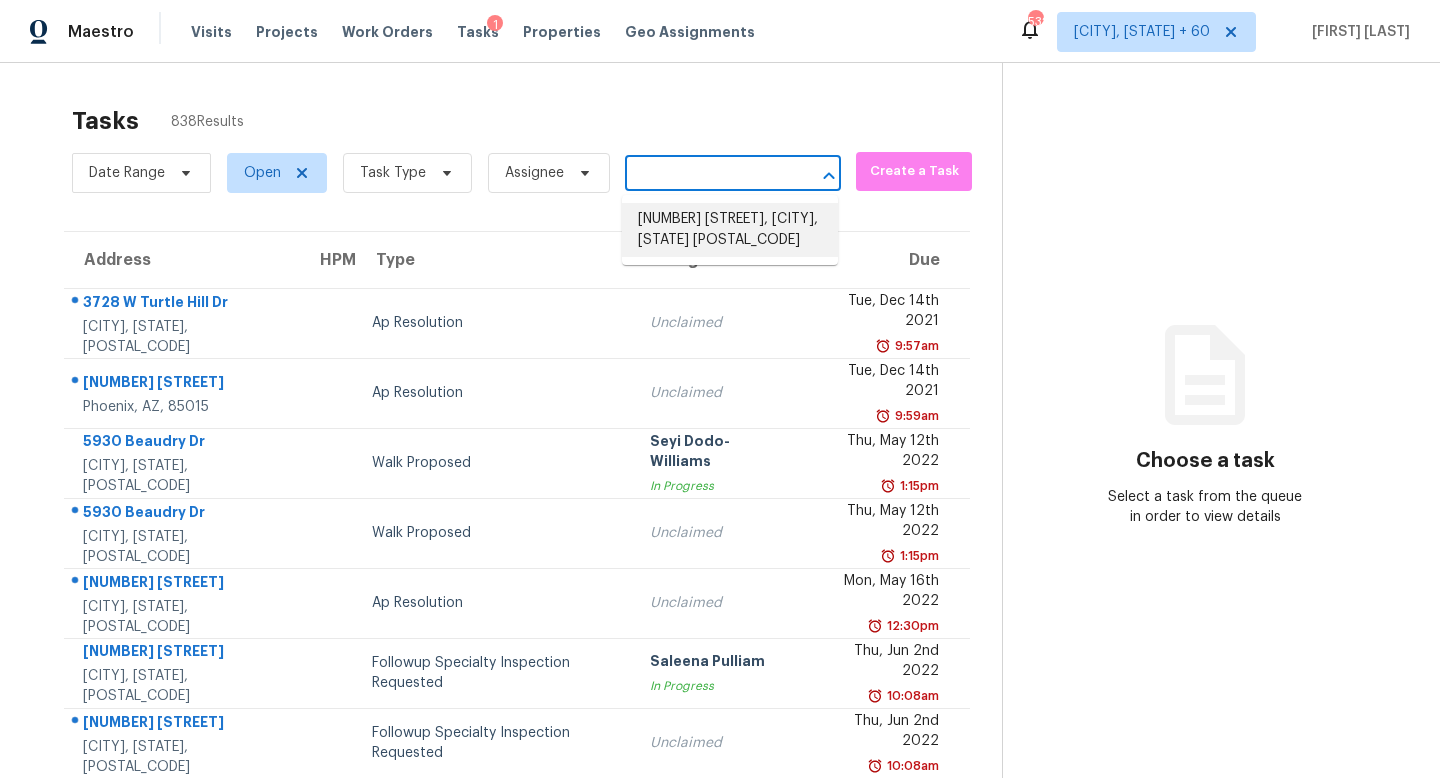 click on "12378 Swan Wings Pl, Huntersville, NC 28078" at bounding box center (730, 230) 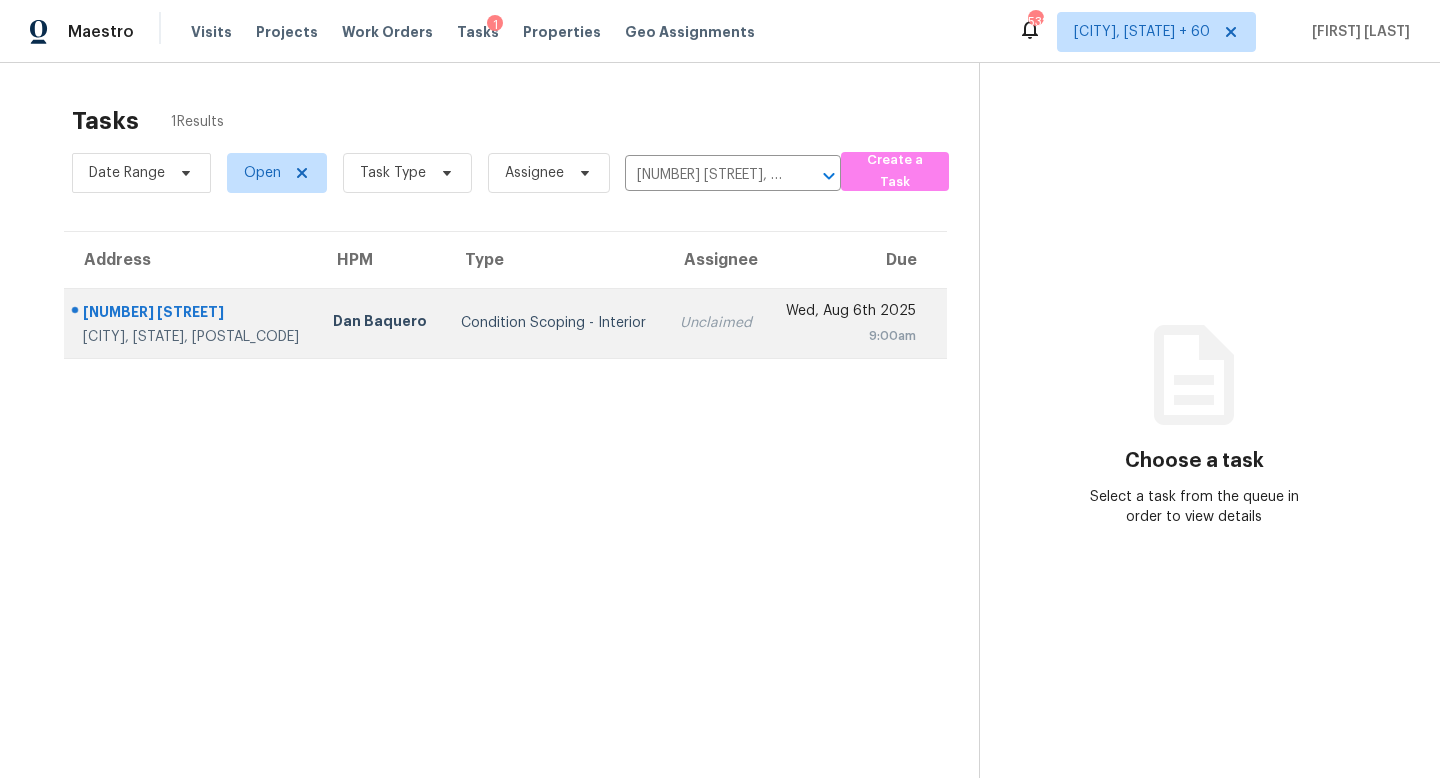 click on "Unclaimed" at bounding box center (716, 323) 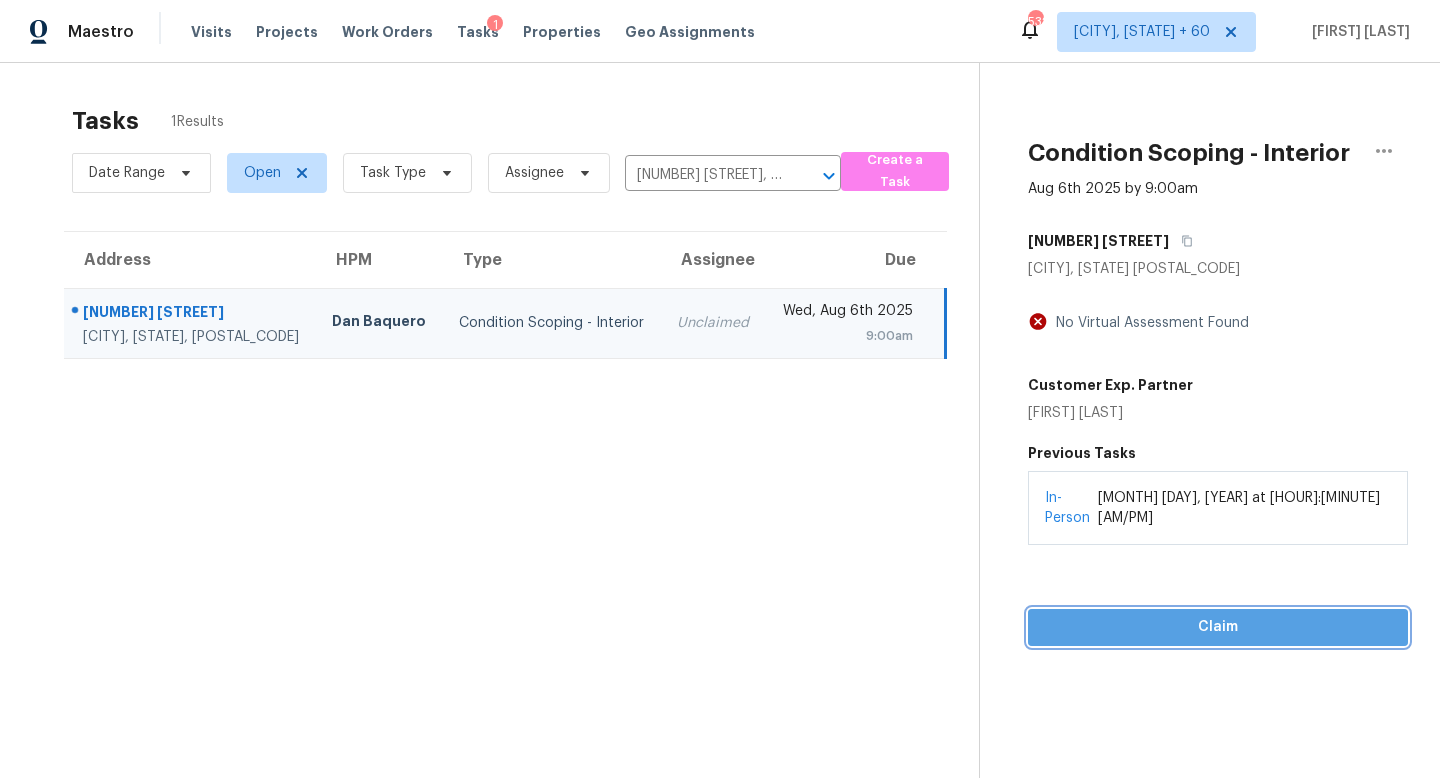 click on "Claim" at bounding box center (1218, 627) 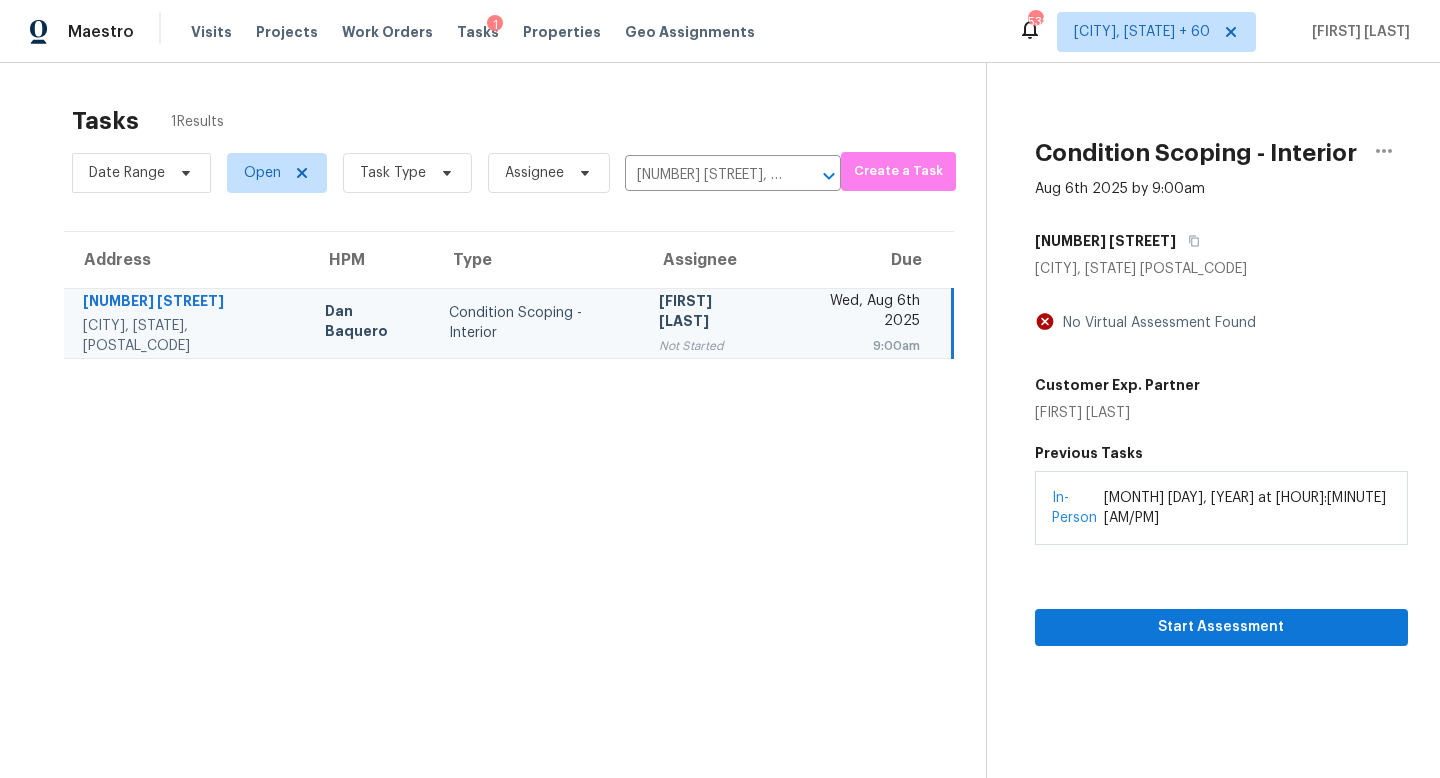 click on "Start Assessment" at bounding box center (1221, 595) 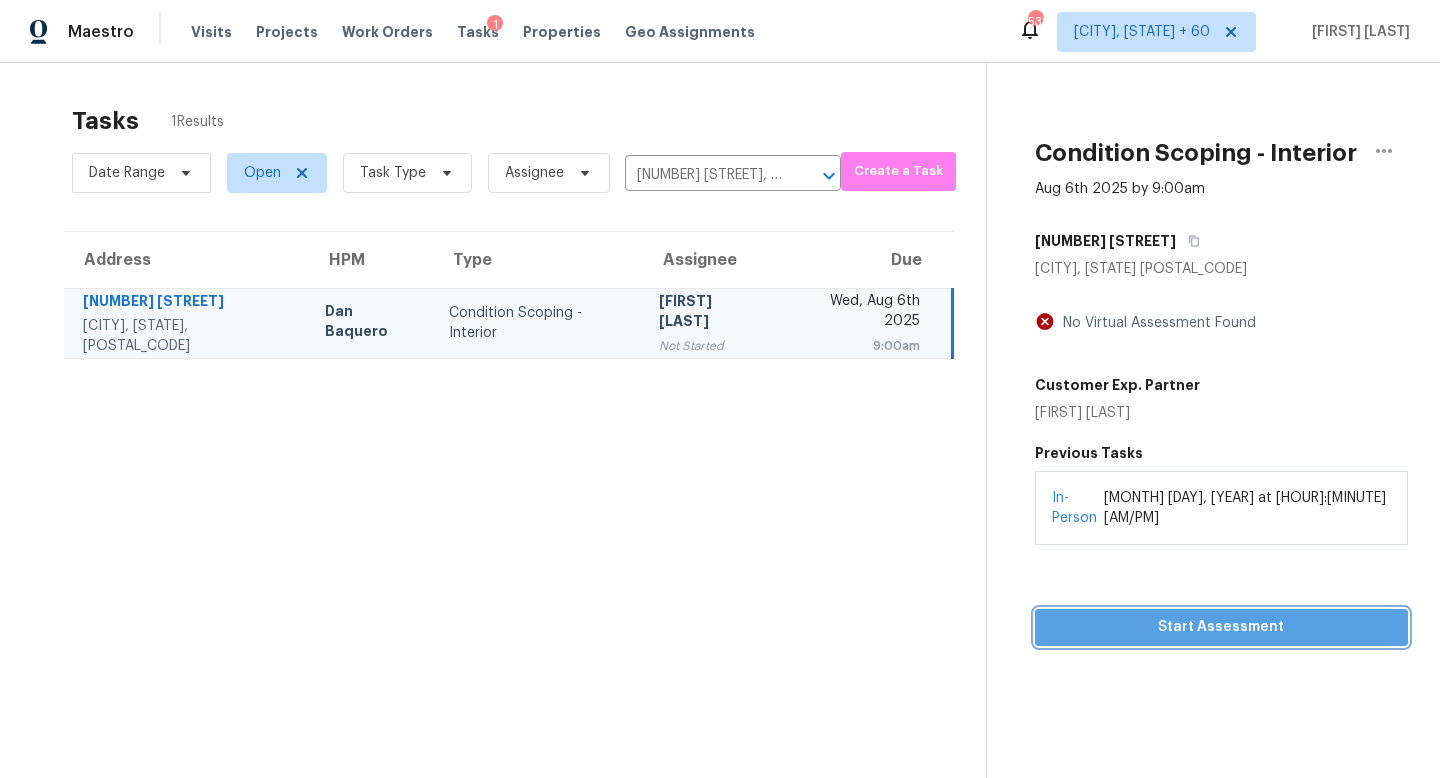 click on "Start Assessment" at bounding box center [1221, 627] 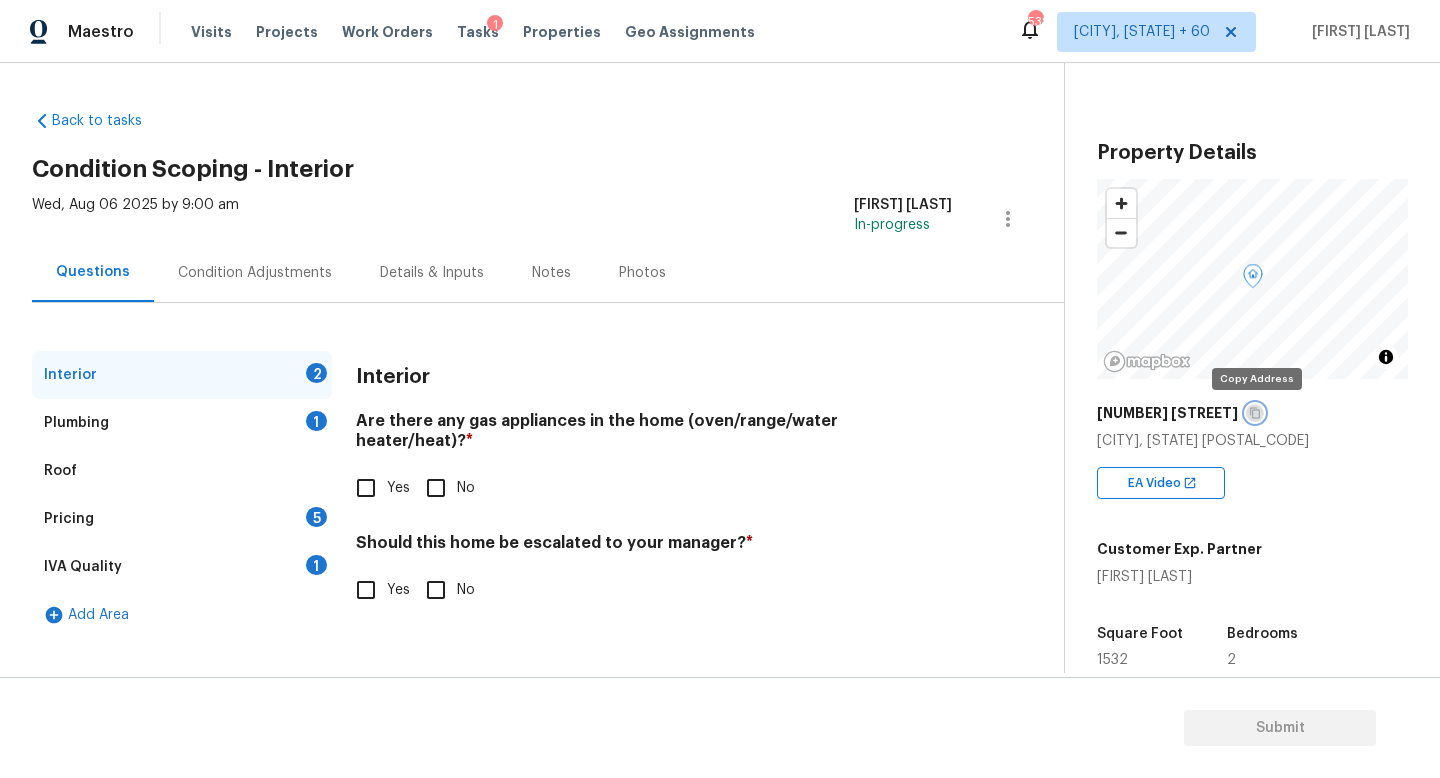 click 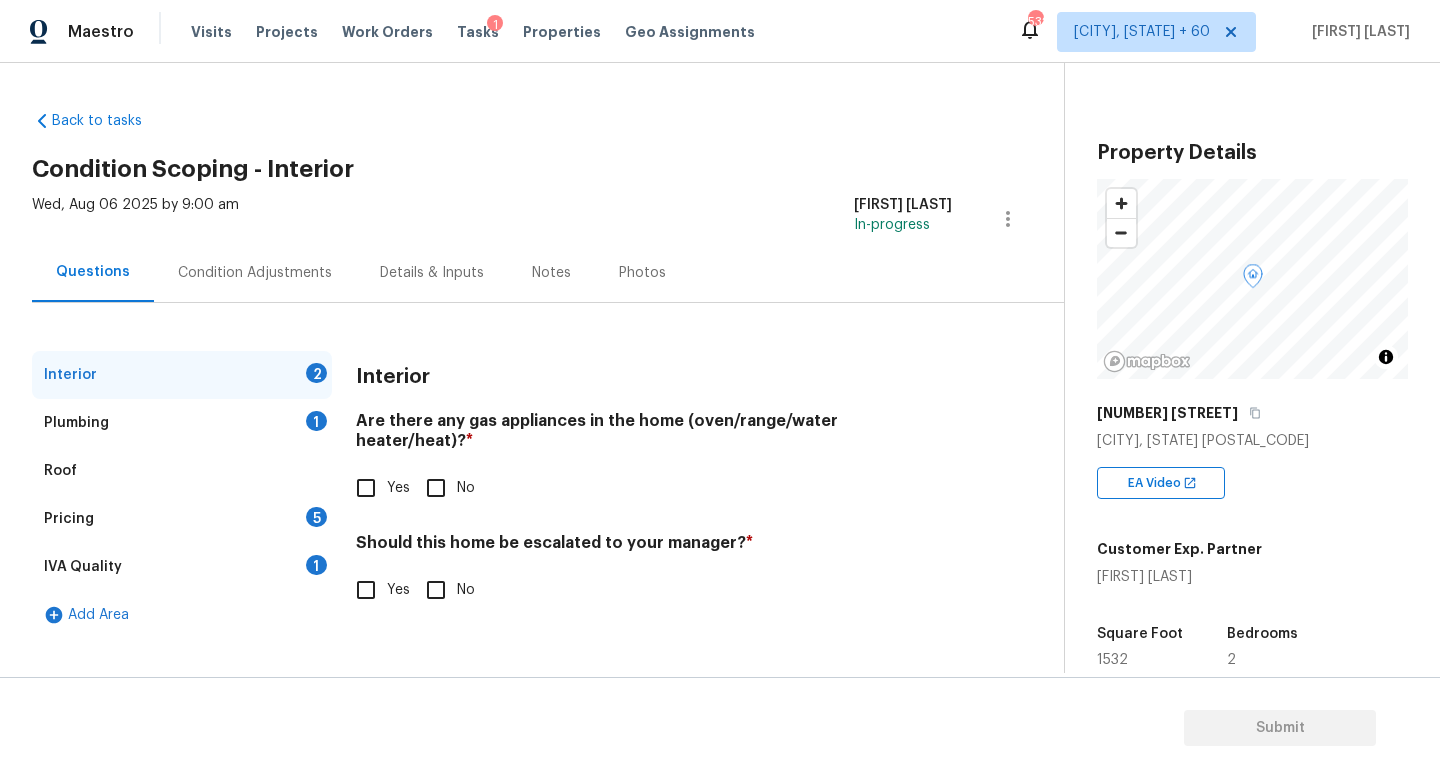click on "Yes" at bounding box center (366, 488) 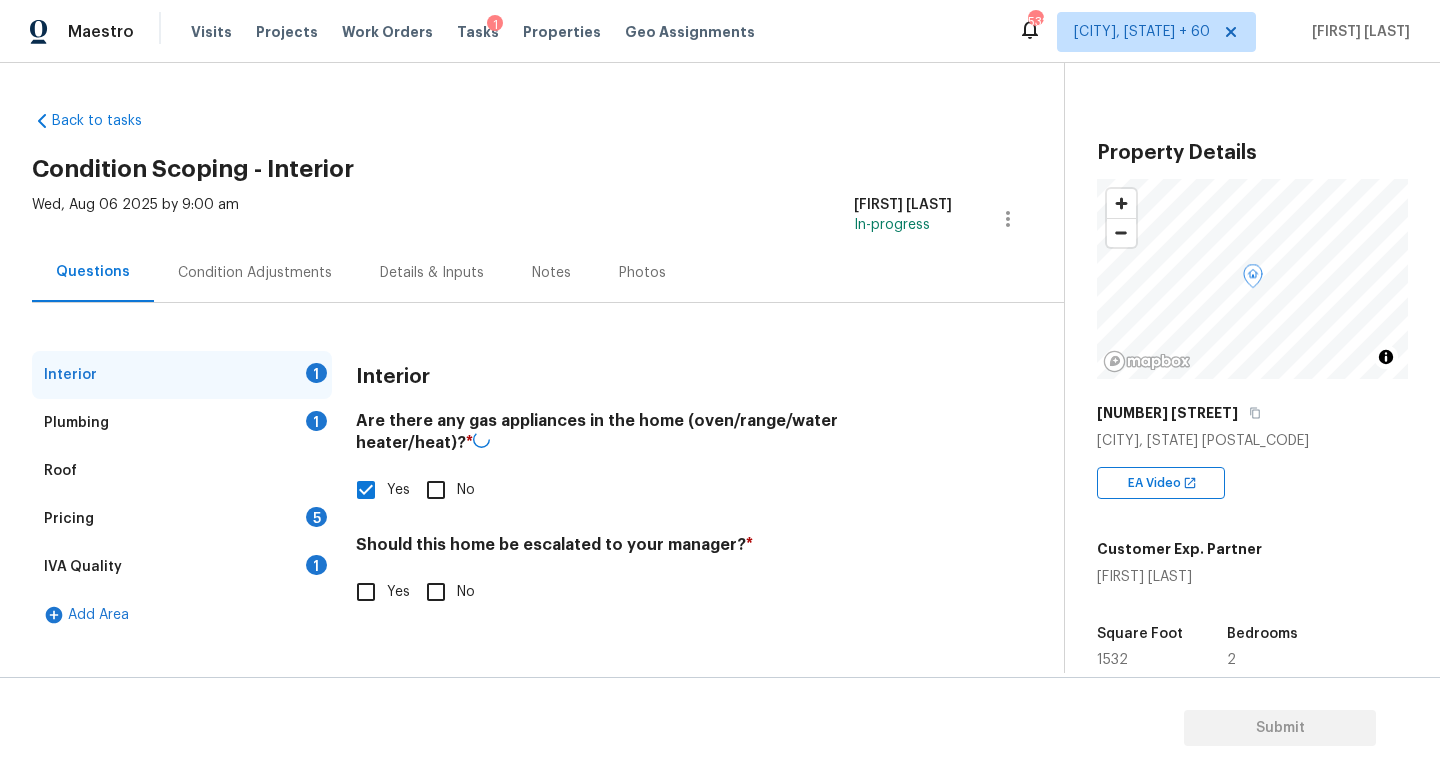 click on "Plumbing 1" at bounding box center (182, 423) 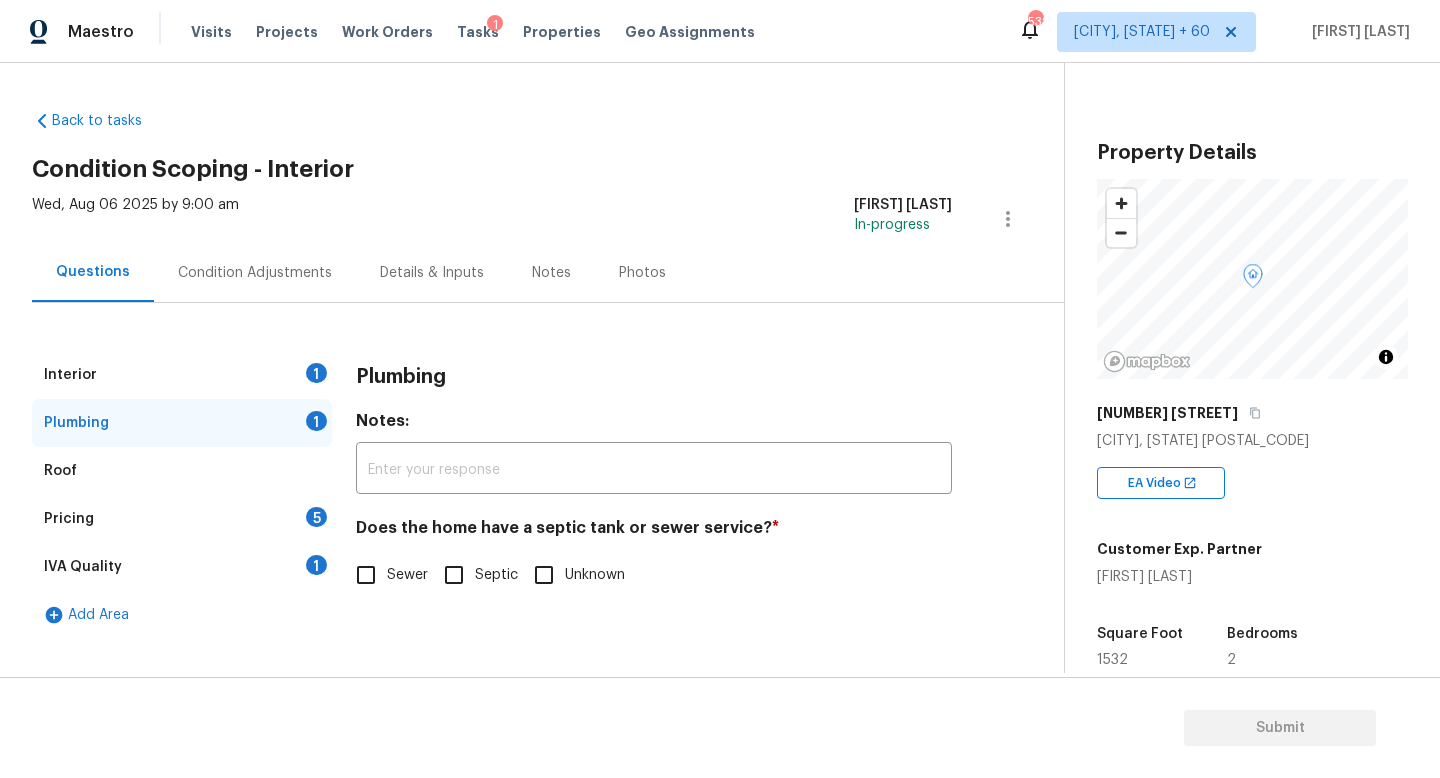 click on "Interior 1 Plumbing 1 Roof Pricing 5 IVA Quality 1 Add Area Plumbing Notes: ​ Does the home have a septic tank or sewer service?  * Sewer Septic Unknown" at bounding box center [524, 495] 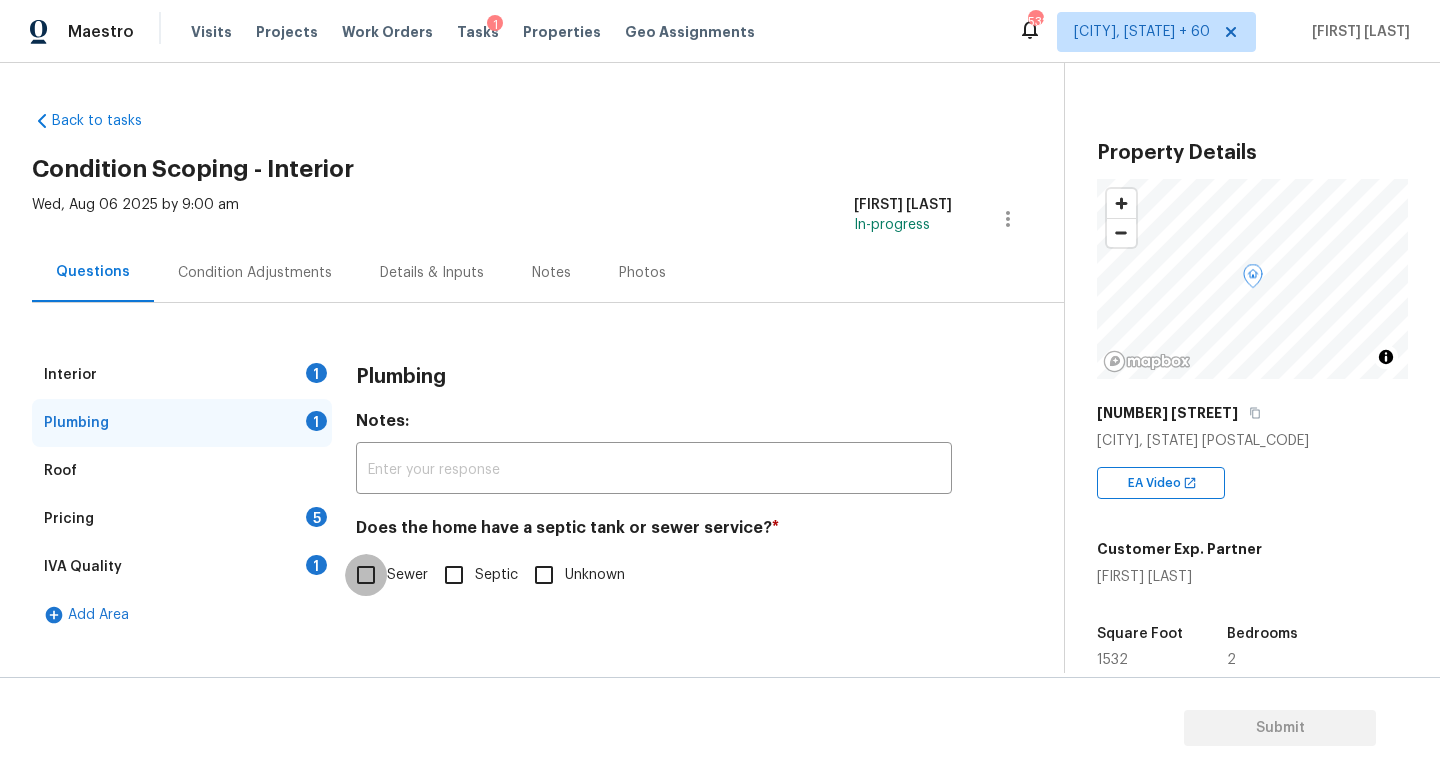click on "Sewer" at bounding box center [366, 575] 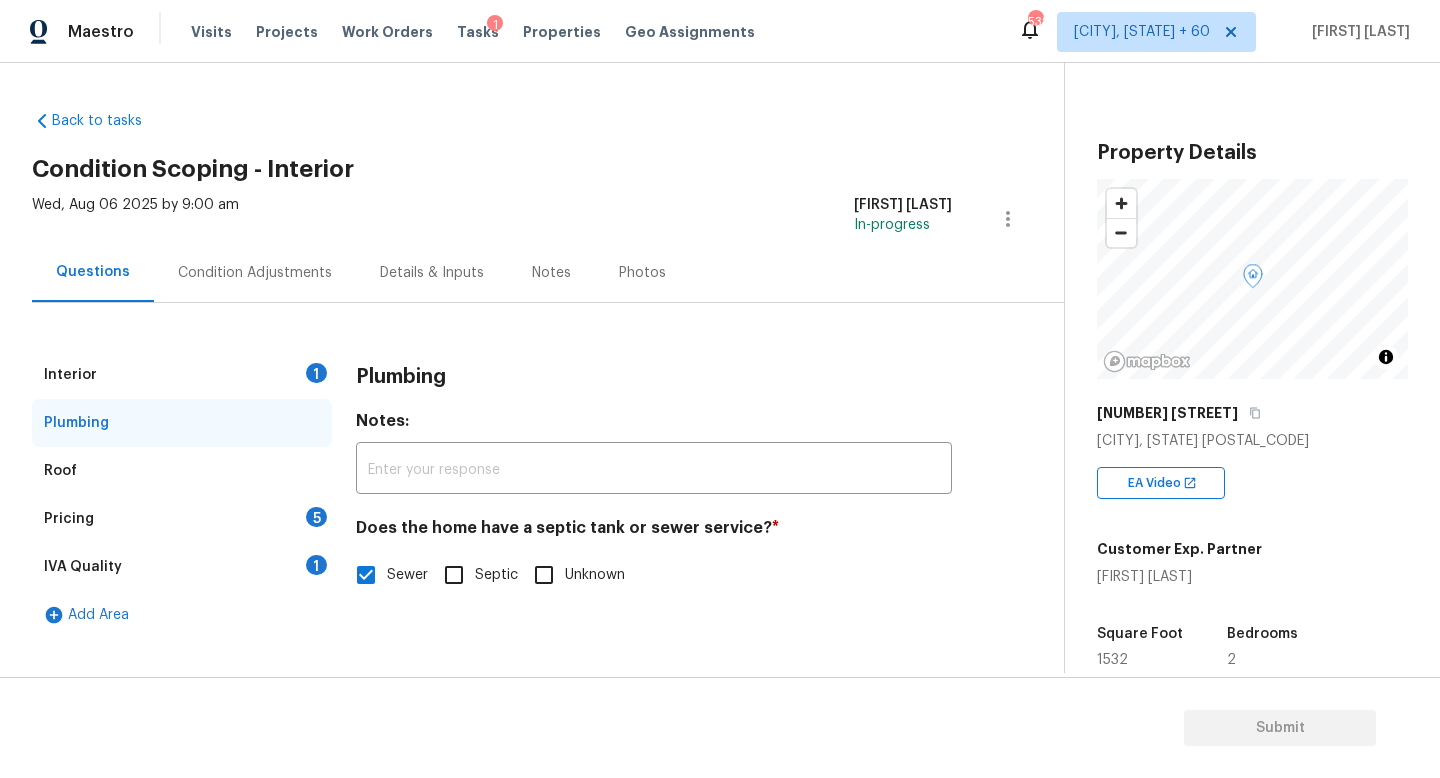click on "Pricing 5" at bounding box center [182, 519] 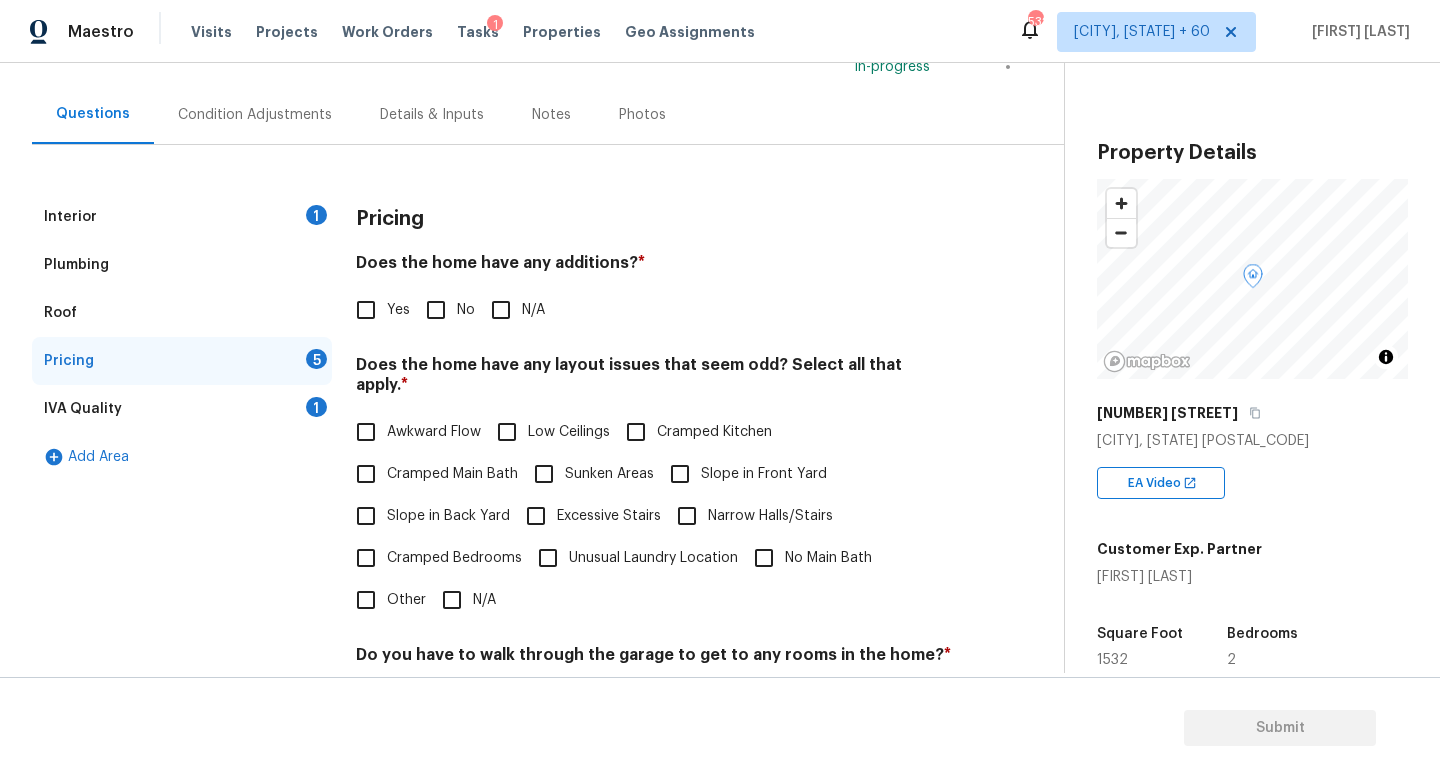 scroll, scrollTop: 266, scrollLeft: 0, axis: vertical 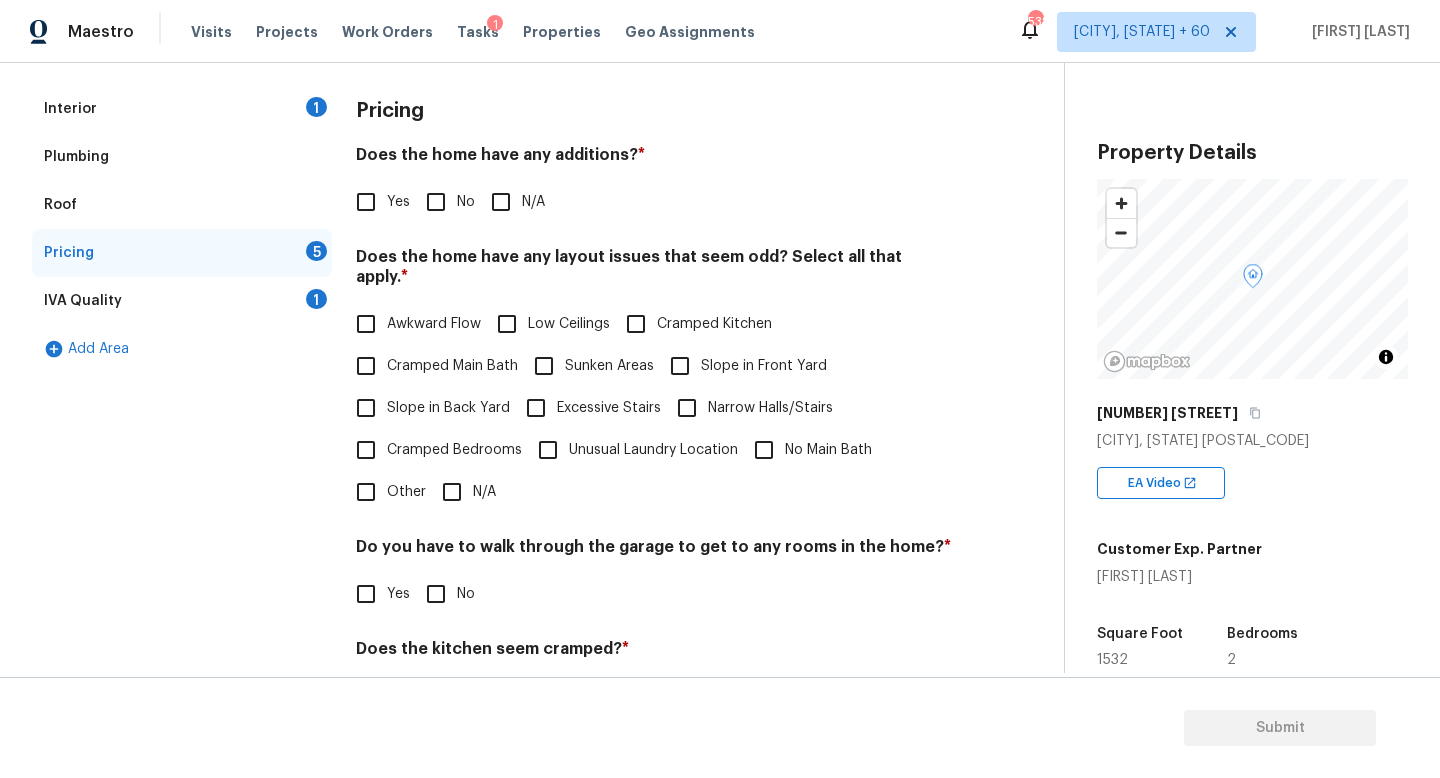 click on "No" at bounding box center [436, 202] 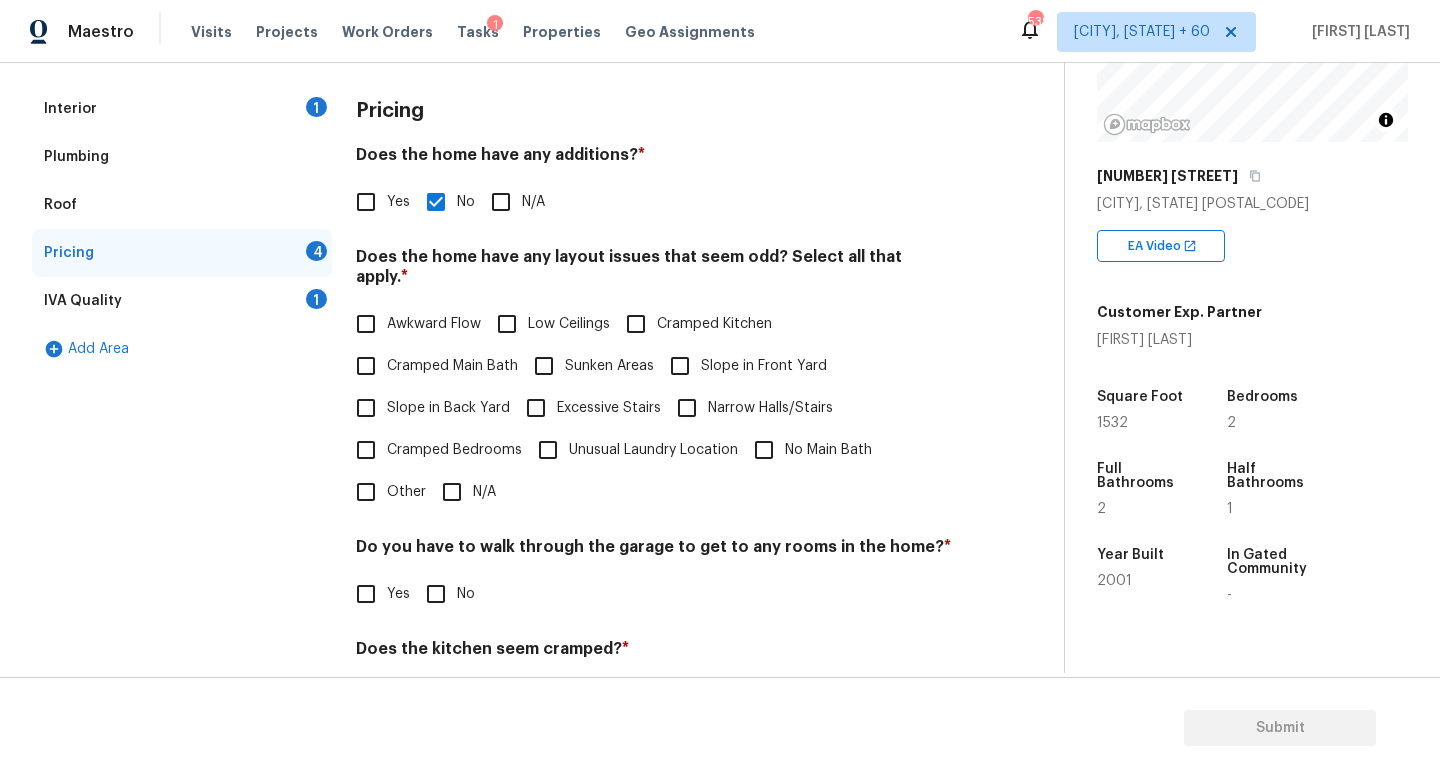scroll, scrollTop: 251, scrollLeft: 0, axis: vertical 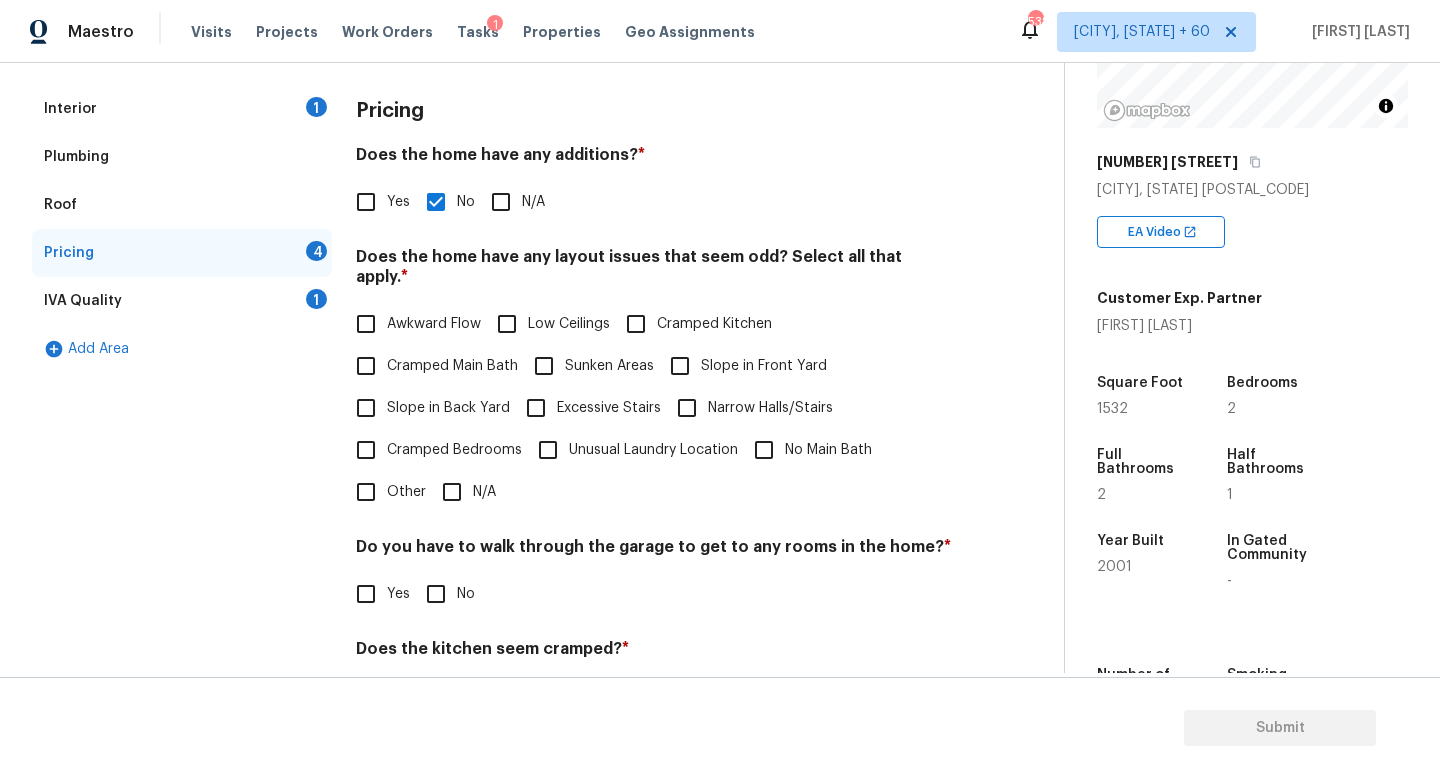 click on "N/A" at bounding box center [484, 492] 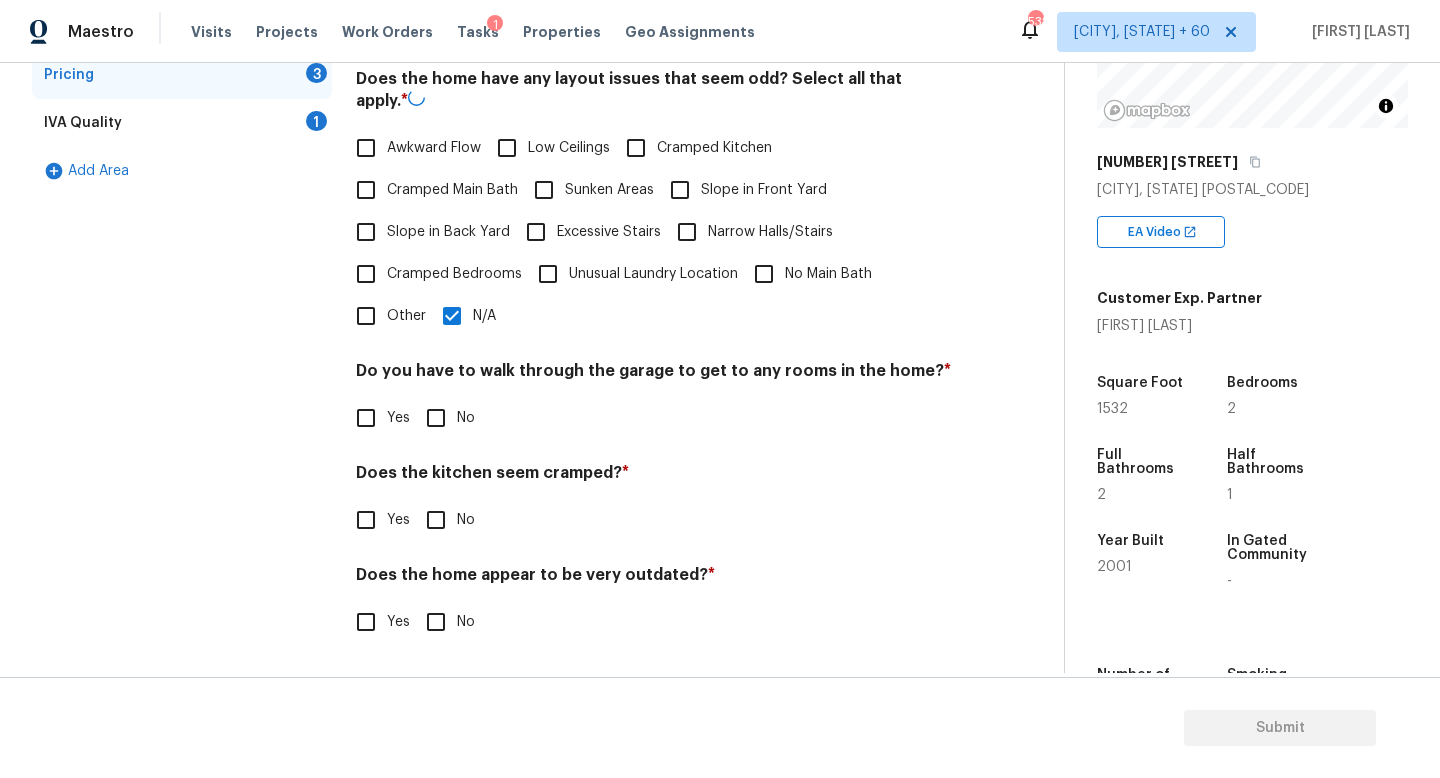 scroll, scrollTop: 422, scrollLeft: 0, axis: vertical 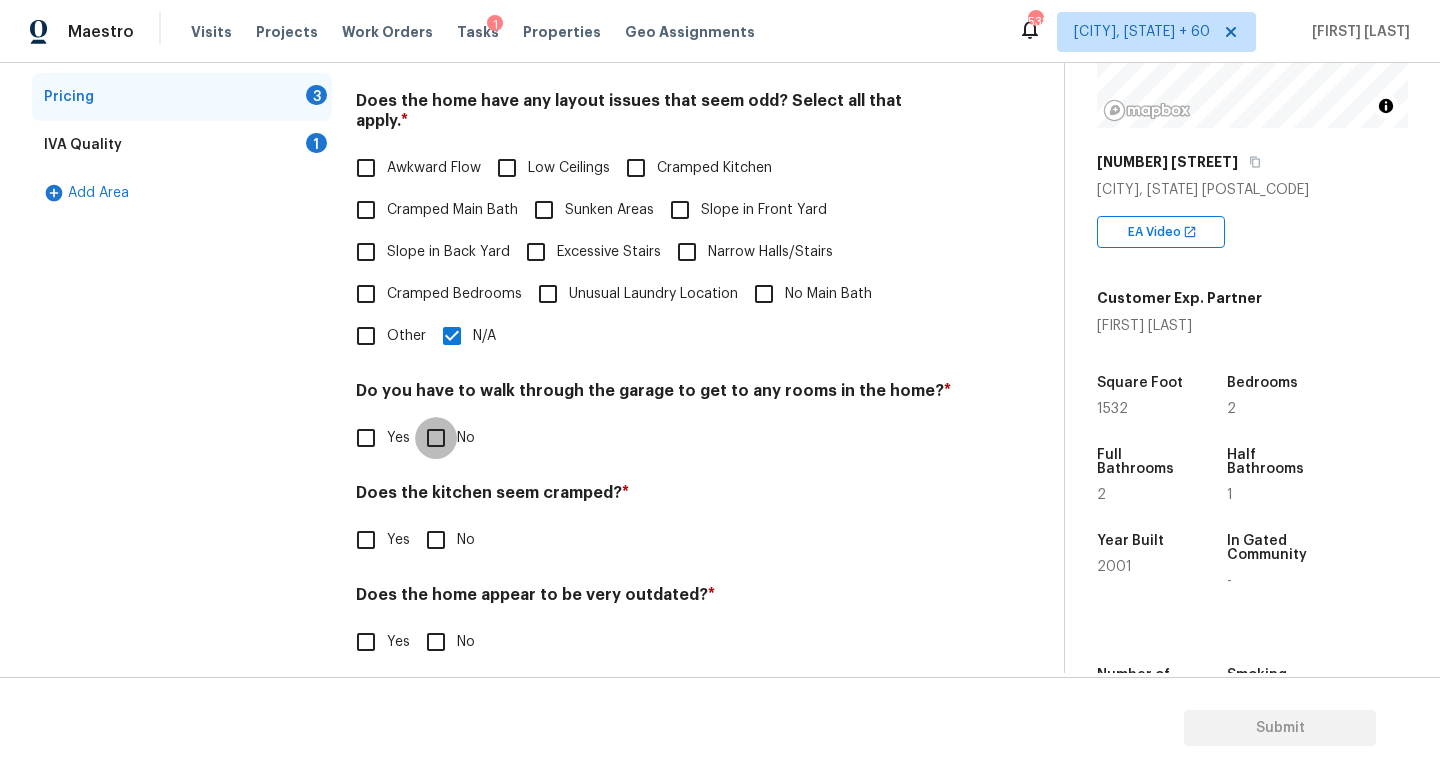 click on "No" at bounding box center [436, 438] 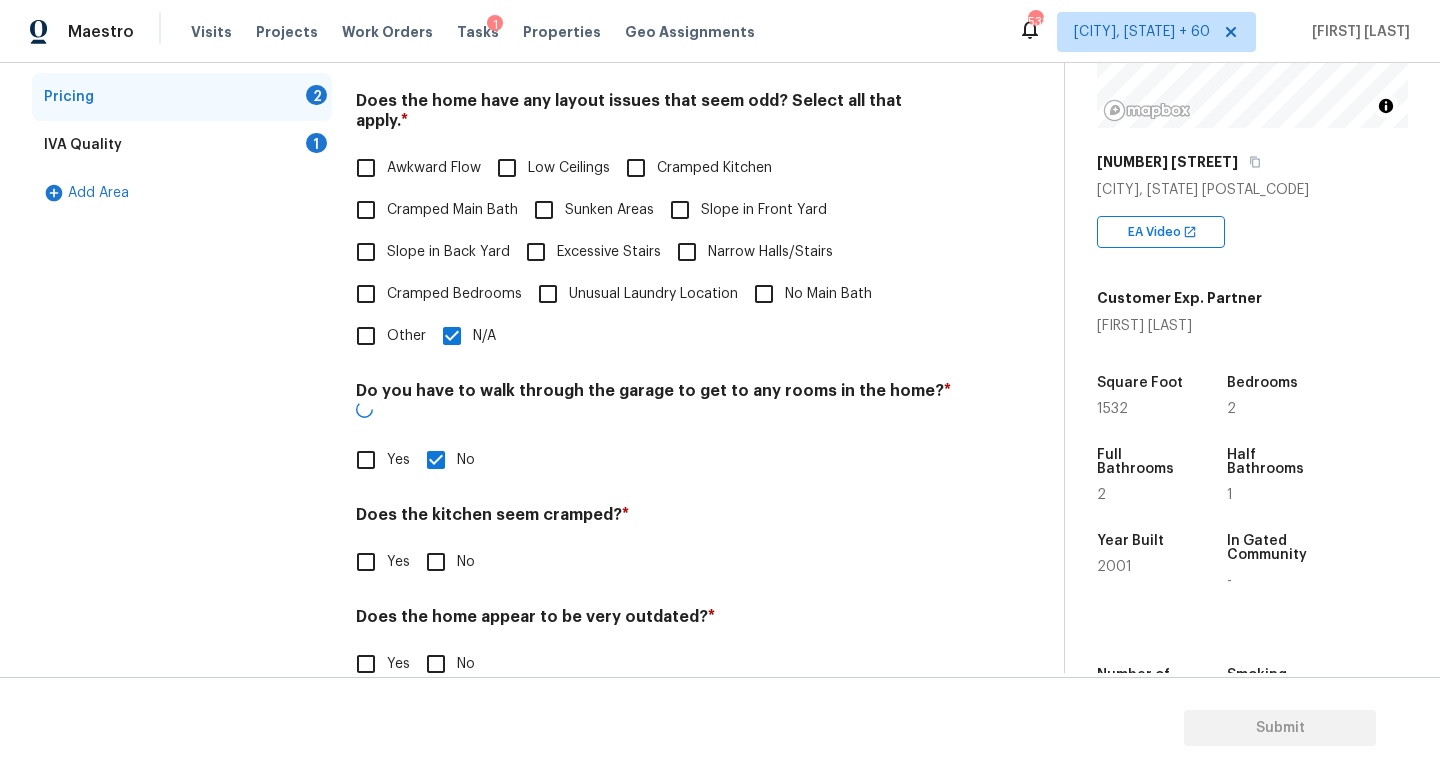 click on "Pricing Does the home have any additions?  * Yes No N/A Does the home have any layout issues that seem odd? Select all that apply.  * Awkward Flow Low Ceilings Cramped Kitchen Cramped Main Bath Sunken Areas Slope in Front Yard Slope in Back Yard Excessive Stairs Narrow Halls/Stairs Cramped Bedrooms Unusual Laundry Location No Main Bath Other N/A Do you have to walk through the garage to get to any rooms in the home?  * Yes No Does the kitchen seem cramped?  * Yes No Does the home appear to be very outdated?  * Yes No" at bounding box center [654, 319] 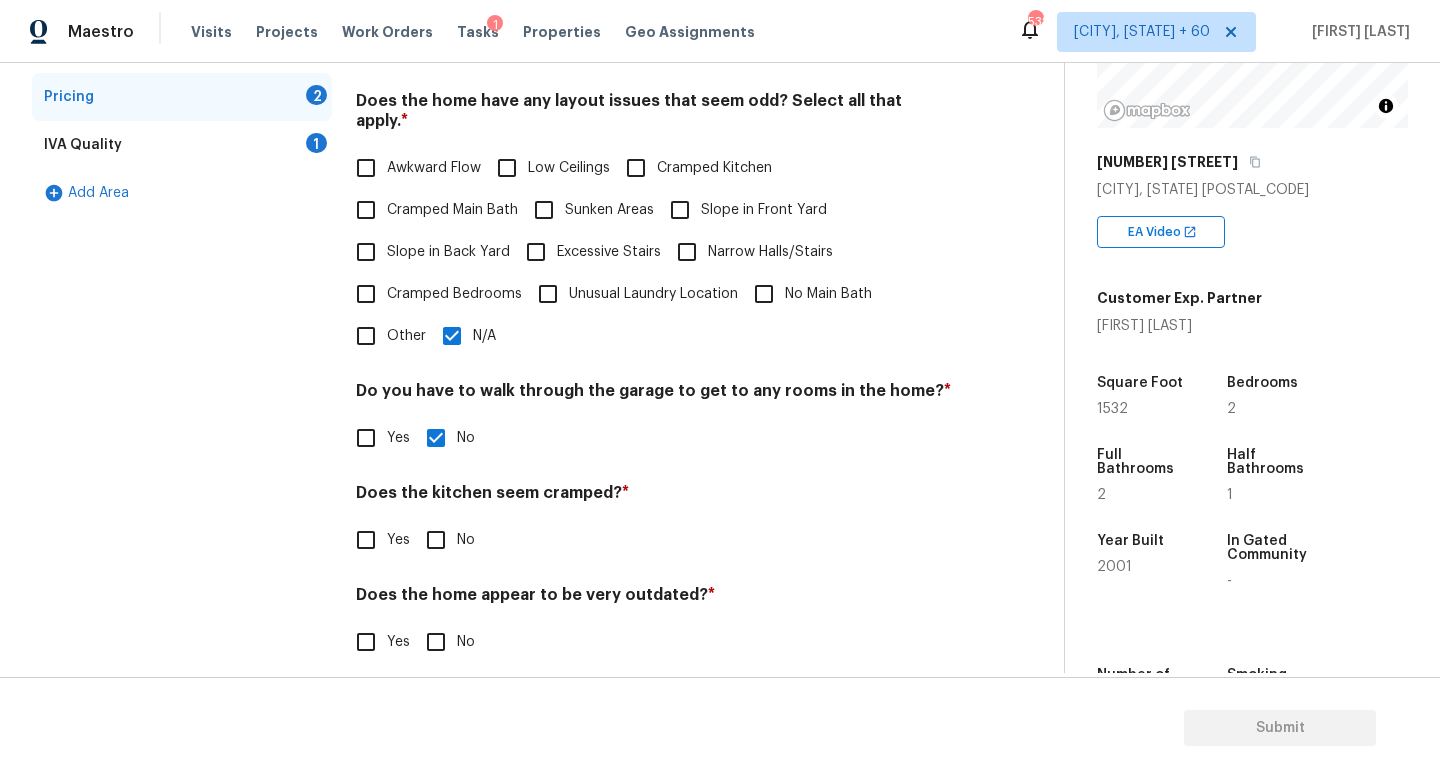 click on "No" at bounding box center (436, 540) 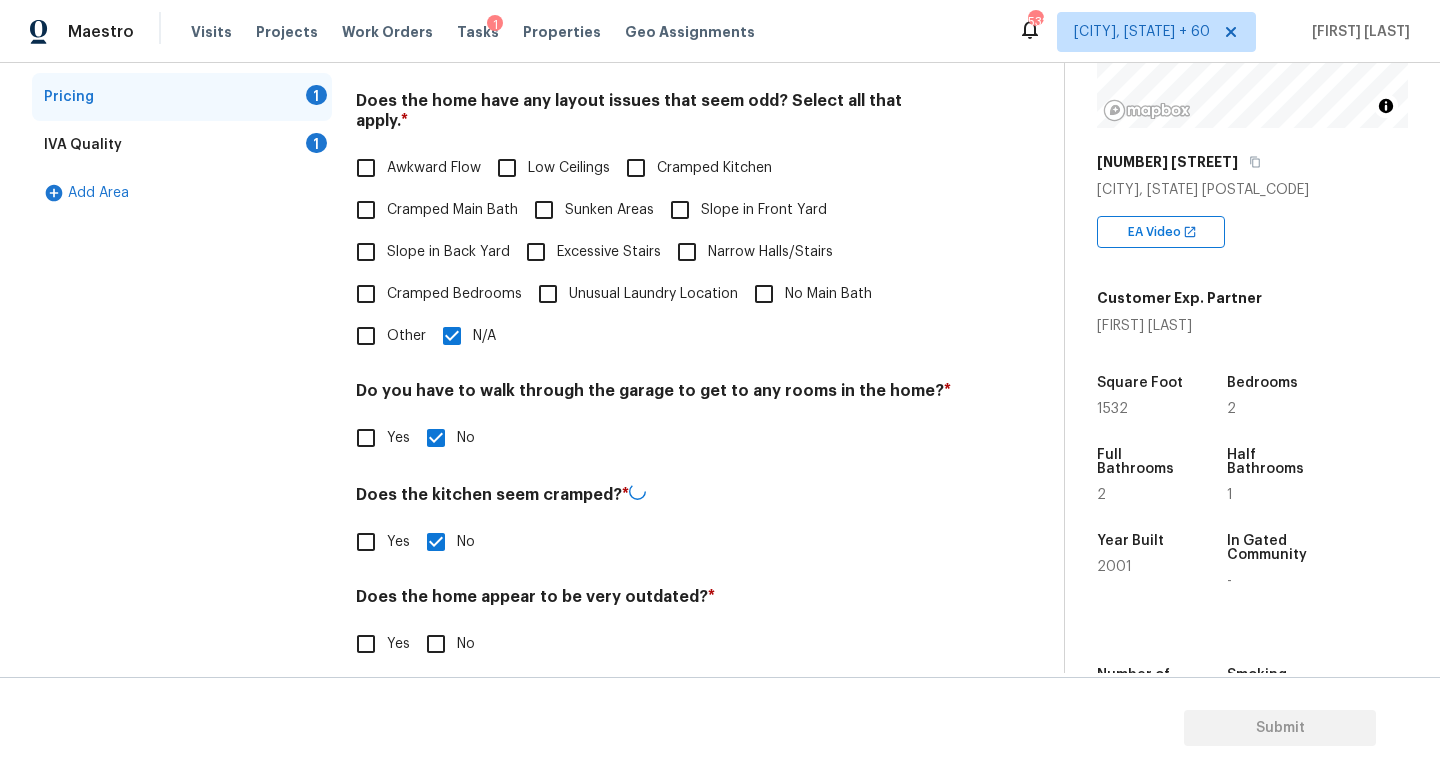 click on "No" at bounding box center (436, 644) 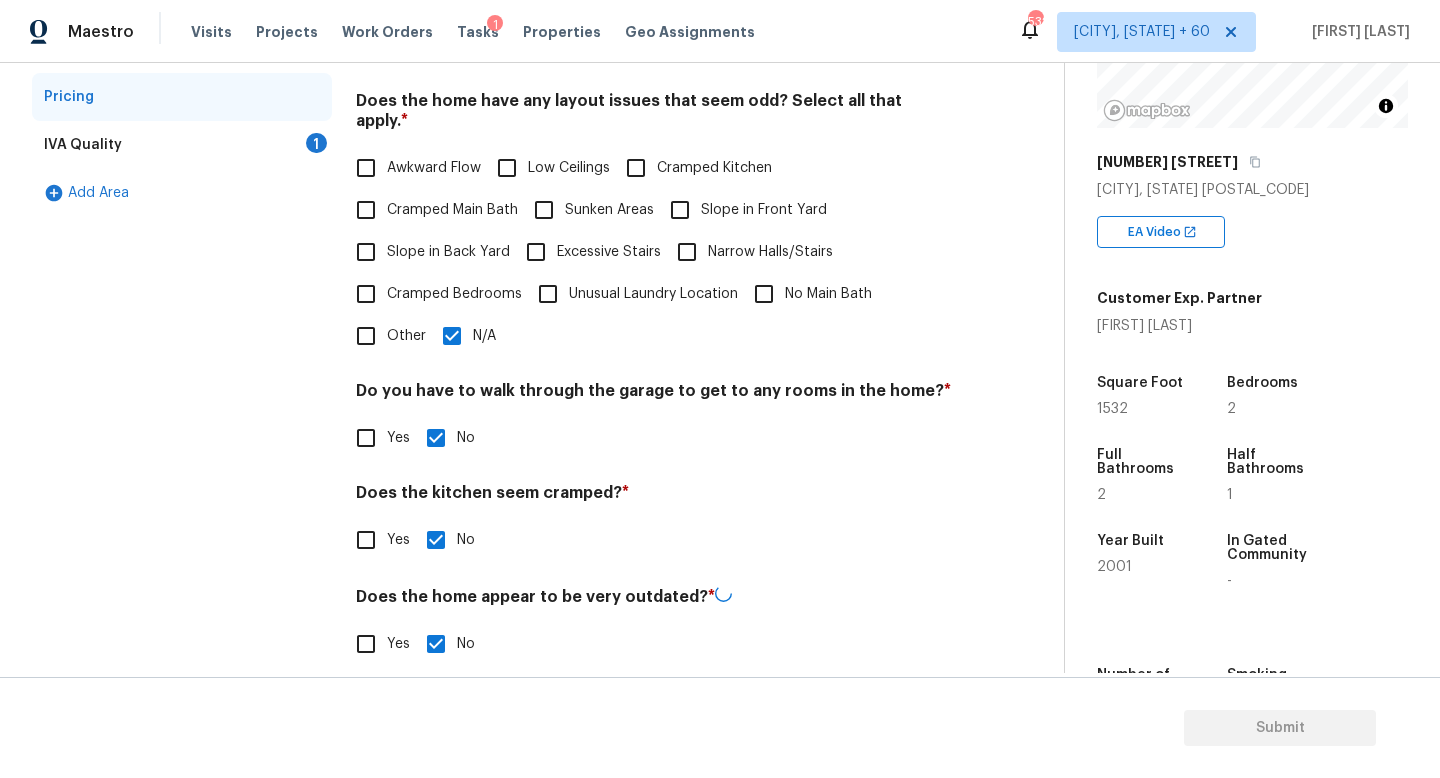 scroll, scrollTop: 0, scrollLeft: 0, axis: both 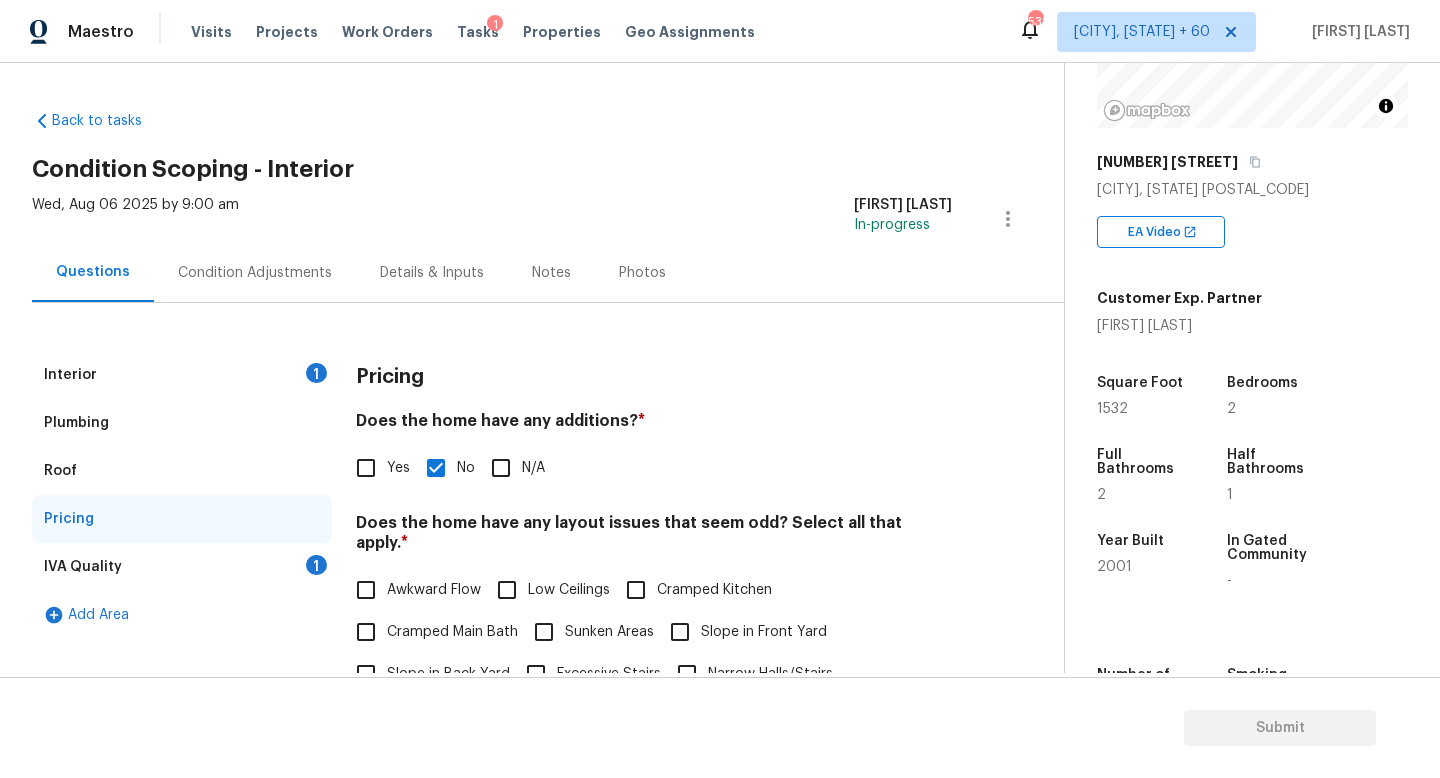 click on "IVA Quality 1" at bounding box center (182, 567) 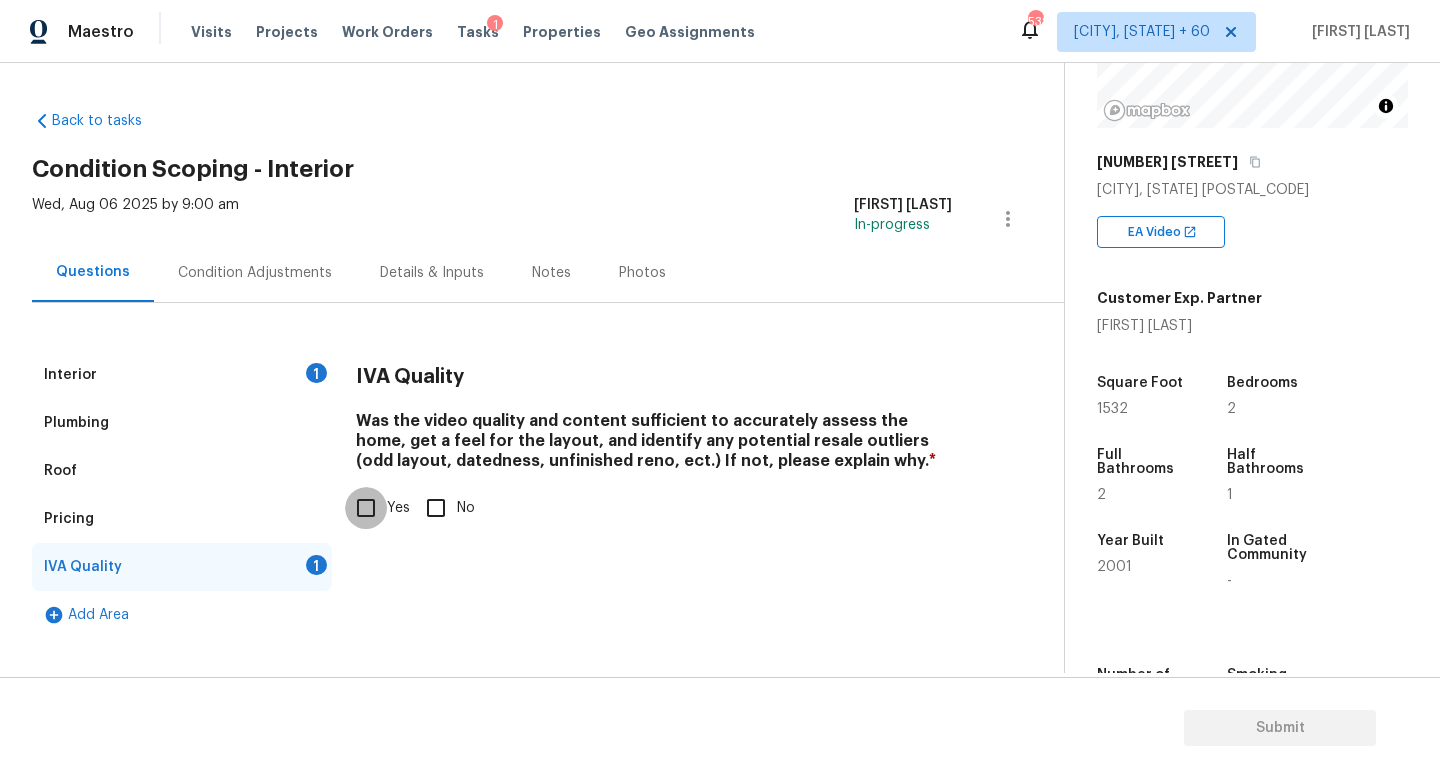 click on "Yes" at bounding box center [366, 508] 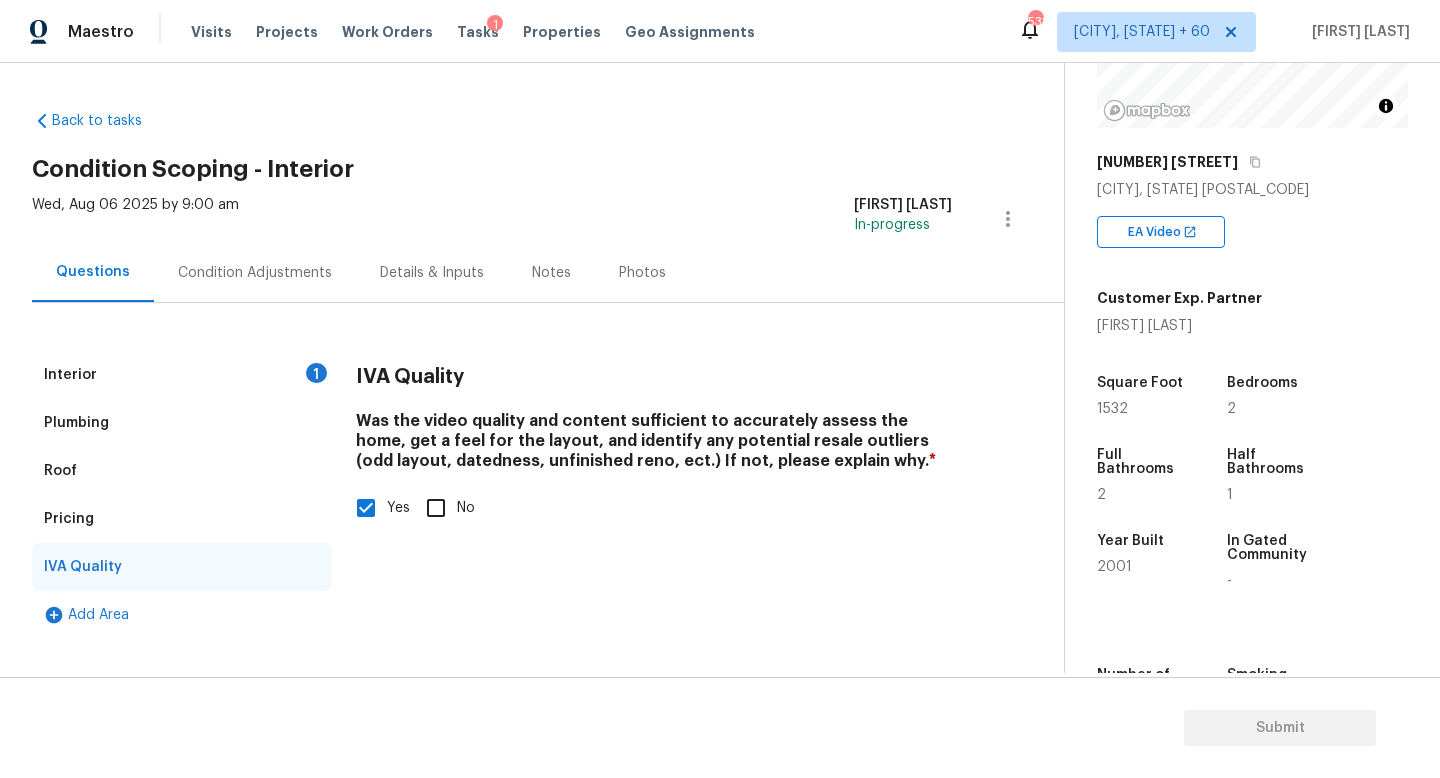 click on "Condition Adjustments" at bounding box center (255, 272) 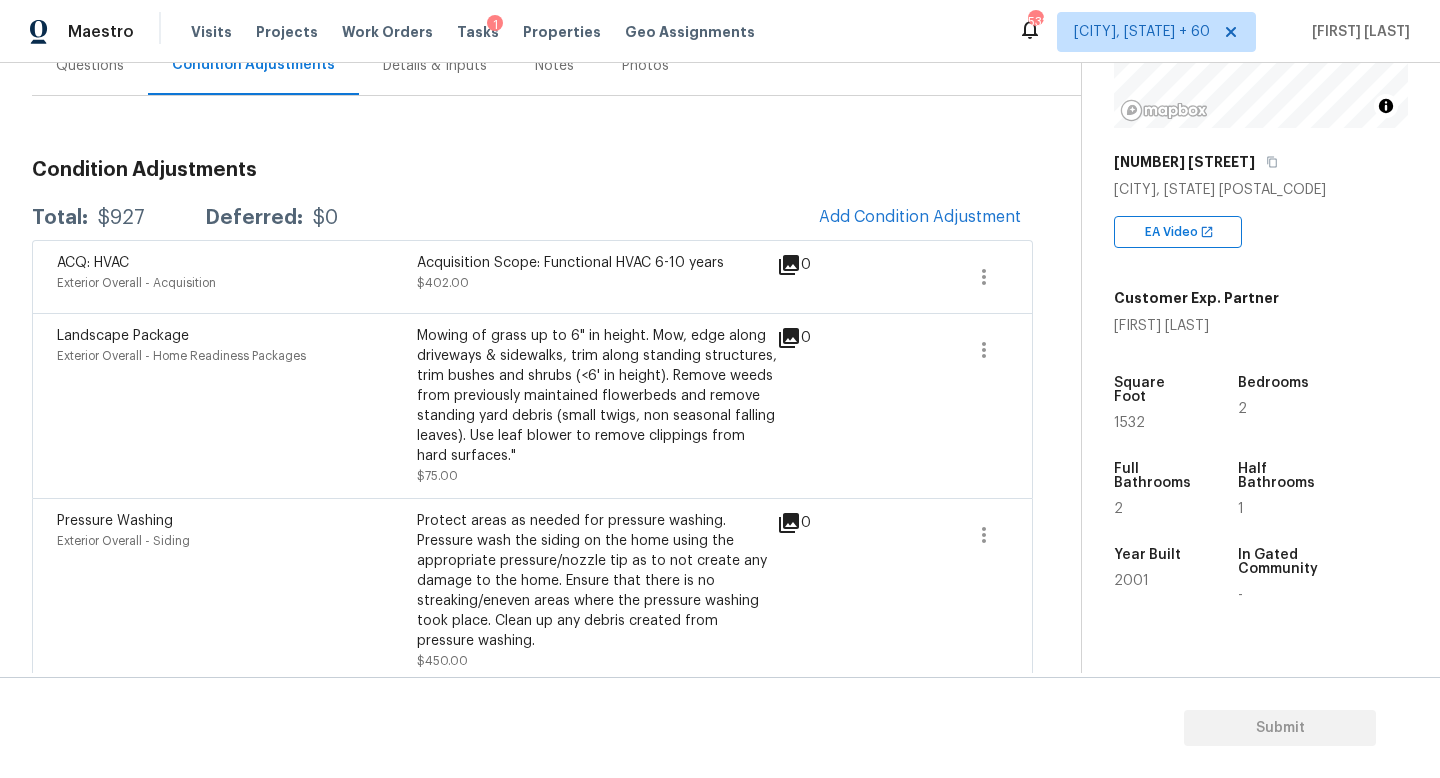 scroll, scrollTop: 225, scrollLeft: 0, axis: vertical 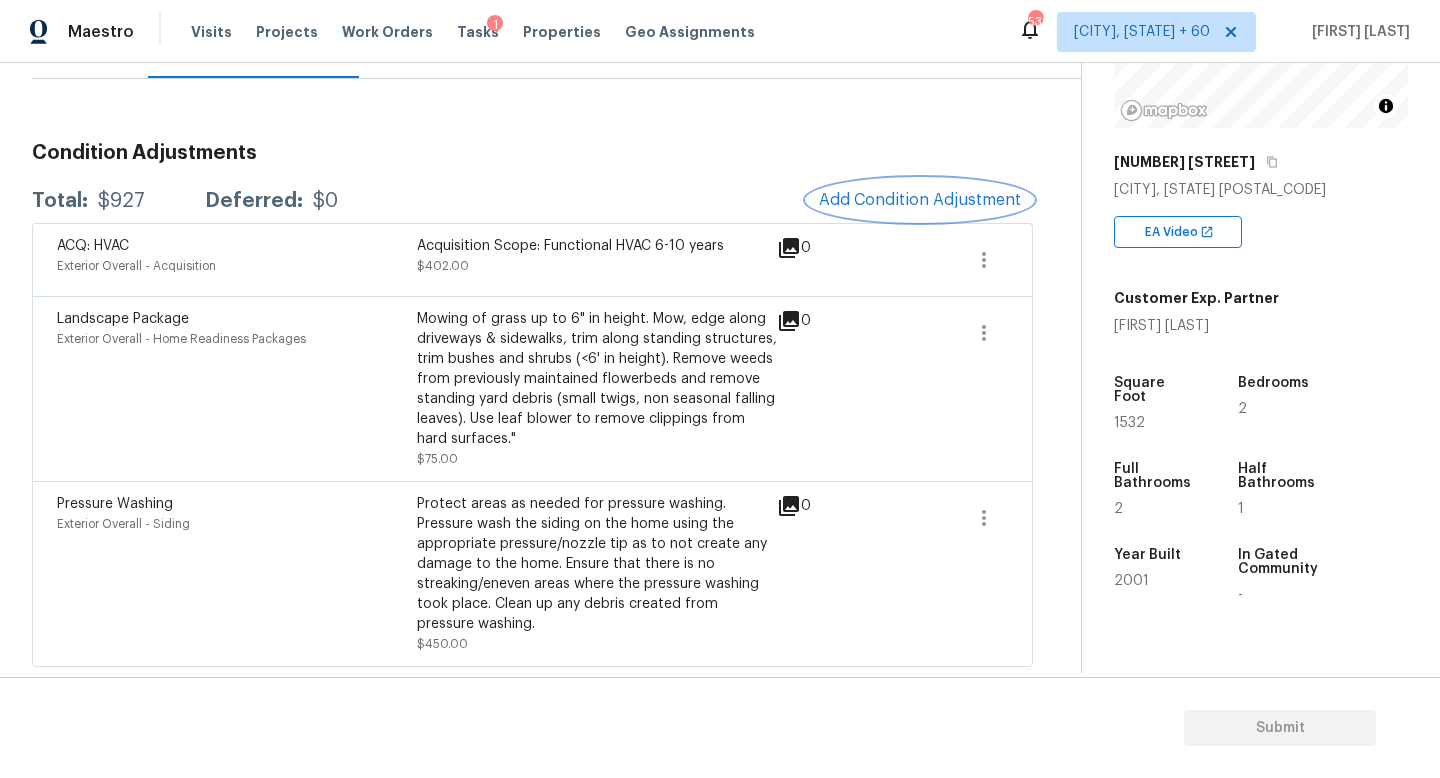 click on "Add Condition Adjustment" at bounding box center (920, 200) 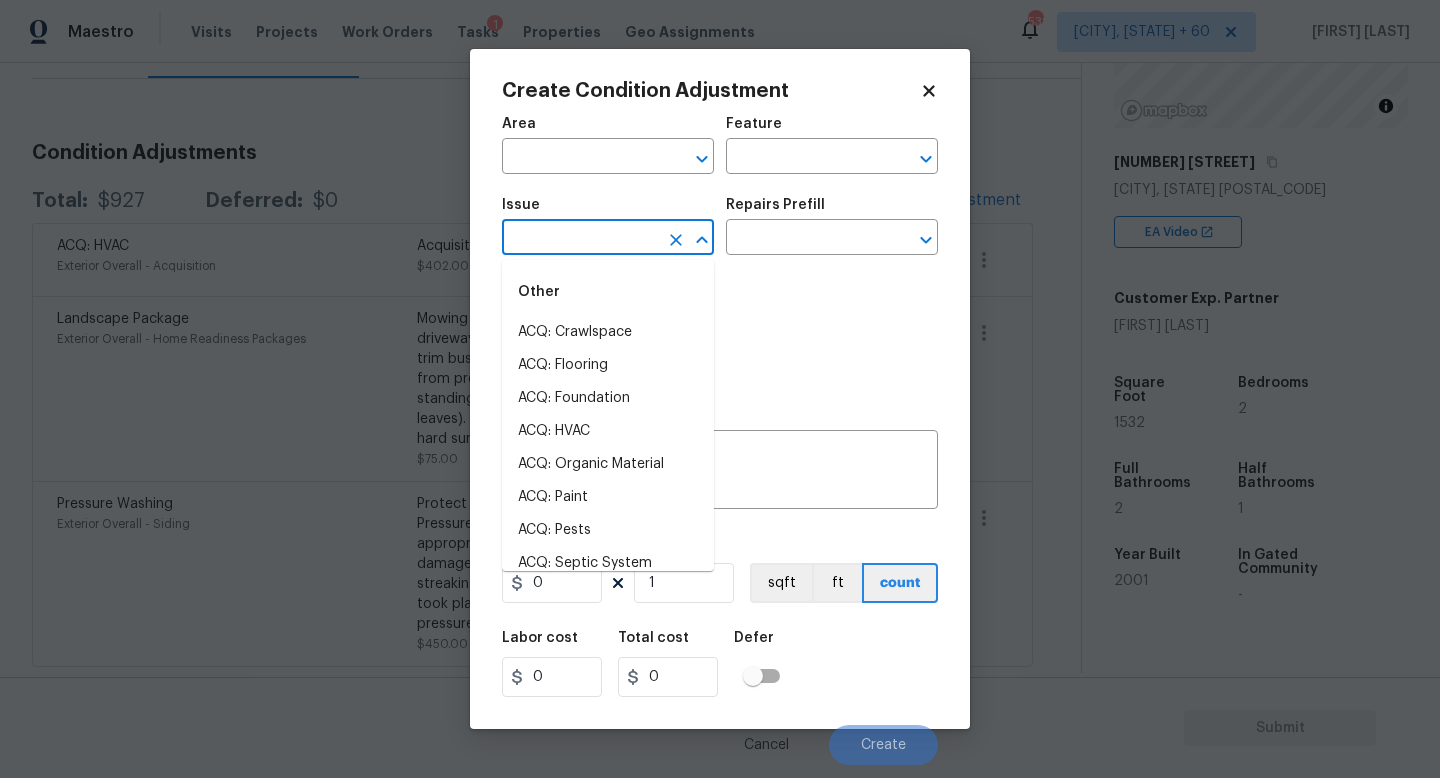 click at bounding box center (580, 239) 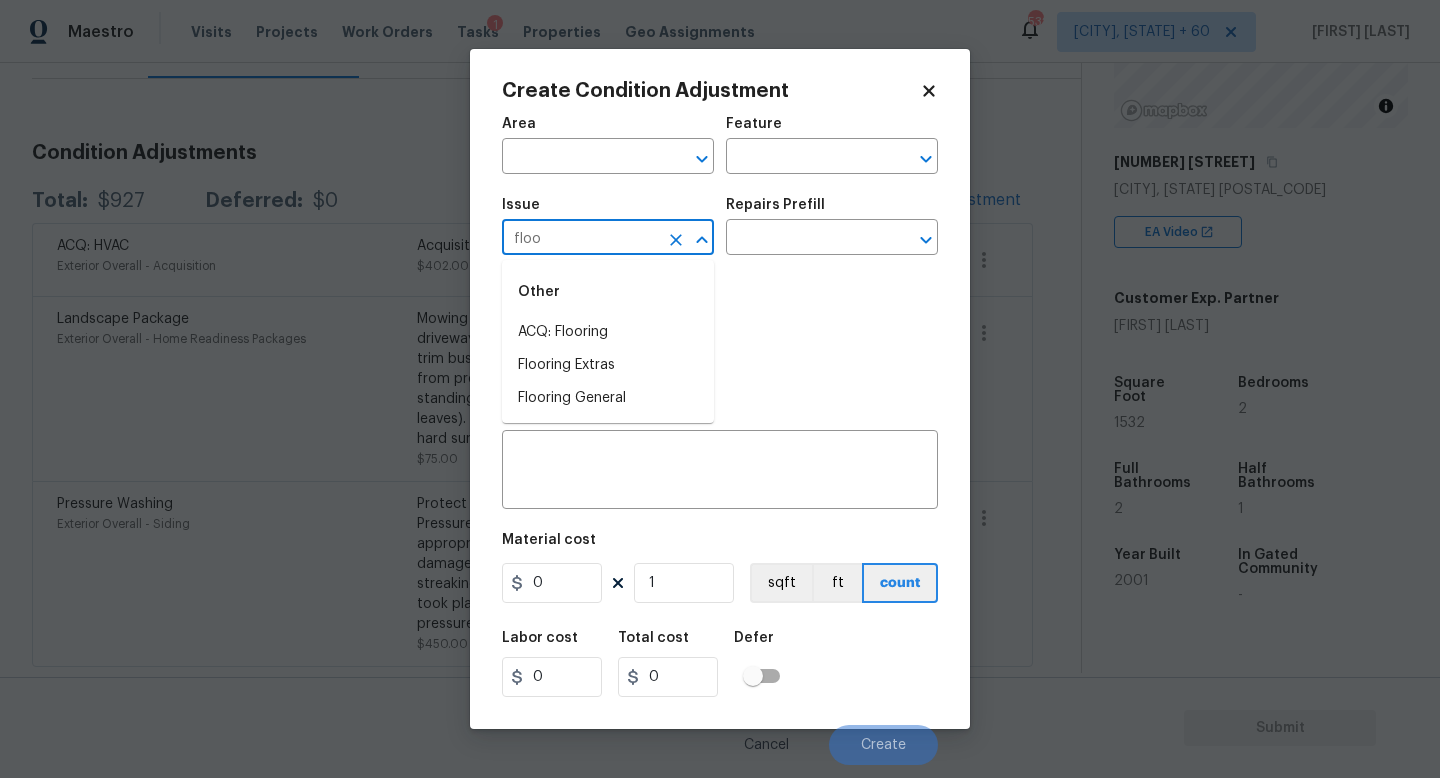 click on "Other" at bounding box center [608, 292] 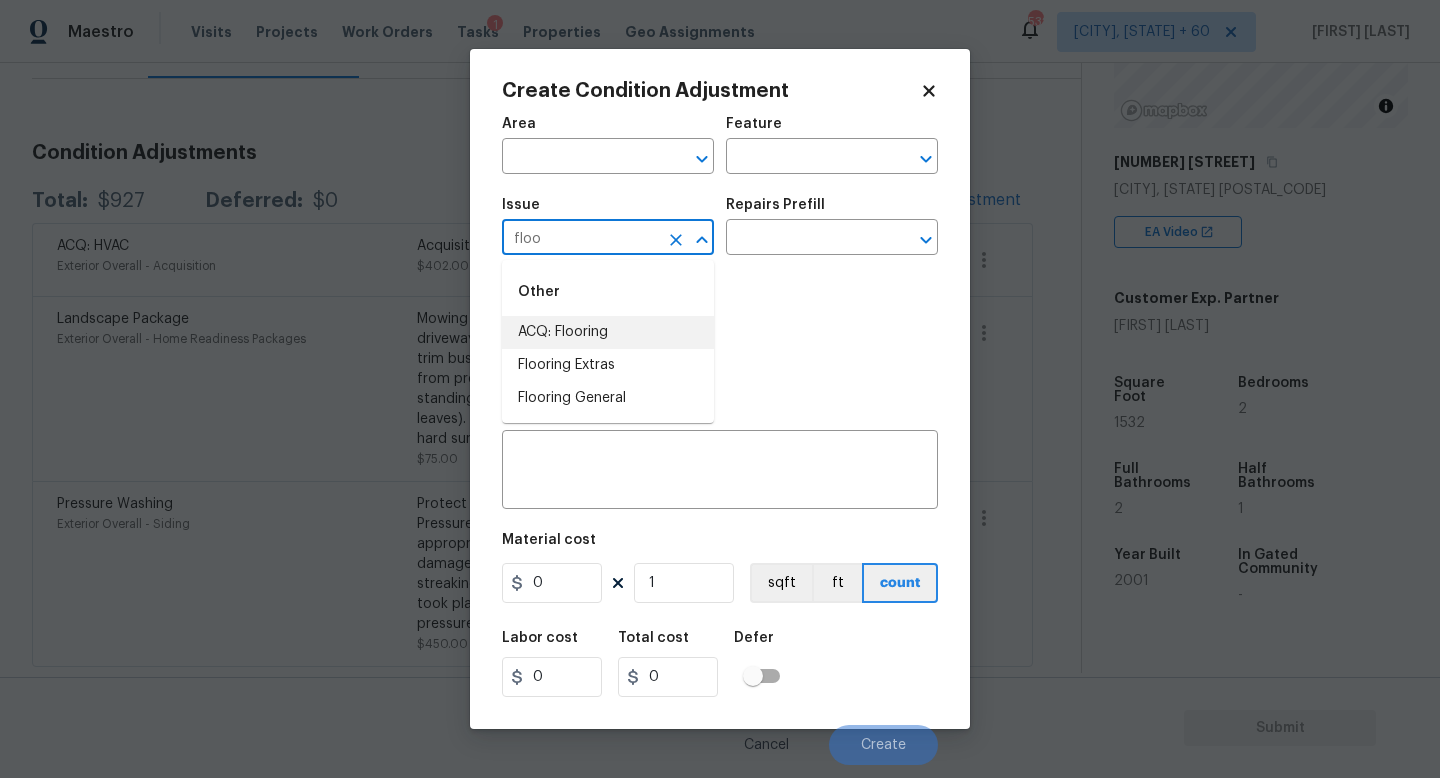 click on "ACQ: Flooring" at bounding box center (608, 332) 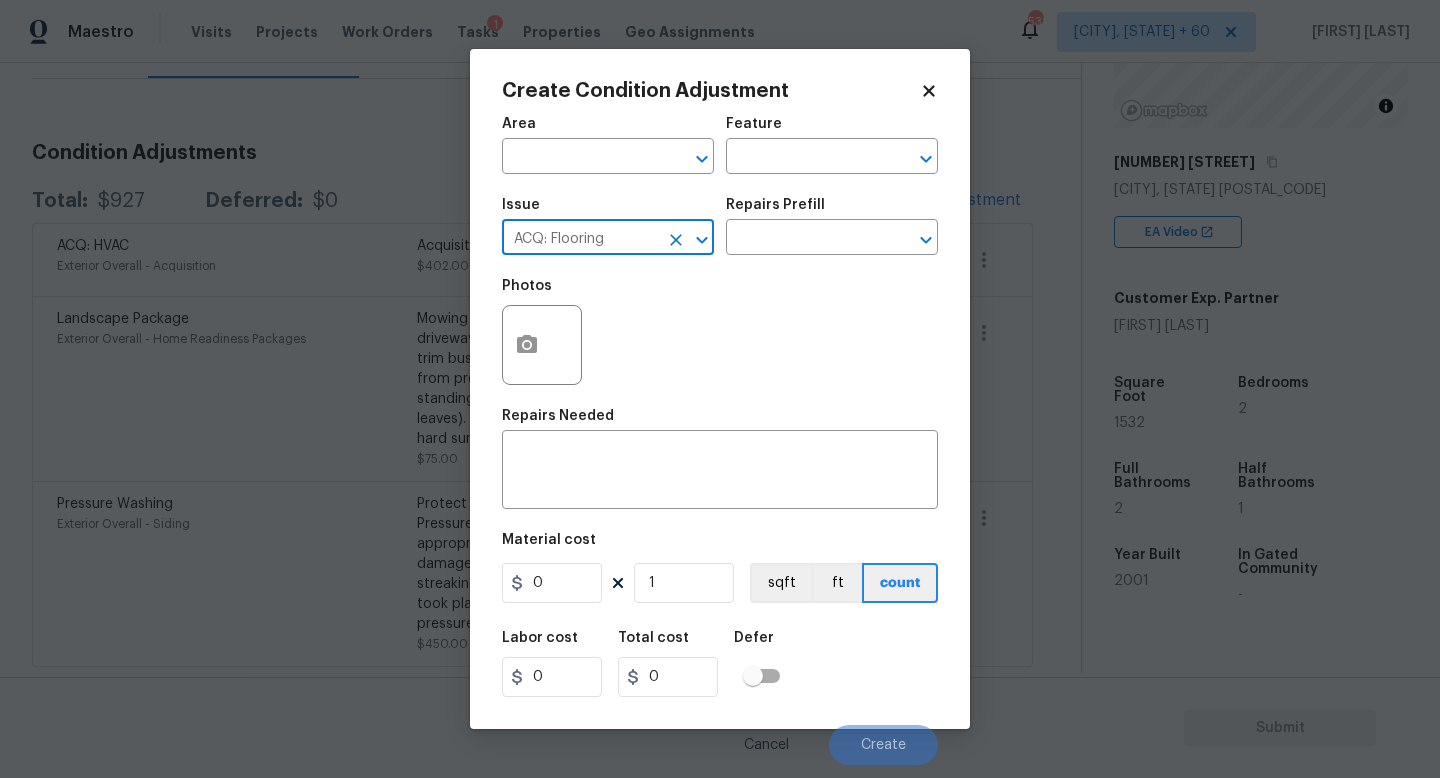 type on "ACQ: Flooring" 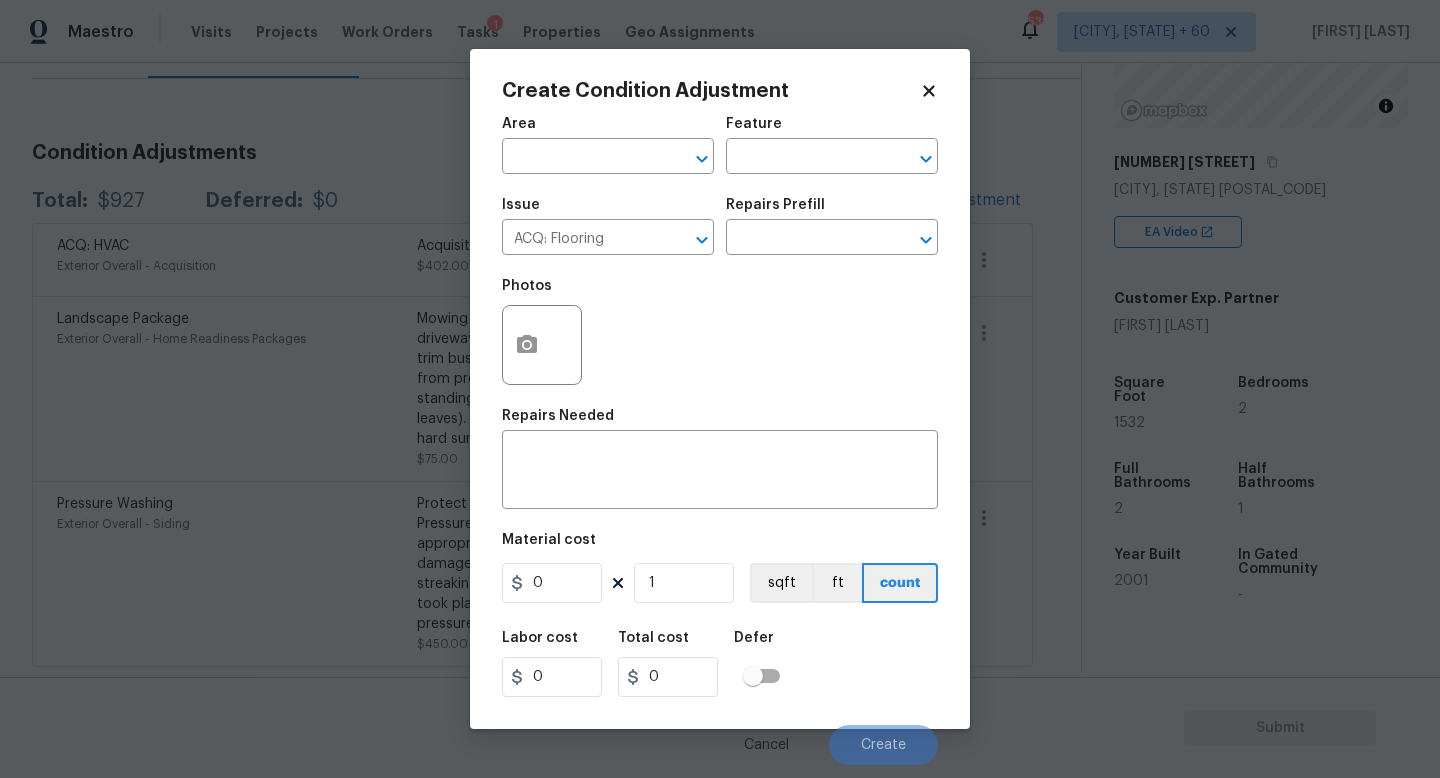 click on "Issue ACQ: Flooring ​ Repairs Prefill ​" at bounding box center (720, 226) 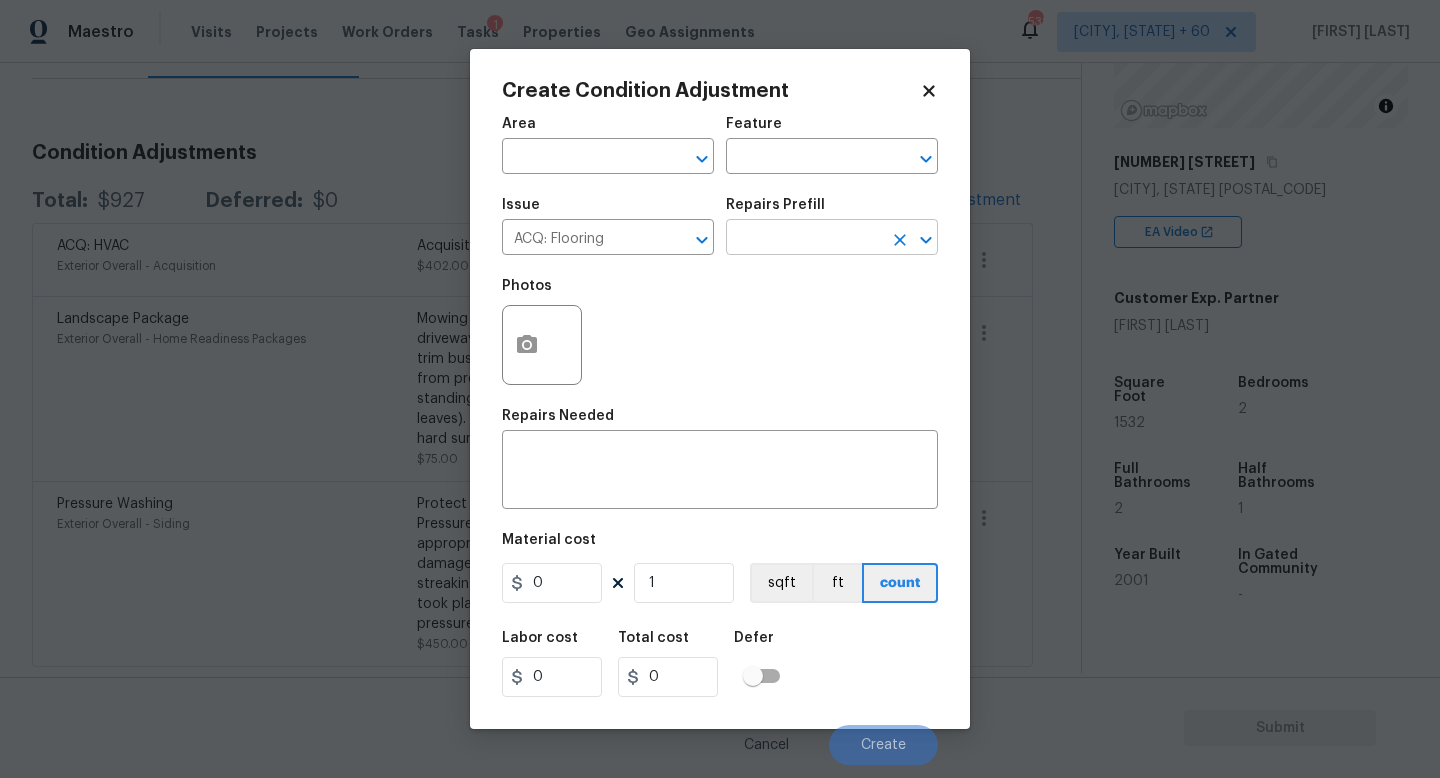 click at bounding box center [804, 239] 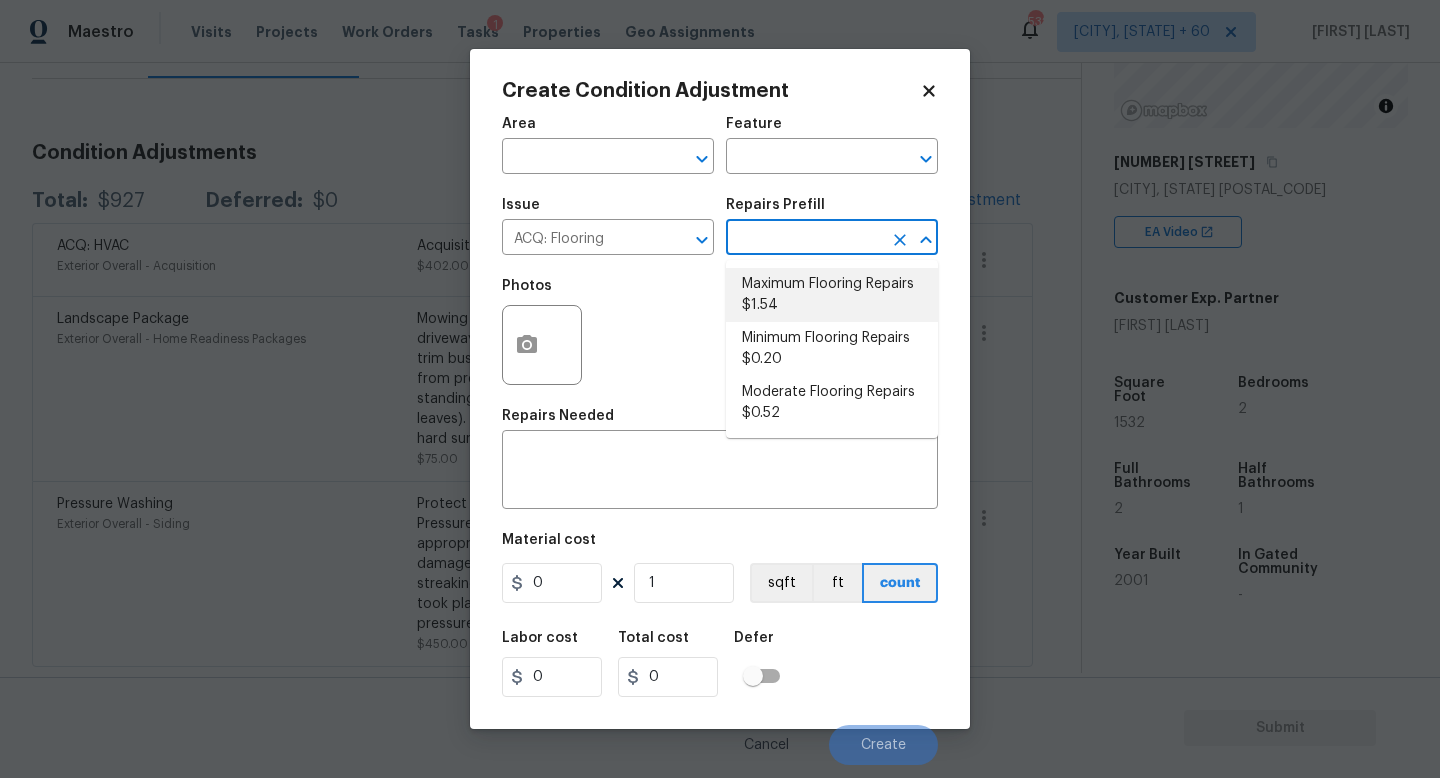 click on "Maximum Flooring Repairs $1.54" at bounding box center [832, 295] 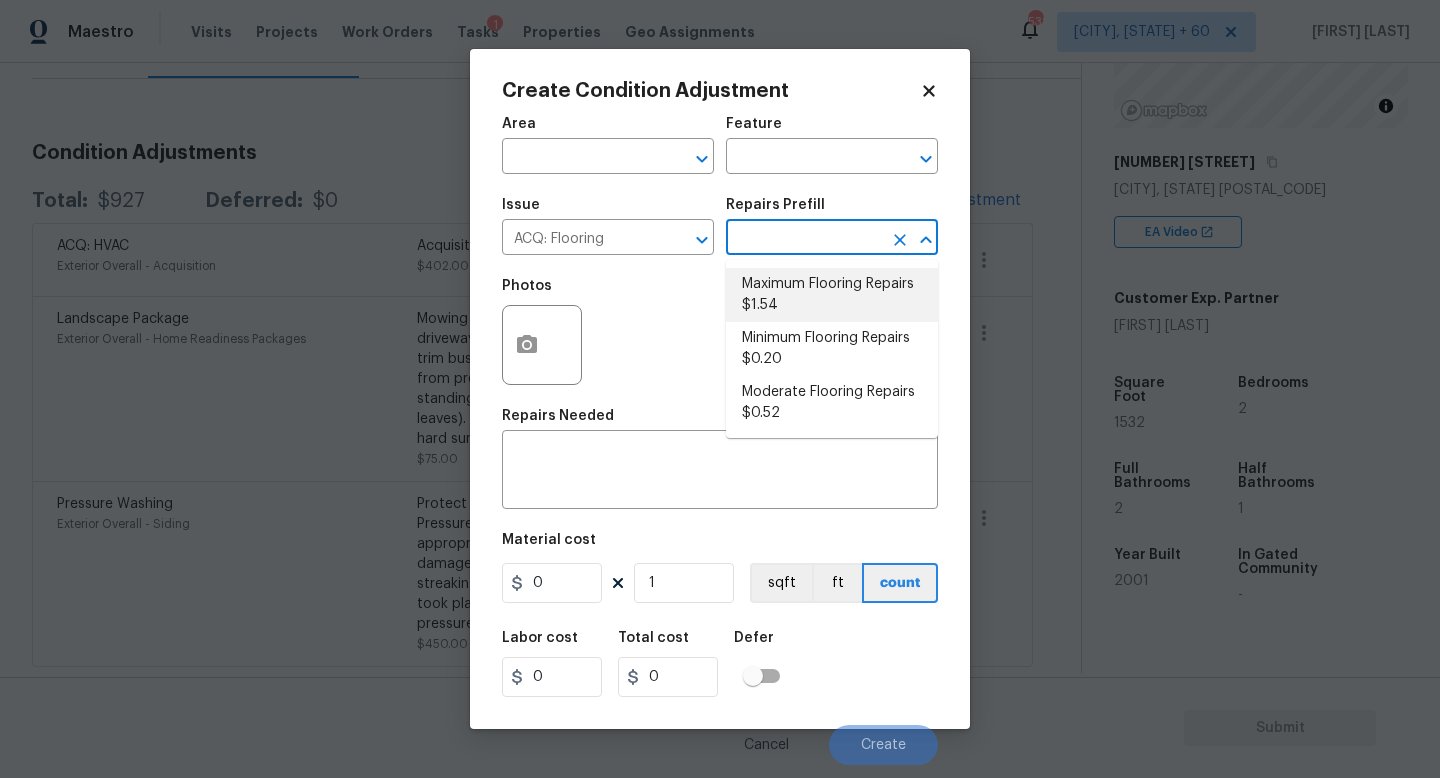 type on "Acquisition" 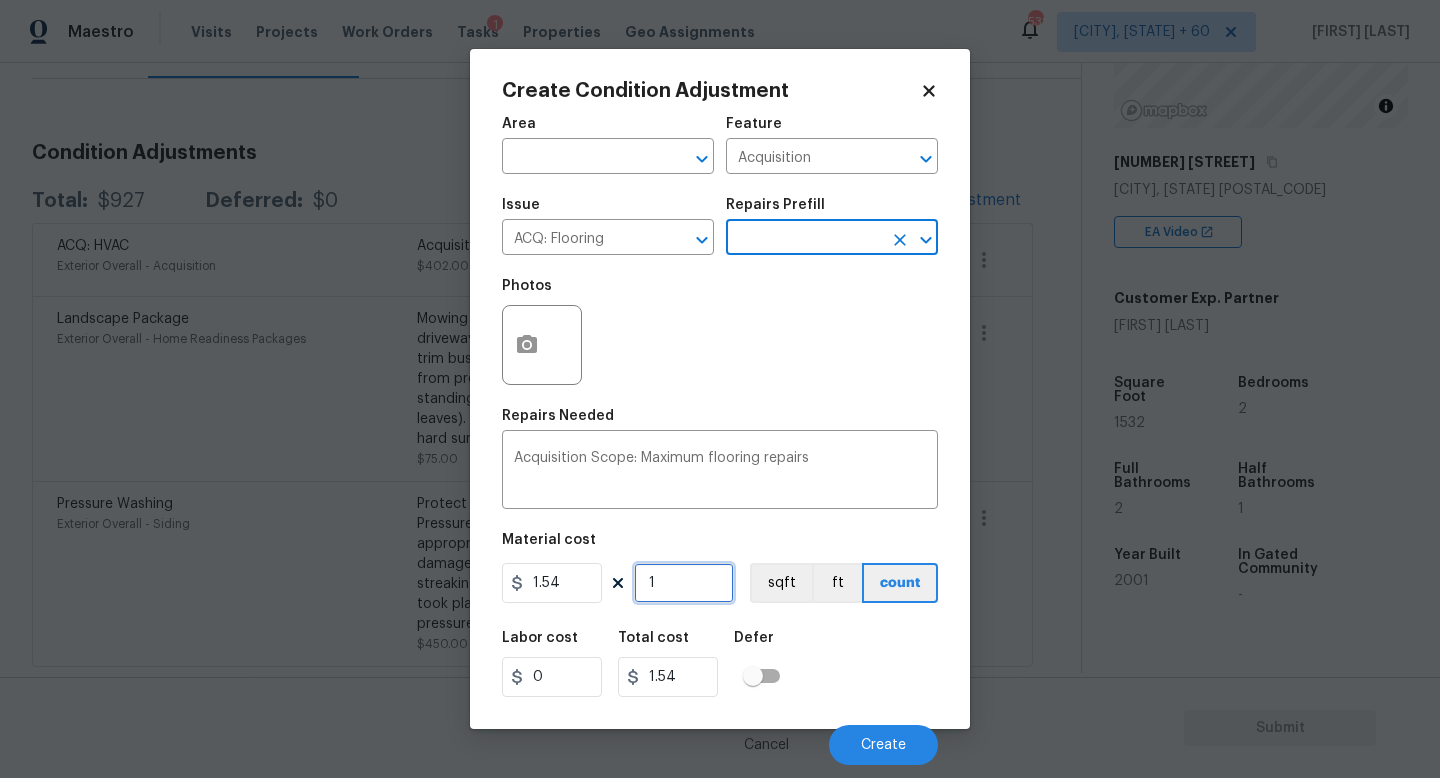 click on "1" at bounding box center (684, 583) 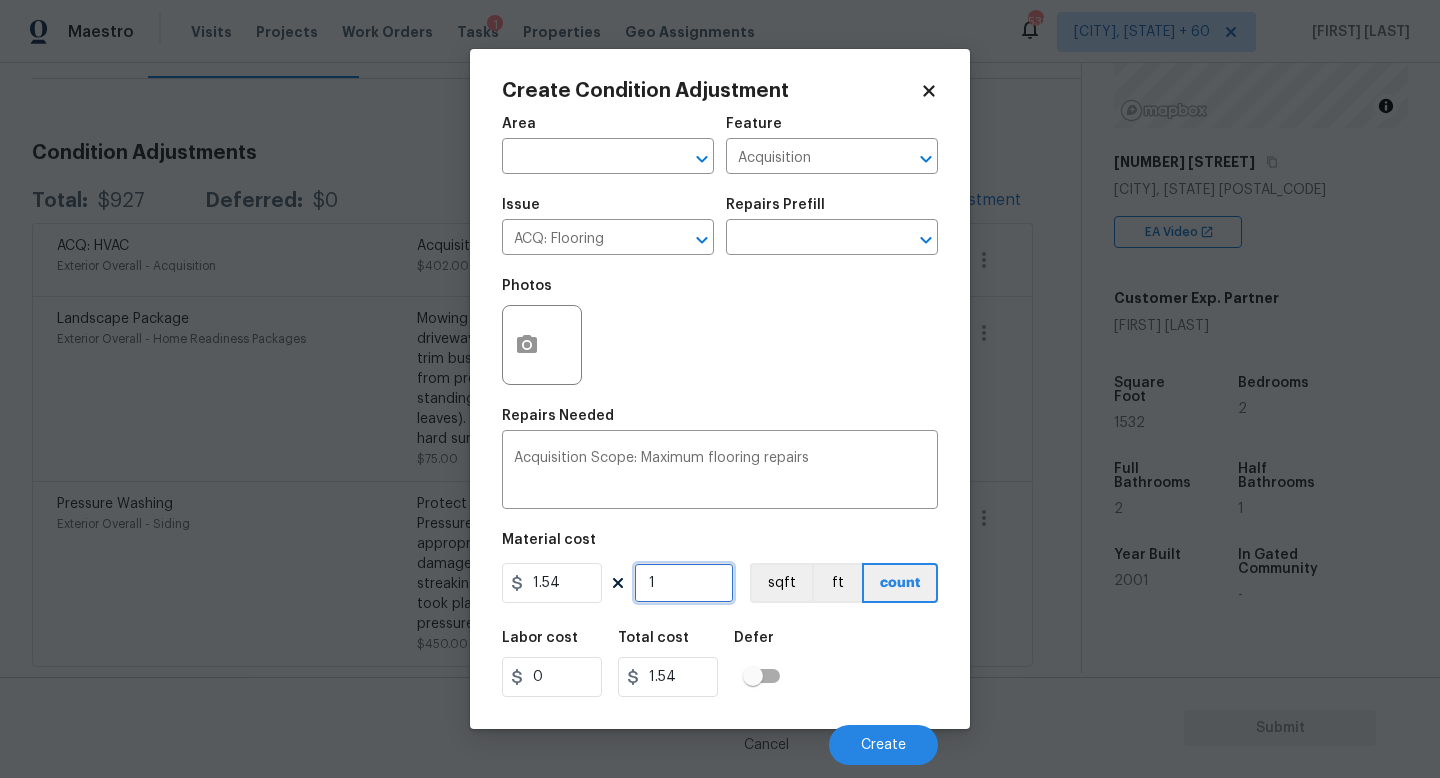 type on "0" 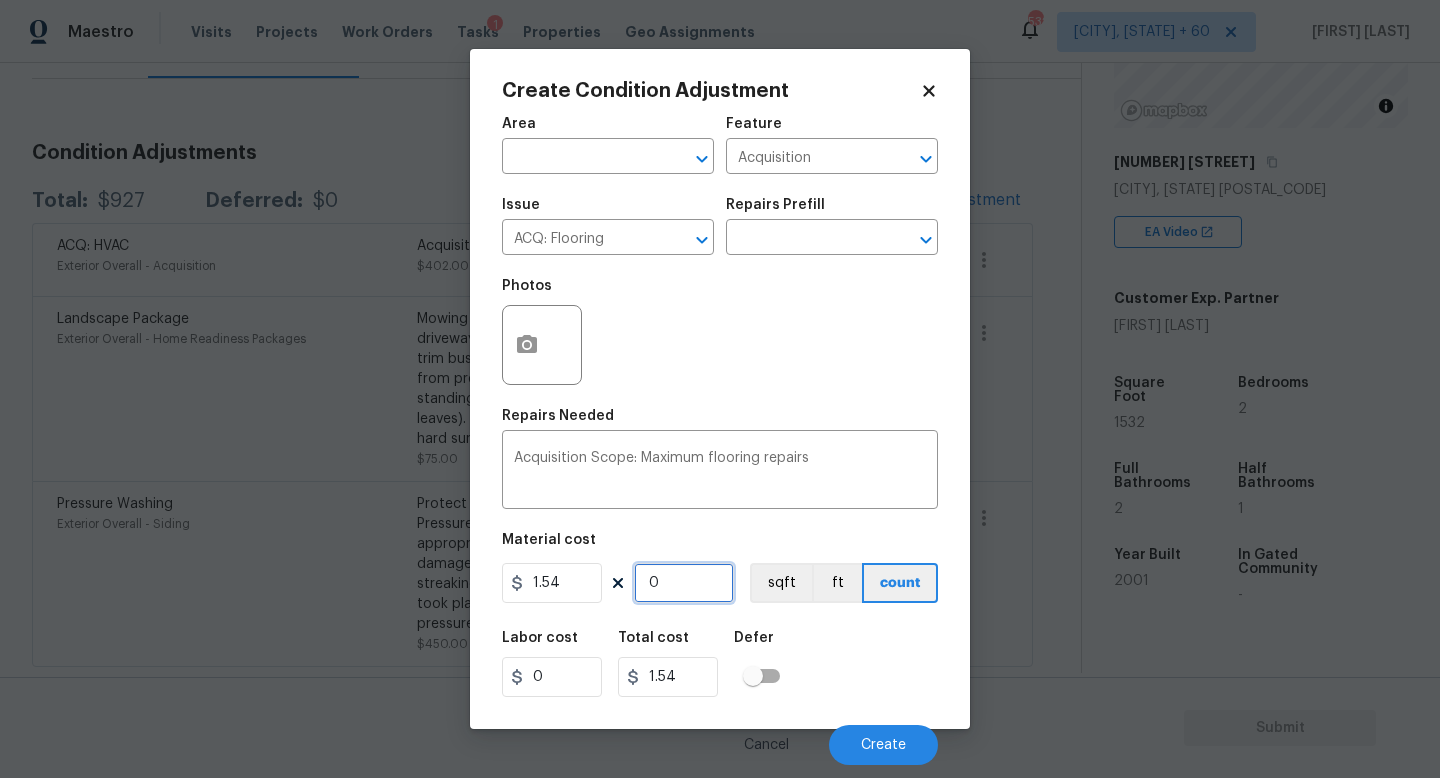 type on "0" 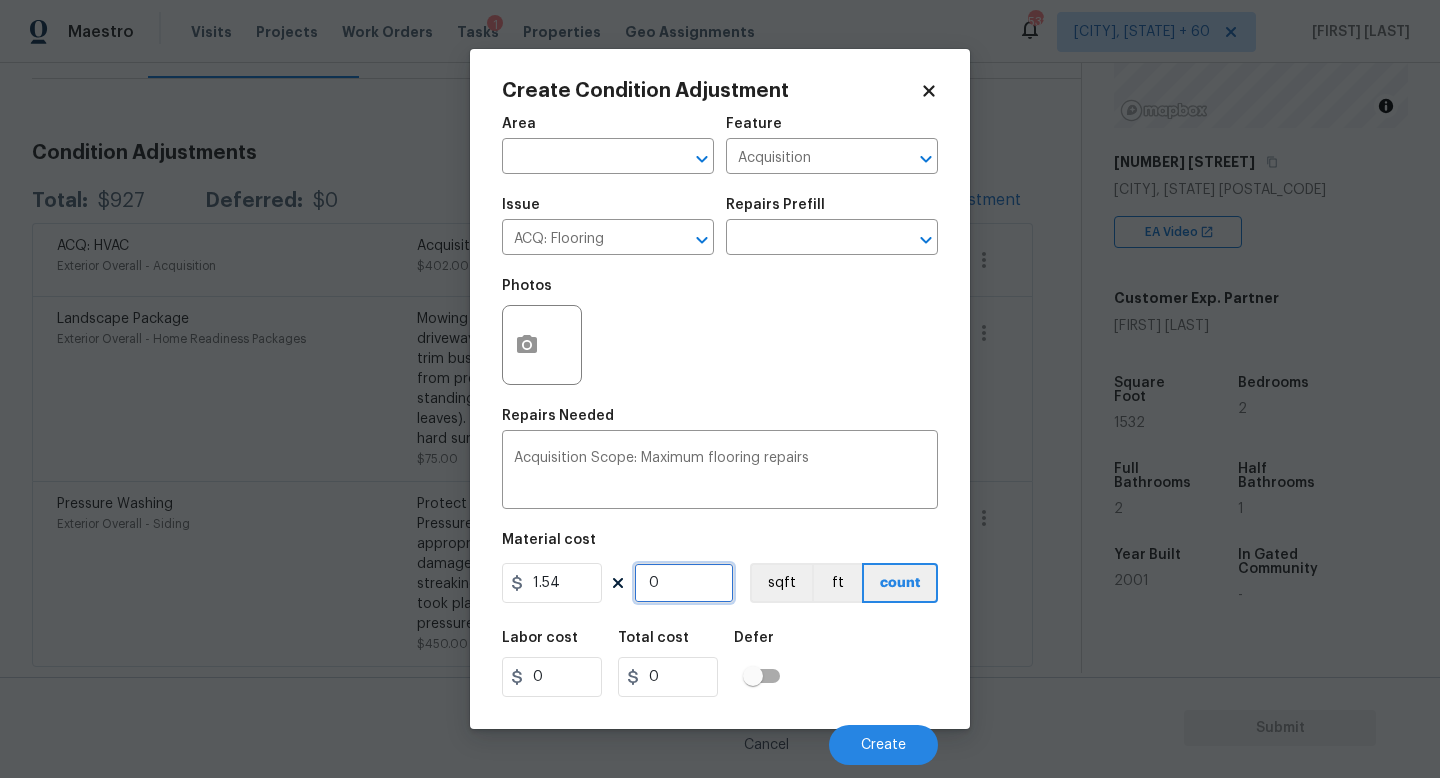 type on "1" 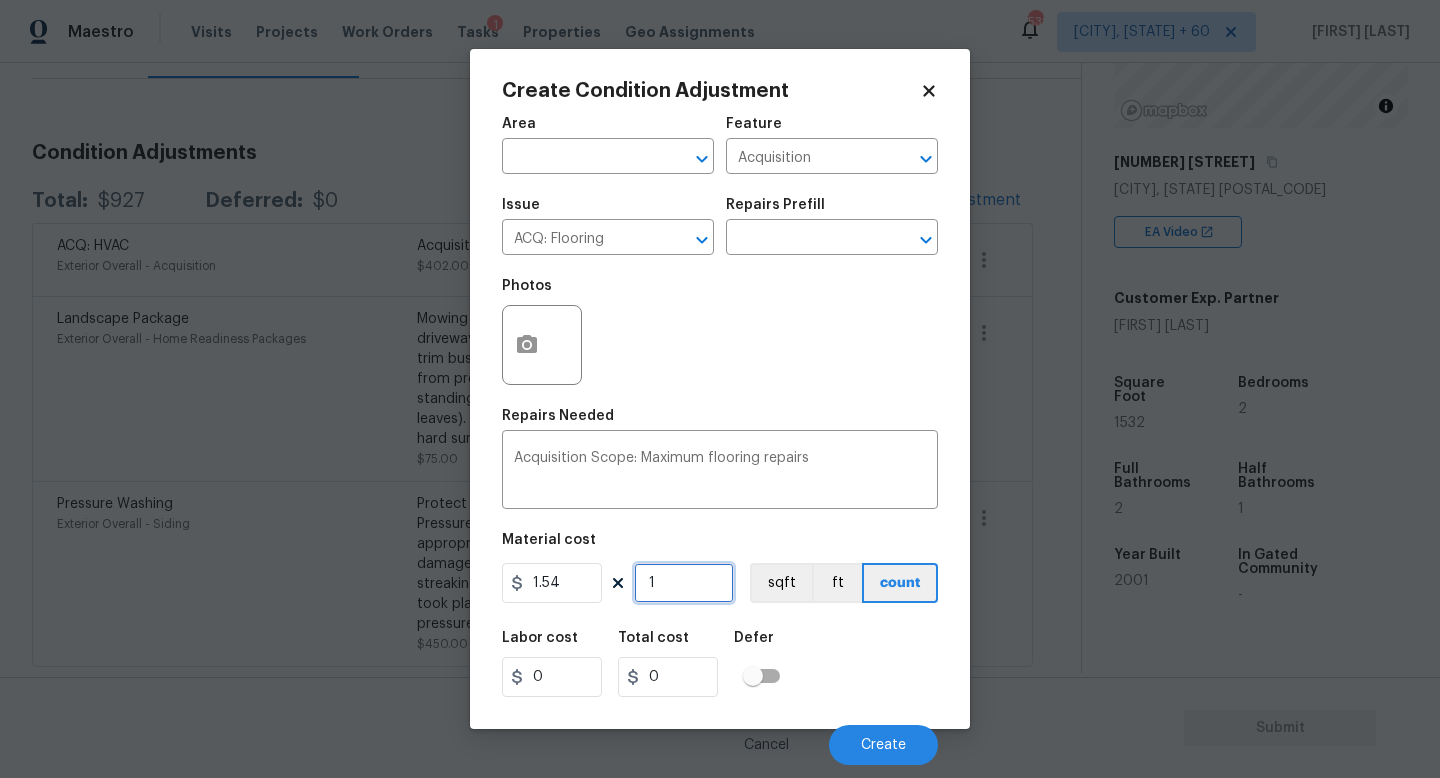 type on "1.54" 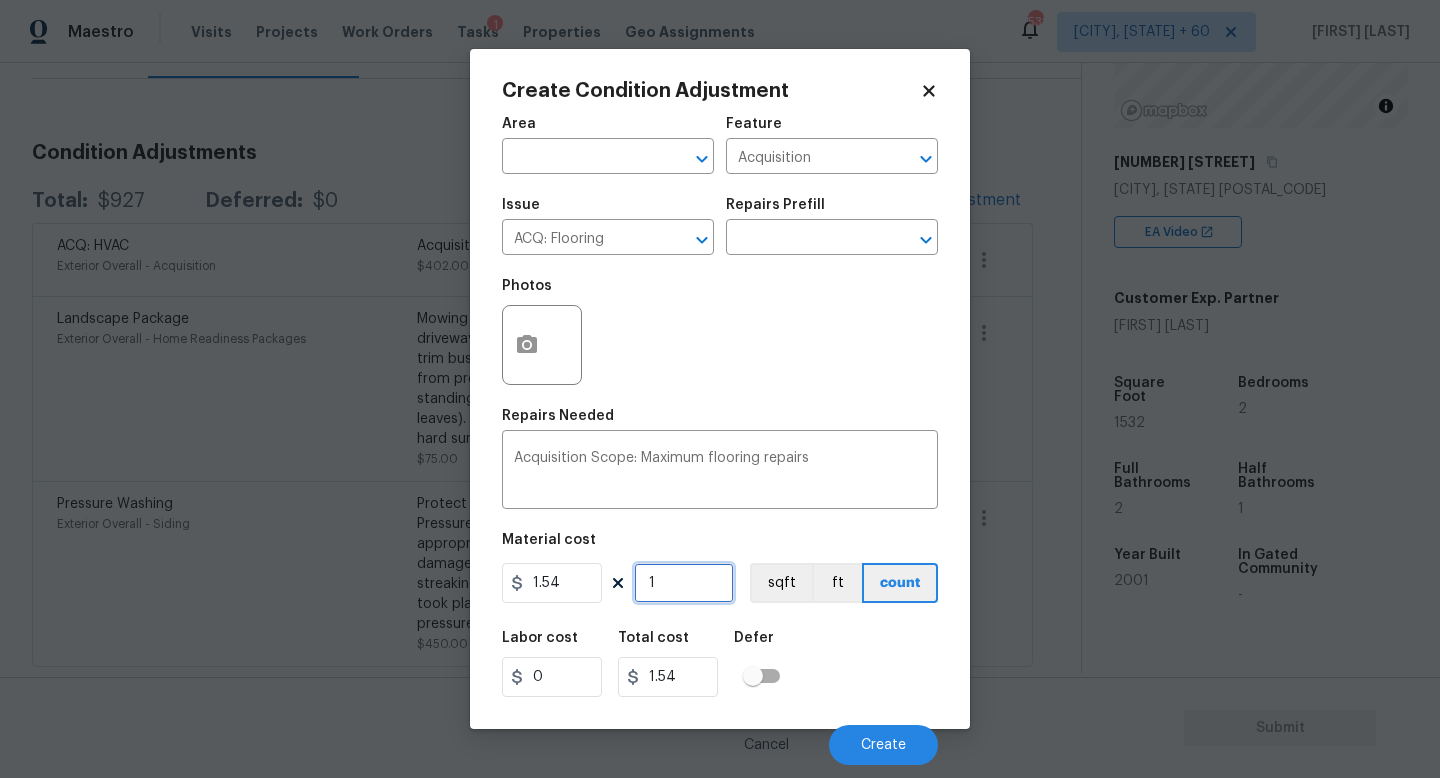 type on "15" 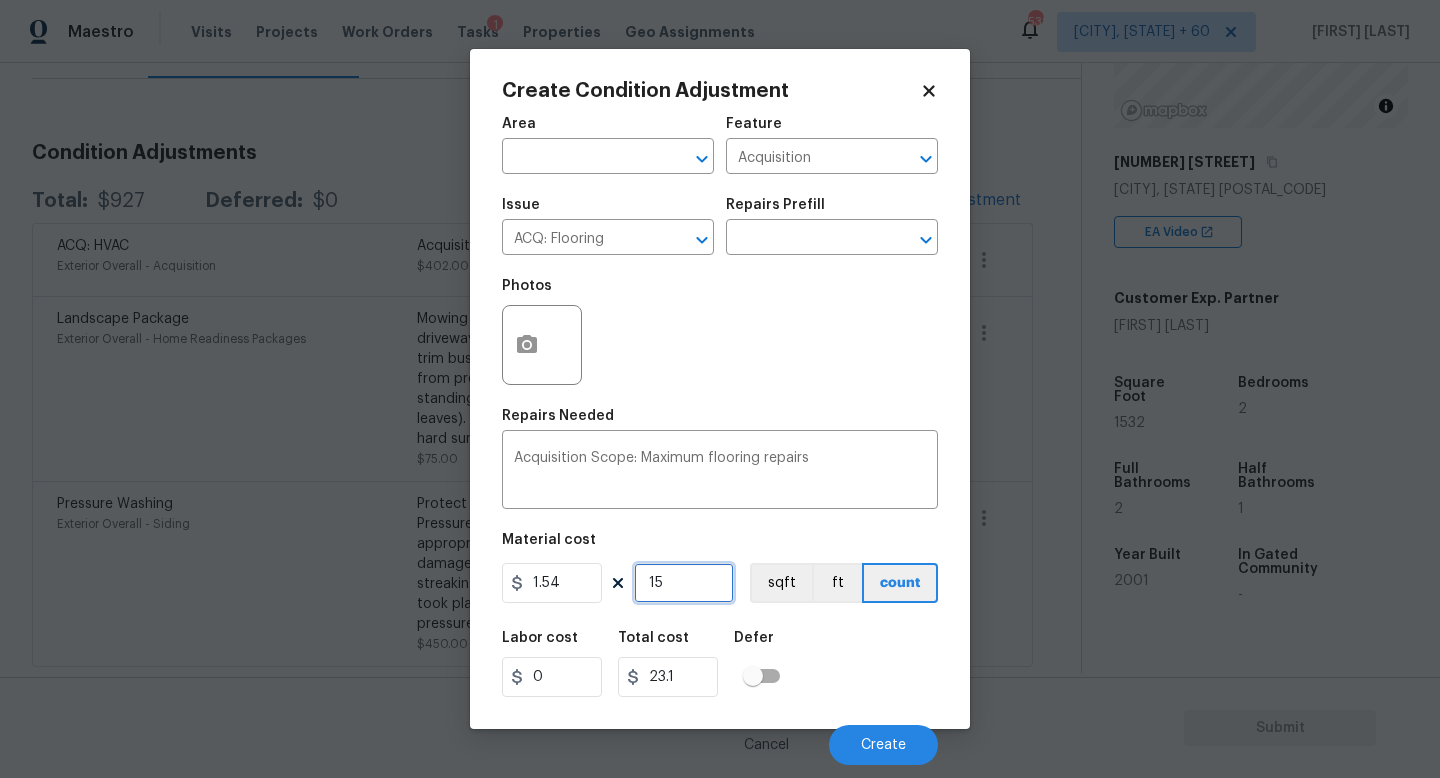 type on "153" 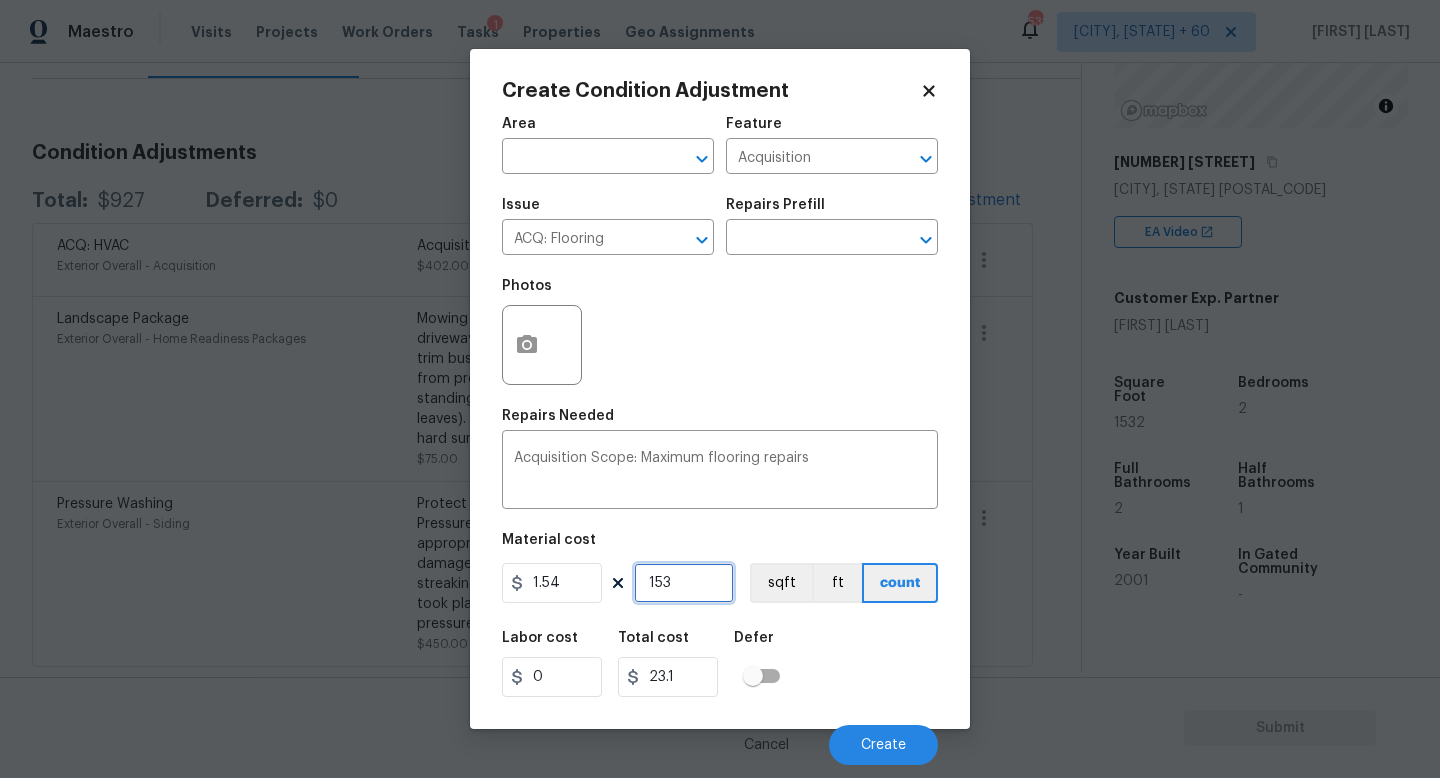 type on "235.62" 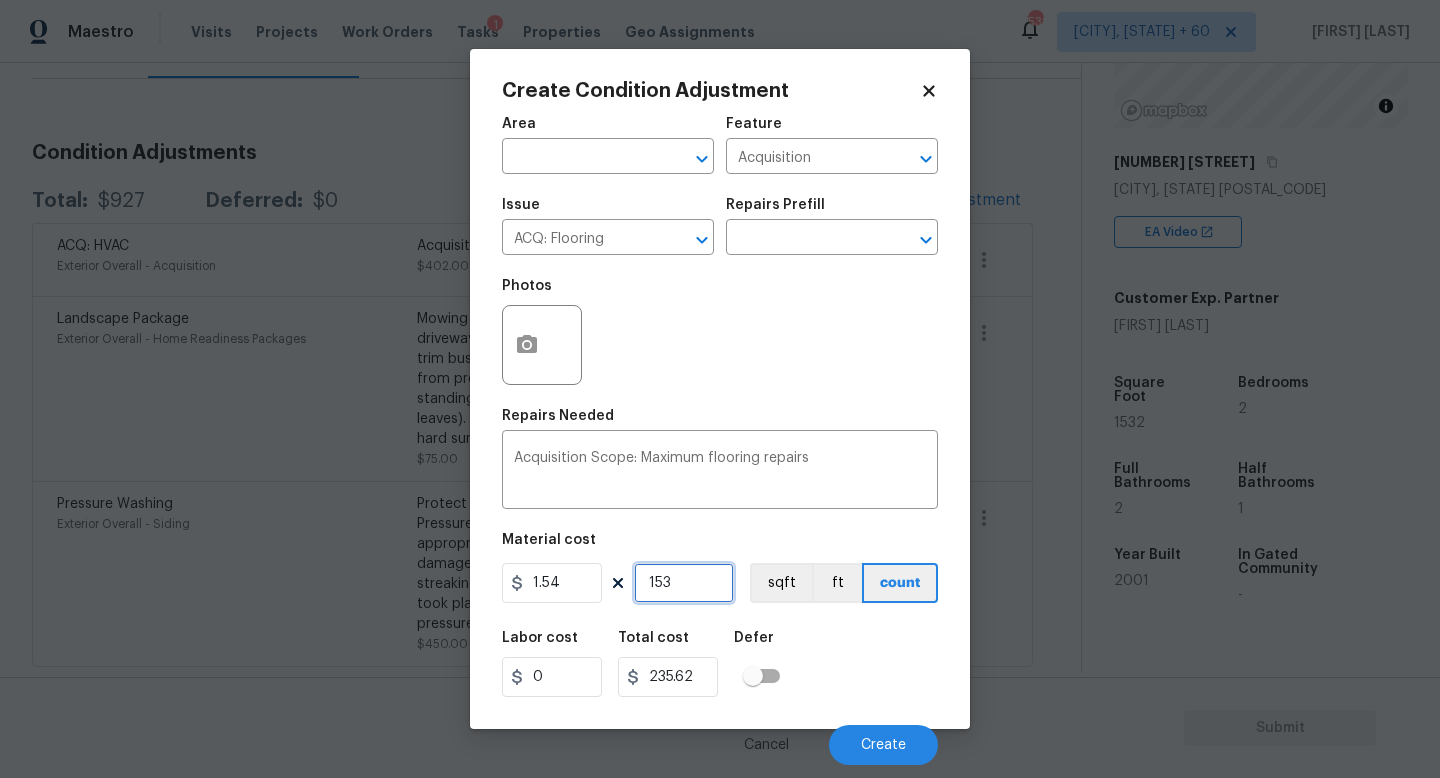 type on "1532" 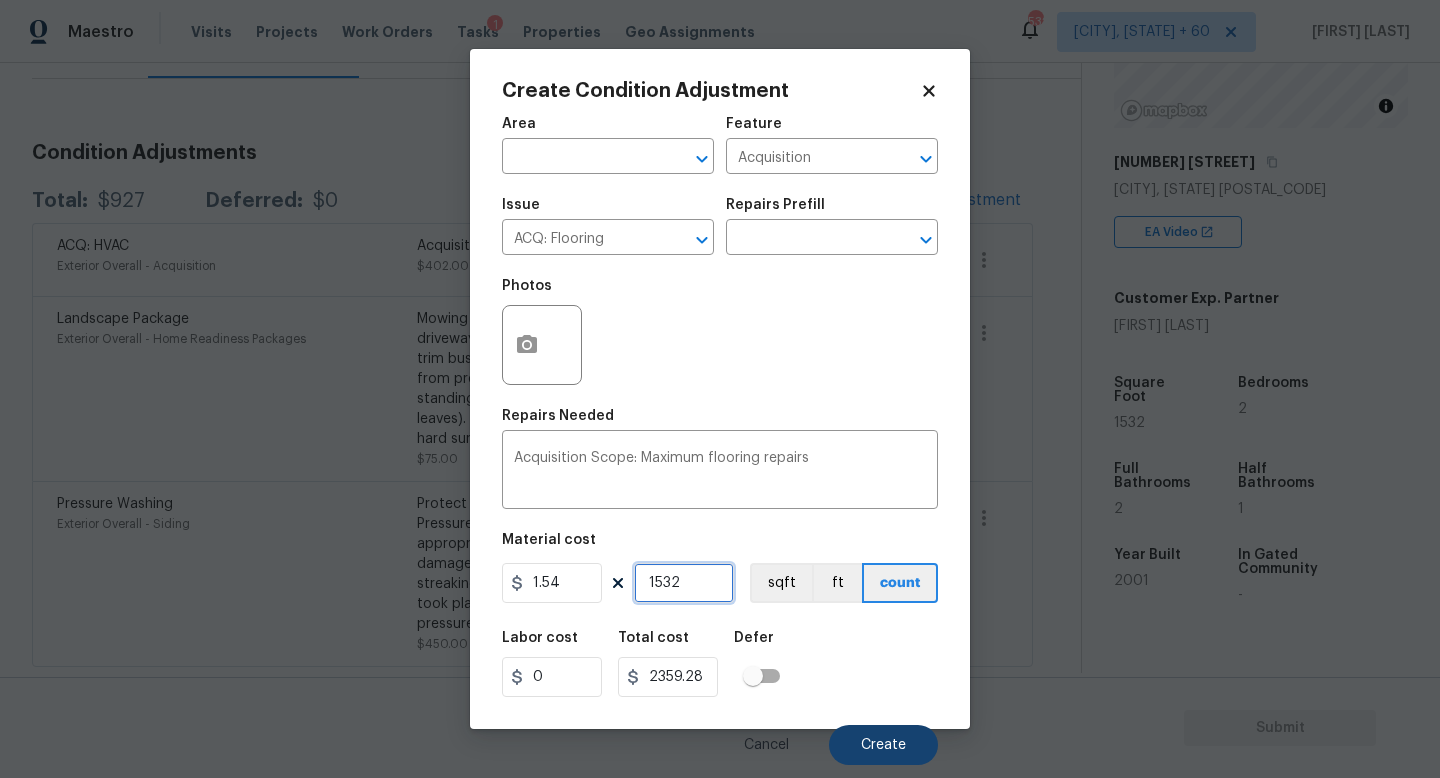 type on "1532" 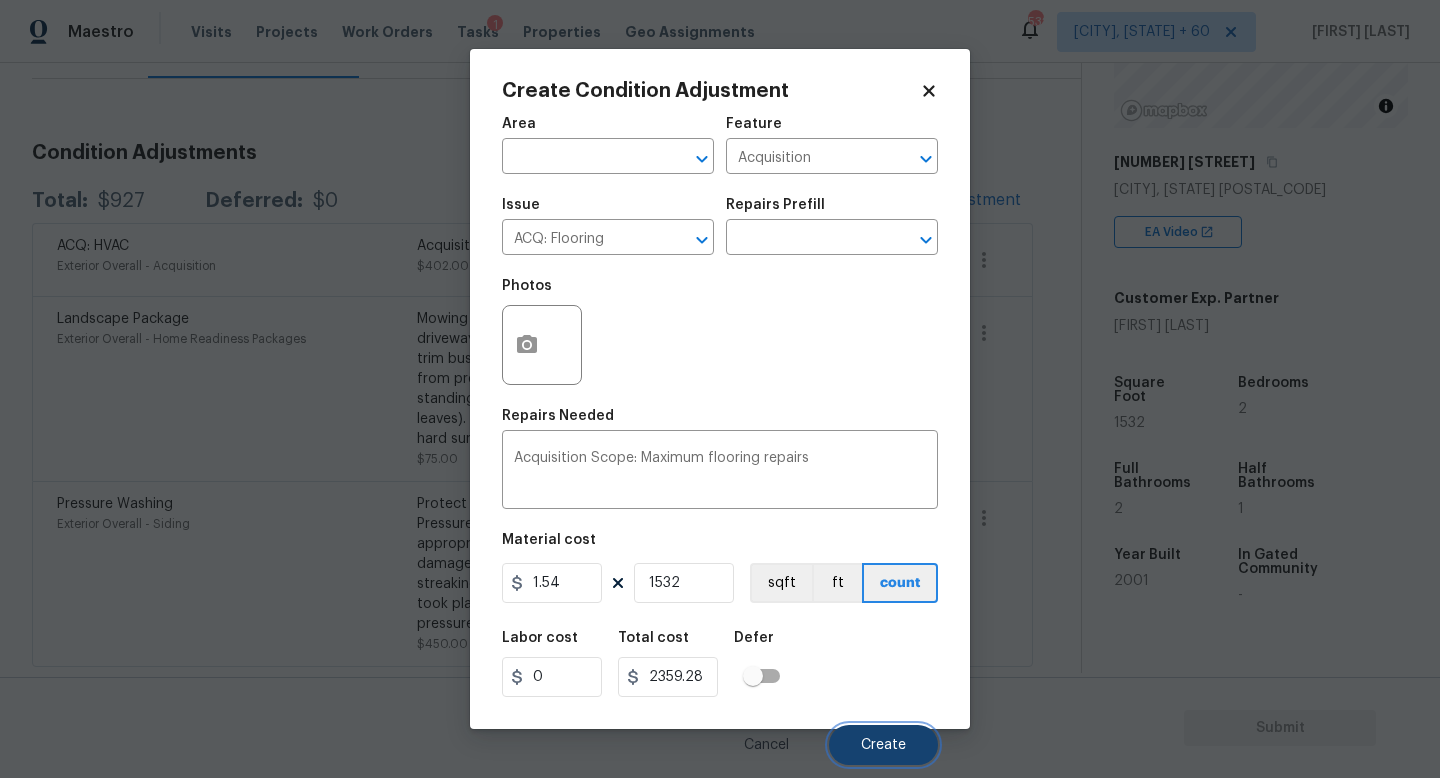 click on "Create" at bounding box center (883, 745) 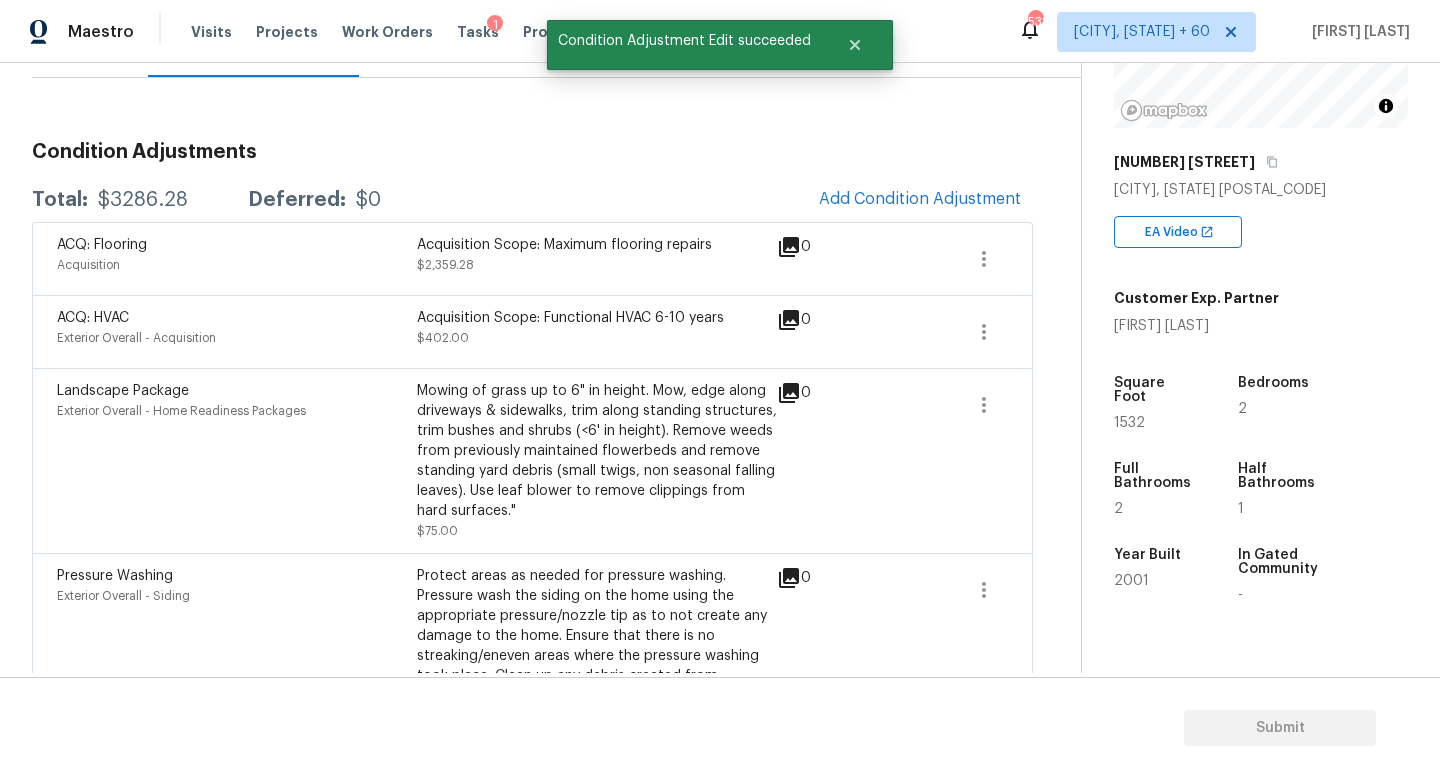 click on "Condition Adjustments" at bounding box center (532, 152) 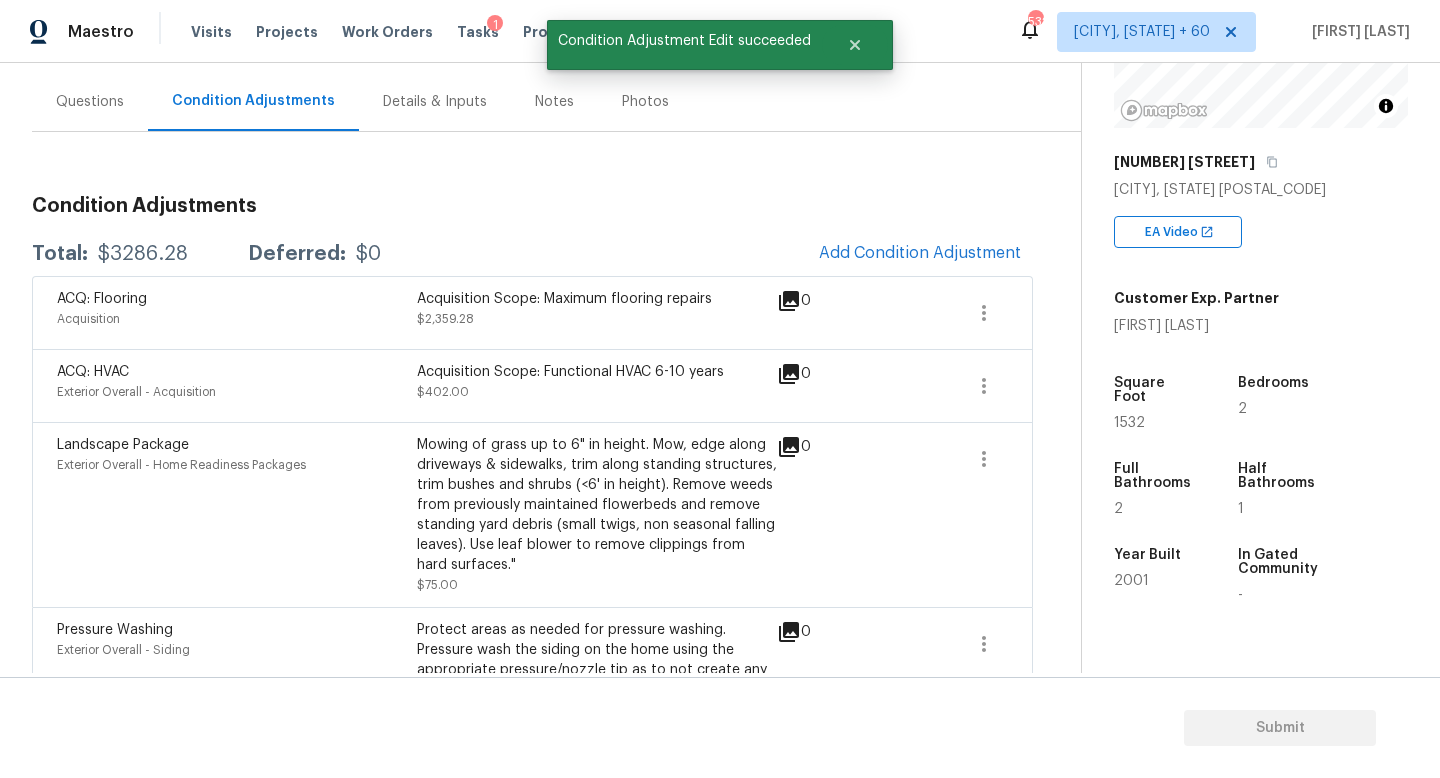 scroll, scrollTop: 162, scrollLeft: 0, axis: vertical 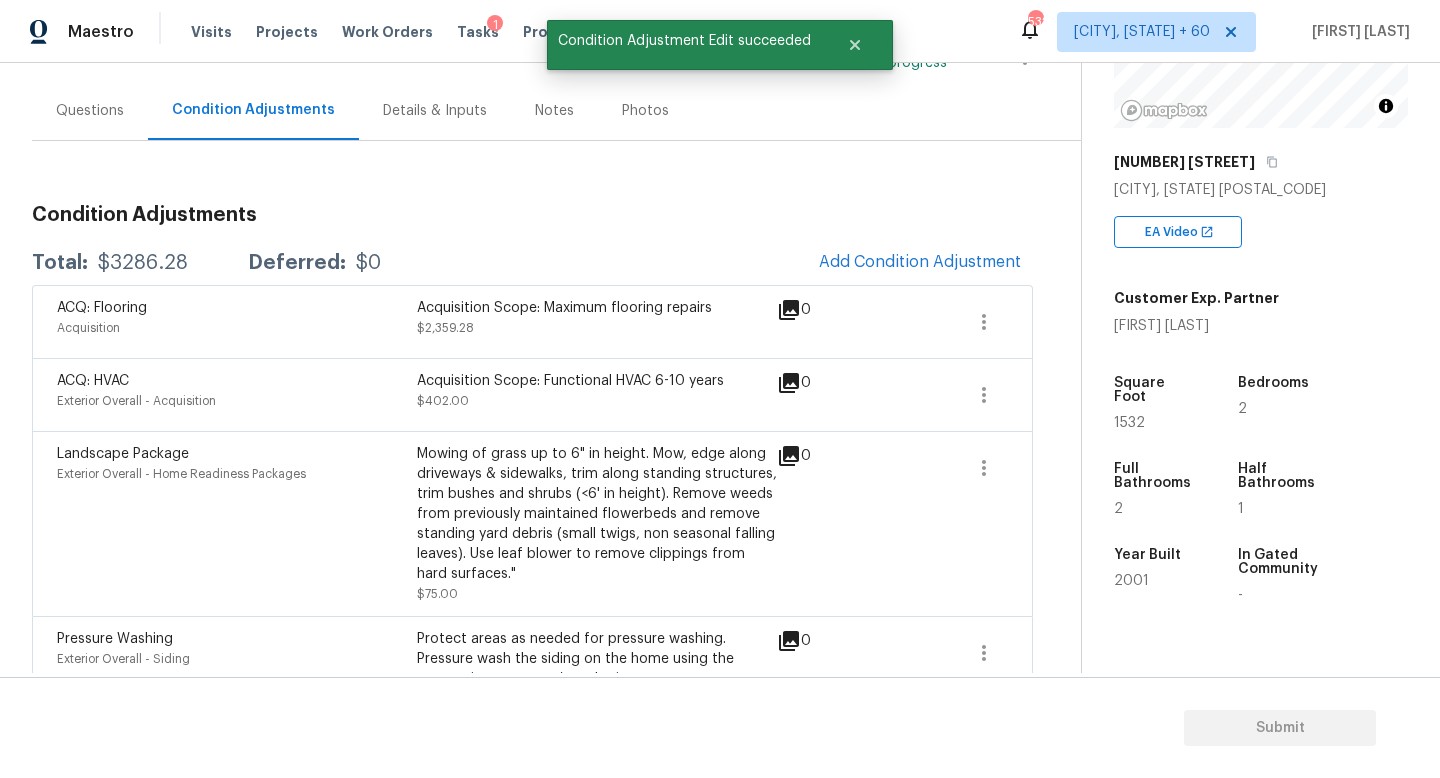 click on "Questions" at bounding box center [90, 111] 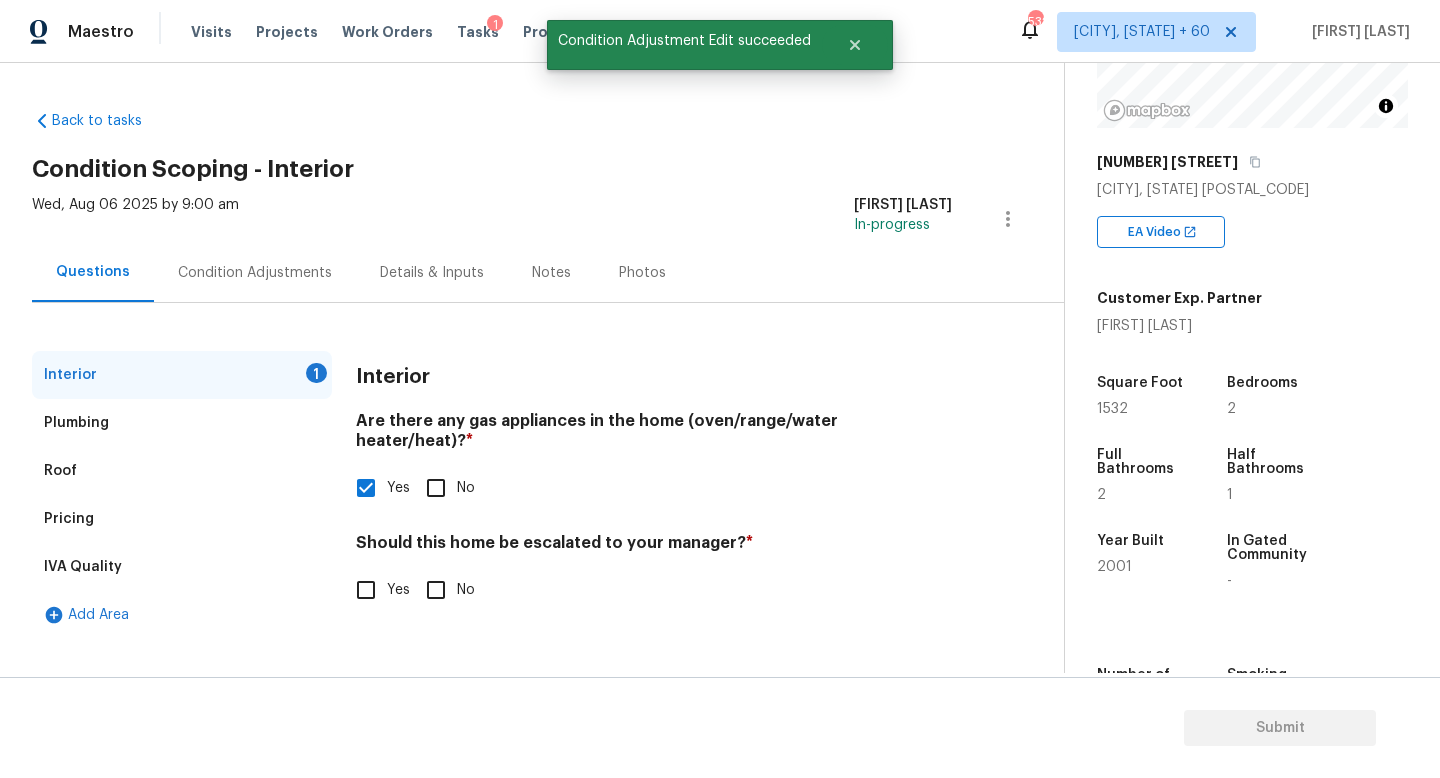 scroll, scrollTop: 0, scrollLeft: 0, axis: both 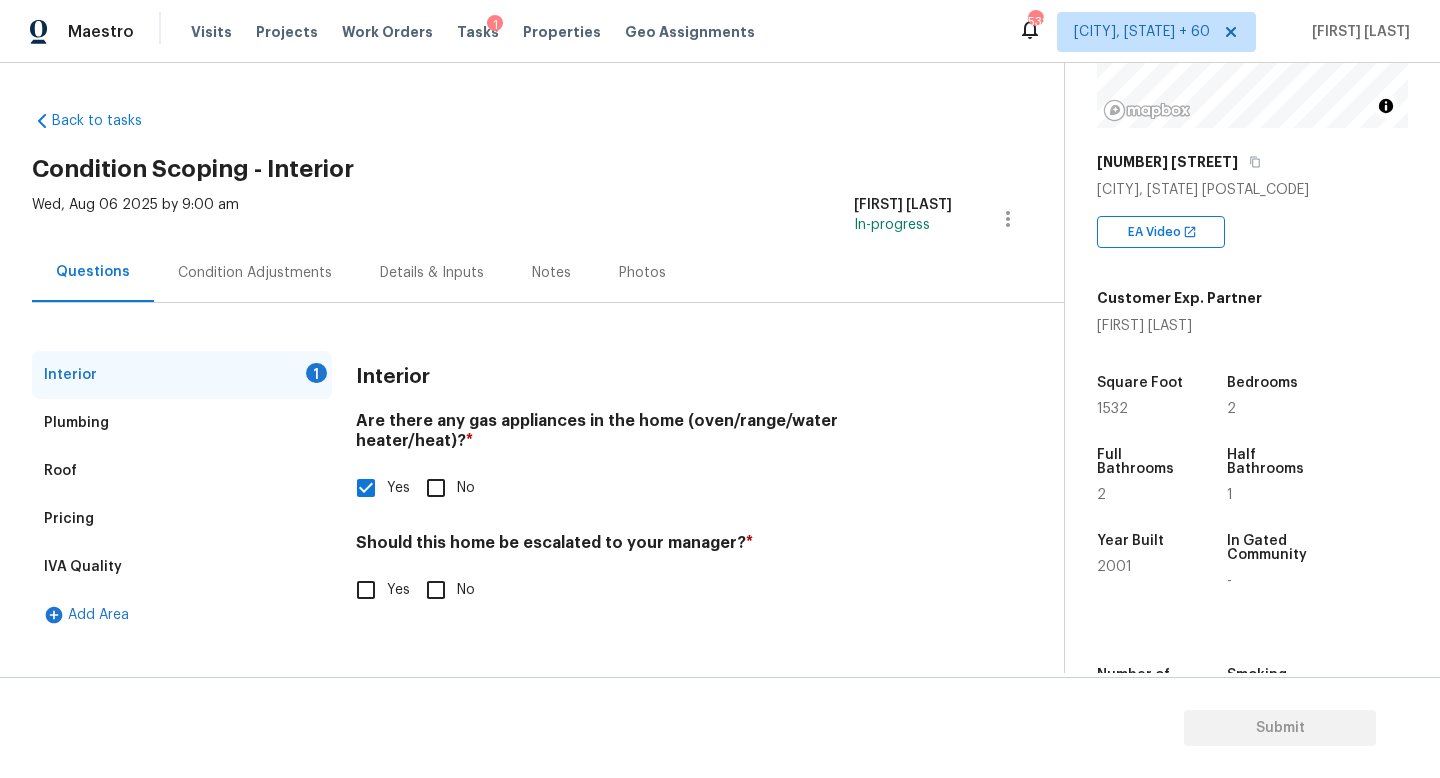 click on "No" at bounding box center (436, 590) 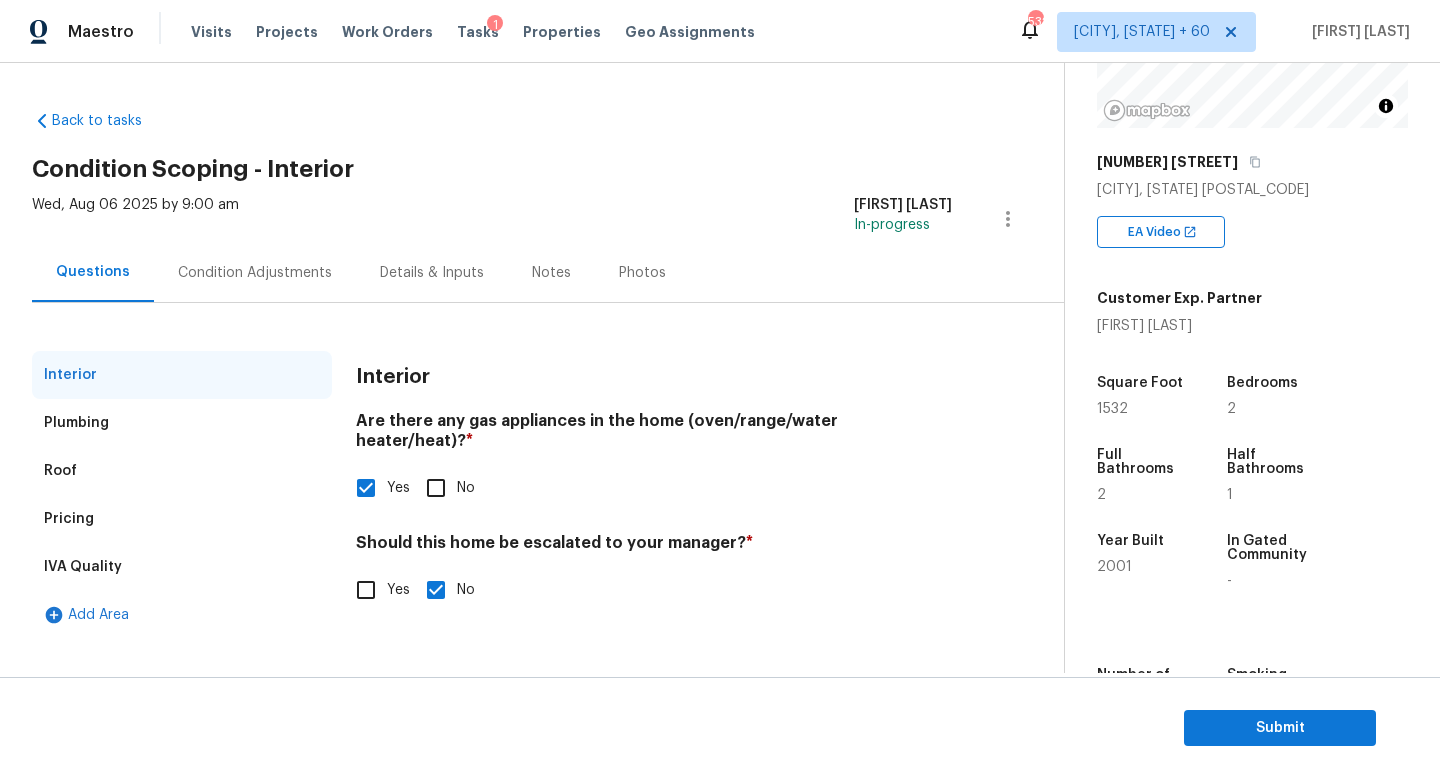 click on "Condition Adjustments" at bounding box center [255, 273] 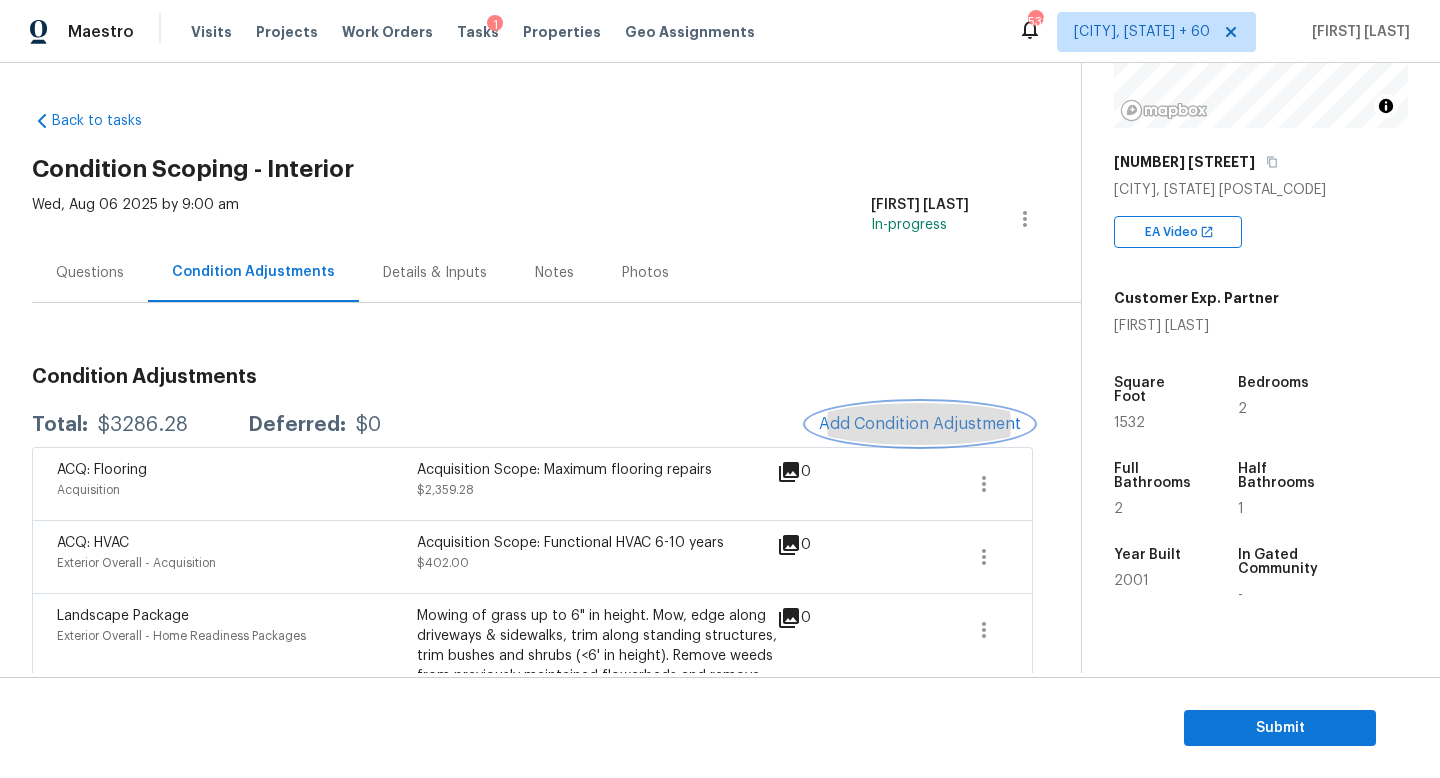 click on "Add Condition Adjustment" at bounding box center [920, 424] 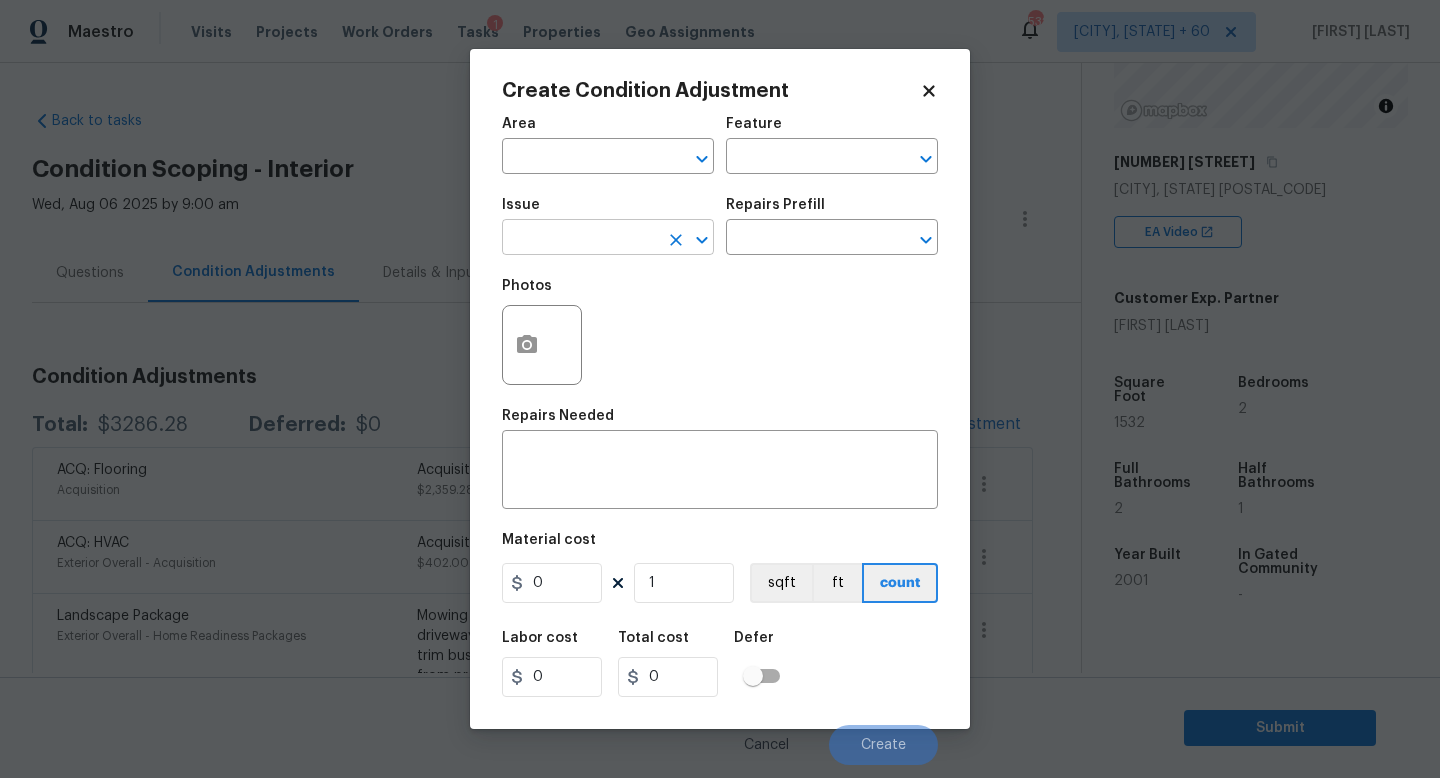 click at bounding box center (580, 239) 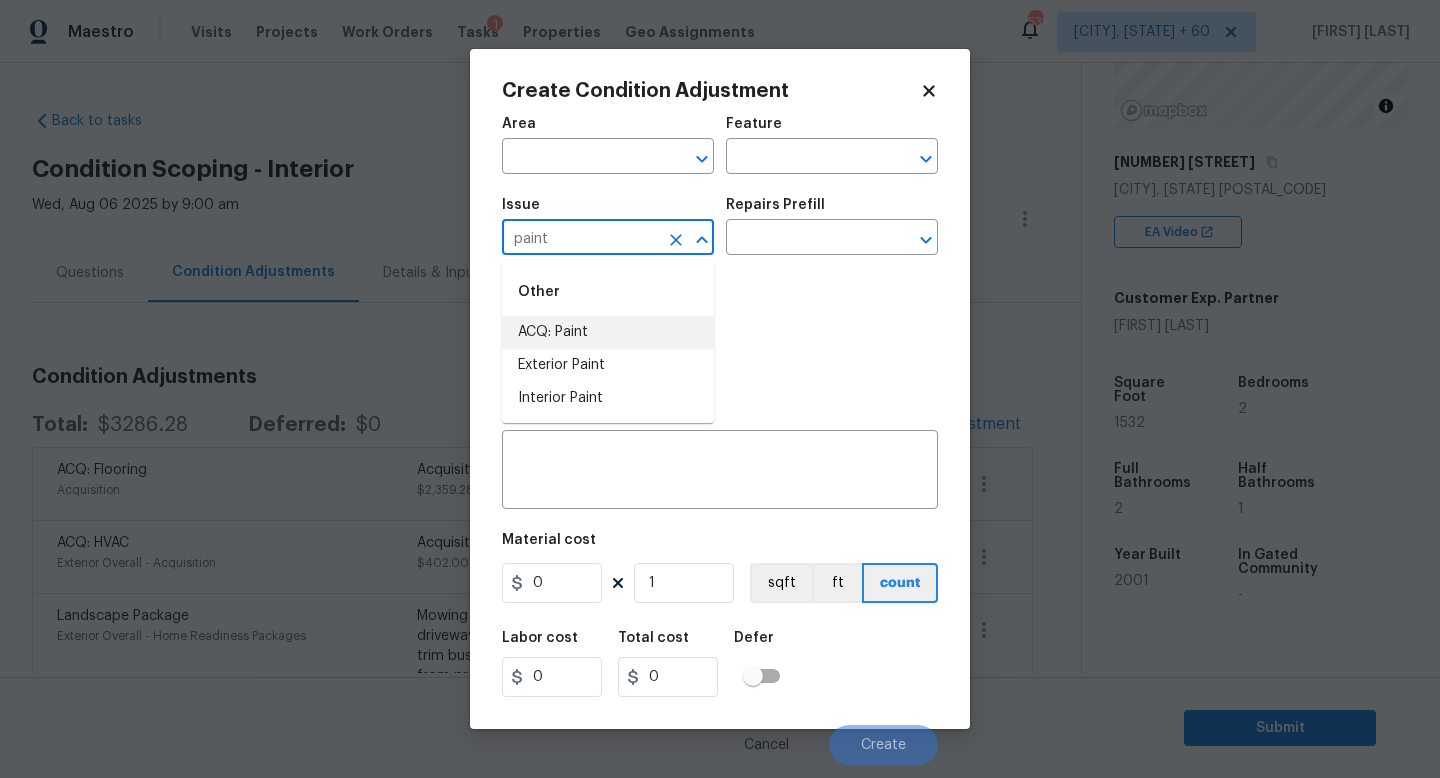 click on "ACQ: Paint" at bounding box center (608, 332) 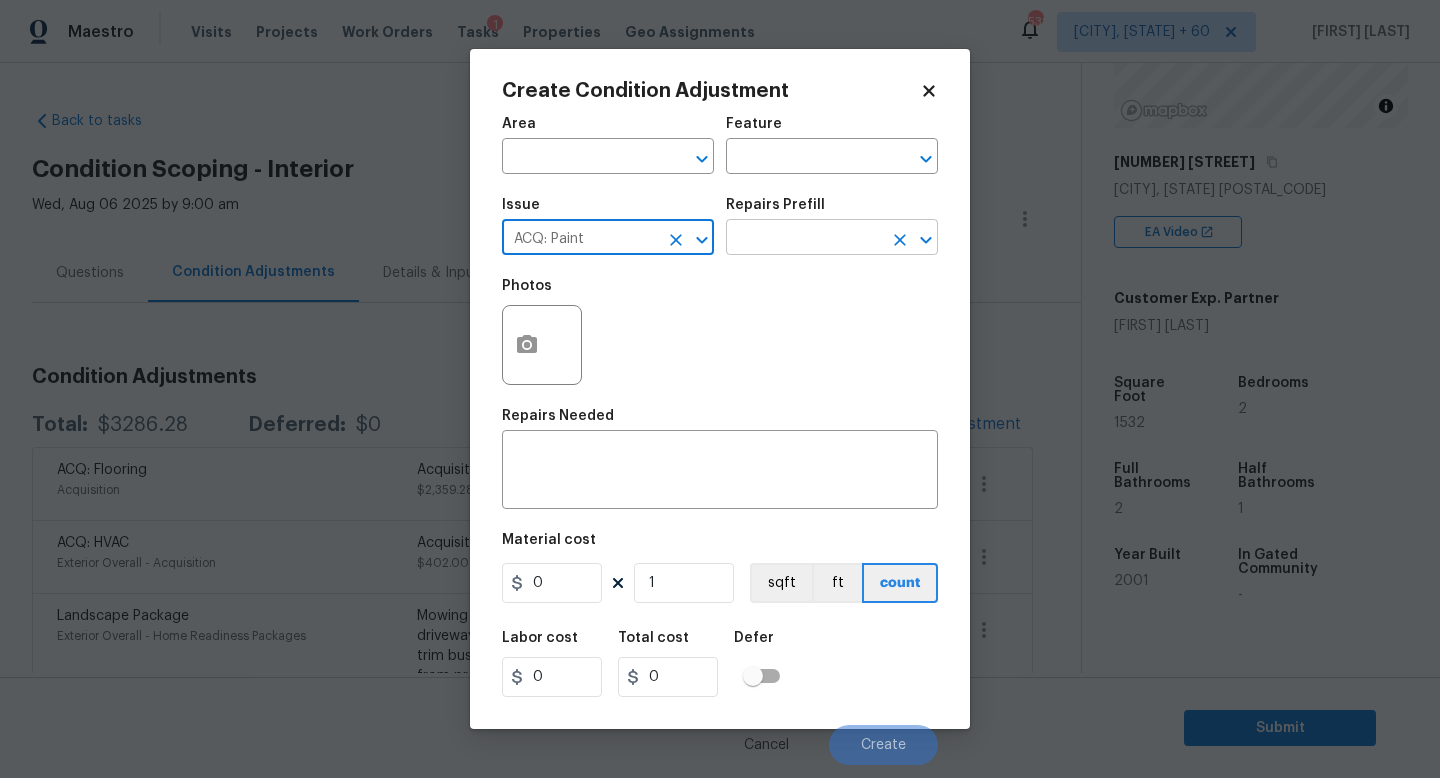 type on "ACQ: Paint" 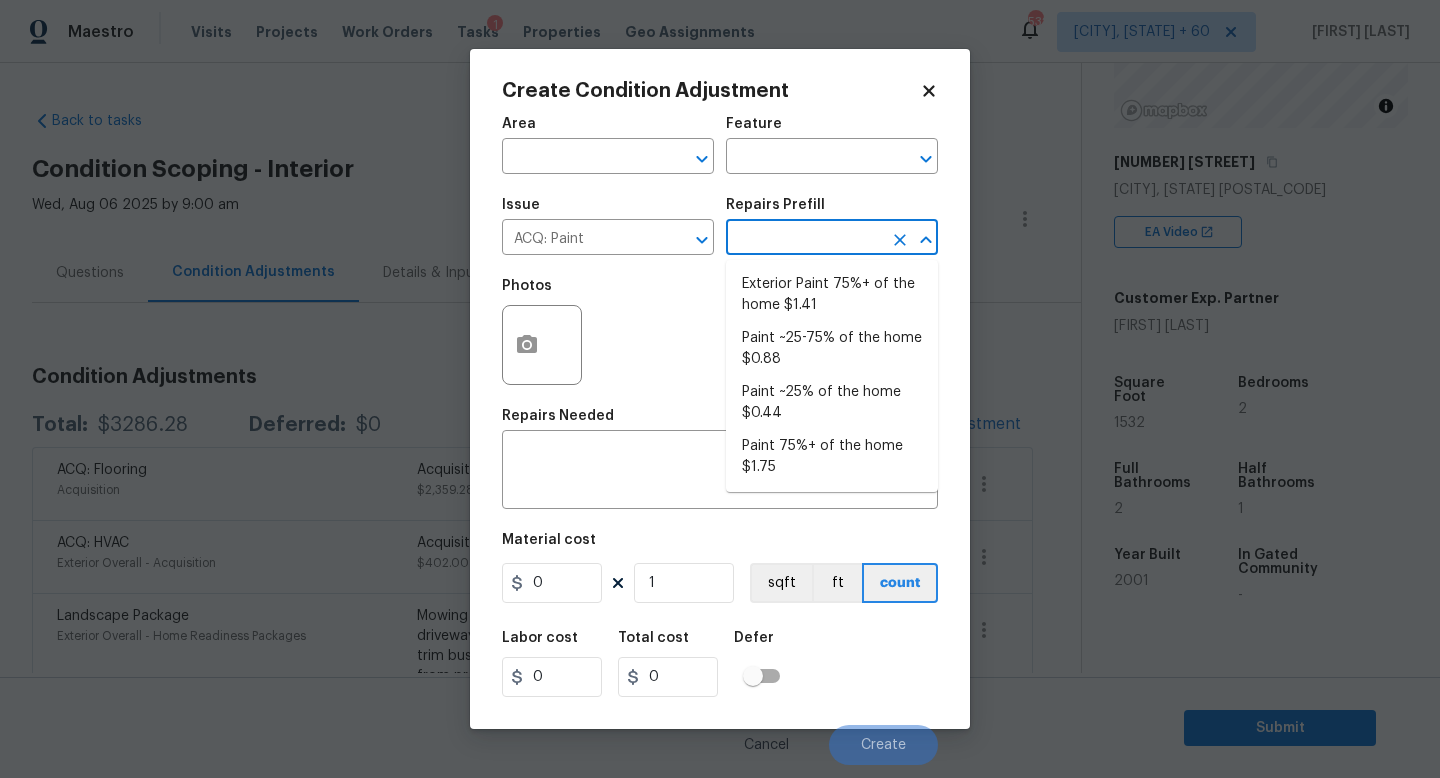 click at bounding box center [804, 239] 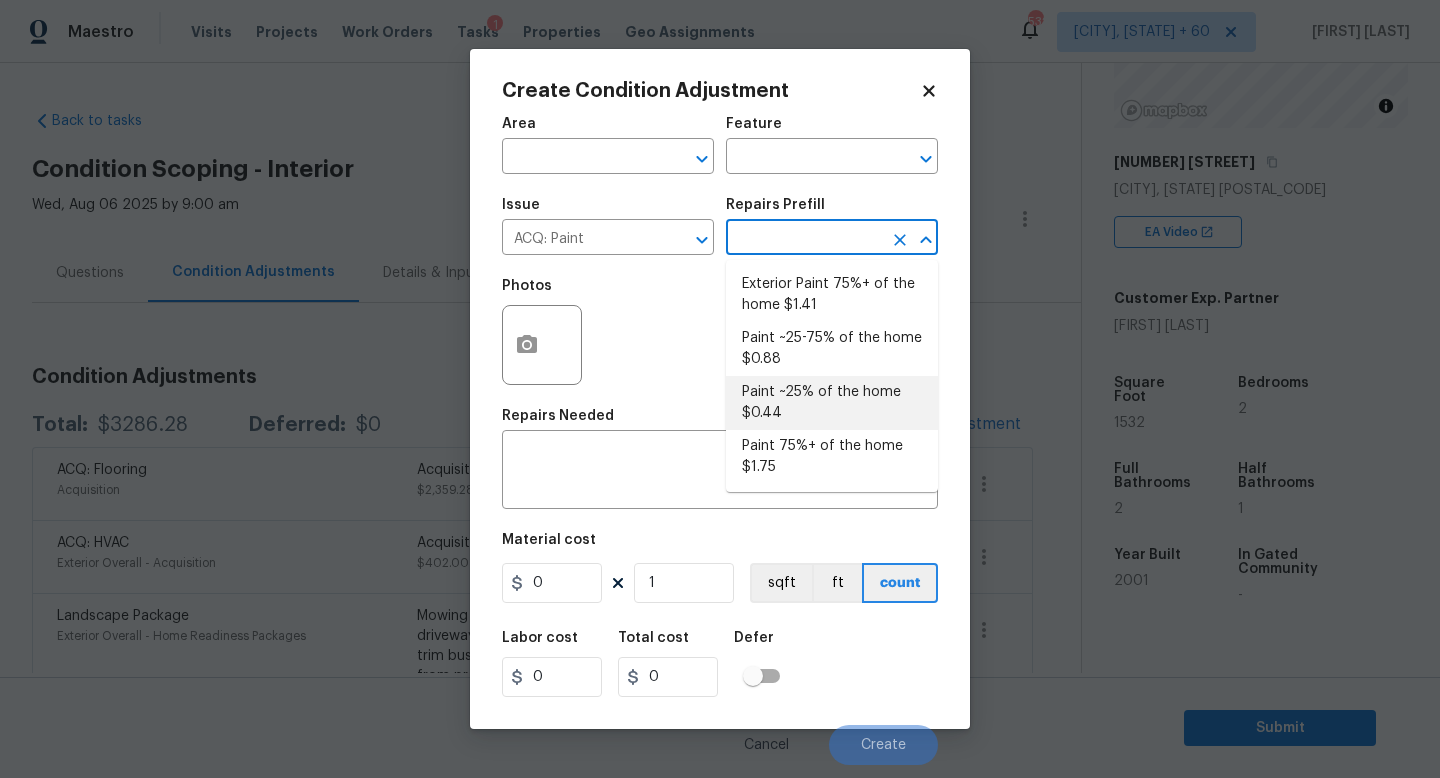 click on "Paint ~25% of the home $0.44" at bounding box center (832, 403) 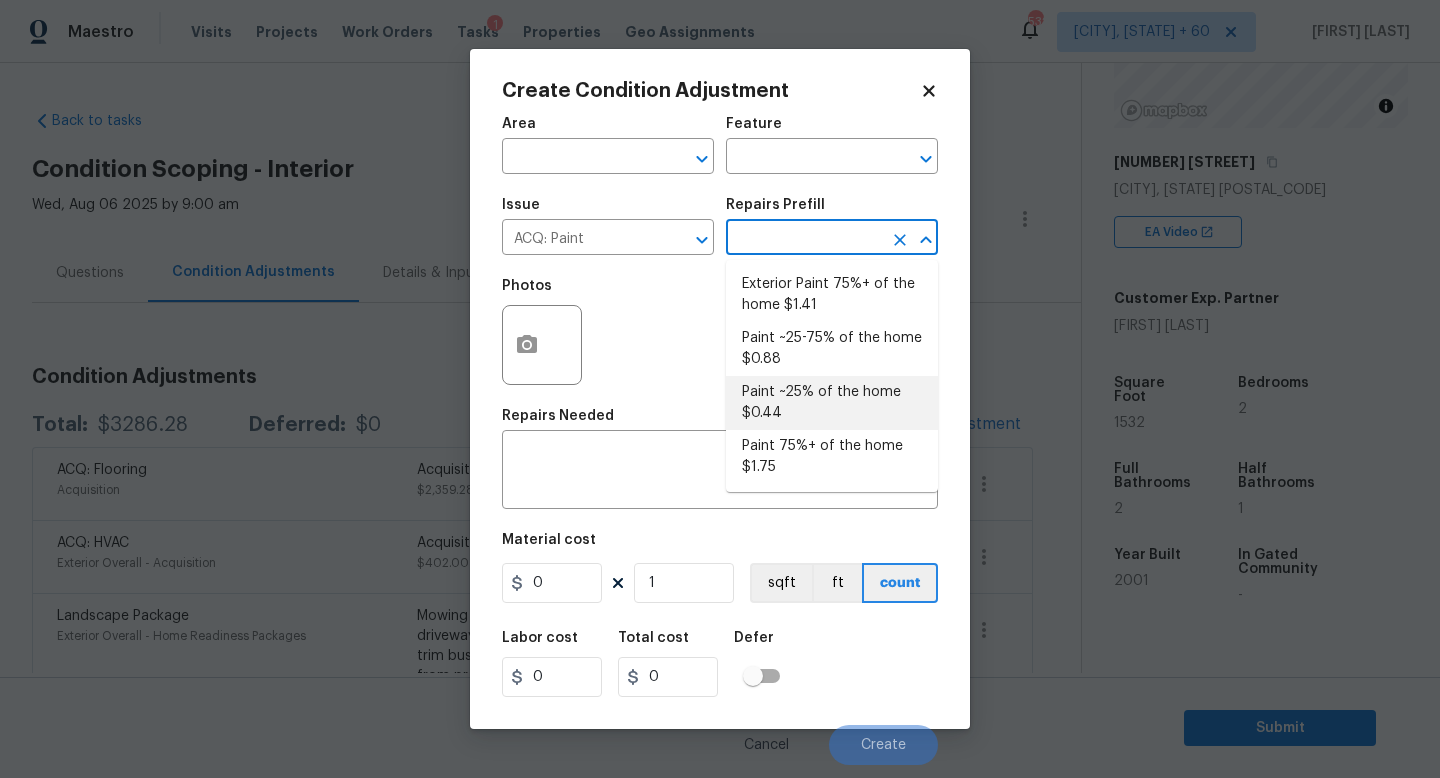type on "Acquisition" 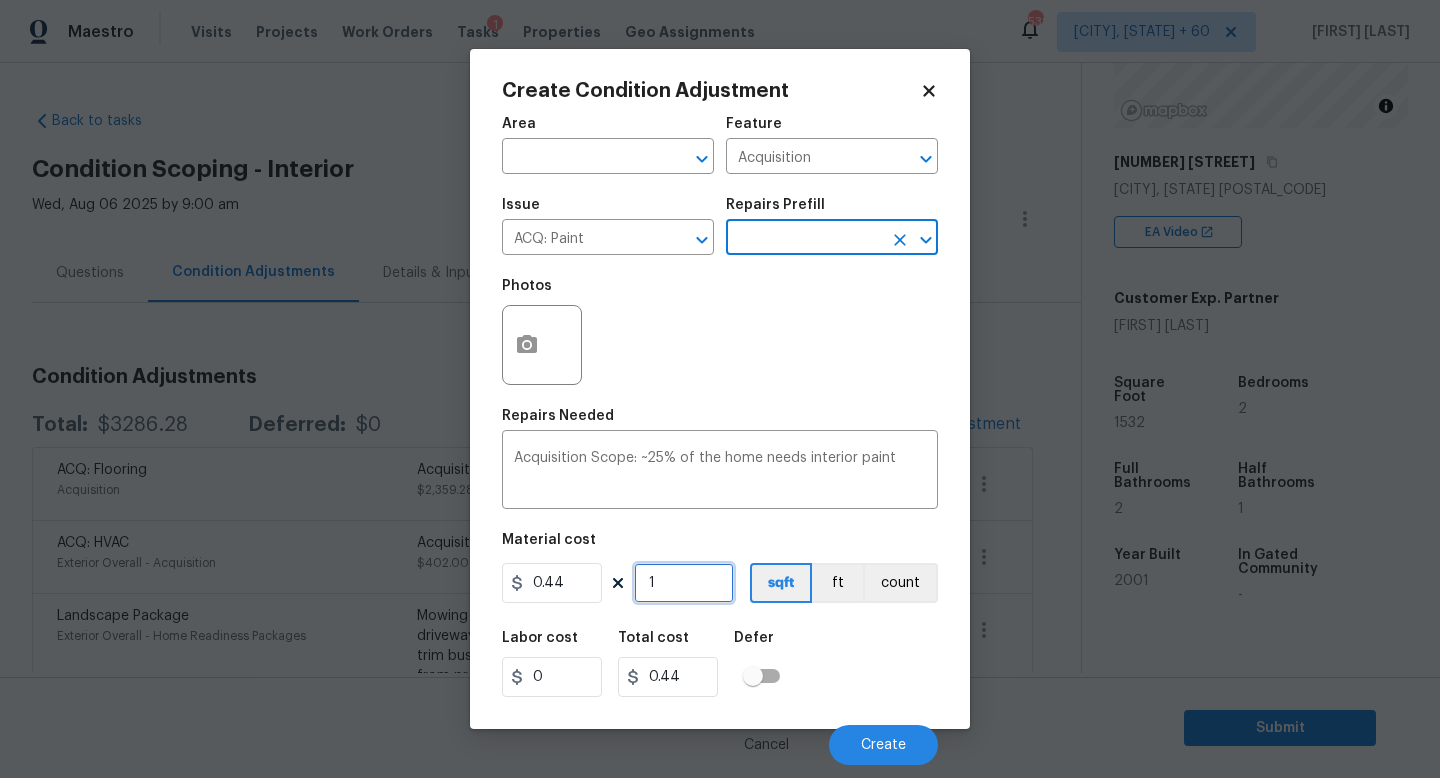 click on "1" at bounding box center [684, 583] 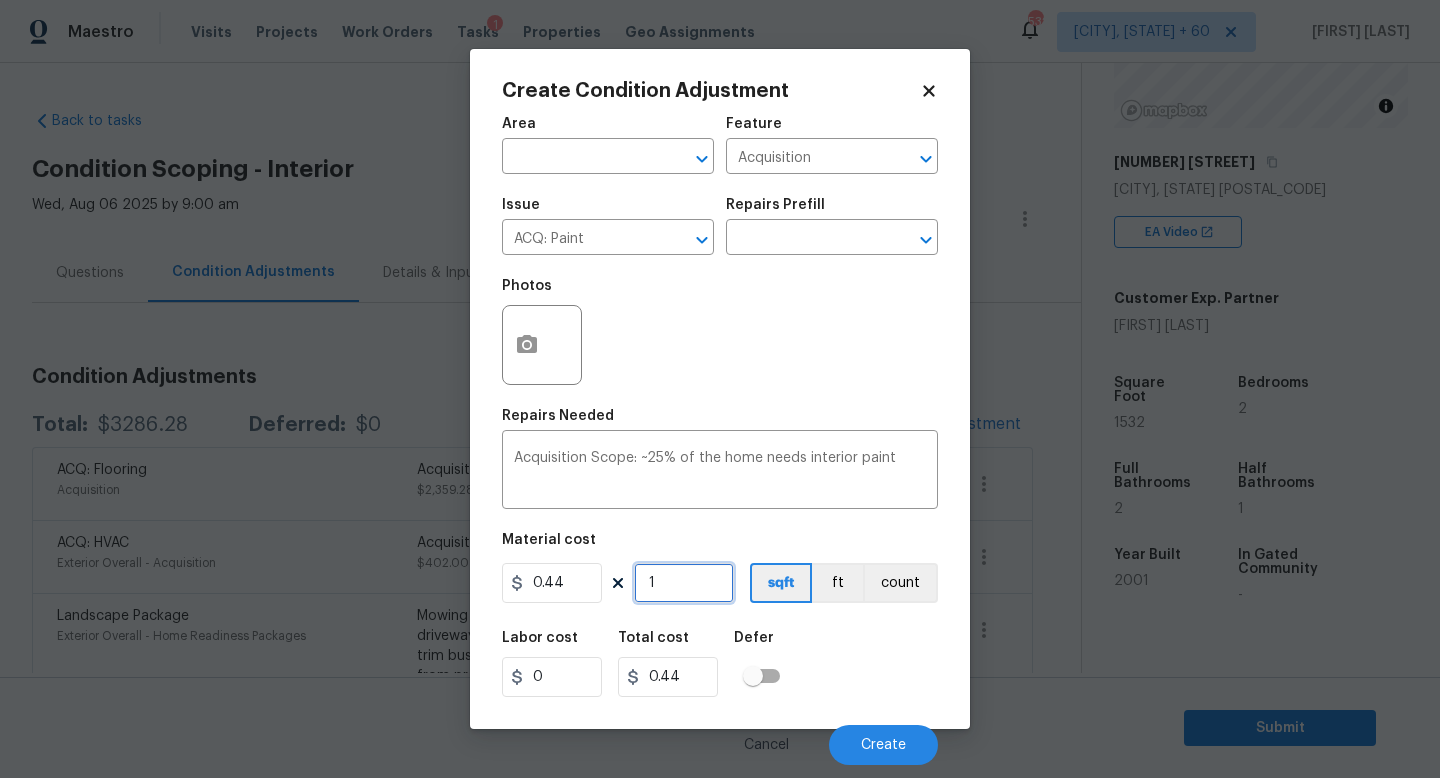 type on "0" 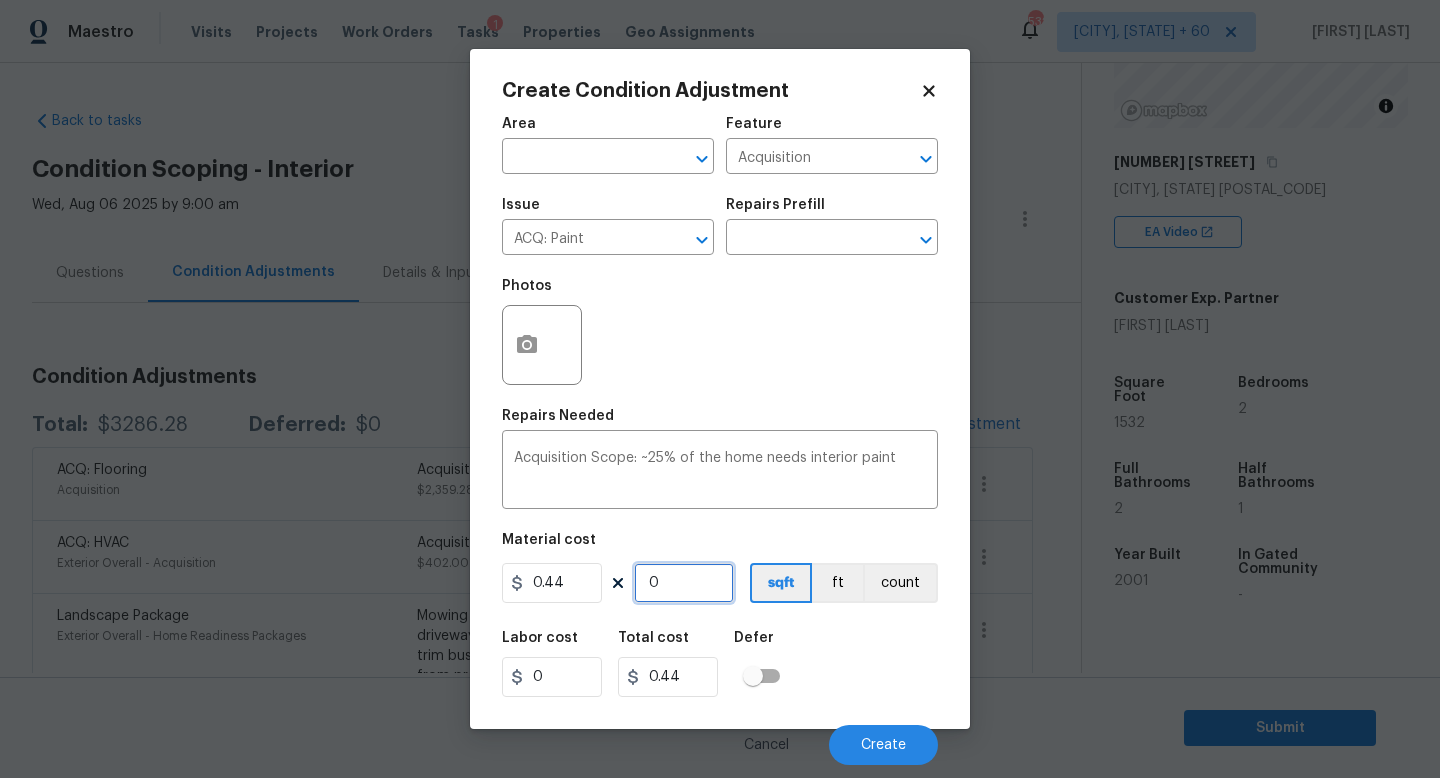 type on "0" 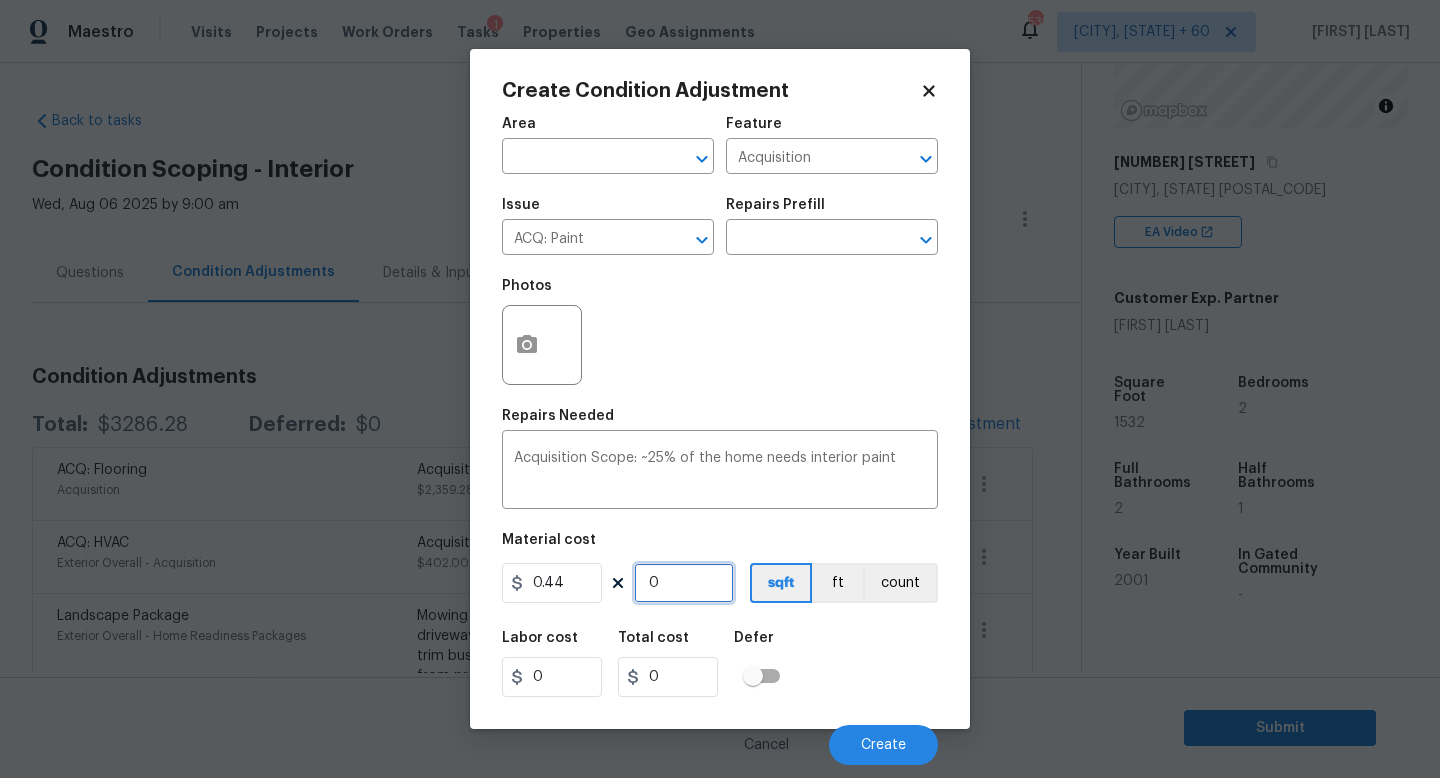 type on "1" 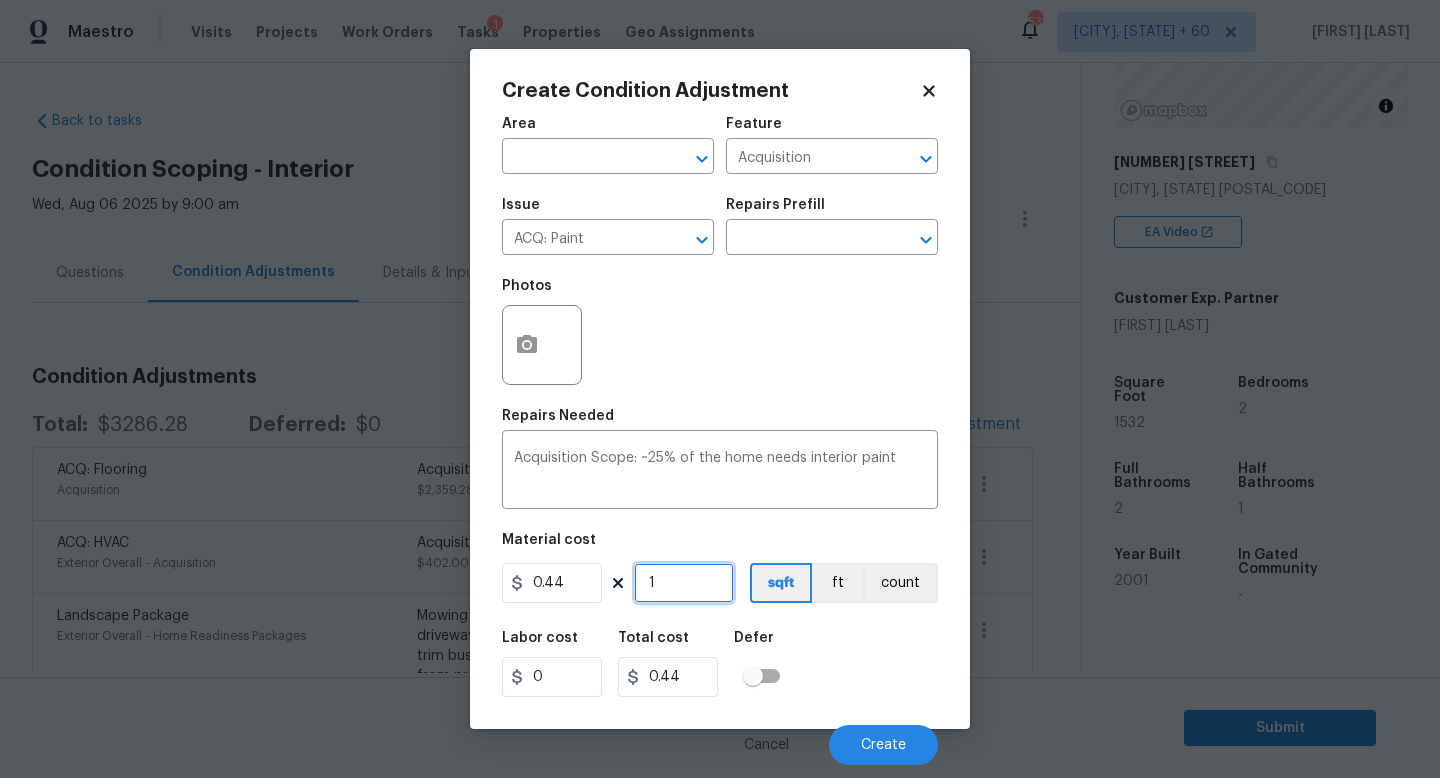 type on "15" 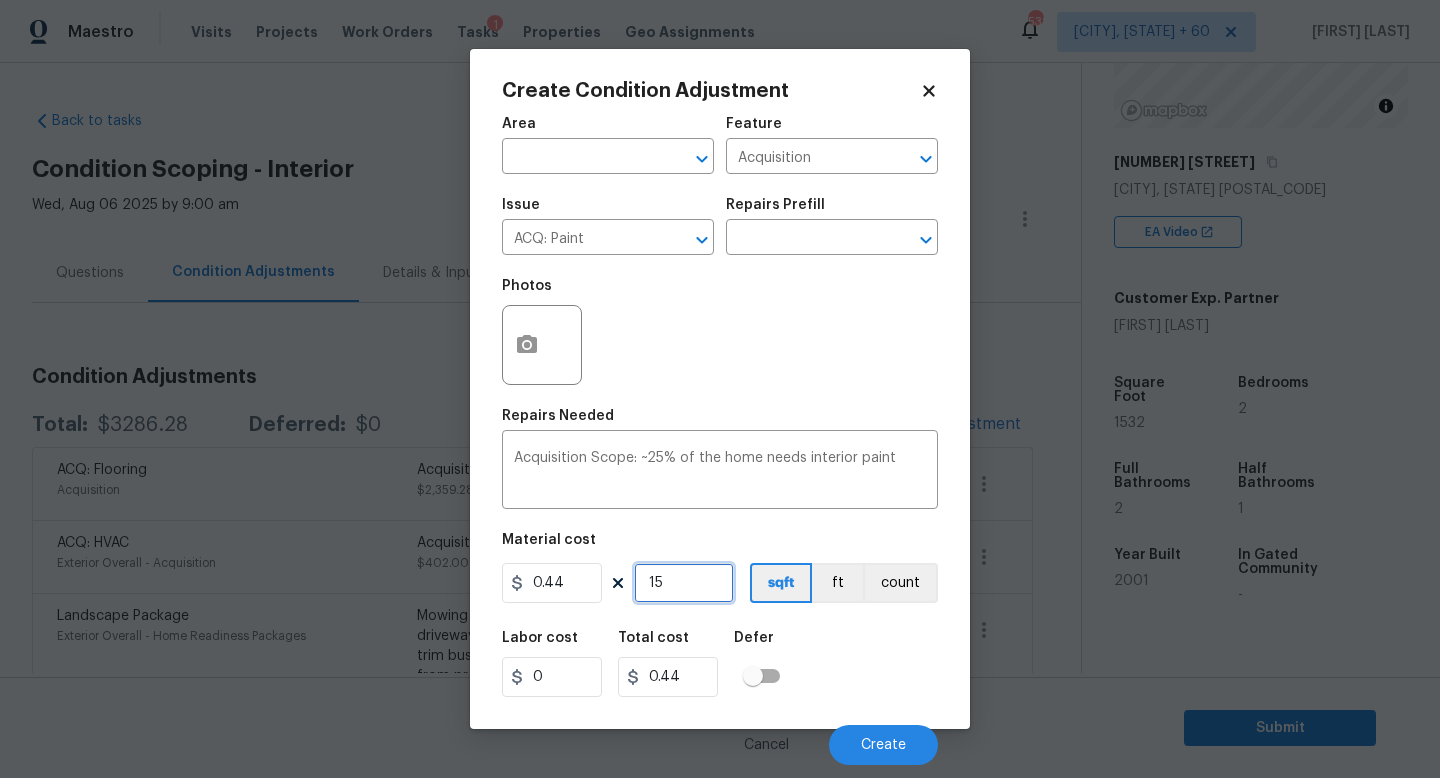 type on "6.6" 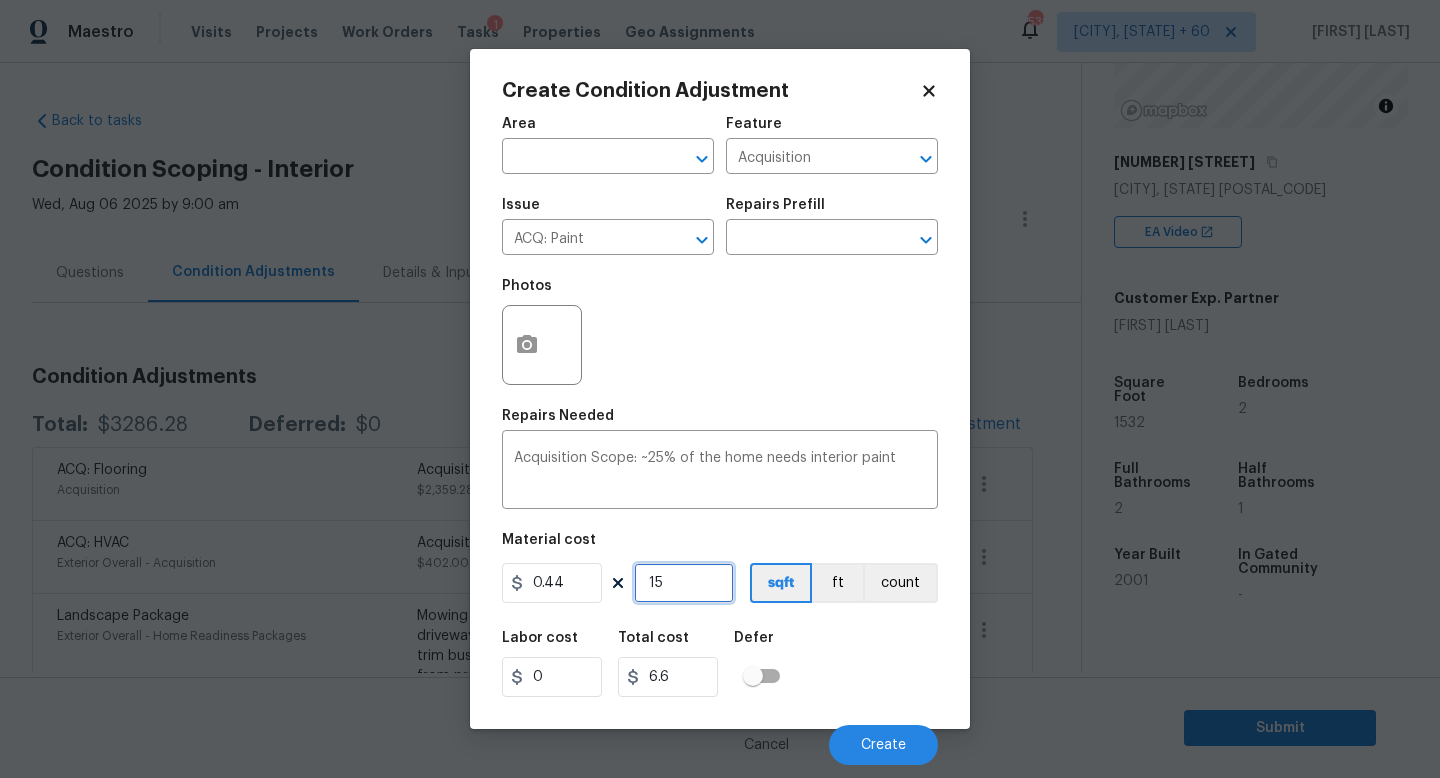 type on "153" 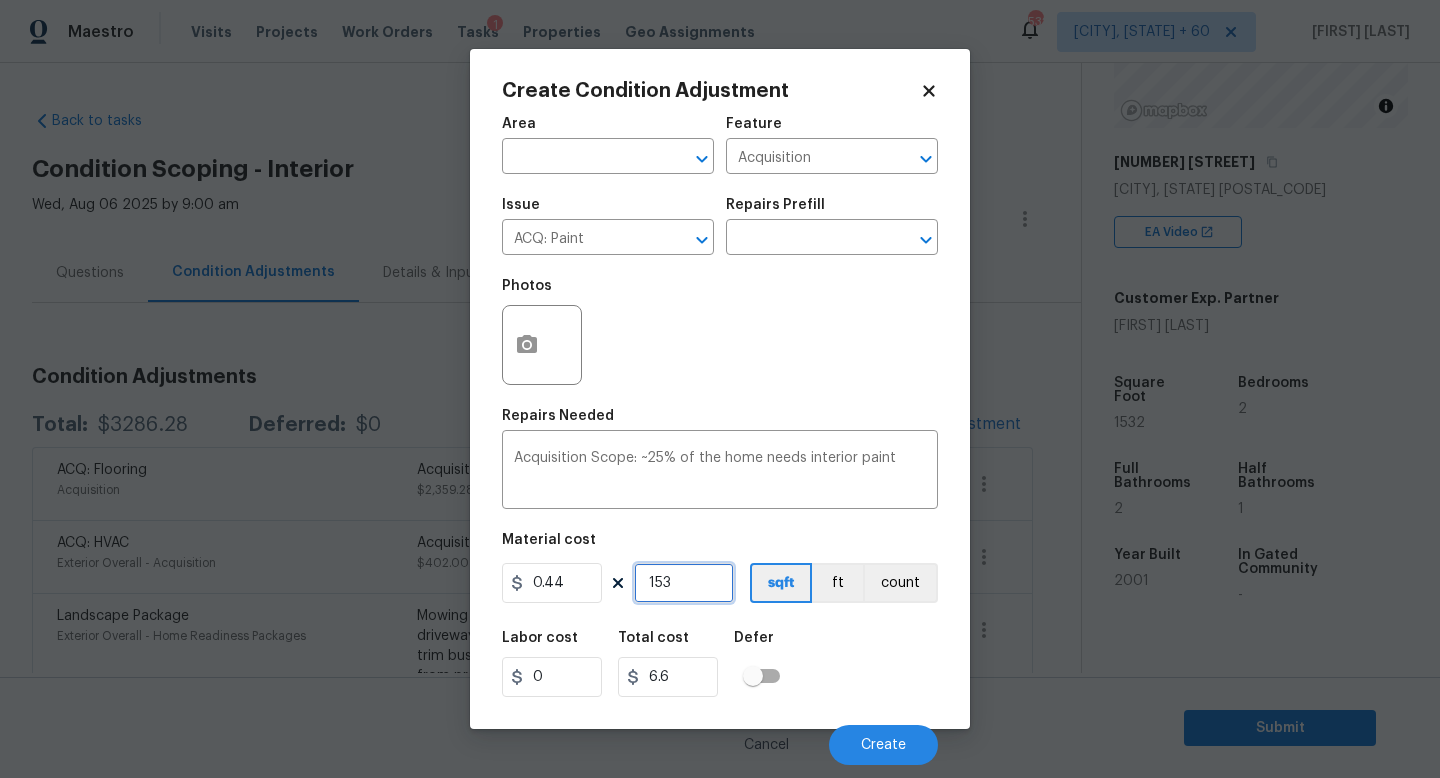 type on "67.32" 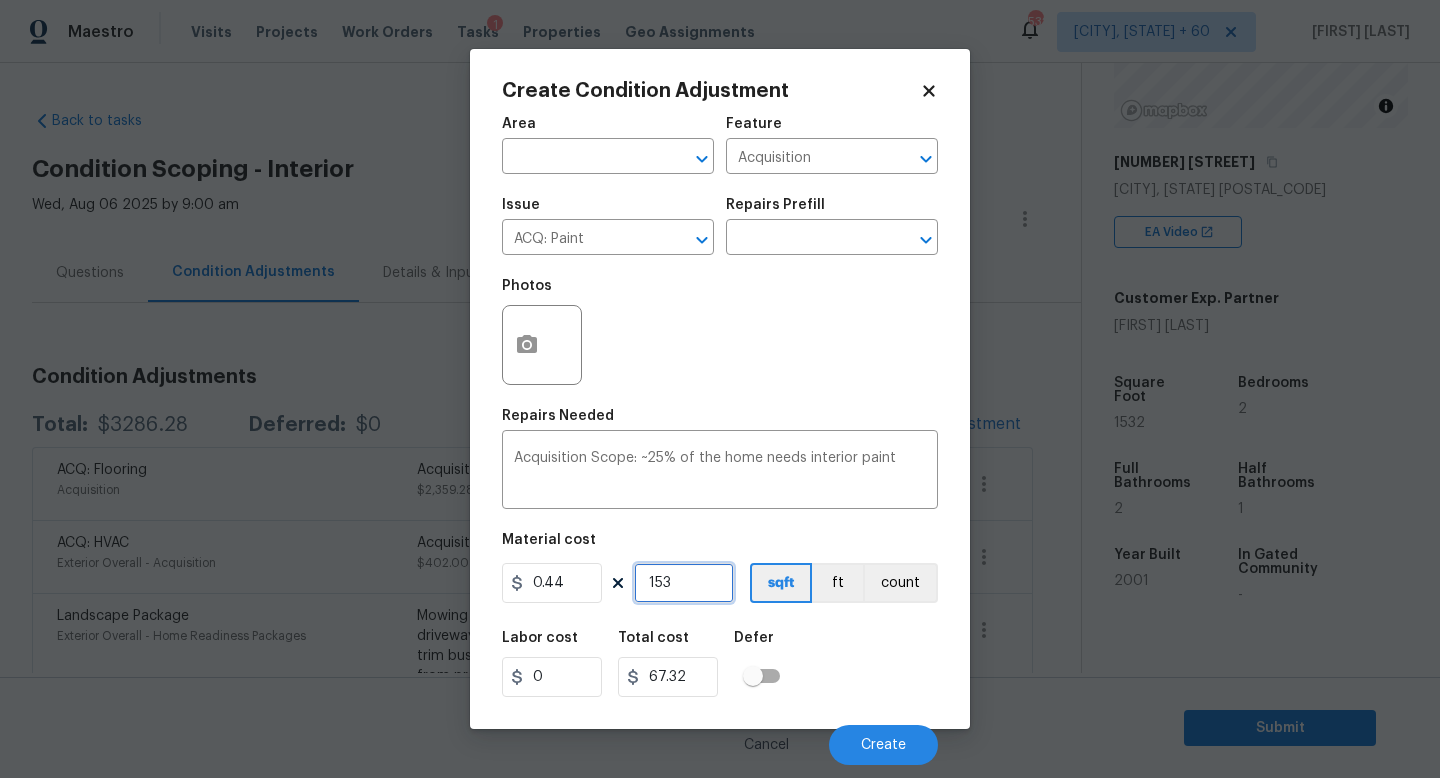 type on "1532" 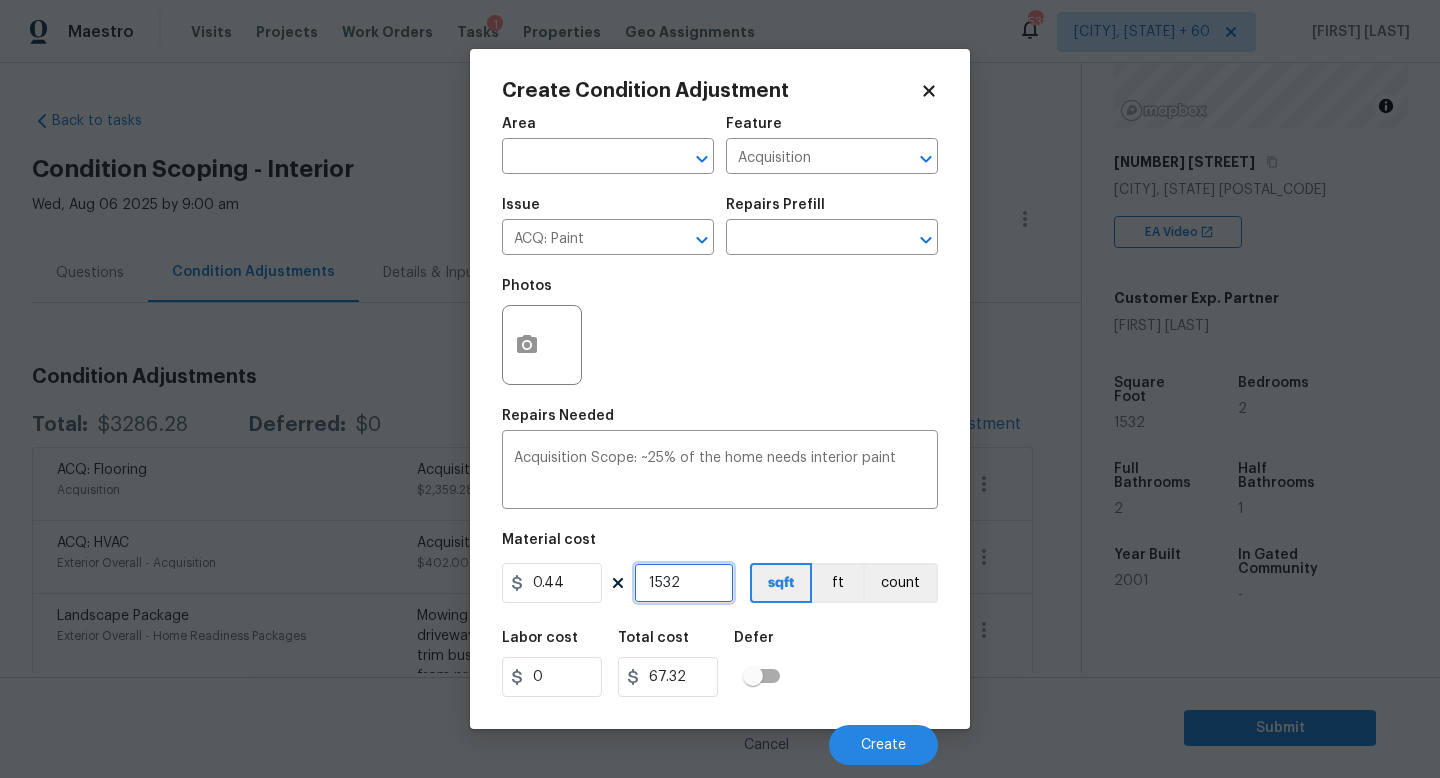 type on "674.08" 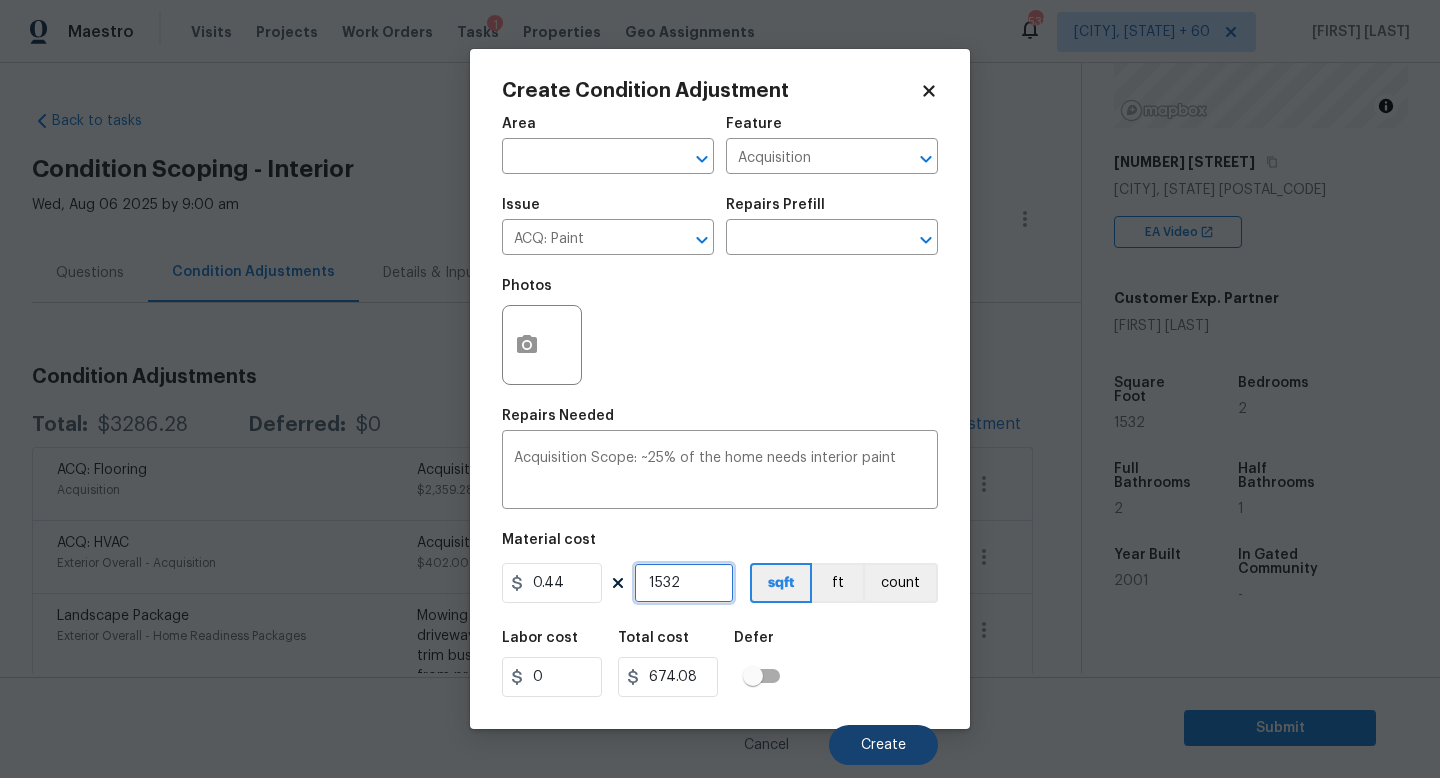 type on "1532" 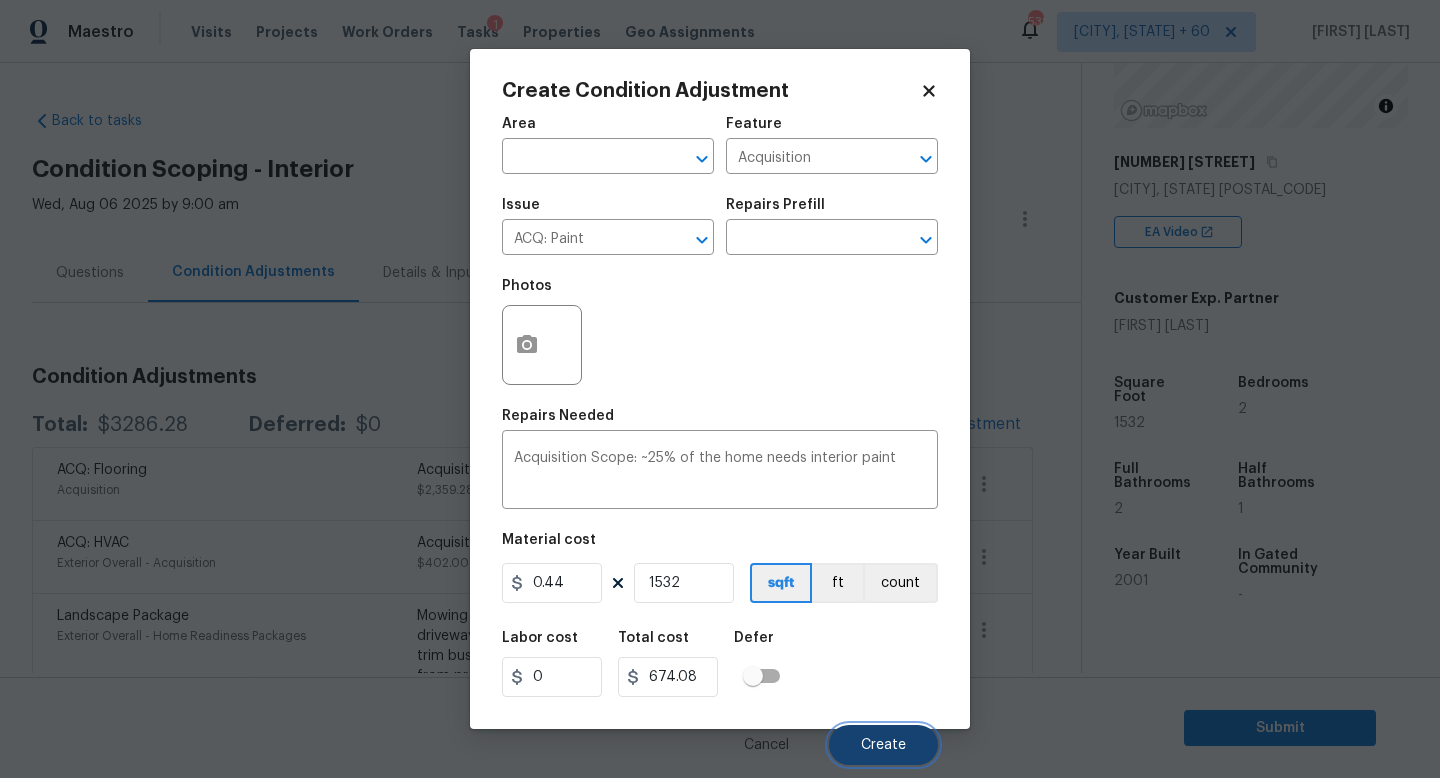 click on "Create" at bounding box center [883, 745] 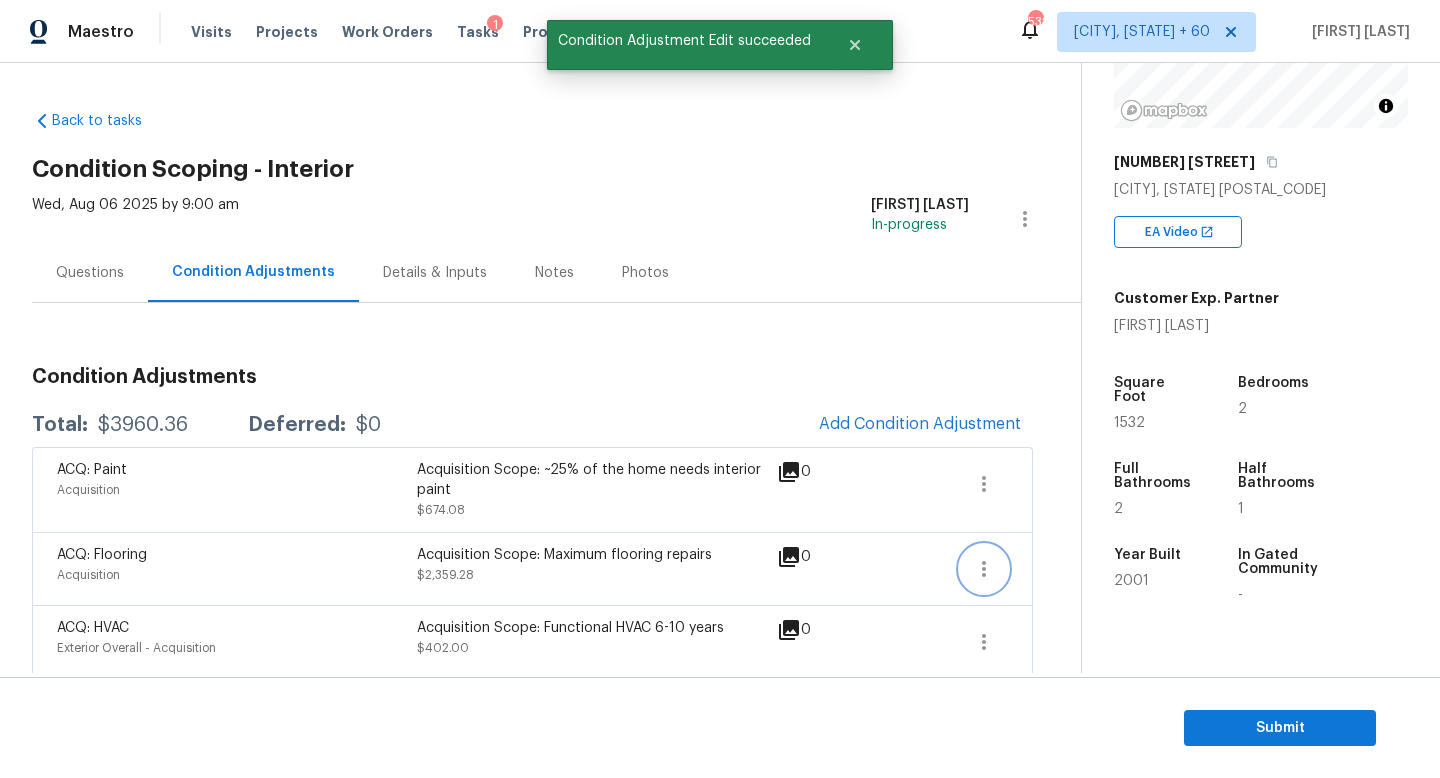 click 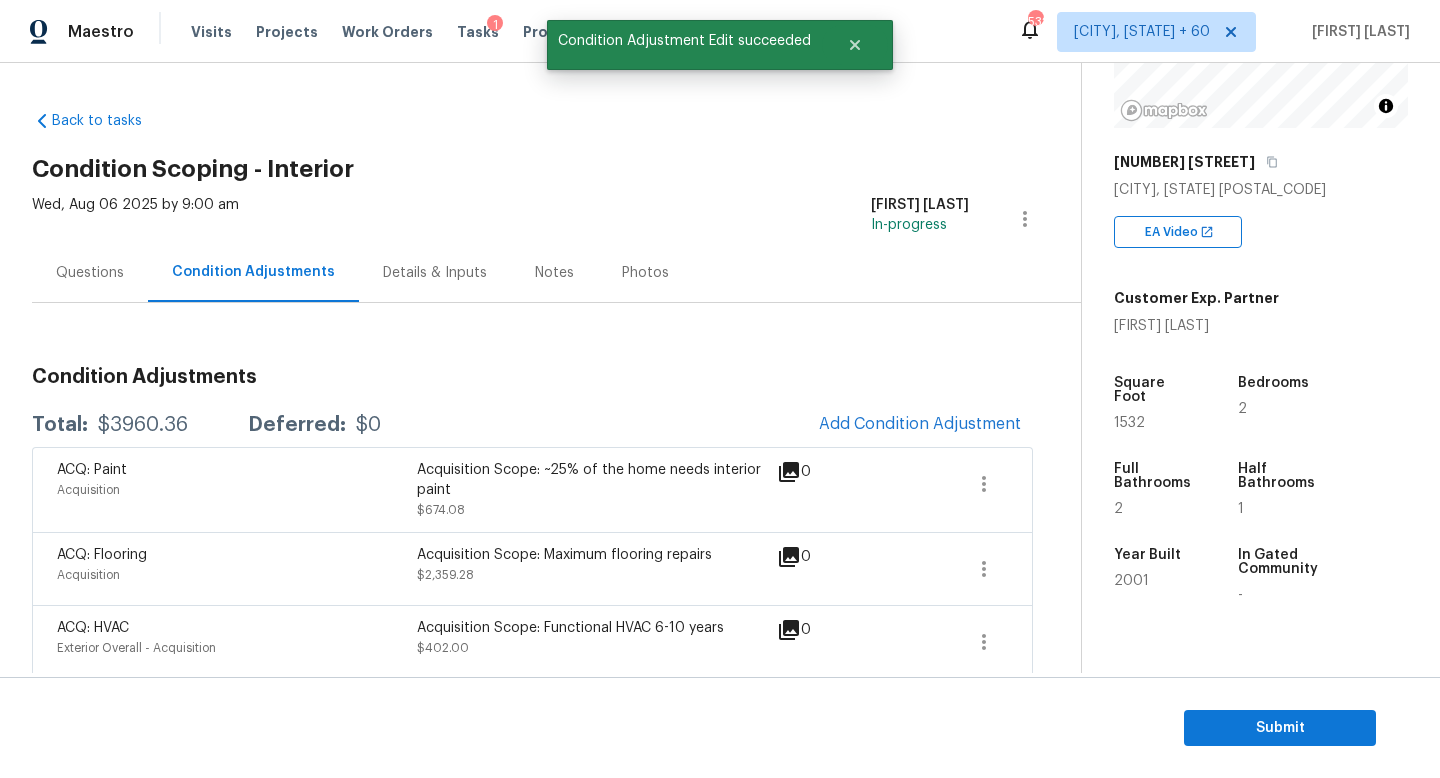 click on "Back to tasks Condition Scoping - Interior Wed, Aug 06 2025 by 9:00 am   Jishnu Manoj In-progress Questions Condition Adjustments Details & Inputs Notes Photos Condition Adjustments Total:  $3960.36 Deferred:  $0 Add Condition Adjustment ACQ: Paint Acquisition Acquisition Scope: ~25% of the home needs interior paint $674.08   0 ACQ: Flooring Acquisition Acquisition Scope: Maximum flooring repairs $2,359.28   0 ACQ: HVAC Exterior Overall - Acquisition Acquisition Scope: Functional HVAC 6-10 years $402.00   0 Landscape Package Exterior Overall - Home Readiness Packages Mowing of grass up to 6" in height. Mow, edge along driveways & sidewalks, trim along standing structures, trim bushes and shrubs (<6' in height). Remove weeds from previously maintained flowerbeds and remove standing yard debris (small twigs, non seasonal falling leaves).  Use leaf blower to remove clippings from hard surfaces." $75.00   0 Pressure Washing Exterior Overall - Siding $450.00   0" at bounding box center [556, 575] 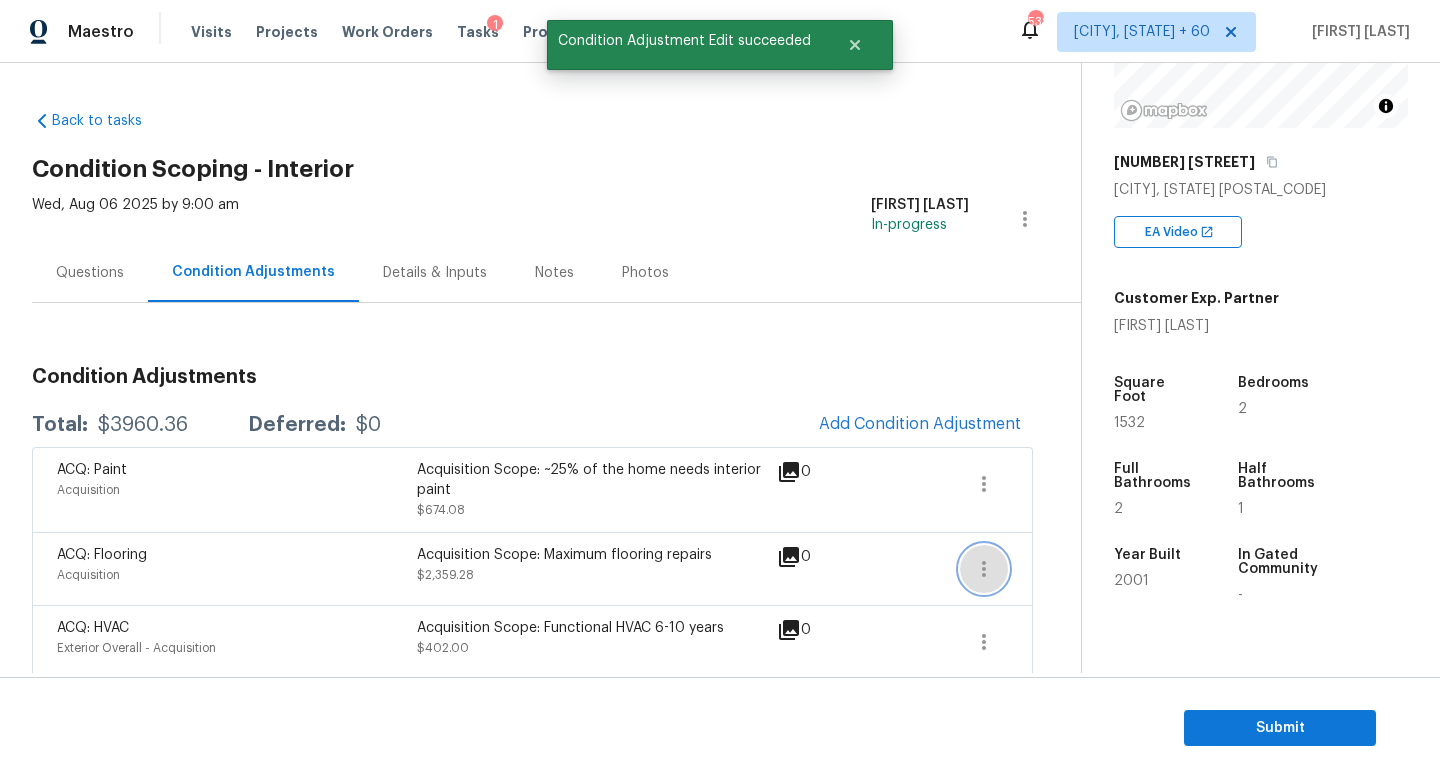 click 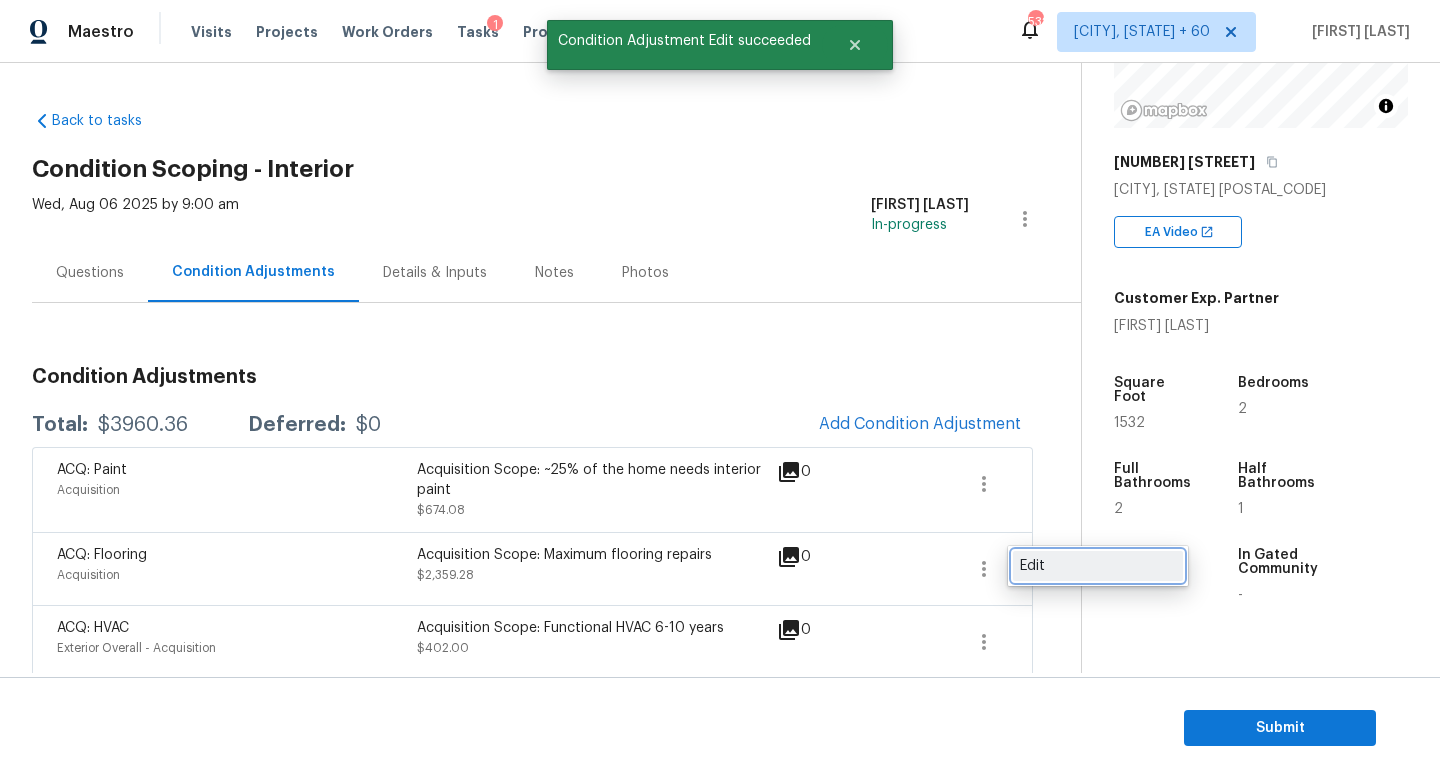 click on "Edit" at bounding box center (1098, 566) 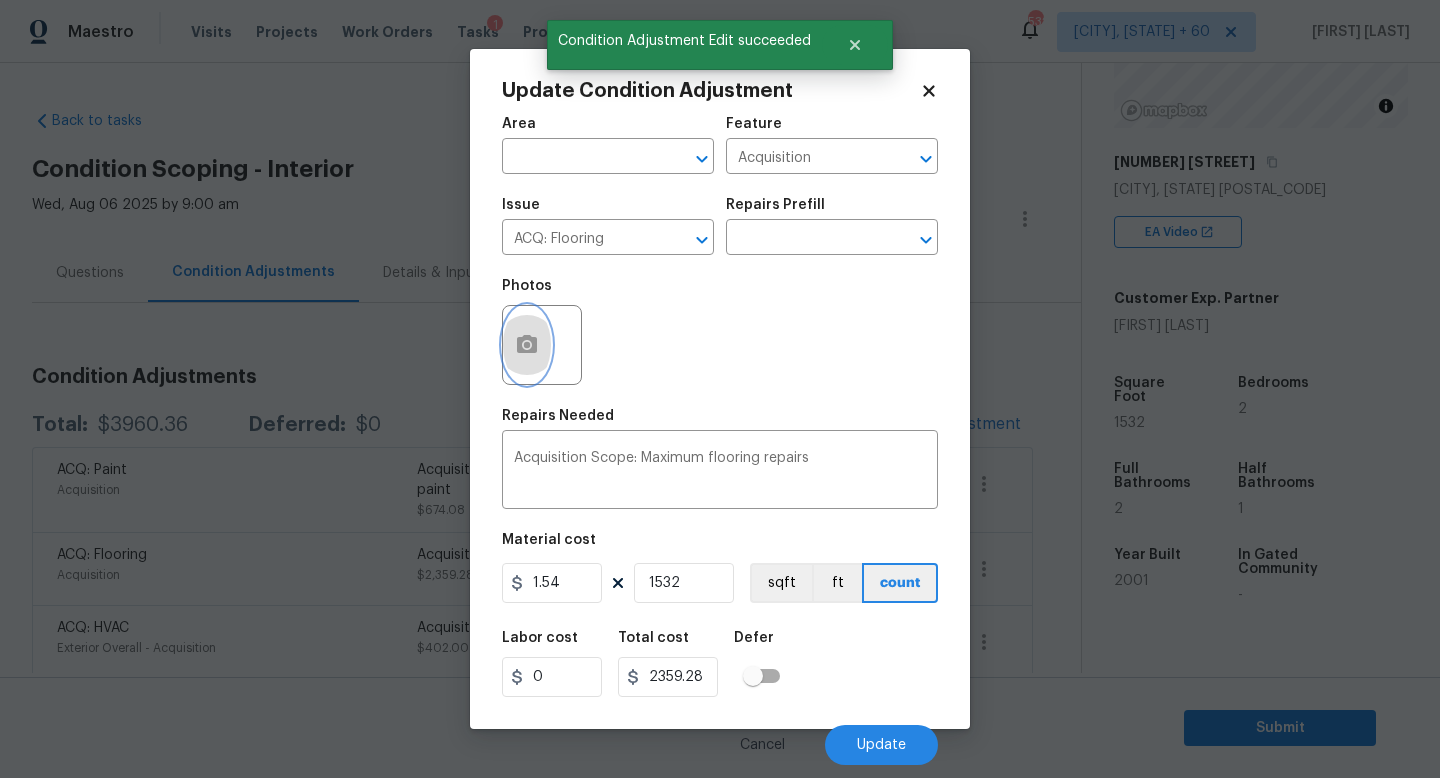 click at bounding box center (527, 345) 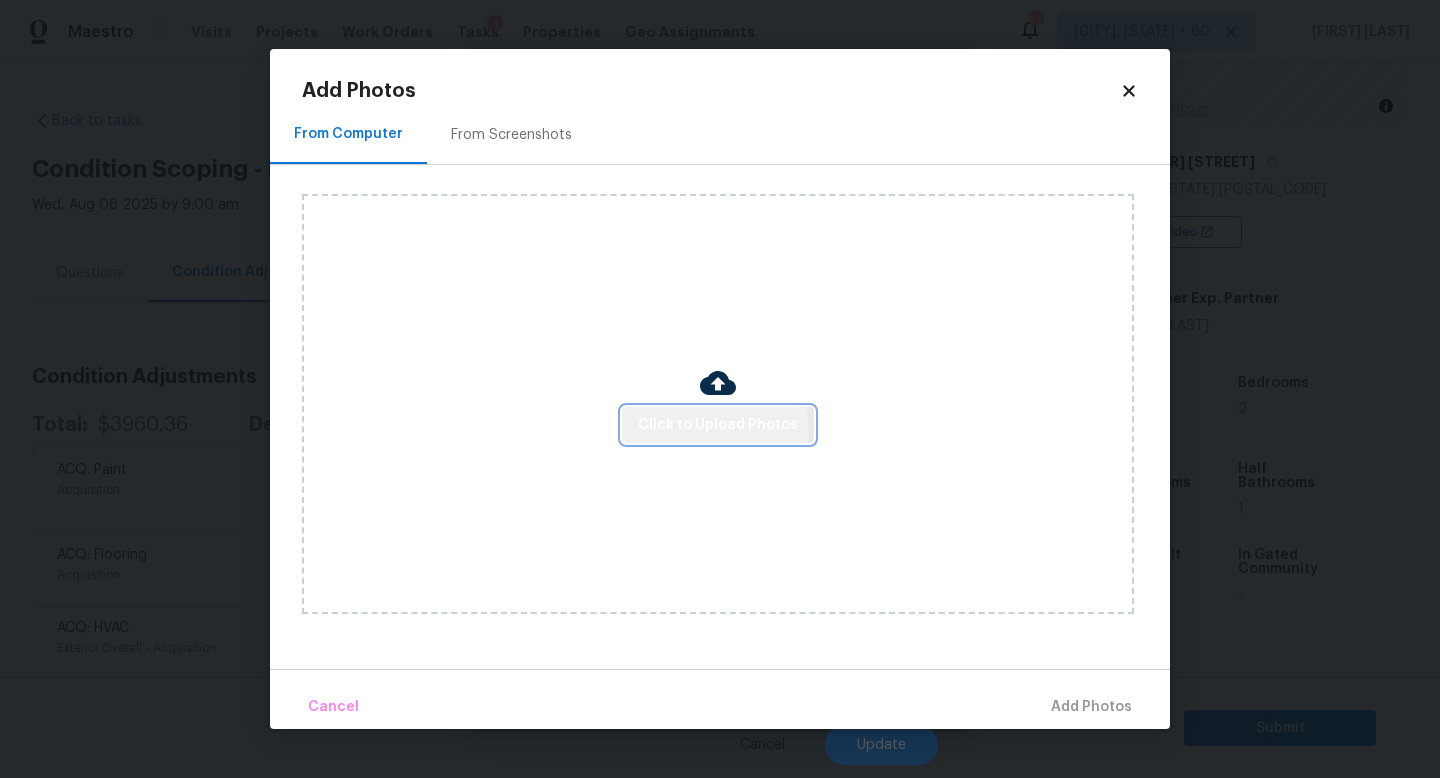 click on "Click to Upload Photos" at bounding box center (718, 425) 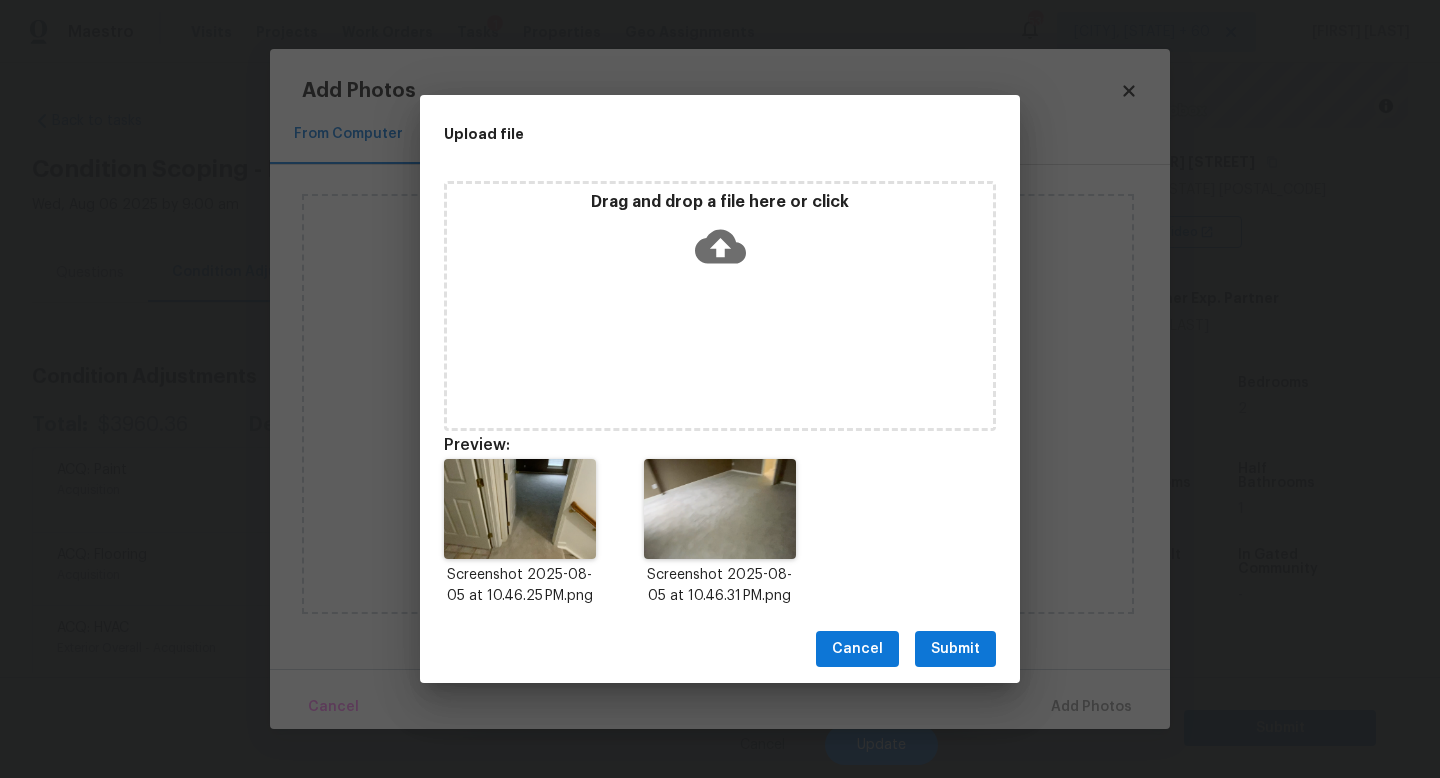 click on "Submit" at bounding box center [955, 649] 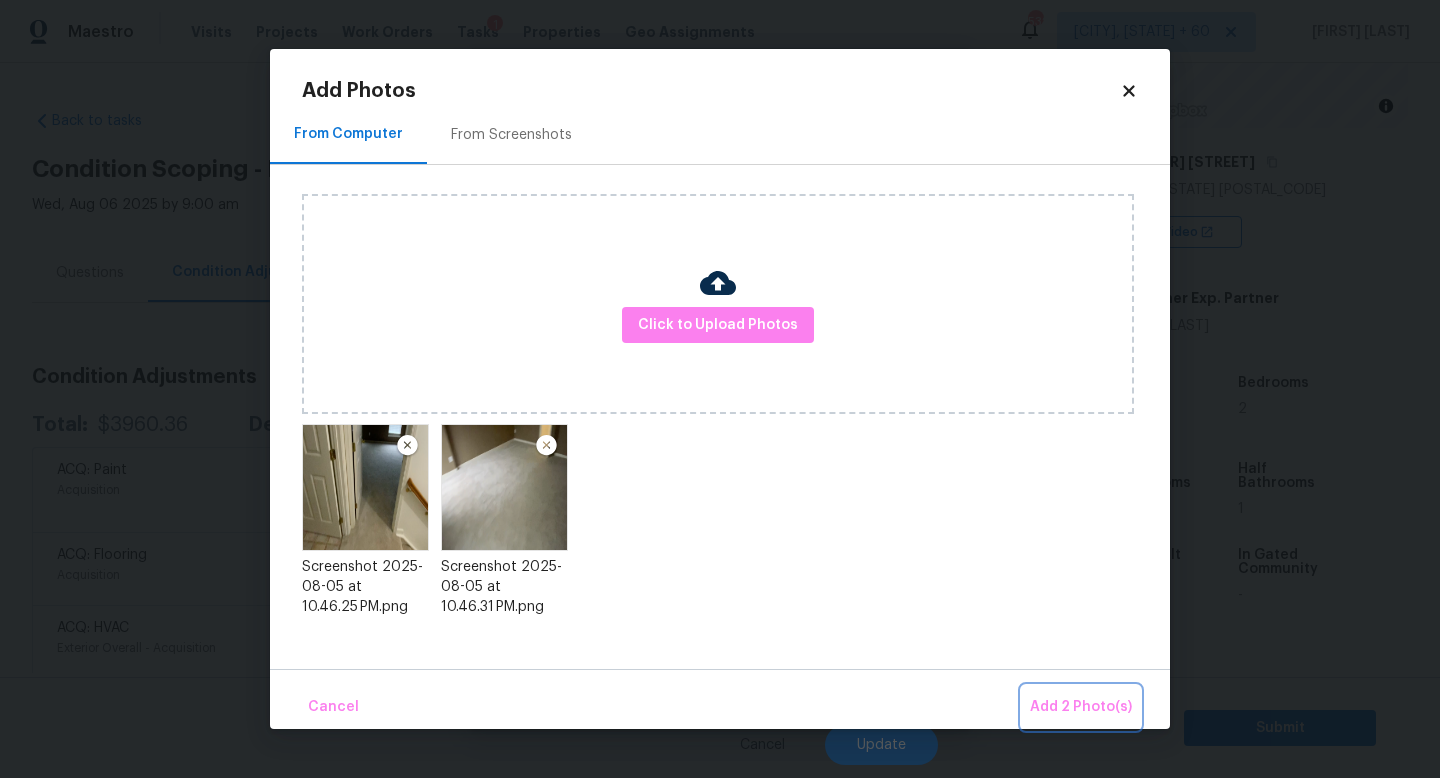 click on "Add 2 Photo(s)" at bounding box center (1081, 707) 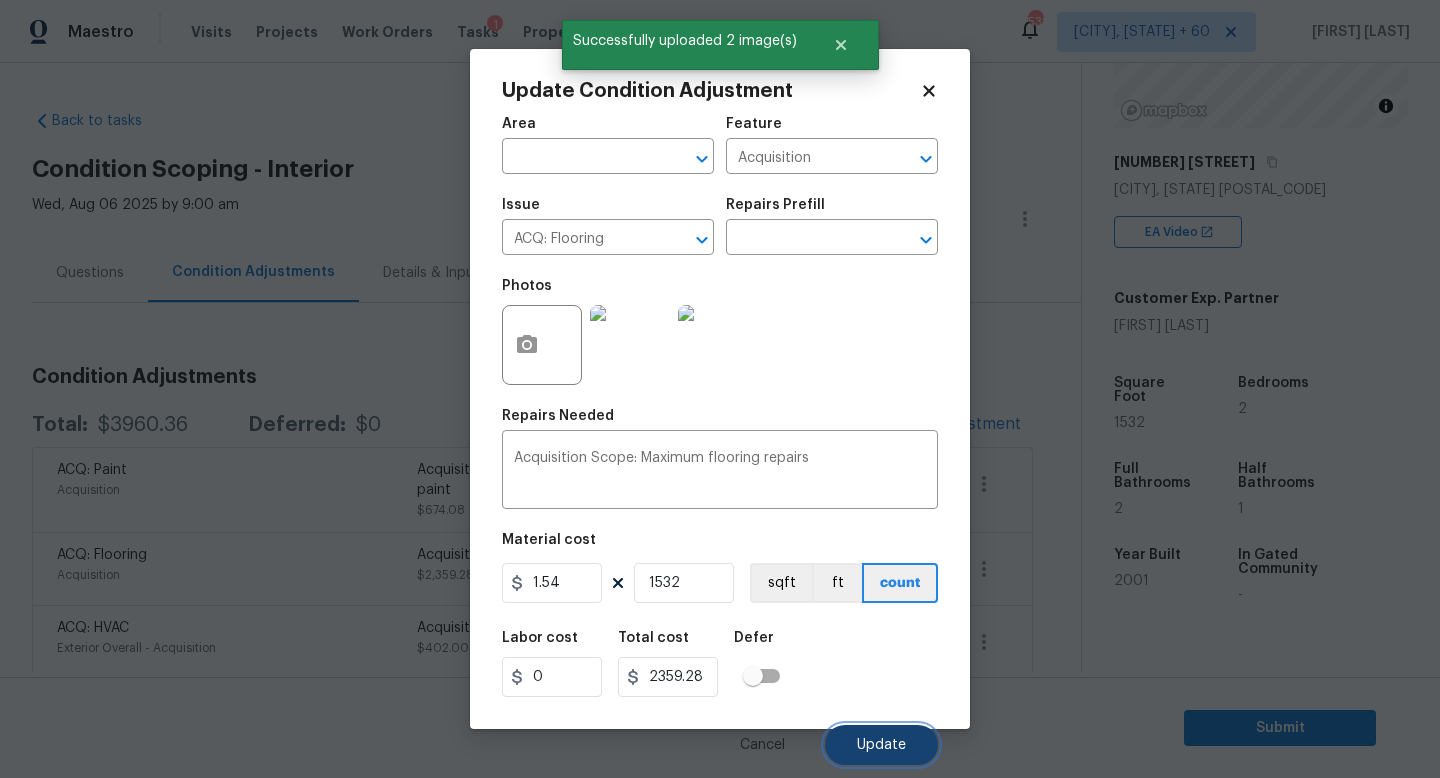 click on "Update" at bounding box center (881, 745) 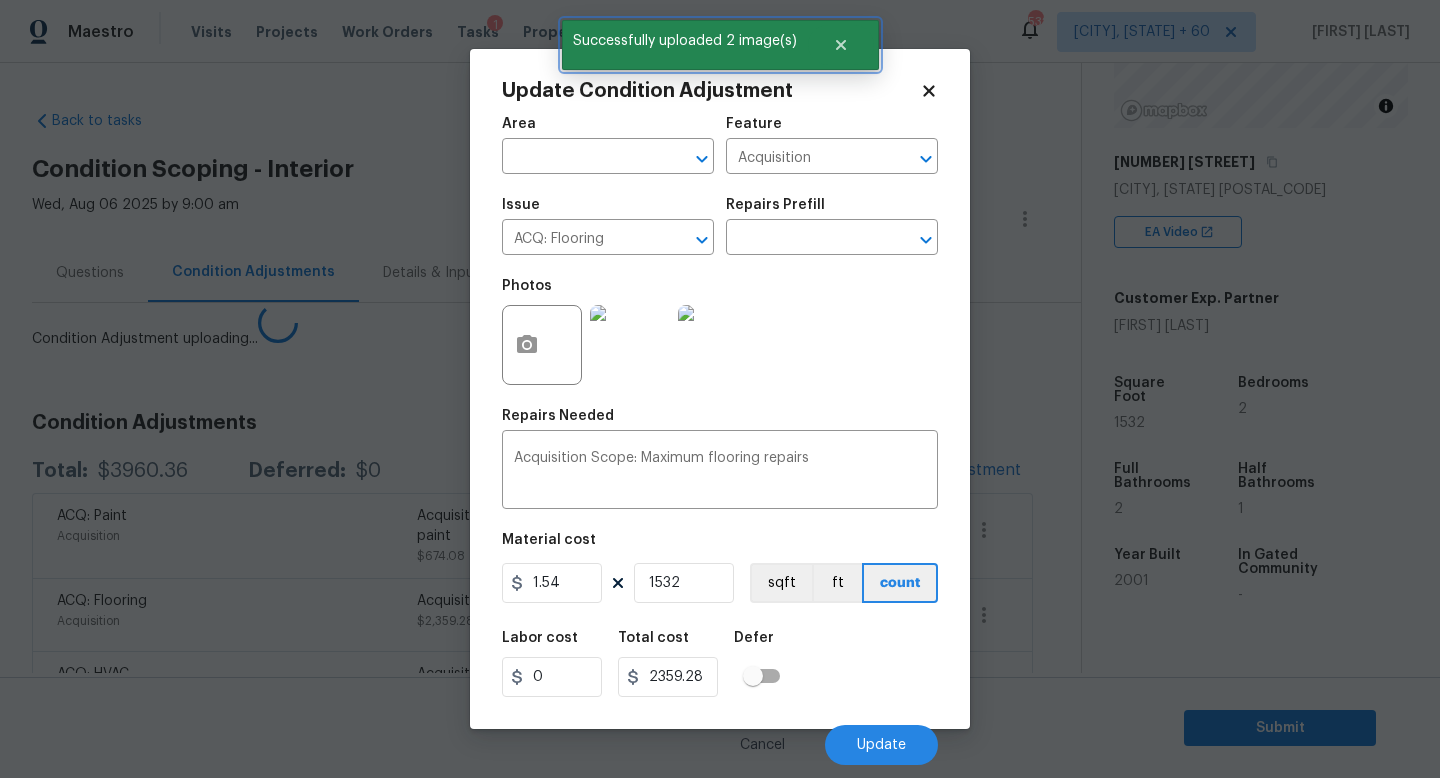 click on "Successfully uploaded 2 image(s)" at bounding box center [685, 41] 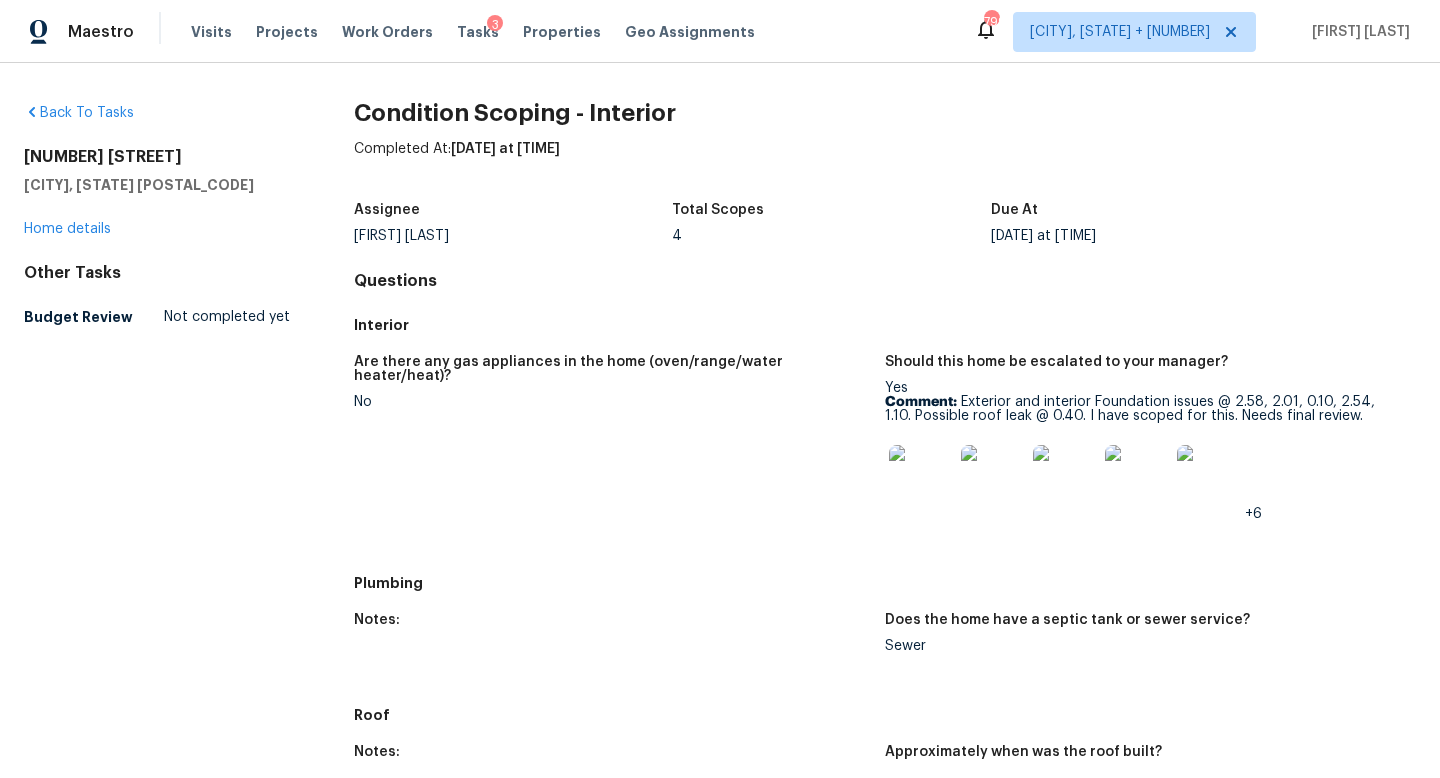 scroll, scrollTop: 0, scrollLeft: 0, axis: both 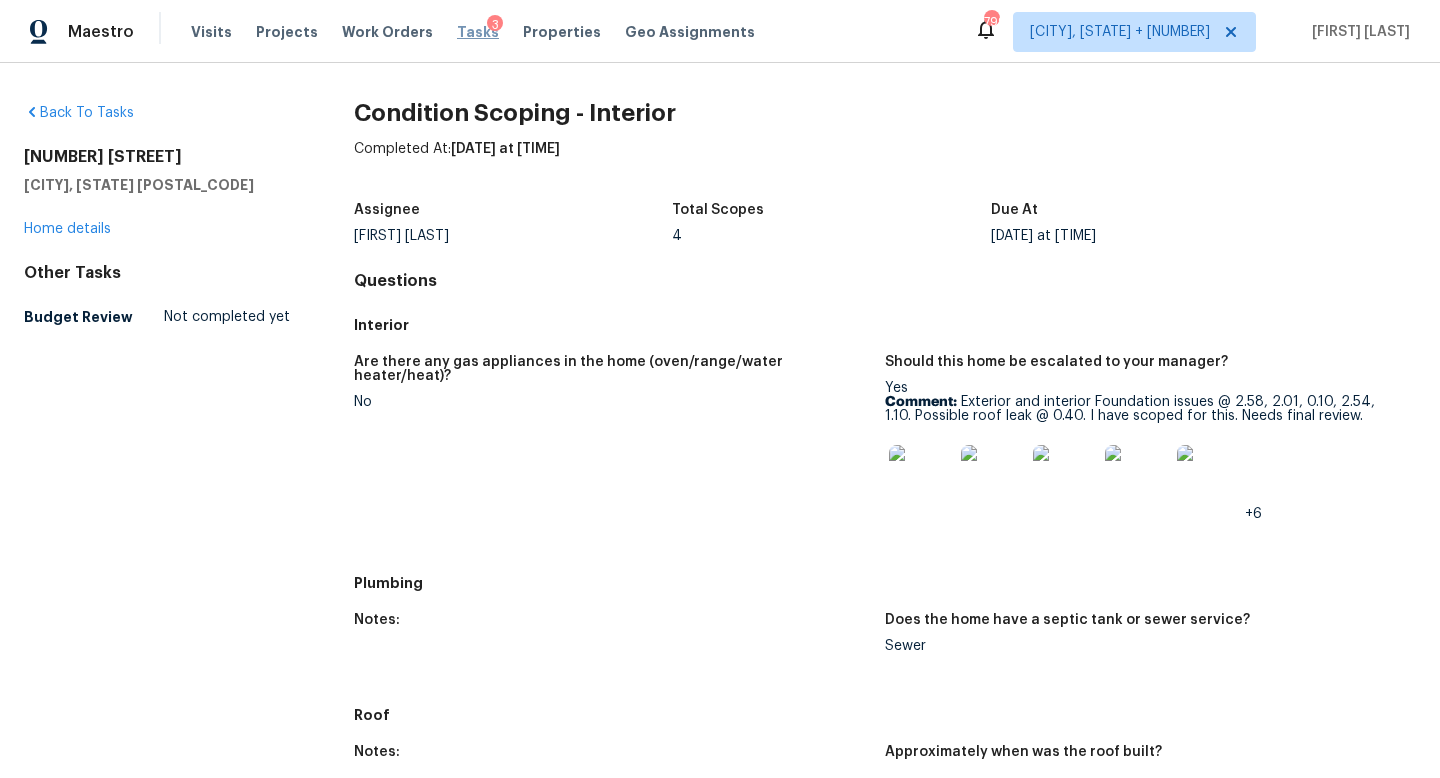 click on "Tasks" at bounding box center (478, 32) 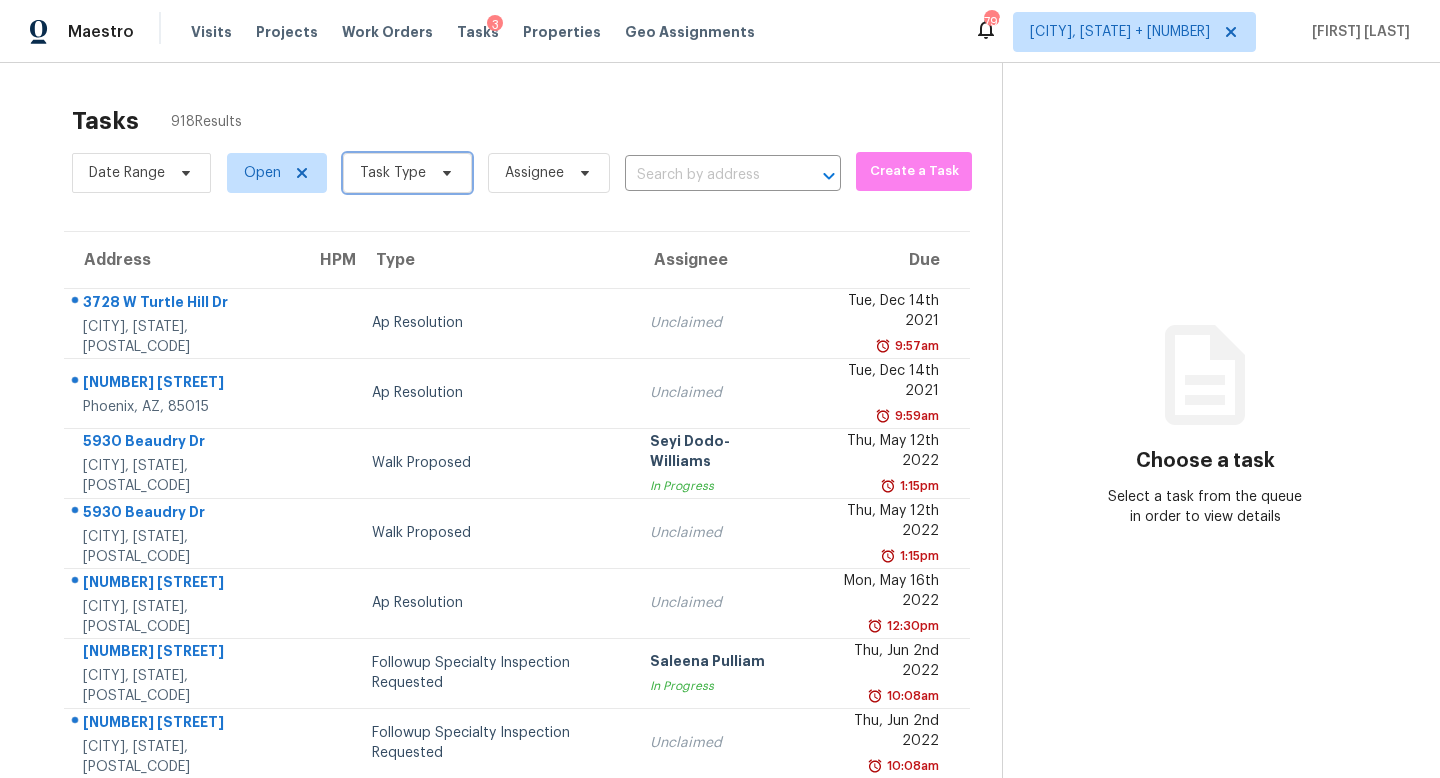click on "Task Type" at bounding box center [393, 173] 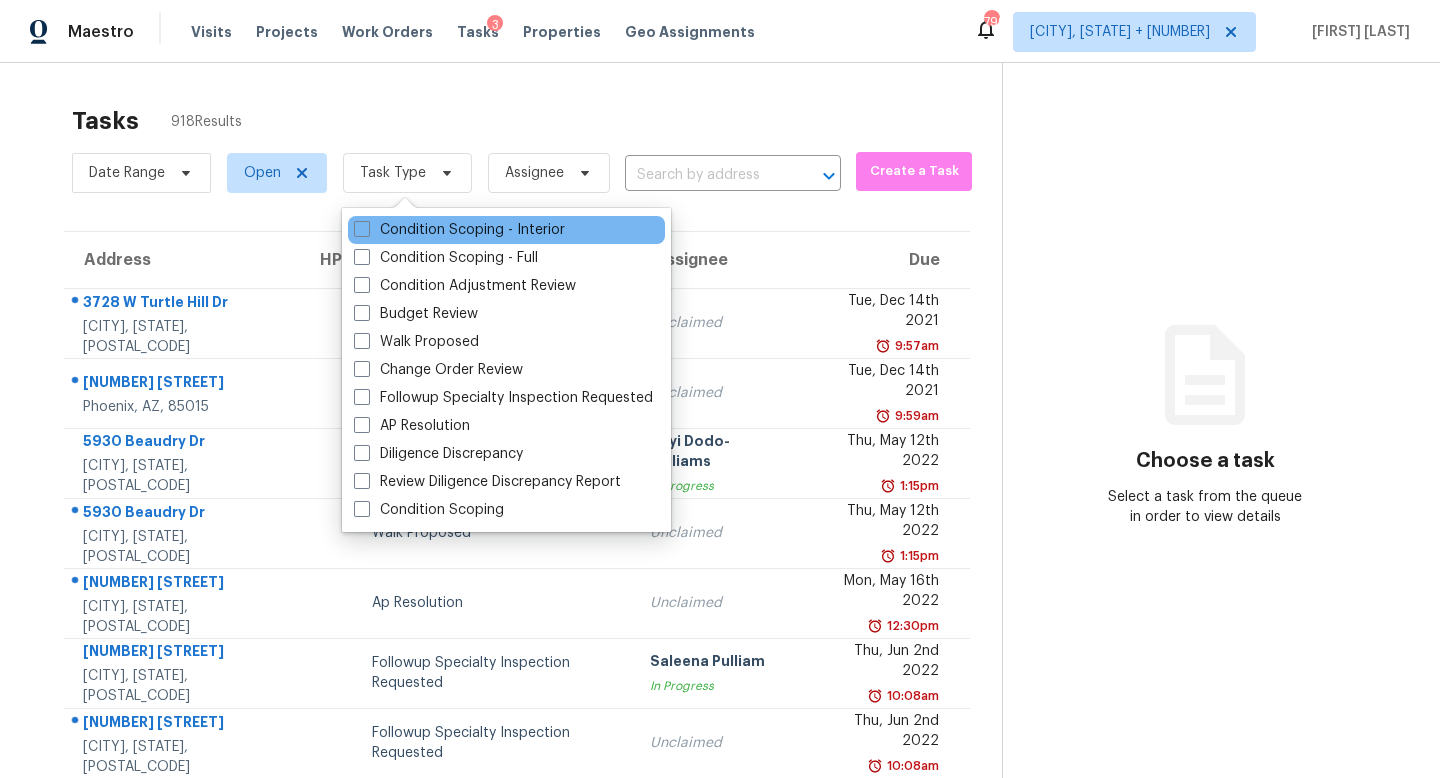 click on "Condition Scoping - Interior" at bounding box center (506, 230) 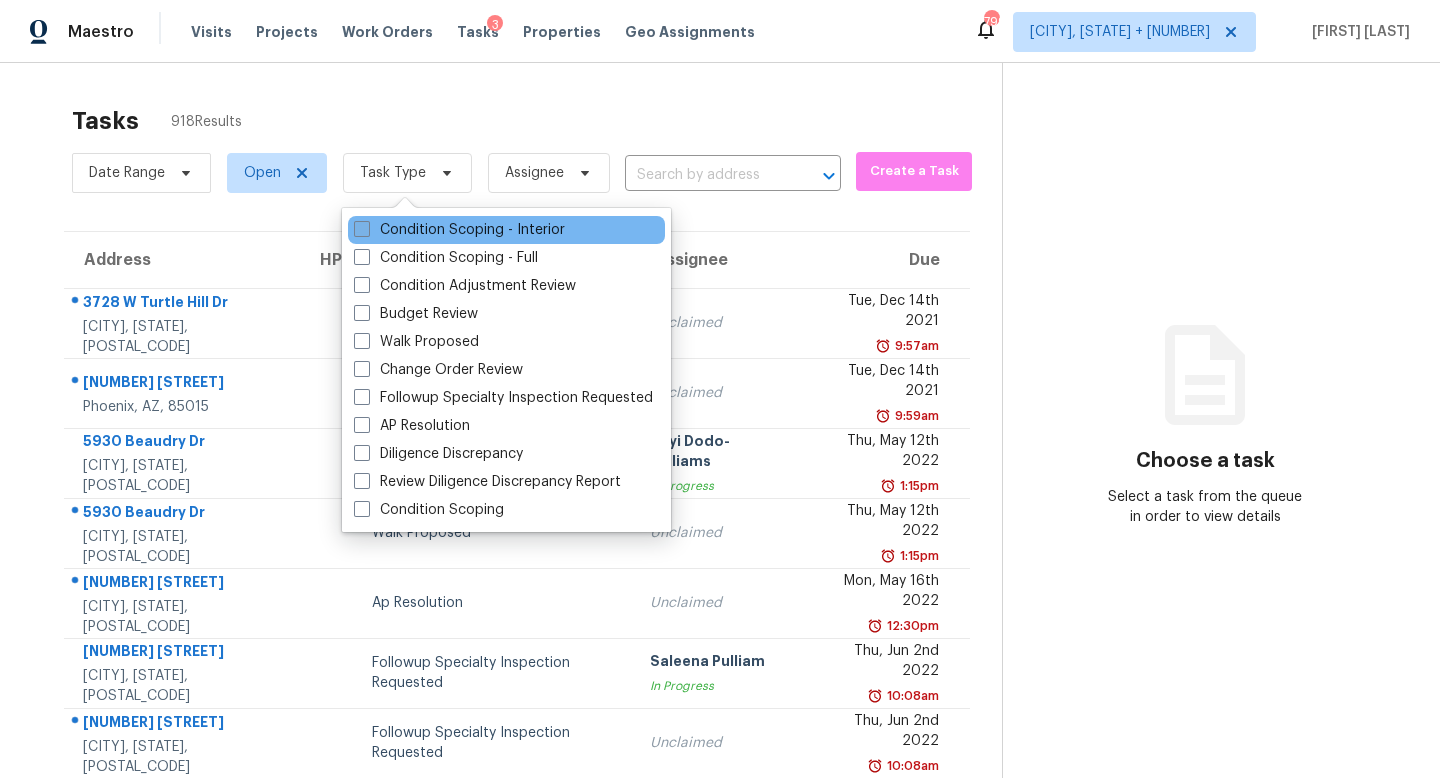 click on "Condition Scoping - Interior" at bounding box center (459, 230) 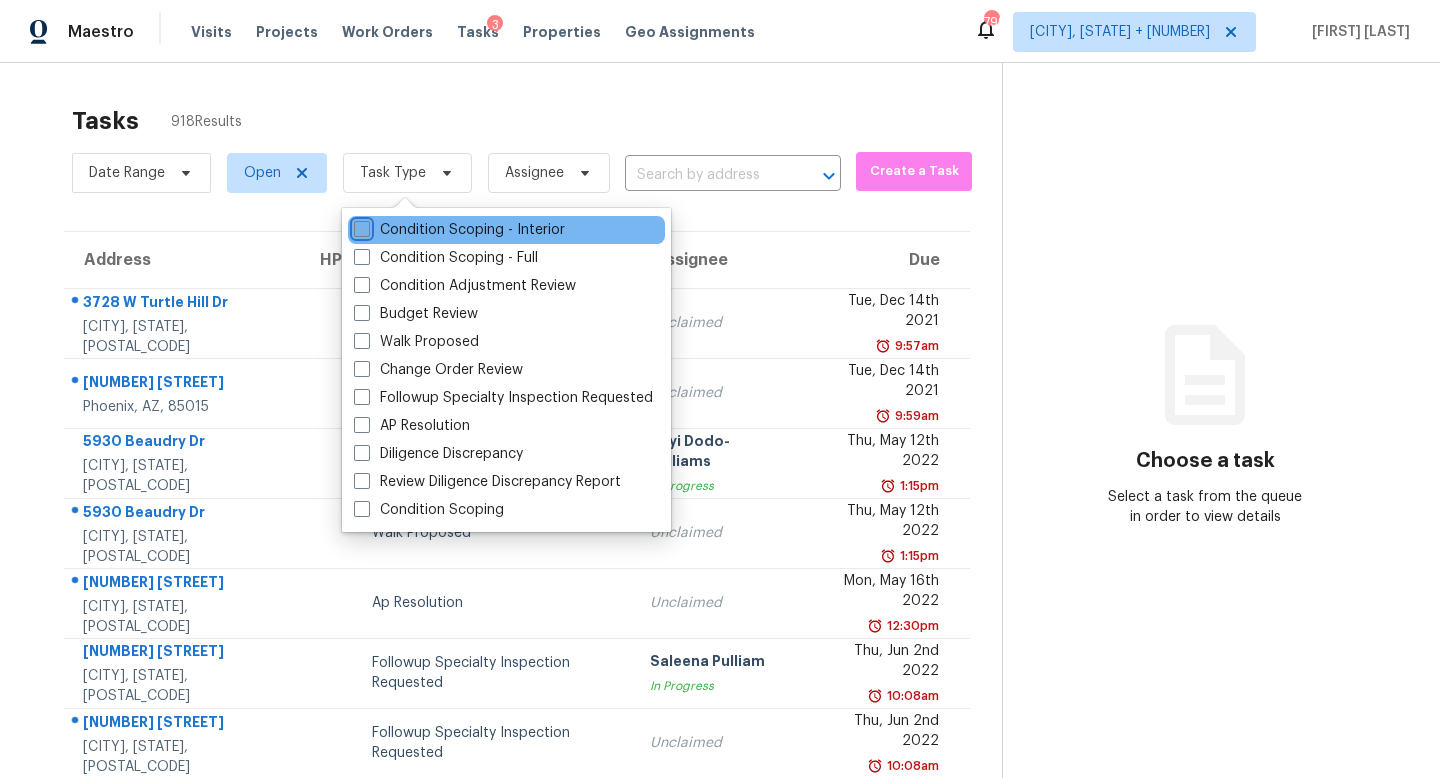 click on "Condition Scoping - Interior" at bounding box center [360, 226] 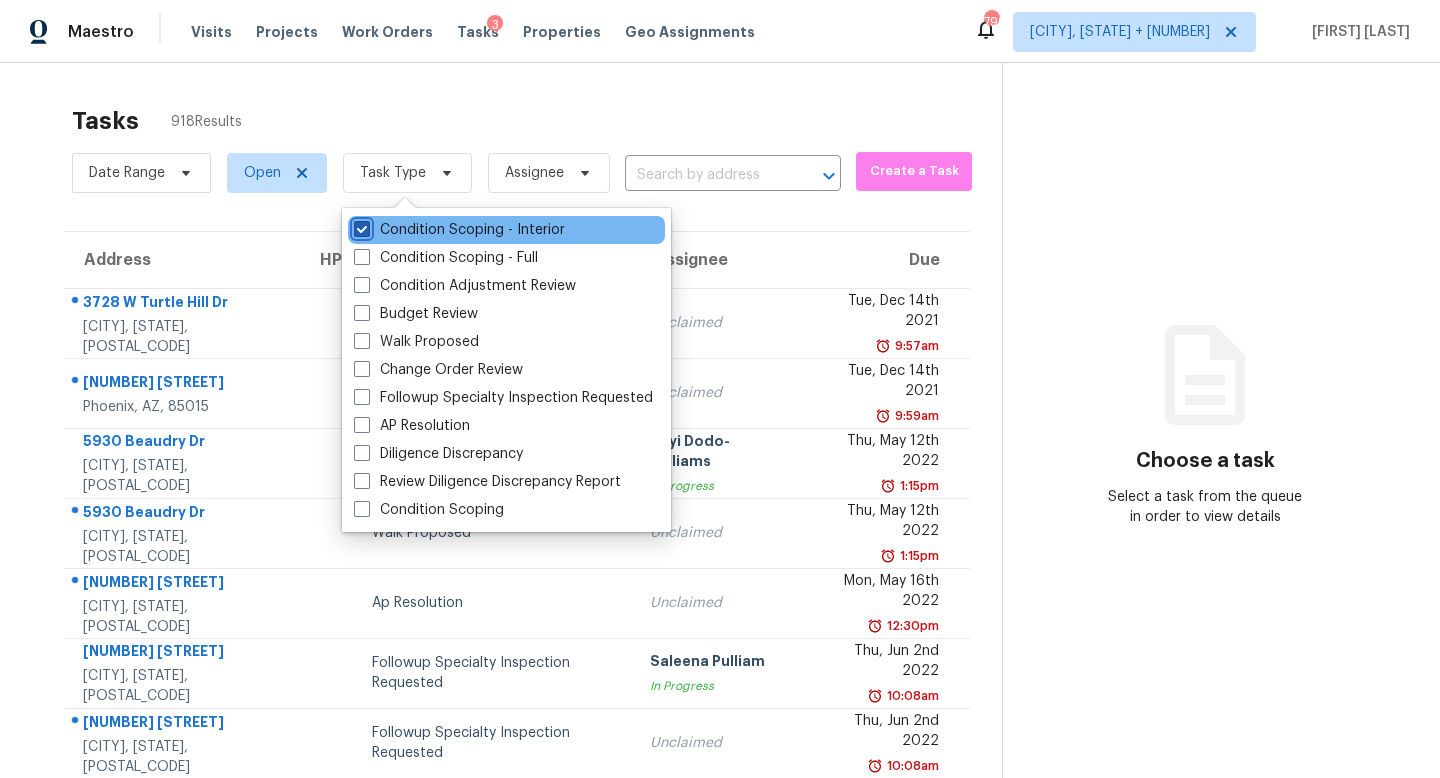 checkbox on "true" 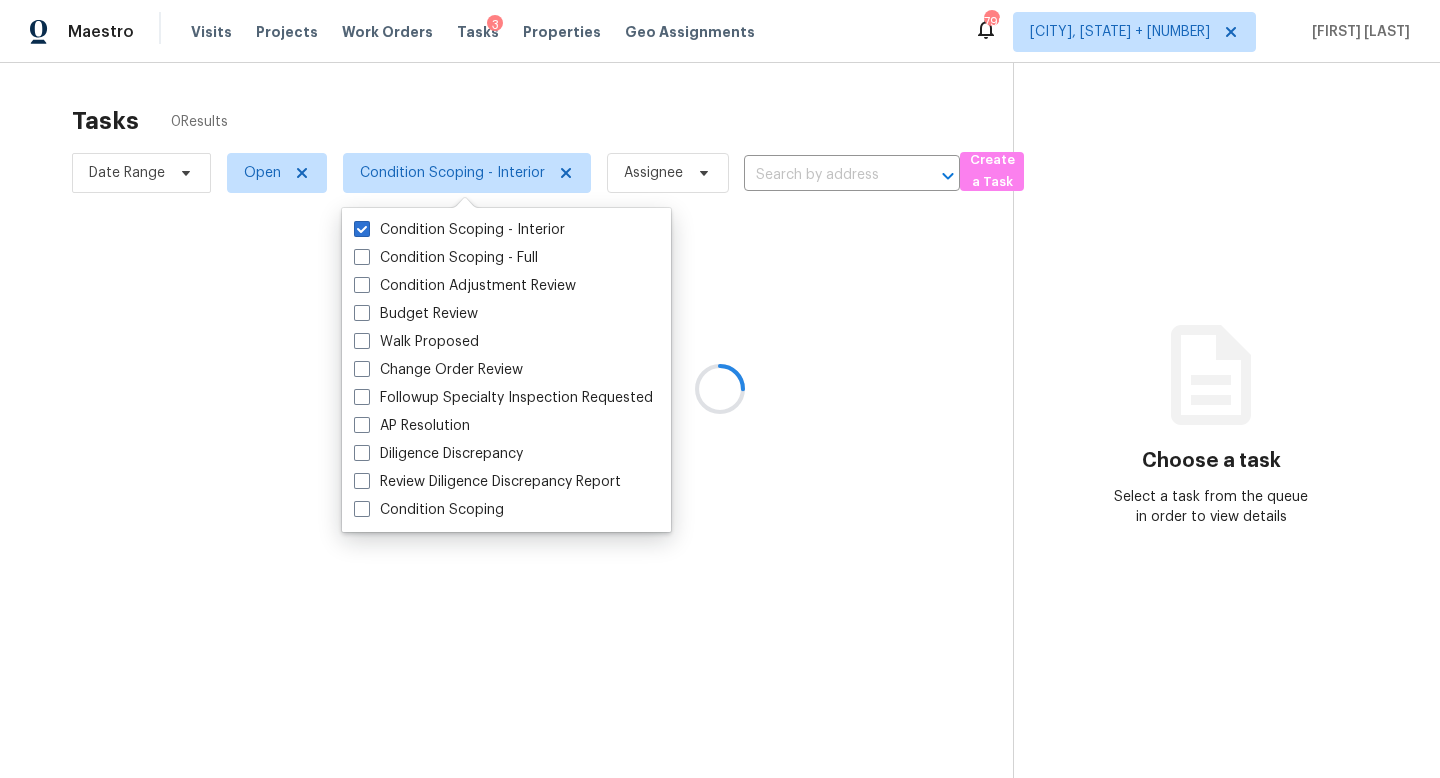 click at bounding box center (720, 389) 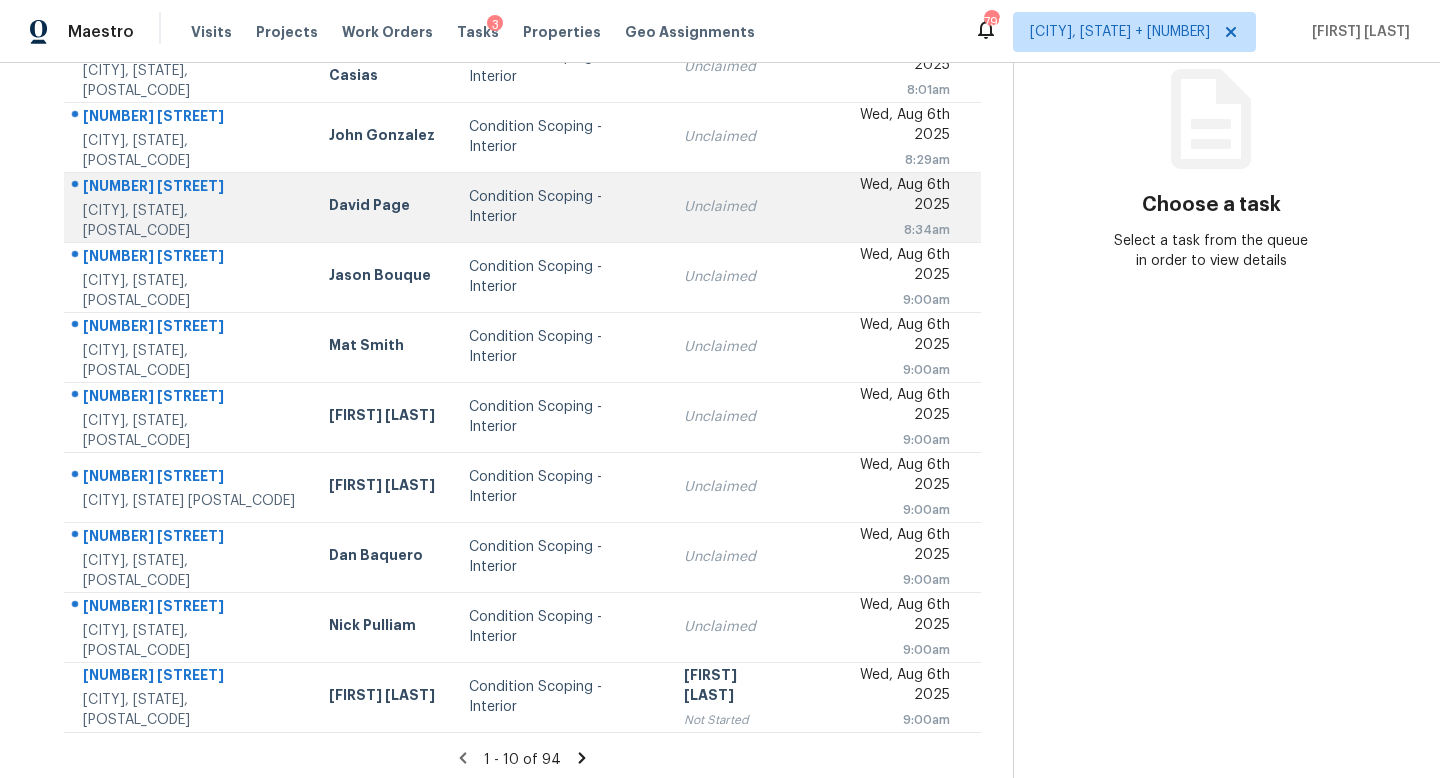 scroll, scrollTop: 263, scrollLeft: 0, axis: vertical 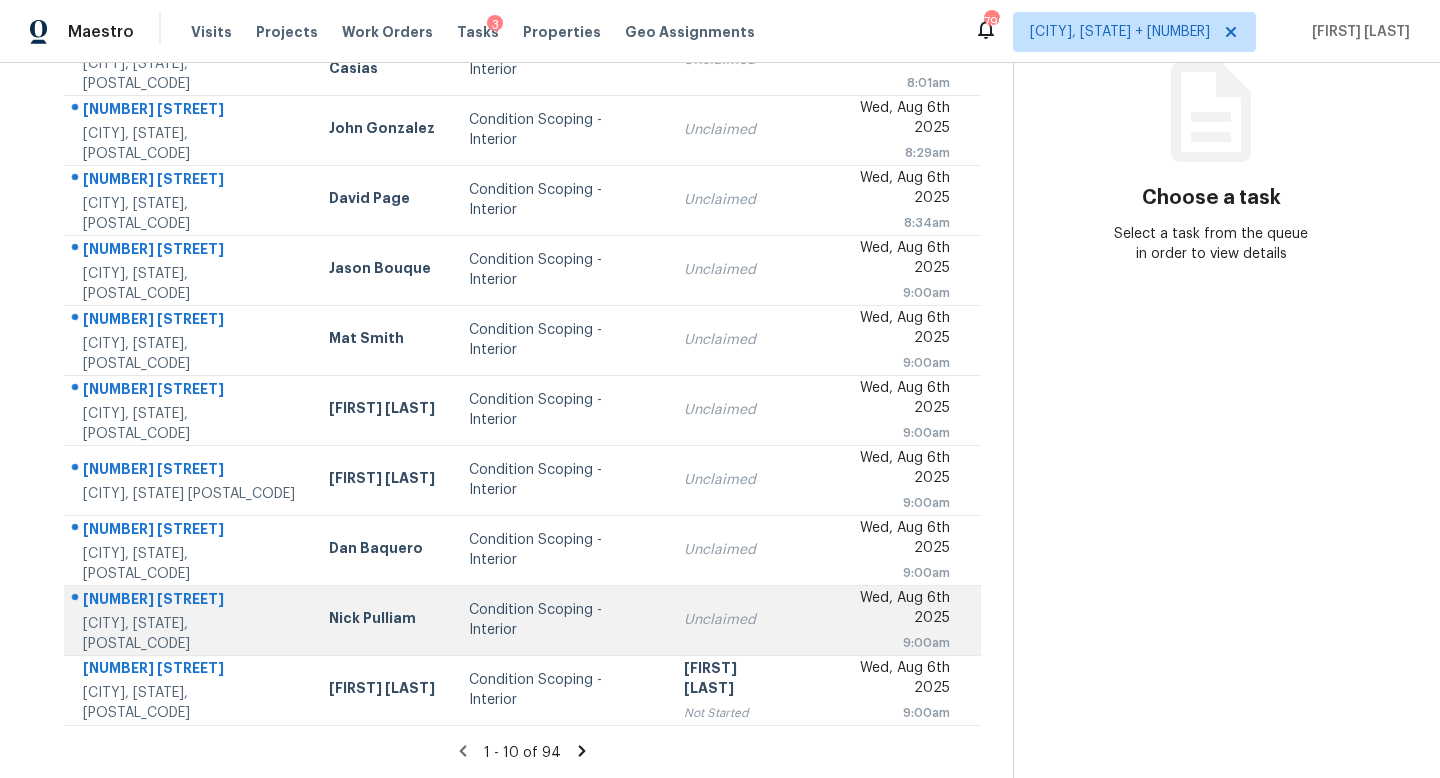 click on "Unclaimed" at bounding box center [736, 620] 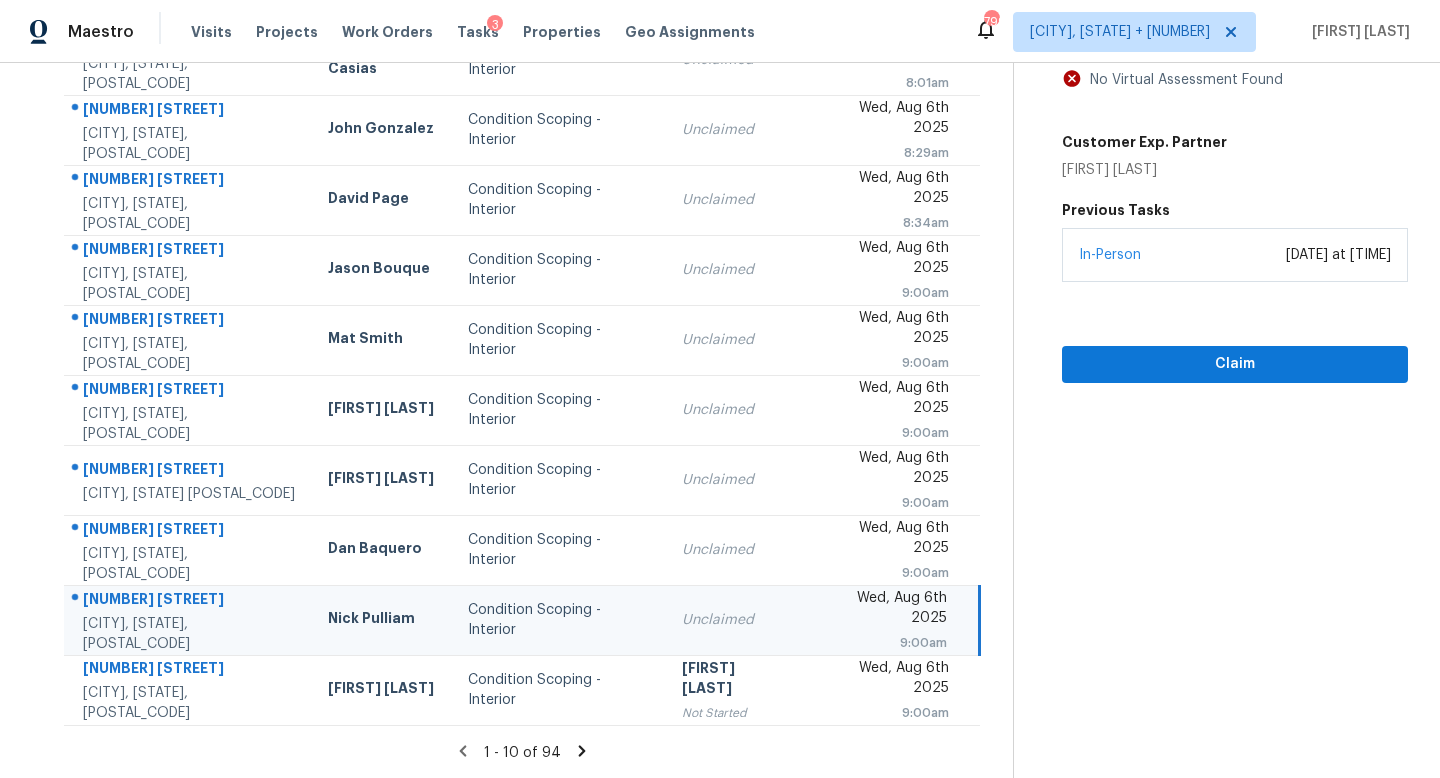 scroll, scrollTop: 0, scrollLeft: 0, axis: both 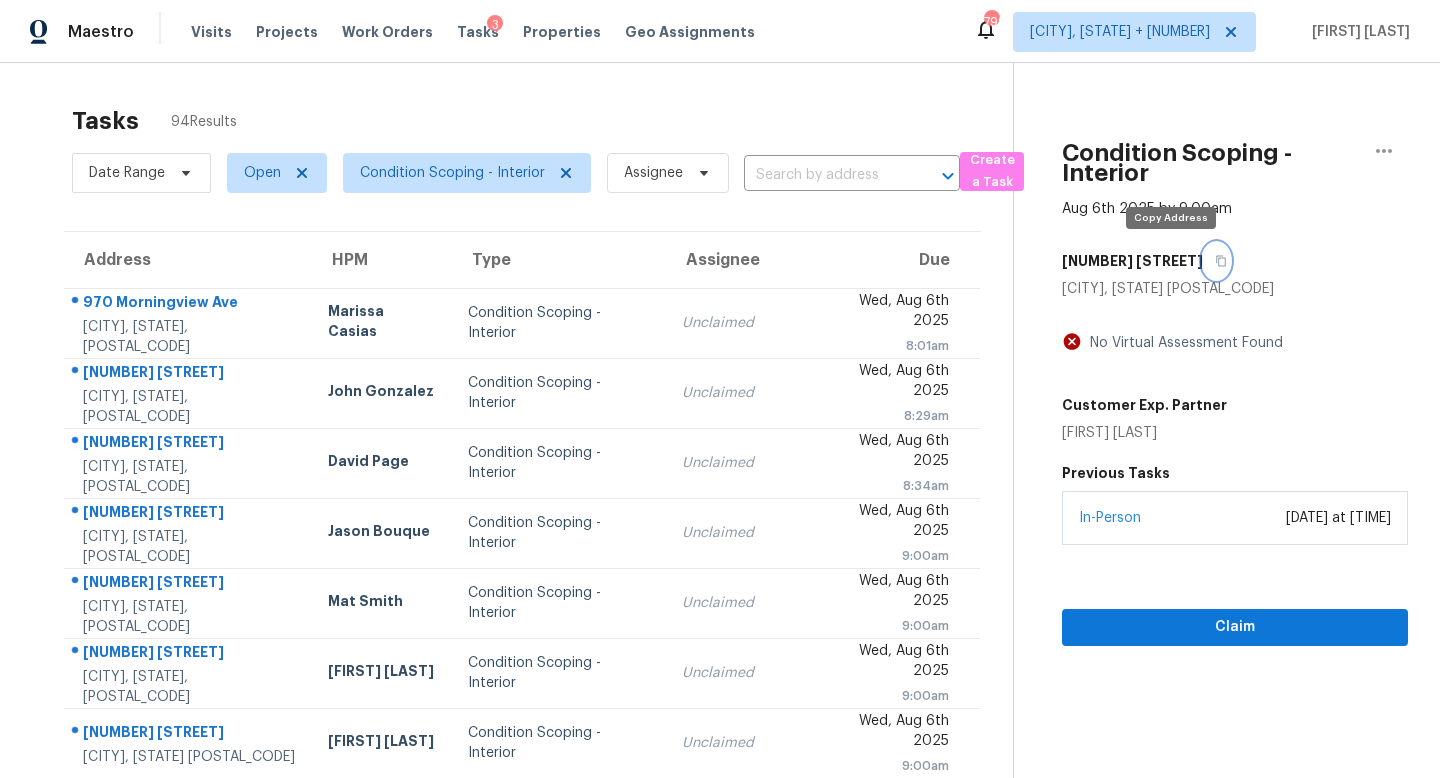 click 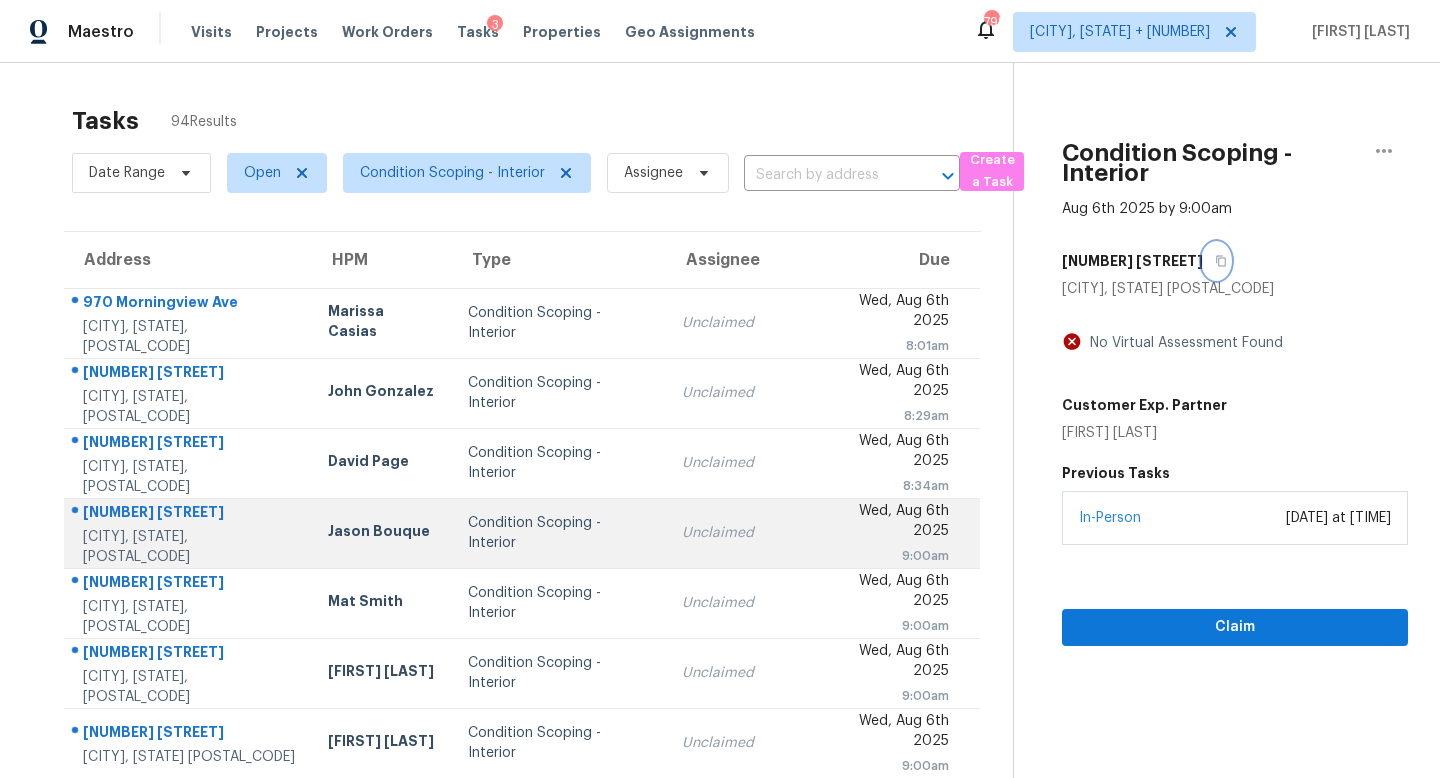 scroll, scrollTop: 263, scrollLeft: 0, axis: vertical 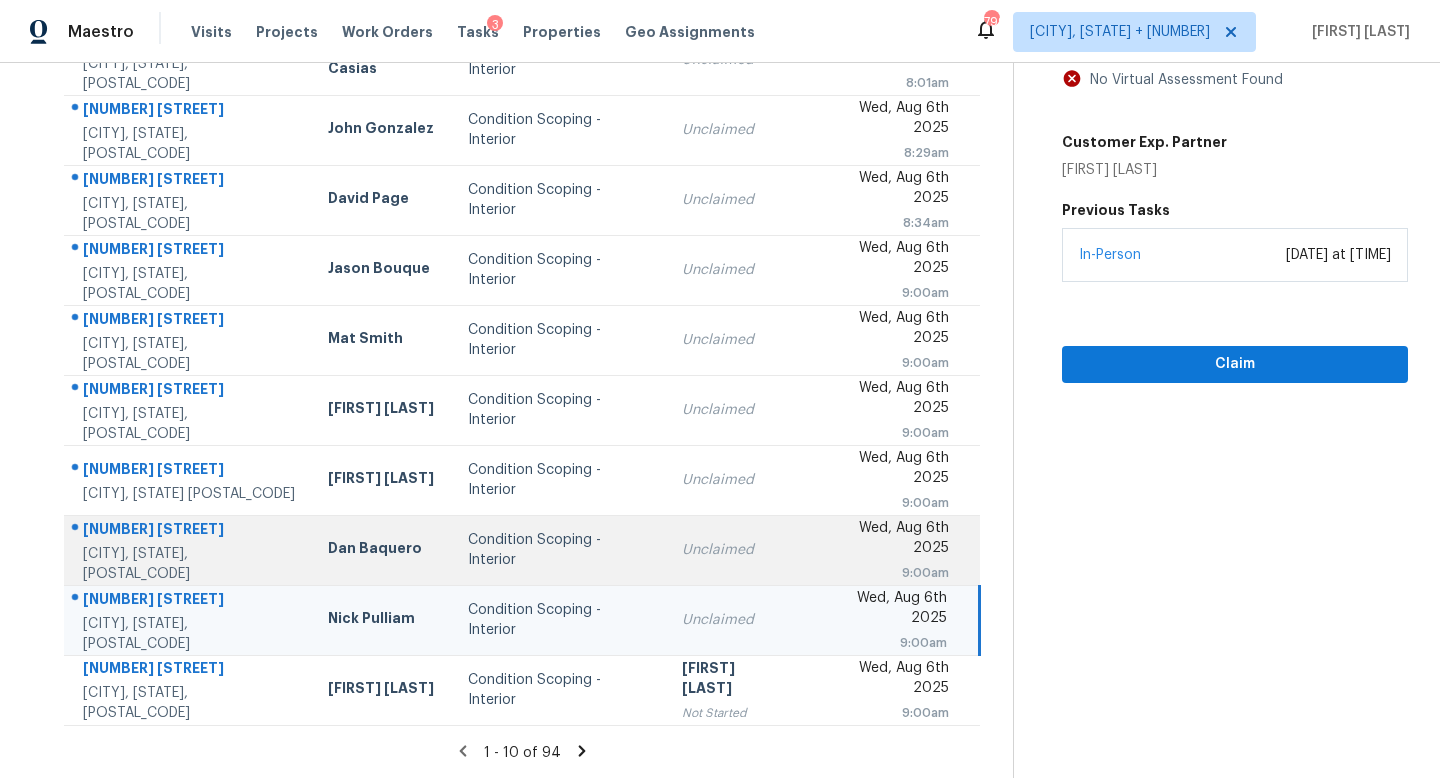click on "Unclaimed" at bounding box center (734, 550) 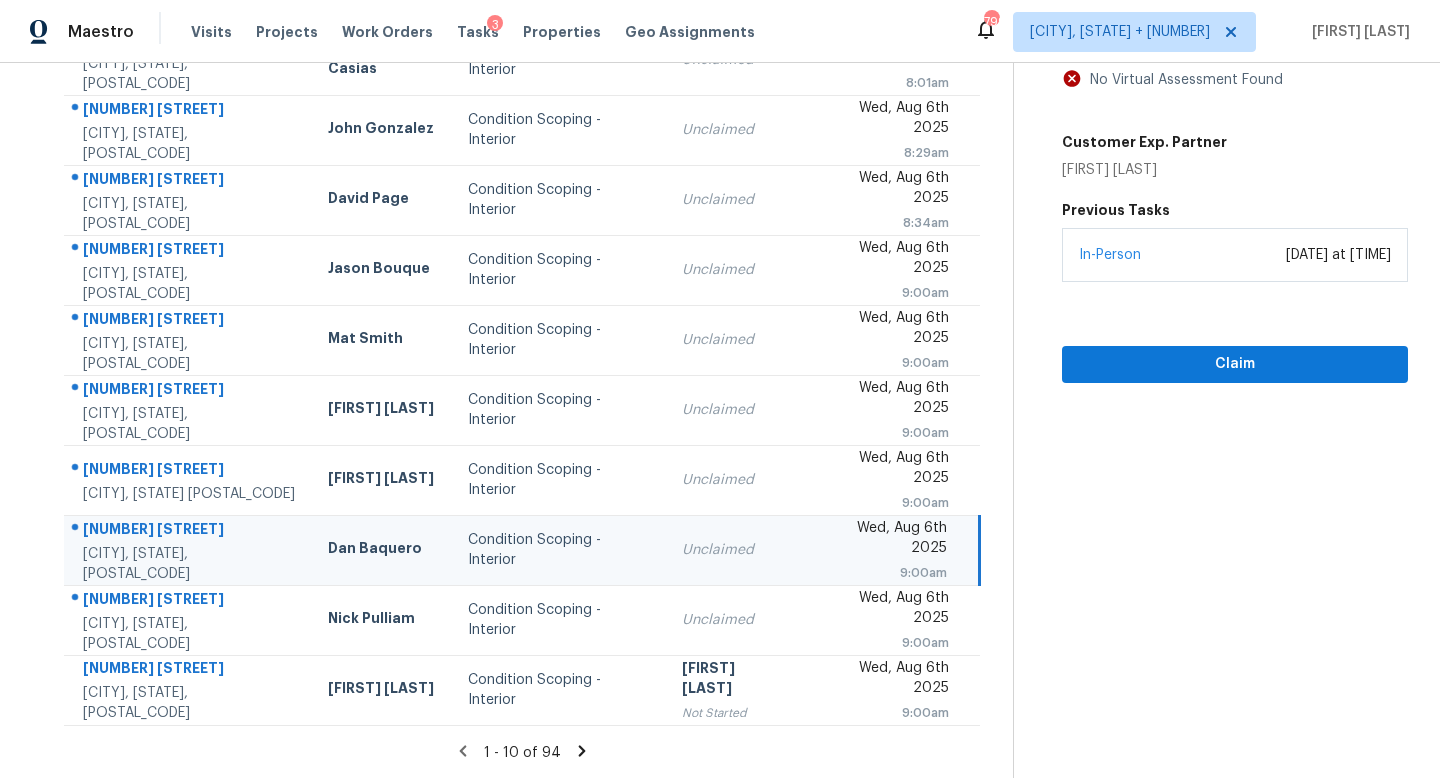 scroll, scrollTop: 0, scrollLeft: 0, axis: both 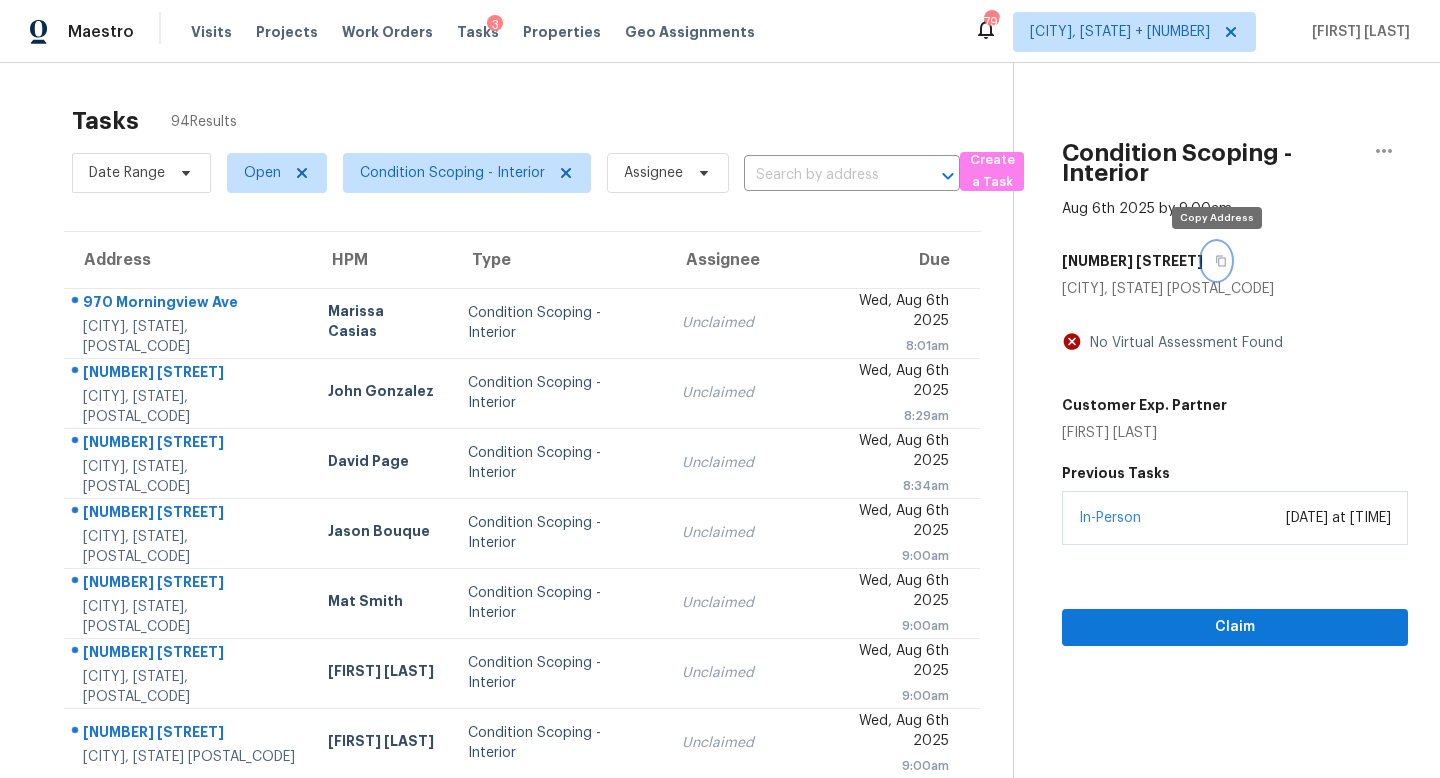 click 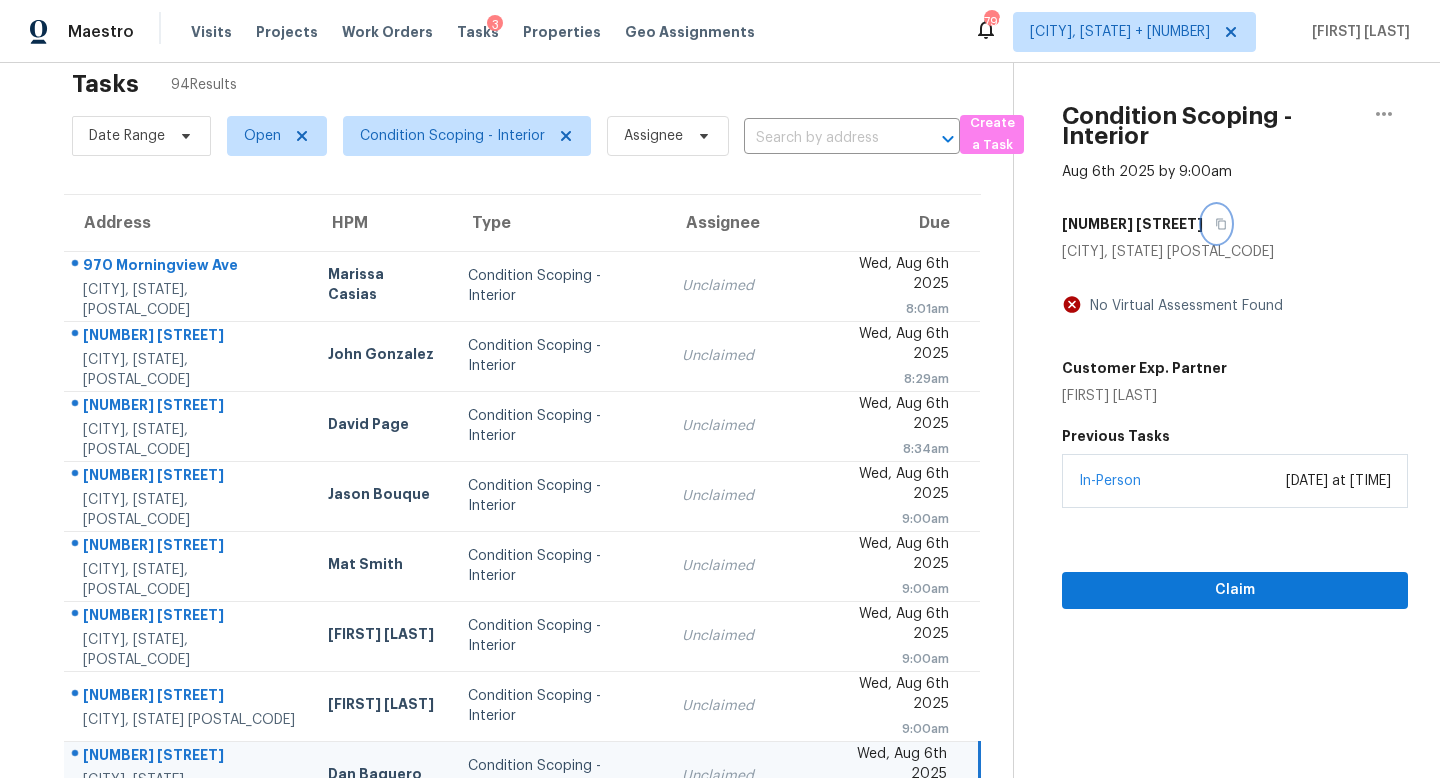 scroll, scrollTop: 0, scrollLeft: 0, axis: both 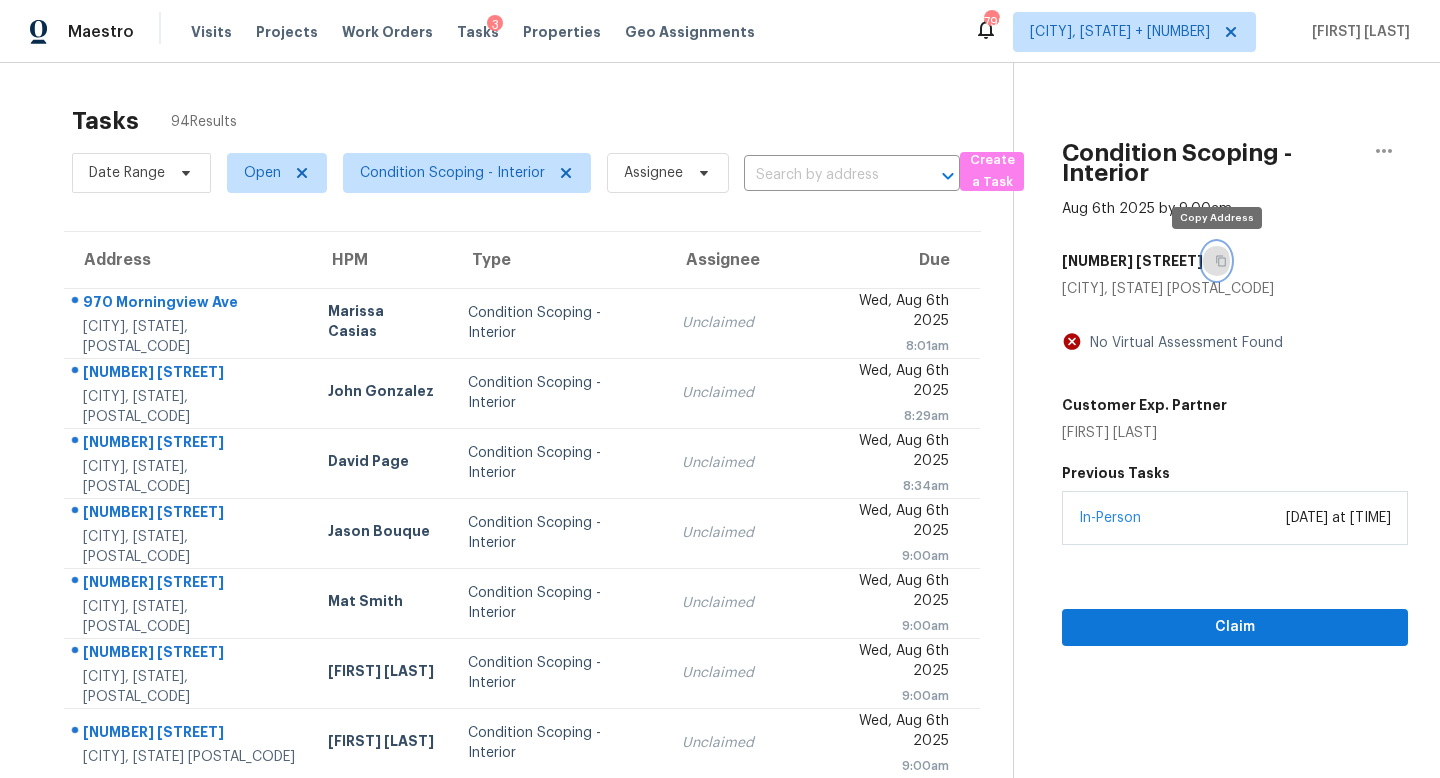 click at bounding box center (1216, 261) 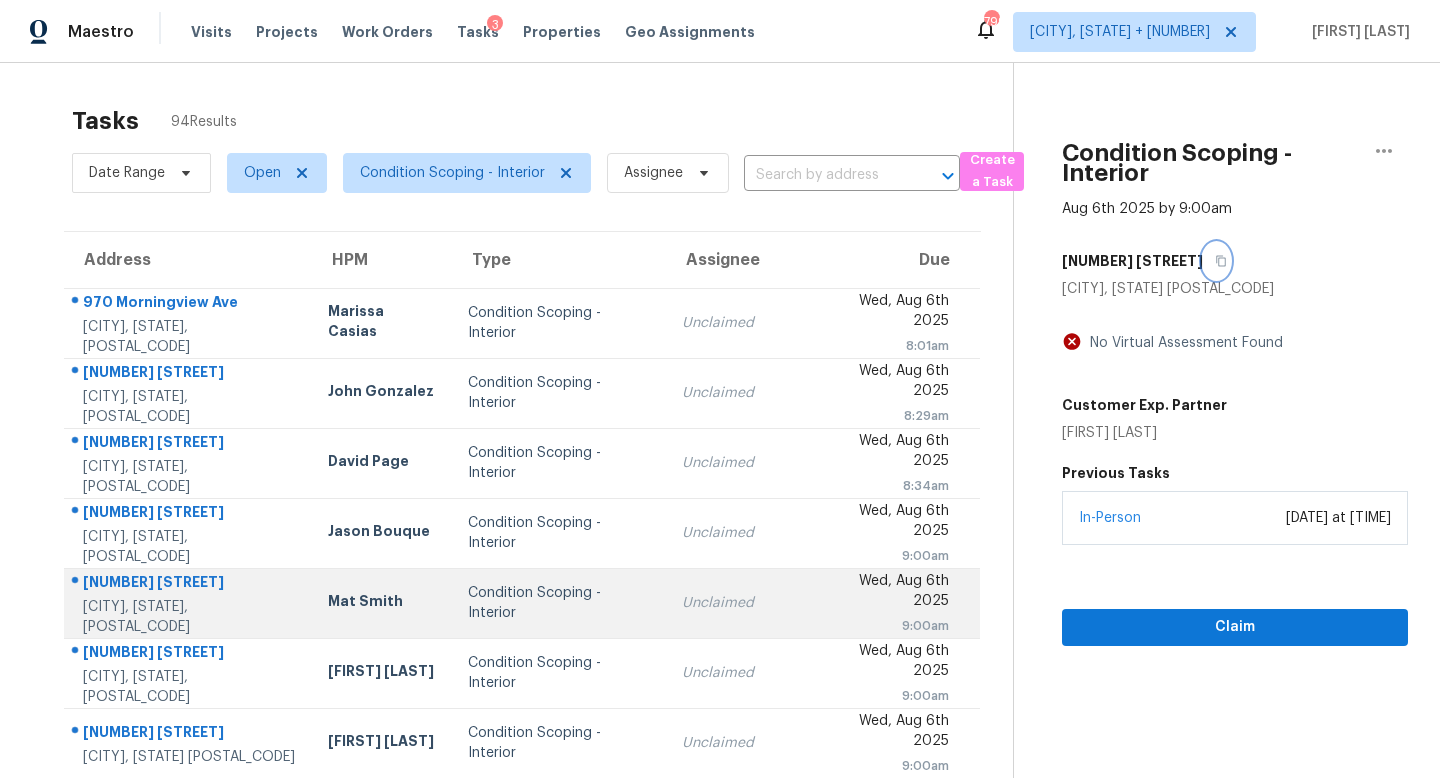 scroll, scrollTop: 263, scrollLeft: 0, axis: vertical 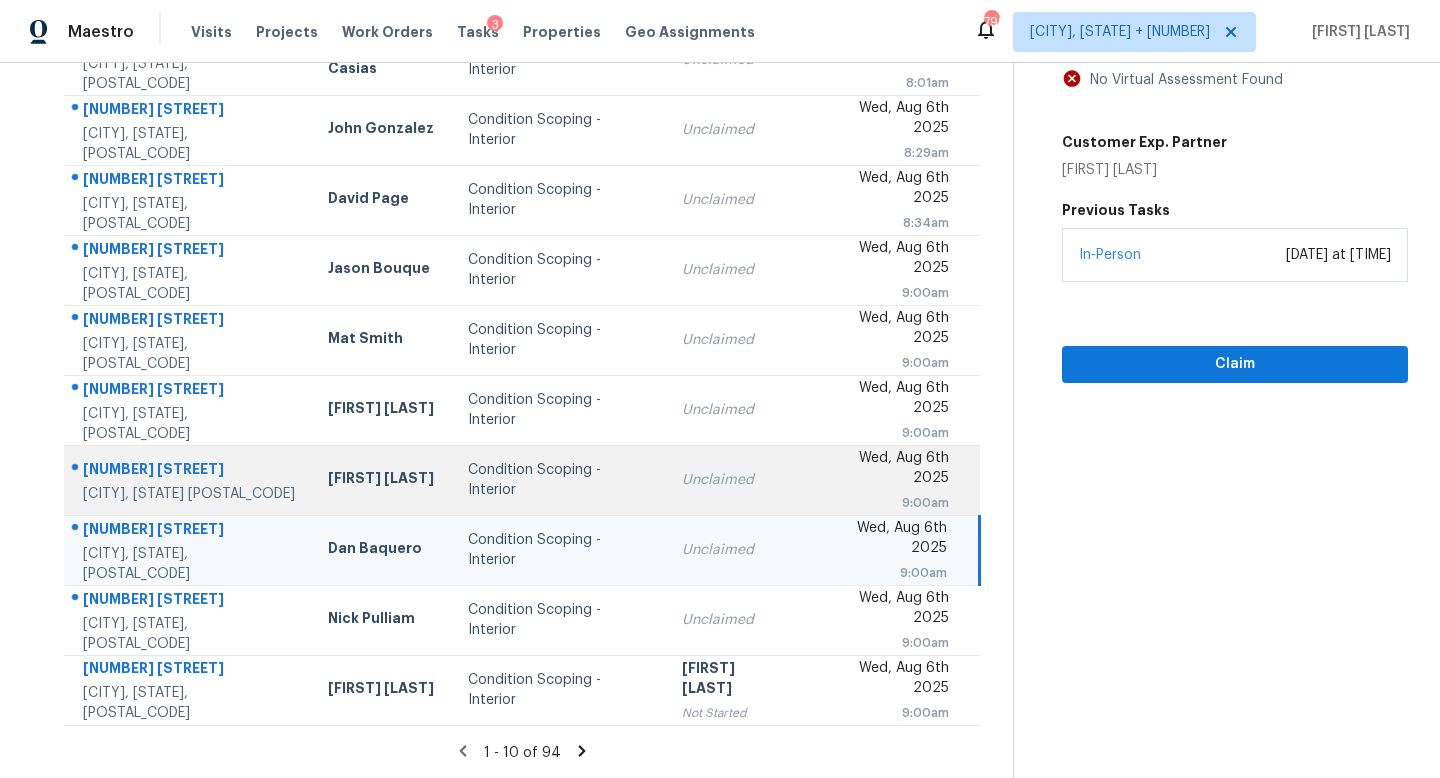 click on "Unclaimed" at bounding box center (734, 480) 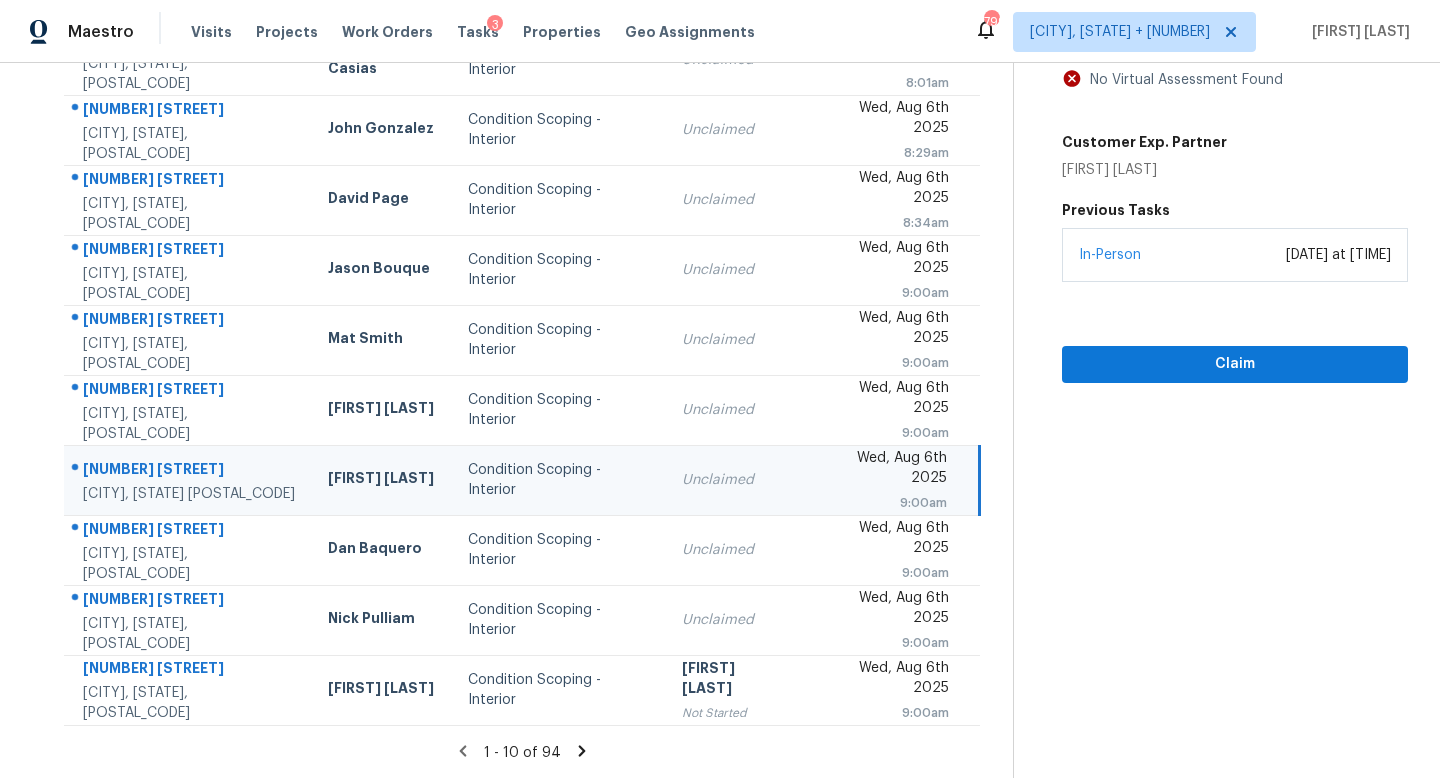 scroll, scrollTop: 0, scrollLeft: 0, axis: both 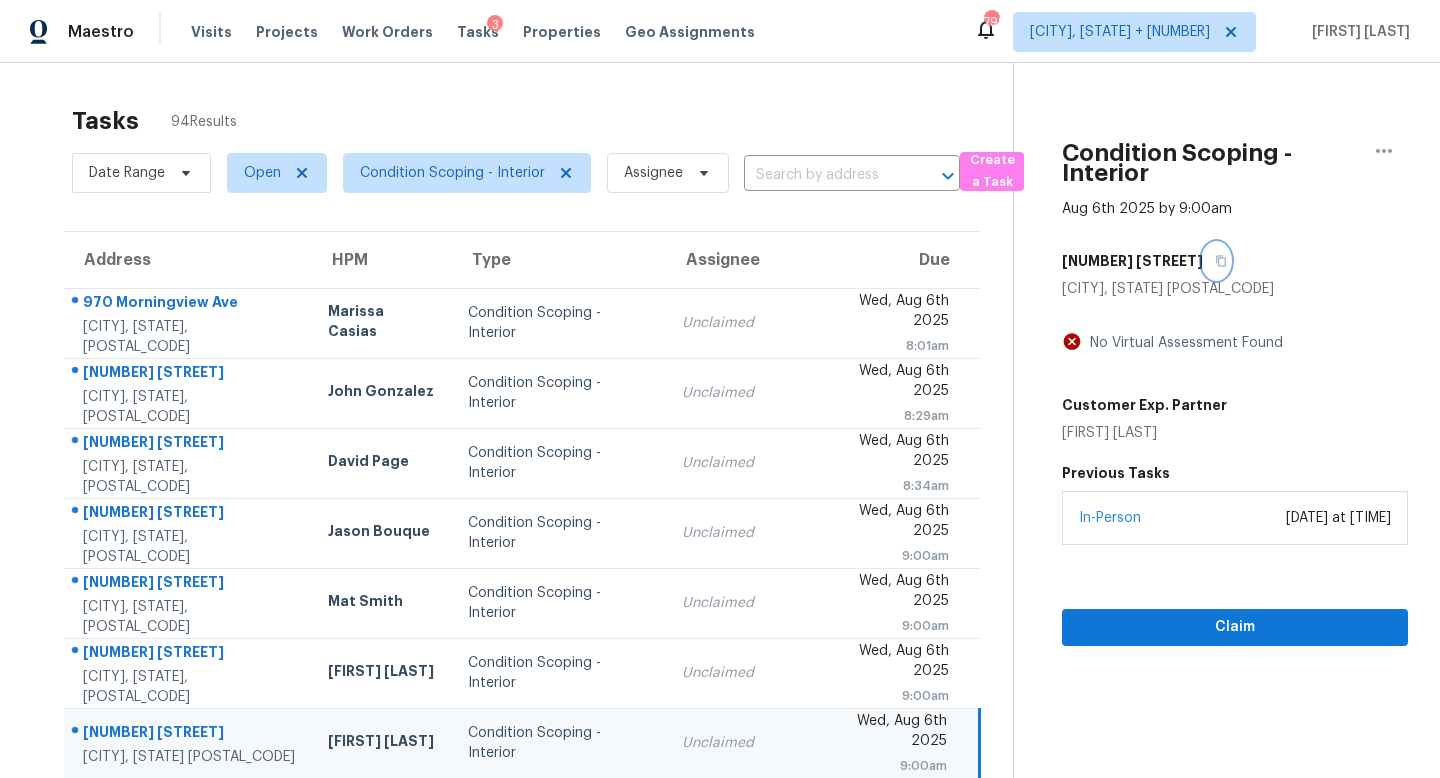 click 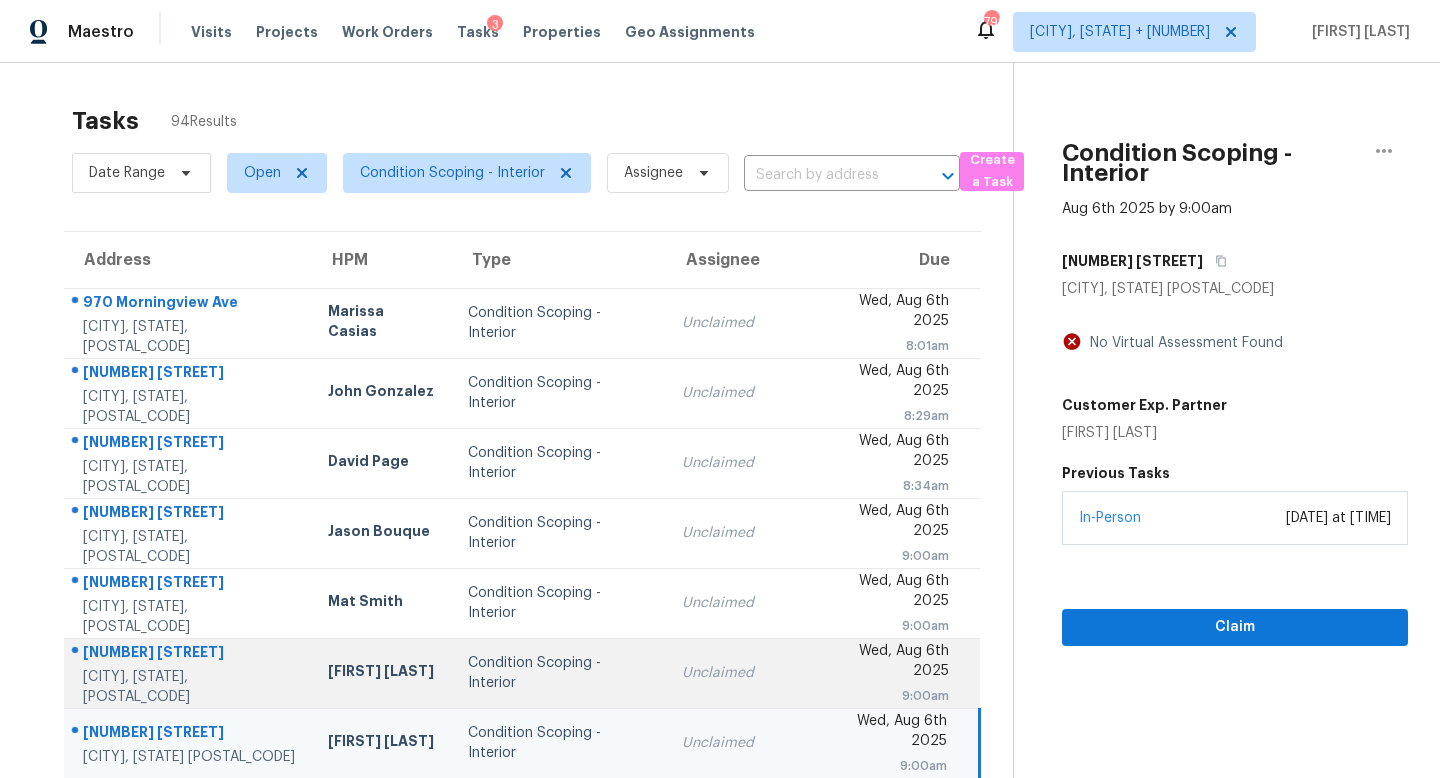 click on "Unclaimed" at bounding box center [734, 673] 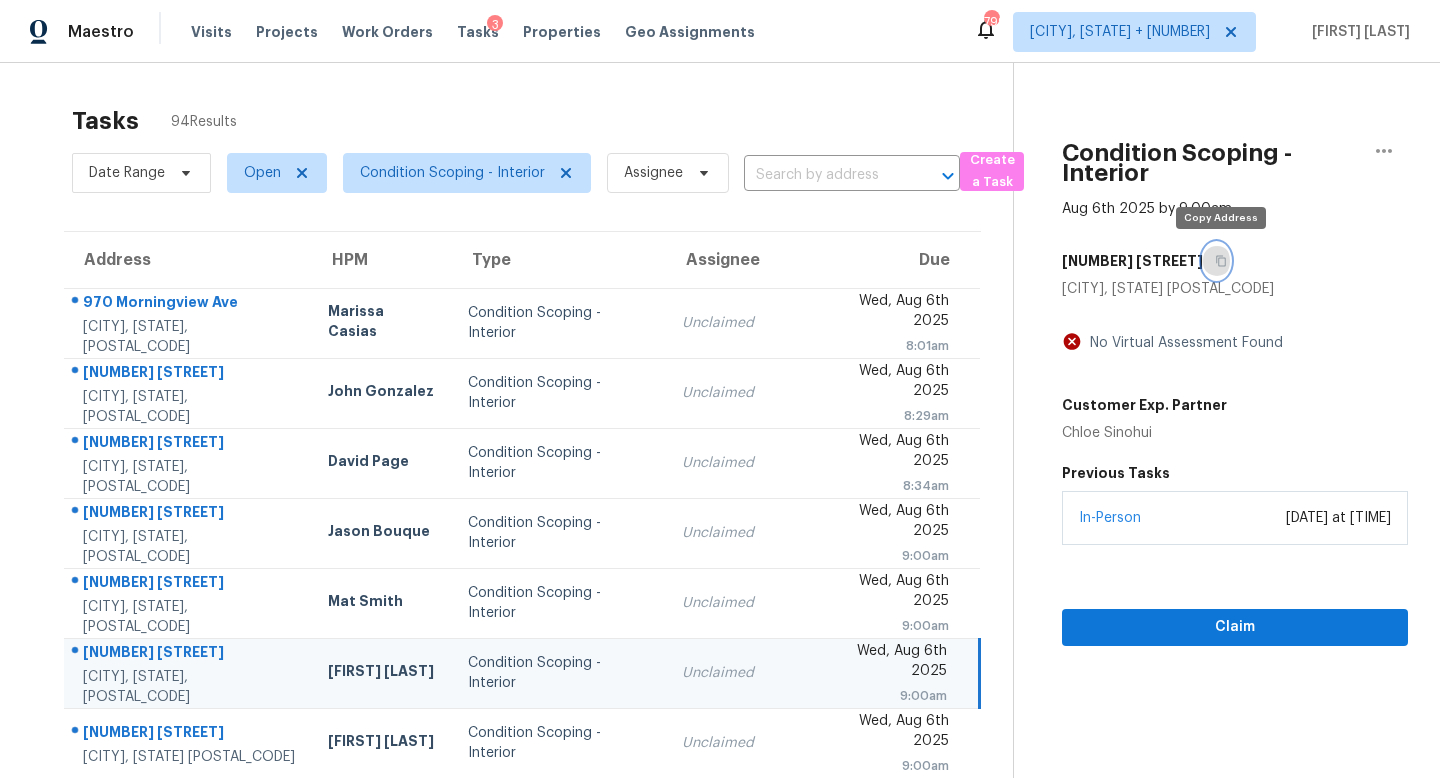 click 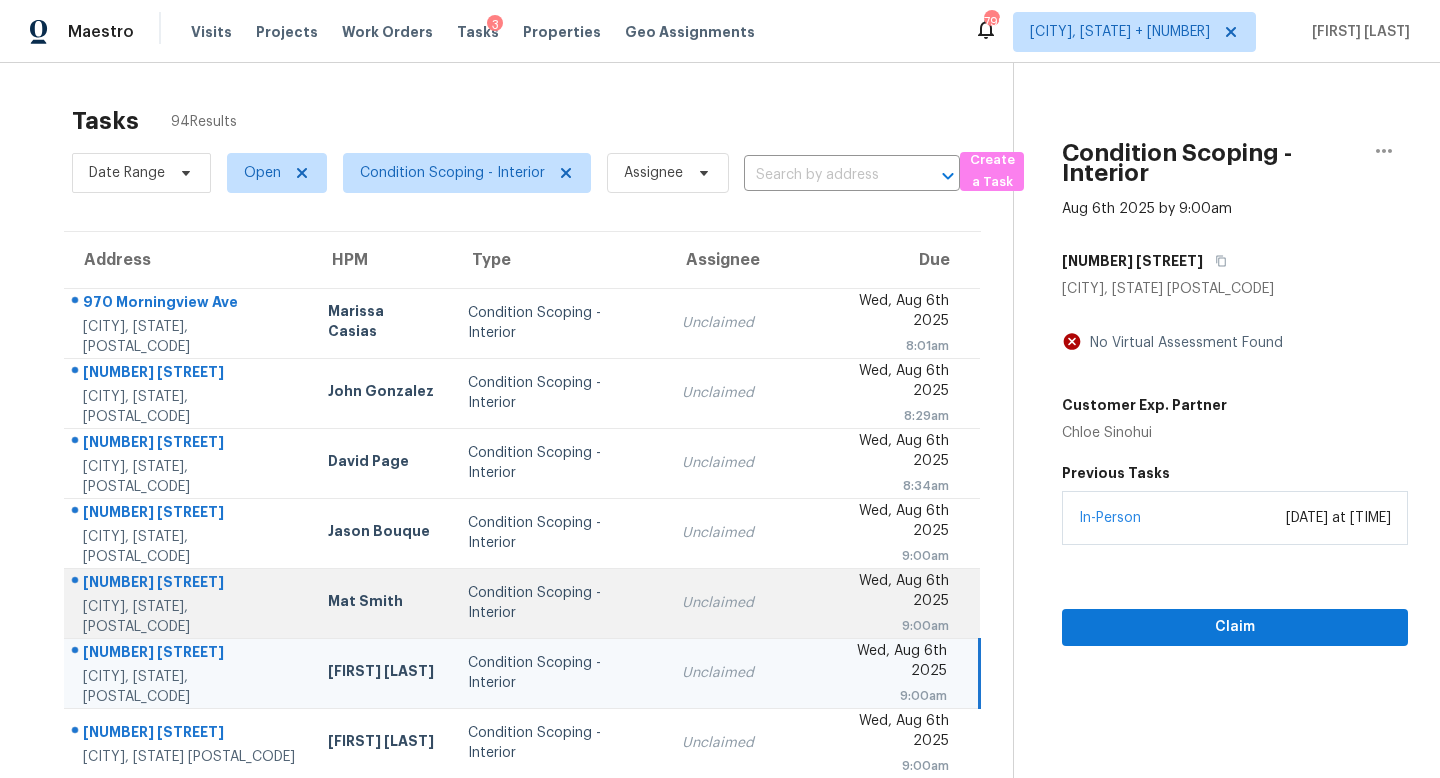 click on "Unclaimed" at bounding box center [734, 603] 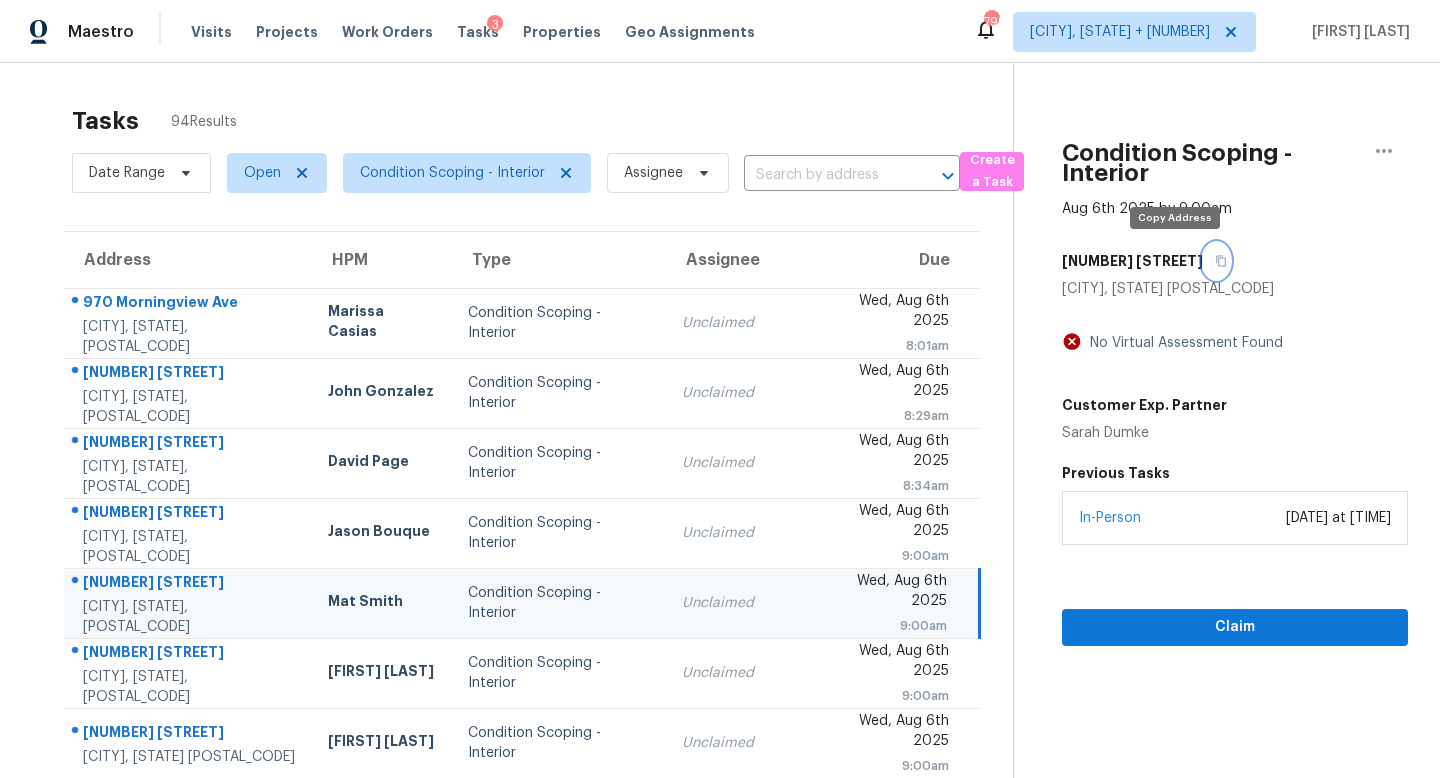 click at bounding box center [1216, 261] 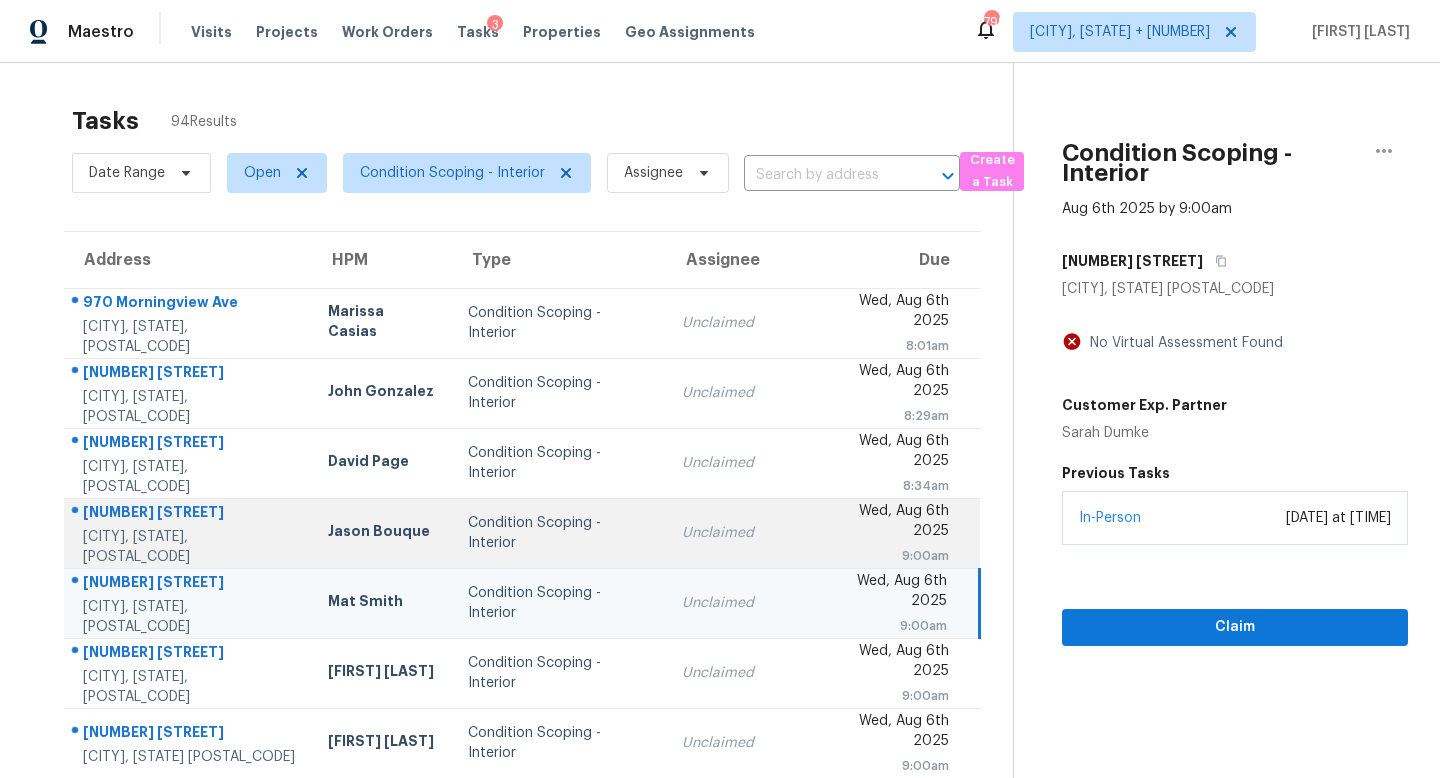 click on "Unclaimed" at bounding box center [734, 533] 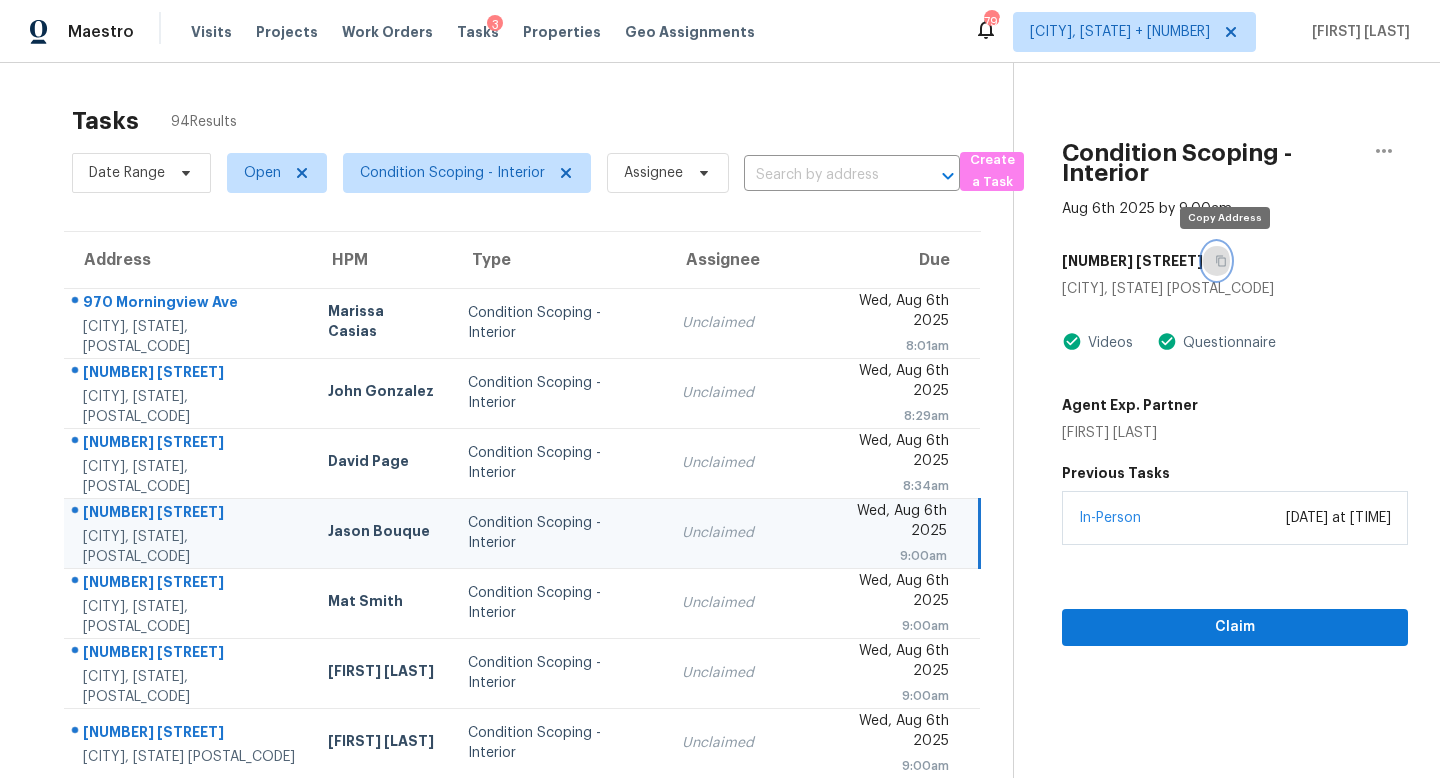 click 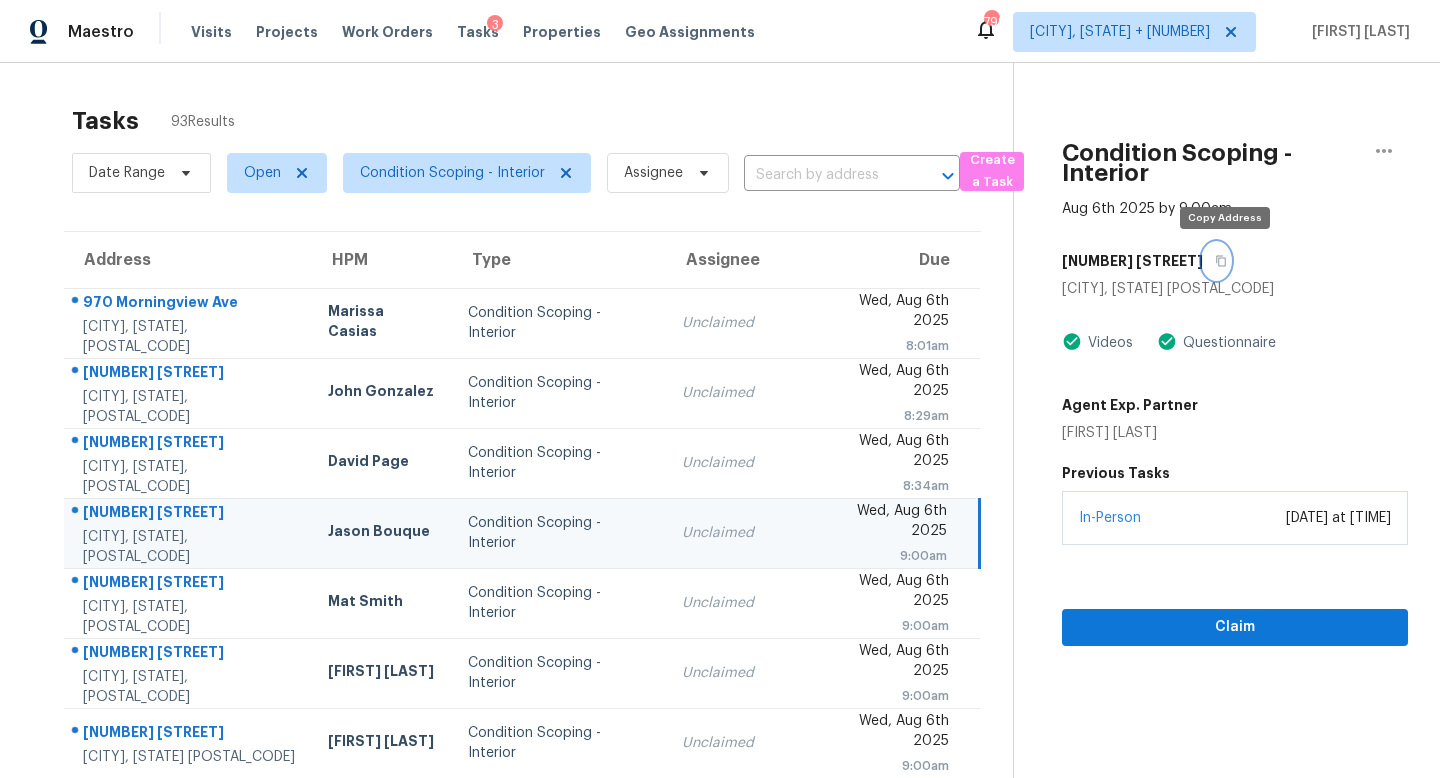 click 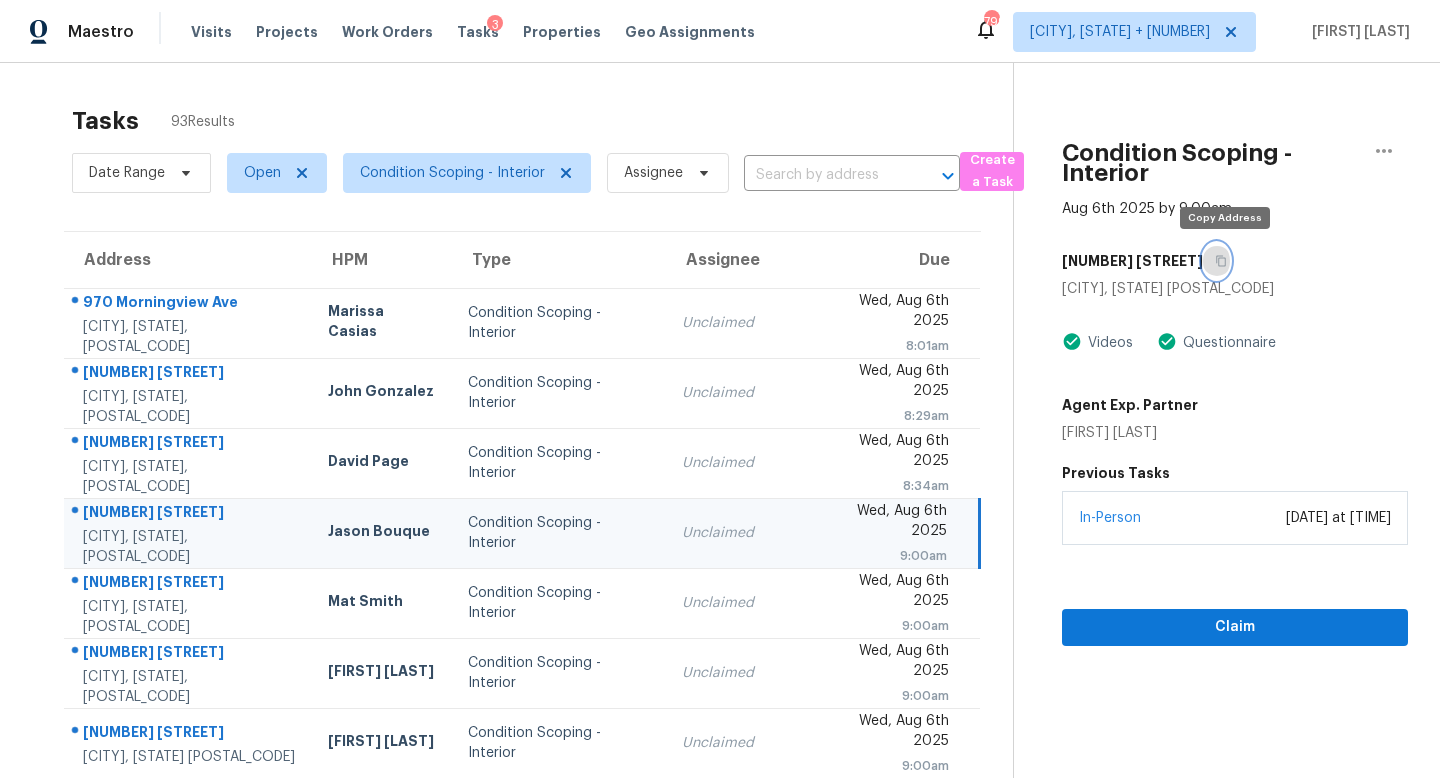 click at bounding box center (1216, 261) 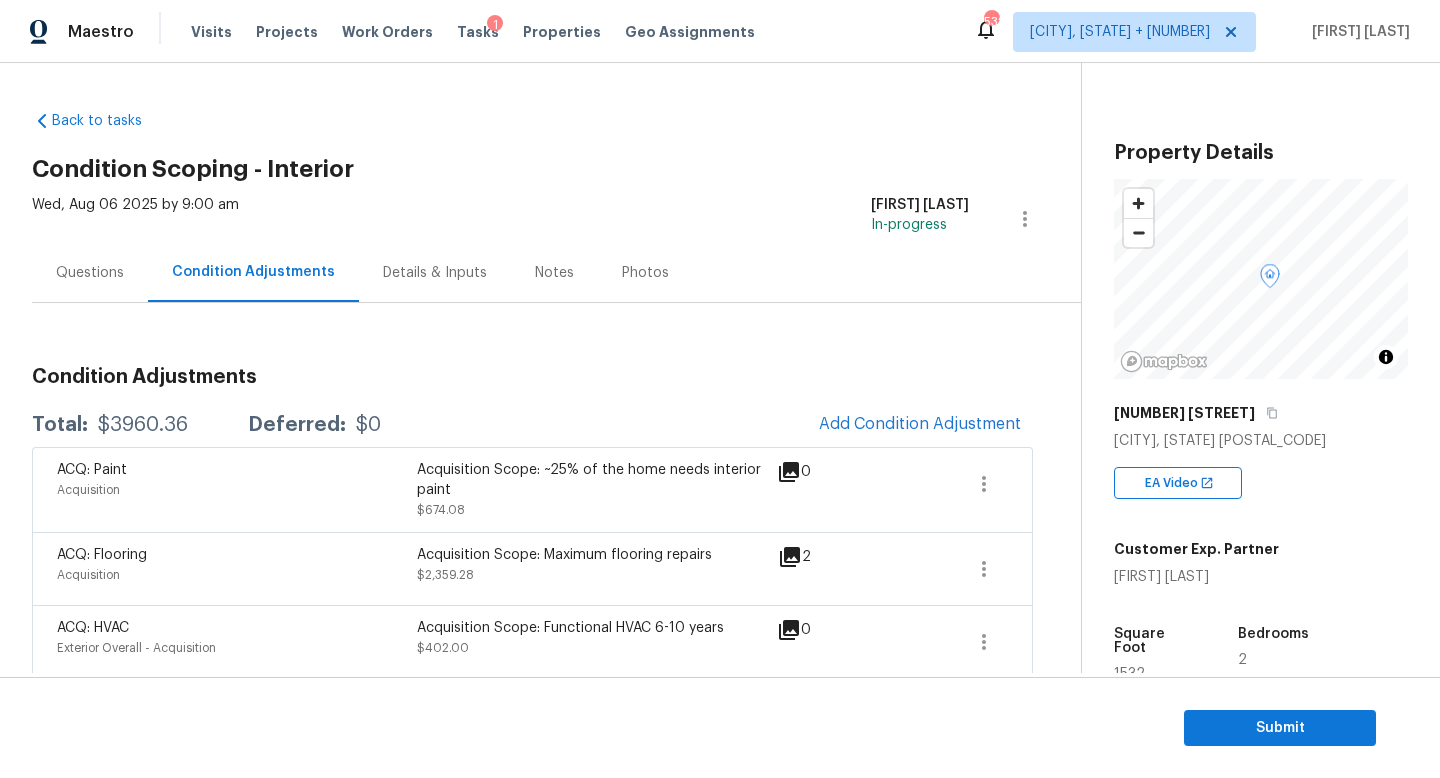 scroll, scrollTop: 0, scrollLeft: 0, axis: both 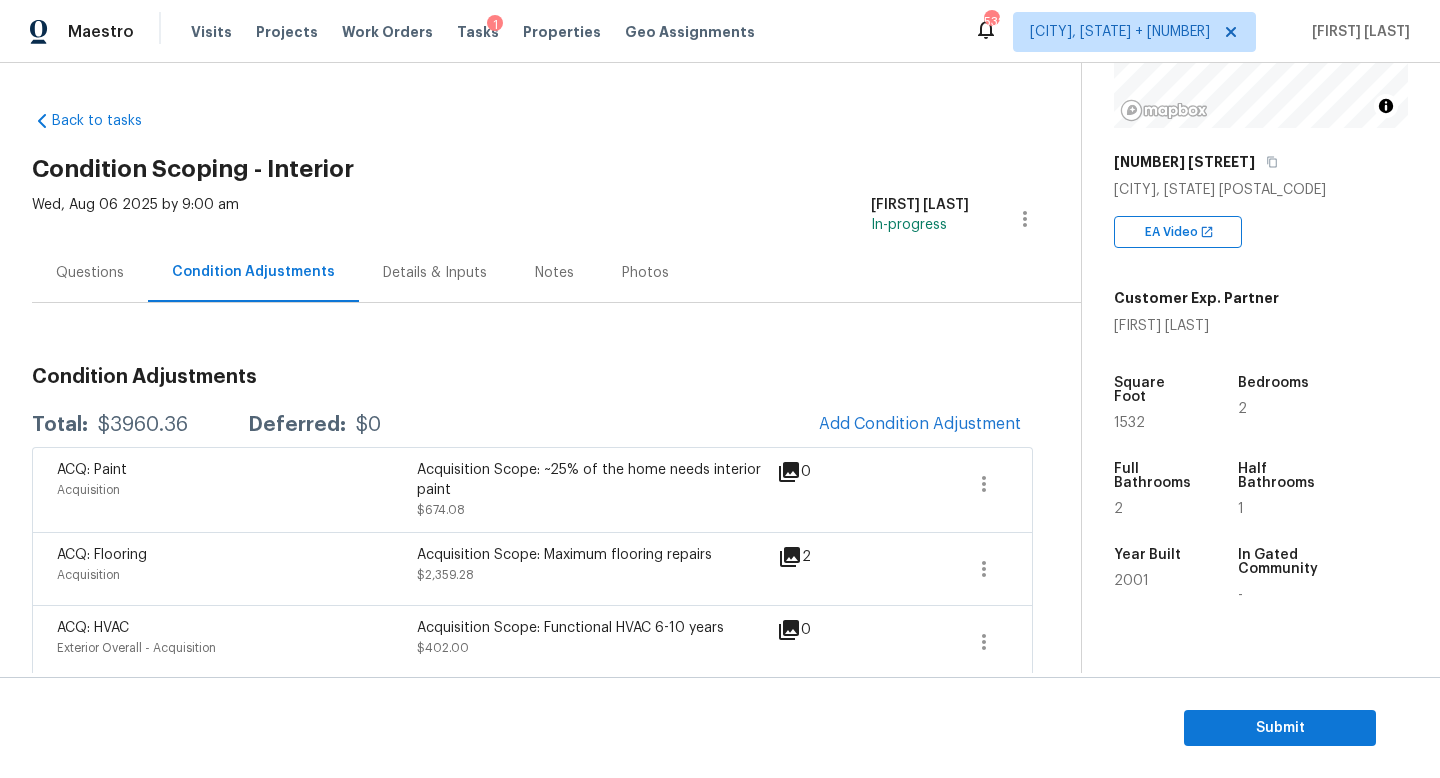 click on "Total:  $3960.36 Deferred:  $0 Add Condition Adjustment" at bounding box center [532, 425] 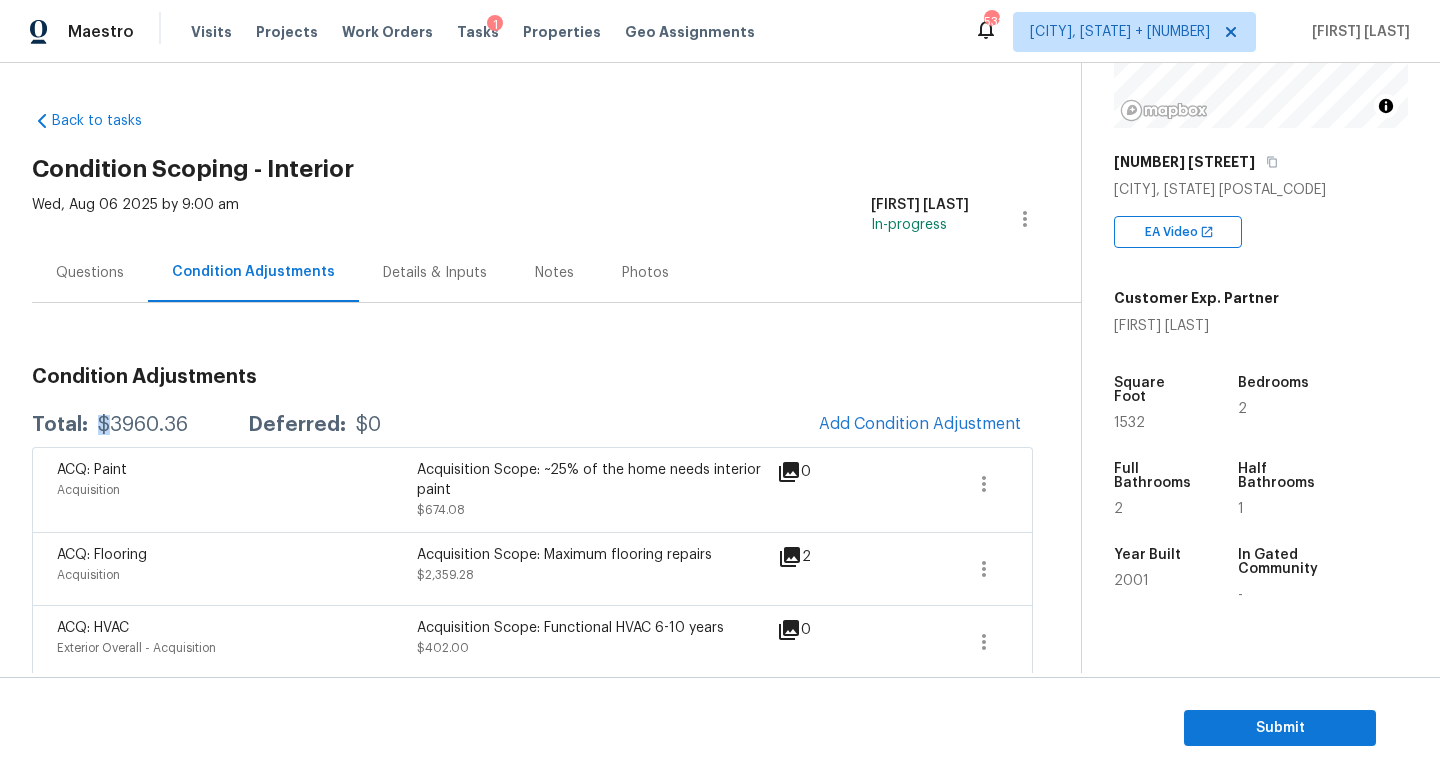 click on "Total:  $3960.36 Deferred:  $0 Add Condition Adjustment" at bounding box center (532, 425) 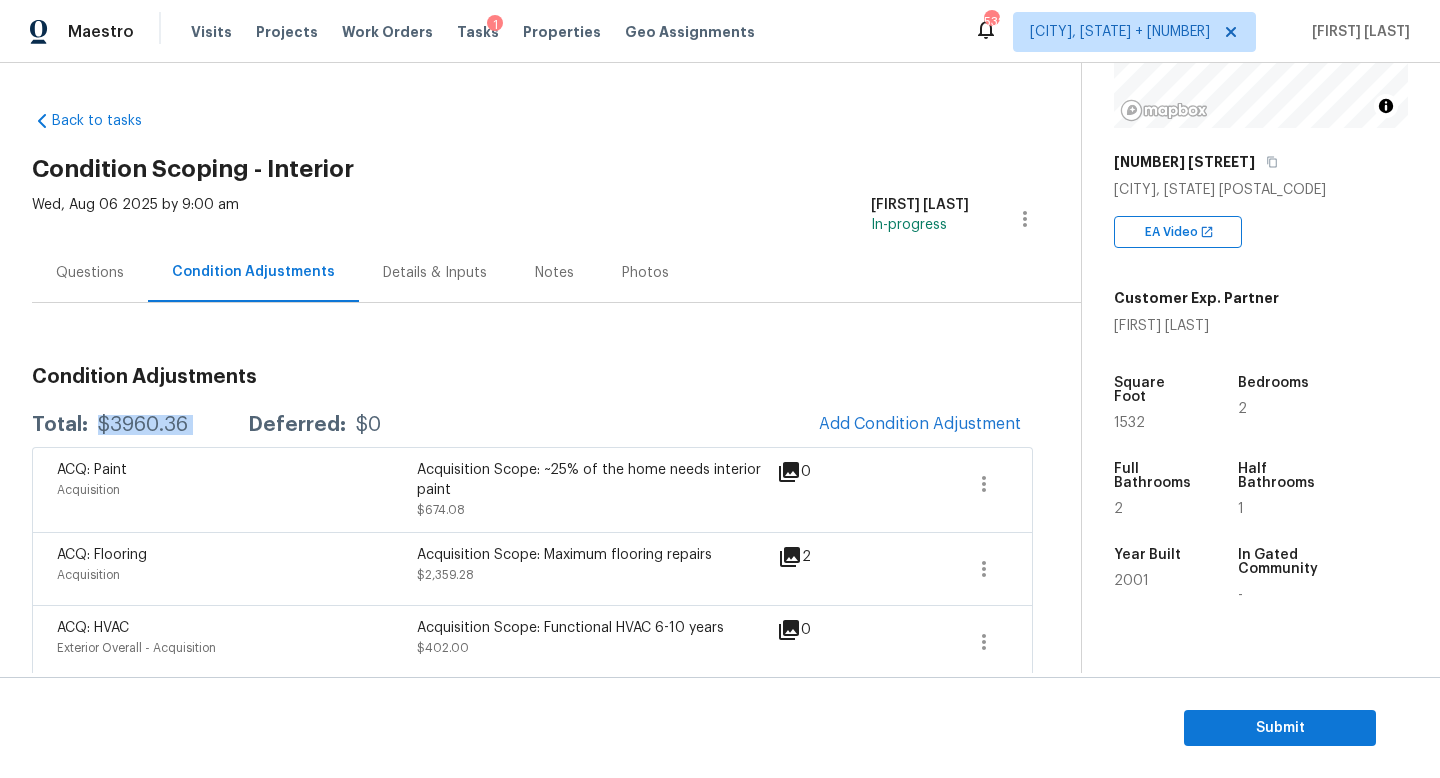 copy on "$3960.36" 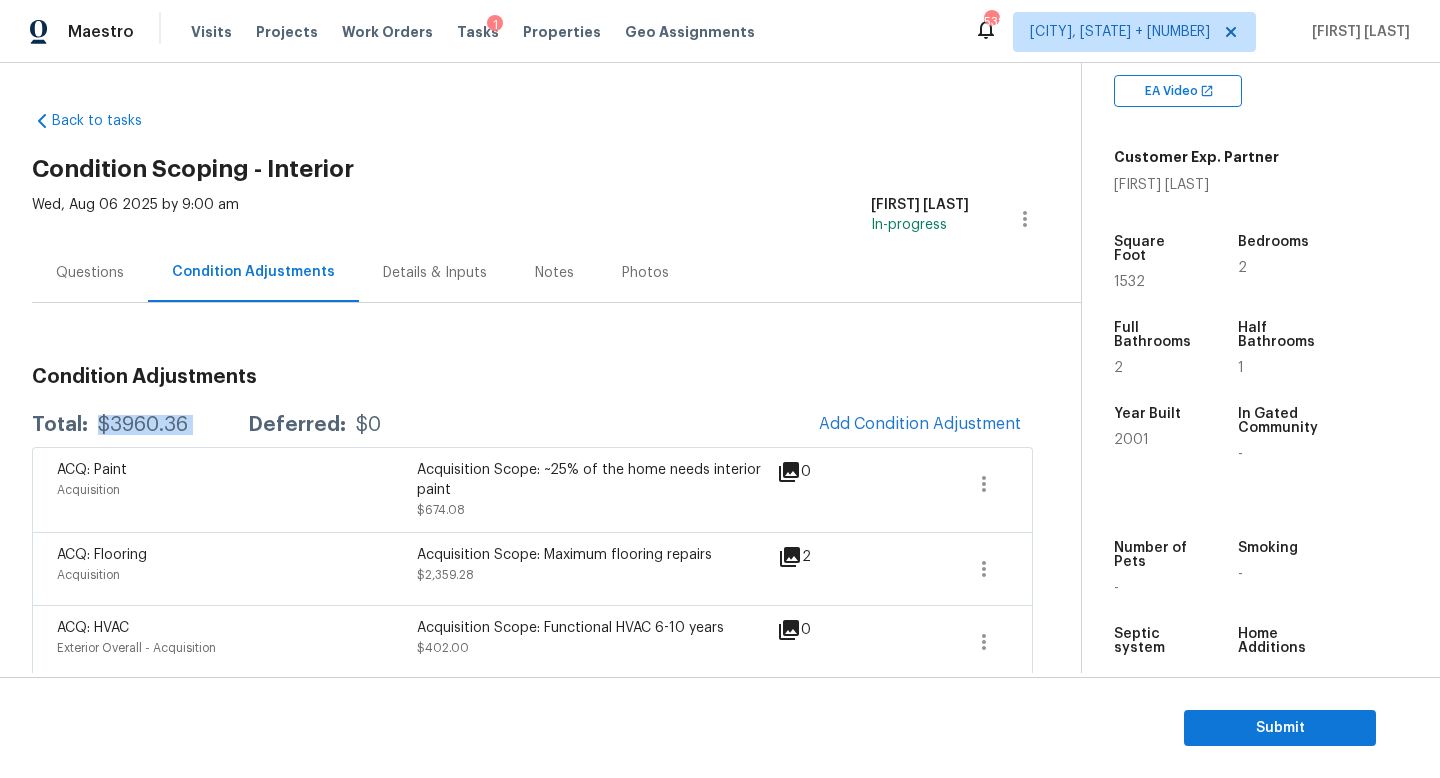 scroll, scrollTop: 412, scrollLeft: 0, axis: vertical 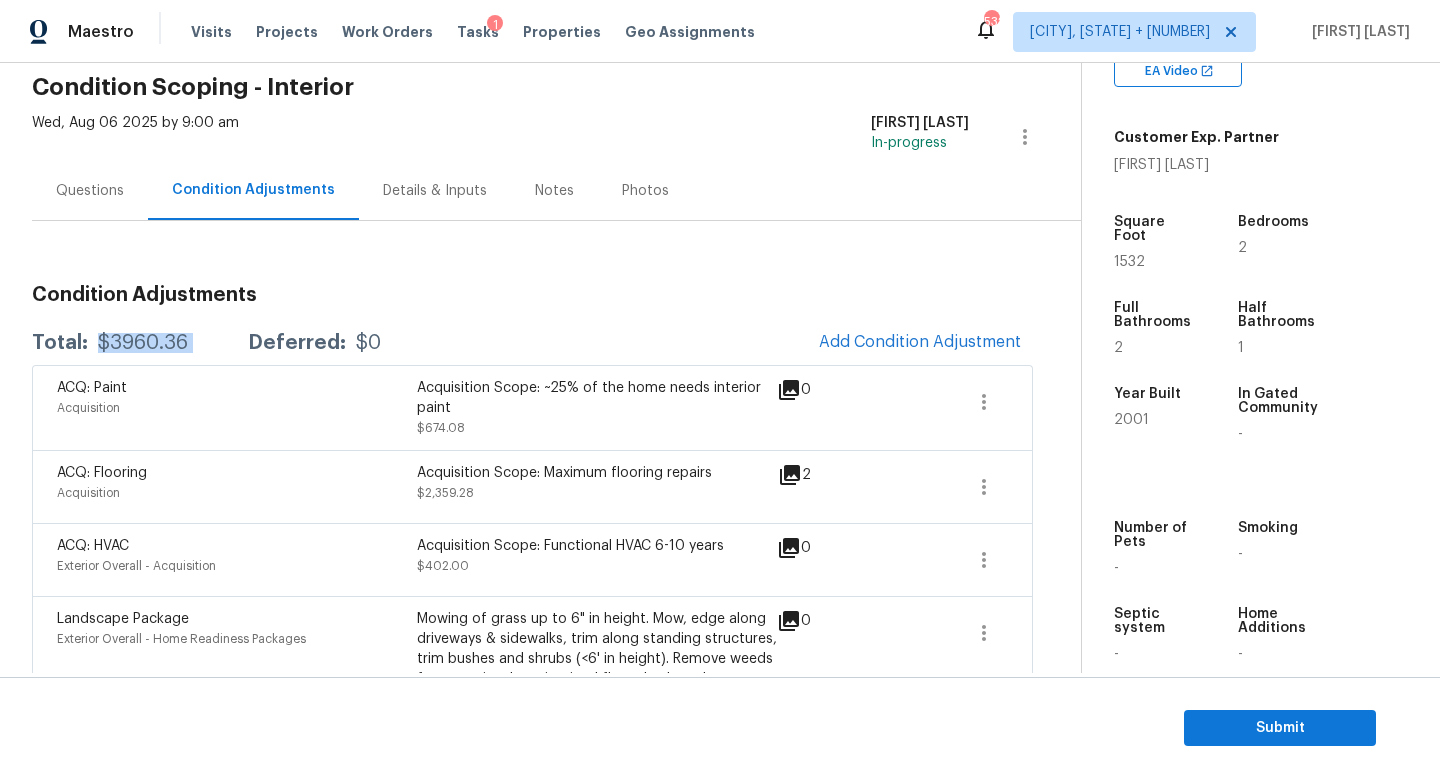 click on "Condition Adjustments" at bounding box center (532, 295) 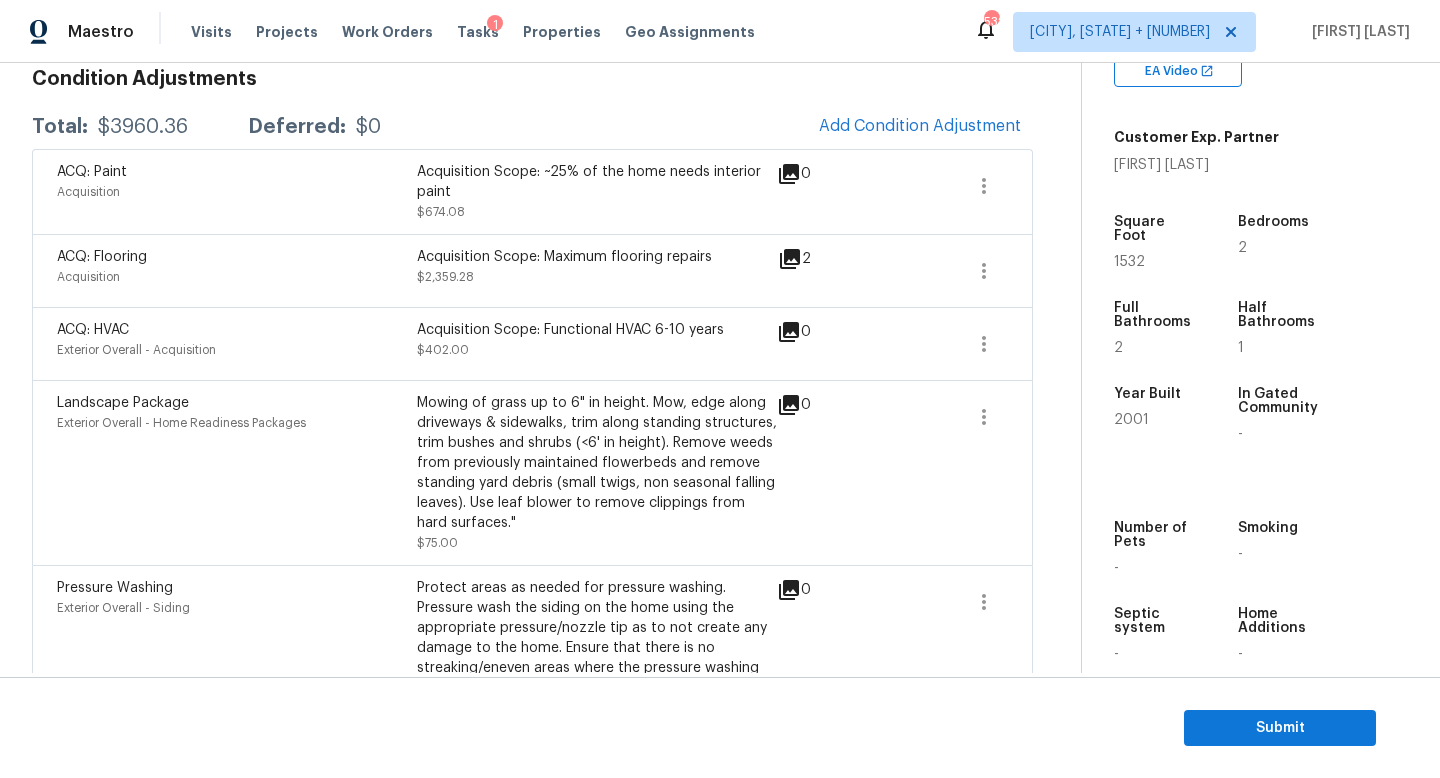 scroll, scrollTop: 281, scrollLeft: 0, axis: vertical 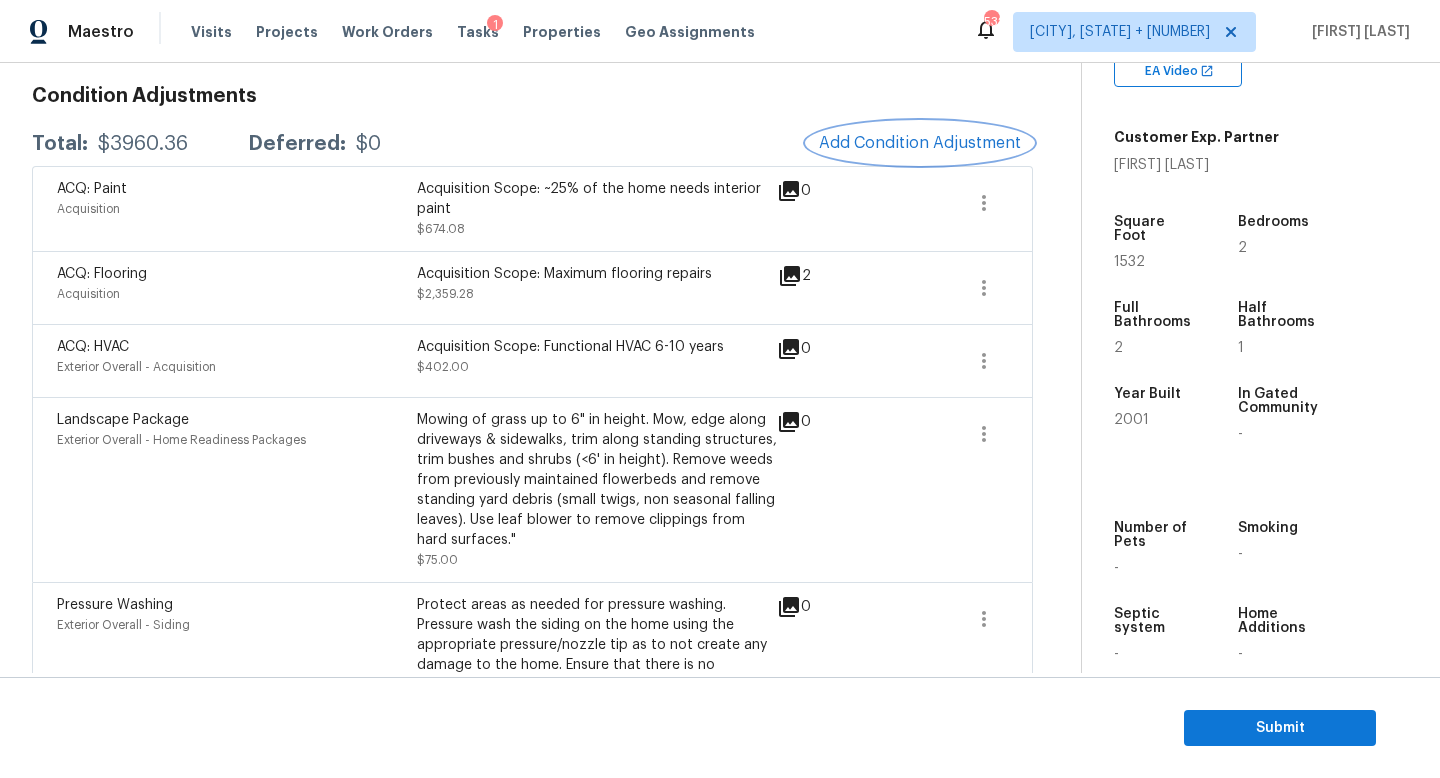 click on "Add Condition Adjustment" at bounding box center [920, 143] 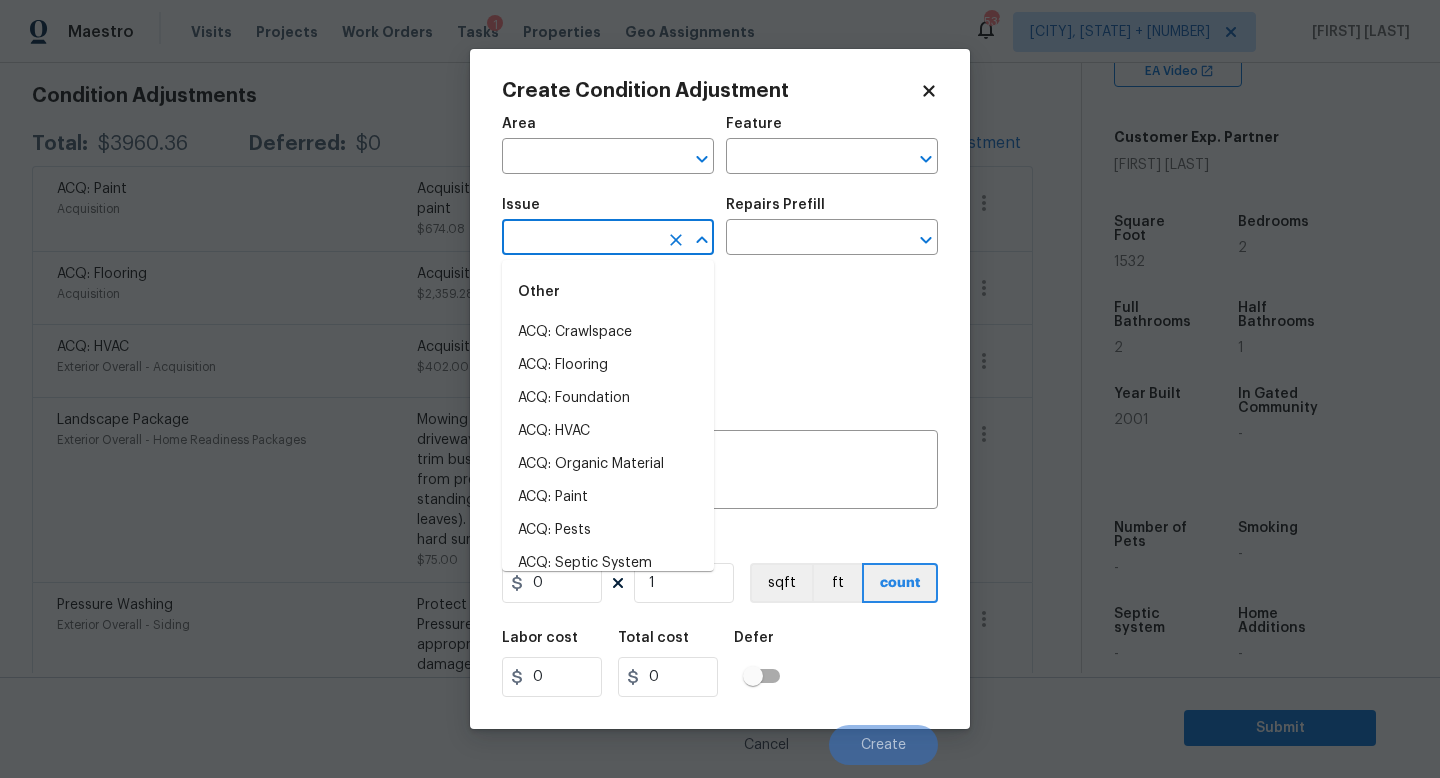 click at bounding box center [580, 239] 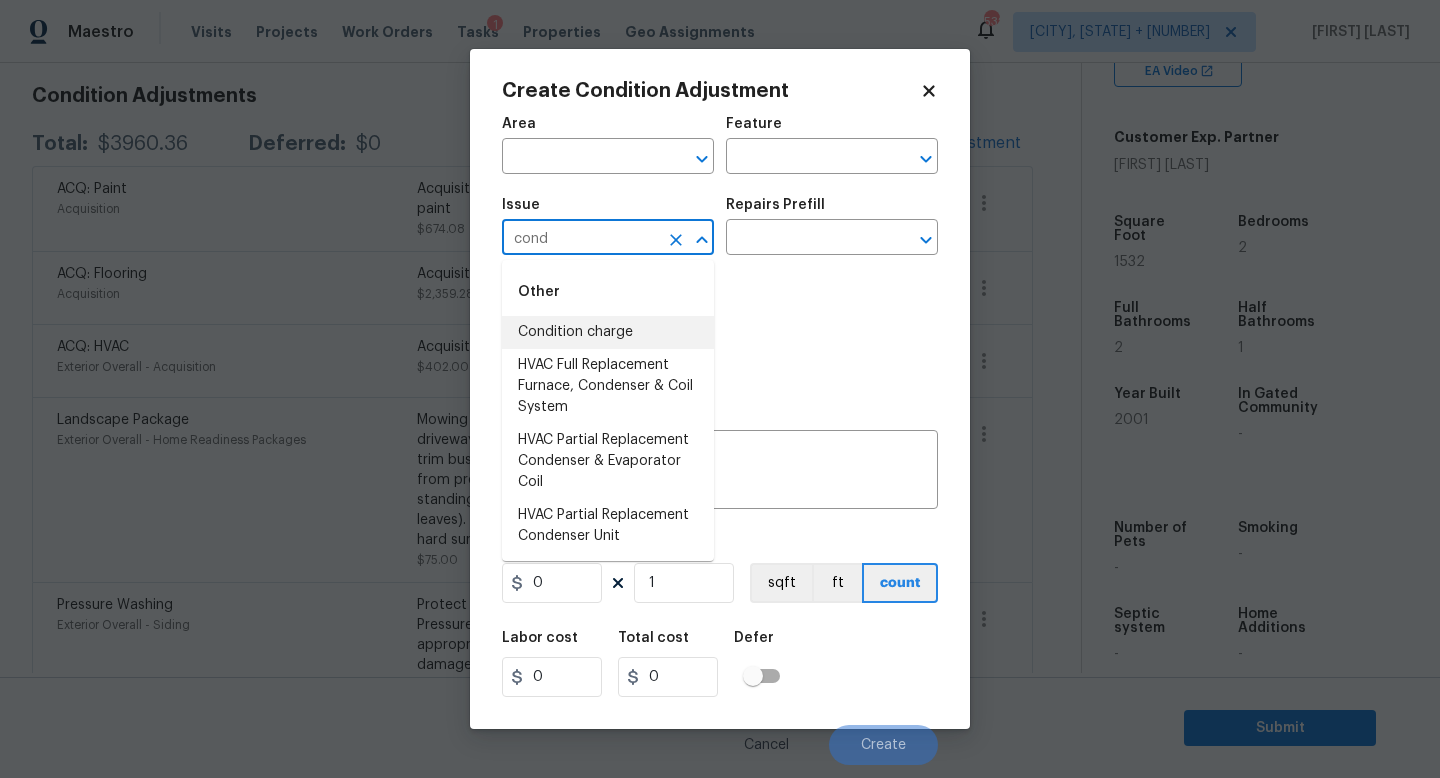 click on "Condition charge" at bounding box center (608, 332) 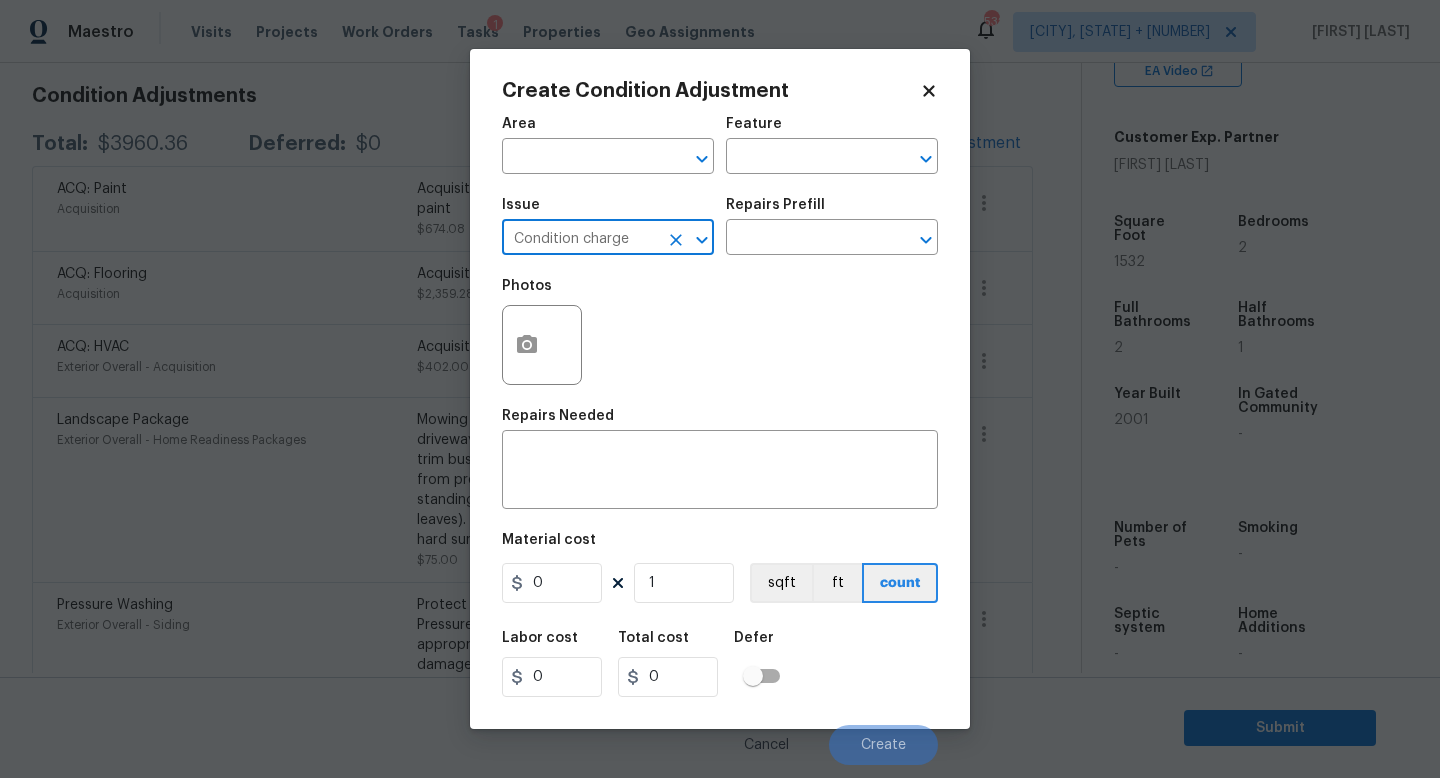 type on "Condition charge" 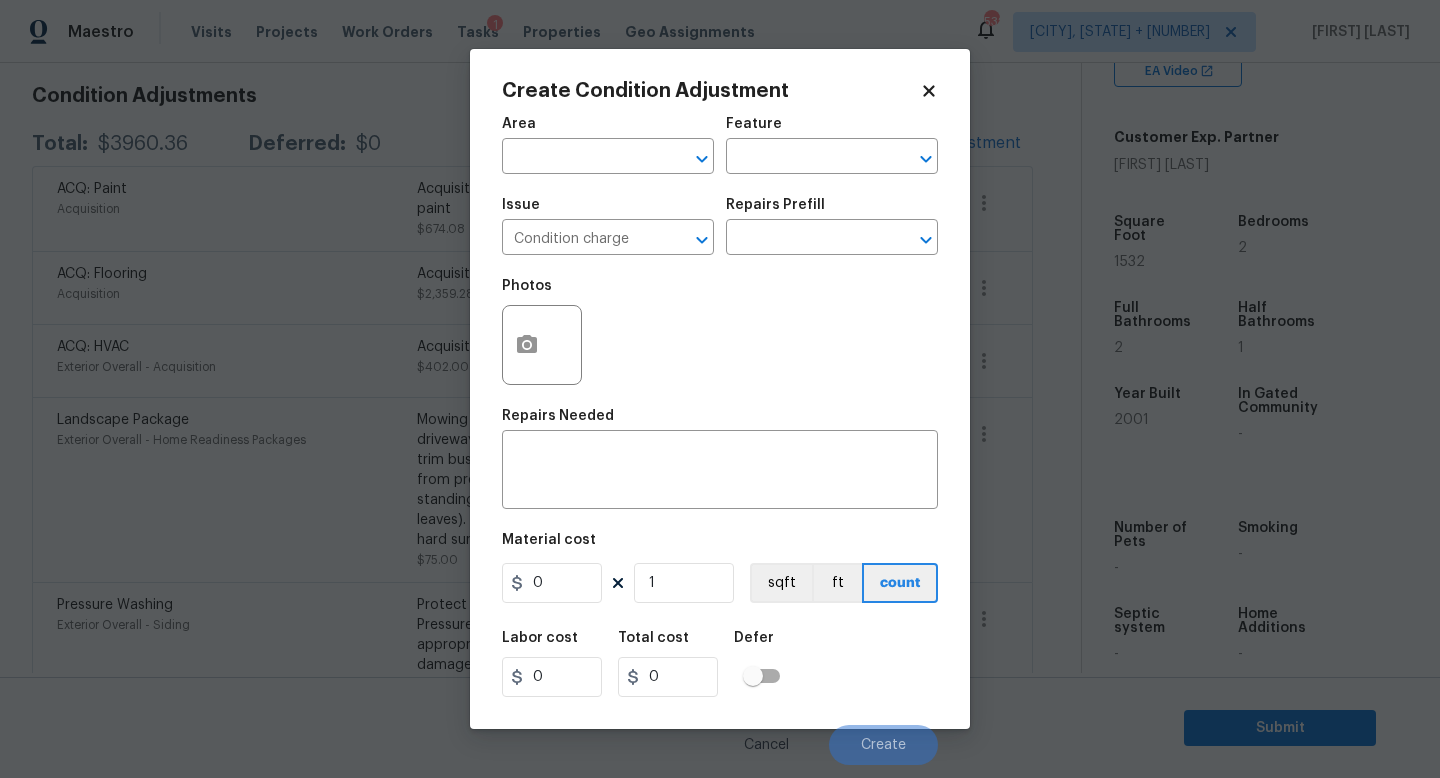 click on "Repairs Prefill" at bounding box center [832, 211] 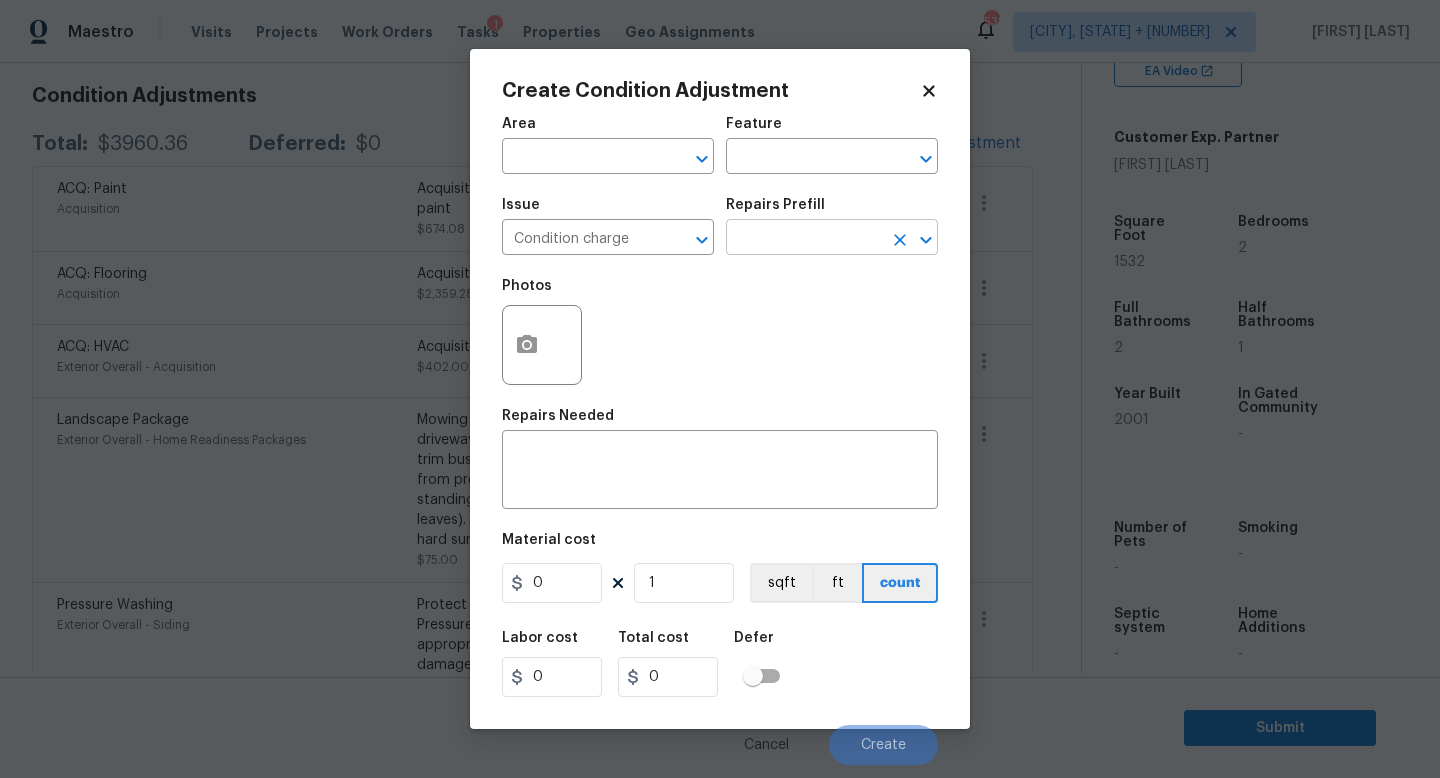 click at bounding box center [804, 239] 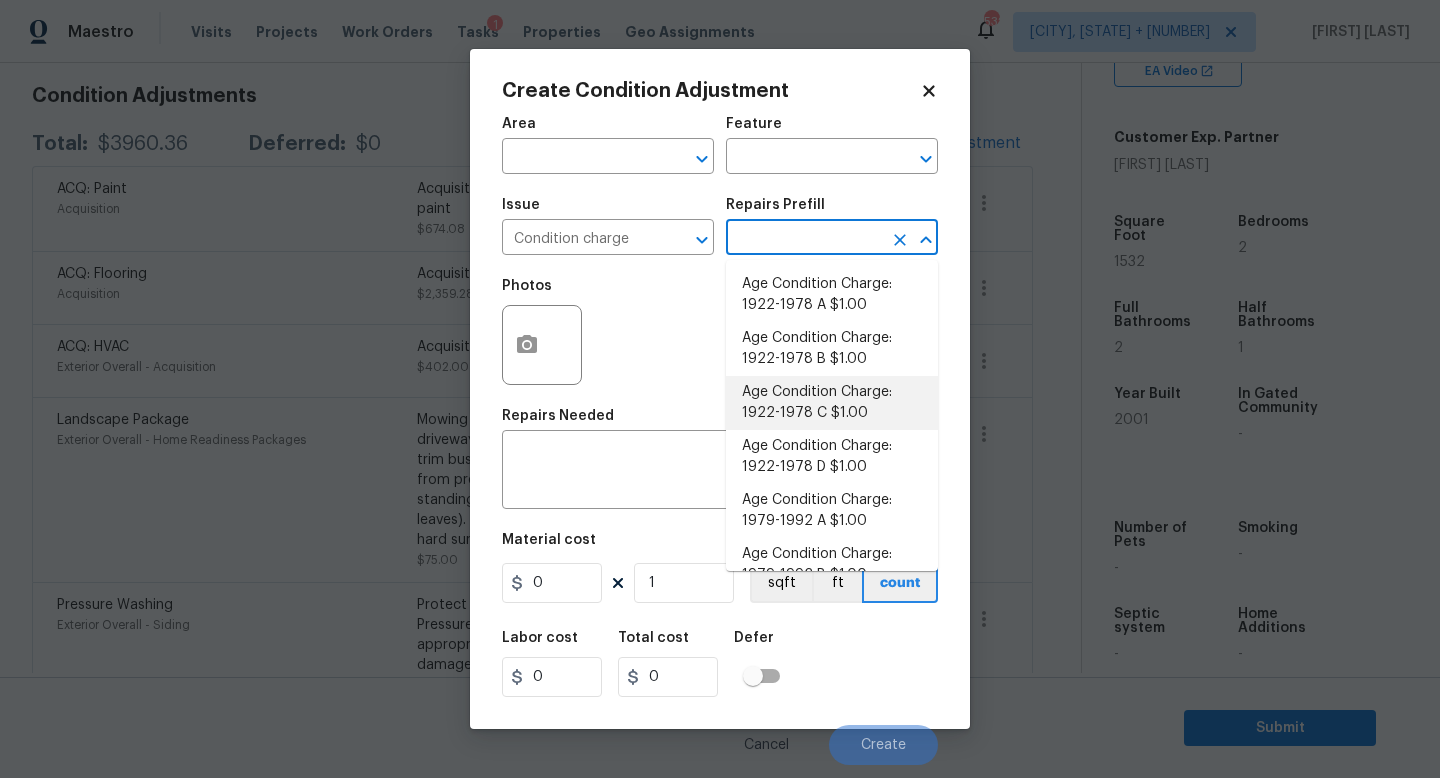 scroll, scrollTop: 656, scrollLeft: 0, axis: vertical 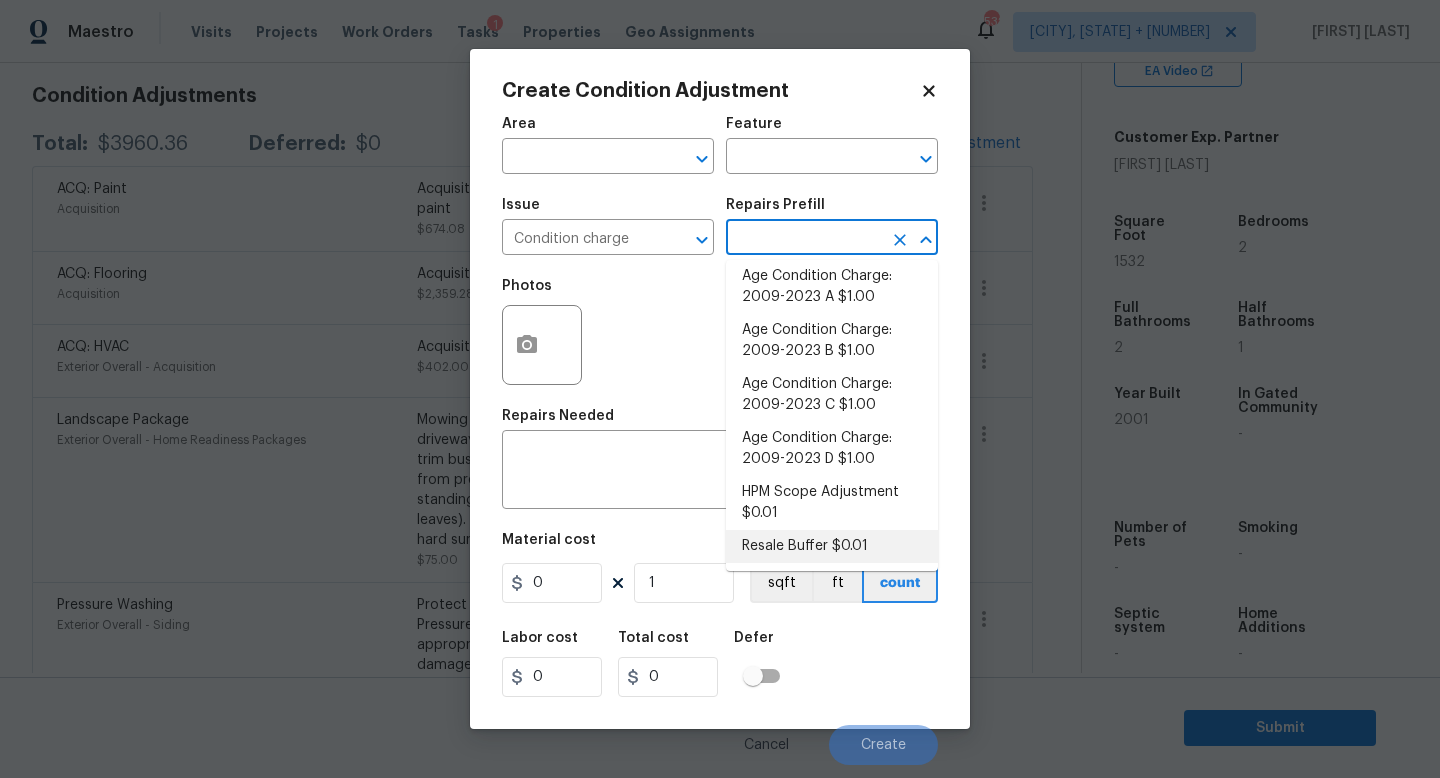 drag, startPoint x: 829, startPoint y: 526, endPoint x: 832, endPoint y: 549, distance: 23.194826 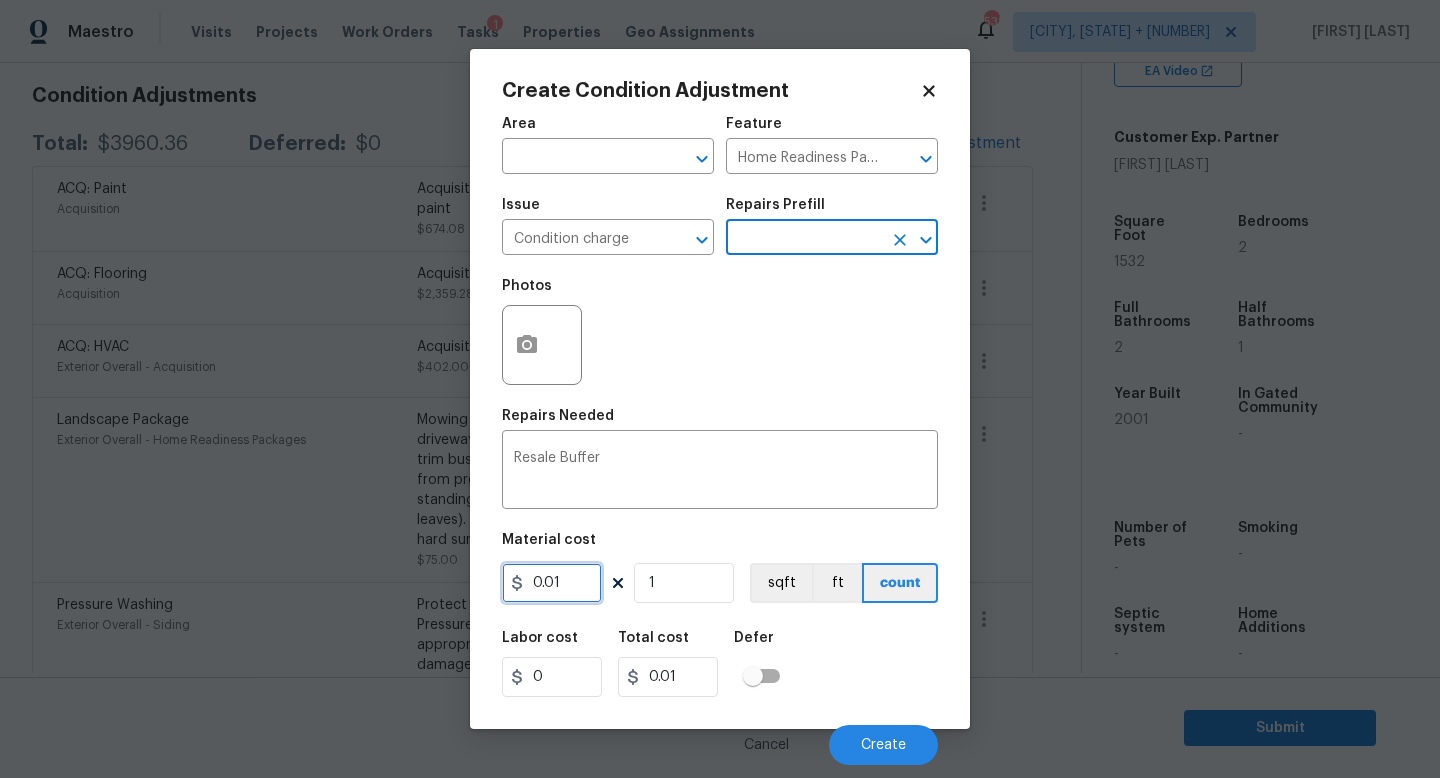 drag, startPoint x: 594, startPoint y: 590, endPoint x: 118, endPoint y: 585, distance: 476.02625 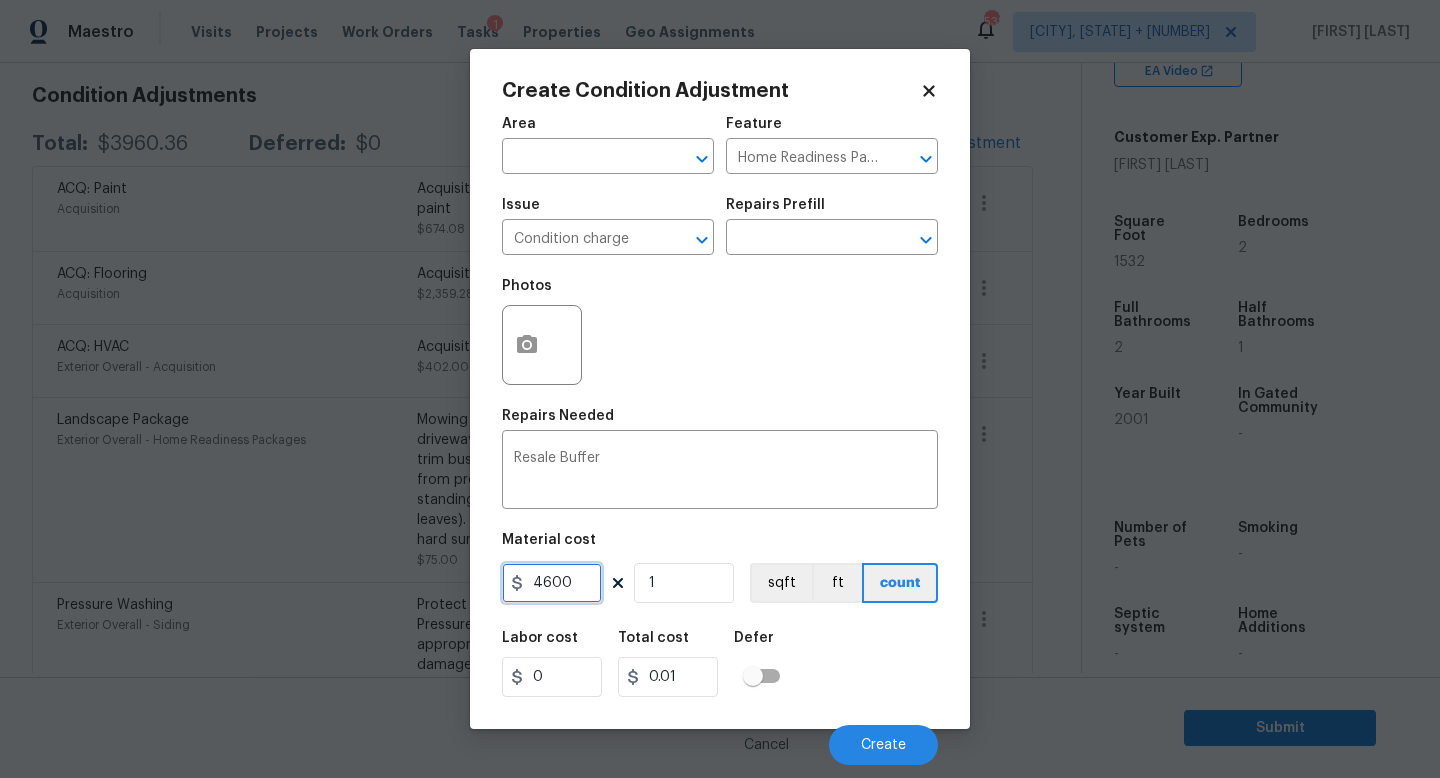 type on "4600" 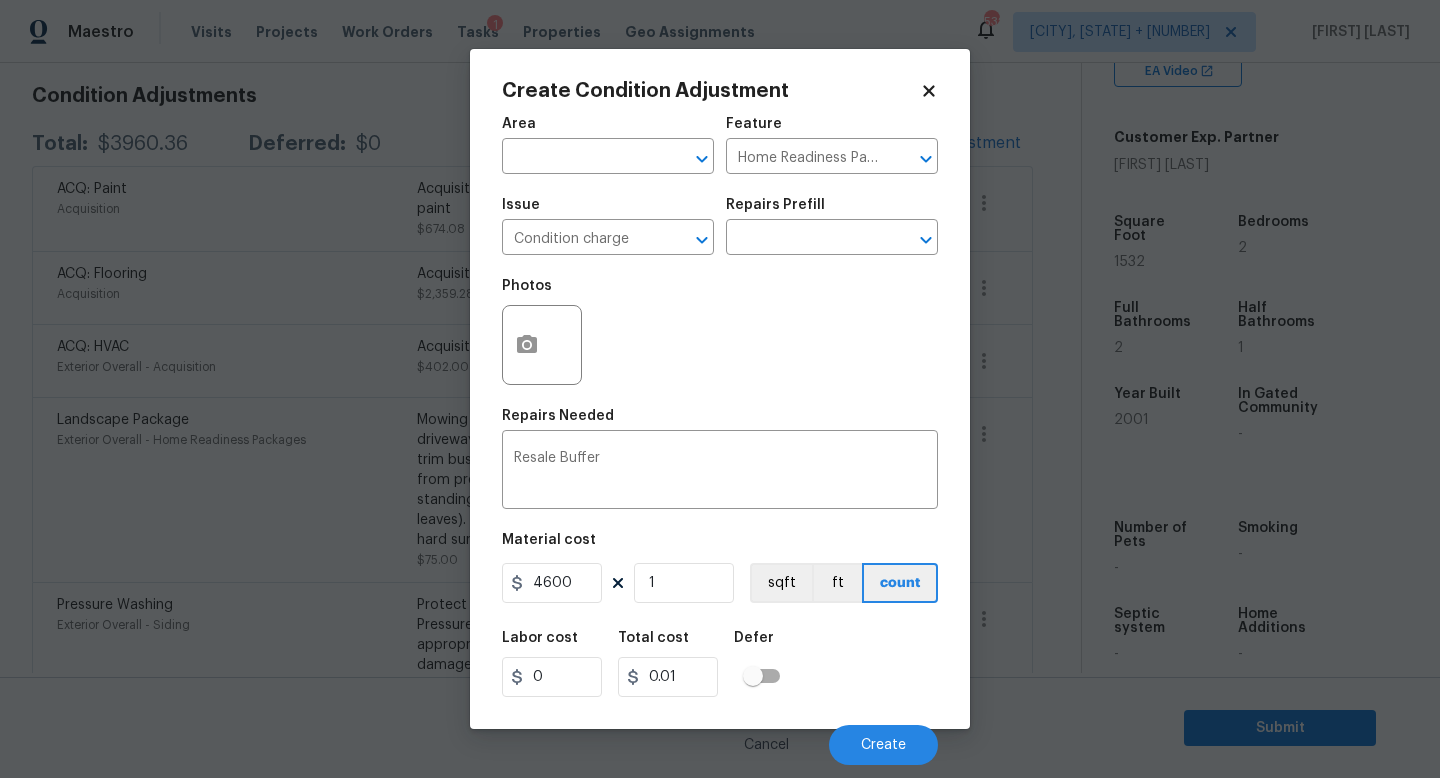type on "4600" 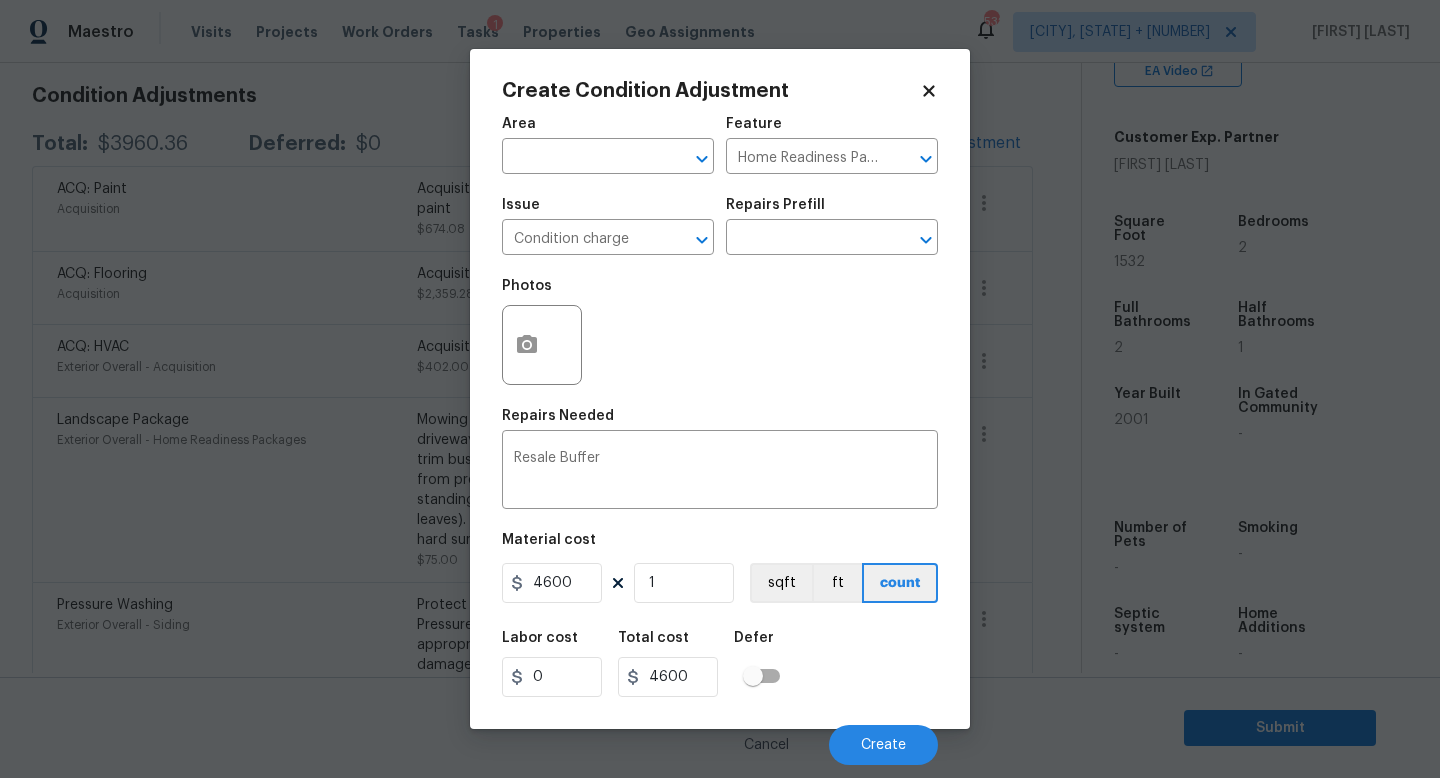 click on "Labor cost 0 Total cost 4600 Defer" at bounding box center [720, 664] 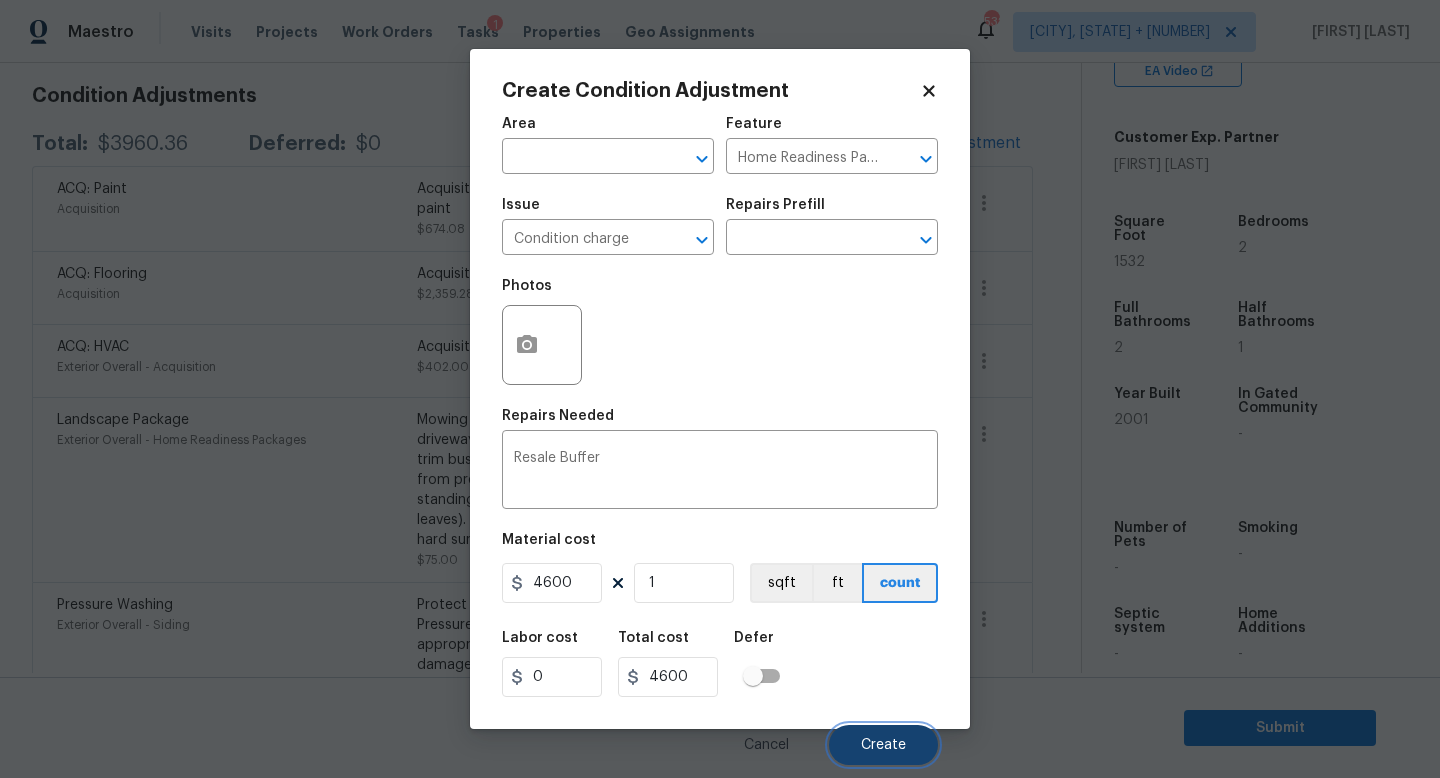 click on "Create" at bounding box center (883, 745) 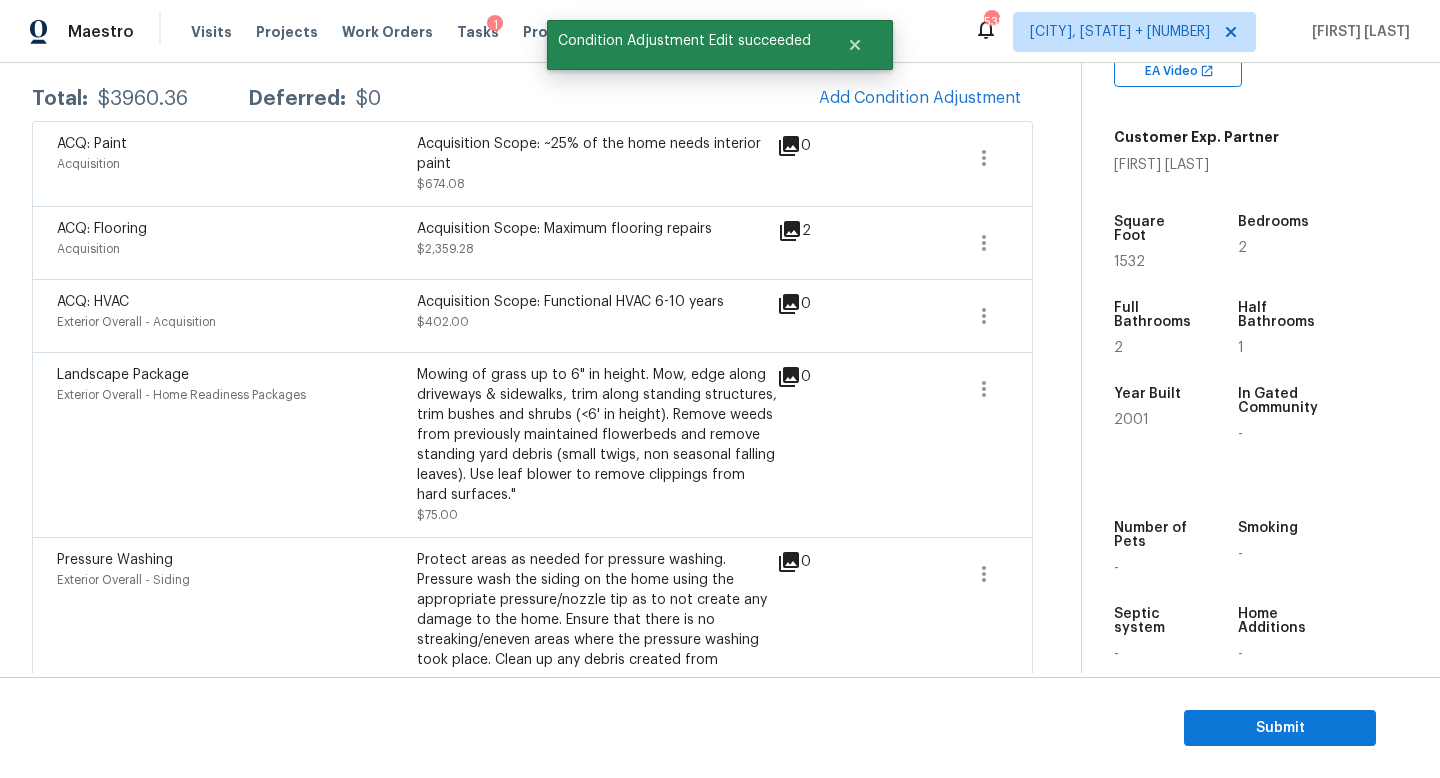 scroll, scrollTop: 281, scrollLeft: 0, axis: vertical 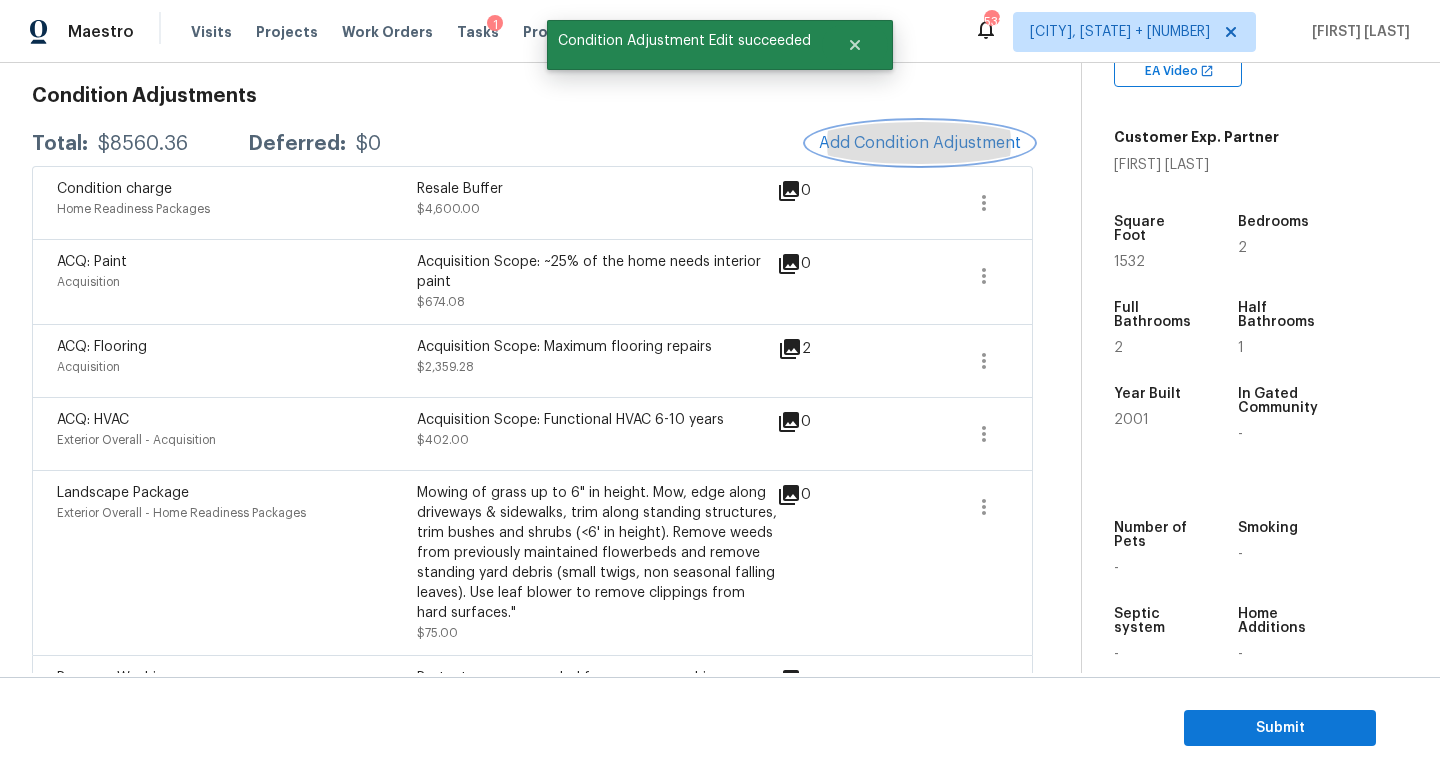 click on "Add Condition Adjustment" at bounding box center [920, 143] 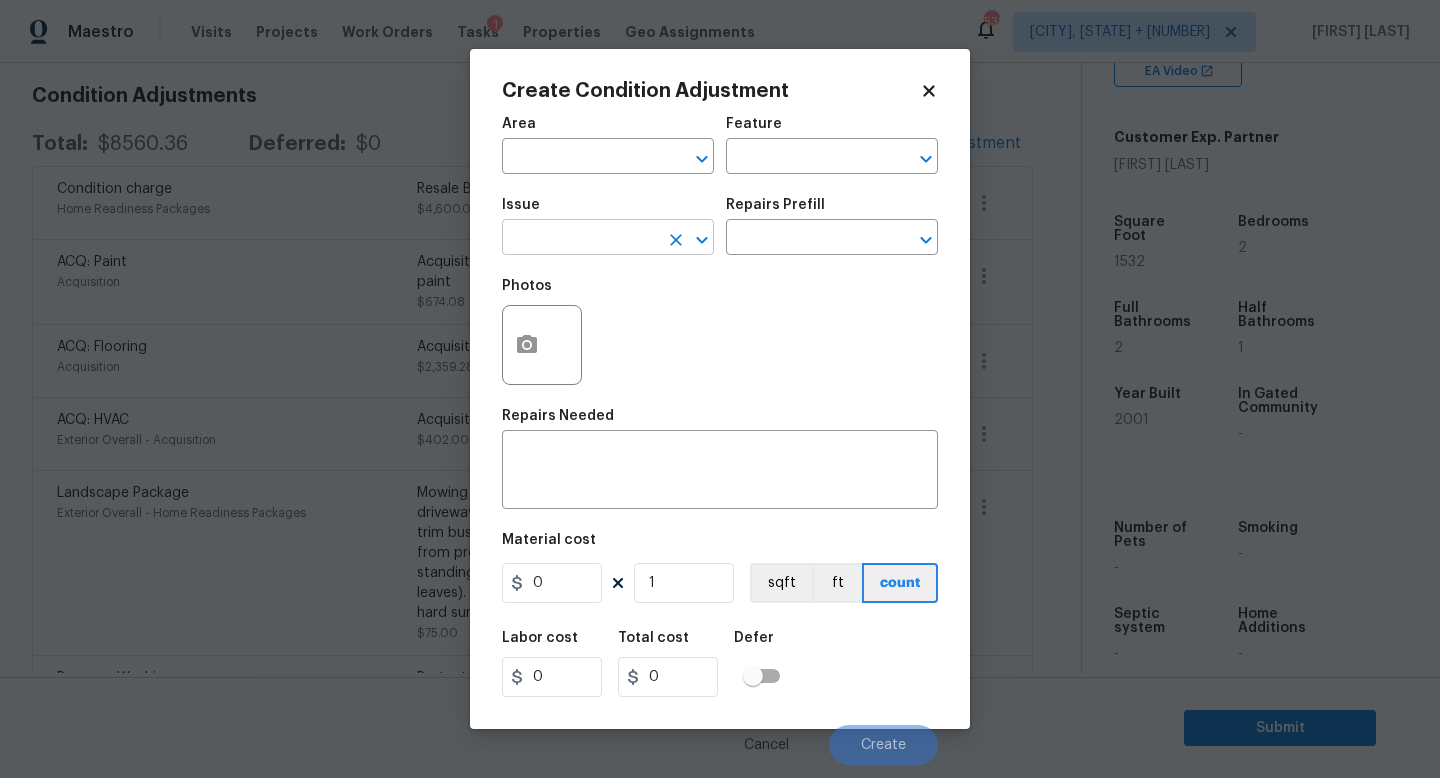 click at bounding box center (580, 239) 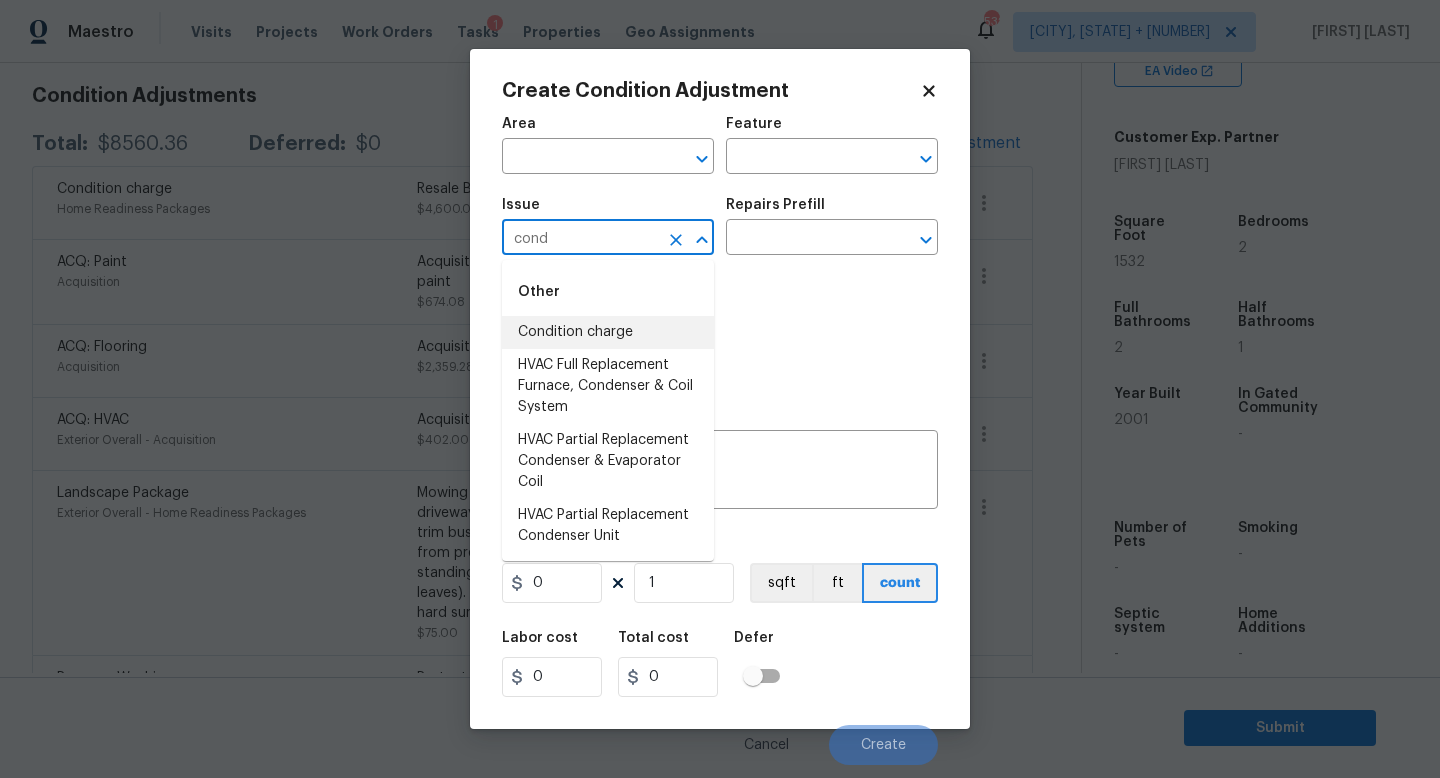 click on "Condition charge" at bounding box center [608, 332] 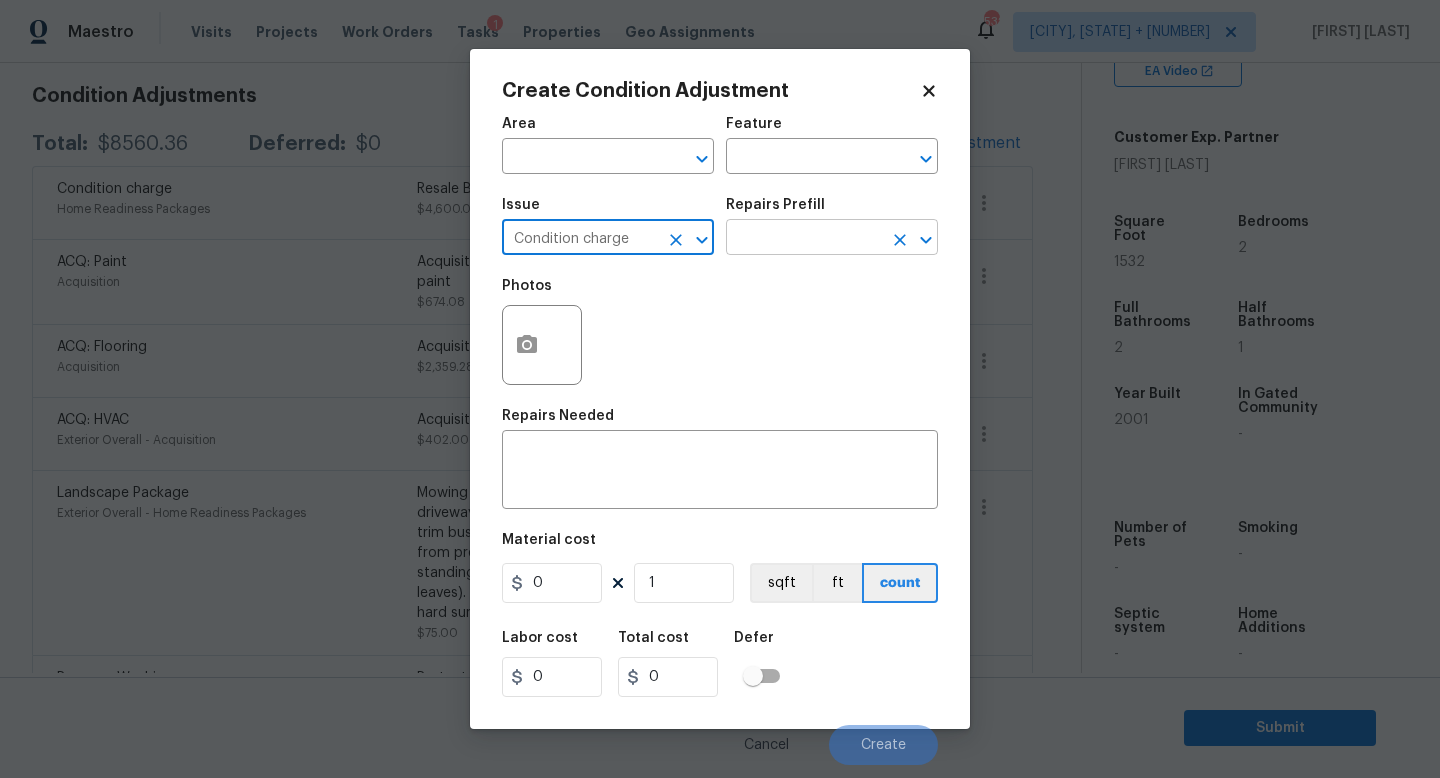 type on "Condition charge" 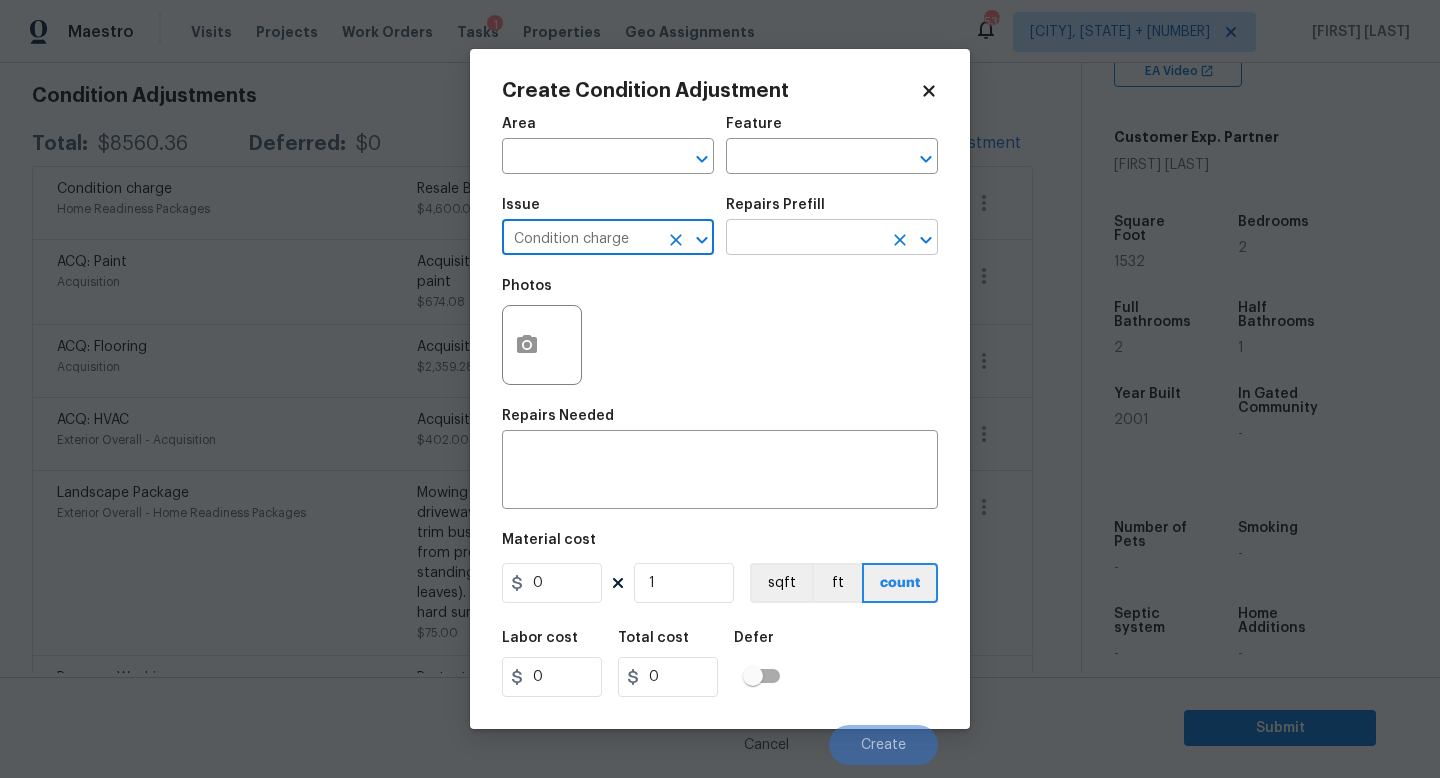 click at bounding box center (804, 239) 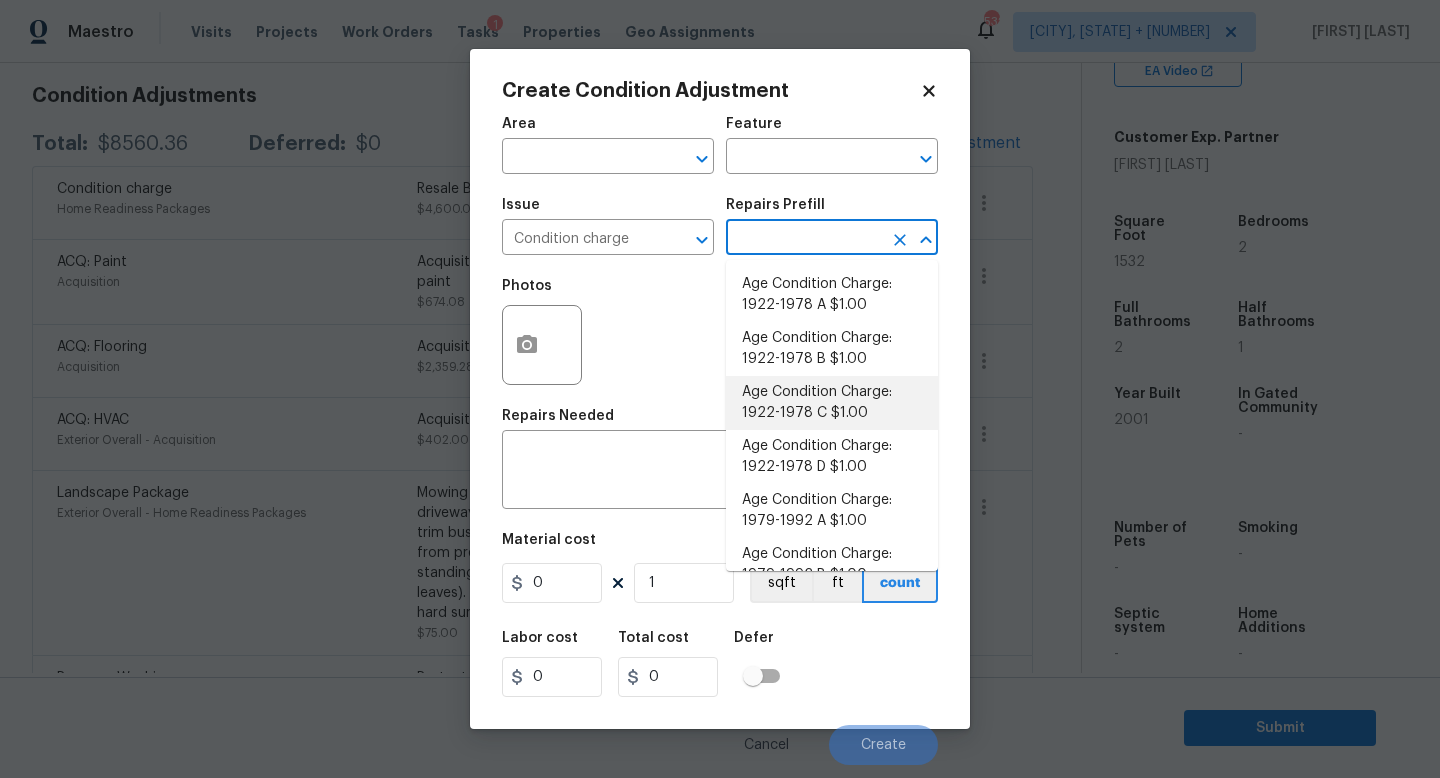 scroll, scrollTop: 656, scrollLeft: 0, axis: vertical 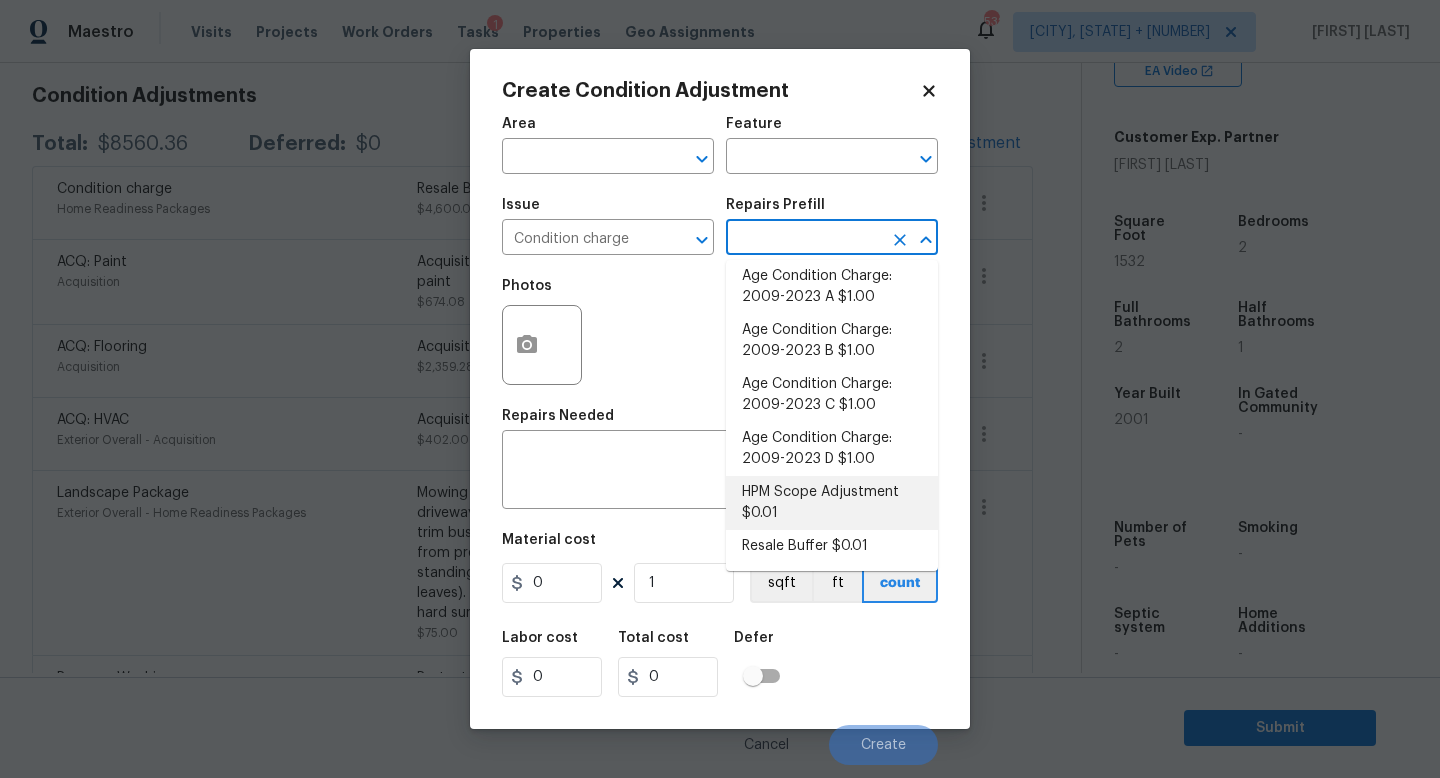 click on "HPM Scope Adjustment $0.01" at bounding box center (832, 503) 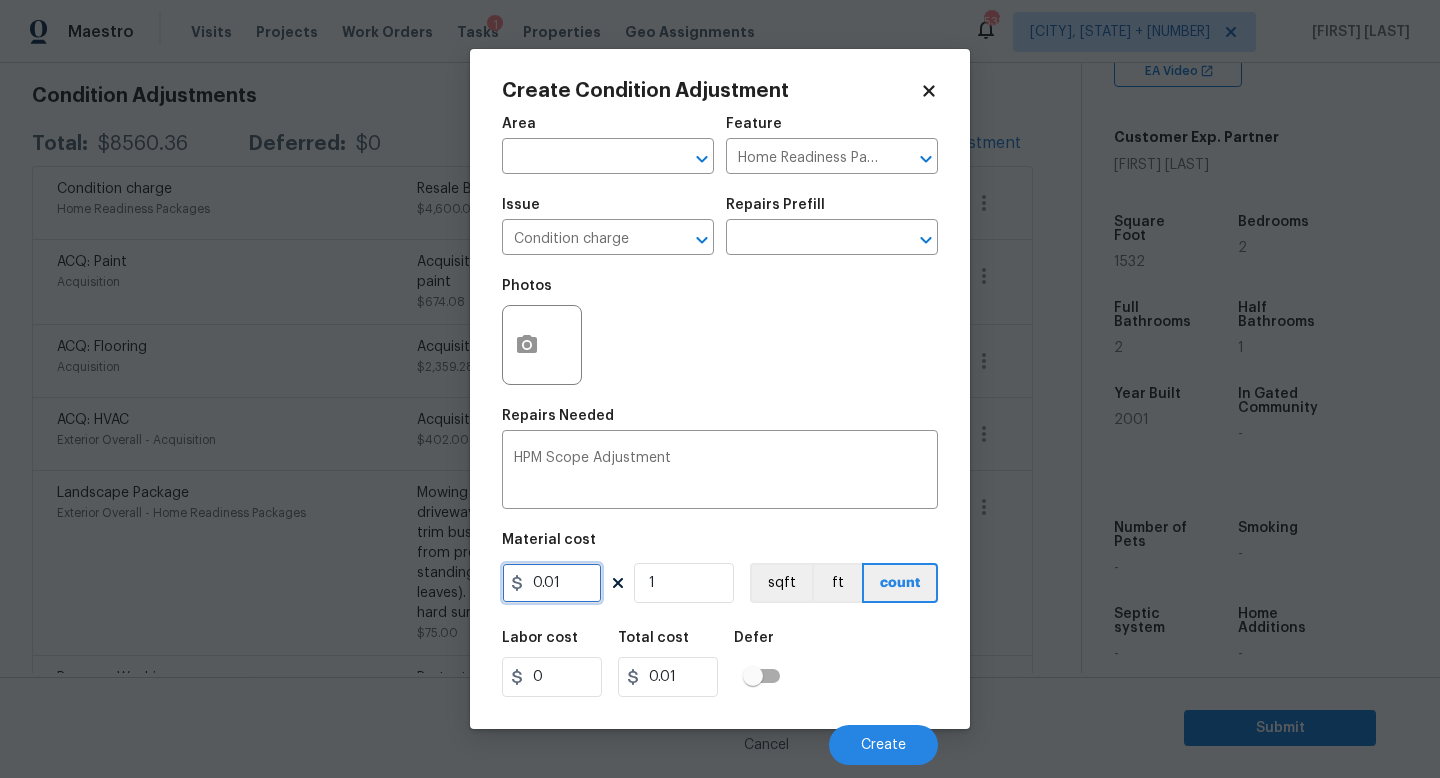drag, startPoint x: 590, startPoint y: 588, endPoint x: 120, endPoint y: 542, distance: 472.2457 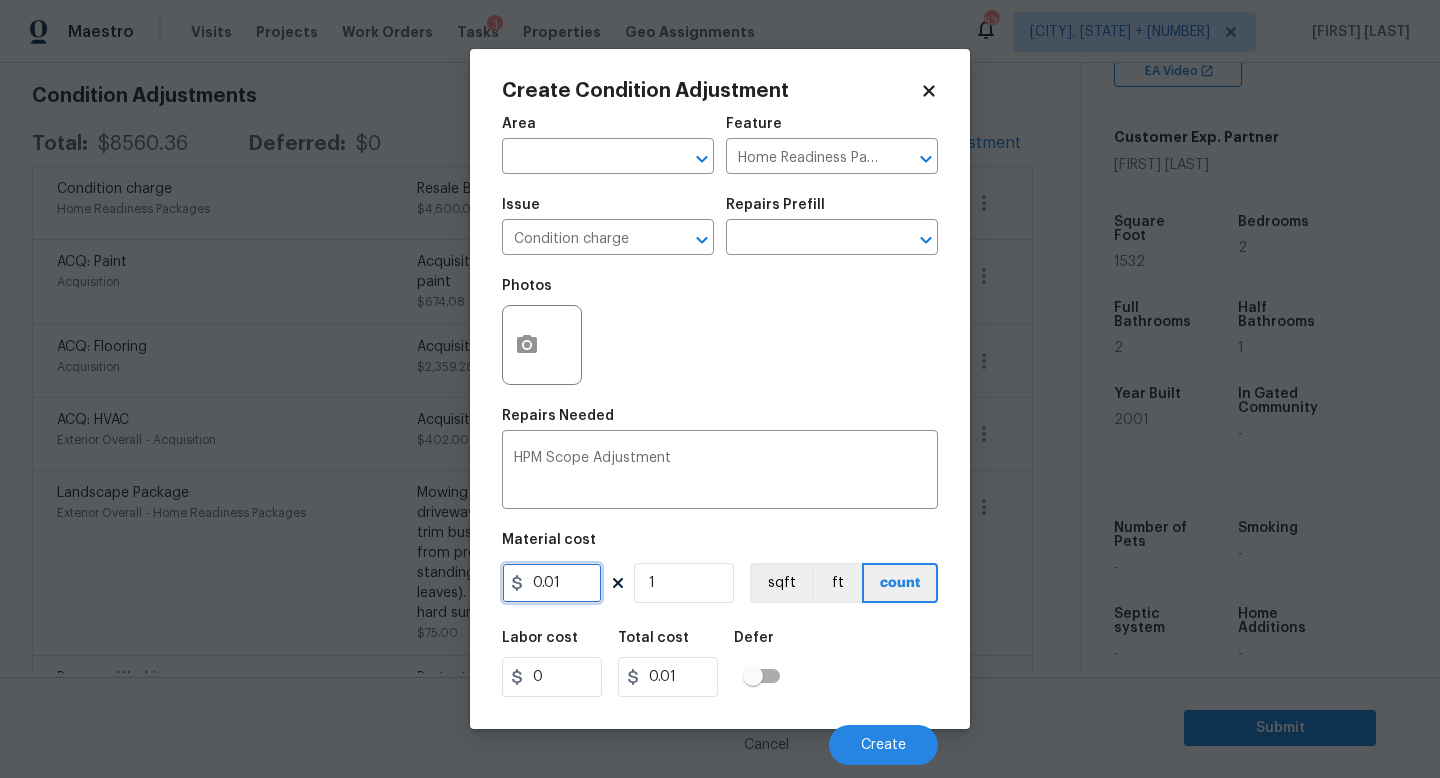 click on "Create Condition Adjustment Area ​ Feature Home Readiness Packages ​ Issue Condition charge ​ Repairs Prefill ​ Photos Repairs Needed HPM Scope Adjustment x ​ Material cost 0.01 1 sqft ft count Labor cost 0 Total cost 0.01 Defer Cancel Create" at bounding box center [720, 389] 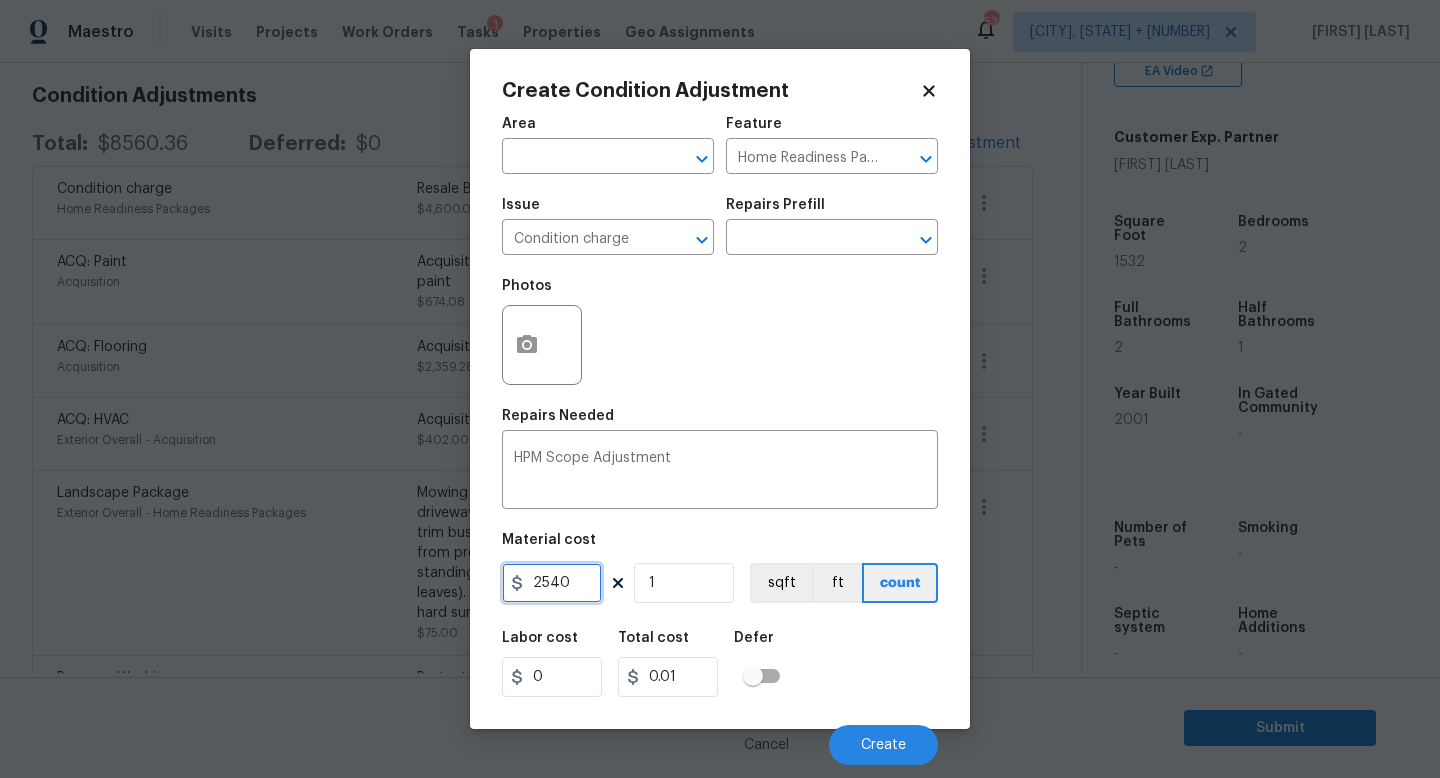 type on "2540" 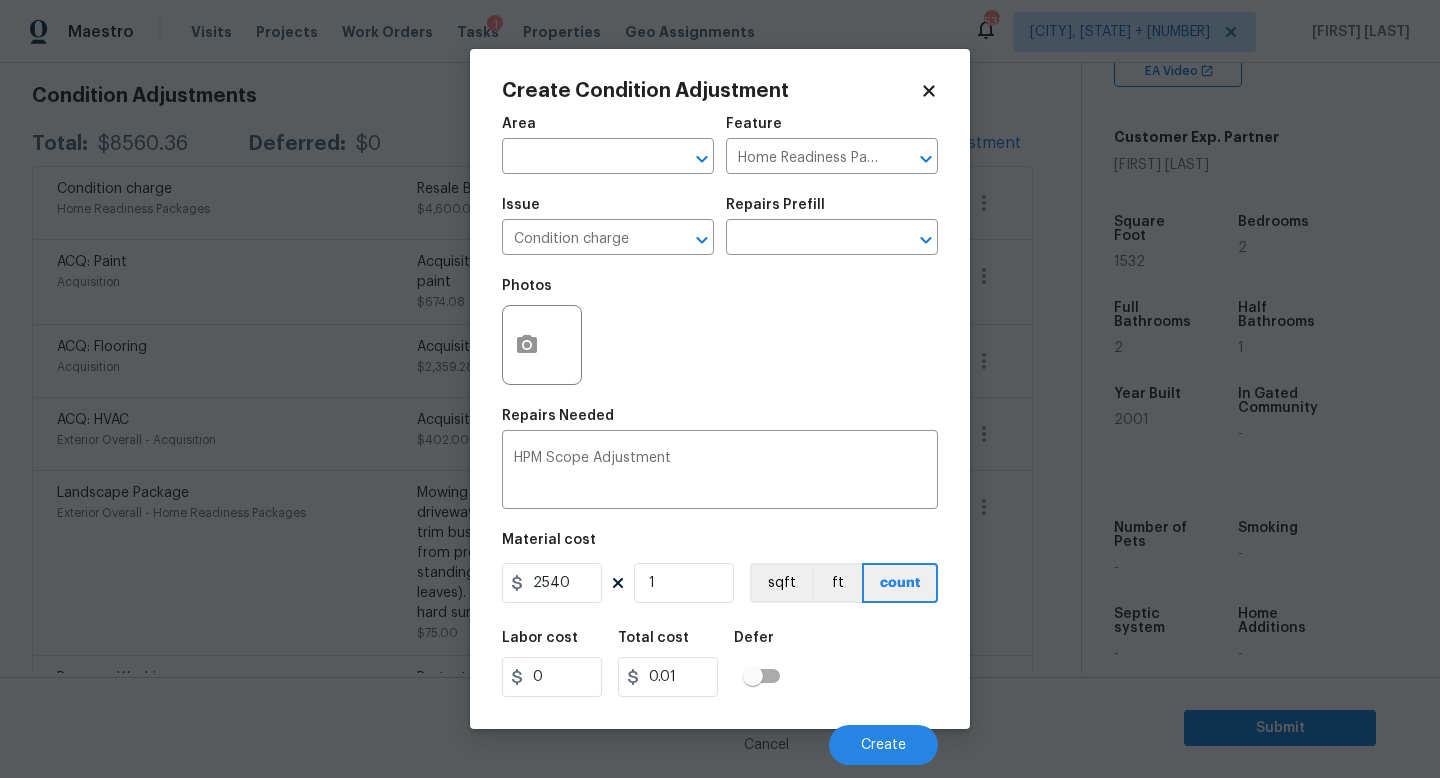 type on "2540" 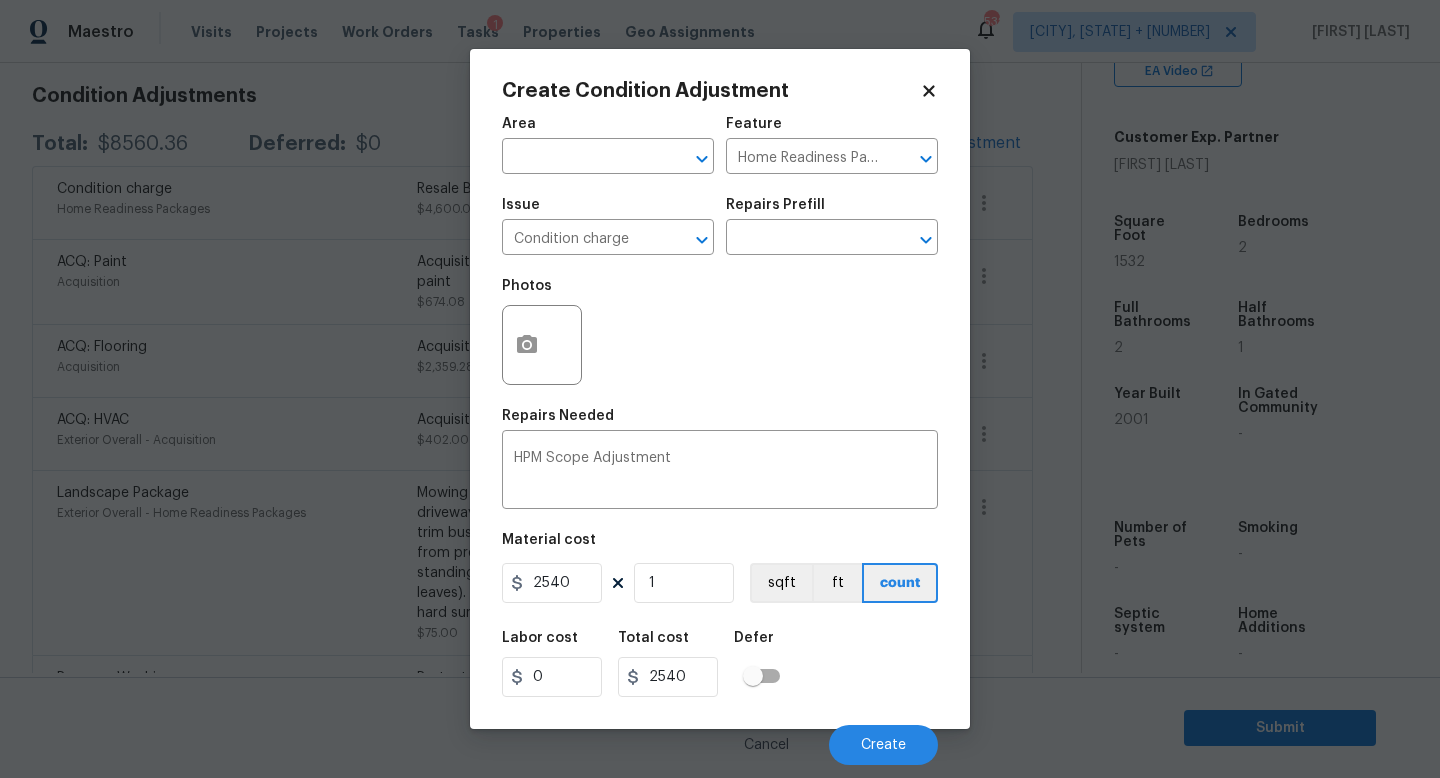 click on "Labor cost 0 Total cost 2540 Defer" at bounding box center (720, 664) 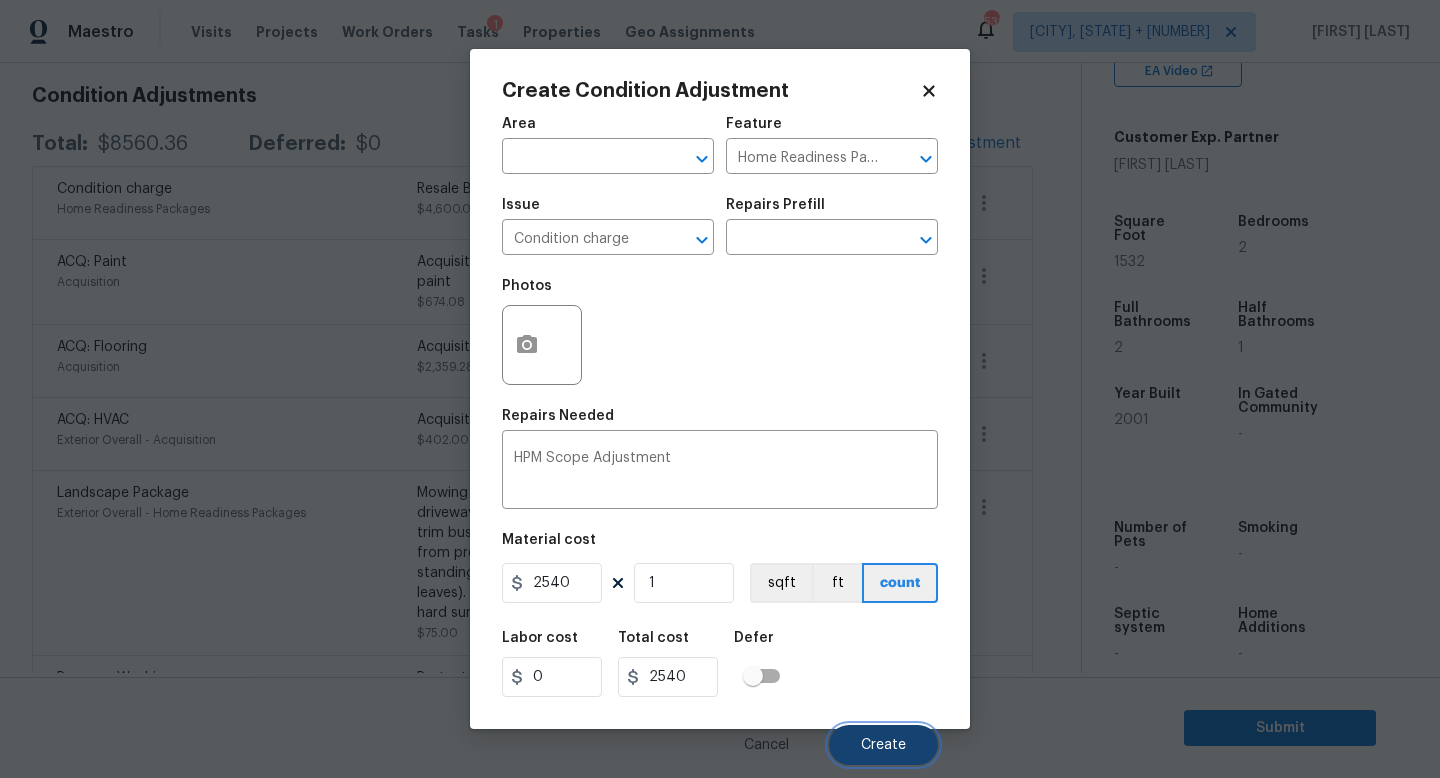 click on "Create" at bounding box center (883, 745) 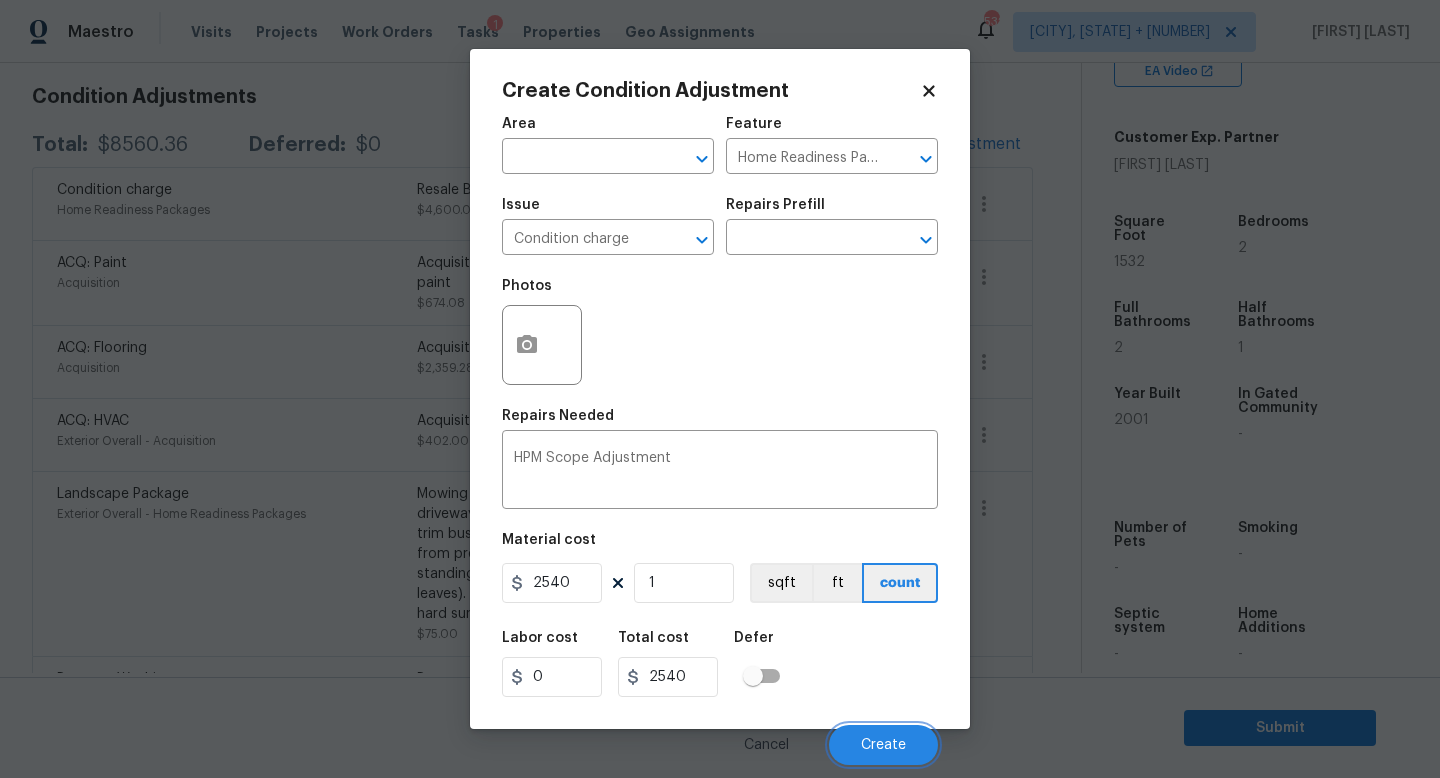 scroll, scrollTop: 281, scrollLeft: 0, axis: vertical 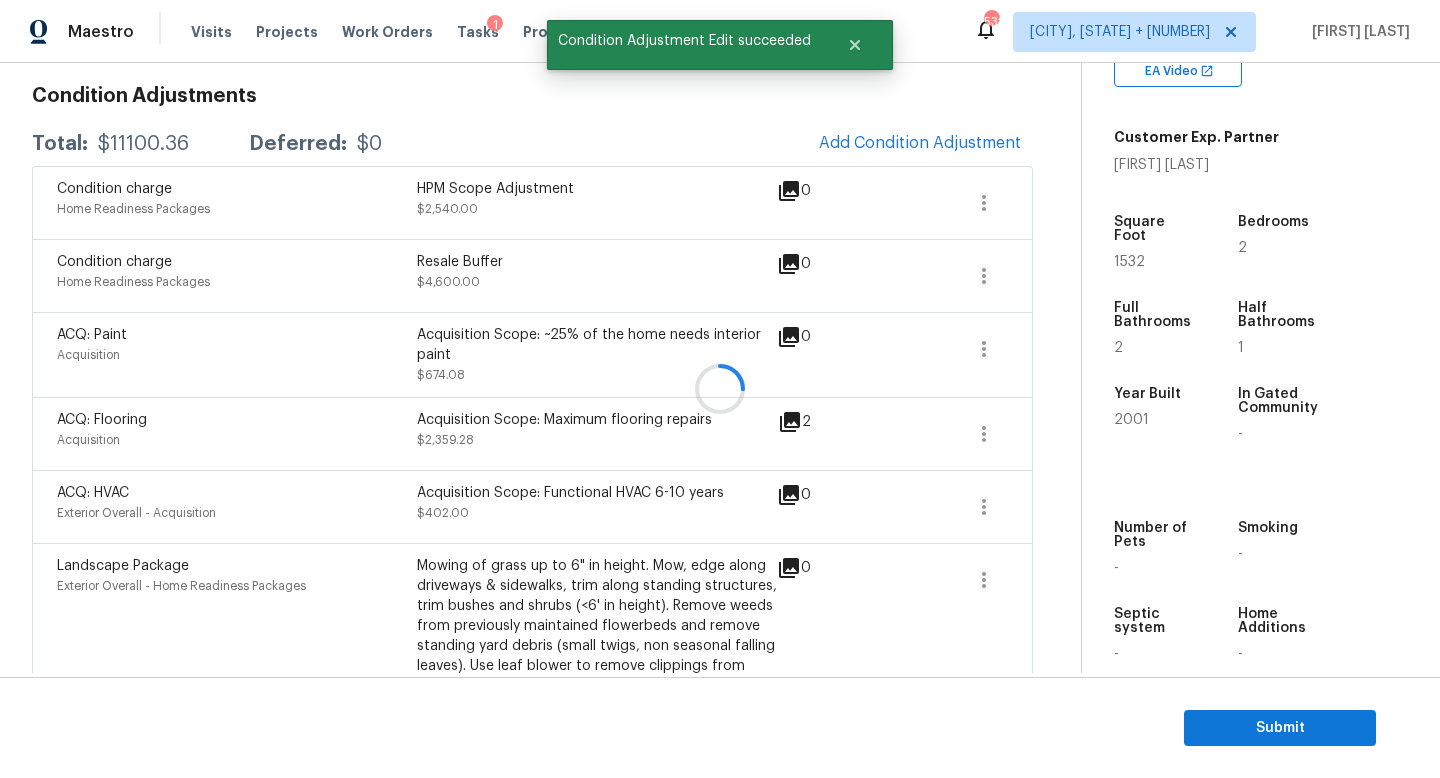 click on "$11100.36" at bounding box center (143, 144) 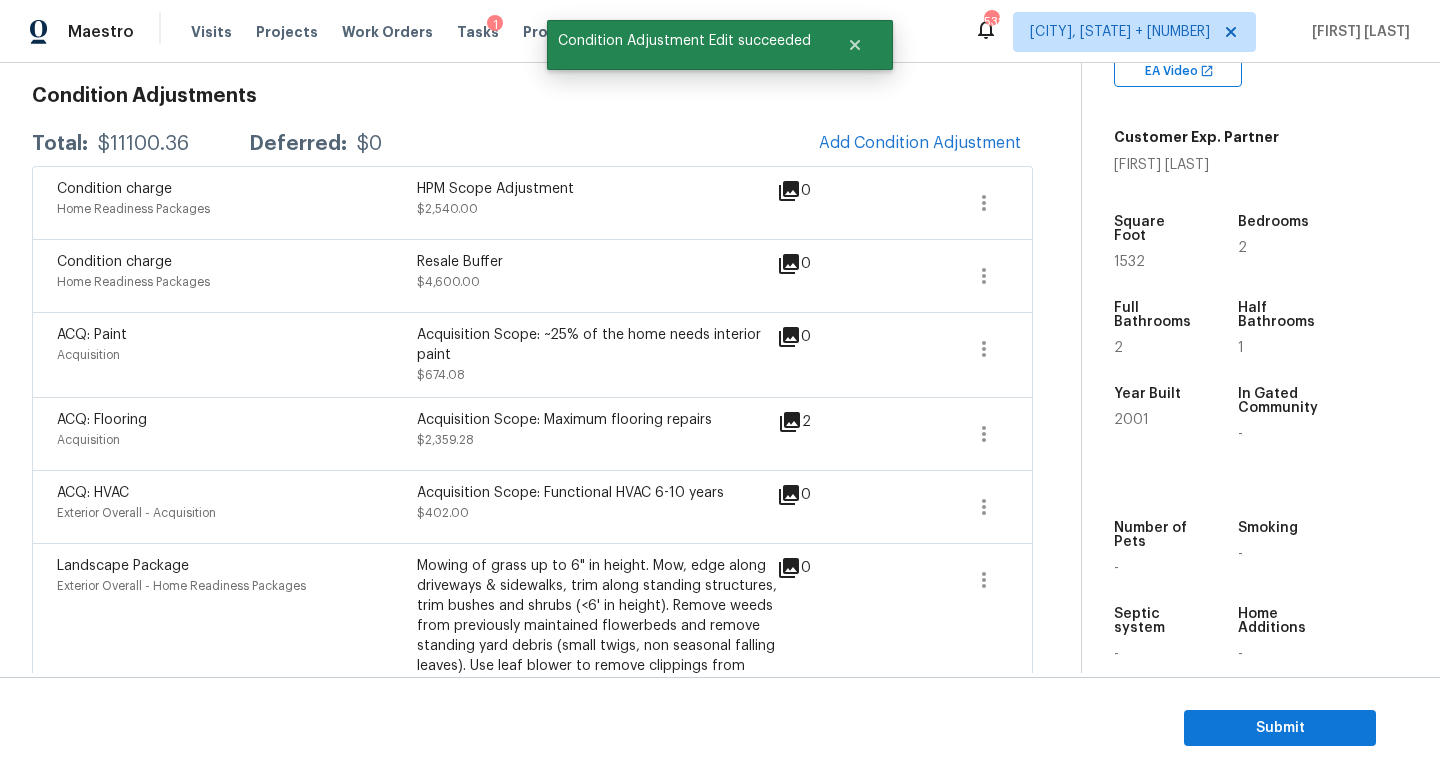 click on "$11100.36" at bounding box center [143, 144] 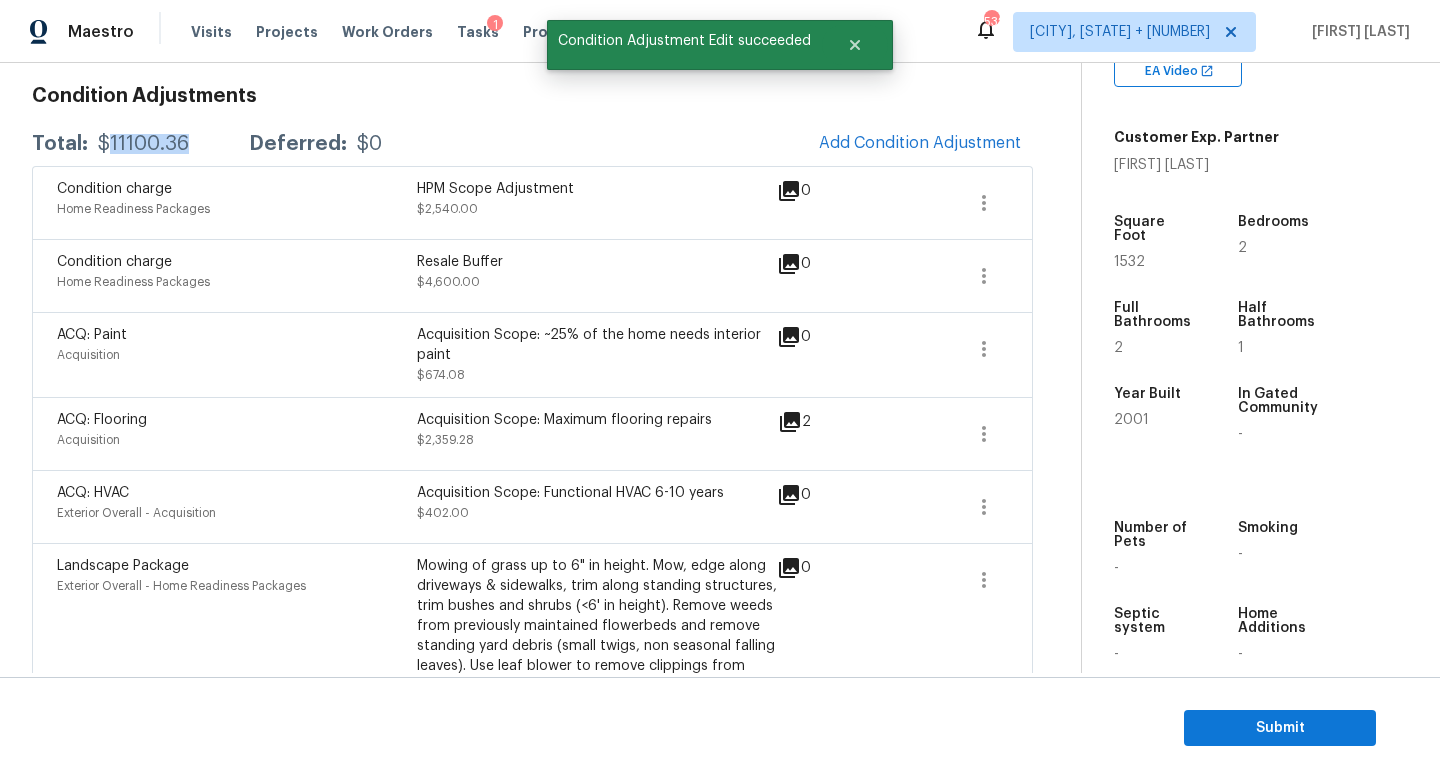 click on "$11100.36" at bounding box center (143, 144) 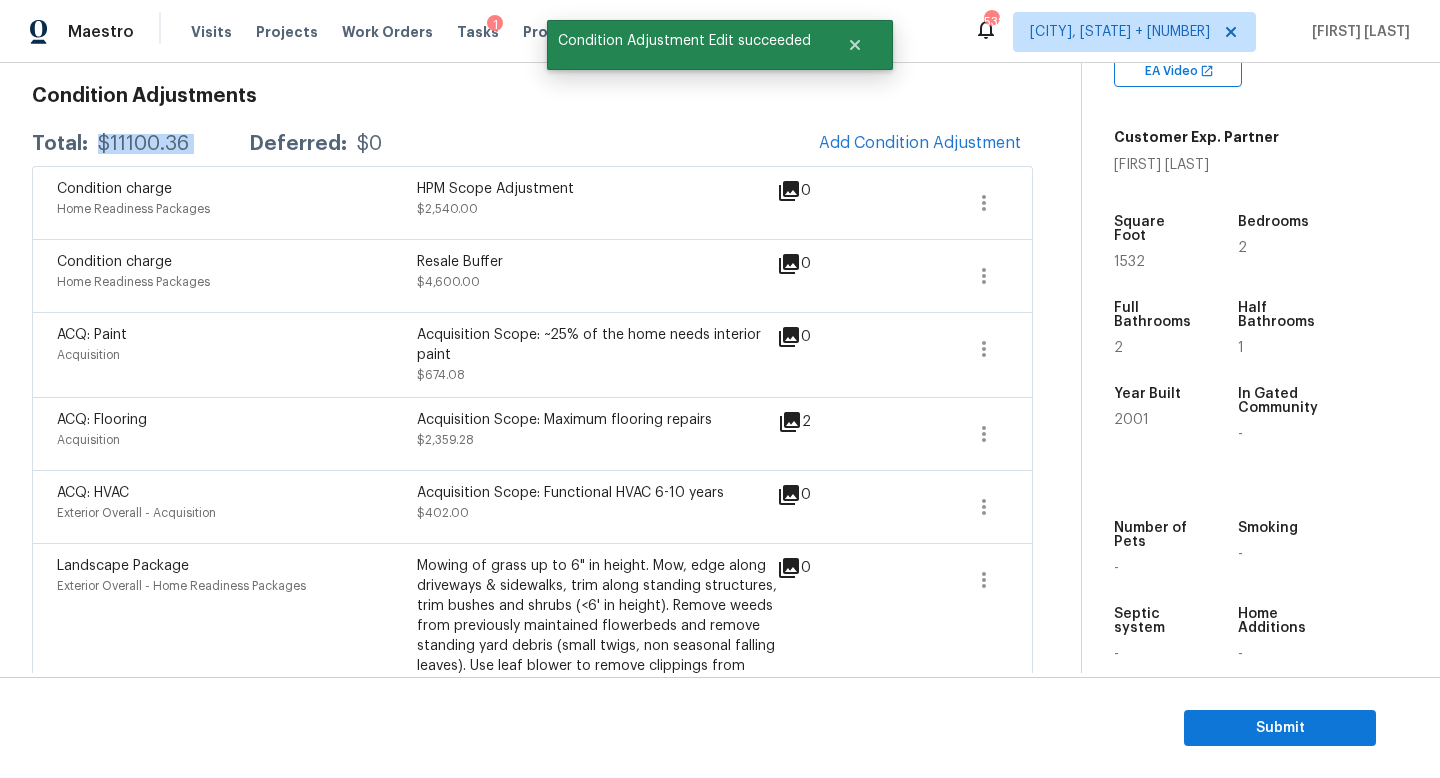 copy on "$11100.36" 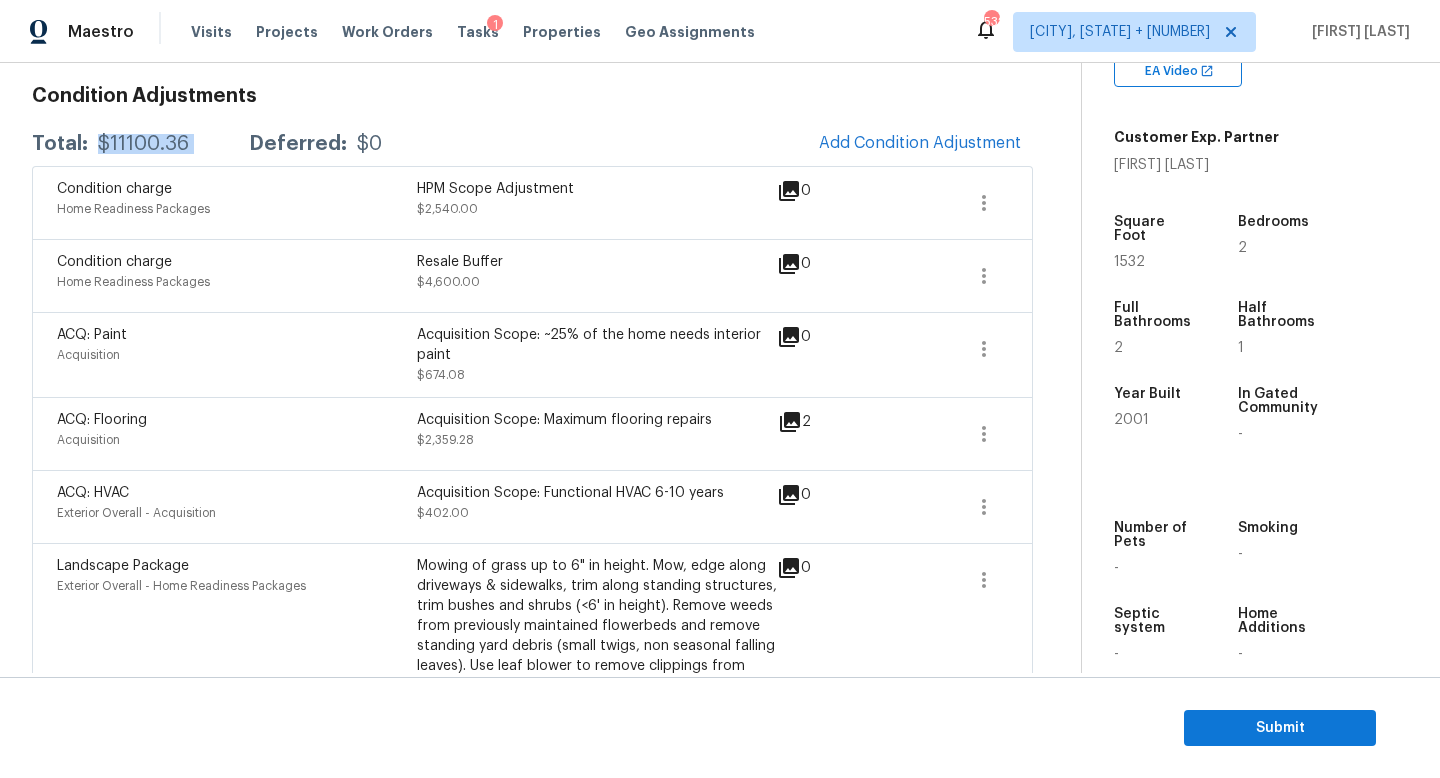 scroll, scrollTop: 0, scrollLeft: 0, axis: both 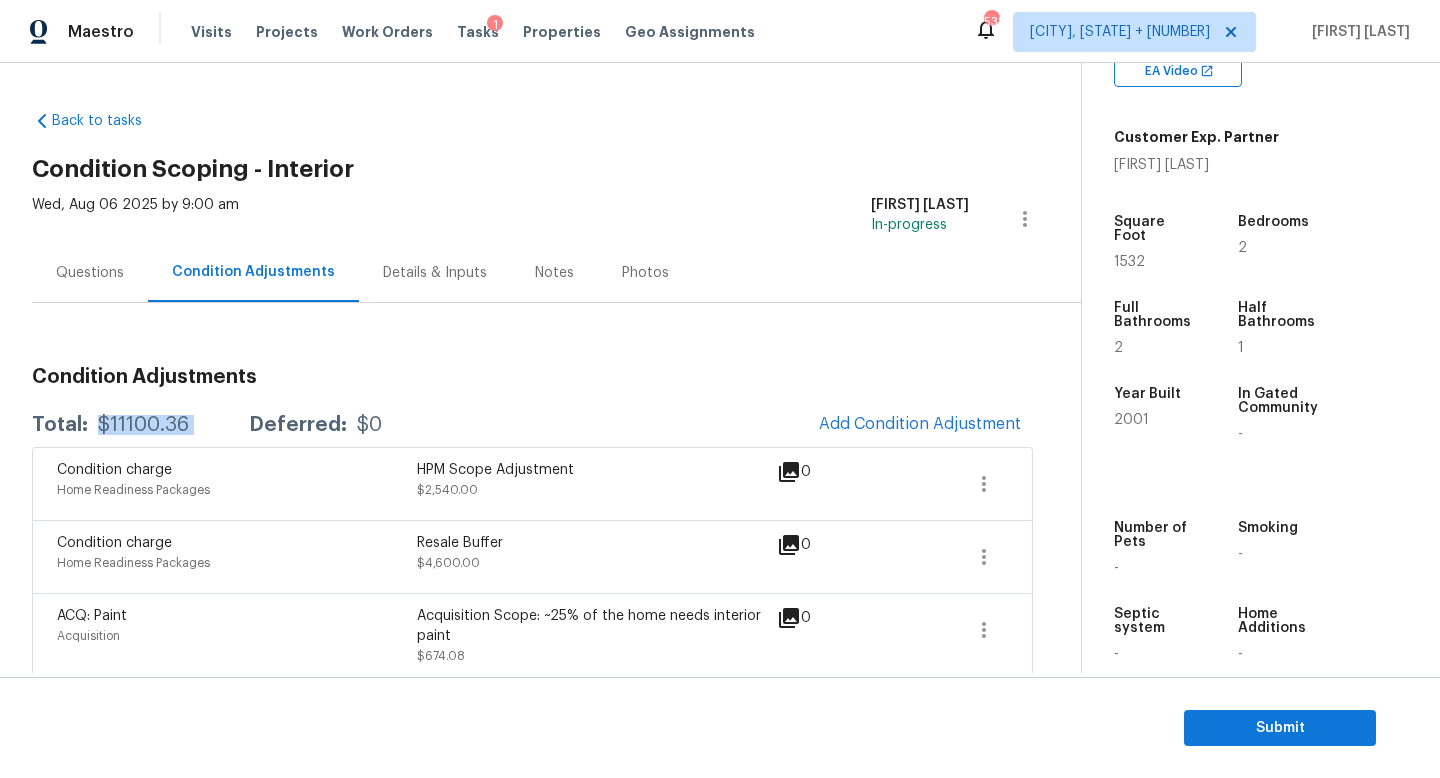click on "Questions" at bounding box center [90, 273] 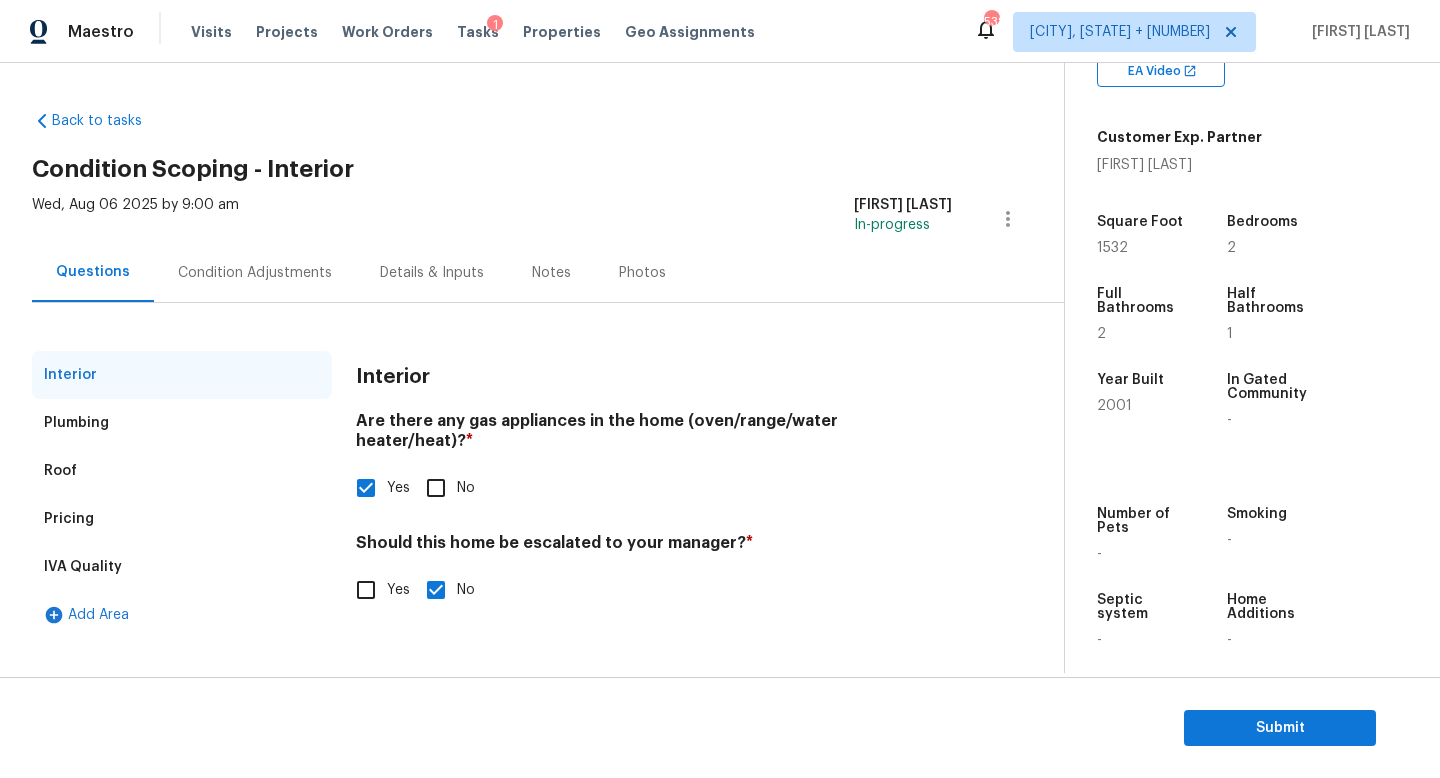 click on "Condition Adjustments" at bounding box center (255, 273) 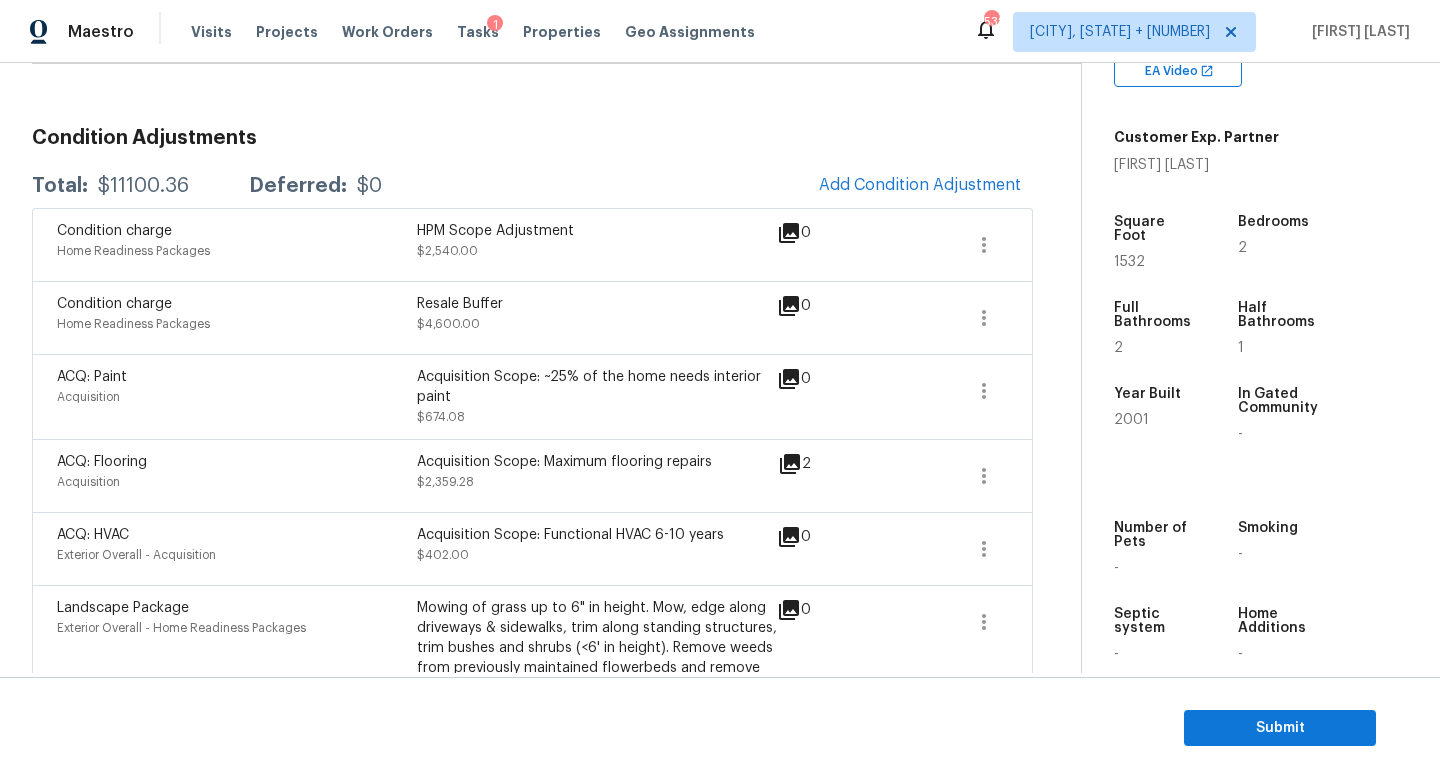 scroll, scrollTop: 0, scrollLeft: 0, axis: both 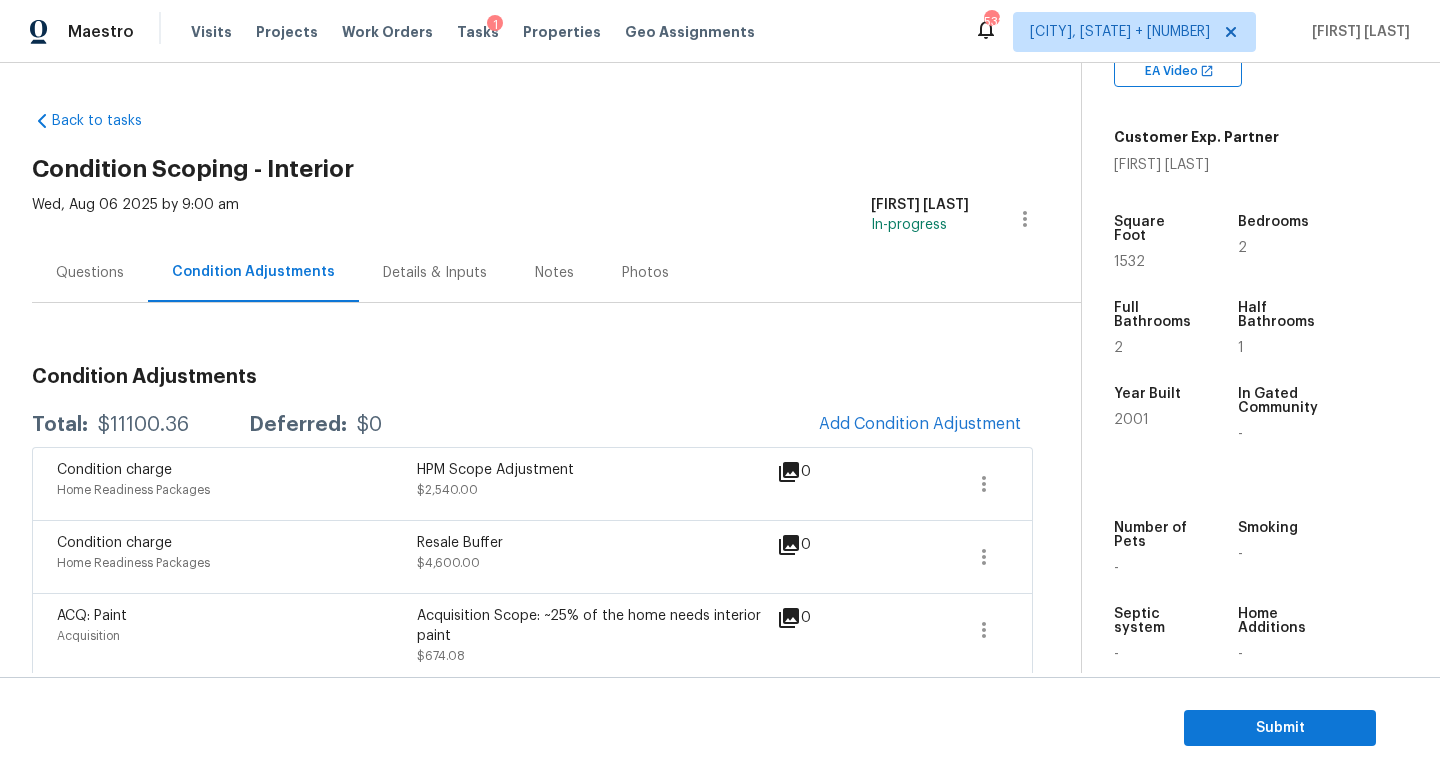click on "Questions" at bounding box center [90, 273] 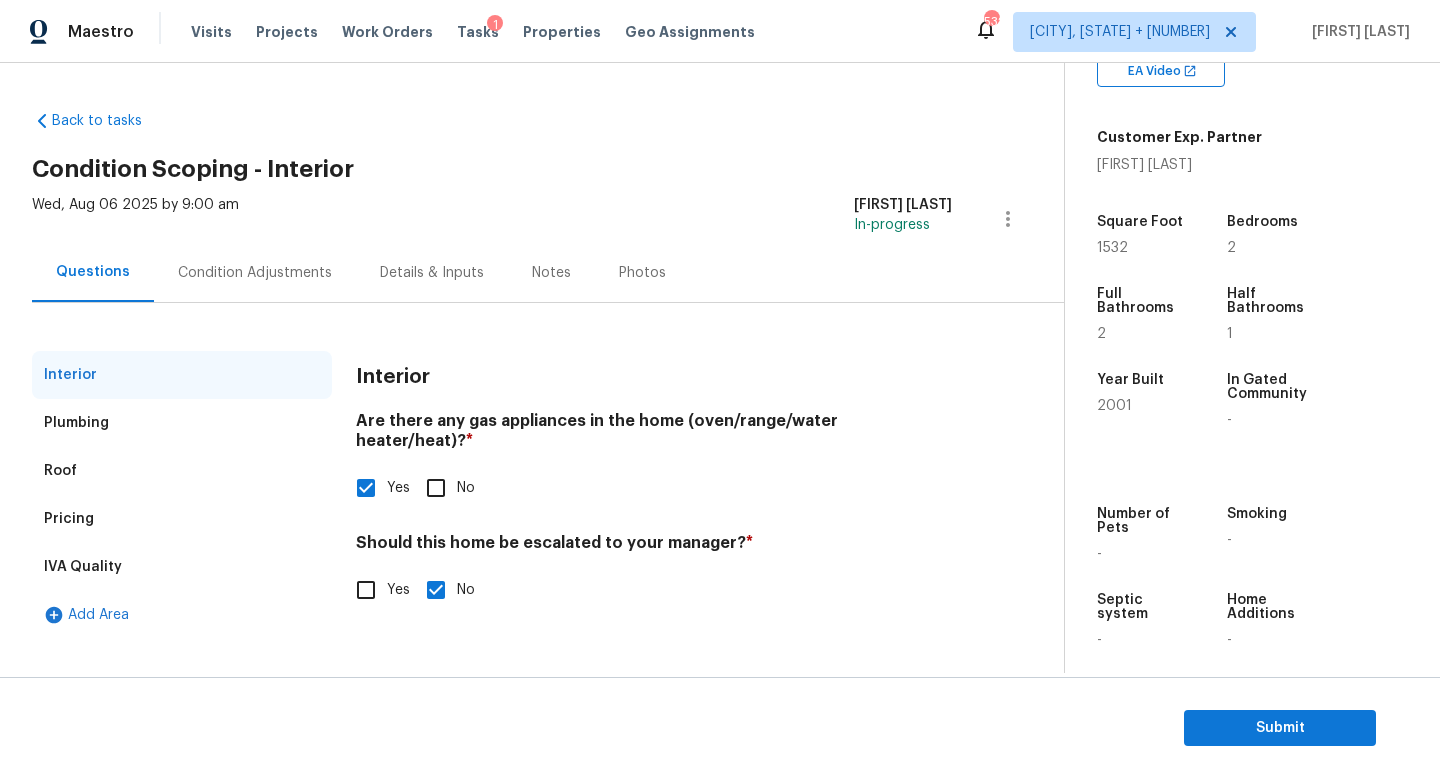 click on "Pricing" at bounding box center (182, 519) 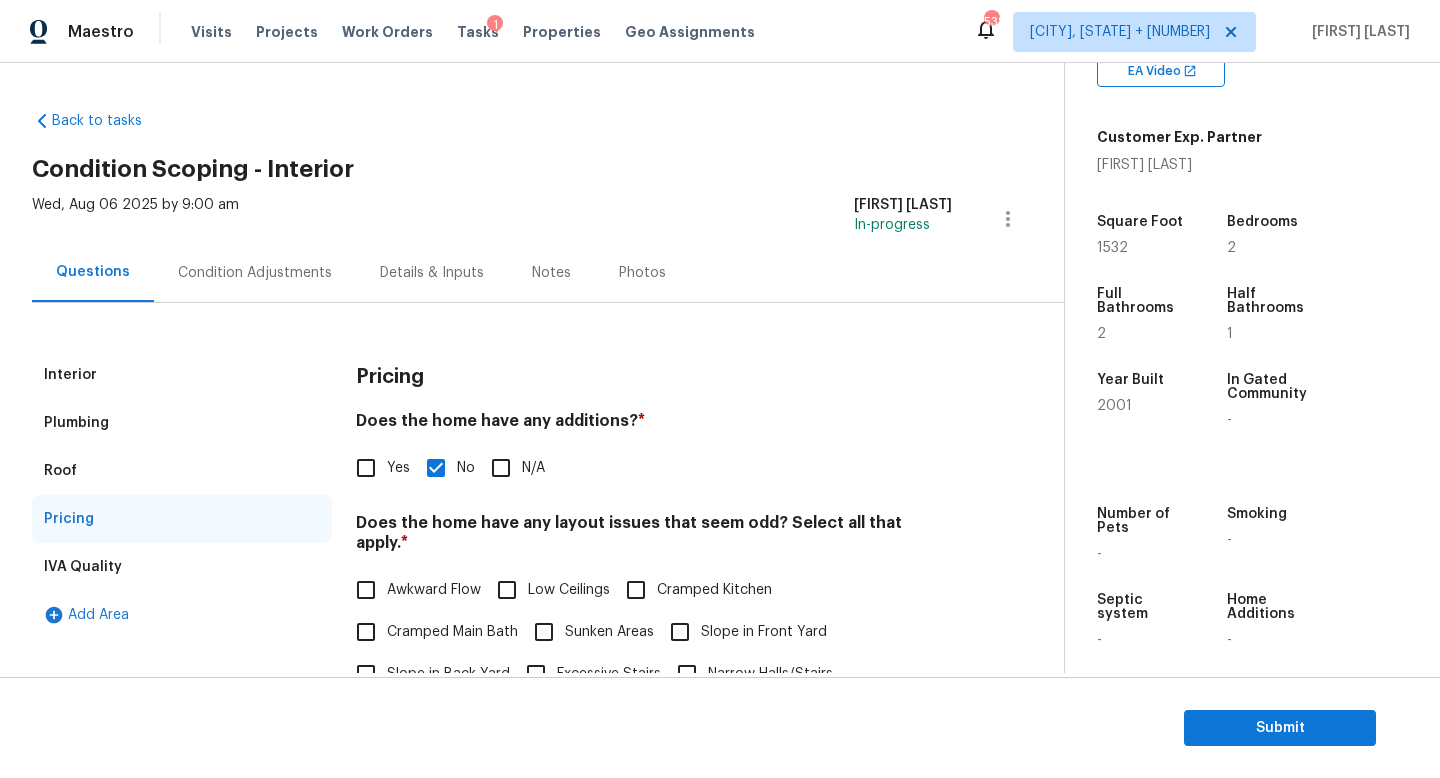 scroll, scrollTop: 422, scrollLeft: 0, axis: vertical 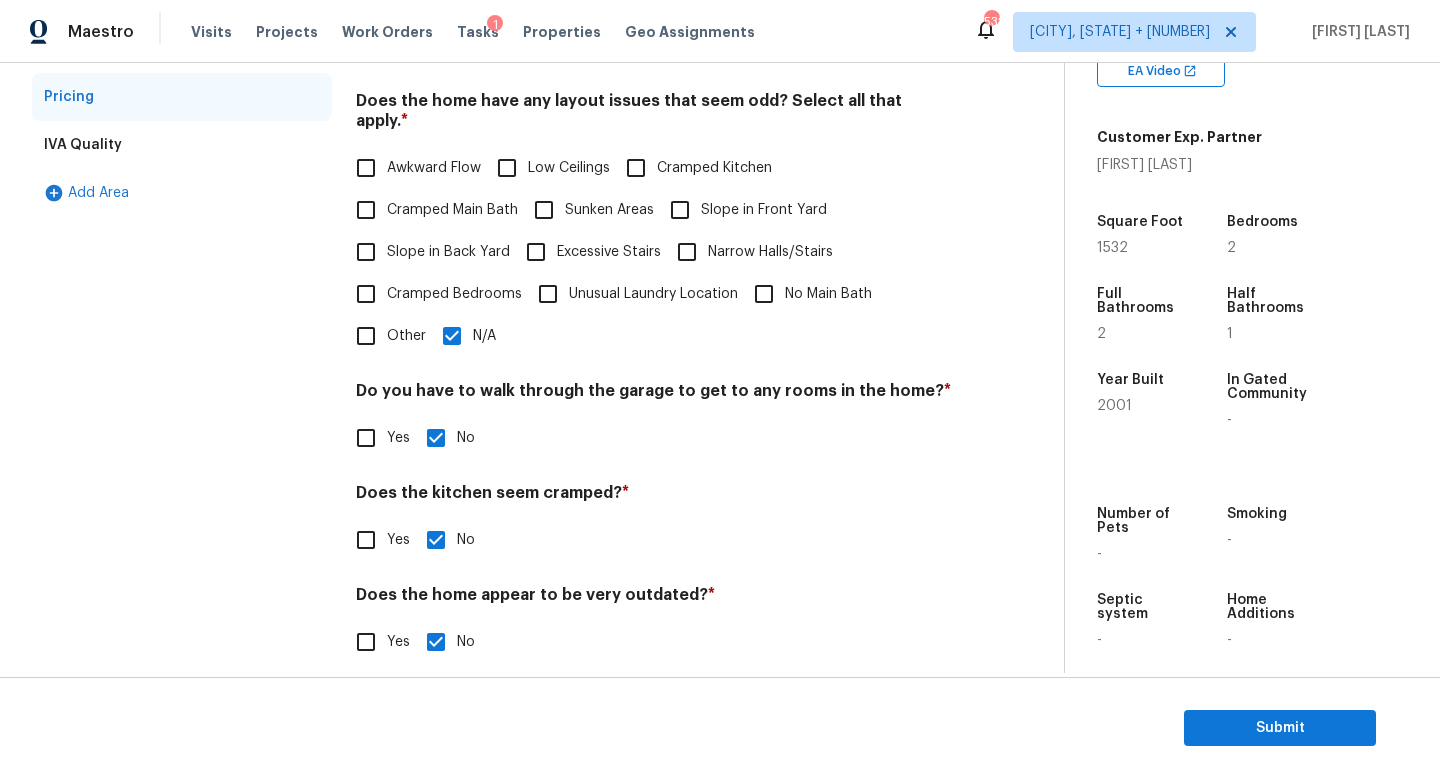 click on "Other" at bounding box center (366, 336) 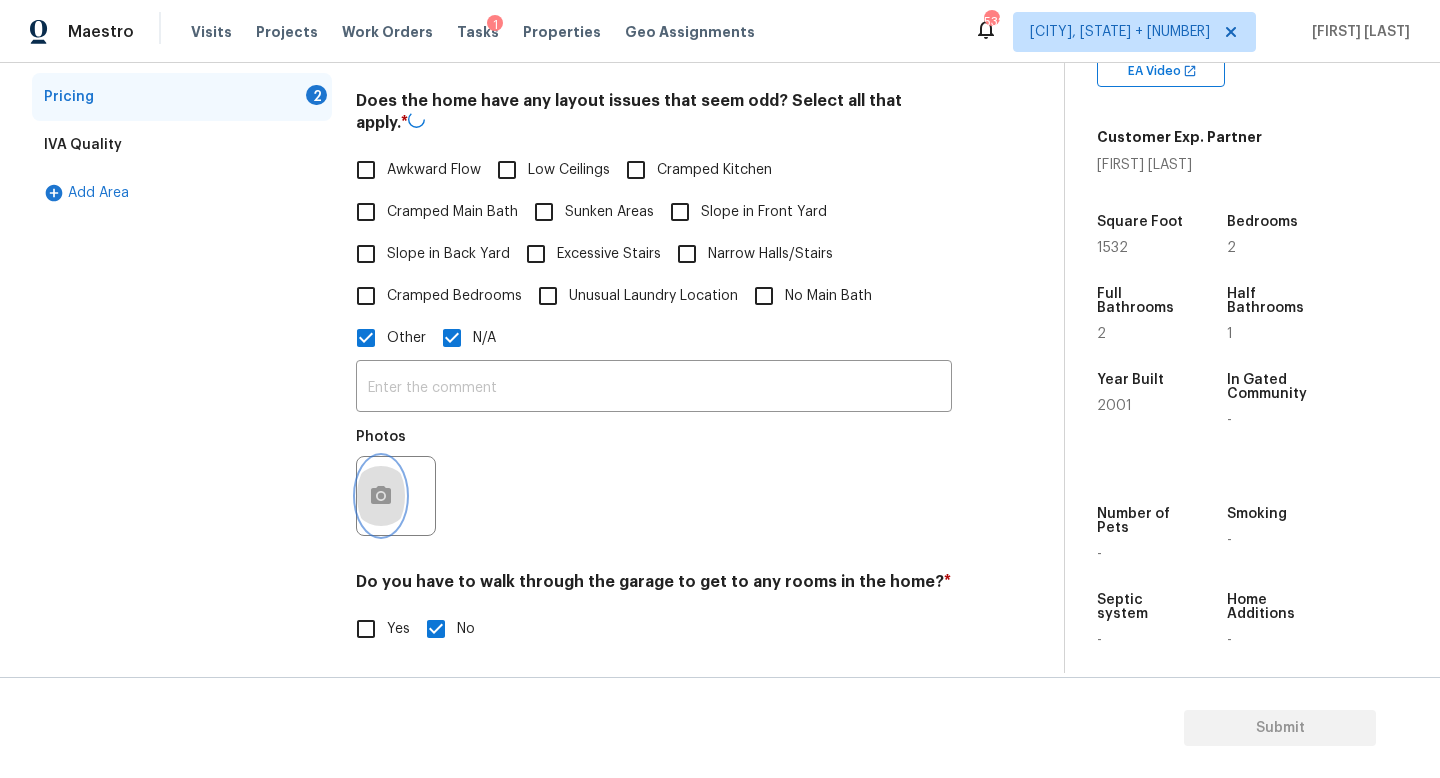 click at bounding box center (381, 496) 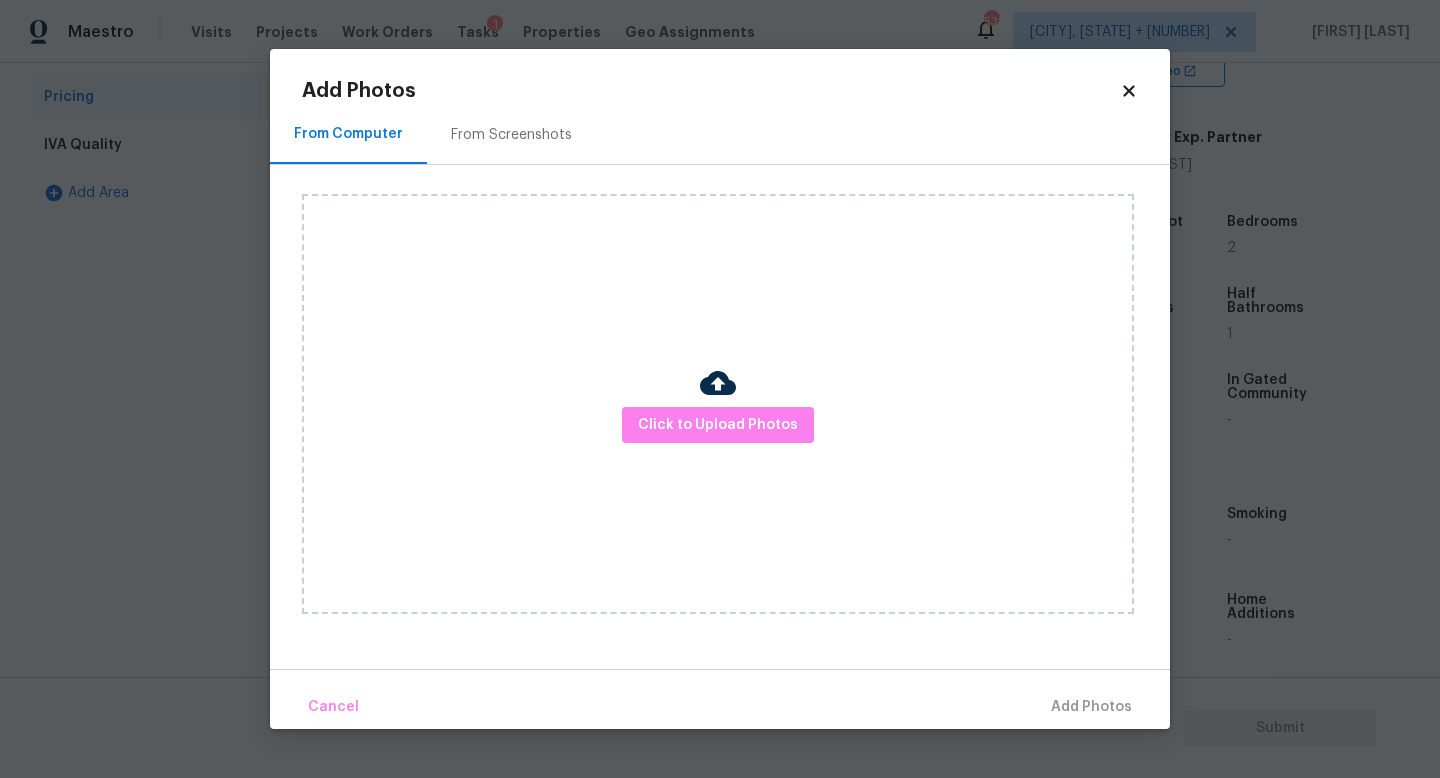 click on "Click to Upload Photos" at bounding box center [718, 404] 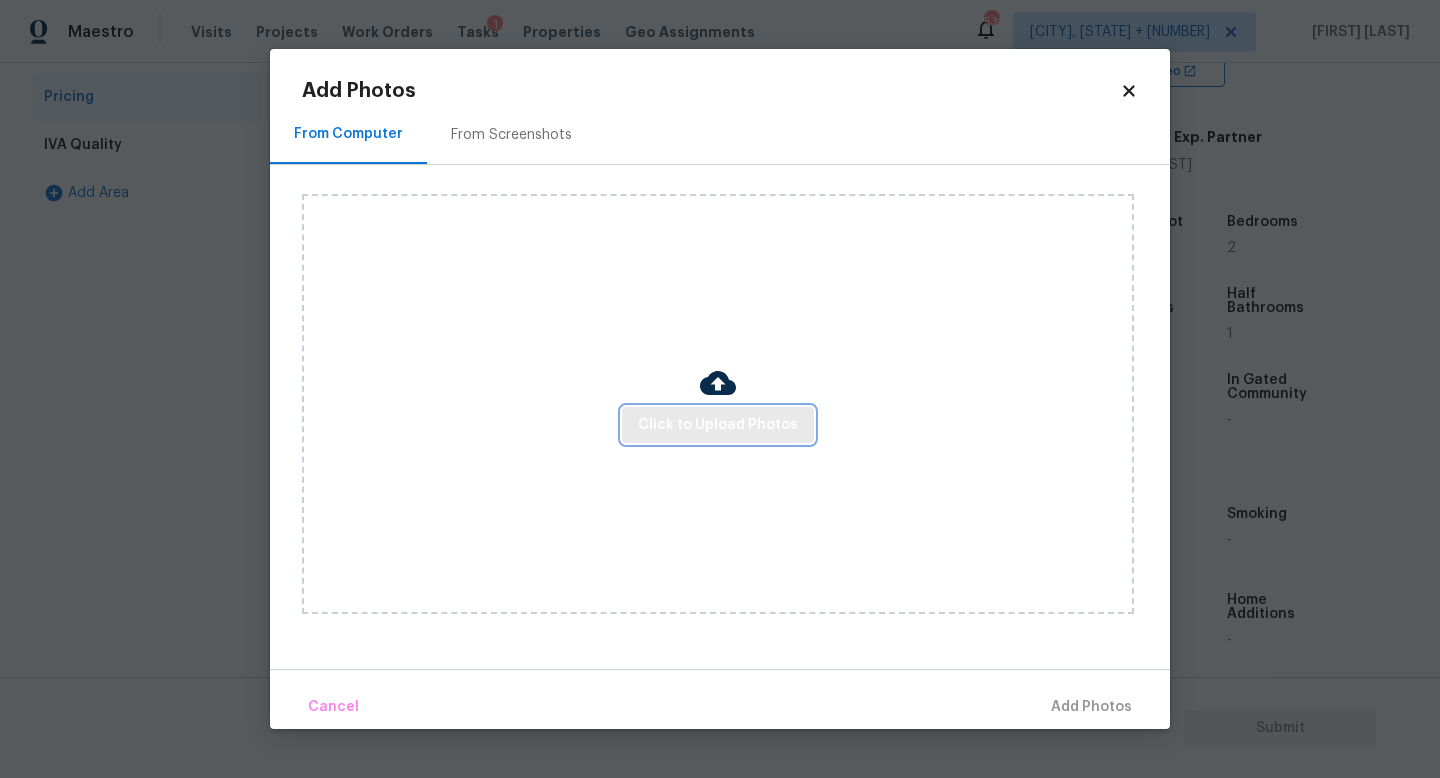 click on "Click to Upload Photos" at bounding box center [718, 425] 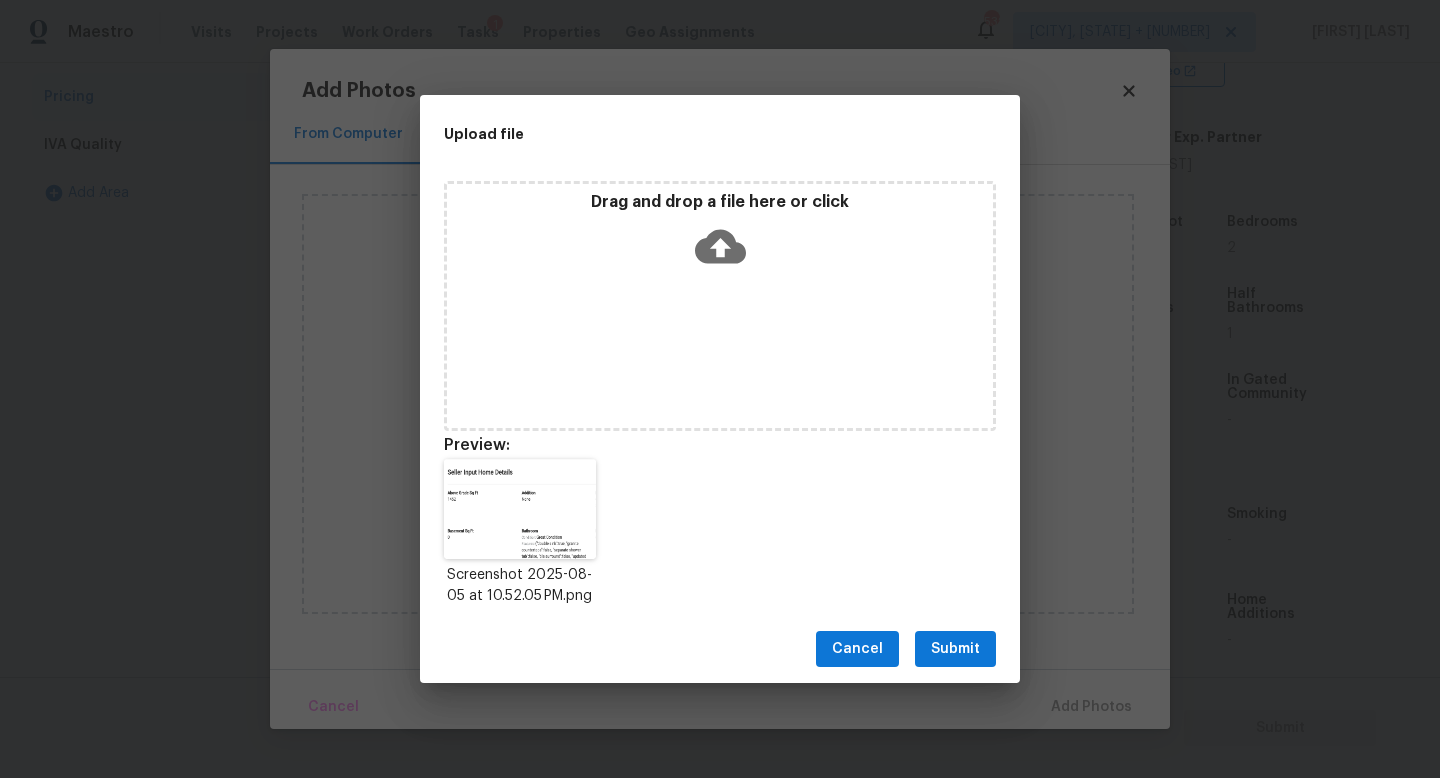 click on "Submit" at bounding box center (955, 649) 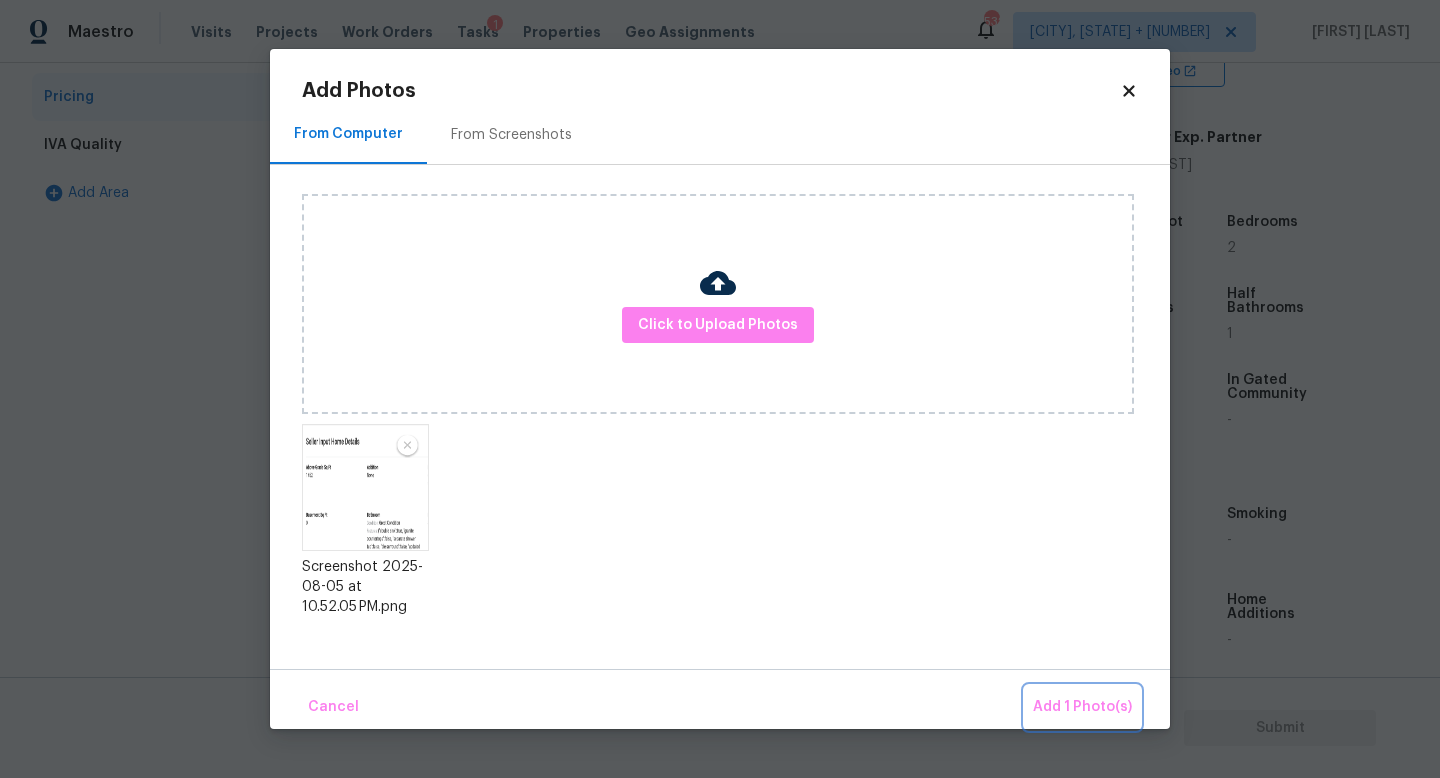 click on "Add 1 Photo(s)" at bounding box center (1082, 707) 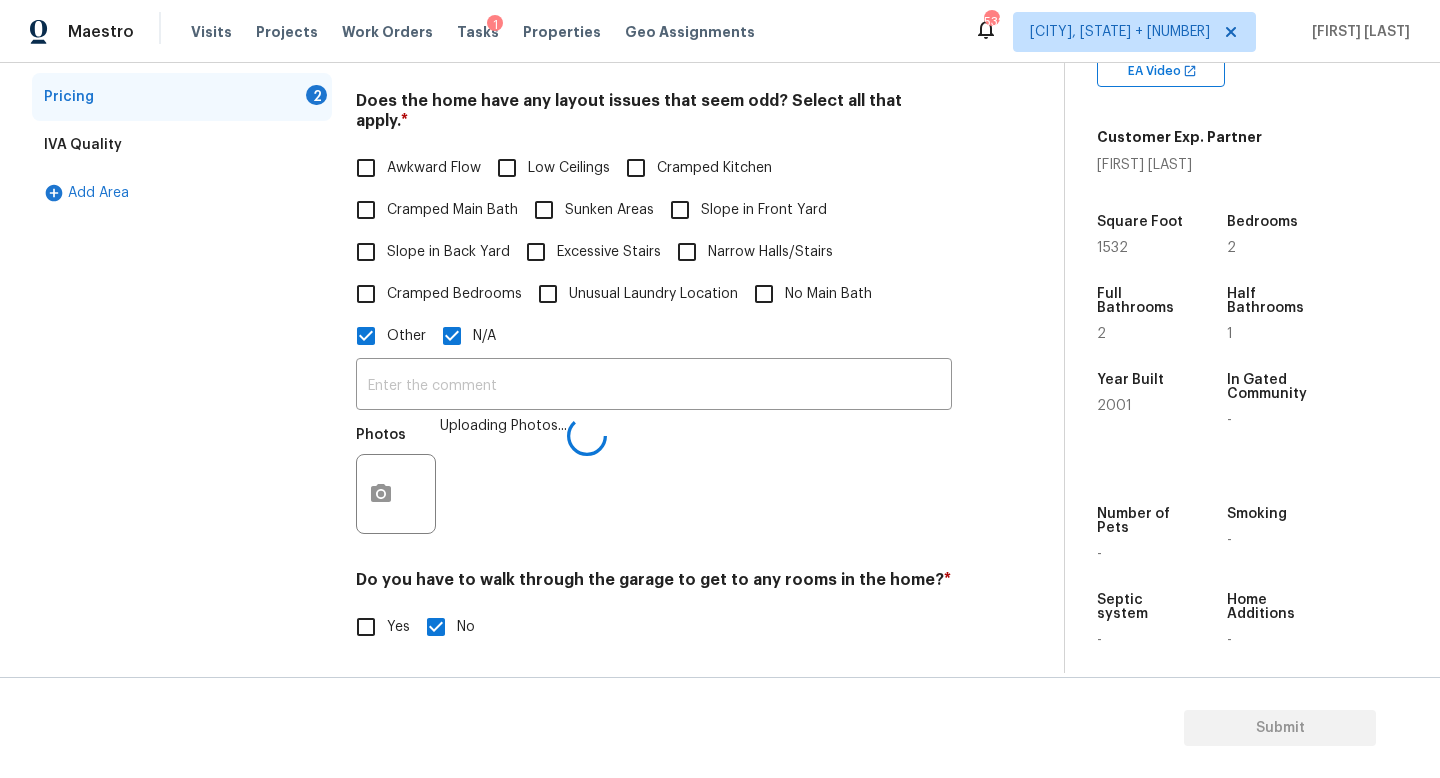 click on "N/A" at bounding box center (452, 336) 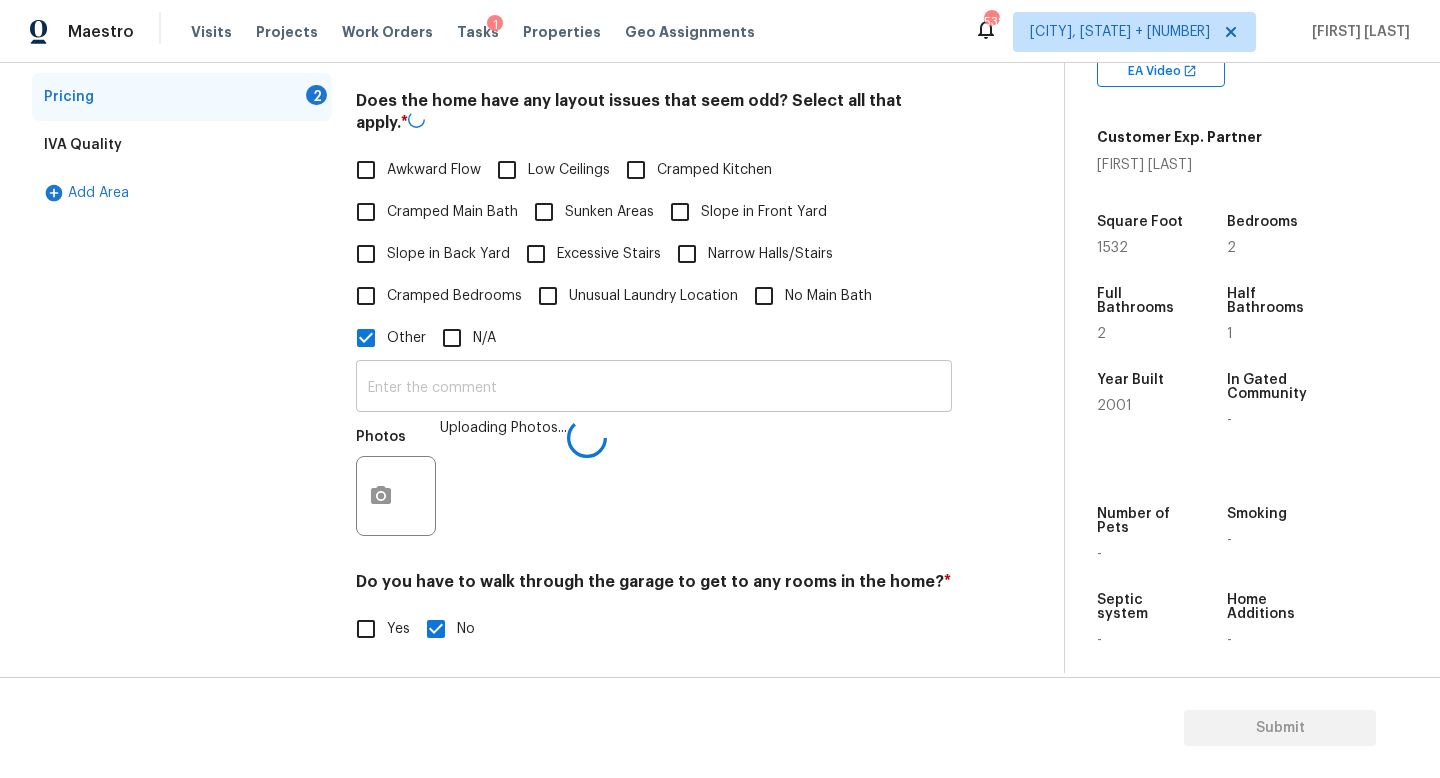 click at bounding box center [654, 388] 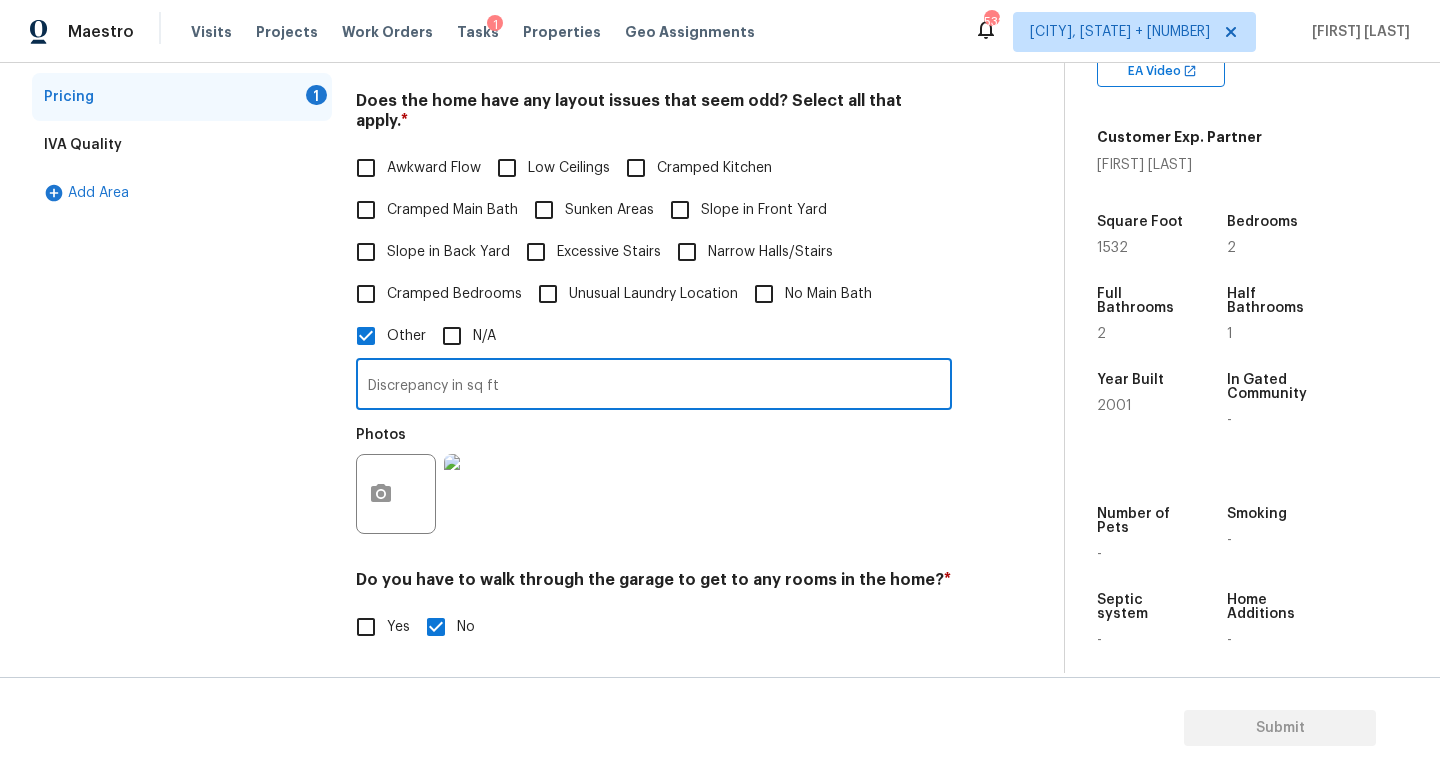 type on "Discrepancy in sq ft" 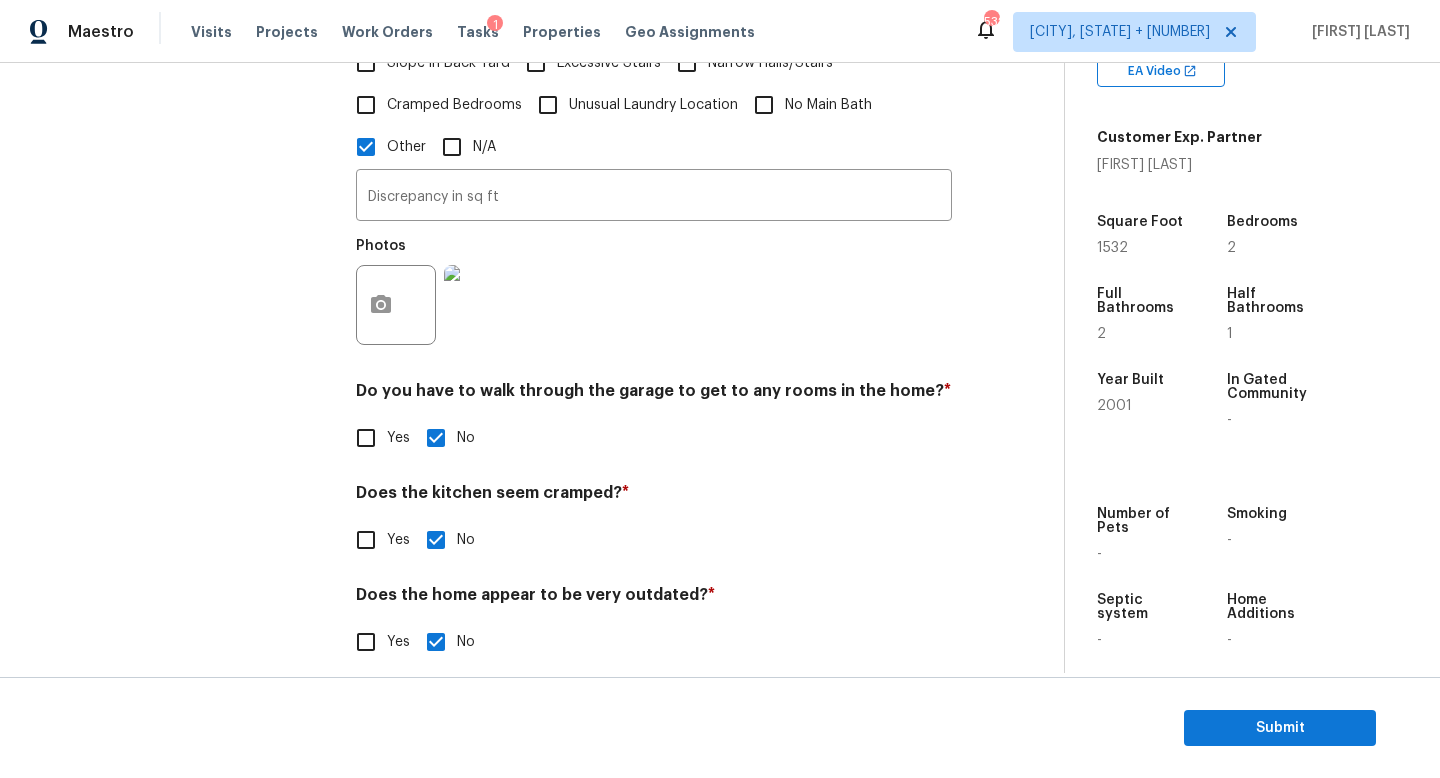 scroll, scrollTop: 0, scrollLeft: 0, axis: both 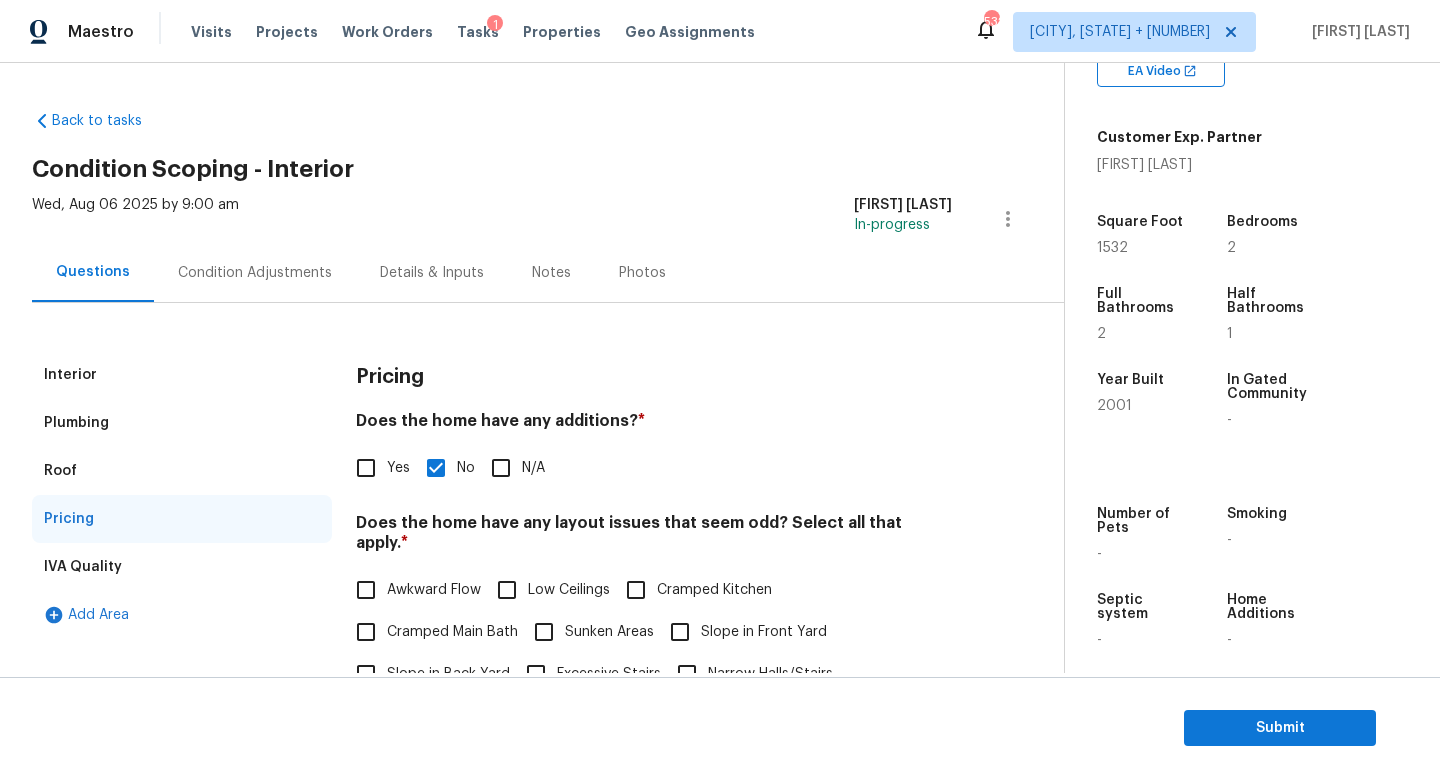 click on "Condition Adjustments" at bounding box center (255, 272) 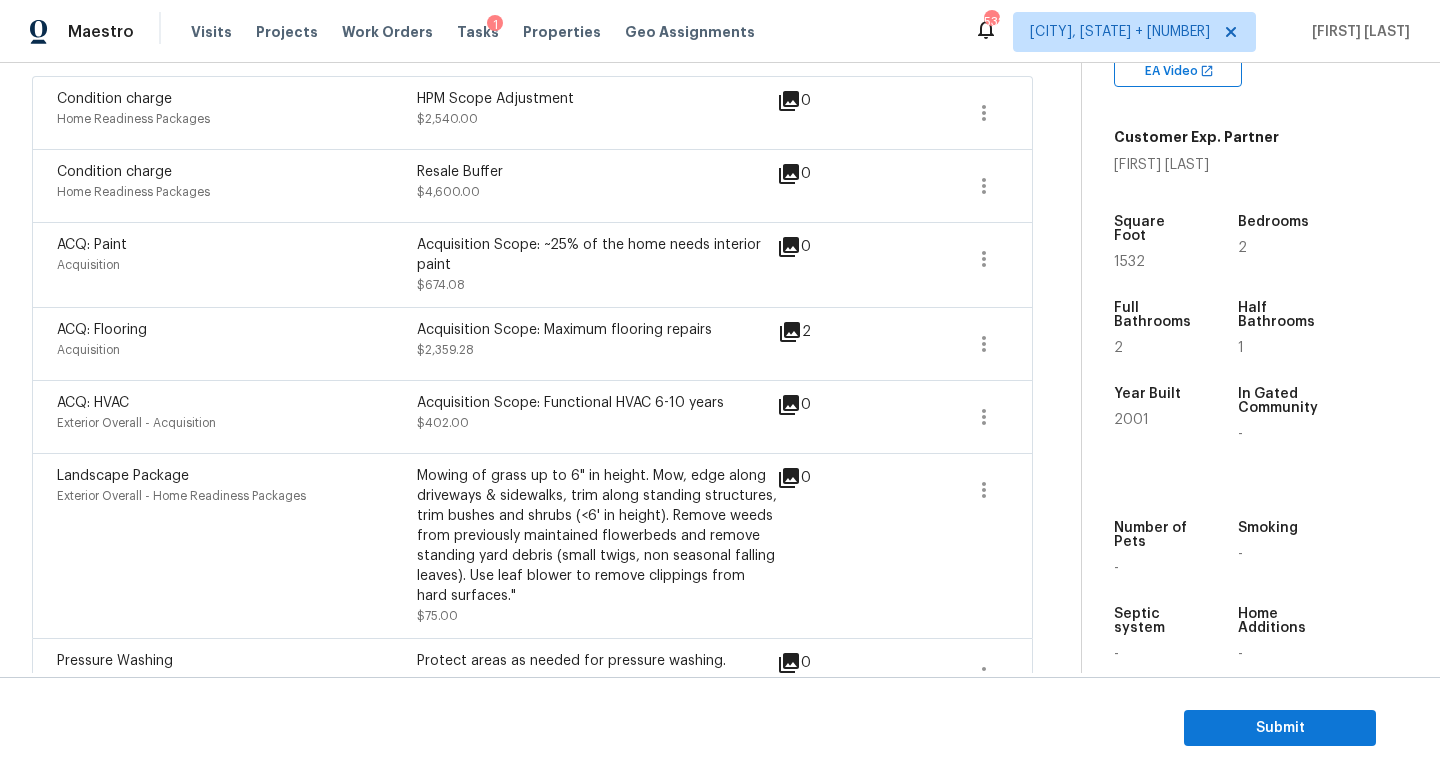 scroll, scrollTop: 529, scrollLeft: 0, axis: vertical 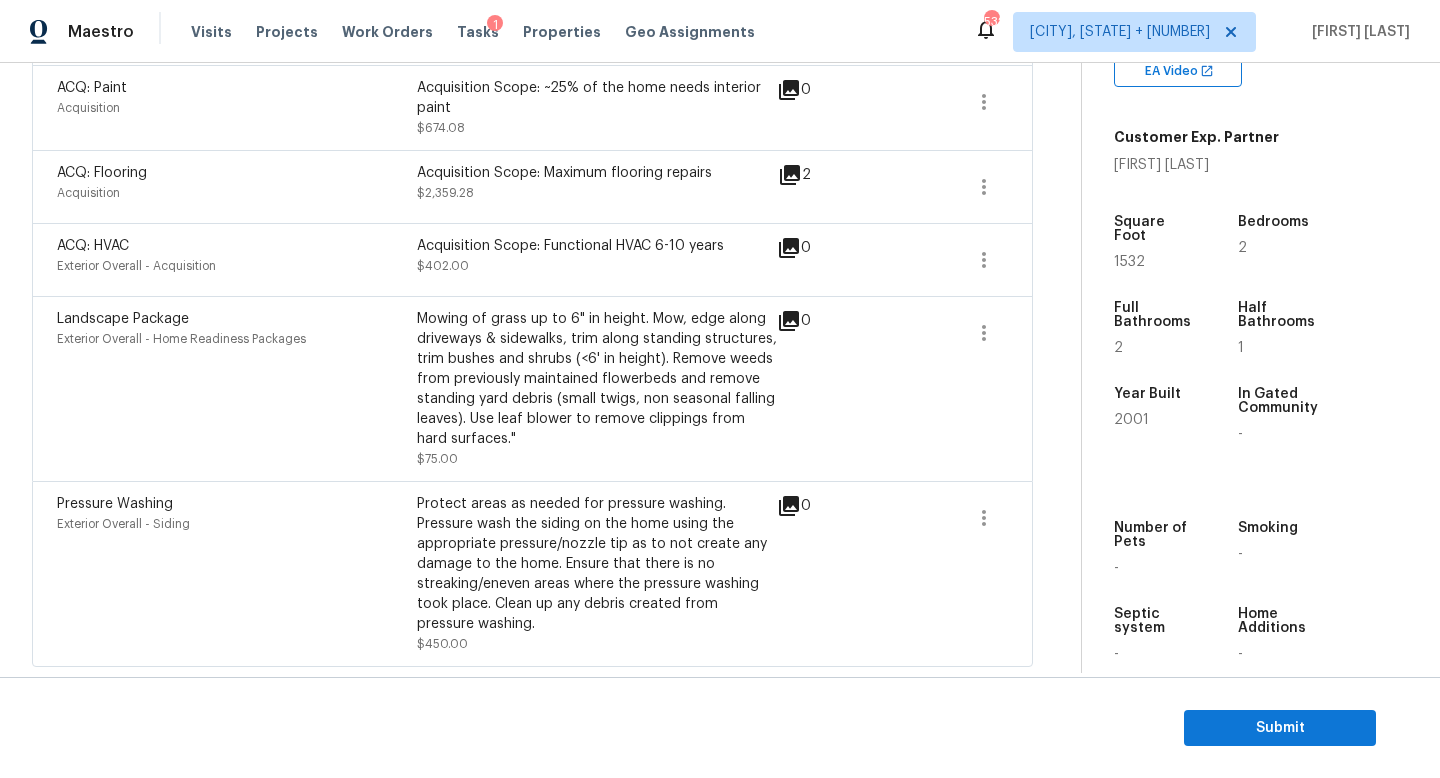 click on "Submit" at bounding box center [720, 728] 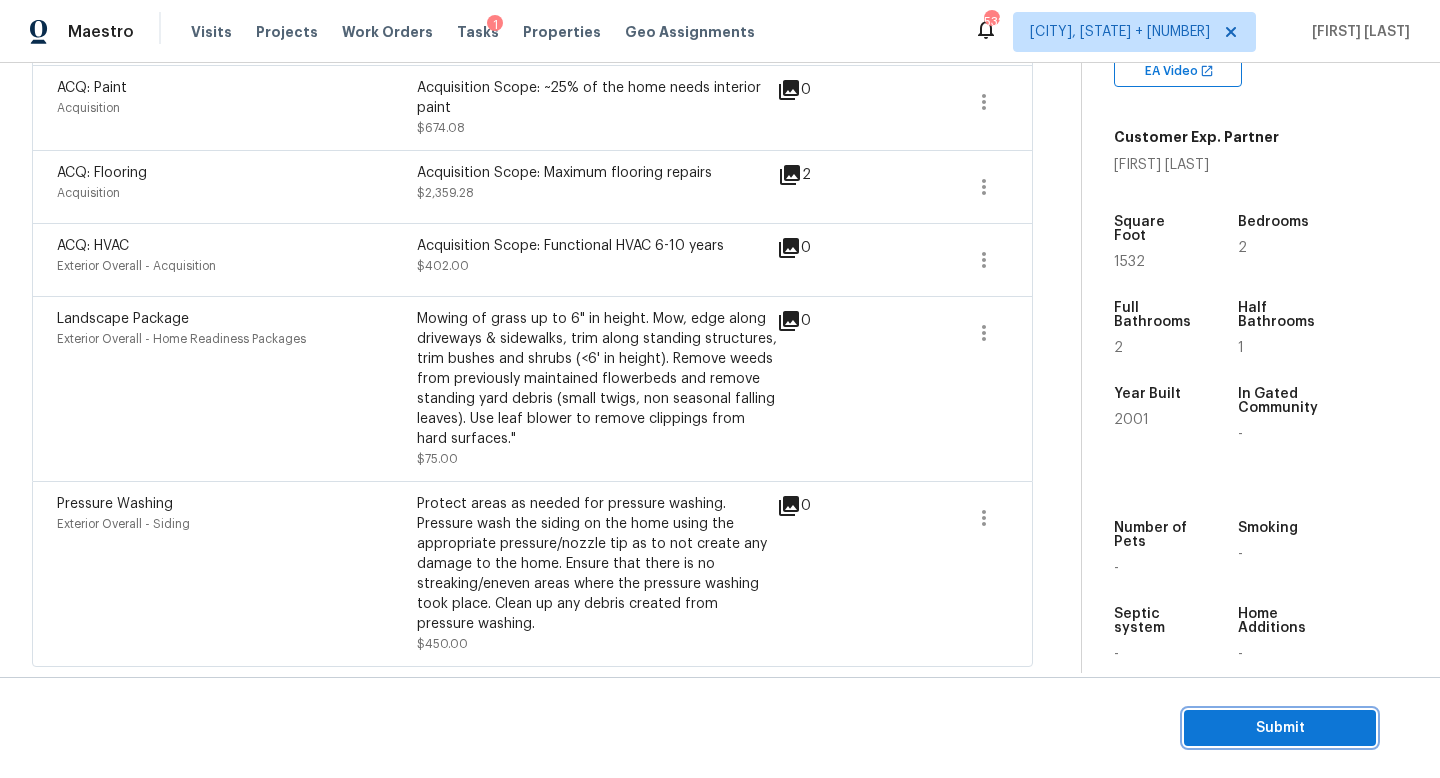 click on "Submit" at bounding box center [1280, 728] 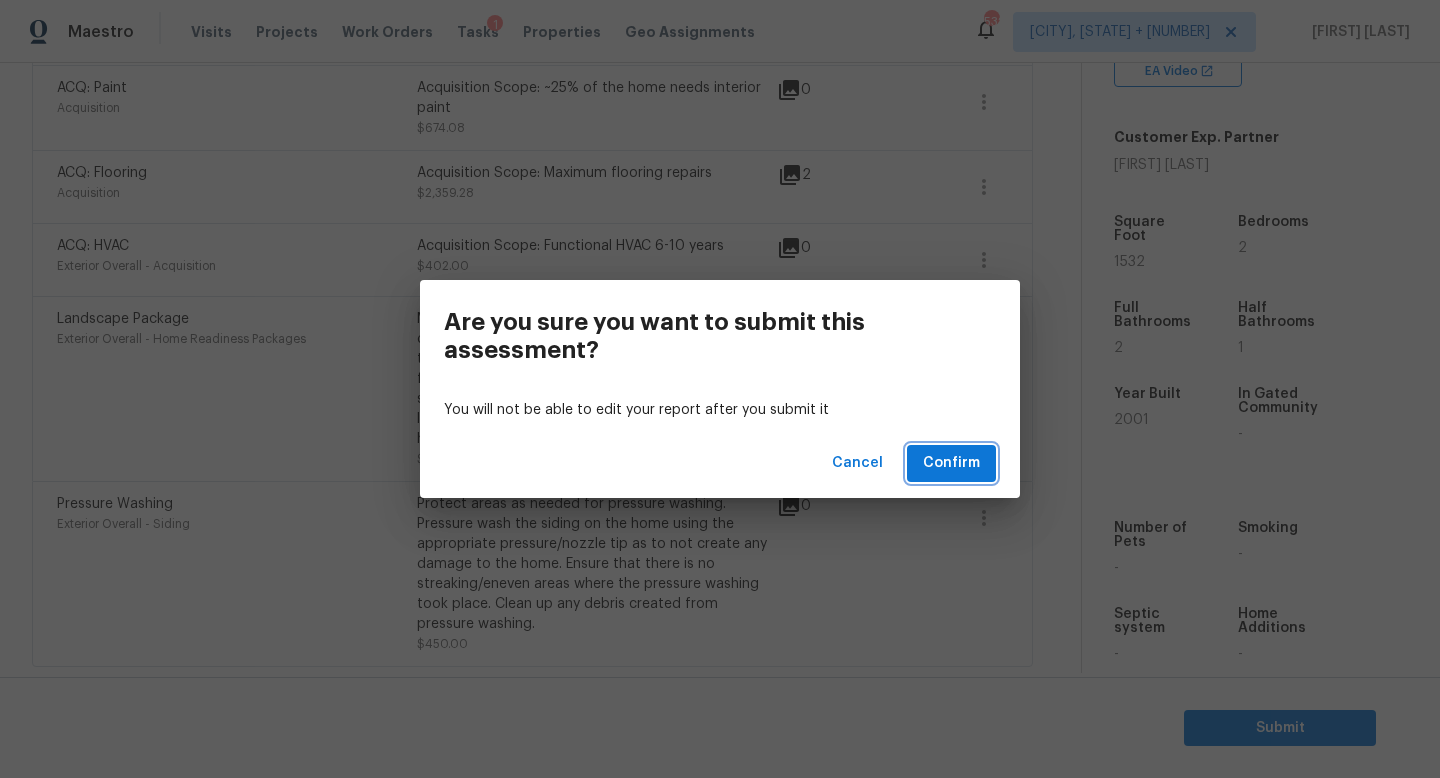 click on "Confirm" at bounding box center (951, 463) 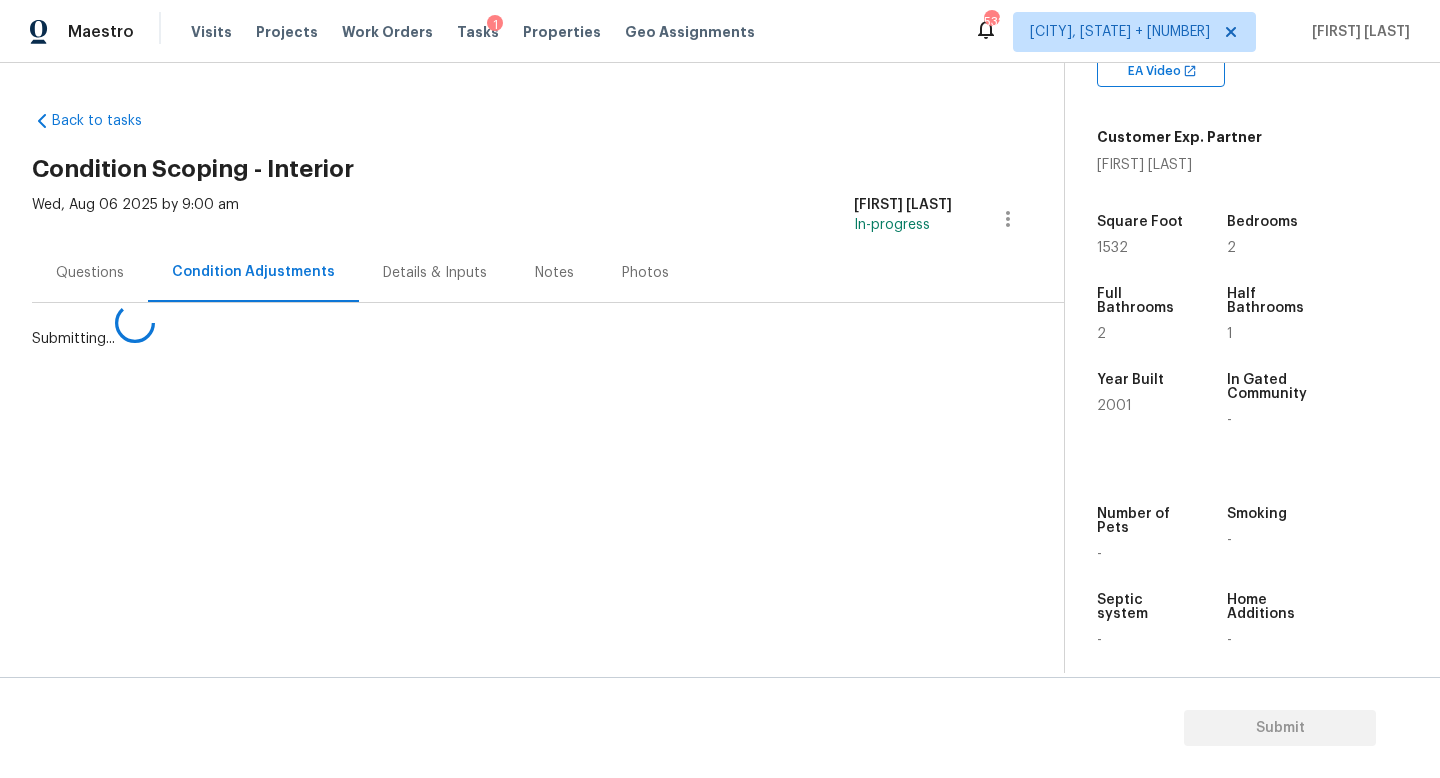 scroll, scrollTop: 0, scrollLeft: 0, axis: both 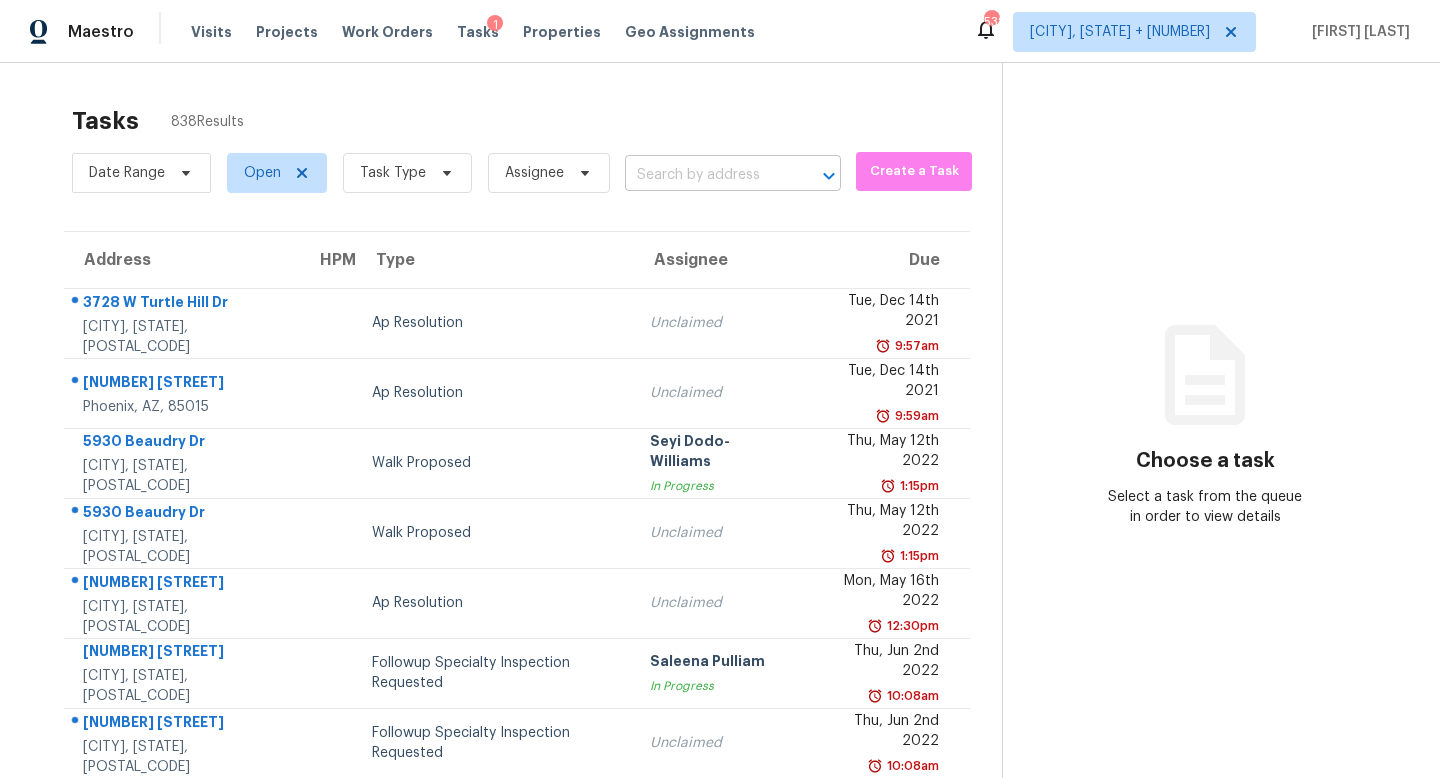 click at bounding box center (705, 175) 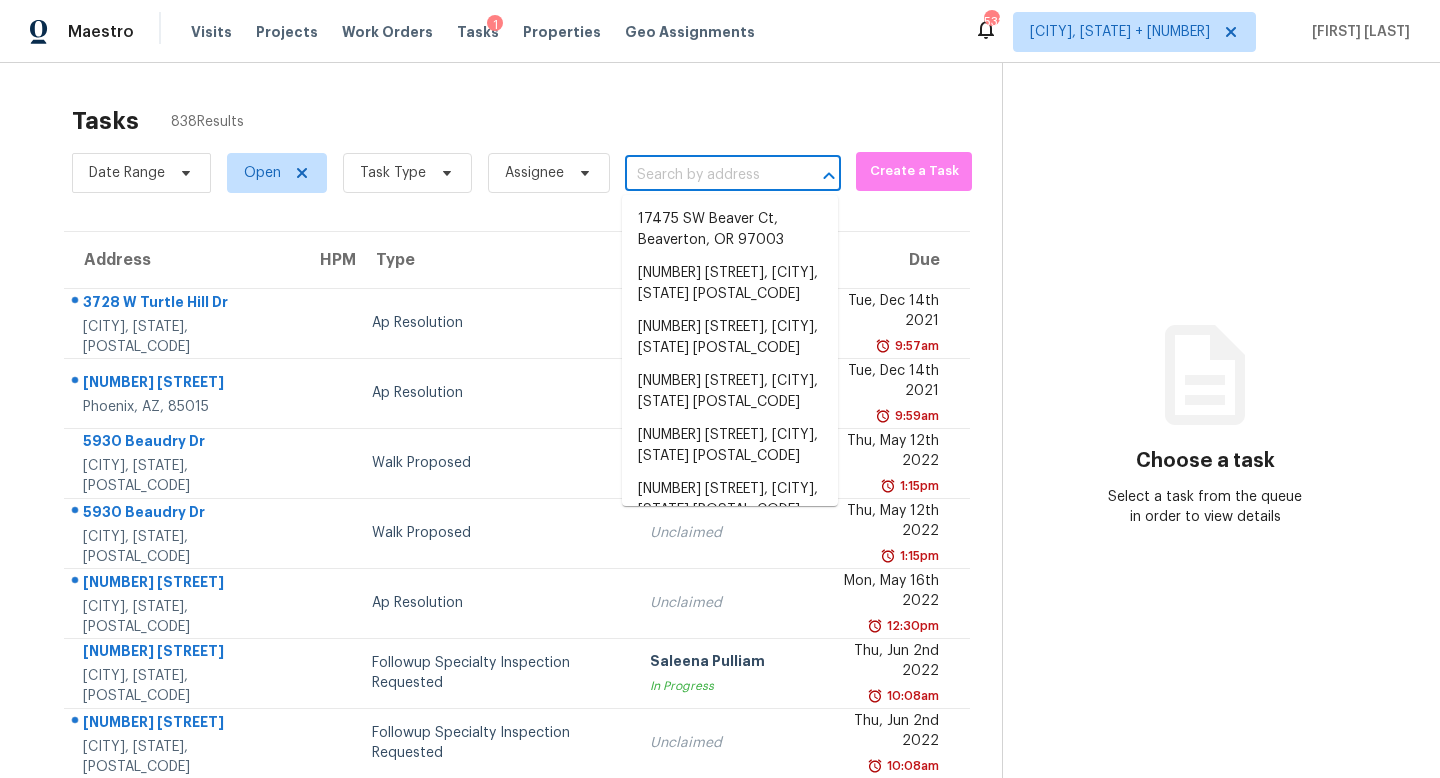 paste on "14018 Drake Watch Ln, Charlotte, NC 28262" 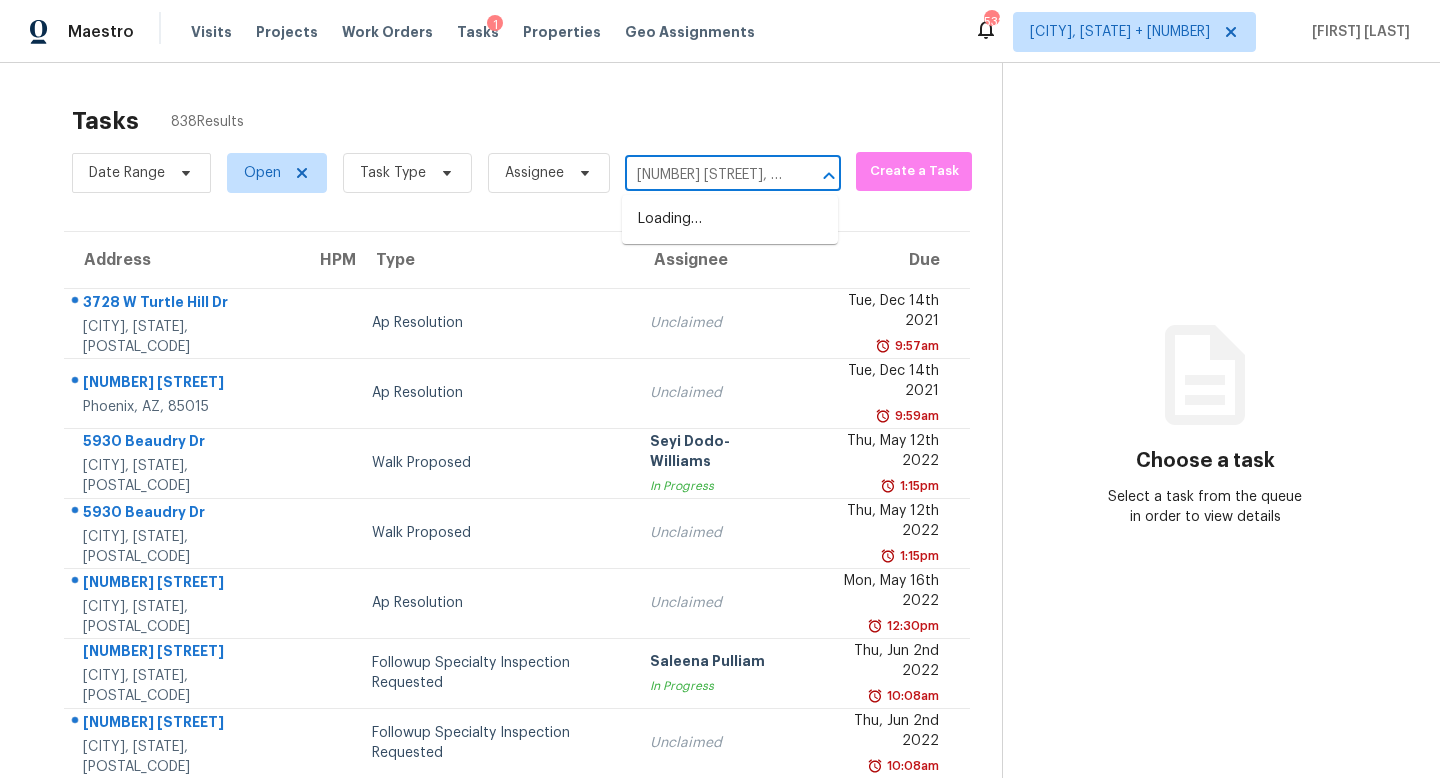 scroll, scrollTop: 0, scrollLeft: 136, axis: horizontal 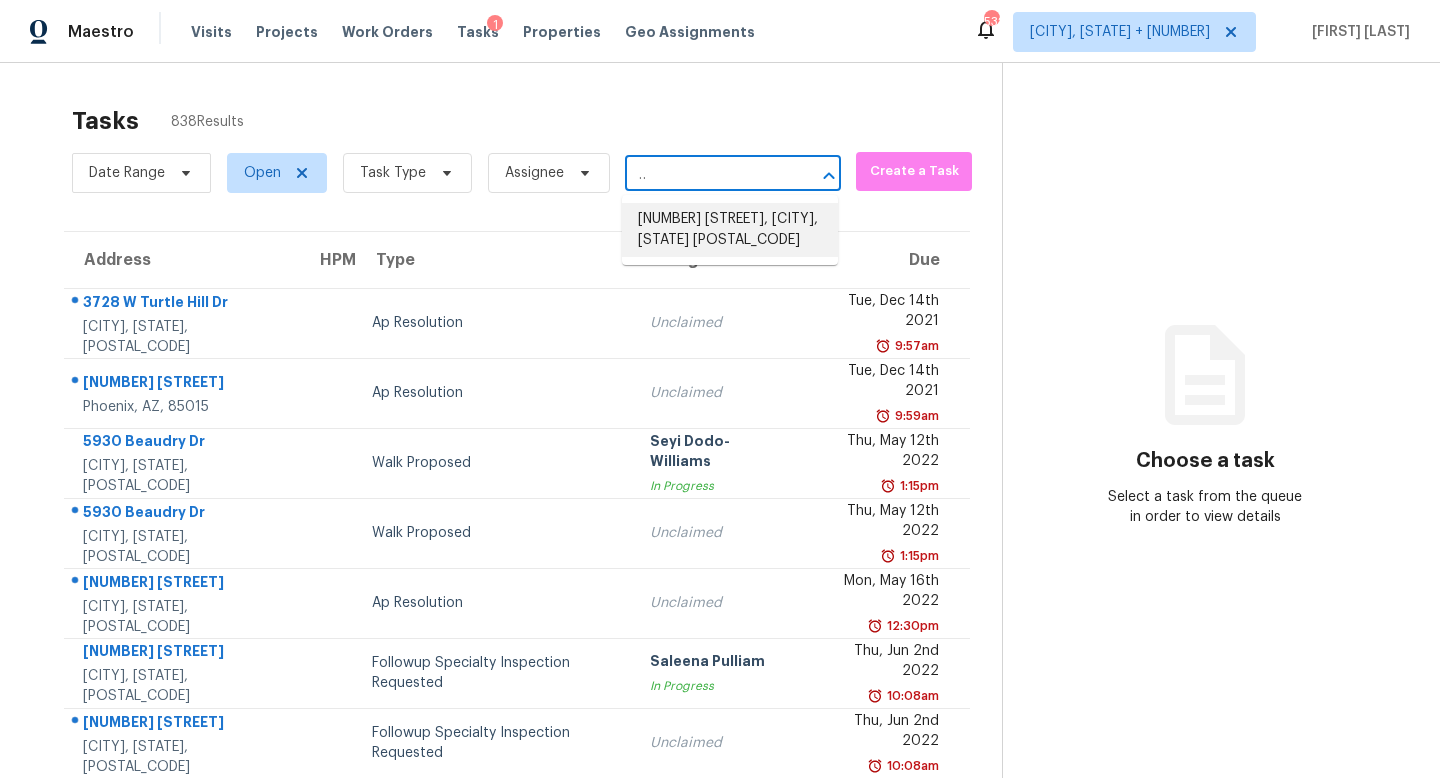 click on "14018 Drake Watch Ln, Charlotte, NC 28262" at bounding box center [730, 230] 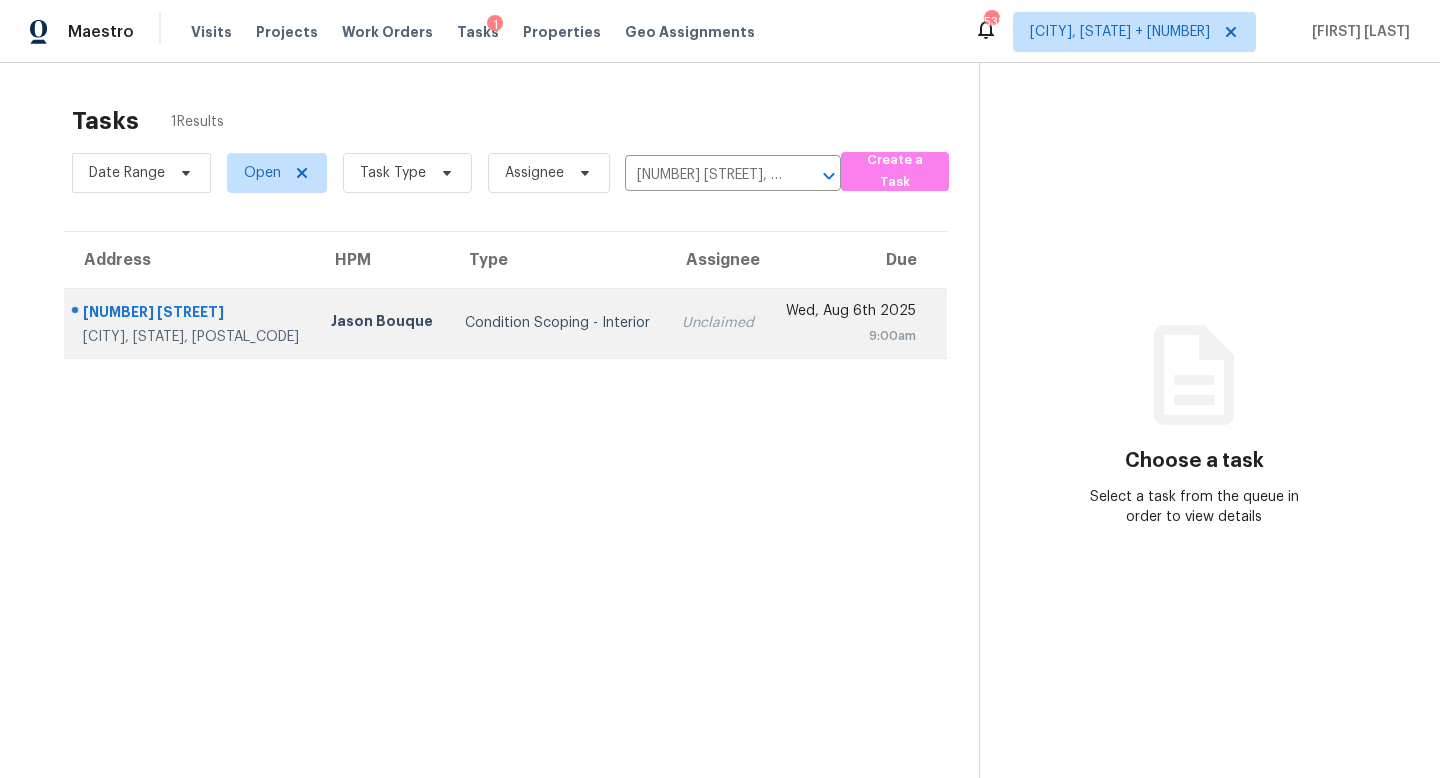 click on "Unclaimed" at bounding box center [718, 323] 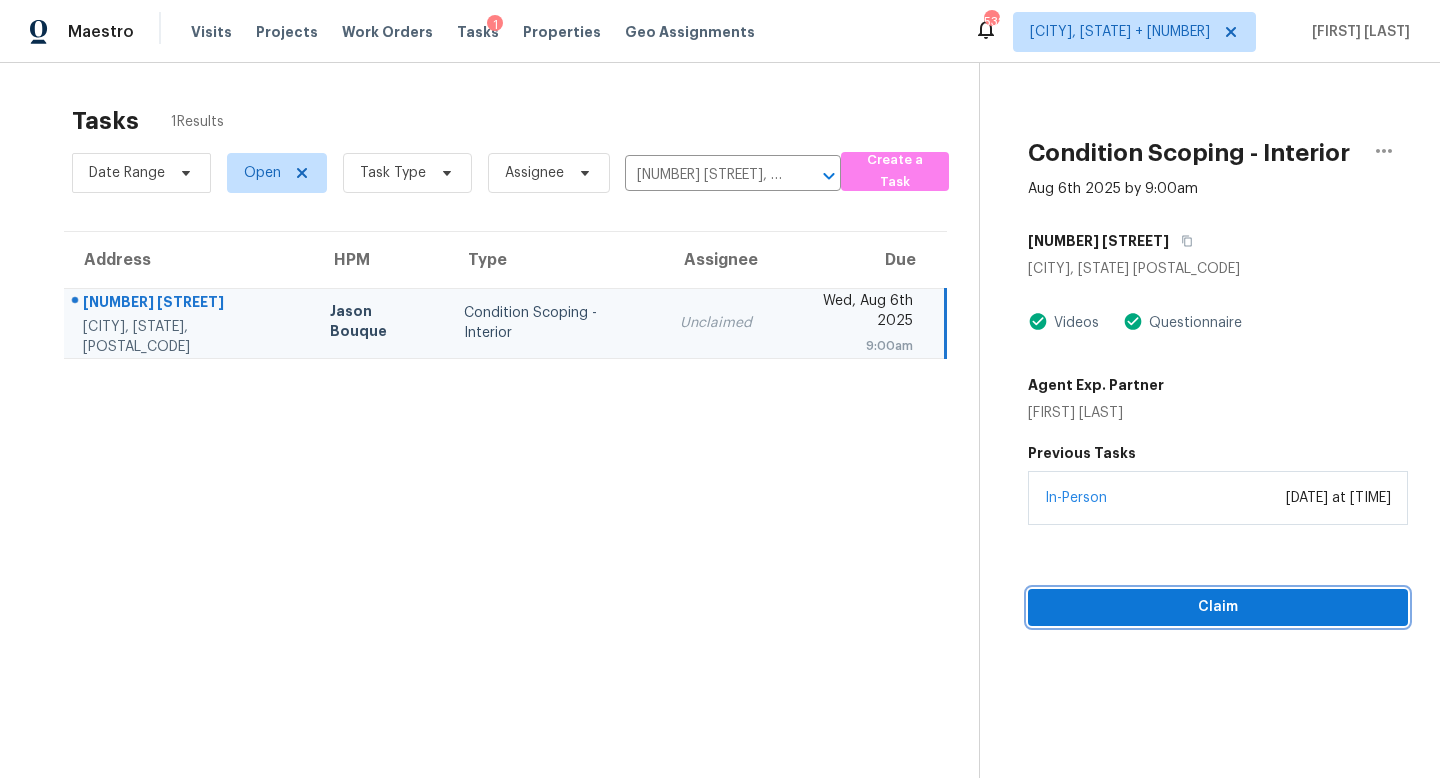 click on "Claim" at bounding box center [1218, 607] 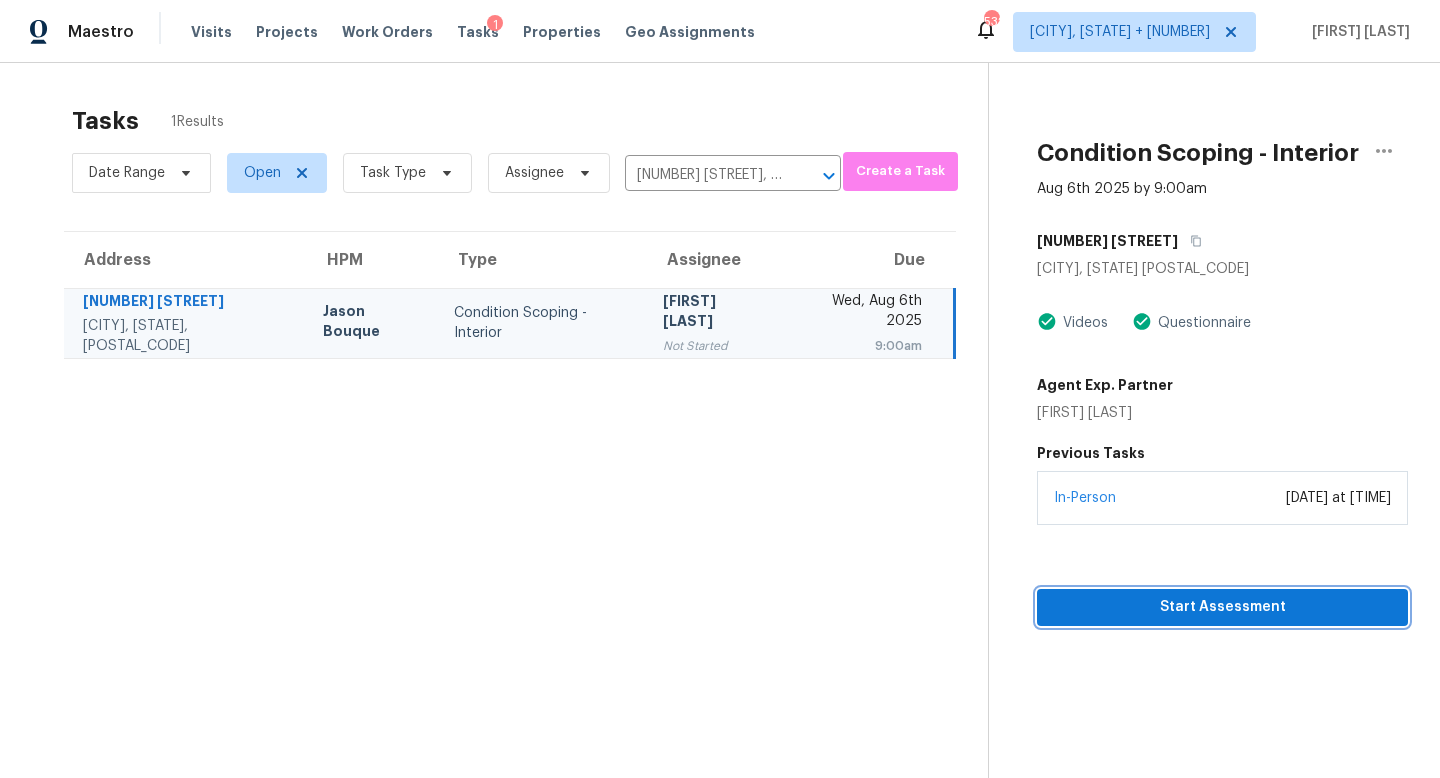 click on "Start Assessment" at bounding box center [1222, 607] 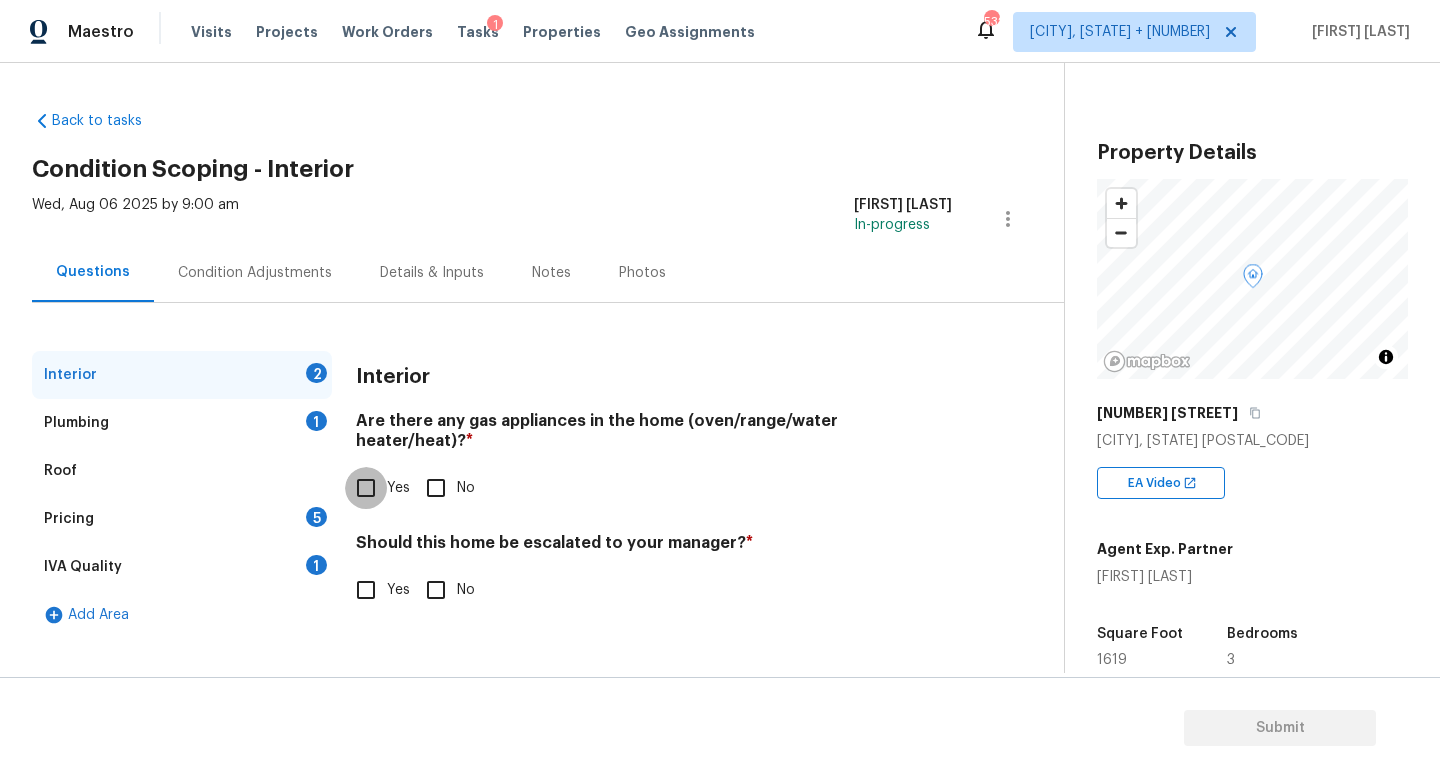 click on "Yes" at bounding box center [366, 488] 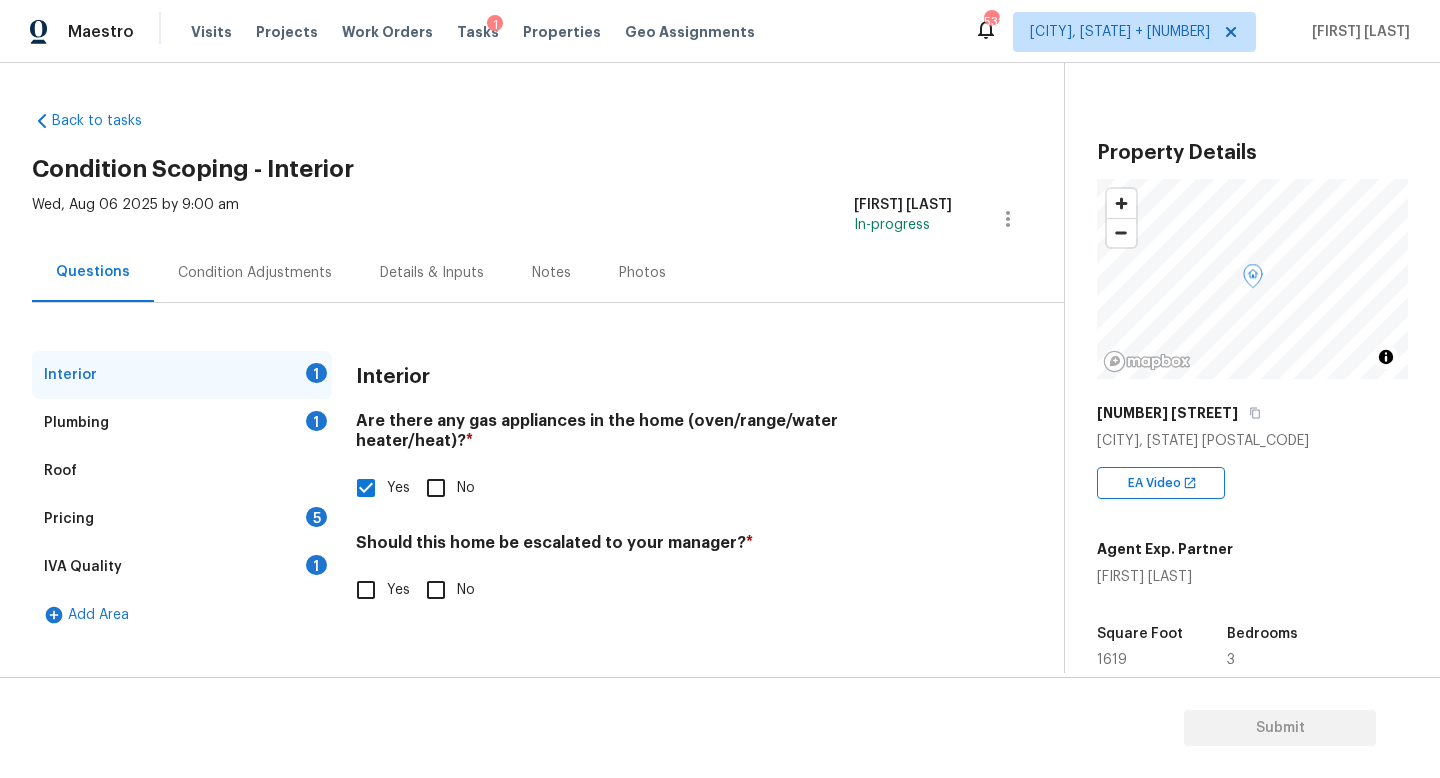 click on "Plumbing 1" at bounding box center [182, 423] 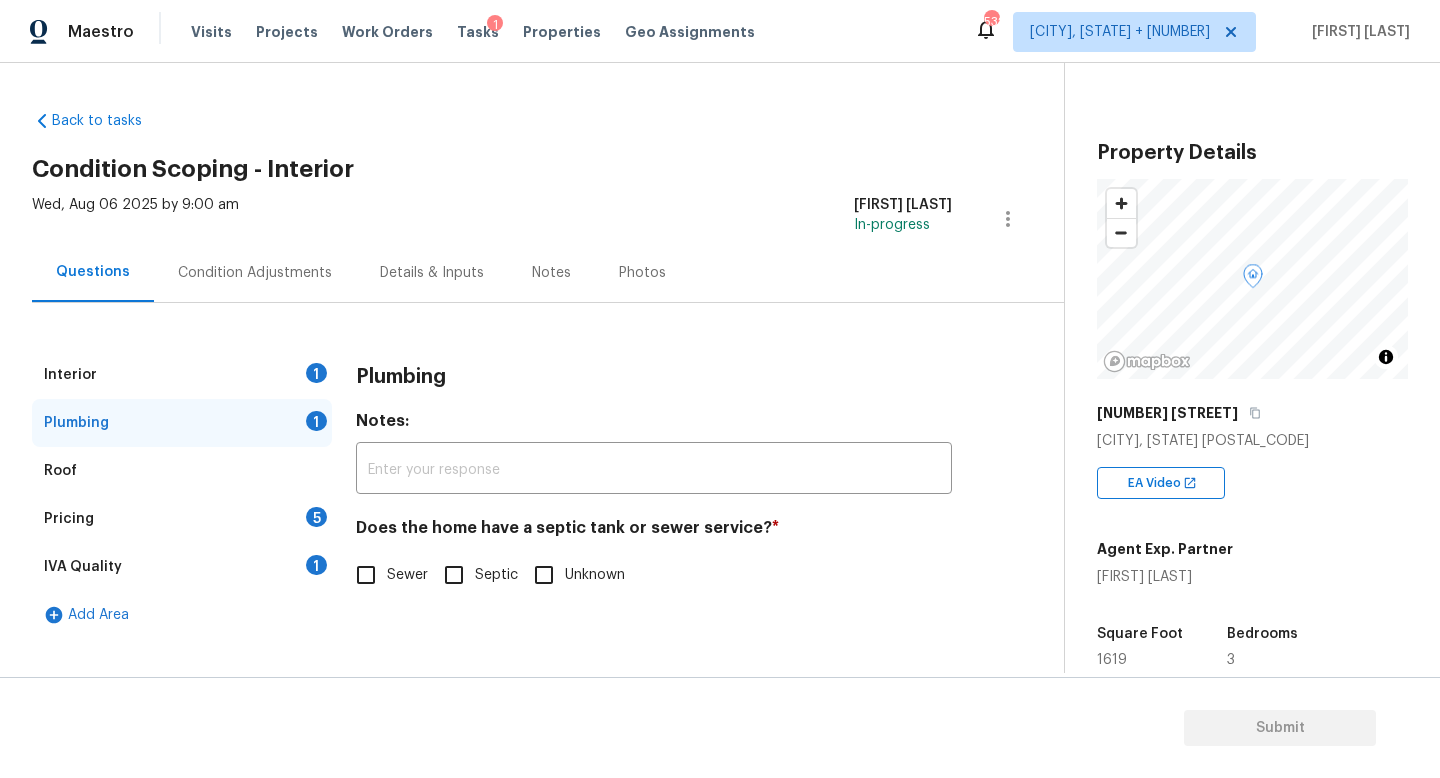 click on "Interior 1 Plumbing 1 Roof Pricing 5 IVA Quality 1 Add Area Plumbing Notes: ​ Does the home have a septic tank or sewer service?  * Sewer Septic Unknown" at bounding box center (524, 495) 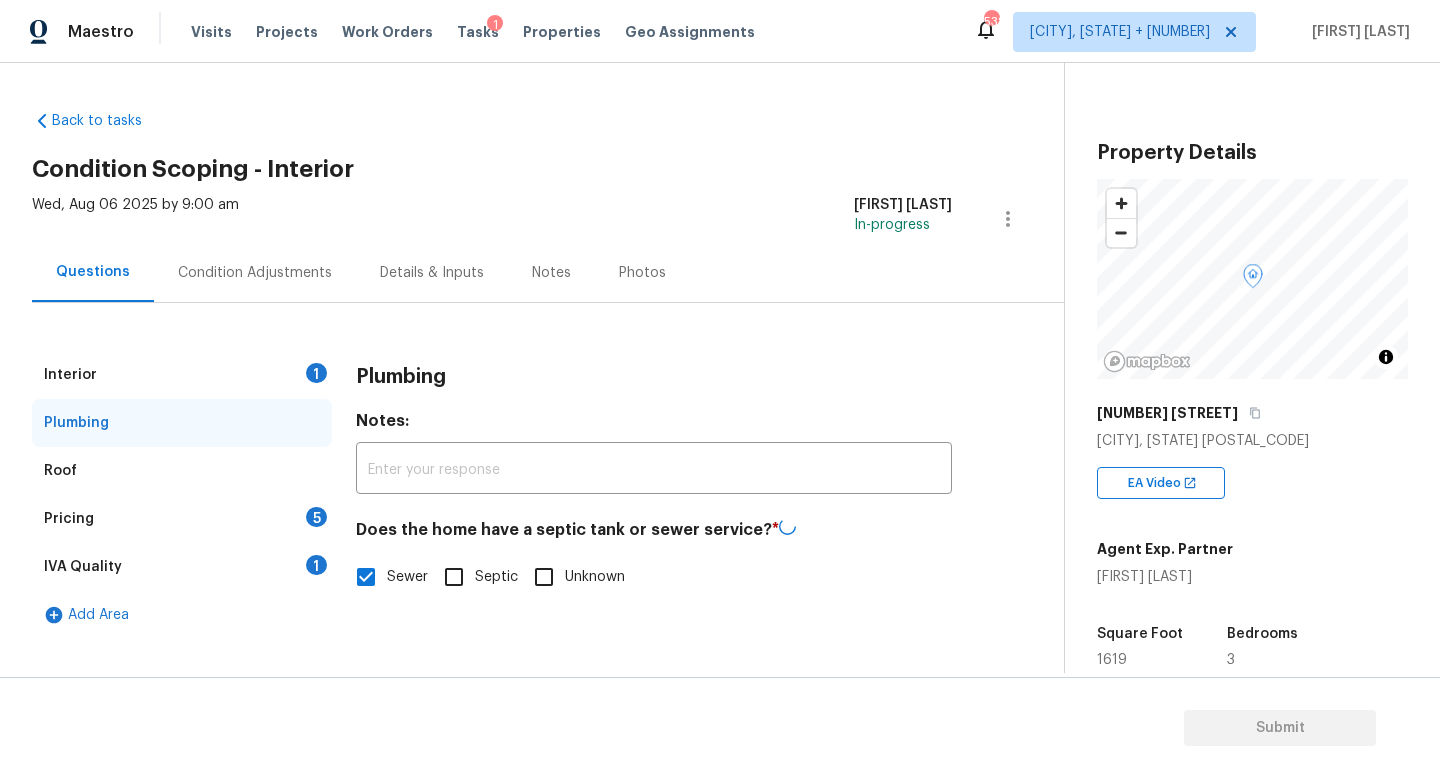click on "Pricing 5" at bounding box center [182, 519] 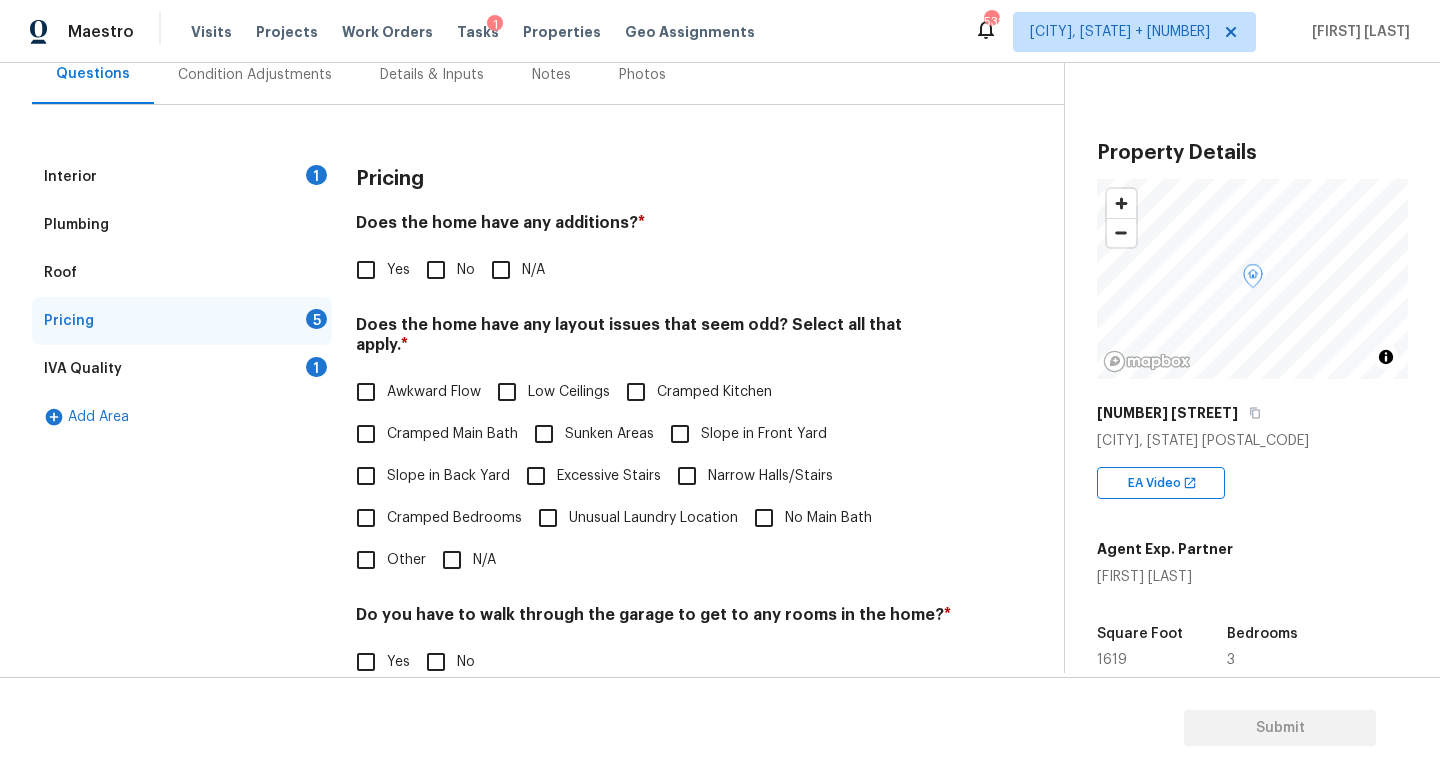 scroll, scrollTop: 206, scrollLeft: 0, axis: vertical 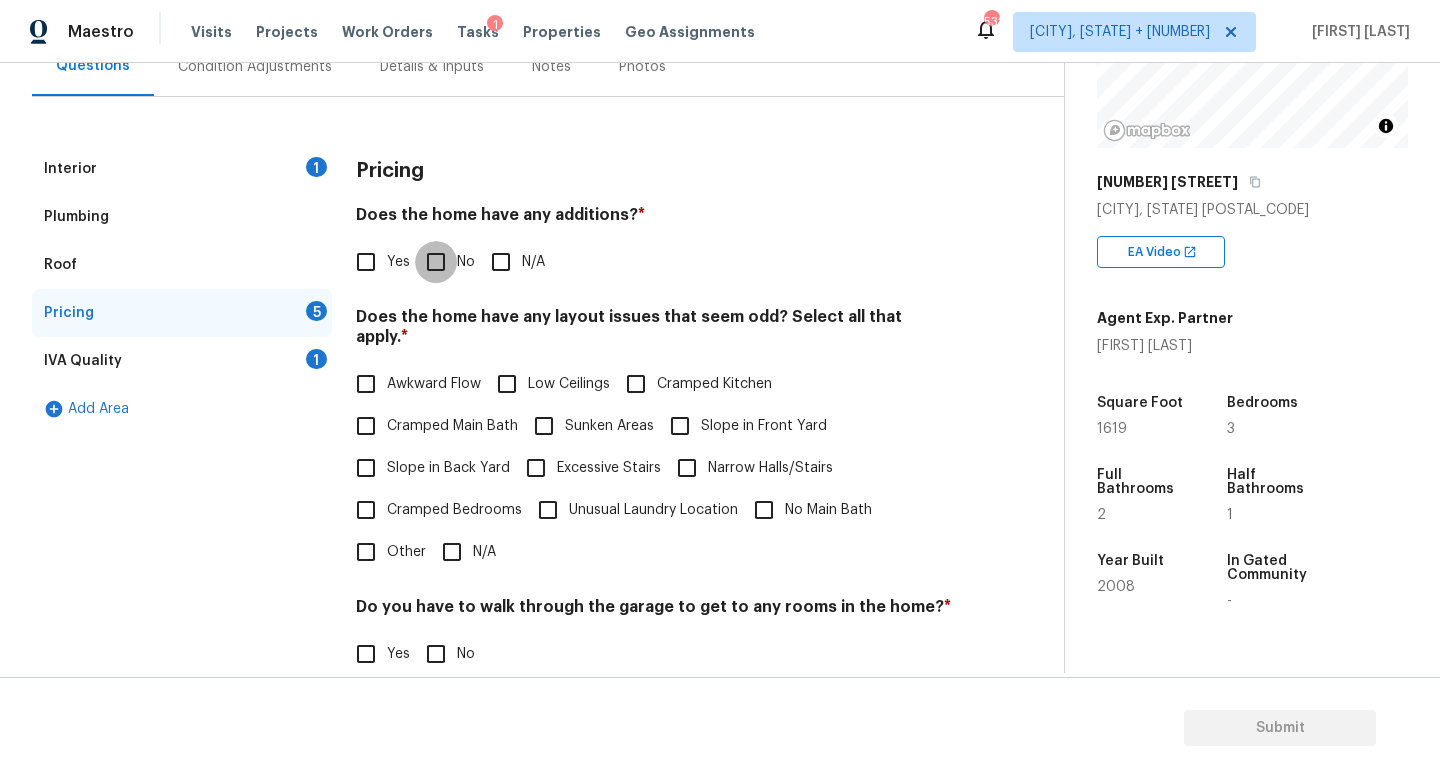 click on "No" at bounding box center (436, 262) 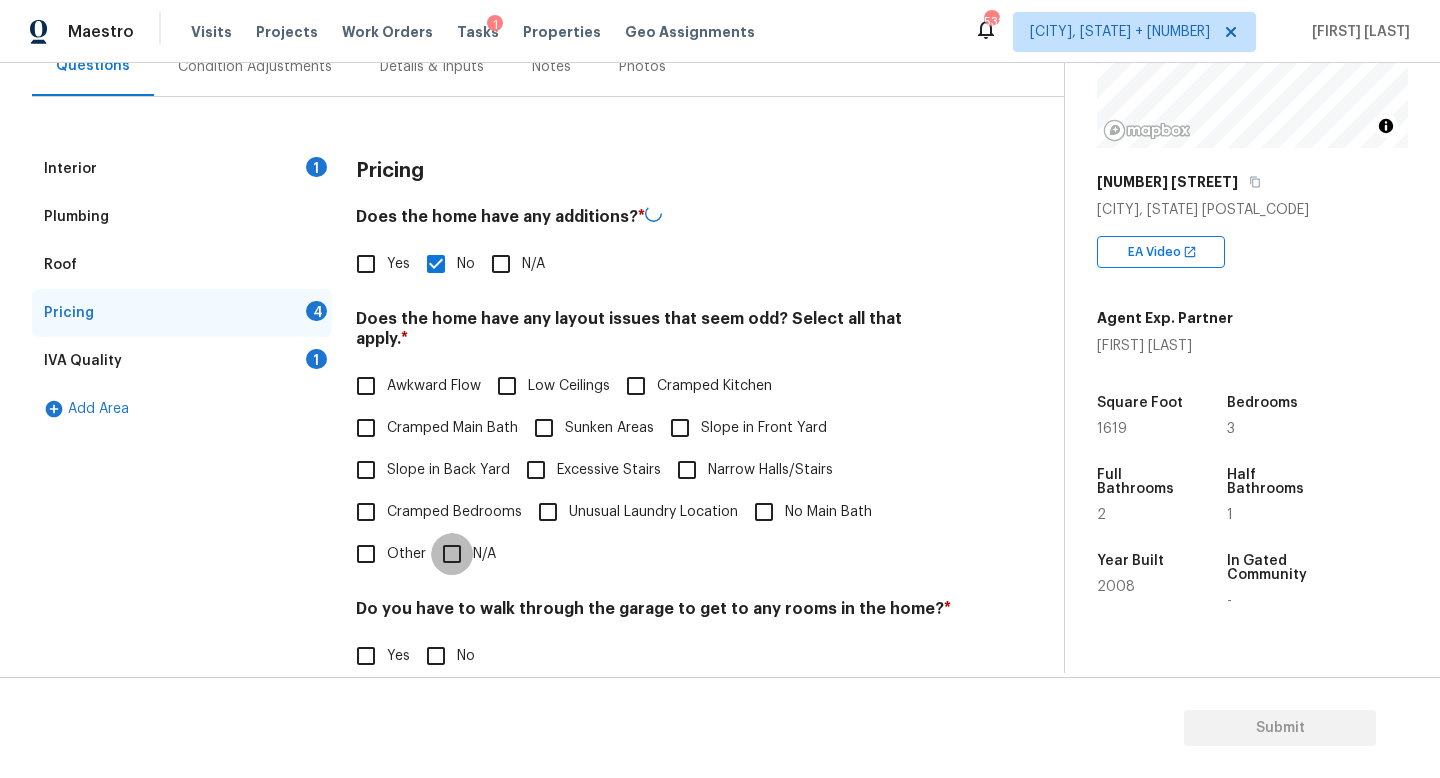 click on "N/A" at bounding box center [452, 554] 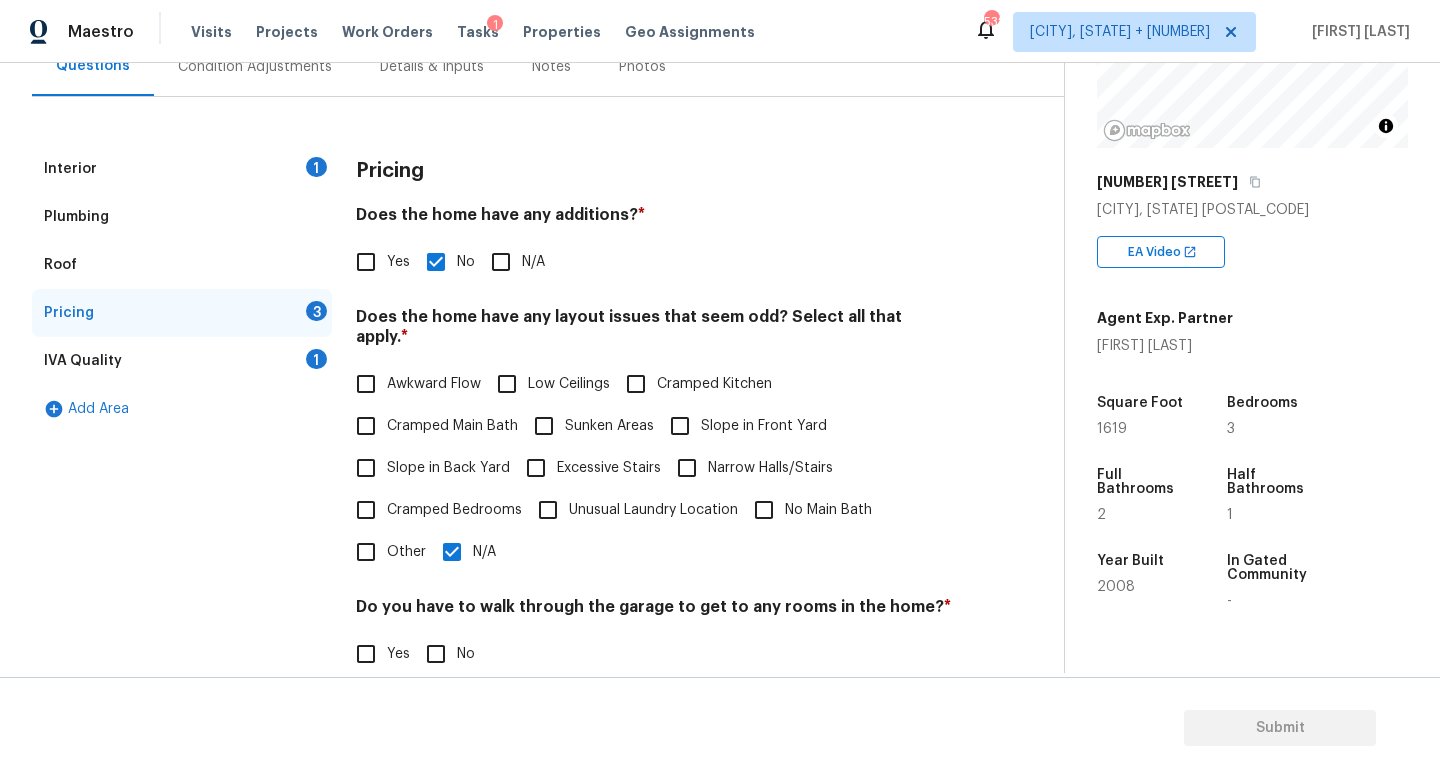scroll, scrollTop: 422, scrollLeft: 0, axis: vertical 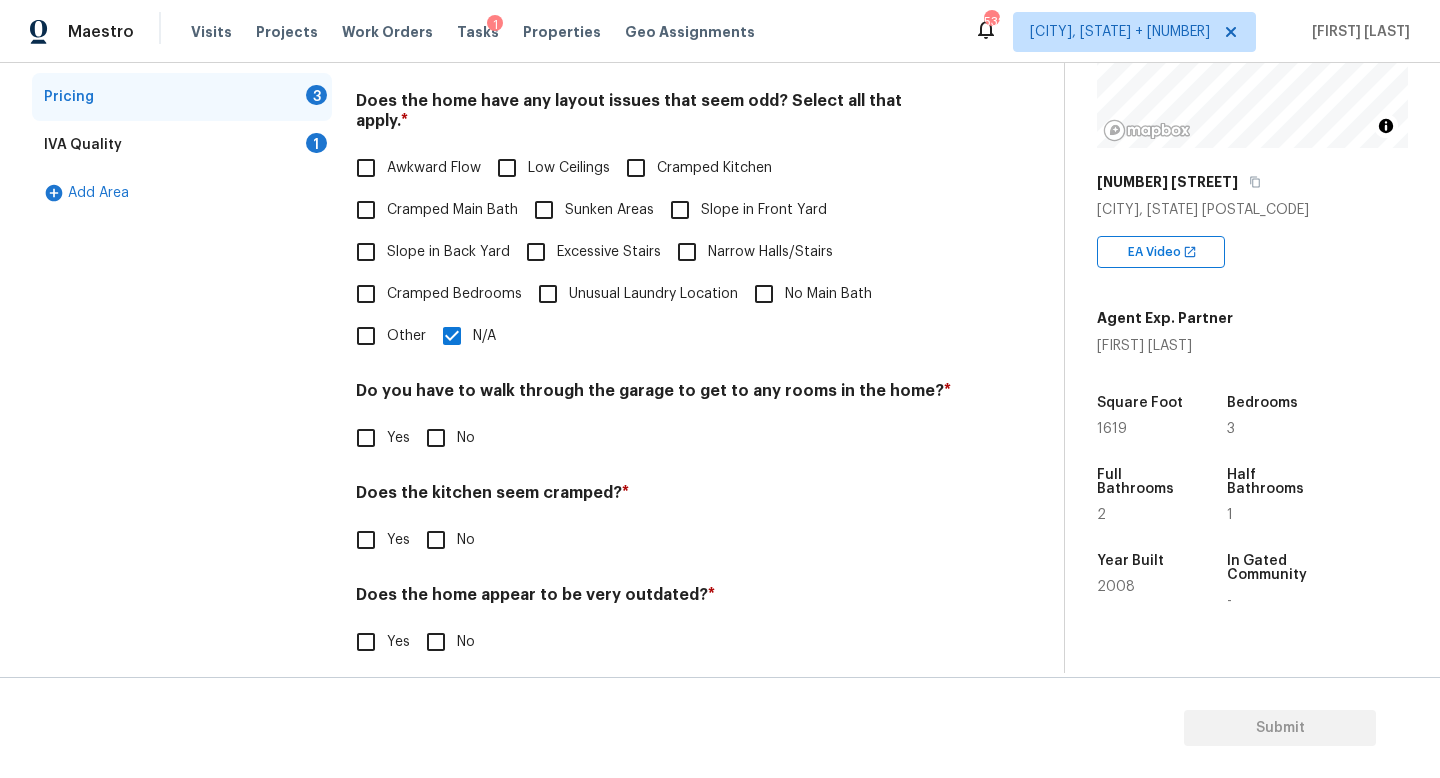 click on "Yes" at bounding box center (377, 438) 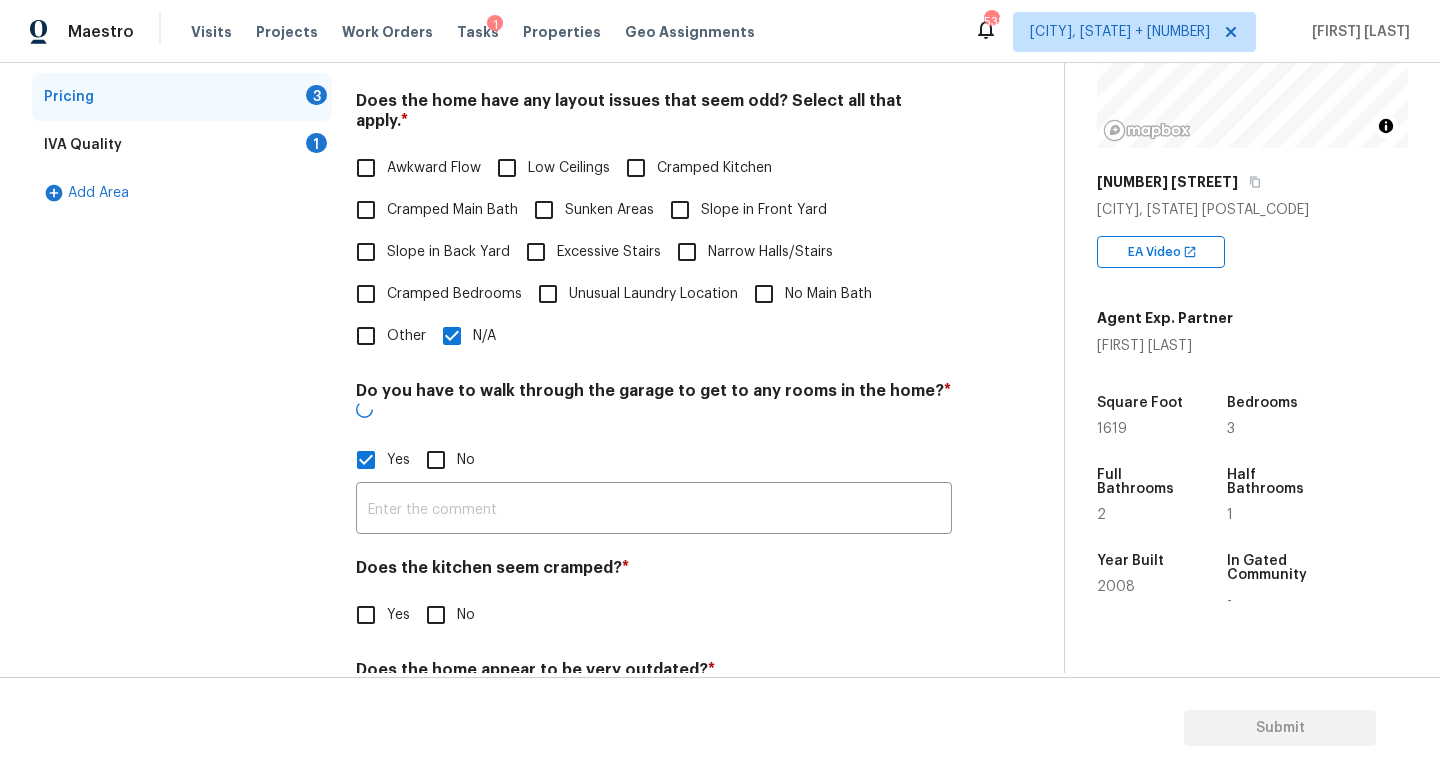 click on "Yes No" at bounding box center (654, 460) 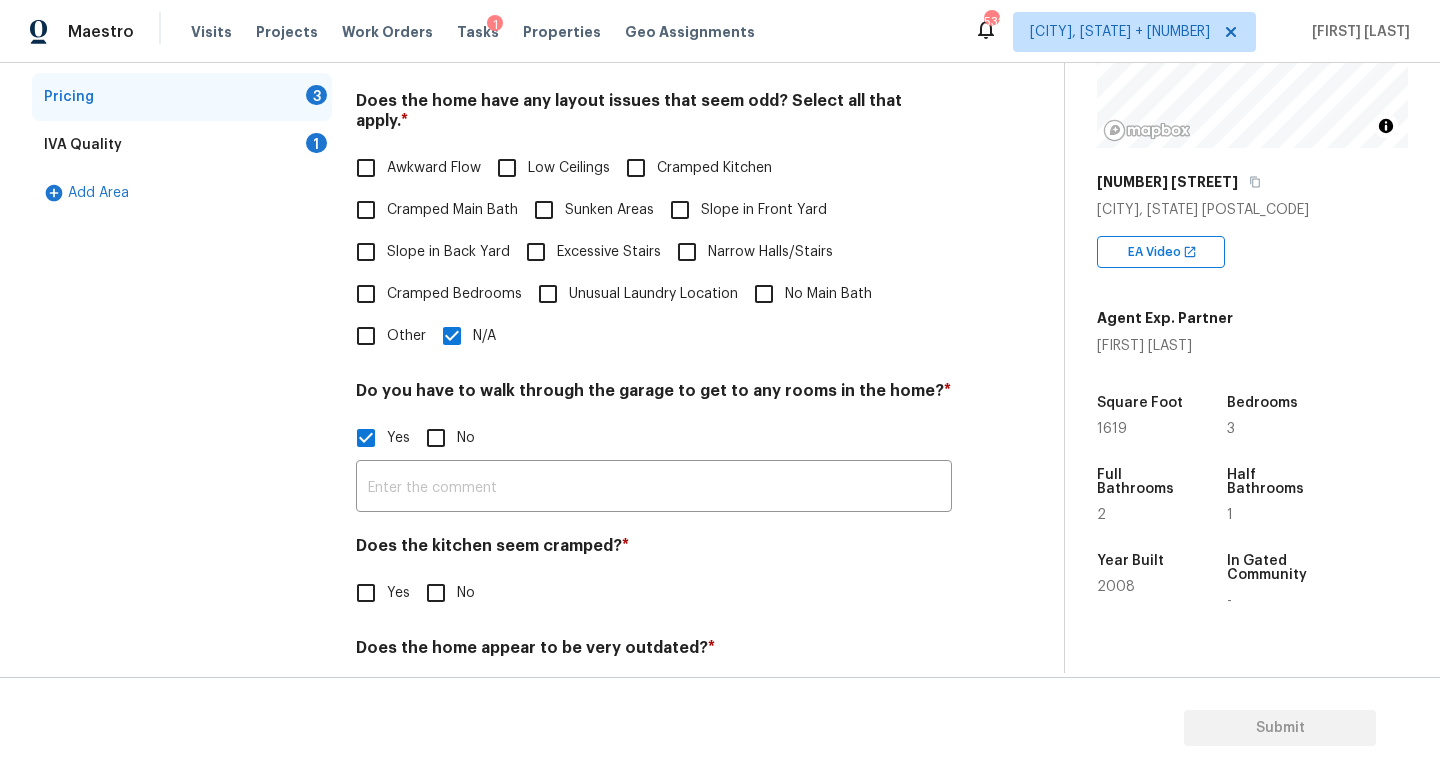click on "No" at bounding box center (436, 438) 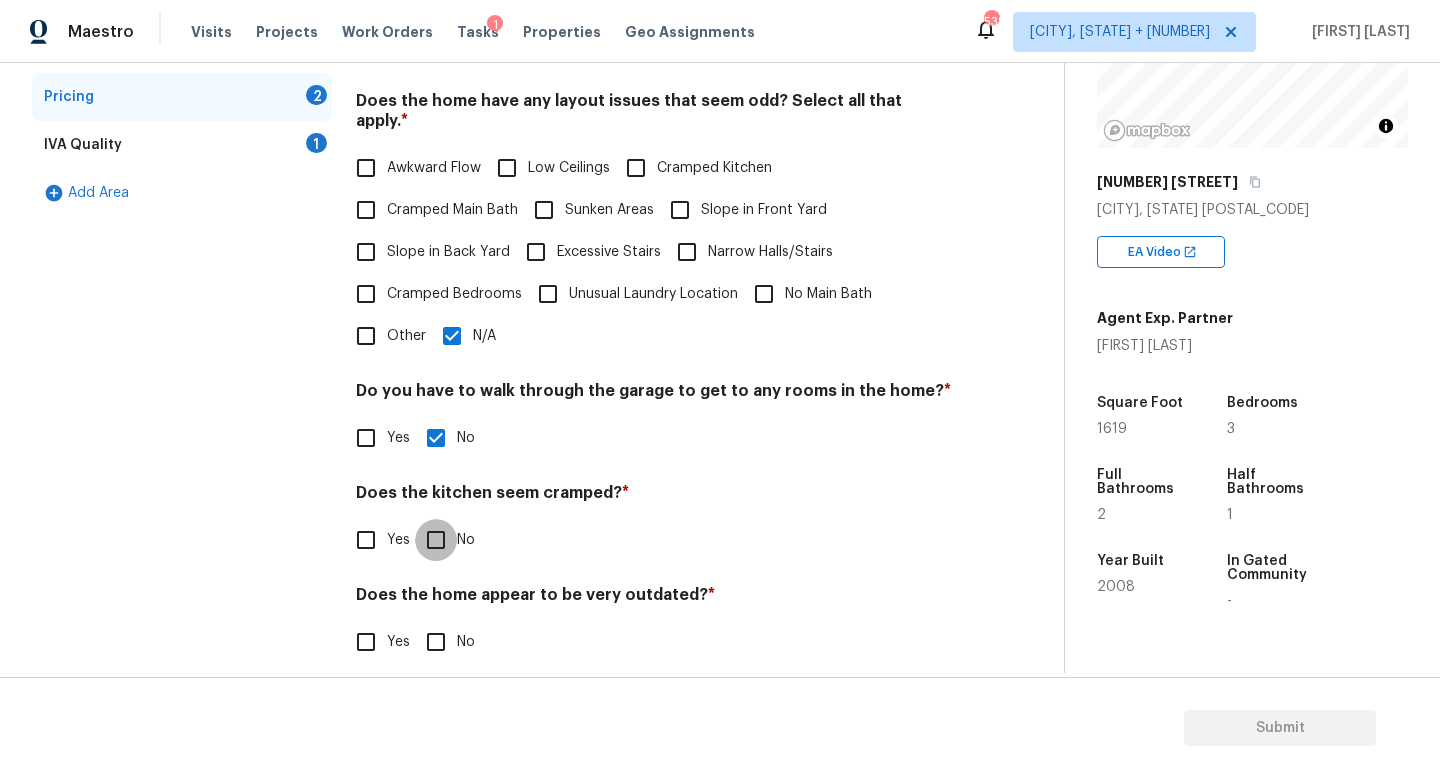 click on "No" at bounding box center (436, 540) 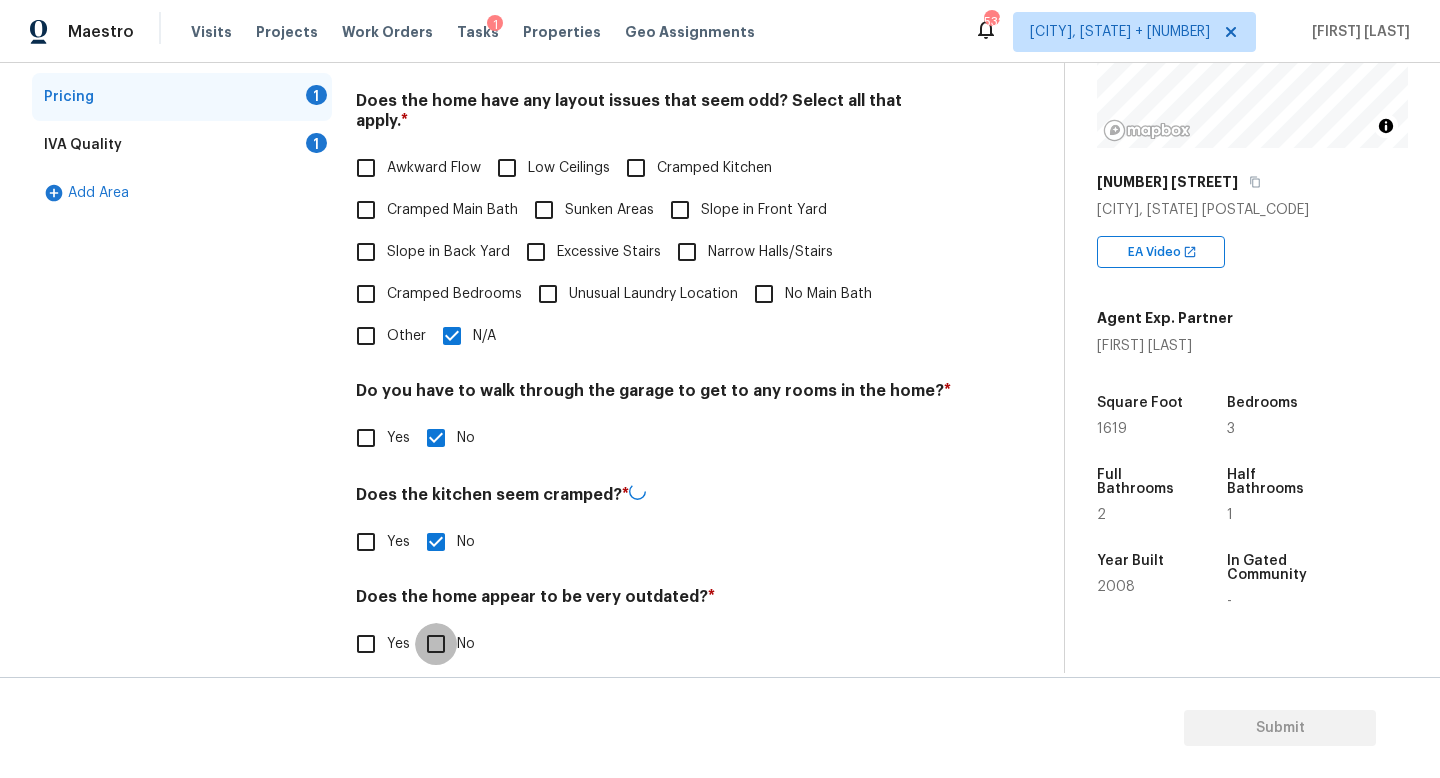 click on "No" at bounding box center (436, 644) 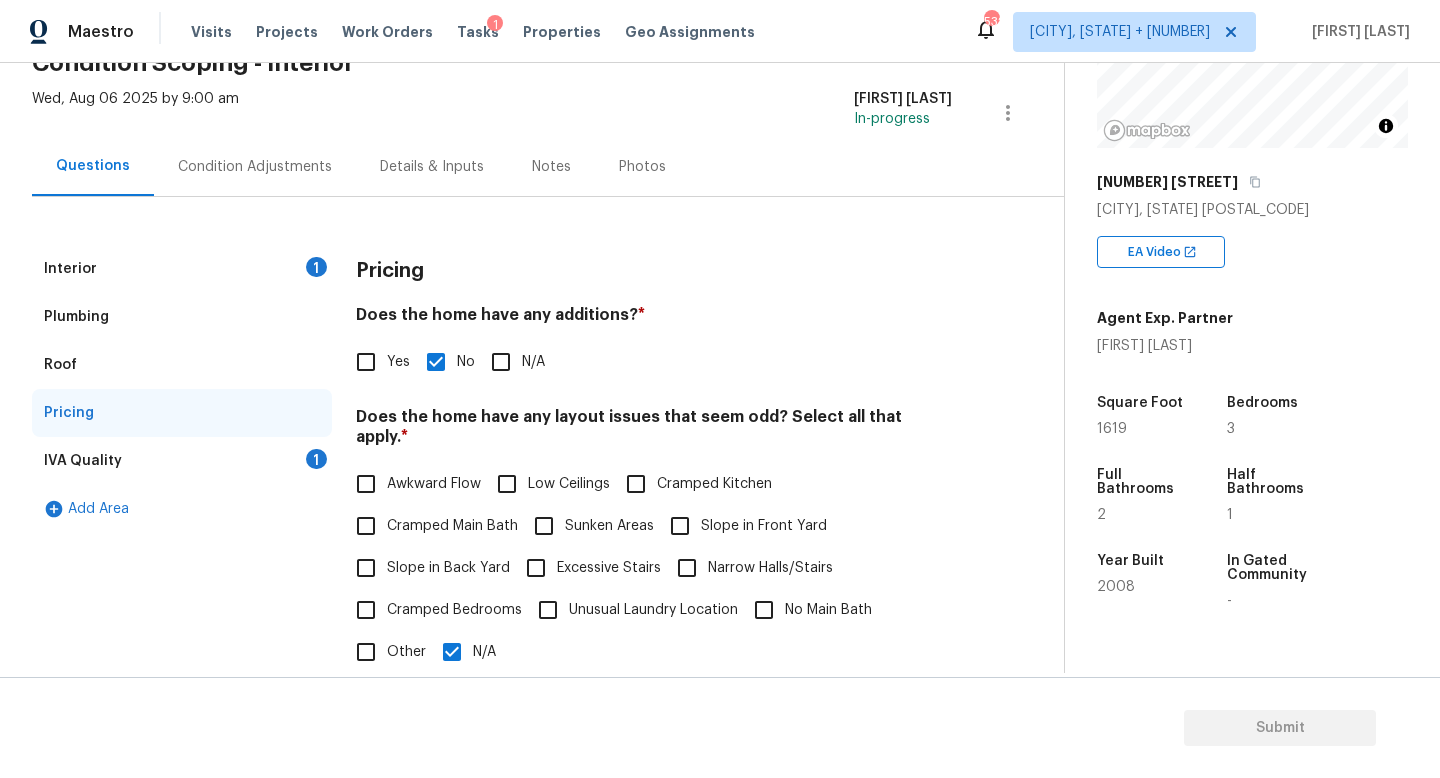 scroll, scrollTop: 0, scrollLeft: 0, axis: both 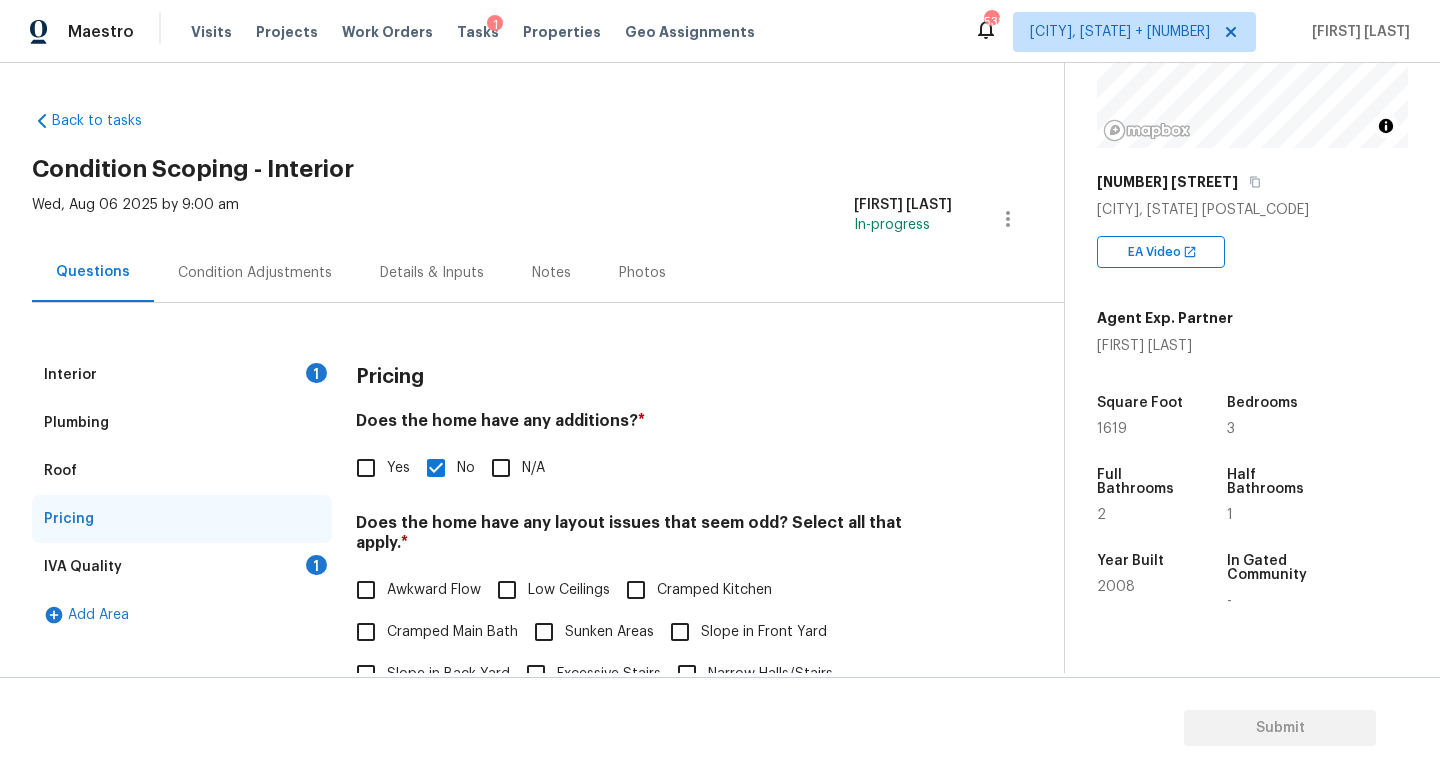 click on "IVA Quality 1" at bounding box center (182, 567) 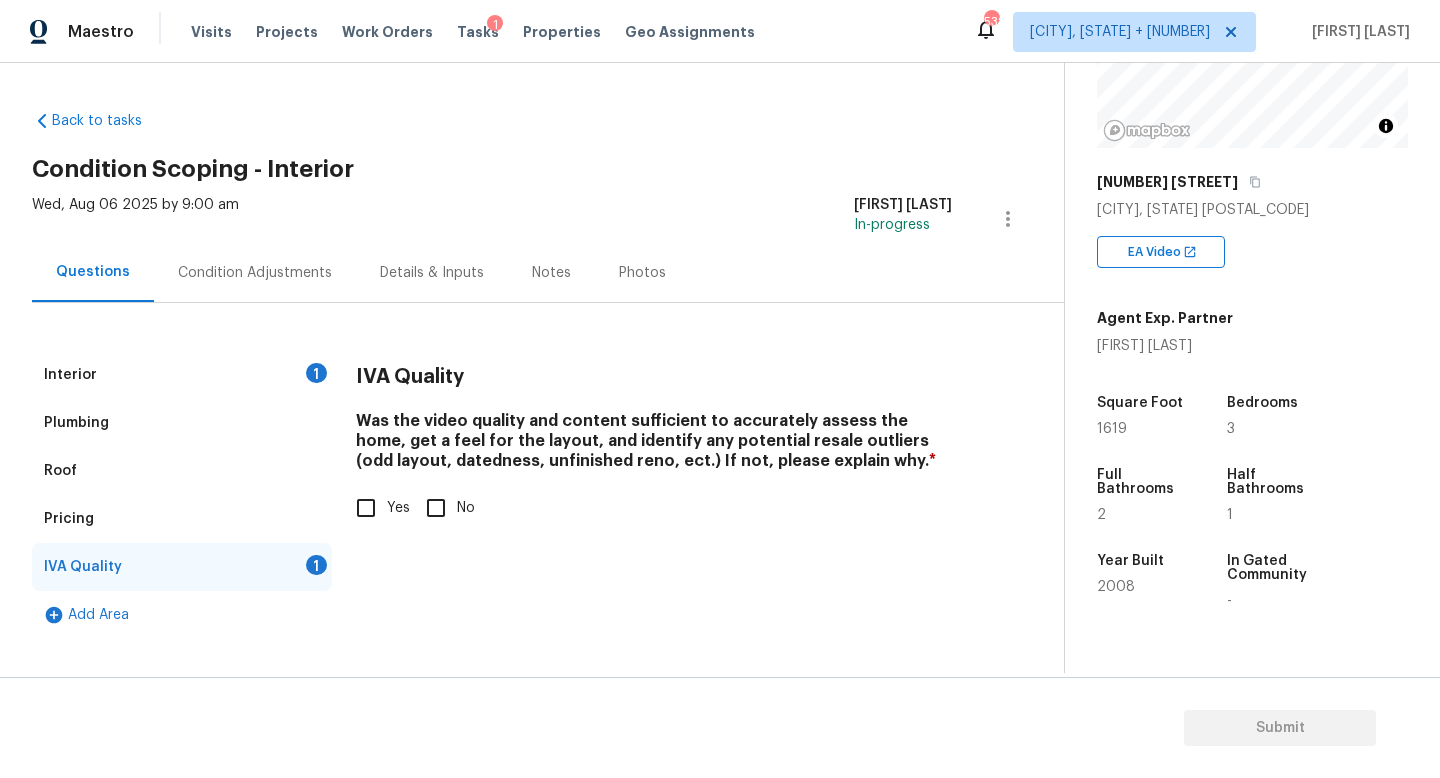 click on "Yes" at bounding box center [366, 508] 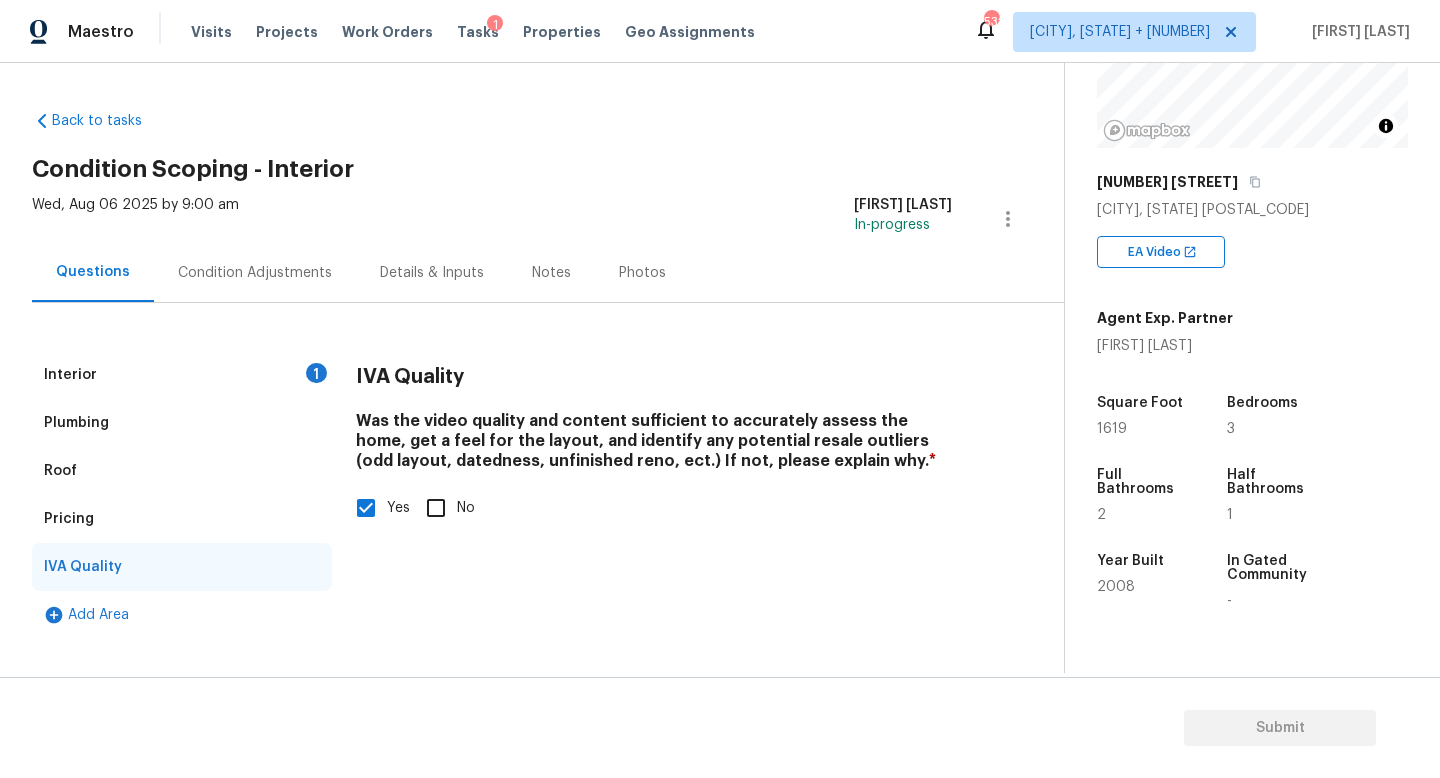 click on "Condition Adjustments" at bounding box center (255, 273) 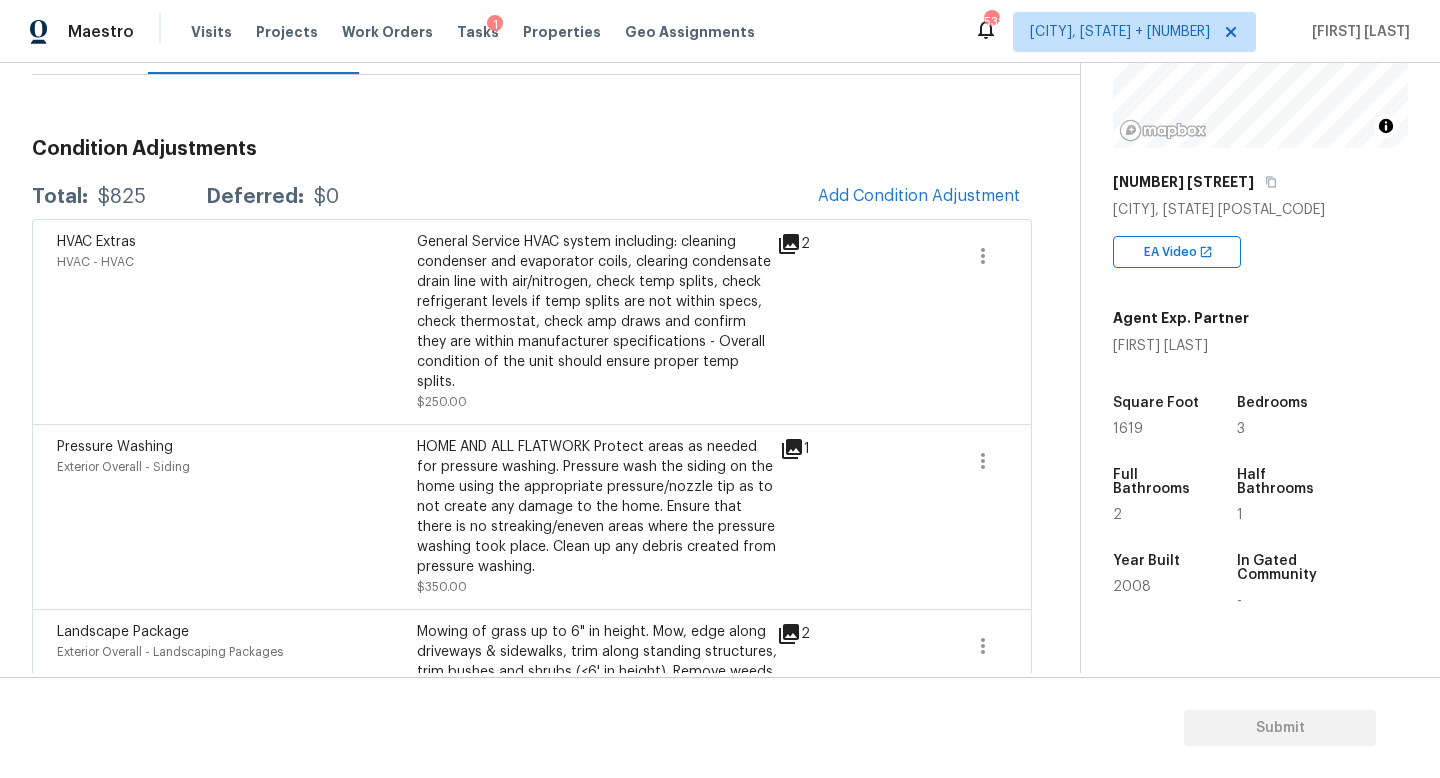 scroll, scrollTop: 224, scrollLeft: 0, axis: vertical 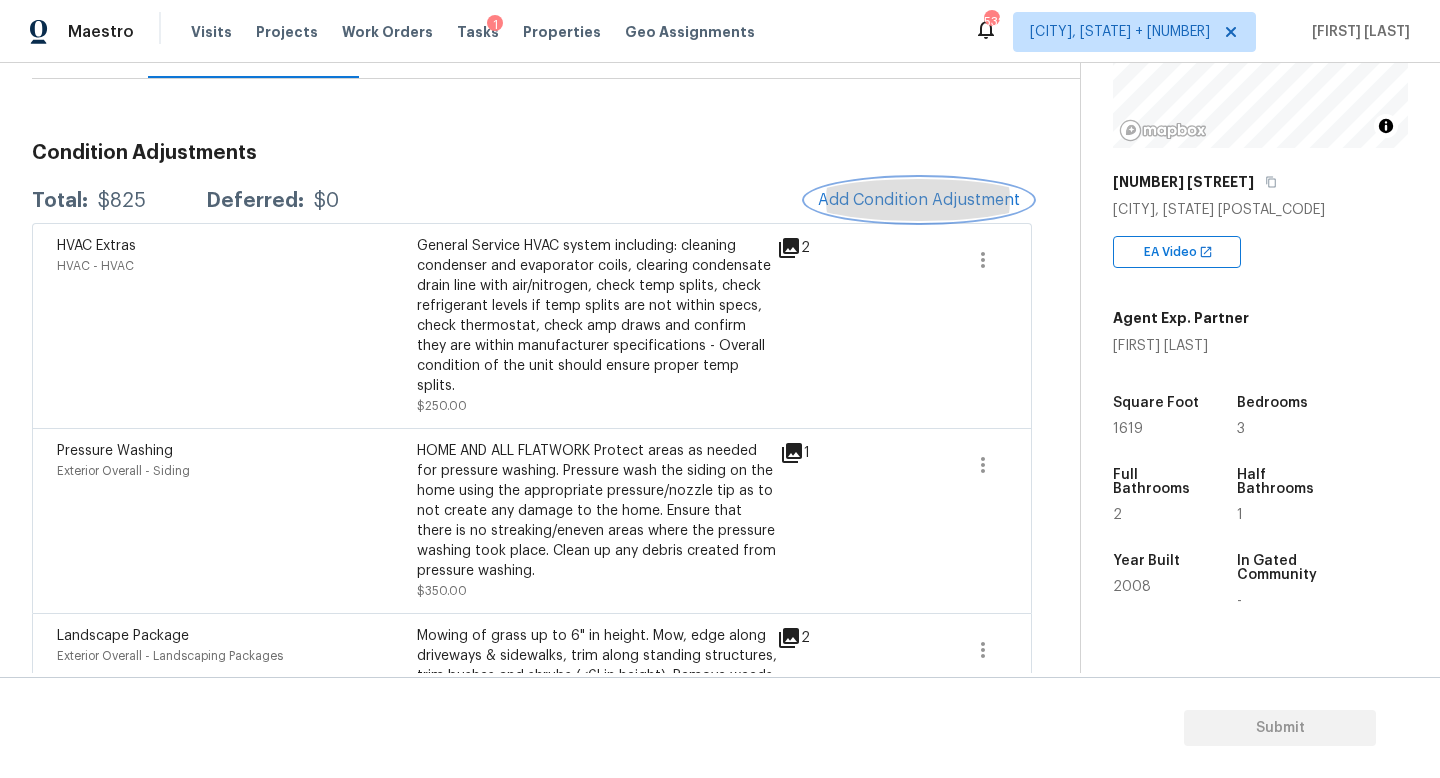 click on "Add Condition Adjustment" at bounding box center (919, 200) 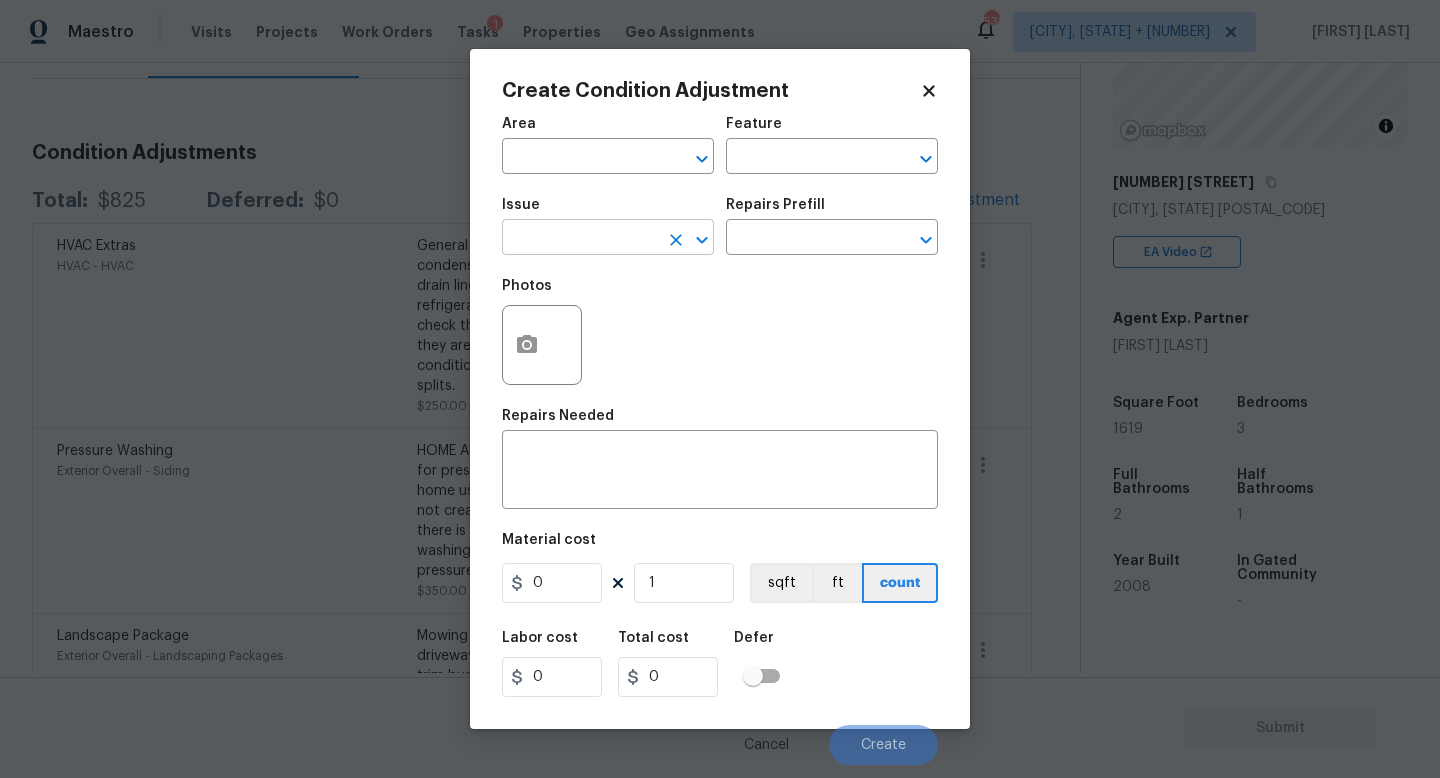 click at bounding box center [580, 239] 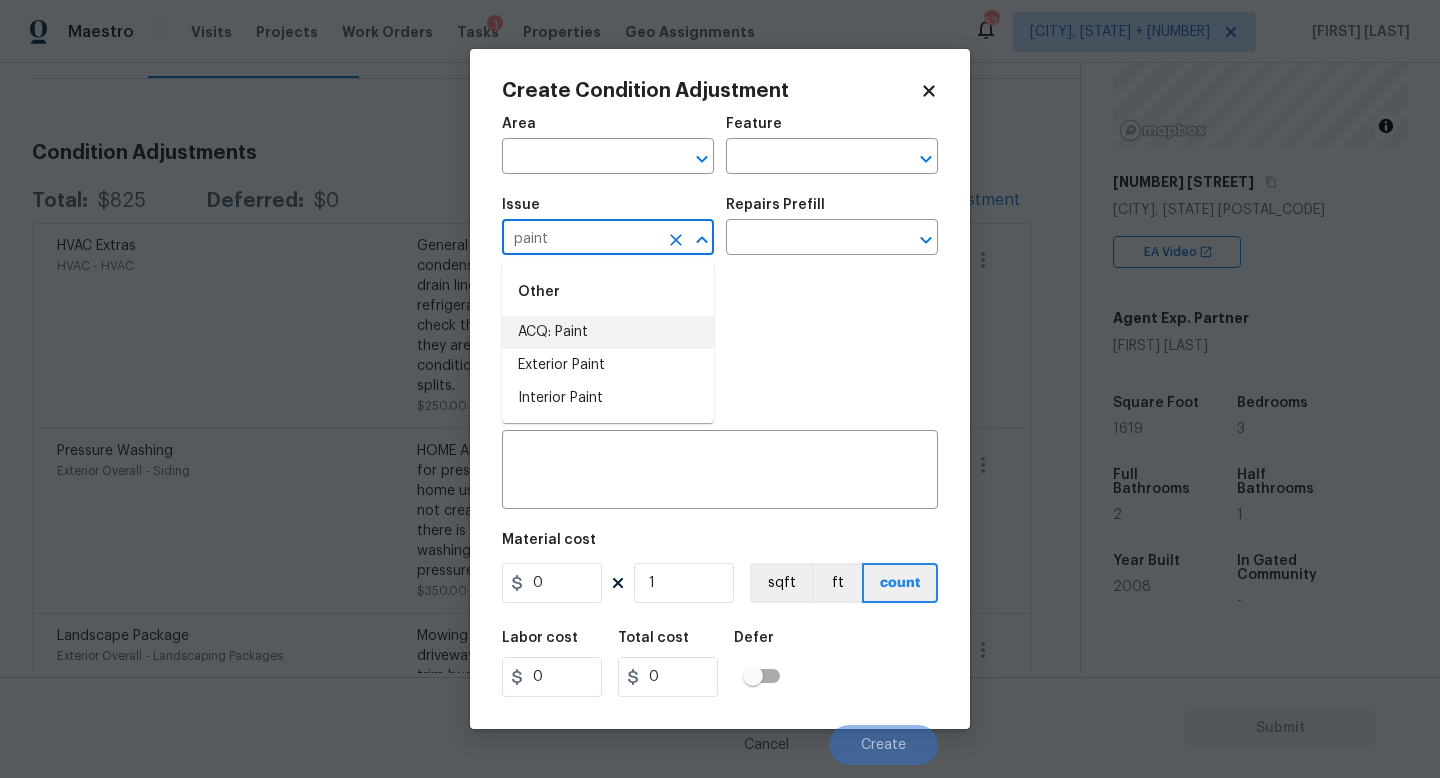 click on "ACQ: Paint" at bounding box center (608, 332) 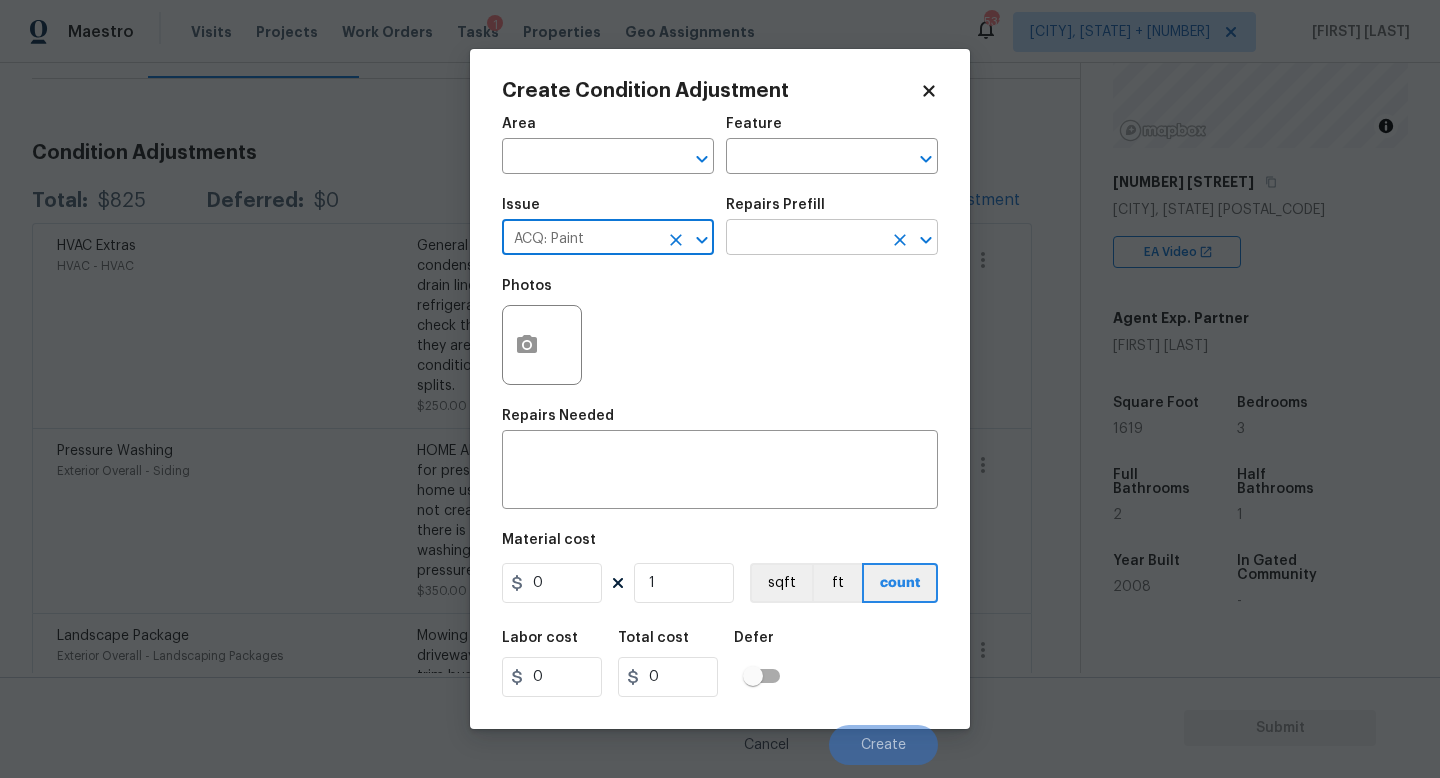 type on "ACQ: Paint" 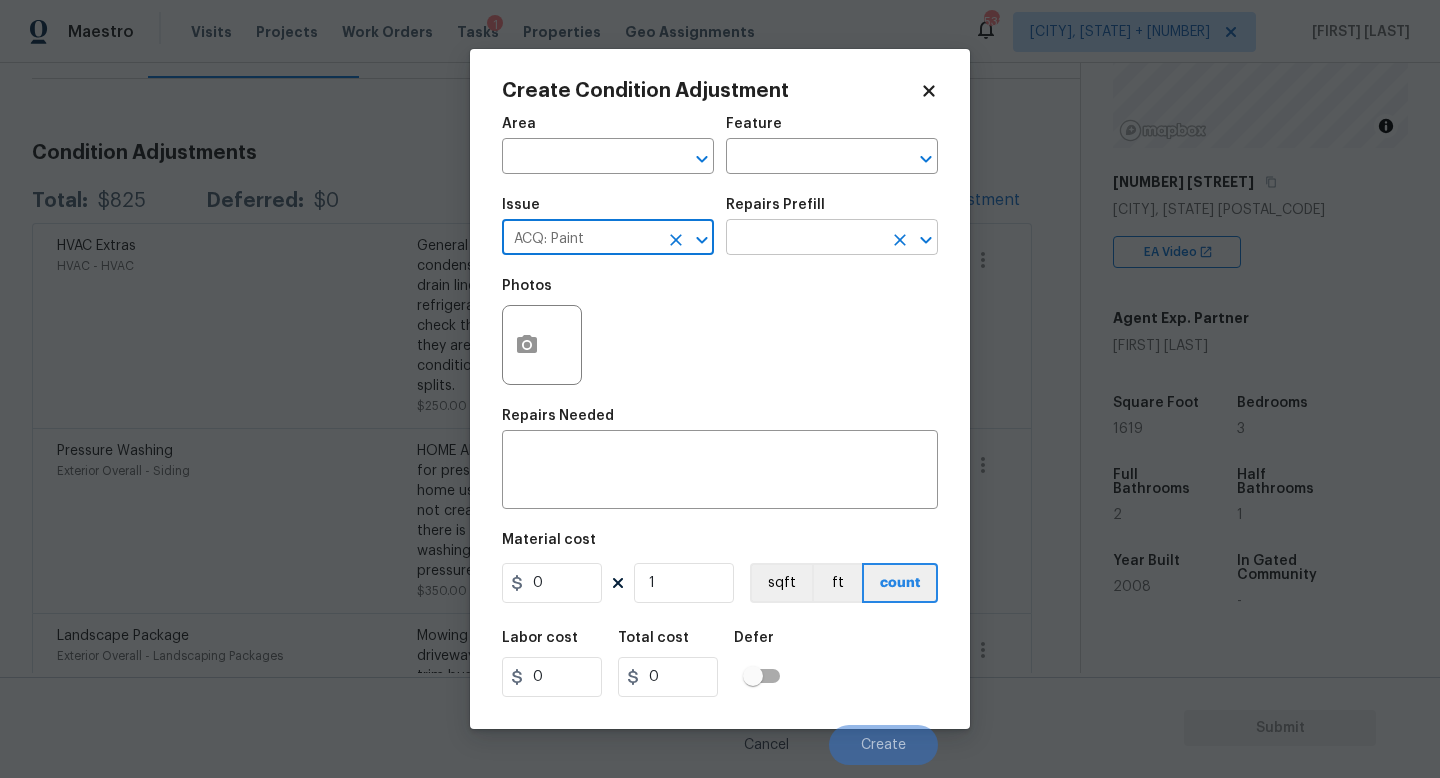 click at bounding box center (804, 239) 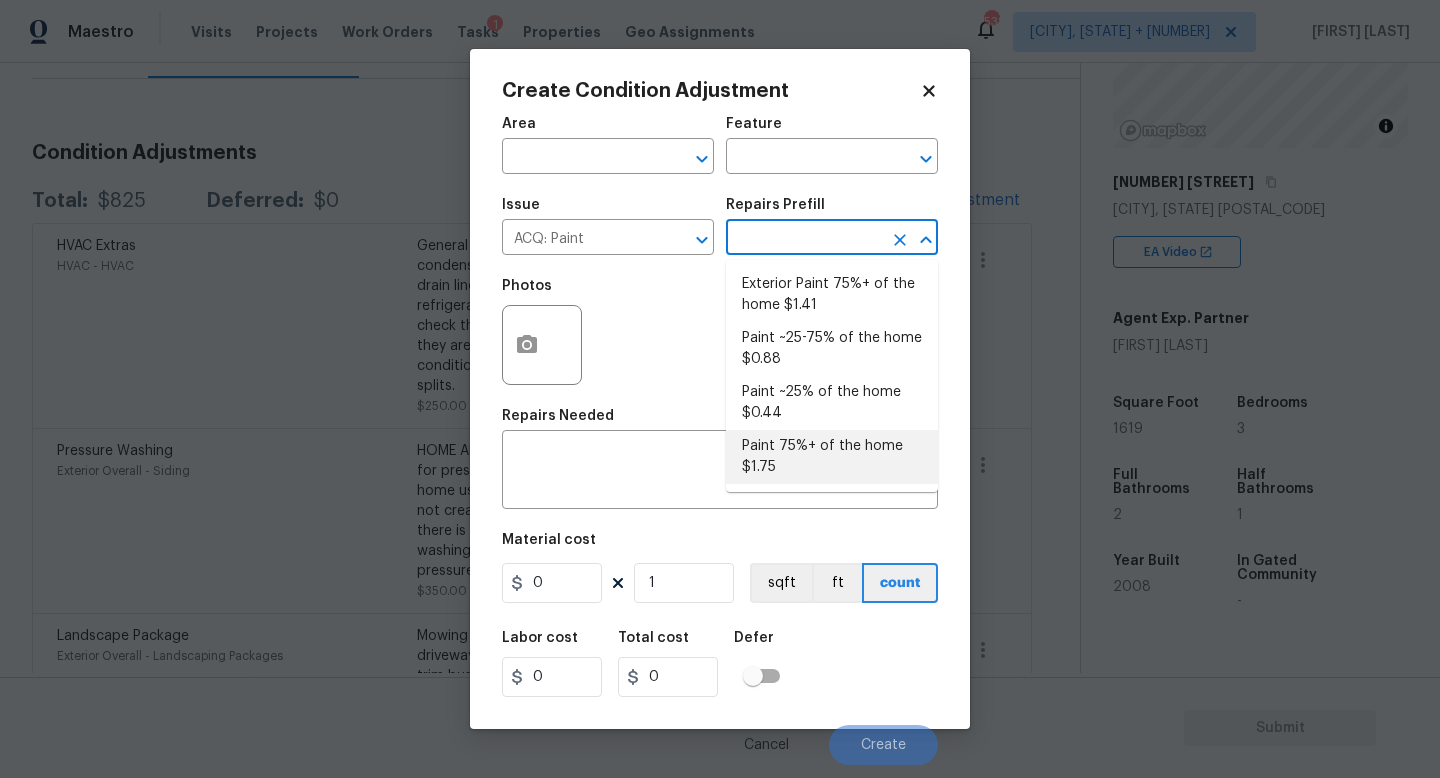 click on "Paint 75%+ of the home $1.75" at bounding box center (832, 457) 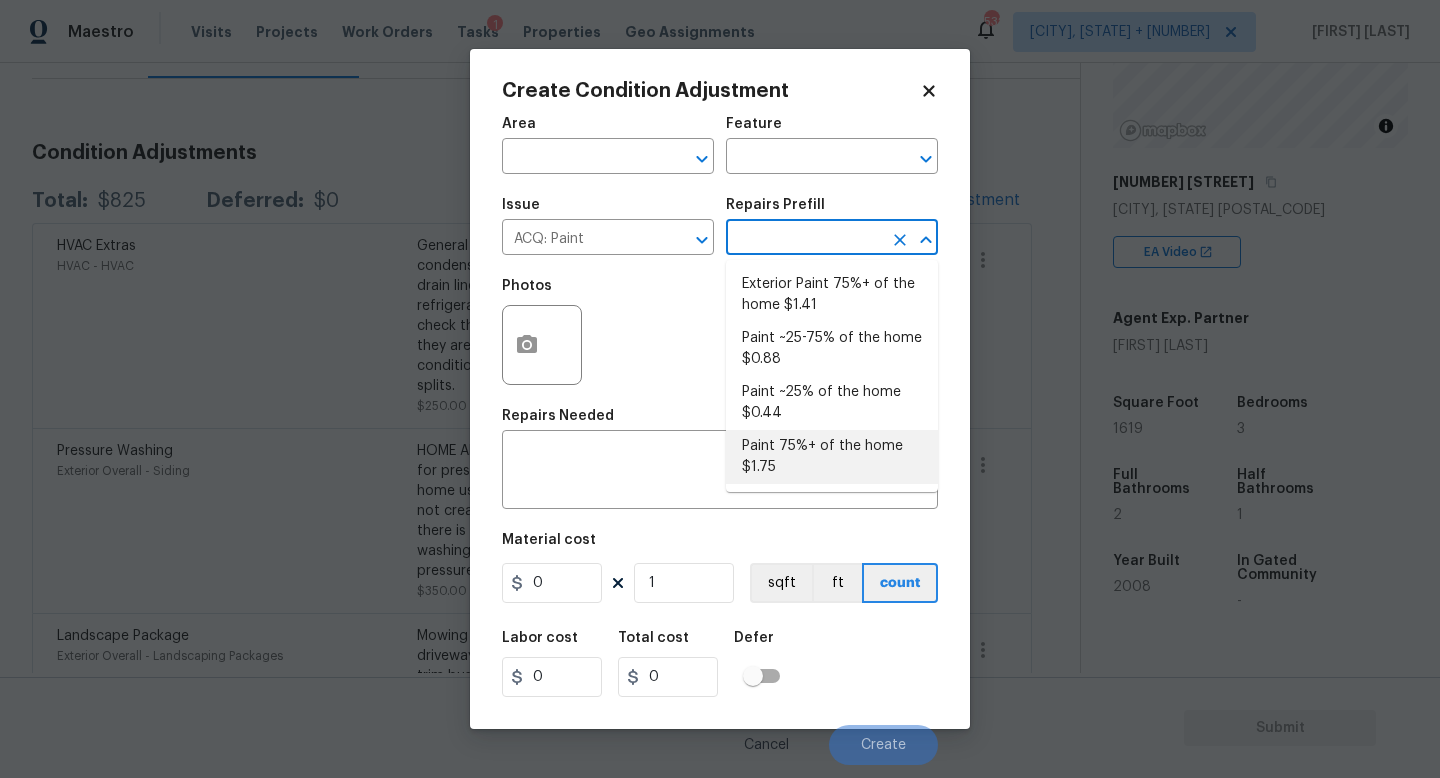 type on "Acquisition" 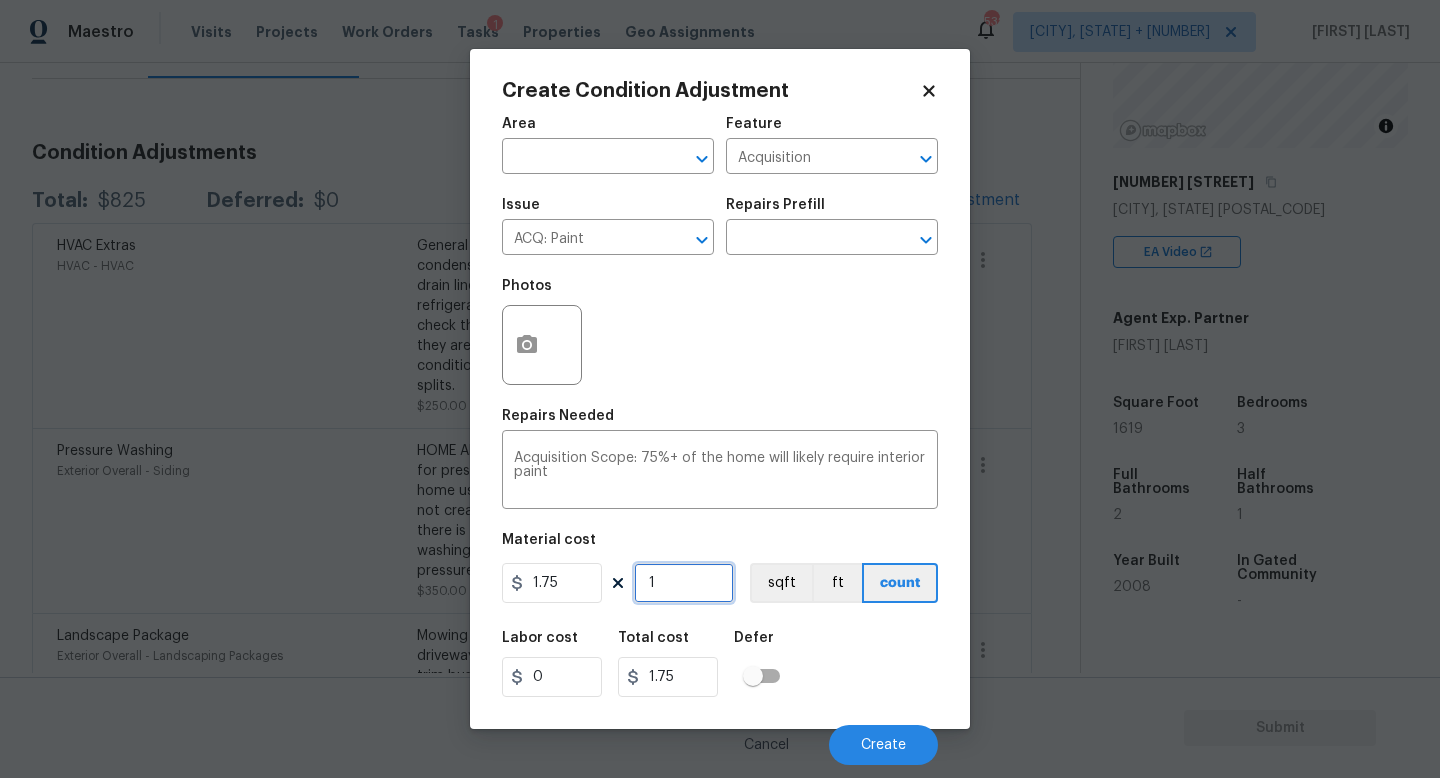 click on "1" at bounding box center (684, 583) 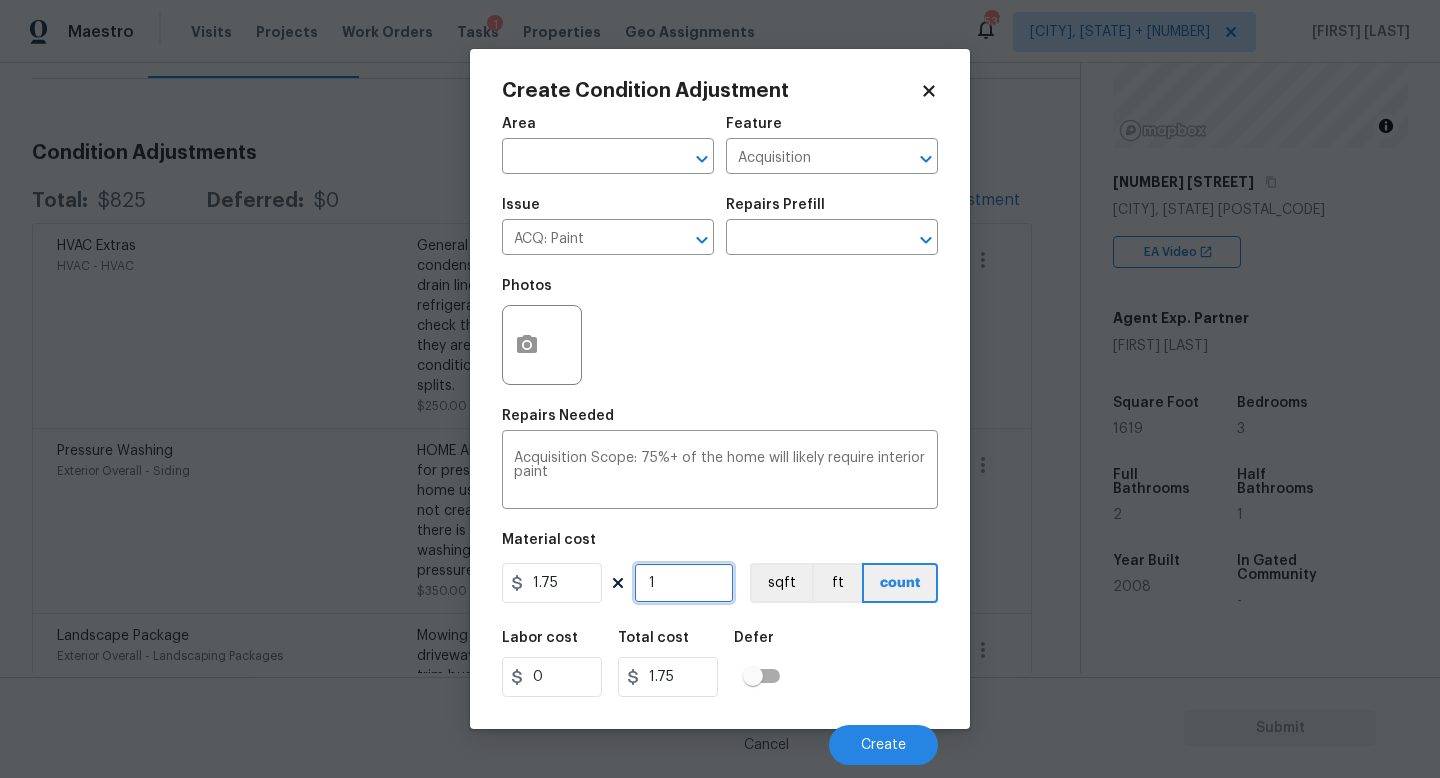 type on "0" 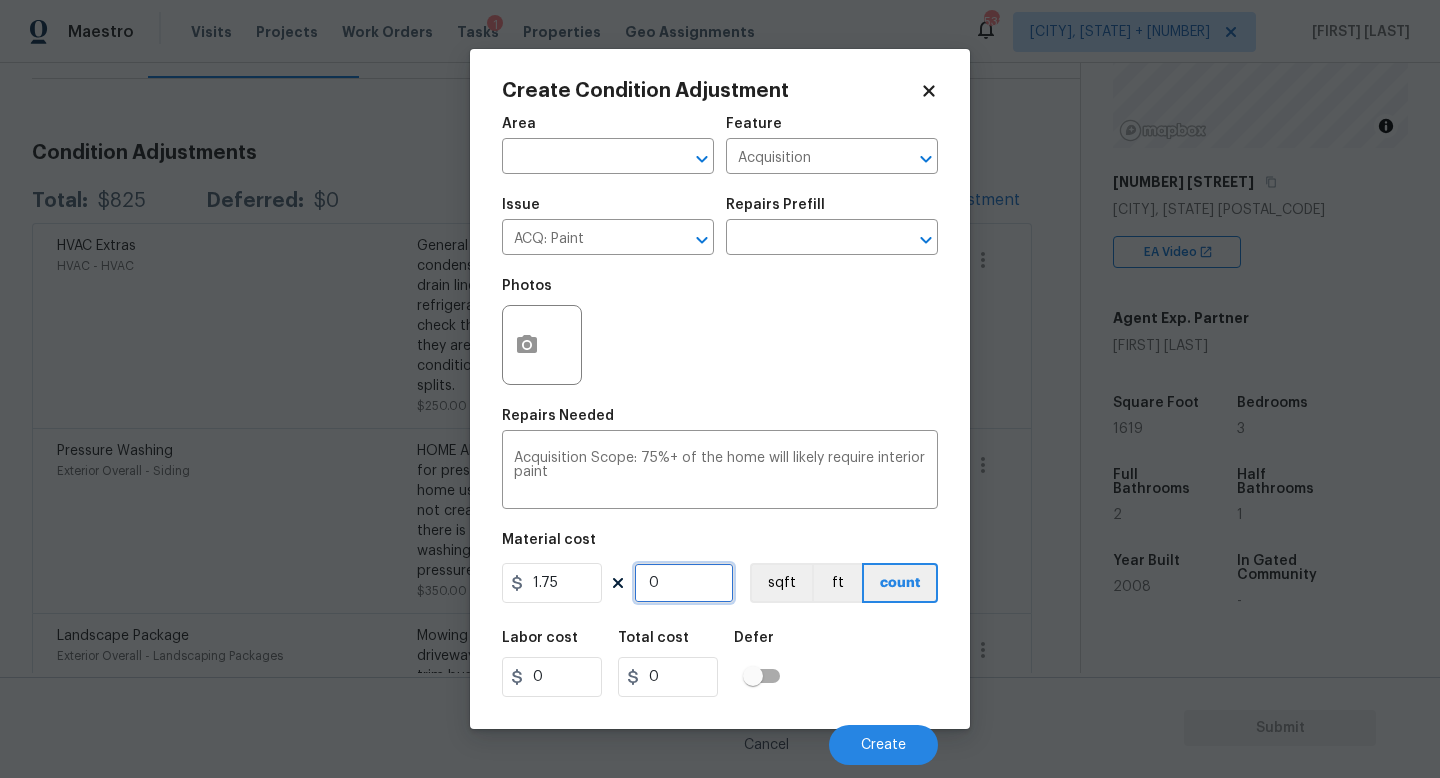 type on "1" 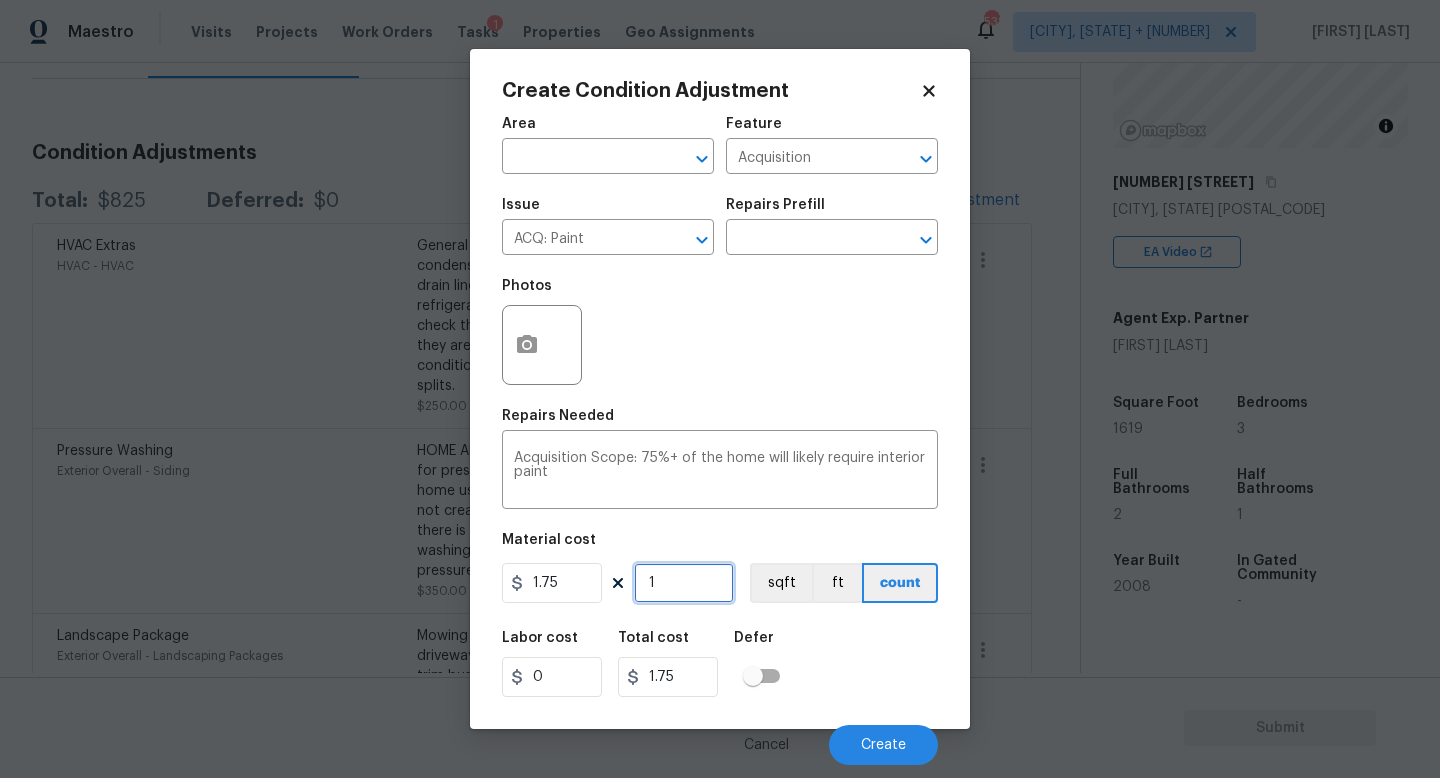 type on "16" 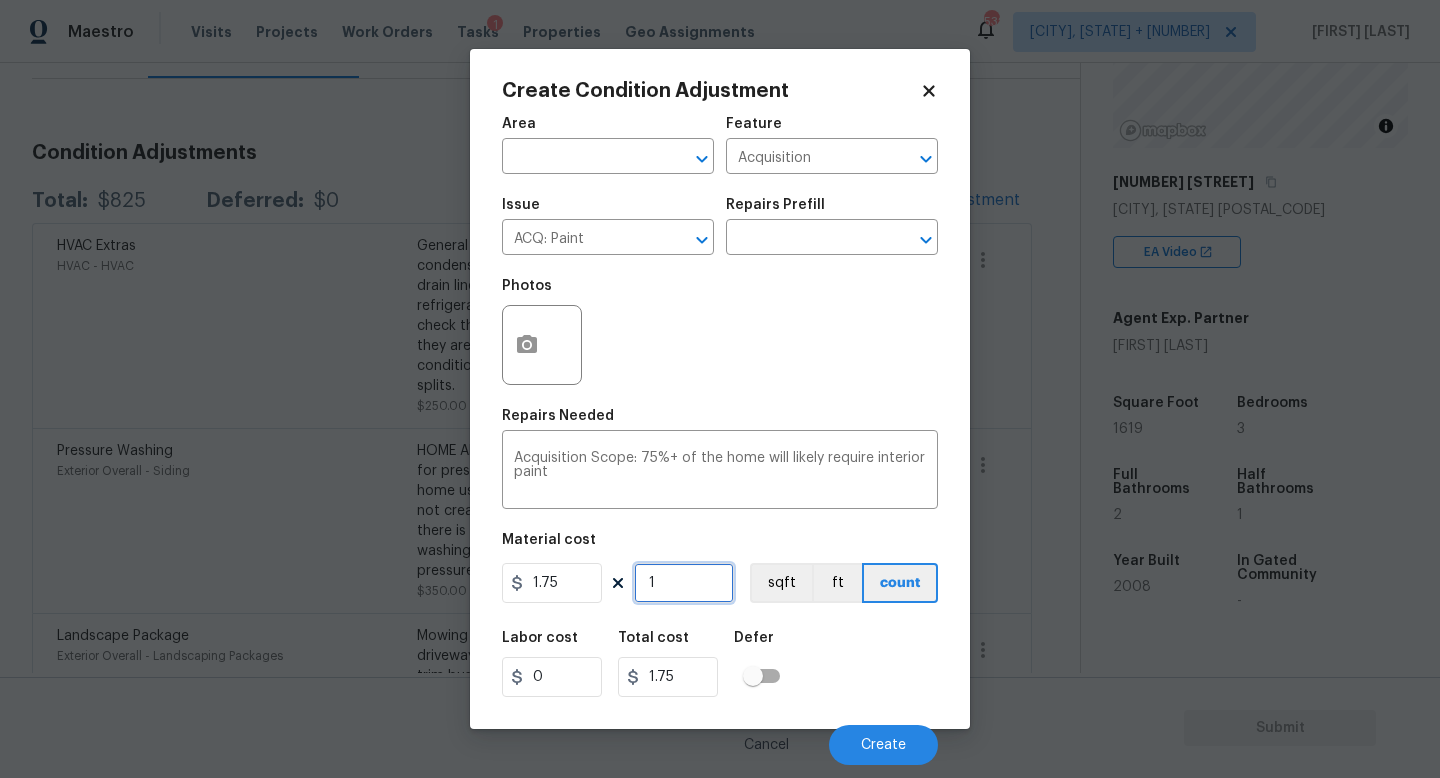 type on "28" 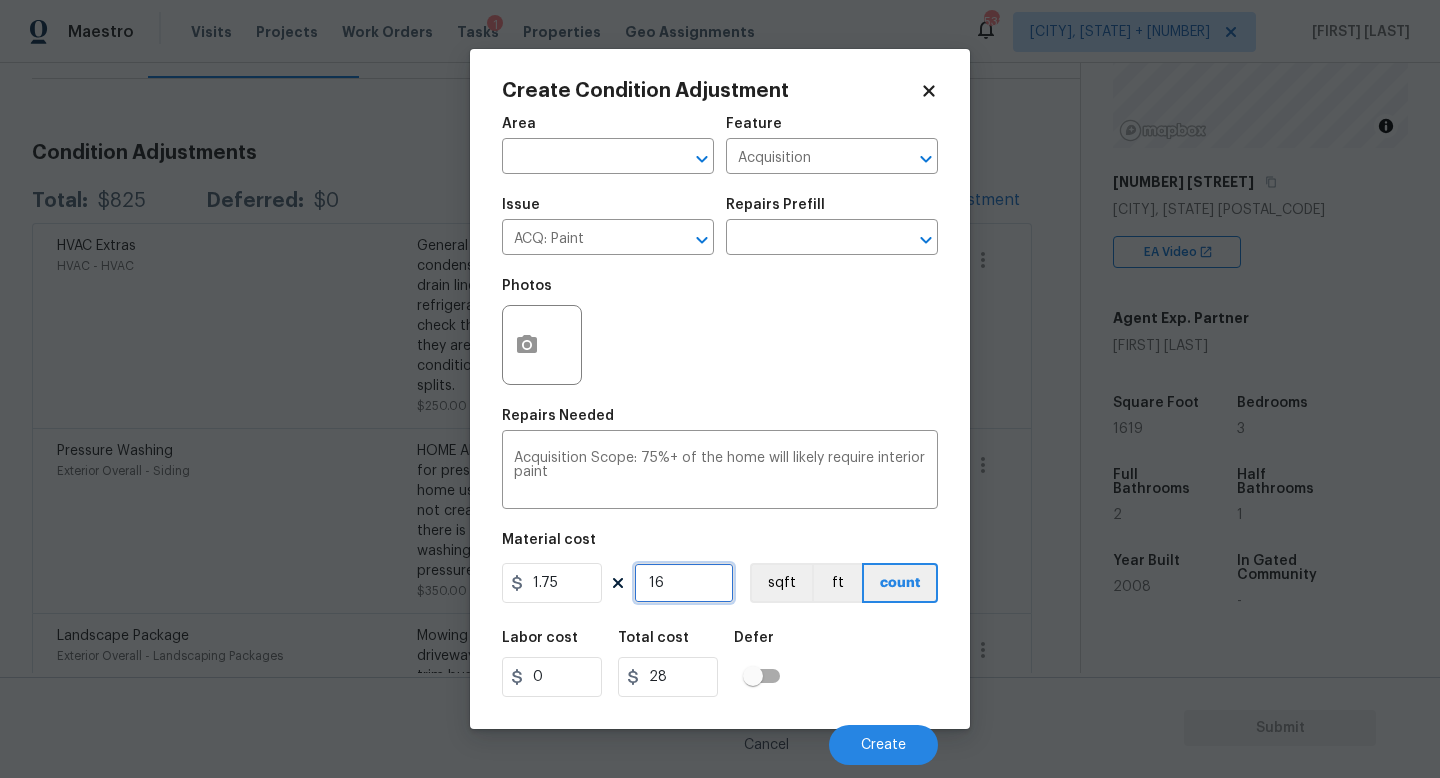 type on "161" 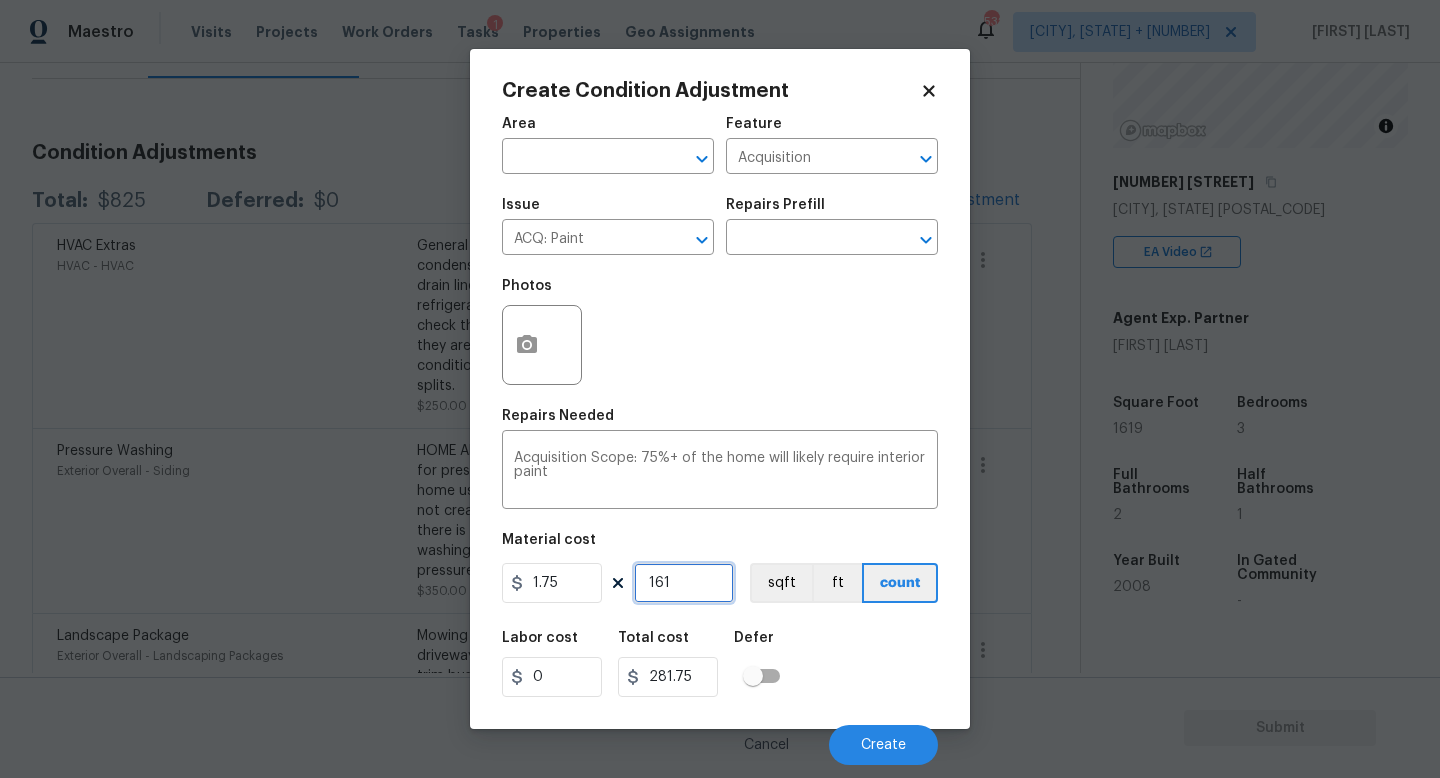 type on "1619" 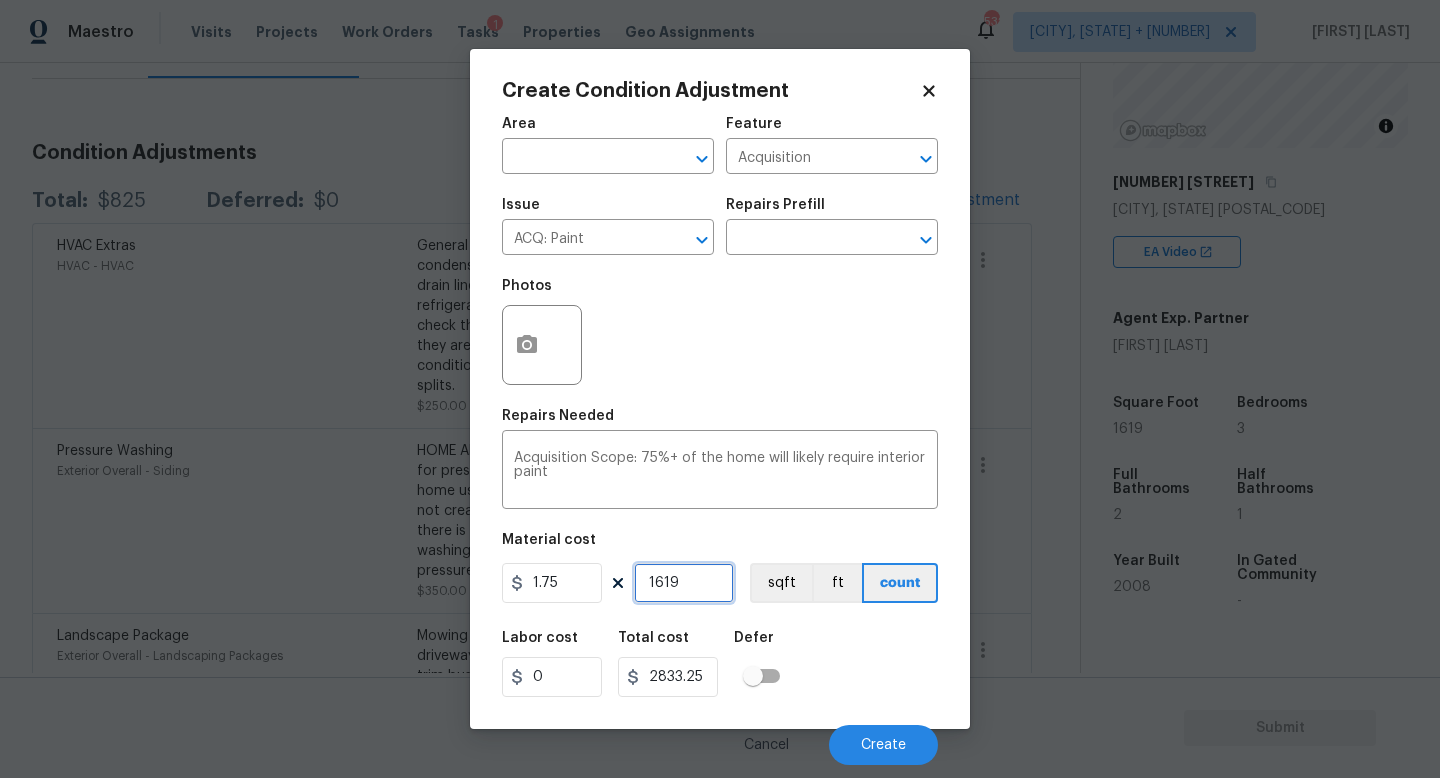 type on "1619" 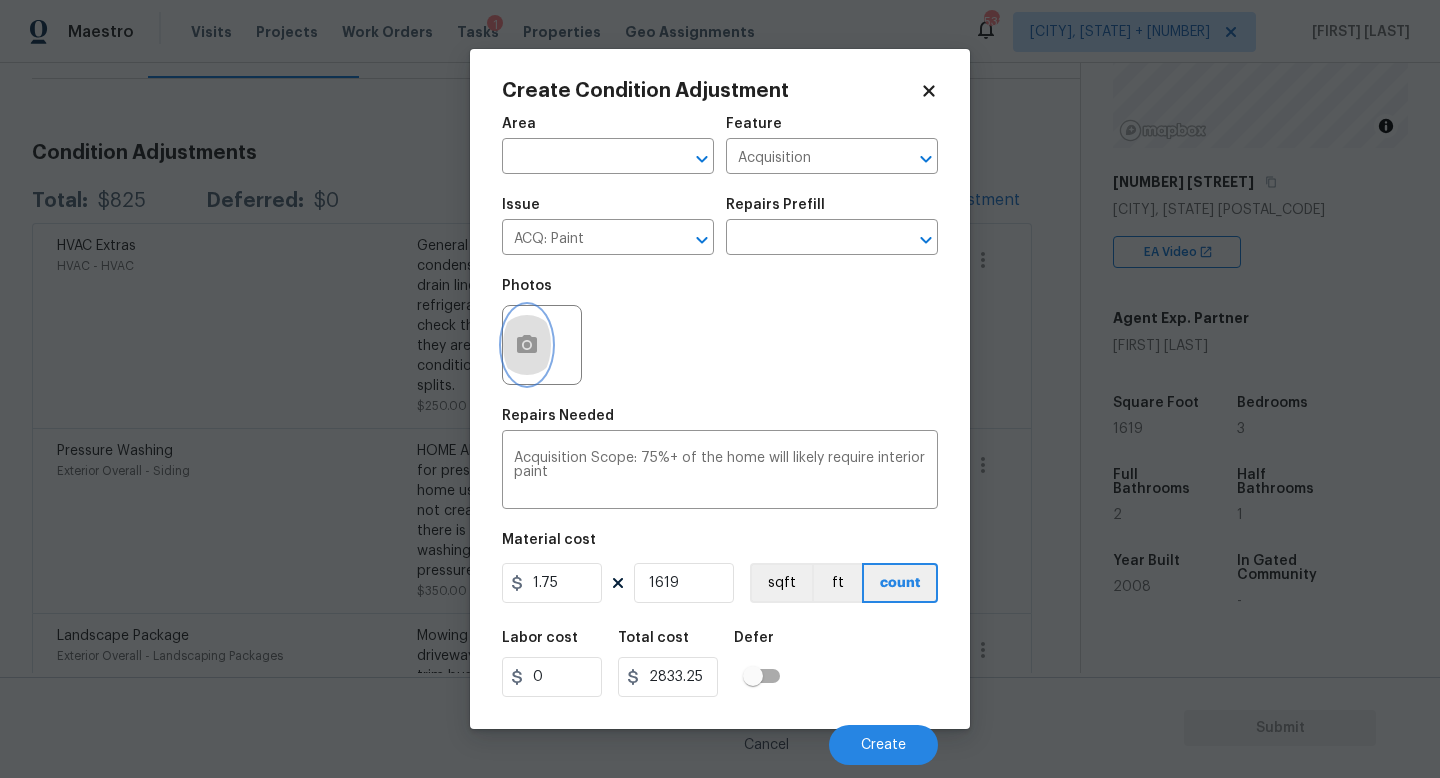 click at bounding box center [527, 345] 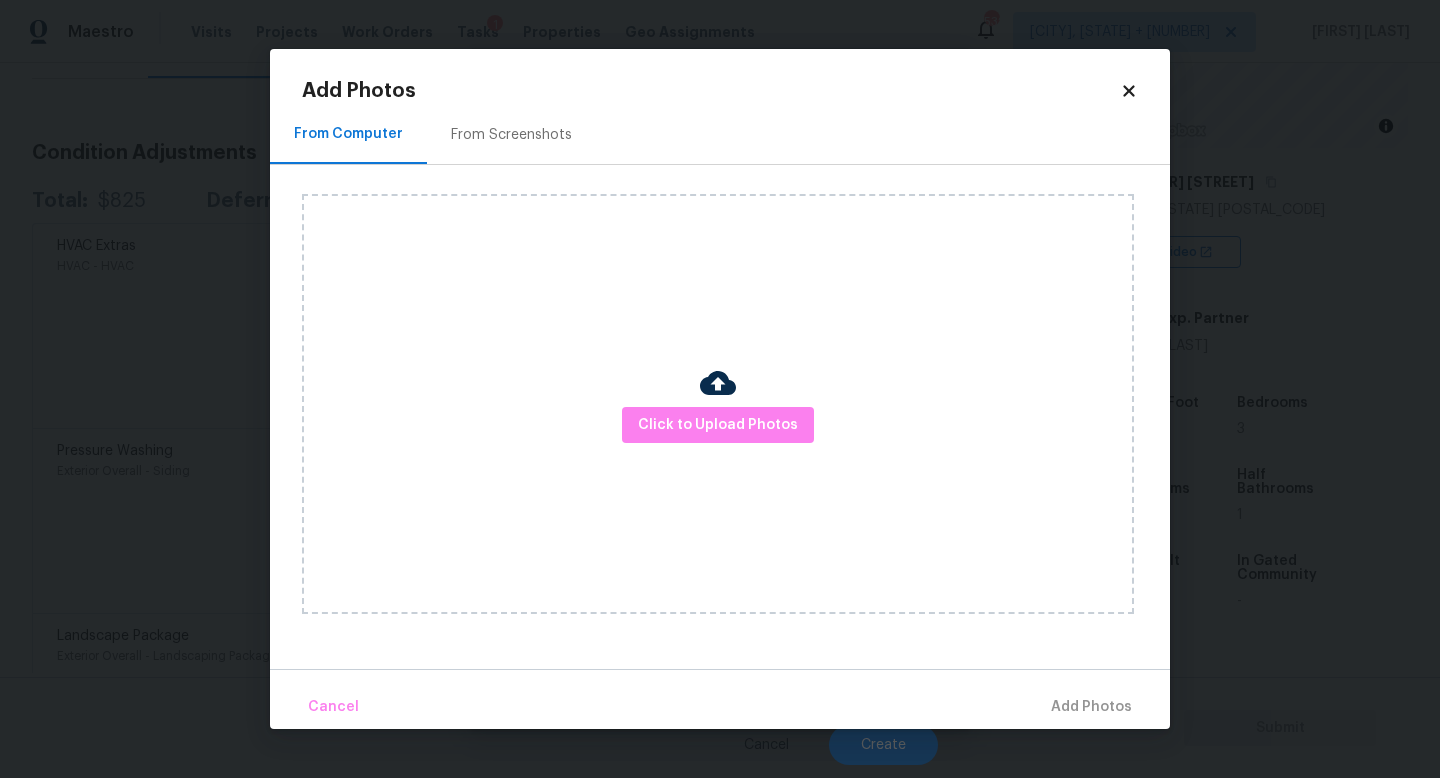 click at bounding box center [718, 383] 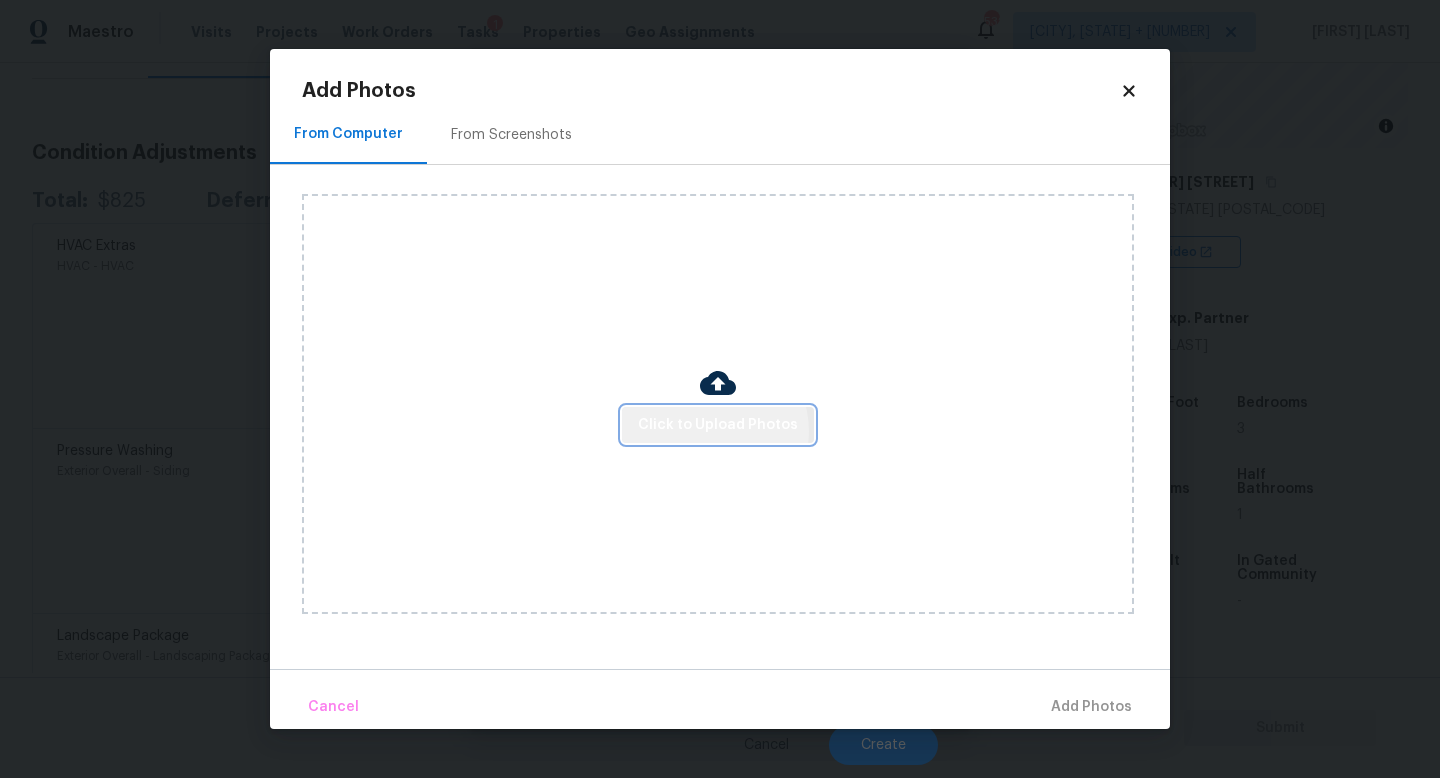 click on "Click to Upload Photos" at bounding box center (718, 425) 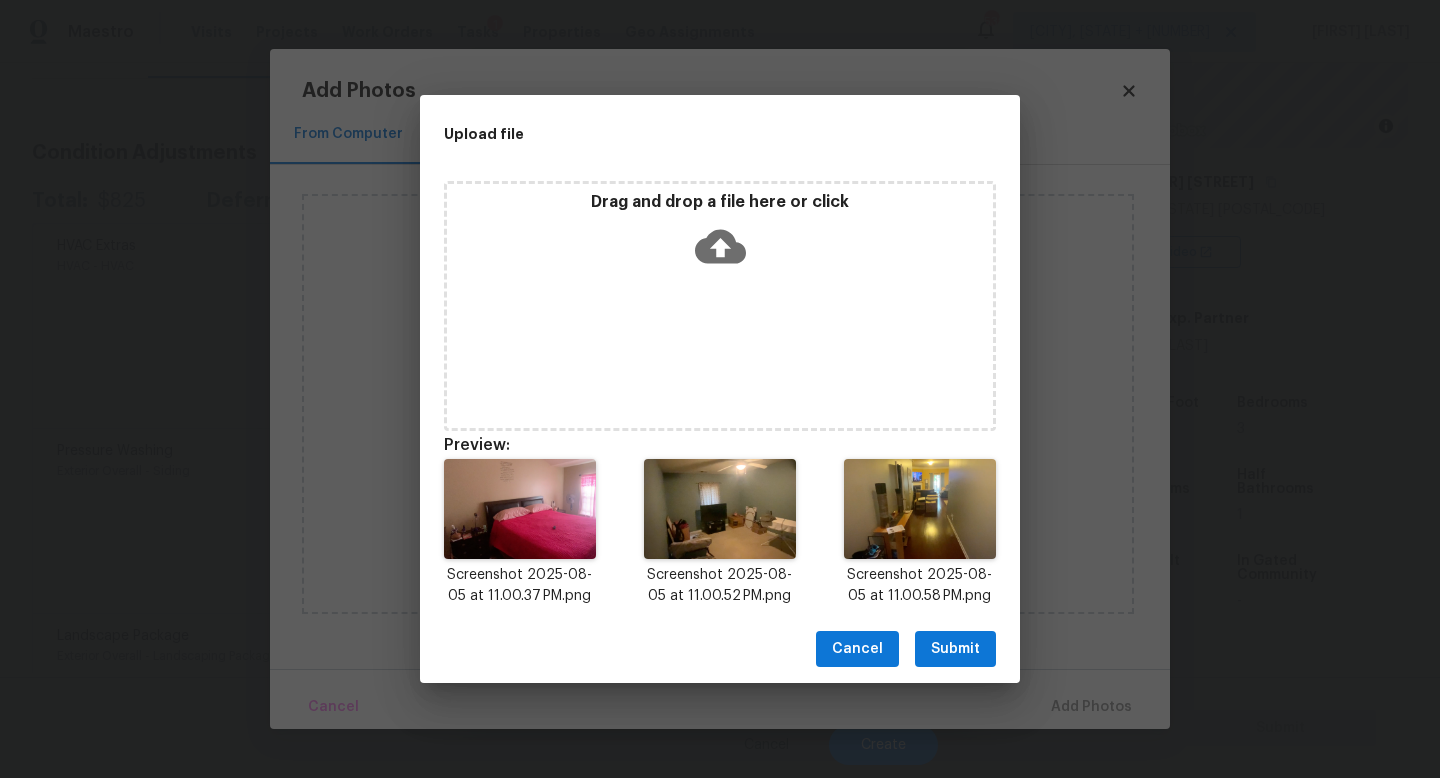 click on "Submit" at bounding box center (955, 649) 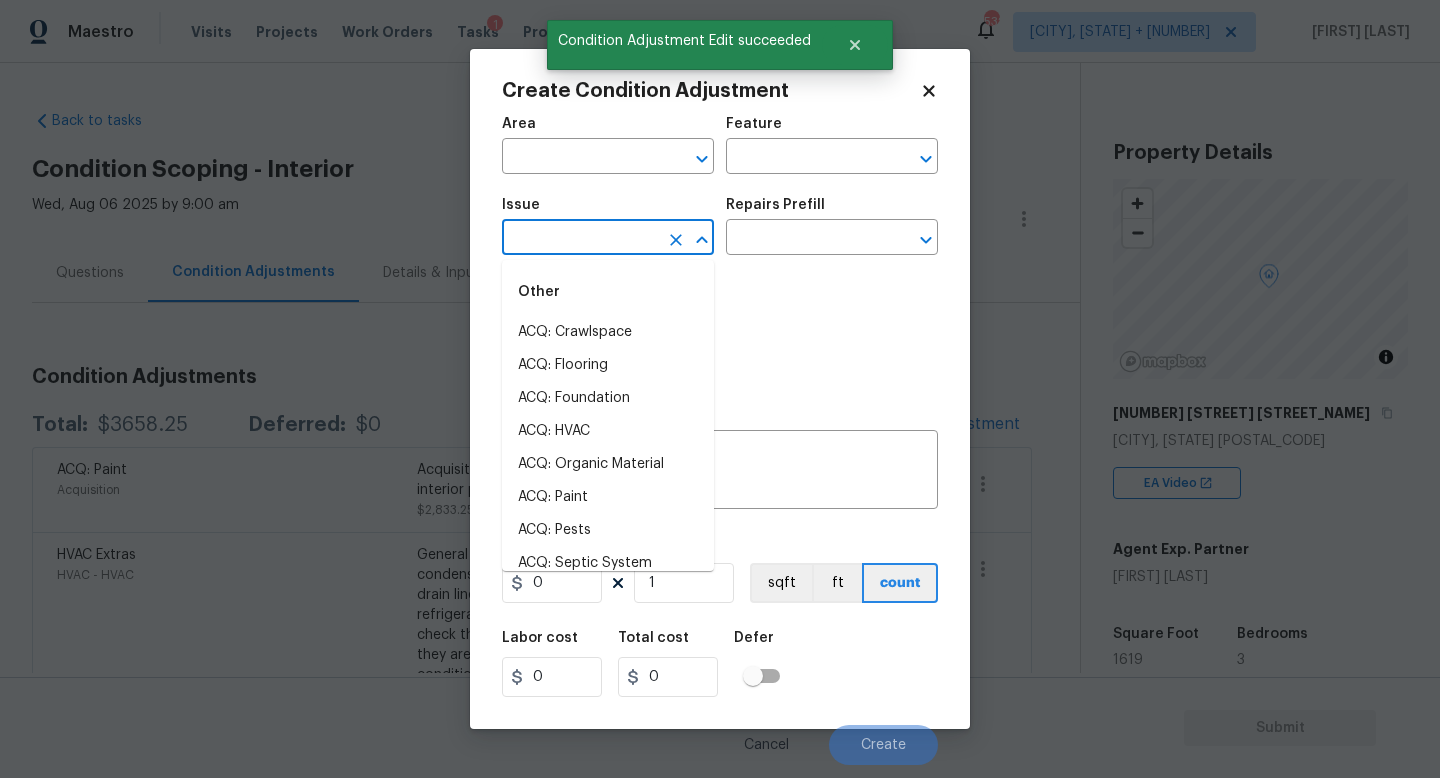 scroll, scrollTop: 0, scrollLeft: 0, axis: both 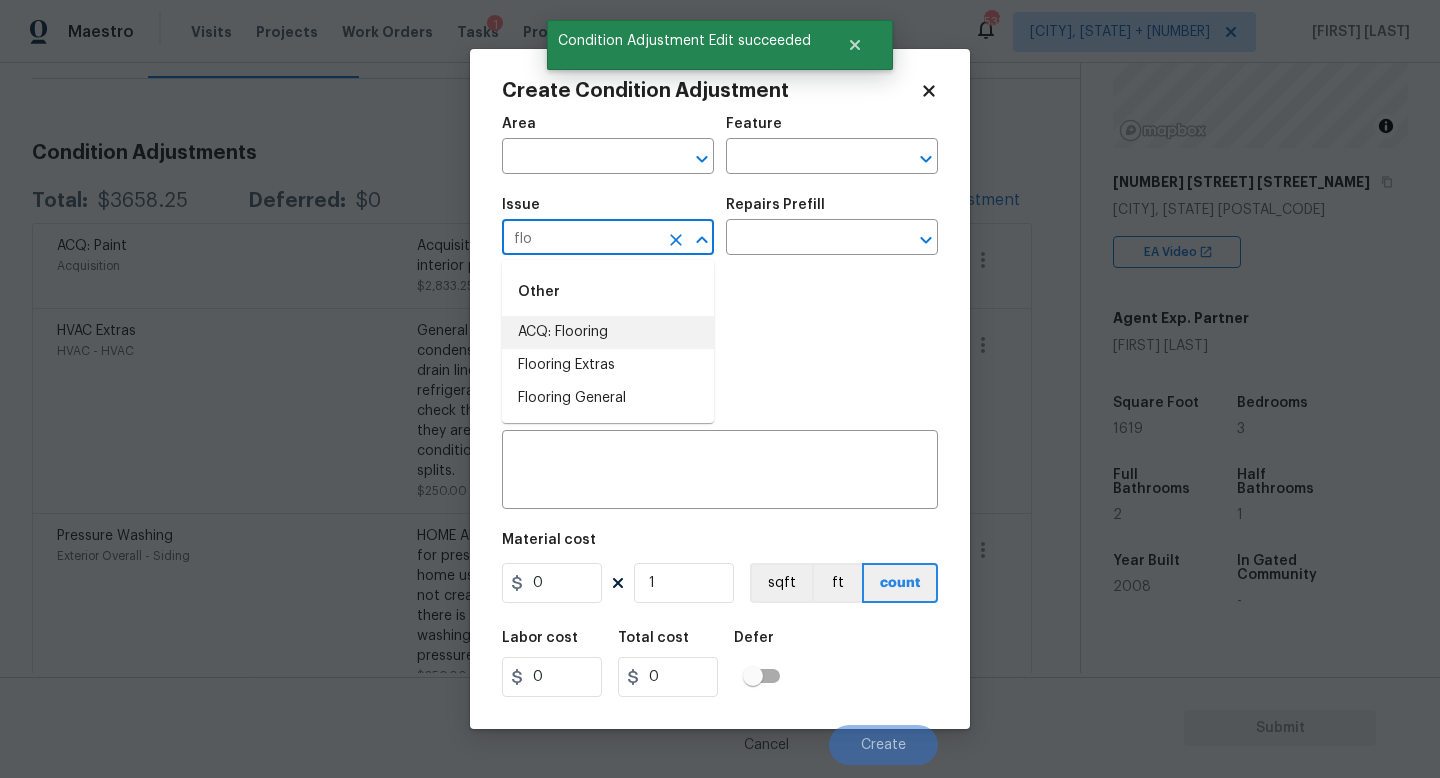 click on "ACQ: Flooring" at bounding box center (608, 332) 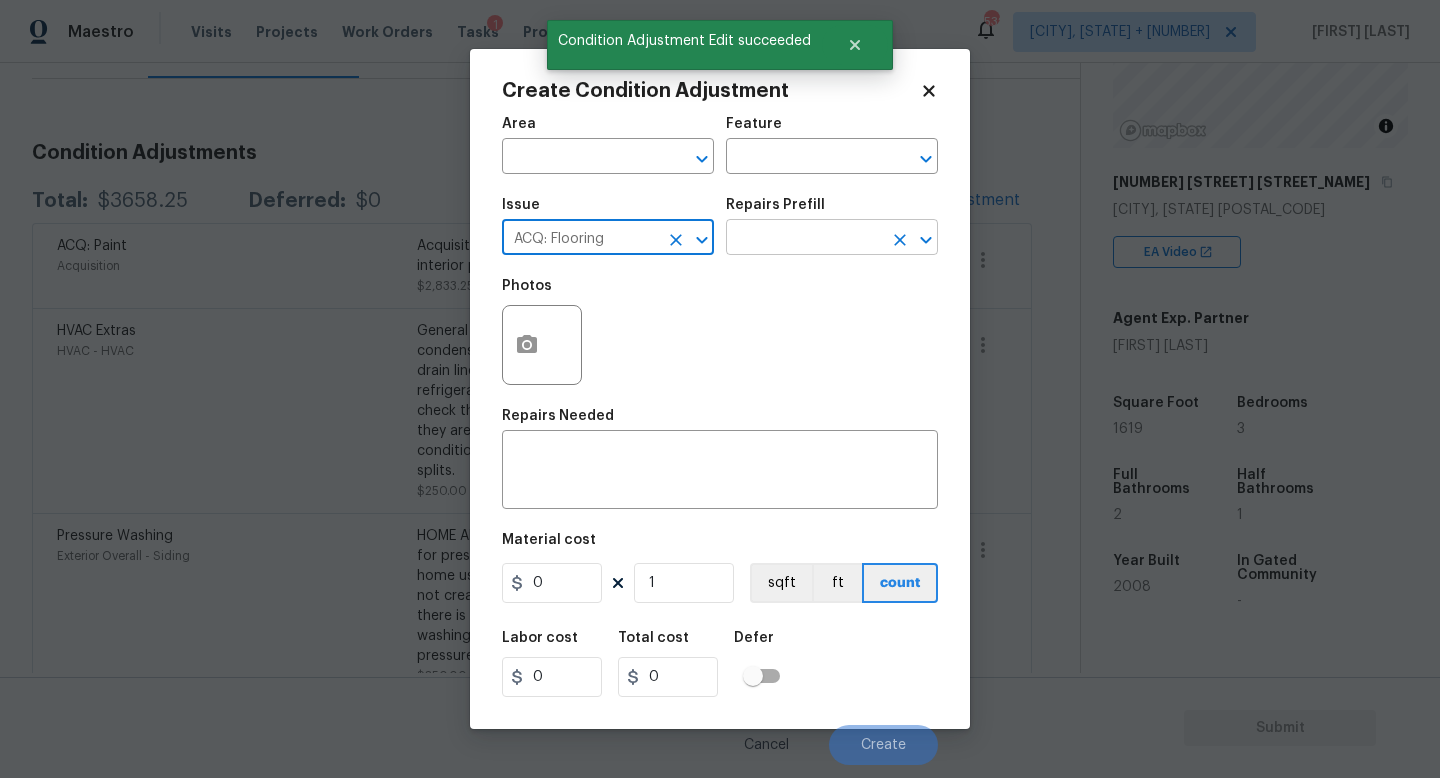 type on "ACQ: Flooring" 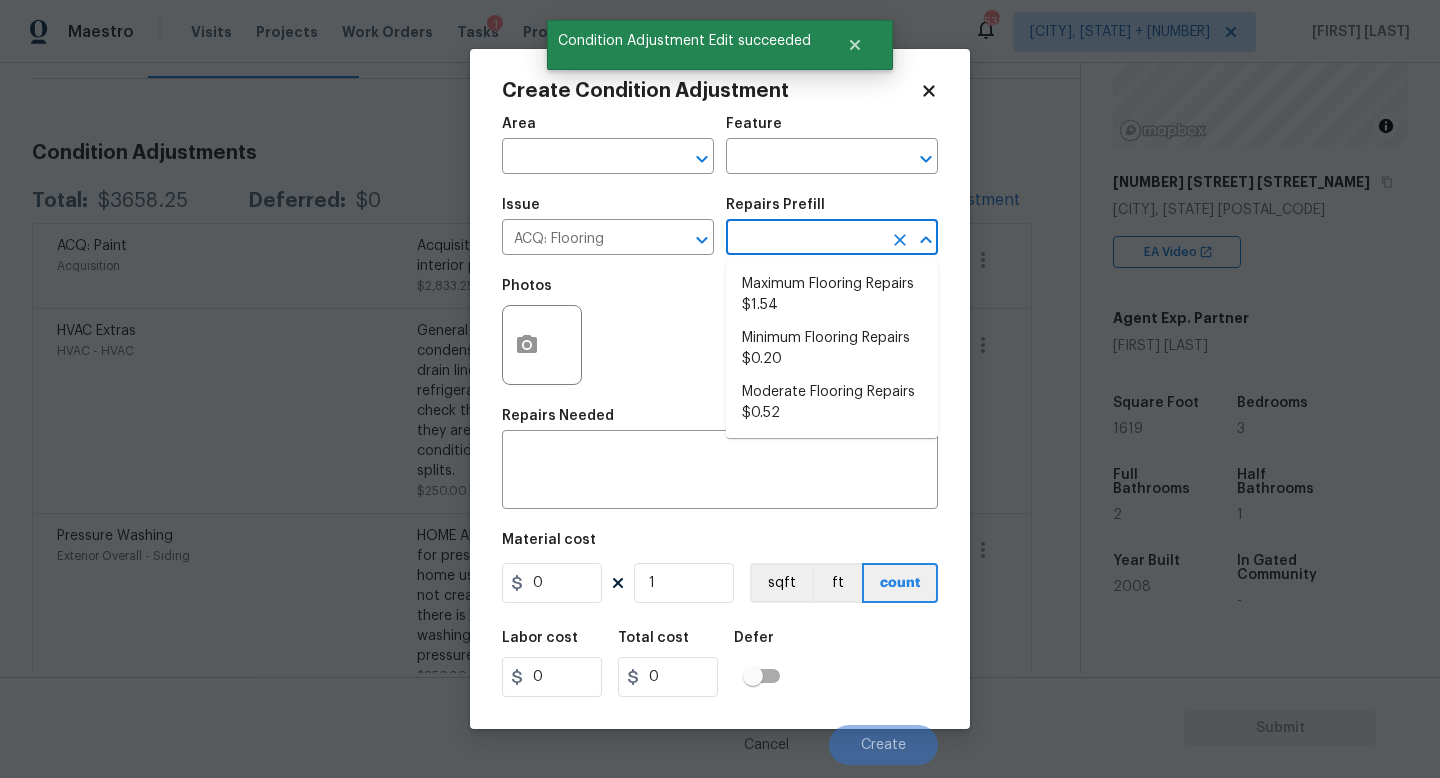 click at bounding box center [804, 239] 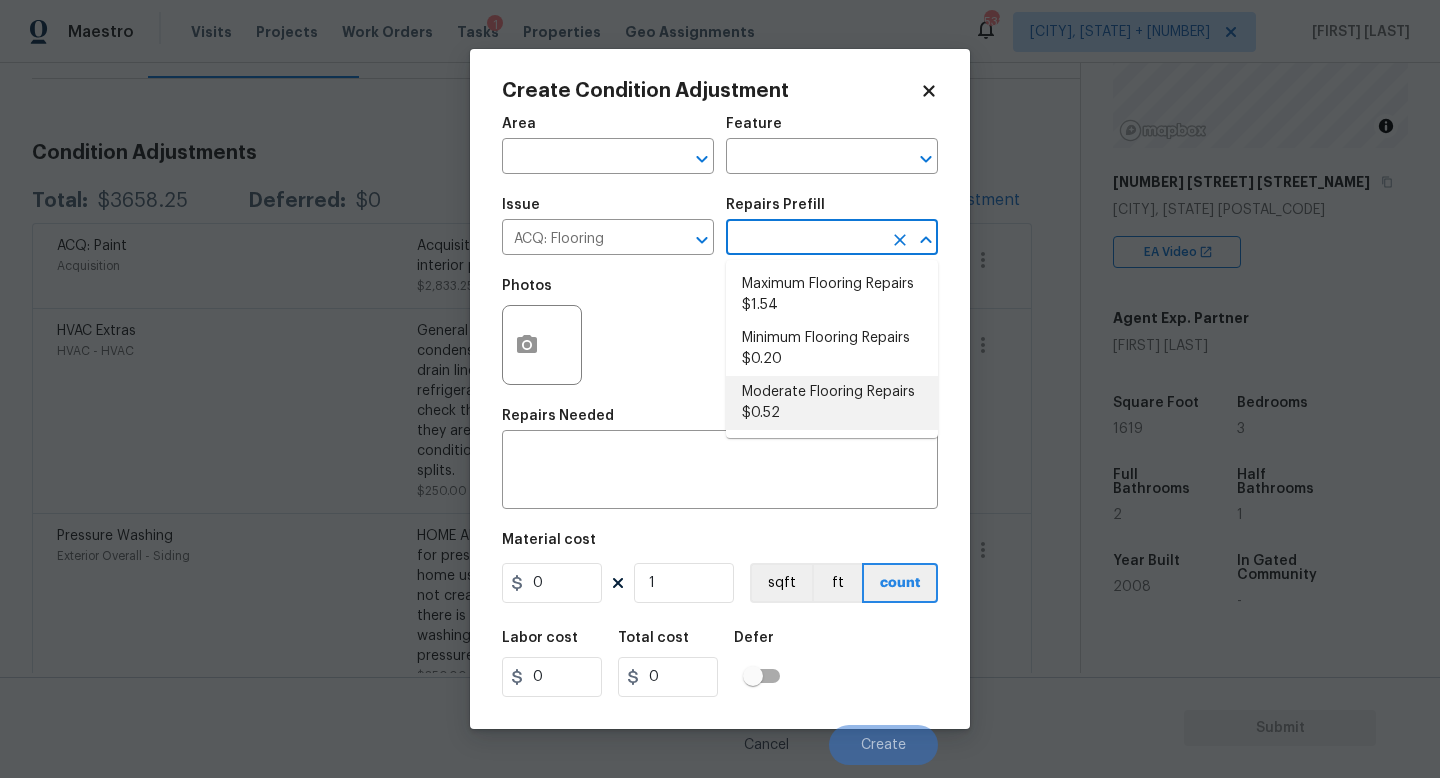 drag, startPoint x: 784, startPoint y: 312, endPoint x: 820, endPoint y: 400, distance: 95.07891 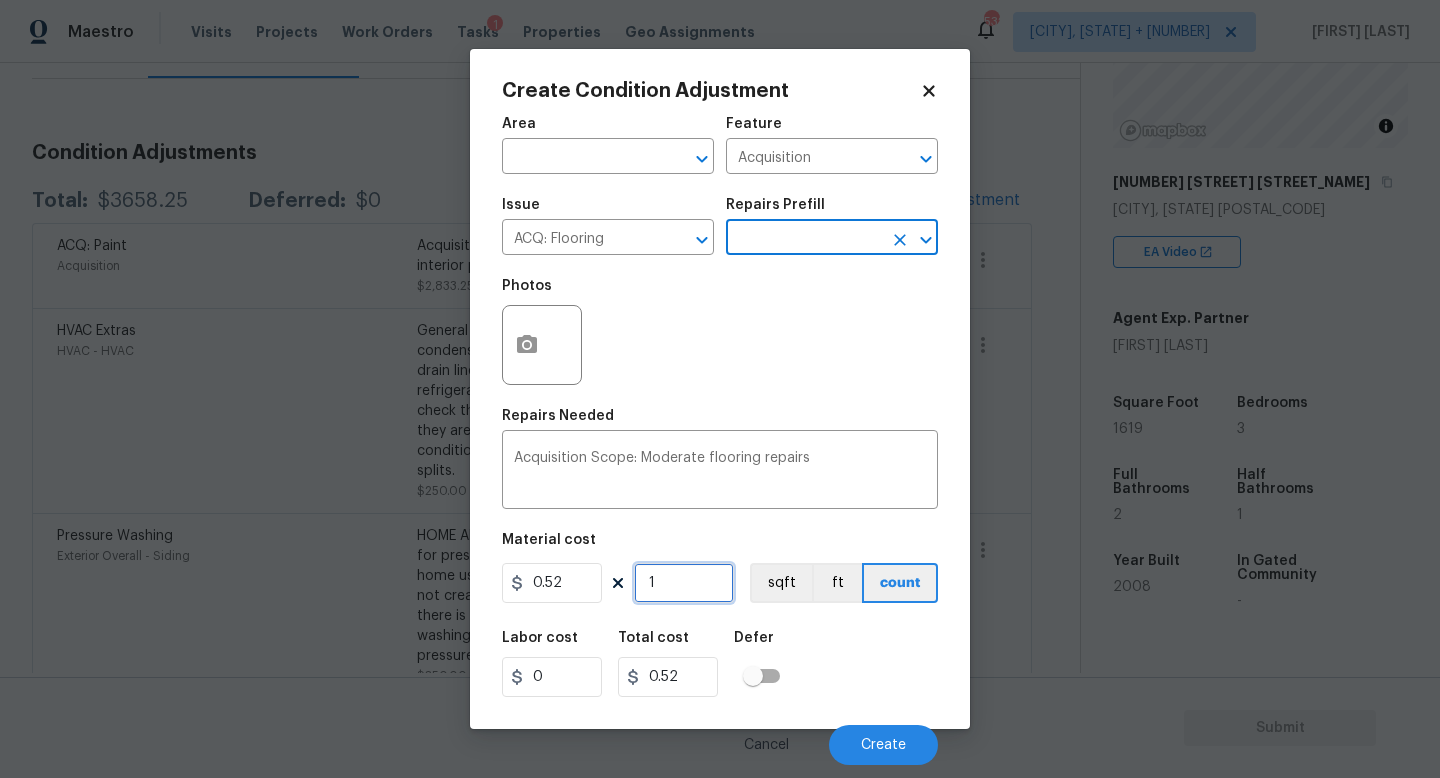 click on "1" at bounding box center [684, 583] 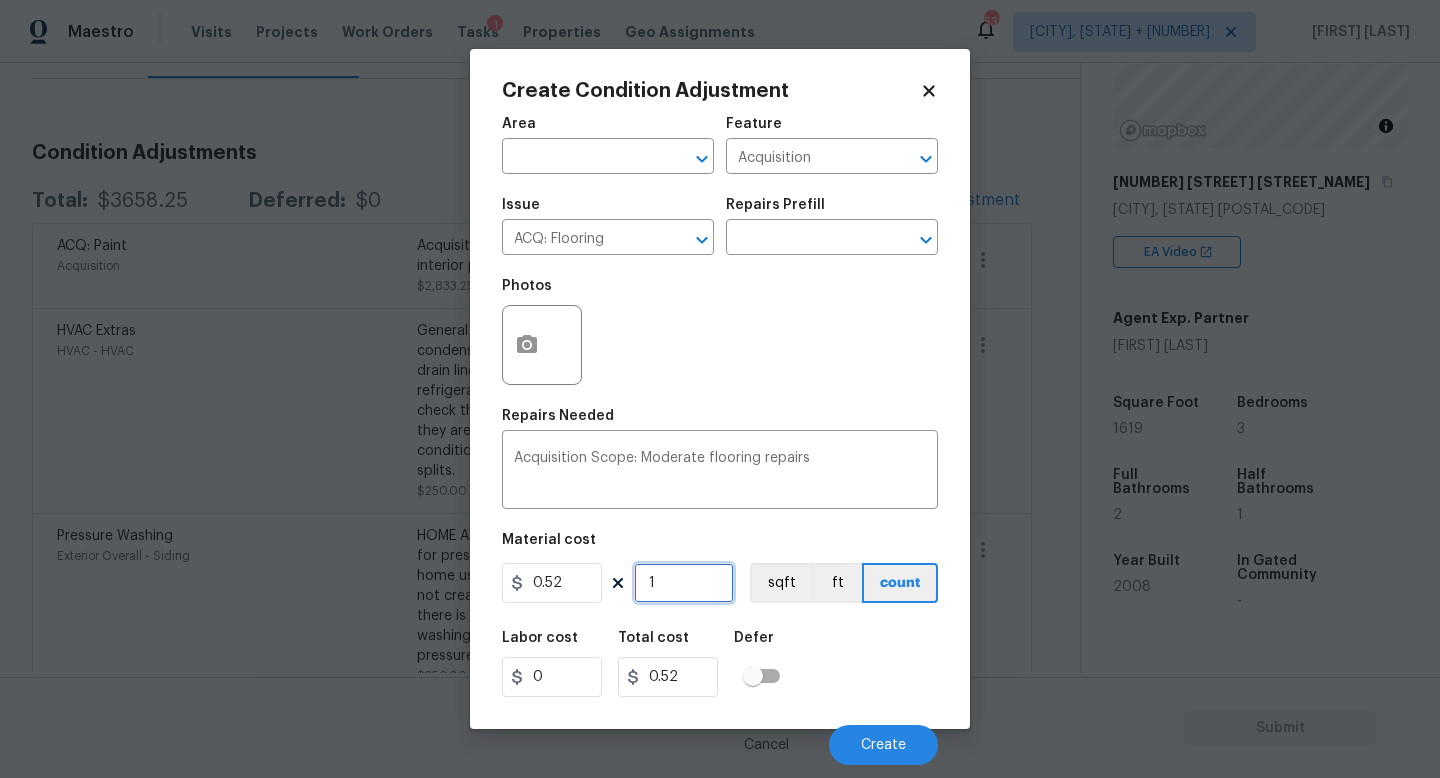 type on "0" 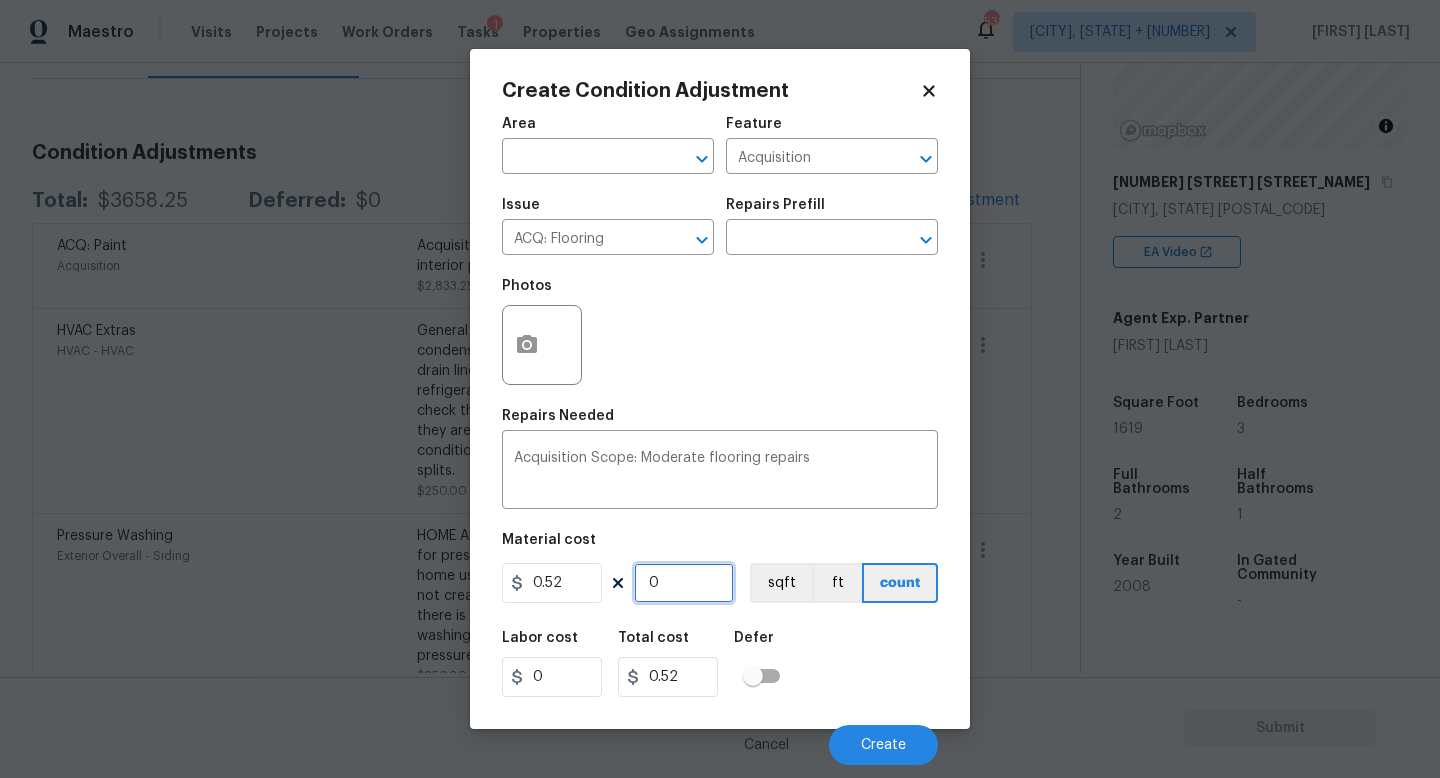 type on "0" 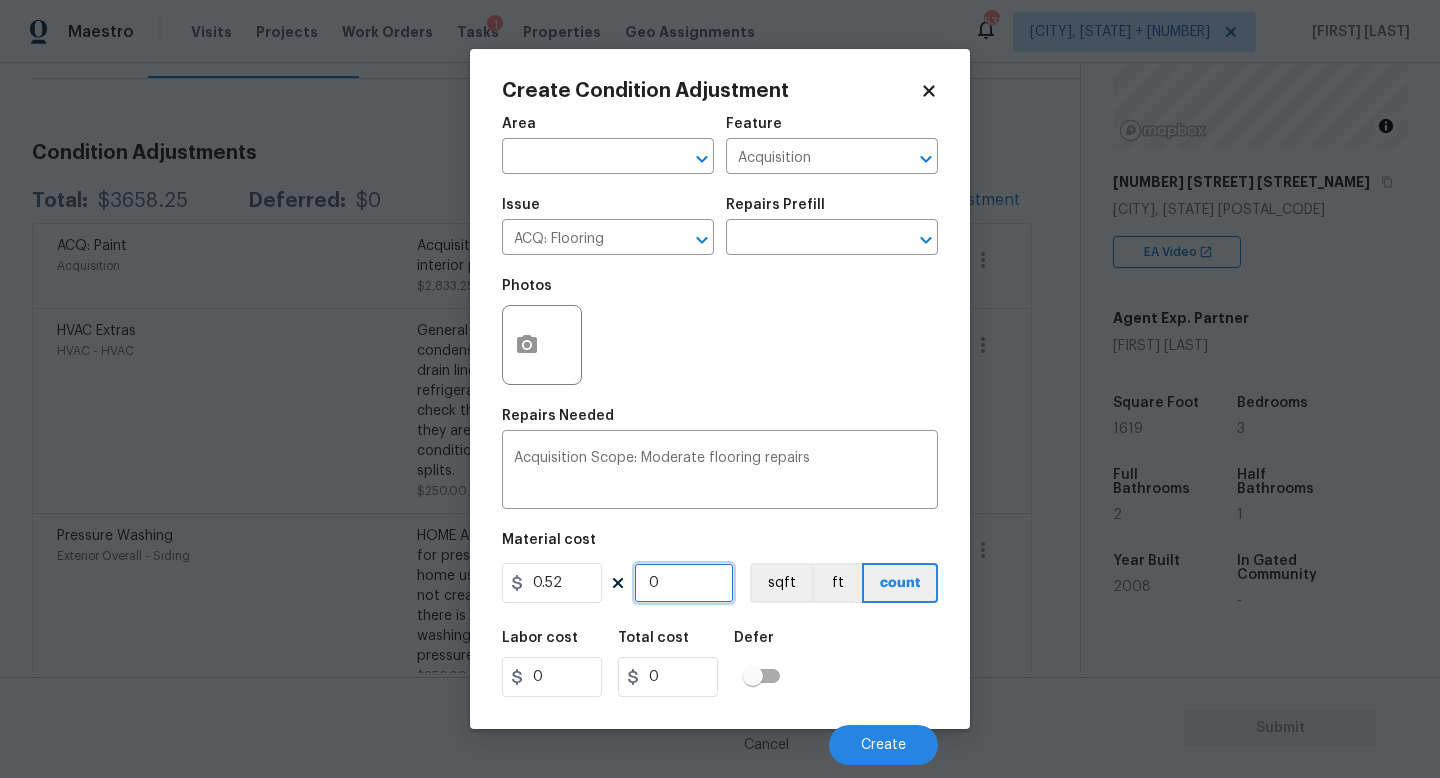 type on "1" 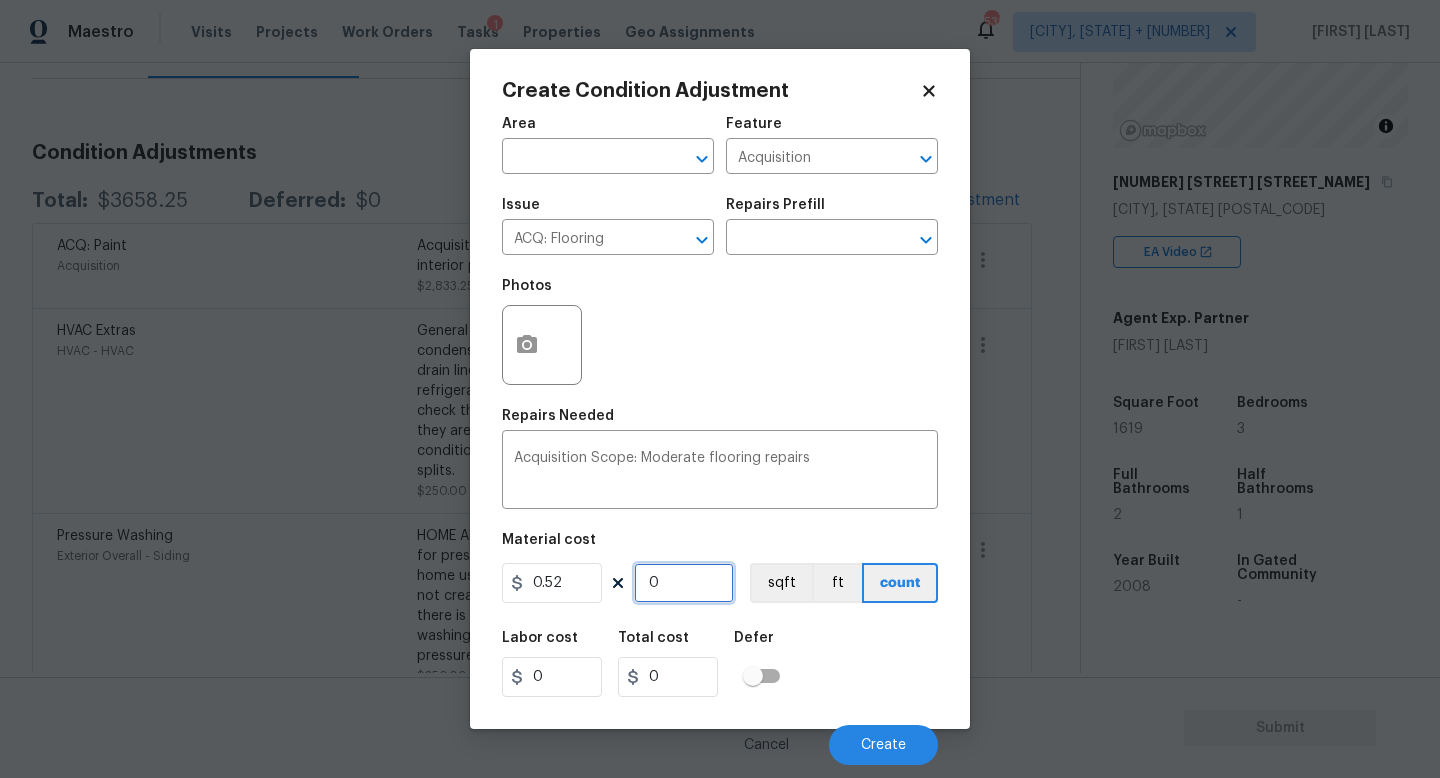 type on "0.52" 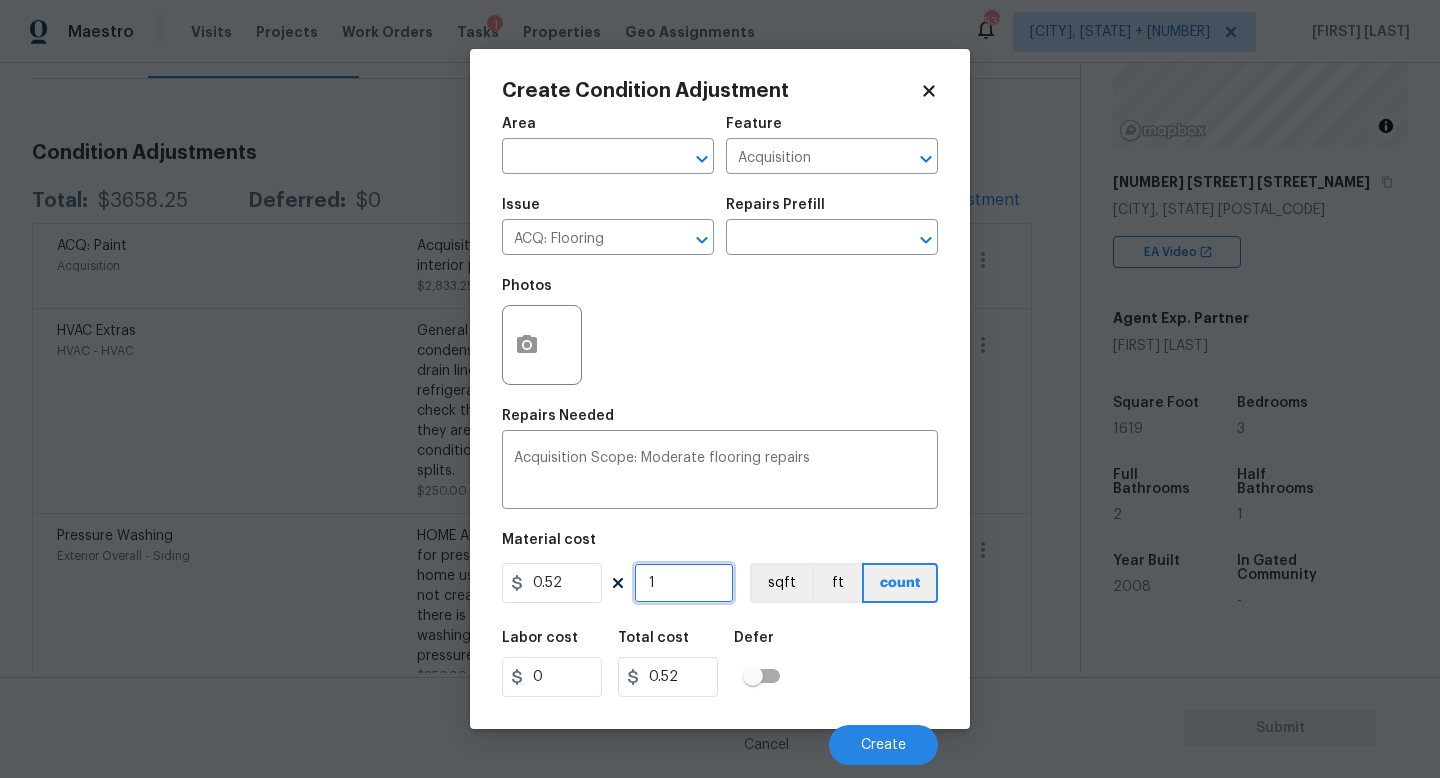type on "16" 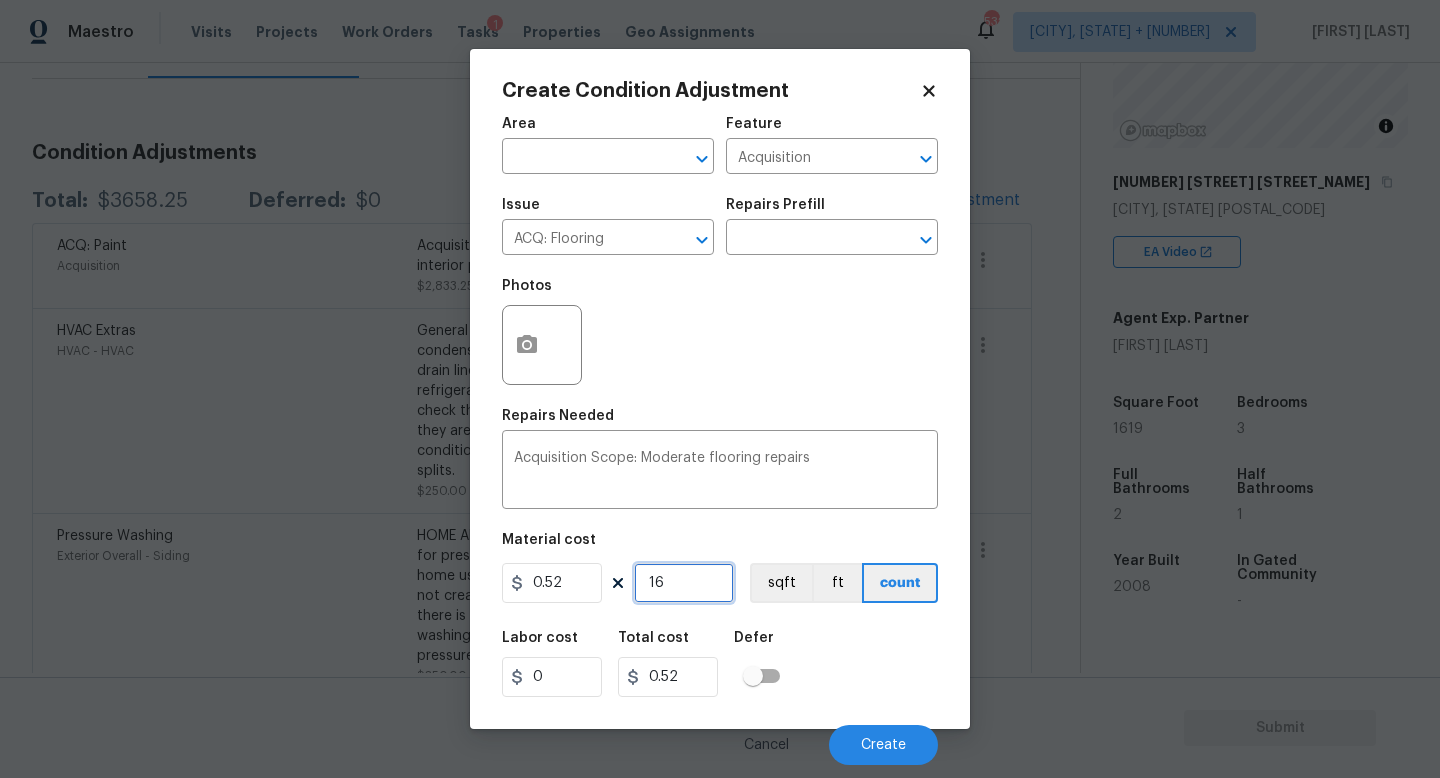 type on "8.32" 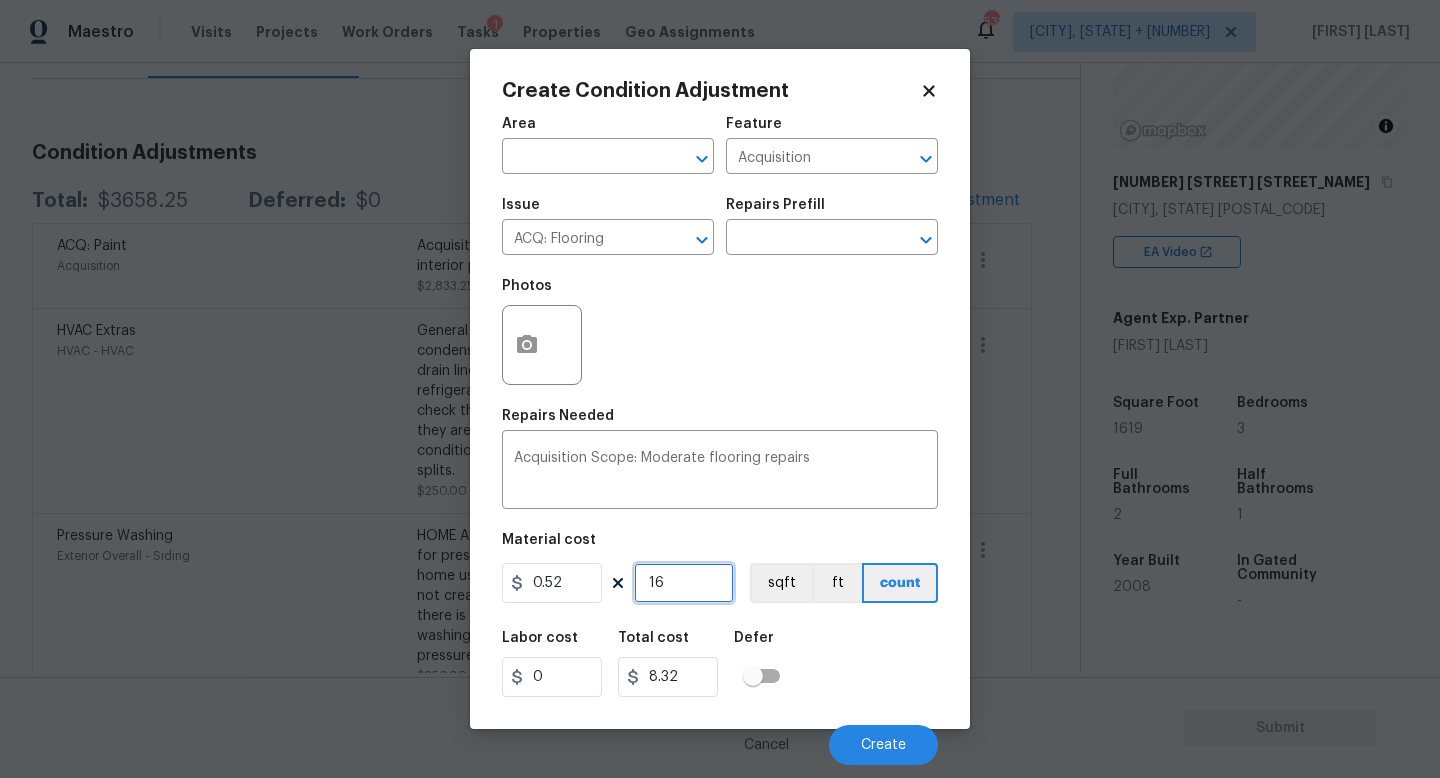 type on "161" 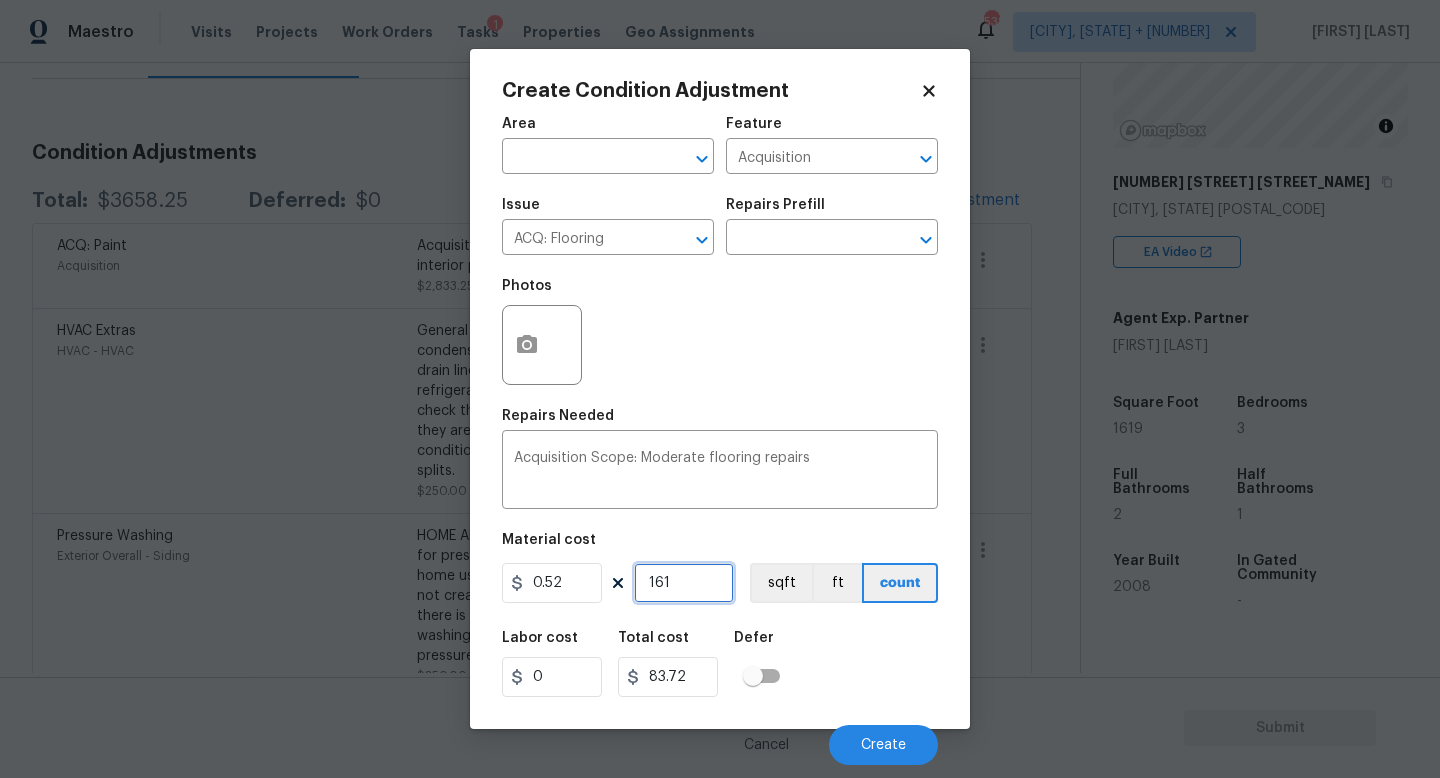 type on "1619" 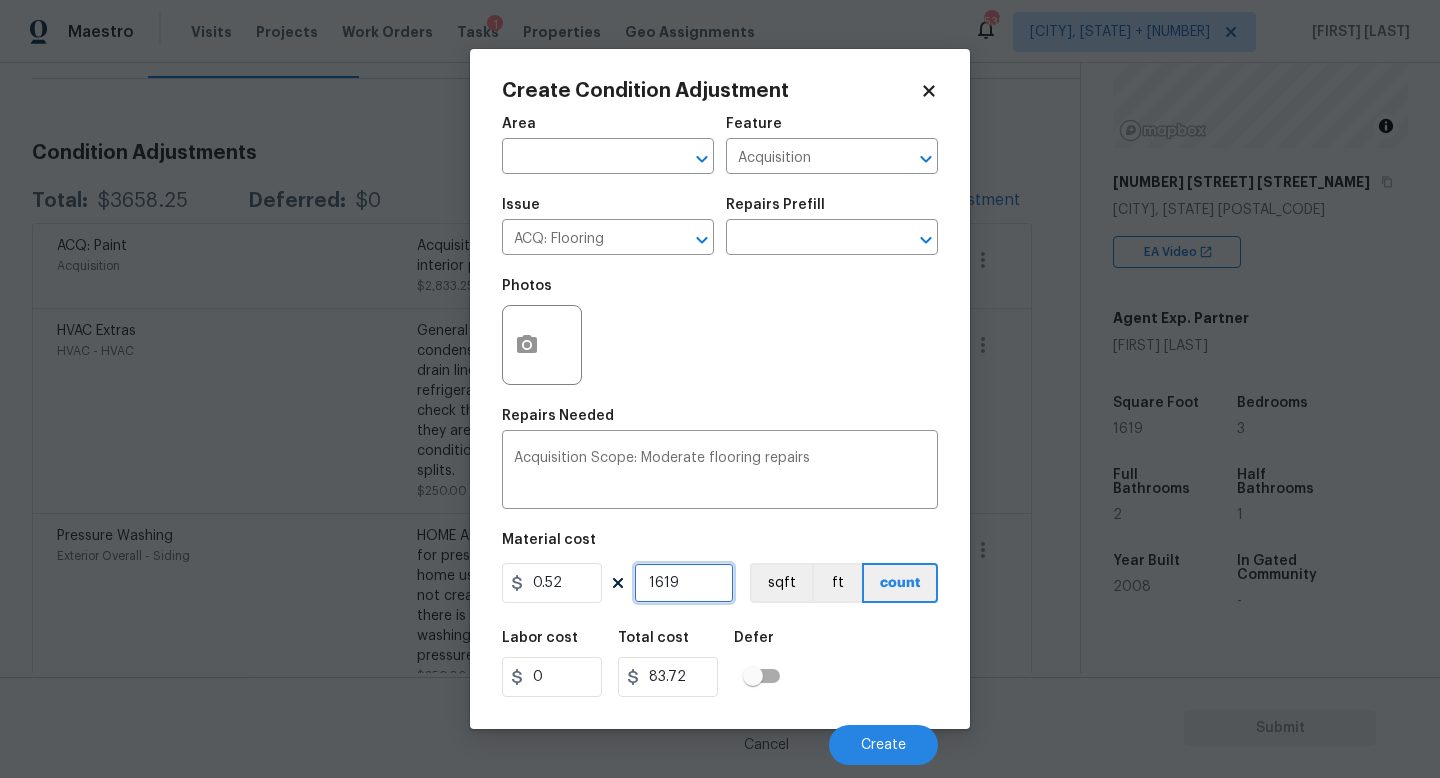 type on "841.88" 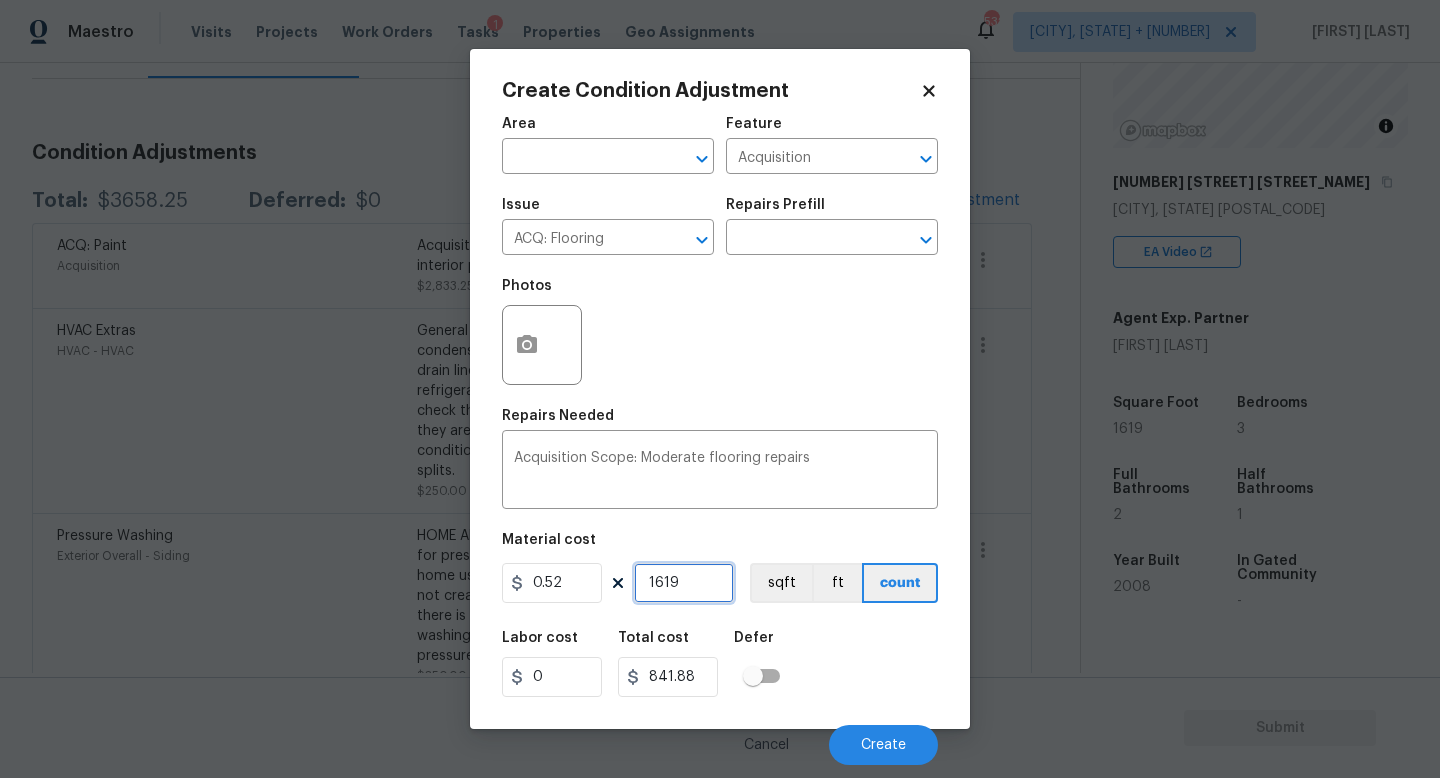 type on "1619" 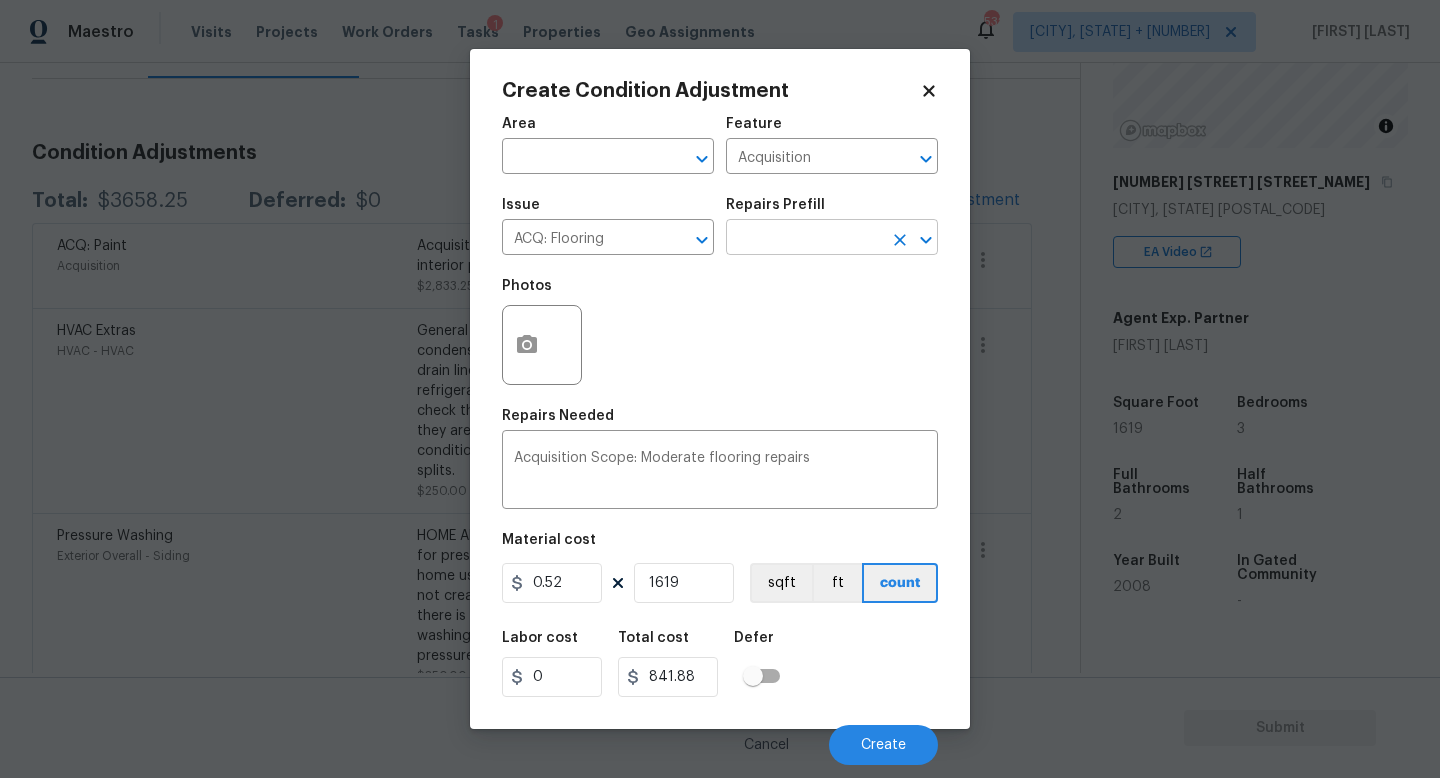click at bounding box center (804, 239) 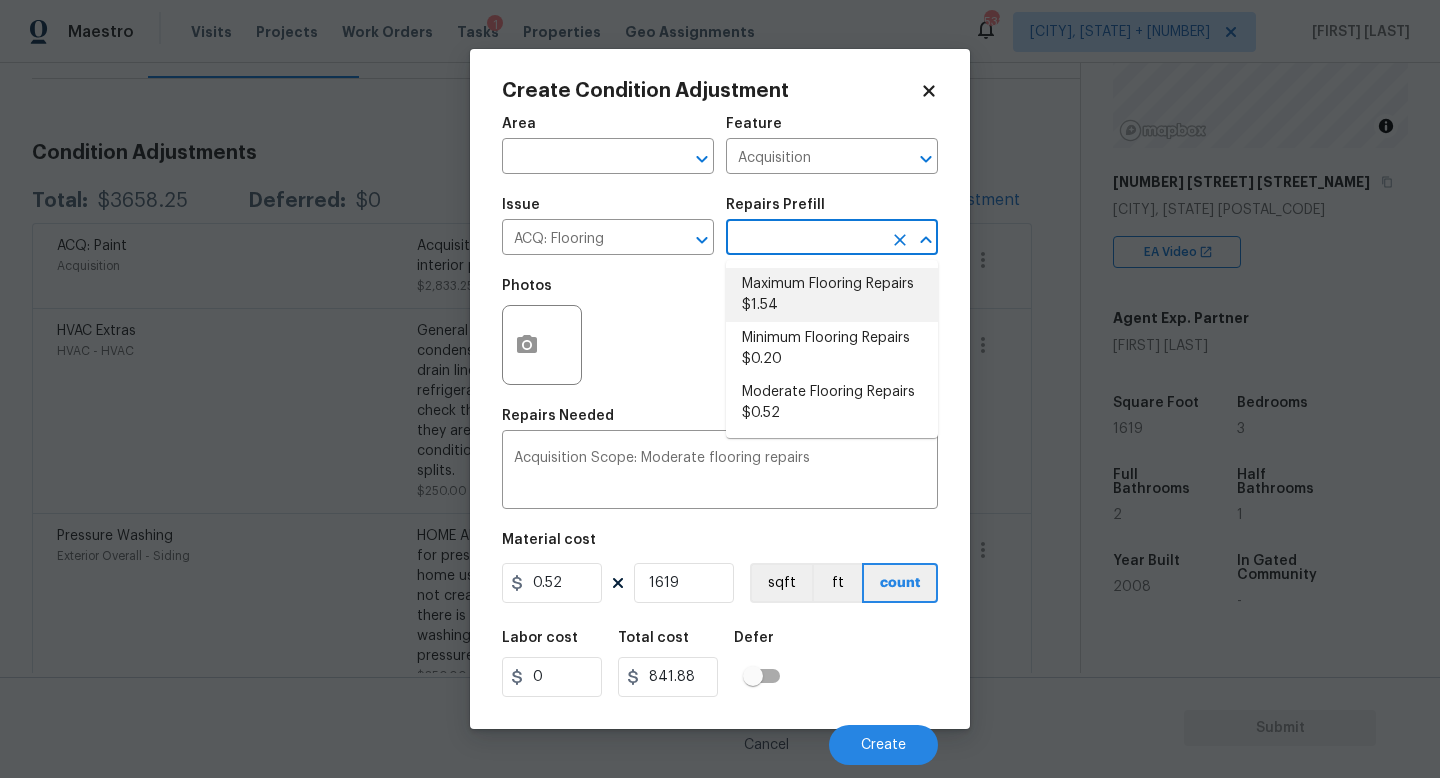 click on "Maximum Flooring Repairs $1.54" at bounding box center (832, 295) 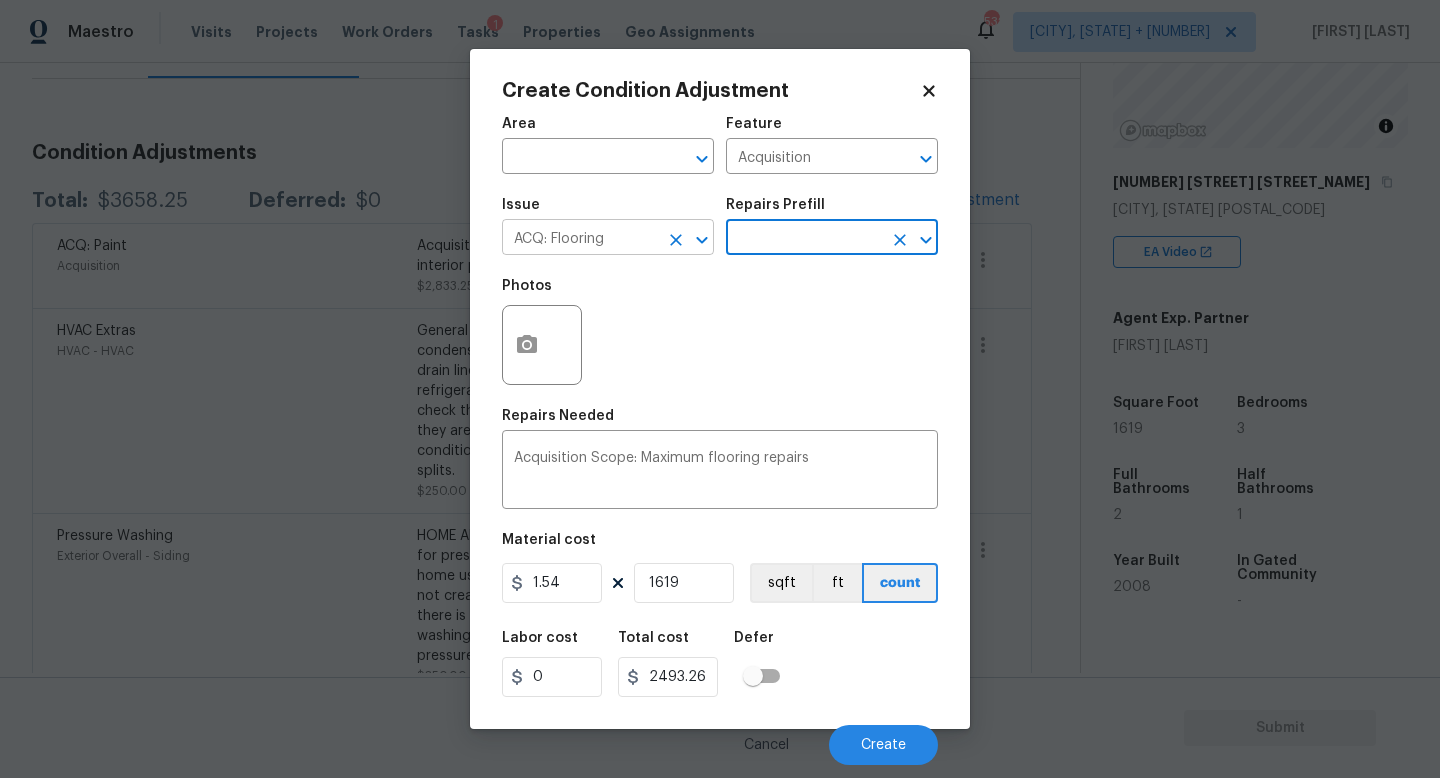 click 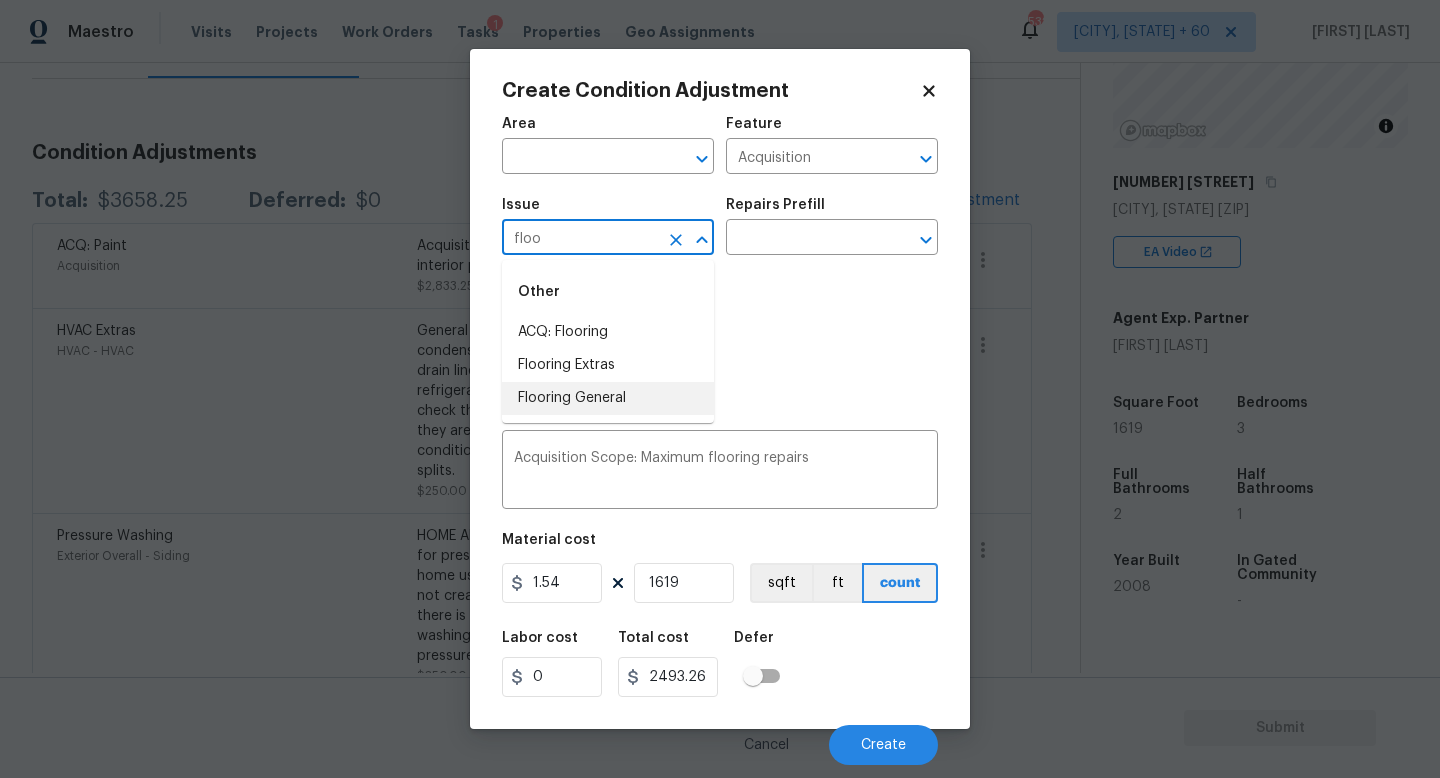 click on "Flooring General" at bounding box center (608, 398) 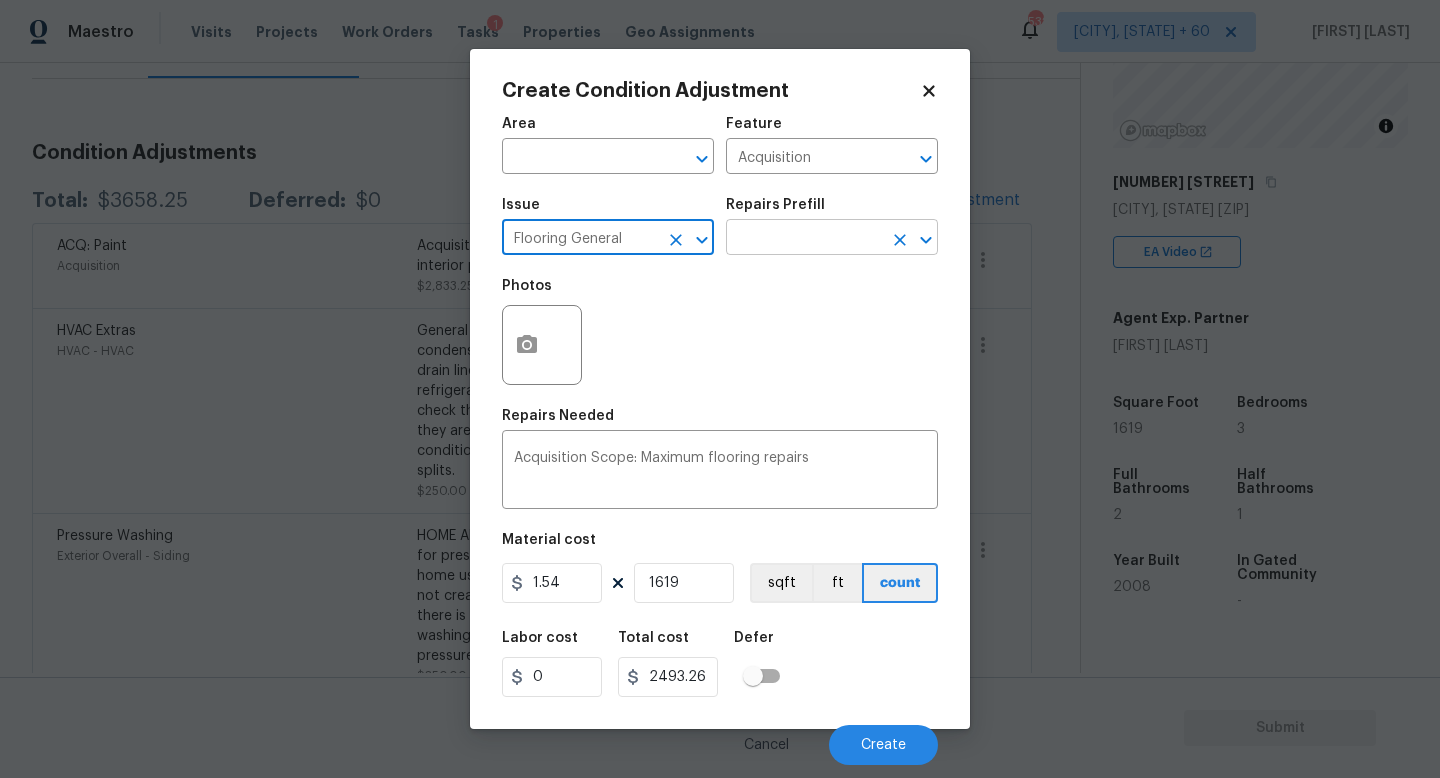 type on "Flooring General" 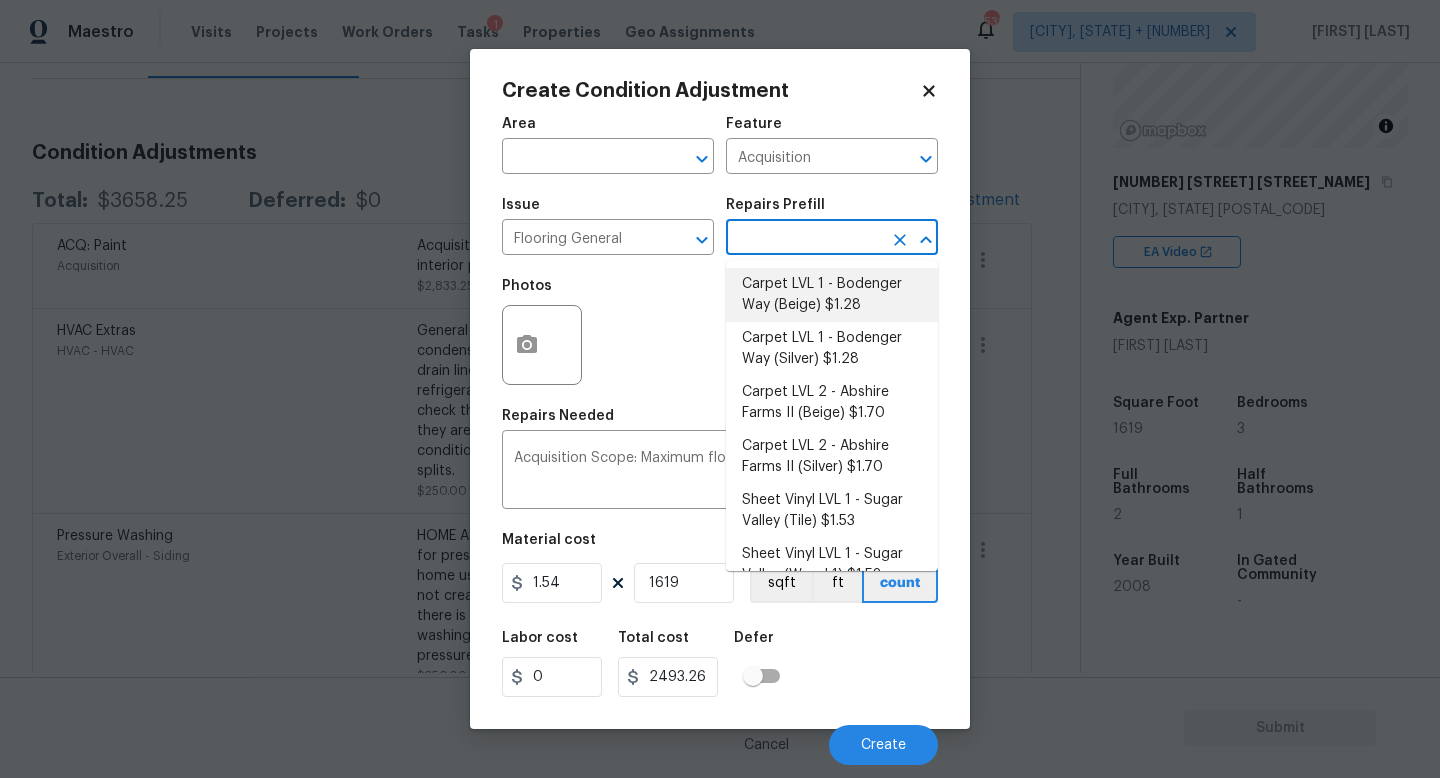 click on "Carpet LVL 1 - Bodenger Way (Beige) $1.28" at bounding box center [832, 295] 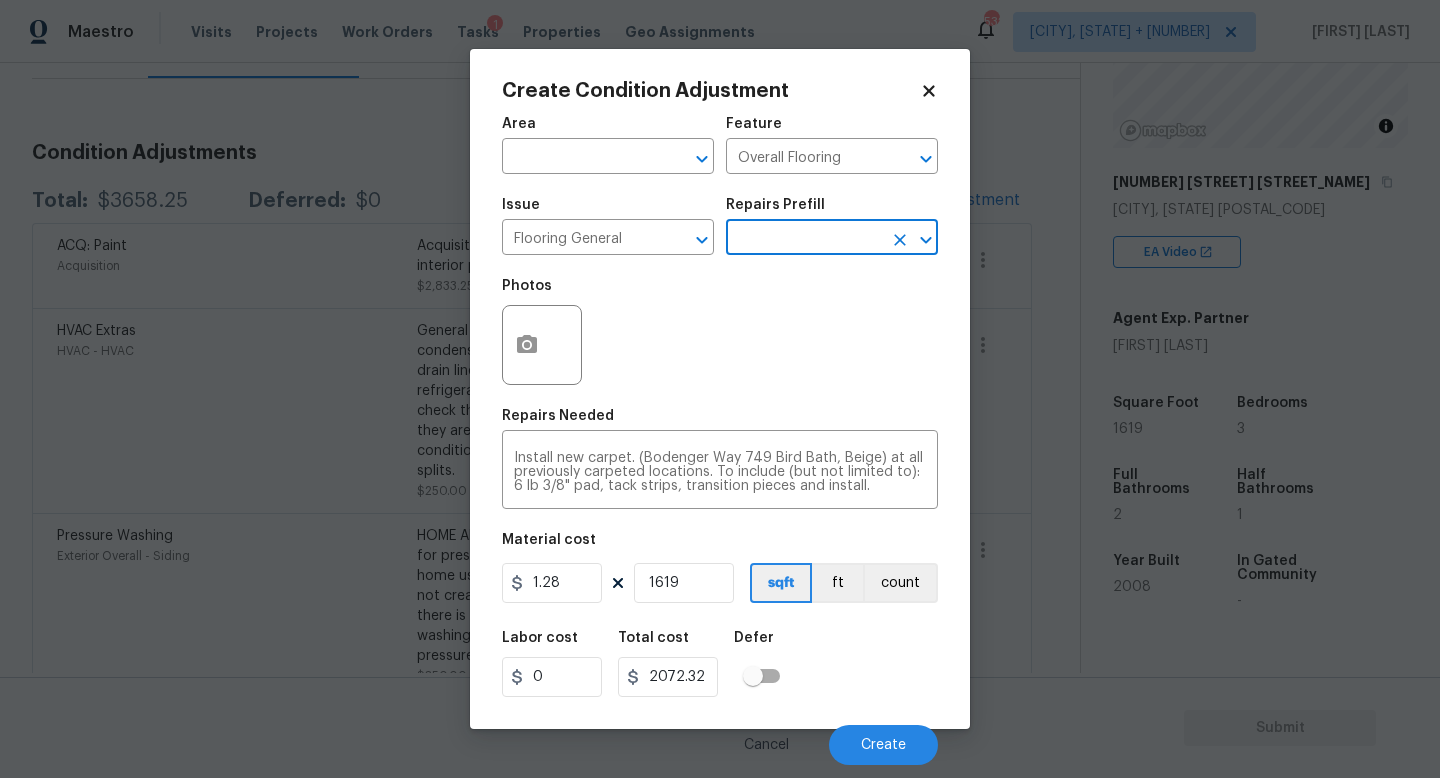 click on "Labor cost 0 Total cost 2072.32 Defer" at bounding box center (720, 664) 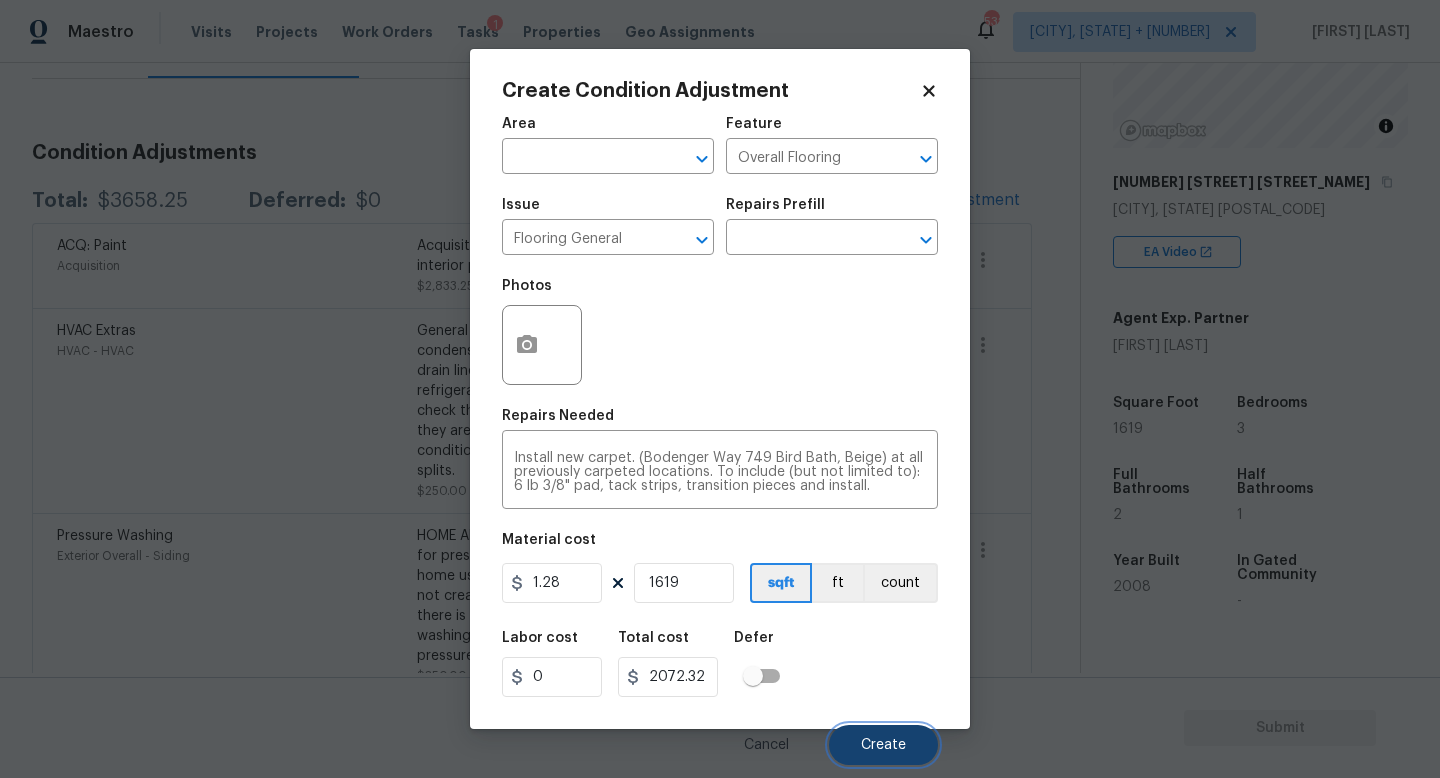 click on "Create" at bounding box center (883, 745) 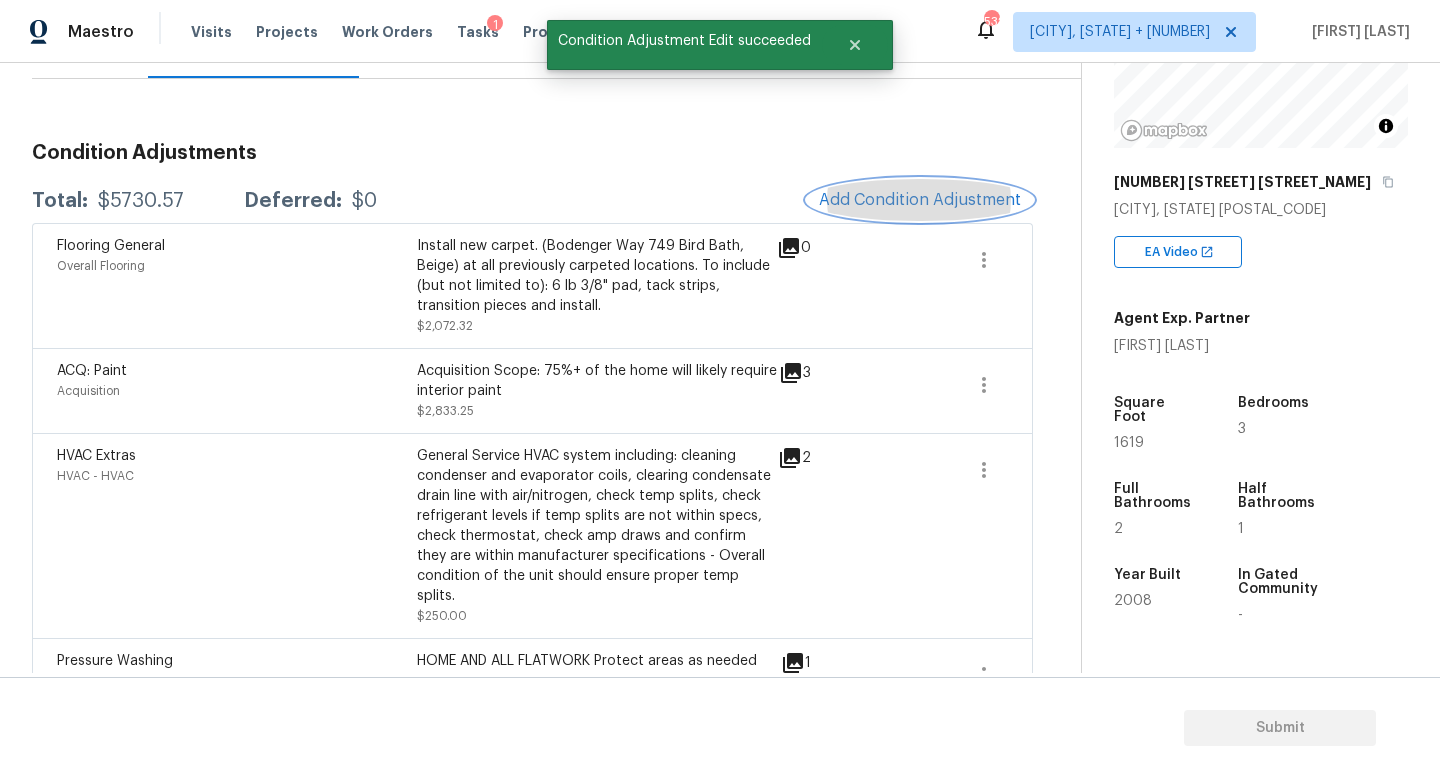 click on "Add Condition Adjustment" at bounding box center (920, 200) 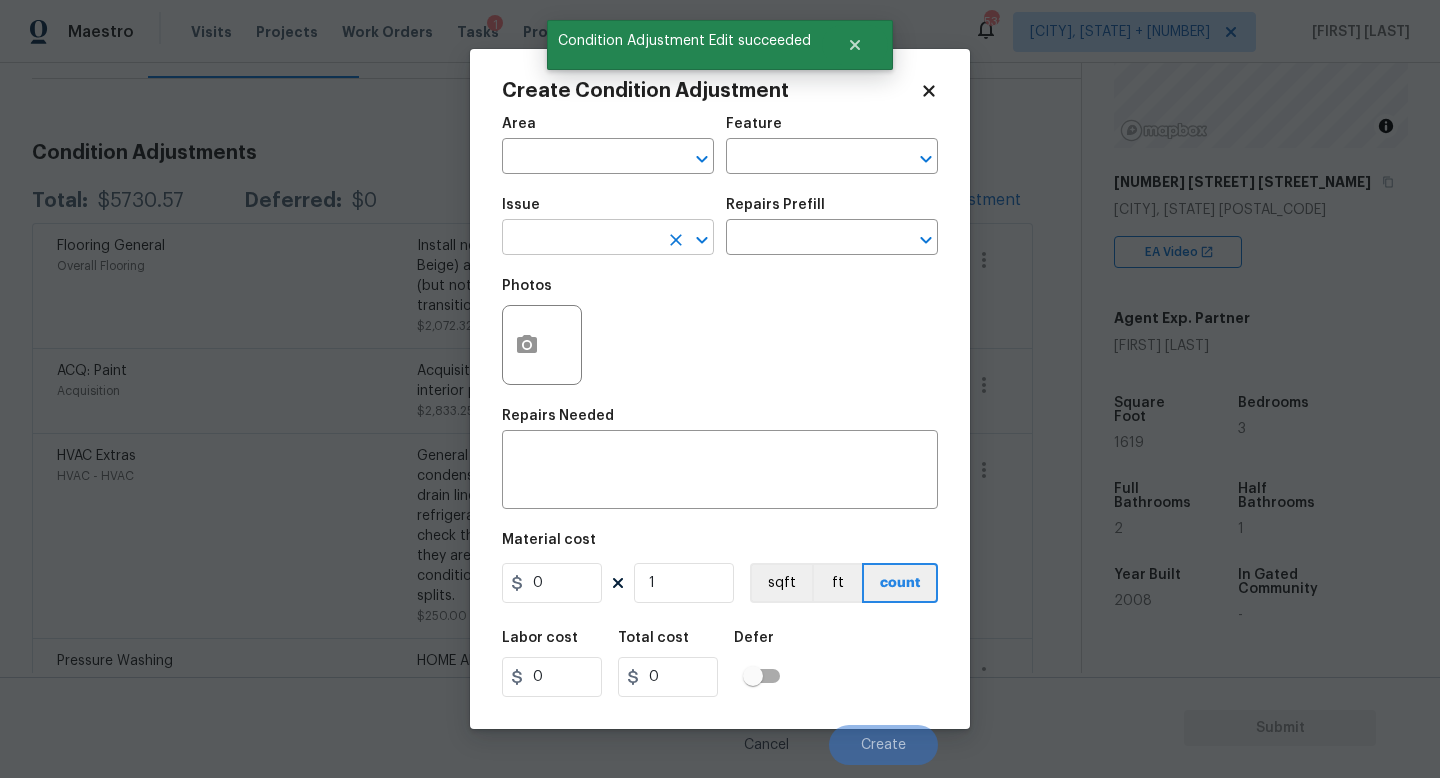 click at bounding box center (580, 239) 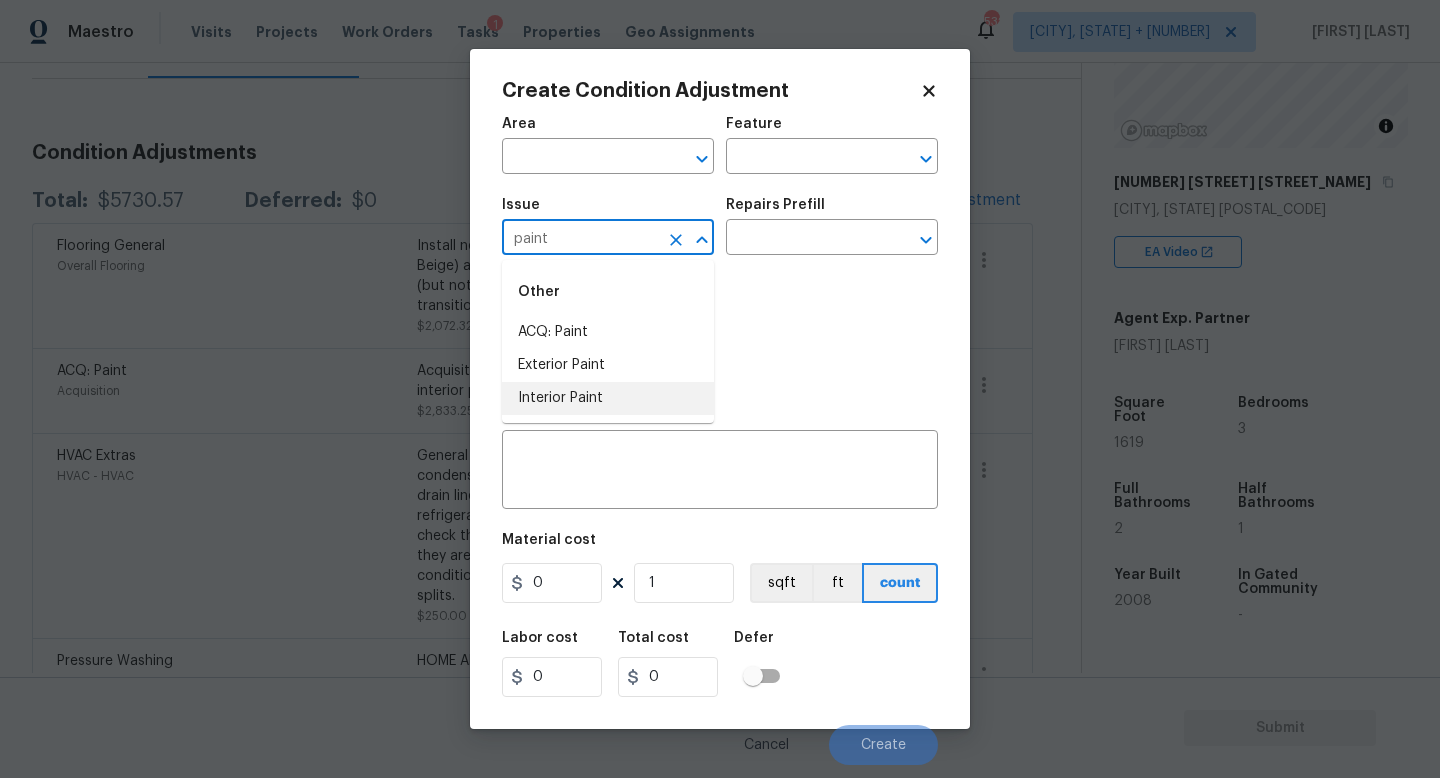 click on "Other ACQ: Paint Exterior Paint Interior Paint" at bounding box center (608, 341) 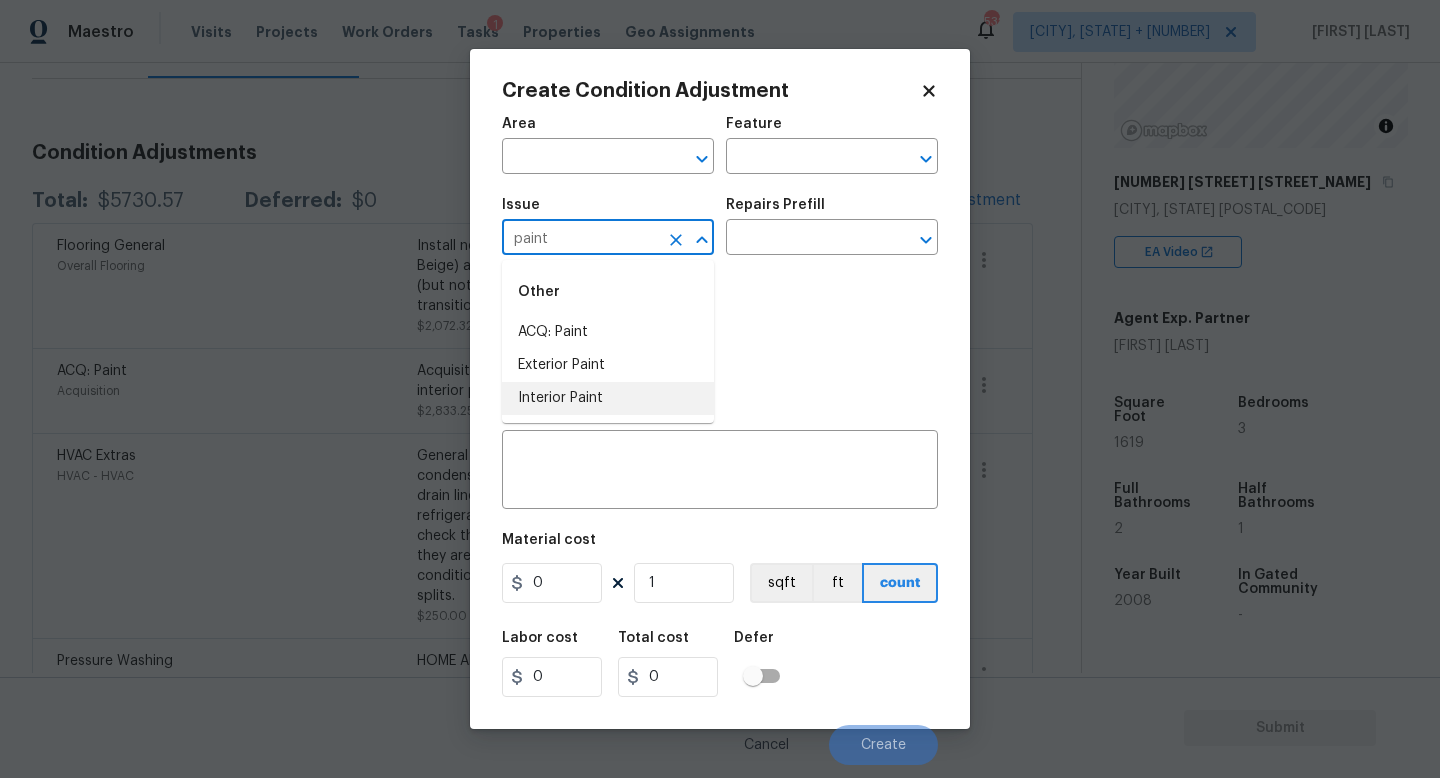 click on "Interior Paint" at bounding box center [608, 398] 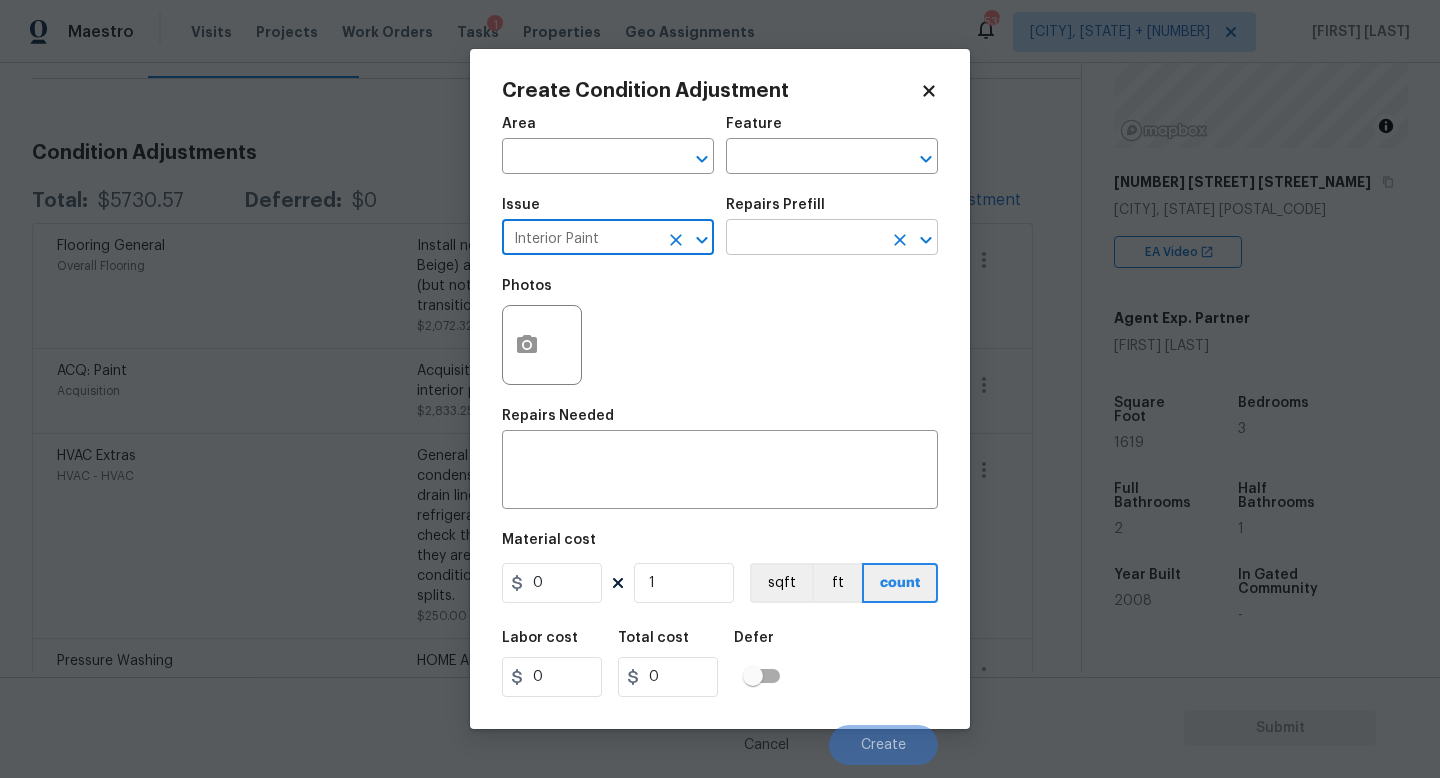 type on "Interior Paint" 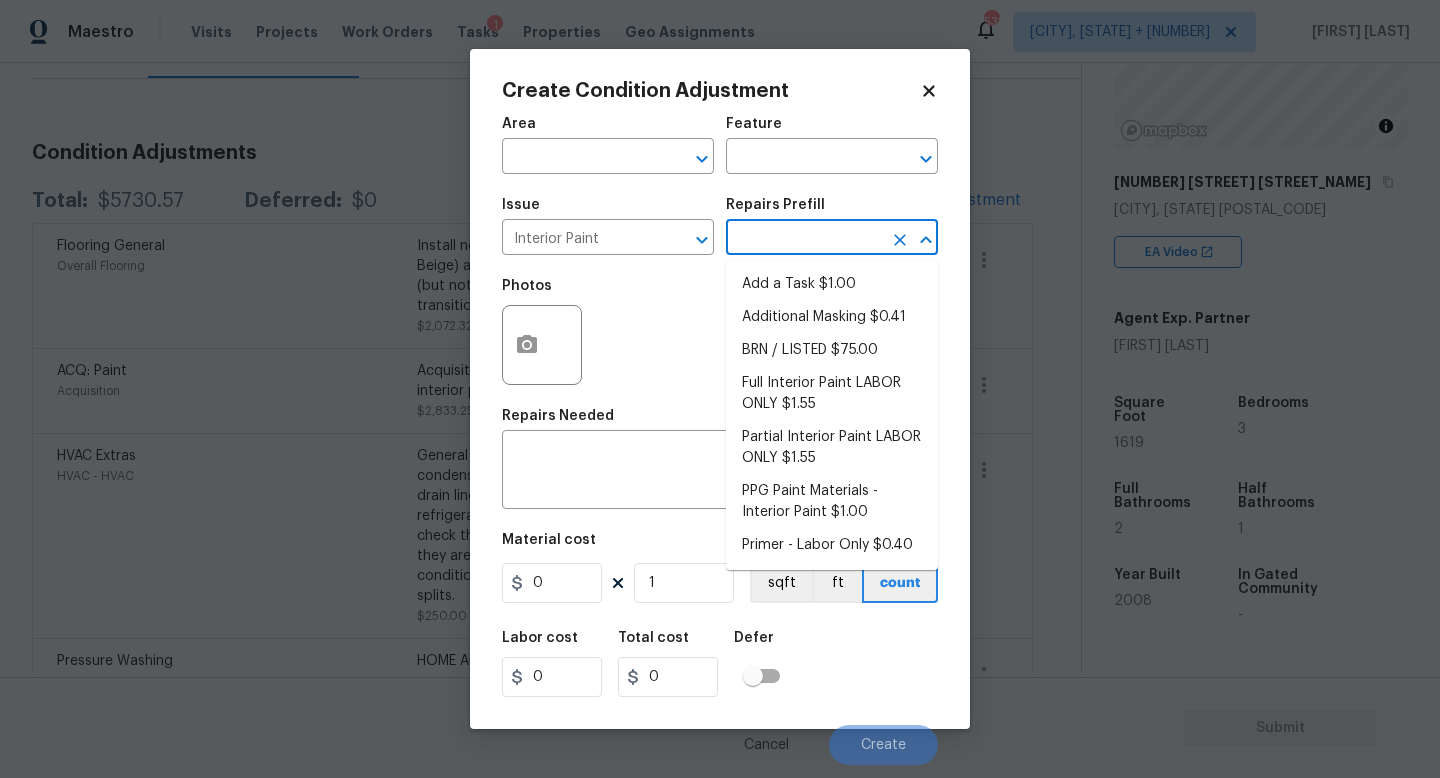 click at bounding box center (804, 239) 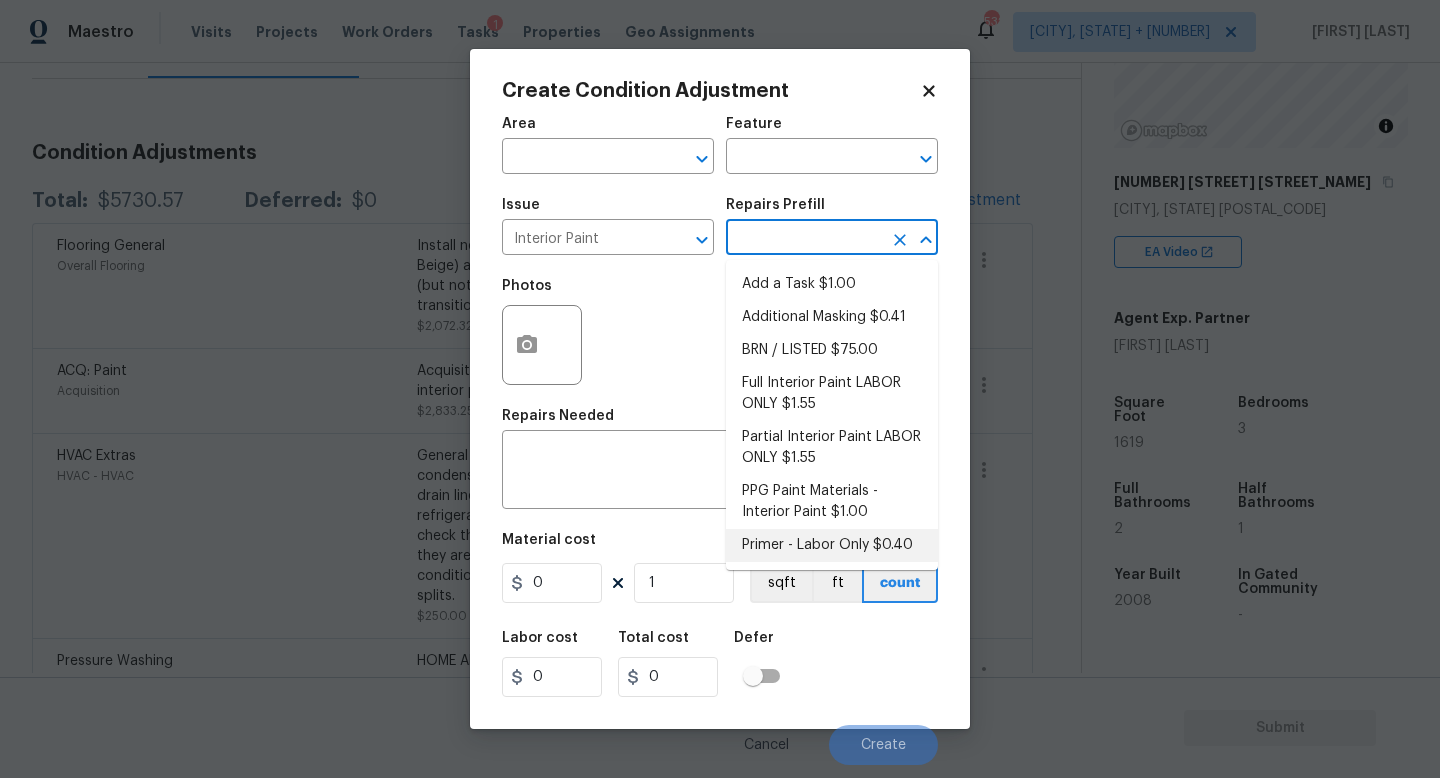 click on "Primer - Labor Only $0.40" at bounding box center [832, 545] 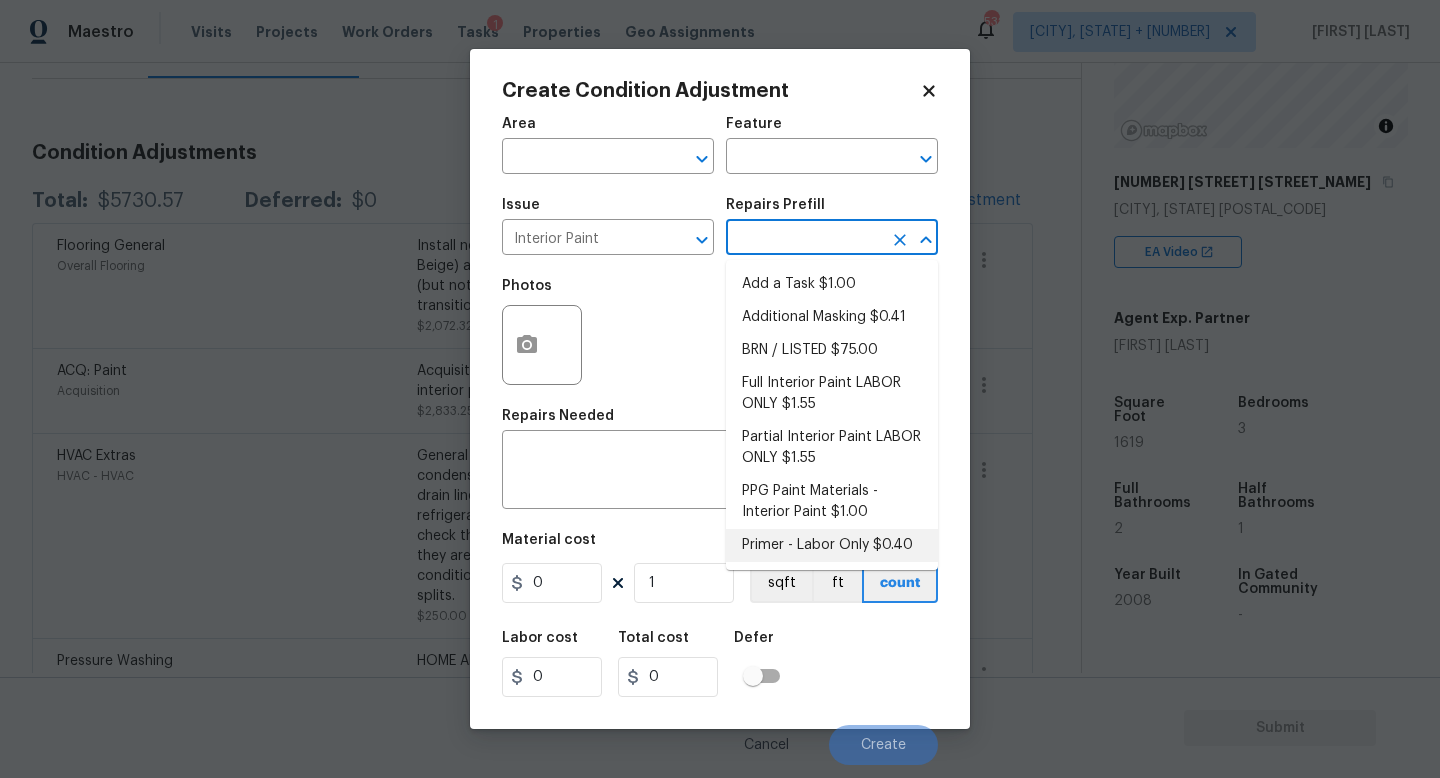 type on "Overall Paint" 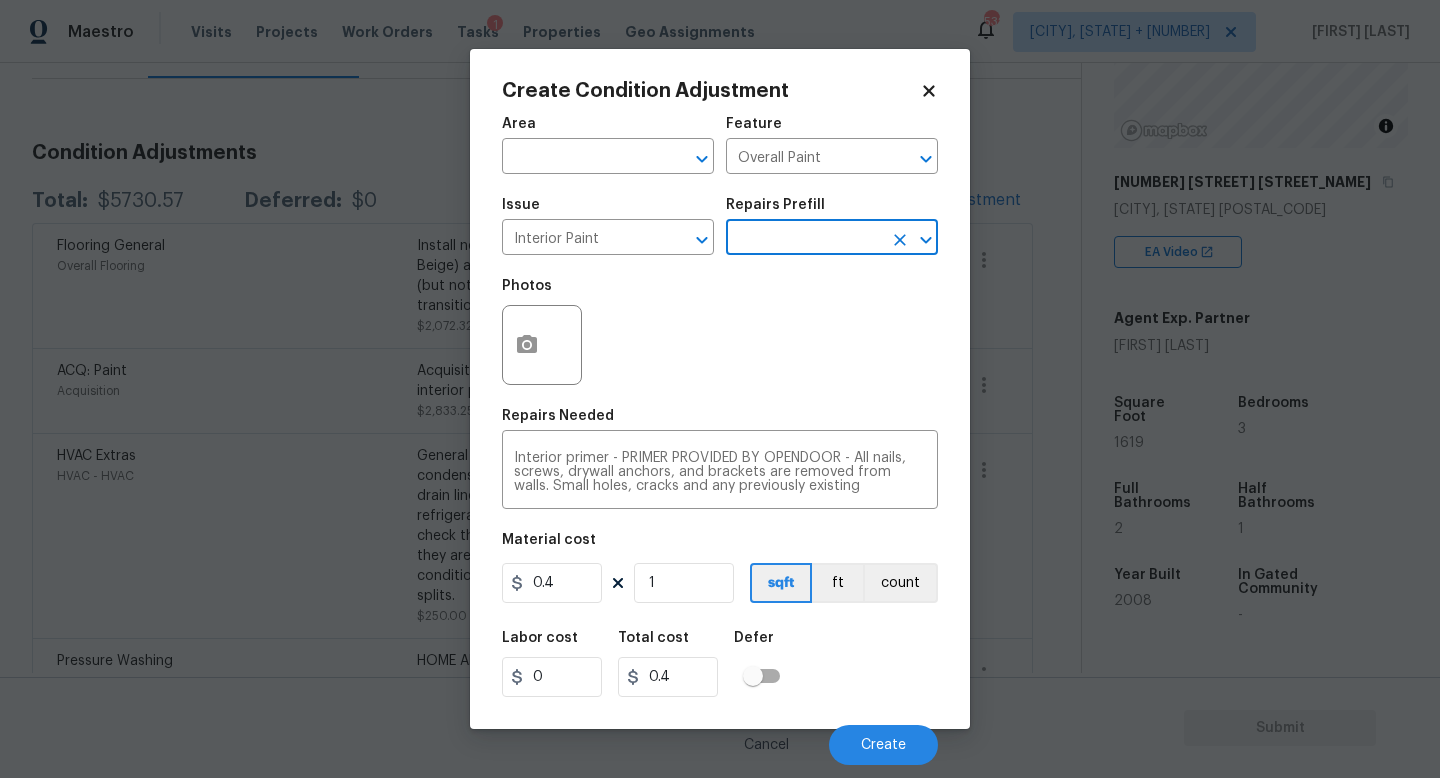 click on "Area ​ Feature Overall Paint ​ Issue Interior Paint ​ Repairs Prefill ​ Photos Repairs Needed Interior primer - PRIMER PROVIDED BY OPENDOOR - All nails, screws, drywall anchors, and brackets are removed from walls. Small holes, cracks and any previously existing imperfections are repaired, sanded and textured to match surrounding texture prior to painting. Caulk all edges/corners, windows, doors, counters, tubs/showers and baseboards. x ​ Material cost 0.4 1 sqft ft count Labor cost 0 Total cost 0.4 Defer Cancel Create" at bounding box center (720, 435) 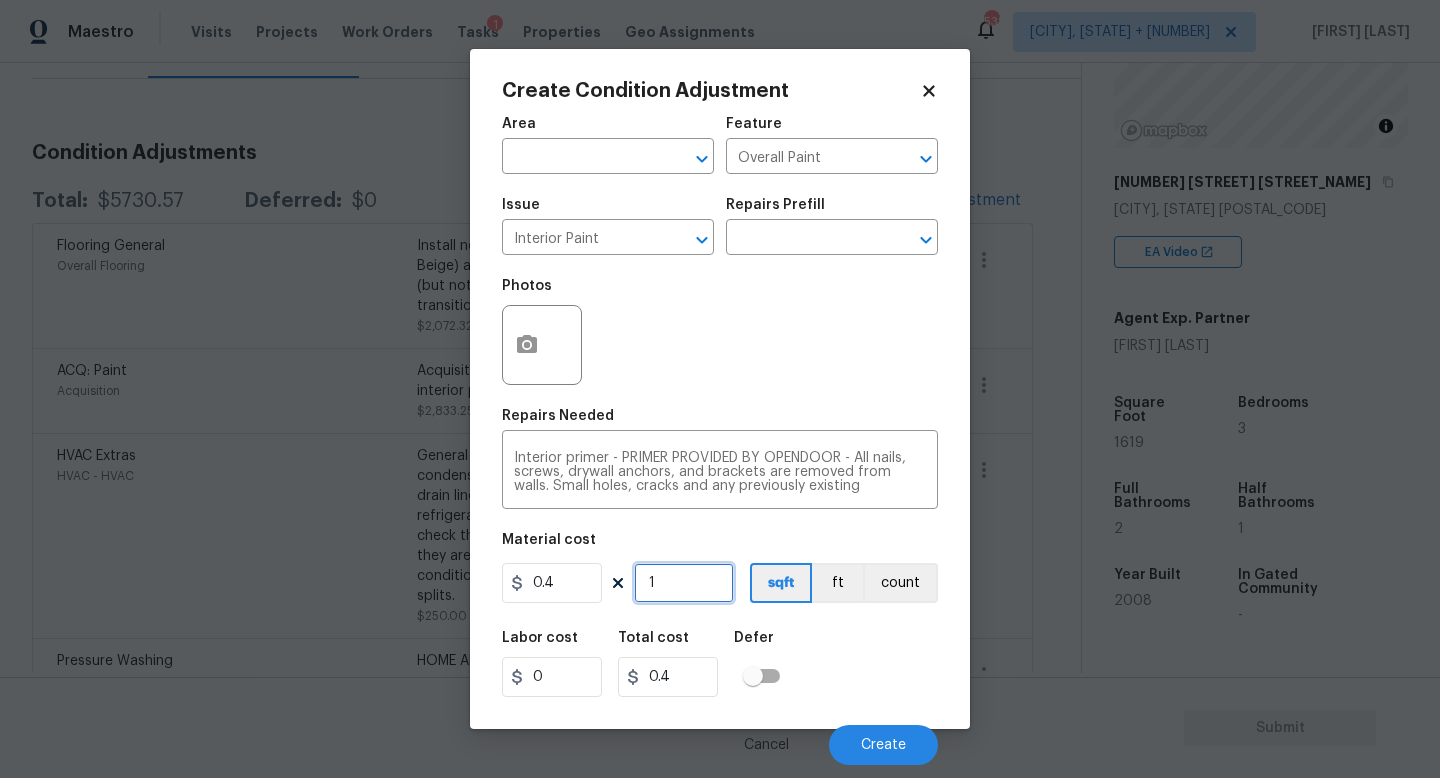 click on "1" at bounding box center (684, 583) 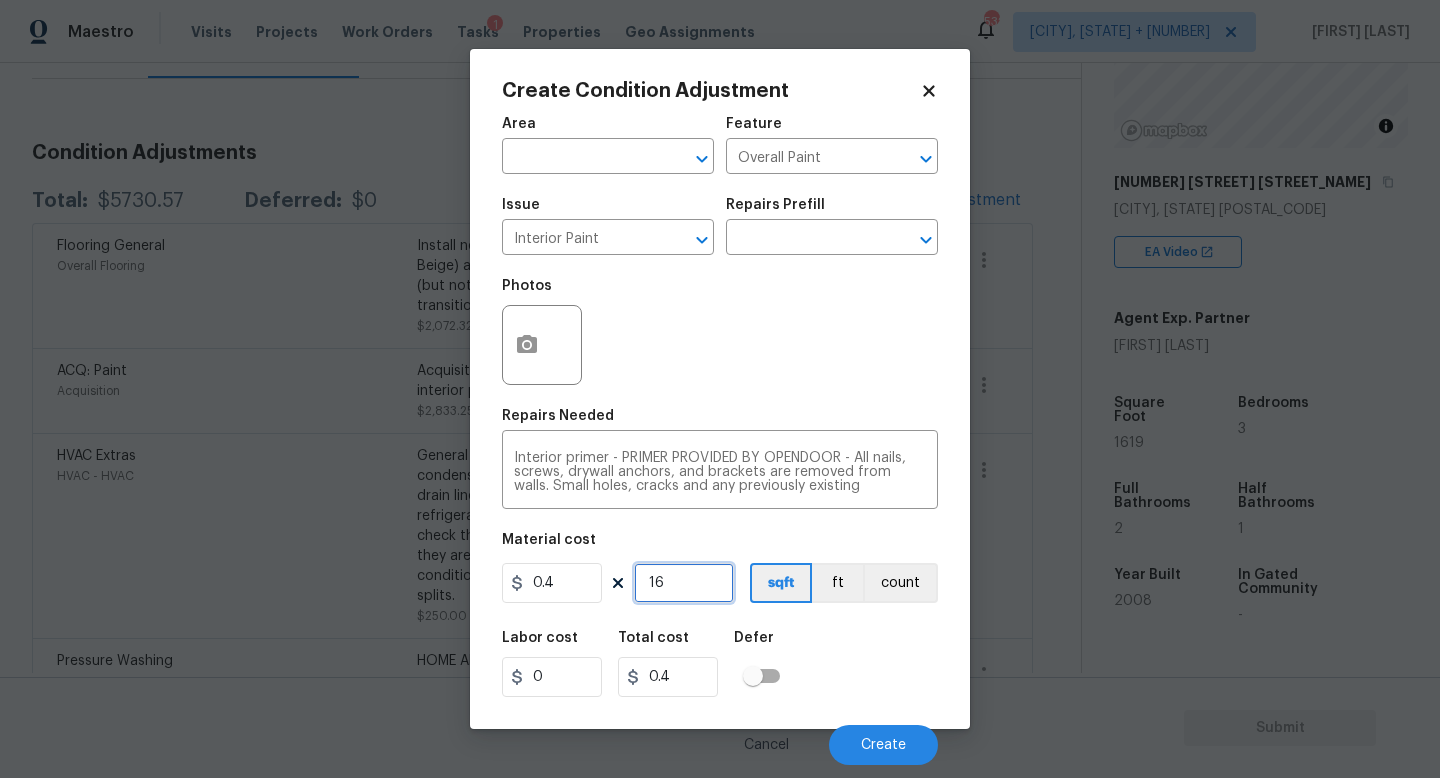 type on "6.4" 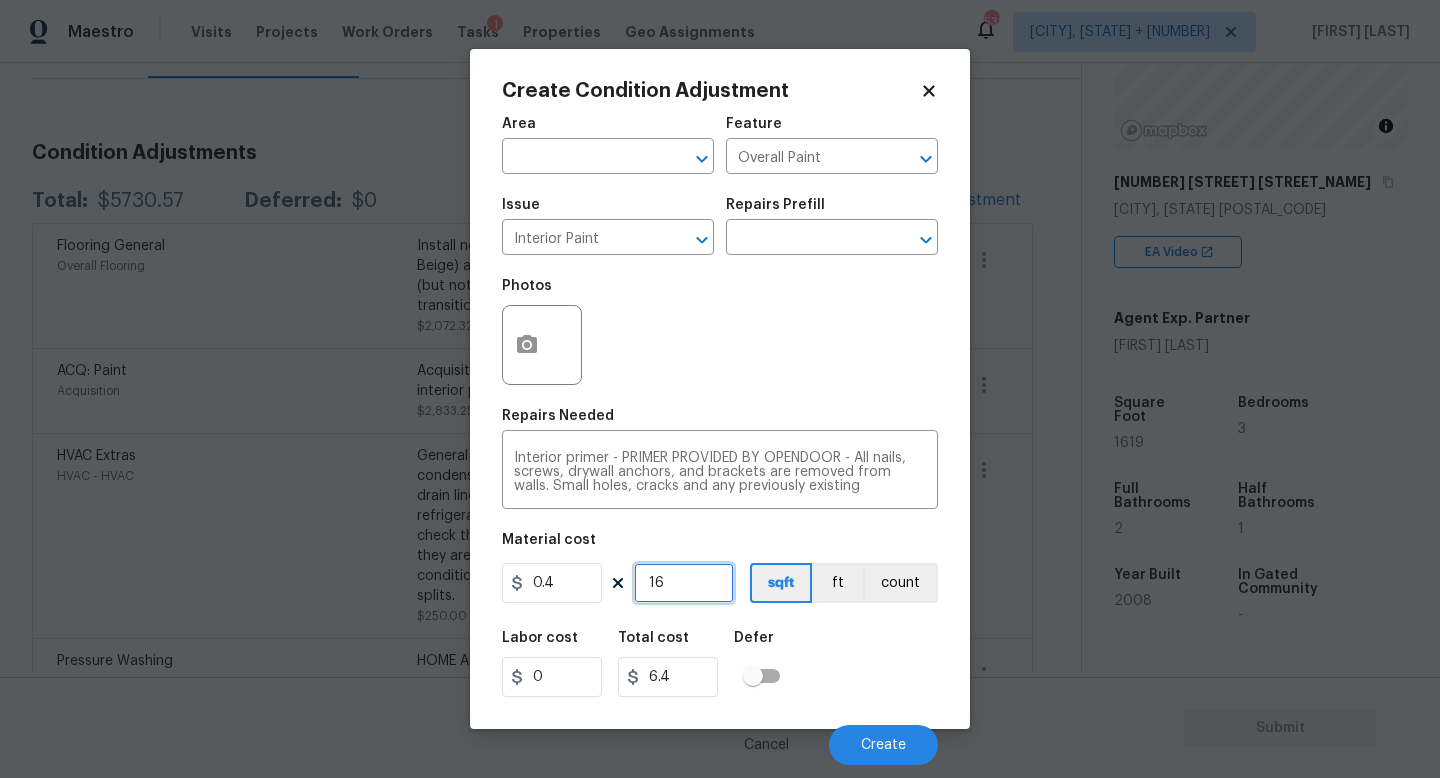 type on "161" 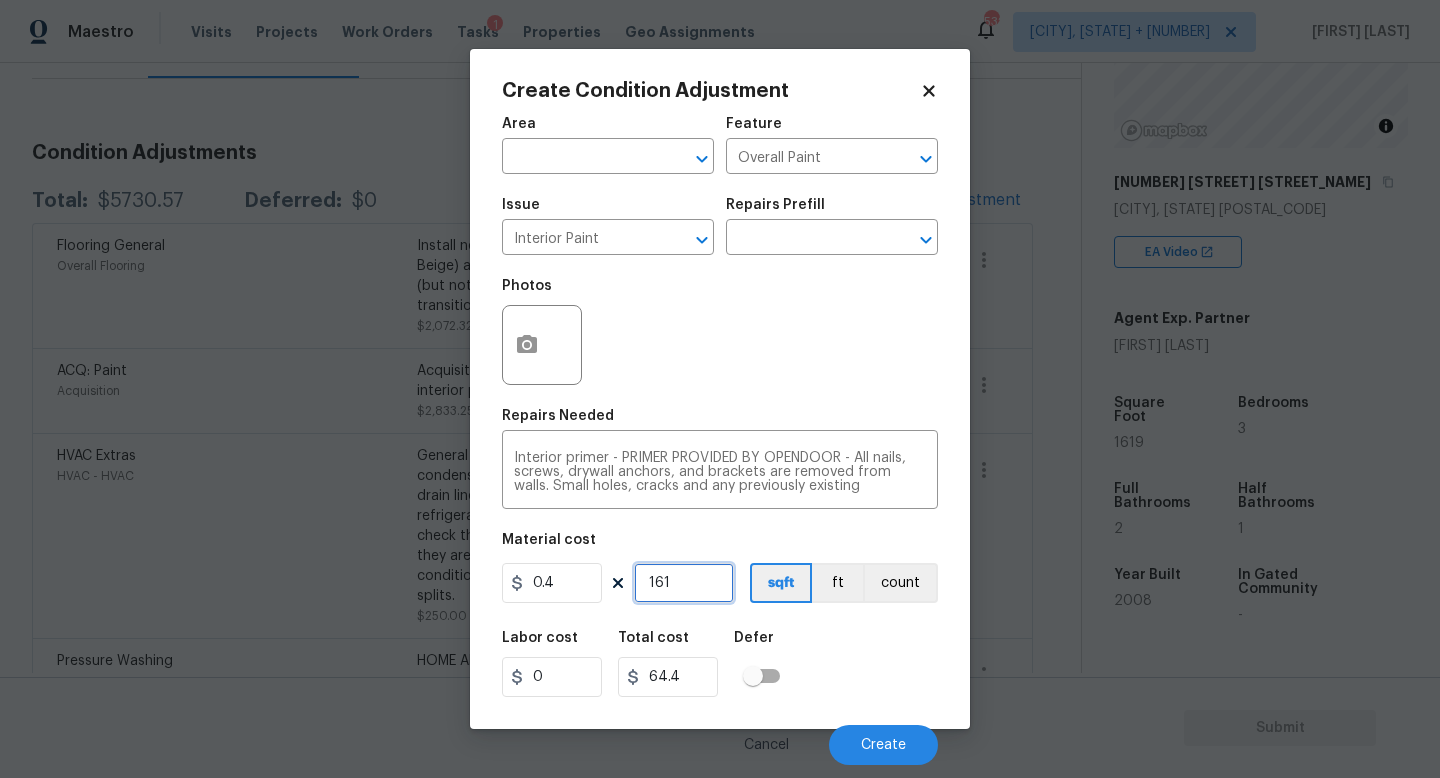 type on "1619" 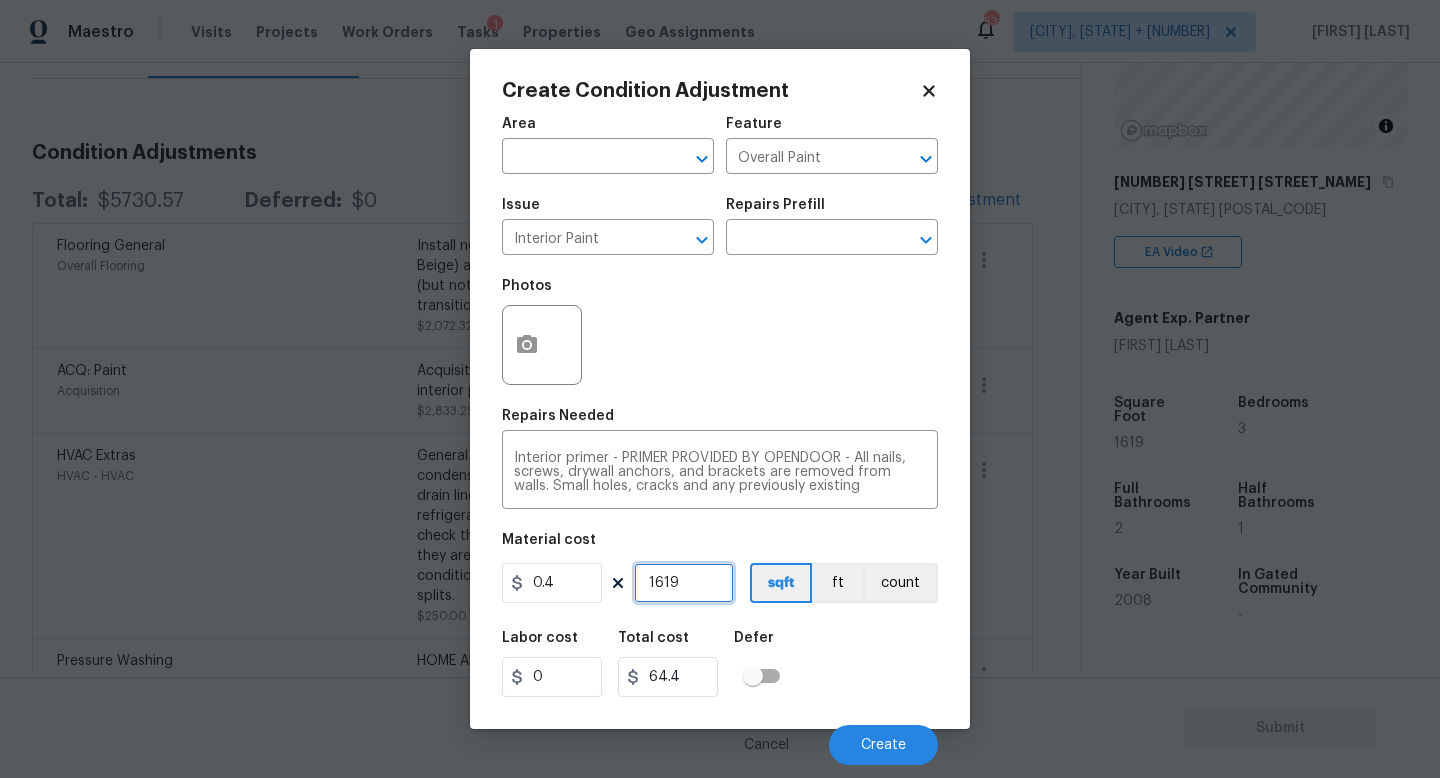type on "647.6" 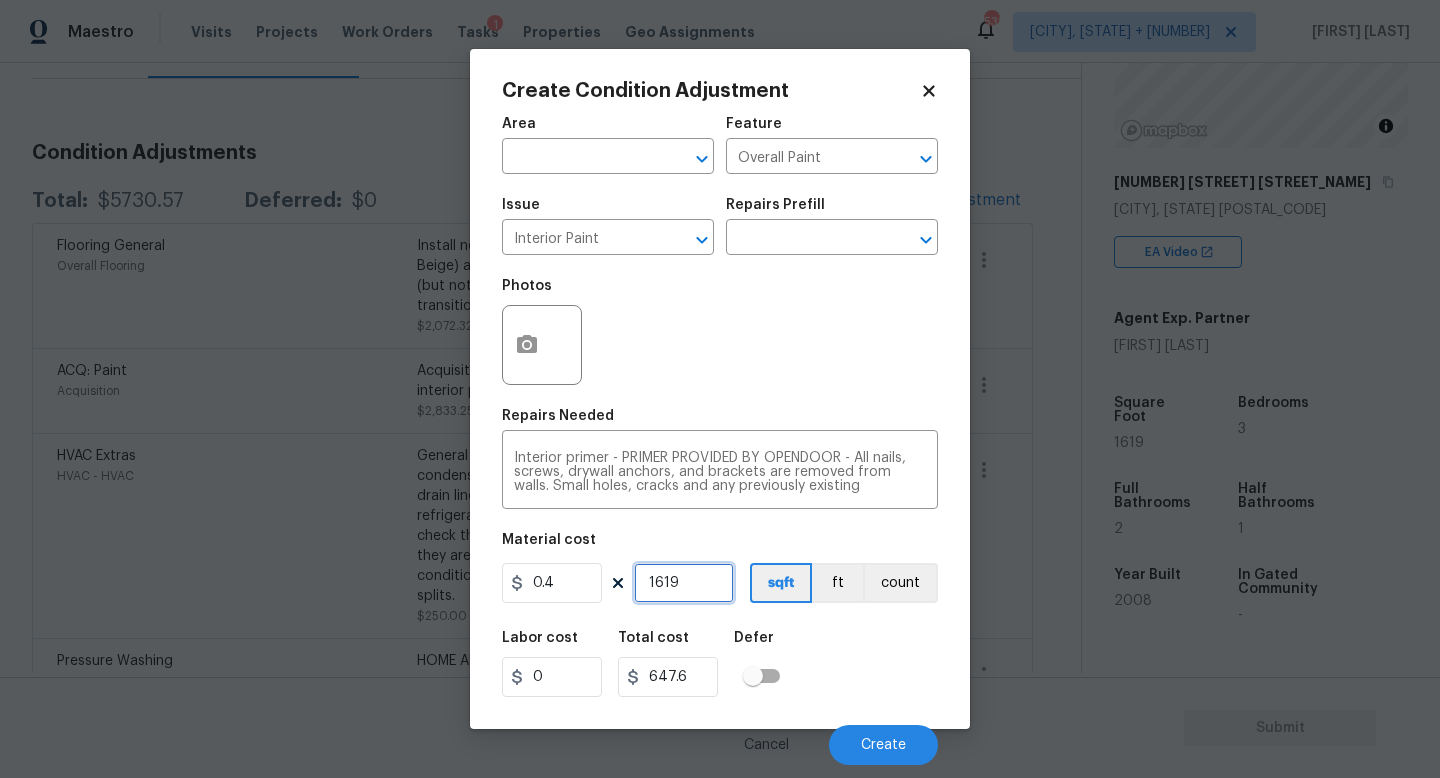 type on "1619" 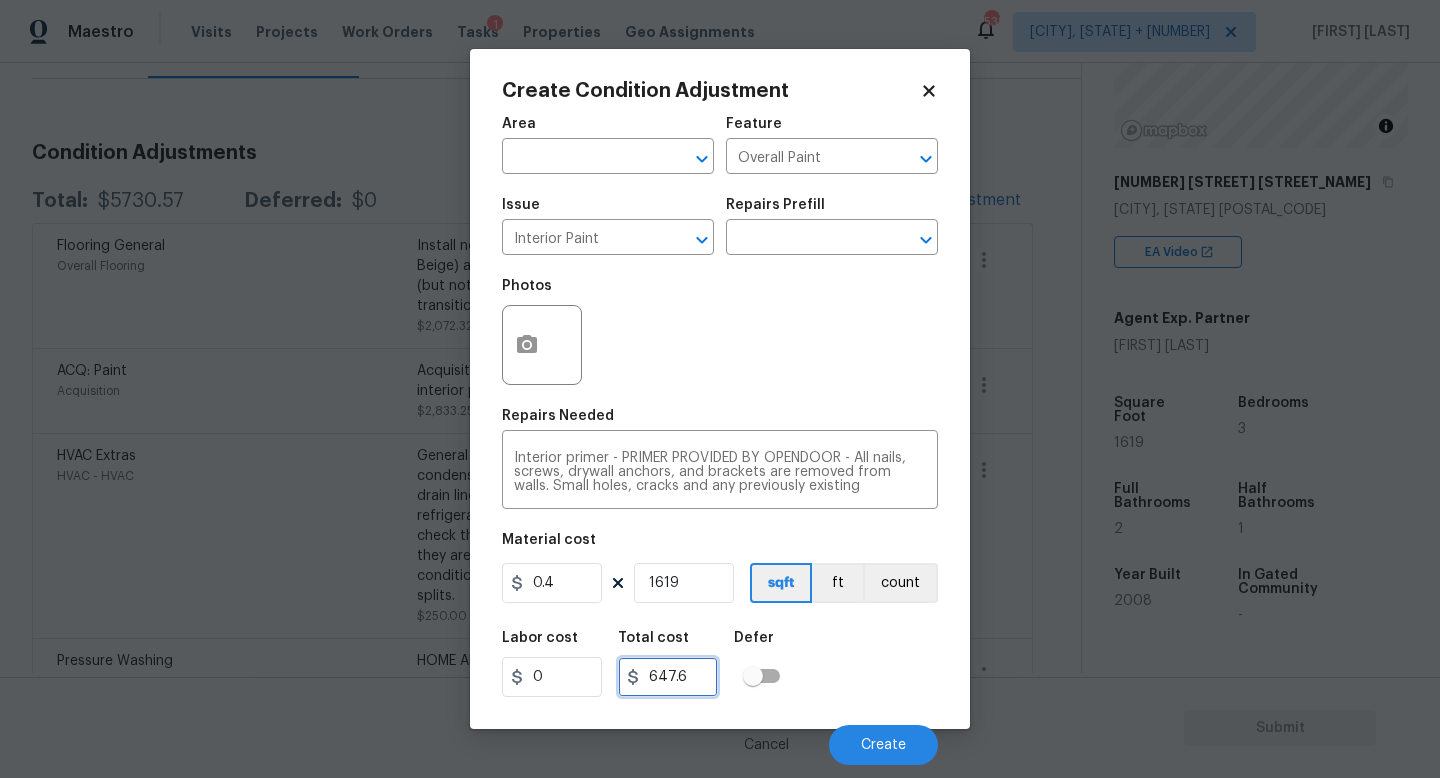 click on "647.6" at bounding box center [668, 677] 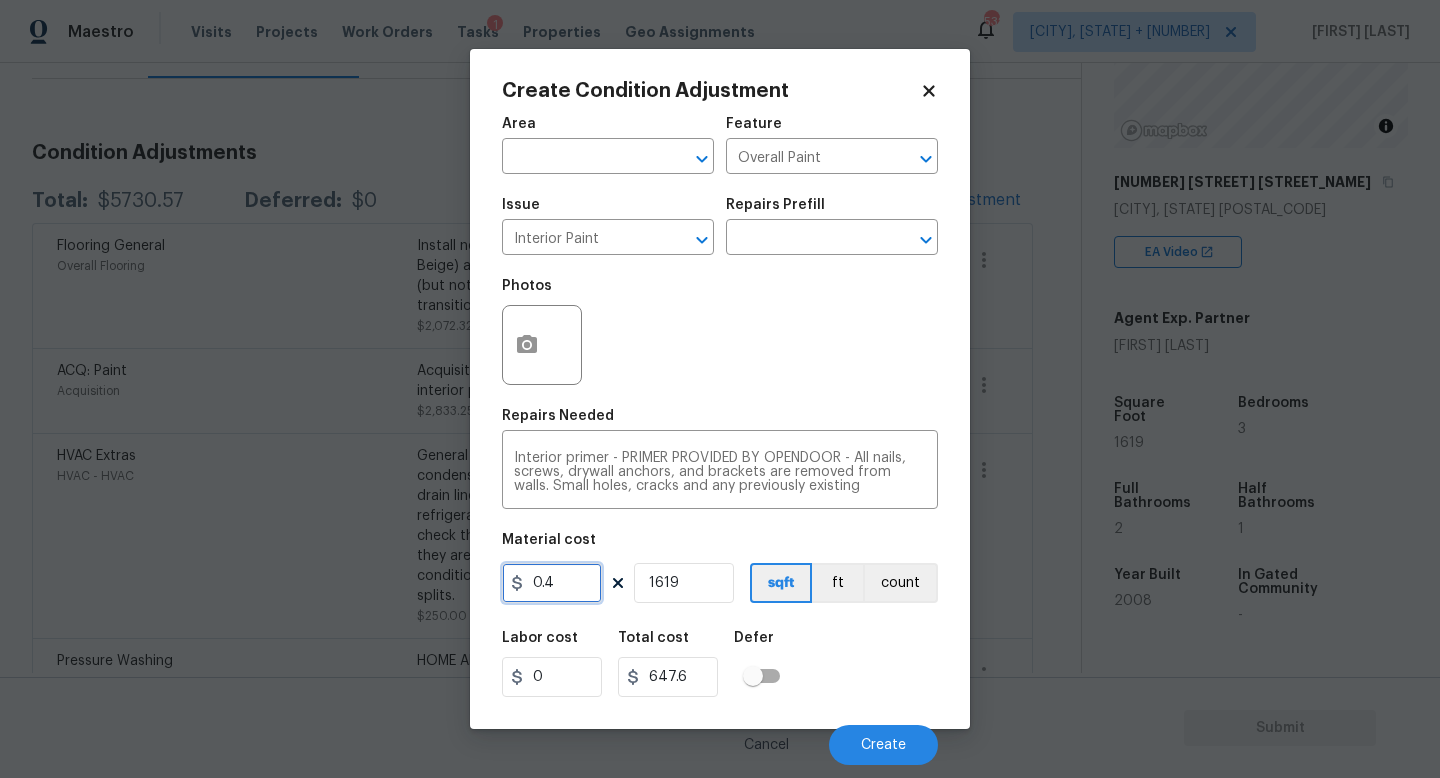drag, startPoint x: 575, startPoint y: 573, endPoint x: 346, endPoint y: 573, distance: 229 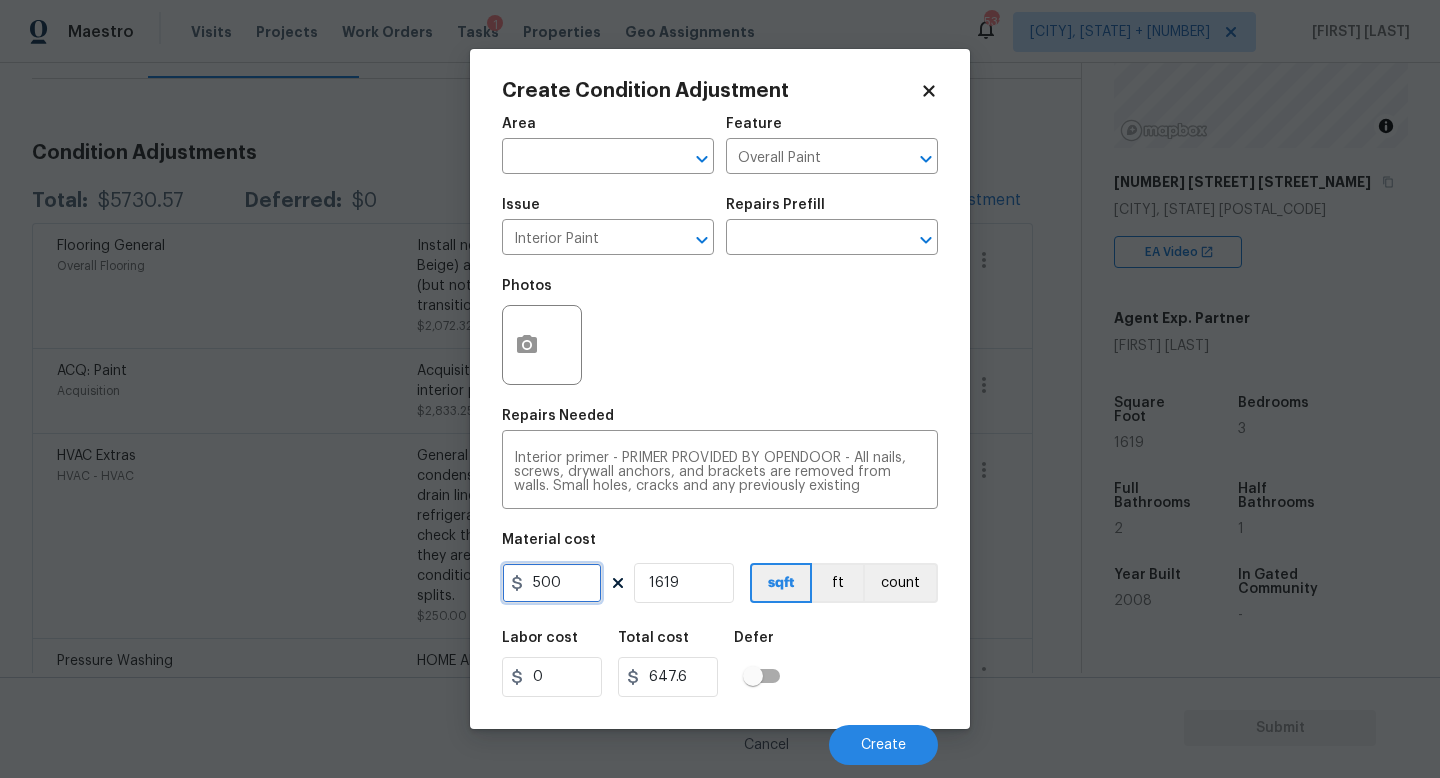 type on "500" 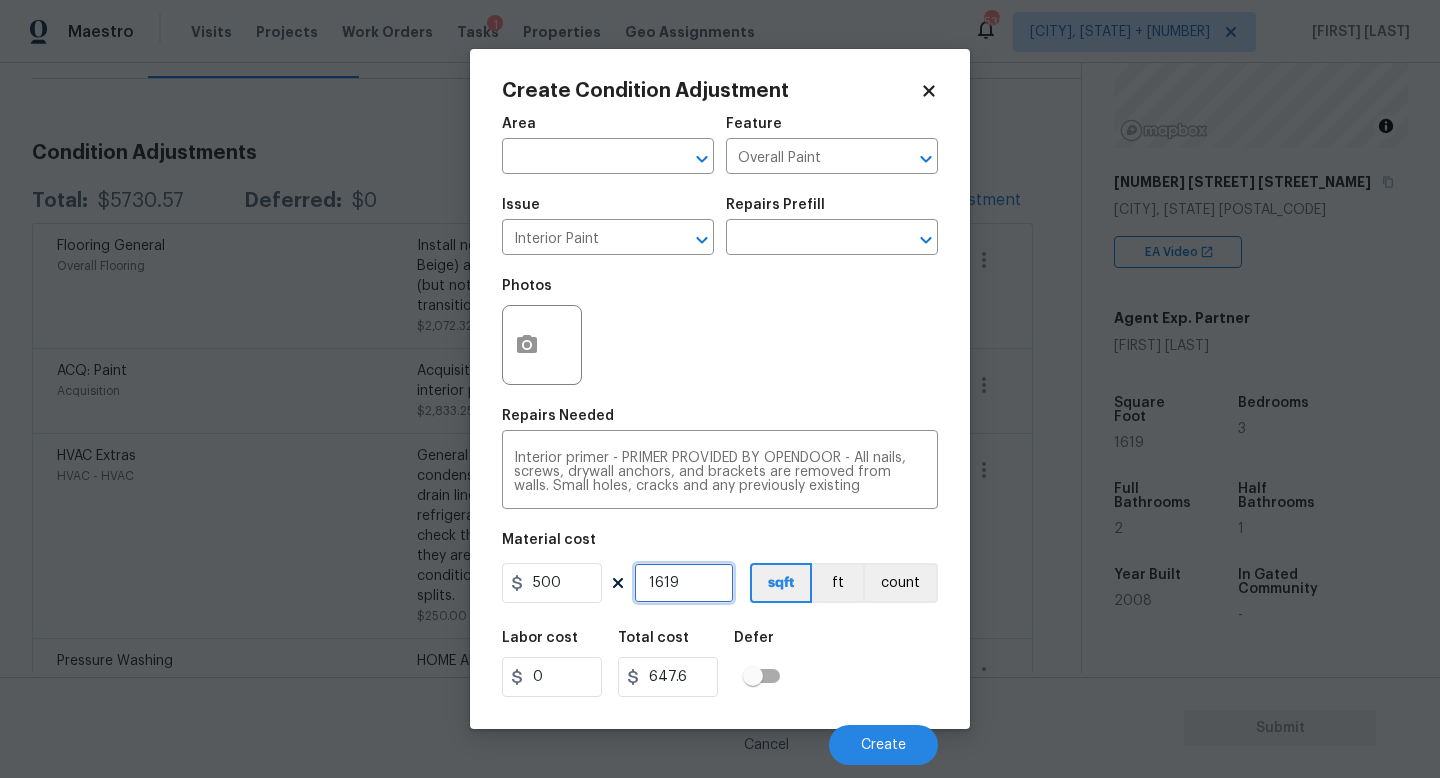 type on "809500" 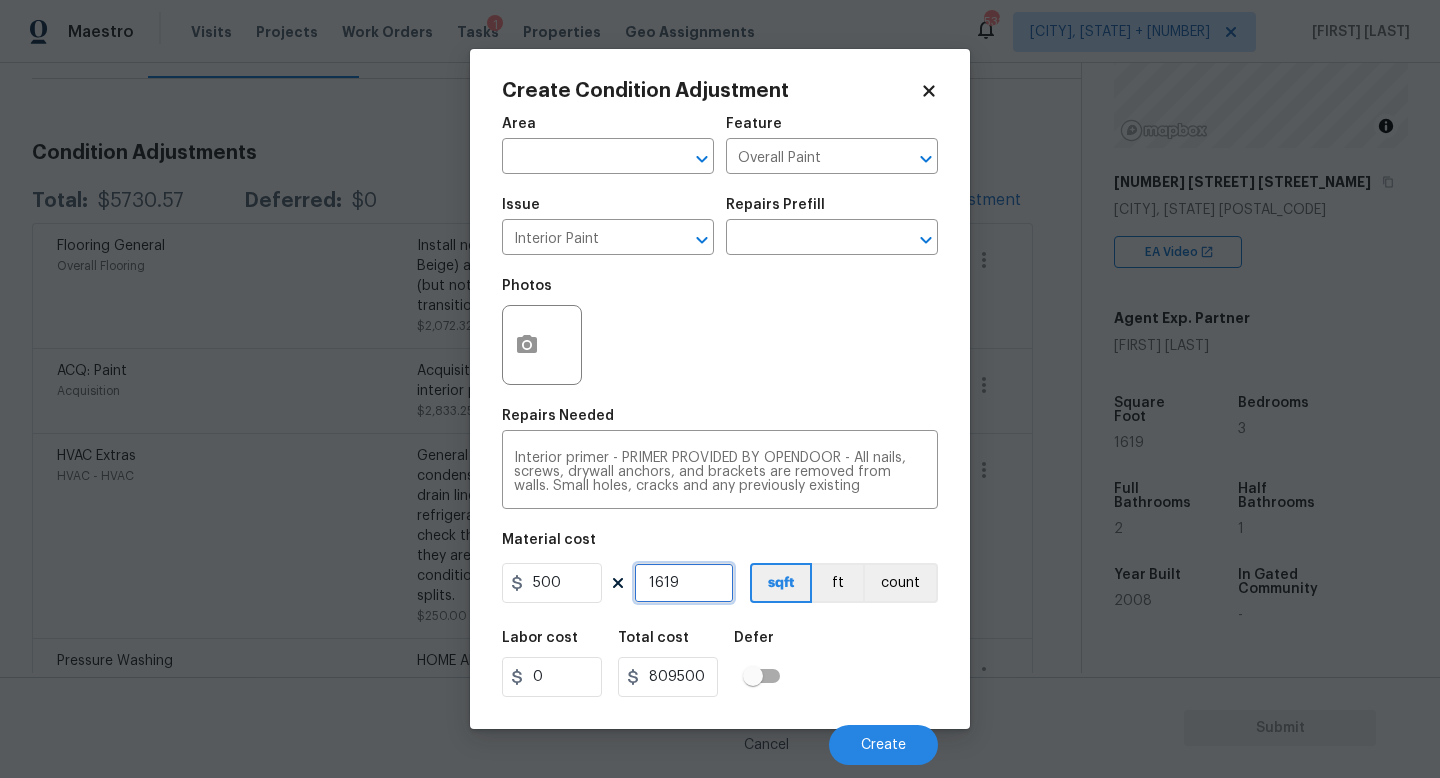 drag, startPoint x: 607, startPoint y: 570, endPoint x: 498, endPoint y: 570, distance: 109 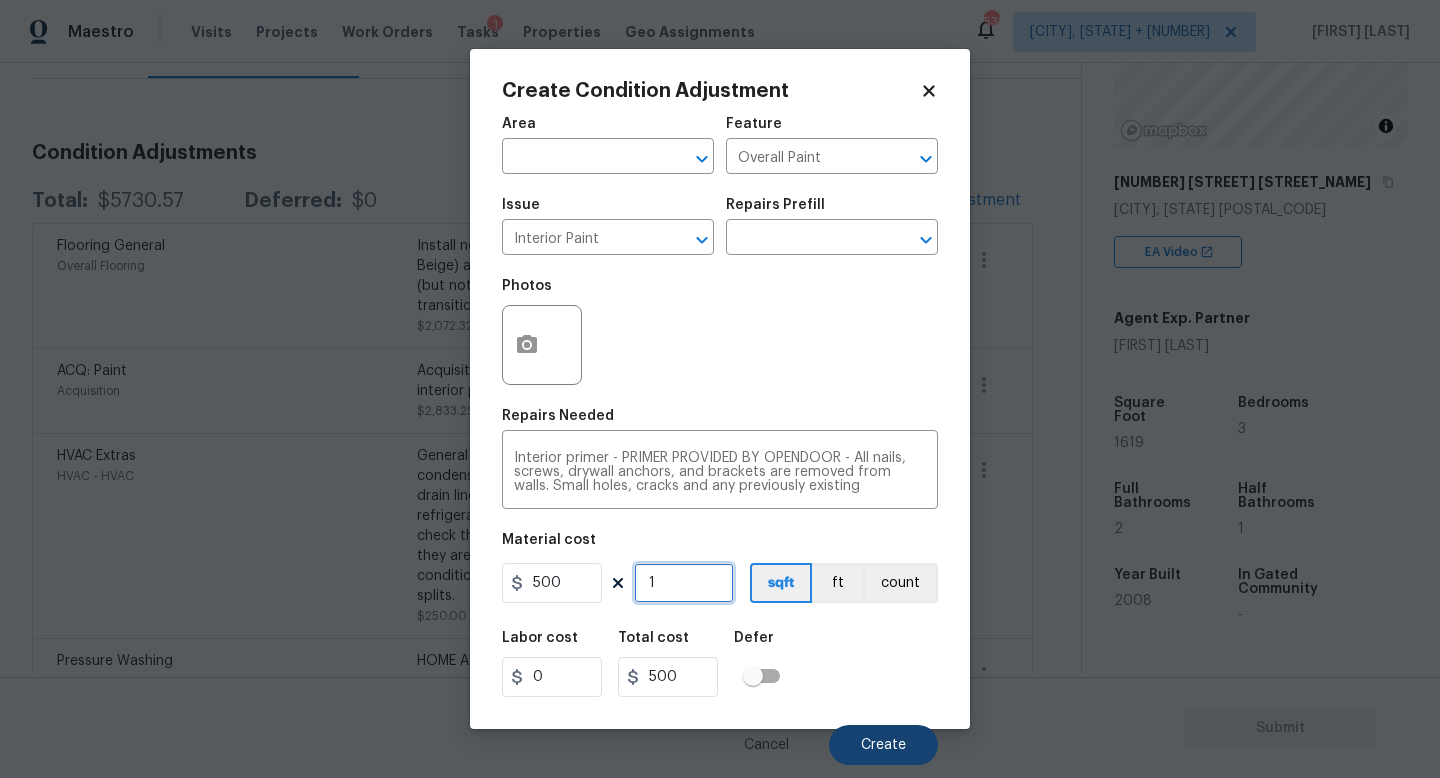 type on "1" 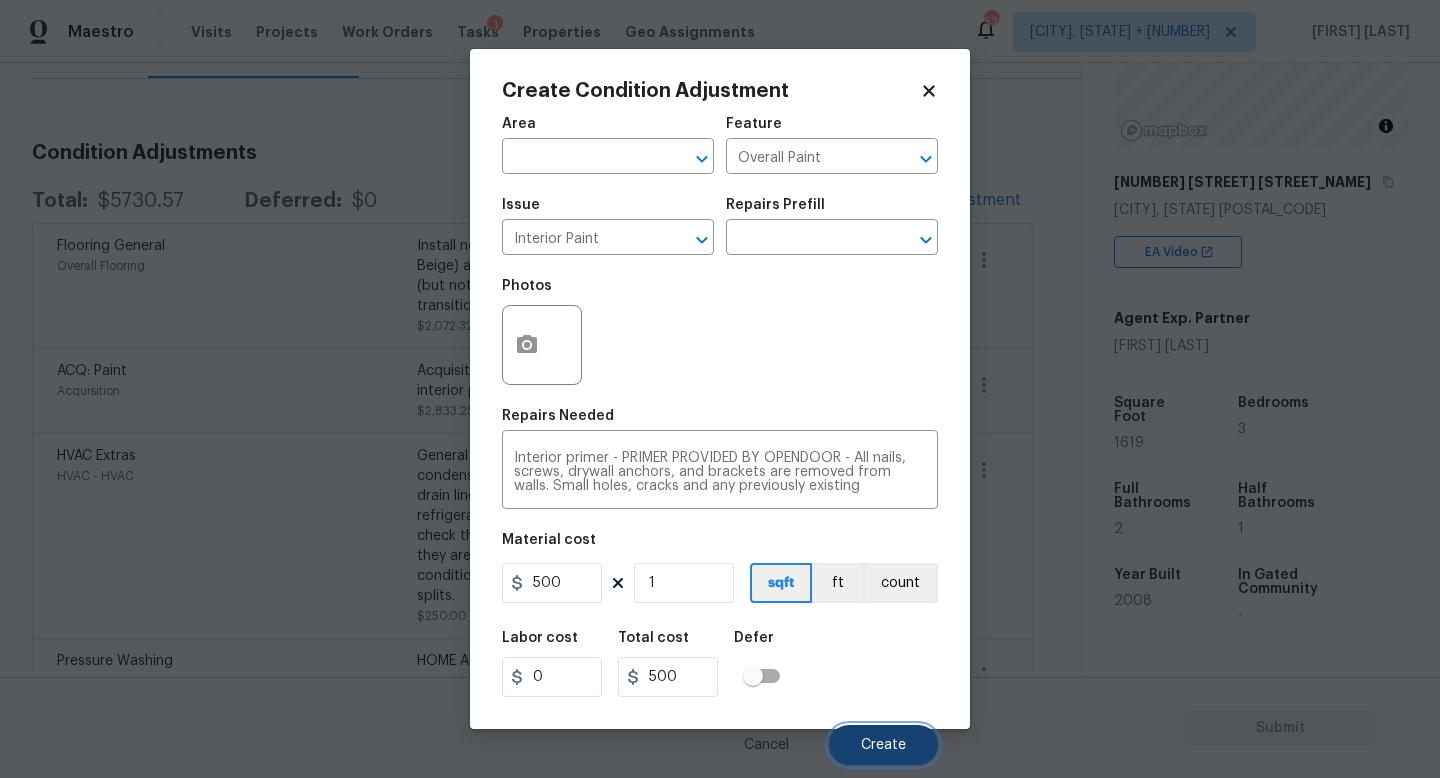 click on "Create" at bounding box center (883, 745) 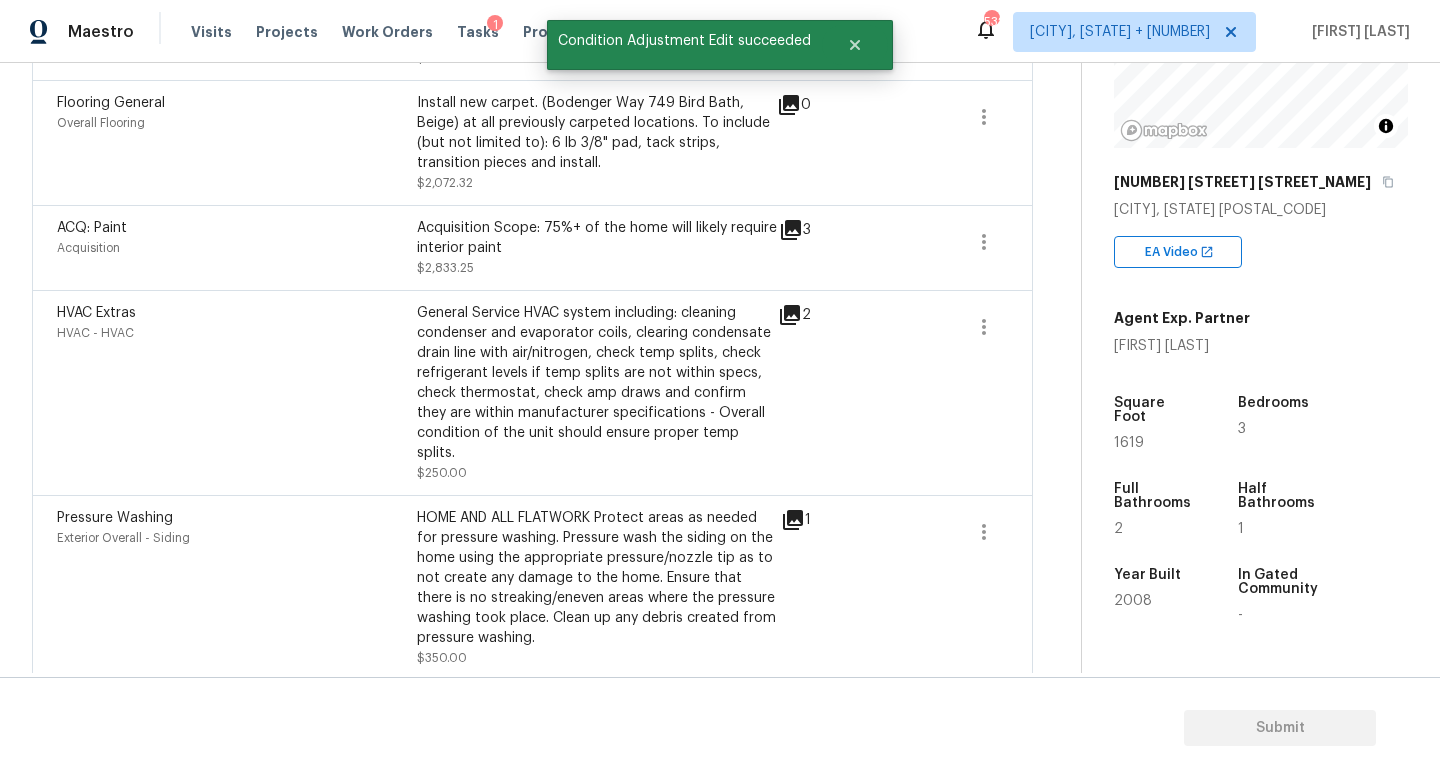 scroll, scrollTop: 158, scrollLeft: 0, axis: vertical 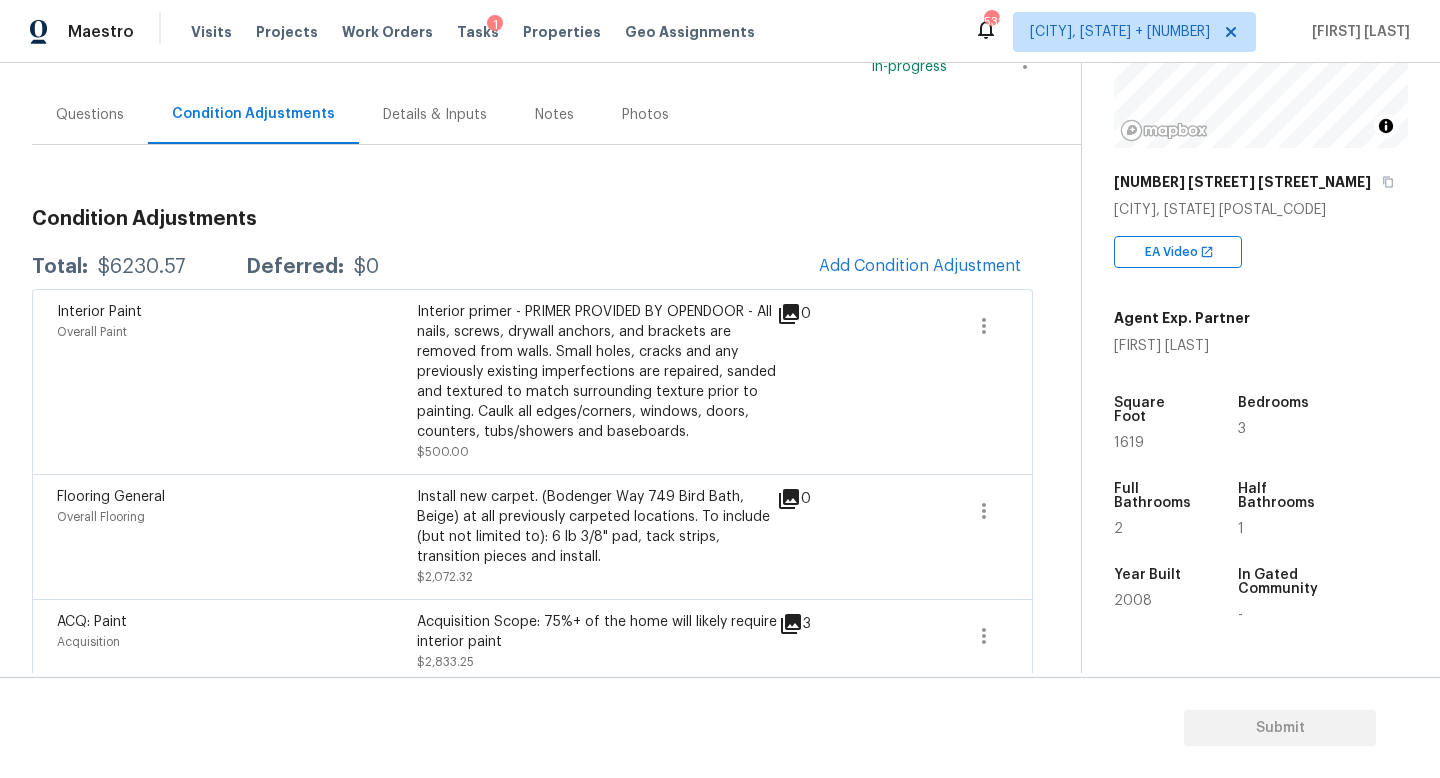 click on "$6230.57" at bounding box center (142, 267) 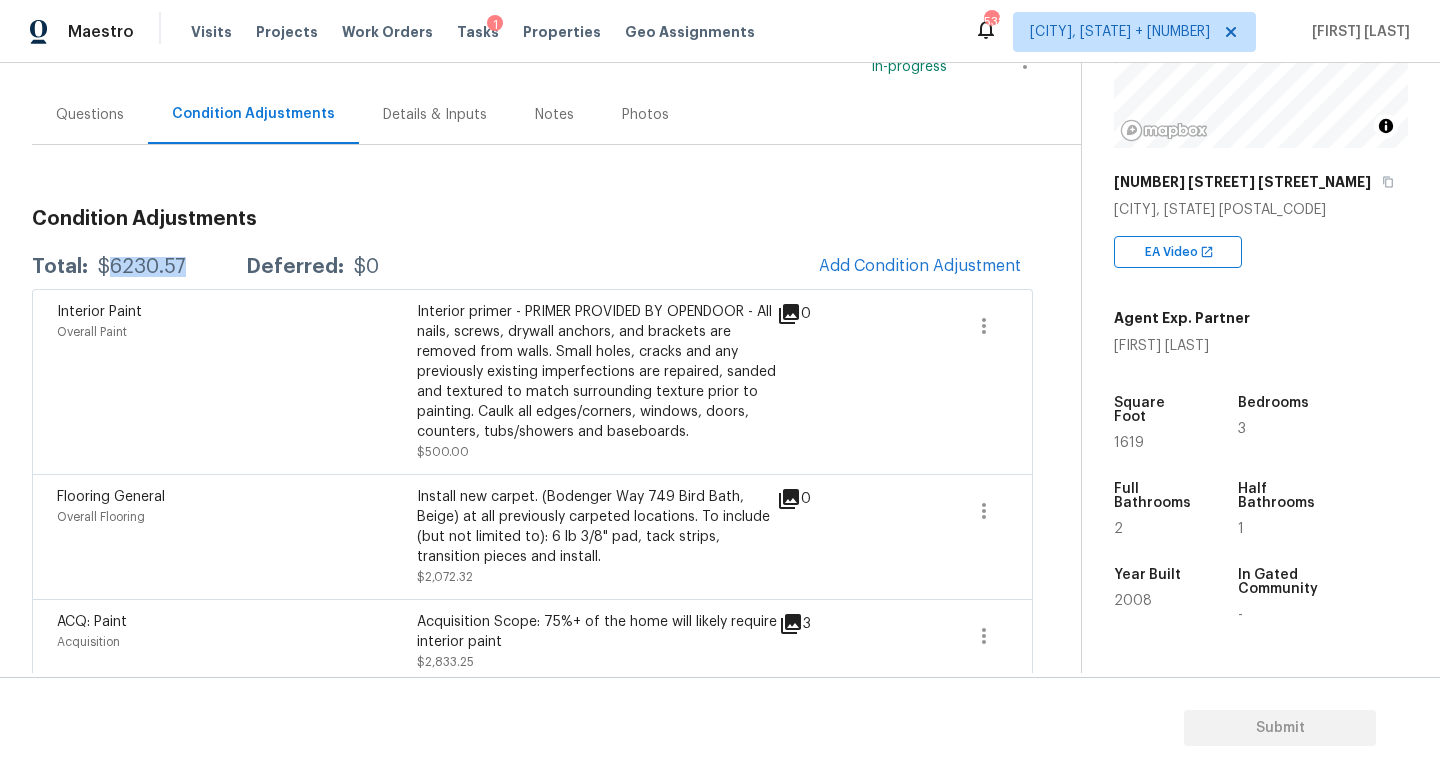 click on "$6230.57" at bounding box center [142, 267] 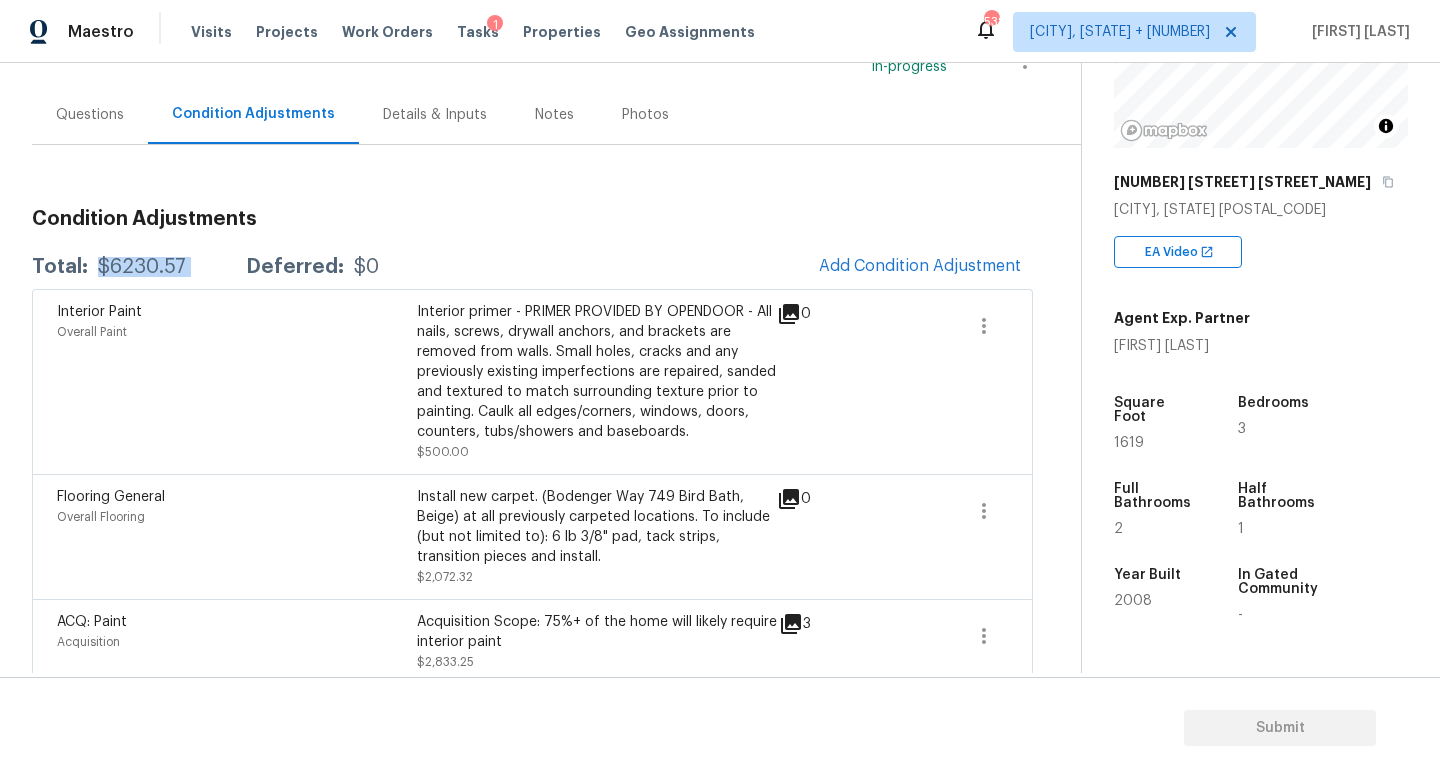 copy on "$6230.57" 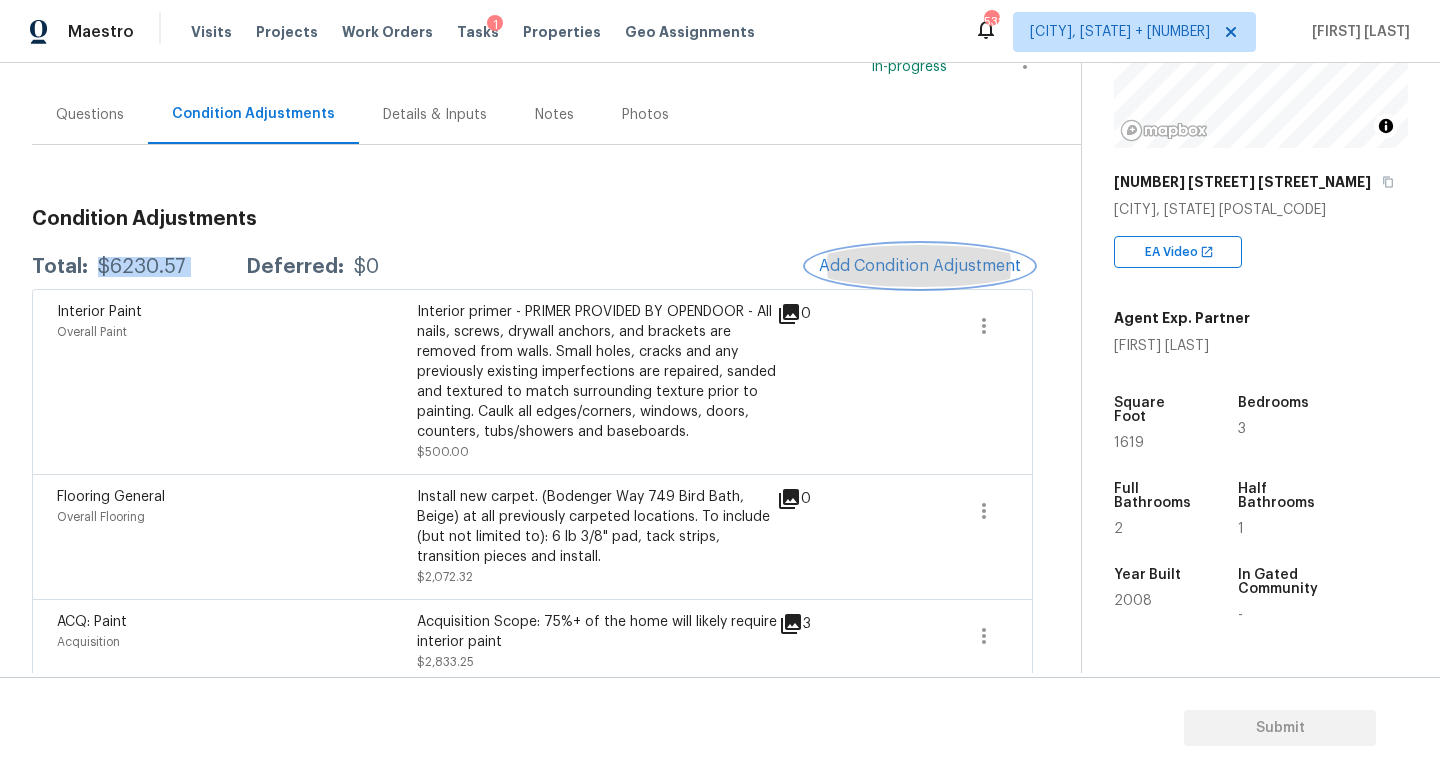click on "Add Condition Adjustment" at bounding box center [920, 266] 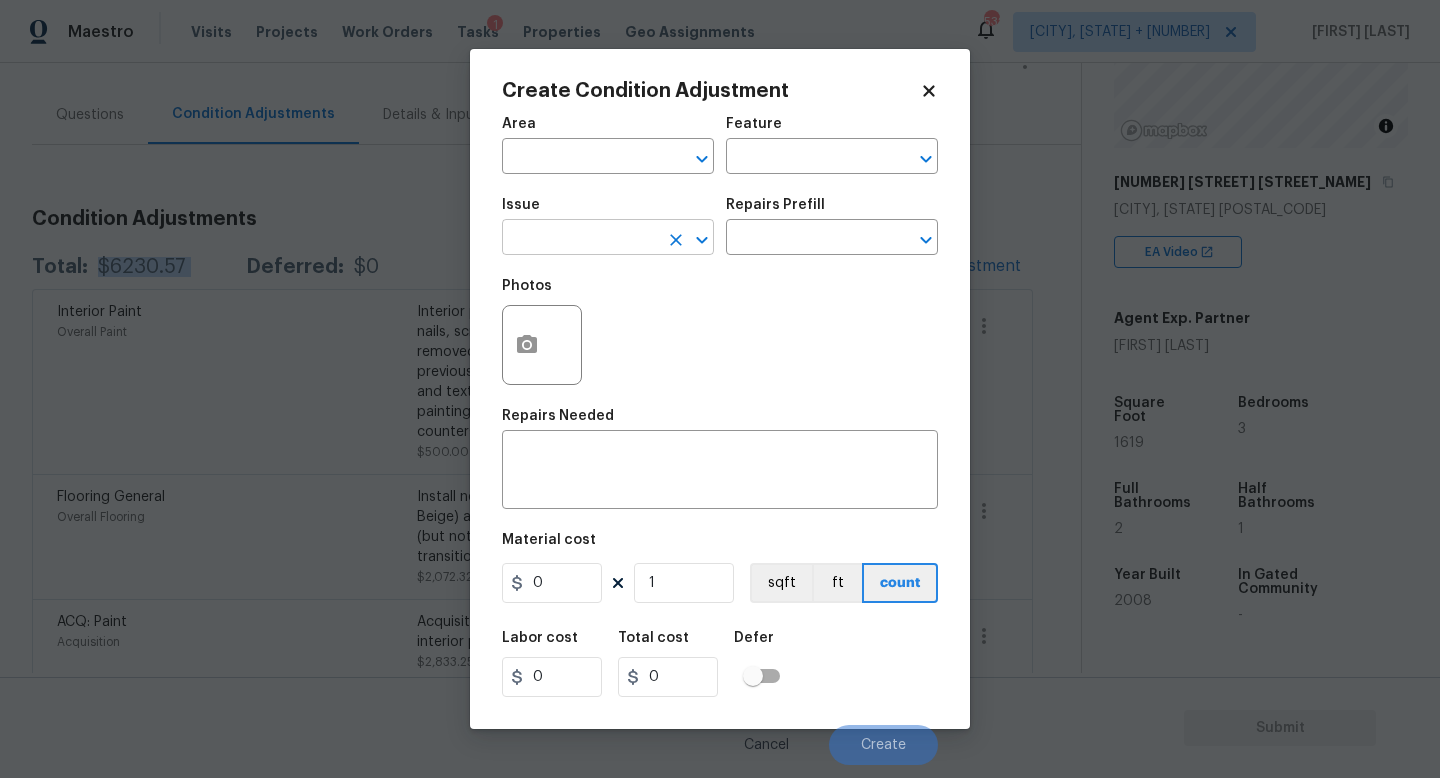 click at bounding box center [580, 239] 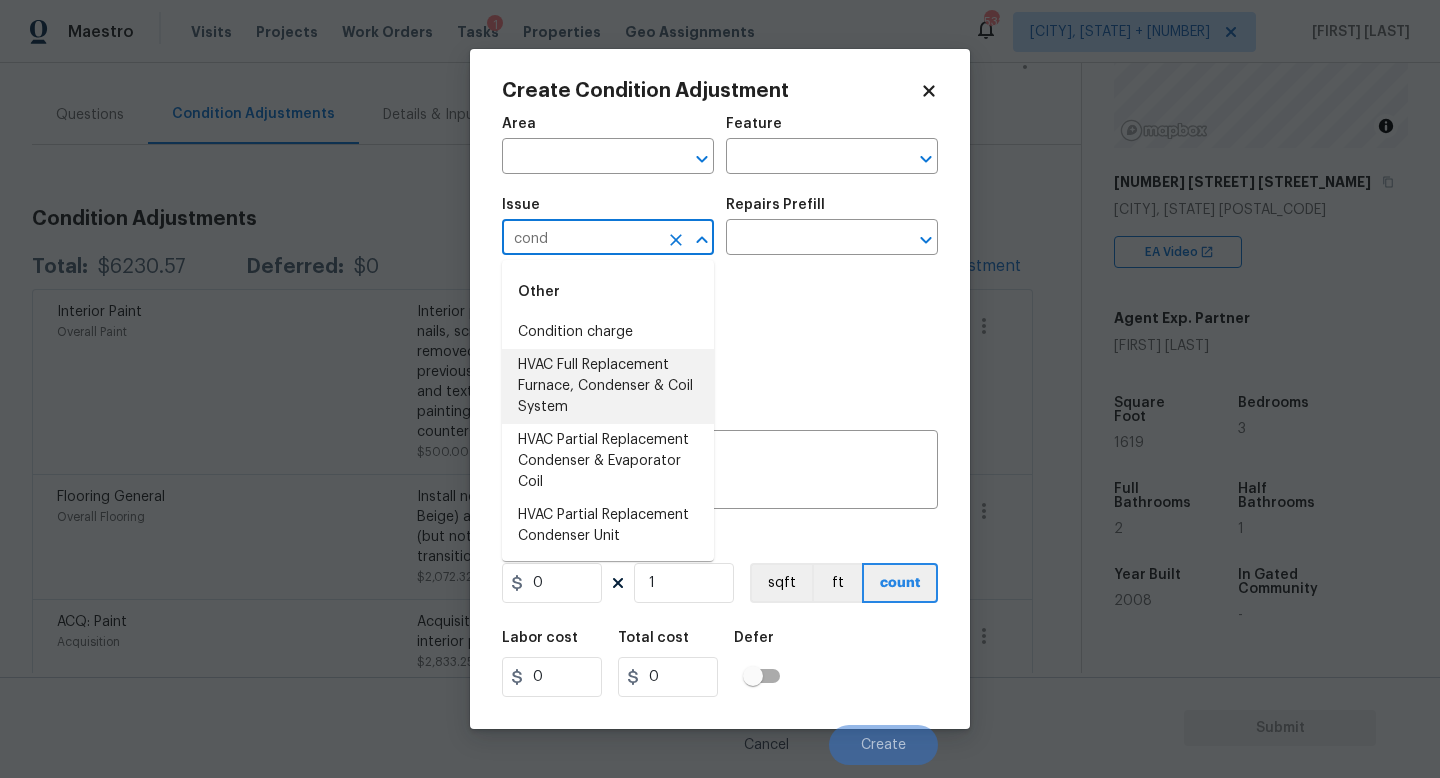 click on "HVAC Full Replacement Furnace, Condenser & Coil System" at bounding box center (608, 386) 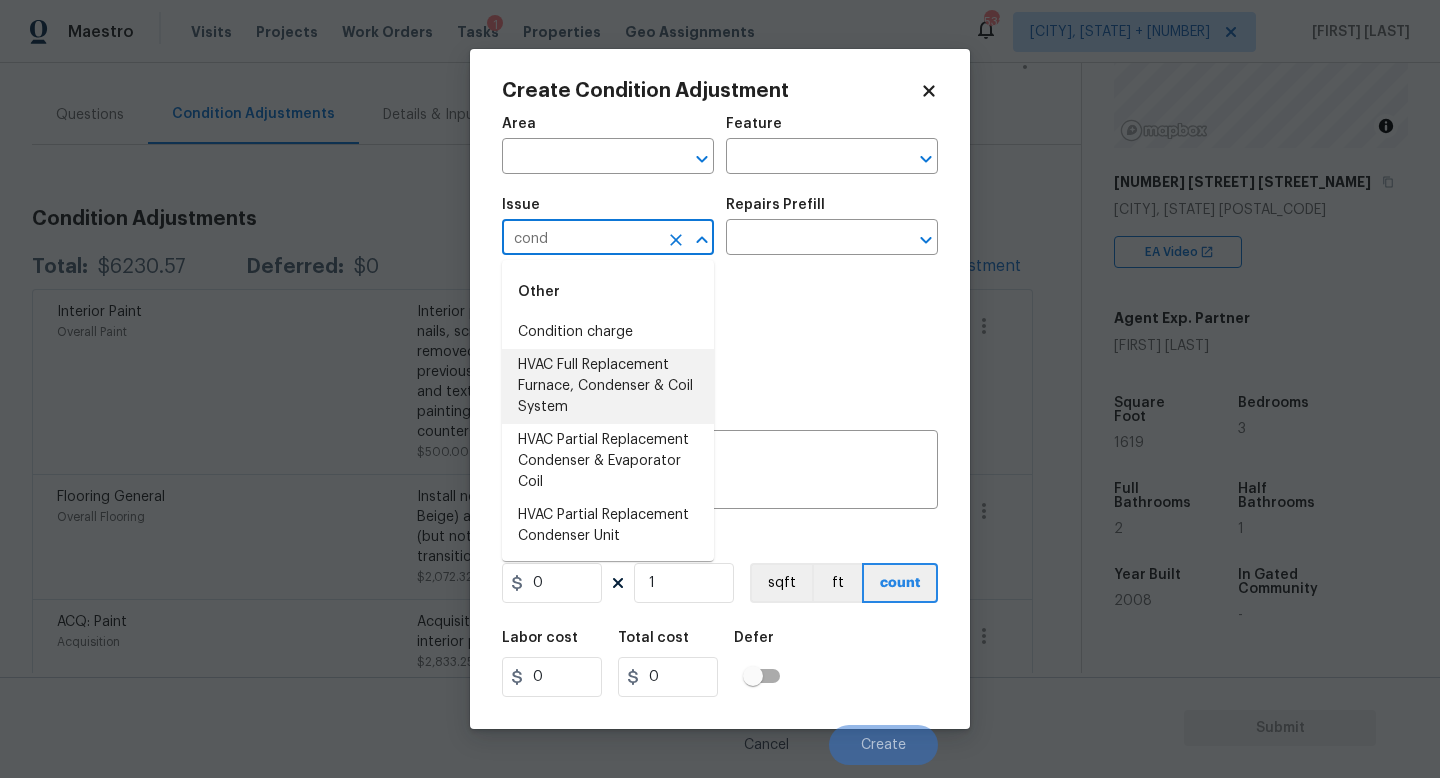 type on "HVAC Full Replacement Furnace, Condenser & Coil System" 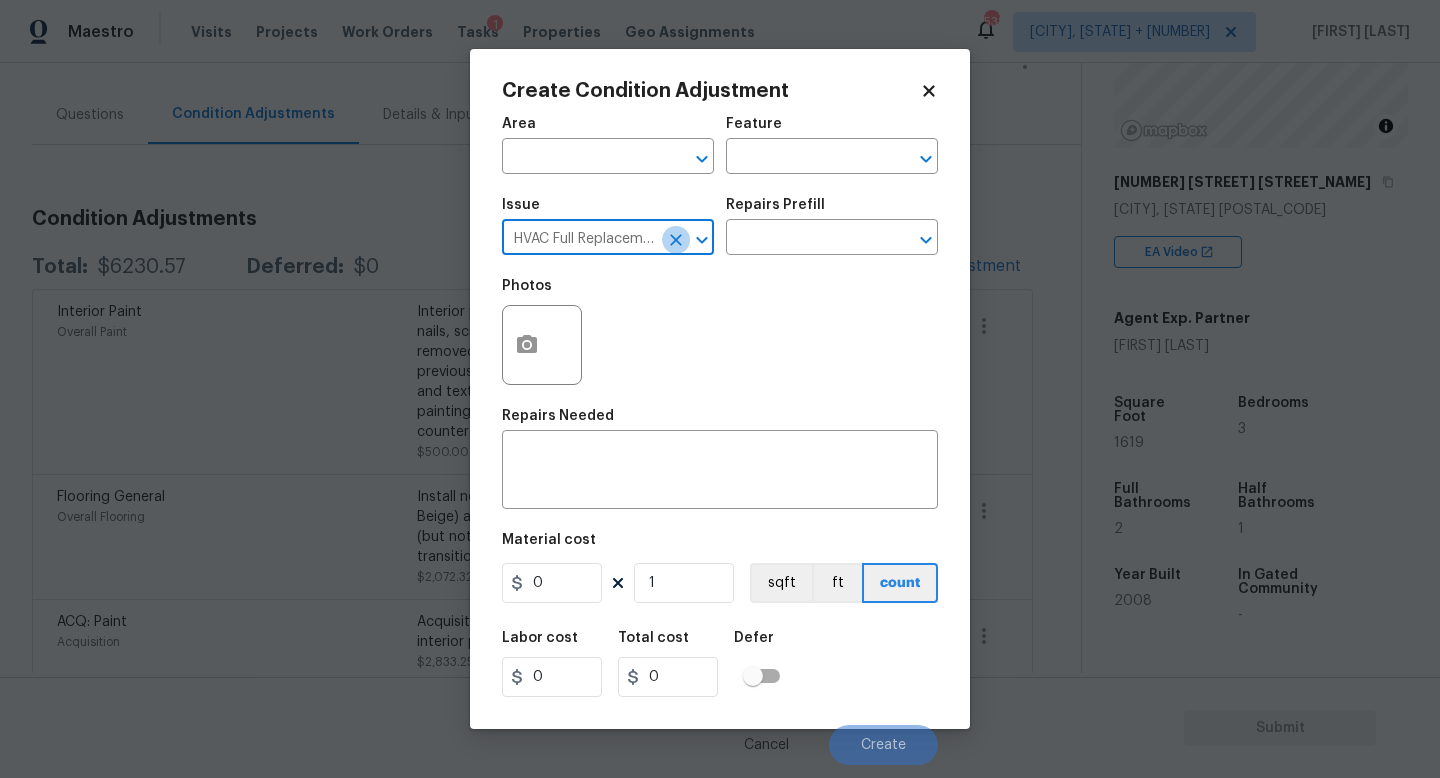 click 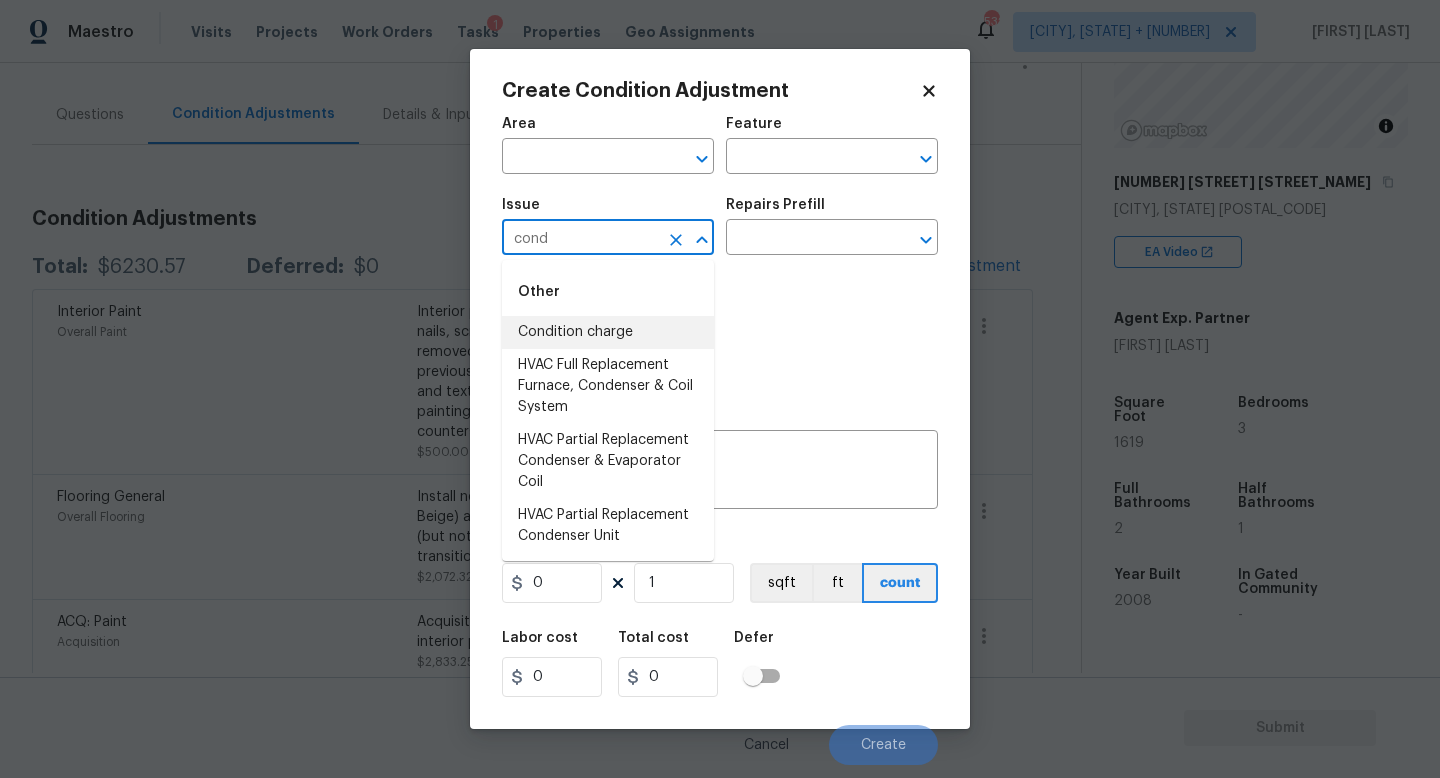 click on "Condition charge" at bounding box center (608, 332) 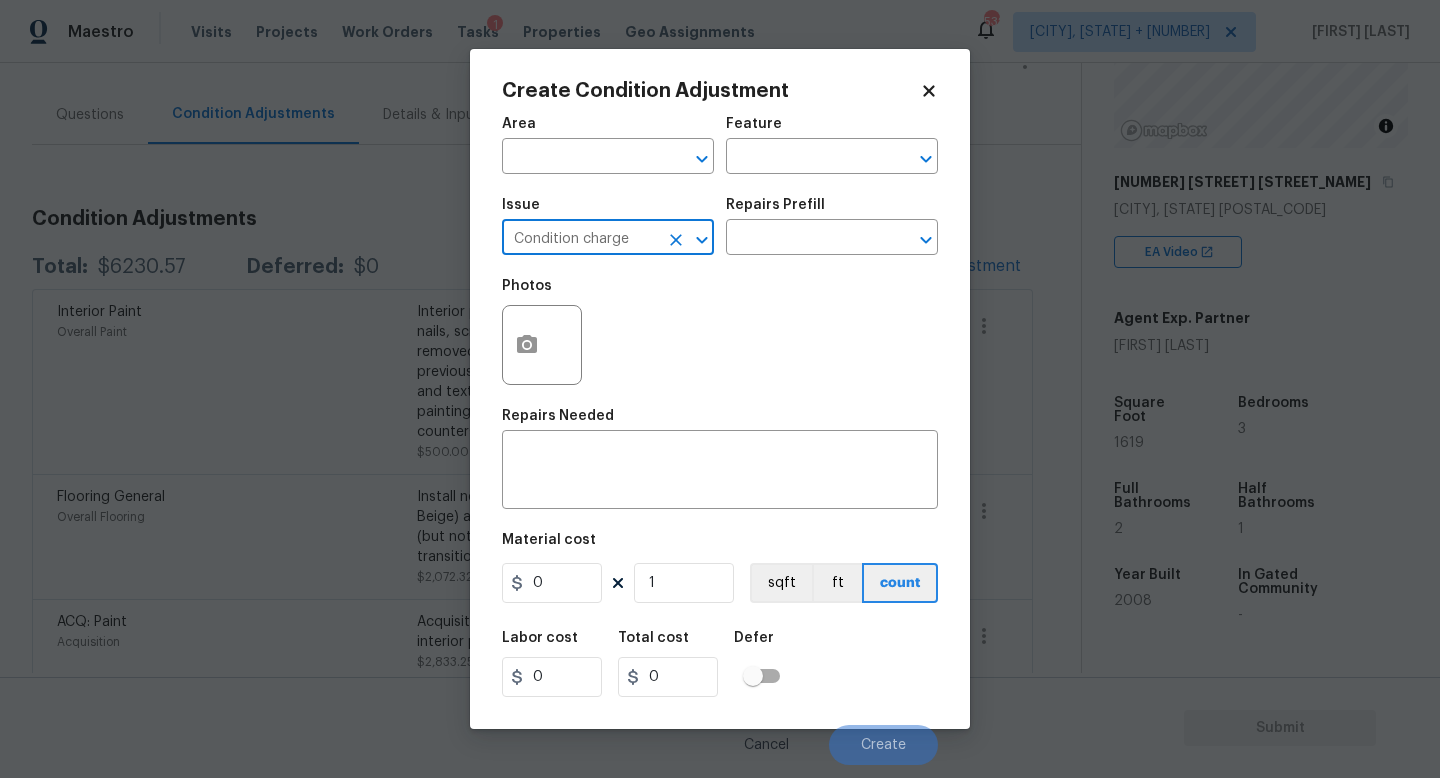 type on "Condition charge" 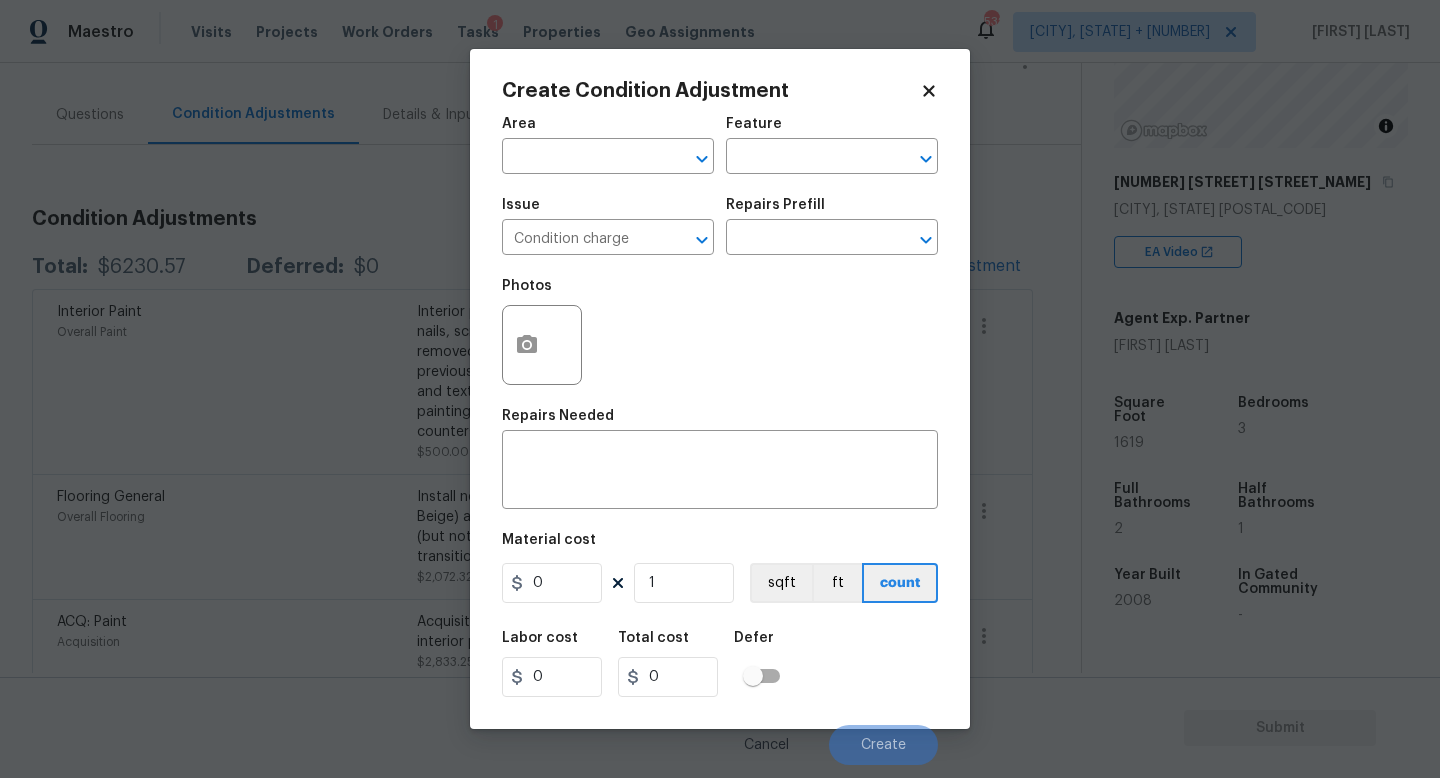 click on "Repairs Prefill" at bounding box center (775, 205) 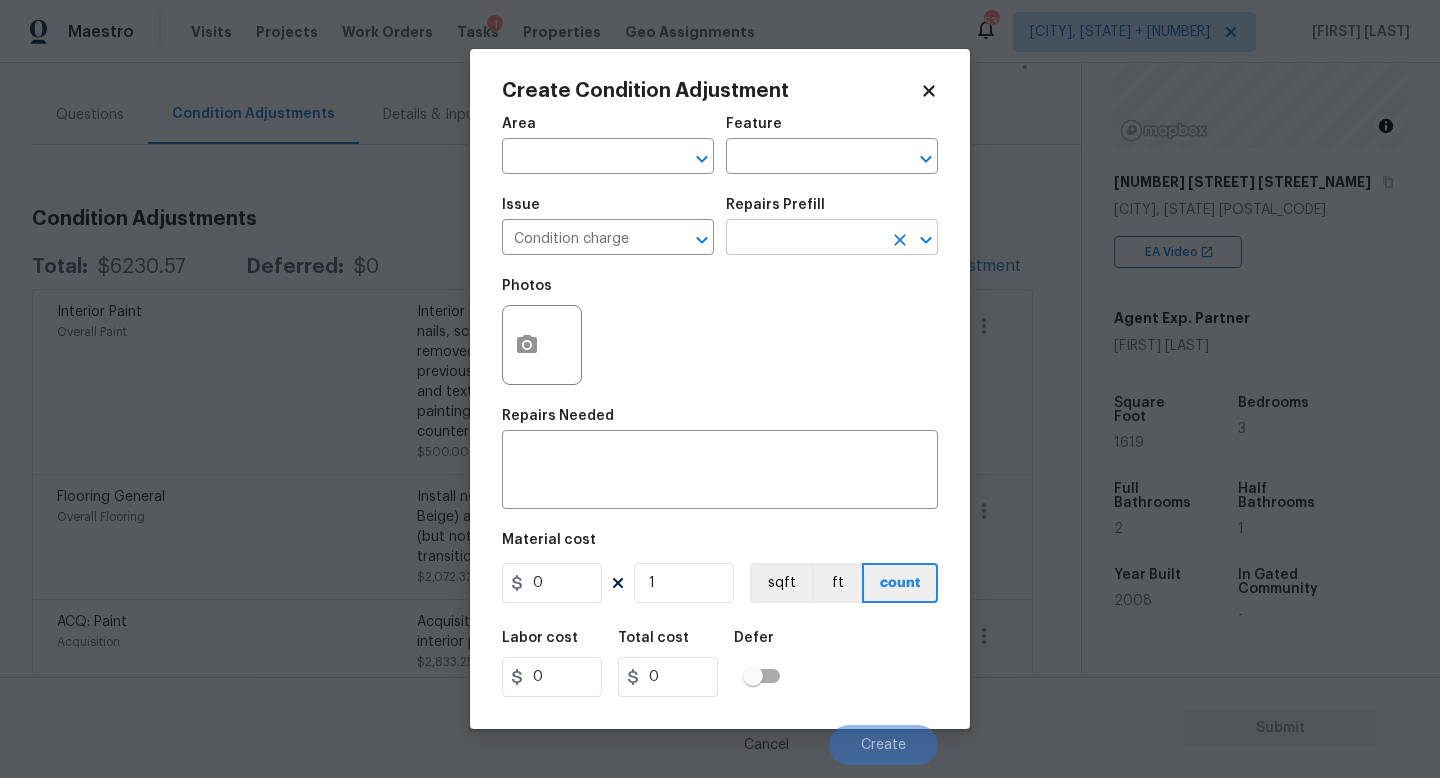 click at bounding box center (804, 239) 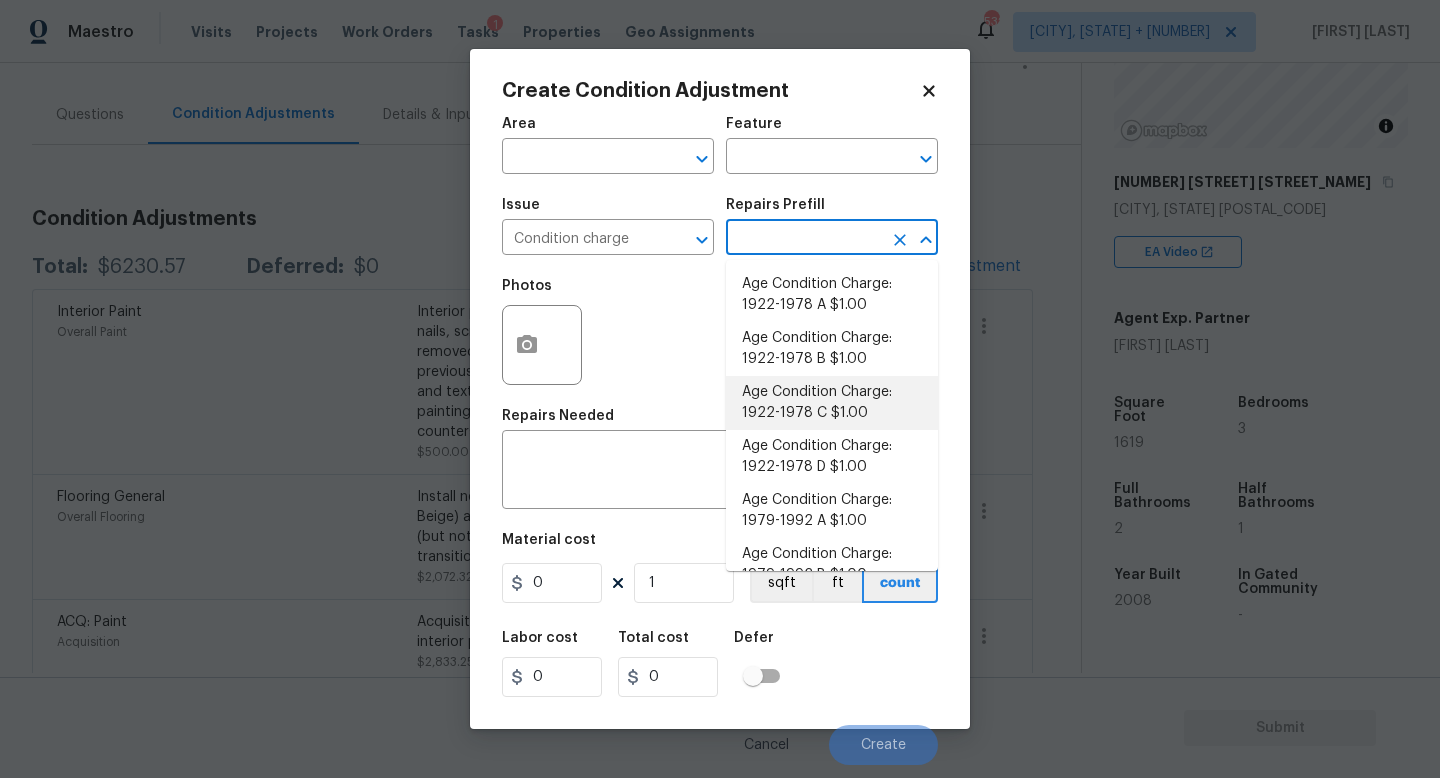 scroll, scrollTop: 656, scrollLeft: 0, axis: vertical 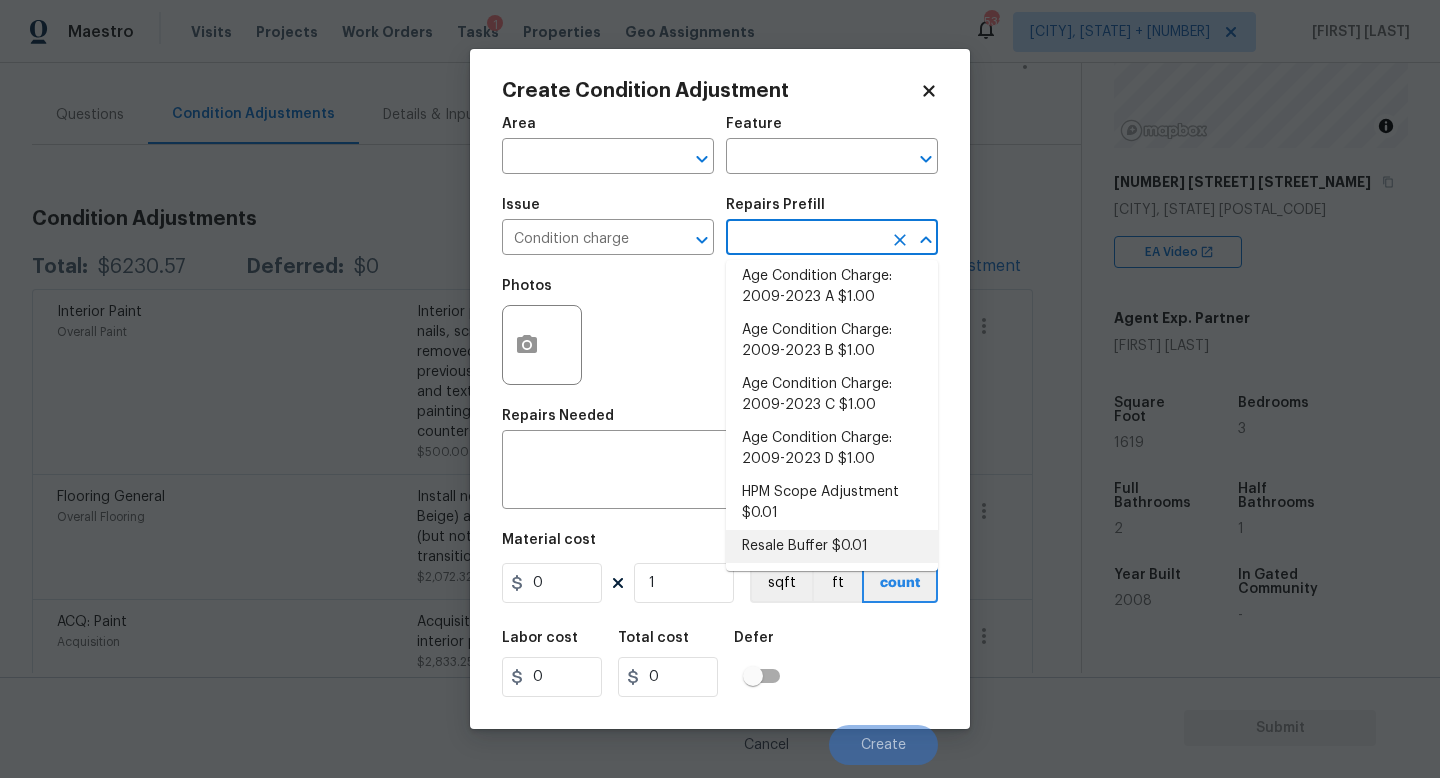 click on "Resale Buffer $0.01" at bounding box center [832, 546] 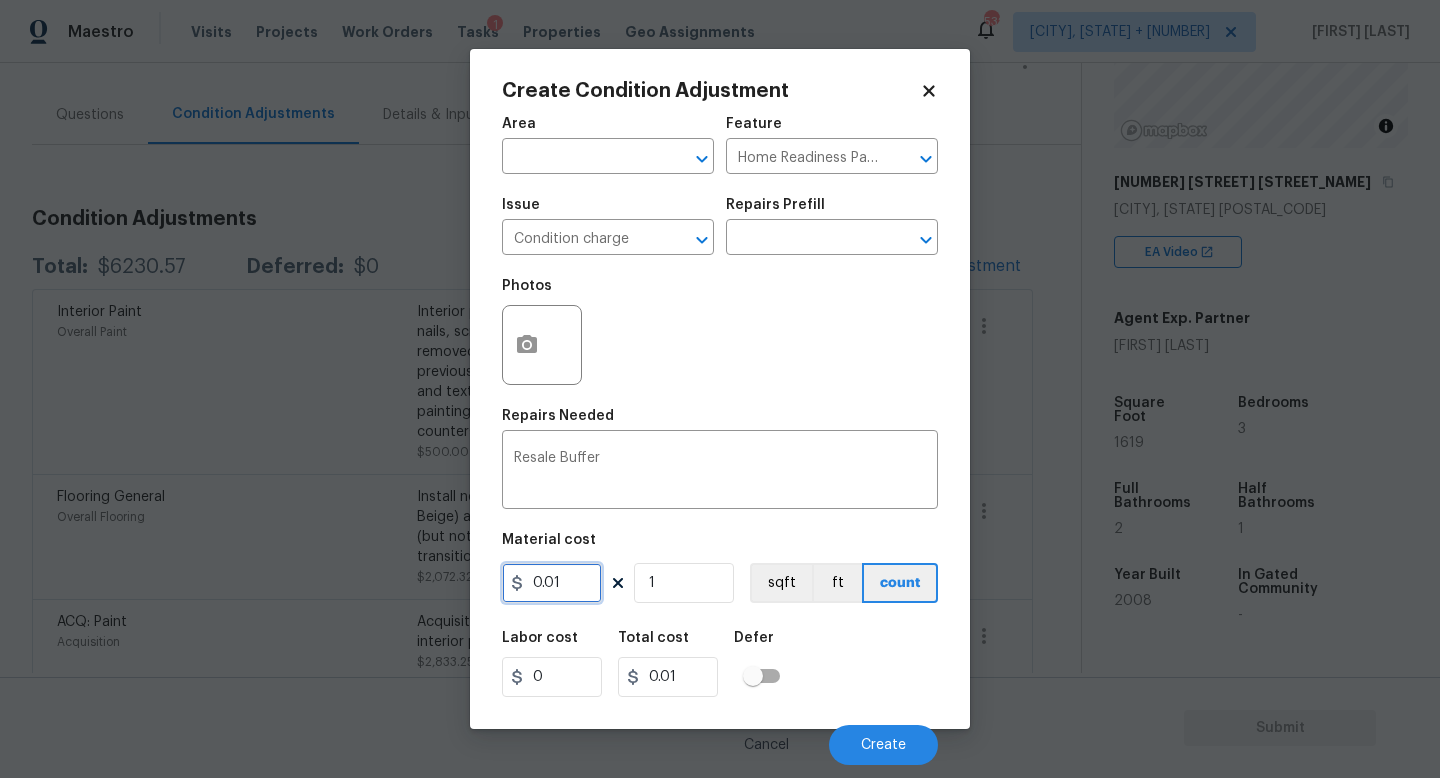 drag, startPoint x: 577, startPoint y: 584, endPoint x: 15, endPoint y: 550, distance: 563.0275 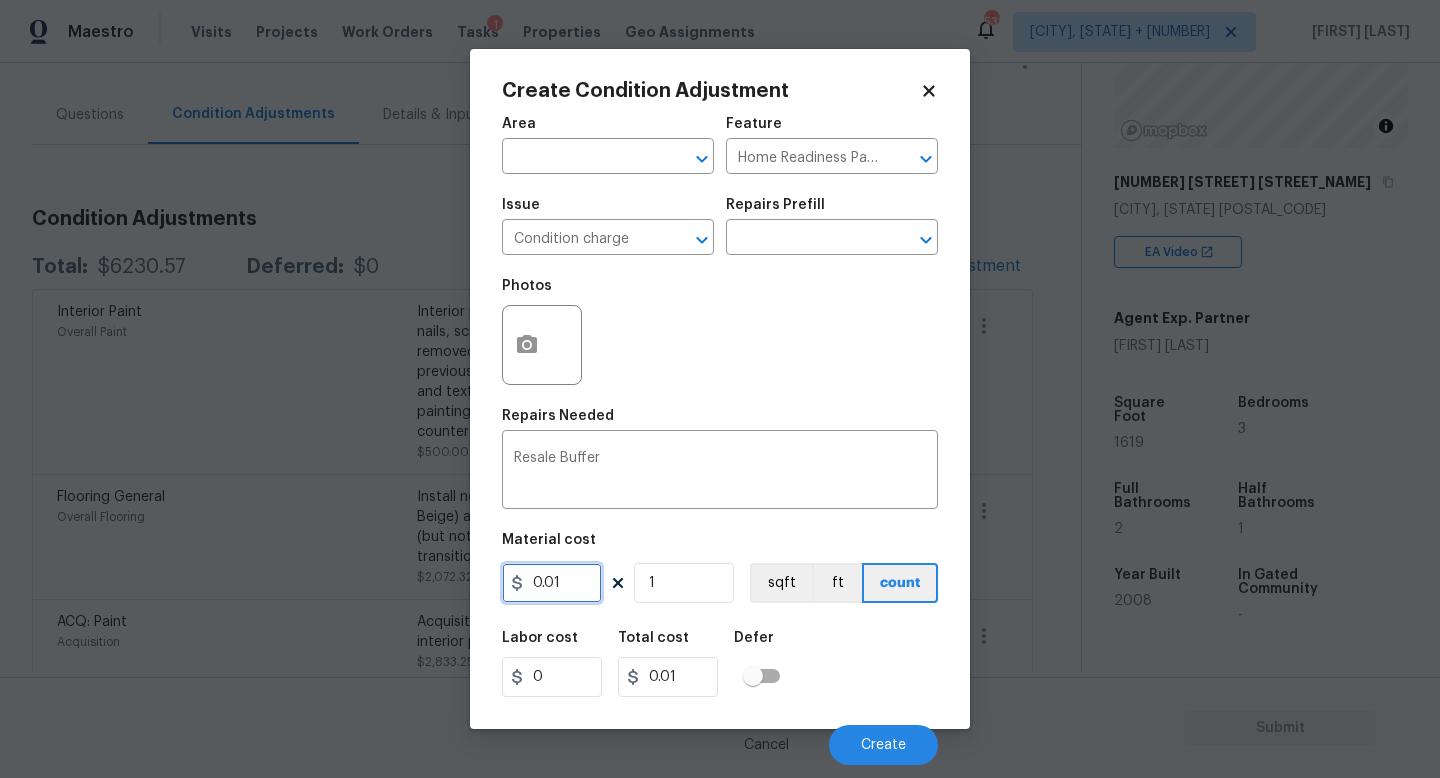 click on "Create Condition Adjustment Area ​ Feature Home Readiness Packages ​ Issue Condition charge ​ Repairs Prefill ​ Photos Repairs Needed Resale Buffer x ​ Material cost 0.01 1 sqft ft count Labor cost 0 Total cost 0.01 Defer Cancel Create" at bounding box center [720, 389] 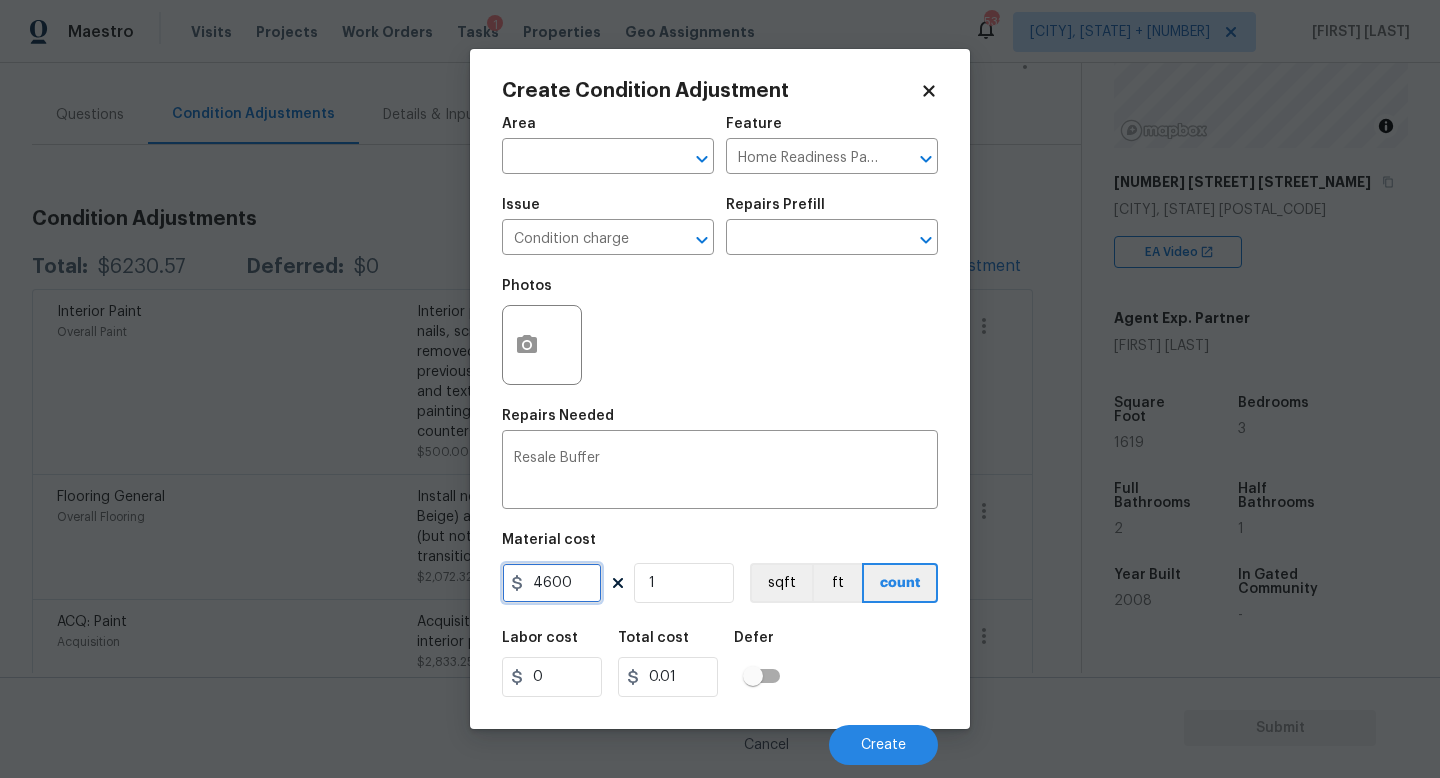 type on "4600" 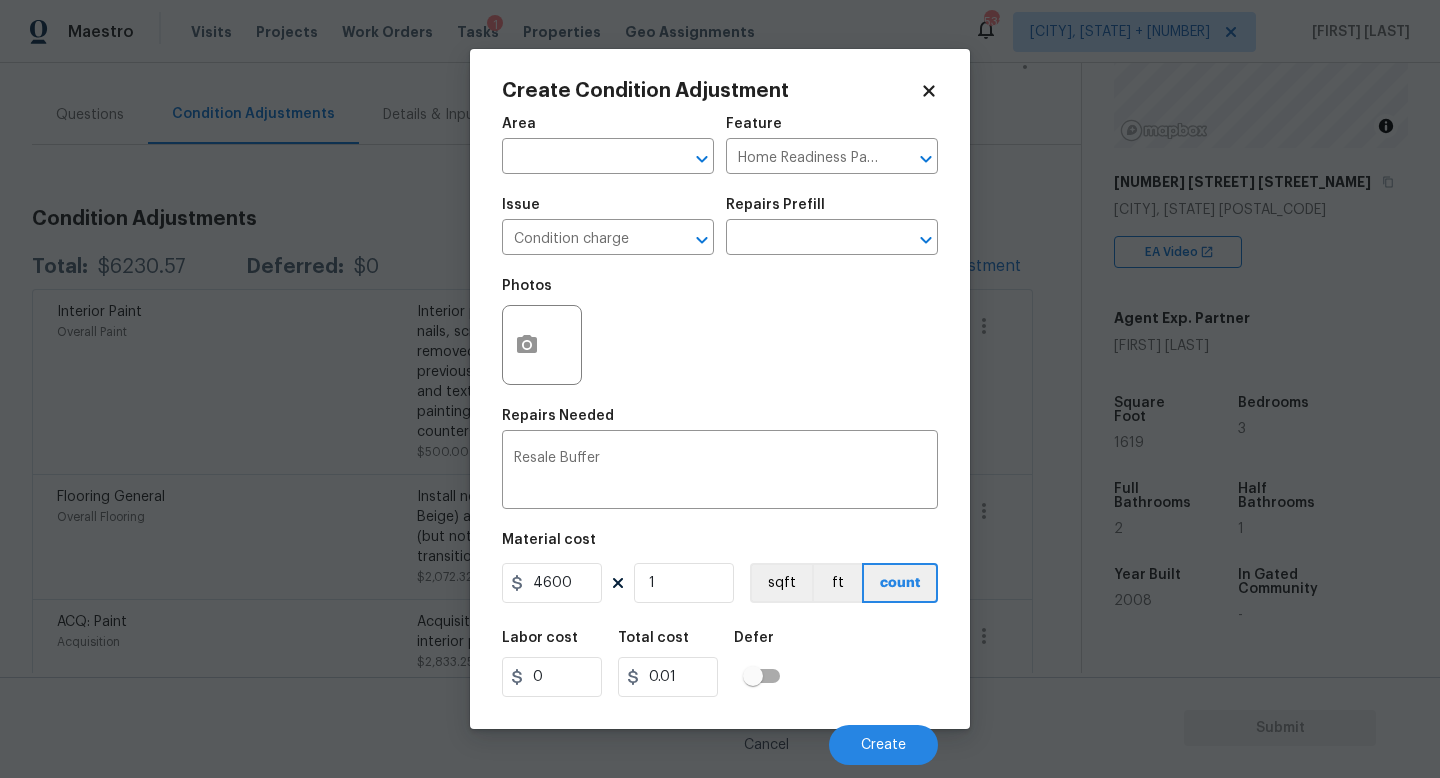 type on "4600" 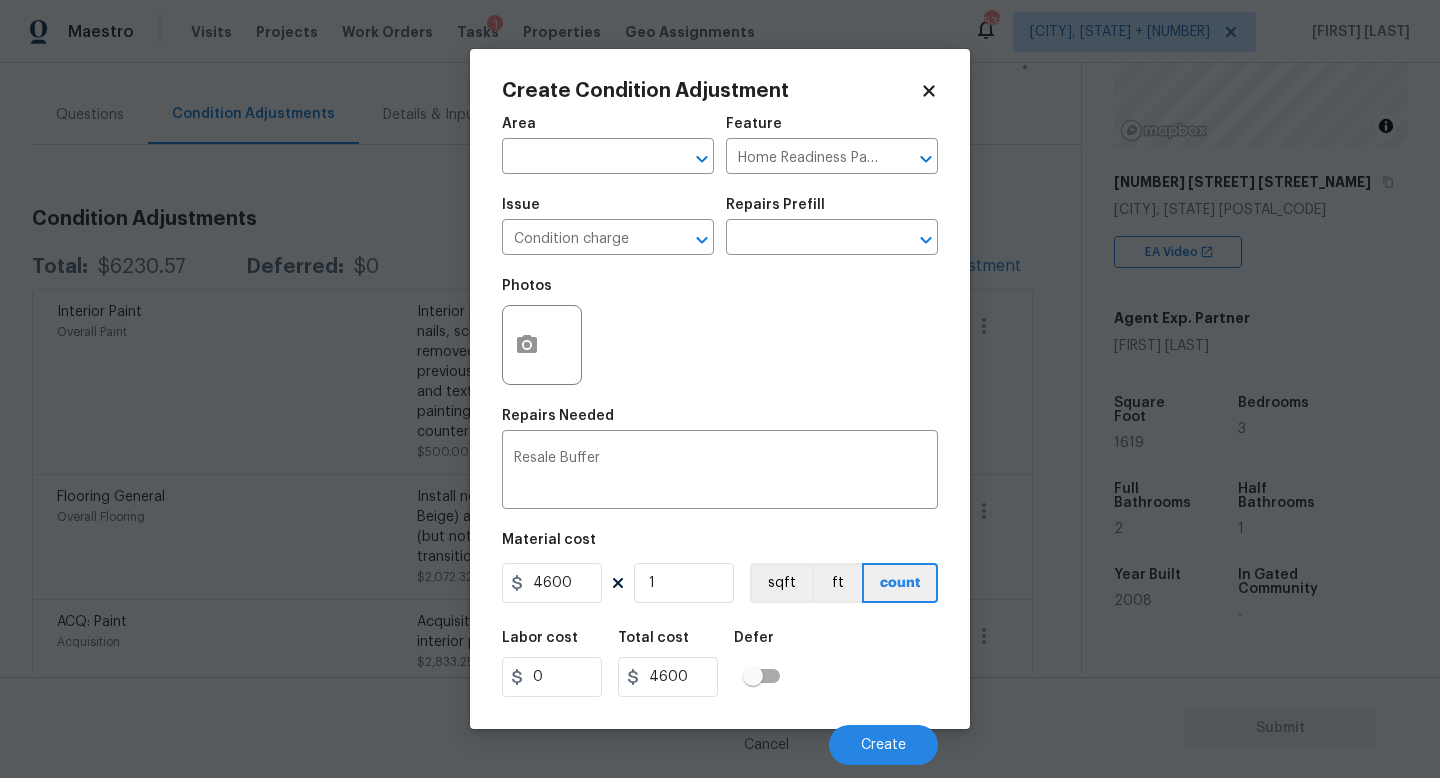 click on "Labor cost 0 Total cost 4600 Defer" at bounding box center [720, 664] 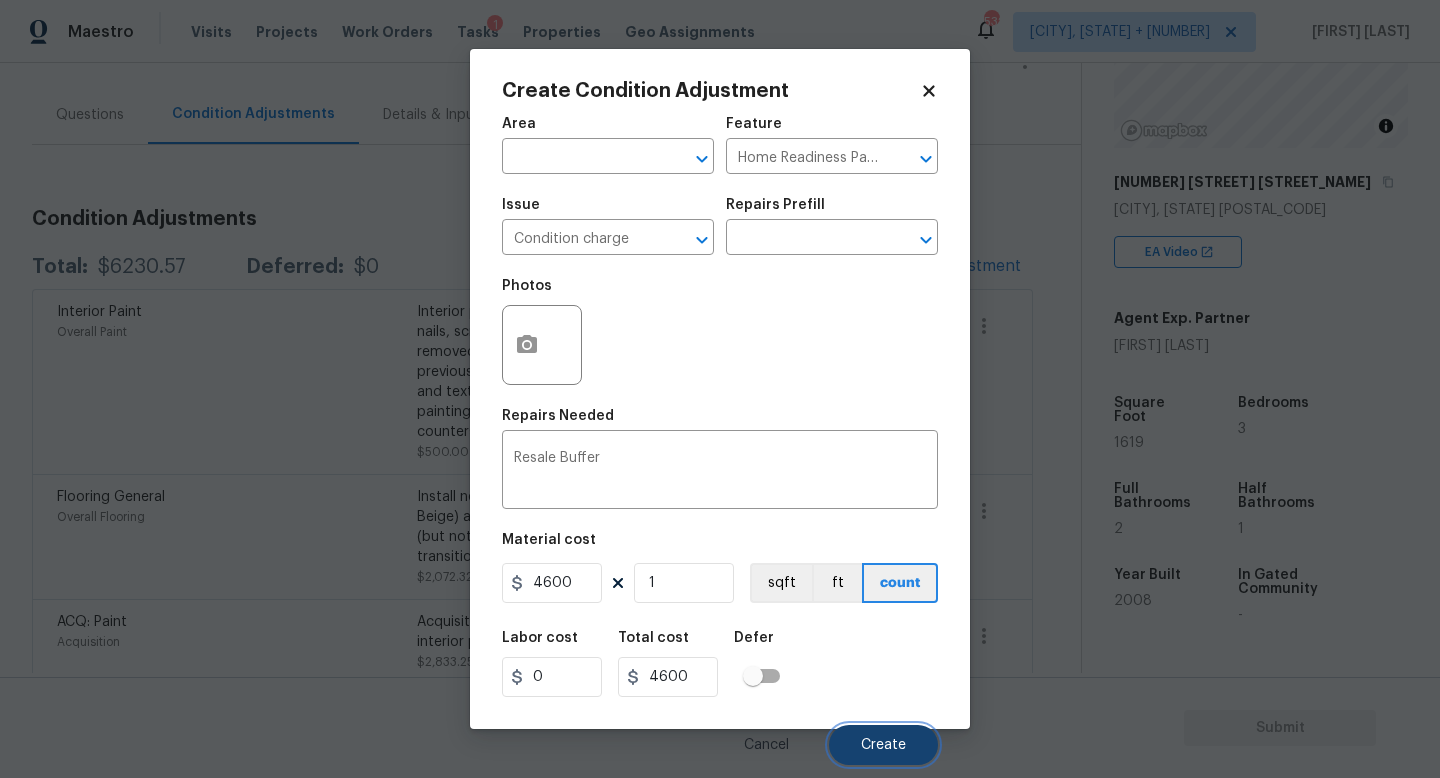 click on "Create" at bounding box center [883, 745] 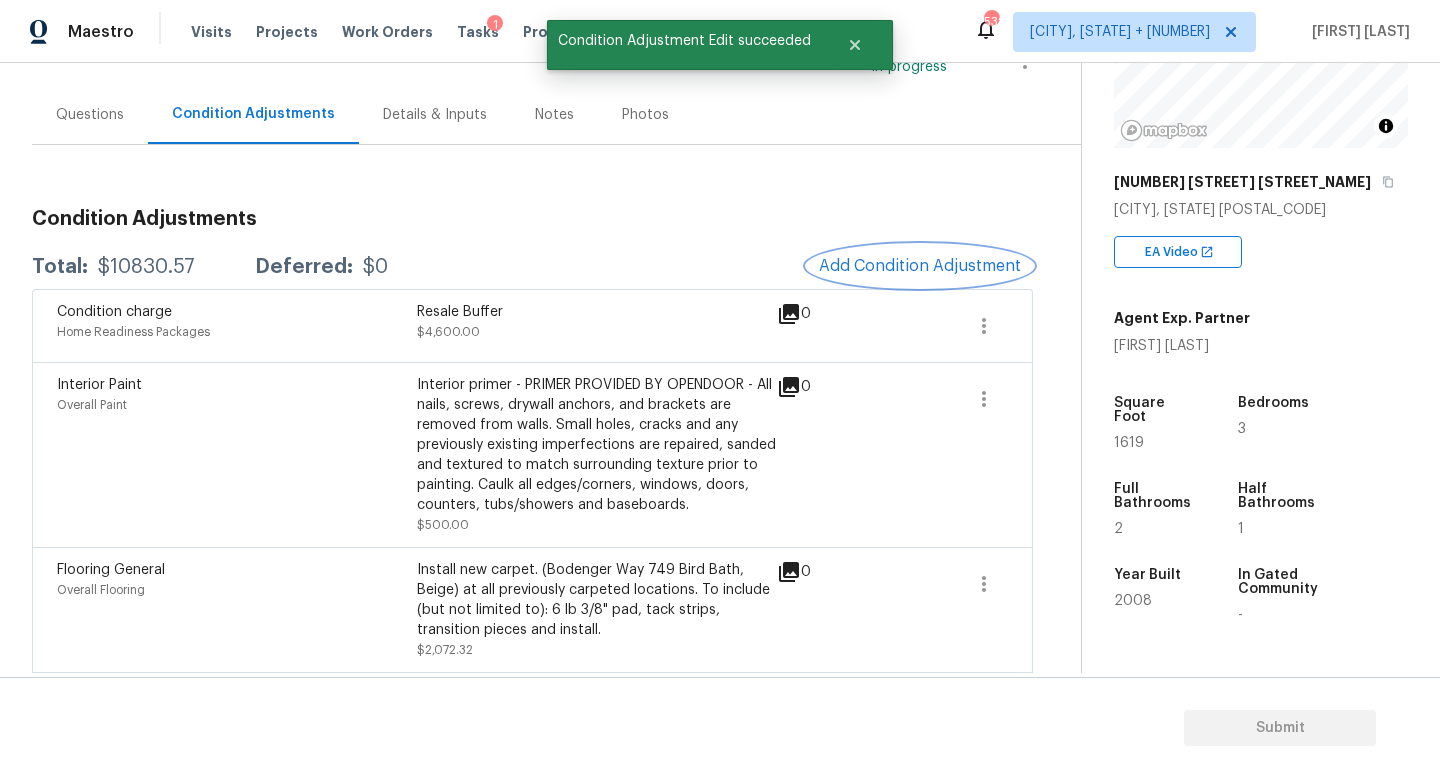 click on "Add Condition Adjustment" at bounding box center [920, 266] 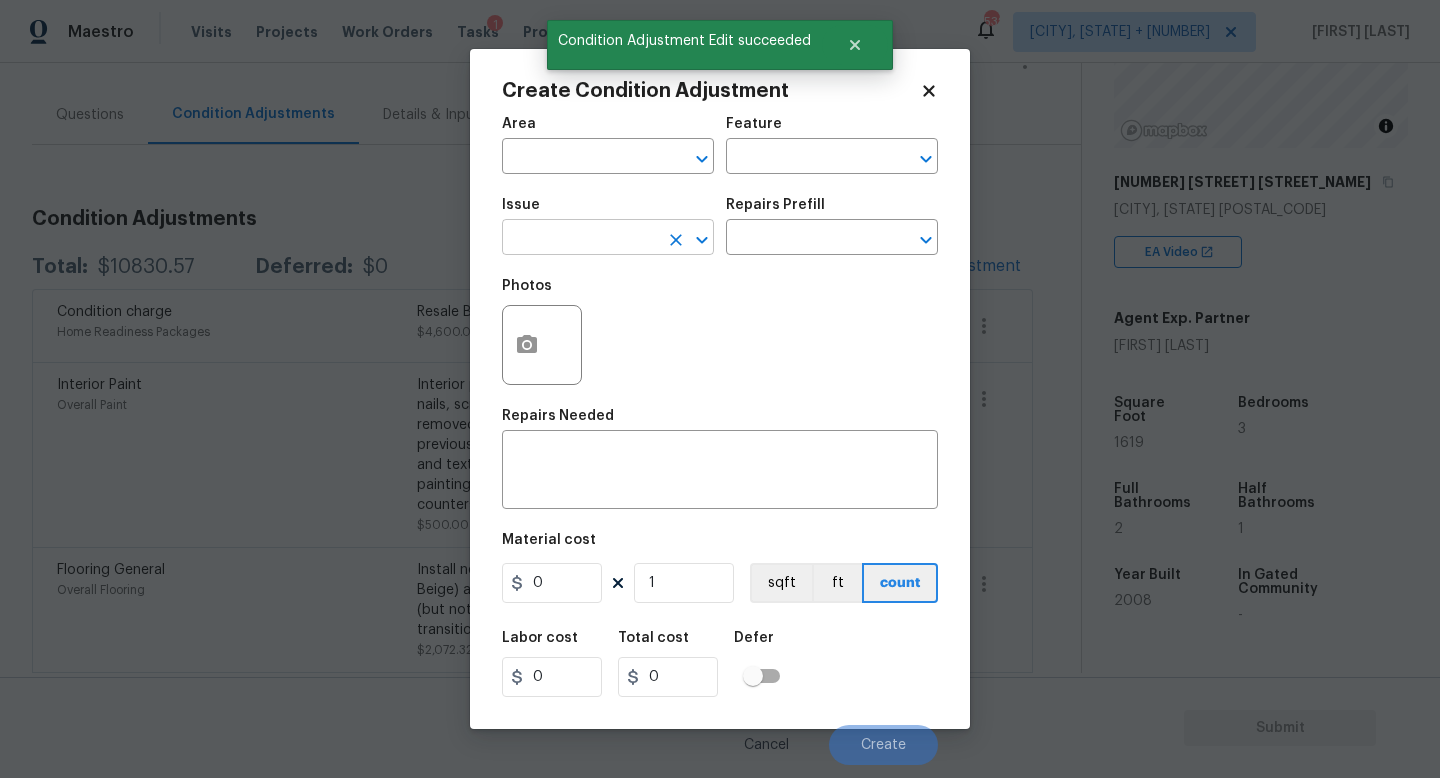 click at bounding box center (580, 239) 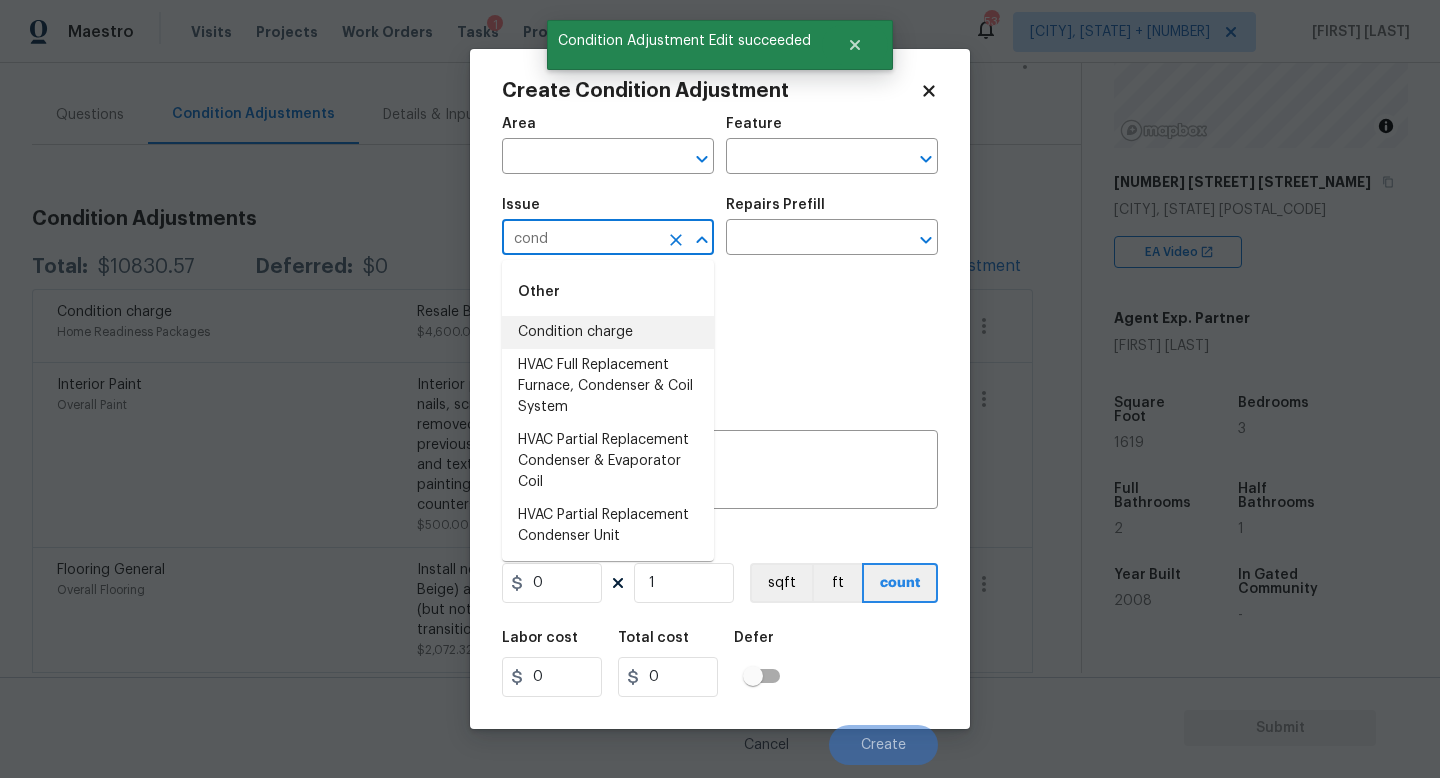click on "Condition charge" at bounding box center (608, 332) 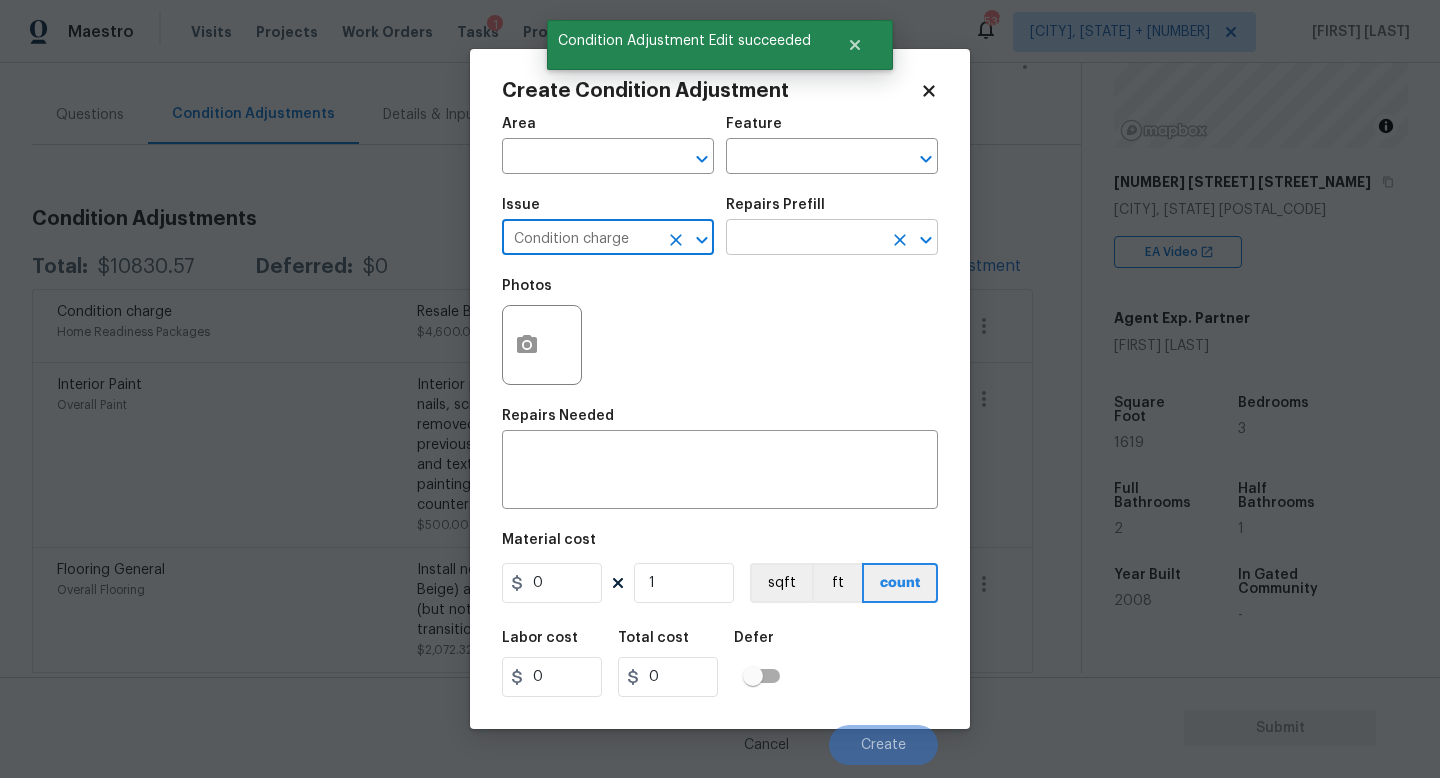 type on "Condition charge" 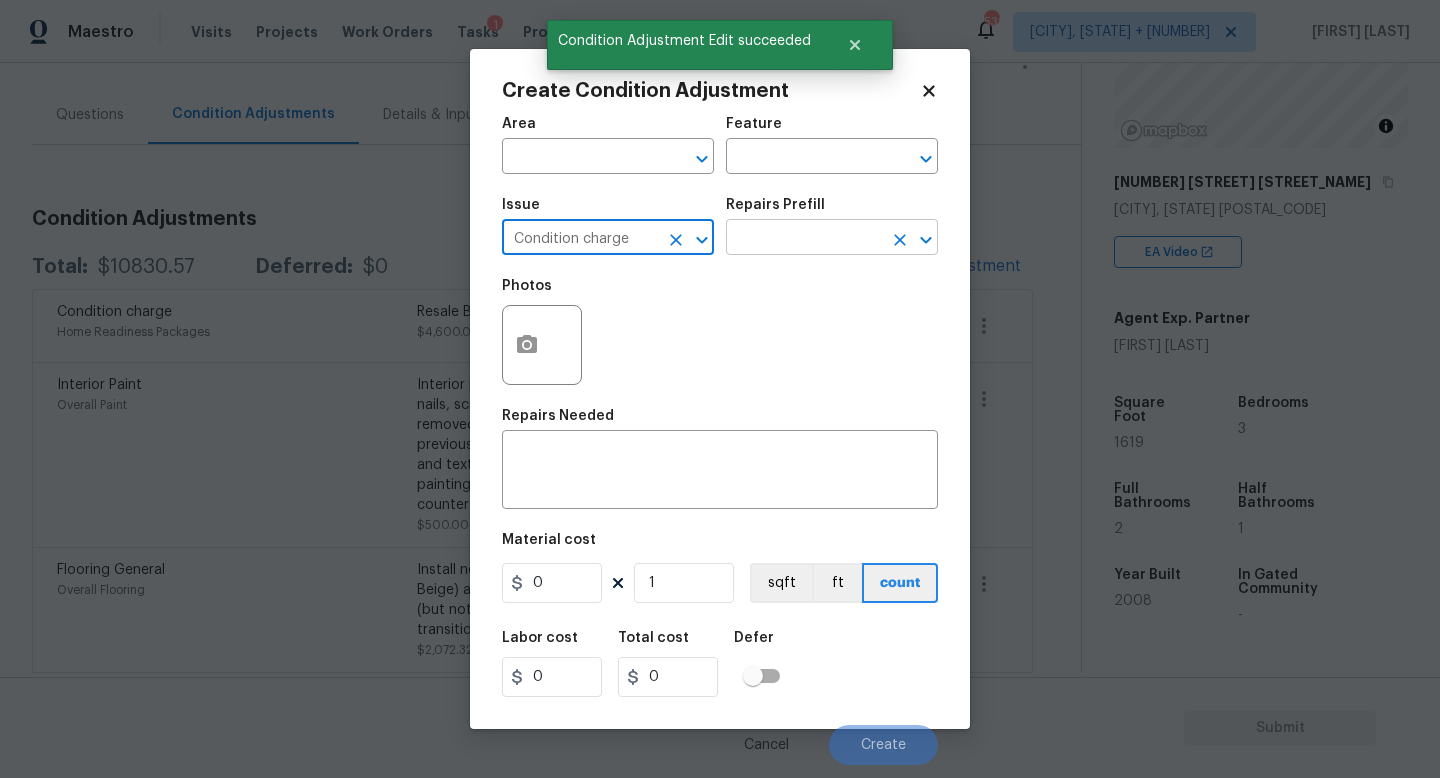 click at bounding box center [804, 239] 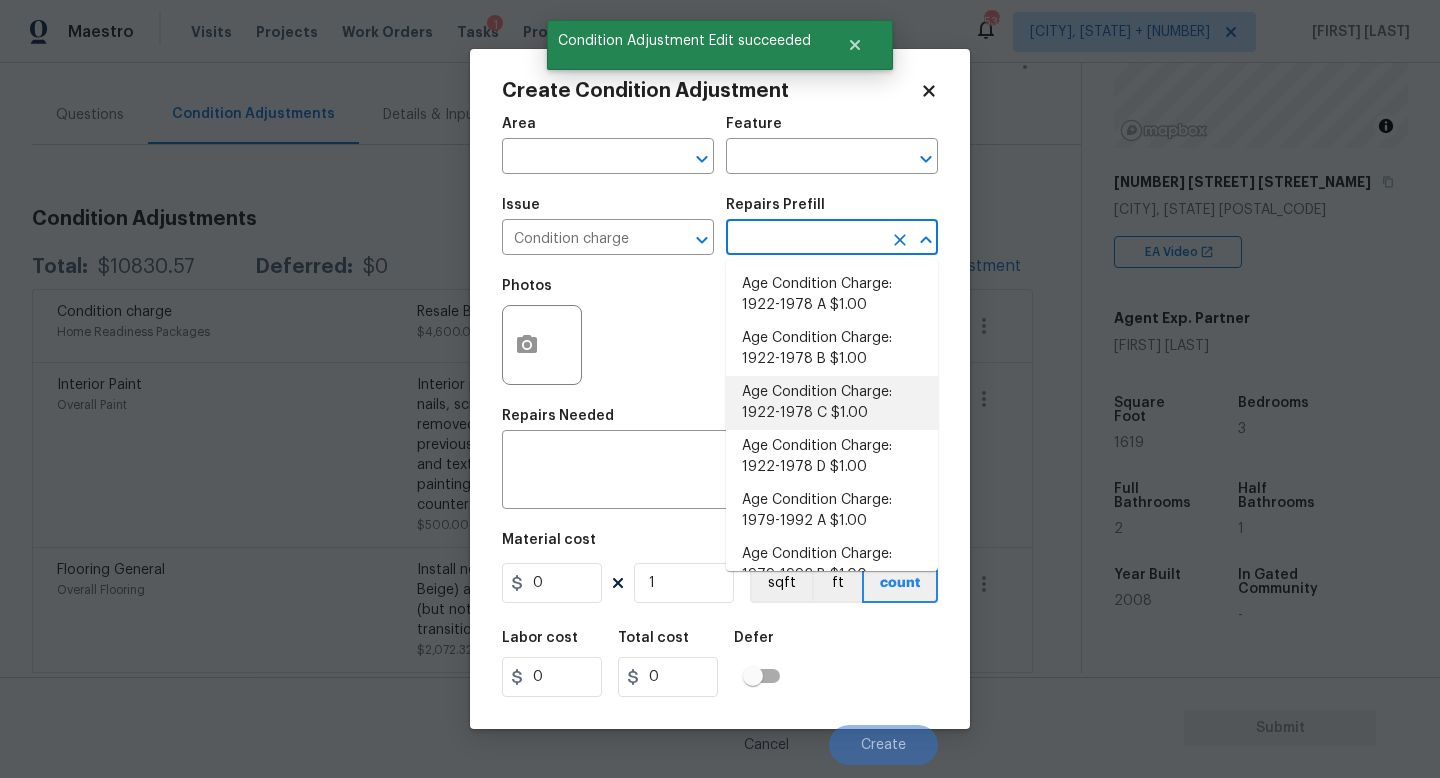 scroll, scrollTop: 656, scrollLeft: 0, axis: vertical 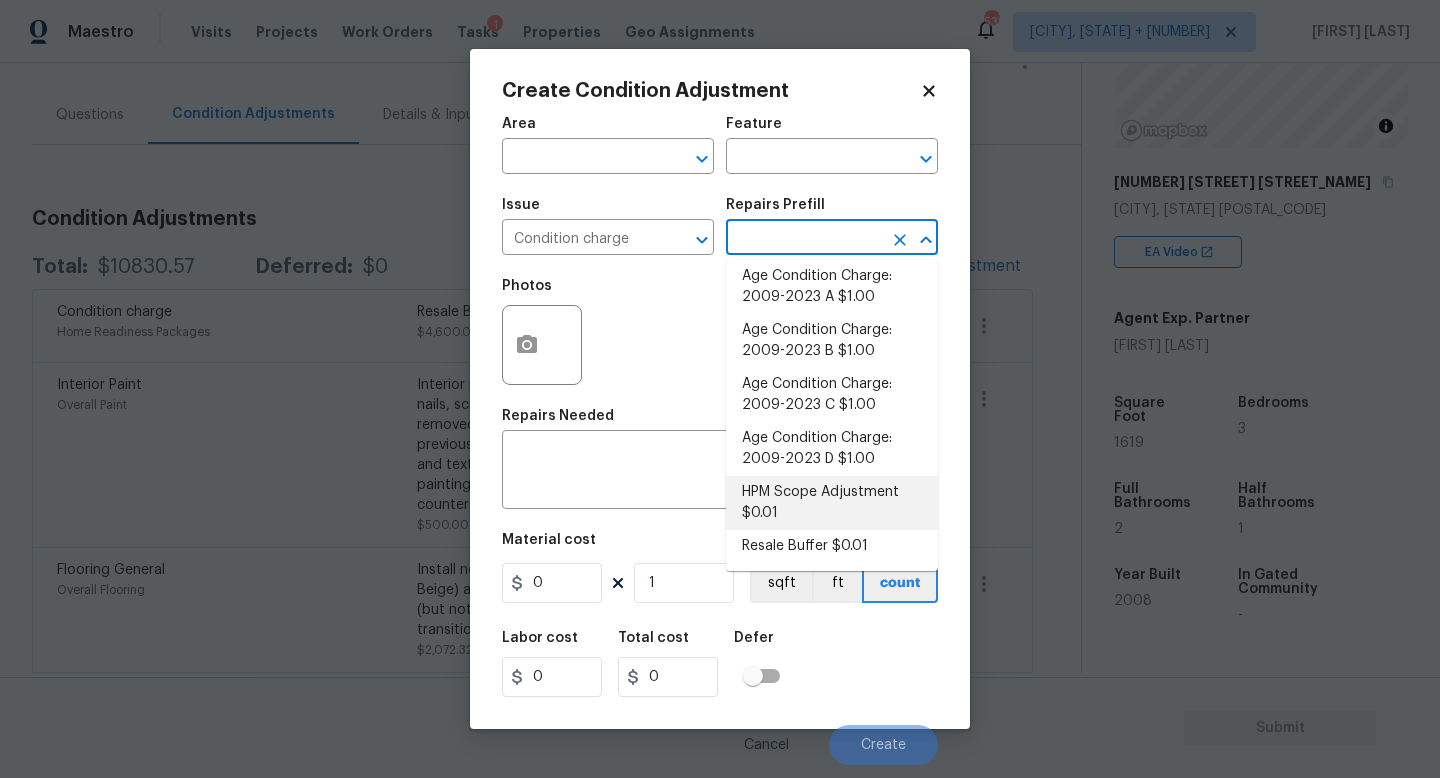 click on "HPM Scope Adjustment $0.01" at bounding box center [832, 503] 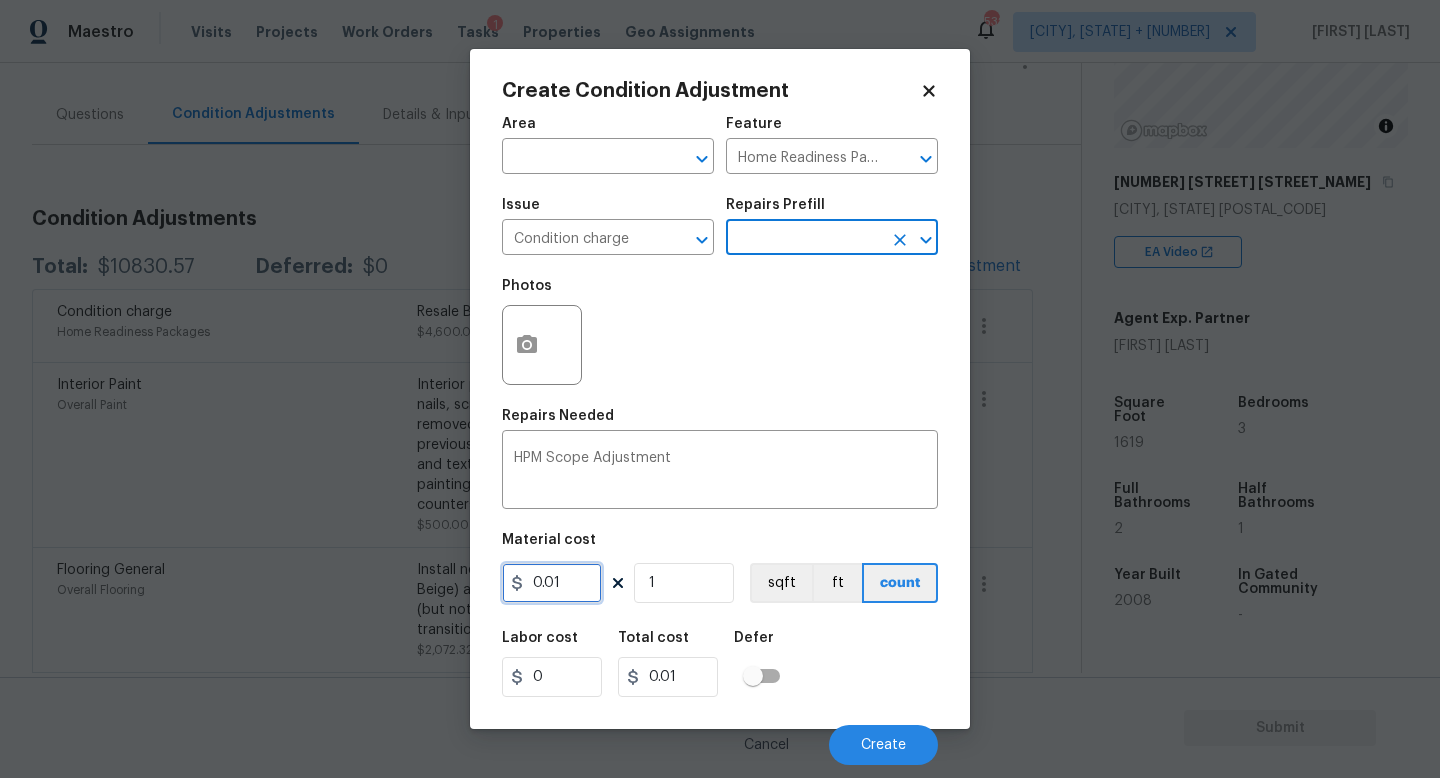 click on "Create Condition Adjustment Area ​ Feature Home Readiness Packages ​ Issue Condition charge ​ Repairs Prefill ​ Photos Repairs Needed HPM Scope Adjustment x ​ Material cost 0.01 1 sqft ft count Labor cost 0 Total cost 0.01 Defer Cancel Create" at bounding box center [720, 389] 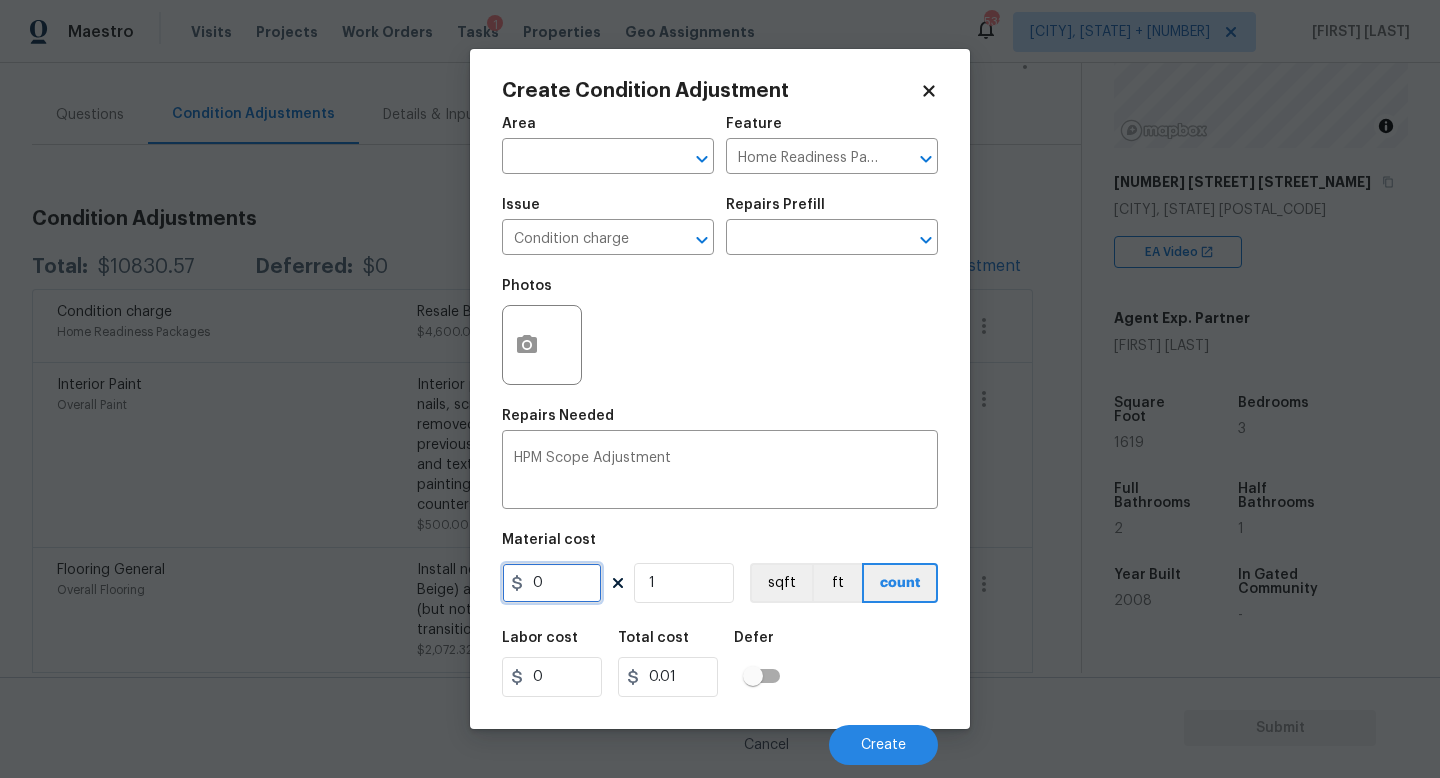type on "0" 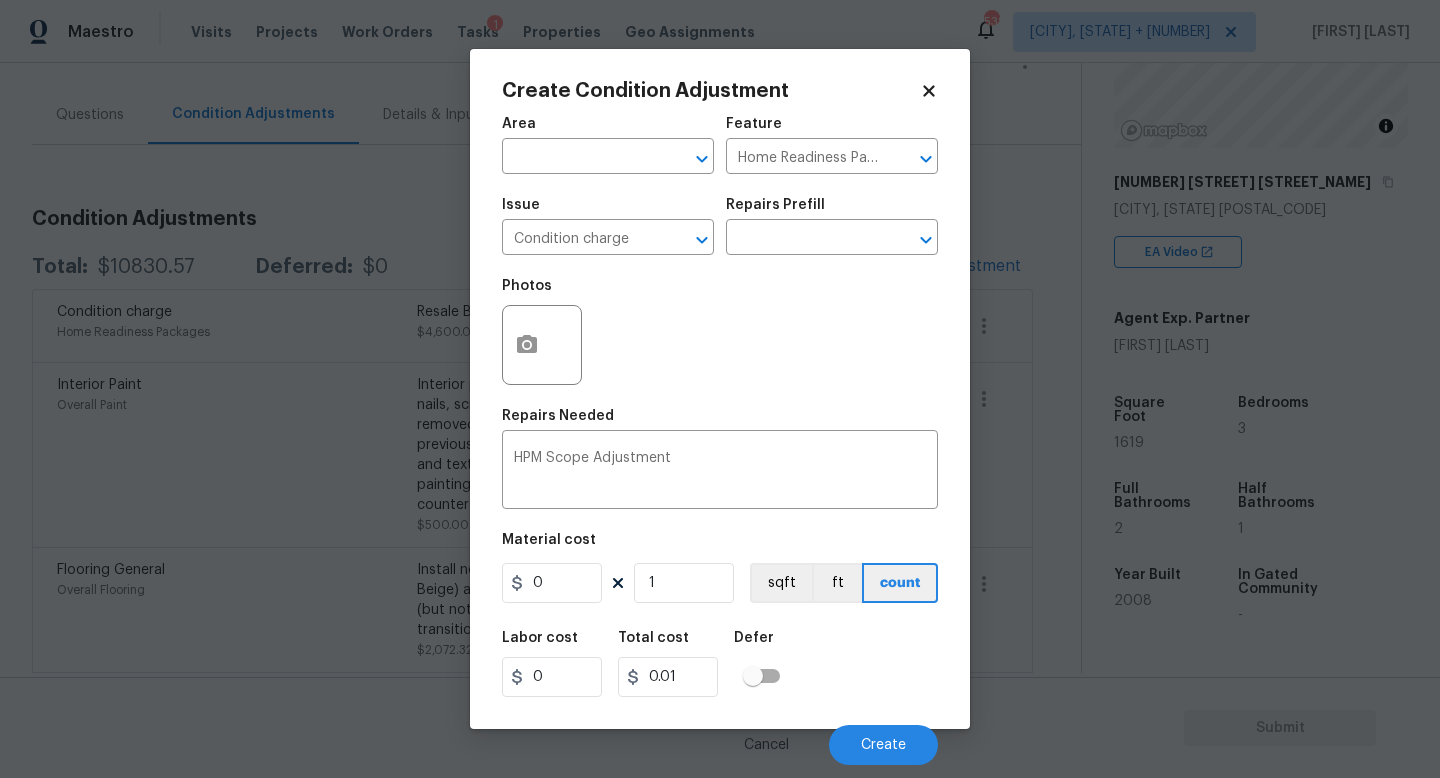 type on "0" 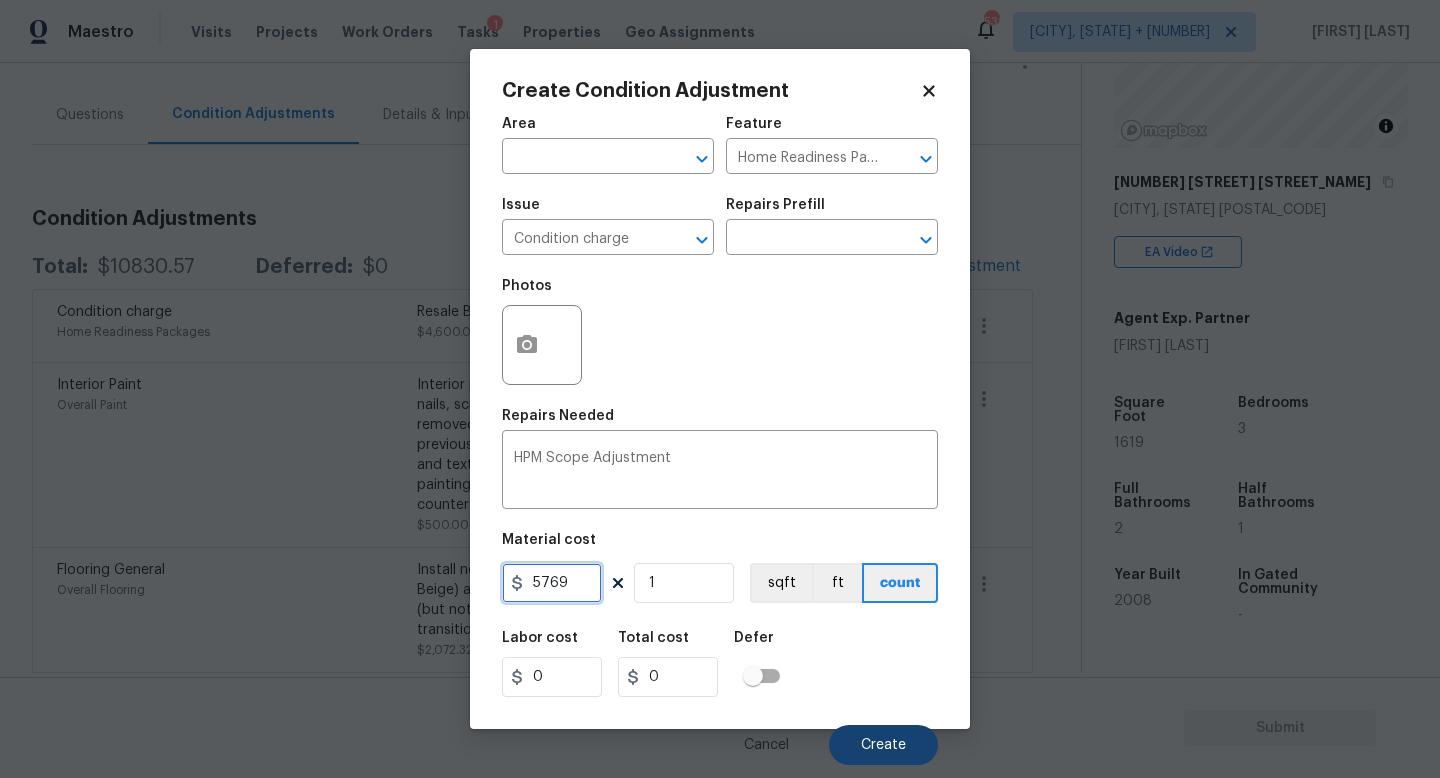 type on "5769" 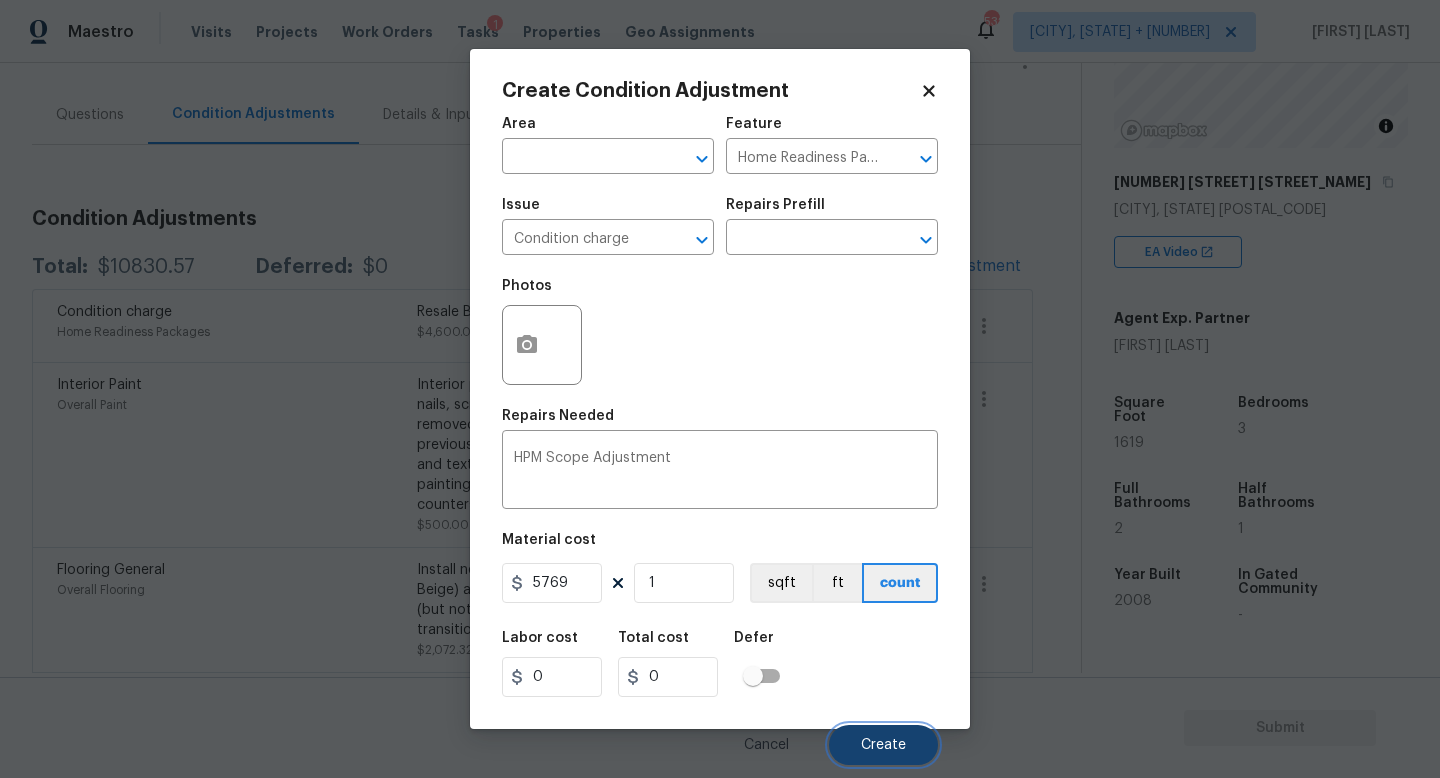 type on "5769" 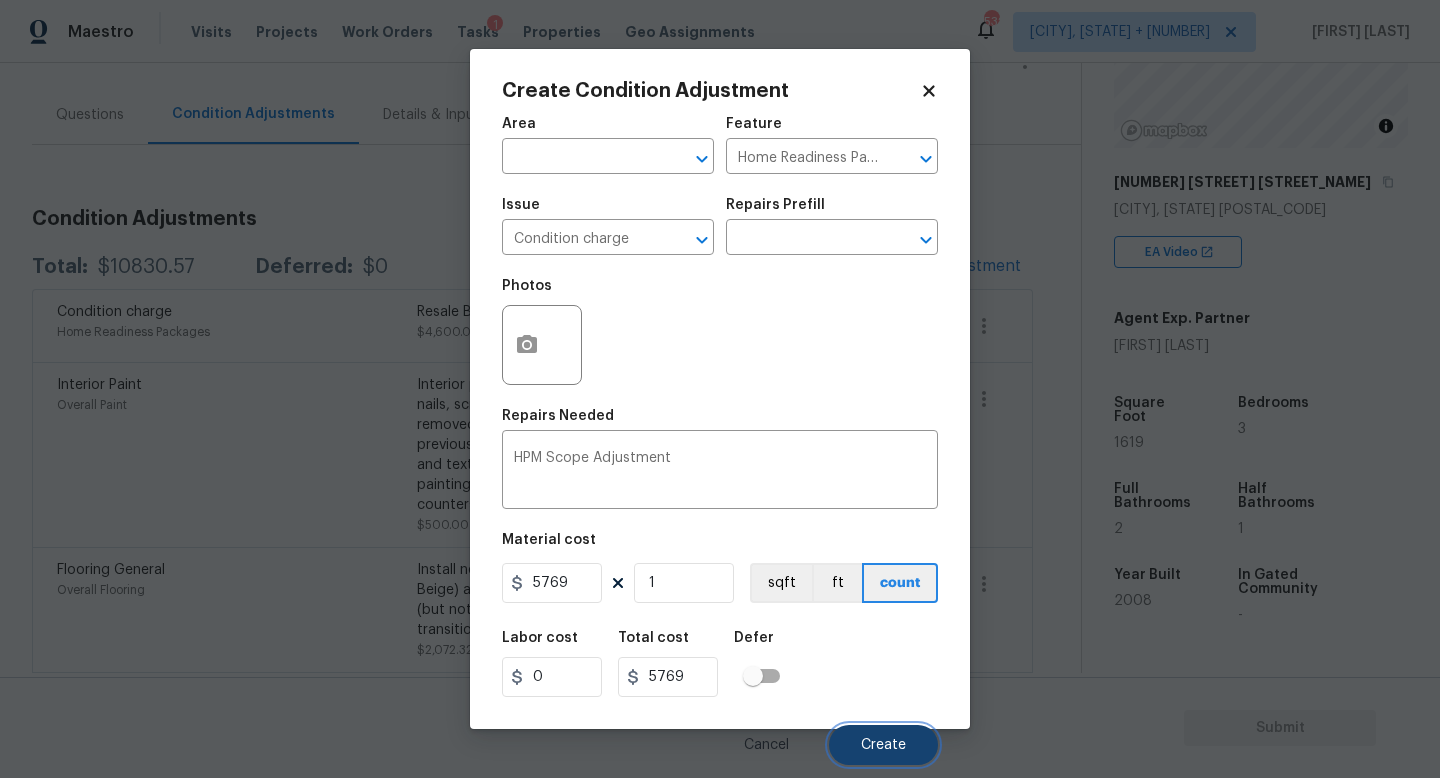 click on "Create" at bounding box center (883, 745) 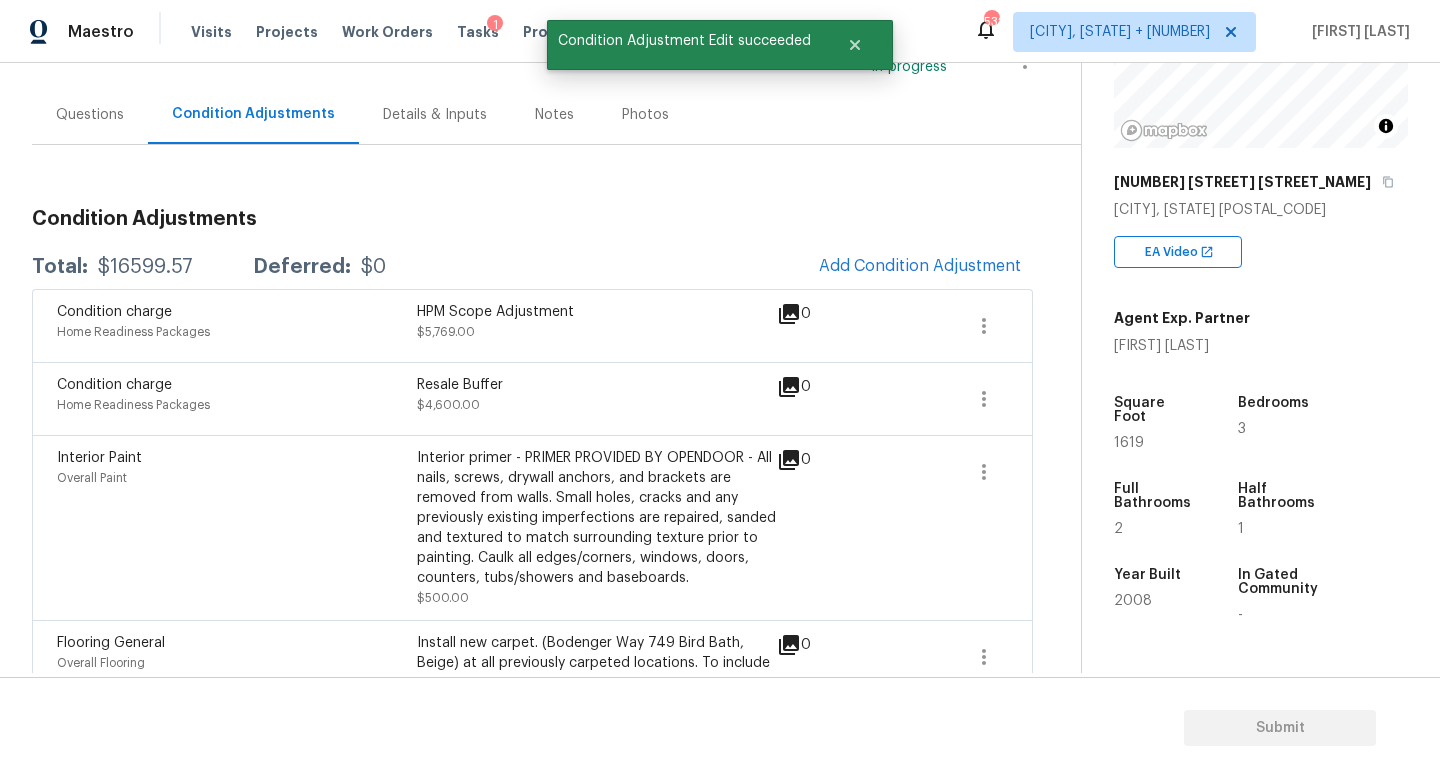 click on "Condition Adjustments Total:  $16599.57 Deferred:  $0 Add Condition Adjustment Condition charge Home Readiness Packages HPM Scope Adjustment $5,769.00   0 Condition charge Home Readiness Packages Resale Buffer $4,600.00   0 Interior Paint Overall Paint Interior primer - PRIMER PROVIDED BY OPENDOOR - All nails, screws, drywall anchors, and brackets are removed from walls. Small holes, cracks and any previously existing imperfections are repaired, sanded and textured to match surrounding texture prior to painting. Caulk all edges/corners, windows, doors, counters, tubs/showers and baseboards. $500.00   0 Flooring General Overall Flooring Install new carpet. (Bodenger Way 749 Bird Bath, Beige) at all previously carpeted locations. To include (but not limited to): 6 lb 3/8" pad, tack strips, transition pieces and install. $2,072.32   0 ACQ: Paint Acquisition Acquisition Scope: 75%+ of the home will likely require interior paint $2,833.25   3 HVAC Extras HVAC - HVAC $250.00   2 Pressure Washing $350.00   1 $225.00" at bounding box center (532, 775) 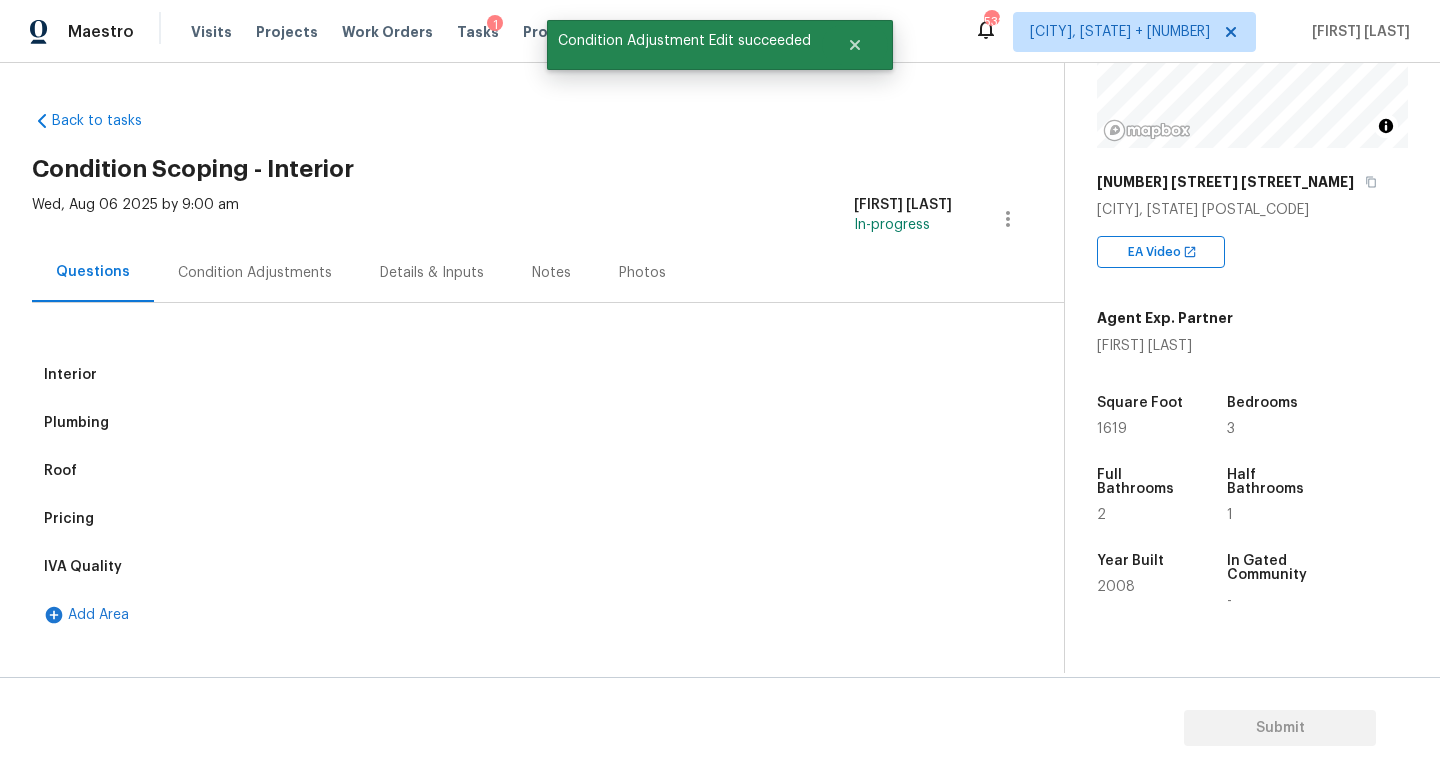 scroll, scrollTop: 0, scrollLeft: 0, axis: both 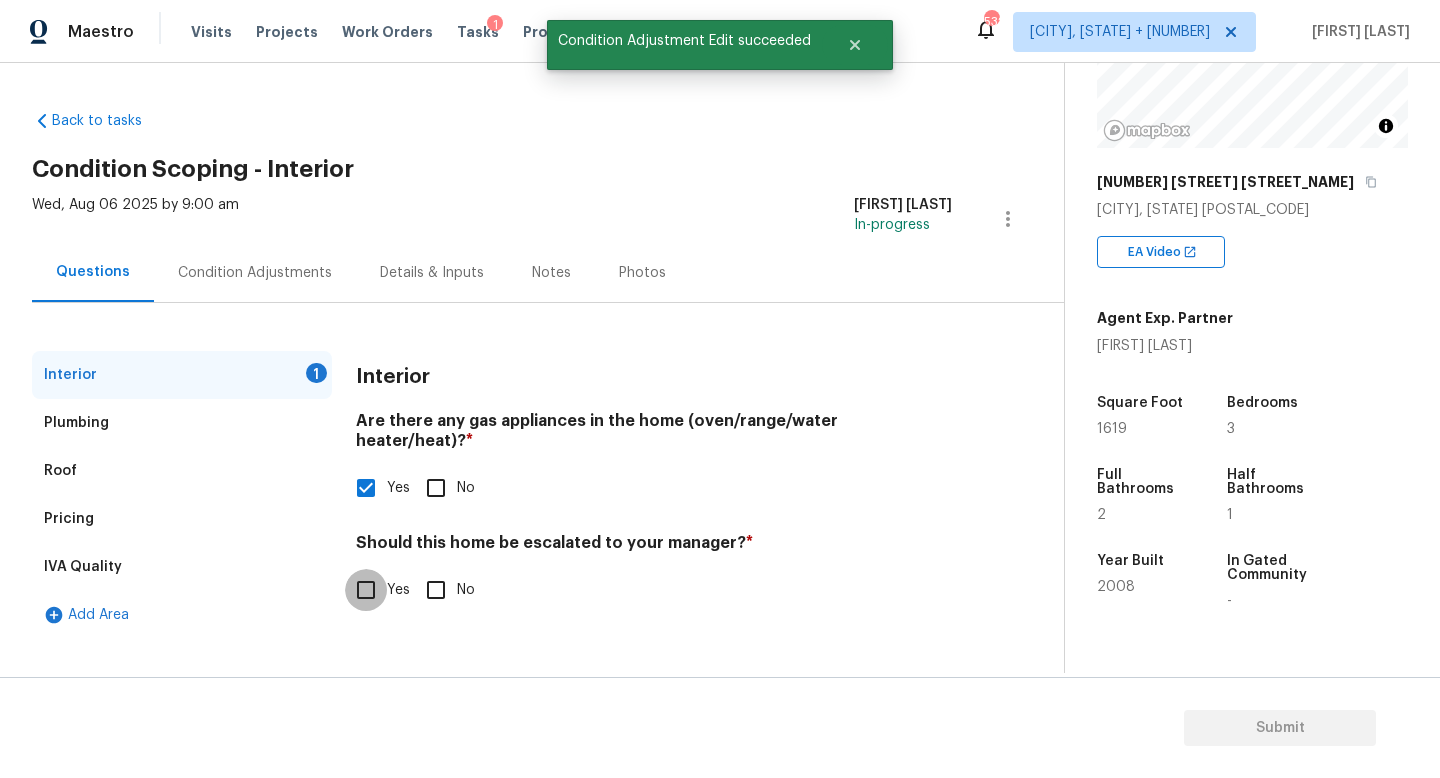 click on "Yes" at bounding box center [366, 590] 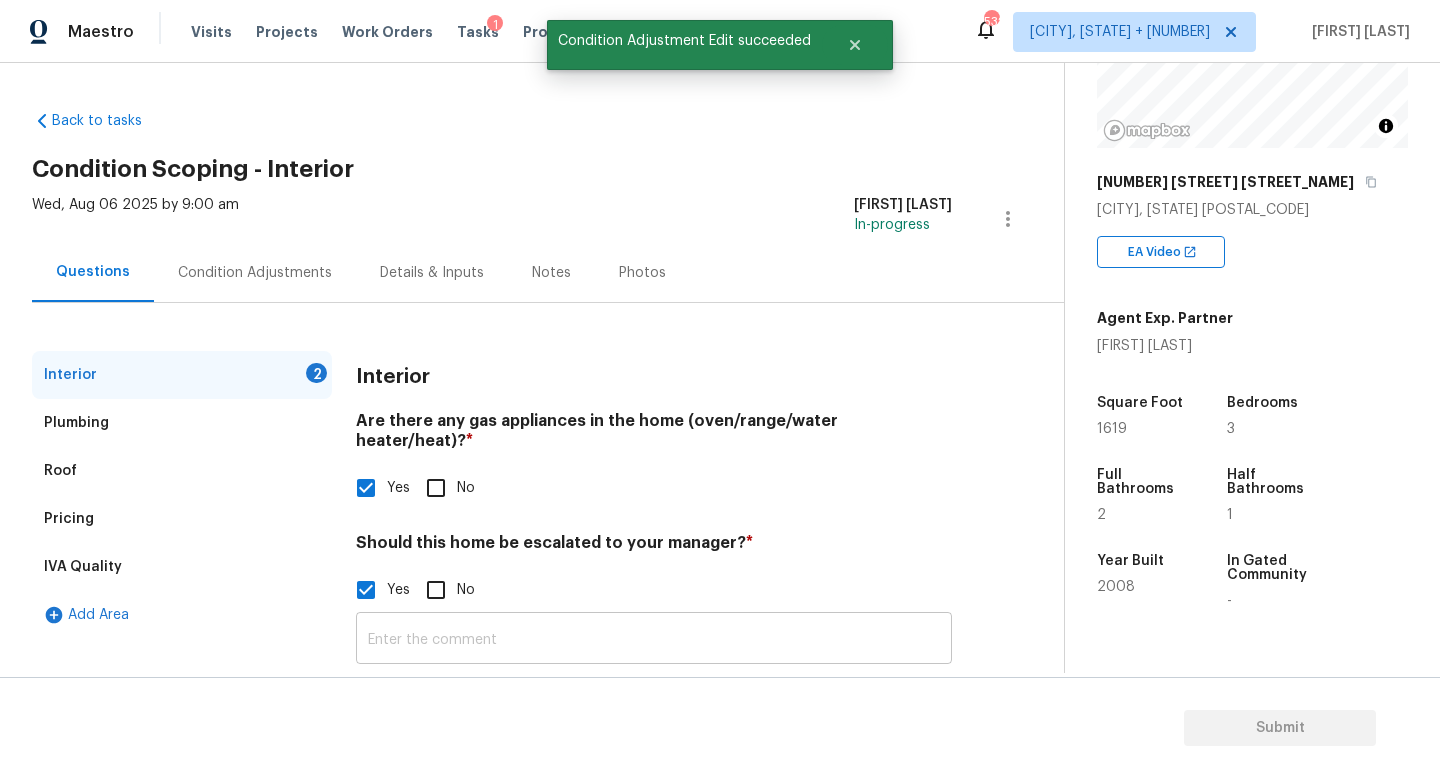 click at bounding box center [654, 640] 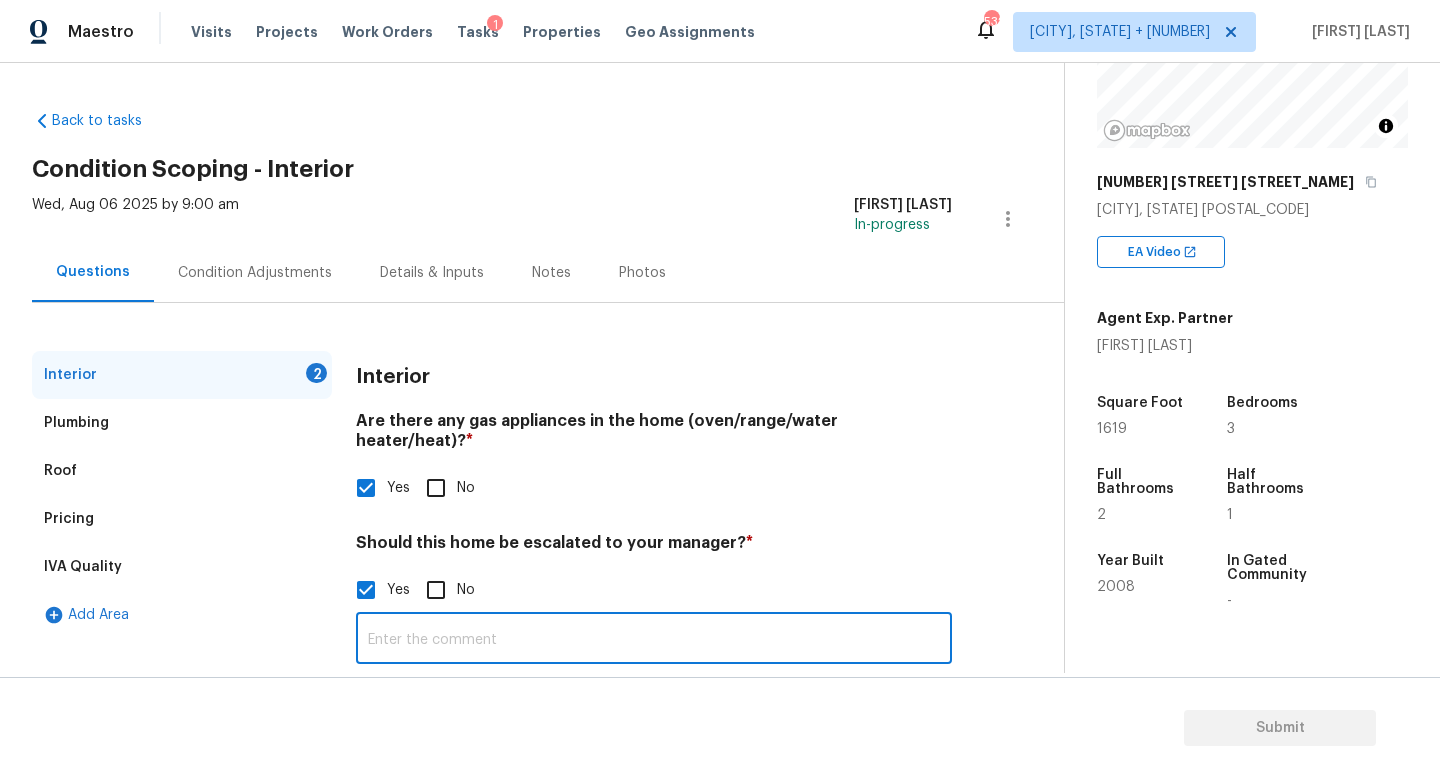 paste on "HPM Scope Adjustment is XXX, please review and ensure full scope amount is needed" 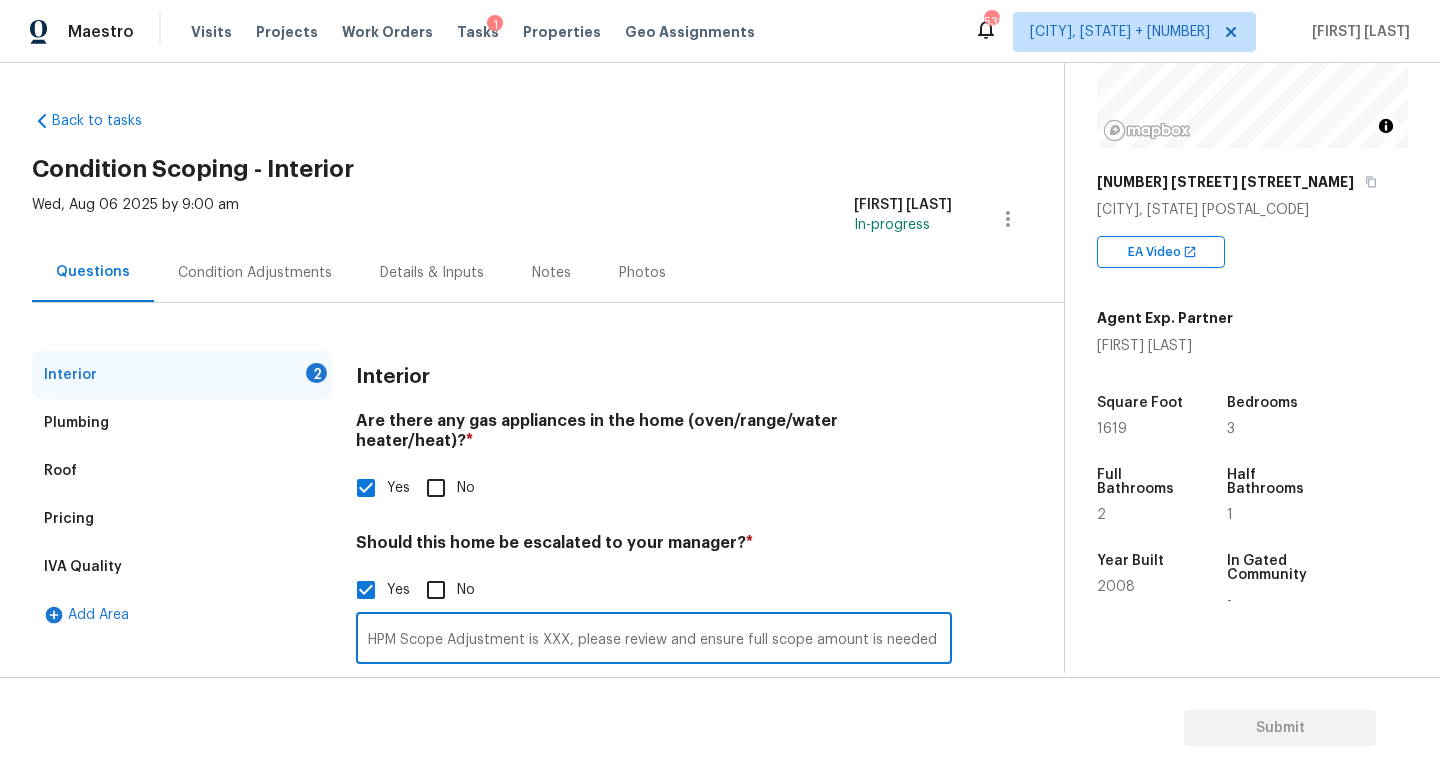 click on "HPM Scope Adjustment is XXX, please review and ensure full scope amount is needed" at bounding box center [654, 640] 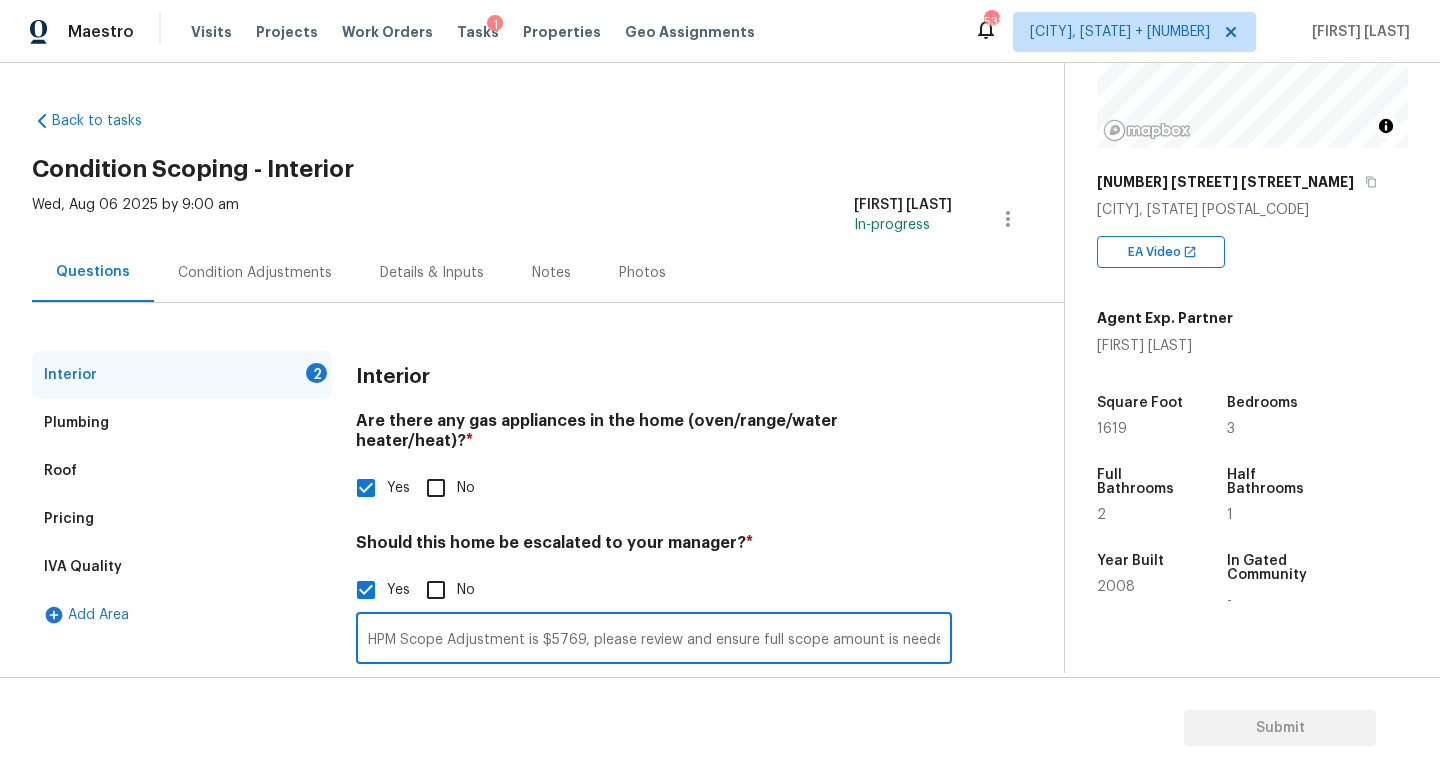 type on "HPM Scope Adjustment is $5769, please review and ensure full scope amount is needed" 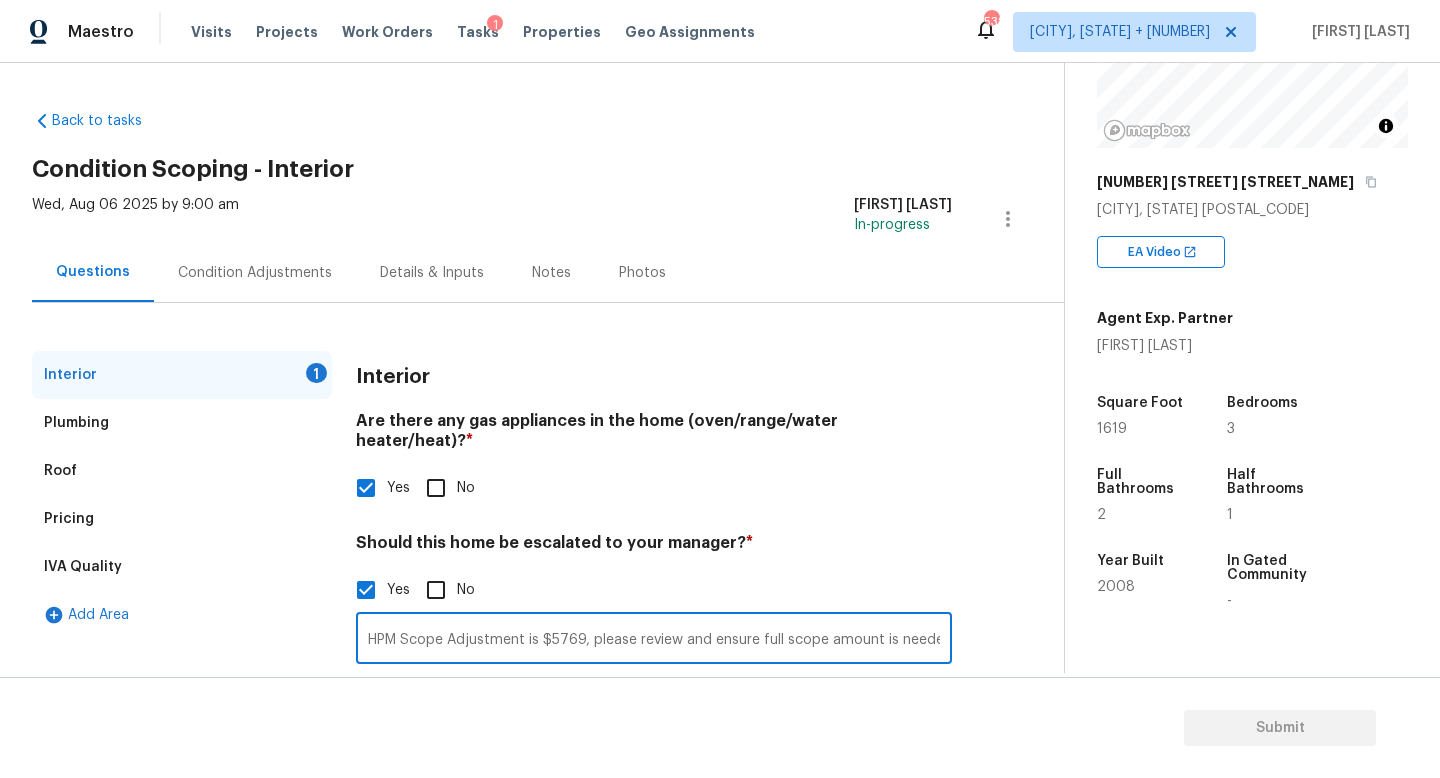 scroll, scrollTop: 137, scrollLeft: 0, axis: vertical 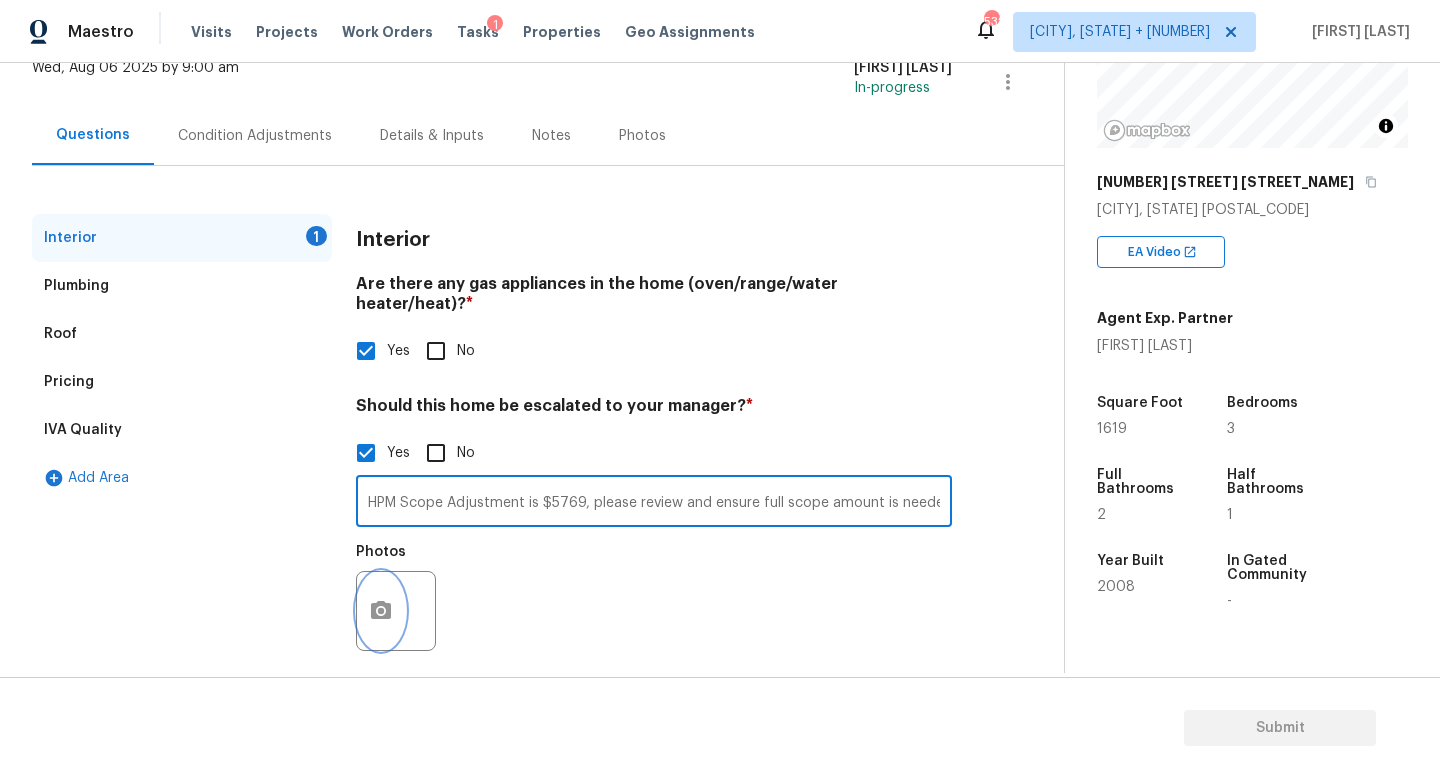 click 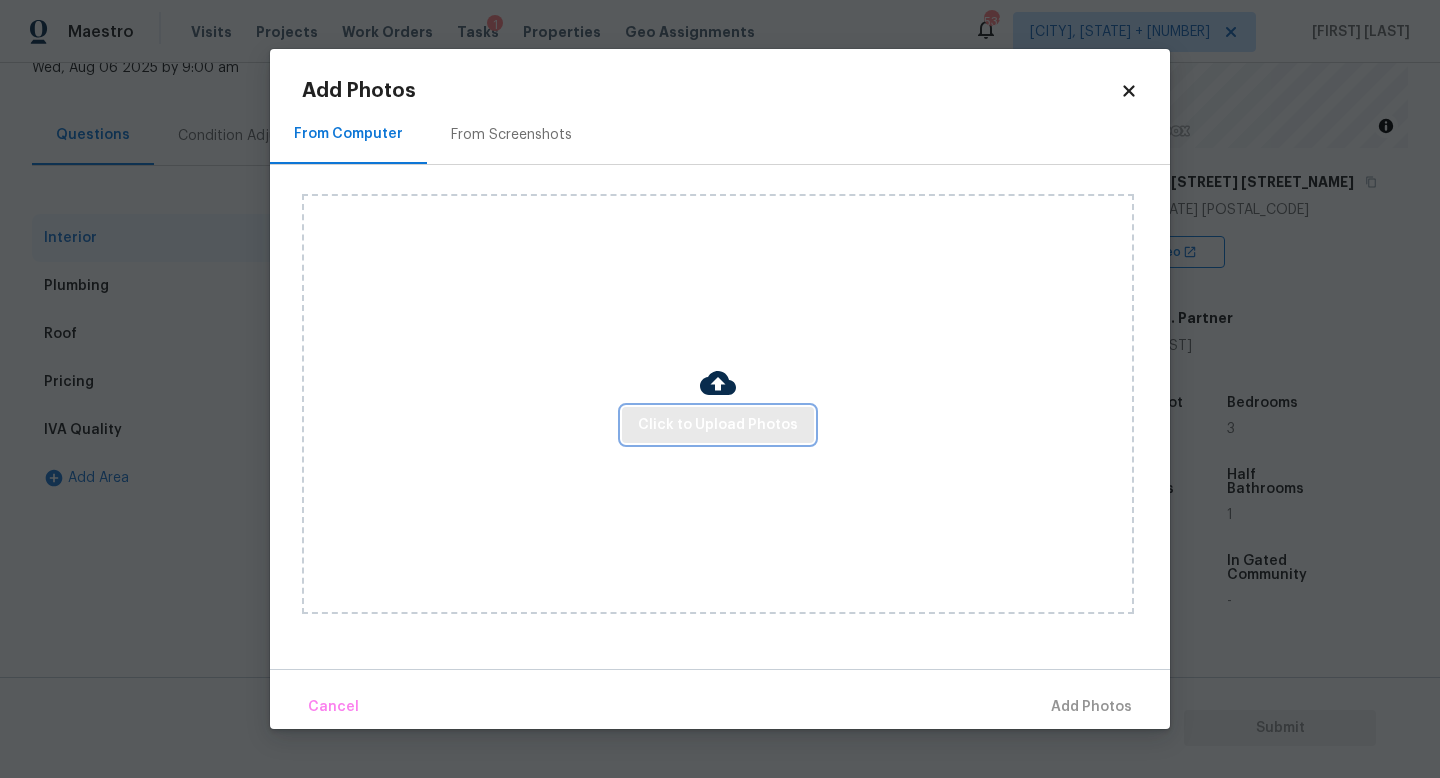 click on "Click to Upload Photos" at bounding box center (718, 425) 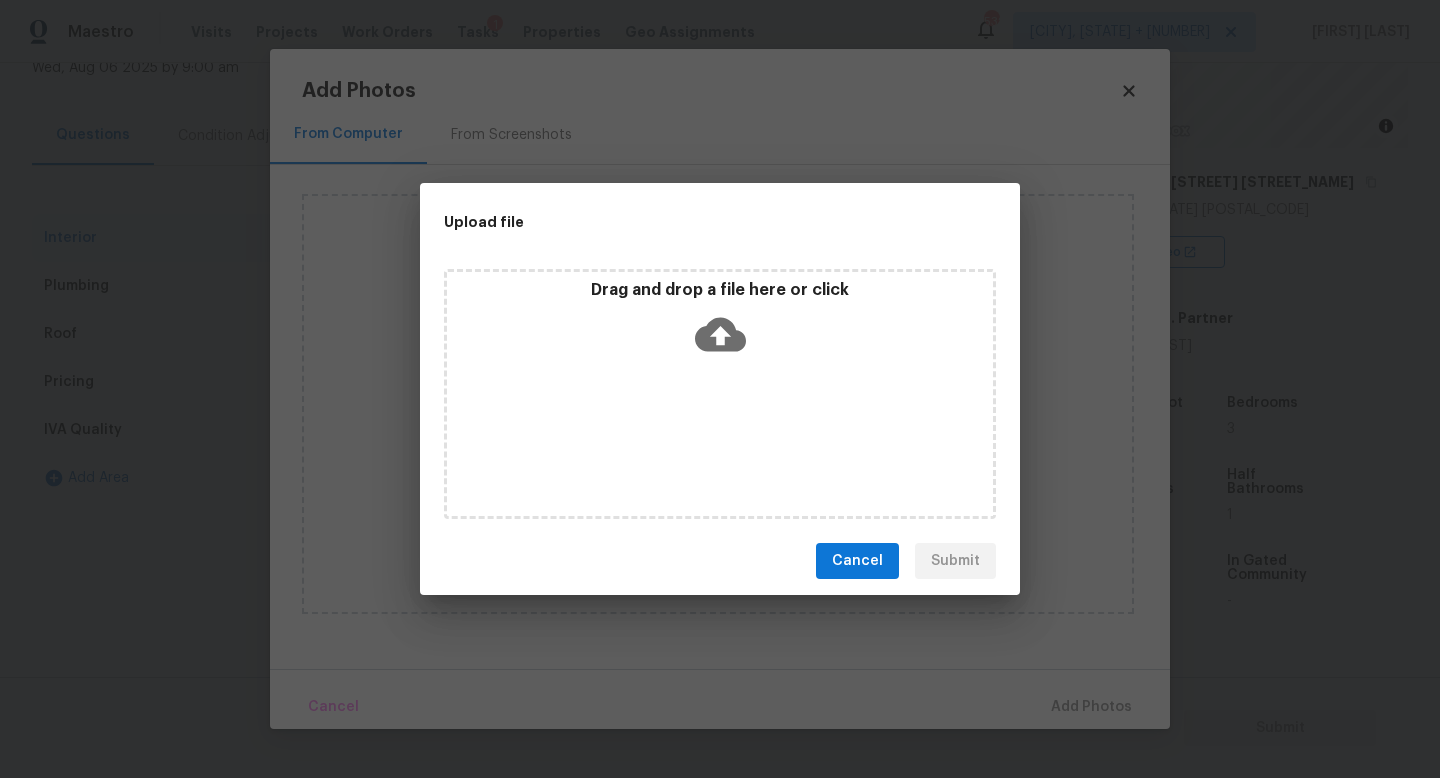 click 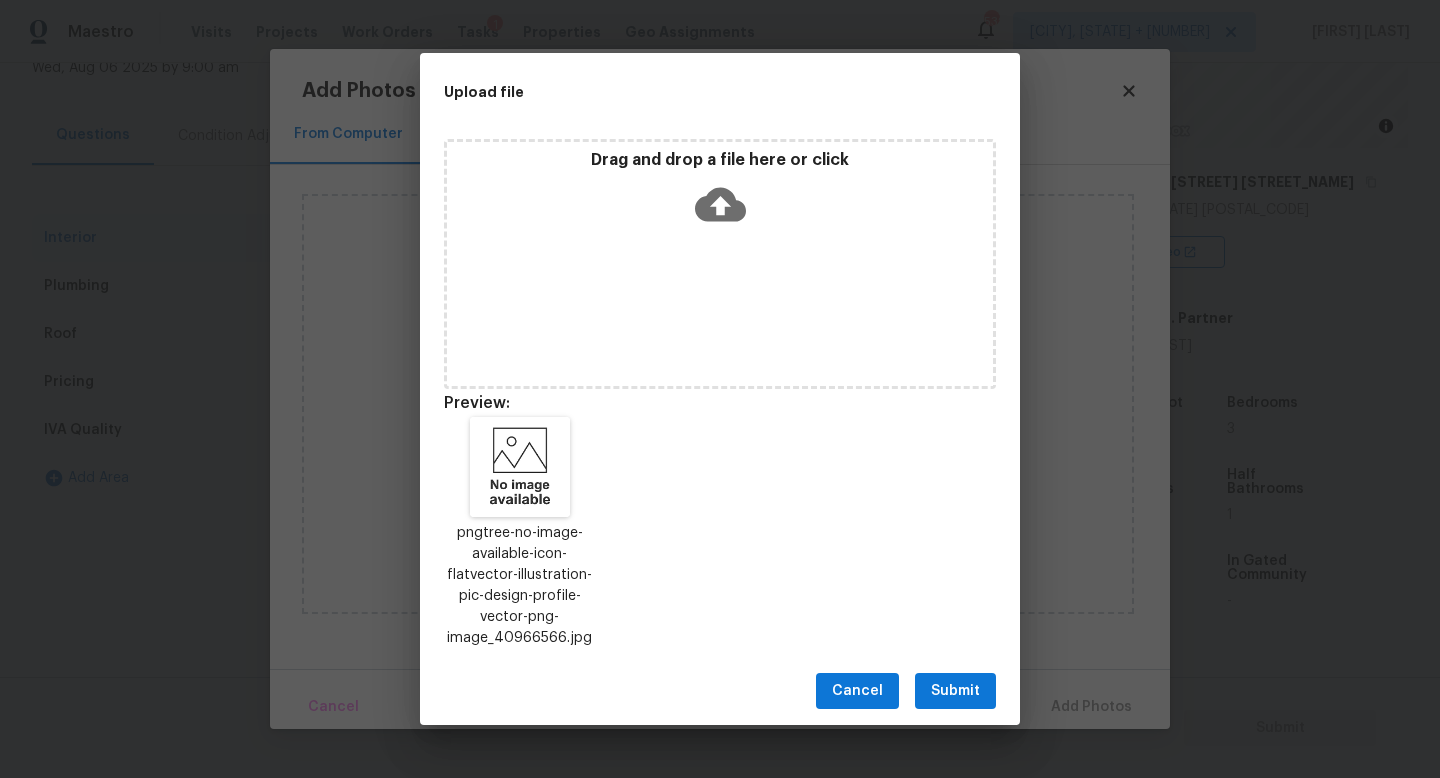 click on "Submit" at bounding box center (955, 691) 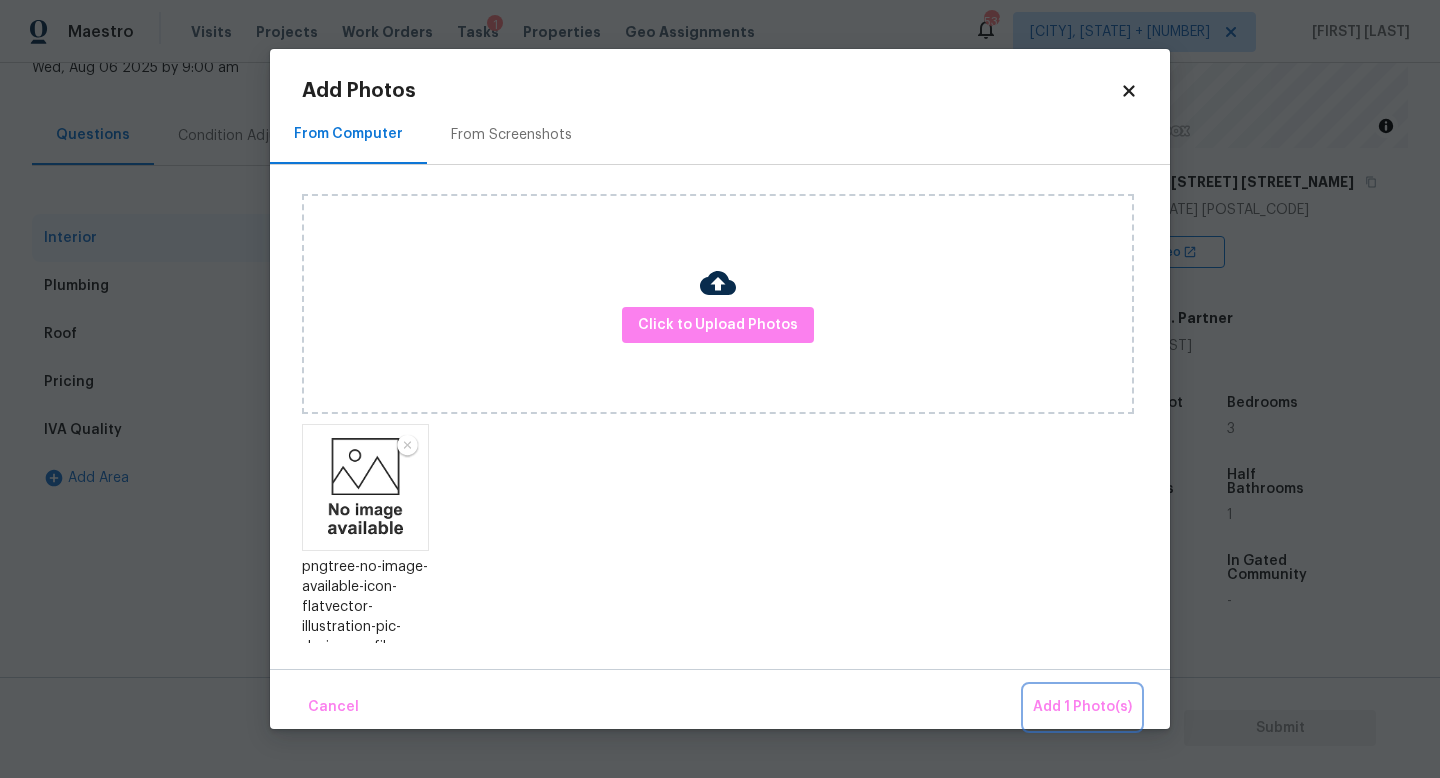 click on "Add 1 Photo(s)" at bounding box center (1082, 707) 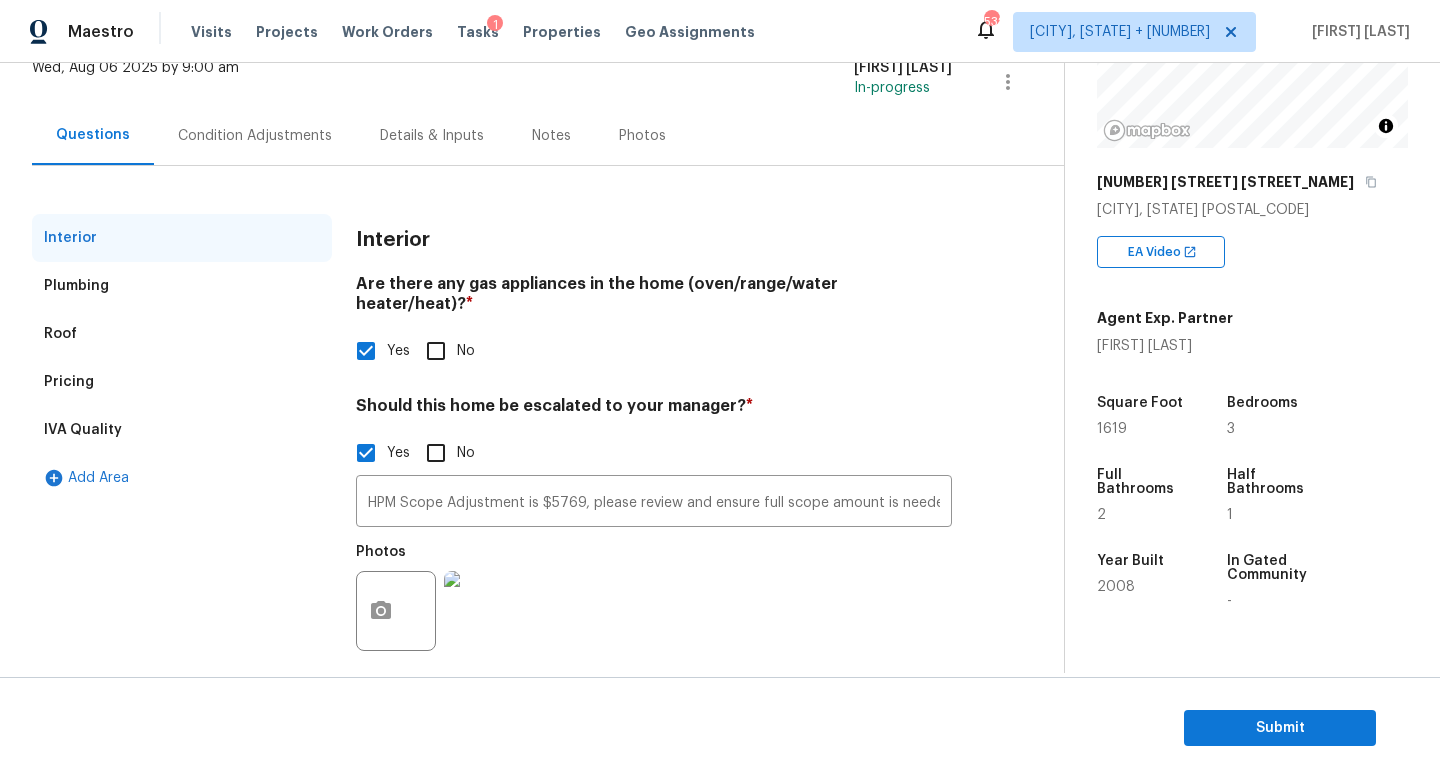 click on "Condition Adjustments" at bounding box center [255, 136] 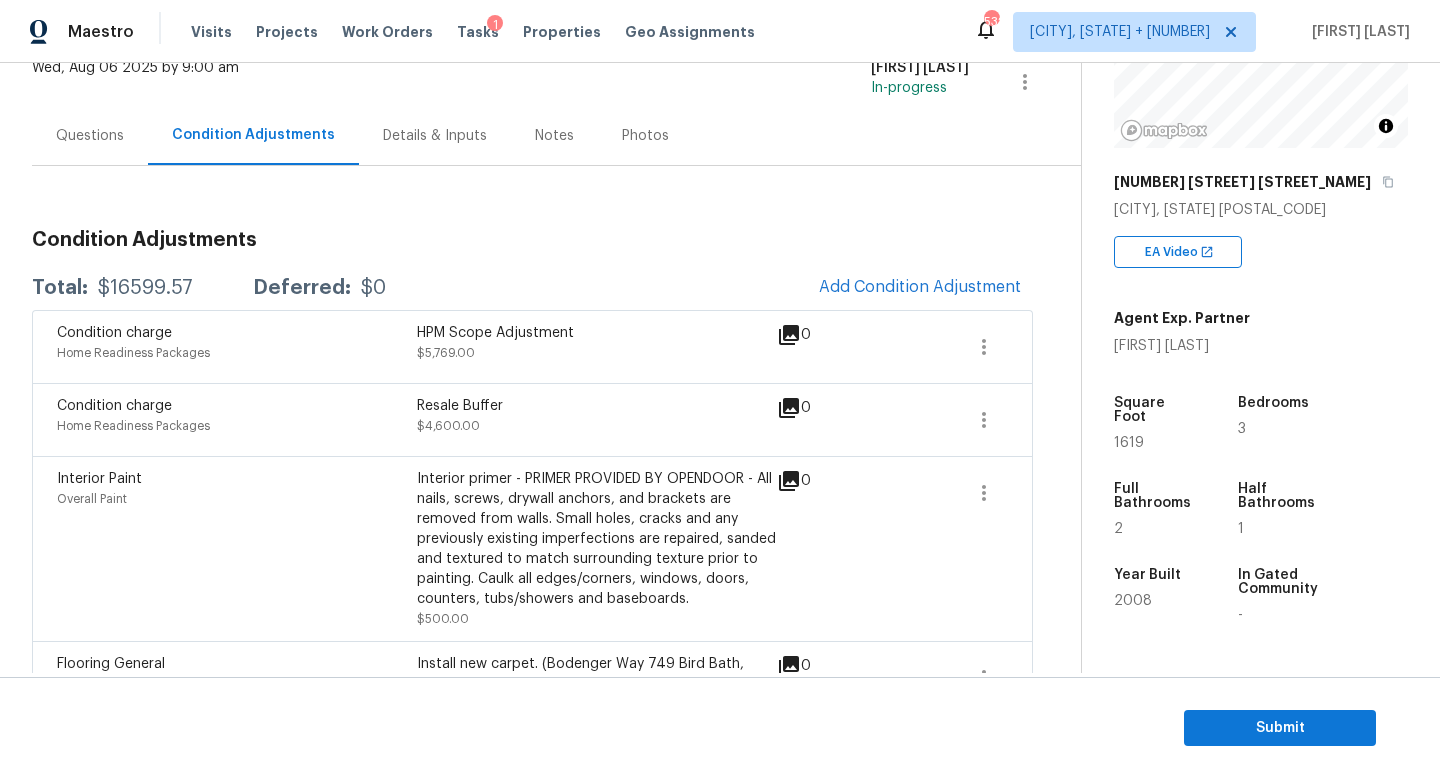 click on "$16599.57" at bounding box center [145, 288] 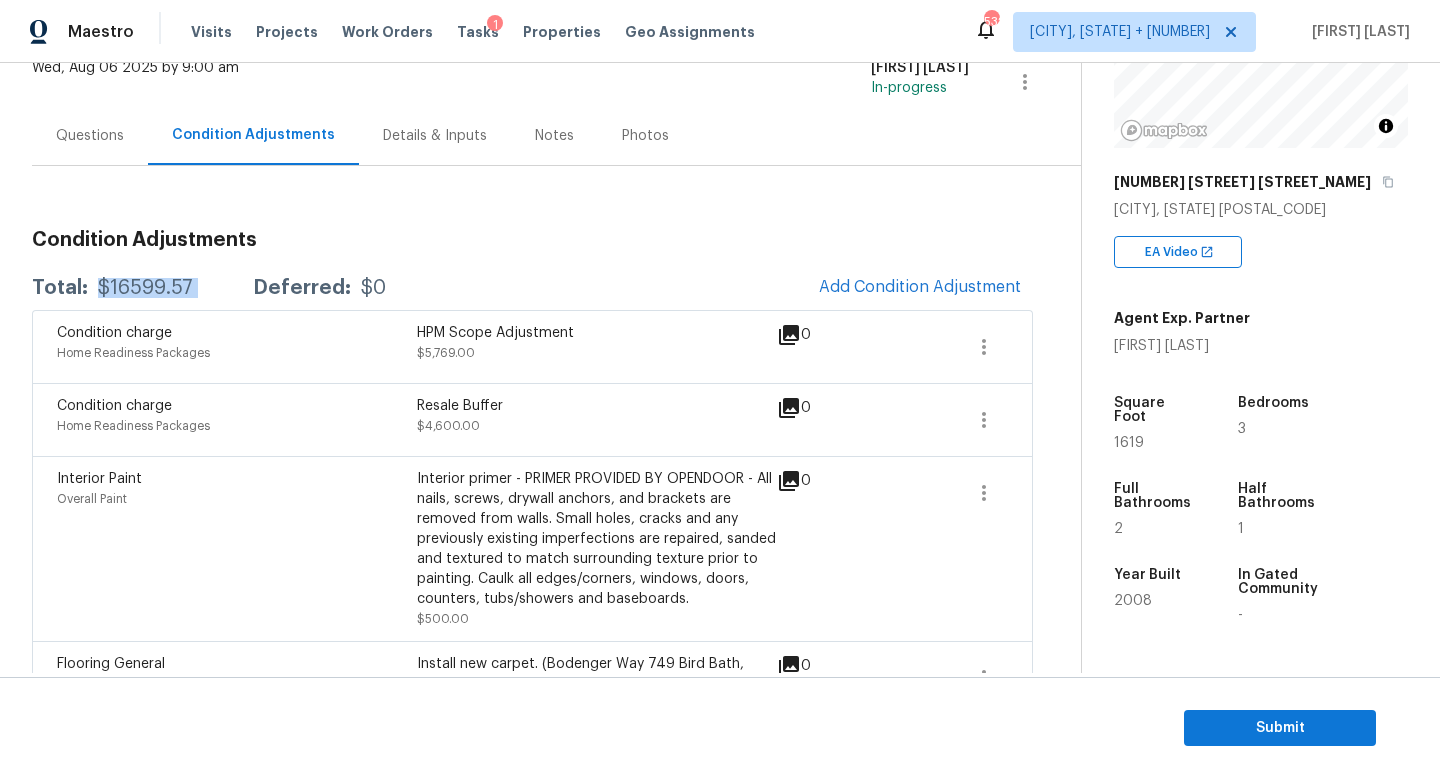 click on "$16599.57" at bounding box center [145, 288] 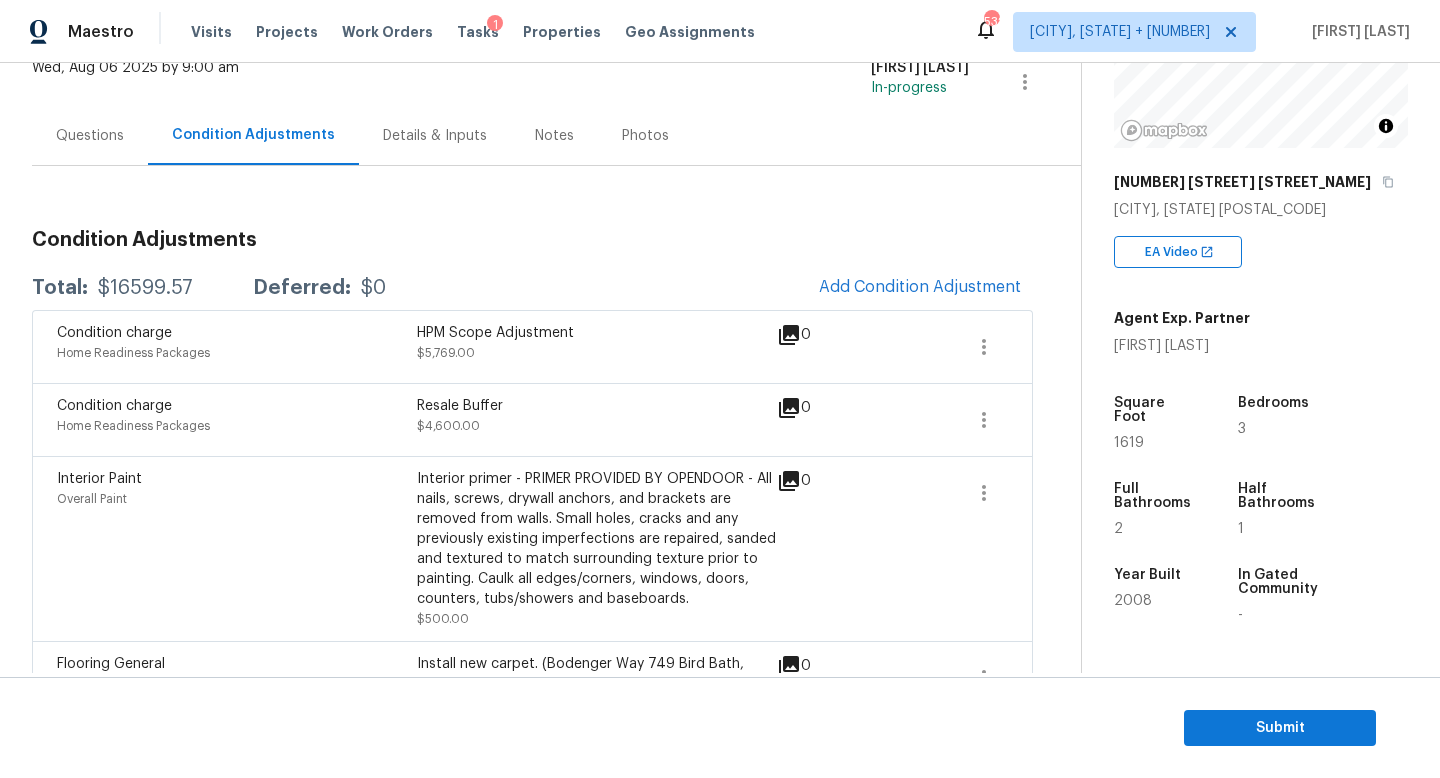 click on "Questions" at bounding box center [90, 136] 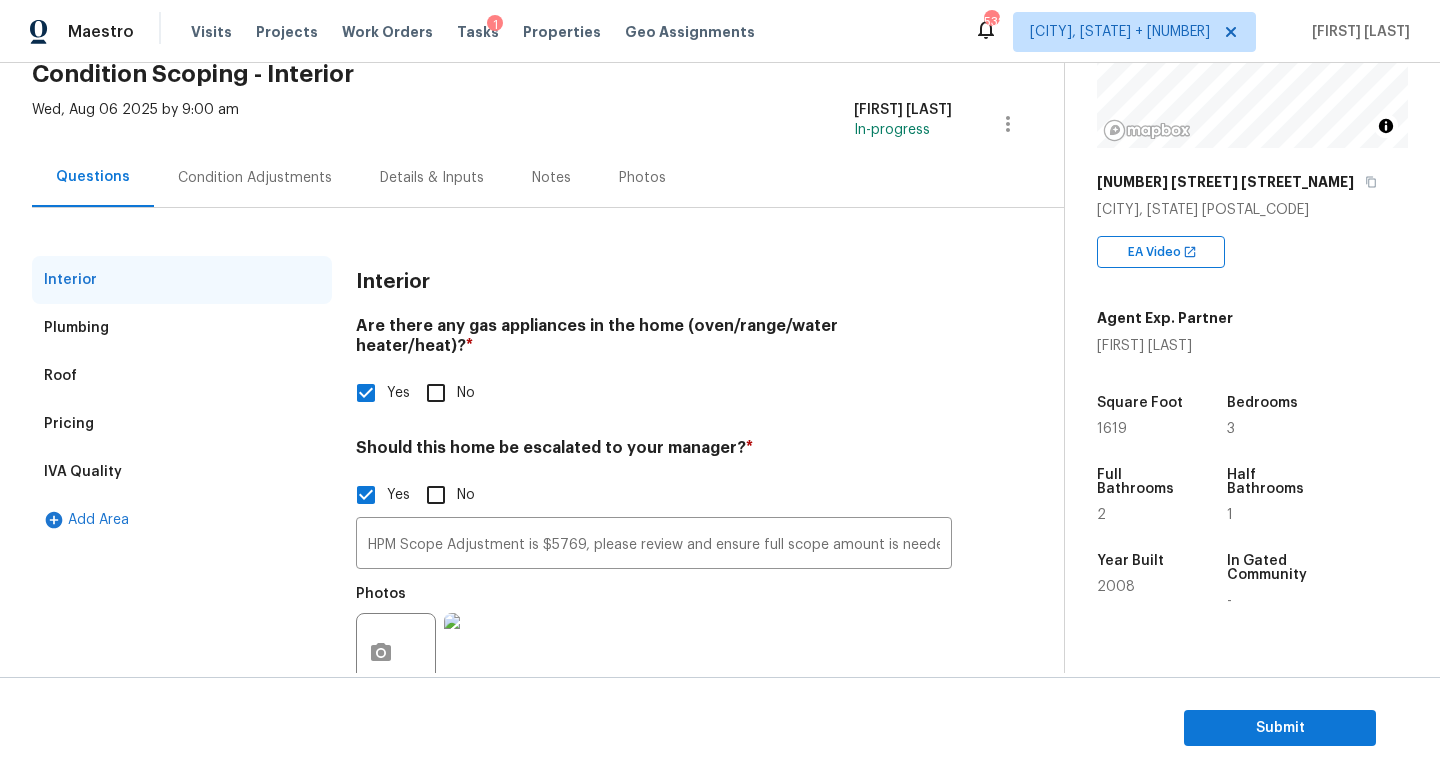 scroll, scrollTop: 137, scrollLeft: 0, axis: vertical 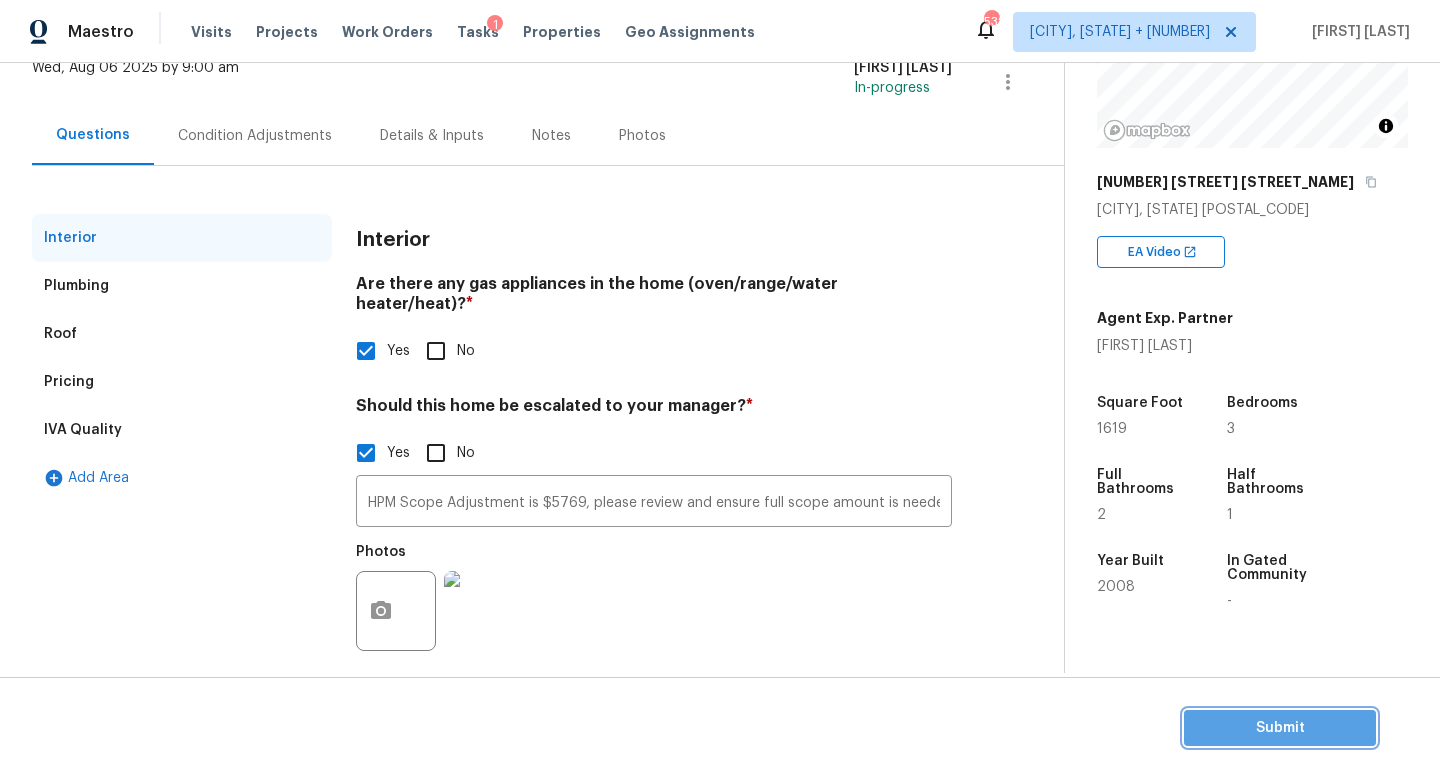click on "Submit" at bounding box center [1280, 728] 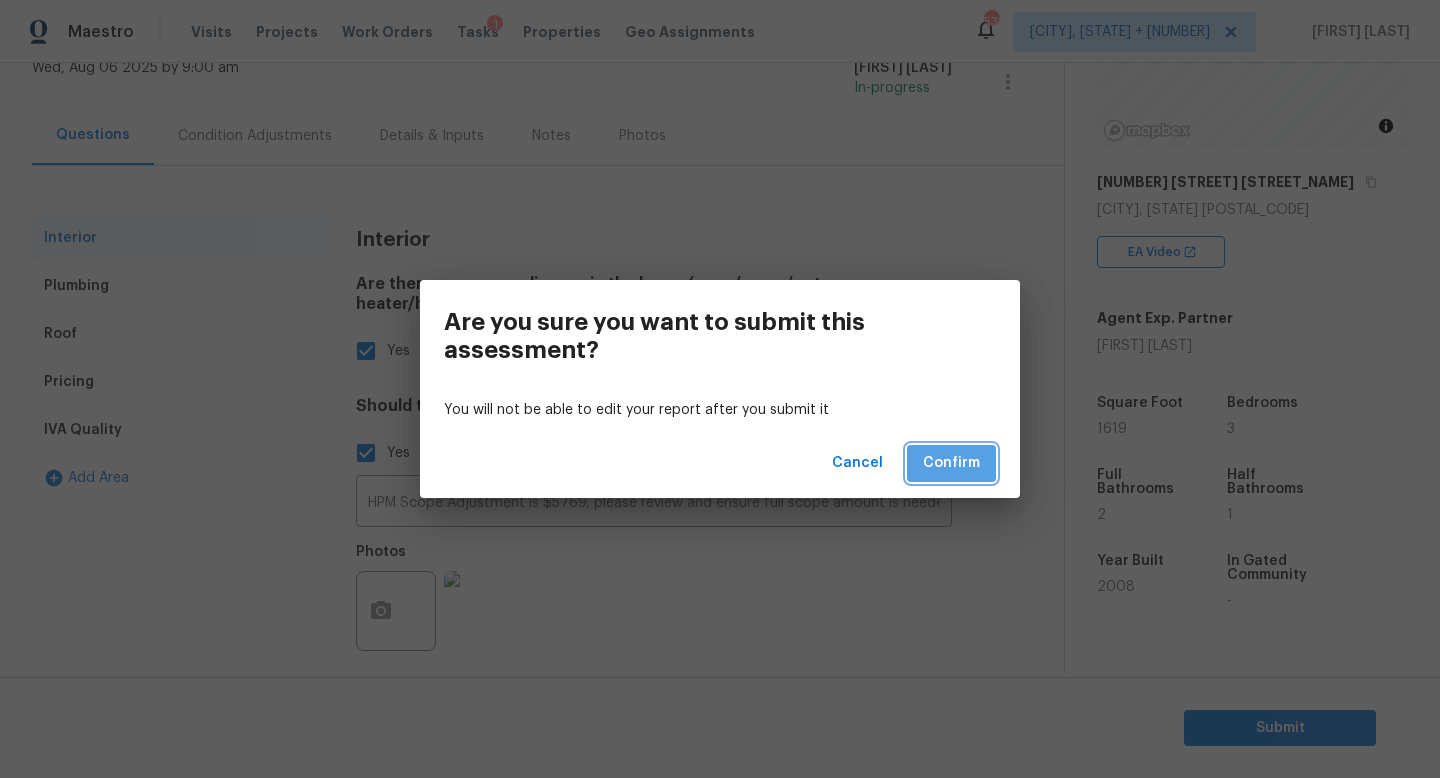 click on "Confirm" at bounding box center [951, 463] 